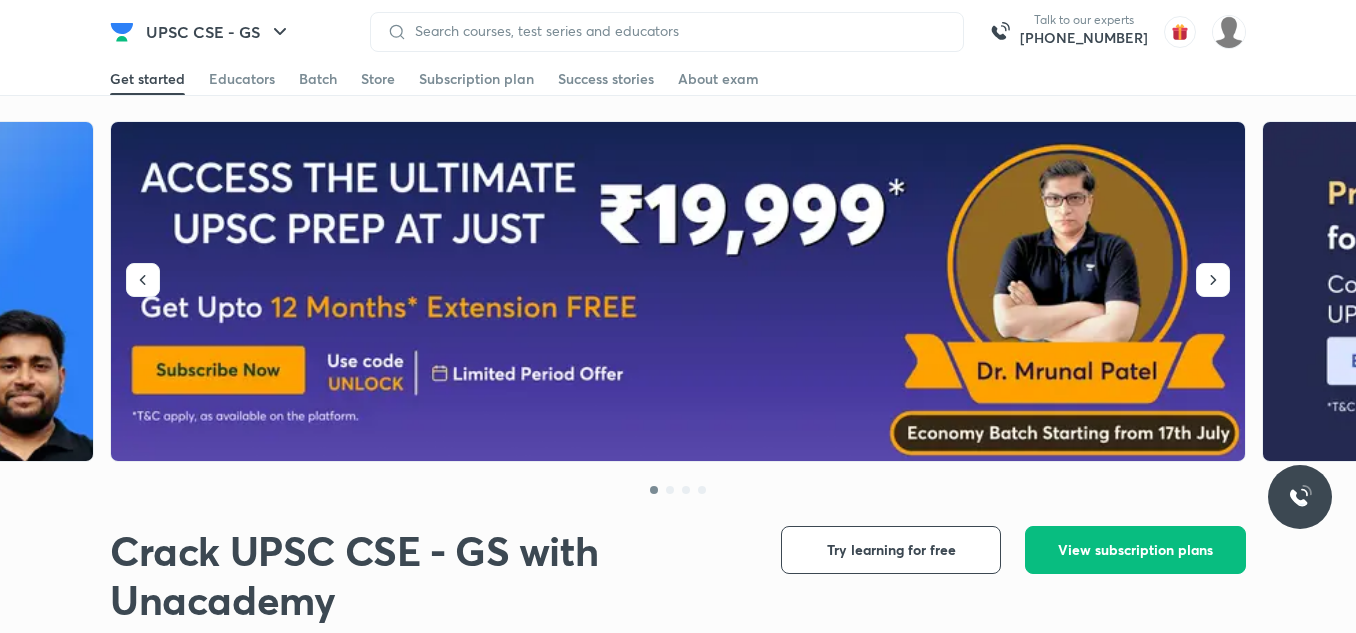 scroll, scrollTop: 0, scrollLeft: 0, axis: both 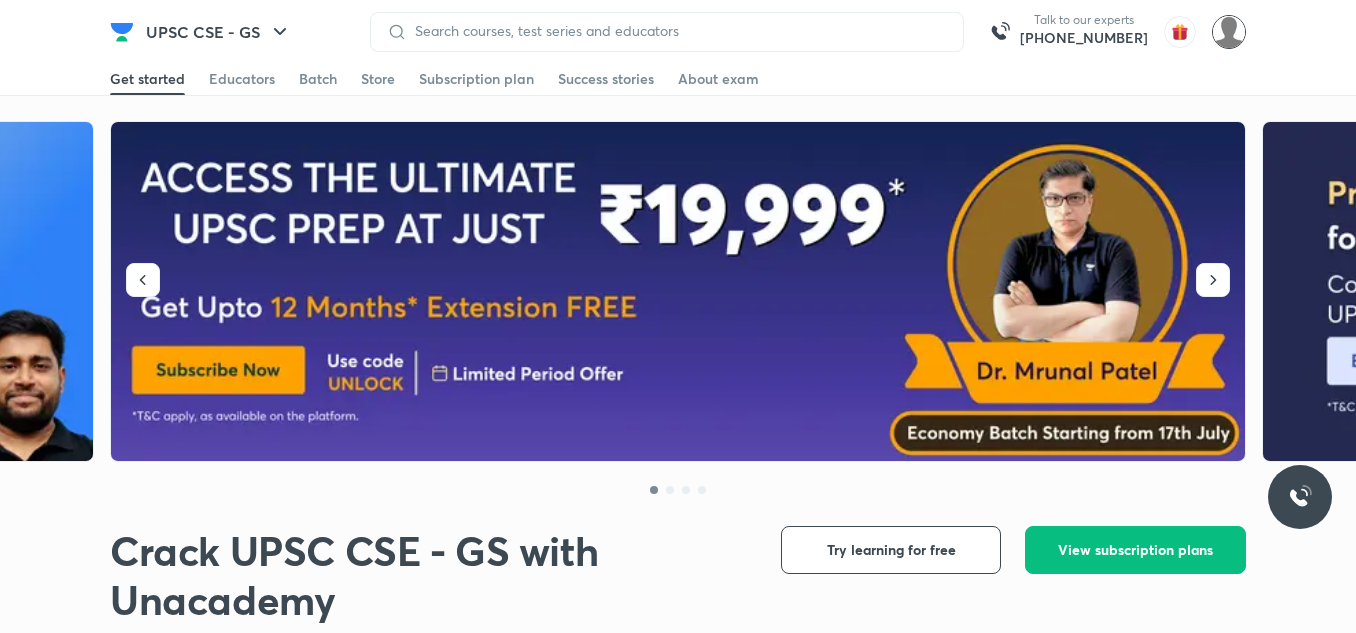 click at bounding box center (1229, 32) 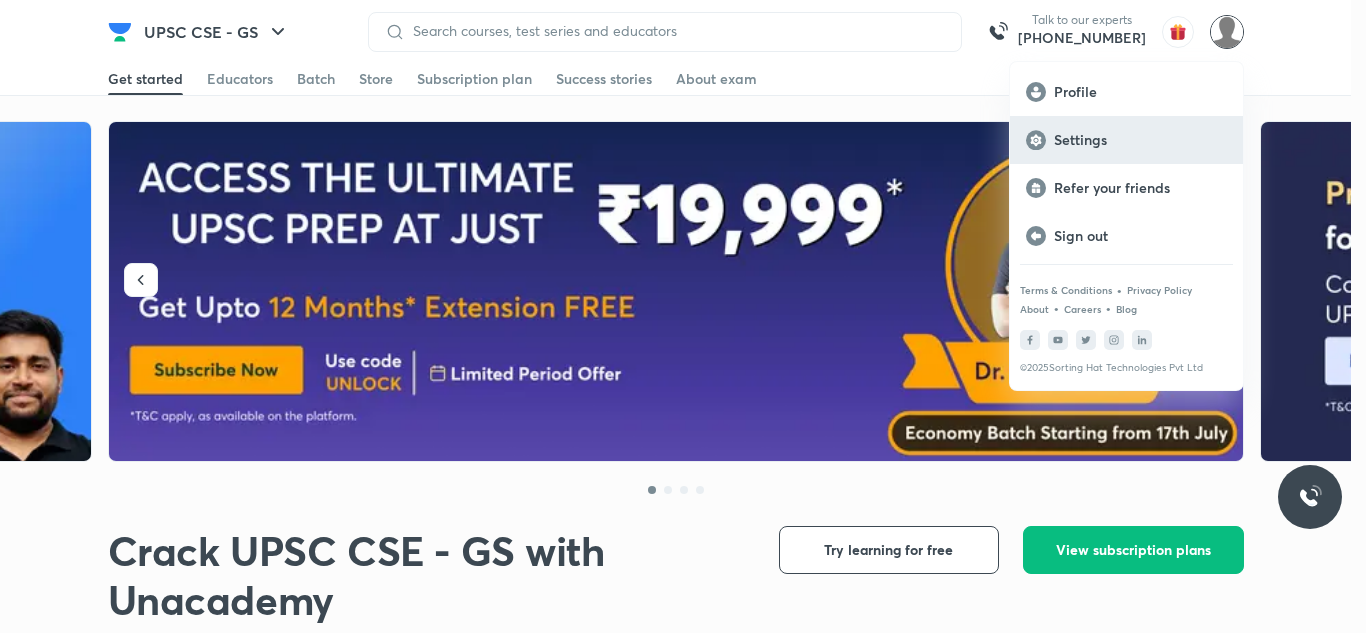 click on "Settings" at bounding box center (1140, 140) 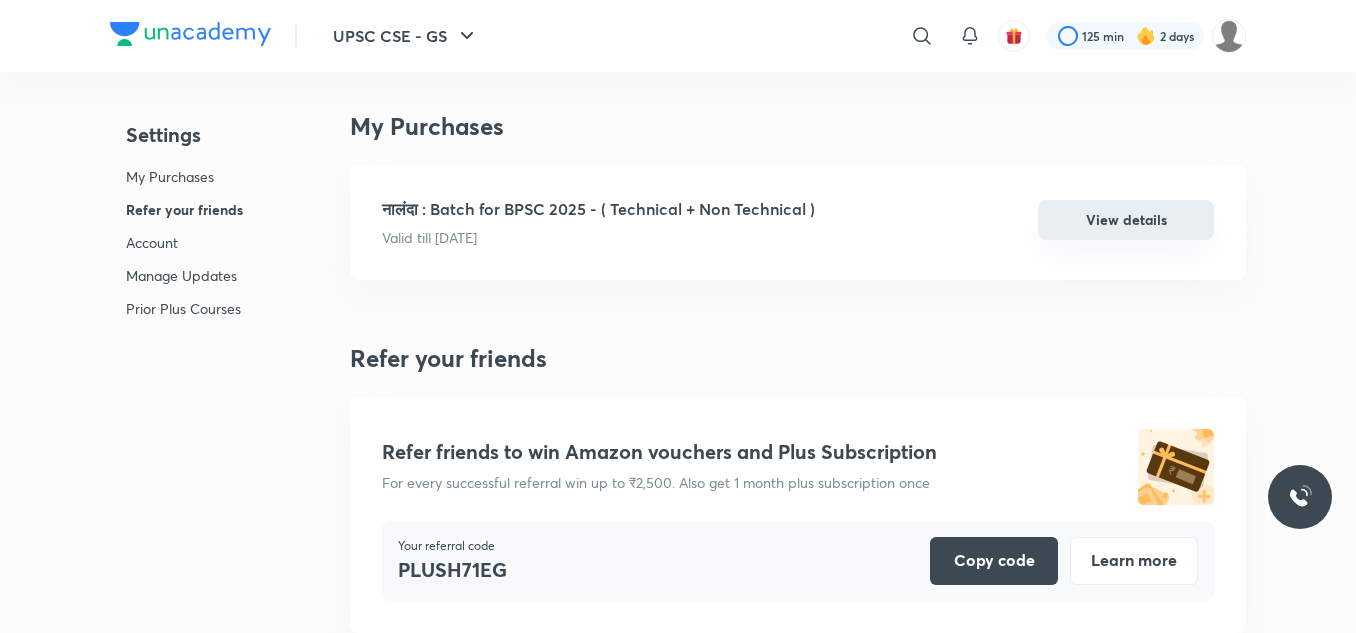 click on "View details" at bounding box center (1126, 220) 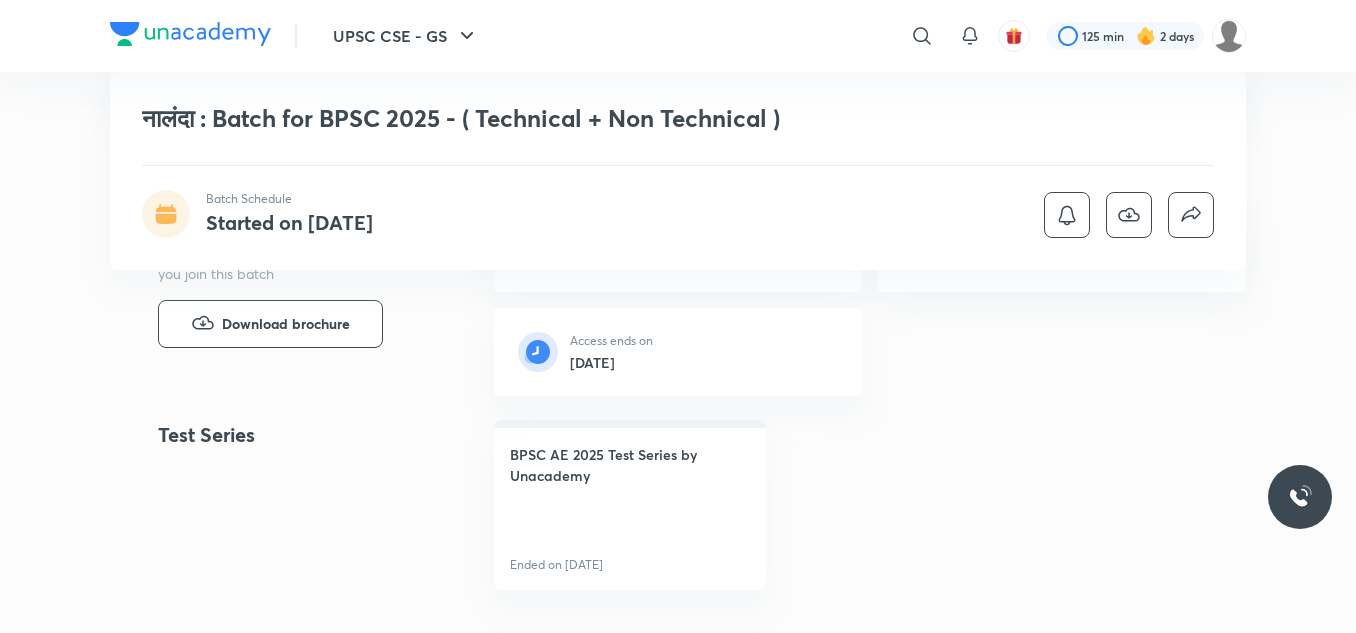 scroll, scrollTop: 400, scrollLeft: 0, axis: vertical 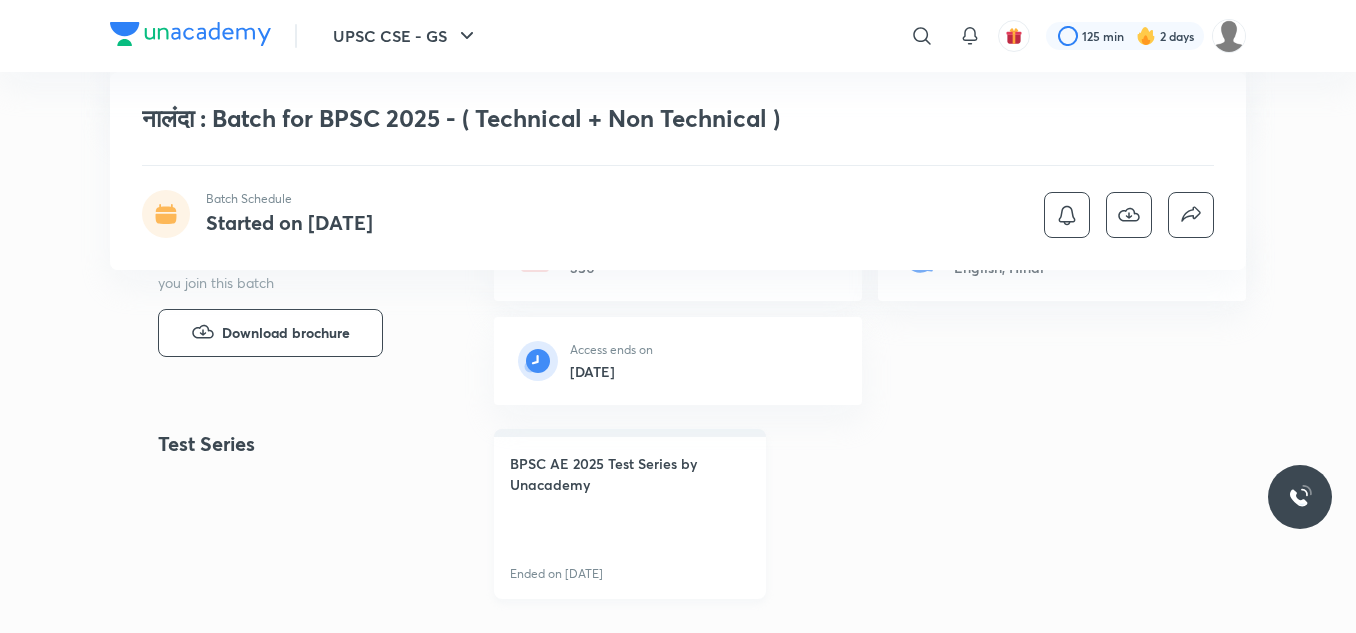 click on "BPSC AE 2025 Test Series by Unacademy" at bounding box center (630, 474) 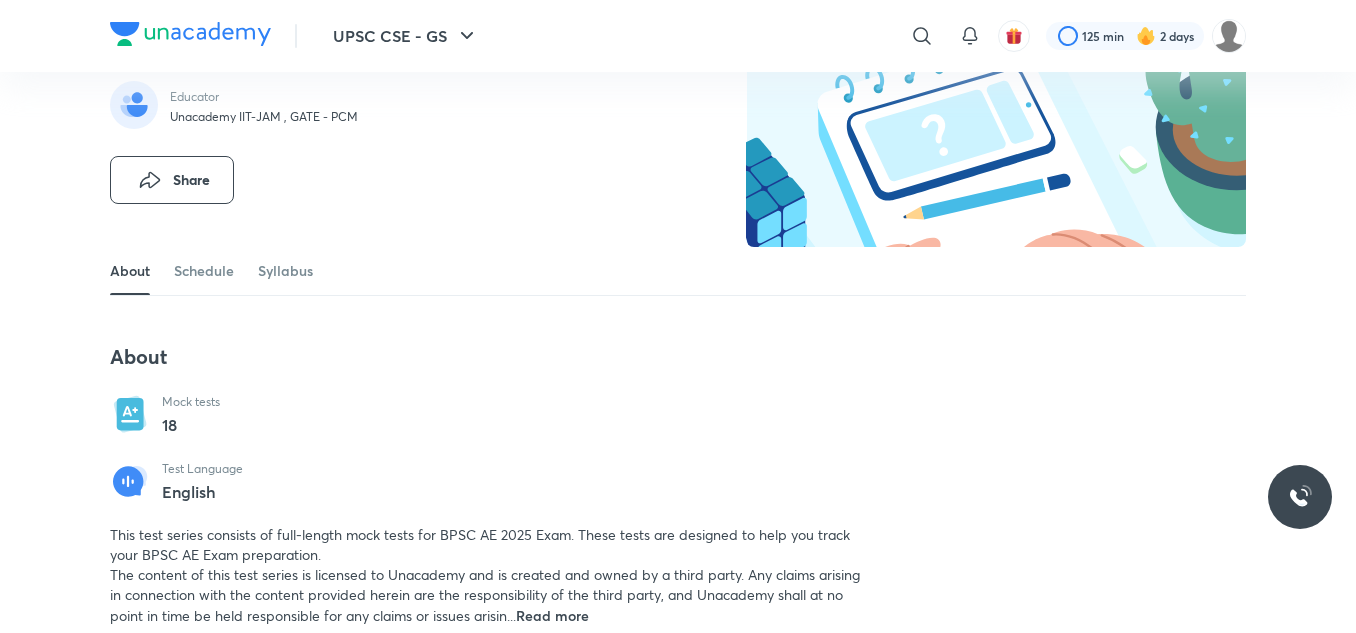 scroll, scrollTop: 200, scrollLeft: 0, axis: vertical 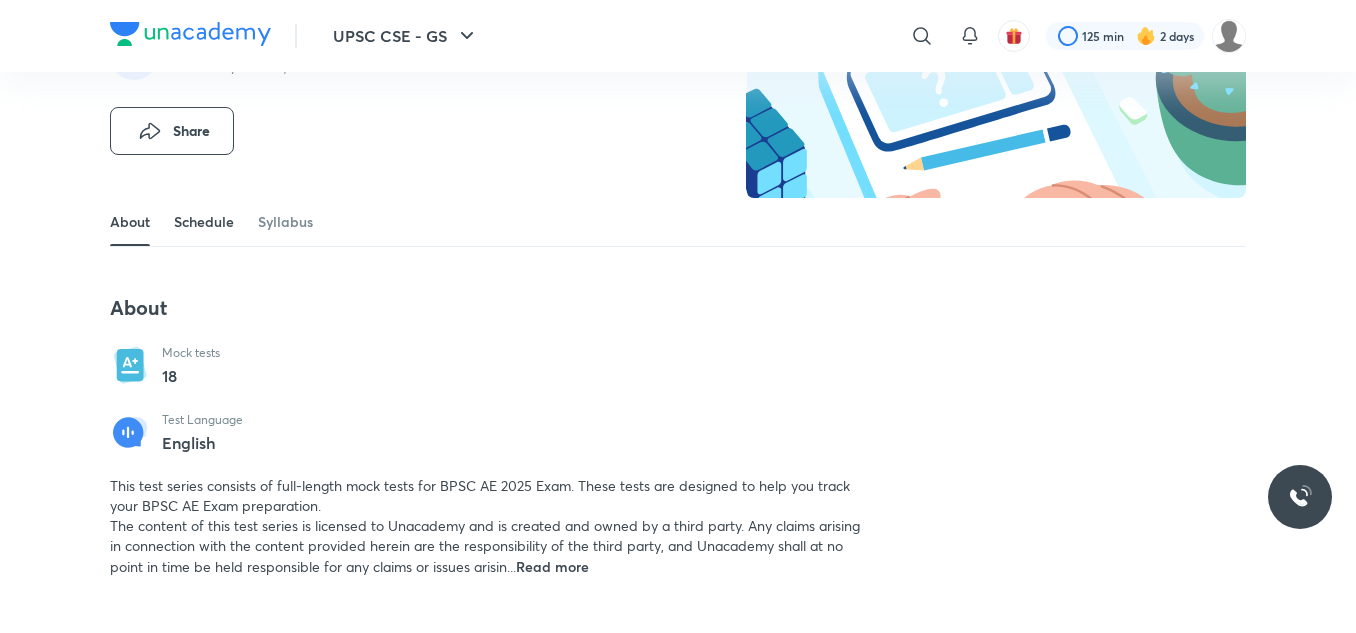 click on "Schedule" at bounding box center [204, 222] 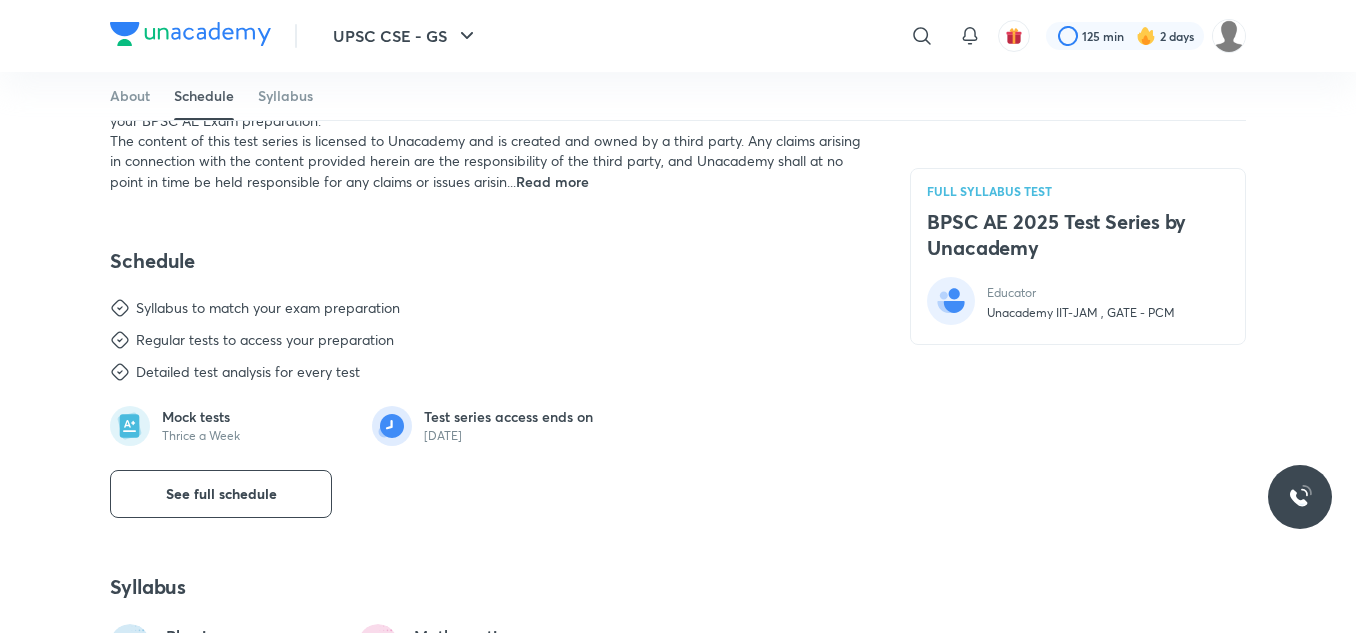 scroll, scrollTop: 693, scrollLeft: 0, axis: vertical 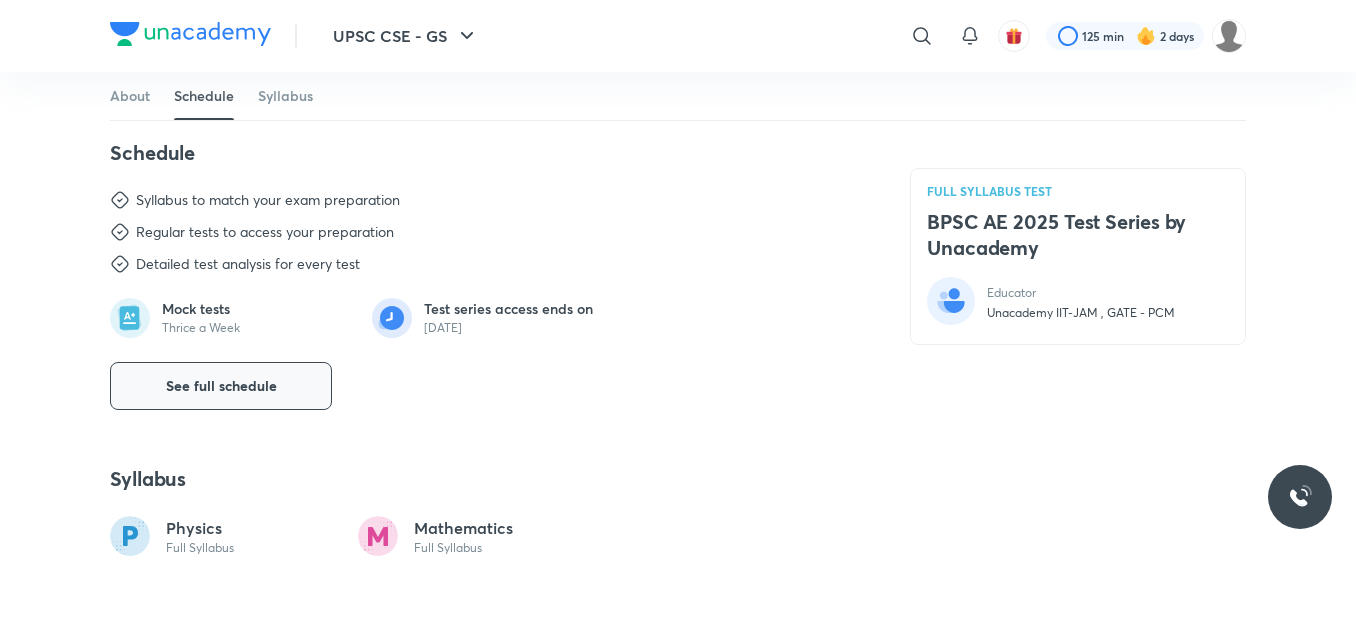 click on "See full schedule" at bounding box center (221, 386) 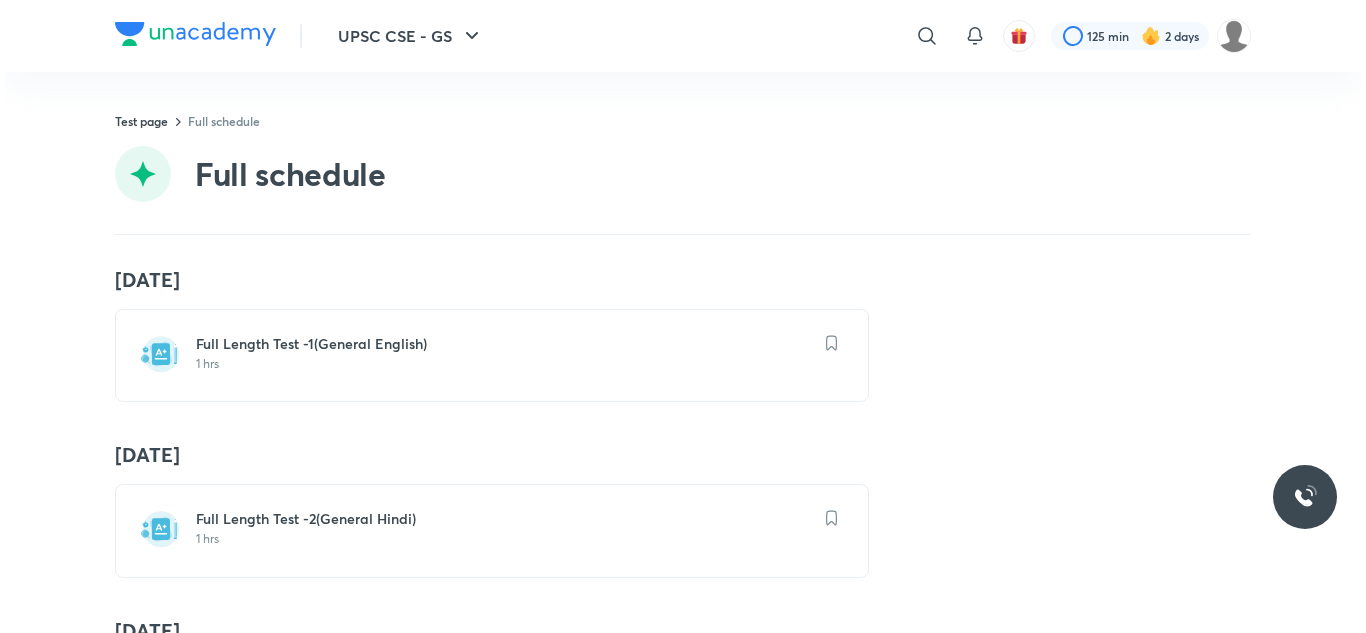 scroll, scrollTop: 0, scrollLeft: 0, axis: both 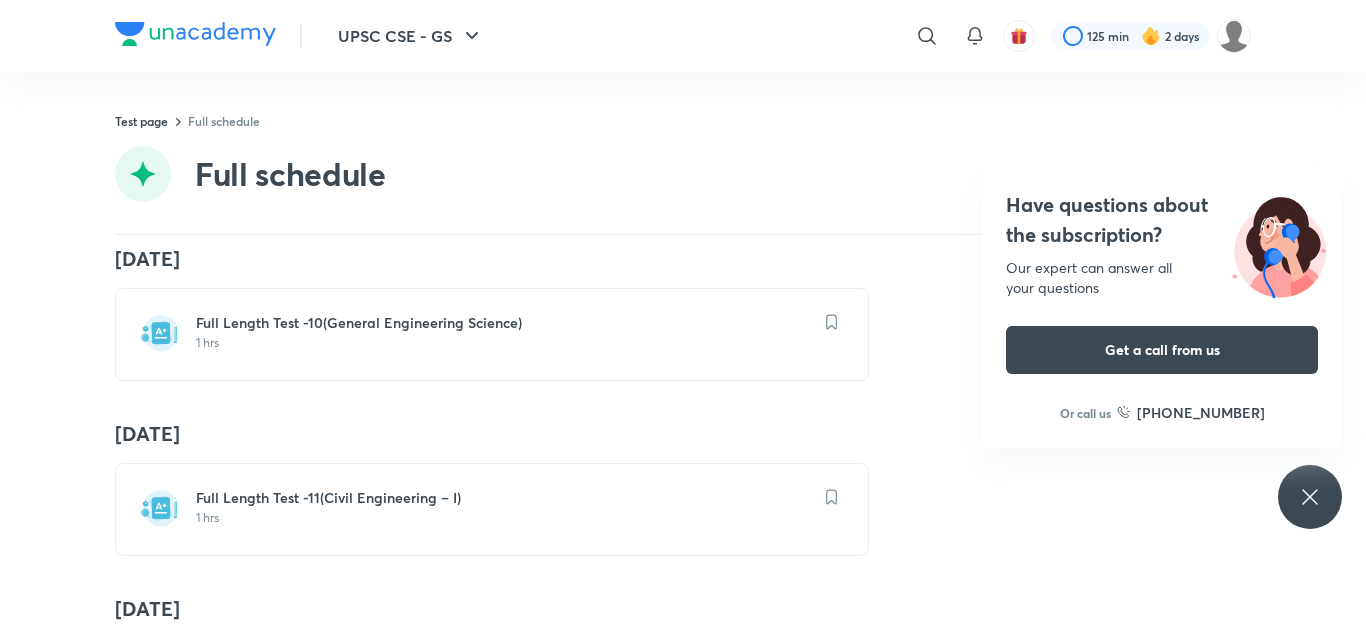 click on "1 hrs" at bounding box center (504, 518) 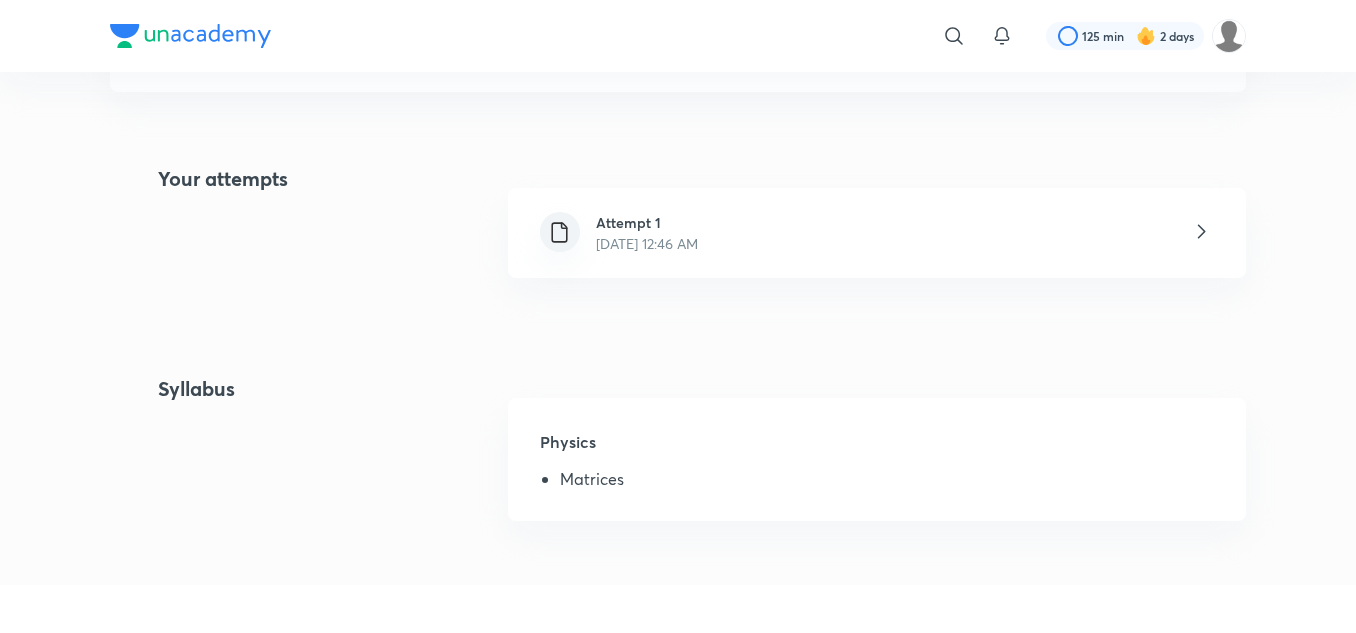 scroll, scrollTop: 400, scrollLeft: 0, axis: vertical 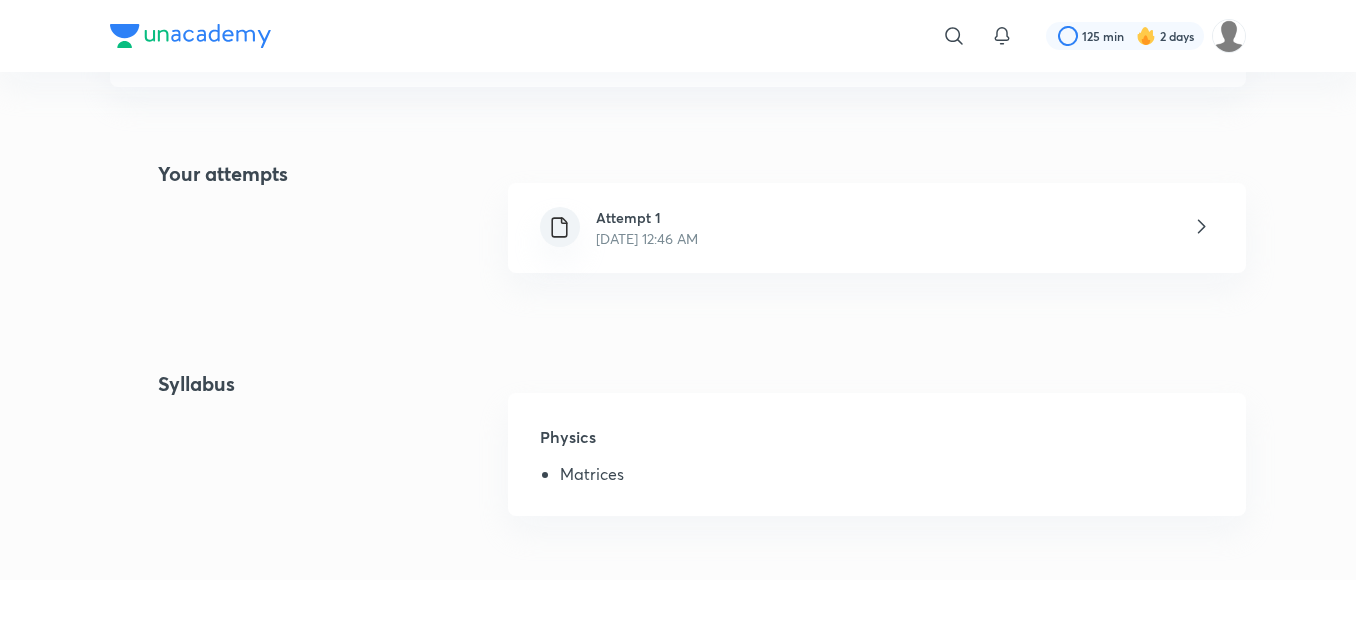 click on "Attempt 1 Jun 23, 2025, 12:46 AM" at bounding box center [877, 228] 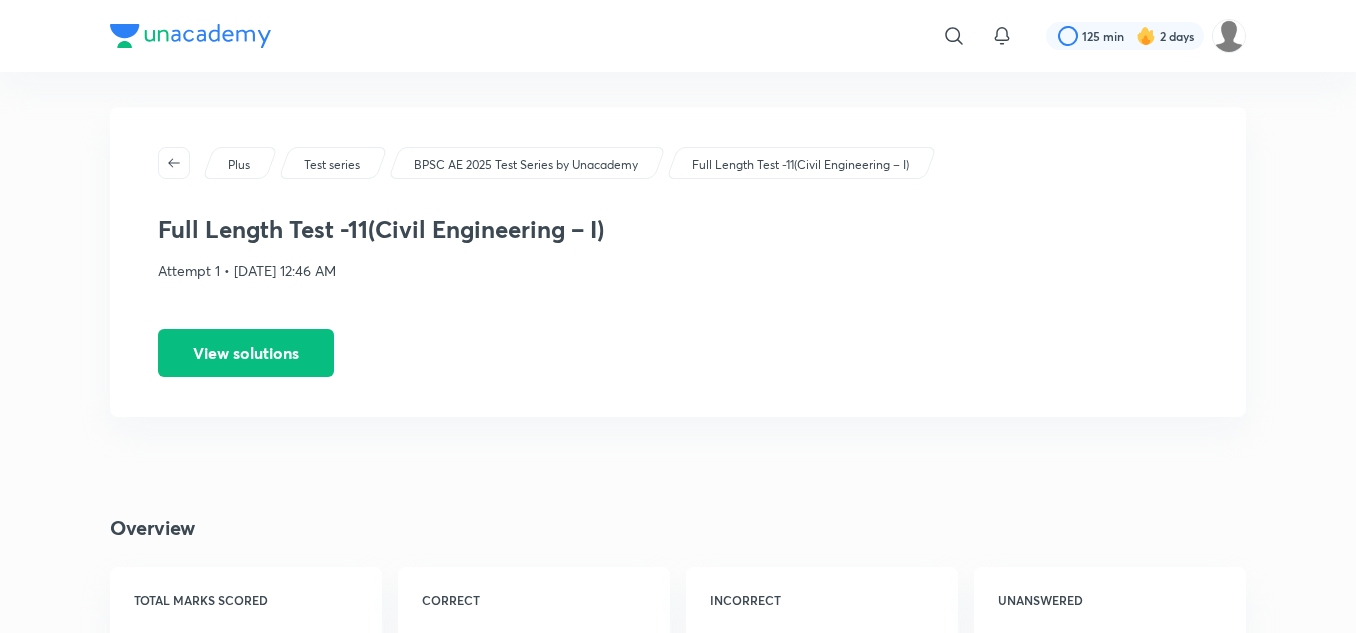 scroll, scrollTop: 0, scrollLeft: 0, axis: both 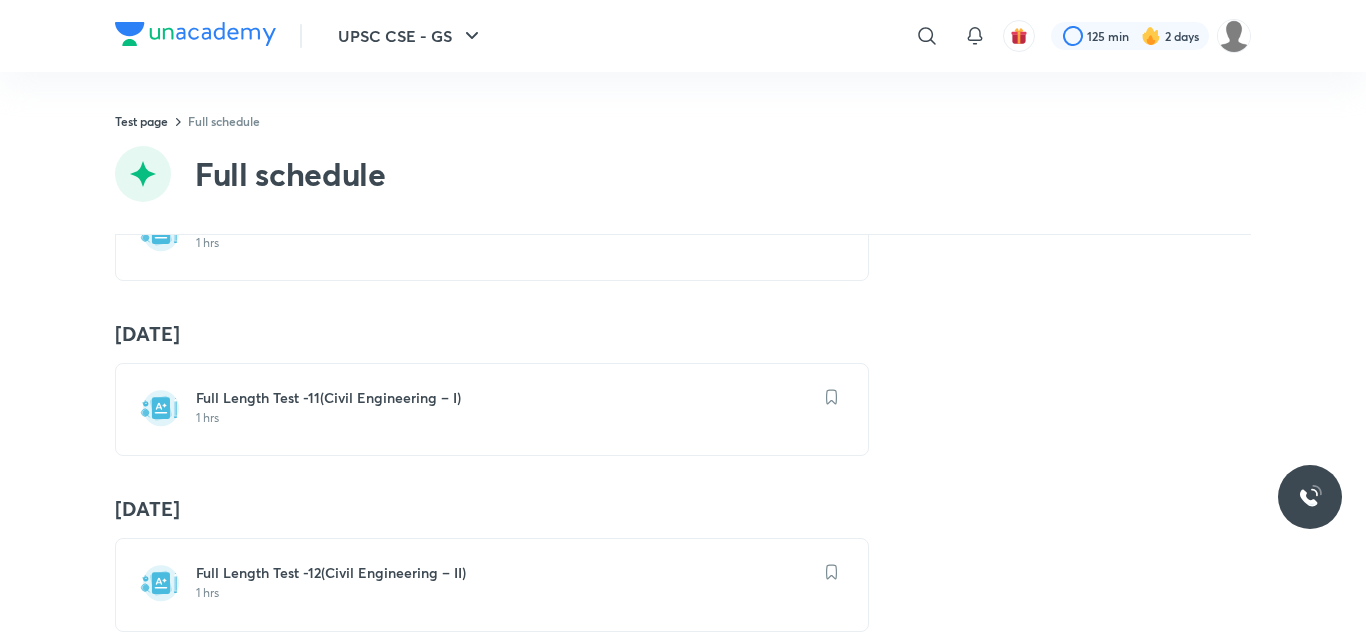 click on "Full Length Test -11(Civil Engineering – I)" at bounding box center [504, 398] 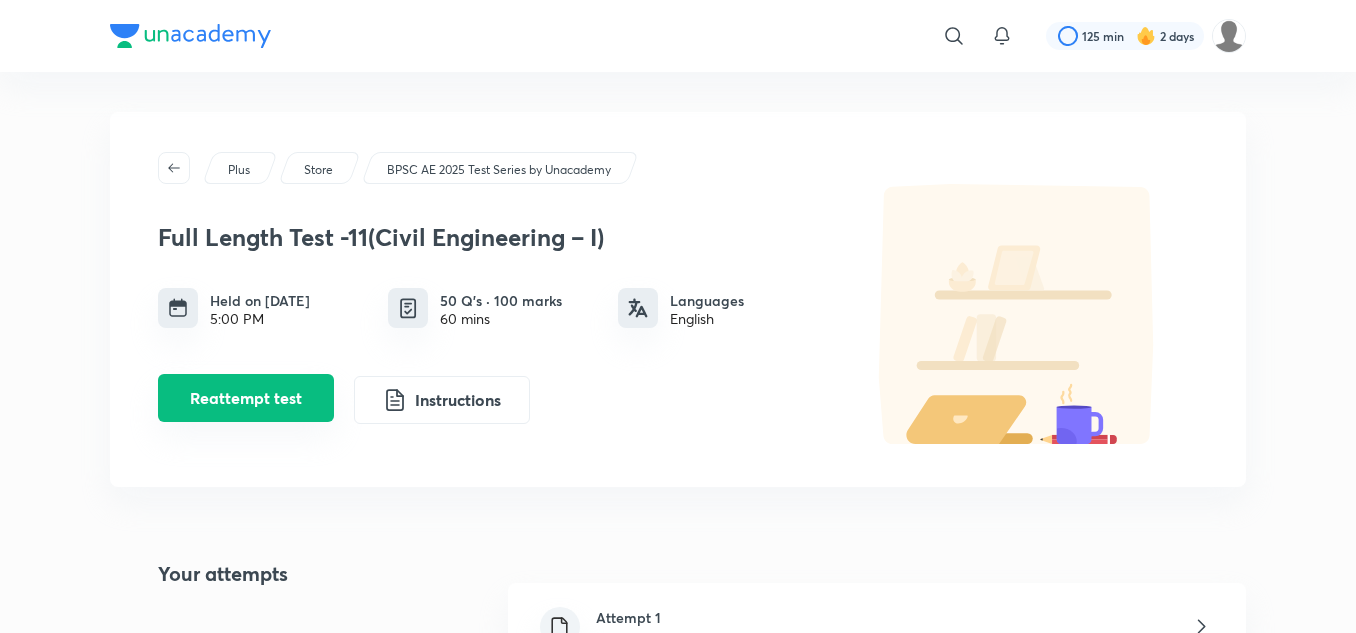 click on "Reattempt test" at bounding box center [246, 398] 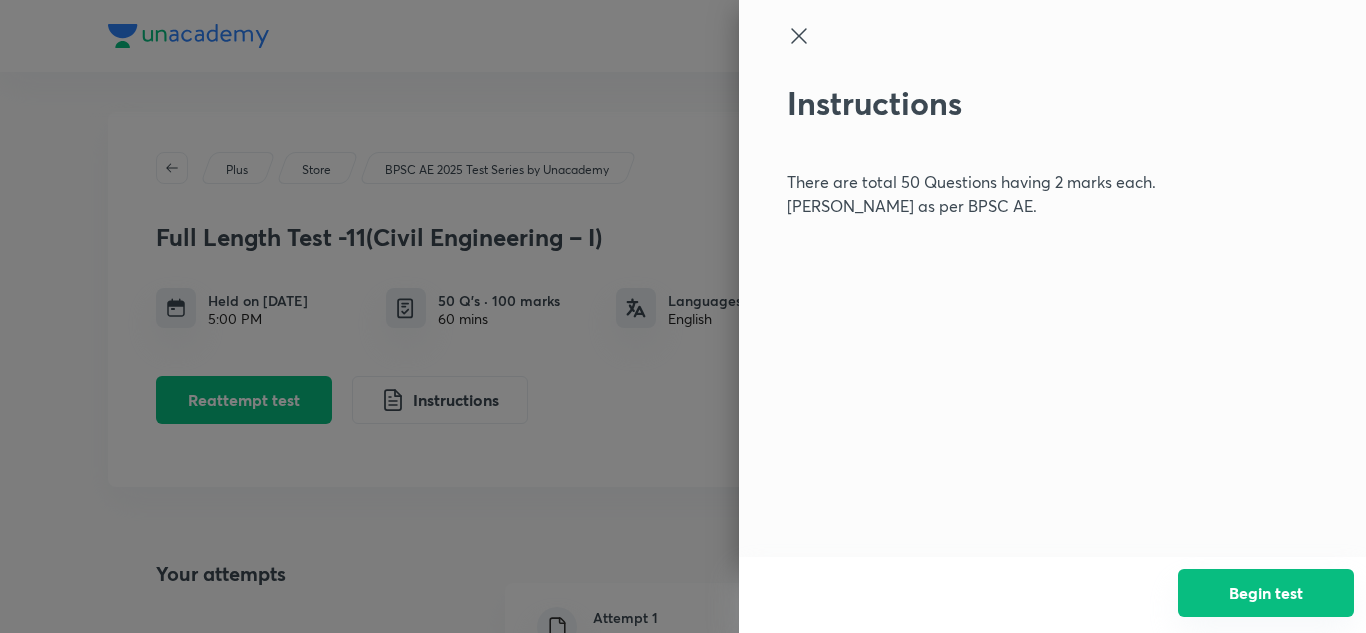 click on "Begin test" at bounding box center (1266, 593) 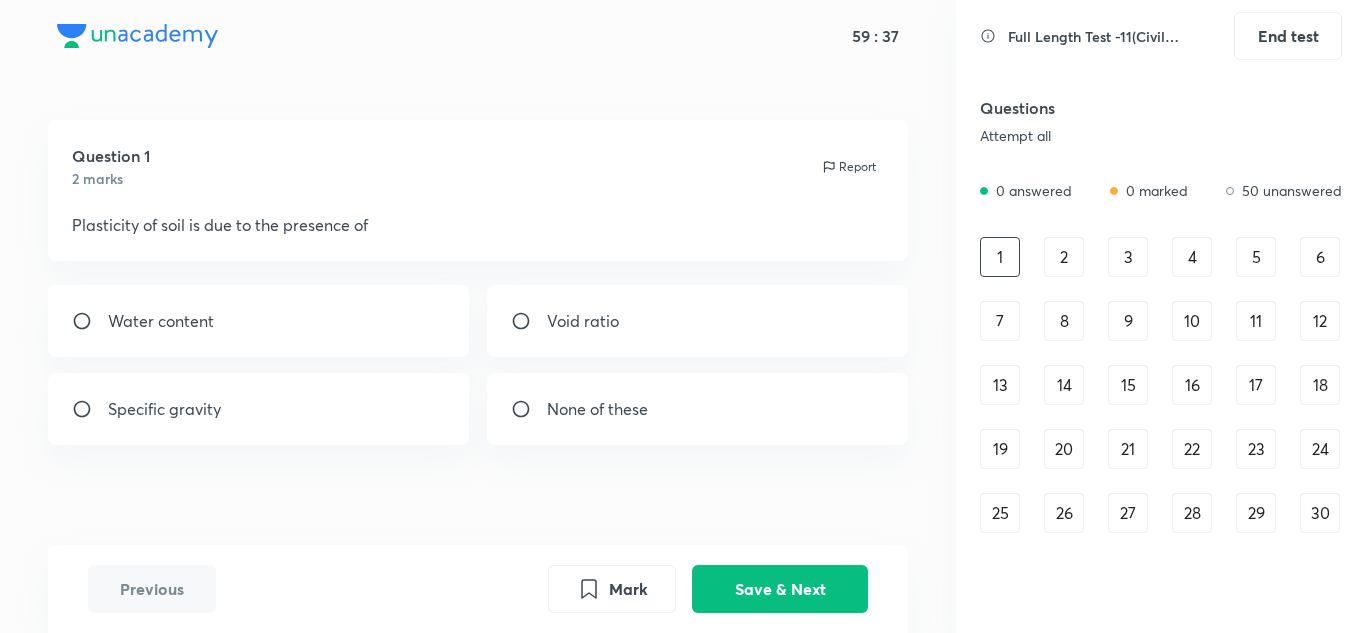 click on "Water content" at bounding box center (259, 321) 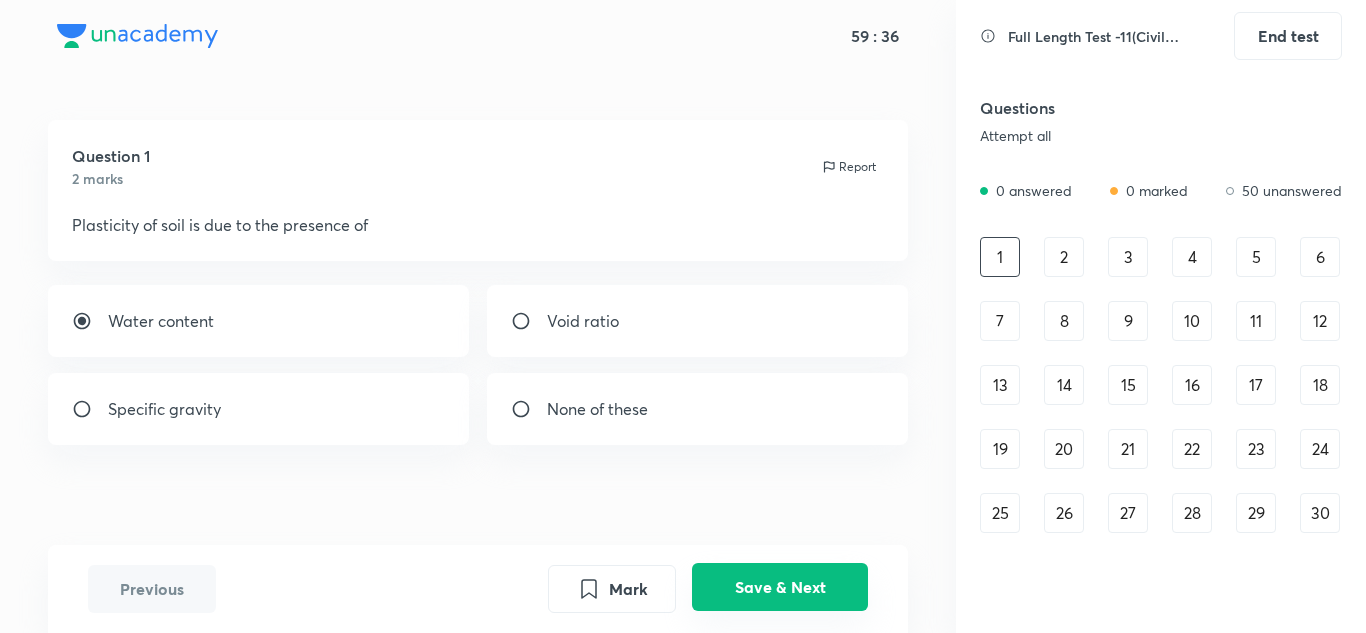click on "Save & Next" at bounding box center [780, 587] 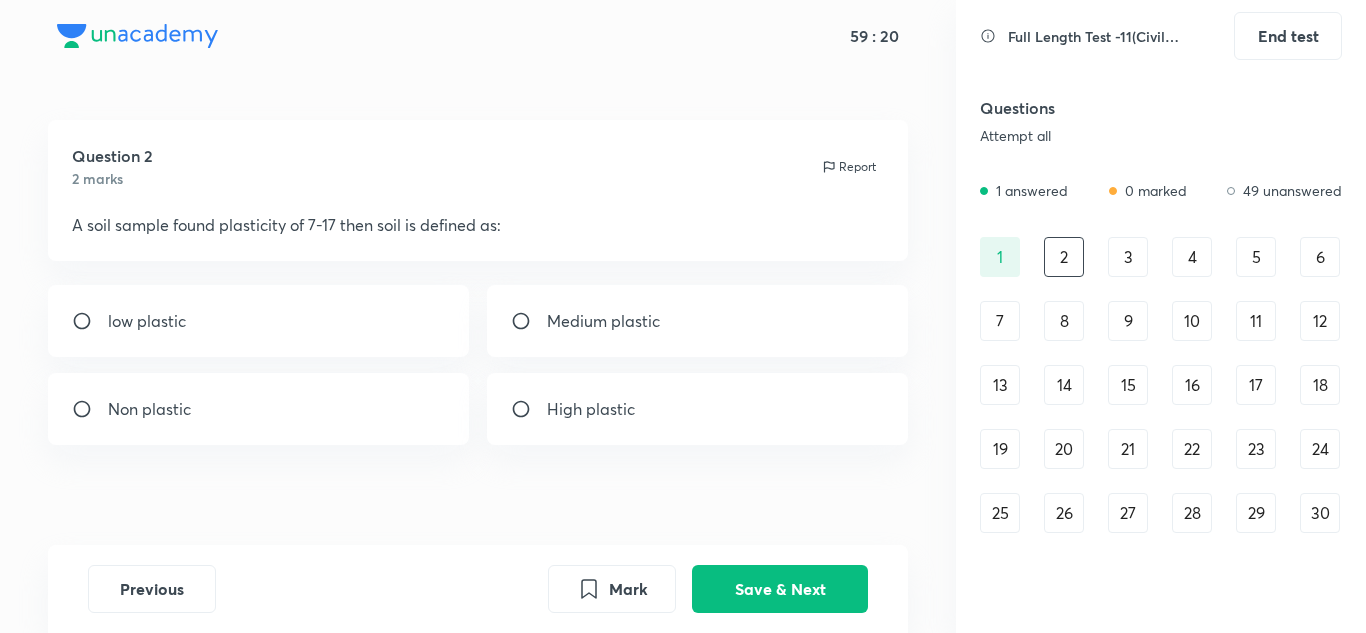 click on "low plastic" at bounding box center (259, 321) 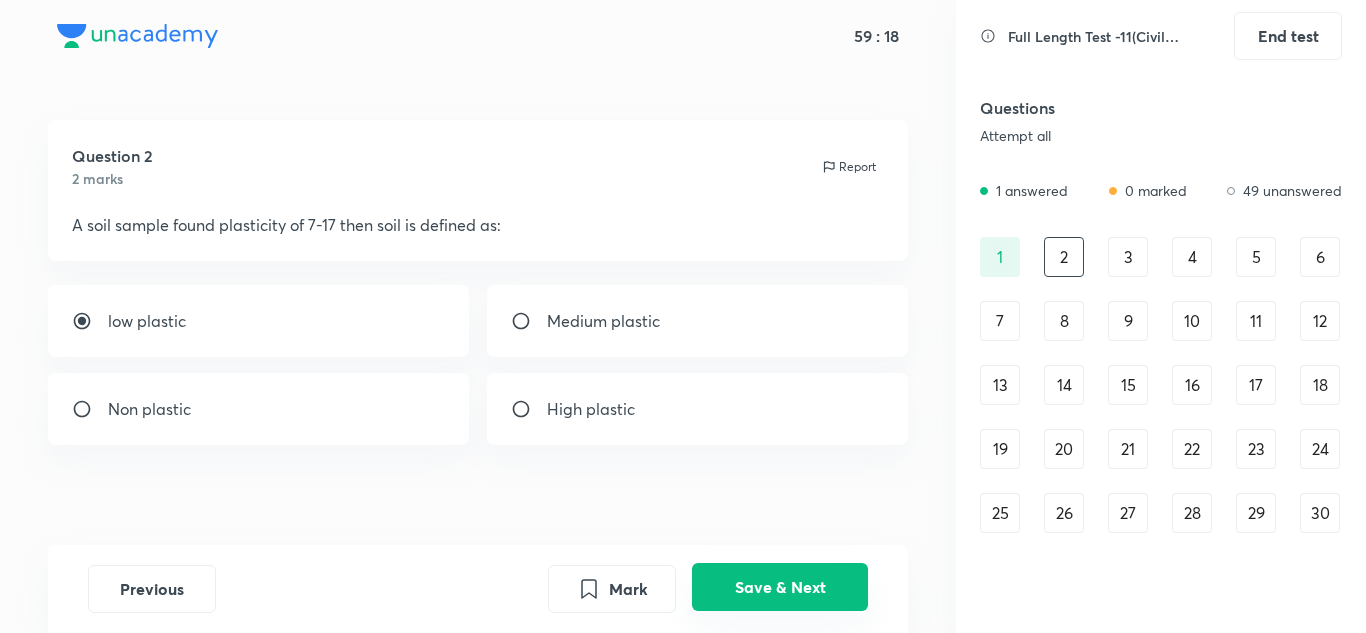 click on "Save & Next" at bounding box center [780, 587] 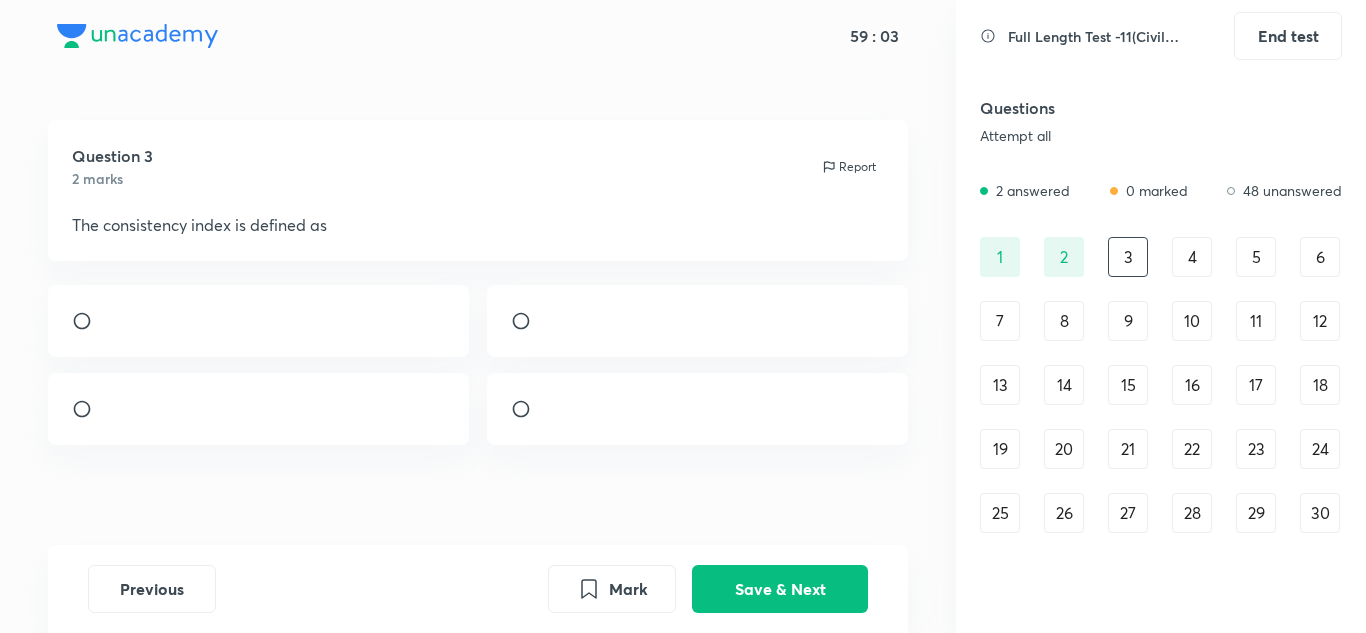 click at bounding box center (108, 414) 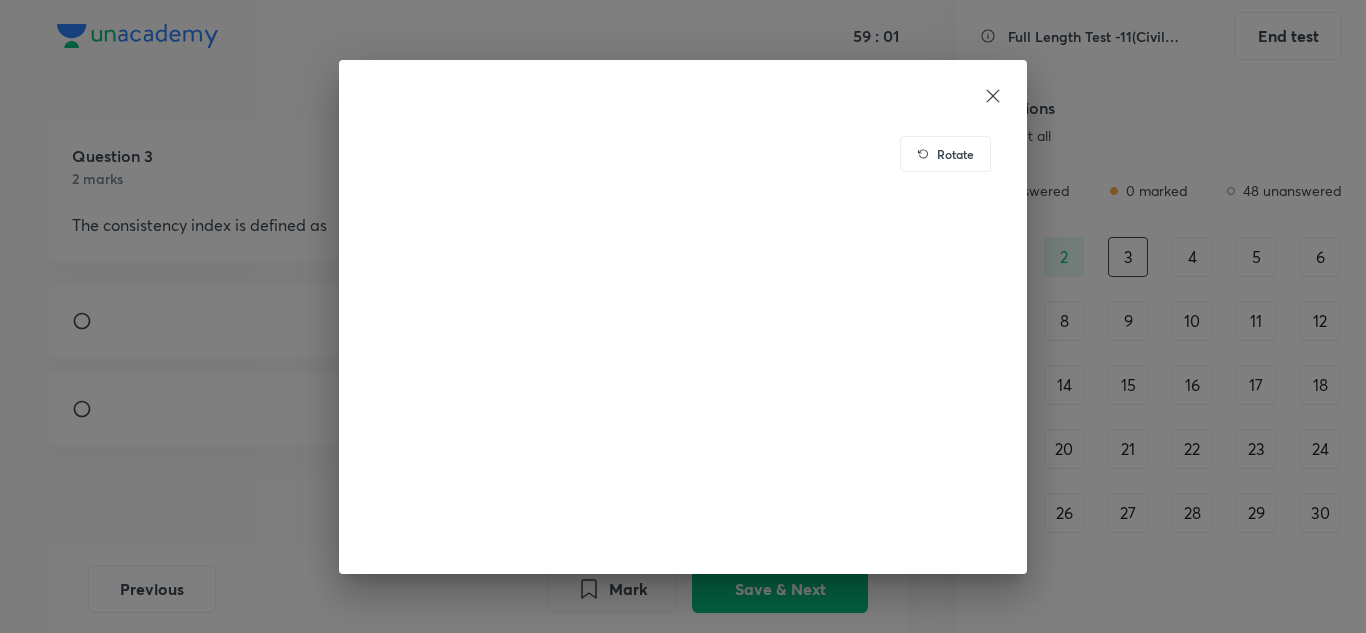 click on "Rotate" at bounding box center (683, 316) 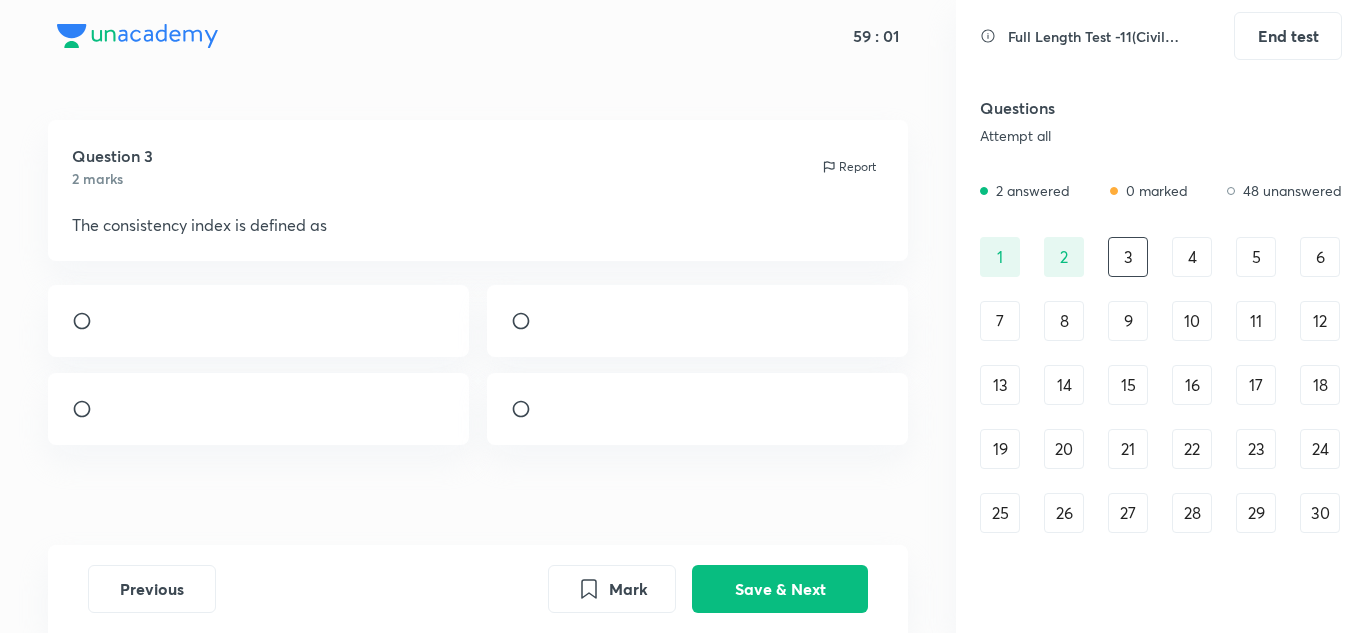 click at bounding box center (108, 414) 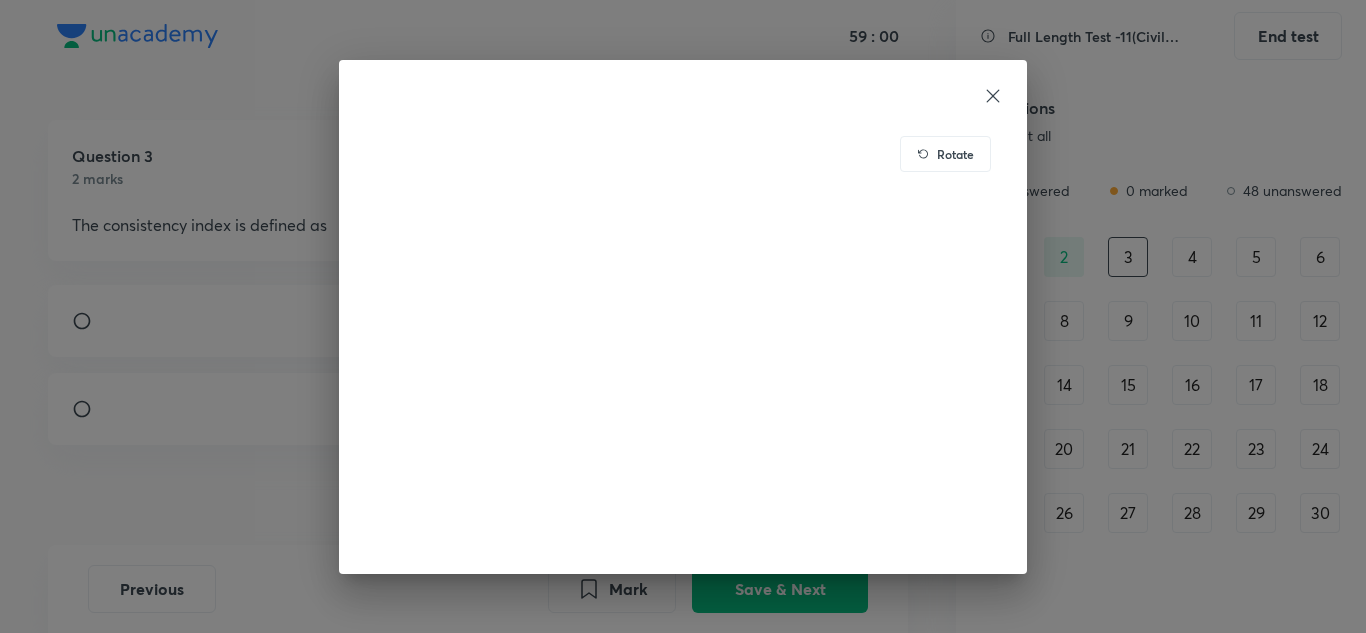 click on "Rotate" at bounding box center [683, 316] 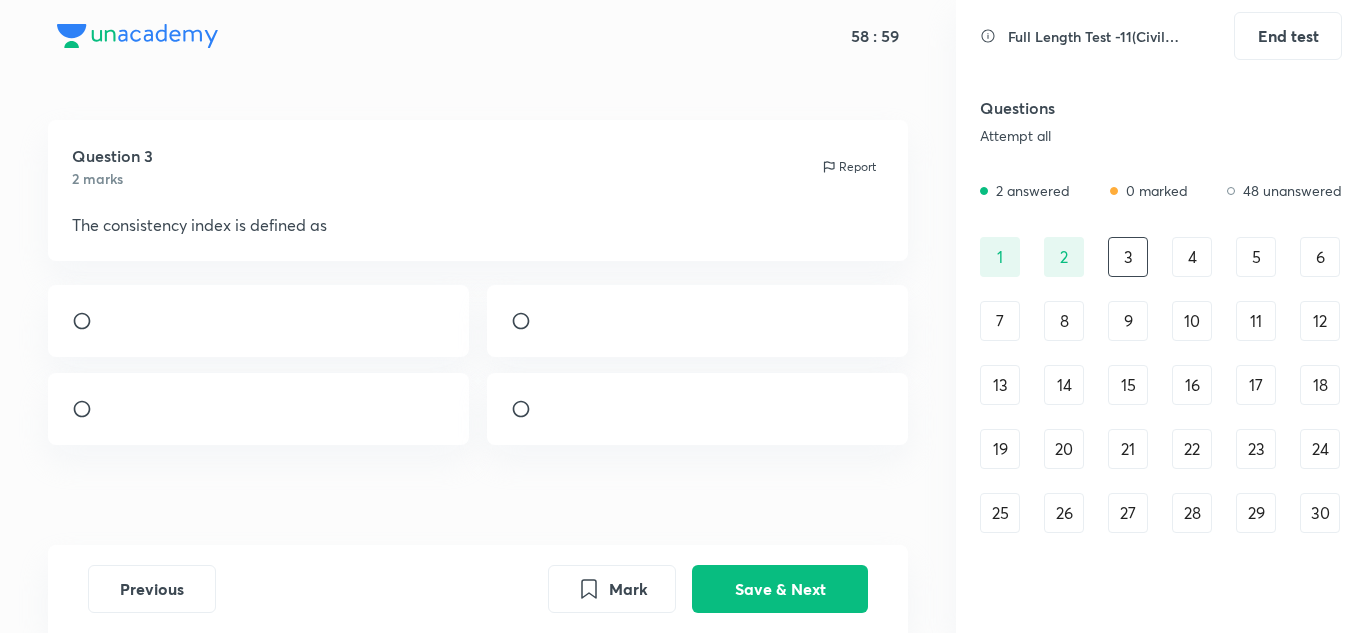 click at bounding box center (90, 409) 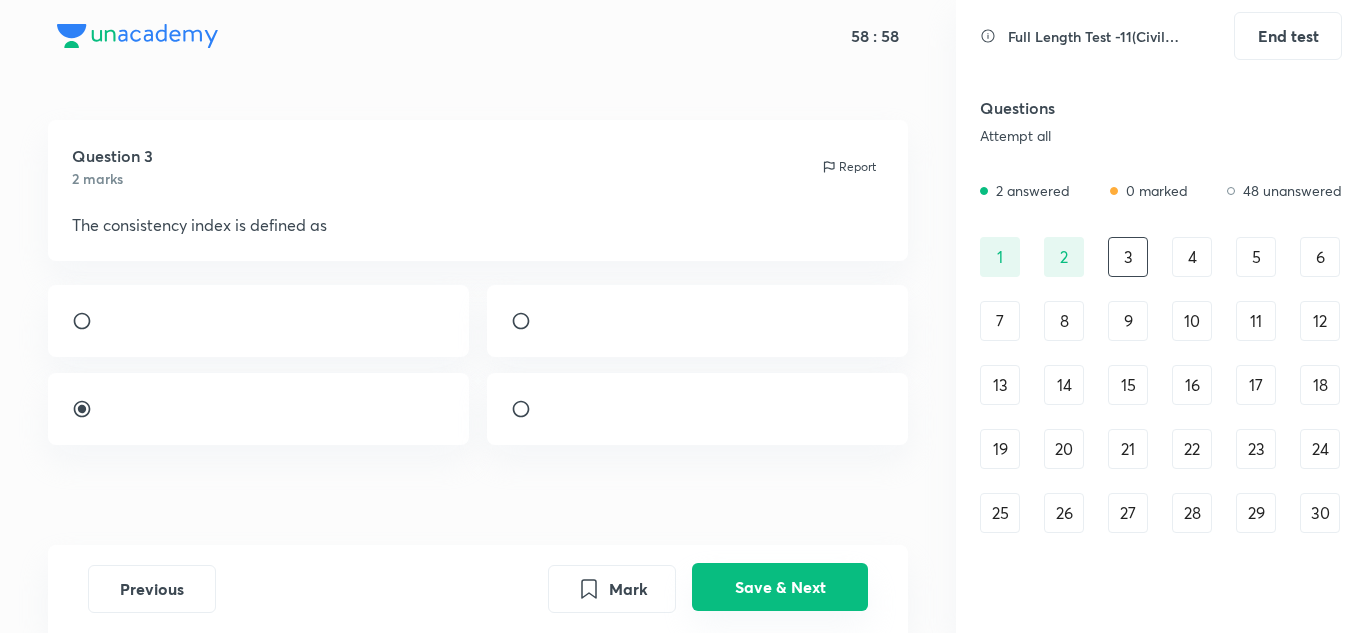 click on "Save & Next" at bounding box center [780, 587] 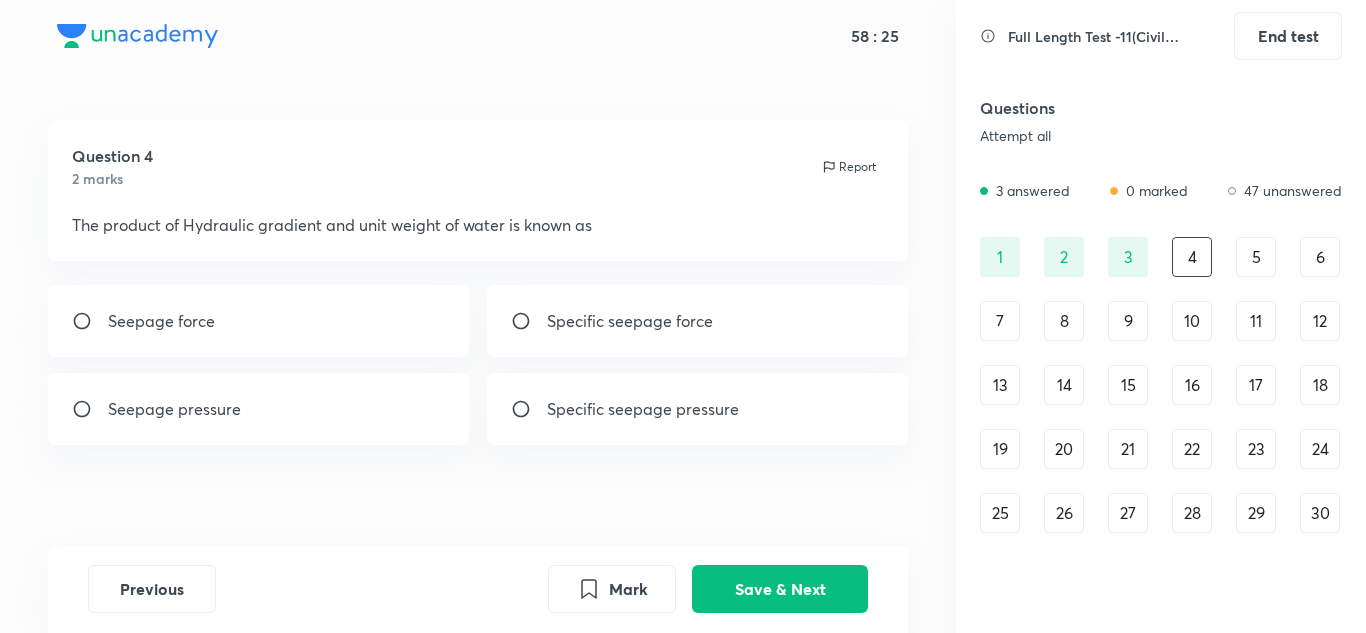 click on "Seepage pressure" at bounding box center [259, 409] 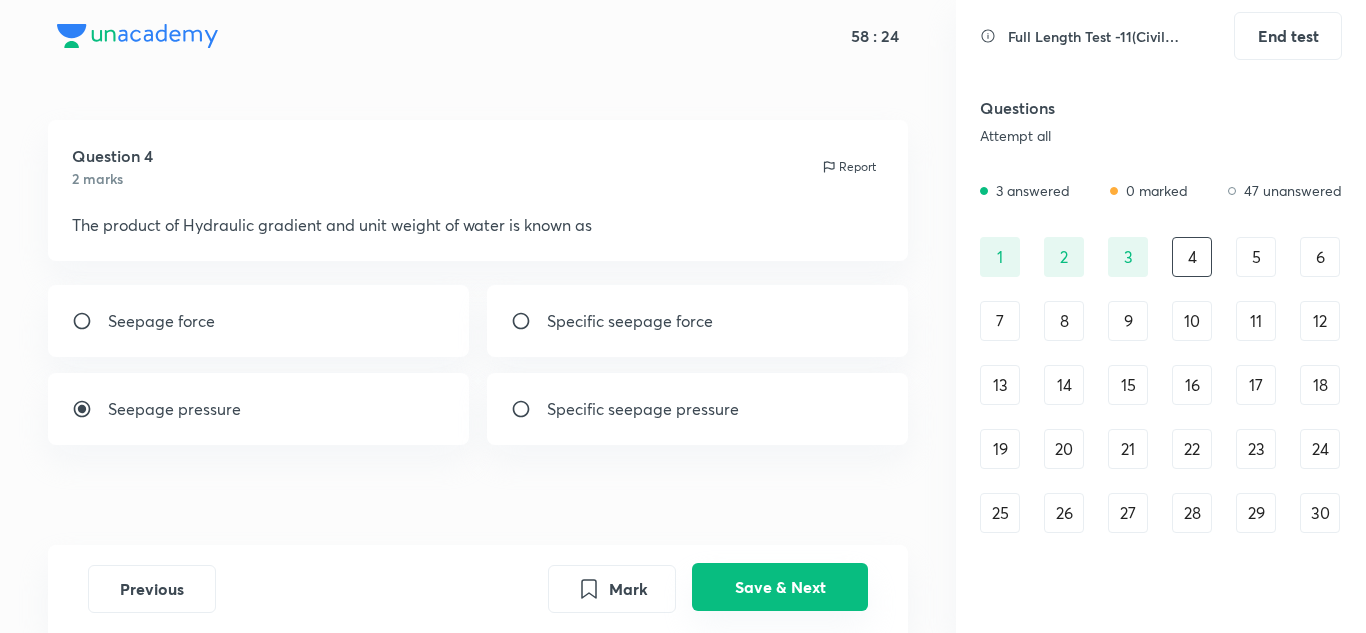 click on "Save & Next" at bounding box center [780, 587] 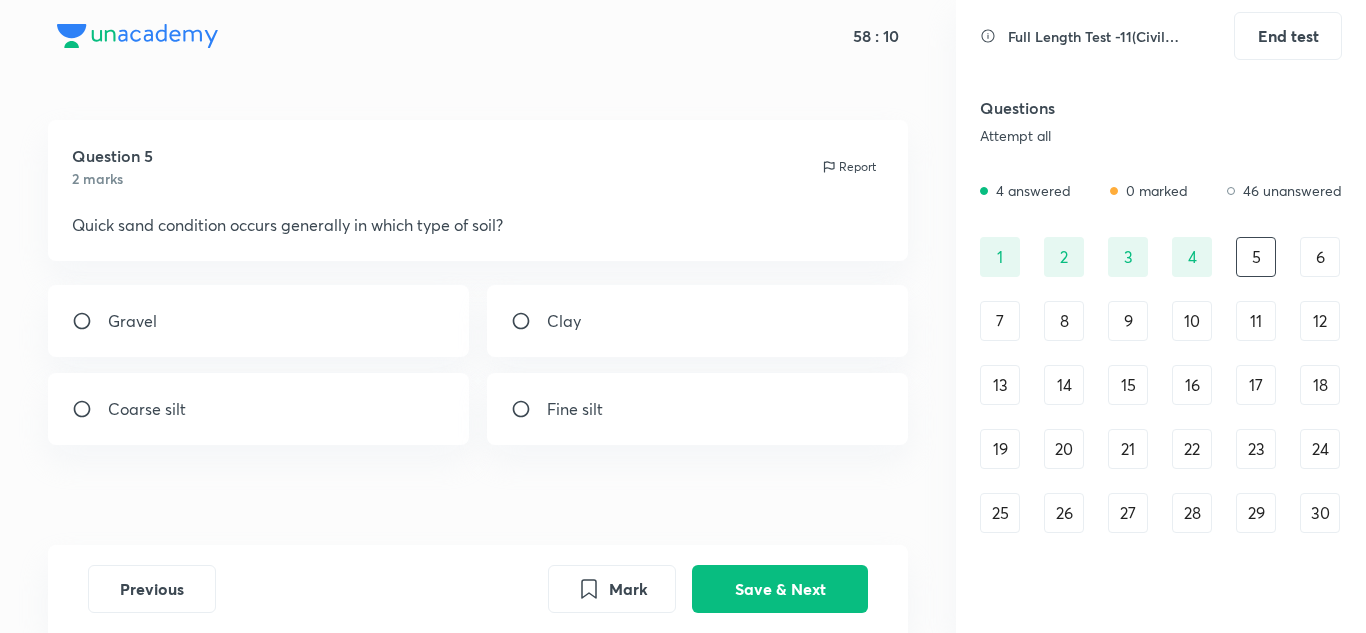 click on "Coarse silt" at bounding box center (259, 409) 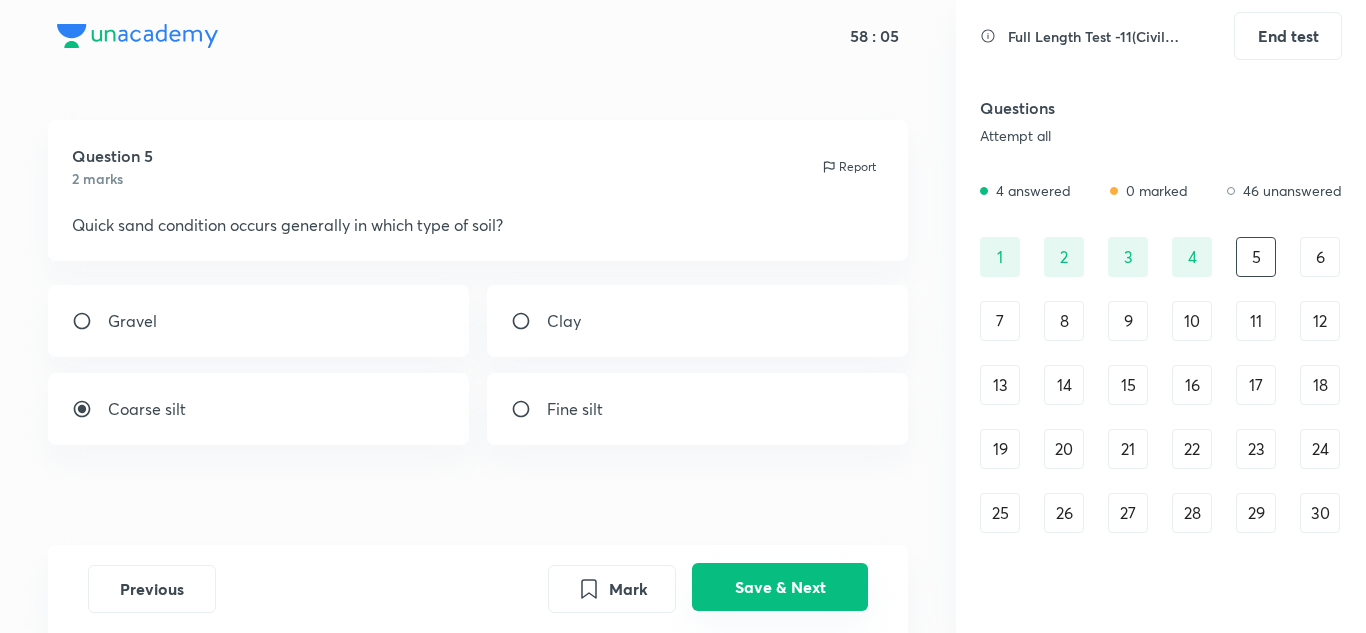 click on "Save & Next" at bounding box center (780, 587) 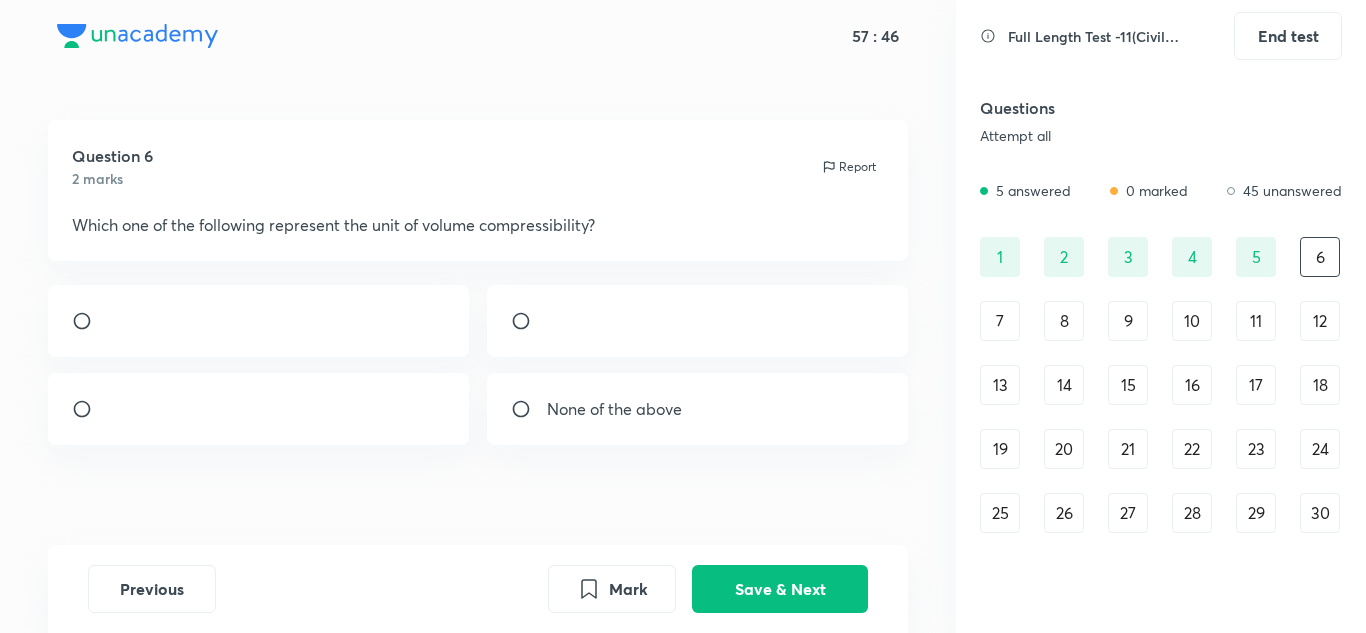 click at bounding box center [259, 321] 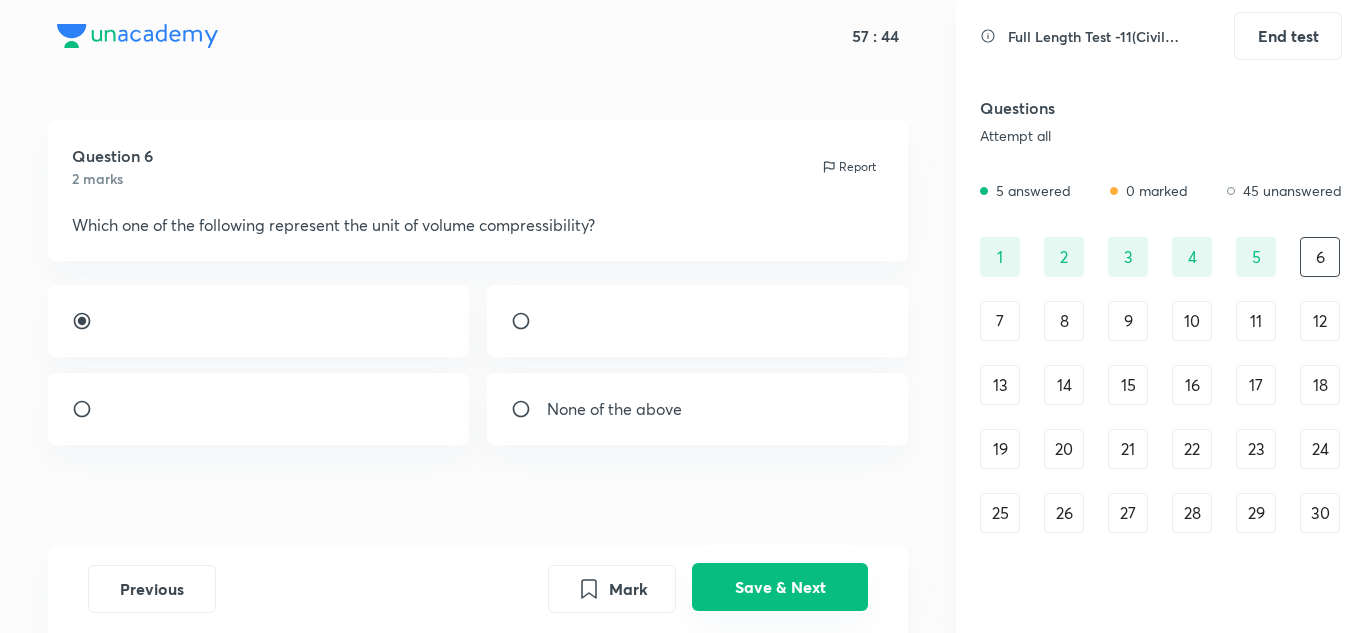 click on "Save & Next" at bounding box center [780, 587] 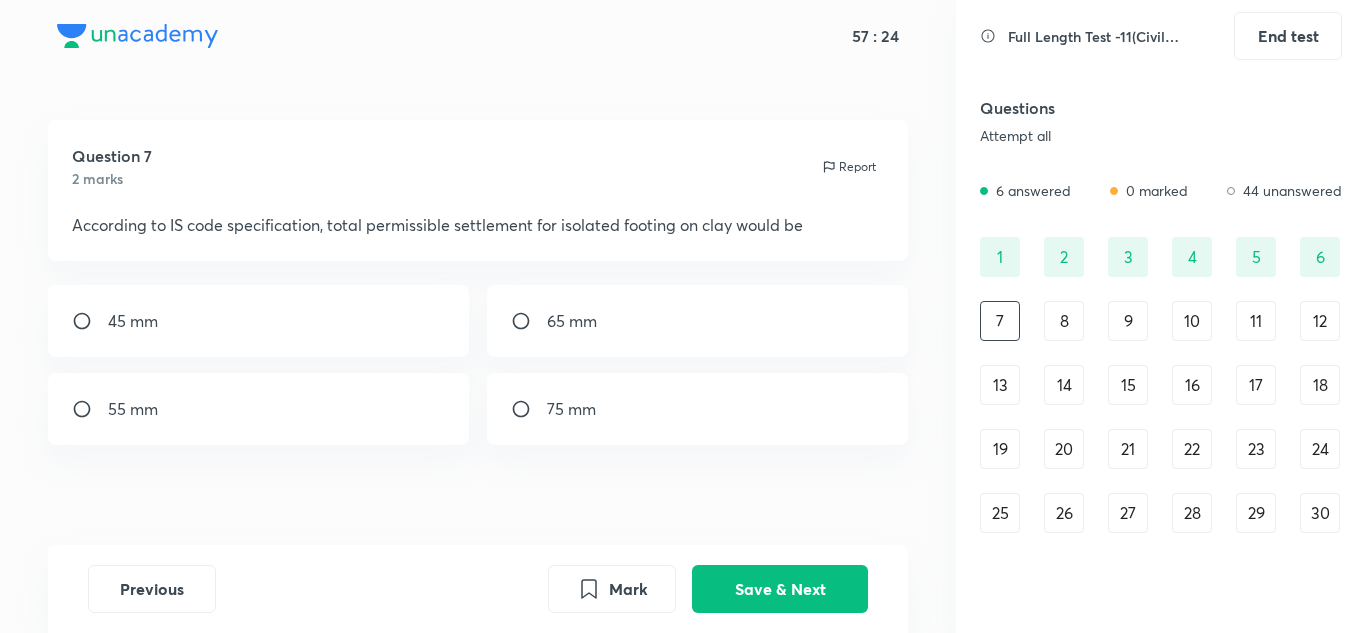 click on "45 mm" at bounding box center (259, 321) 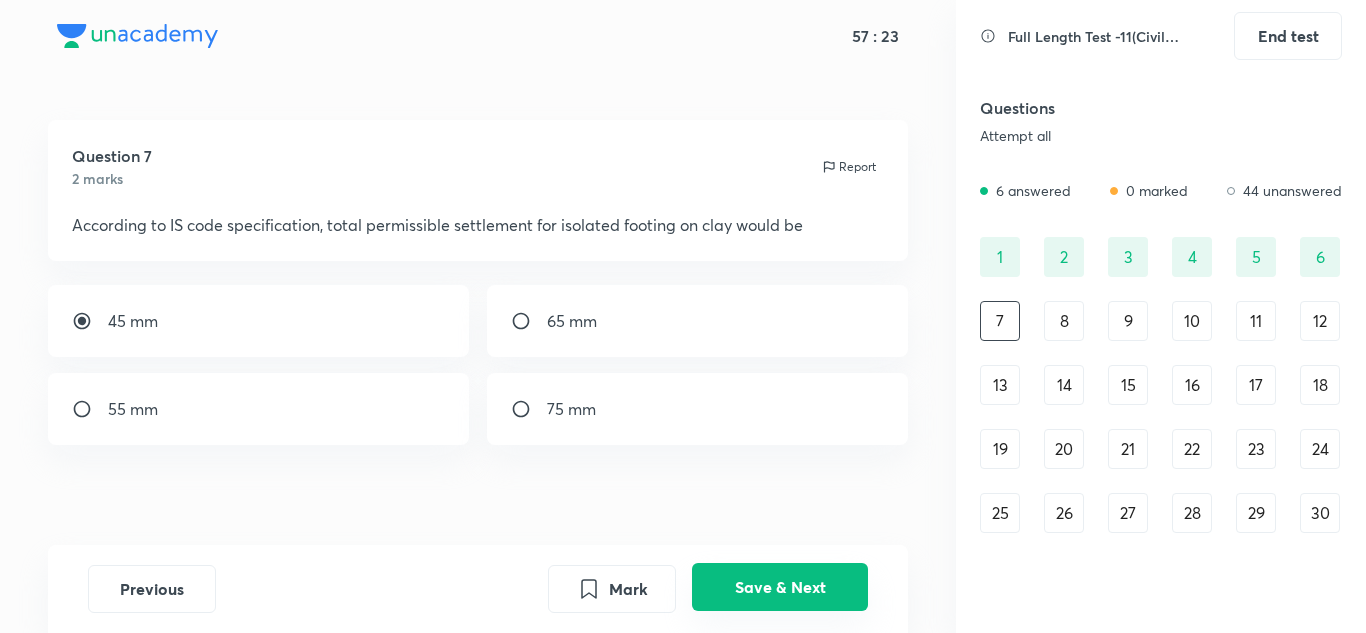 click on "Save & Next" at bounding box center (780, 587) 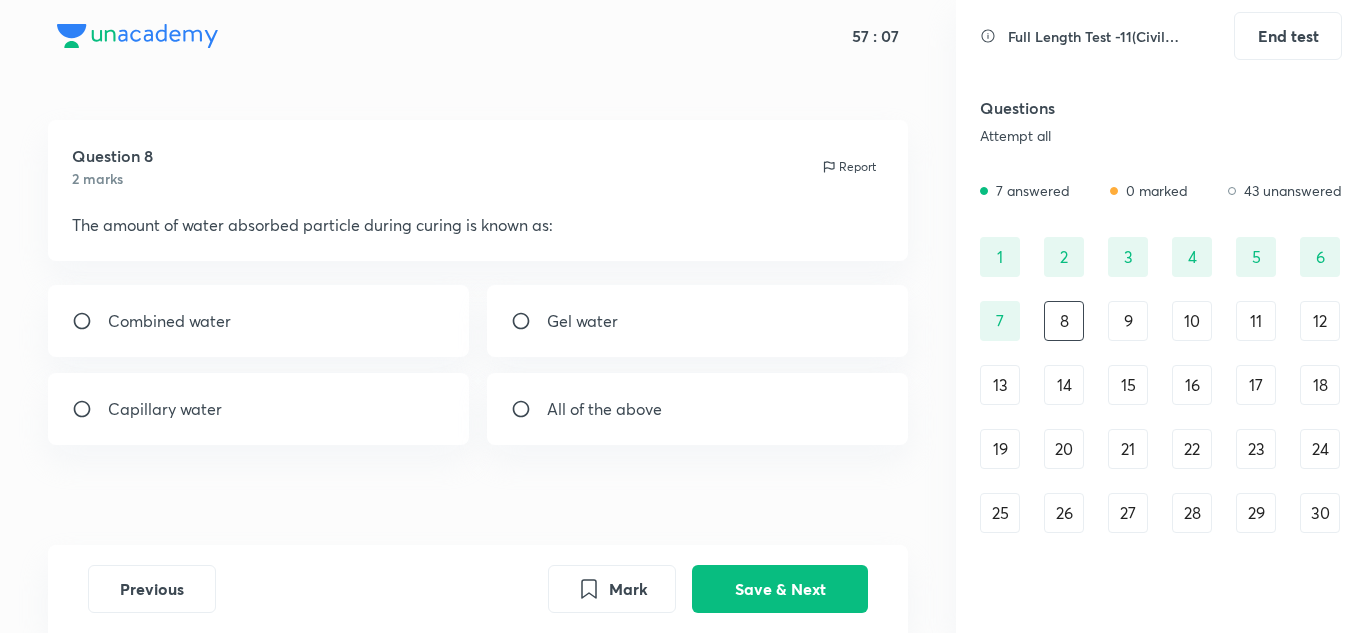 click on "All of the above" at bounding box center (604, 409) 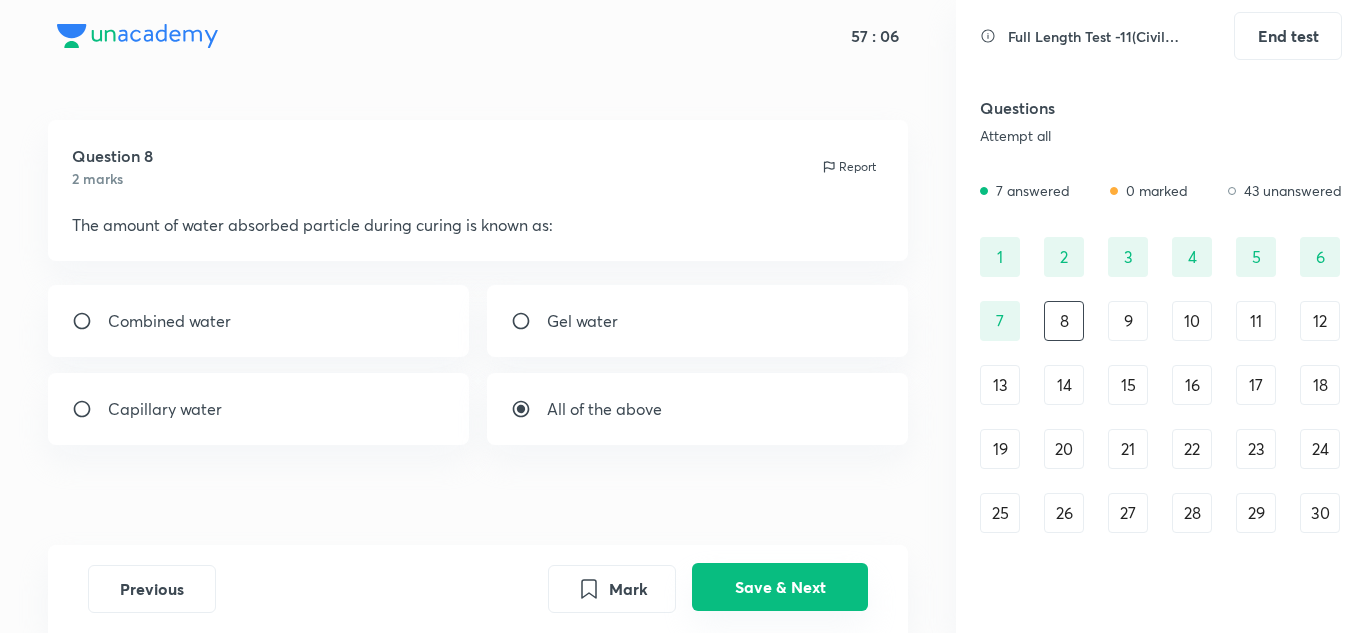 click on "Save & Next" at bounding box center [780, 587] 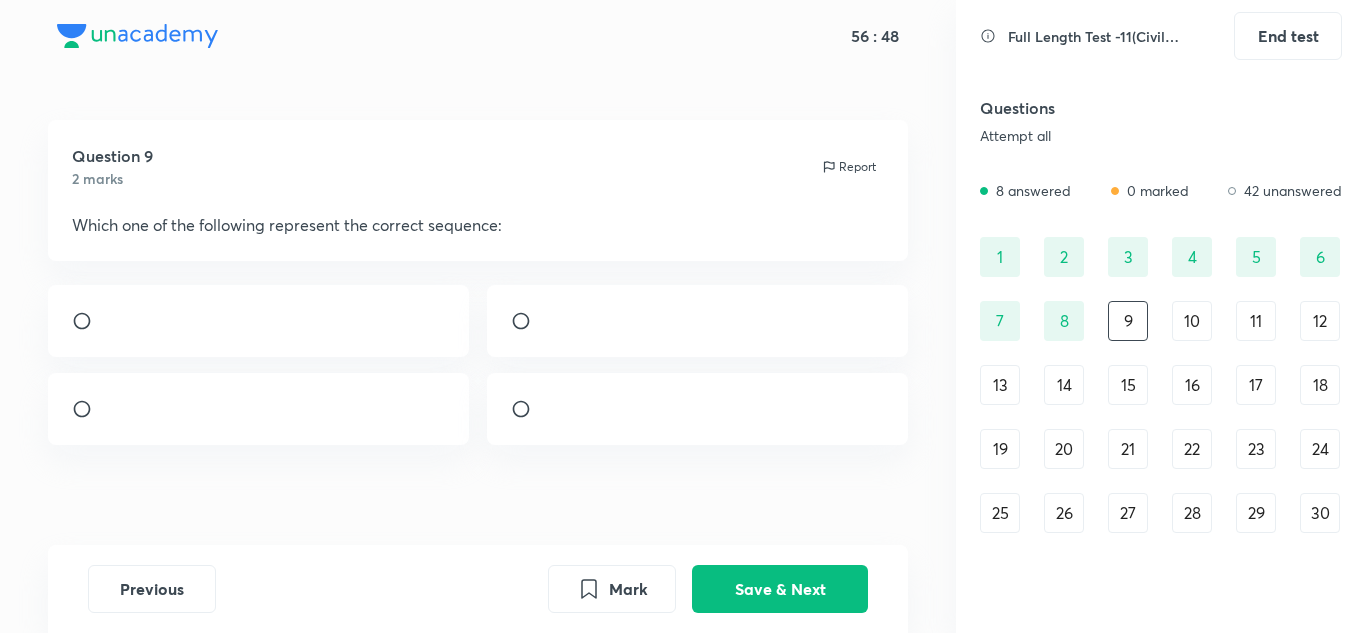click at bounding box center [547, 326] 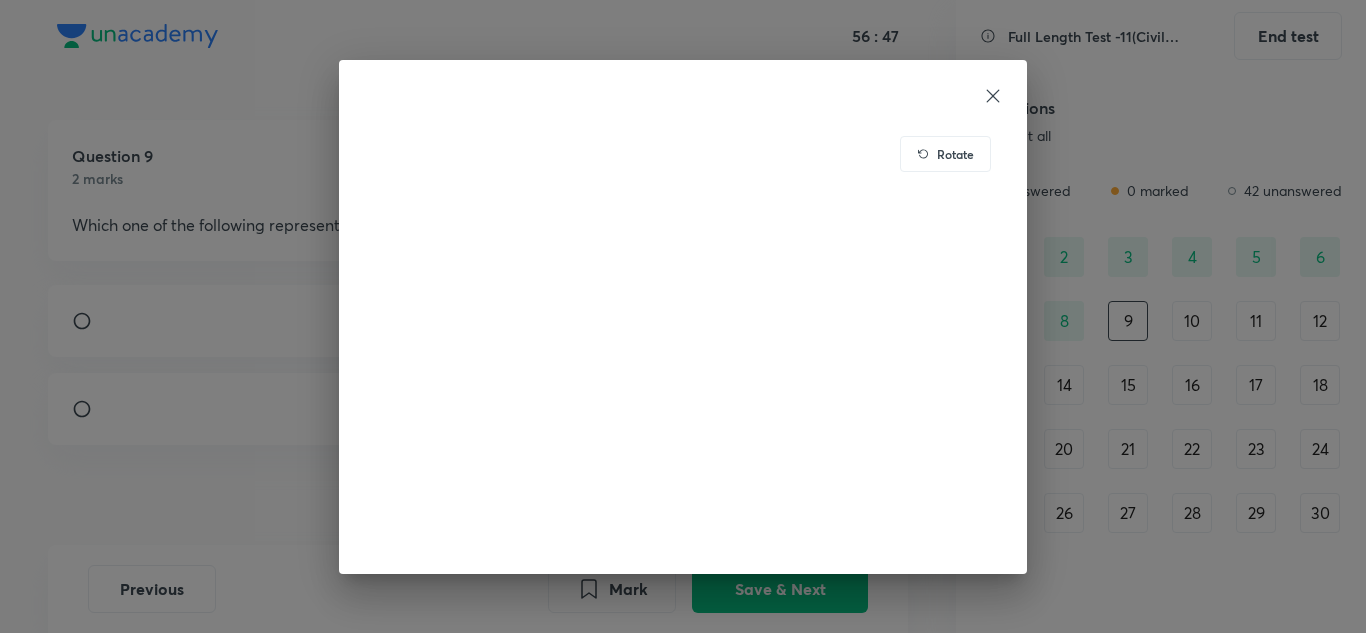 click on "Rotate" at bounding box center [683, 316] 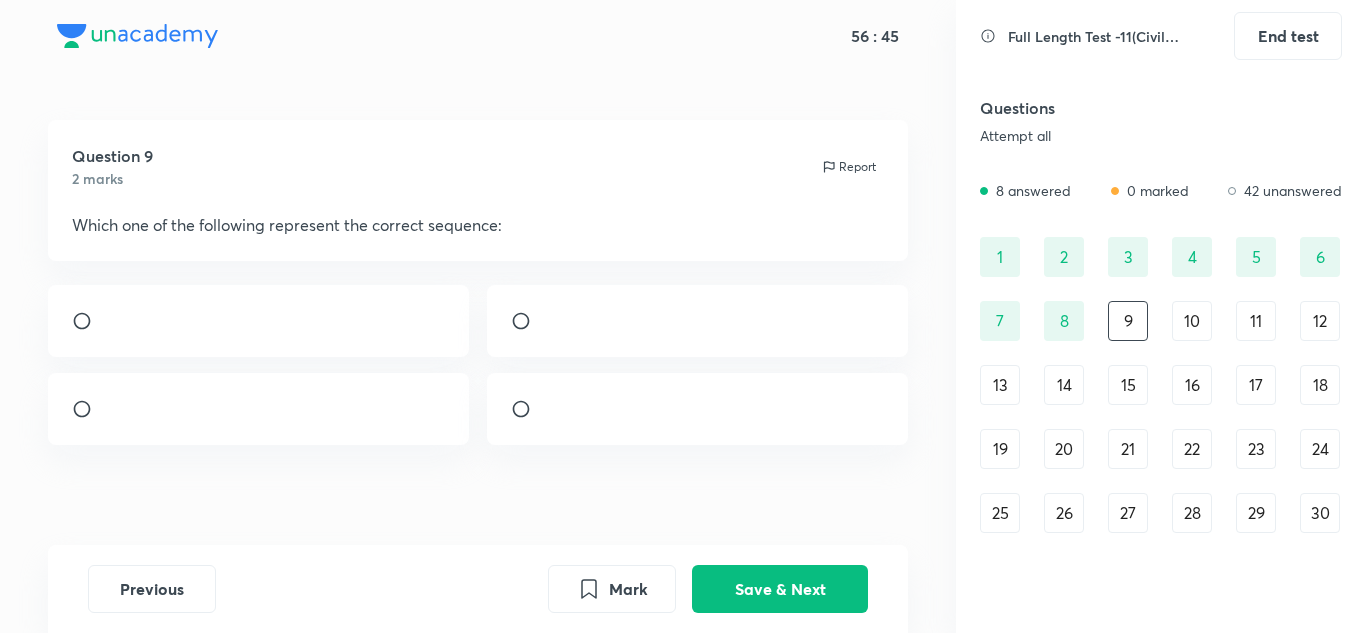 click at bounding box center (529, 321) 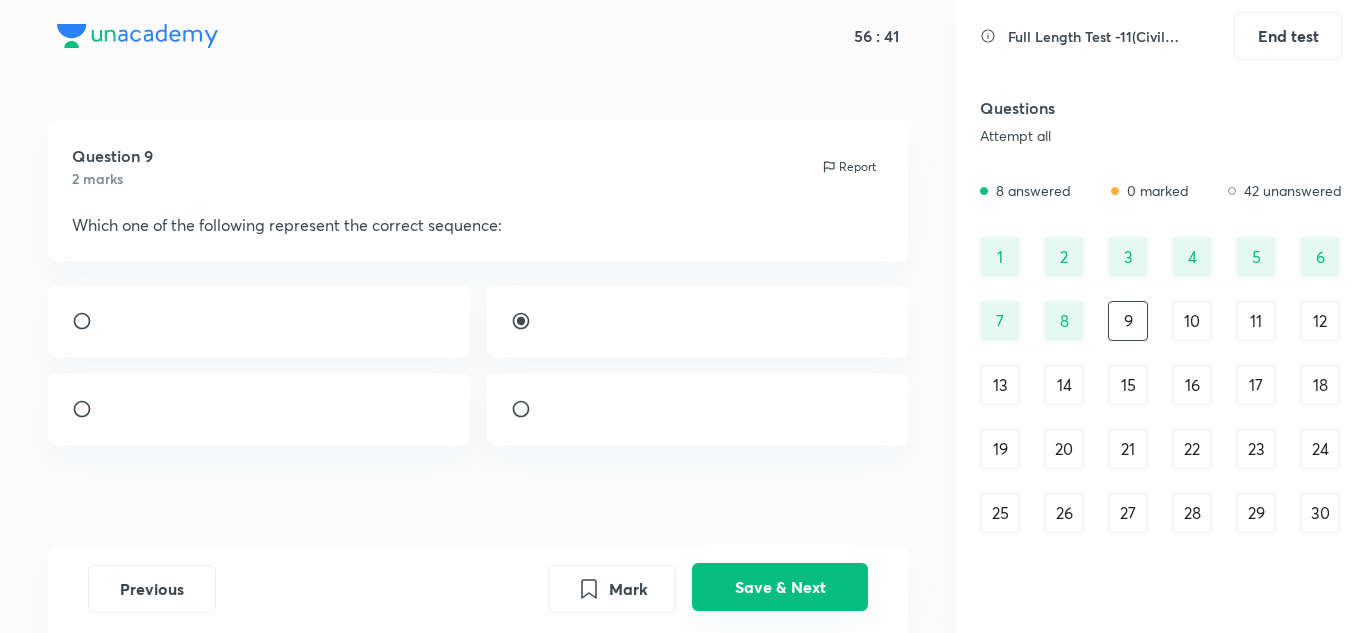 click on "Save & Next" at bounding box center (780, 587) 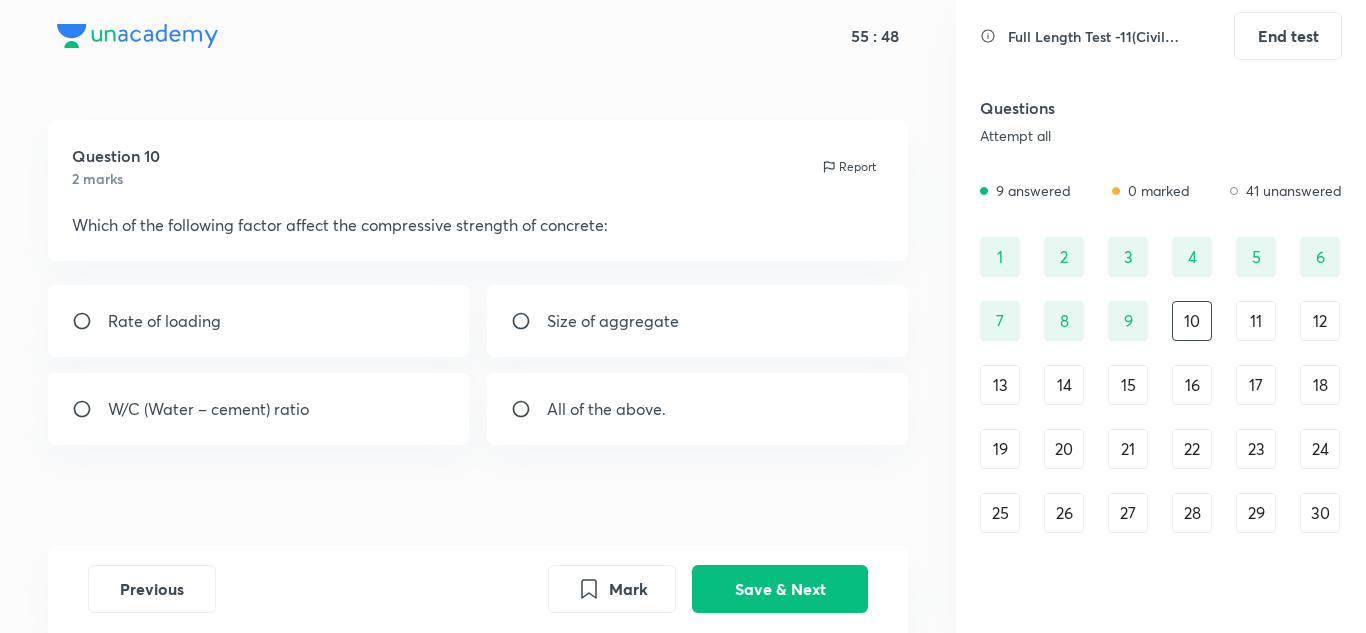 click on "All of the above." at bounding box center [606, 409] 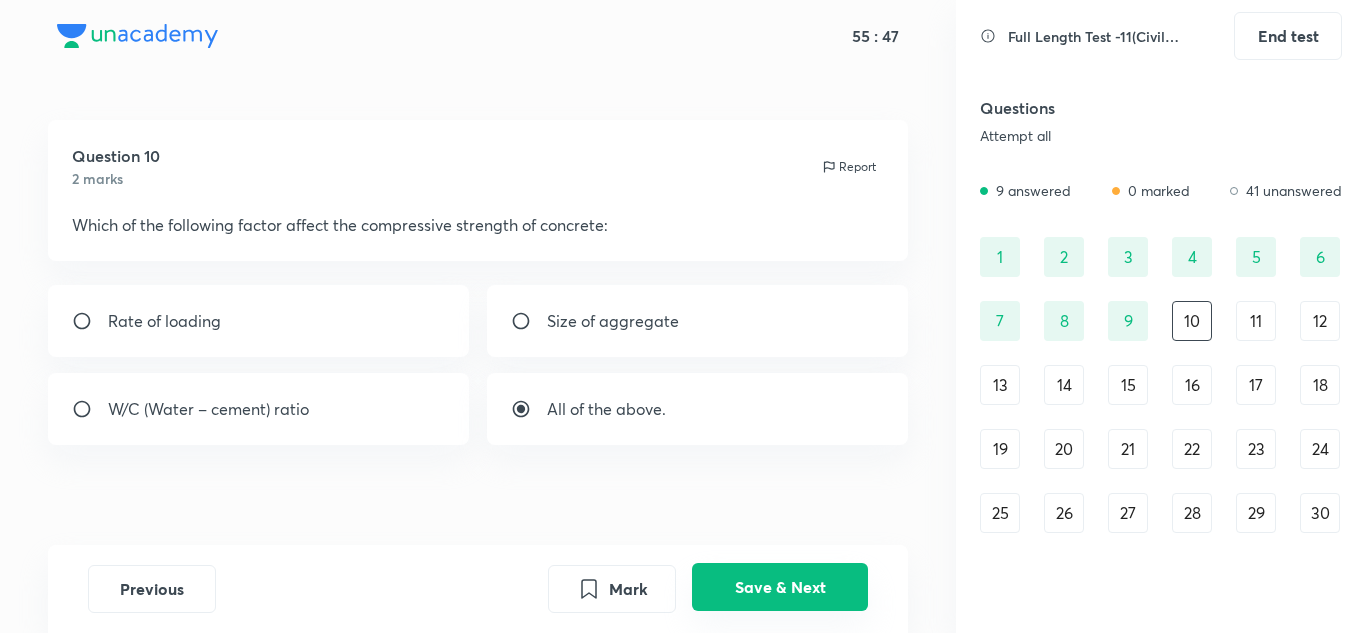 click on "Save & Next" at bounding box center (780, 587) 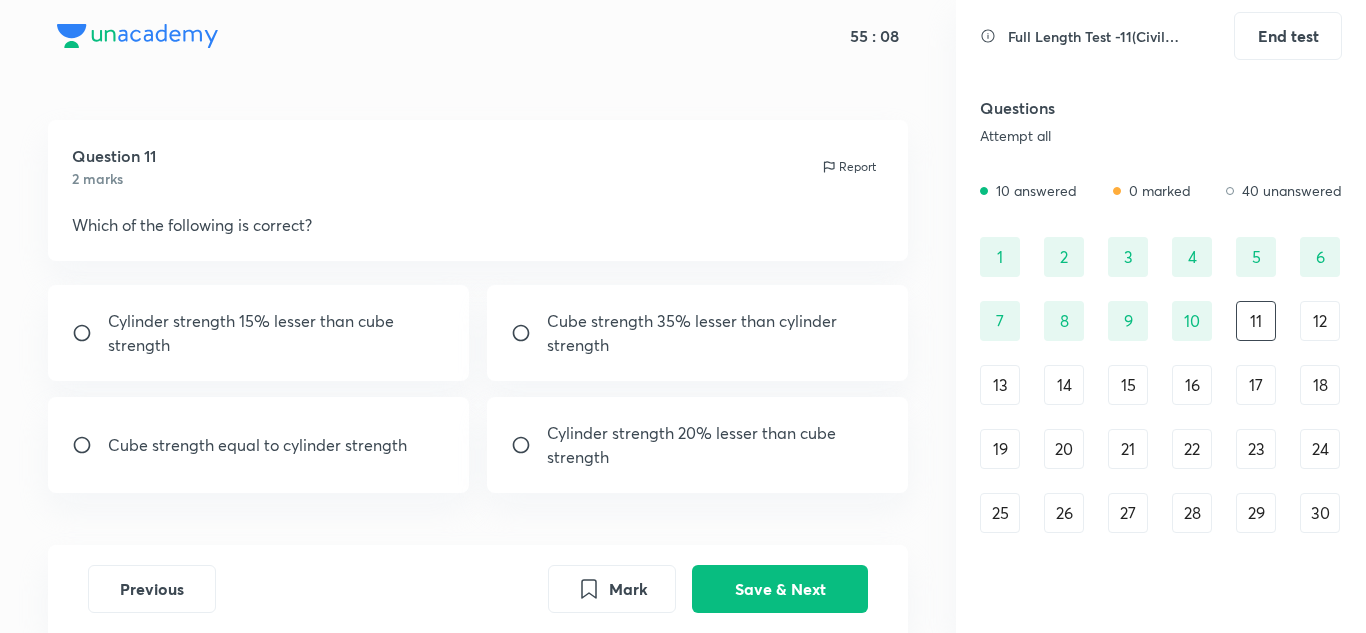 click on "Cylinder strength 15% lesser than cube strength" at bounding box center (277, 333) 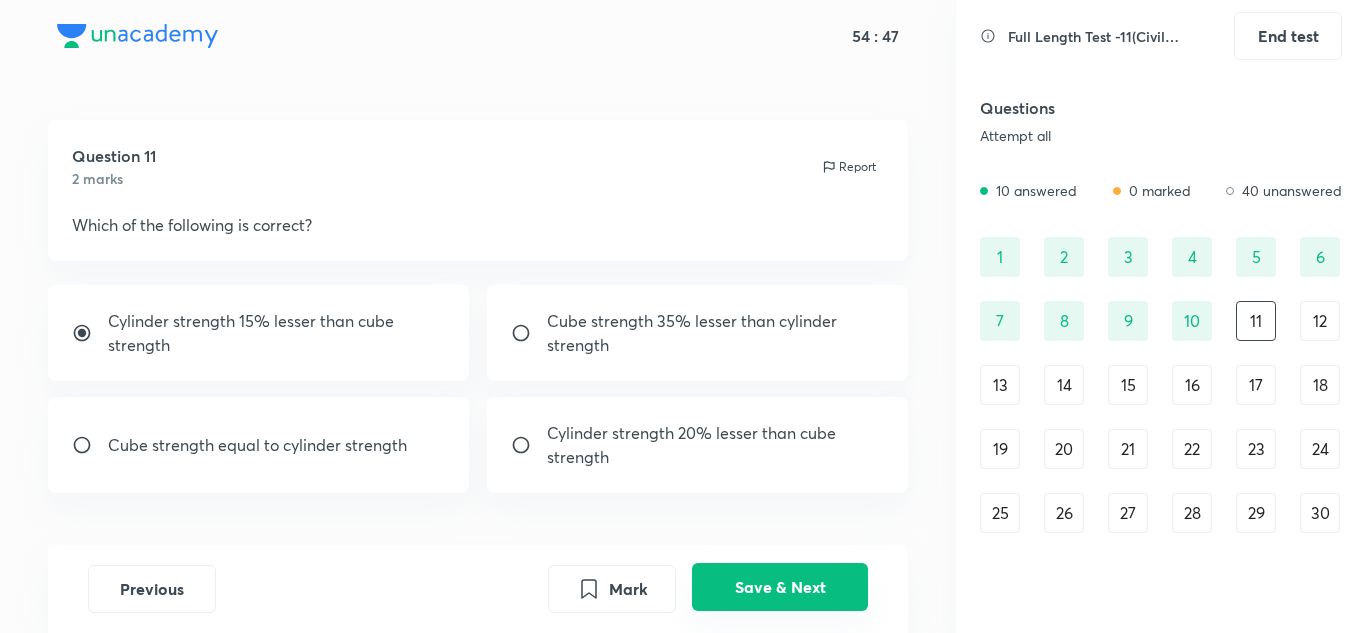 click on "Save & Next" at bounding box center (780, 587) 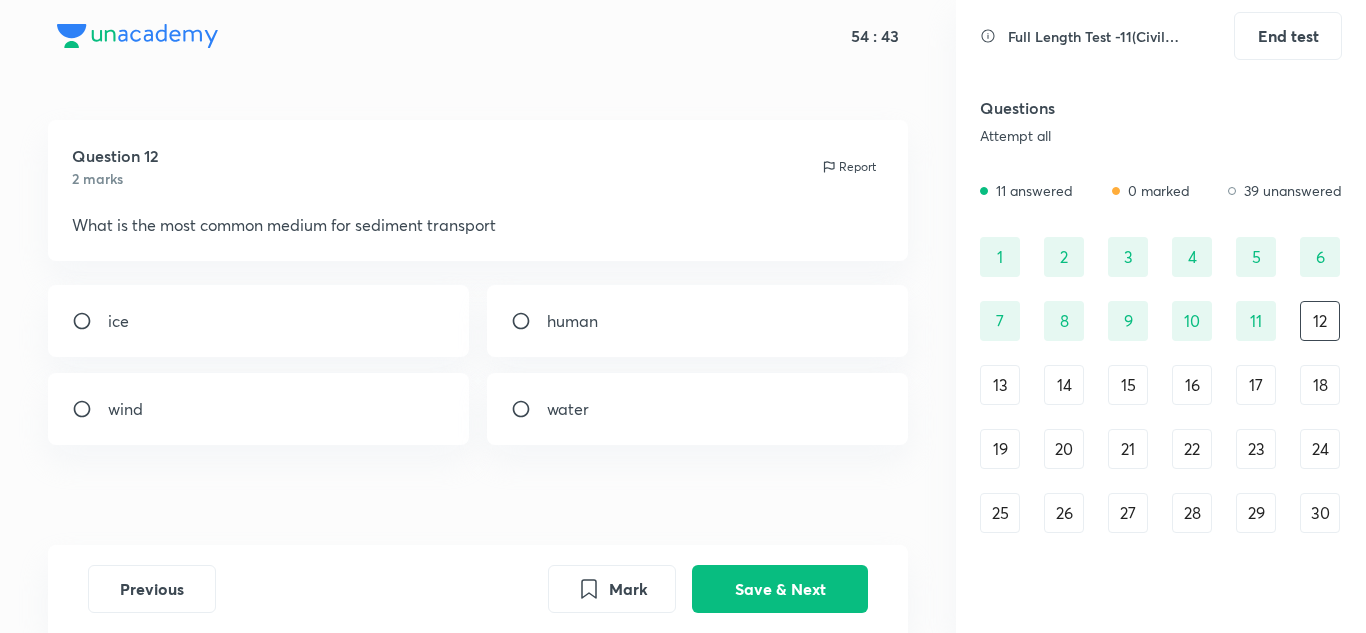 click on "water" at bounding box center [698, 409] 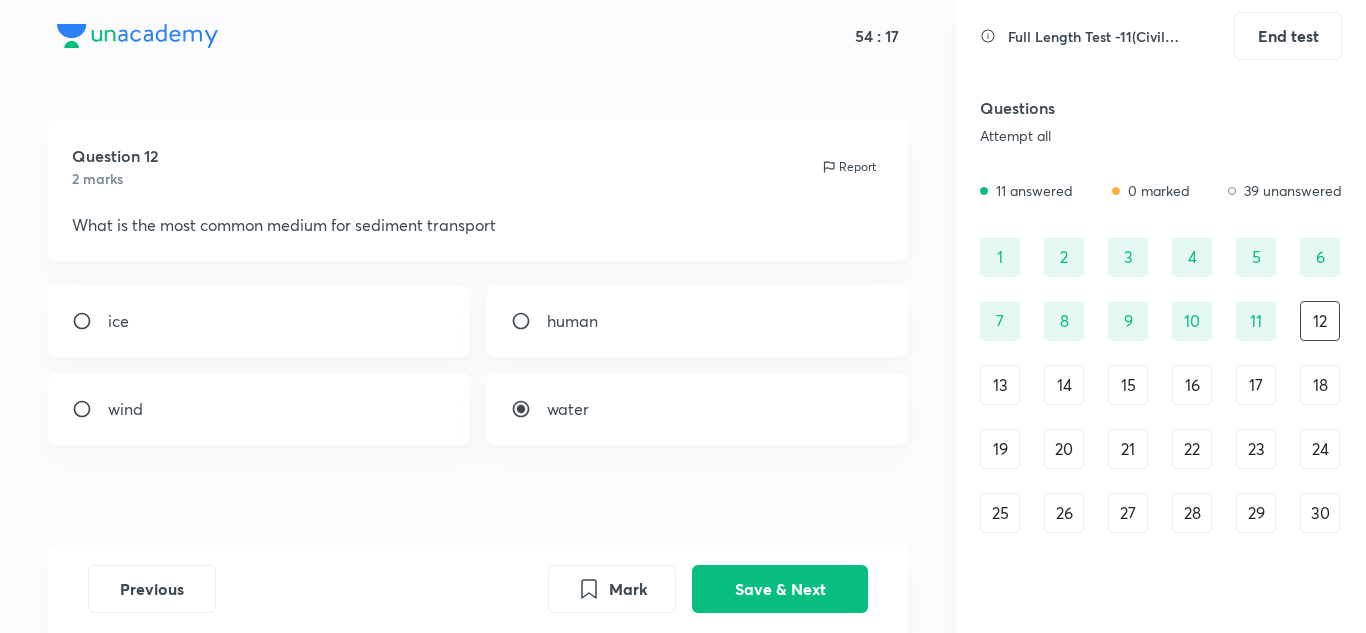 click on "wind" at bounding box center [259, 409] 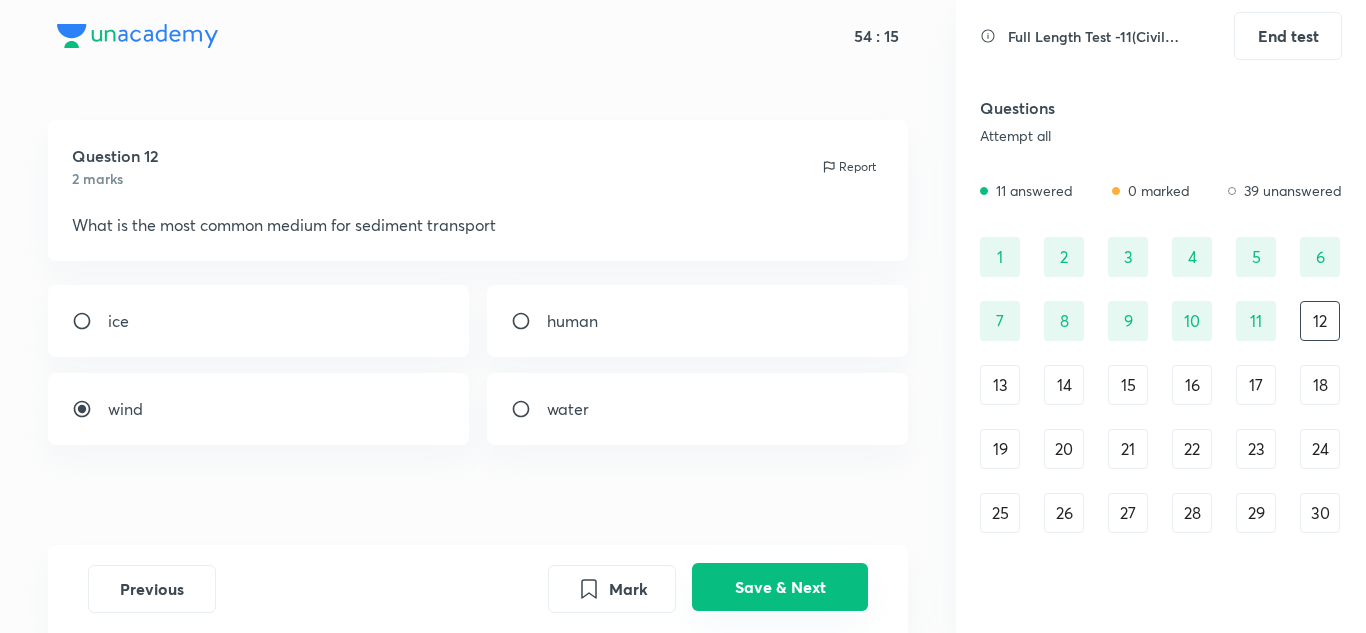 click on "Save & Next" at bounding box center (780, 587) 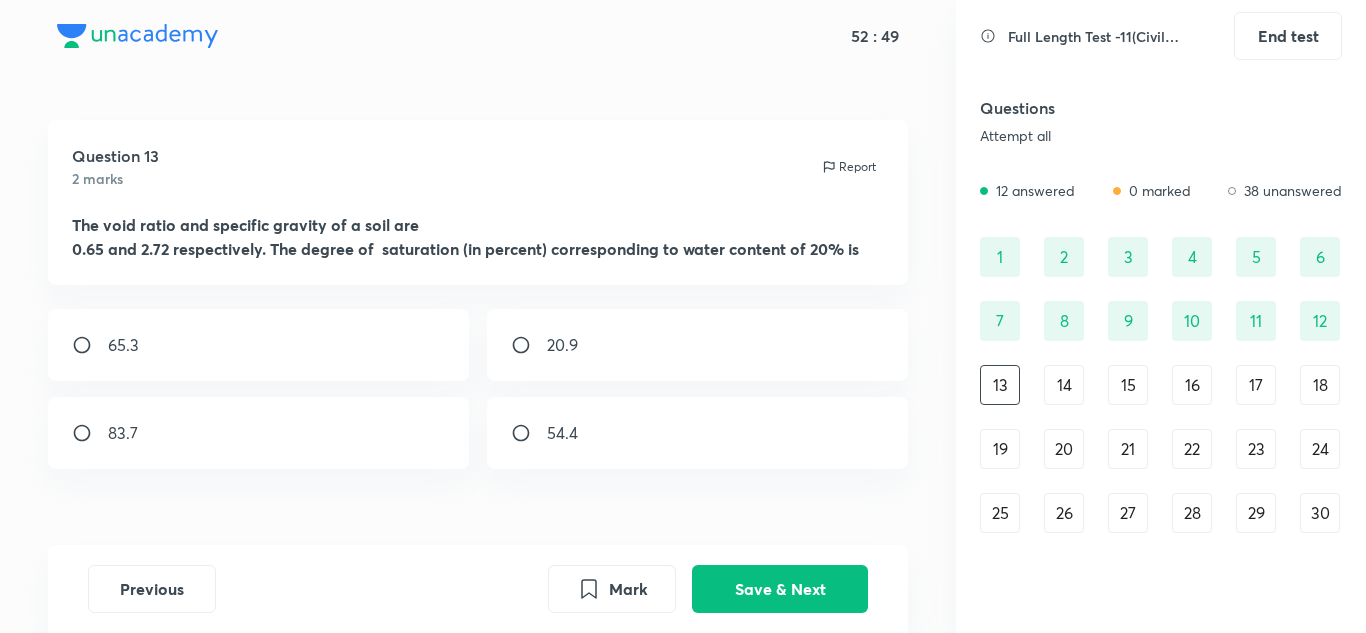 click at bounding box center (90, 433) 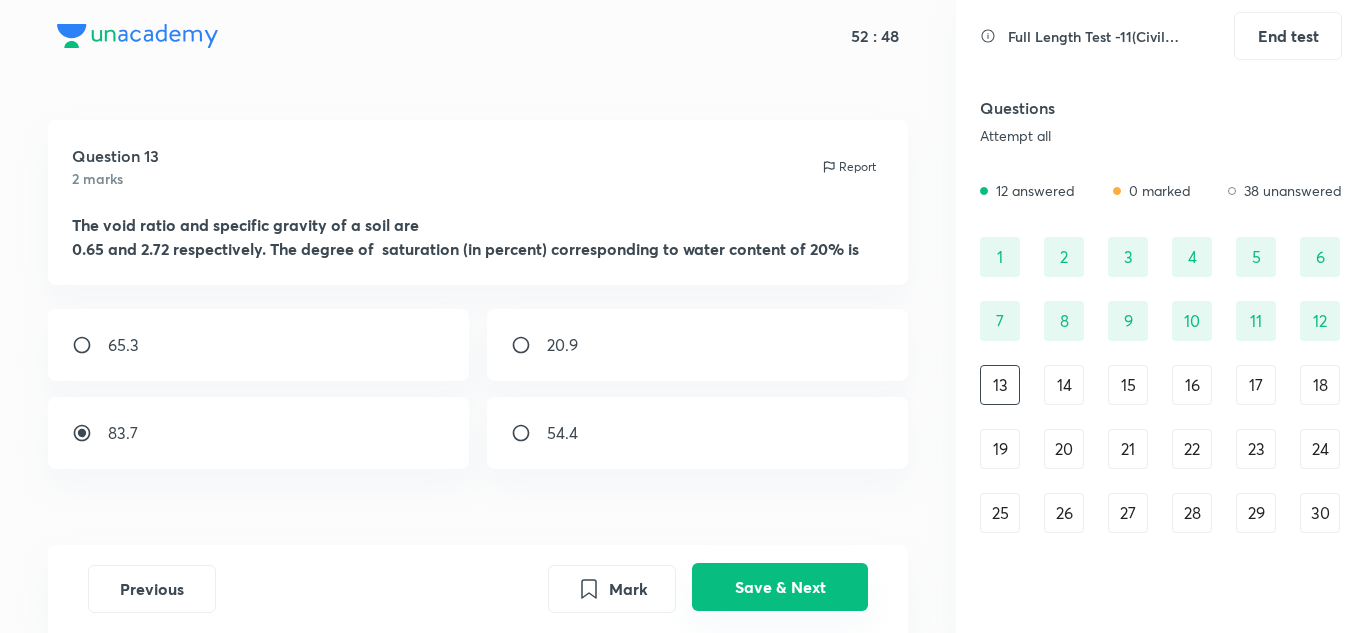 click on "Save & Next" at bounding box center [780, 587] 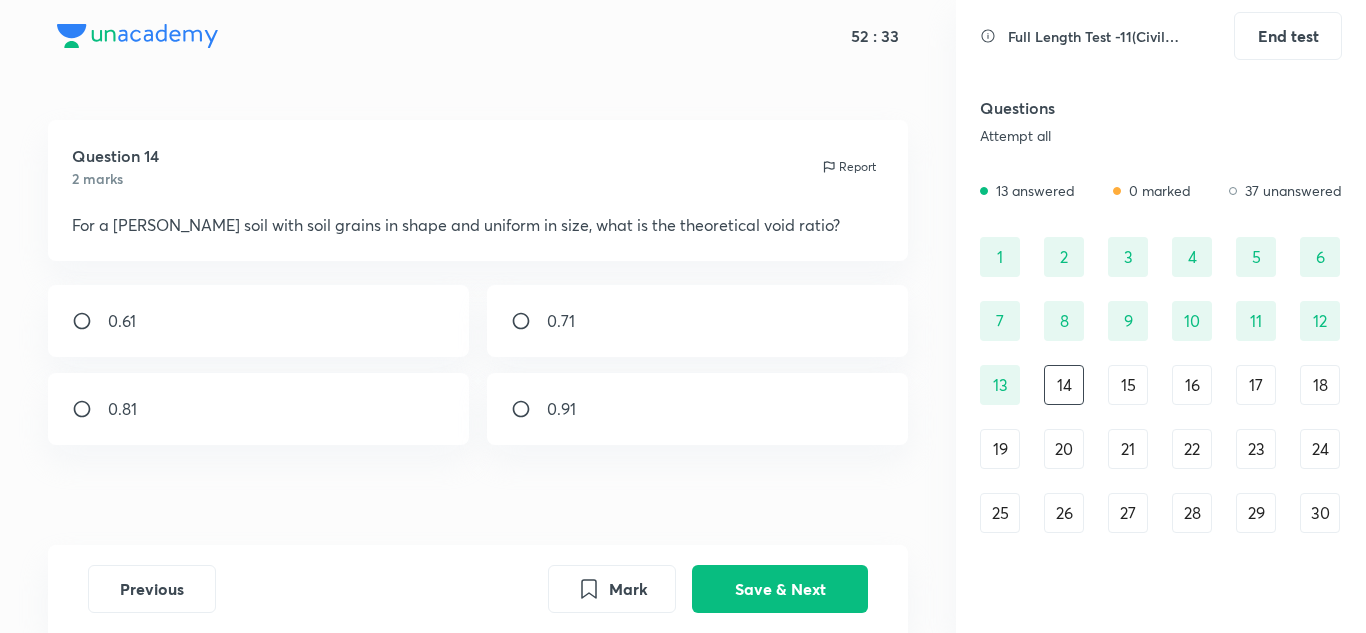 click on "0.91" at bounding box center (561, 409) 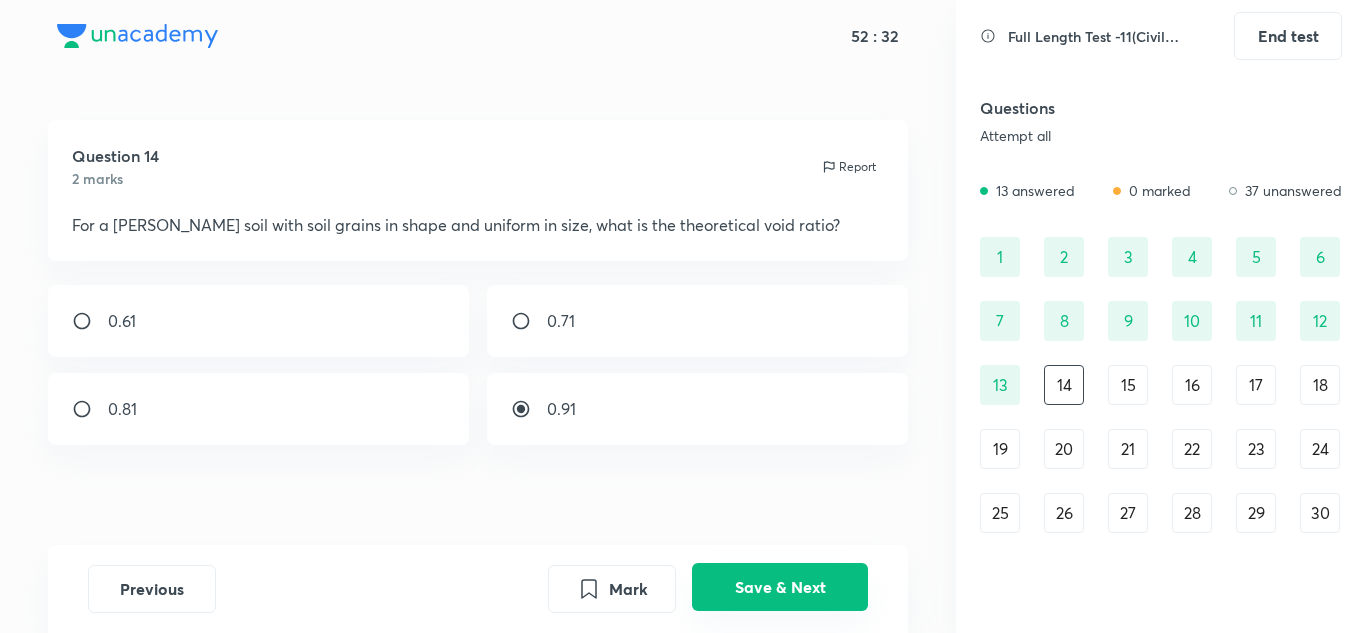 click on "Save & Next" at bounding box center (780, 587) 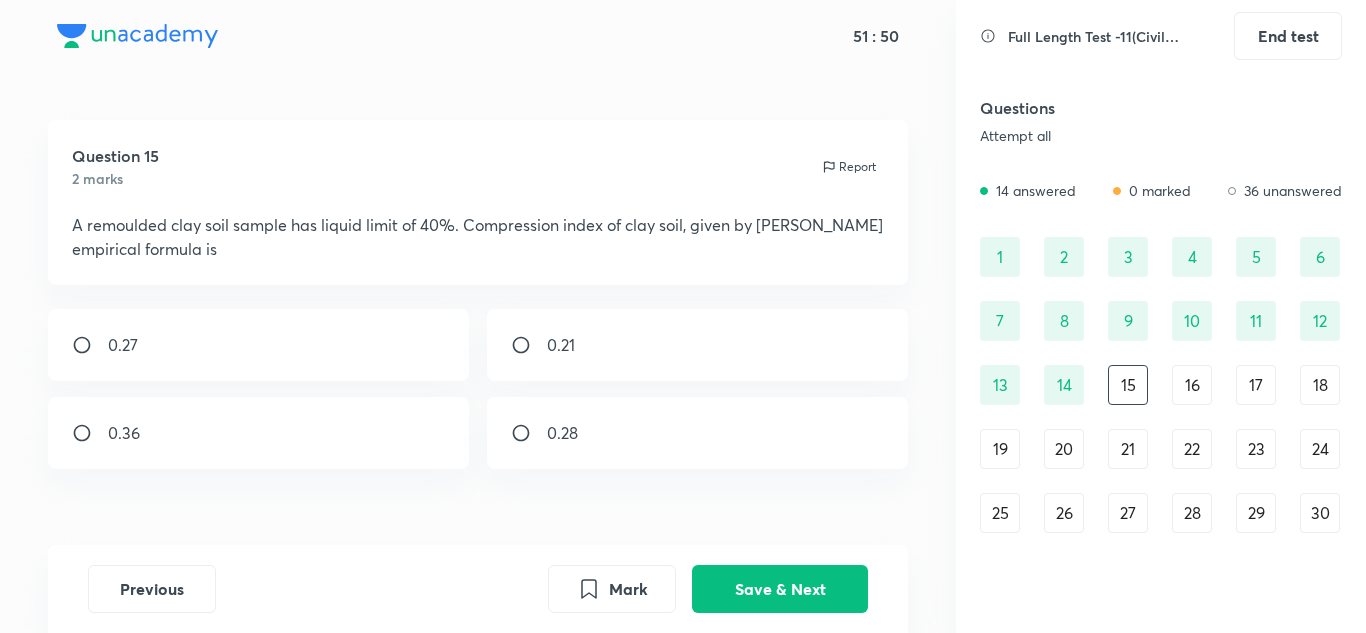 click at bounding box center [529, 345] 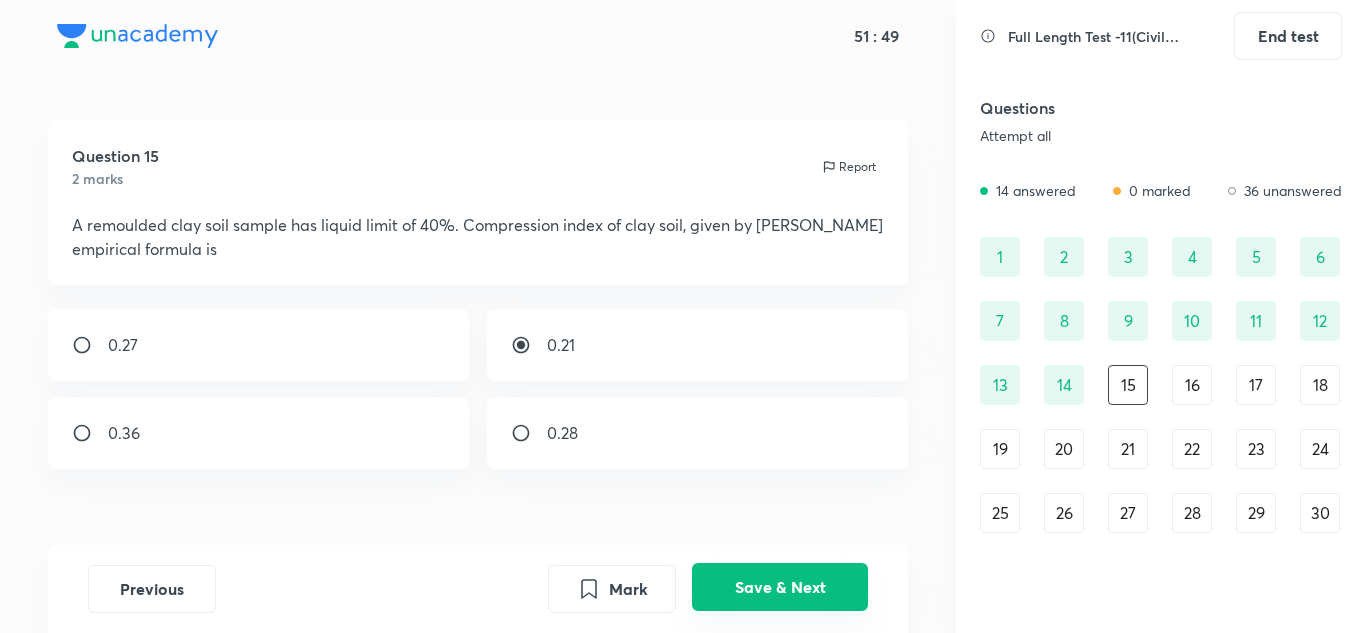 click on "Save & Next" at bounding box center (780, 587) 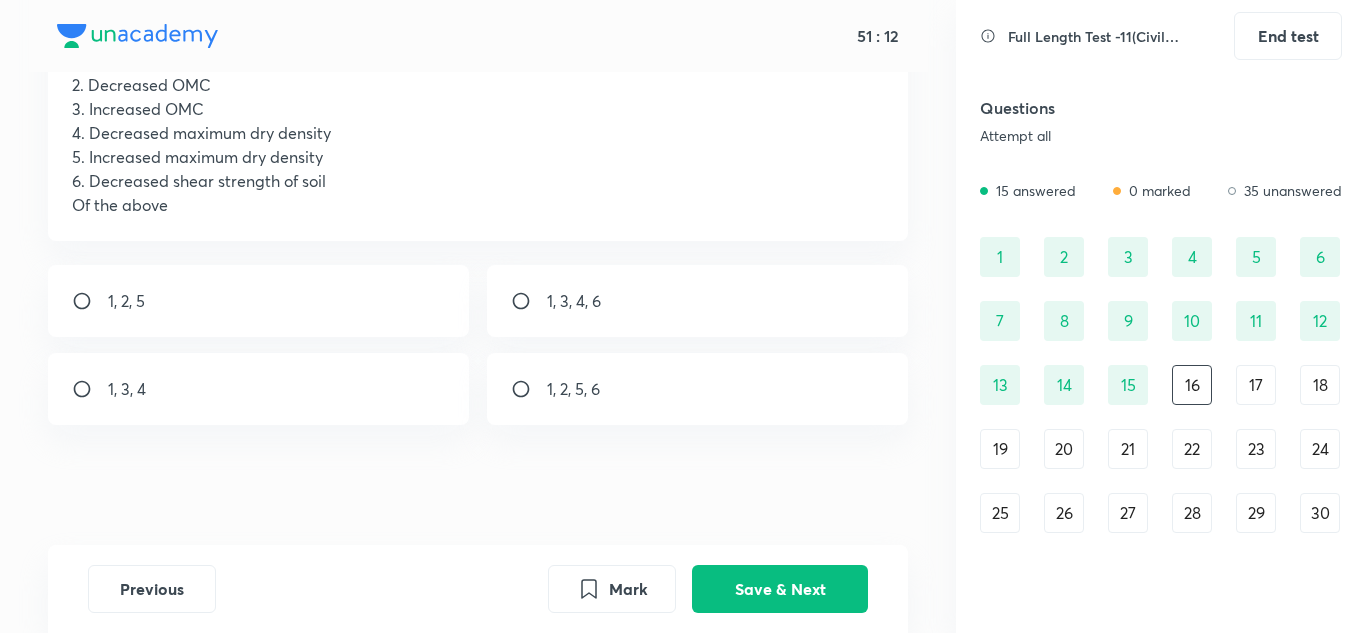 scroll, scrollTop: 88, scrollLeft: 0, axis: vertical 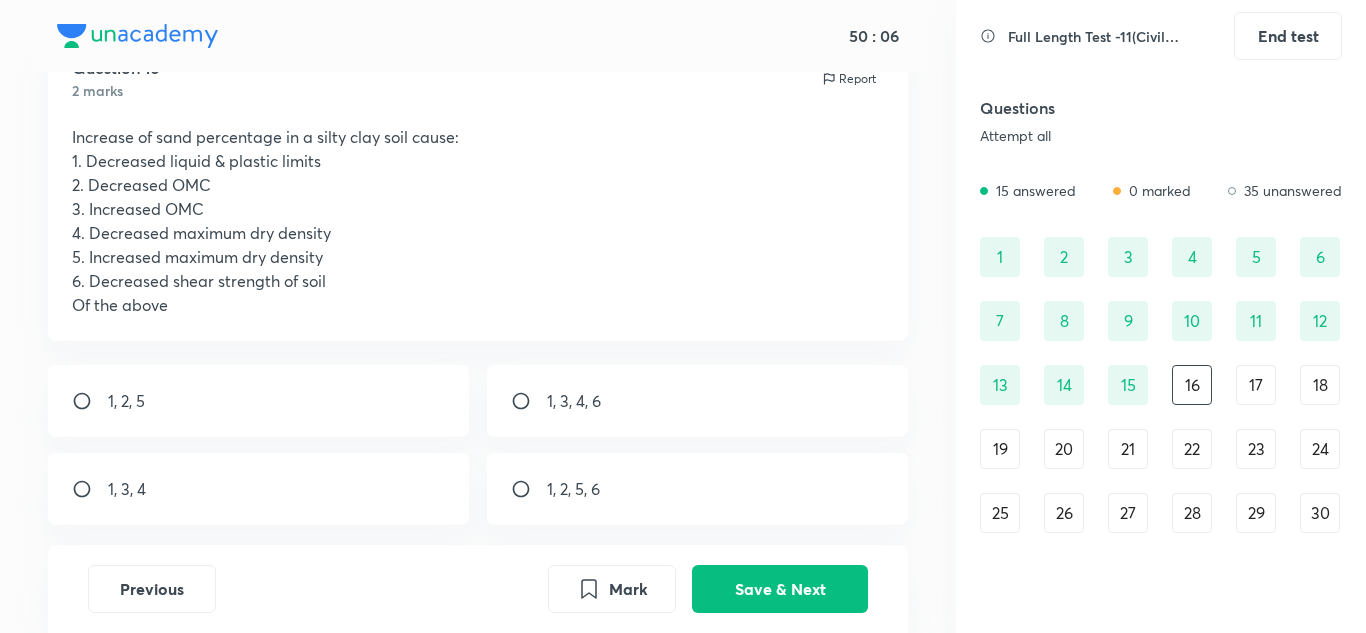 click on "1, 2, 5" at bounding box center [259, 401] 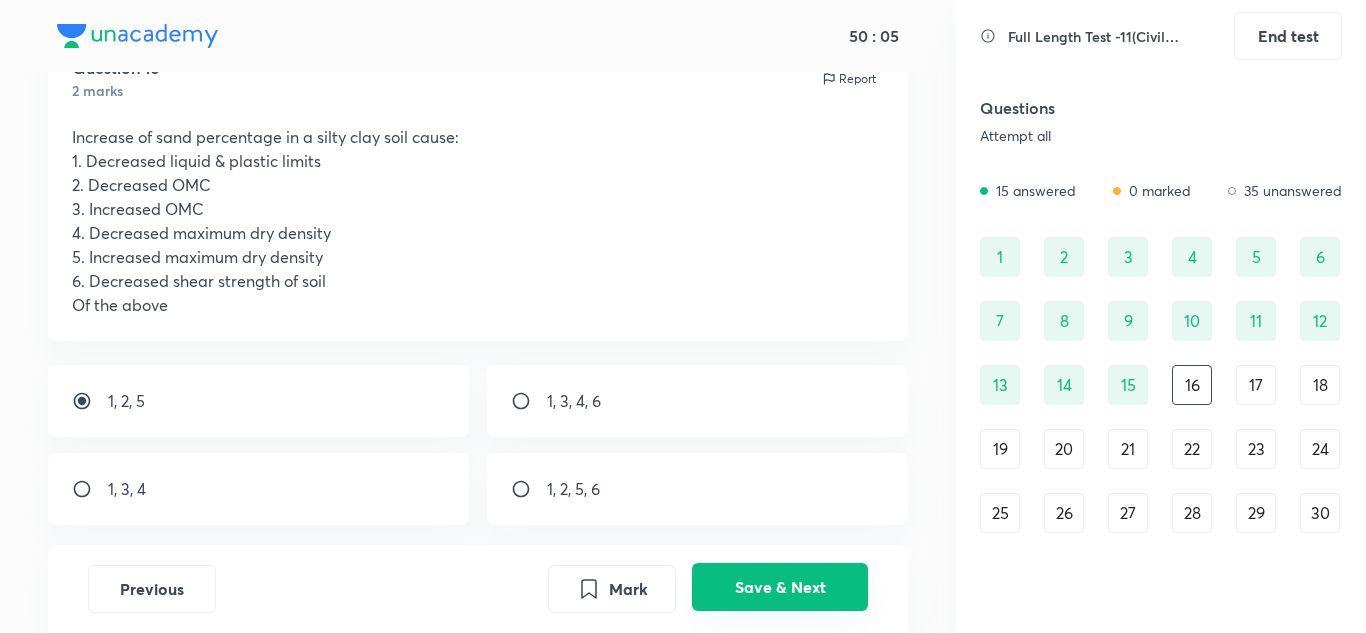 click on "Save & Next" at bounding box center [780, 587] 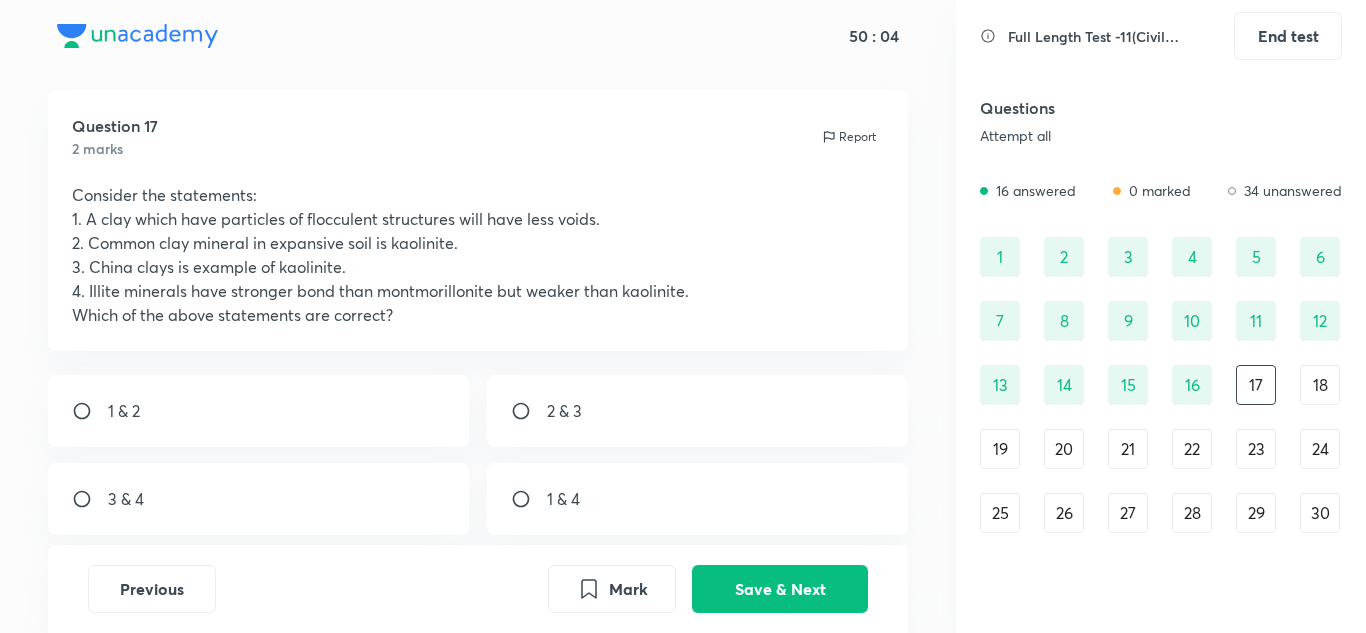 scroll, scrollTop: 0, scrollLeft: 0, axis: both 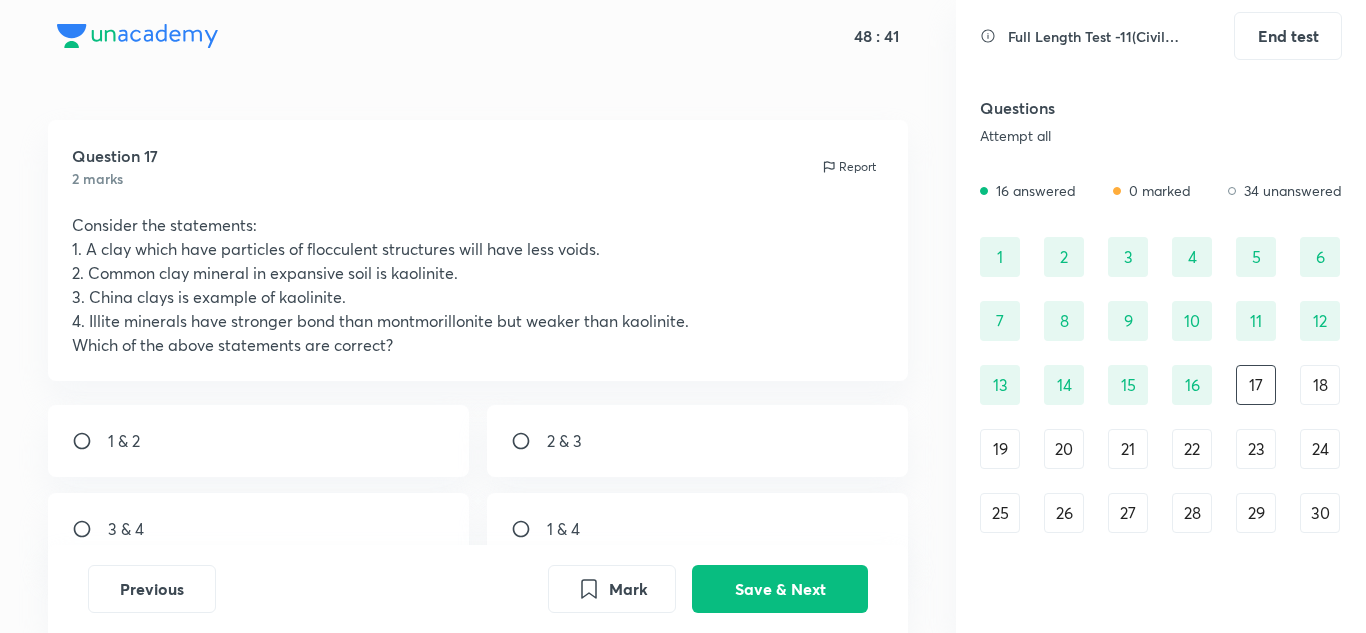 click at bounding box center [529, 529] 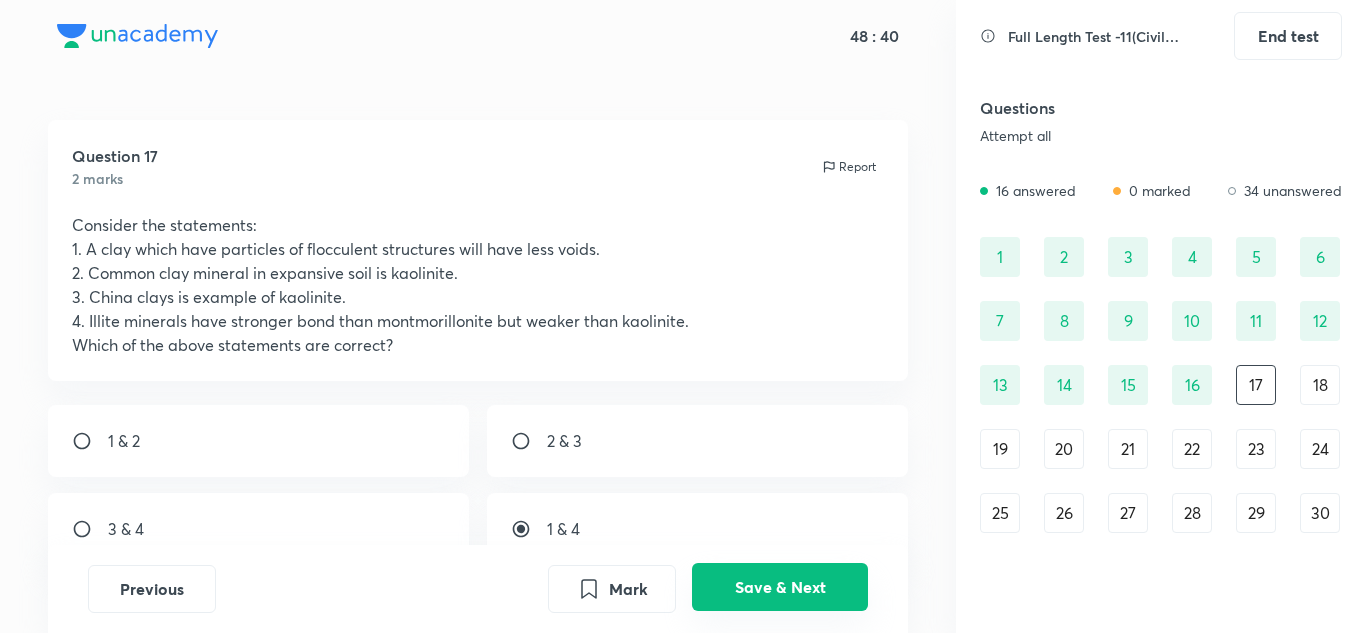 click on "Save & Next" at bounding box center [780, 587] 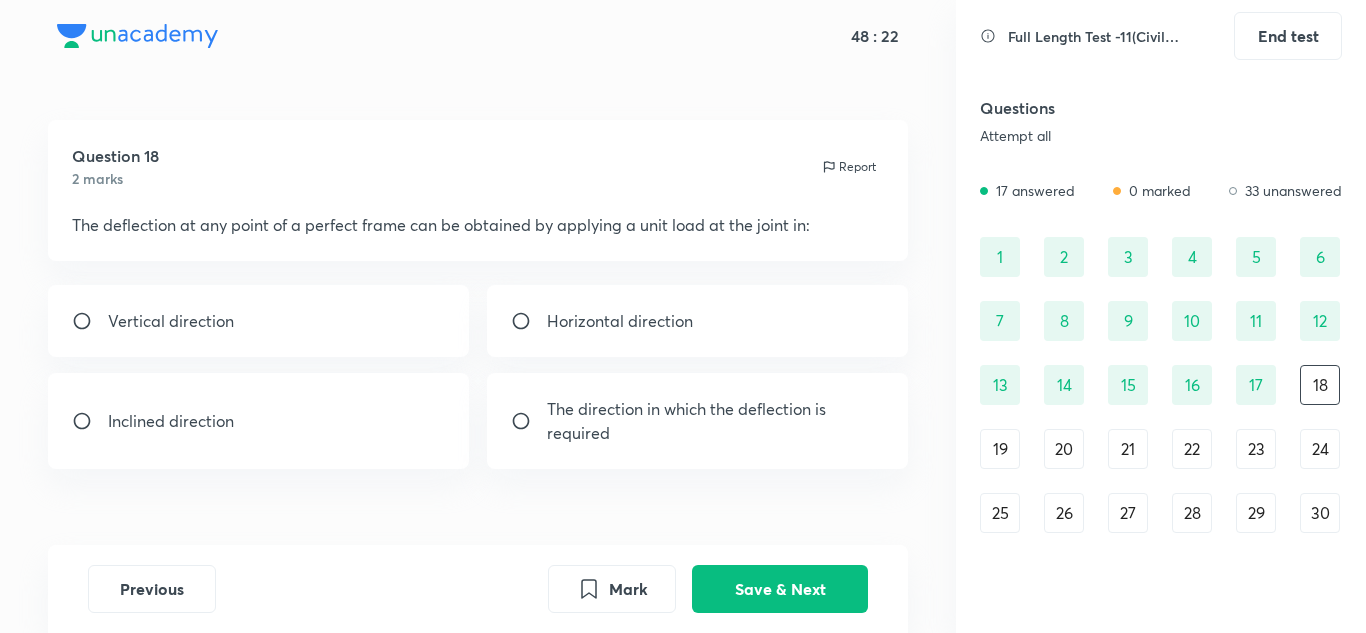 click on "The direction in which the deflection is required" at bounding box center (716, 421) 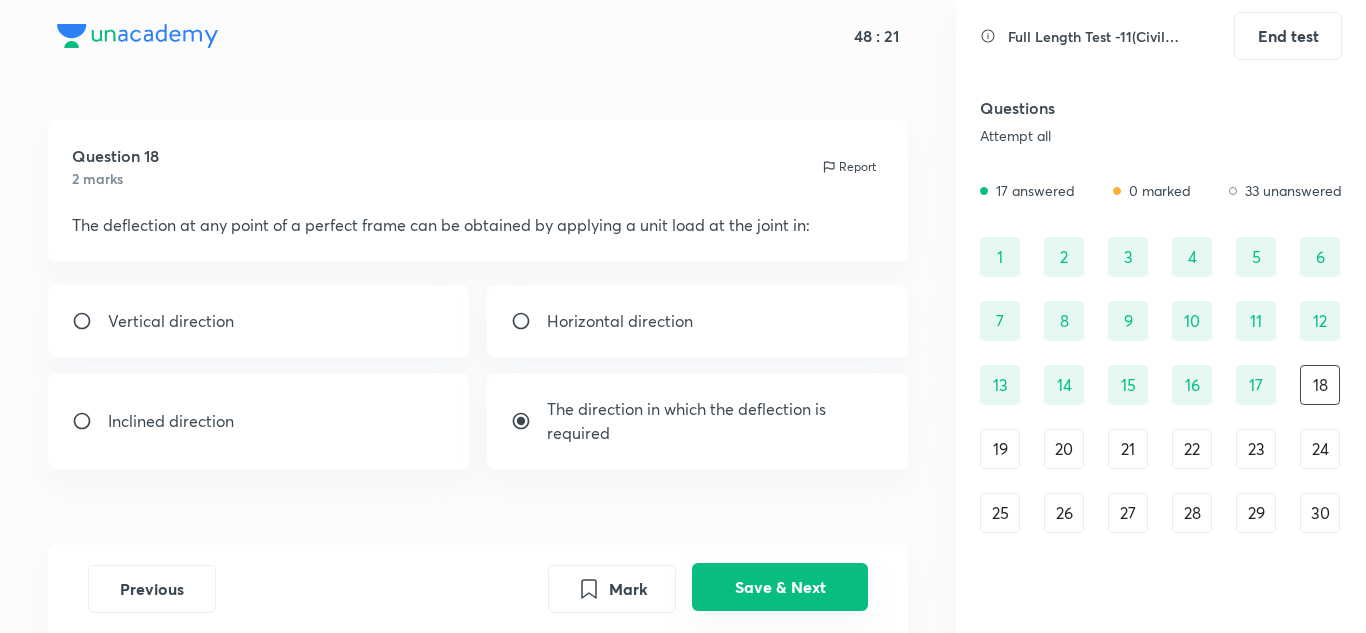 click on "Save & Next" at bounding box center (780, 587) 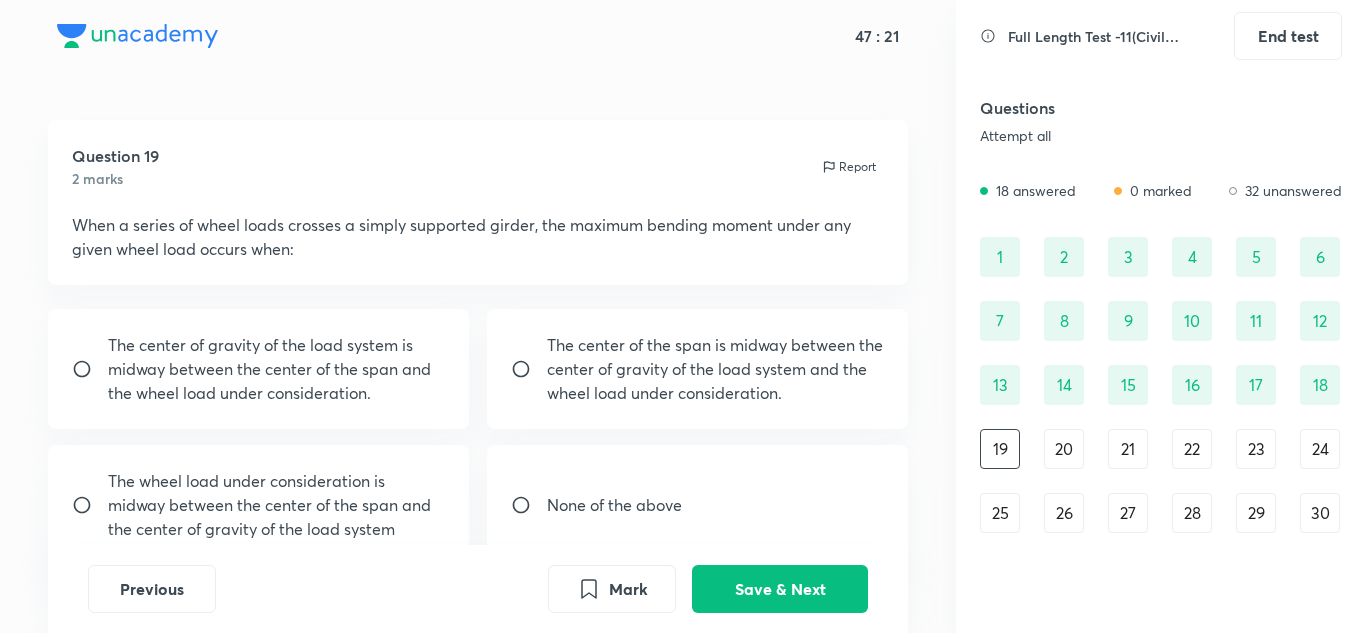 click on "The wheel load under consideration is midway between the center of the span and the center of gravity of the load system" at bounding box center (277, 505) 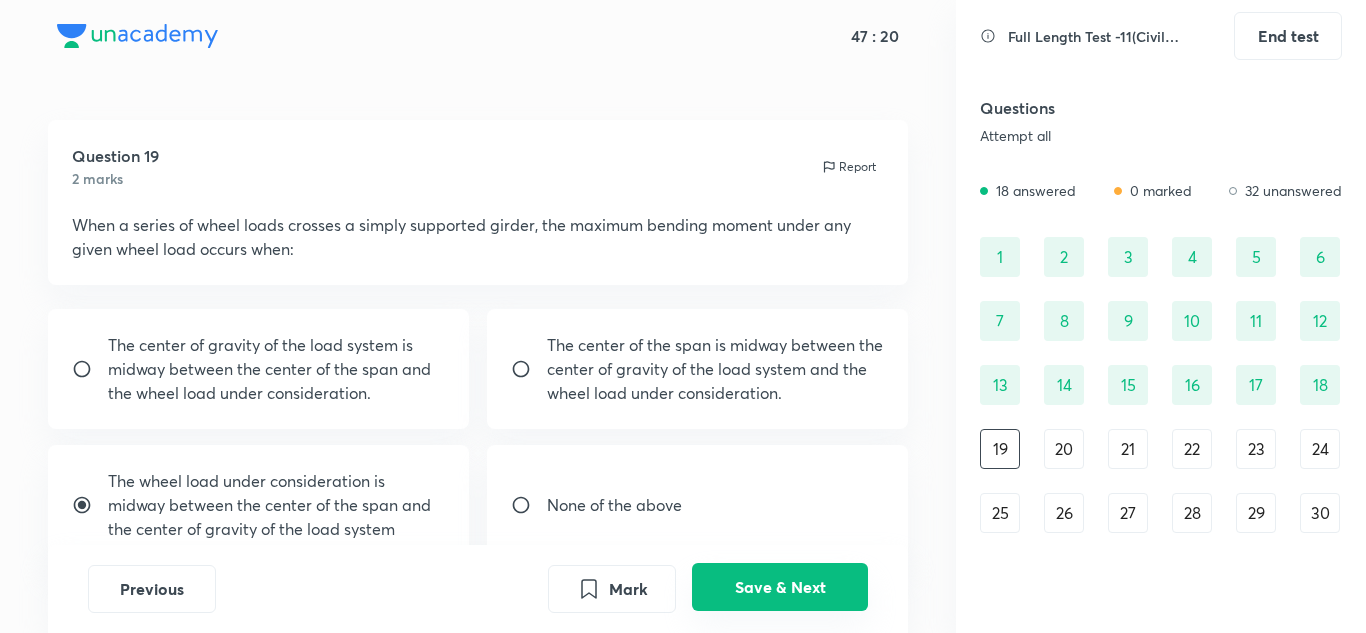 click on "Save & Next" at bounding box center (780, 587) 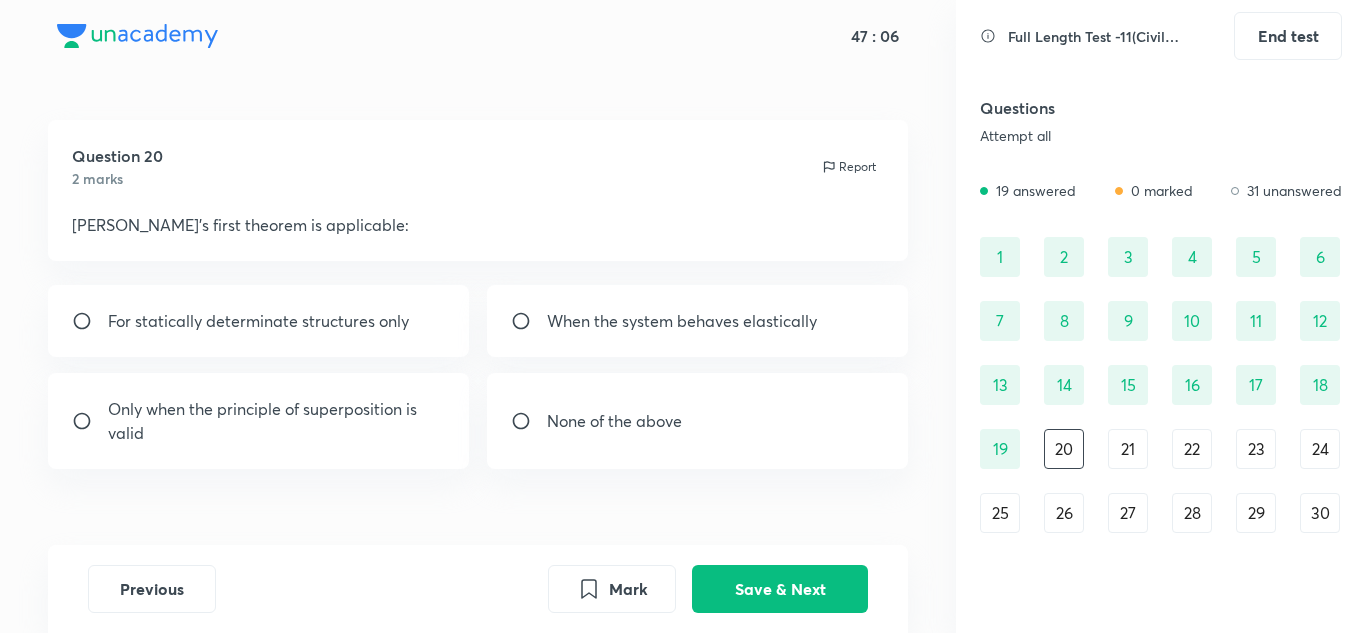click on "Only when the principle of superposition is valid" at bounding box center [277, 421] 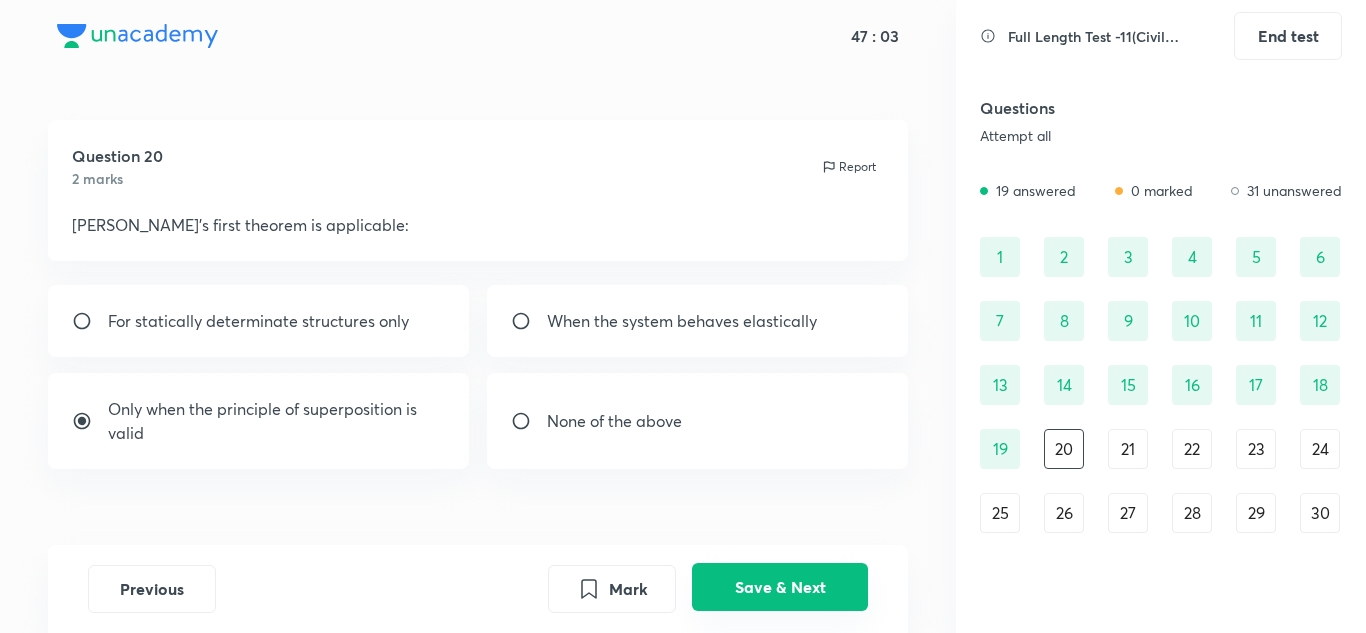 click on "Save & Next" at bounding box center (780, 587) 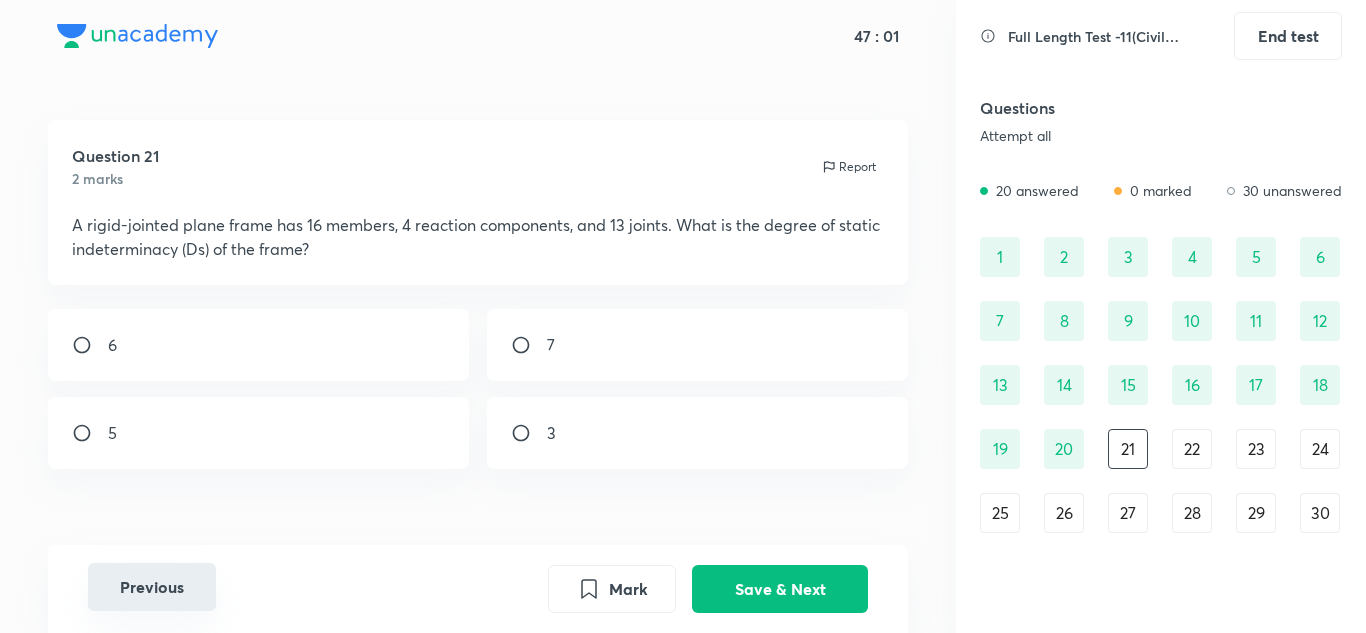 click on "Previous" at bounding box center [152, 587] 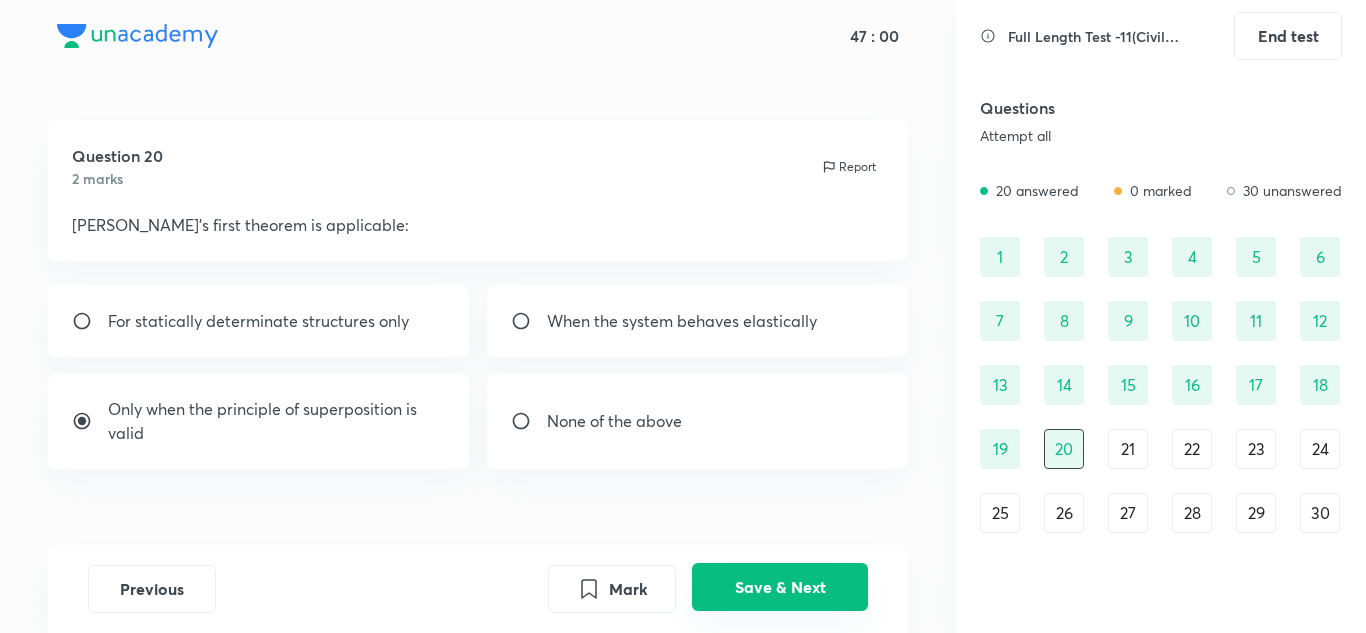 click on "Save & Next" at bounding box center (780, 587) 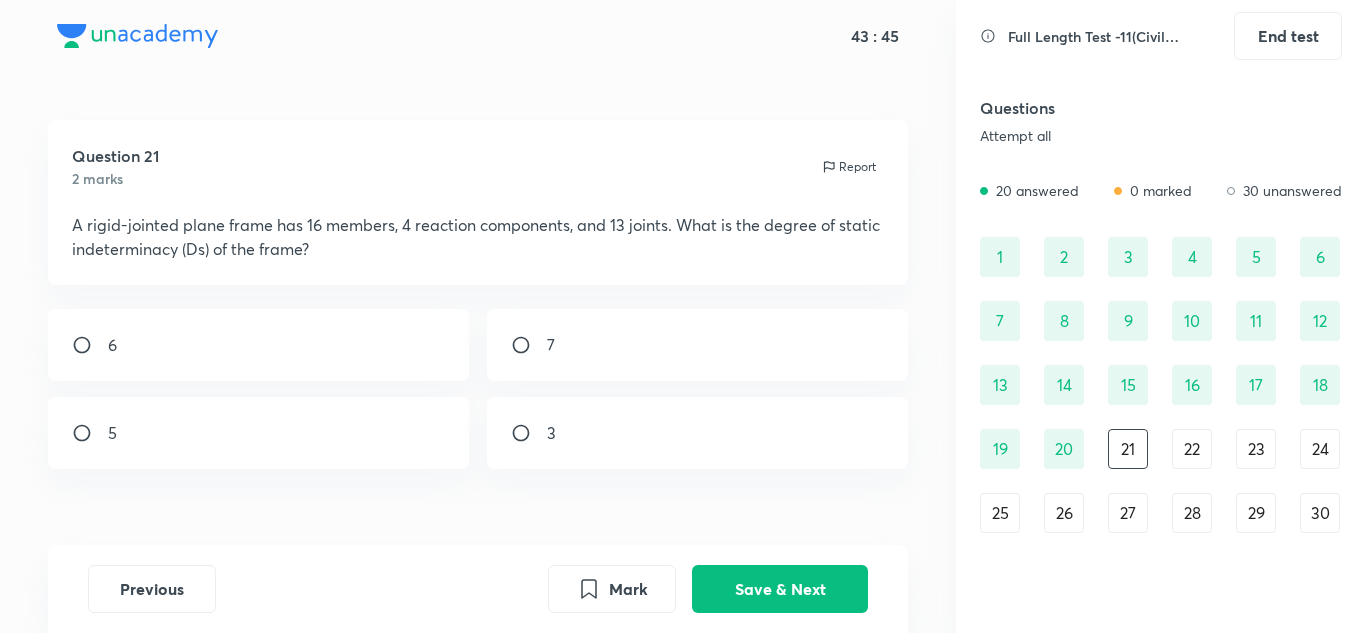 click on "6" at bounding box center [259, 345] 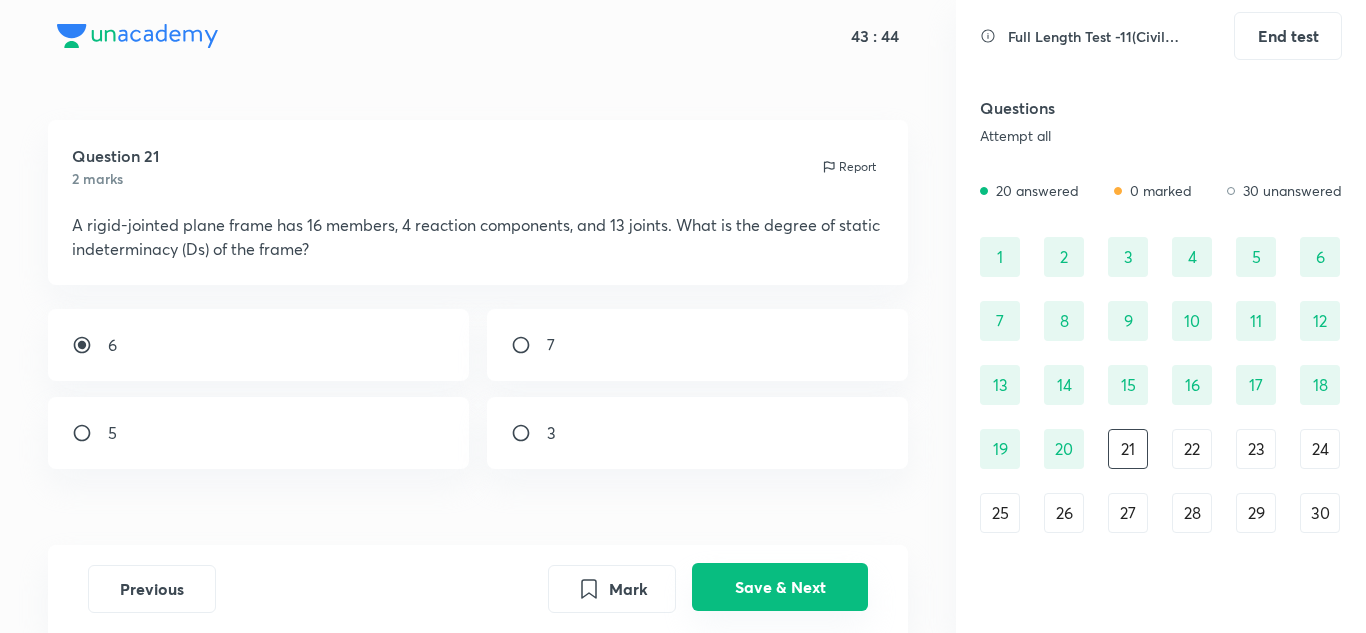 click on "Save & Next" at bounding box center (780, 587) 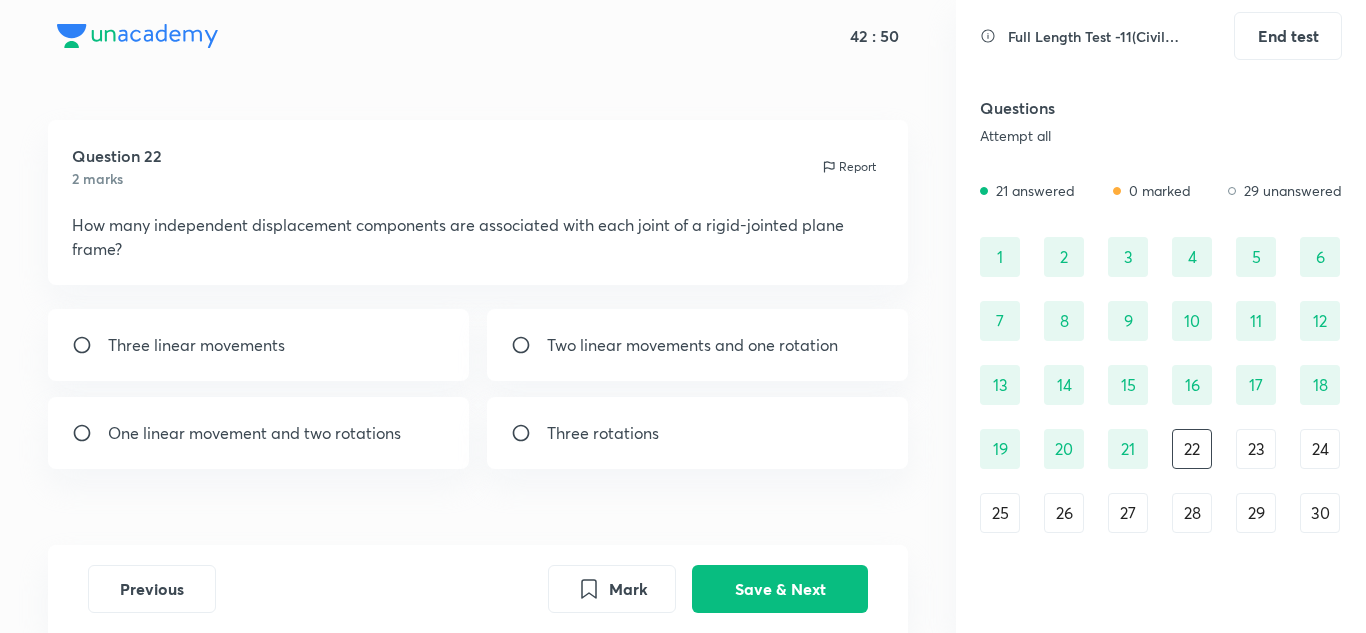 click on "One linear movement and two rotations" at bounding box center (259, 433) 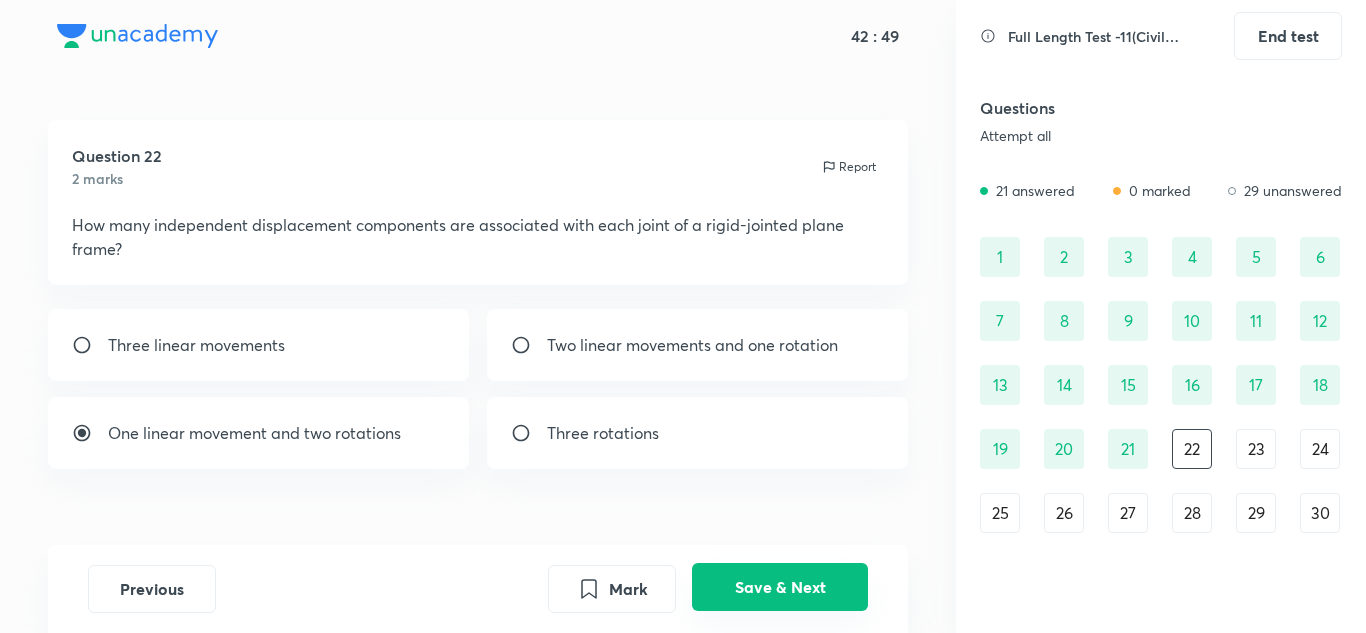click on "Save & Next" at bounding box center [780, 587] 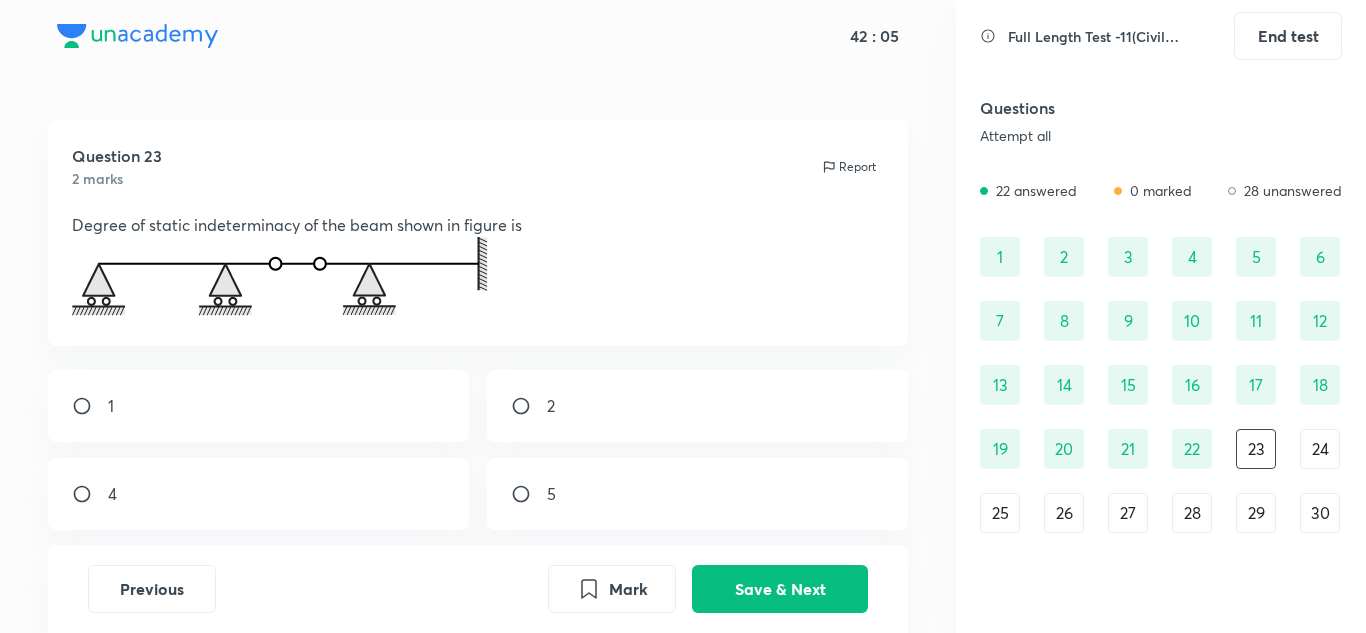 click on "5" at bounding box center [698, 494] 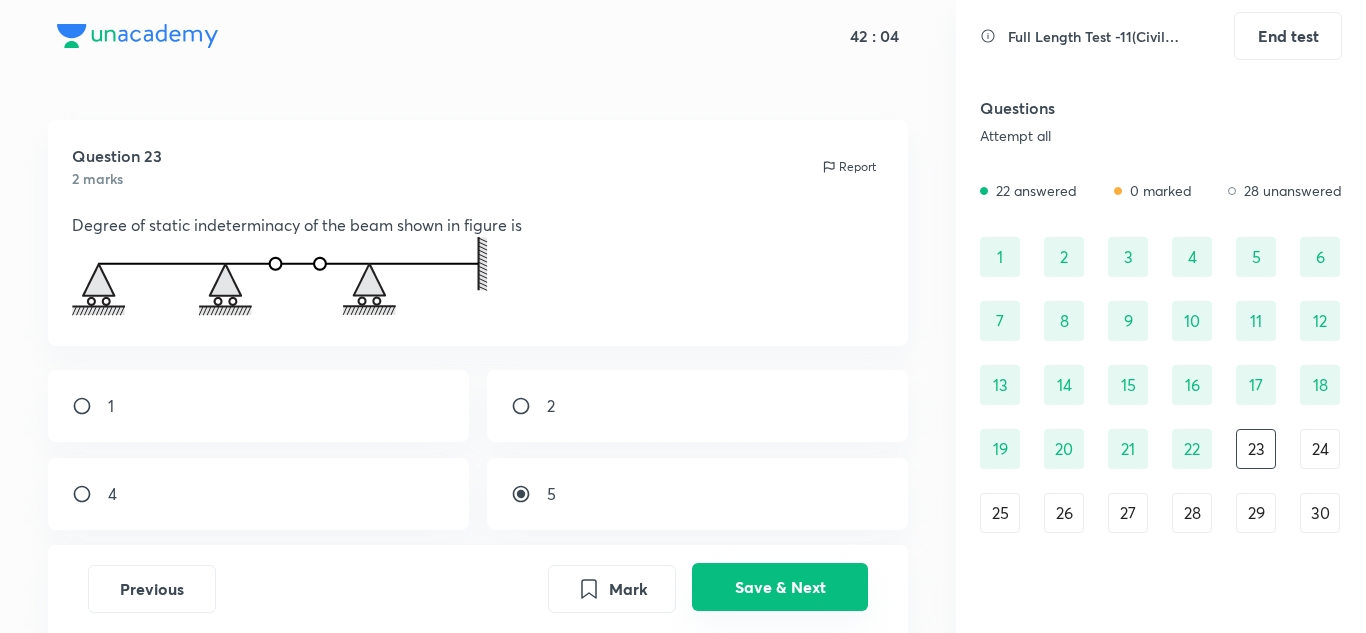 click on "Save & Next" at bounding box center [780, 587] 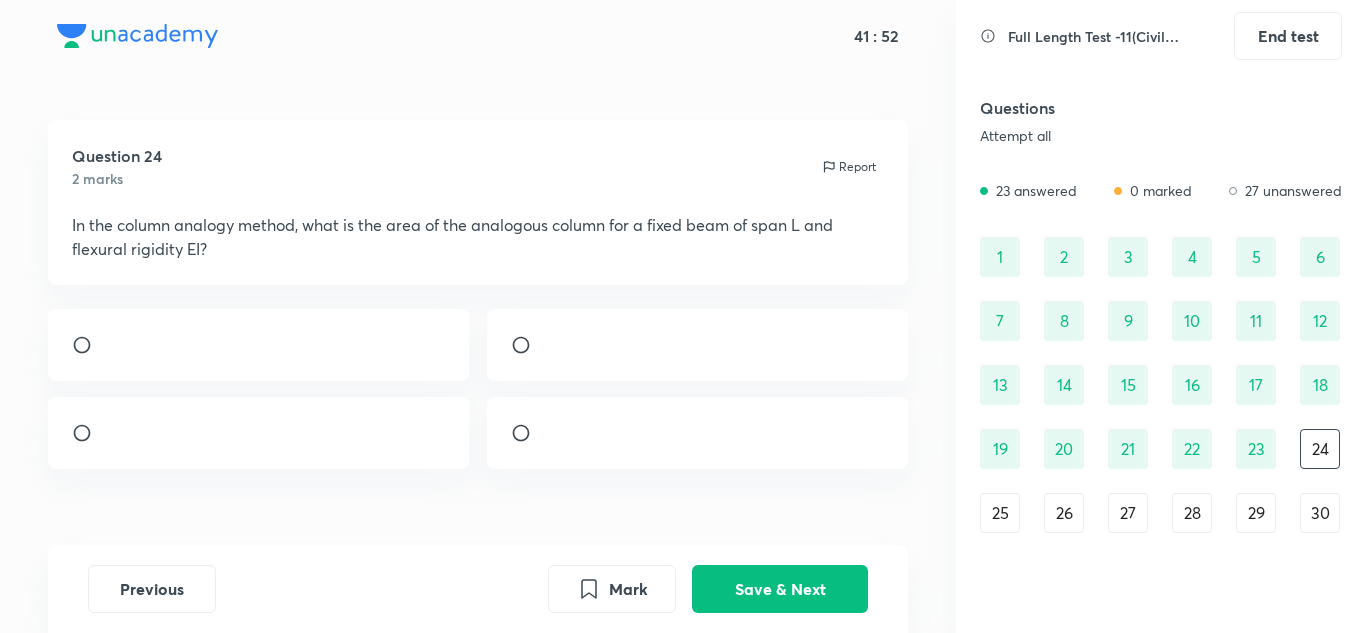 click at bounding box center (259, 345) 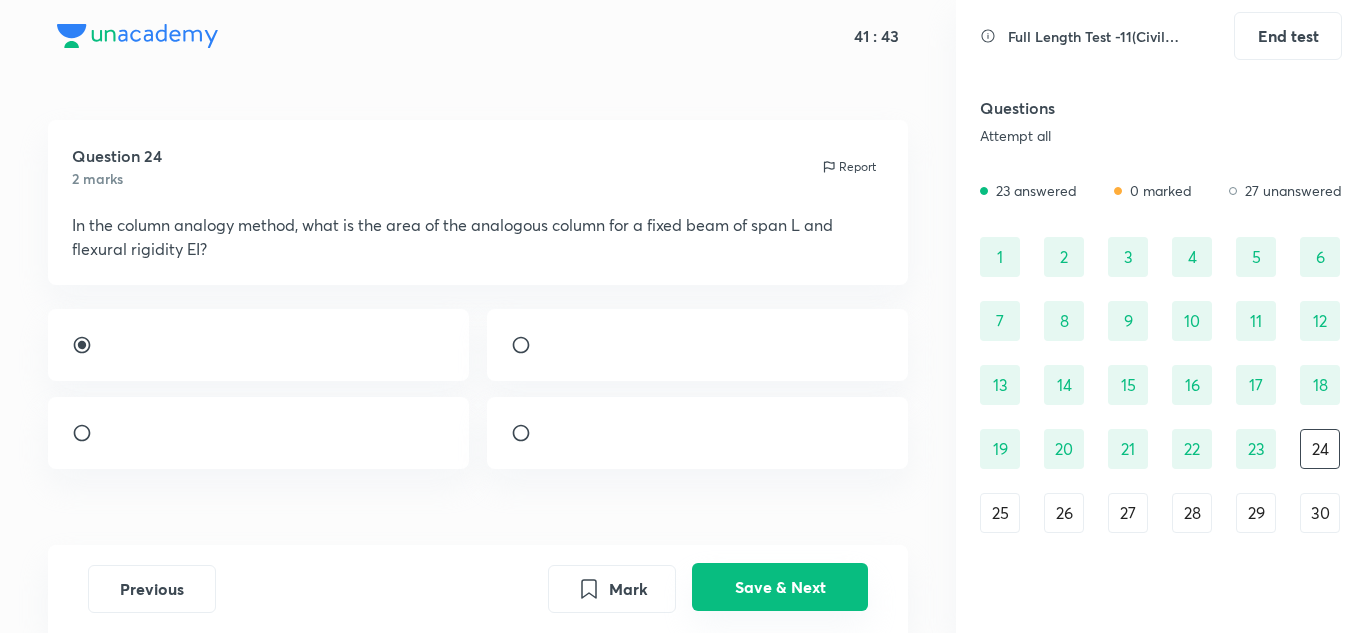 click on "Save & Next" at bounding box center (780, 587) 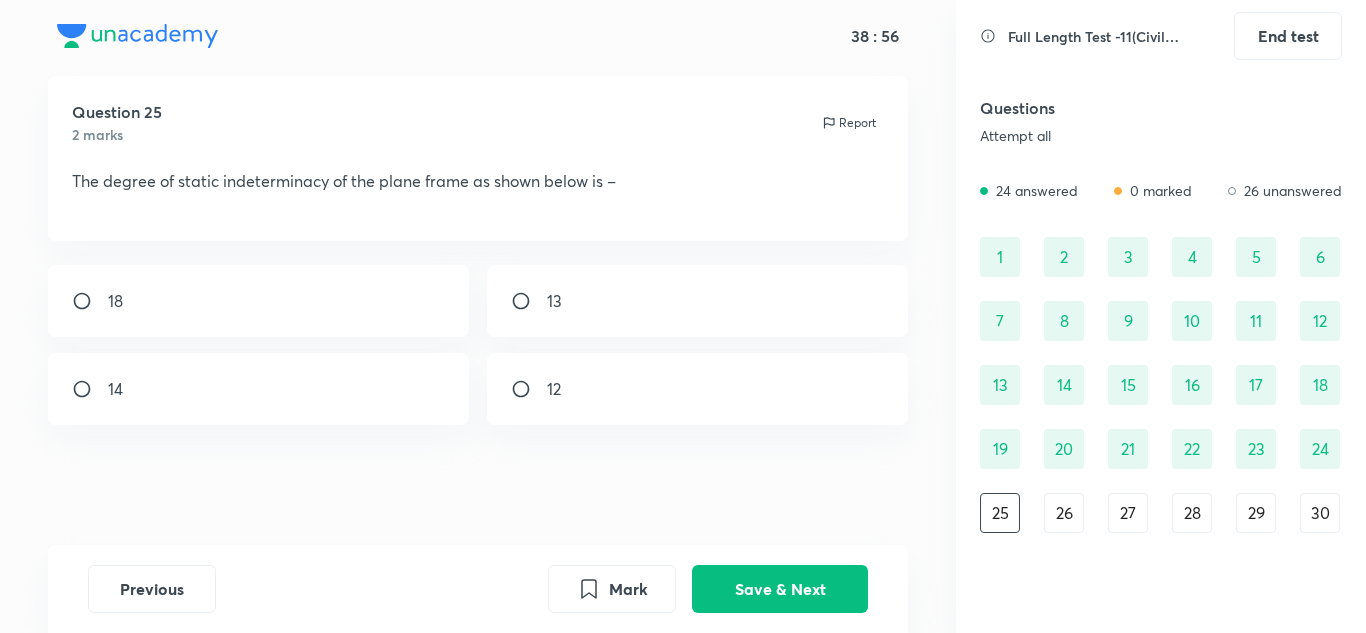 scroll, scrollTop: 270, scrollLeft: 0, axis: vertical 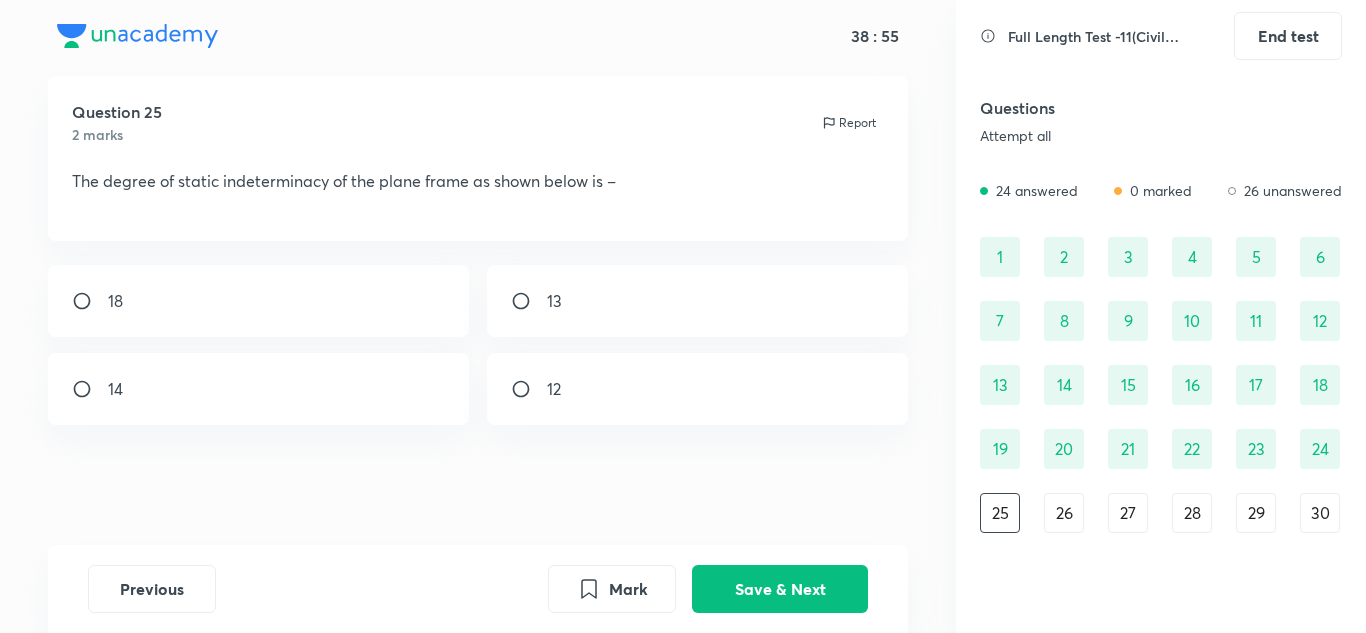 click on "12" at bounding box center (698, 389) 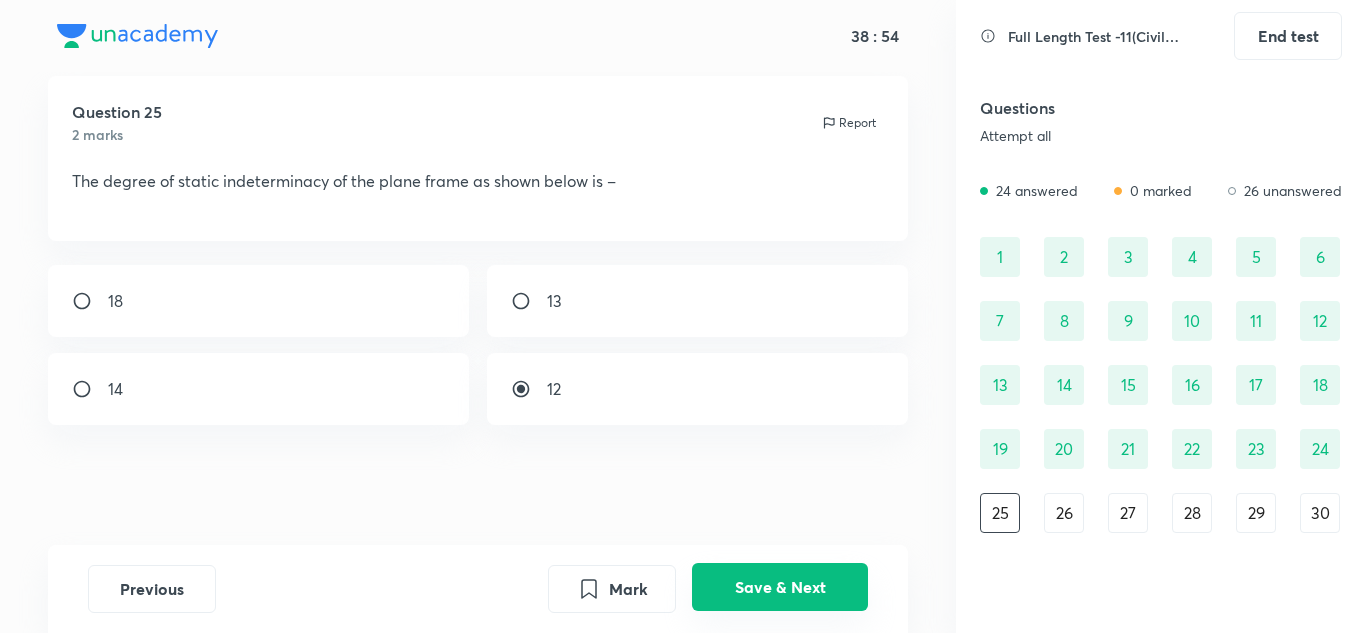 click on "Save & Next" at bounding box center (780, 587) 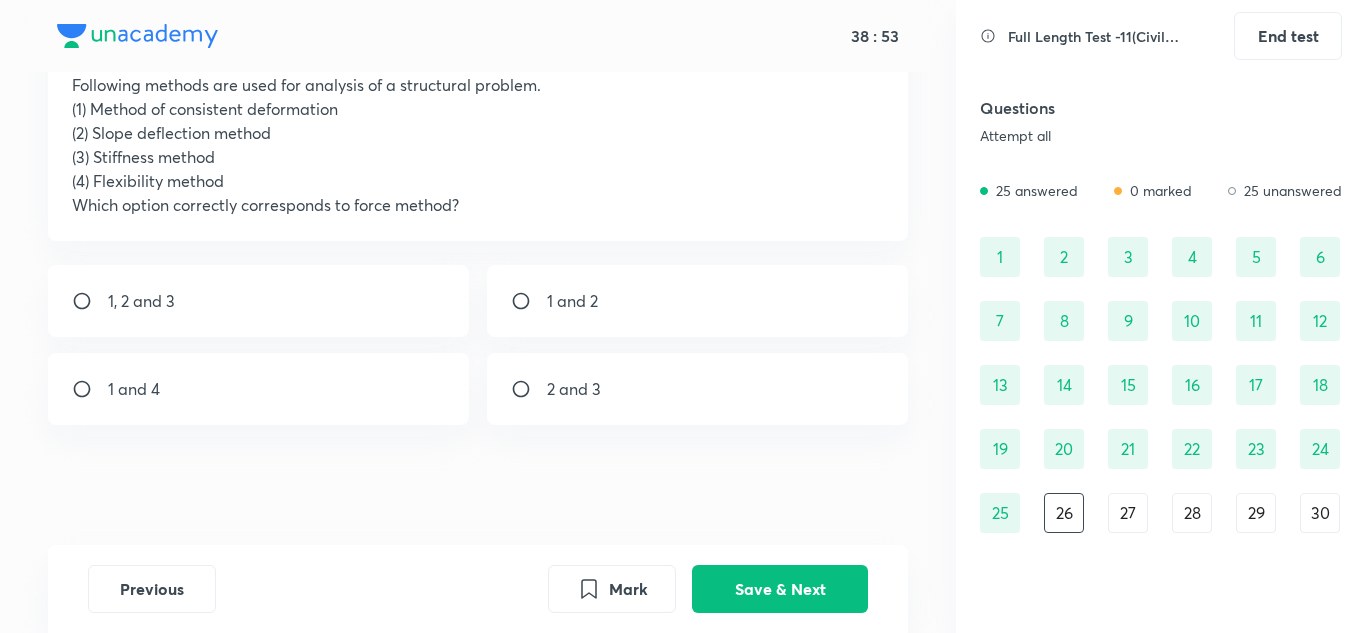 scroll, scrollTop: 0, scrollLeft: 0, axis: both 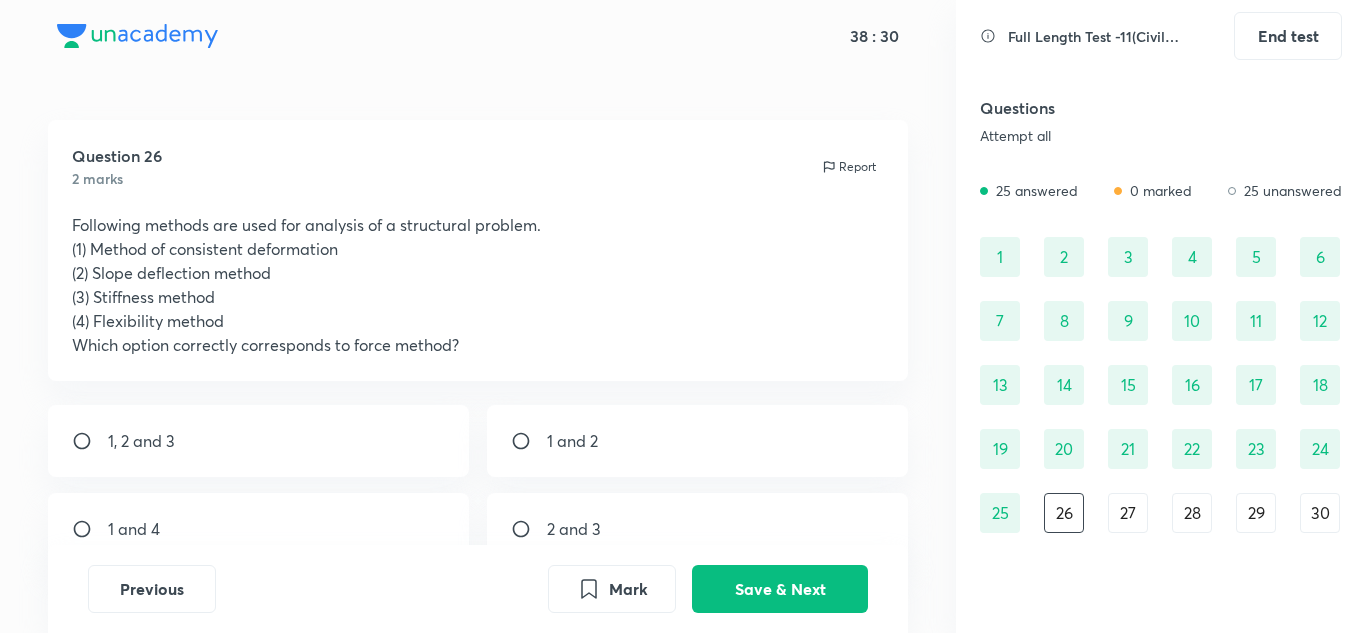 click on "1 and 4" at bounding box center [134, 529] 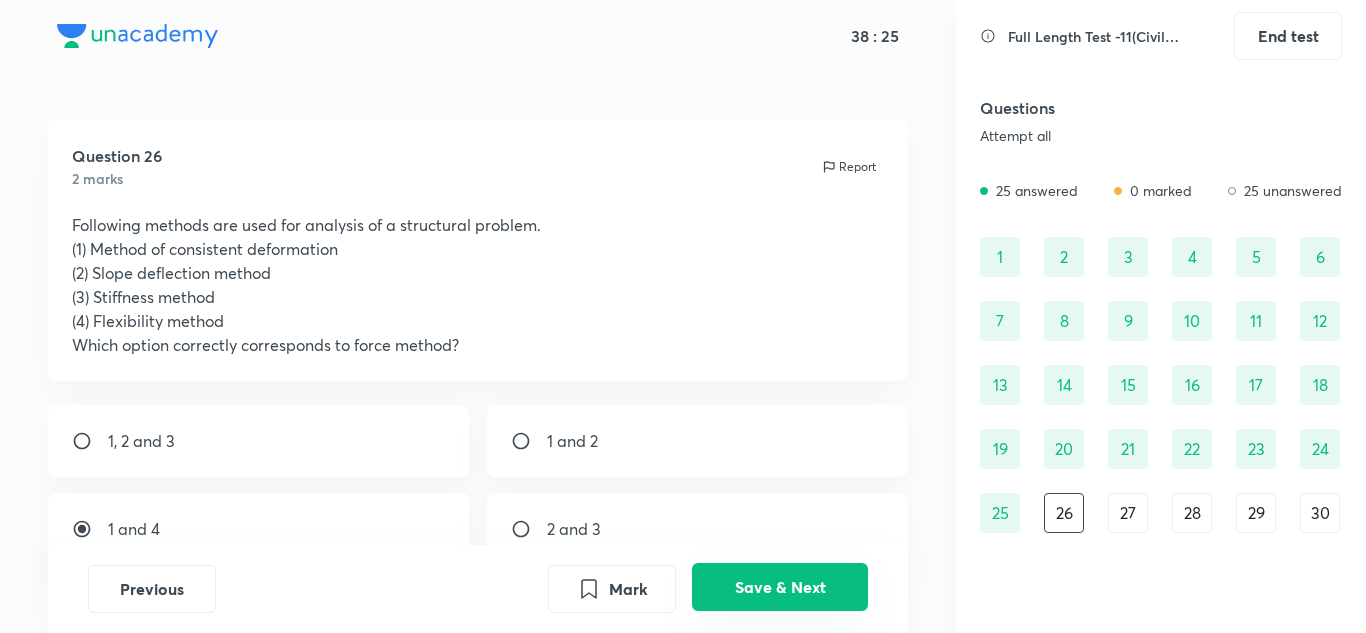 click on "Save & Next" at bounding box center [780, 587] 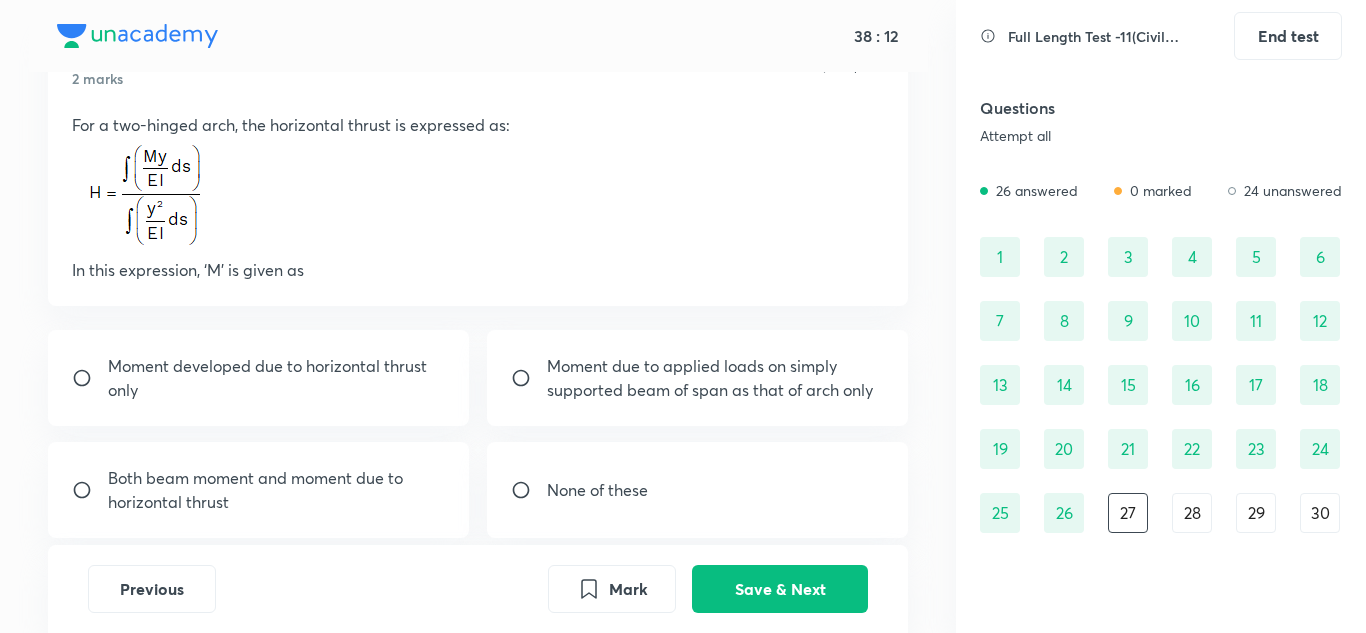 scroll, scrollTop: 200, scrollLeft: 0, axis: vertical 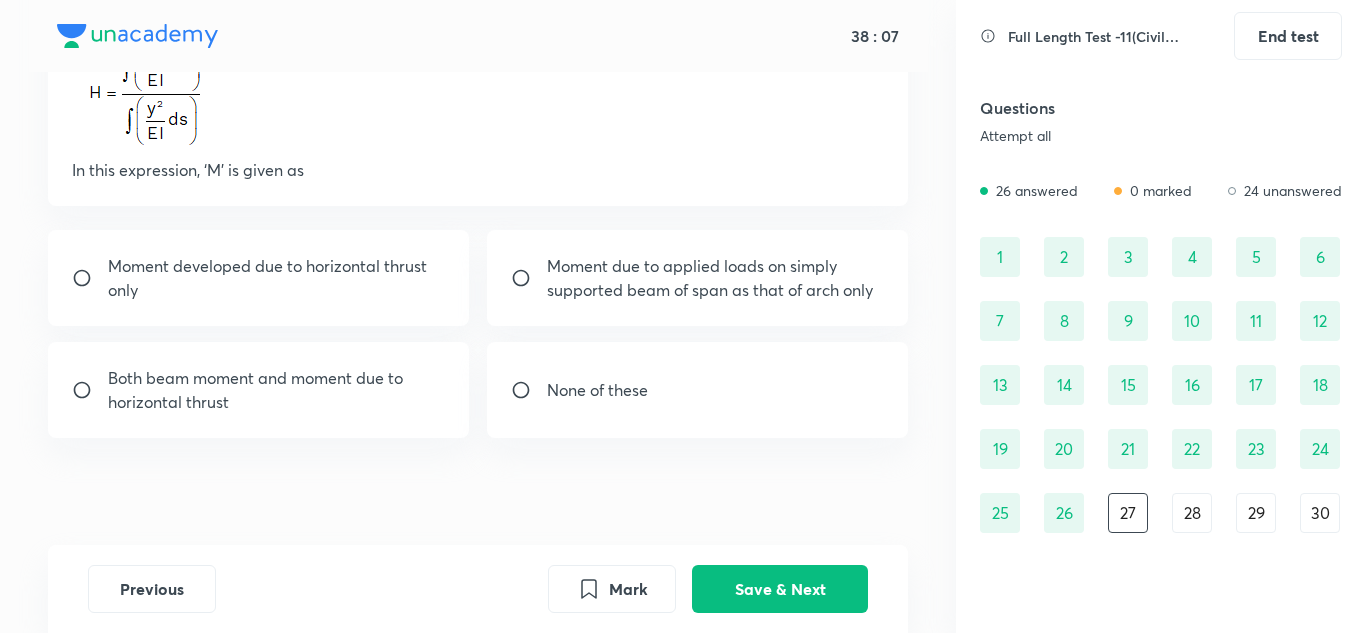 click on "Moment due to applied loads on simply supported beam of span as that of arch only" at bounding box center (716, 278) 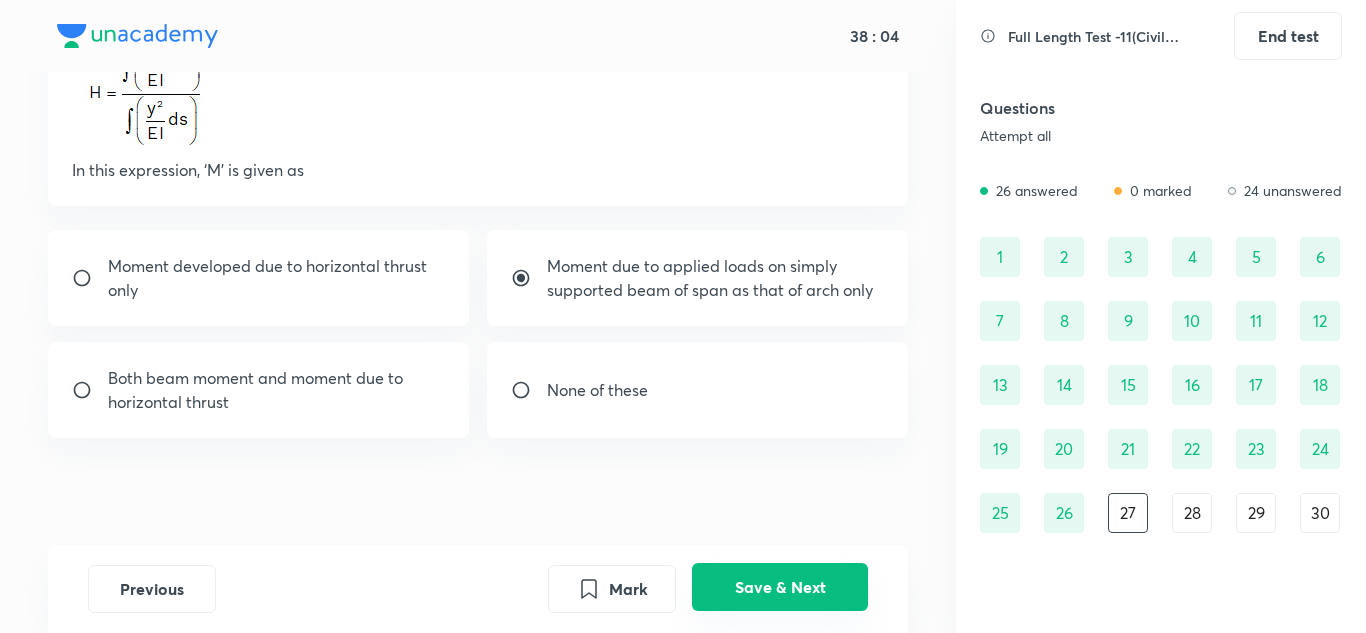 click on "Save & Next" at bounding box center [780, 587] 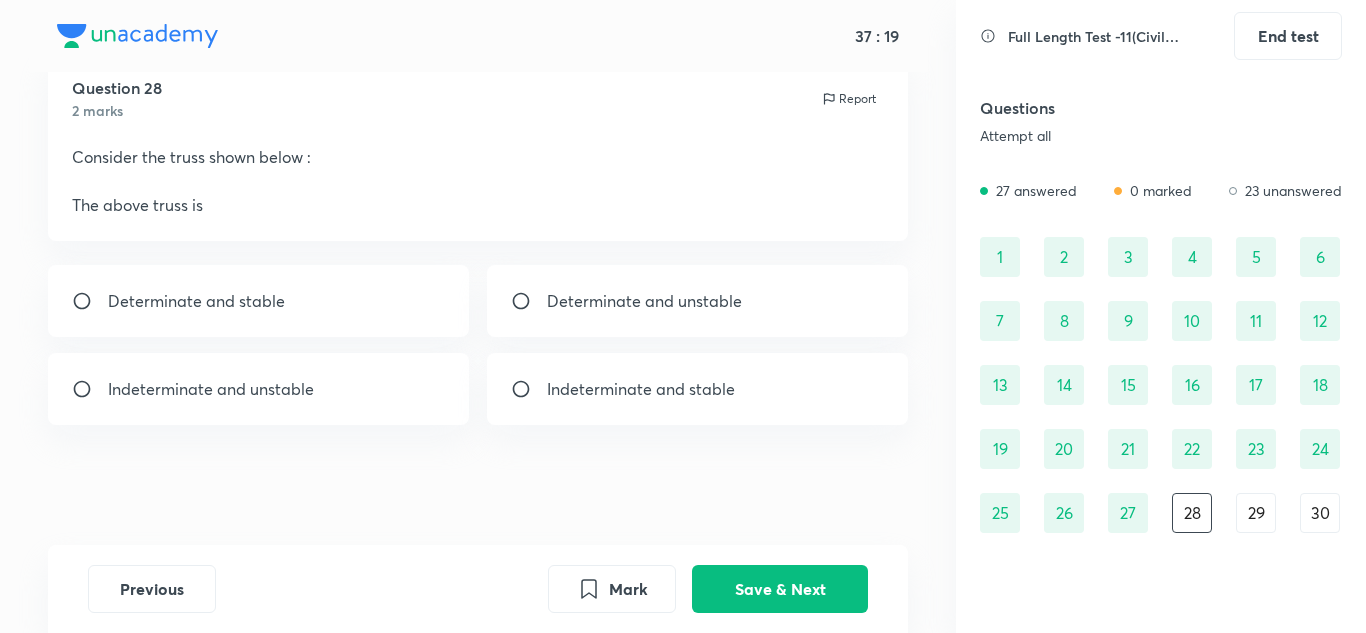 scroll, scrollTop: 179, scrollLeft: 0, axis: vertical 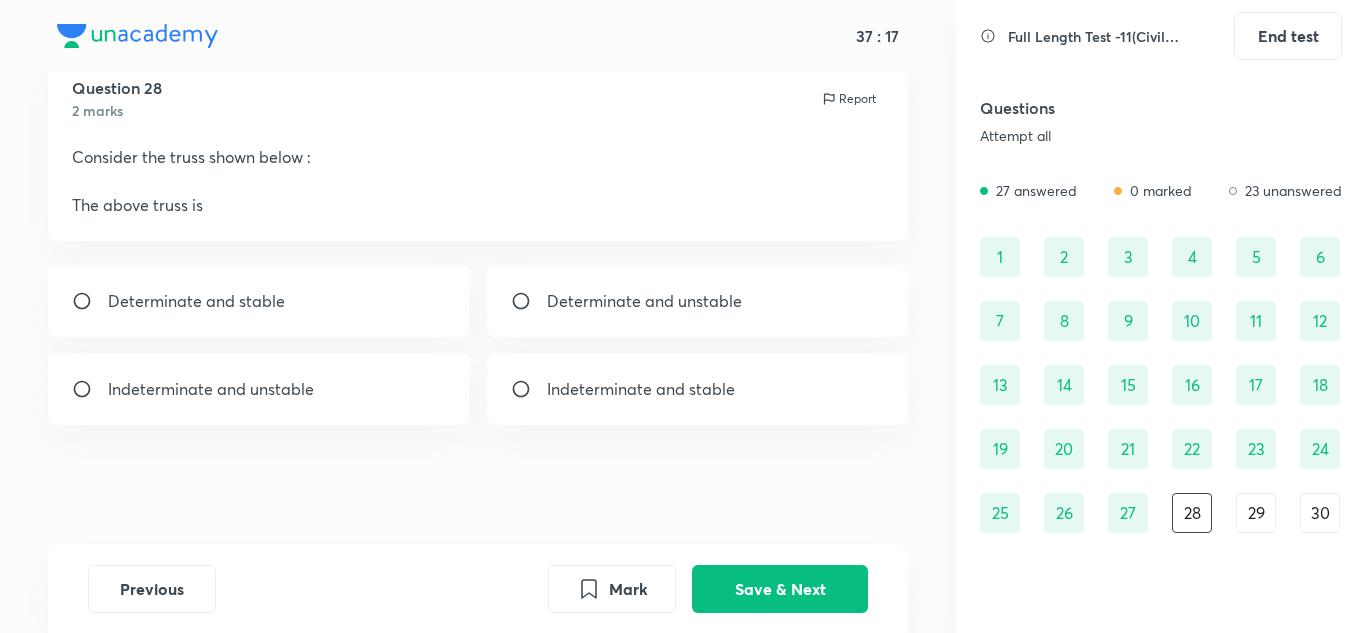 click on "Indeterminate and stable" at bounding box center [641, 389] 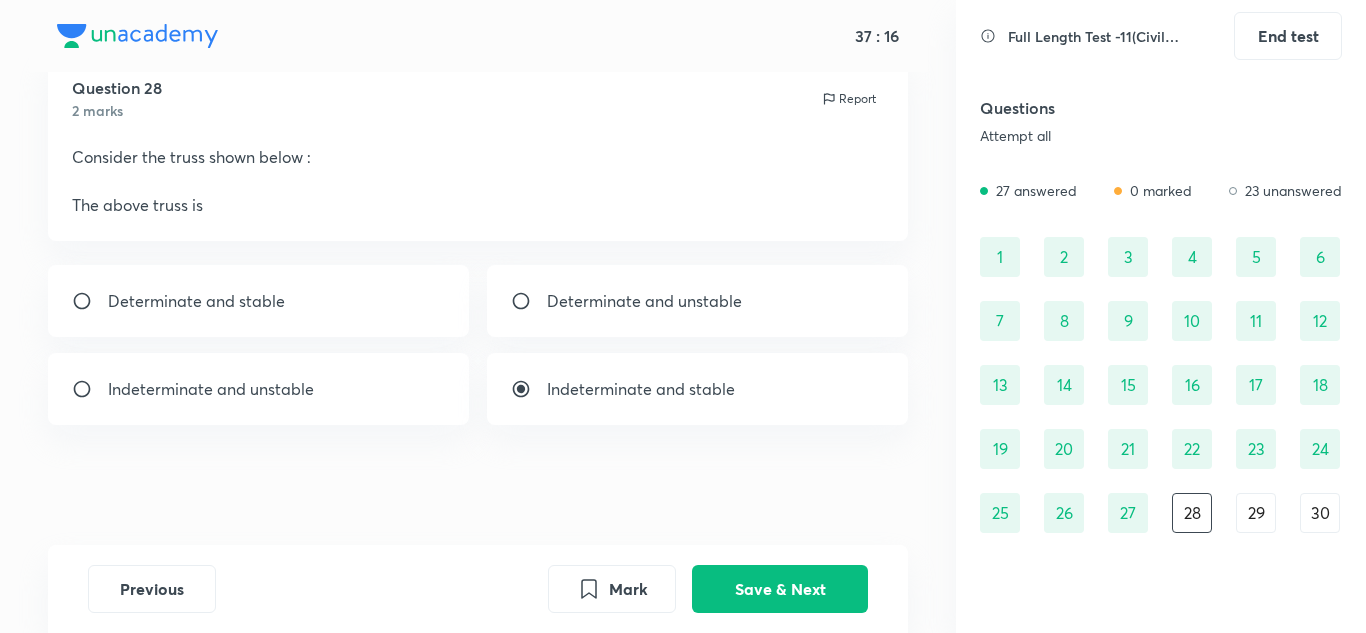 click on "Indeterminate and unstable" at bounding box center (211, 389) 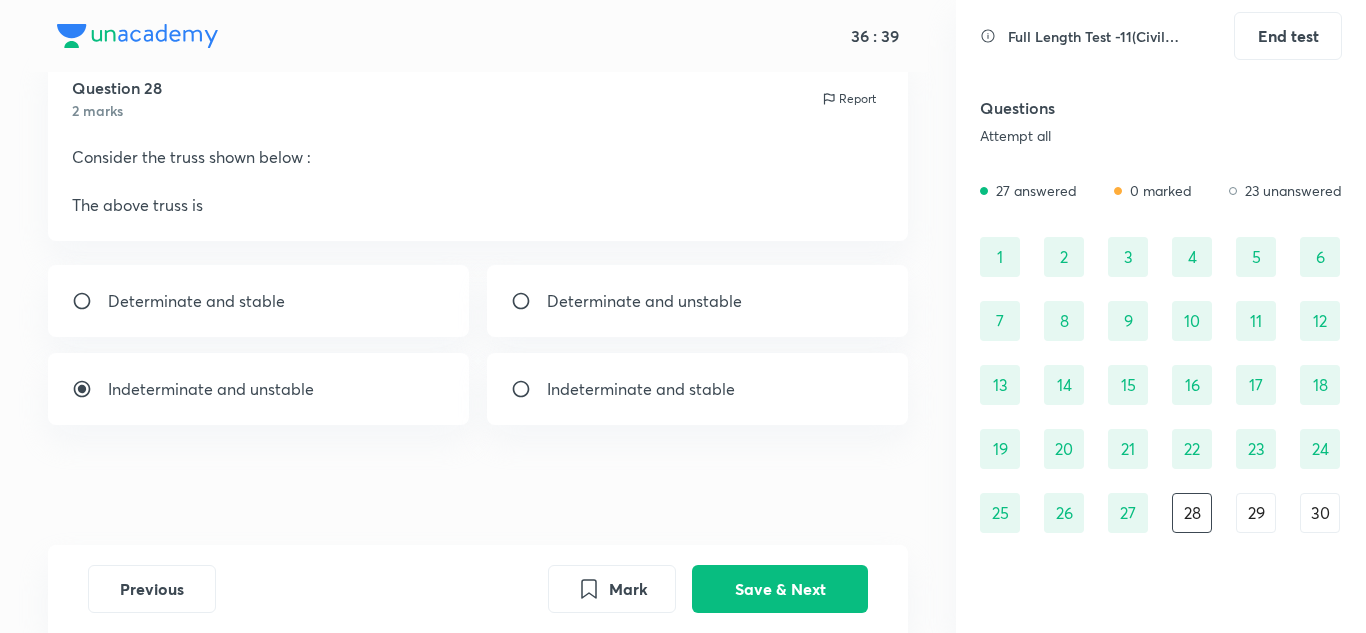 click on "Determinate and stable" at bounding box center (259, 301) 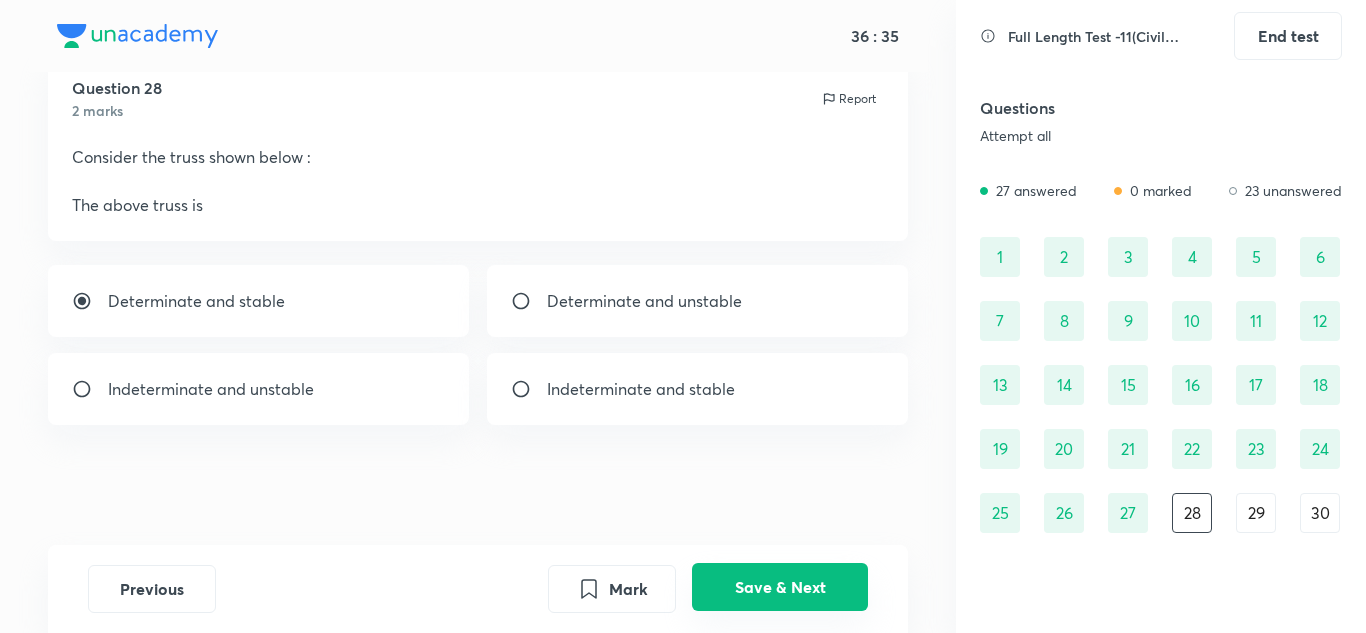 click on "Save & Next" at bounding box center (780, 587) 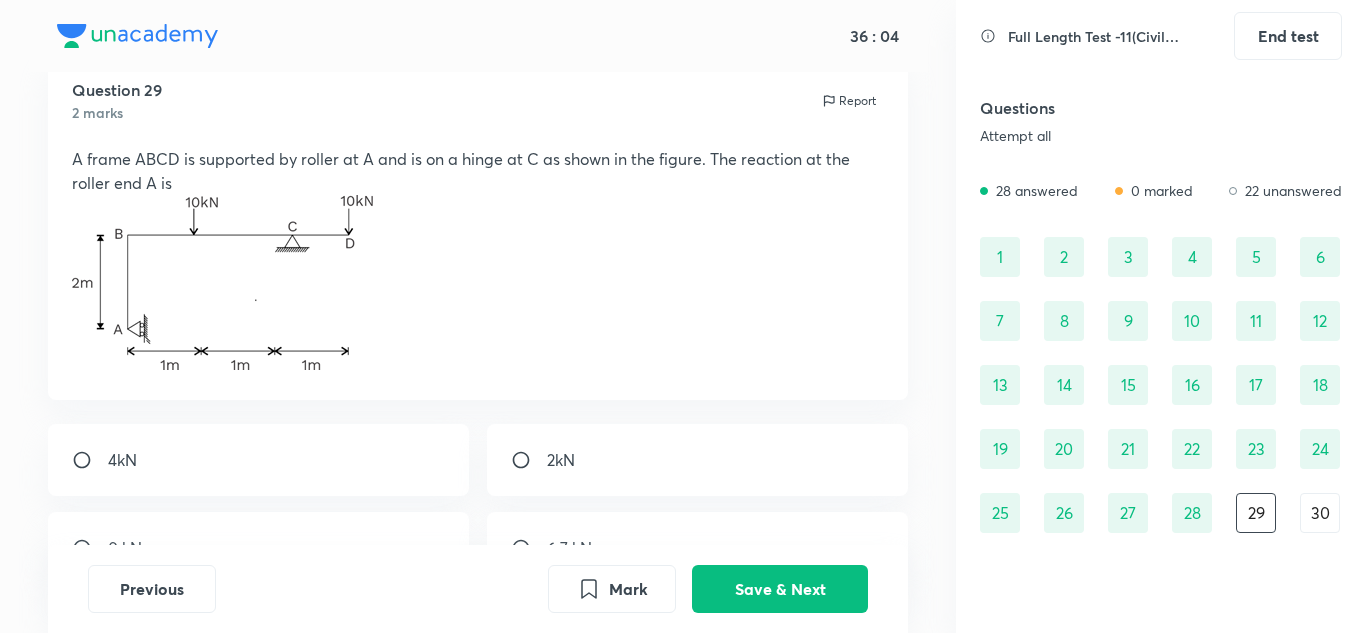 scroll, scrollTop: 100, scrollLeft: 0, axis: vertical 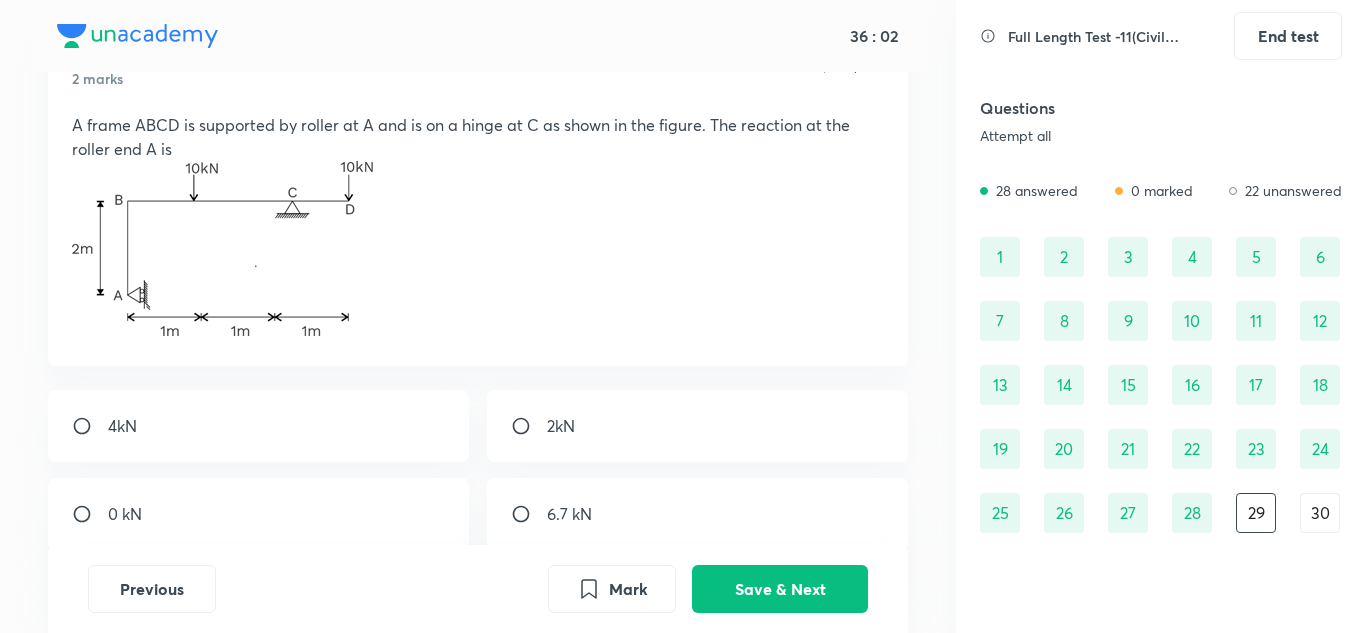 click at bounding box center [90, 514] 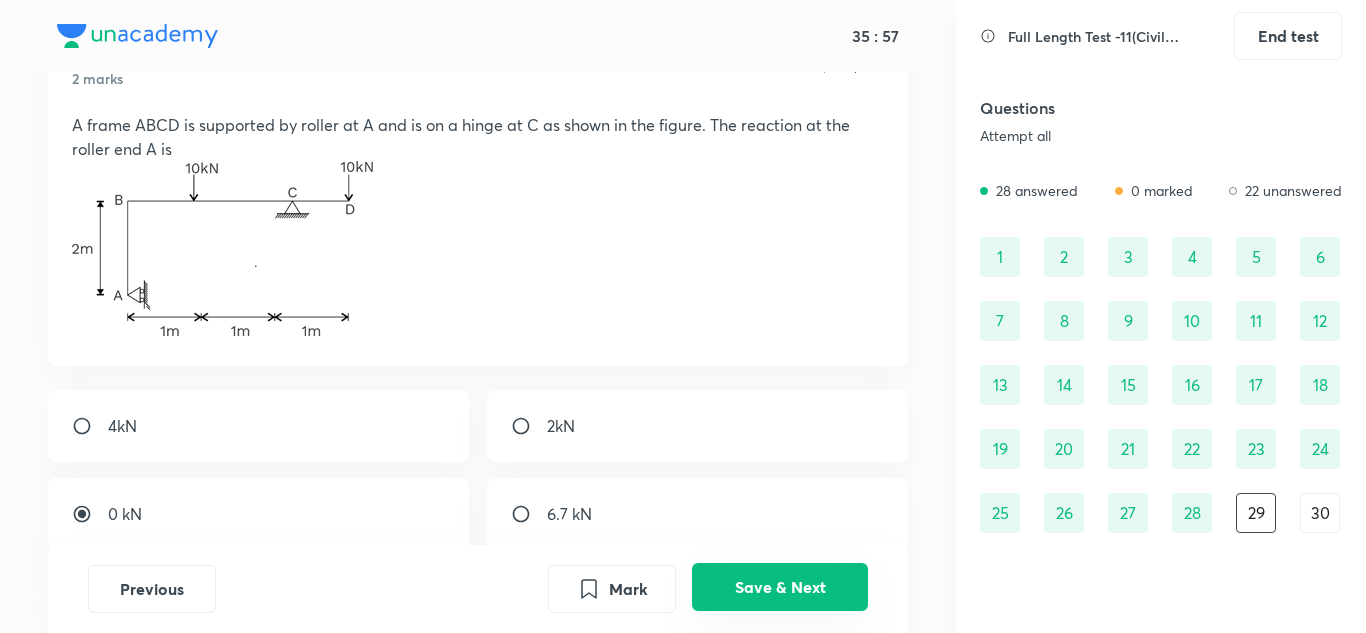 click on "Save & Next" at bounding box center [780, 587] 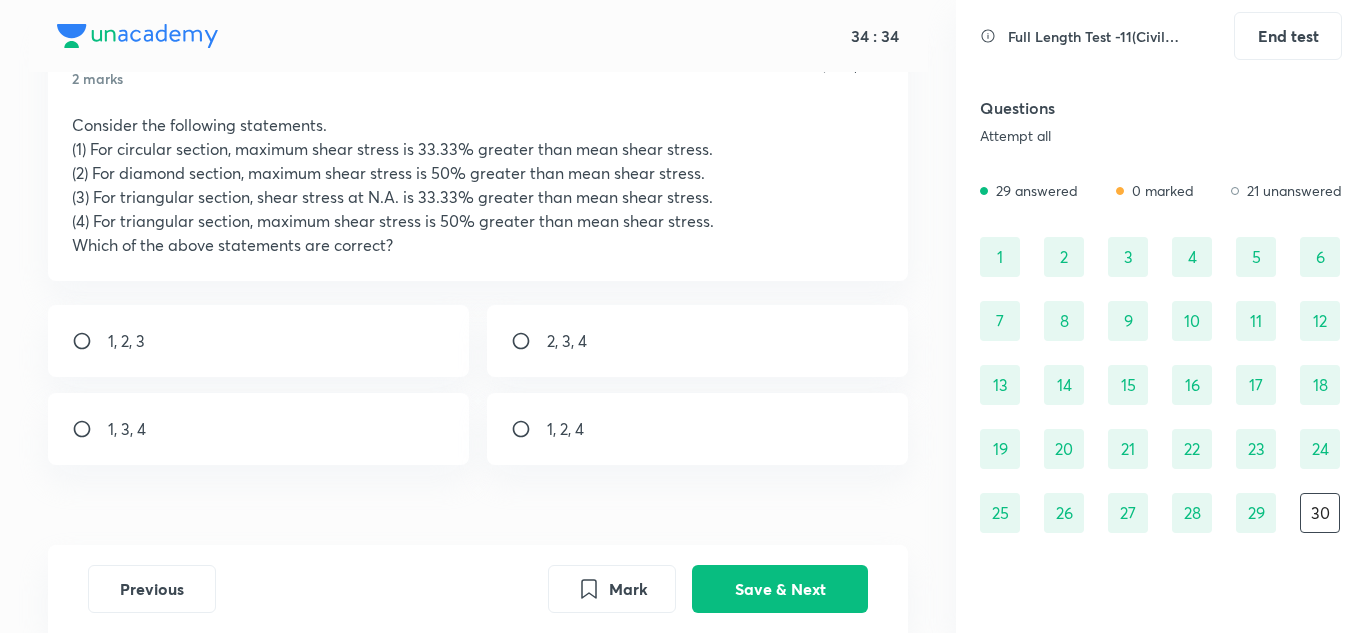 click on "1, 3, 4" at bounding box center [259, 429] 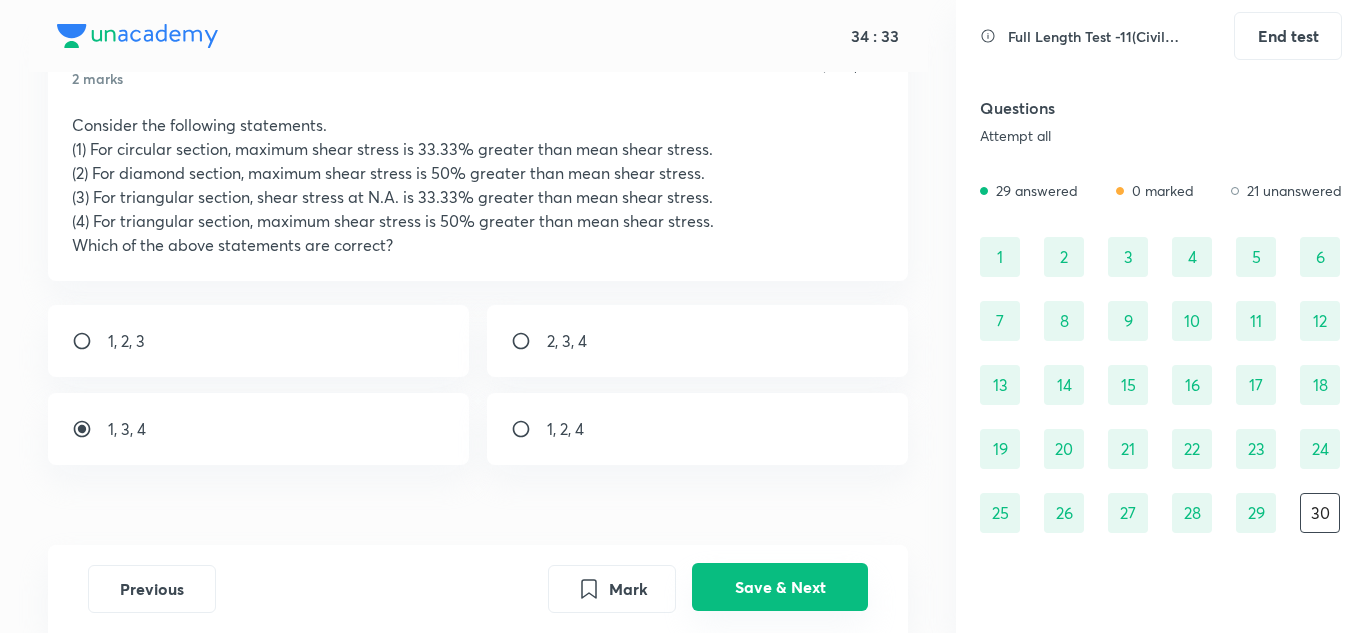 click on "Save & Next" at bounding box center (780, 587) 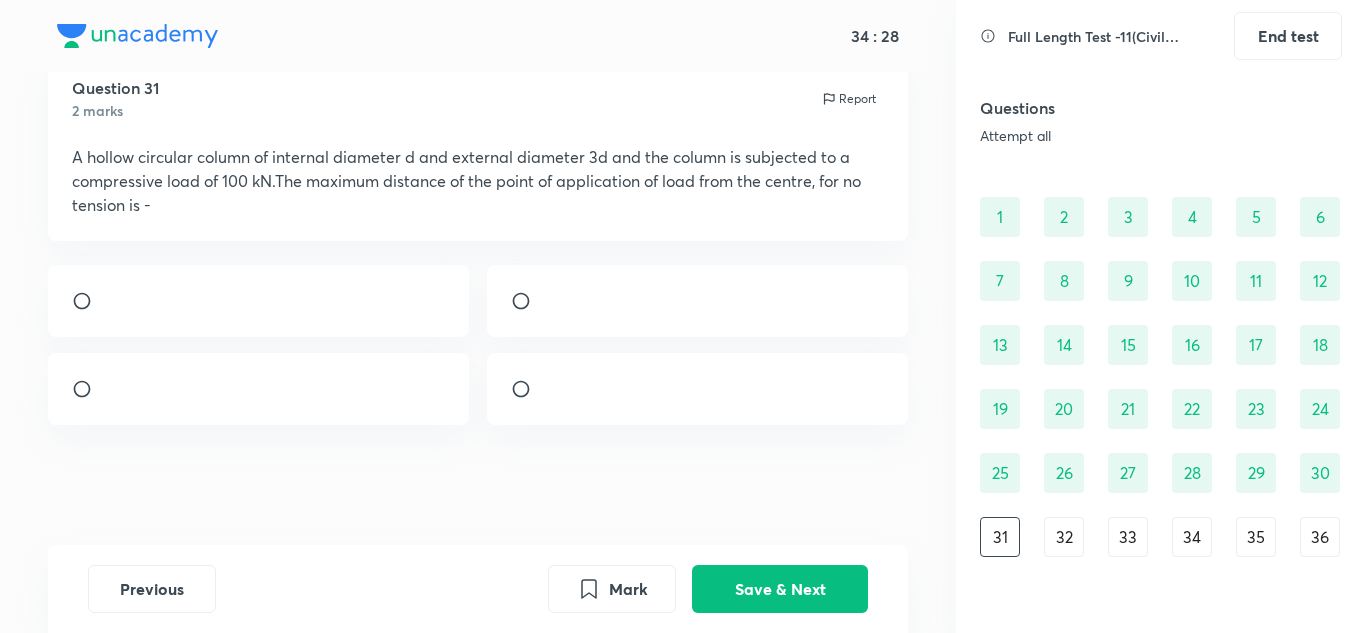 click at bounding box center [108, 306] 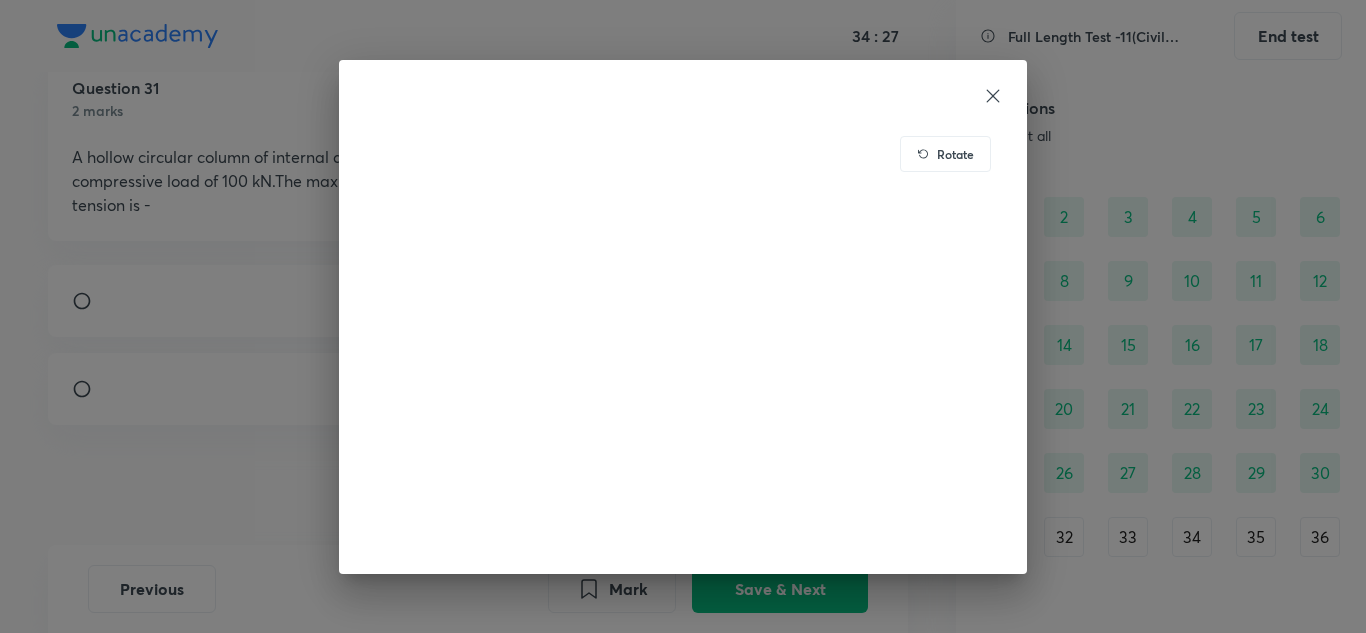 click on "Rotate" at bounding box center (683, 316) 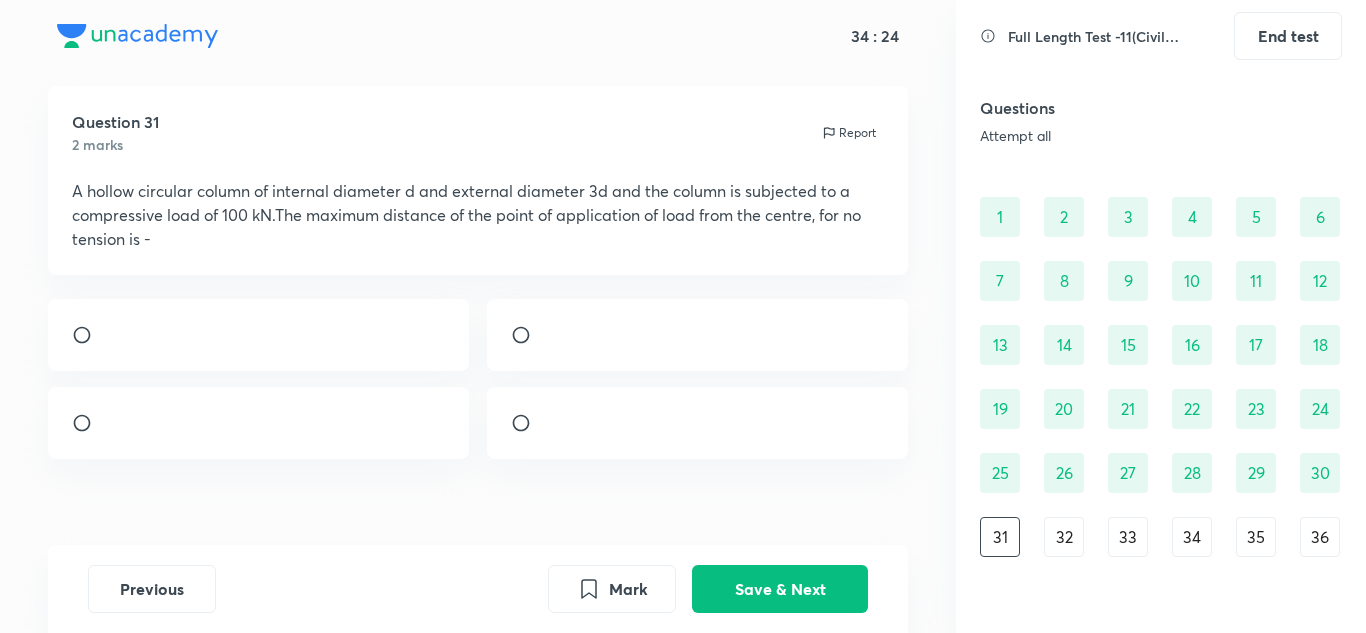 scroll, scrollTop: 0, scrollLeft: 0, axis: both 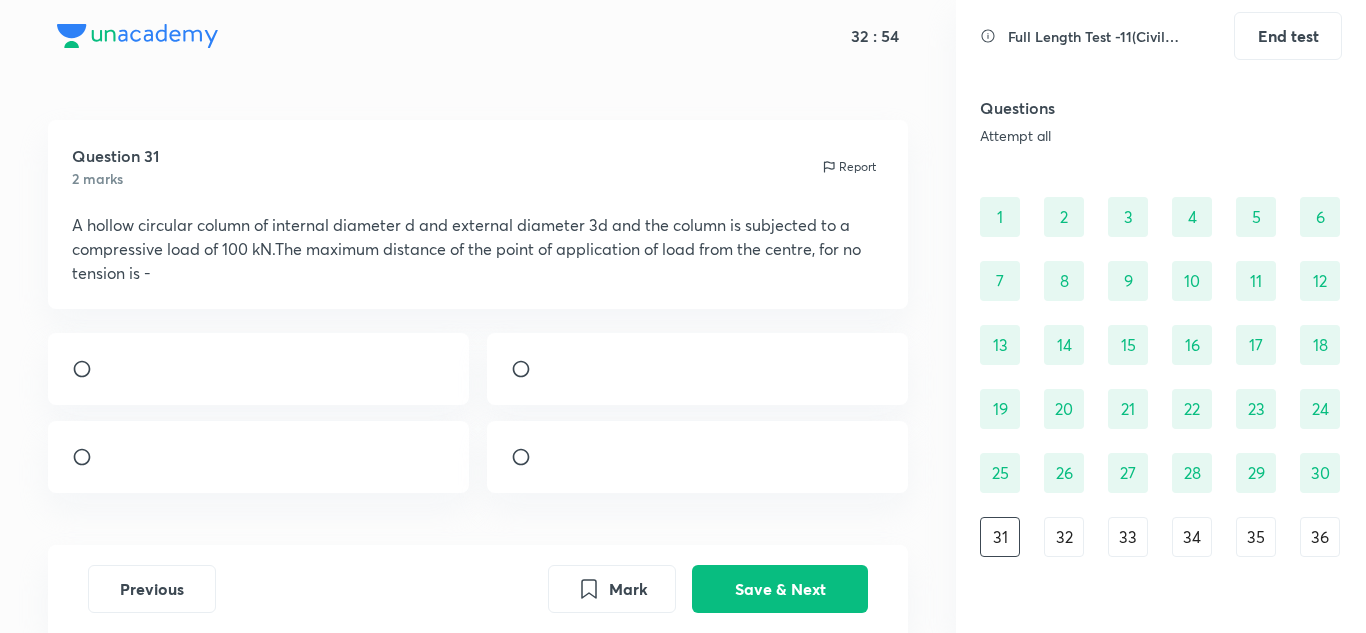 click at bounding box center [259, 369] 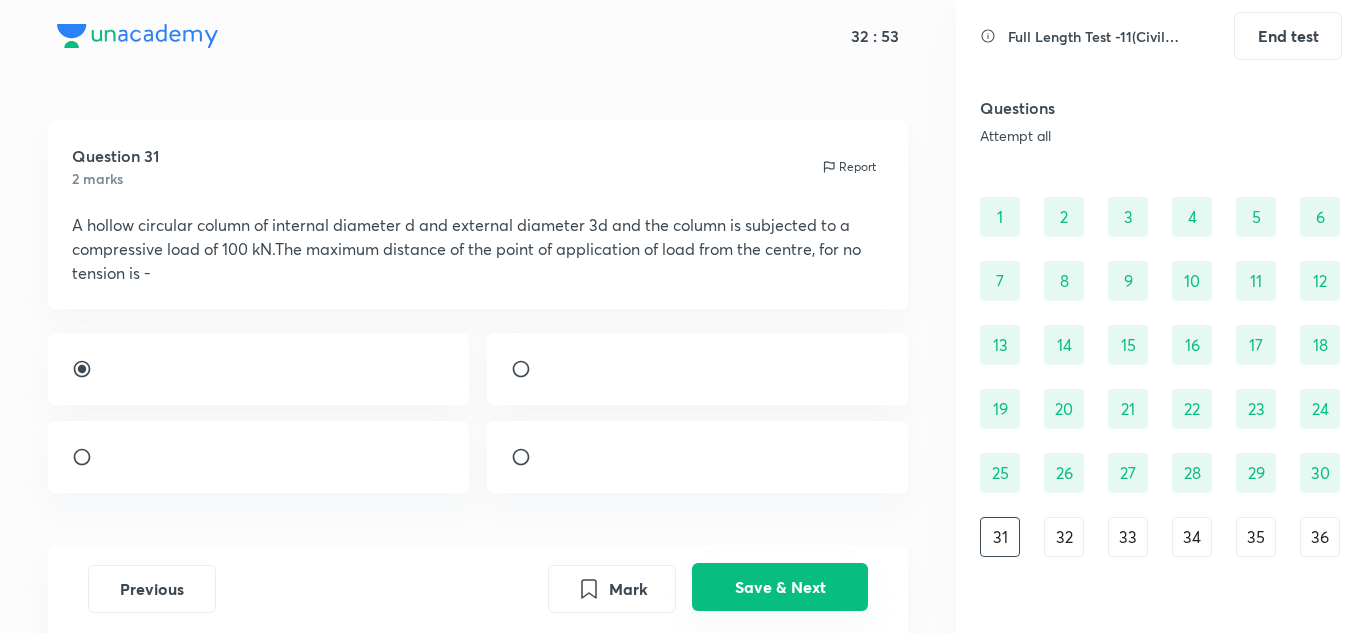 click on "Save & Next" at bounding box center (780, 587) 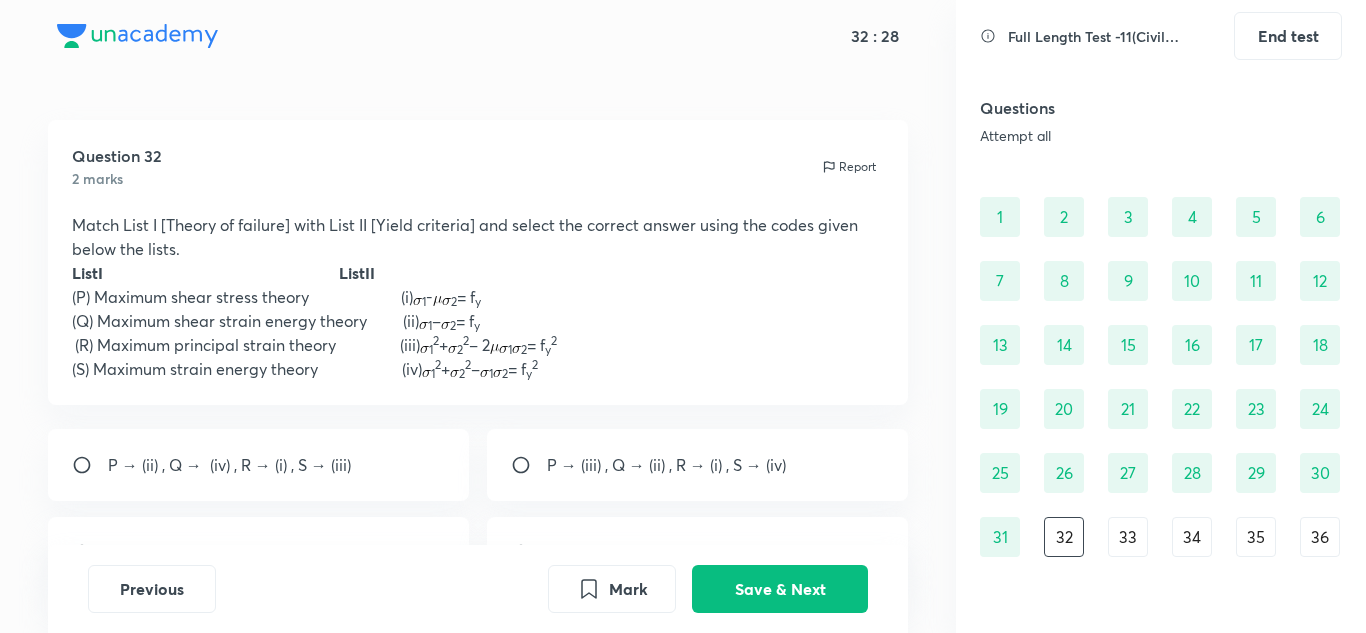scroll, scrollTop: 100, scrollLeft: 0, axis: vertical 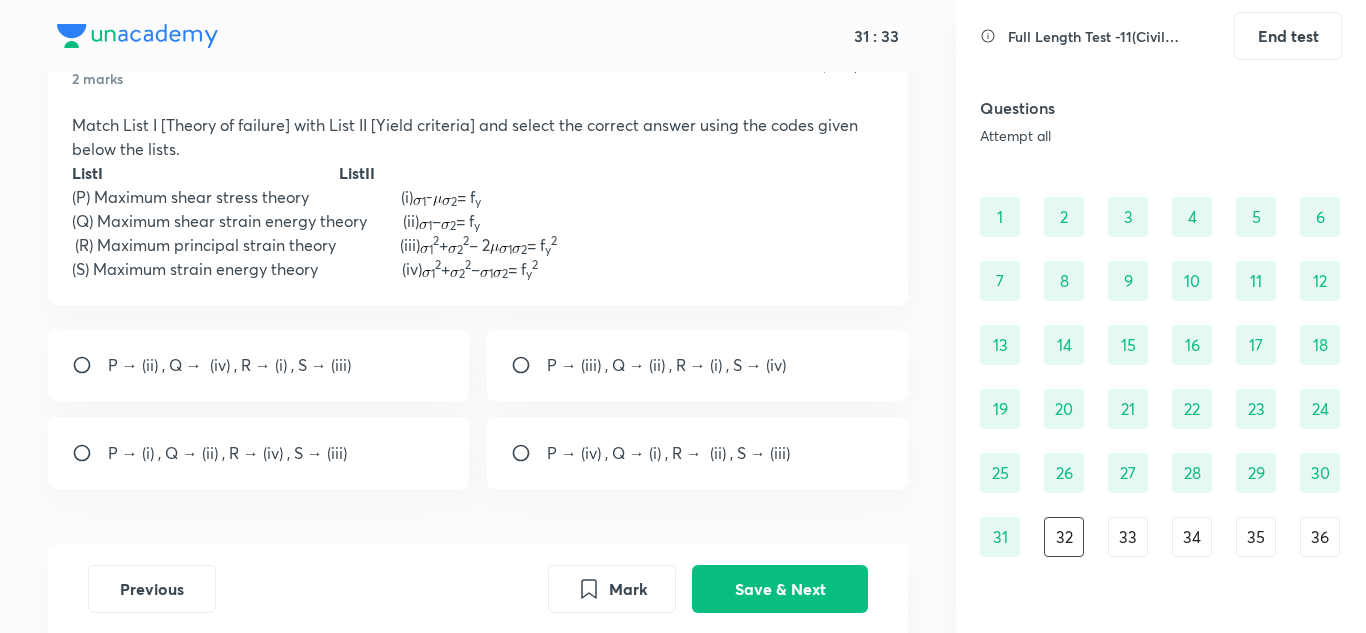 click on "P → (ii) , Q →  (iv) , R → (i) , S → (iii)" at bounding box center (229, 365) 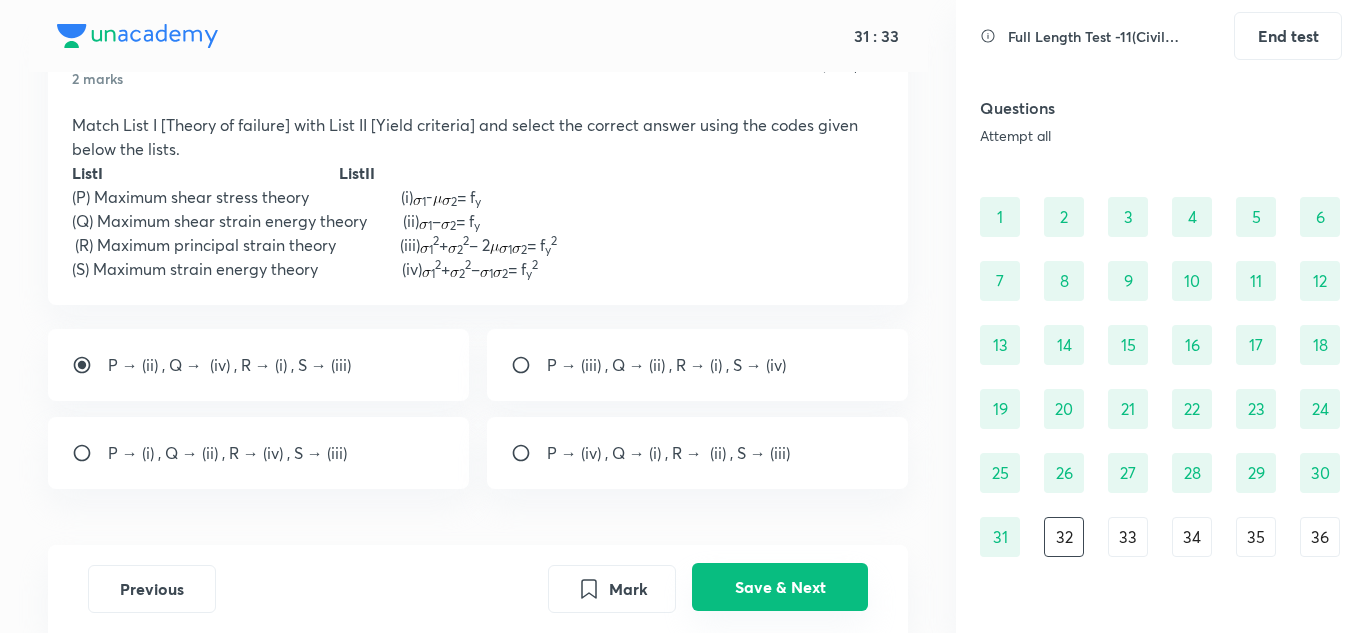 click on "Save & Next" at bounding box center (780, 587) 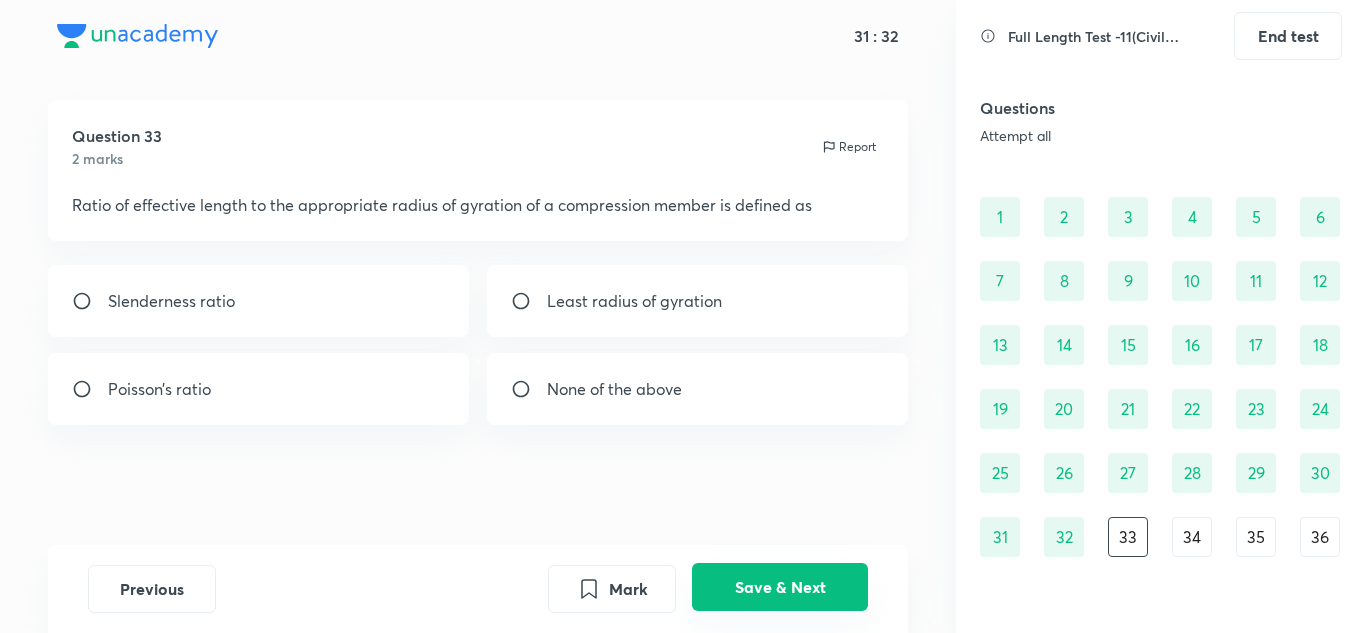 scroll, scrollTop: 20, scrollLeft: 0, axis: vertical 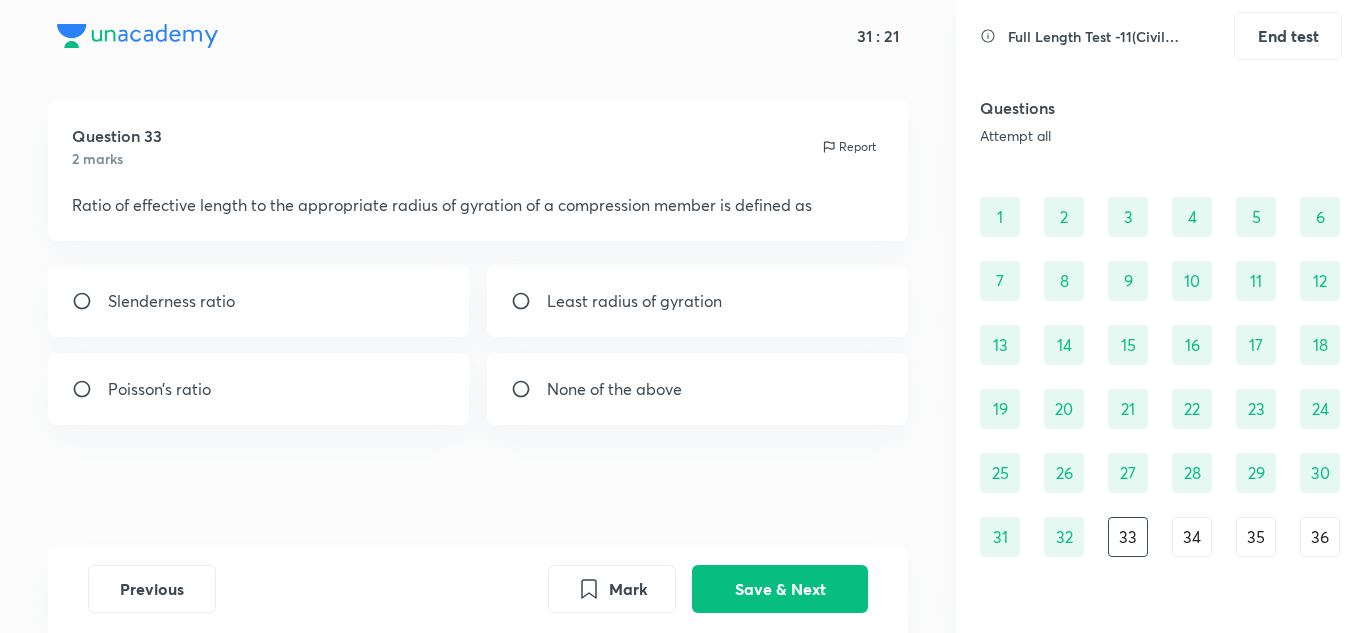 drag, startPoint x: 198, startPoint y: 309, endPoint x: 210, endPoint y: 314, distance: 13 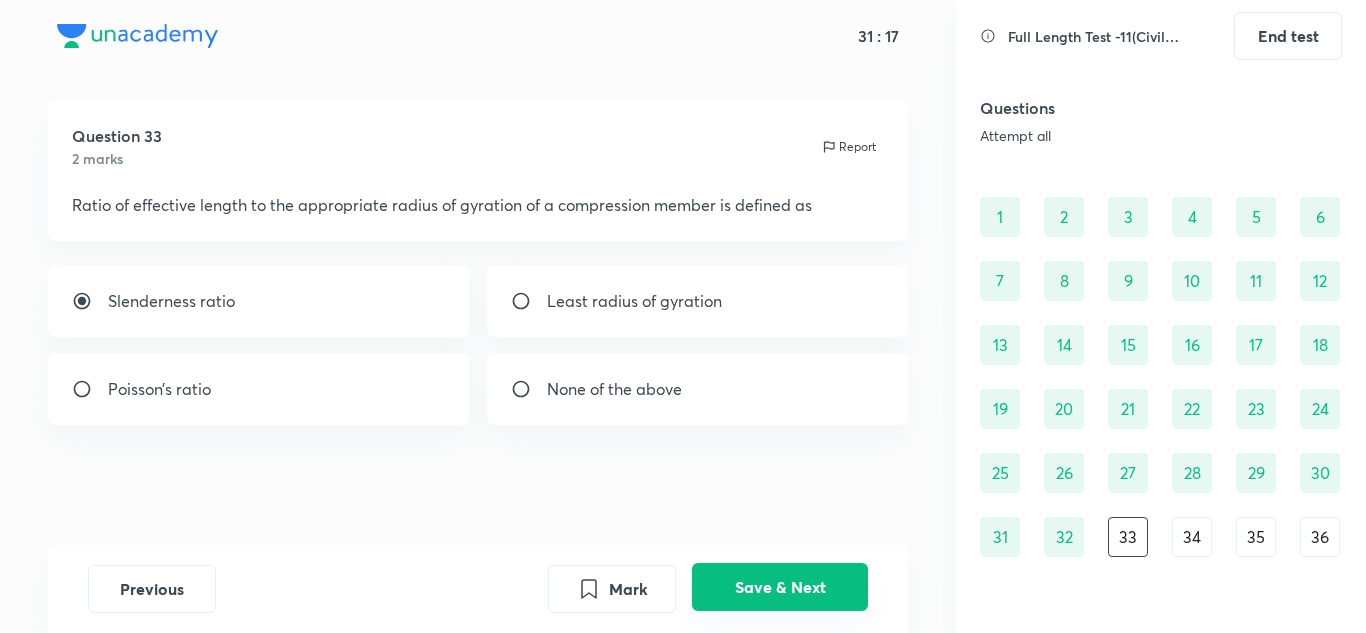 click on "Save & Next" at bounding box center (780, 587) 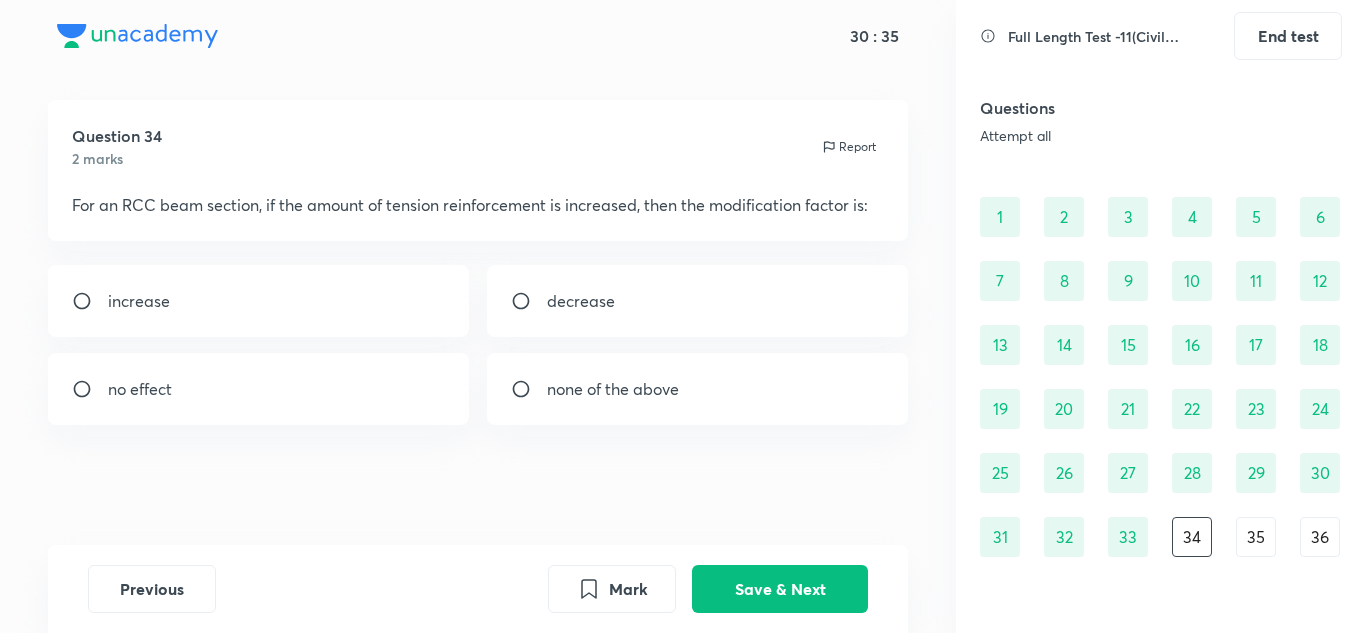 click on "increase" at bounding box center (259, 301) 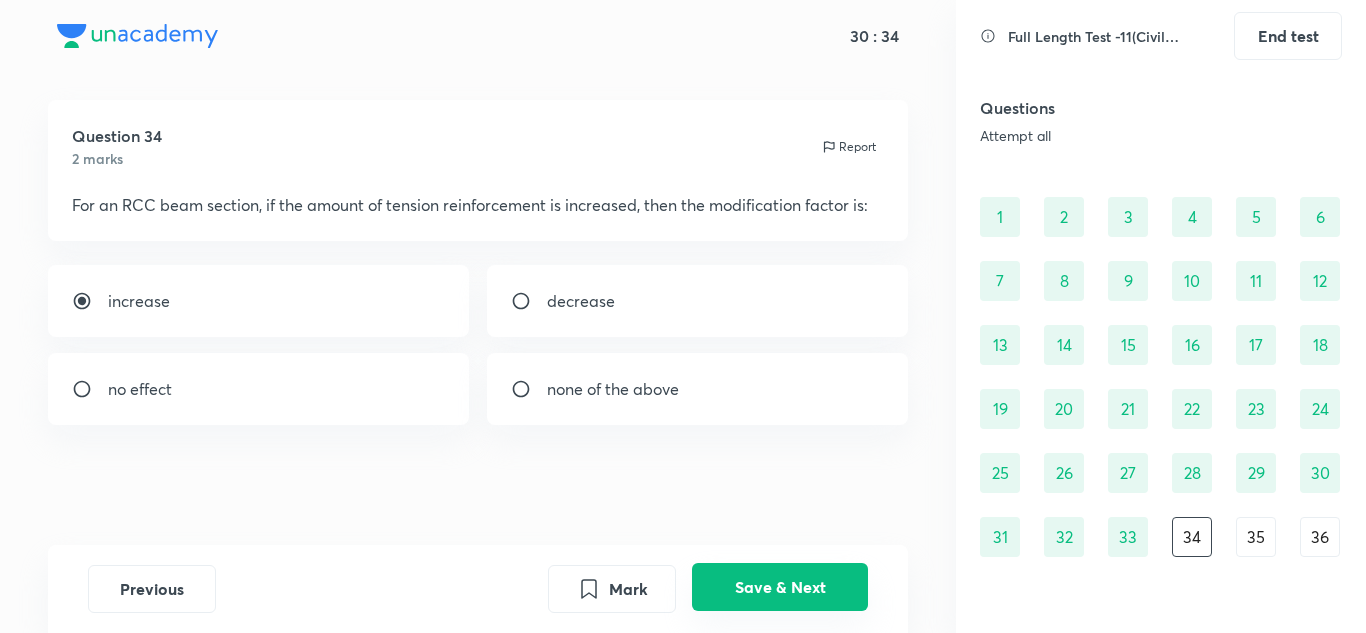 click on "Save & Next" at bounding box center (780, 587) 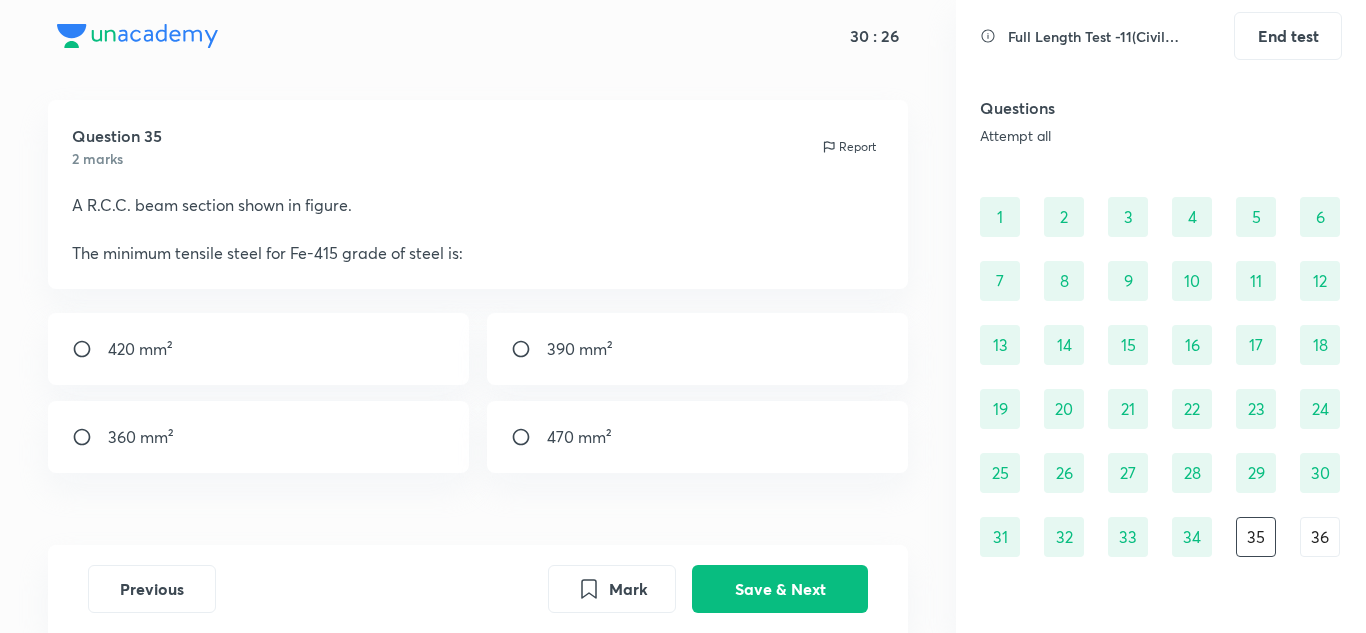 scroll, scrollTop: 120, scrollLeft: 0, axis: vertical 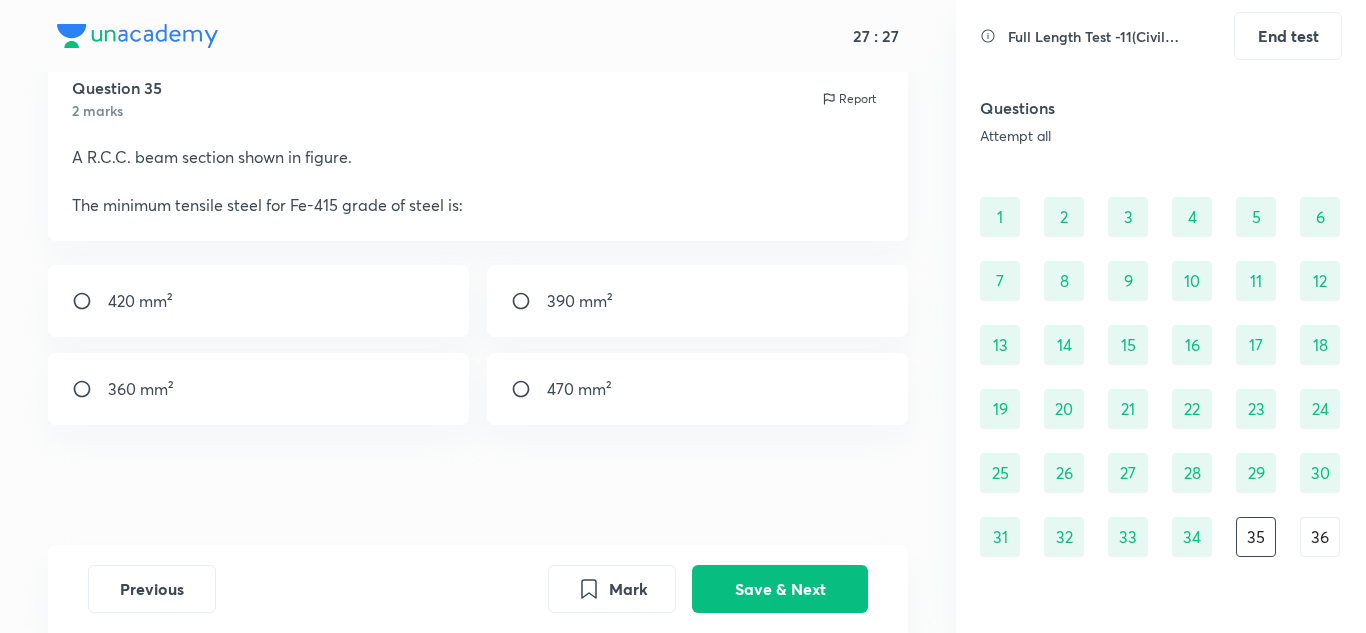 click on "390 mm²" at bounding box center (698, 301) 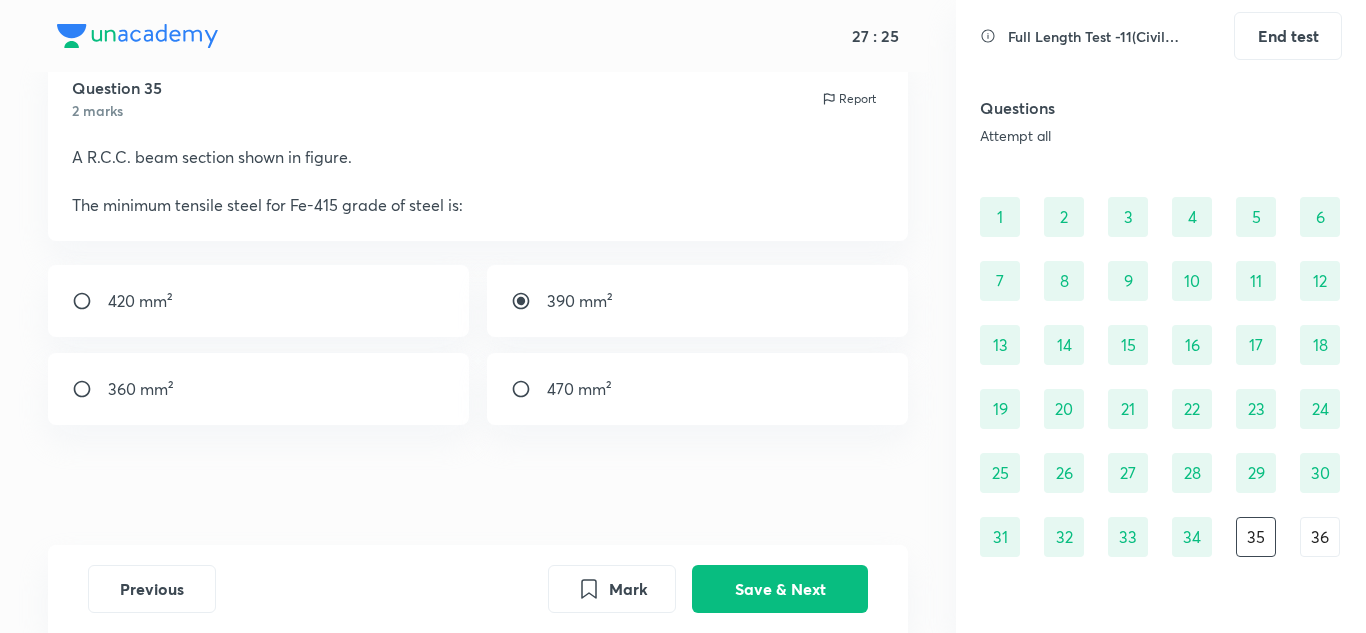 click on "Previous Mark Save & Next" at bounding box center [478, 589] 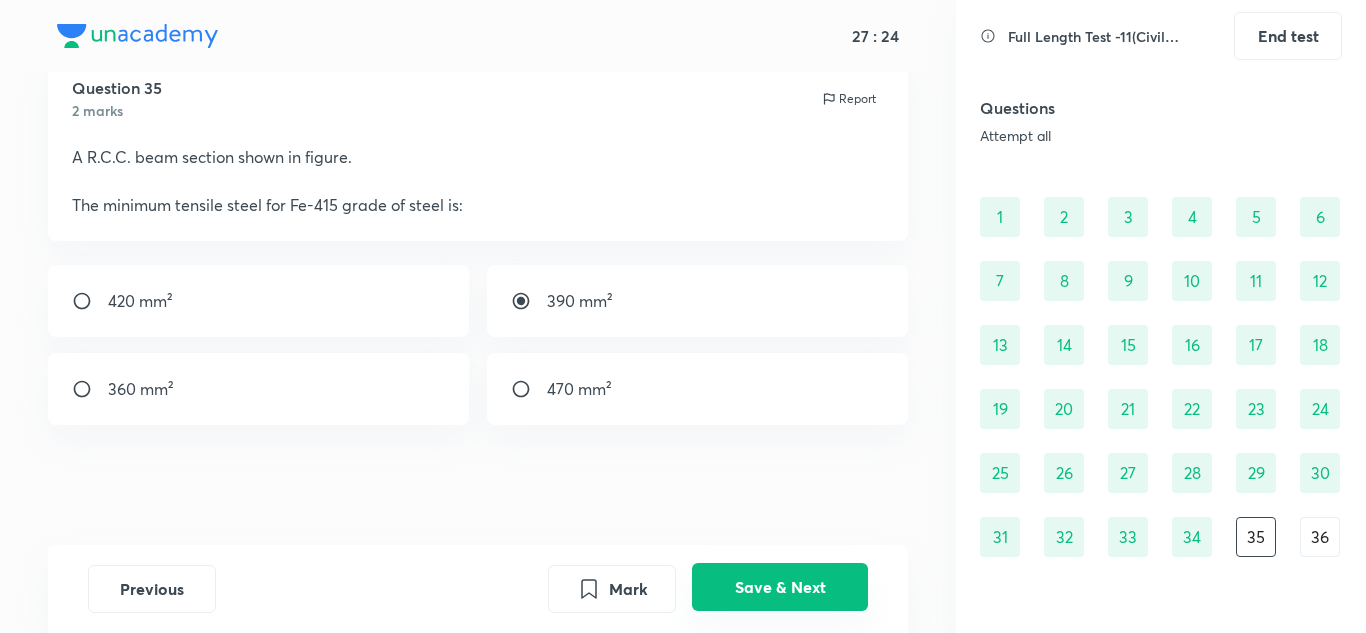 click on "Save & Next" at bounding box center [780, 587] 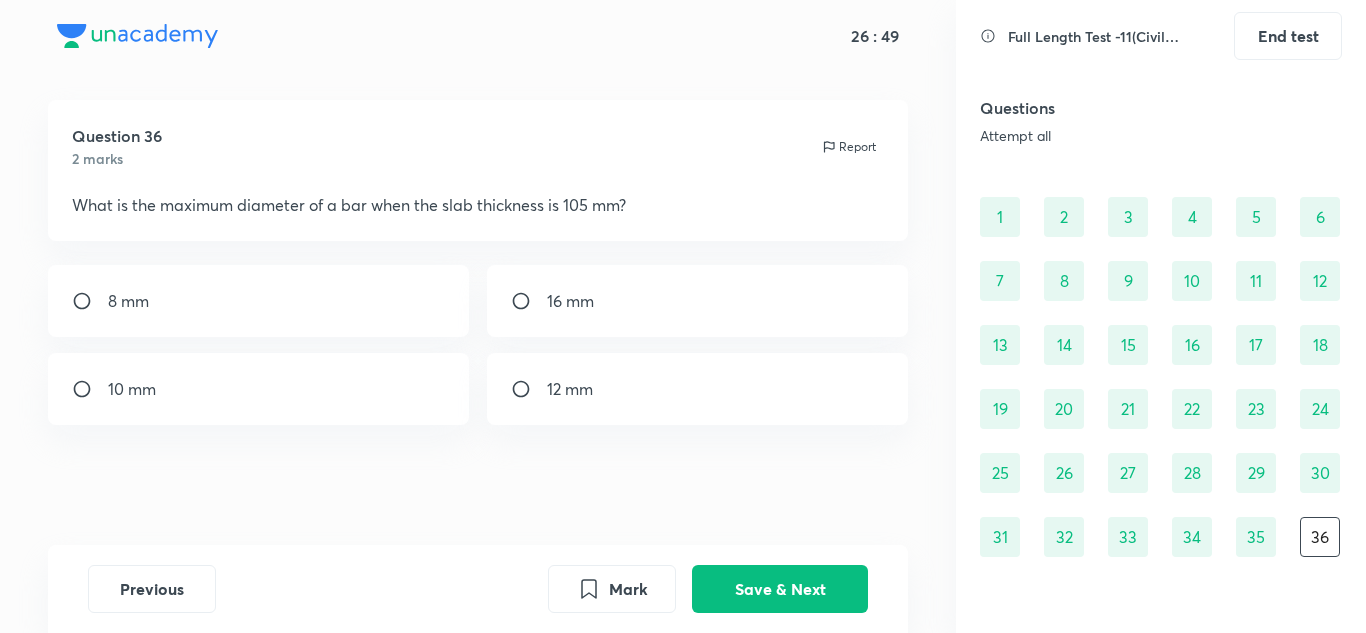 click on "12 mm" at bounding box center [698, 389] 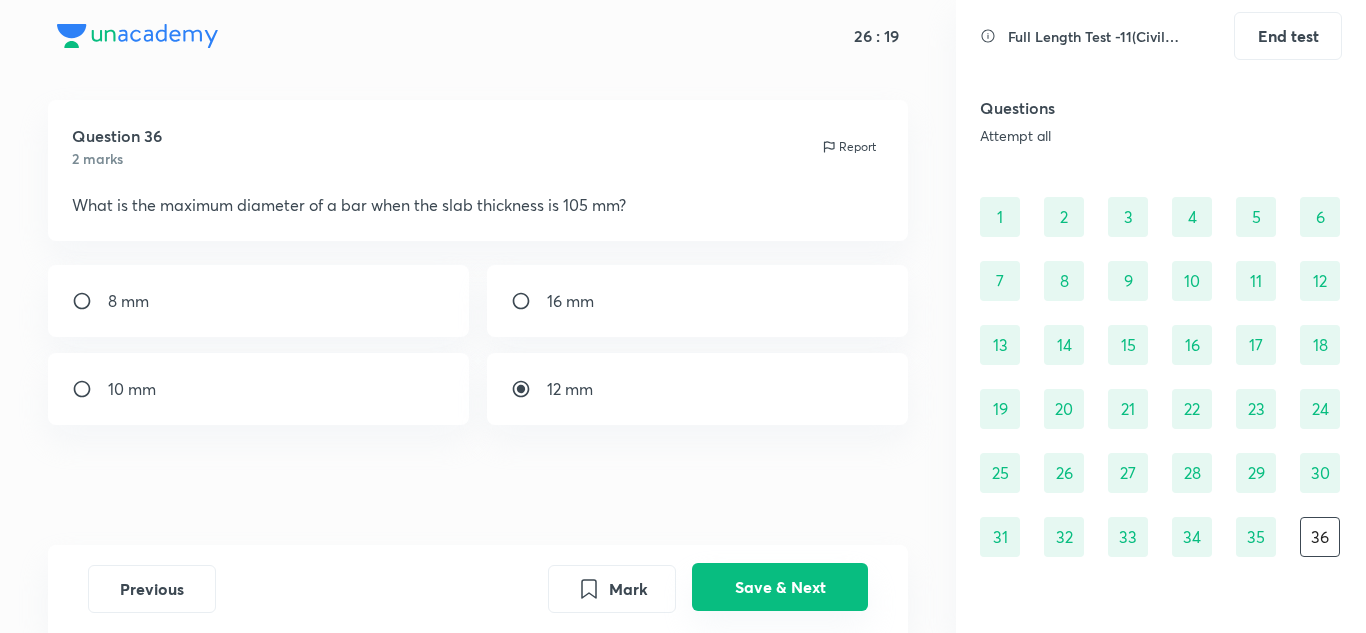 click on "Save & Next" at bounding box center (780, 587) 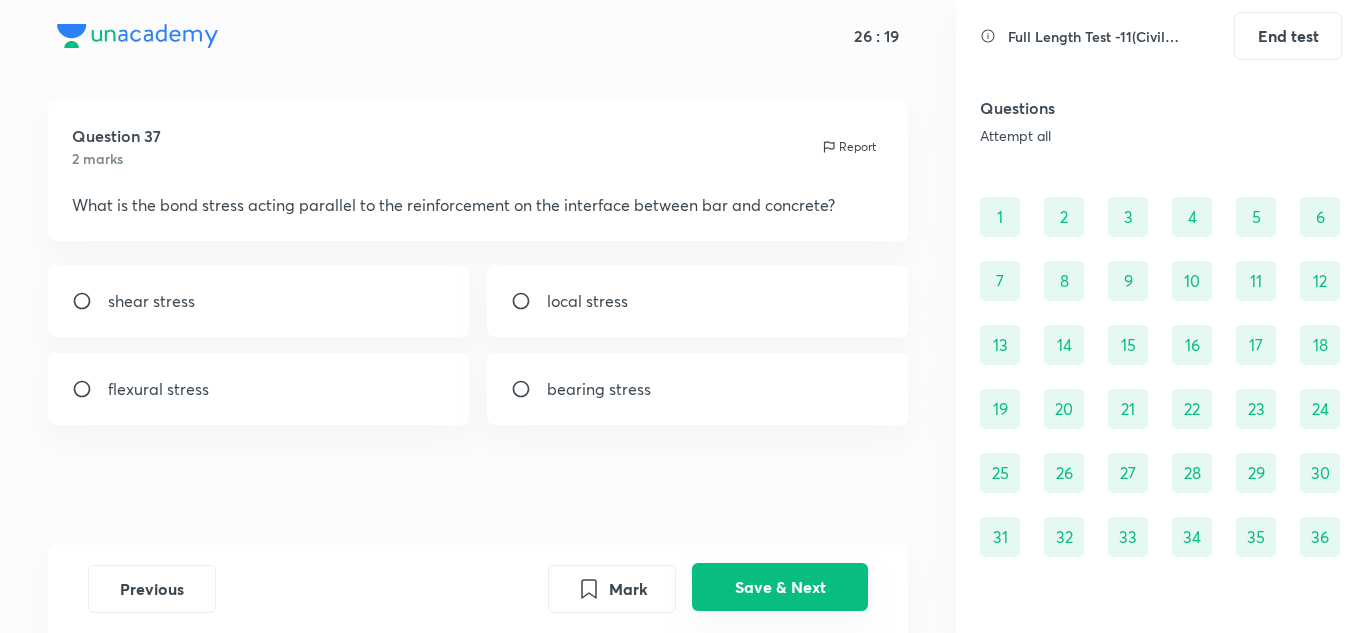 scroll, scrollTop: 104, scrollLeft: 0, axis: vertical 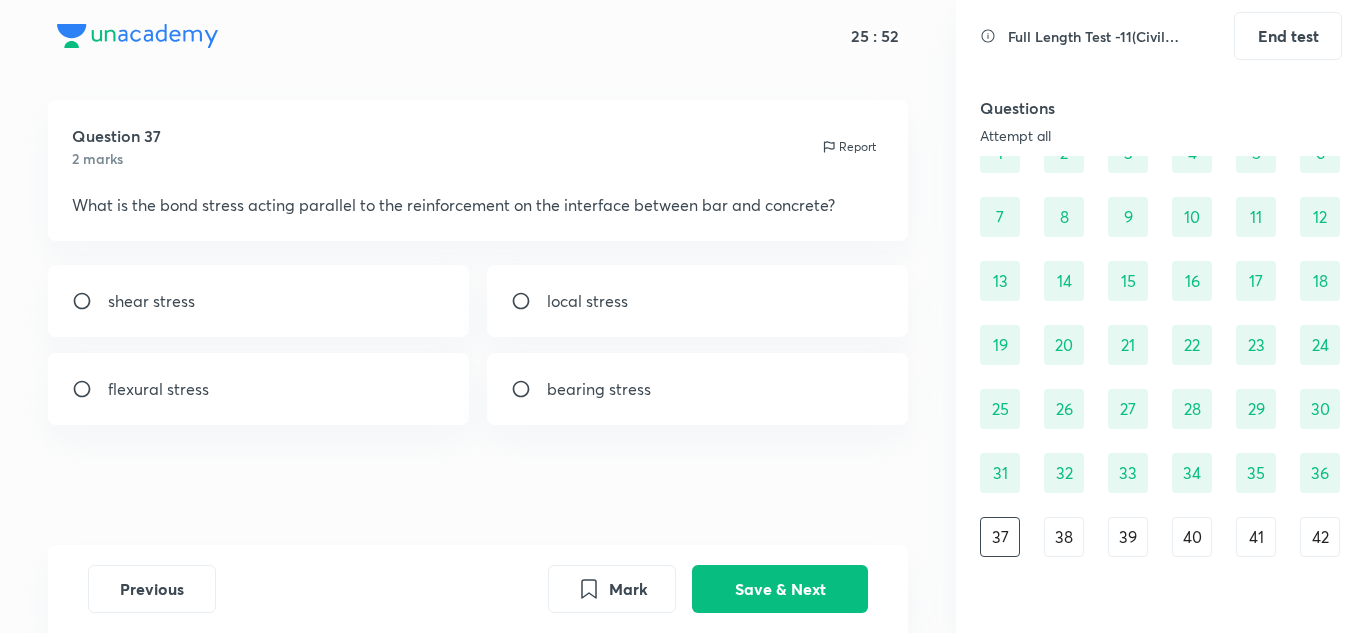 click on "shear stress" at bounding box center [259, 301] 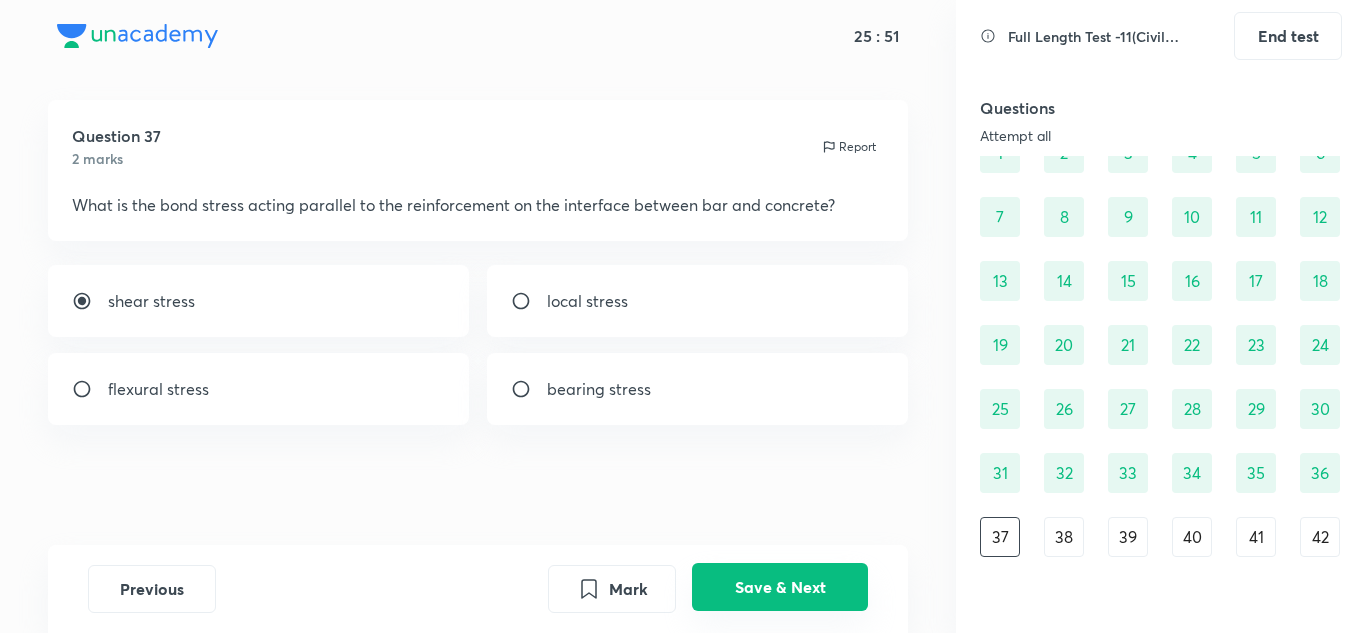 click on "Save & Next" at bounding box center [780, 587] 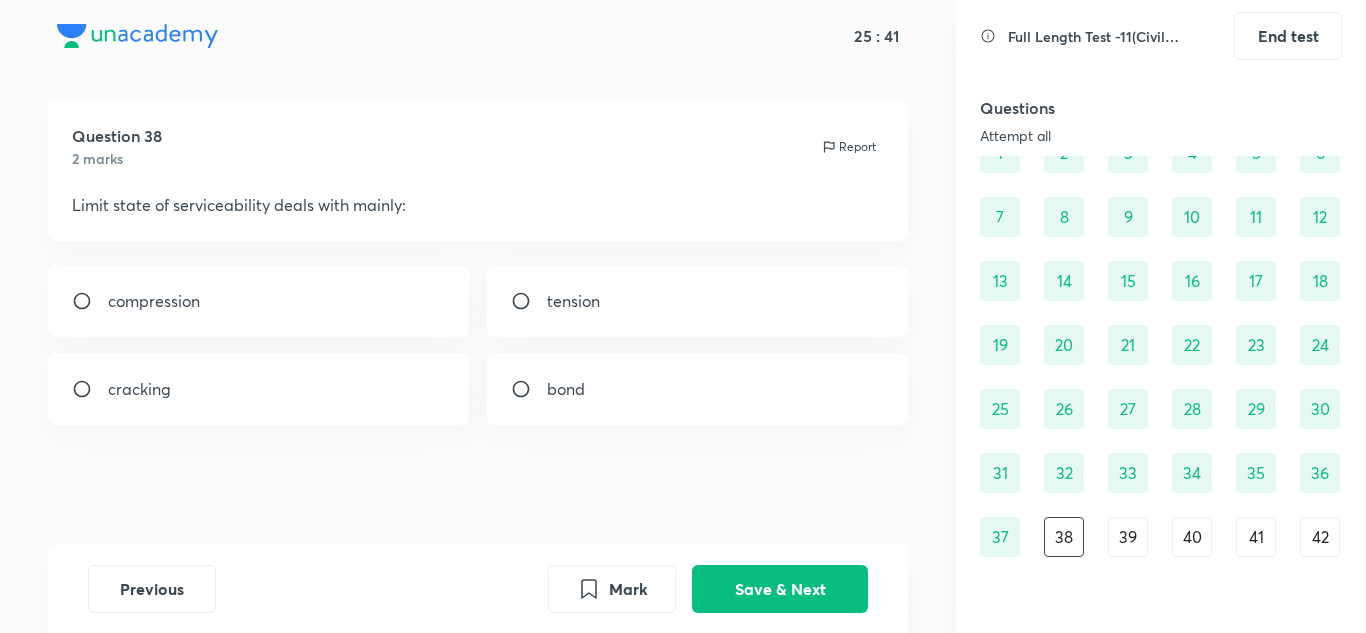 click on "cracking" at bounding box center [259, 389] 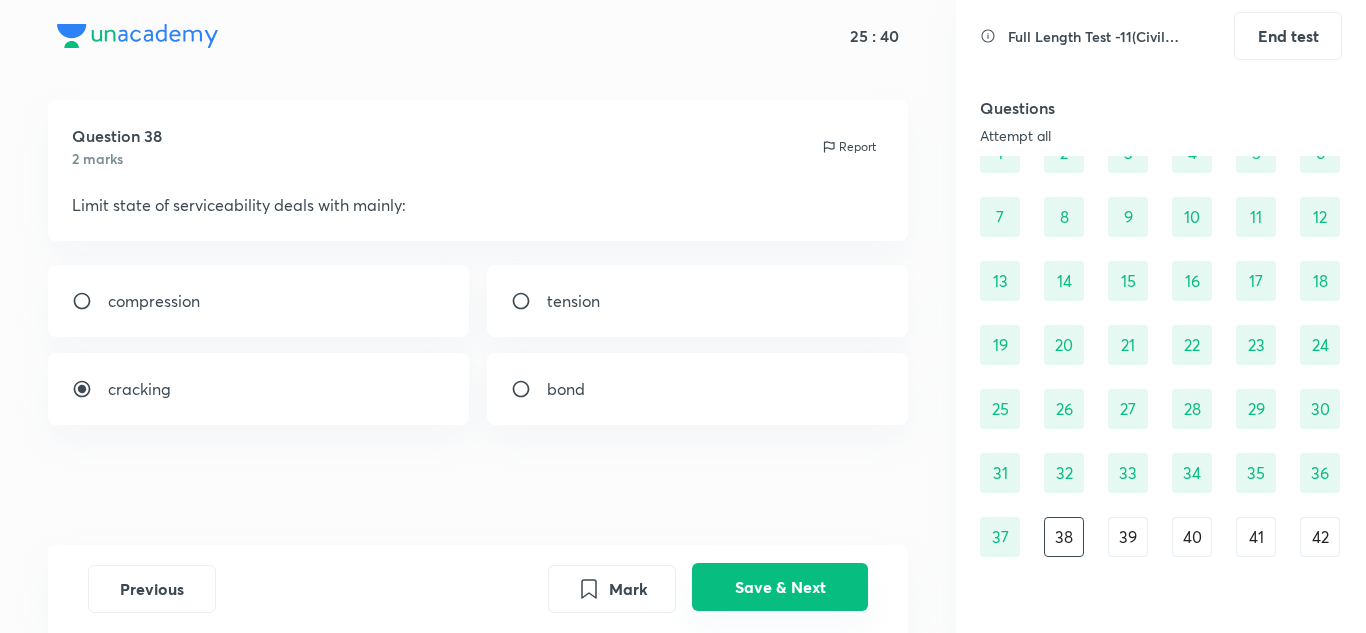click on "Save & Next" at bounding box center (780, 587) 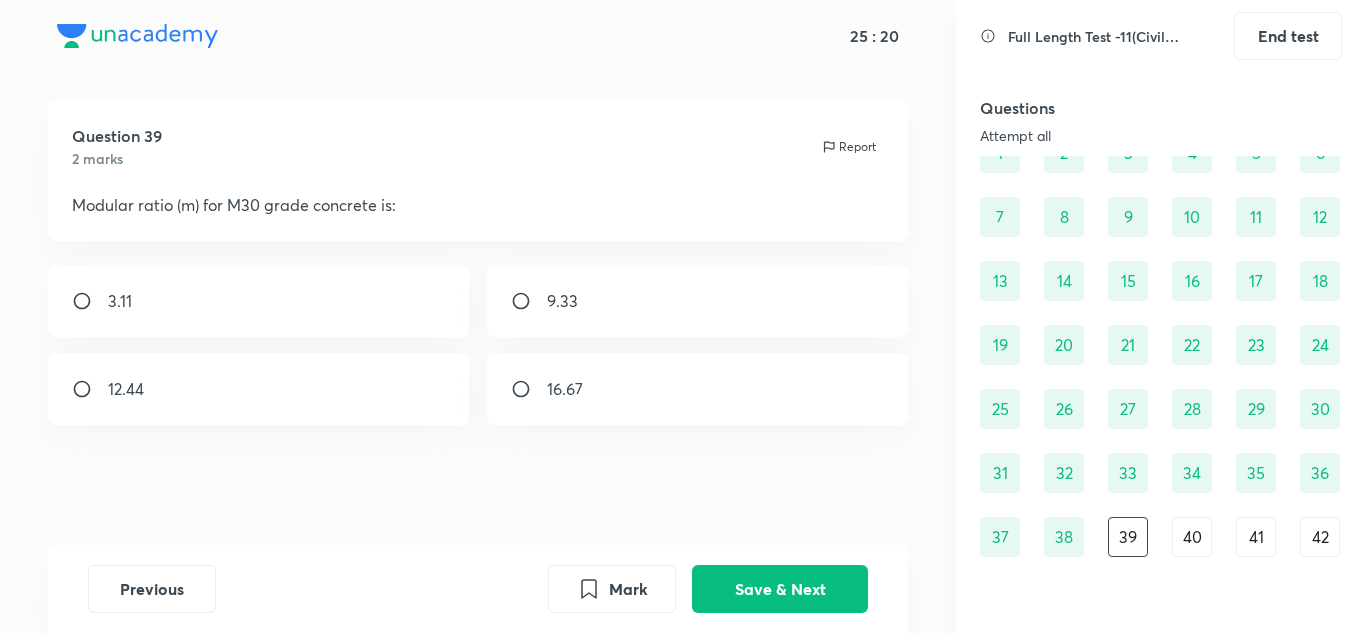 click on "9.33" at bounding box center [698, 301] 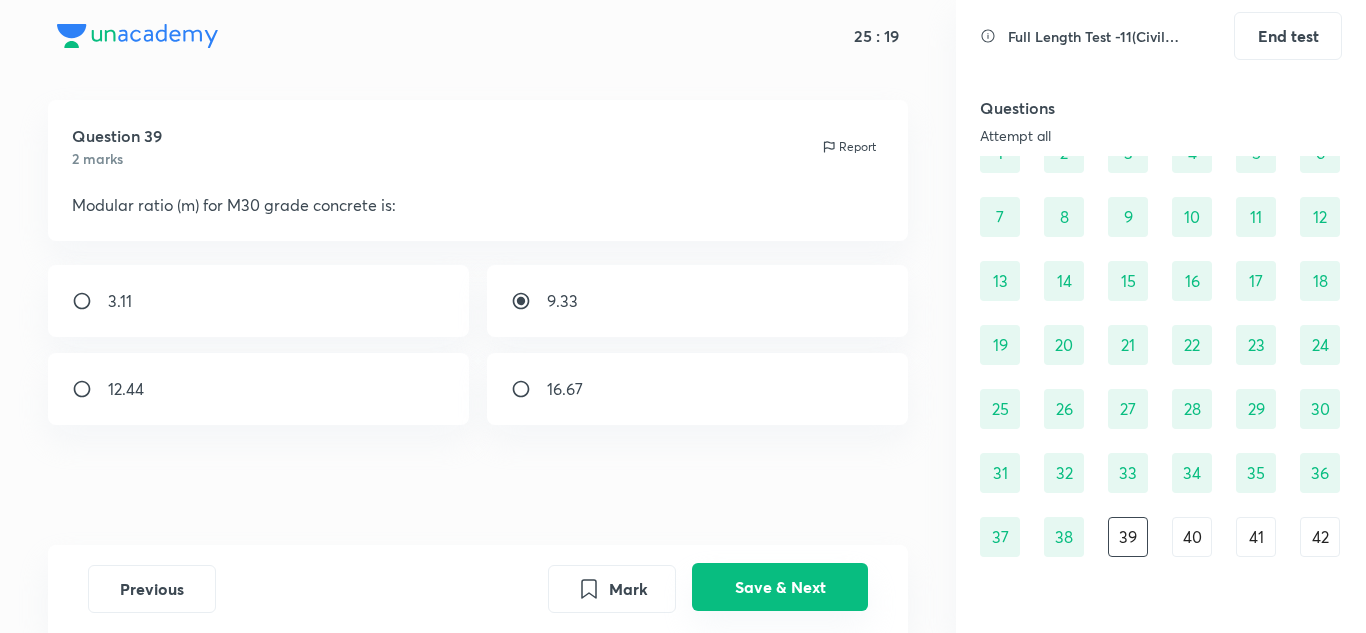 click on "Save & Next" at bounding box center (780, 587) 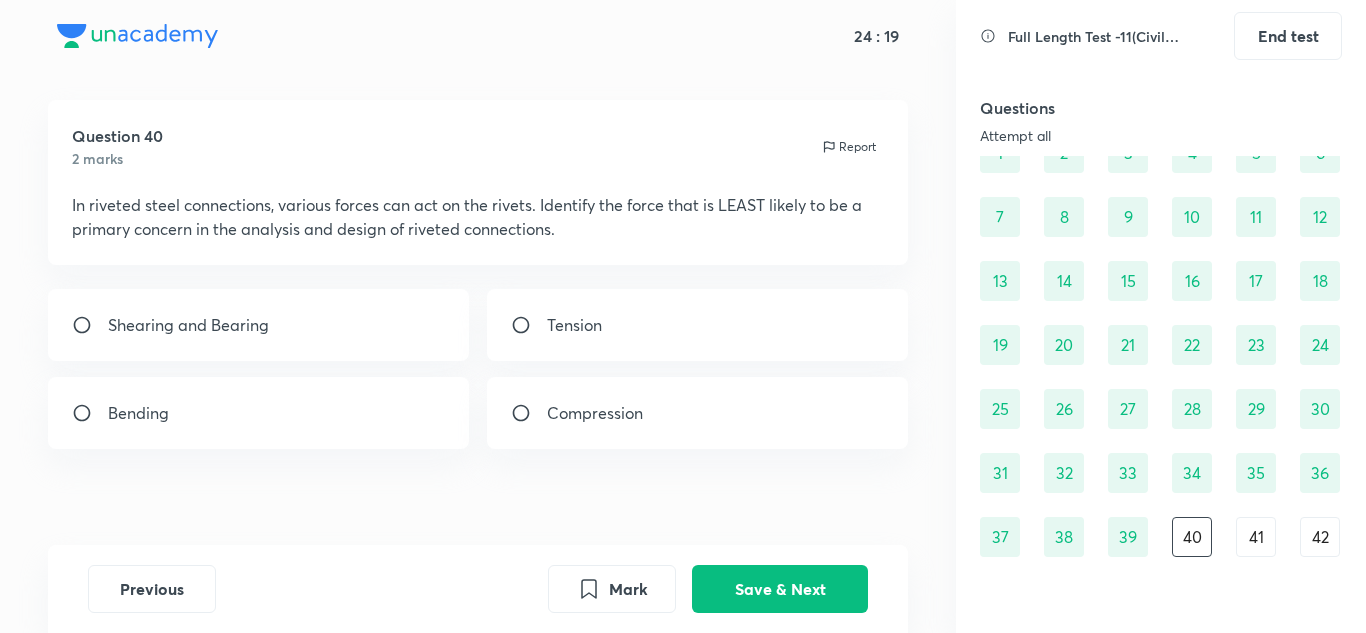 click on "Bending" at bounding box center [259, 413] 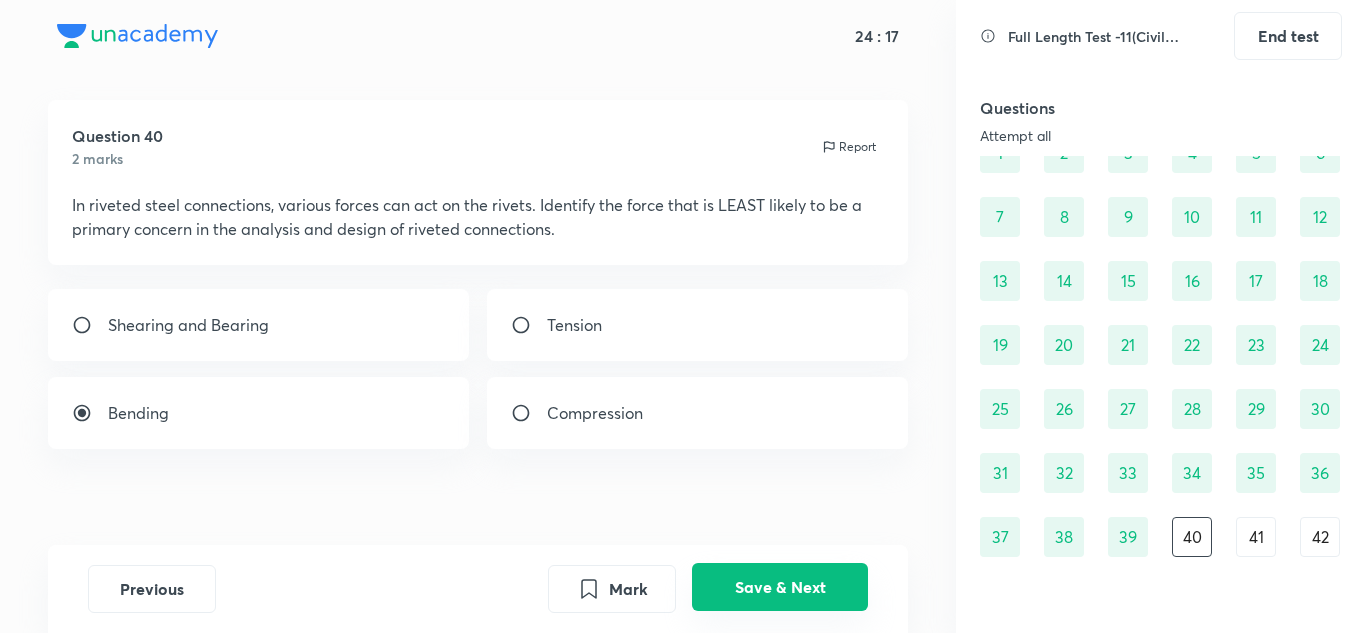 click on "Save & Next" at bounding box center [780, 587] 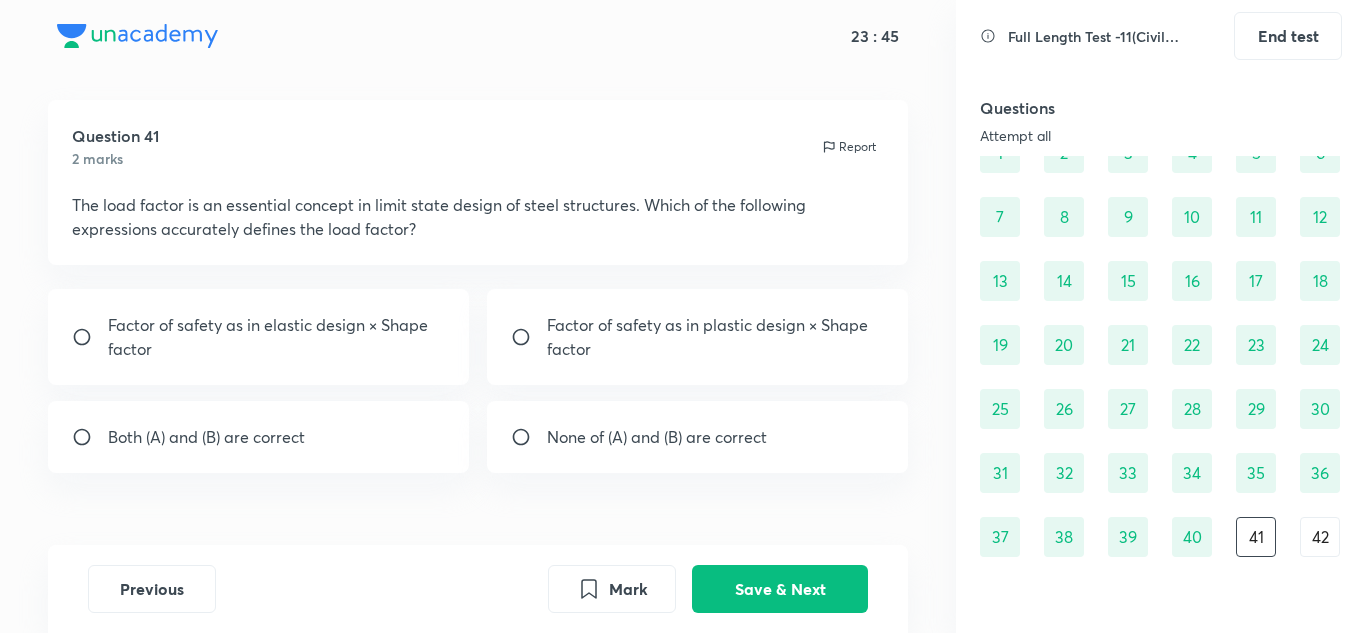 click on "Factor of safety as in plastic design × Shape factor" at bounding box center [716, 337] 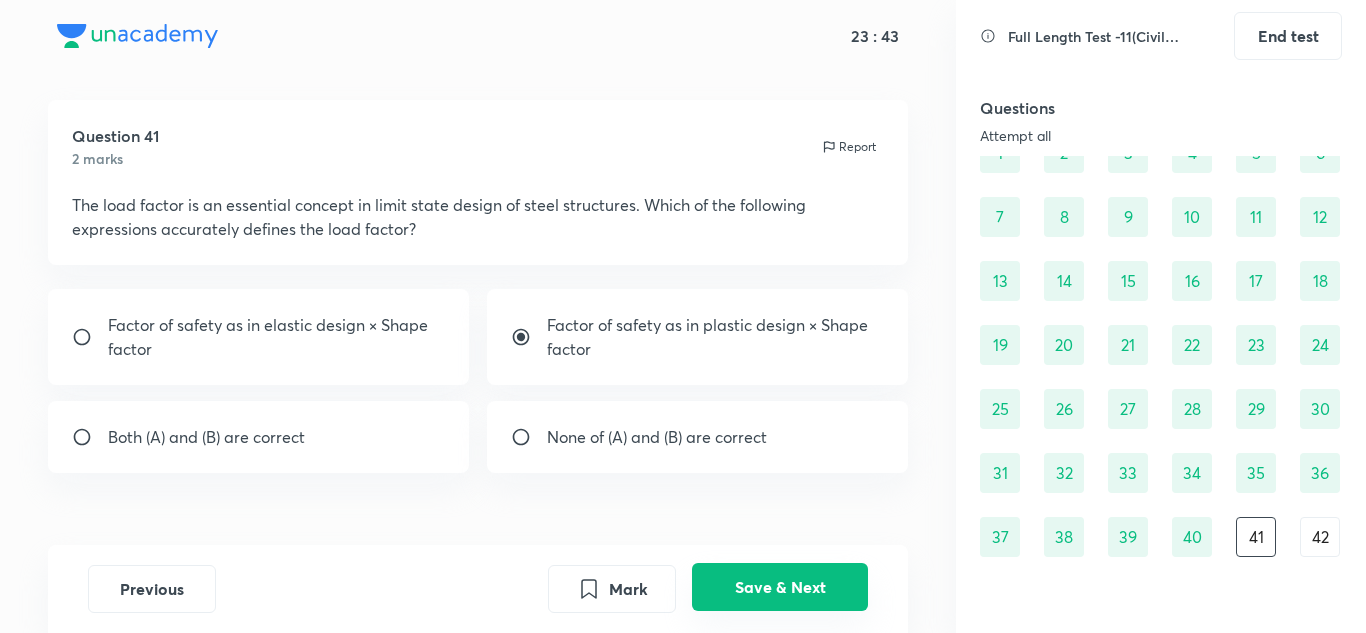 click on "Save & Next" at bounding box center [780, 587] 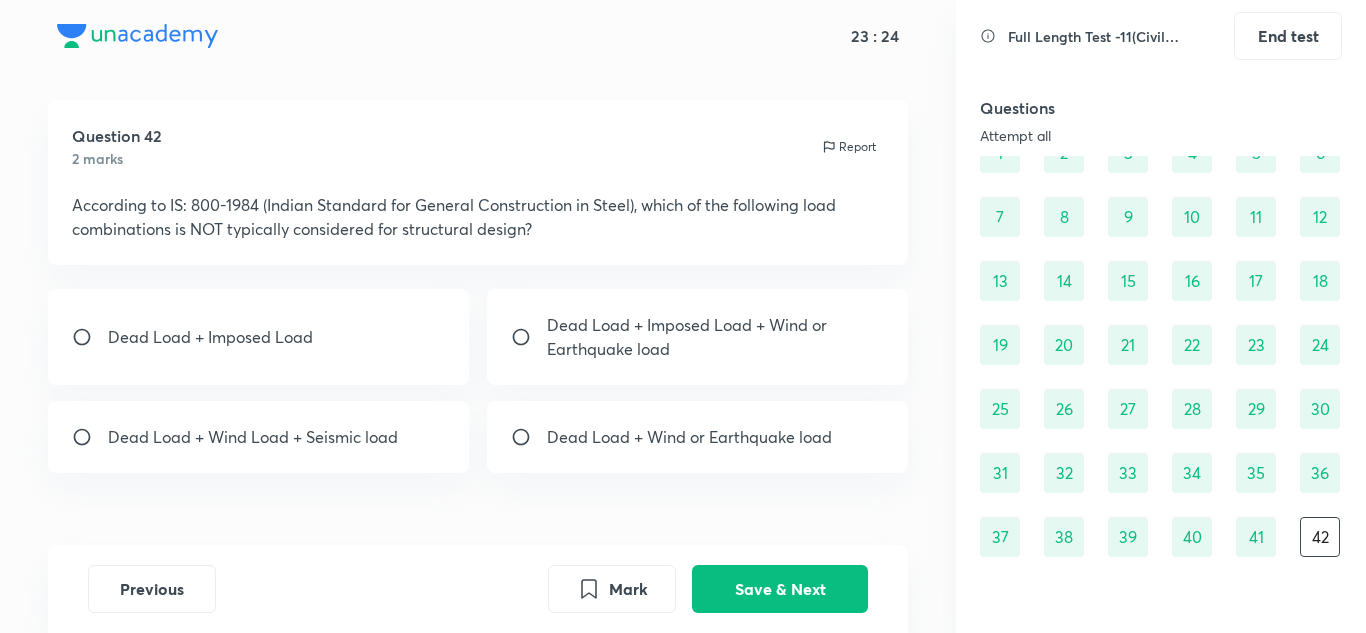 click on "Dead Load + Wind Load + Seismic load" at bounding box center (253, 437) 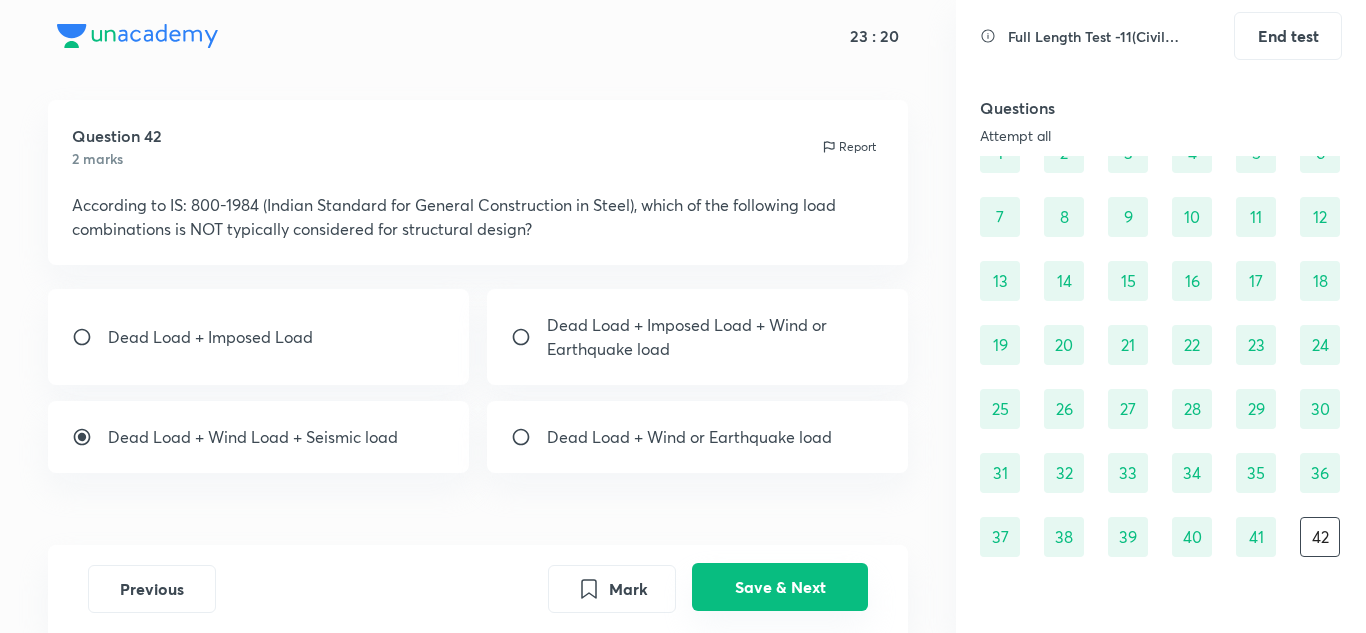 click on "Save & Next" at bounding box center (780, 587) 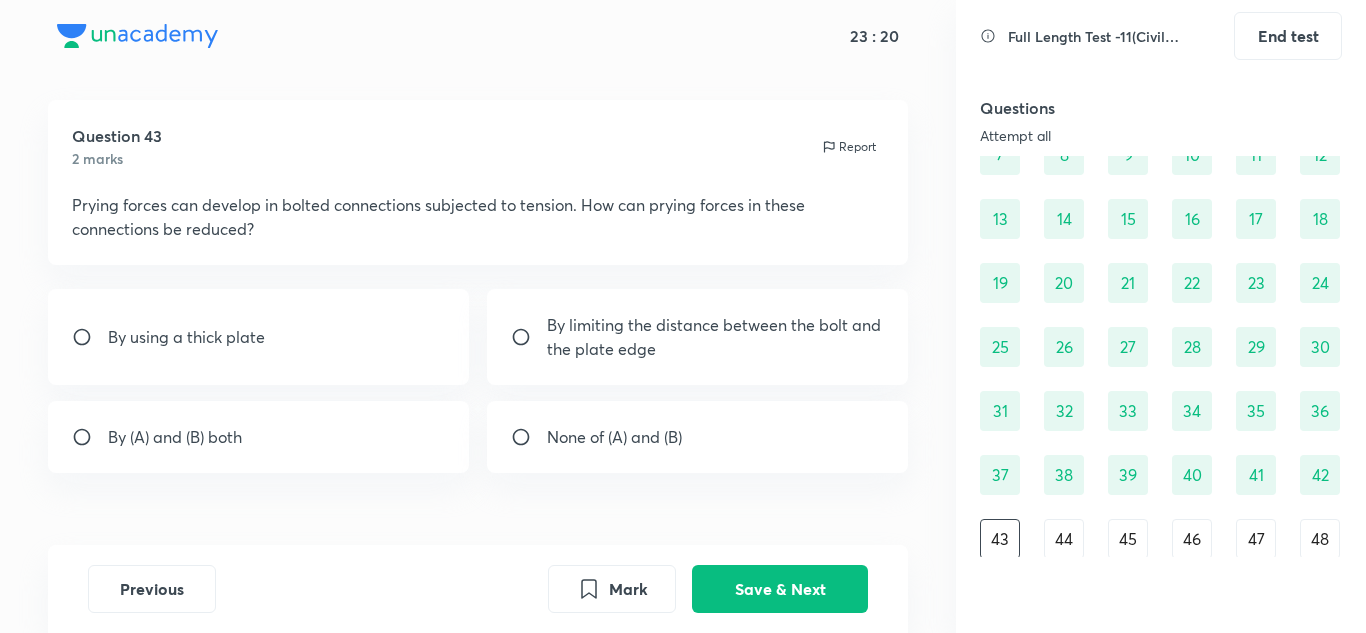 scroll, scrollTop: 168, scrollLeft: 0, axis: vertical 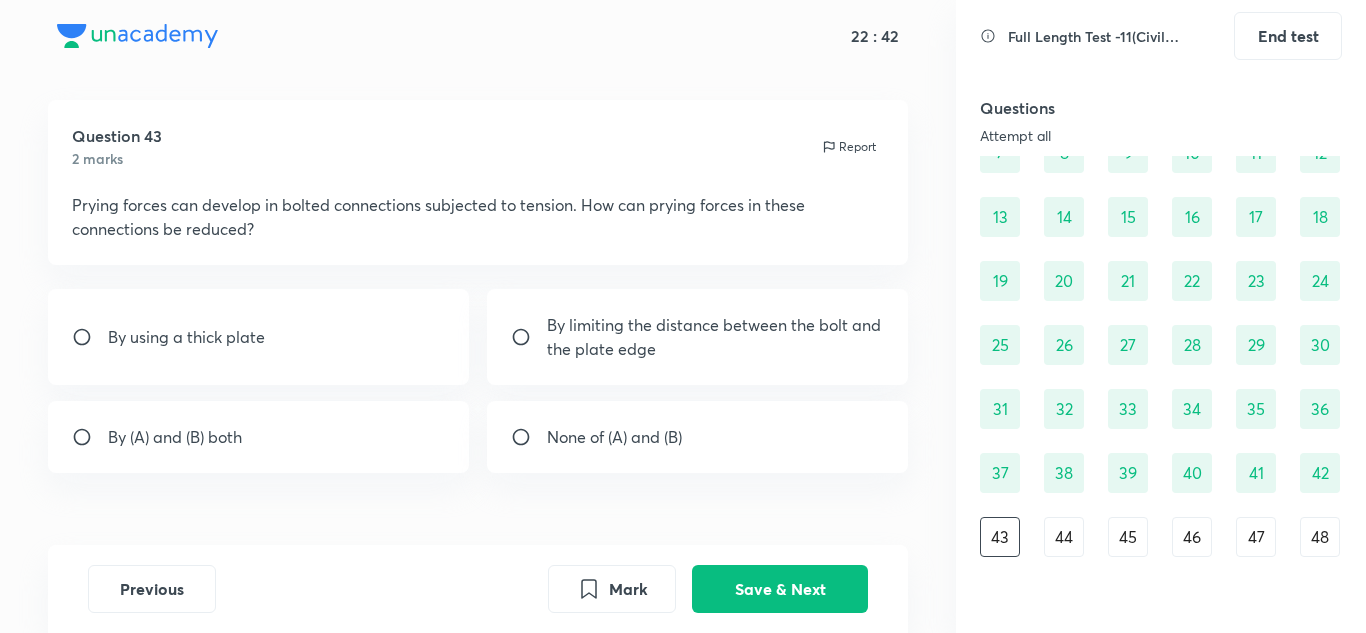 click on "By (A) and (B) both" at bounding box center (259, 437) 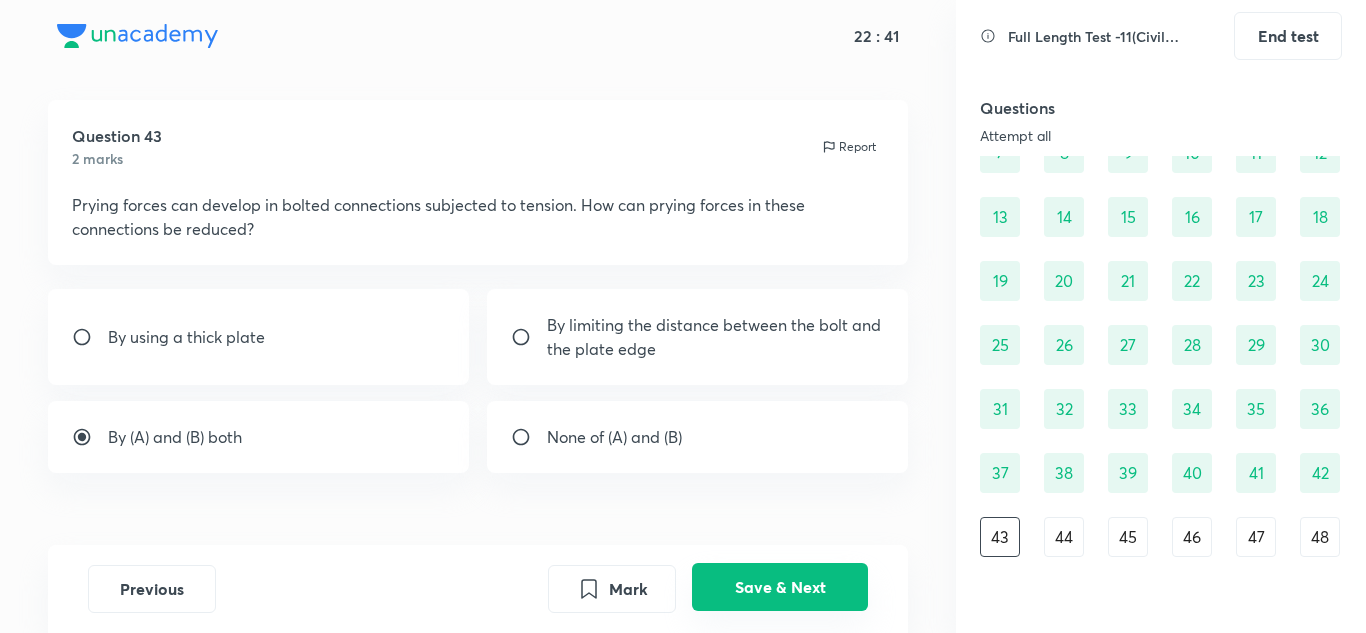 click on "Save & Next" at bounding box center (780, 587) 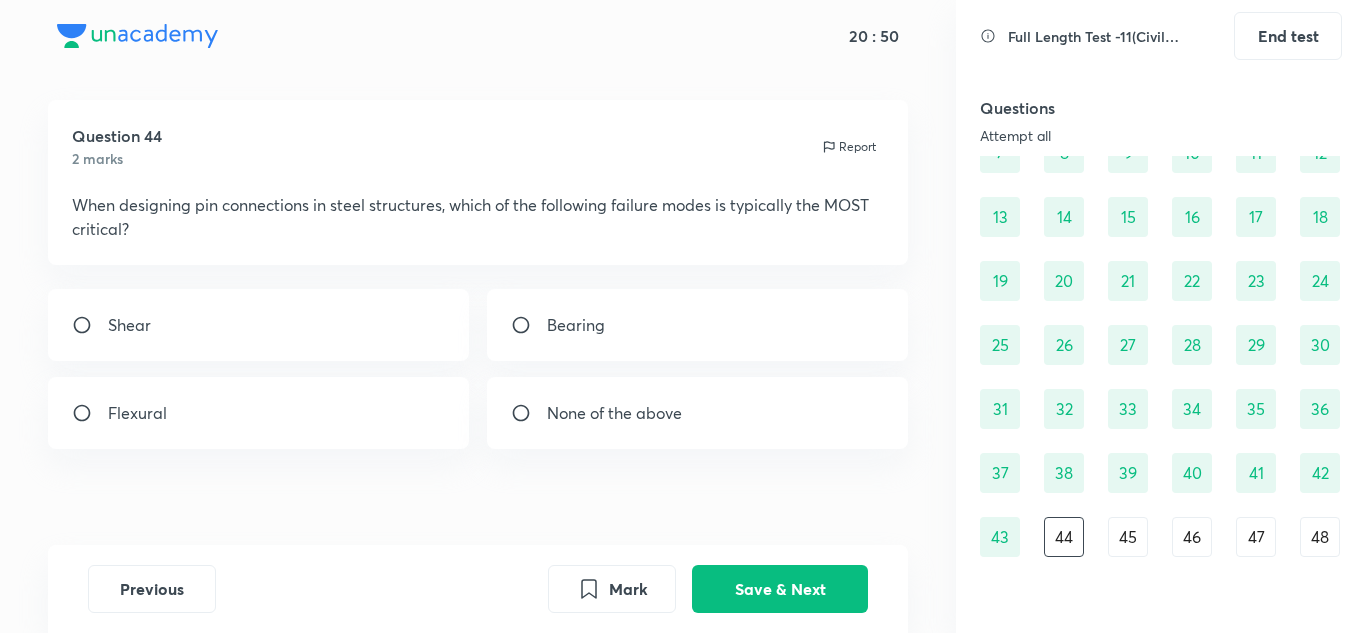 click on "Shear" at bounding box center [259, 325] 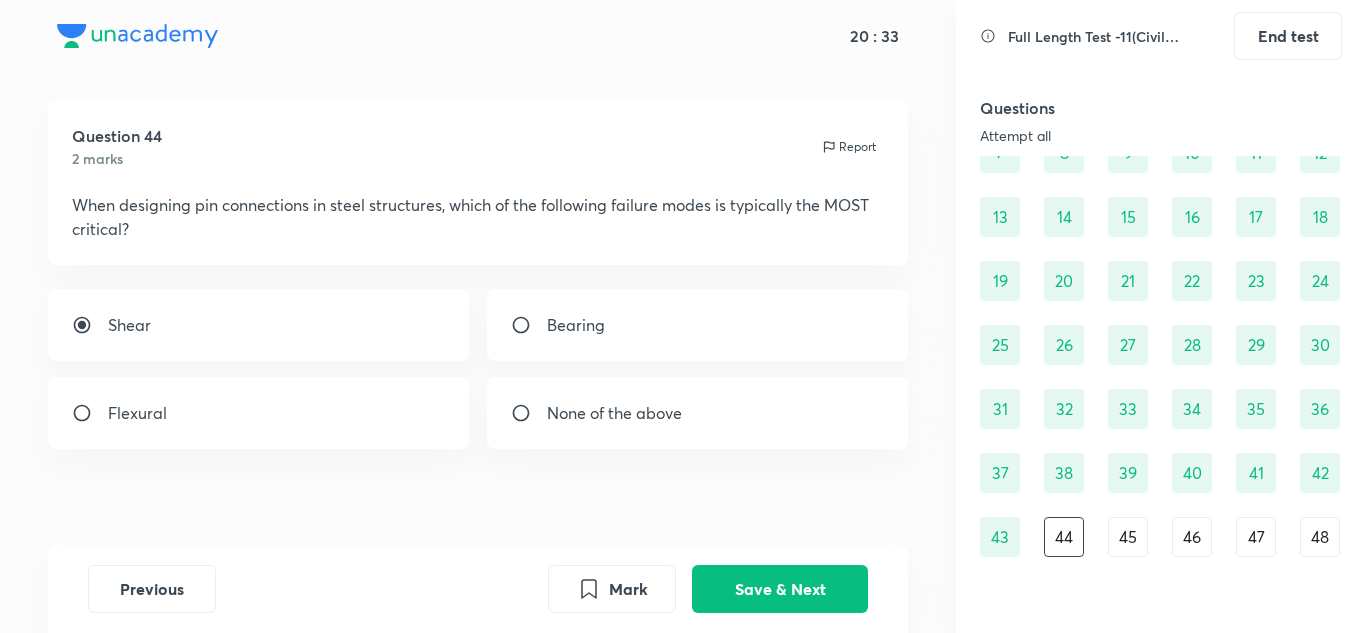 click on "Bearing" at bounding box center [698, 325] 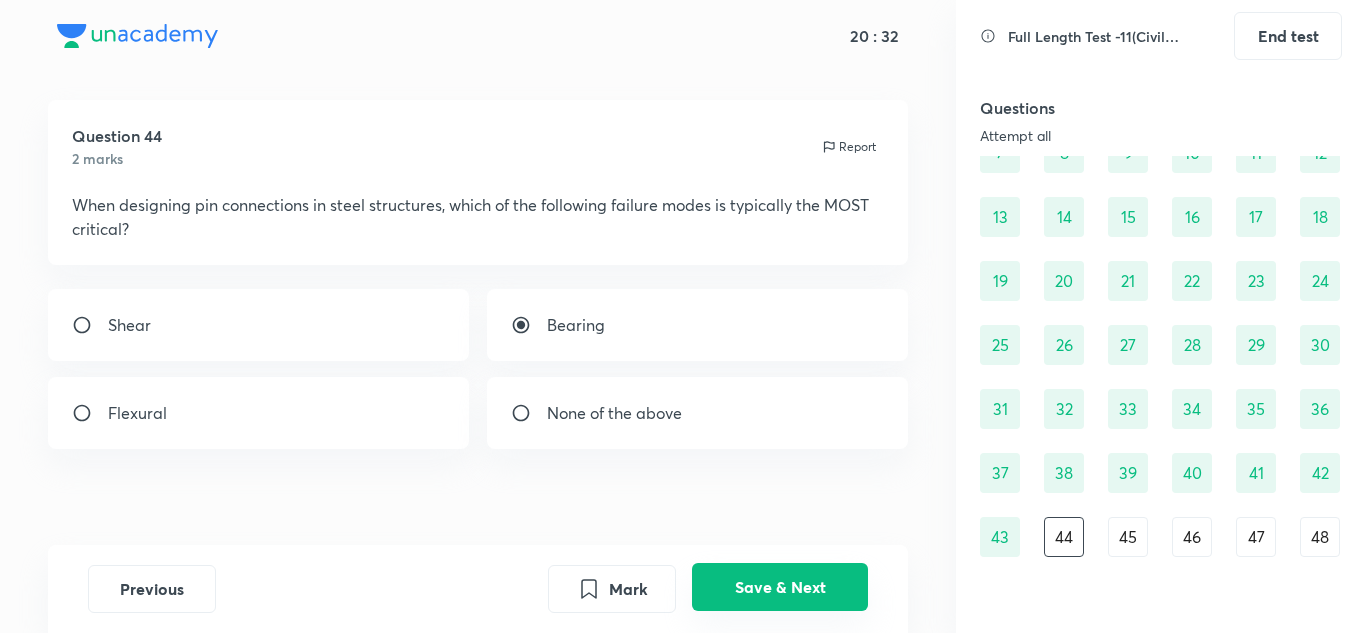 click on "Save & Next" at bounding box center [780, 587] 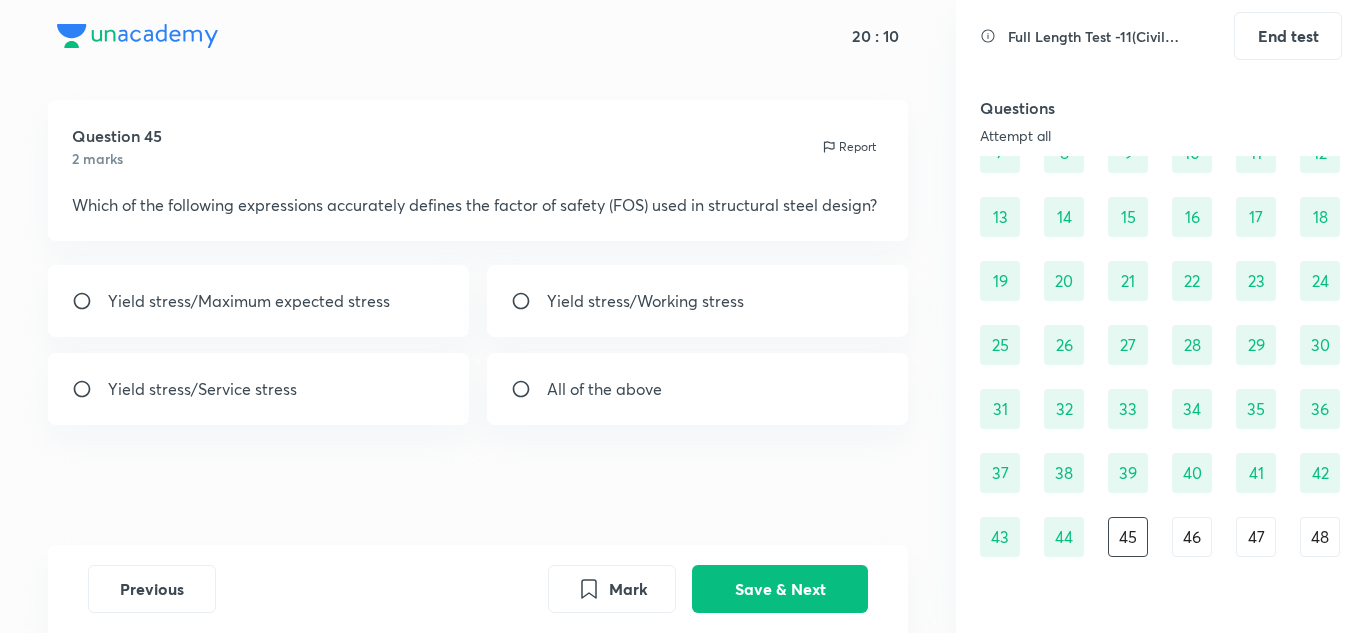 click on "Yield stress/Working stress" at bounding box center [645, 301] 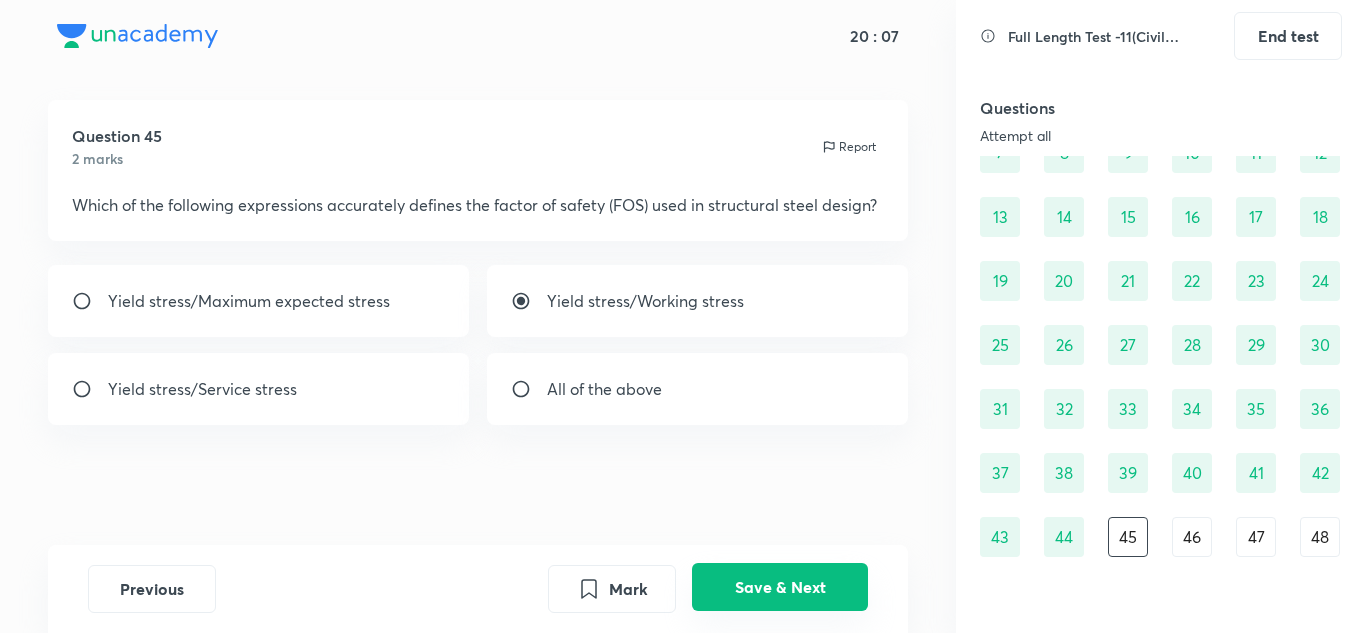 click on "Save & Next" at bounding box center (780, 587) 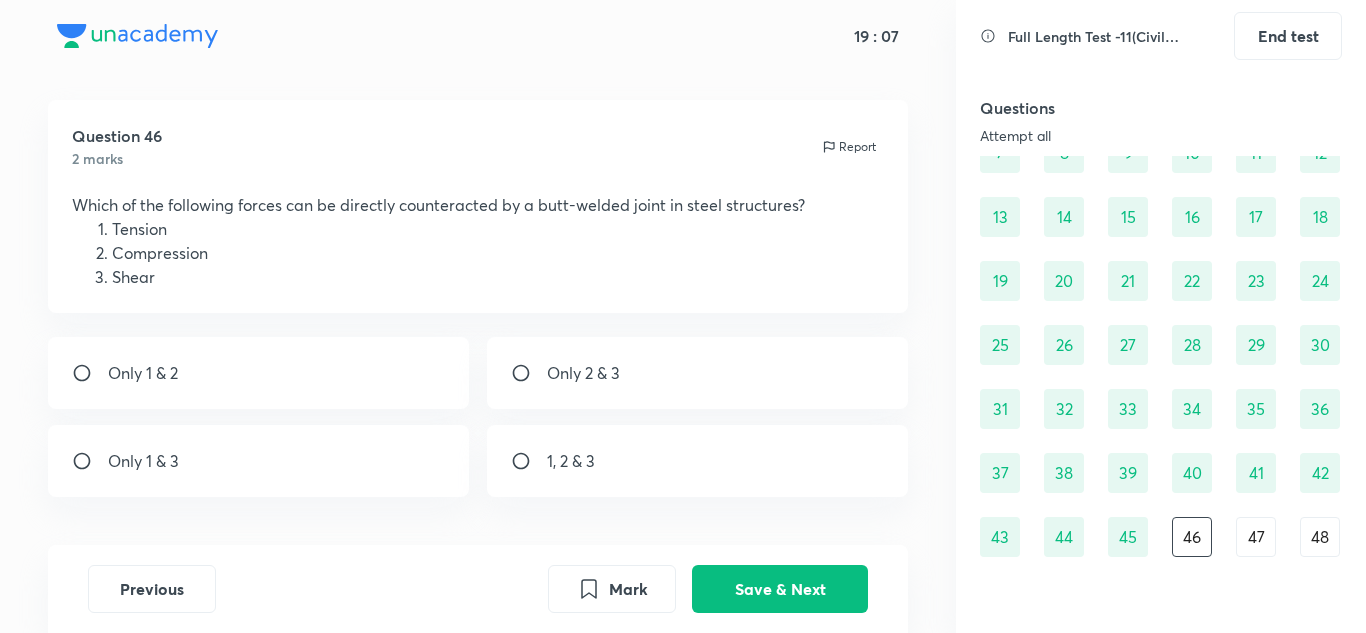 click on "Only 1 & 2" at bounding box center (259, 373) 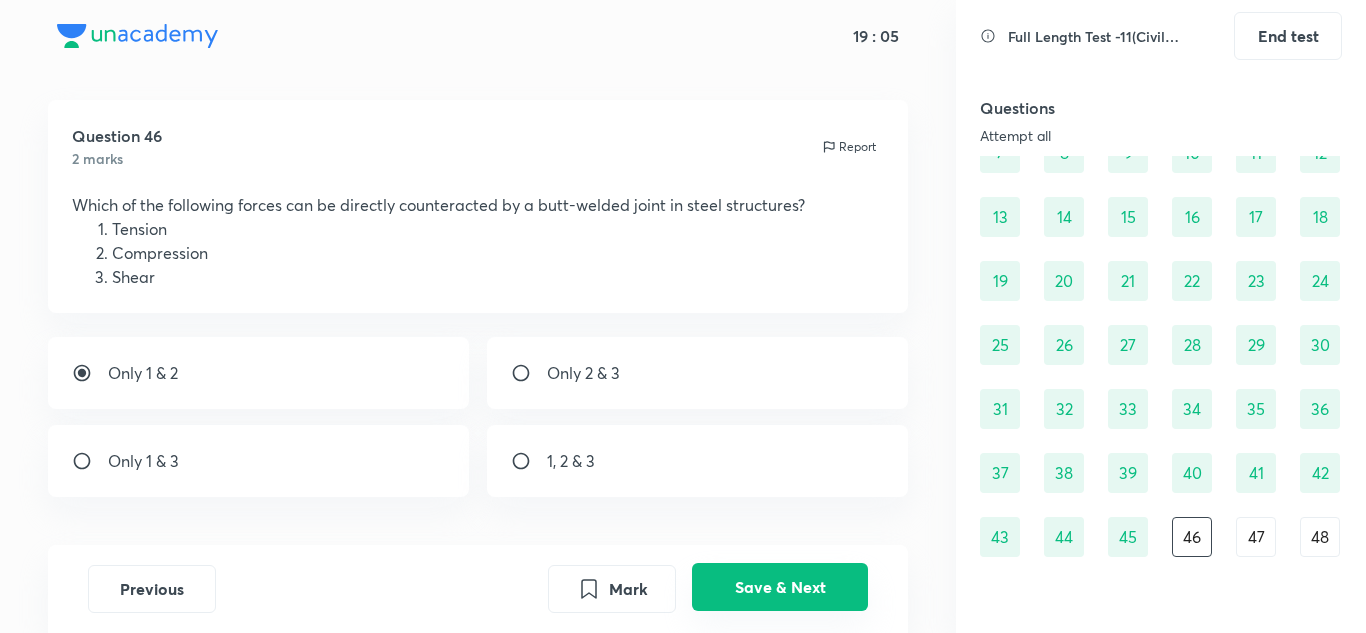 click on "Save & Next" at bounding box center (780, 587) 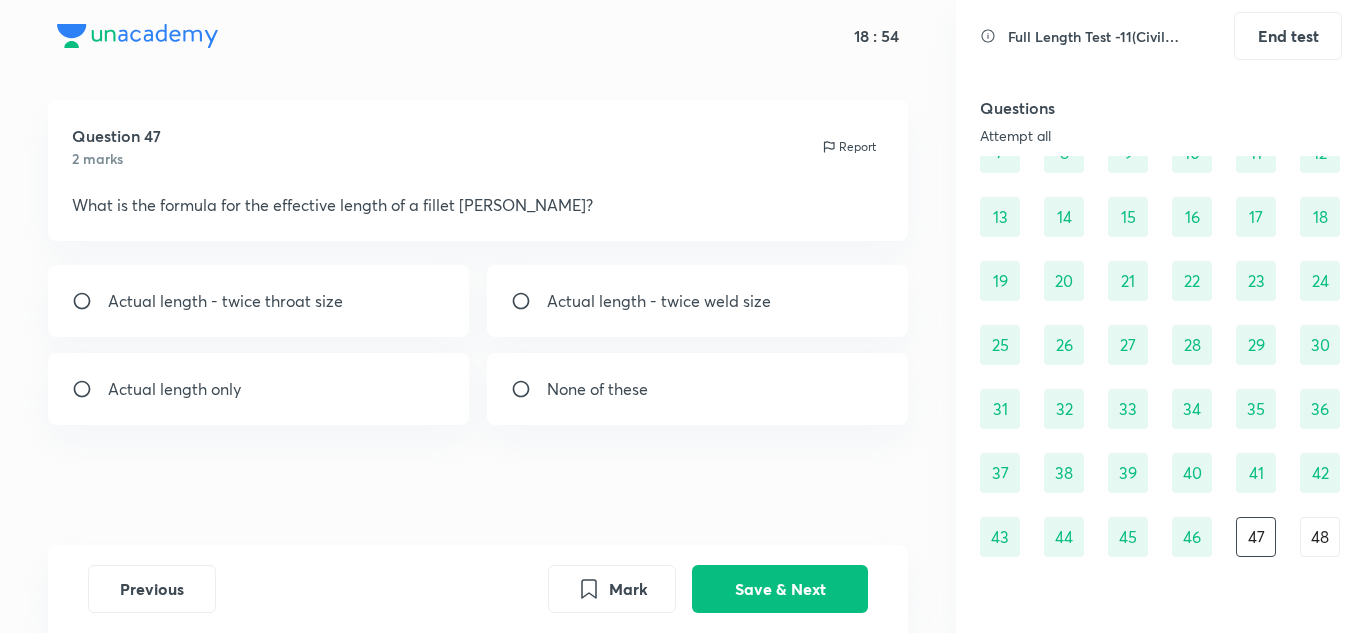 click on "Actual length - twice throat size" at bounding box center (225, 301) 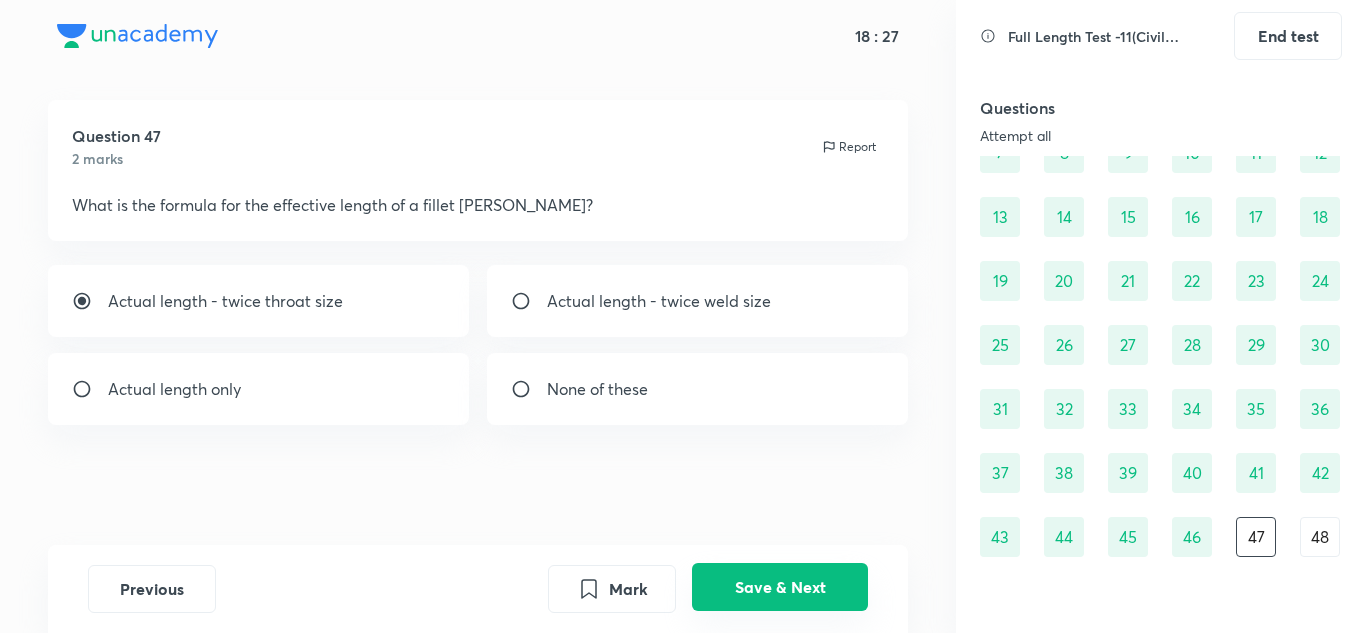 click on "Save & Next" at bounding box center (780, 587) 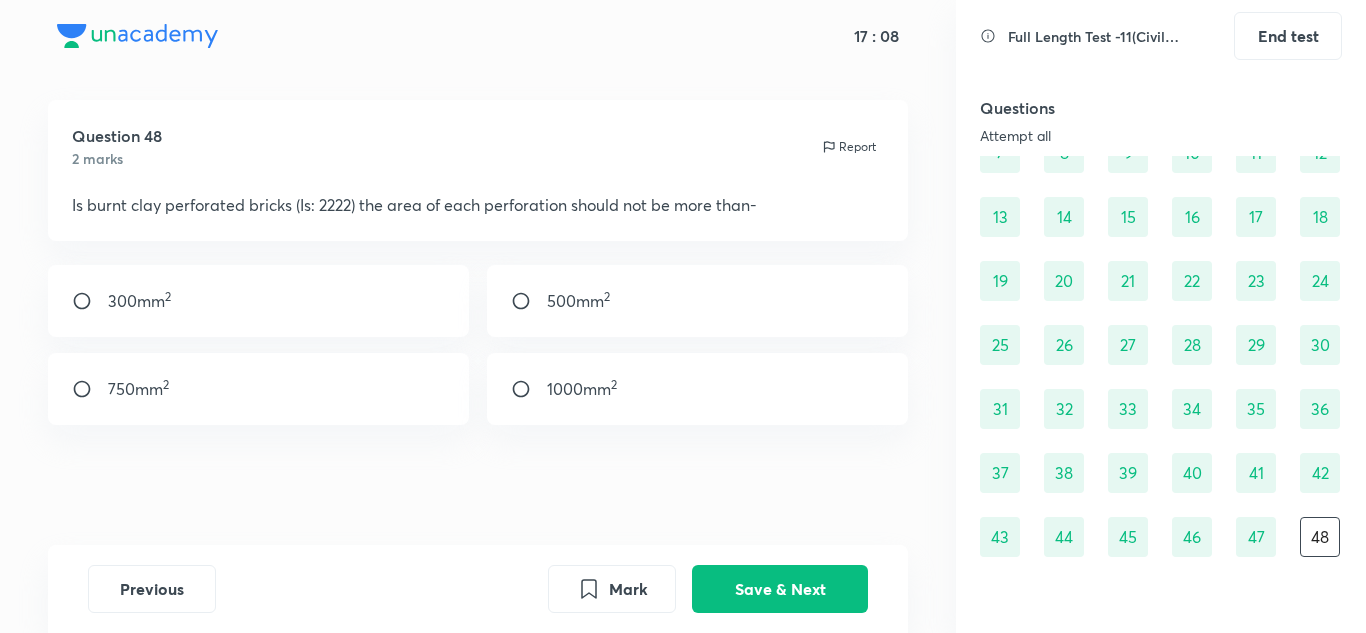click on "1000mm 2" at bounding box center (582, 389) 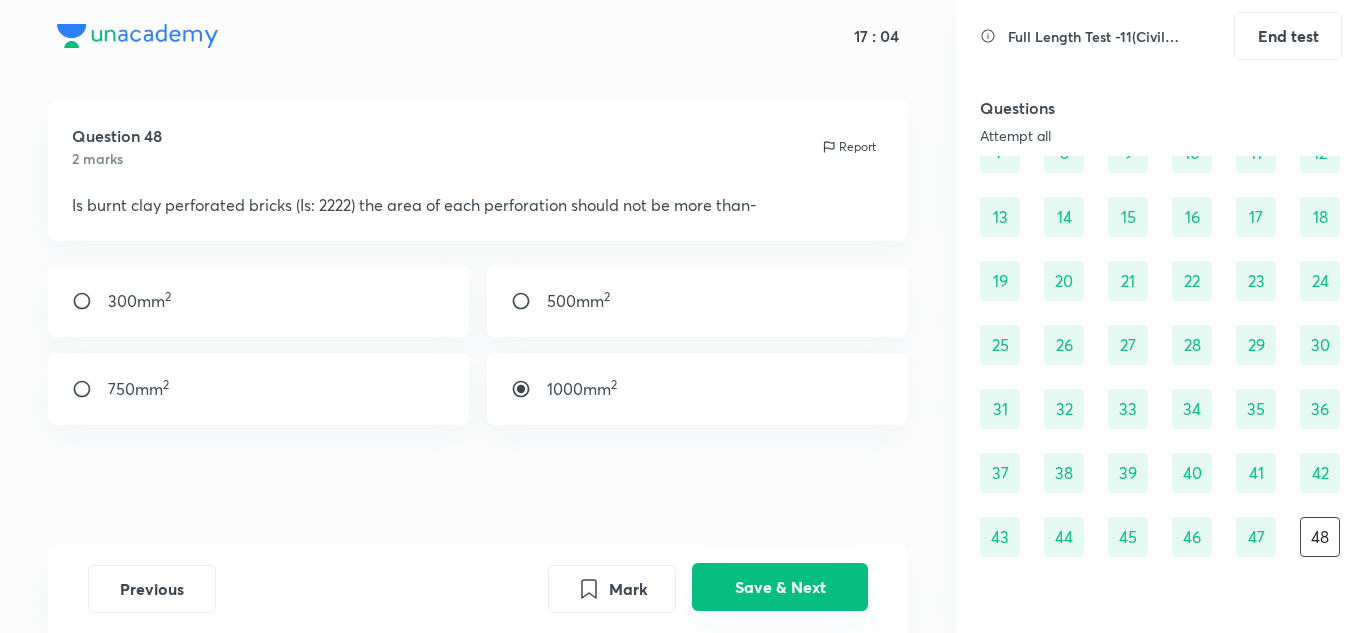 click on "Save & Next" at bounding box center (780, 587) 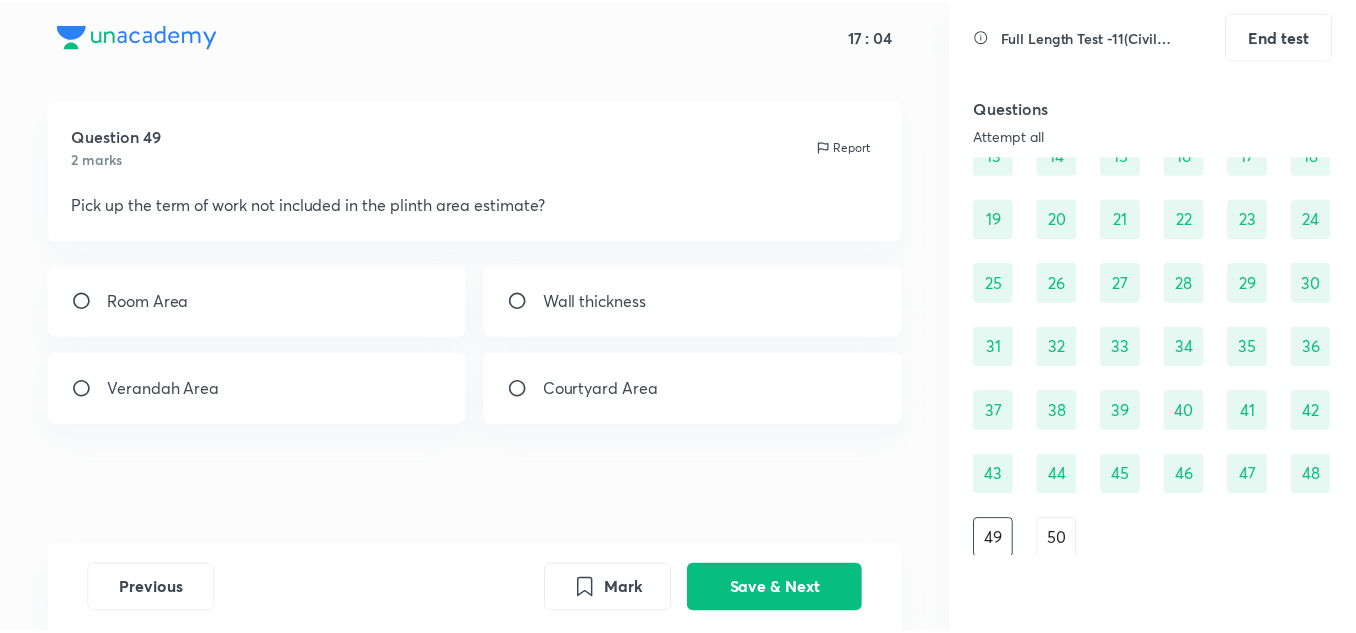 scroll, scrollTop: 232, scrollLeft: 0, axis: vertical 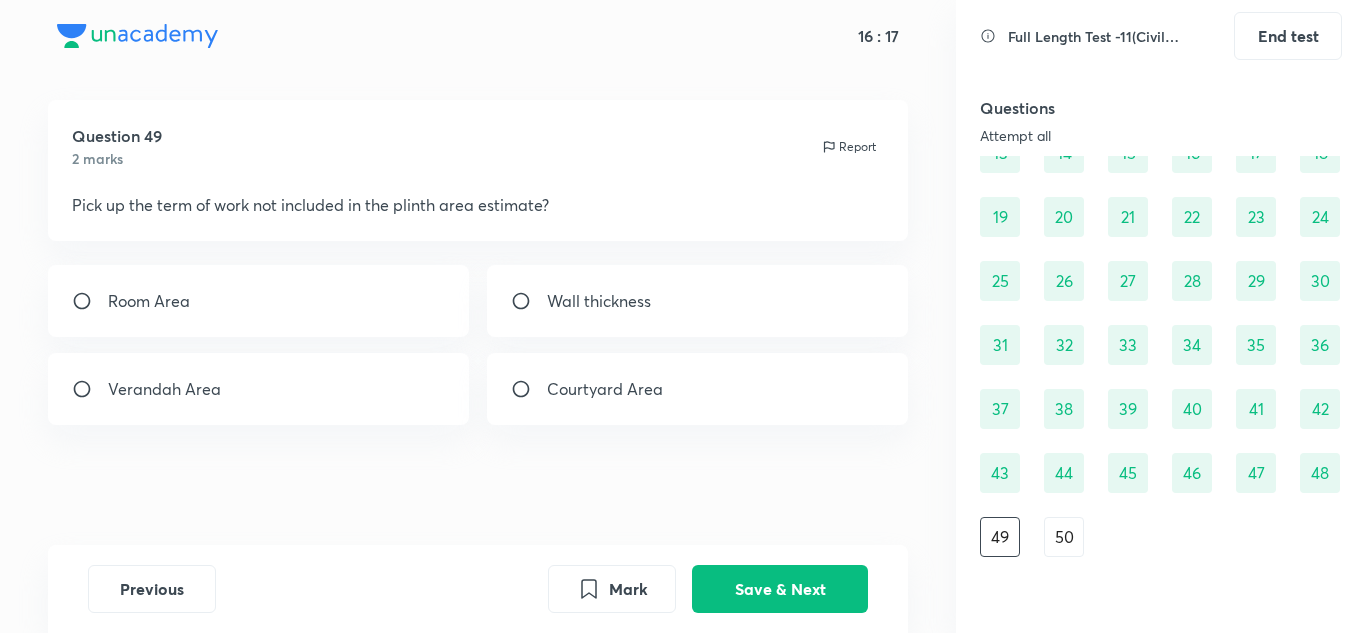 click on "Verandah Area" at bounding box center (164, 389) 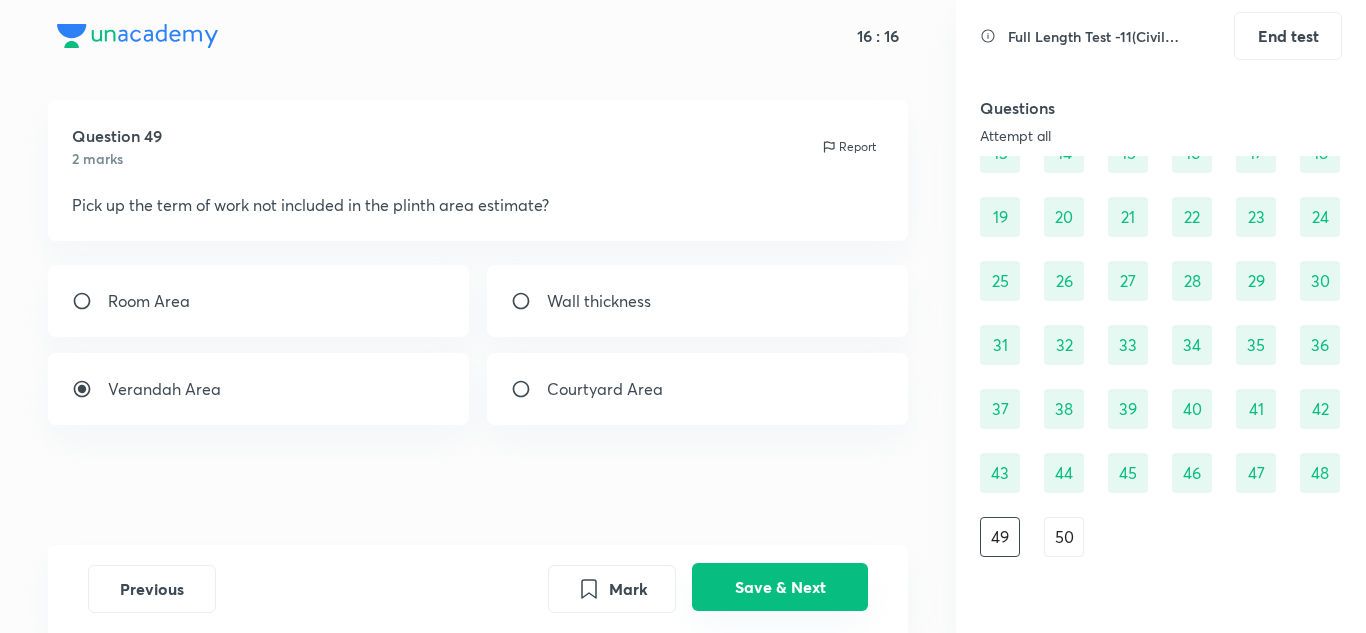 click on "Save & Next" at bounding box center (780, 587) 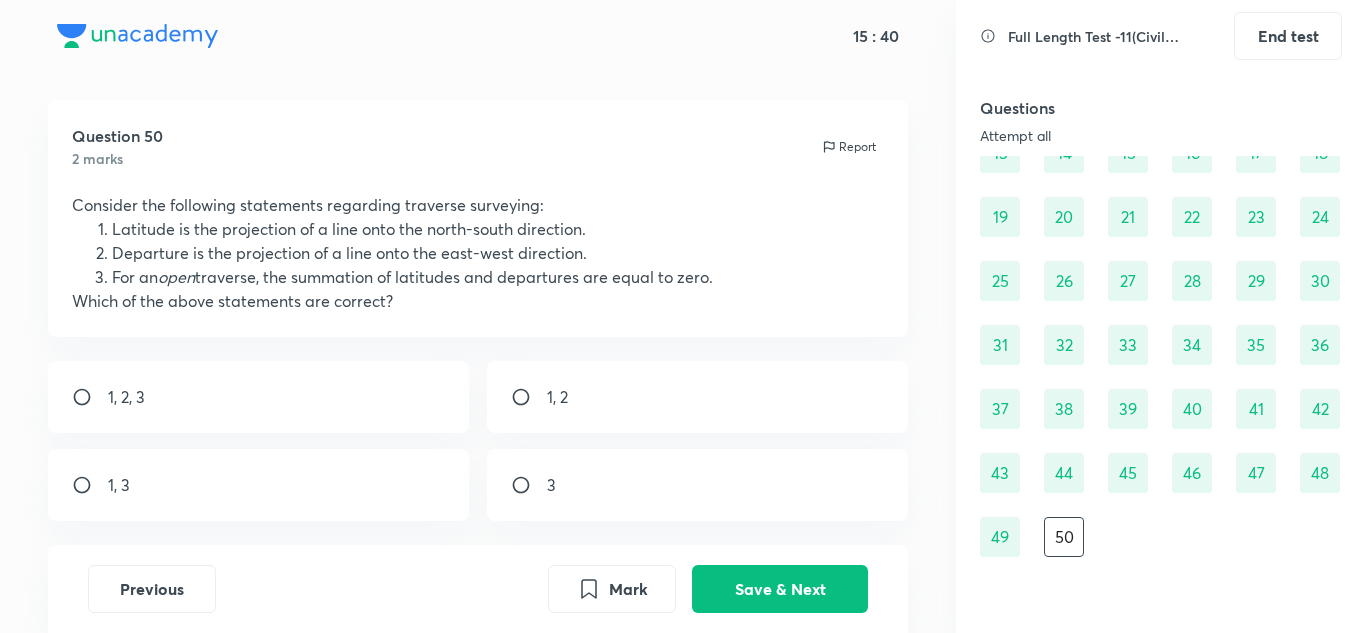 click on "1, 2, 3" at bounding box center (126, 397) 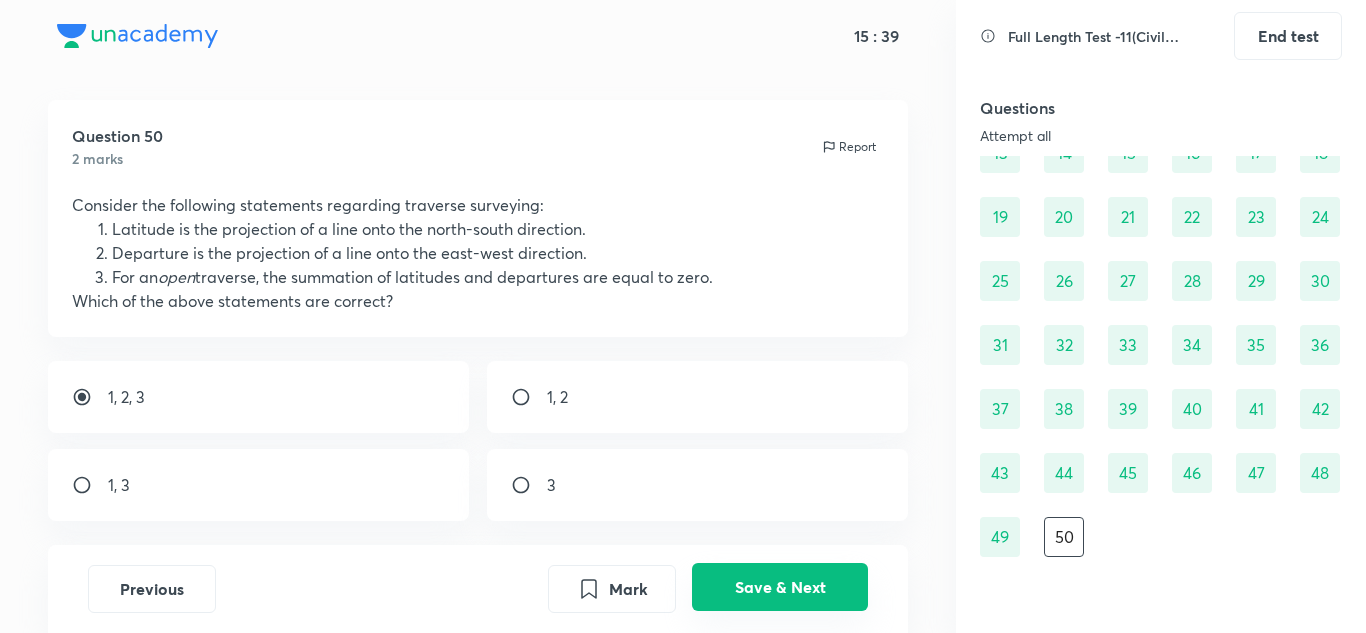 click on "Save & Next" at bounding box center (780, 587) 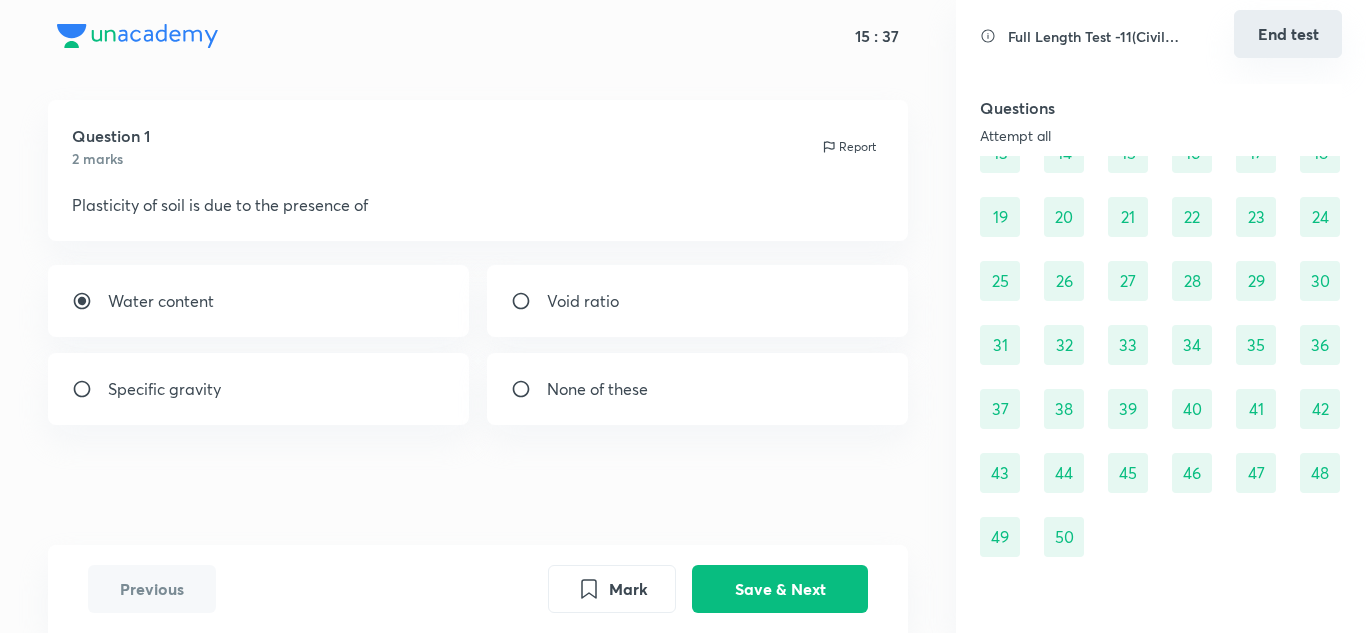 click on "End test" at bounding box center [1288, 34] 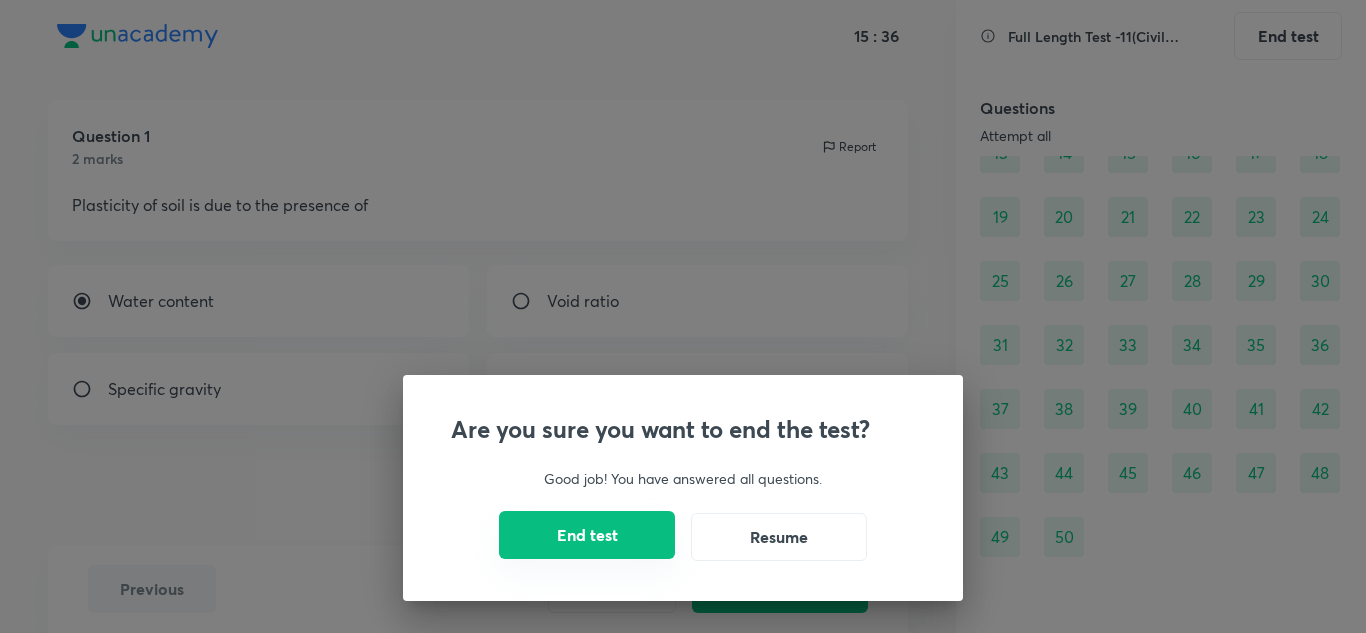 click on "End test" at bounding box center (587, 535) 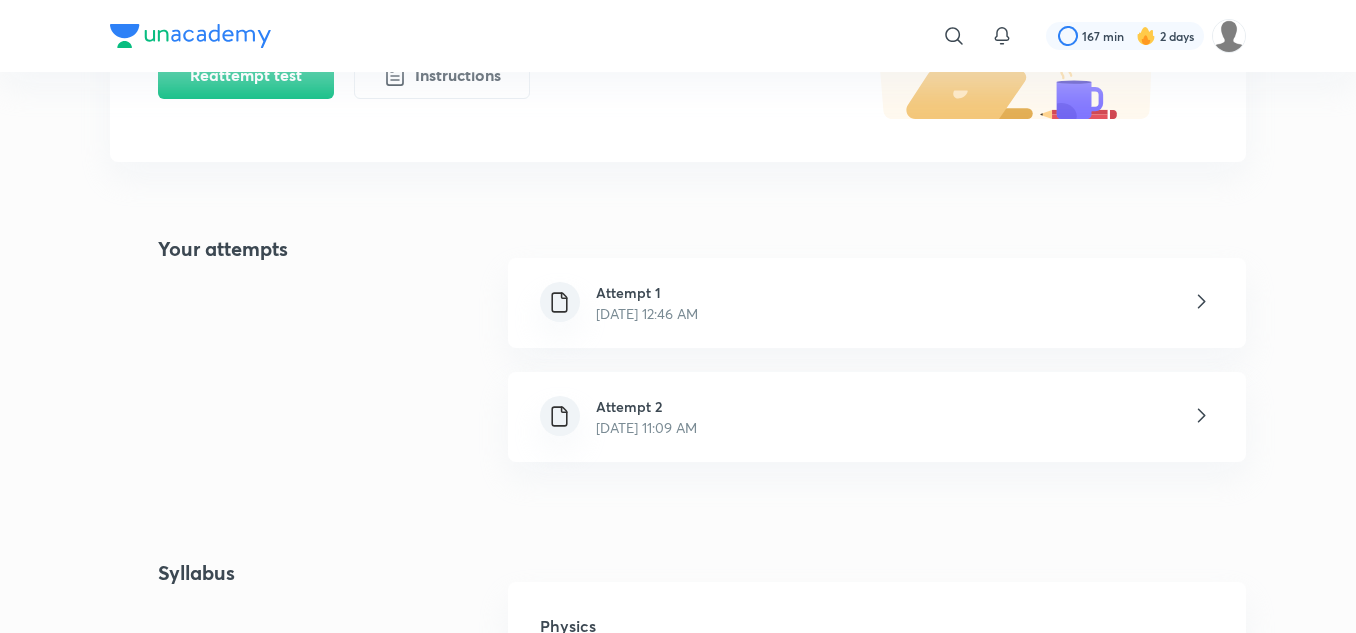 scroll, scrollTop: 400, scrollLeft: 0, axis: vertical 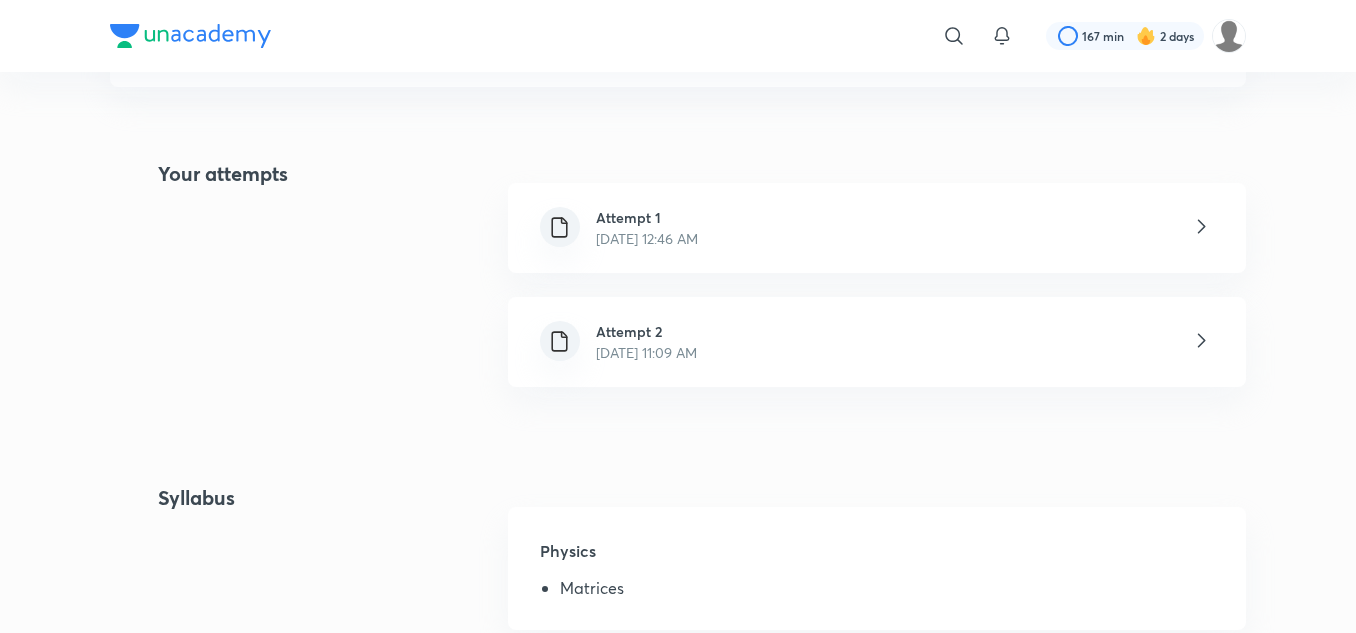 click on "Attempt 2 Jul 13, 2025, 11:09 AM" at bounding box center [877, 342] 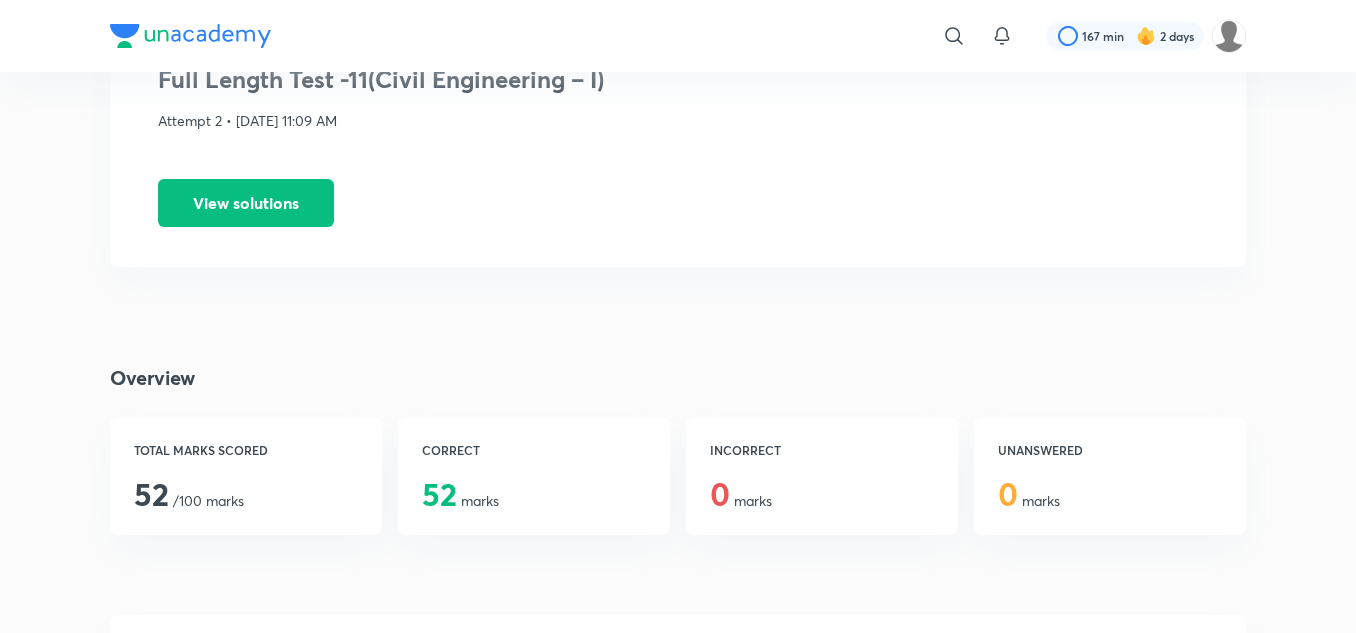 scroll, scrollTop: 200, scrollLeft: 0, axis: vertical 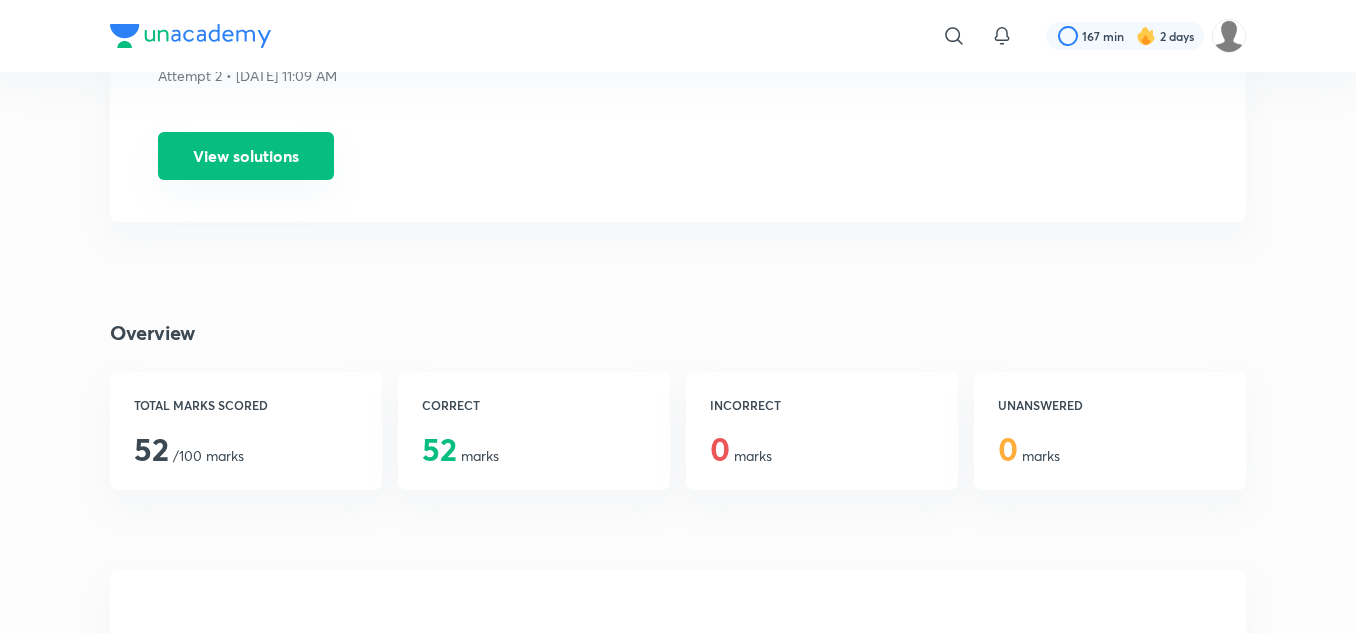 click on "View solutions" at bounding box center (246, 156) 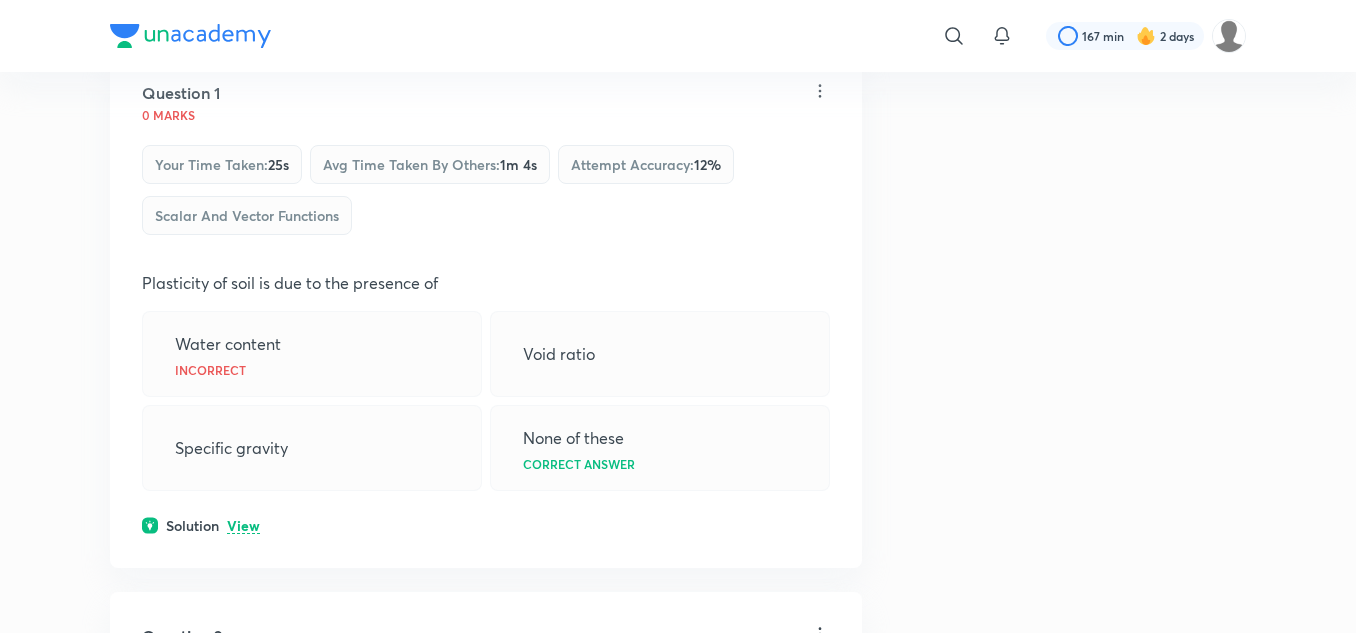 scroll, scrollTop: 400, scrollLeft: 0, axis: vertical 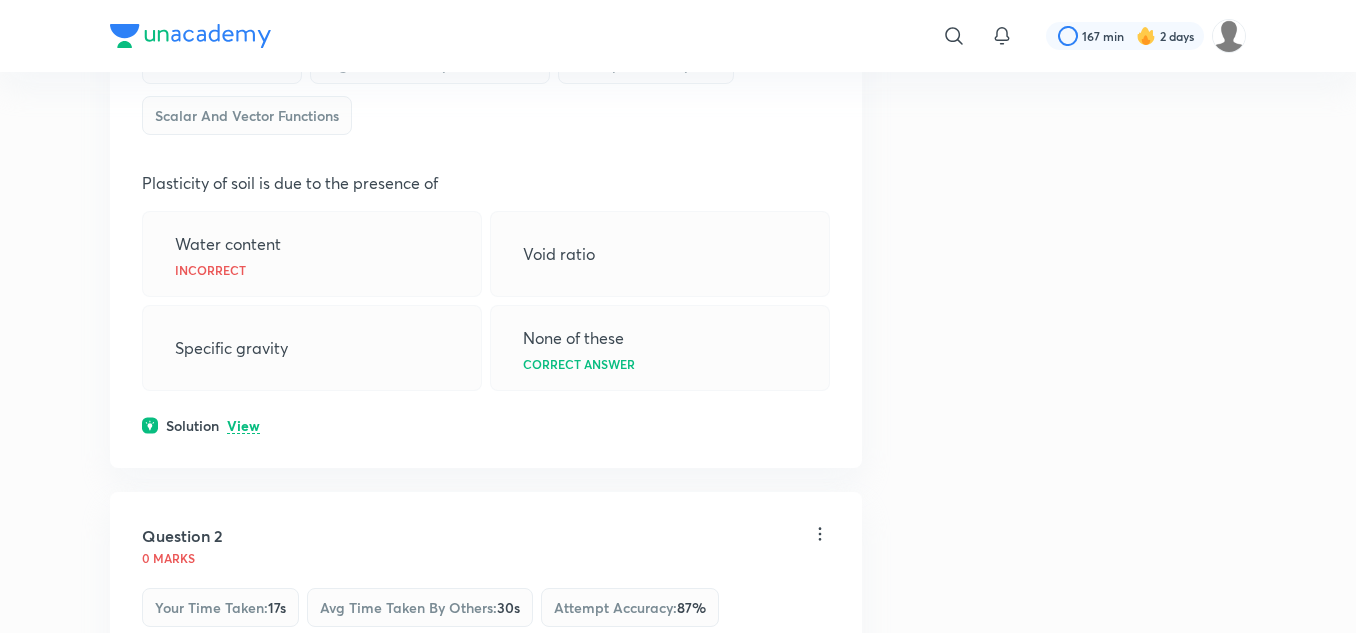 click on "View" at bounding box center (243, 426) 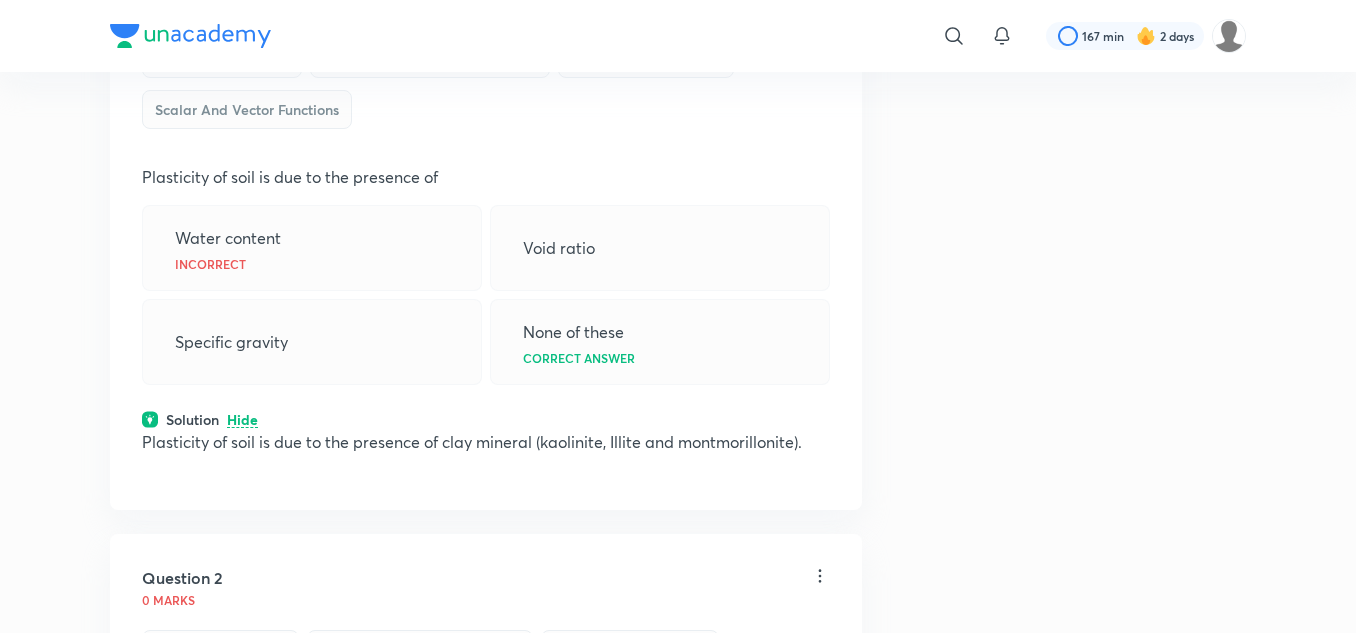 scroll, scrollTop: 400, scrollLeft: 0, axis: vertical 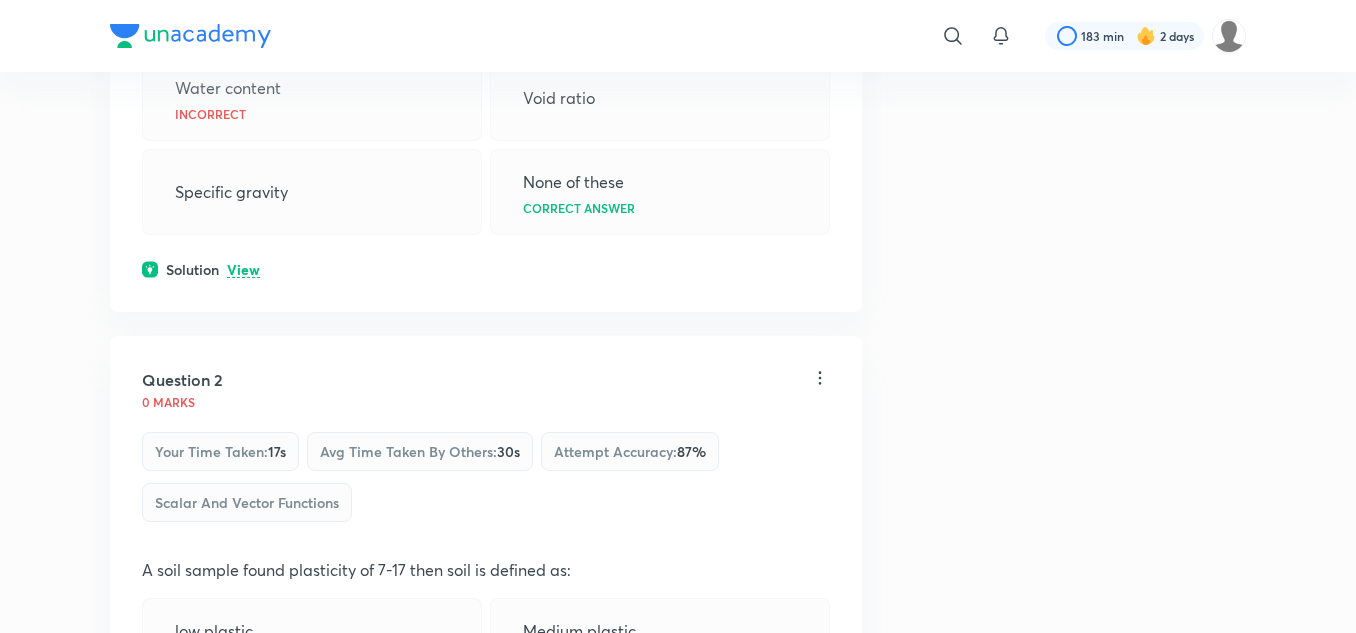 click on "View" at bounding box center (243, 270) 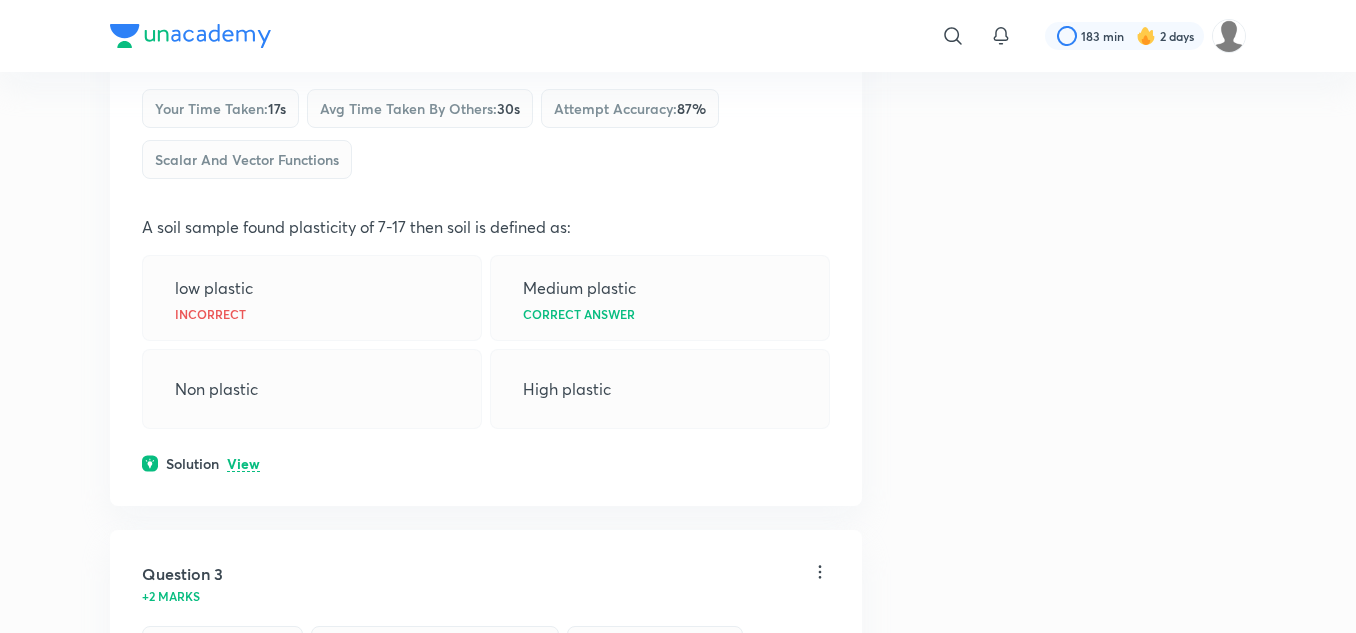 scroll, scrollTop: 949, scrollLeft: 0, axis: vertical 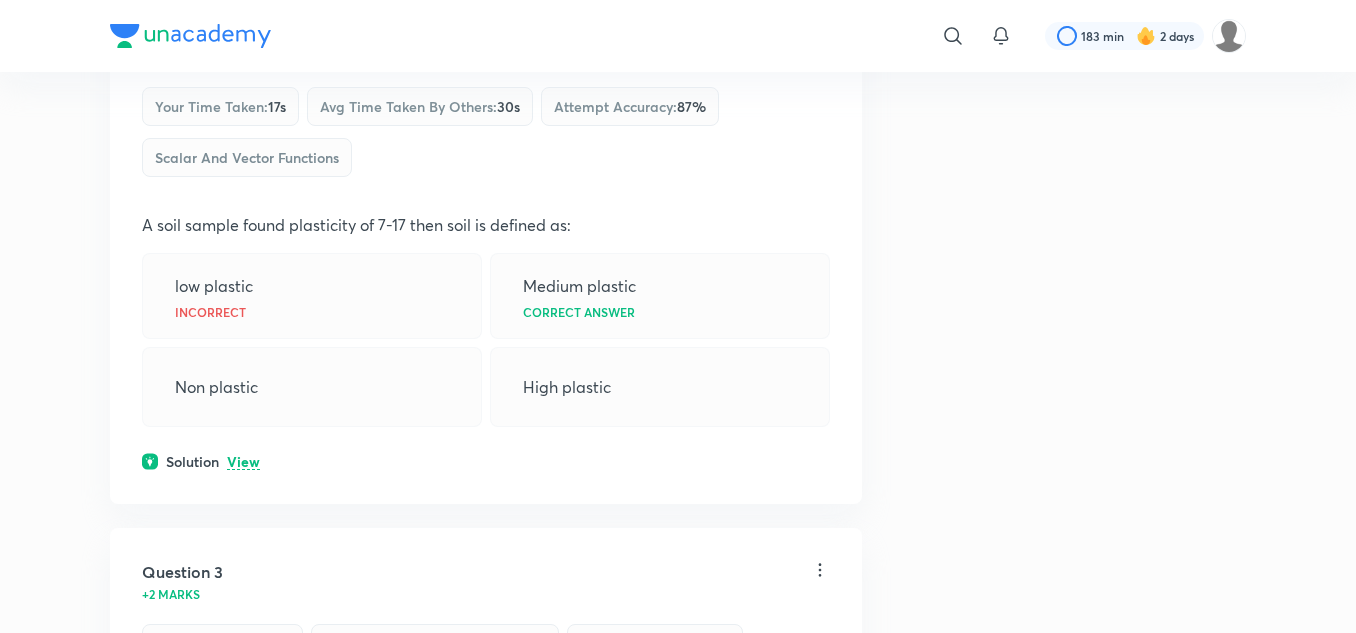 click on "View" at bounding box center [243, 462] 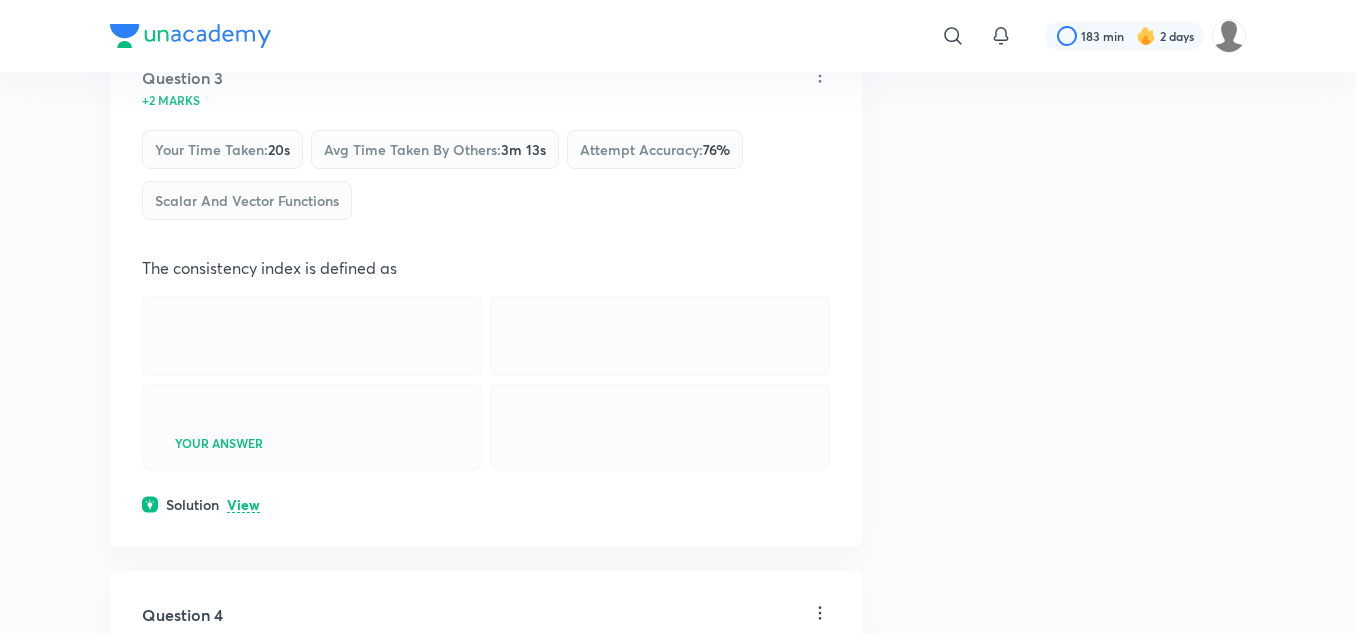 scroll, scrollTop: 1628, scrollLeft: 0, axis: vertical 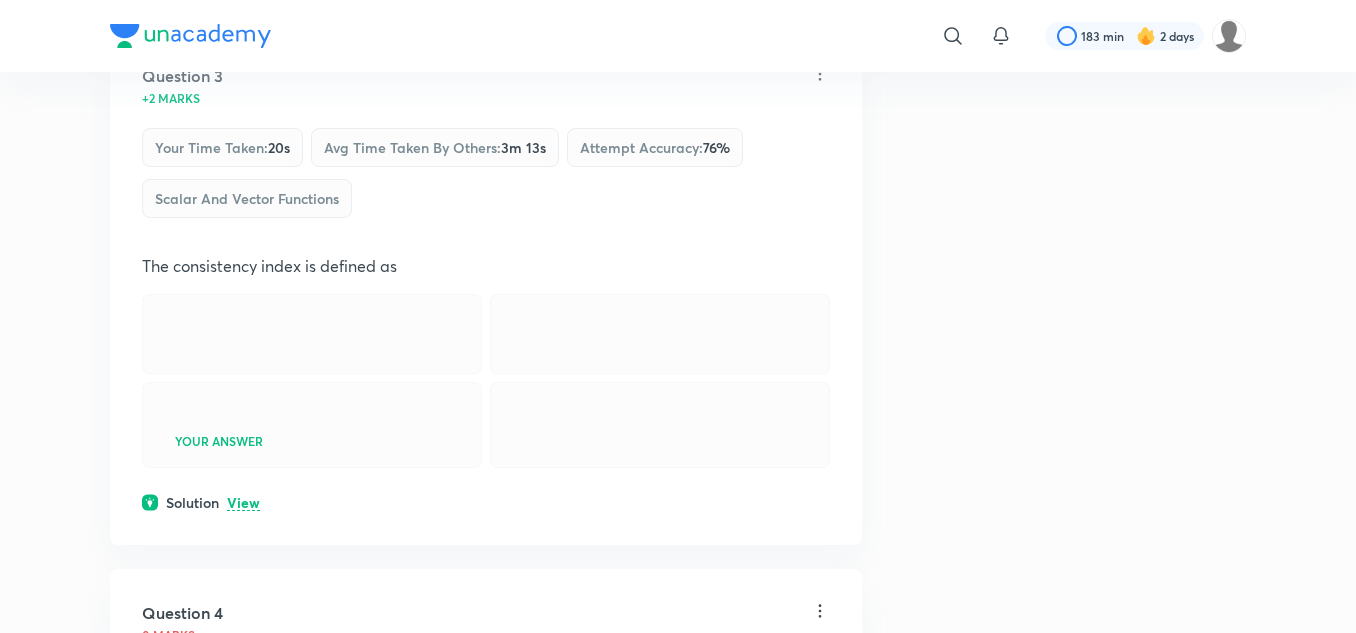 click on "View" at bounding box center [243, 503] 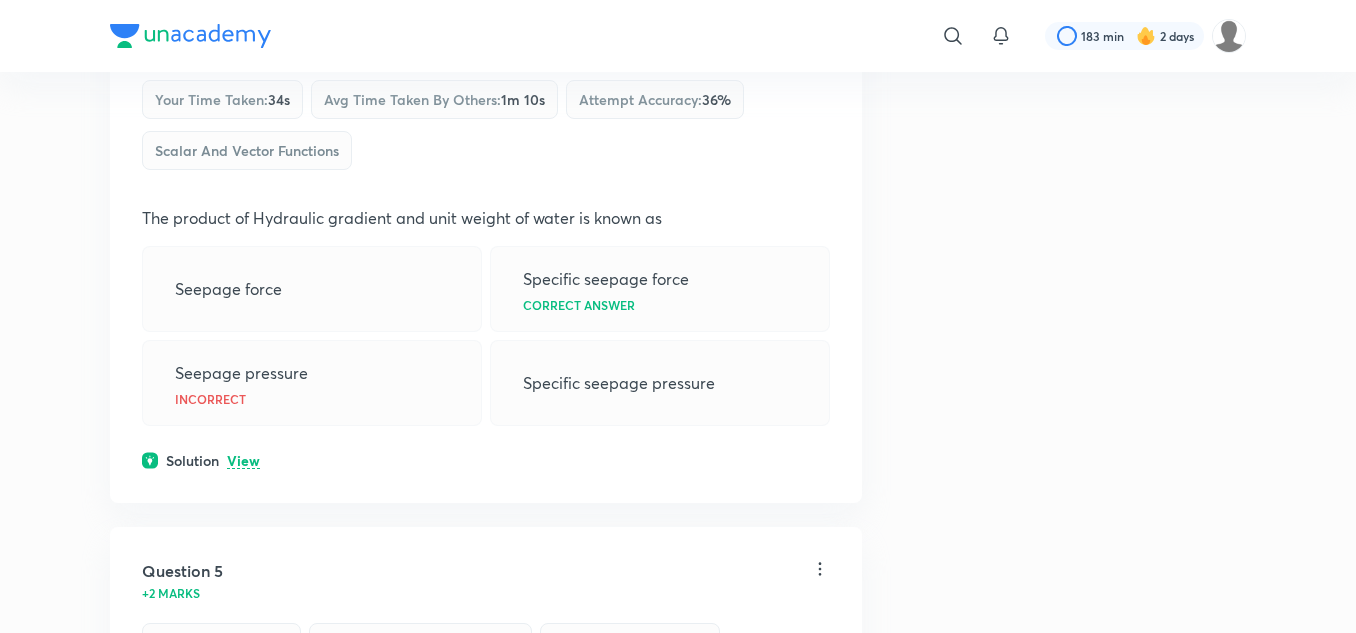 scroll, scrollTop: 2391, scrollLeft: 0, axis: vertical 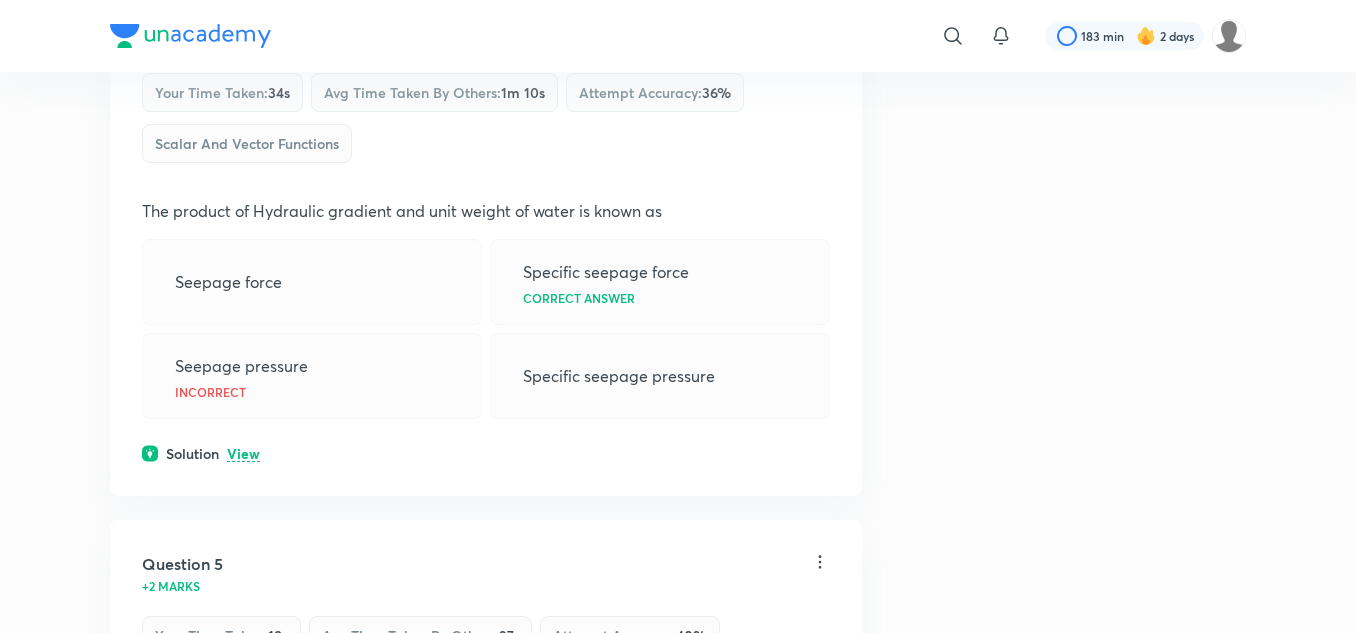 click on "View" at bounding box center (243, 454) 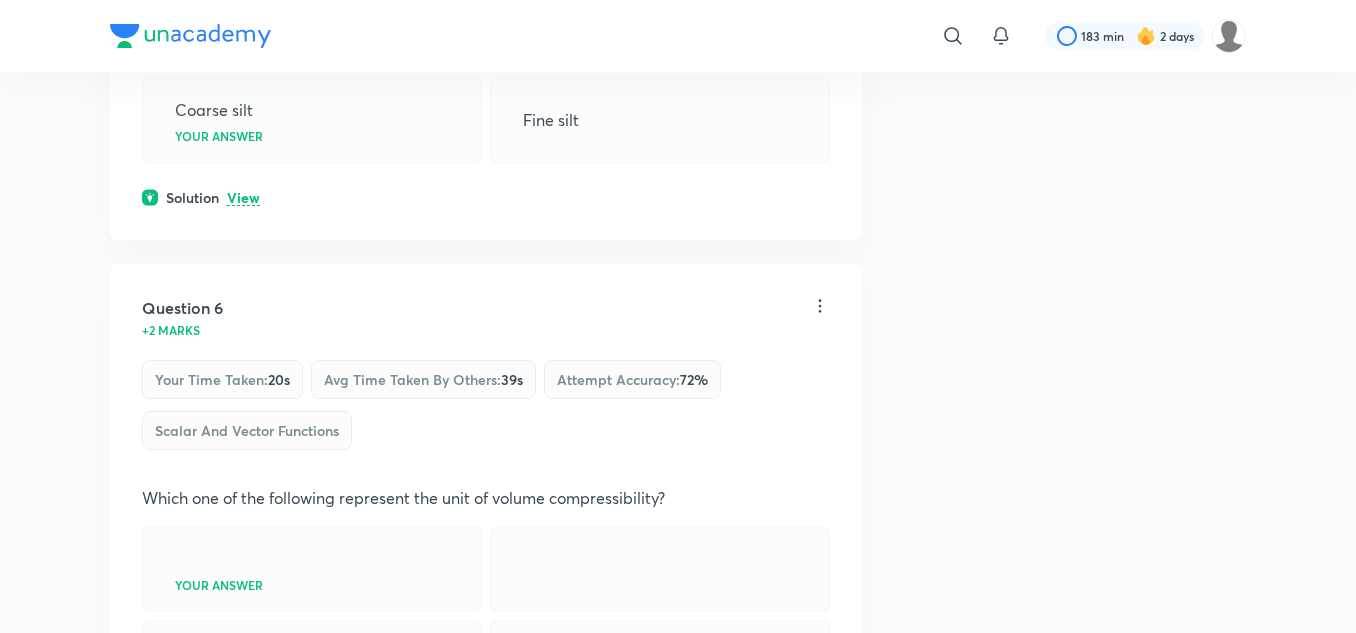 scroll, scrollTop: 3377, scrollLeft: 0, axis: vertical 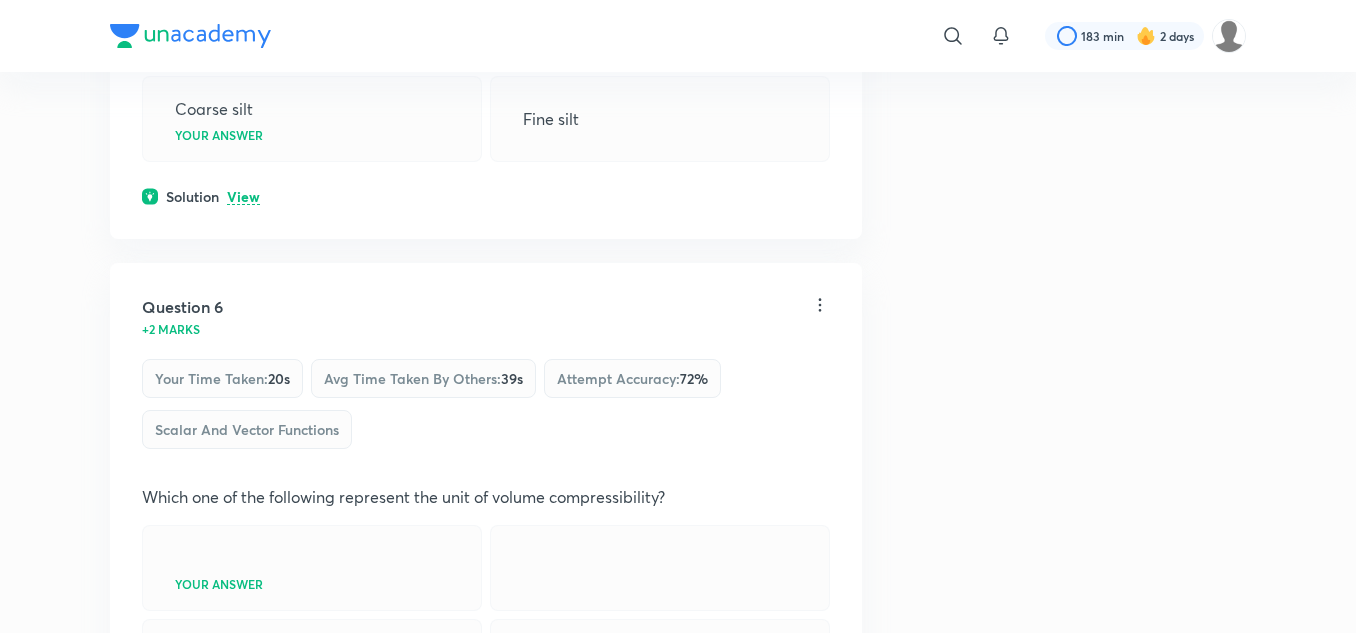 click on "View" at bounding box center (243, 197) 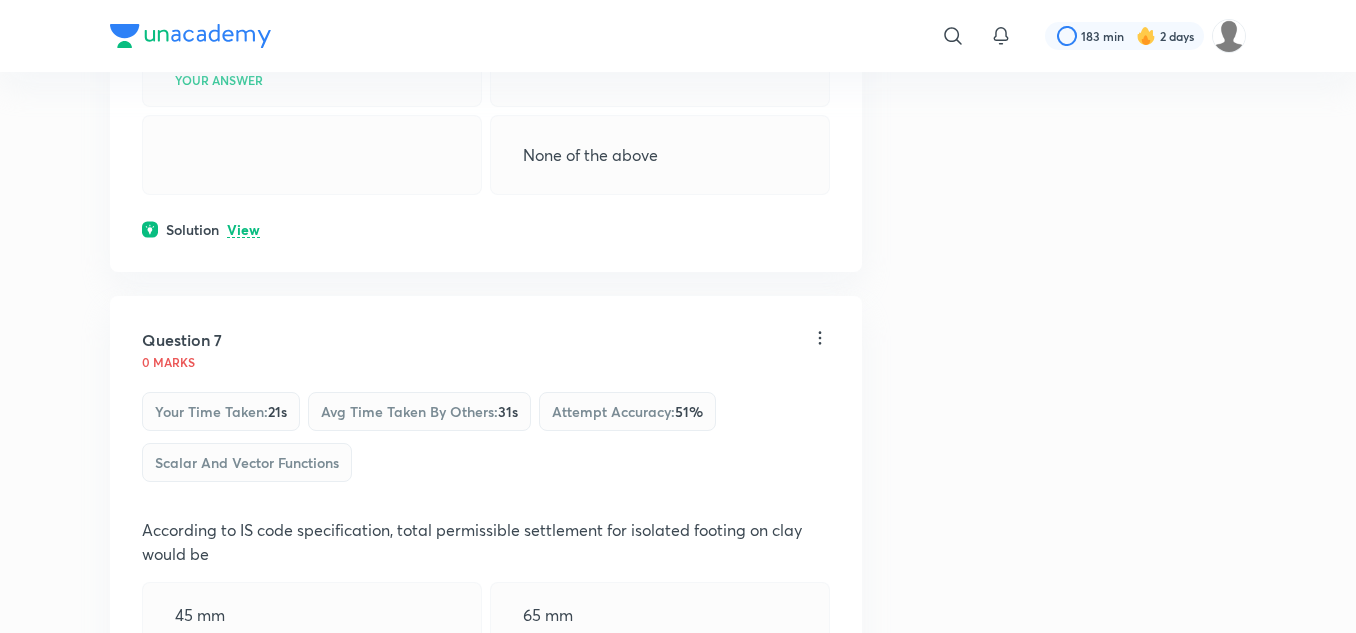 scroll, scrollTop: 3956, scrollLeft: 0, axis: vertical 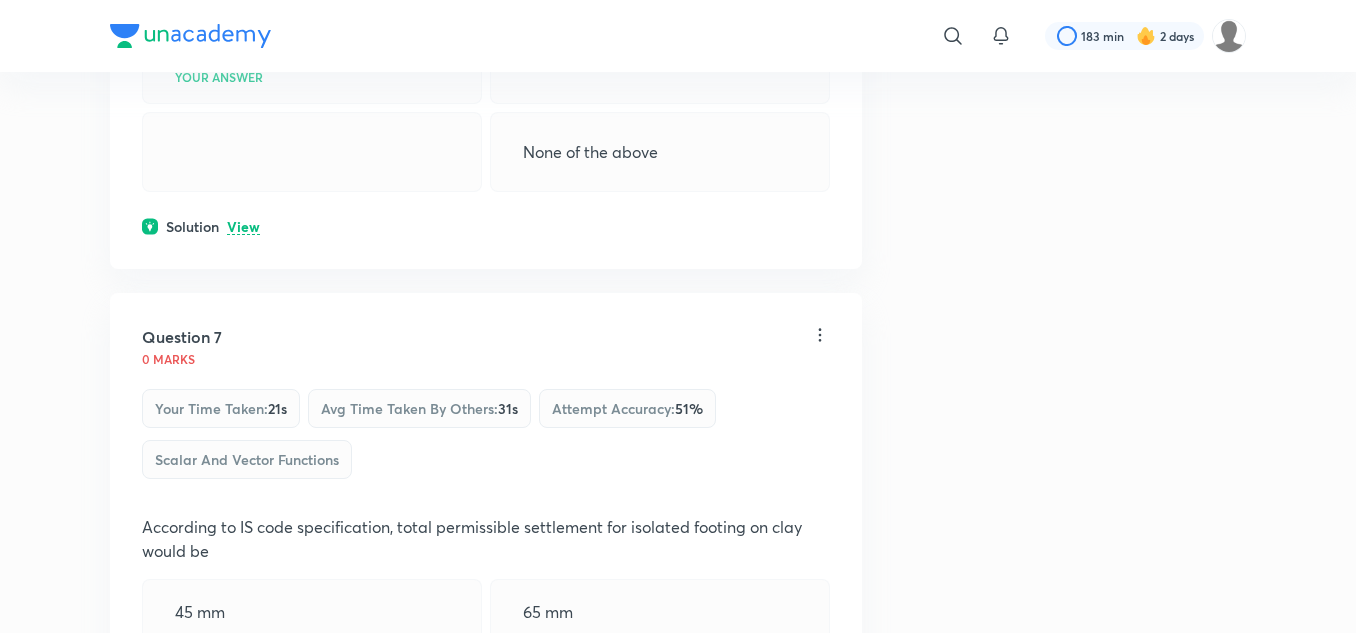 click on "View" at bounding box center [243, 227] 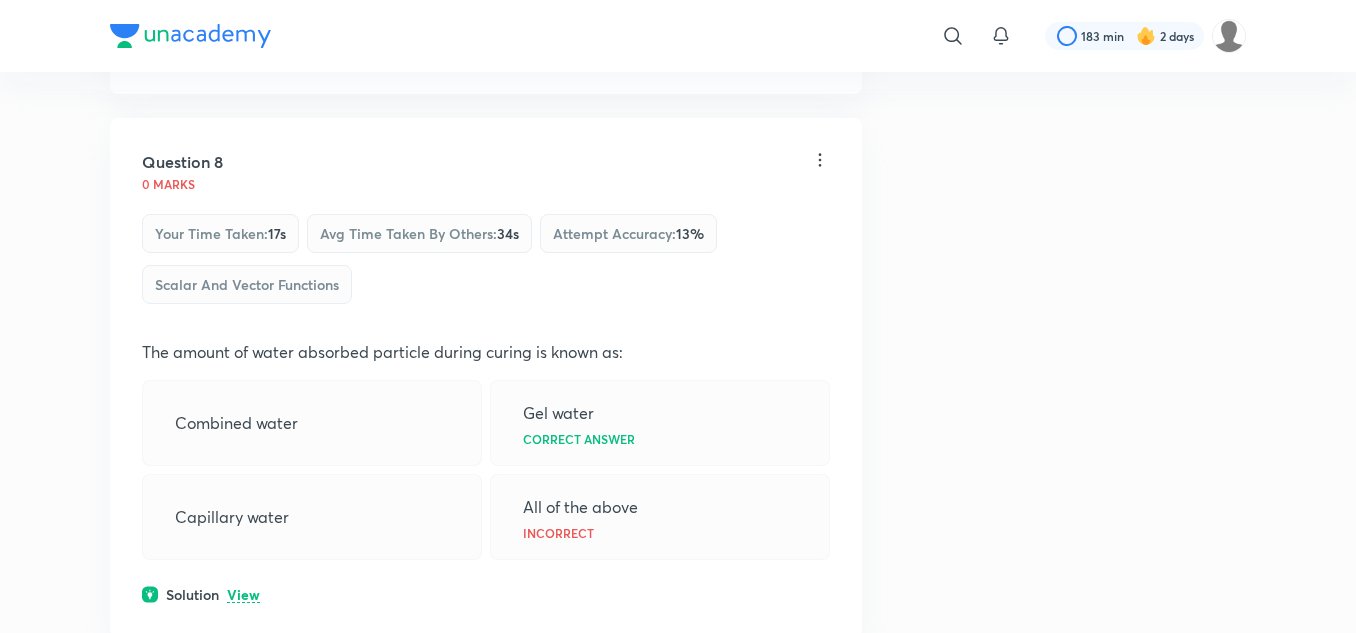 scroll, scrollTop: 4771, scrollLeft: 0, axis: vertical 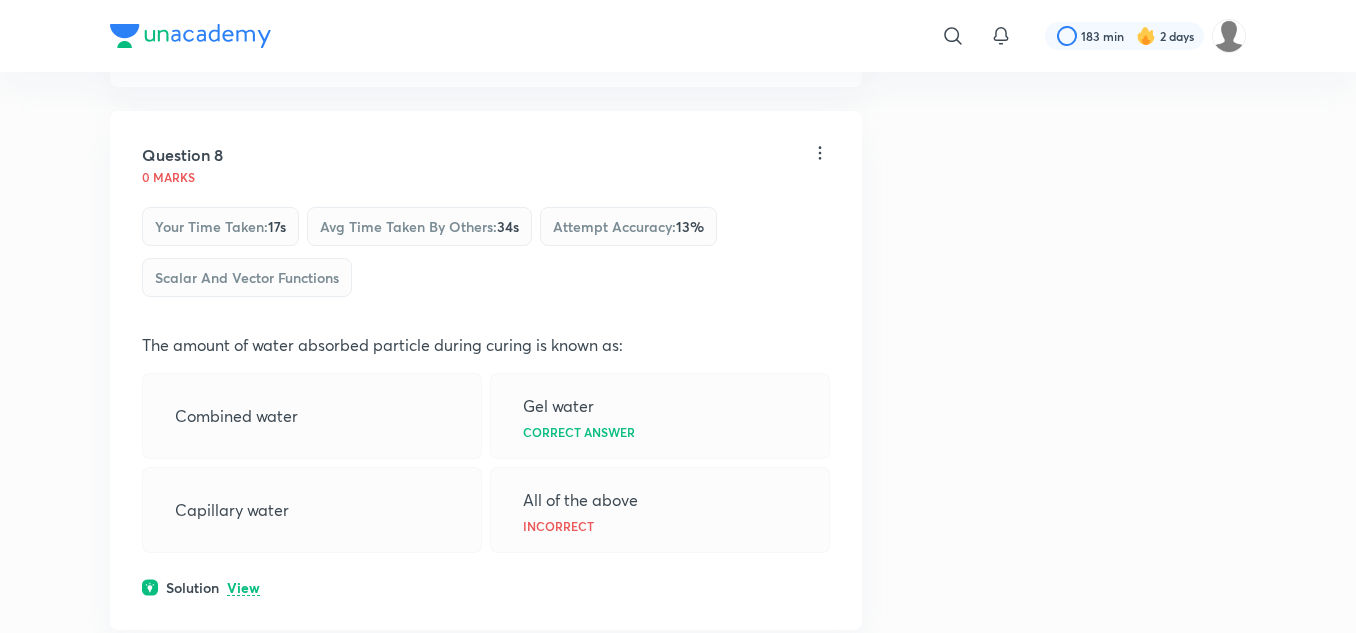 click on "View" at bounding box center [243, 45] 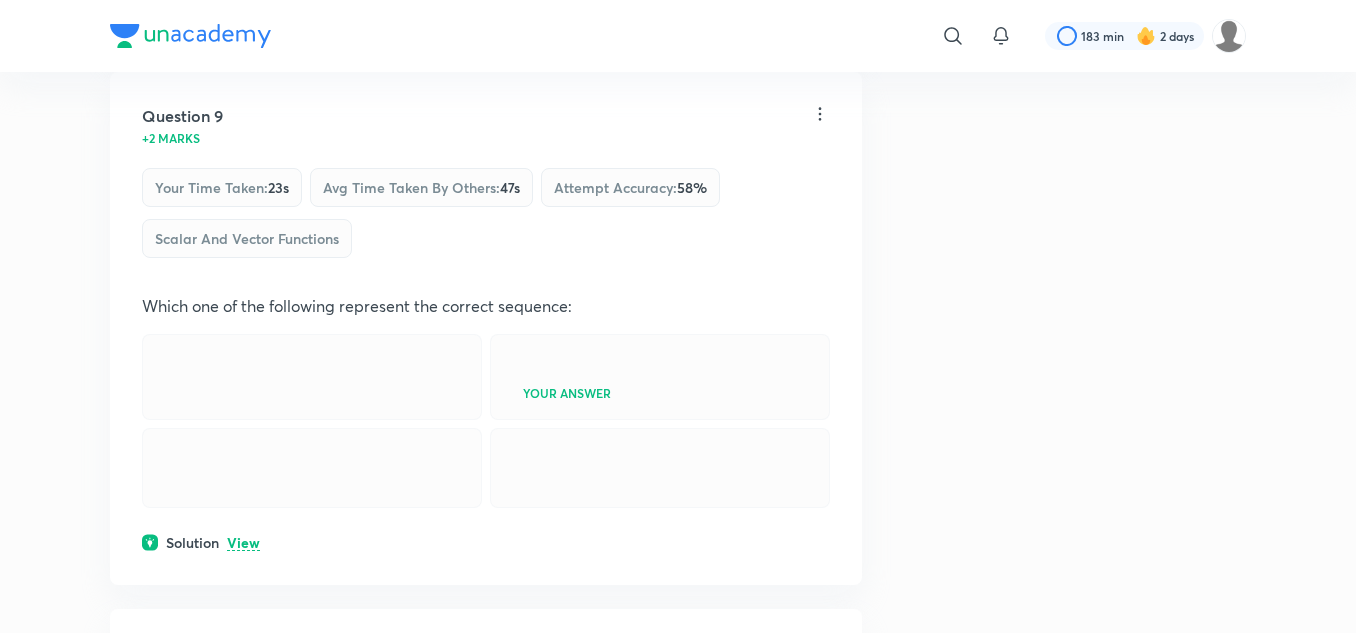 scroll, scrollTop: 5471, scrollLeft: 0, axis: vertical 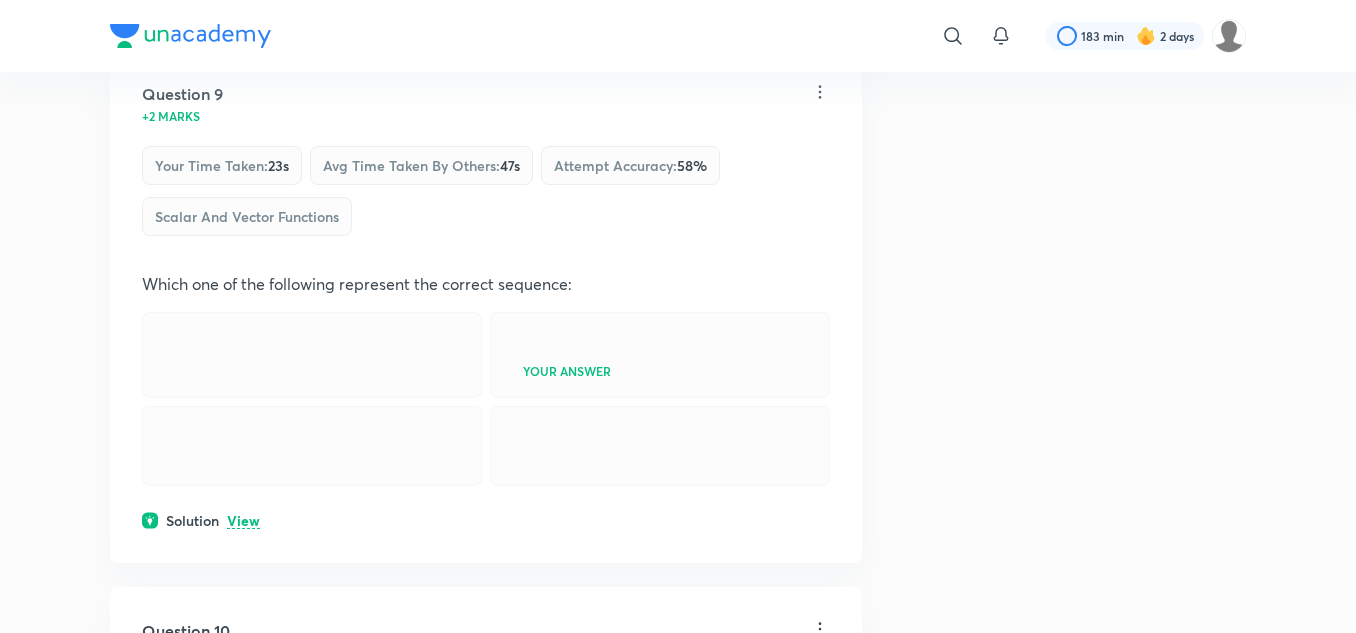 click on "View" at bounding box center [243, -16] 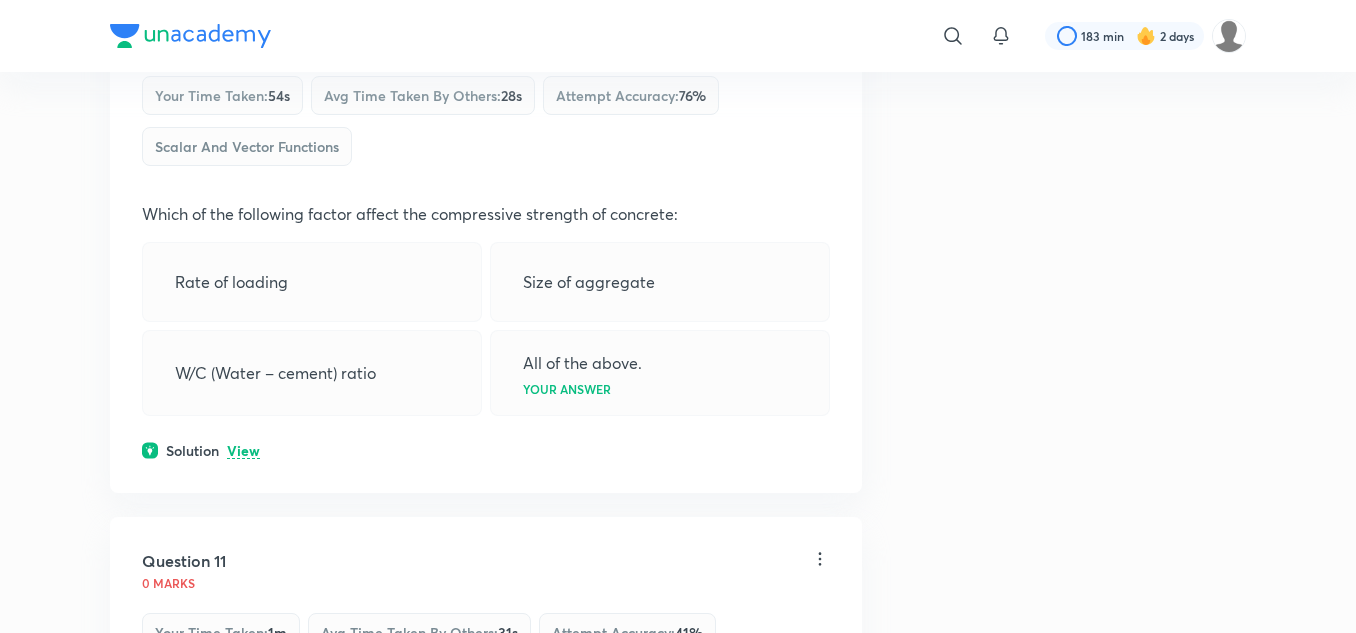 scroll, scrollTop: 6171, scrollLeft: 0, axis: vertical 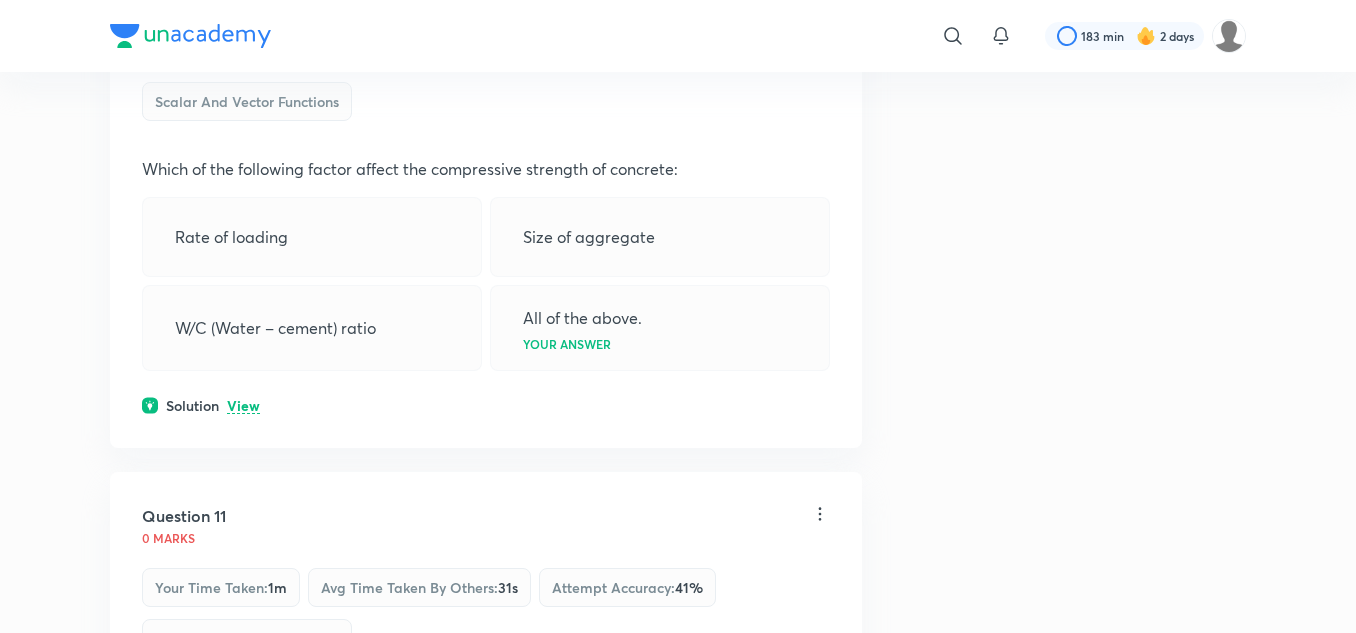 click on "View" at bounding box center [243, -131] 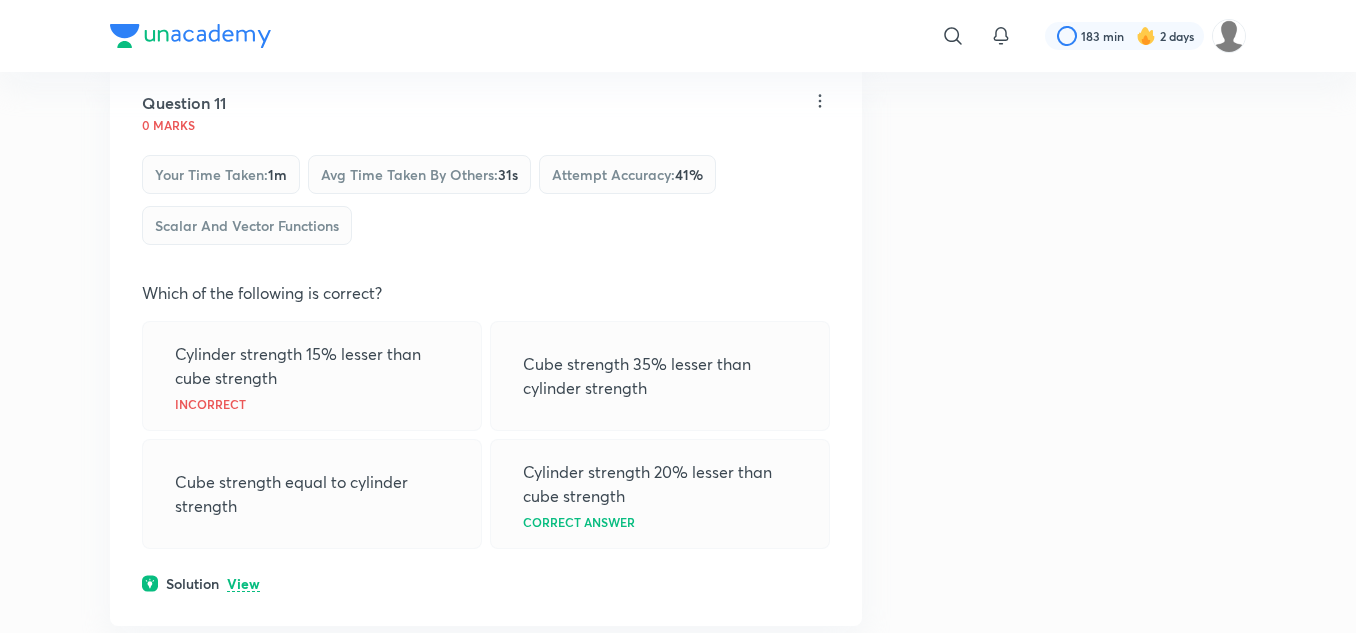 scroll, scrollTop: 7171, scrollLeft: 0, axis: vertical 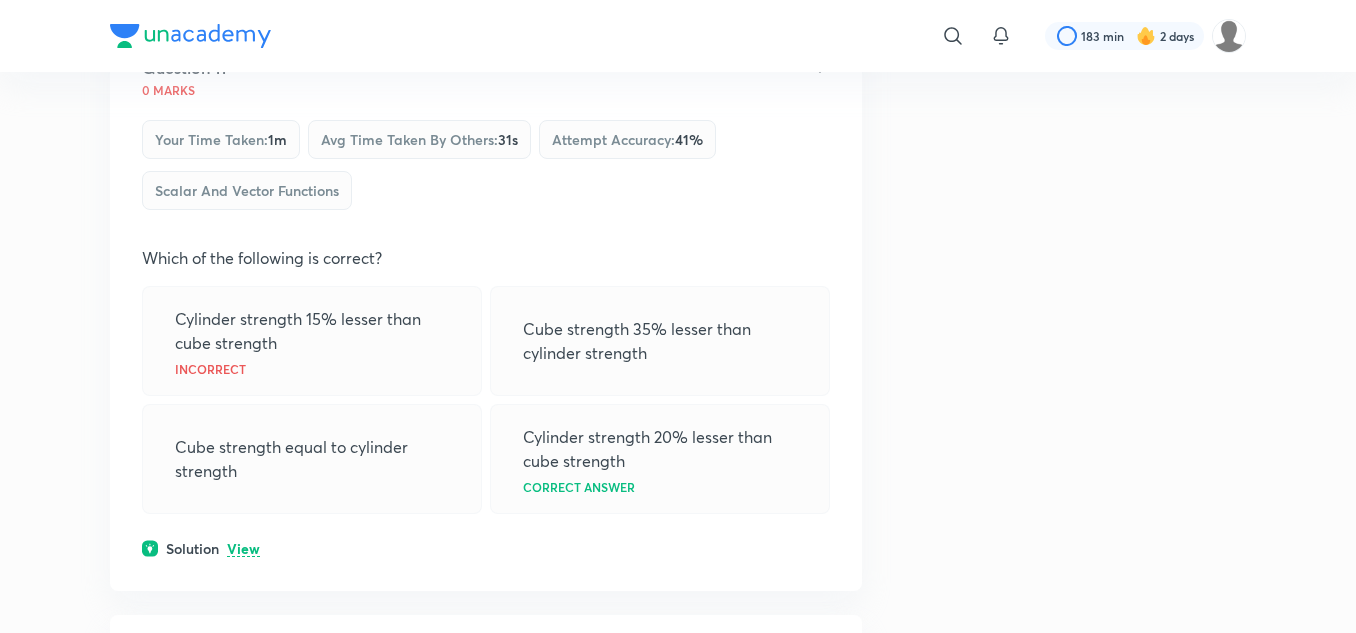 click on "View" at bounding box center (243, -42) 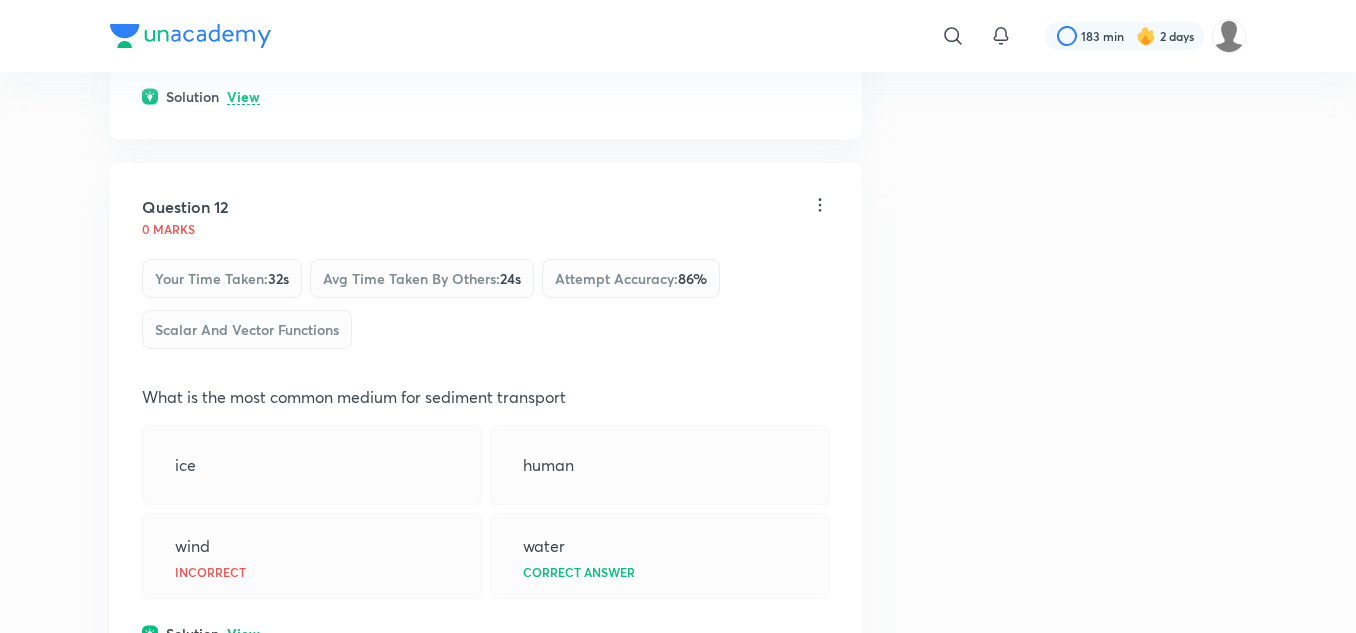 scroll, scrollTop: 7771, scrollLeft: 0, axis: vertical 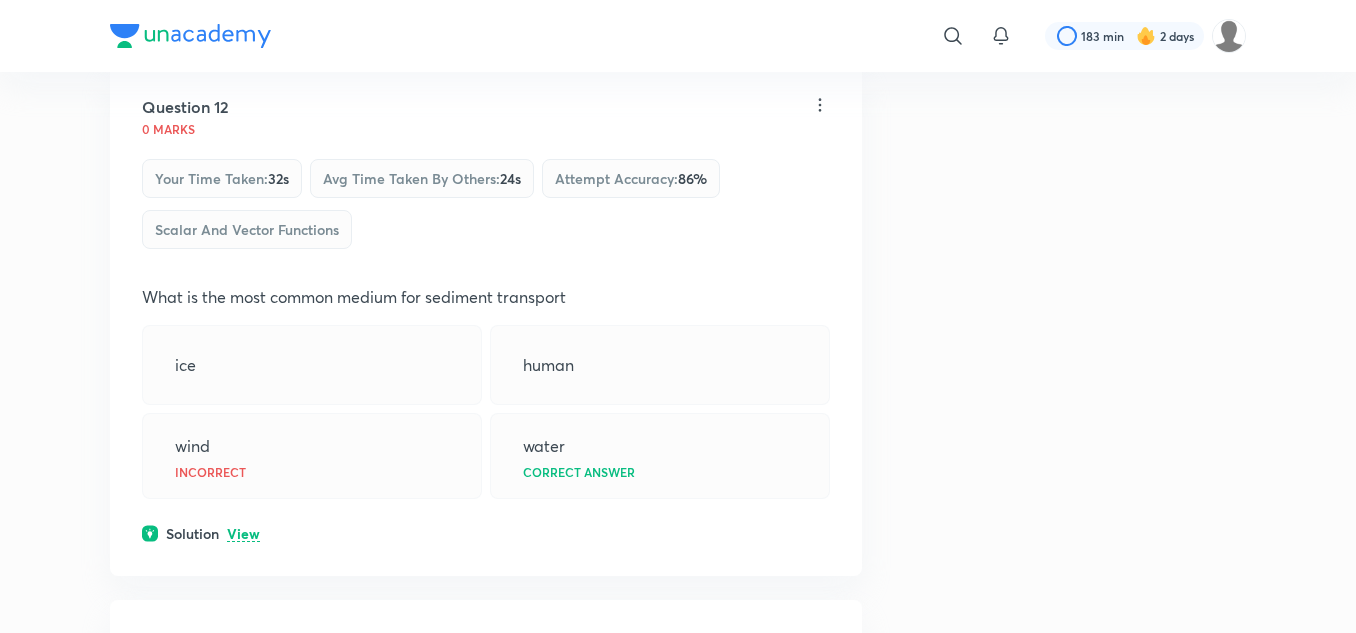 click on "View" at bounding box center (243, -3) 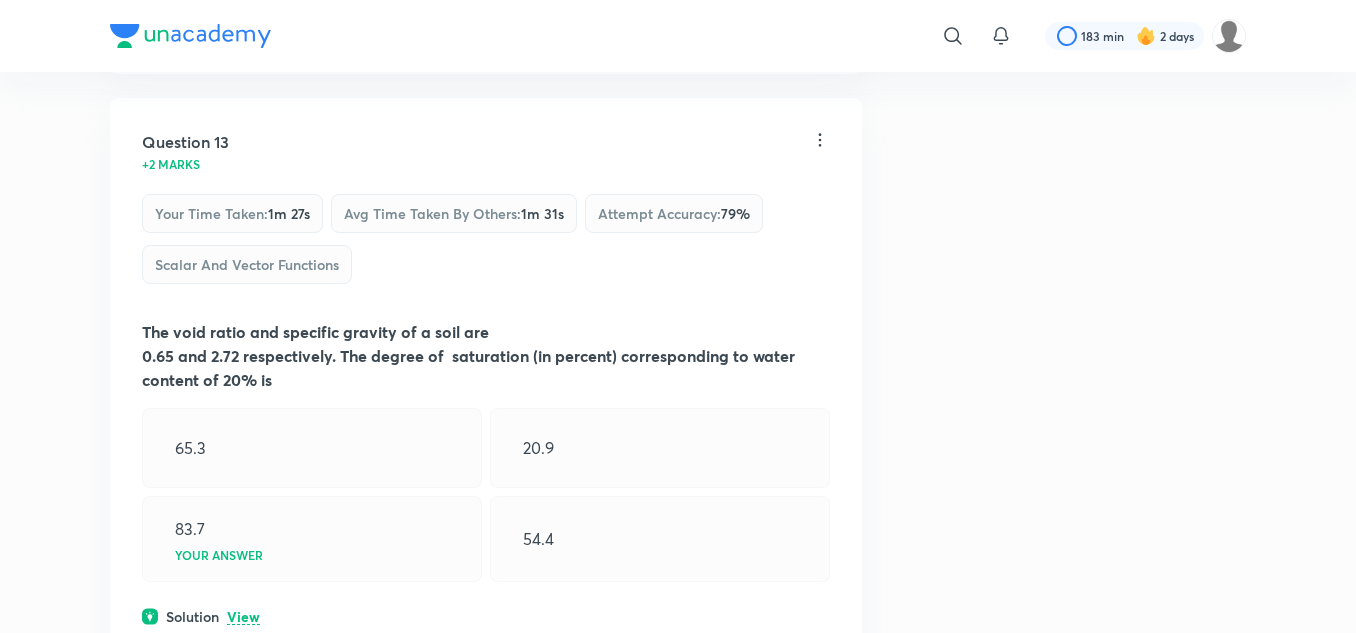 scroll, scrollTop: 8371, scrollLeft: 0, axis: vertical 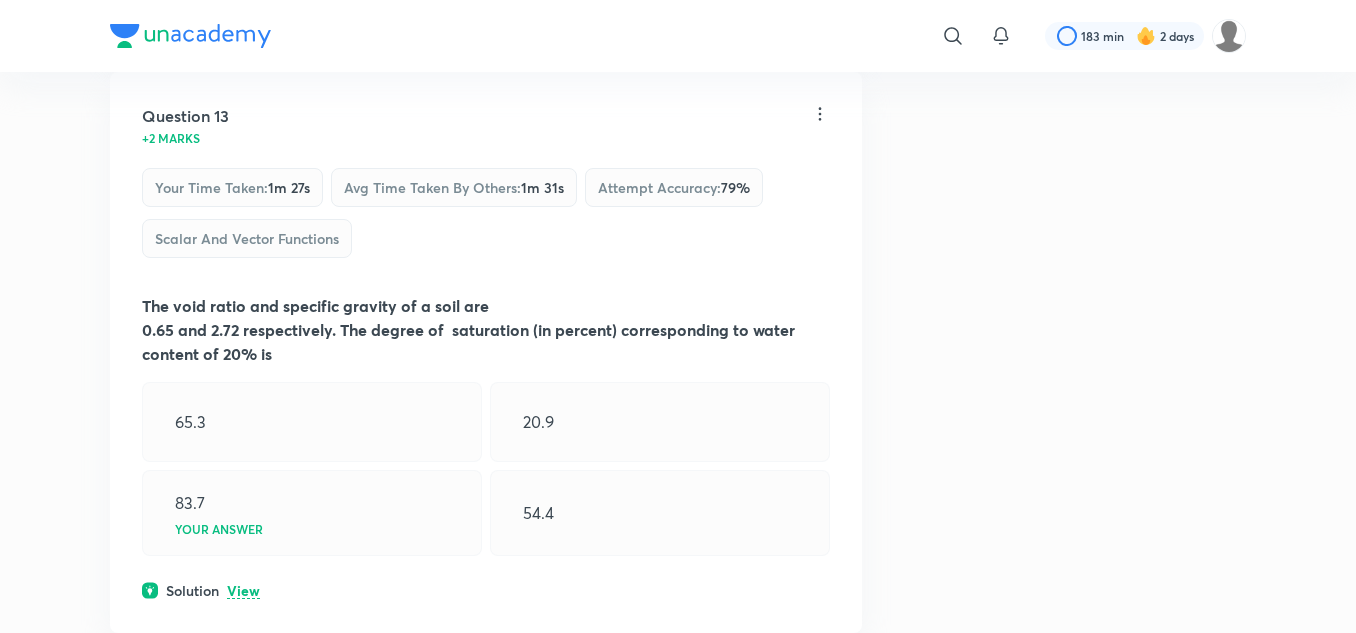 click on "View" at bounding box center [243, 6] 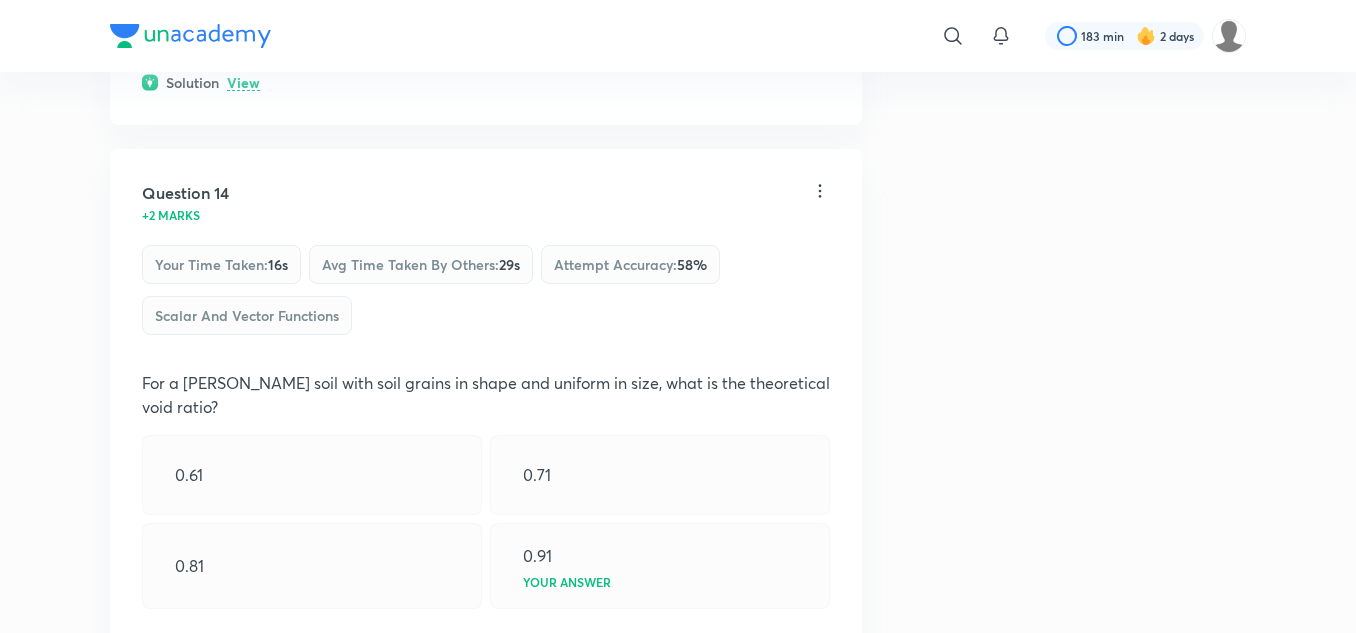 scroll, scrollTop: 9071, scrollLeft: 0, axis: vertical 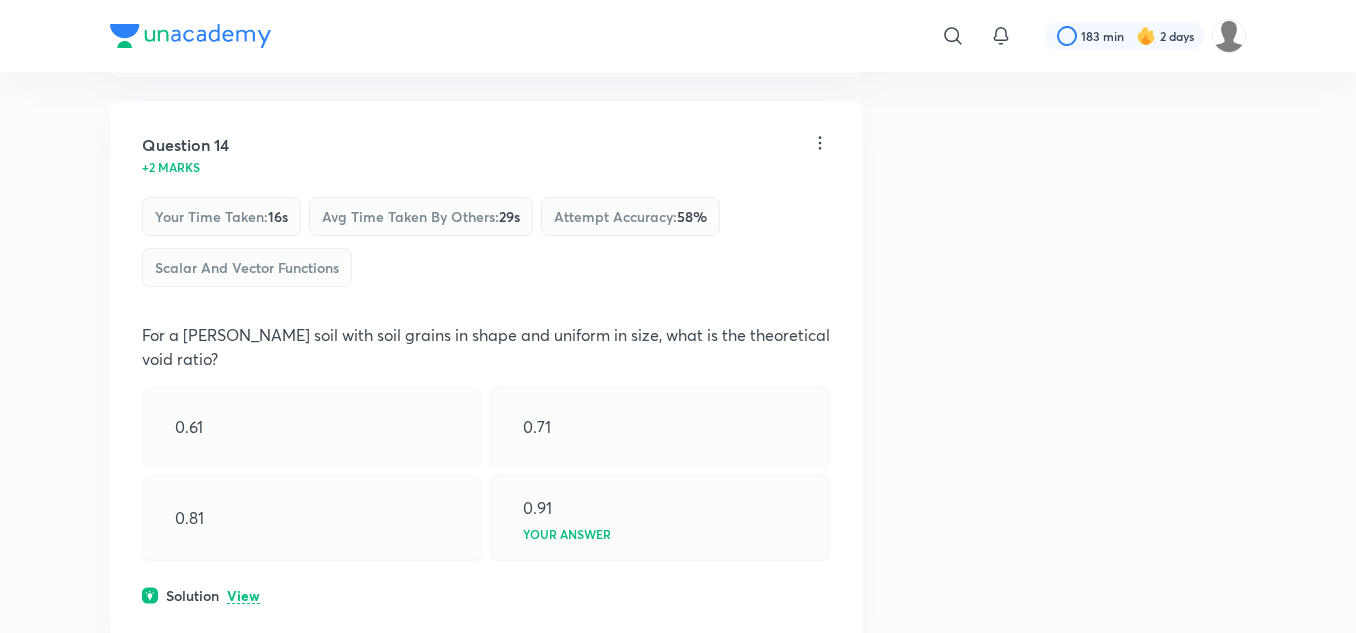 click on "View" at bounding box center [243, 35] 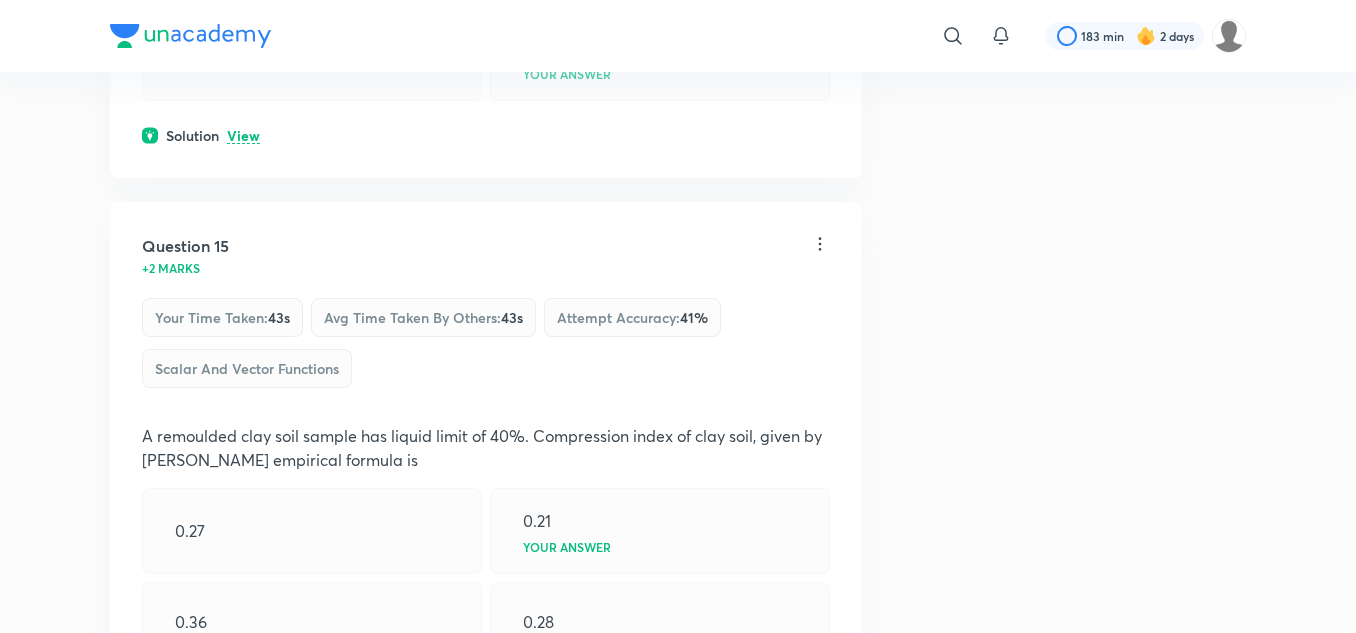 scroll, scrollTop: 9971, scrollLeft: 0, axis: vertical 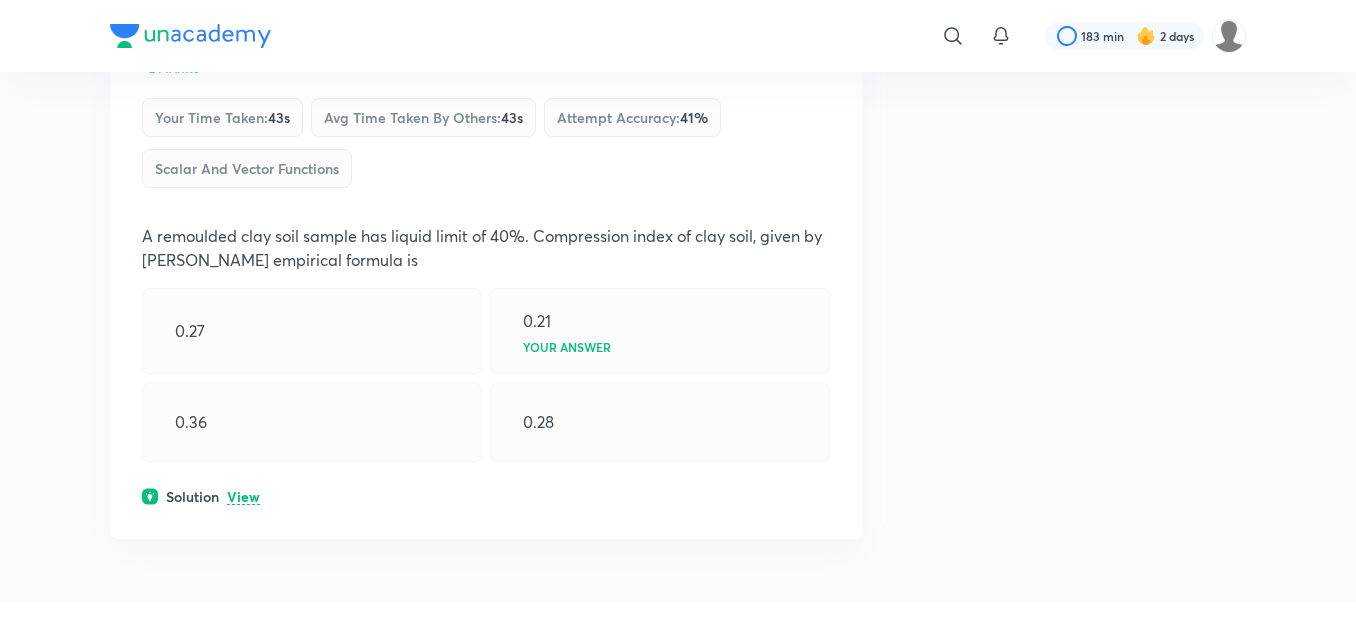 click on "Question 14 +2 marks Your time taken :  16s Avg time taken by others :  29s Attempt accuracy :  58 % Scalar and Vector Functions For a [PERSON_NAME] soil with soil grains in shape and uniform in size, what is the theoretical void ratio? 0.61 0.71 0.81 0.91 Your answer Solution View" at bounding box center [486, -291] 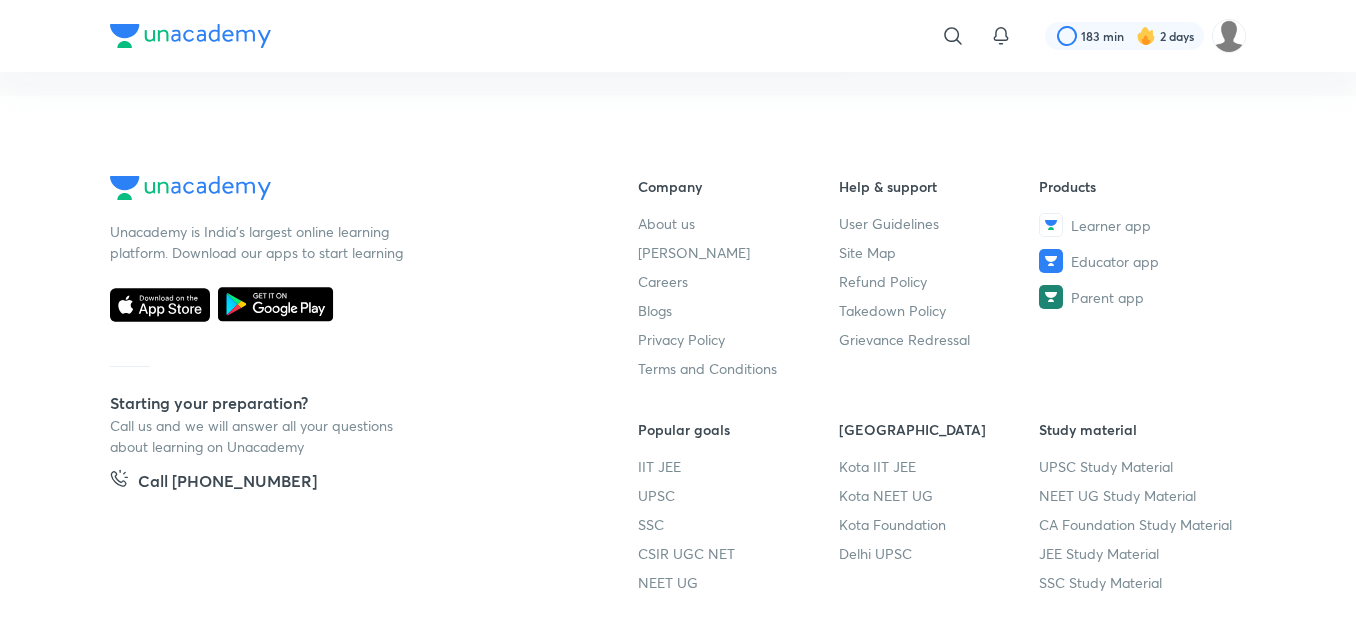 scroll, scrollTop: 10571, scrollLeft: 0, axis: vertical 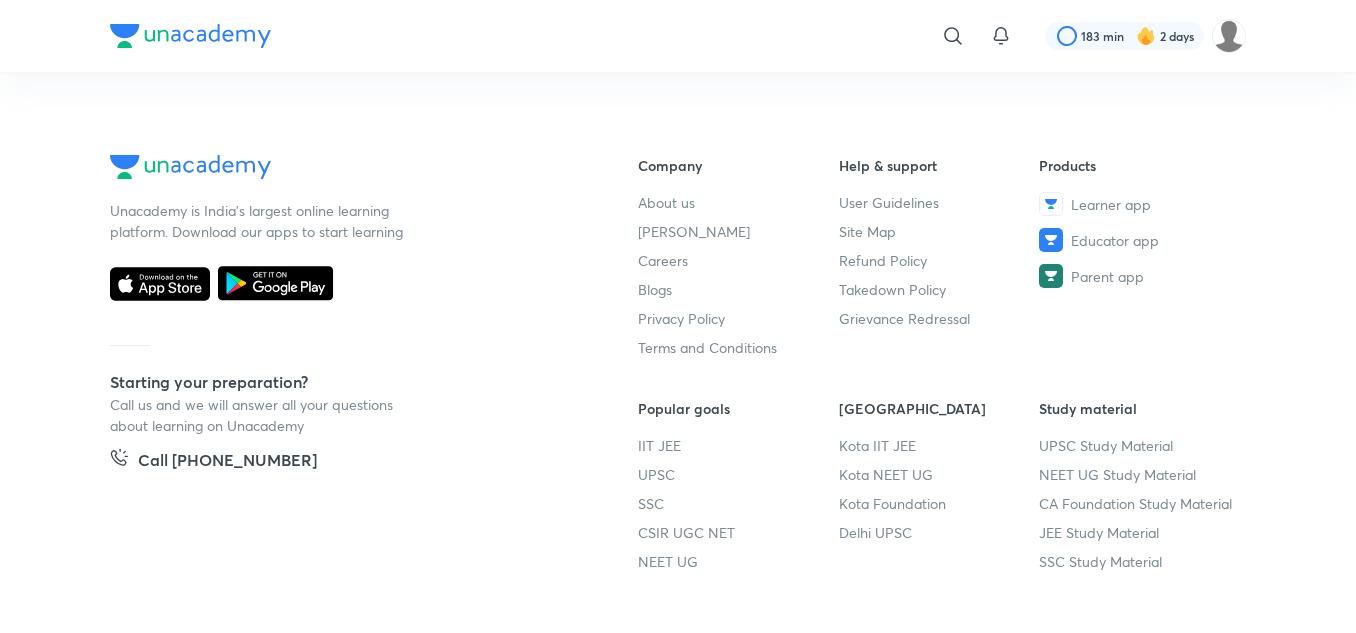 click on "View" at bounding box center (243, -31) 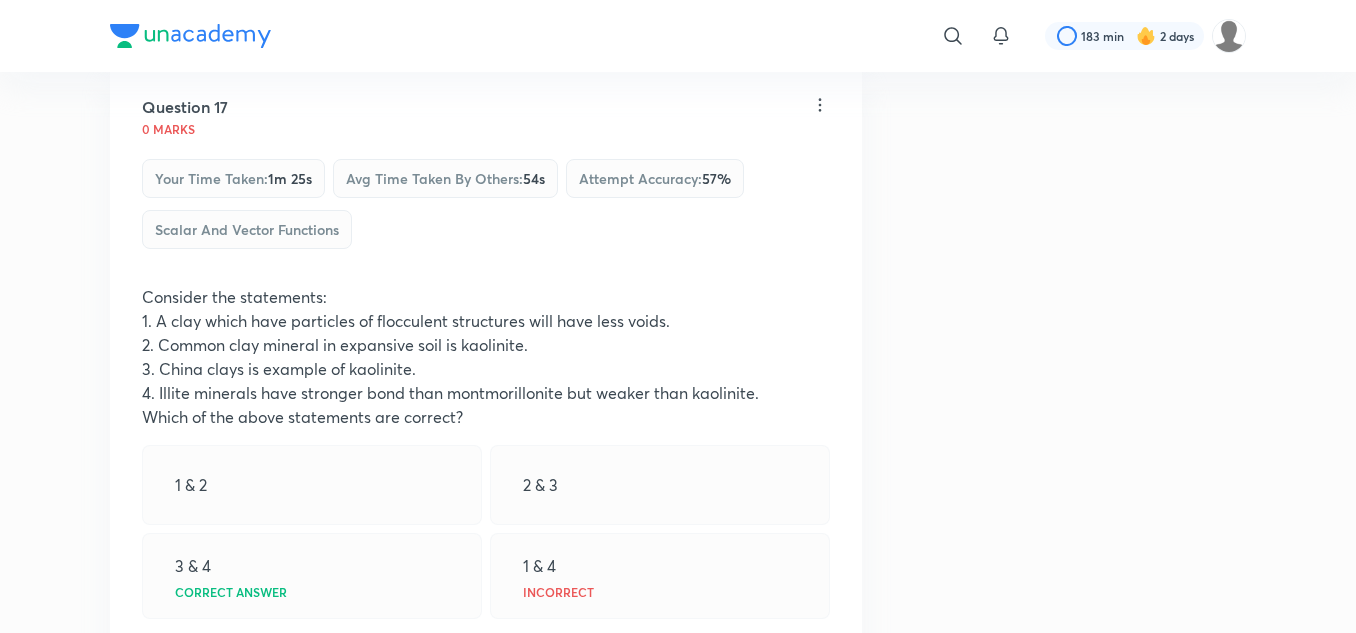 scroll, scrollTop: 11371, scrollLeft: 0, axis: vertical 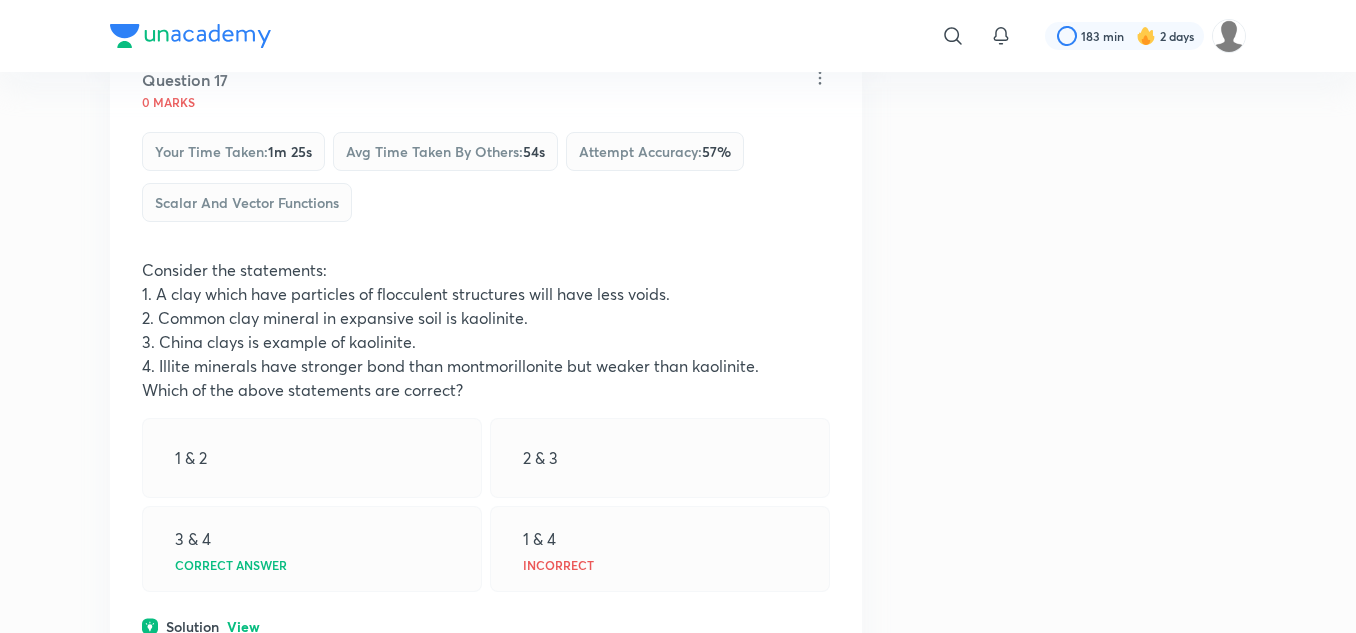 click on "View" at bounding box center [243, -30] 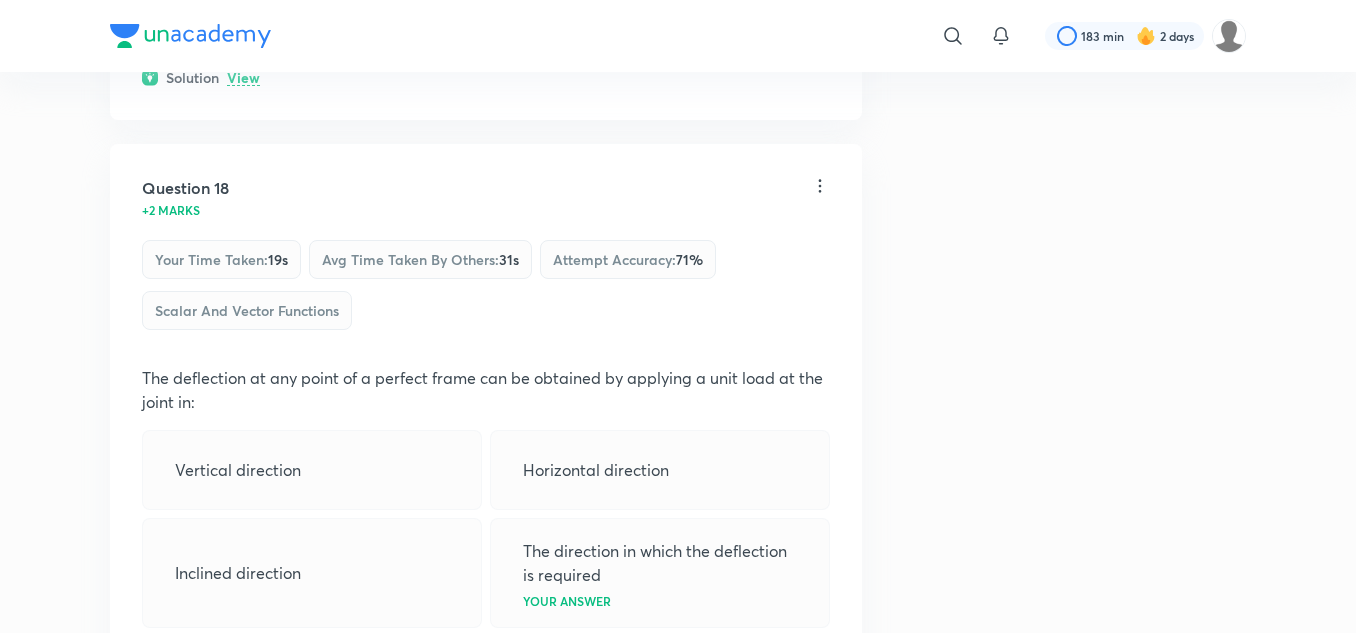 scroll, scrollTop: 12471, scrollLeft: 0, axis: vertical 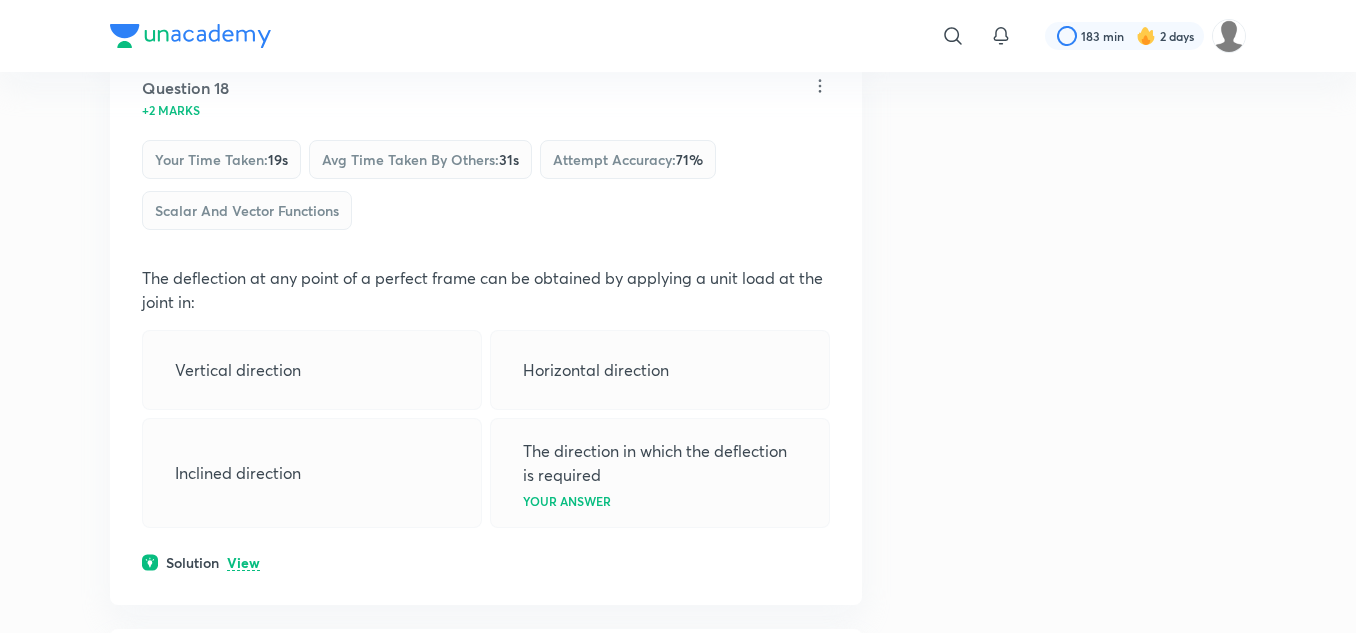 click on "Question 17 0 marks Your time taken :  1m 25s Avg time taken by others :  54s Attempt accuracy :  57 % Scalar and Vector Functions Consider the statements: 1. A clay which have particles of flocculent structures will have less voids. 2. Common clay mineral in expansive soil is kaolinite. 3. China clays is example of kaolinite. 4. Illite minerals have stronger bond than montmorillonite but weaker than kaolinite. Which of the above statements are correct?  1 & 2  2 & 3  3 & 4 Correct answer 1 & 4 Incorrect Solution View" at bounding box center [486, -297] 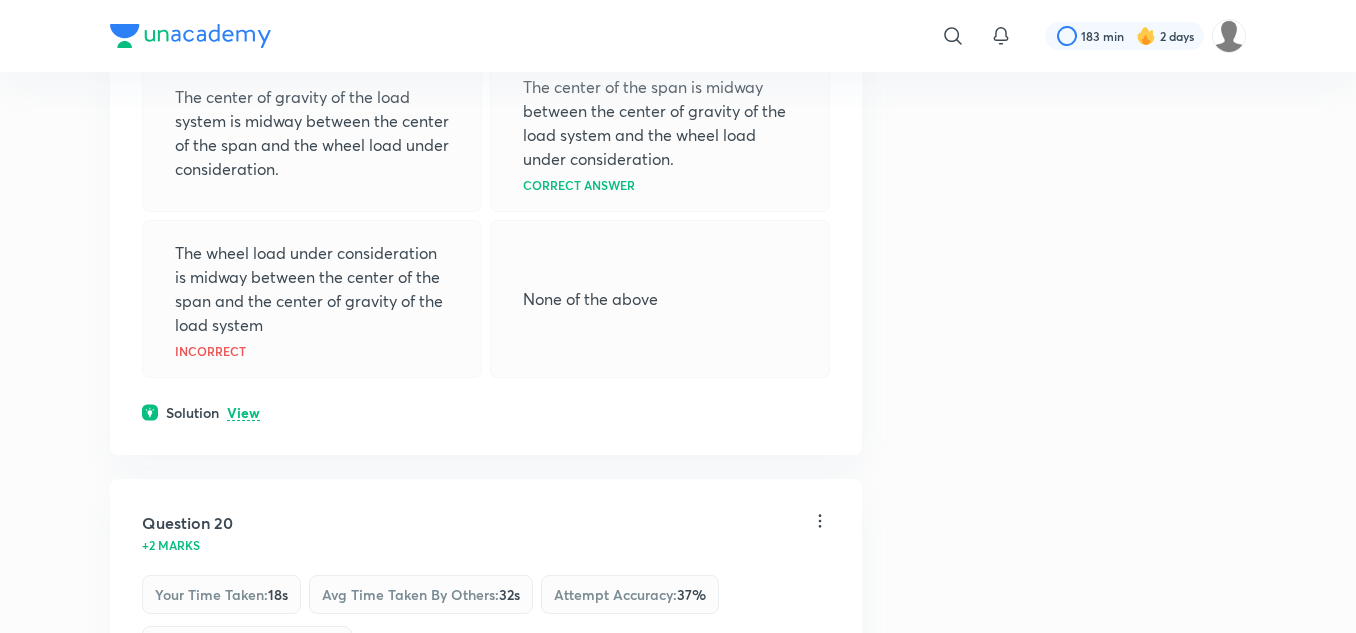 scroll, scrollTop: 13471, scrollLeft: 0, axis: vertical 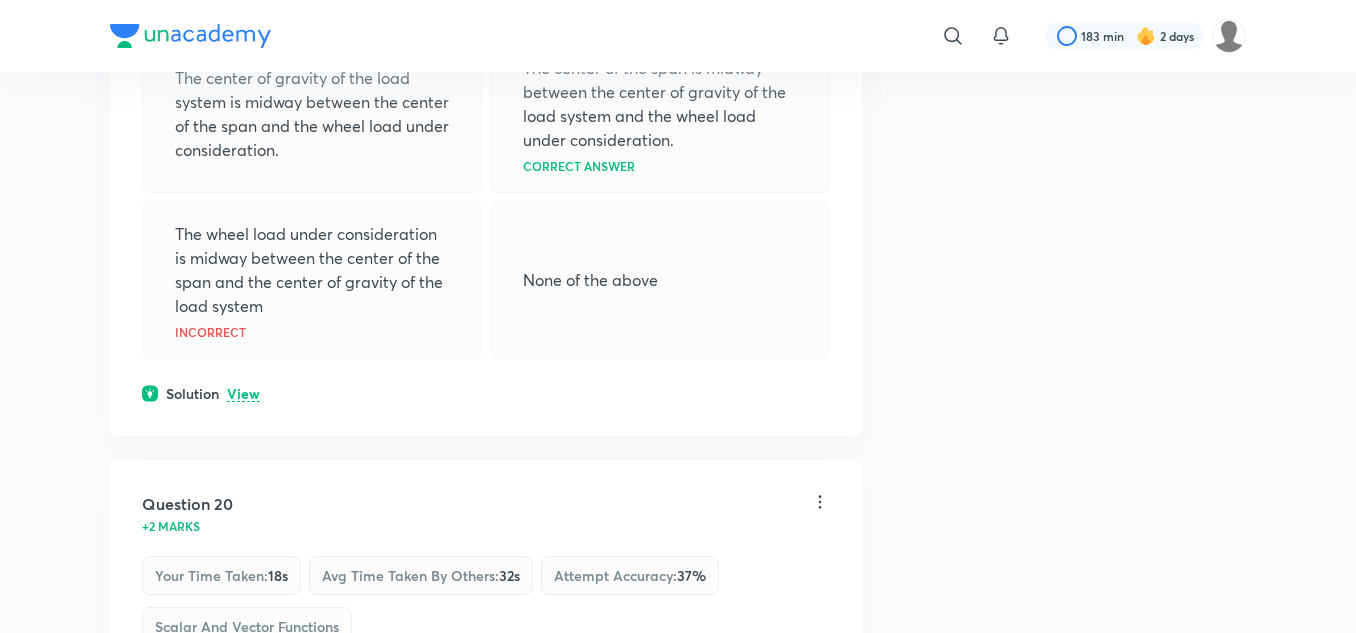 click on "View" at bounding box center (243, -317) 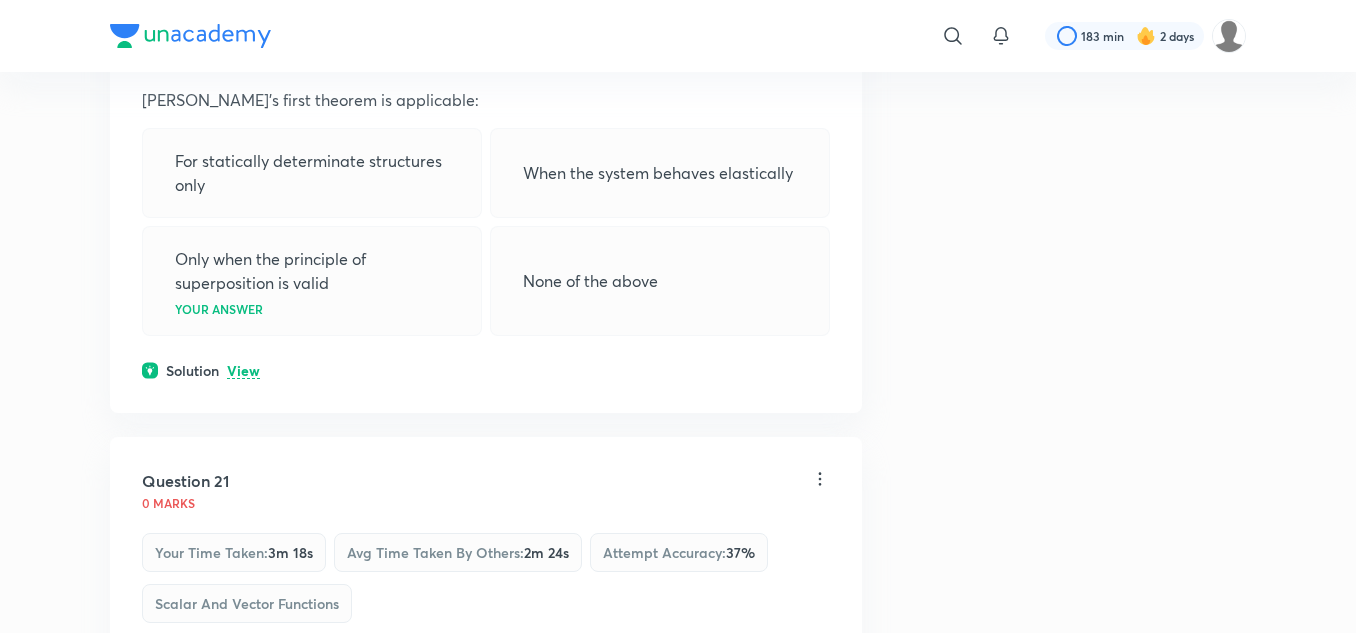 scroll, scrollTop: 14171, scrollLeft: 0, axis: vertical 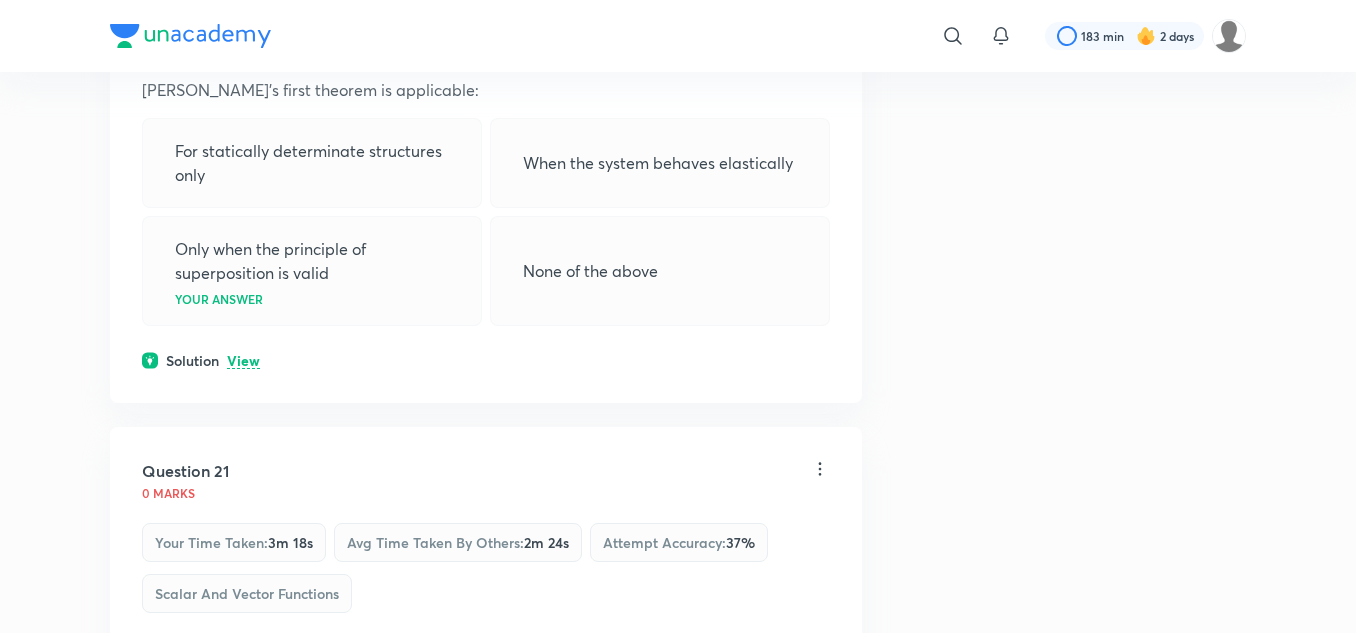 click on "View" at bounding box center (243, -210) 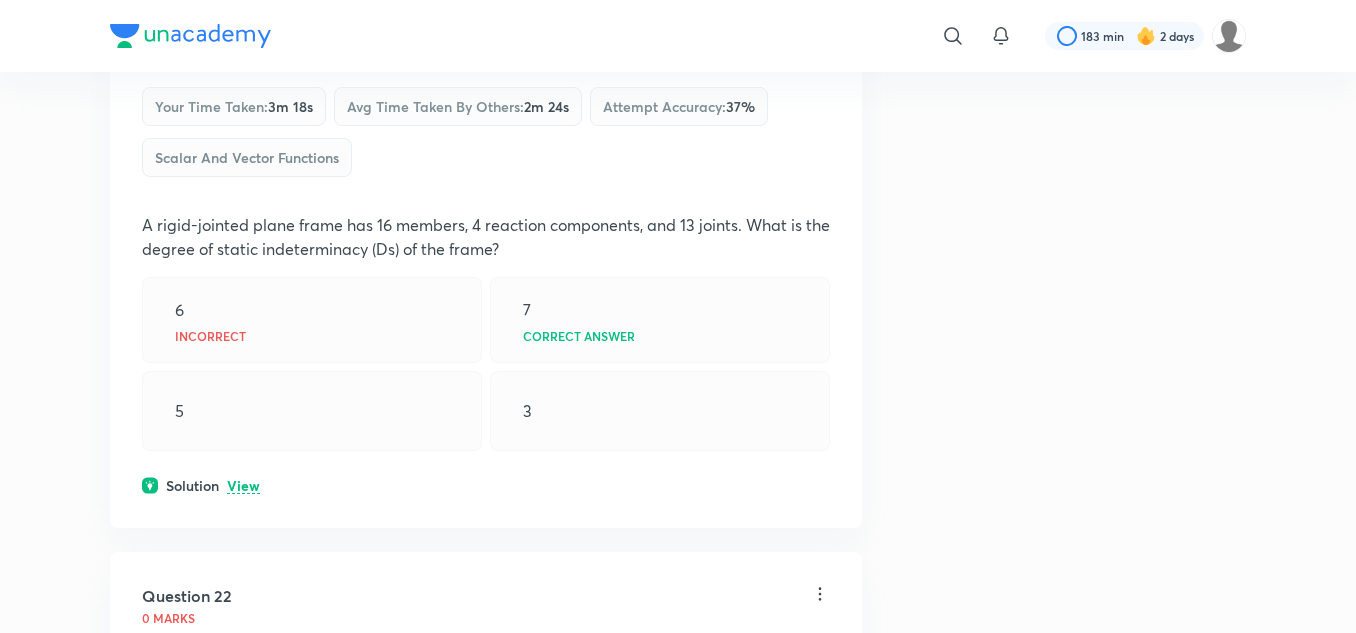 scroll, scrollTop: 14771, scrollLeft: 0, axis: vertical 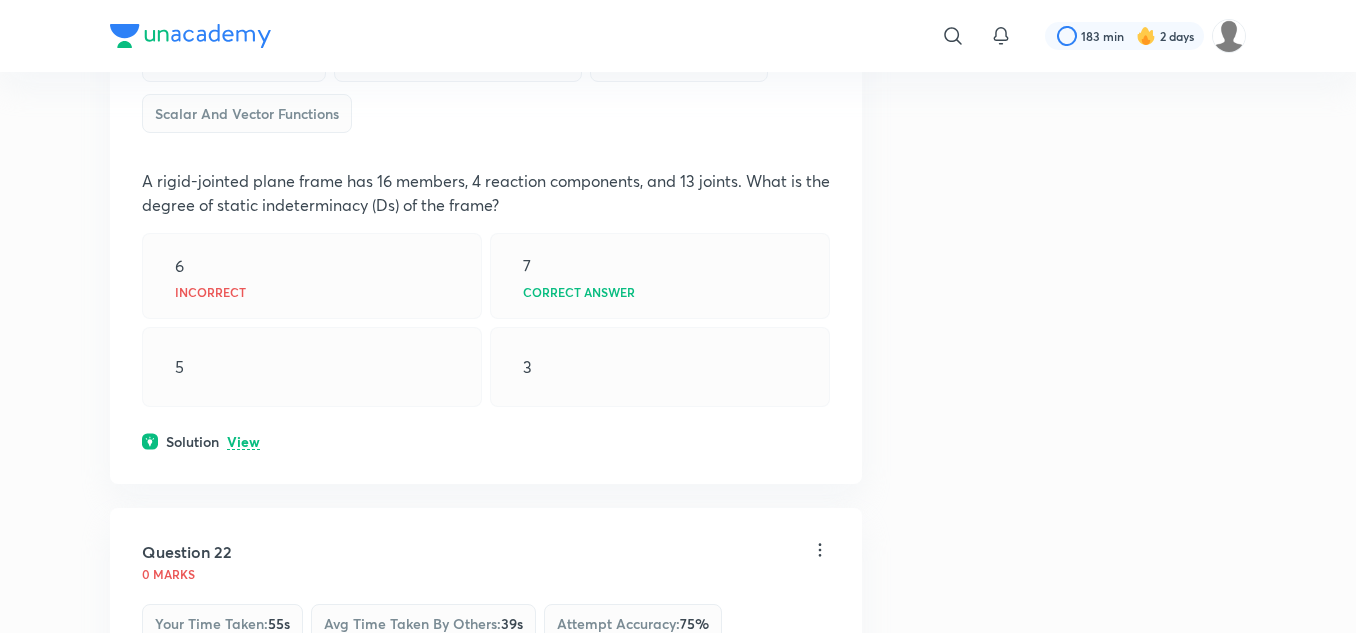 click on "View" at bounding box center (243, -119) 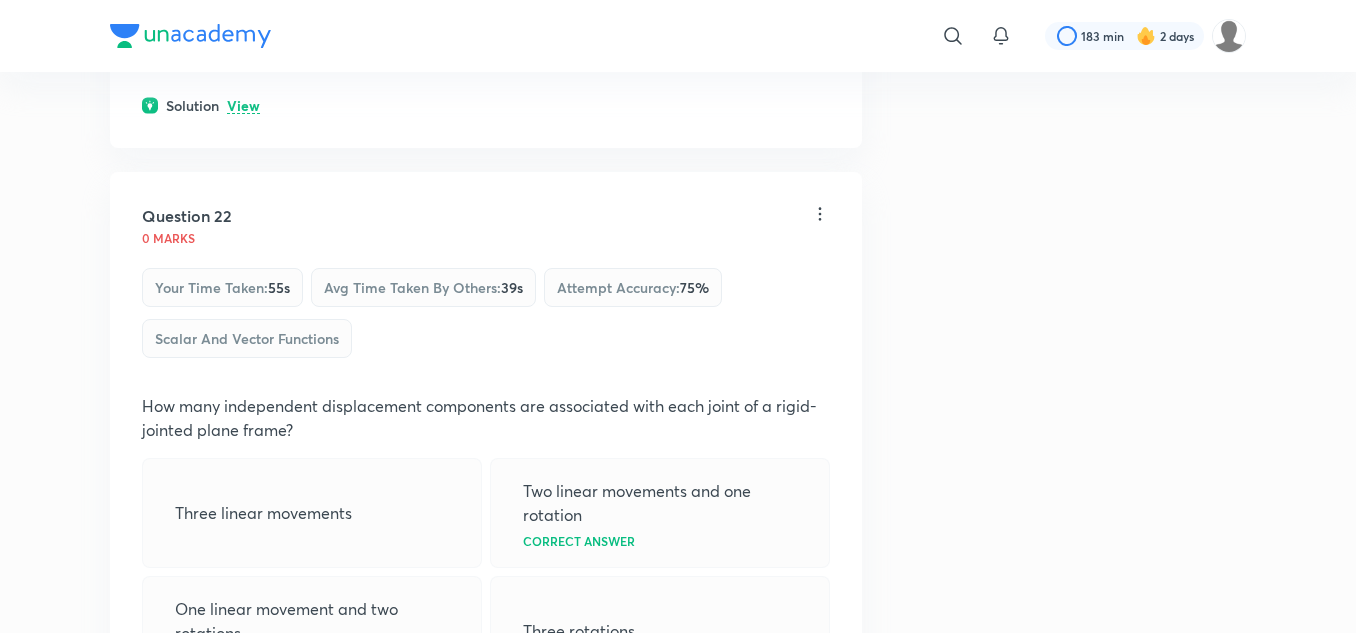 scroll, scrollTop: 15471, scrollLeft: 0, axis: vertical 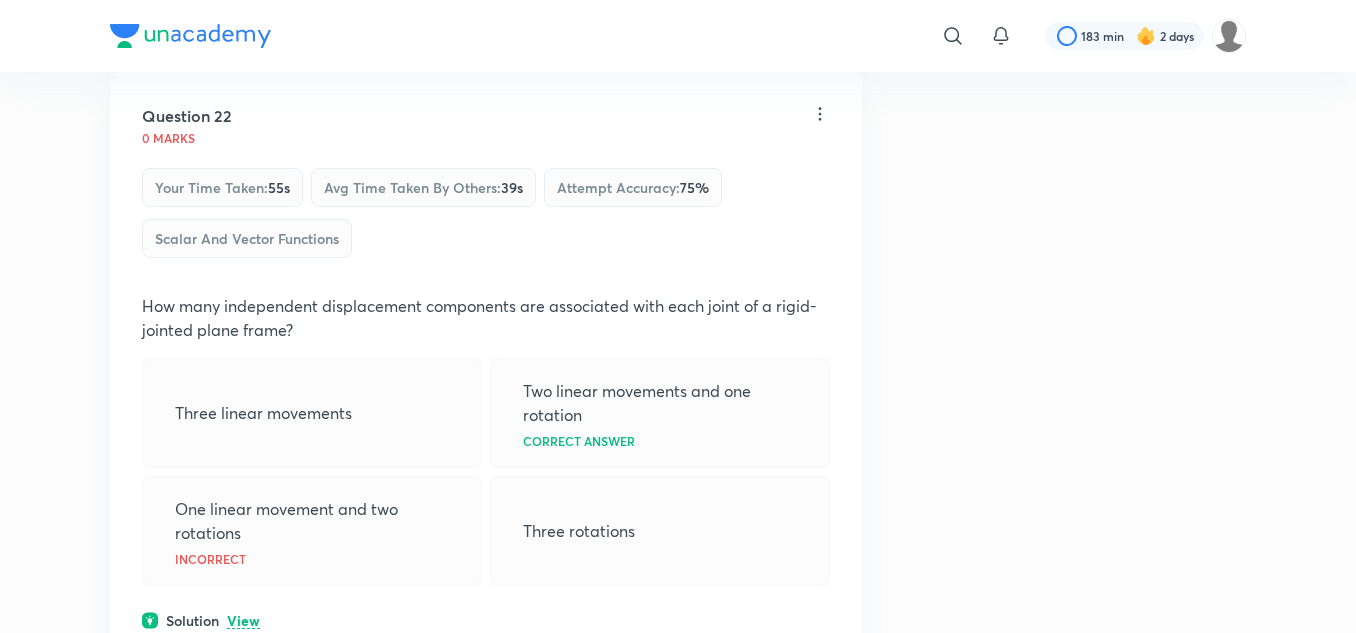 click on "View" at bounding box center [243, 6] 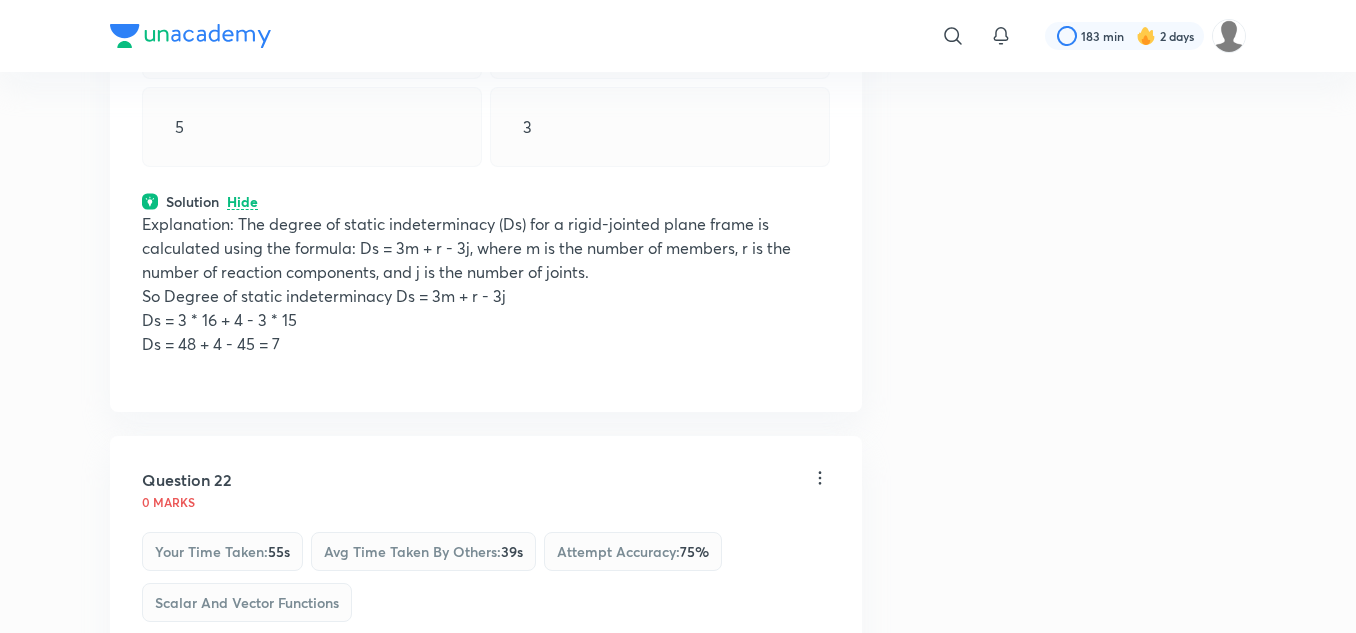 scroll, scrollTop: 15271, scrollLeft: 0, axis: vertical 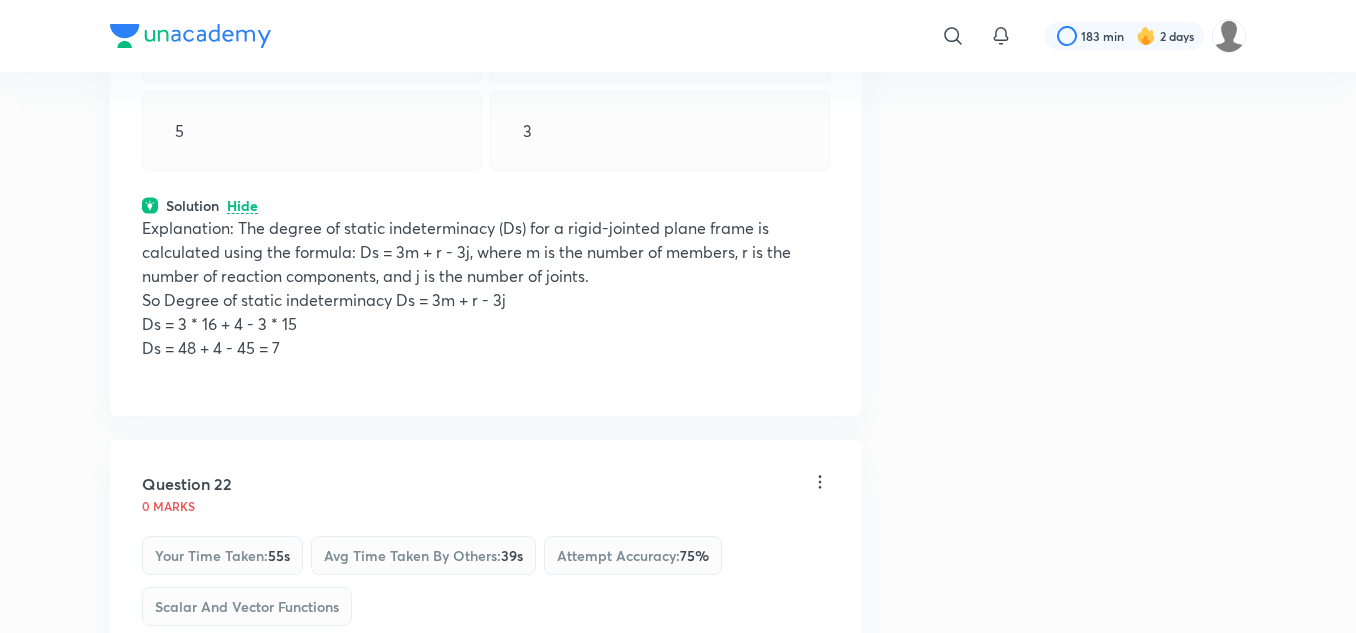 click 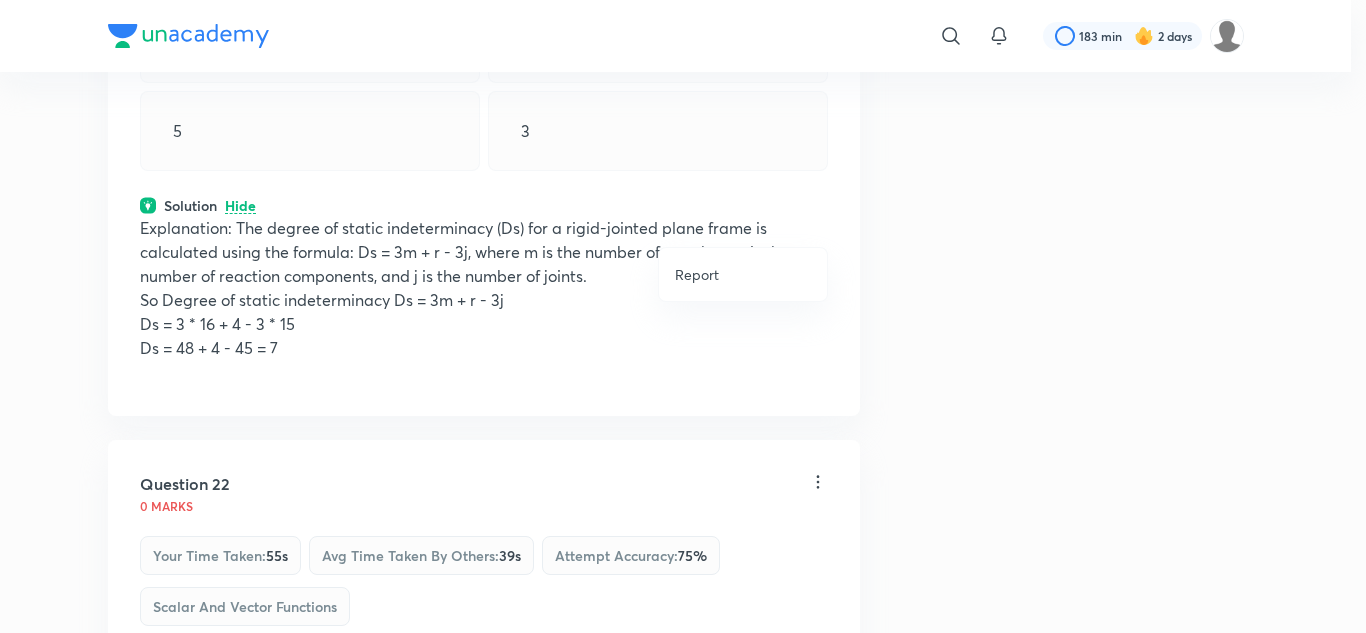 click on "Report" at bounding box center [743, 274] 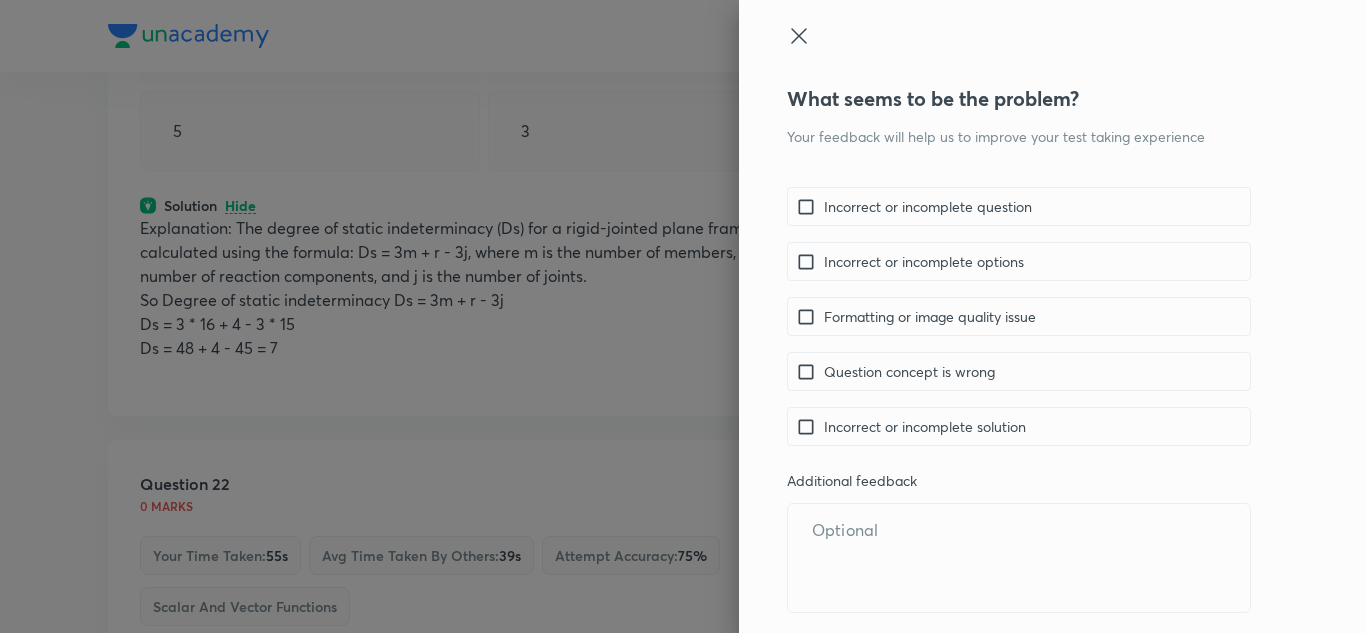 click 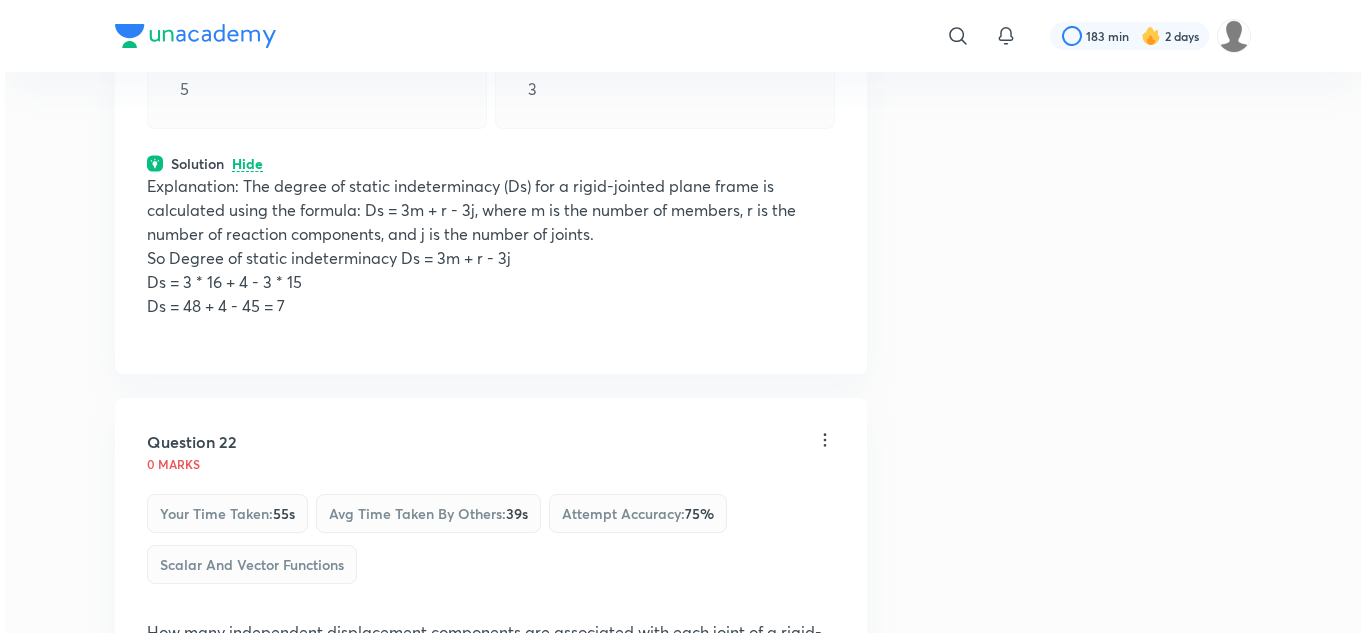 scroll, scrollTop: 15271, scrollLeft: 0, axis: vertical 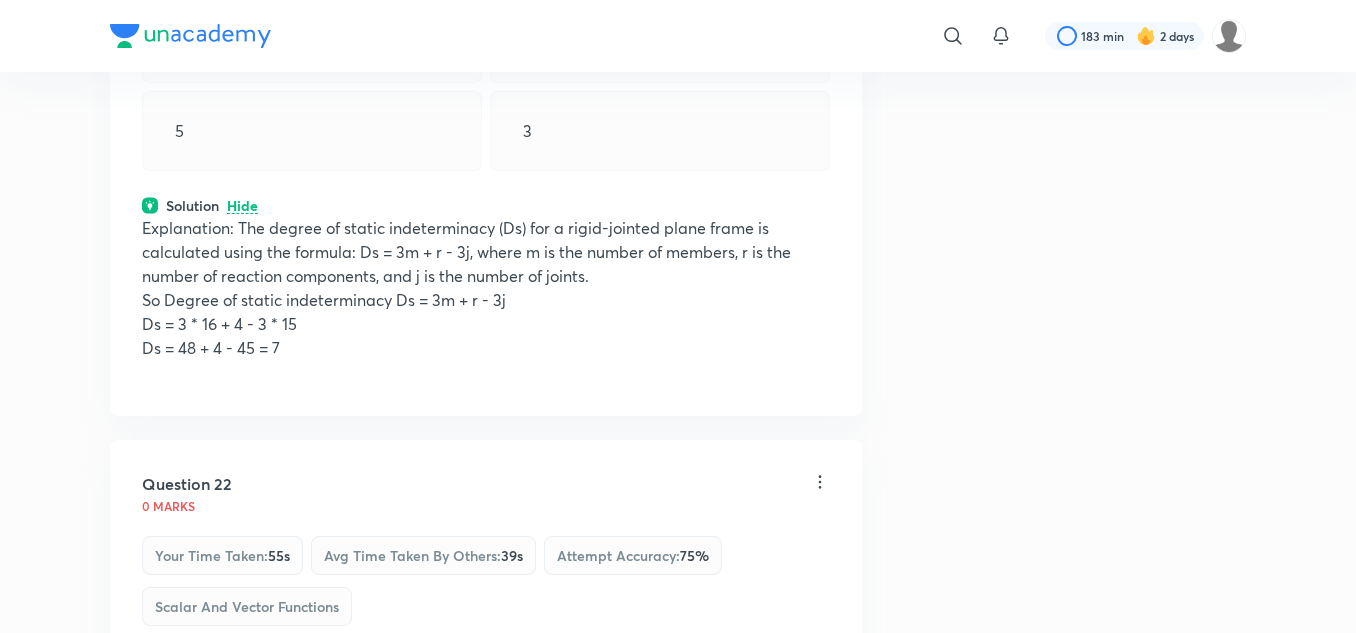 click 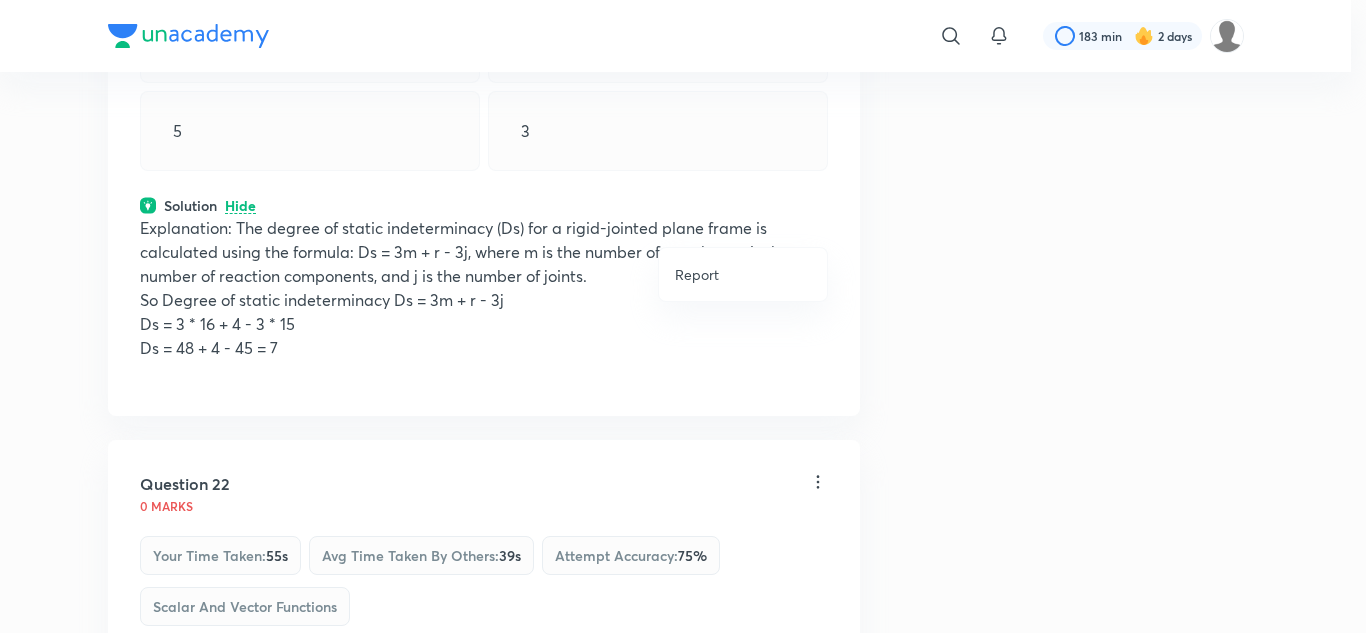 click on "Report" at bounding box center [697, 274] 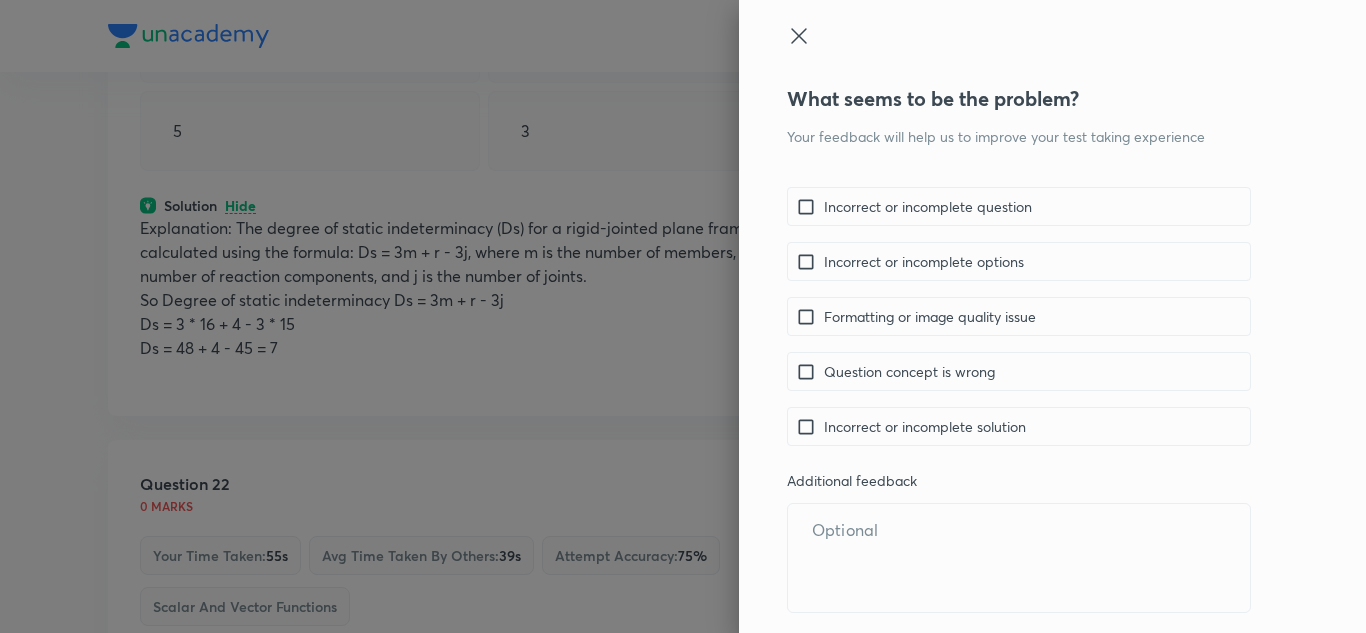 click at bounding box center (810, 261) 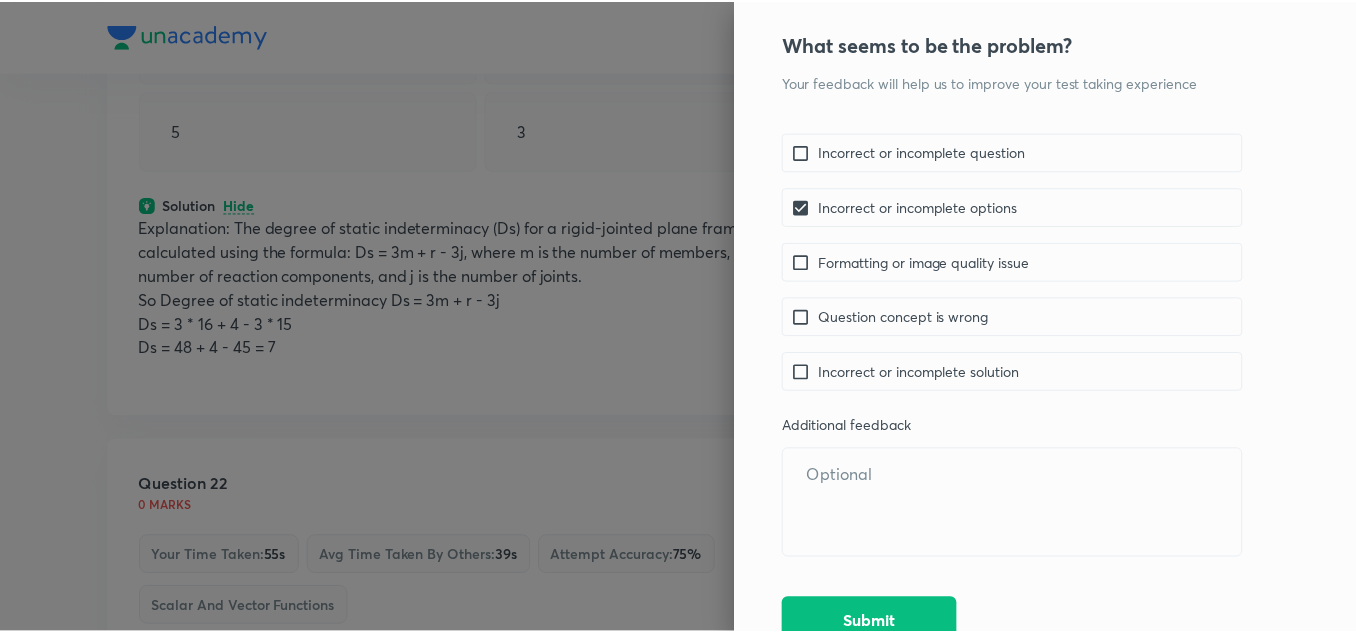 scroll, scrollTop: 68, scrollLeft: 0, axis: vertical 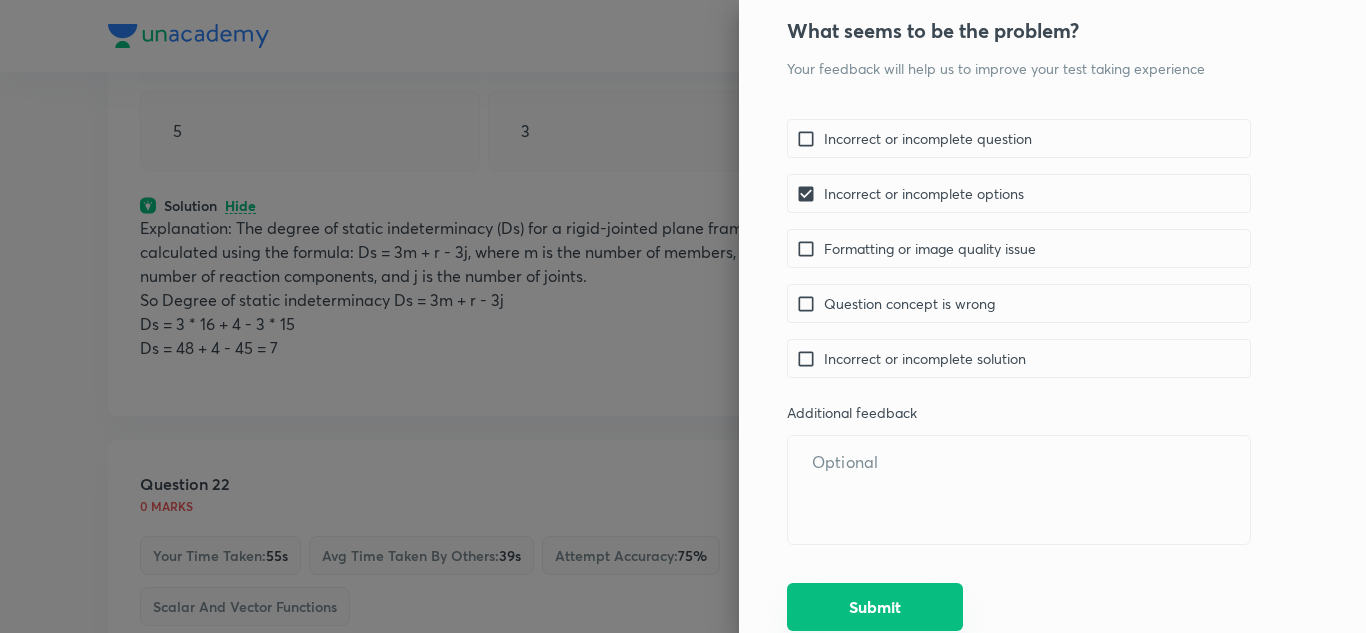 click on "Submit" at bounding box center [875, 607] 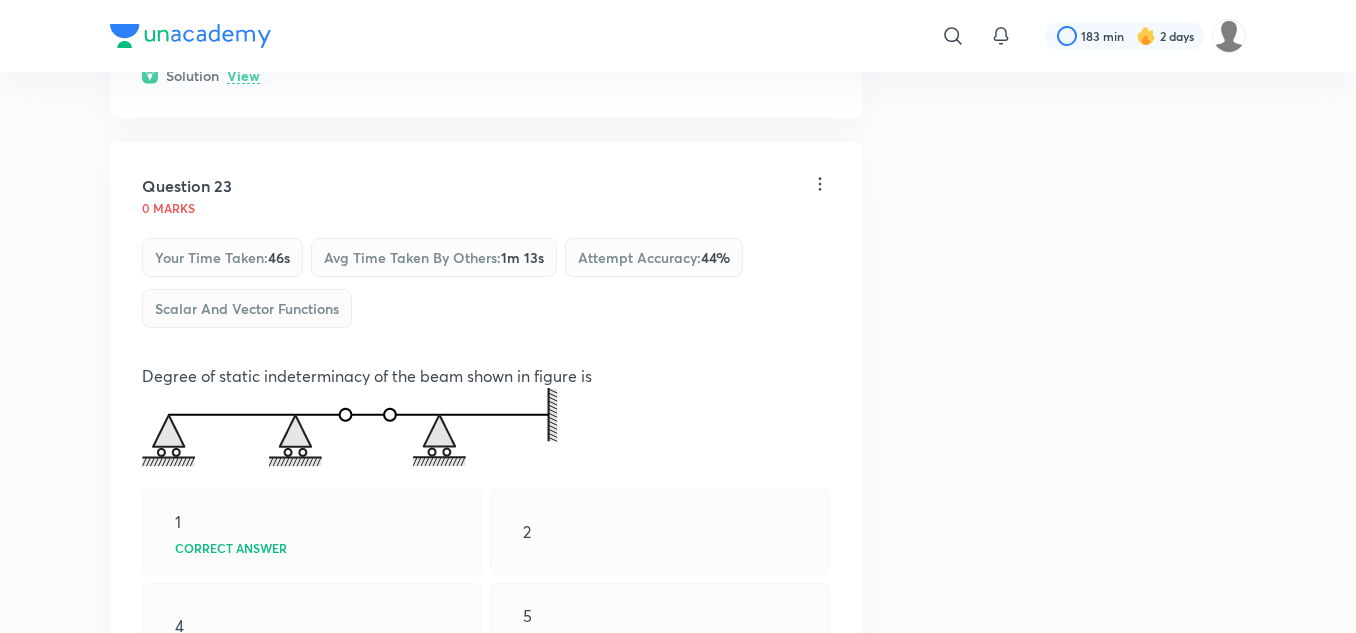 scroll, scrollTop: 16271, scrollLeft: 0, axis: vertical 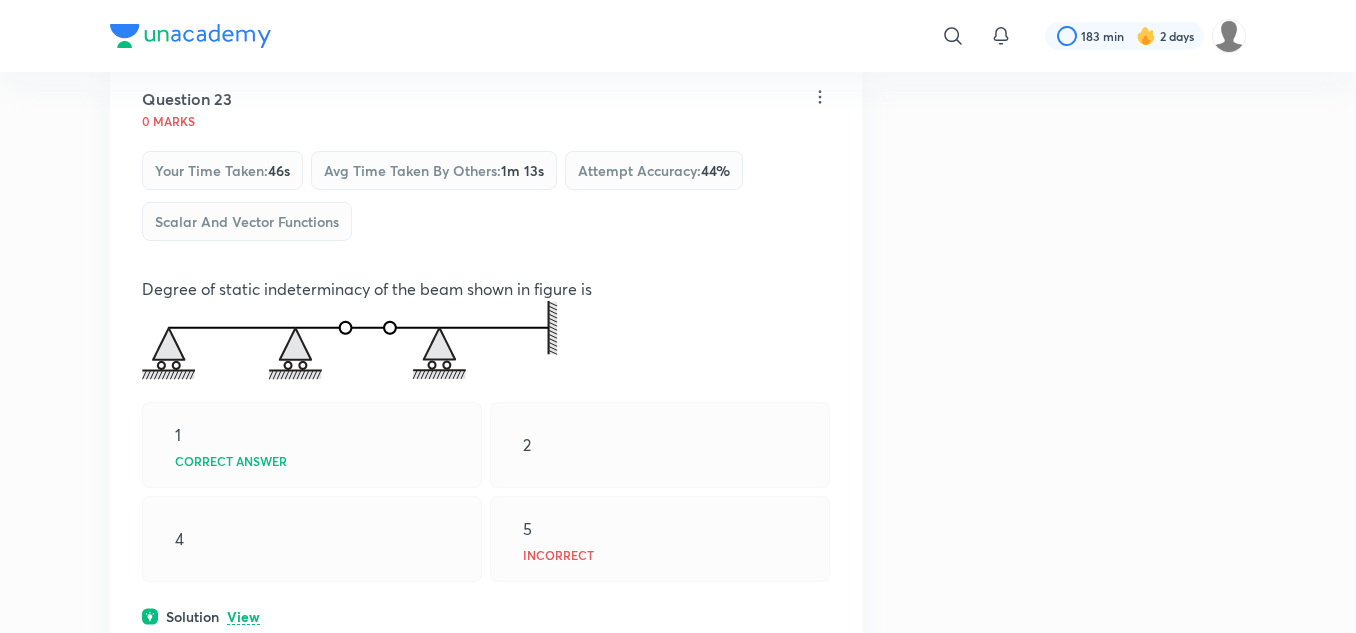 click on "View" at bounding box center (243, -11) 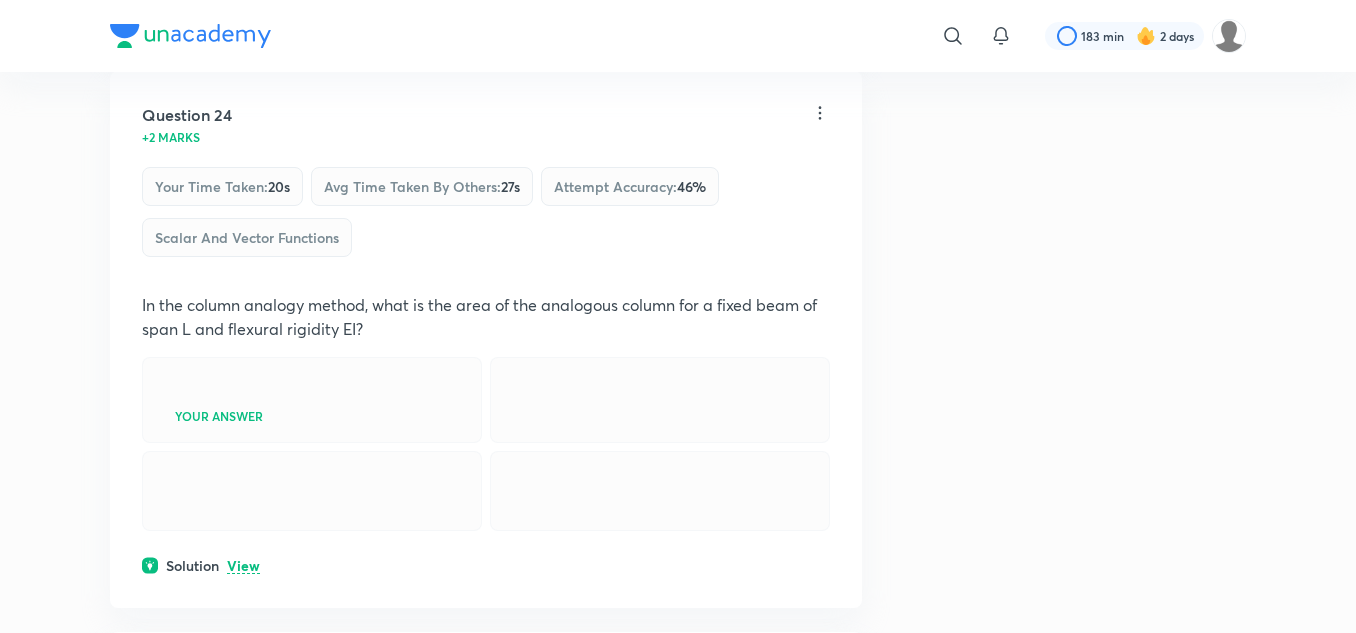 scroll, scrollTop: 17171, scrollLeft: 0, axis: vertical 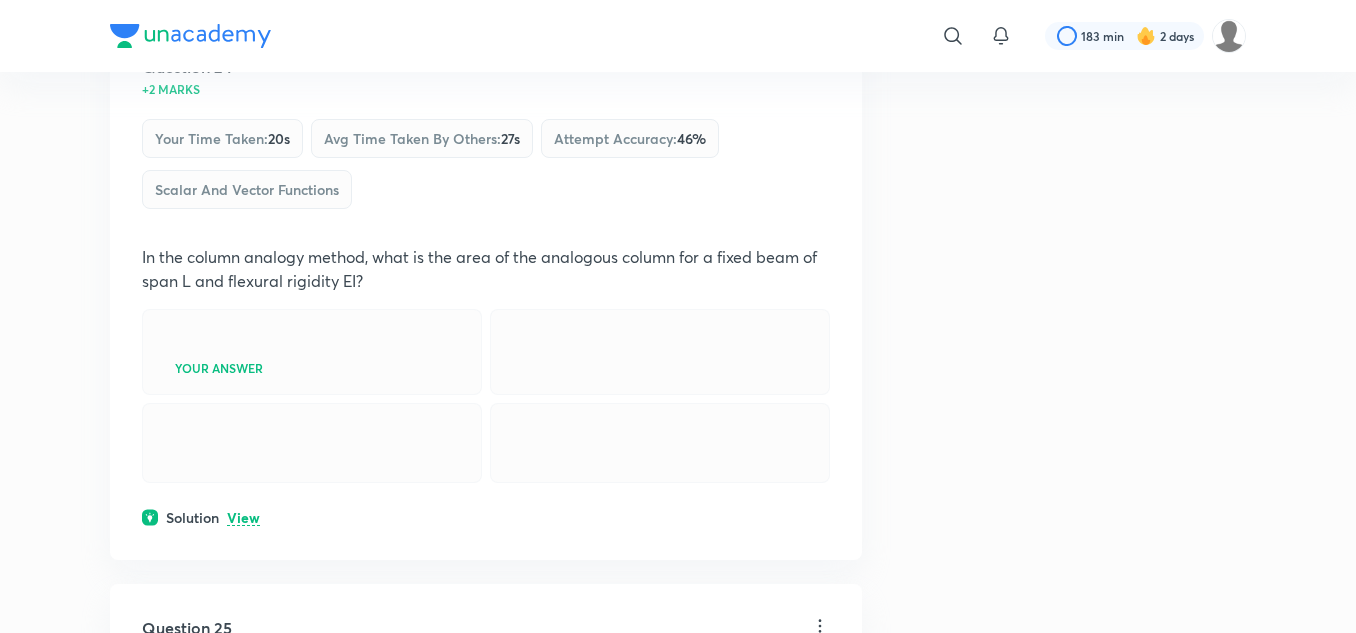click on "View" at bounding box center [243, -43] 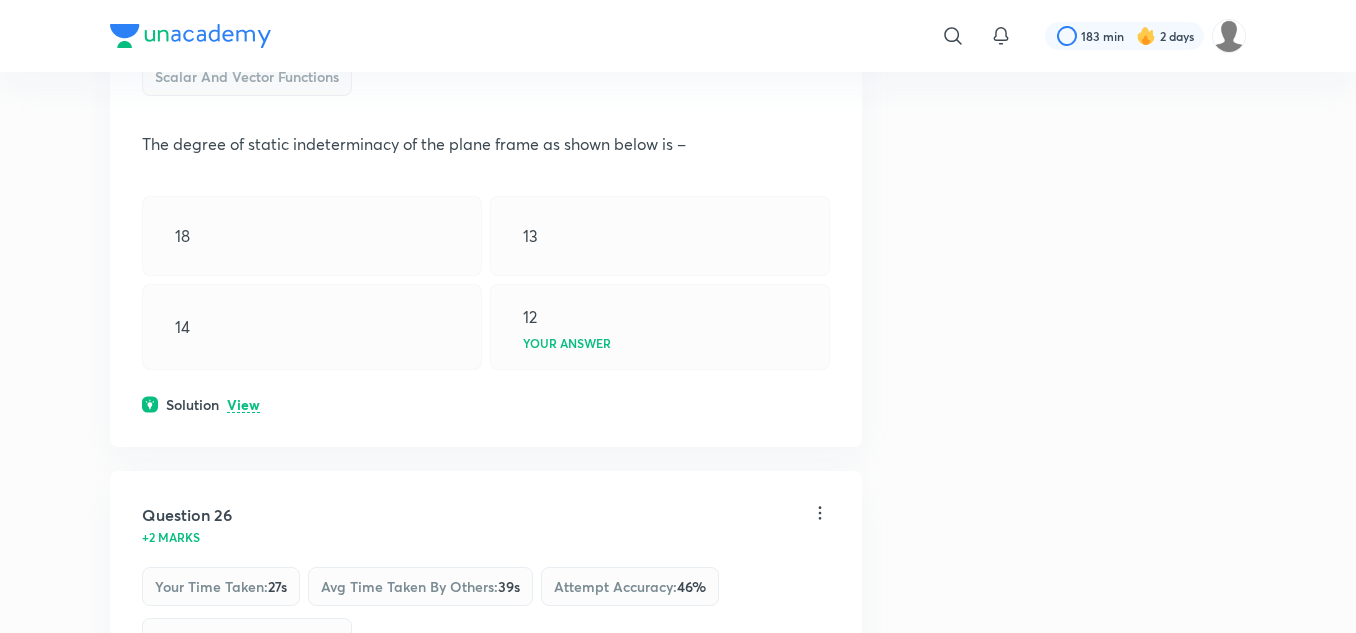 scroll, scrollTop: 17971, scrollLeft: 0, axis: vertical 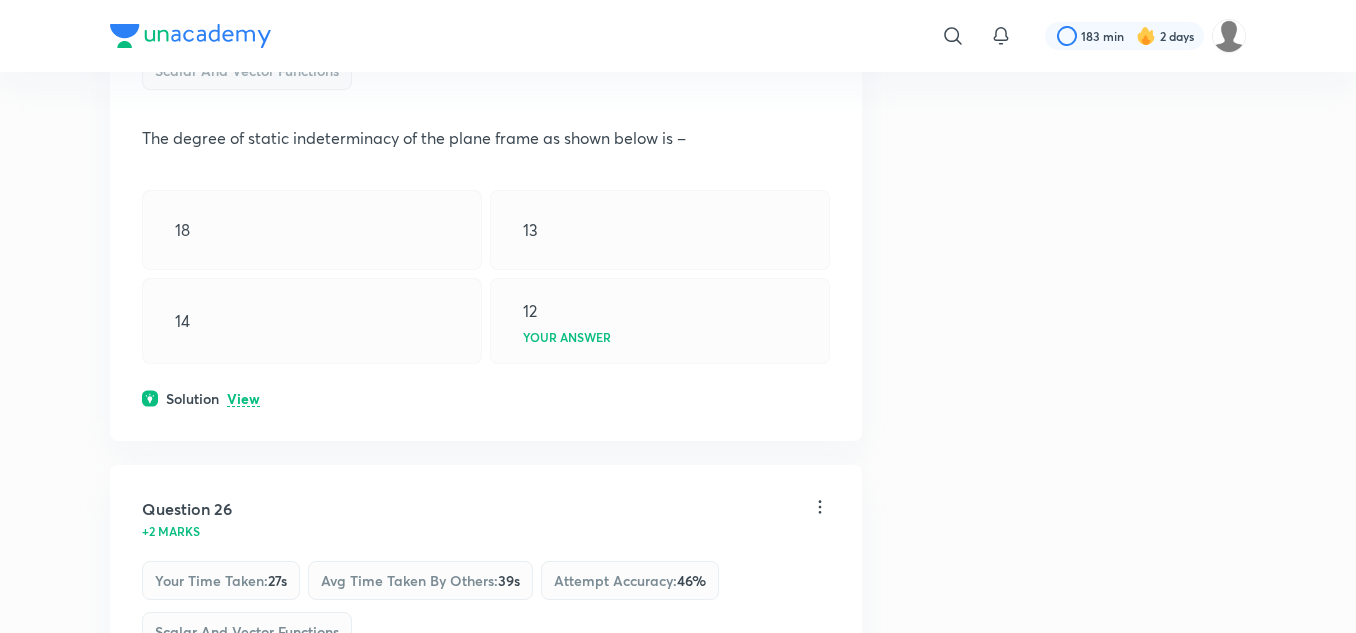 click on "View" at bounding box center (243, -162) 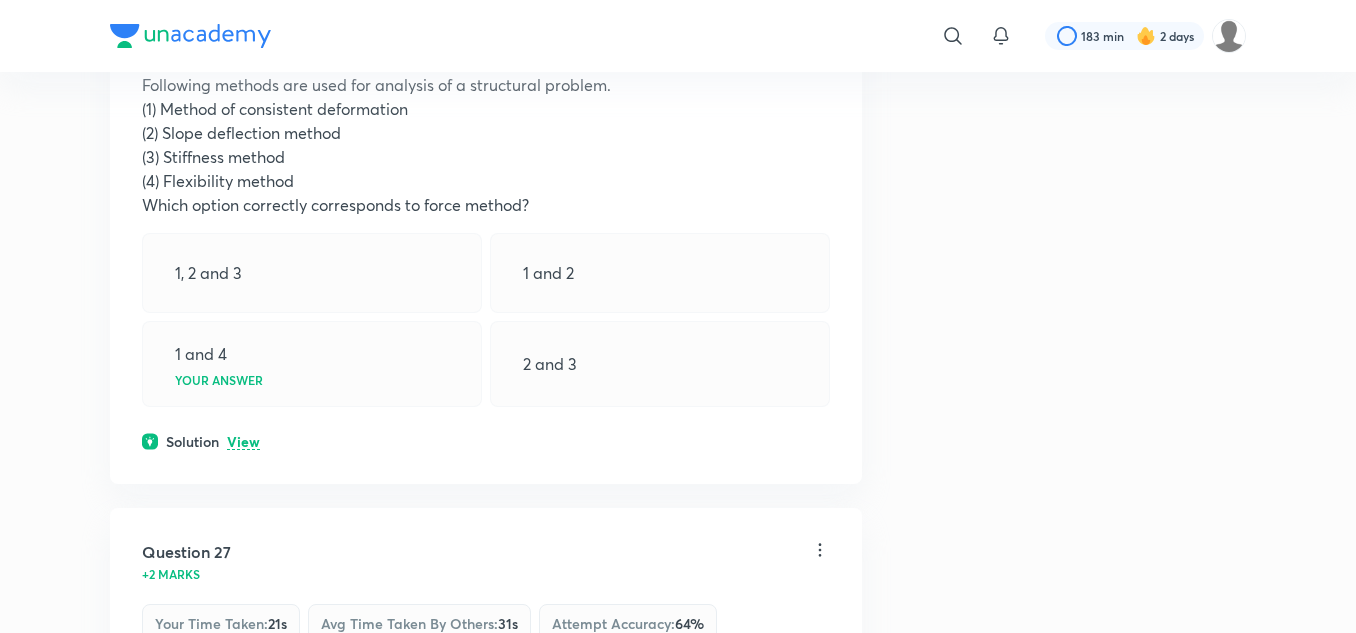 scroll, scrollTop: 18971, scrollLeft: 0, axis: vertical 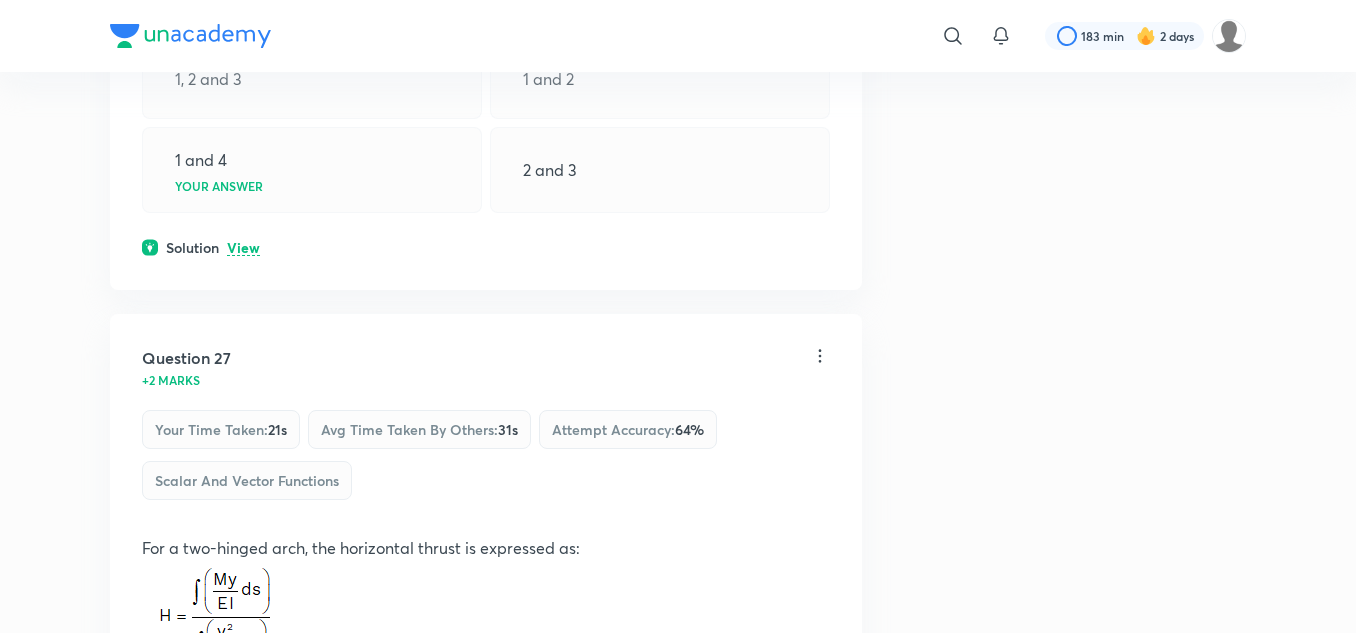 click on "View" at bounding box center [243, -409] 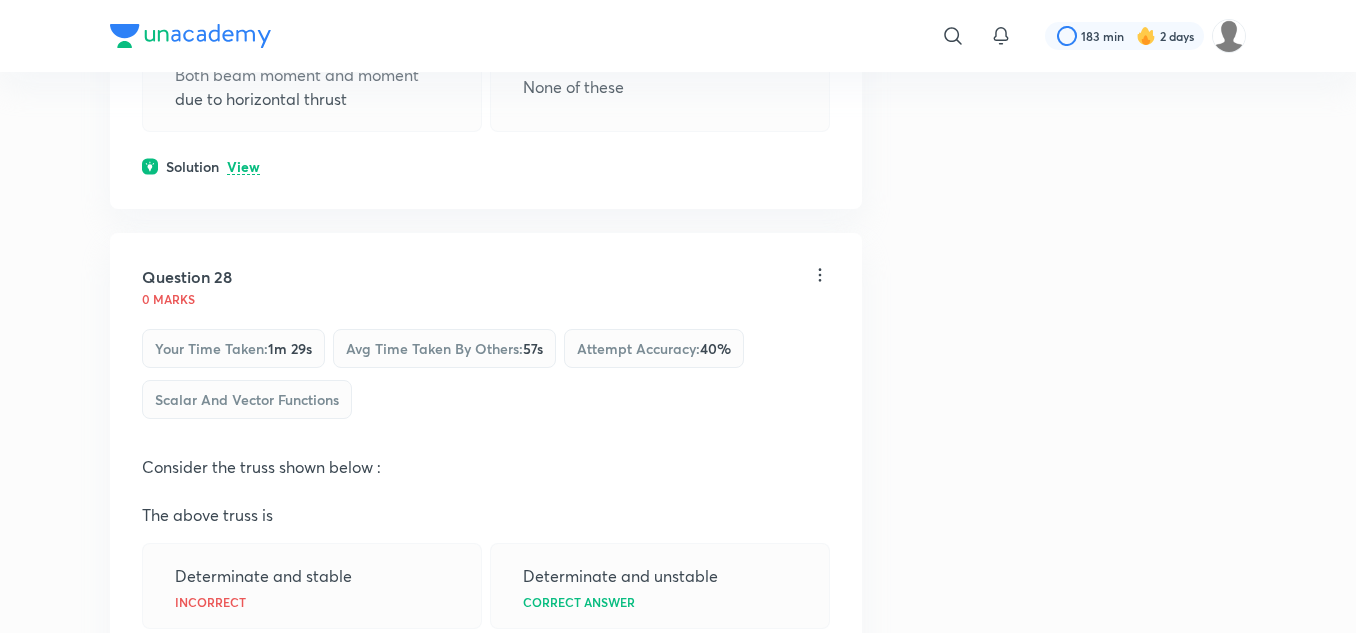 scroll, scrollTop: 19971, scrollLeft: 0, axis: vertical 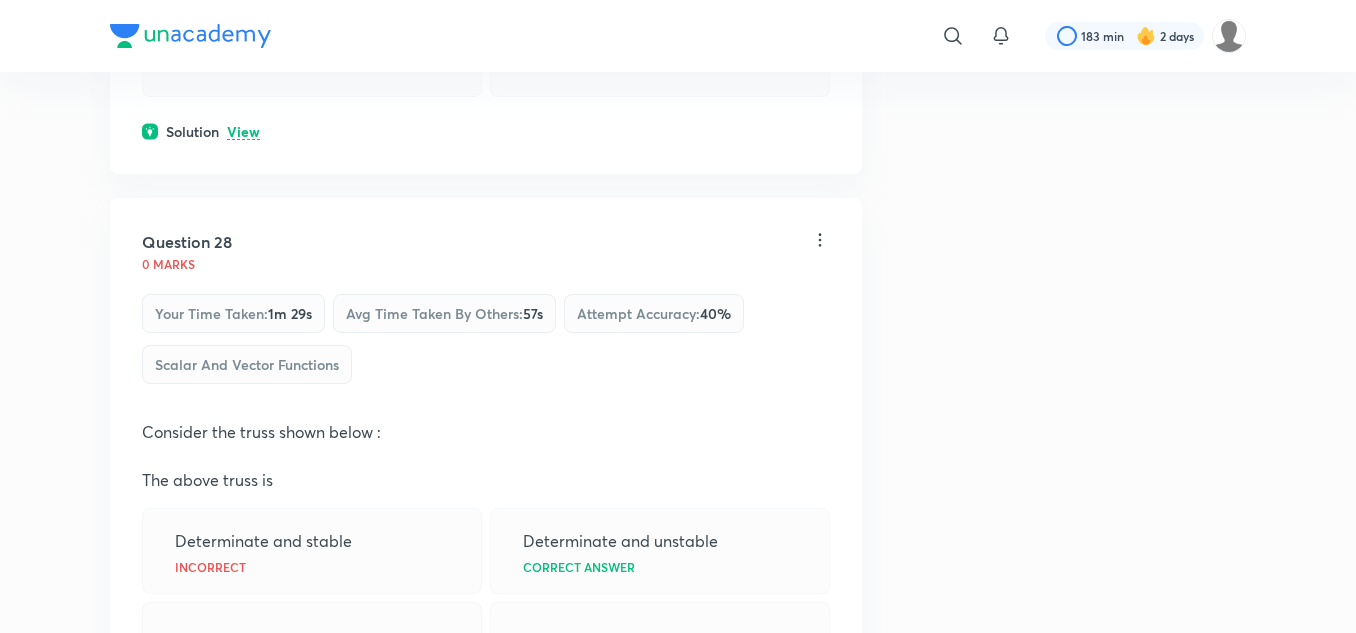 click on "View" at bounding box center (243, -608) 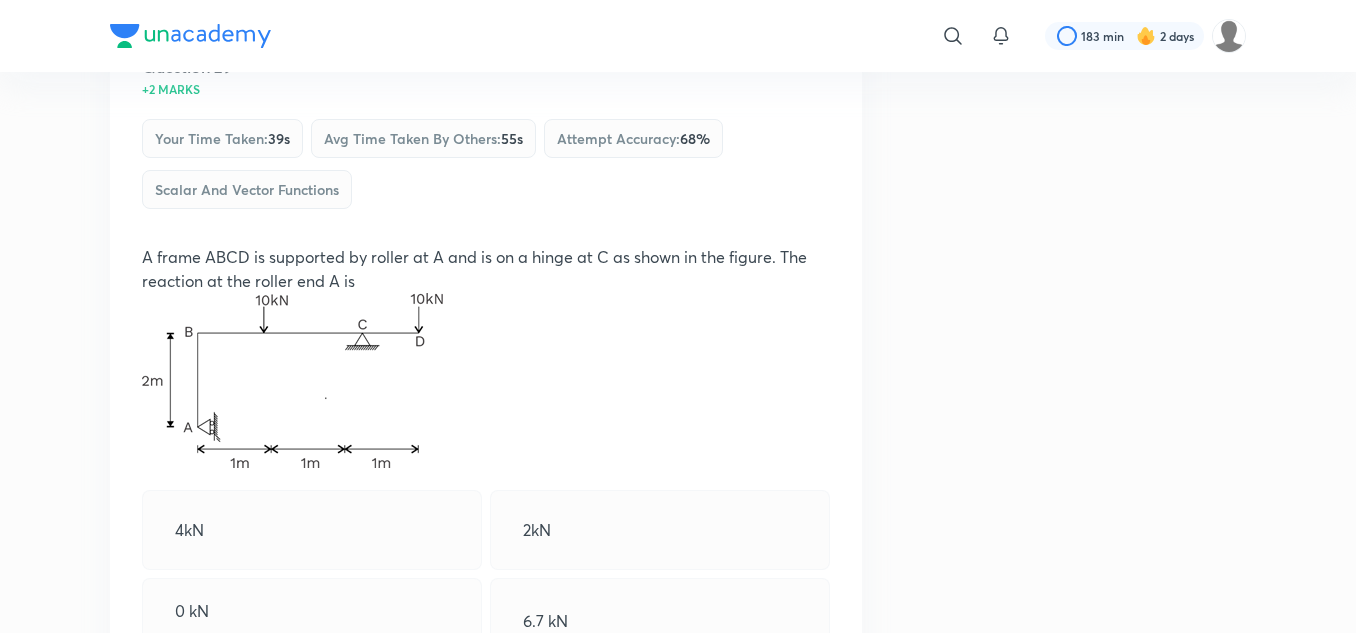 scroll, scrollTop: 21071, scrollLeft: 0, axis: vertical 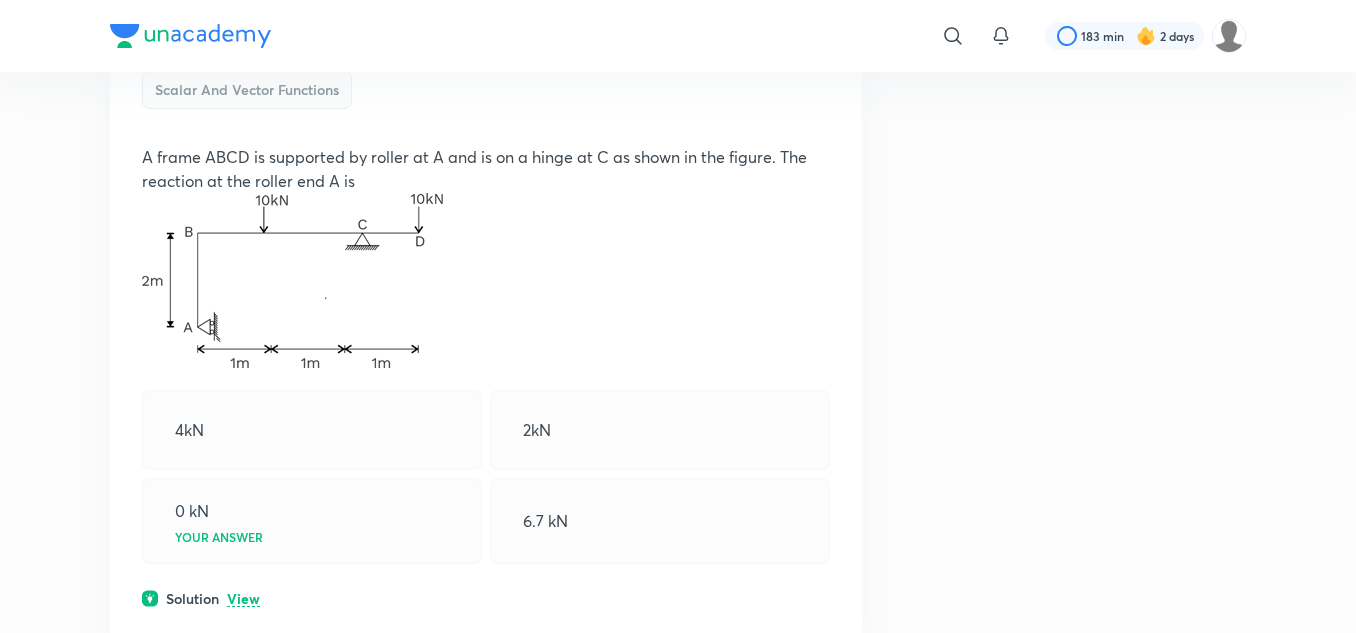click on "View" at bounding box center [243, -728] 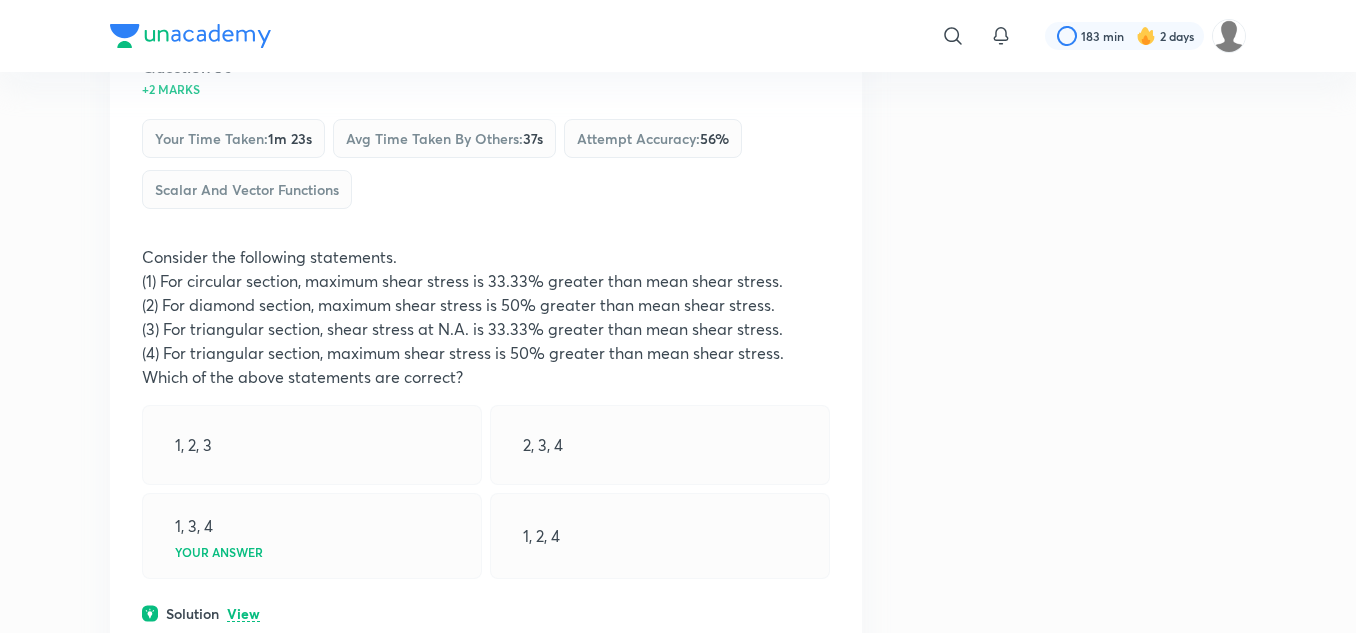 scroll, scrollTop: 21971, scrollLeft: 0, axis: vertical 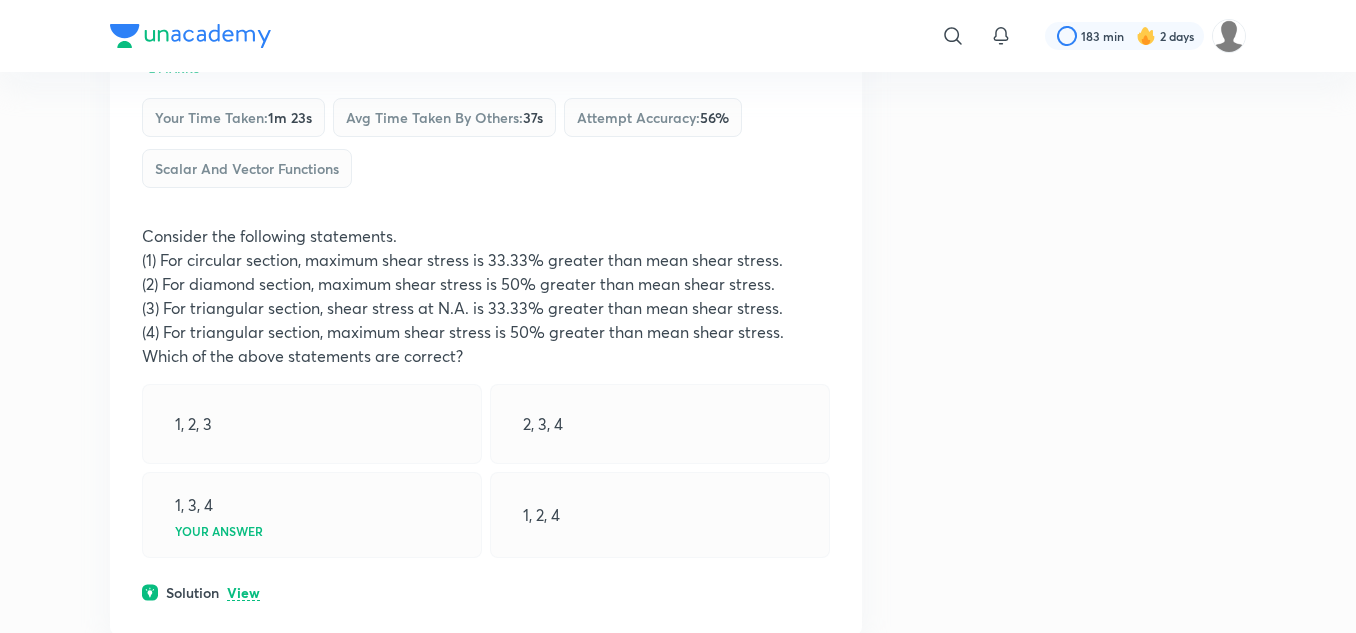 click on "View" at bounding box center (243, -806) 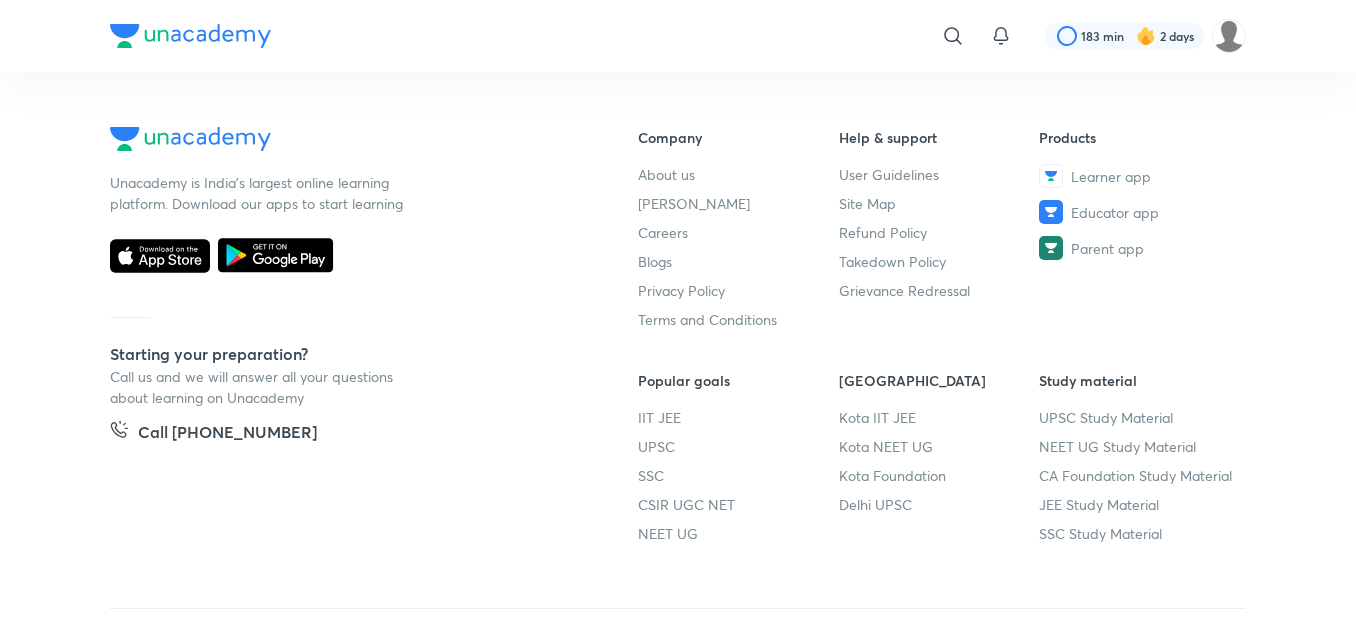 scroll, scrollTop: 22771, scrollLeft: 0, axis: vertical 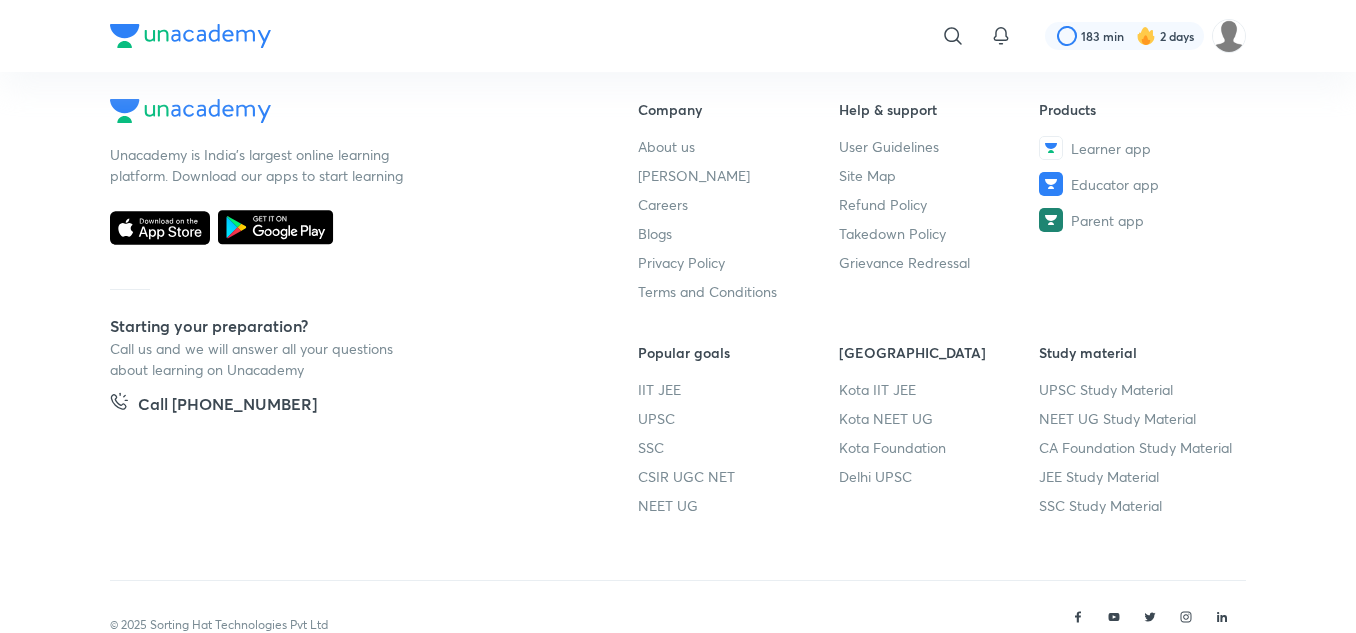 click on "View" at bounding box center (243, -744) 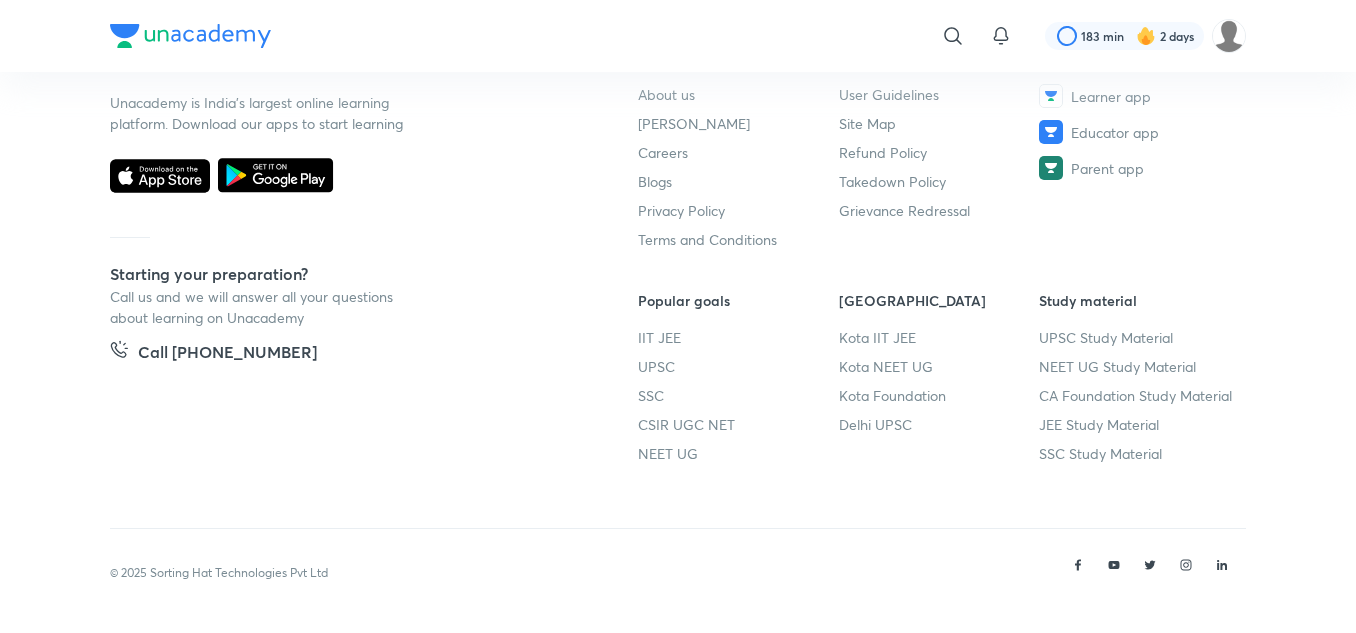 scroll, scrollTop: 23771, scrollLeft: 0, axis: vertical 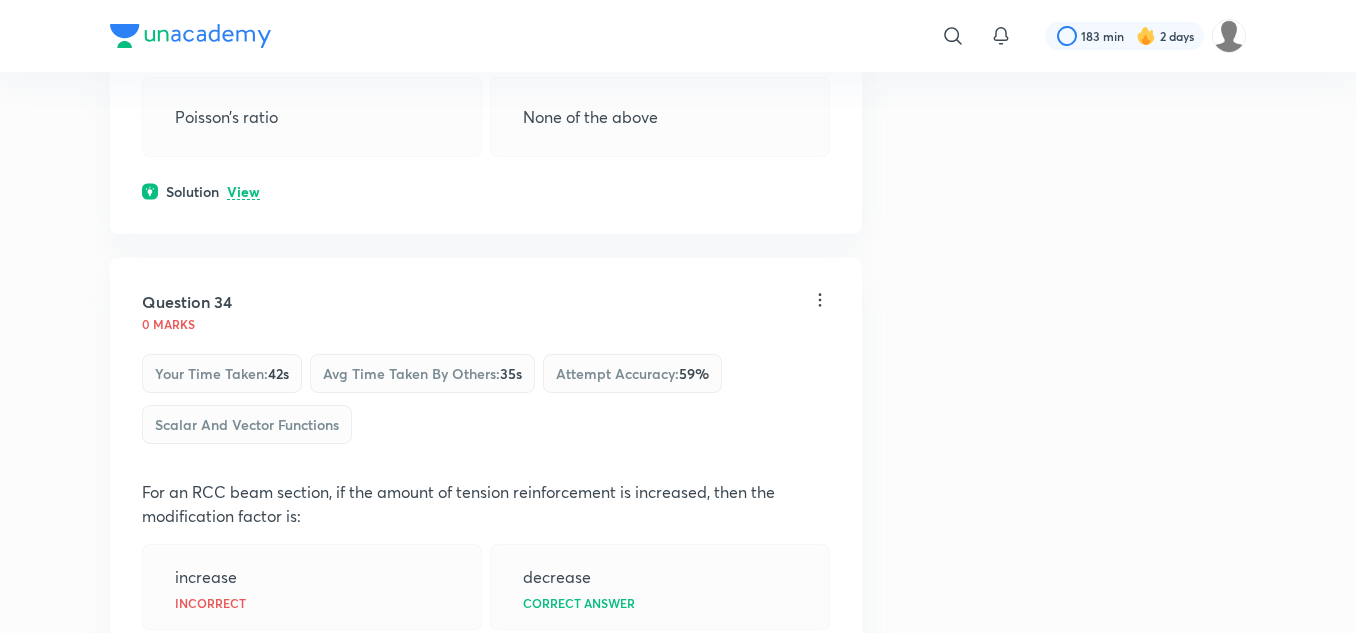 click on "View" at bounding box center [243, -1050] 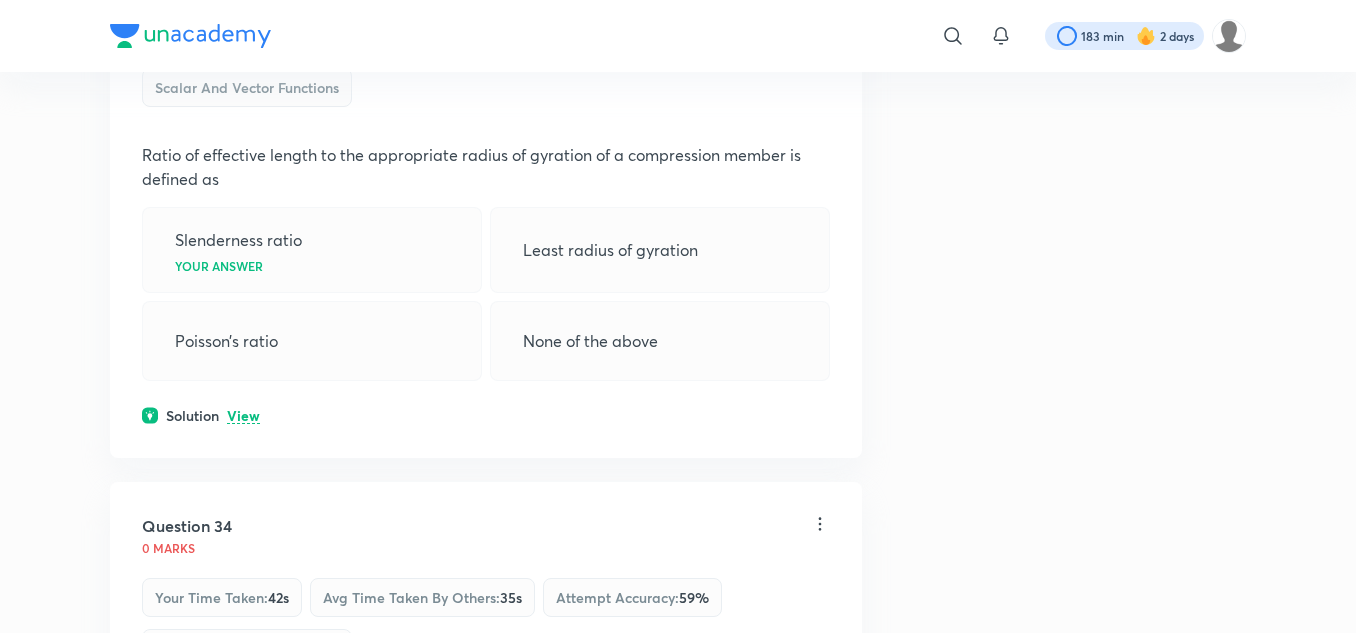 click at bounding box center [1124, 36] 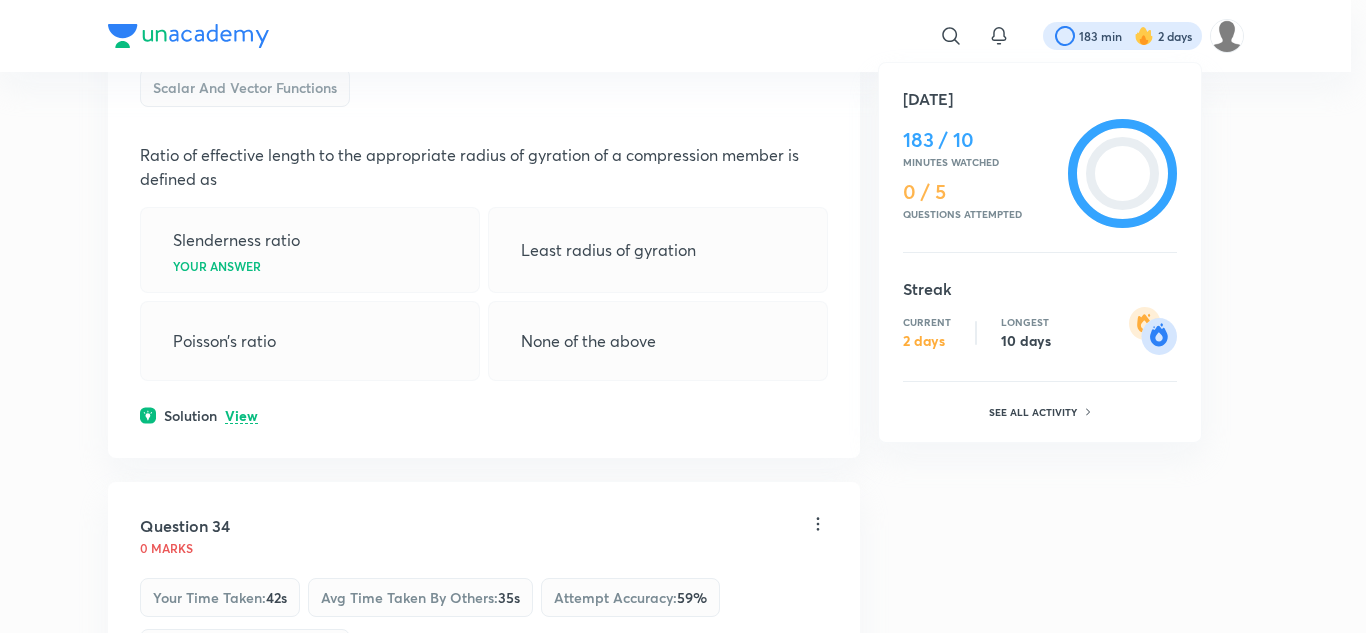 click at bounding box center [683, 316] 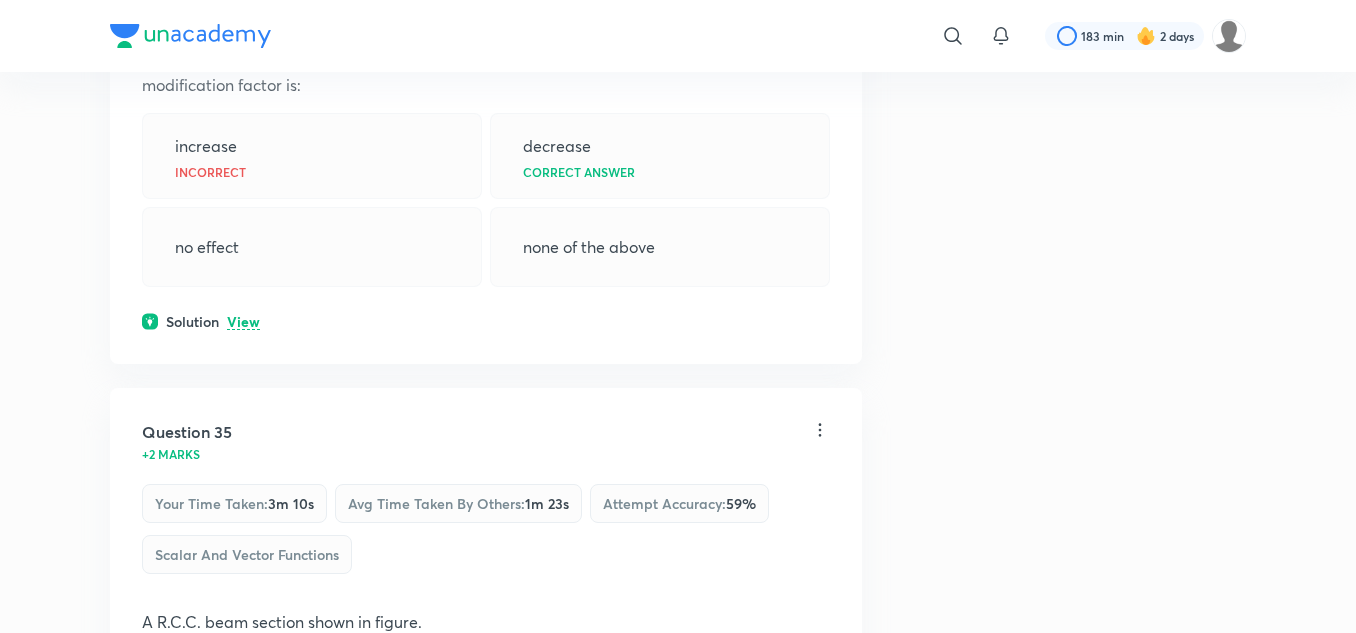 scroll, scrollTop: 25471, scrollLeft: 0, axis: vertical 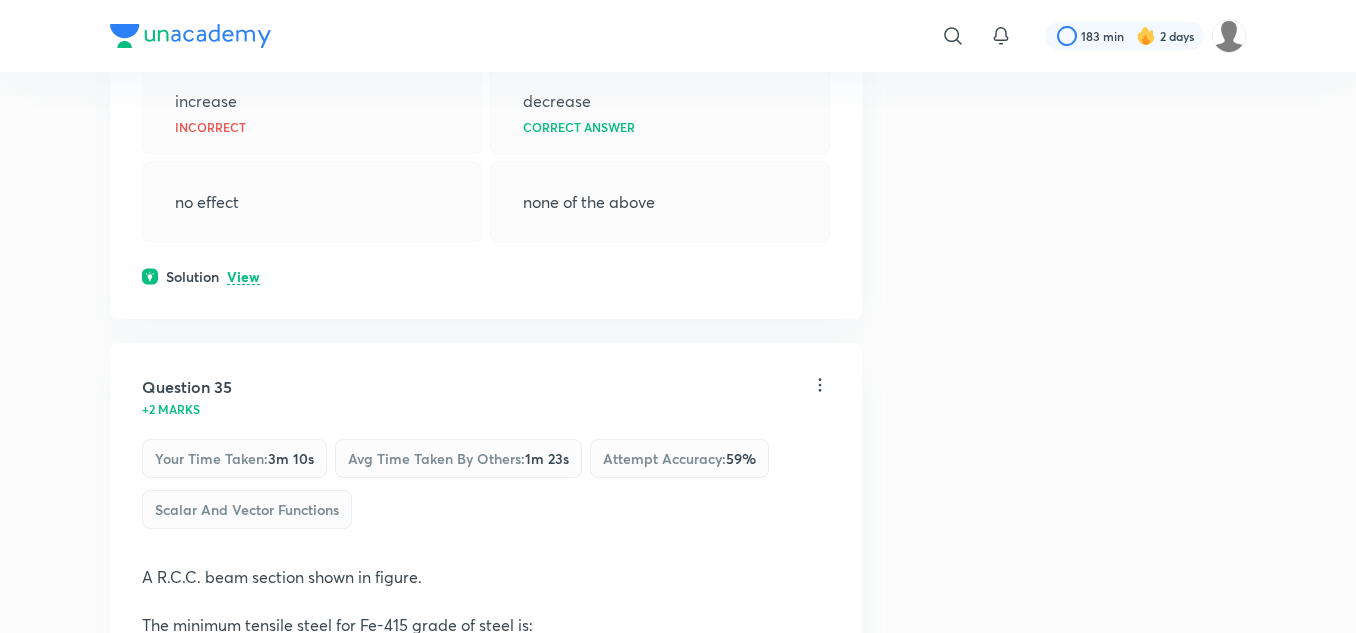 click on "View" at bounding box center (243, -845) 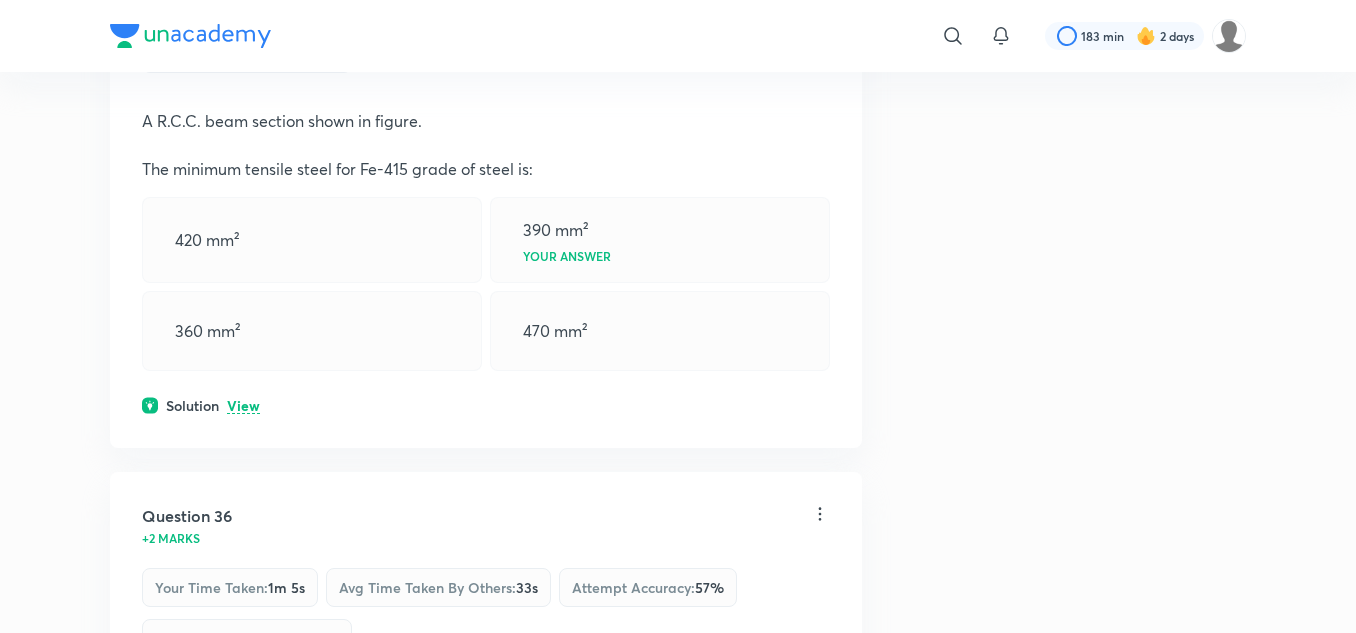 scroll, scrollTop: 26171, scrollLeft: 0, axis: vertical 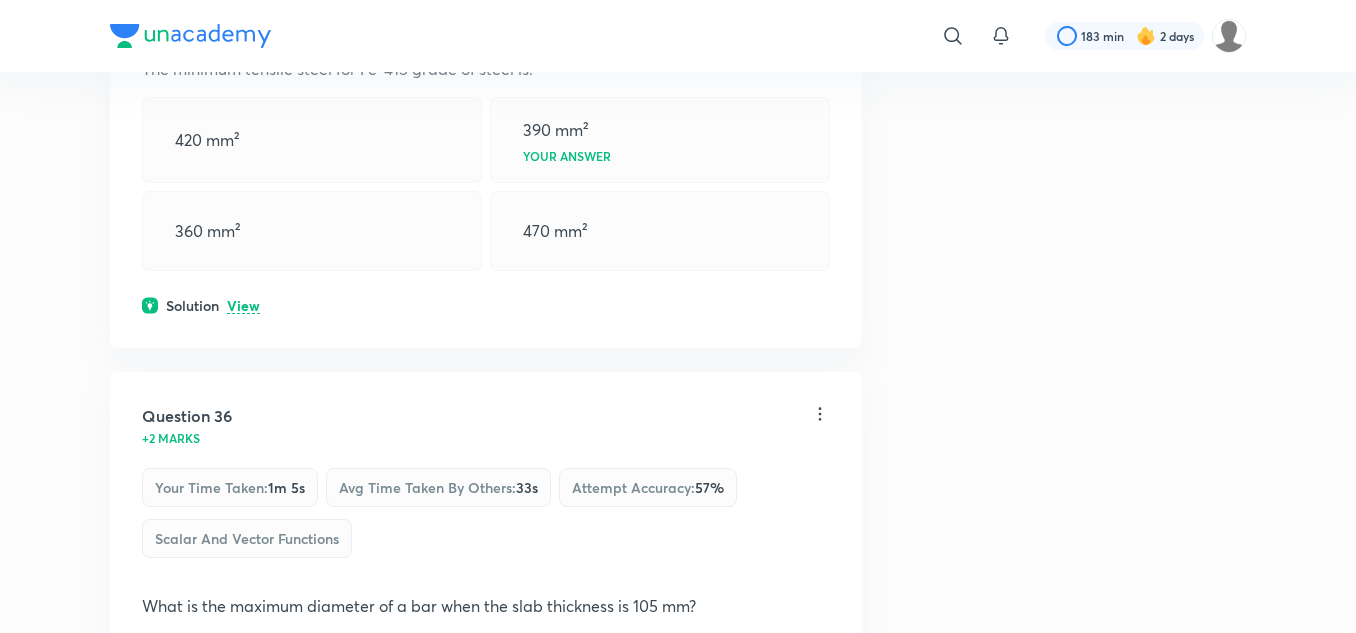 click on "View" at bounding box center (243, -840) 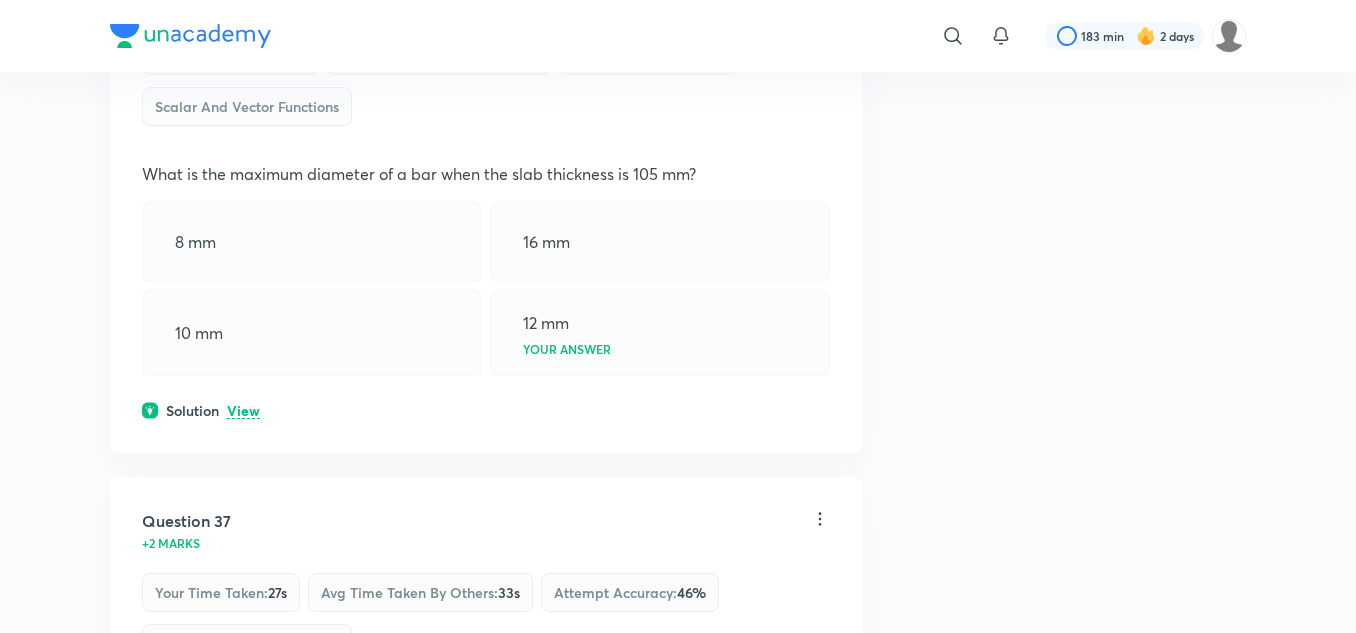 scroll, scrollTop: 26871, scrollLeft: 0, axis: vertical 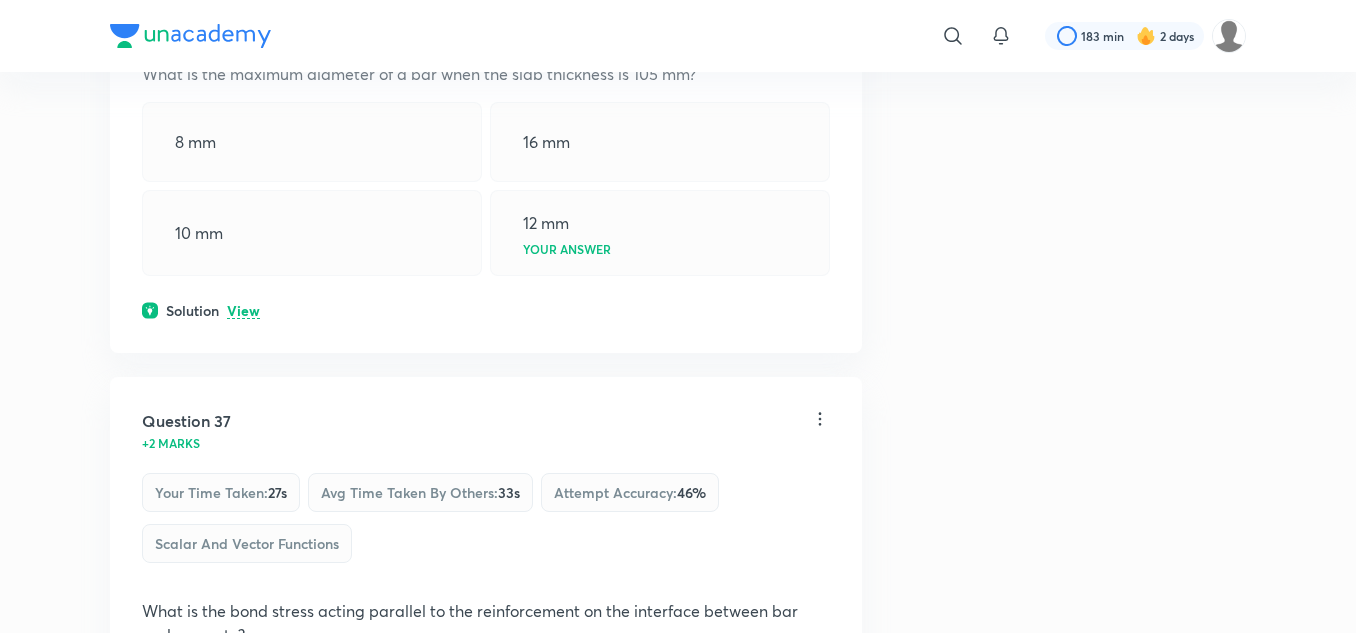 click on "View" at bounding box center (243, -811) 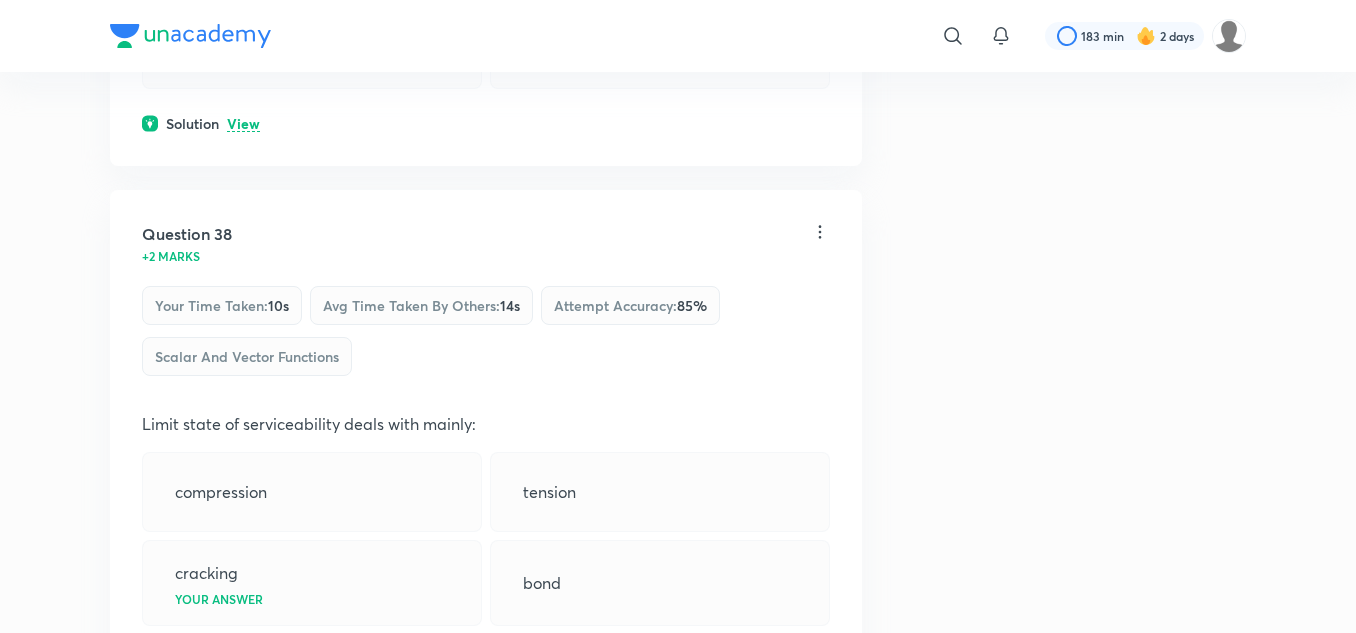 scroll, scrollTop: 27971, scrollLeft: 0, axis: vertical 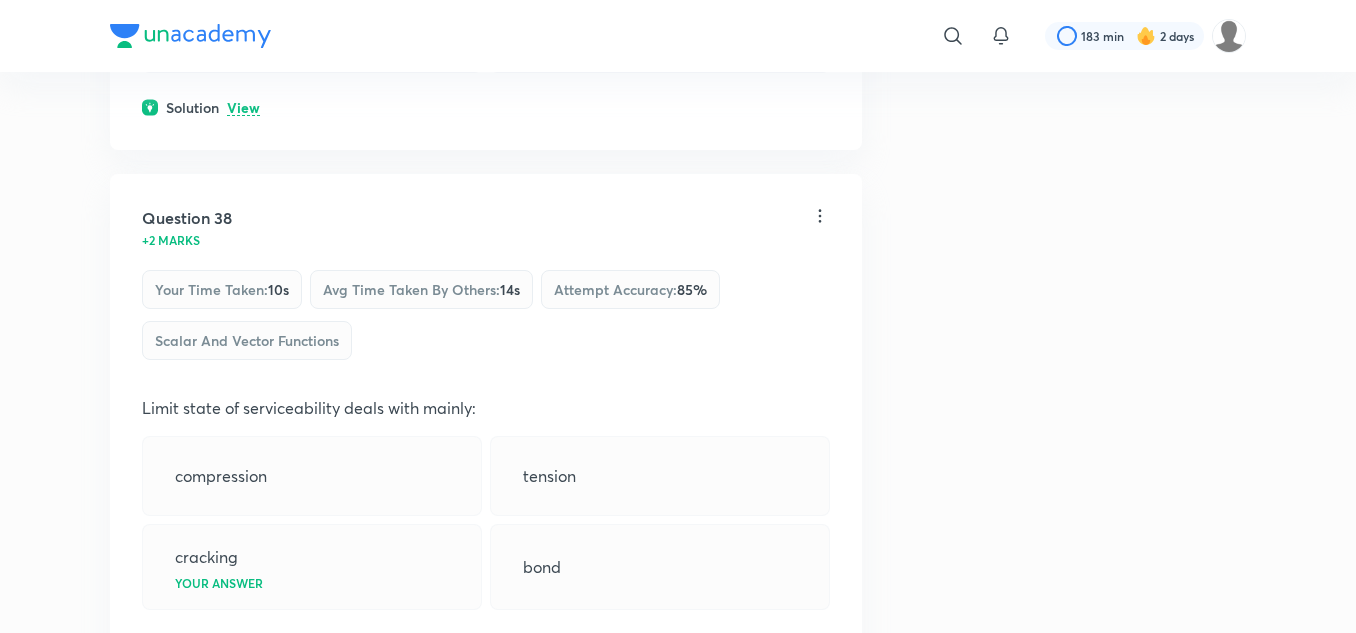click on "View" at bounding box center (243, -990) 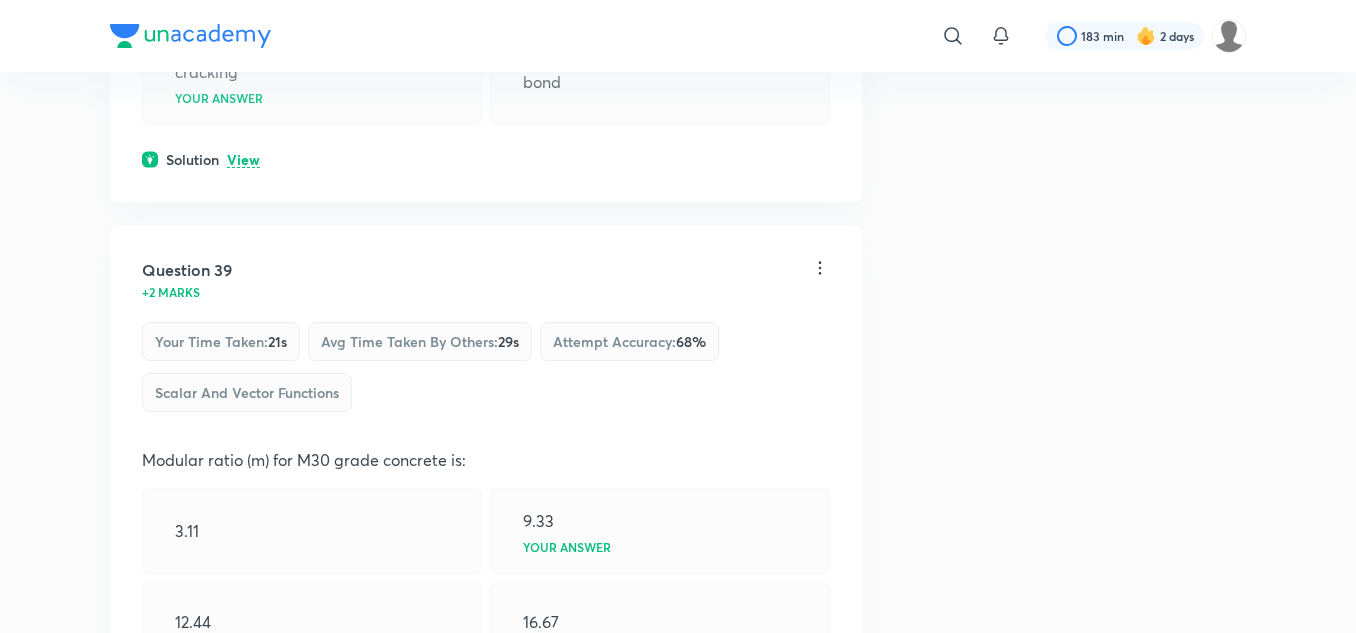 scroll, scrollTop: 28771, scrollLeft: 0, axis: vertical 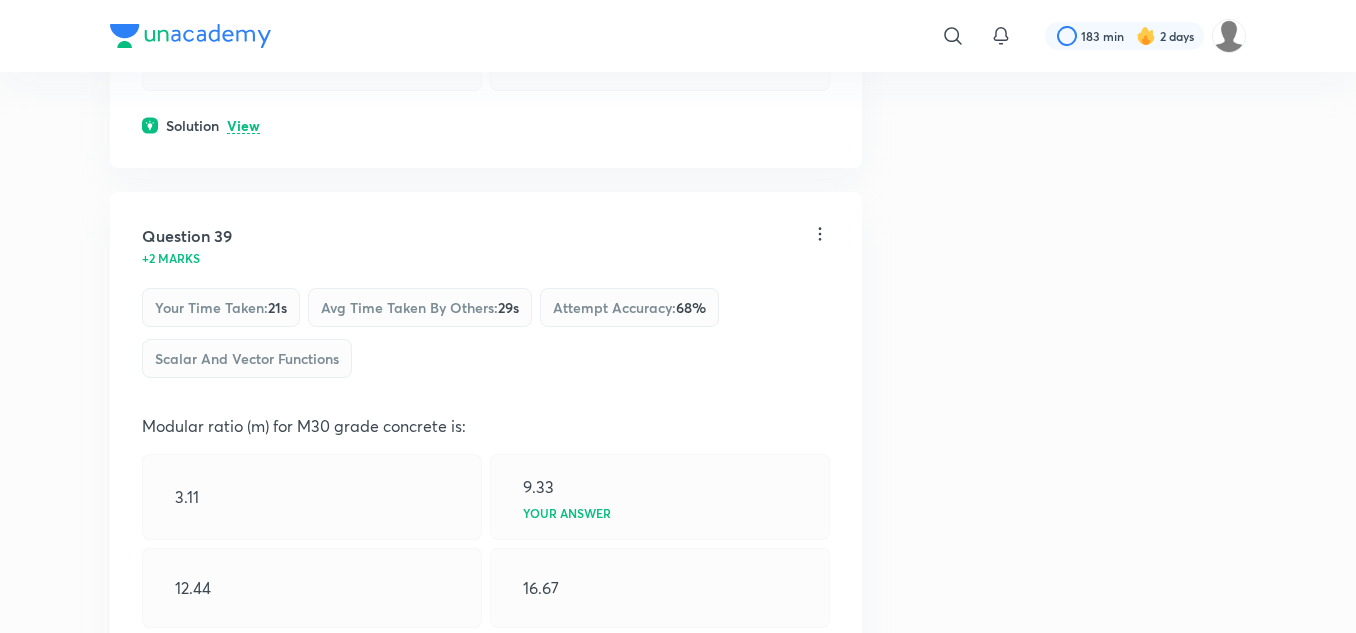 click on "View" at bounding box center (243, -972) 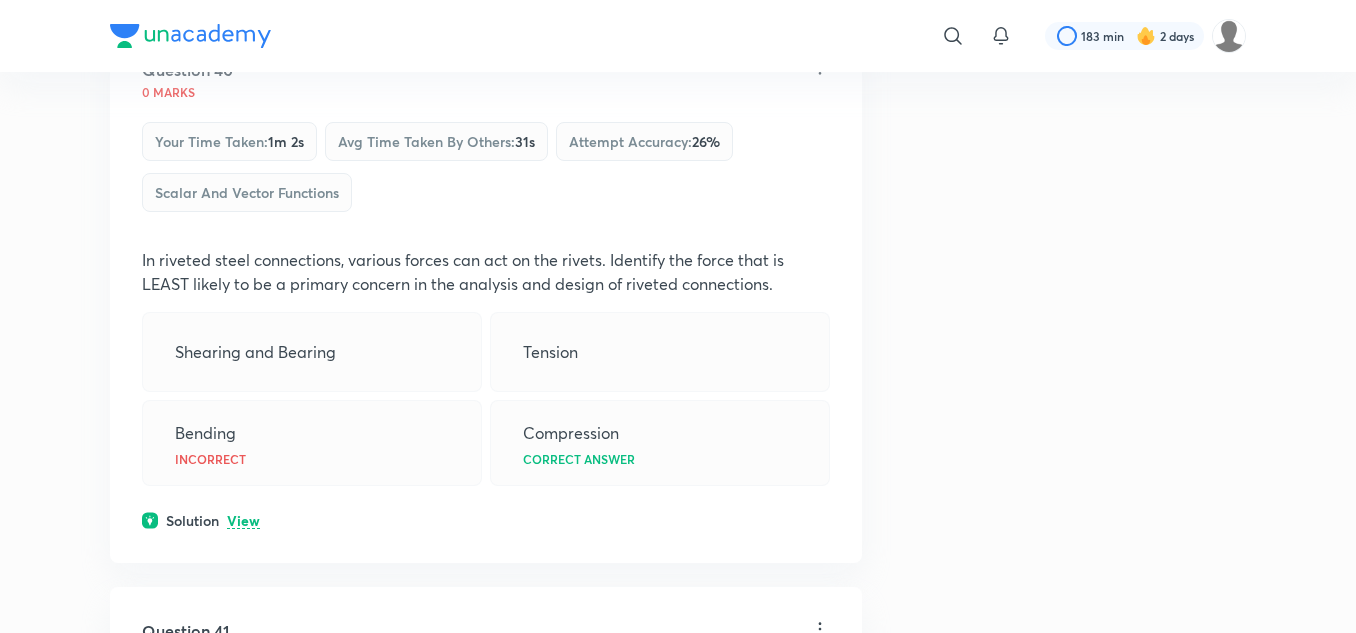 scroll, scrollTop: 29871, scrollLeft: 0, axis: vertical 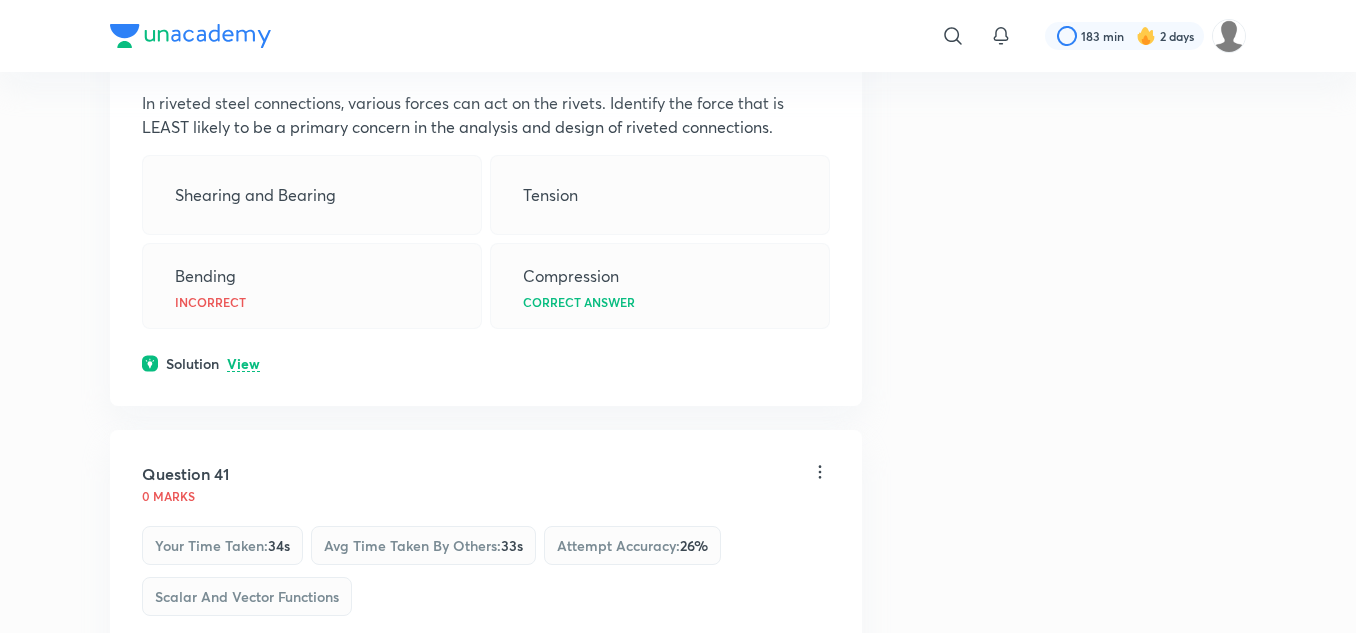 click on "View" at bounding box center (243, -1271) 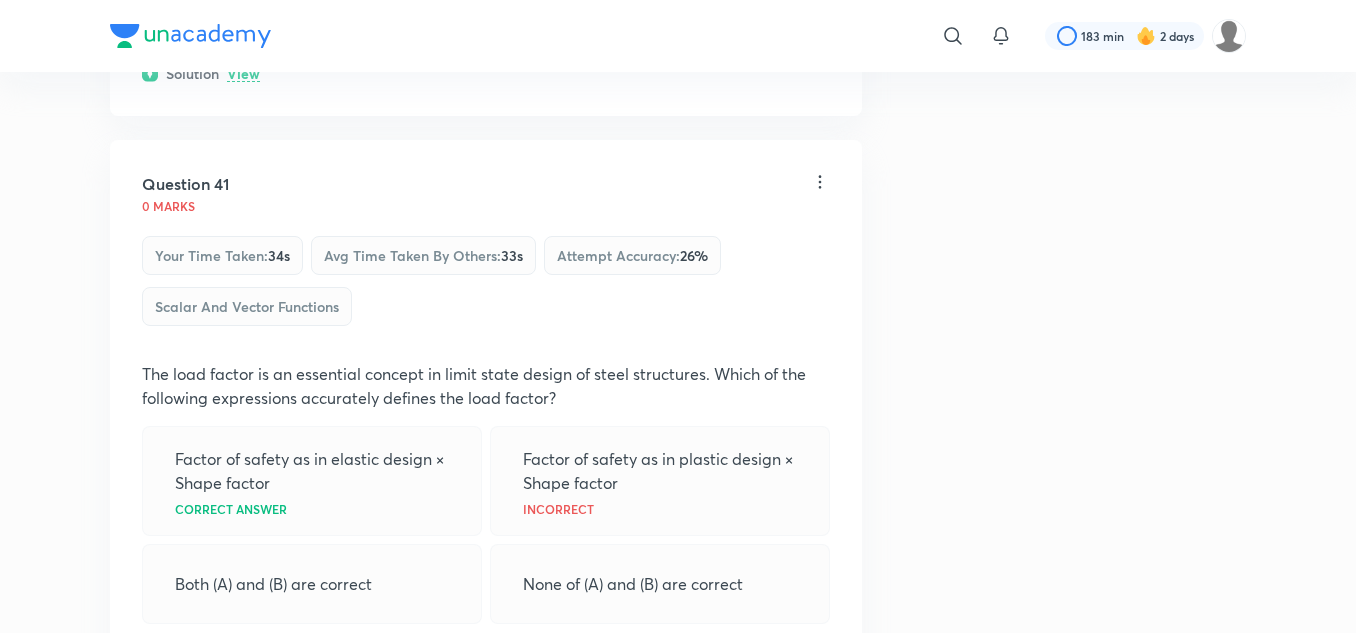 scroll, scrollTop: 30471, scrollLeft: 0, axis: vertical 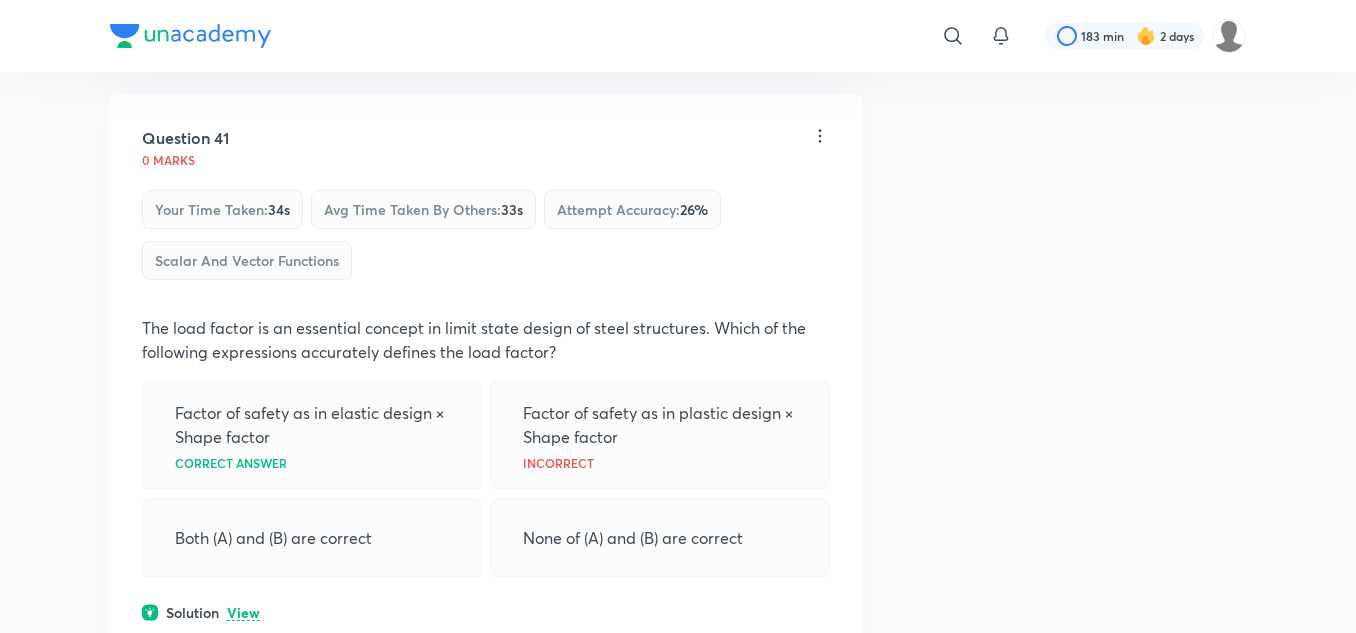 click on "View" at bounding box center [243, -1070] 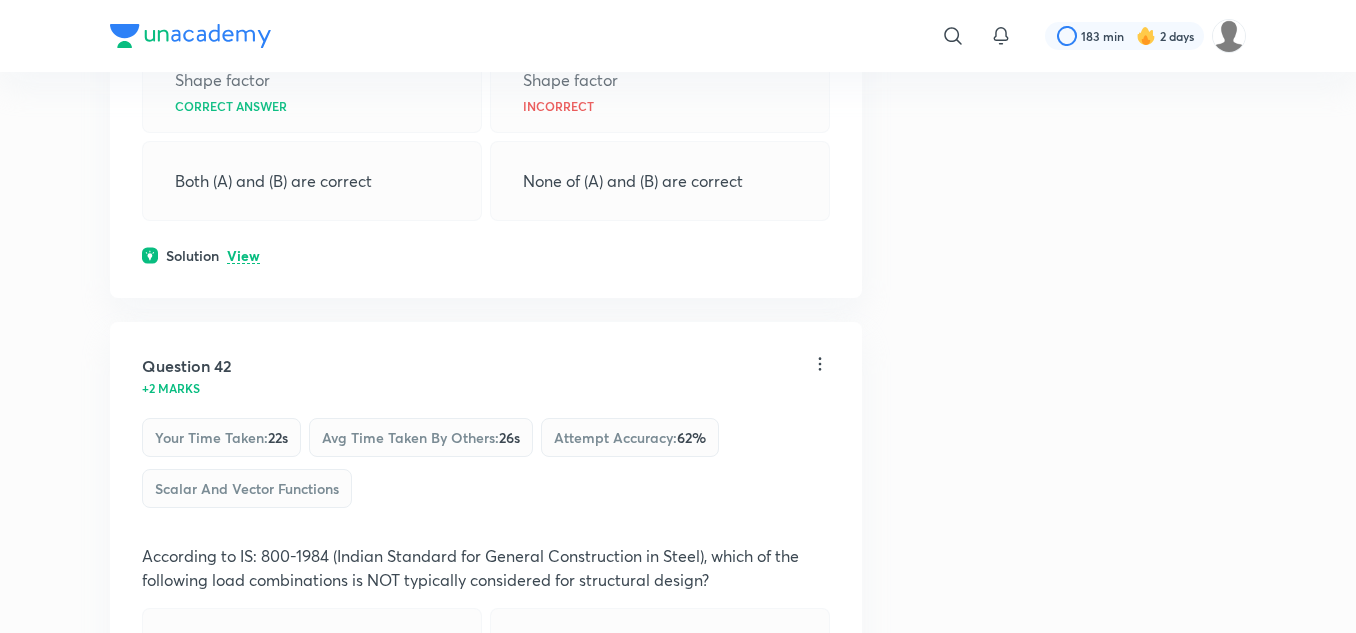 scroll, scrollTop: 31171, scrollLeft: 0, axis: vertical 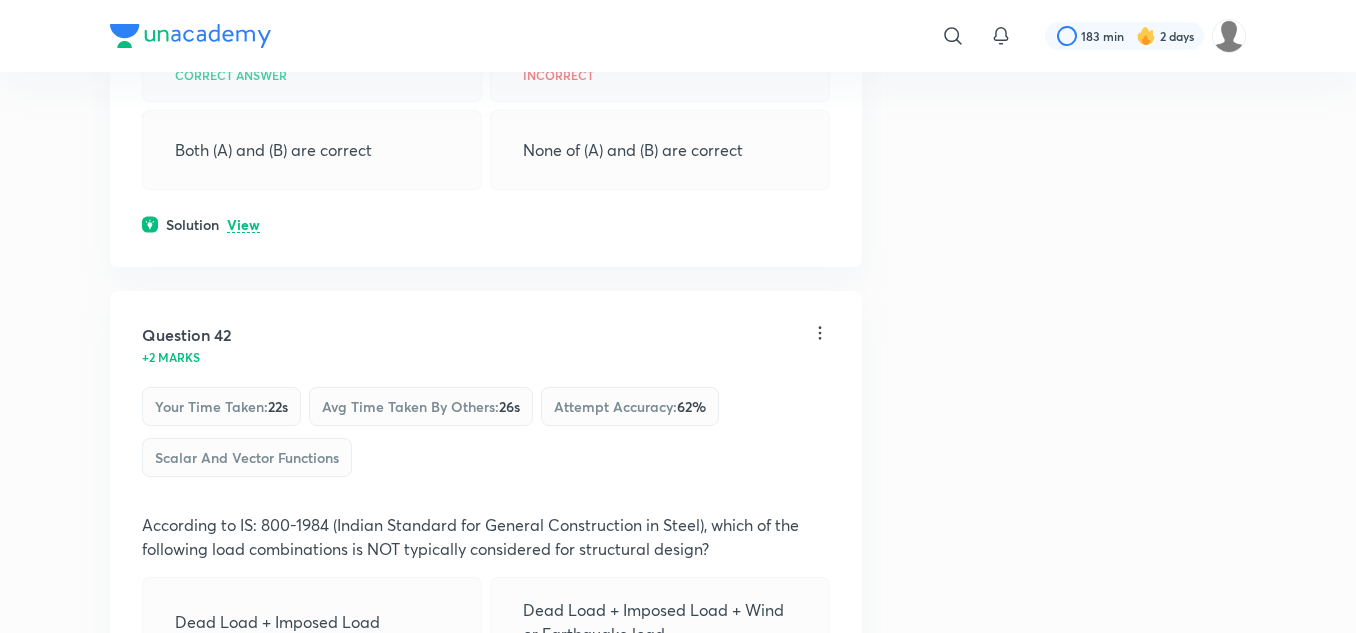 click on "Solution View" at bounding box center (486, -922) 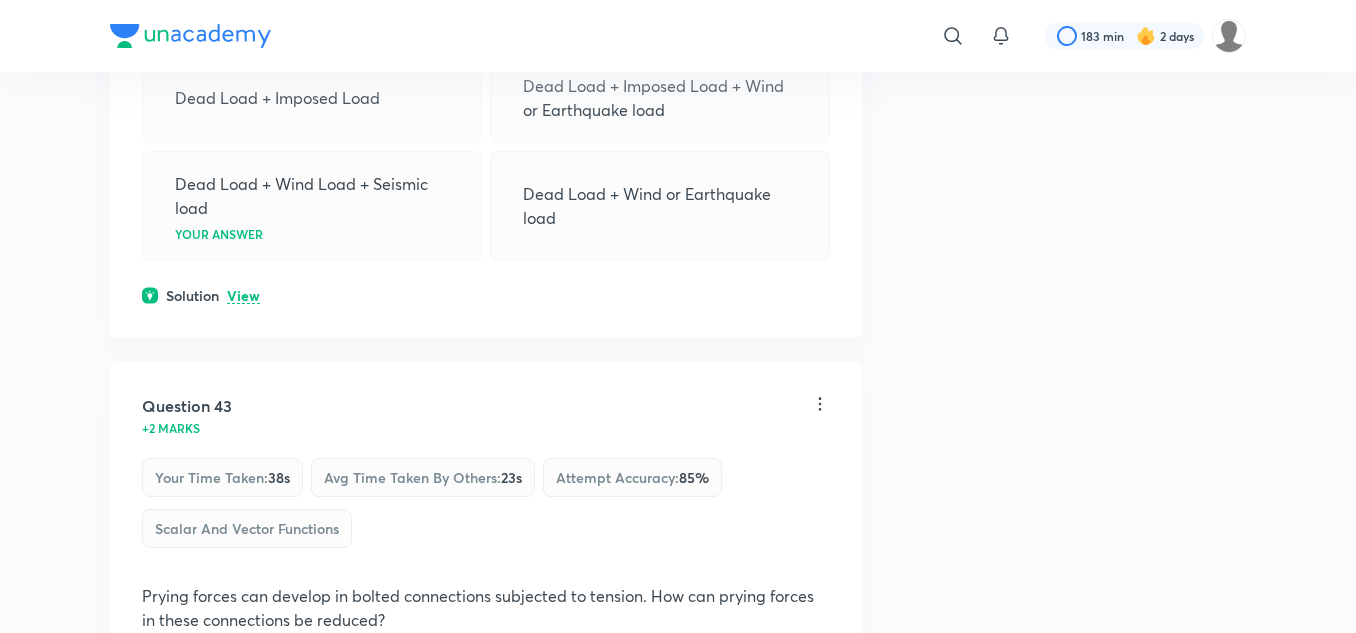 scroll, scrollTop: 31871, scrollLeft: 0, axis: vertical 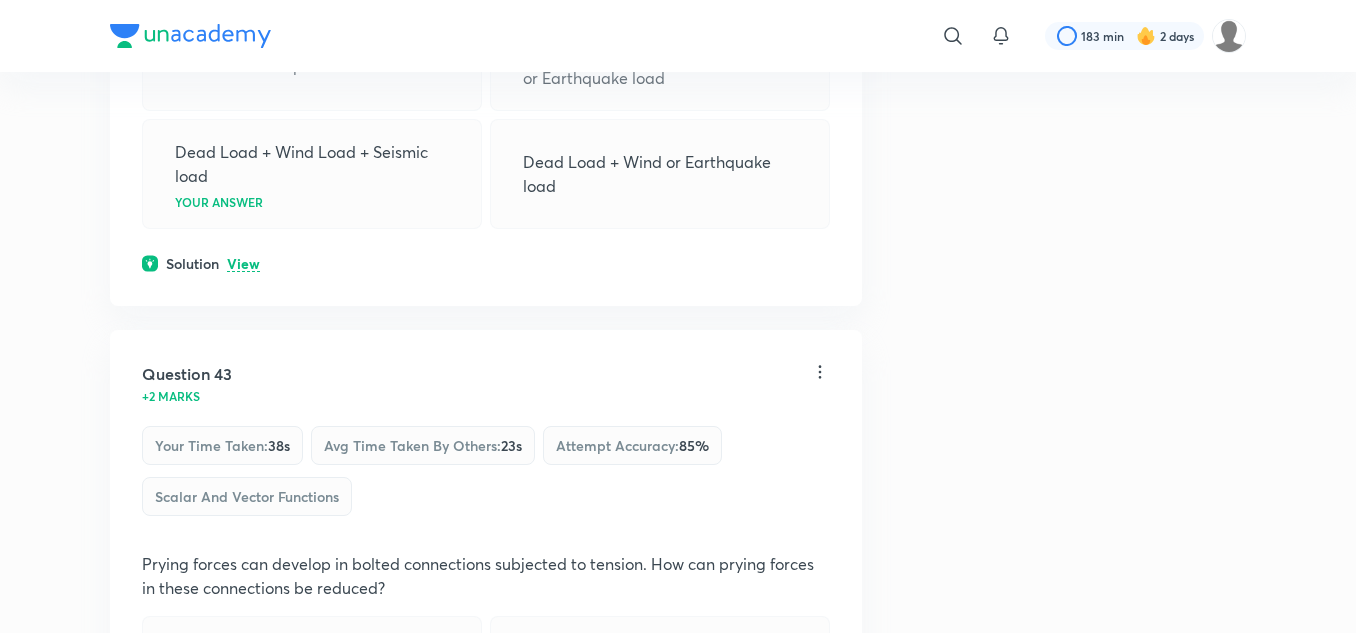 click on "View" at bounding box center (243, -916) 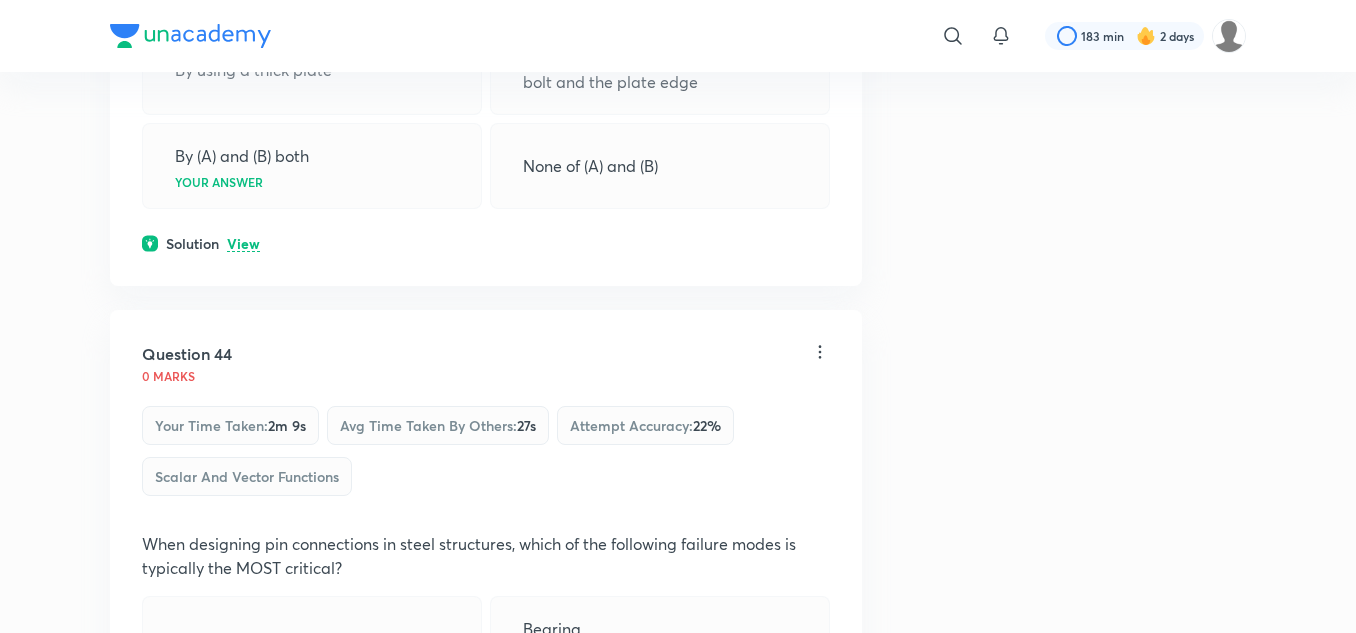 scroll, scrollTop: 32771, scrollLeft: 0, axis: vertical 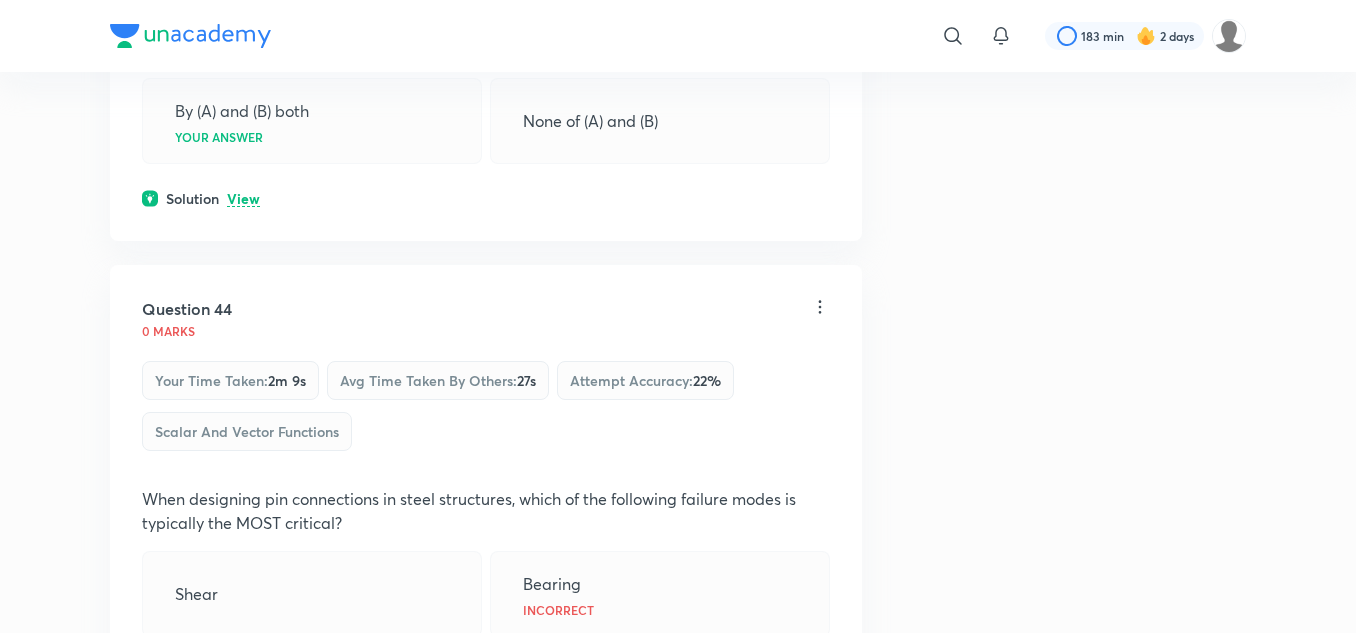 click on "View" at bounding box center (243, -967) 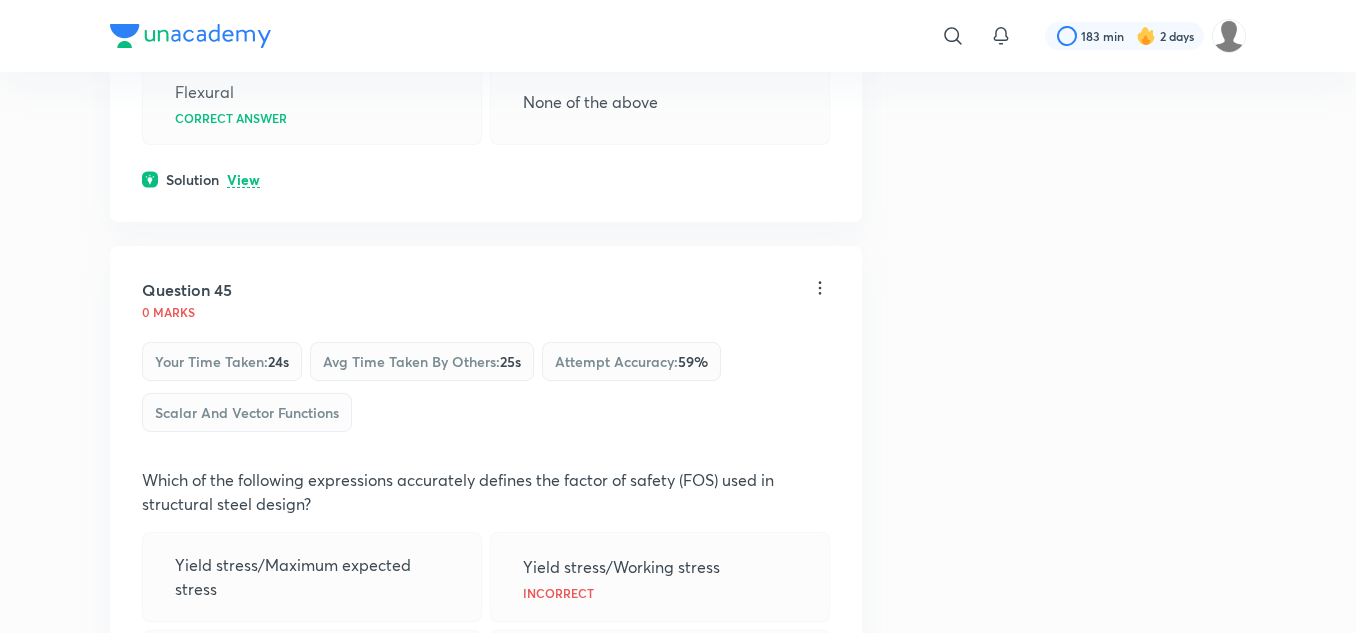 scroll, scrollTop: 33771, scrollLeft: 0, axis: vertical 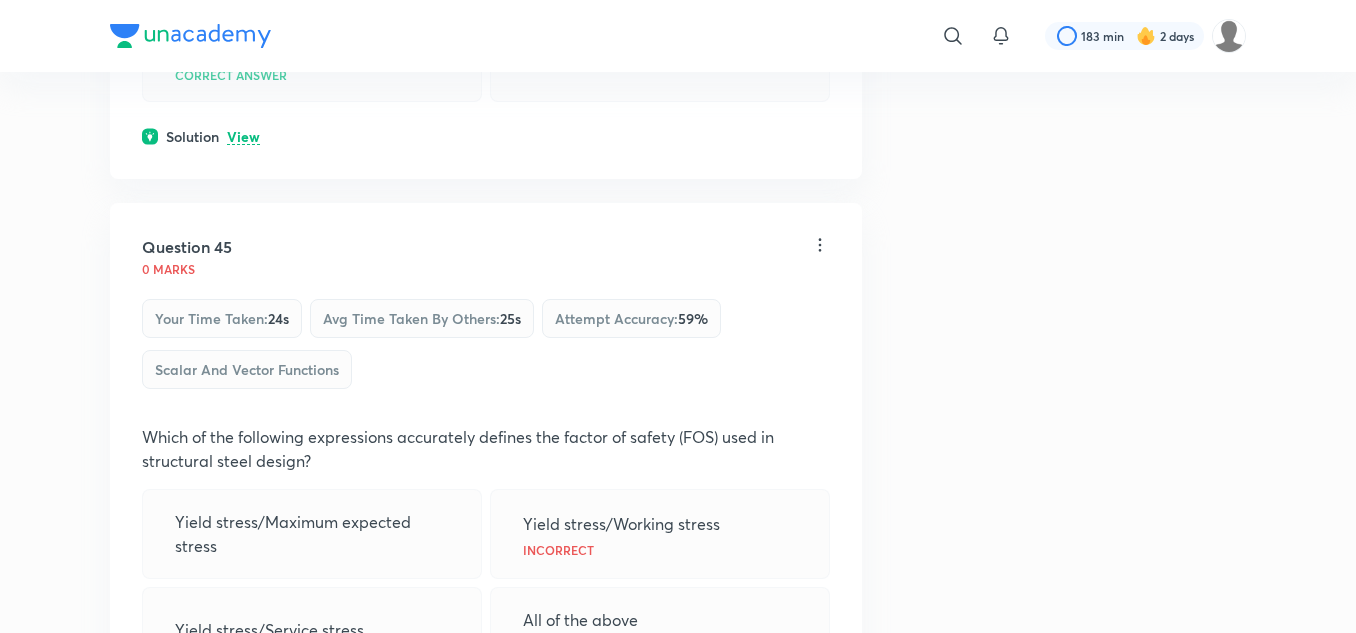 click on "View" at bounding box center [243, -1001] 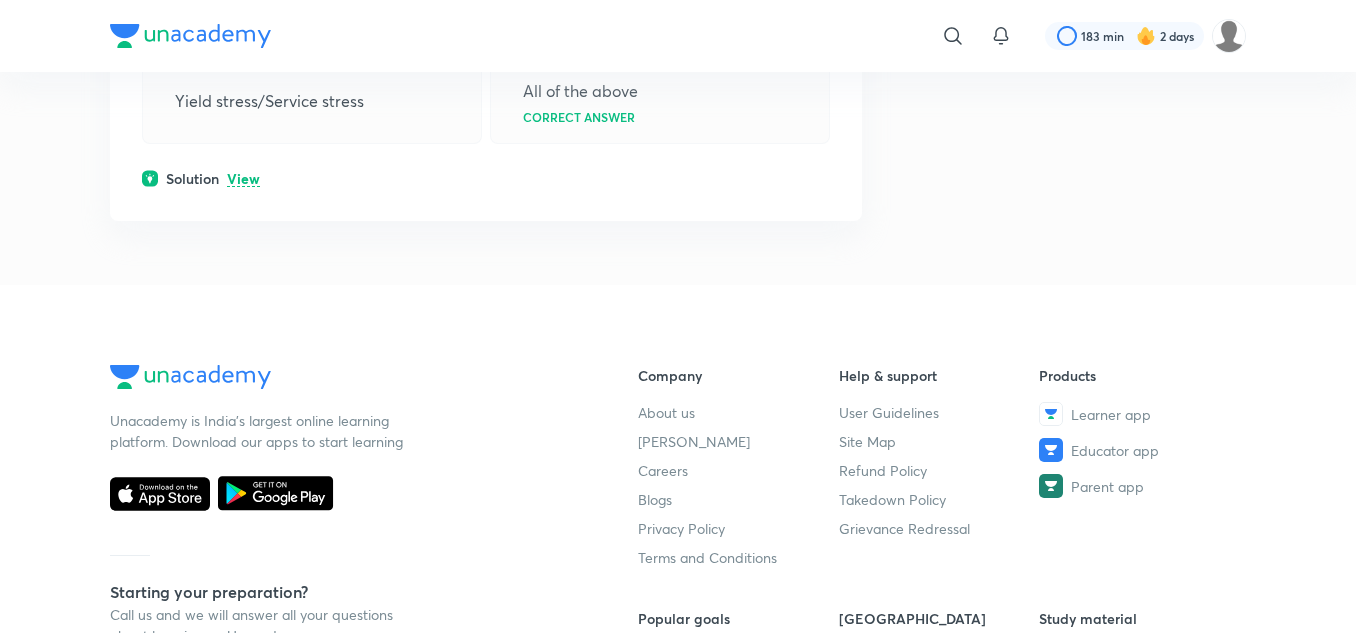 scroll, scrollTop: 34571, scrollLeft: 0, axis: vertical 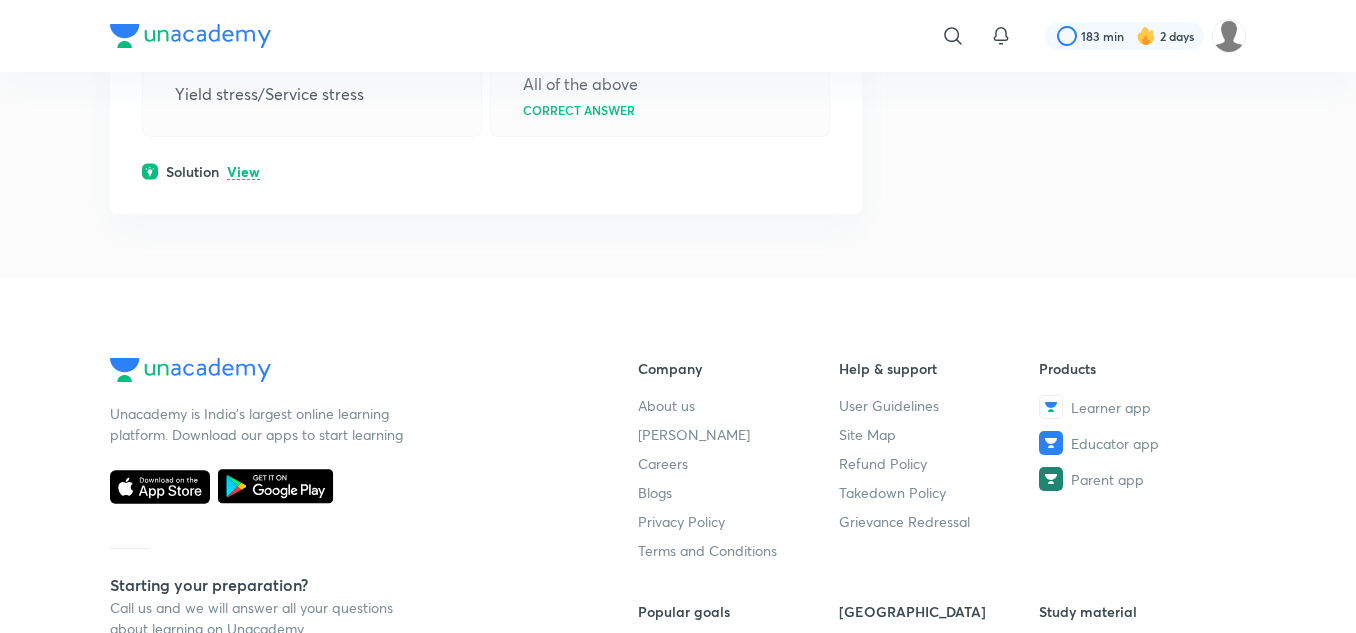 click on "View" at bounding box center [243, -966] 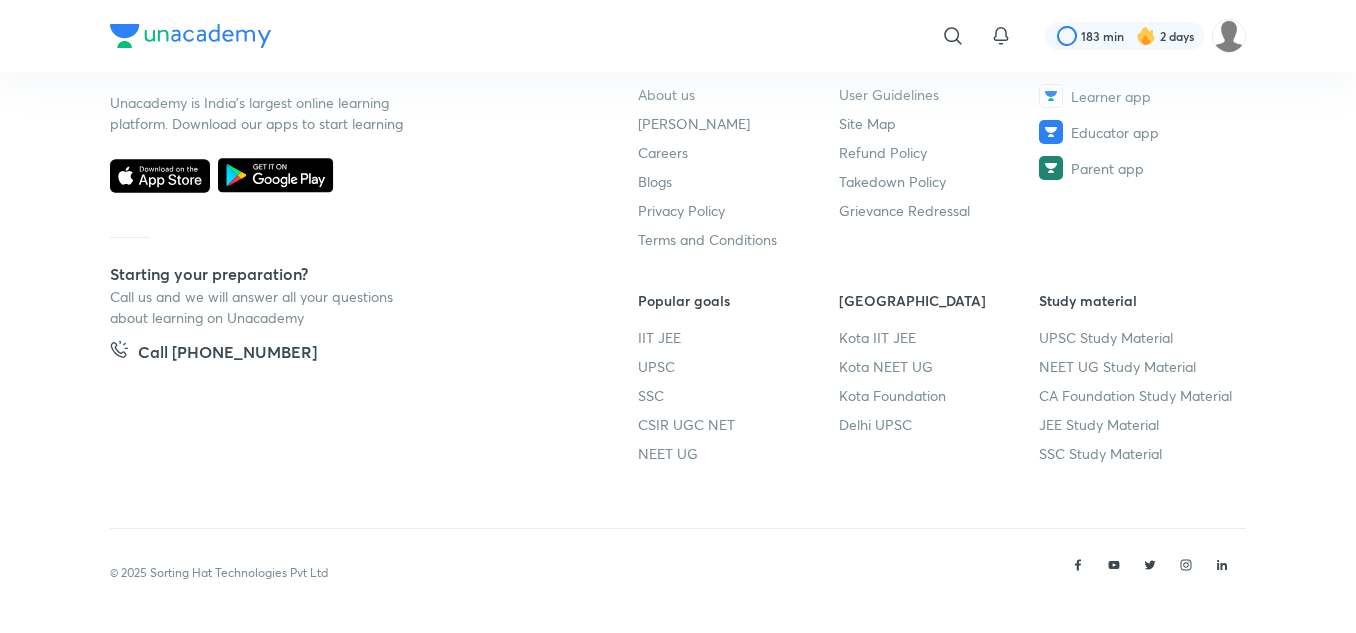 scroll, scrollTop: 35371, scrollLeft: 0, axis: vertical 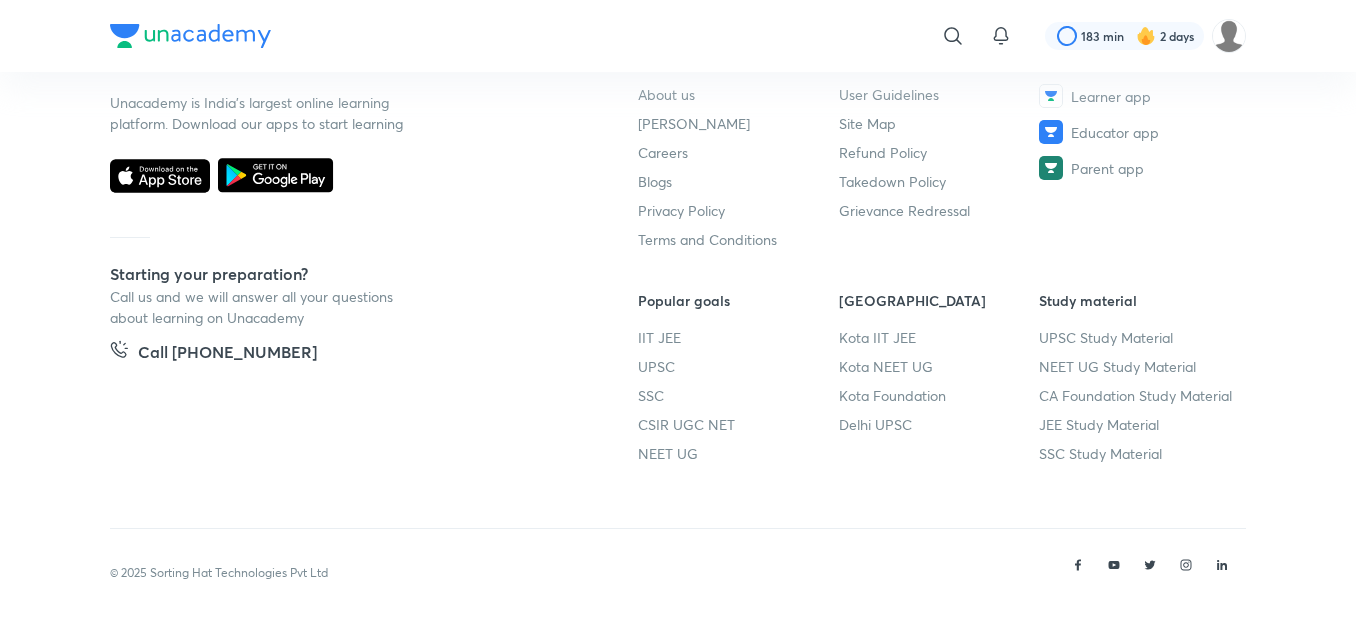 click on "Question 45 0 marks Your time taken :  24s Avg time taken by others :  25s Attempt accuracy :  59 % Scalar and Vector Functions Which of the following expressions accurately defines the factor of safety (FOS) used in structural steel design? Yield stress/Maximum expected stress Yield stress/Working stress Incorrect Yield stress/Service stress All of the above Correct answer Solution View" at bounding box center [486, -371] 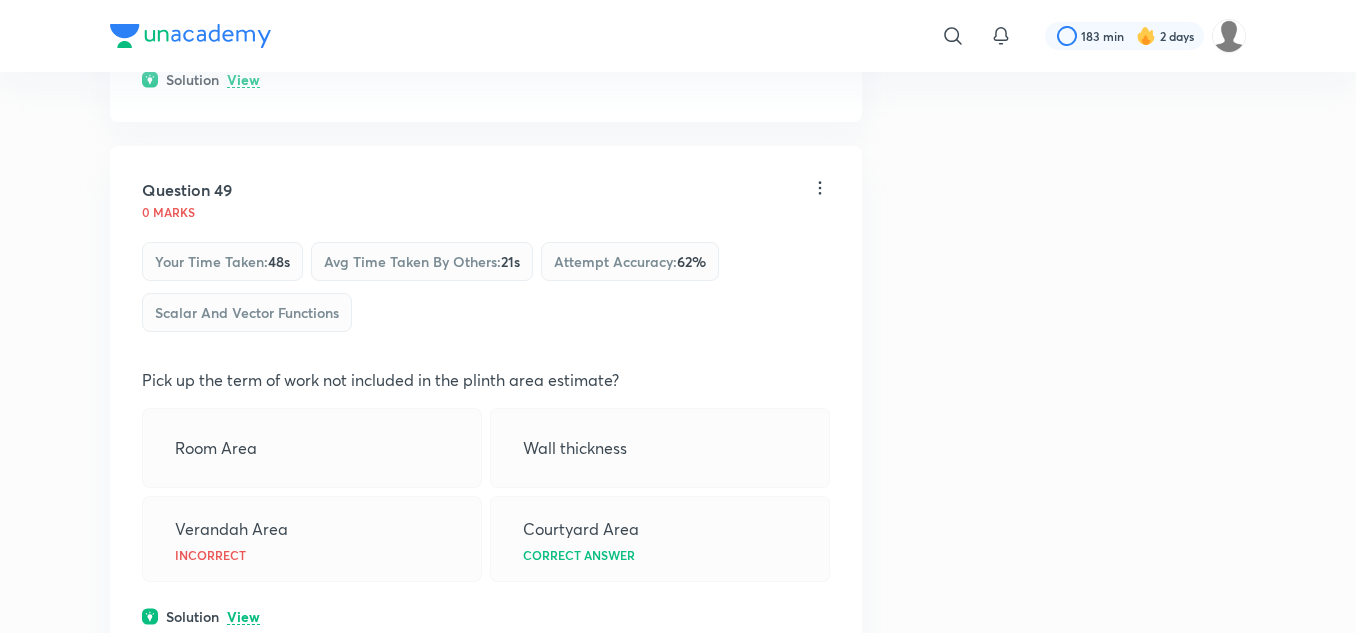 scroll, scrollTop: 37171, scrollLeft: 0, axis: vertical 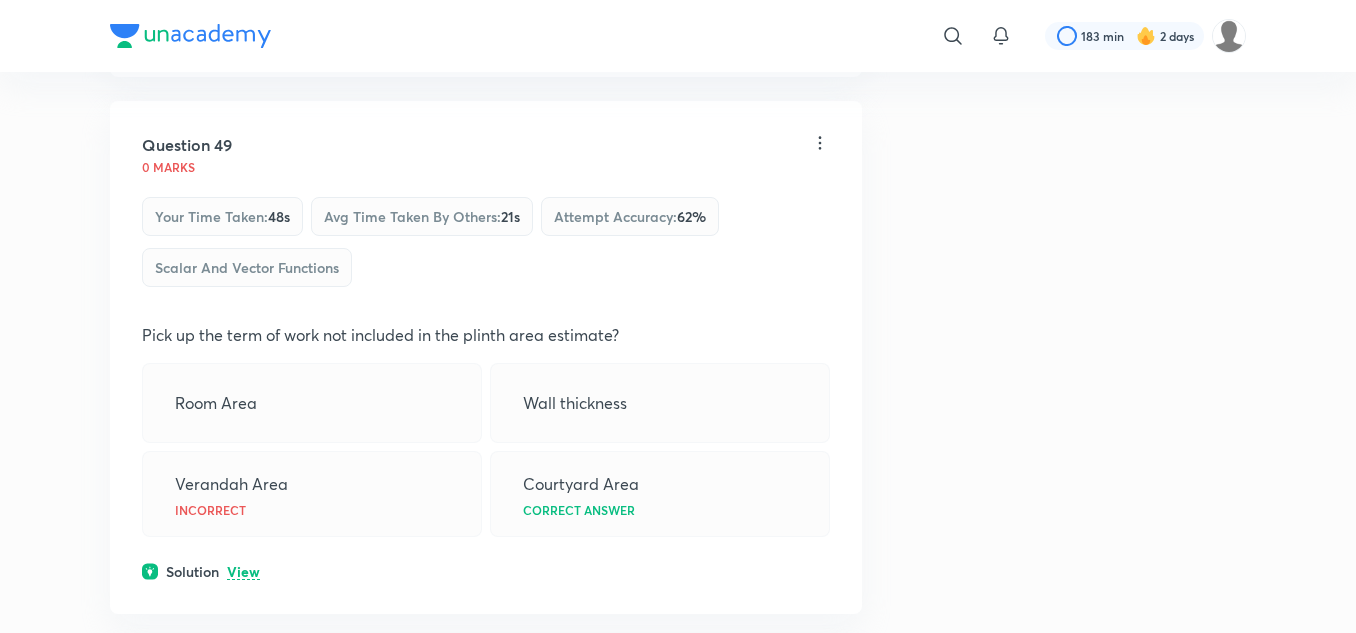 click on "View" at bounding box center (243, -1045) 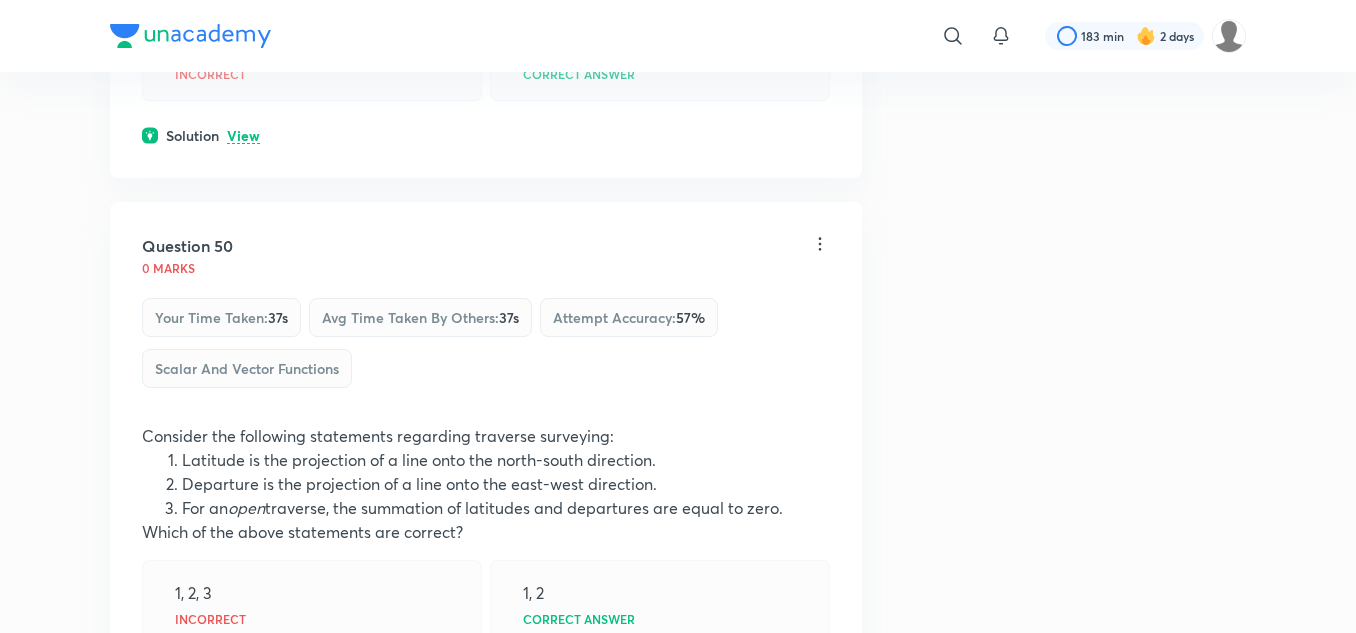 scroll, scrollTop: 38071, scrollLeft: 0, axis: vertical 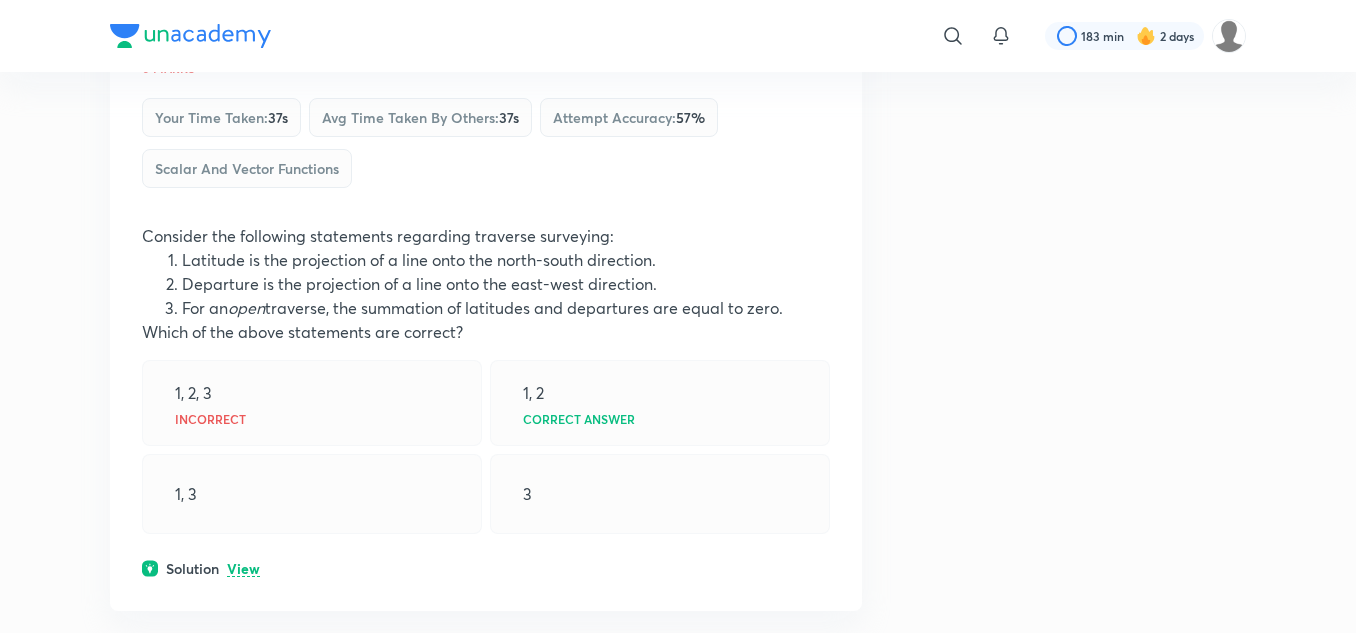 click on "View" at bounding box center (243, -1144) 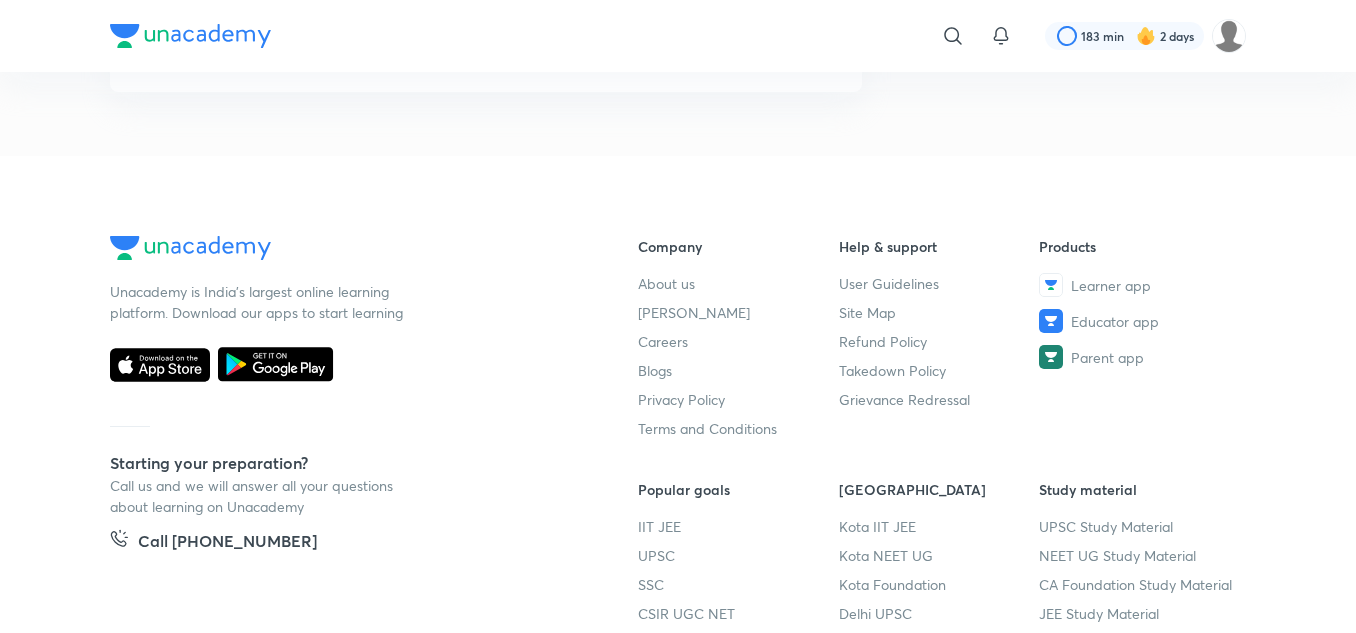 scroll, scrollTop: 38711, scrollLeft: 0, axis: vertical 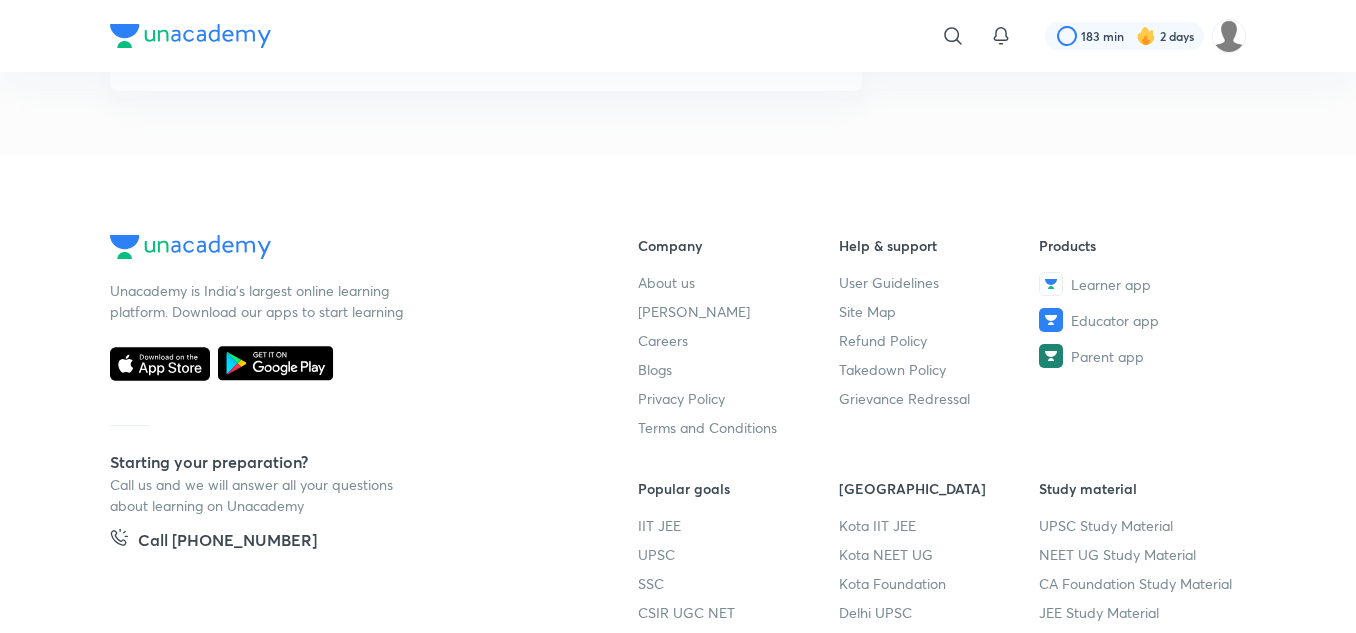 click on "View" at bounding box center [243, -1121] 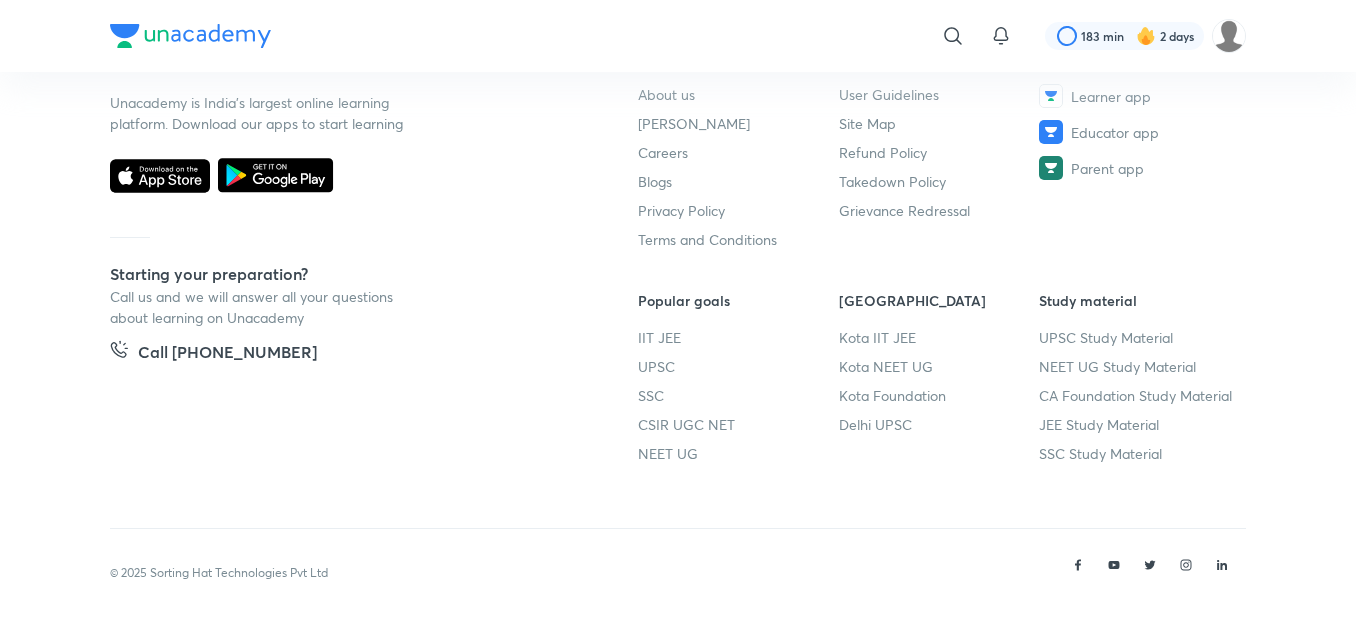 scroll, scrollTop: 39360, scrollLeft: 0, axis: vertical 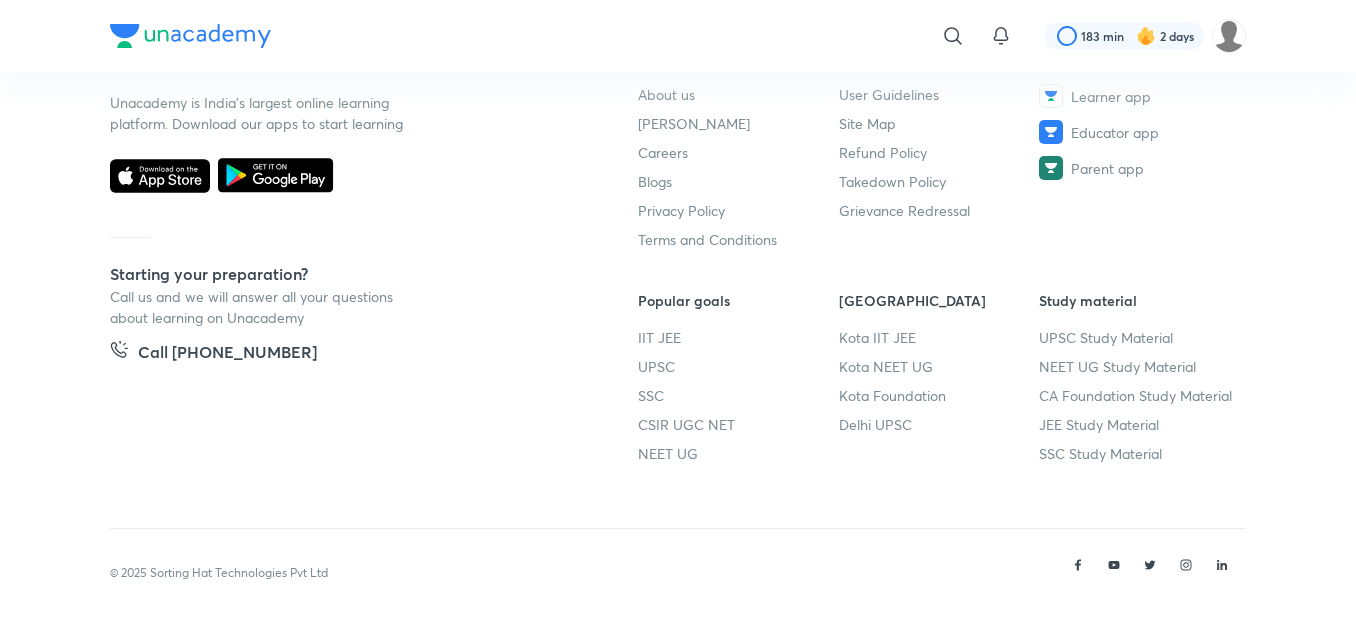 click on "View" at bounding box center [243, -139] 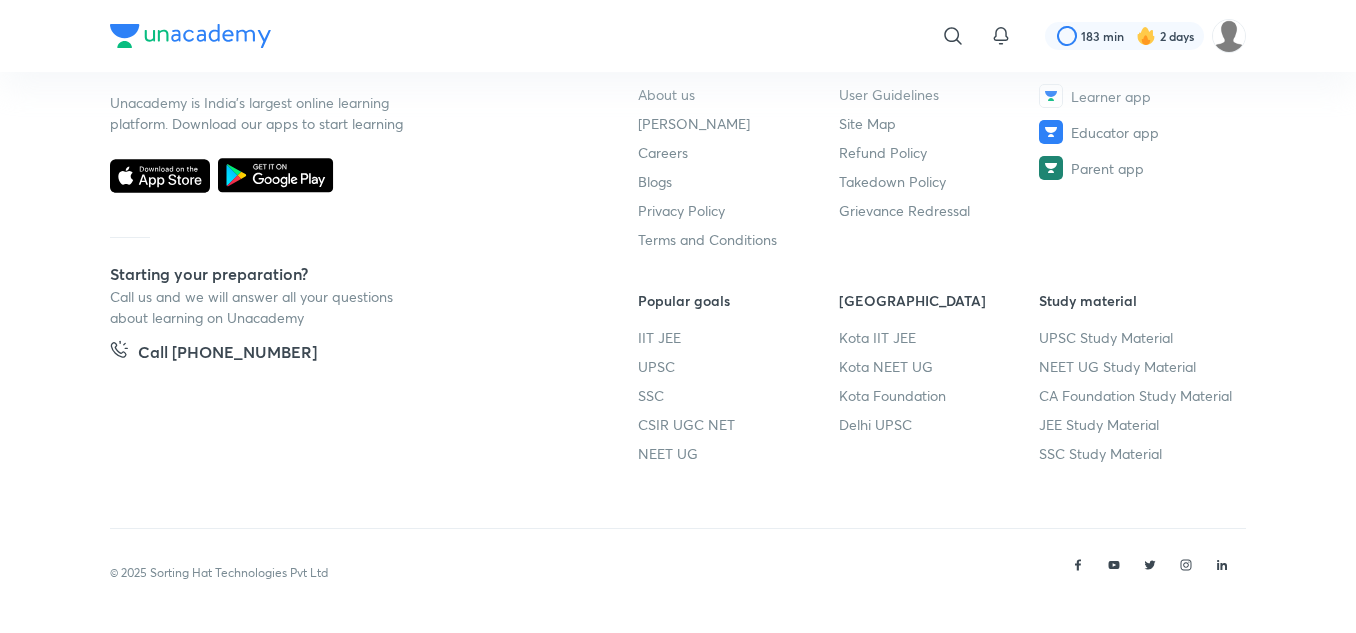 scroll, scrollTop: 40165, scrollLeft: 0, axis: vertical 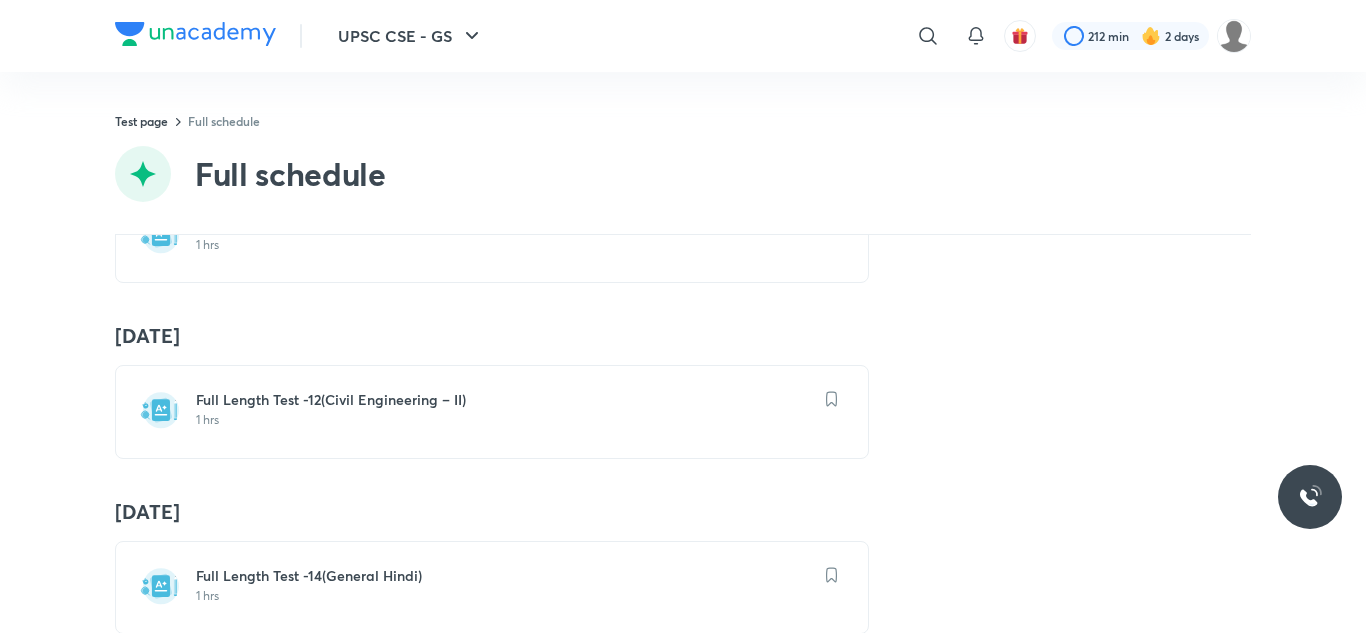 click on "1 hrs" at bounding box center [504, 420] 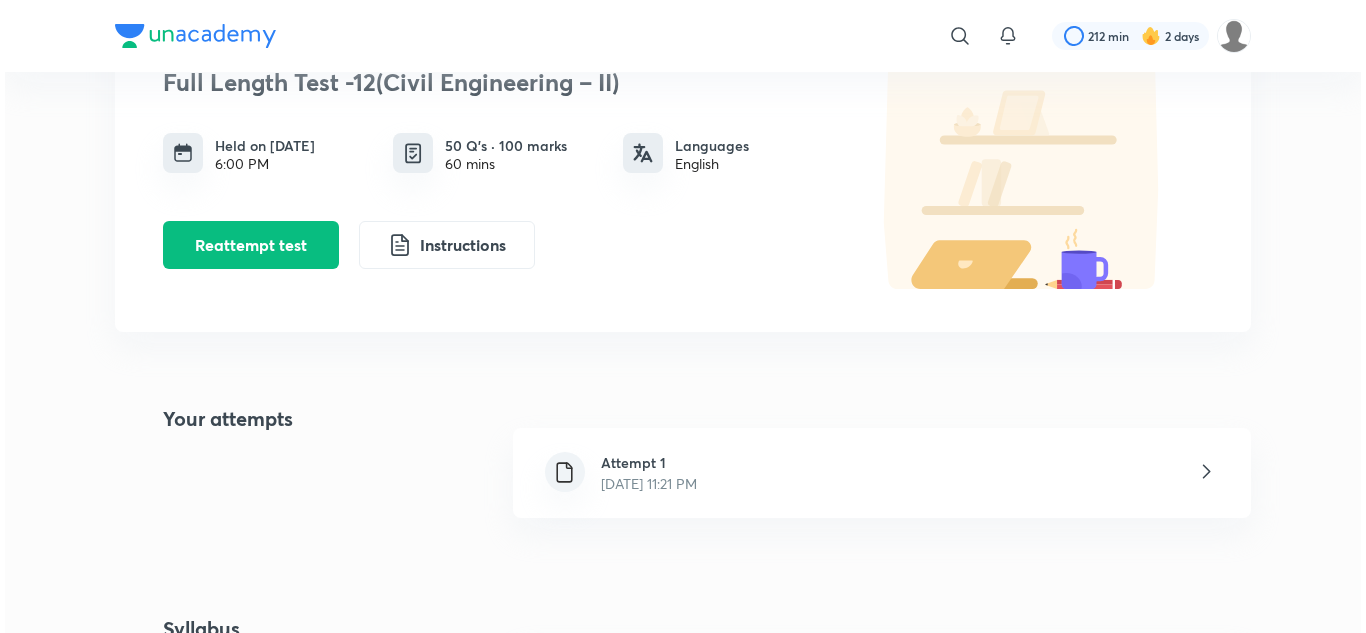scroll, scrollTop: 142, scrollLeft: 0, axis: vertical 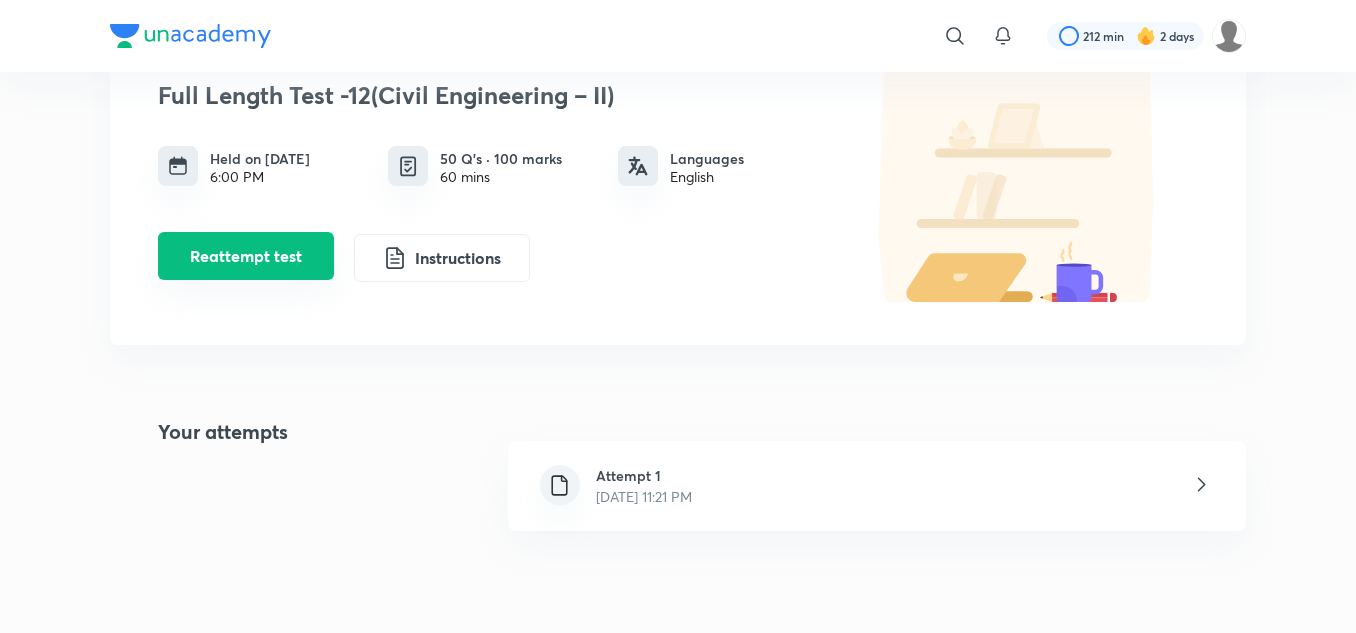 click on "Reattempt test" at bounding box center [246, 256] 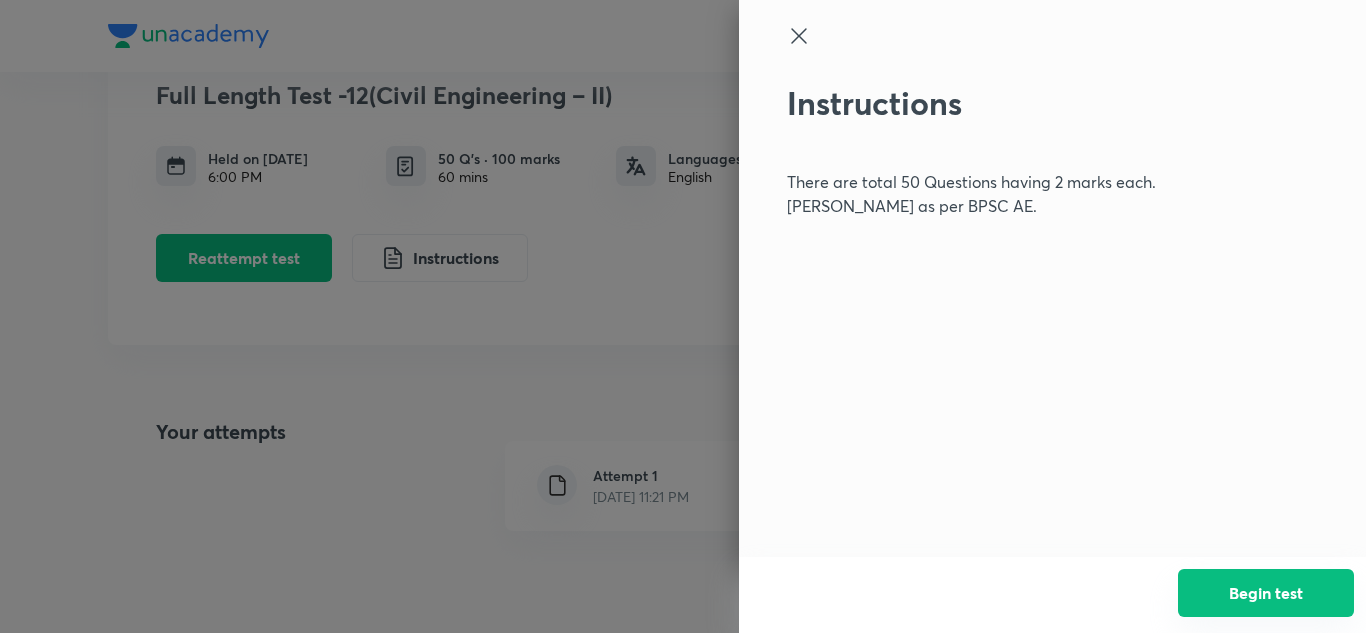 click on "Begin test" at bounding box center (1266, 593) 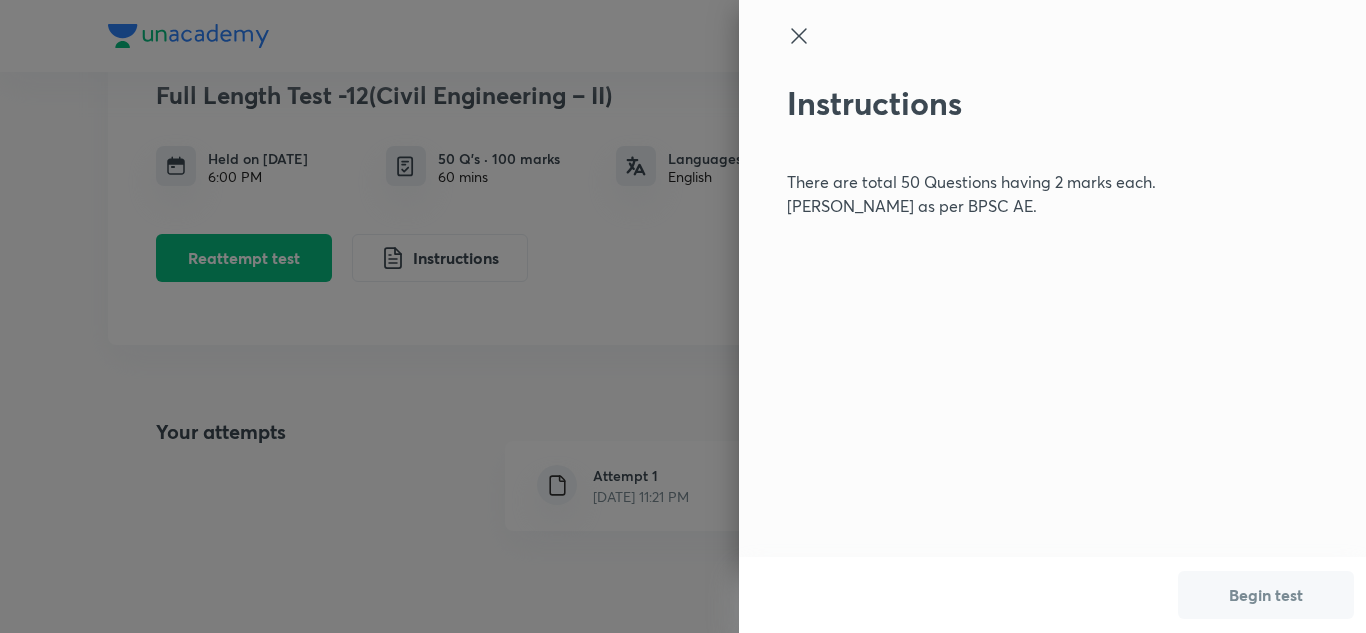 scroll, scrollTop: 0, scrollLeft: 0, axis: both 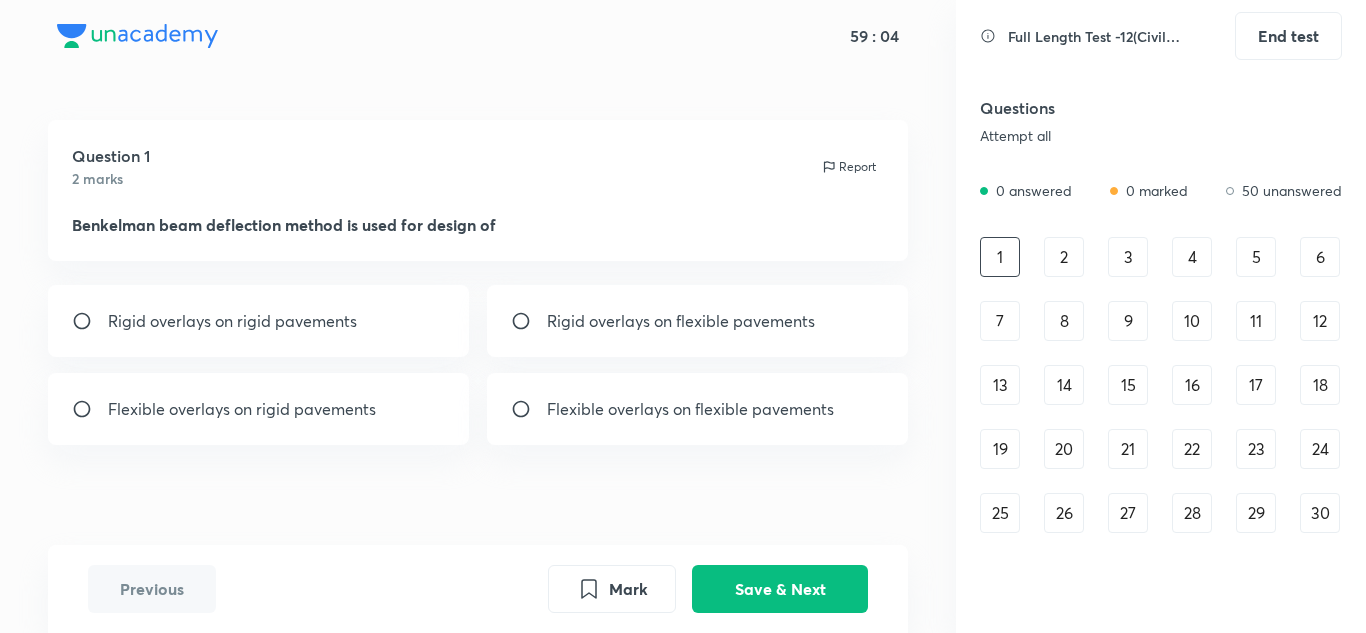 click on "Flexible overlays on flexible pavements" at bounding box center (690, 409) 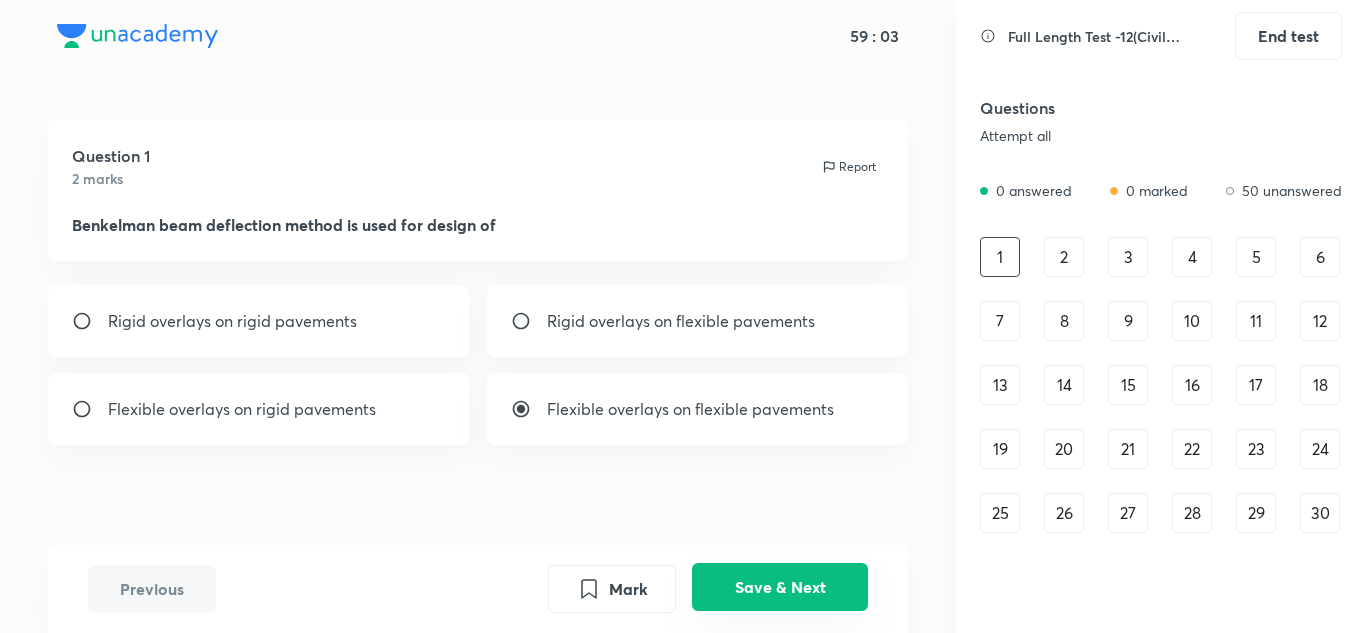 click on "Save & Next" at bounding box center [780, 587] 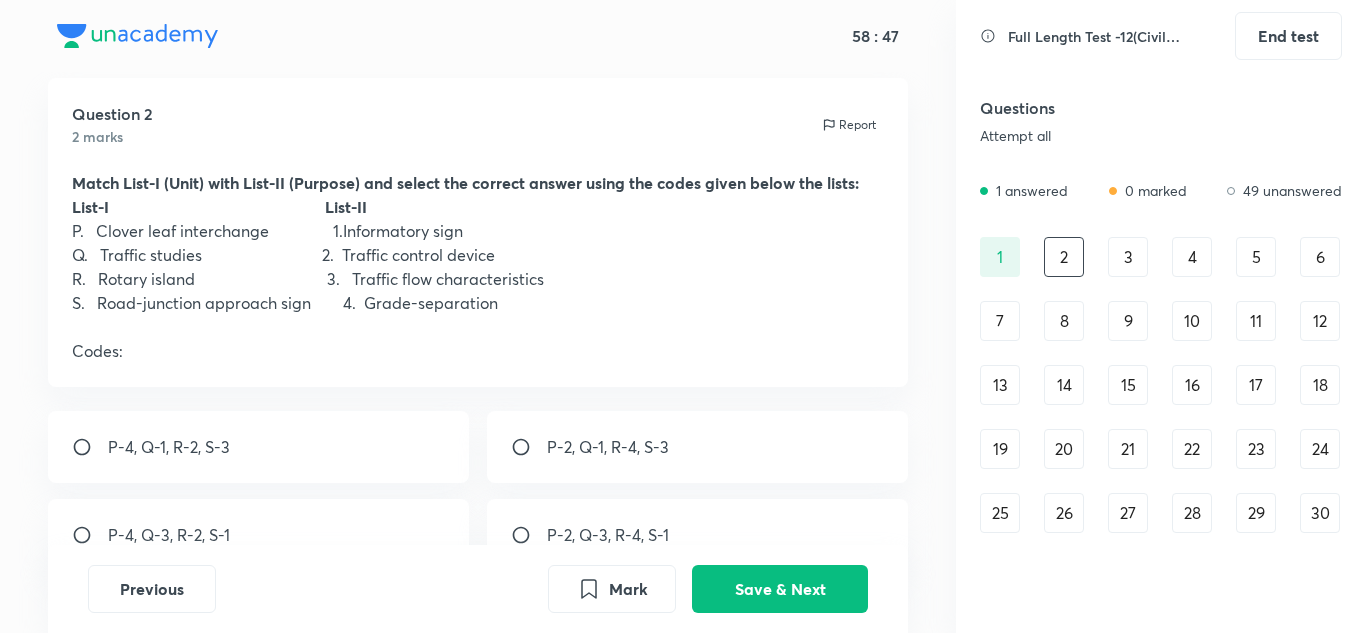 scroll, scrollTop: 39, scrollLeft: 0, axis: vertical 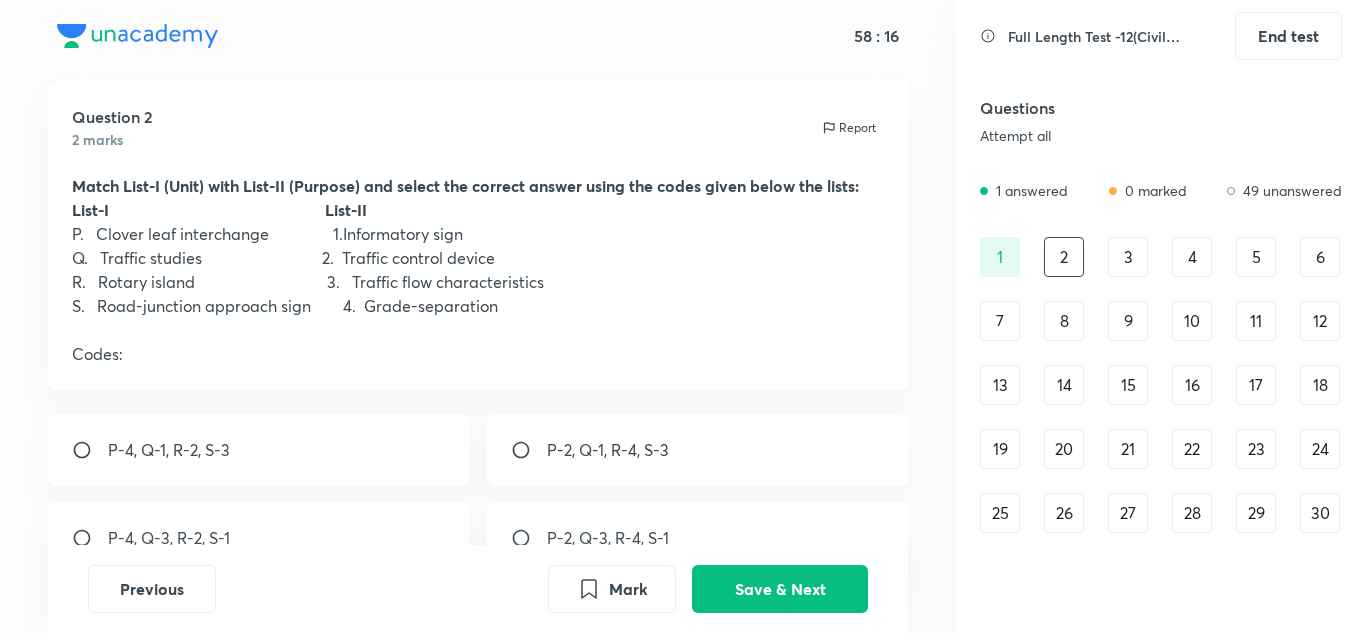 click on "P-4, Q-3, R-2, S-1" at bounding box center [169, 538] 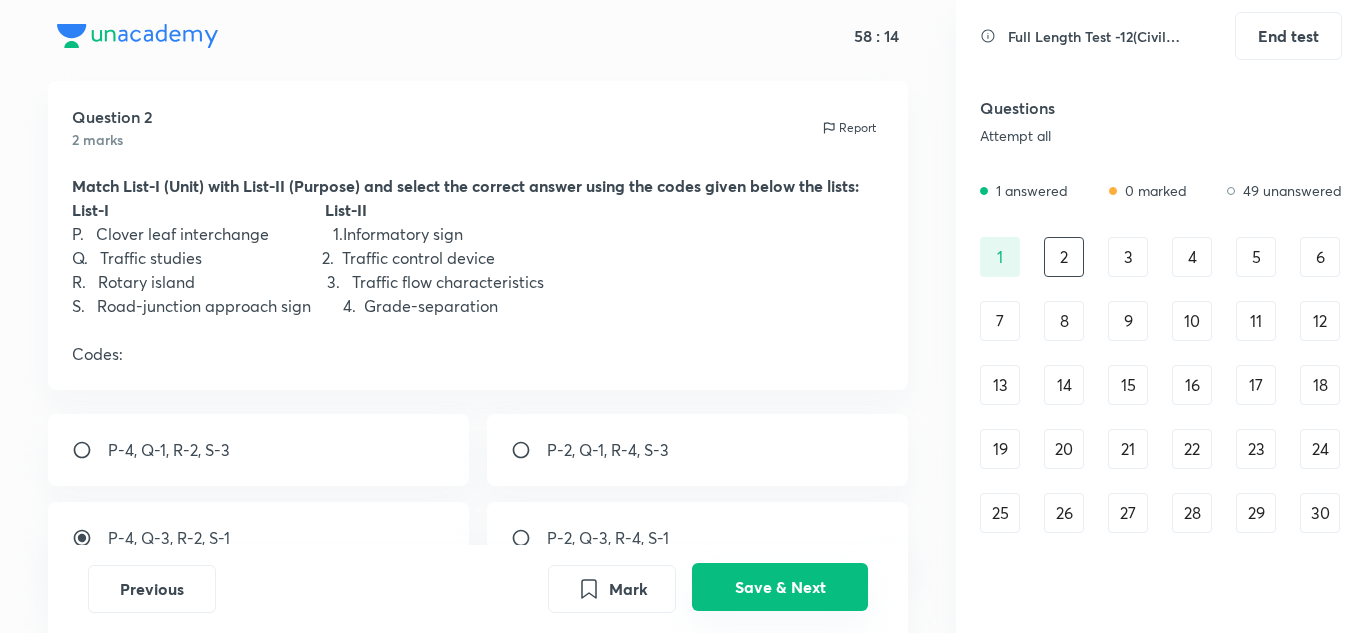 click on "Save & Next" at bounding box center [780, 587] 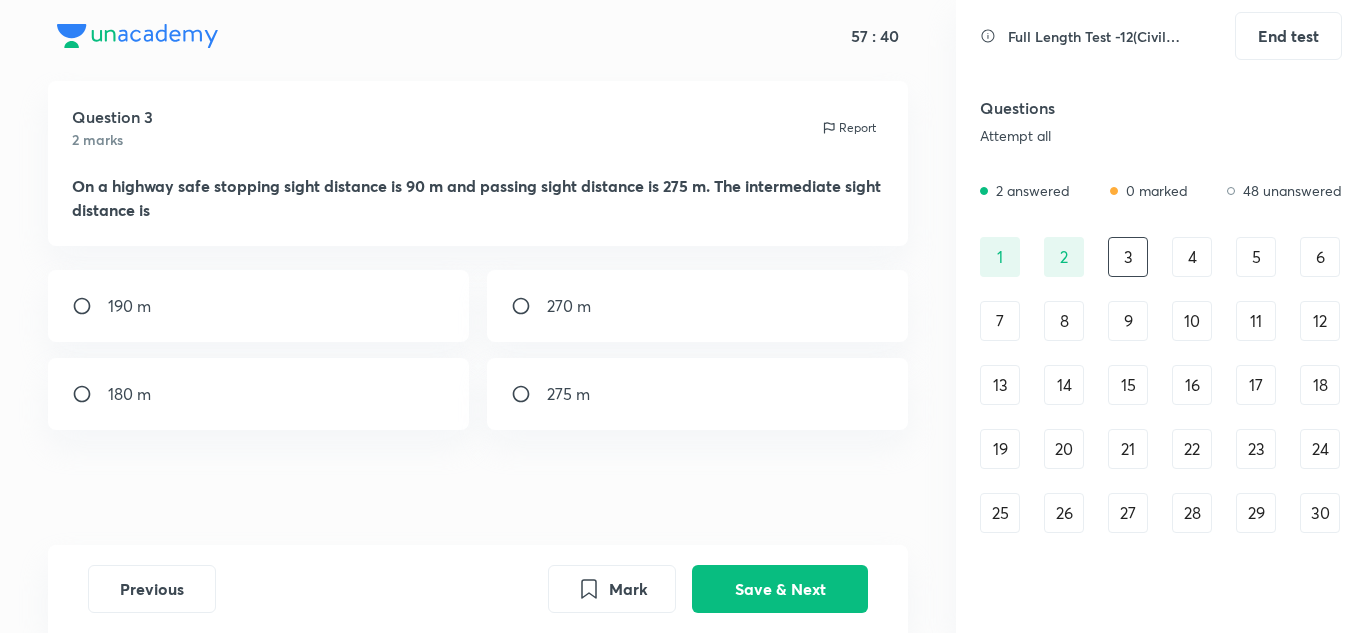 click on "270 m" at bounding box center (569, 306) 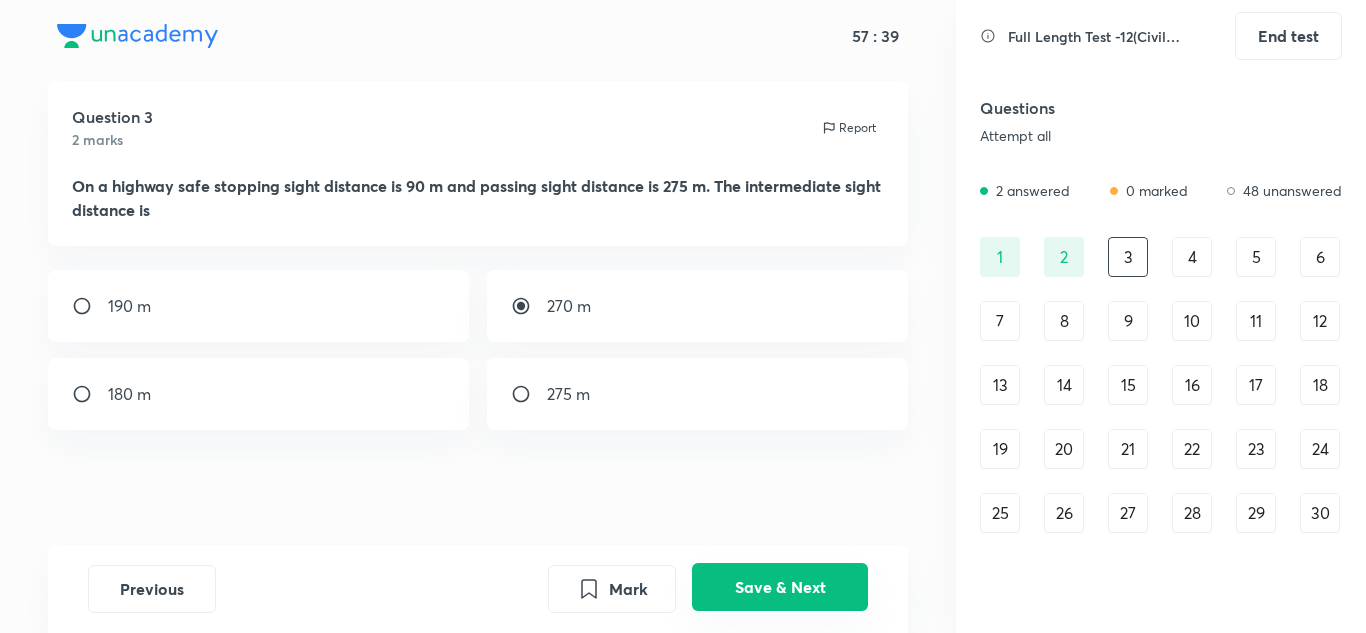 click on "Save & Next" at bounding box center (780, 587) 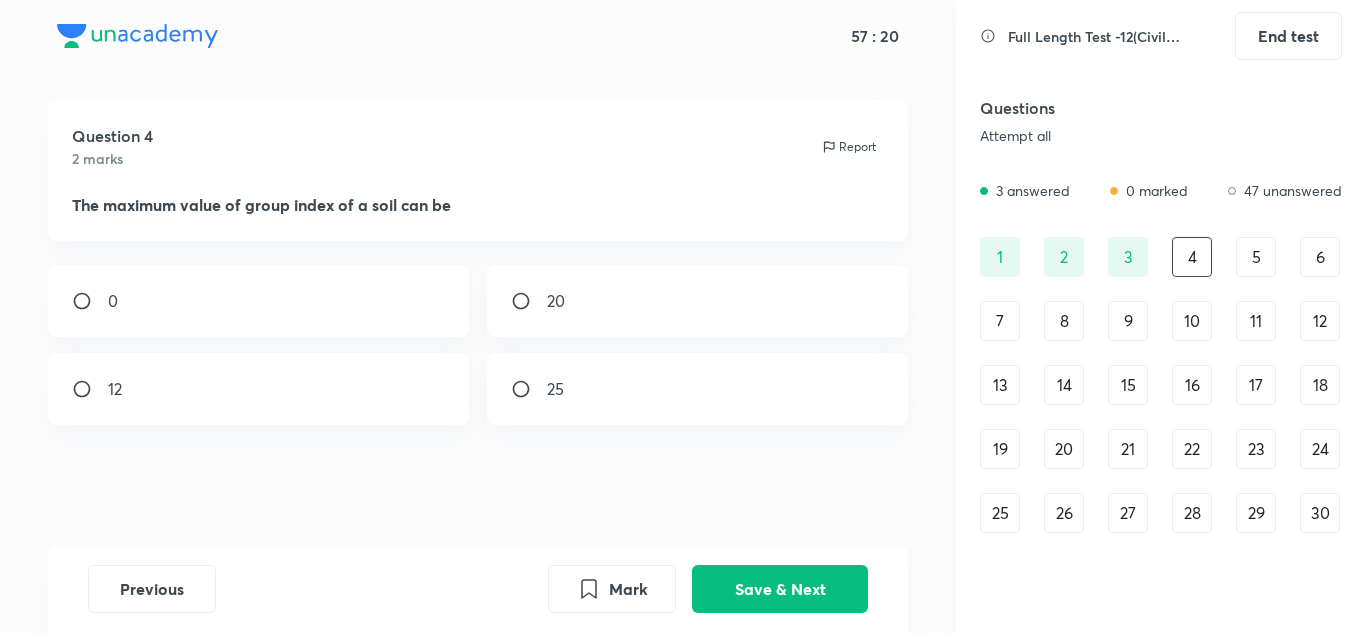 click on "20" at bounding box center [698, 301] 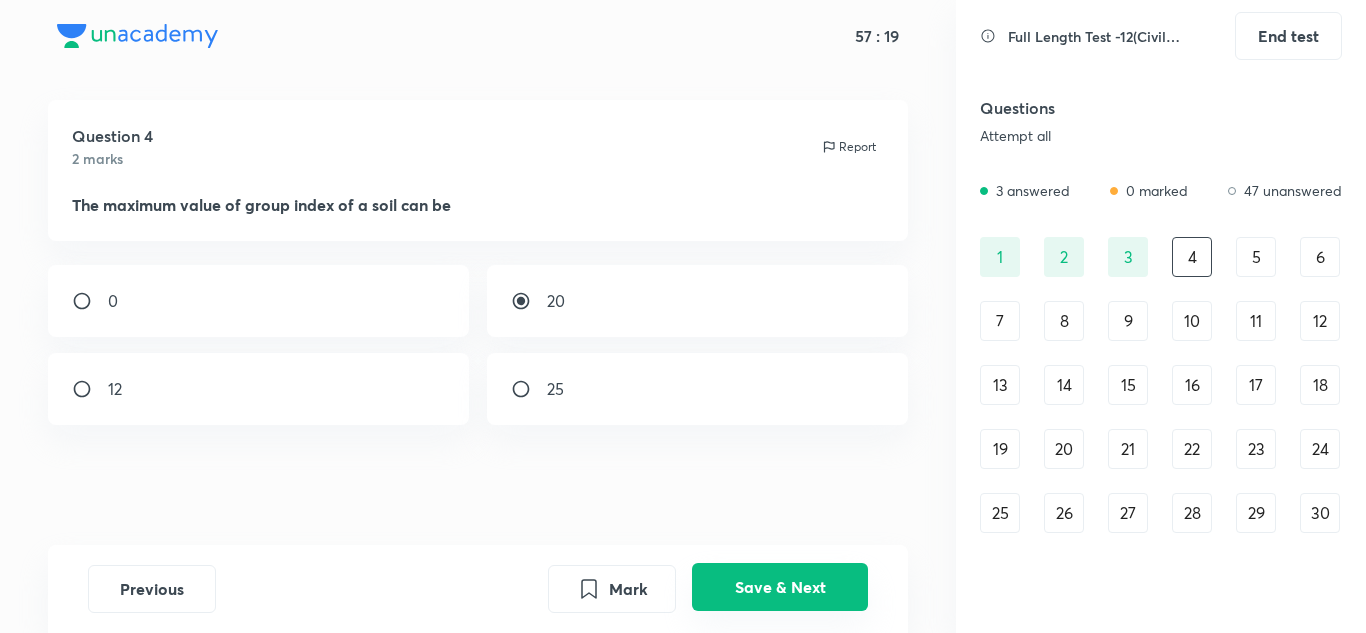 click on "Save & Next" at bounding box center (780, 587) 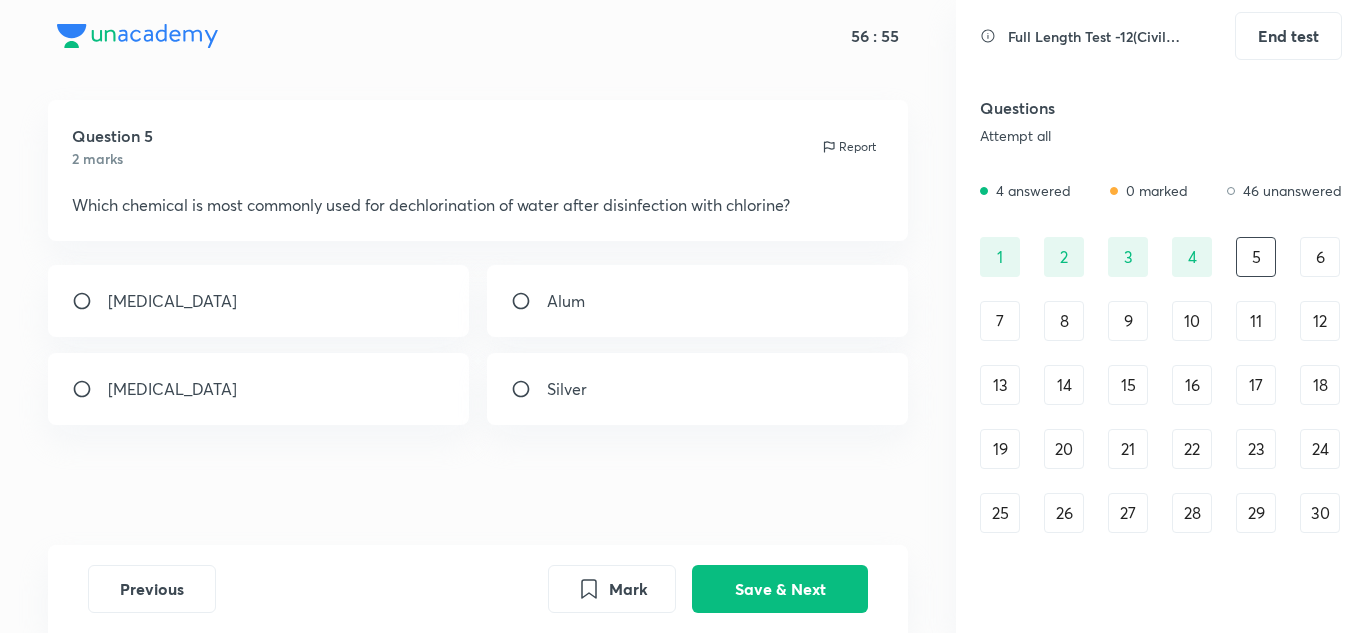 click at bounding box center [529, 301] 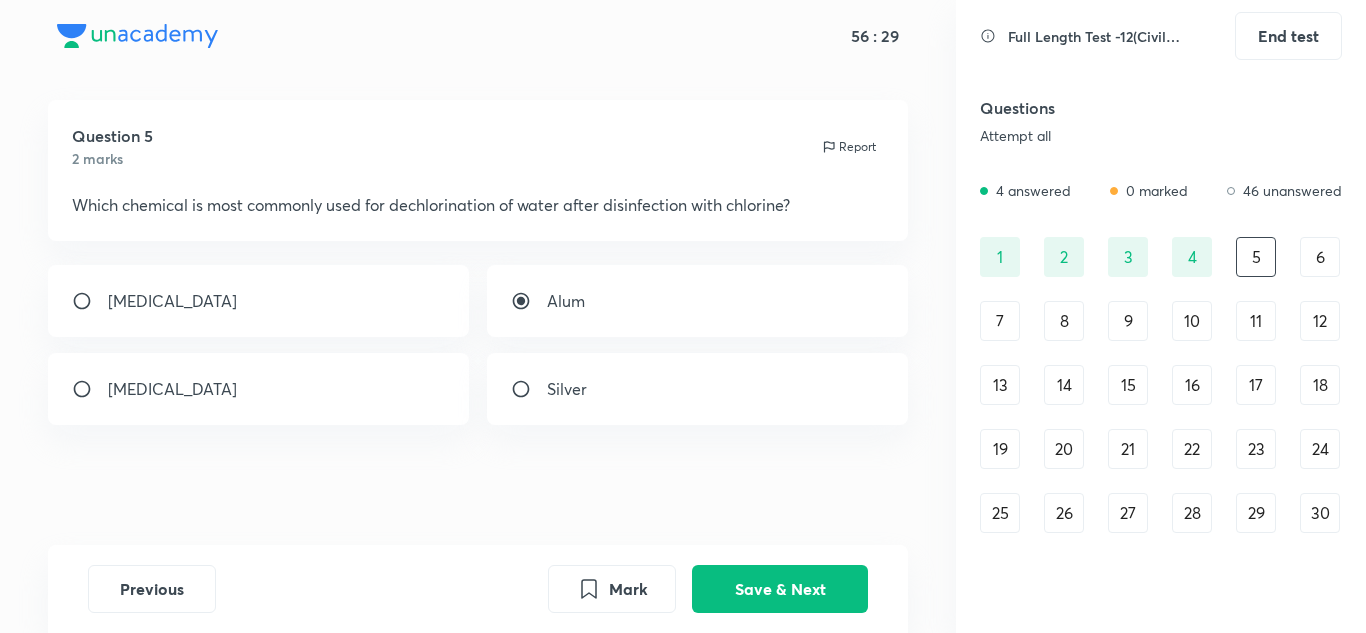 click on "[MEDICAL_DATA]" at bounding box center (172, 389) 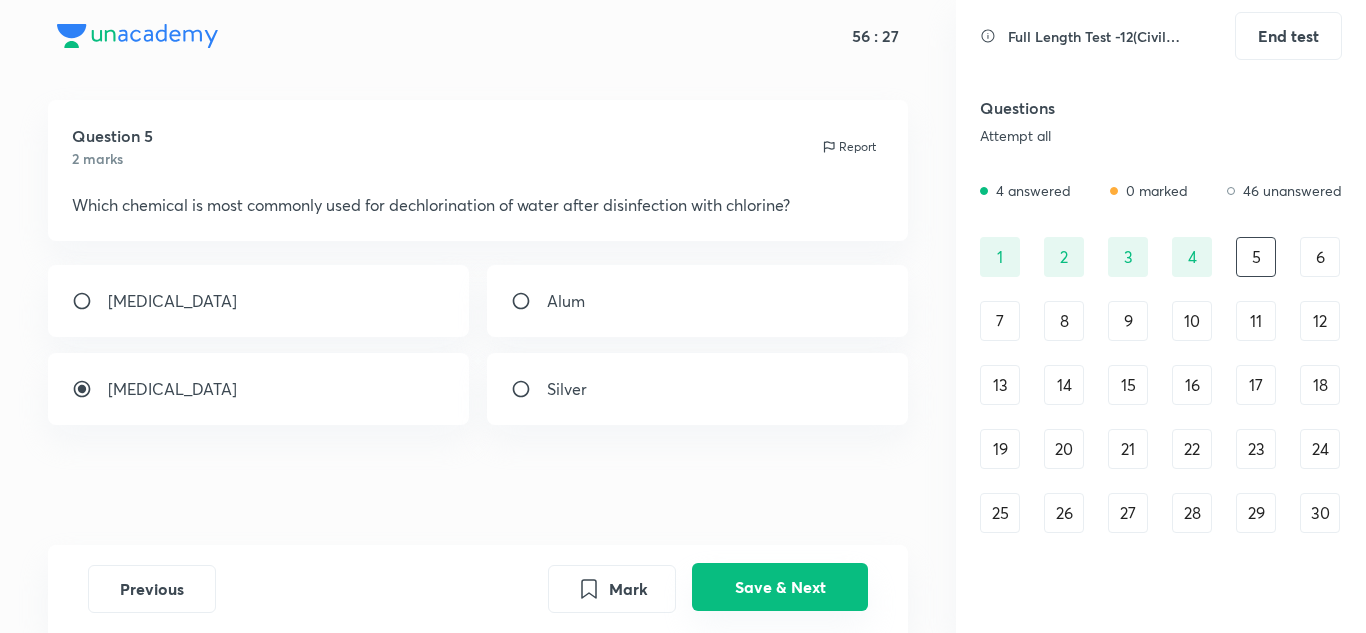 click on "Save & Next" at bounding box center (780, 587) 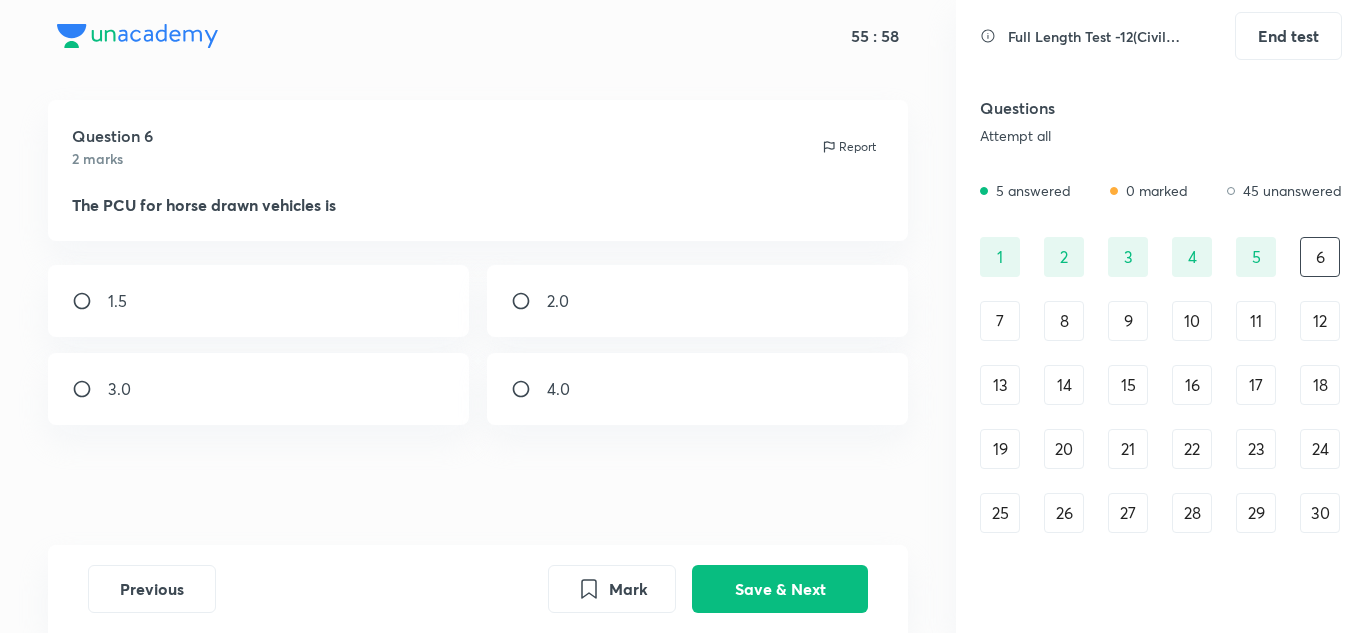 click on "4.0" at bounding box center [698, 389] 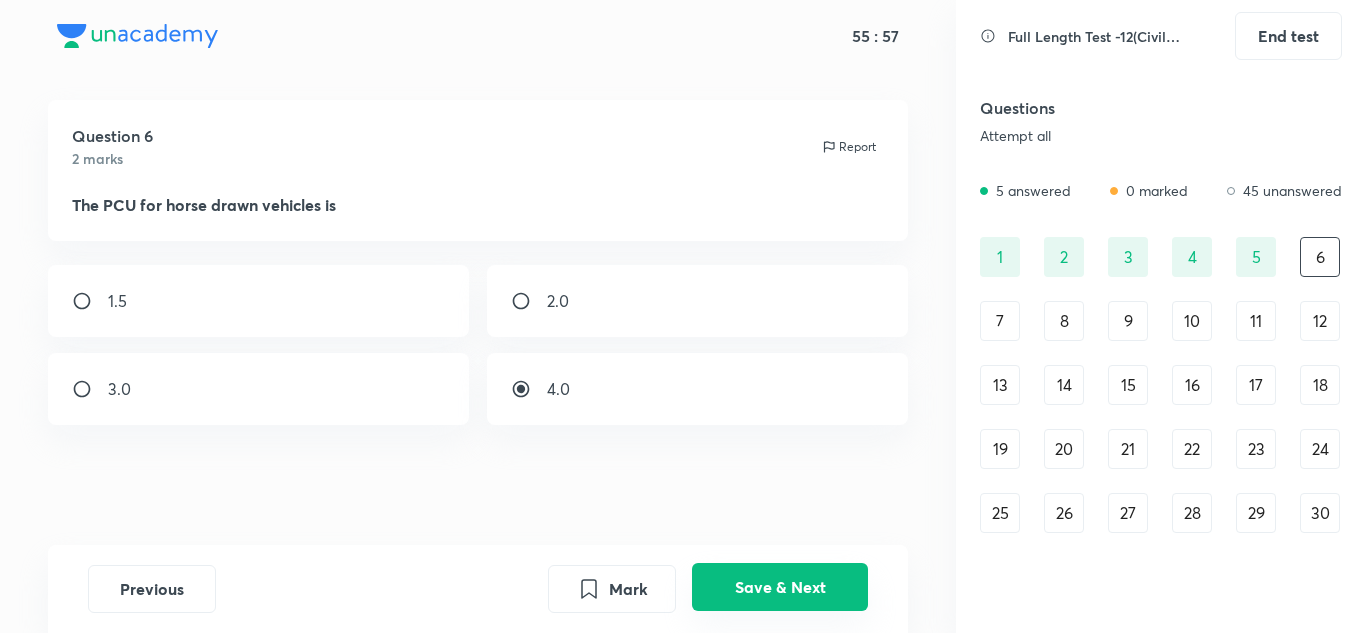 click on "Save & Next" at bounding box center [780, 587] 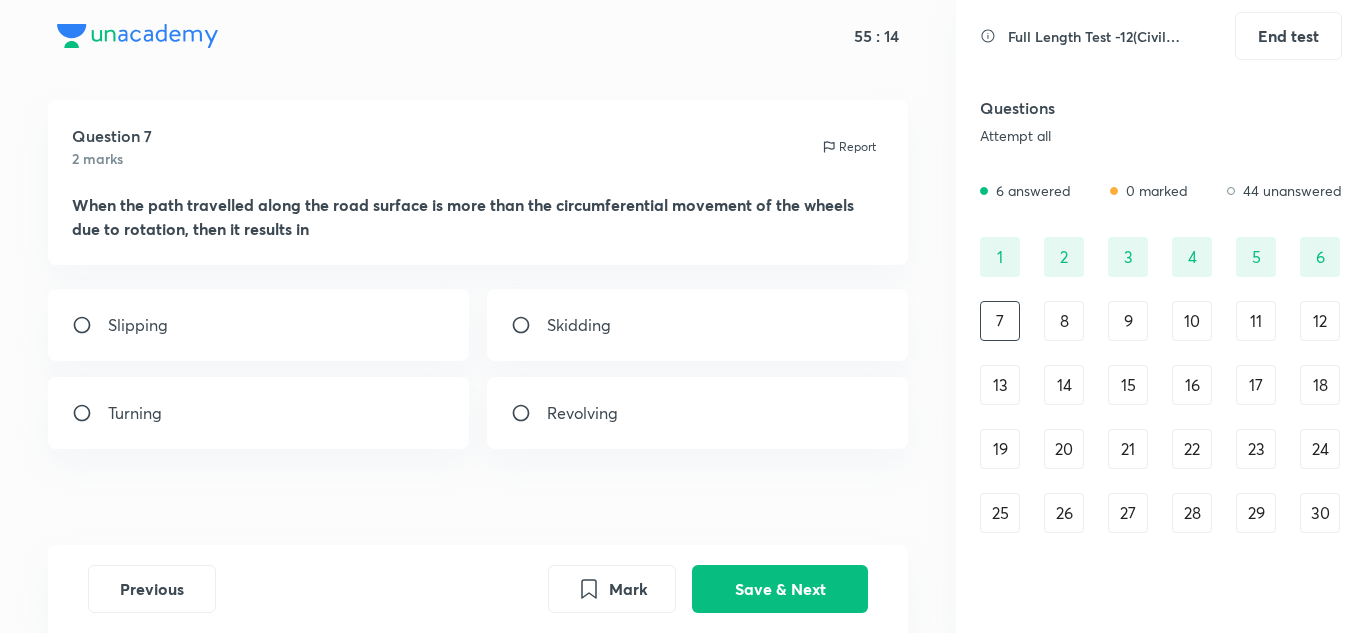 click on "Skidding" at bounding box center [579, 325] 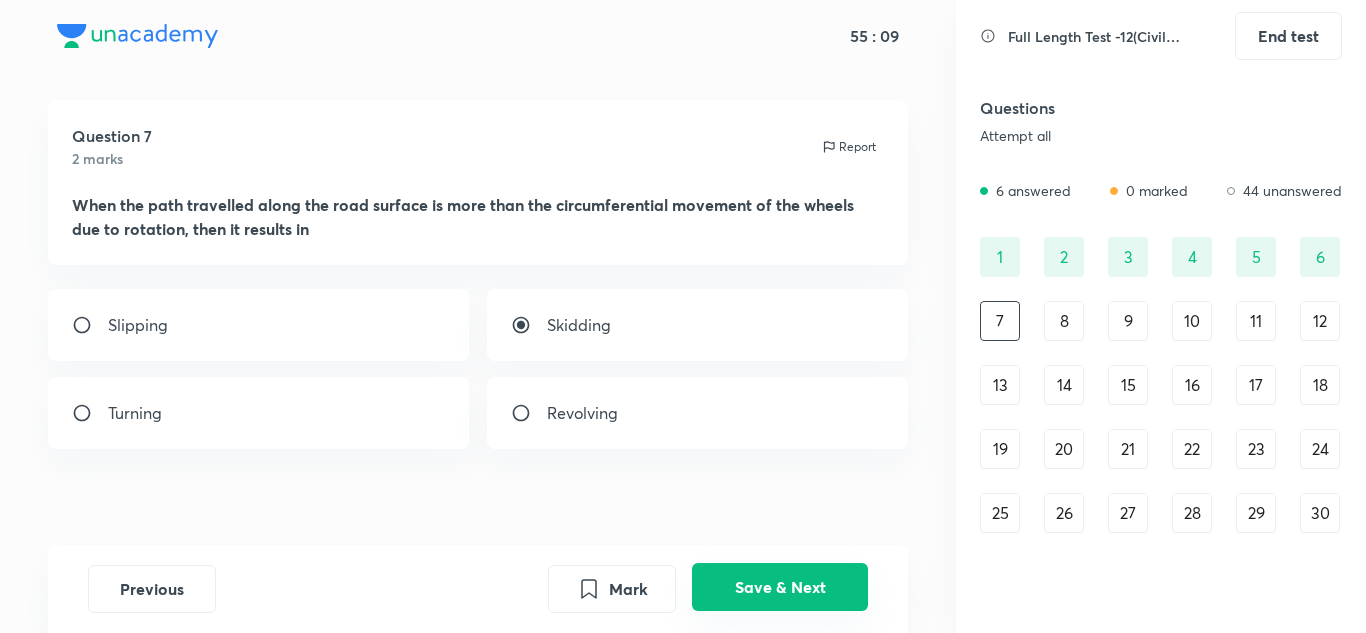 click on "Save & Next" at bounding box center [780, 587] 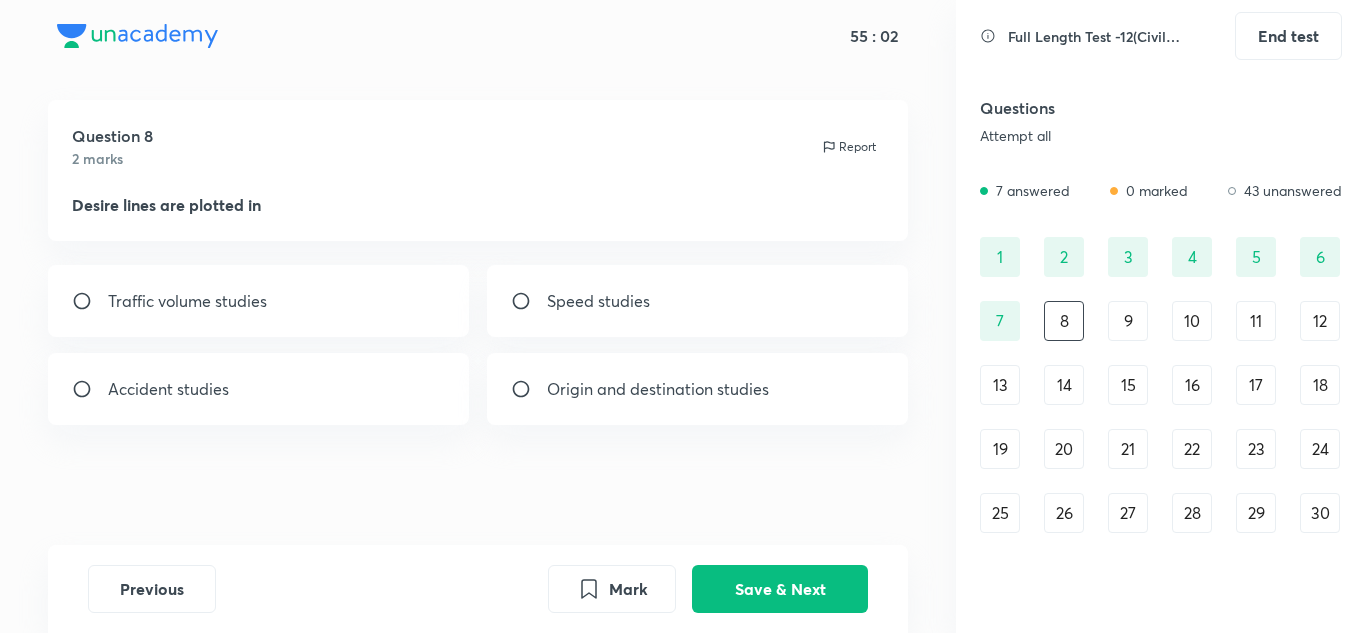click on "Origin and destination studies" at bounding box center (698, 389) 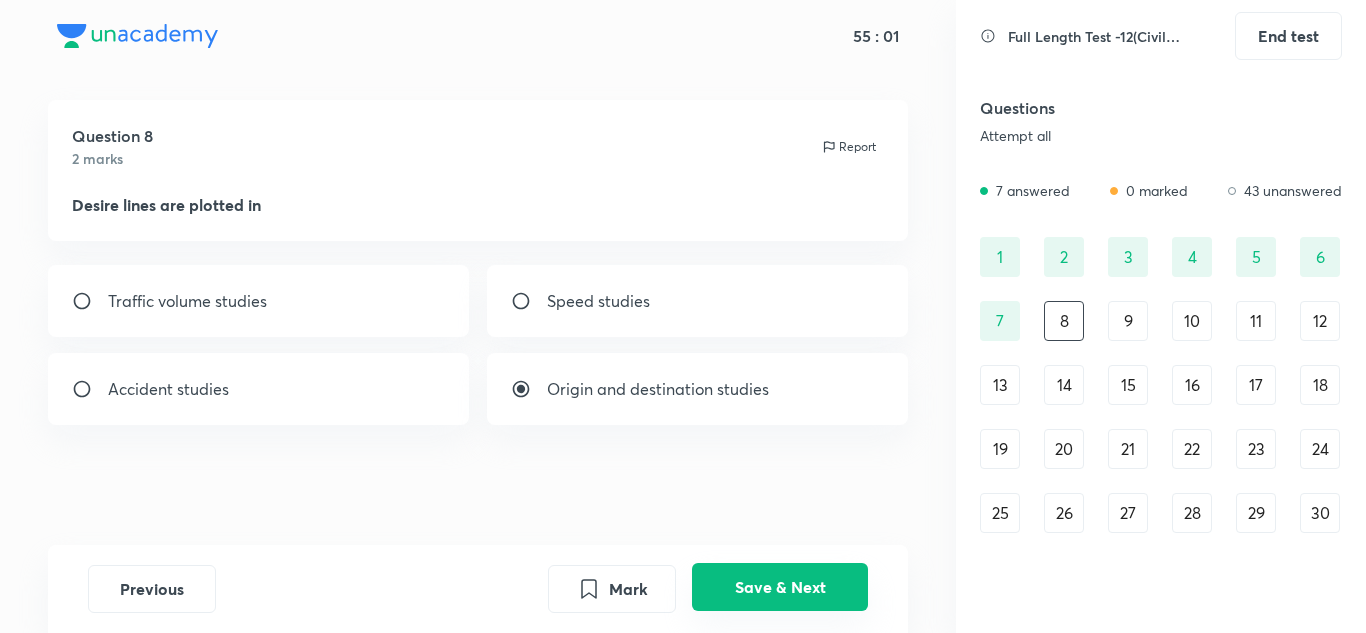 click on "Save & Next" at bounding box center [780, 587] 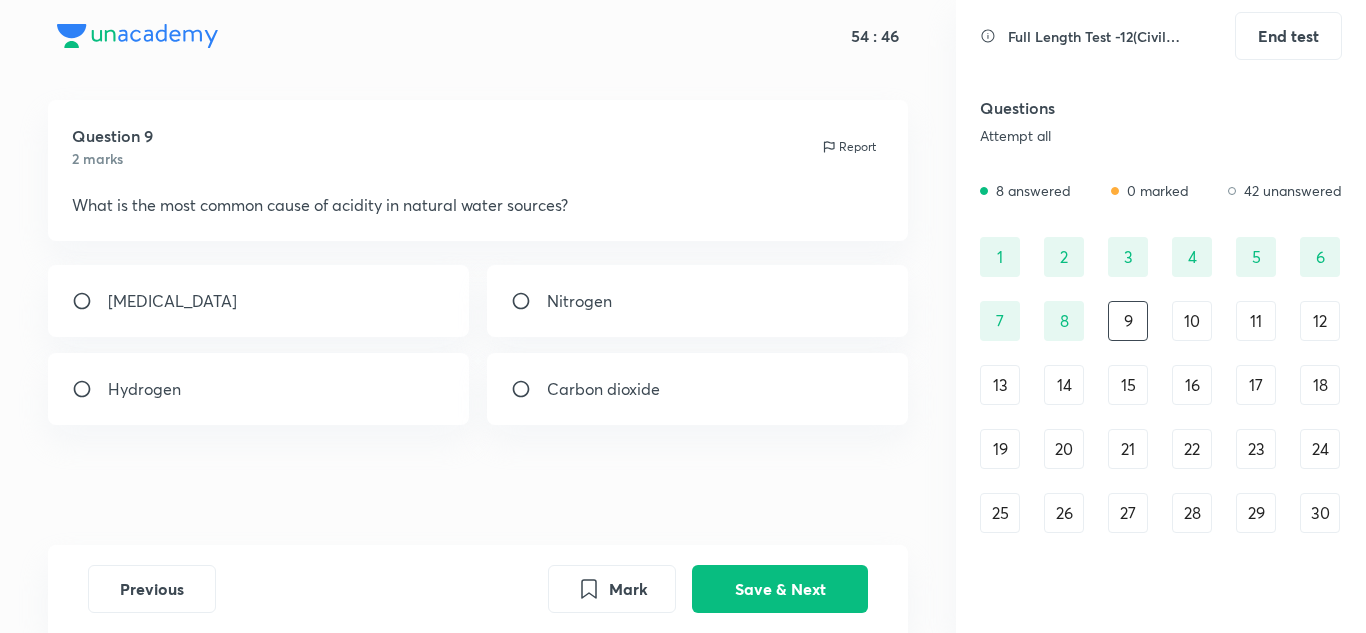 click on "Hydrogen" at bounding box center (144, 389) 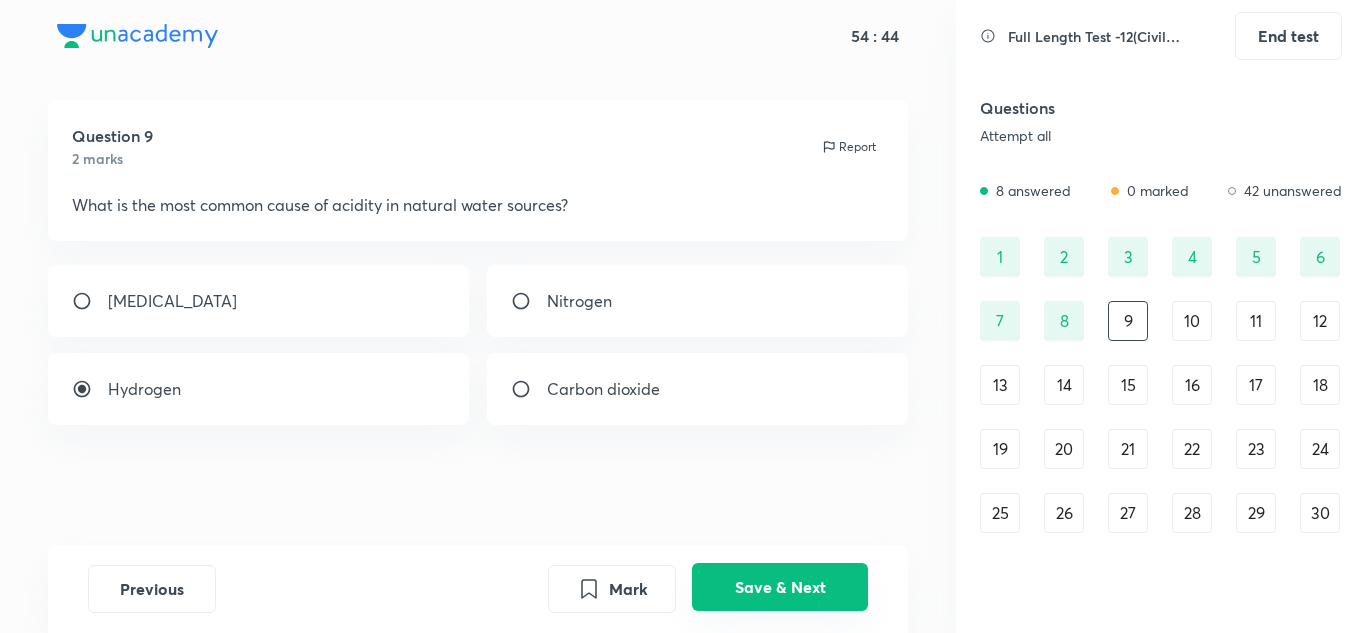 click on "Save & Next" at bounding box center [780, 587] 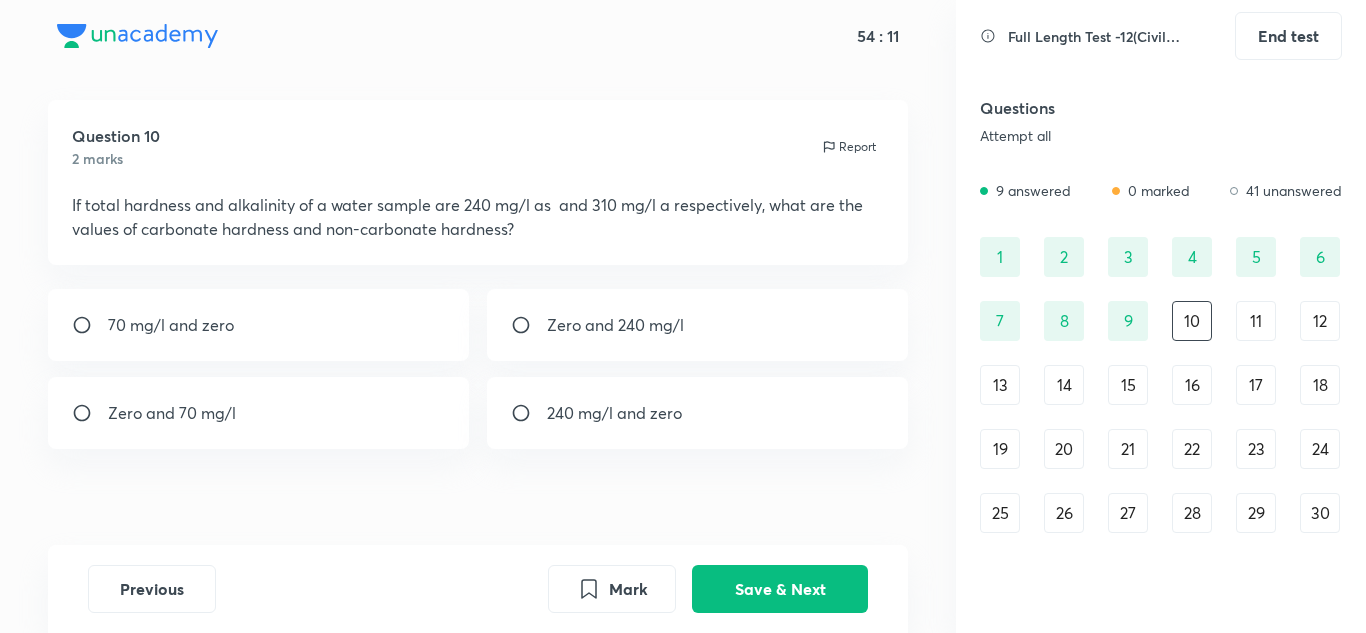 click on "240 mg/l and zero" at bounding box center (614, 413) 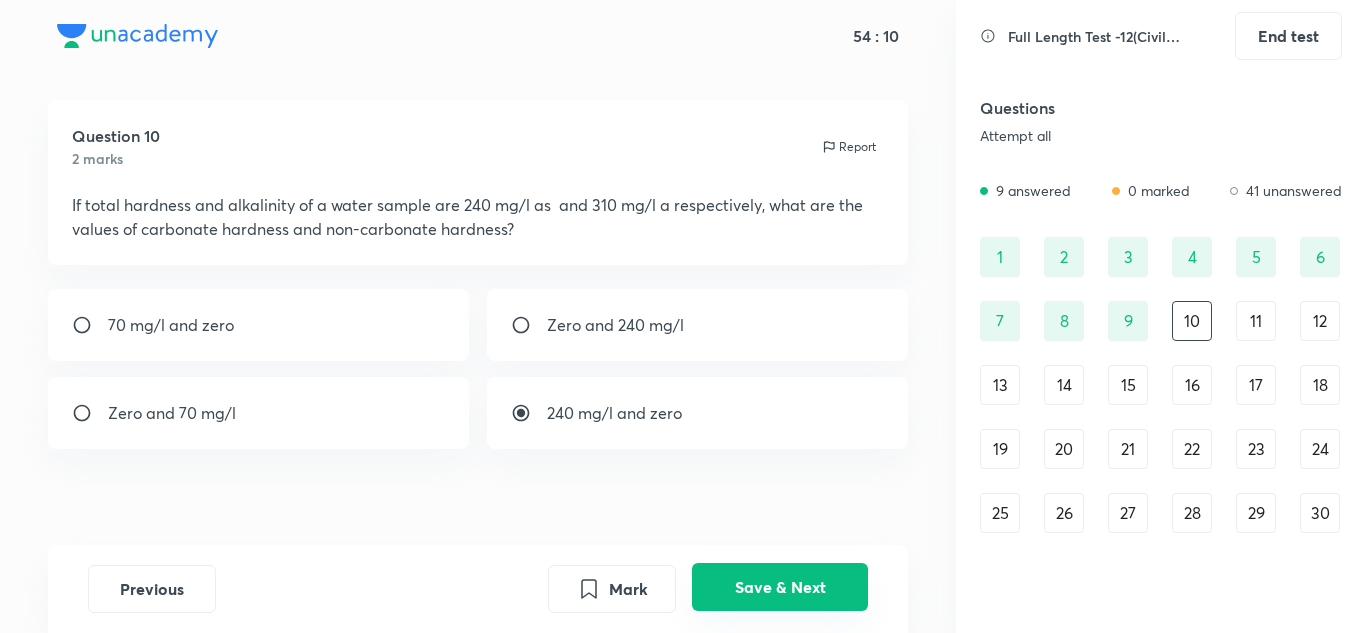 click on "Save & Next" at bounding box center [780, 587] 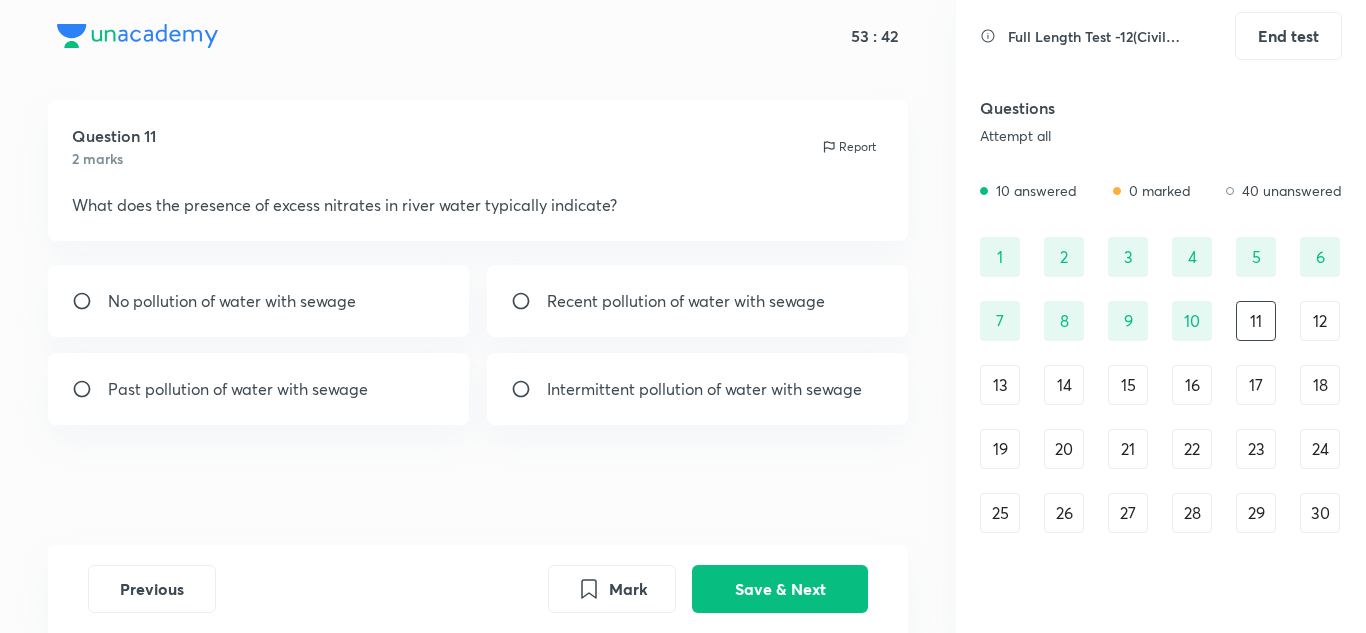 click on "Recent pollution of water with sewage" at bounding box center (698, 301) 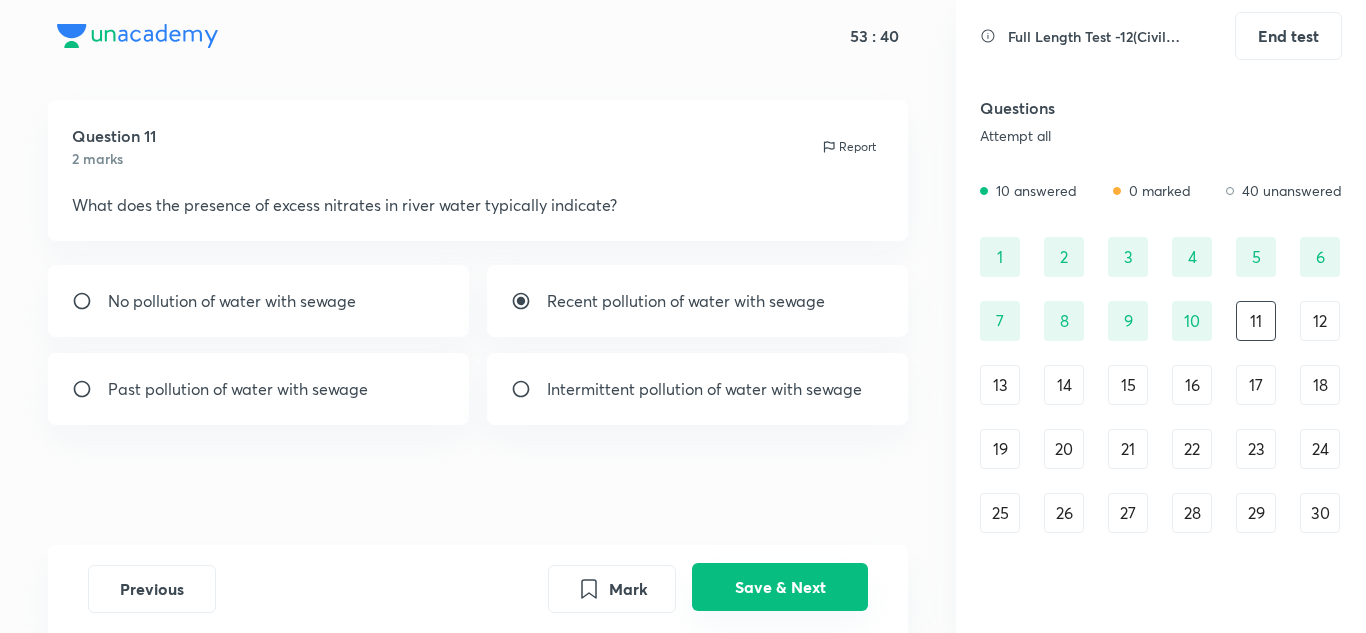 click on "Save & Next" at bounding box center (780, 587) 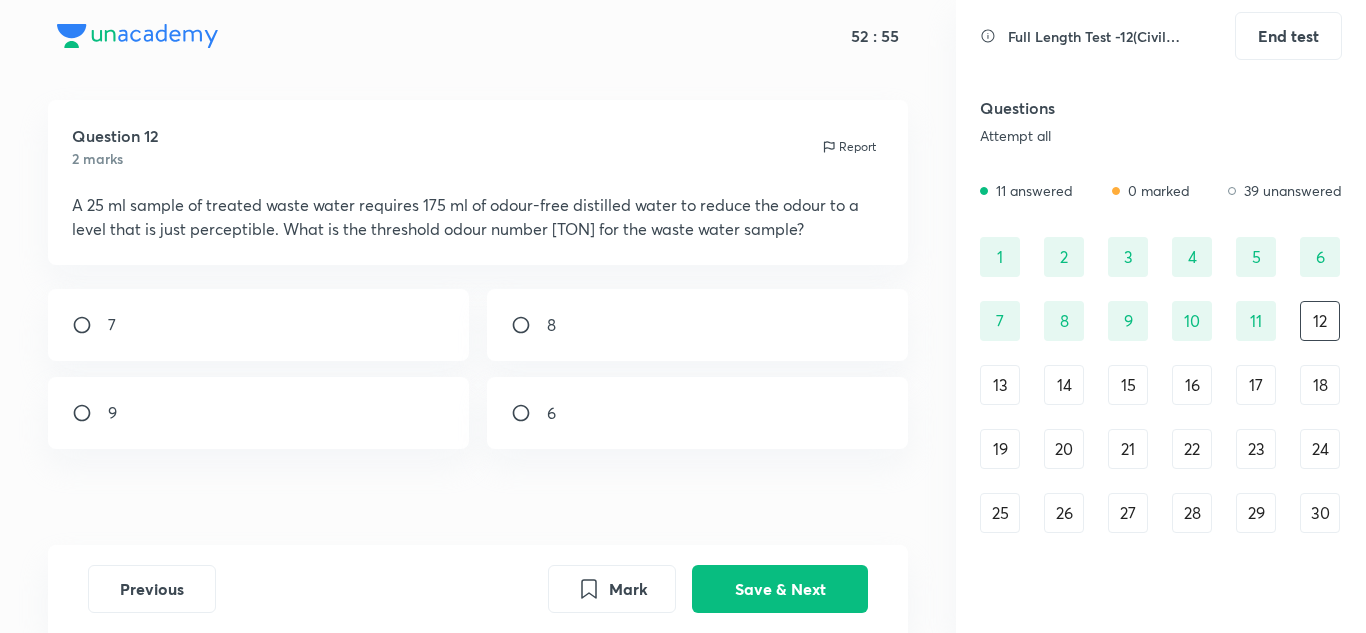 click on "8" at bounding box center [698, 325] 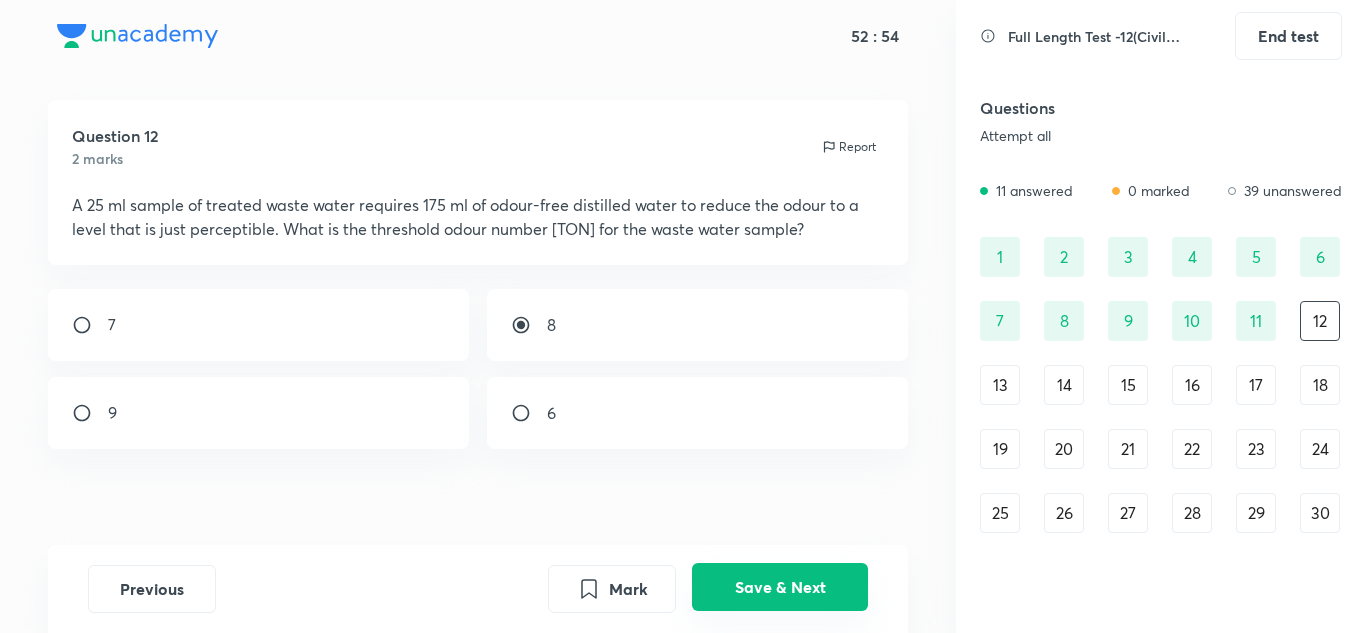 click on "Save & Next" at bounding box center [780, 587] 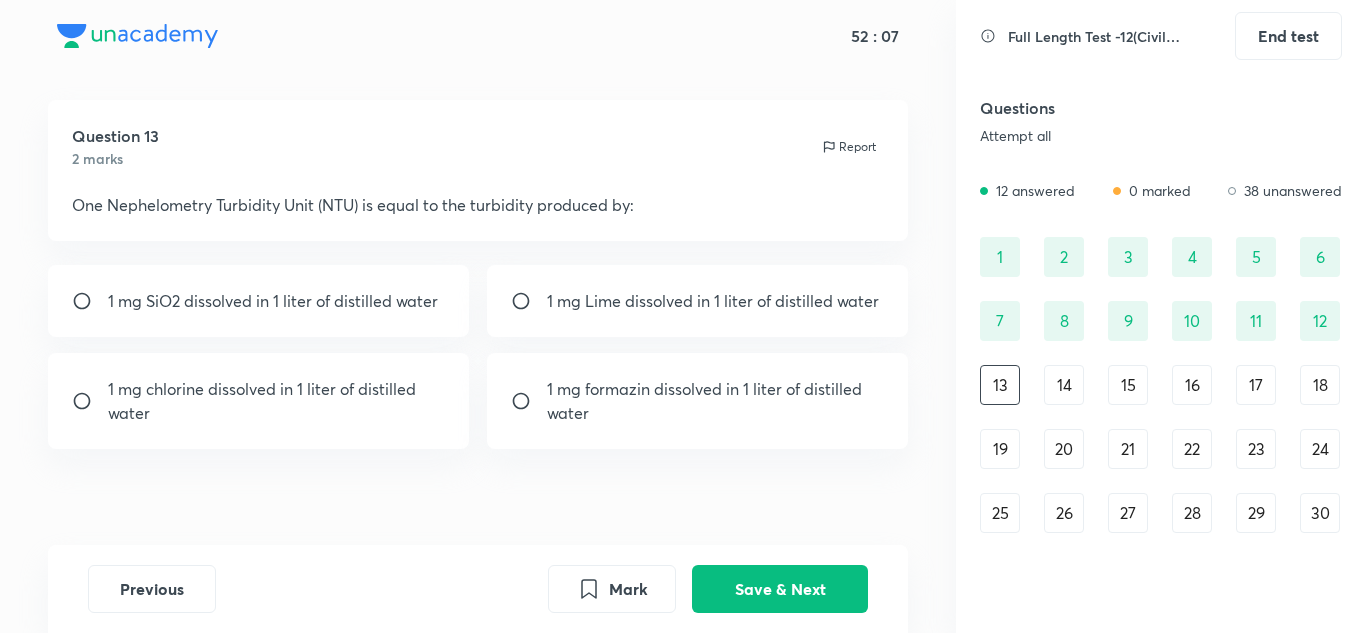 click on "1 mg formazin dissolved in 1 liter of distilled water" at bounding box center (698, 401) 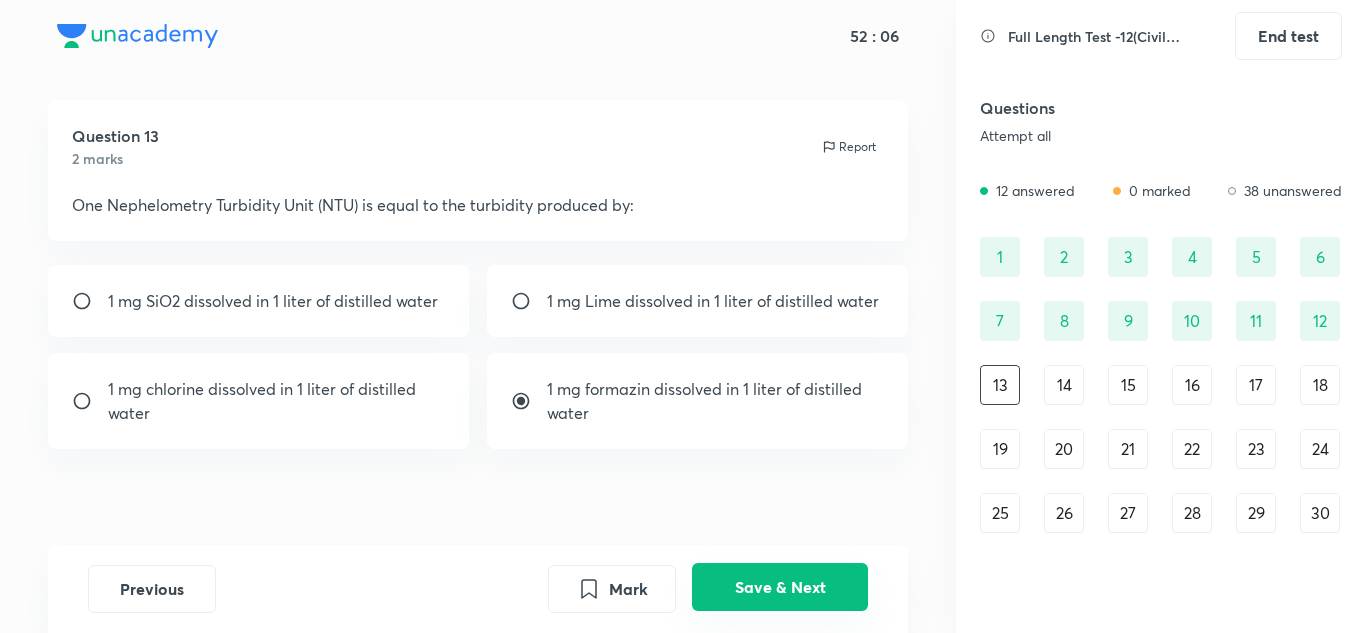 click on "Save & Next" at bounding box center [780, 587] 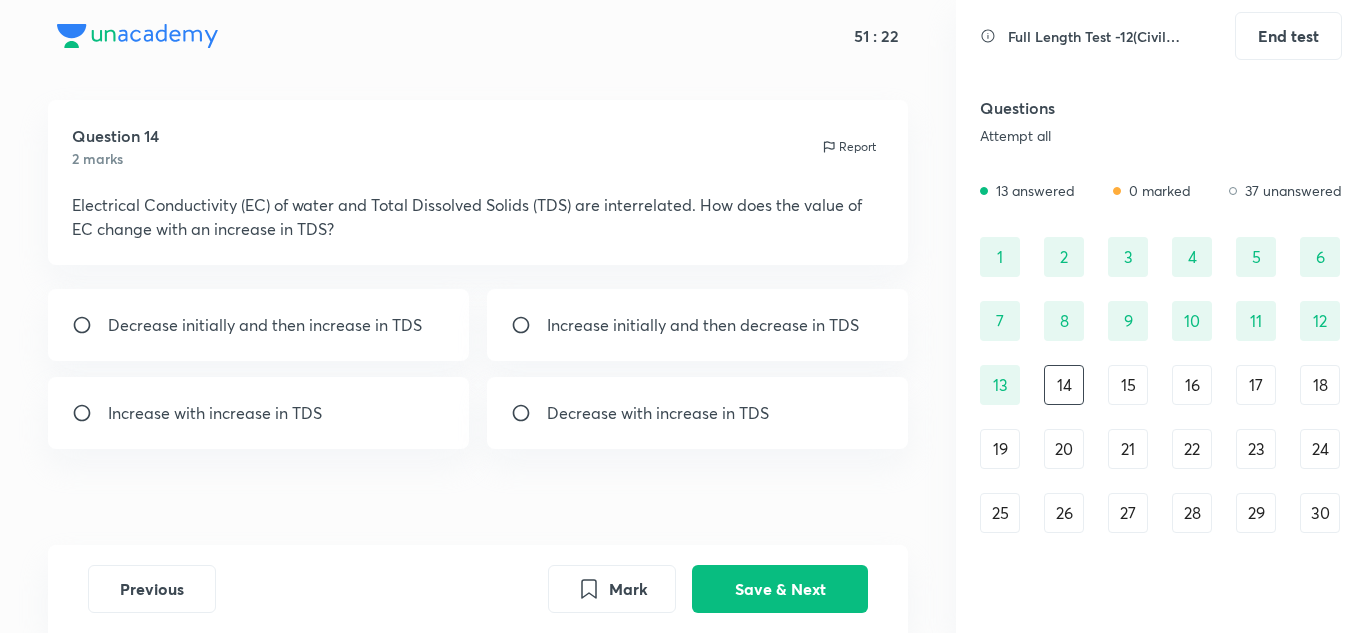 click on "Increase with increase in TDS" at bounding box center (215, 413) 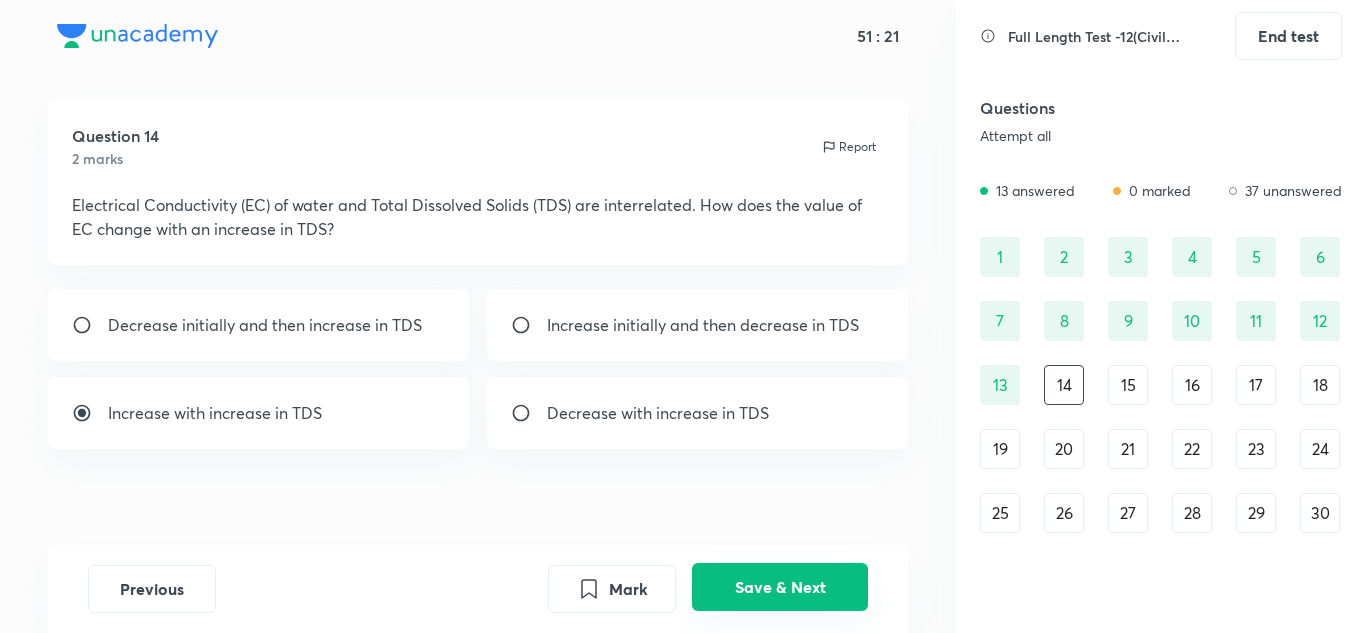 click on "Save & Next" at bounding box center (780, 587) 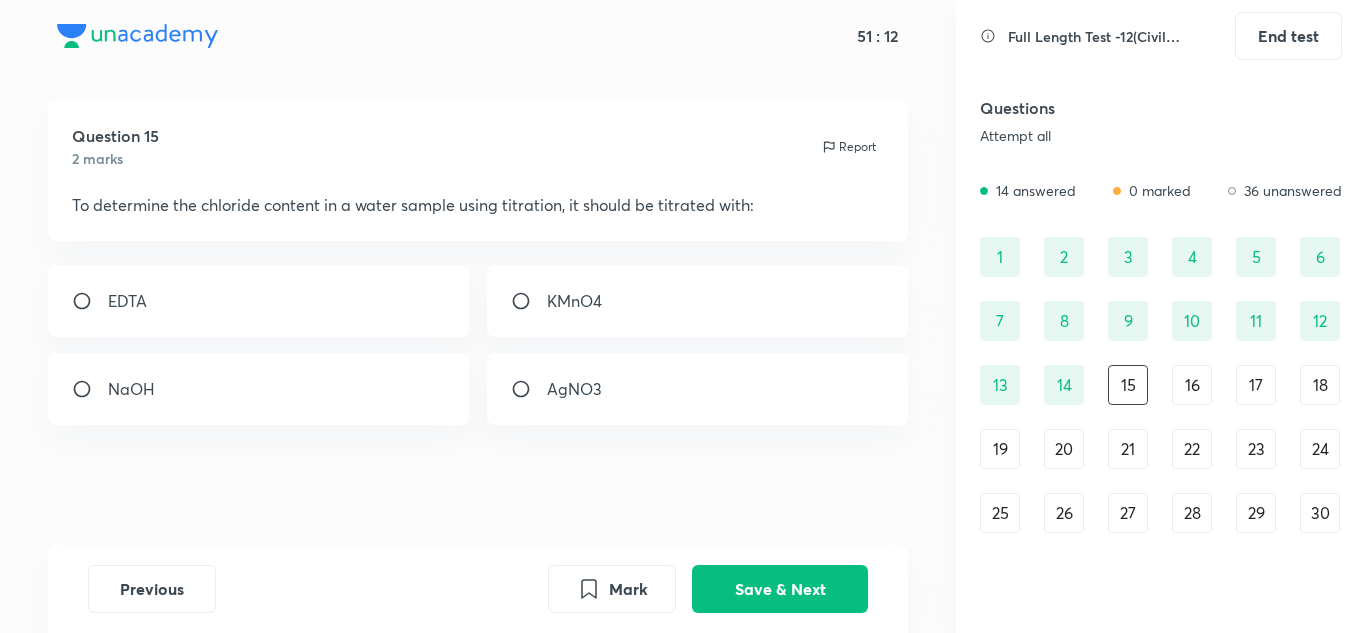 click on "AgNO3" at bounding box center [574, 389] 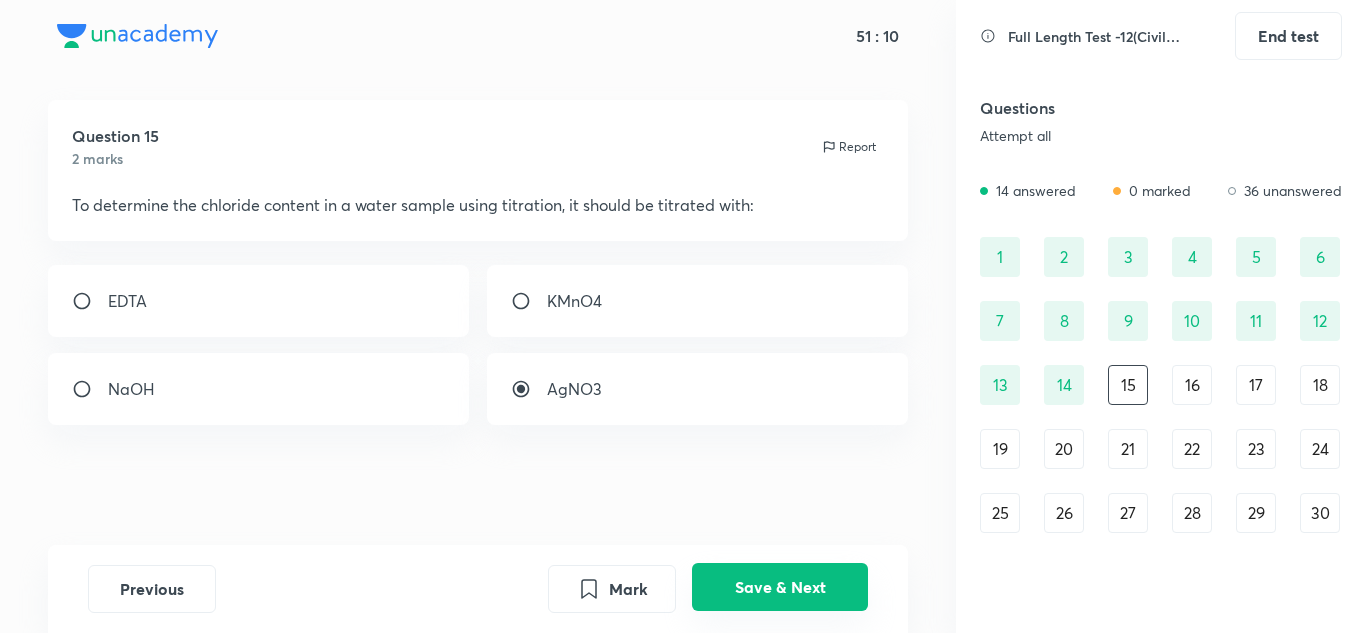 click on "Save & Next" at bounding box center [780, 587] 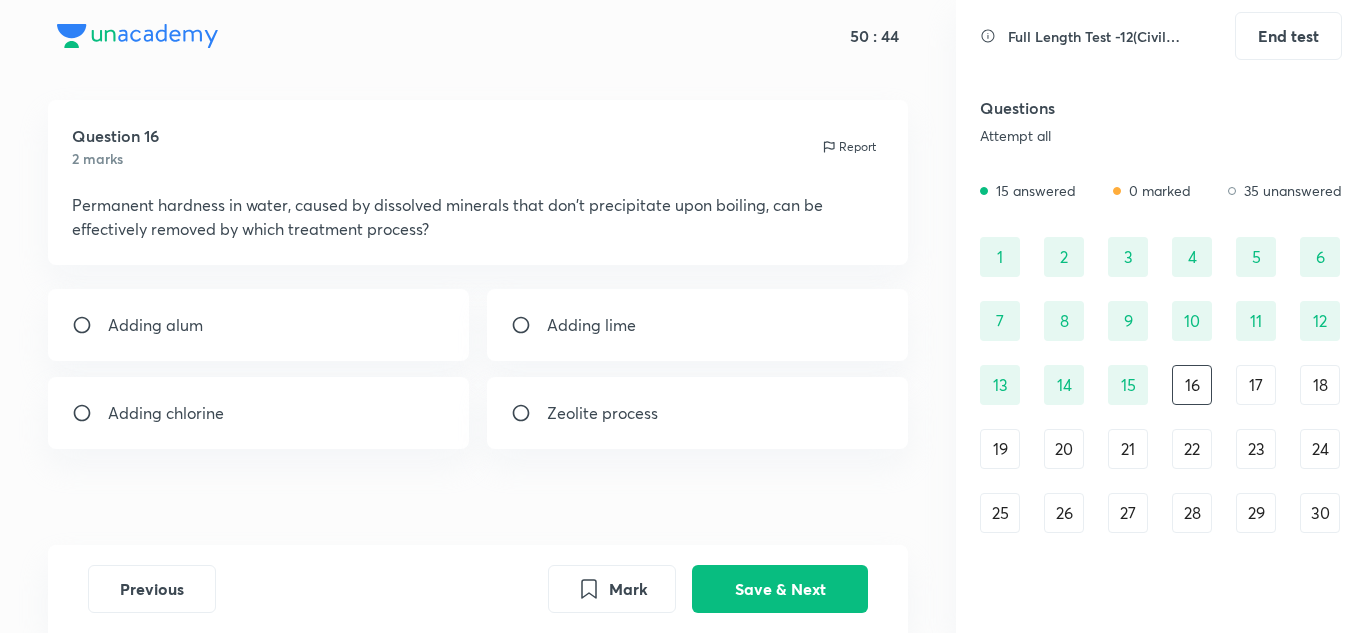 click on "Zeolite process" at bounding box center [602, 413] 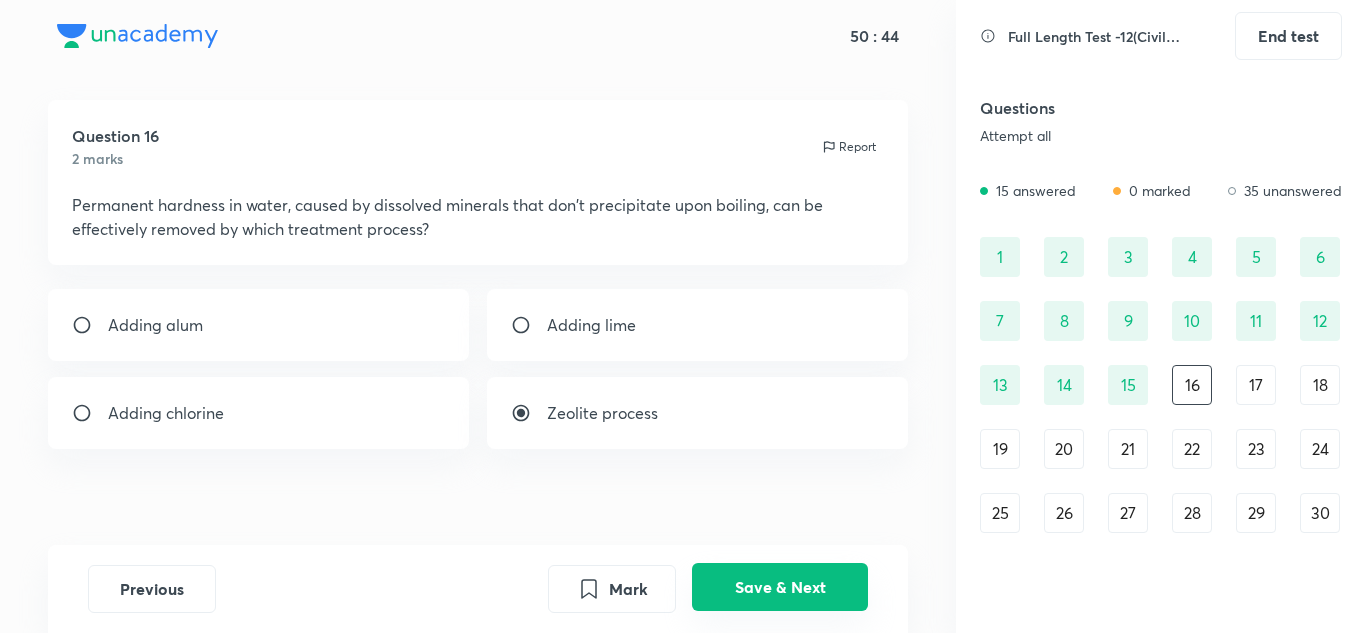 click on "Save & Next" at bounding box center [780, 587] 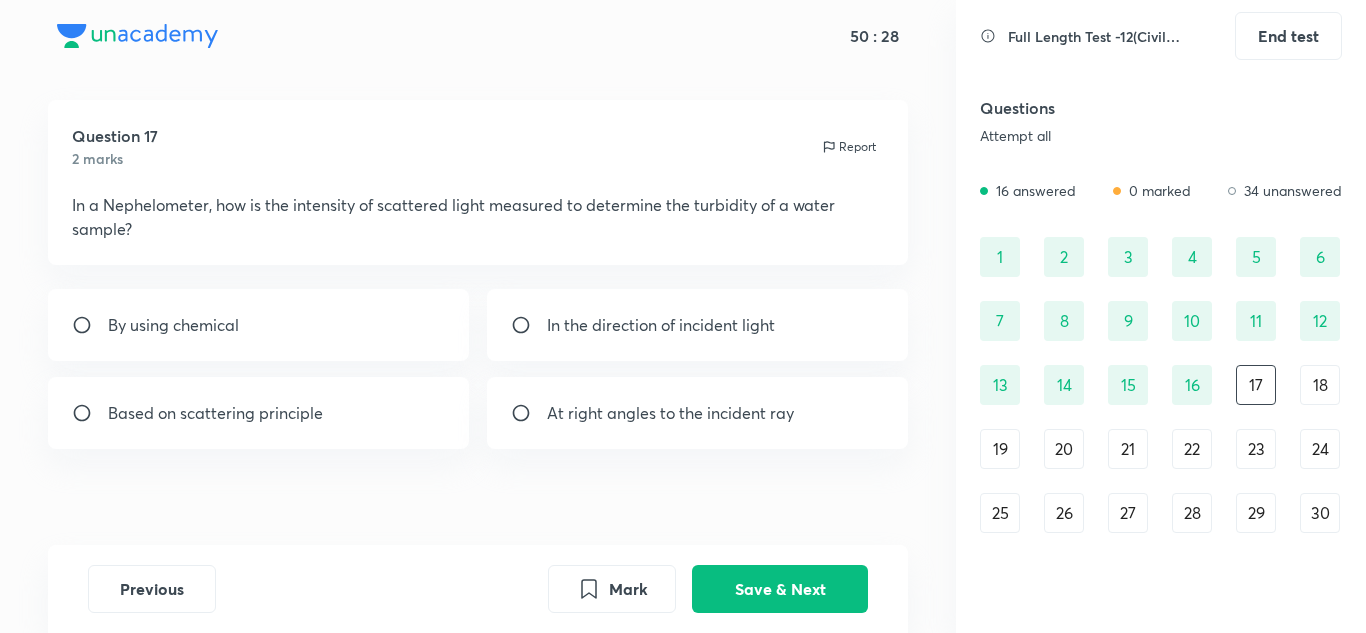 click on "At right angles to the incident ray" at bounding box center [670, 413] 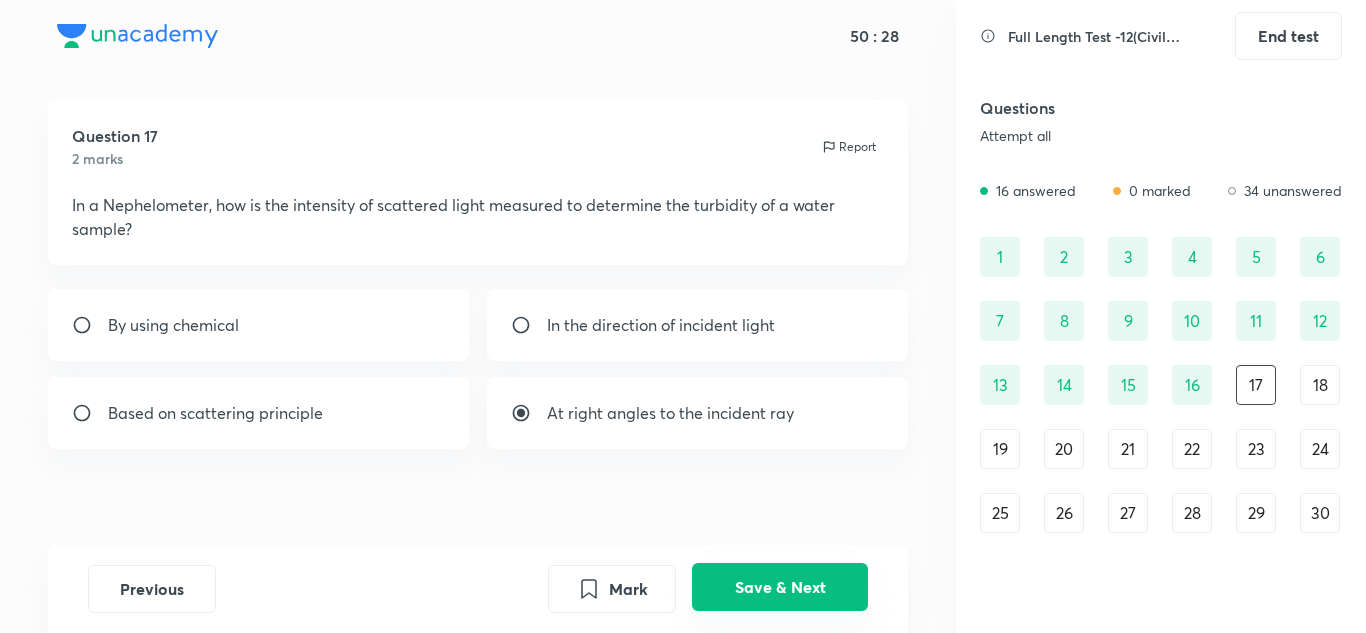 click on "Save & Next" at bounding box center [780, 587] 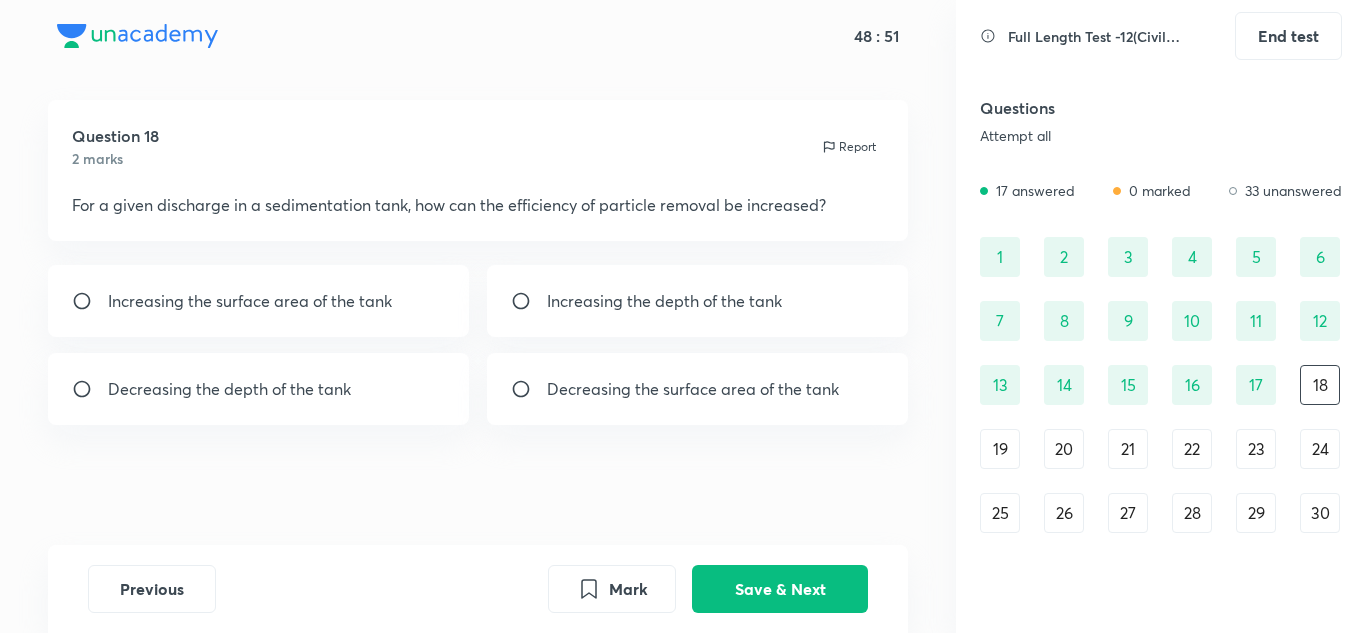 drag, startPoint x: 126, startPoint y: 308, endPoint x: 139, endPoint y: 311, distance: 13.341664 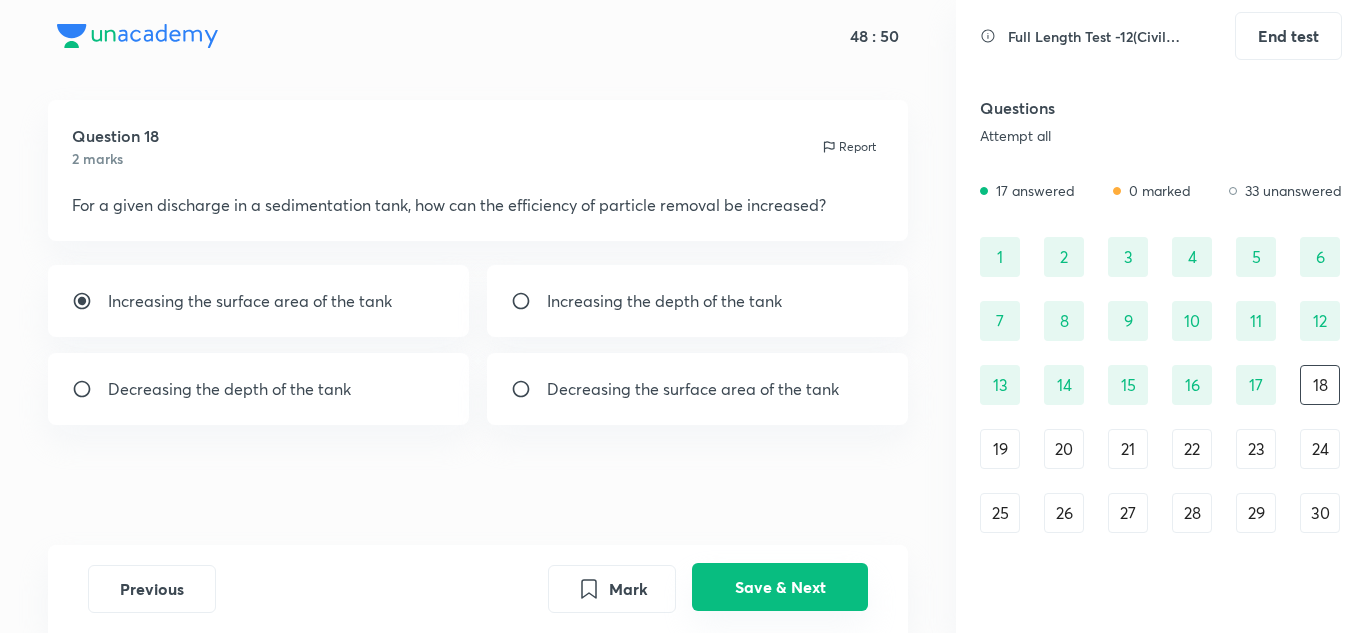 click on "Save & Next" at bounding box center (780, 587) 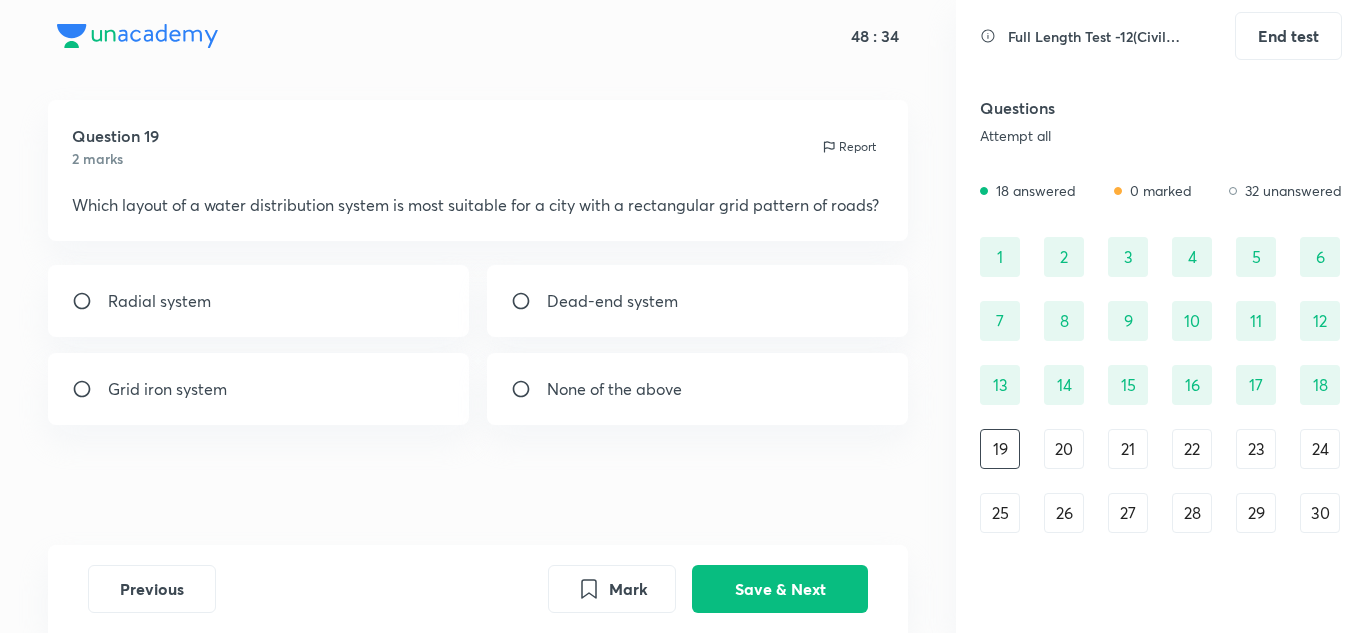 click on "Grid iron system" at bounding box center (259, 389) 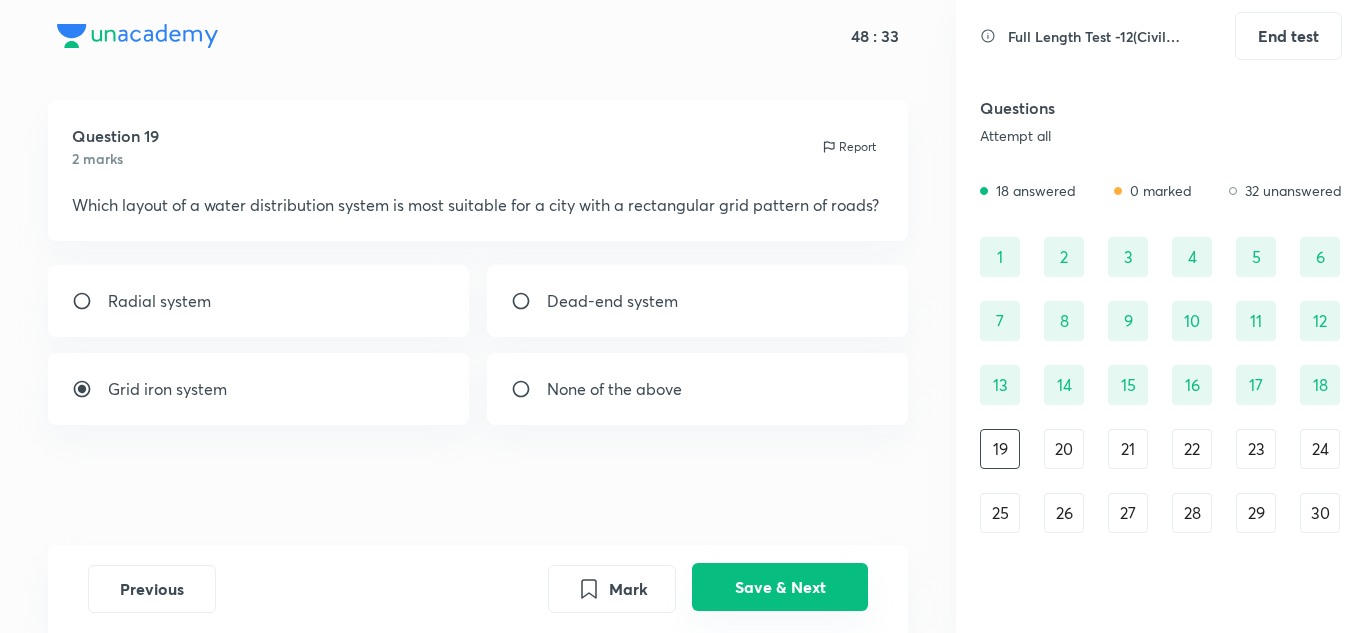 click on "Save & Next" at bounding box center (780, 587) 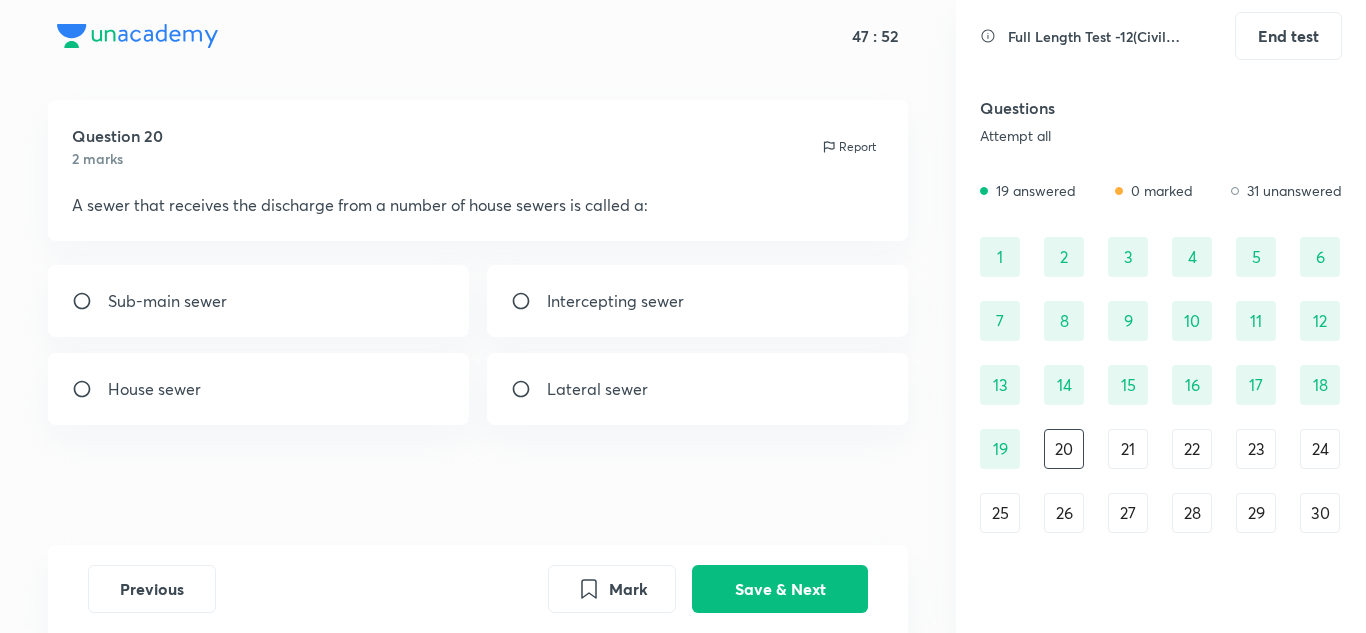 click on "Sub-main sewer" at bounding box center (259, 301) 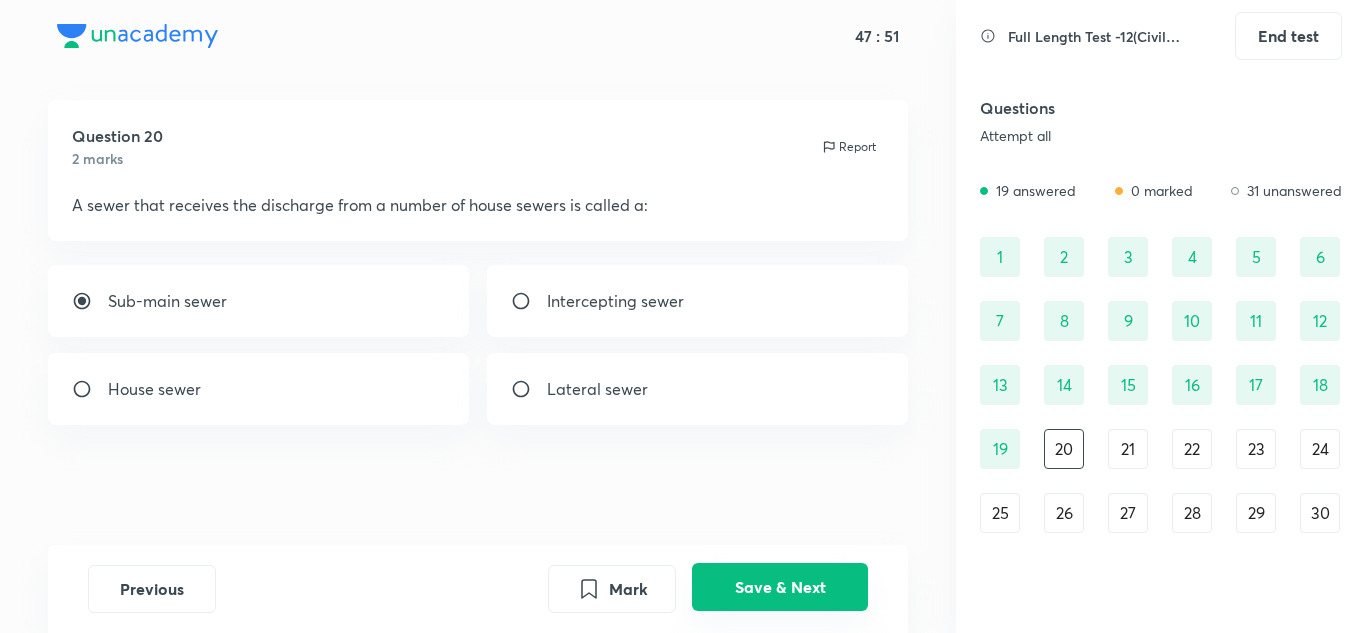 click on "Save & Next" at bounding box center (780, 587) 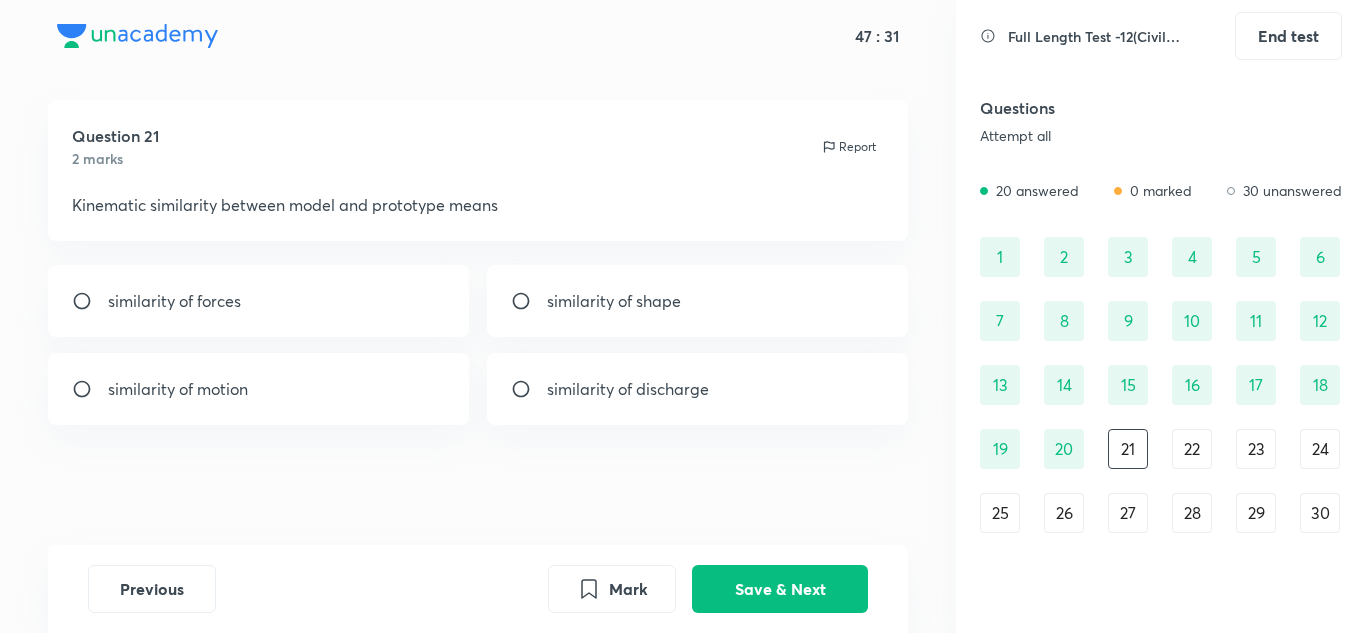 click on "similarity of motion" at bounding box center [259, 389] 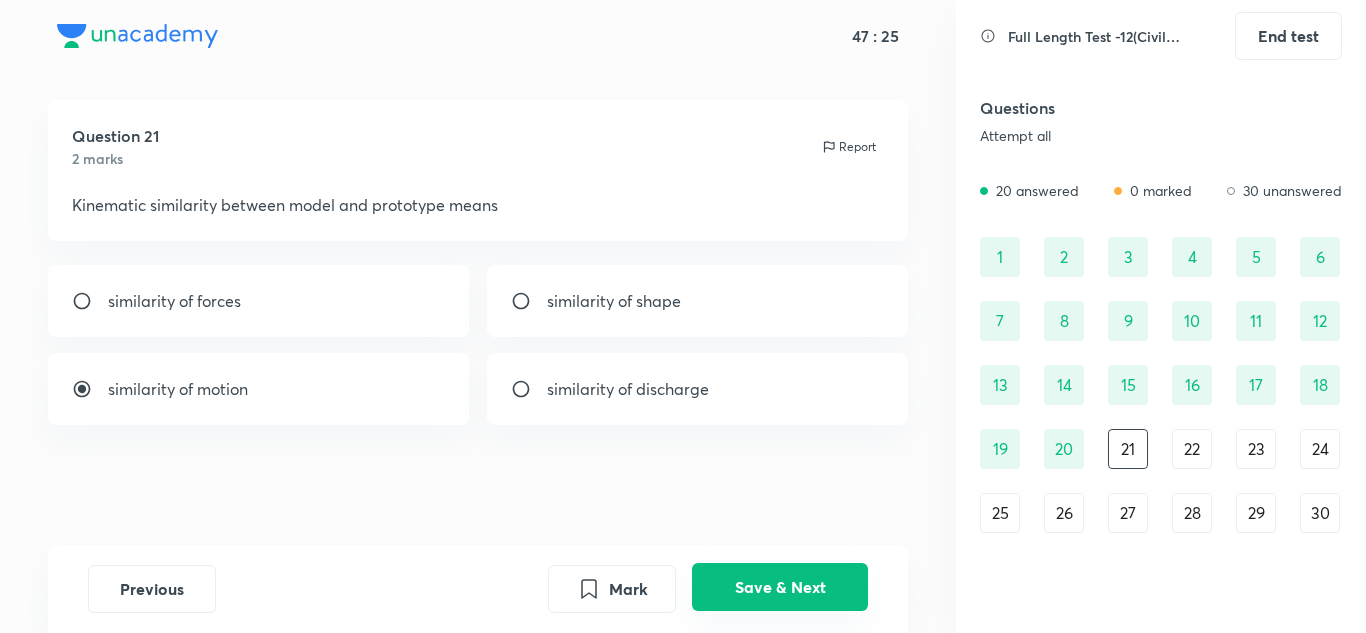 click on "Save & Next" at bounding box center (780, 587) 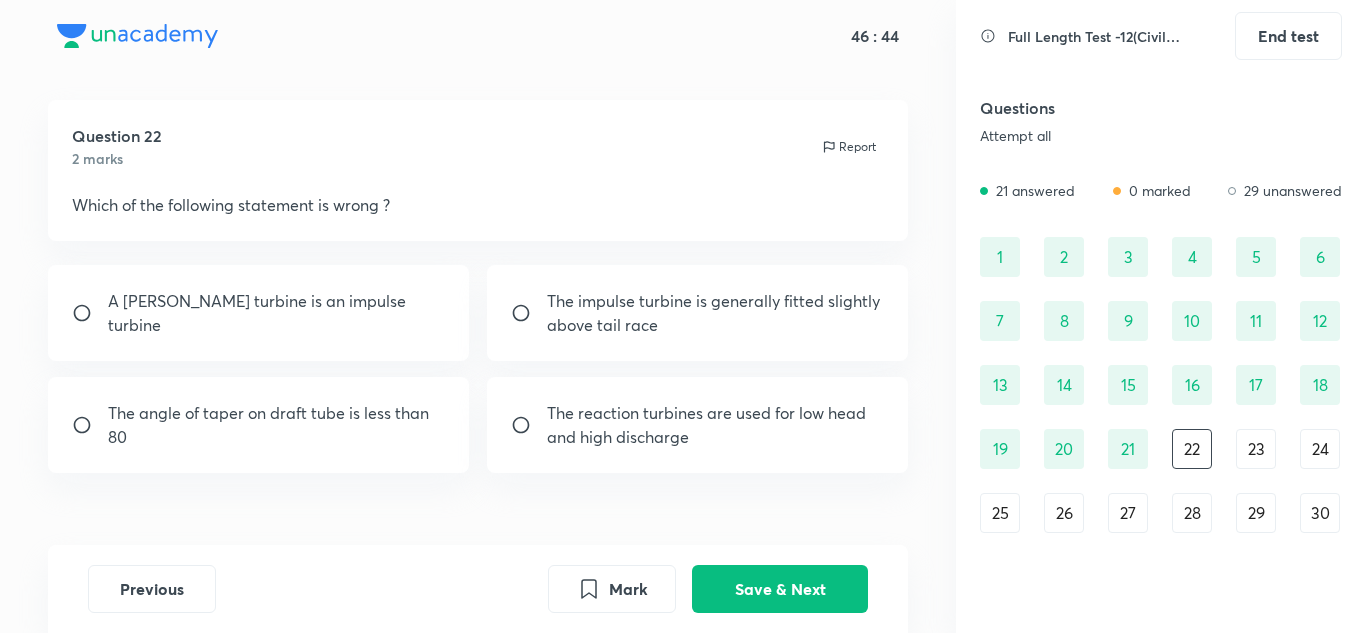 click on "The angle of taper on draft tube is less than 80" at bounding box center (277, 425) 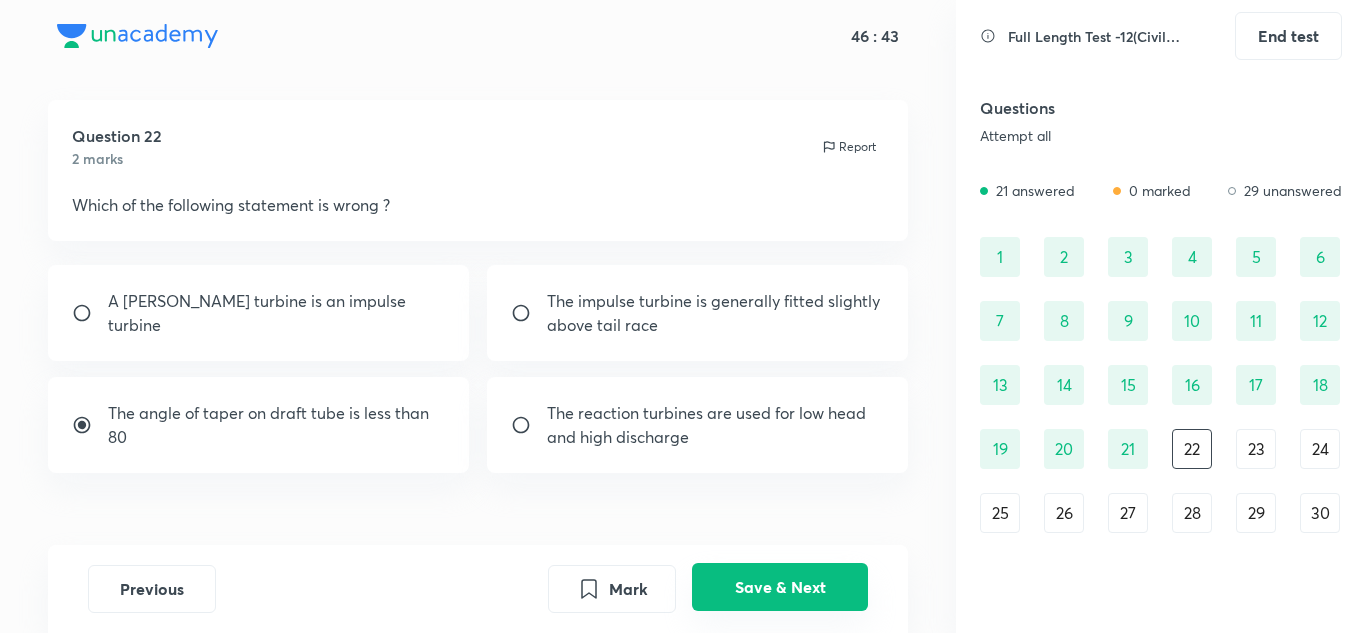 click on "Save & Next" at bounding box center (780, 587) 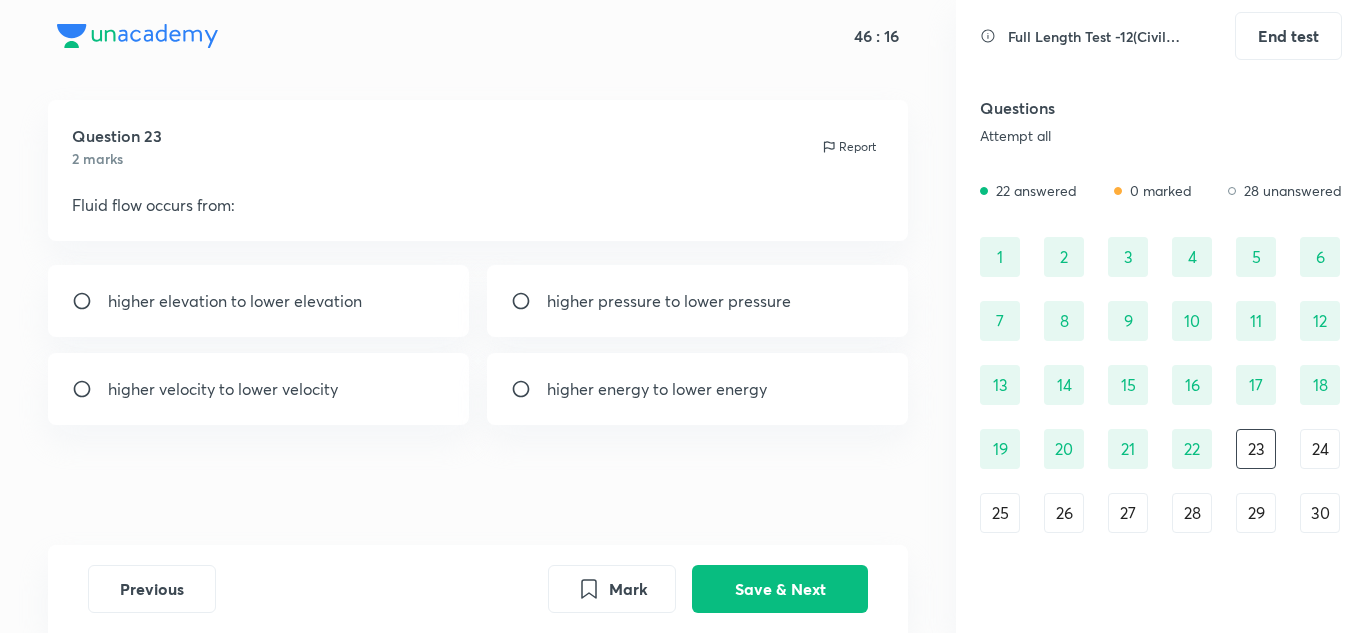 click on "higher elevation to lower elevation" at bounding box center (235, 301) 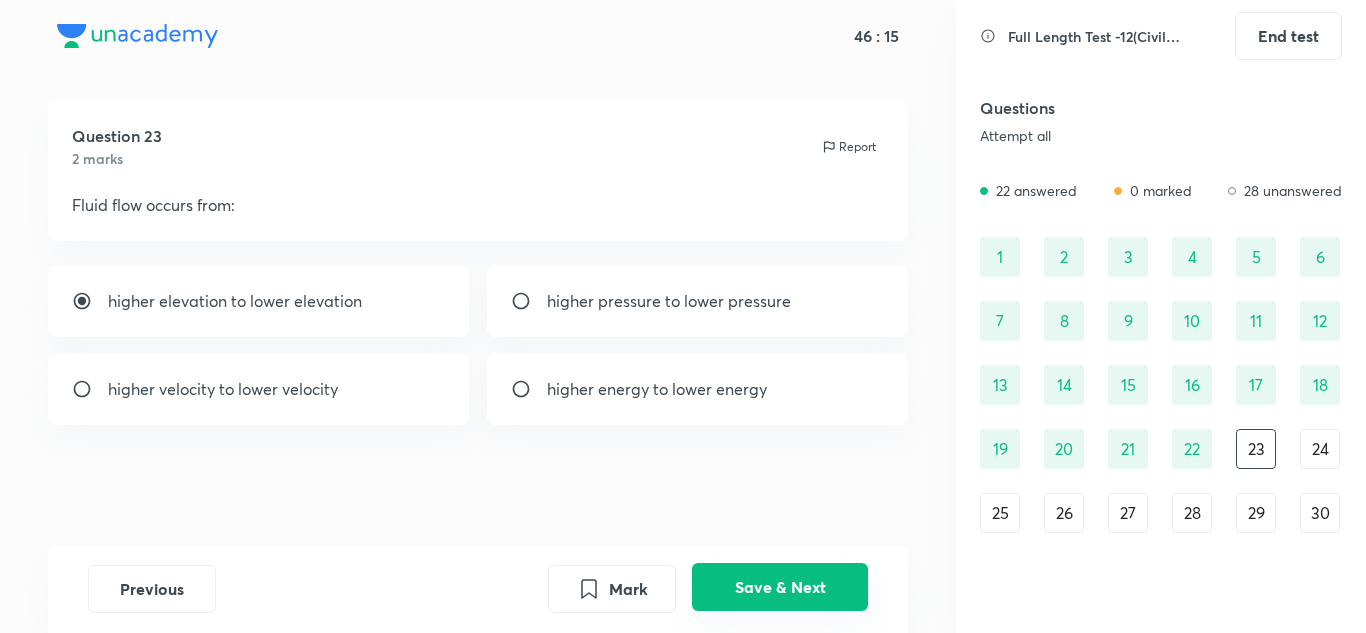 click on "Save & Next" at bounding box center (780, 587) 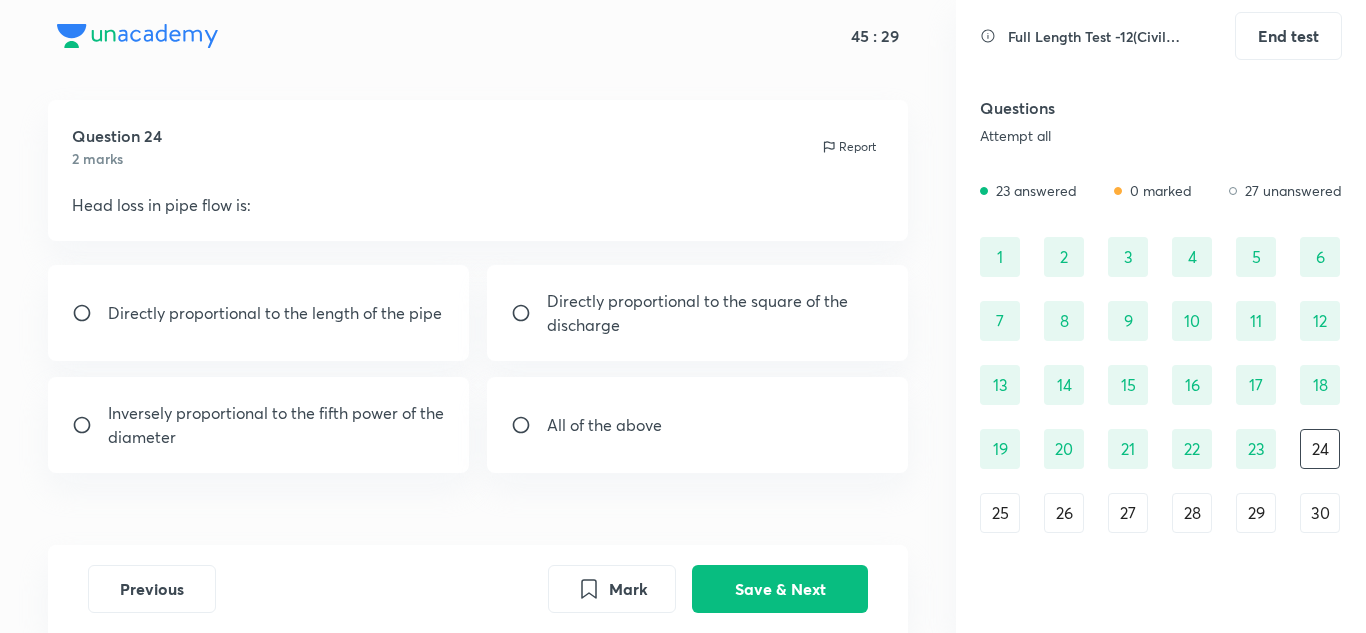 click on "All of the above" at bounding box center (698, 425) 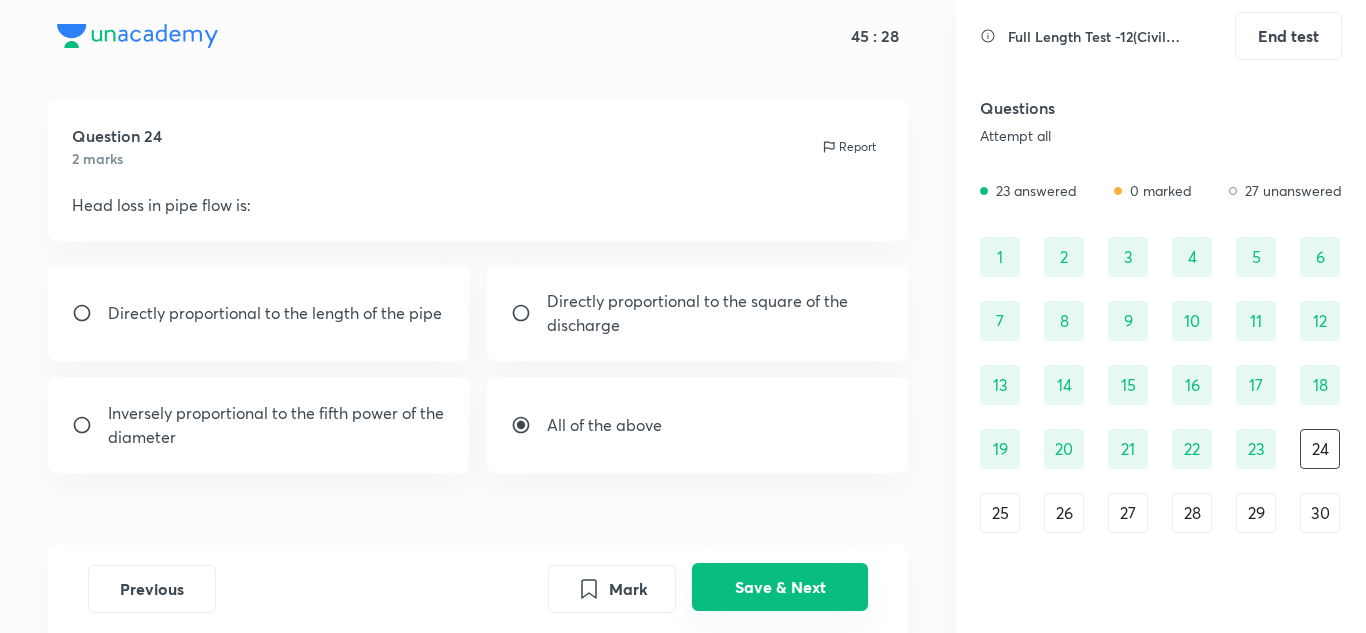click on "Save & Next" at bounding box center (780, 587) 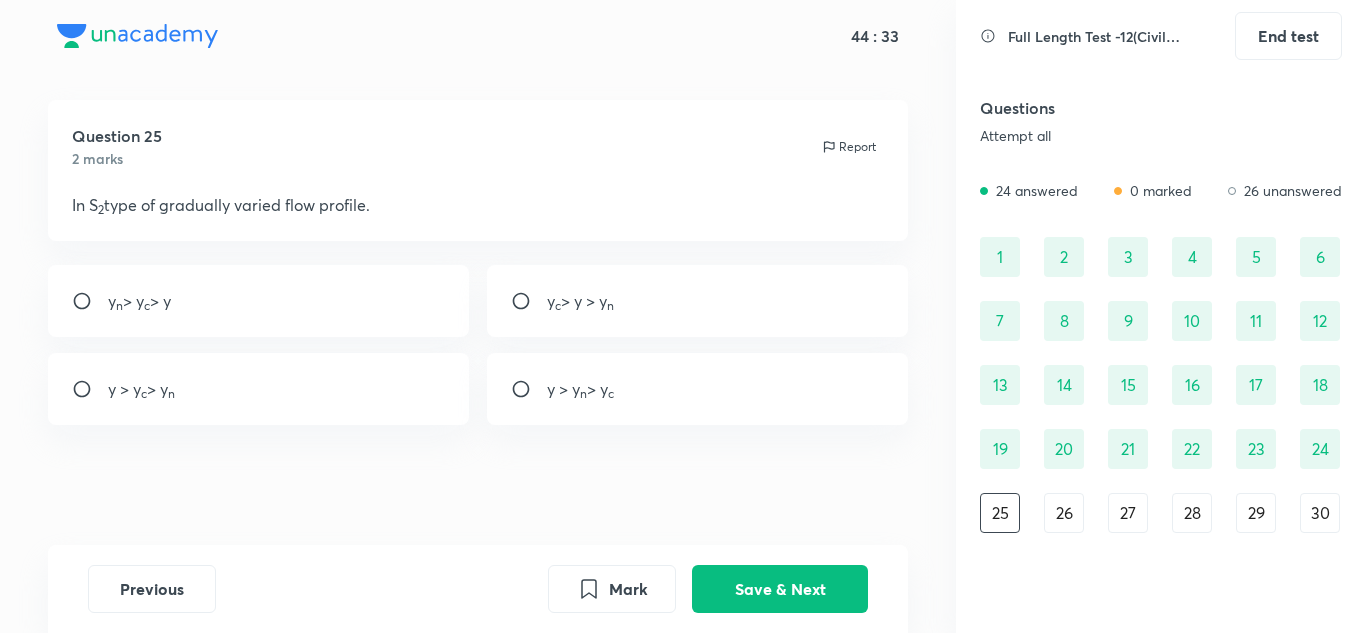 click on "y c  > y > y n" at bounding box center (580, 301) 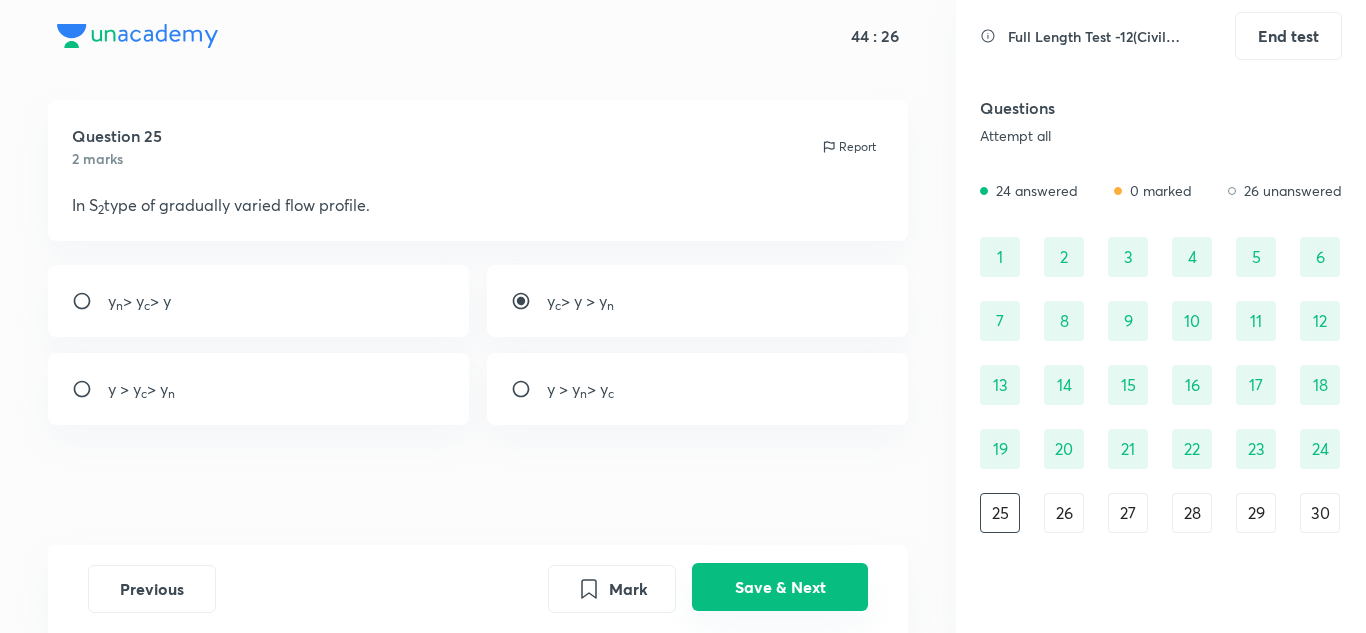 click on "Save & Next" at bounding box center (780, 587) 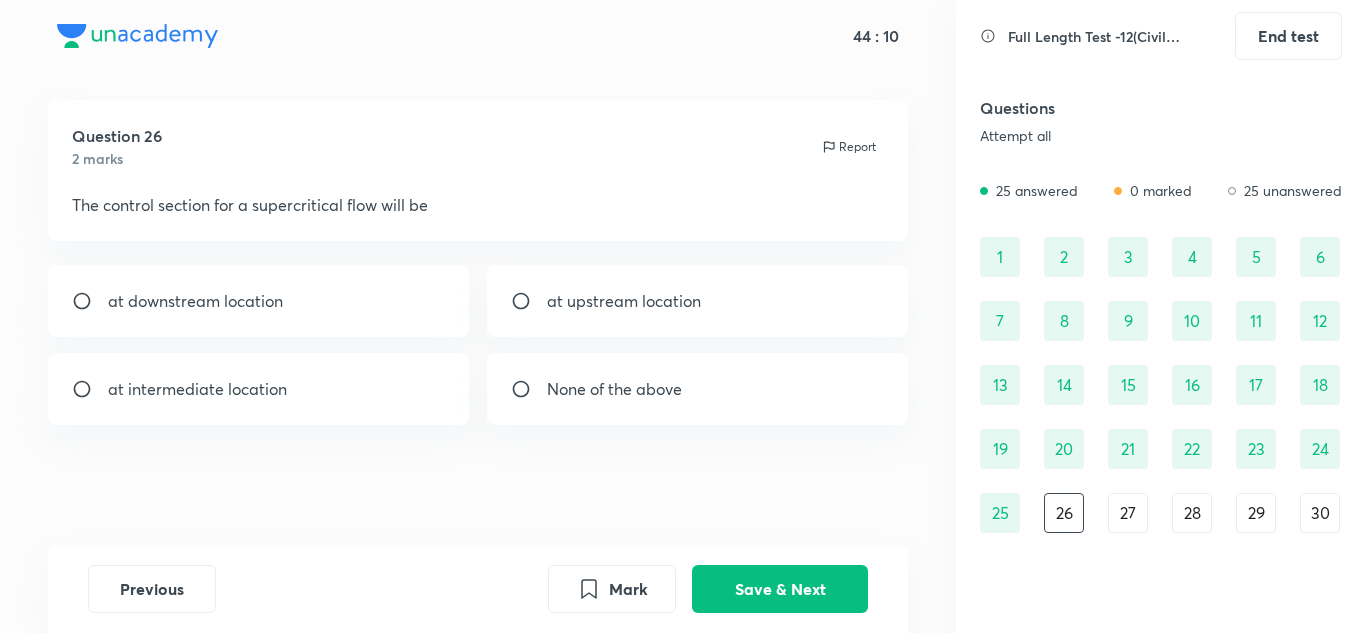 click at bounding box center [529, 301] 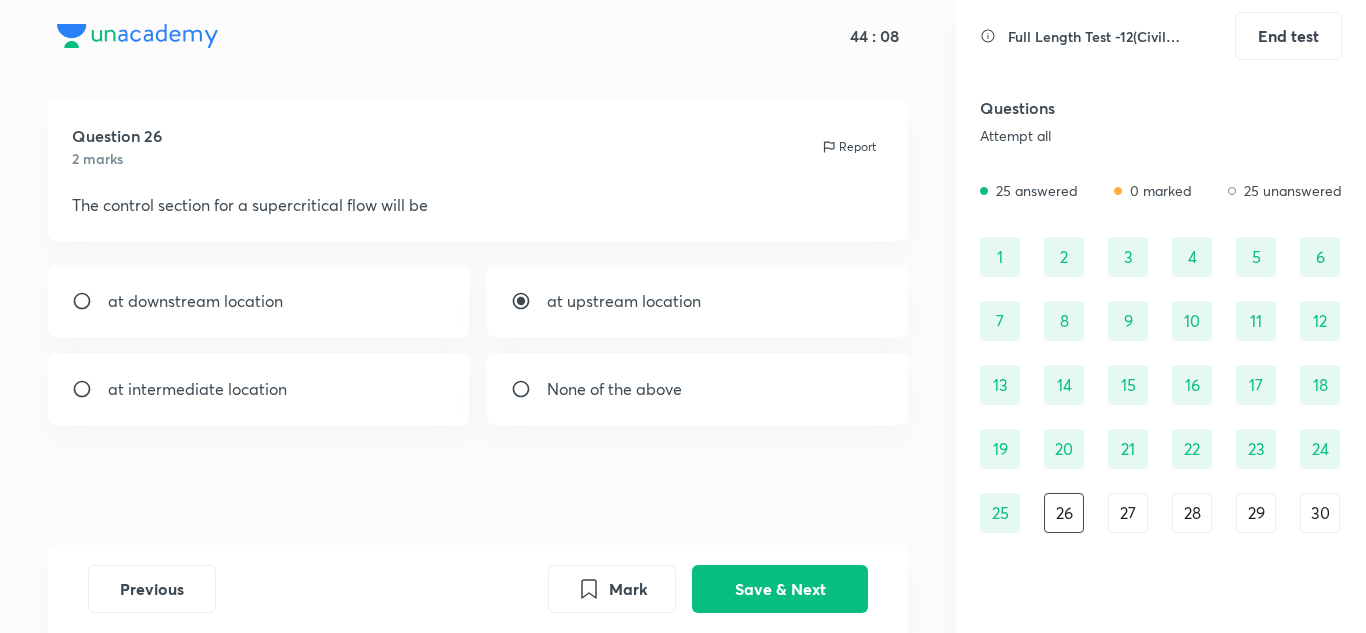 drag, startPoint x: 761, startPoint y: 580, endPoint x: 722, endPoint y: 559, distance: 44.294468 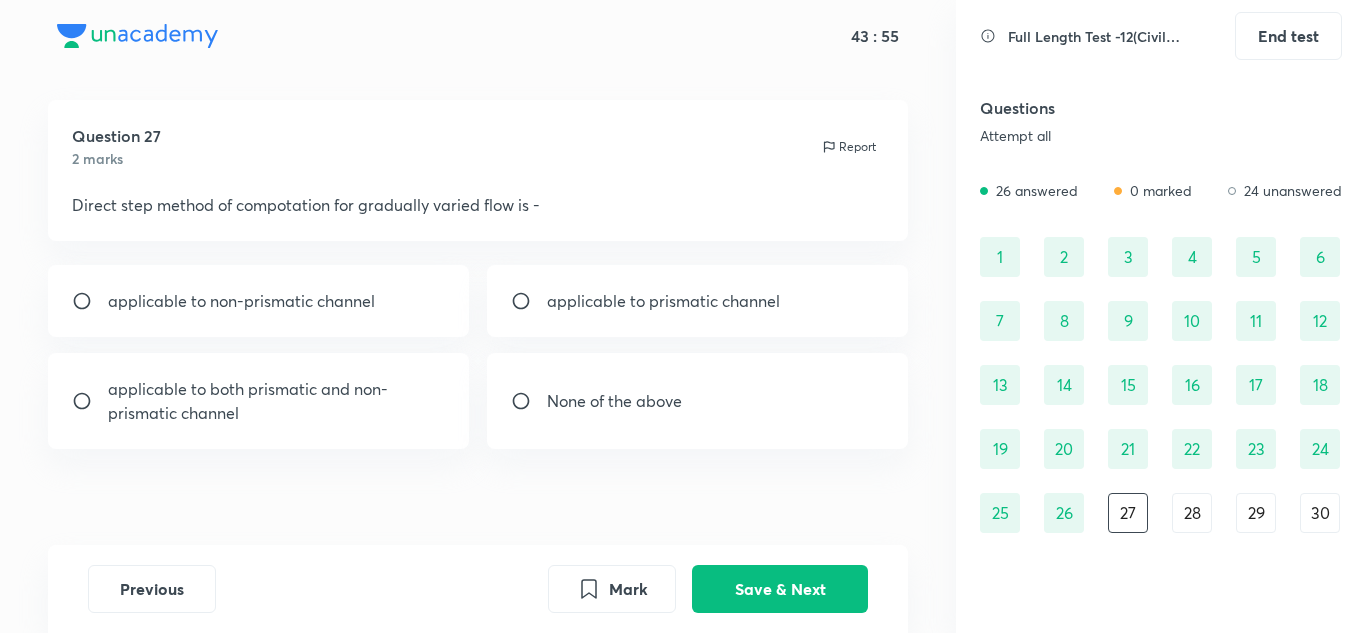 click on "applicable to prismatic channel" at bounding box center (663, 301) 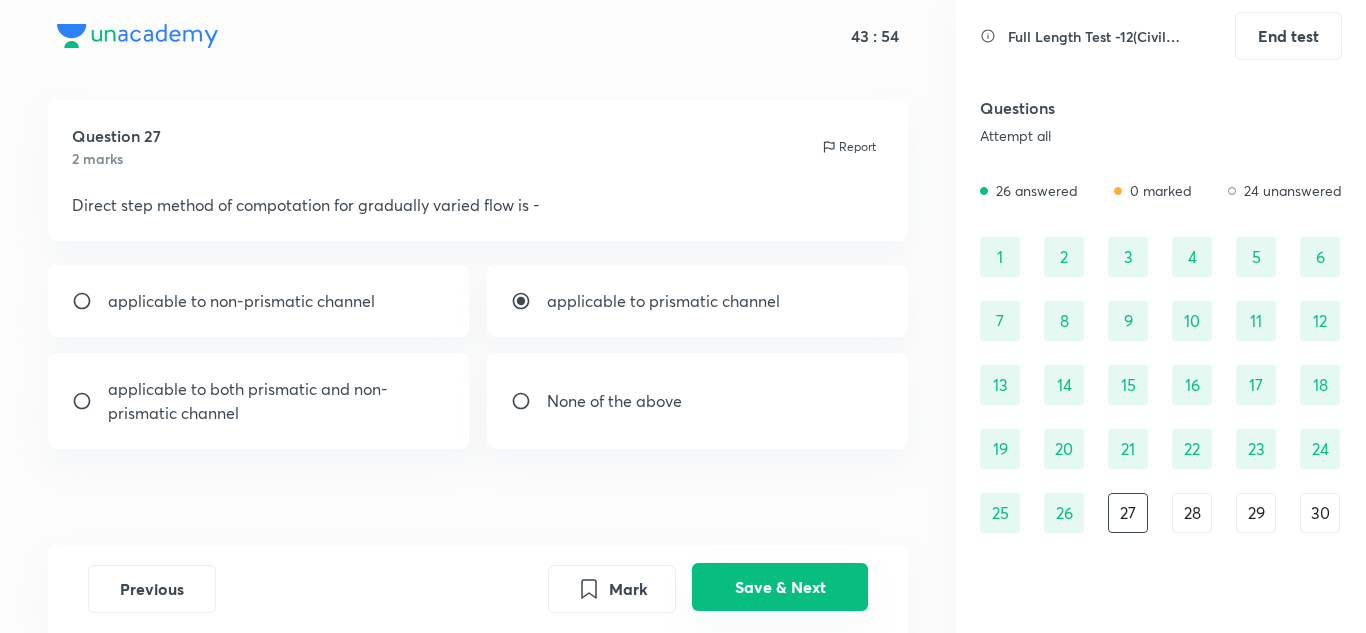 click on "Save & Next" at bounding box center (780, 587) 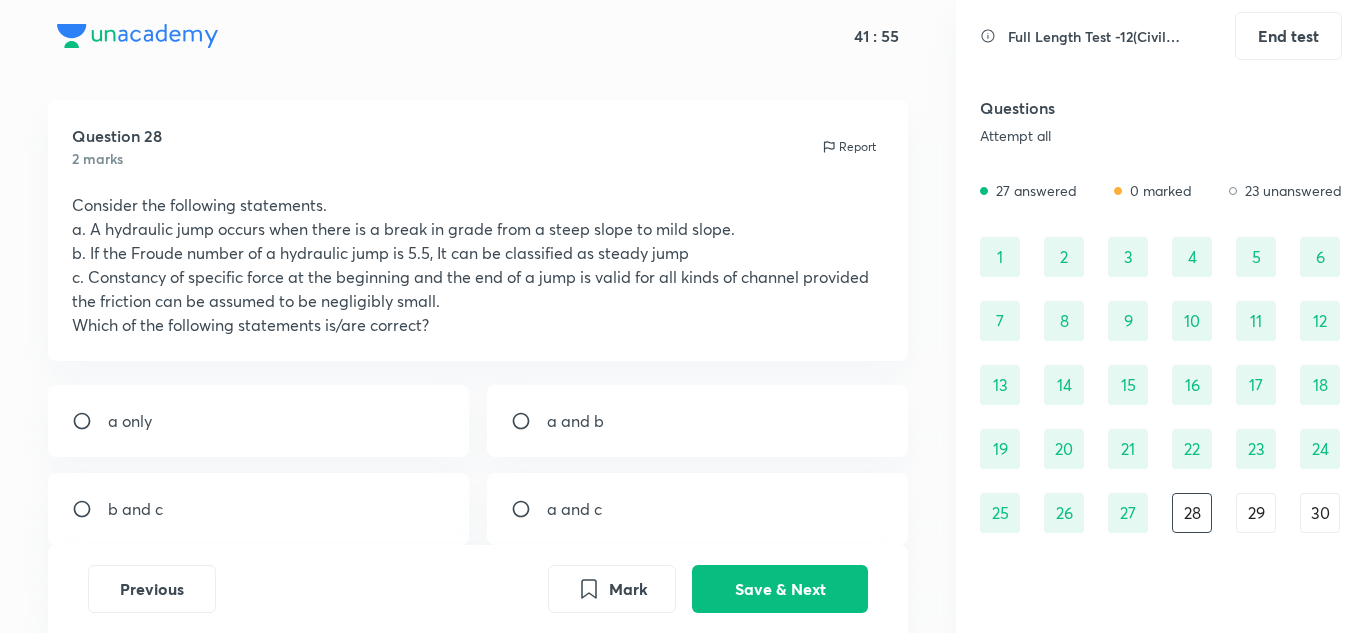 click on "b and c" at bounding box center [259, 509] 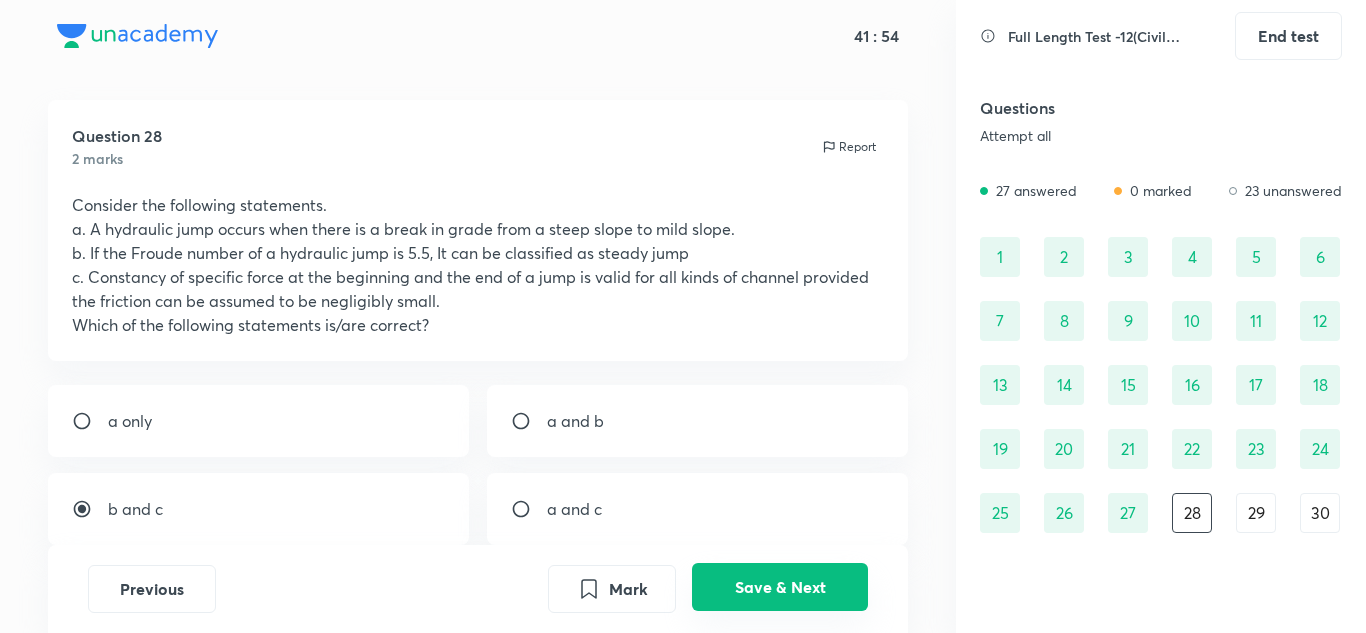 click on "Save & Next" at bounding box center (780, 587) 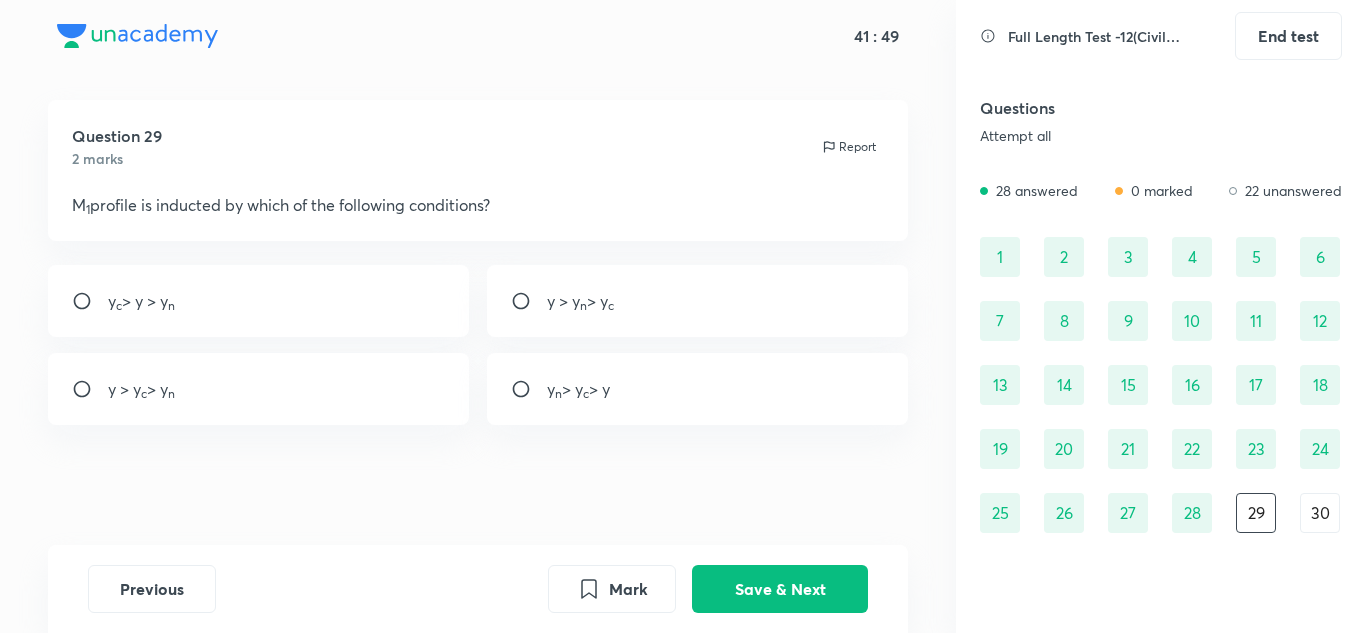 click on "y > y n  > y c" at bounding box center (580, 301) 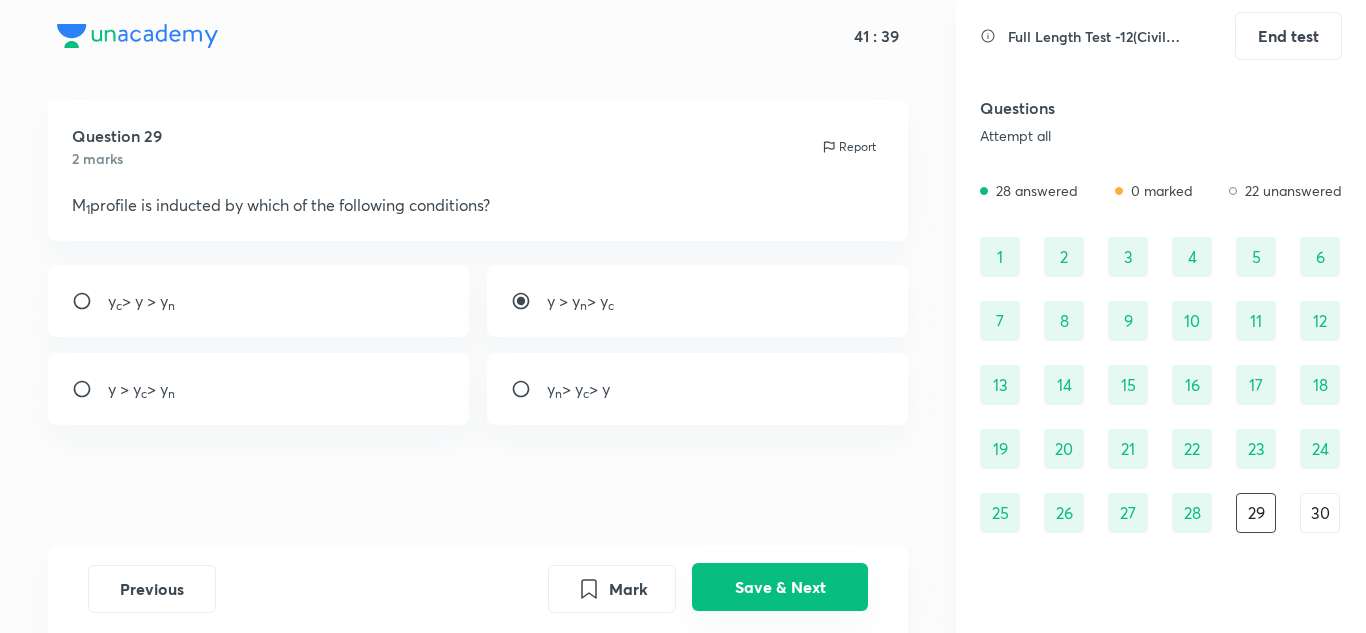 click on "Save & Next" at bounding box center (780, 587) 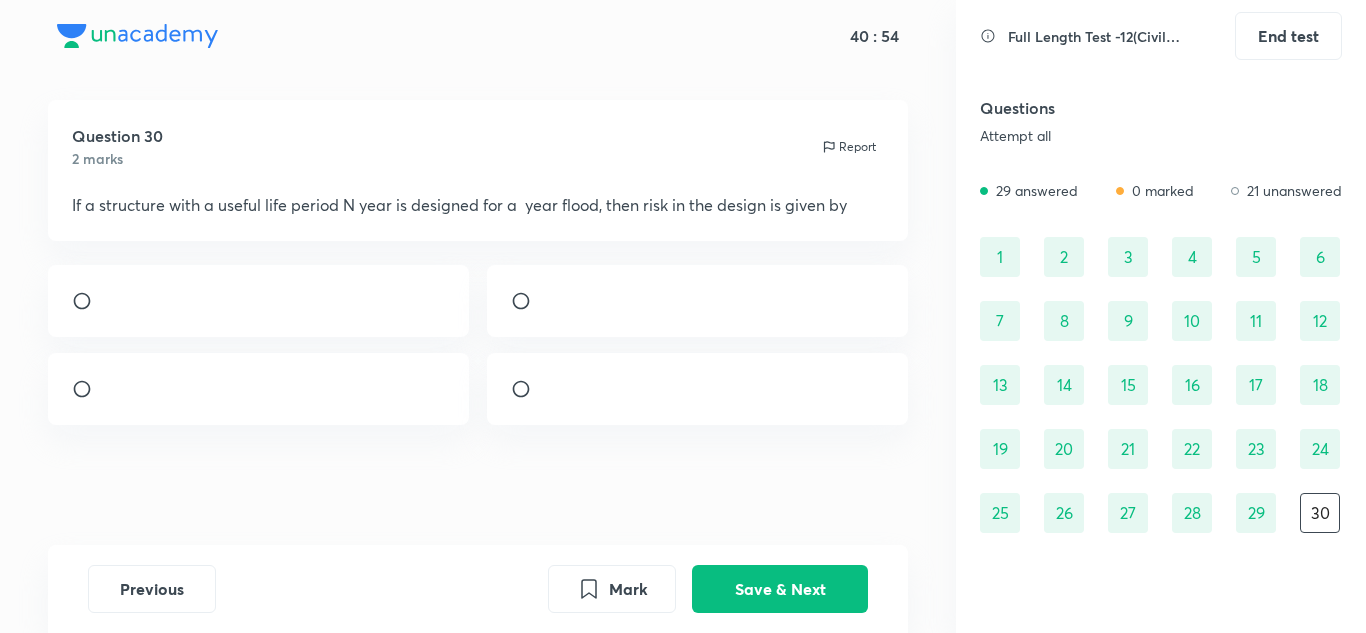 scroll, scrollTop: 14, scrollLeft: 0, axis: vertical 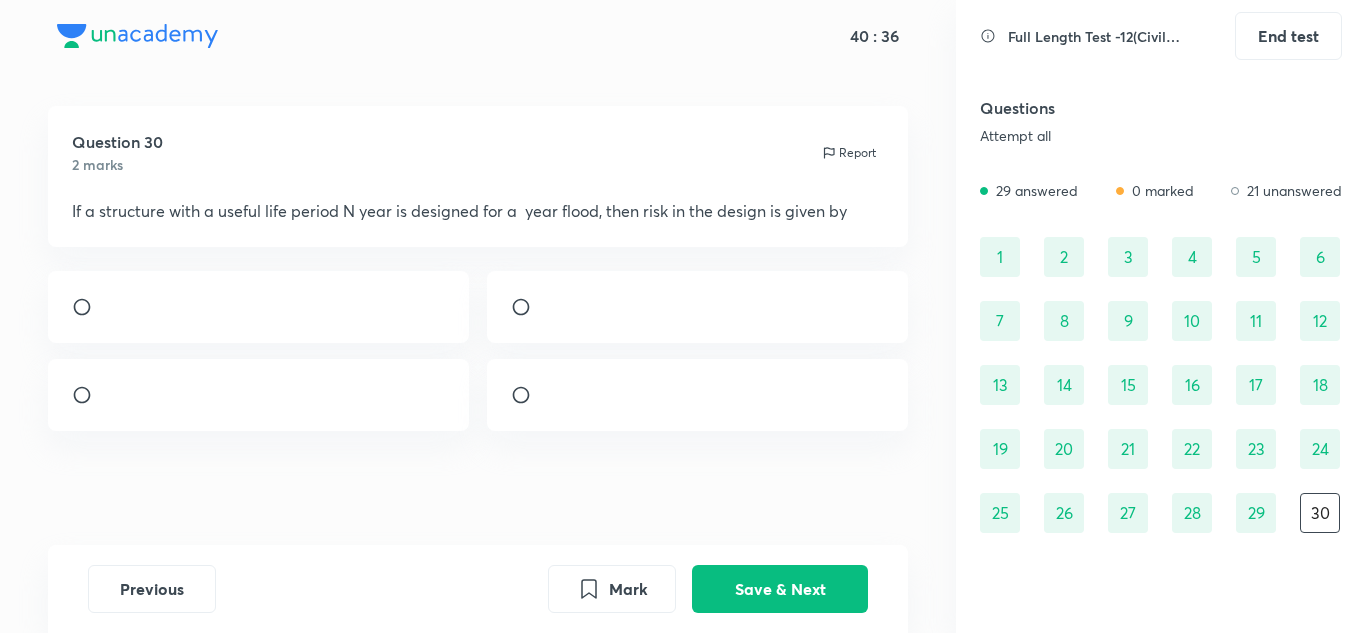 click at bounding box center (529, 395) 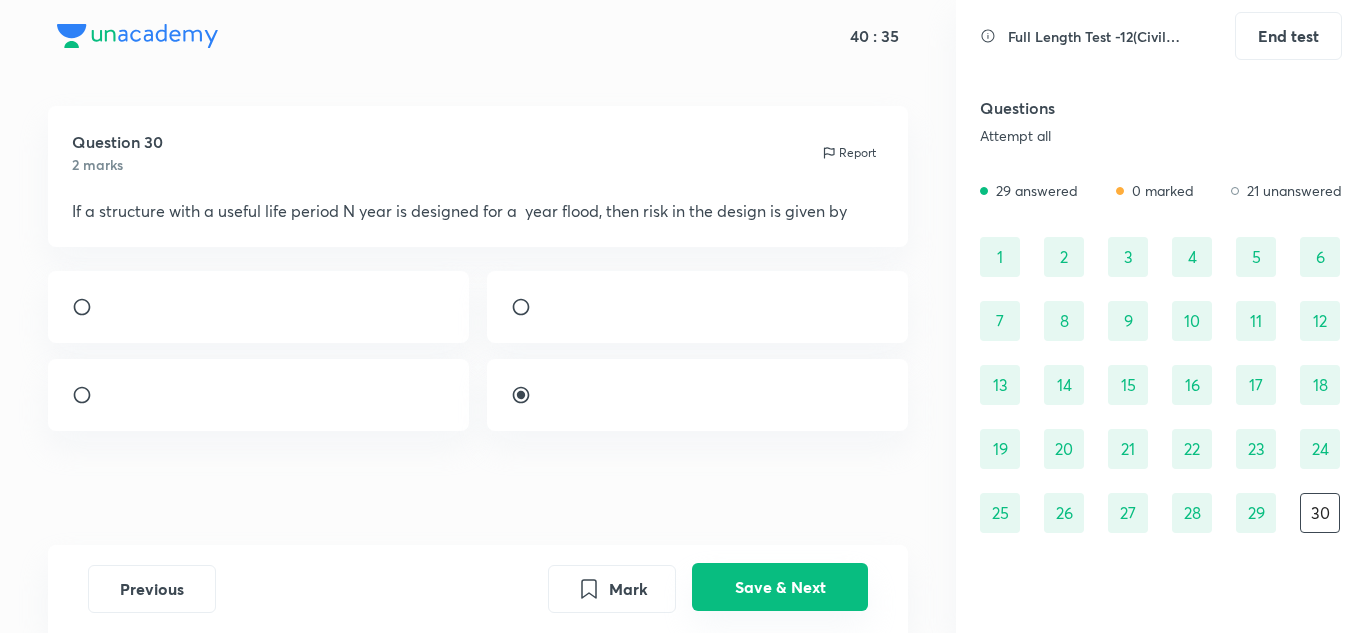 click on "Save & Next" at bounding box center [780, 587] 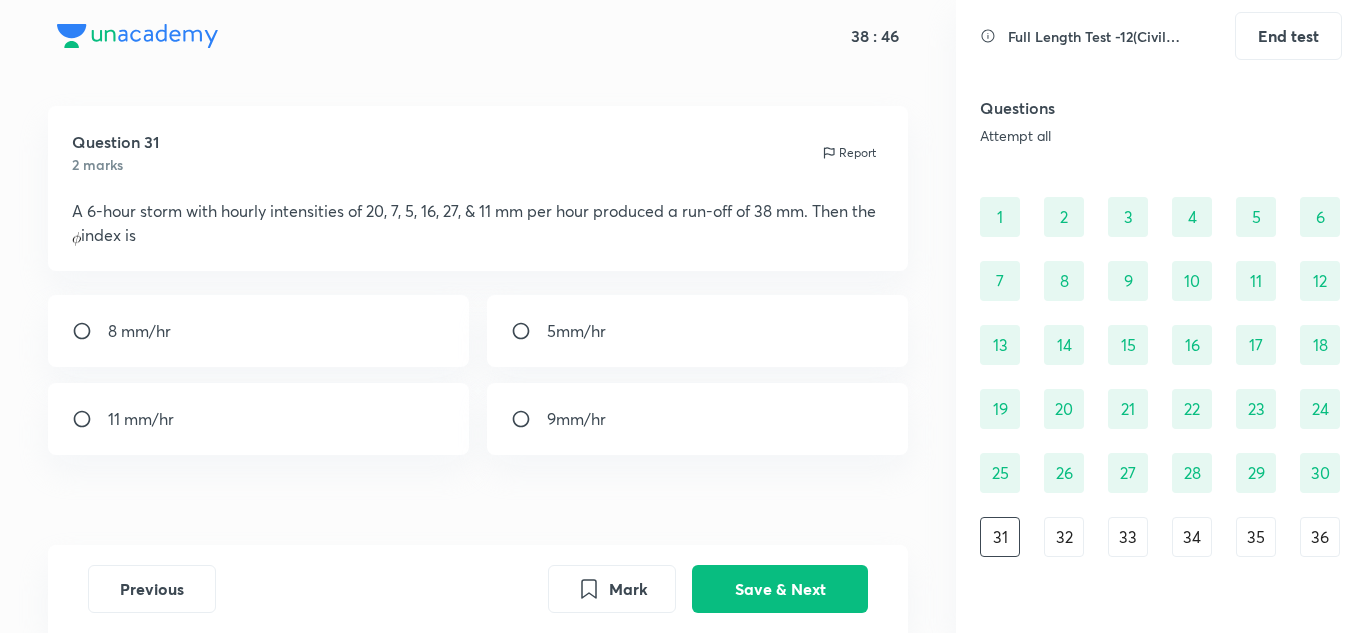 click on "9mm/hr" at bounding box center [576, 419] 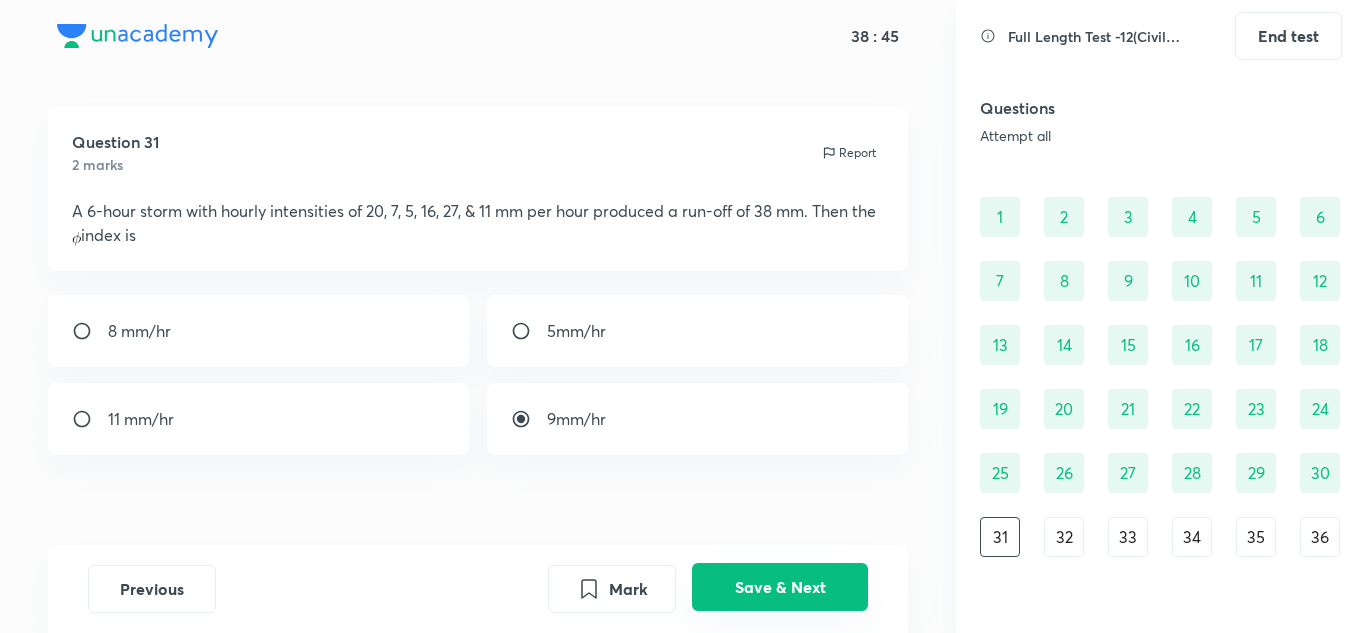 click on "Save & Next" at bounding box center (780, 587) 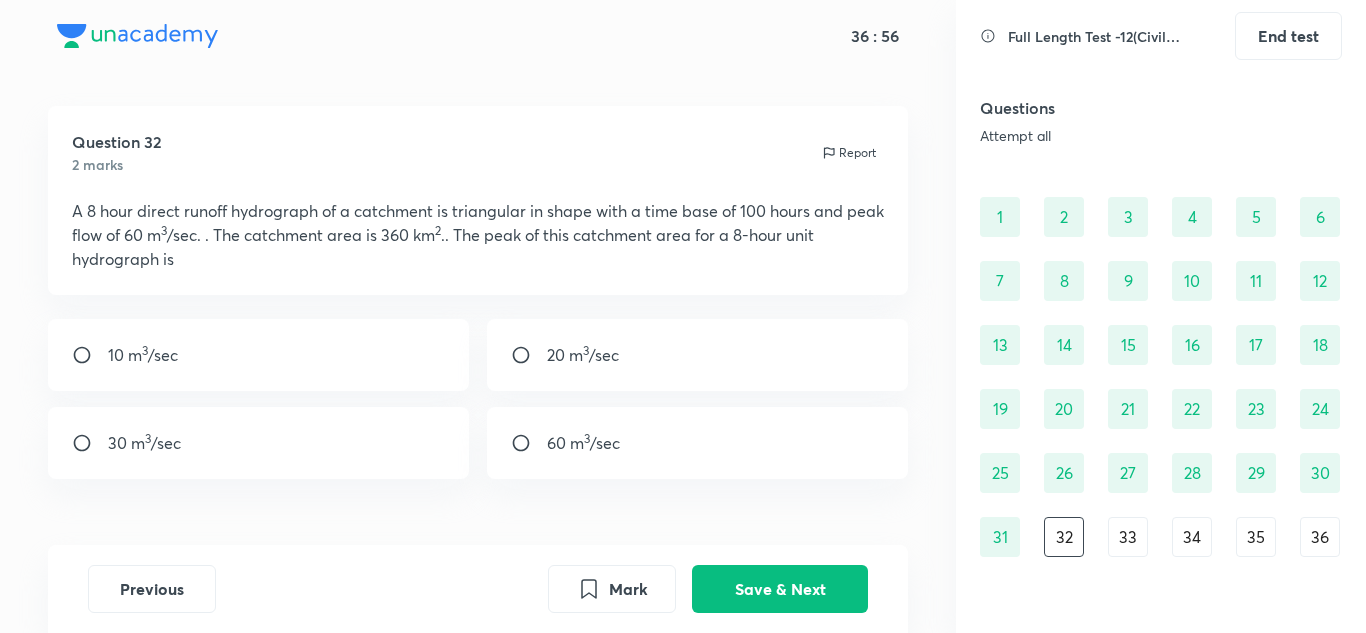click on "20 m 3  /sec" at bounding box center [583, 355] 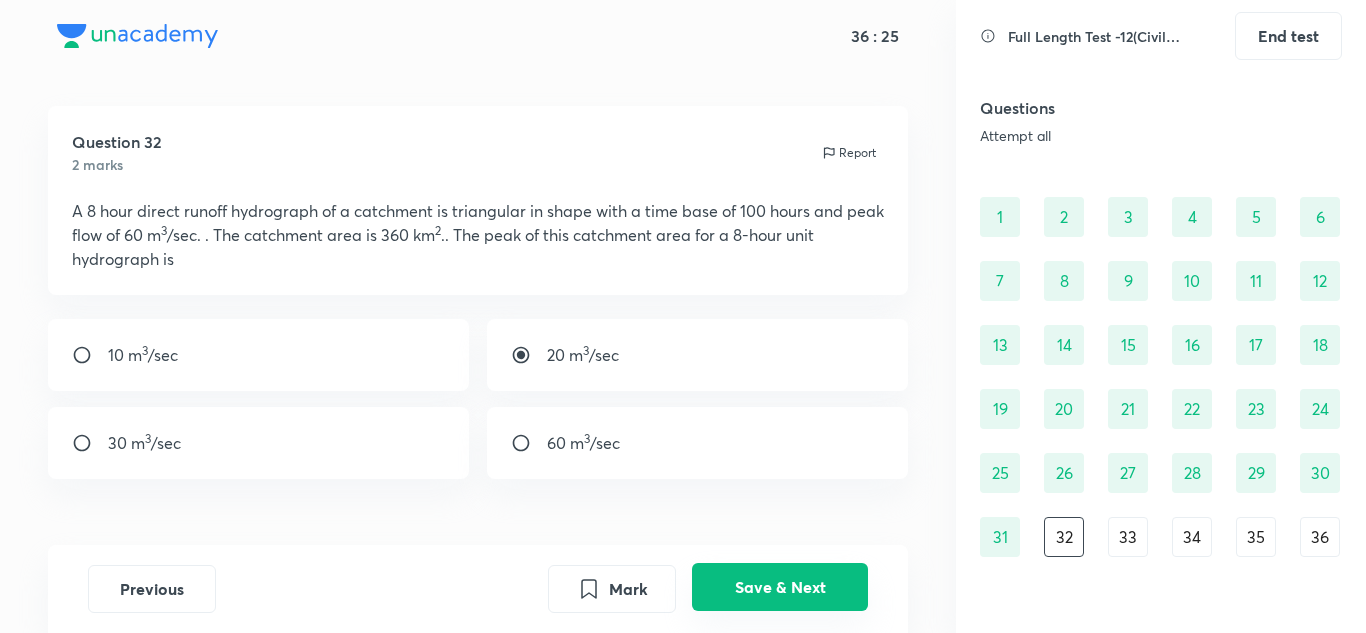 click on "Save & Next" at bounding box center [780, 587] 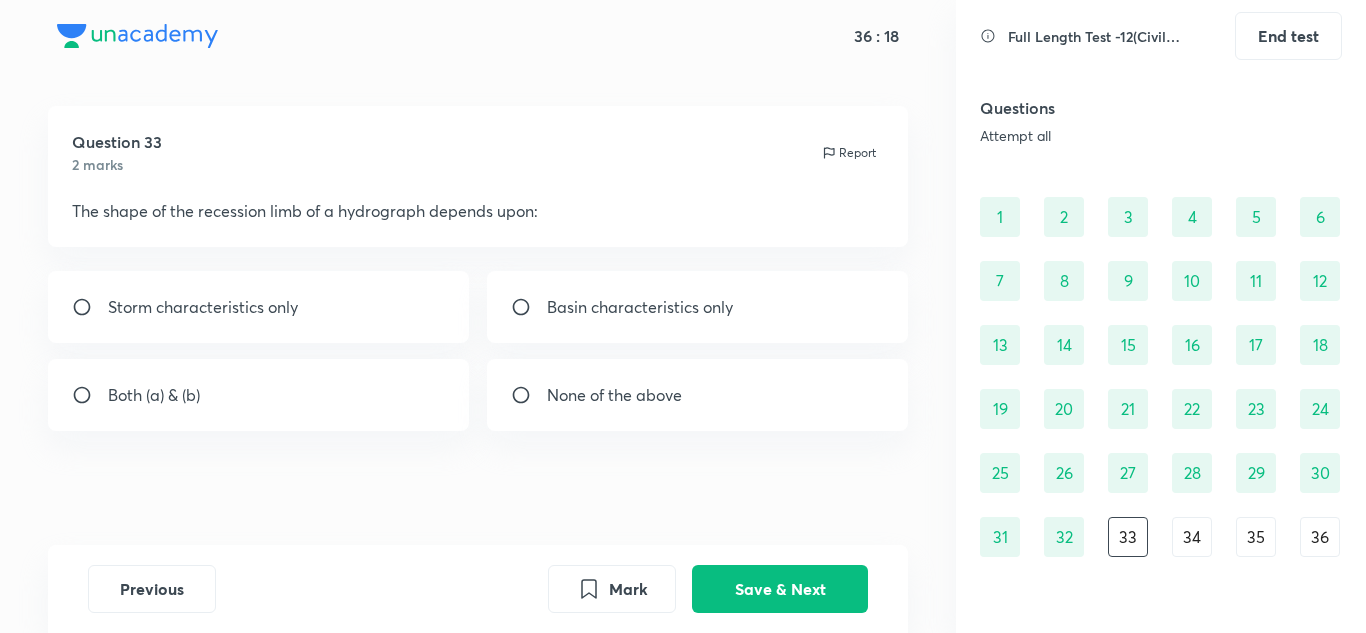 click on "Basin characteristics only" at bounding box center [640, 307] 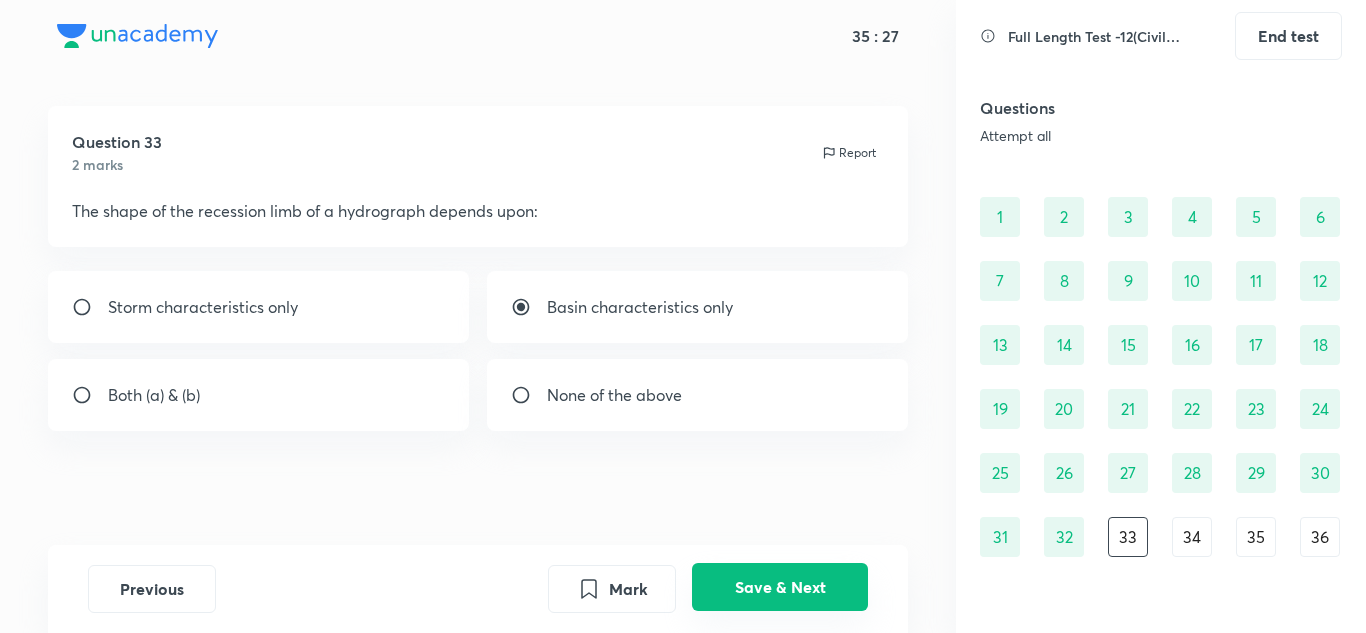 click on "Save & Next" at bounding box center (780, 587) 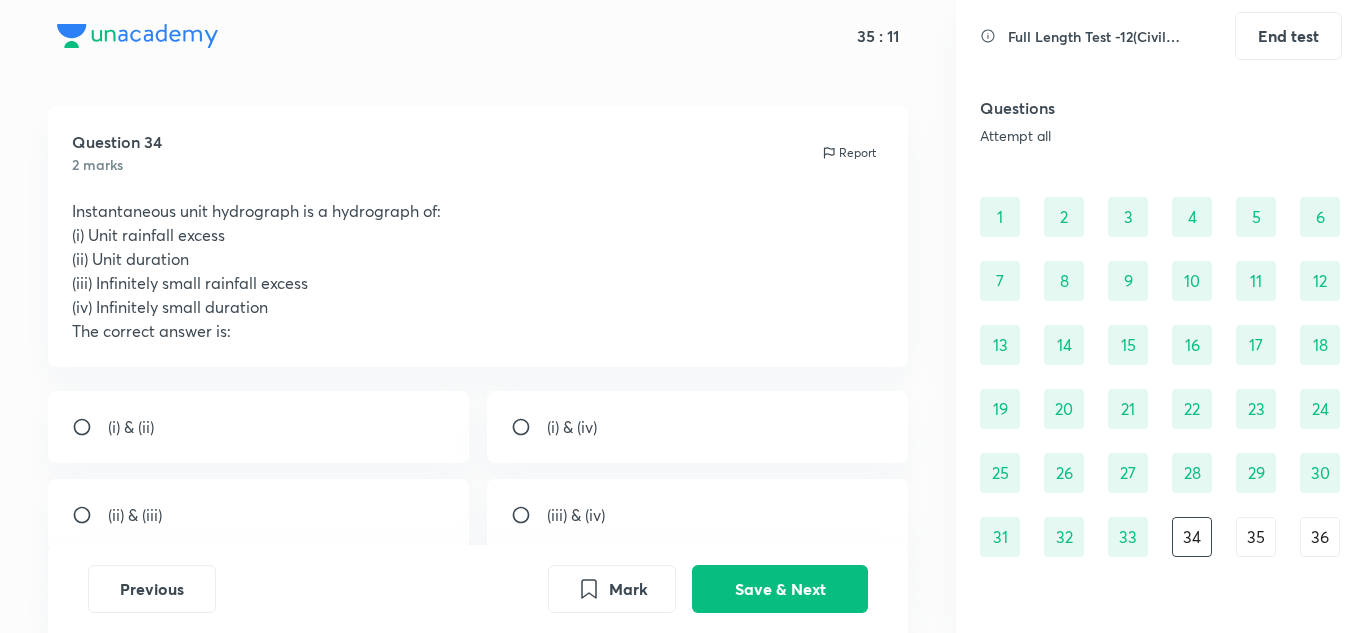 click on "(i) & (ii)" at bounding box center (131, 427) 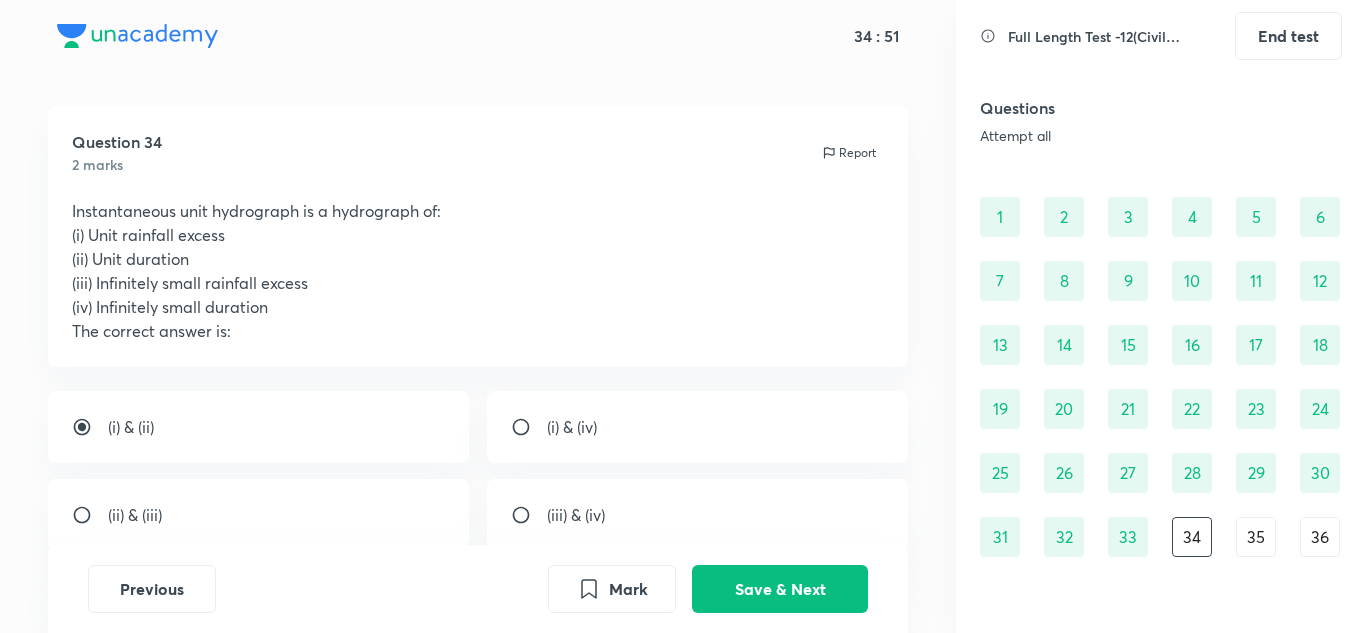 click on "(i) & (iv)" at bounding box center (698, 427) 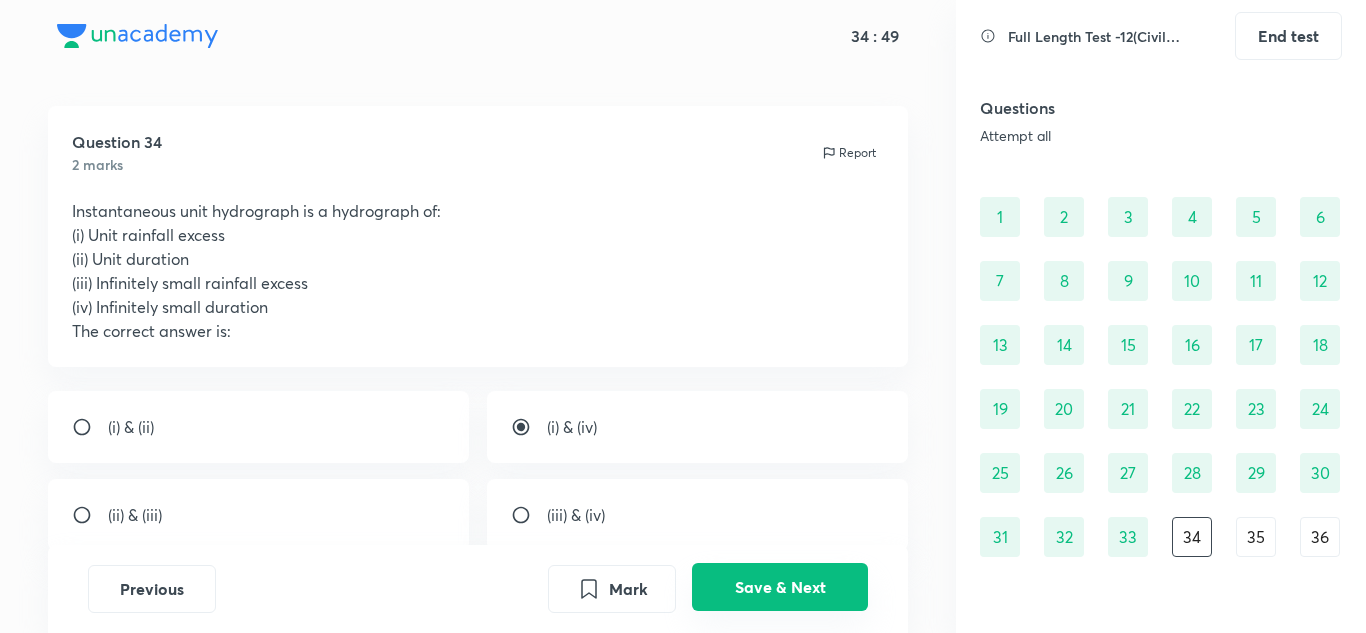 click on "Save & Next" at bounding box center (780, 587) 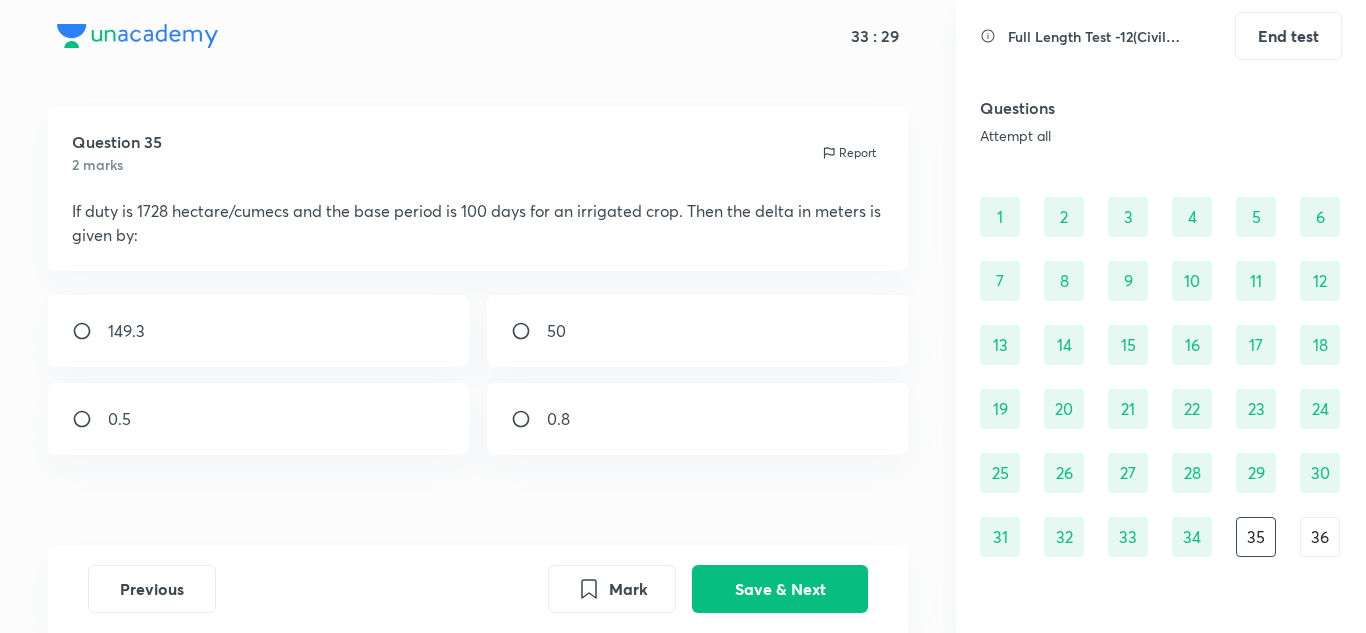 click on "0.5" at bounding box center (259, 419) 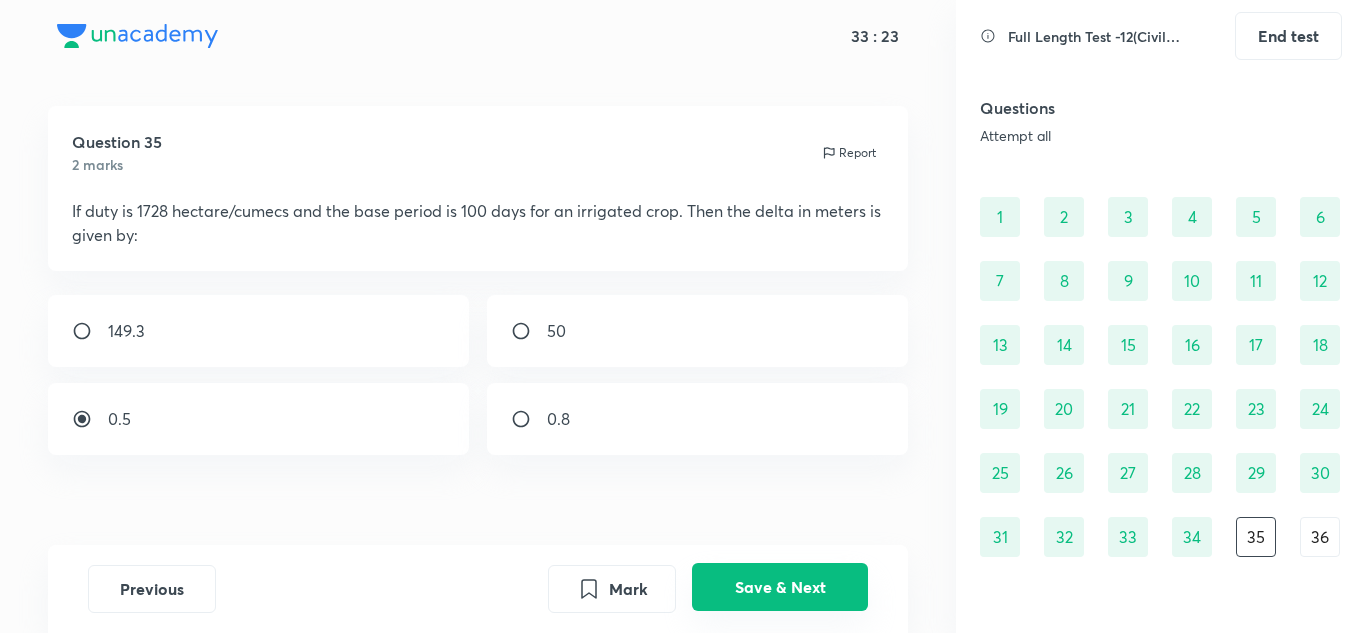 click on "Save & Next" at bounding box center [780, 587] 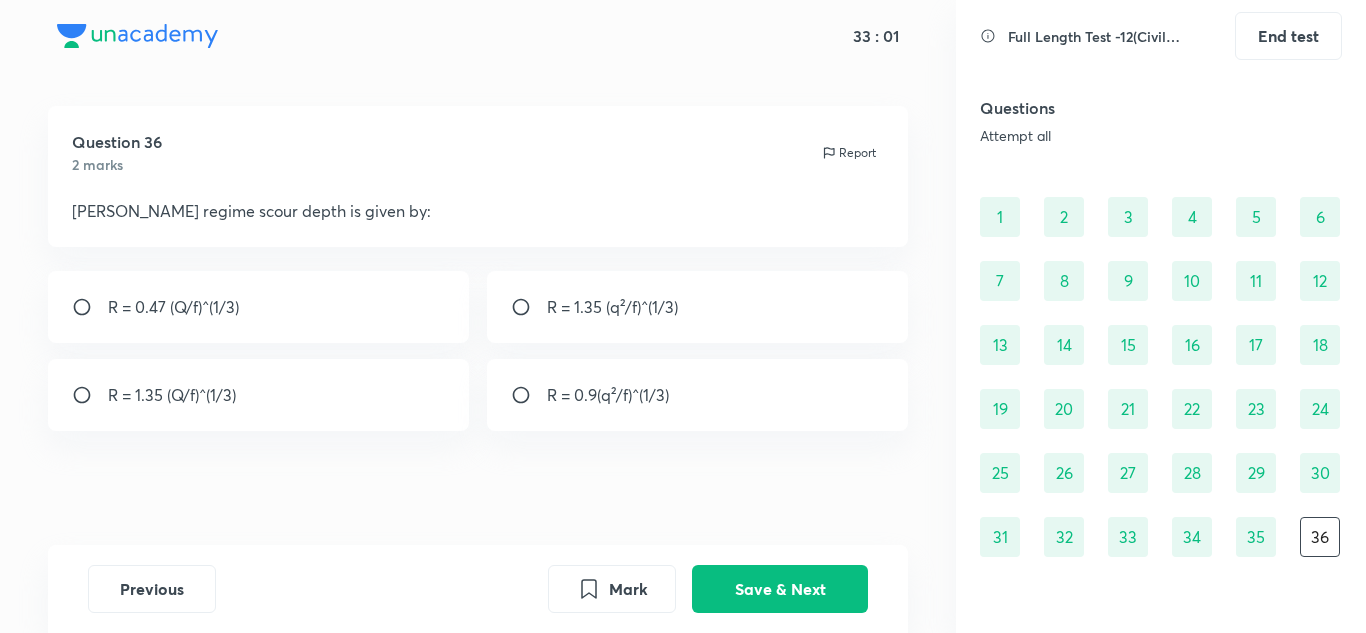 click on "R = 1.35 (q²/f)^(1/3)" at bounding box center (698, 307) 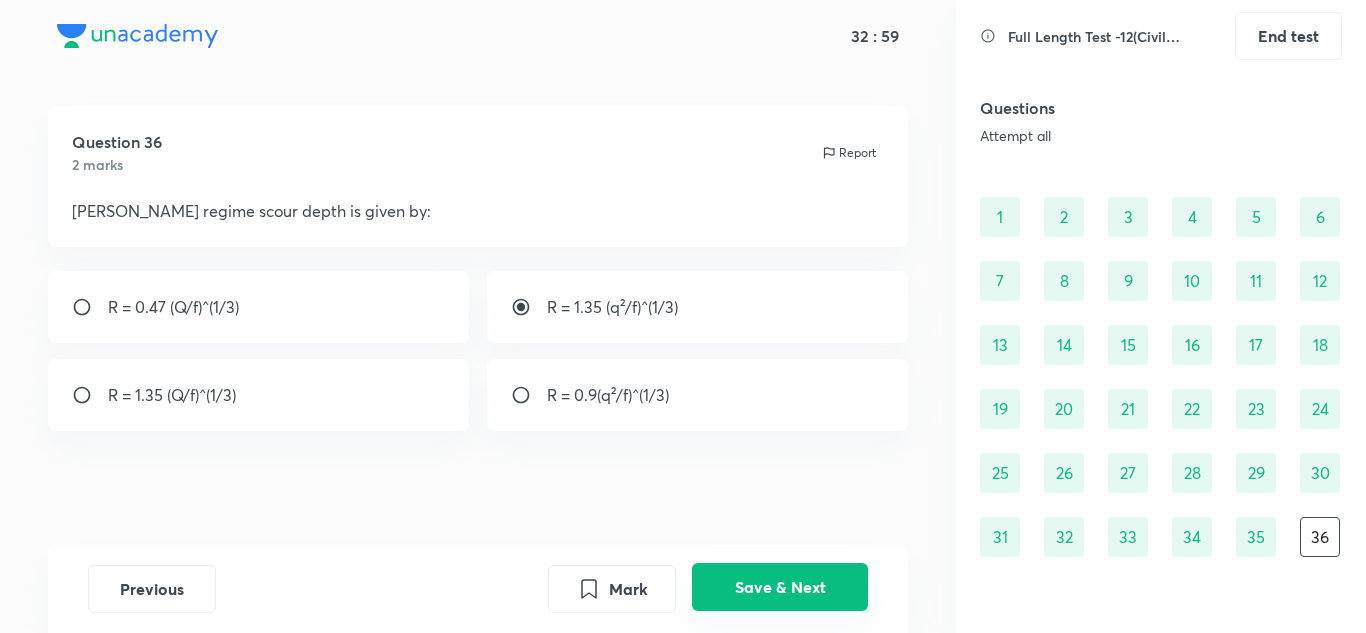 click on "Save & Next" at bounding box center [780, 587] 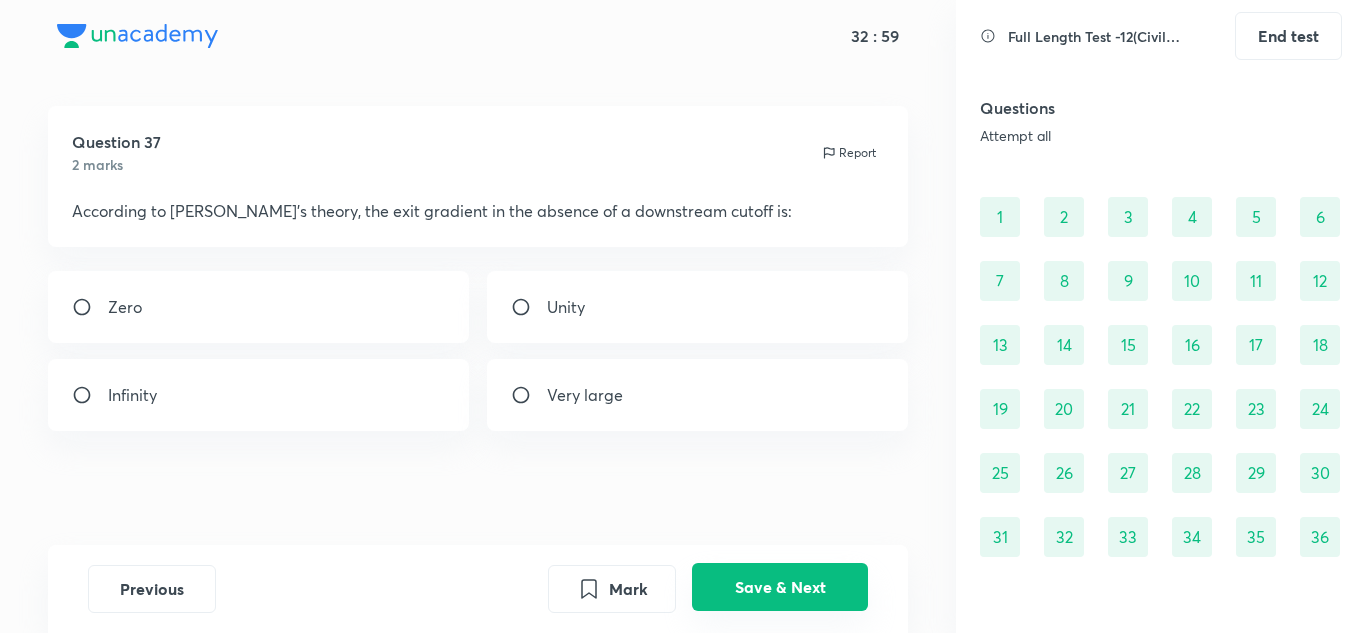 scroll, scrollTop: 104, scrollLeft: 0, axis: vertical 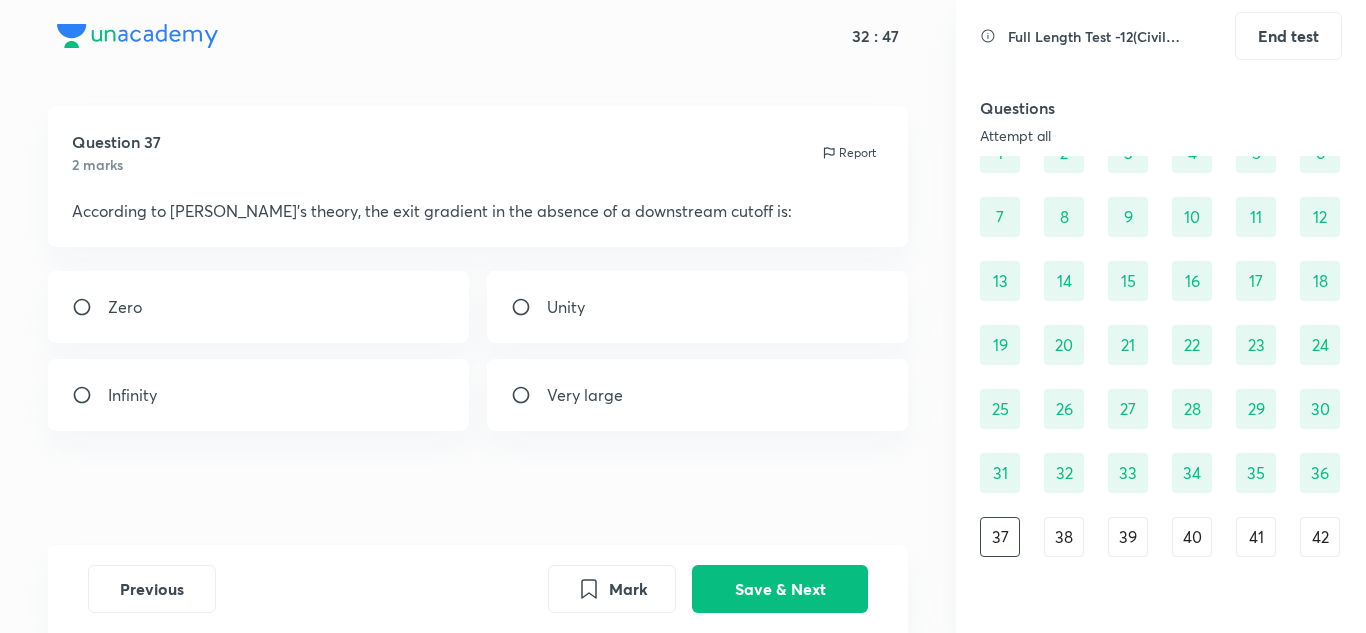 click on "Unity" at bounding box center [566, 307] 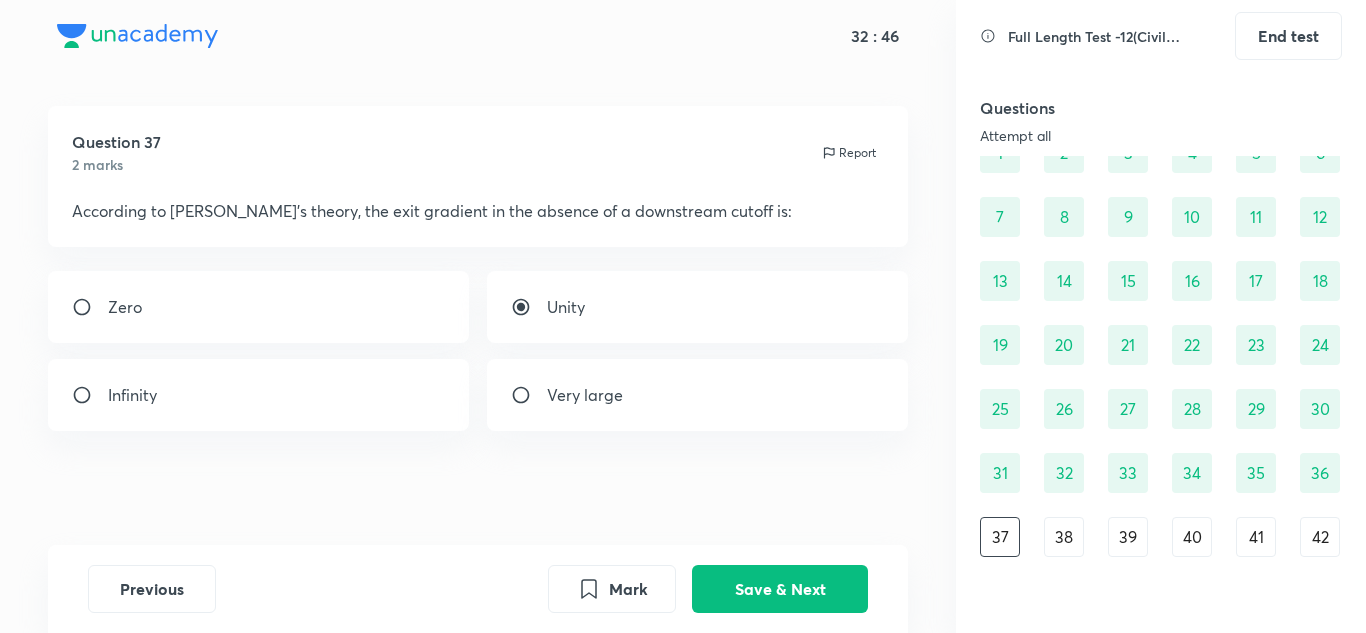 radio on "true" 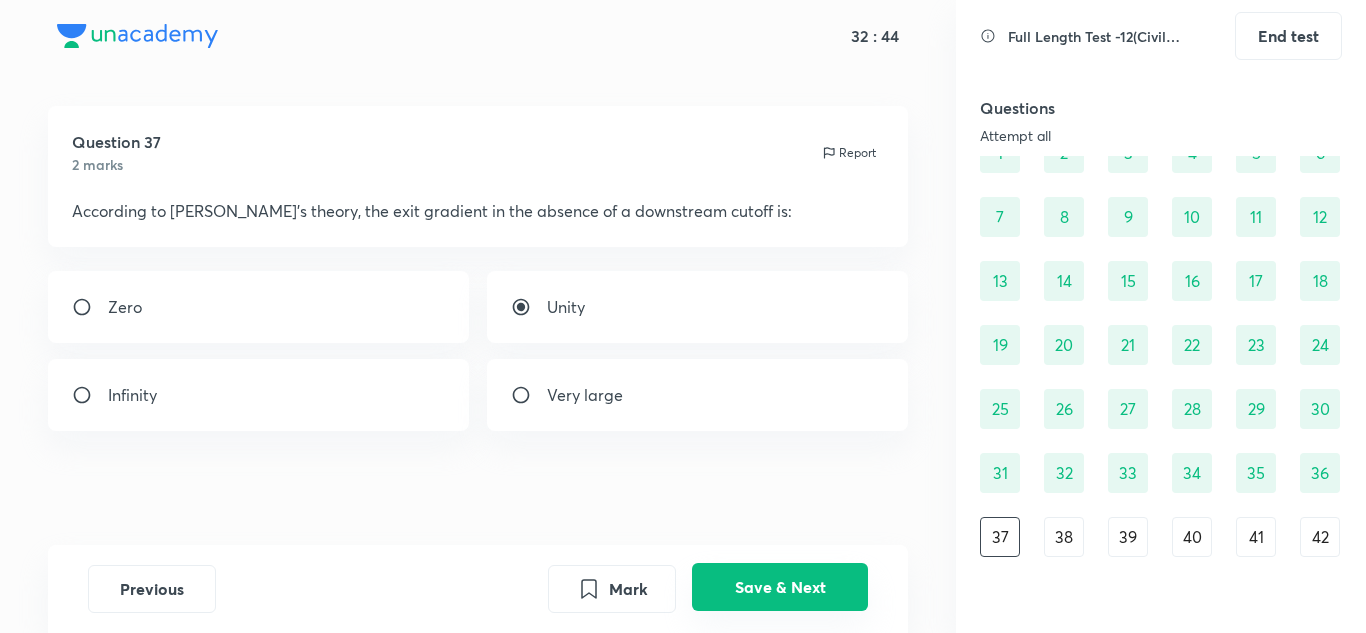 click on "Save & Next" at bounding box center [780, 587] 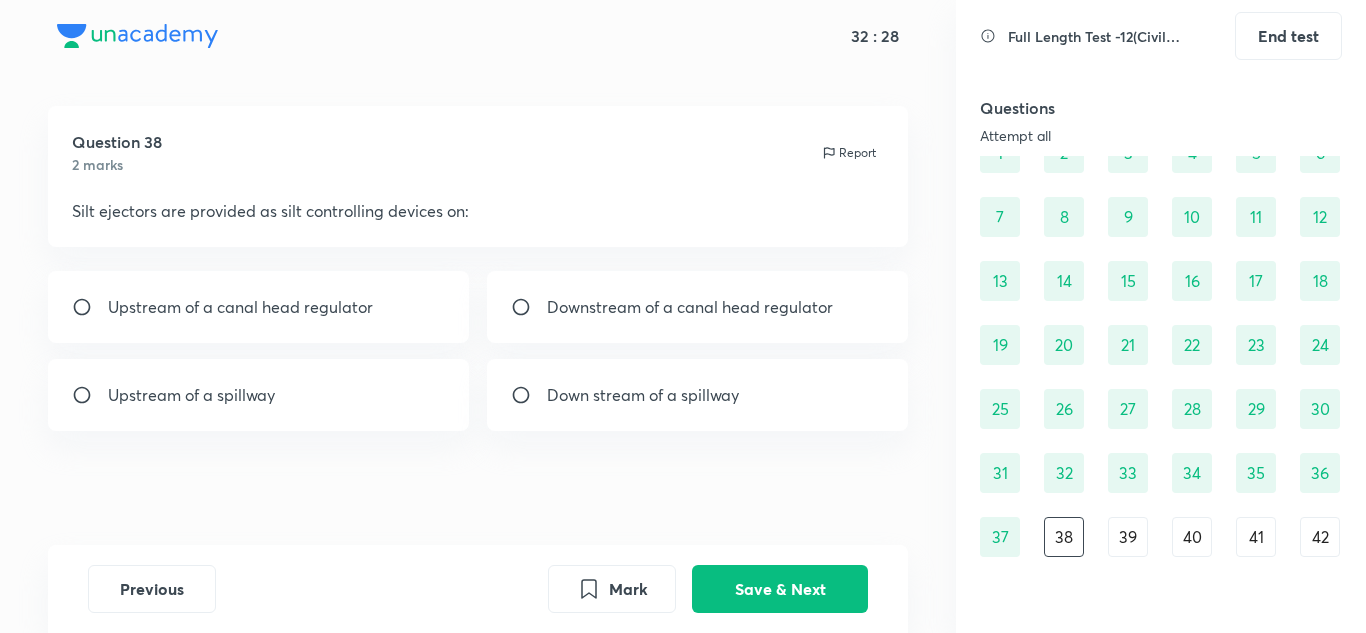 click on "Upstream of a canal head regulator" at bounding box center (240, 307) 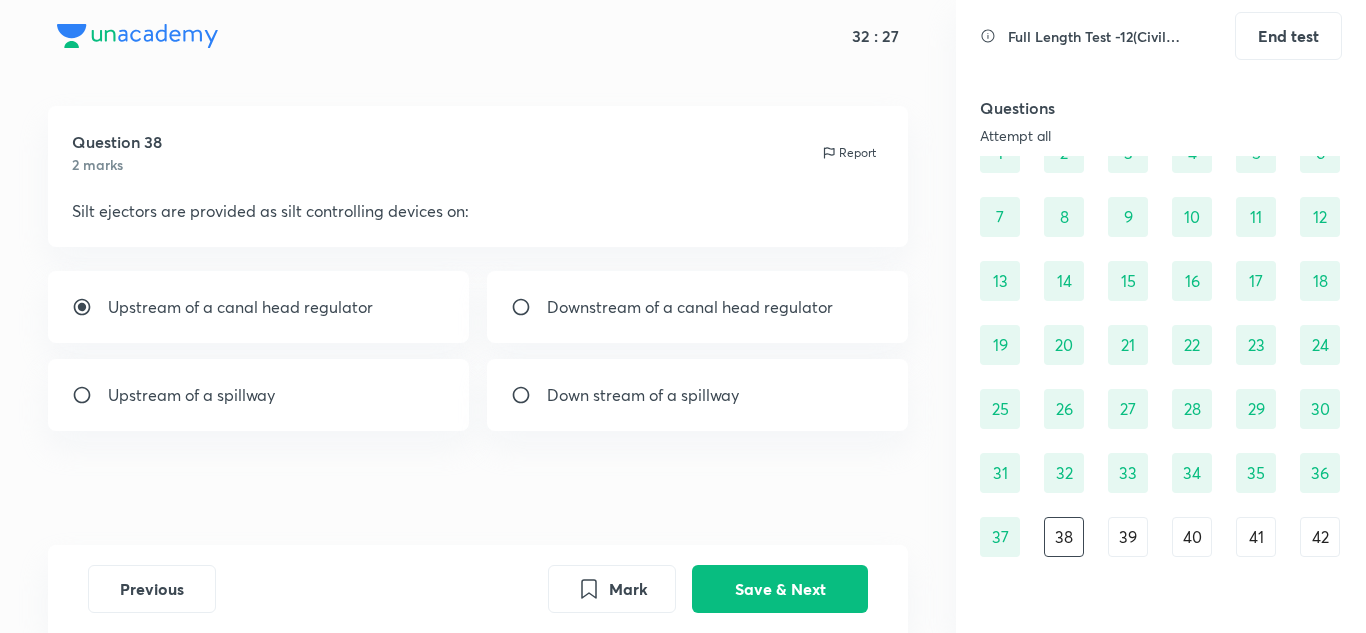 drag, startPoint x: 781, startPoint y: 588, endPoint x: 693, endPoint y: 548, distance: 96.66437 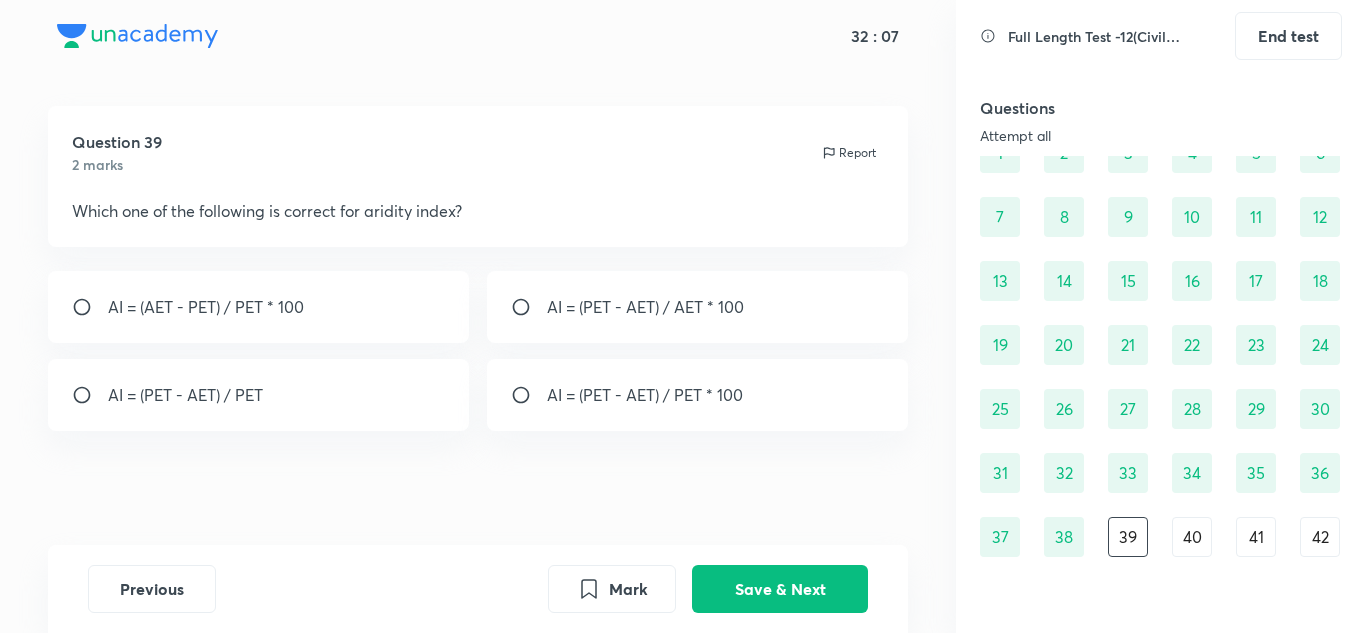 click on "AI = (PET - AET) / PET * 100" at bounding box center [645, 395] 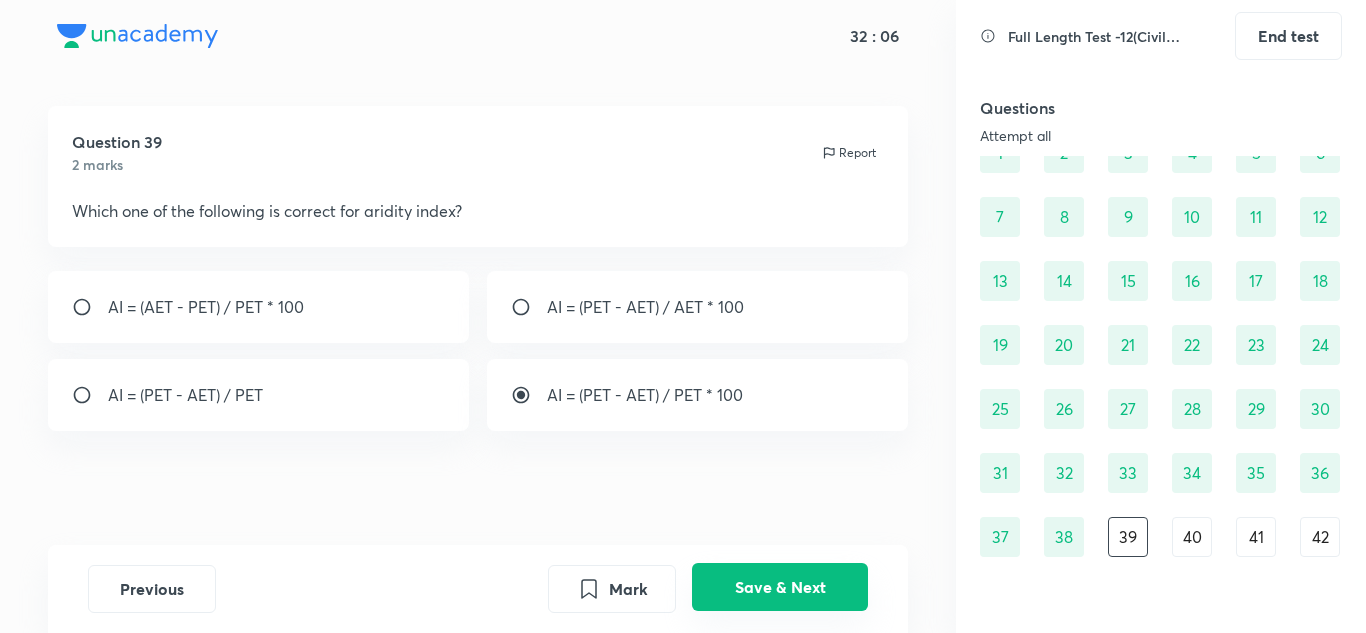 click on "Save & Next" at bounding box center (780, 587) 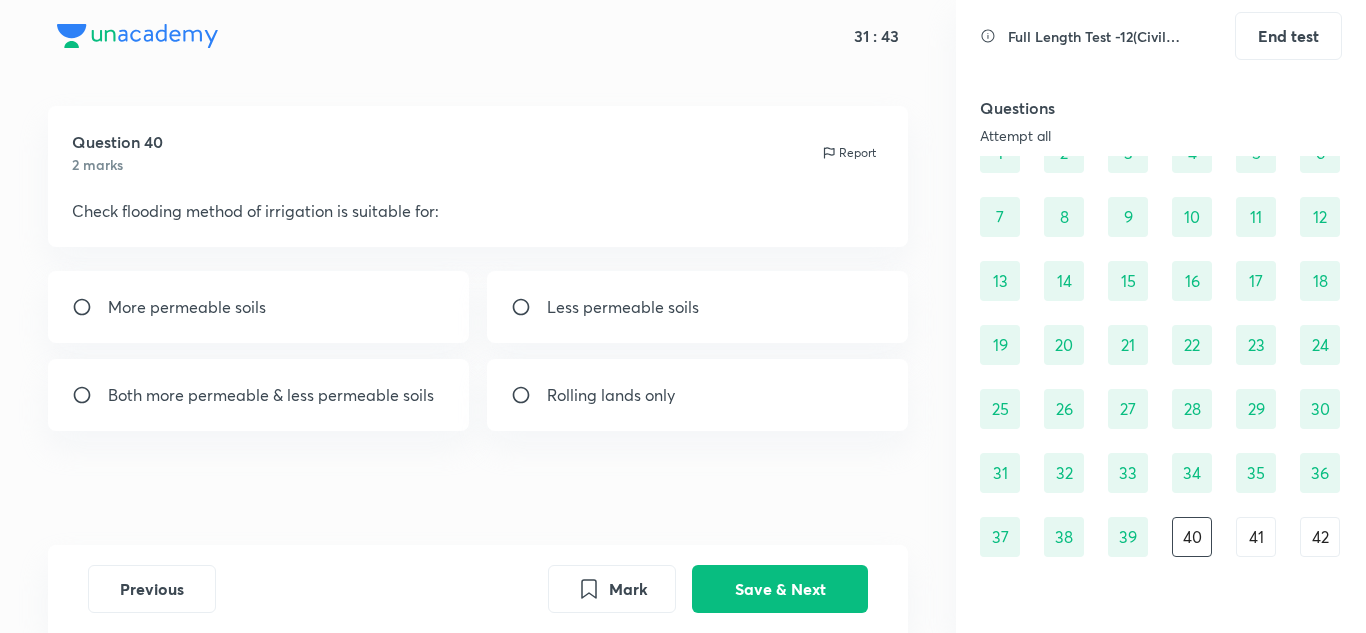 click on "More permeable soils" at bounding box center (187, 307) 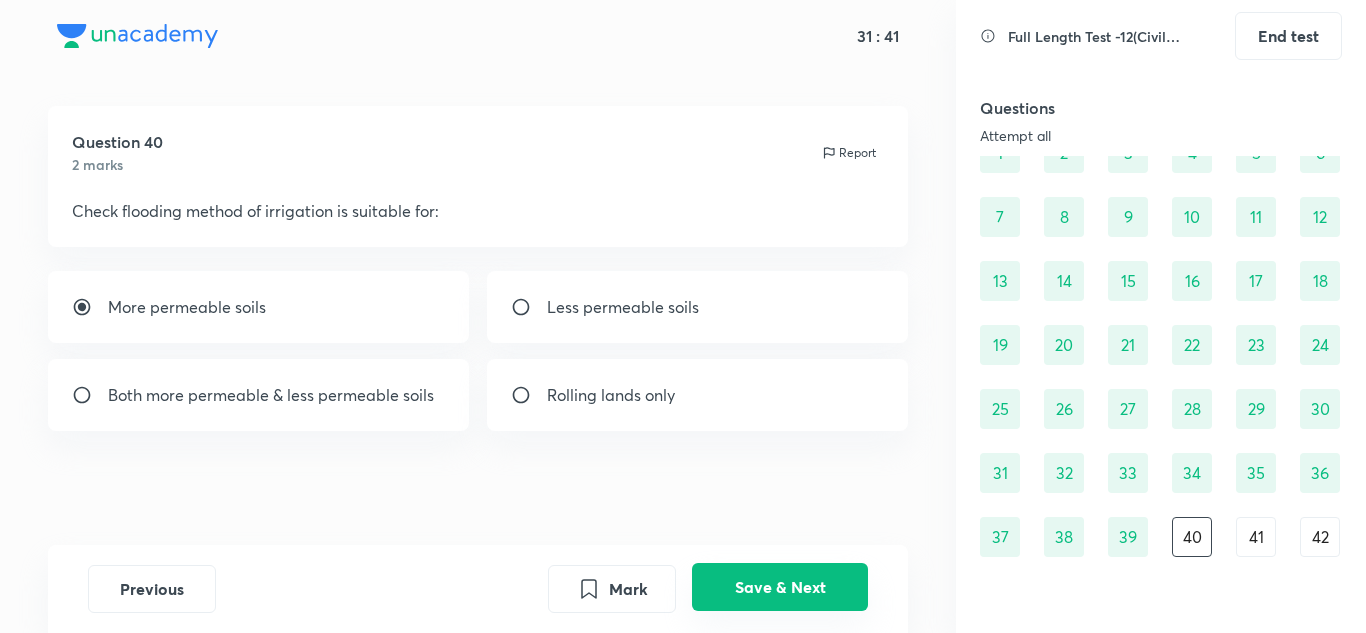 click on "Save & Next" at bounding box center (780, 587) 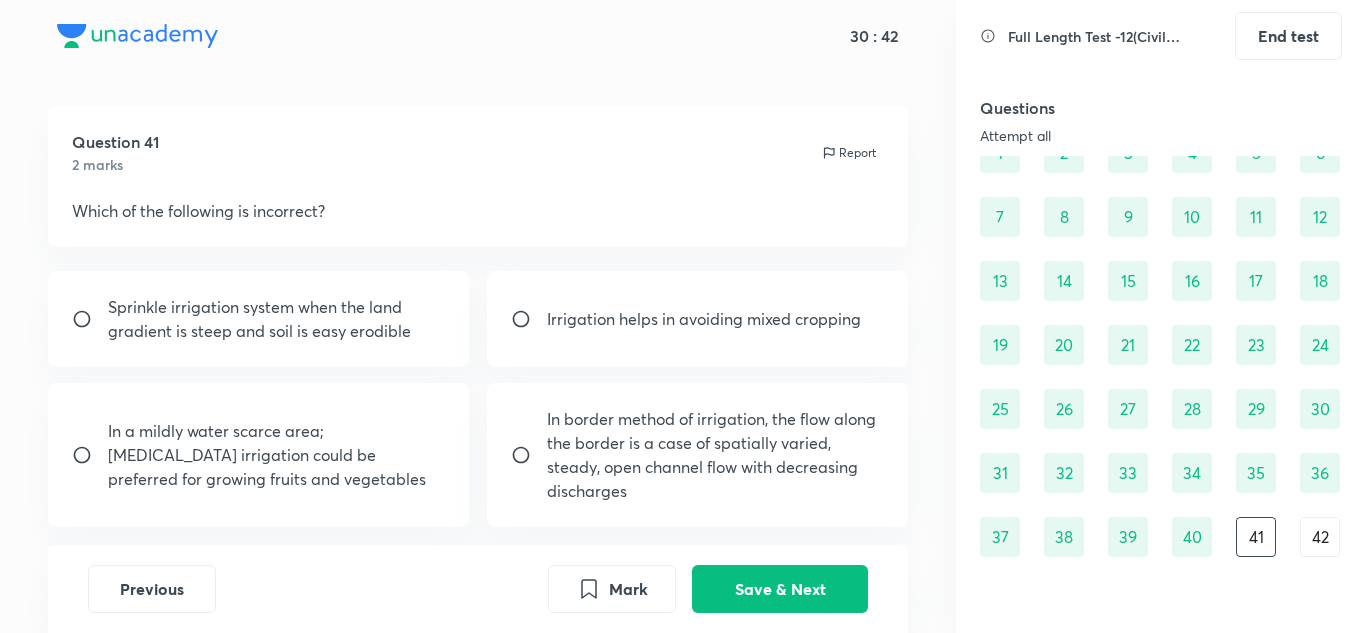 click on "Irrigation helps in avoiding mixed cropping" at bounding box center (704, 319) 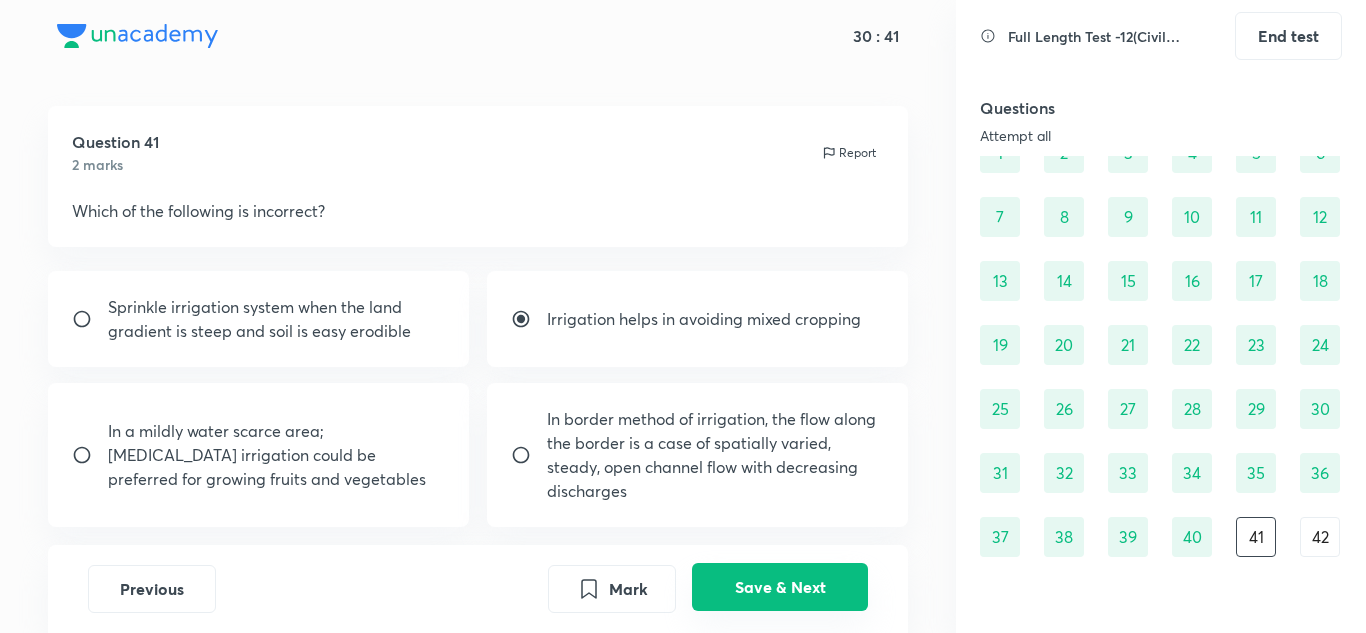 click on "Save & Next" at bounding box center [780, 587] 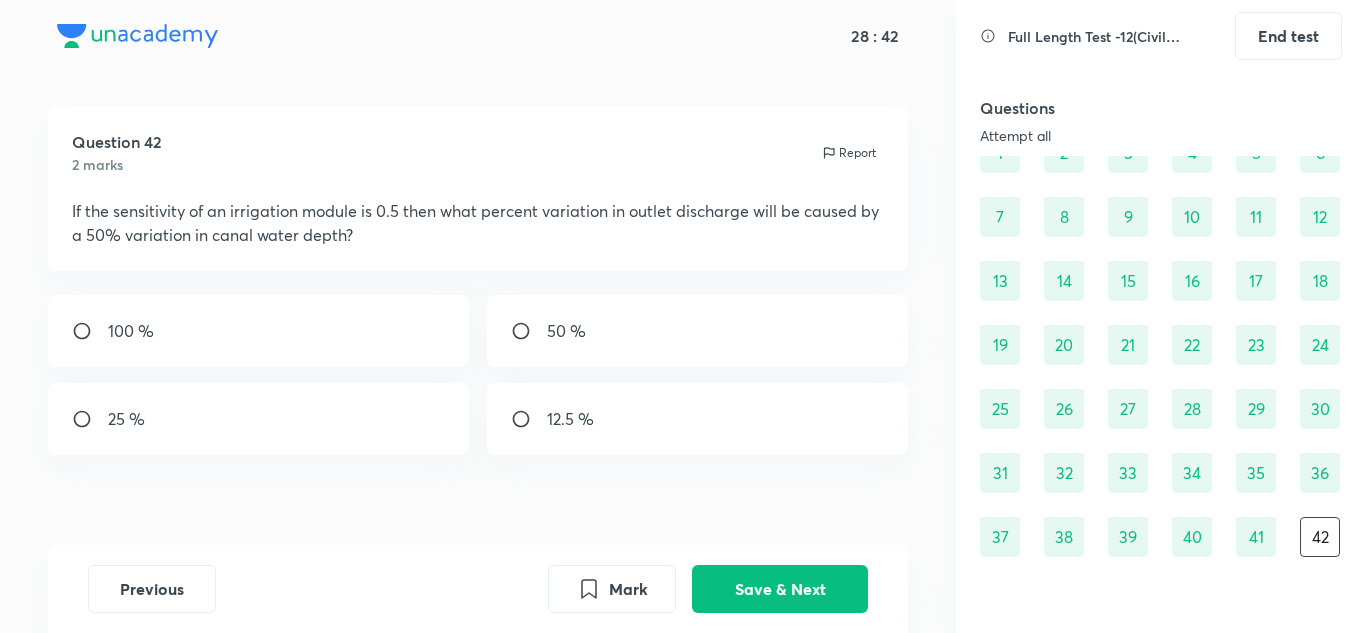 click on "25 %" at bounding box center [259, 419] 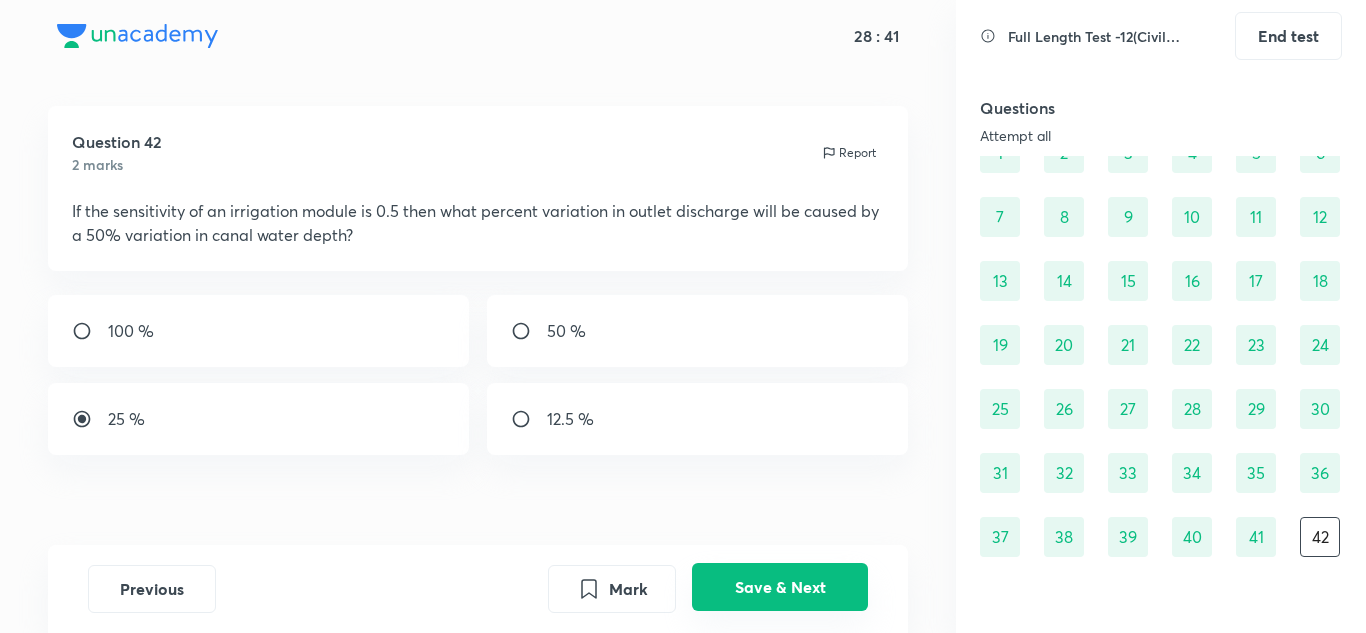 click on "Save & Next" at bounding box center (780, 587) 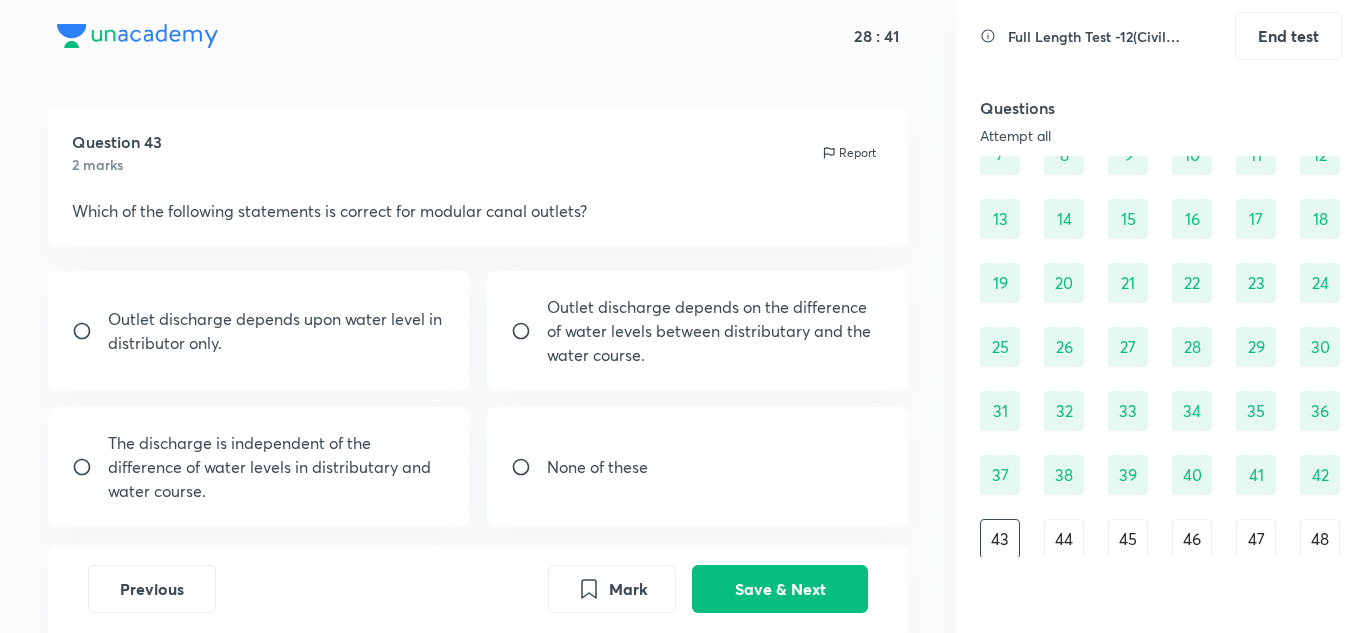 scroll, scrollTop: 168, scrollLeft: 0, axis: vertical 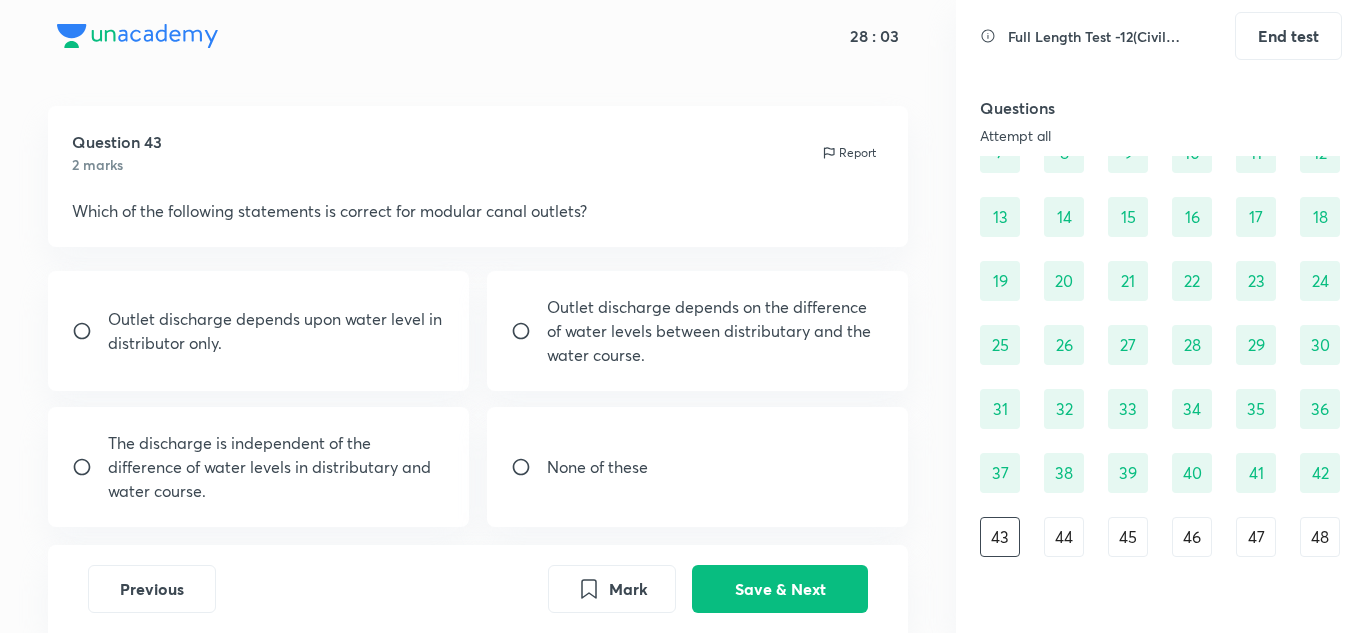 click on "Outlet discharge depends on the difference of water levels between distributary and the water course." at bounding box center [716, 331] 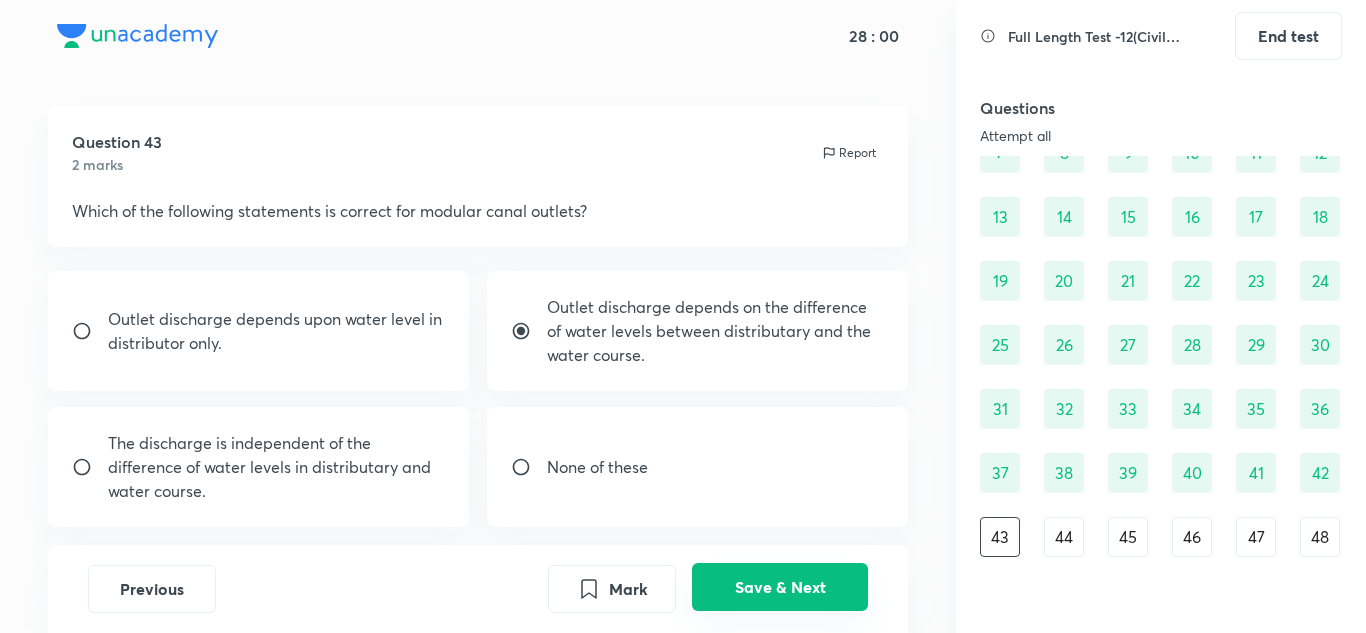 click on "Save & Next" at bounding box center [780, 587] 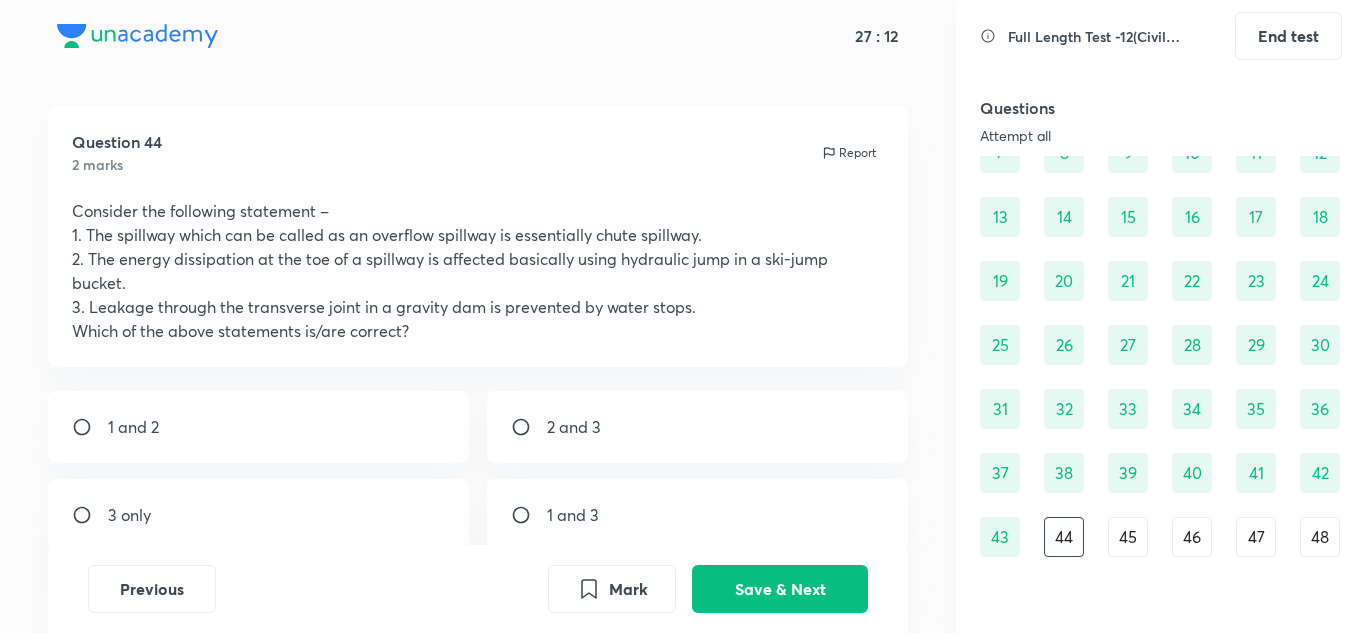 click on "1 and 2" at bounding box center (259, 427) 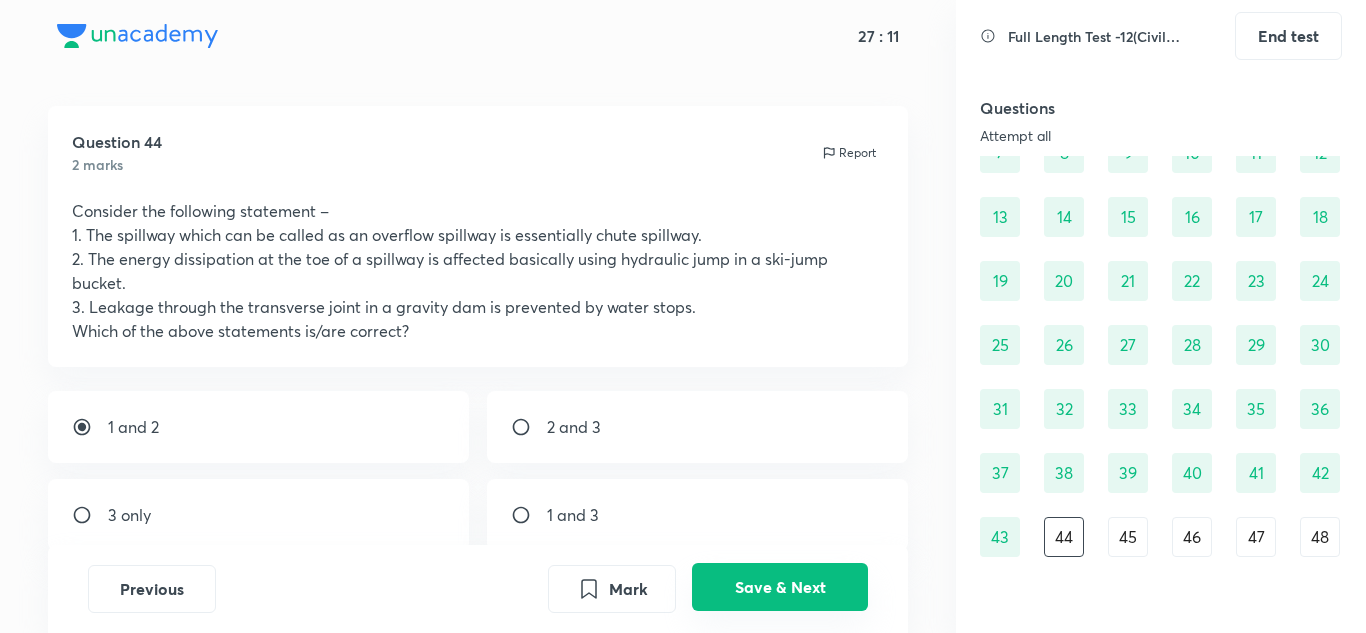 click on "Save & Next" at bounding box center [780, 587] 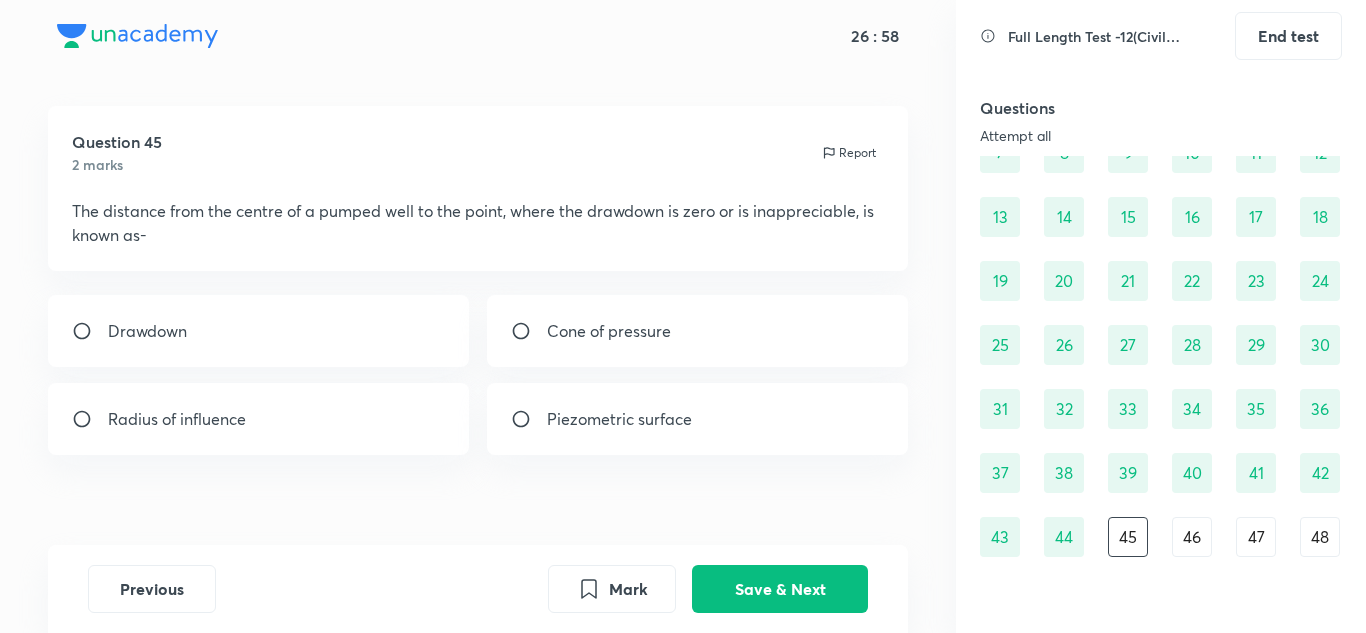 click on "Radius of influence" at bounding box center [177, 419] 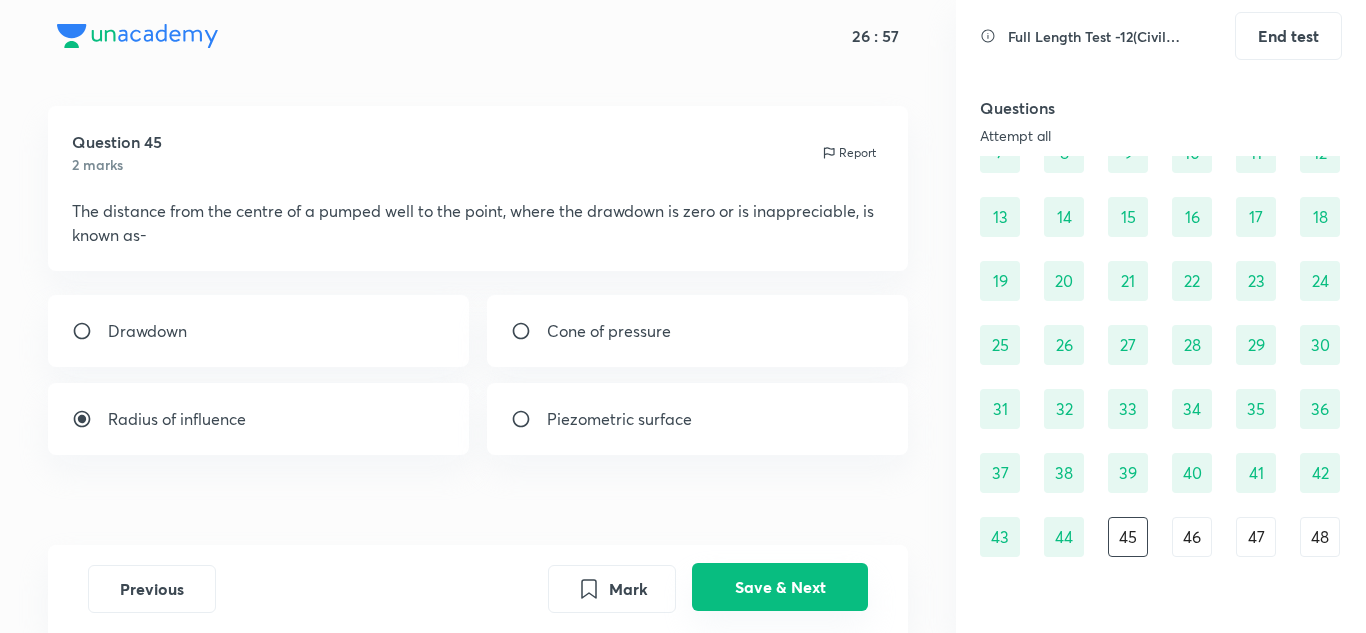 click on "Save & Next" at bounding box center [780, 587] 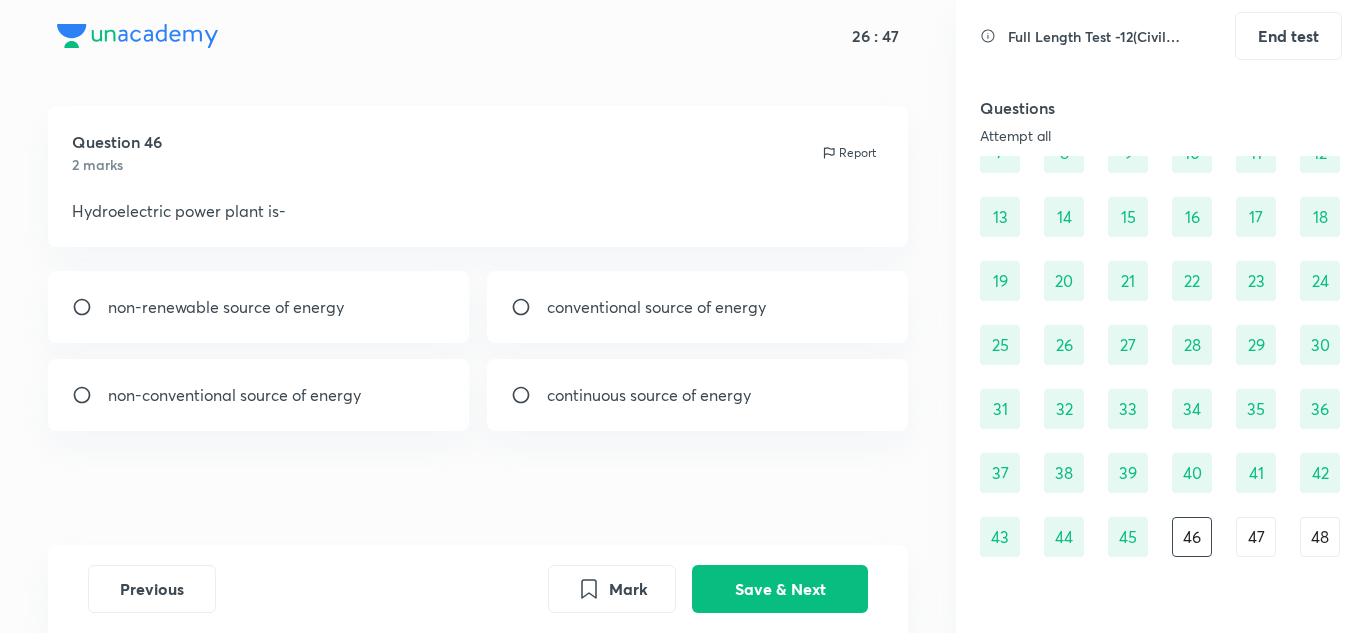 click on "non-conventional source of energy" at bounding box center [259, 395] 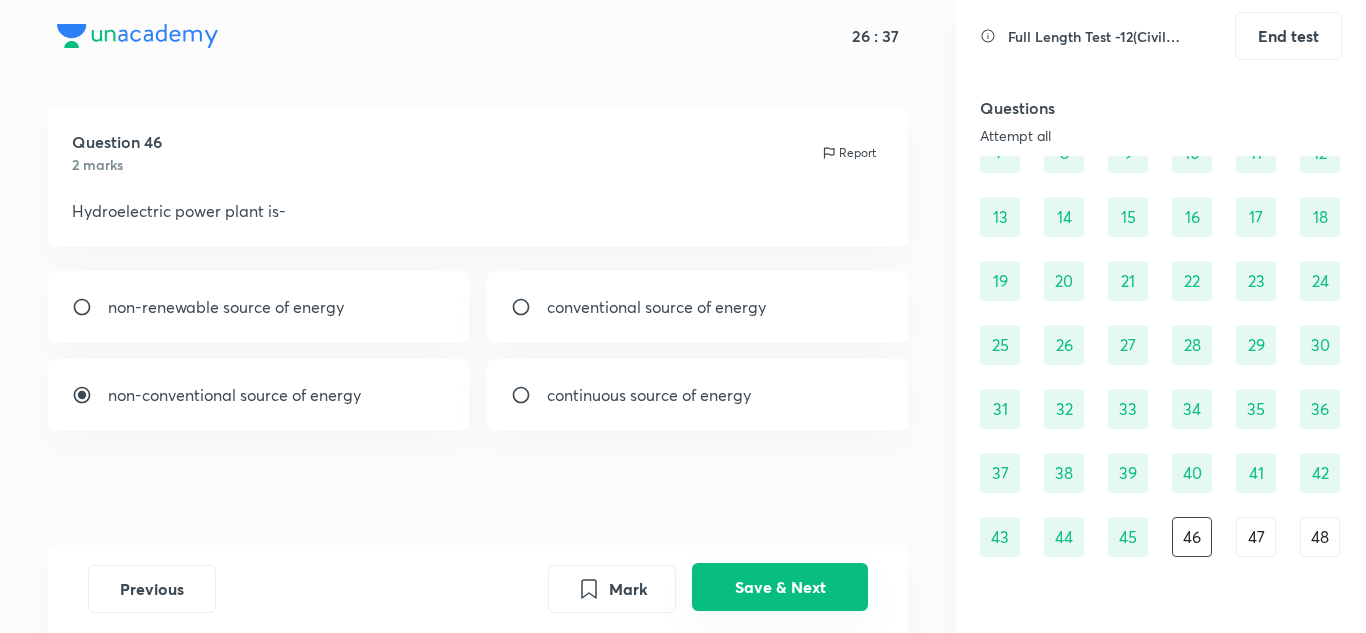 click on "Save & Next" at bounding box center [780, 587] 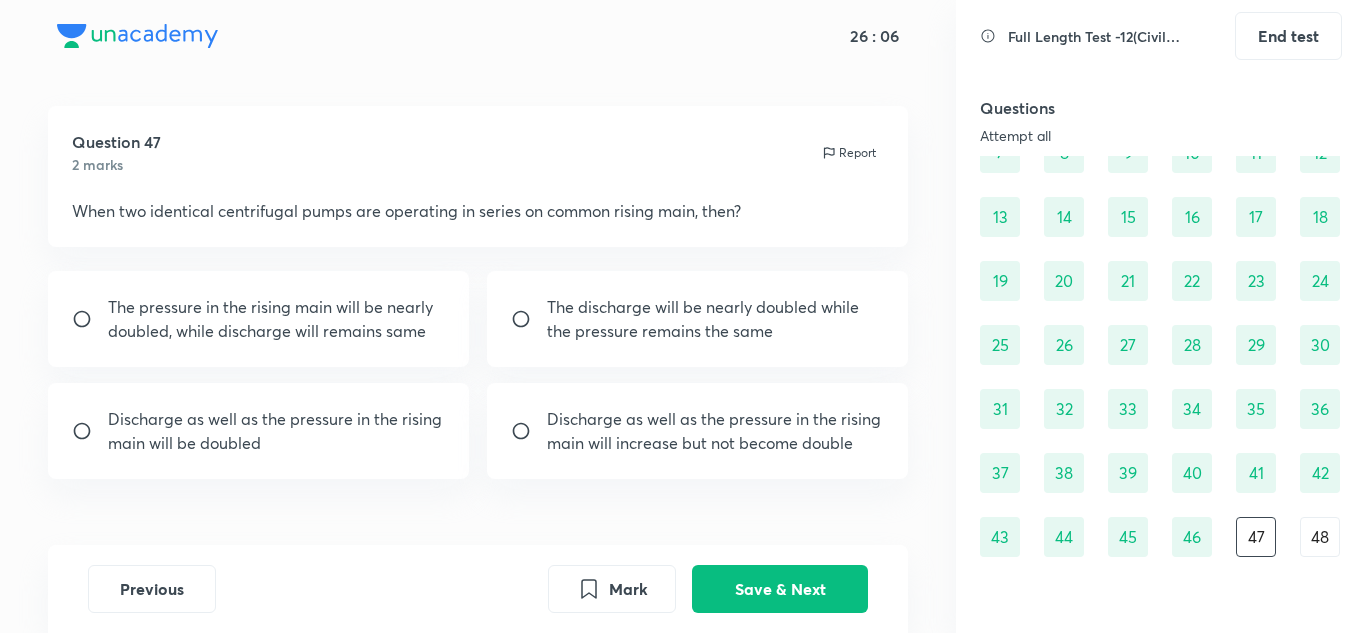 click on "The discharge will be nearly doubled while the pressure remains the same" at bounding box center [716, 319] 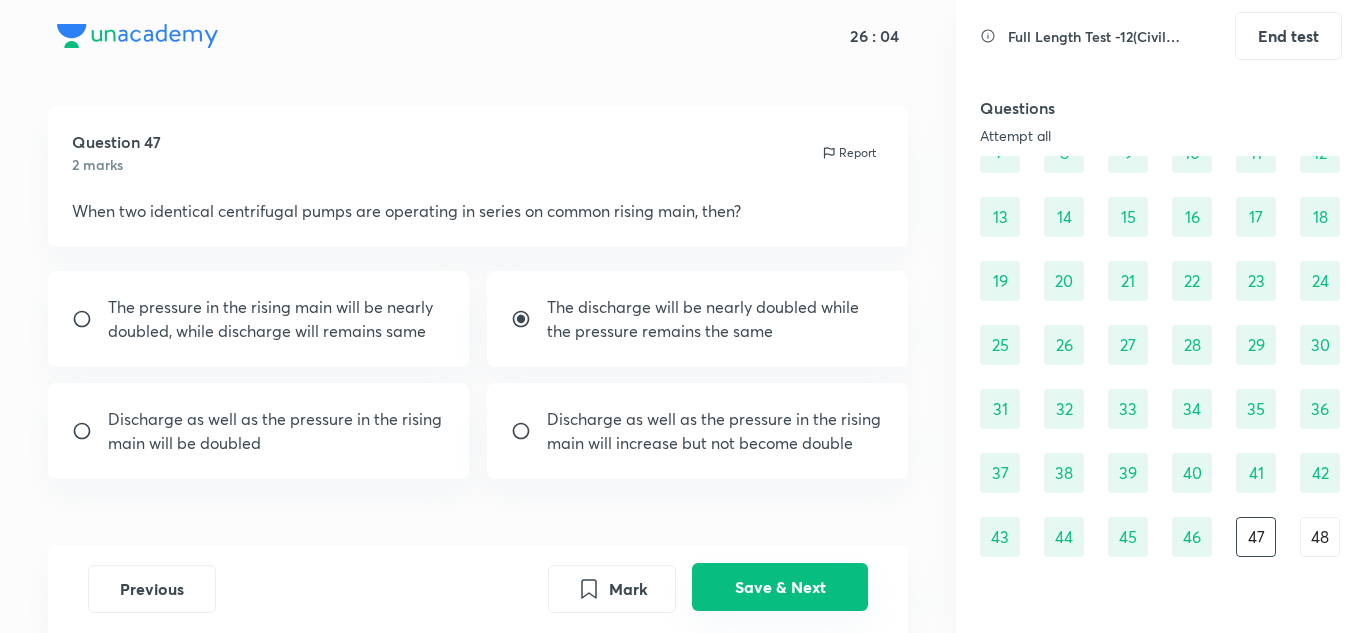 click on "Save & Next" at bounding box center [780, 587] 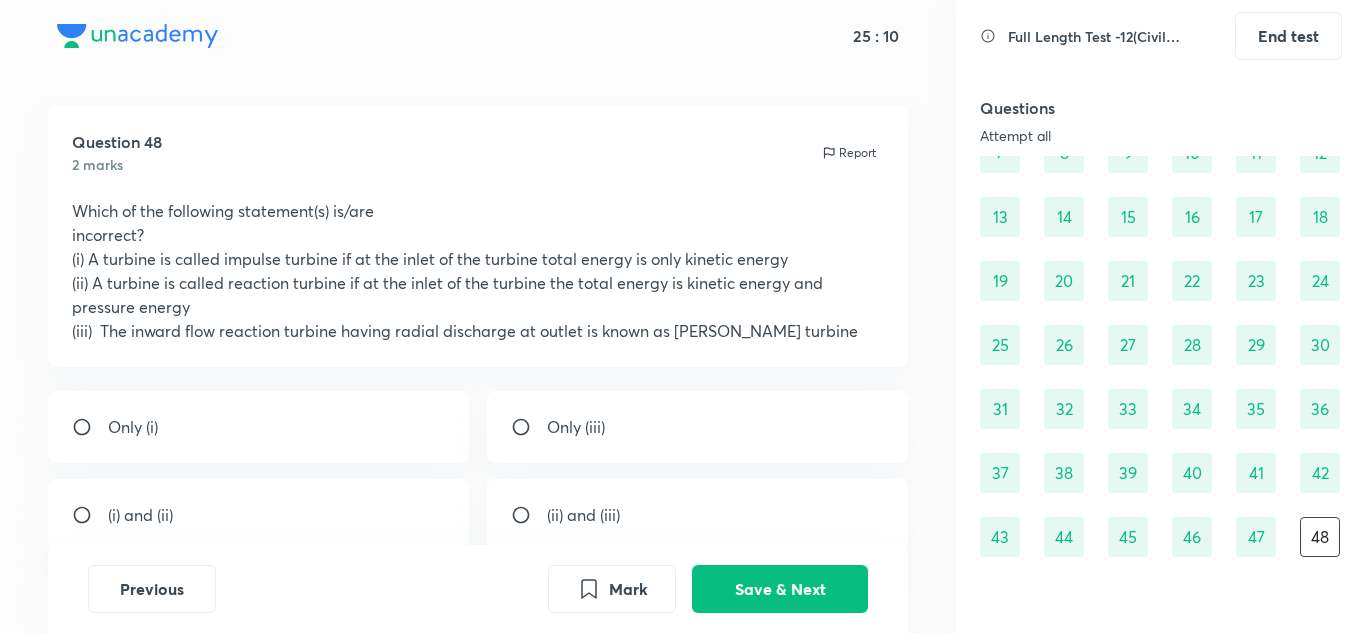 click on "(i) and (ii)" at bounding box center [259, 515] 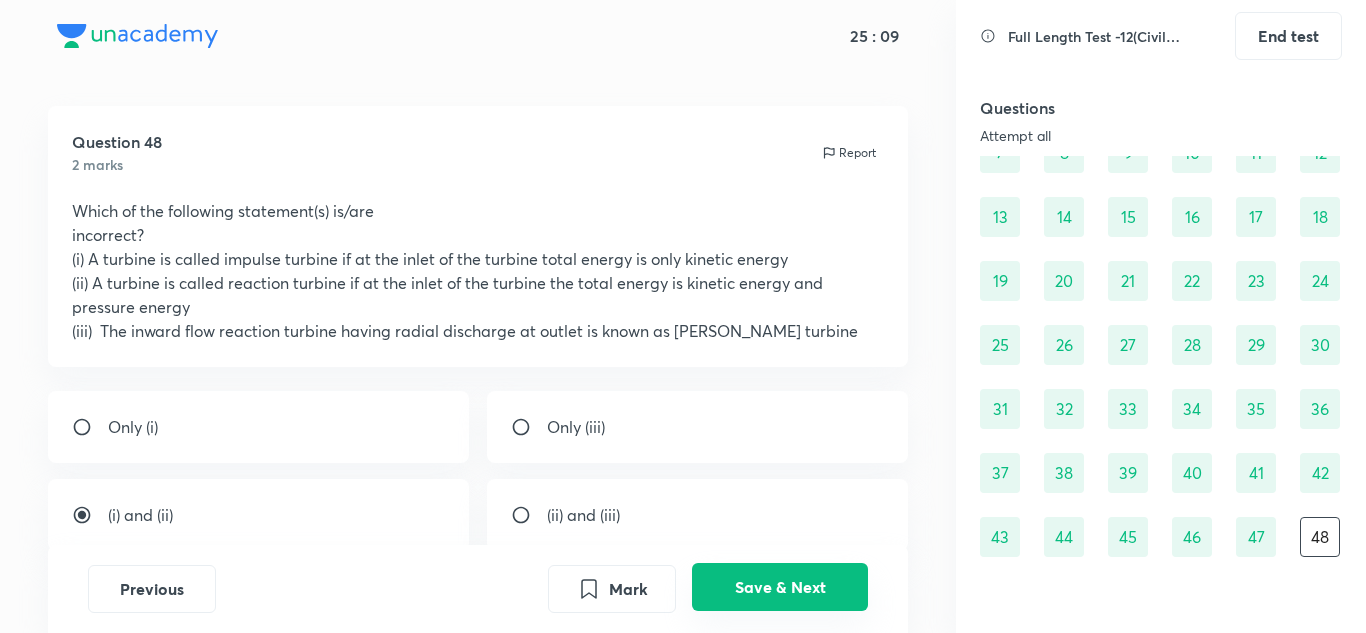 click on "Save & Next" at bounding box center (780, 587) 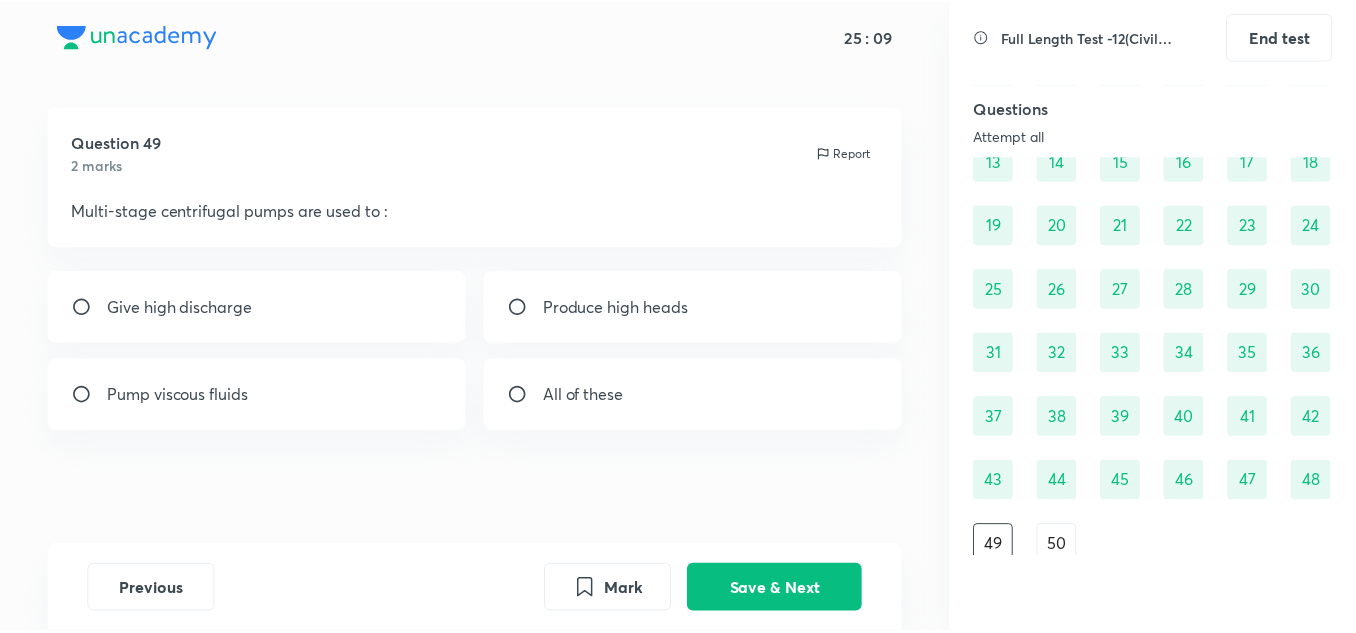 scroll, scrollTop: 232, scrollLeft: 0, axis: vertical 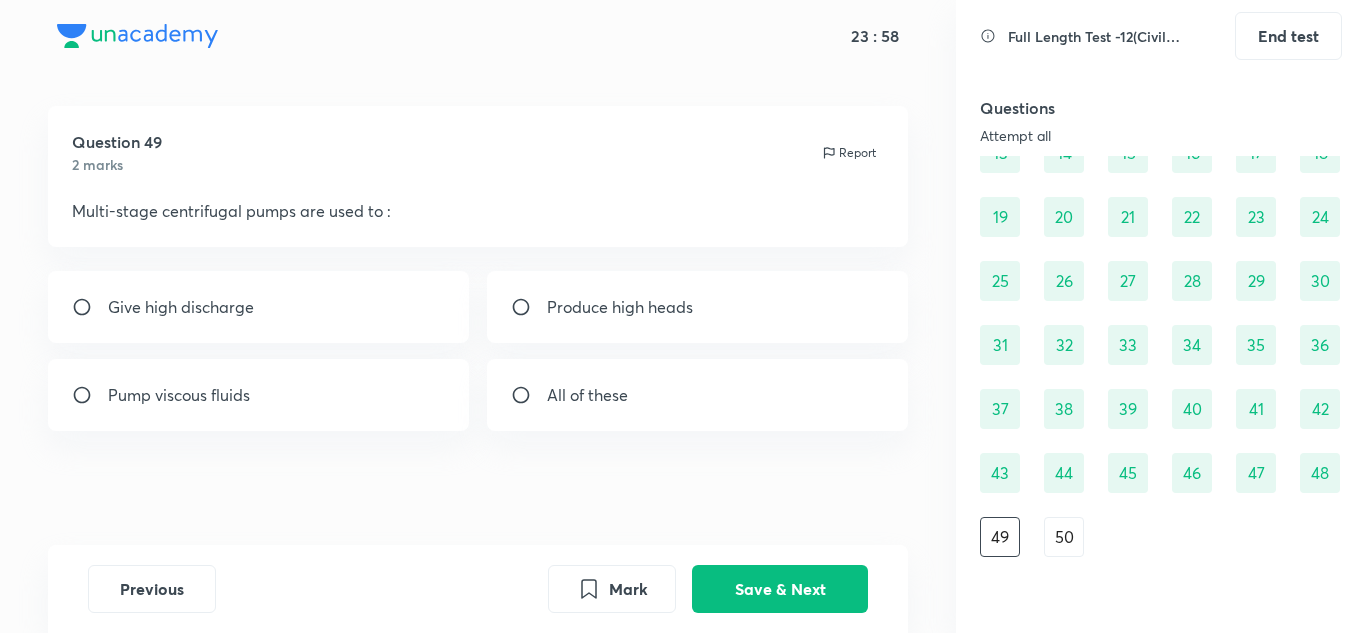 click on "Give high discharge" at bounding box center (181, 307) 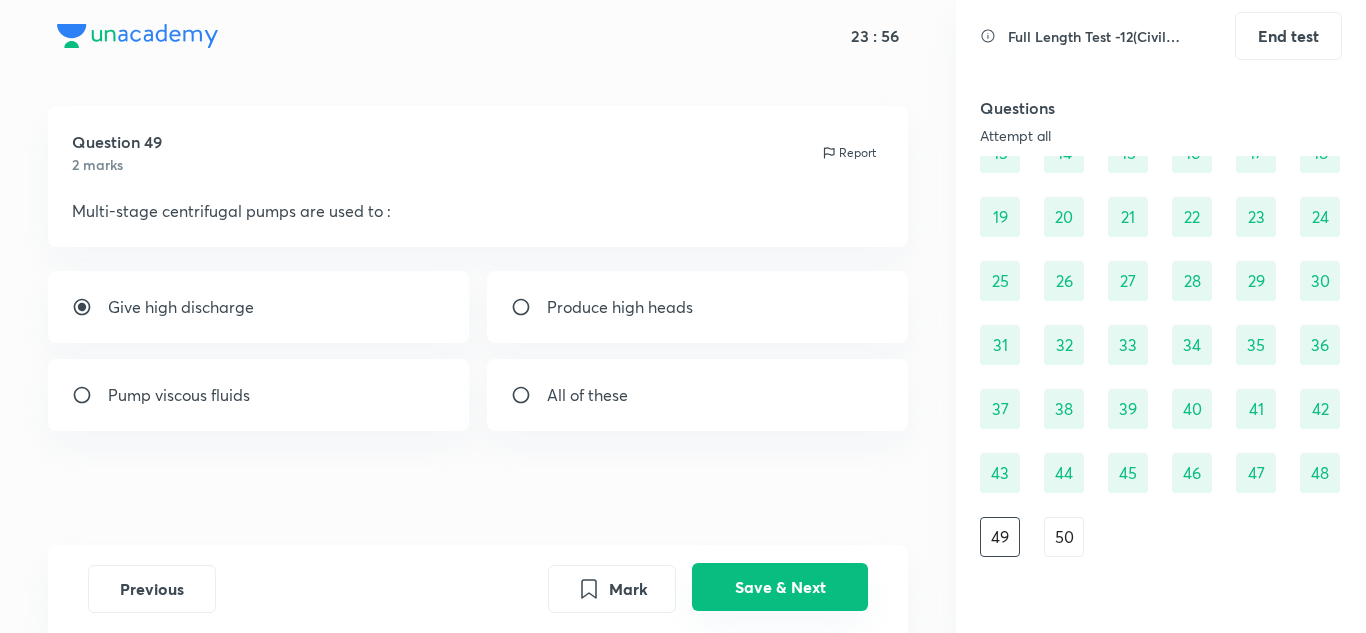 drag, startPoint x: 802, startPoint y: 600, endPoint x: 763, endPoint y: 578, distance: 44.777225 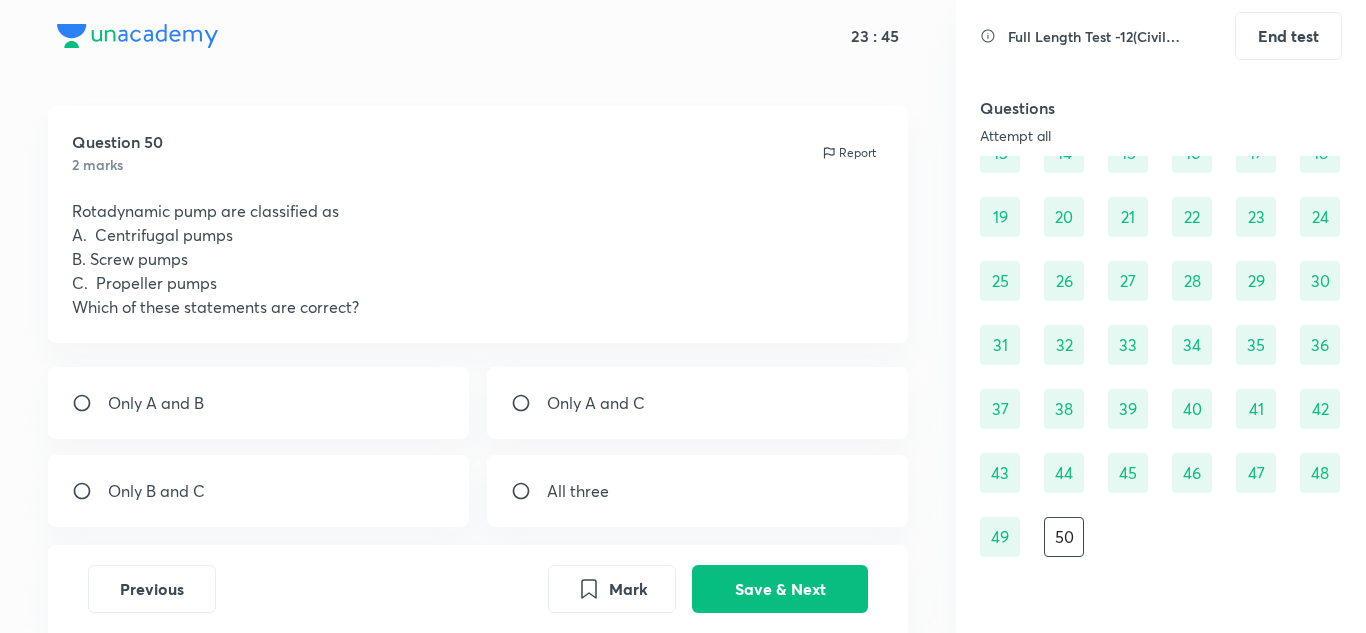 click on "Only A and C" at bounding box center (596, 403) 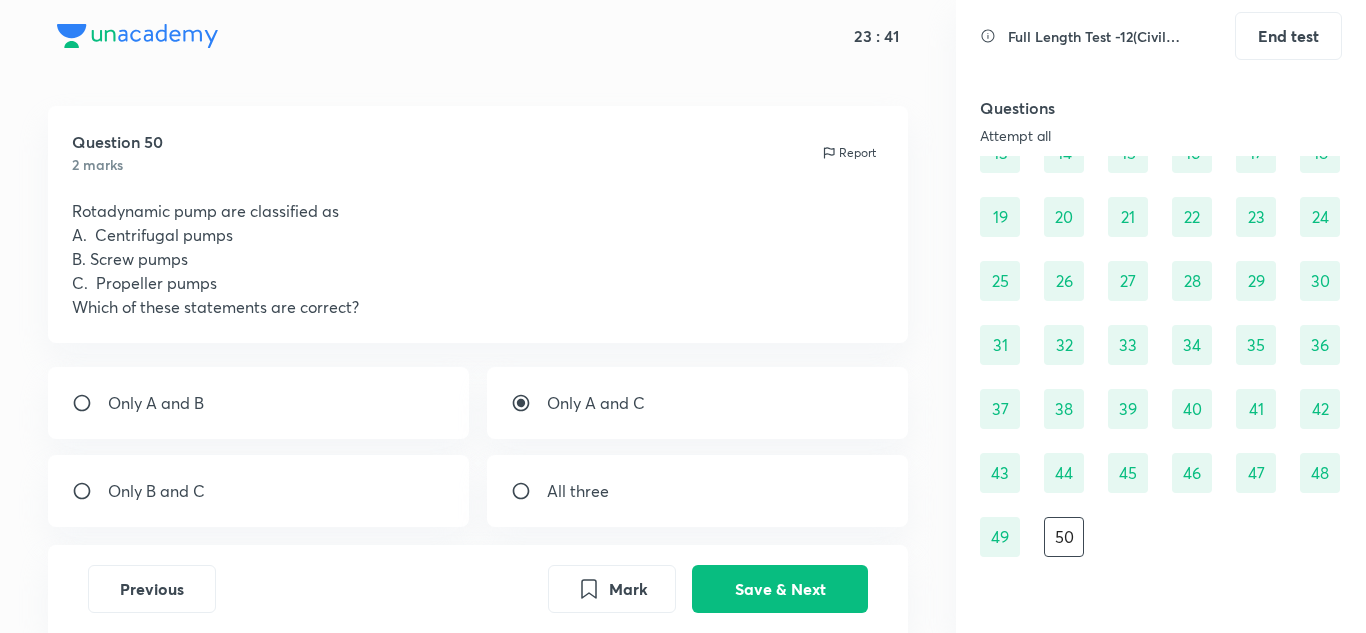click at bounding box center (529, 491) 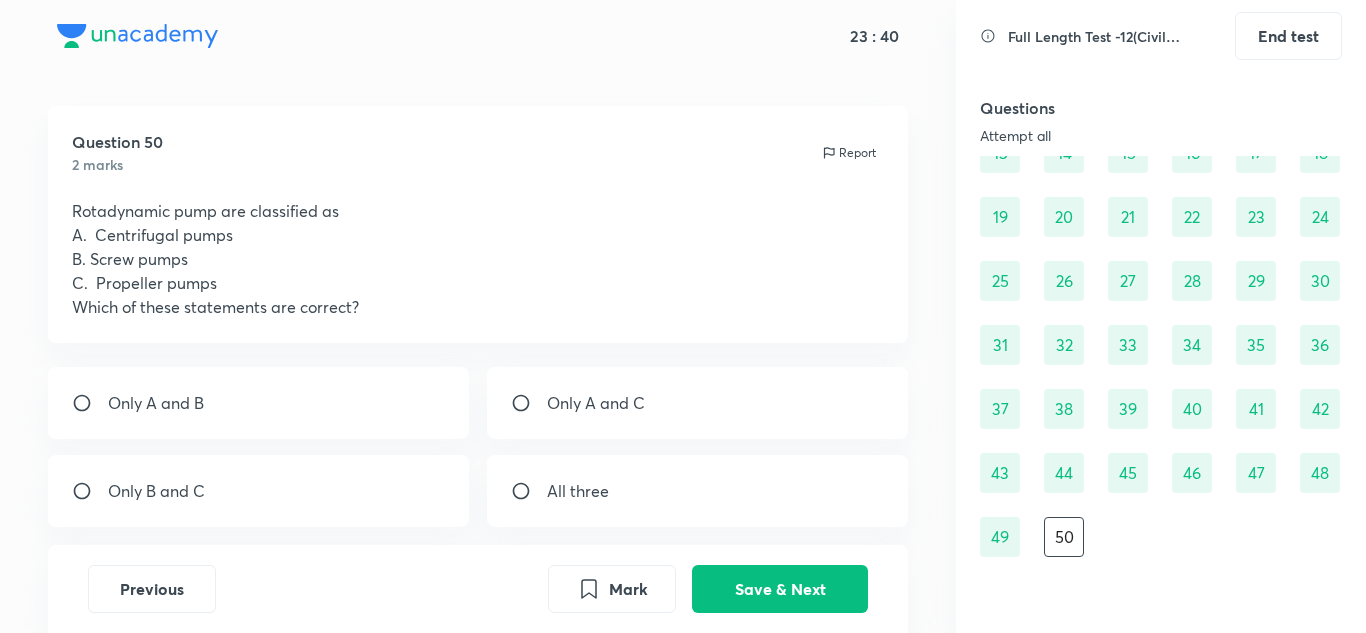 click on "All three" at bounding box center (578, 491) 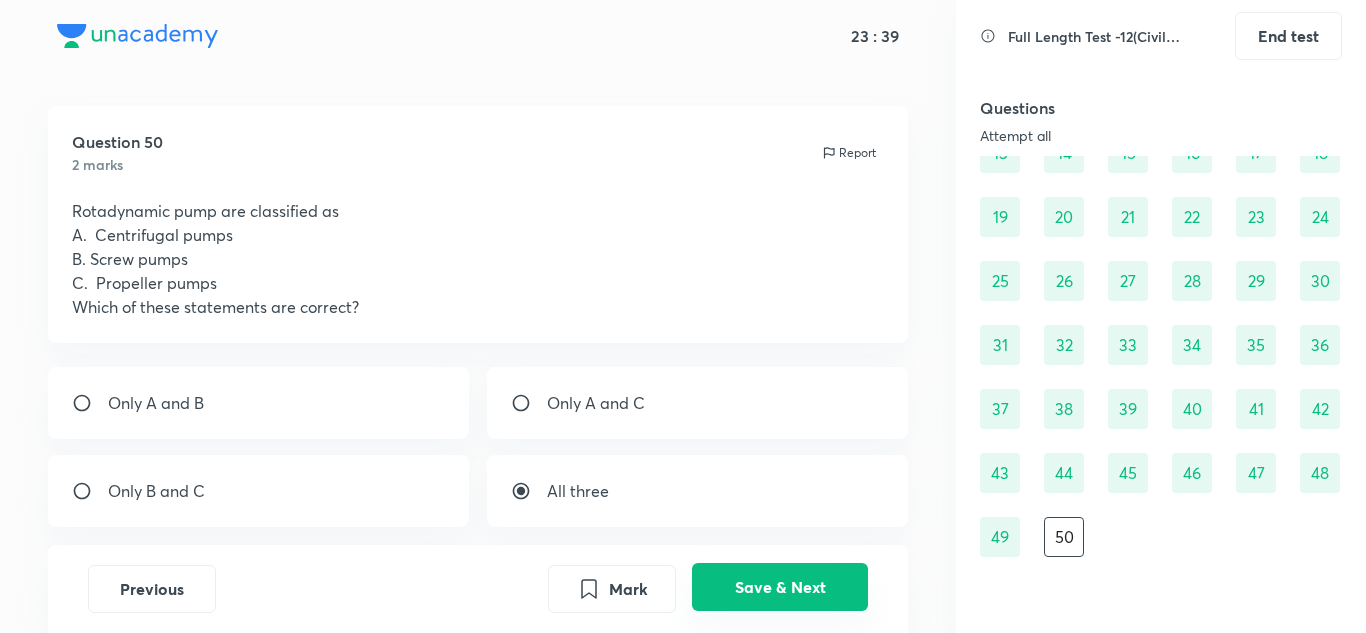 click on "Save & Next" at bounding box center (780, 587) 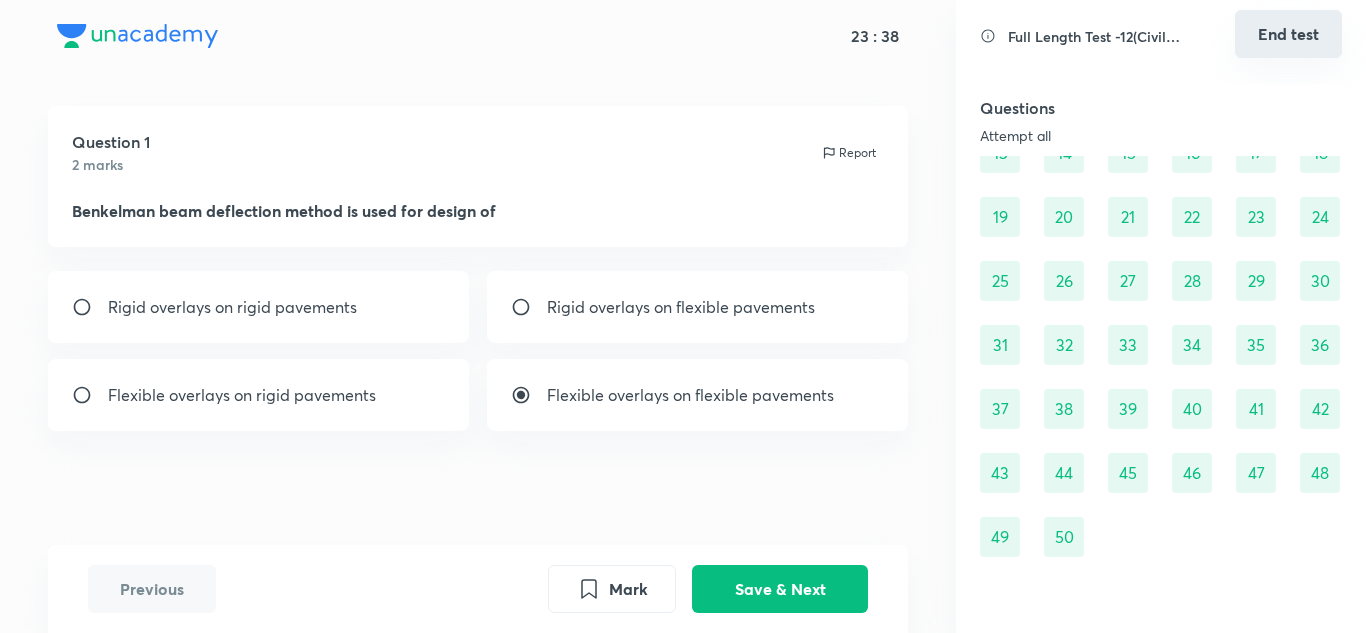 click on "End test" at bounding box center [1288, 34] 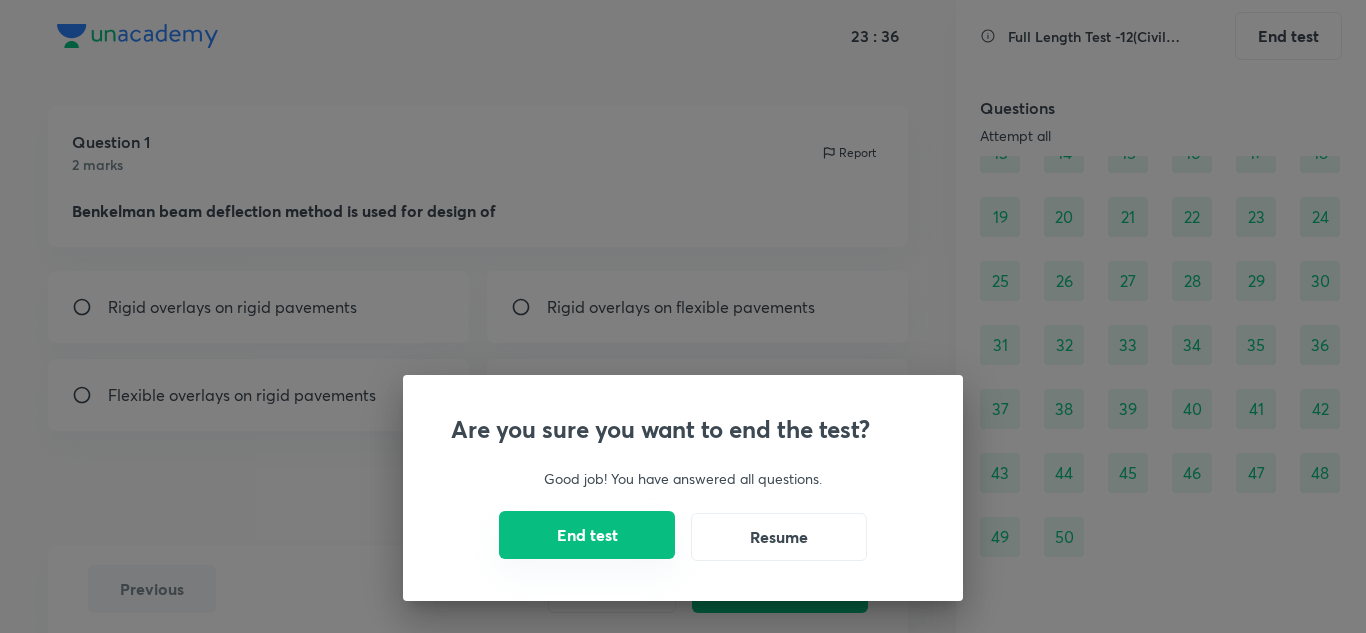 click on "End test" at bounding box center (587, 535) 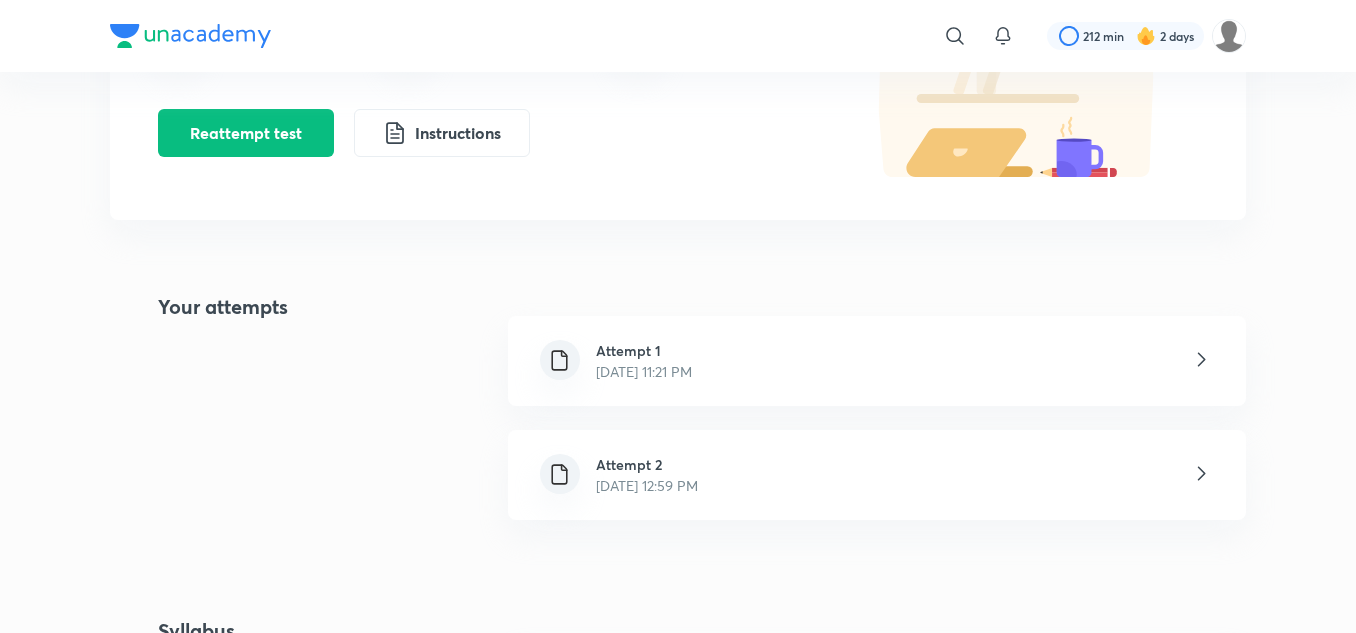 scroll, scrollTop: 300, scrollLeft: 0, axis: vertical 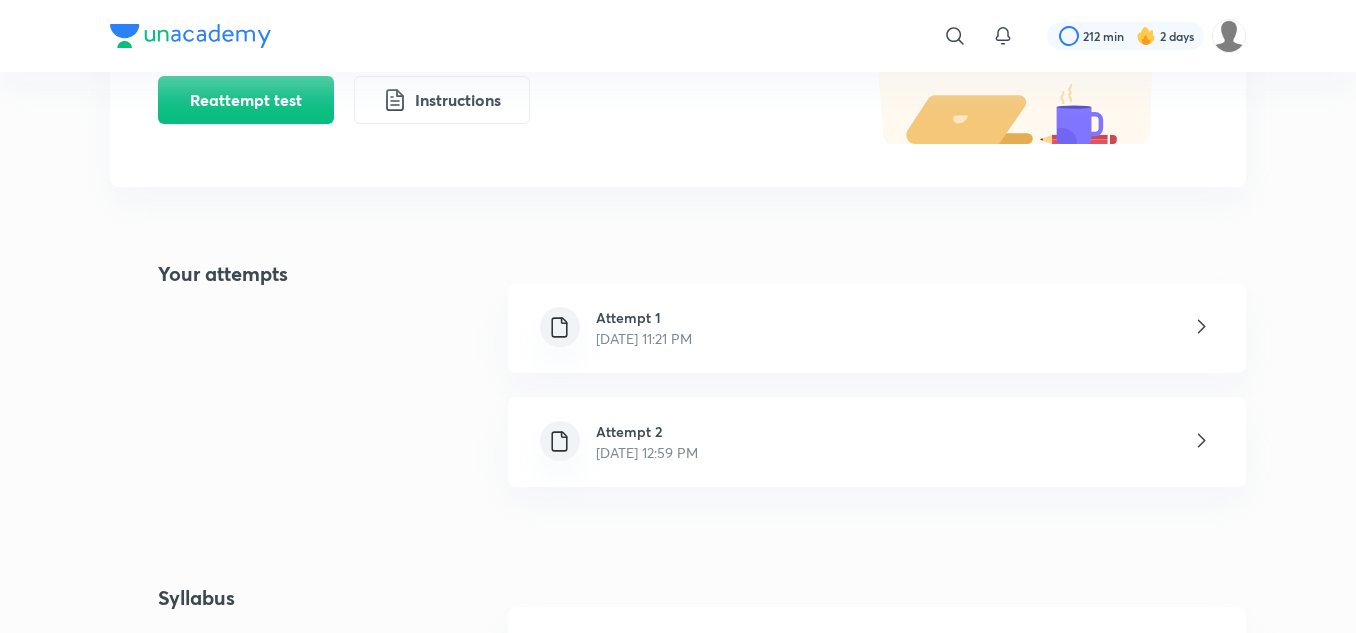 click 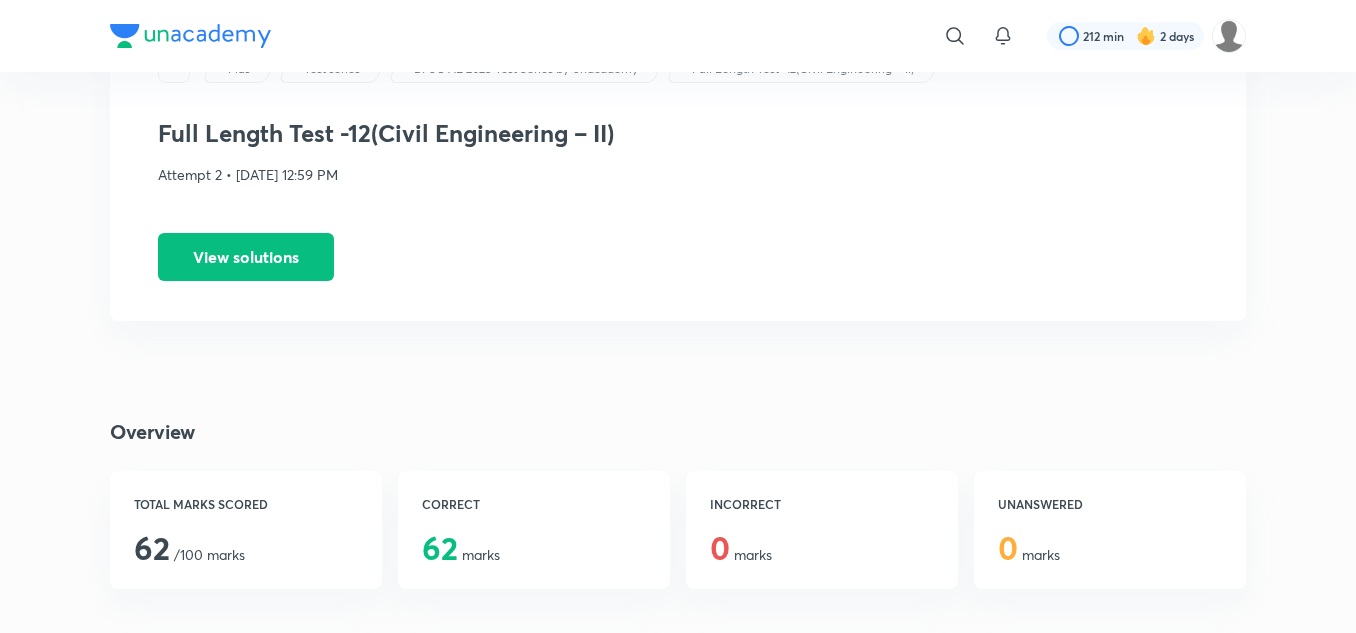 scroll, scrollTop: 100, scrollLeft: 0, axis: vertical 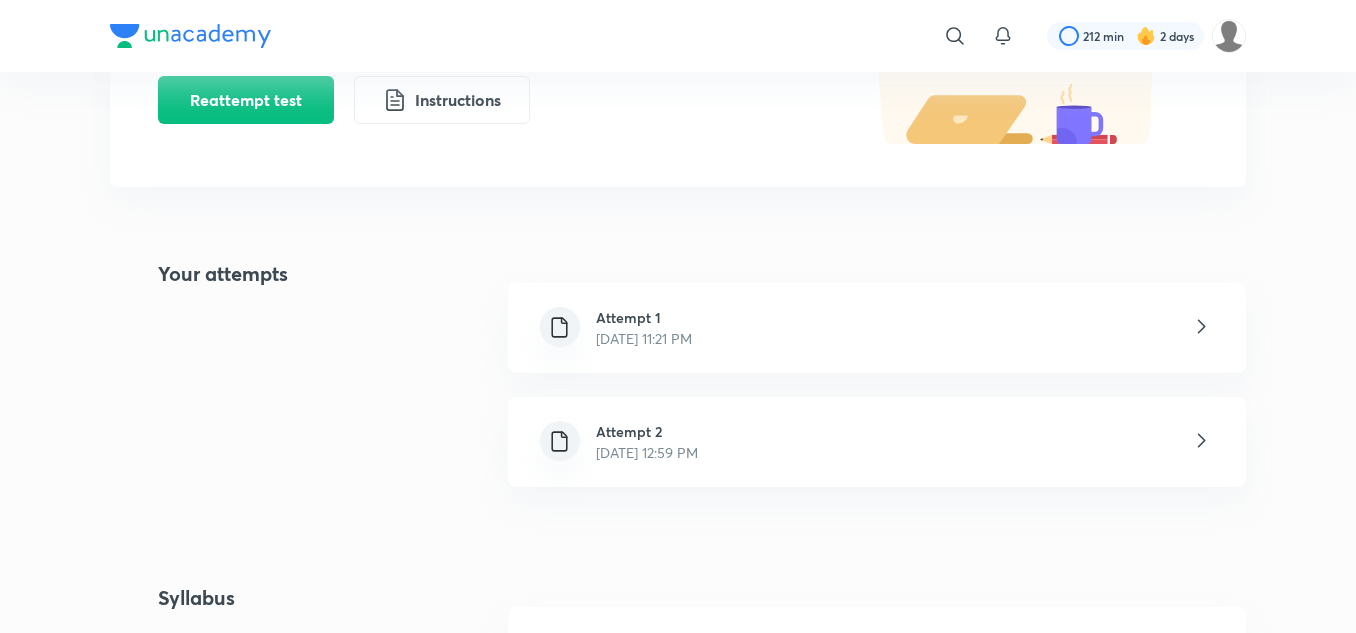 click 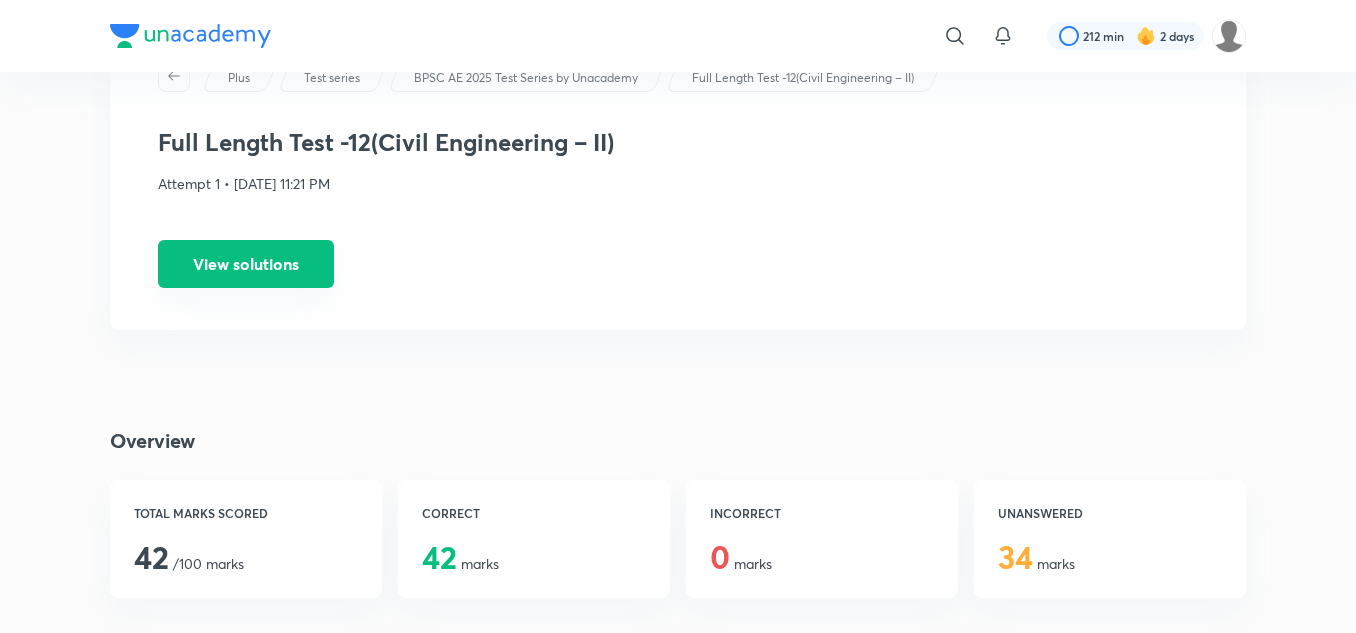 scroll, scrollTop: 0, scrollLeft: 0, axis: both 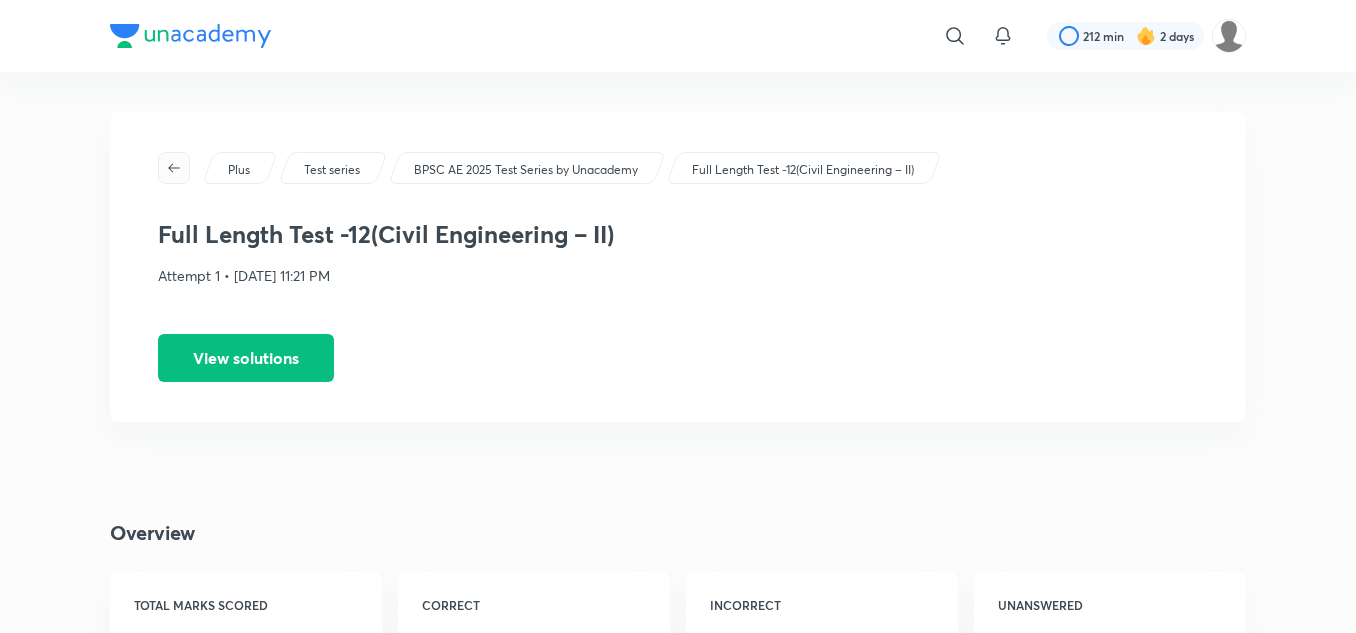 click 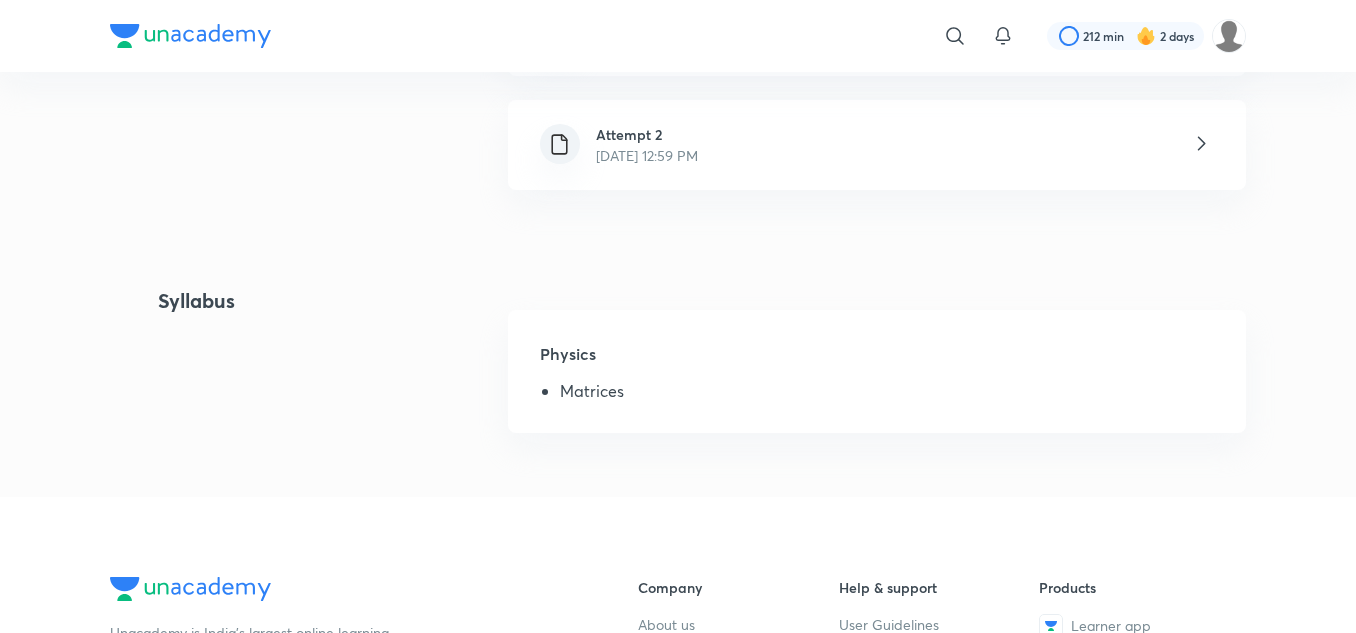 scroll, scrollTop: 600, scrollLeft: 0, axis: vertical 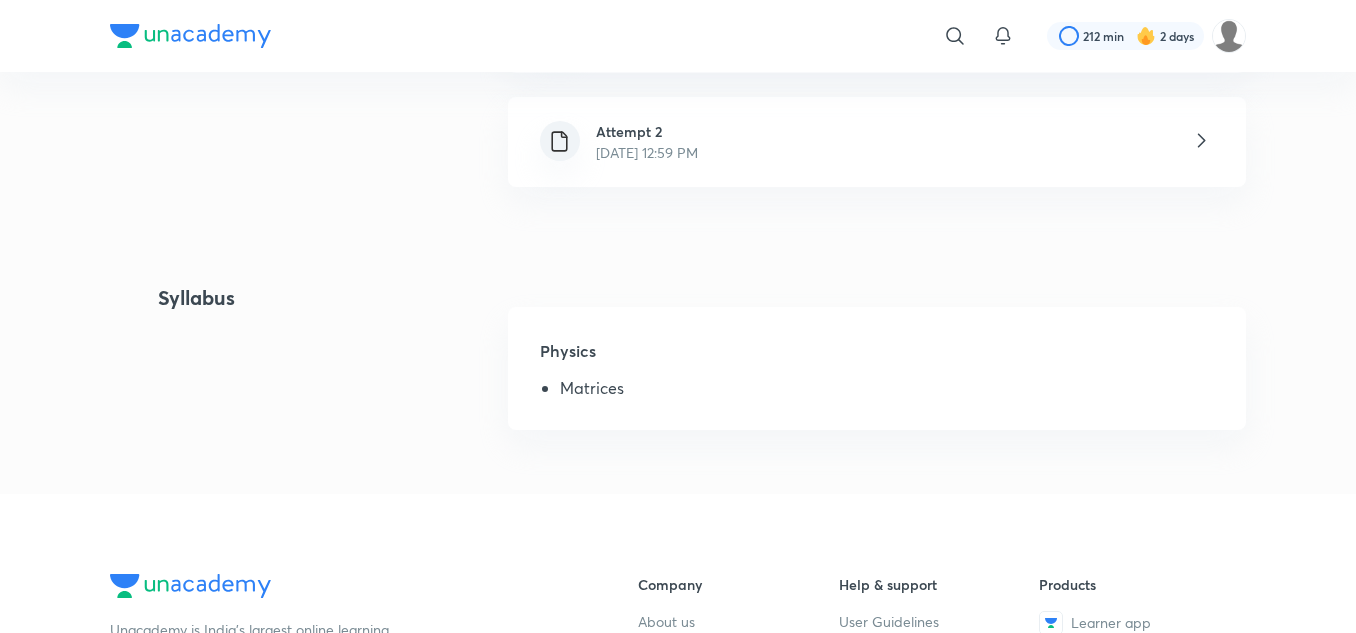 click on "Attempt 2 [DATE] 12:59 PM" at bounding box center [877, 142] 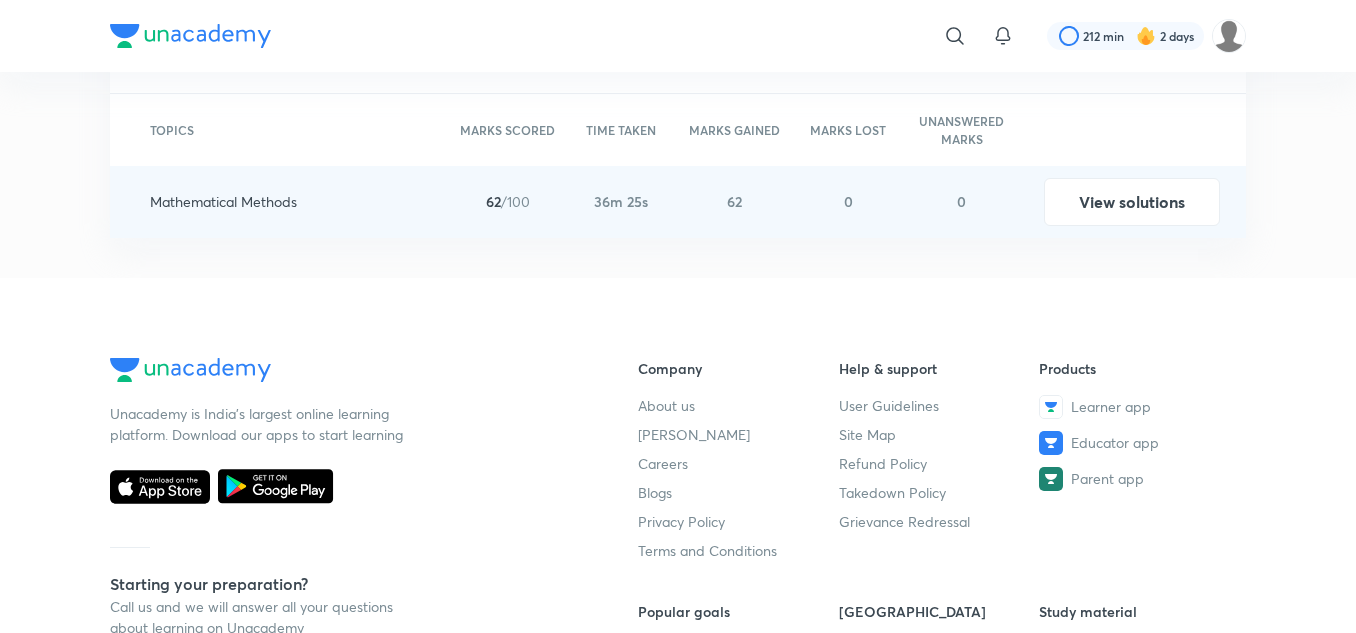 scroll, scrollTop: 1900, scrollLeft: 0, axis: vertical 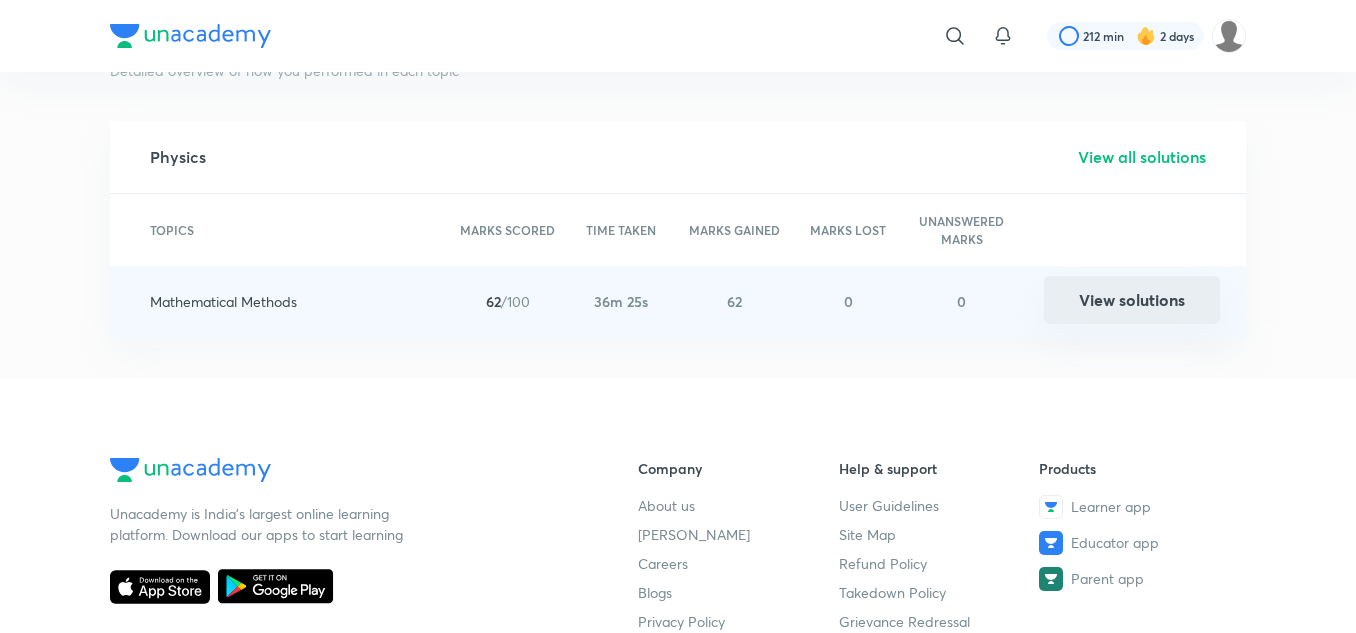 click on "View solutions" at bounding box center [1132, 300] 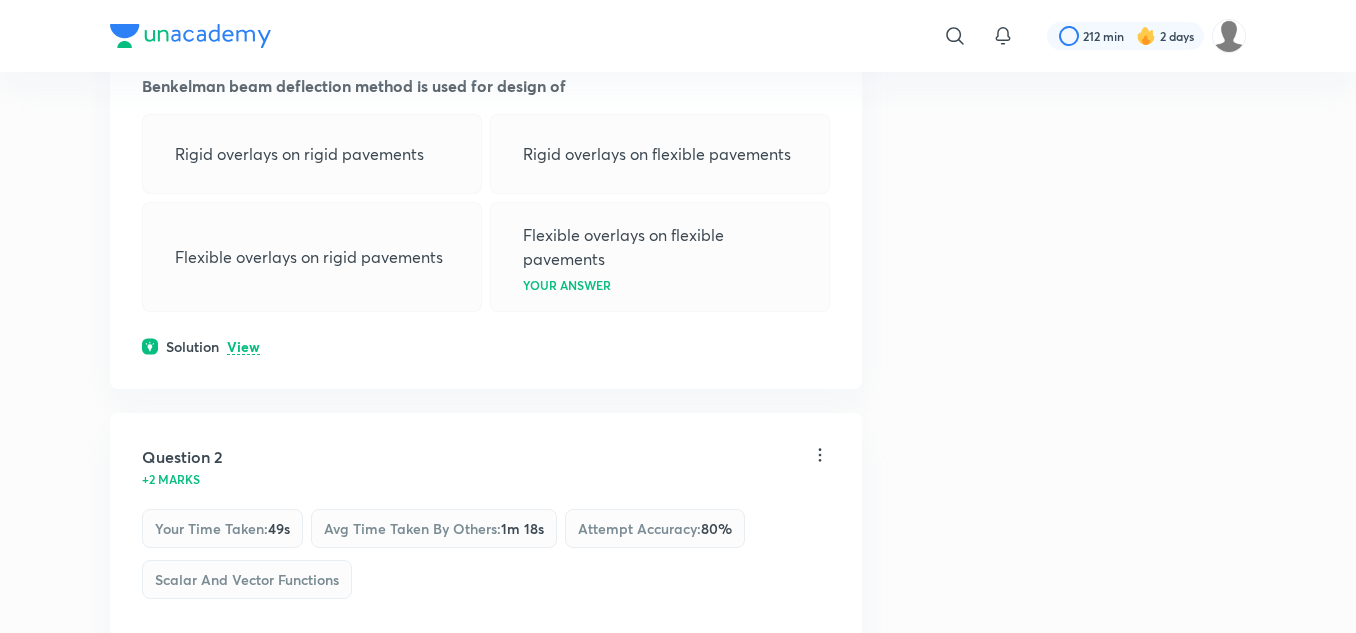 scroll, scrollTop: 500, scrollLeft: 0, axis: vertical 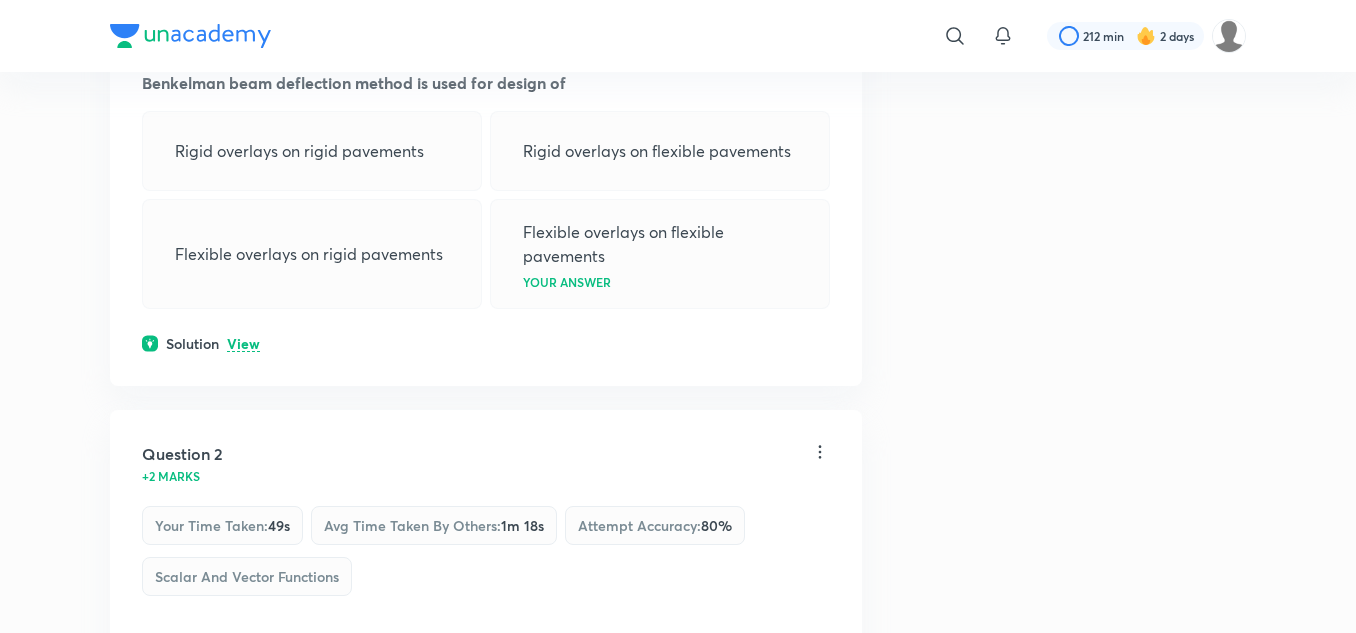 click on "View" at bounding box center [243, 344] 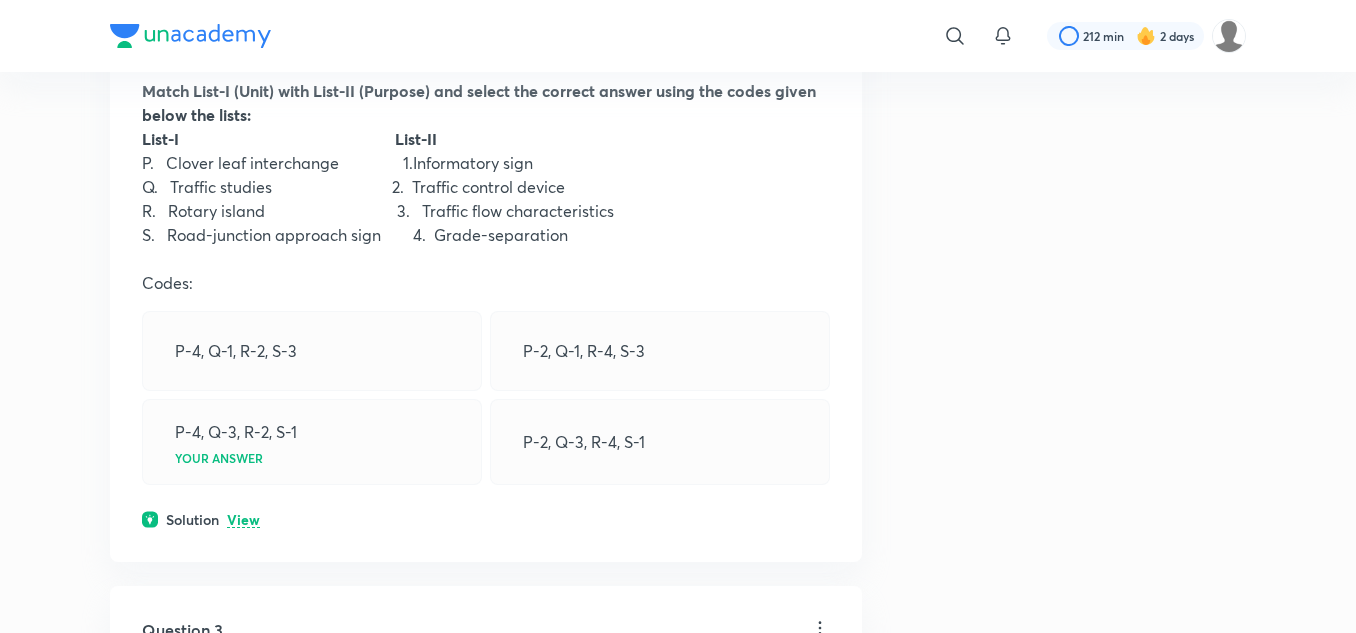 scroll, scrollTop: 1400, scrollLeft: 0, axis: vertical 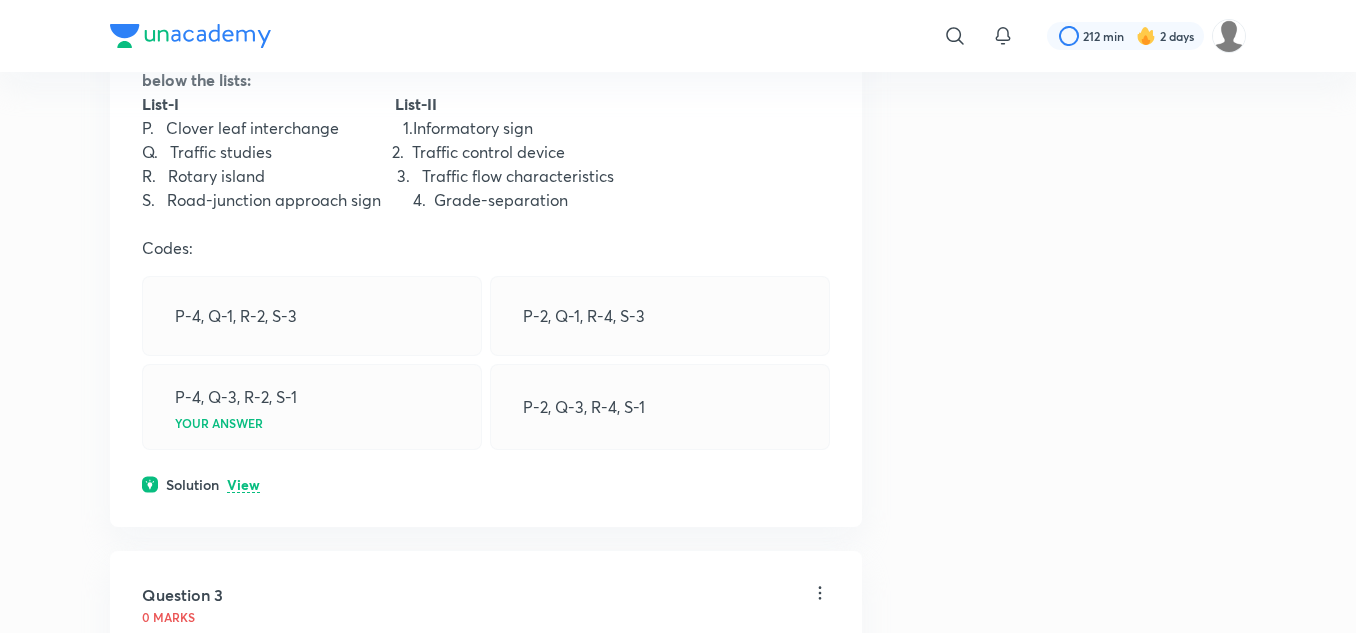 click on "View" at bounding box center (243, 485) 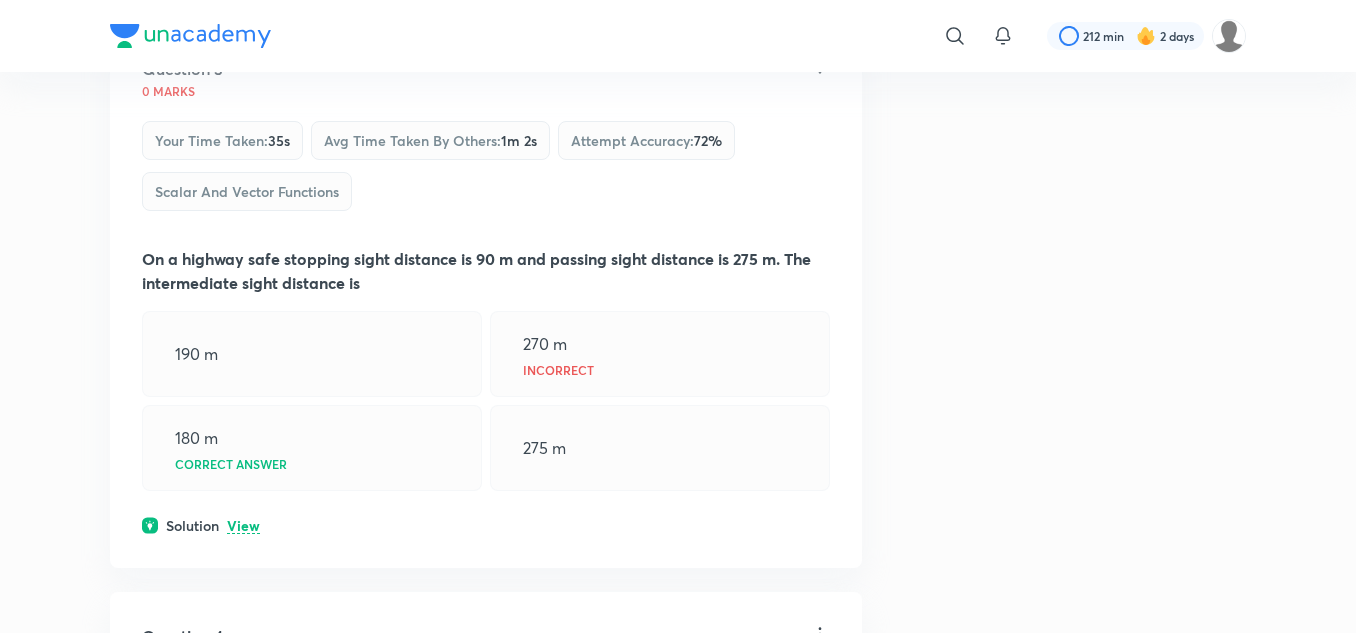 scroll, scrollTop: 2200, scrollLeft: 0, axis: vertical 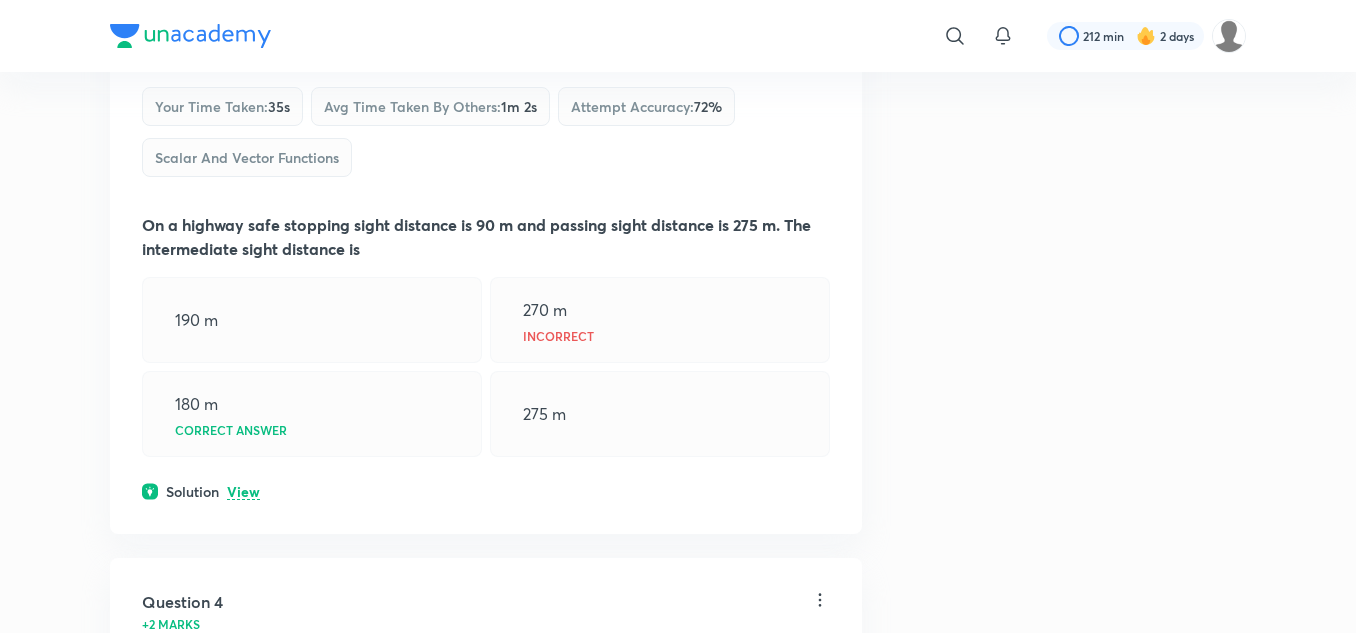 click on "View" at bounding box center (243, 492) 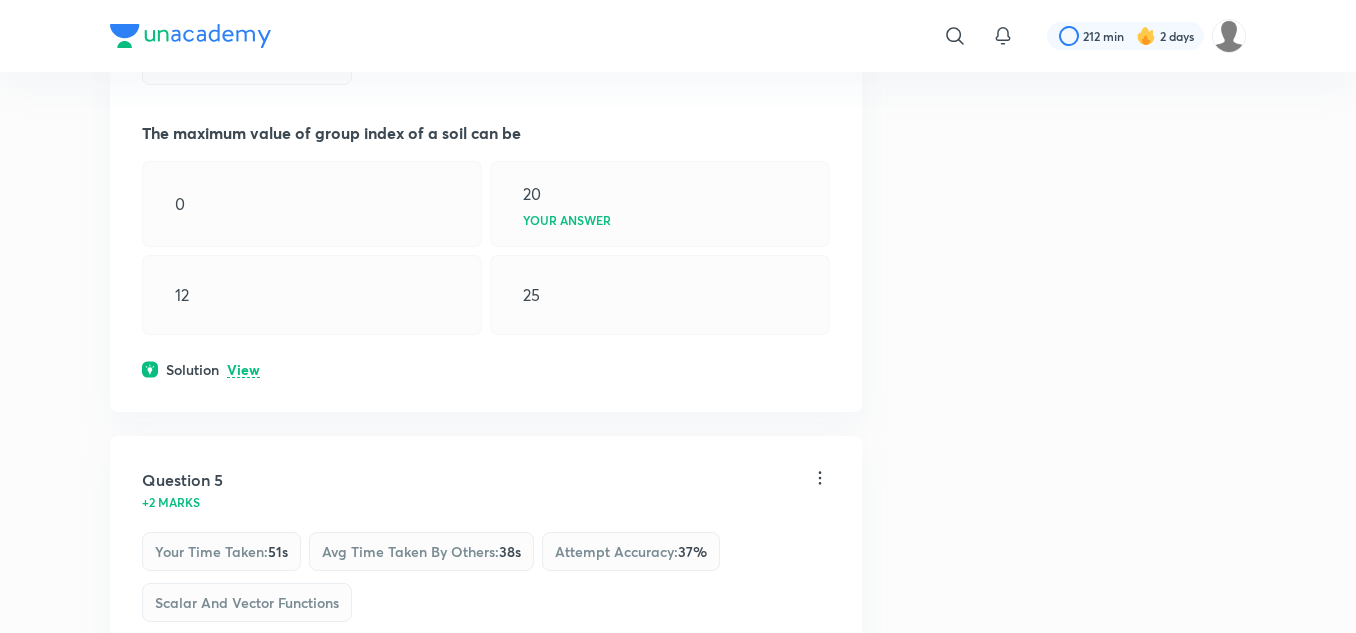 scroll, scrollTop: 3000, scrollLeft: 0, axis: vertical 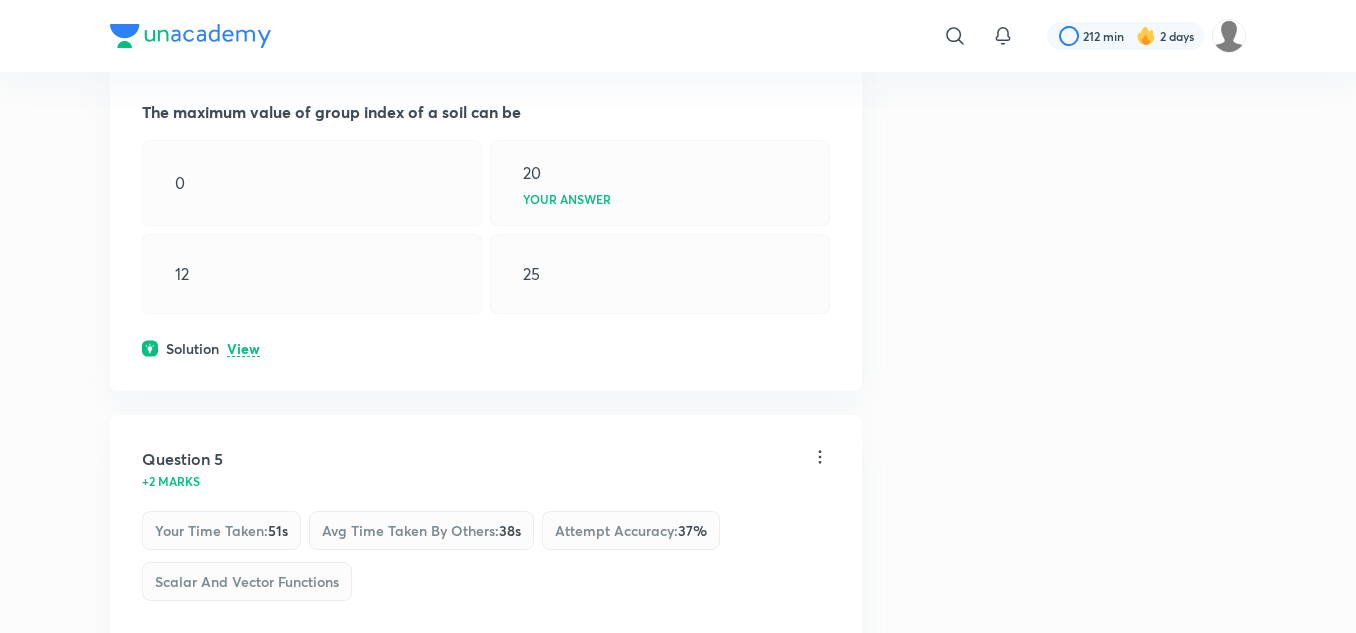 click on "View" at bounding box center (243, 349) 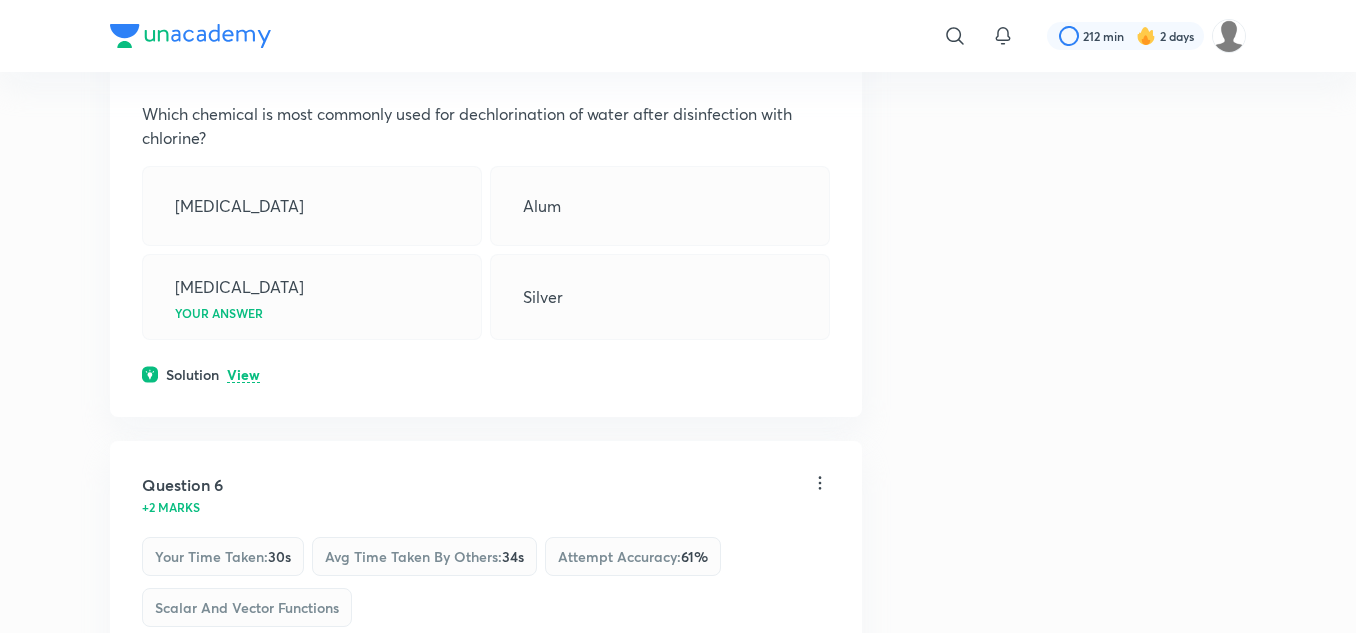 scroll, scrollTop: 3800, scrollLeft: 0, axis: vertical 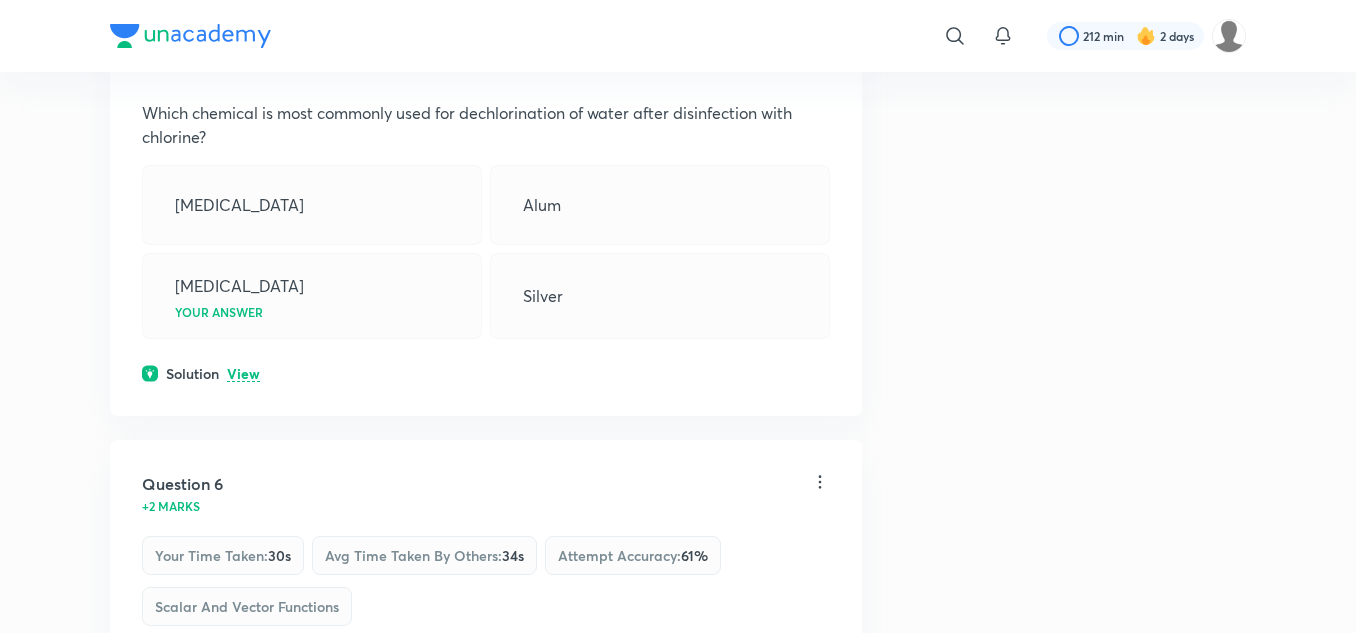 click on "View" at bounding box center [243, 374] 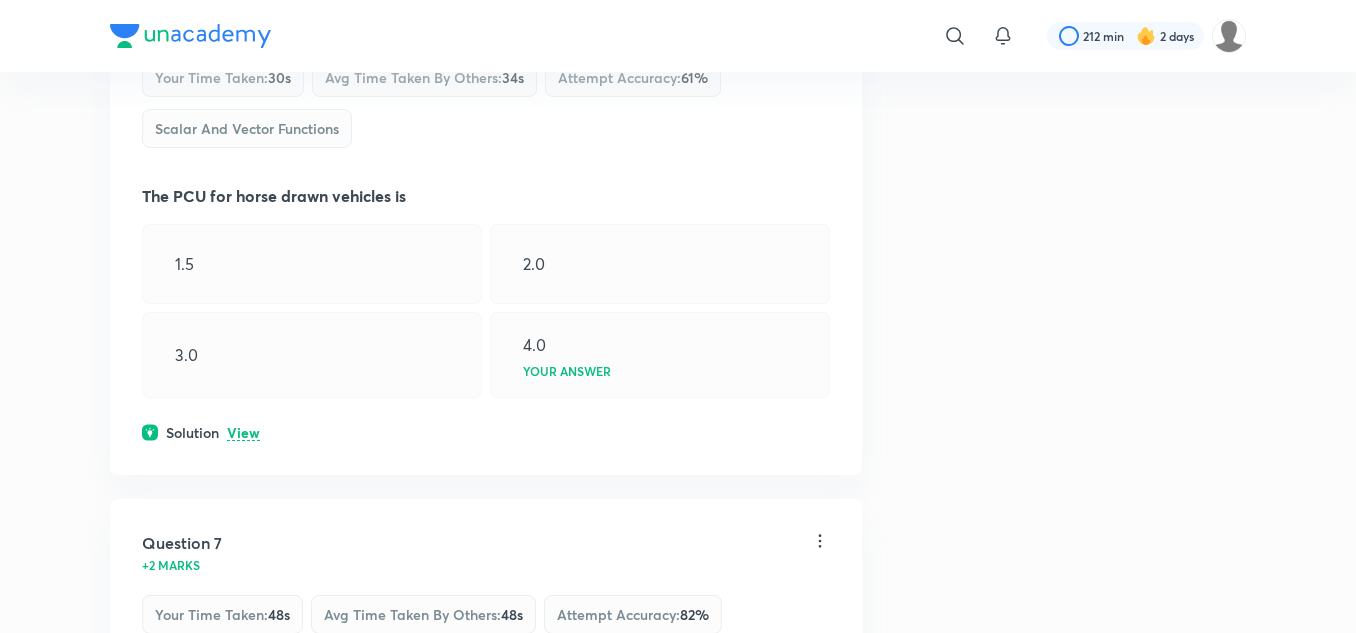 scroll, scrollTop: 4600, scrollLeft: 0, axis: vertical 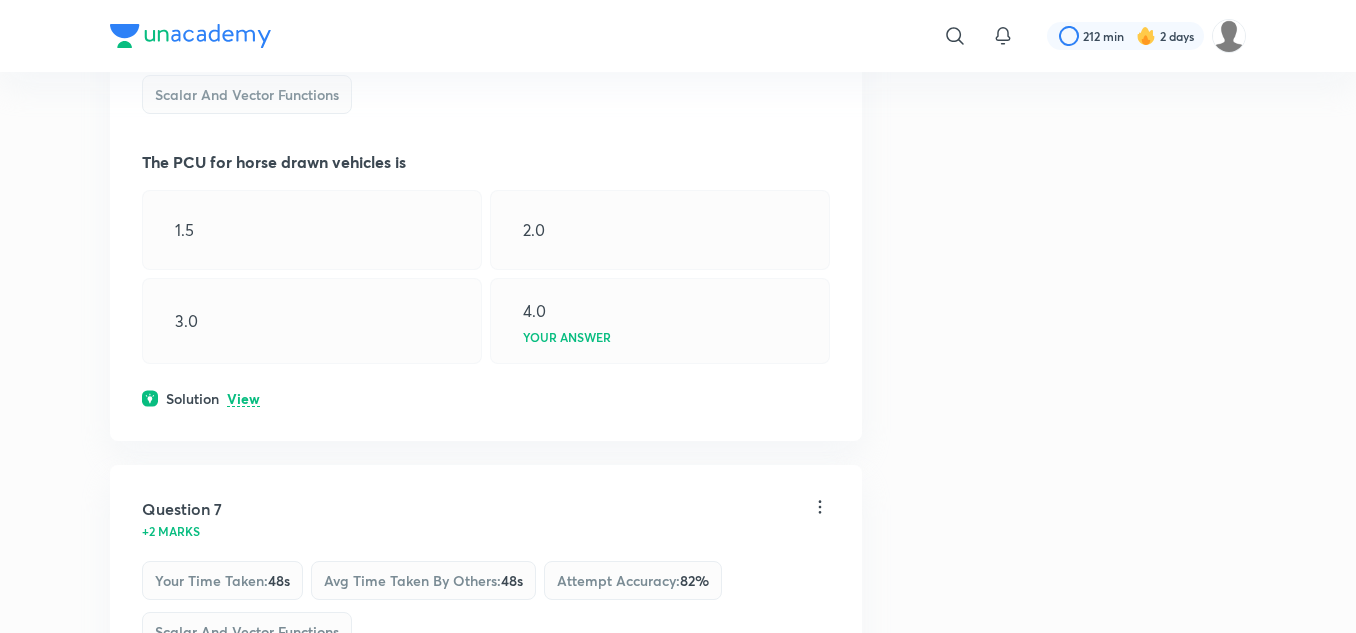click on "View" at bounding box center [243, 399] 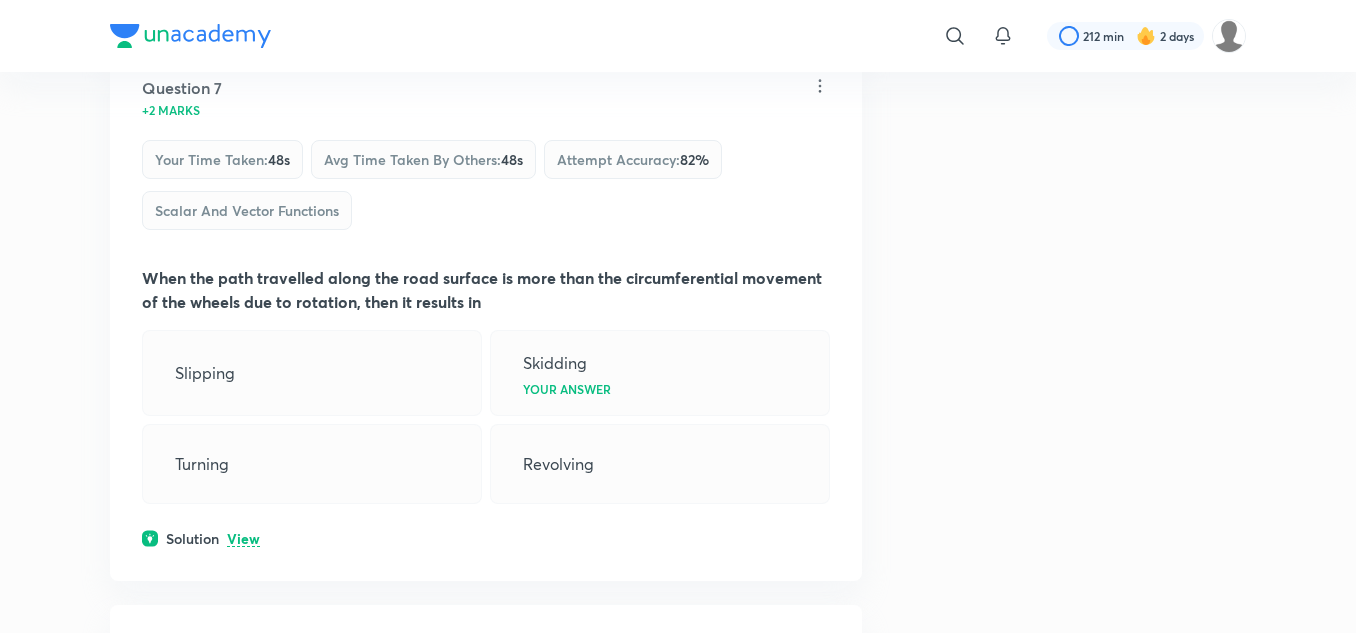 scroll, scrollTop: 5200, scrollLeft: 0, axis: vertical 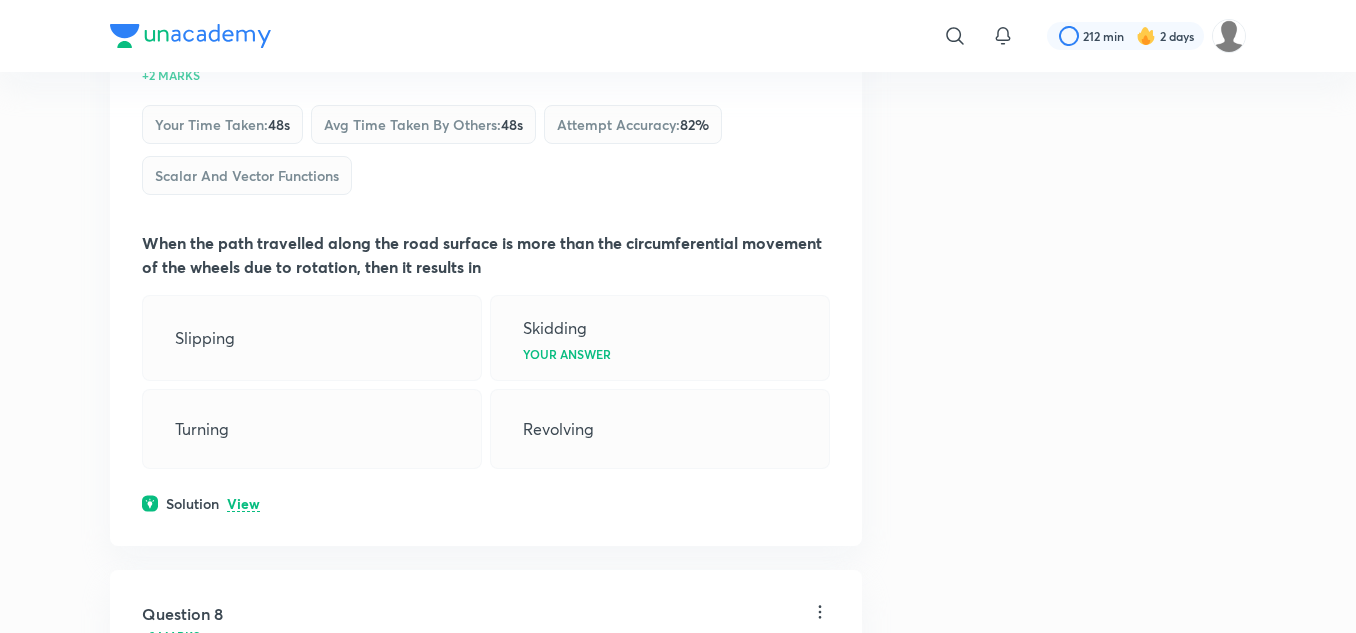 click on "View" at bounding box center [243, 504] 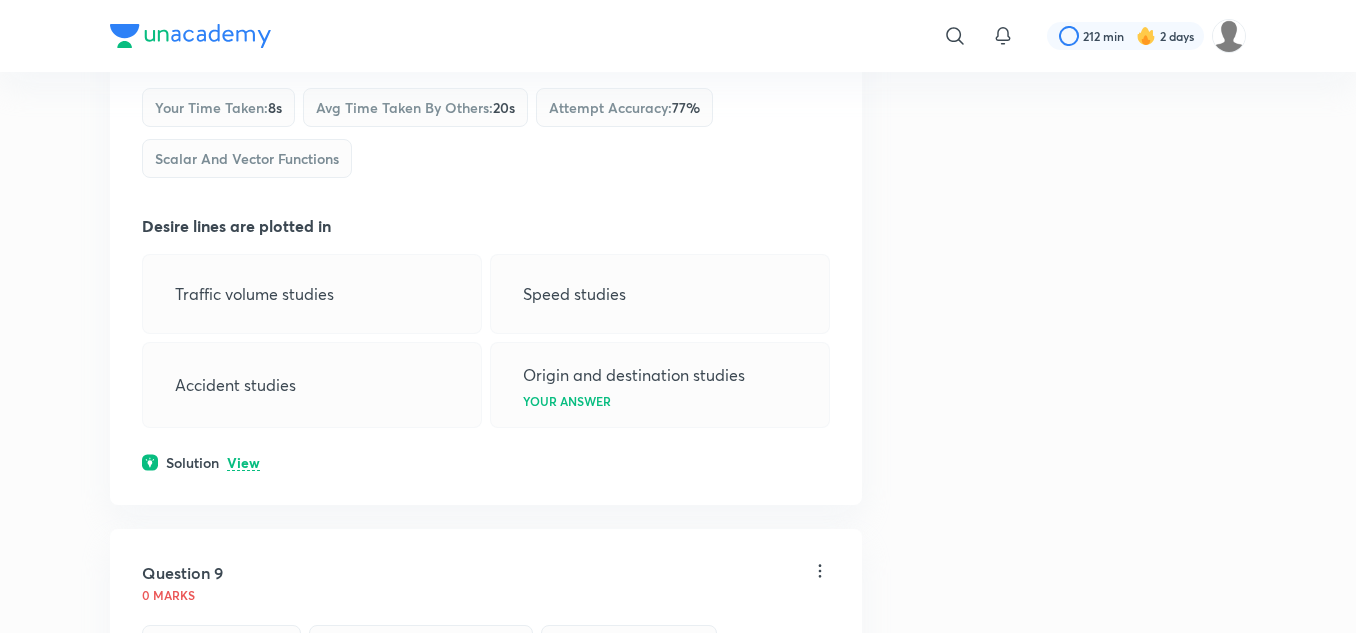 scroll, scrollTop: 5900, scrollLeft: 0, axis: vertical 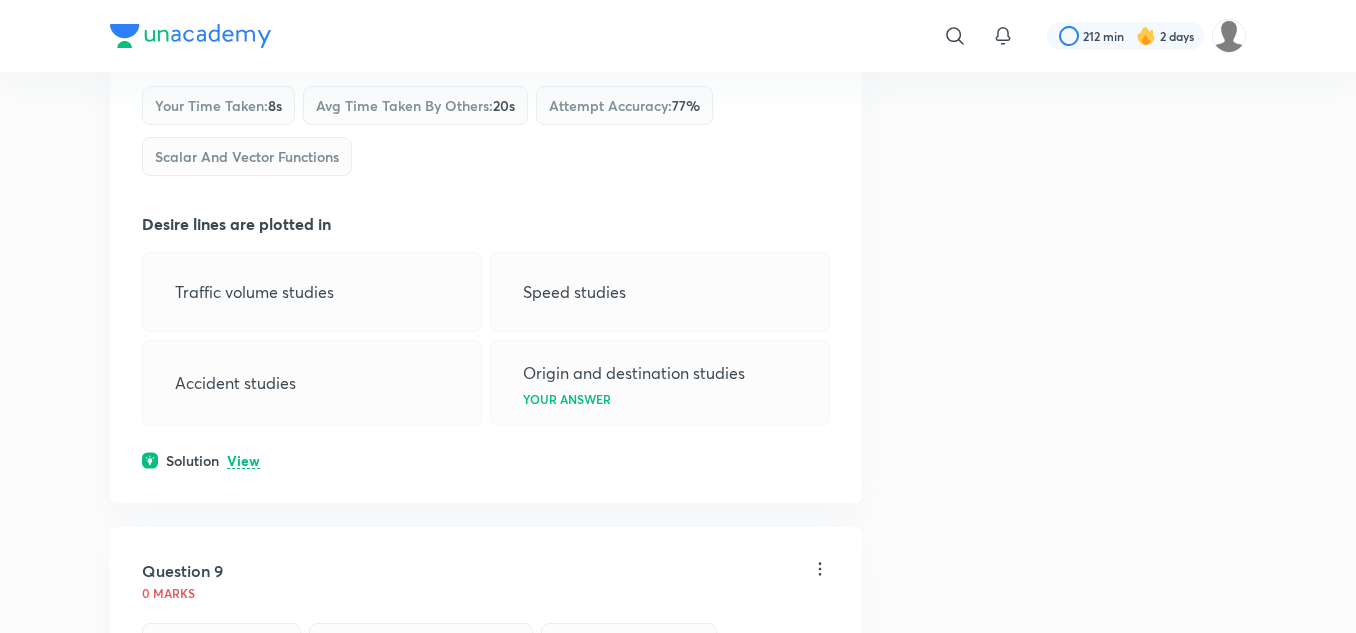 click on "View" at bounding box center (243, 461) 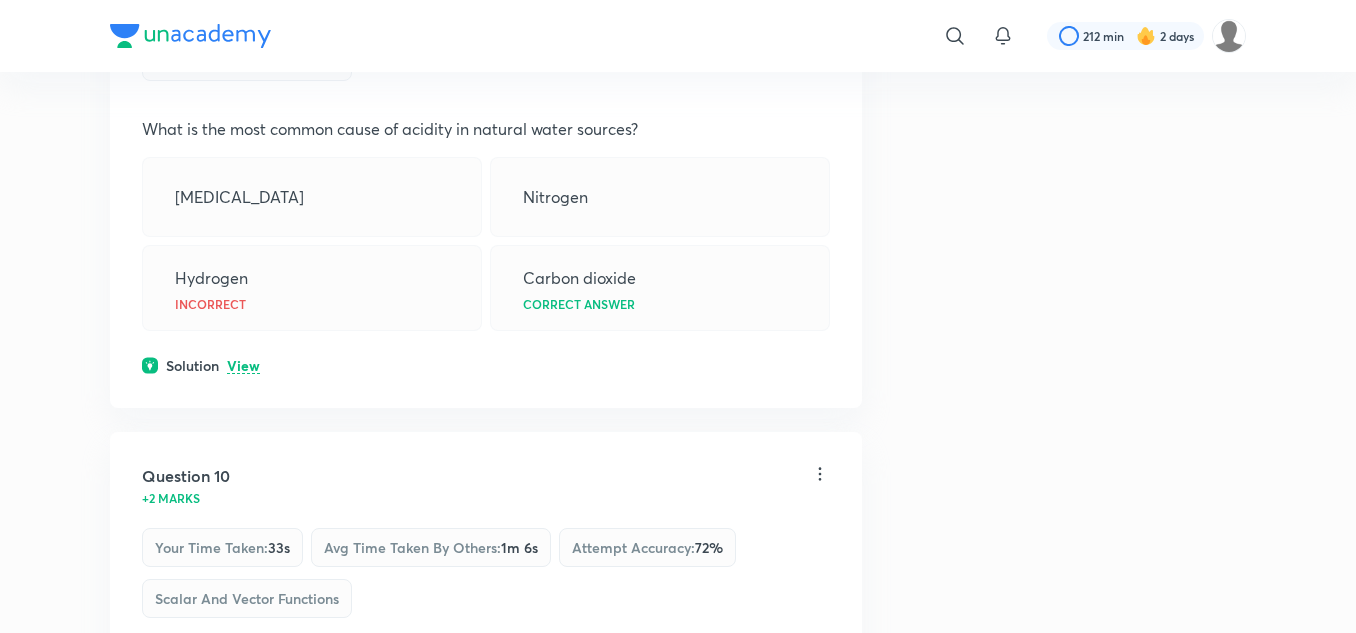 scroll, scrollTop: 6800, scrollLeft: 0, axis: vertical 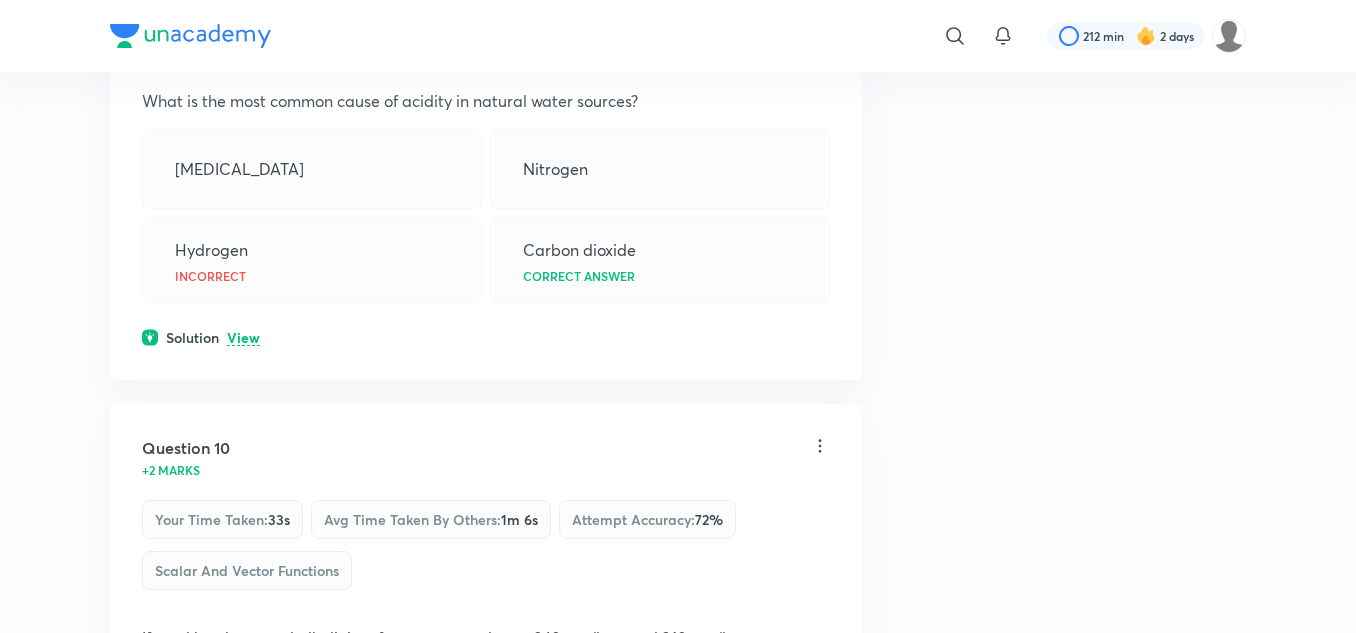 click on "View" at bounding box center (243, 338) 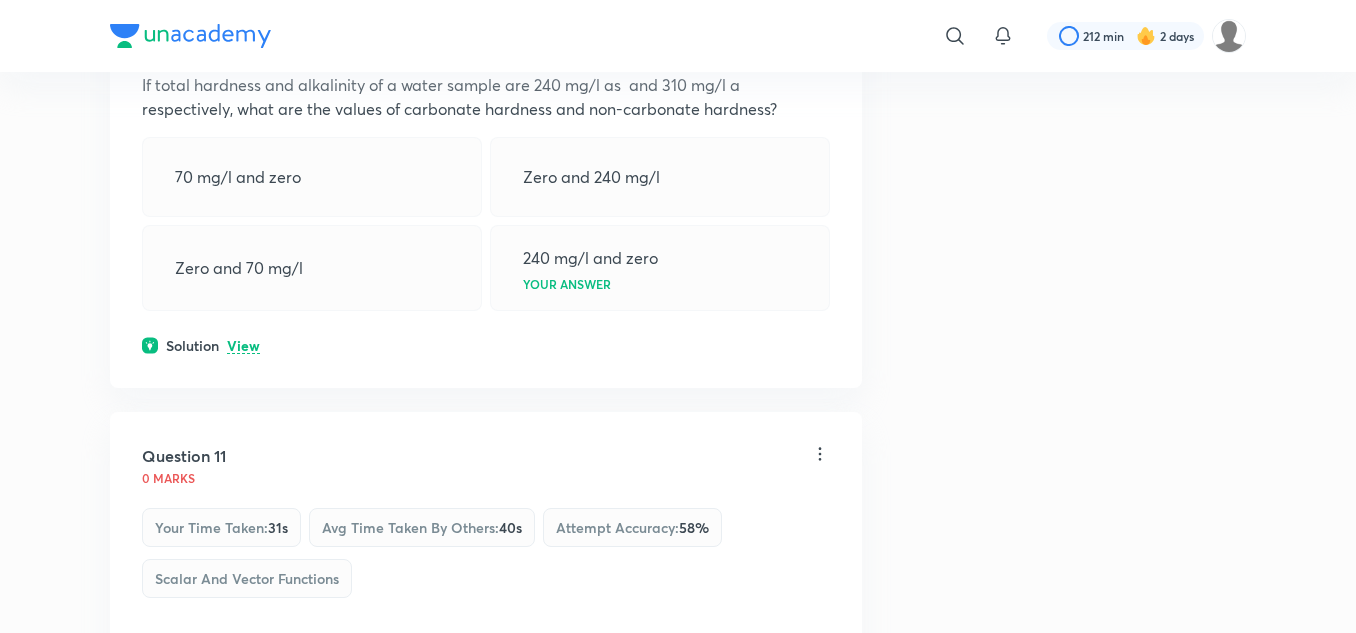 scroll, scrollTop: 7700, scrollLeft: 0, axis: vertical 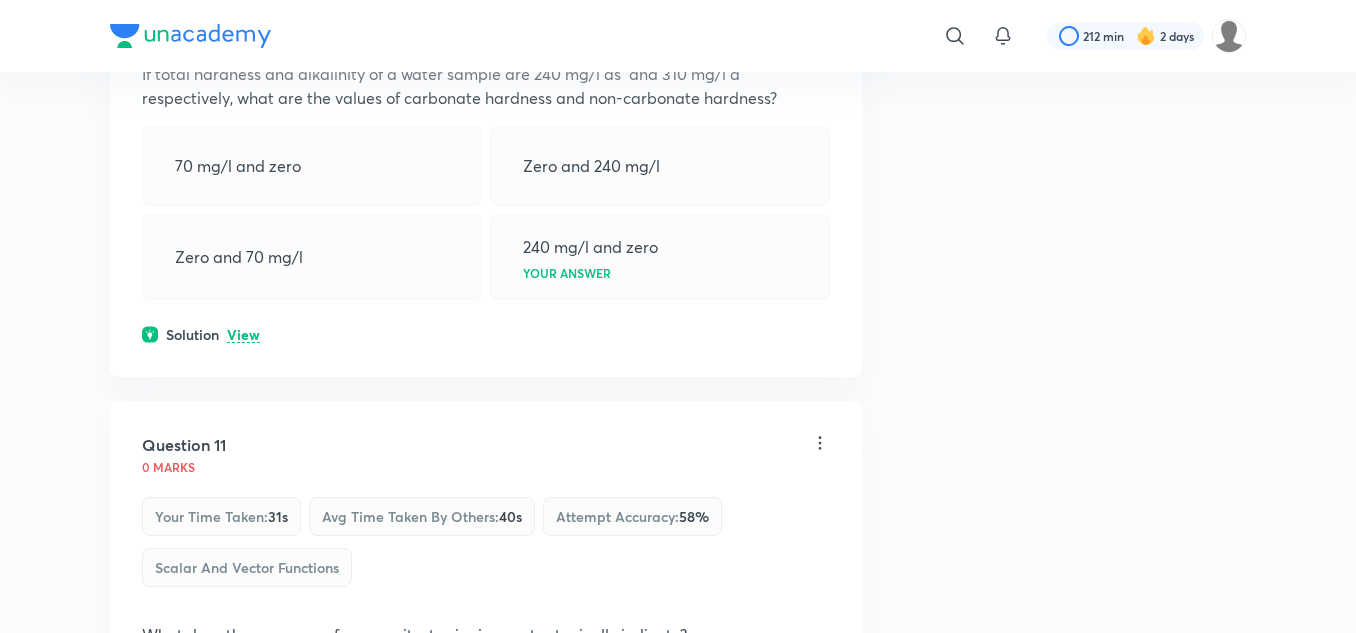 click on "View" at bounding box center (243, 335) 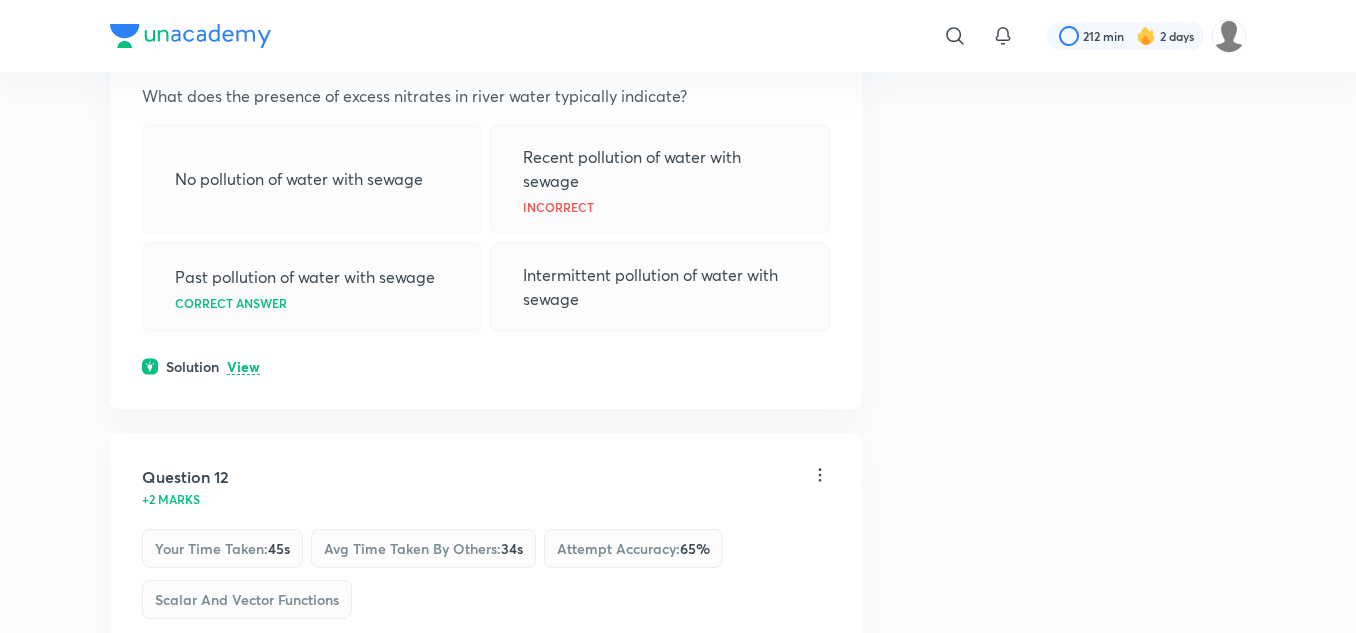scroll, scrollTop: 8600, scrollLeft: 0, axis: vertical 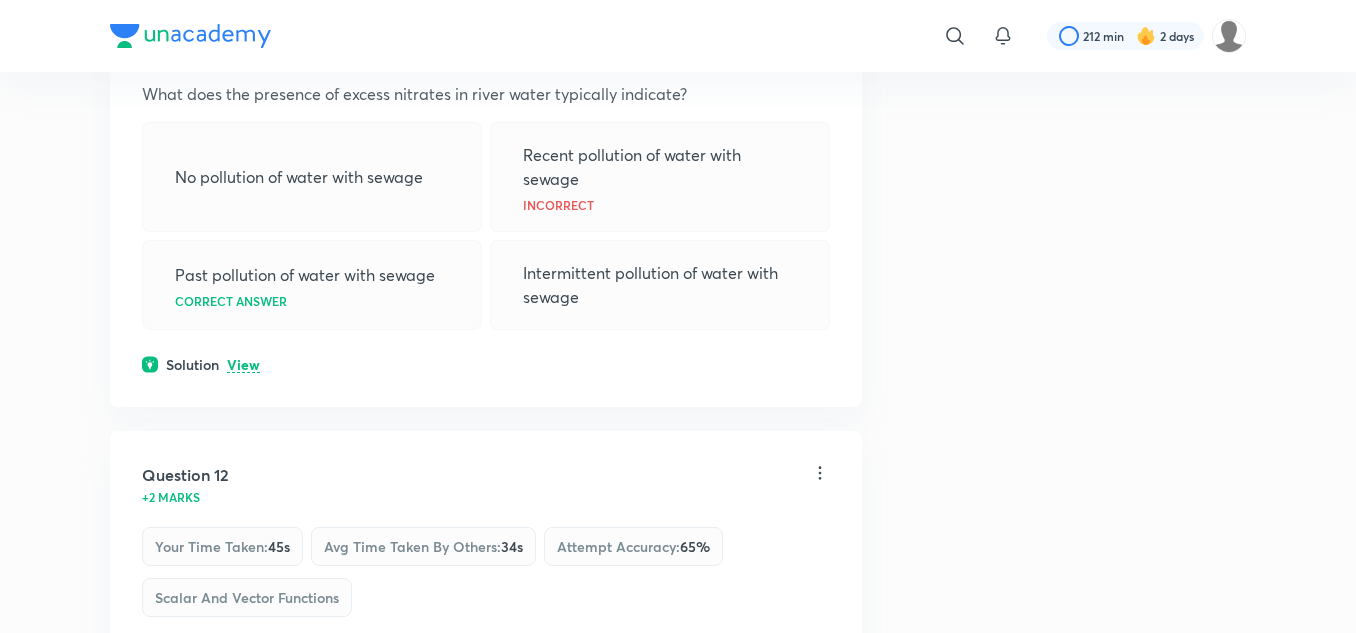 click on "View" at bounding box center (243, 365) 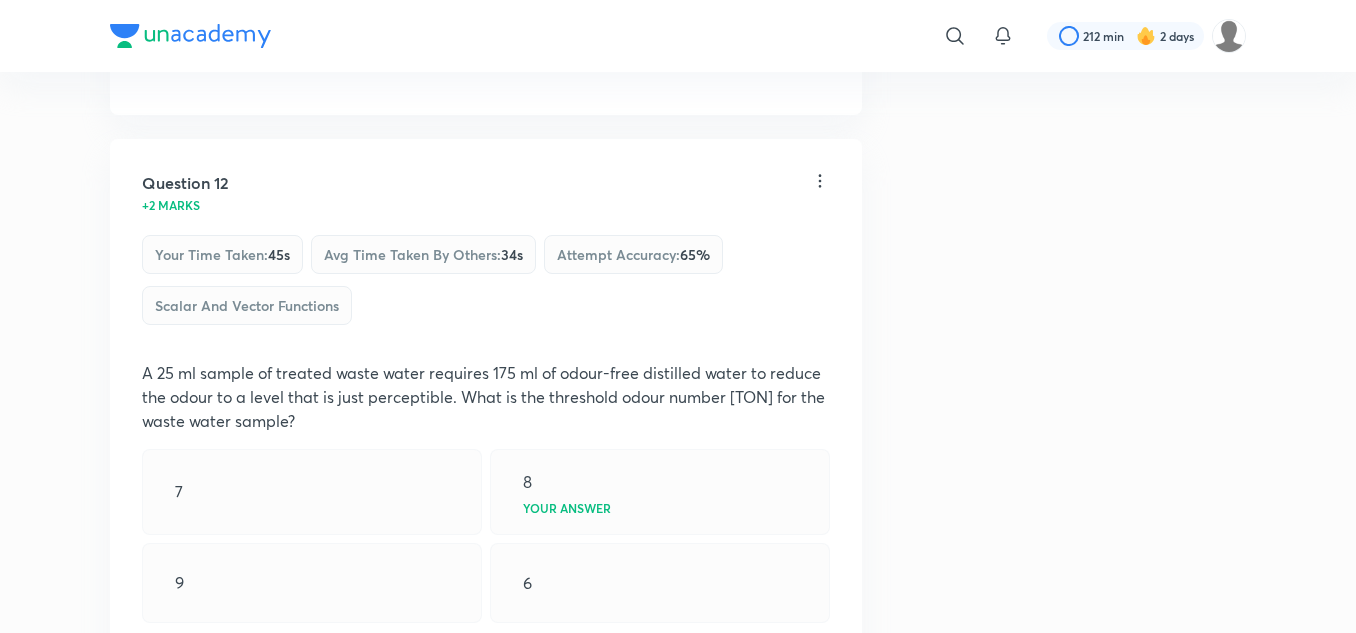 scroll, scrollTop: 9400, scrollLeft: 0, axis: vertical 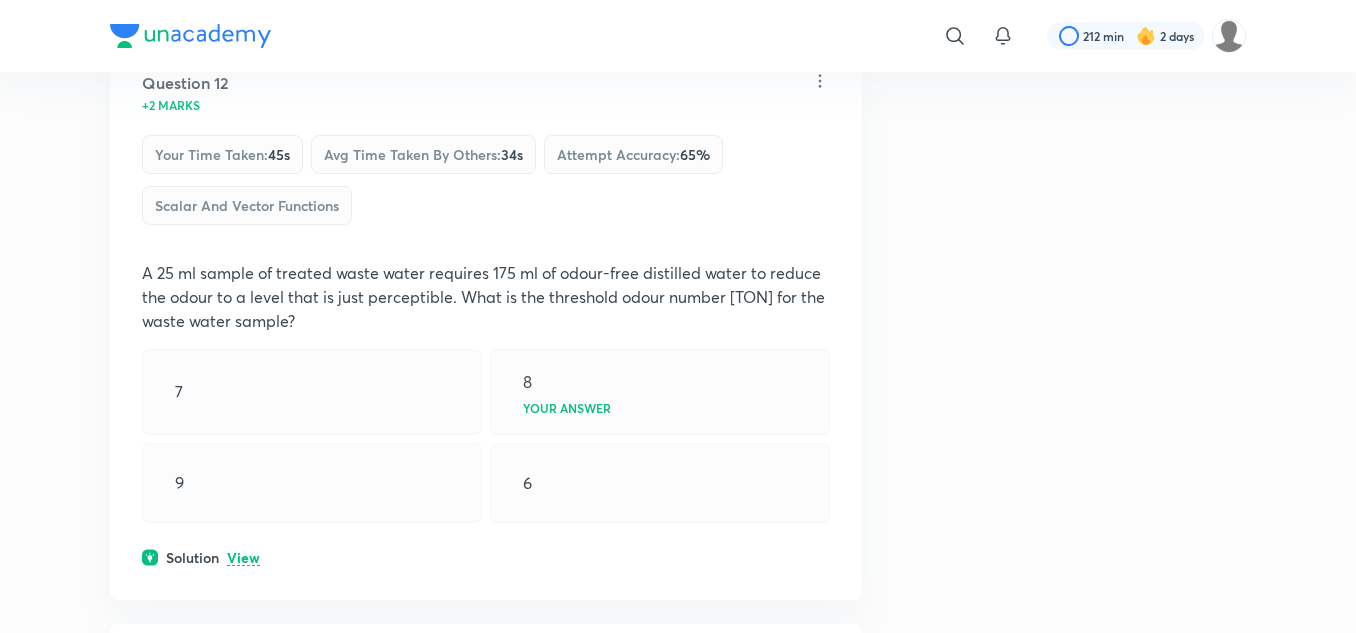 click on "View" at bounding box center [243, 558] 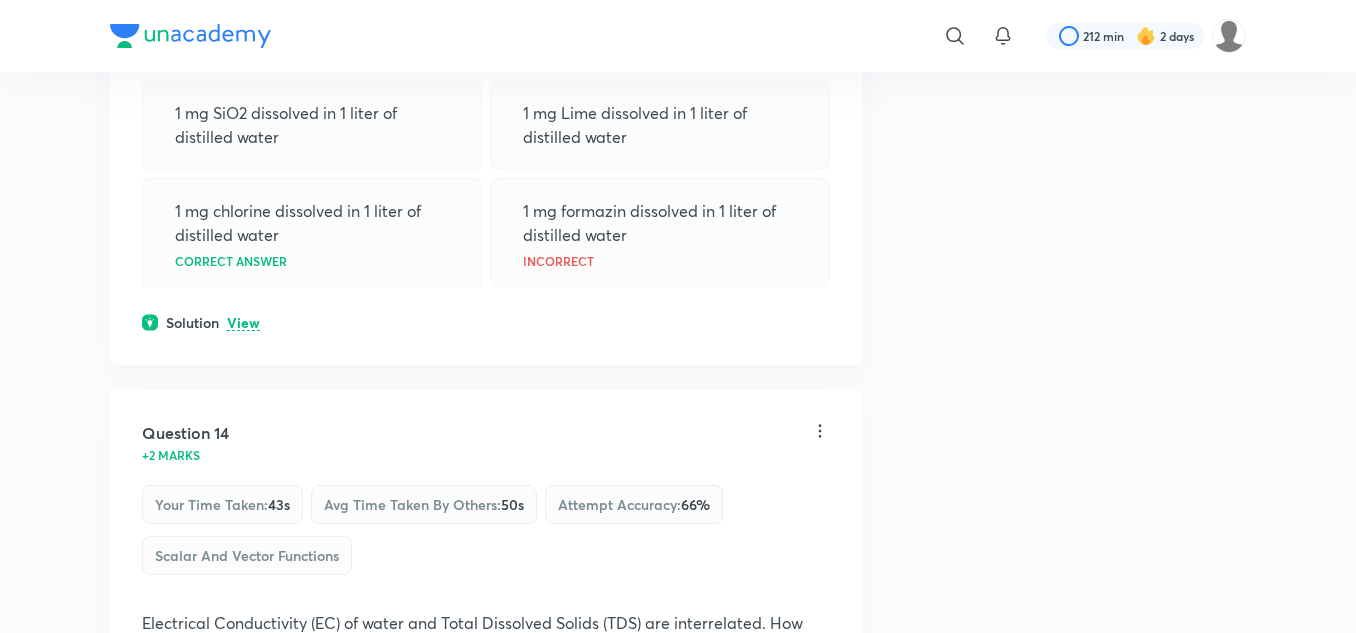 scroll, scrollTop: 10300, scrollLeft: 0, axis: vertical 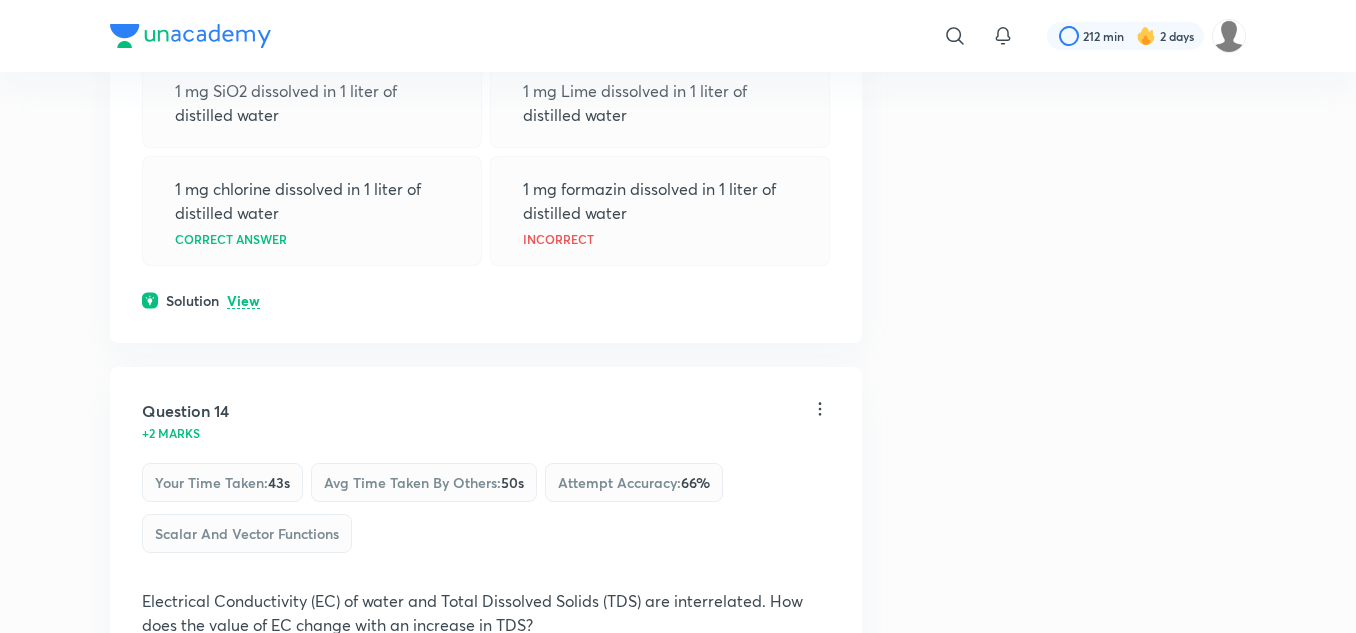 click on "View" at bounding box center (243, 301) 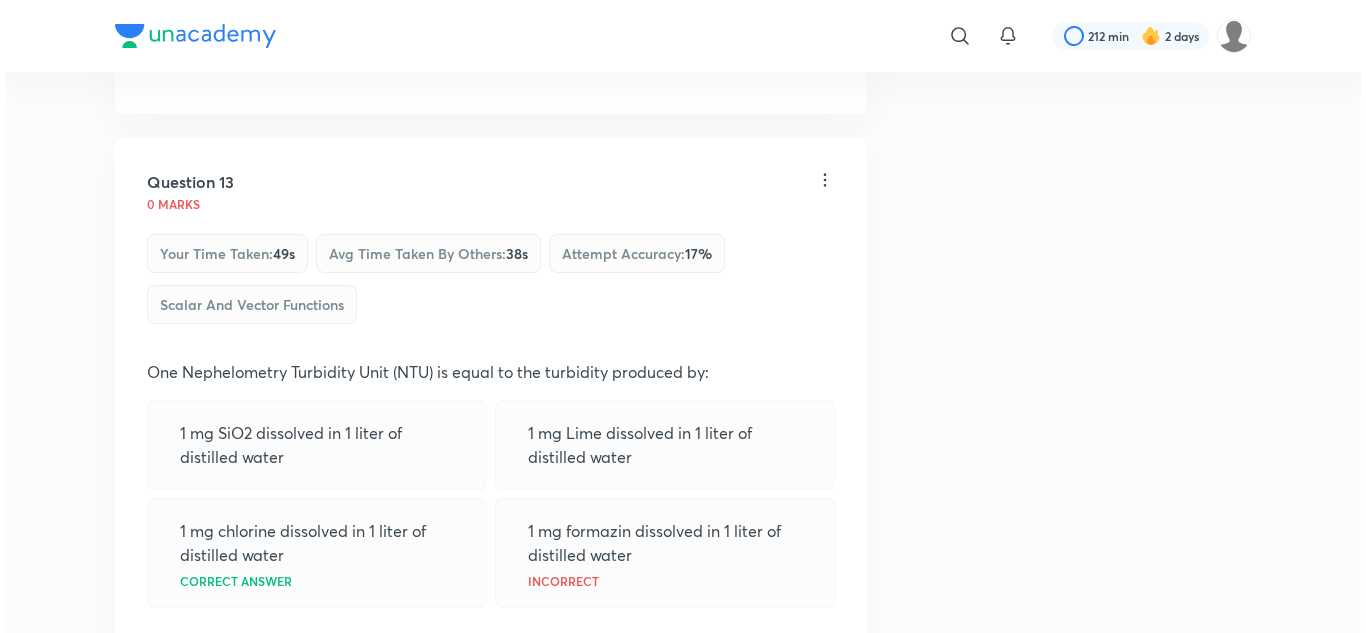 scroll, scrollTop: 9900, scrollLeft: 0, axis: vertical 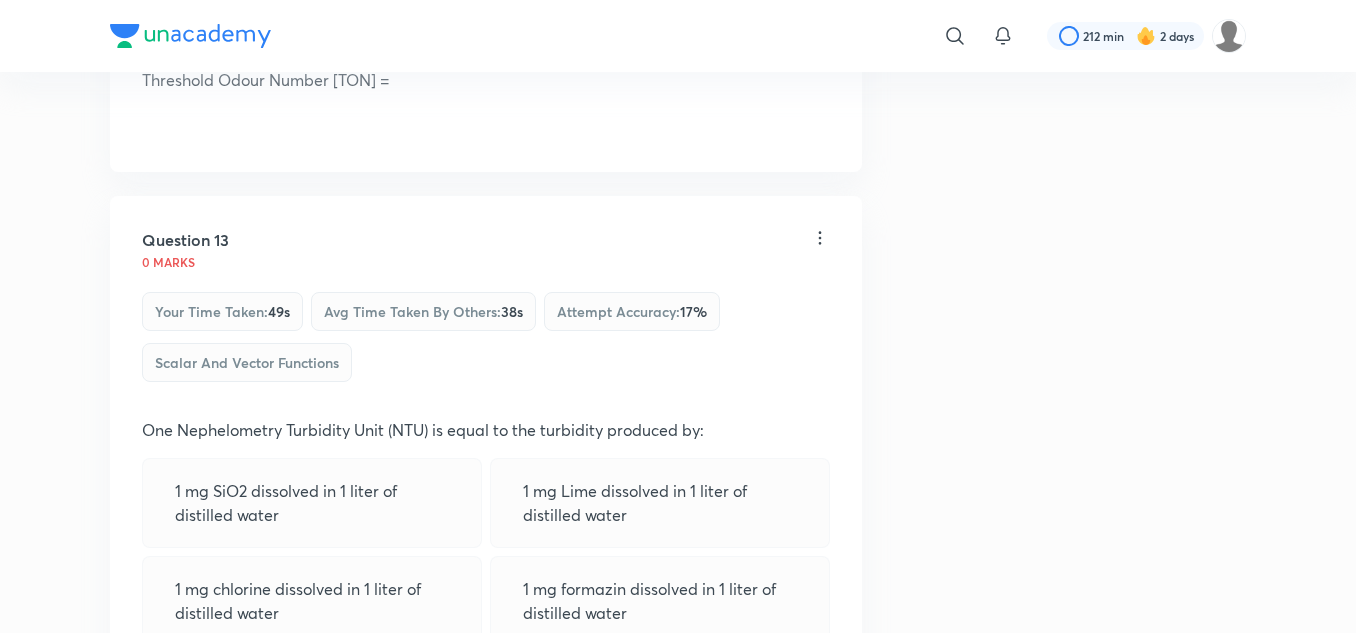click 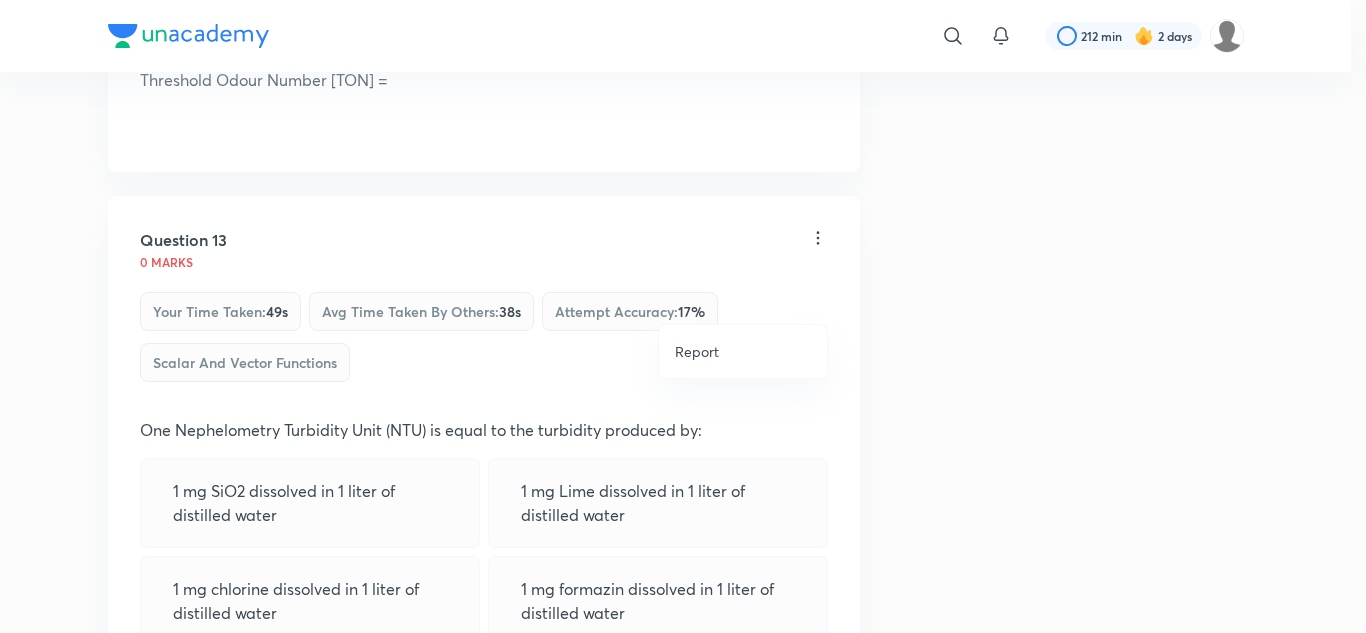 click on "Report" at bounding box center [697, 351] 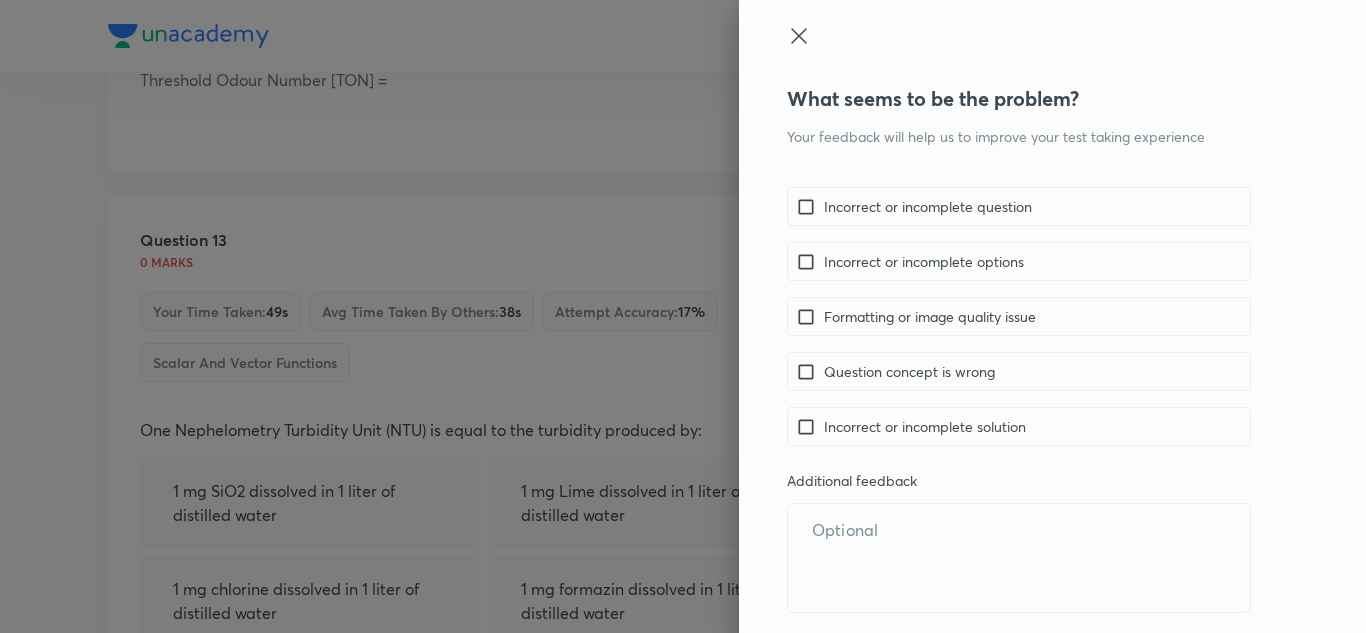 click at bounding box center (810, 261) 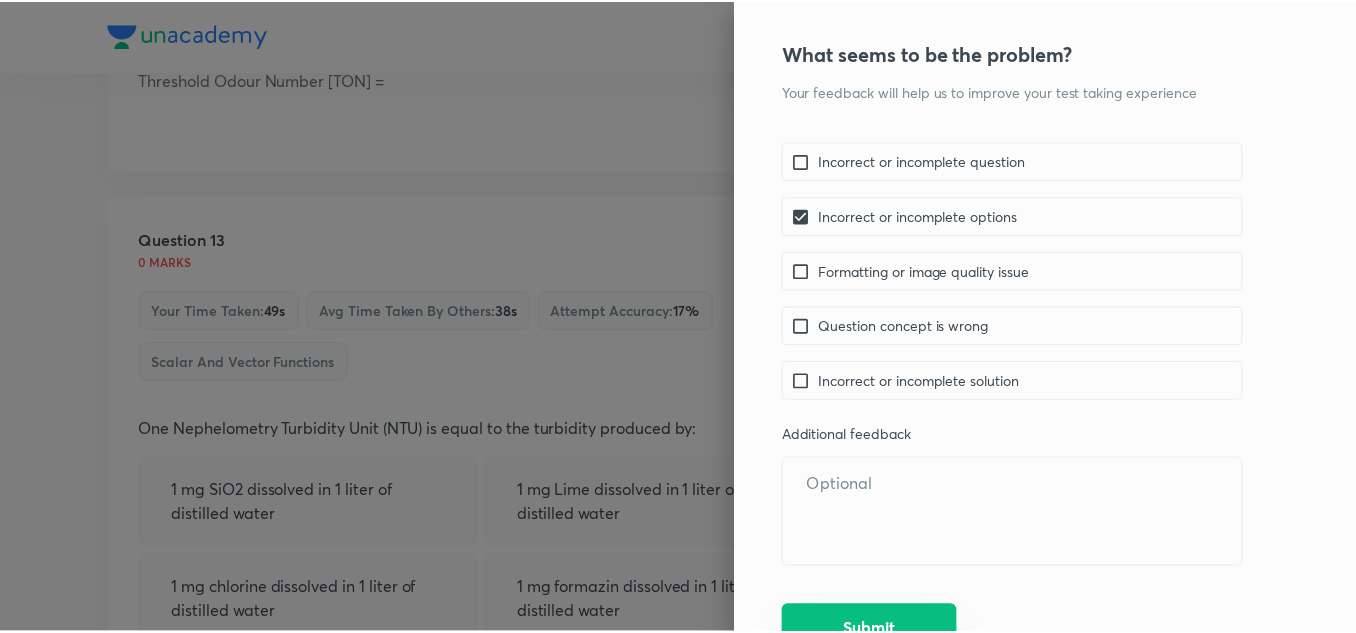 scroll, scrollTop: 68, scrollLeft: 0, axis: vertical 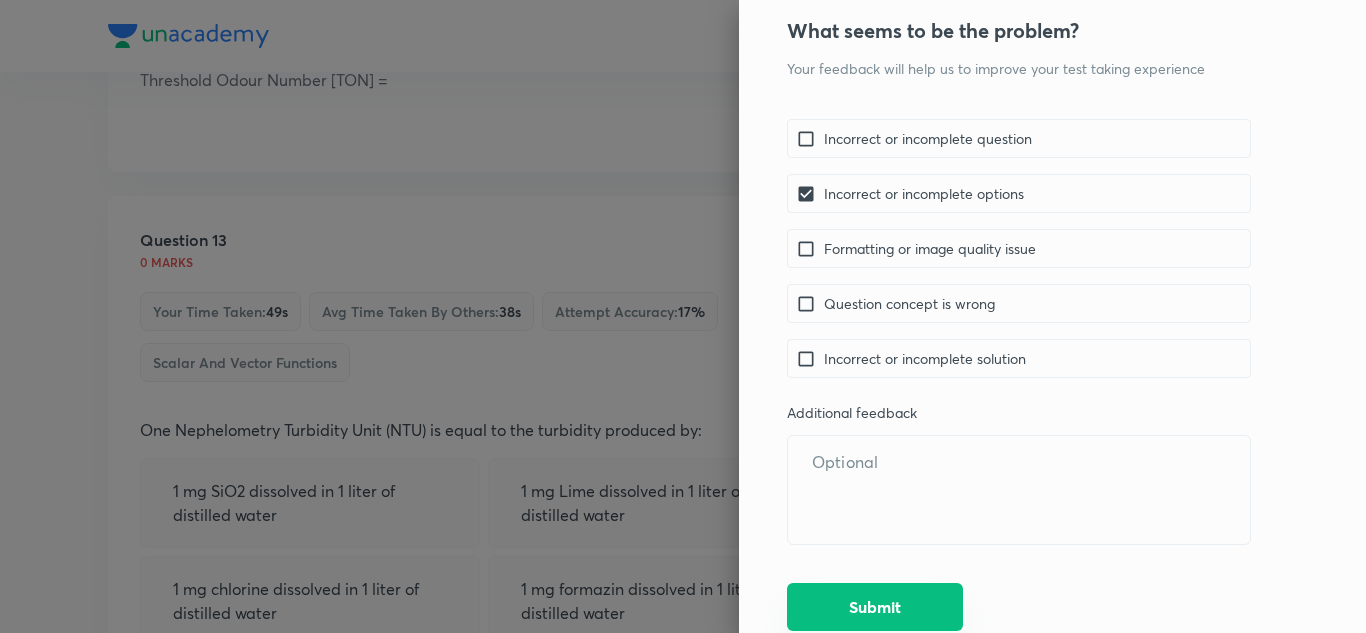click on "Submit" at bounding box center (875, 607) 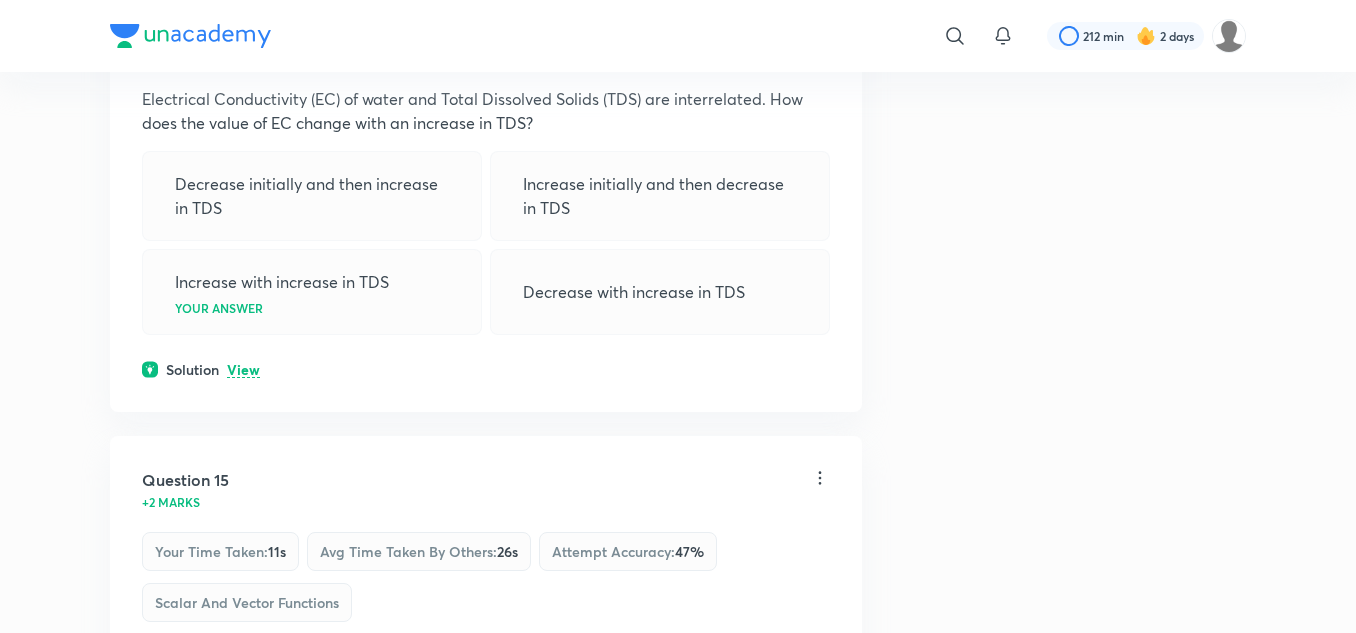 scroll, scrollTop: 11200, scrollLeft: 0, axis: vertical 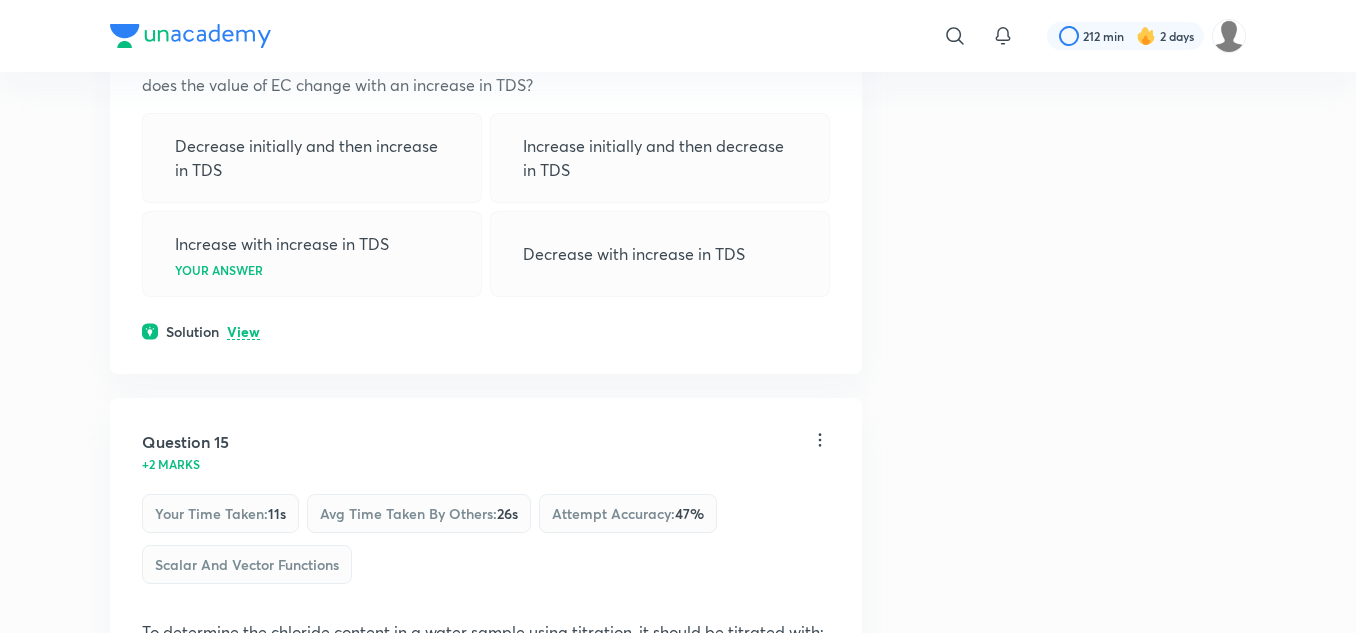 click on "View" at bounding box center (243, 332) 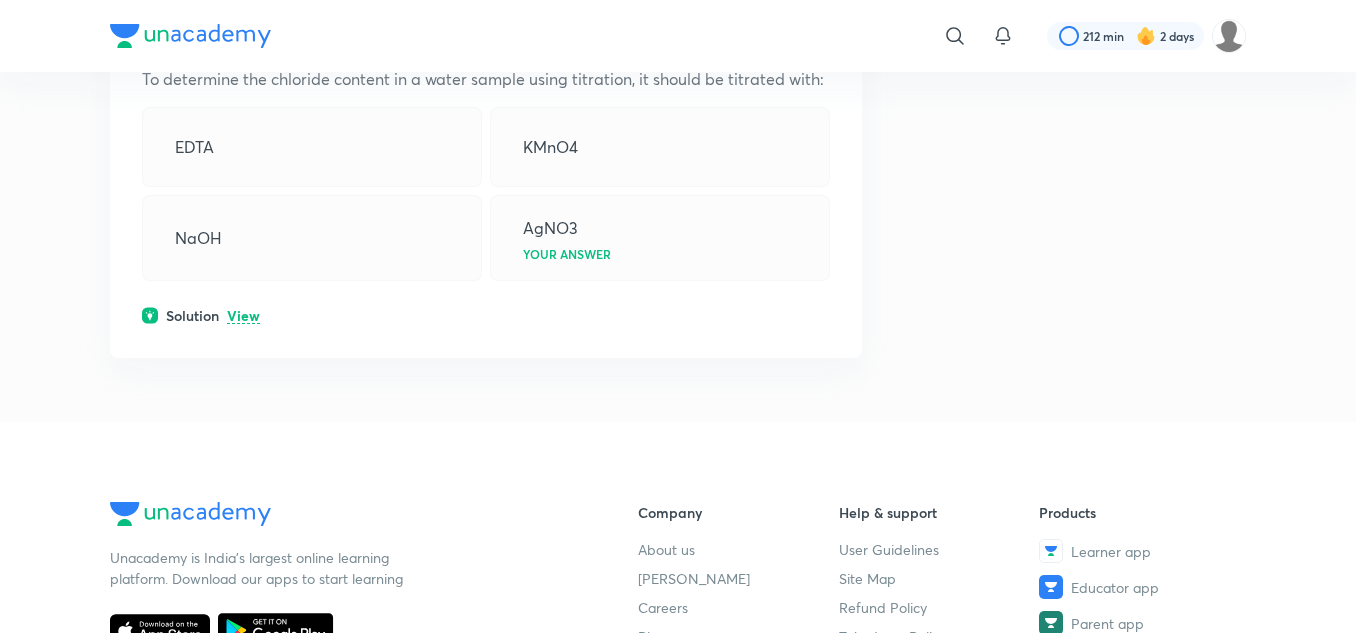 scroll, scrollTop: 12100, scrollLeft: 0, axis: vertical 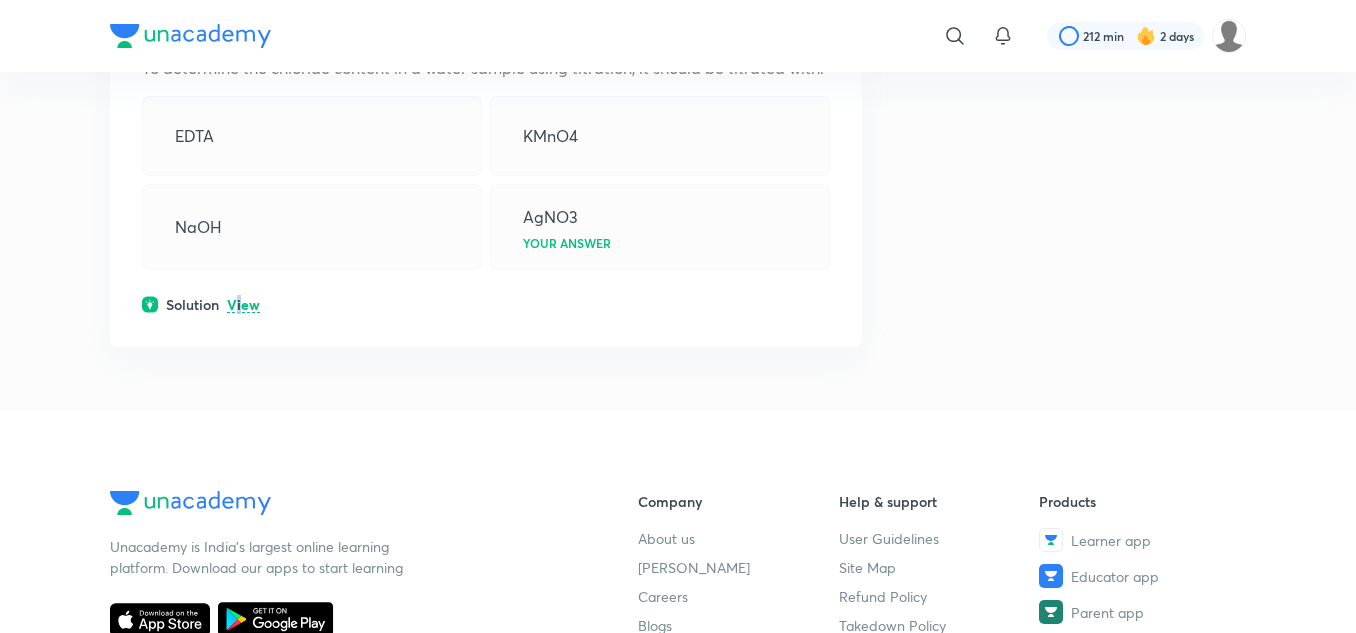 click on "View" at bounding box center [243, 305] 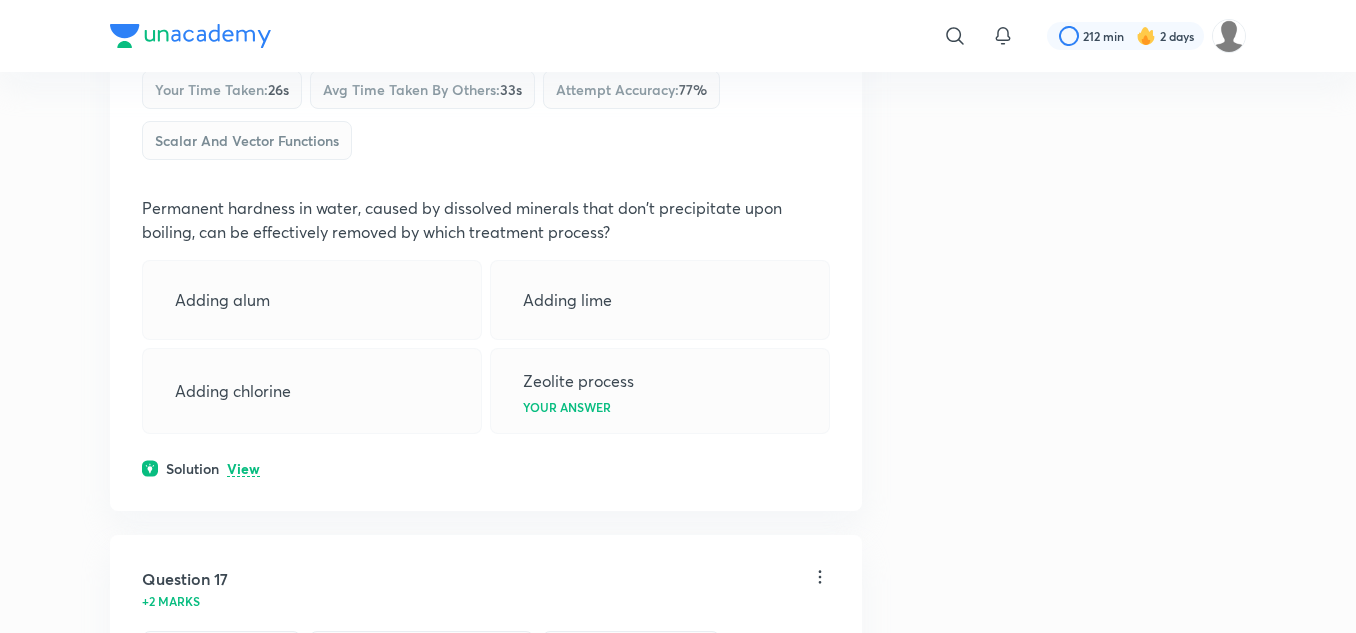 scroll, scrollTop: 12900, scrollLeft: 0, axis: vertical 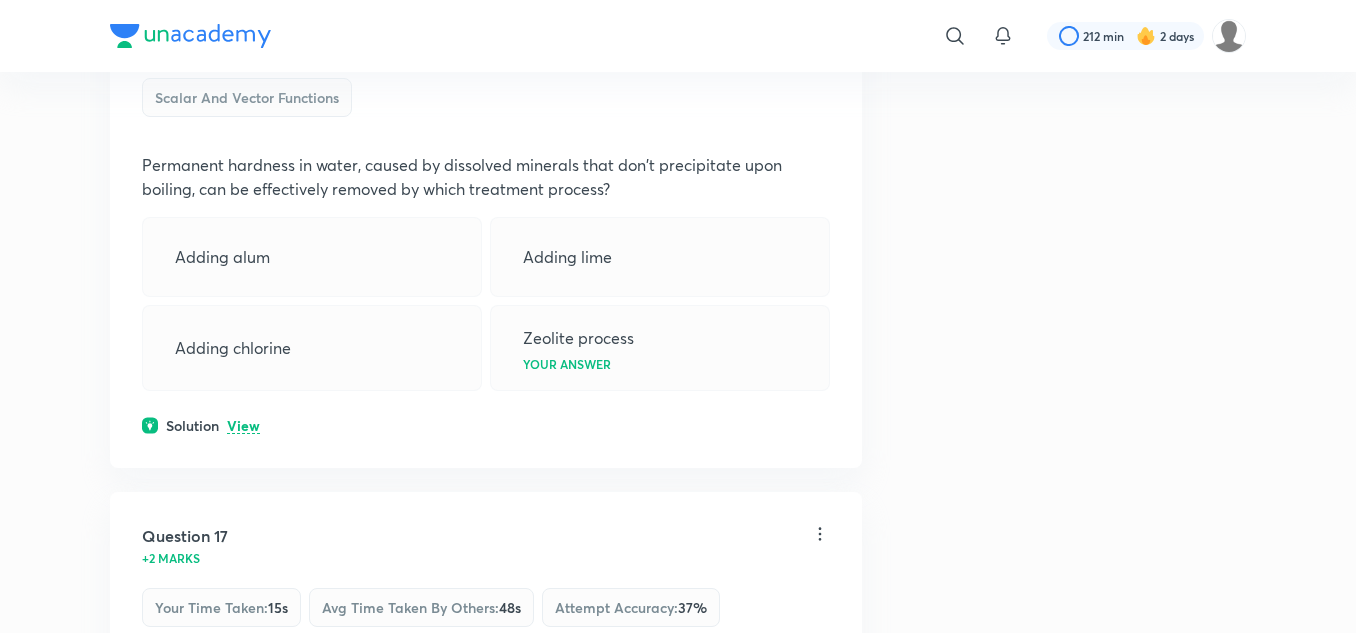 click on "Solution View" at bounding box center [486, 425] 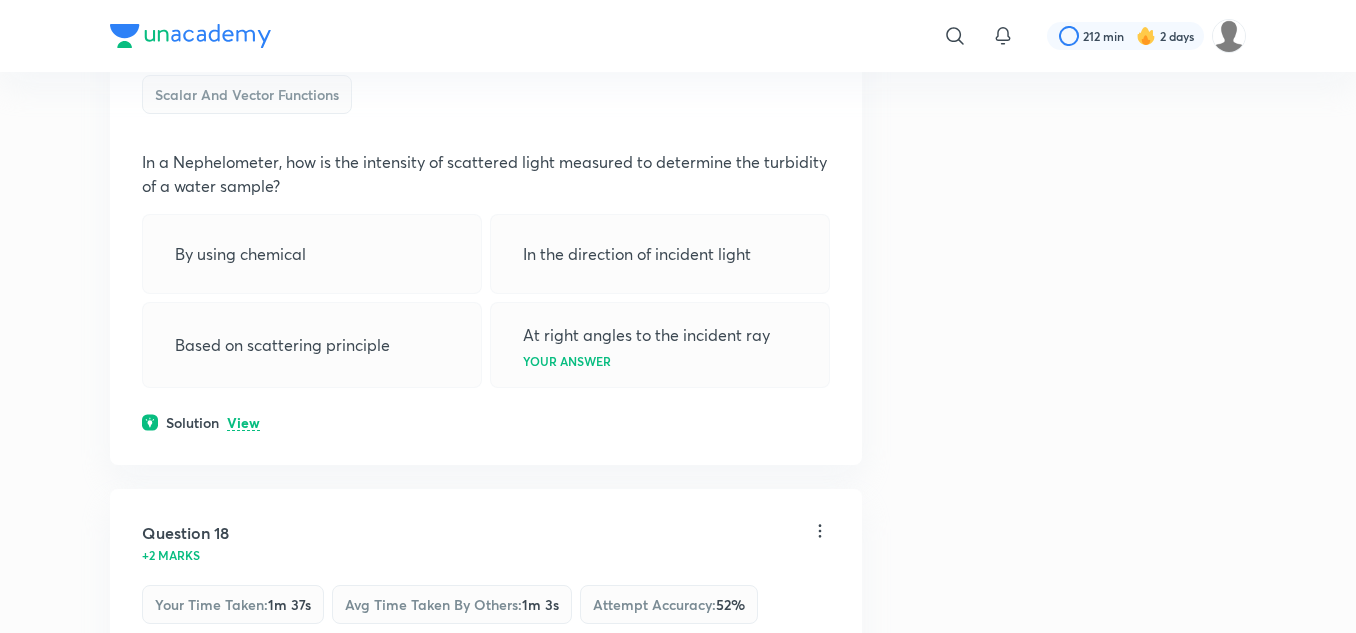 scroll, scrollTop: 13900, scrollLeft: 0, axis: vertical 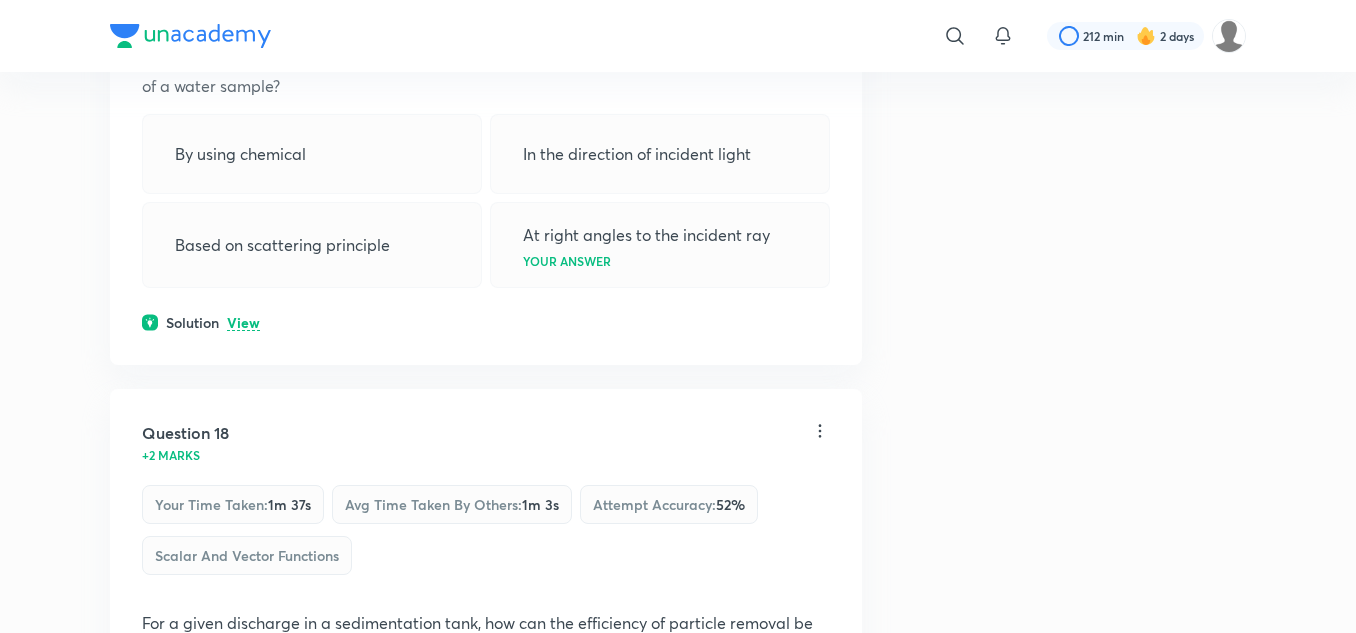 click on "View" at bounding box center [243, 323] 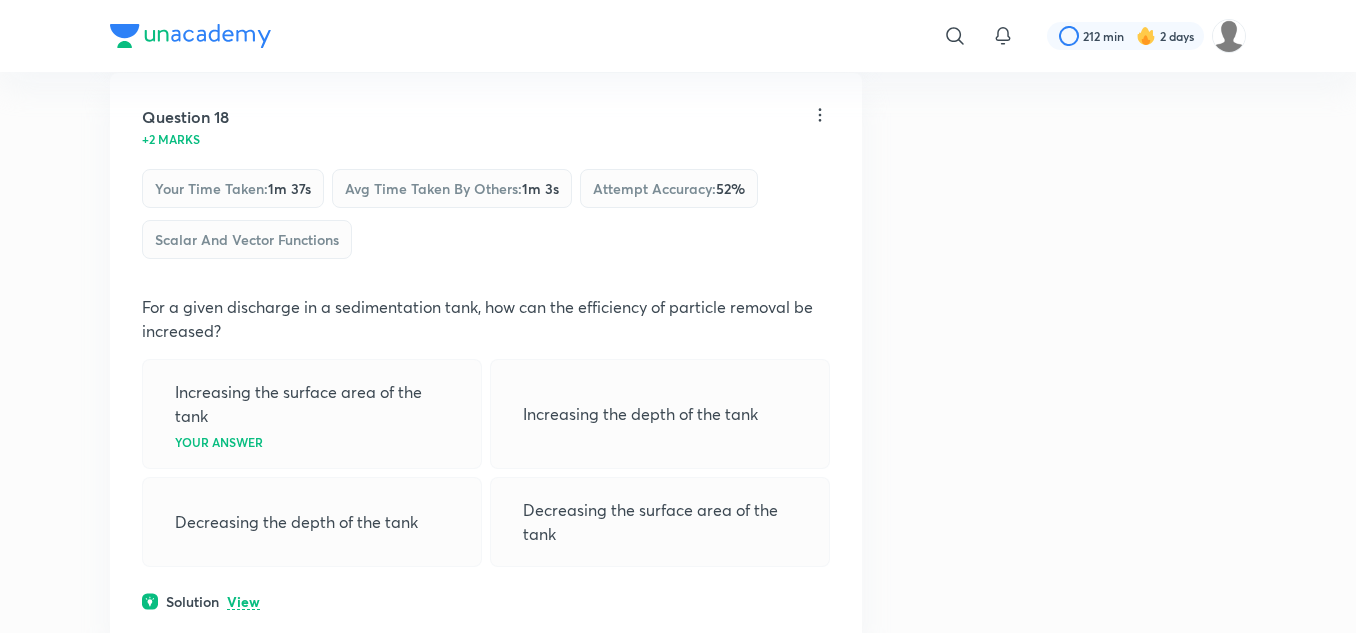 scroll, scrollTop: 14700, scrollLeft: 0, axis: vertical 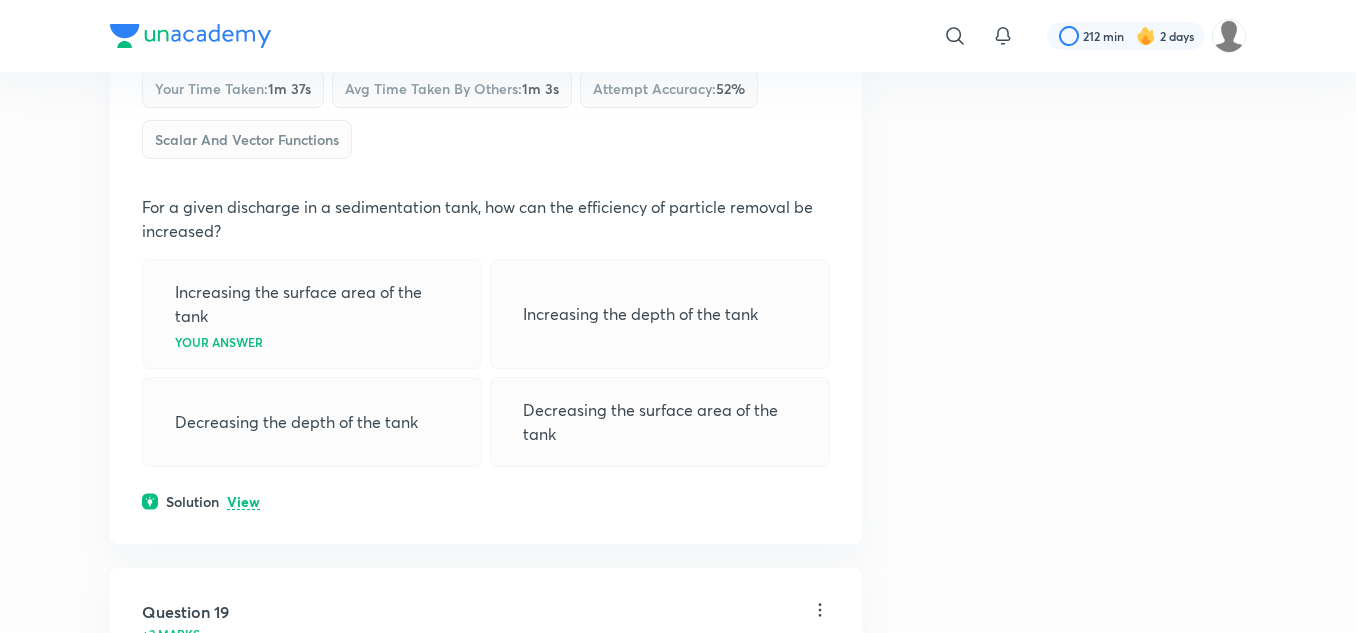 click on "Question 18 +2 marks Your time taken :  1m 37s Avg time taken by others :  1m 3s Attempt accuracy :  52 % Scalar and Vector Functions For a given discharge in a sedimentation tank, how can the efficiency of particle removal be increased? Increasing the surface area of the tank Your answer Increasing the depth of the tank Decreasing the depth of the tank Decreasing the surface area of the tank Solution View" at bounding box center [486, 258] 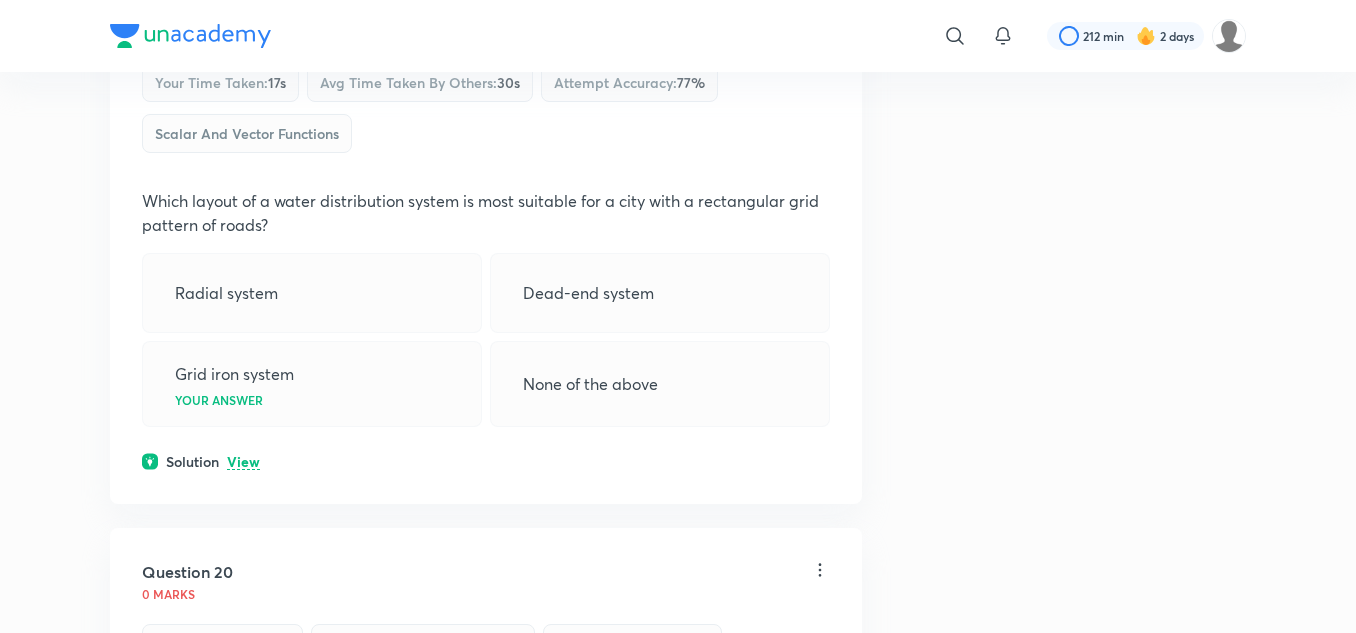 scroll, scrollTop: 15700, scrollLeft: 0, axis: vertical 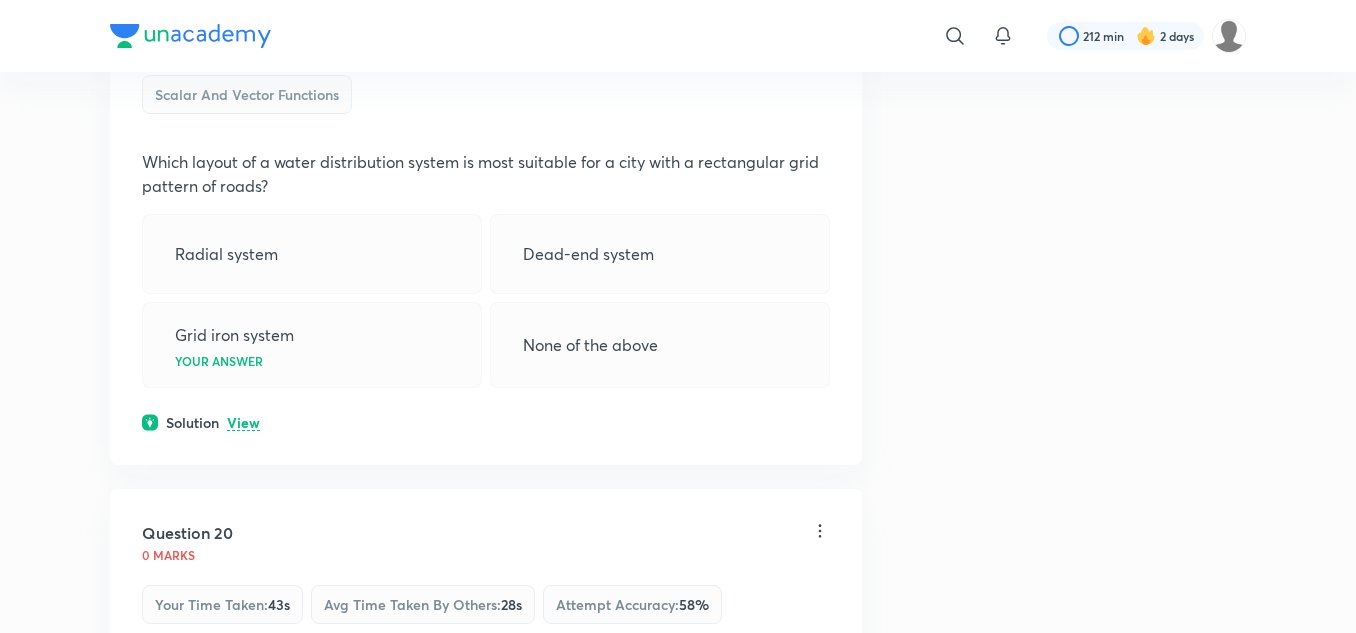 click on "View" at bounding box center (243, 423) 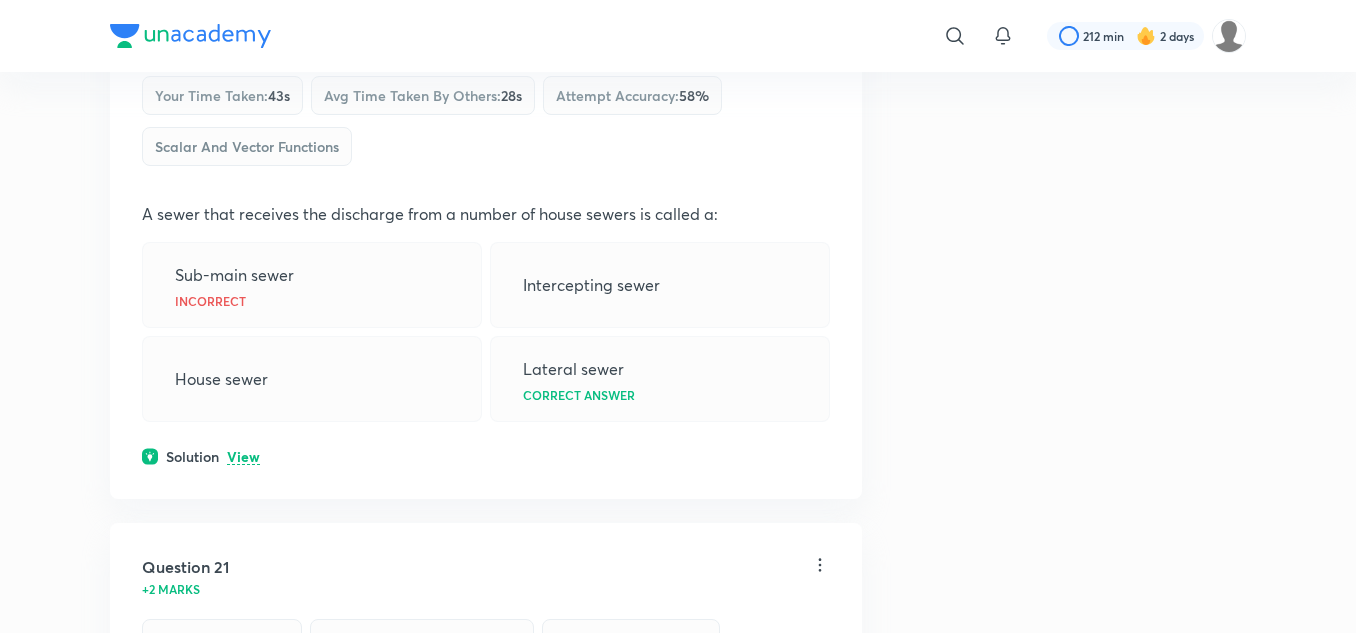 scroll, scrollTop: 16500, scrollLeft: 0, axis: vertical 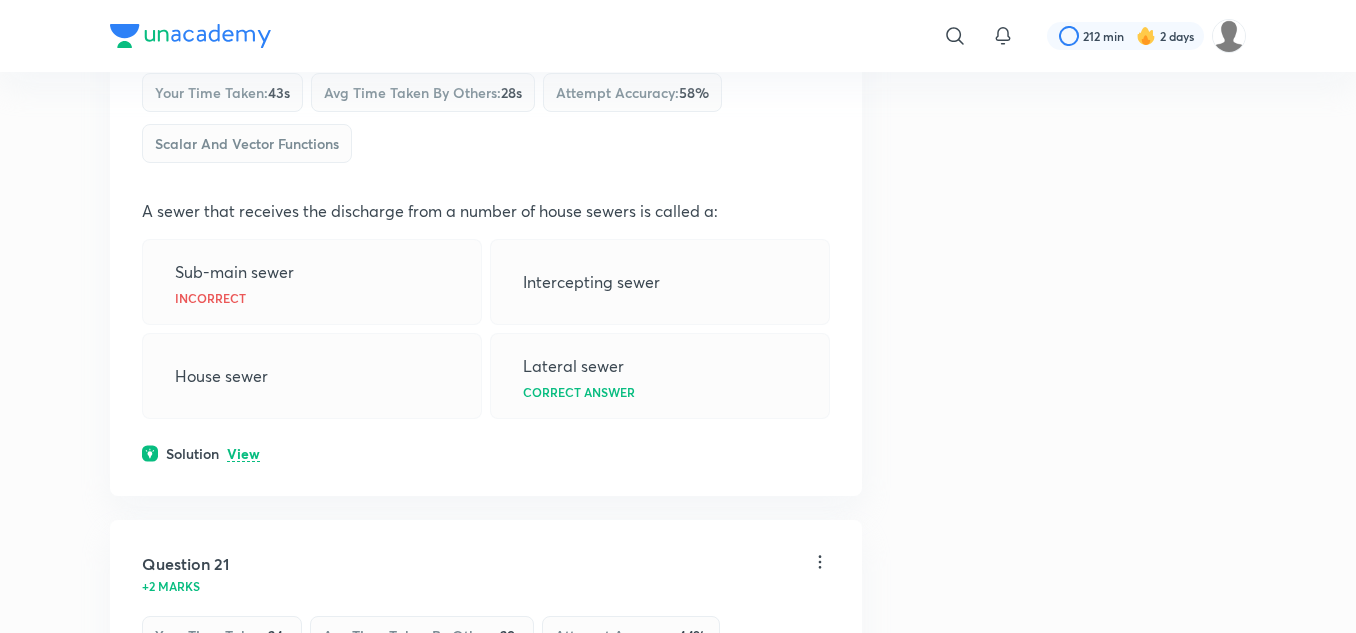 click on "View" at bounding box center [243, 454] 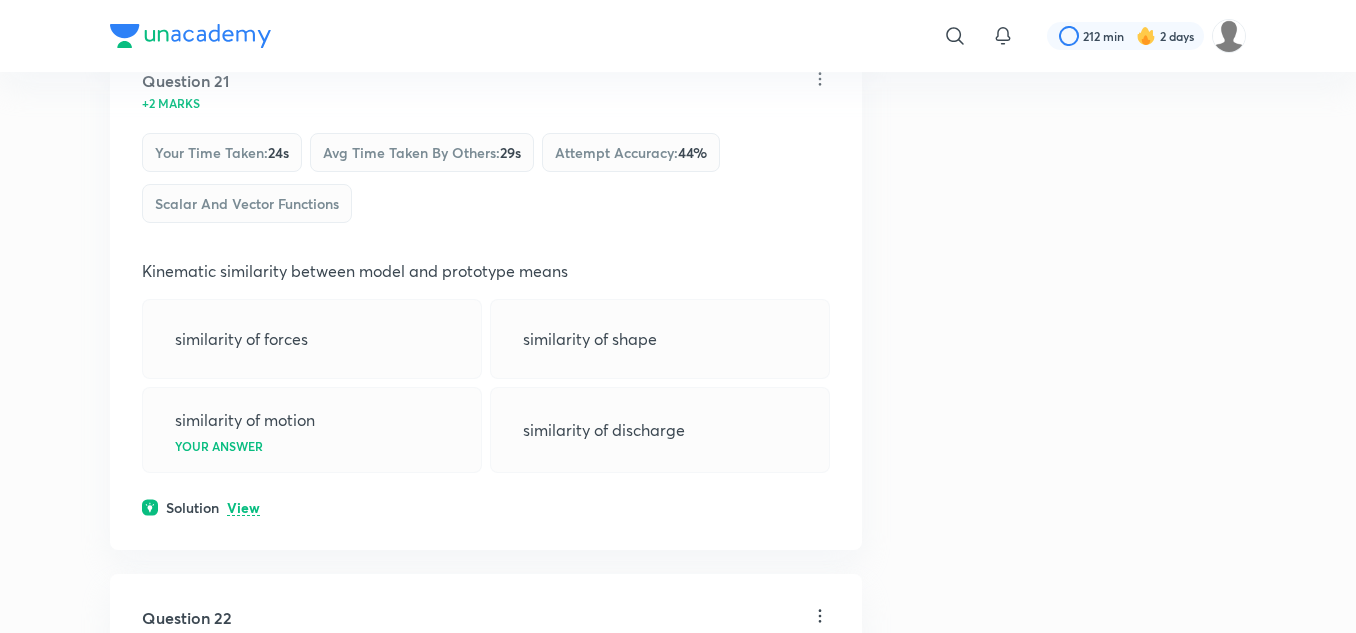 scroll, scrollTop: 17300, scrollLeft: 0, axis: vertical 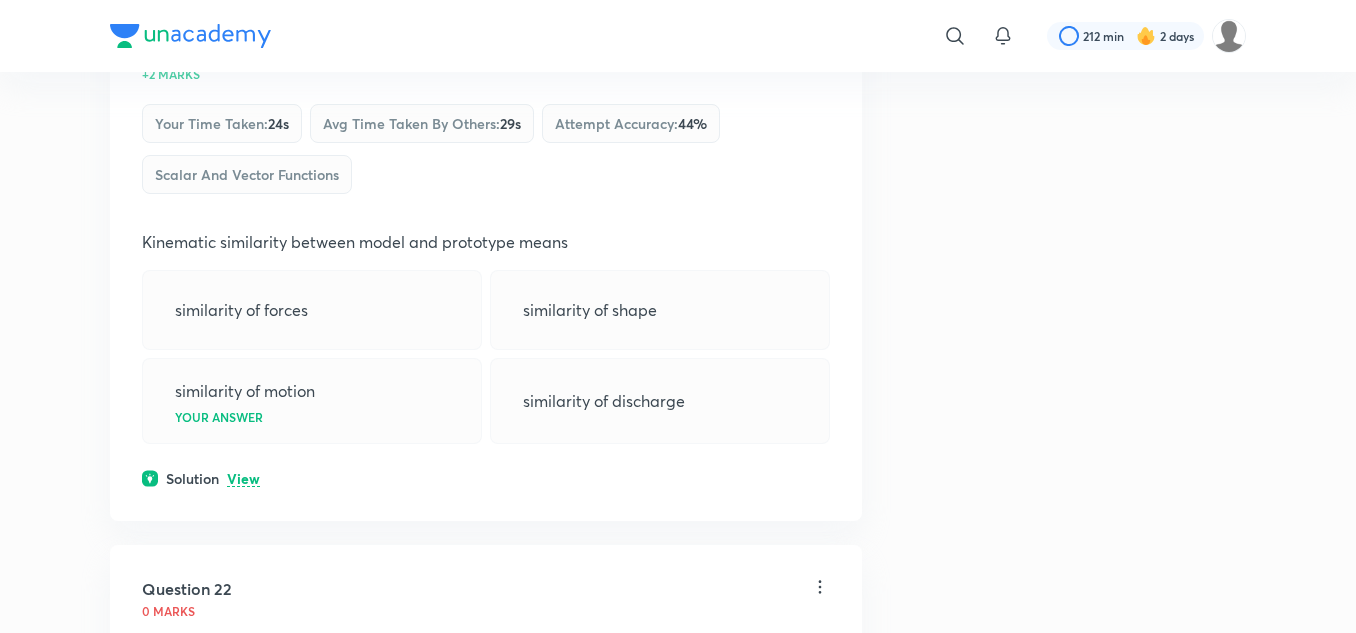click on "View" at bounding box center [243, 479] 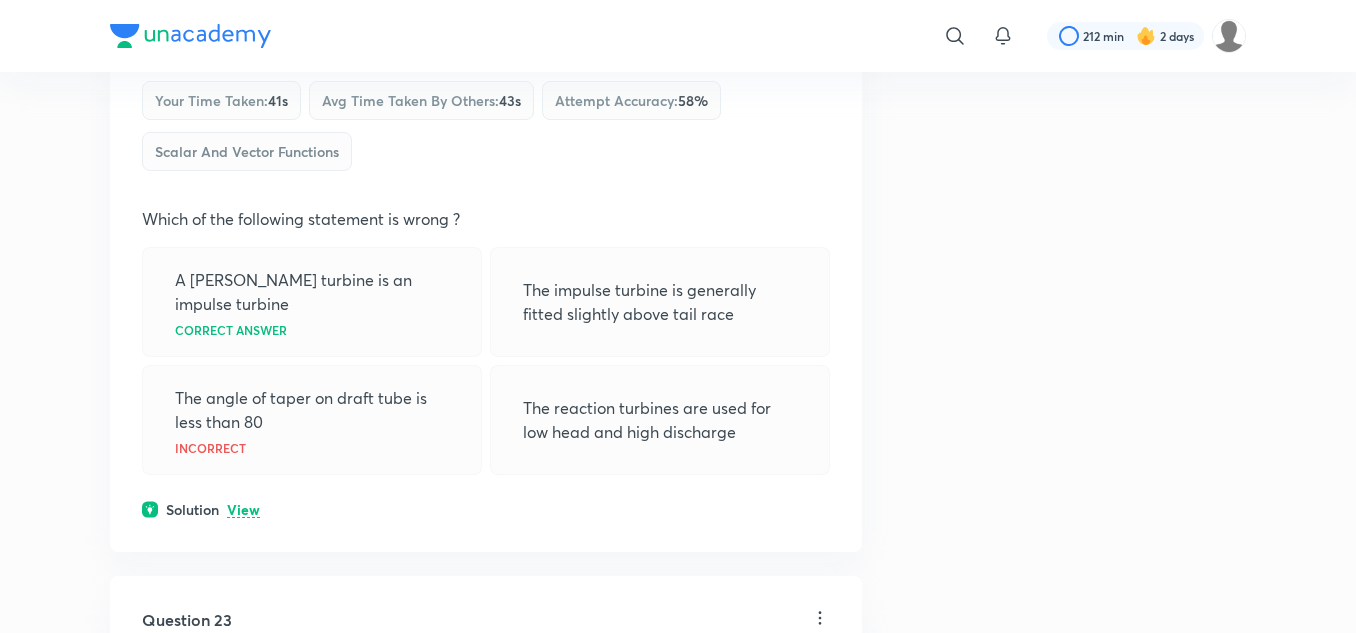 scroll, scrollTop: 18000, scrollLeft: 0, axis: vertical 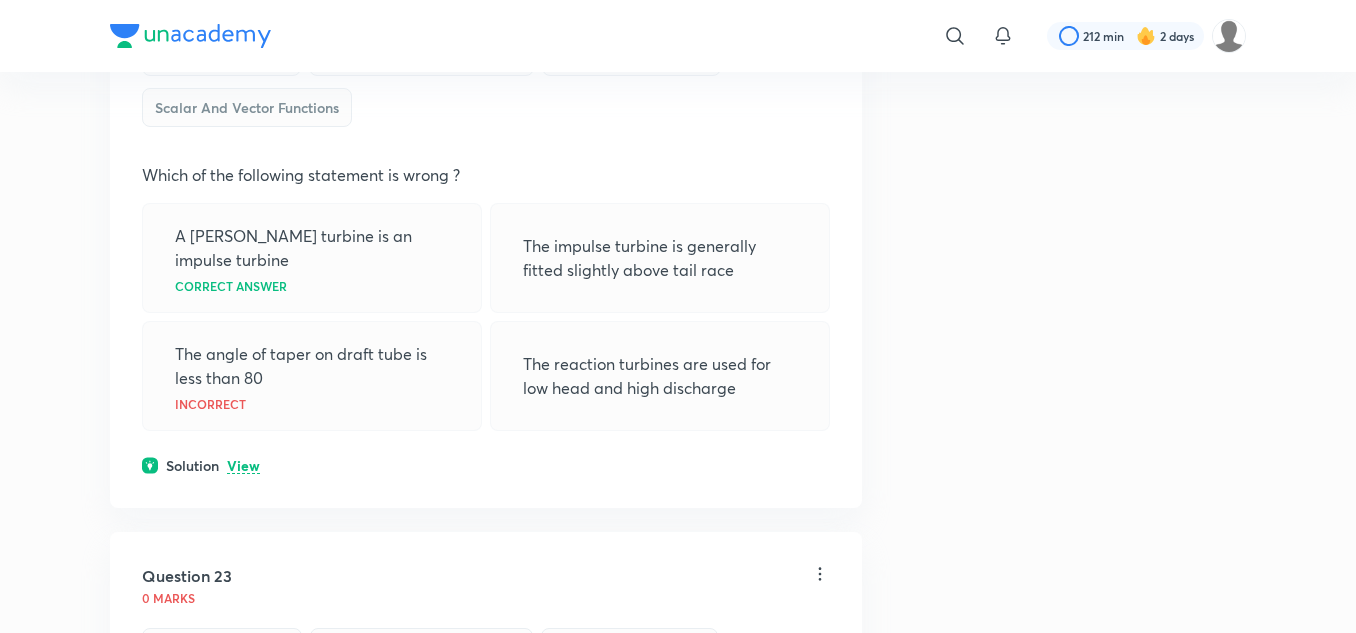 click on "Solution View" at bounding box center [486, 465] 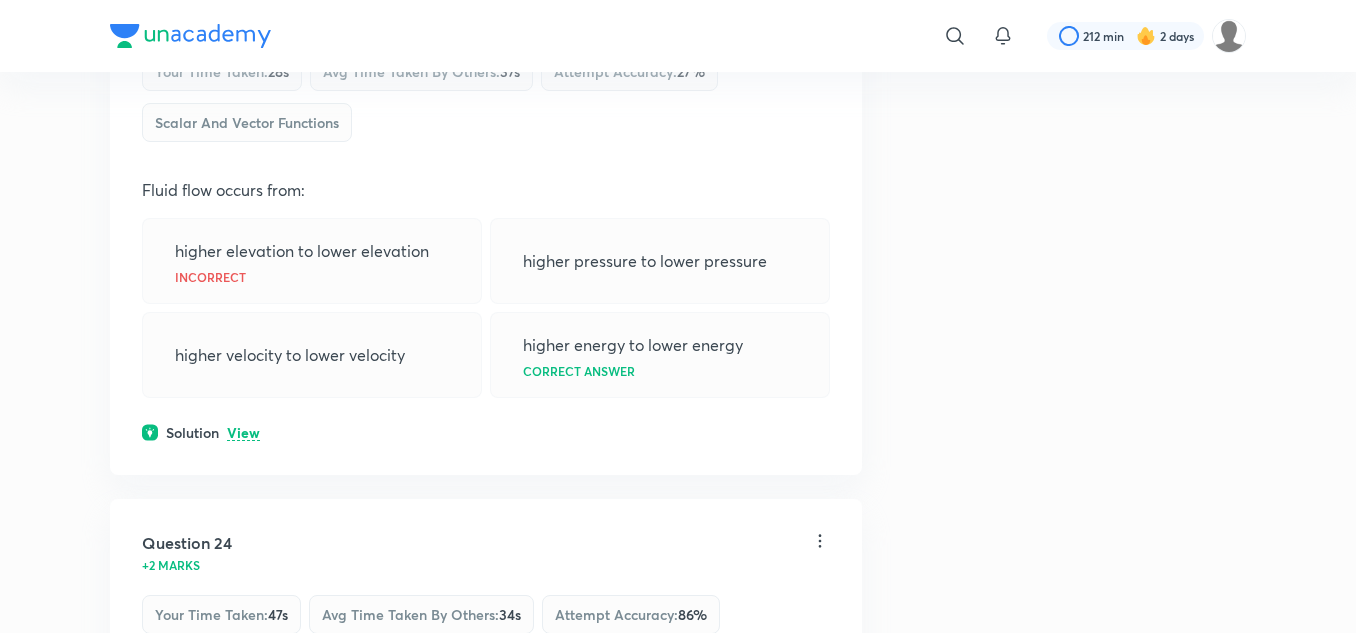 scroll, scrollTop: 18700, scrollLeft: 0, axis: vertical 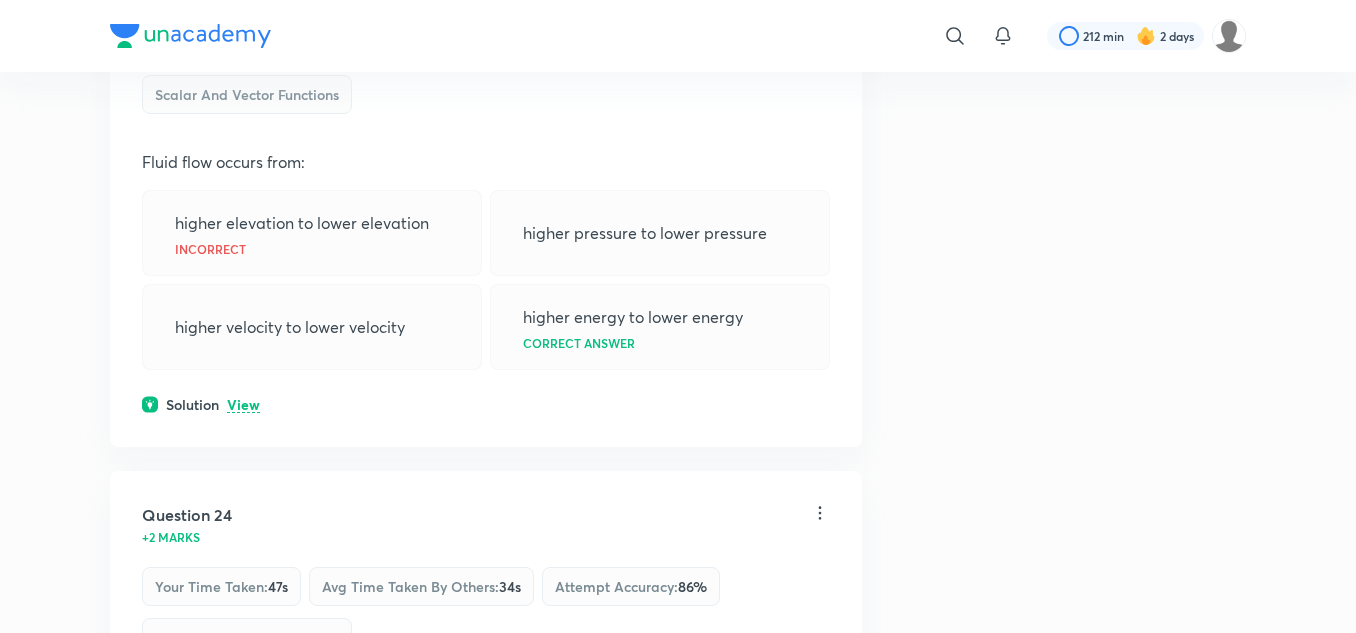 click on "View" at bounding box center (243, 405) 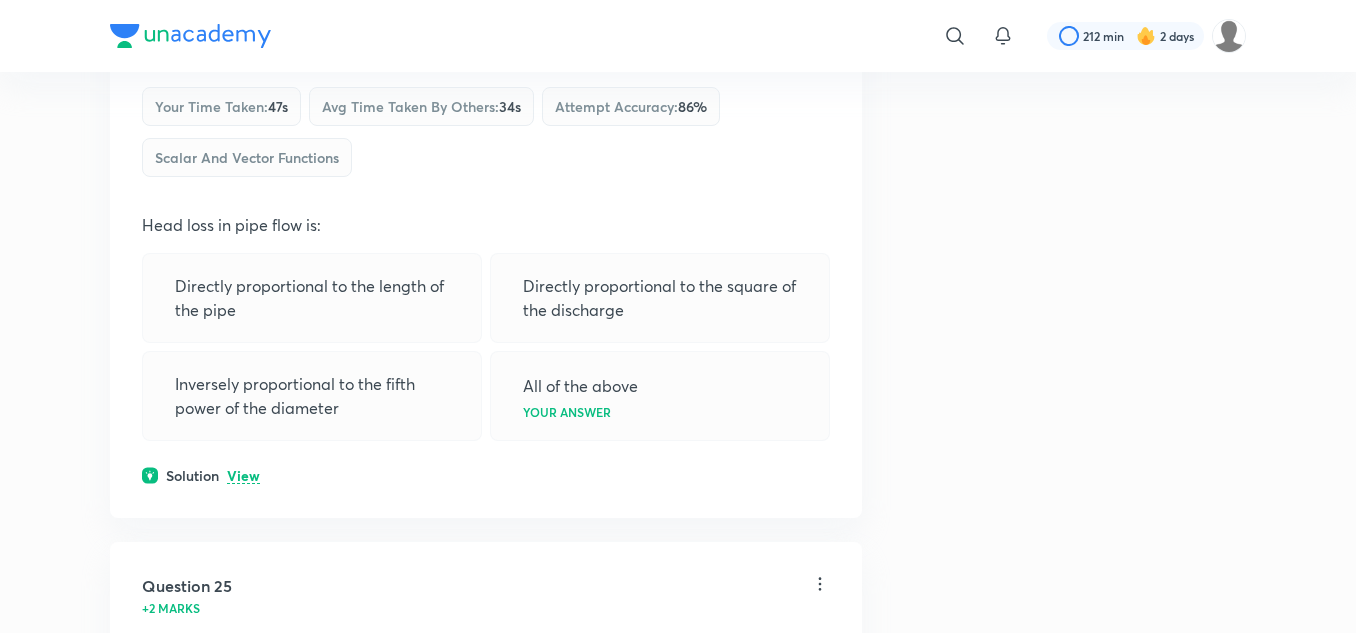 scroll, scrollTop: 19500, scrollLeft: 0, axis: vertical 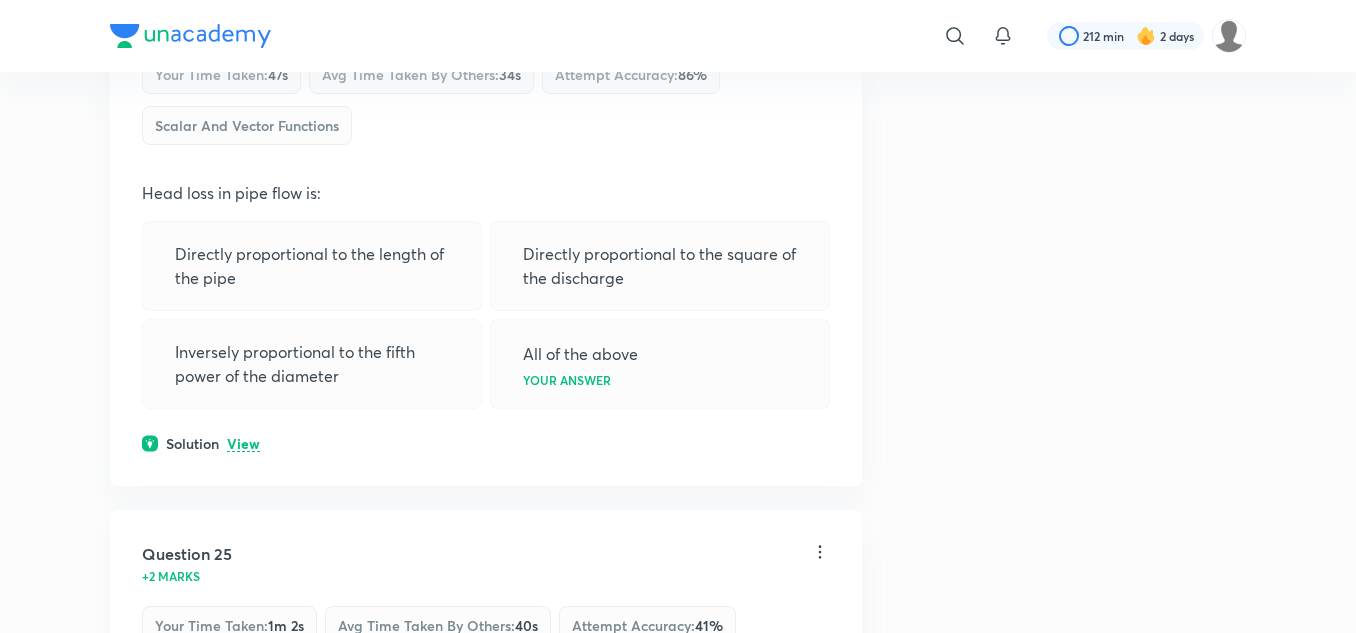 click on "View" at bounding box center [243, 444] 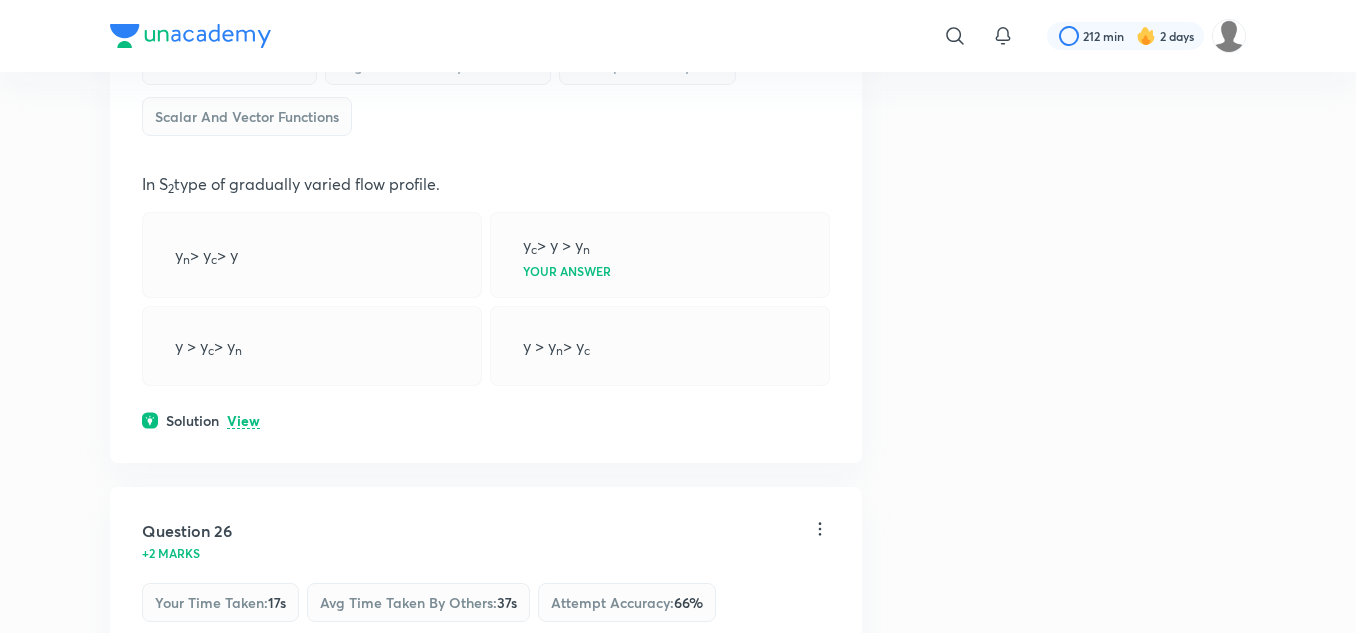 scroll, scrollTop: 20400, scrollLeft: 0, axis: vertical 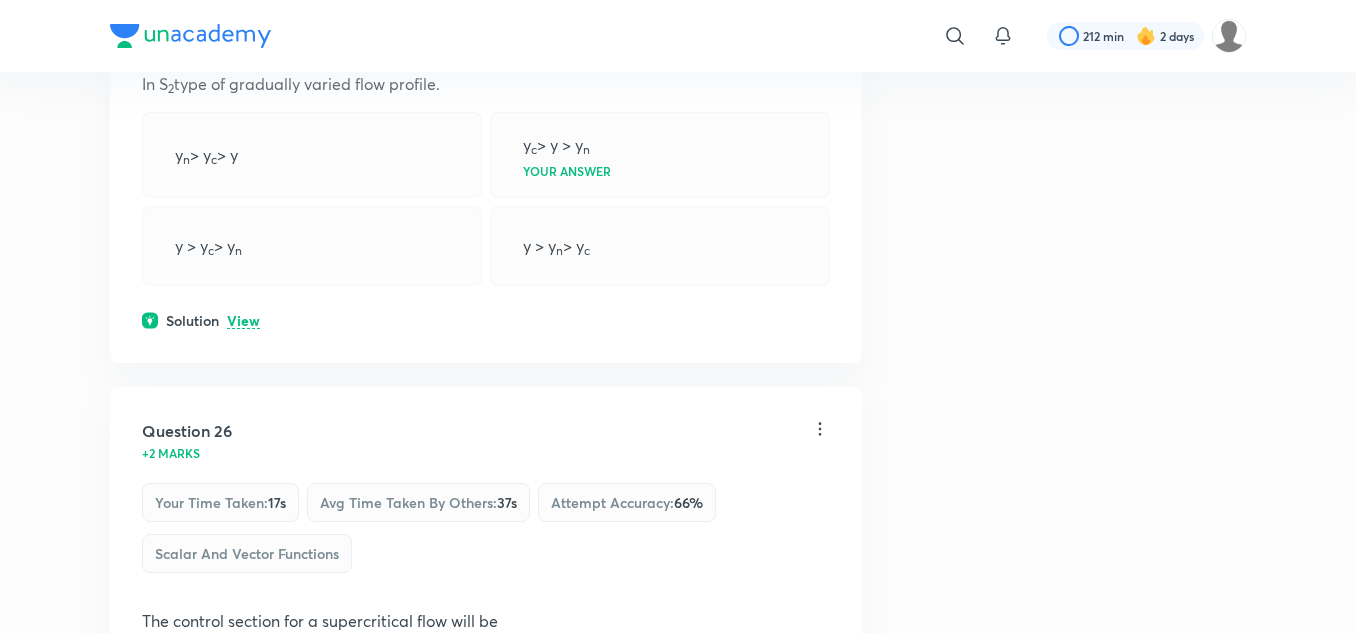 click on "View" at bounding box center (243, 321) 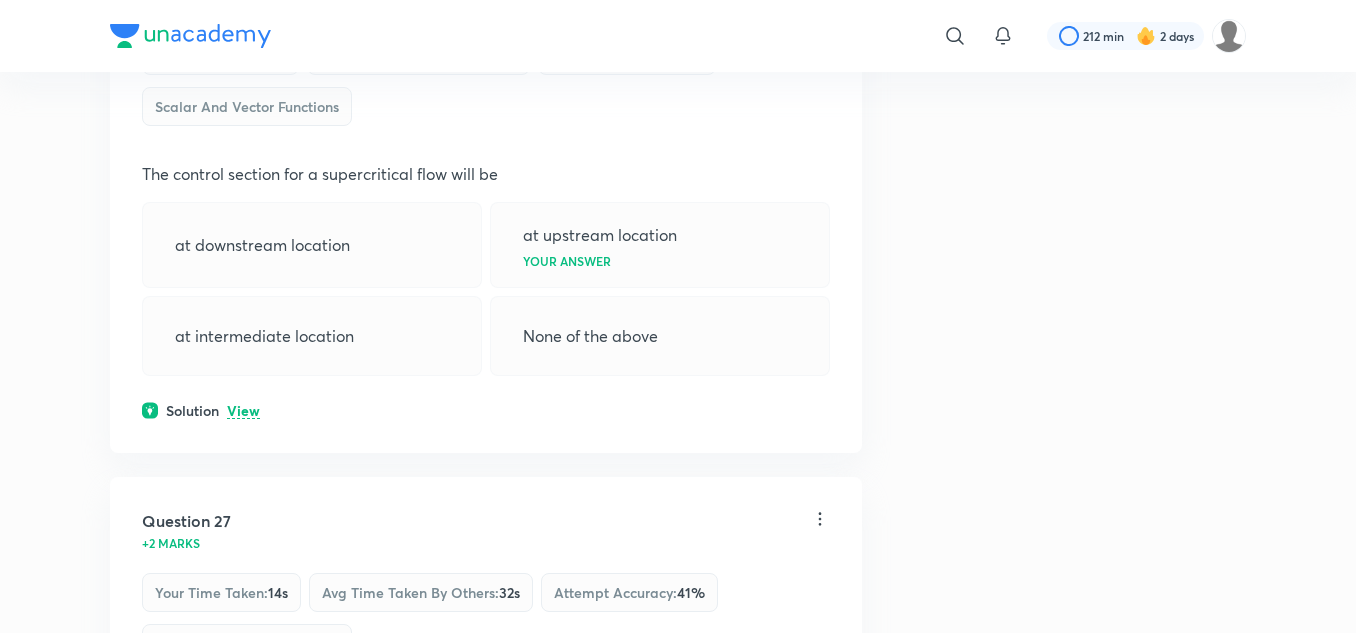 scroll, scrollTop: 21300, scrollLeft: 0, axis: vertical 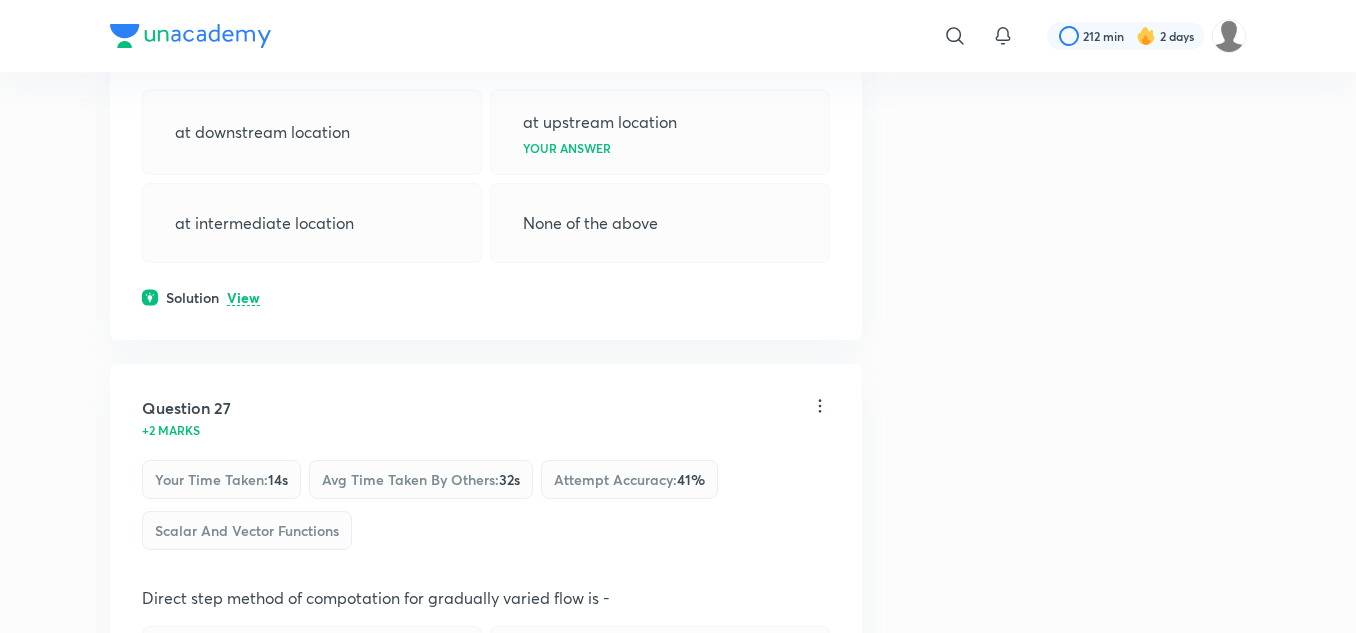 click on "View" at bounding box center (243, 298) 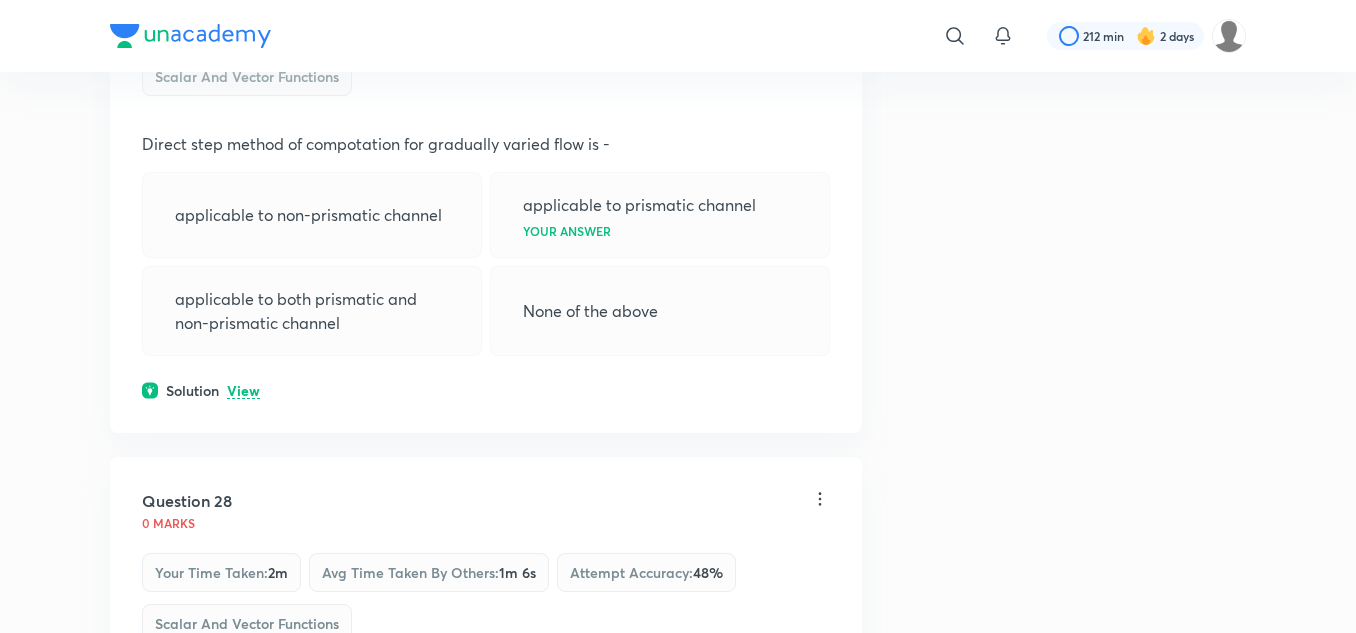 scroll, scrollTop: 21900, scrollLeft: 0, axis: vertical 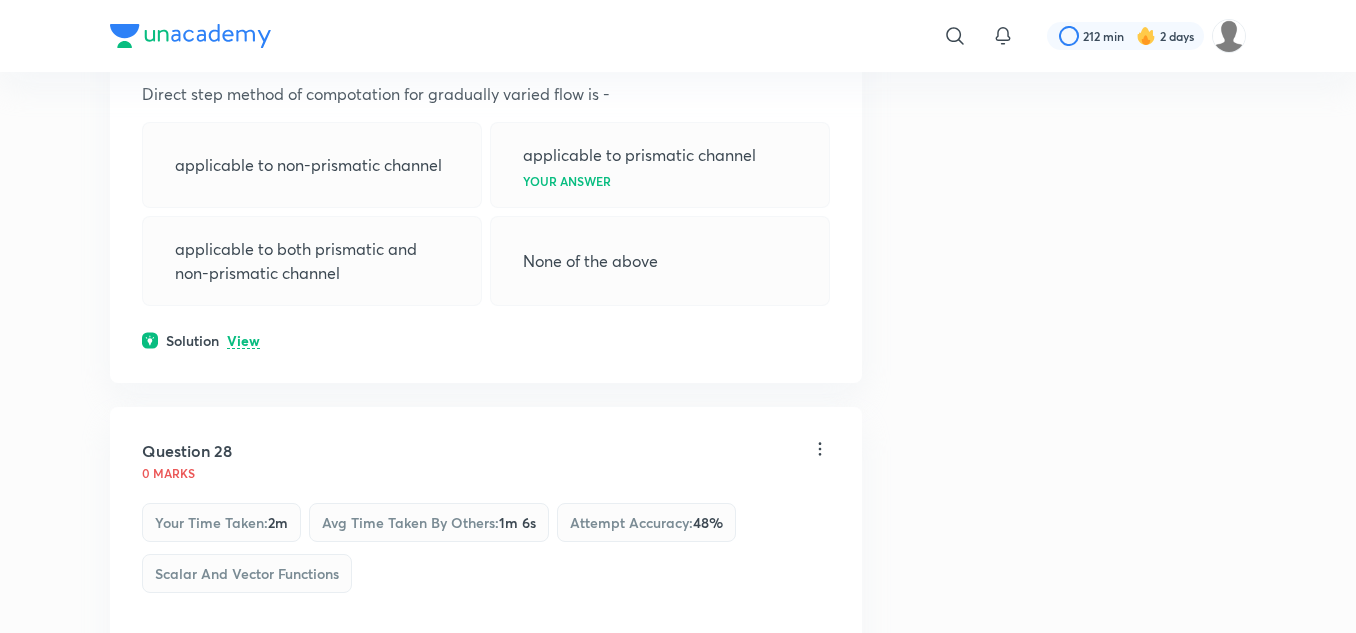 click on "View" at bounding box center [243, 341] 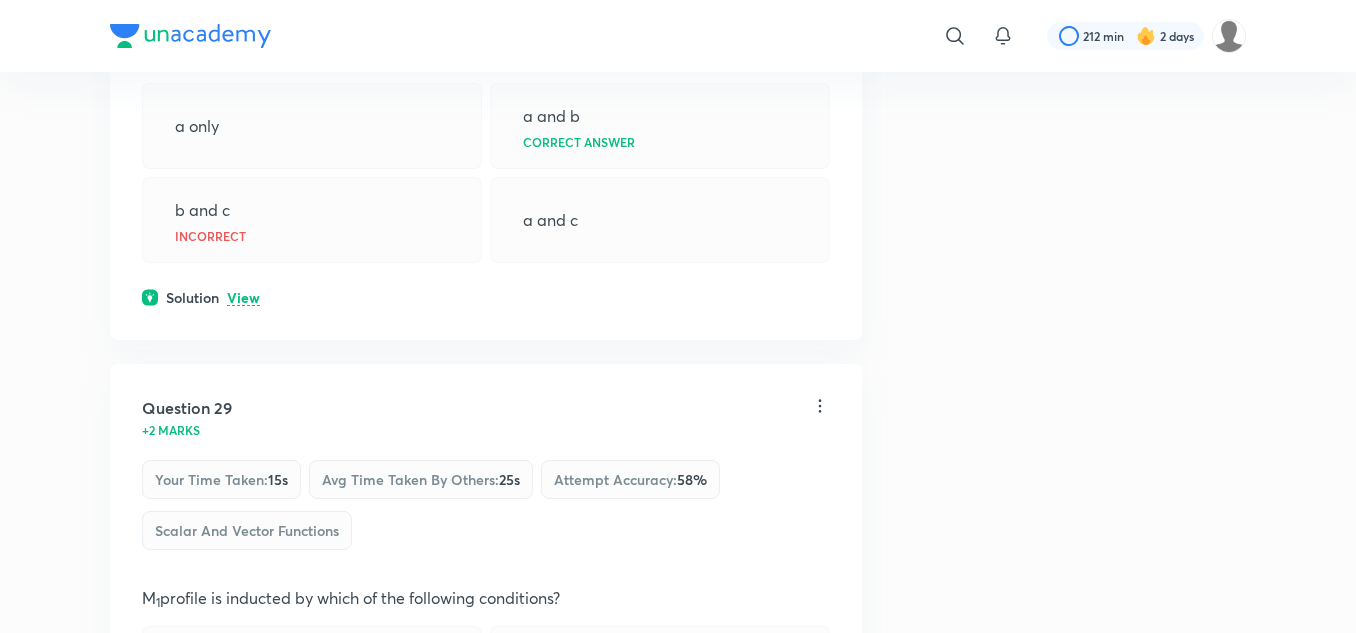 scroll, scrollTop: 22800, scrollLeft: 0, axis: vertical 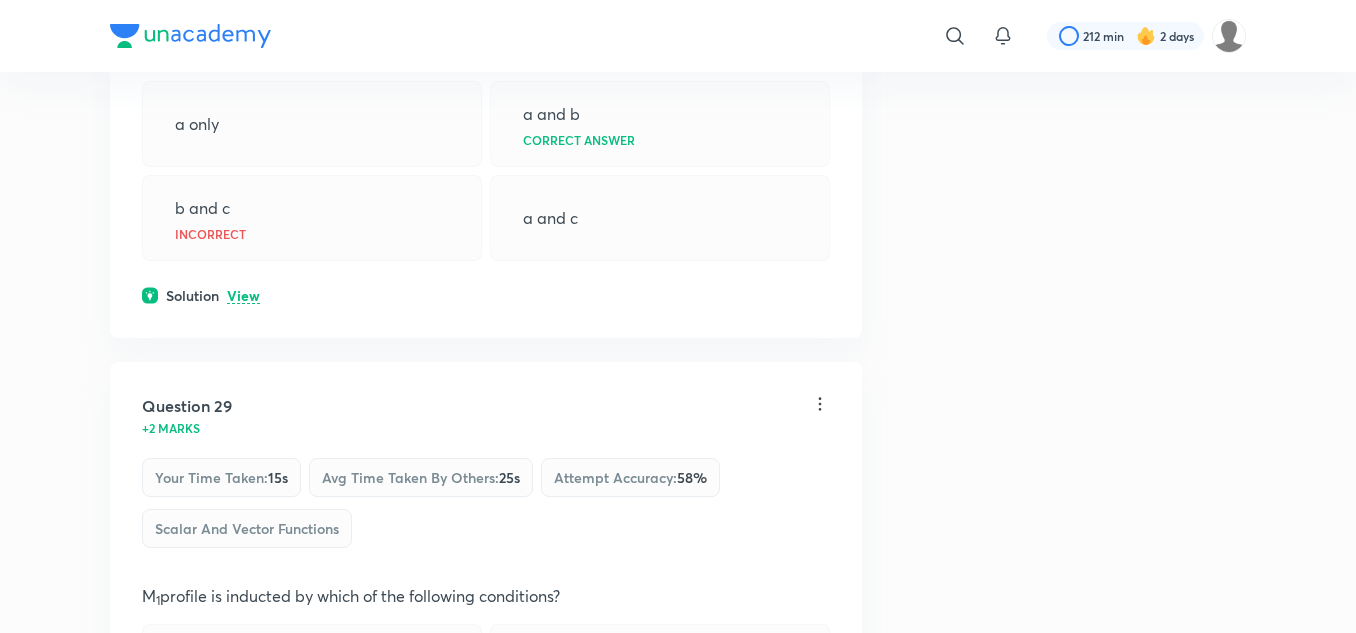 click on "View" at bounding box center [243, 296] 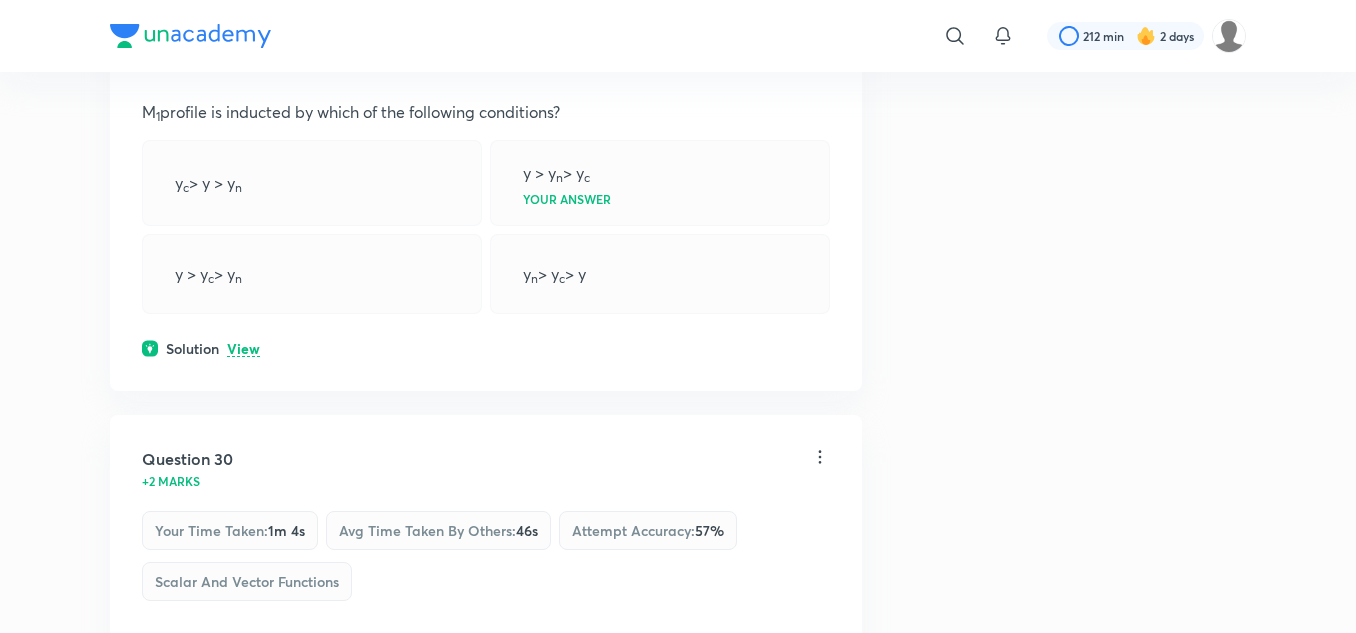 scroll, scrollTop: 23500, scrollLeft: 0, axis: vertical 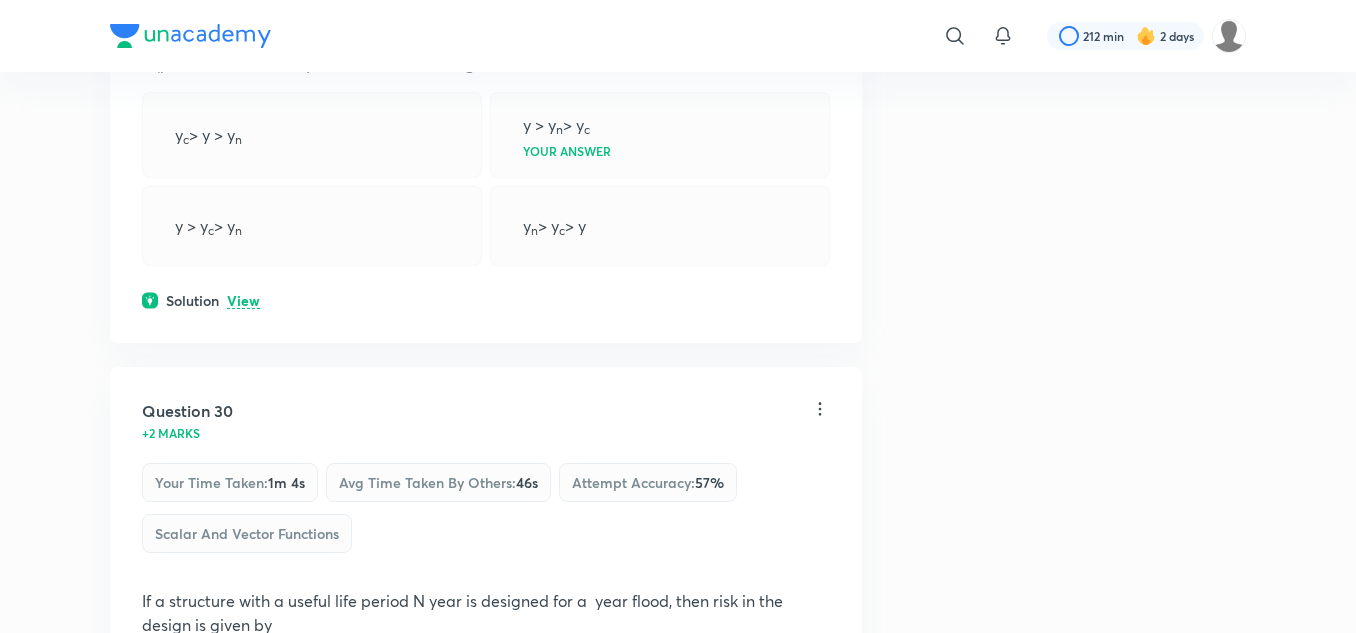 click on "Solution View" at bounding box center [486, 300] 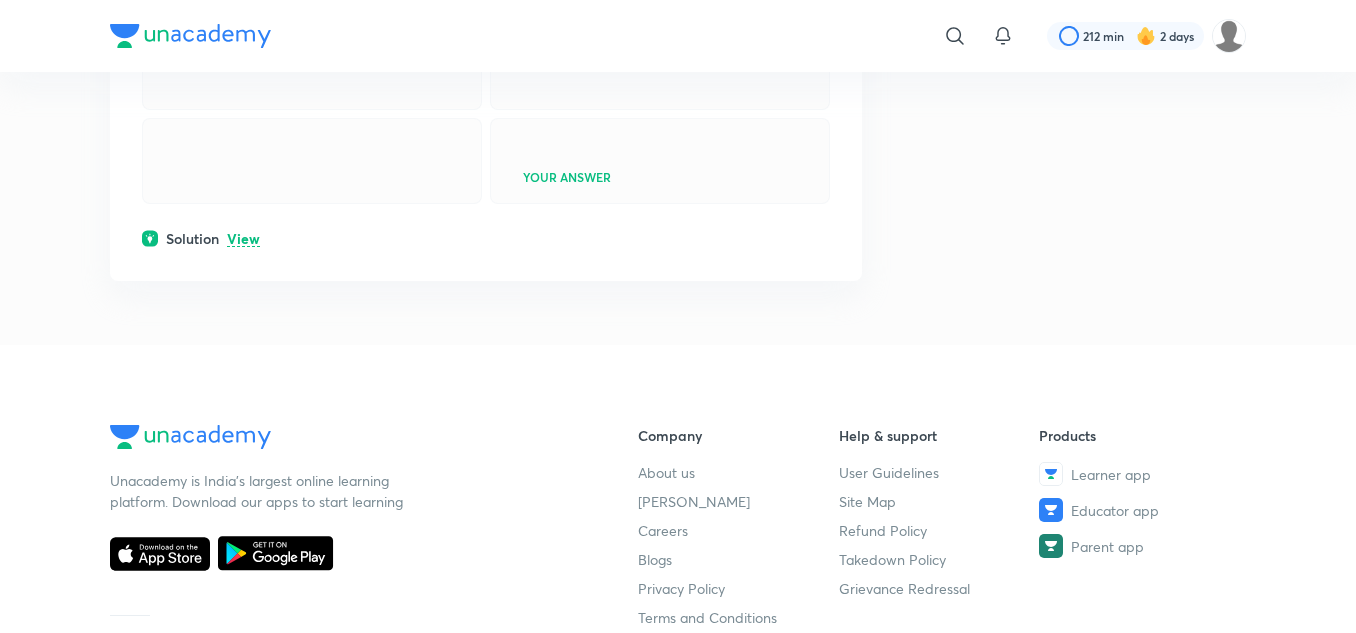 scroll, scrollTop: 24400, scrollLeft: 0, axis: vertical 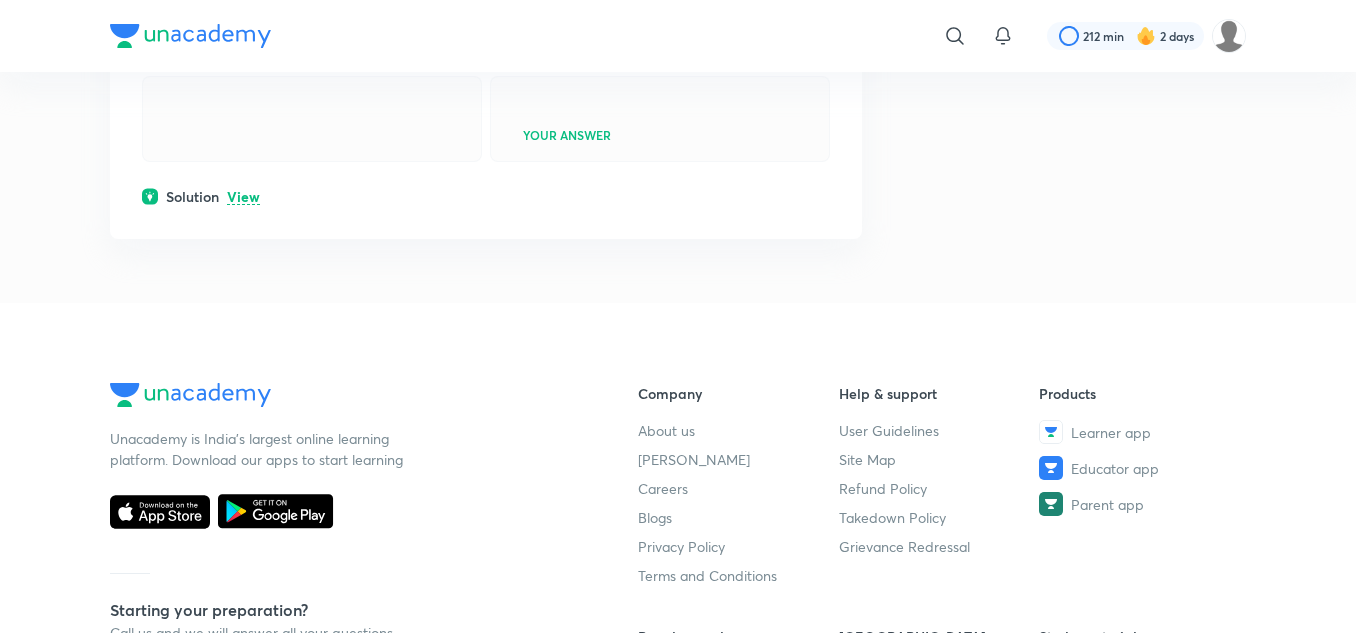click on "View" at bounding box center (243, 197) 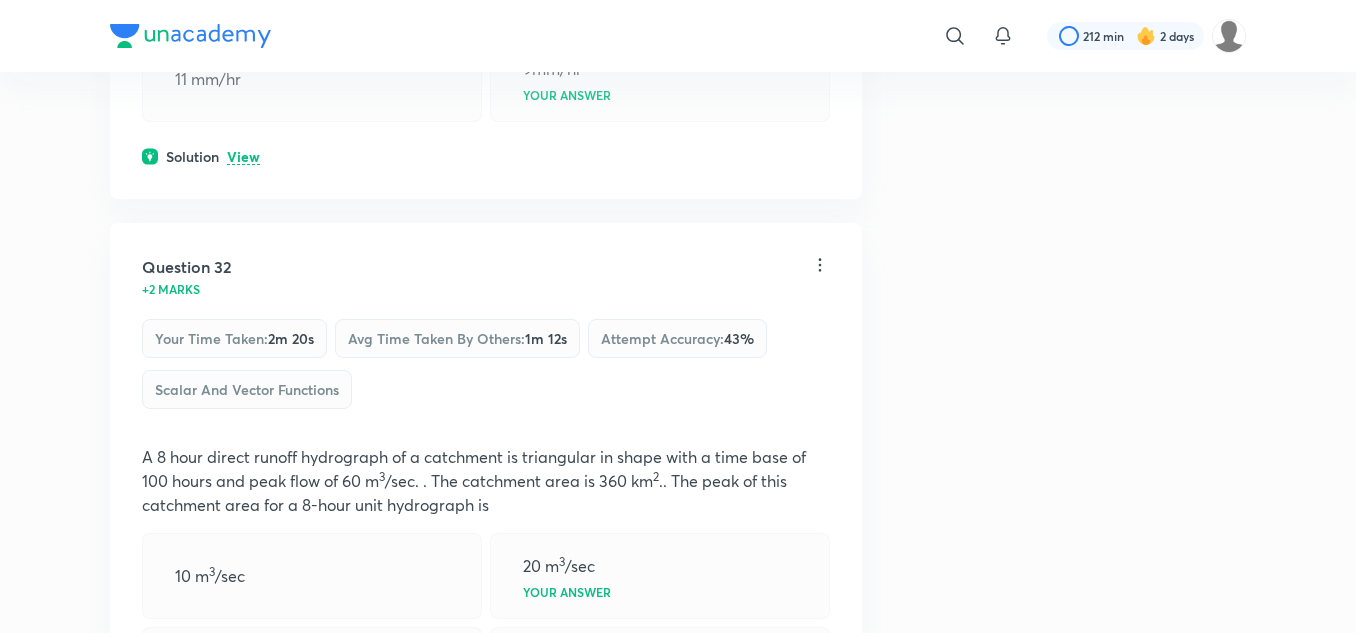scroll, scrollTop: 25200, scrollLeft: 0, axis: vertical 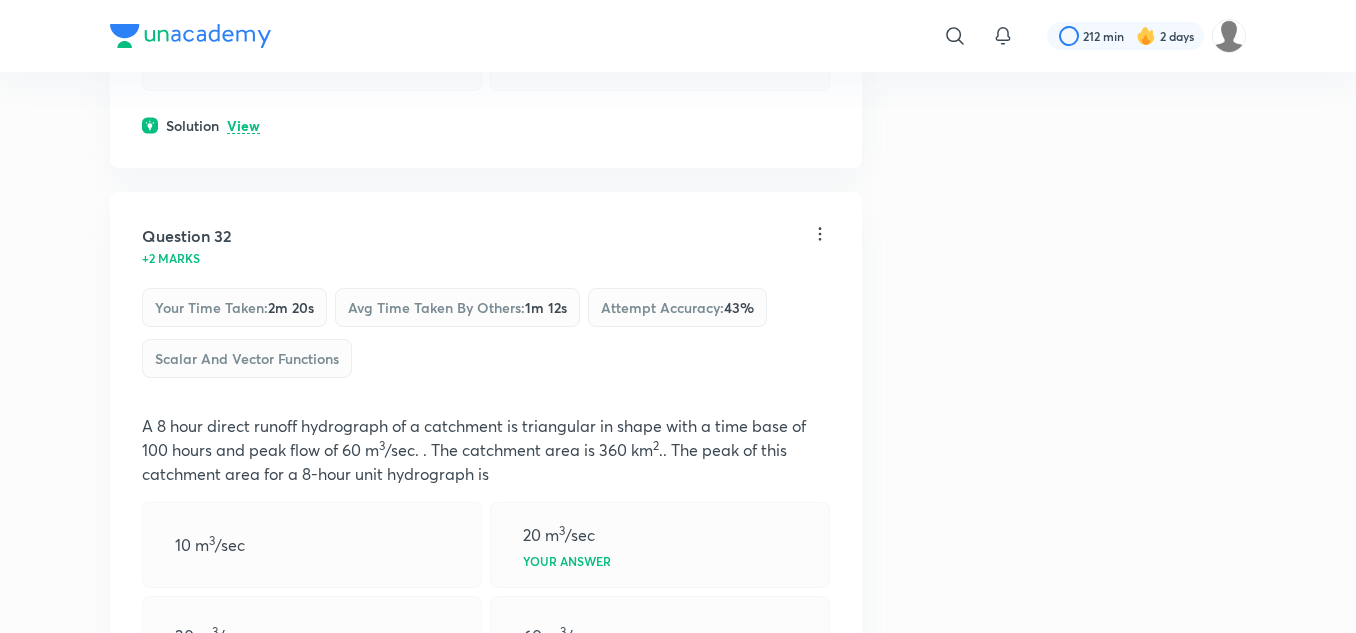 click on "View" at bounding box center [243, 126] 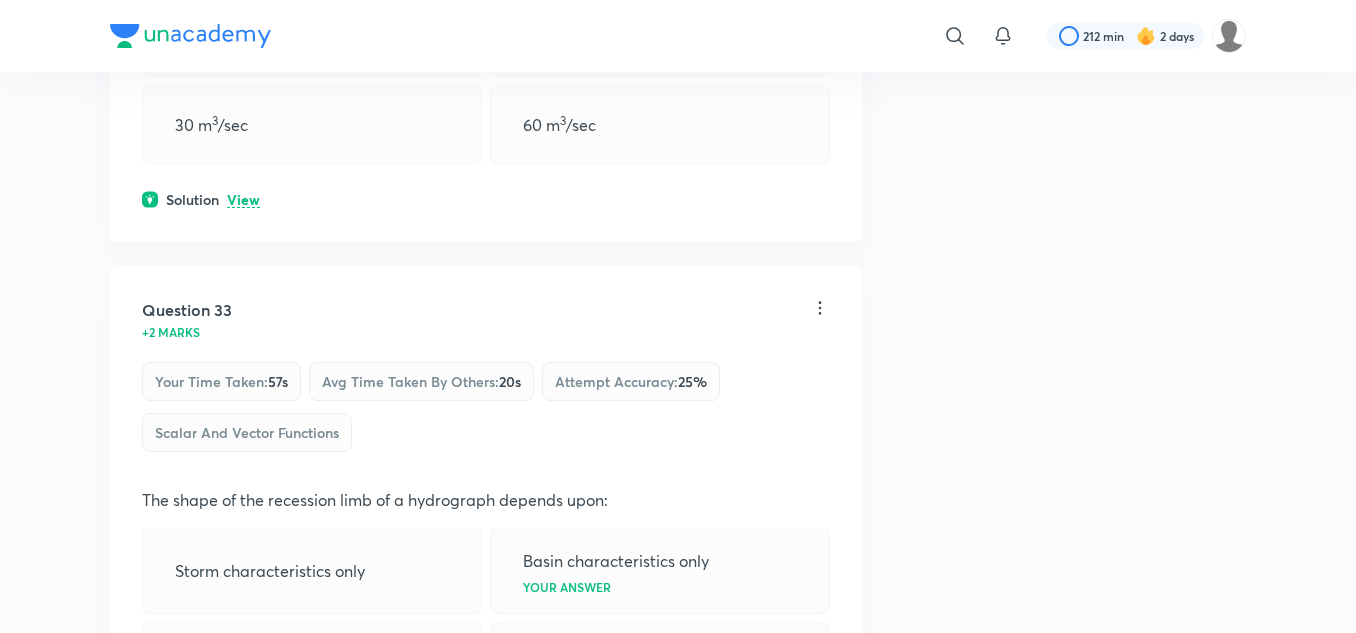 scroll, scrollTop: 26000, scrollLeft: 0, axis: vertical 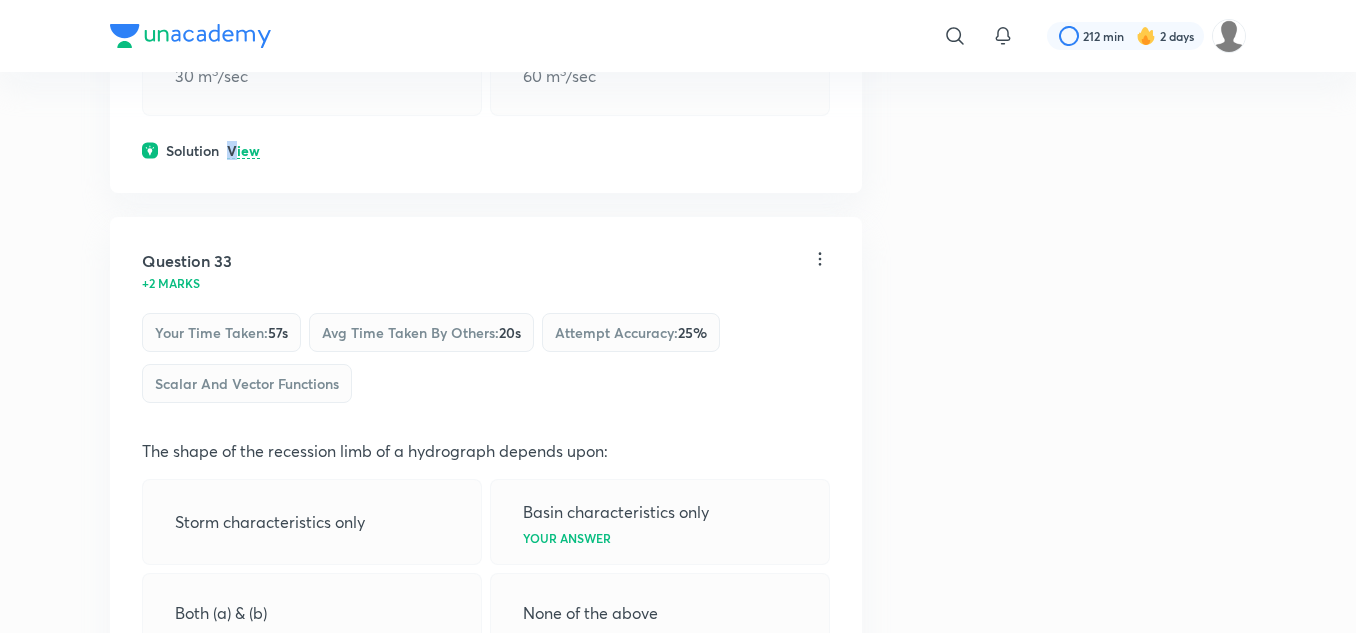 click on "View" at bounding box center [243, 151] 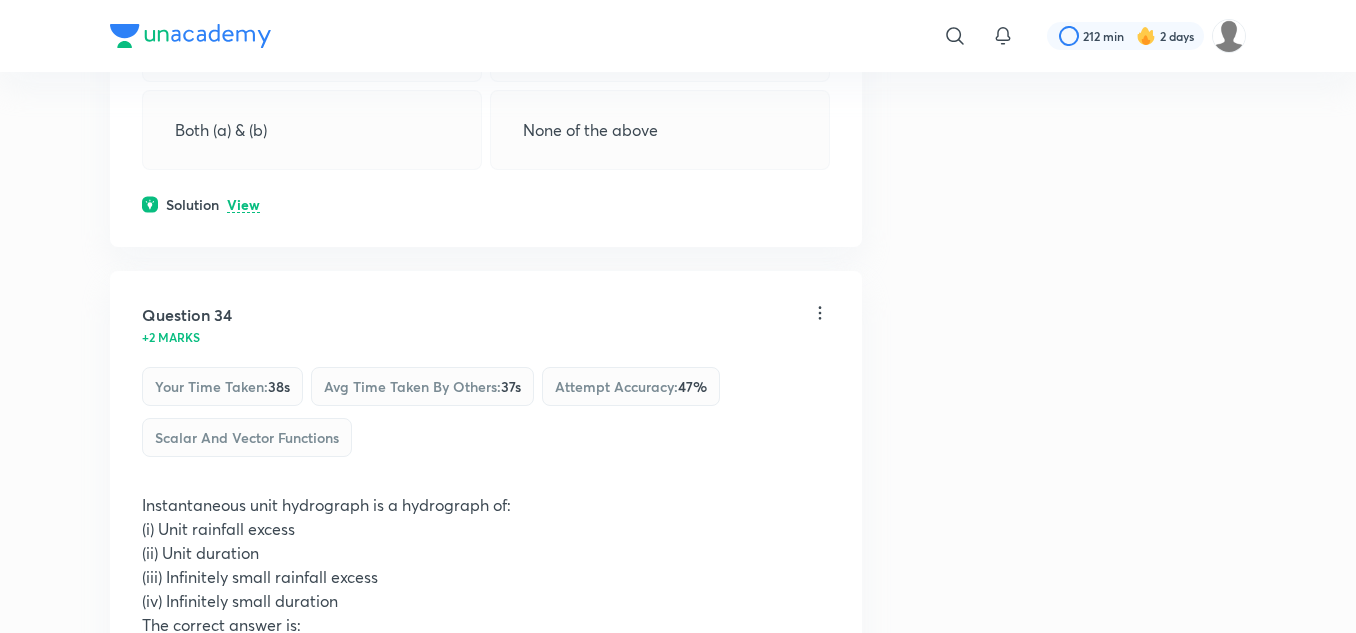 scroll, scrollTop: 27100, scrollLeft: 0, axis: vertical 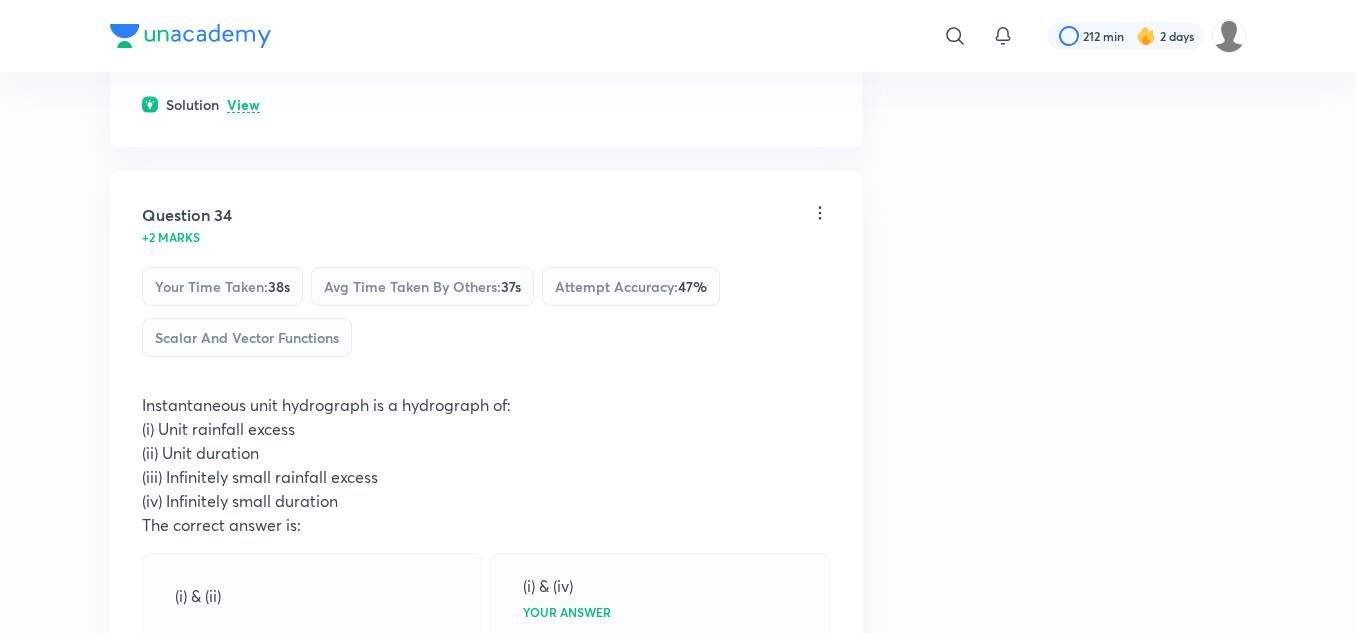 click on "View" at bounding box center (243, 105) 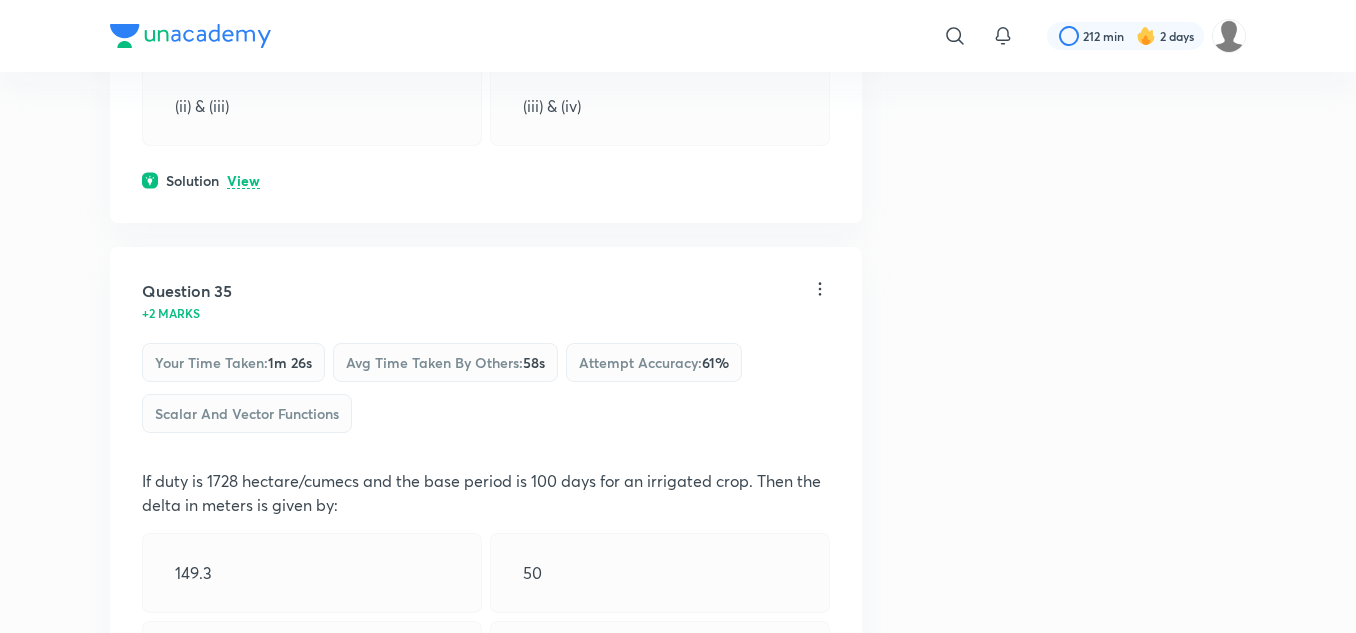 scroll, scrollTop: 28000, scrollLeft: 0, axis: vertical 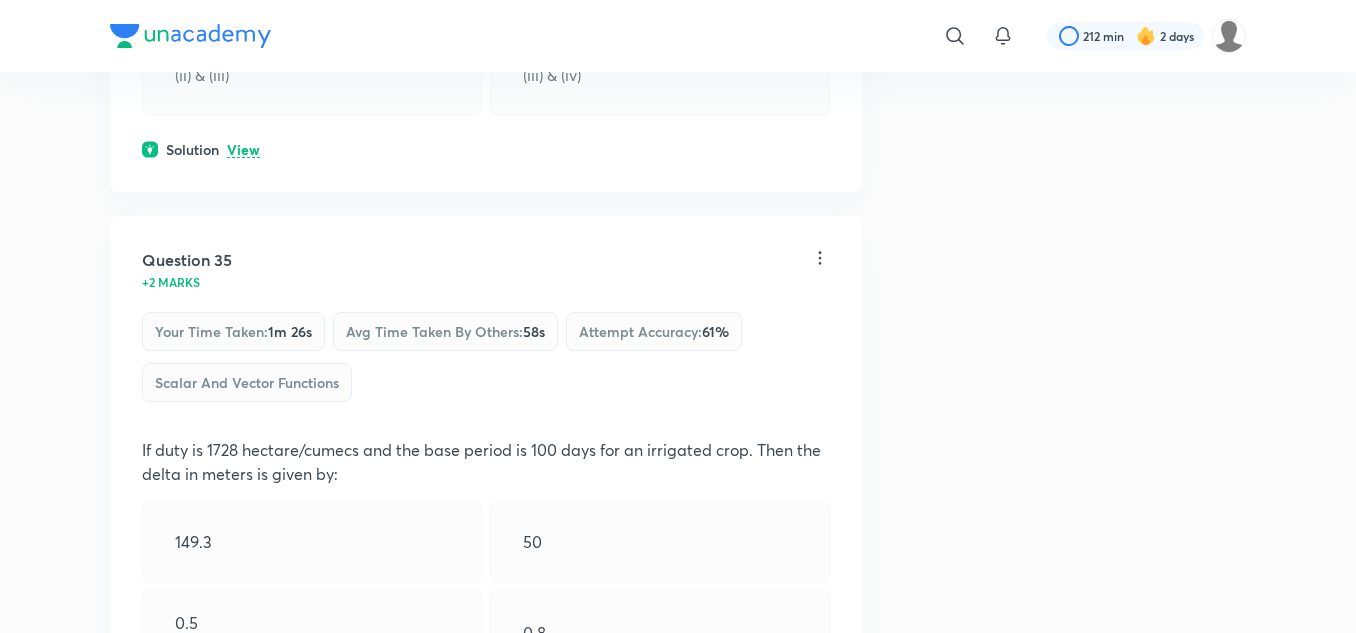click on "View" at bounding box center [243, 150] 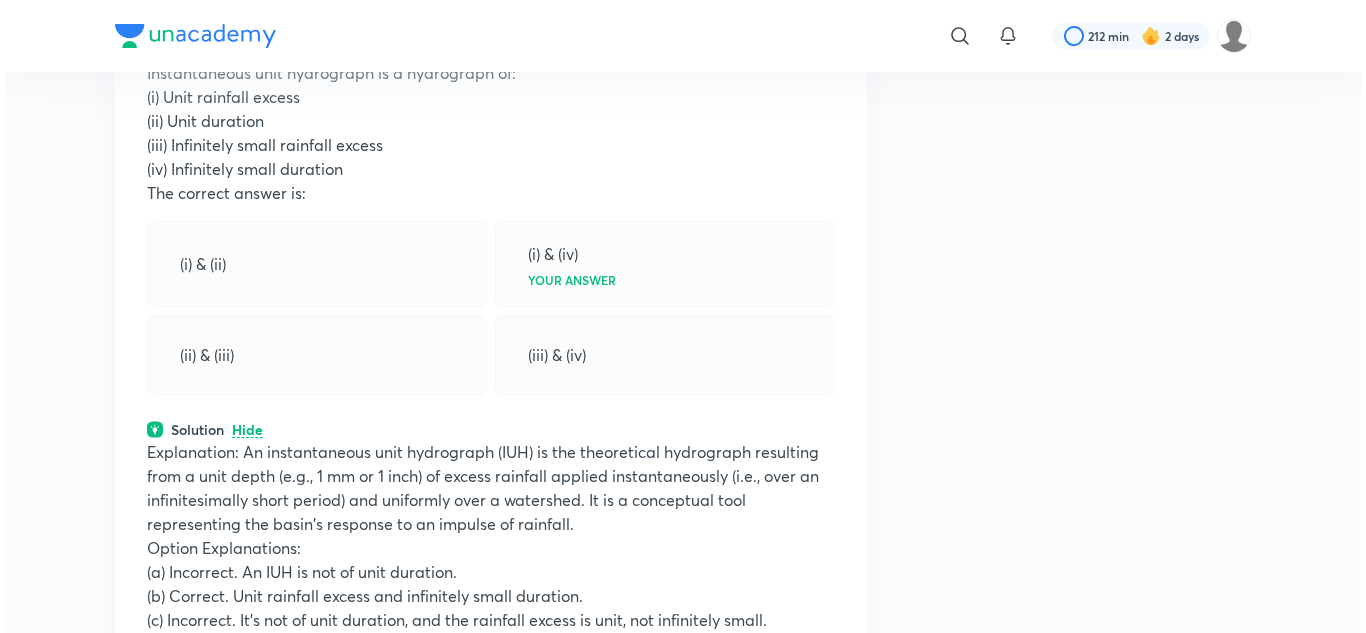 scroll, scrollTop: 27700, scrollLeft: 0, axis: vertical 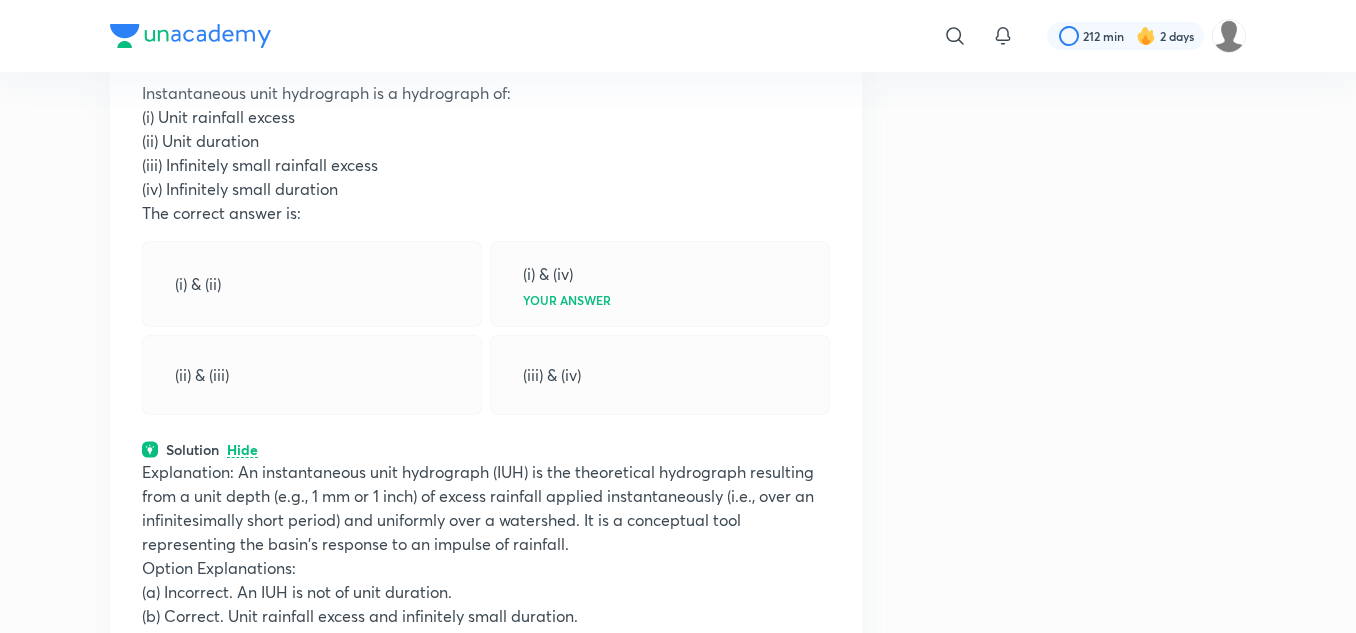 click 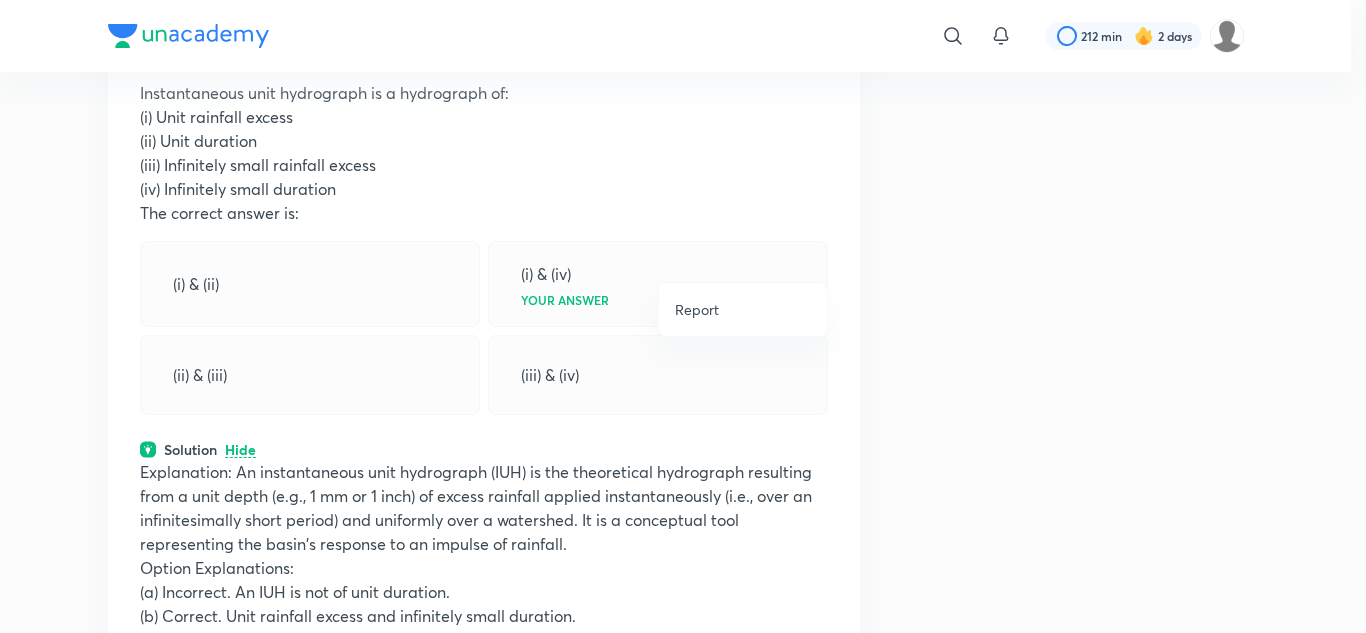 click on "Report" at bounding box center (743, 309) 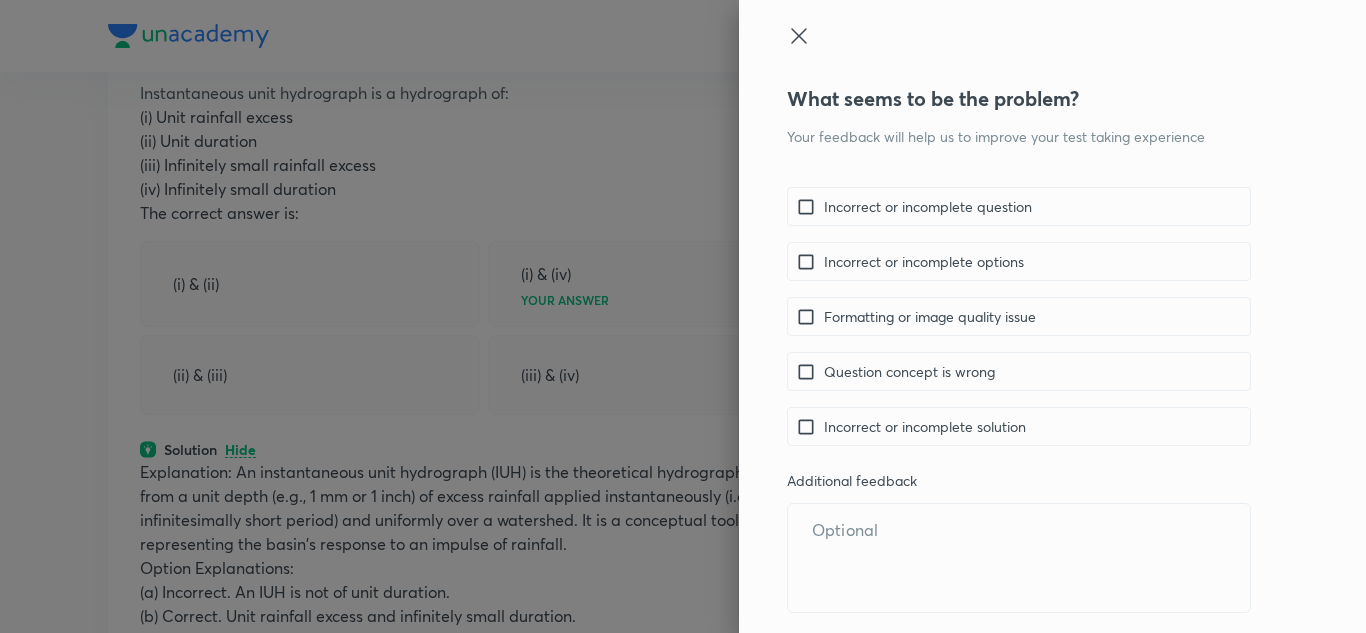 click at bounding box center [810, 426] 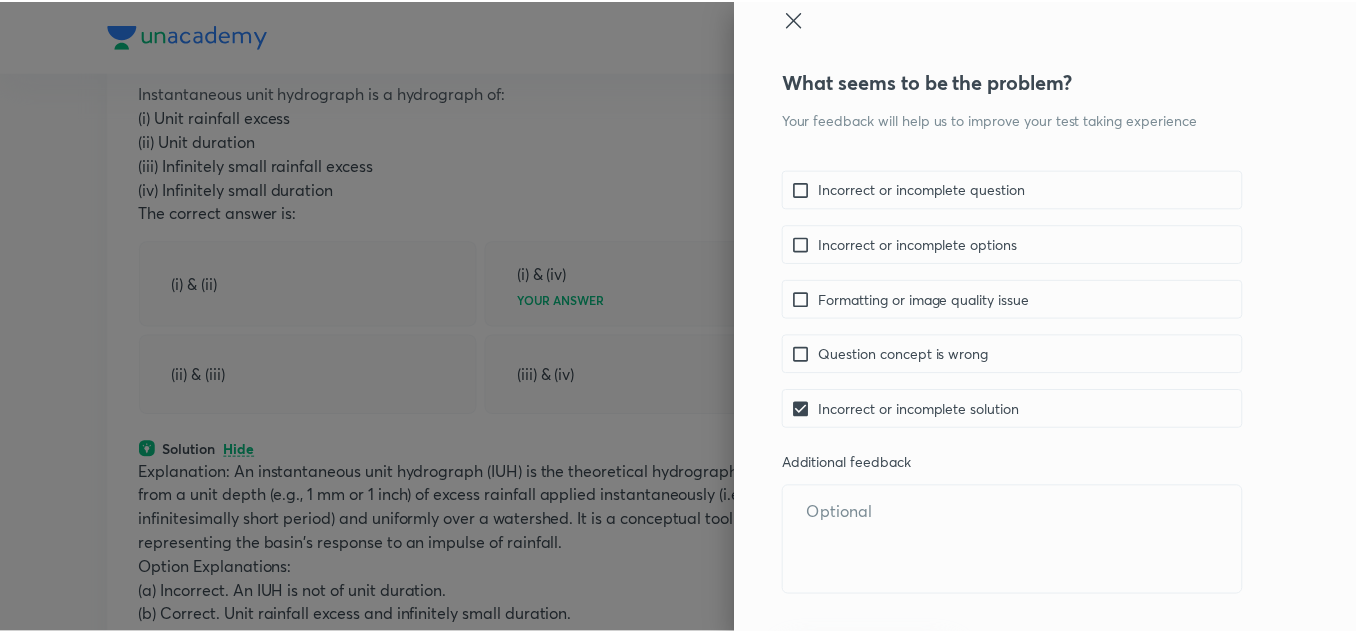 scroll, scrollTop: 68, scrollLeft: 0, axis: vertical 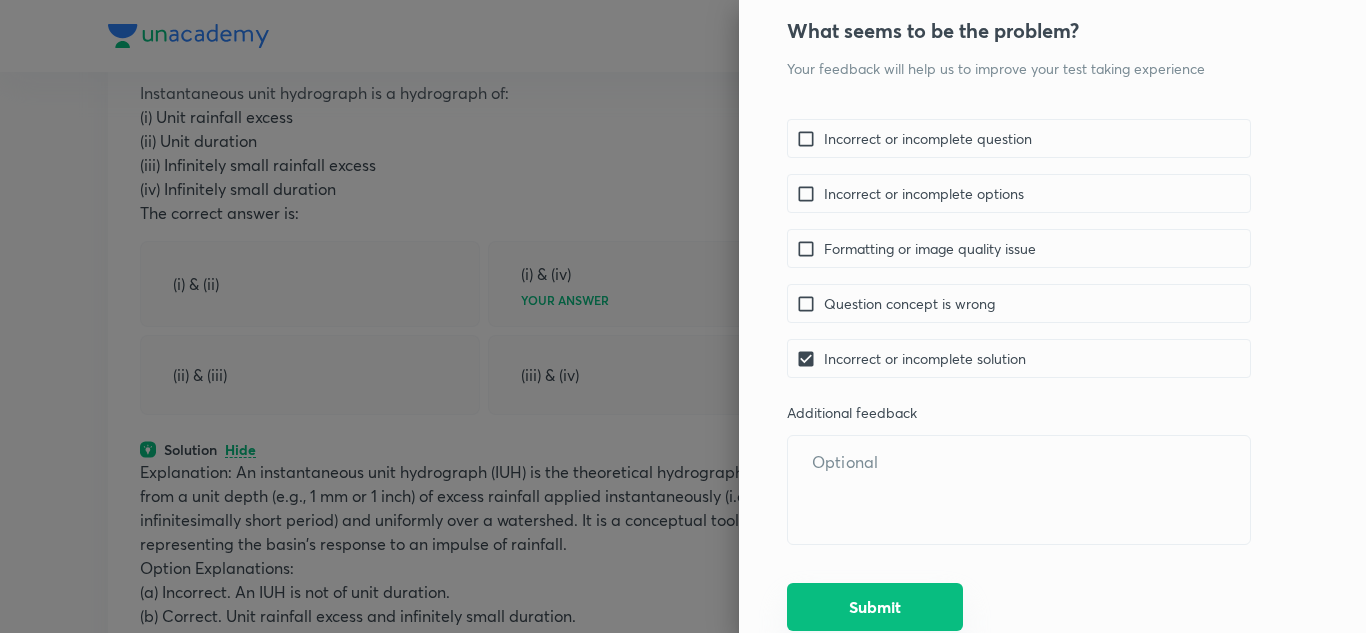 click on "Submit" at bounding box center [875, 607] 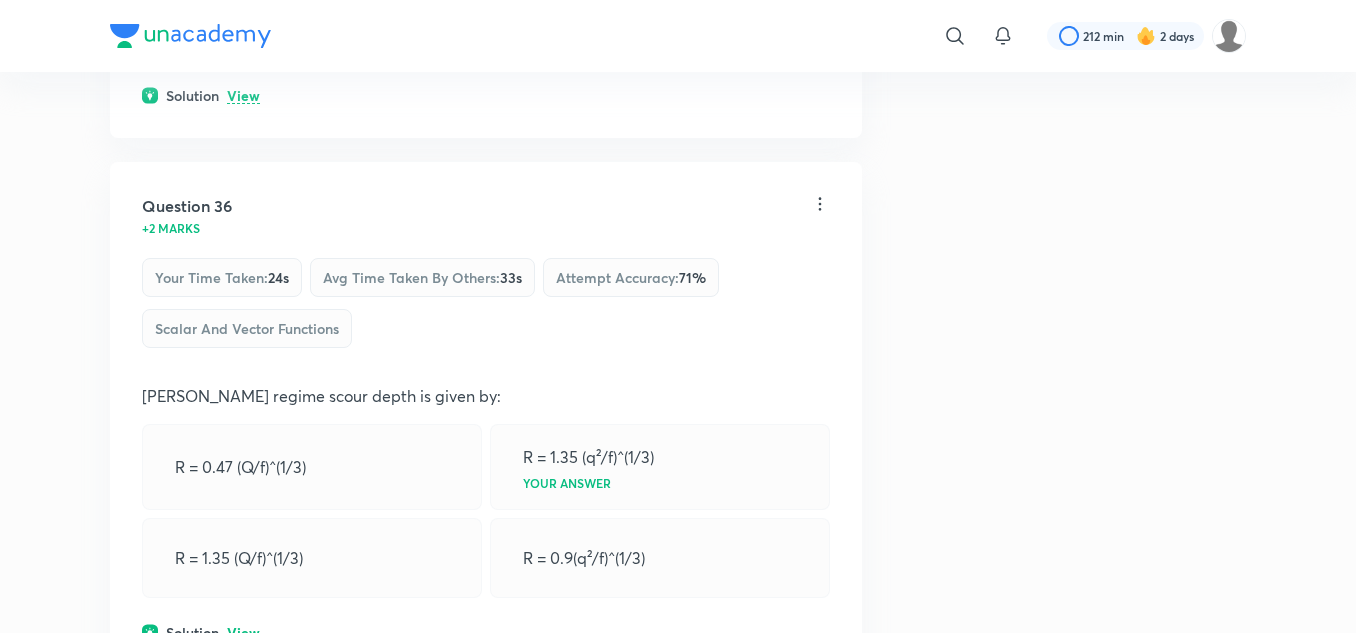scroll, scrollTop: 28900, scrollLeft: 0, axis: vertical 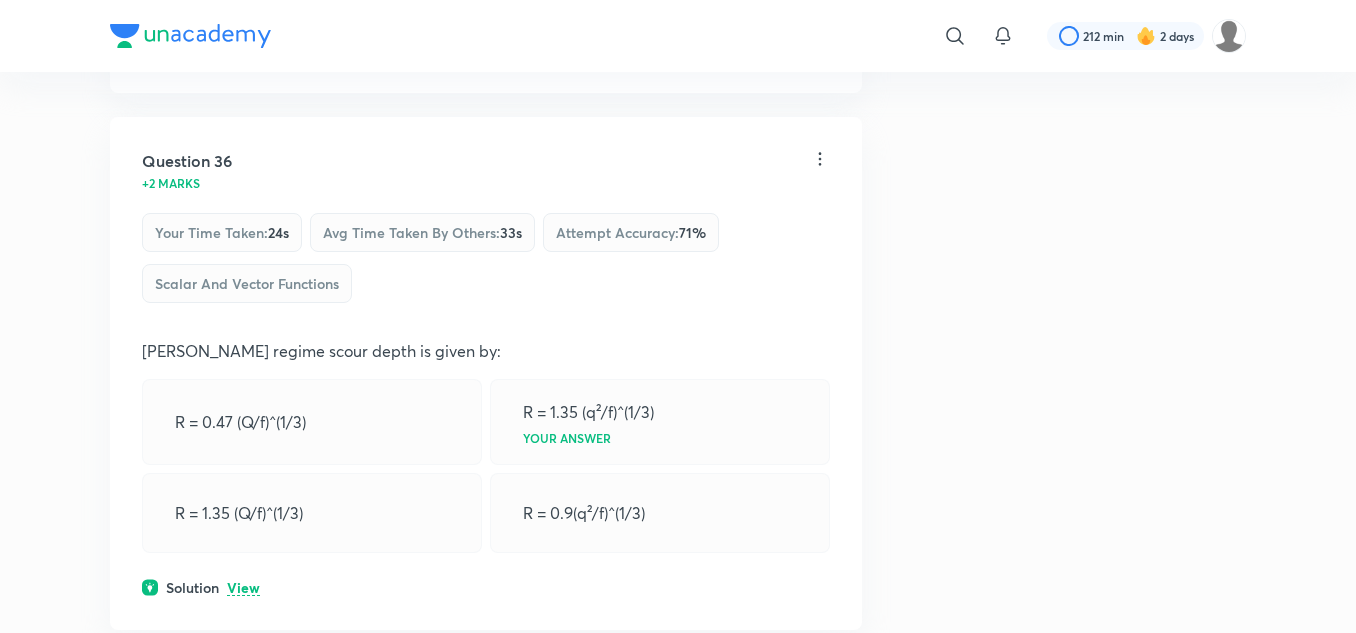 click on "View" at bounding box center (243, 51) 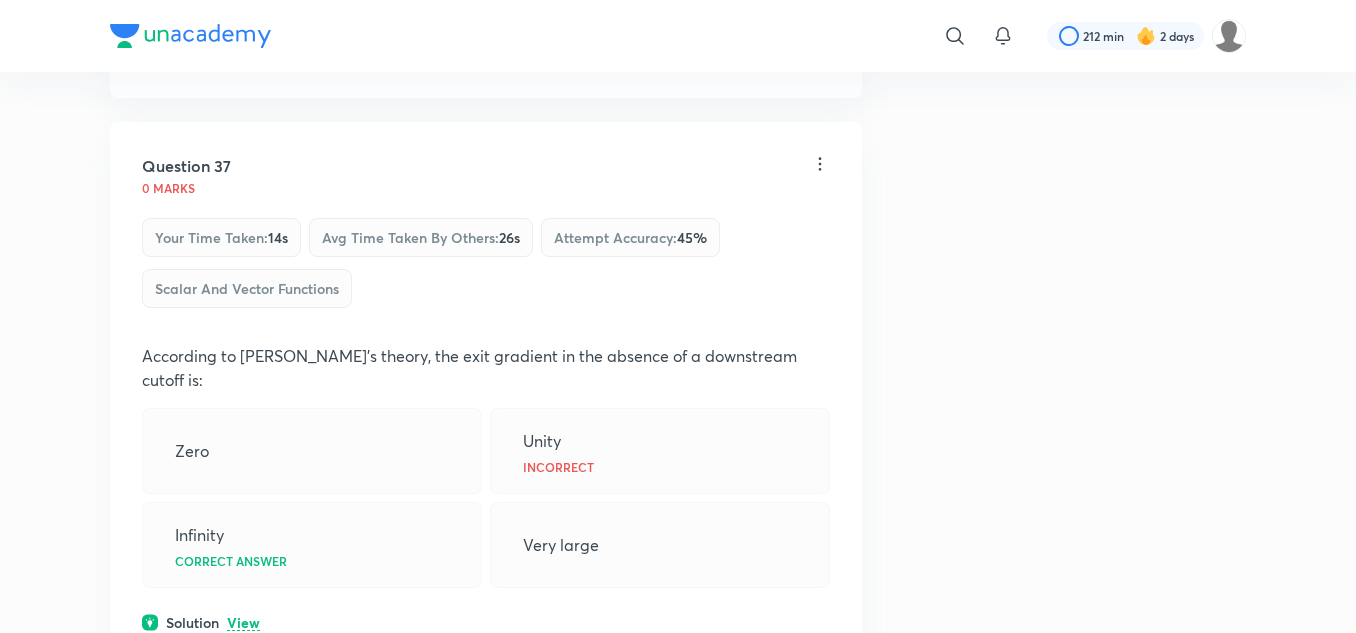 scroll, scrollTop: 29700, scrollLeft: 0, axis: vertical 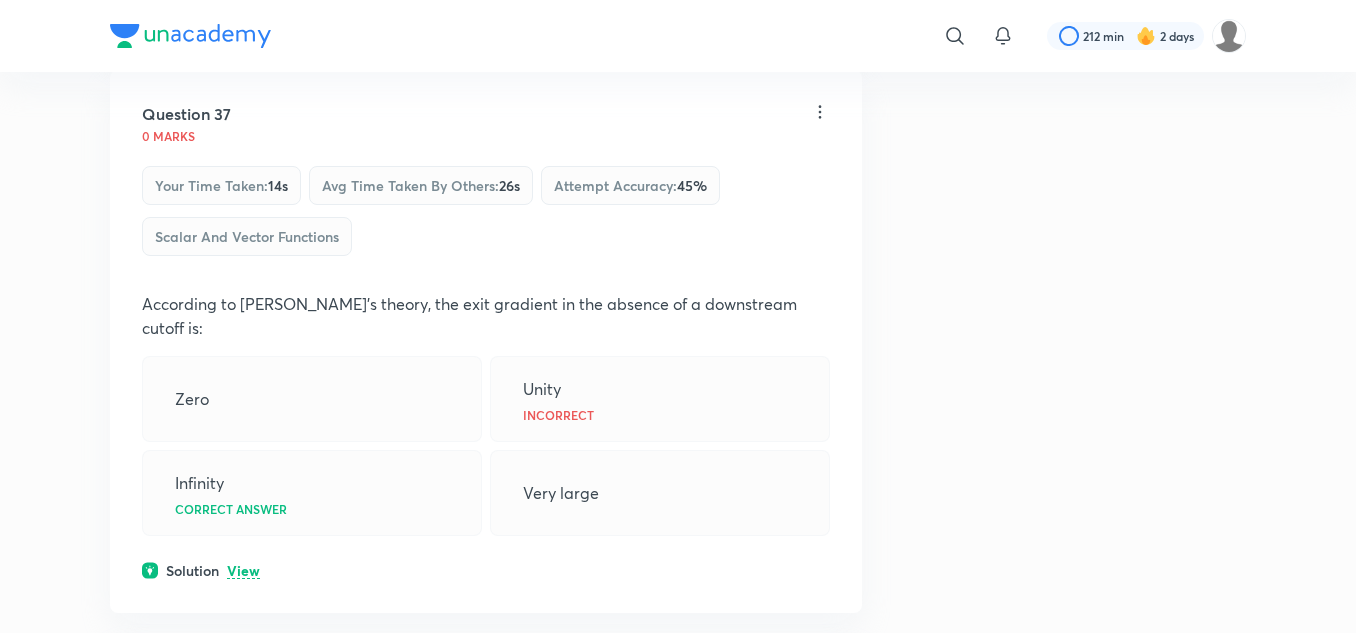 click on "View" at bounding box center [243, 4] 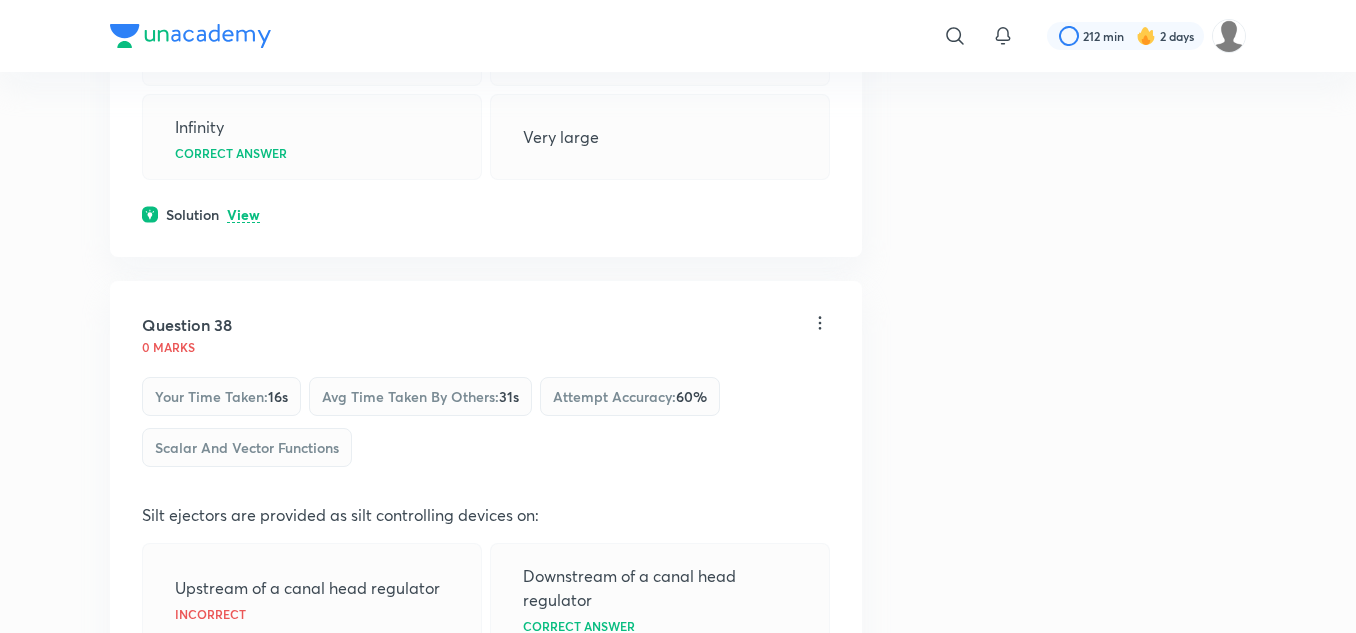 scroll, scrollTop: 30200, scrollLeft: 0, axis: vertical 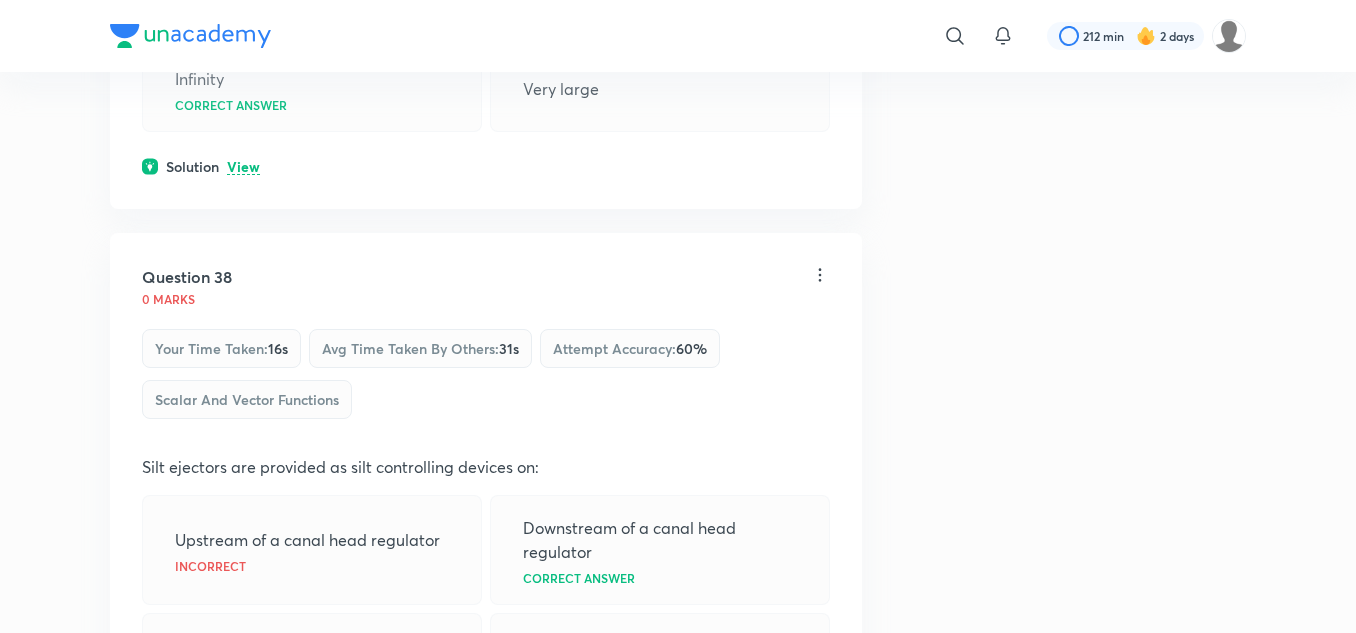 click on "View" at bounding box center [243, 167] 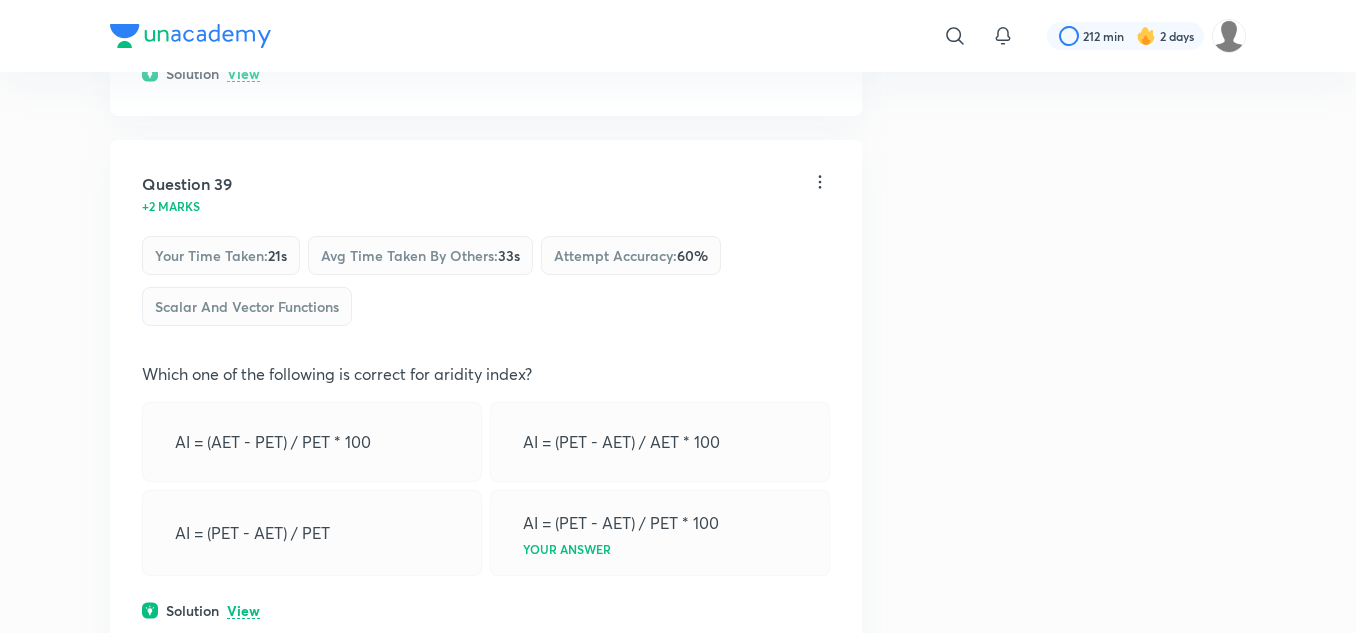 scroll, scrollTop: 31000, scrollLeft: 0, axis: vertical 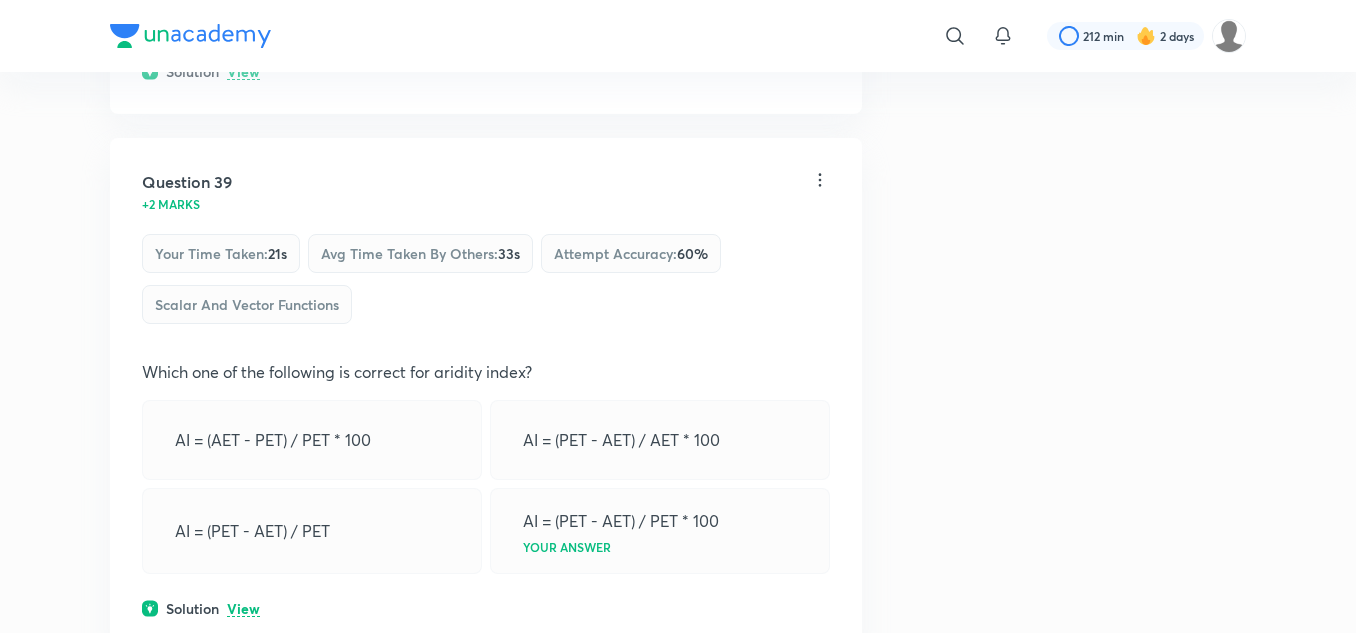 click on "View" at bounding box center [243, 72] 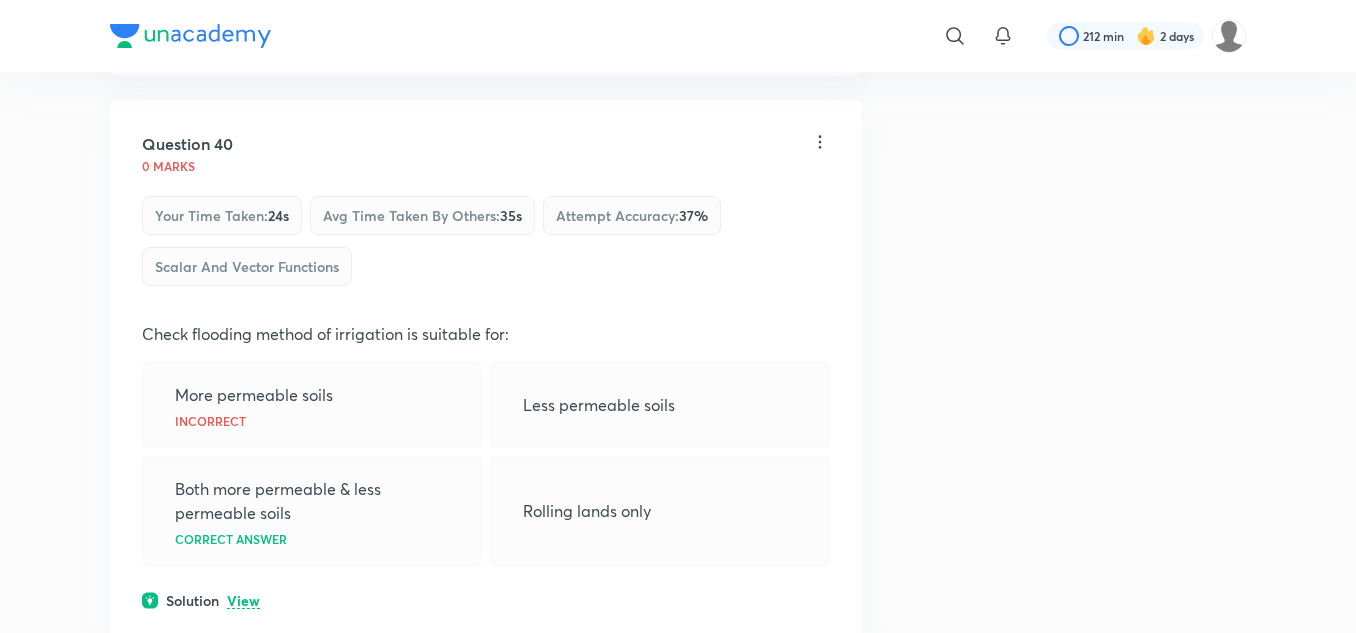 scroll, scrollTop: 31700, scrollLeft: 0, axis: vertical 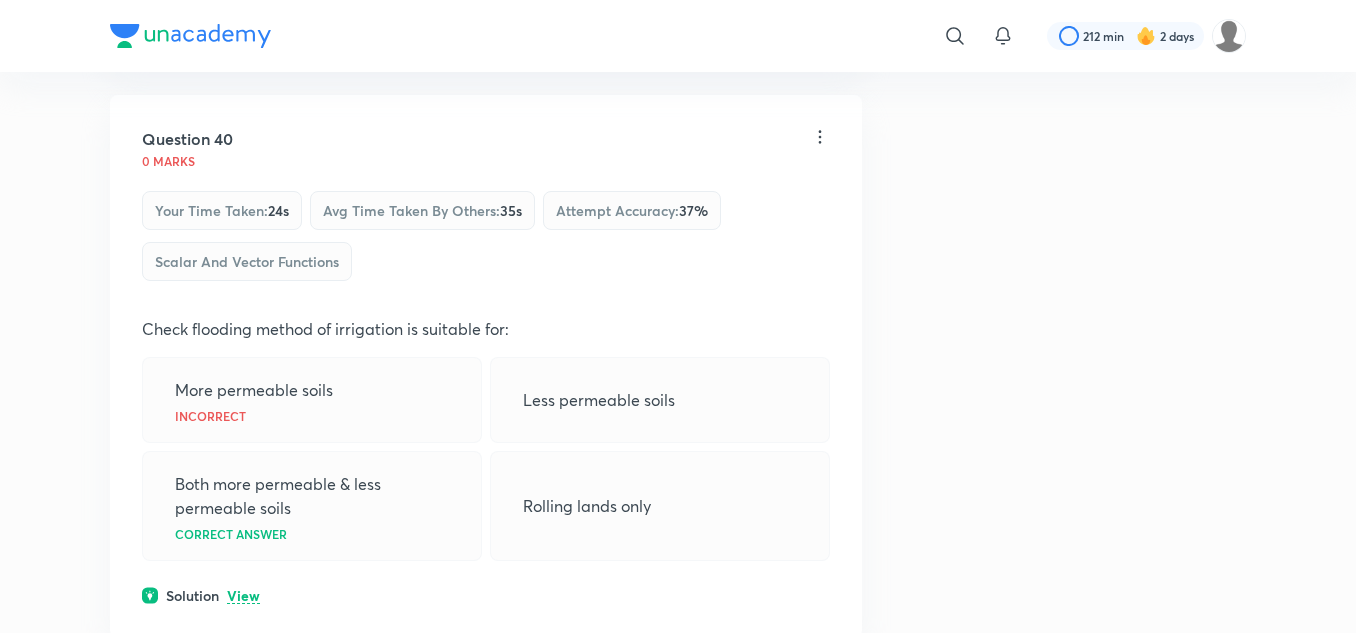 click on "Question 39 +2 marks Your time taken :  21s Avg time taken by others :  33s Attempt accuracy :  60 % Scalar and Vector Functions Which one of the following is correct for aridity index? AI = (AET - PET) / PET * 100 AI = (PET - AET) / AET * 100 AI = (PET - AET) / PET AI = (PET - AET) / PET * 100 Your answer Solution View" at bounding box center (486, -186) 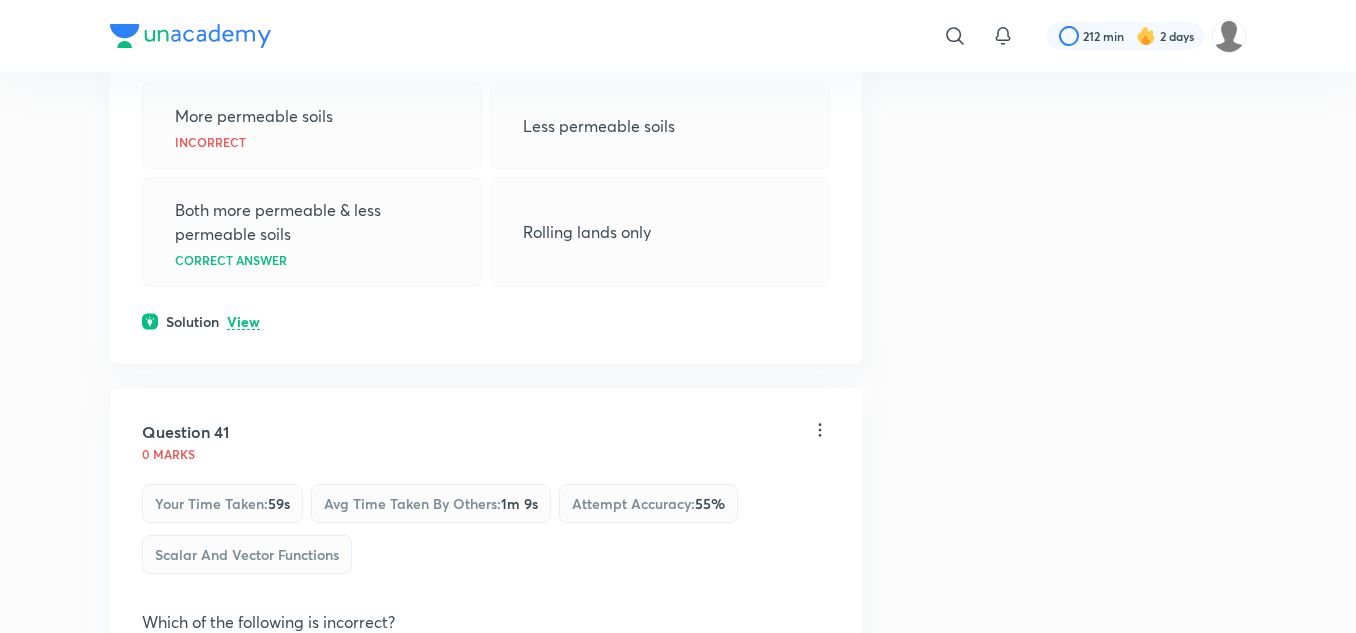 scroll, scrollTop: 32200, scrollLeft: 0, axis: vertical 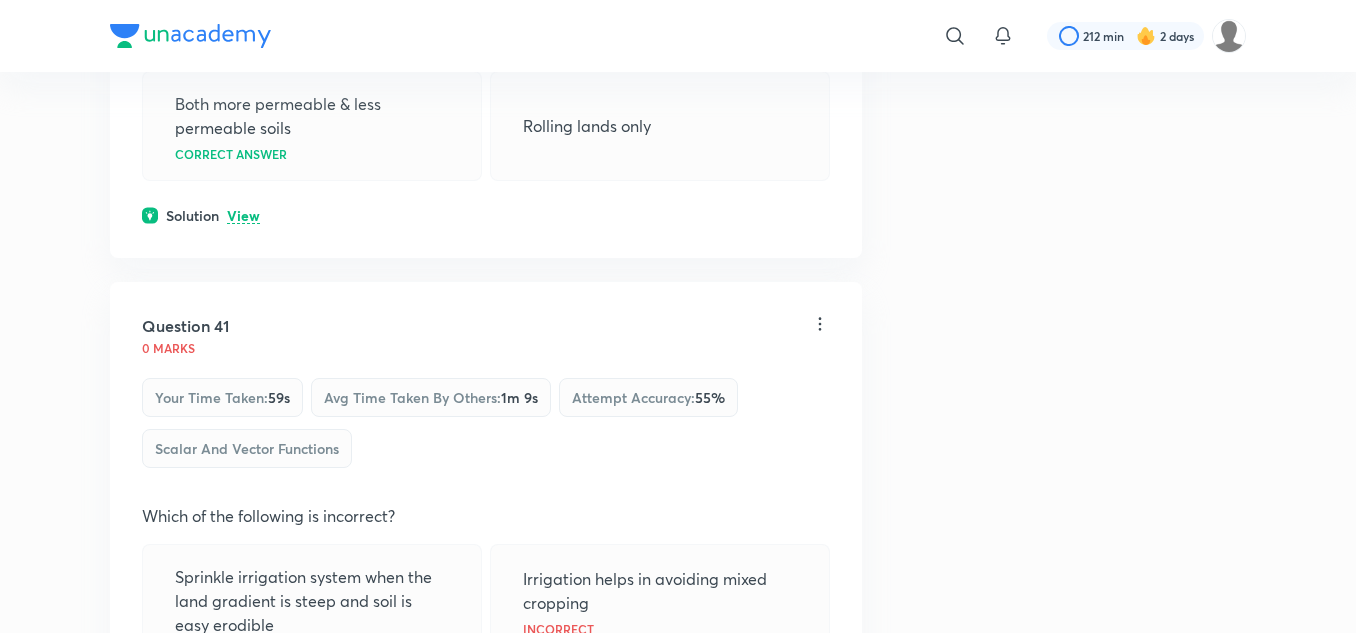 click on "View" at bounding box center (243, 216) 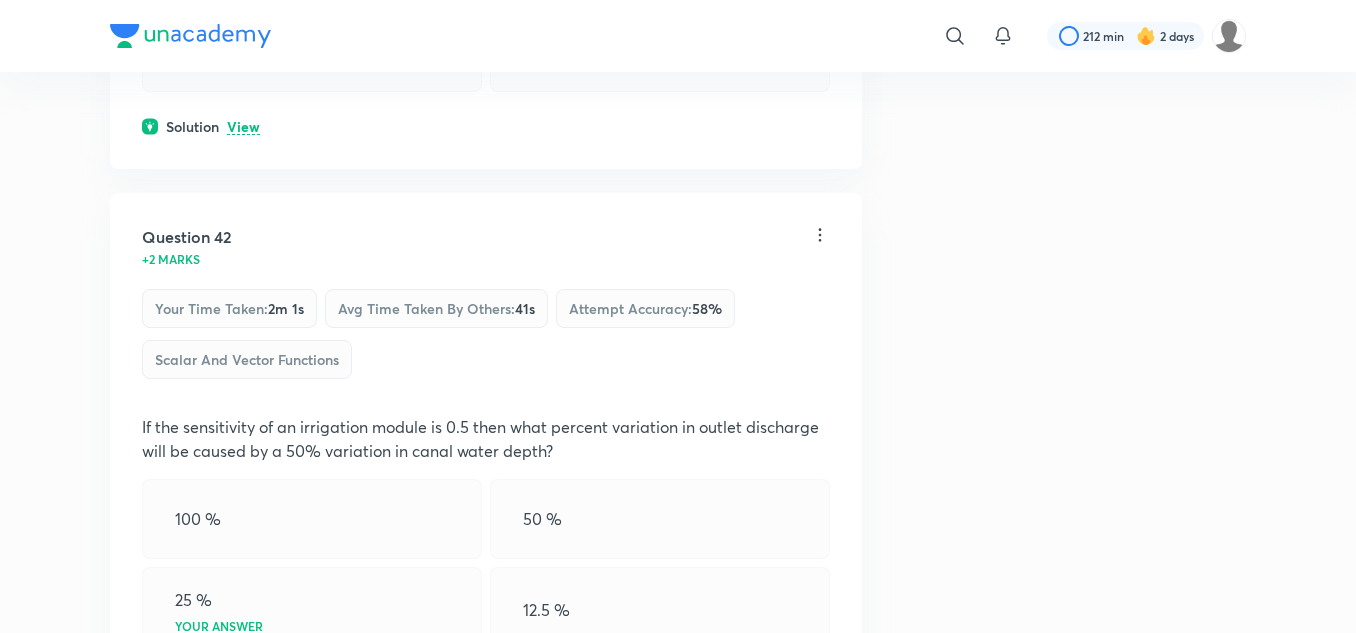 scroll, scrollTop: 33200, scrollLeft: 0, axis: vertical 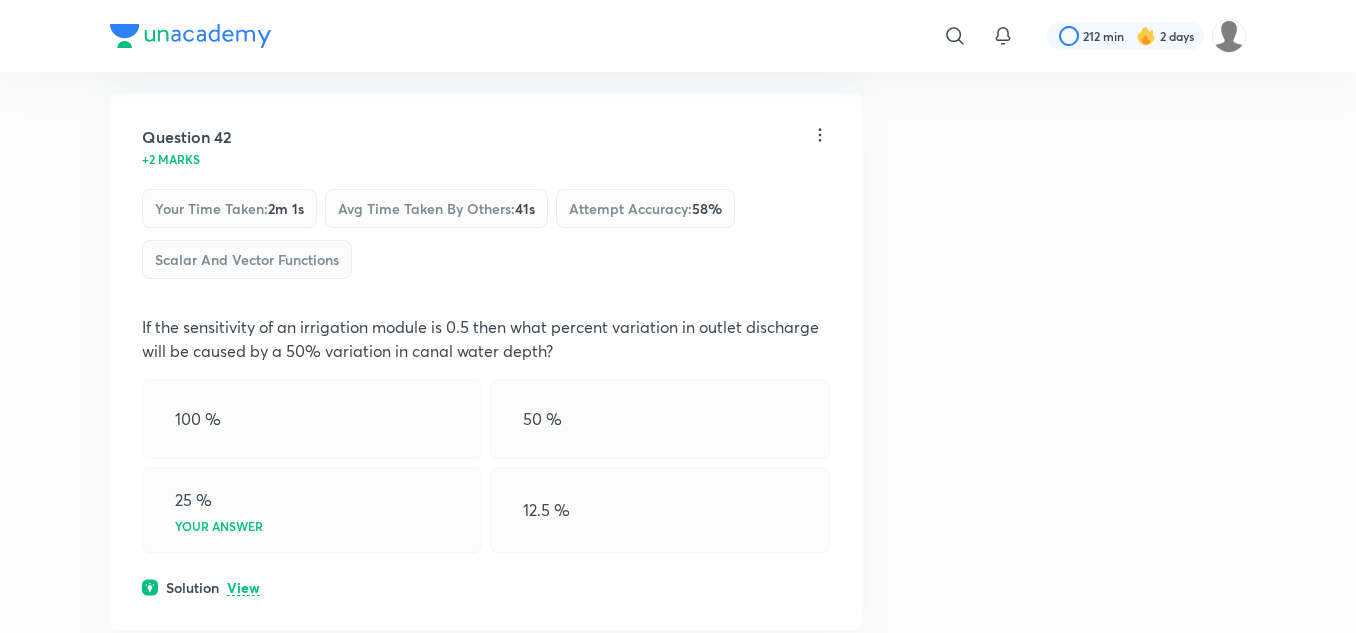 click on "Solution View" at bounding box center (486, 26) 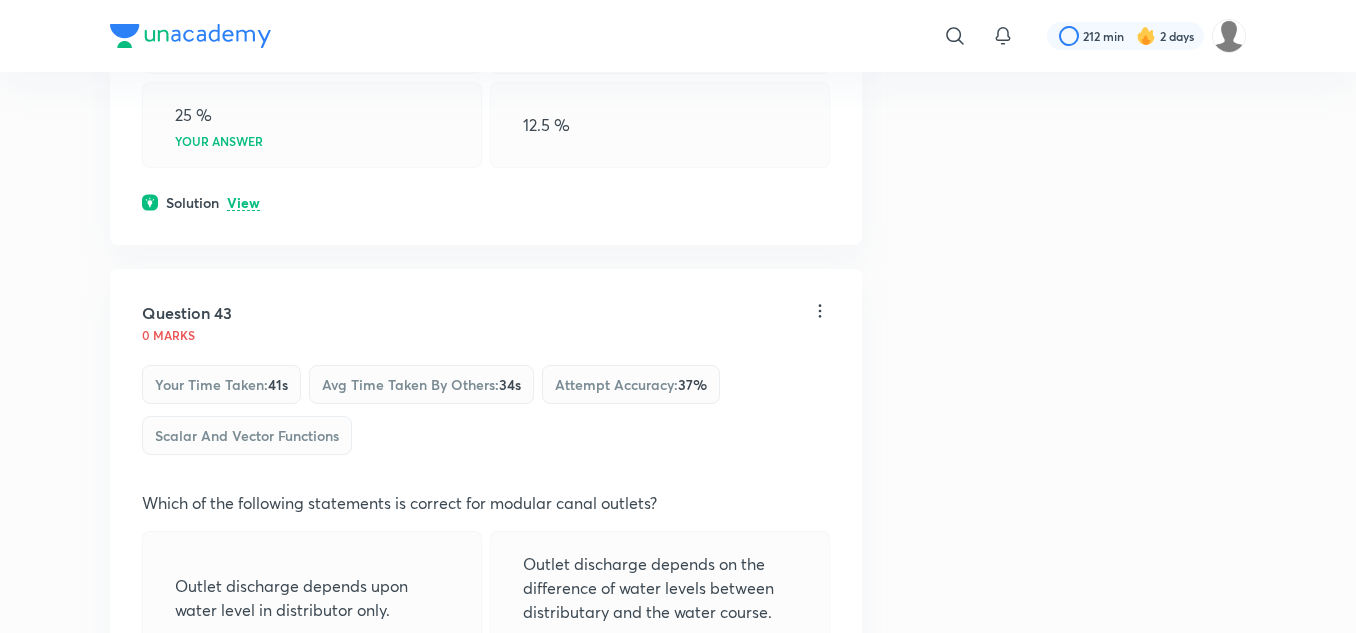 scroll, scrollTop: 33700, scrollLeft: 0, axis: vertical 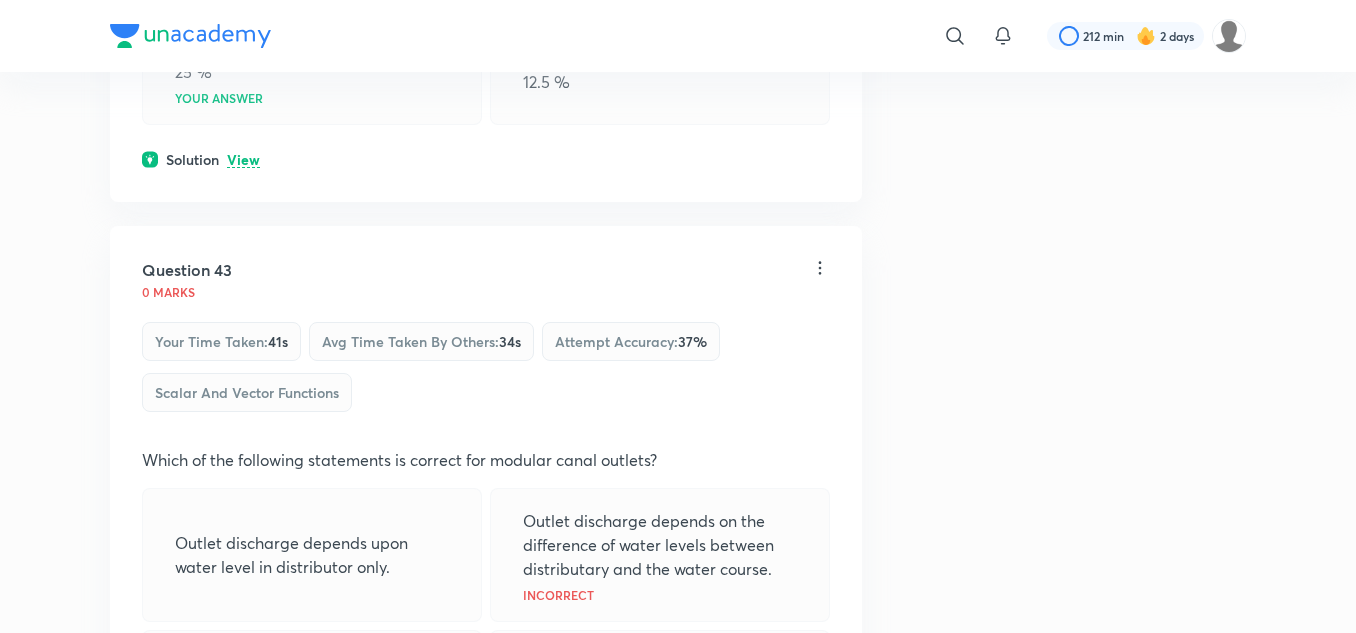 click on "View" at bounding box center (243, 160) 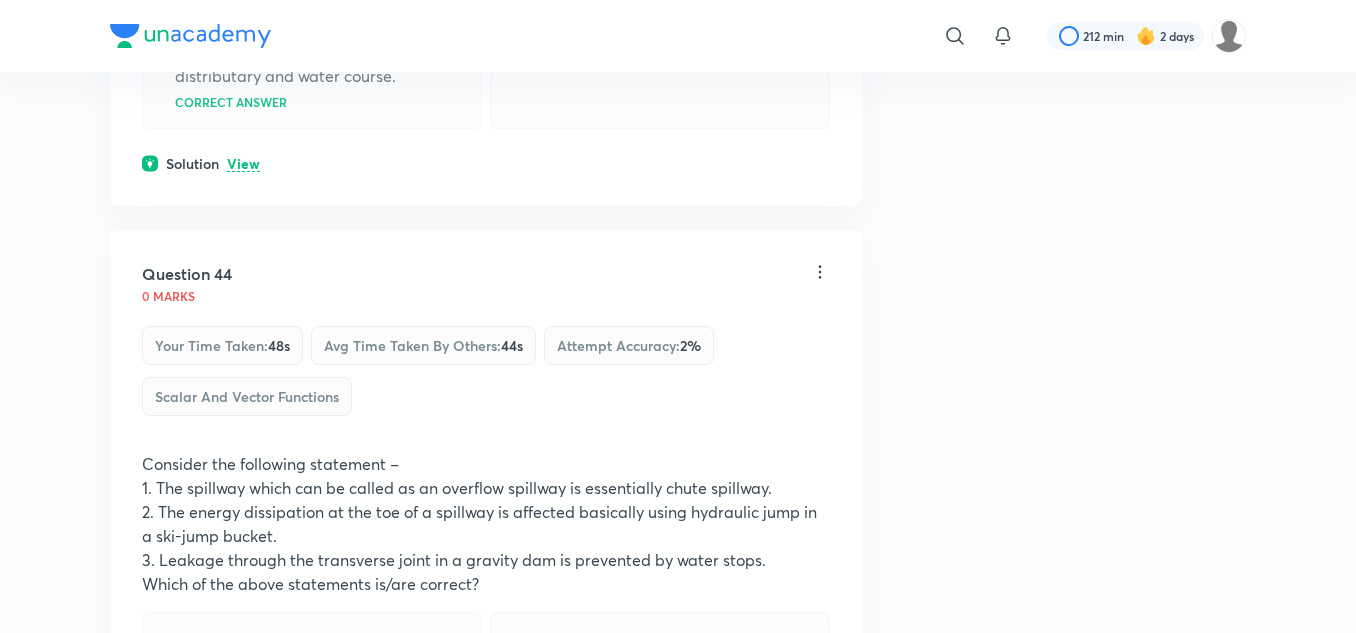 scroll, scrollTop: 34500, scrollLeft: 0, axis: vertical 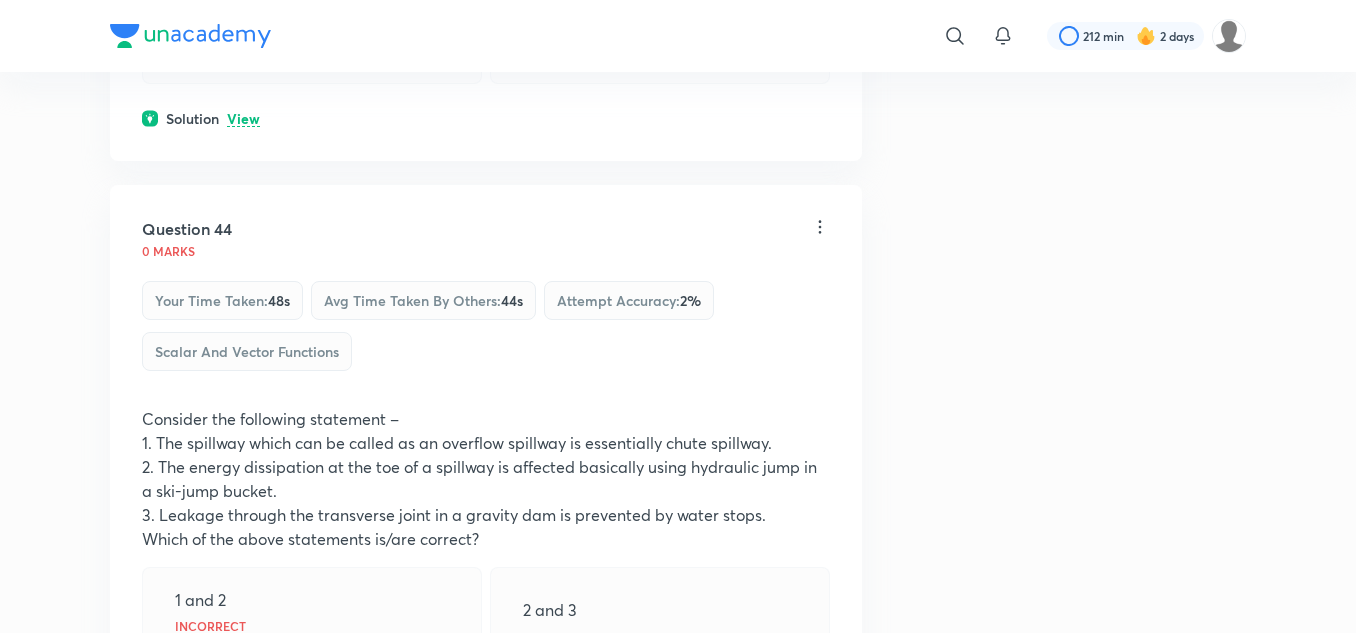 click on "View" at bounding box center (243, 119) 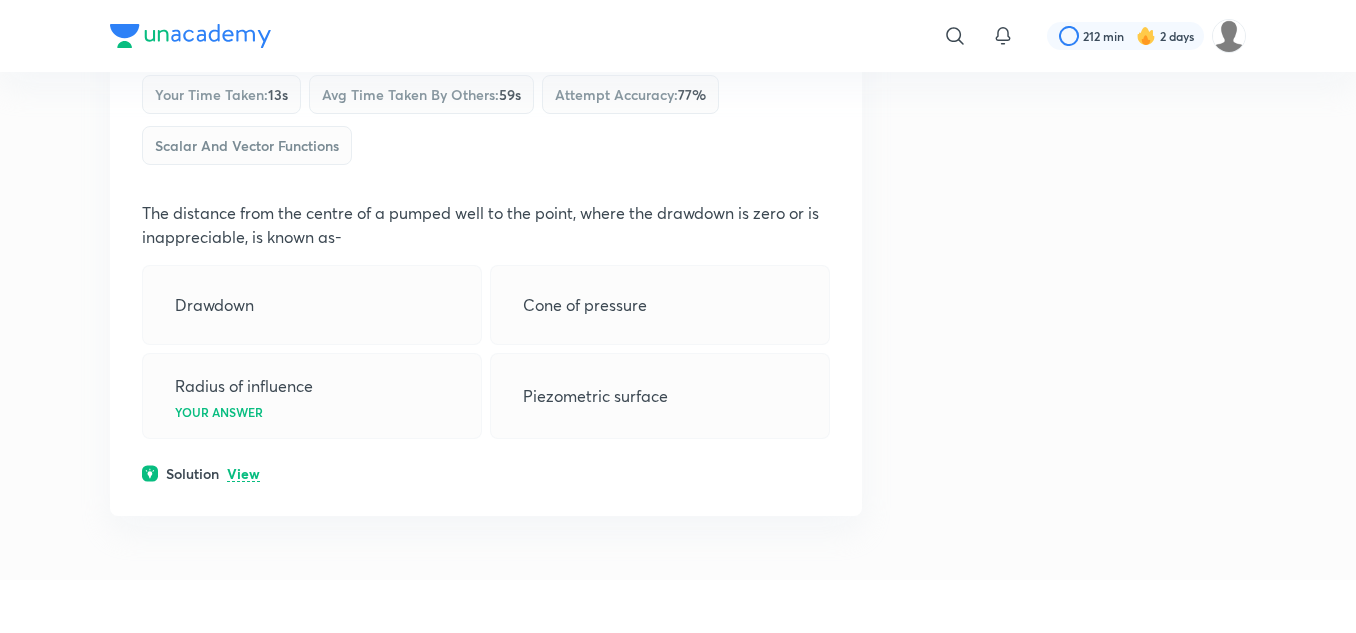 scroll, scrollTop: 35800, scrollLeft: 0, axis: vertical 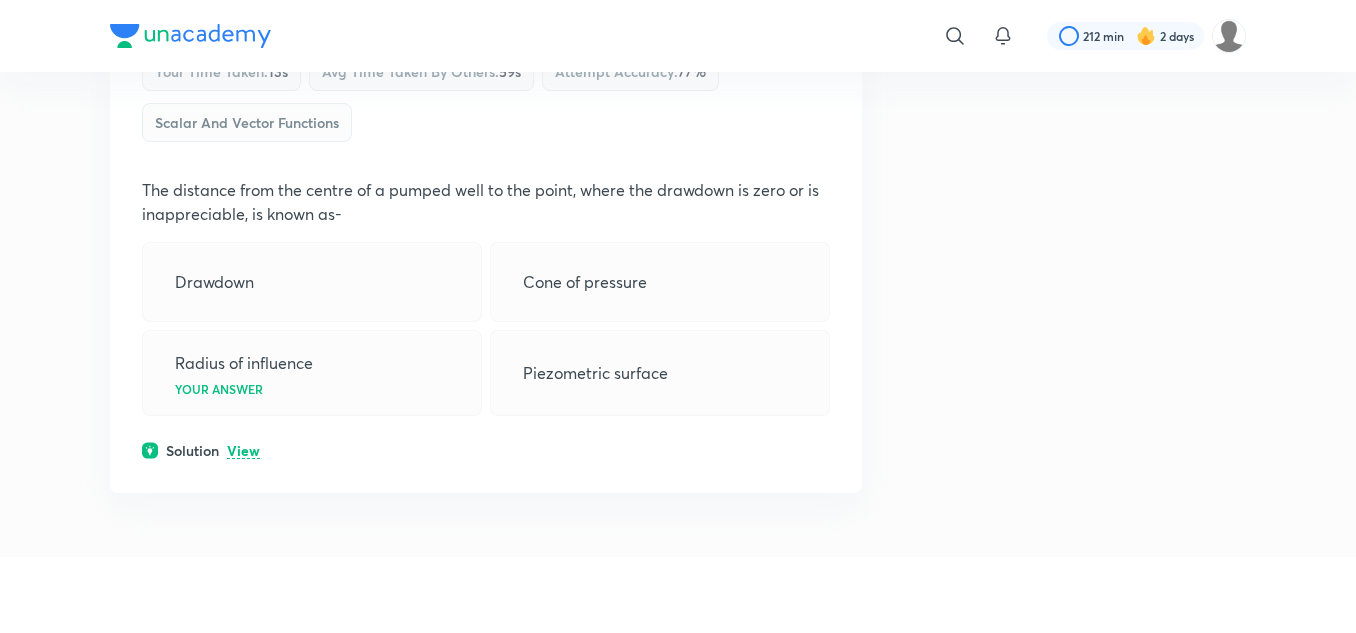 click on "View" at bounding box center (243, -110) 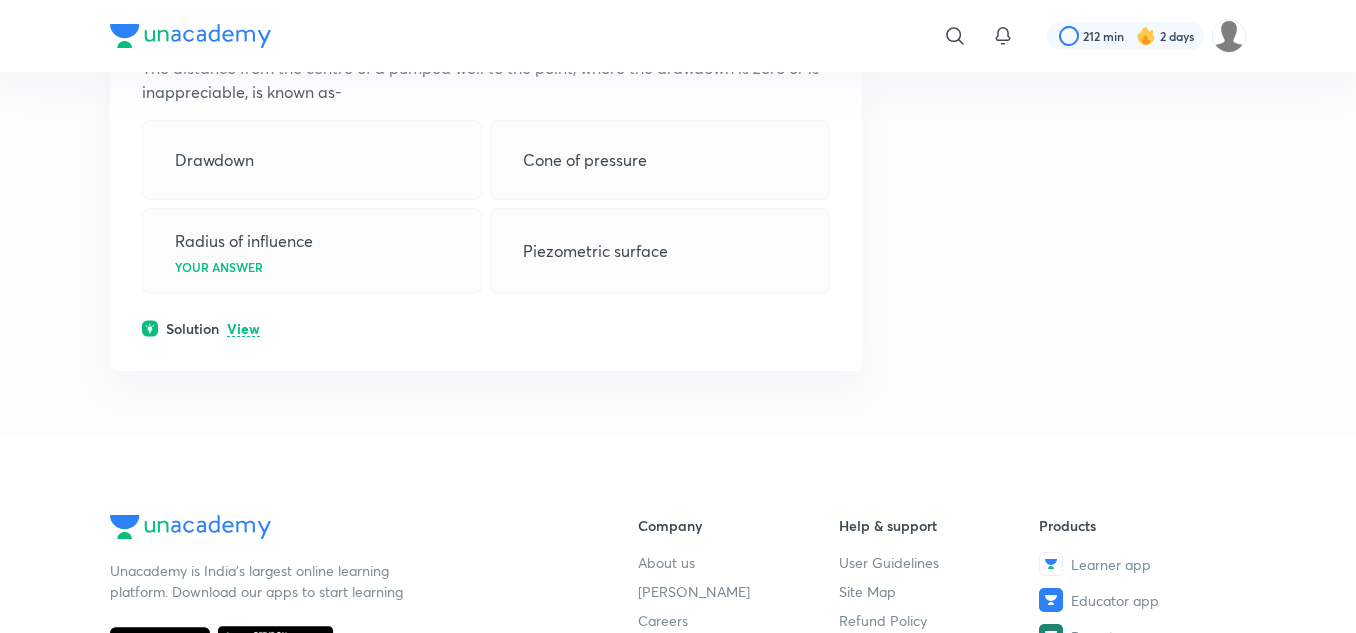 scroll, scrollTop: 36200, scrollLeft: 0, axis: vertical 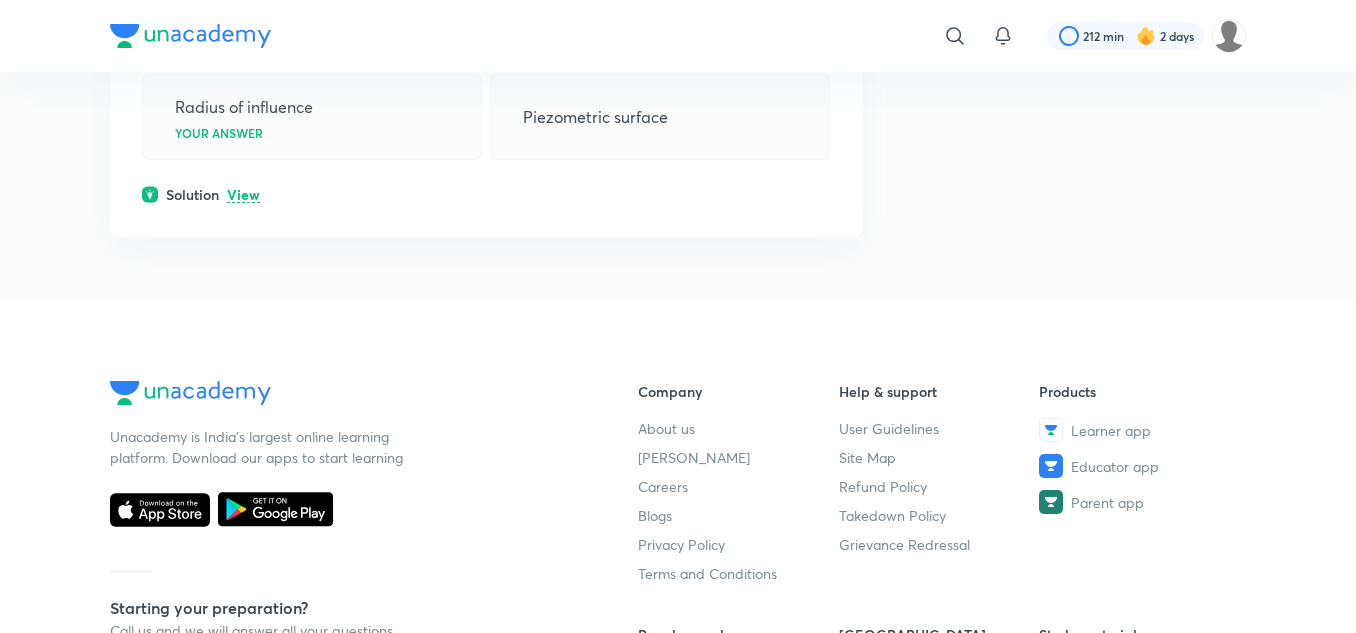 click on "Question 45 +2 marks Your time taken :  13s Avg time taken by others :  59s Attempt accuracy :  77 % Scalar and Vector Functions The distance from the centre of a pumped well to the point, where the drawdown is zero or is inappreciable, is known as- Drawdown Cone of pressure [PERSON_NAME] of influence  Your answer Piezometric surface Solution View" at bounding box center (486, -32) 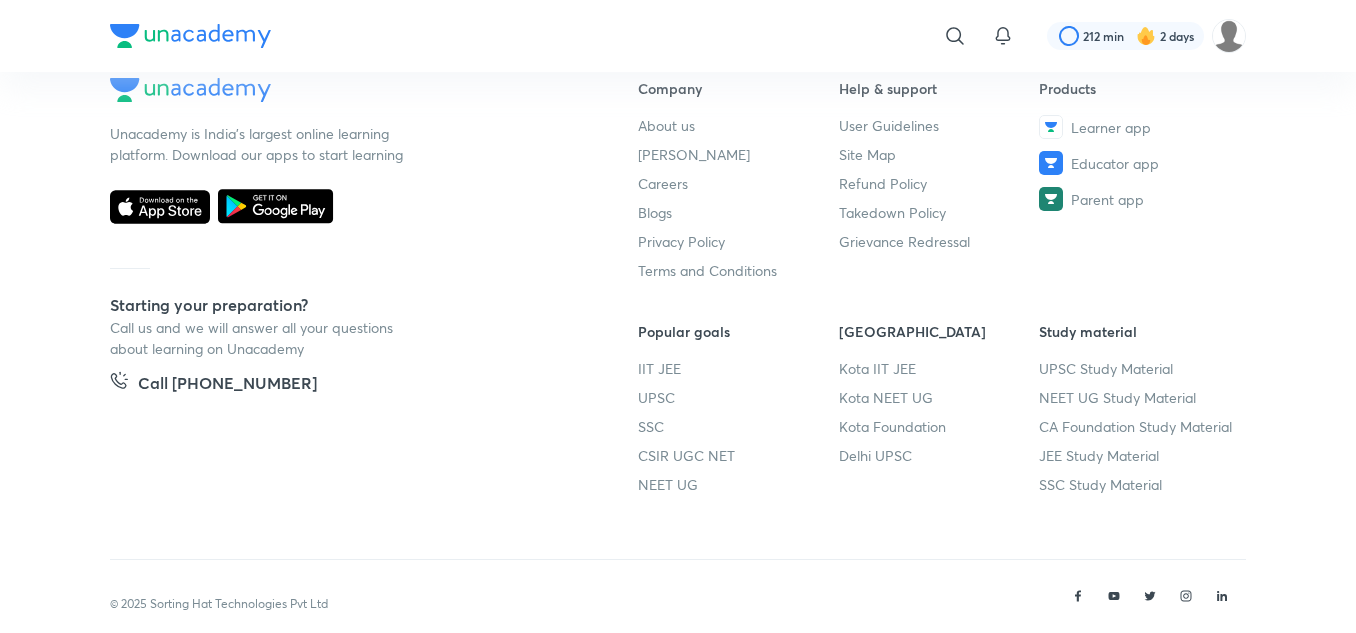 scroll, scrollTop: 36800, scrollLeft: 0, axis: vertical 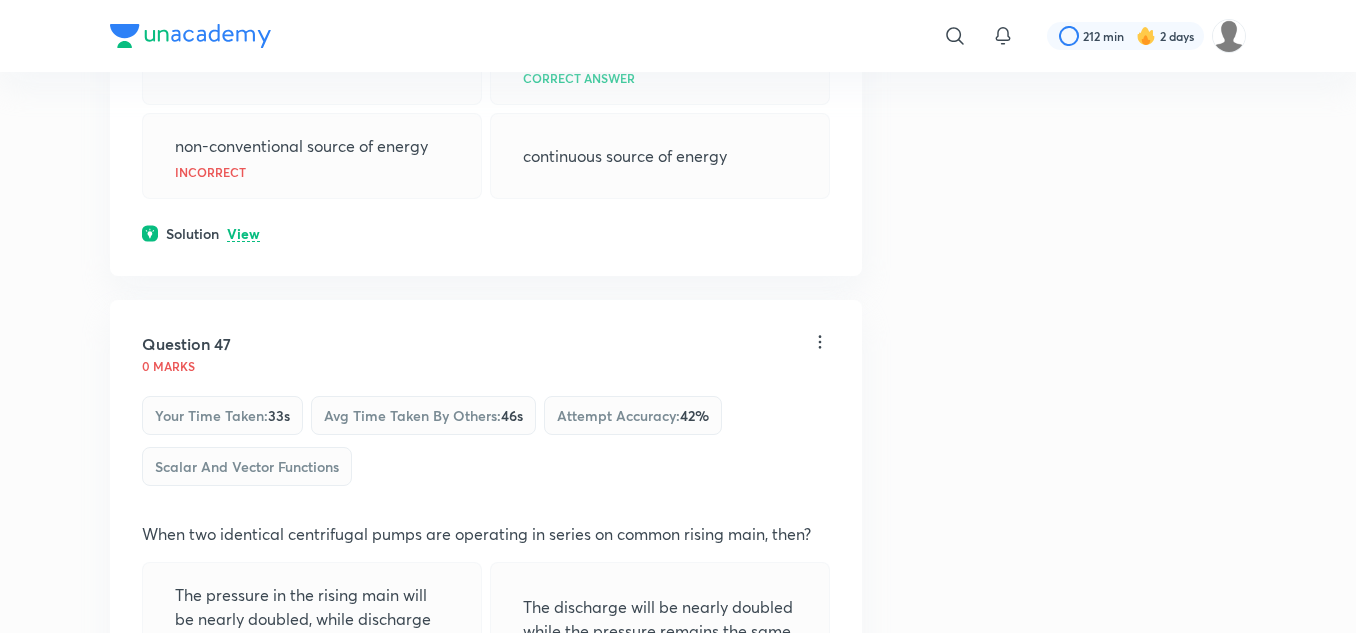 click on "View" at bounding box center [243, 234] 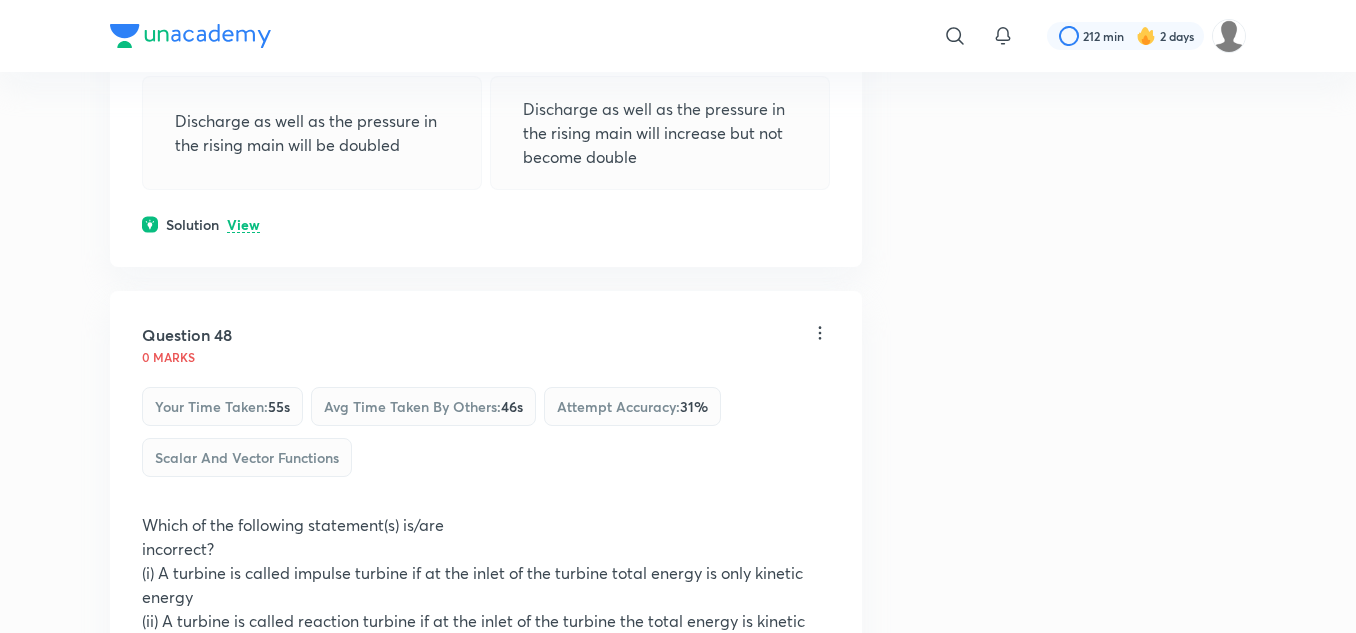 scroll, scrollTop: 37600, scrollLeft: 0, axis: vertical 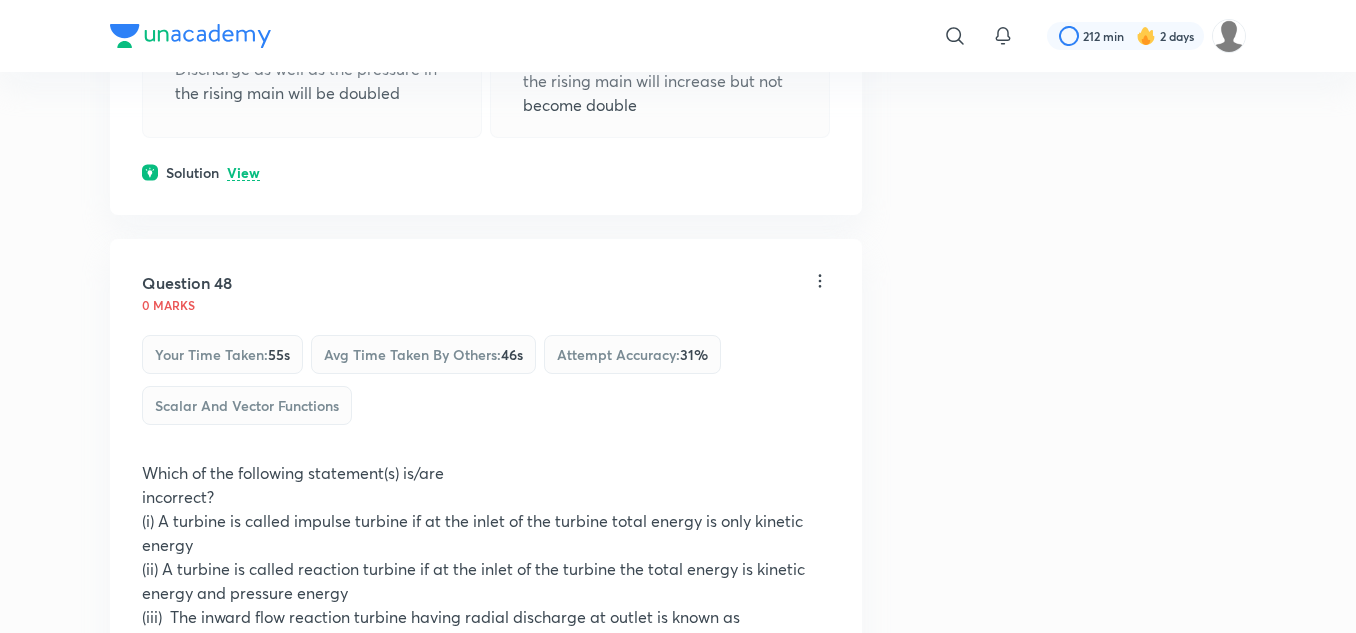 click on "View" at bounding box center [243, 173] 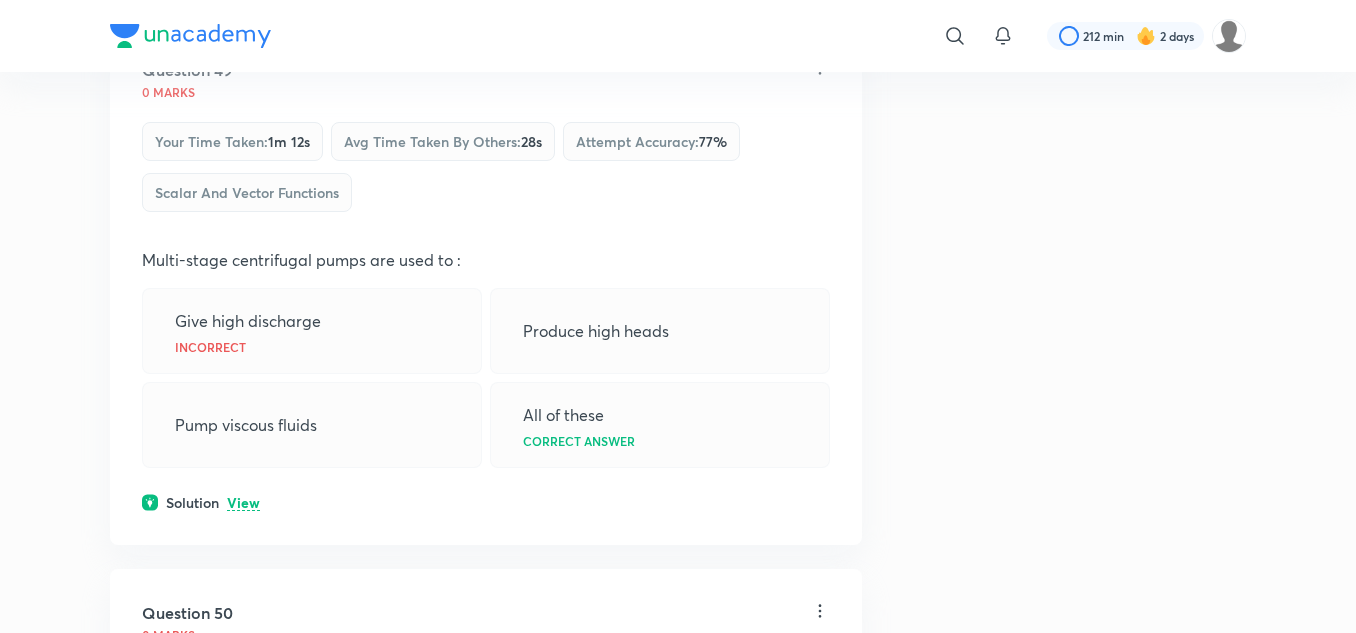 scroll, scrollTop: 38600, scrollLeft: 0, axis: vertical 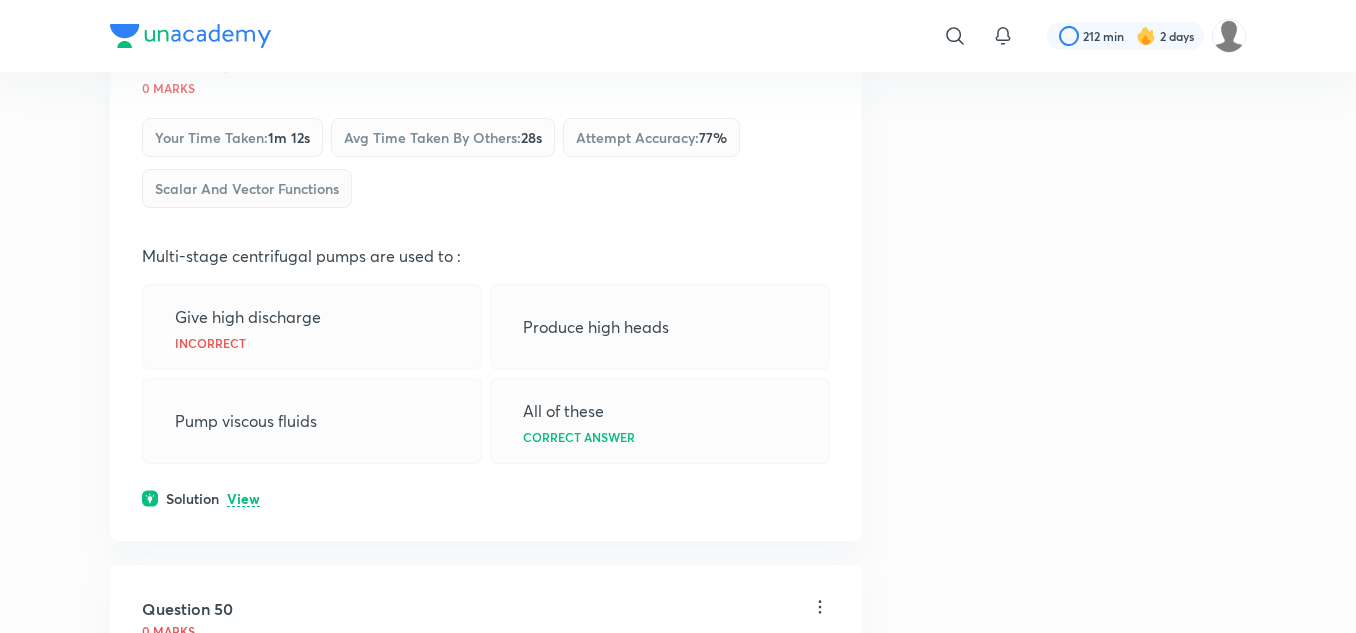 click on "View" at bounding box center [243, -44] 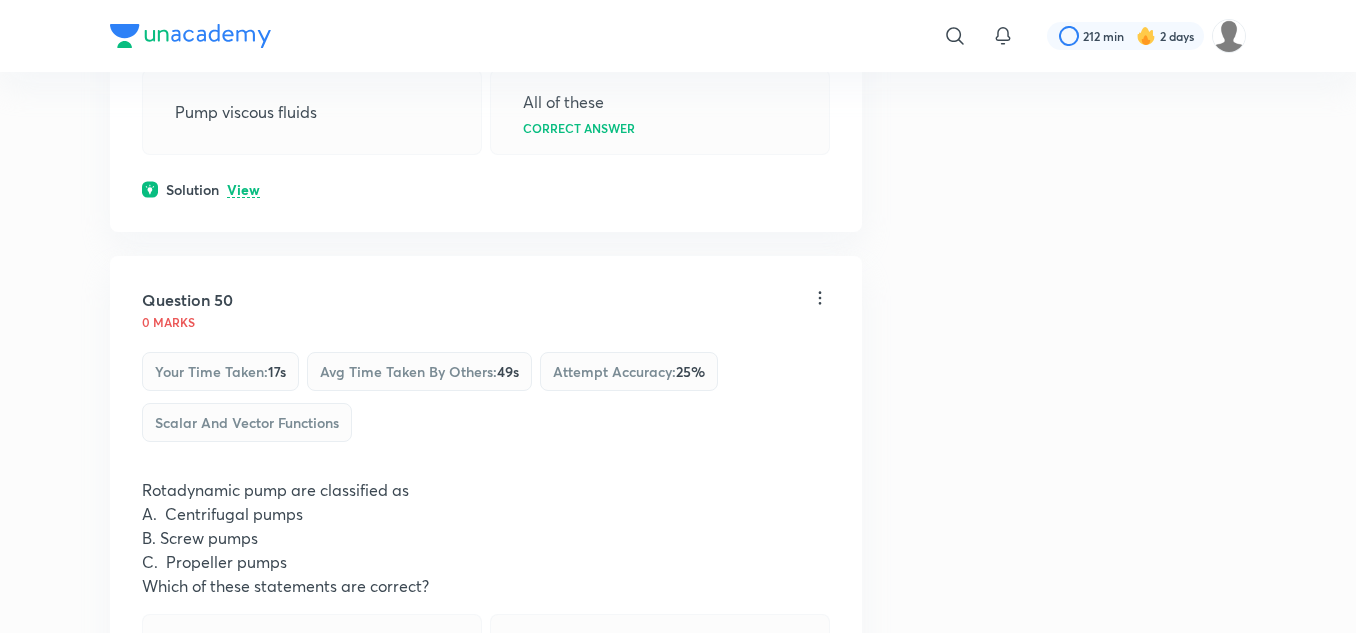 scroll, scrollTop: 39100, scrollLeft: 0, axis: vertical 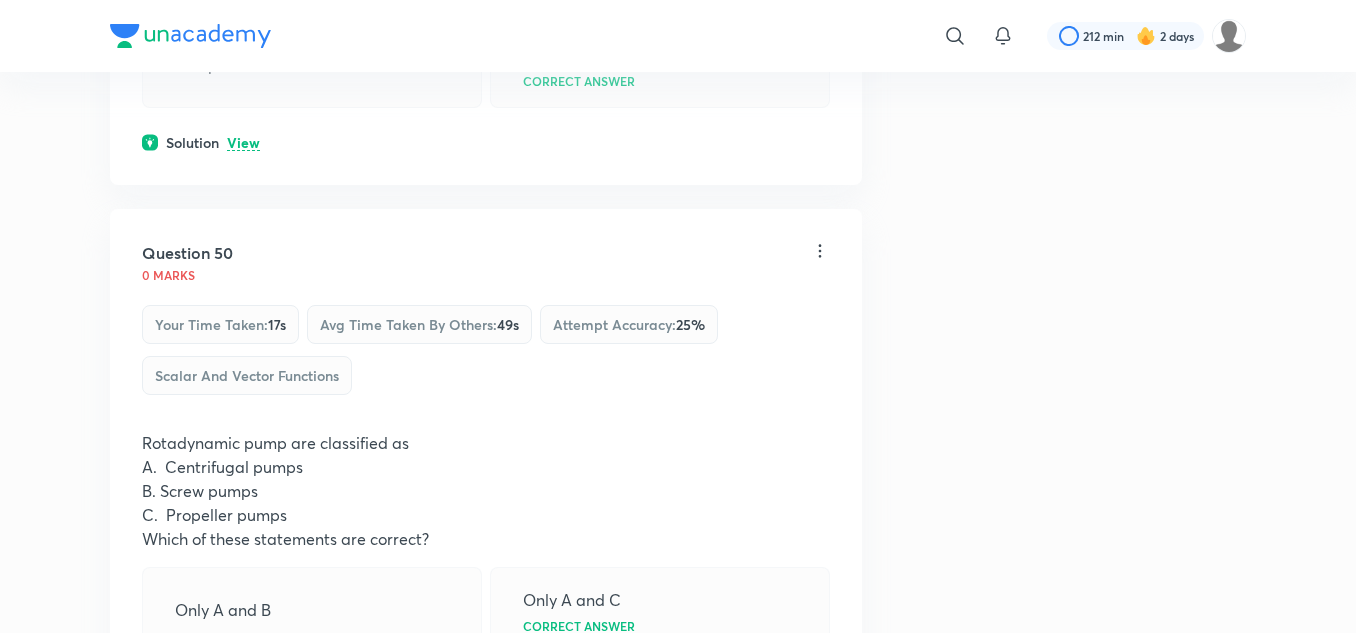 click on "View" at bounding box center [243, 143] 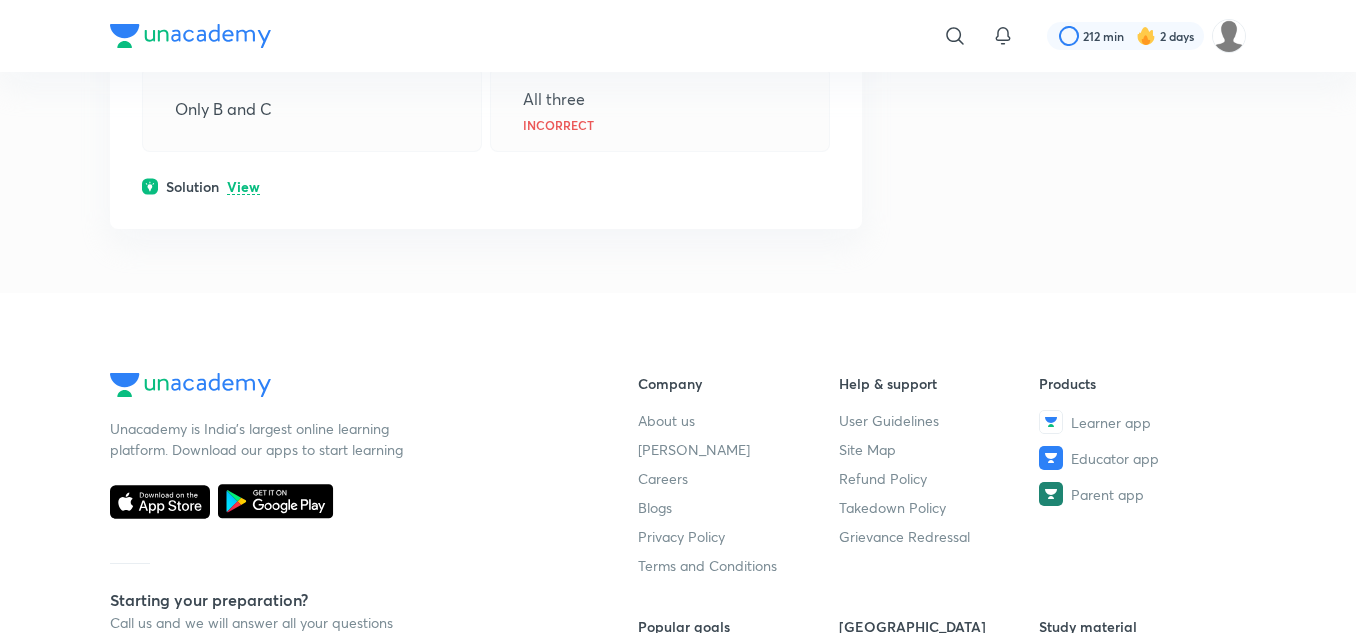 scroll, scrollTop: 39900, scrollLeft: 0, axis: vertical 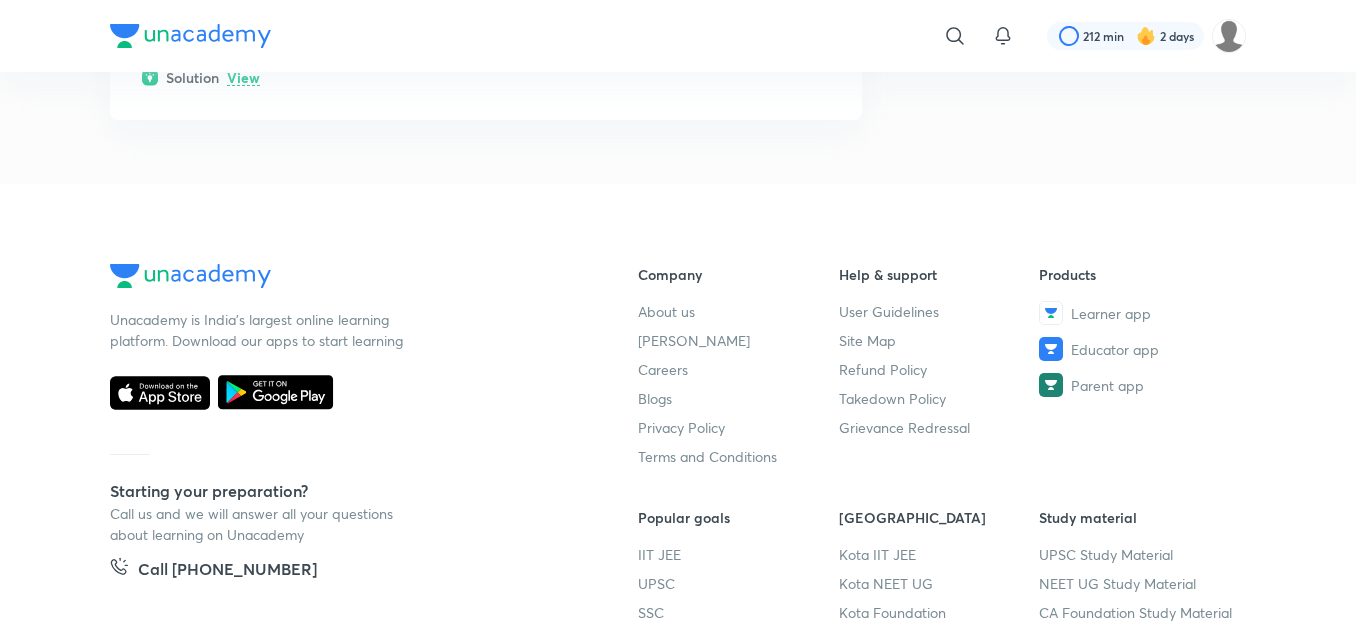 click on "View" at bounding box center (243, 78) 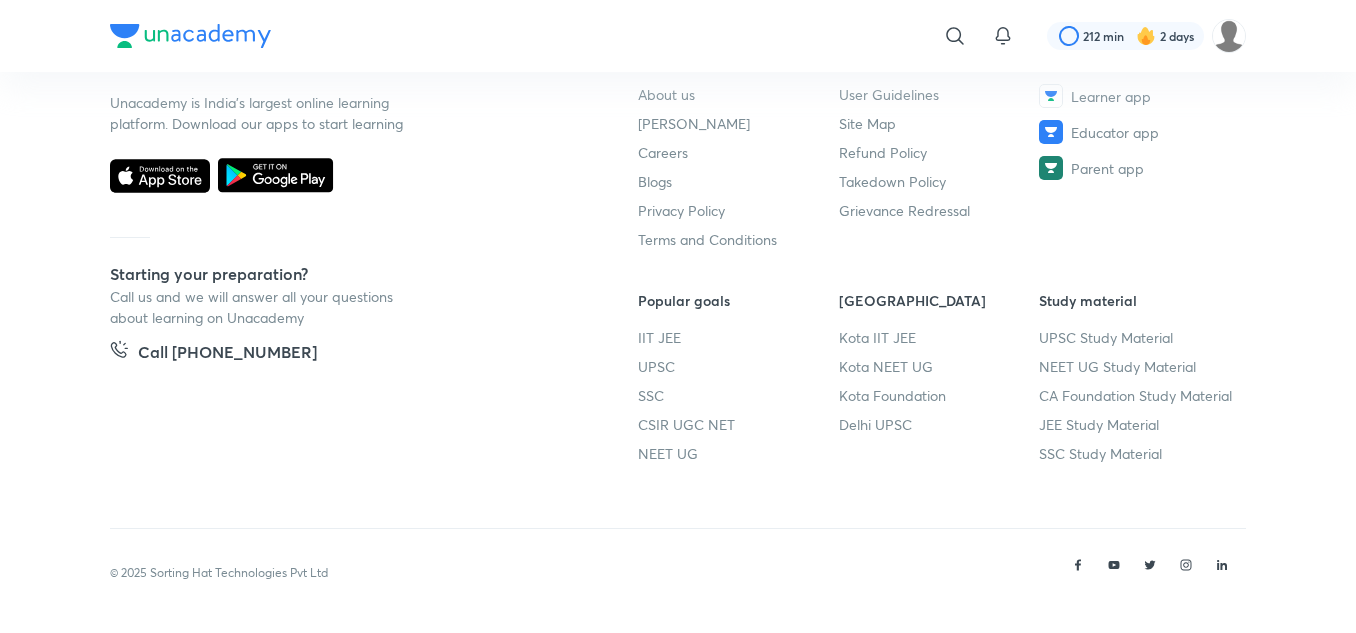 scroll, scrollTop: 40594, scrollLeft: 0, axis: vertical 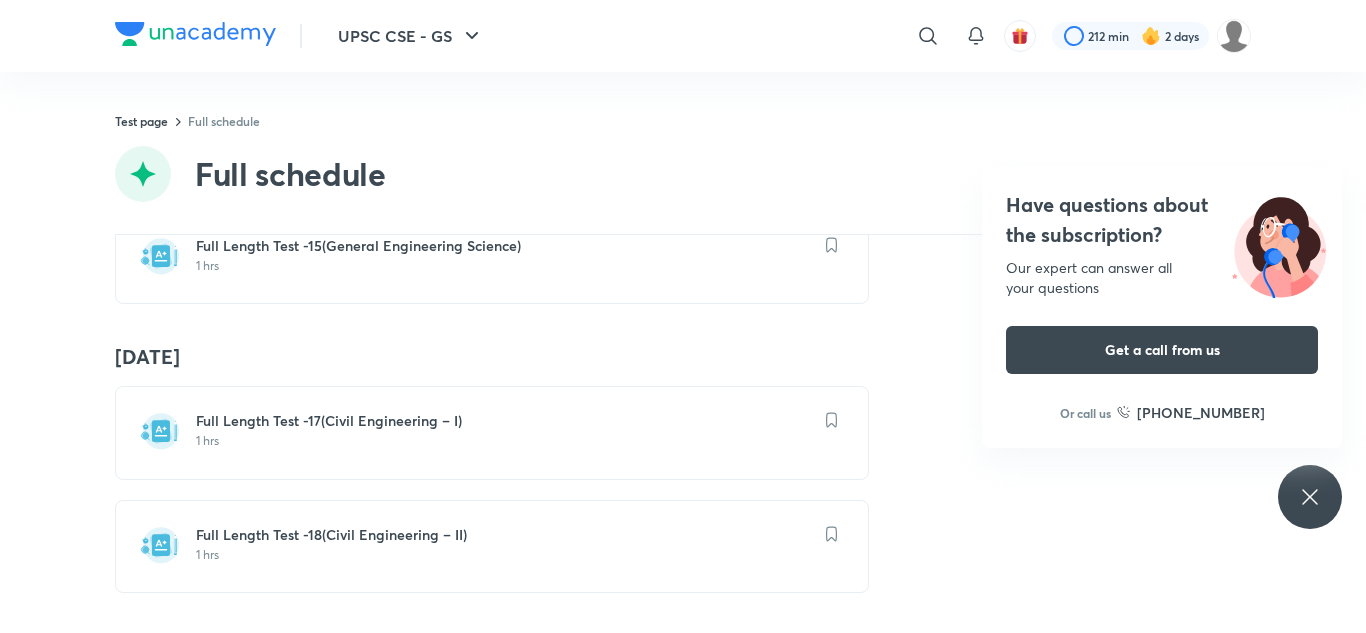 click on "Full Length Test -17(Civil Engineering – I)" at bounding box center (504, 421) 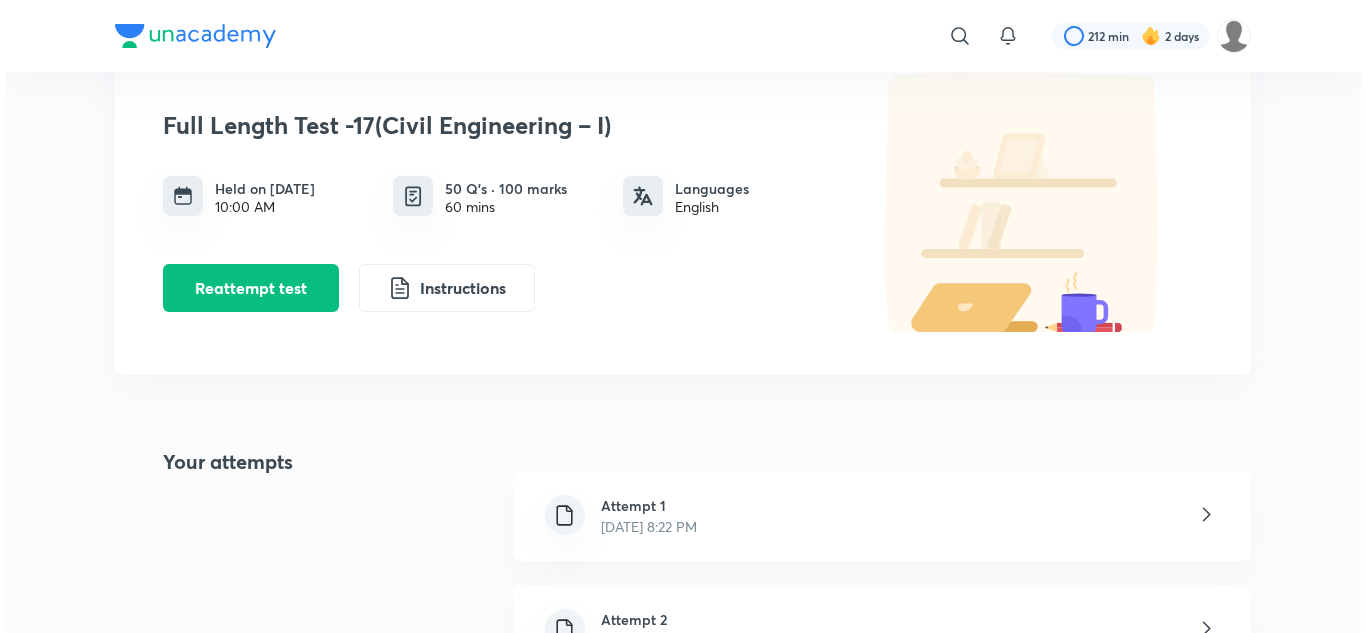 scroll, scrollTop: 100, scrollLeft: 0, axis: vertical 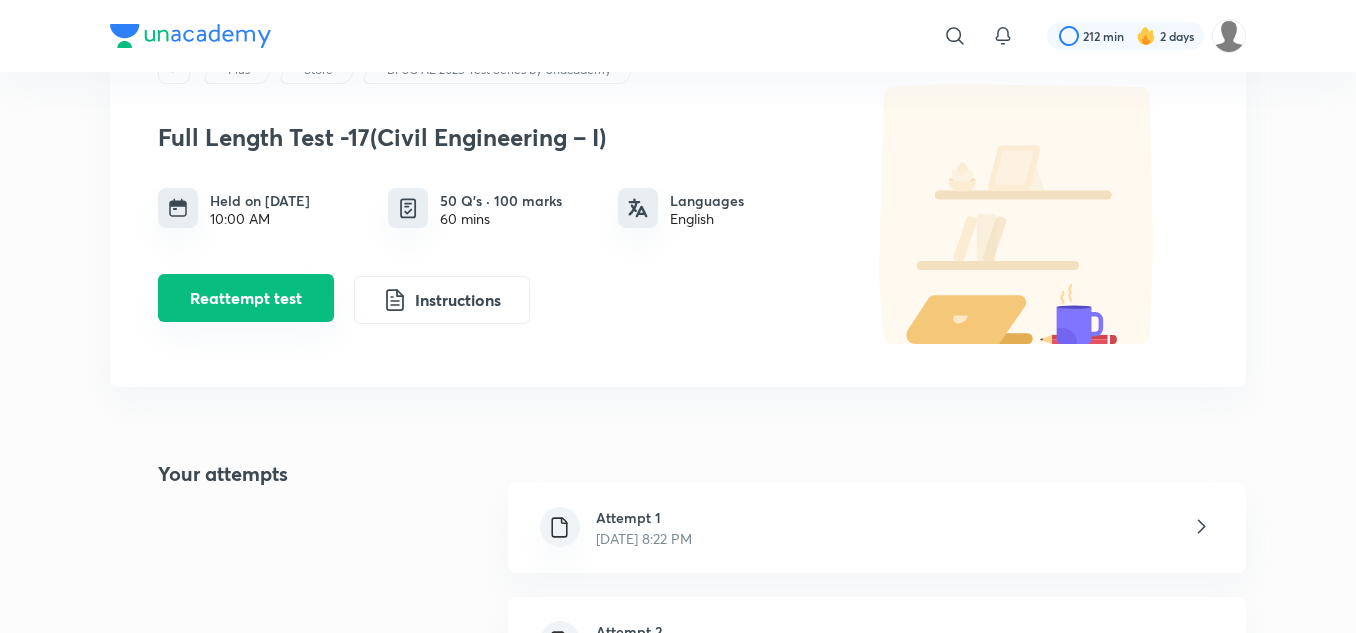 click on "Reattempt test" at bounding box center (246, 298) 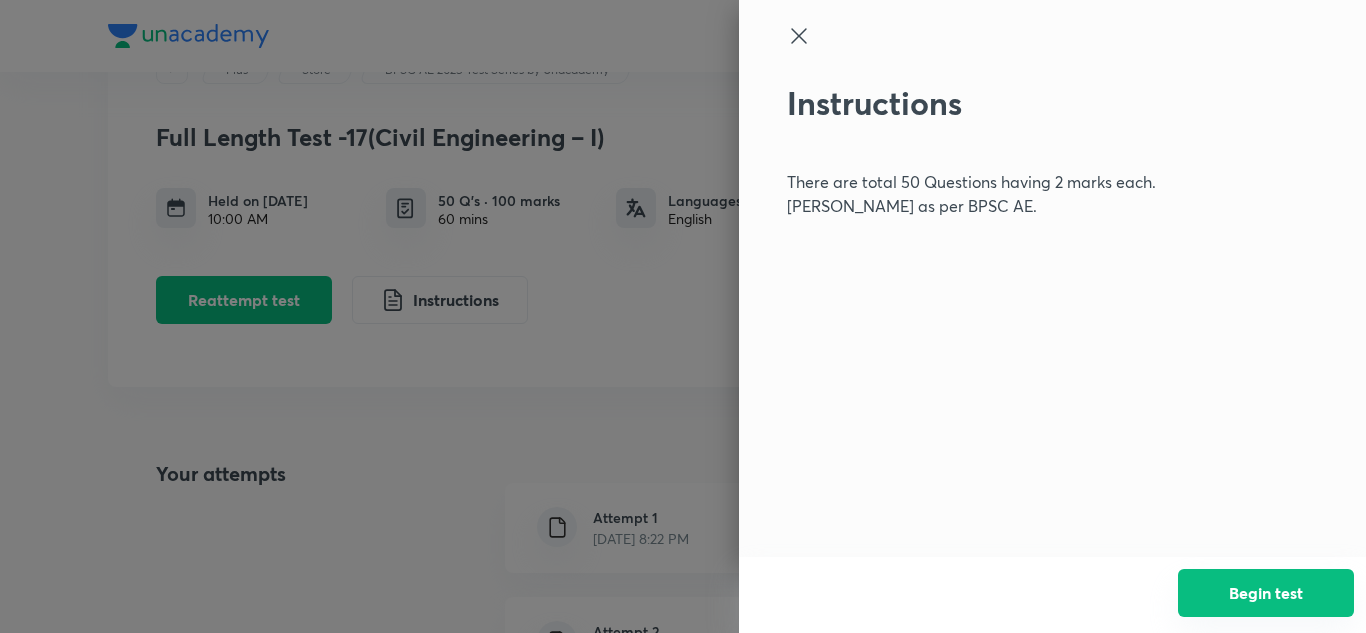 click on "Begin test" at bounding box center (1266, 593) 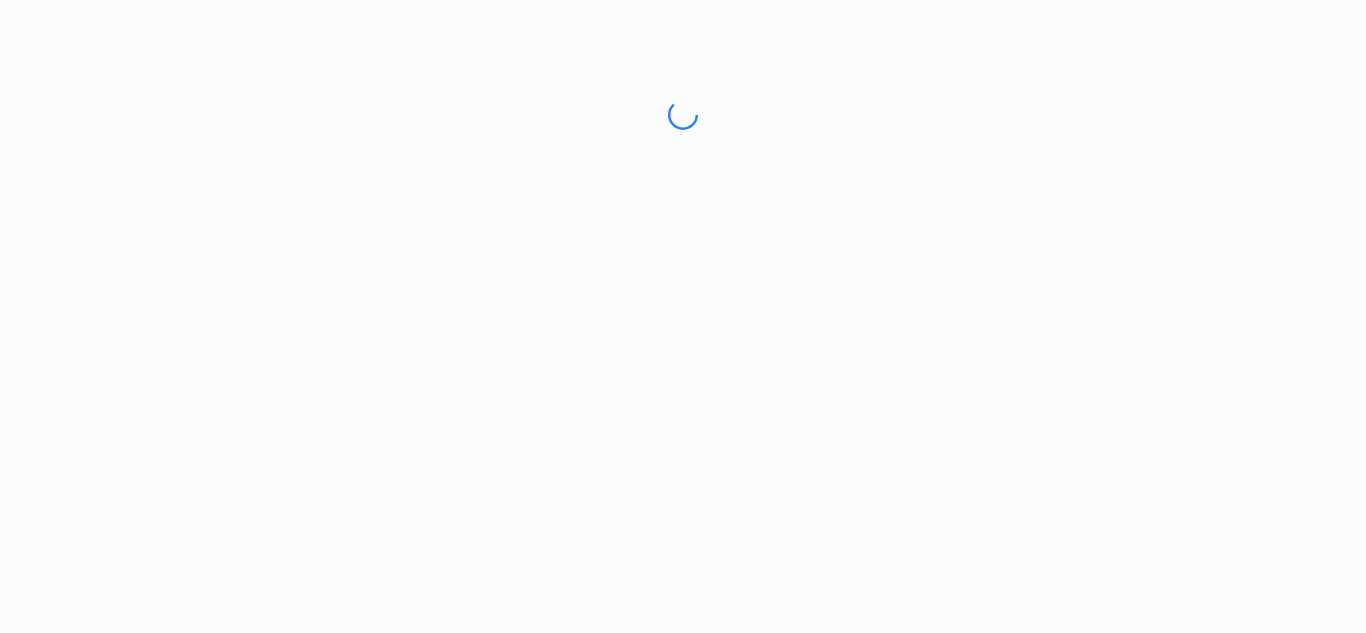 scroll, scrollTop: 0, scrollLeft: 0, axis: both 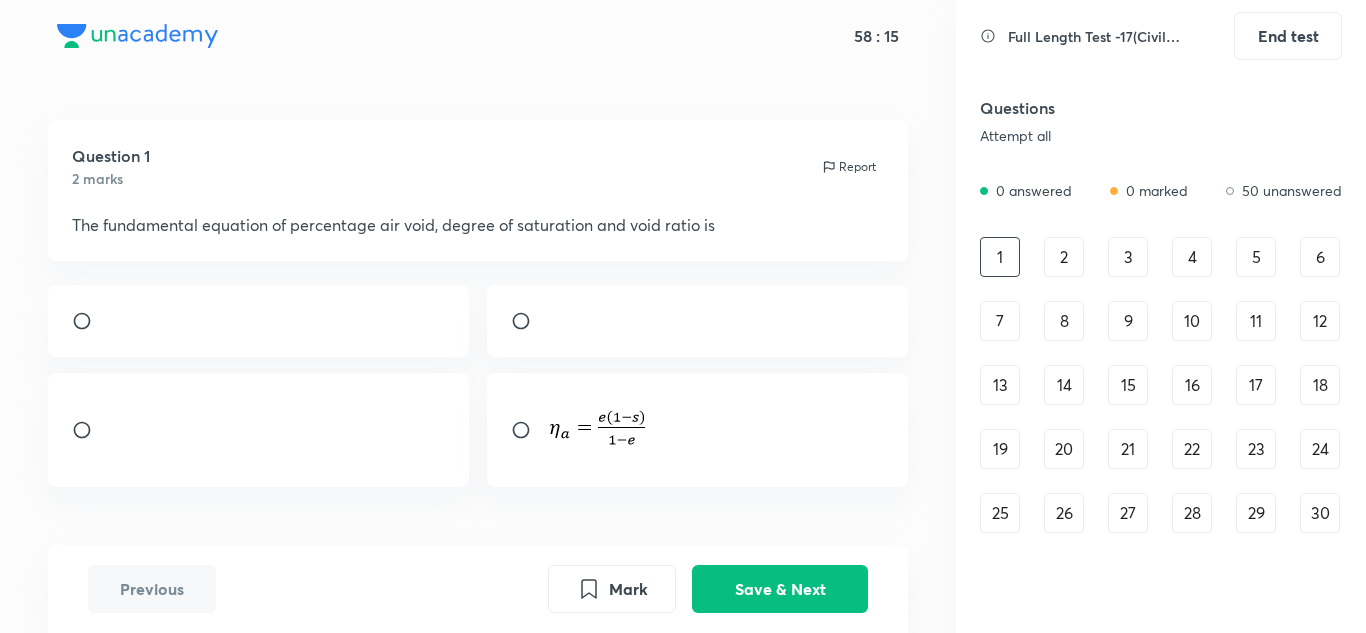 click at bounding box center (108, 435) 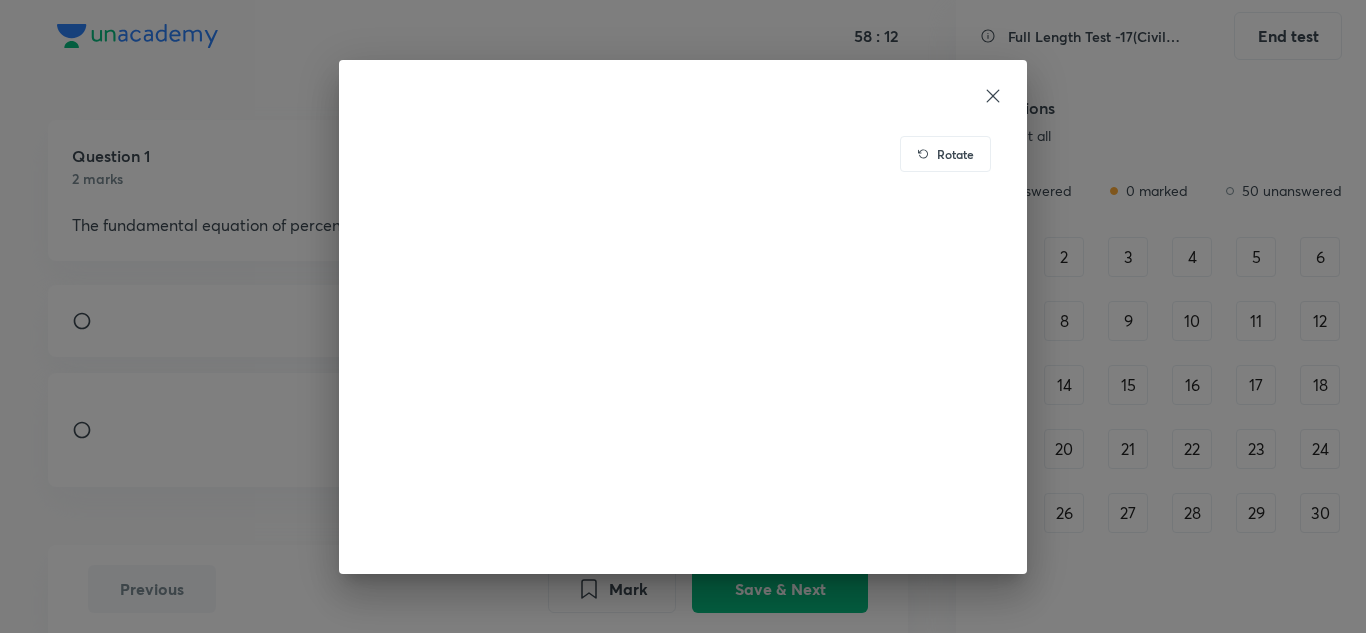 click on "Rotate" at bounding box center (683, 316) 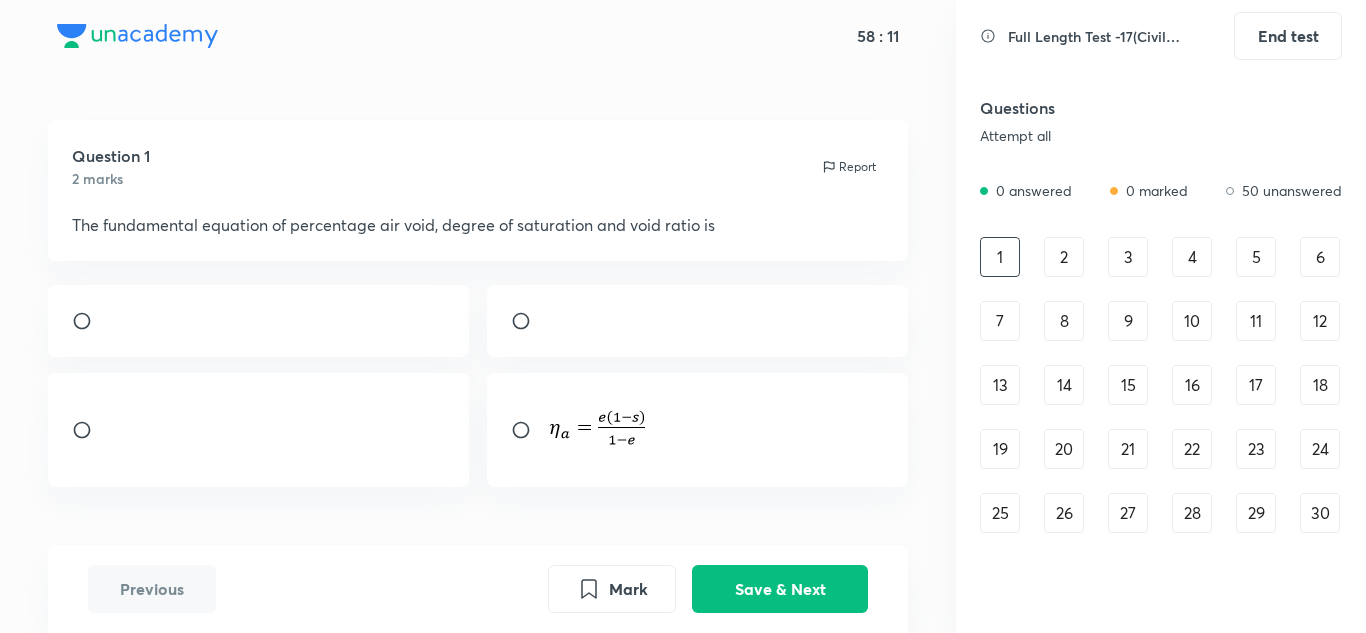 click at bounding box center (90, 430) 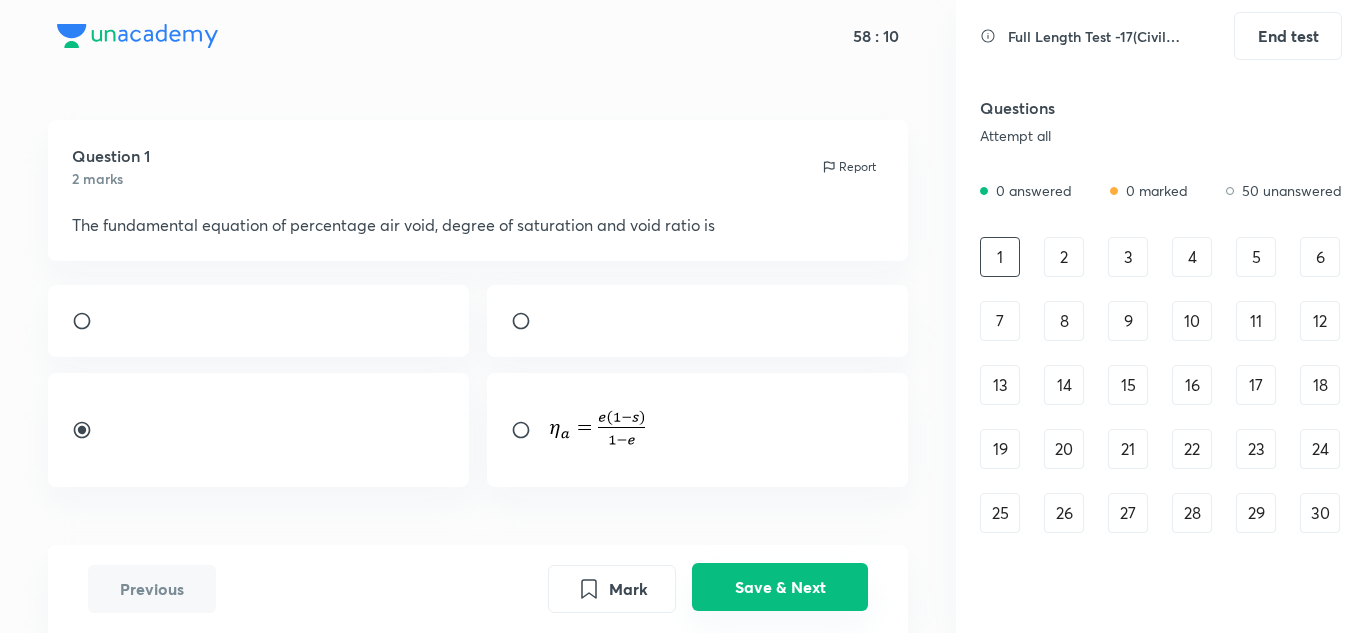 click on "Save & Next" at bounding box center (780, 587) 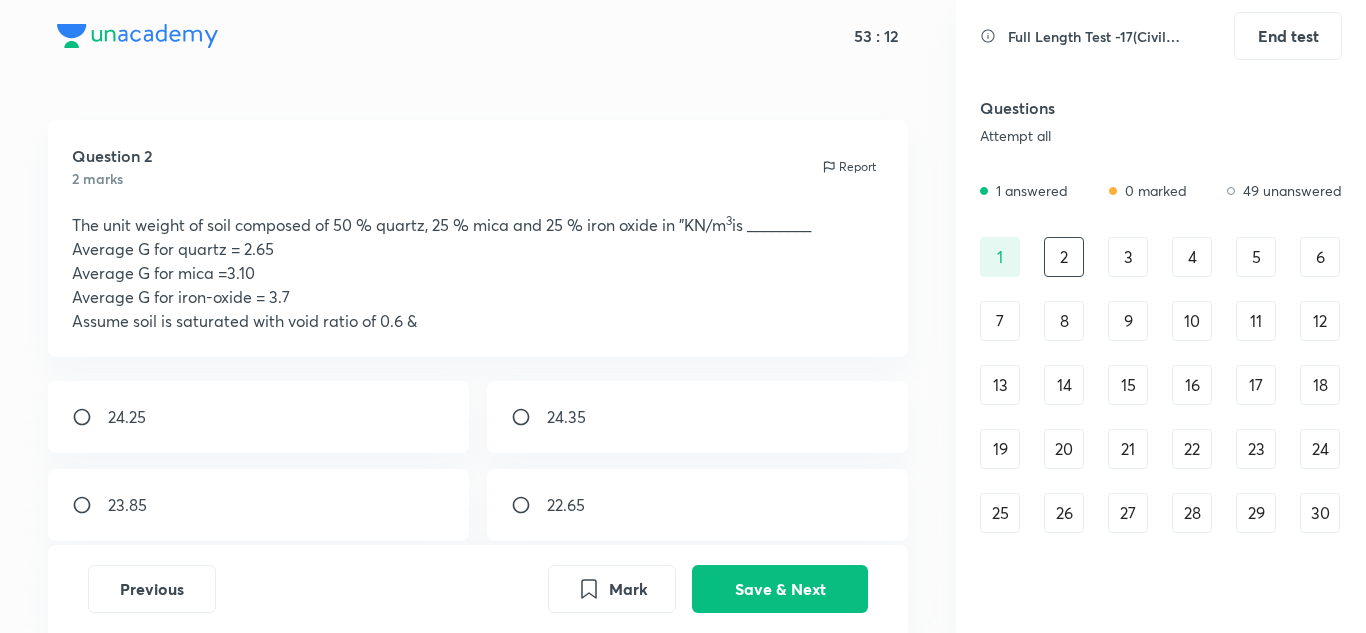 click on "22.65" at bounding box center [698, 505] 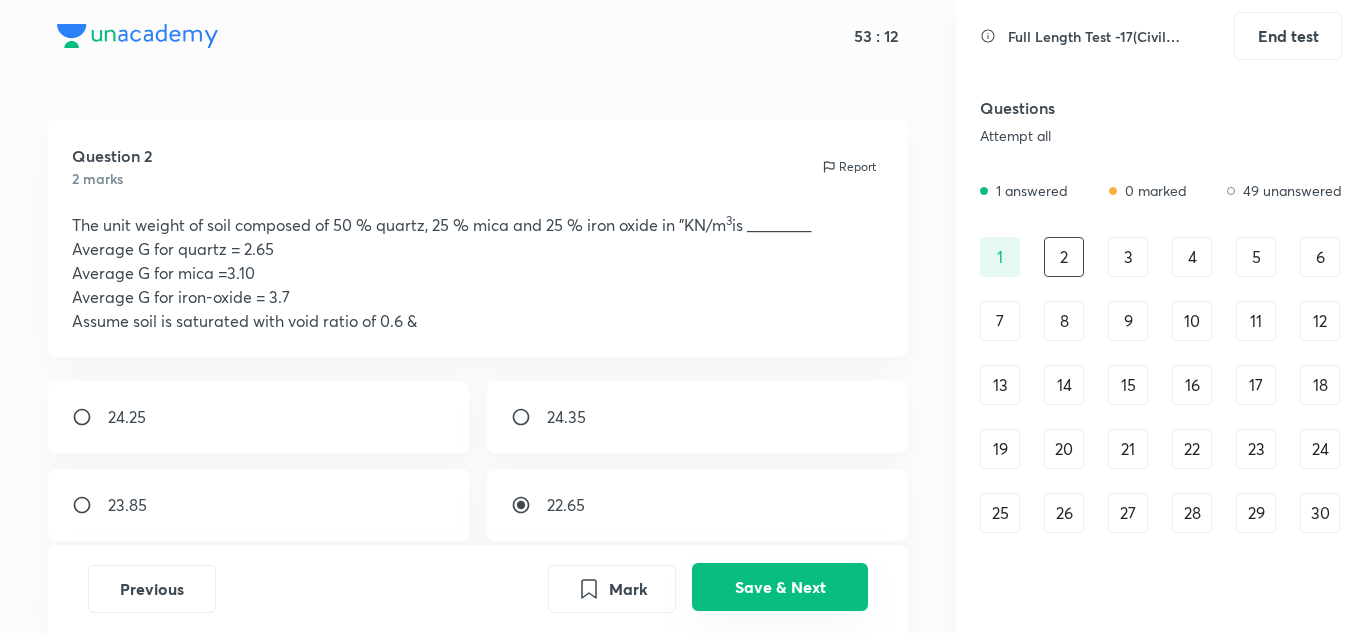 click on "Save & Next" at bounding box center [780, 587] 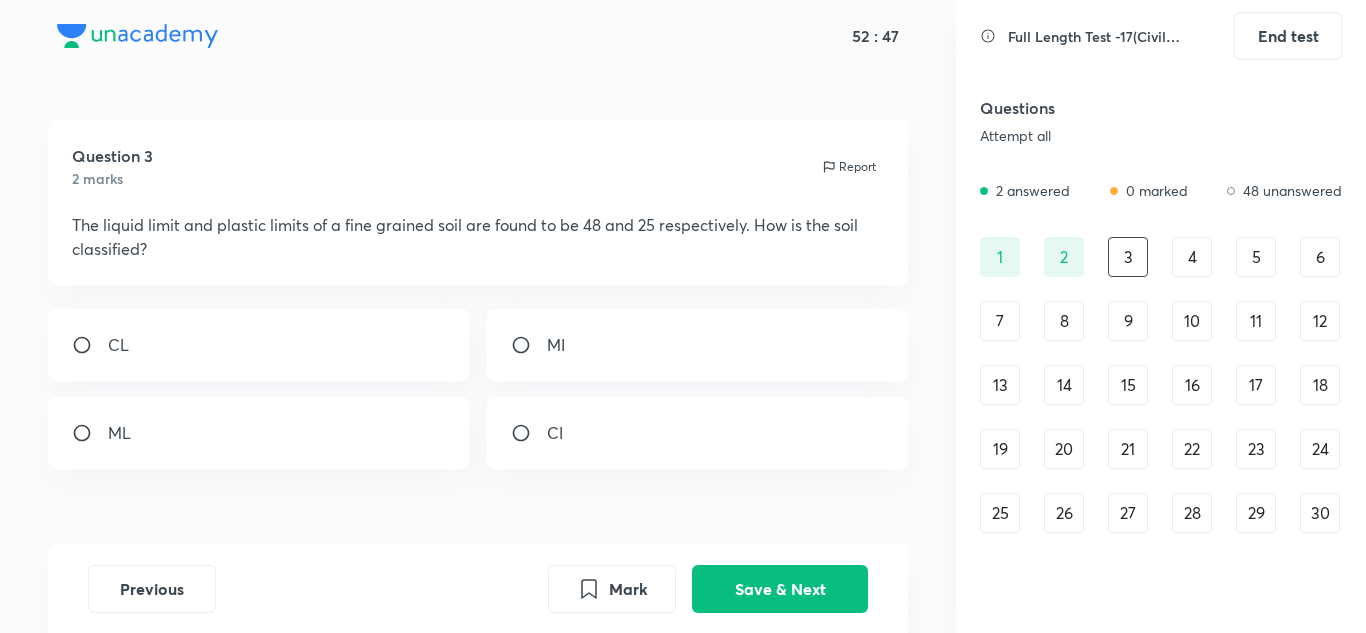 click on "CL" at bounding box center (259, 345) 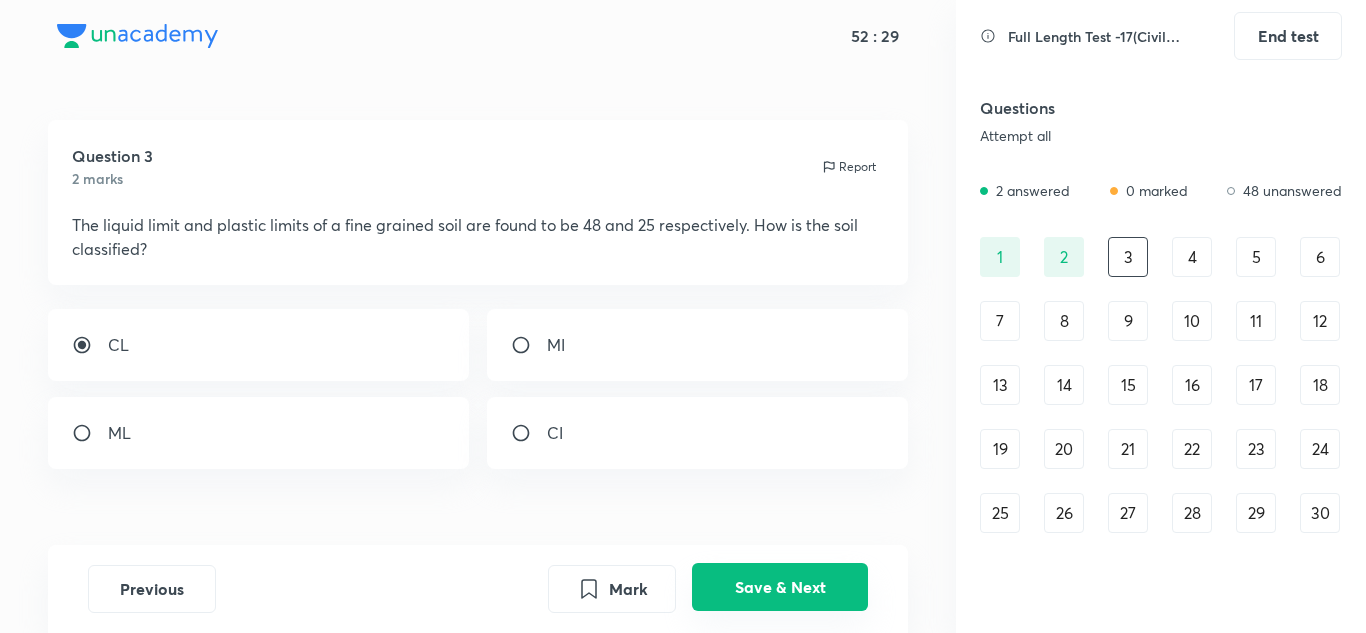 click on "Save & Next" at bounding box center (780, 587) 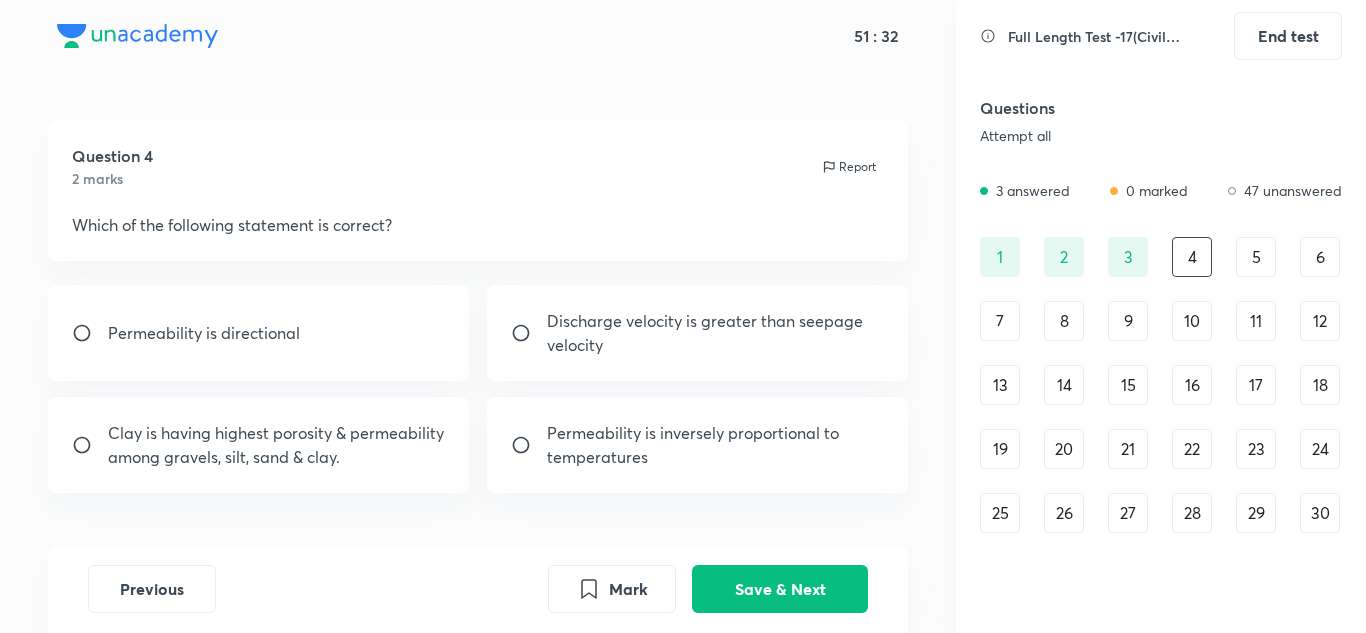 click on "Permeability is directional" at bounding box center [259, 333] 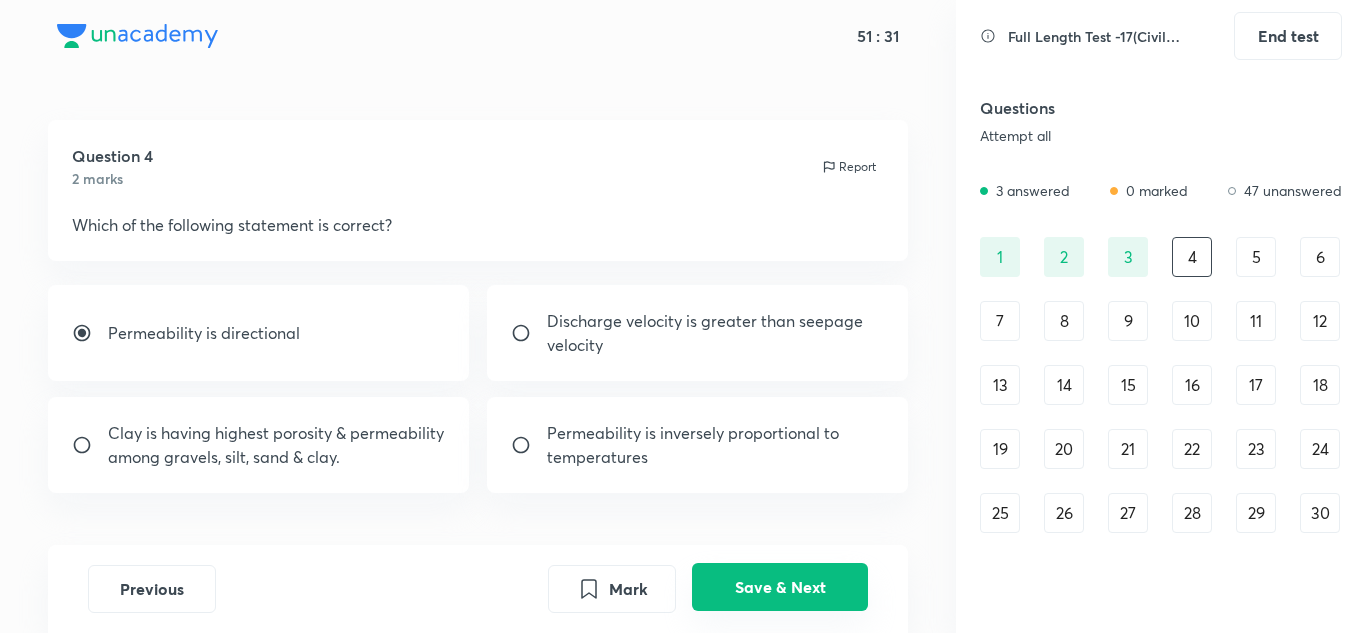click on "Save & Next" at bounding box center [780, 587] 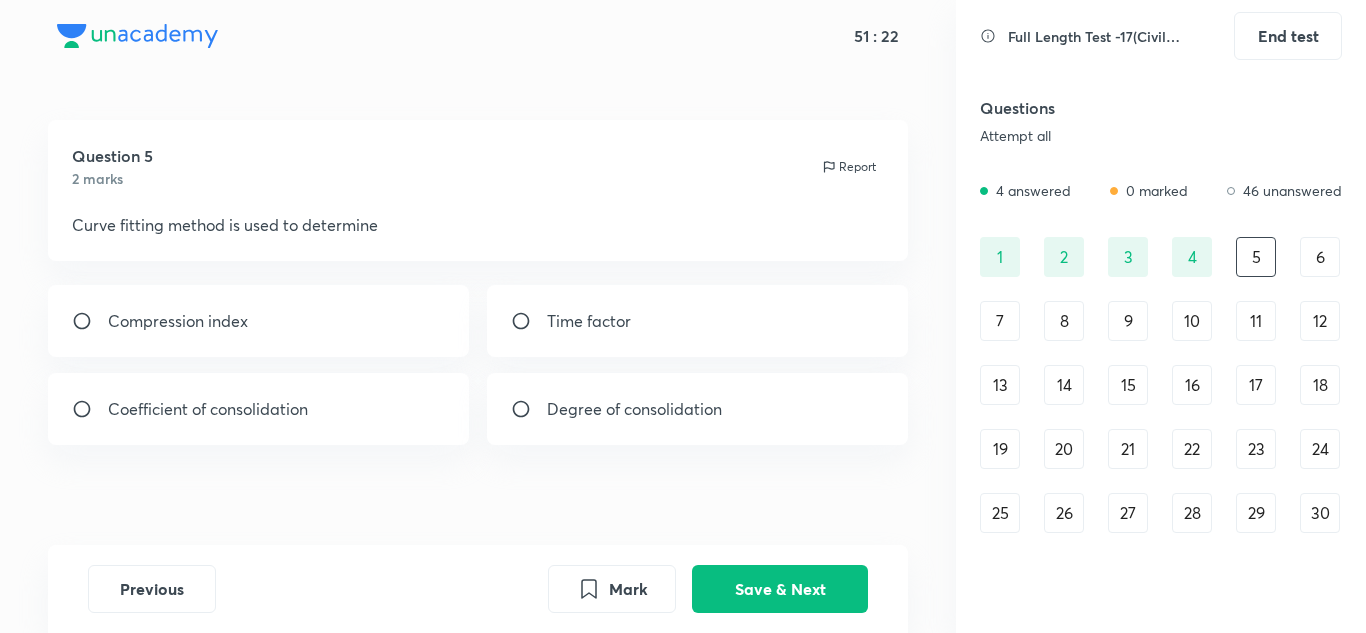 click on "Time factor" at bounding box center (698, 321) 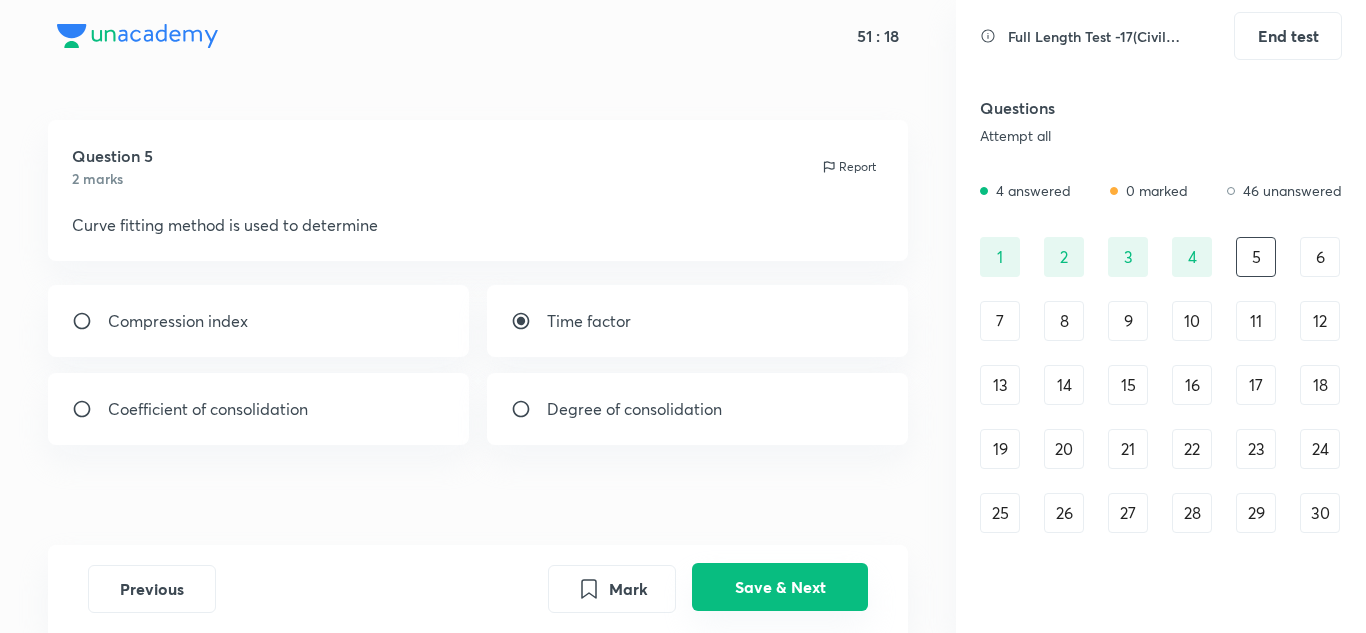 click on "Save & Next" at bounding box center (780, 587) 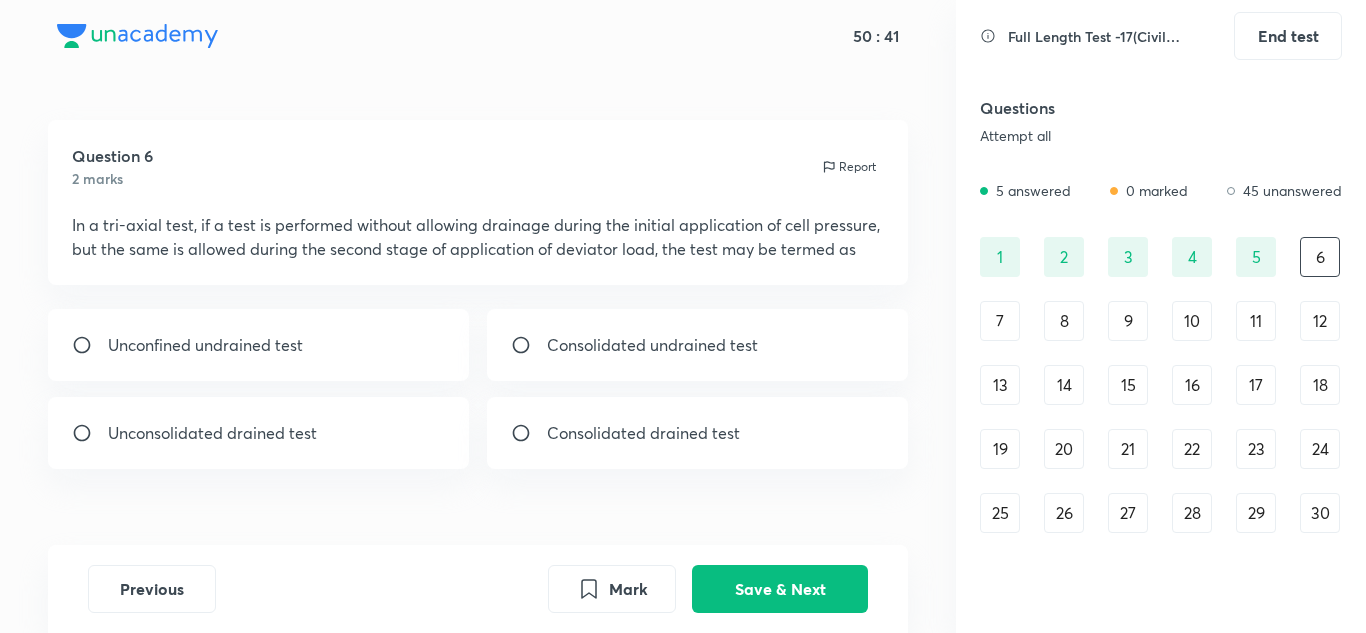 click on "Unconsolidated drained test" at bounding box center (212, 433) 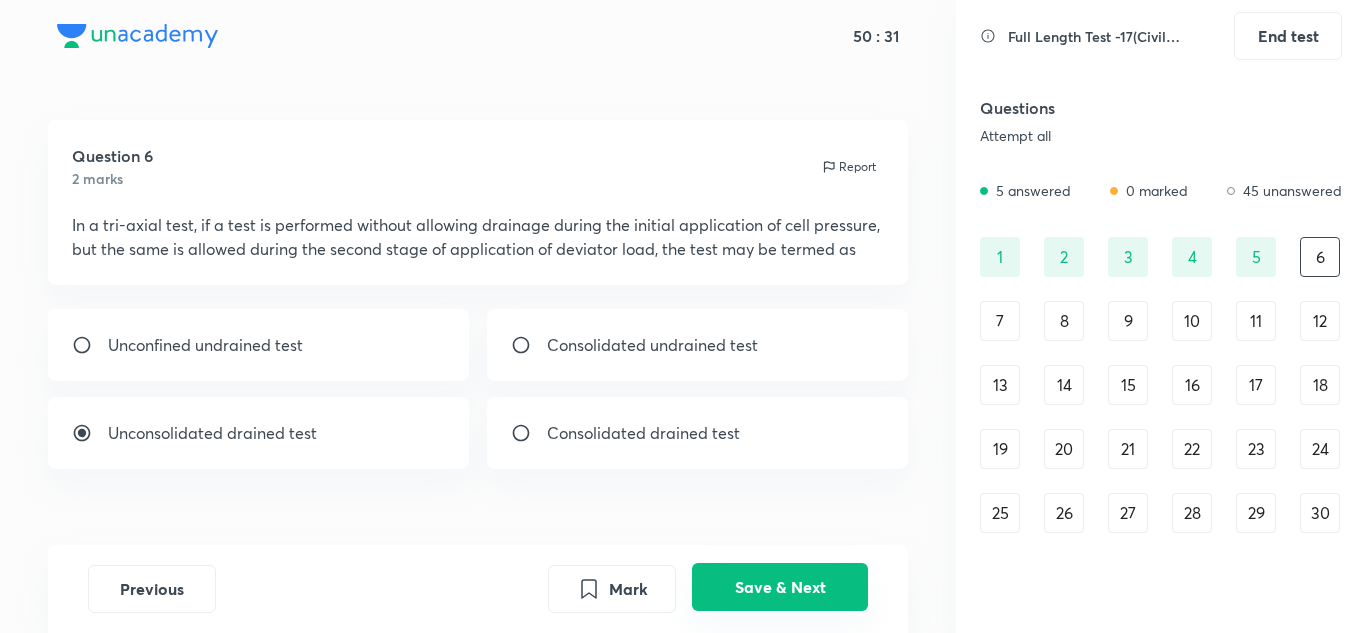 click on "Save & Next" at bounding box center [780, 587] 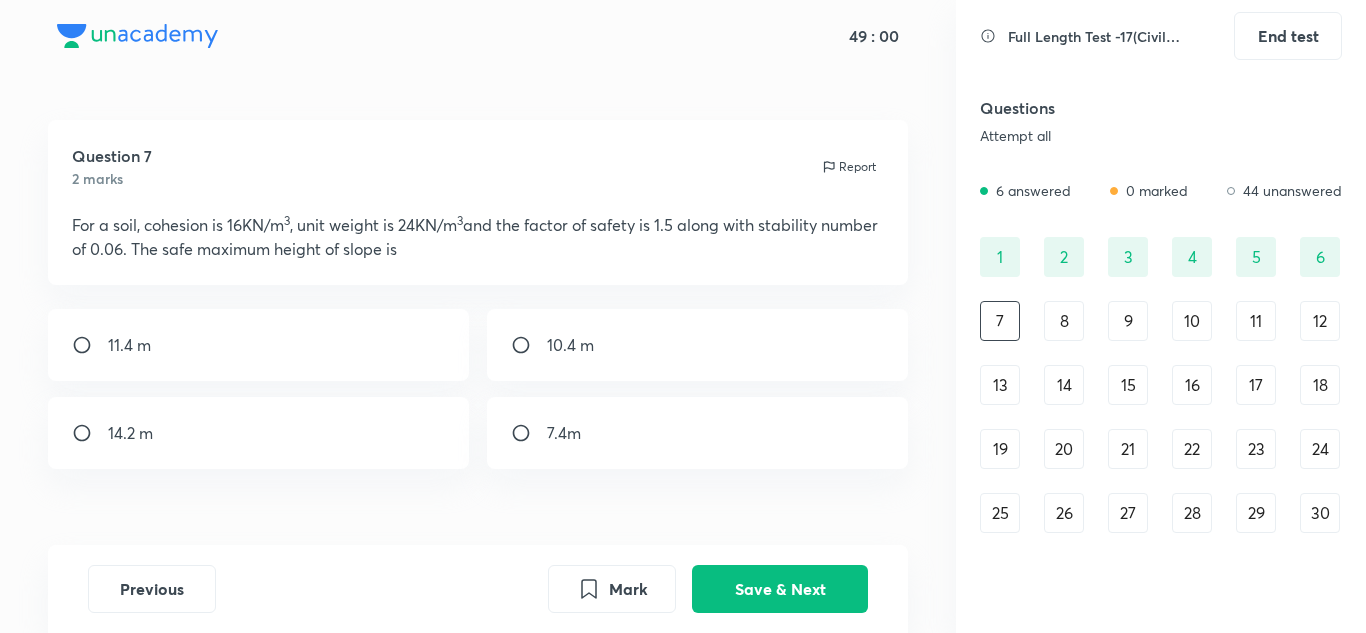 click on "7.4m" at bounding box center [698, 433] 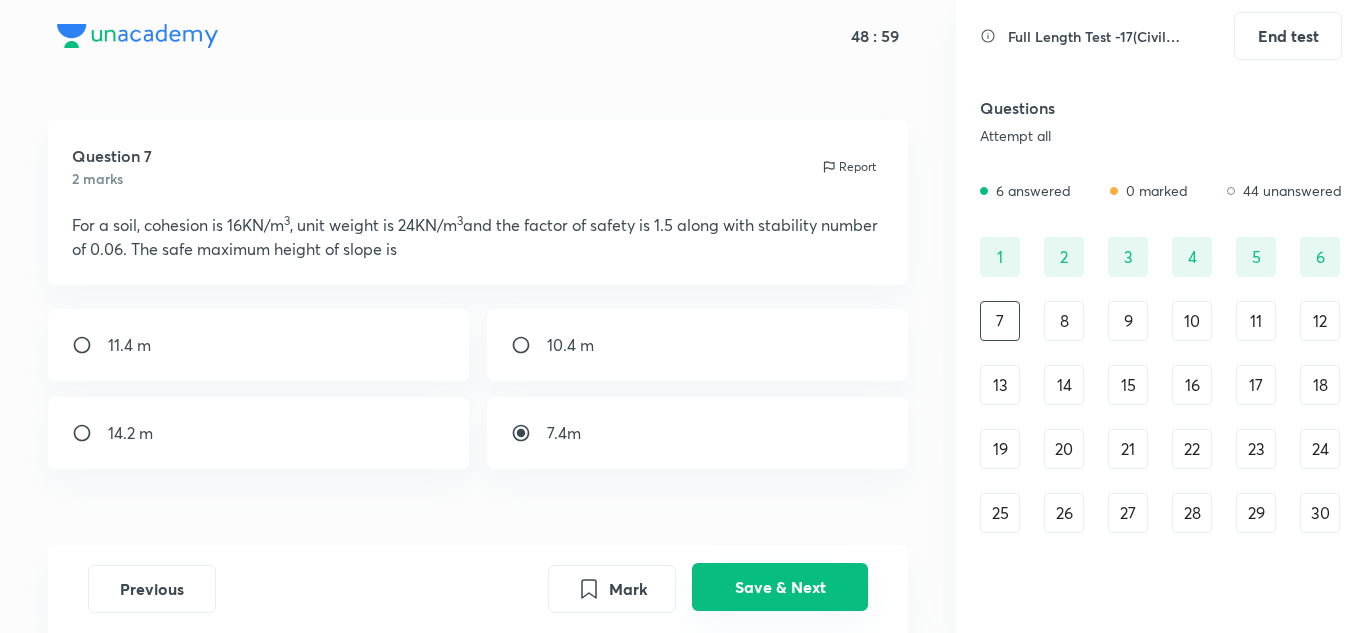 click on "Save & Next" at bounding box center [780, 587] 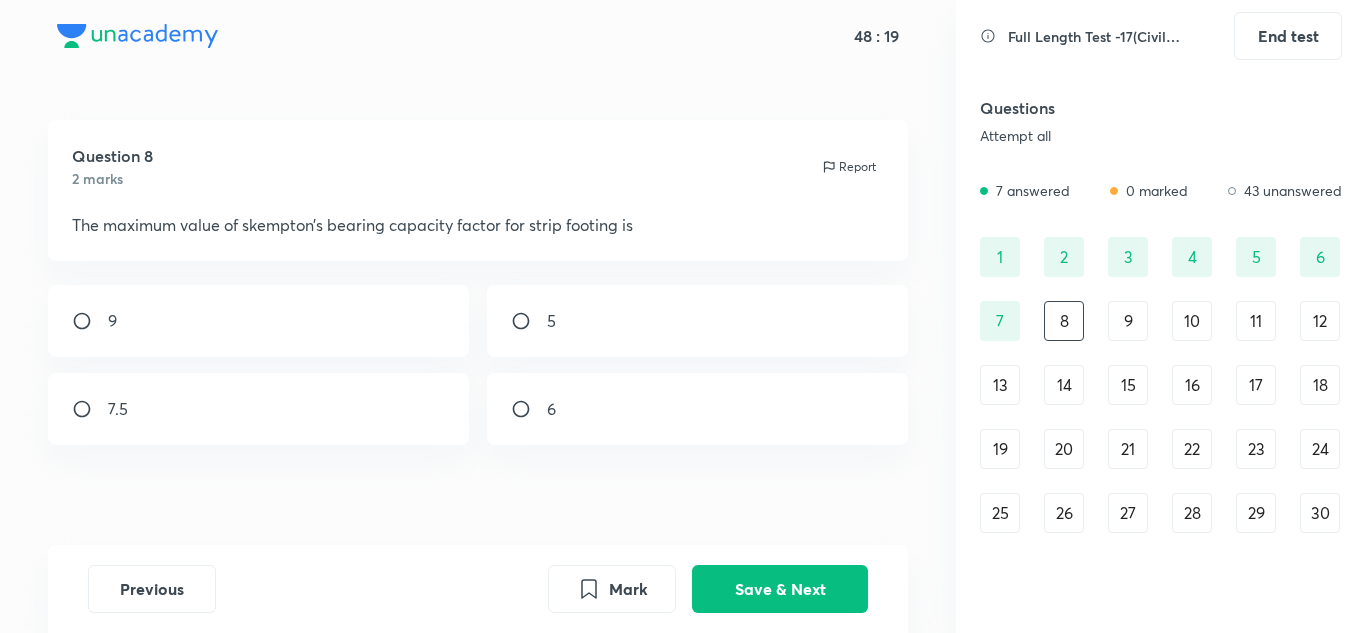 click on "7.5" at bounding box center (259, 409) 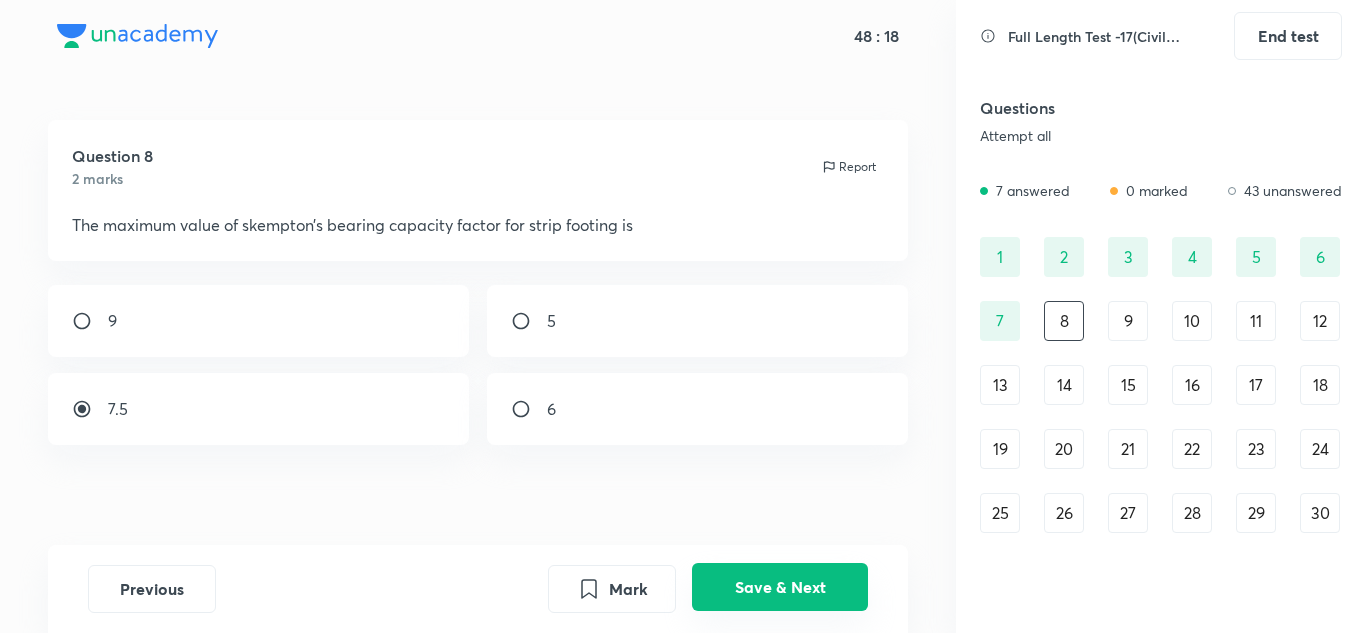 drag, startPoint x: 759, startPoint y: 600, endPoint x: 730, endPoint y: 581, distance: 34.669872 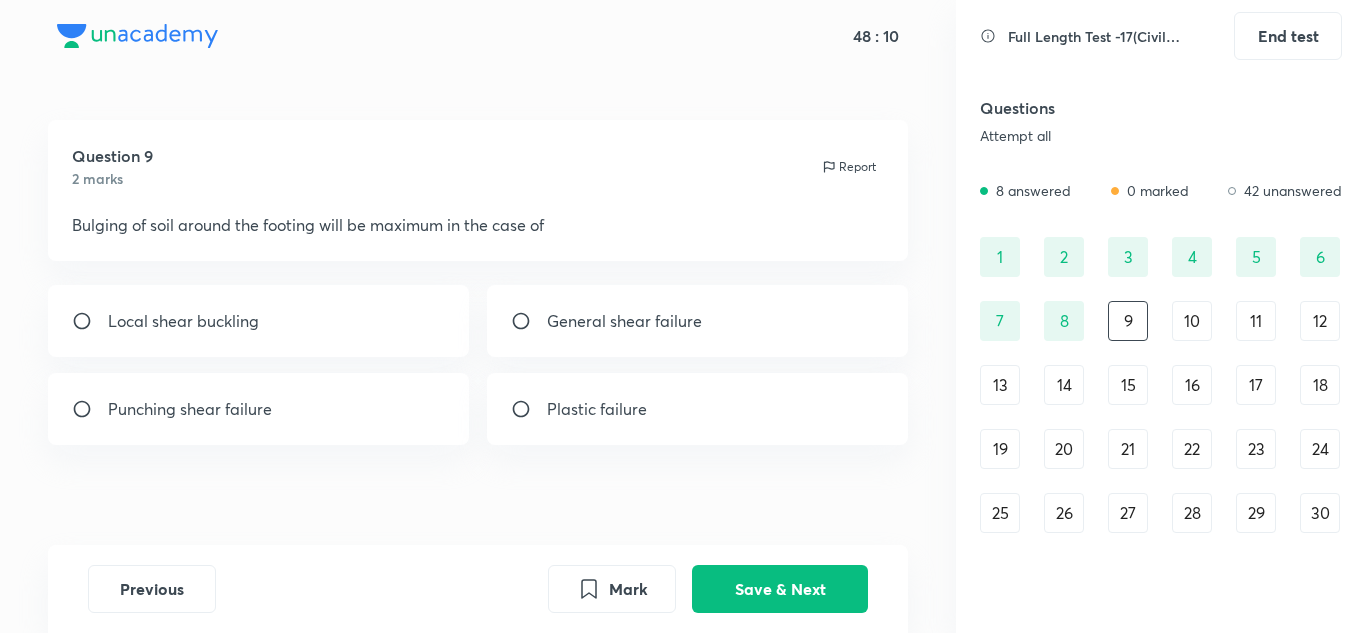 click on "General shear failure" at bounding box center (698, 321) 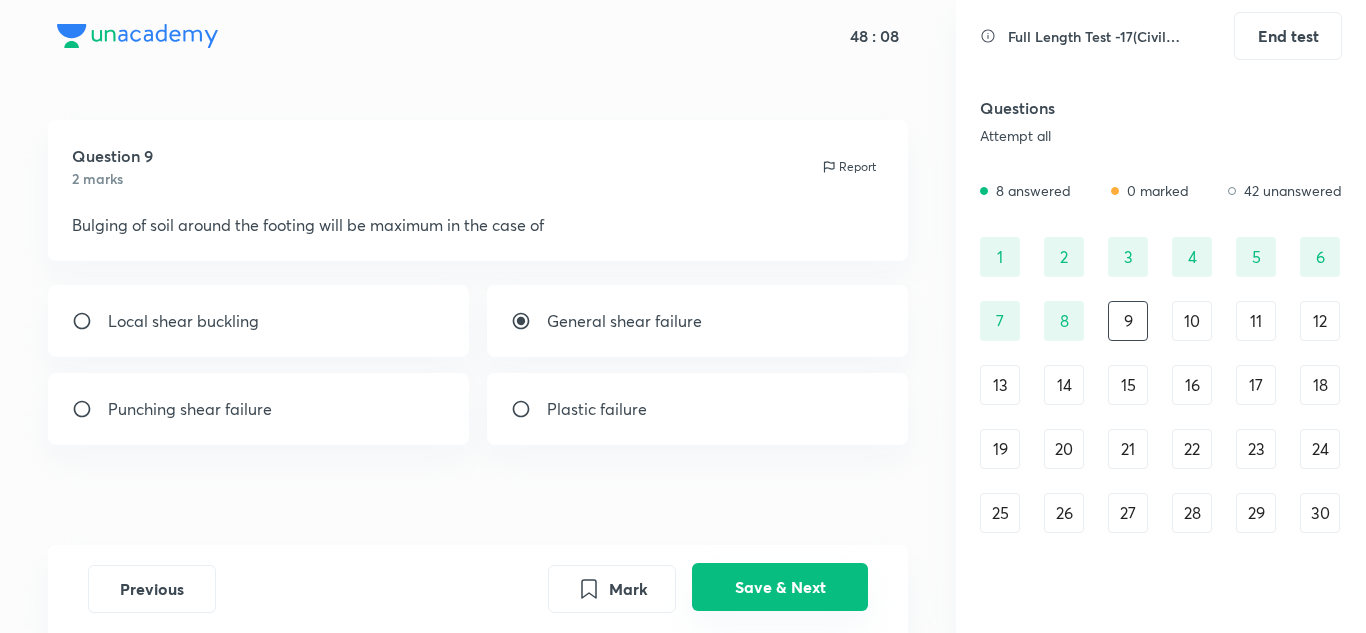 click on "Save & Next" at bounding box center [780, 587] 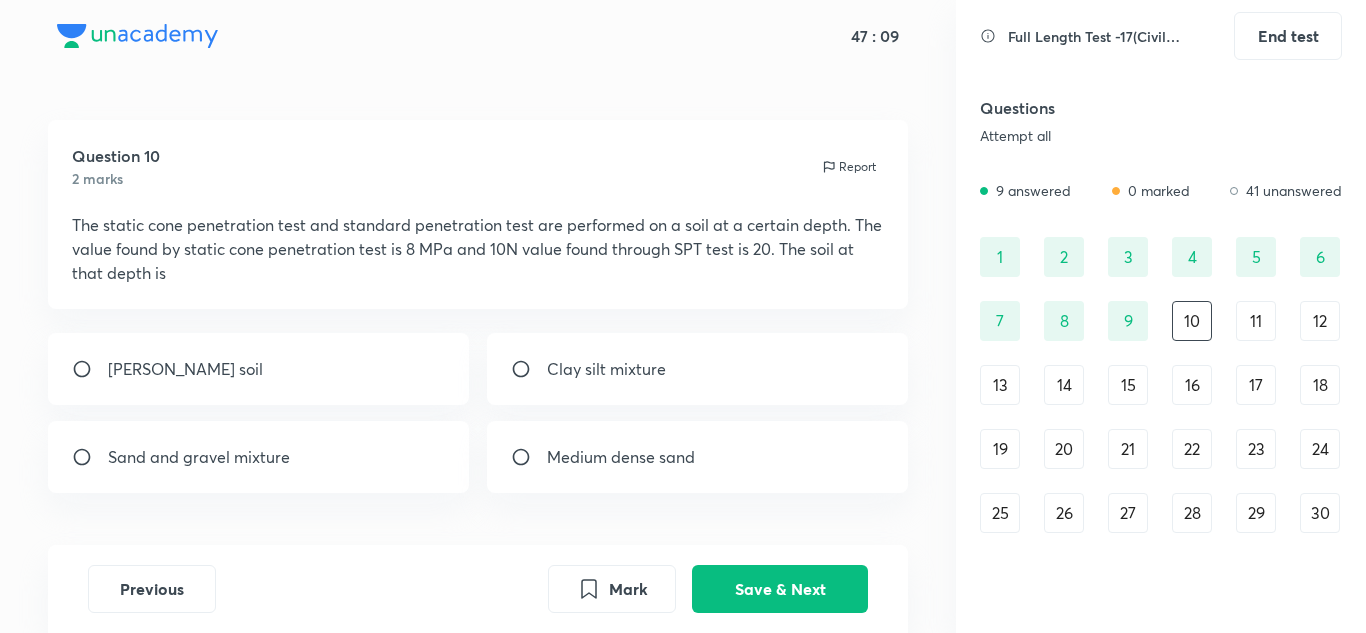 click on "Clay silt mixture" at bounding box center [698, 369] 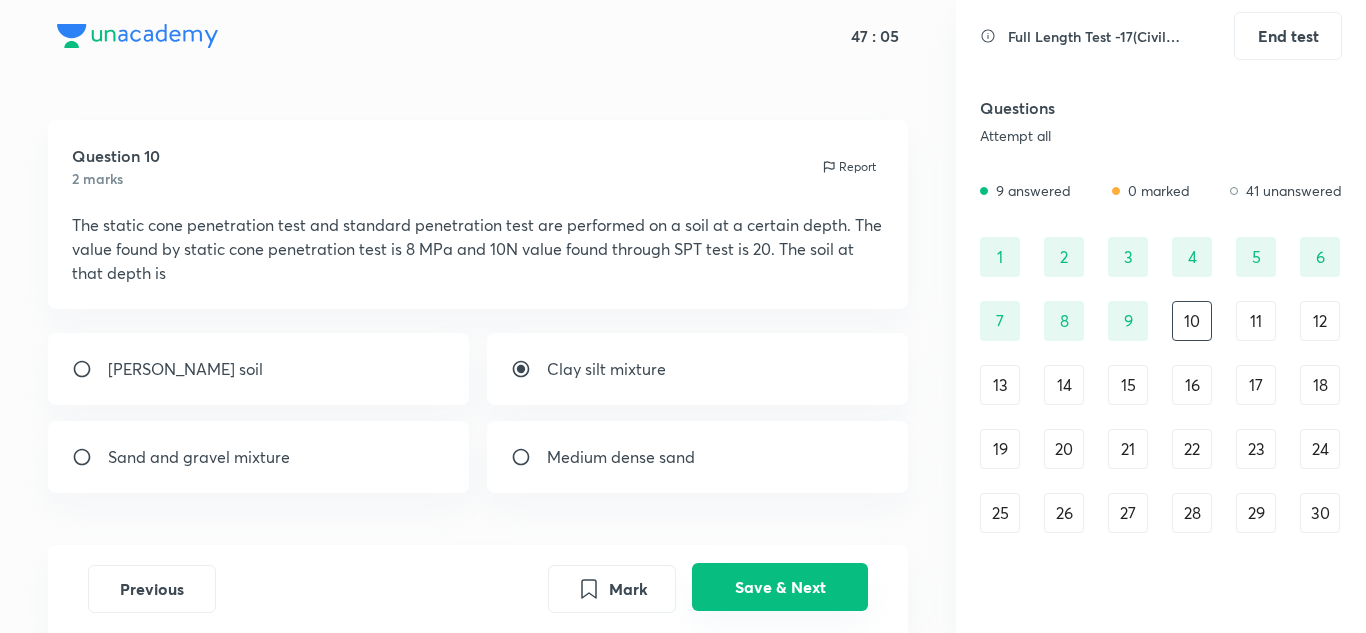 click on "Save & Next" at bounding box center (780, 587) 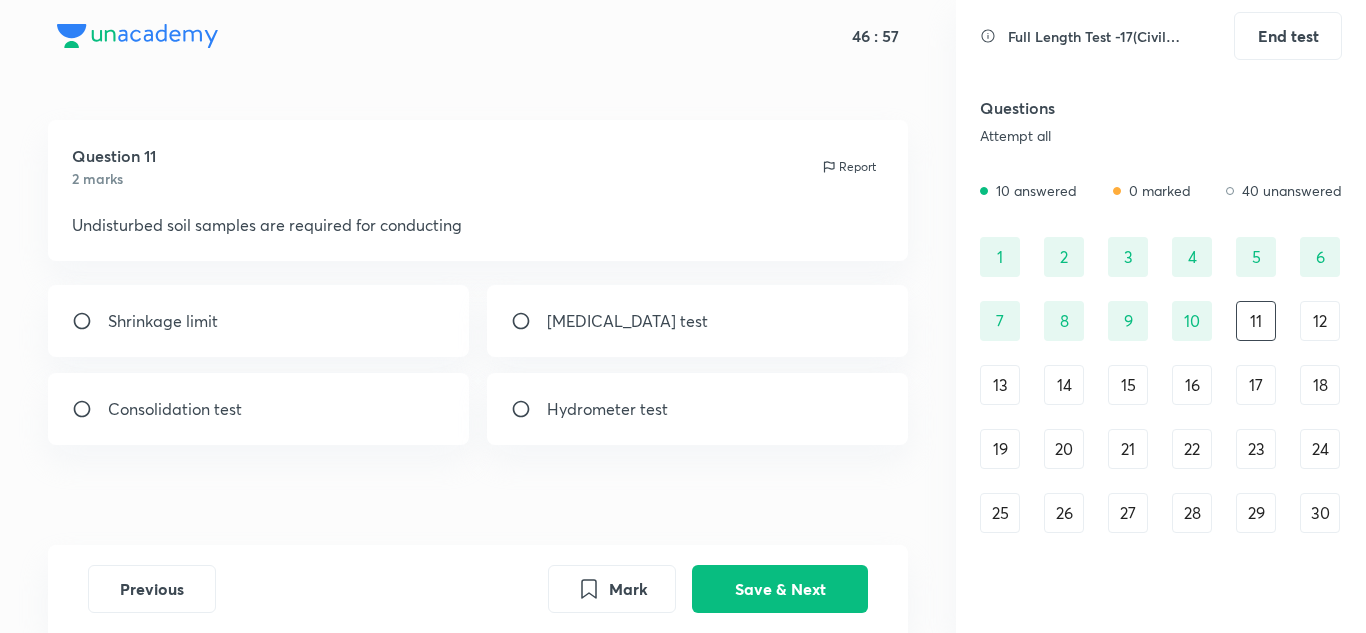 click on "Consolidation test" at bounding box center (175, 409) 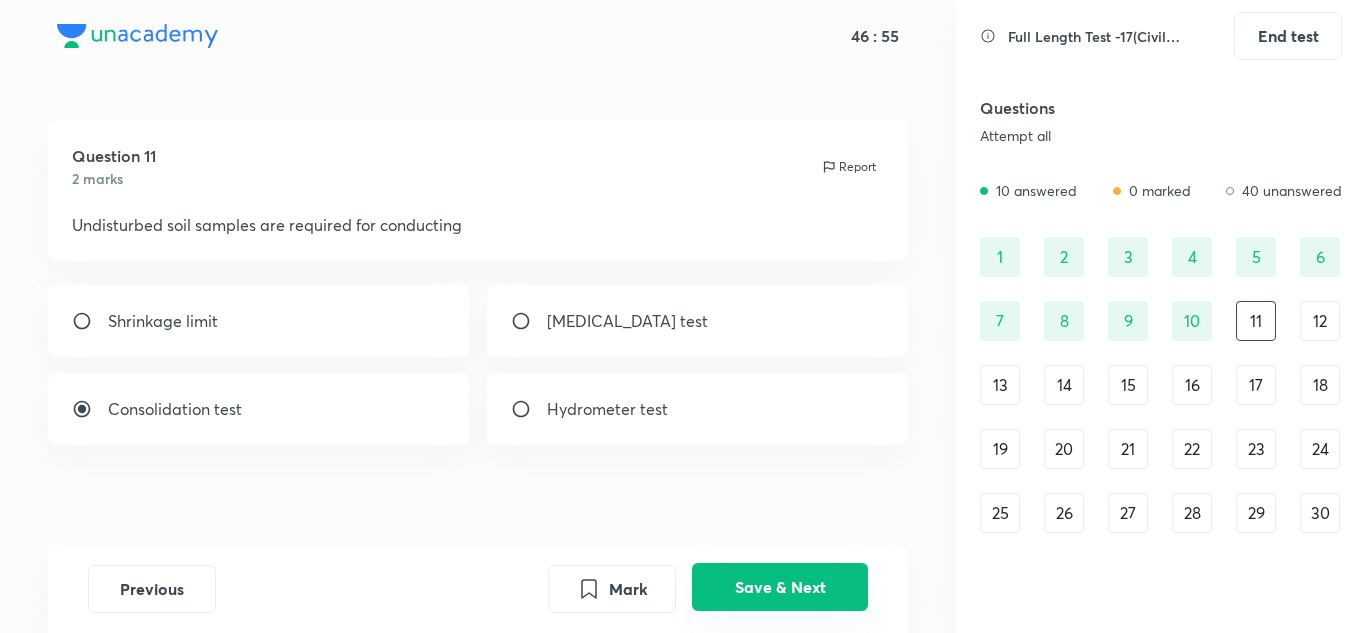 click on "Save & Next" at bounding box center (780, 587) 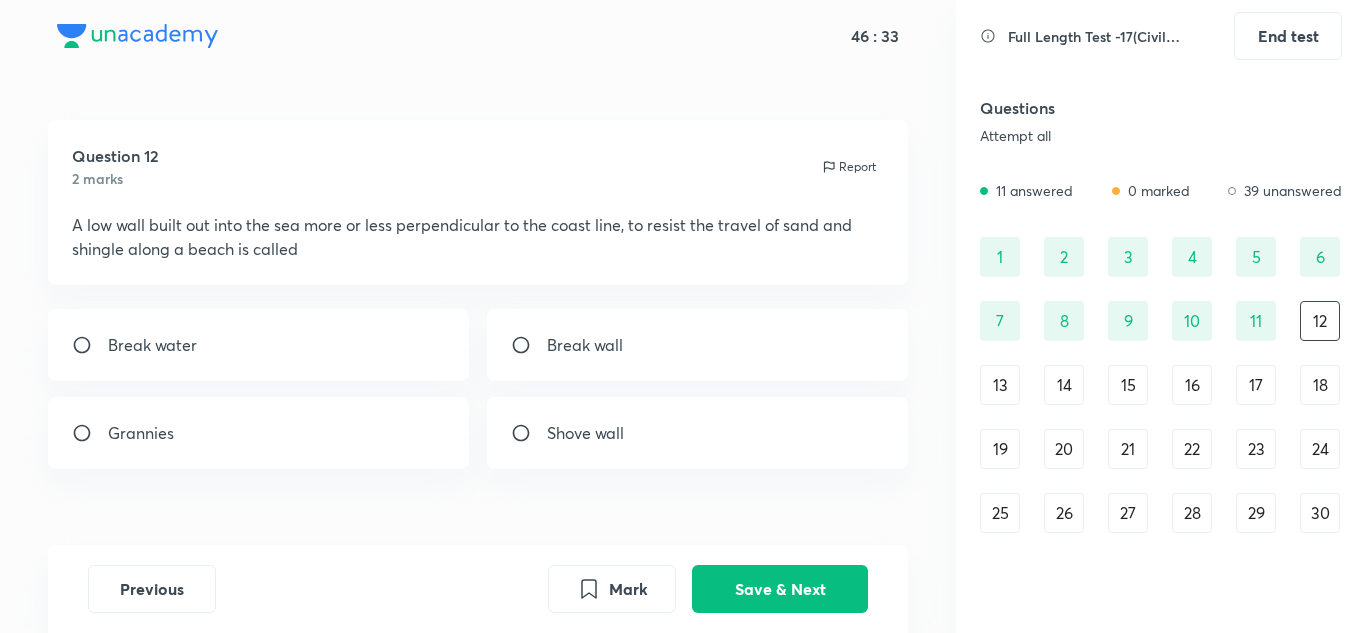 click on "Grannies" at bounding box center (141, 433) 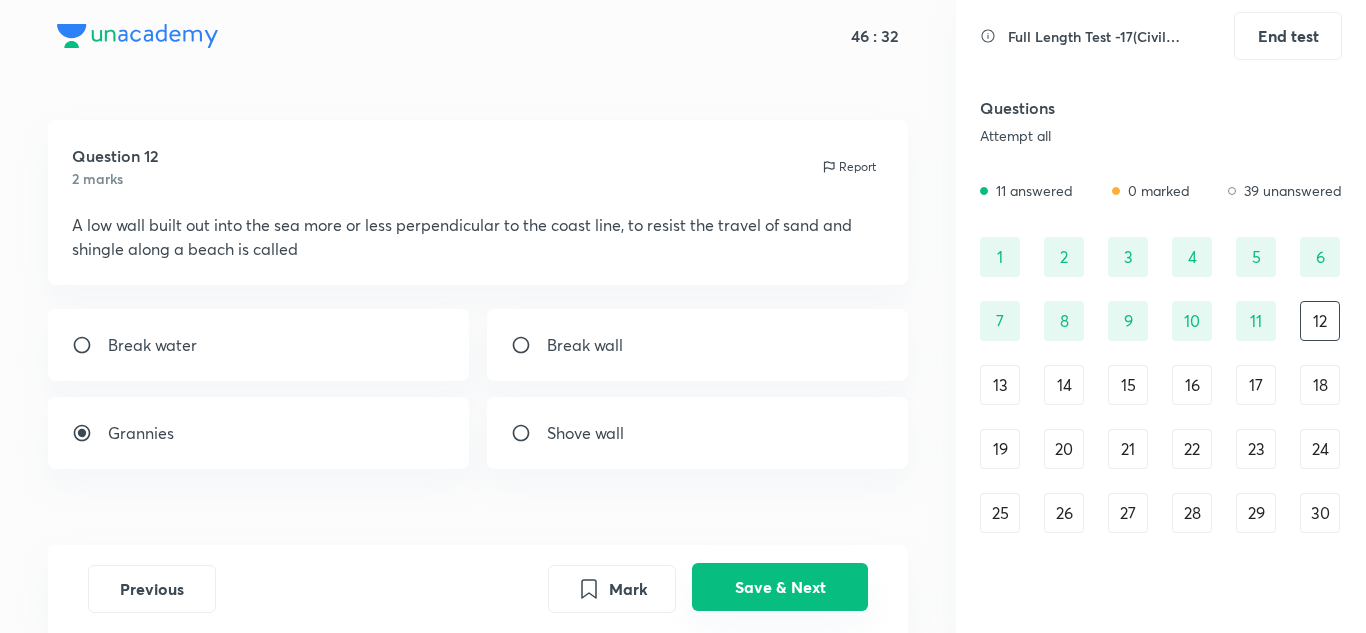click on "Save & Next" at bounding box center (780, 587) 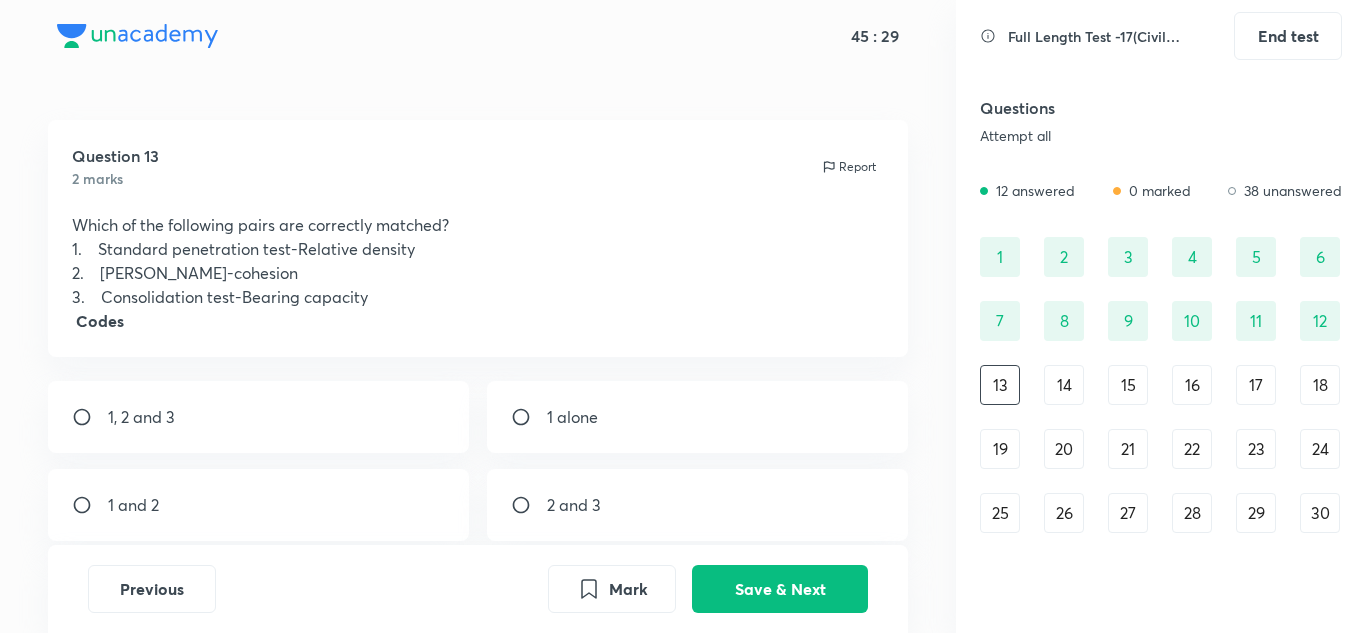 click on "1 and 2" at bounding box center [259, 505] 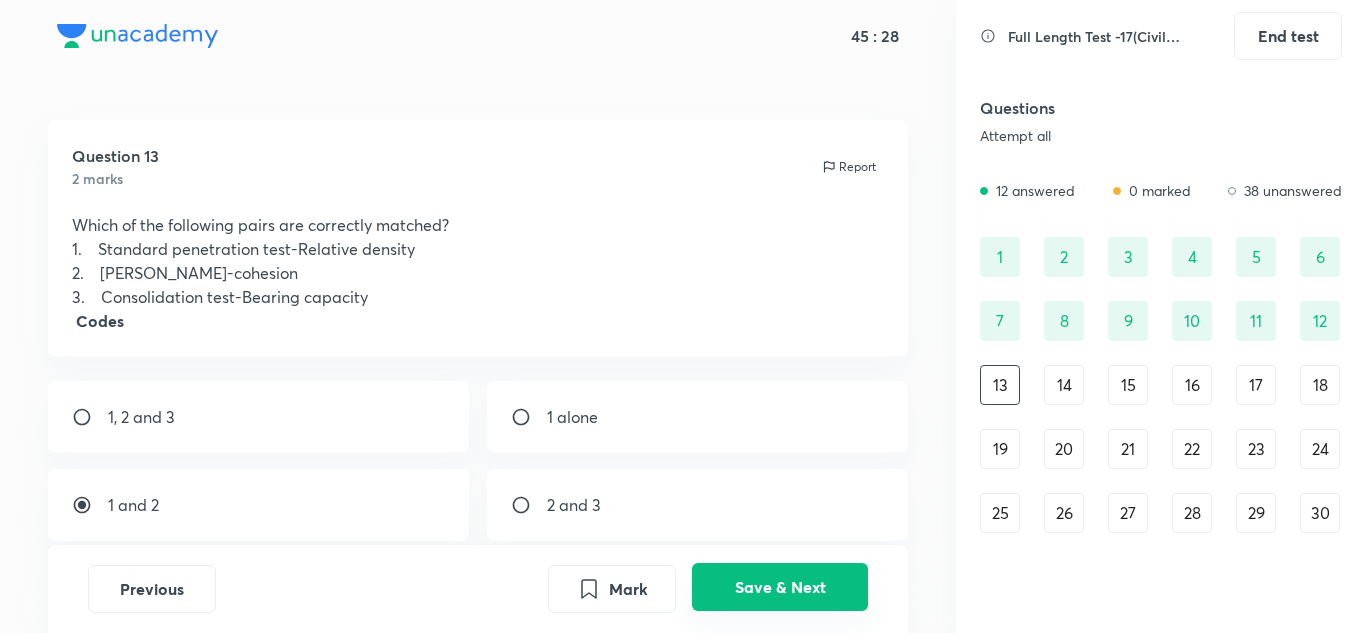 click on "Save & Next" at bounding box center (780, 587) 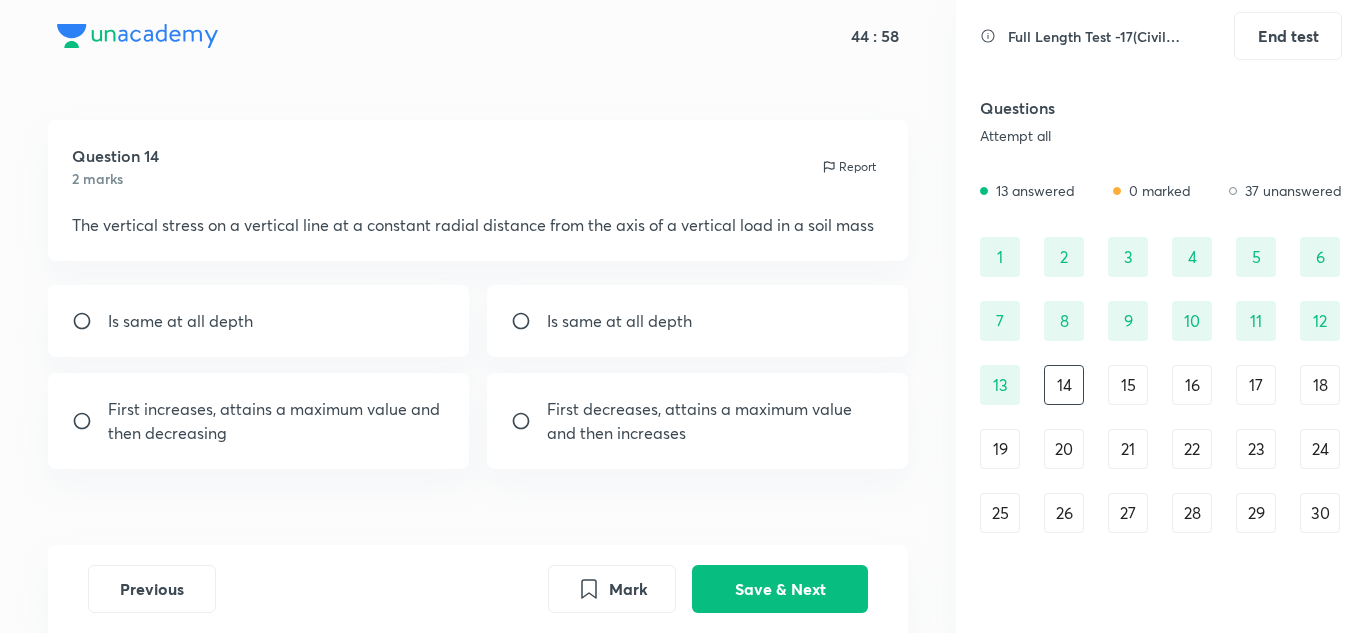 click on "First increases, attains a maximum value and then decreasing" at bounding box center (277, 421) 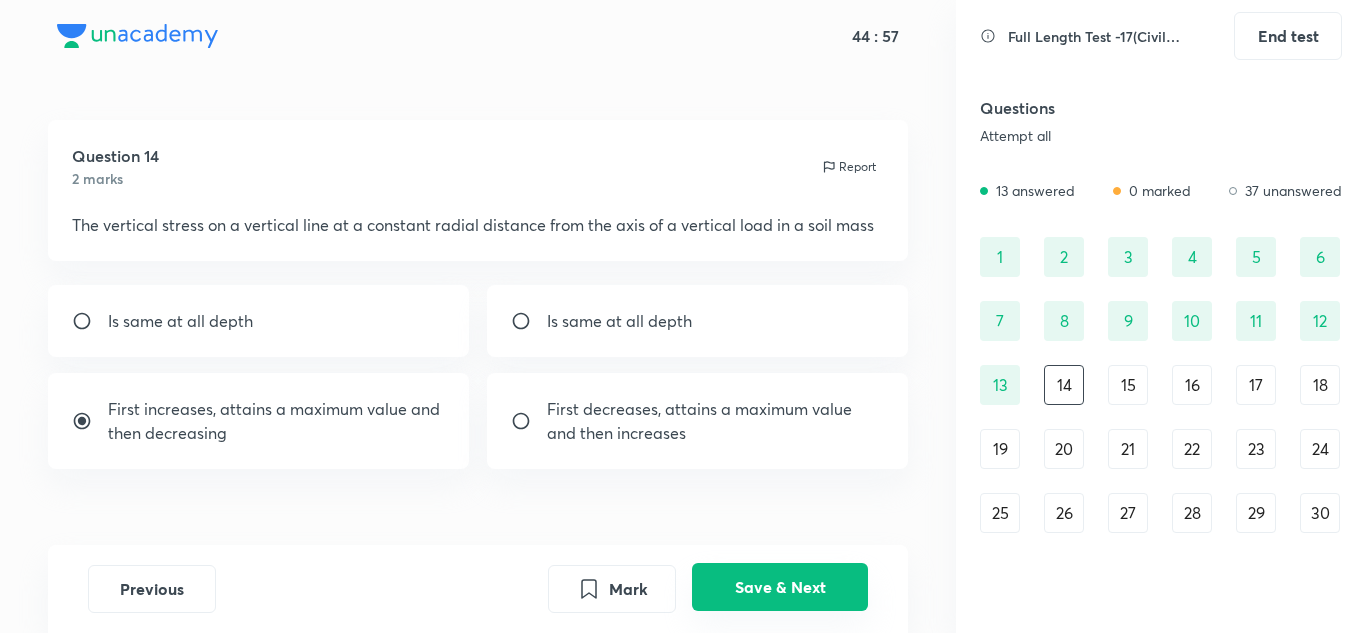 click on "Save & Next" at bounding box center [780, 587] 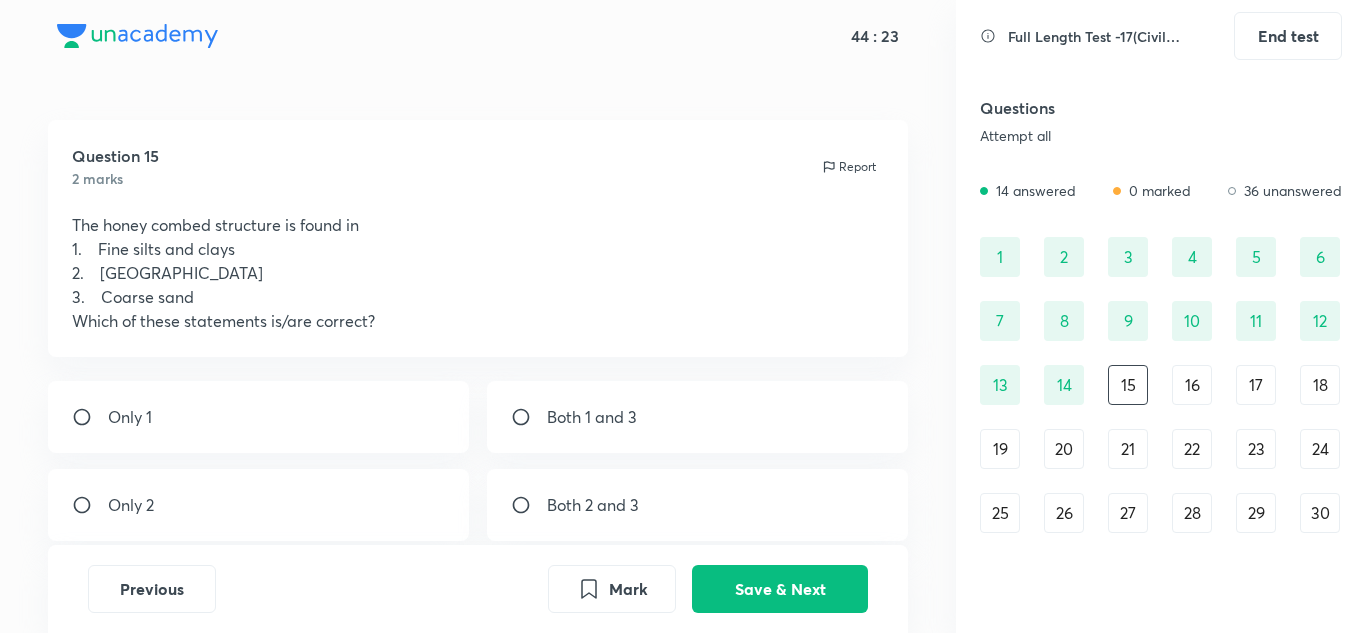 click at bounding box center [529, 417] 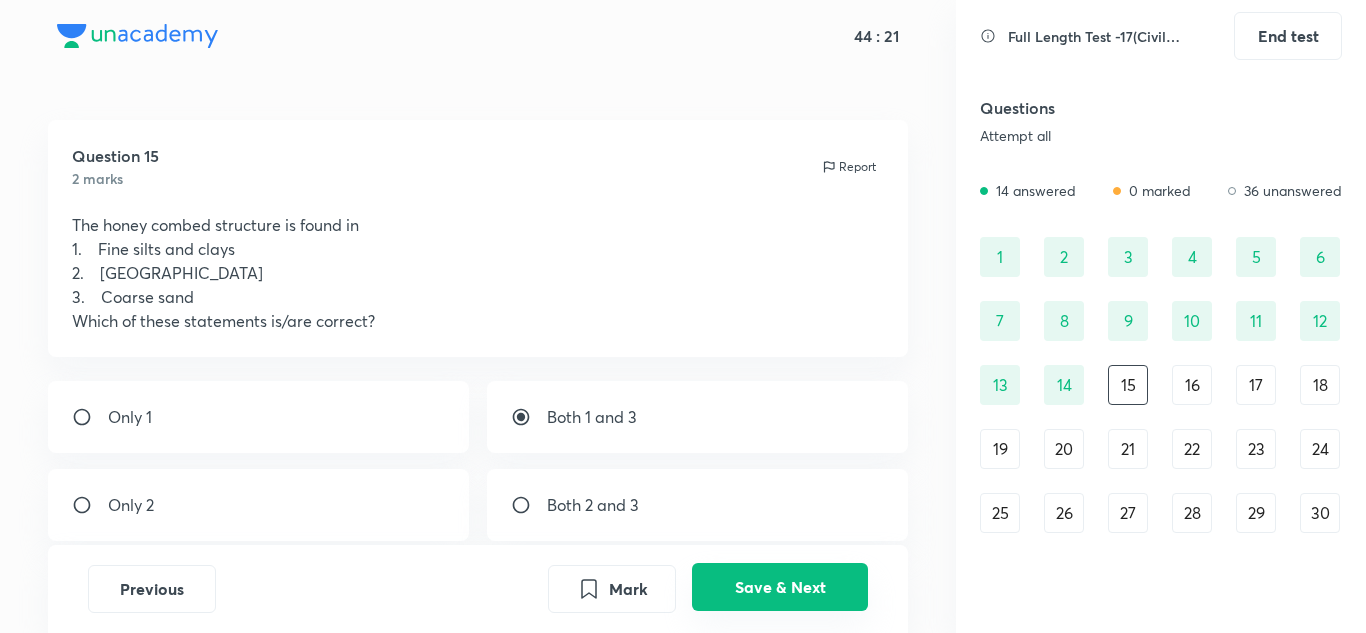 click on "Save & Next" at bounding box center (780, 587) 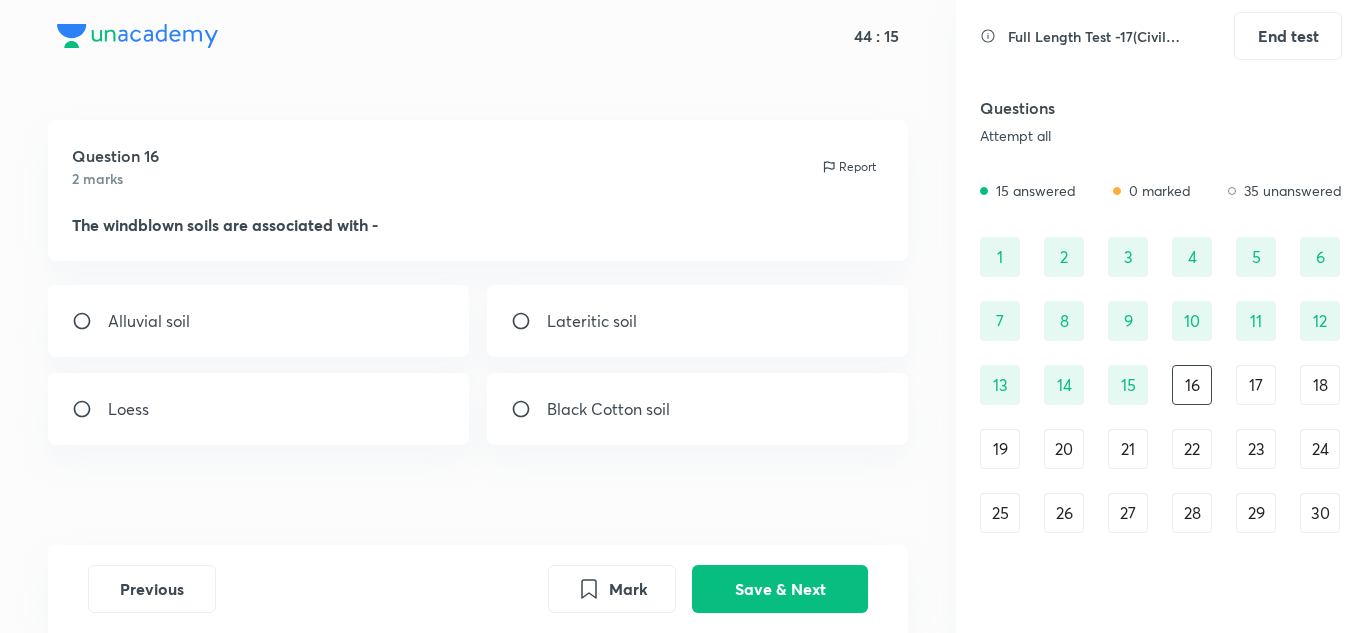 click on "Loess" at bounding box center [259, 409] 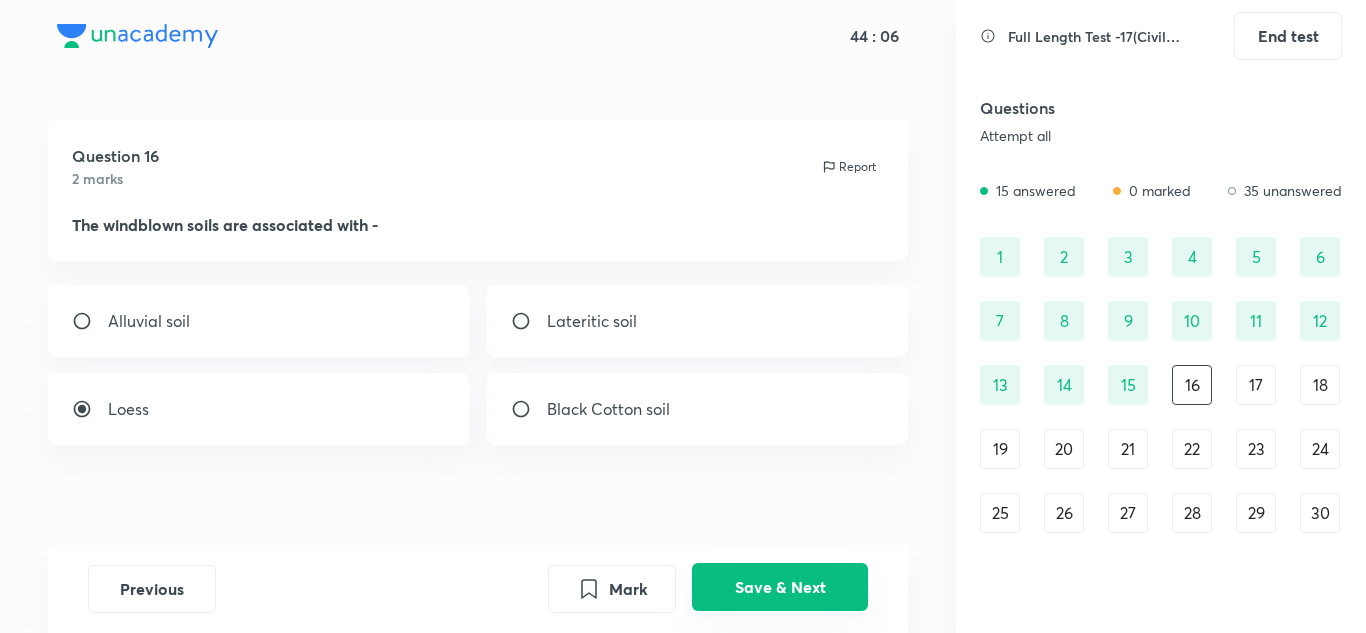 click on "Save & Next" at bounding box center [780, 587] 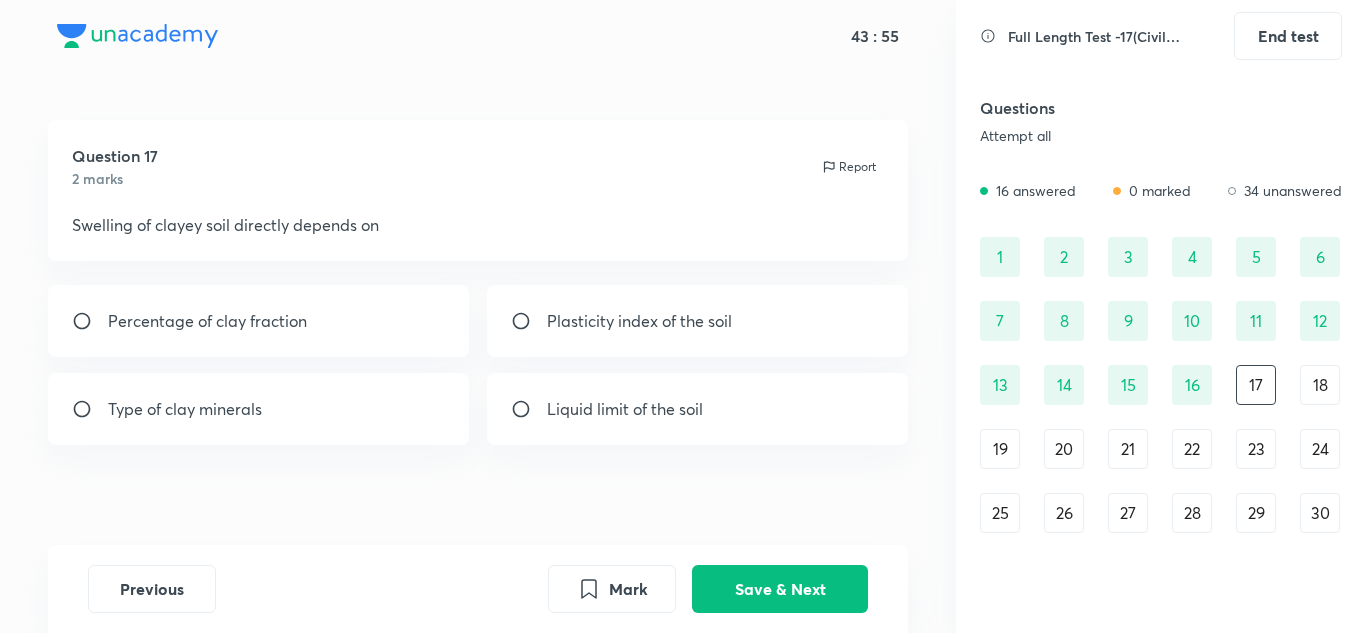 click on "Type of clay minerals" at bounding box center (259, 409) 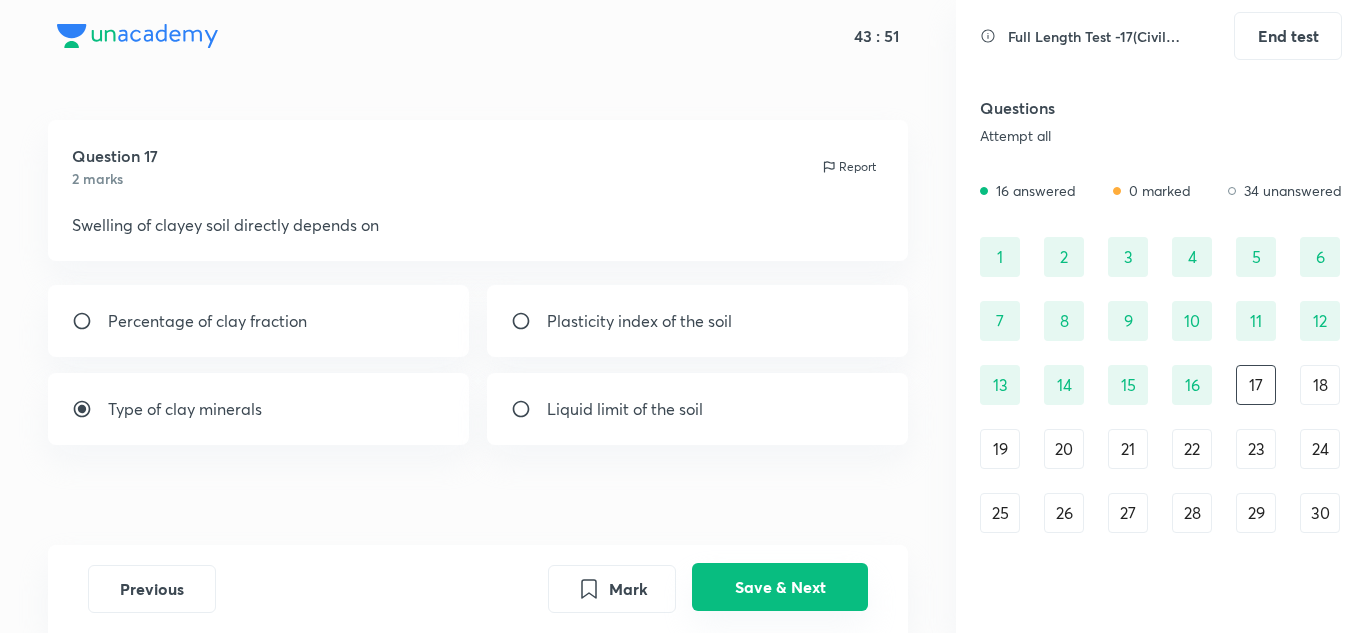 click on "Save & Next" at bounding box center (780, 587) 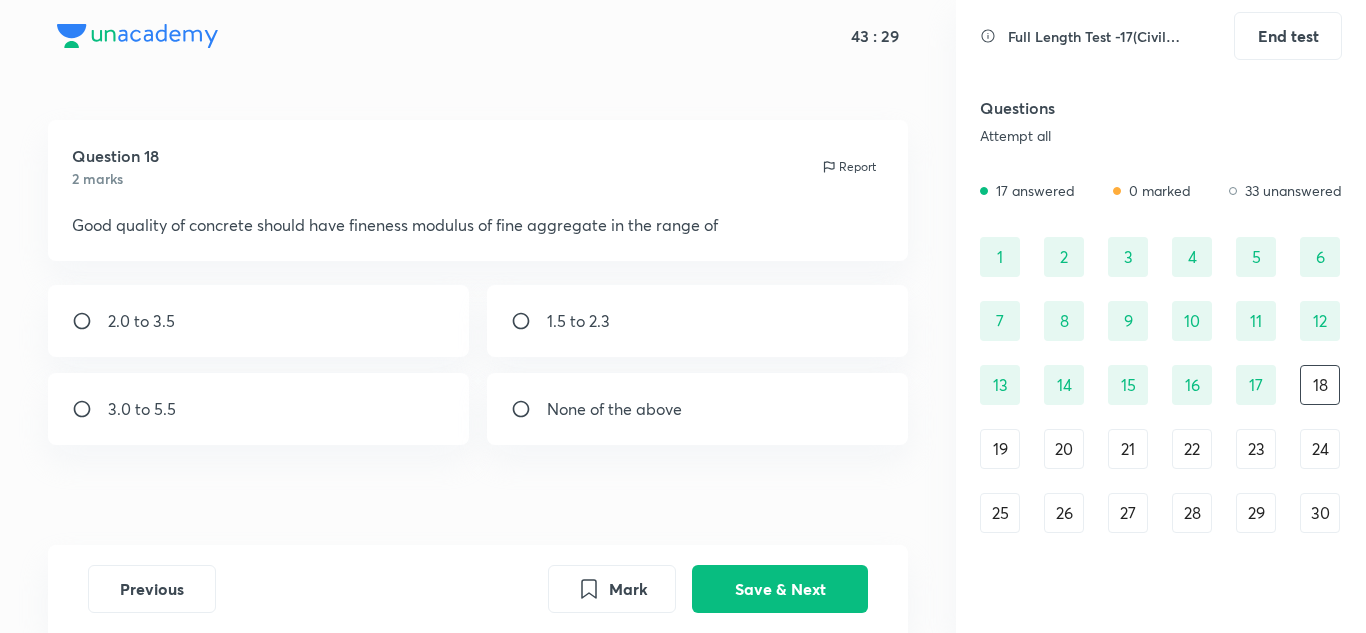 click on "2.0 to 3.5" at bounding box center (259, 321) 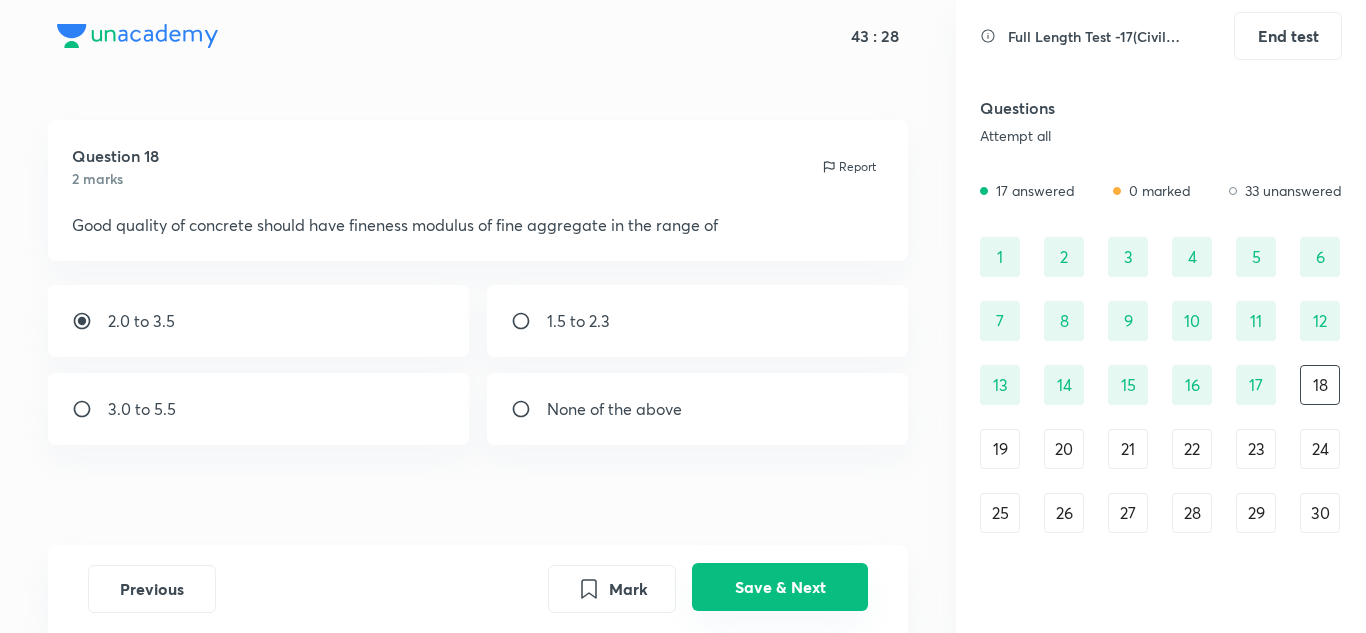 click on "Save & Next" at bounding box center (780, 587) 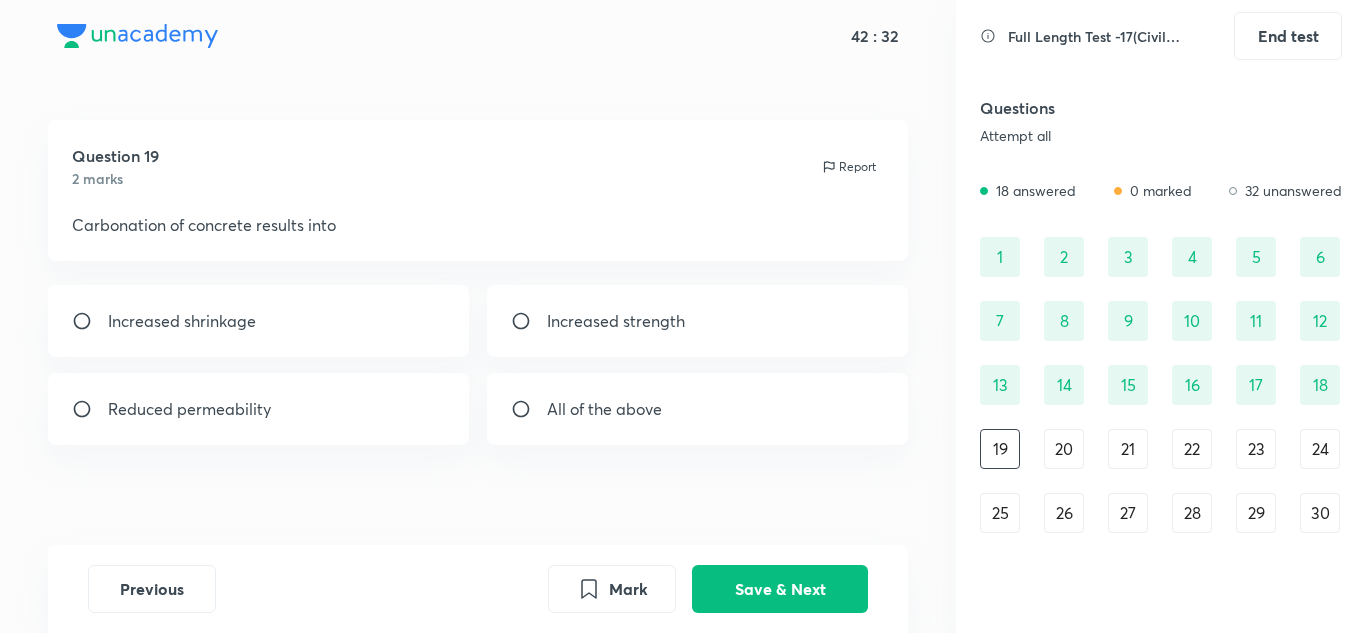 click on "Reduced permeability" at bounding box center (189, 409) 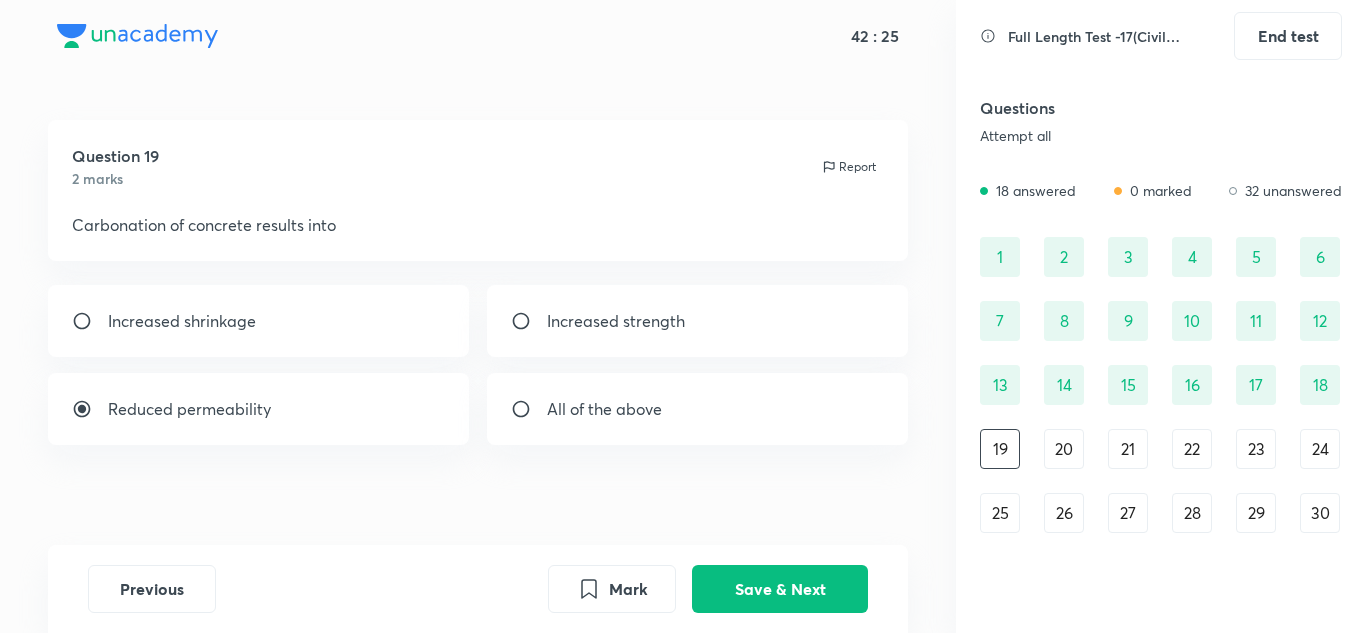 click on "All of the above" at bounding box center (604, 409) 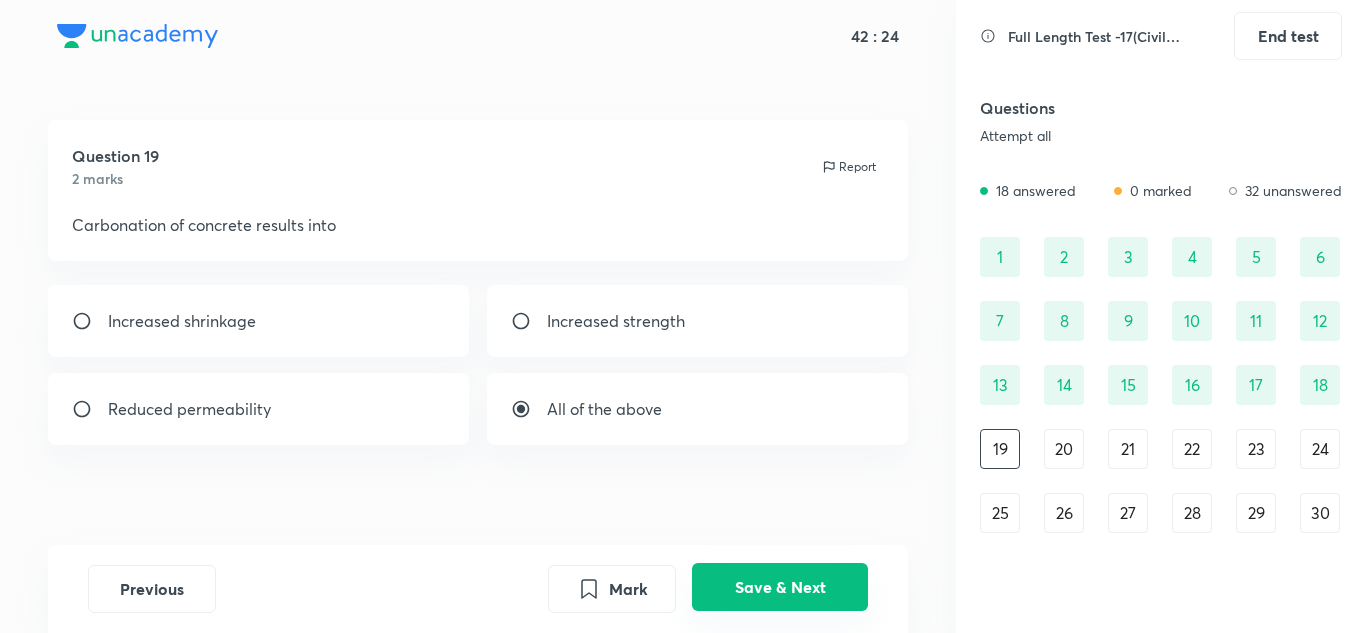 click on "Save & Next" at bounding box center (780, 587) 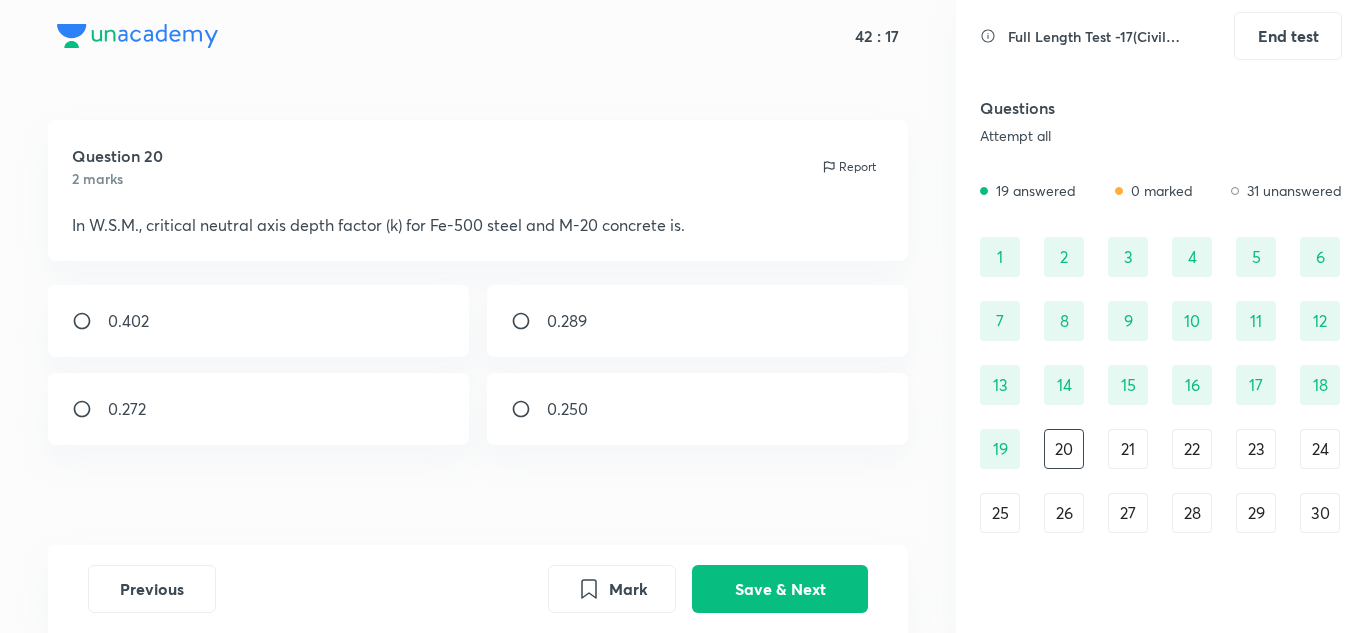 click on "0.289" at bounding box center (698, 321) 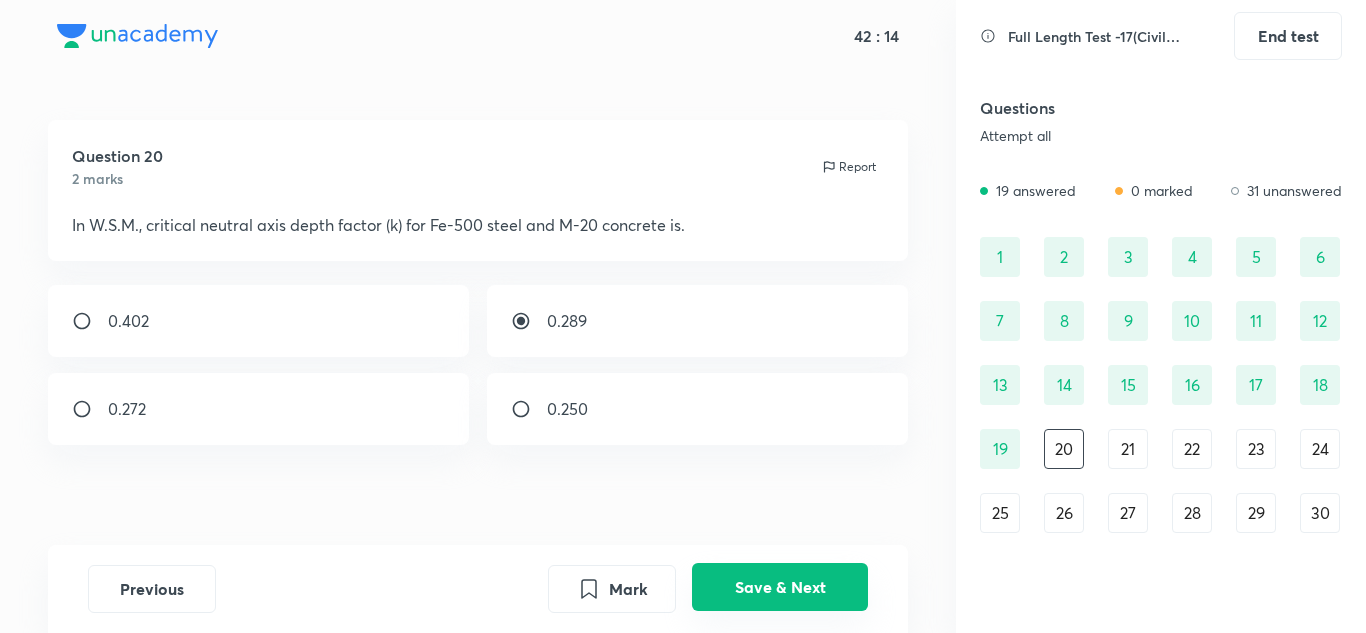 click on "Save & Next" at bounding box center [780, 587] 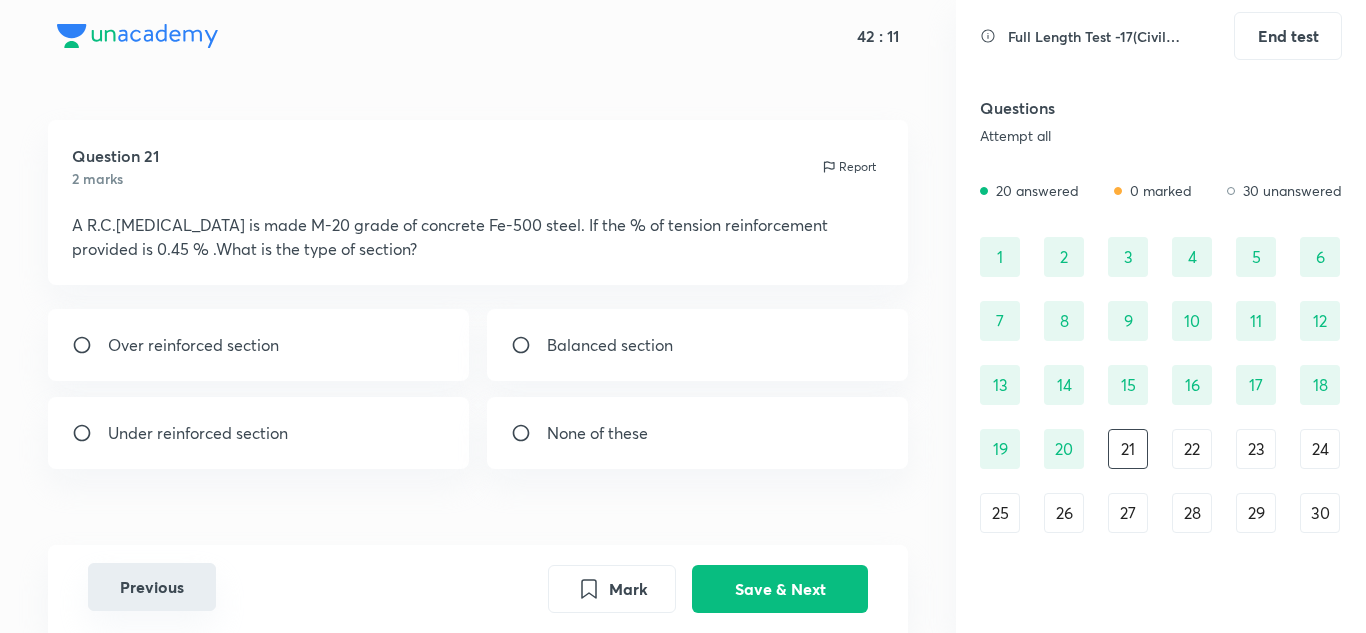 click on "Previous" at bounding box center [152, 587] 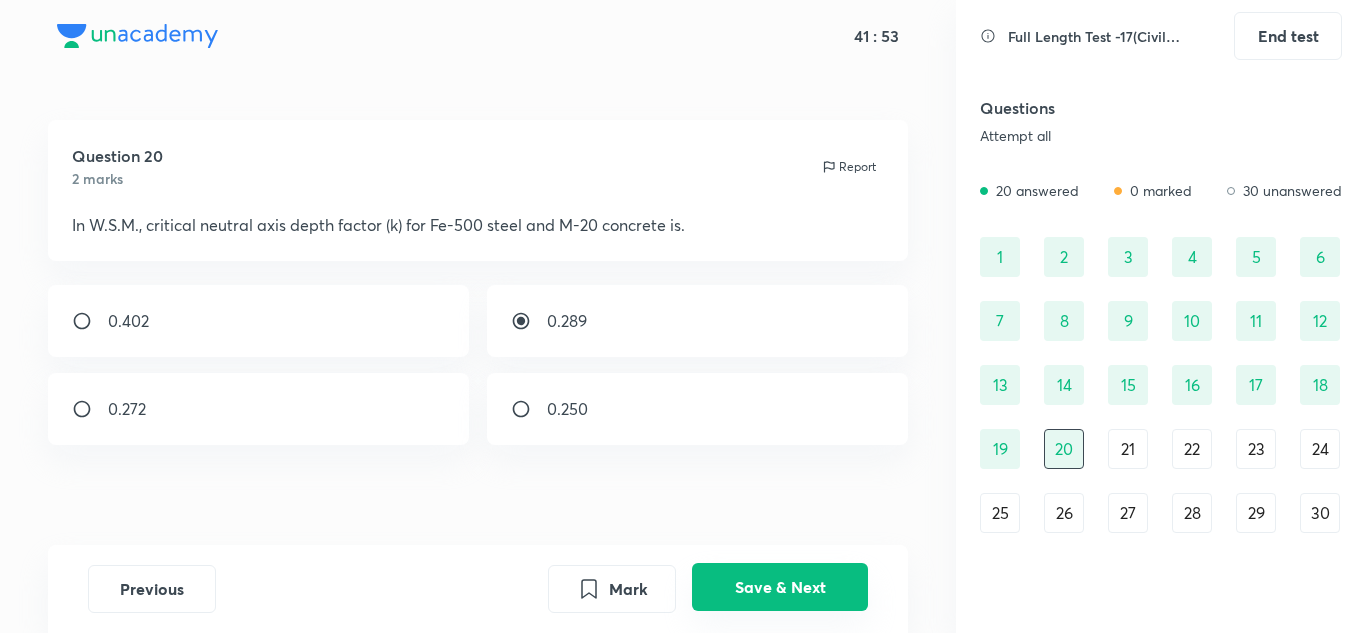 click on "Save & Next" at bounding box center (780, 587) 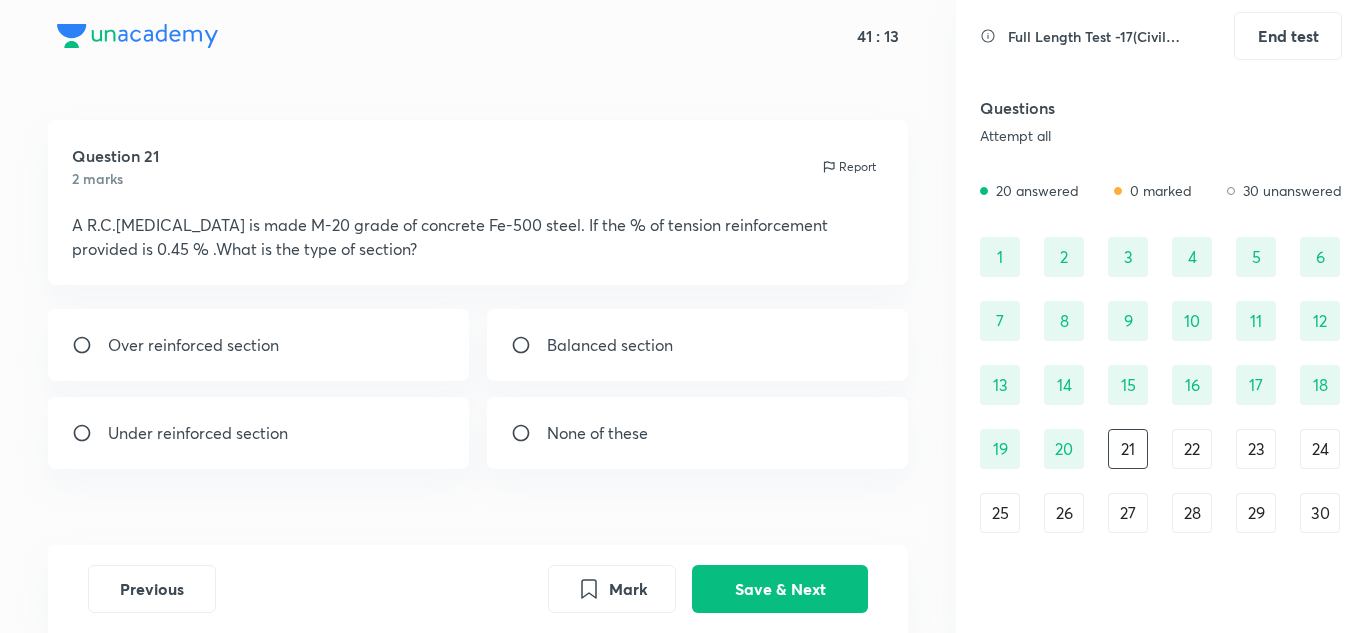 click on "Under reinforced section" at bounding box center (198, 433) 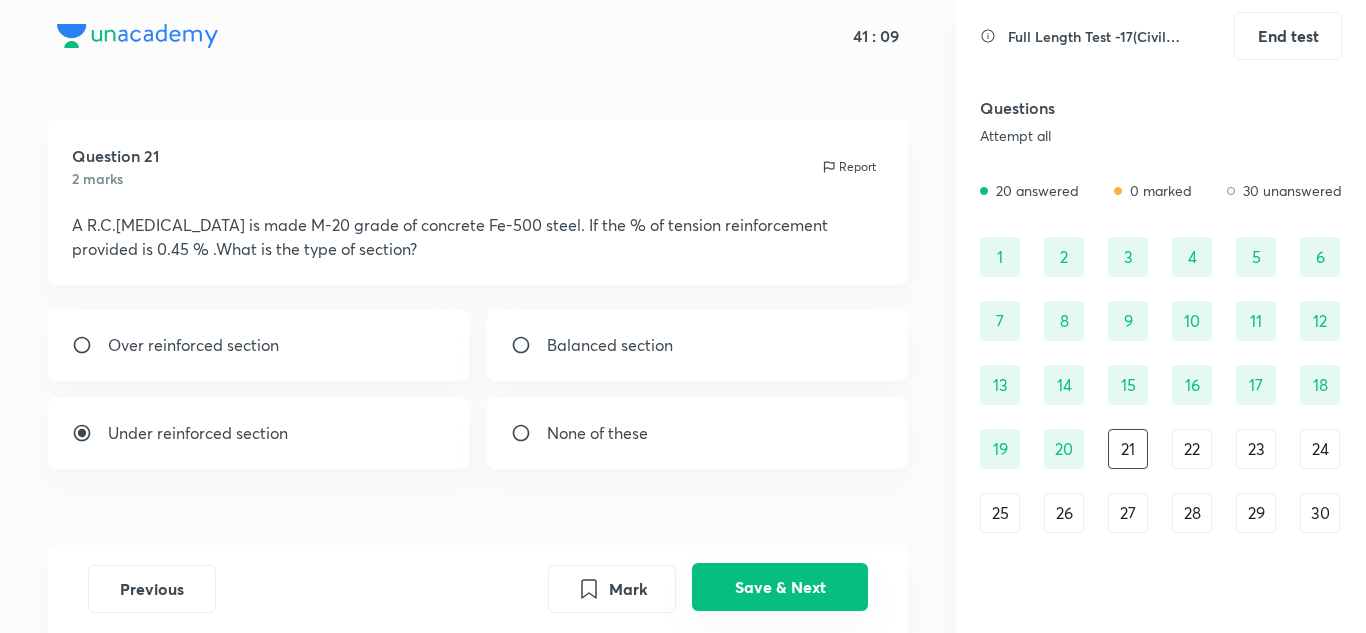 click on "Save & Next" at bounding box center [780, 587] 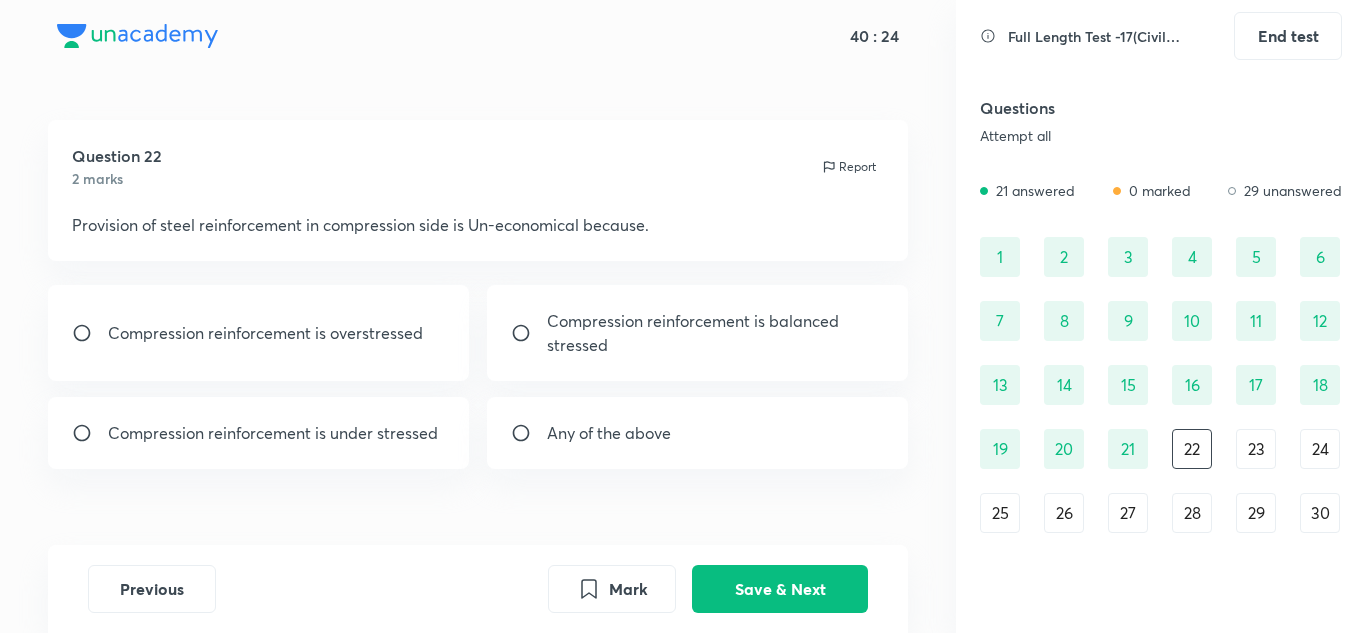 click on "Compression reinforcement is overstressed" at bounding box center [265, 333] 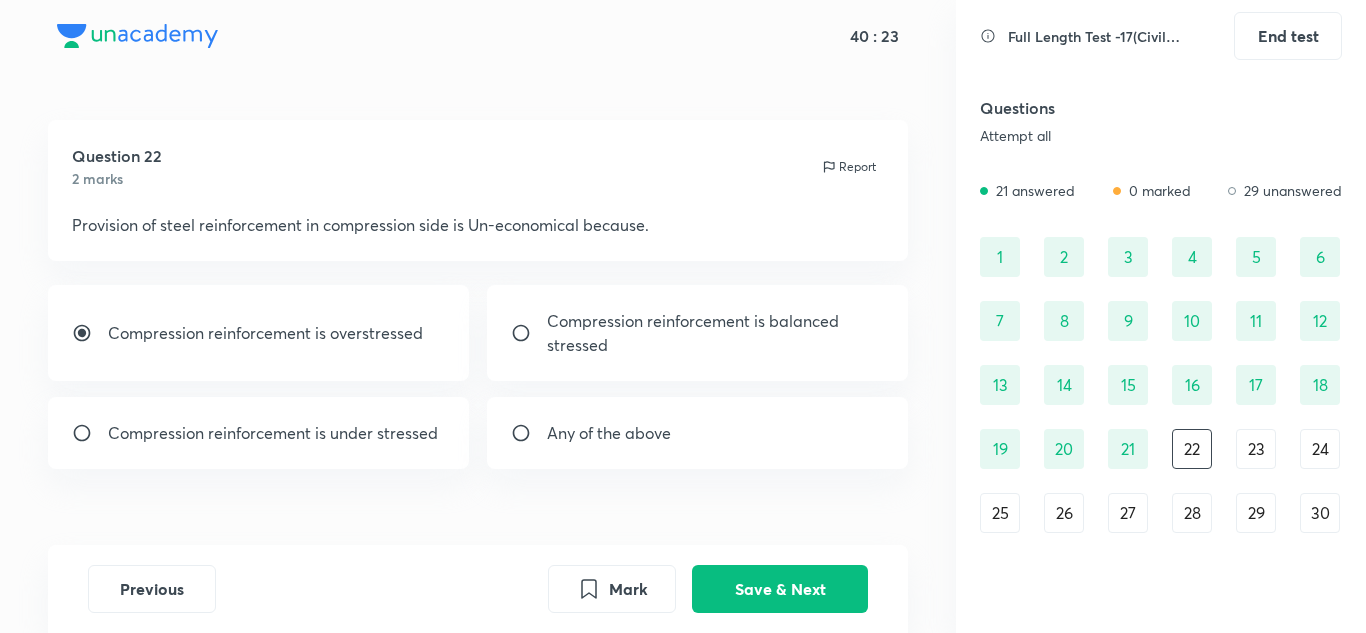 radio on "true" 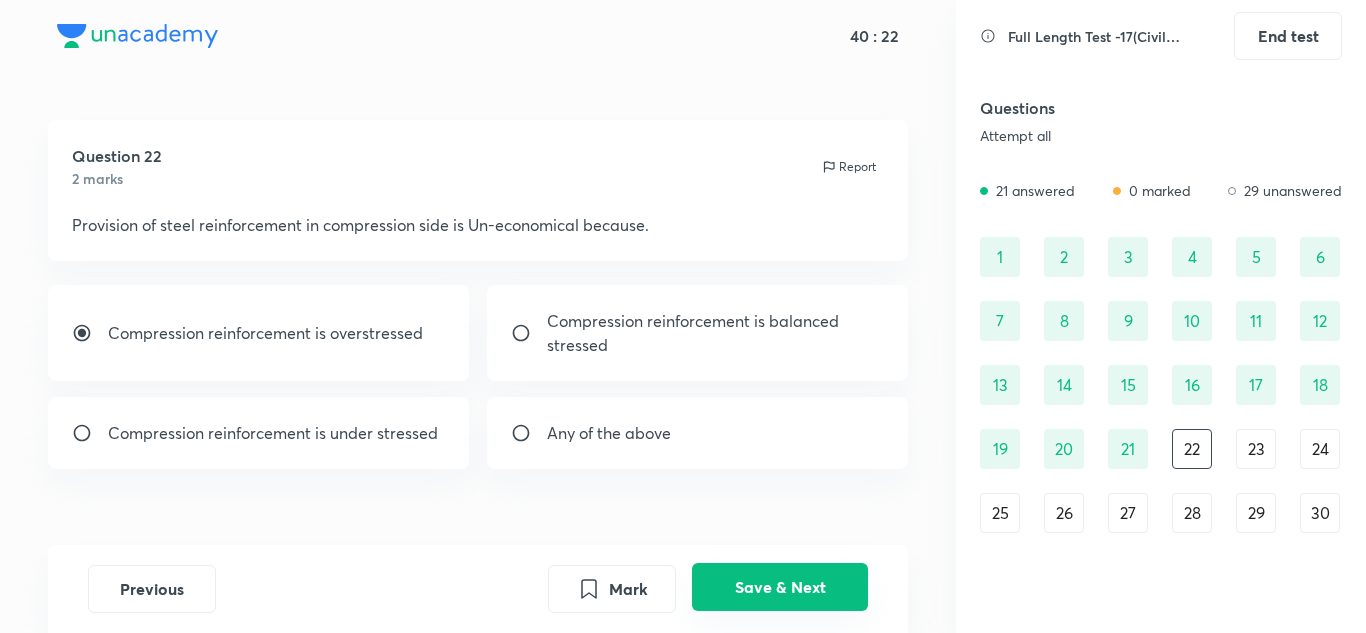 click on "Save & Next" at bounding box center (780, 587) 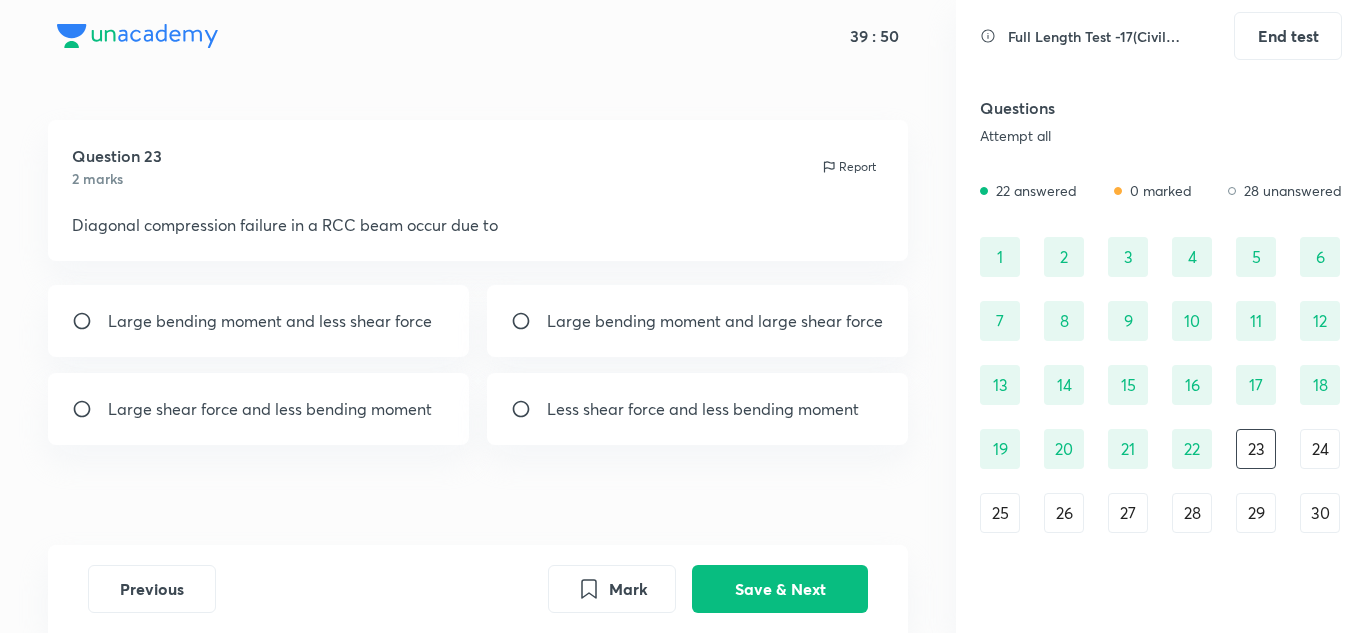 click on "Large bending moment and large shear force" at bounding box center (698, 321) 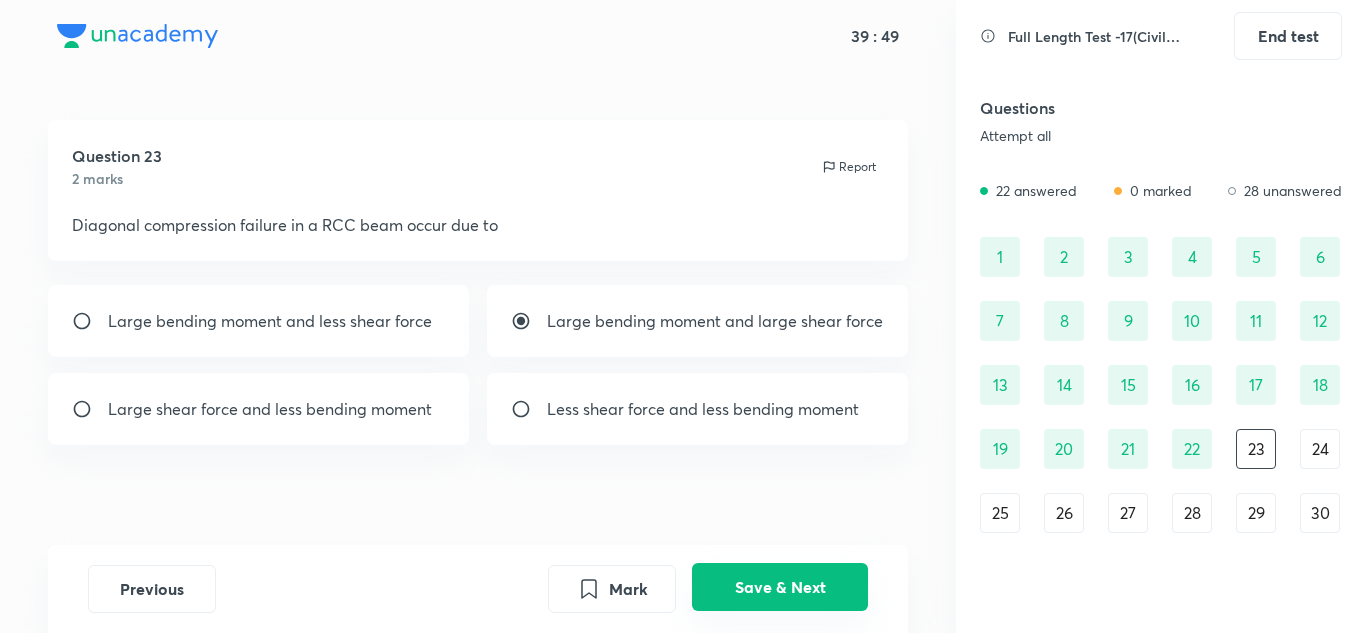 click on "Save & Next" at bounding box center (780, 587) 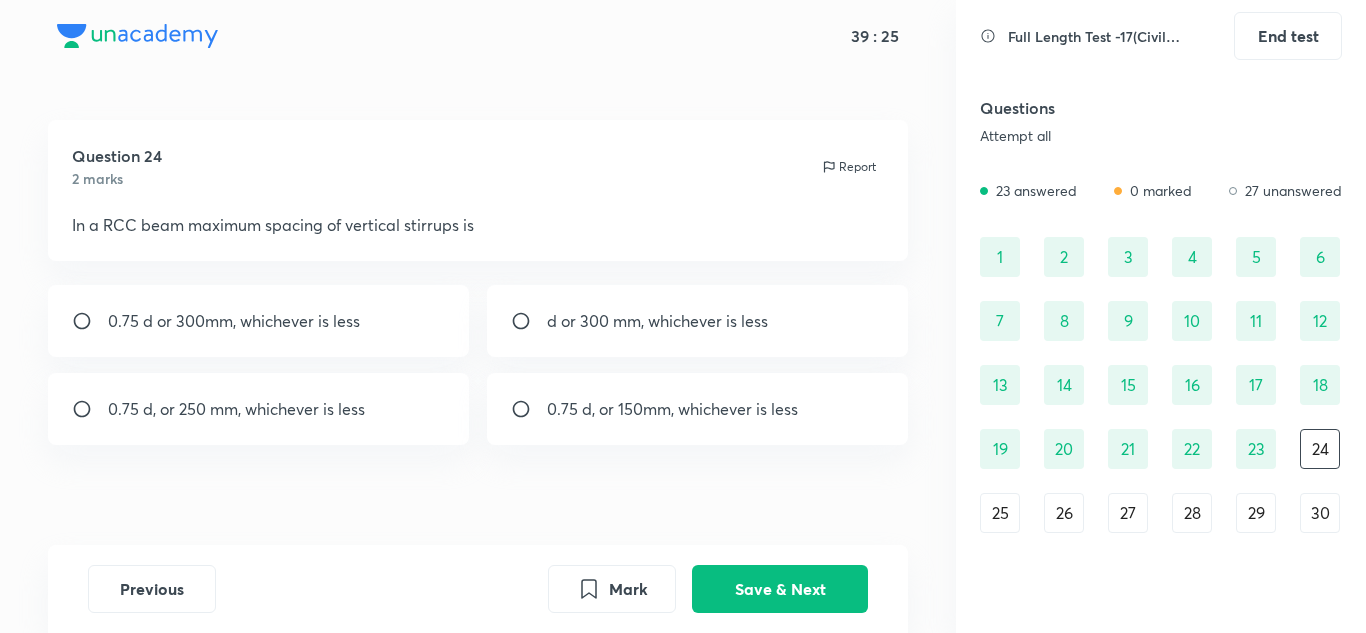 click on "0.75 d or 300mm, whichever is less" at bounding box center [234, 321] 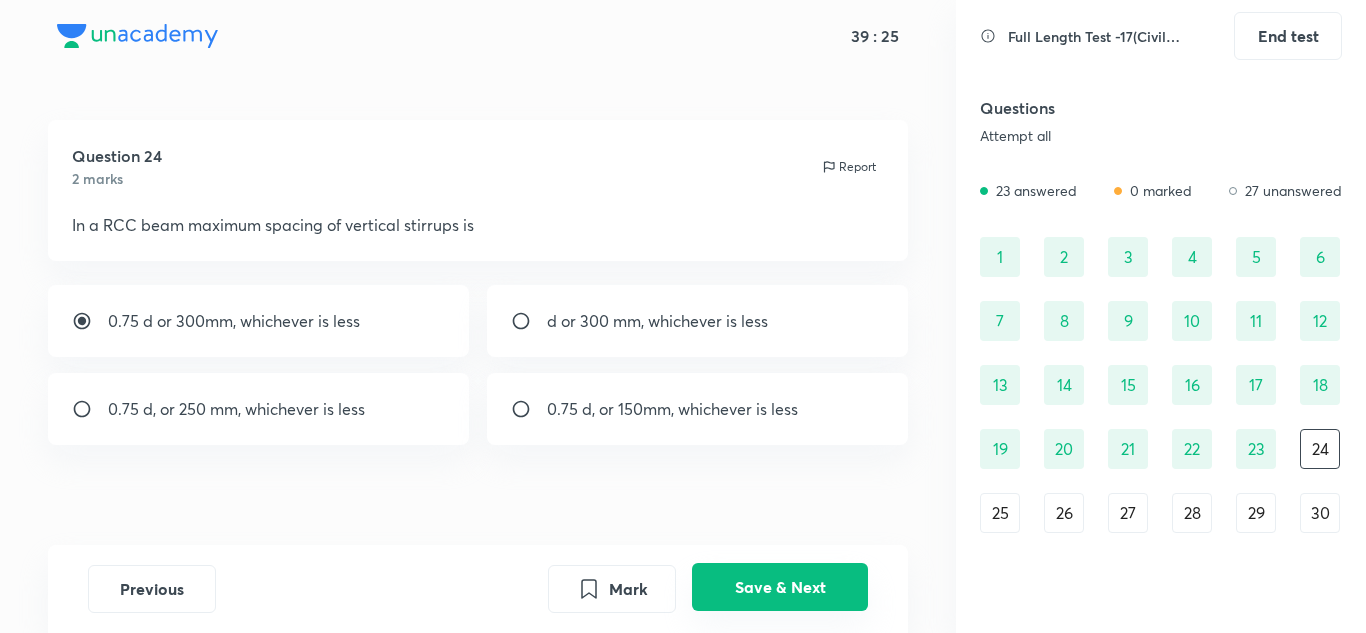 click on "Save & Next" at bounding box center (780, 587) 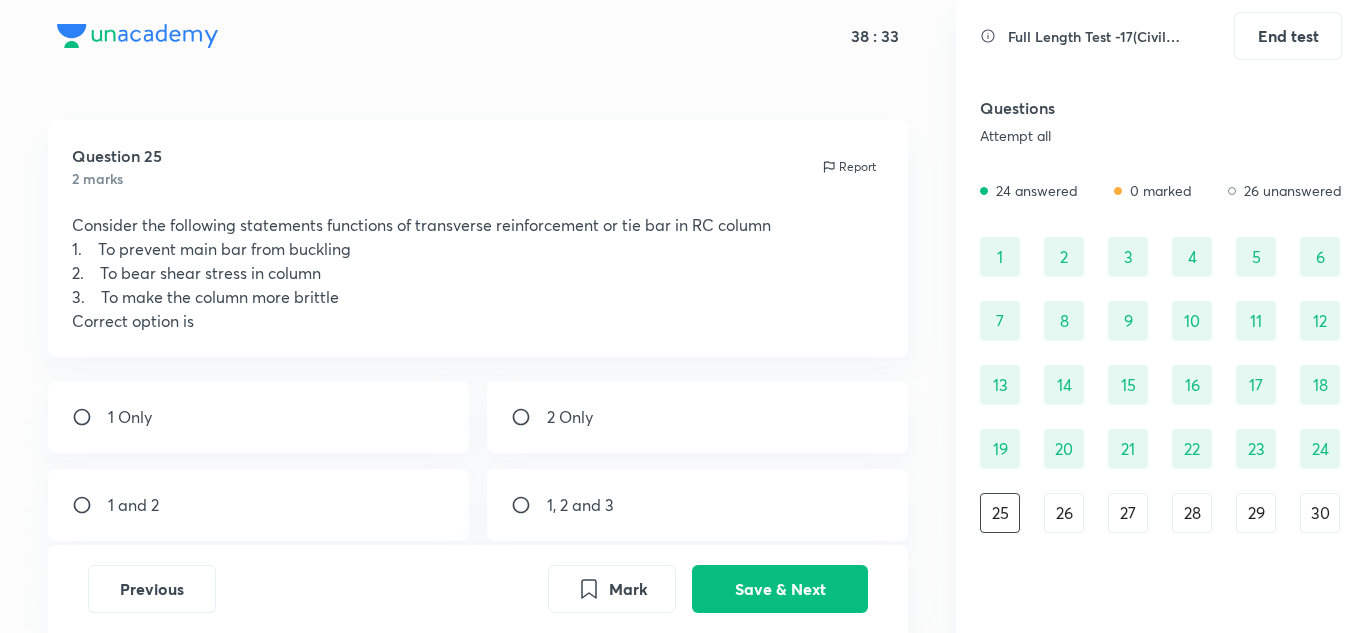 click on "1 and 2" at bounding box center (259, 505) 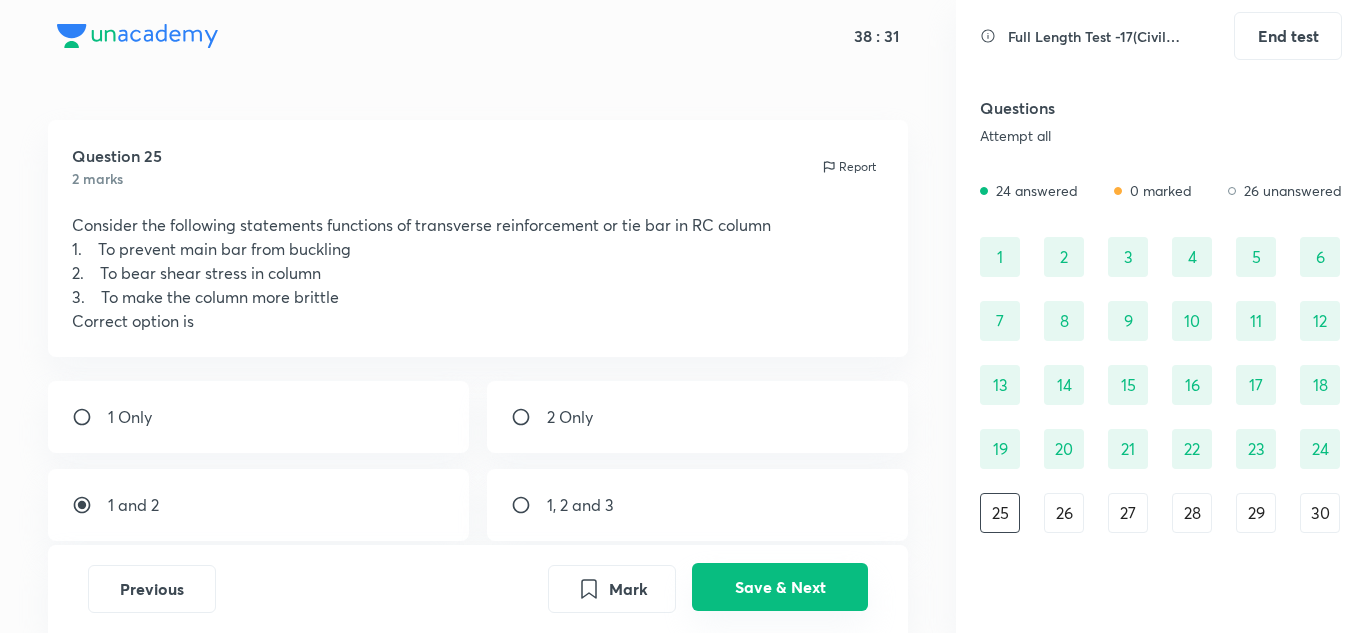 click on "Save & Next" at bounding box center [780, 587] 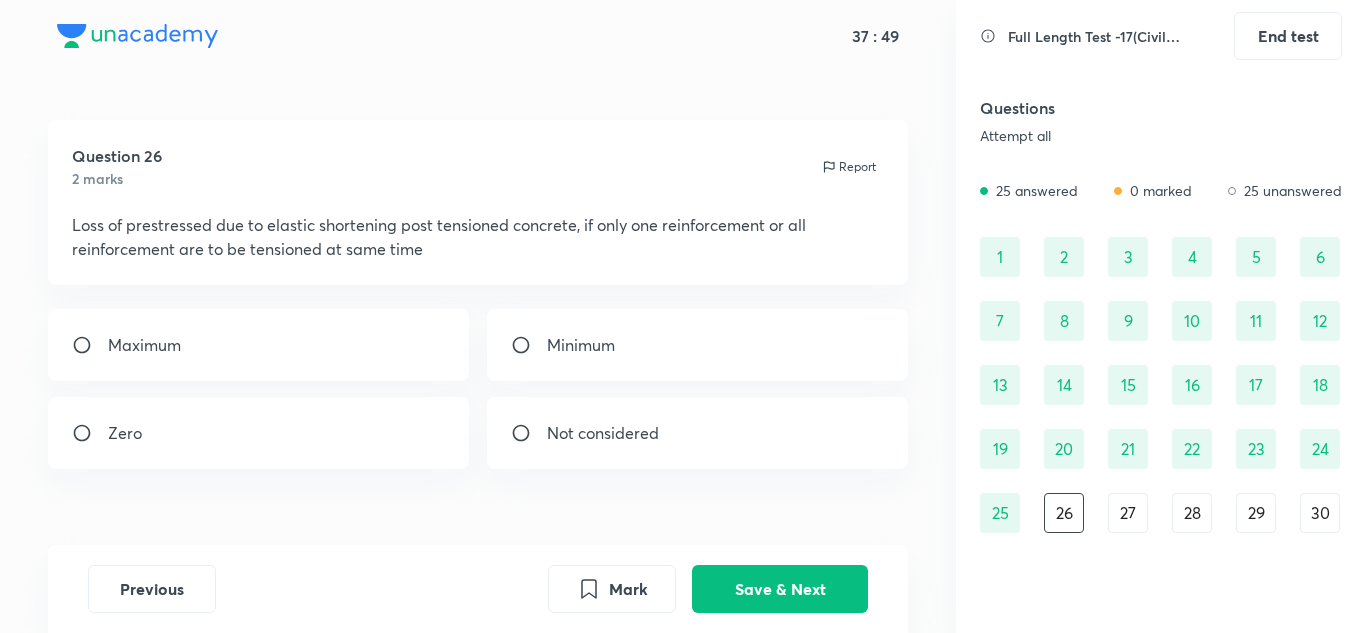 click on "Minimum" at bounding box center [698, 345] 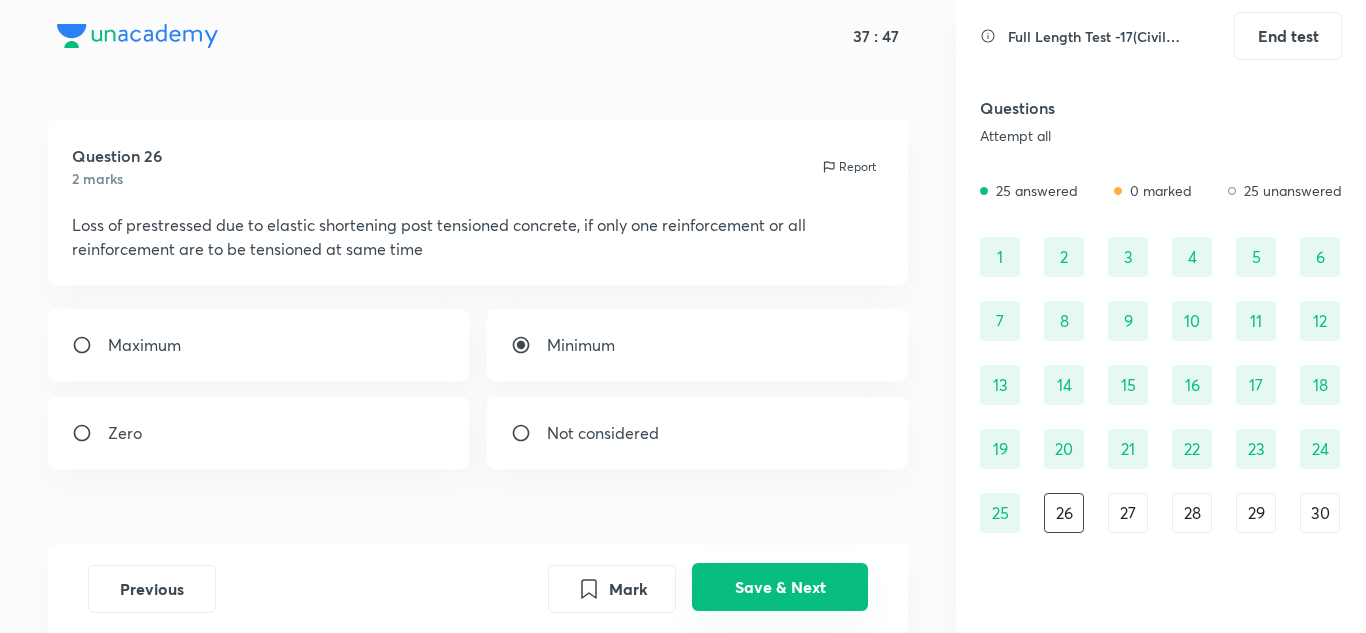 click on "Save & Next" at bounding box center [780, 587] 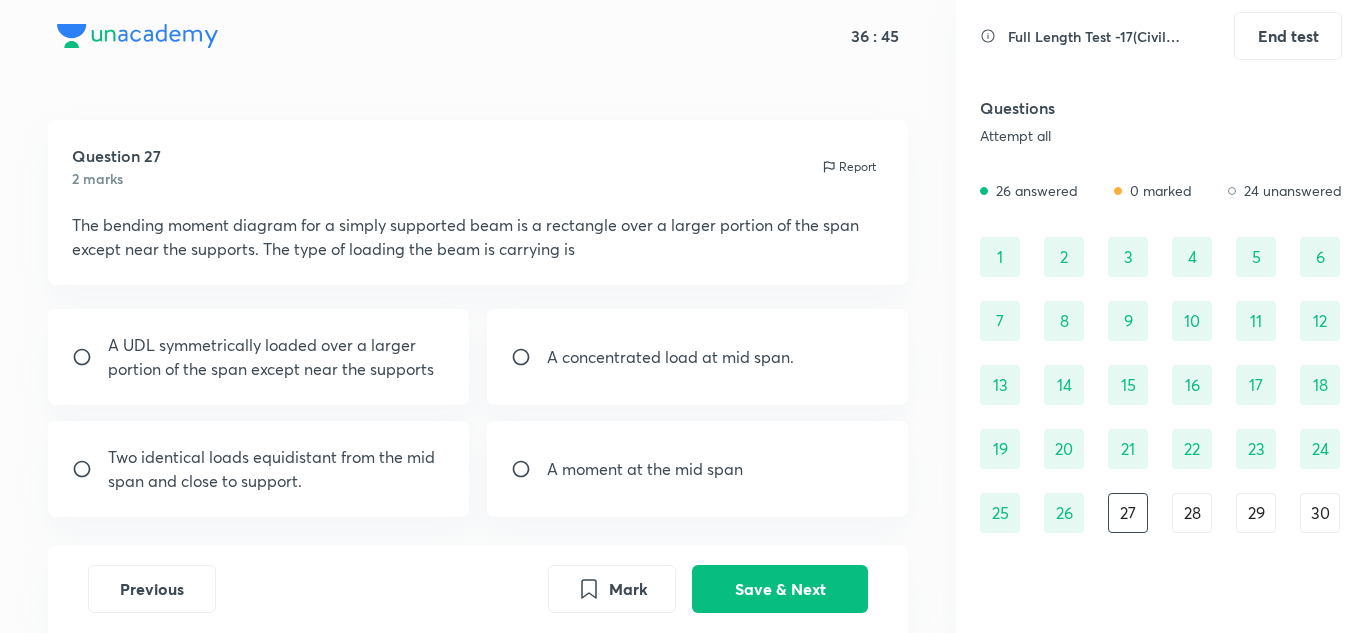 click on "A moment at the mid span" at bounding box center [645, 469] 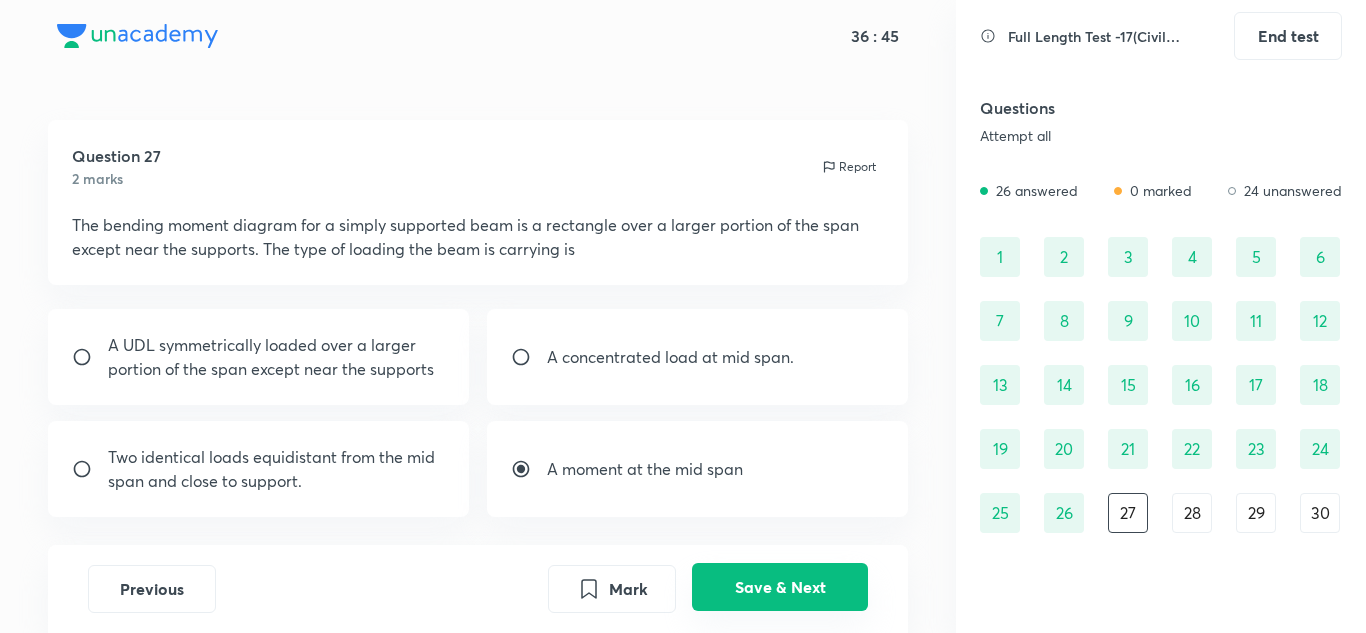 click on "Save & Next" at bounding box center (780, 587) 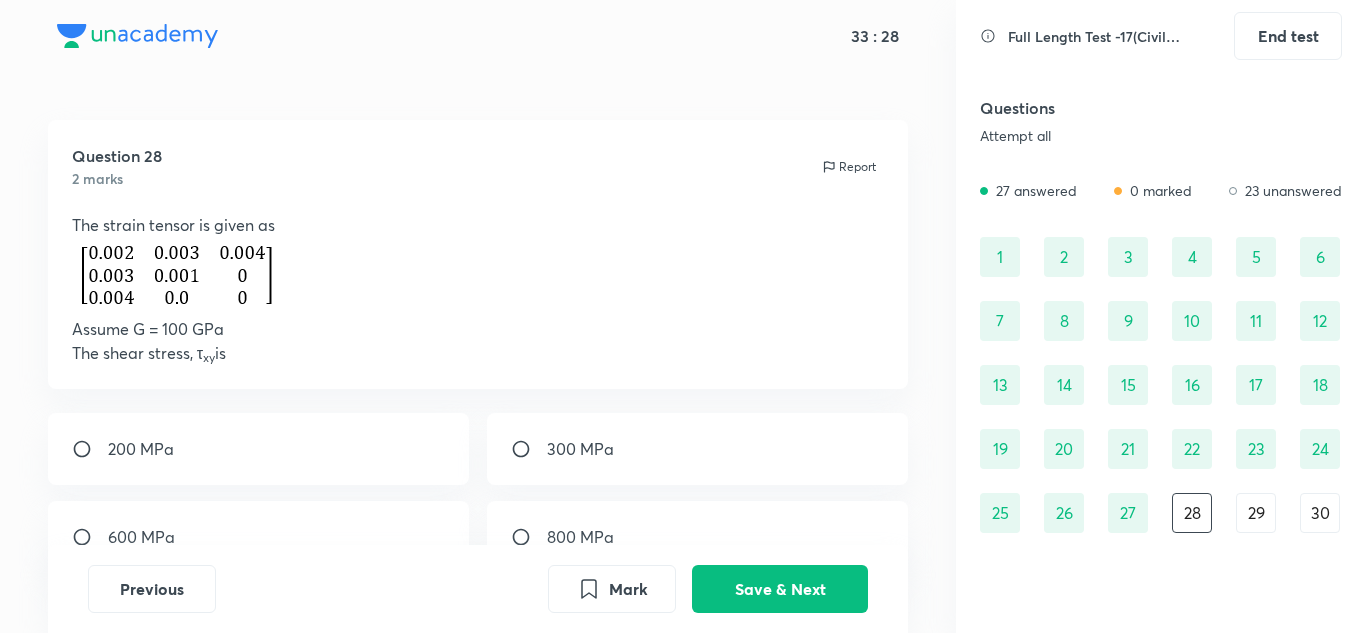 click on "600 MPa" at bounding box center [259, 537] 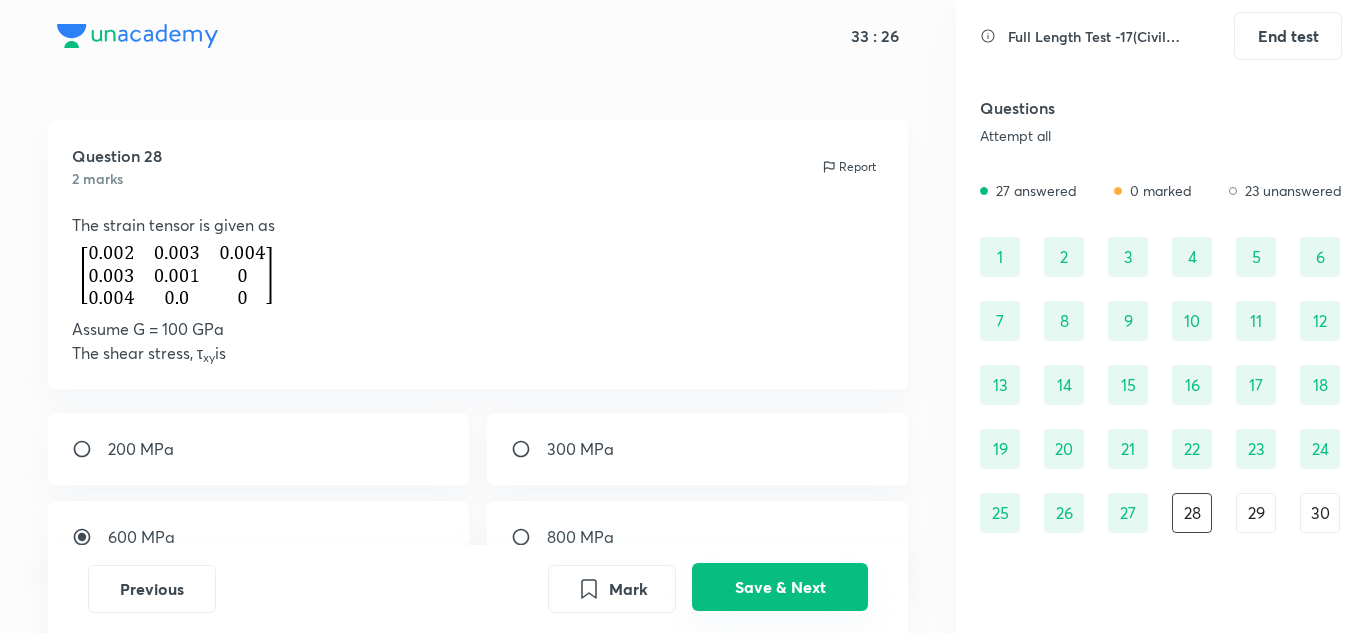click on "Save & Next" at bounding box center [780, 587] 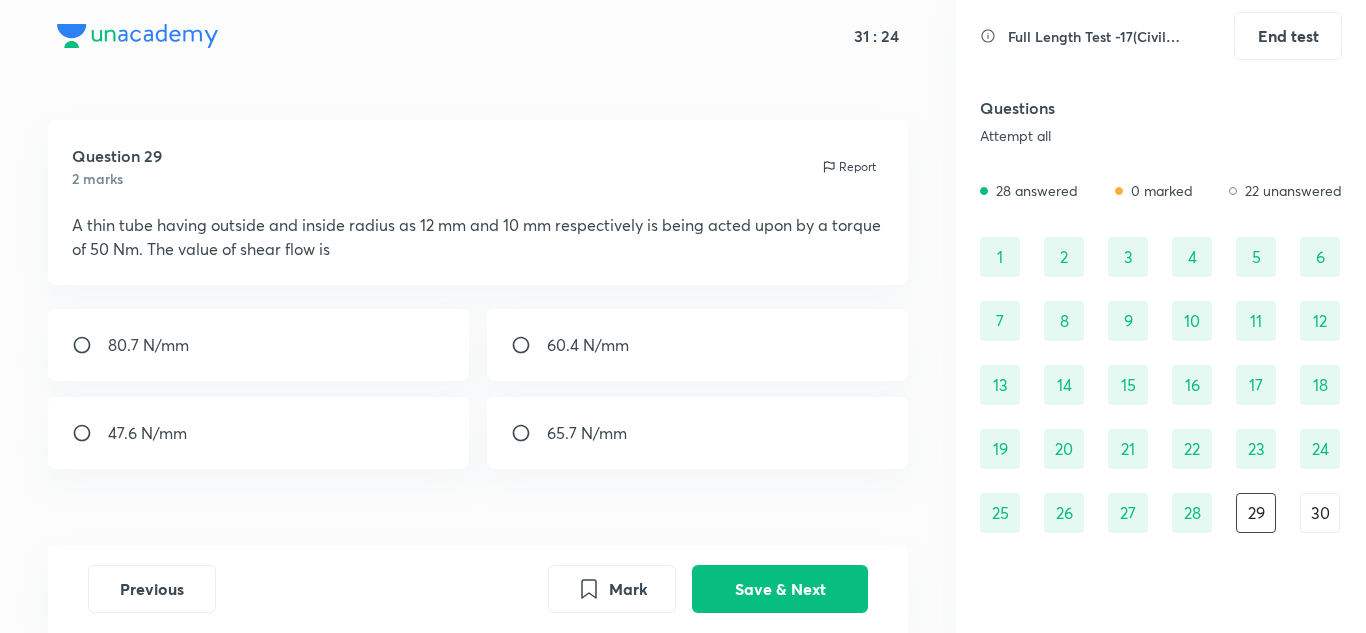 click on "65.7 N/mm" at bounding box center [698, 433] 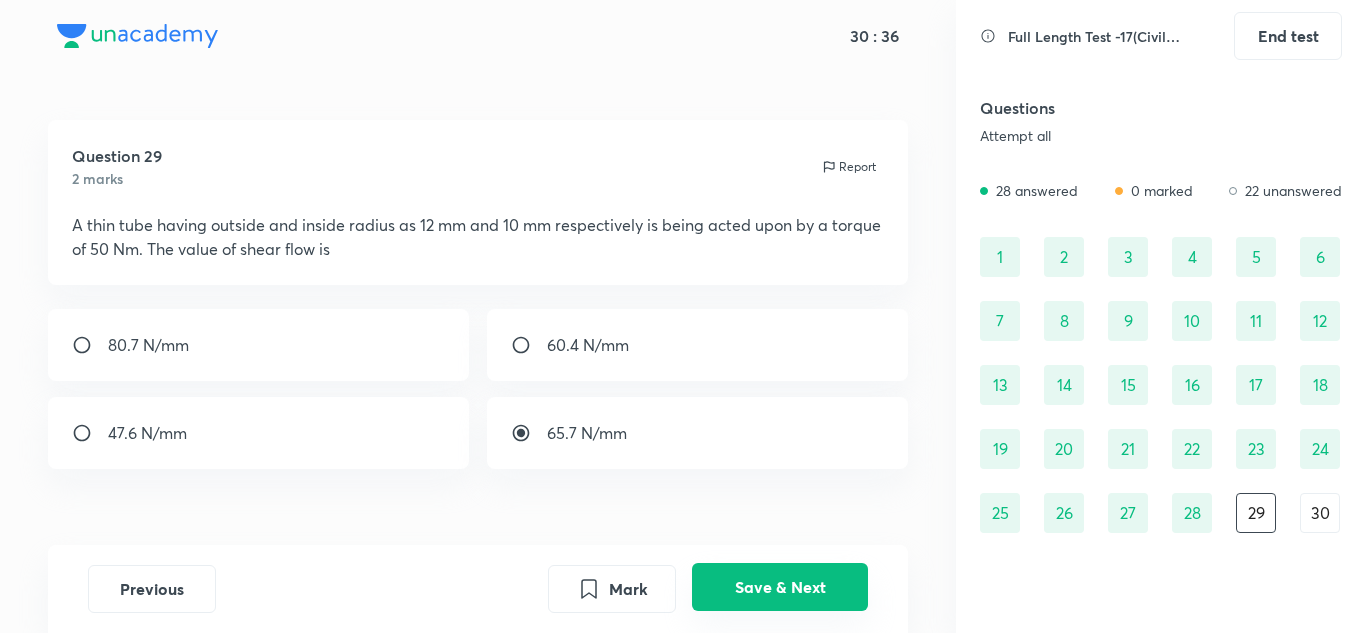 click on "Save & Next" at bounding box center (780, 587) 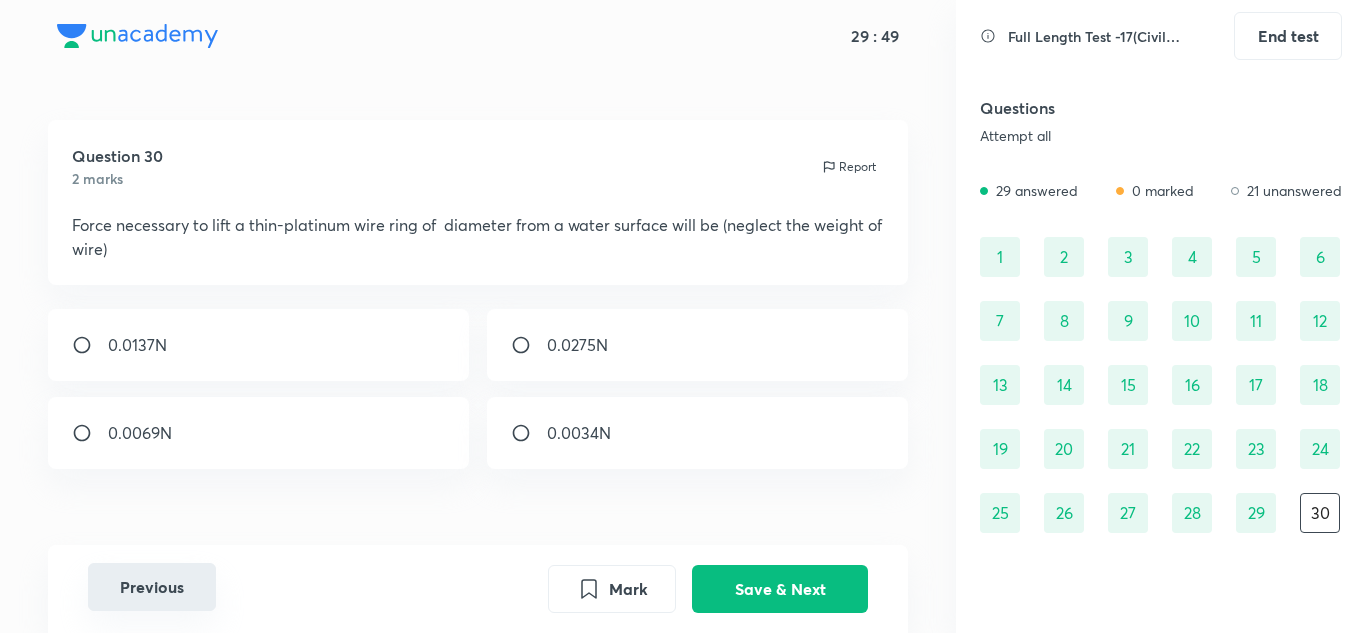 click on "Previous" at bounding box center [152, 587] 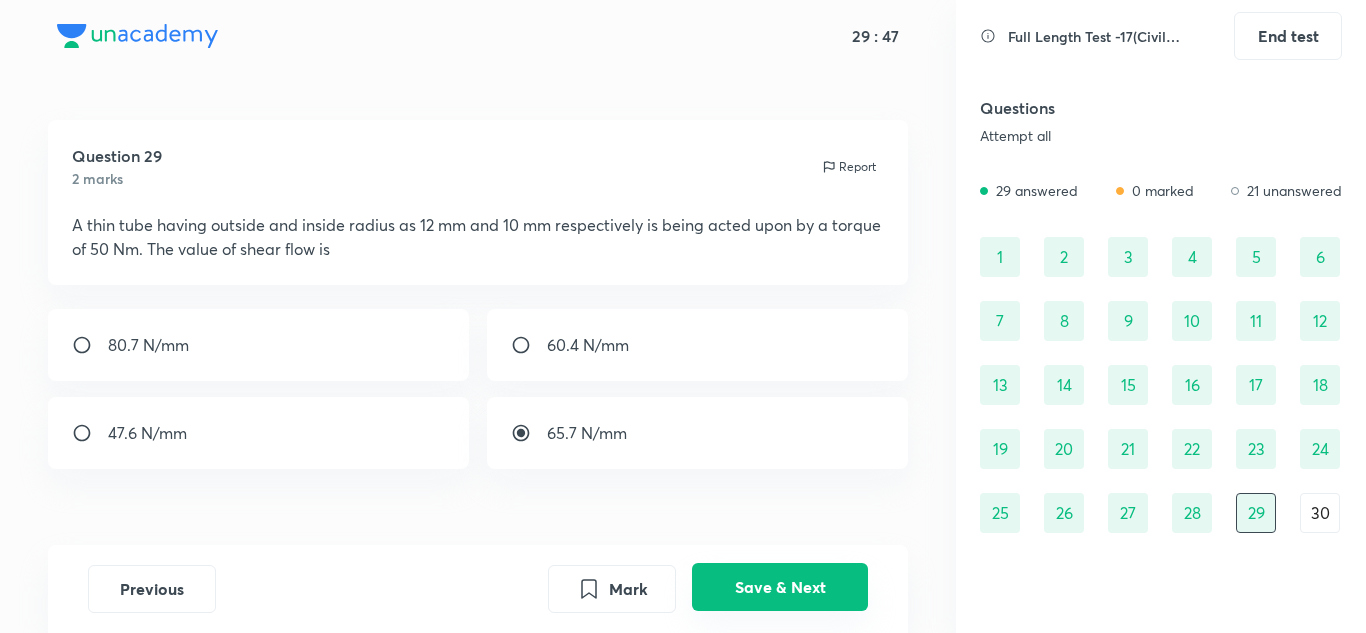 click on "Save & Next" at bounding box center [780, 587] 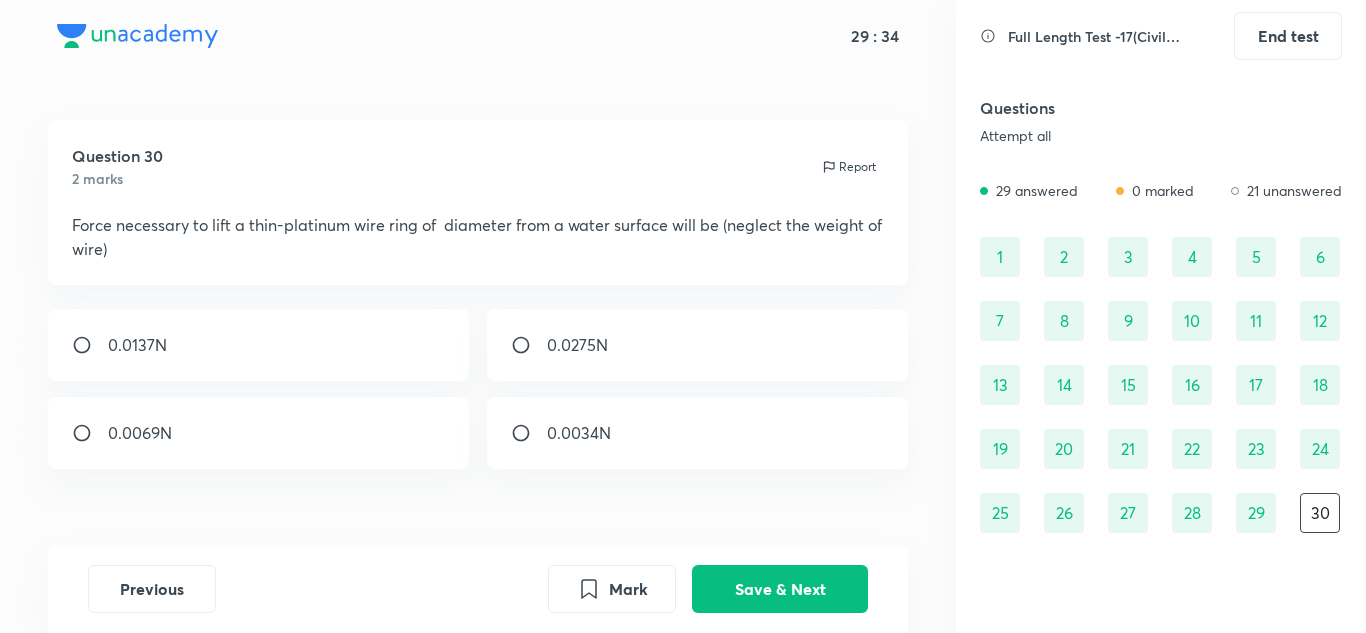 click on "0.0034N" at bounding box center (579, 433) 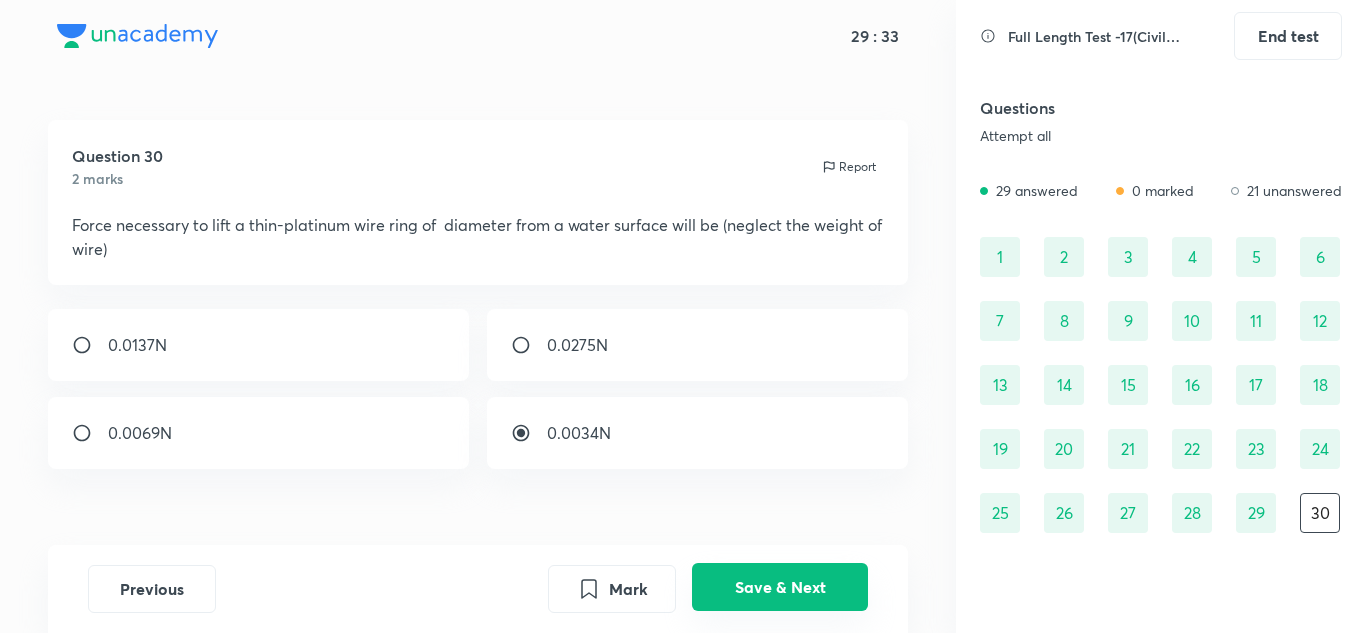 click on "Save & Next" at bounding box center (780, 587) 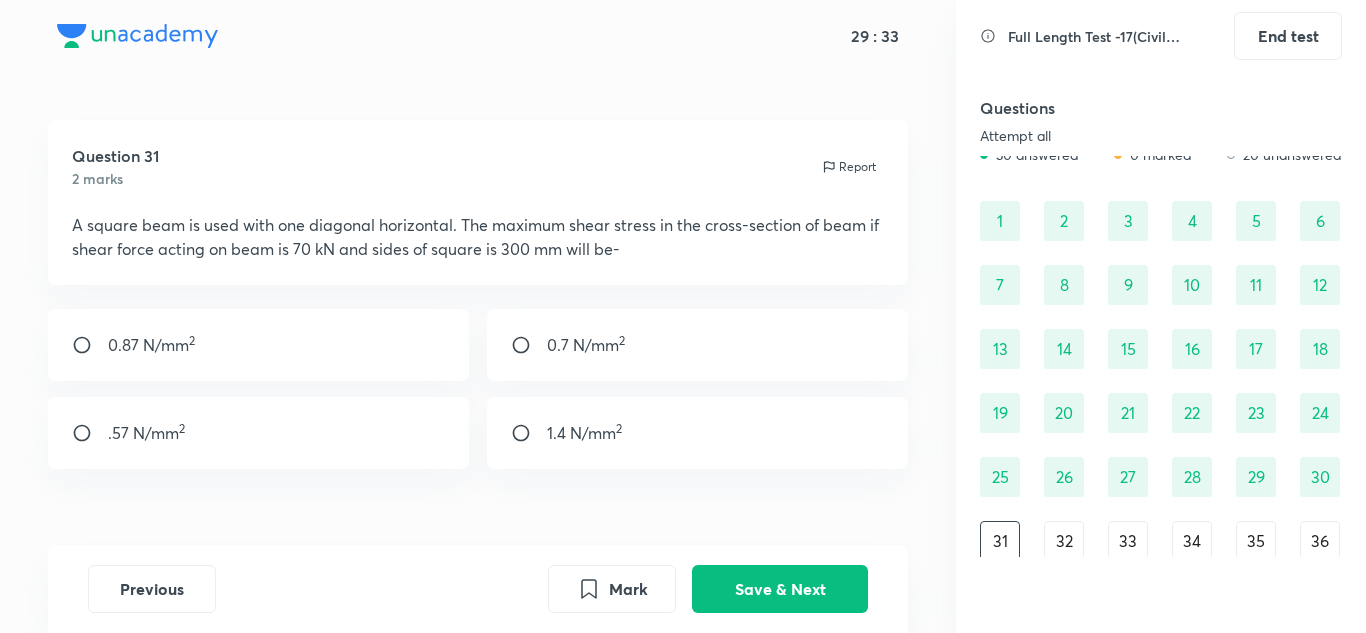 scroll, scrollTop: 40, scrollLeft: 0, axis: vertical 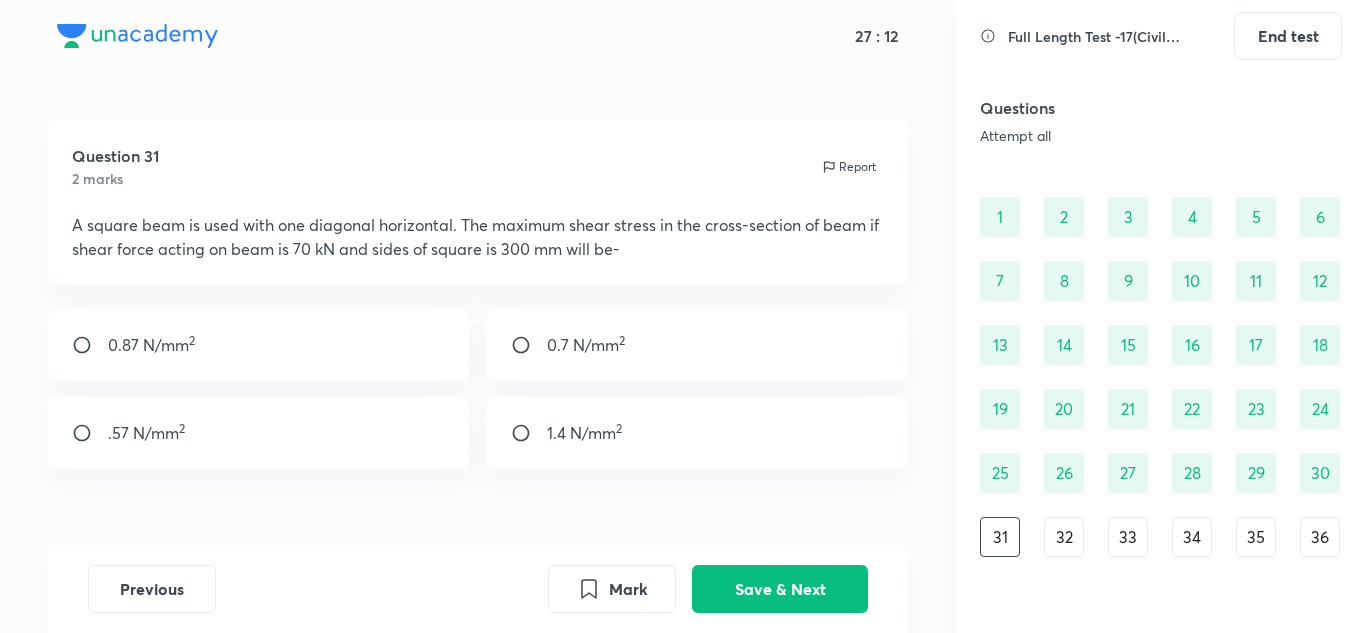 click on "1.4 N/mm 2" at bounding box center [584, 433] 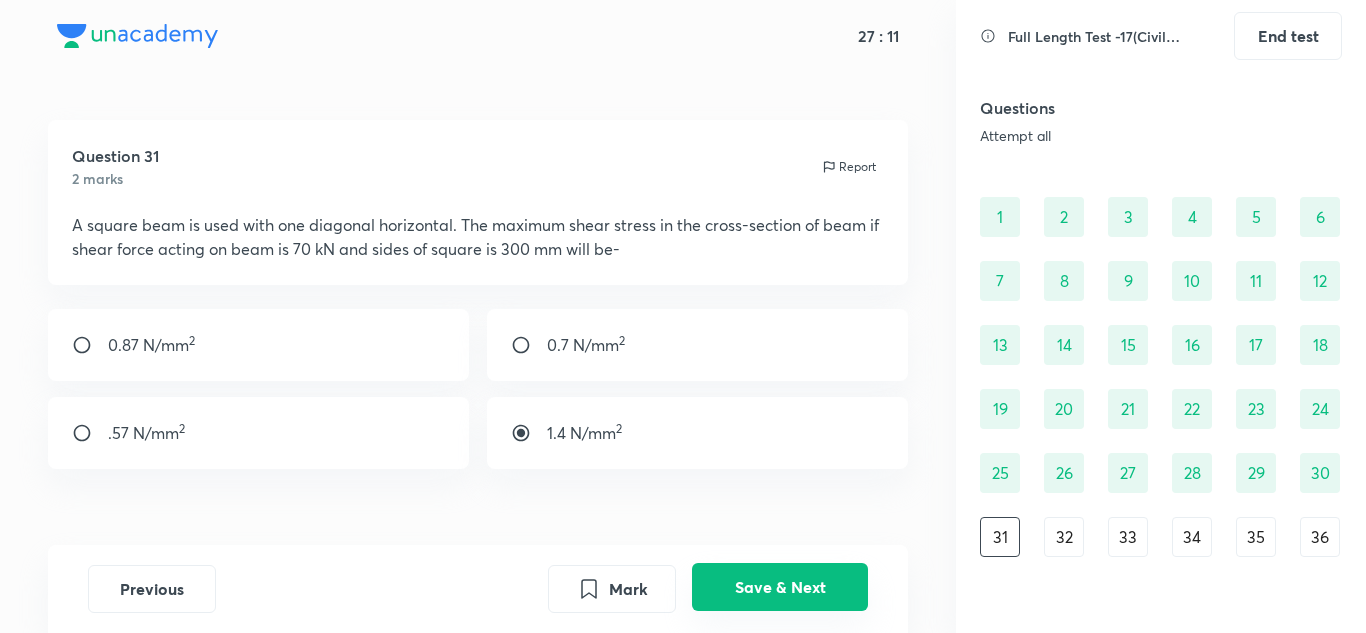 click on "Save & Next" at bounding box center (780, 587) 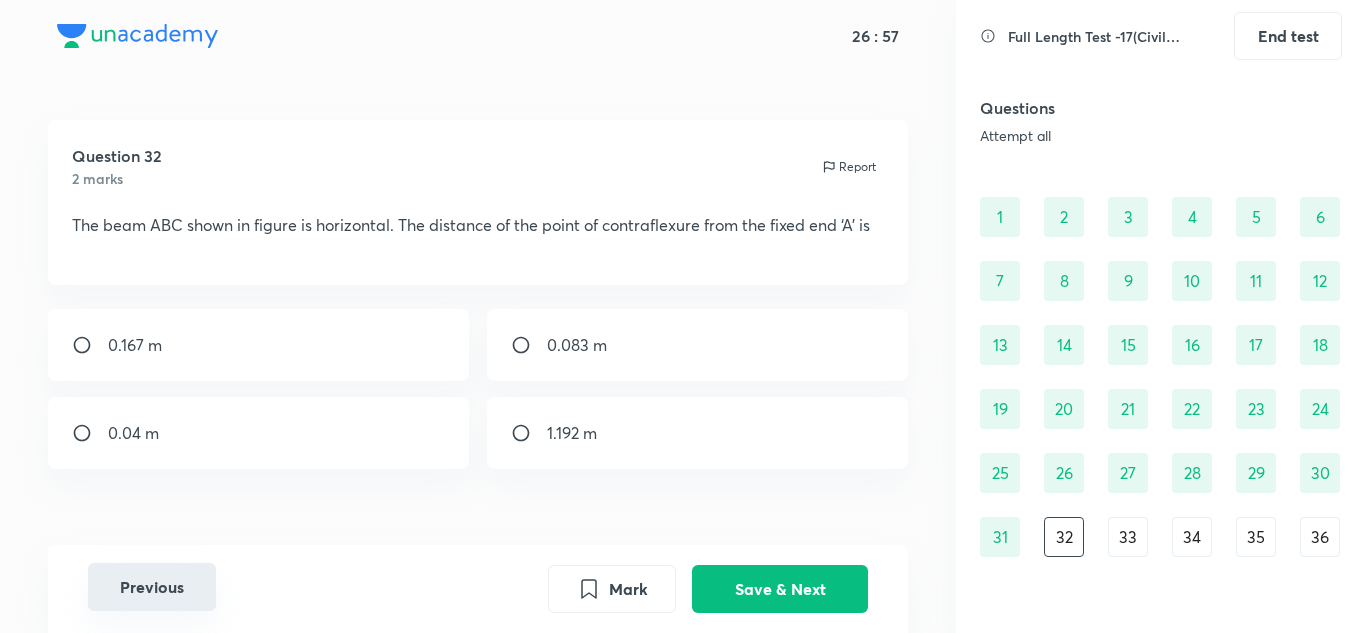 click on "Previous" at bounding box center [152, 587] 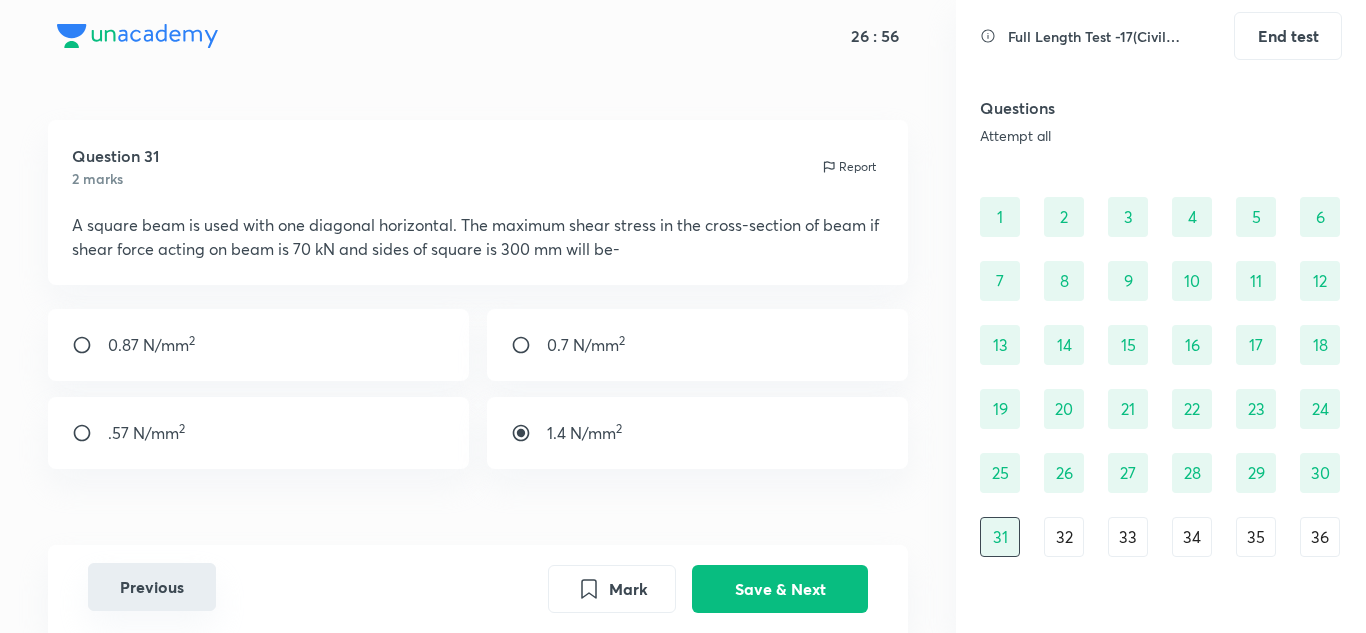 click on "Previous" at bounding box center [152, 587] 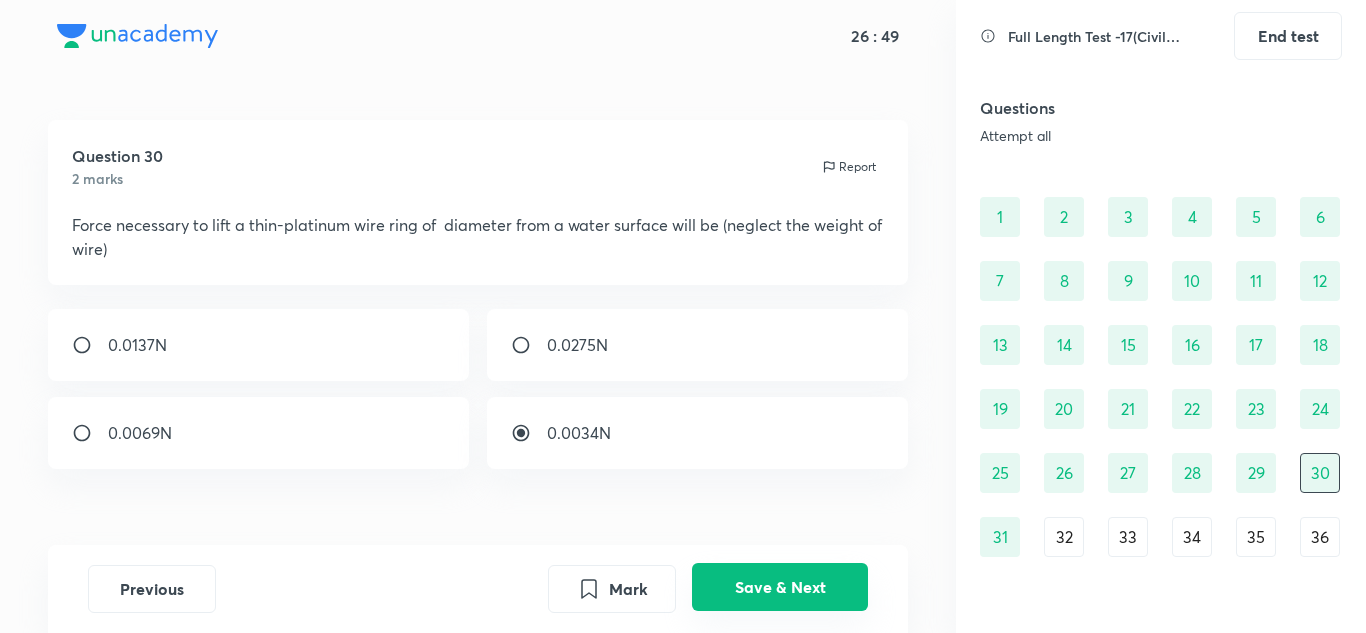 click on "Save & Next" at bounding box center (780, 587) 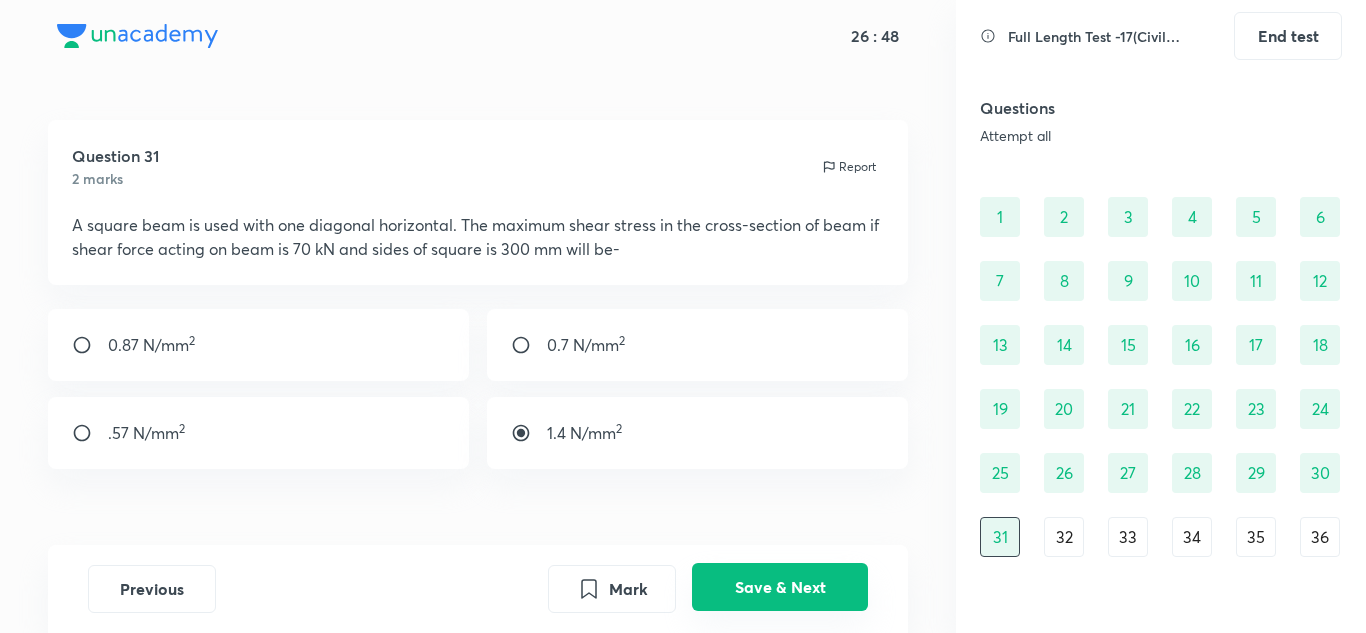 click on "Save & Next" at bounding box center (780, 587) 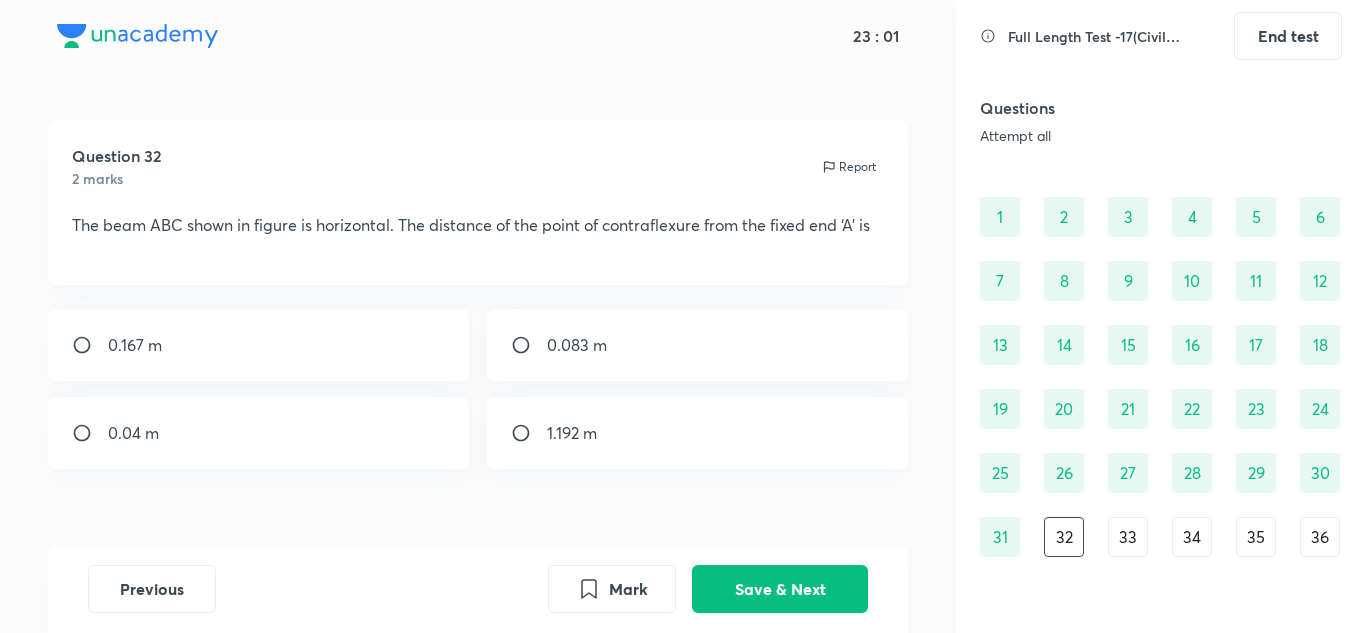 click on "0.04 m" at bounding box center [259, 433] 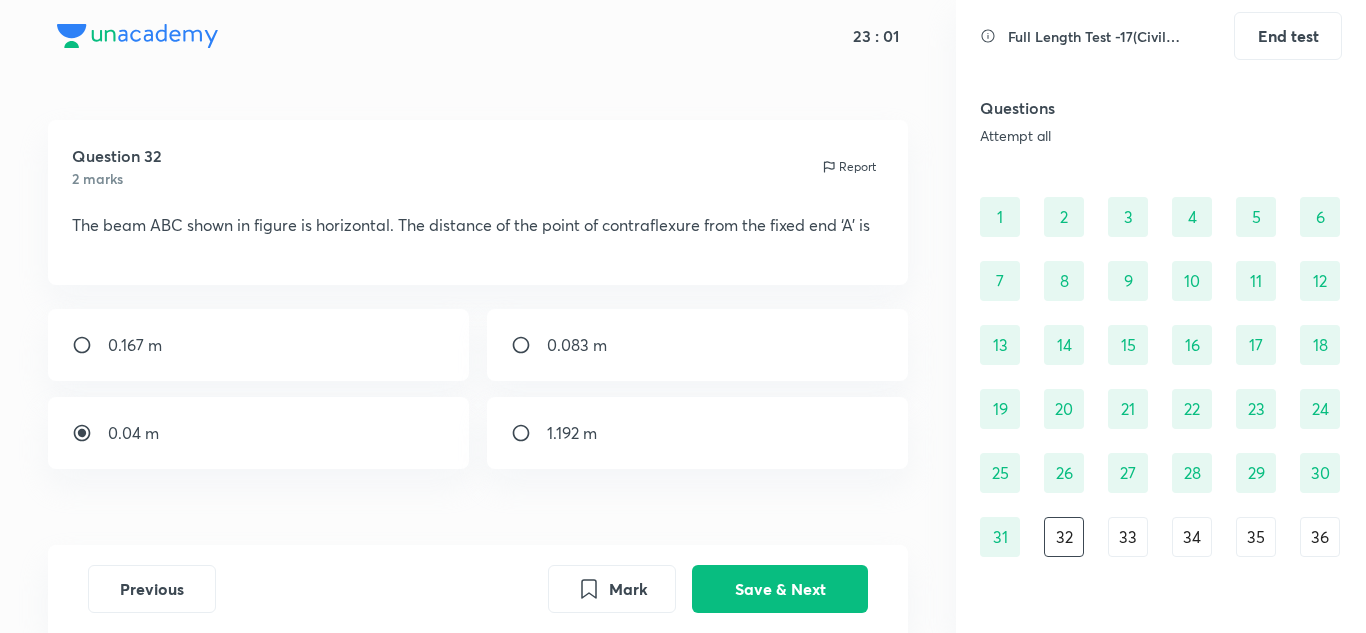 radio on "true" 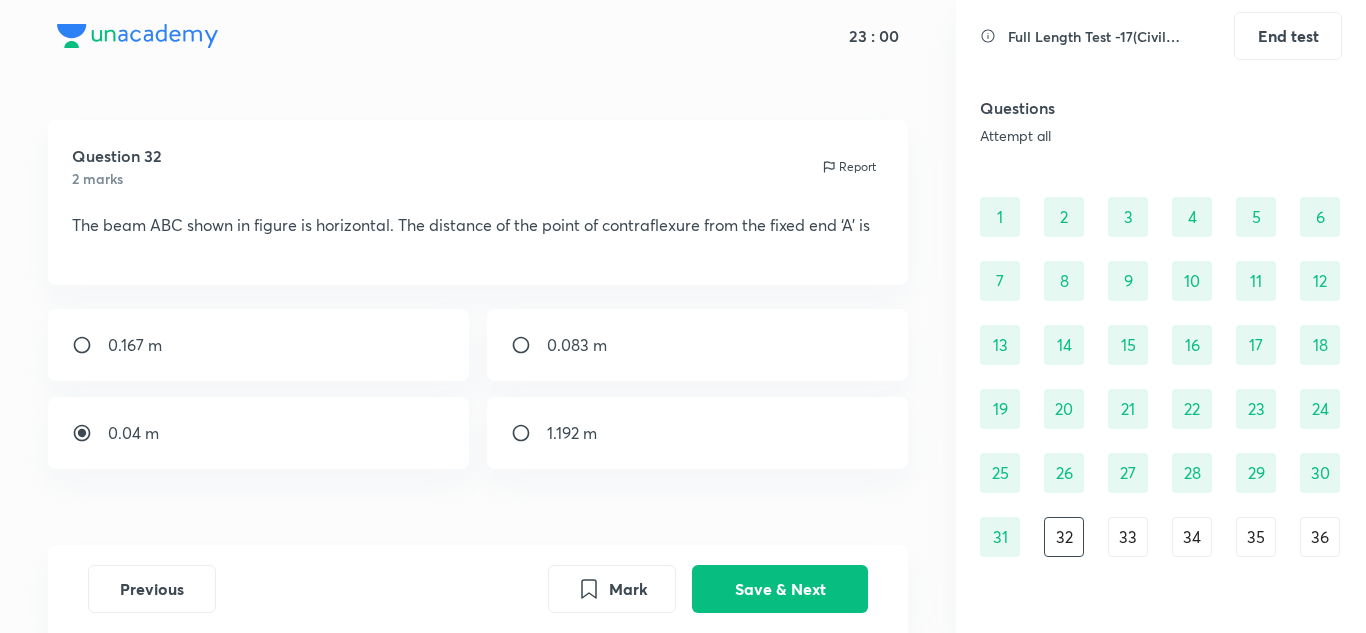 click at bounding box center [529, 433] 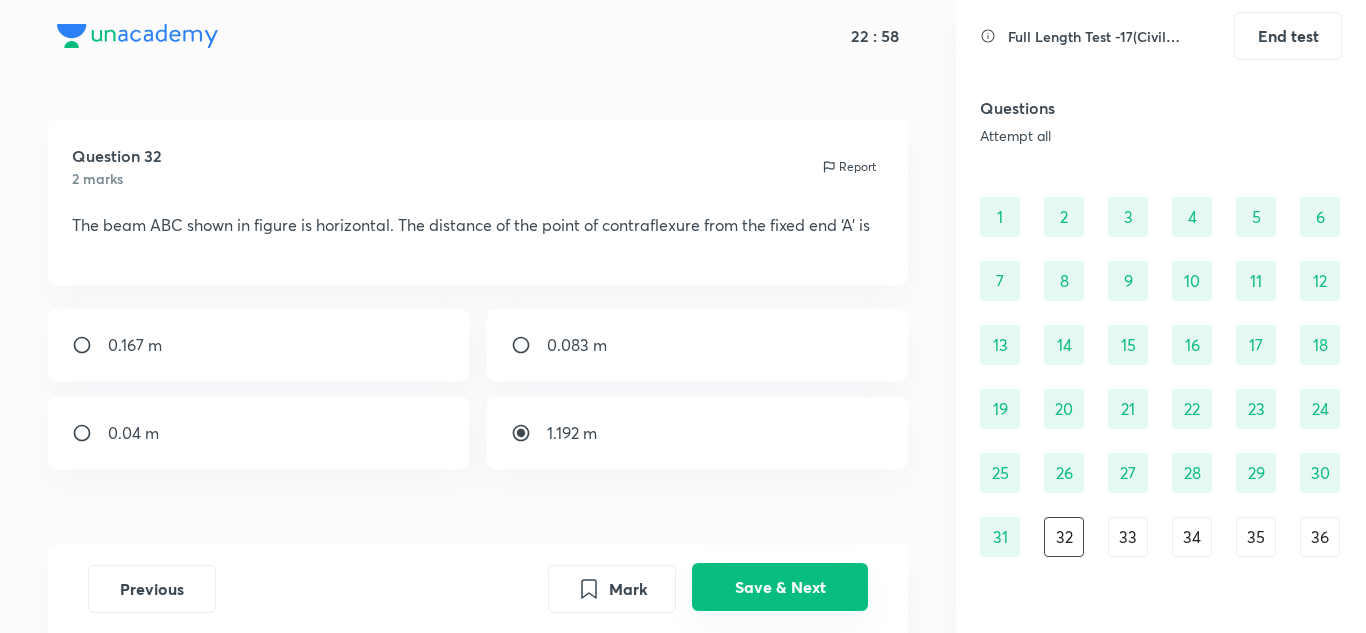 click on "Save & Next" at bounding box center [780, 587] 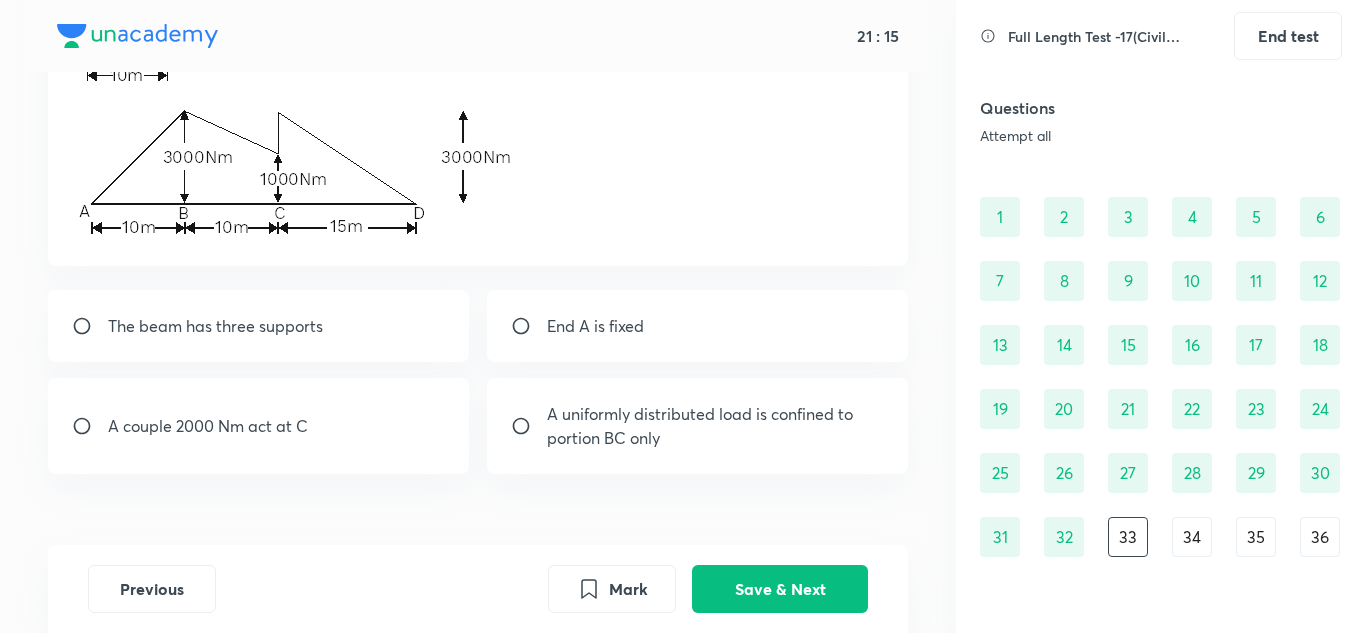 scroll, scrollTop: 325, scrollLeft: 0, axis: vertical 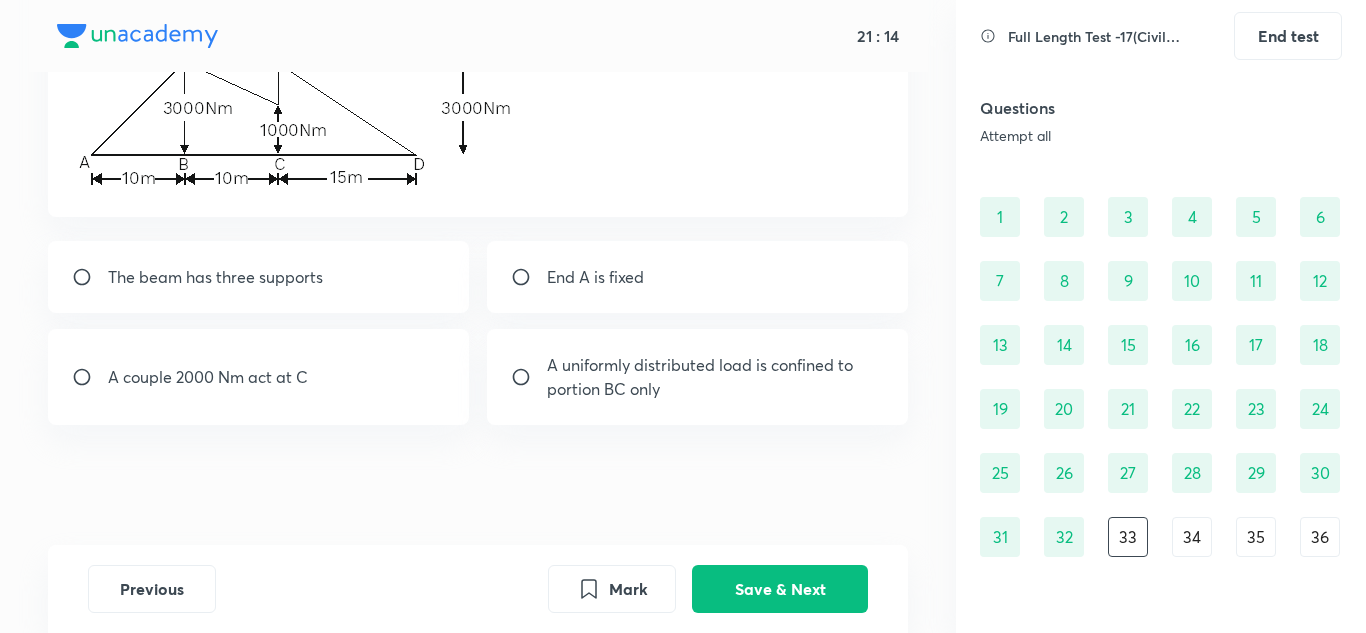 click on "End A is fixed" at bounding box center (698, 277) 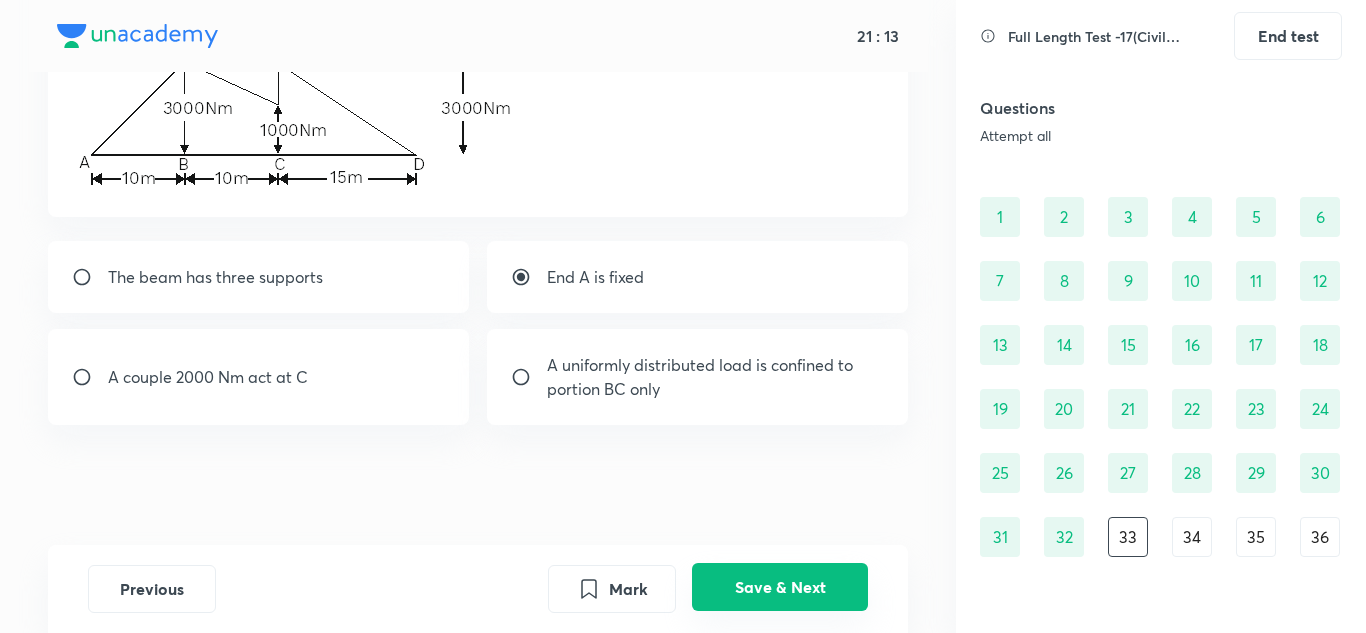 click on "Save & Next" at bounding box center (780, 587) 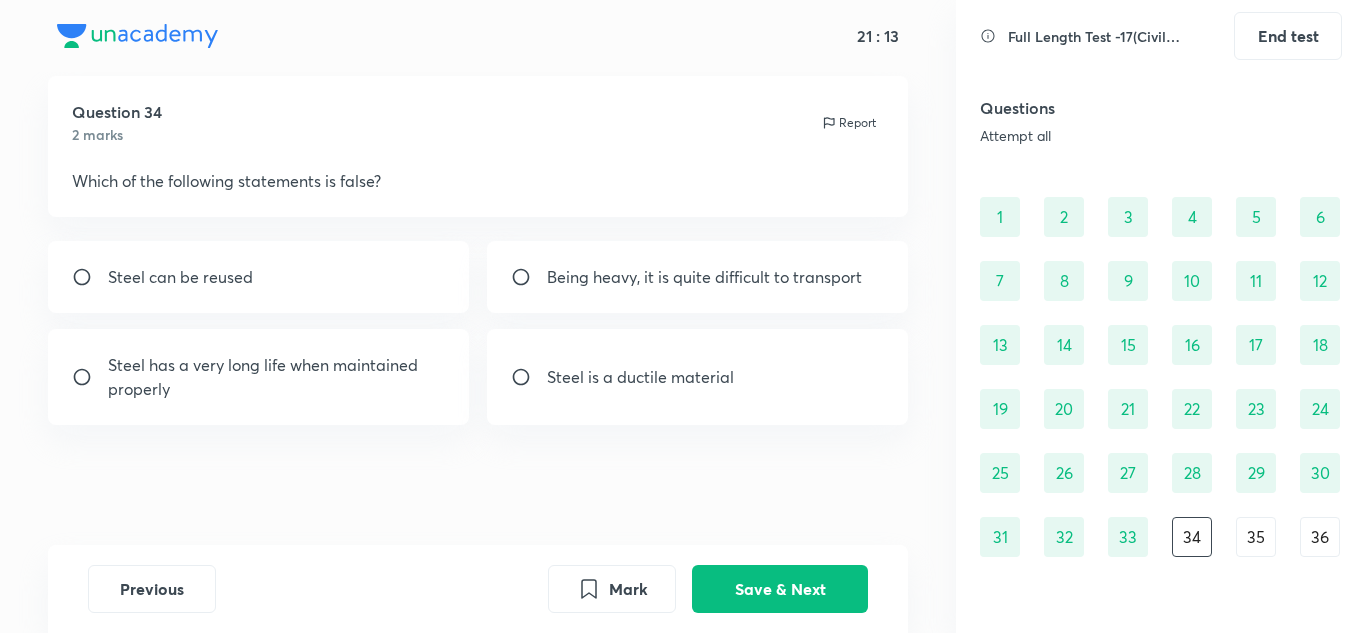scroll, scrollTop: 44, scrollLeft: 0, axis: vertical 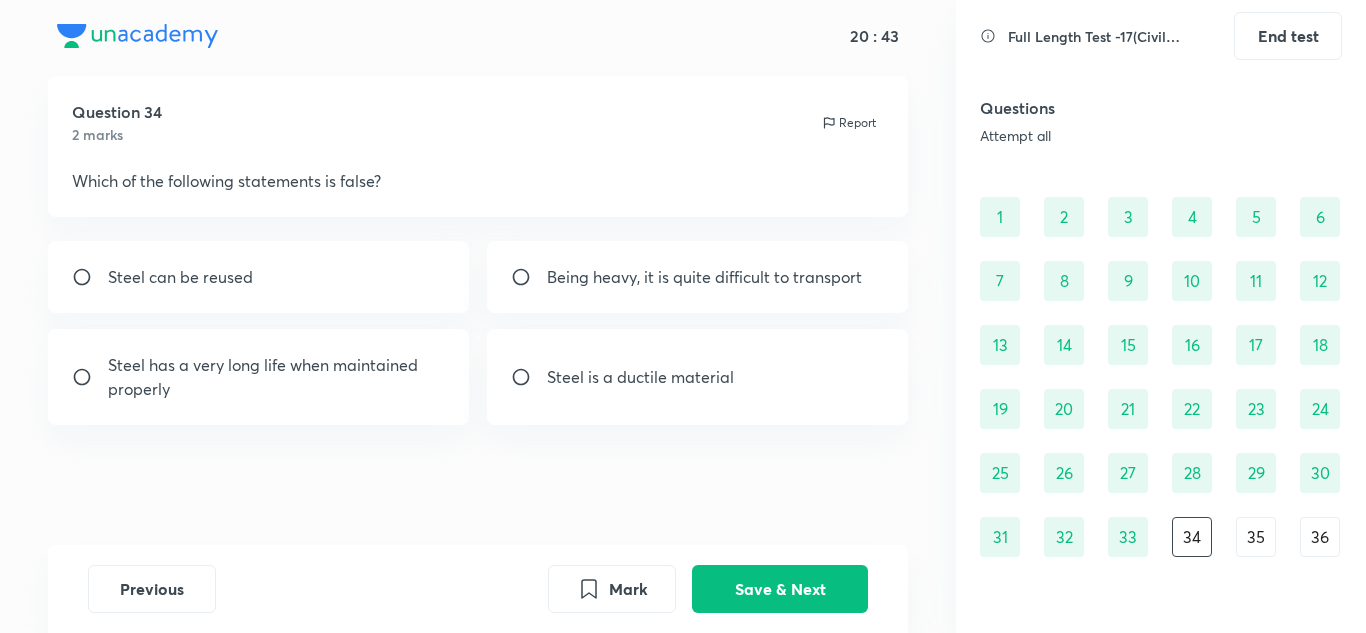 click on "﻿Steel can be reused" at bounding box center [259, 277] 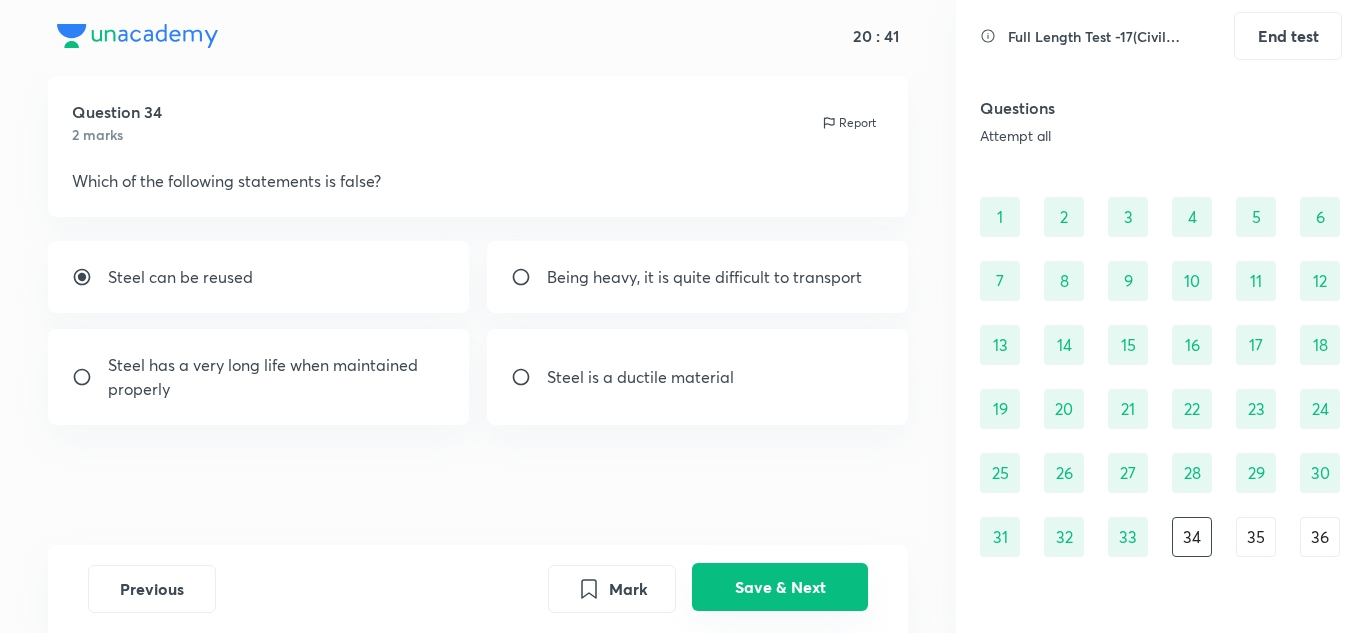 click on "Save & Next" at bounding box center [780, 587] 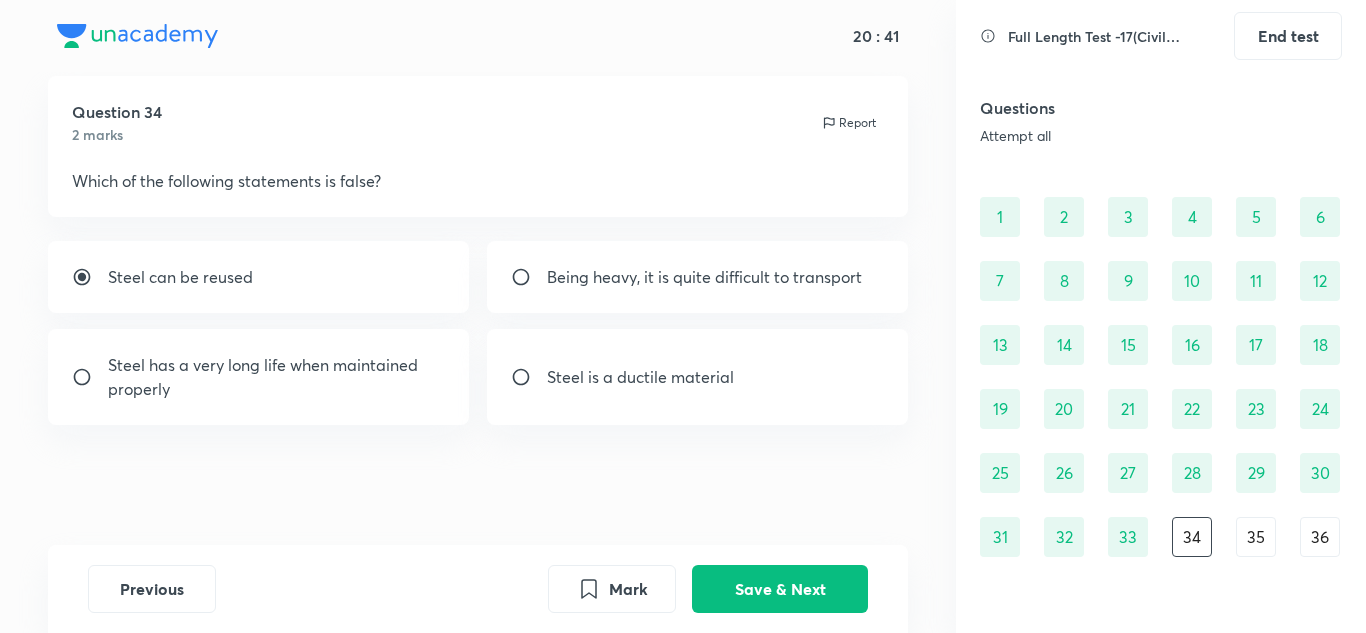 scroll, scrollTop: 20, scrollLeft: 0, axis: vertical 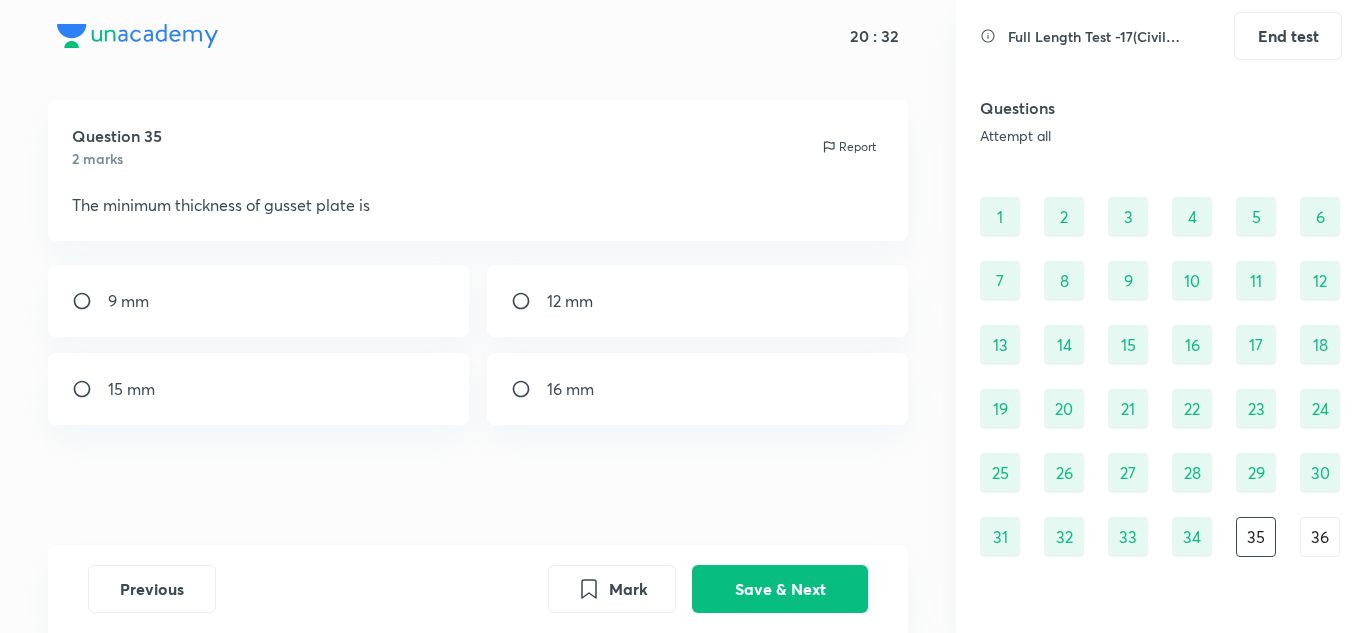 click on "16 mm" at bounding box center [698, 389] 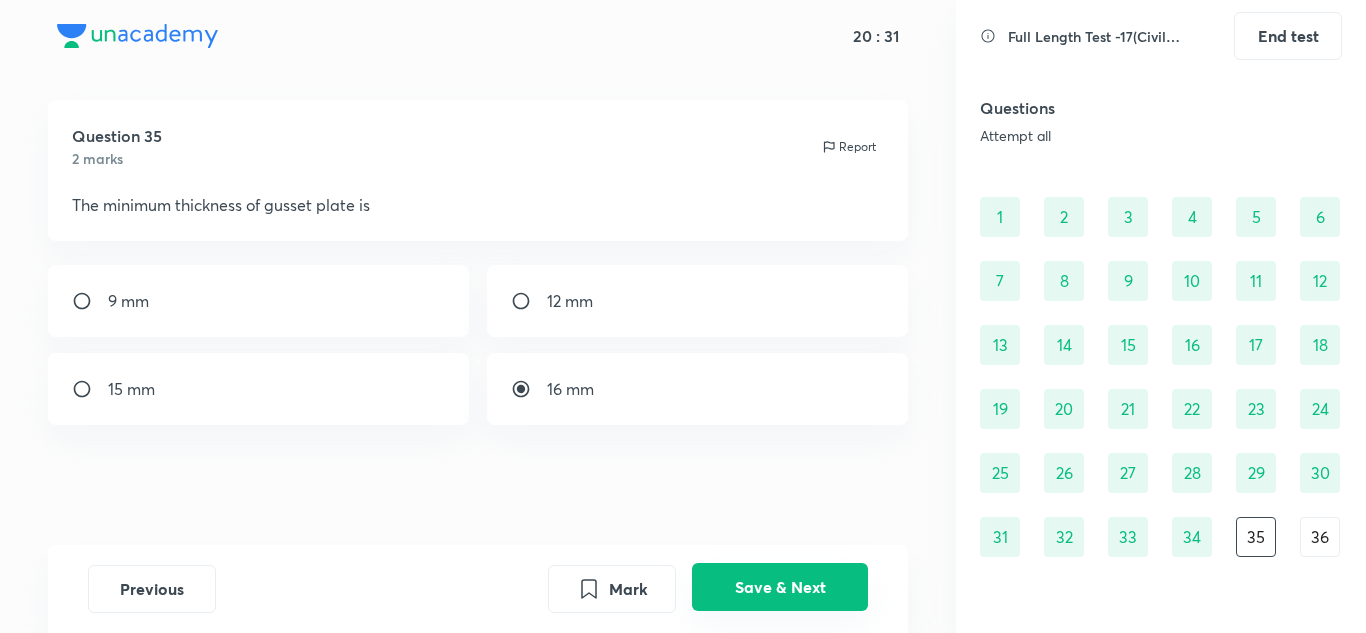 click on "Save & Next" at bounding box center [780, 587] 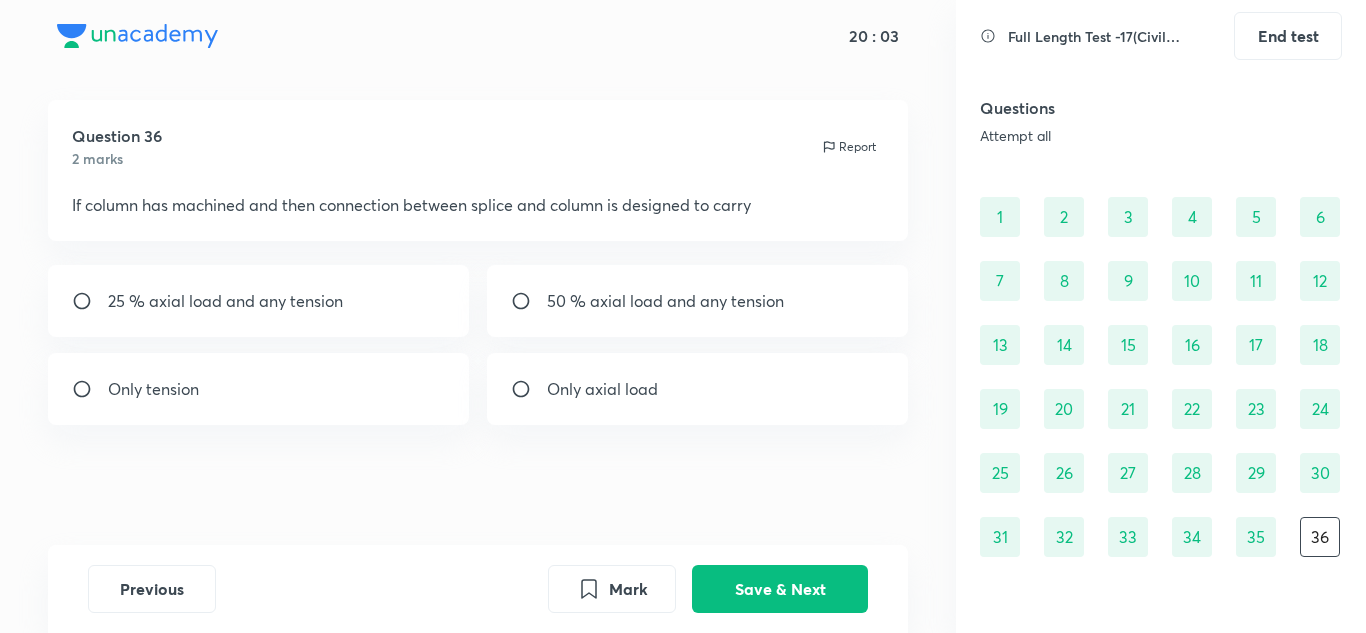 click on "Only axial load" at bounding box center [602, 389] 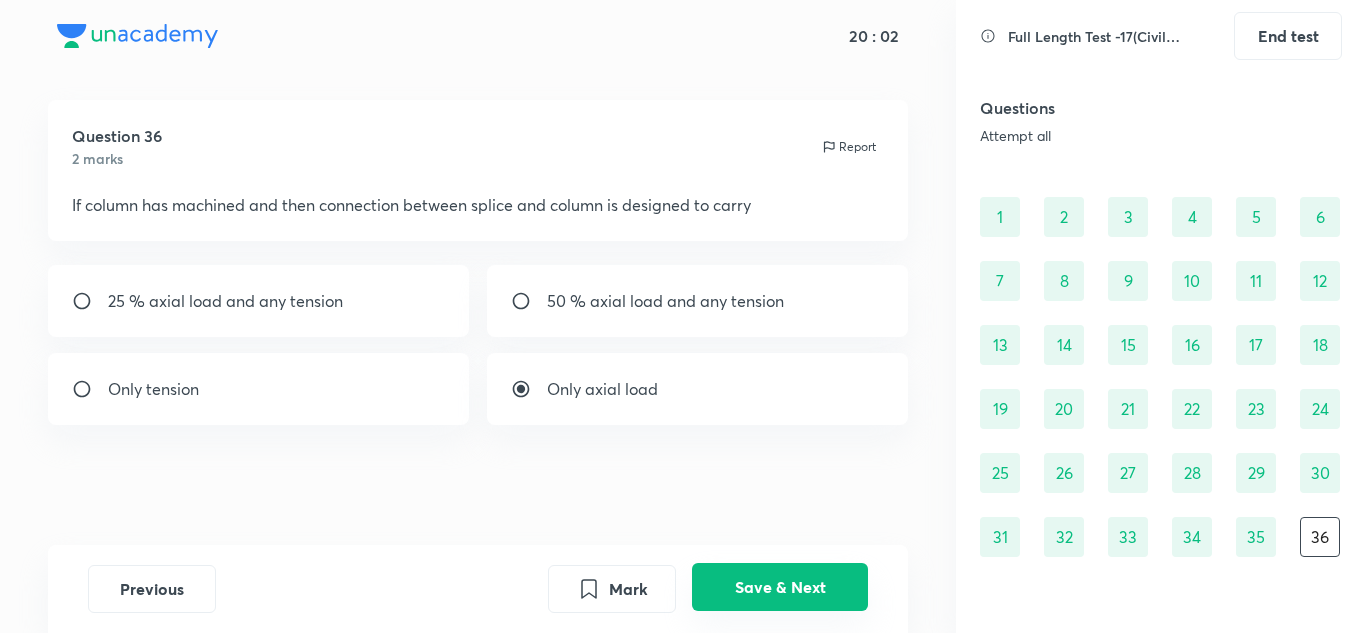 click on "Save & Next" at bounding box center [780, 587] 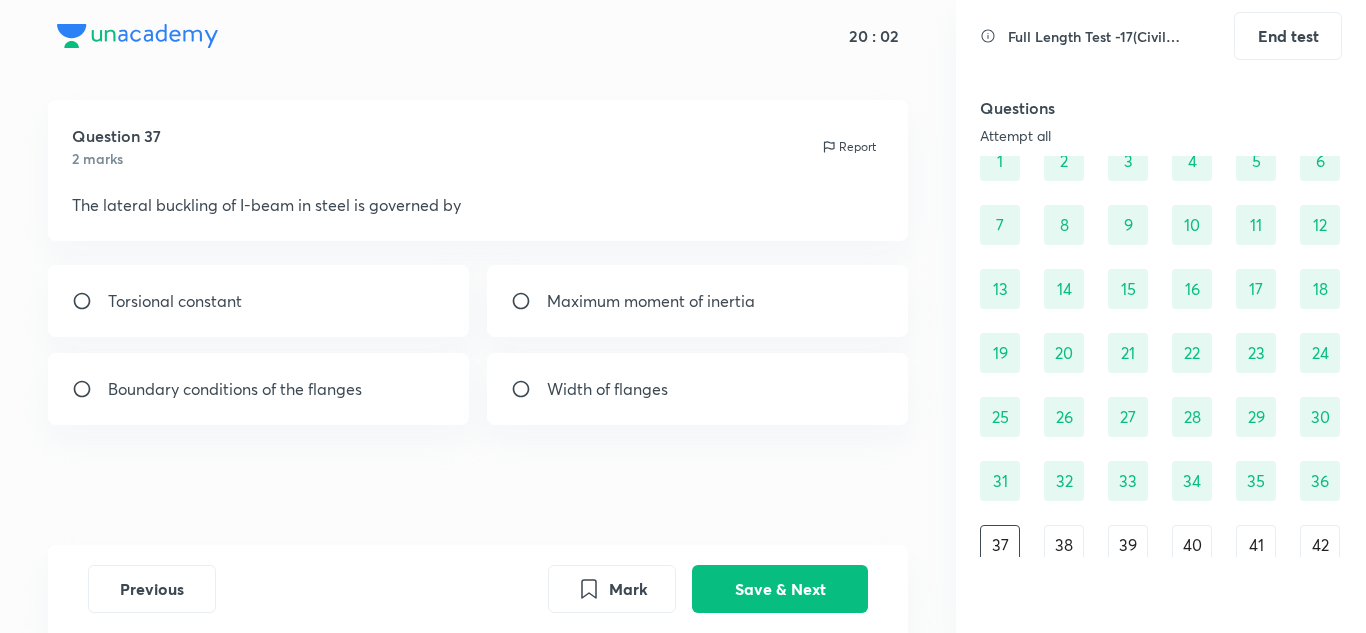 scroll, scrollTop: 104, scrollLeft: 0, axis: vertical 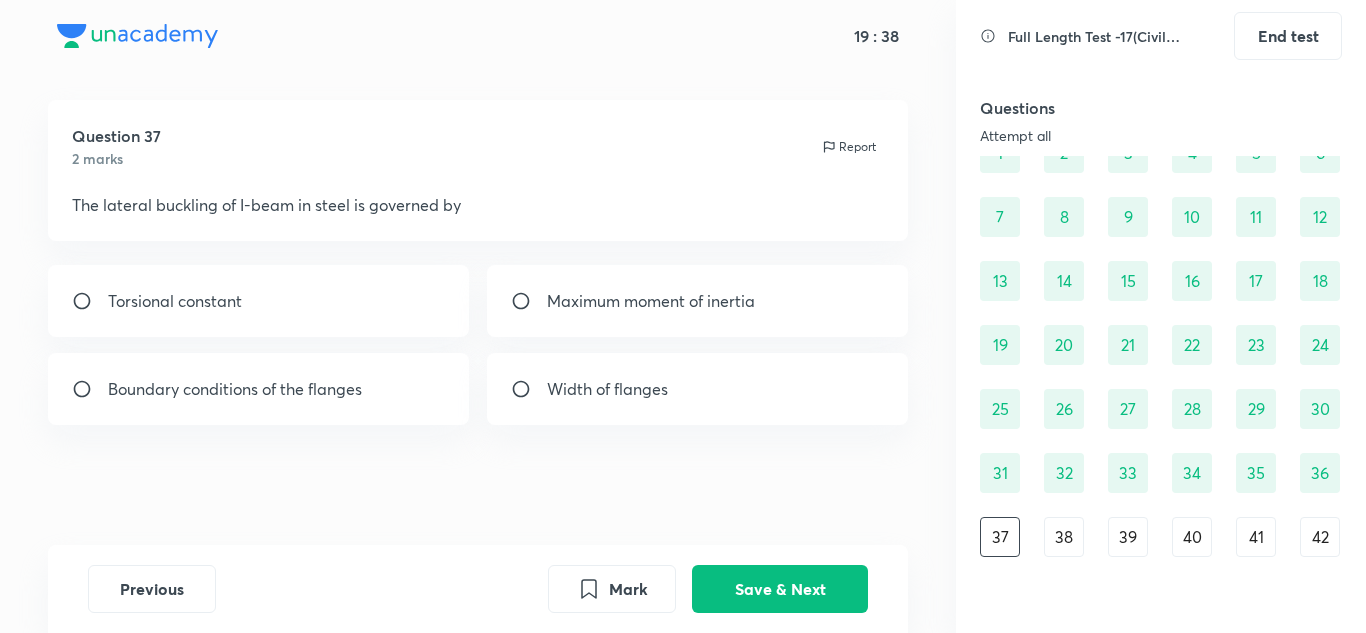 click on "Width of flanges" at bounding box center (607, 389) 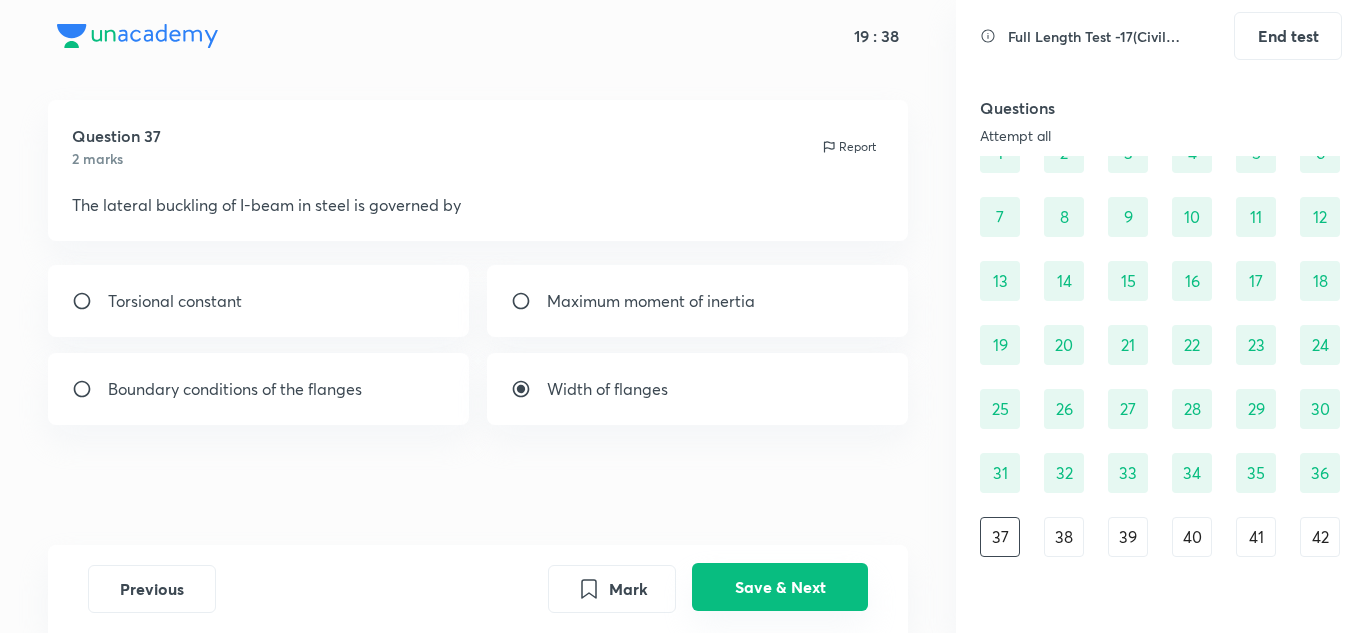 click on "Save & Next" at bounding box center [780, 587] 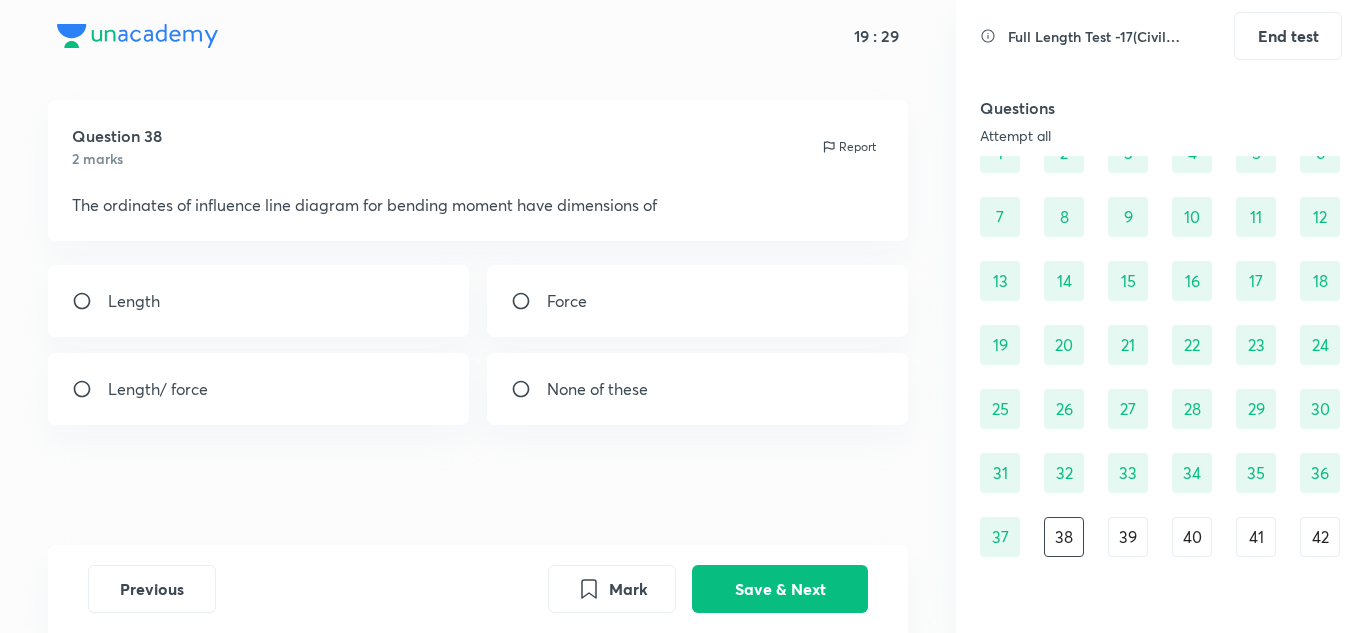 click on "Length" at bounding box center [259, 301] 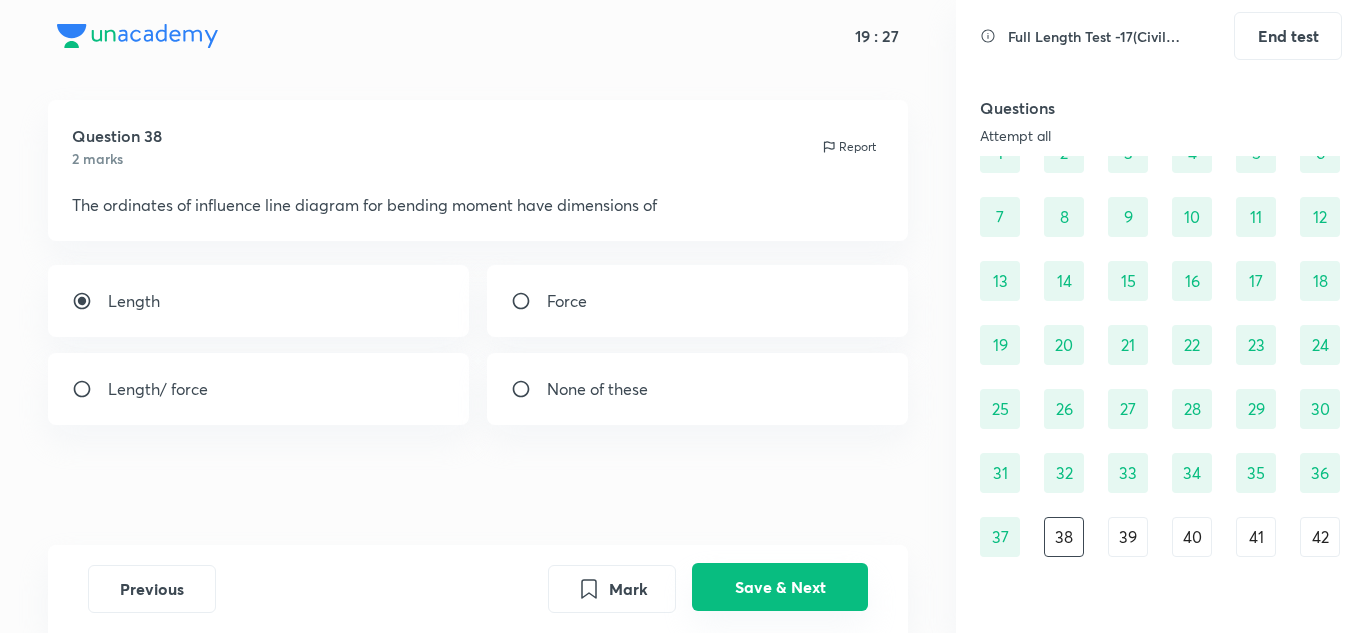 click on "Save & Next" at bounding box center (780, 587) 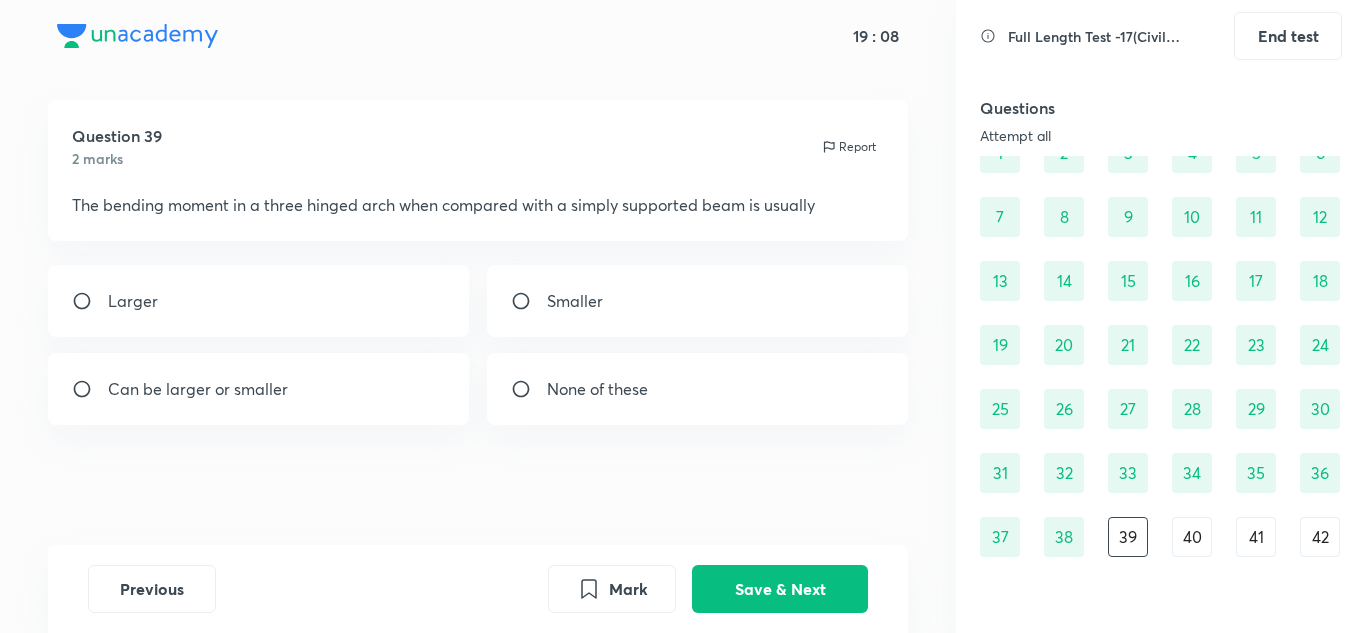 click on "Smaller" at bounding box center (698, 301) 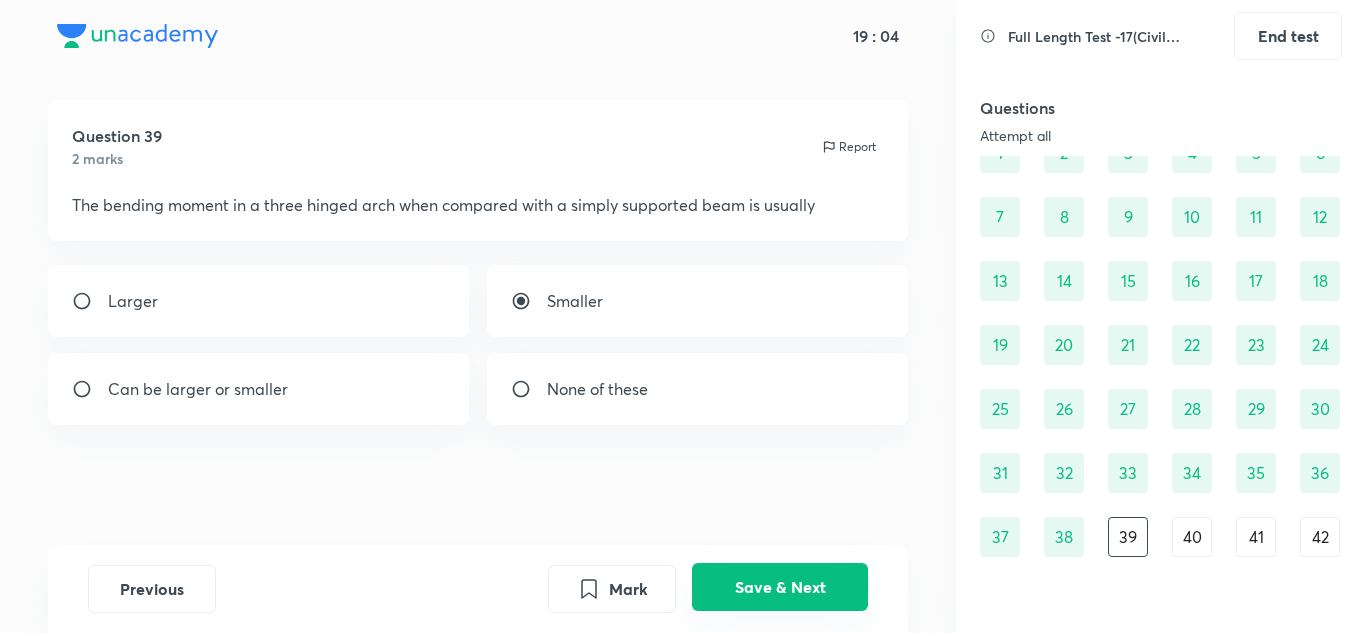 click on "Save & Next" at bounding box center [780, 587] 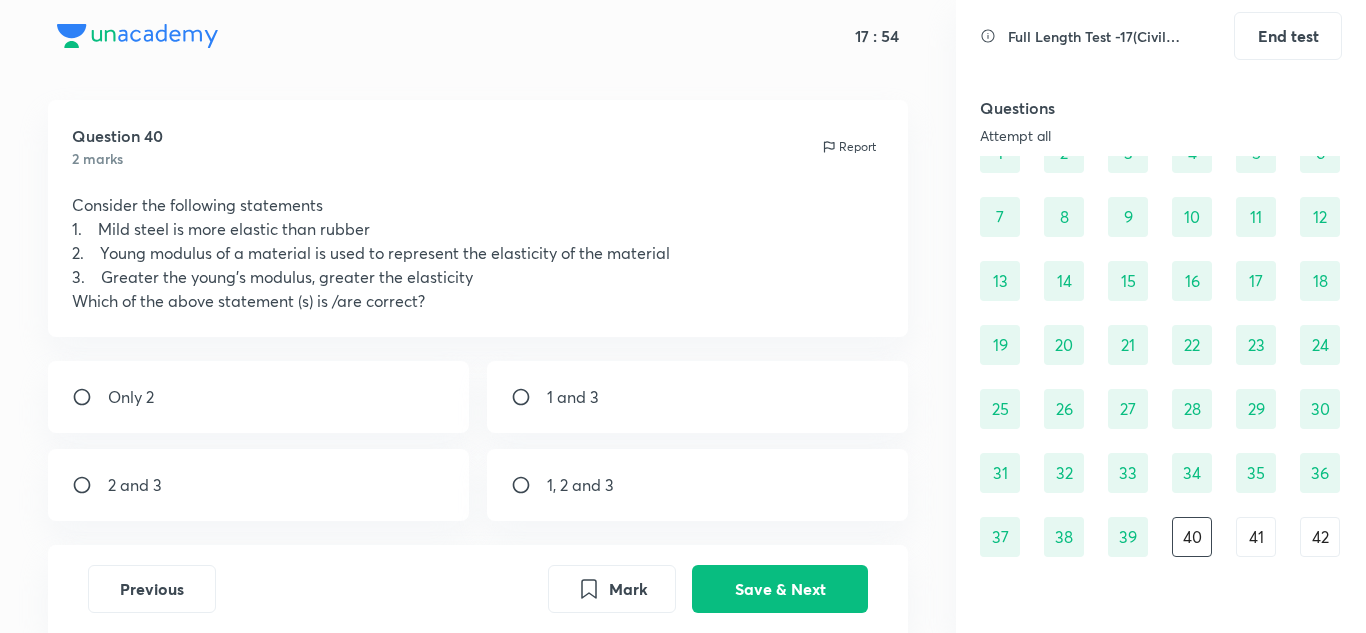 click on "1, 2 and 3" at bounding box center (580, 485) 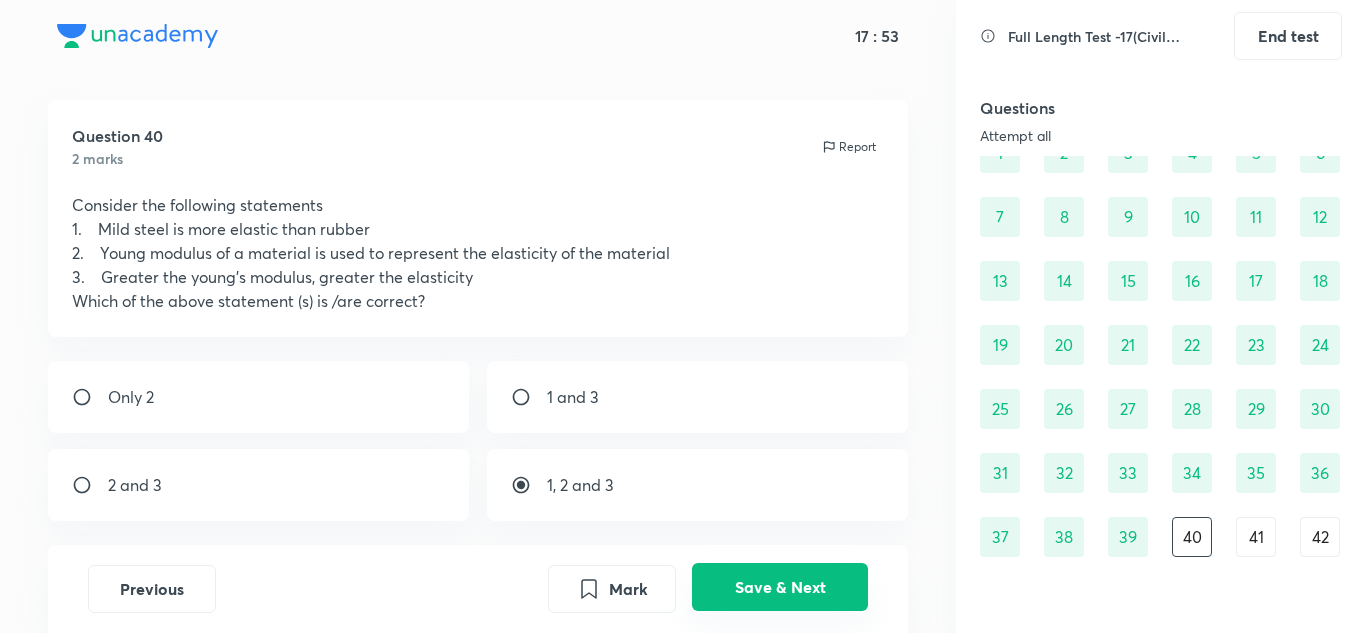 click on "Save & Next" at bounding box center [780, 587] 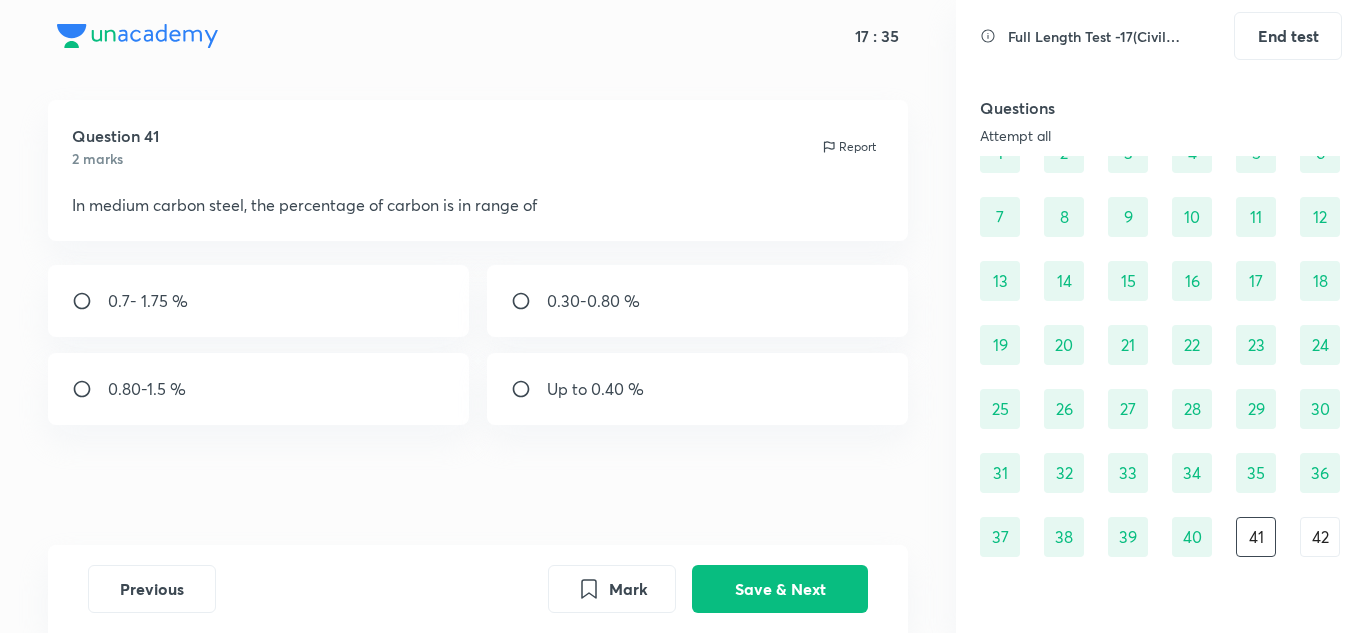 click on "0.80-1.5 %" at bounding box center [147, 389] 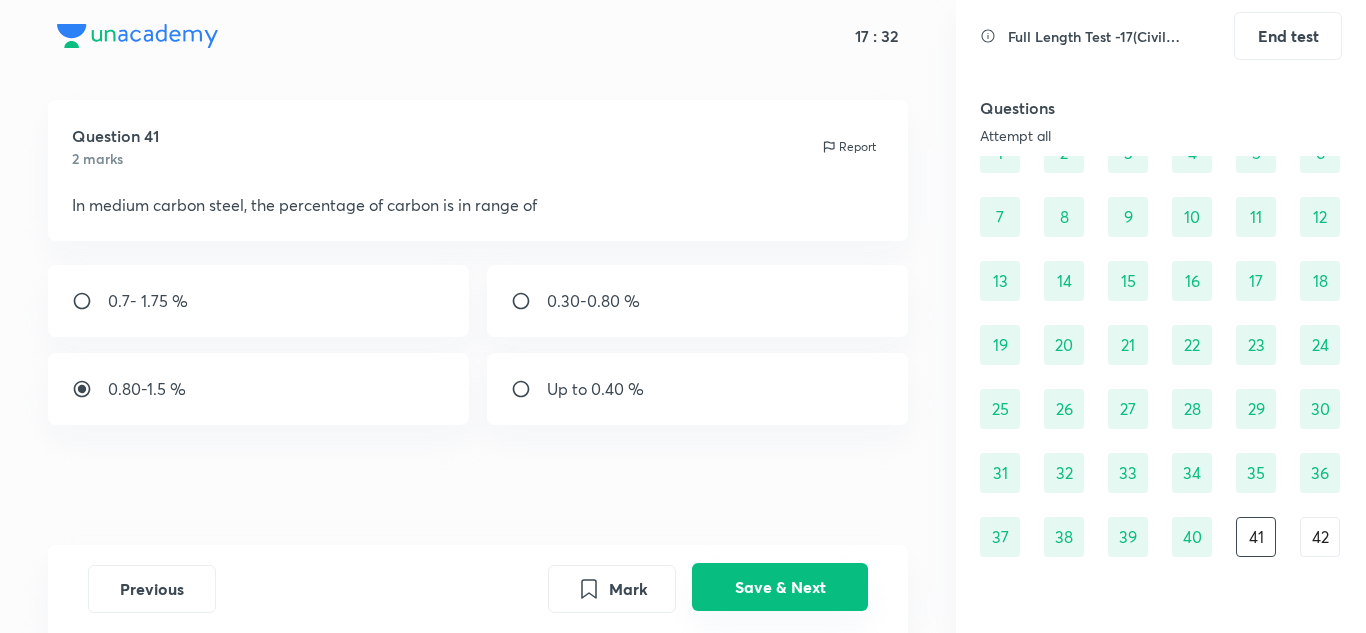 click on "Save & Next" at bounding box center [780, 587] 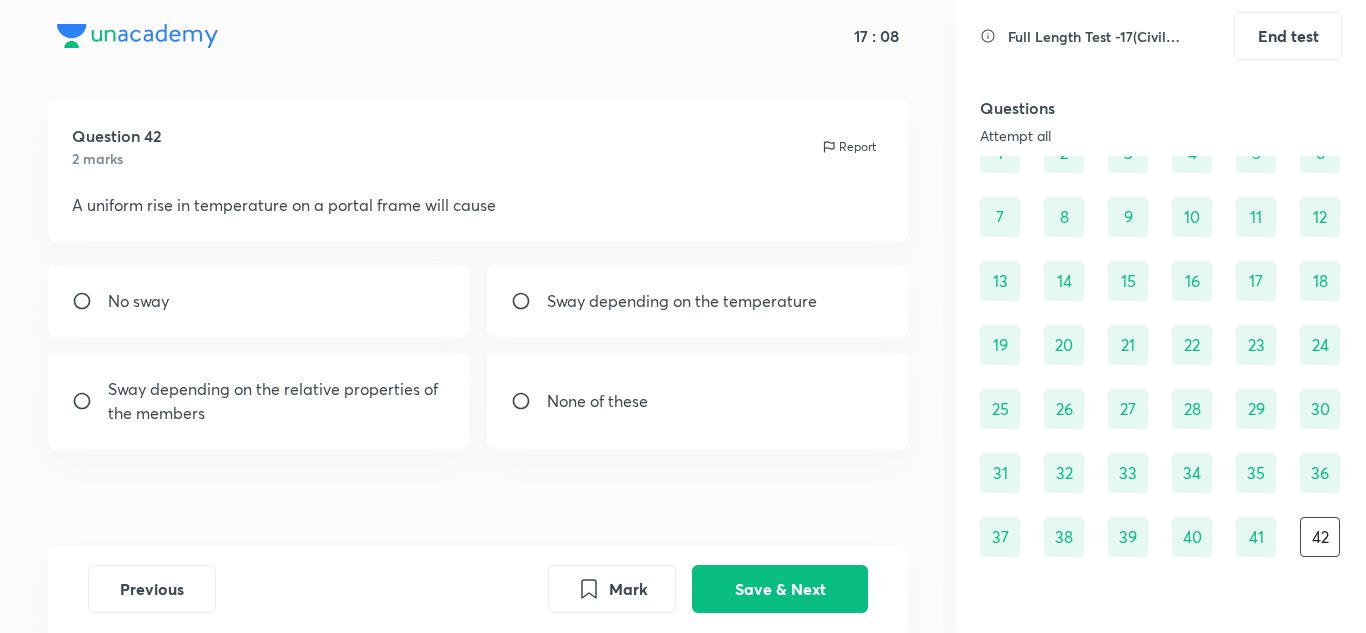 click on "Sway depending on the relative properties of the members" at bounding box center (277, 401) 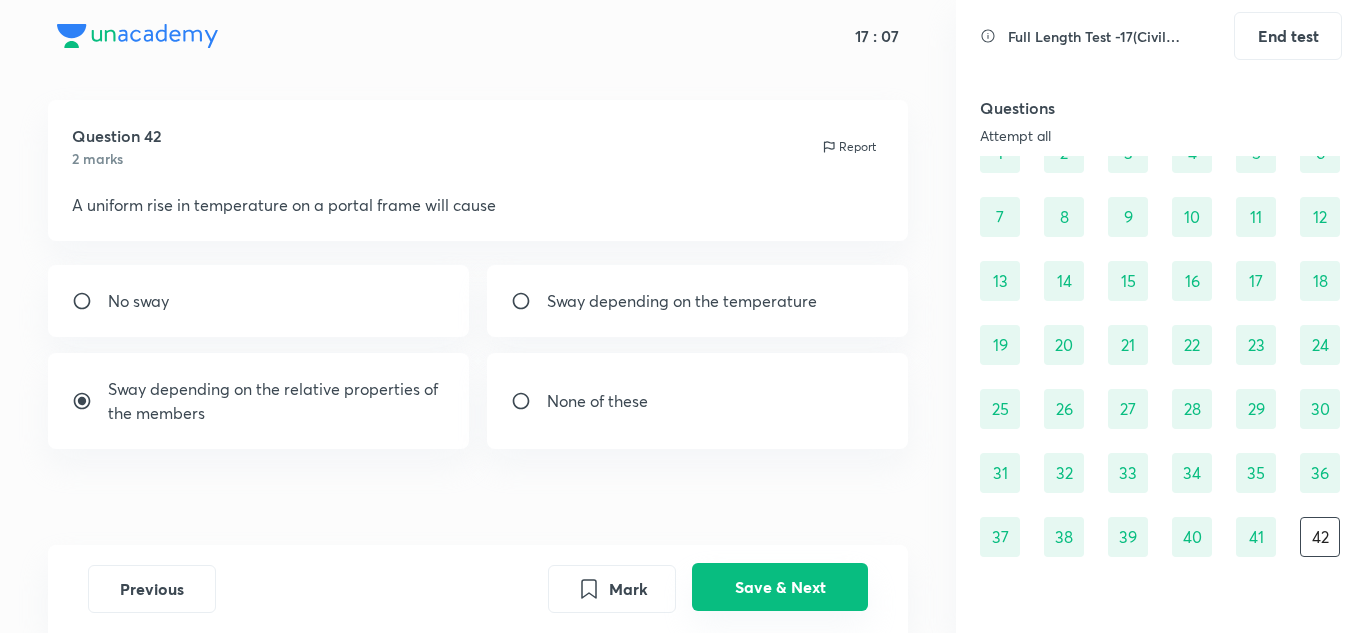 click on "Save & Next" at bounding box center [780, 587] 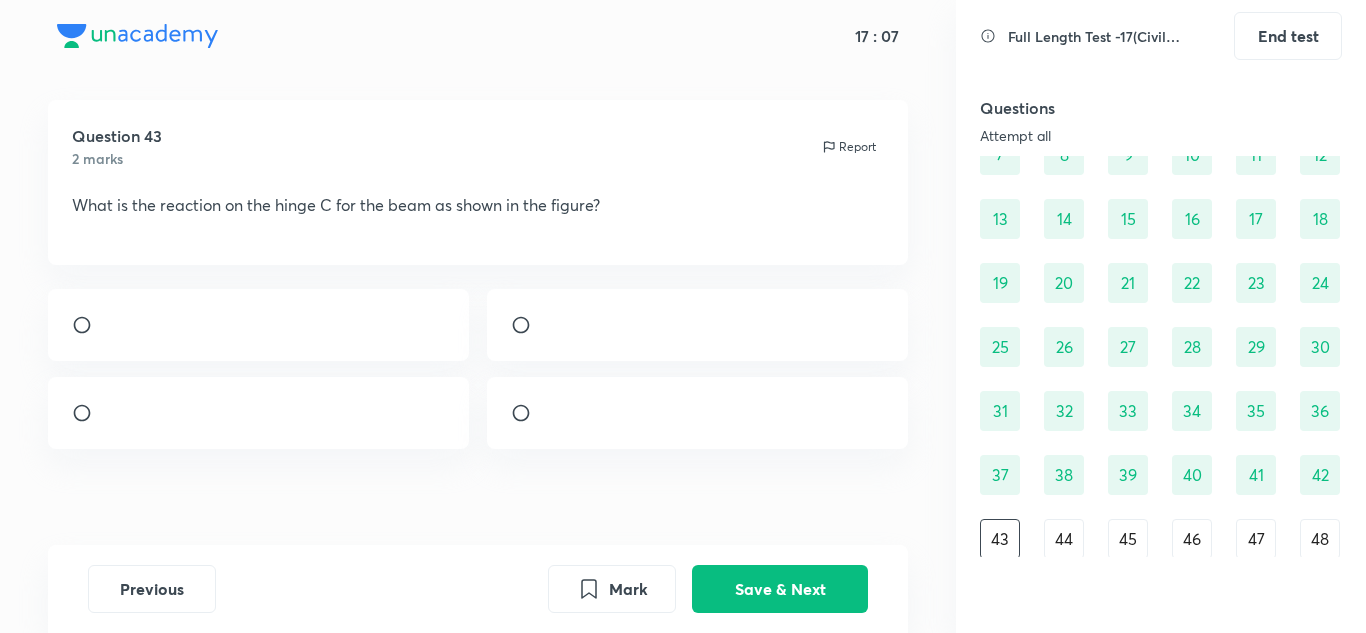 scroll, scrollTop: 168, scrollLeft: 0, axis: vertical 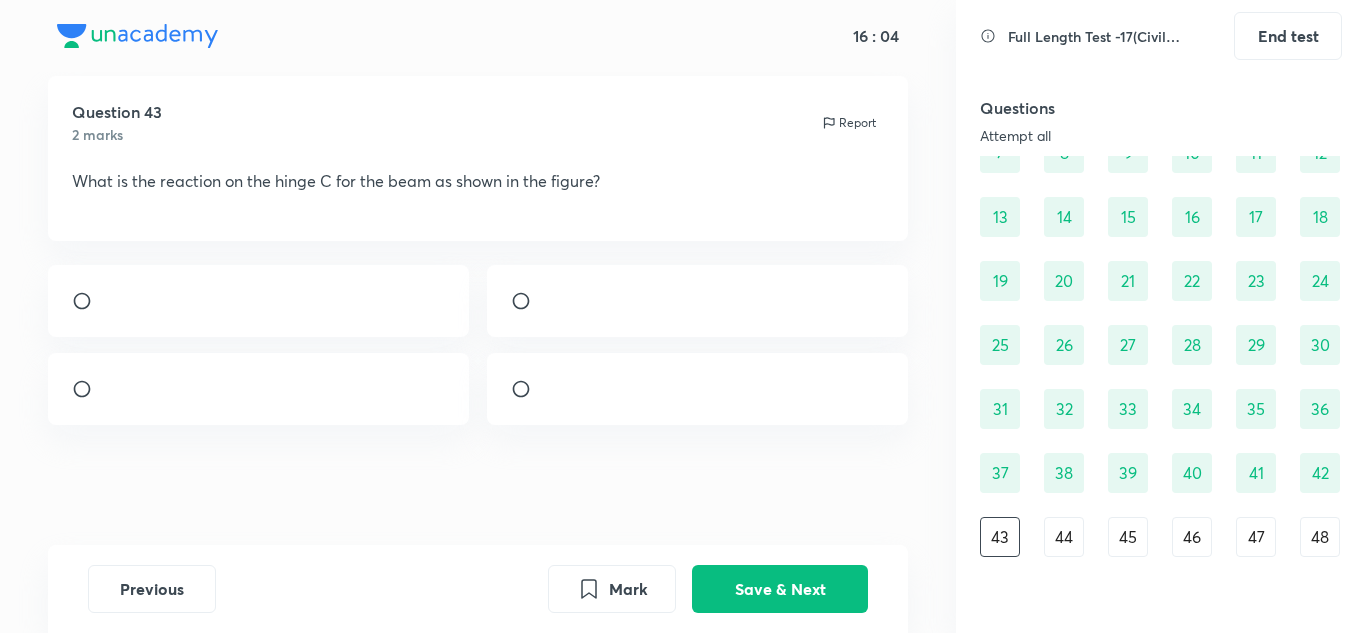 click at bounding box center (259, 389) 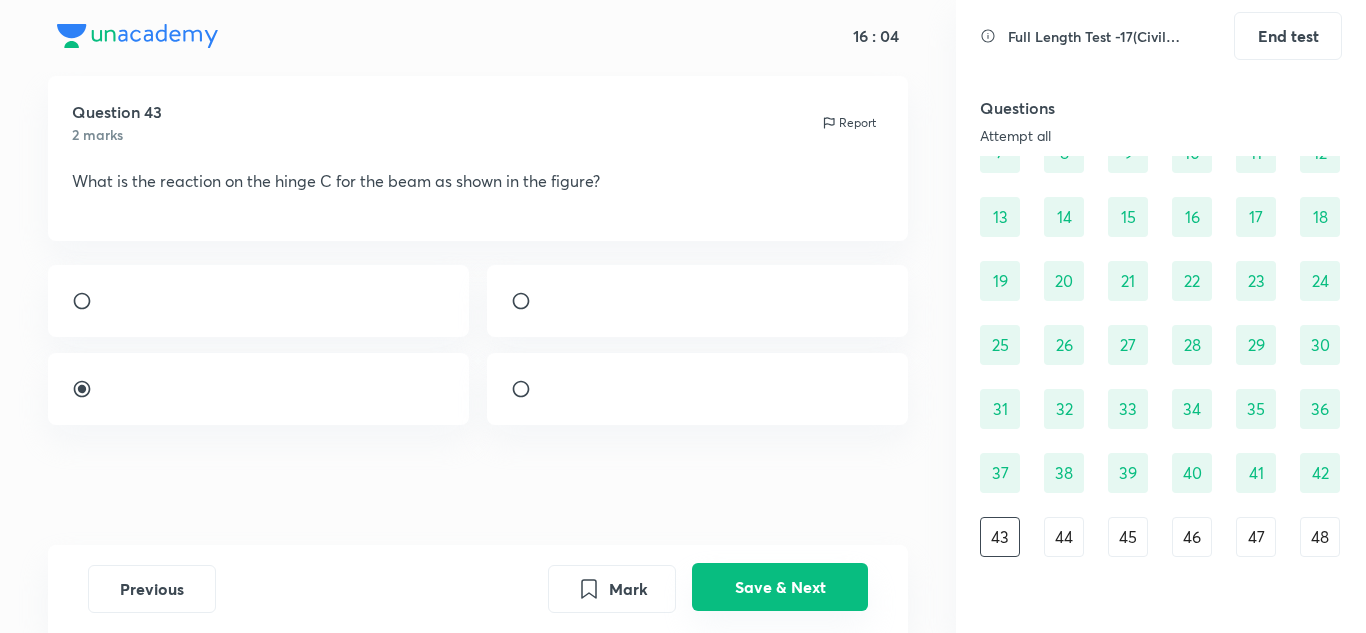 click on "Save & Next" at bounding box center (780, 587) 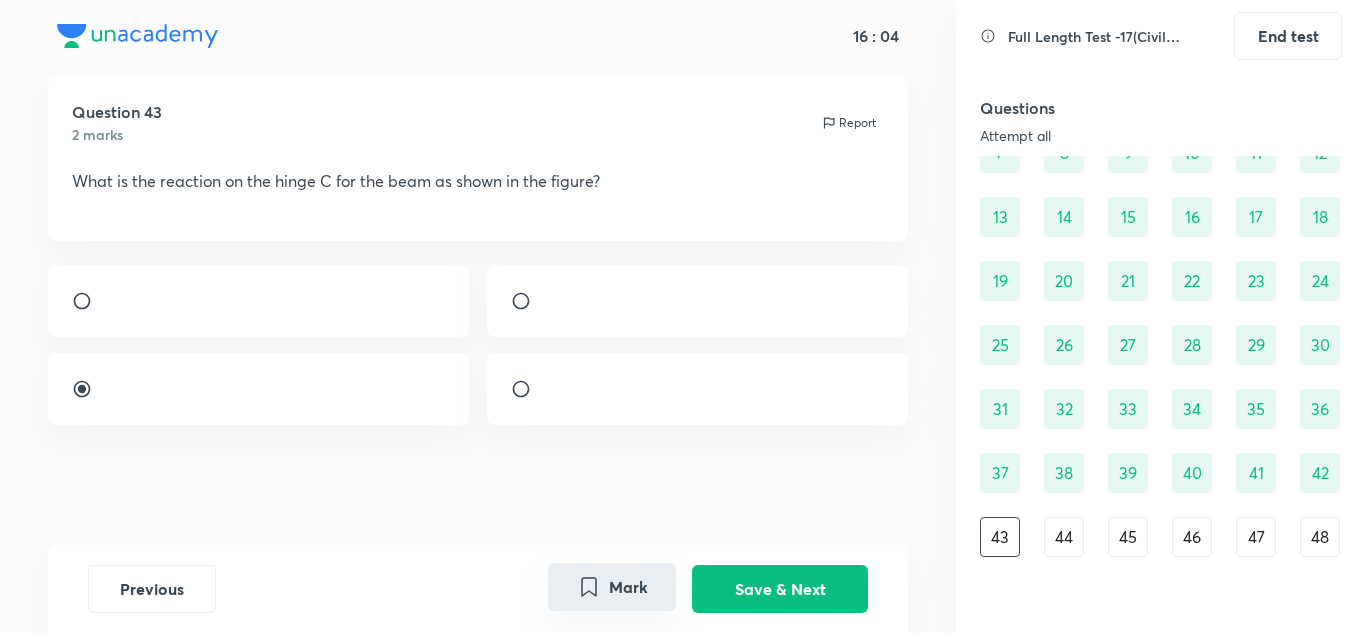 scroll, scrollTop: 20, scrollLeft: 0, axis: vertical 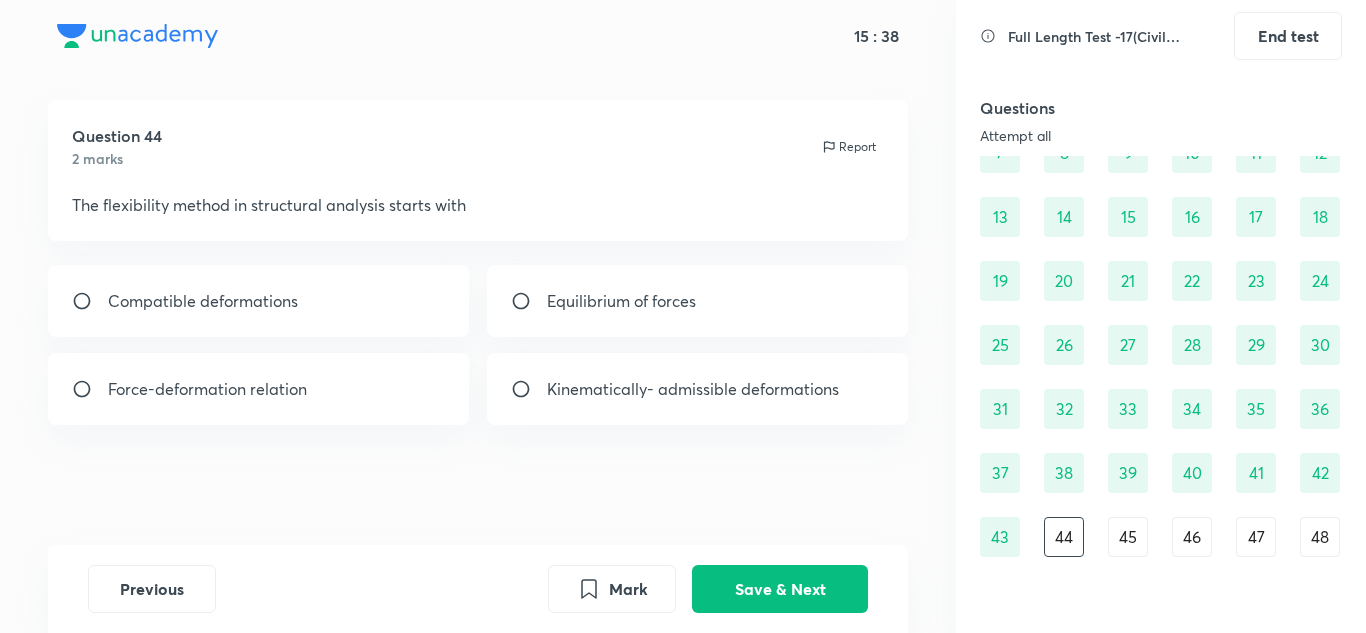 click on "Force-deformation relation" at bounding box center (259, 389) 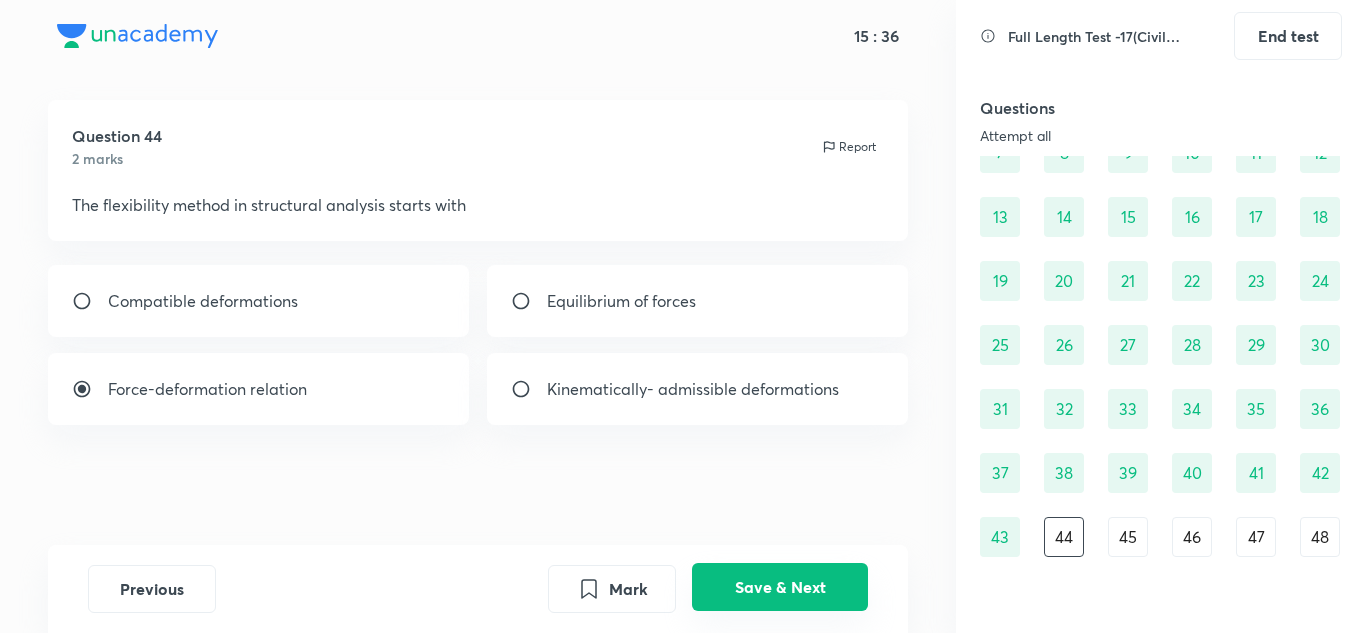click on "Save & Next" at bounding box center (780, 587) 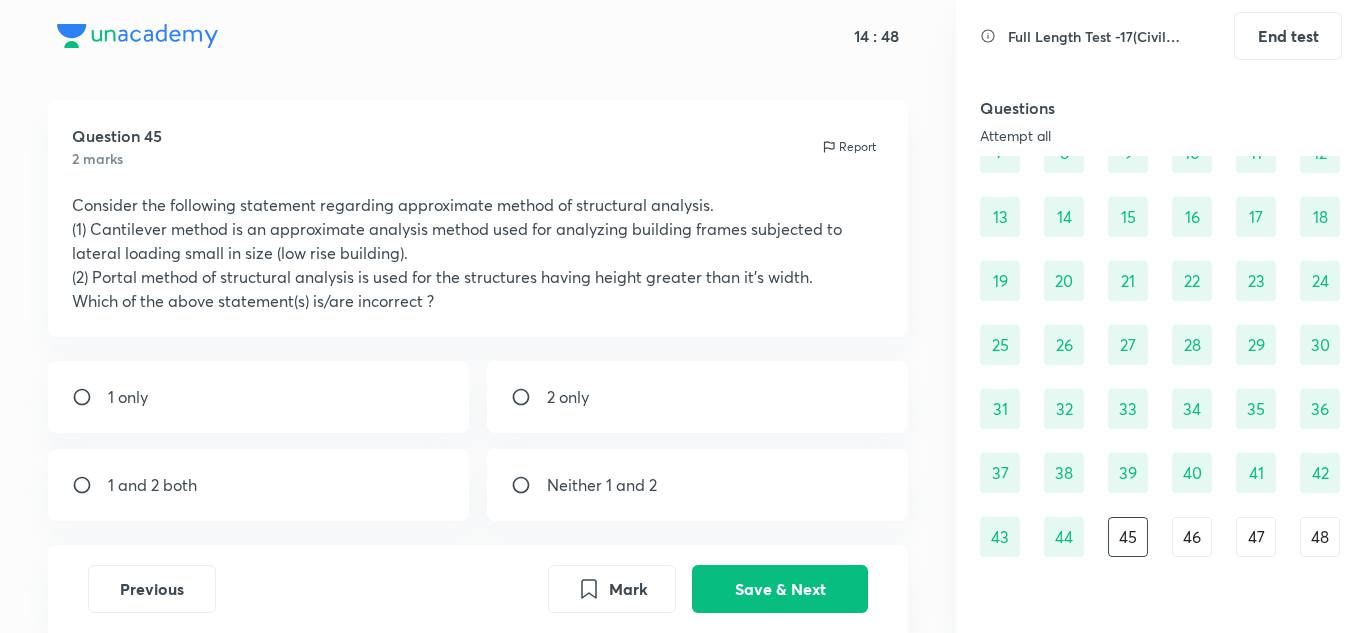 click on "Neither 1 and 2" at bounding box center (602, 485) 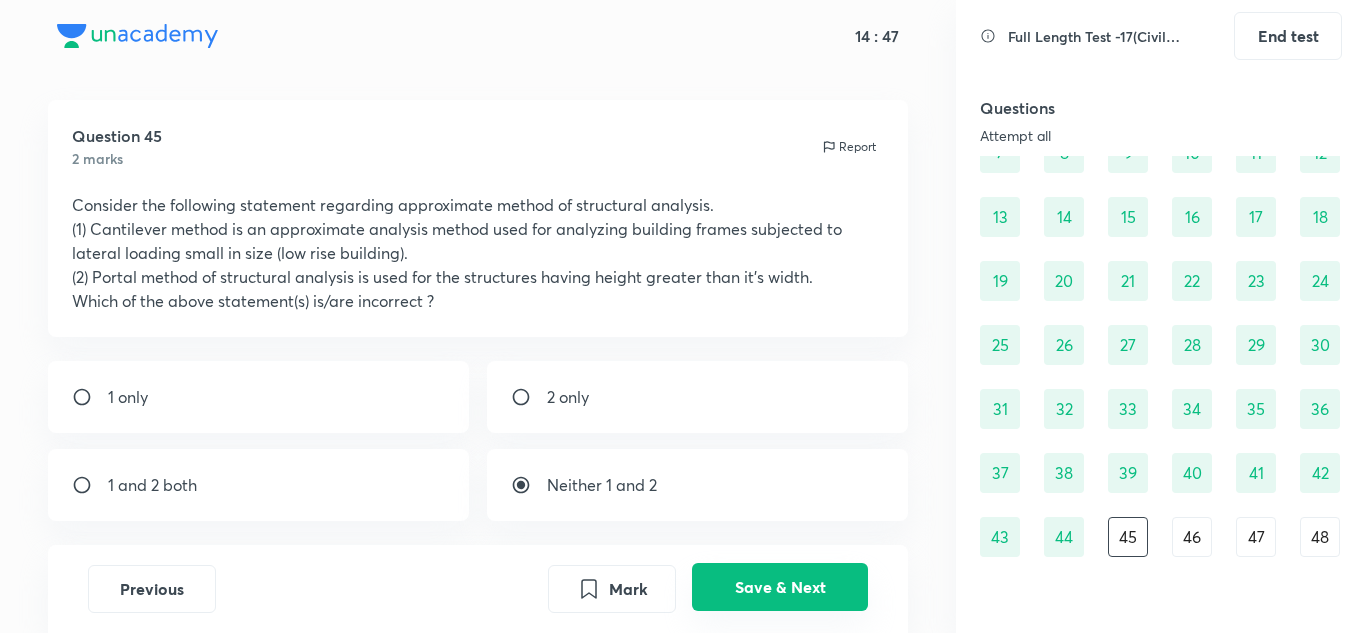 drag, startPoint x: 792, startPoint y: 584, endPoint x: 135, endPoint y: 367, distance: 691.90894 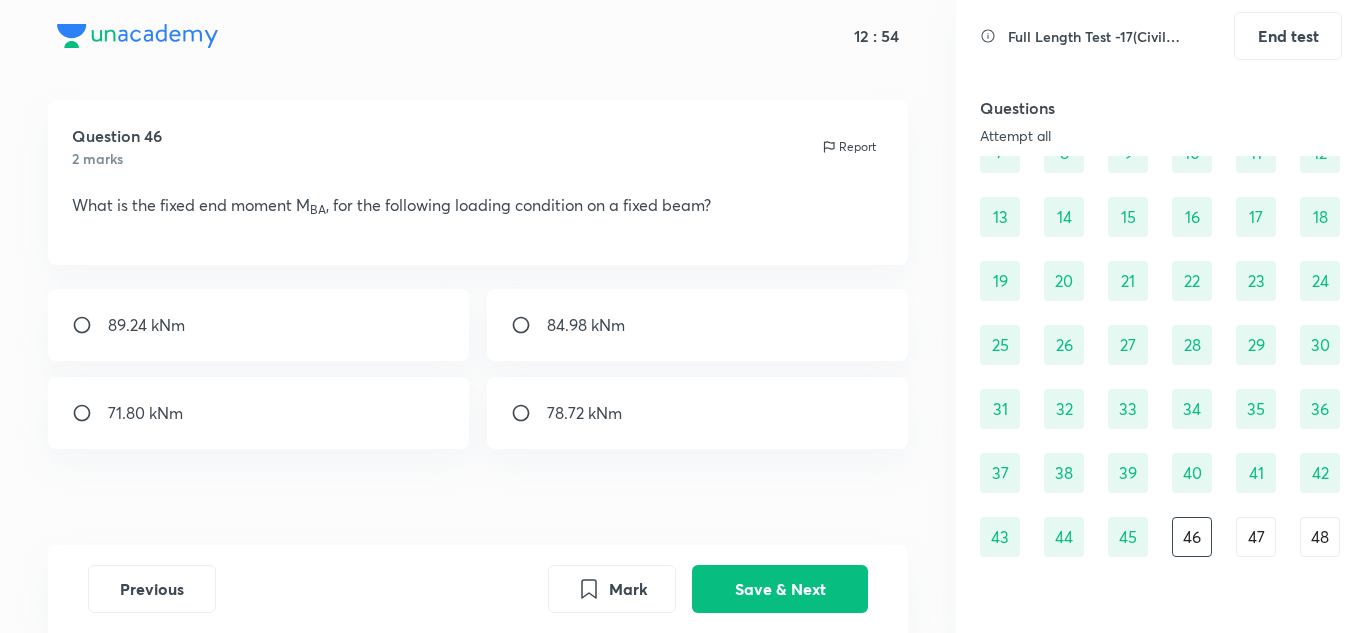 click at bounding box center [529, 413] 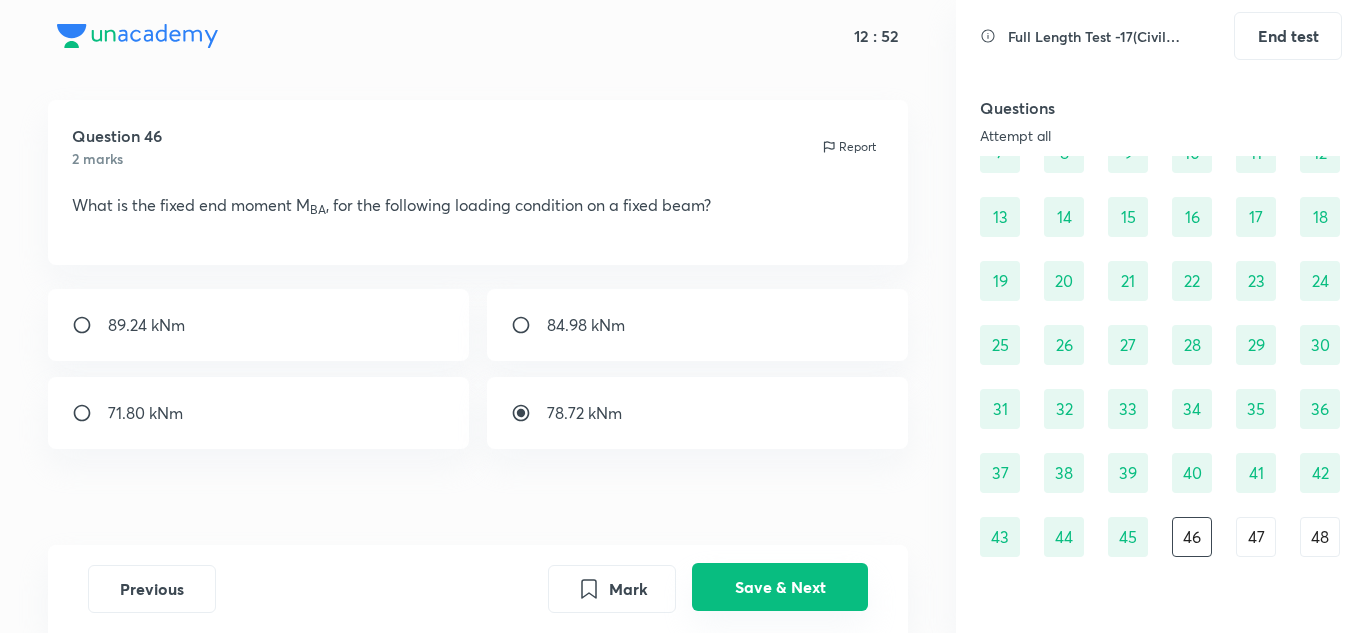 click on "Save & Next" at bounding box center [780, 587] 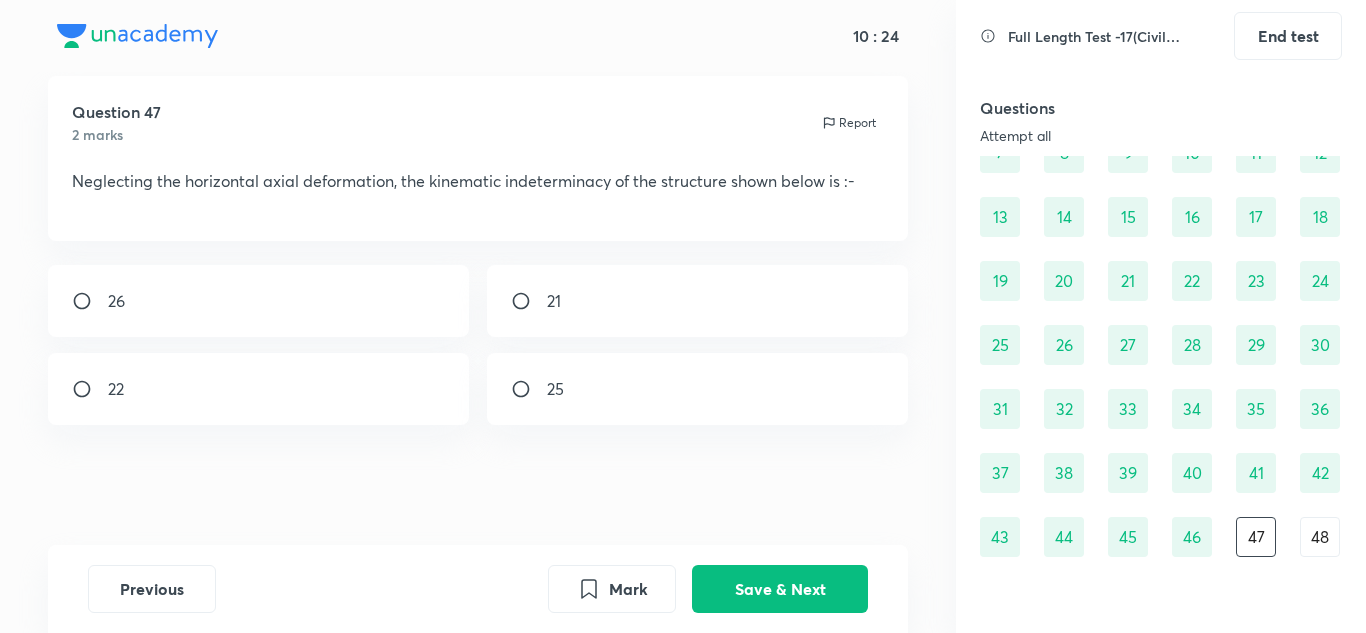 scroll, scrollTop: 200, scrollLeft: 0, axis: vertical 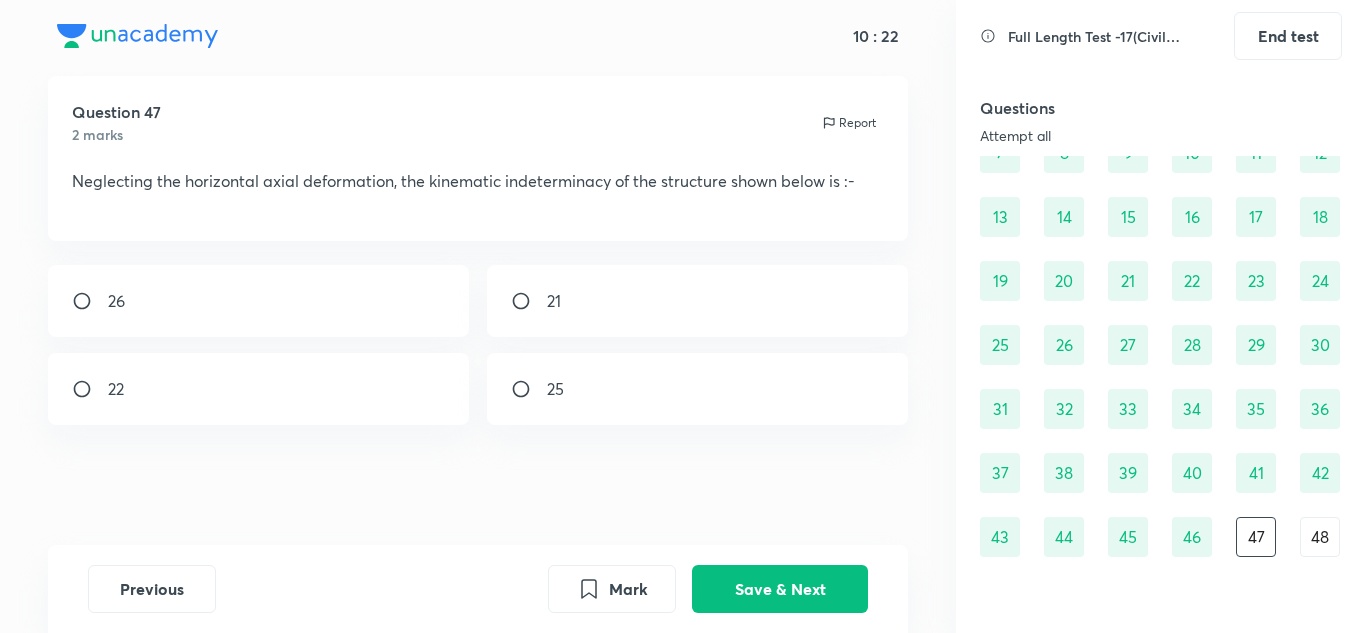 click at bounding box center [529, 301] 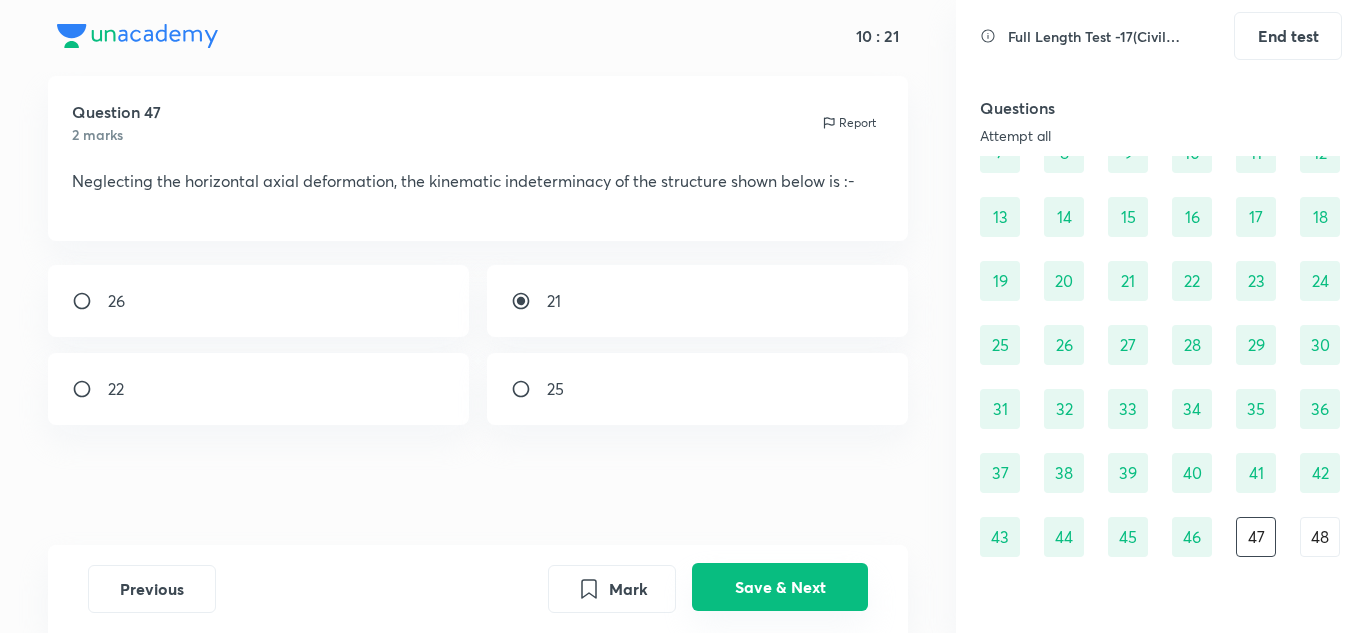 click on "Save & Next" at bounding box center [780, 587] 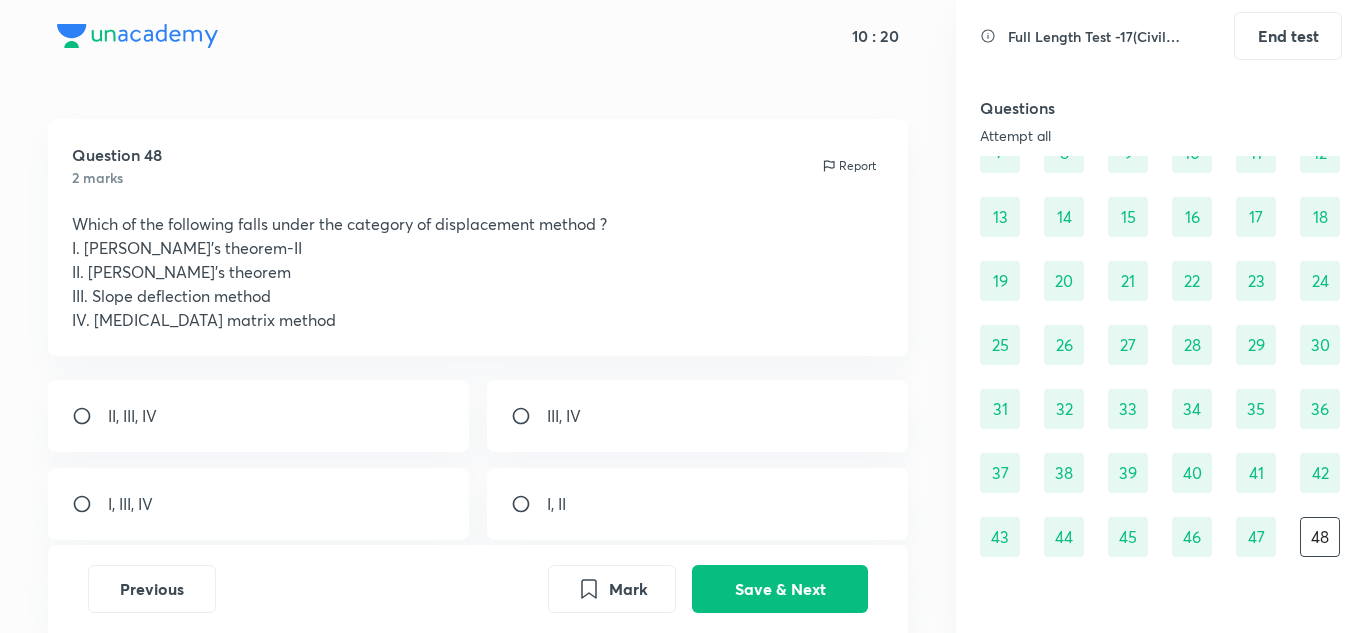 scroll, scrollTop: 0, scrollLeft: 0, axis: both 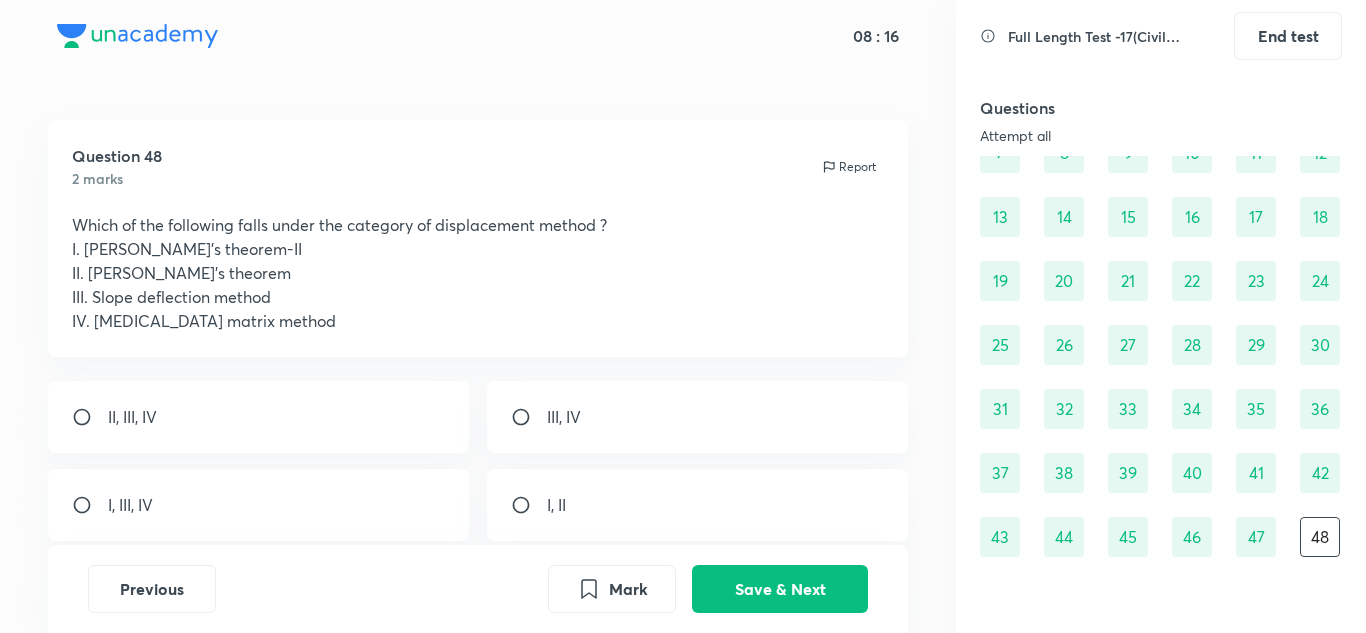click on "III, IV" at bounding box center (564, 417) 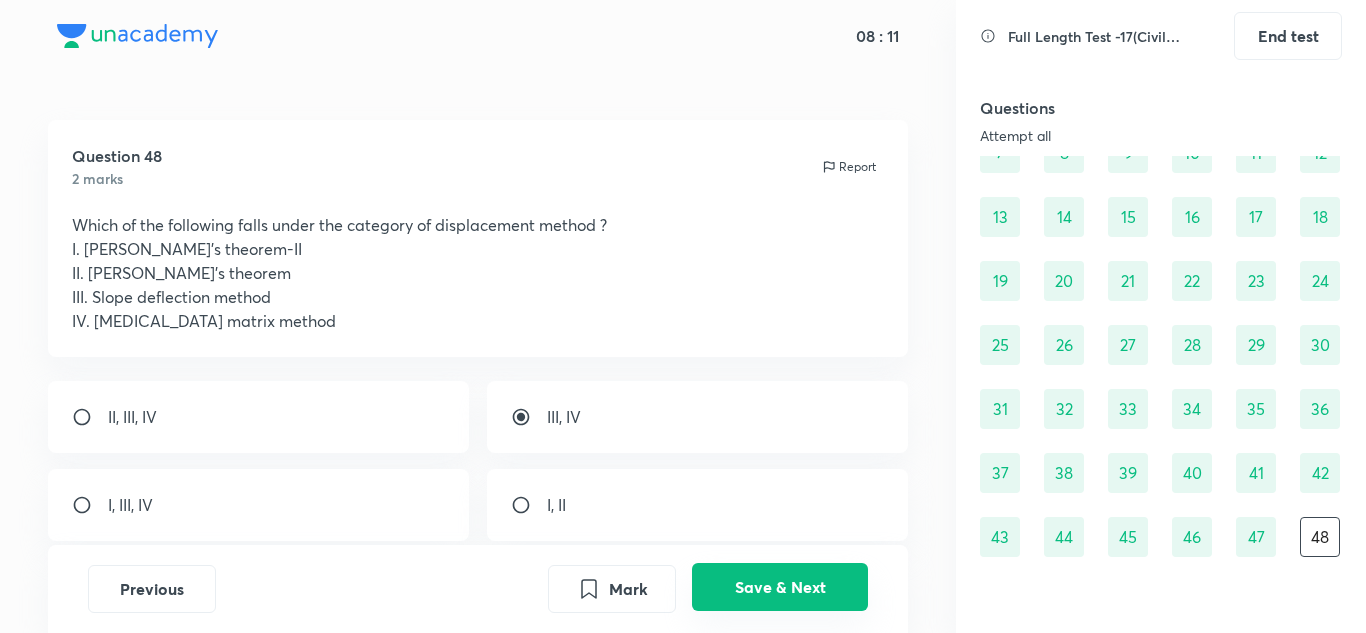 click on "Save & Next" at bounding box center [780, 587] 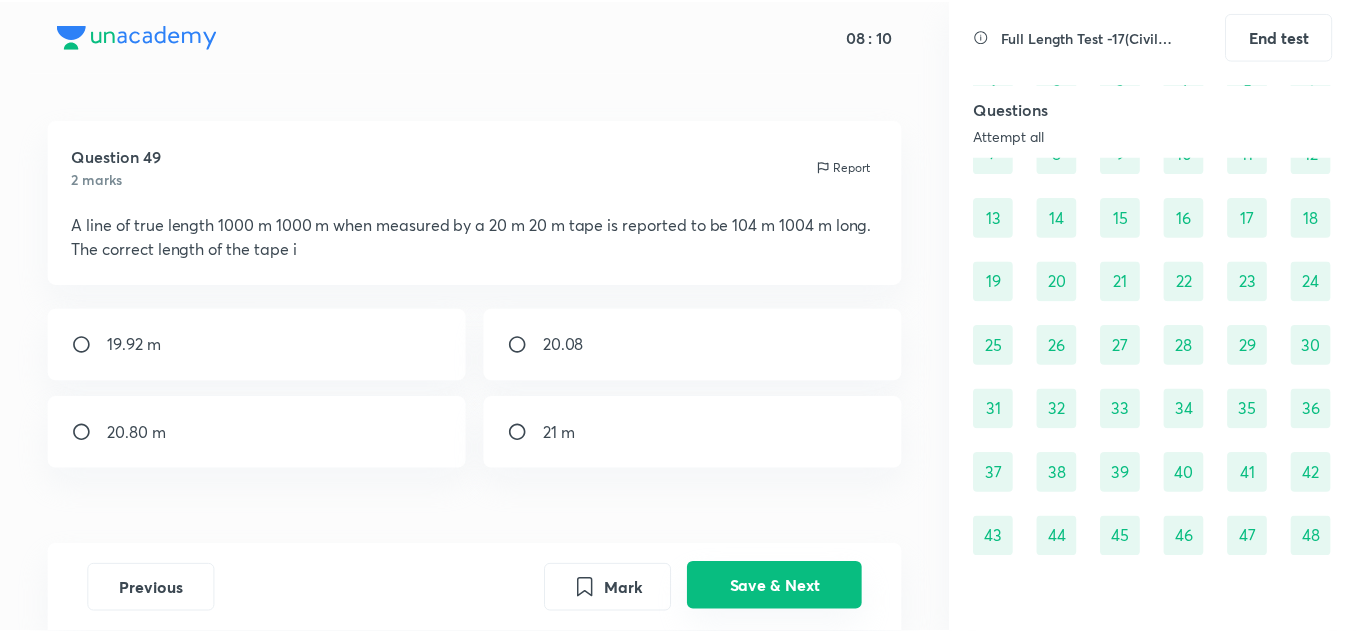scroll, scrollTop: 232, scrollLeft: 0, axis: vertical 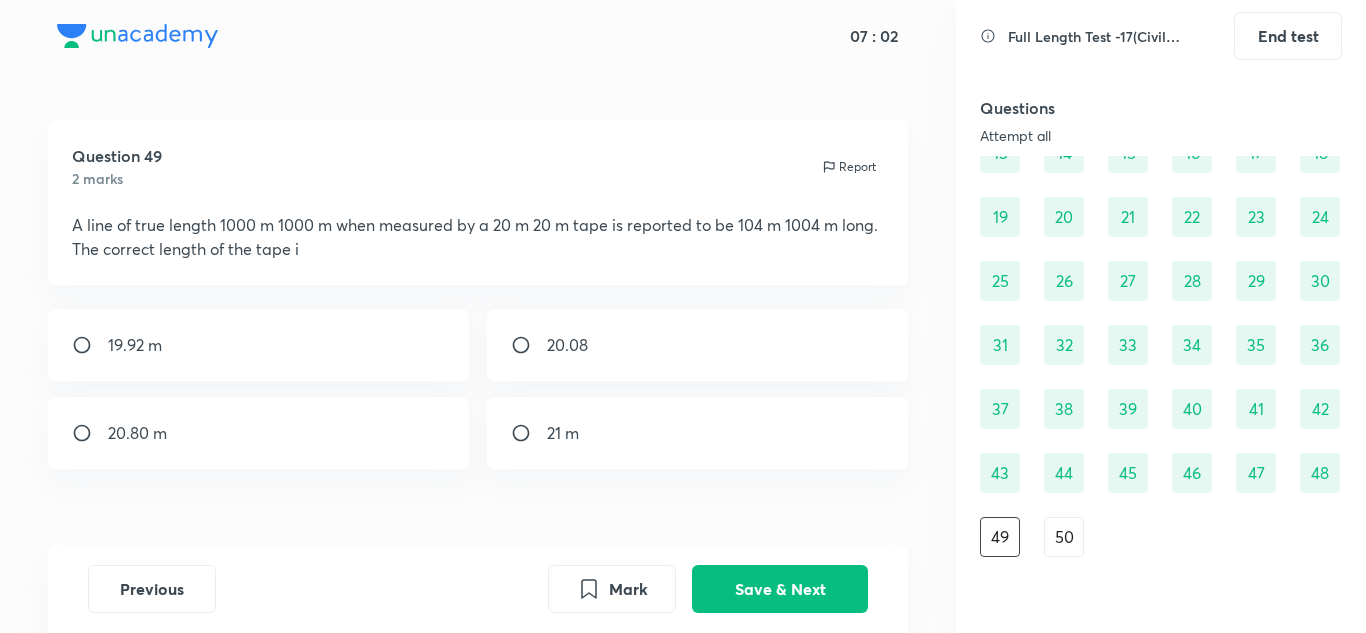 click on "20.08" at bounding box center [567, 345] 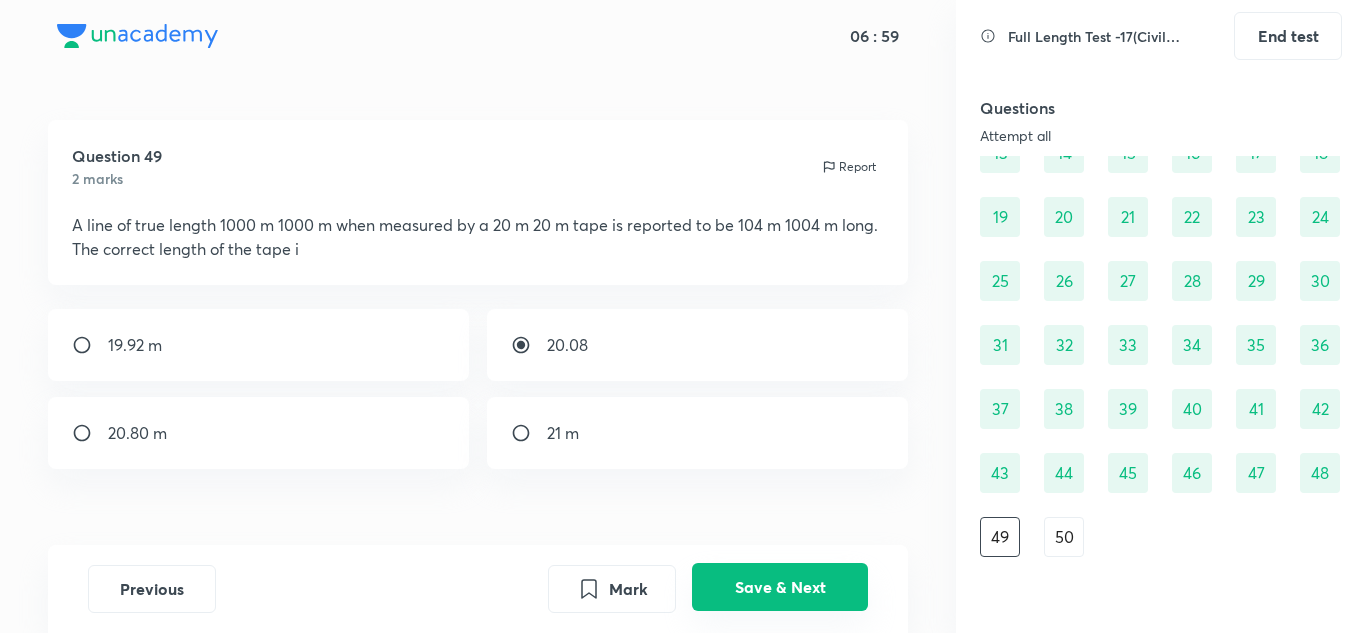 click on "Save & Next" at bounding box center [780, 587] 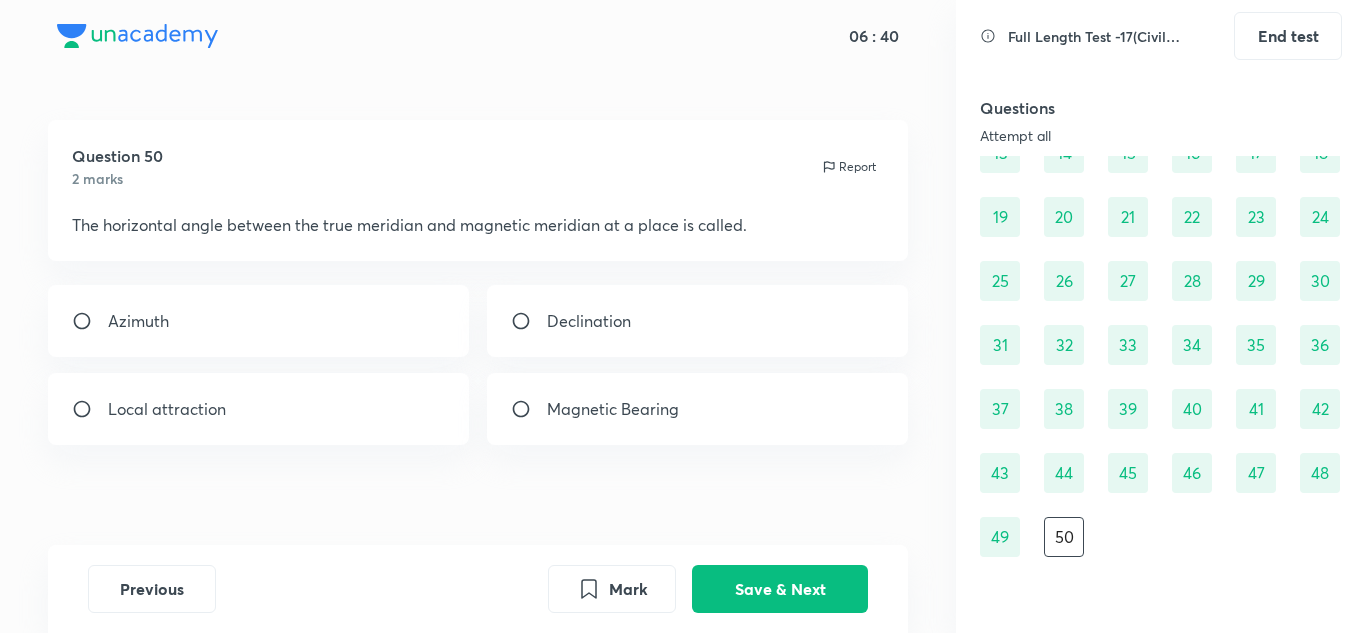 click on "Declination" at bounding box center (698, 321) 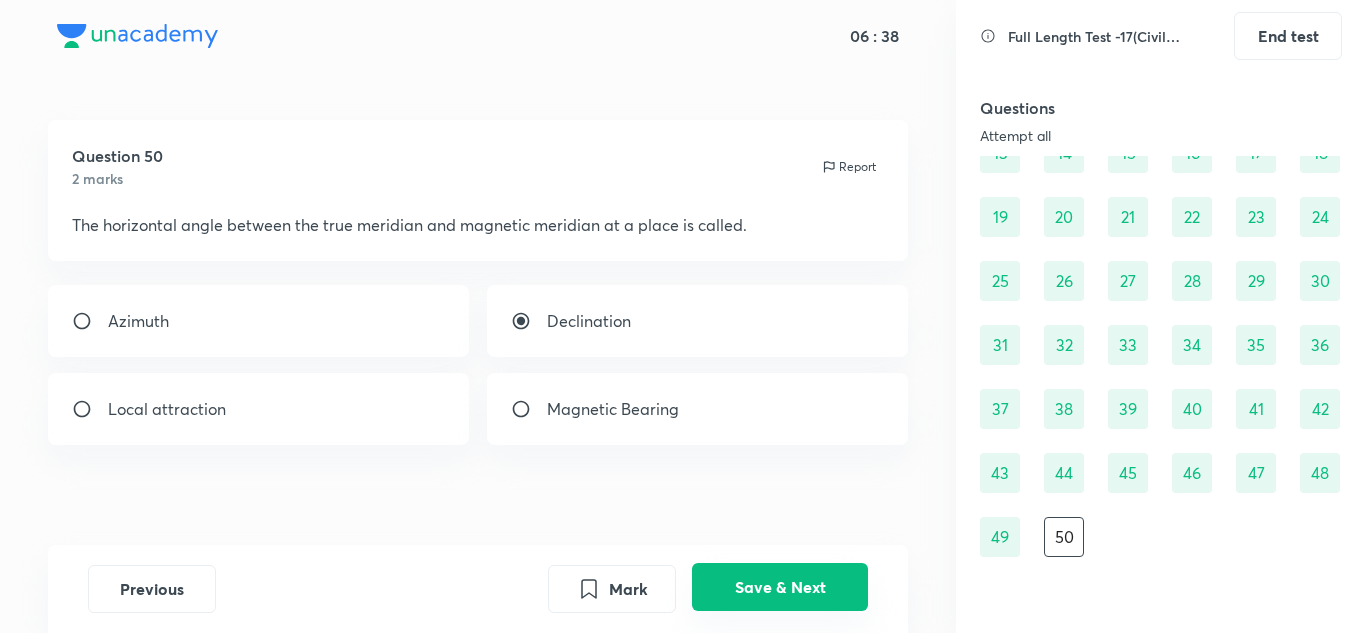 click on "Save & Next" at bounding box center [780, 587] 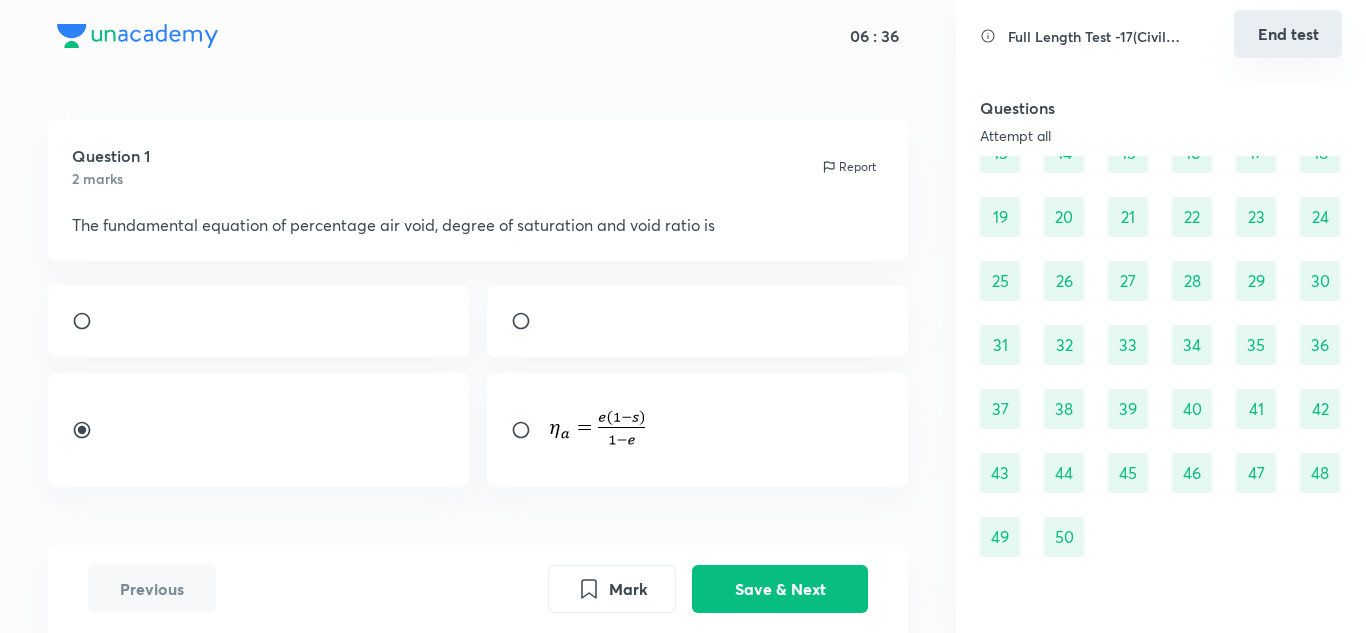 click on "End test" at bounding box center (1288, 34) 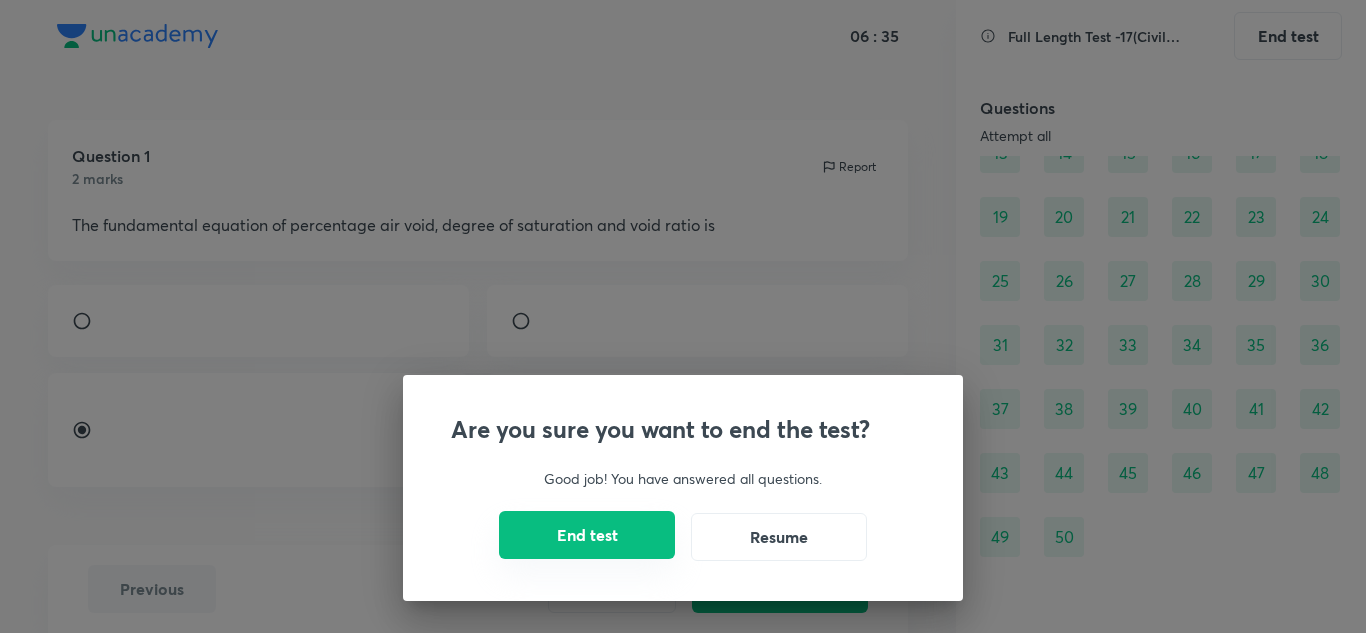click on "End test" at bounding box center (587, 535) 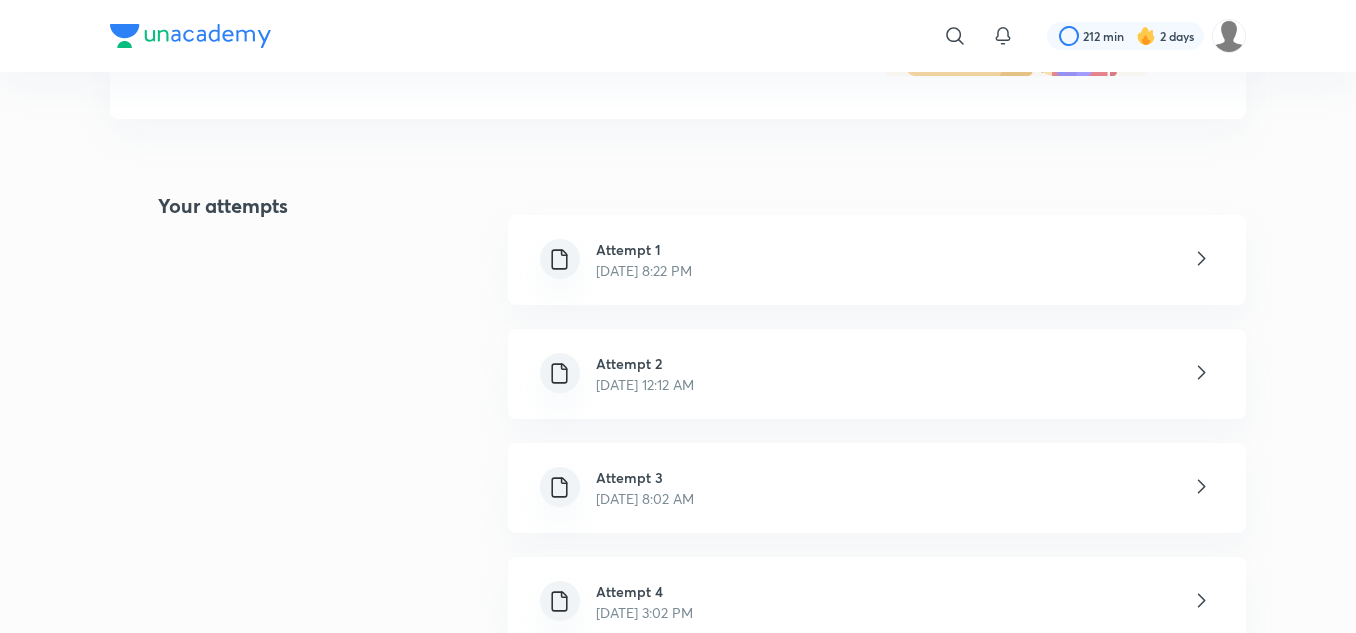 scroll, scrollTop: 400, scrollLeft: 0, axis: vertical 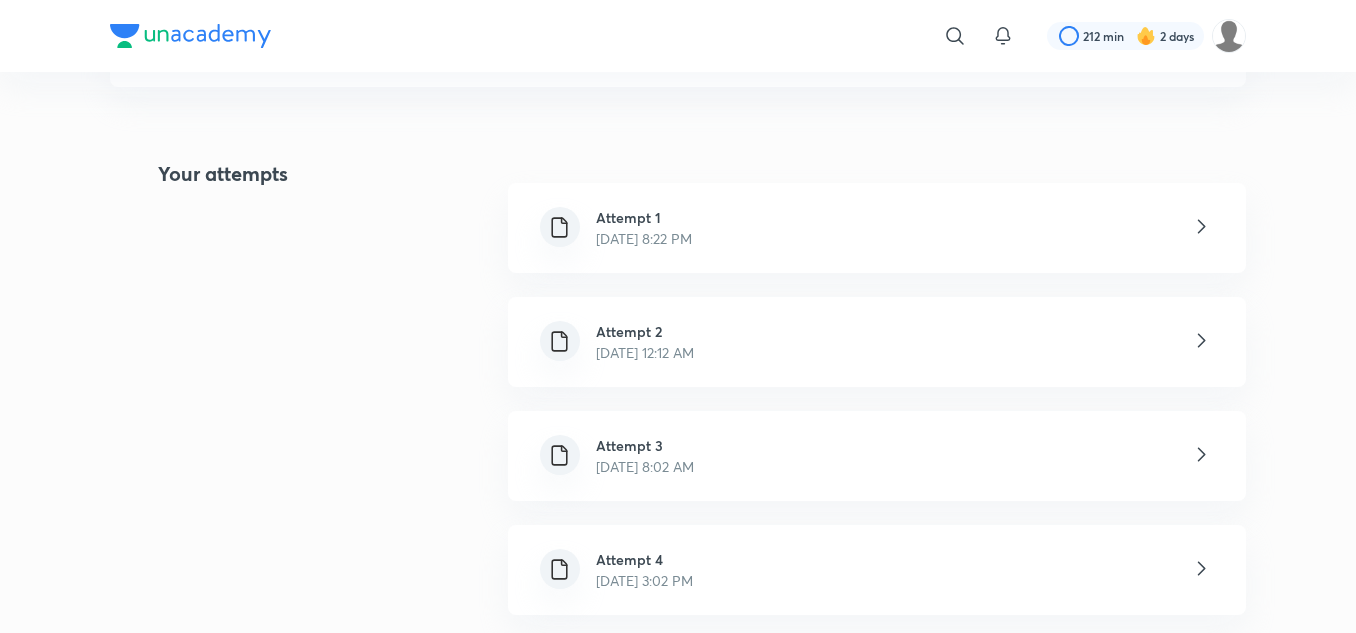 click 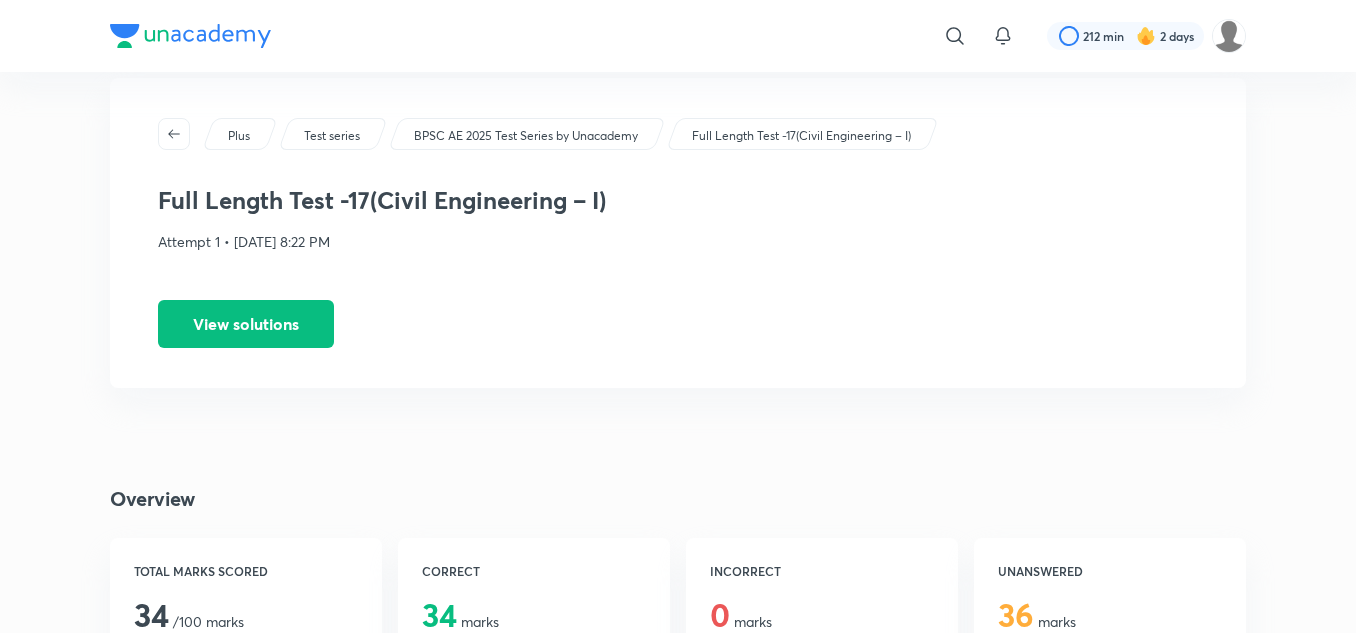scroll, scrollTop: 0, scrollLeft: 0, axis: both 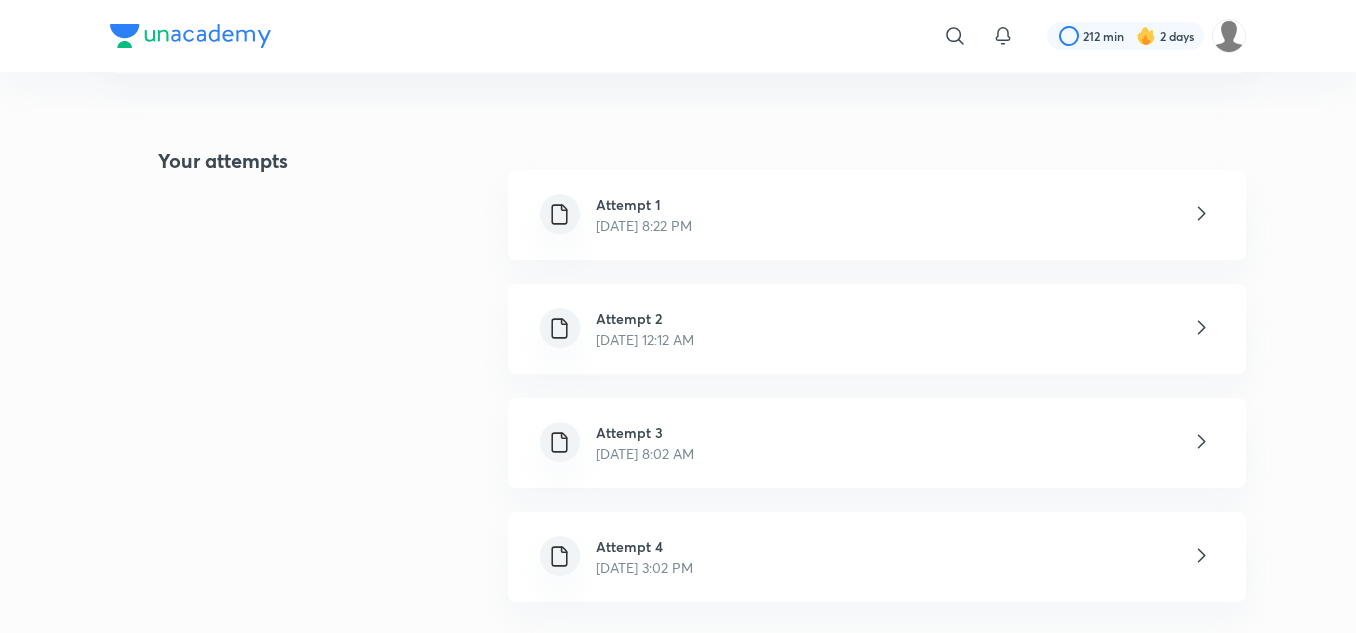 click on "Attempt 2 [DATE] 12:12 AM" at bounding box center (877, 329) 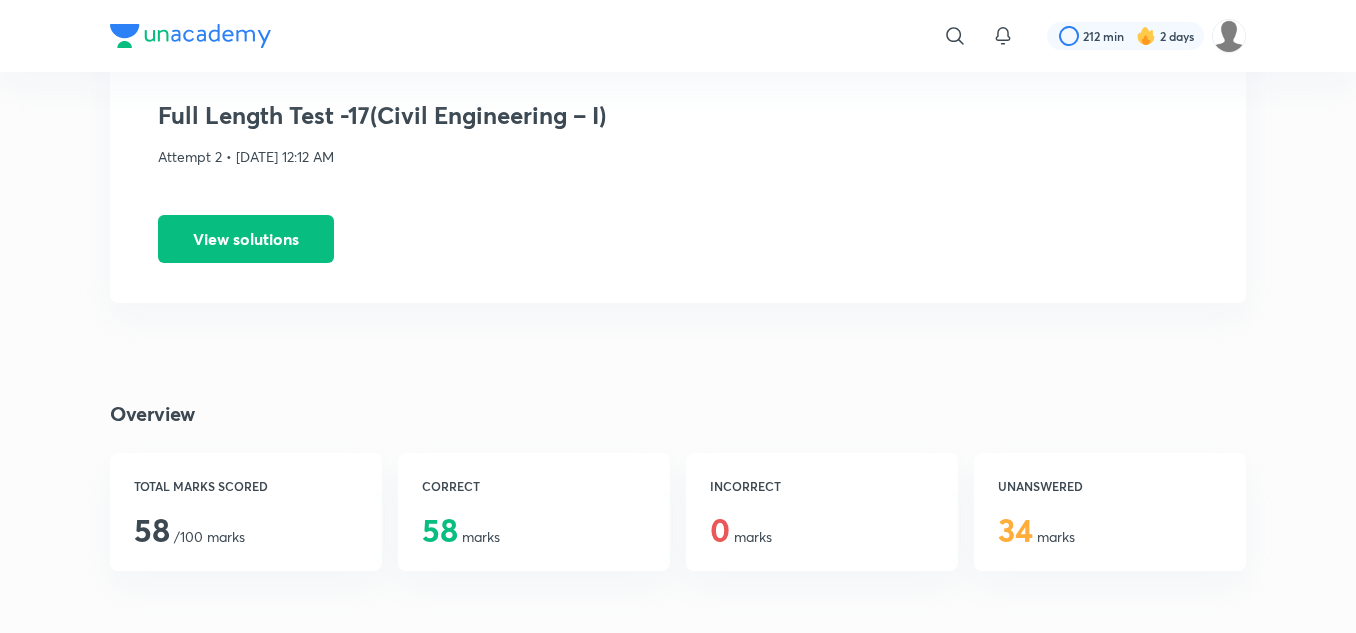 scroll, scrollTop: 0, scrollLeft: 0, axis: both 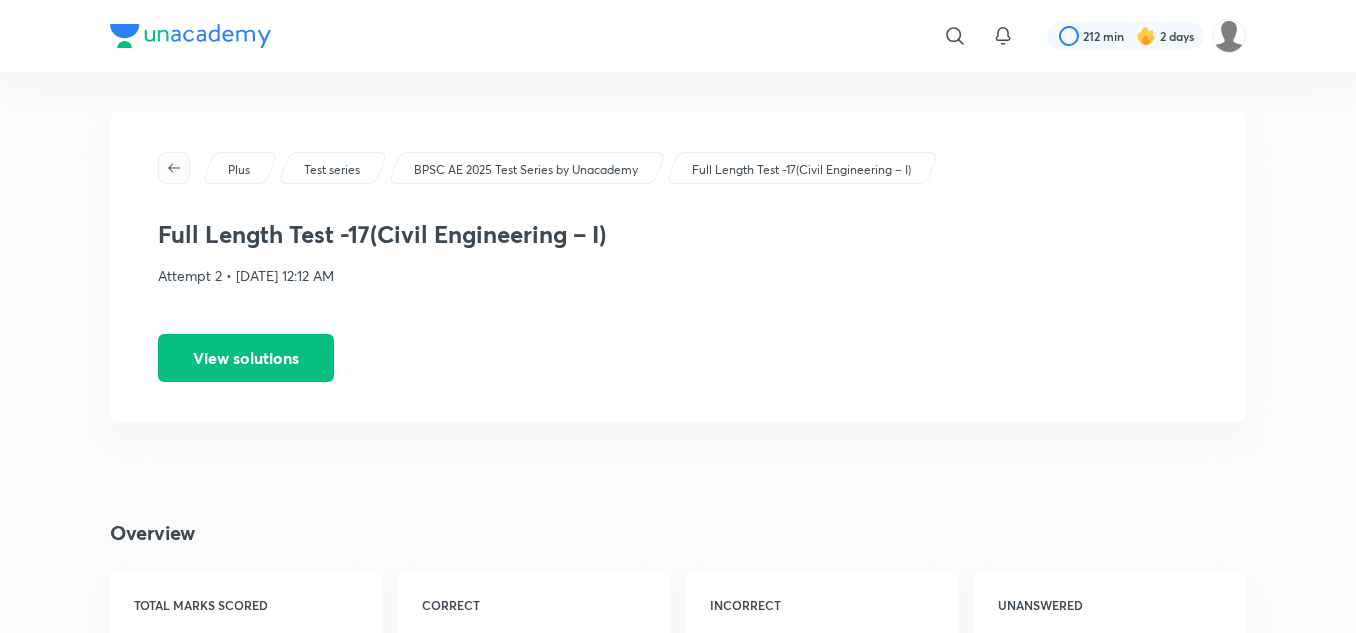click at bounding box center (174, 168) 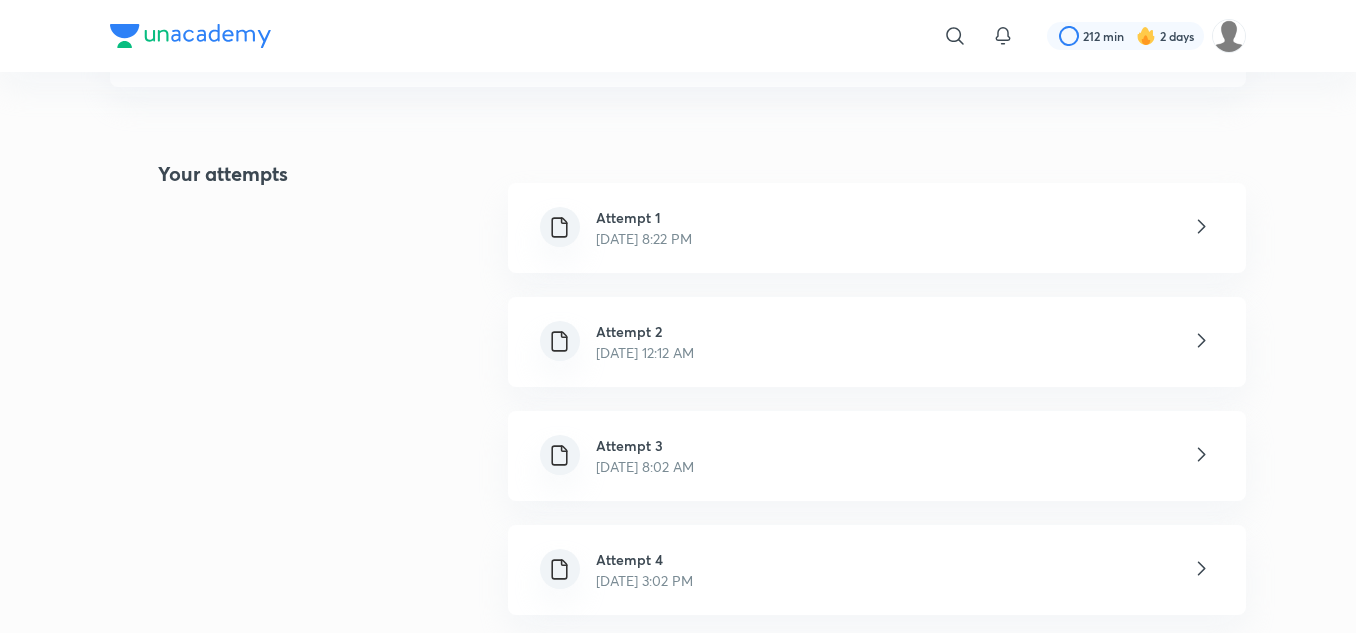 scroll, scrollTop: 600, scrollLeft: 0, axis: vertical 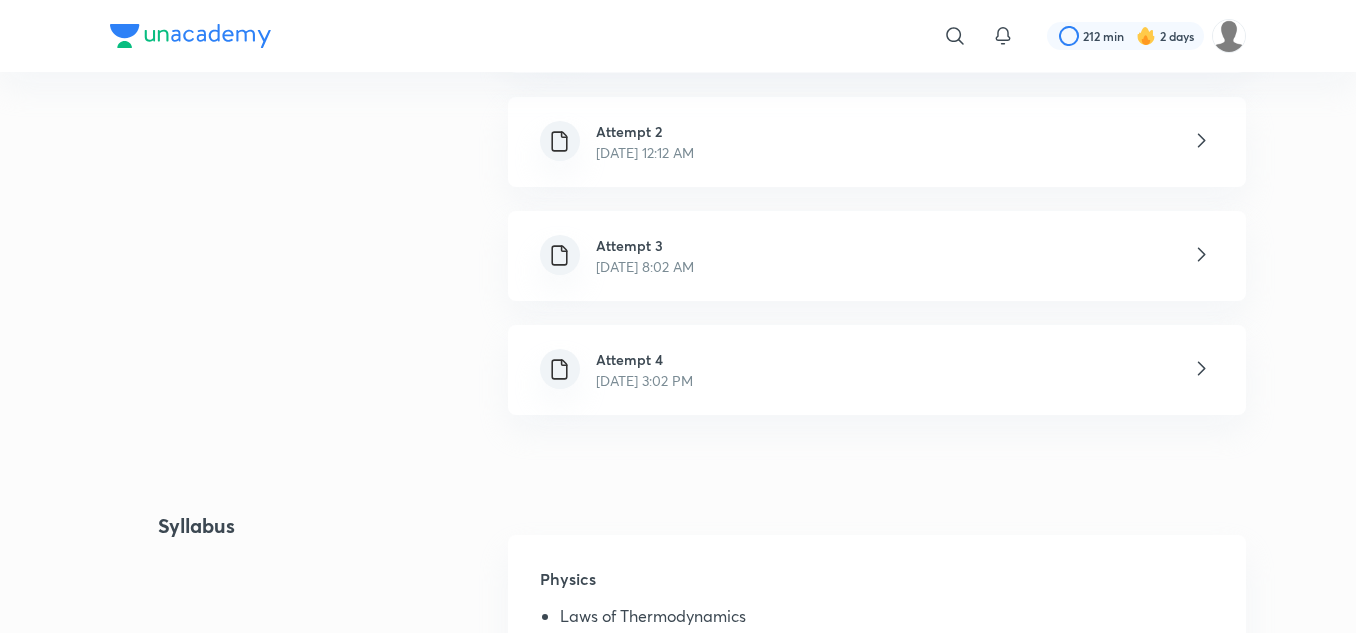 click 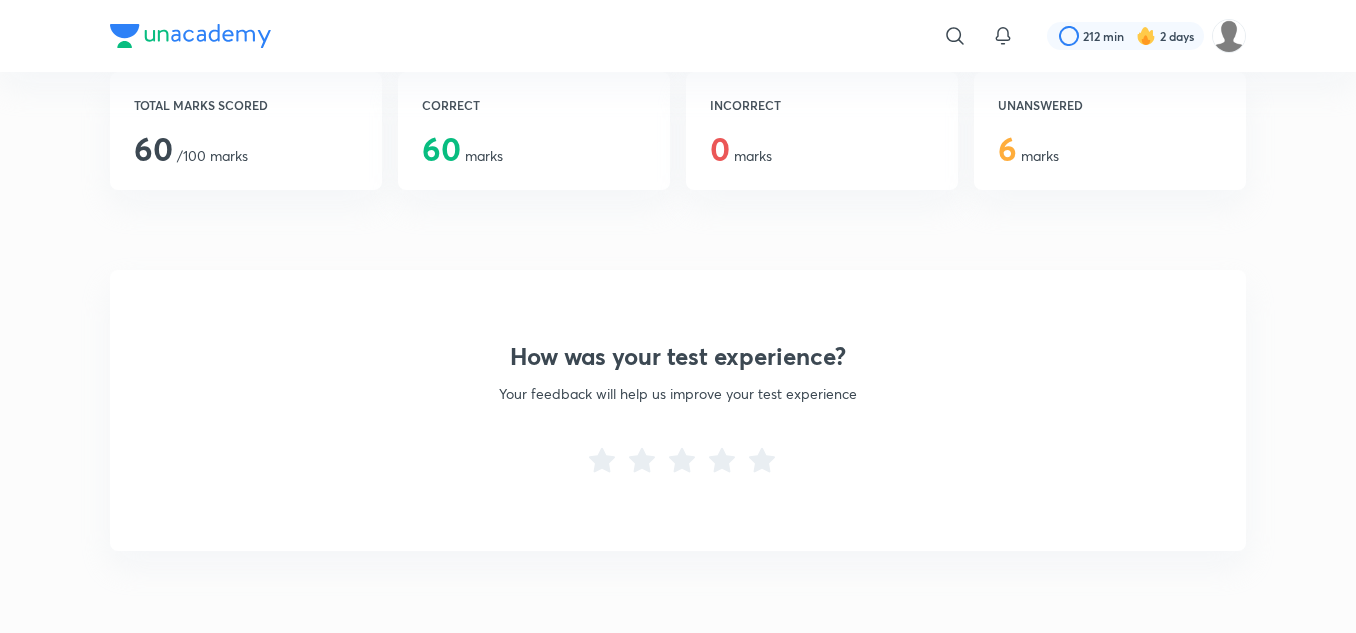 scroll, scrollTop: 0, scrollLeft: 0, axis: both 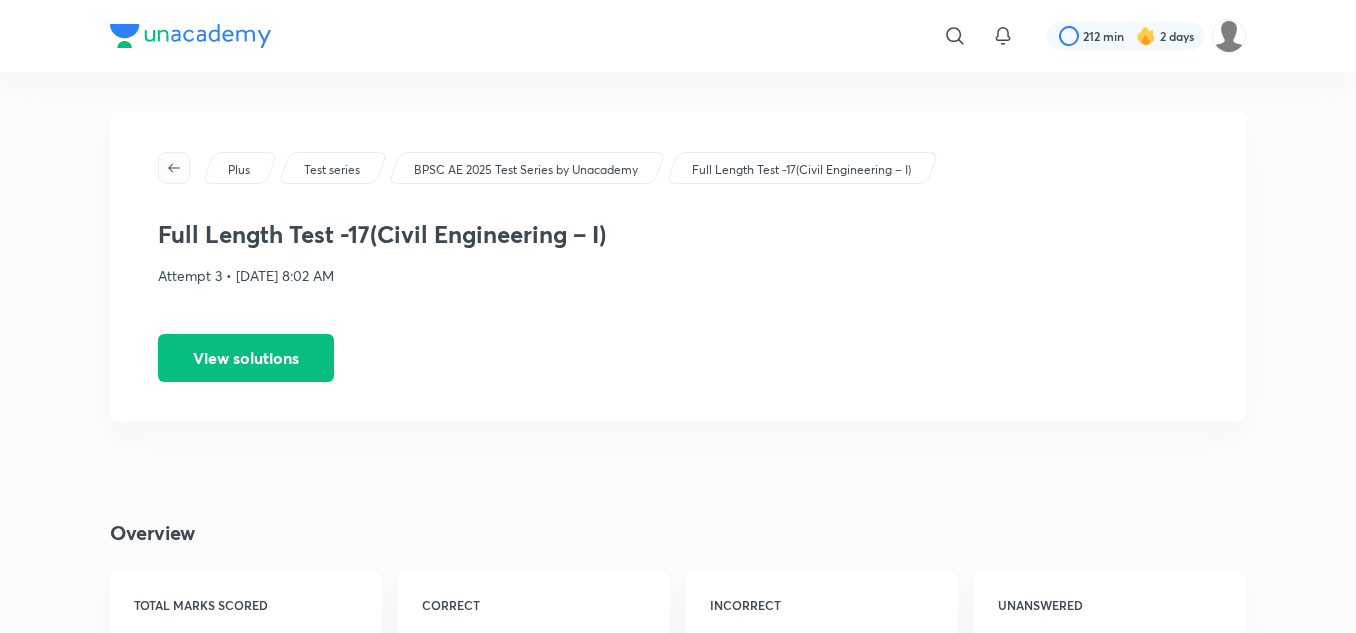 click 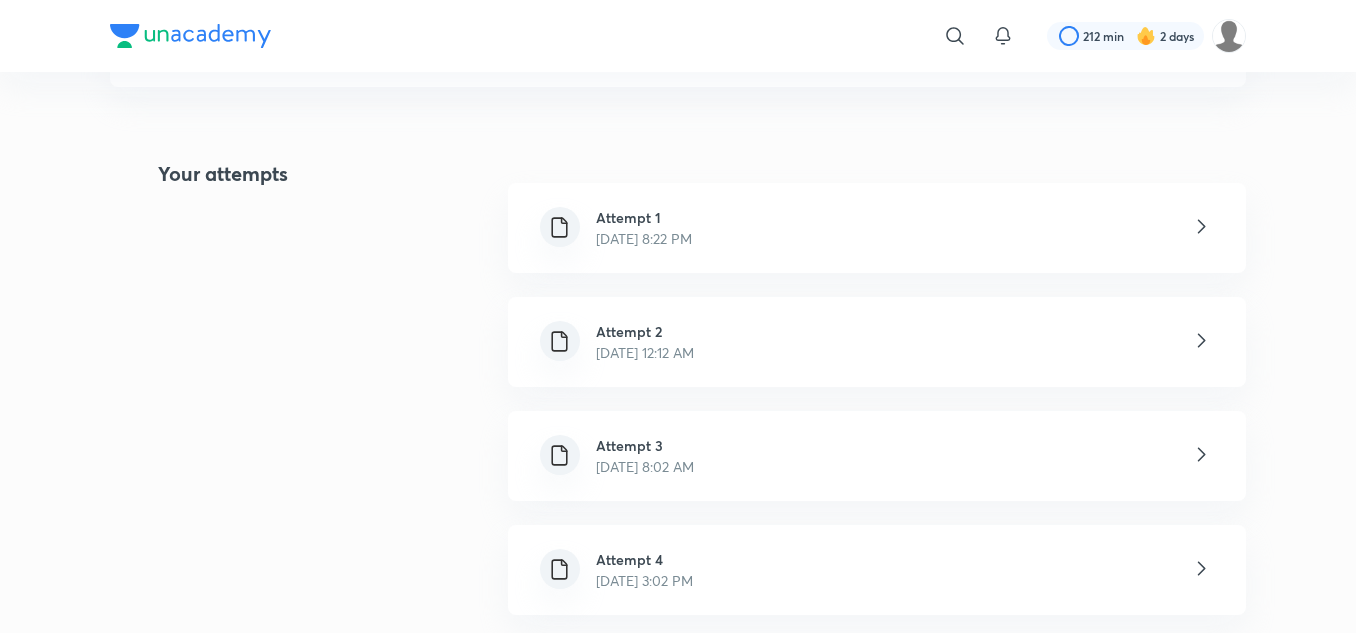 scroll, scrollTop: 700, scrollLeft: 0, axis: vertical 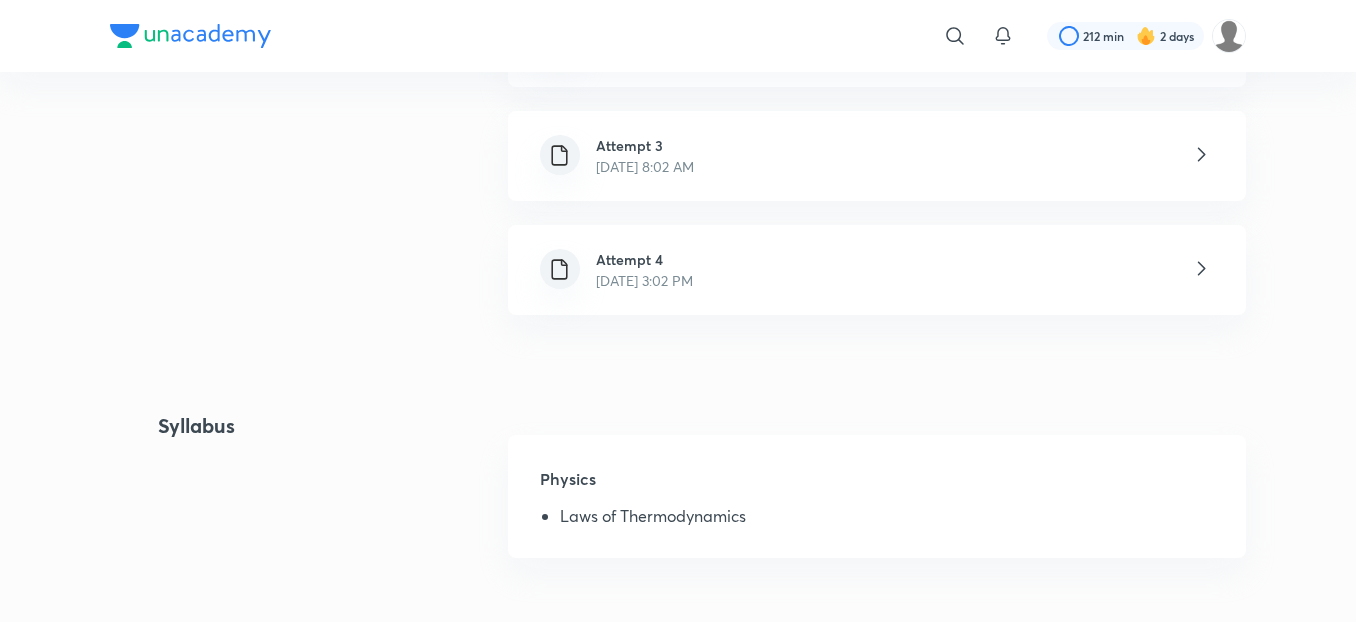 click 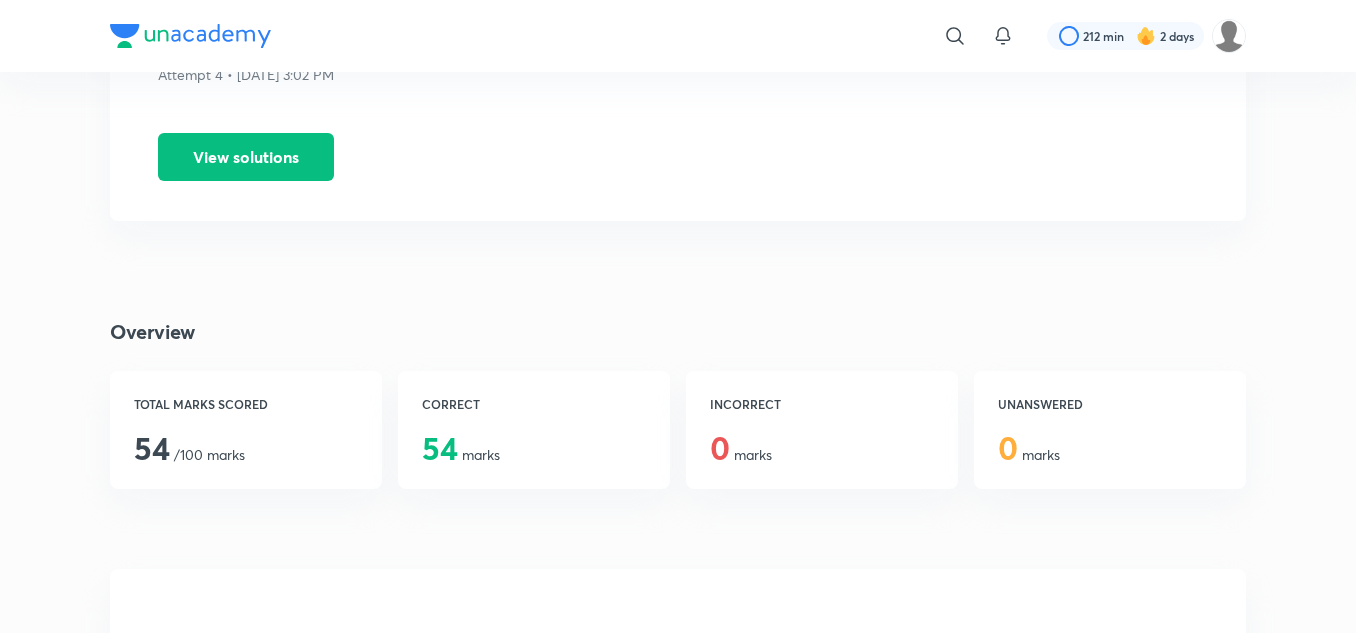 scroll, scrollTop: 100, scrollLeft: 0, axis: vertical 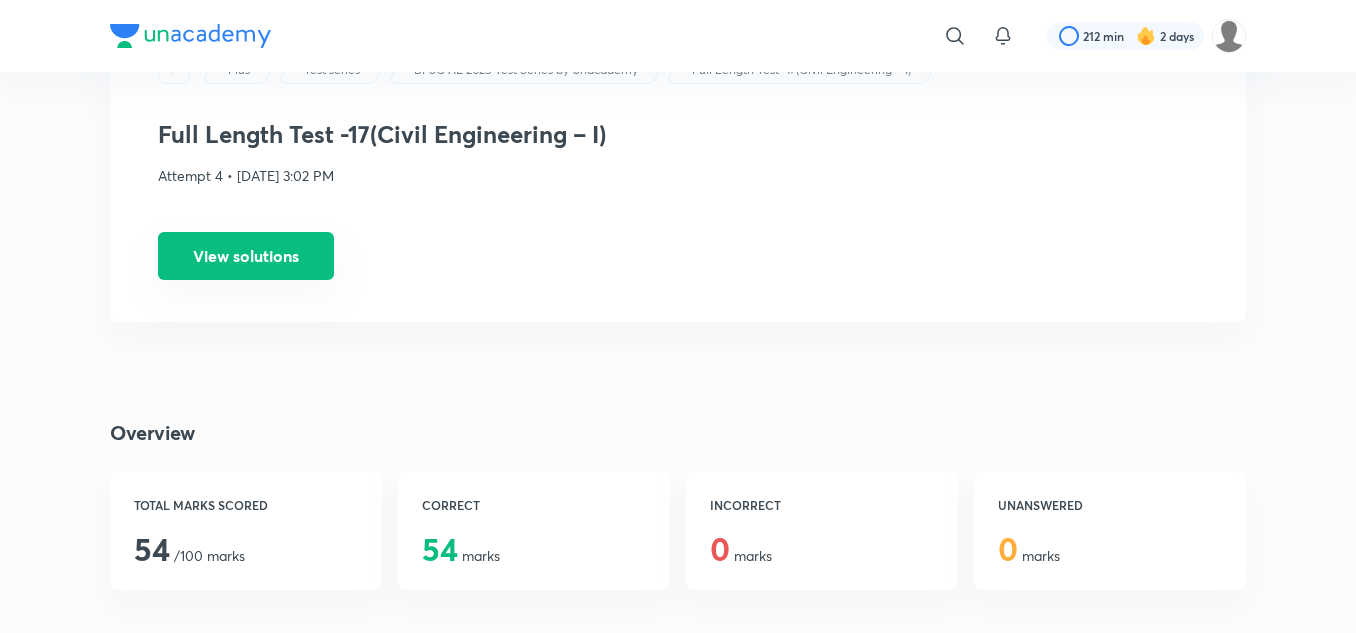 click on "View solutions" at bounding box center [246, 256] 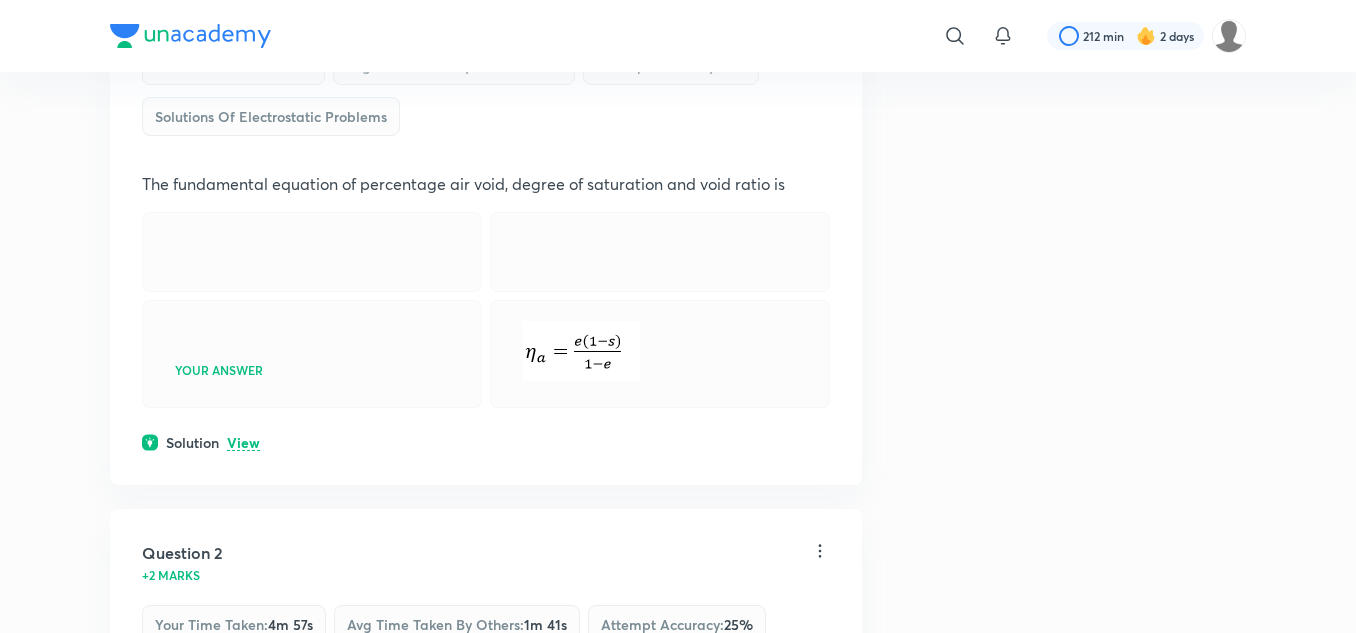 scroll, scrollTop: 400, scrollLeft: 0, axis: vertical 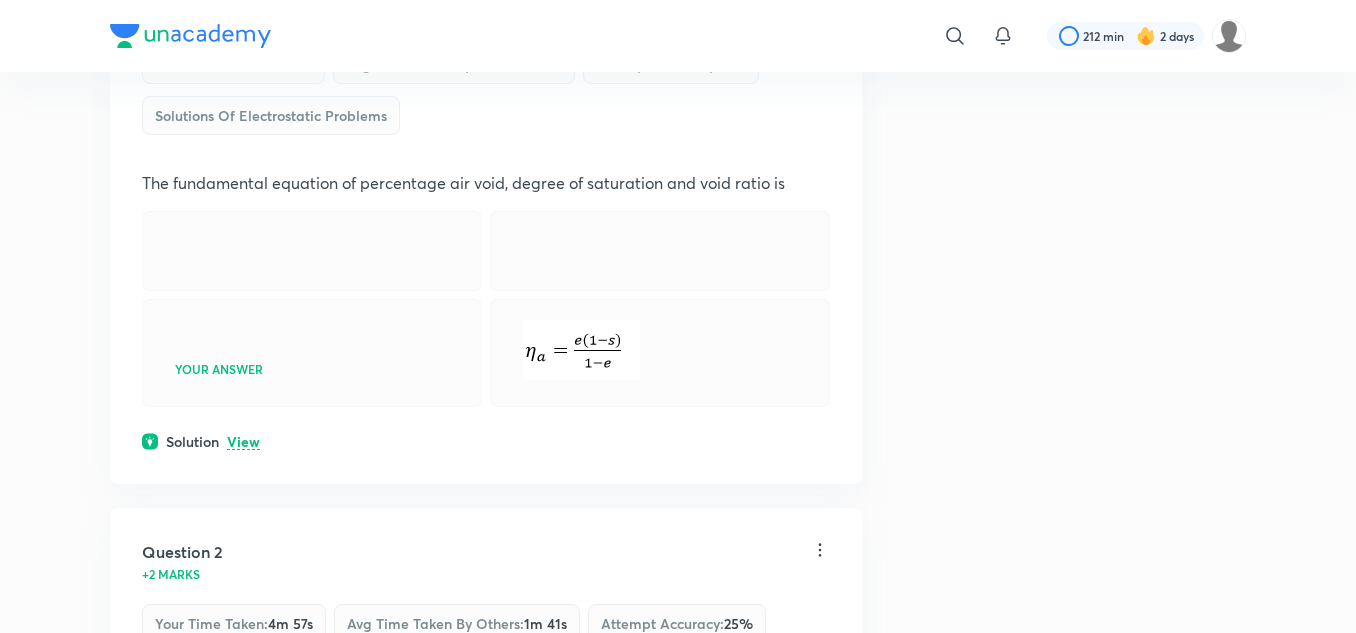 click on "View" at bounding box center (243, 442) 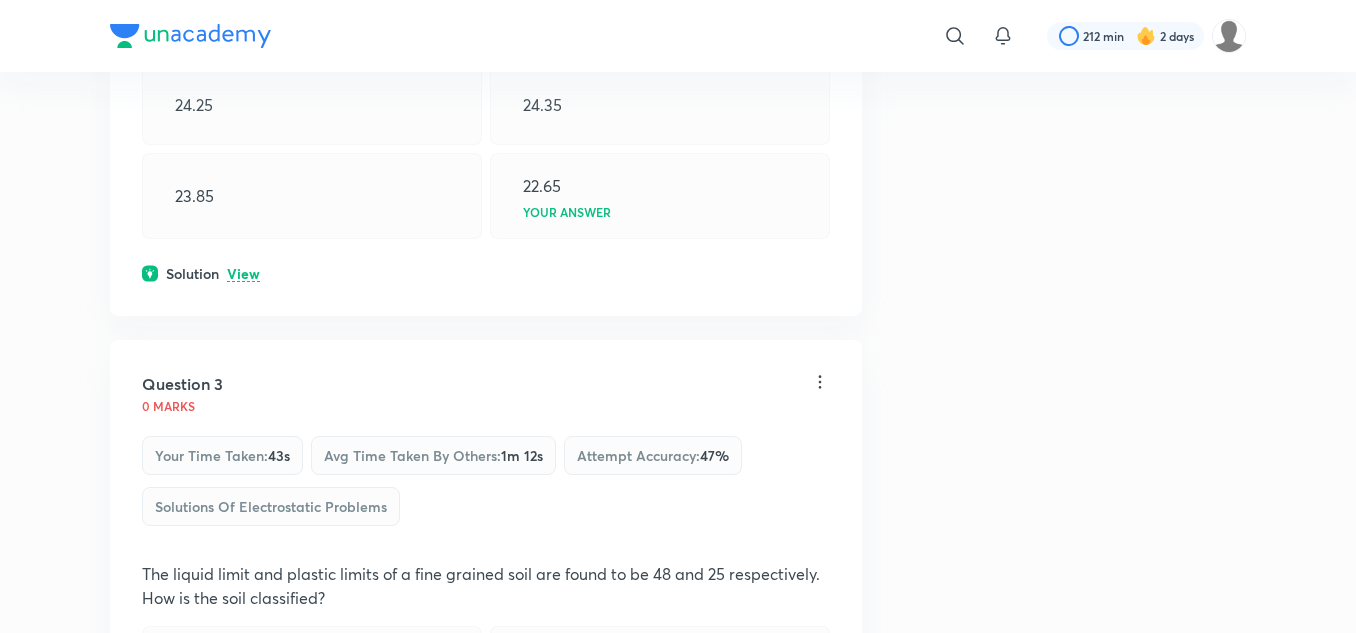 scroll, scrollTop: 1300, scrollLeft: 0, axis: vertical 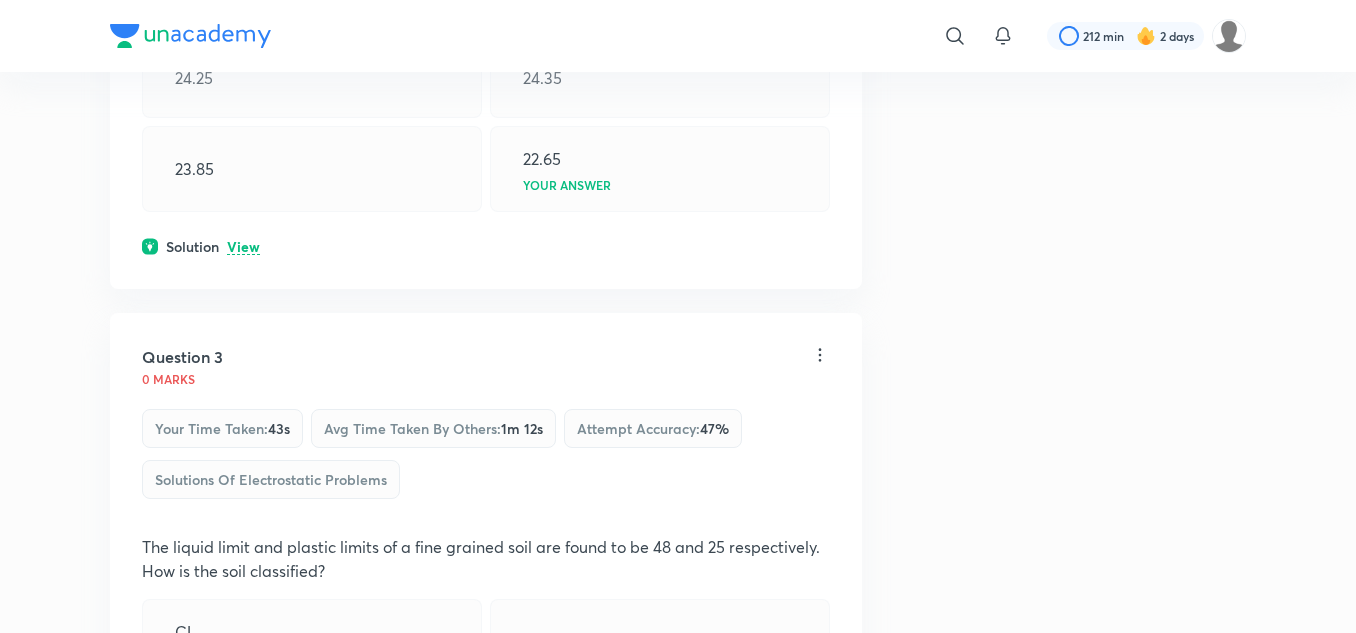 click on "Question 2 +2 marks Your time taken :  4m 57s Avg time taken by others :  1m 41s Attempt accuracy :  25 % Solutions of Electrostatic Problems  The unit weight of soil composed of 50 % quartz, 25 % mica and 25 % iron oxide in "KN/m 3  is ________  Average G for quartz = 2.65  Average G for mica =3.10  Average G for iron-oxide = 3.7  Assume soil is saturated with void ratio of 0.6 & 24.25 24.35 23.85 22.65 Your answer Solution View" at bounding box center [486, -28] 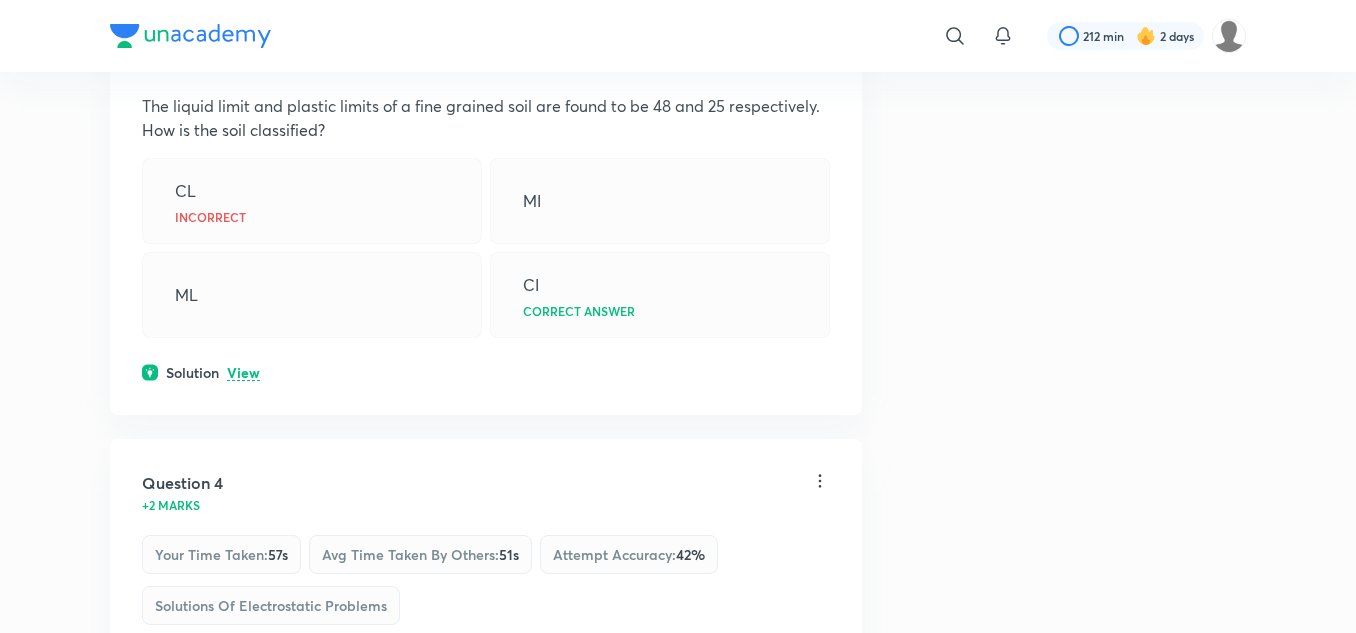 scroll, scrollTop: 1900, scrollLeft: 0, axis: vertical 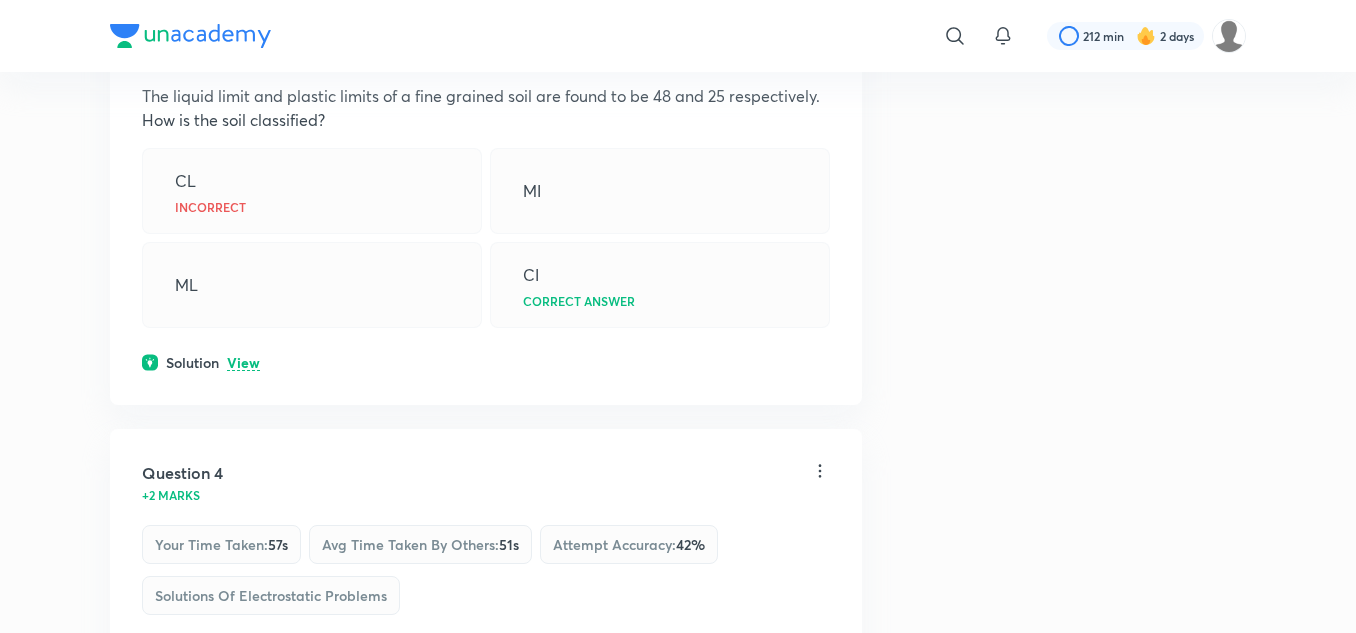 click on "View" at bounding box center (243, 363) 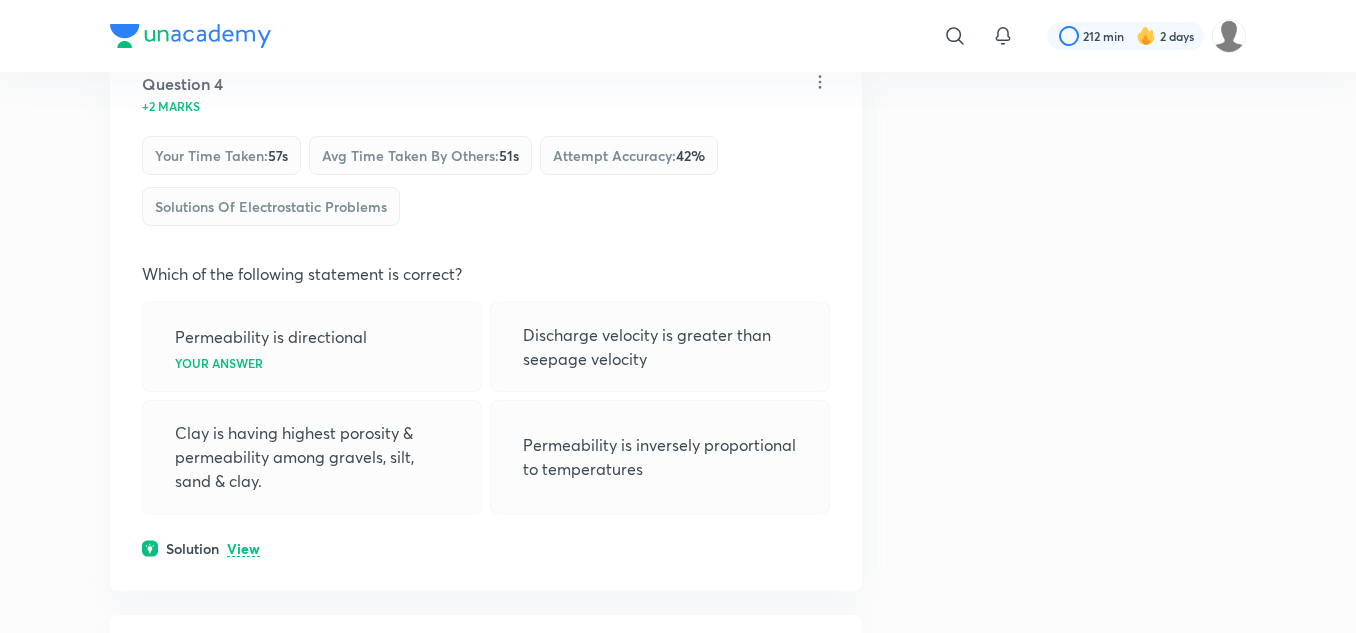 scroll, scrollTop: 2600, scrollLeft: 0, axis: vertical 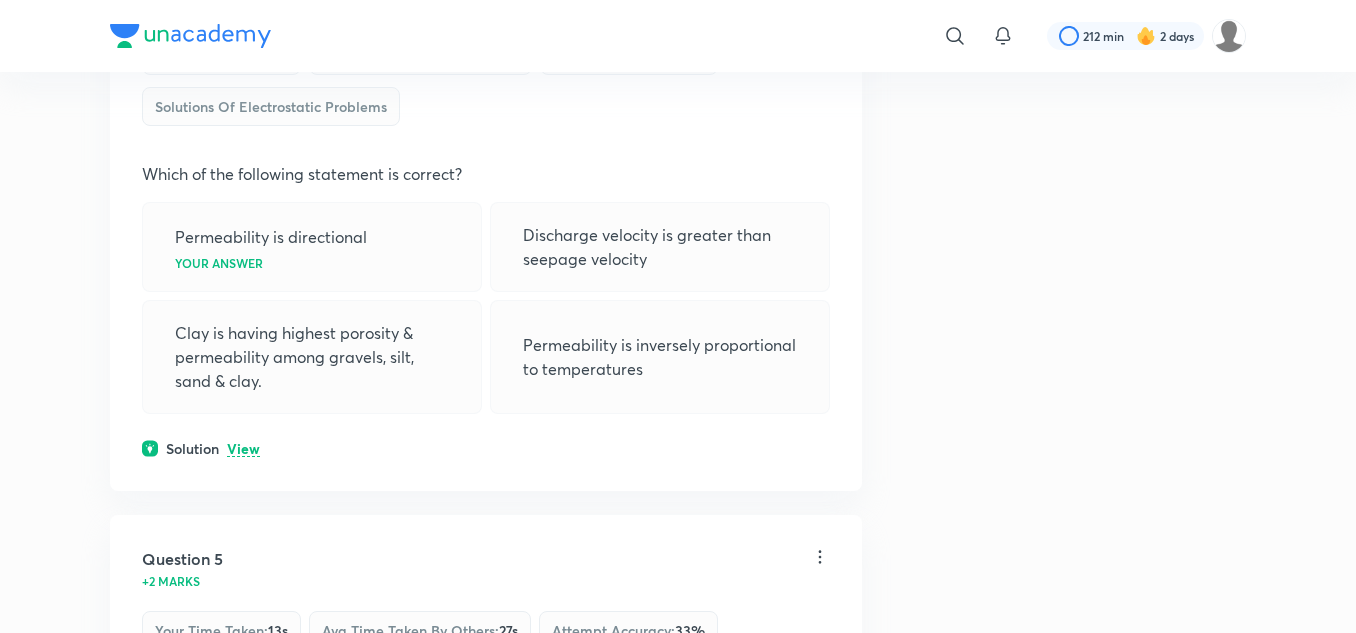 click on "View" at bounding box center [243, 449] 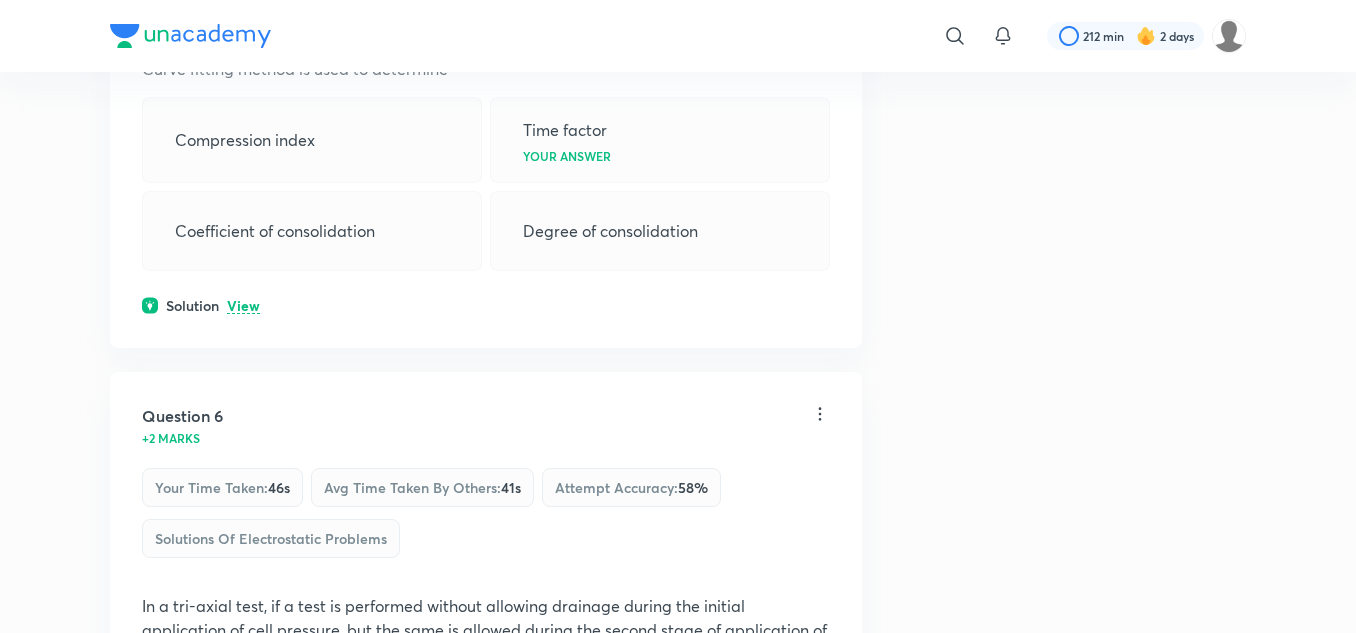 scroll, scrollTop: 3400, scrollLeft: 0, axis: vertical 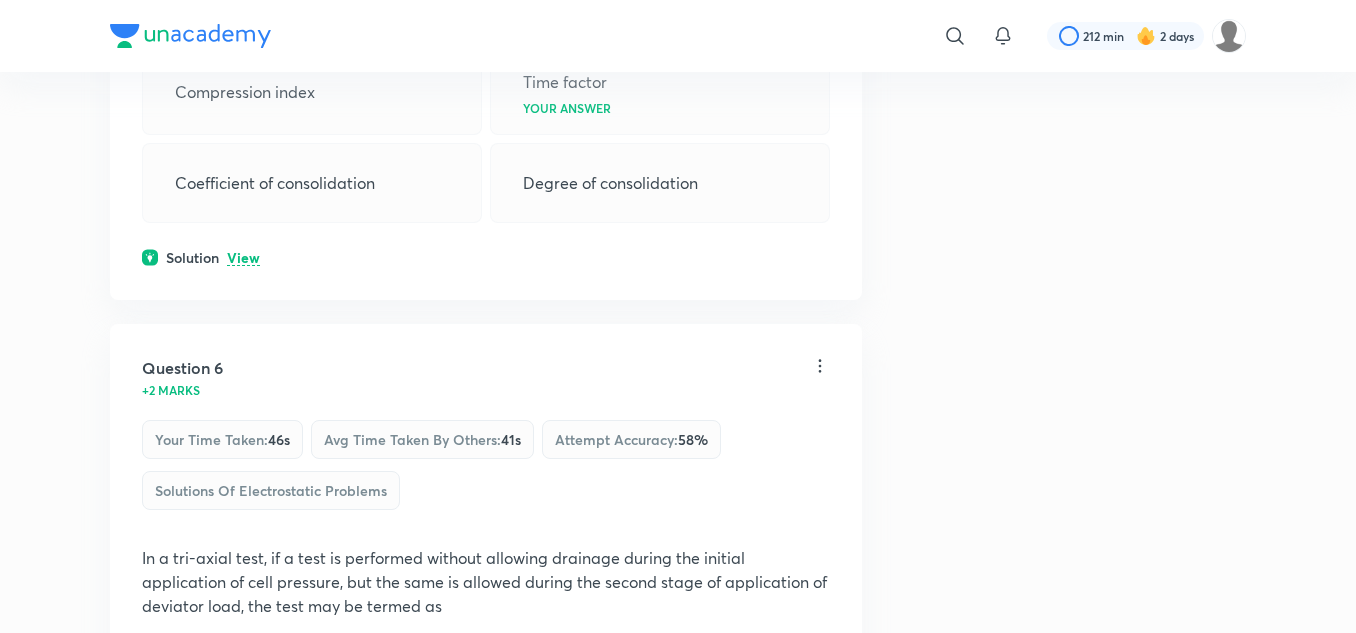 click on "Solution View" at bounding box center (486, 257) 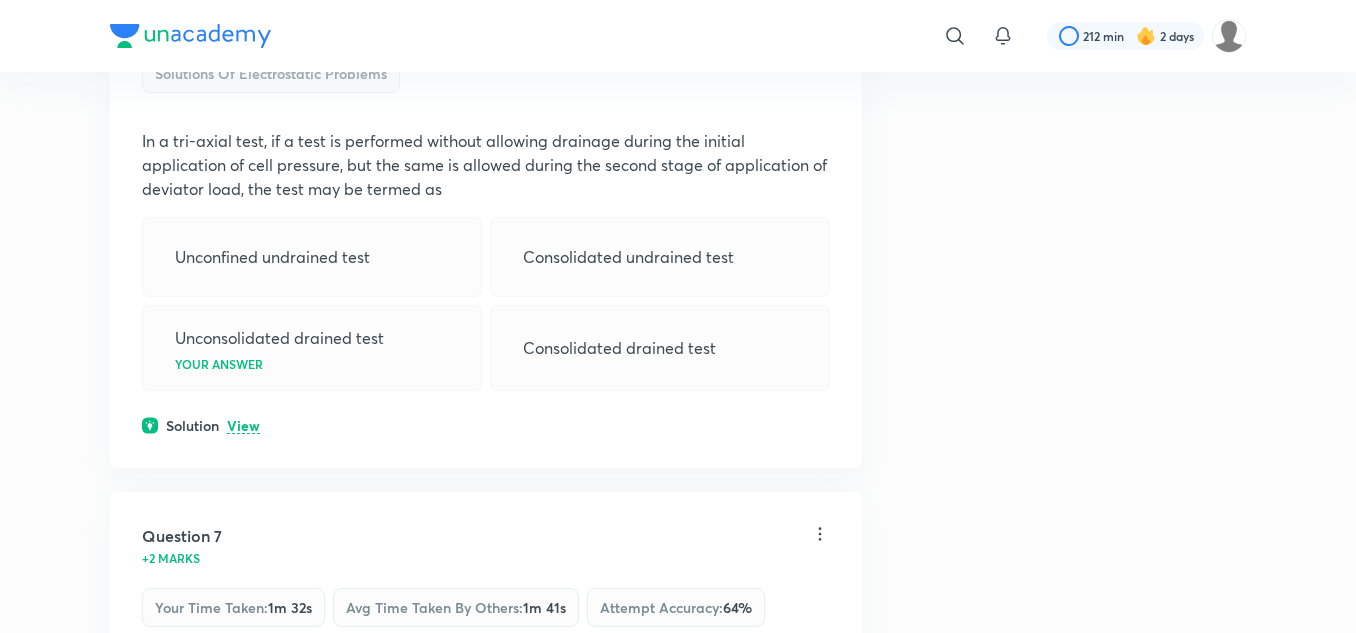scroll, scrollTop: 3900, scrollLeft: 0, axis: vertical 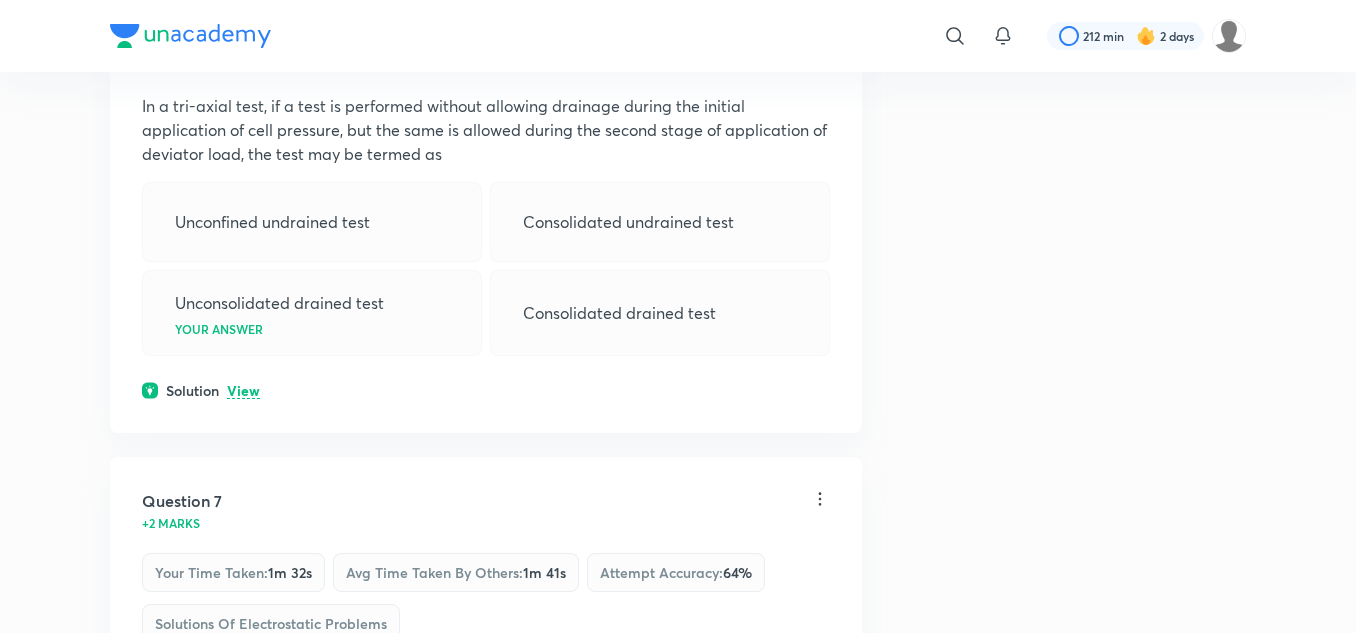 click on "View" at bounding box center (243, 391) 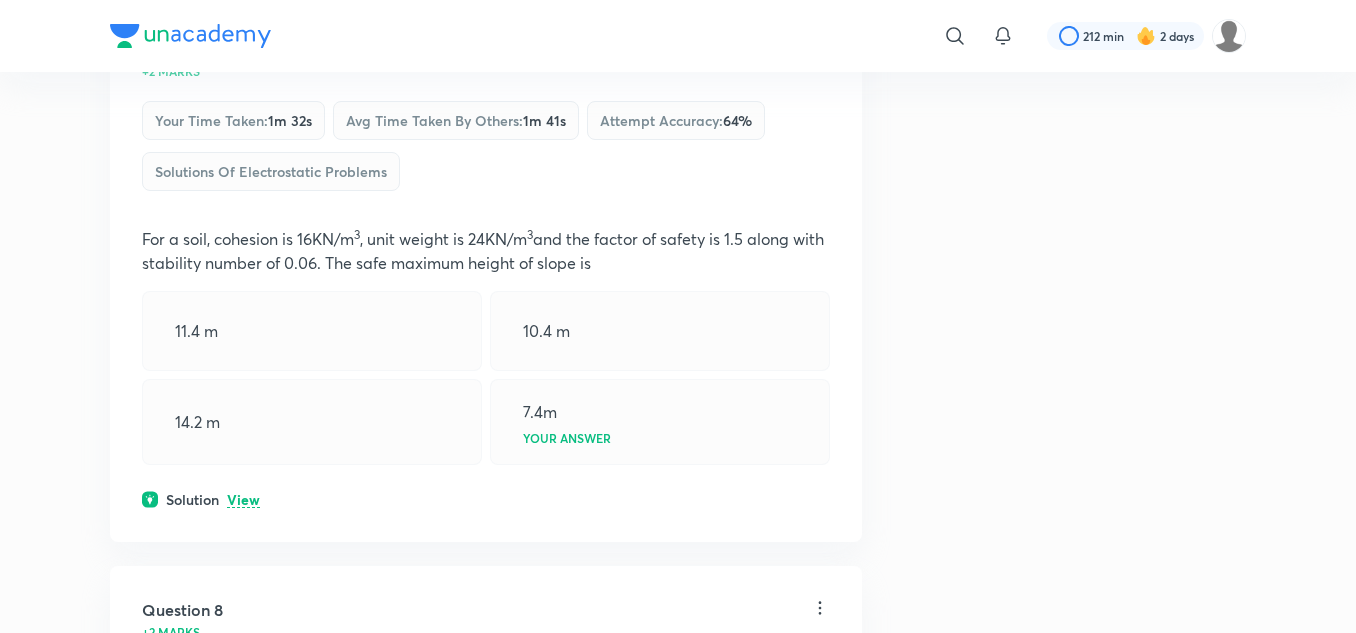 scroll, scrollTop: 4600, scrollLeft: 0, axis: vertical 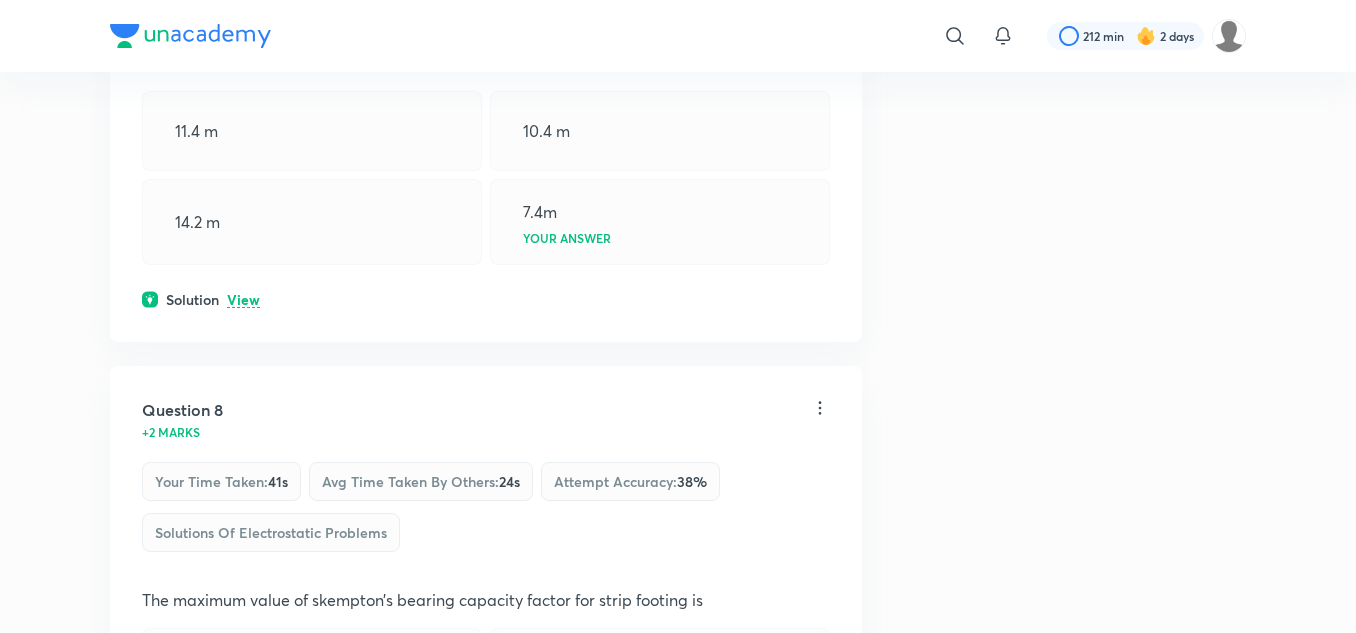 click on "Solution View" at bounding box center (486, 299) 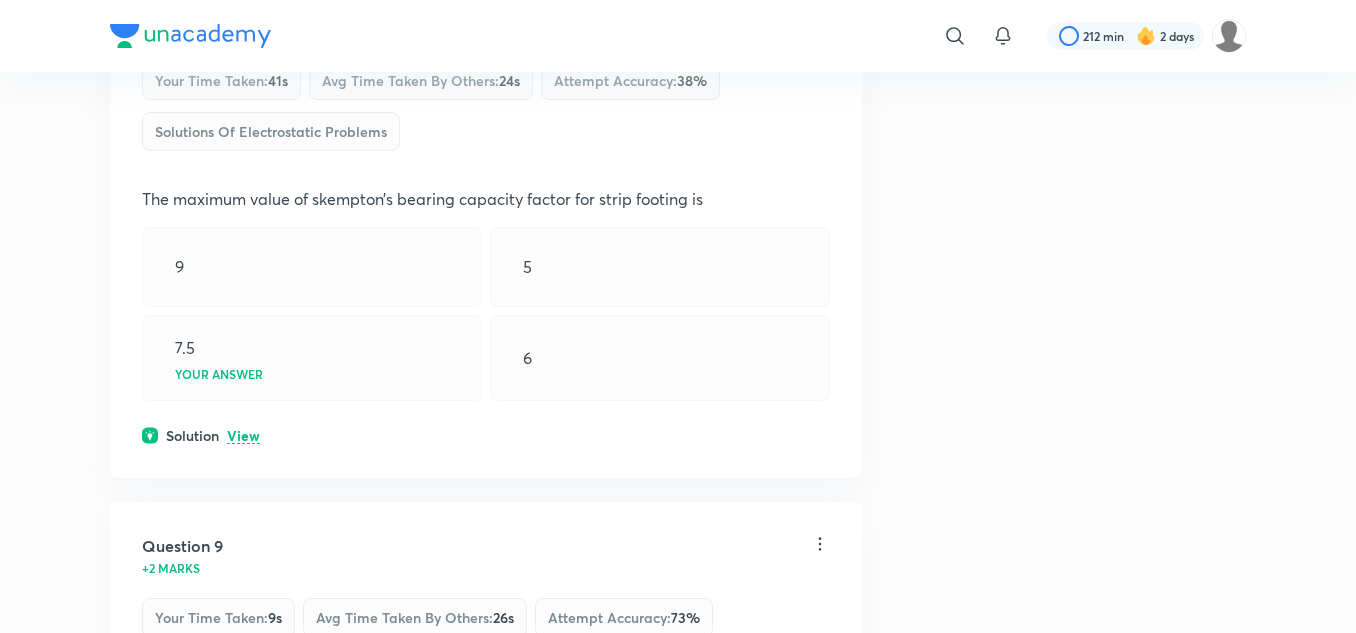 scroll, scrollTop: 5200, scrollLeft: 0, axis: vertical 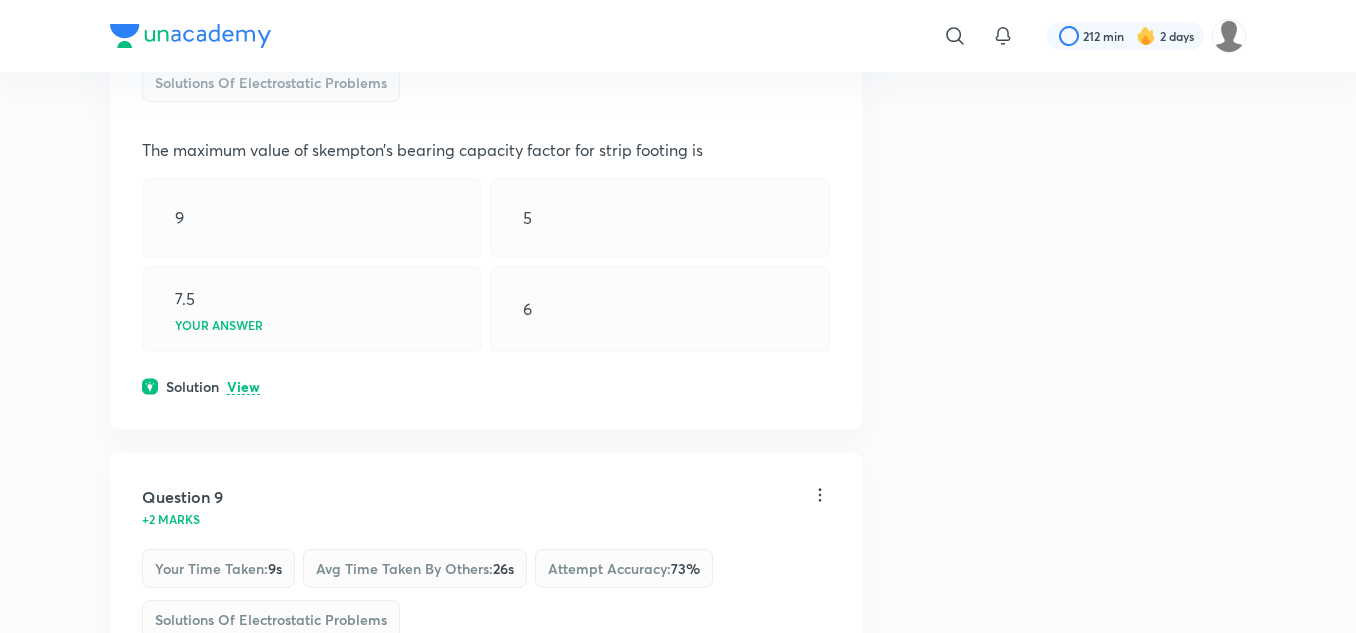 click on "View" at bounding box center (243, 387) 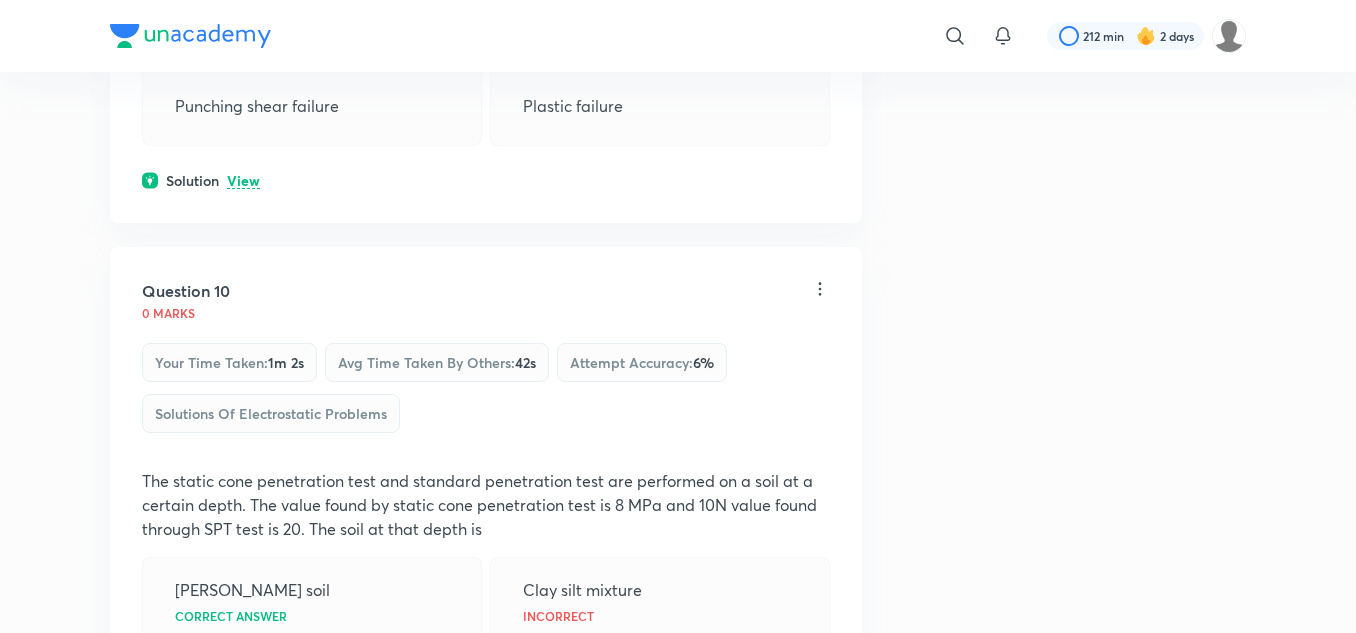 scroll, scrollTop: 6000, scrollLeft: 0, axis: vertical 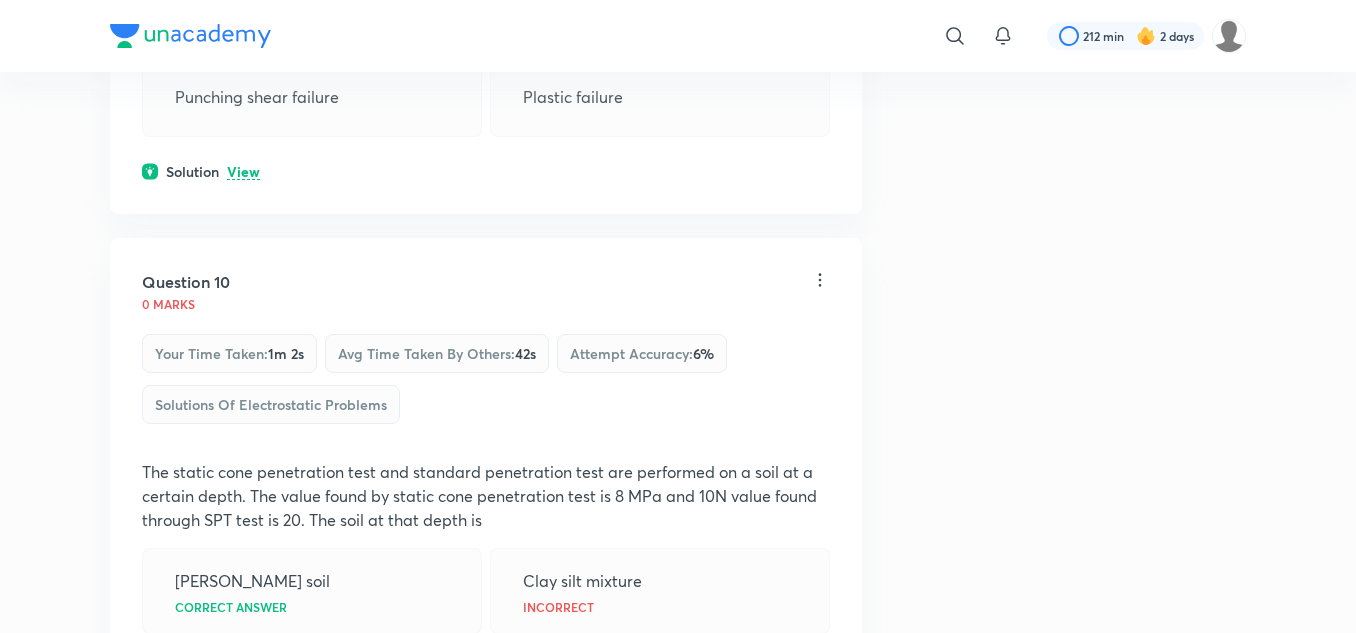 click on "View" at bounding box center [243, 172] 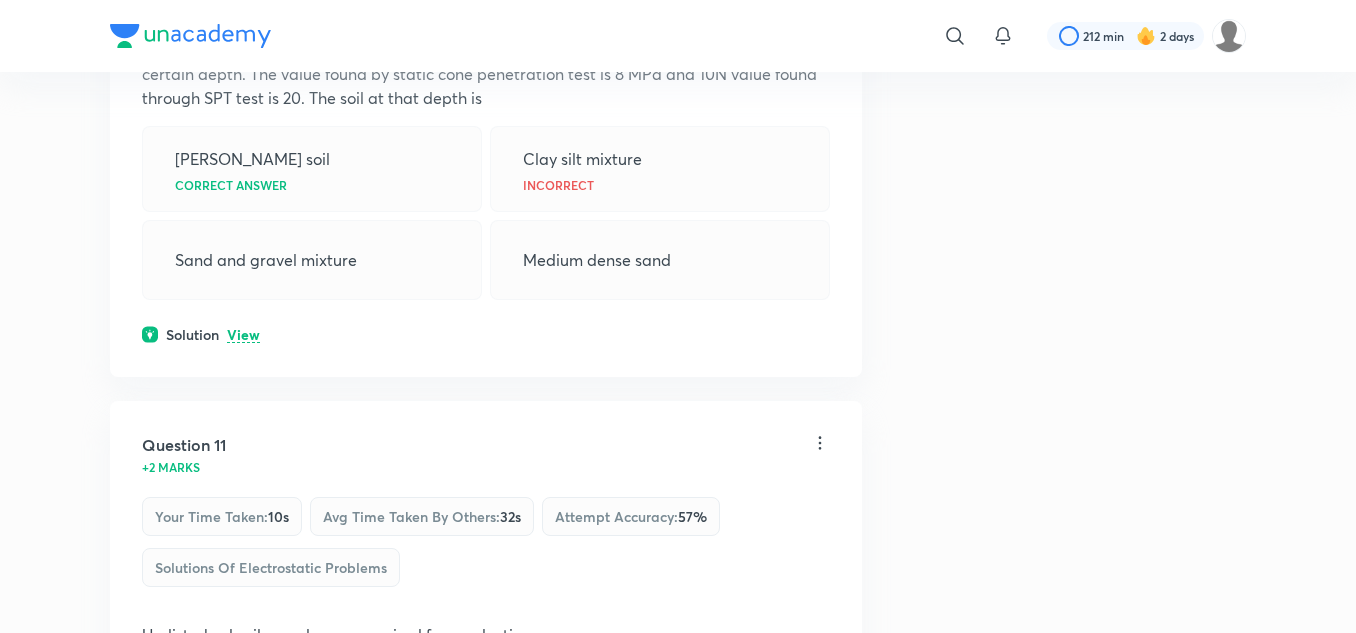 scroll, scrollTop: 6500, scrollLeft: 0, axis: vertical 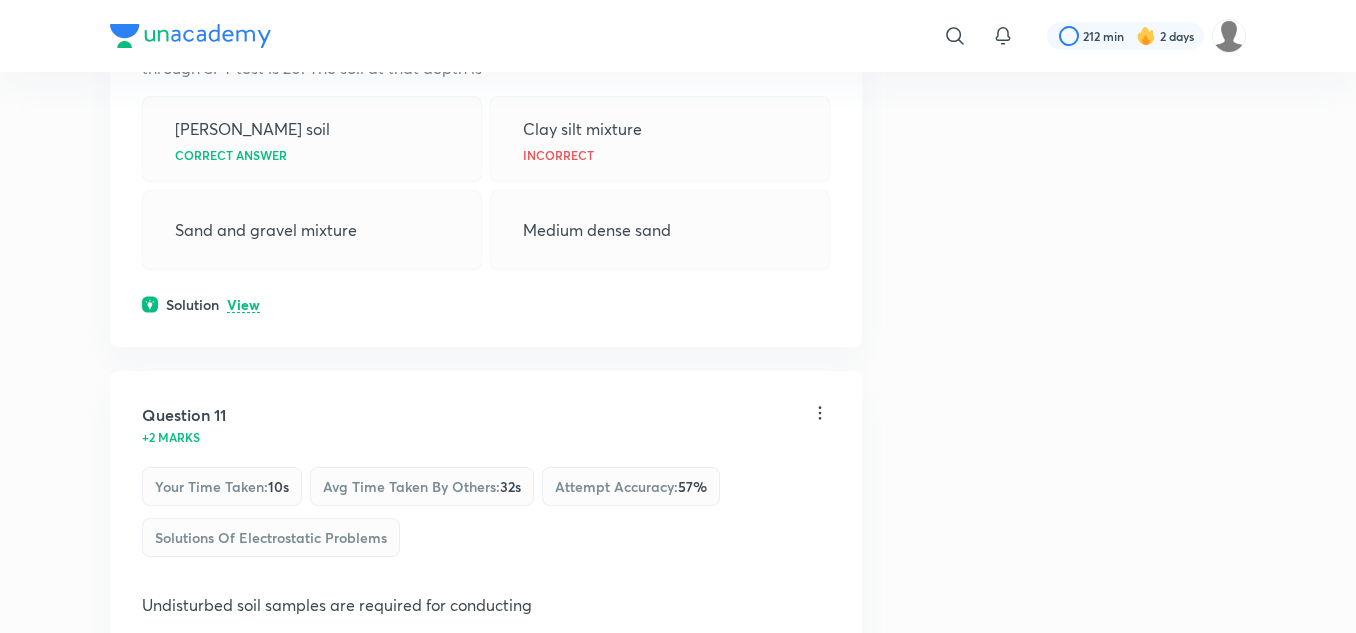 click on "View" at bounding box center (243, 305) 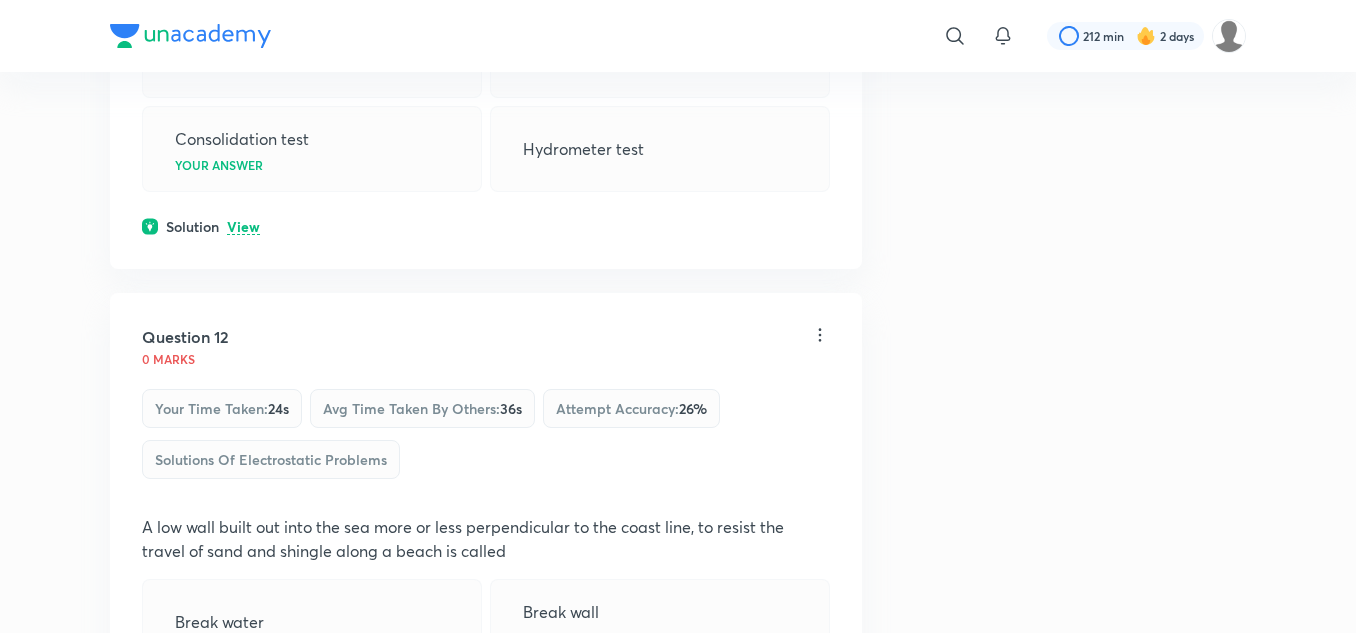scroll, scrollTop: 7200, scrollLeft: 0, axis: vertical 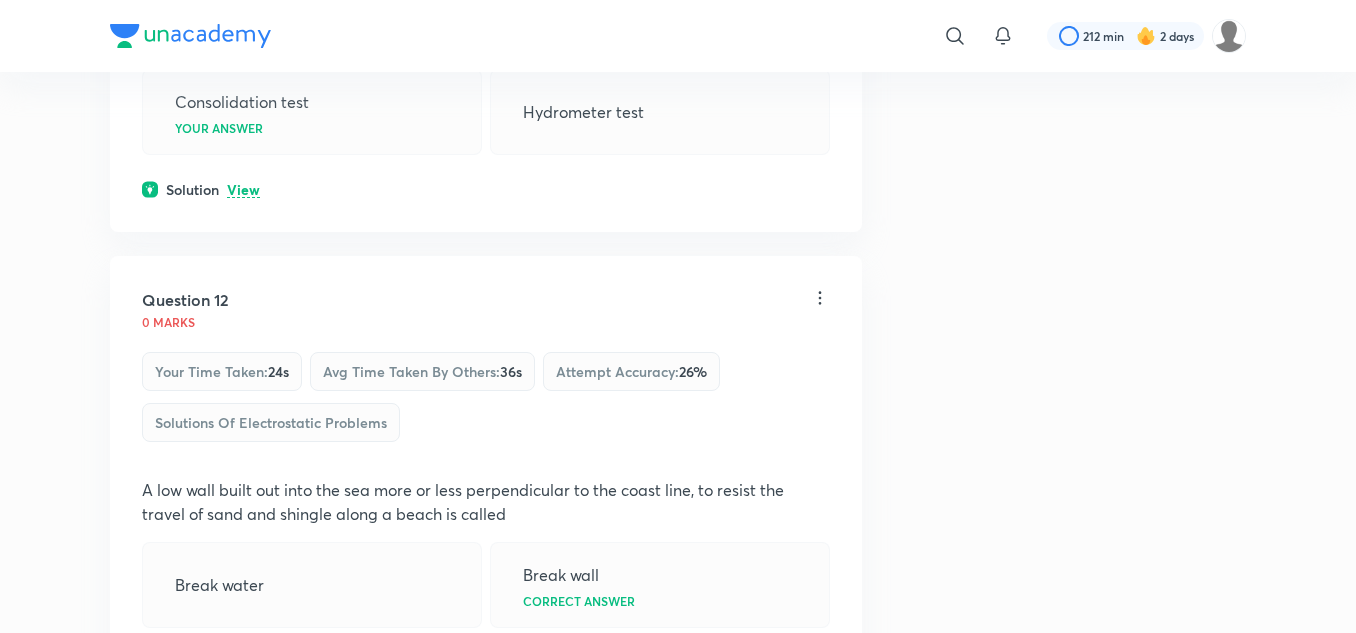 click on "Question 11 +2 marks Your time taken :  10s Avg time taken by others :  32s Attempt accuracy :  57 % Solutions of Electrostatic Problems  Undisturbed soil samples are required for conducting Shrinkage limit  [MEDICAL_DATA] test  Consolidation test  Your answer Hydrometer test  Solution View" at bounding box center [486, -25] 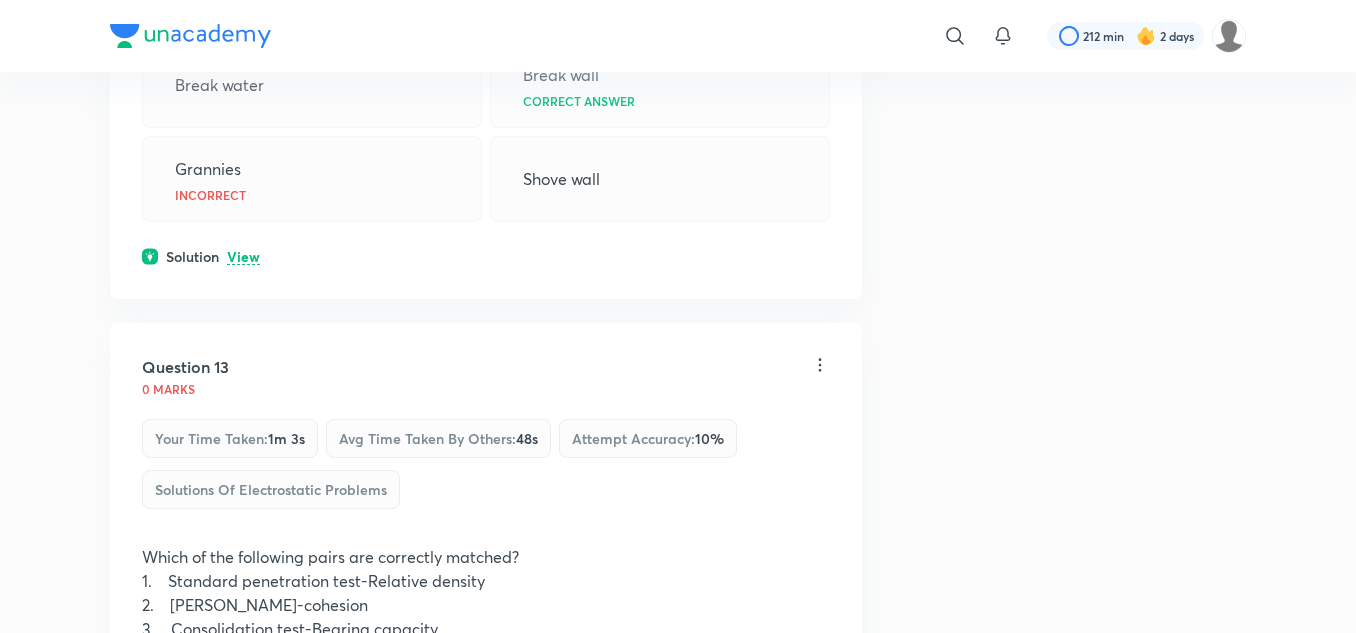 scroll, scrollTop: 7800, scrollLeft: 0, axis: vertical 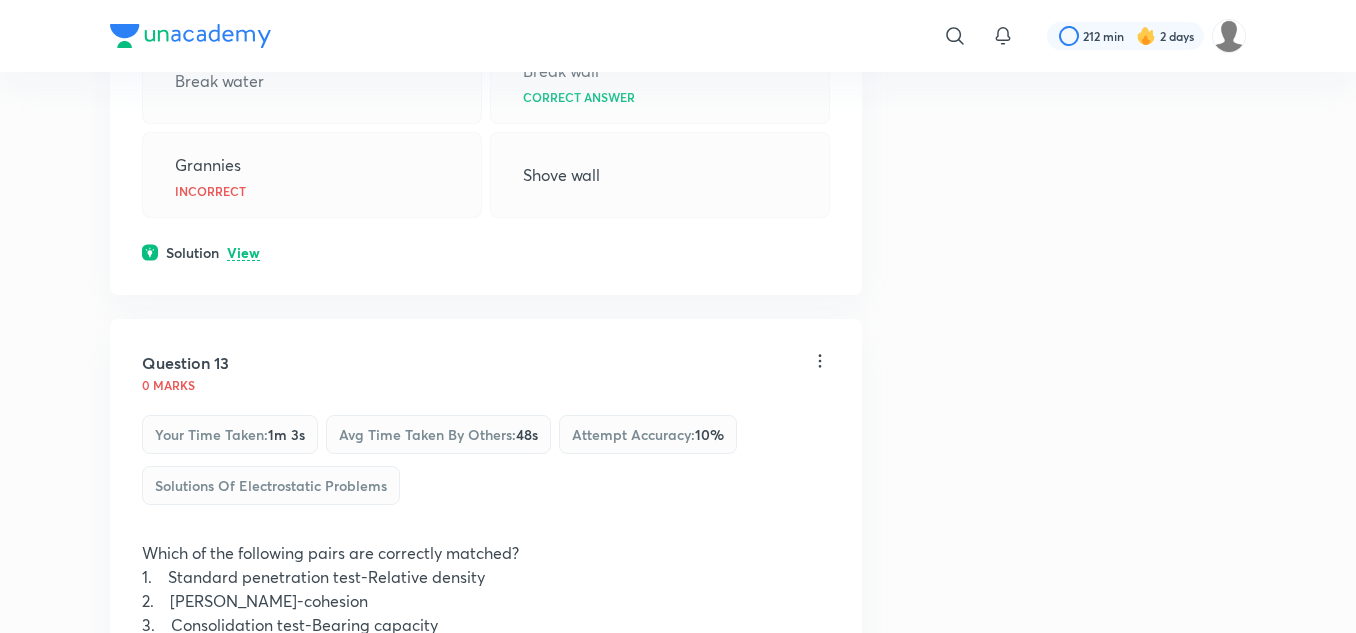 click on "View" at bounding box center [243, 253] 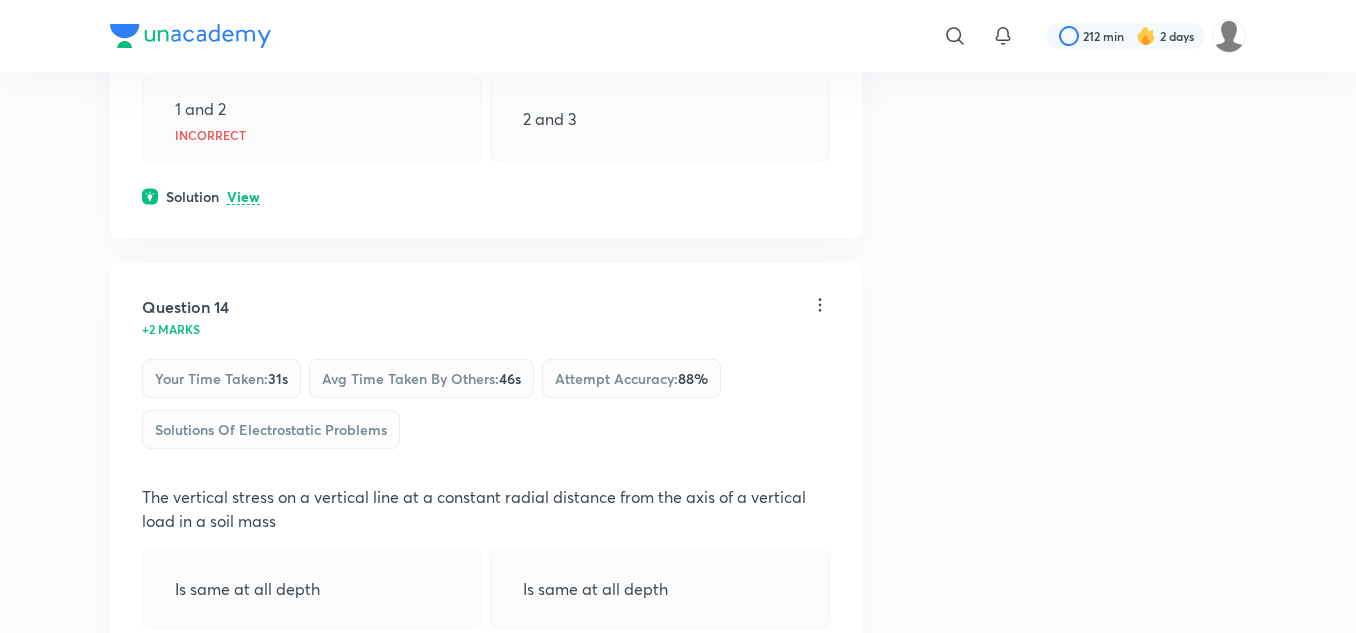 scroll, scrollTop: 8700, scrollLeft: 0, axis: vertical 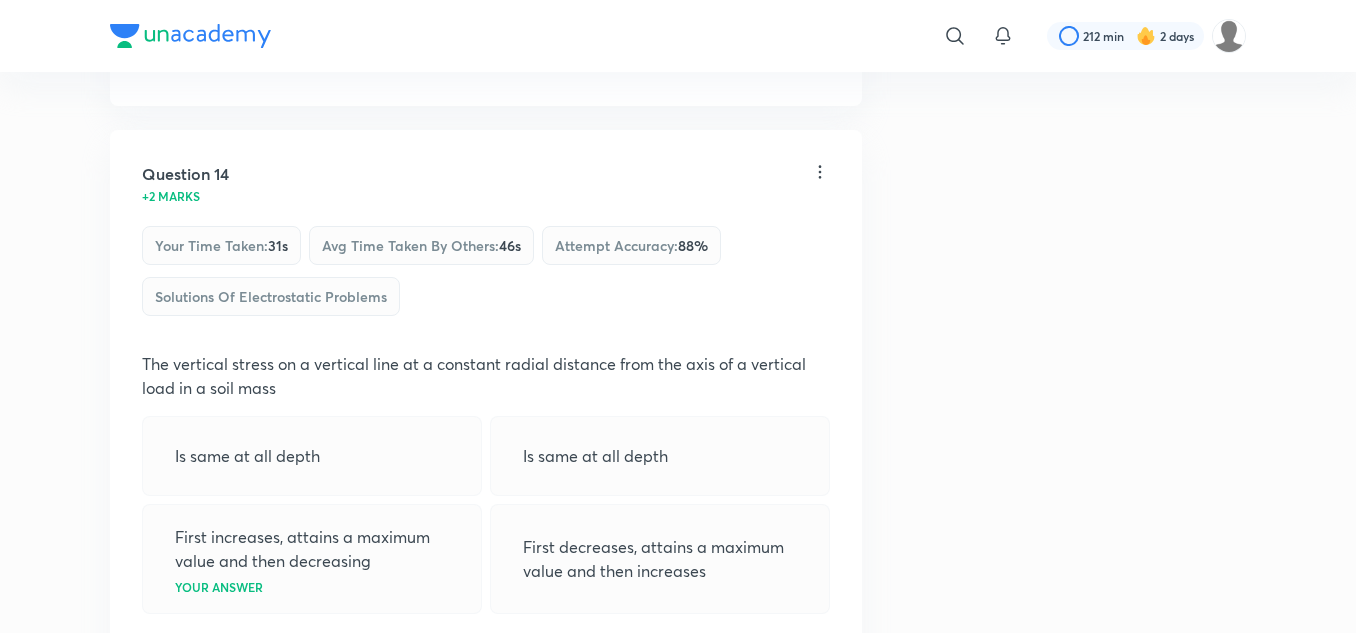 click on "View" at bounding box center [243, 64] 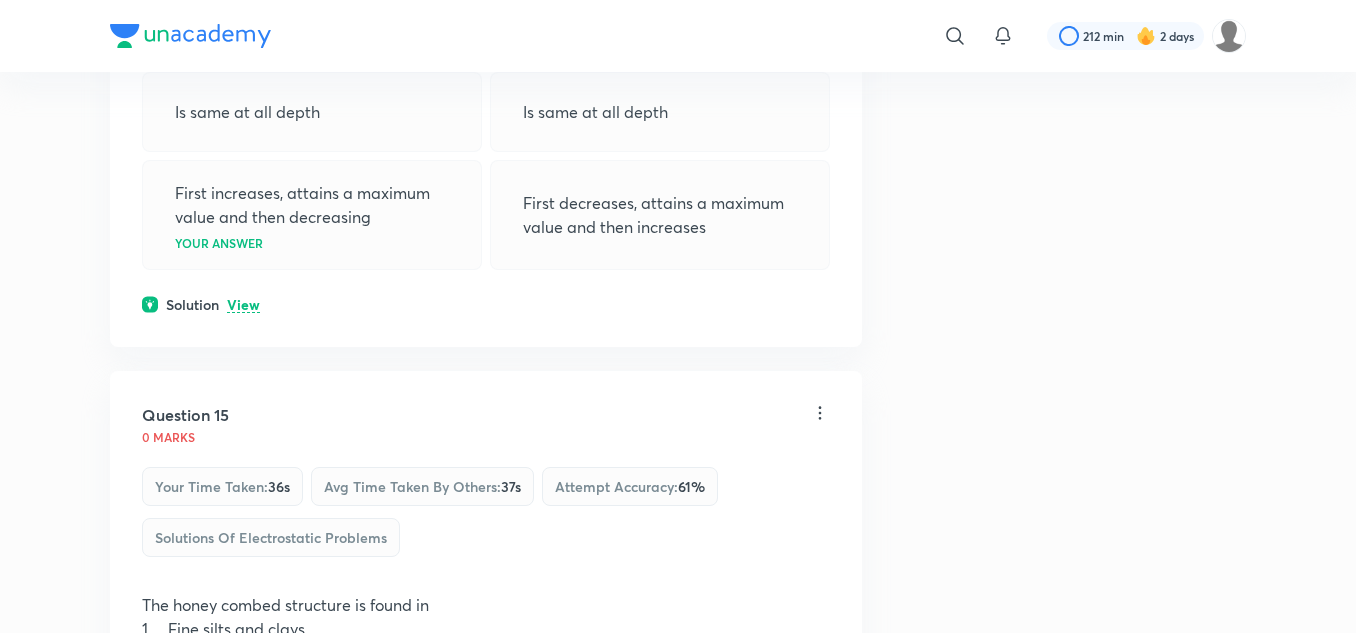scroll, scrollTop: 9200, scrollLeft: 0, axis: vertical 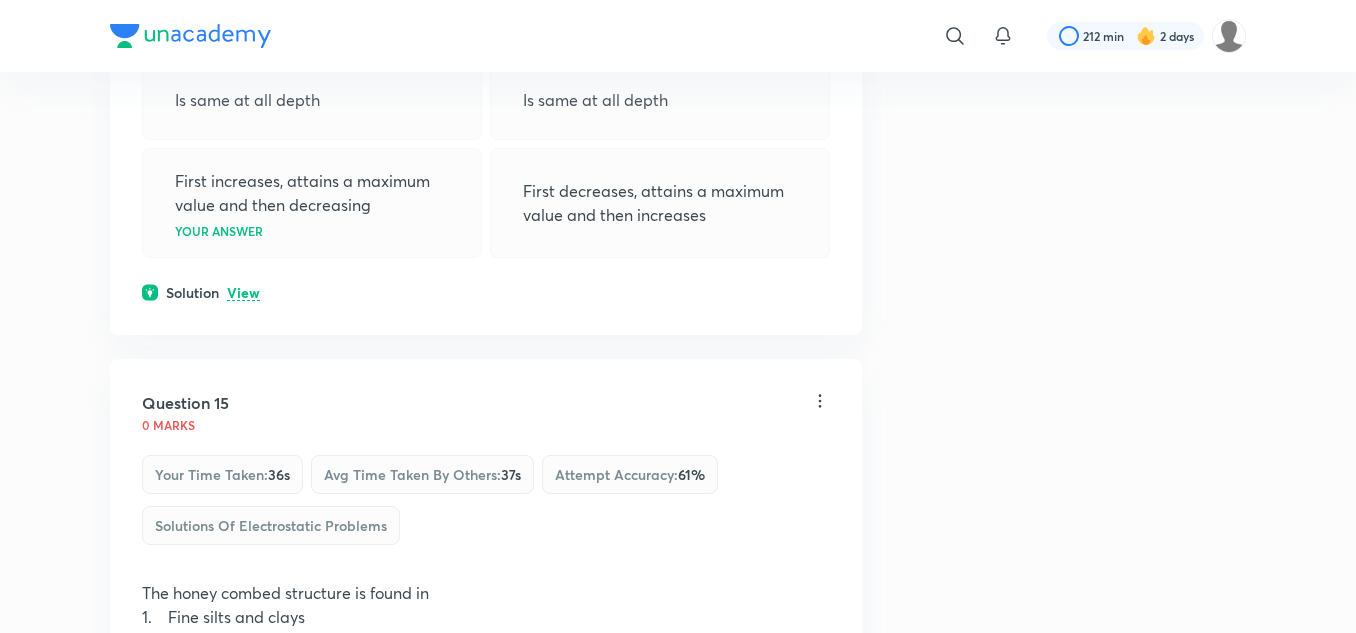 click on "View" at bounding box center [243, 293] 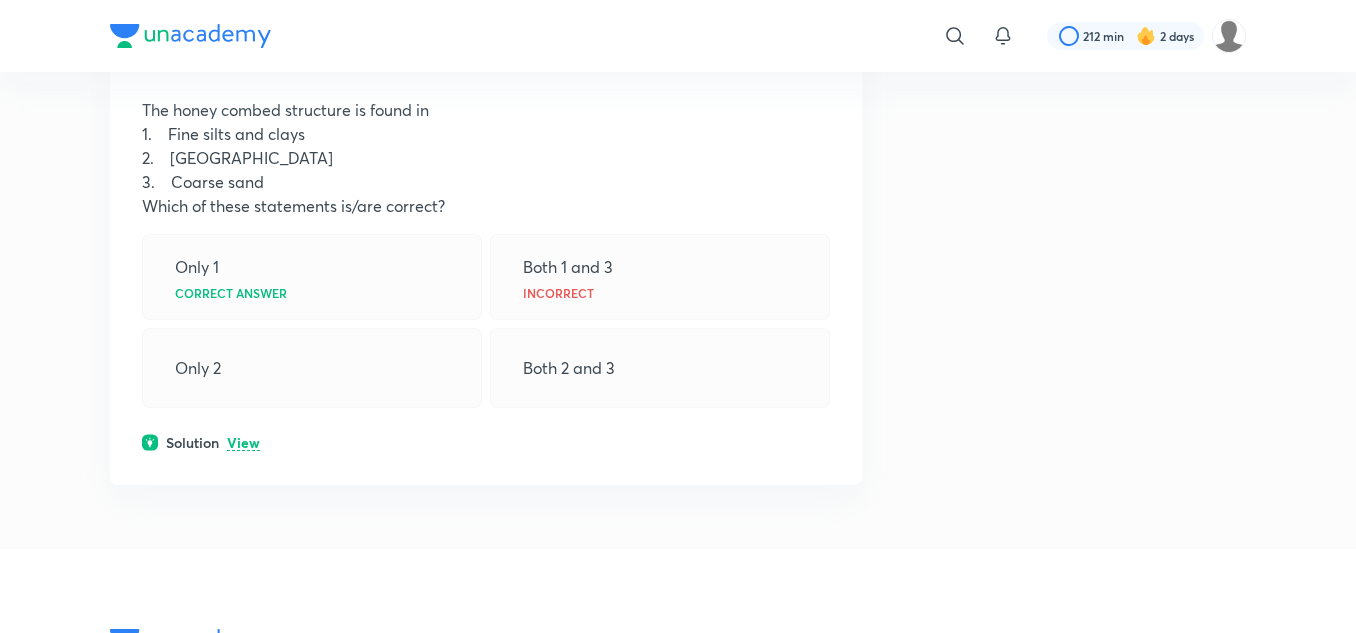 scroll, scrollTop: 9800, scrollLeft: 0, axis: vertical 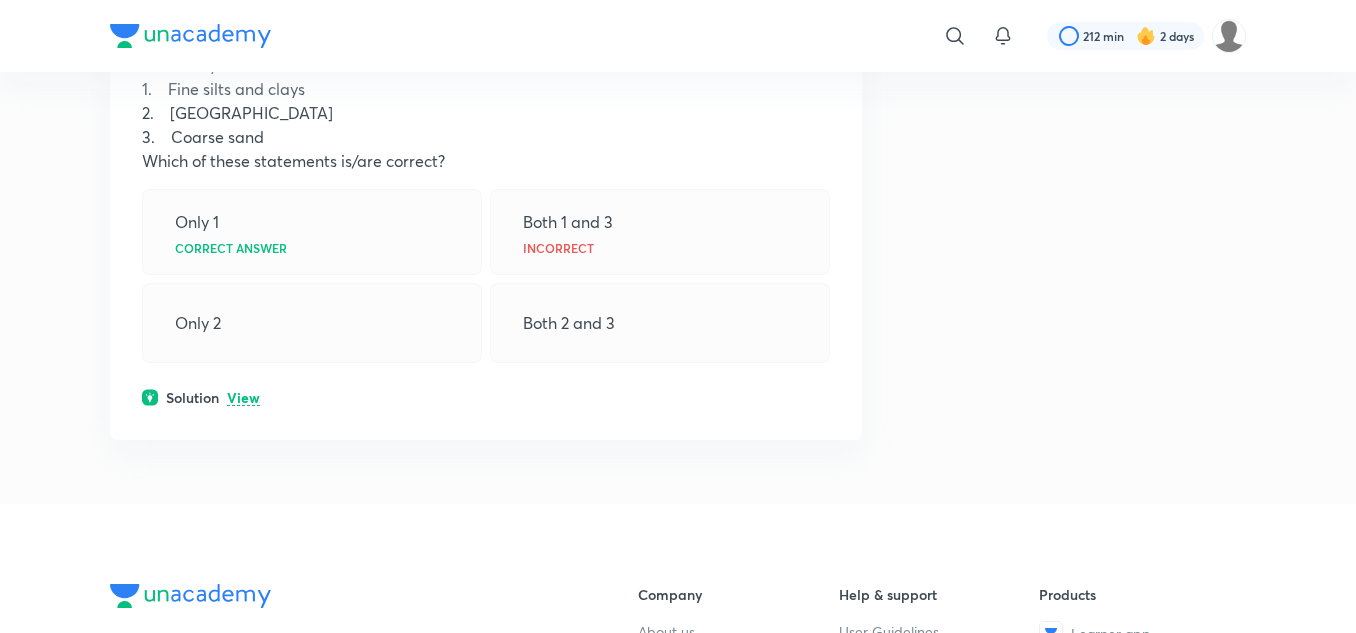 click on "View" at bounding box center [243, 398] 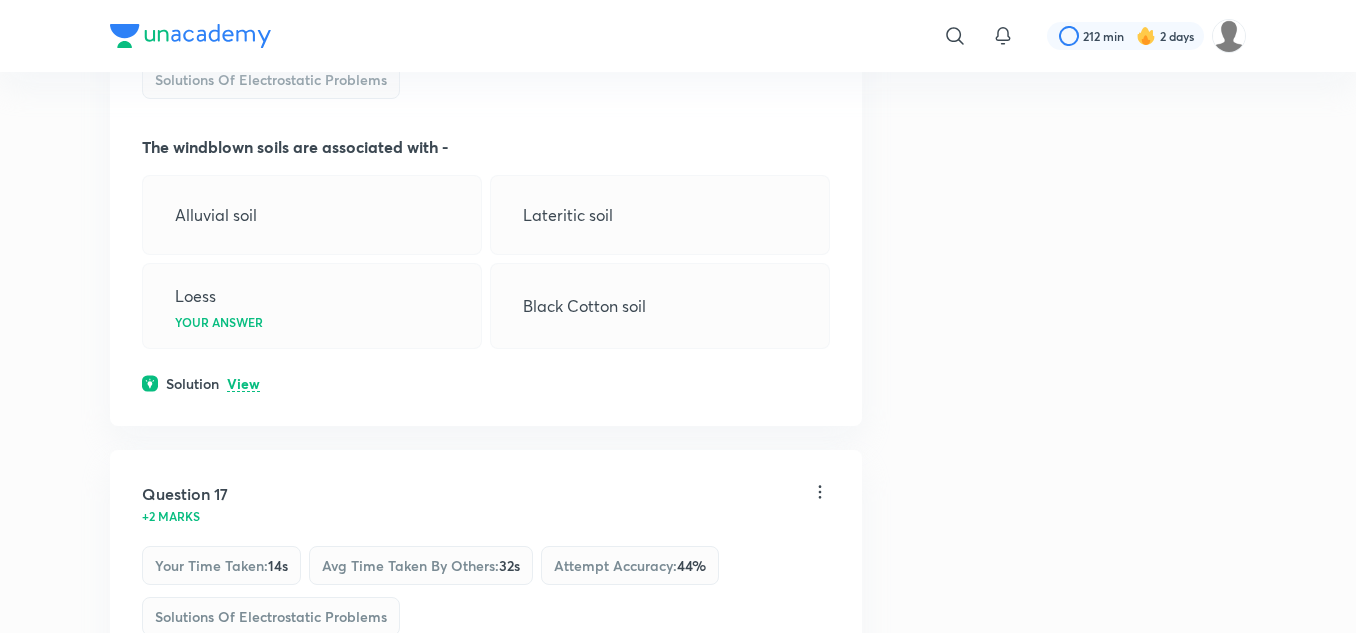 scroll, scrollTop: 10400, scrollLeft: 0, axis: vertical 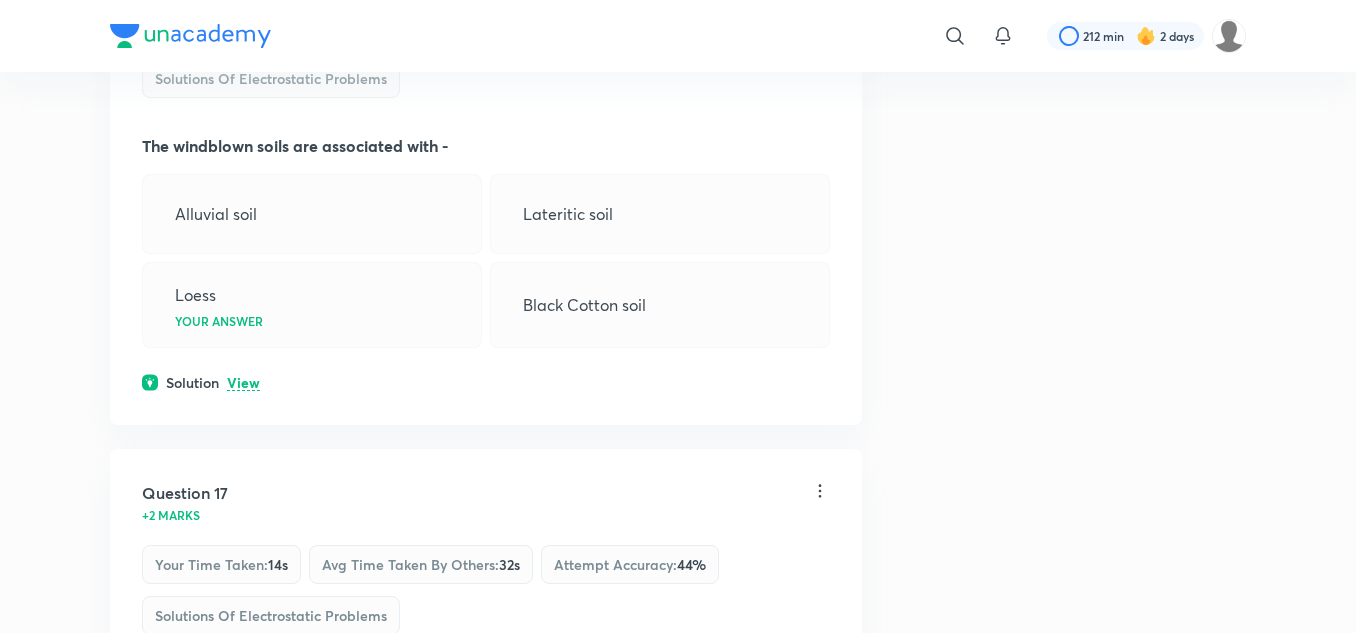 click on "View" at bounding box center (243, 383) 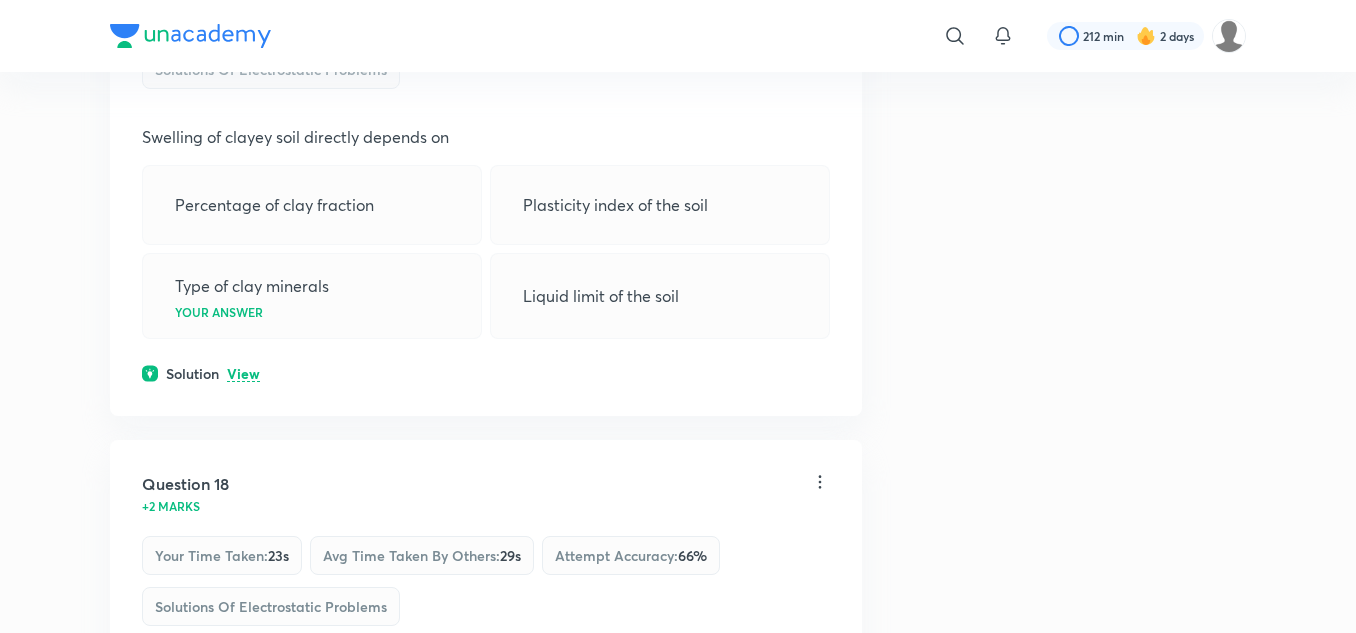 scroll, scrollTop: 11100, scrollLeft: 0, axis: vertical 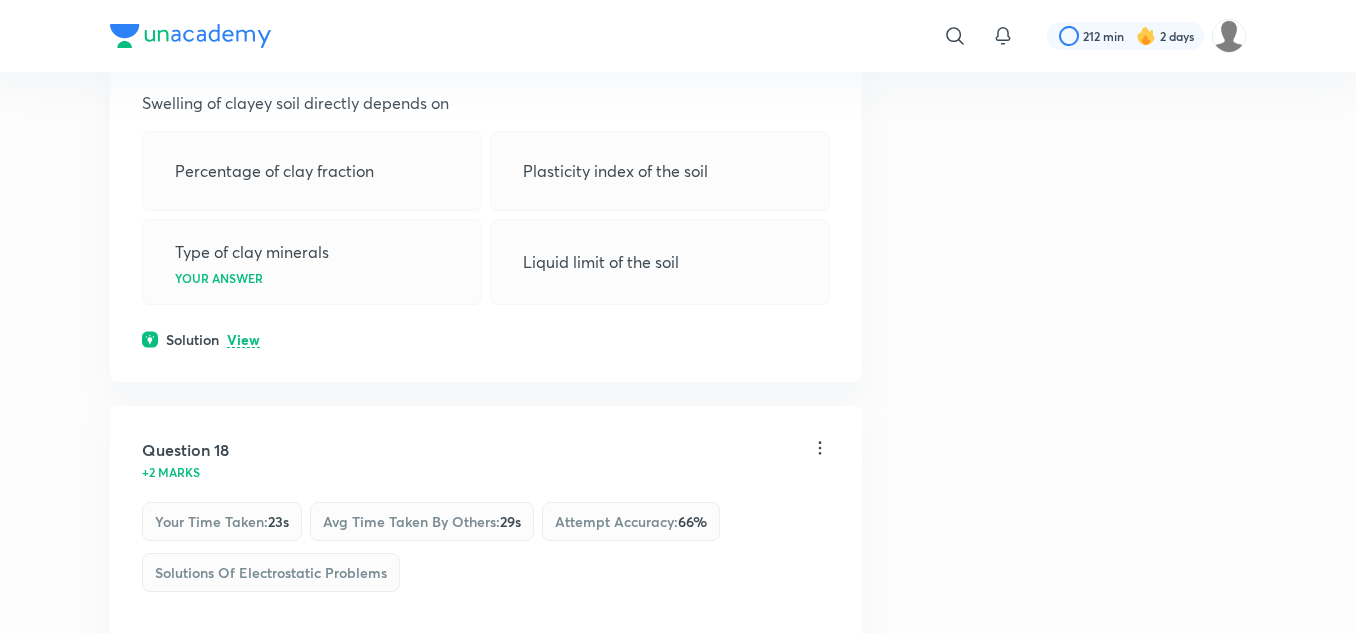 click on "View" at bounding box center [243, 340] 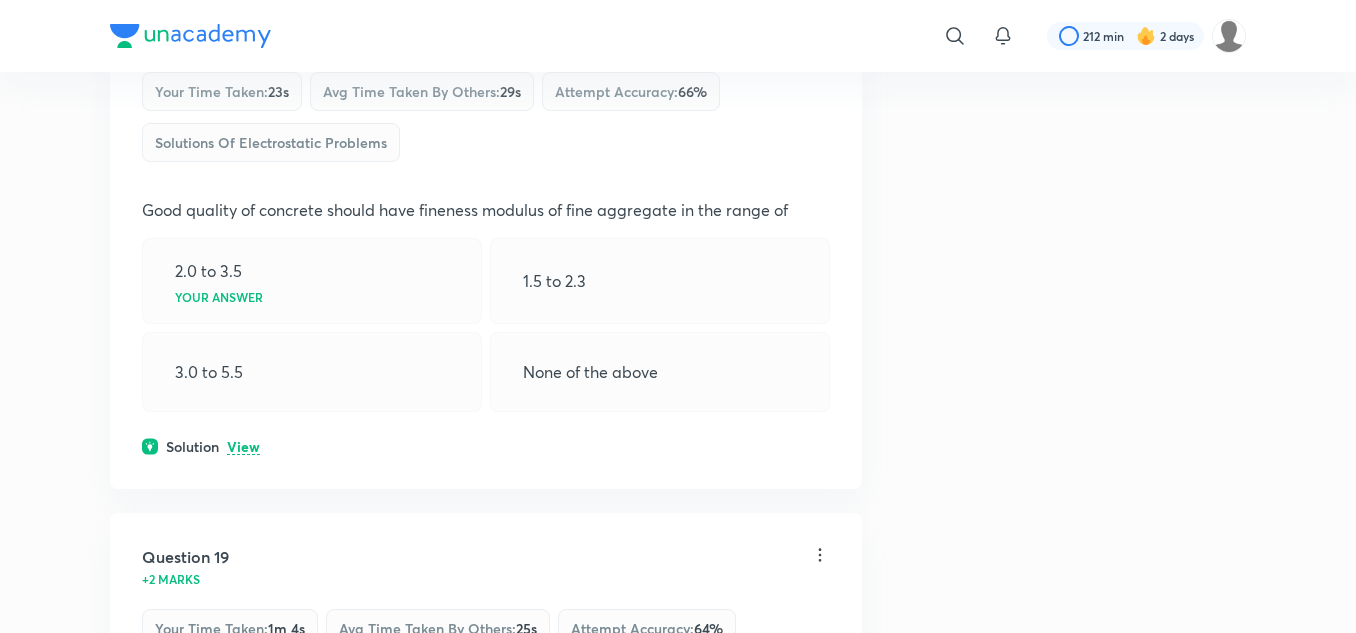 scroll, scrollTop: 11700, scrollLeft: 0, axis: vertical 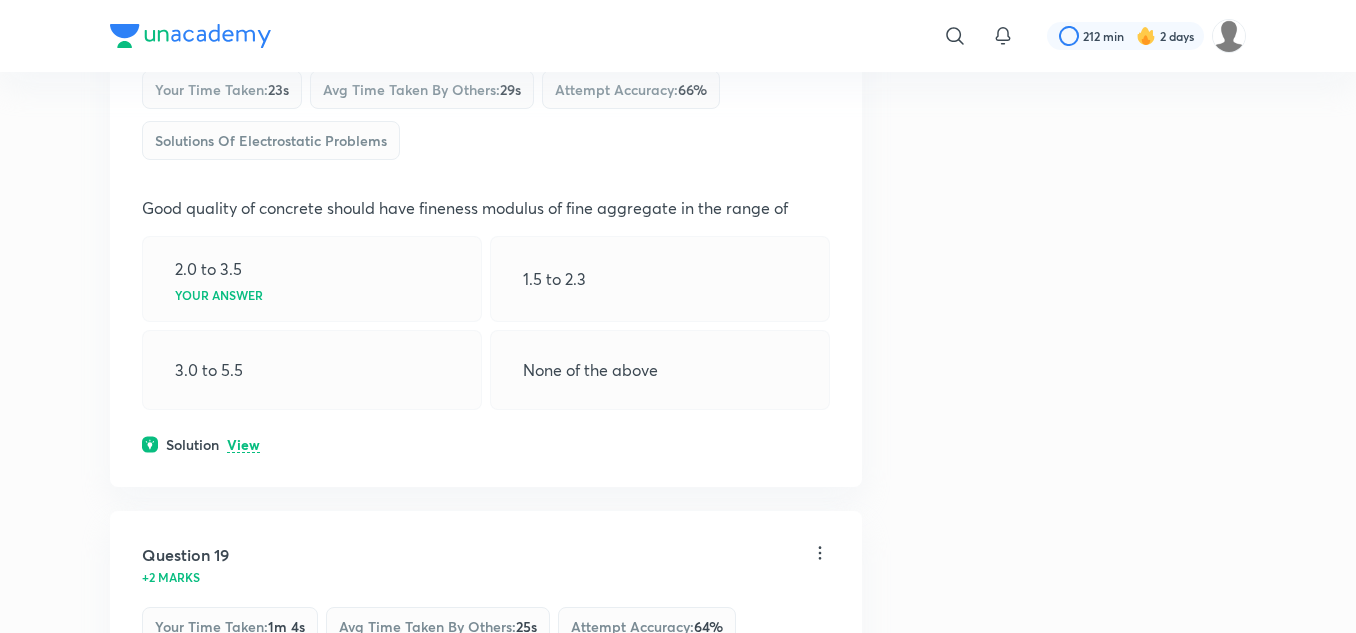click on "View" at bounding box center [243, 445] 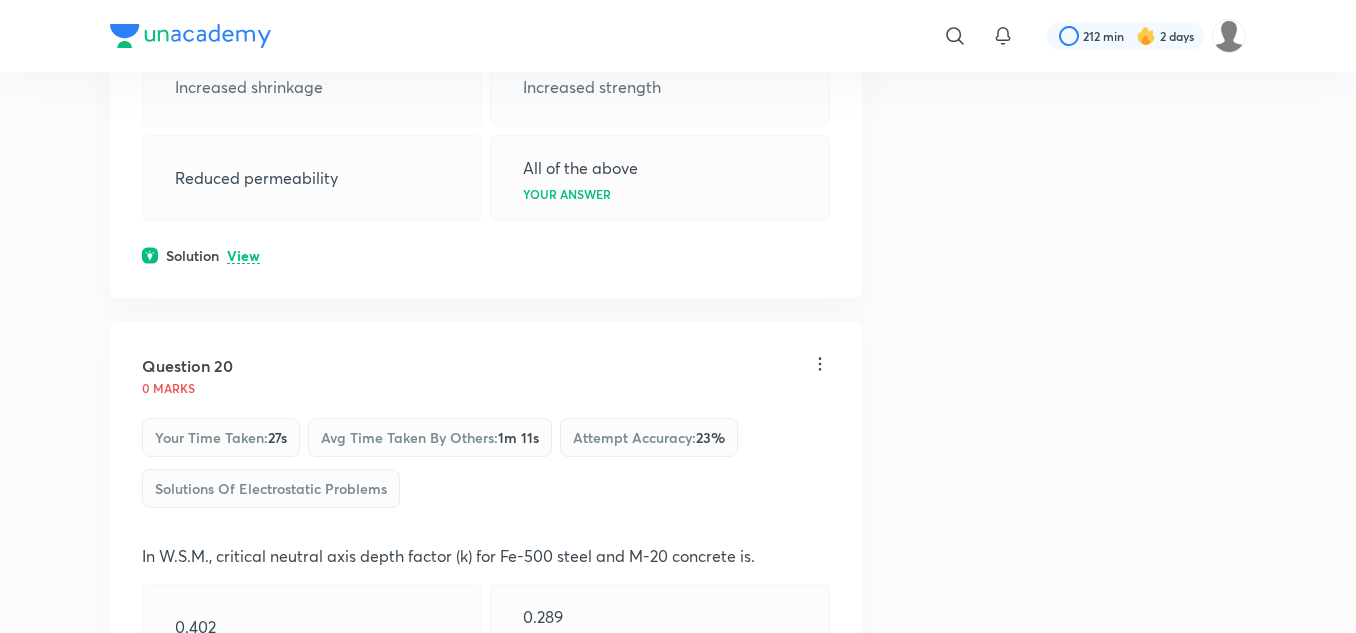scroll, scrollTop: 12500, scrollLeft: 0, axis: vertical 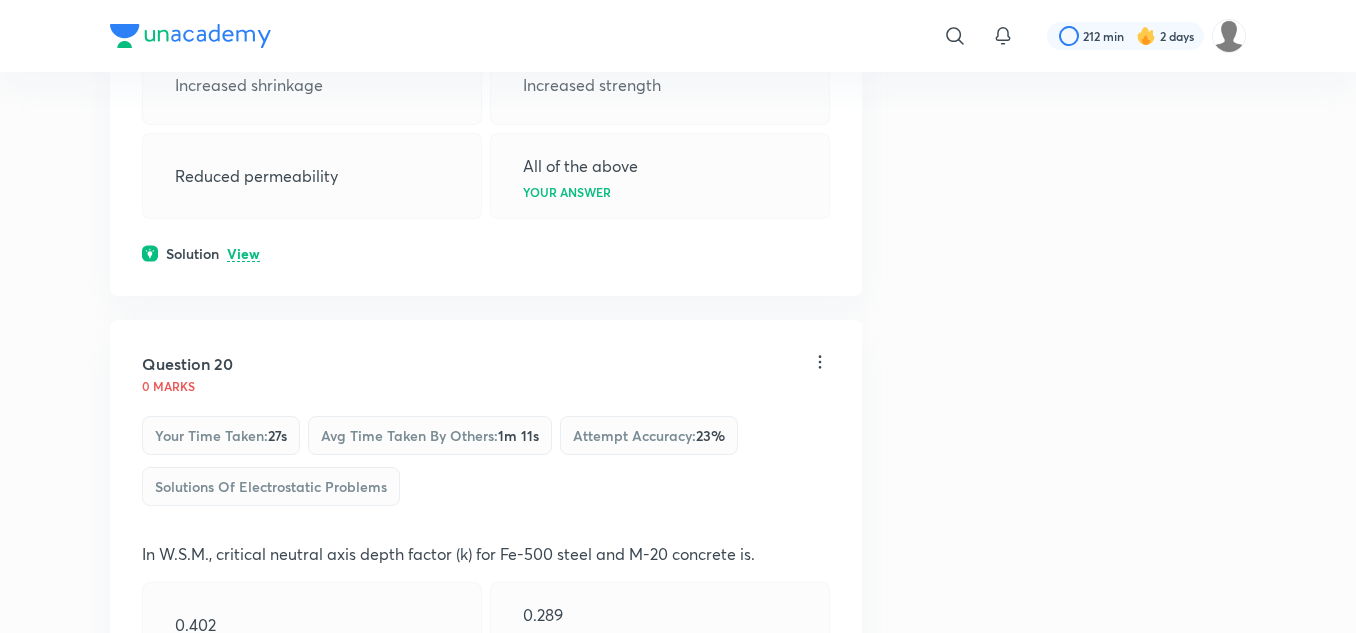 click on "View" at bounding box center (243, 254) 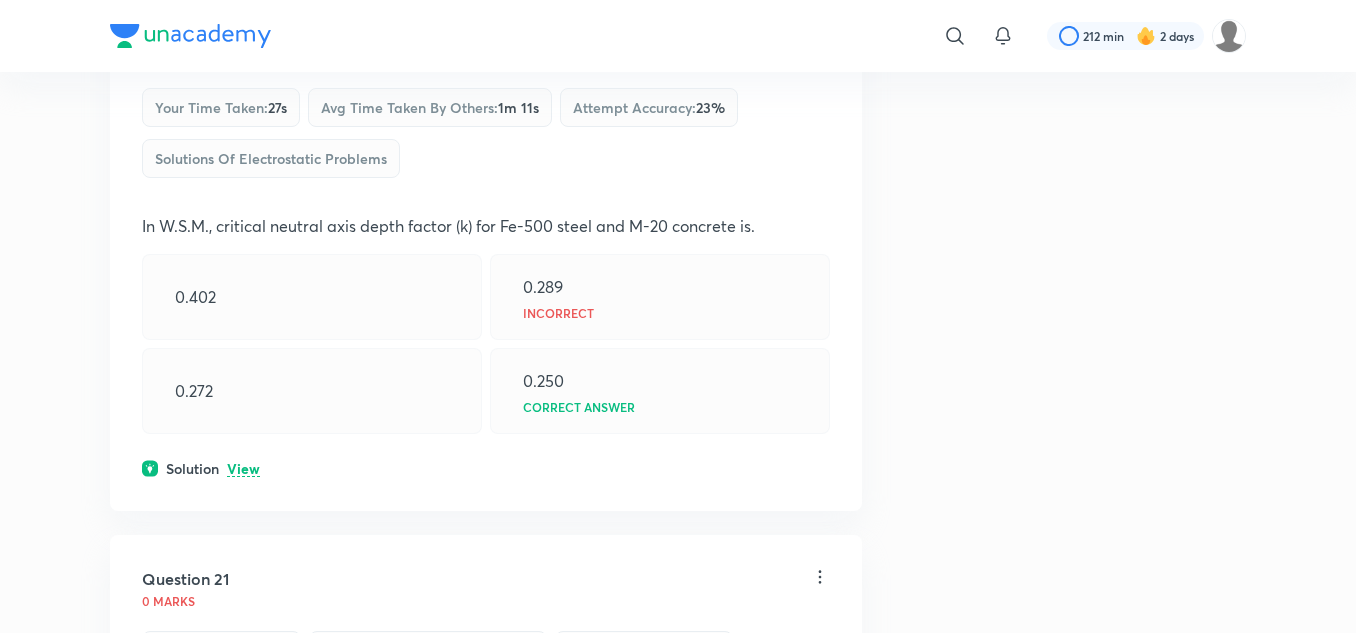 scroll, scrollTop: 13000, scrollLeft: 0, axis: vertical 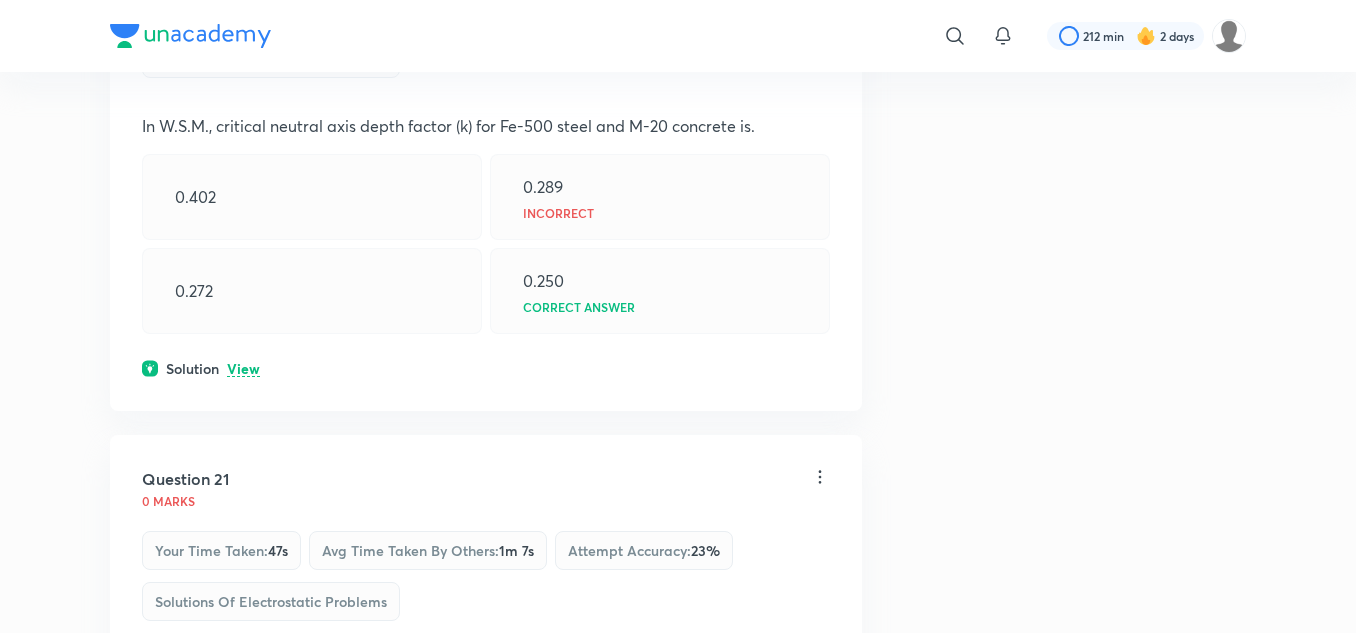 click on "View" at bounding box center (243, 369) 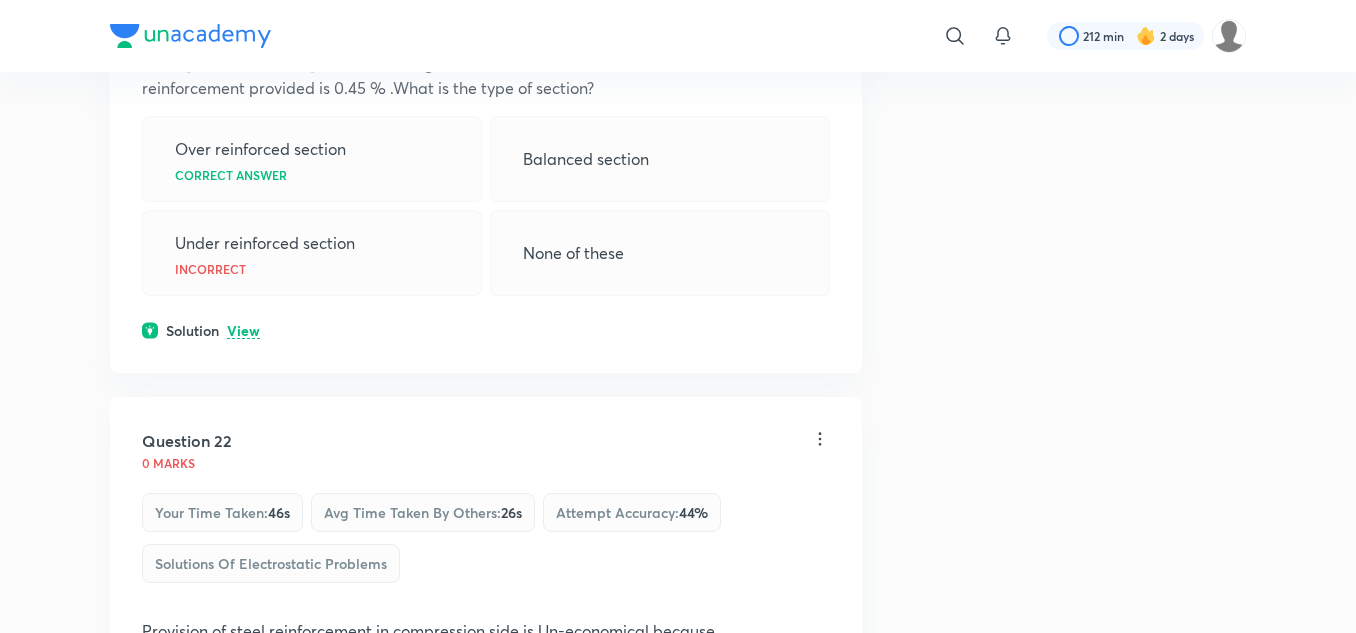 scroll, scrollTop: 13900, scrollLeft: 0, axis: vertical 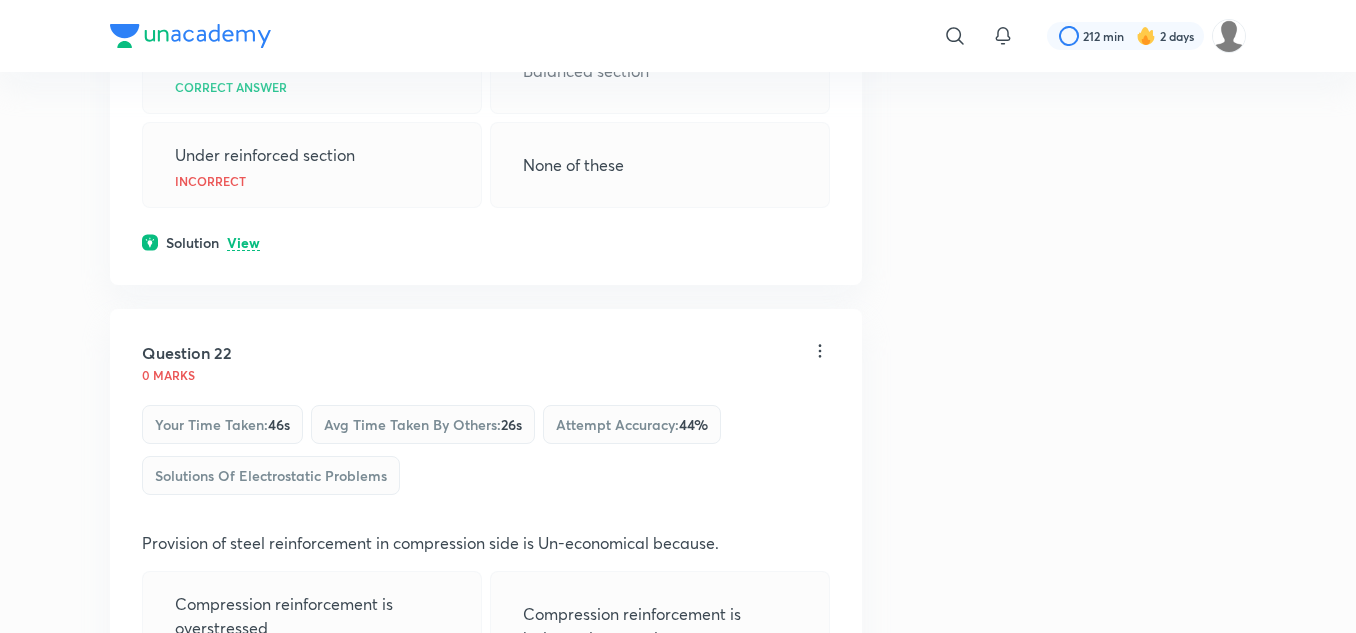 click on "View" at bounding box center (243, 243) 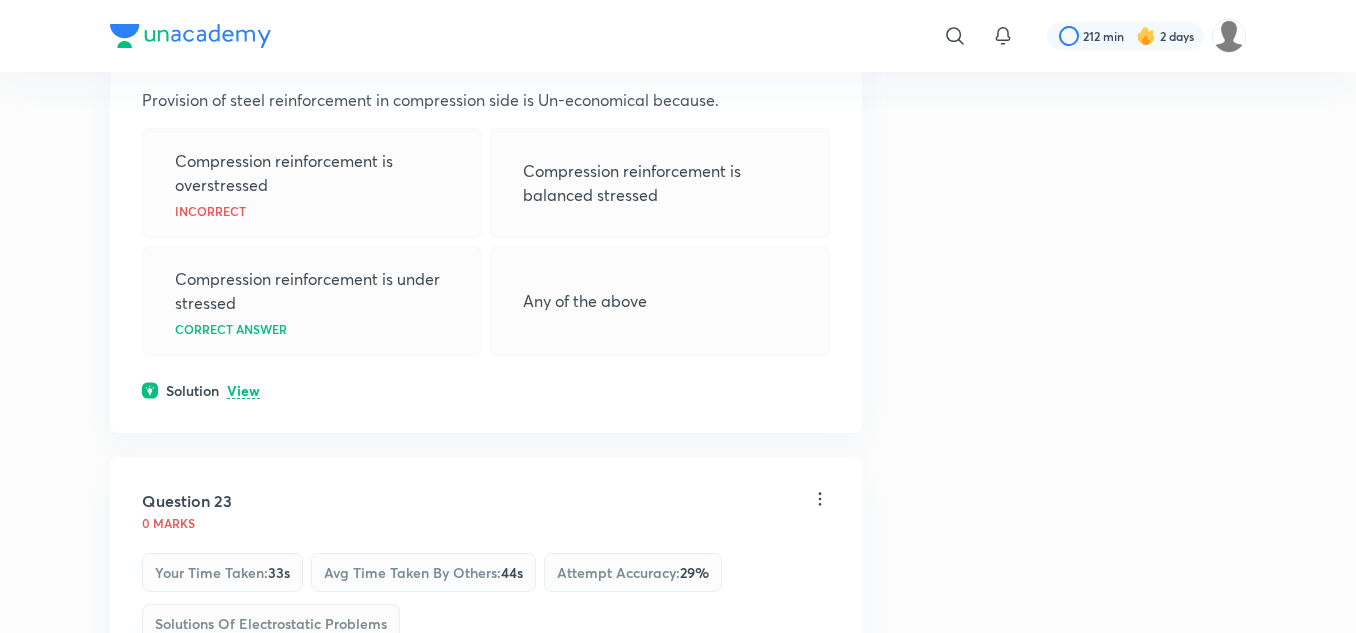 scroll, scrollTop: 14600, scrollLeft: 0, axis: vertical 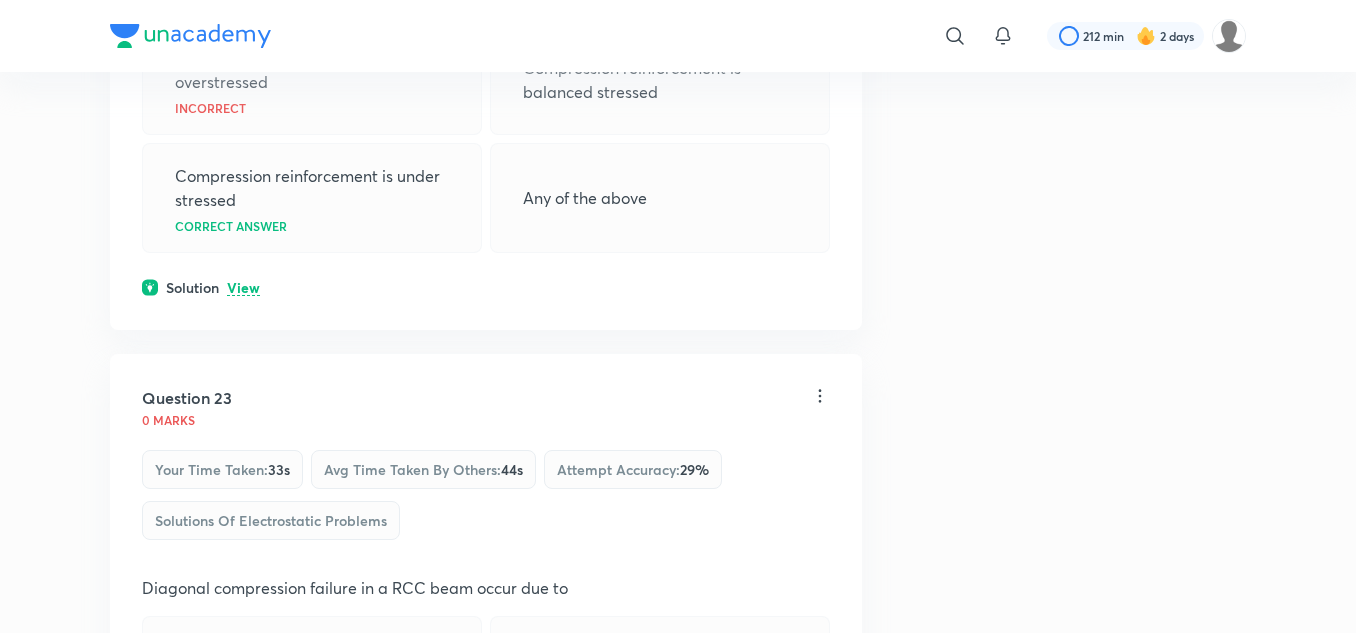 click on "View" at bounding box center [243, 288] 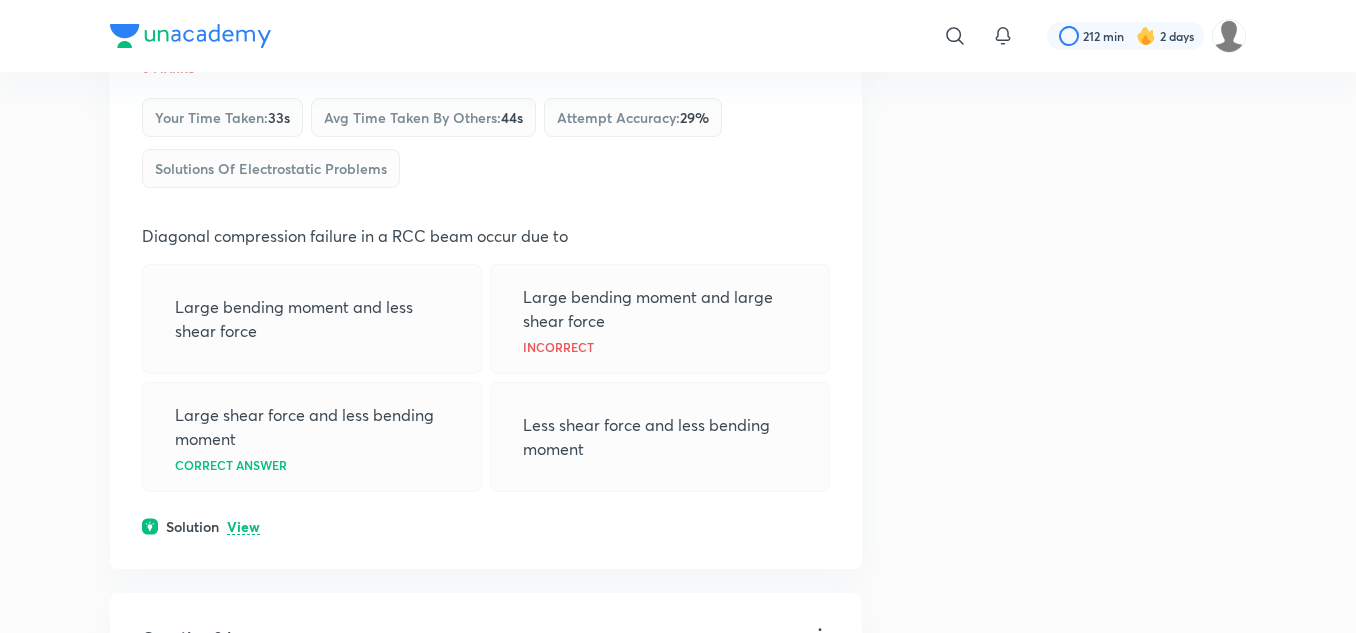 scroll, scrollTop: 15100, scrollLeft: 0, axis: vertical 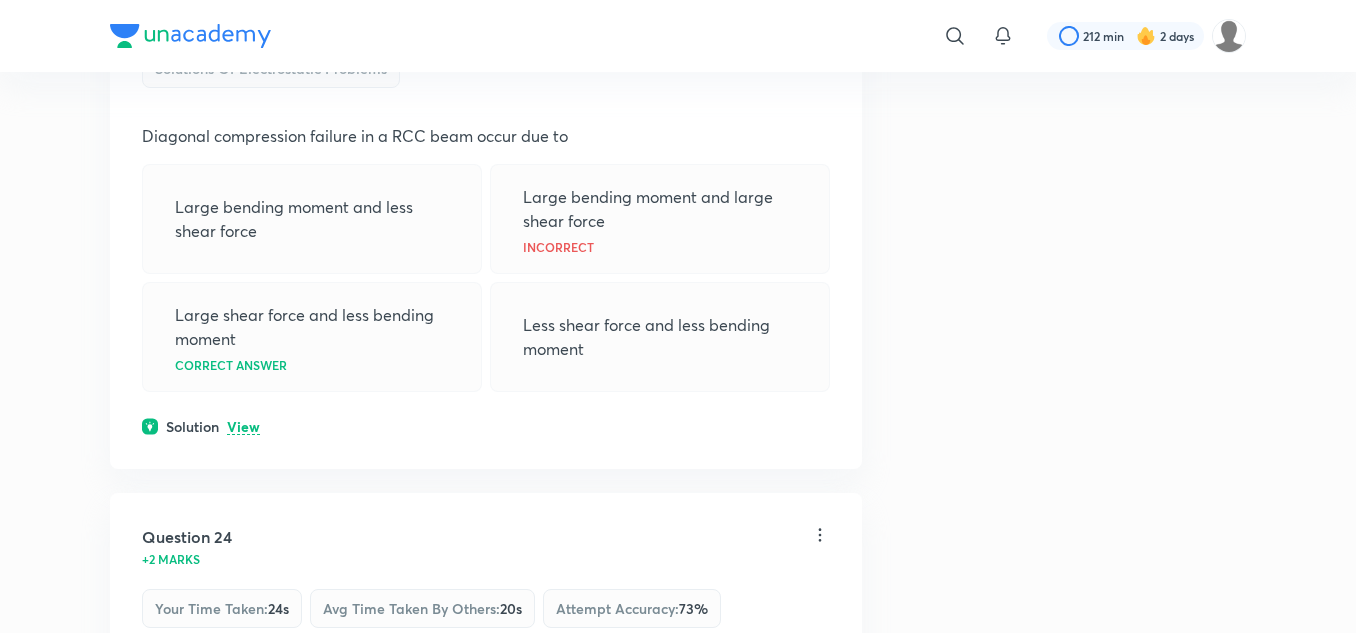 click on "View" at bounding box center (243, 427) 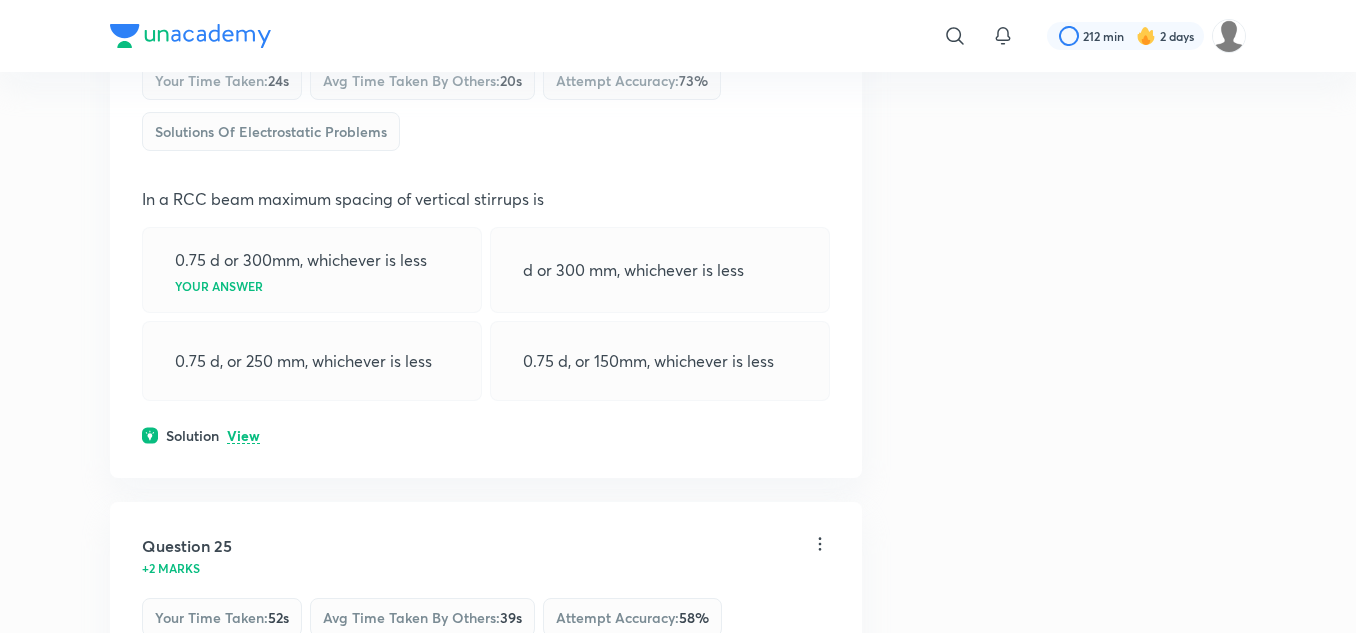 scroll, scrollTop: 15800, scrollLeft: 0, axis: vertical 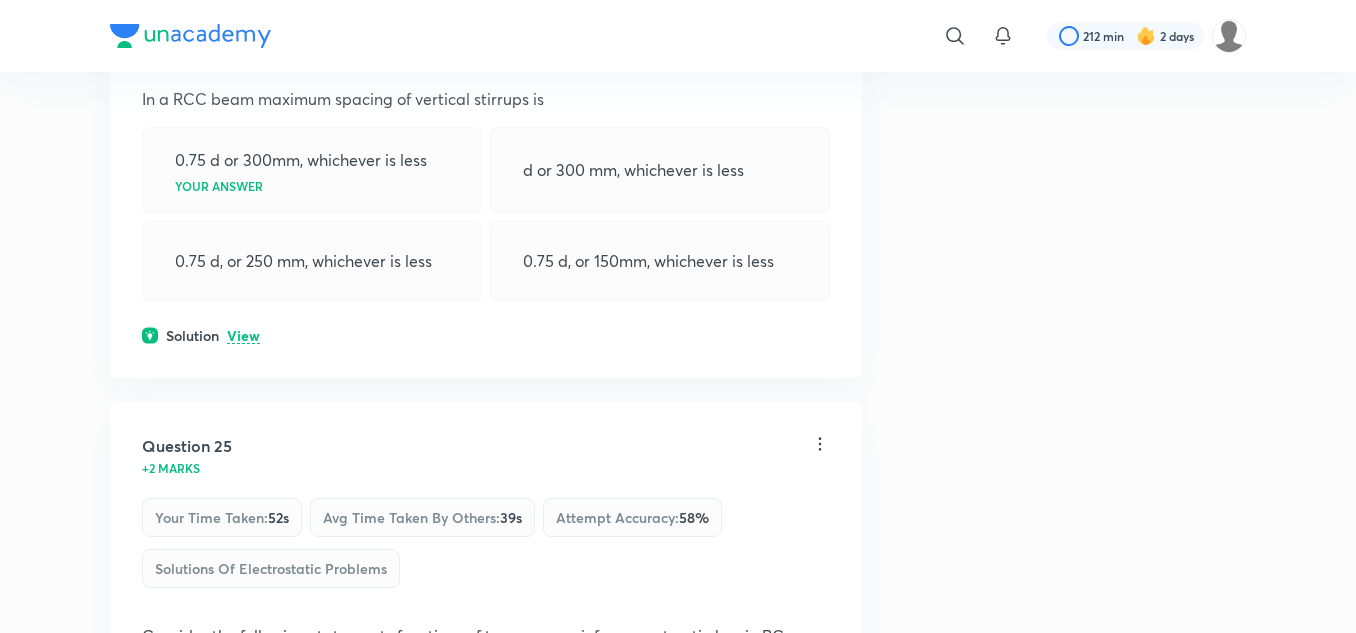 click on "View" at bounding box center (243, 336) 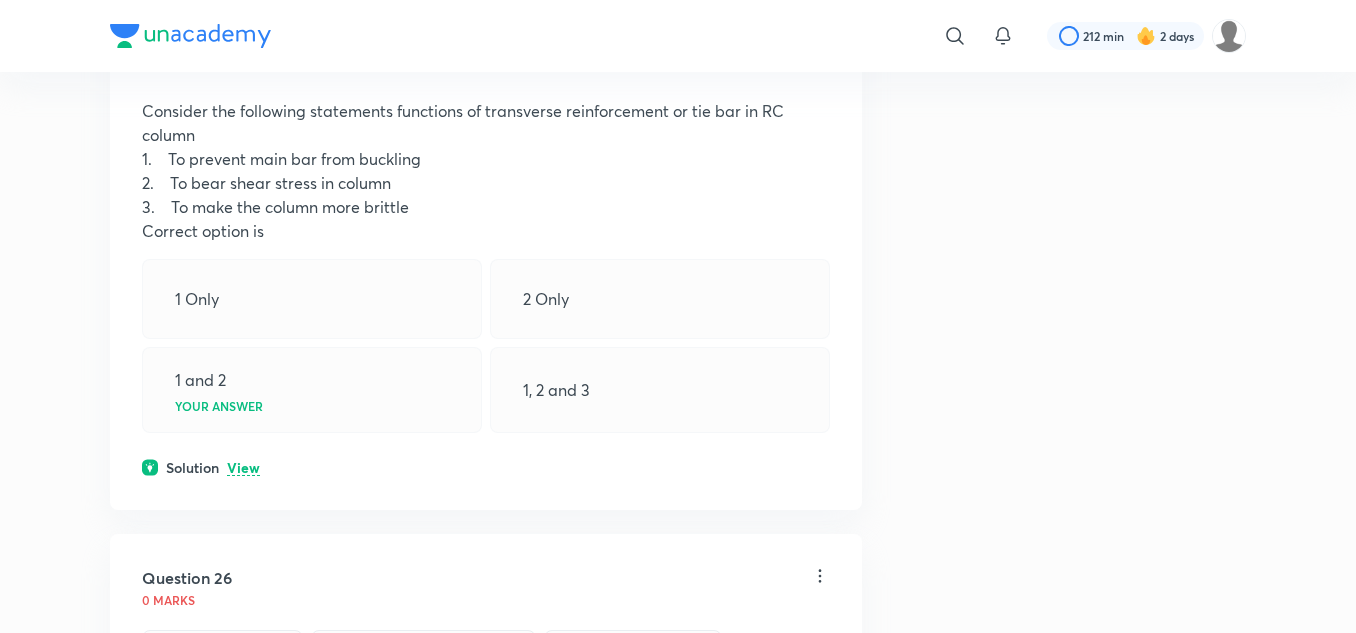 scroll, scrollTop: 16400, scrollLeft: 0, axis: vertical 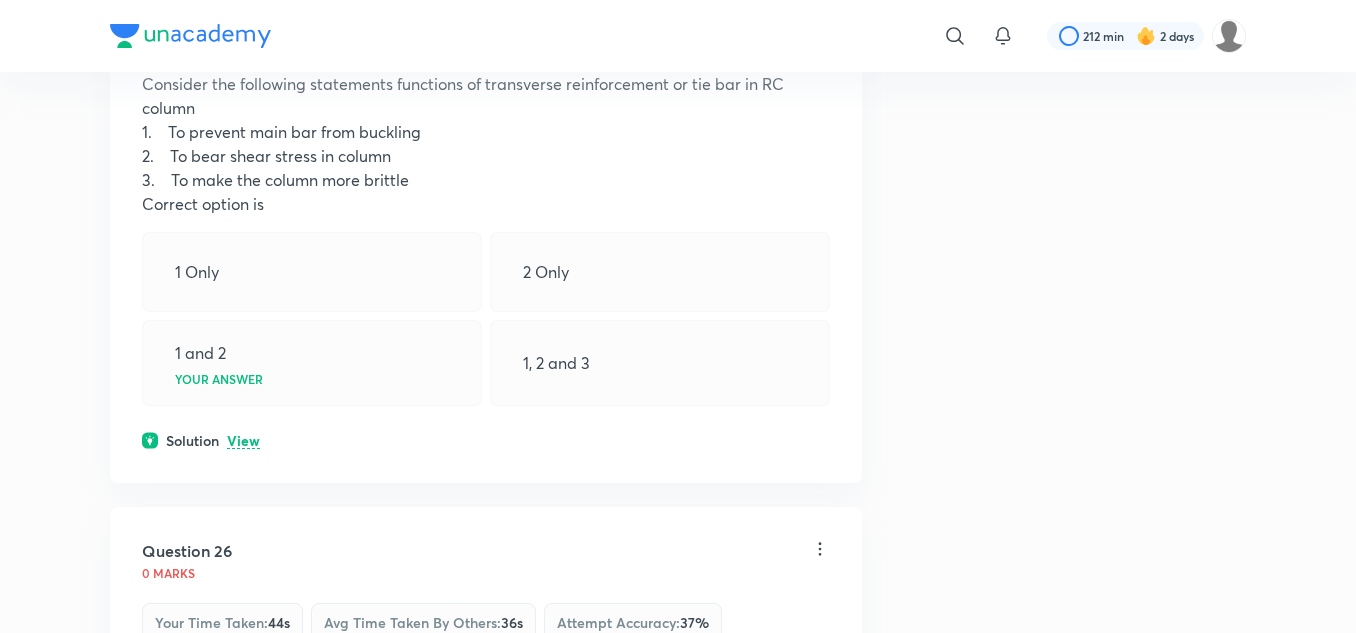 click on "View" at bounding box center [243, 441] 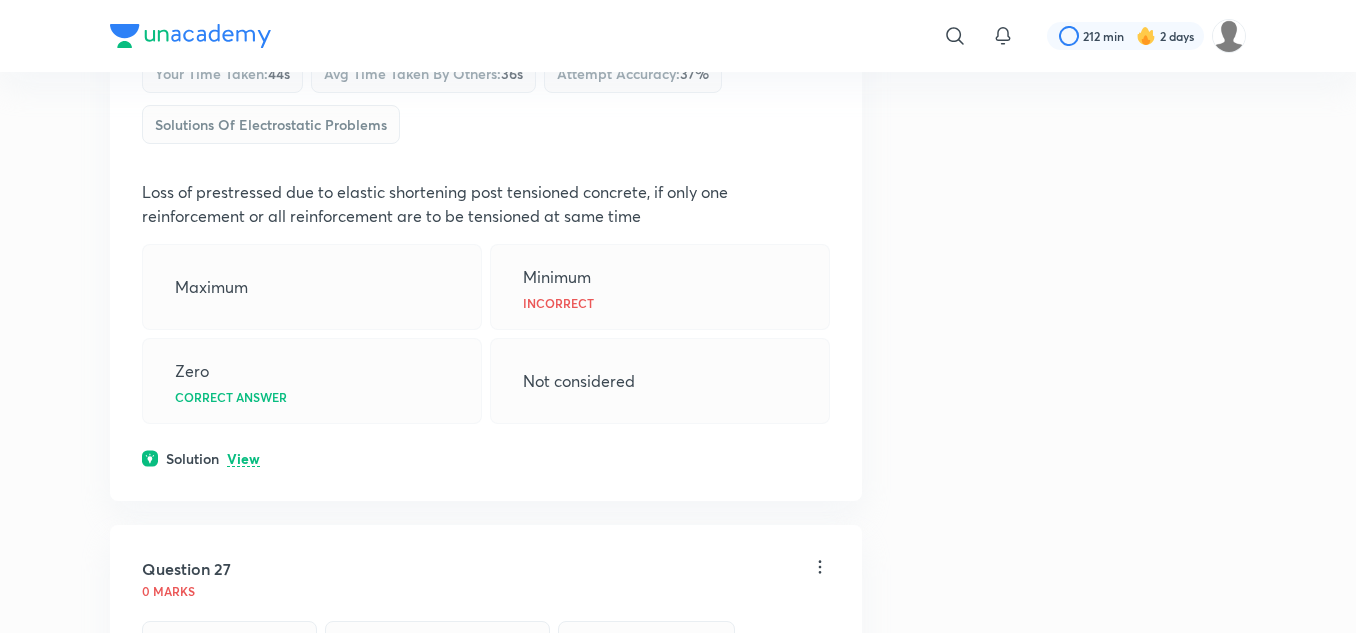 scroll, scrollTop: 17000, scrollLeft: 0, axis: vertical 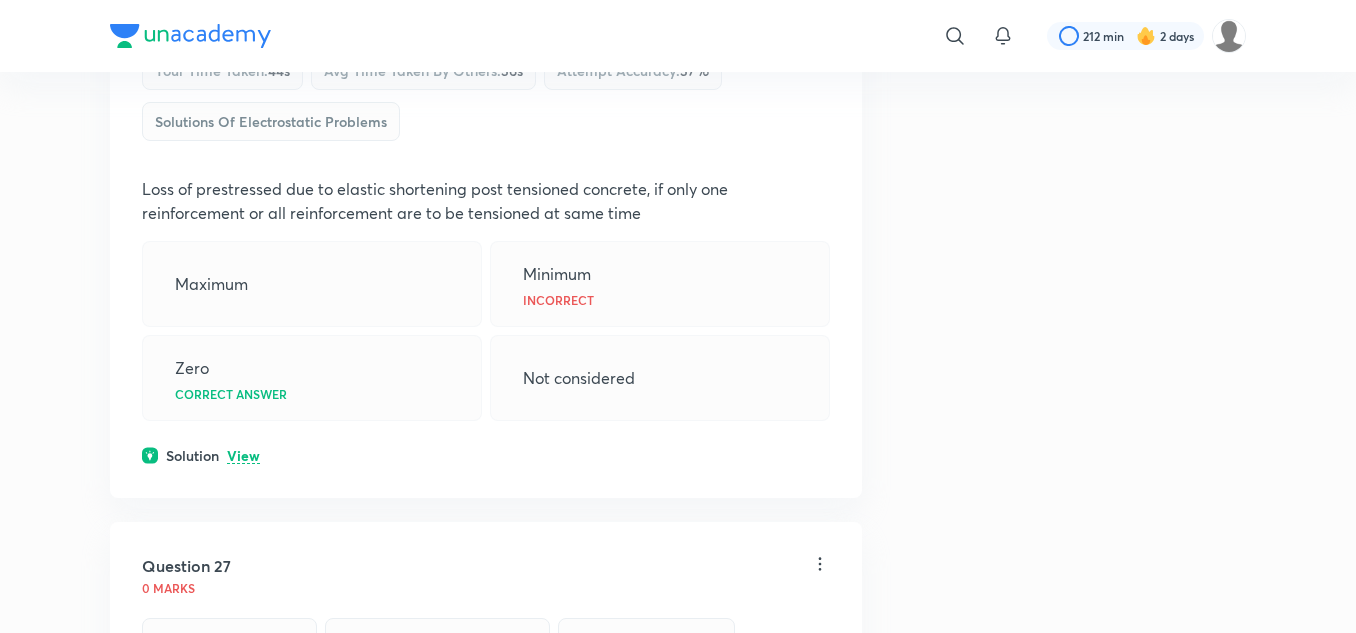 click on "View" at bounding box center (243, 456) 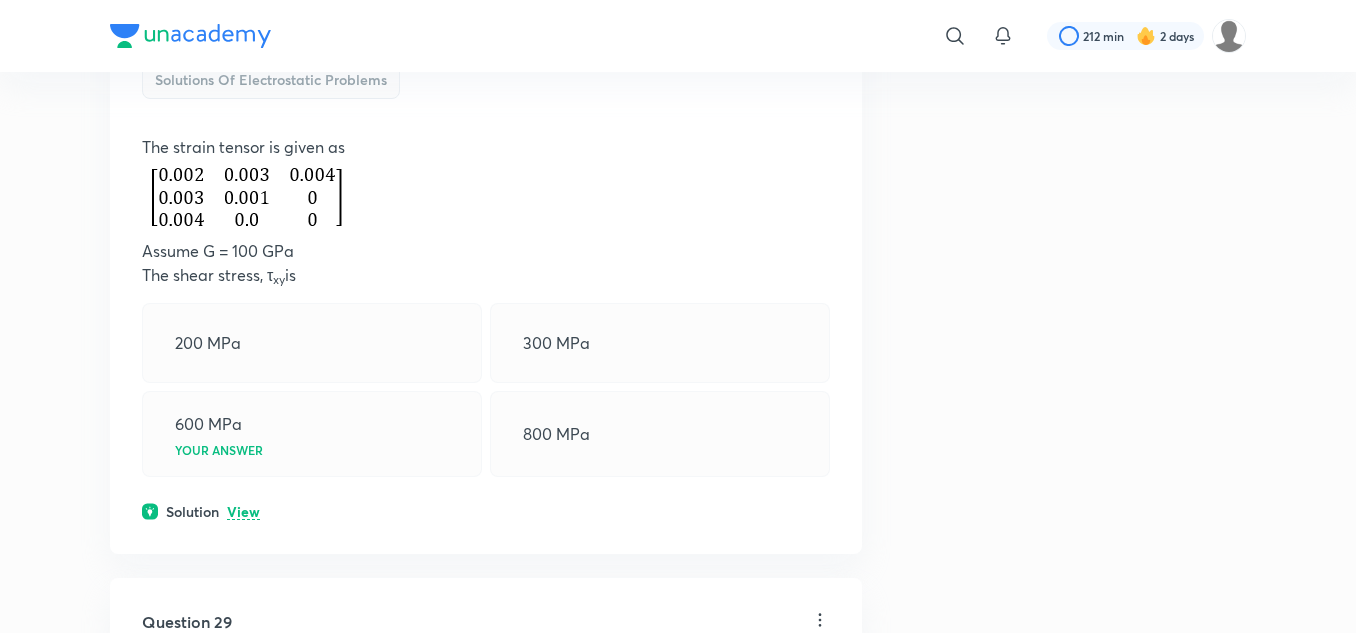 scroll, scrollTop: 18400, scrollLeft: 0, axis: vertical 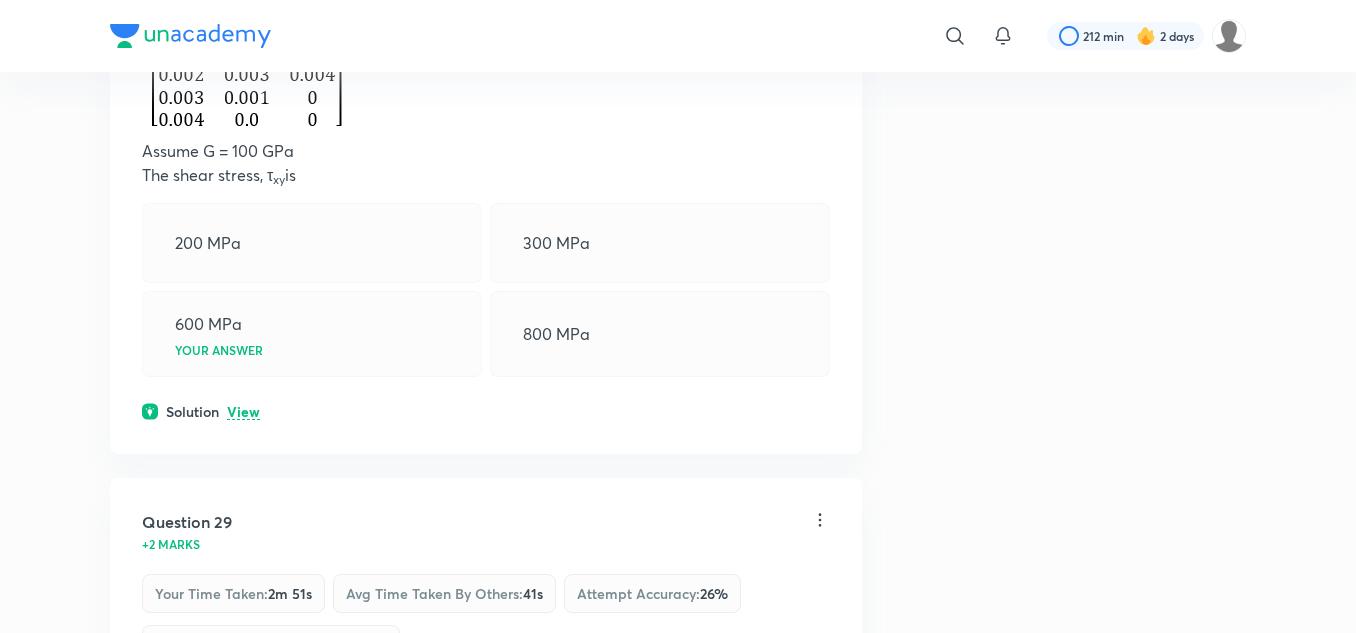 click on "View" at bounding box center (243, 412) 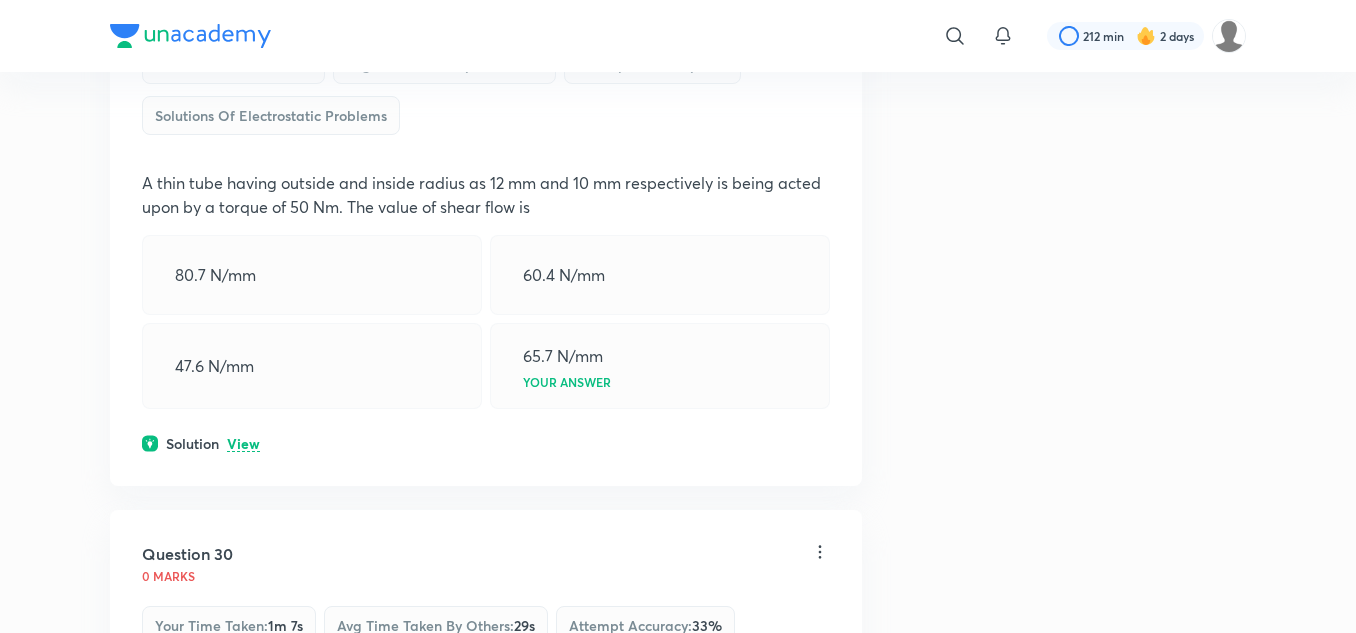 scroll, scrollTop: 19100, scrollLeft: 0, axis: vertical 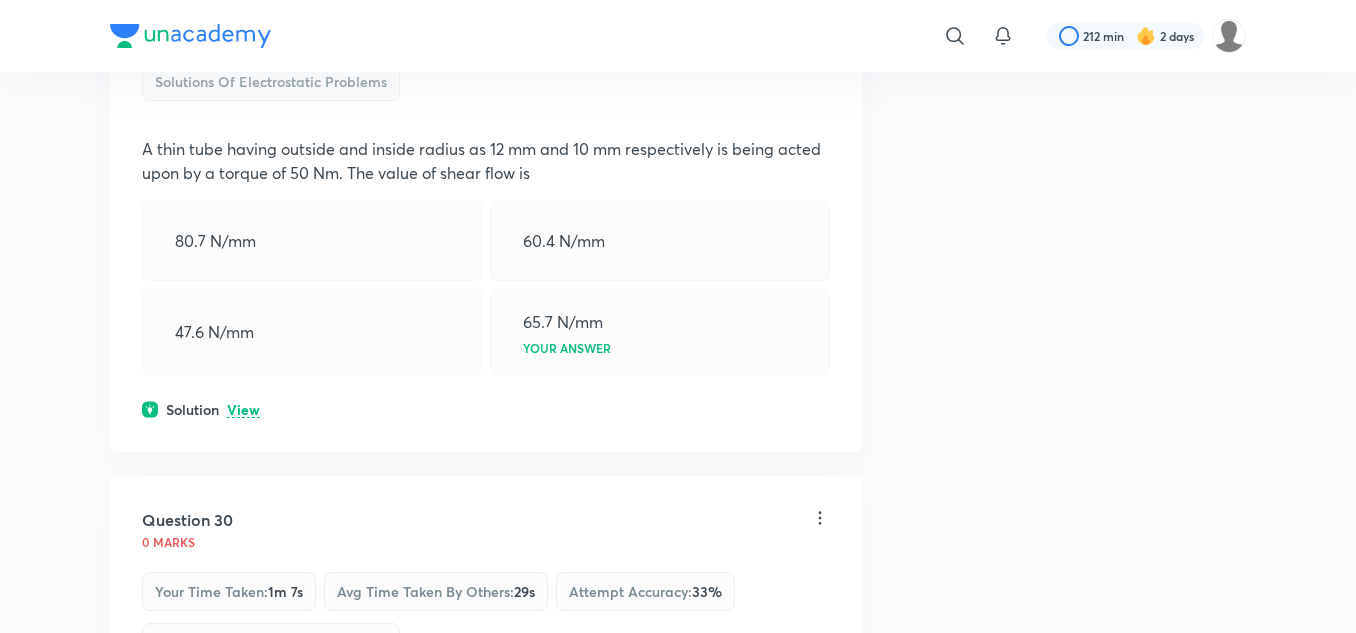 click on "View" at bounding box center [243, 410] 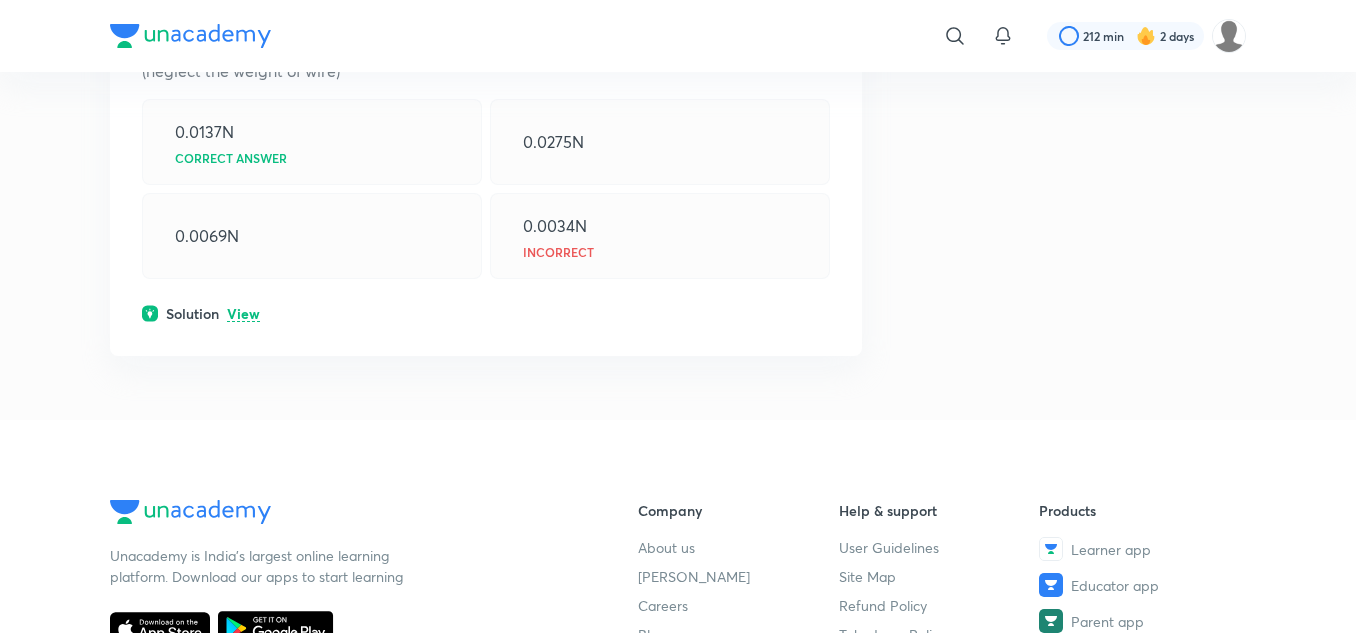 scroll, scrollTop: 20000, scrollLeft: 0, axis: vertical 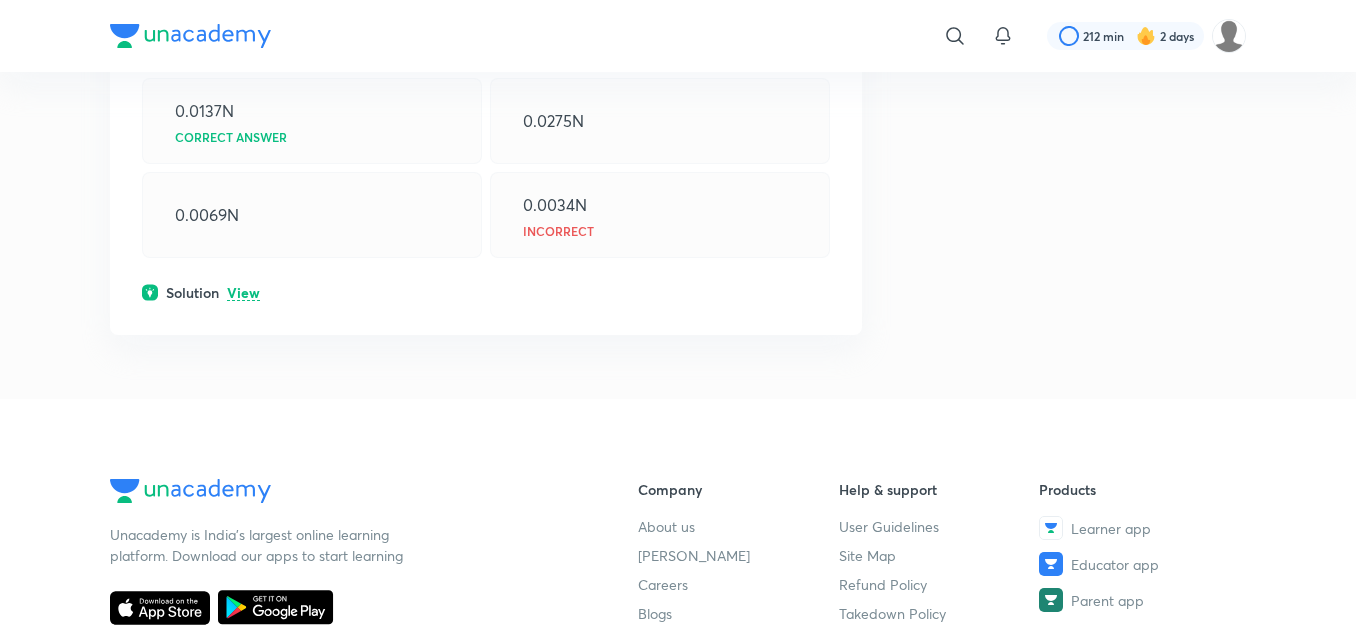 click on "View" at bounding box center [243, 293] 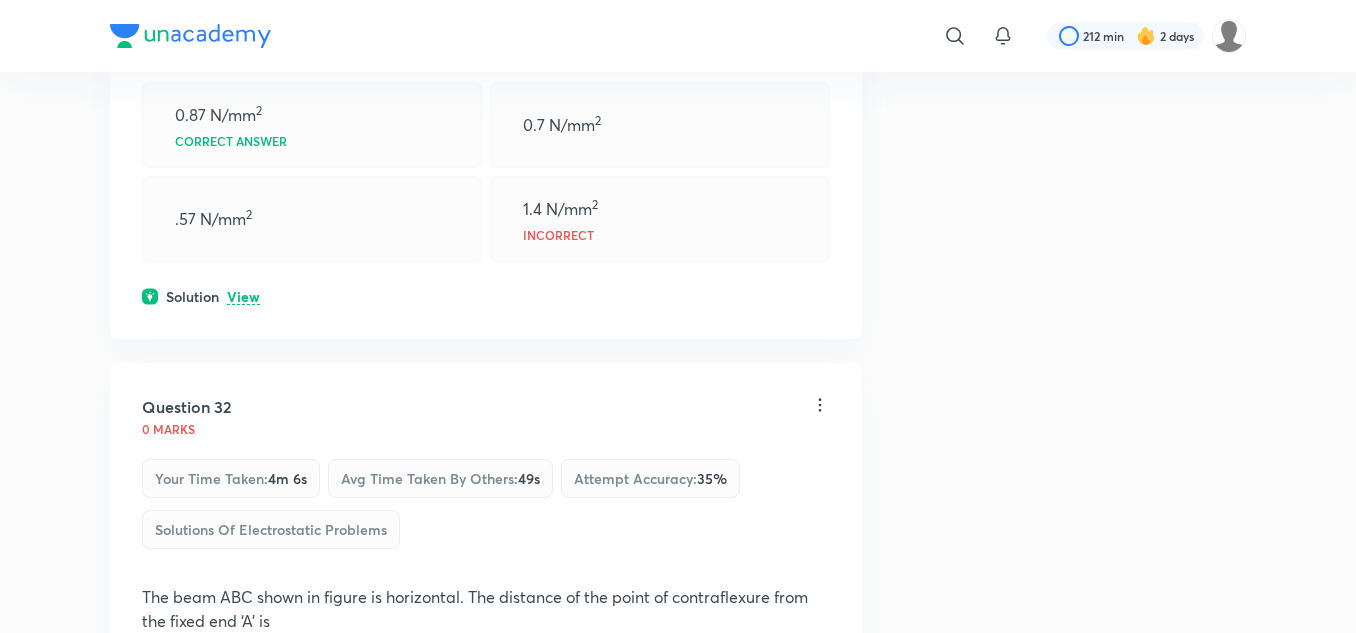 scroll, scrollTop: 20800, scrollLeft: 0, axis: vertical 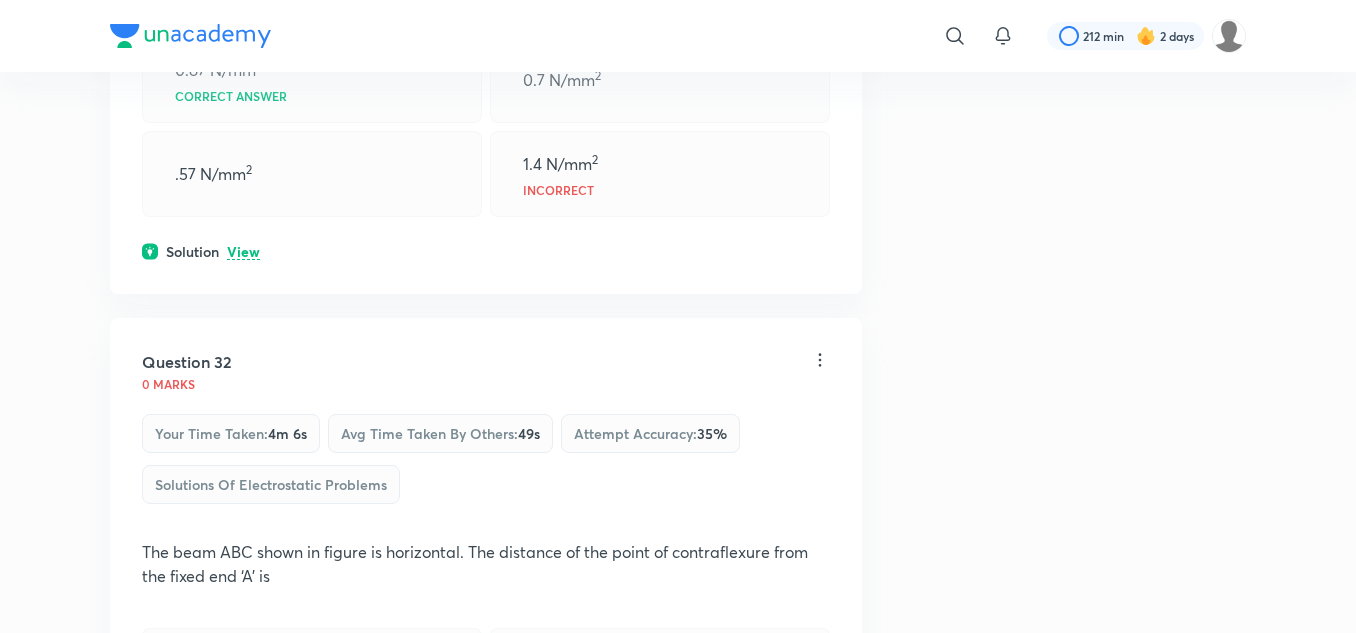 click on "View" at bounding box center [243, 252] 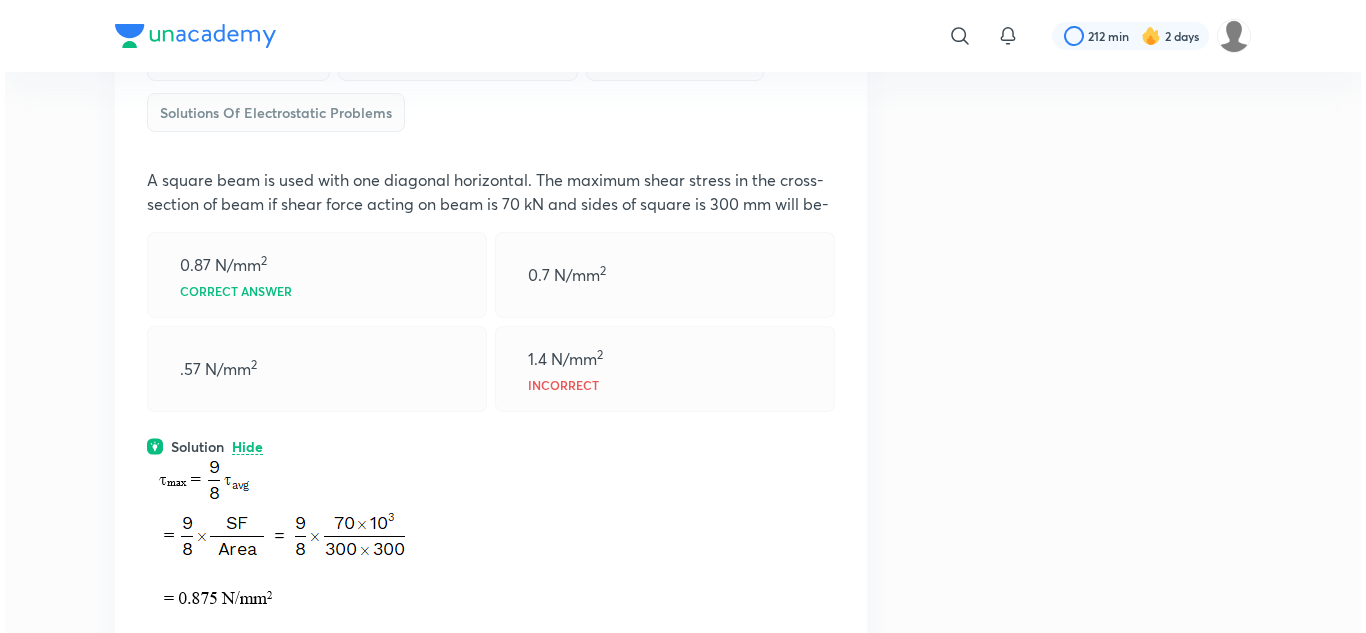 scroll, scrollTop: 20600, scrollLeft: 0, axis: vertical 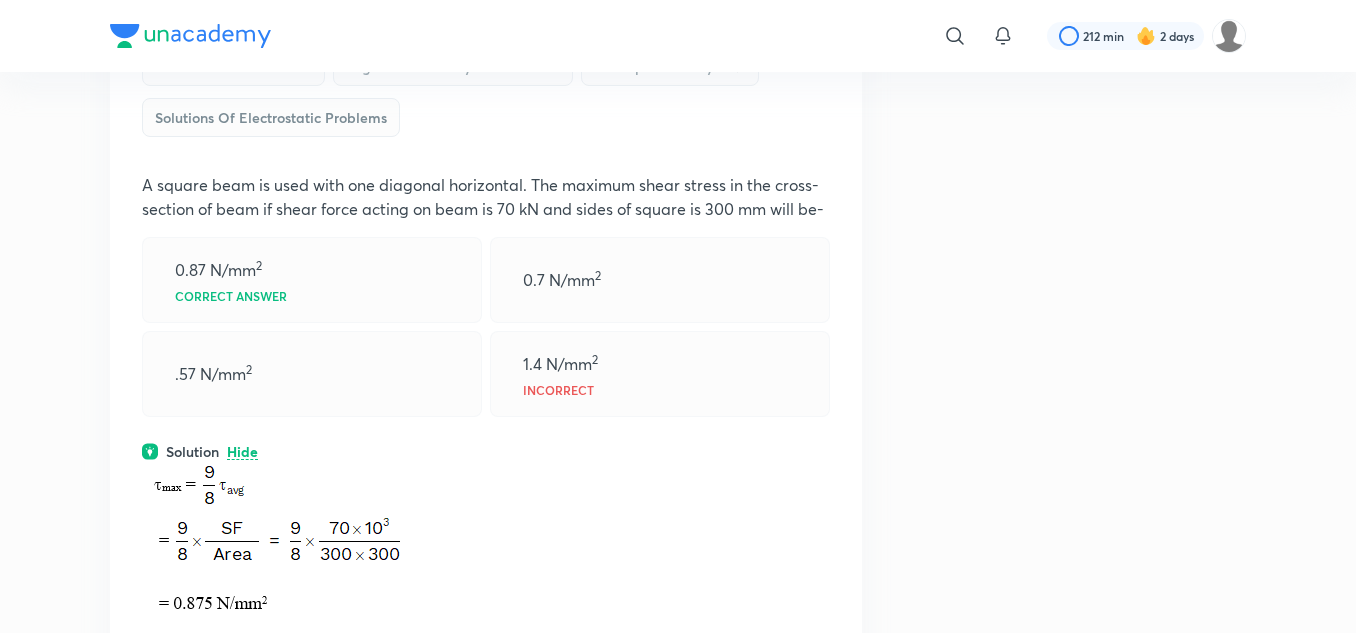 click 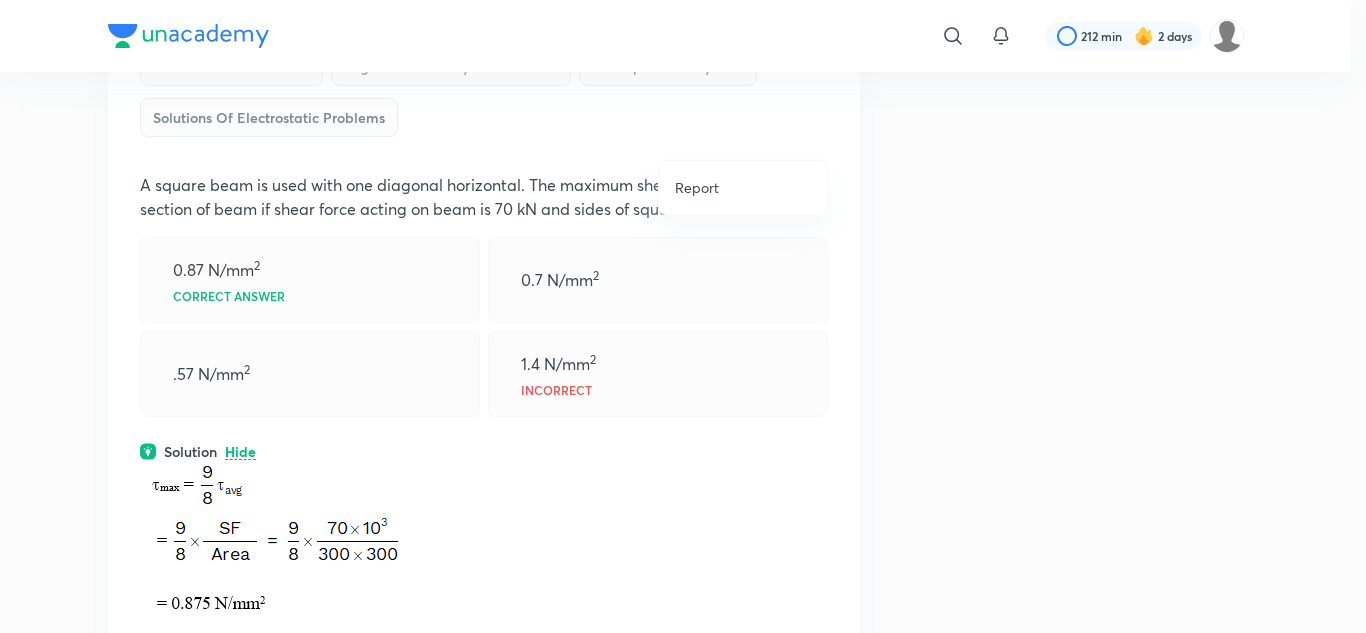 click on "Report" at bounding box center [743, 187] 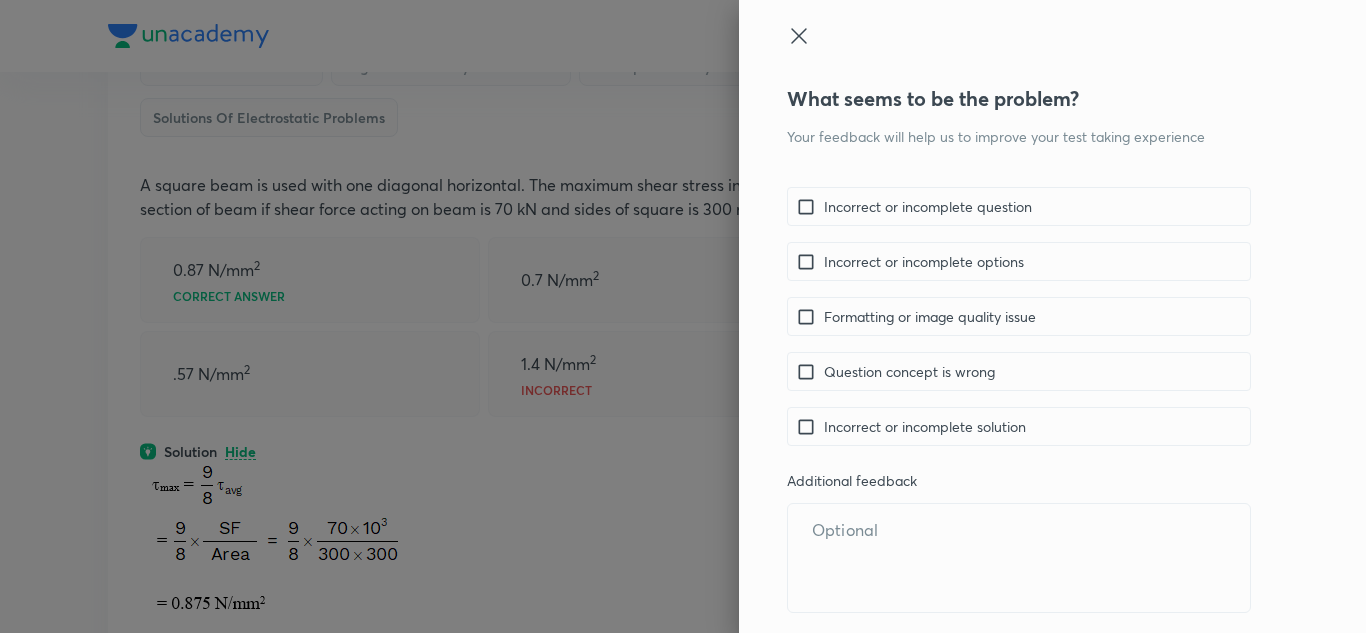 click at bounding box center [810, 261] 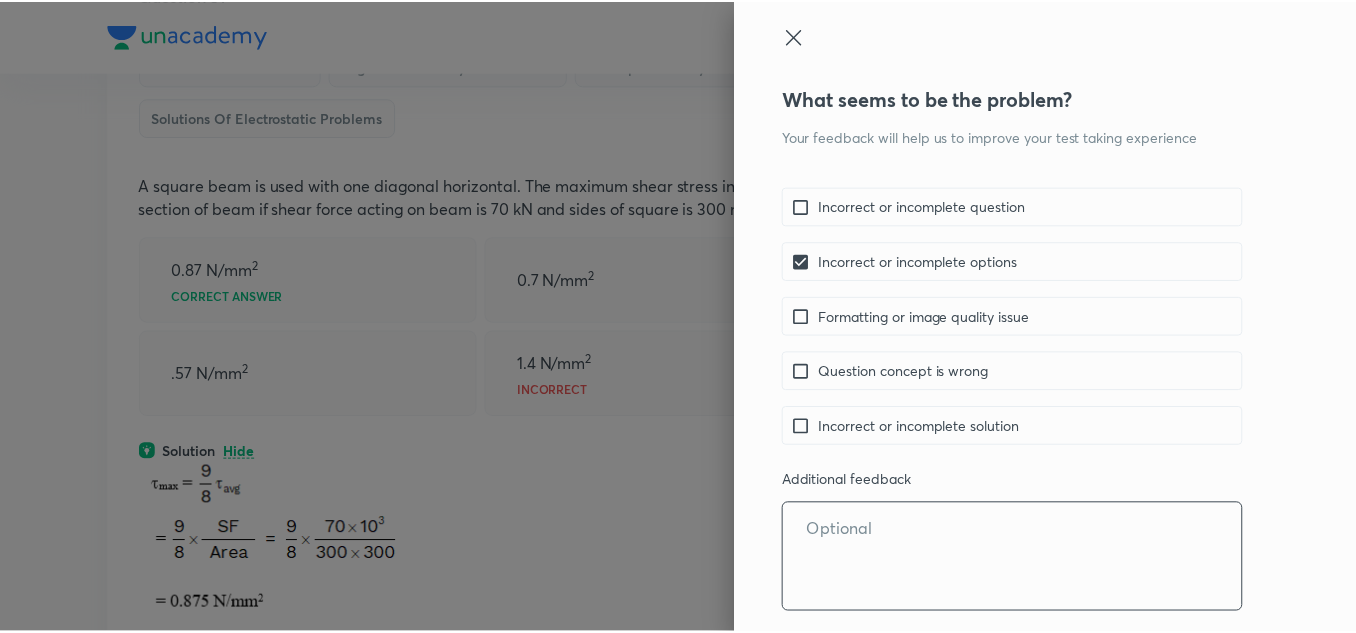 scroll, scrollTop: 68, scrollLeft: 0, axis: vertical 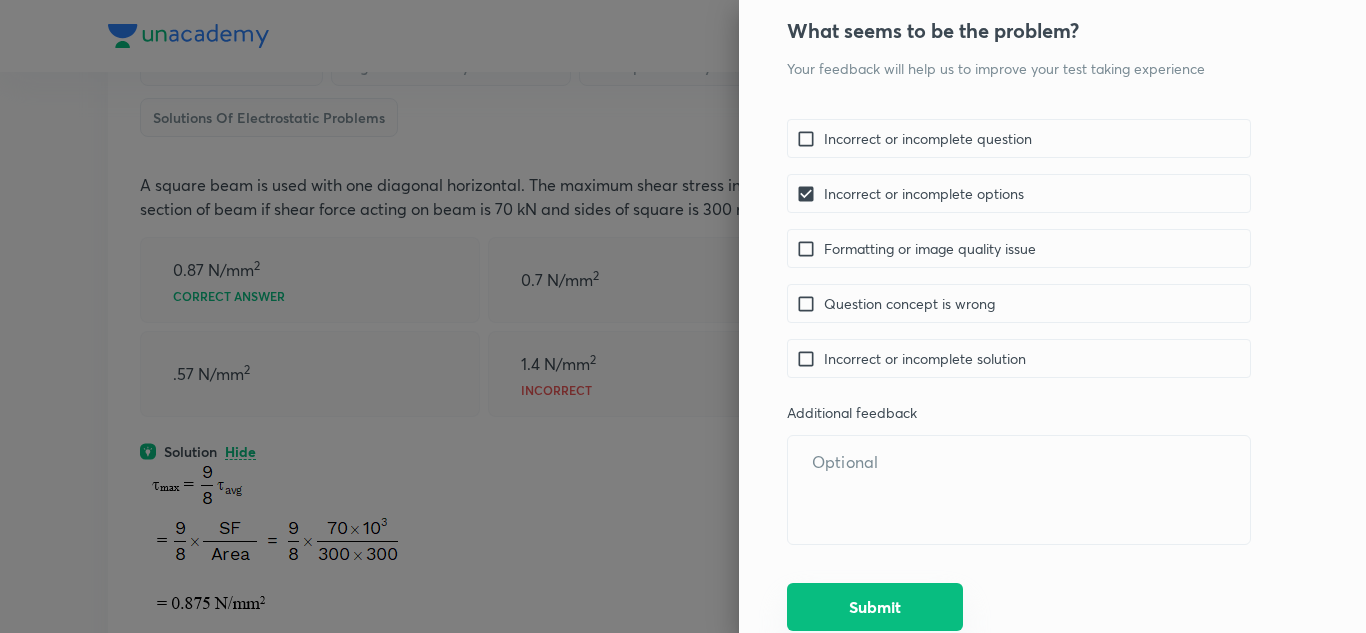 click on "Submit" at bounding box center [875, 607] 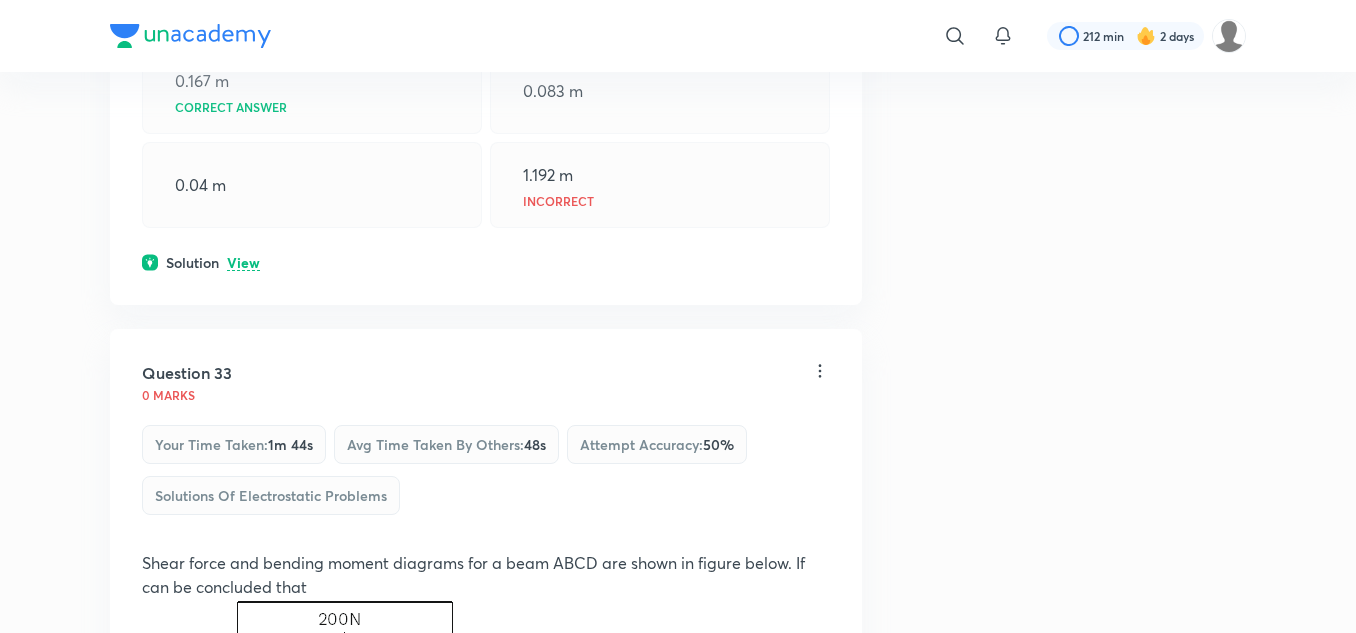 scroll, scrollTop: 21600, scrollLeft: 0, axis: vertical 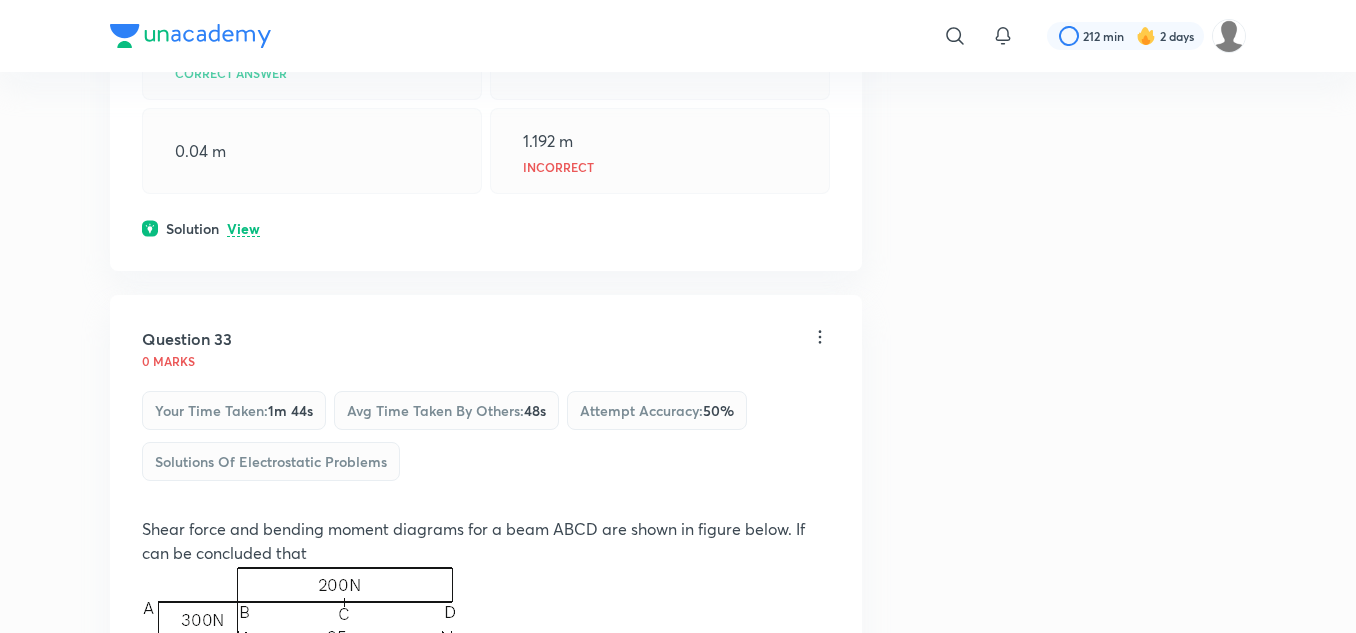 click on "Solution View" at bounding box center [486, 228] 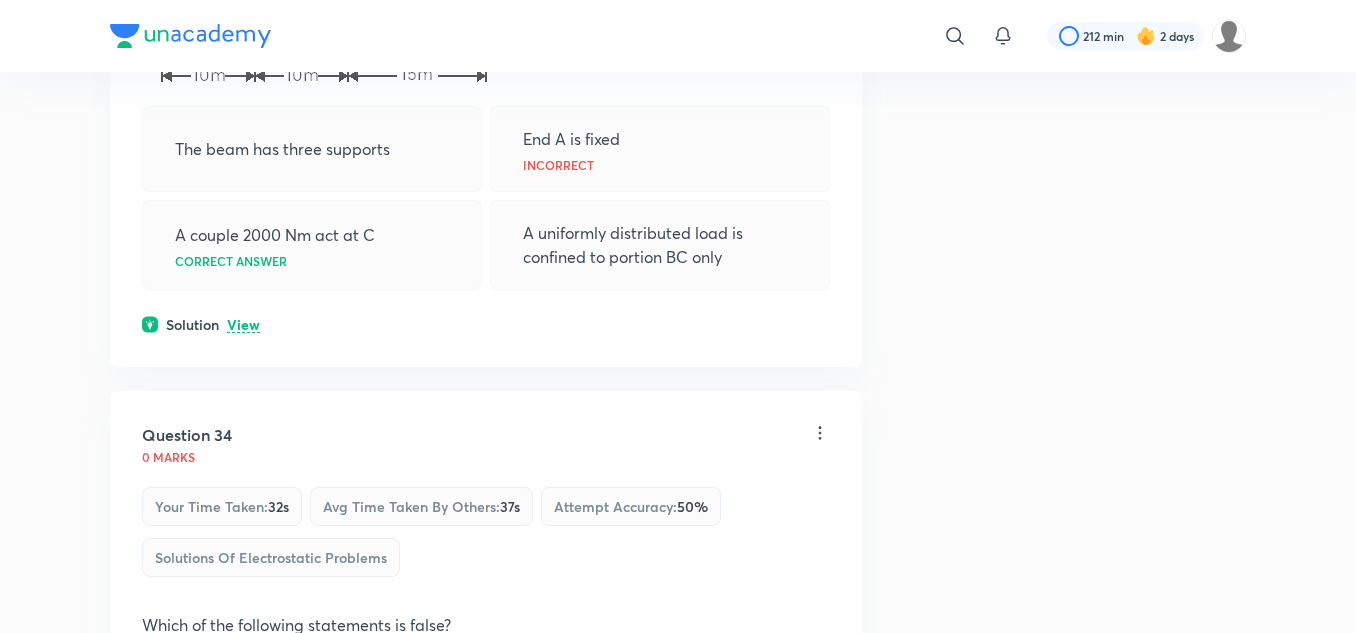 scroll, scrollTop: 22600, scrollLeft: 0, axis: vertical 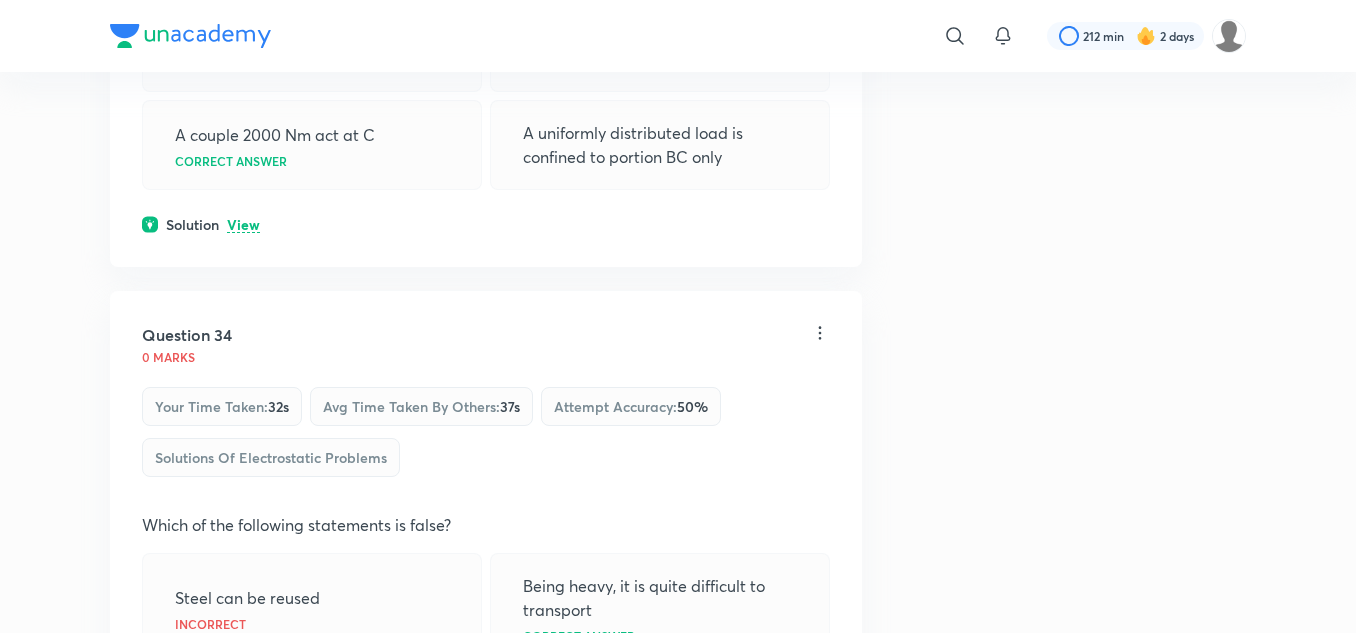 click on "View" at bounding box center (243, 225) 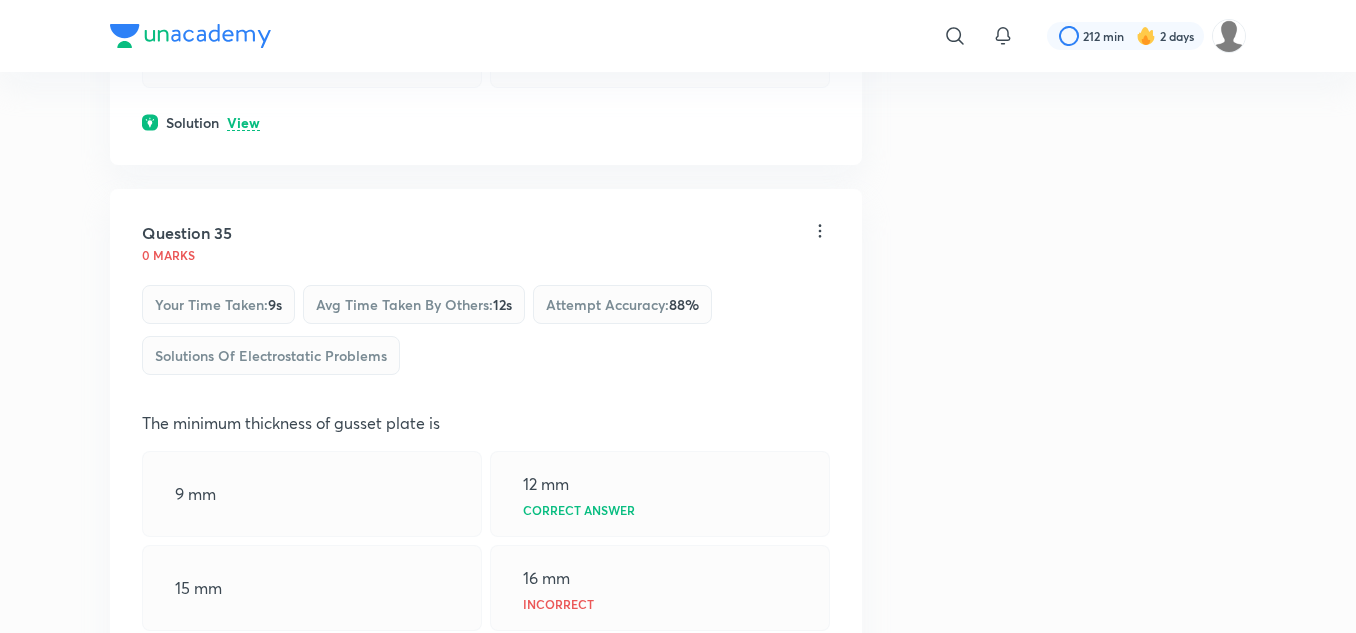 scroll, scrollTop: 23500, scrollLeft: 0, axis: vertical 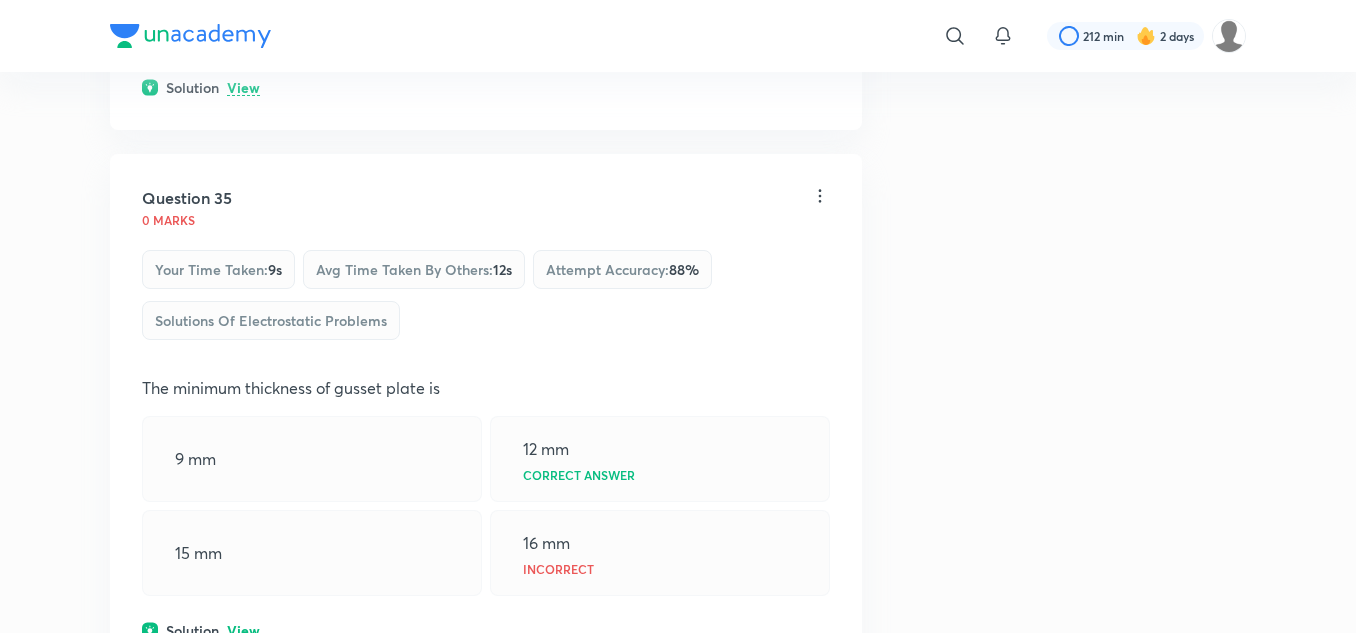 click on "View" at bounding box center (243, 88) 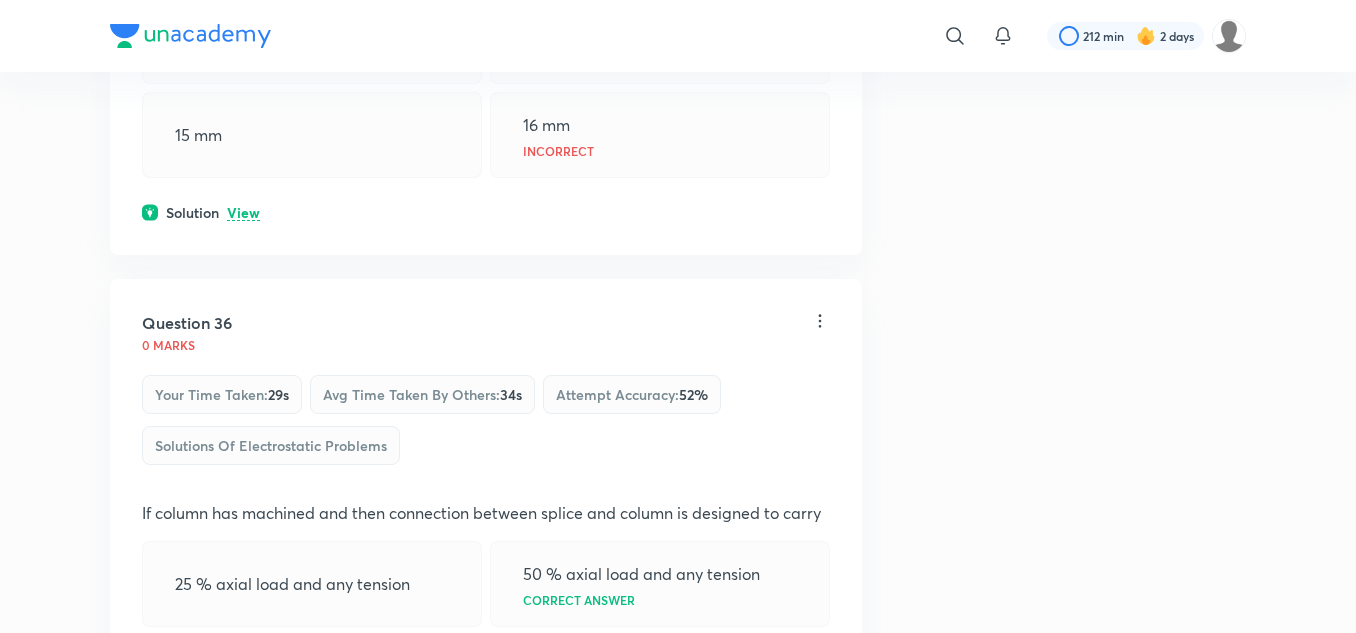 scroll, scrollTop: 24000, scrollLeft: 0, axis: vertical 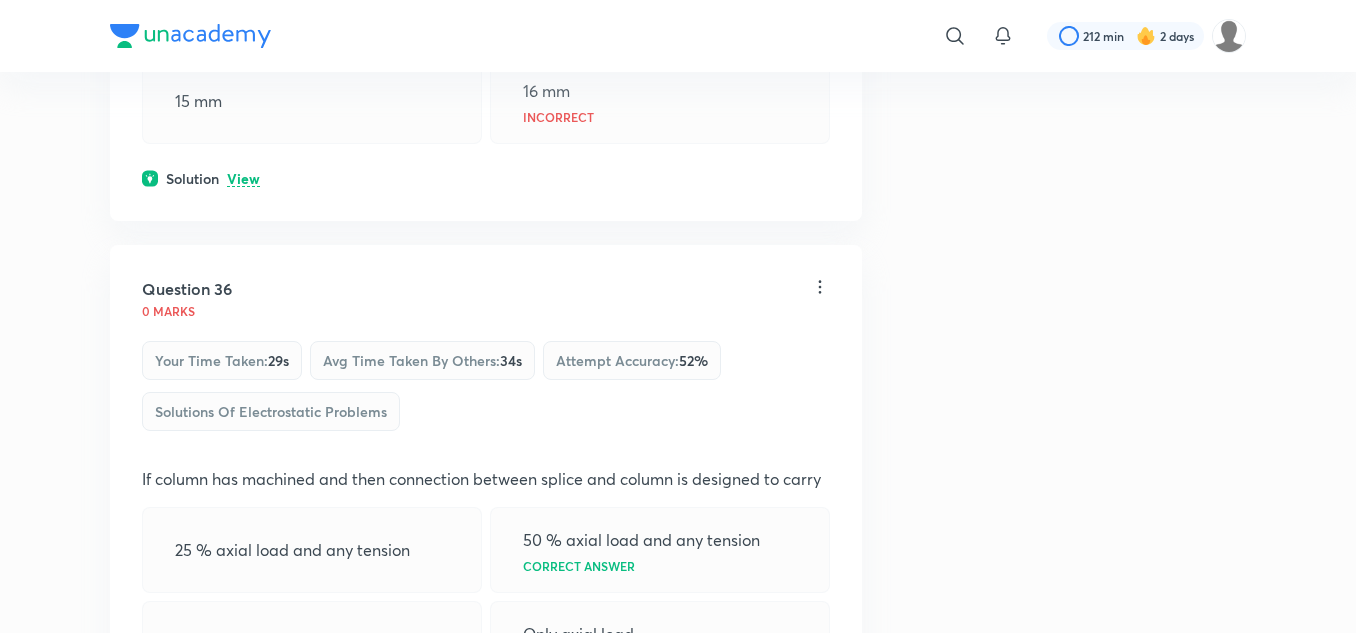 click on "View" at bounding box center [243, 179] 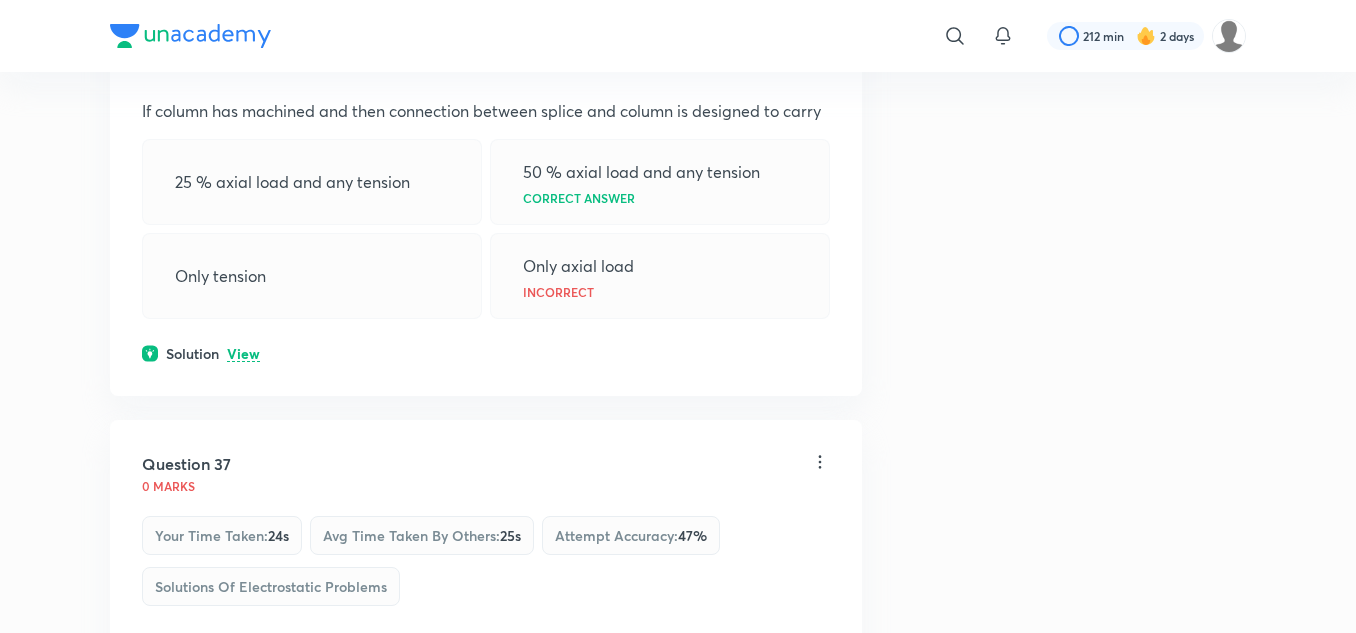 scroll, scrollTop: 24500, scrollLeft: 0, axis: vertical 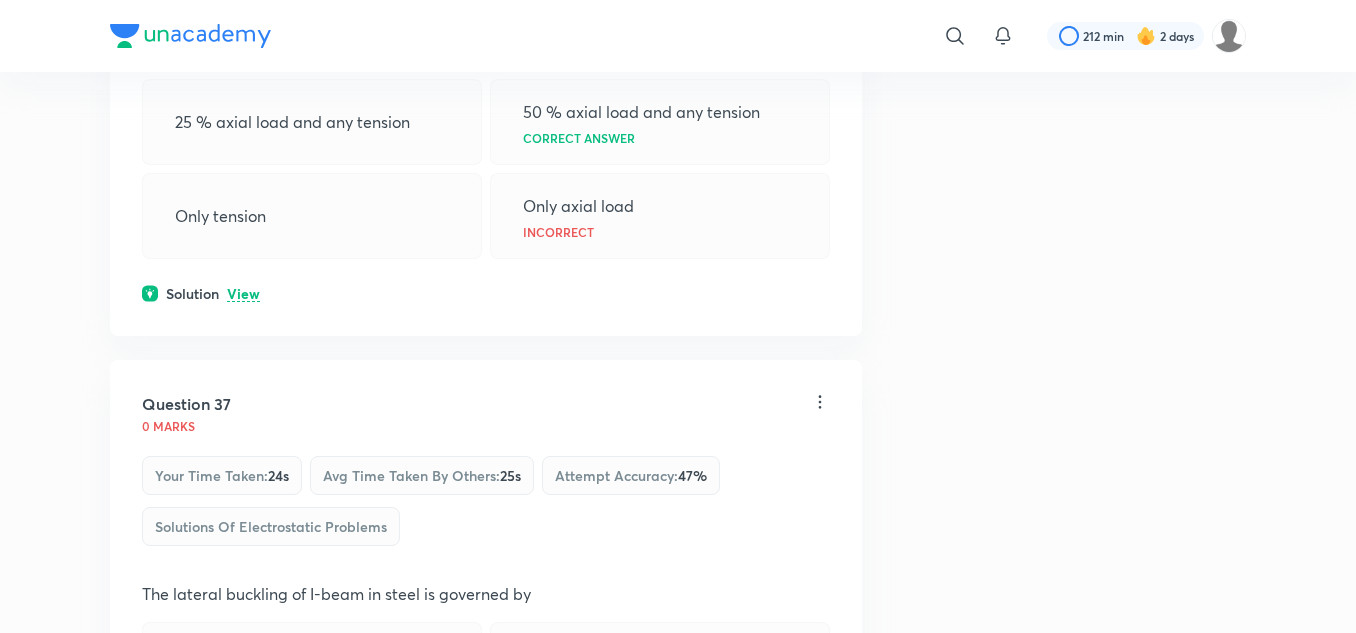 click on "View" at bounding box center (243, 294) 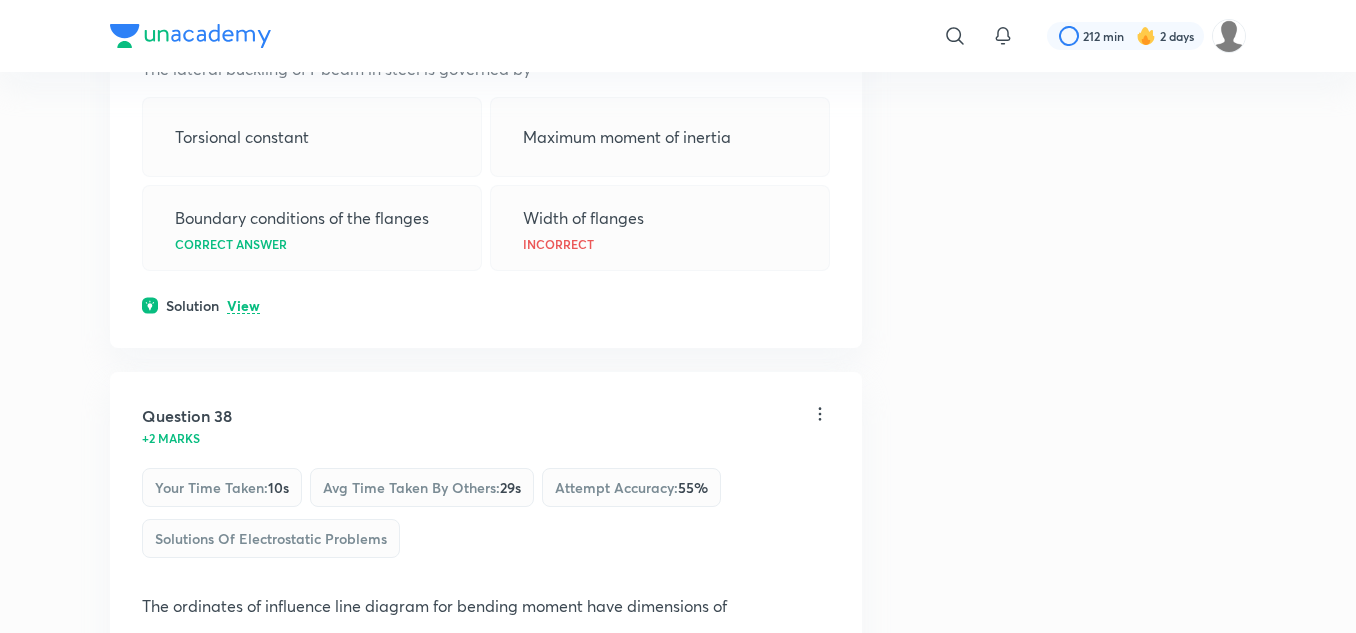 scroll, scrollTop: 25100, scrollLeft: 0, axis: vertical 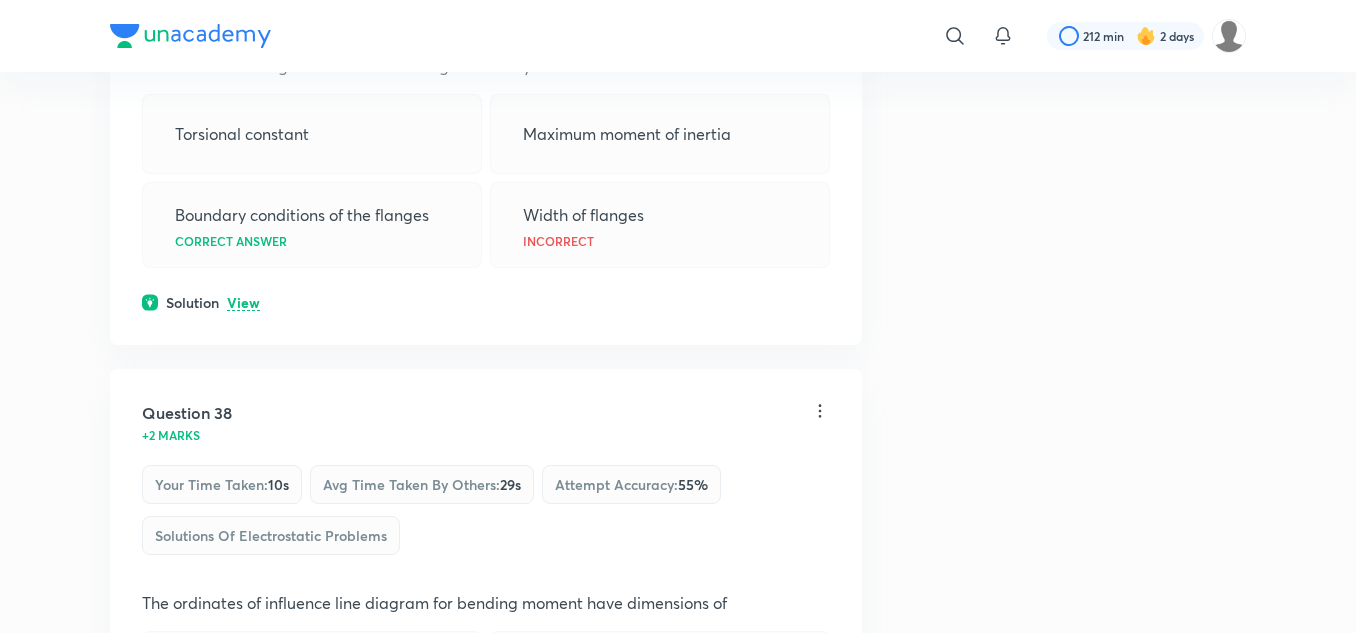 click on "View" at bounding box center (243, 303) 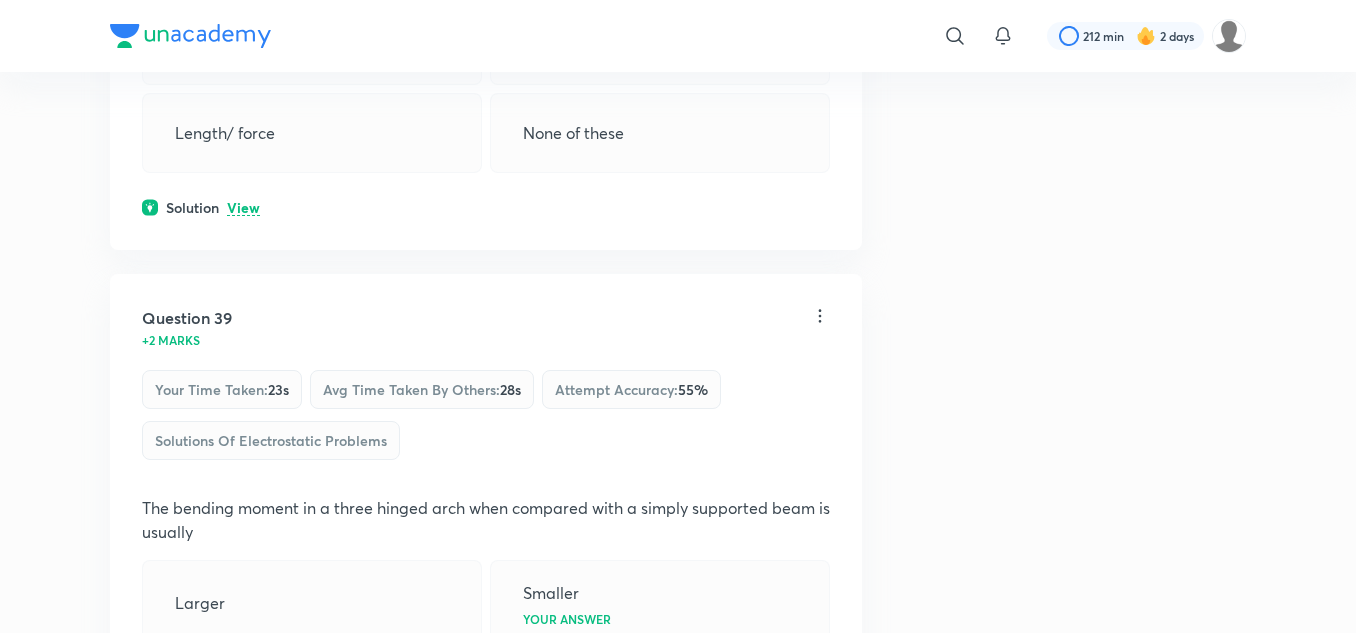 scroll, scrollTop: 25800, scrollLeft: 0, axis: vertical 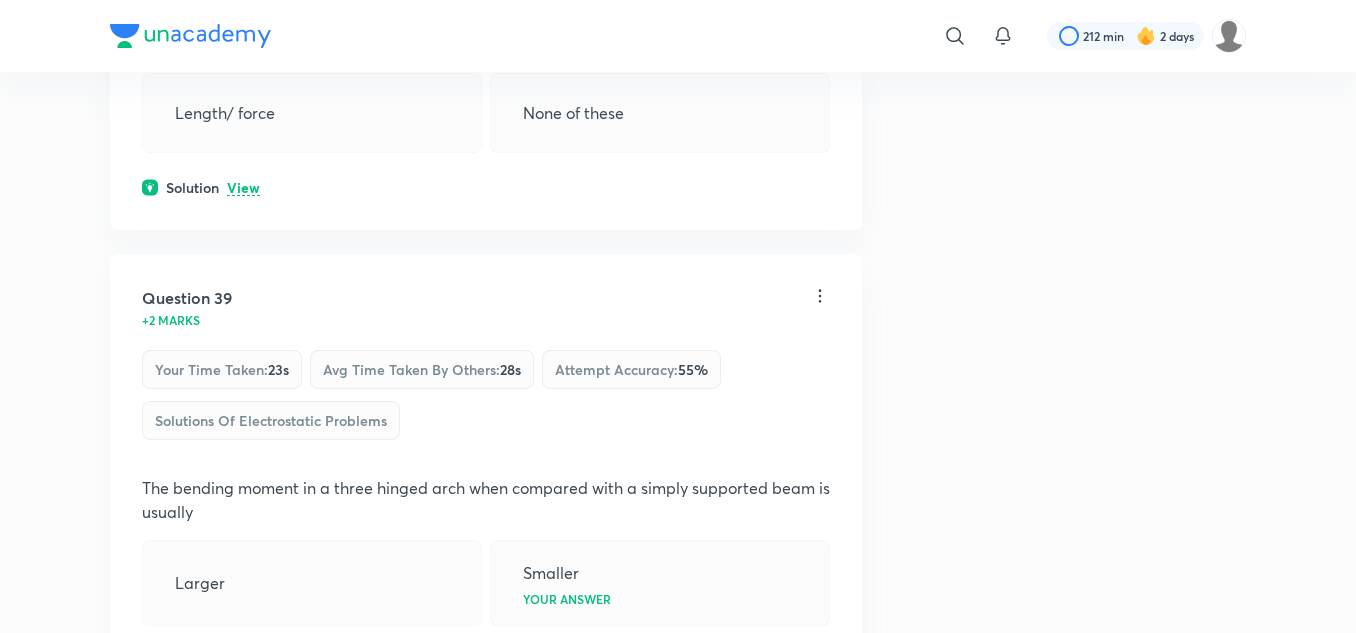click on "View" at bounding box center [243, 188] 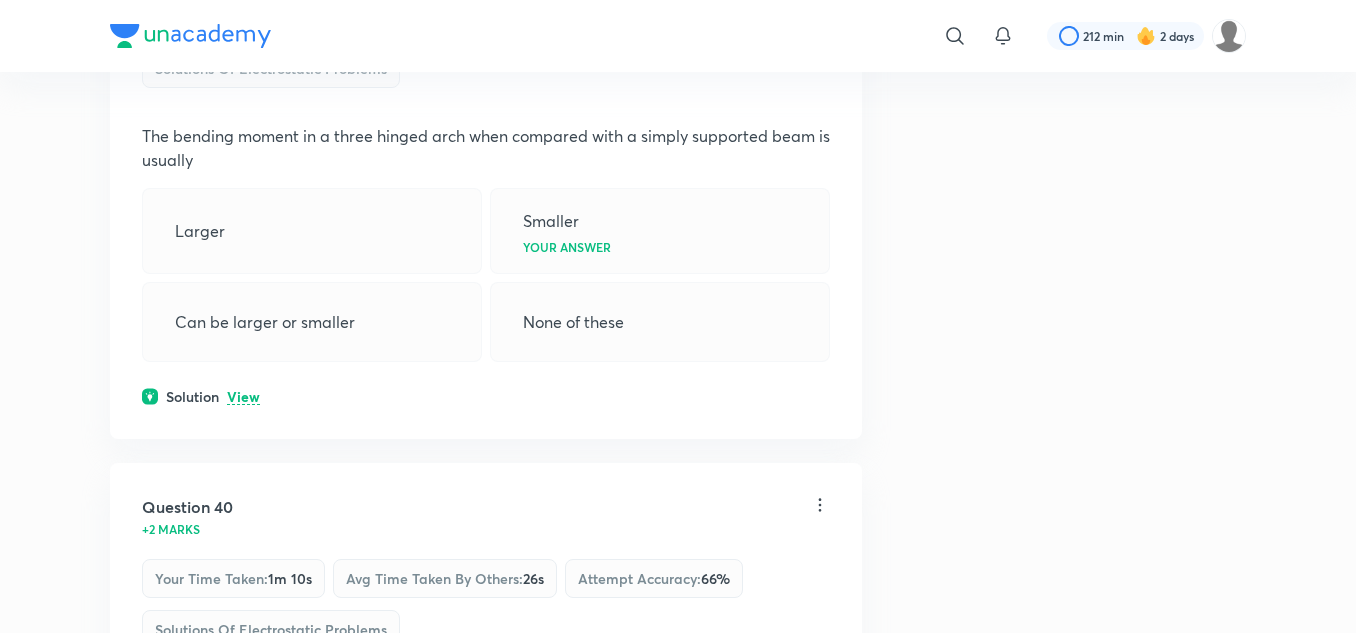 scroll, scrollTop: 26300, scrollLeft: 0, axis: vertical 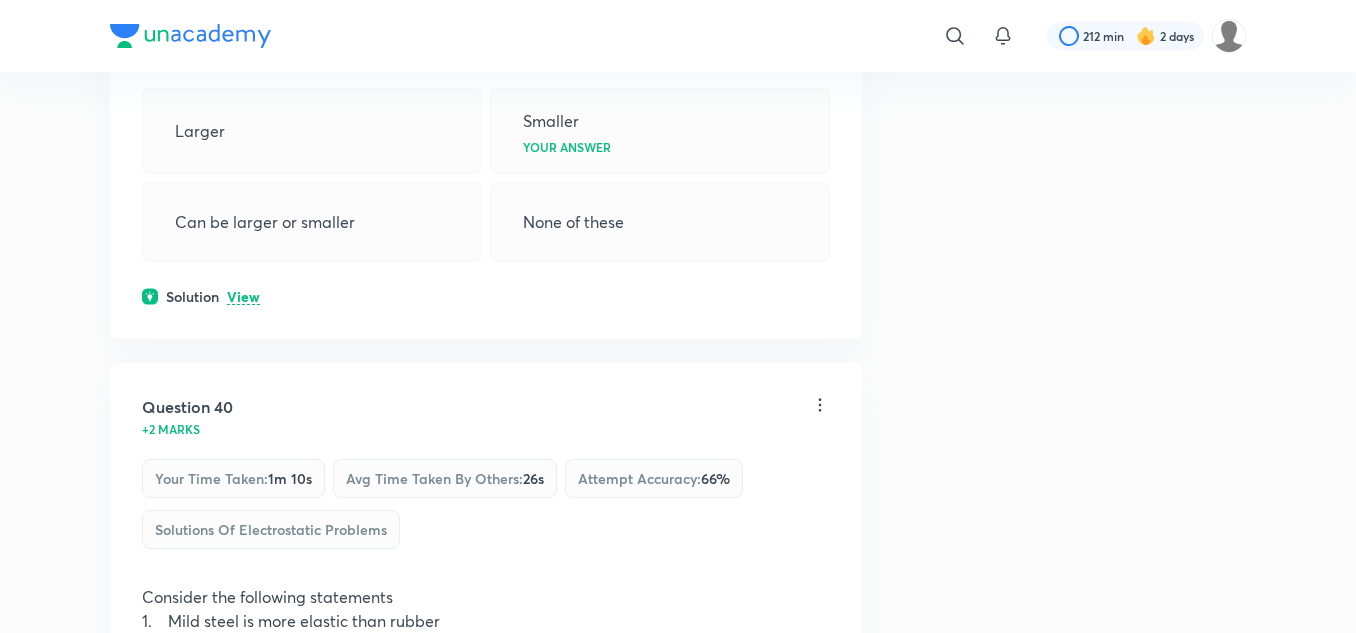 click on "Solution View" at bounding box center [486, 296] 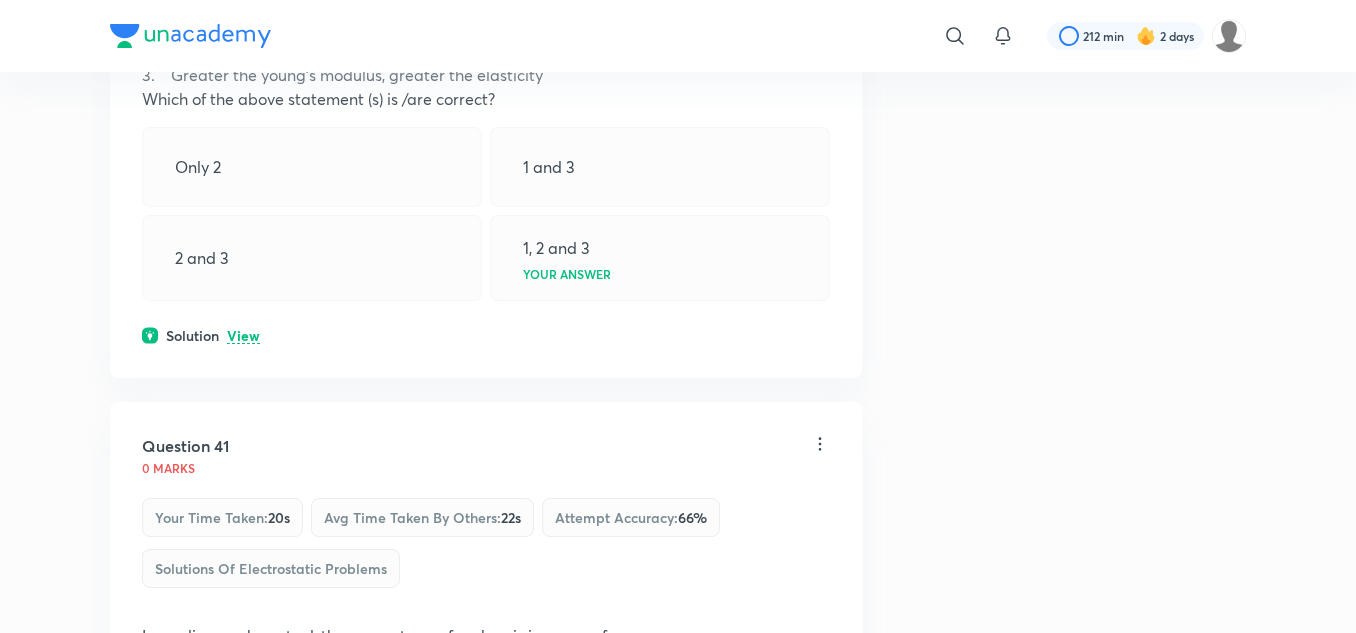 scroll, scrollTop: 27000, scrollLeft: 0, axis: vertical 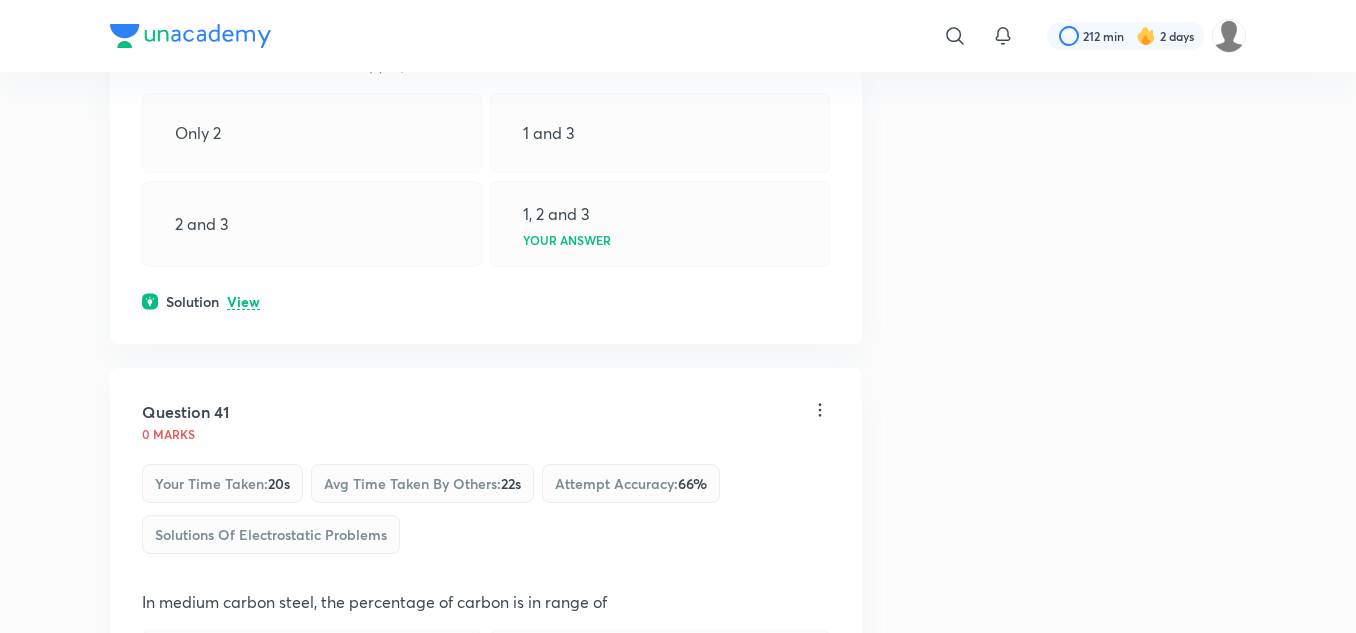 click on "View" at bounding box center [243, 302] 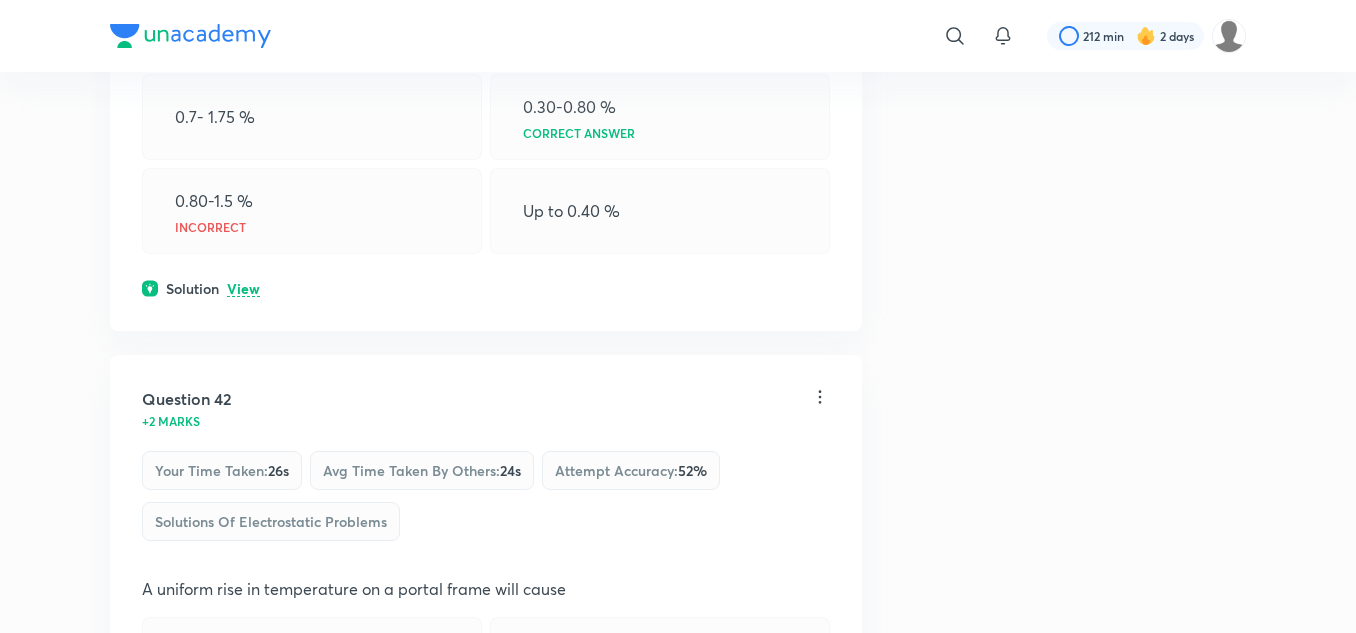 scroll, scrollTop: 27800, scrollLeft: 0, axis: vertical 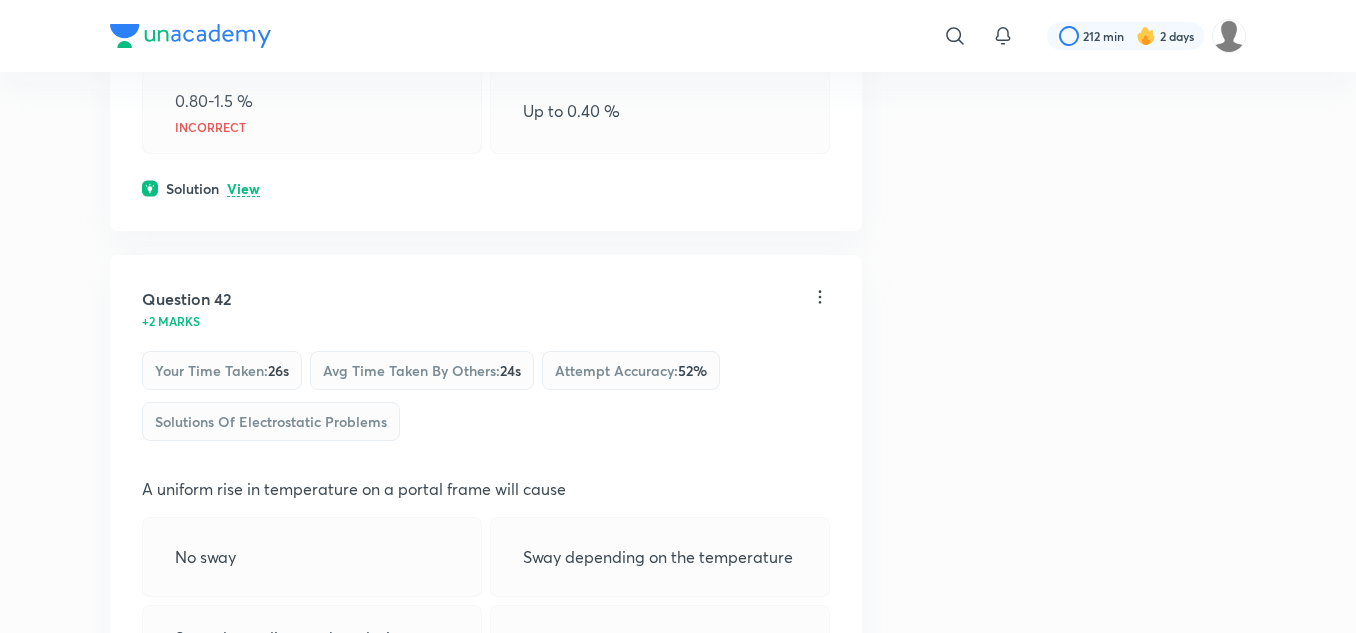 click on "View" at bounding box center (243, 189) 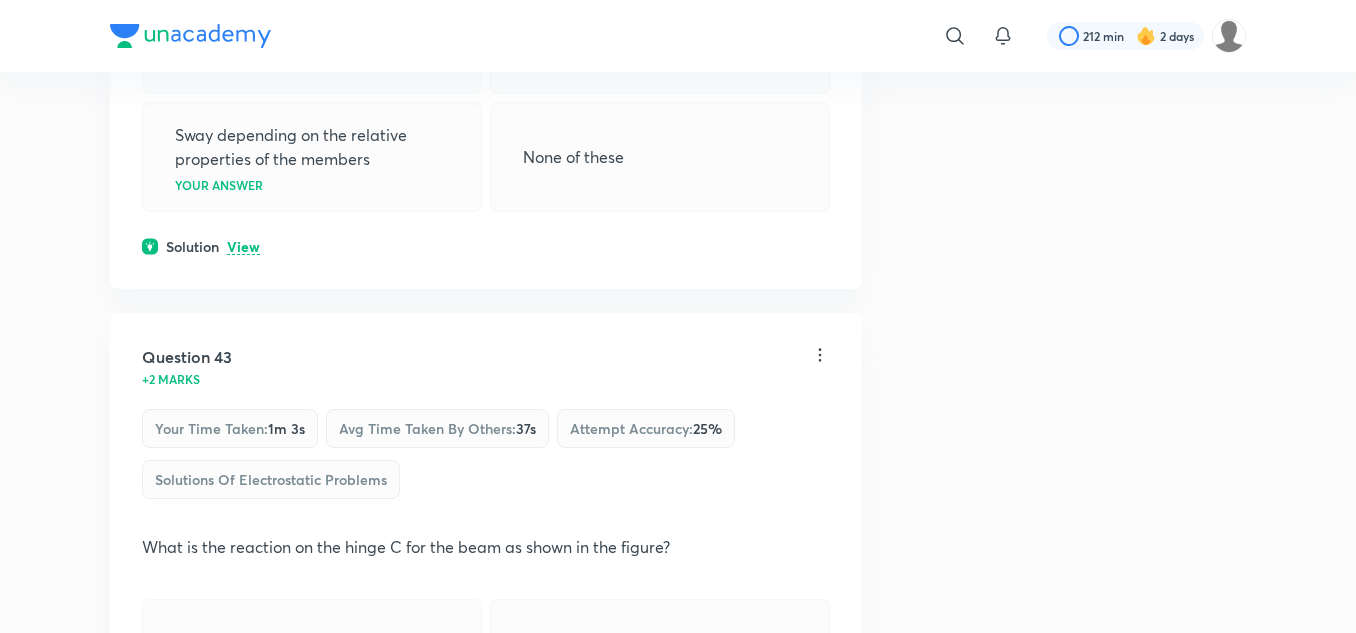scroll, scrollTop: 28400, scrollLeft: 0, axis: vertical 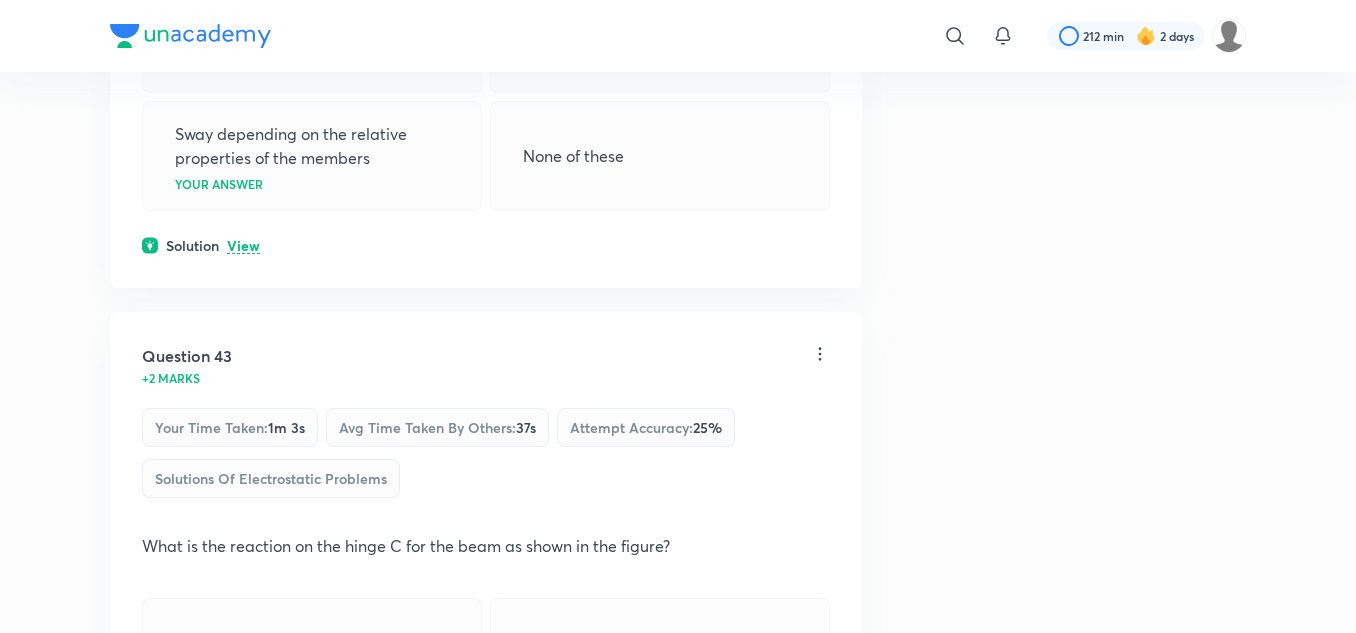 click on "View" at bounding box center (243, 246) 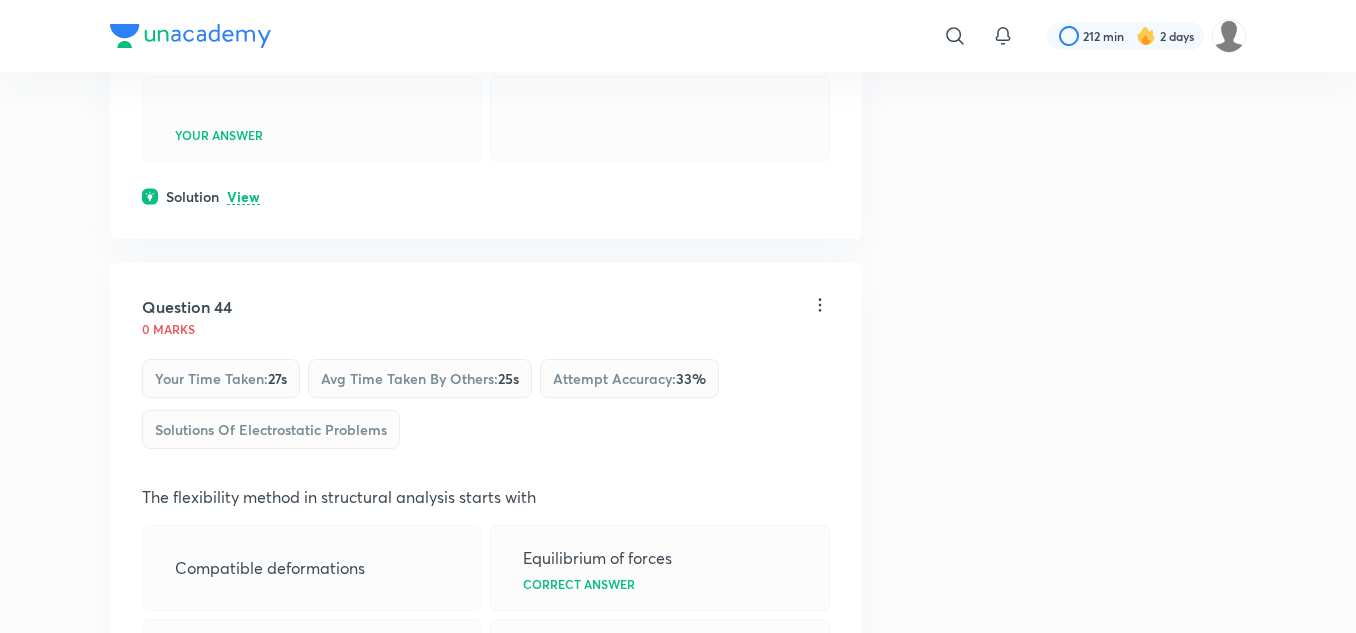 scroll, scrollTop: 29100, scrollLeft: 0, axis: vertical 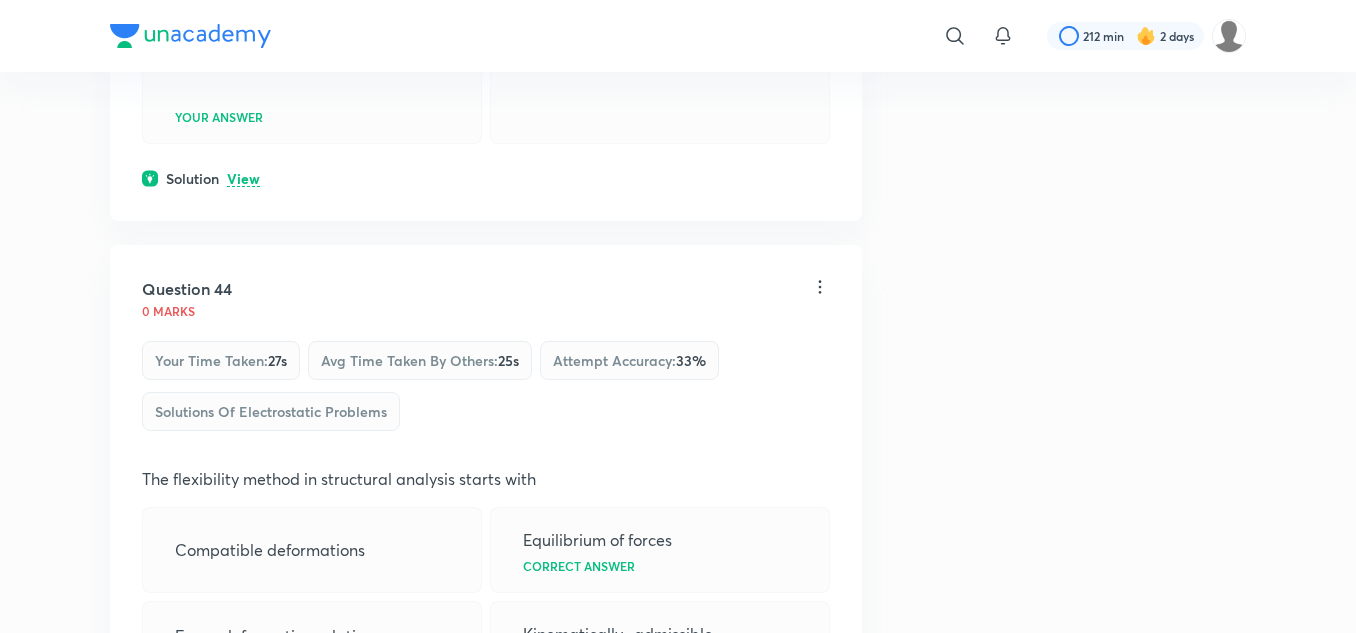 click on "View" at bounding box center (243, 179) 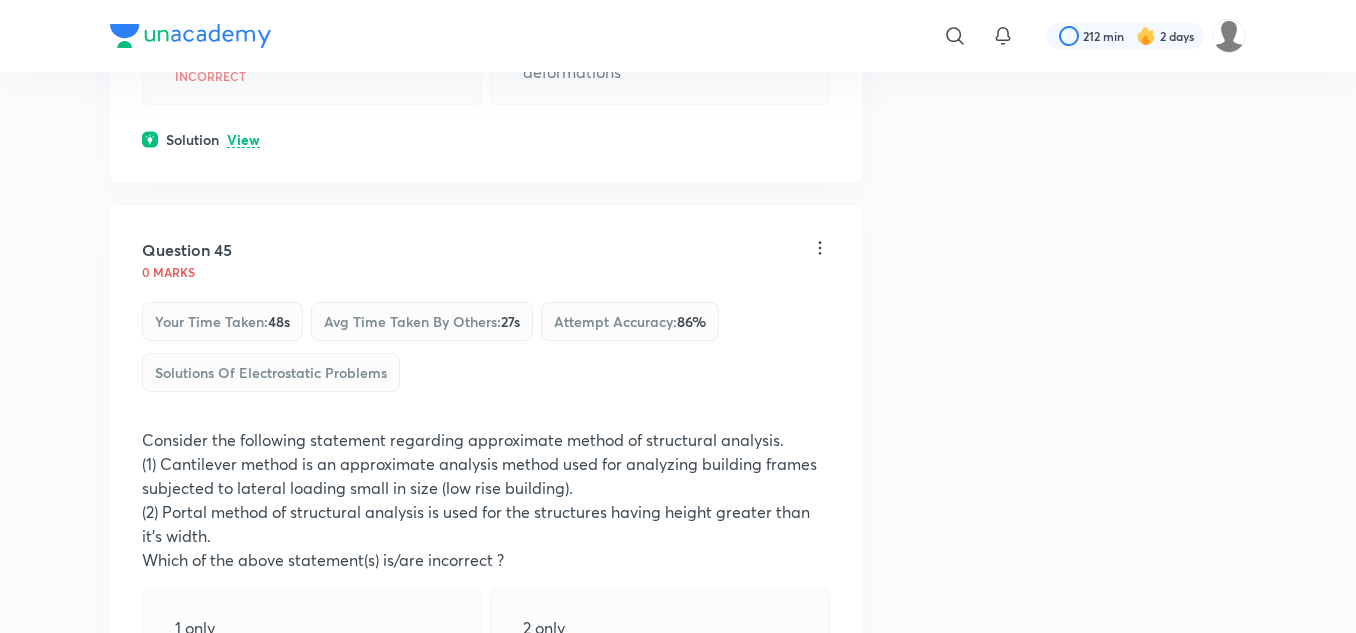 scroll, scrollTop: 30100, scrollLeft: 0, axis: vertical 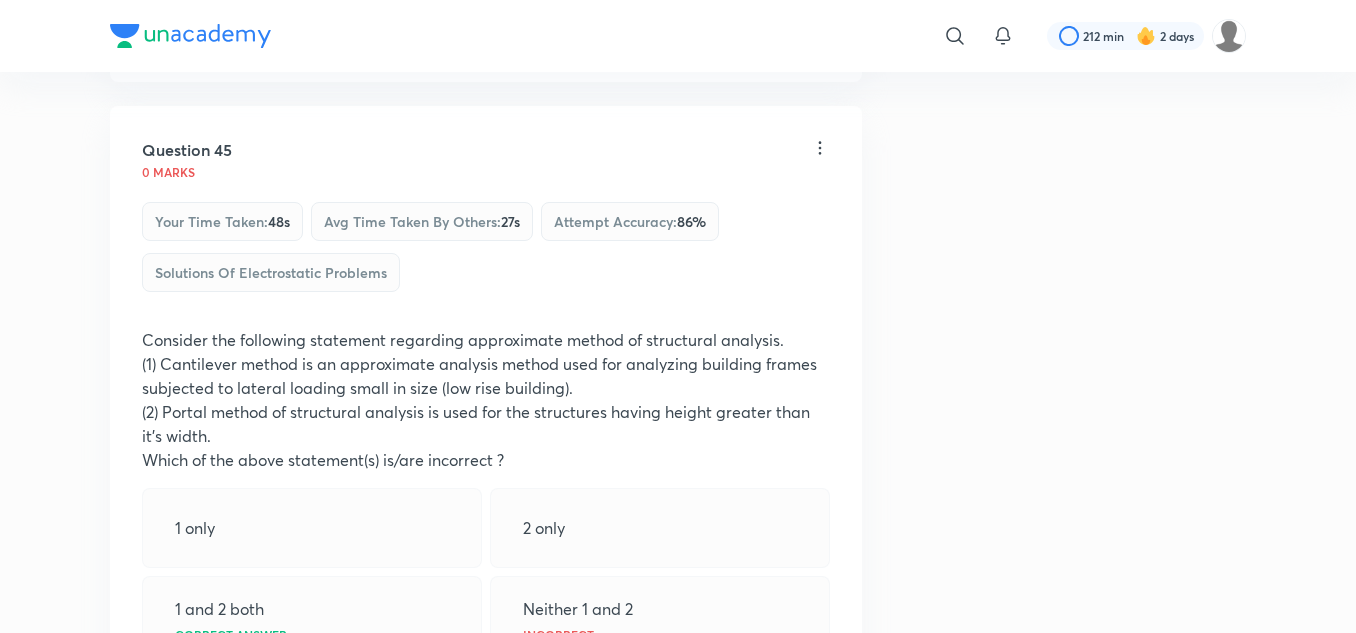 click on "Question 44 0 marks Your time taken :  27s Avg time taken by others :  25s Attempt accuracy :  33 % Solutions of Electrostatic Problems  The flexibility method in structural analysis starts with  Compatible deformations Equilibrium of forces Correct answer Force-deformation relation Incorrect Kinematically- admissible deformations Solution View" at bounding box center [486, -180] 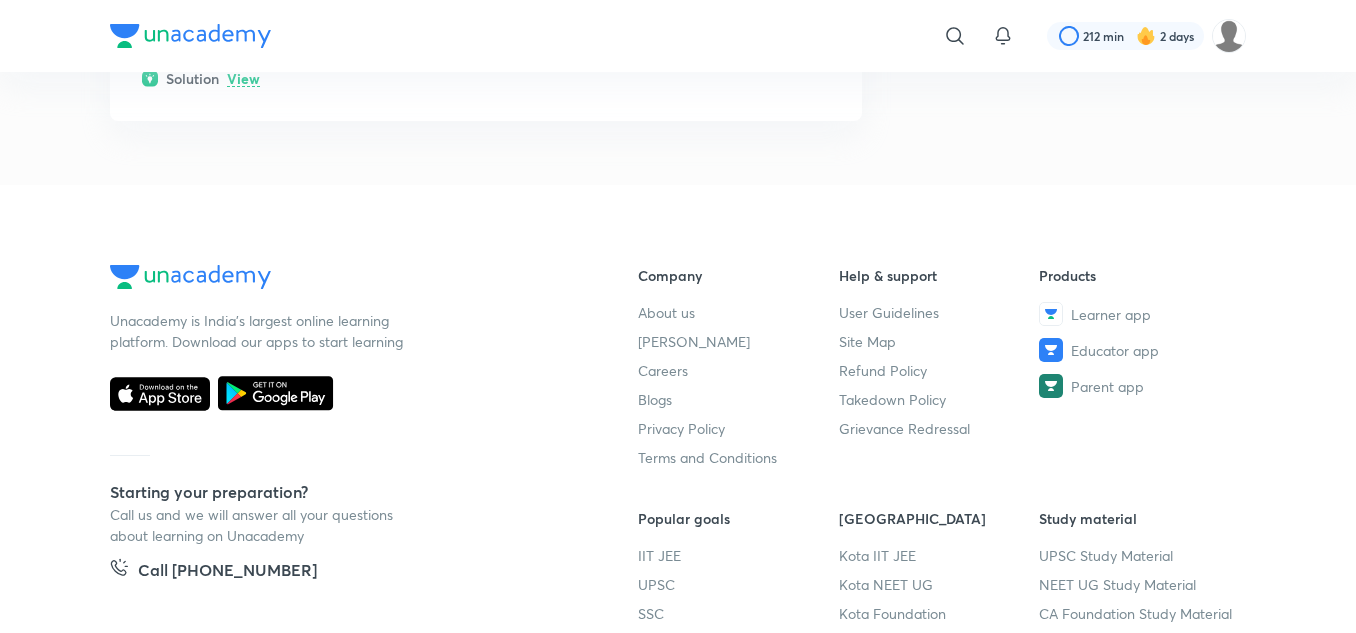scroll, scrollTop: 30800, scrollLeft: 0, axis: vertical 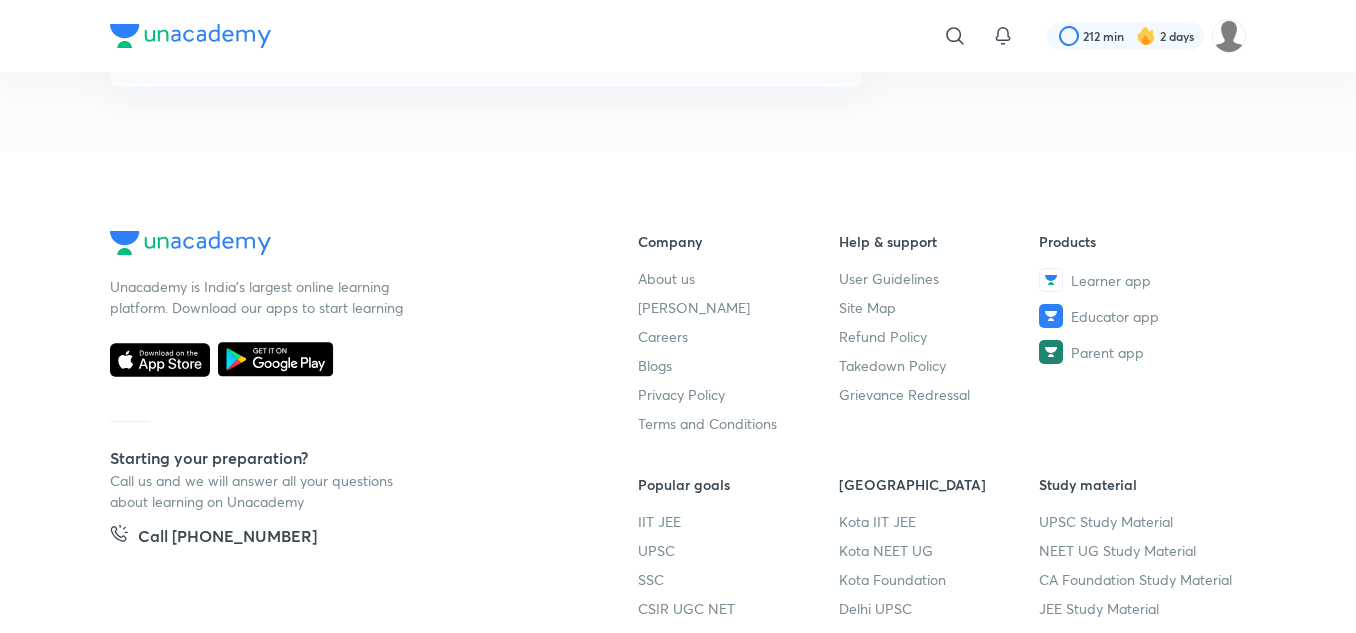 click on "View" at bounding box center [243, 45] 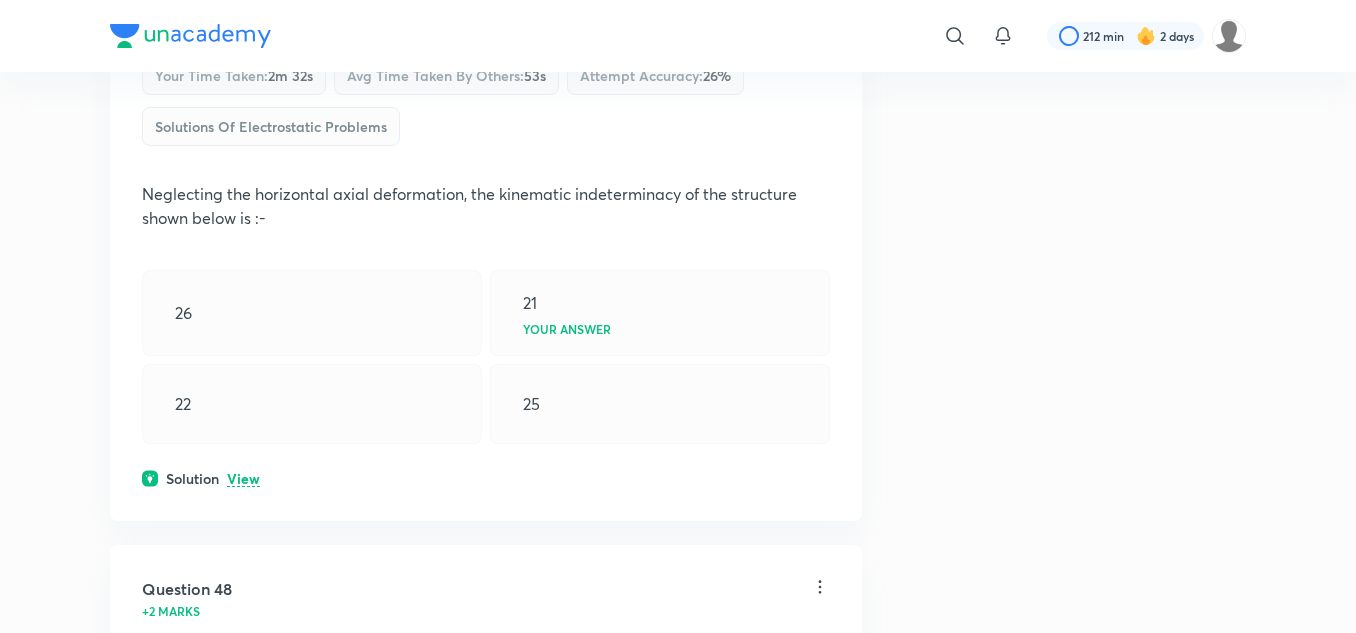 scroll, scrollTop: 31700, scrollLeft: 0, axis: vertical 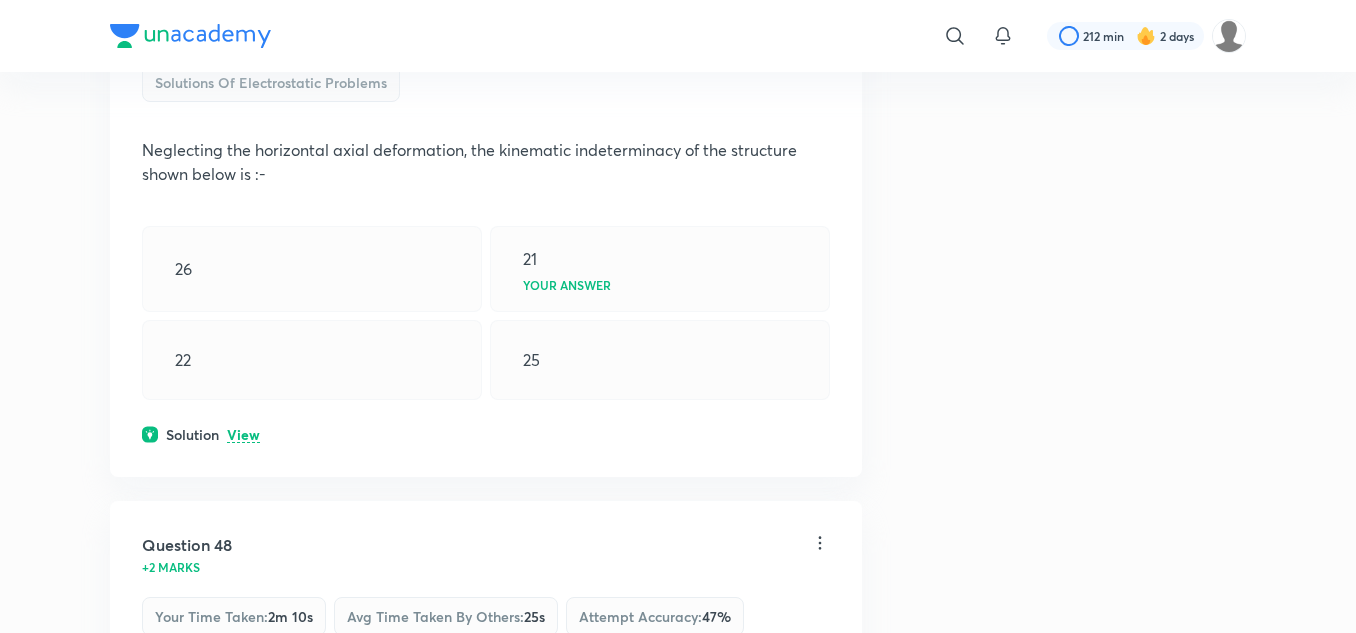 click on "View" at bounding box center [243, -150] 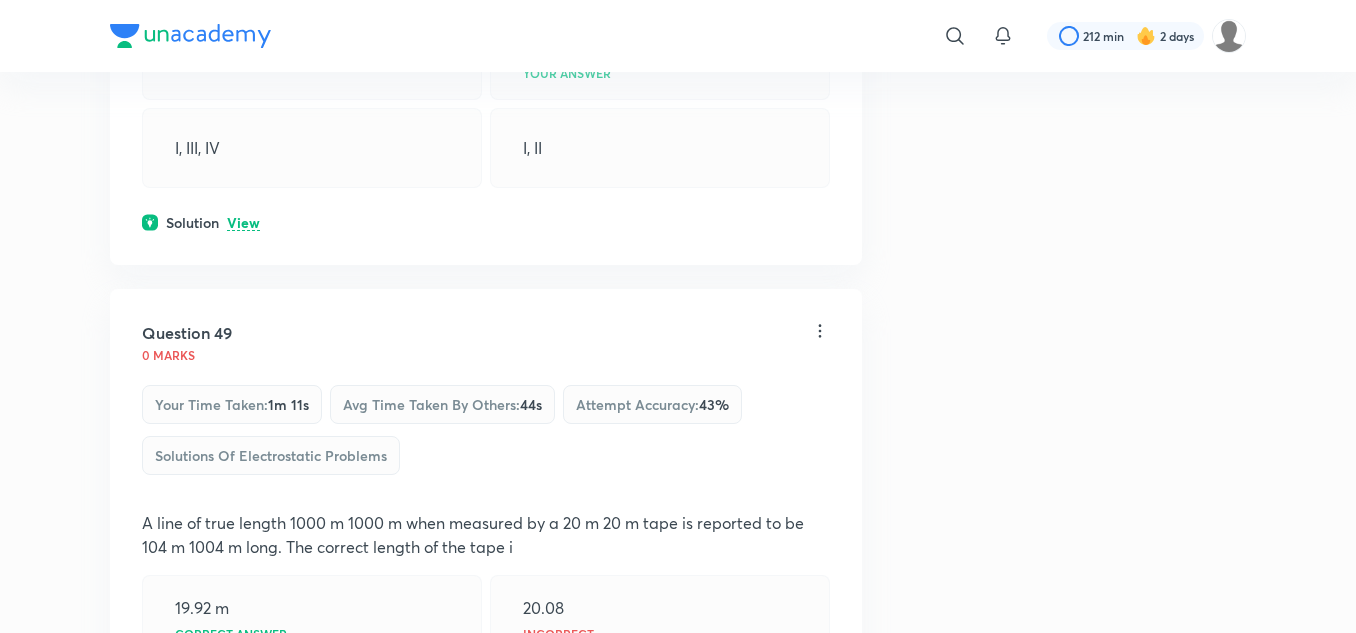 scroll, scrollTop: 32800, scrollLeft: 0, axis: vertical 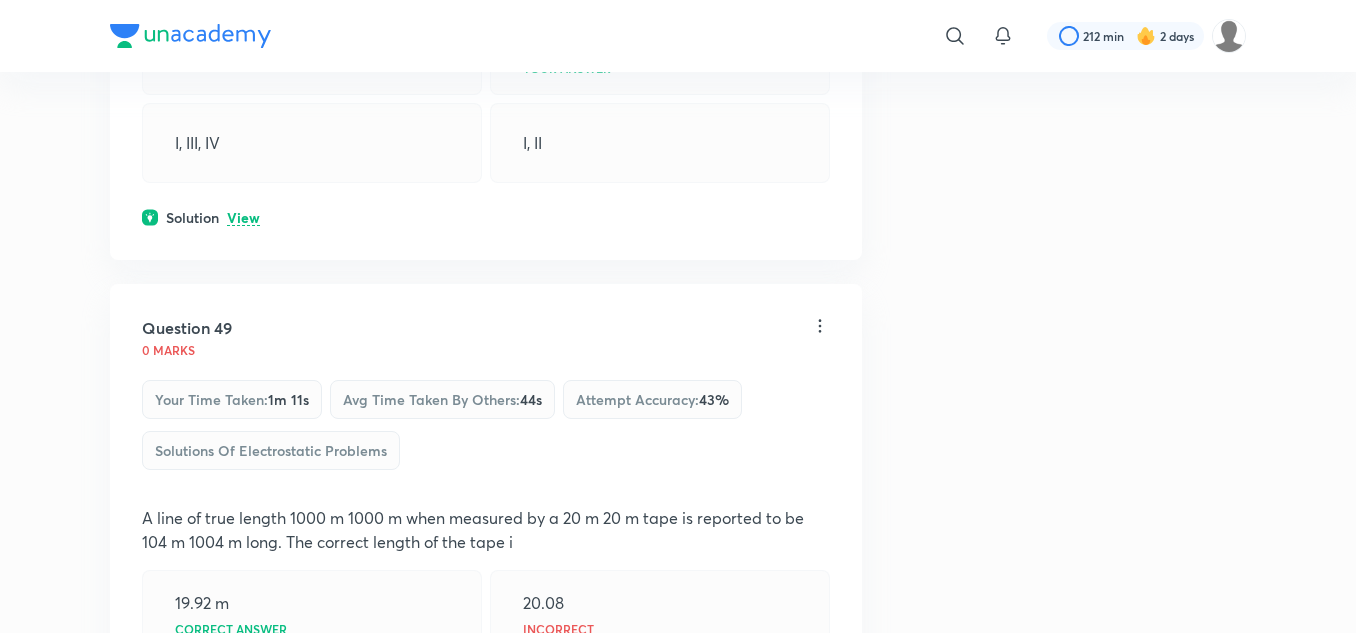click on "View" at bounding box center (243, -415) 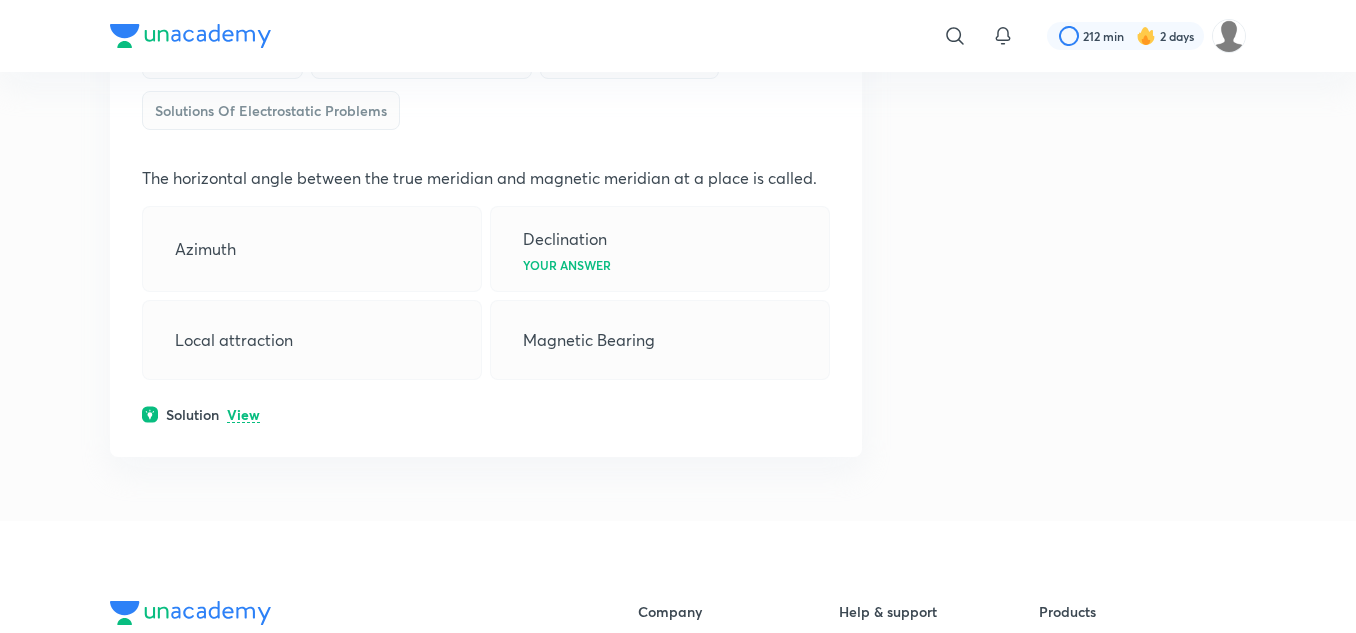 scroll, scrollTop: 33900, scrollLeft: 0, axis: vertical 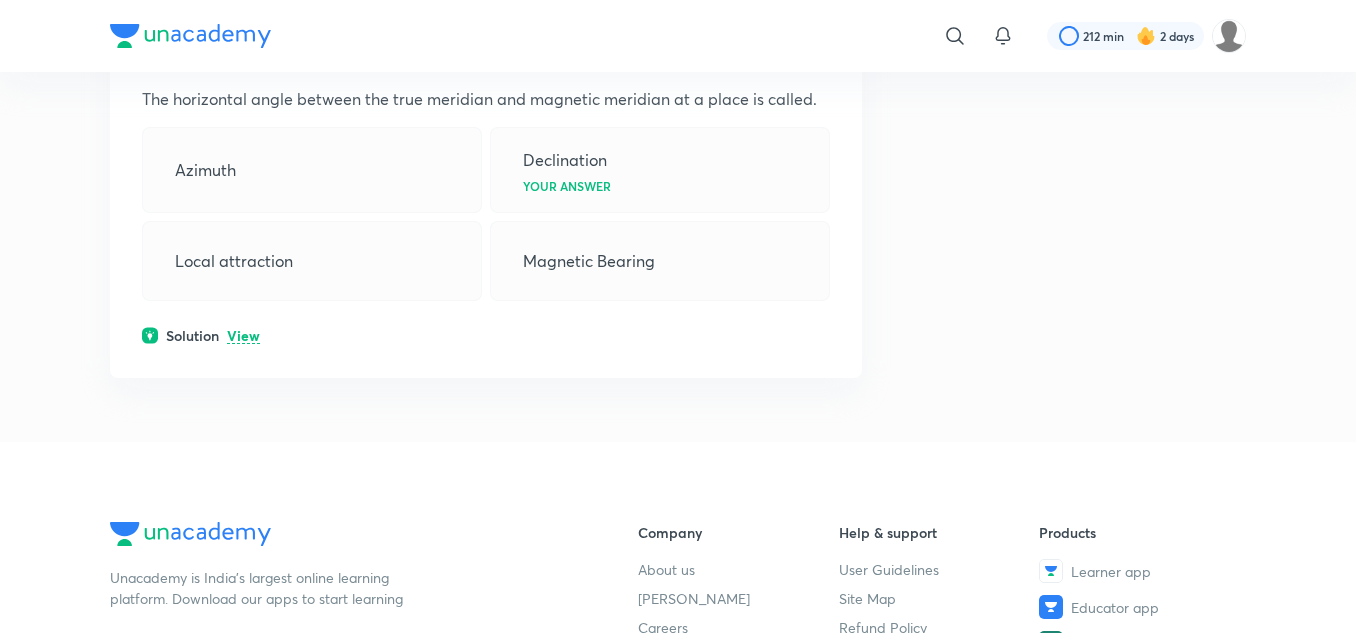 click on "View" at bounding box center [243, -762] 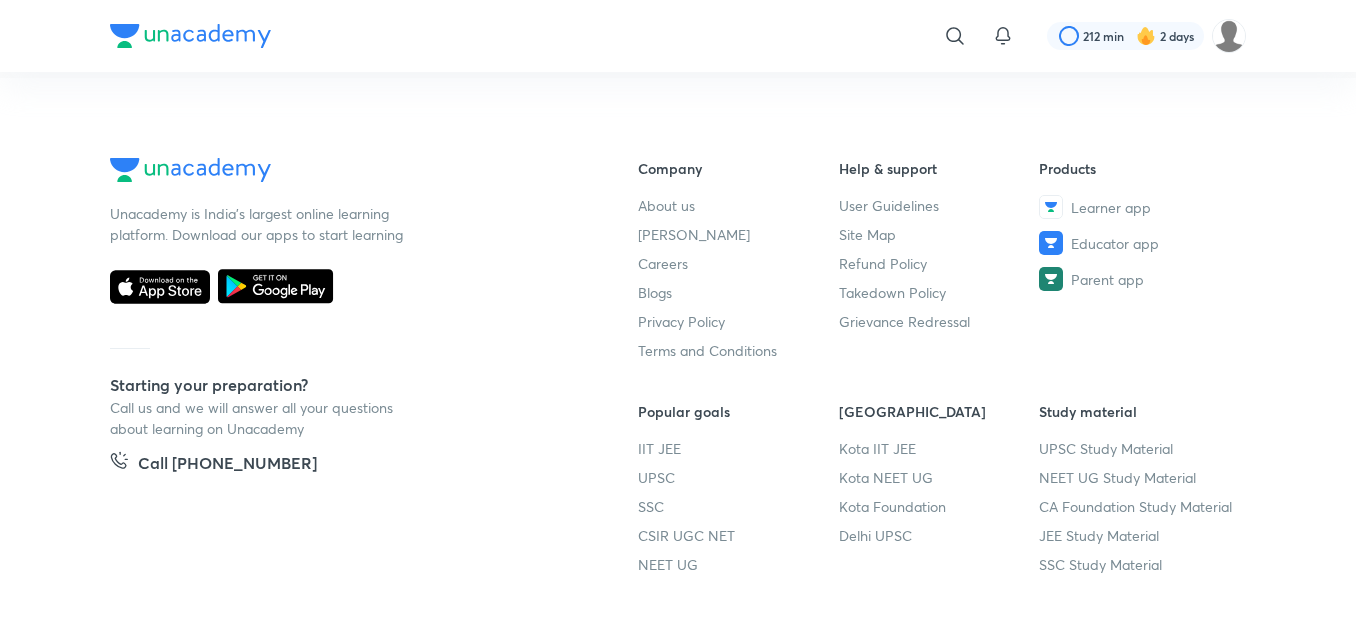 scroll, scrollTop: 34700, scrollLeft: 0, axis: vertical 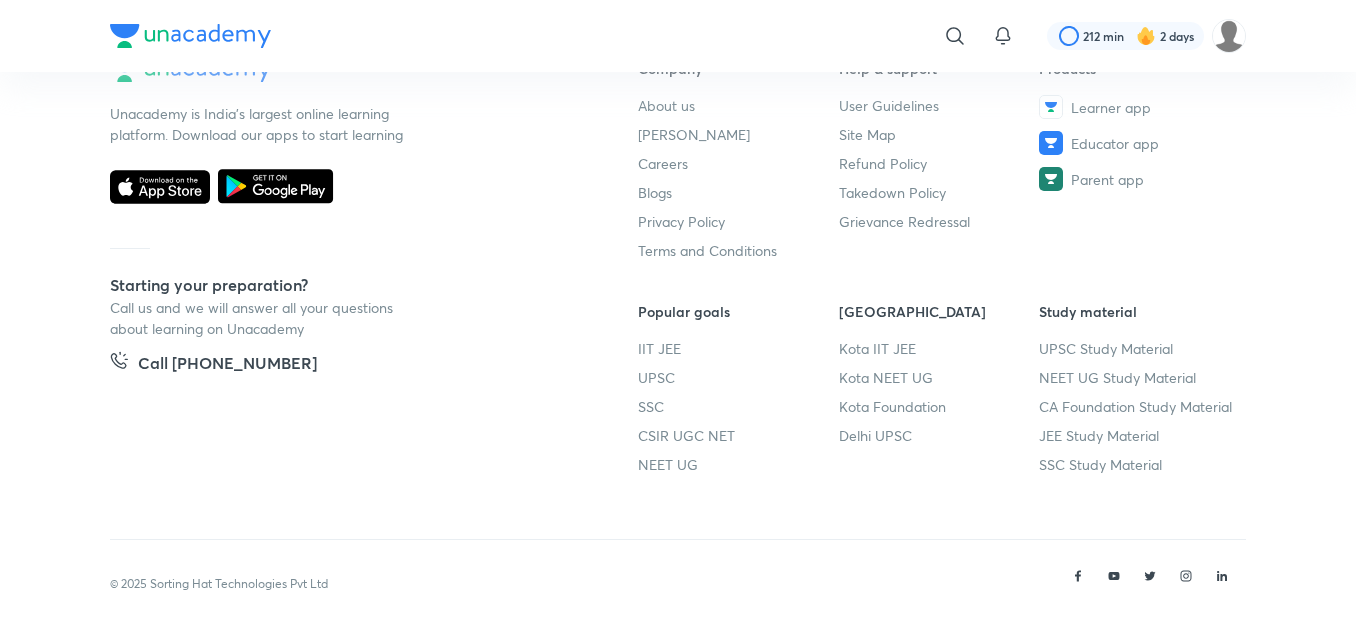 click on "View" at bounding box center (243, -665) 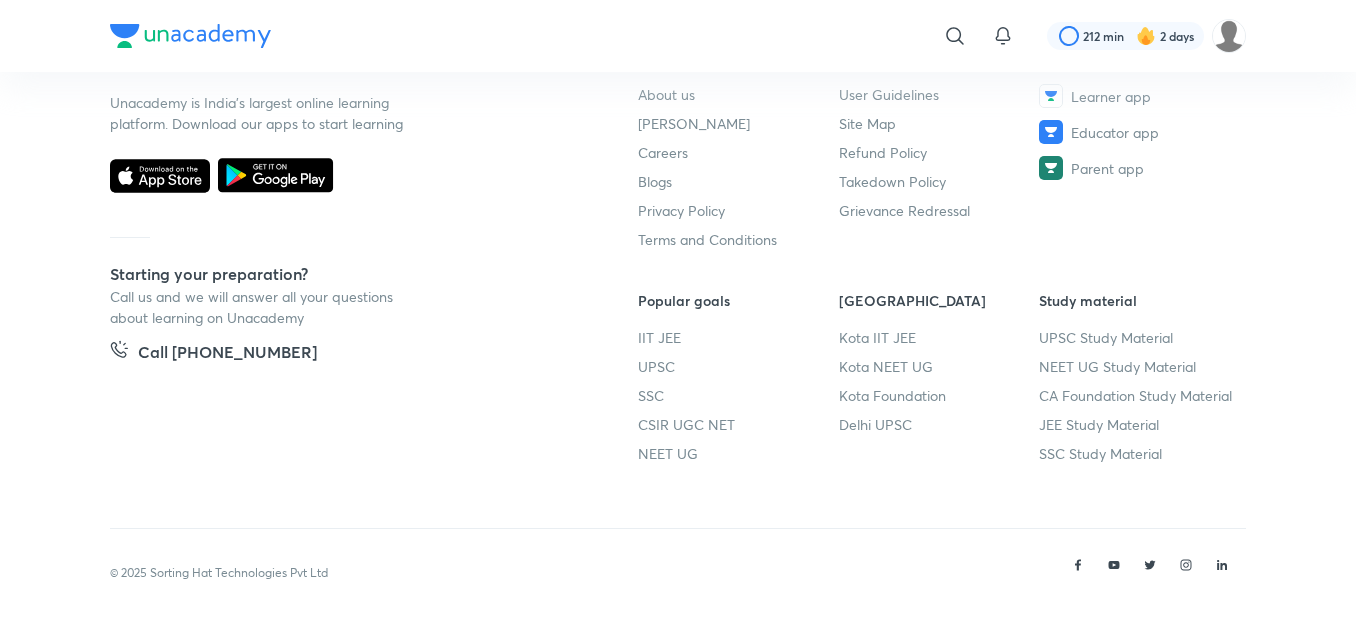 scroll, scrollTop: 35300, scrollLeft: 0, axis: vertical 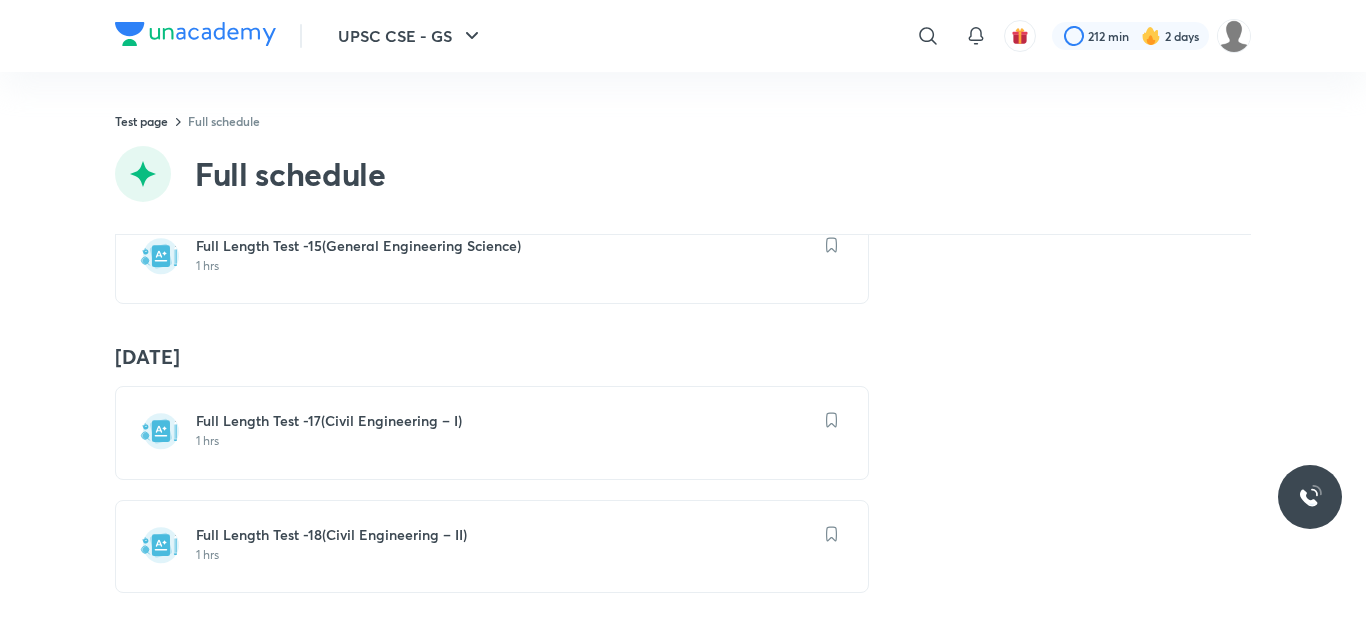 click on "Full Length Test -18(Civil Engineering – II) 1 hrs" at bounding box center [492, 546] 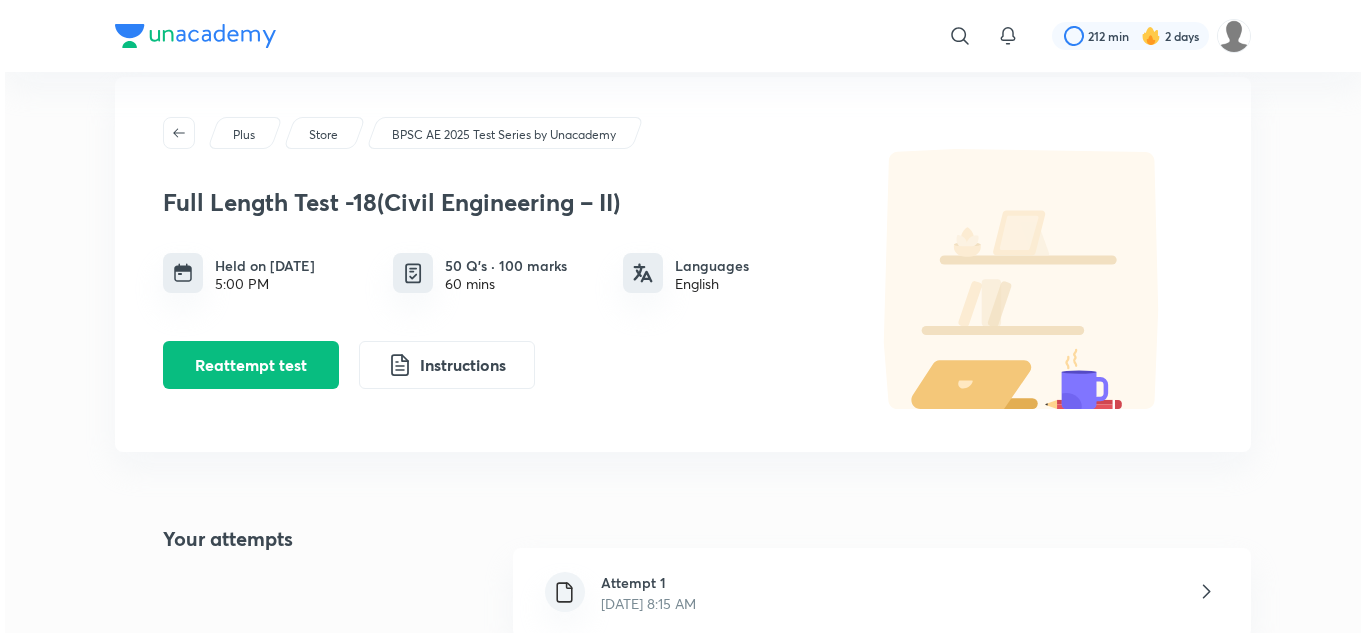 scroll, scrollTop: 0, scrollLeft: 0, axis: both 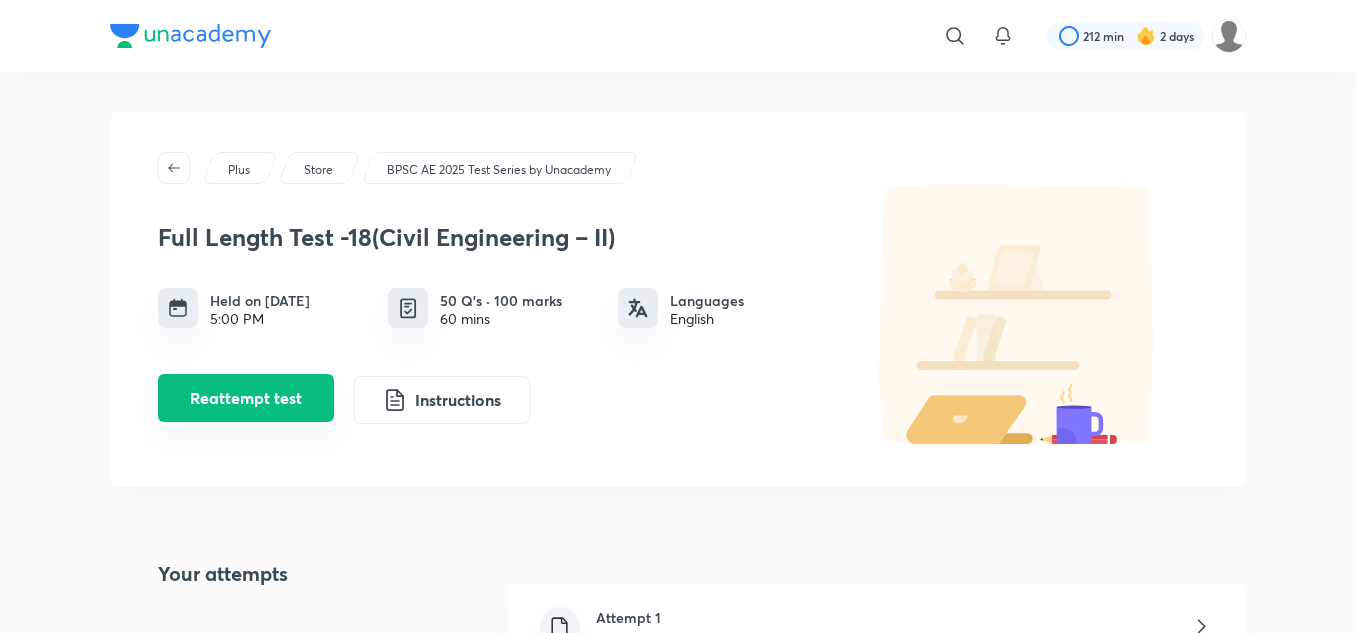 click on "Reattempt test" at bounding box center [246, 398] 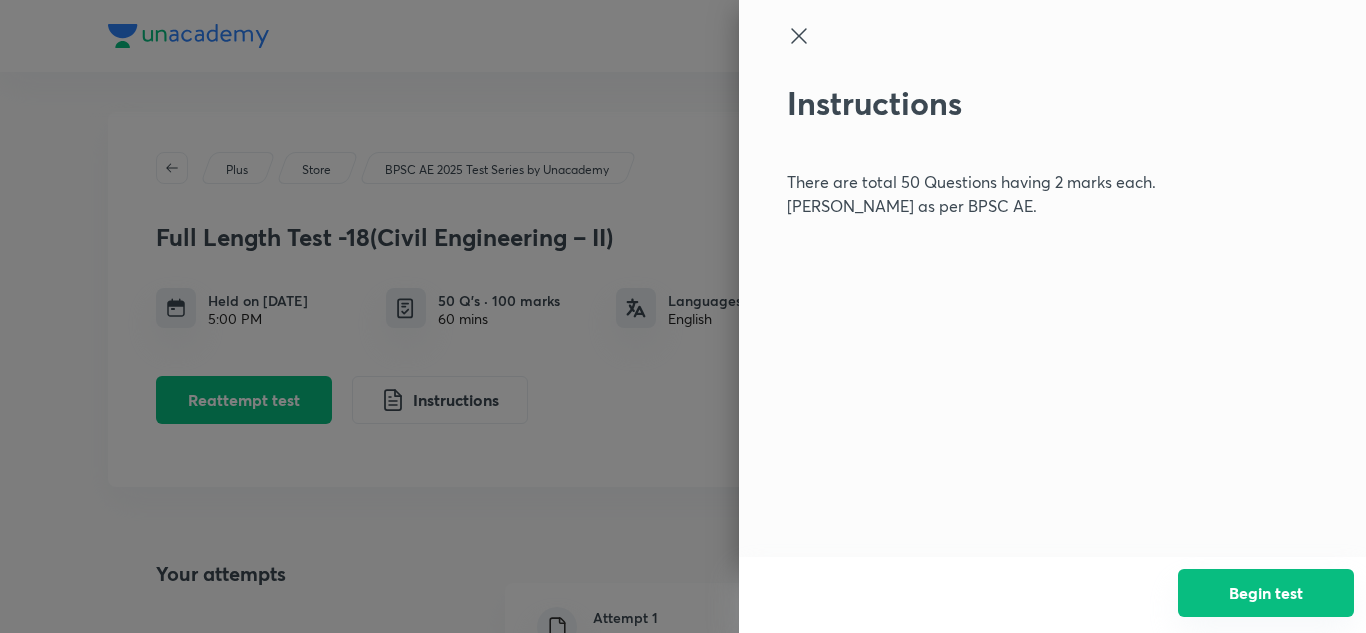 click on "Begin test" at bounding box center [1266, 593] 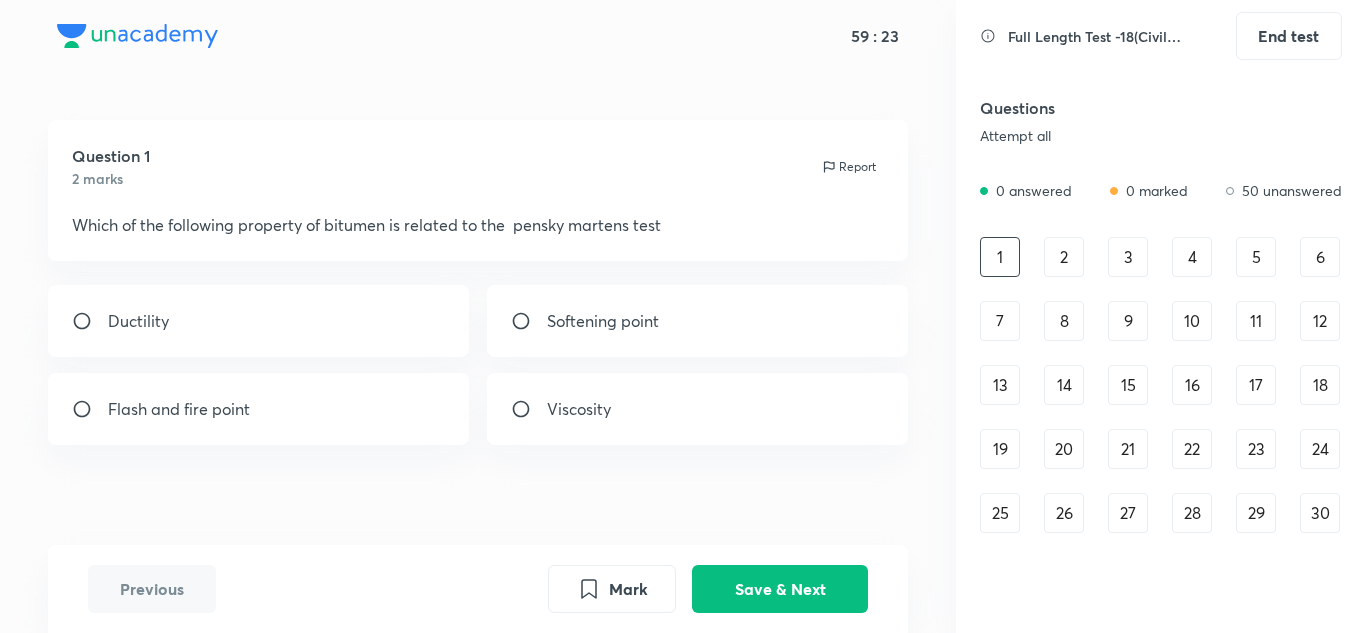 click on "Viscosity" at bounding box center (579, 409) 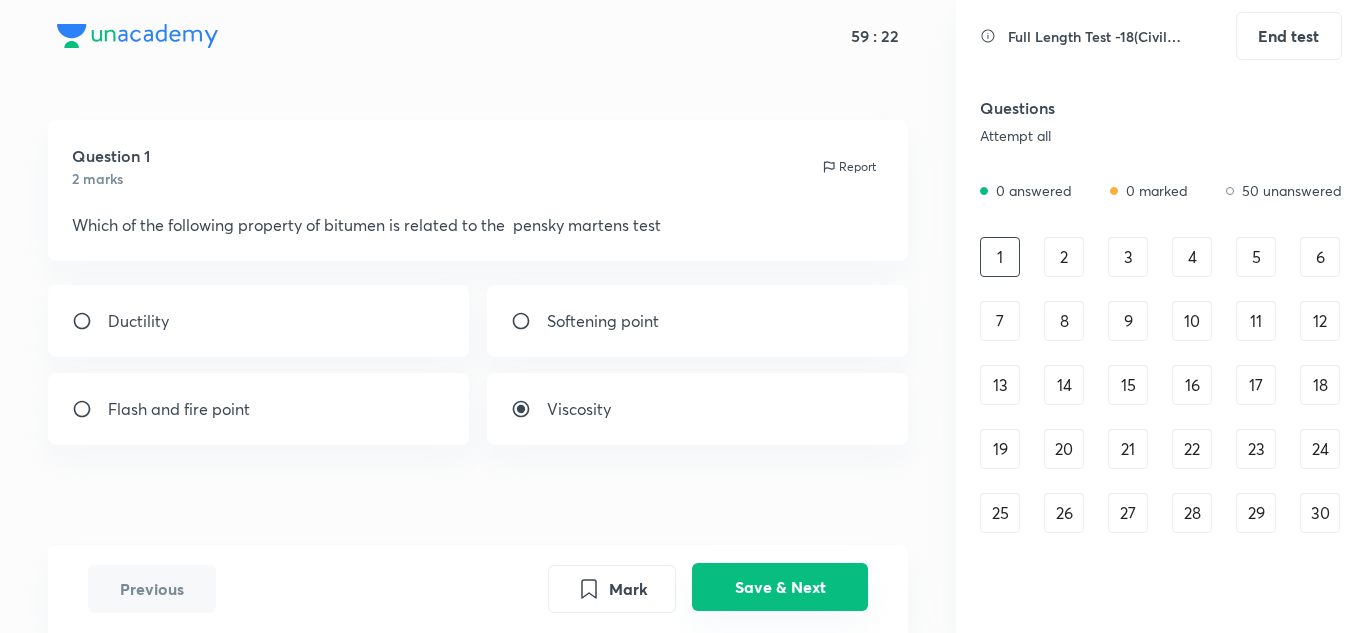 click on "Save & Next" at bounding box center (780, 587) 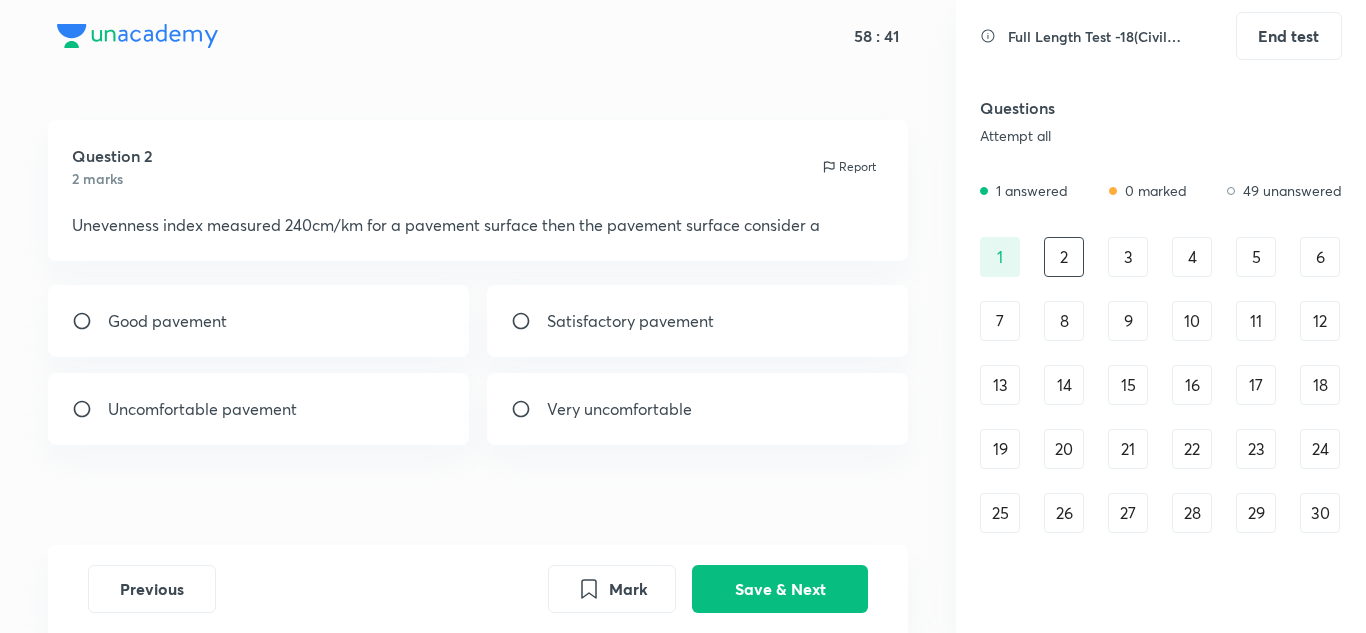 click on "Satisfactory pavement" at bounding box center (630, 321) 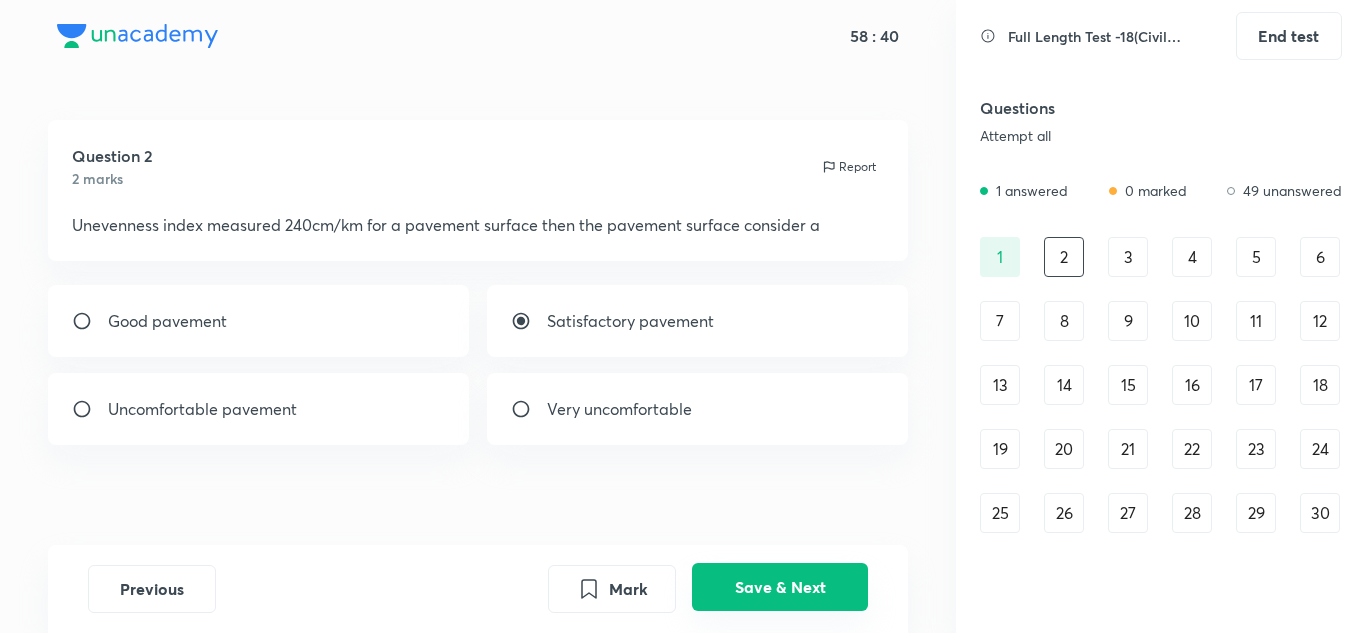 click on "Save & Next" at bounding box center (780, 587) 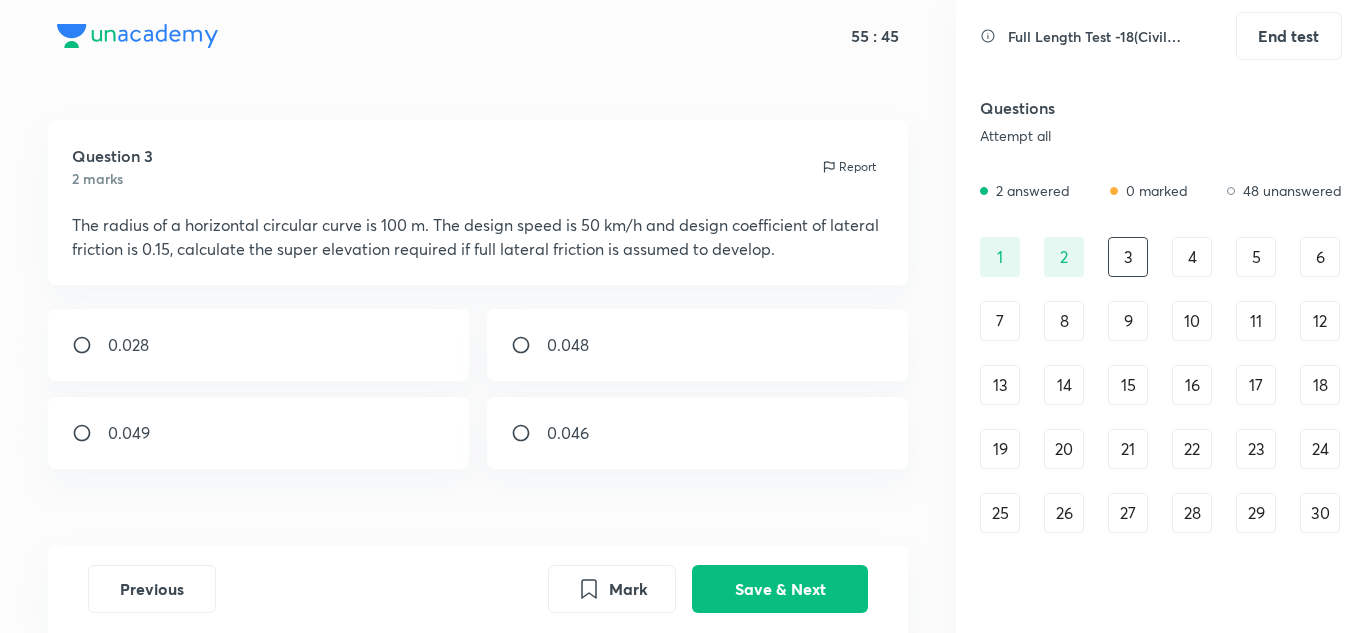 click at bounding box center [529, 345] 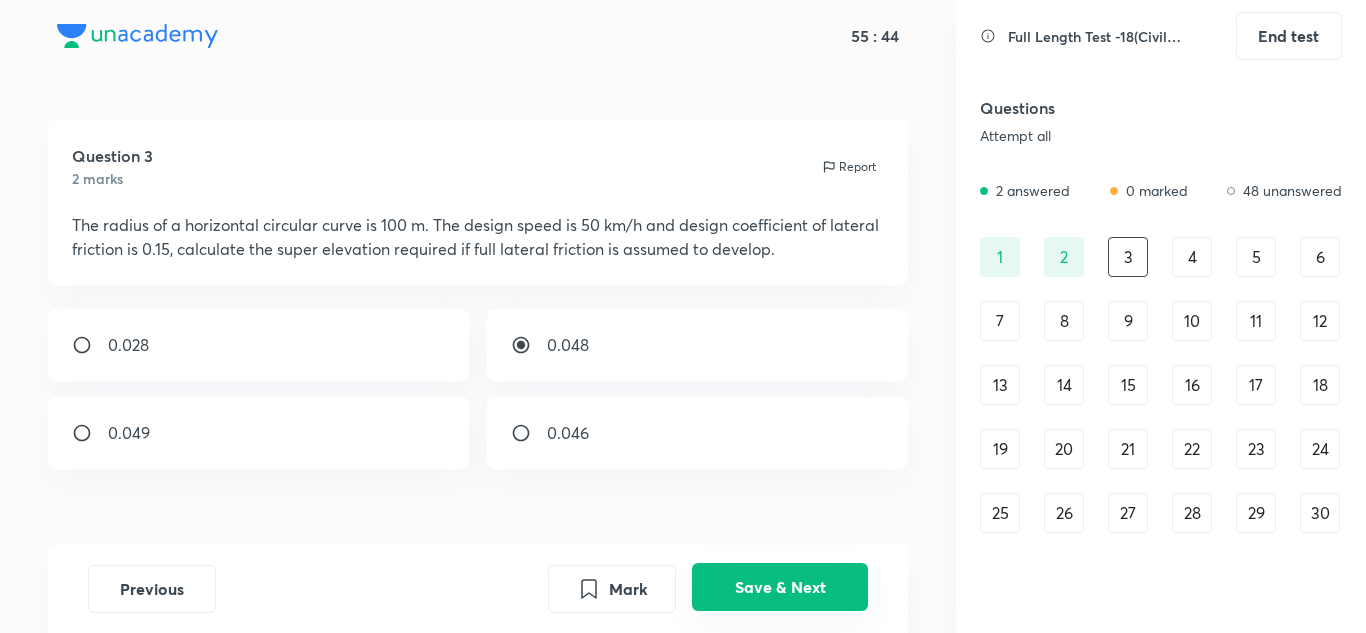 click on "Save & Next" at bounding box center (780, 587) 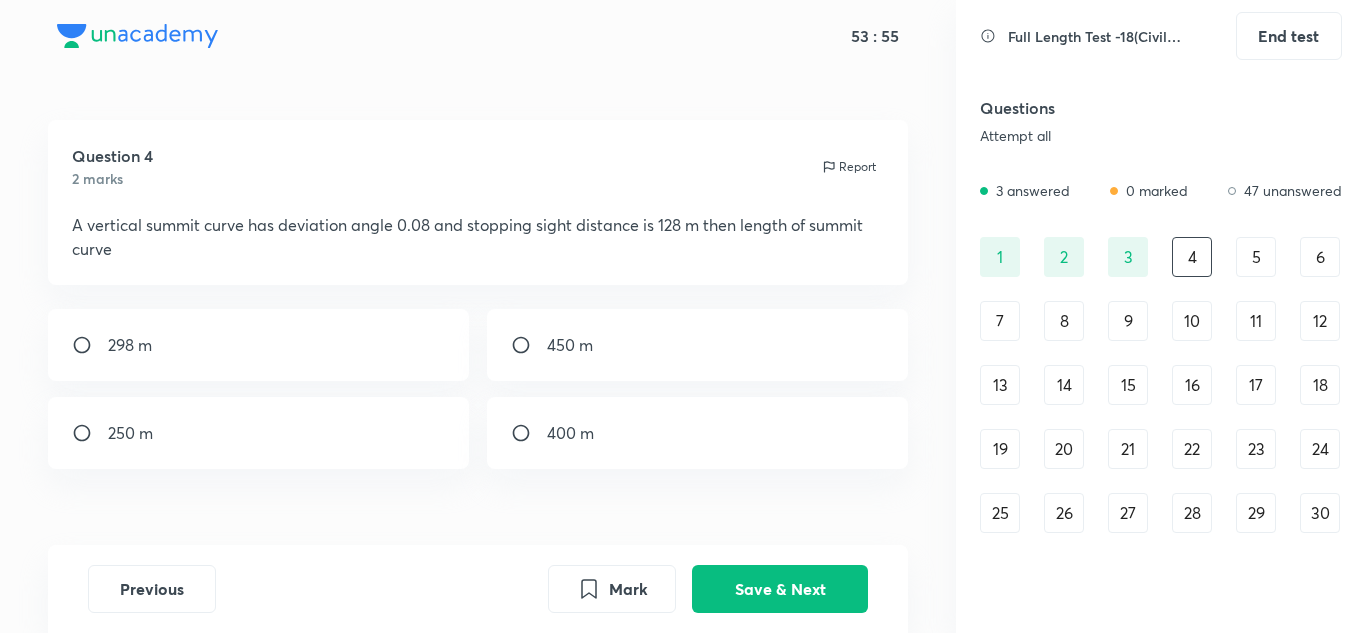click at bounding box center (90, 345) 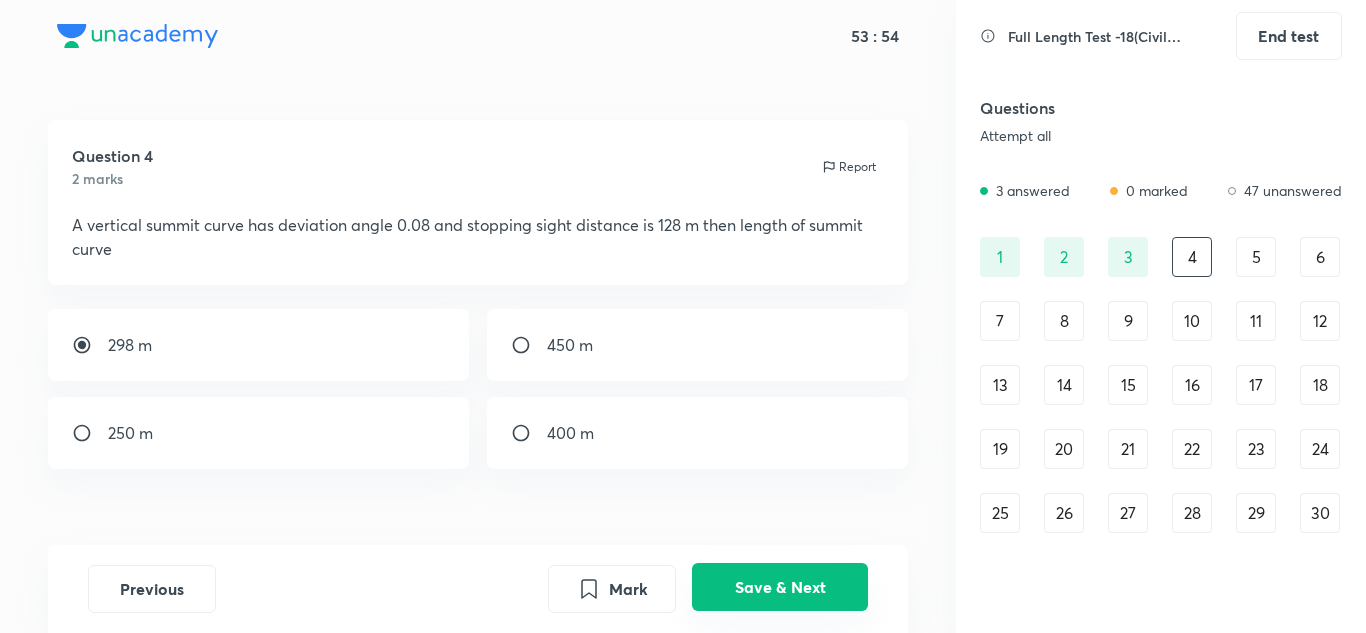 click on "Save & Next" at bounding box center [780, 587] 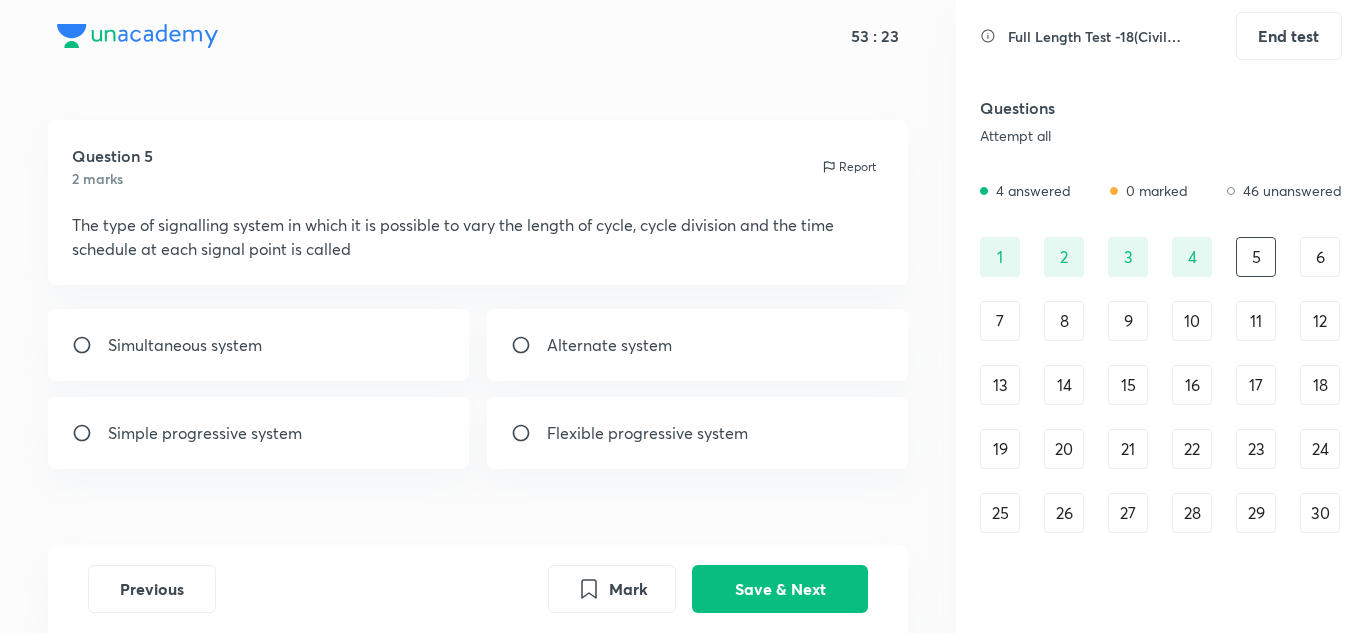 click on "Alternate system" at bounding box center [609, 345] 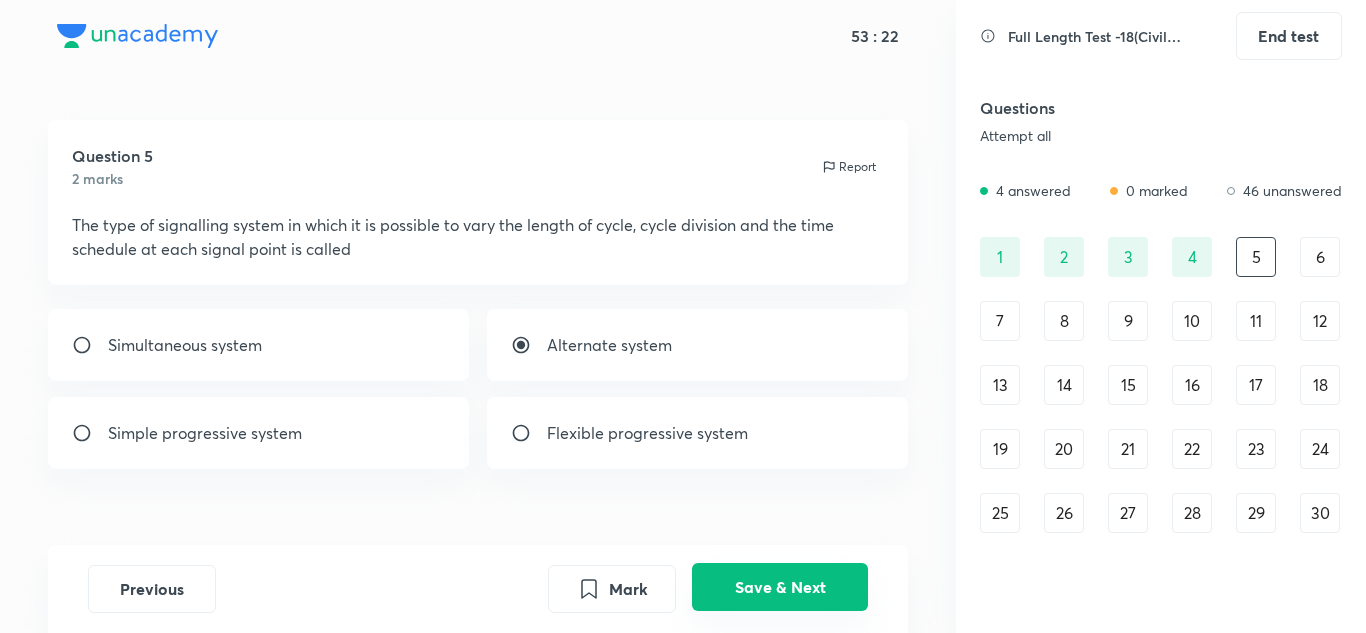 click on "Save & Next" at bounding box center (780, 587) 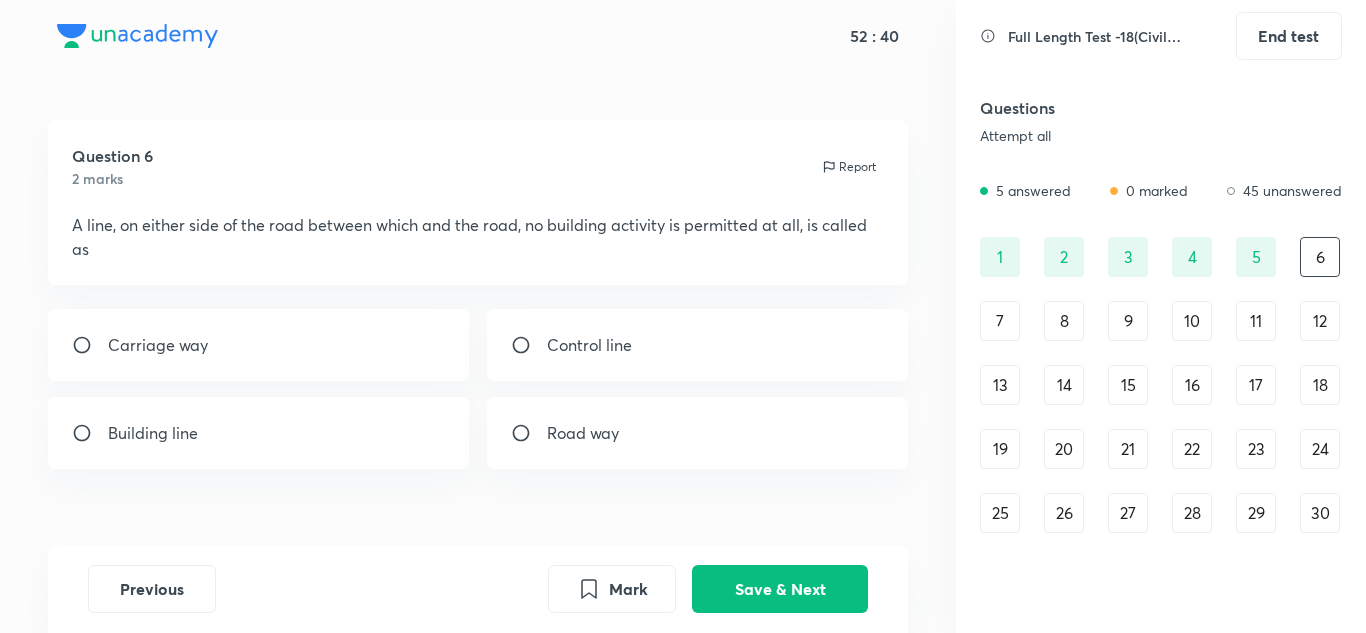 click on "Building line" at bounding box center [259, 433] 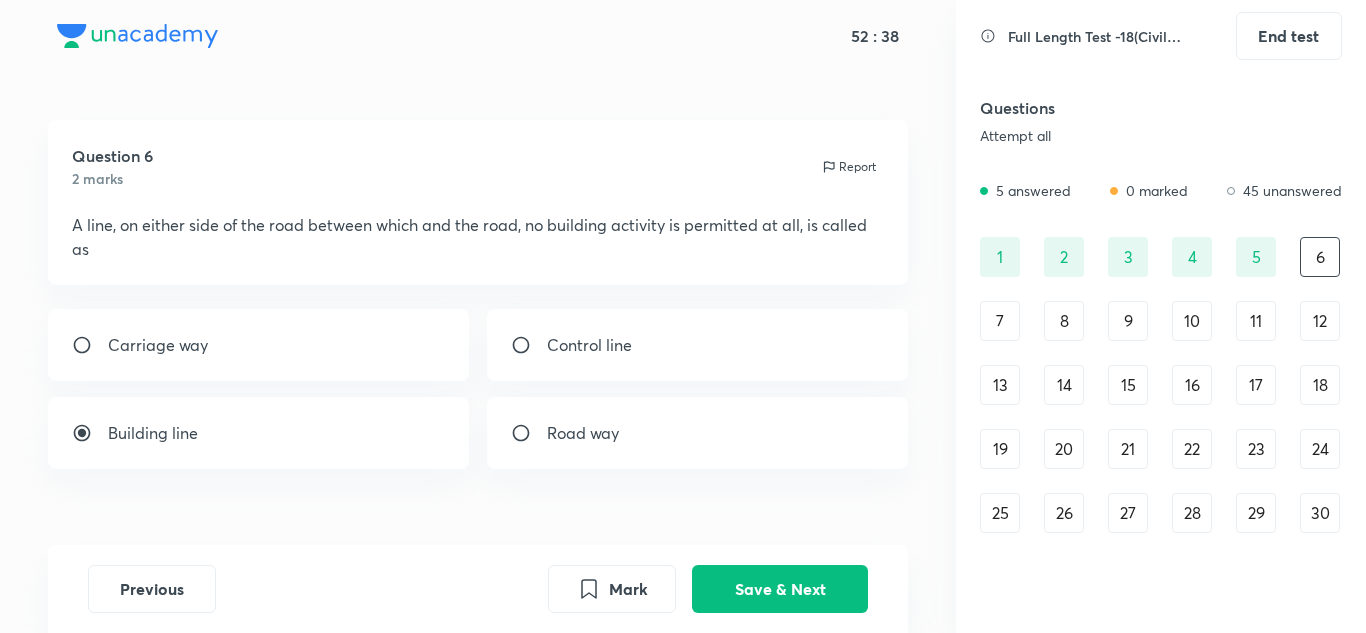drag, startPoint x: 707, startPoint y: 586, endPoint x: 642, endPoint y: 561, distance: 69.641945 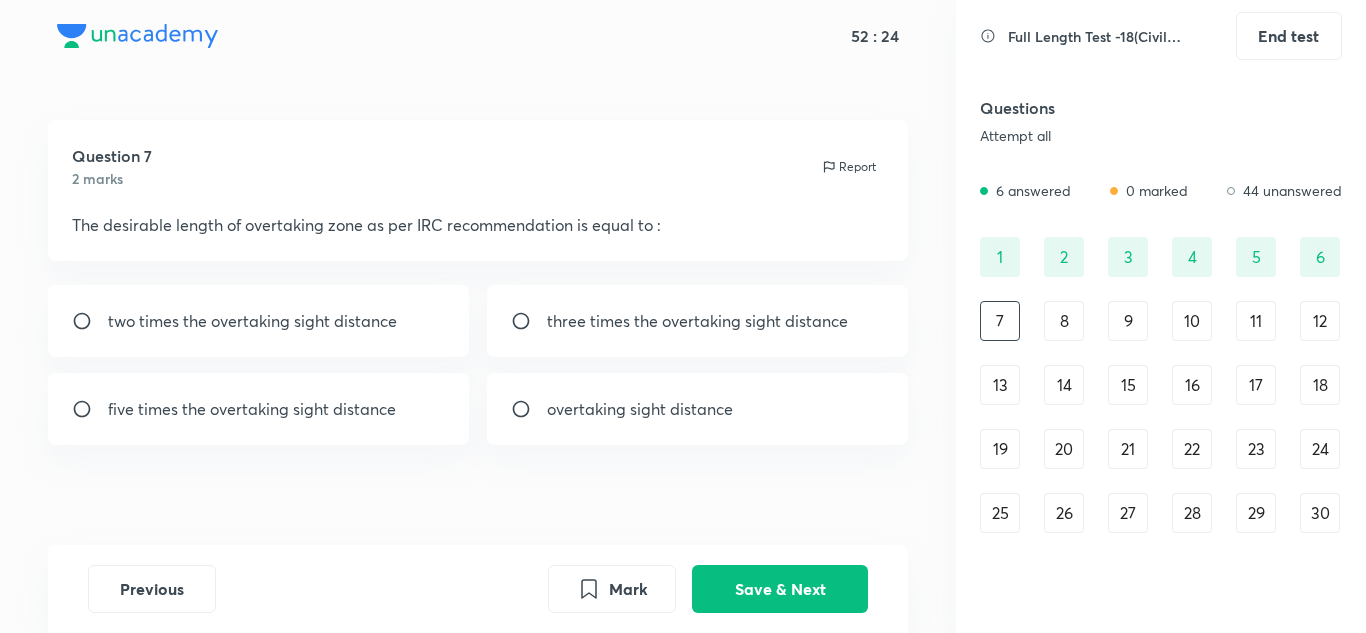click on "three times the overtaking sight distance" at bounding box center [697, 321] 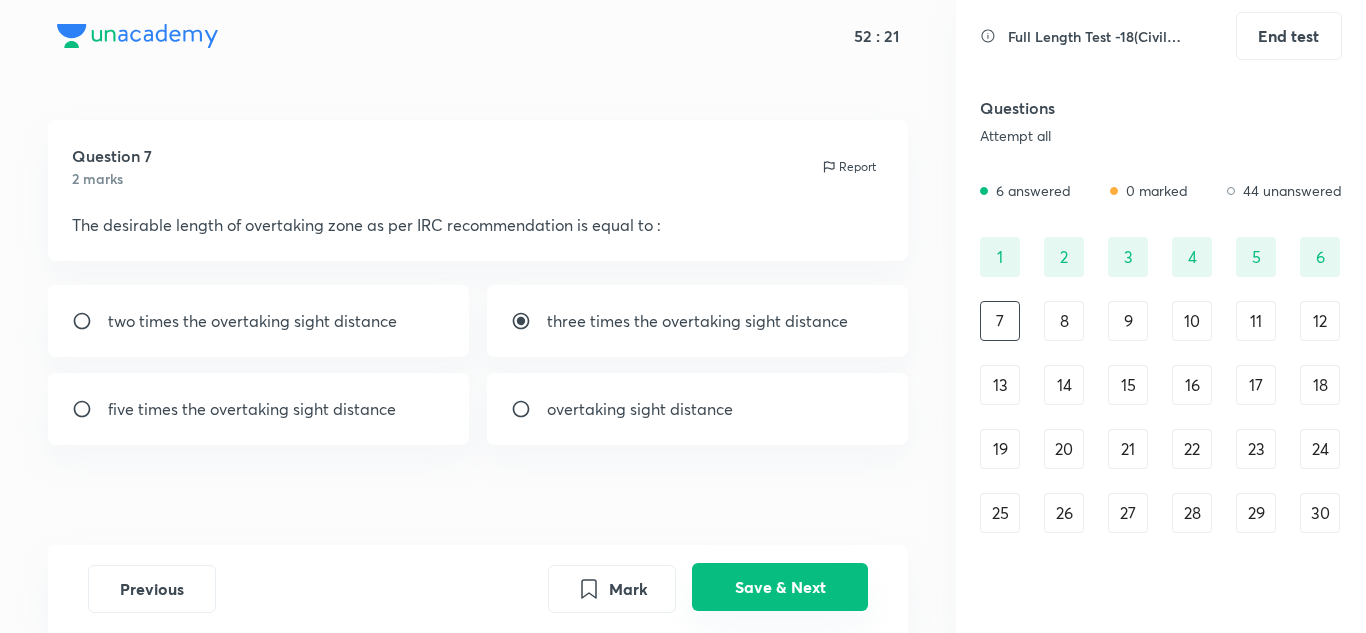 click on "Save & Next" at bounding box center [780, 587] 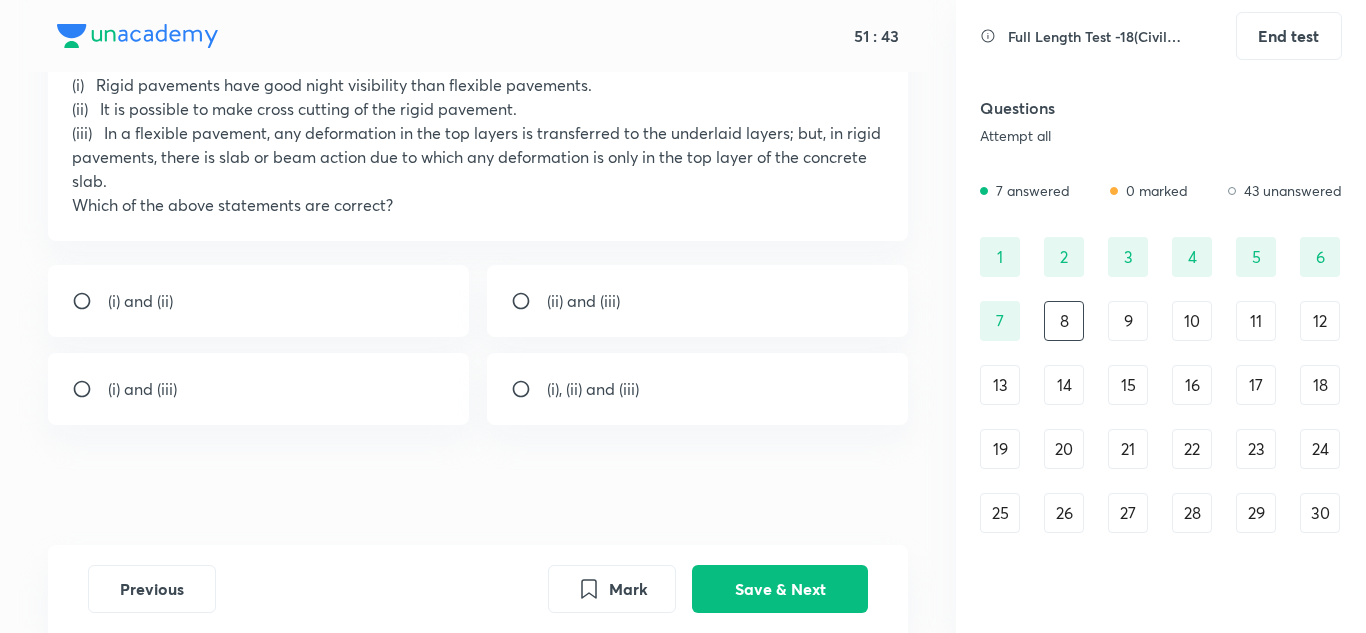 scroll, scrollTop: 64, scrollLeft: 0, axis: vertical 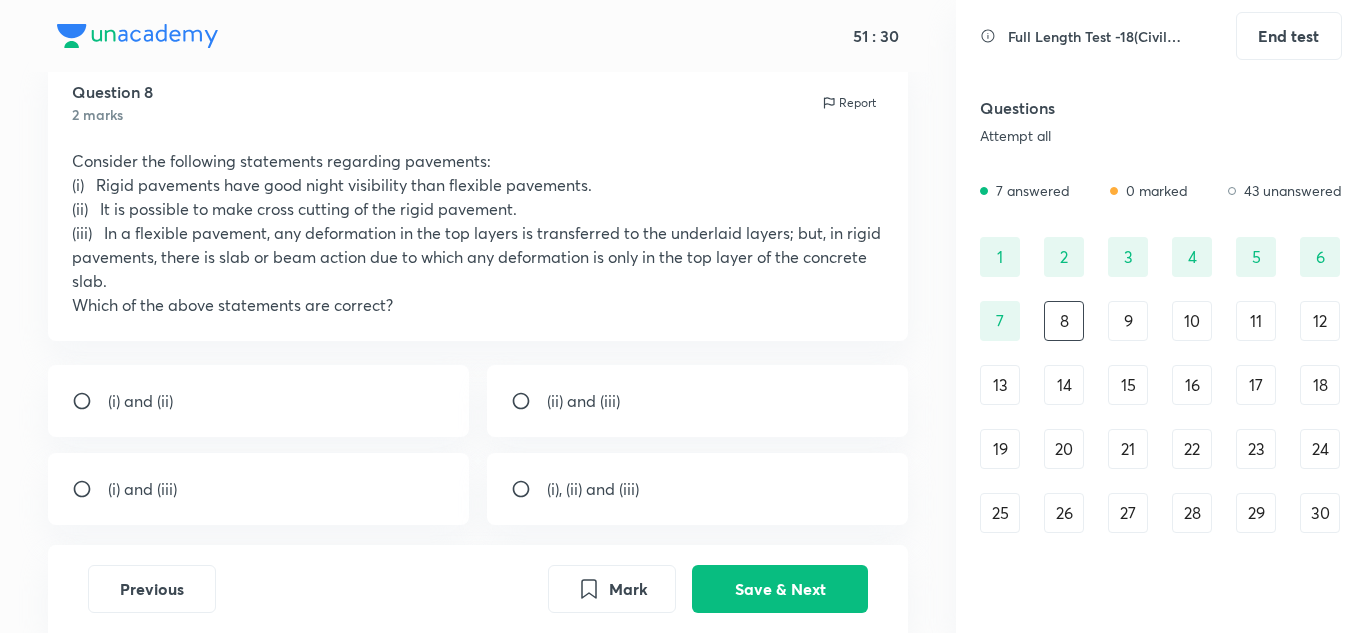 click on "(i), (ii) and (iii)" at bounding box center (593, 489) 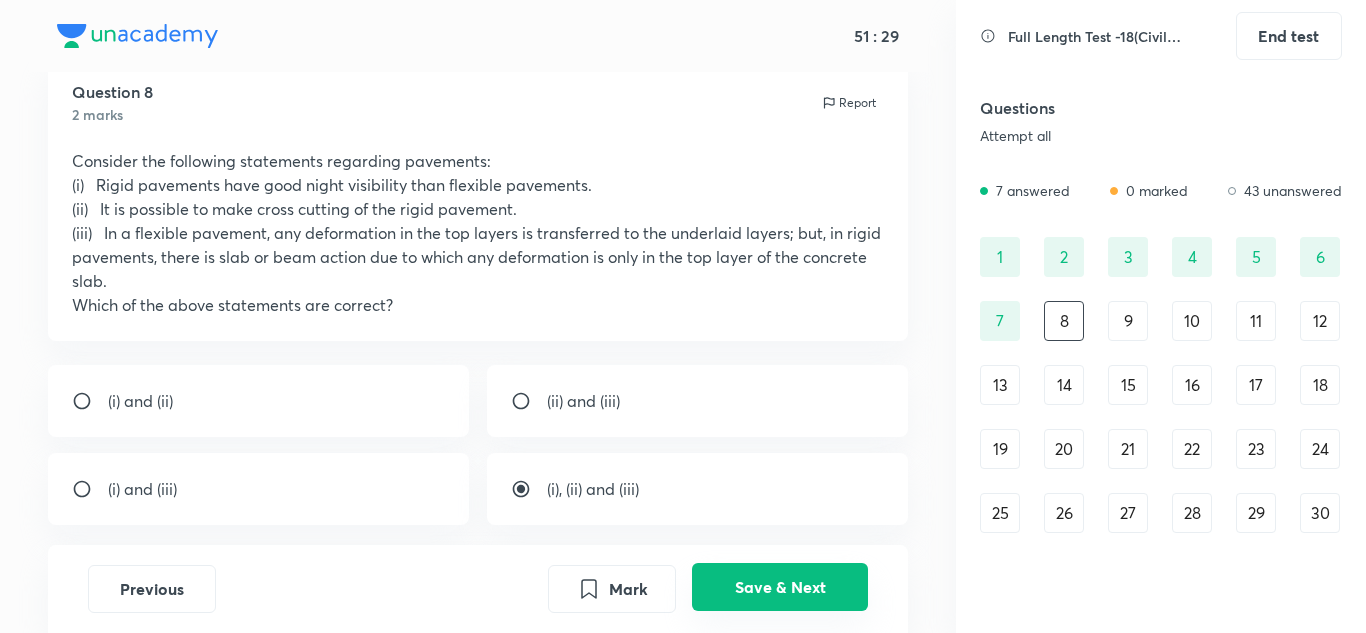click on "Save & Next" at bounding box center [780, 587] 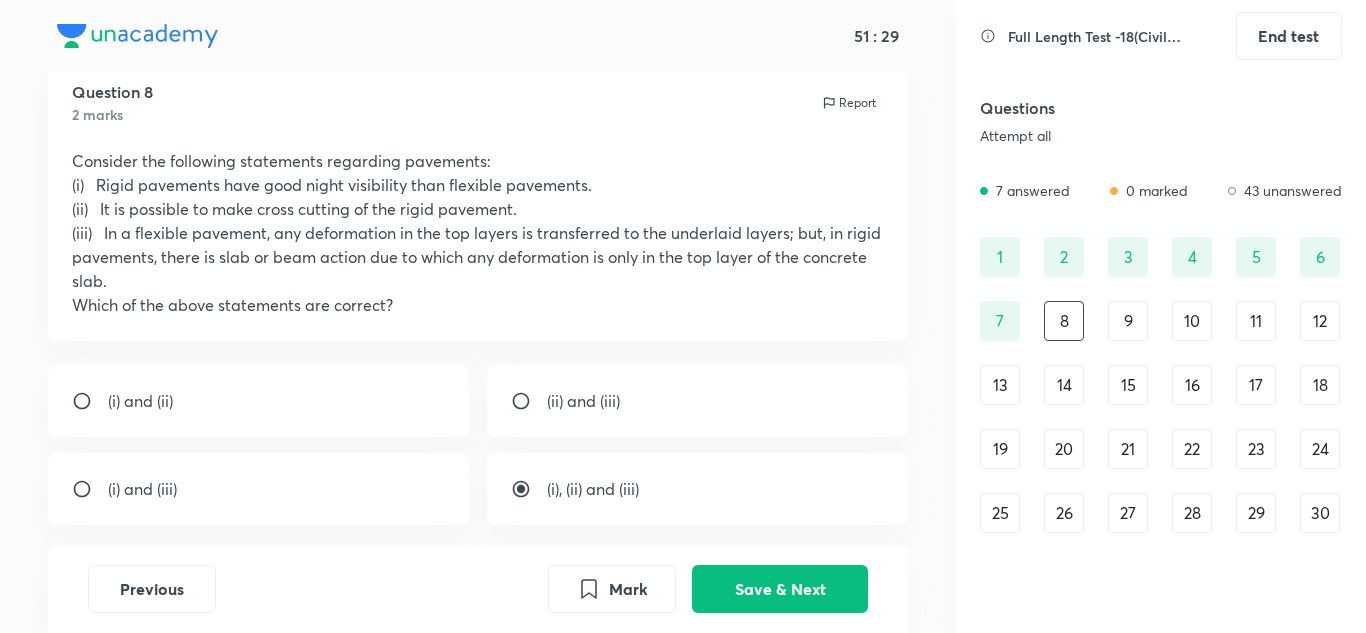 scroll, scrollTop: 20, scrollLeft: 0, axis: vertical 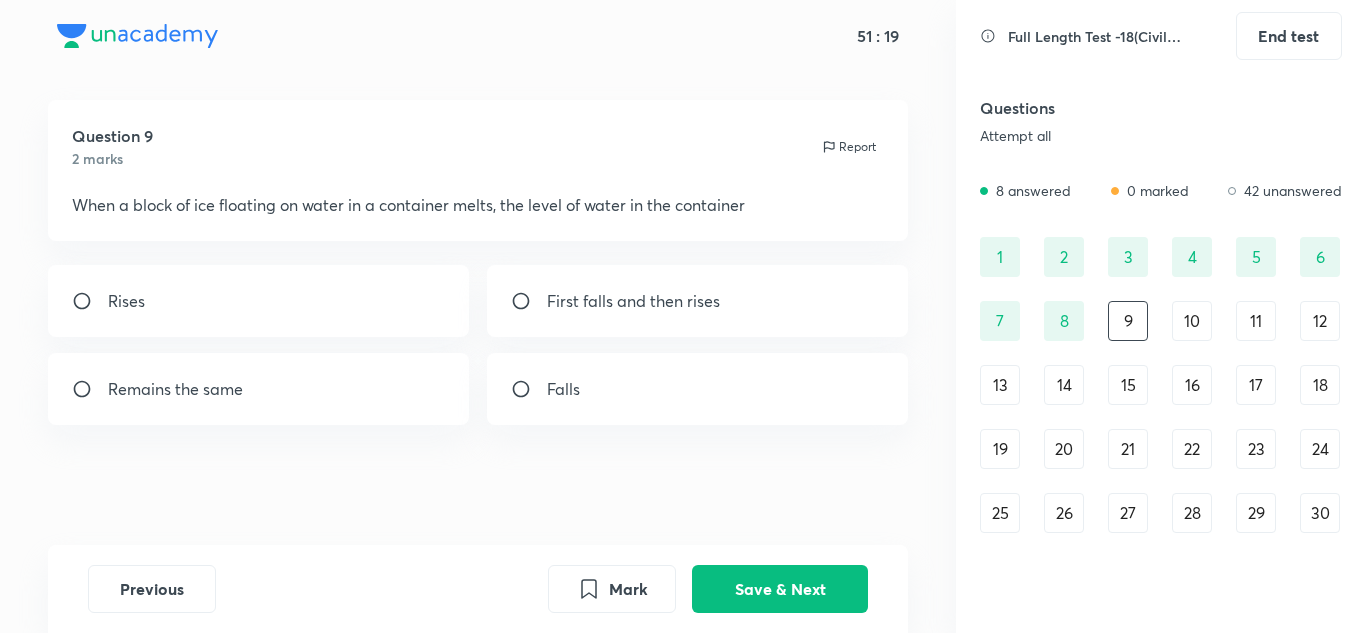 click on "Remains the same" at bounding box center [259, 389] 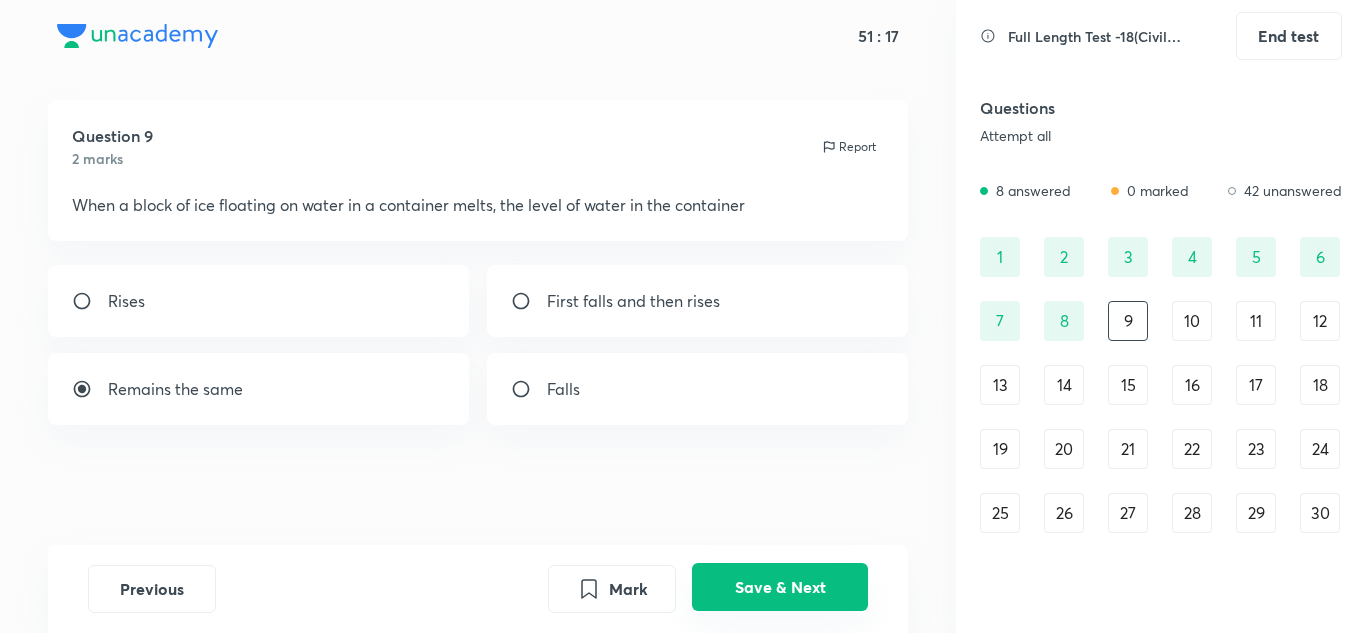 click on "Save & Next" at bounding box center [780, 587] 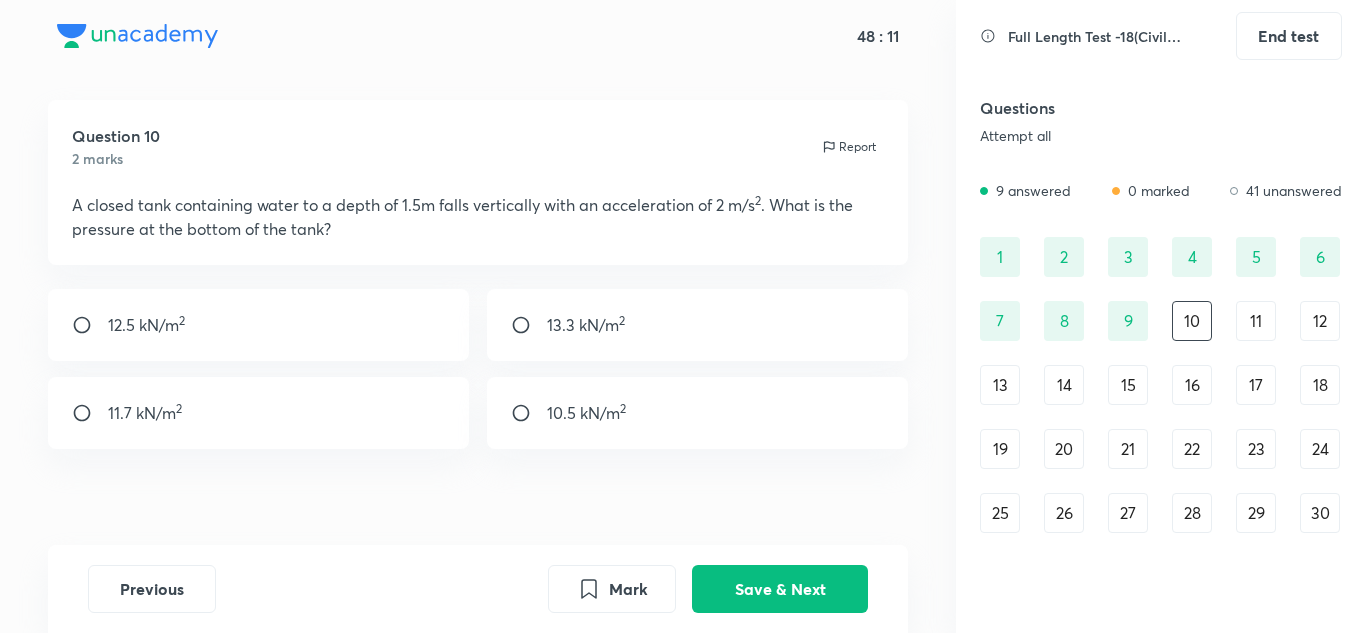 click at bounding box center [529, 325] 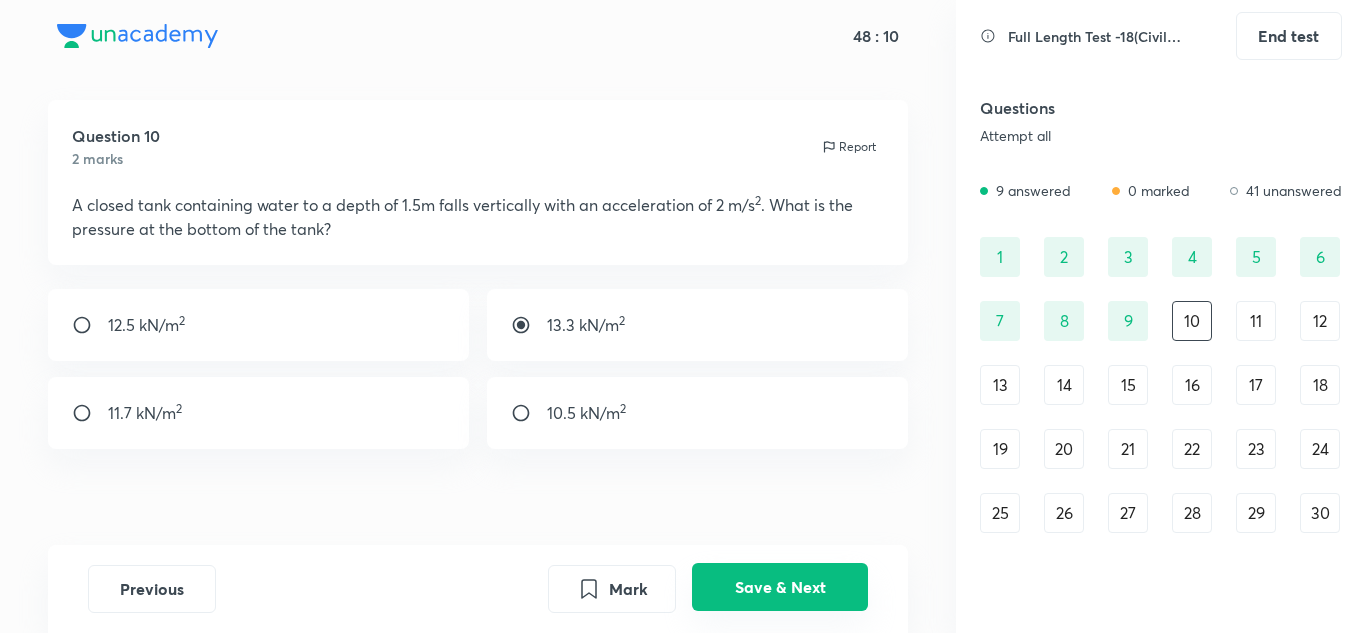 click on "Save & Next" at bounding box center (780, 587) 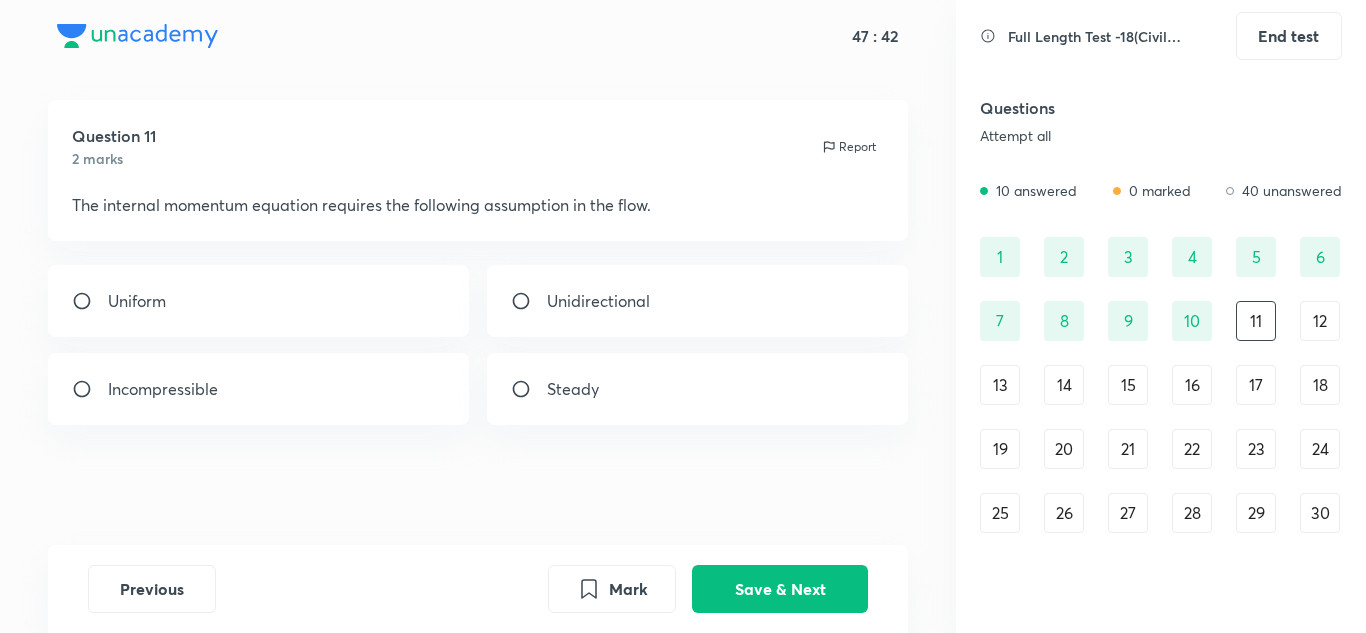 click on "Unidirectional" at bounding box center (598, 301) 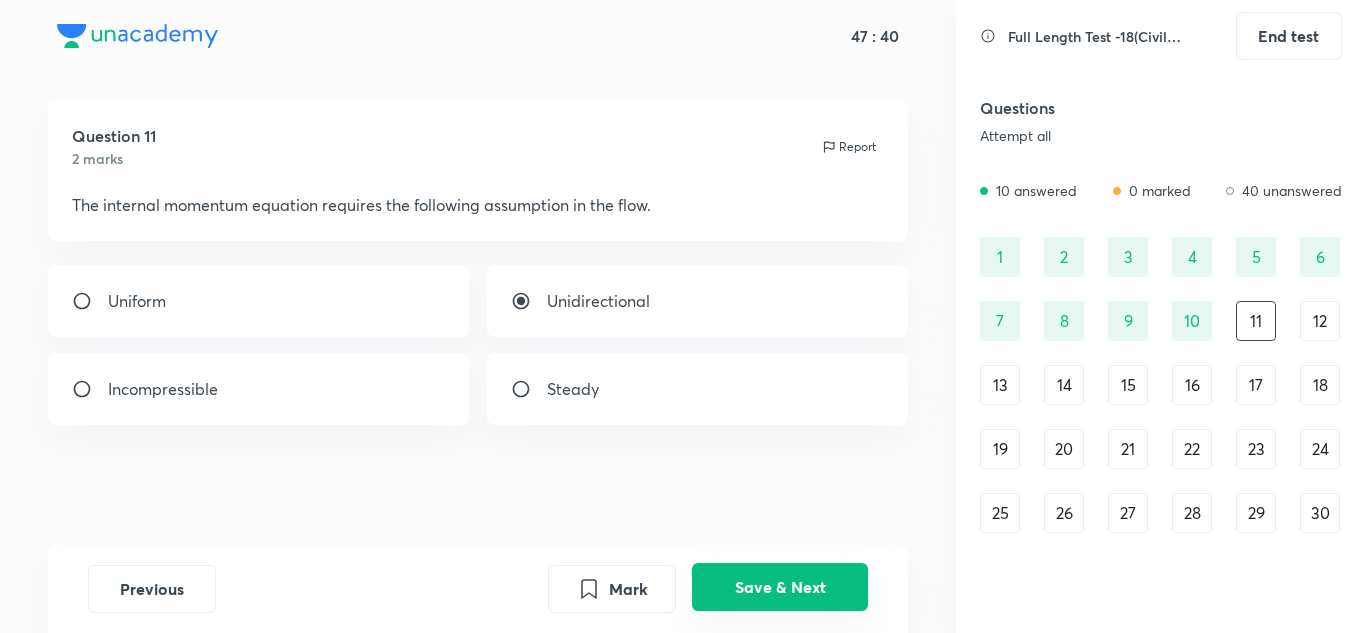 click on "Save & Next" at bounding box center (780, 587) 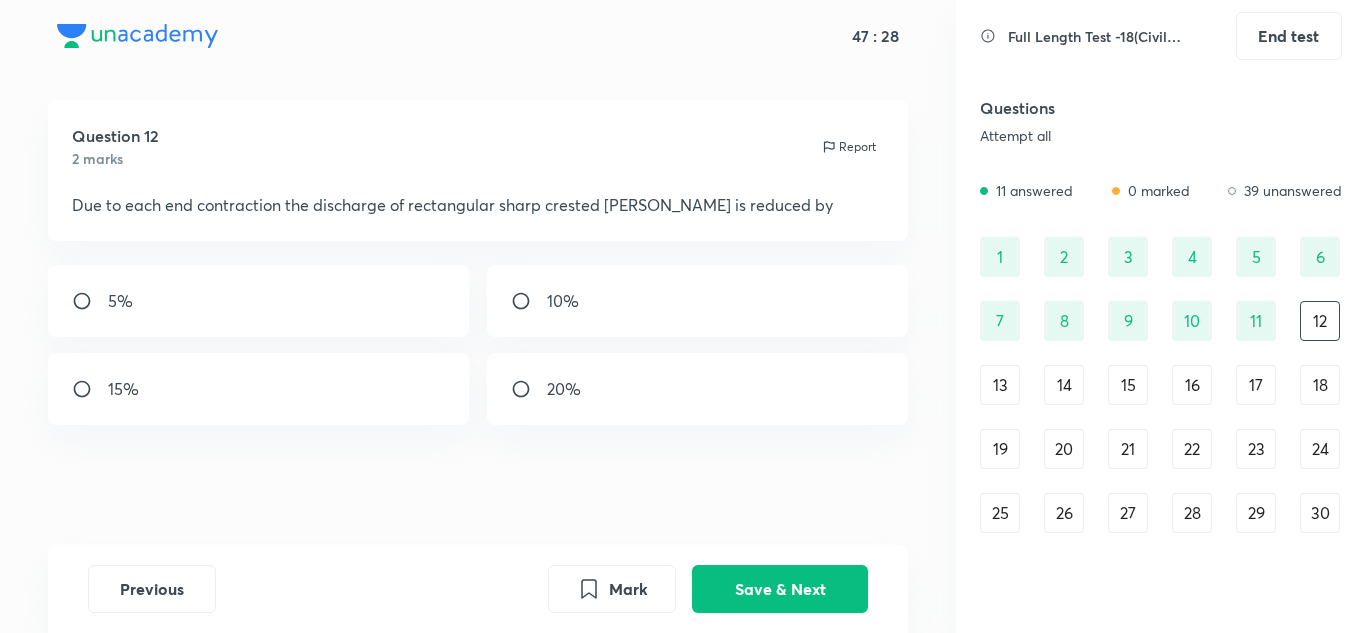 click on "15%" at bounding box center (259, 389) 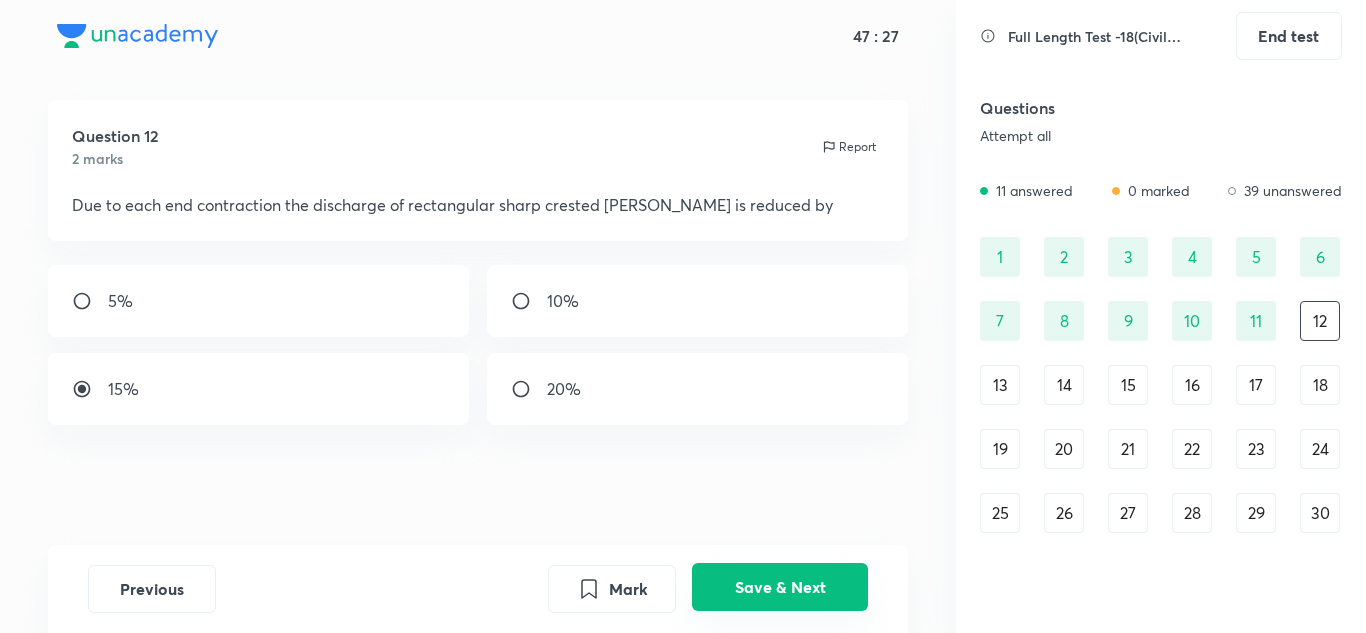 click on "Save & Next" at bounding box center (780, 587) 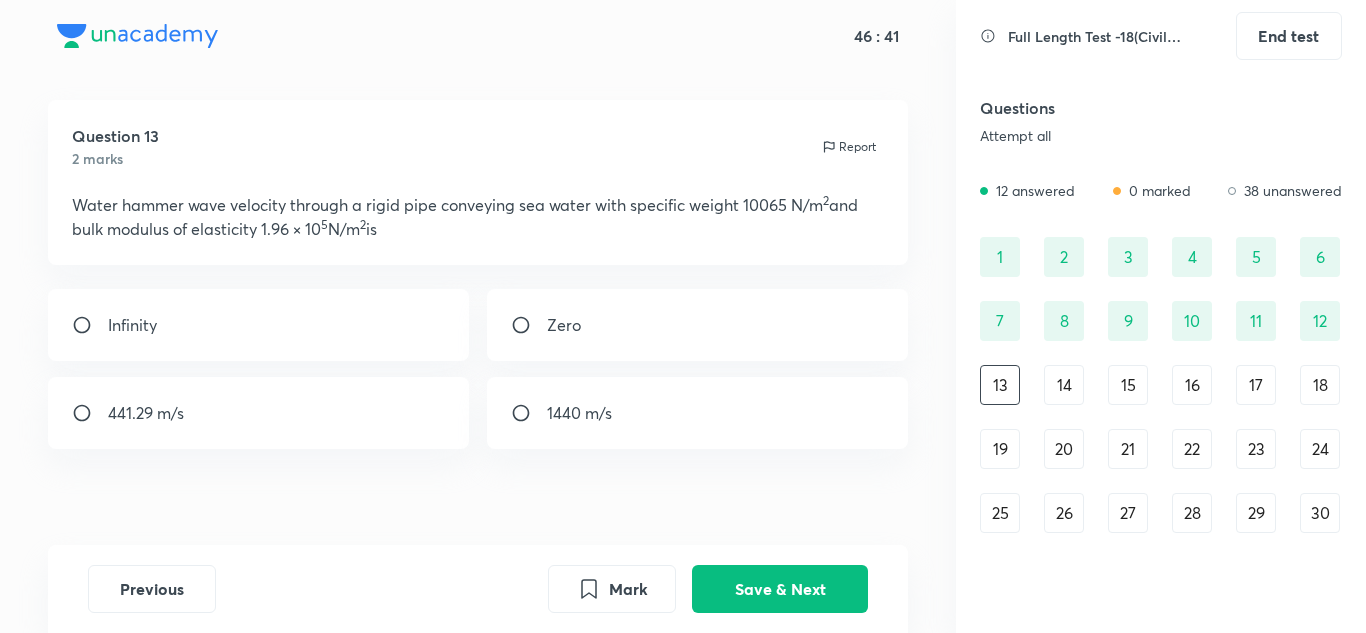 click at bounding box center (529, 325) 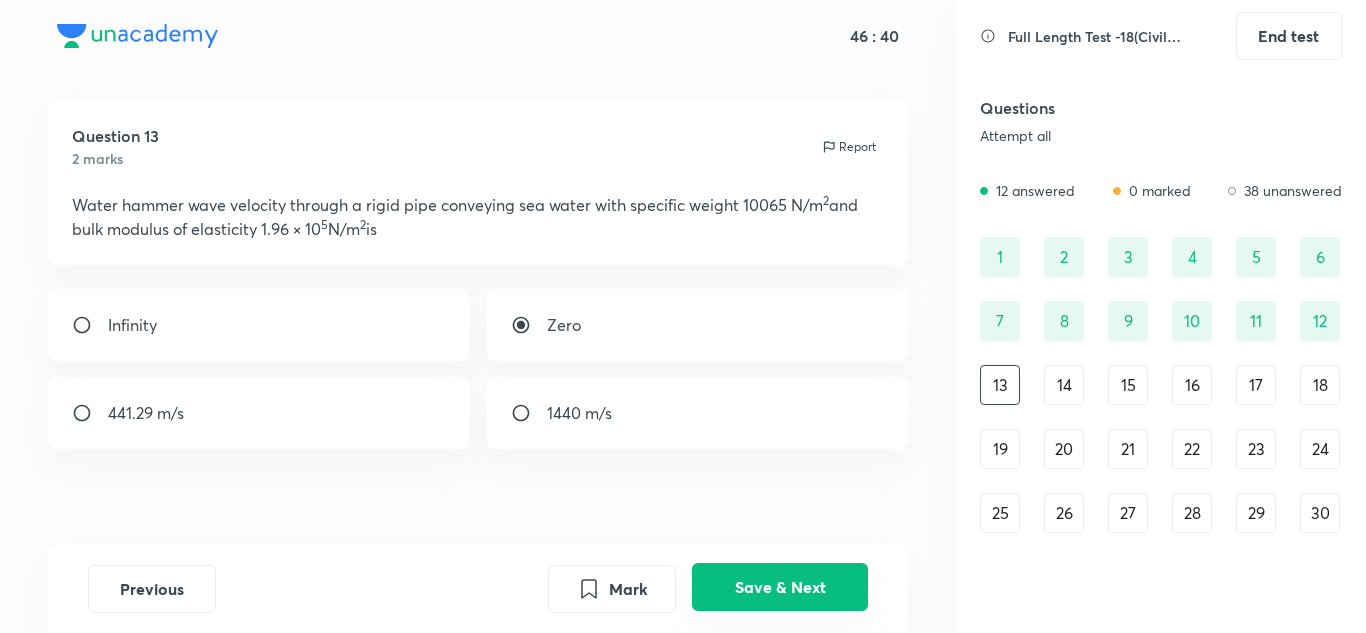 click on "Save & Next" at bounding box center [780, 587] 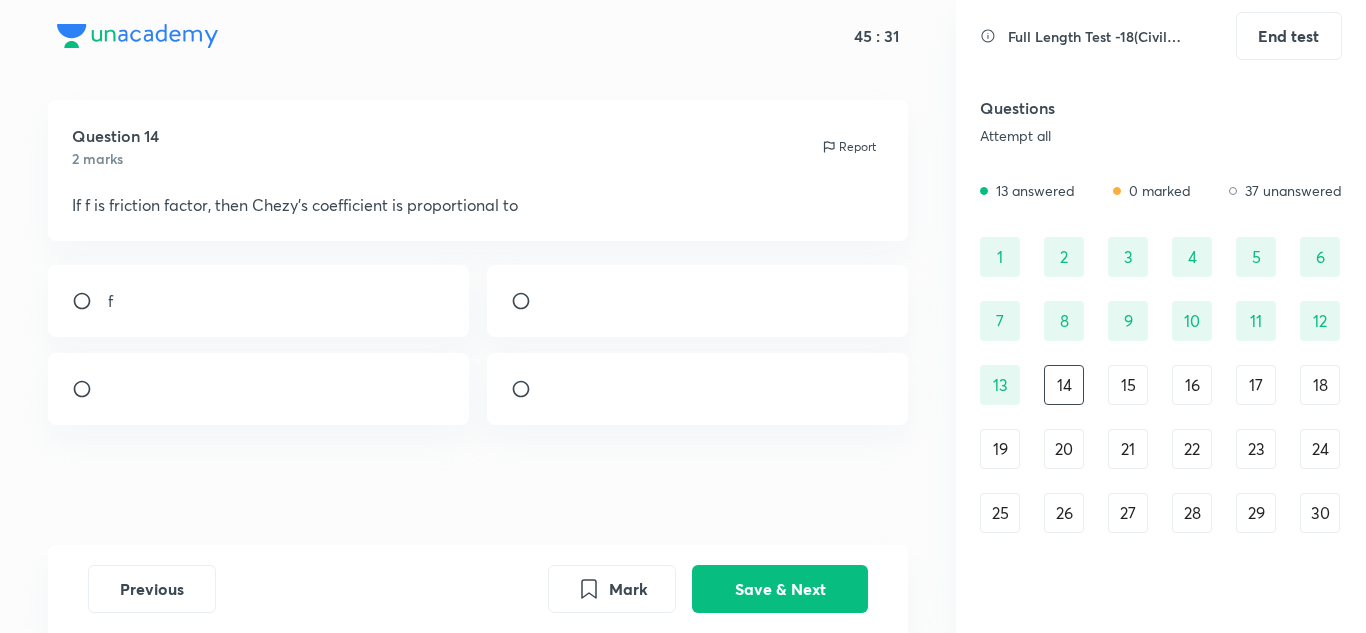 click on "f" at bounding box center [110, 301] 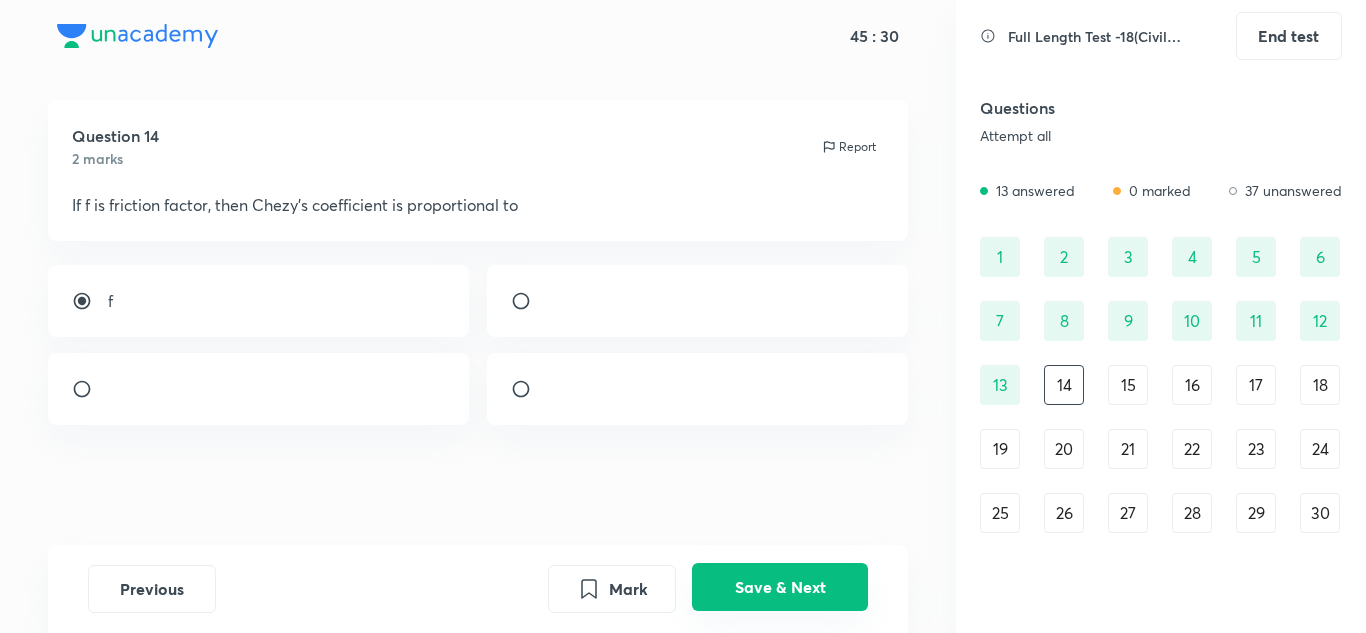 click on "Save & Next" at bounding box center (780, 587) 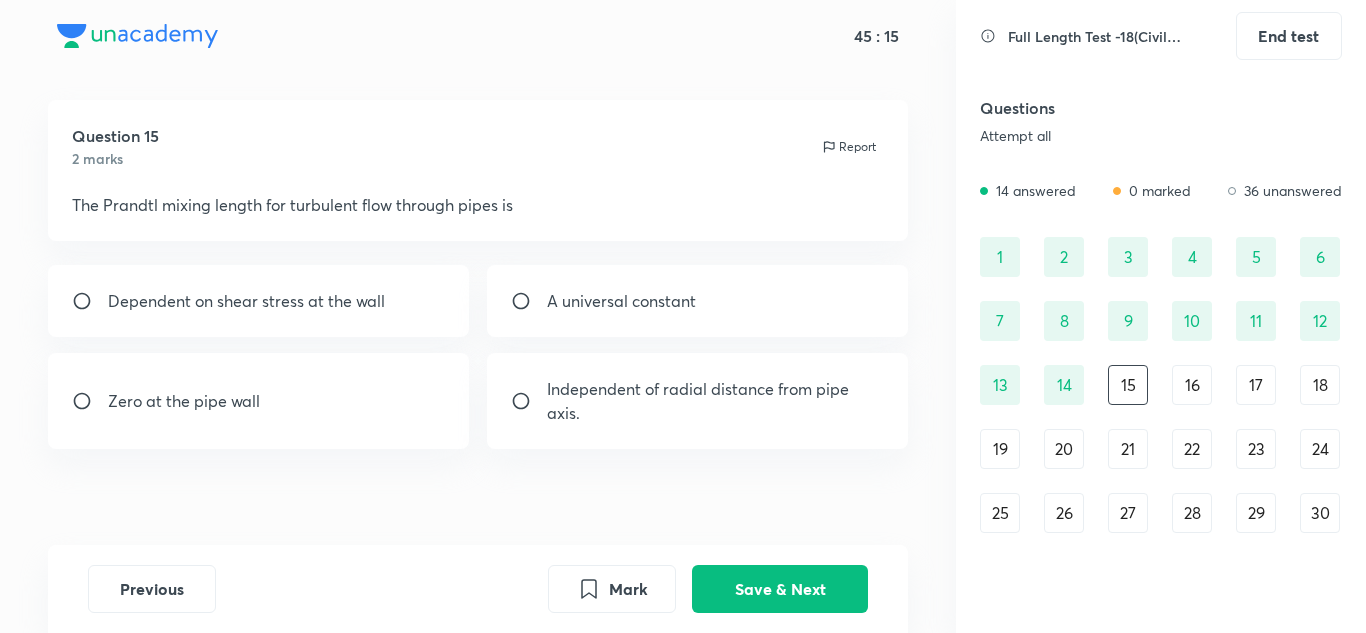 click on "Dependent on shear stress at the wall" at bounding box center (246, 301) 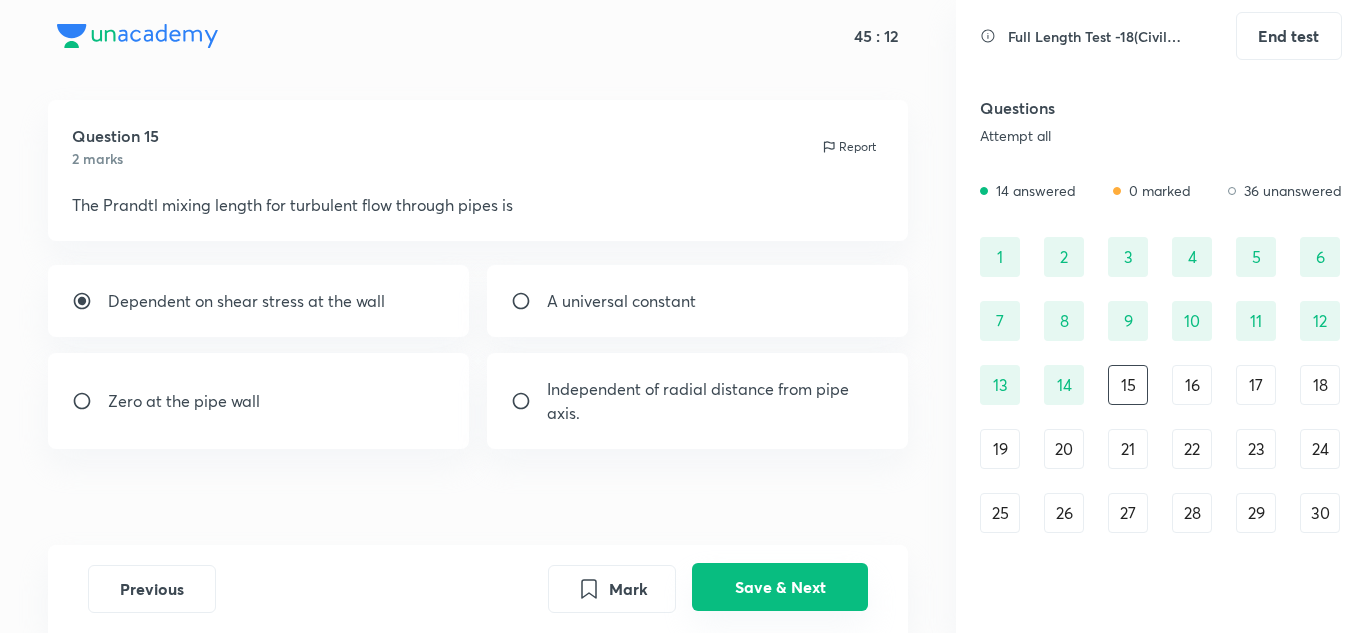 click on "Save & Next" at bounding box center [780, 587] 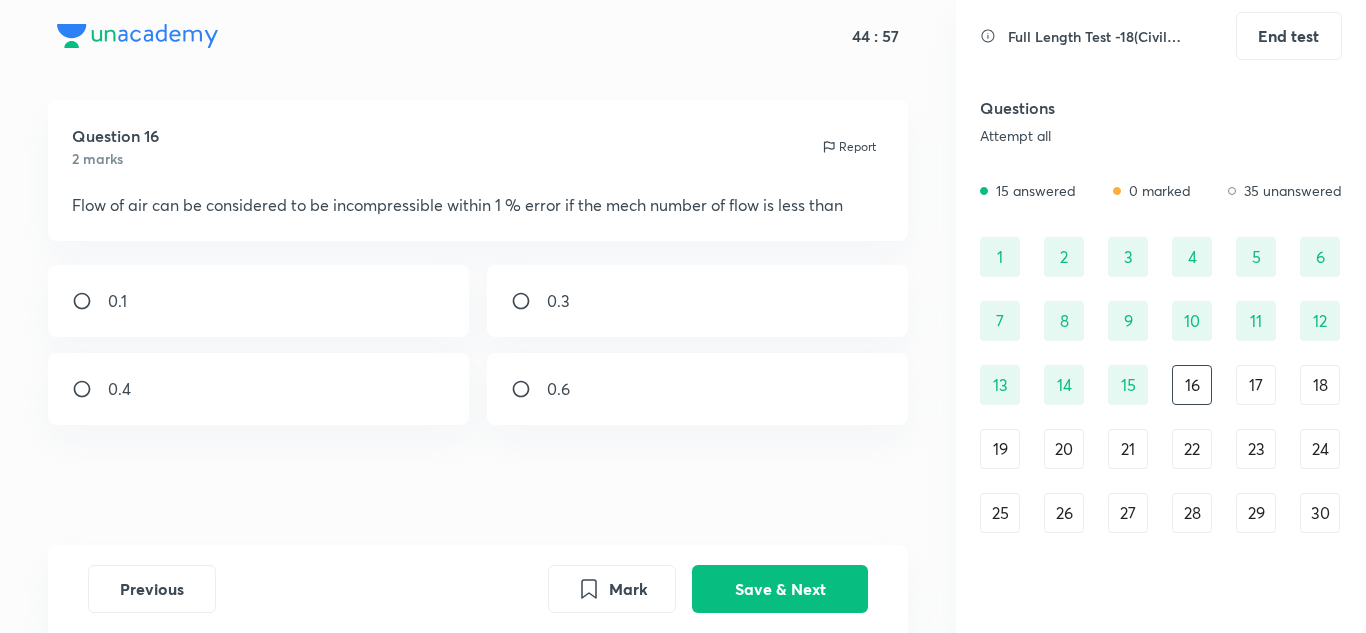 click at bounding box center [529, 301] 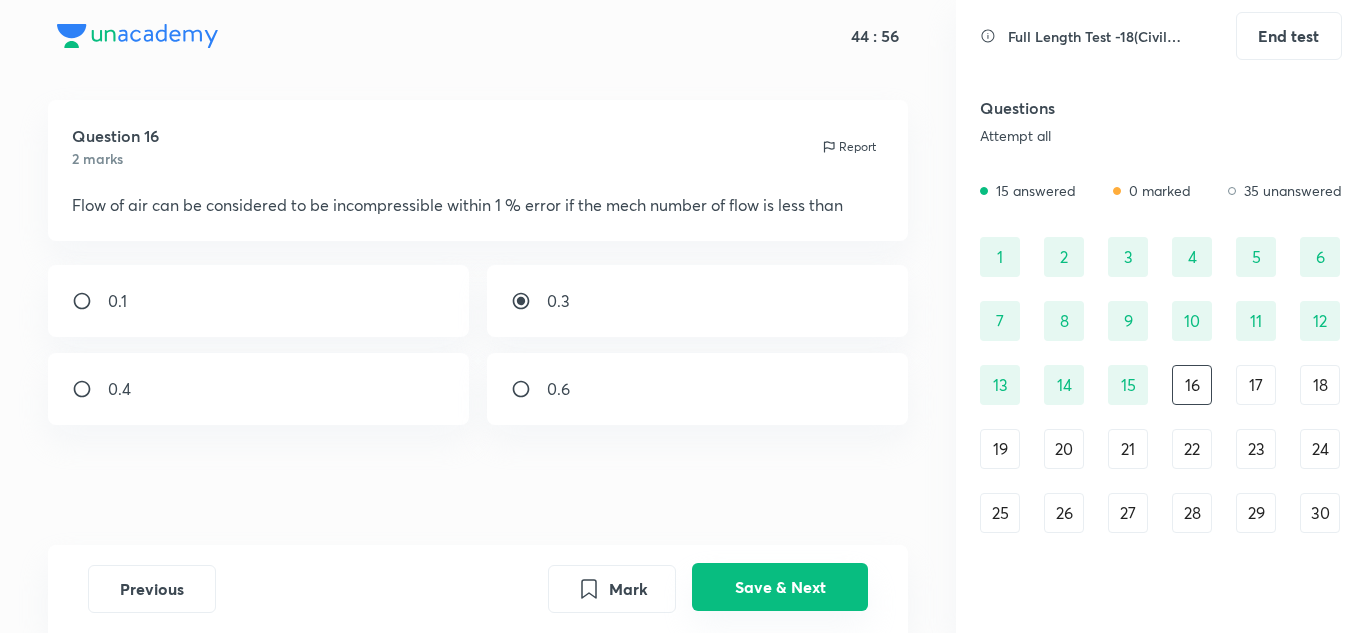 click on "Save & Next" at bounding box center [780, 587] 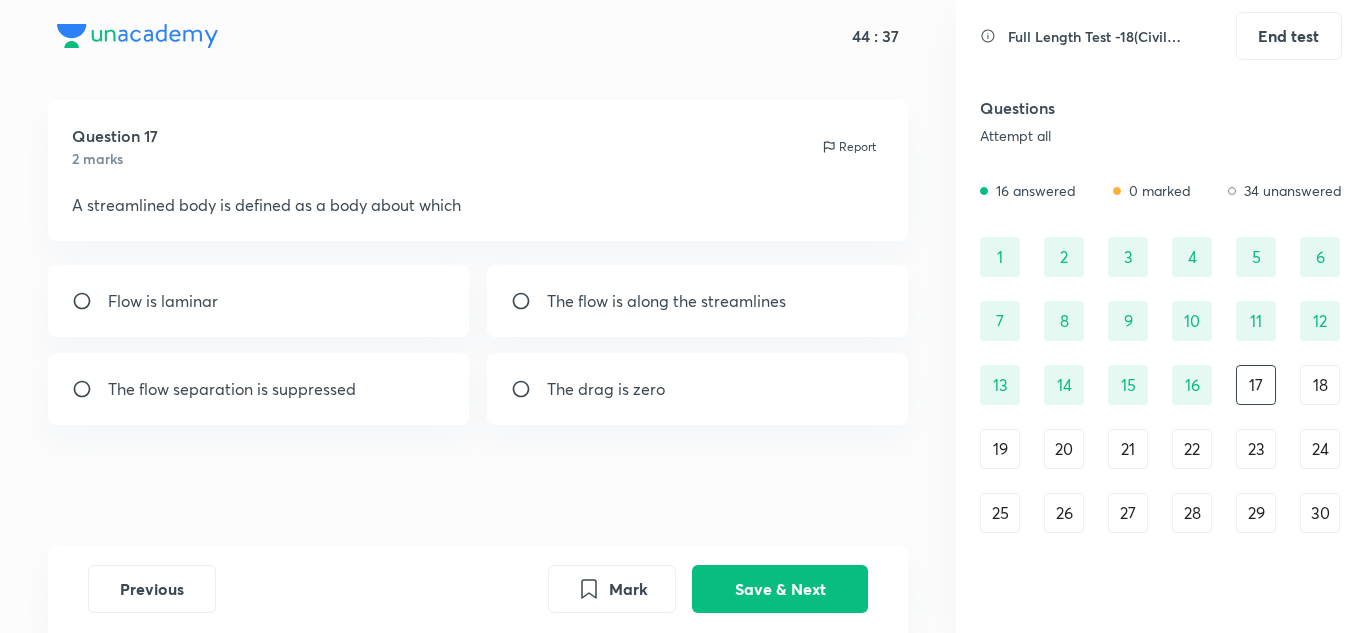 click on "Flow is laminar" at bounding box center (259, 301) 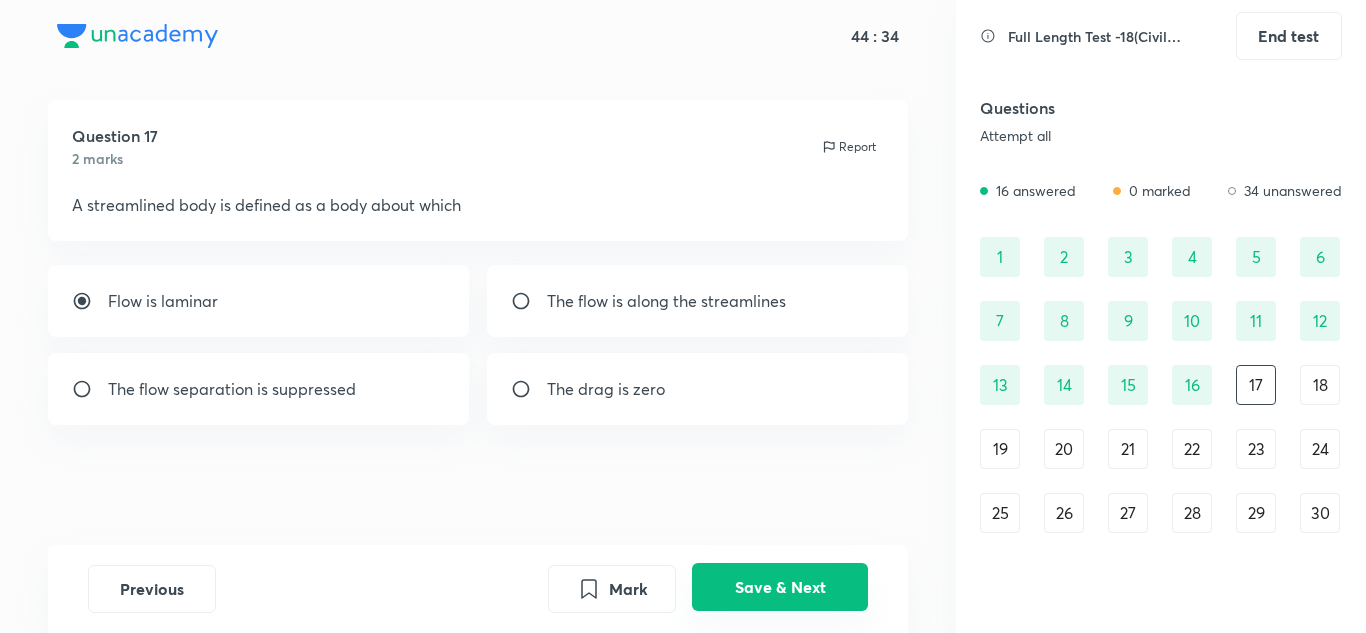 click on "Save & Next" at bounding box center (780, 587) 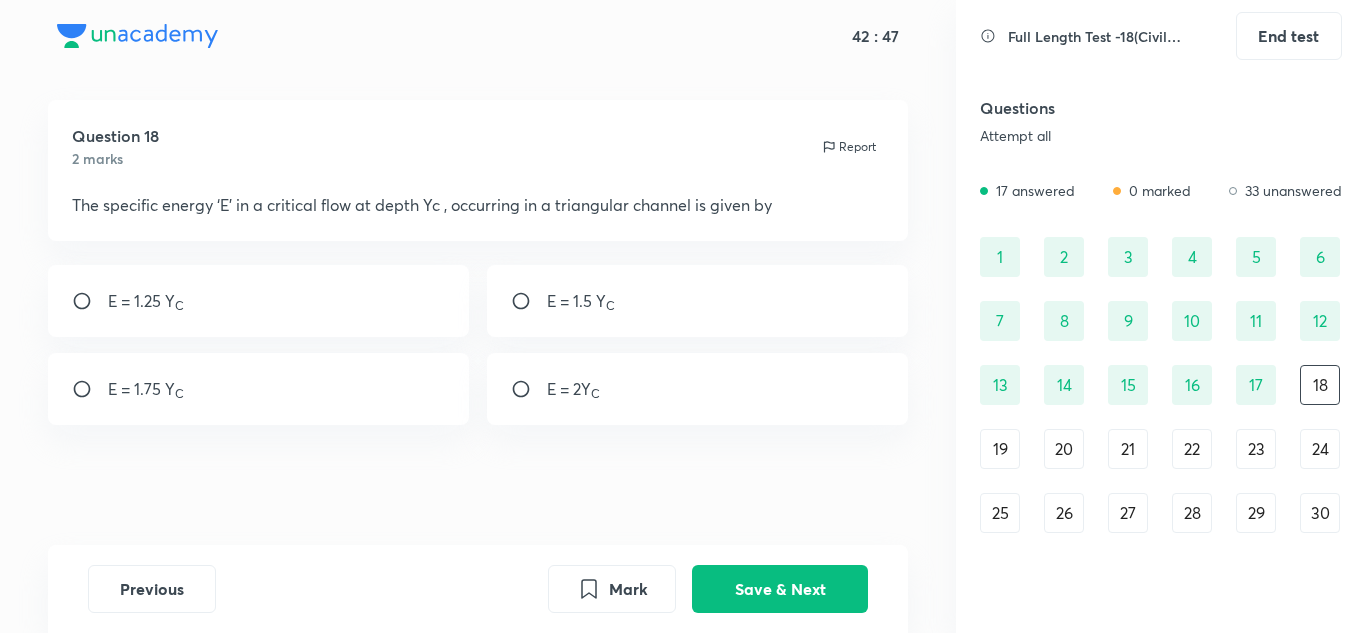 click on "E = 1.25 Y C" at bounding box center (259, 301) 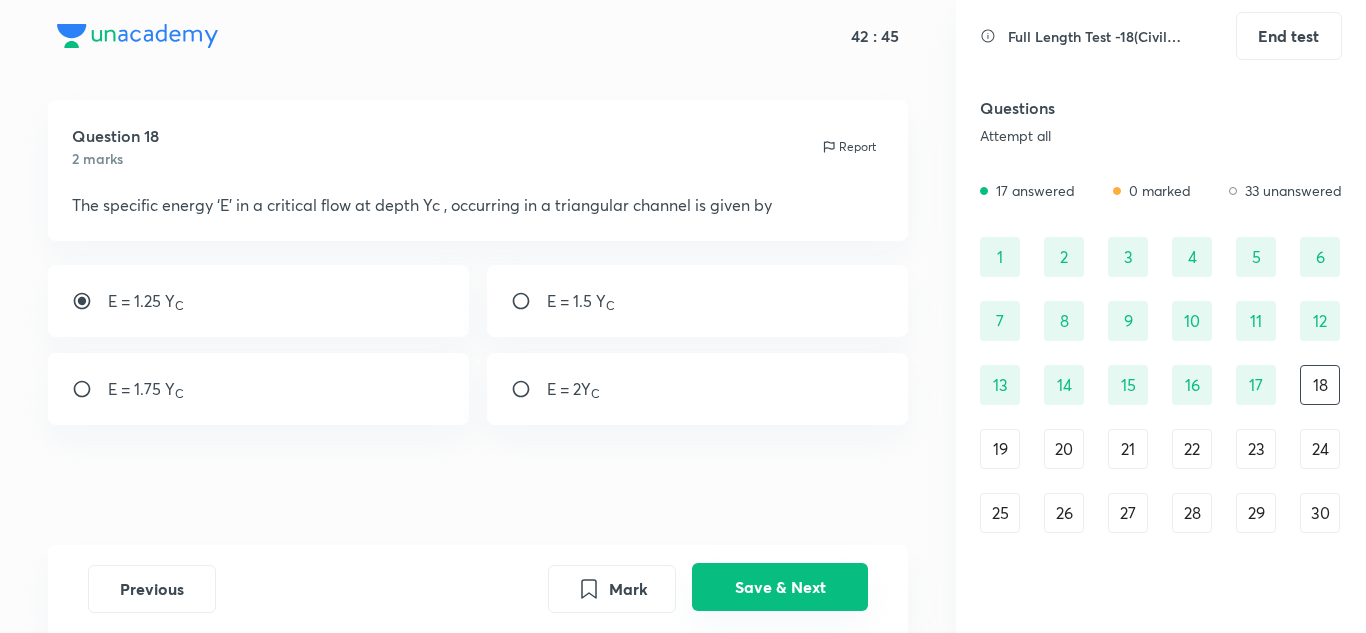 click on "Save & Next" at bounding box center [780, 587] 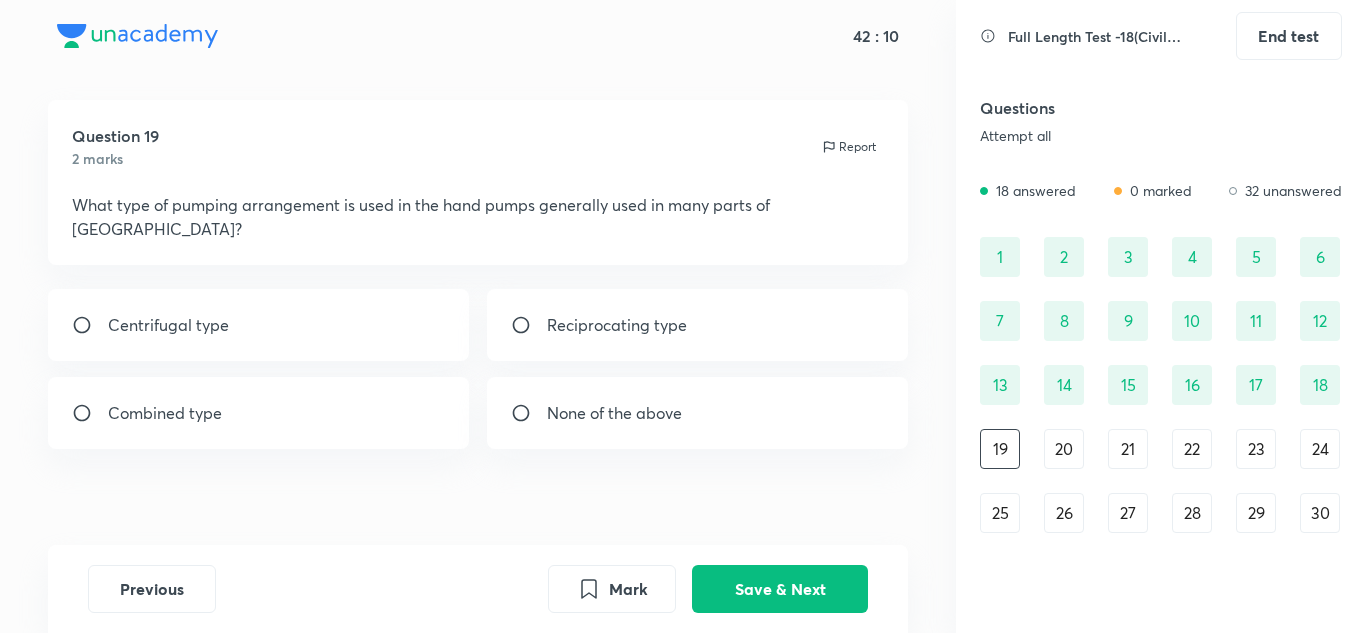click on "Reciprocating type" at bounding box center (617, 325) 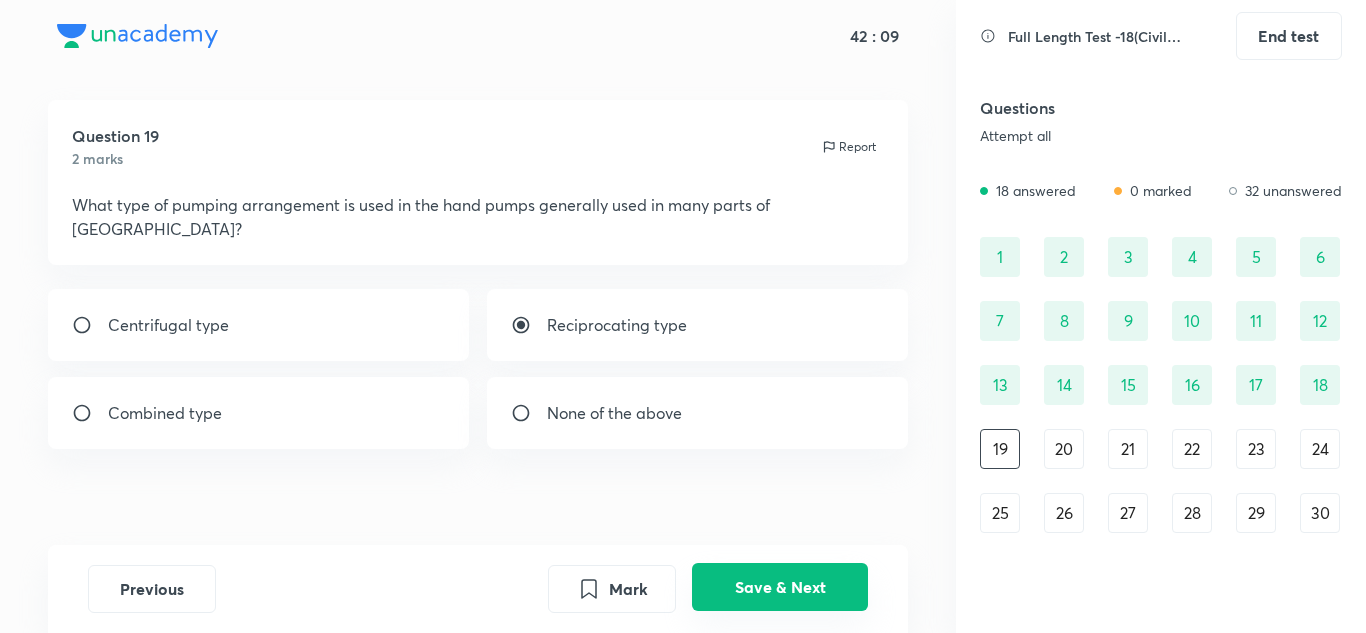click on "Save & Next" at bounding box center (780, 587) 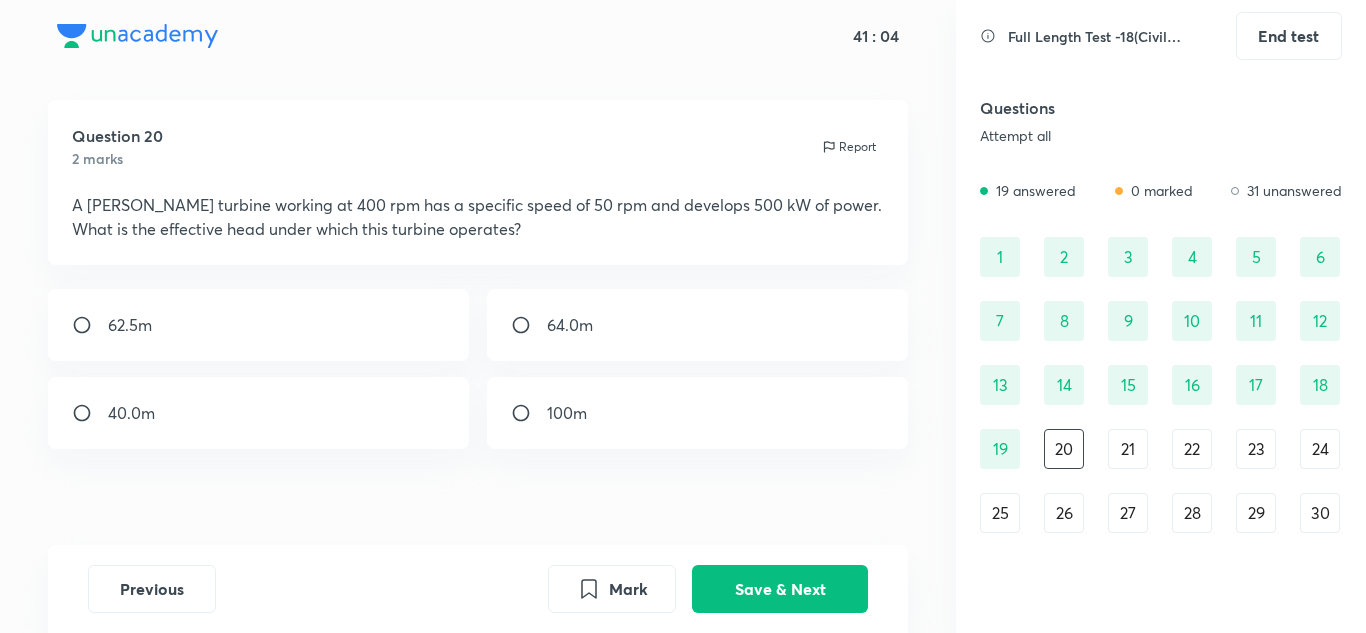 click on "62.5m" at bounding box center [259, 325] 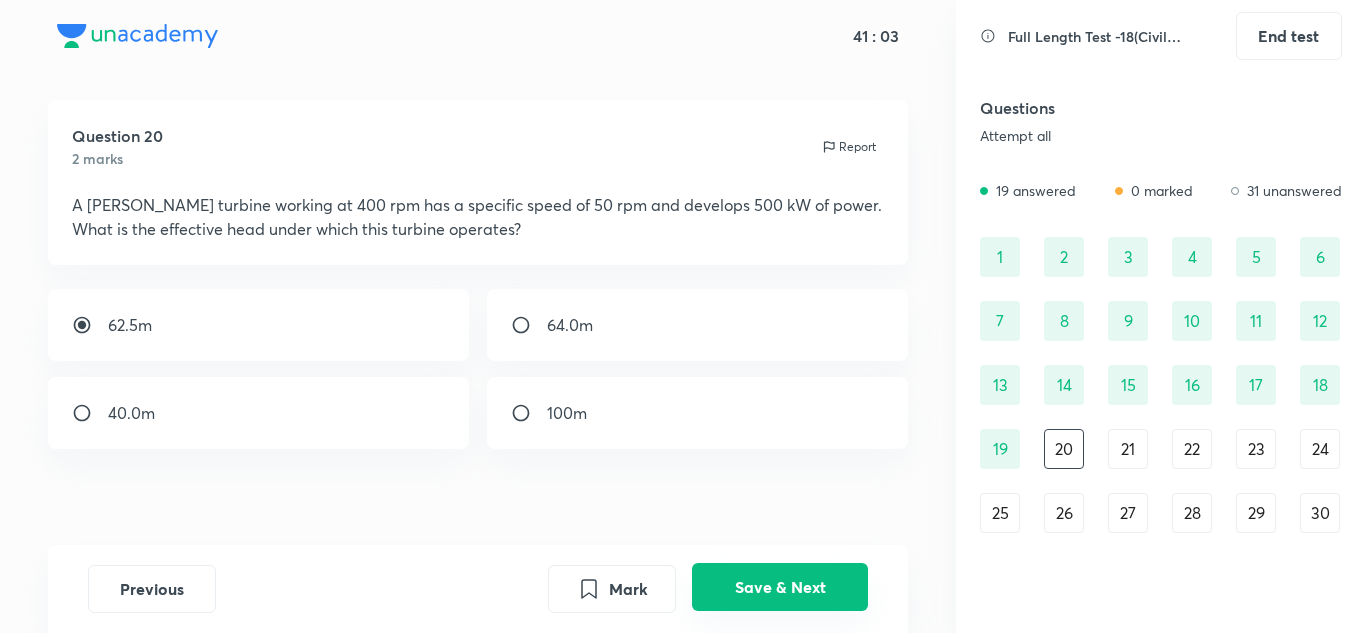 click on "Save & Next" at bounding box center (780, 587) 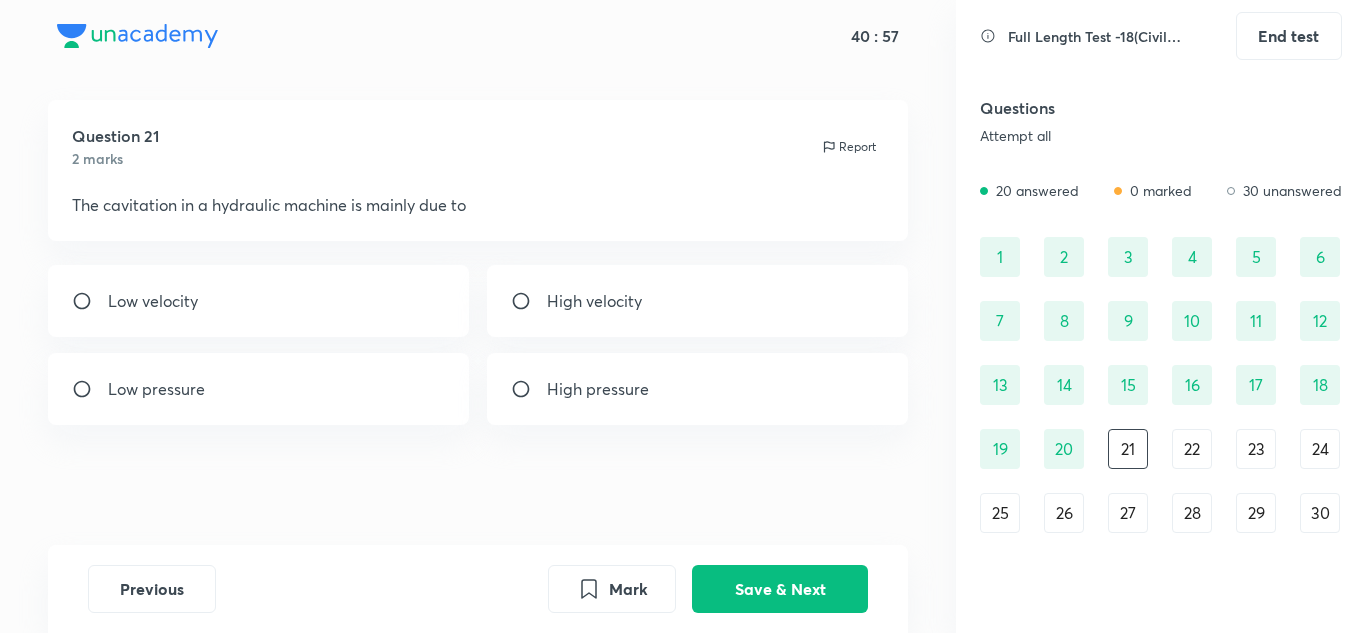 click on "Low pressure" at bounding box center [156, 389] 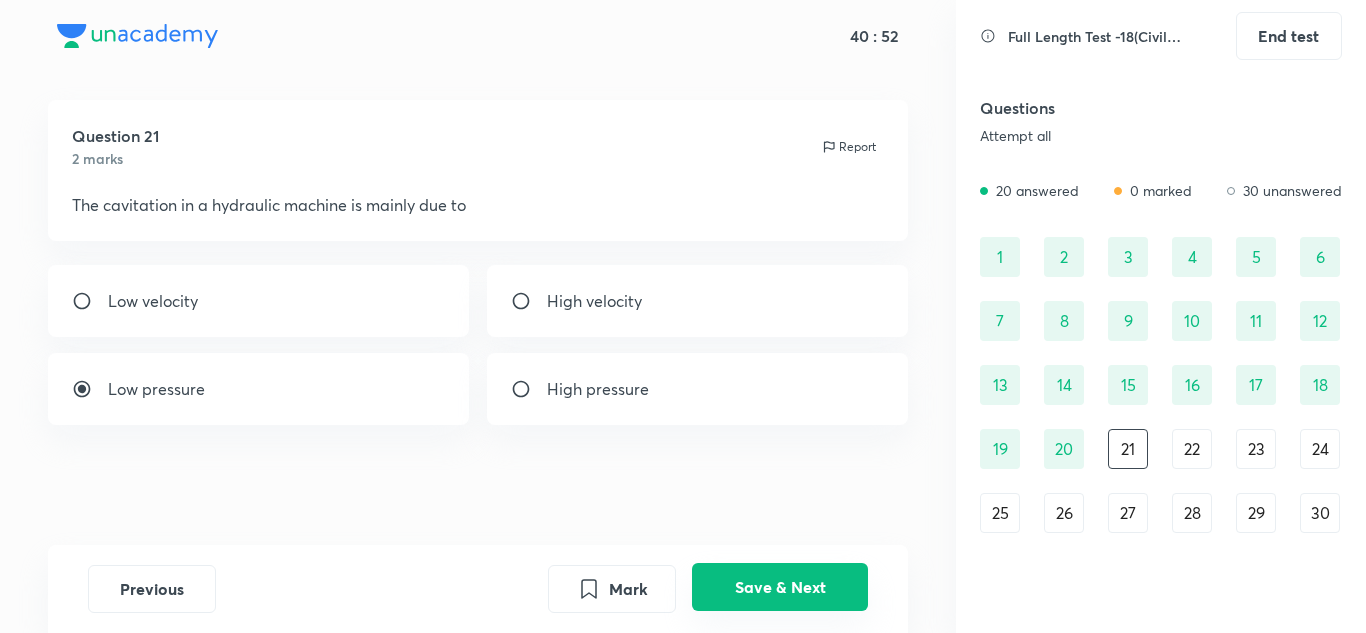 click on "Save & Next" at bounding box center (780, 587) 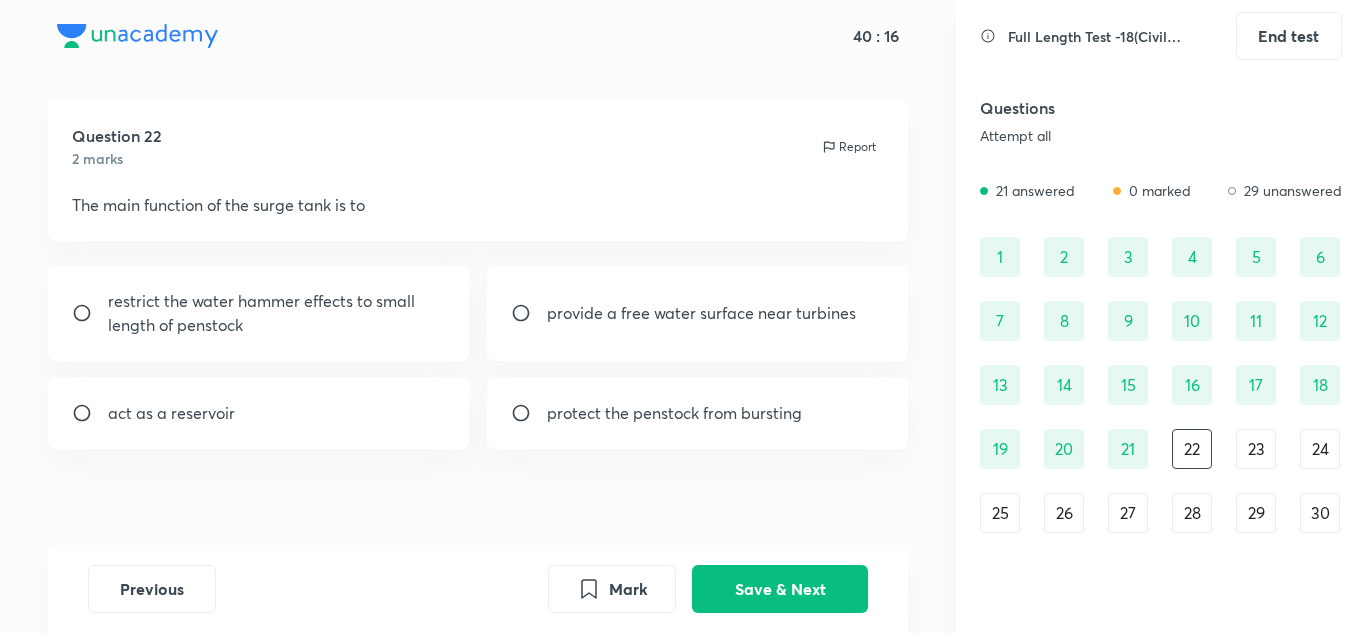 click on "provide a free water surface near turbines" at bounding box center [698, 313] 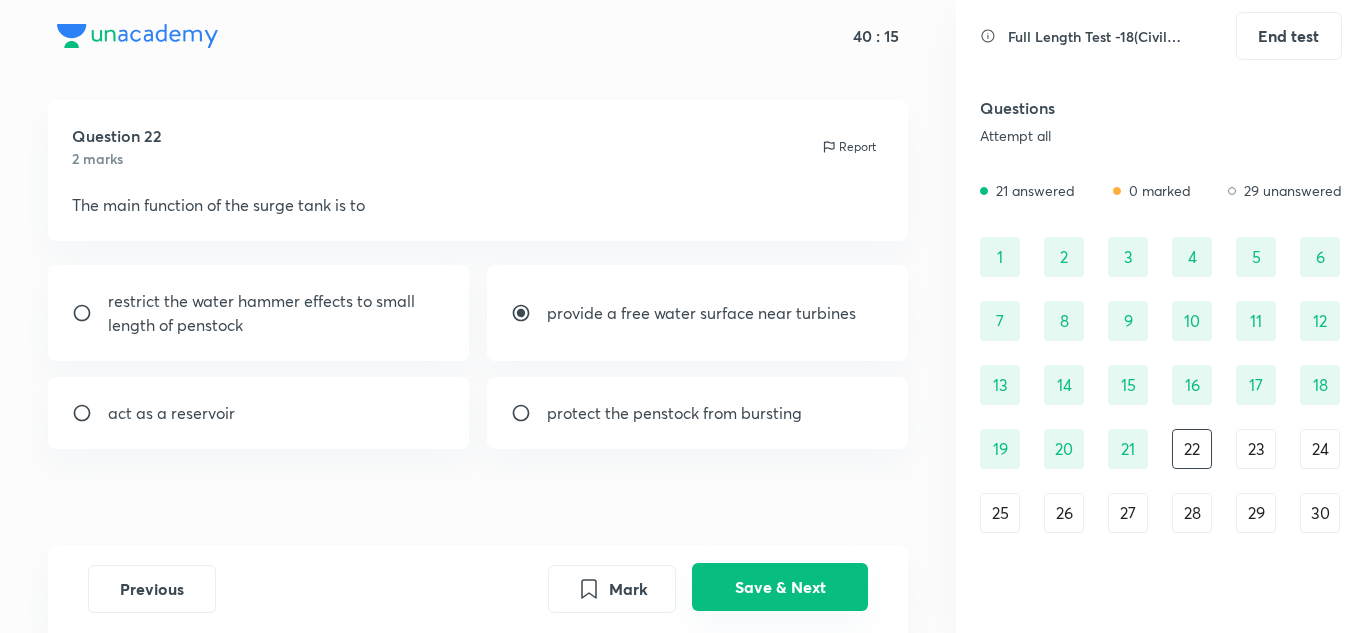 click on "Save & Next" at bounding box center [780, 587] 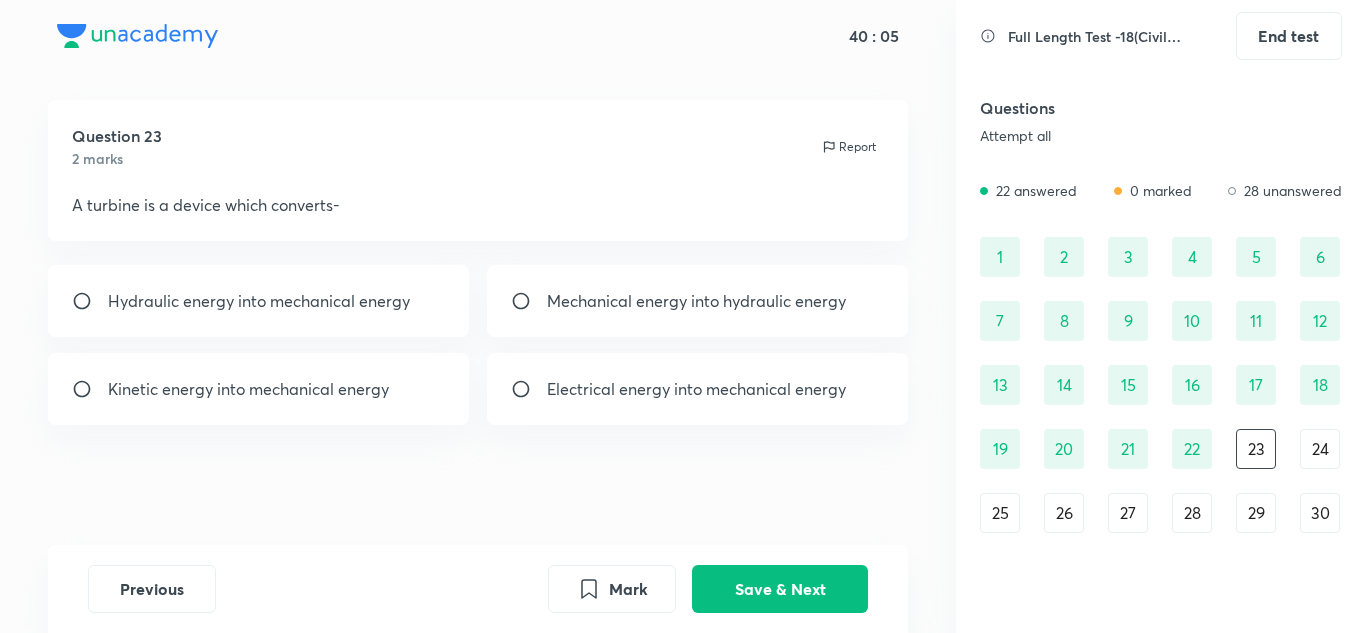 click on "Mechanical energy into hydraulic energy" at bounding box center [696, 301] 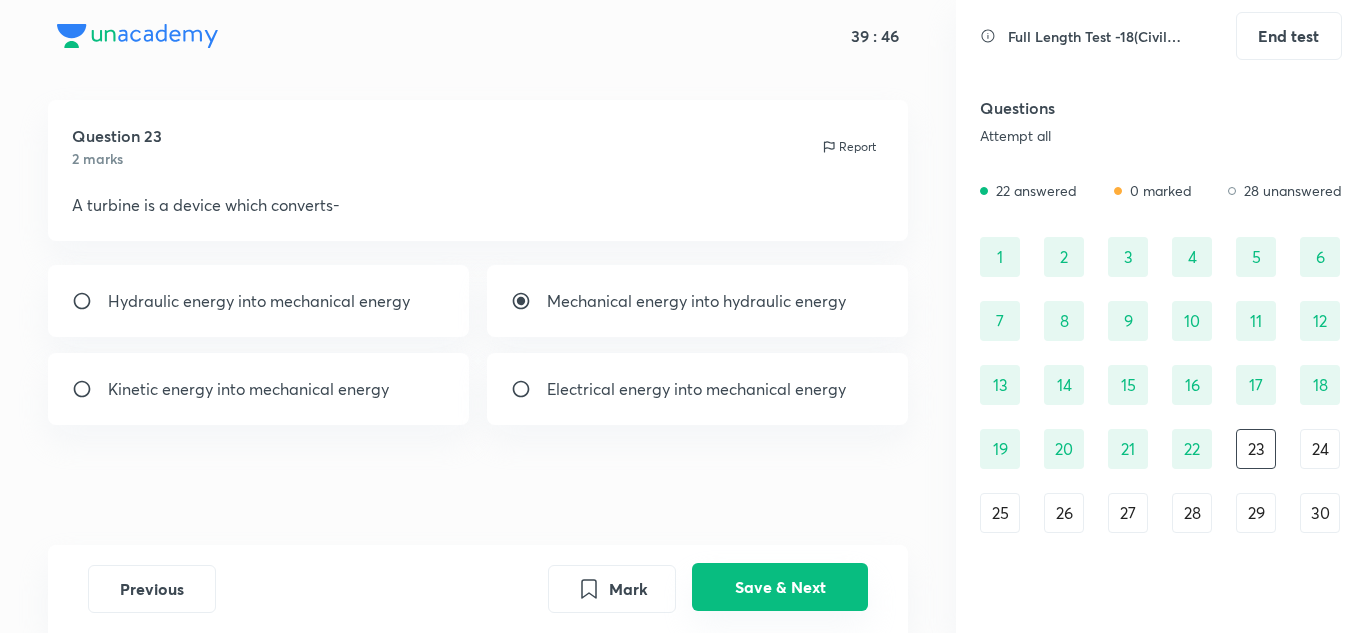 click on "Save & Next" at bounding box center (780, 587) 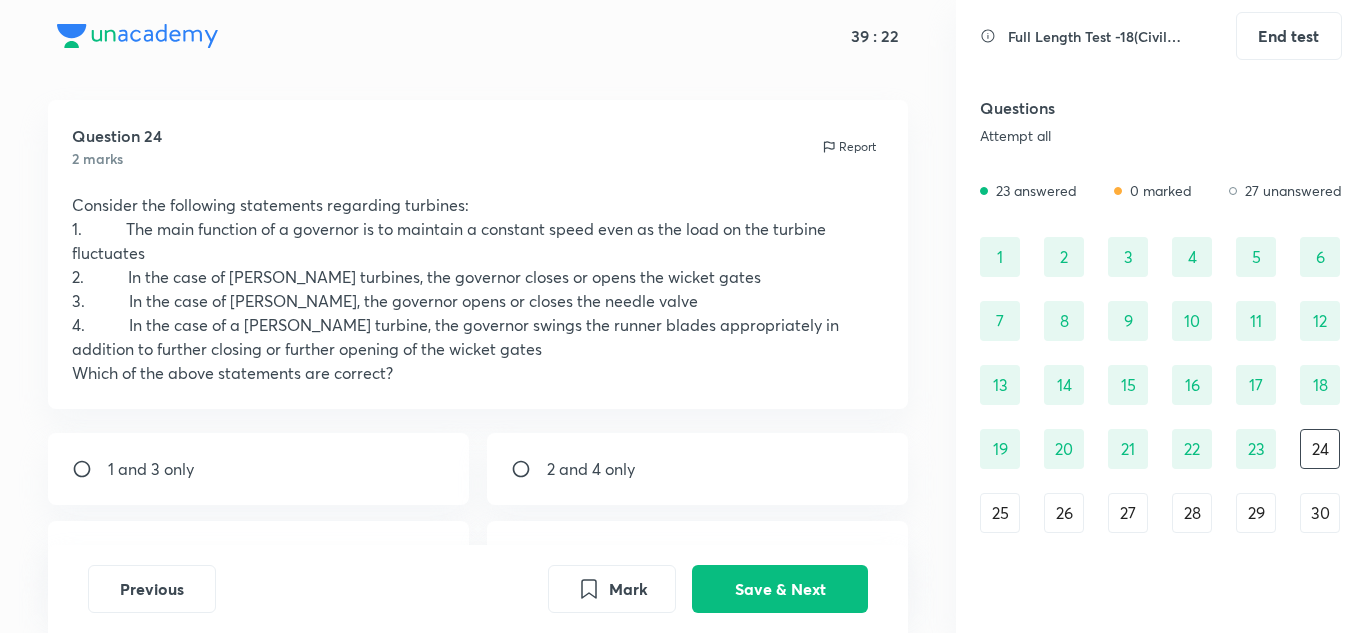 scroll, scrollTop: 120, scrollLeft: 0, axis: vertical 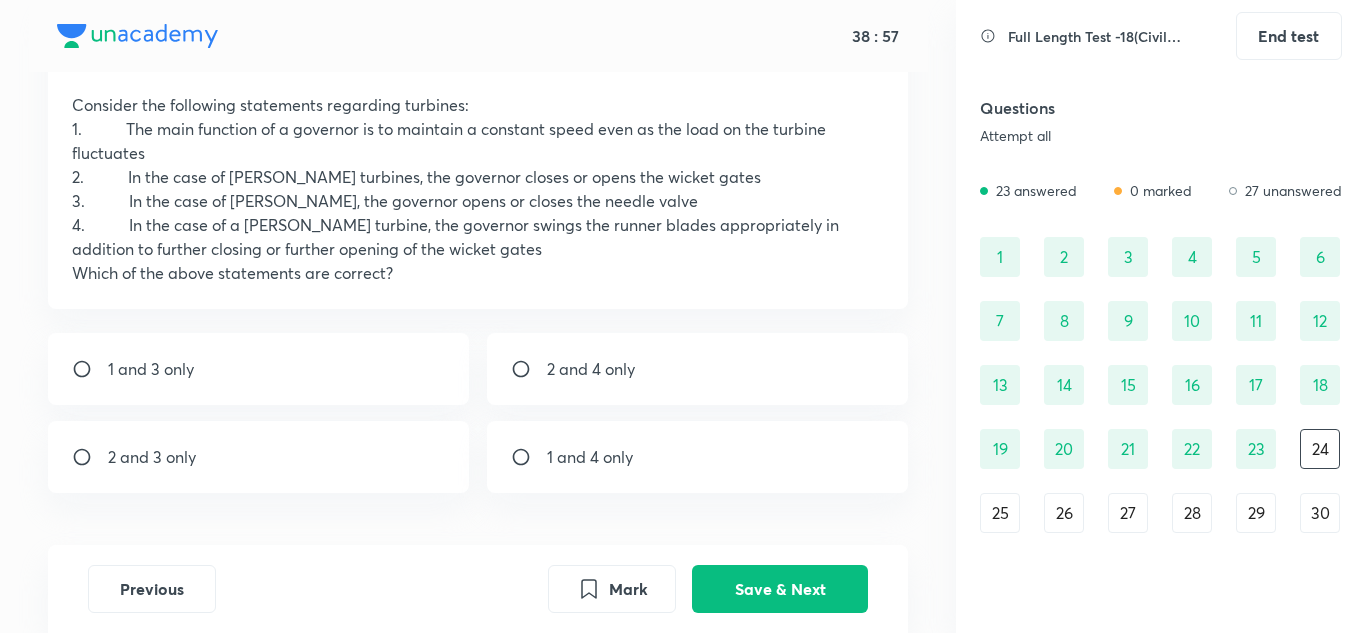 click on "1 and 3 only" at bounding box center (259, 369) 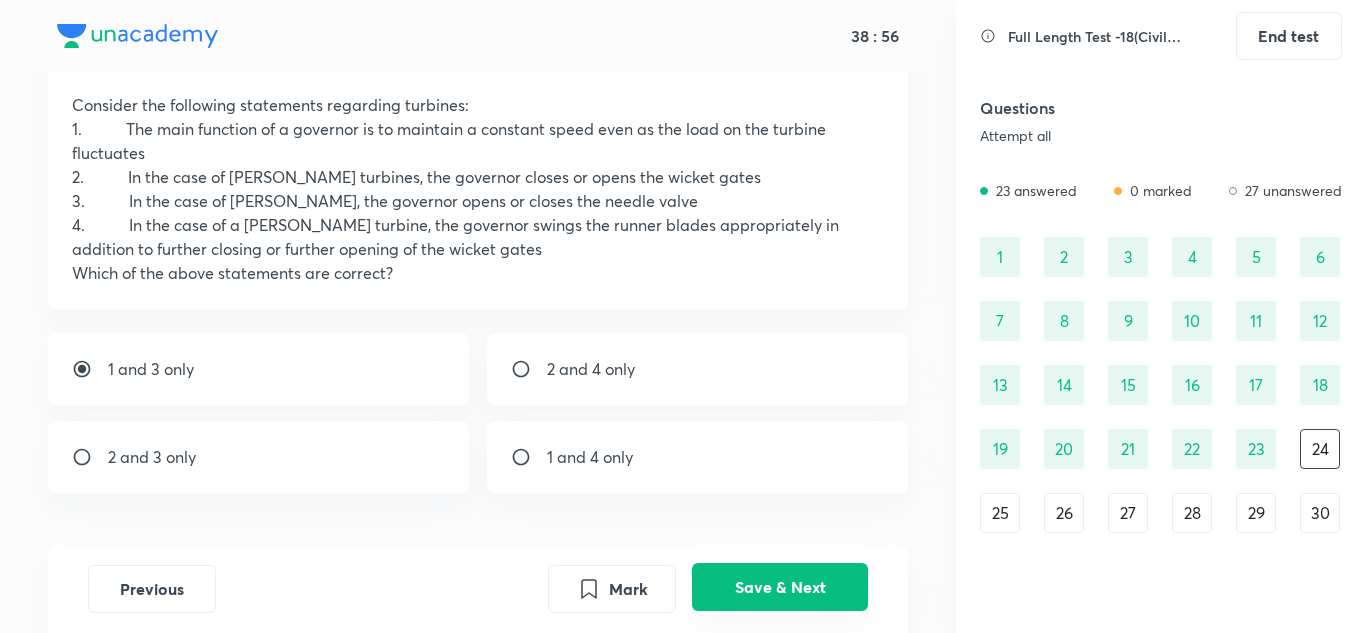 click on "Save & Next" at bounding box center [780, 587] 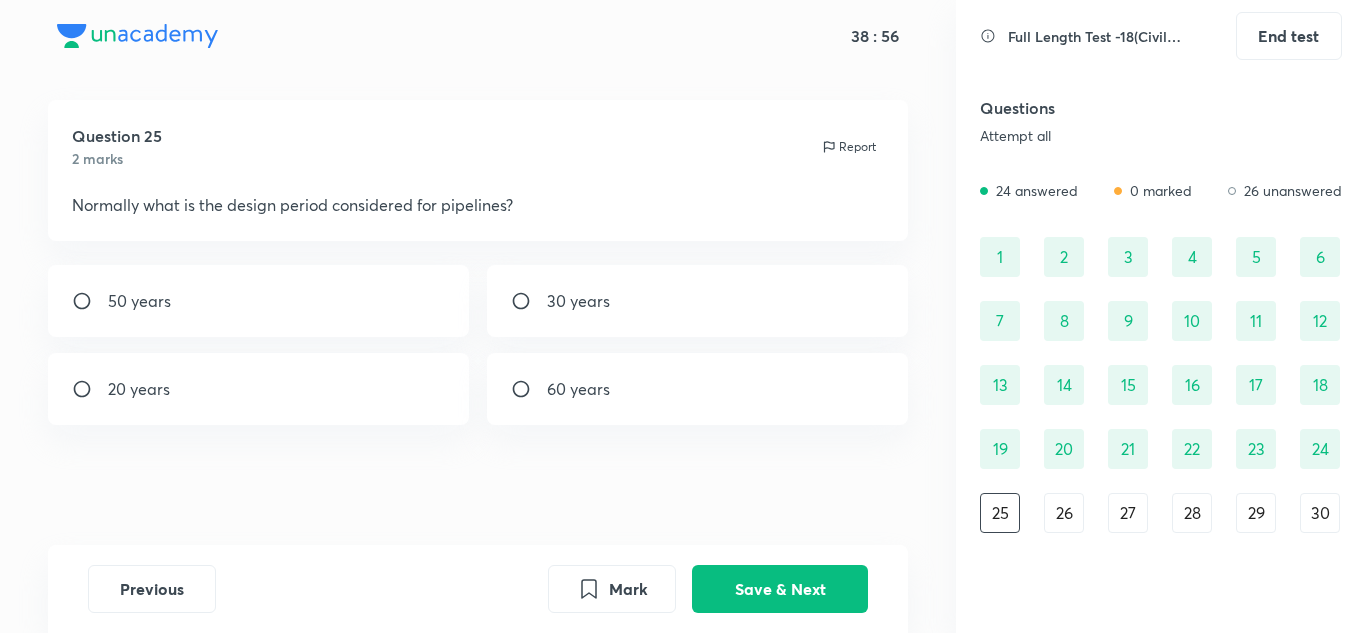 scroll, scrollTop: 20, scrollLeft: 0, axis: vertical 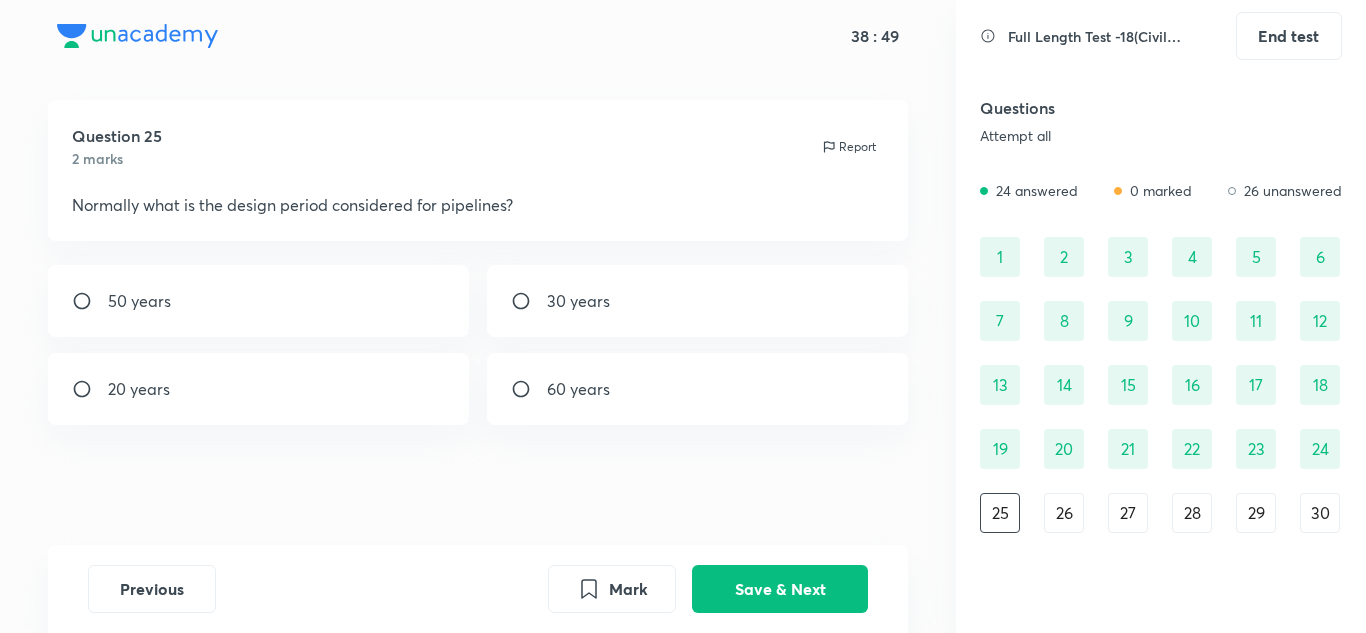 click on "50 years" at bounding box center [139, 301] 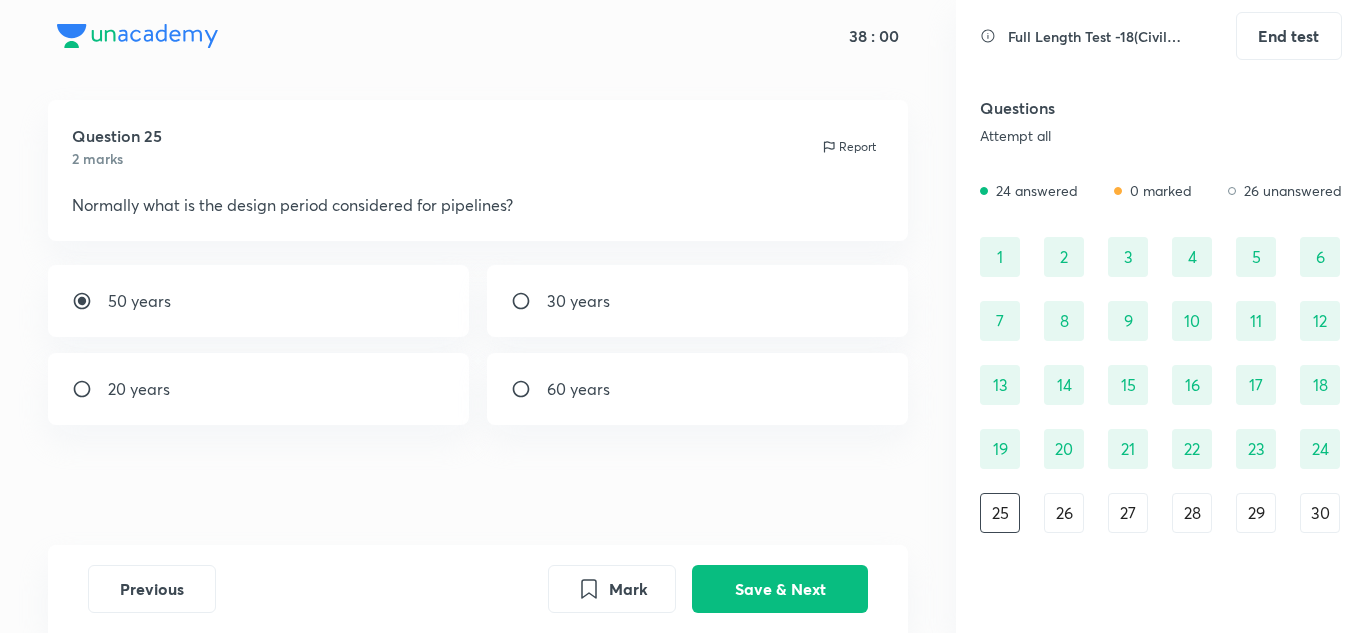 drag, startPoint x: 160, startPoint y: 393, endPoint x: 202, endPoint y: 406, distance: 43.965897 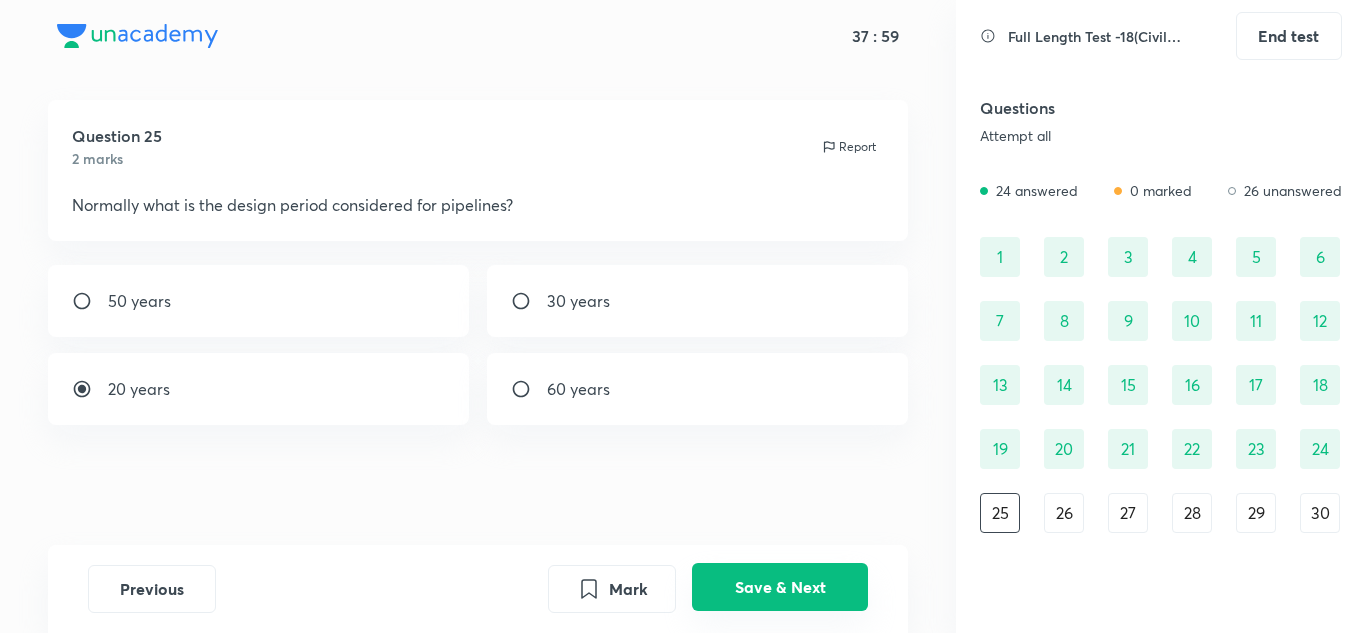 click on "Save & Next" at bounding box center (780, 587) 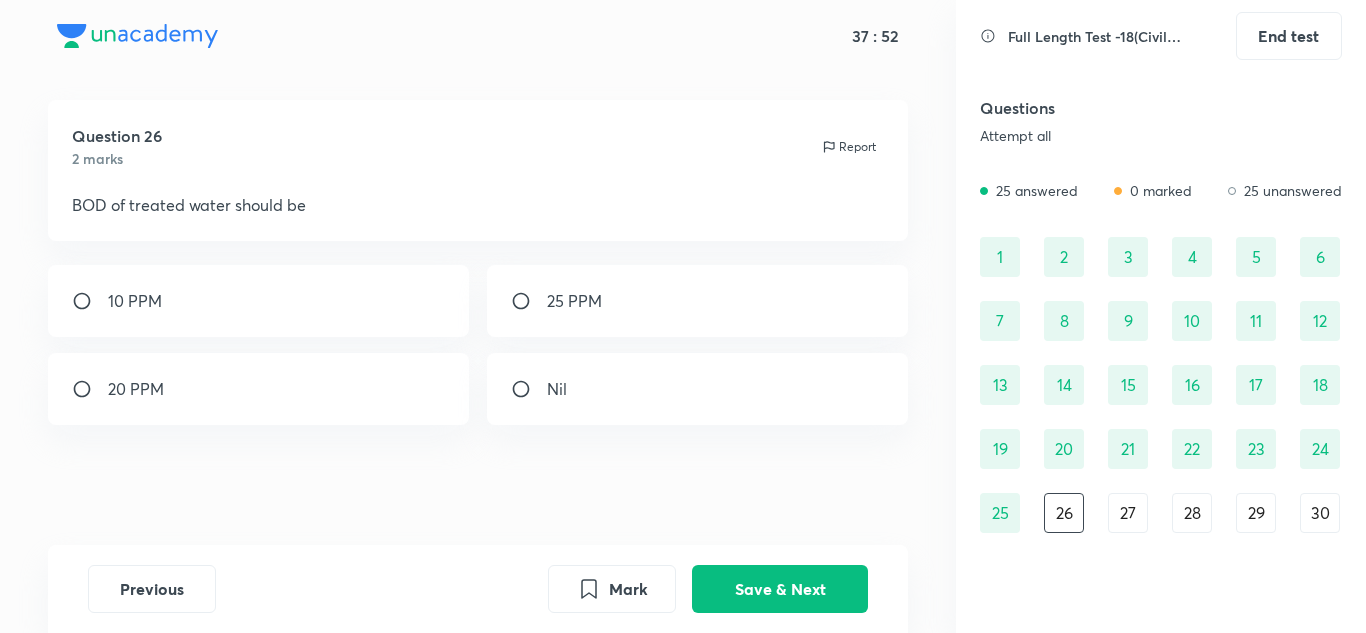 click at bounding box center [529, 389] 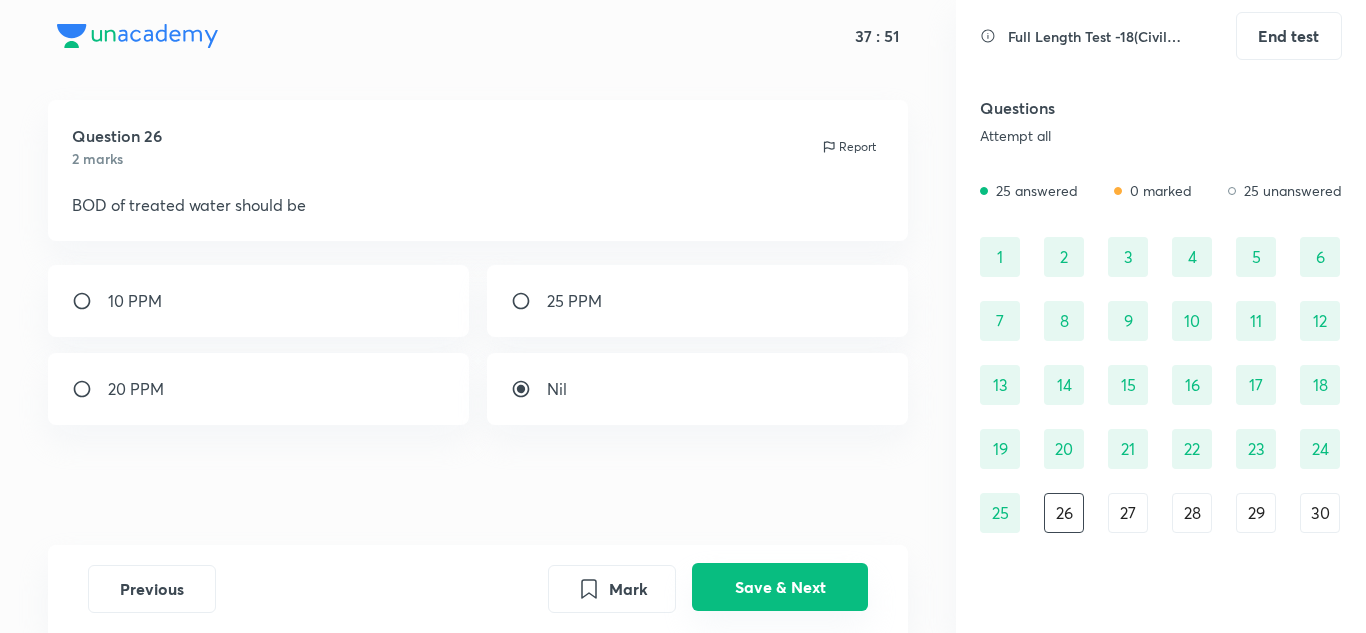 click on "Save & Next" at bounding box center (780, 587) 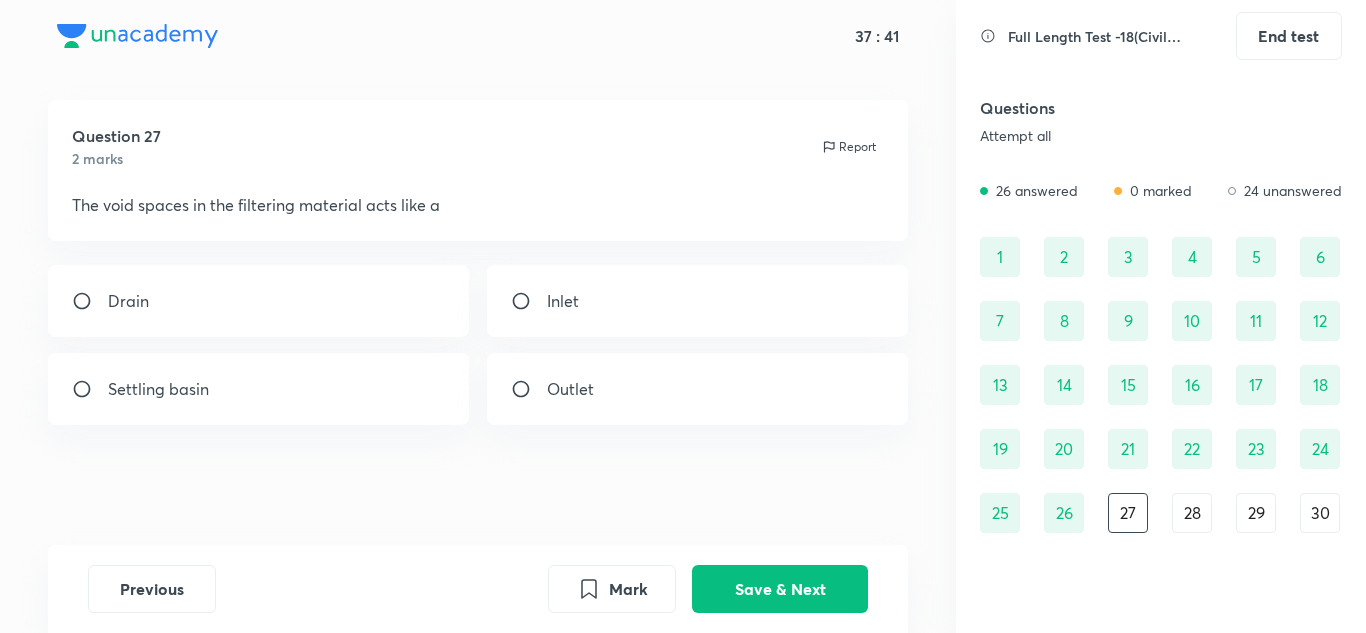 click on "Drain" at bounding box center (259, 301) 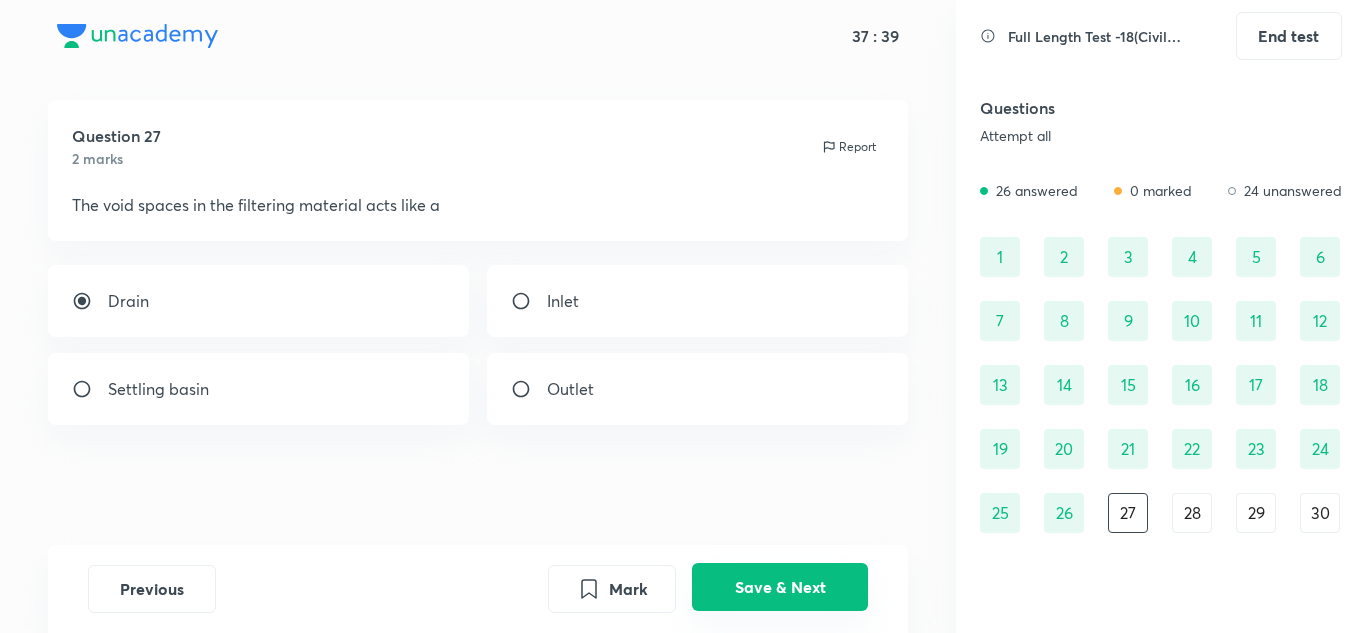 click on "Save & Next" at bounding box center (780, 587) 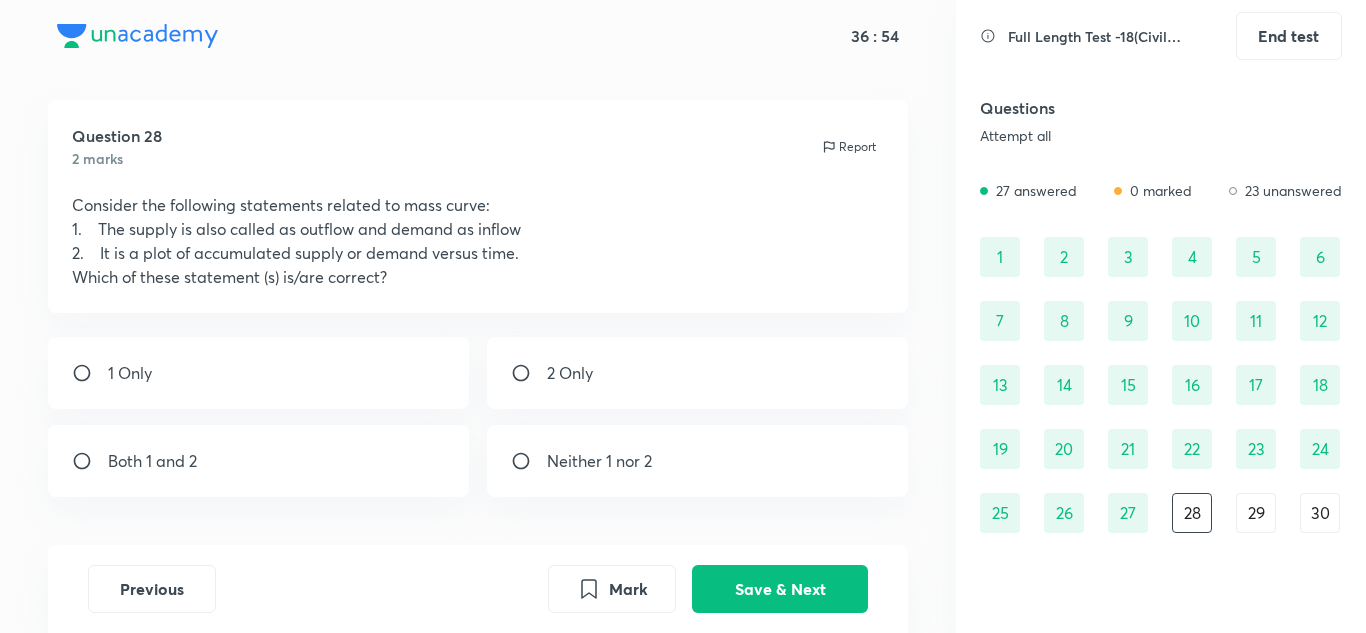 click on "2 Only" at bounding box center (570, 373) 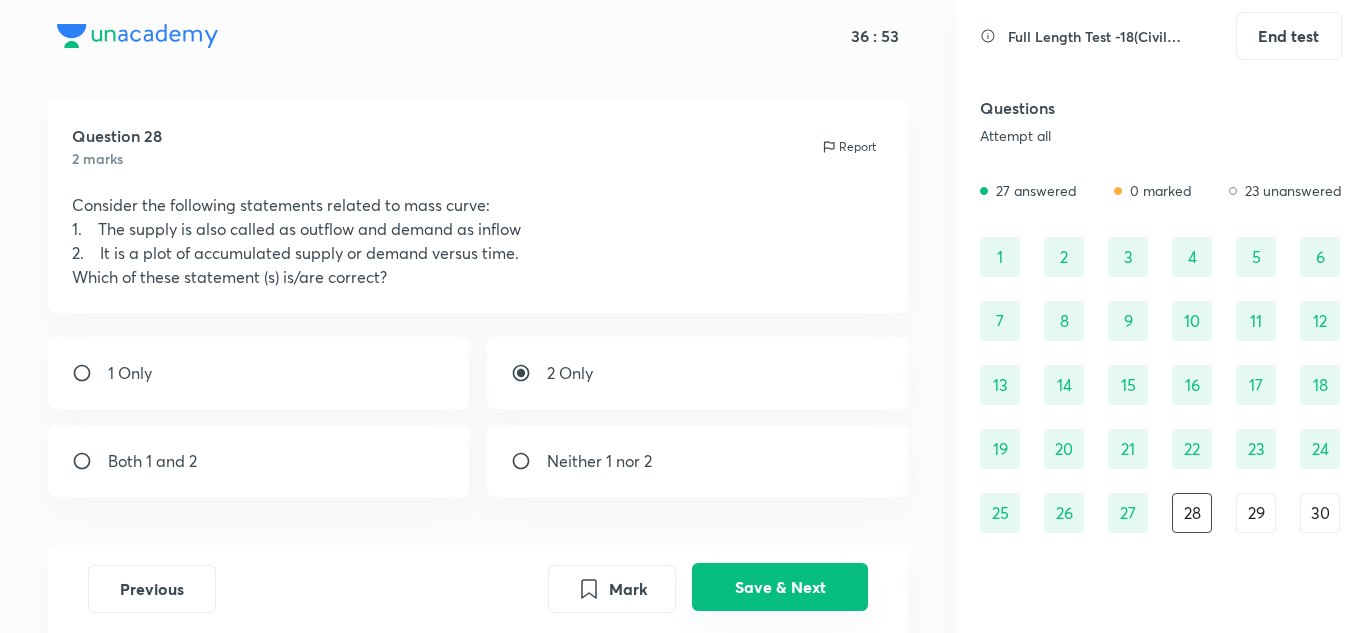 click on "Save & Next" at bounding box center [780, 587] 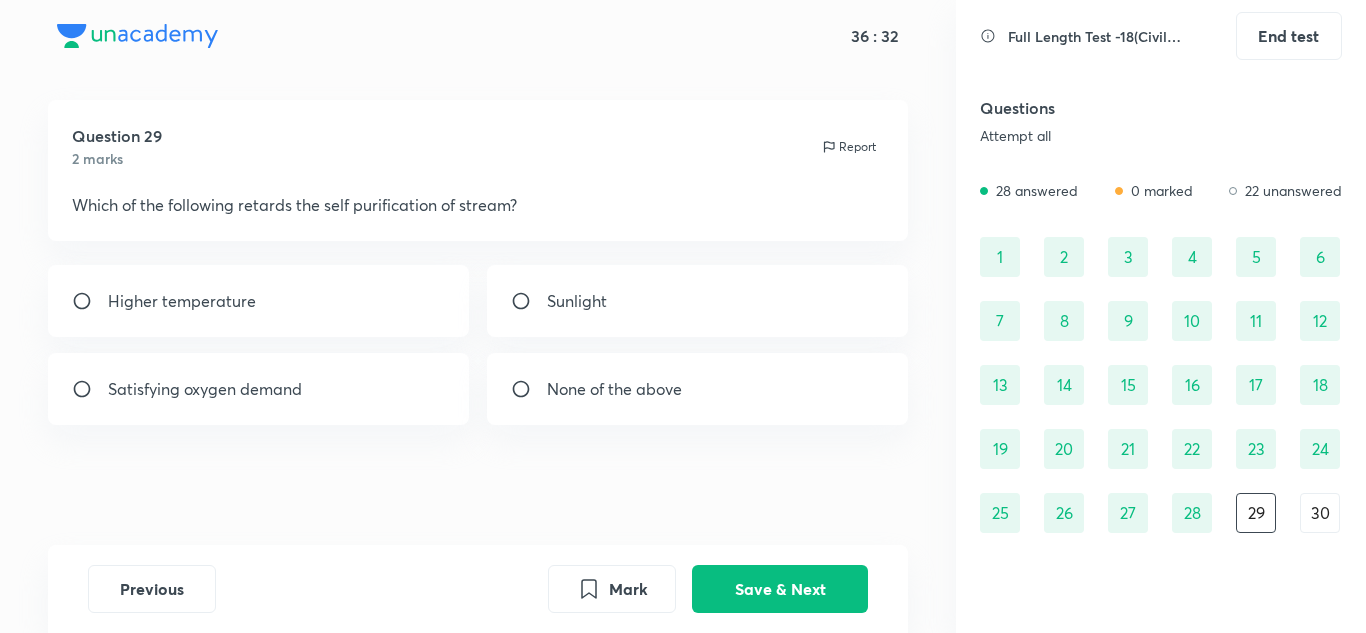 click at bounding box center (529, 389) 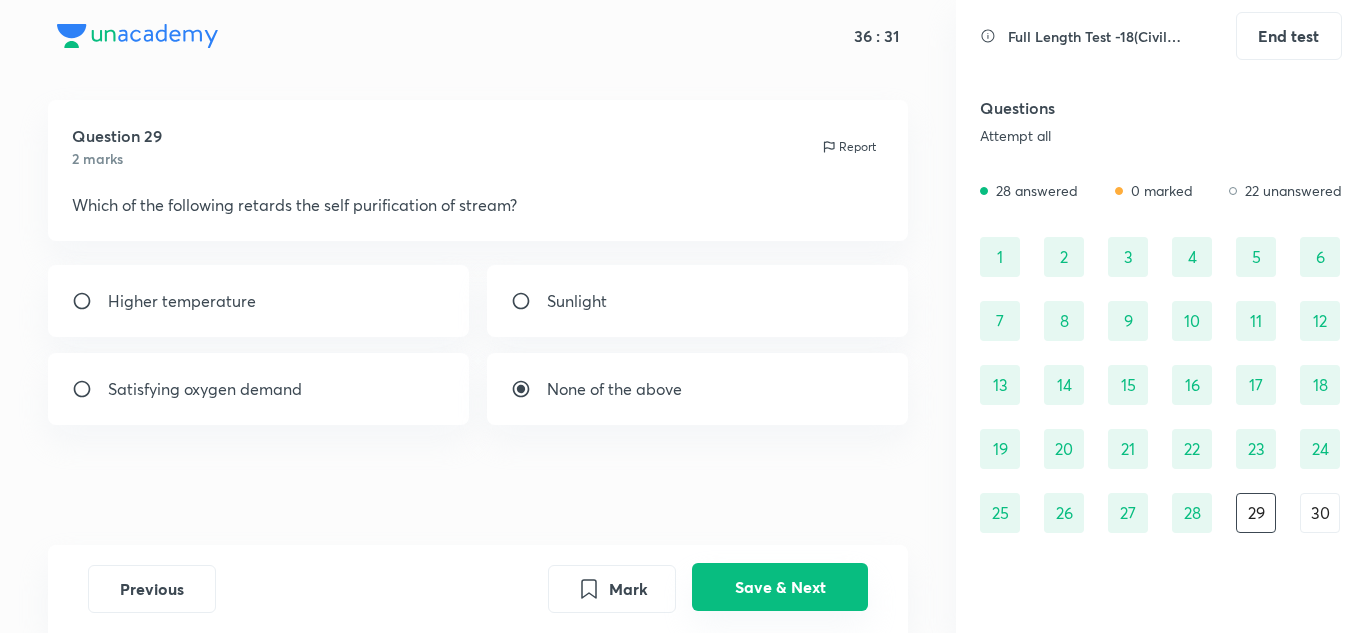 click on "Save & Next" at bounding box center (780, 587) 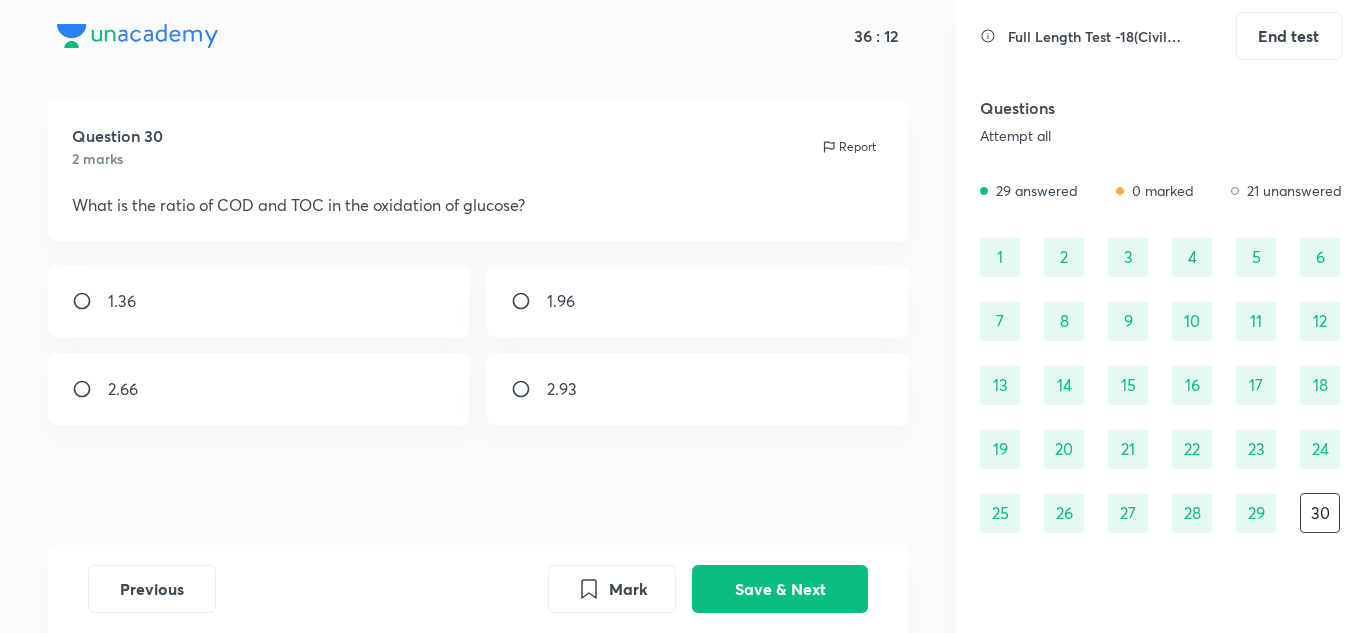 click on "1.36" at bounding box center (259, 301) 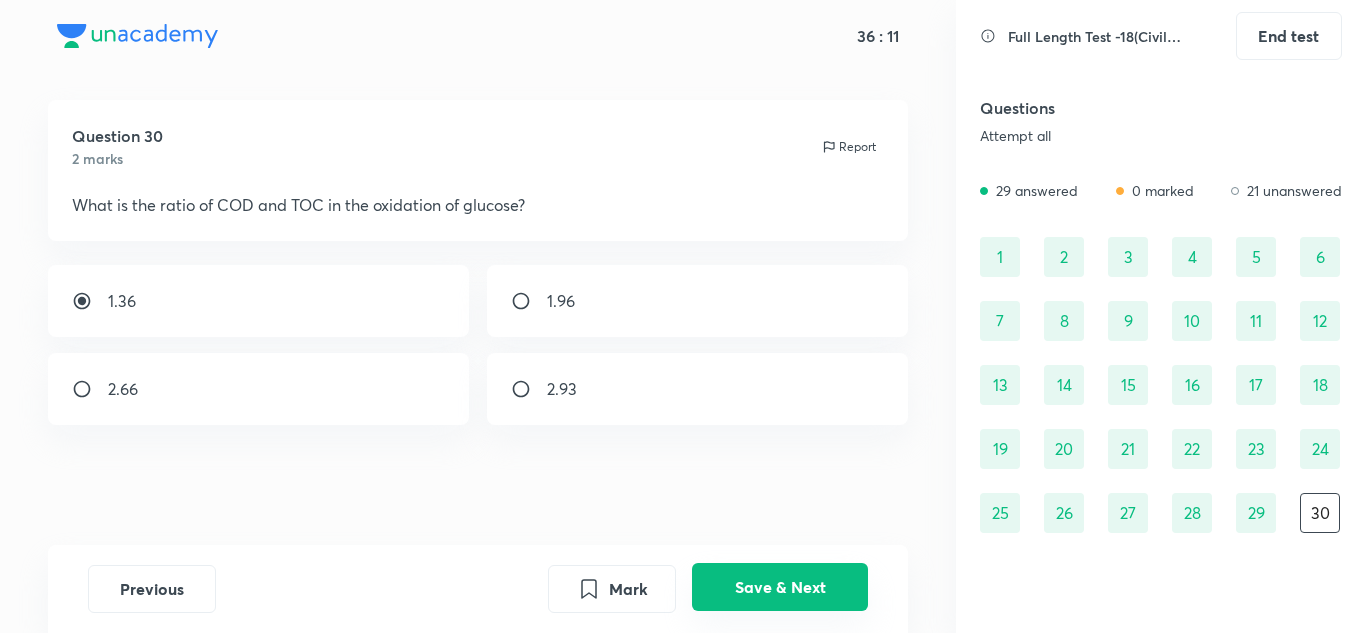 click on "Save & Next" at bounding box center [780, 587] 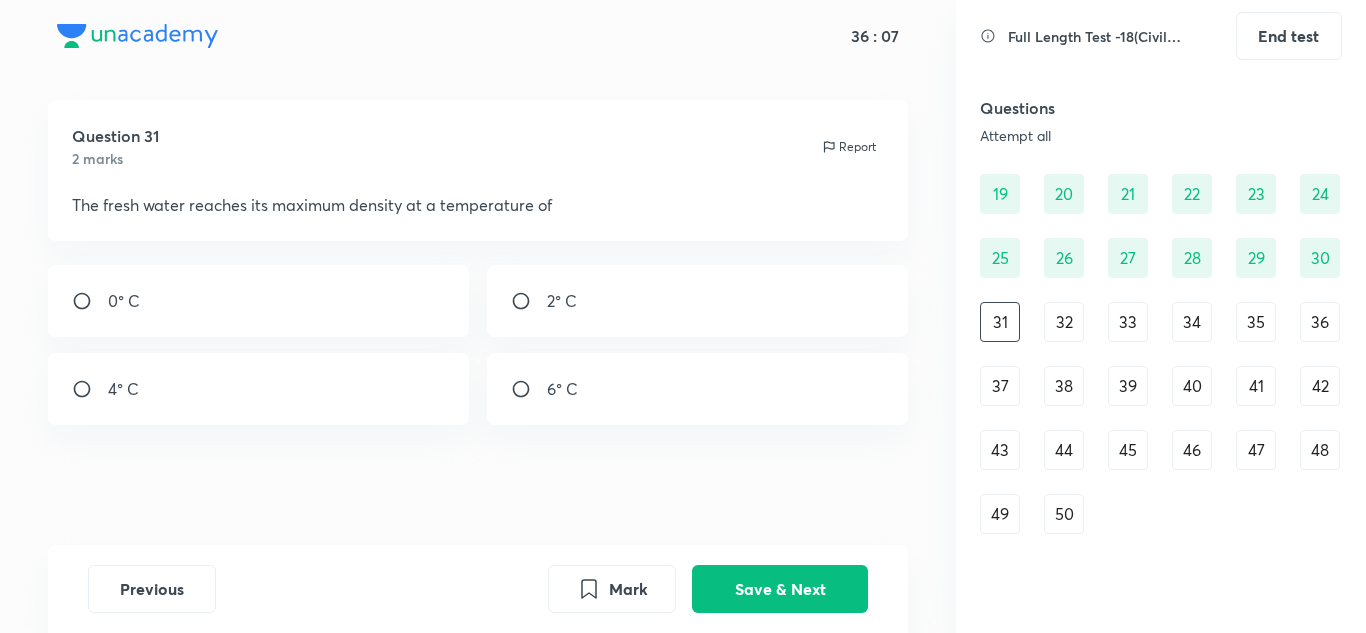 scroll, scrollTop: 256, scrollLeft: 0, axis: vertical 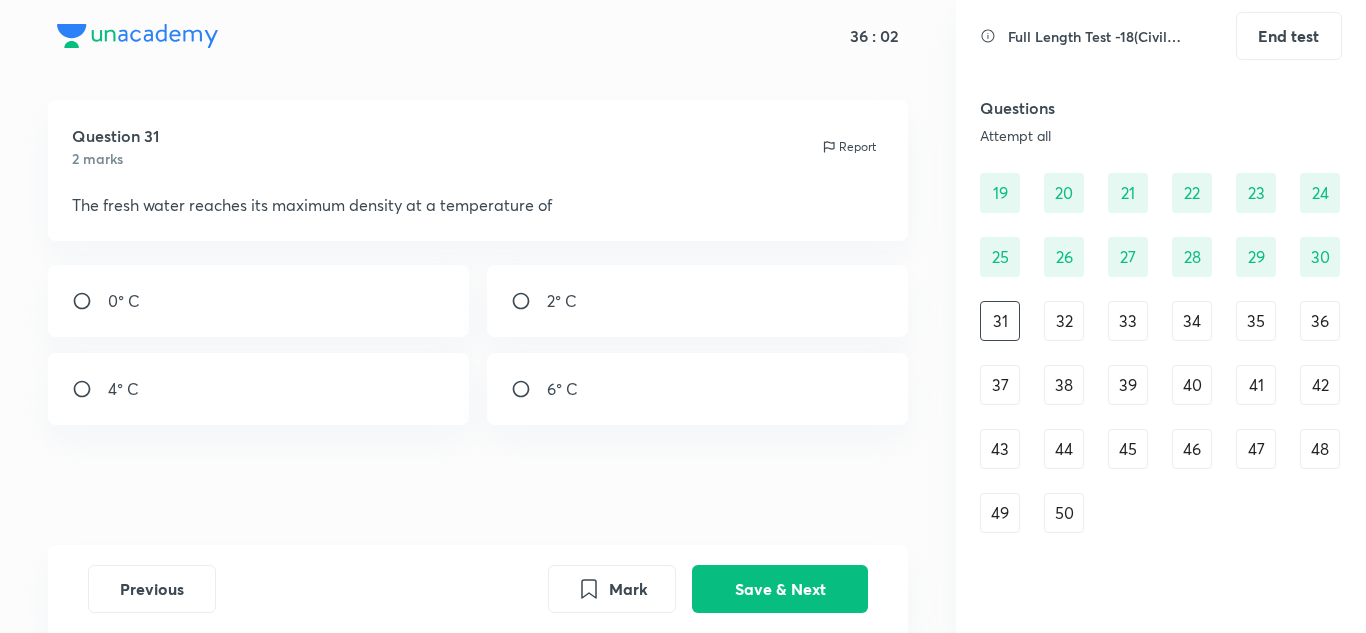 click on "4° C" at bounding box center [259, 389] 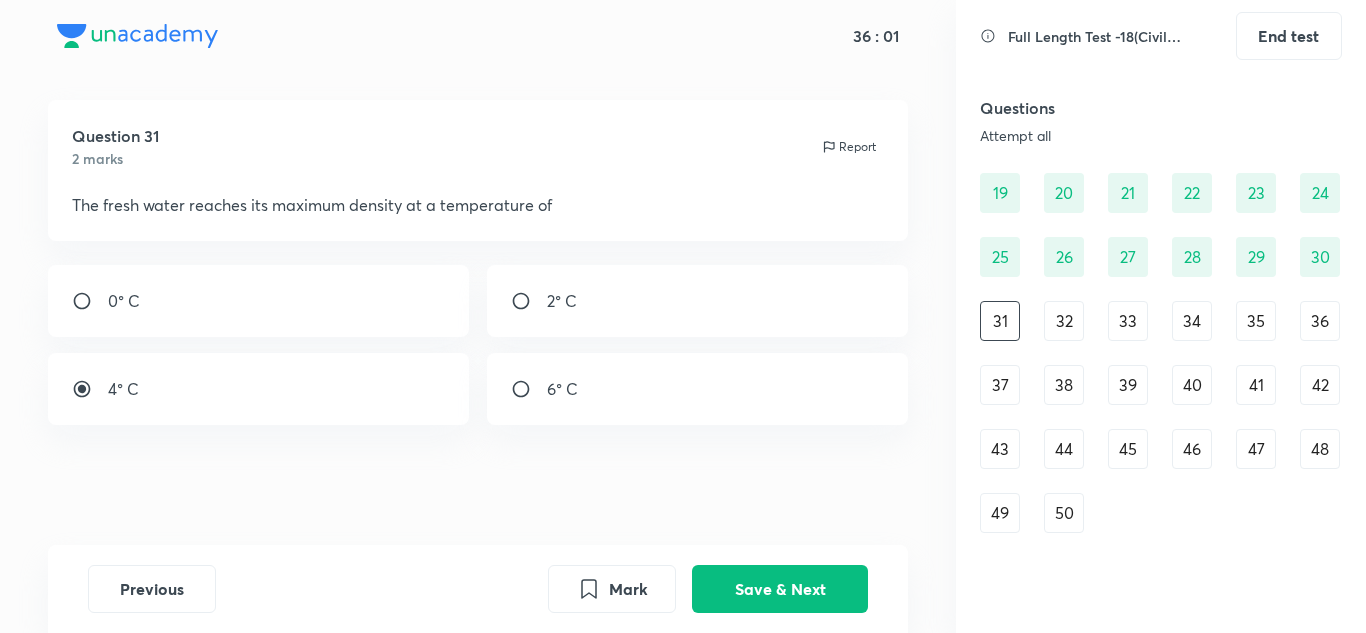 drag, startPoint x: 761, startPoint y: 589, endPoint x: 526, endPoint y: 513, distance: 246.98381 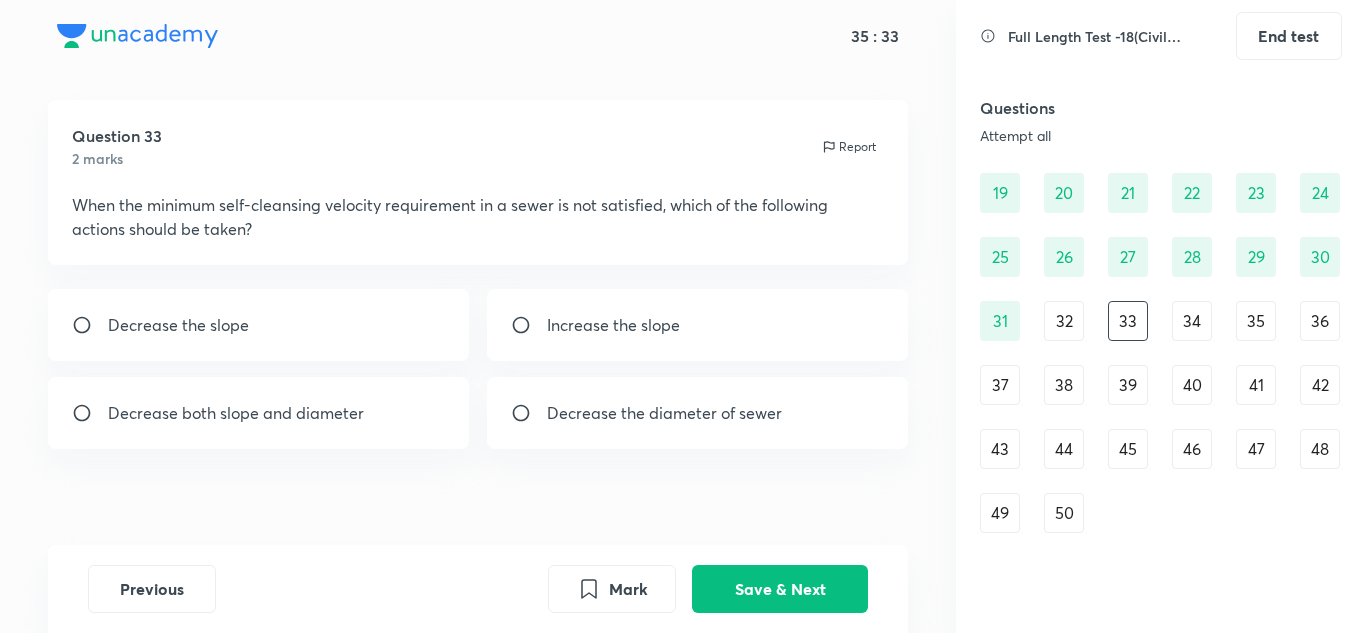 click on "Decrease the slope" at bounding box center [259, 325] 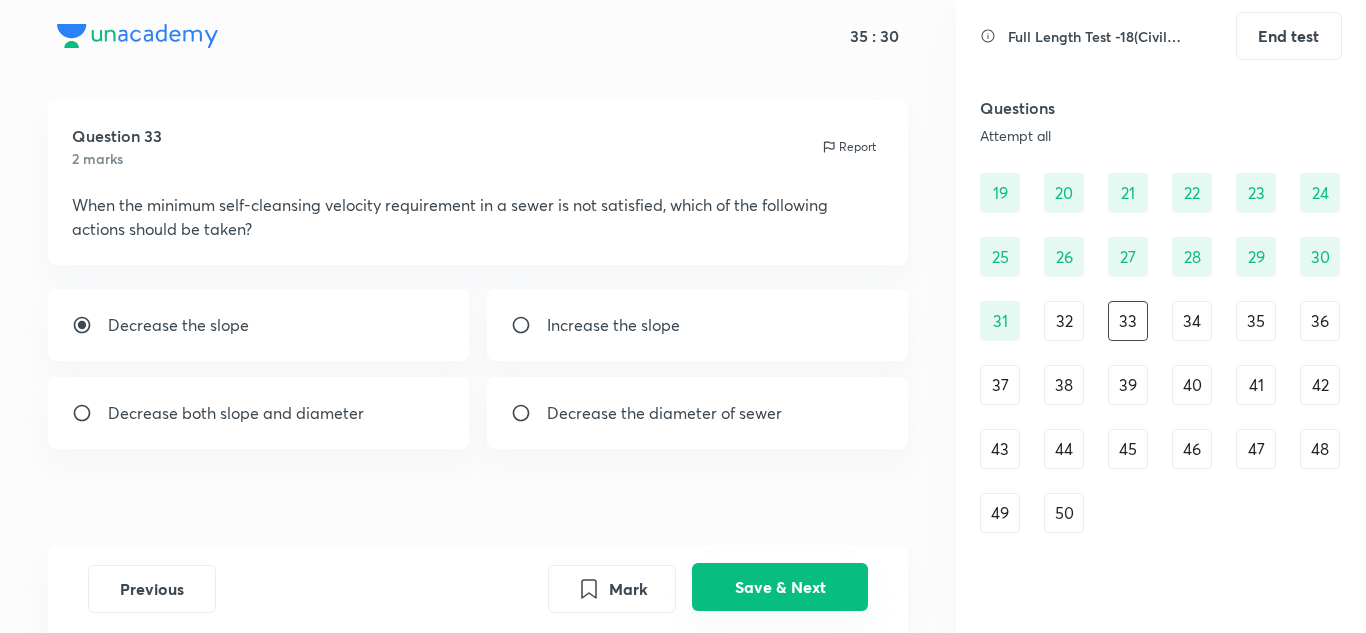 click on "Save & Next" at bounding box center (780, 587) 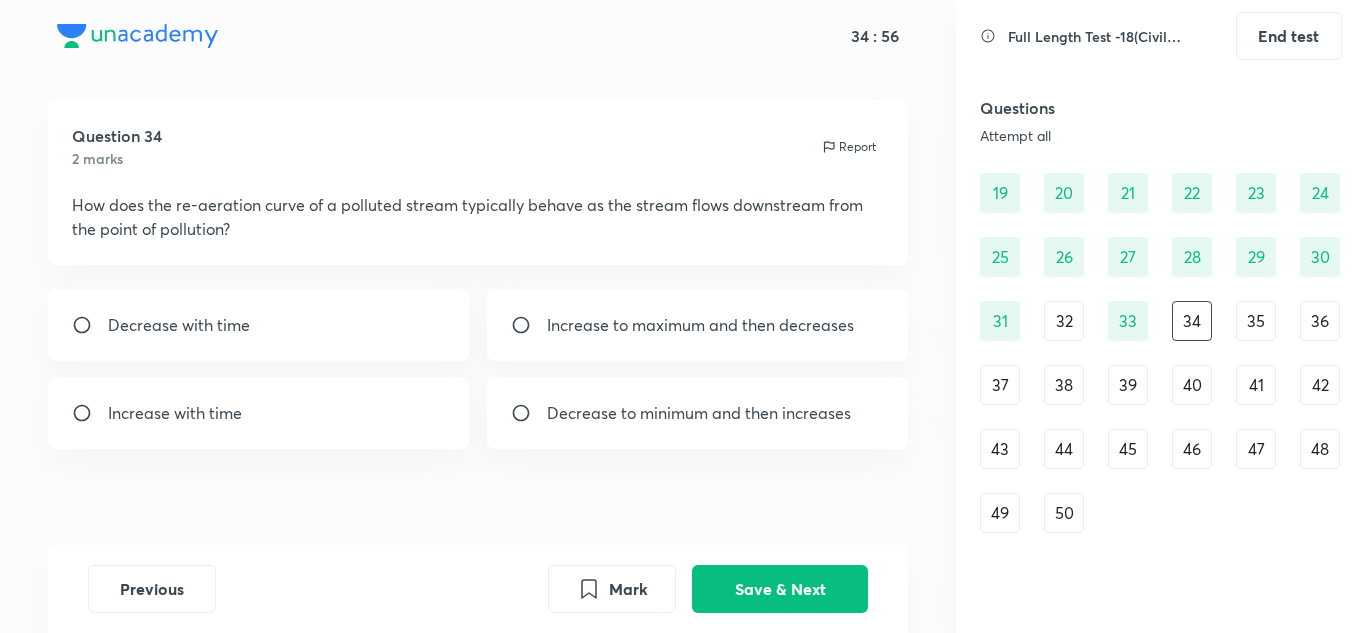 click on "Decrease to minimum and then increases" at bounding box center (699, 413) 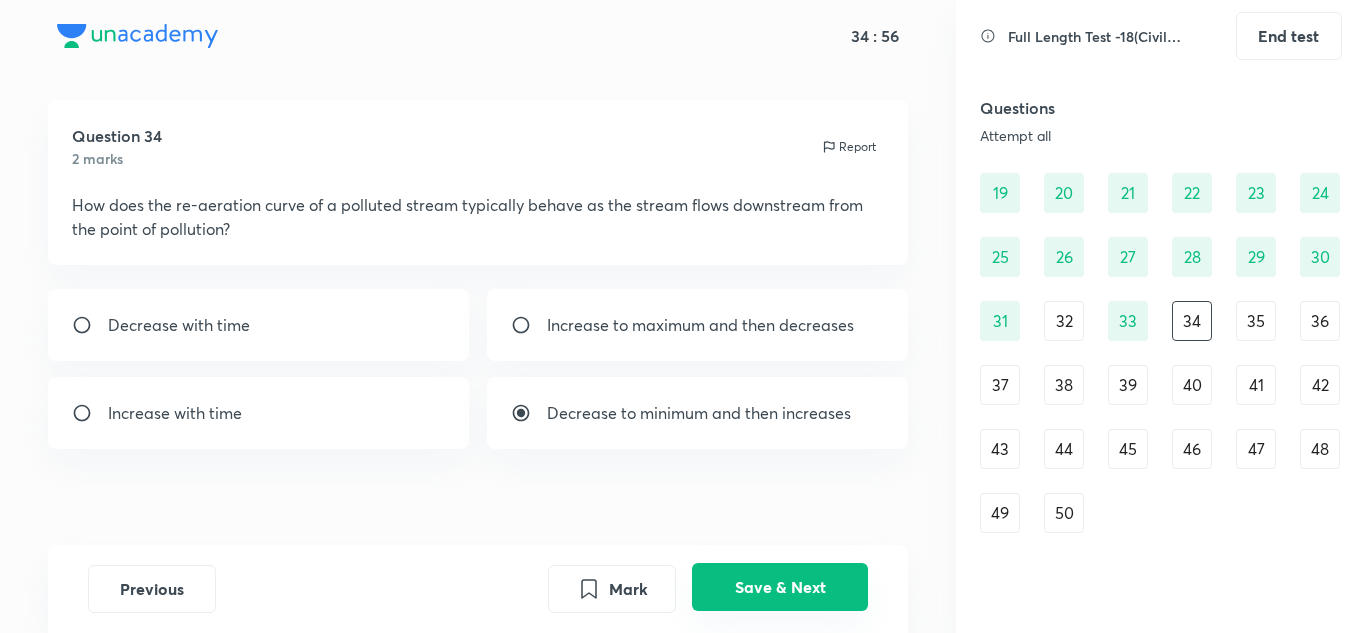 click on "Save & Next" at bounding box center (780, 587) 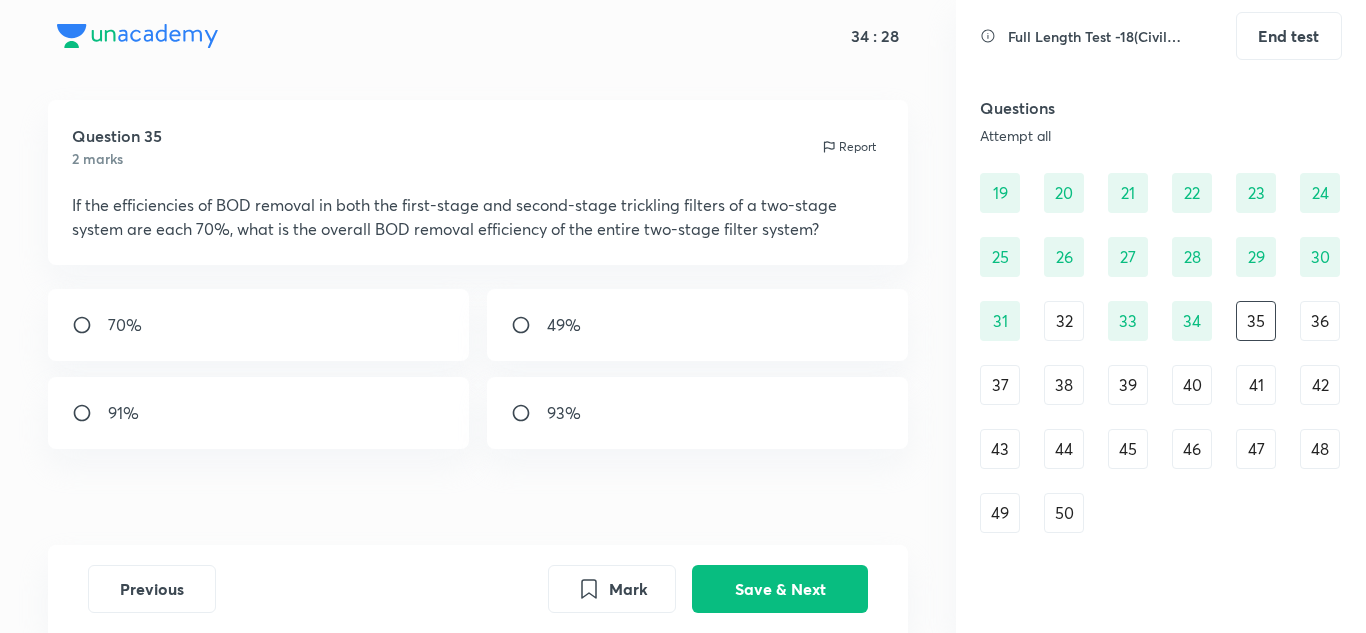 click on "70%" at bounding box center (259, 325) 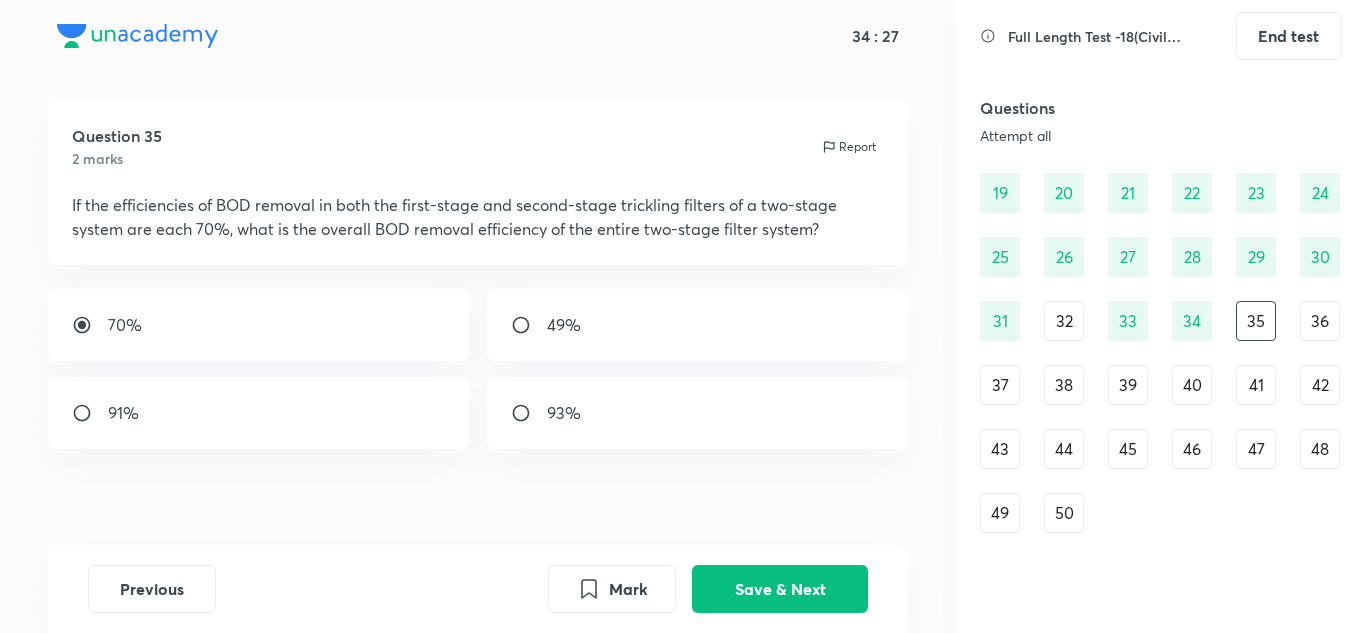 click on "91%" at bounding box center (259, 413) 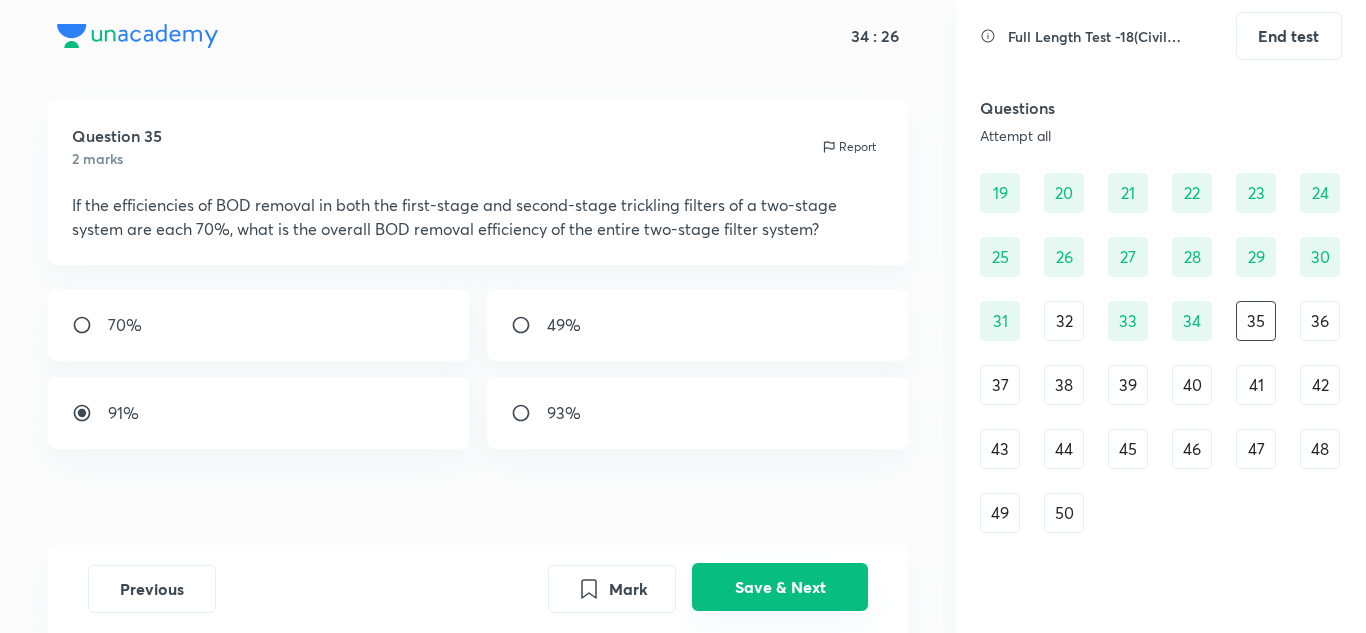 click on "Save & Next" at bounding box center [780, 587] 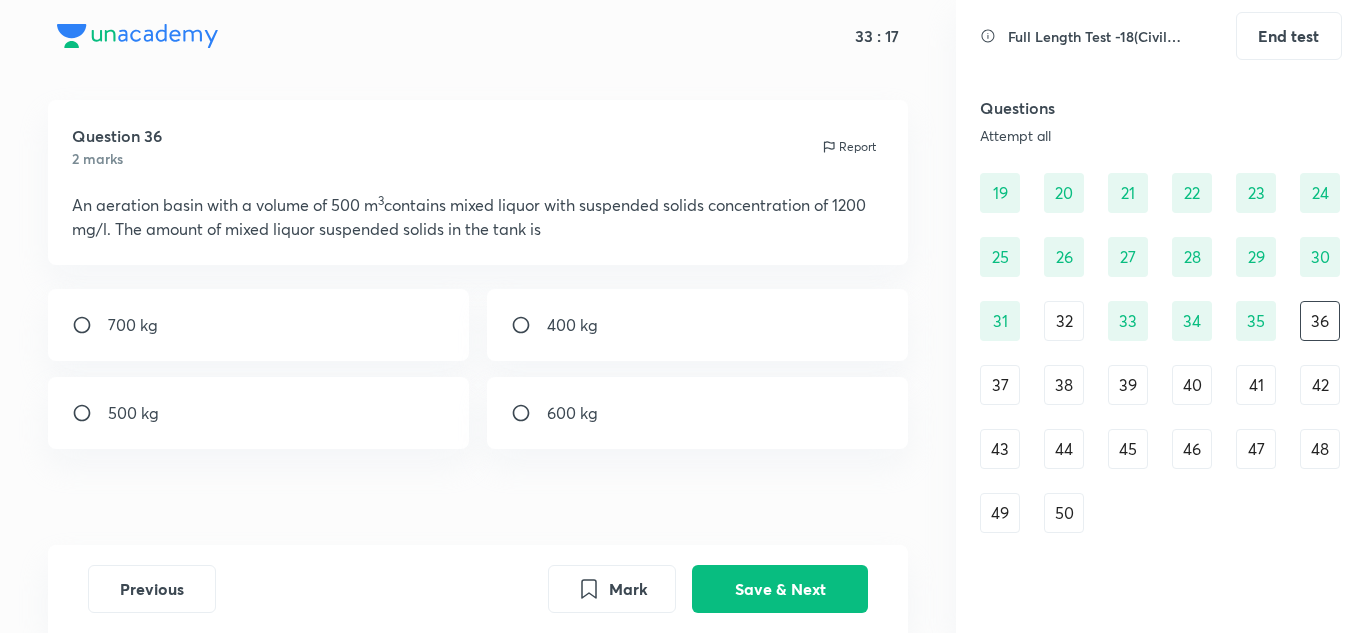 click on "600 kg" at bounding box center (572, 413) 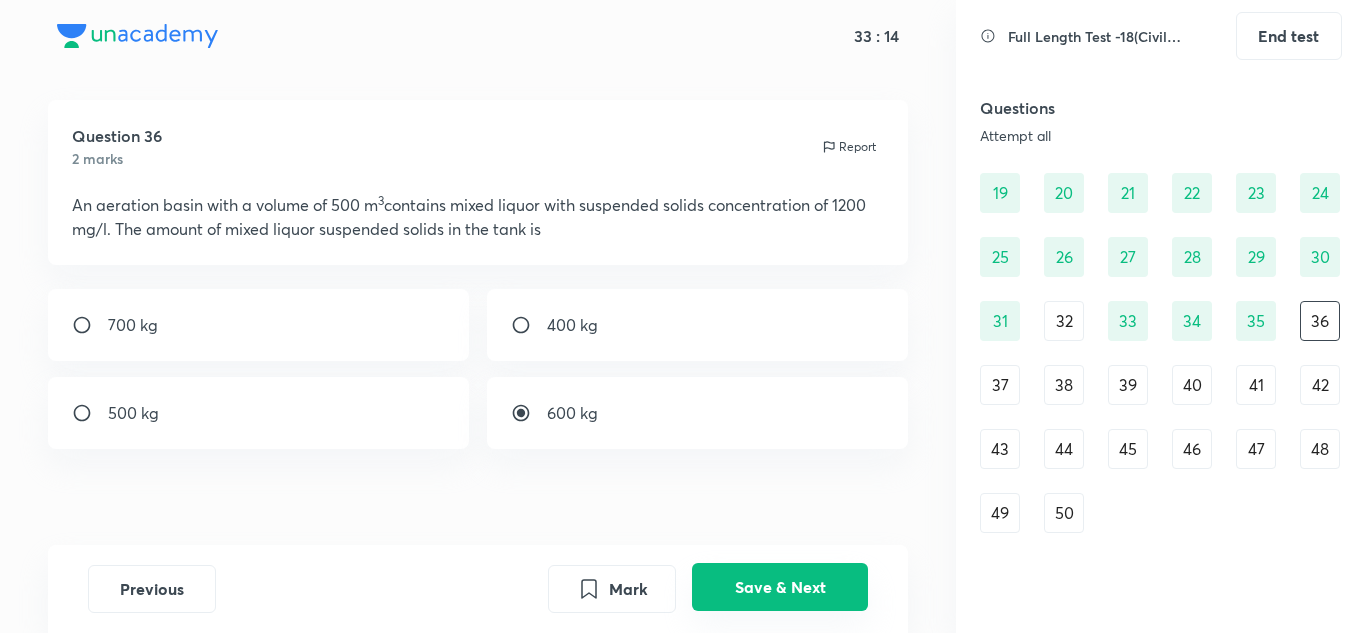 click on "Save & Next" at bounding box center [780, 587] 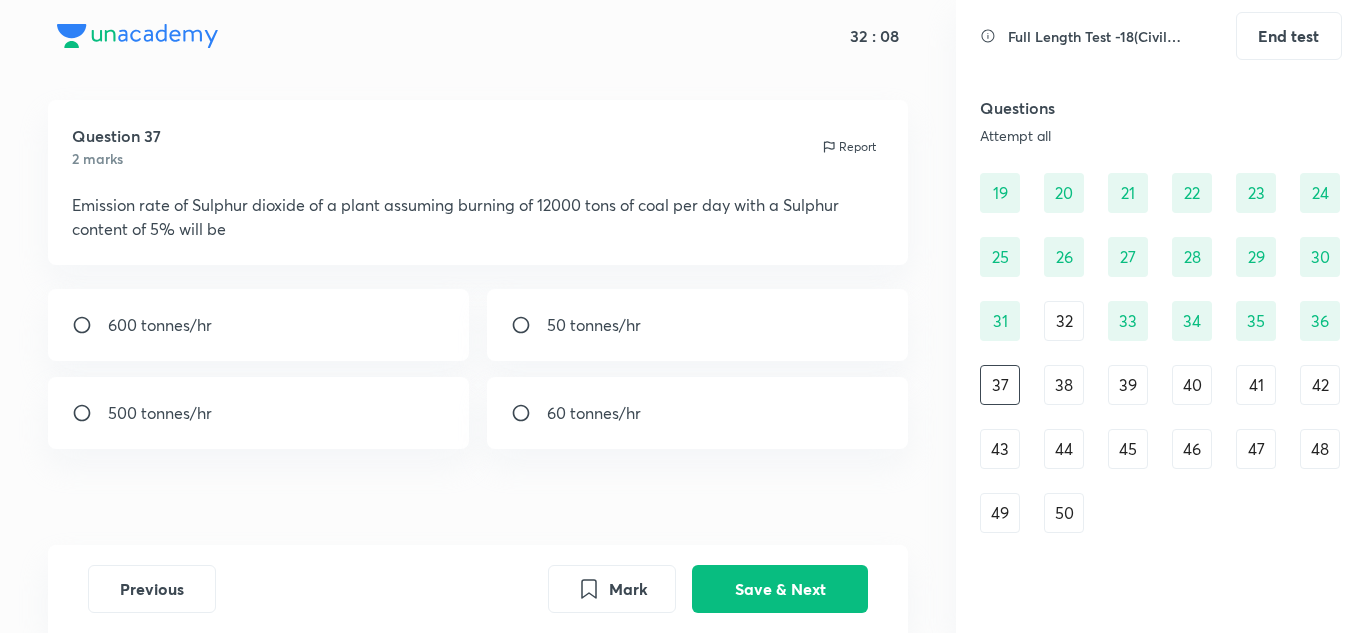 click on "600 tonnes/hr" at bounding box center (259, 325) 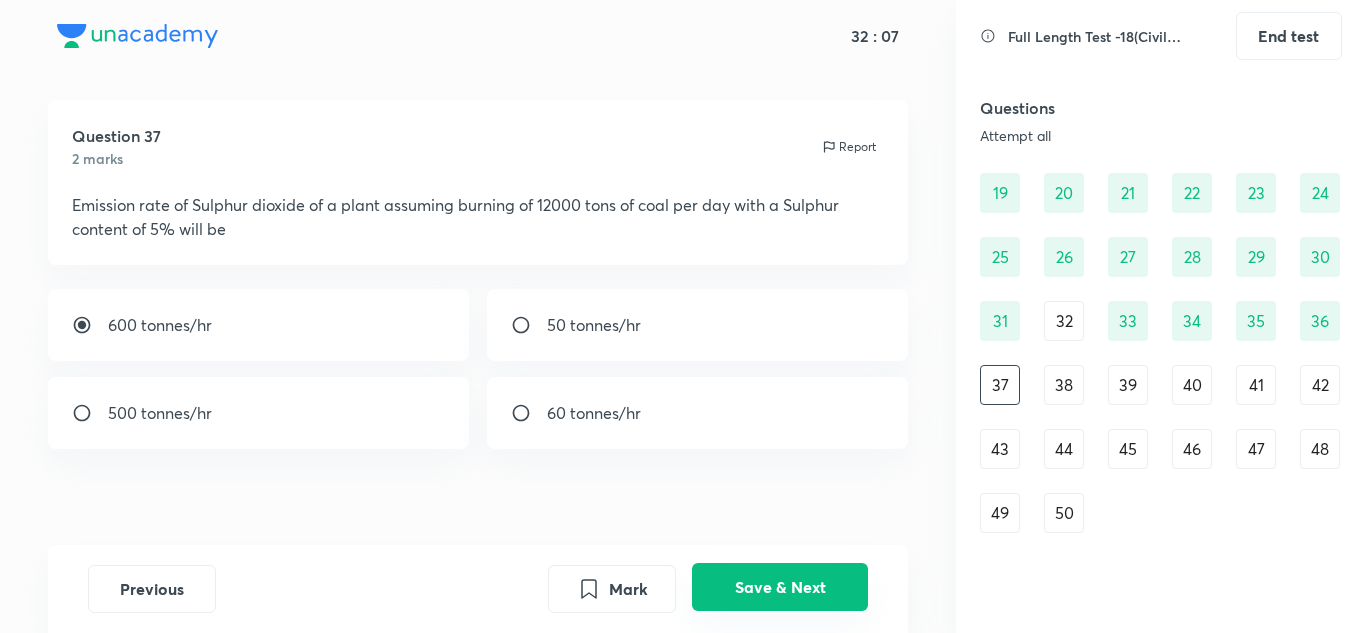 click on "Save & Next" at bounding box center (780, 587) 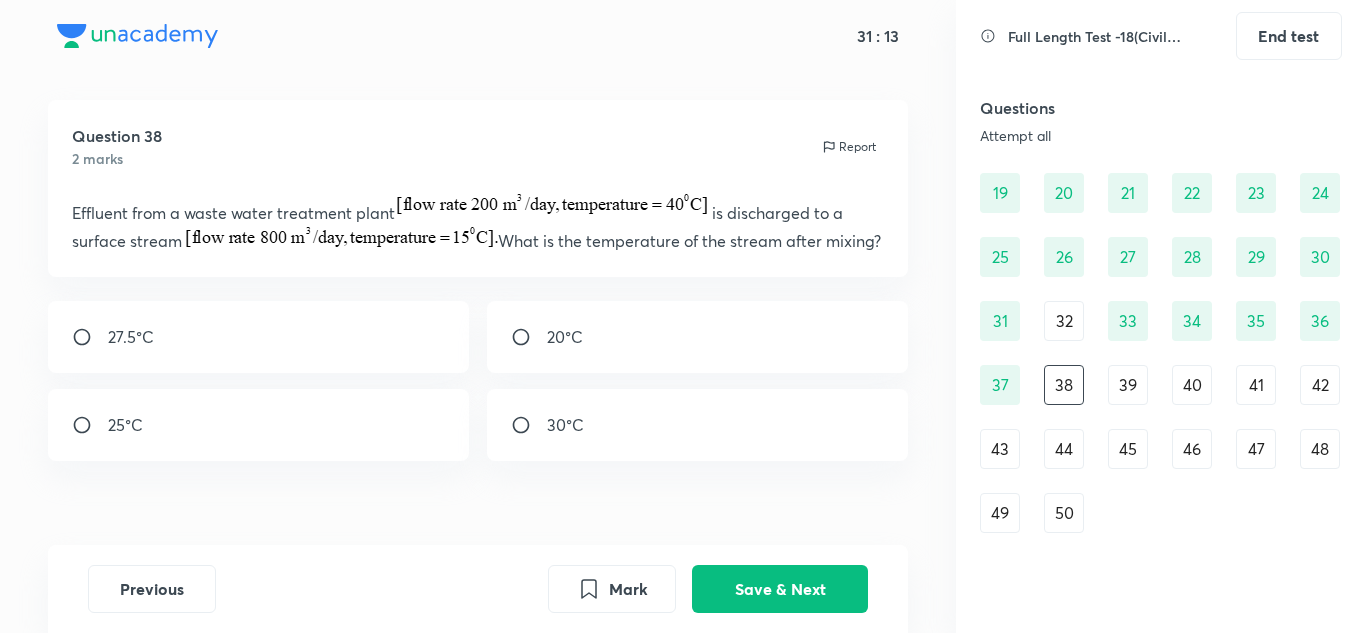 click at bounding box center [529, 337] 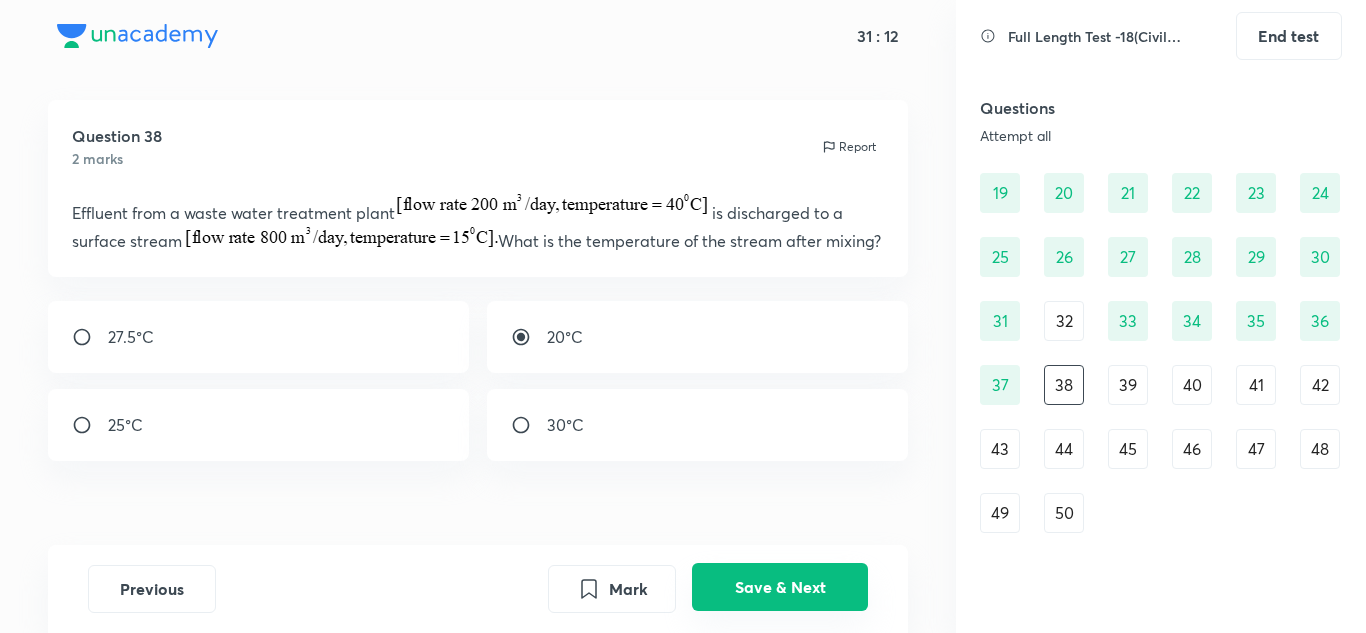 click on "Save & Next" at bounding box center (780, 587) 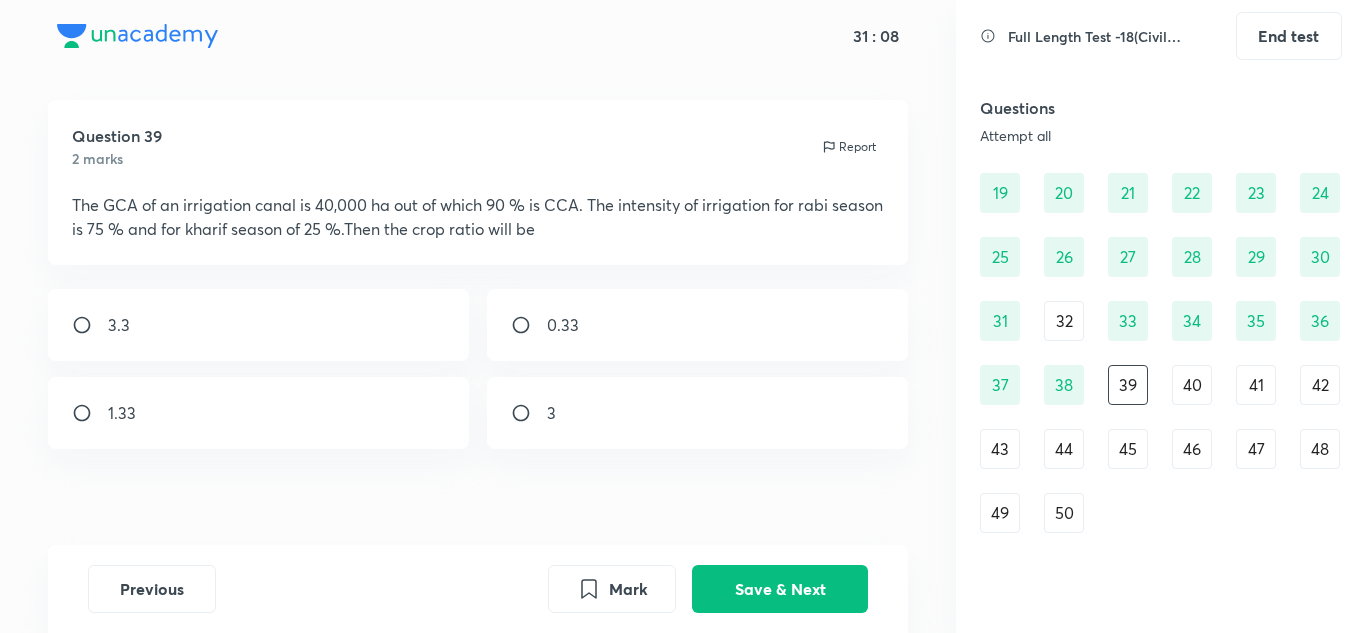 click on "32" at bounding box center (1064, 321) 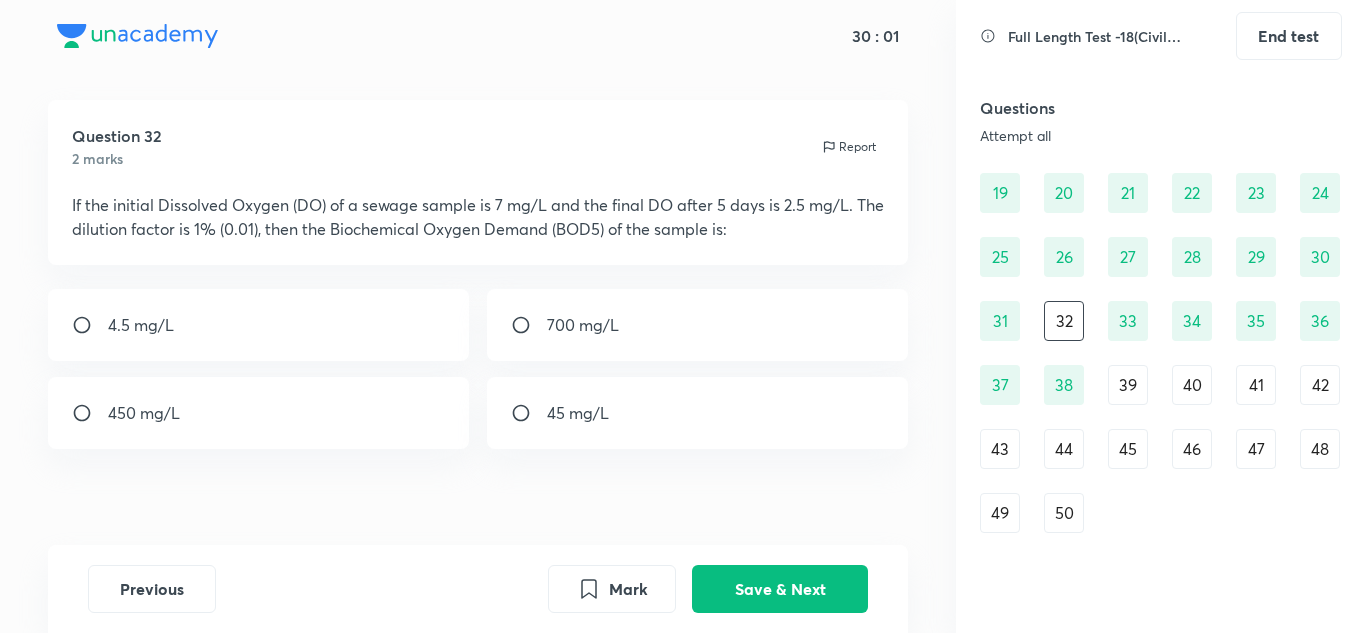 click on "450 mg/L" at bounding box center [144, 413] 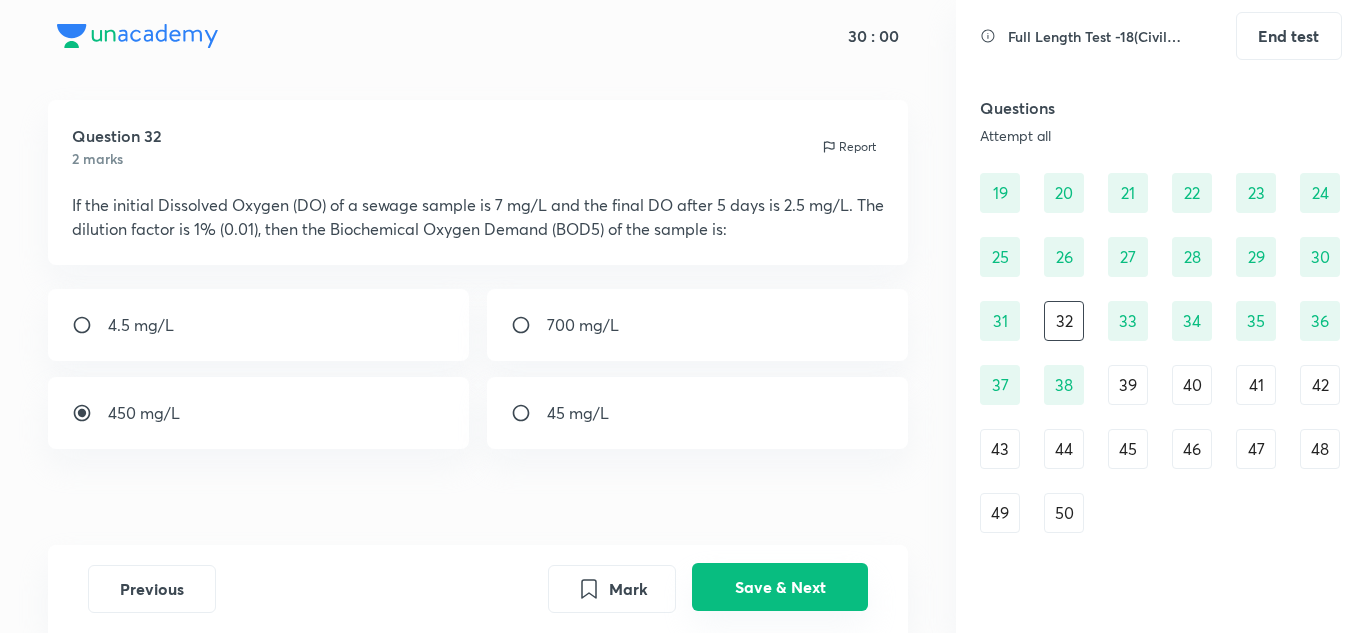 click on "Save & Next" at bounding box center (780, 587) 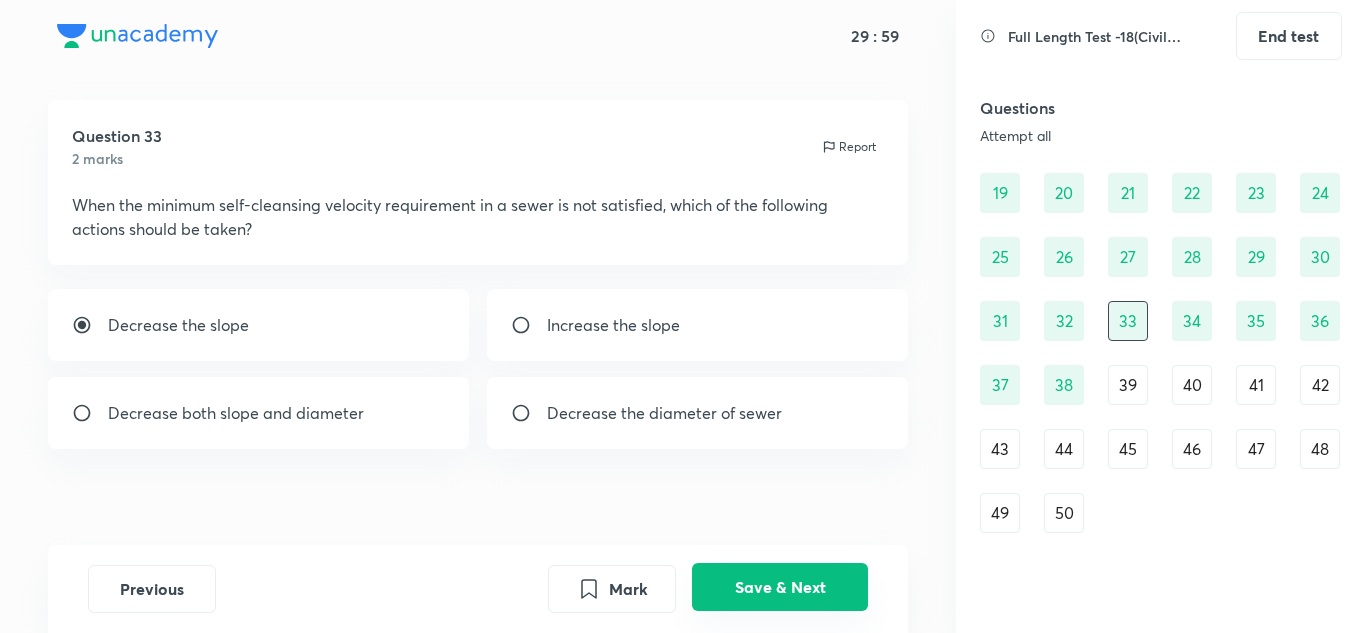 click on "Save & Next" at bounding box center (780, 587) 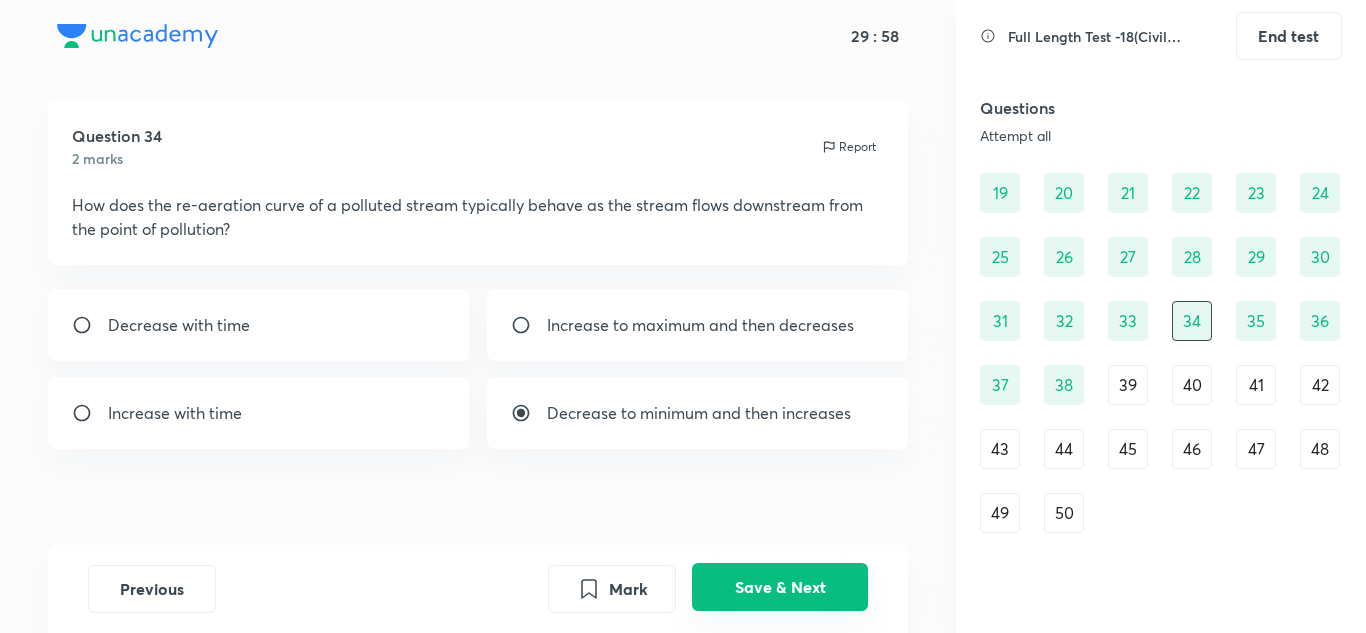 click on "Save & Next" at bounding box center [780, 587] 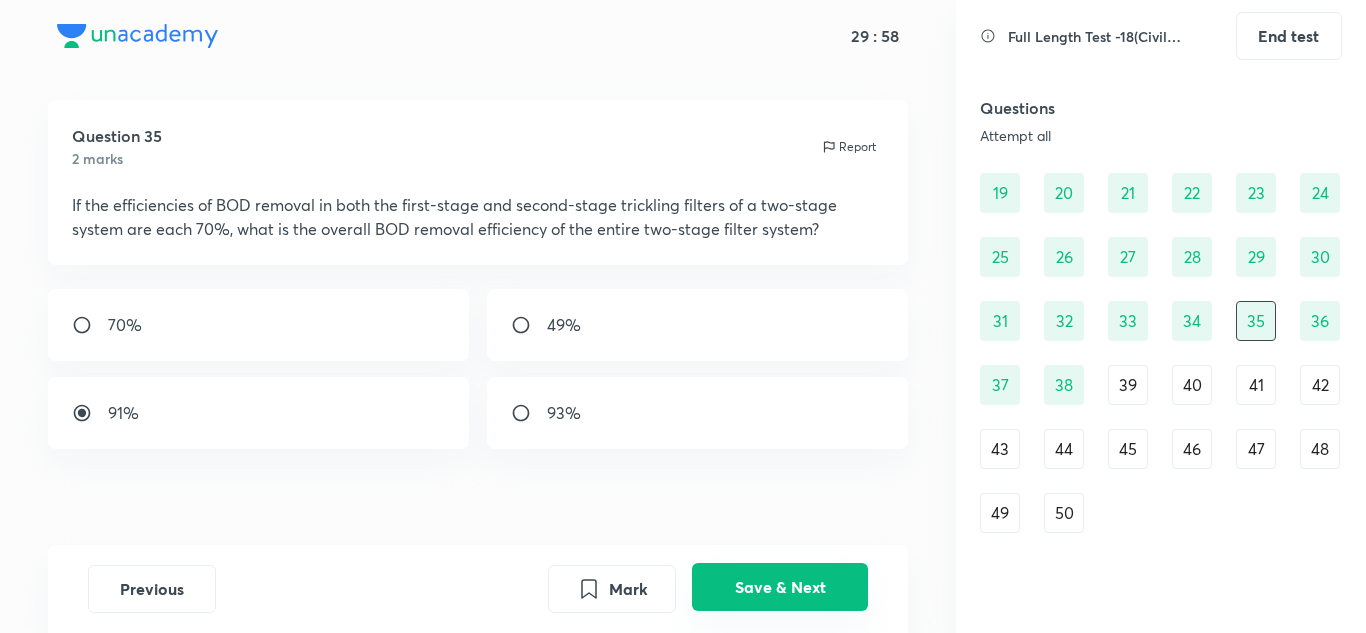 click on "Save & Next" at bounding box center [780, 587] 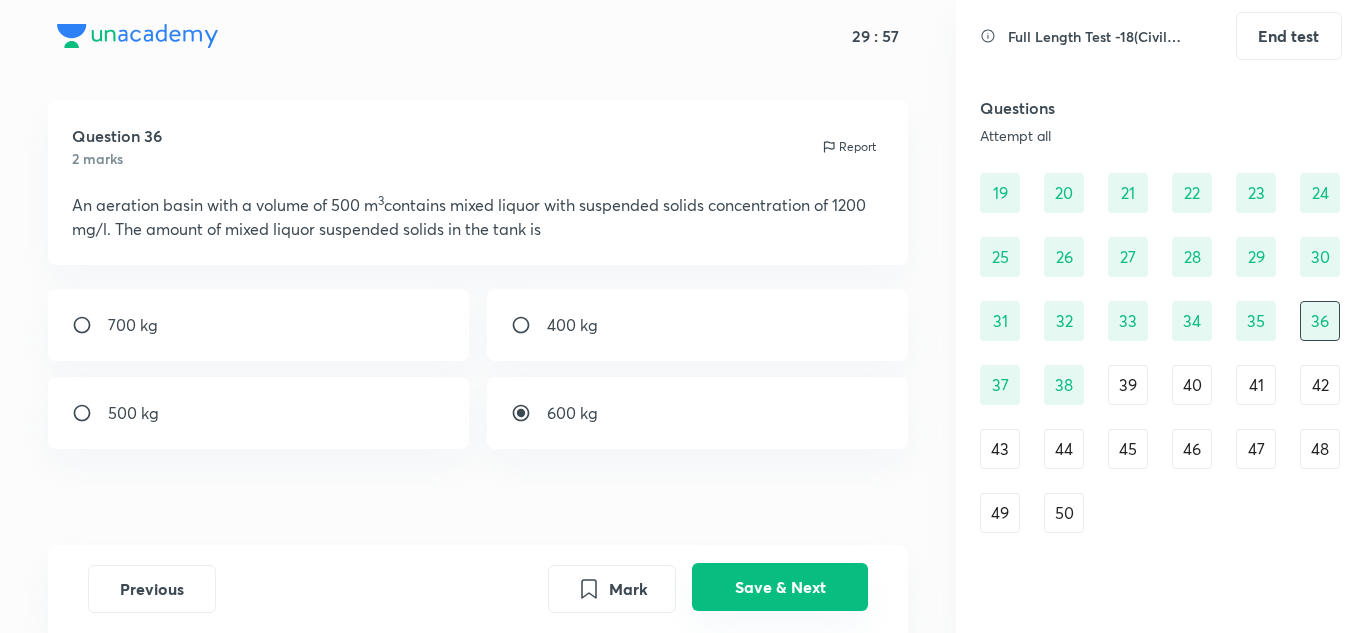 click on "Save & Next" at bounding box center [780, 587] 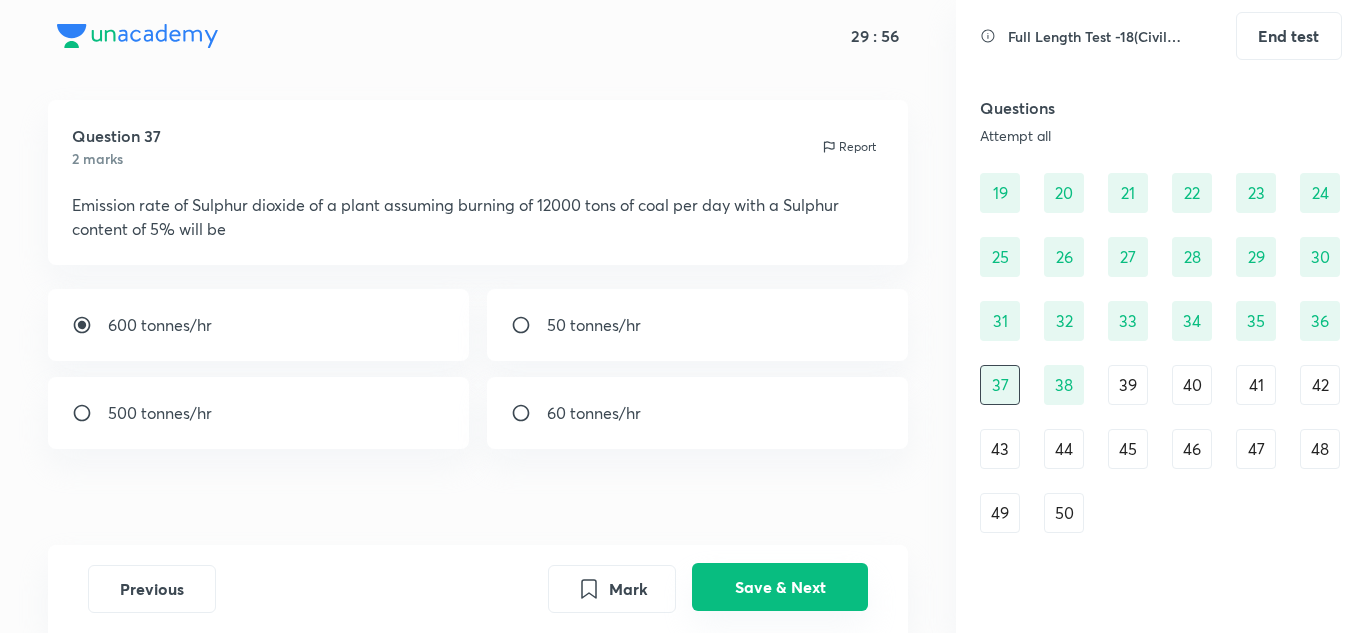 click on "Save & Next" at bounding box center [780, 587] 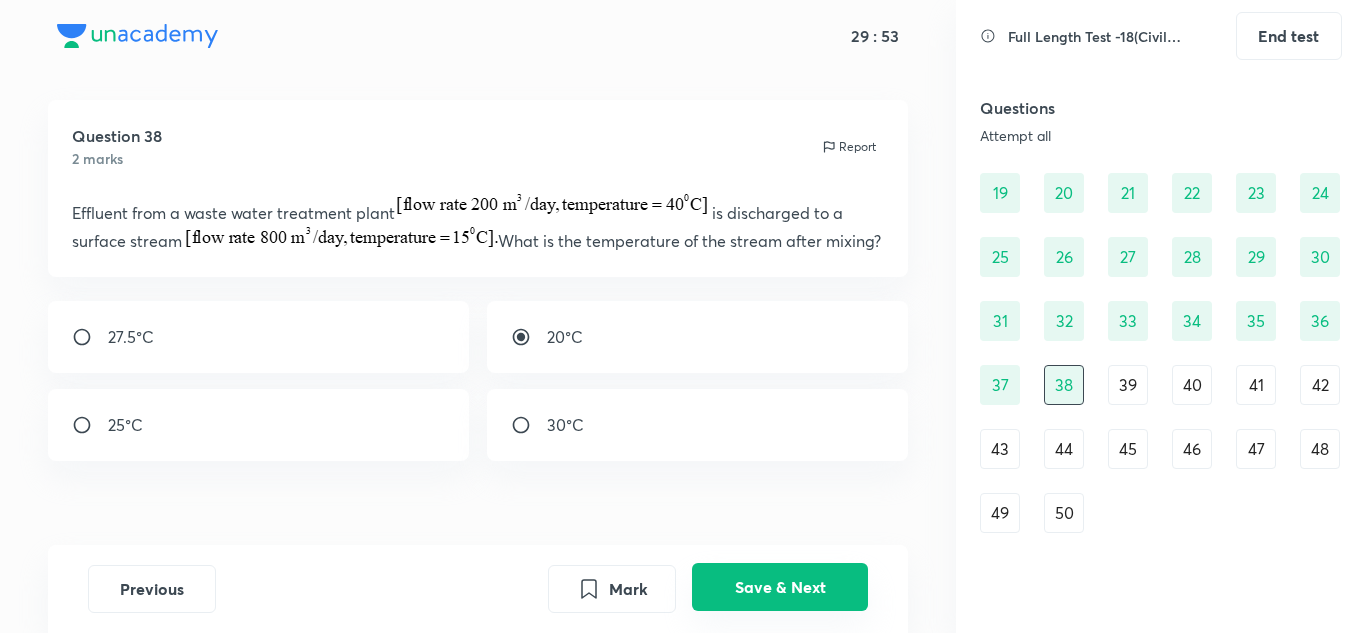 click on "Save & Next" at bounding box center [780, 587] 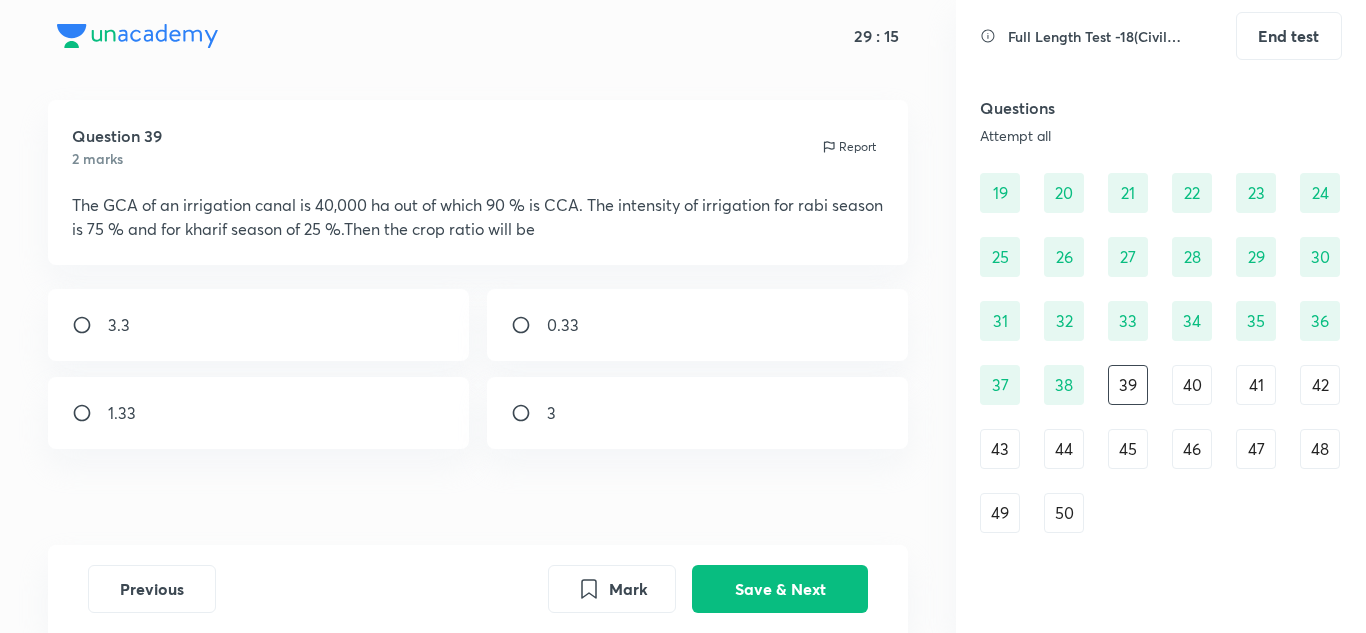 click on "0.33" at bounding box center (563, 325) 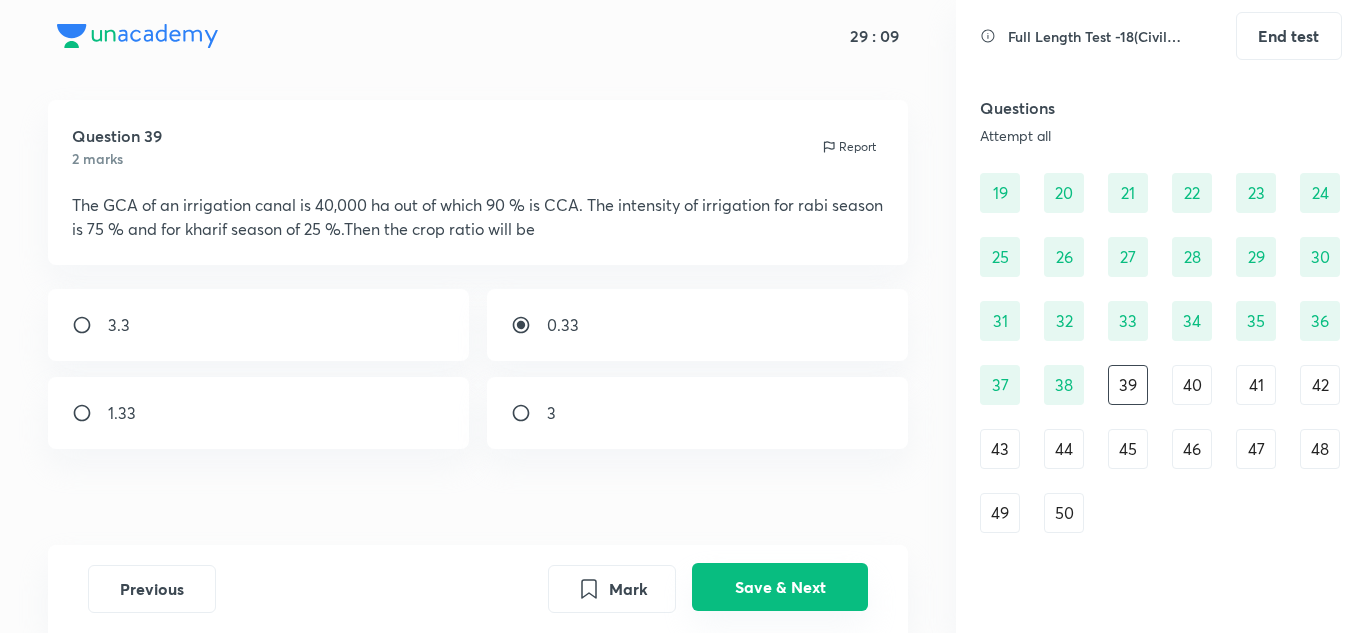 click on "Save & Next" at bounding box center [780, 587] 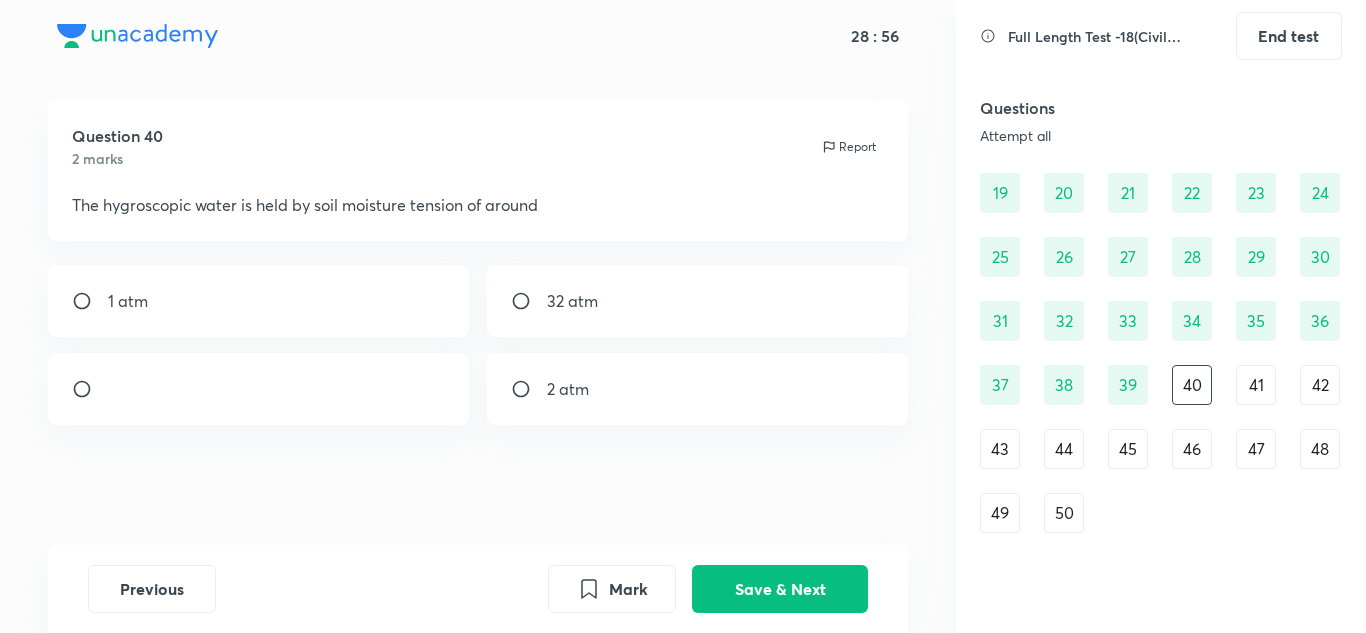 click on "32 atm" at bounding box center [572, 301] 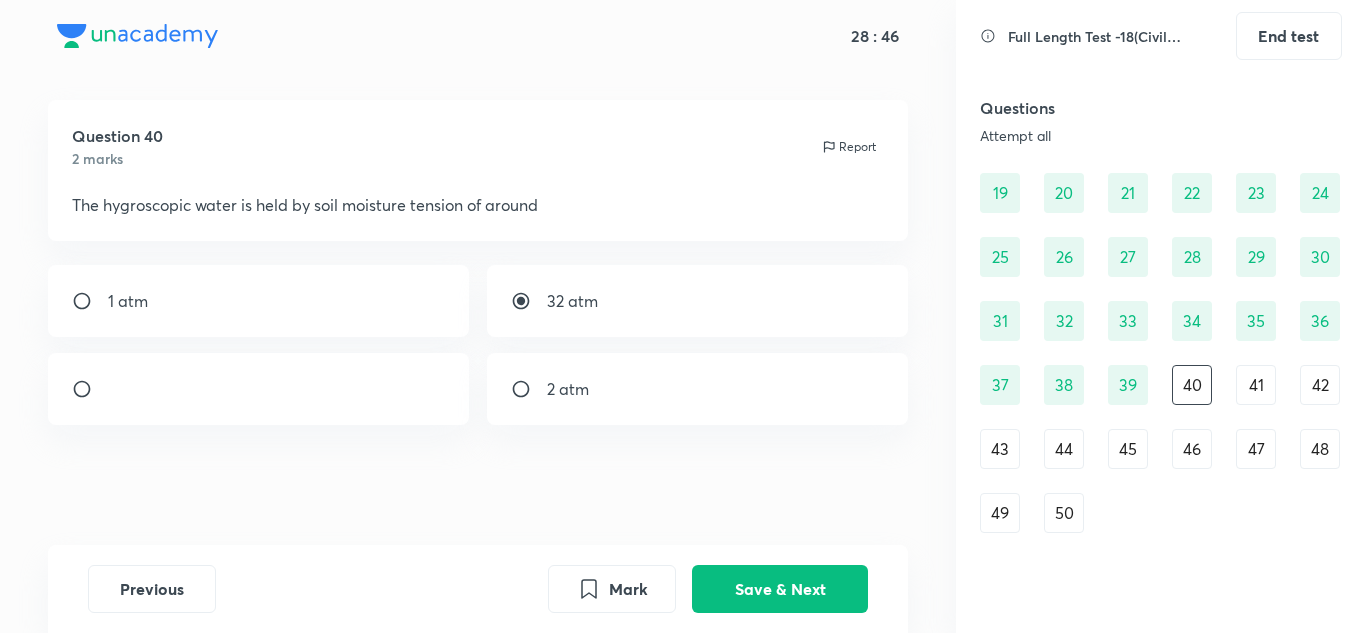 click on "1 atm" at bounding box center (259, 301) 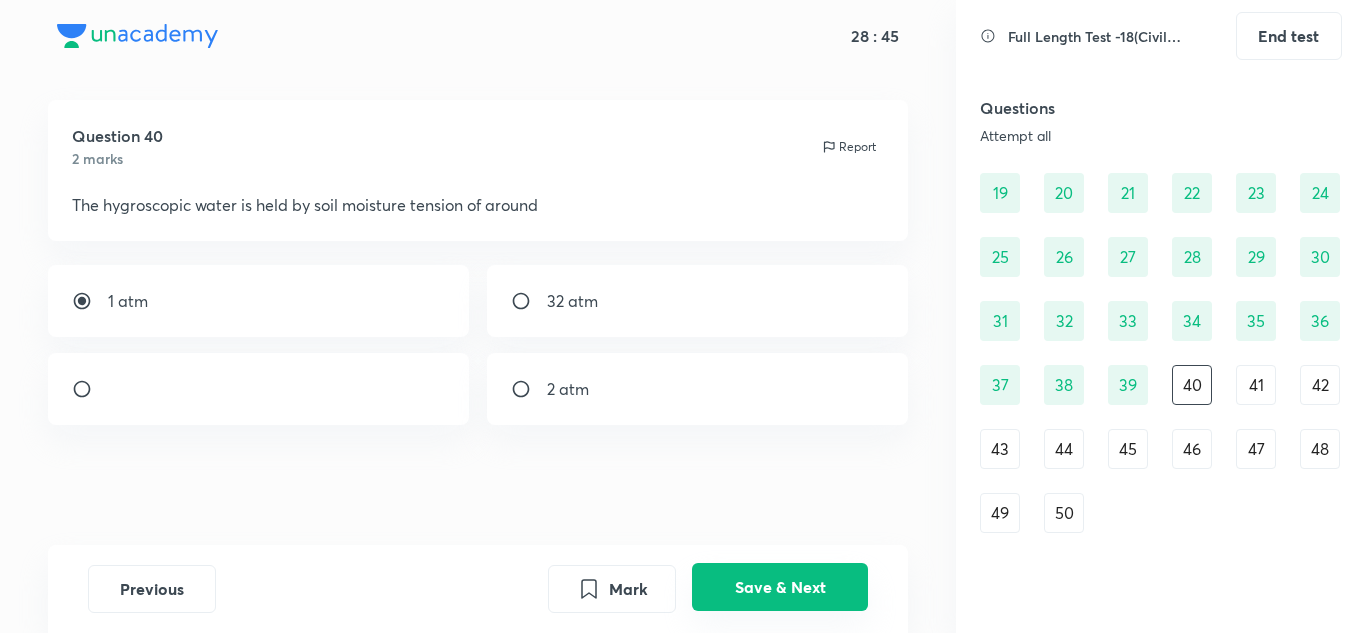 click on "Save & Next" at bounding box center [780, 587] 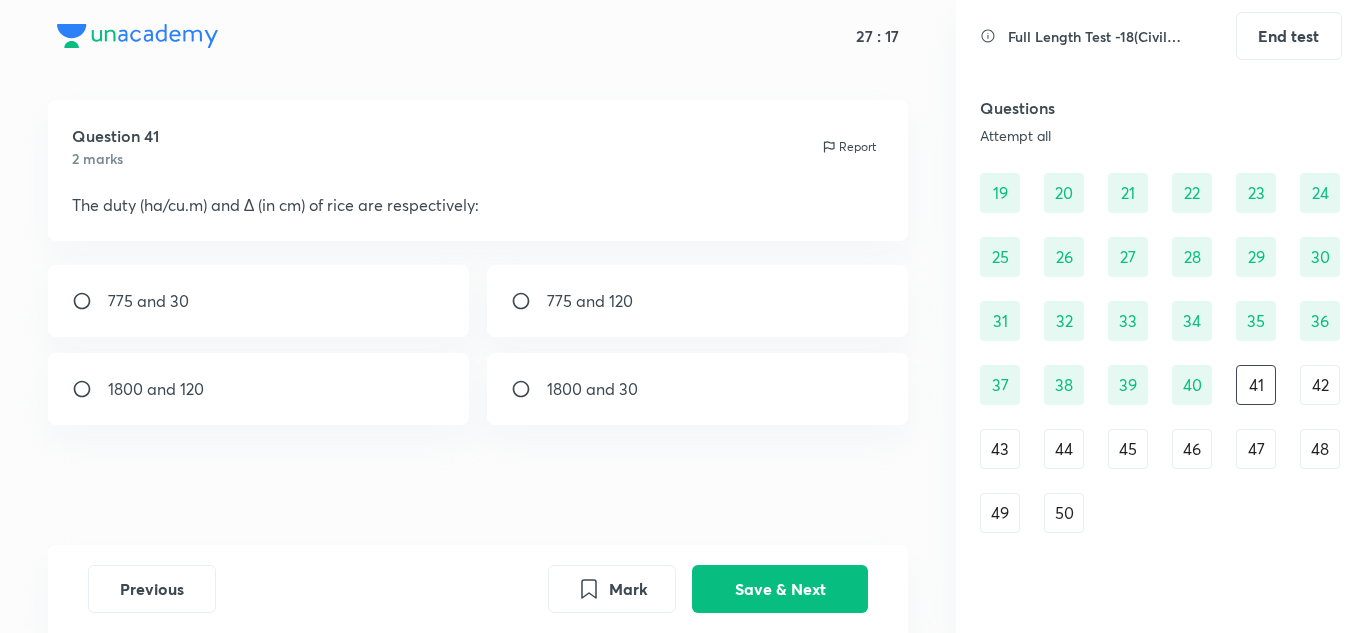 click on "775 and 120" at bounding box center (698, 301) 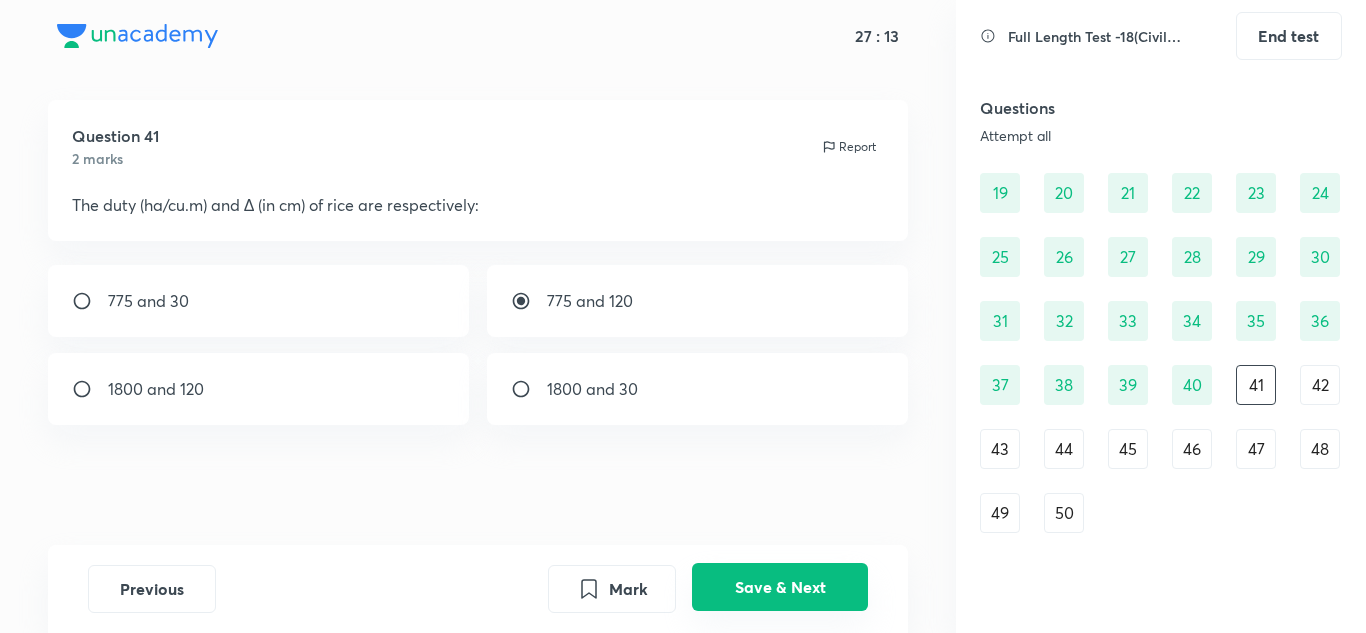 click on "Save & Next" at bounding box center (780, 587) 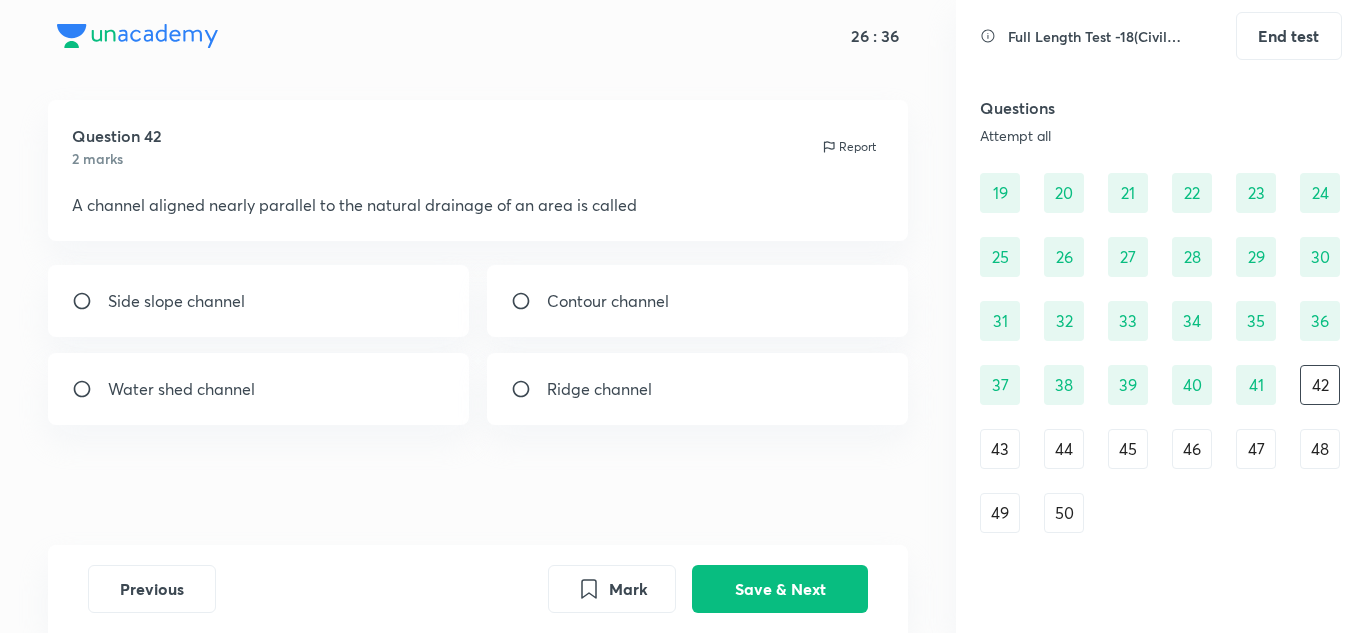 click on "Contour channel" at bounding box center [608, 301] 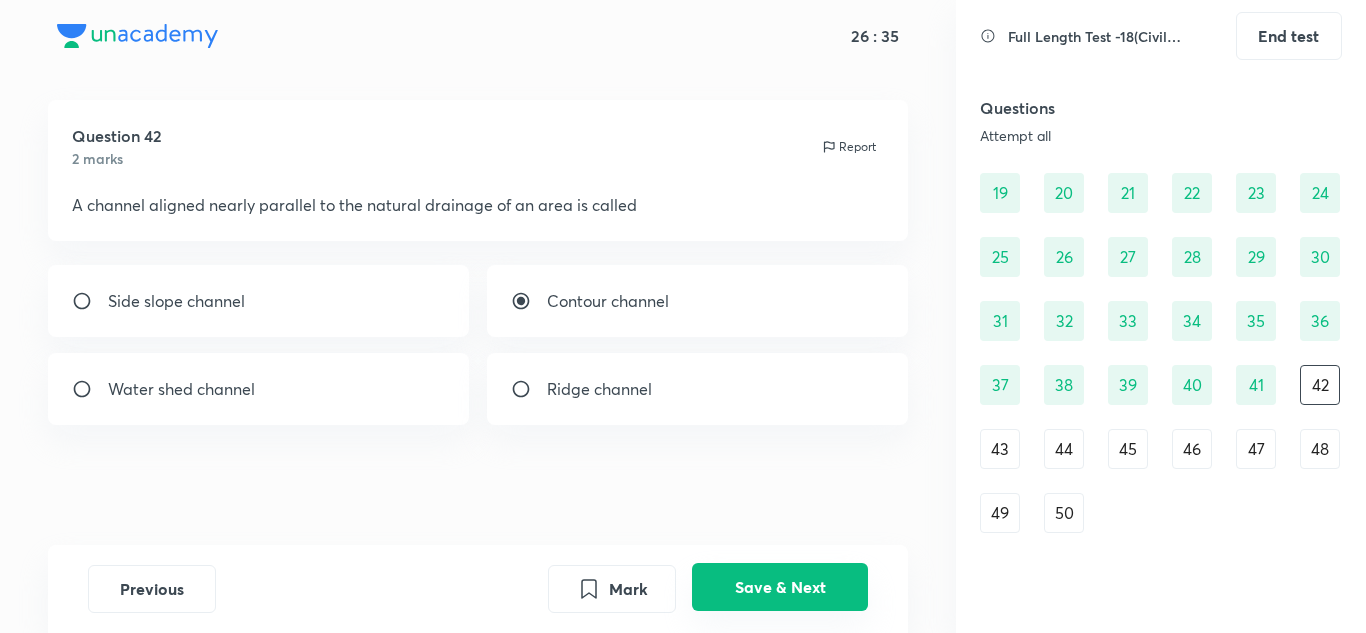 click on "Save & Next" at bounding box center [780, 587] 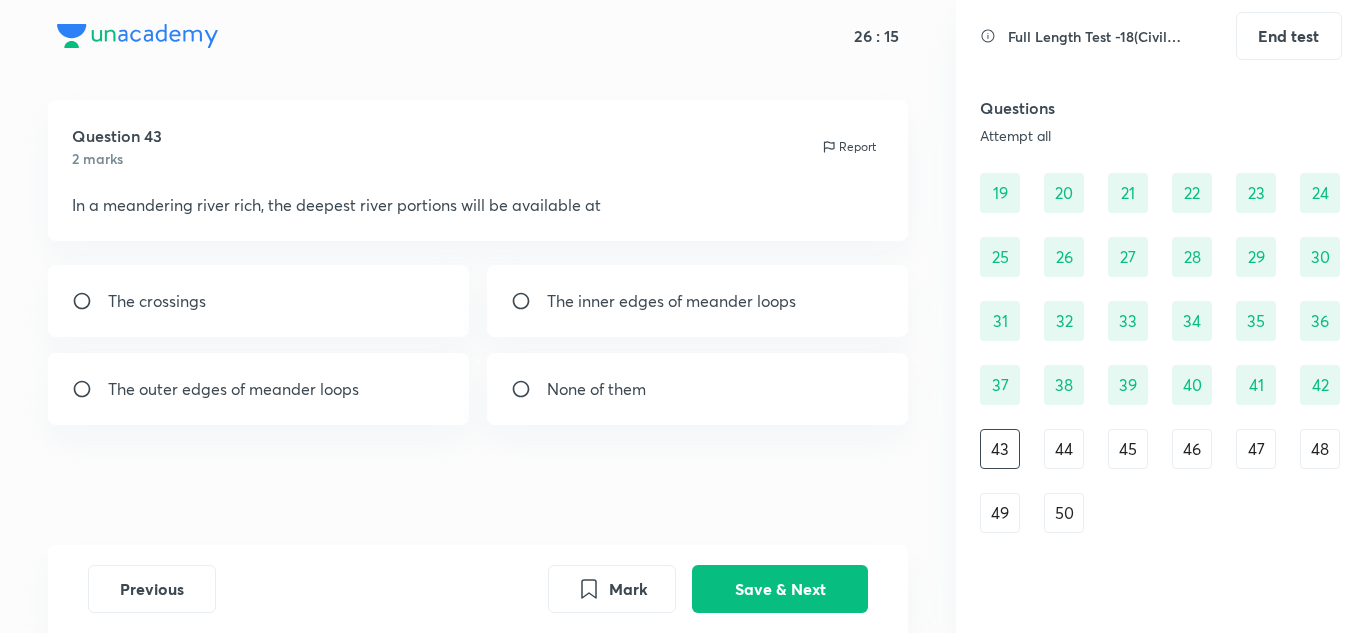 click on "The inner edges of meander loops" at bounding box center [671, 301] 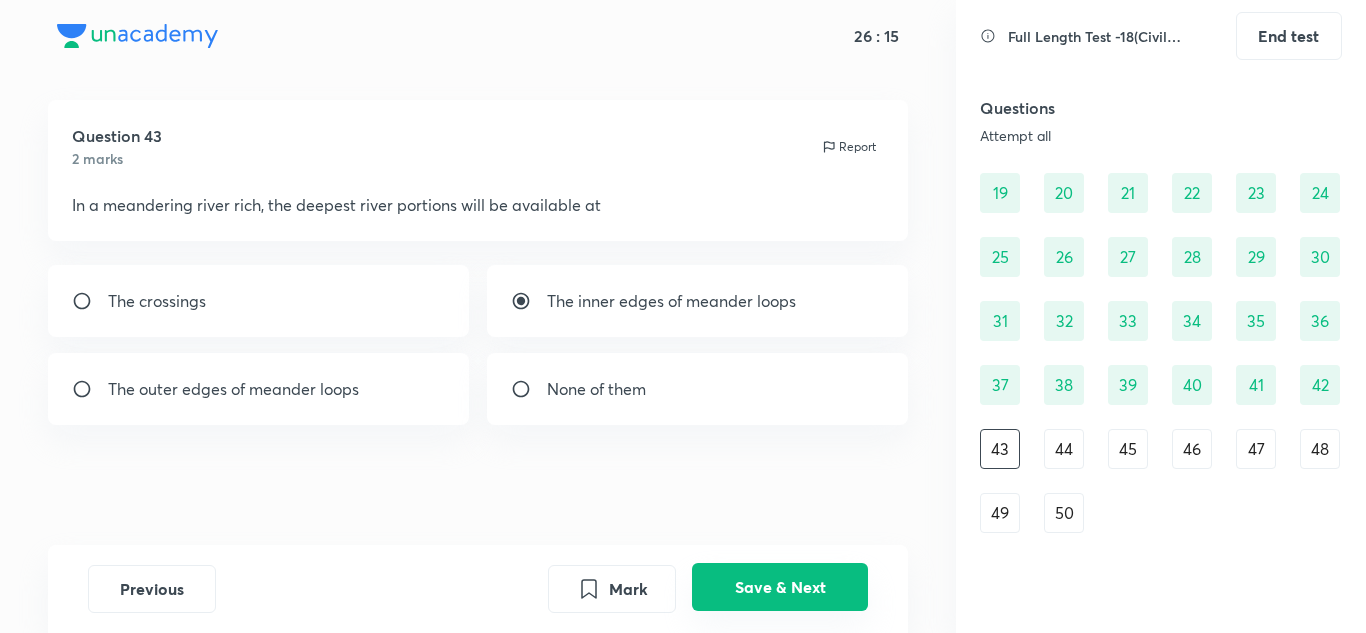 click on "Save & Next" at bounding box center (780, 587) 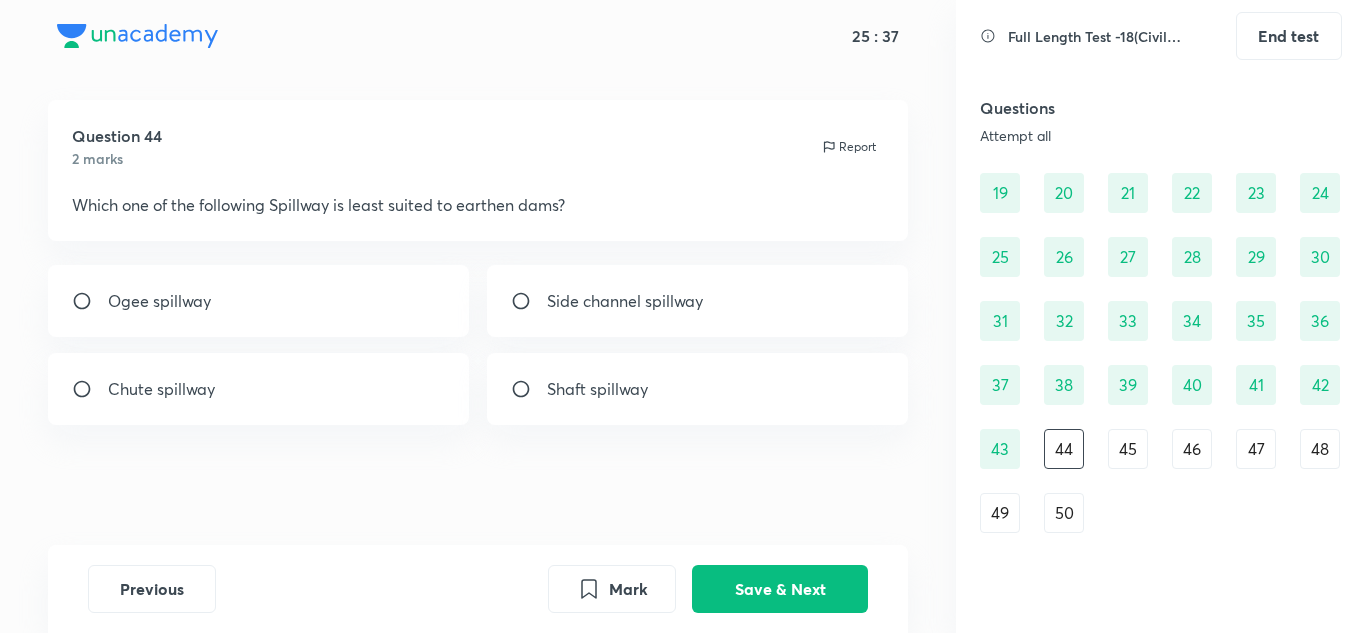 click on "Ogee spillway" at bounding box center (259, 301) 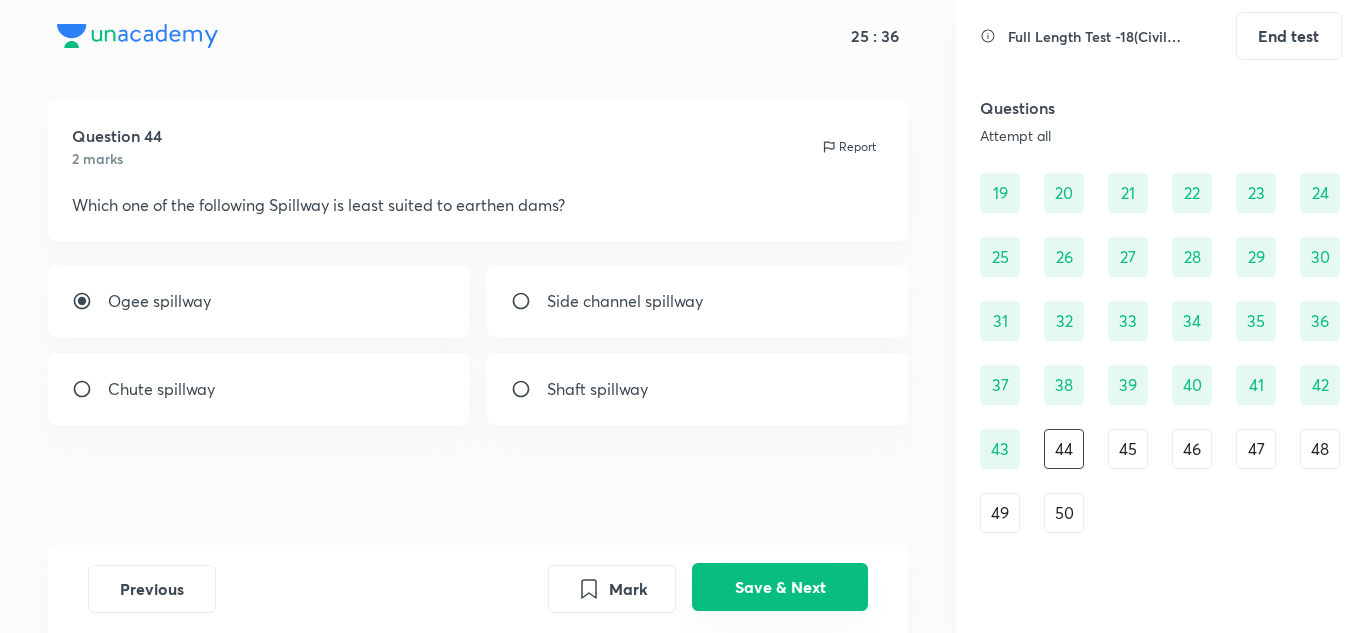 click on "Save & Next" at bounding box center [780, 587] 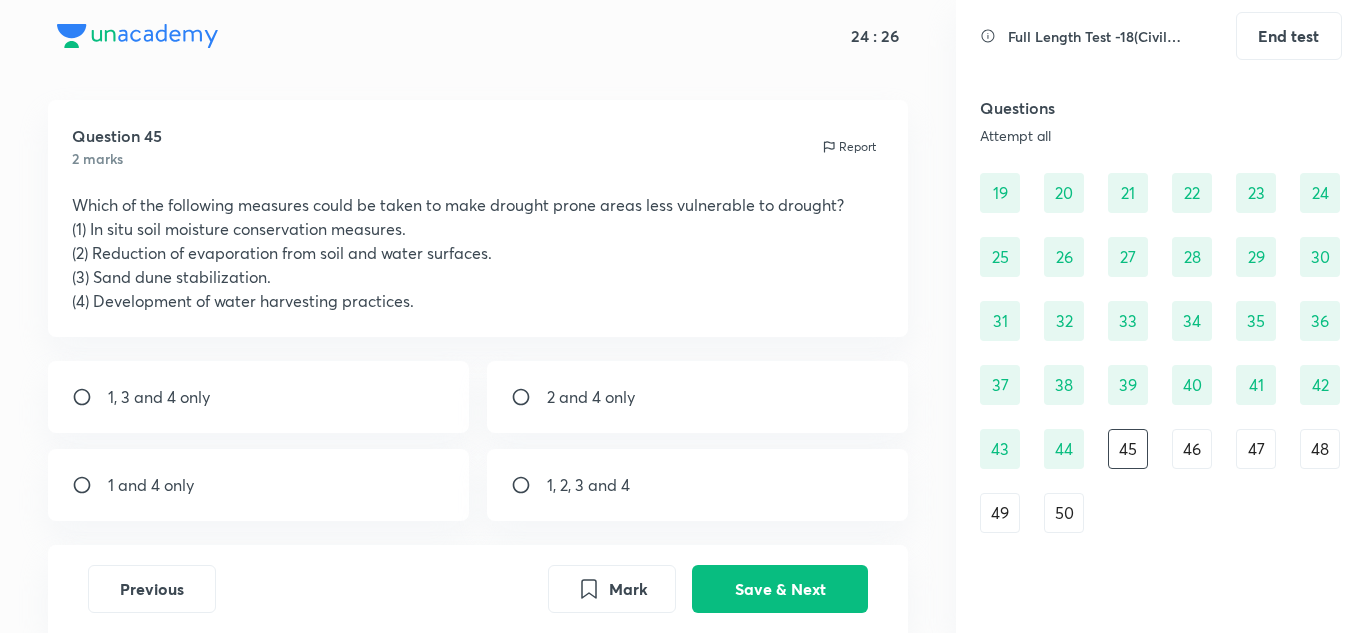 click on "1, 2, 3 and 4" at bounding box center (698, 485) 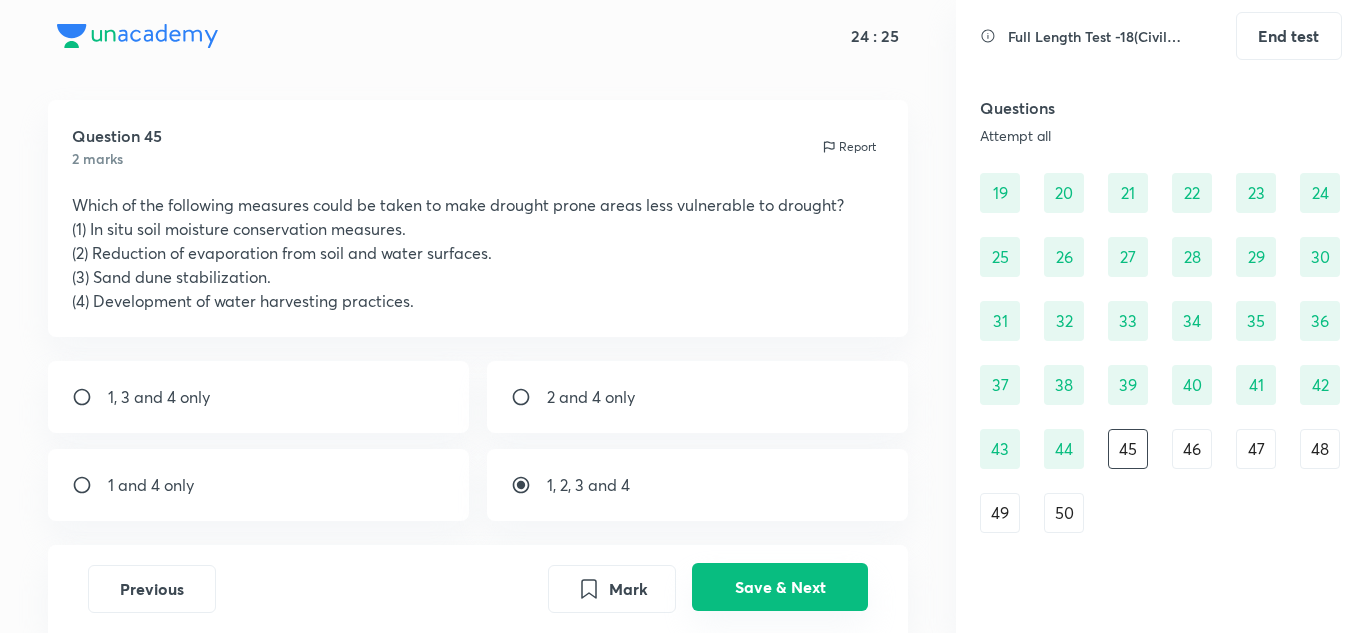 click on "Save & Next" at bounding box center (780, 587) 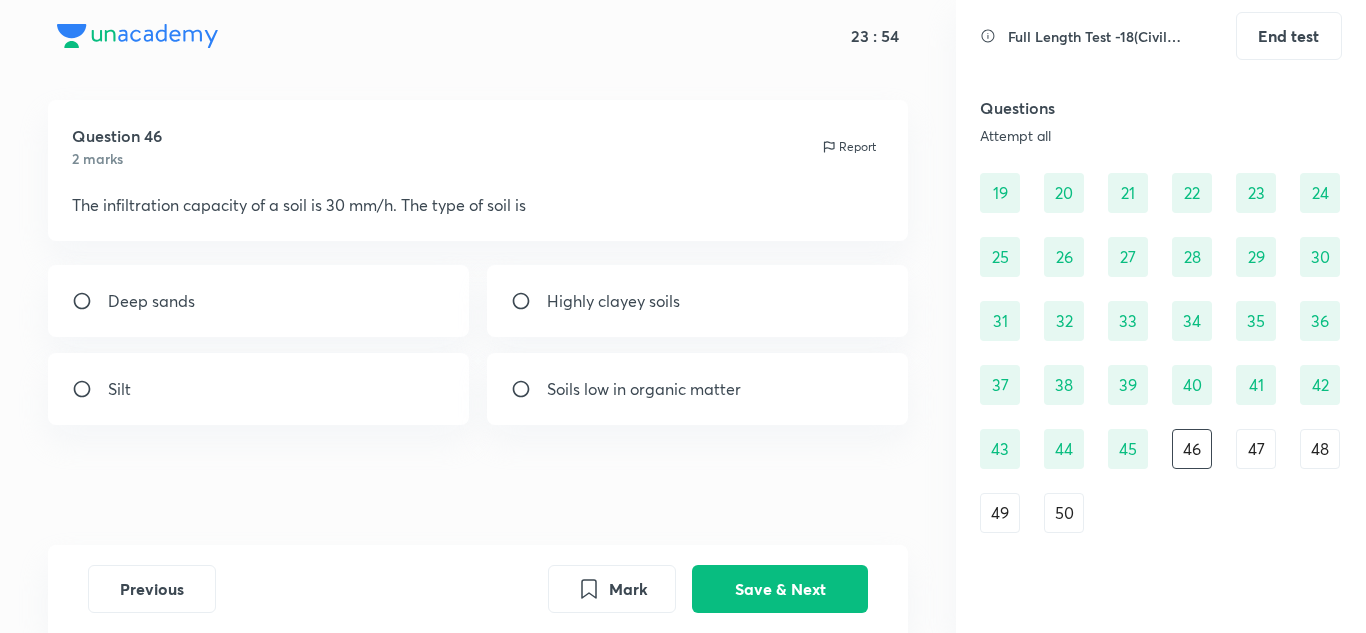 click on "Highly clayey soils" at bounding box center [698, 301] 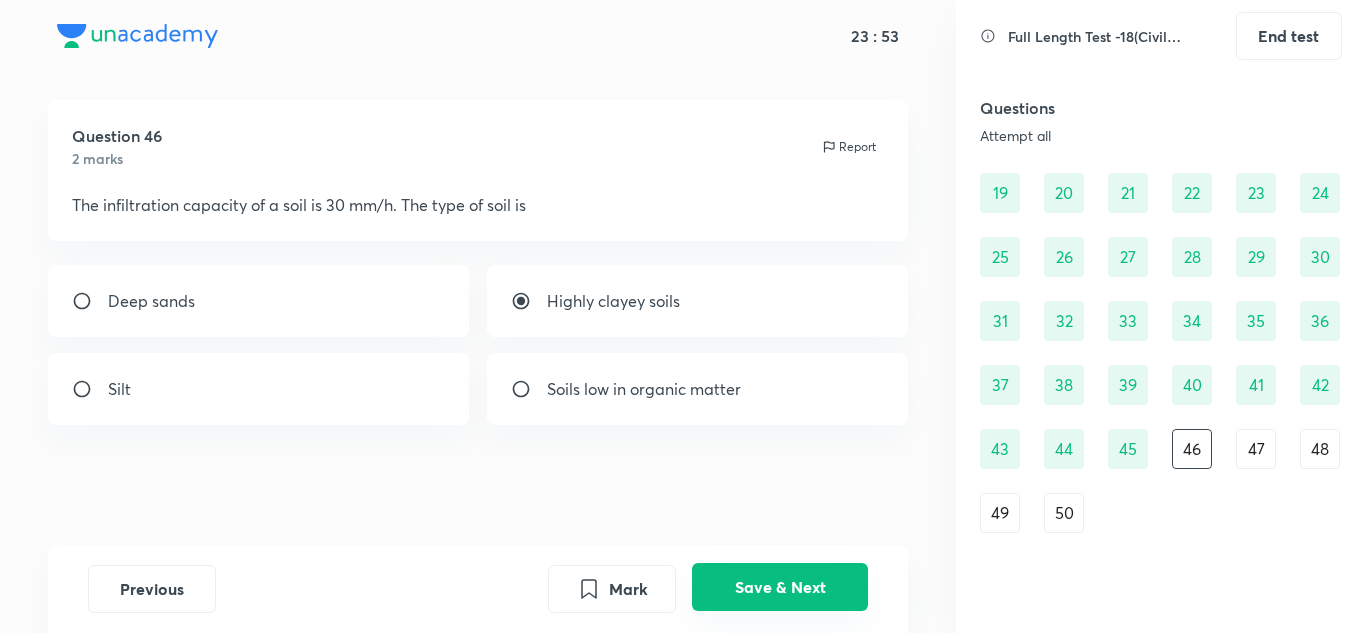 click on "Save & Next" at bounding box center [780, 587] 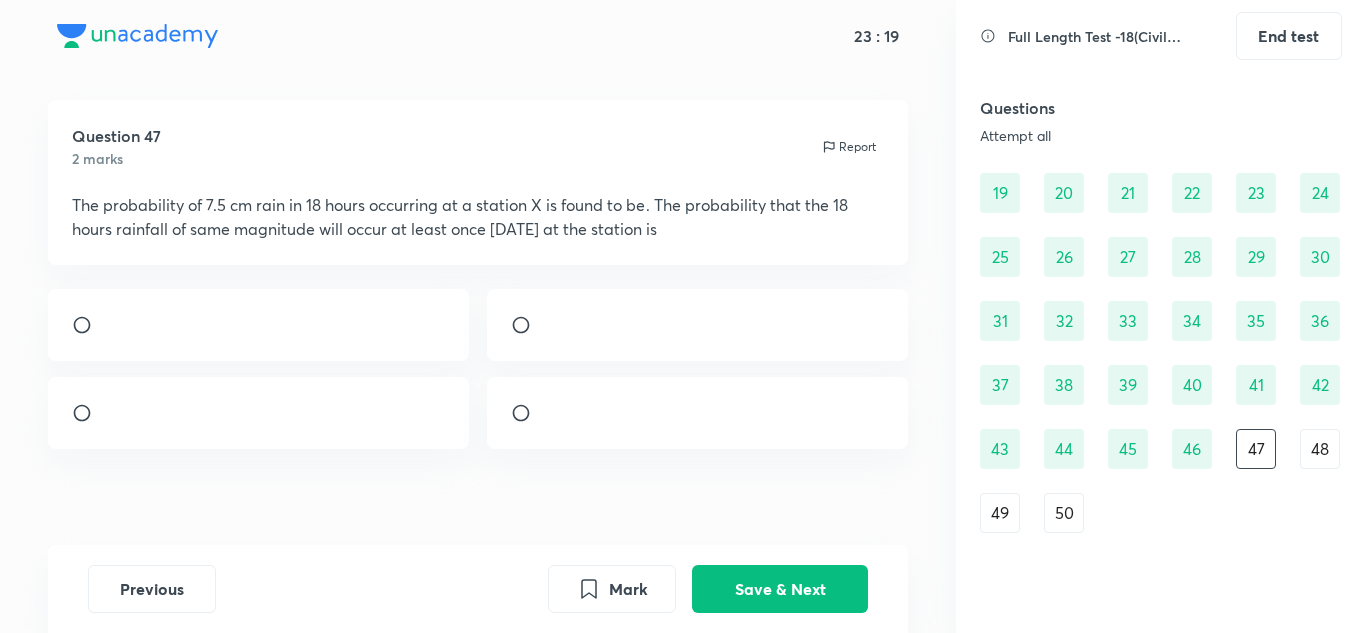 click at bounding box center (547, 330) 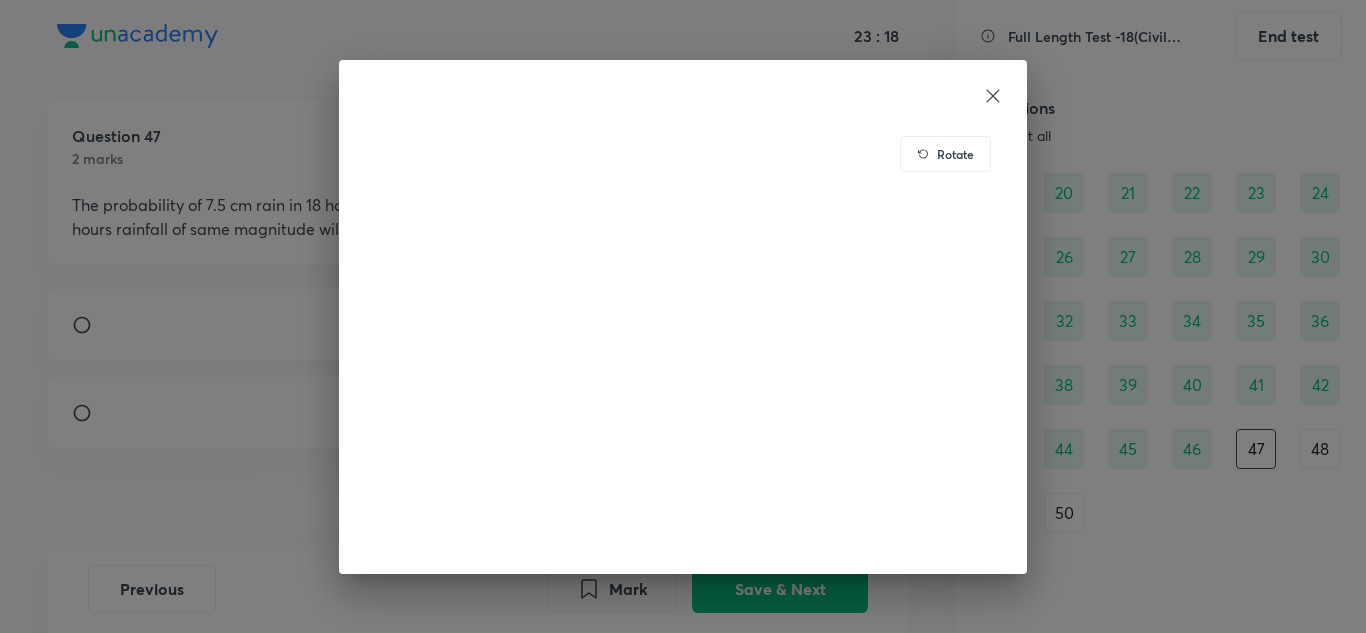 click on "Rotate" at bounding box center [683, 316] 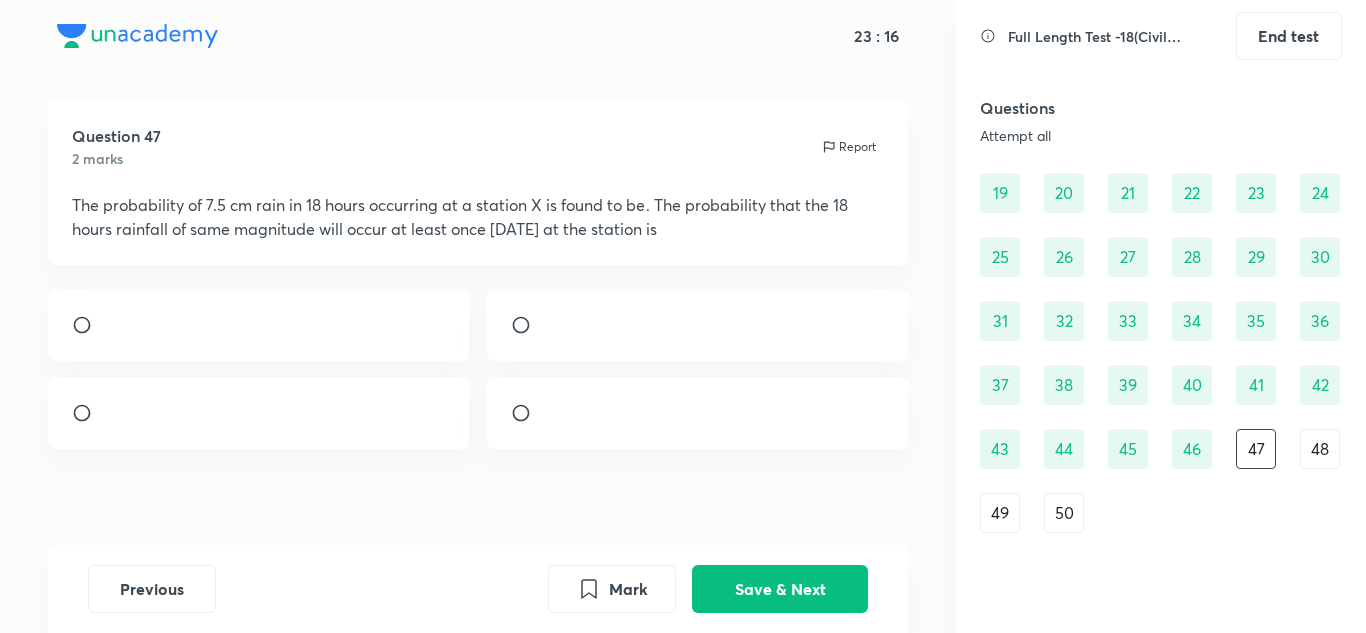 click at bounding box center (529, 325) 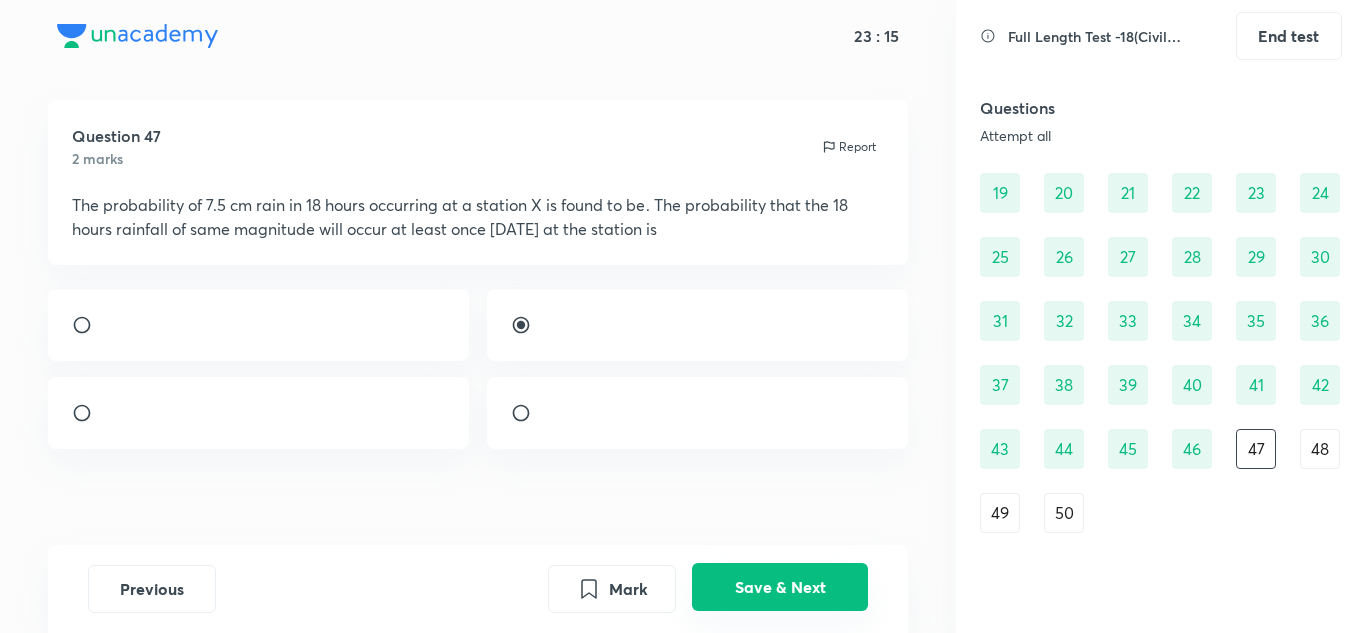 click on "Save & Next" at bounding box center (780, 587) 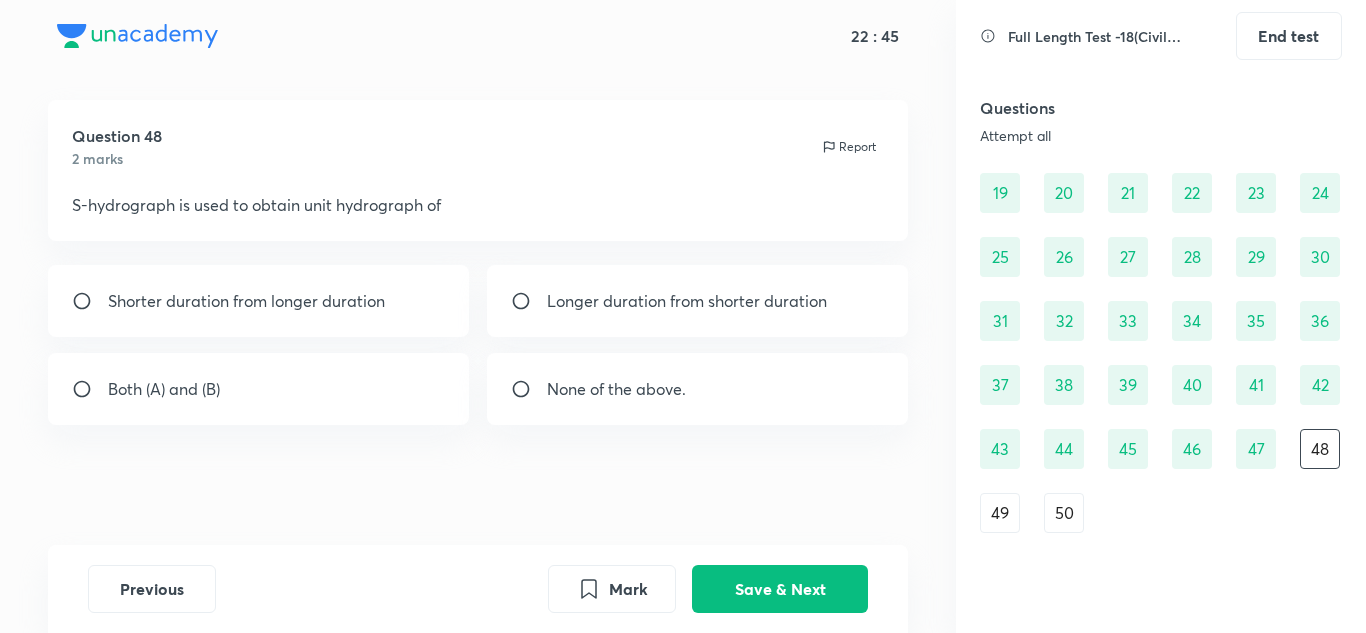 click on "Both (A) and (B)" at bounding box center (259, 389) 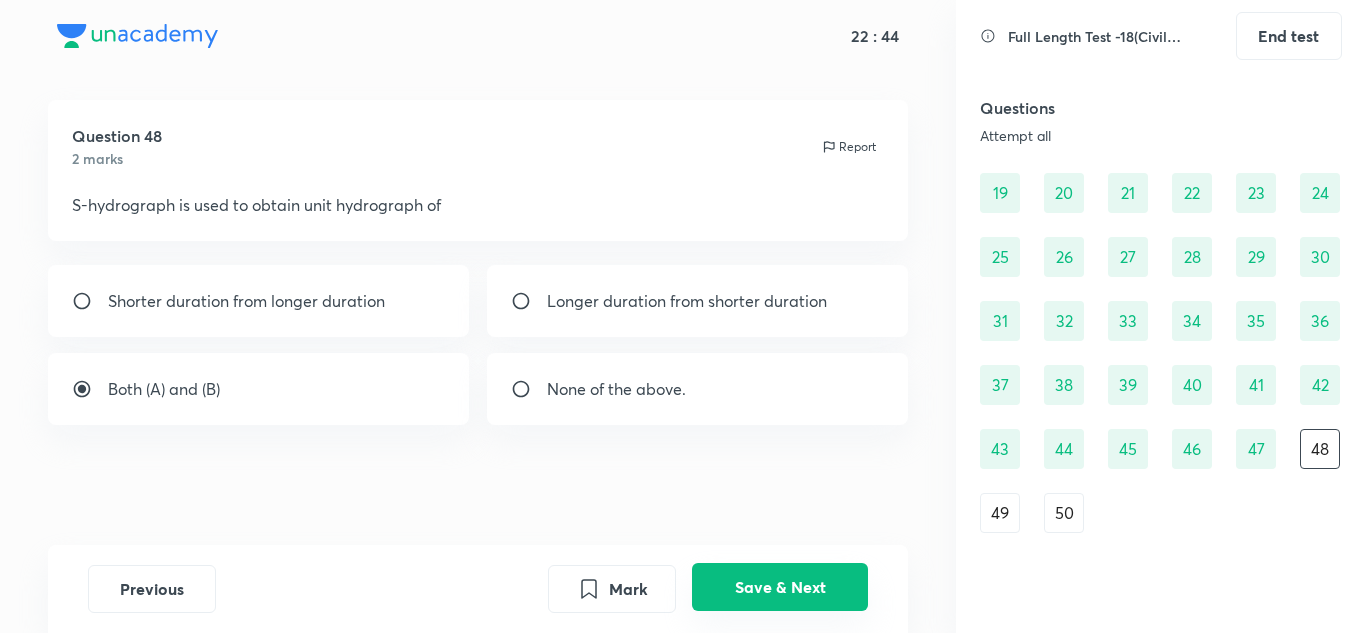 click on "Save & Next" at bounding box center [780, 587] 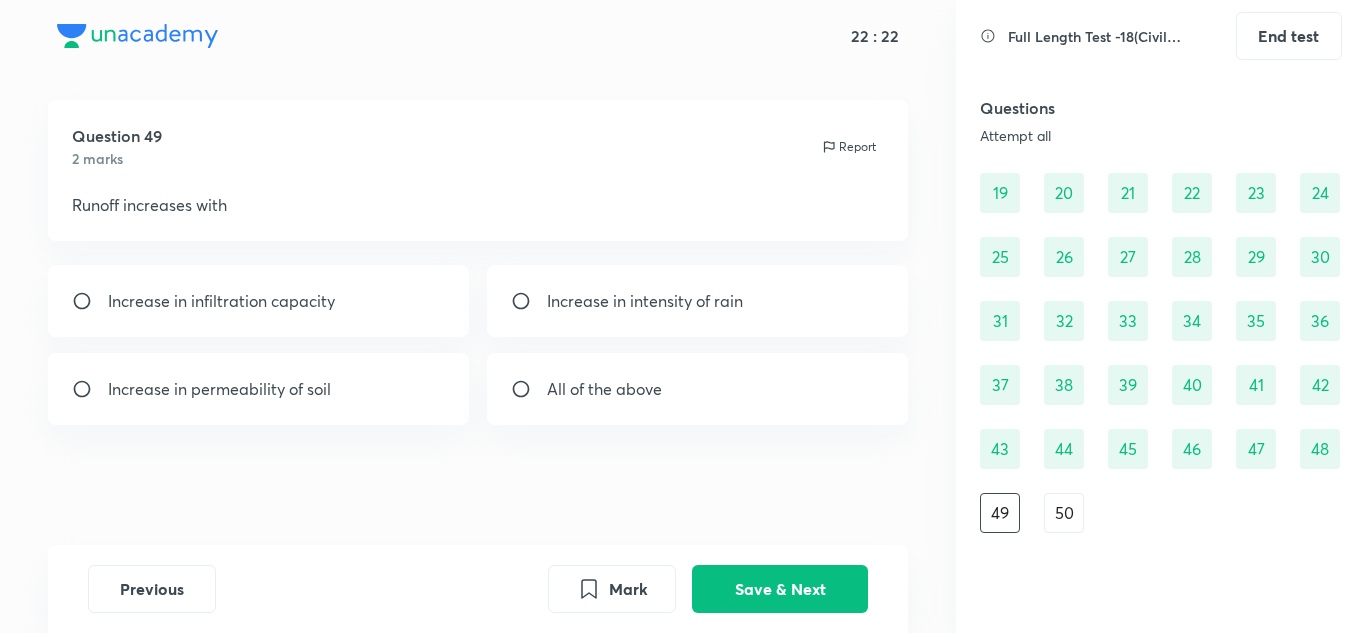 click on "Increase in intensity of rain" at bounding box center (698, 301) 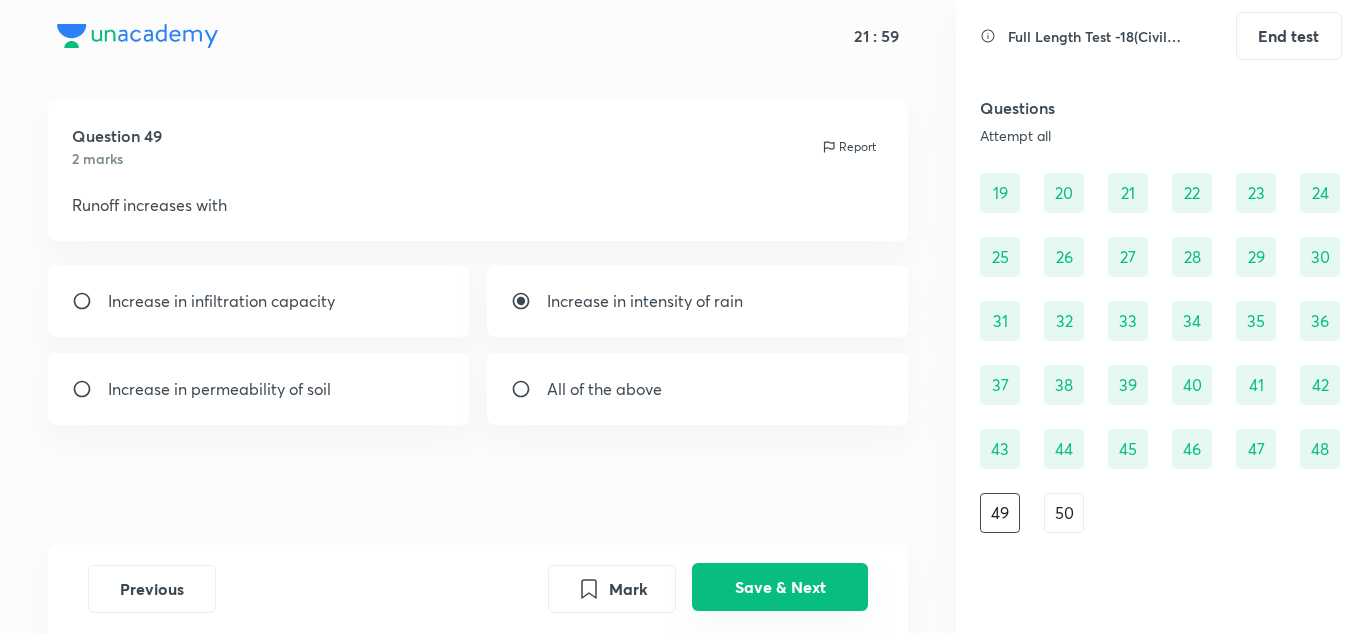 click on "Save & Next" at bounding box center [780, 587] 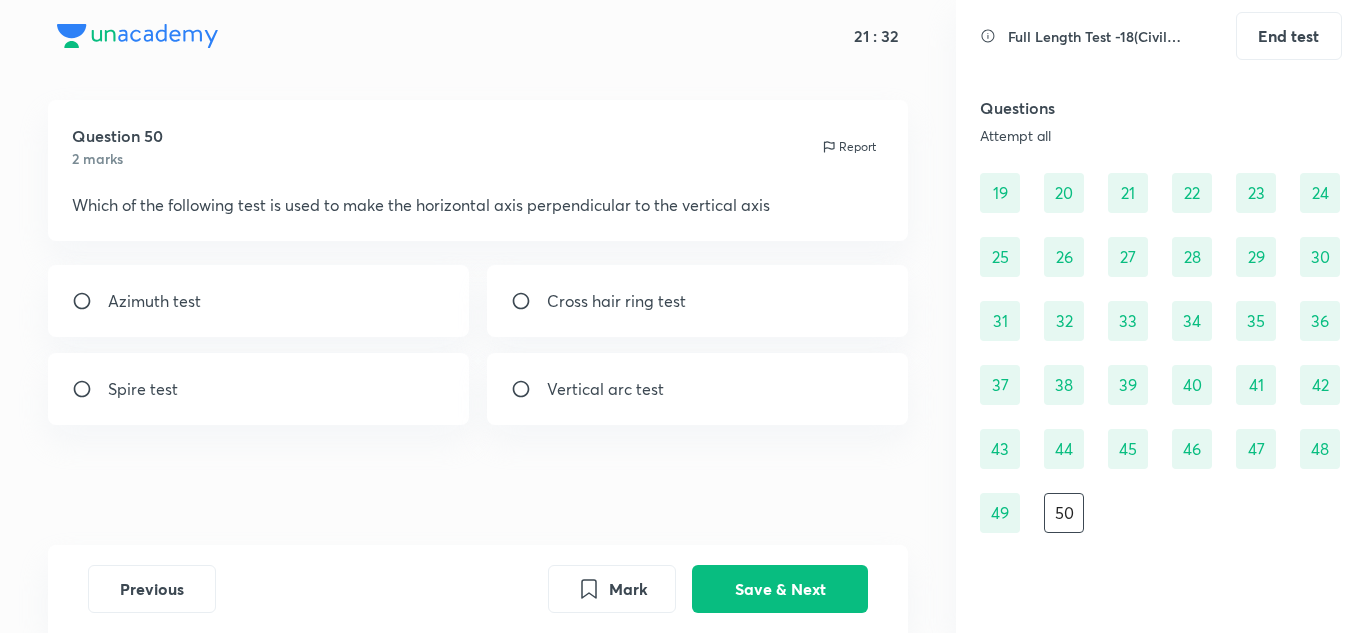 click on "Cross hair ring test" at bounding box center [616, 301] 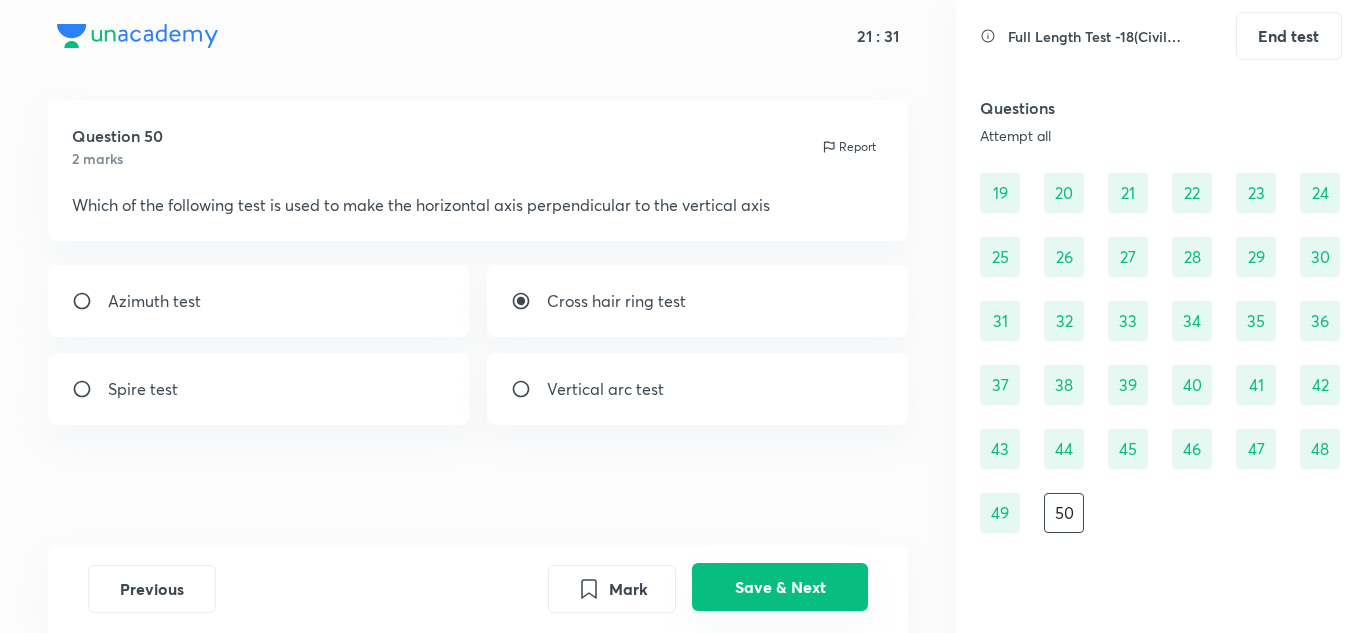 click on "Save & Next" at bounding box center [780, 587] 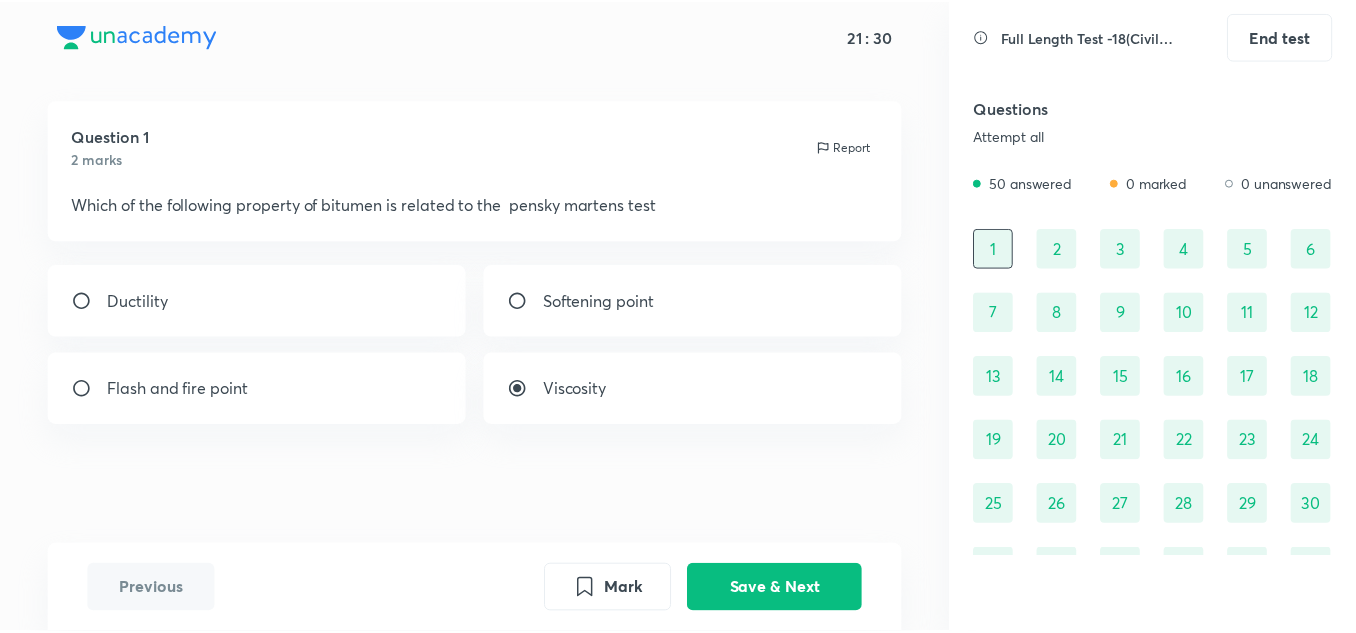 scroll, scrollTop: 0, scrollLeft: 0, axis: both 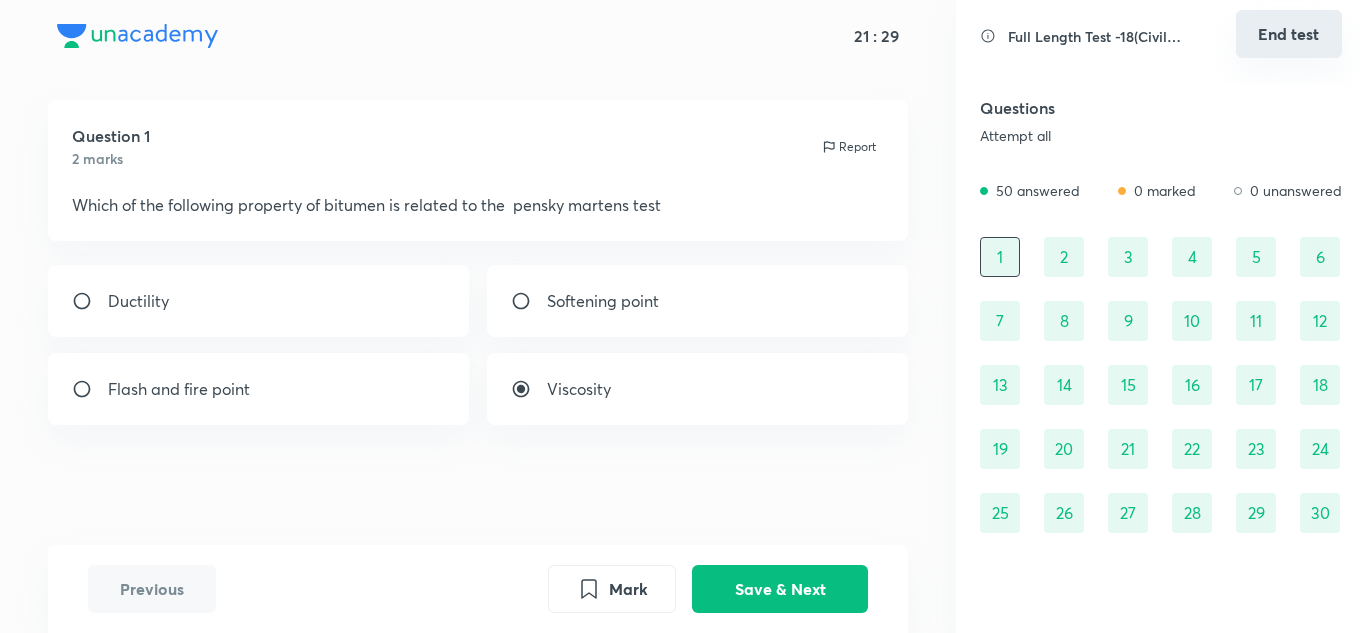 click on "End test" at bounding box center [1289, 34] 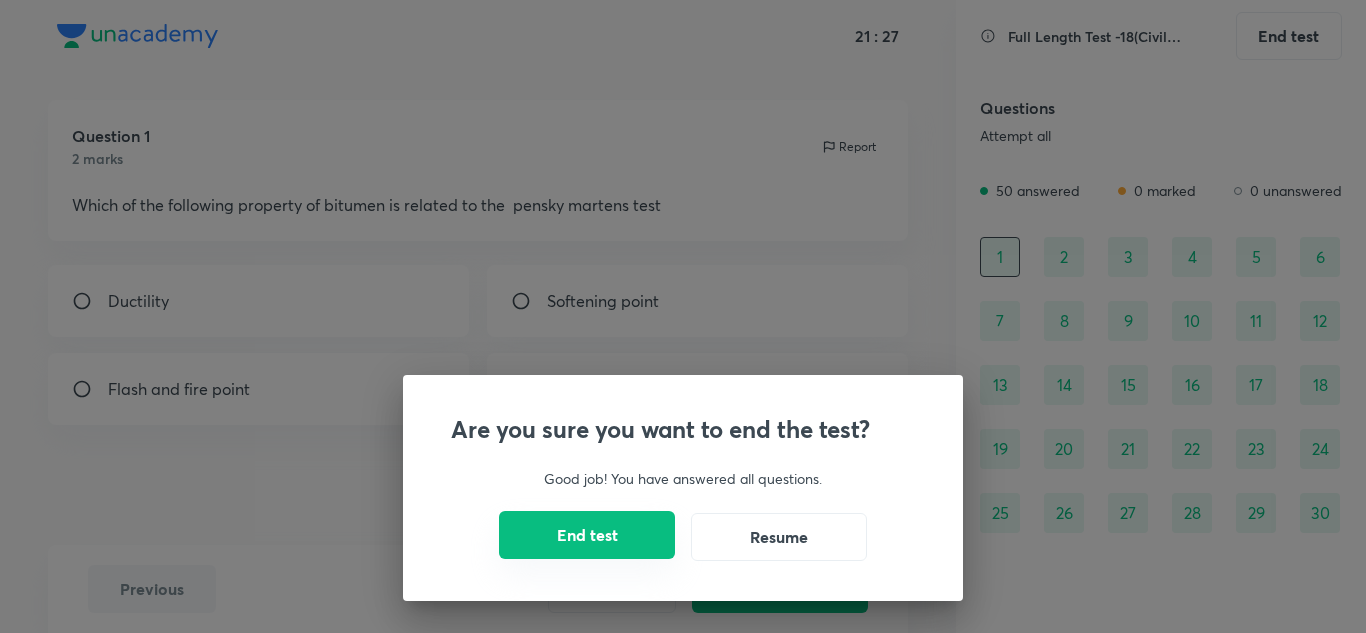 click on "End test" at bounding box center (587, 535) 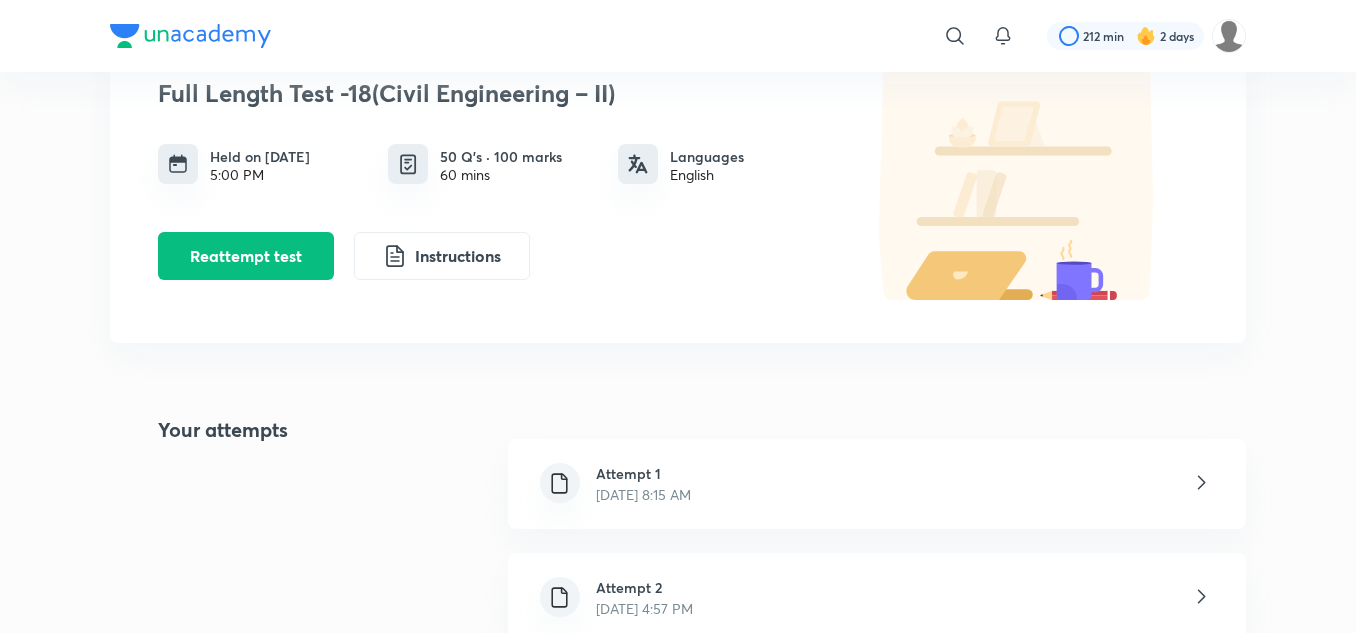 scroll, scrollTop: 400, scrollLeft: 0, axis: vertical 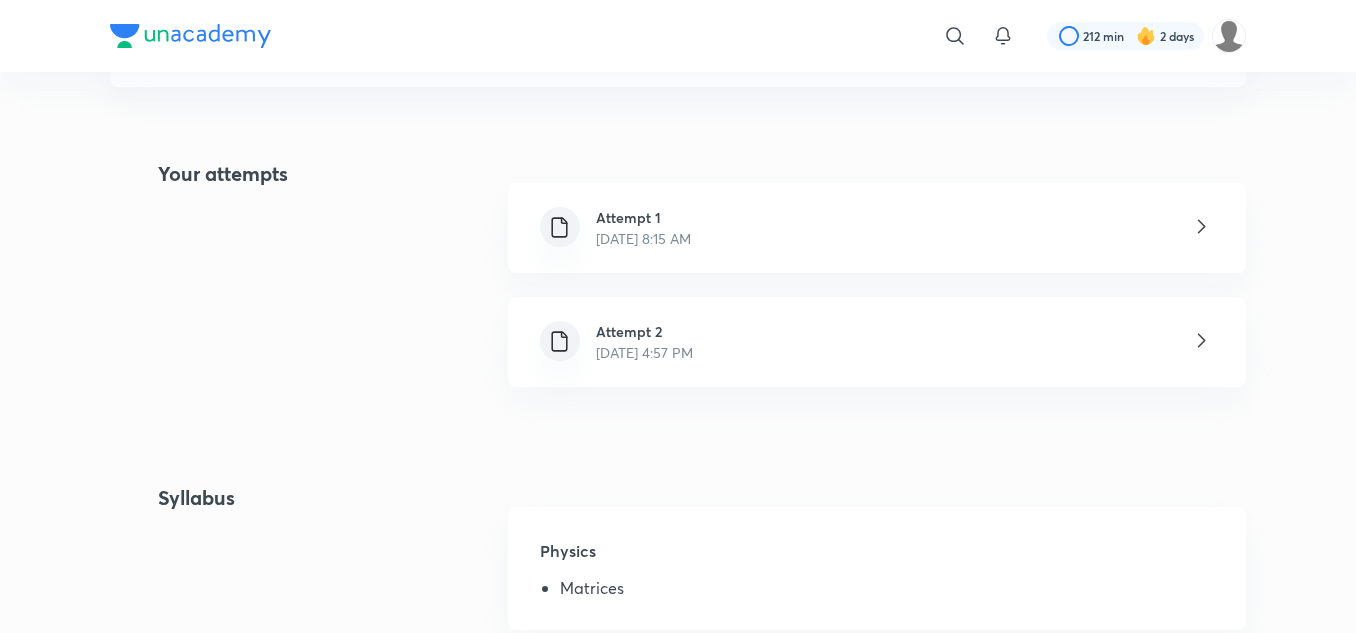 click 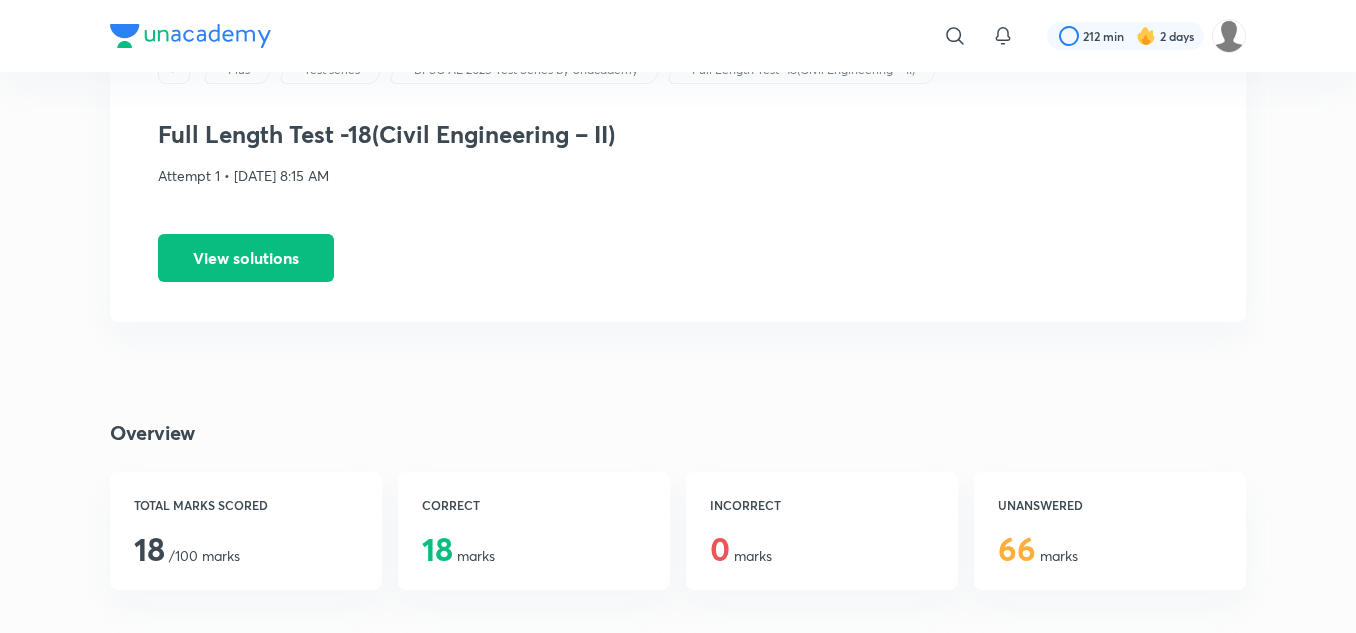 scroll, scrollTop: 0, scrollLeft: 0, axis: both 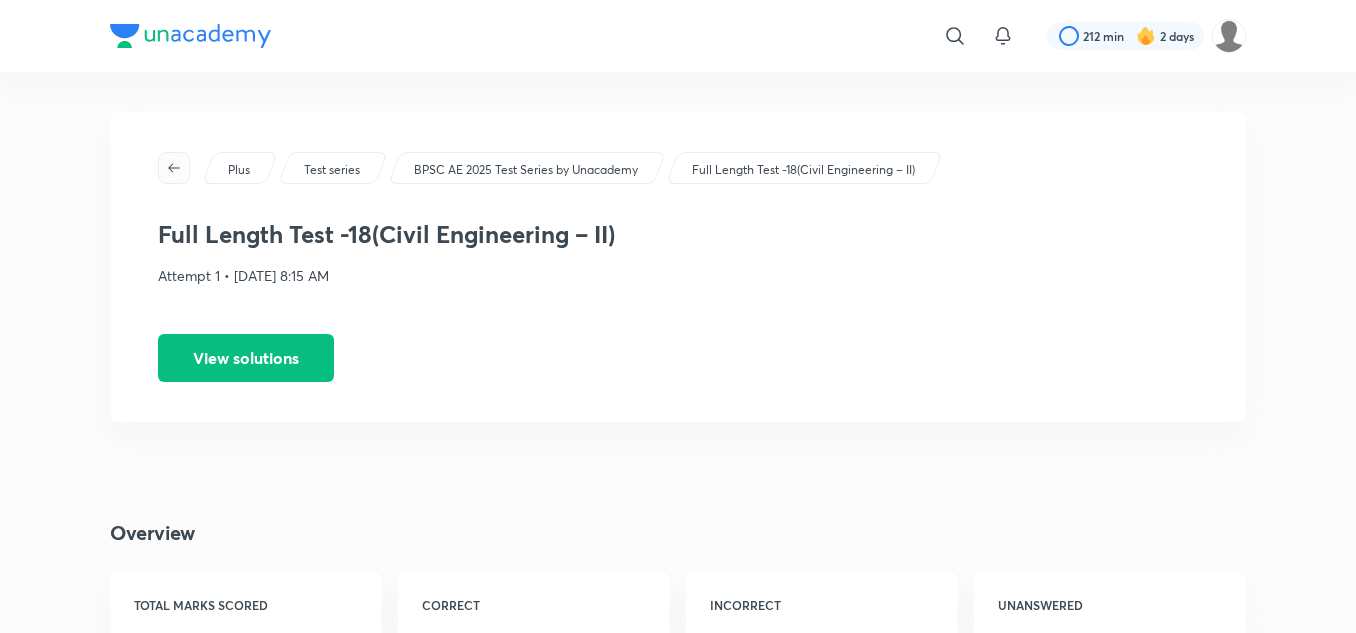 click 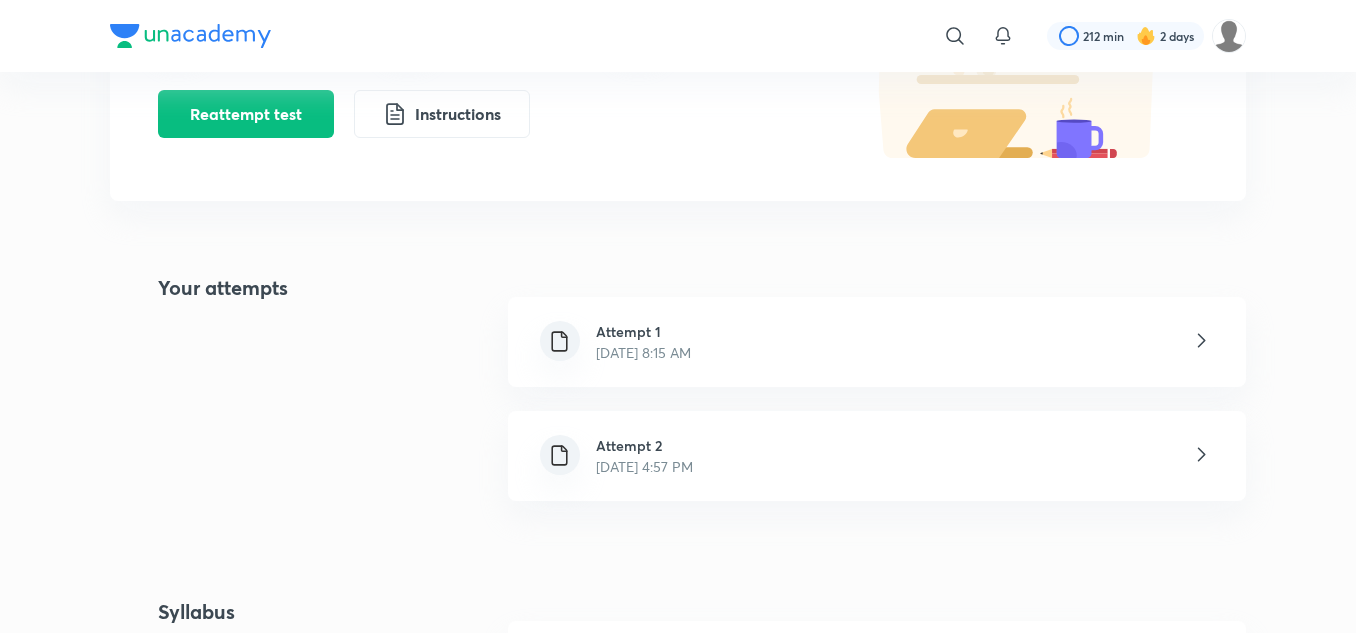 scroll, scrollTop: 400, scrollLeft: 0, axis: vertical 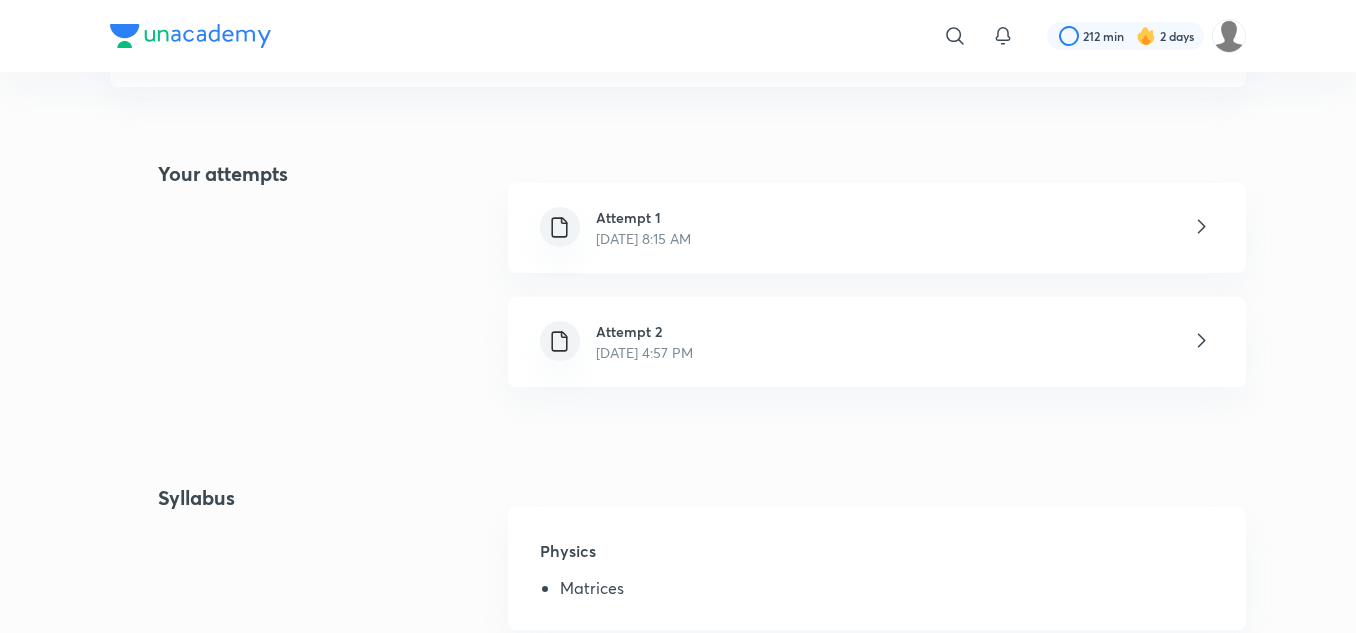 click on "Attempt 2 [DATE] 4:57 PM" at bounding box center [877, 342] 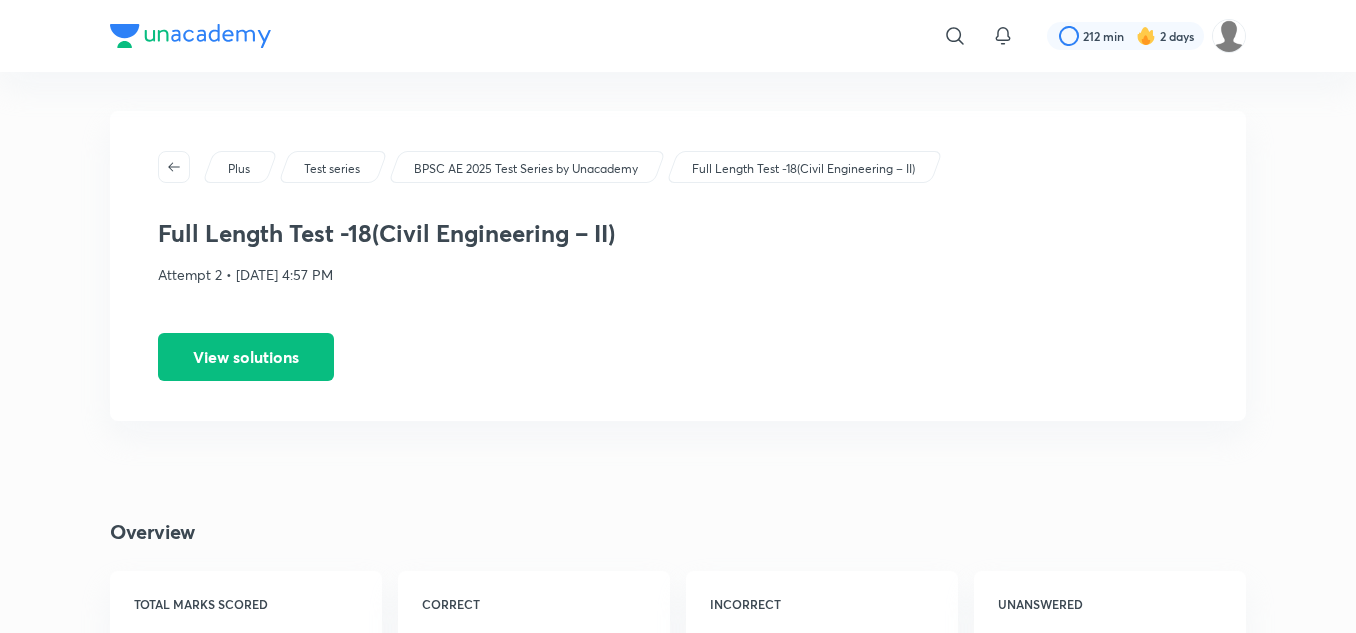 scroll, scrollTop: 0, scrollLeft: 0, axis: both 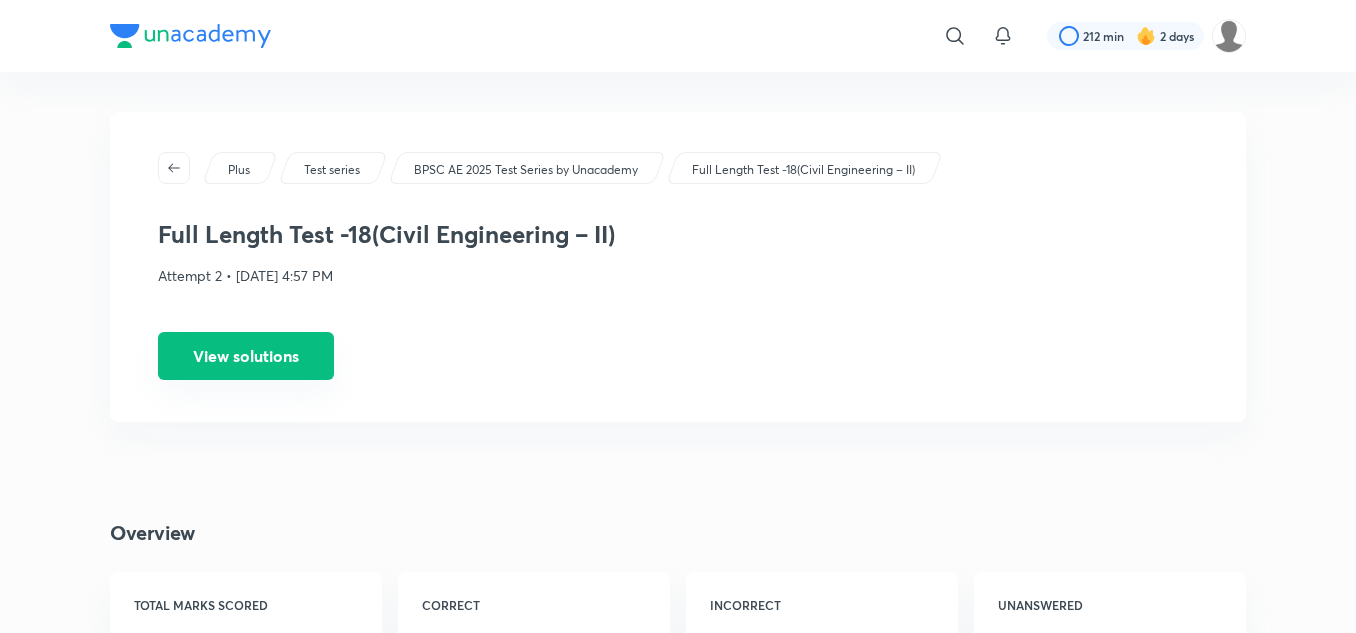 click on "View solutions" at bounding box center [246, 356] 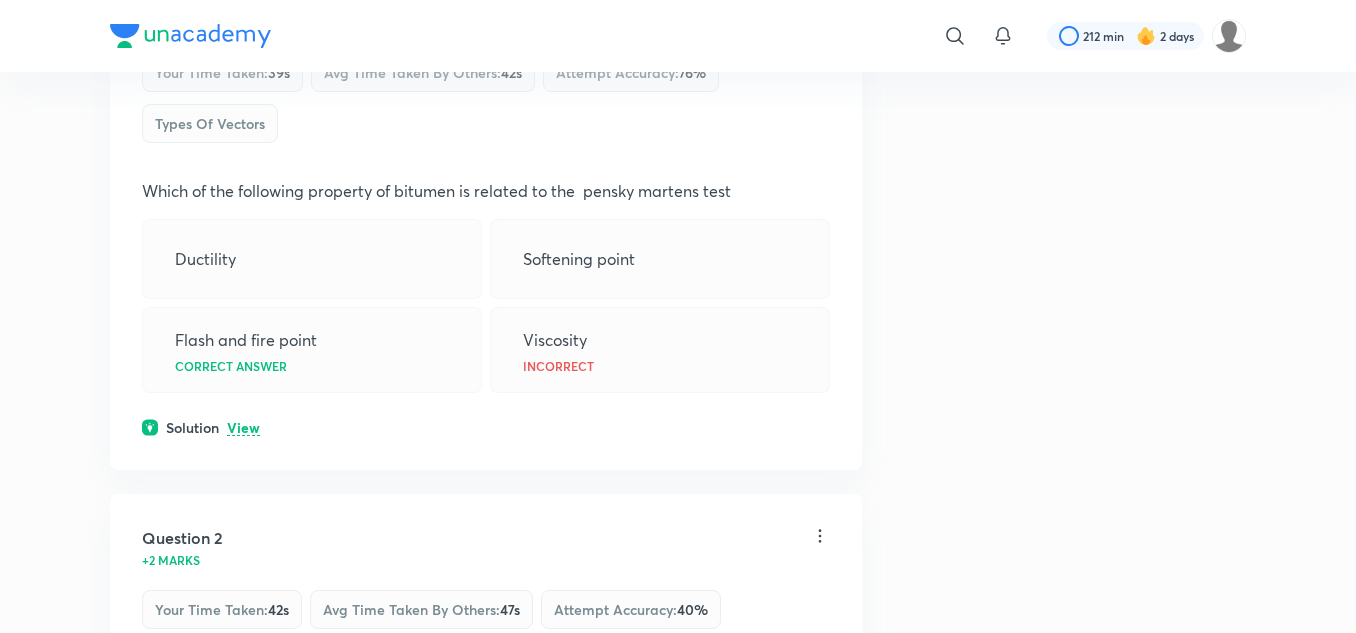 scroll, scrollTop: 400, scrollLeft: 0, axis: vertical 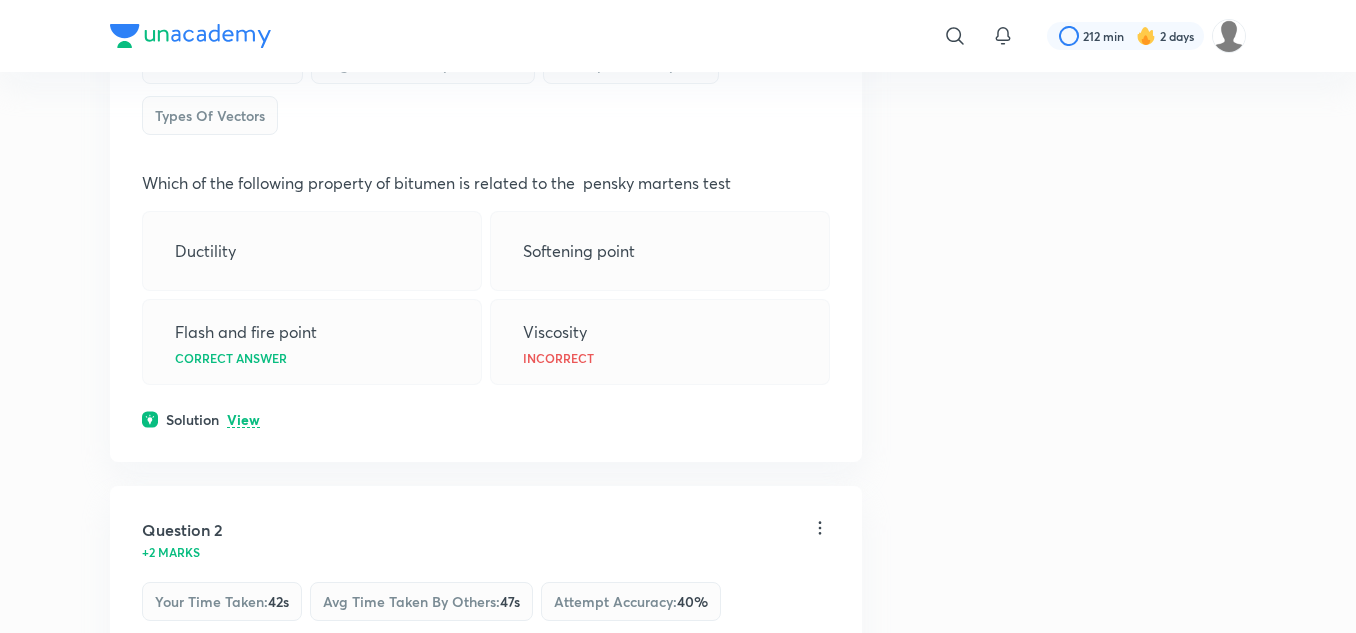 click on "View" at bounding box center [243, 420] 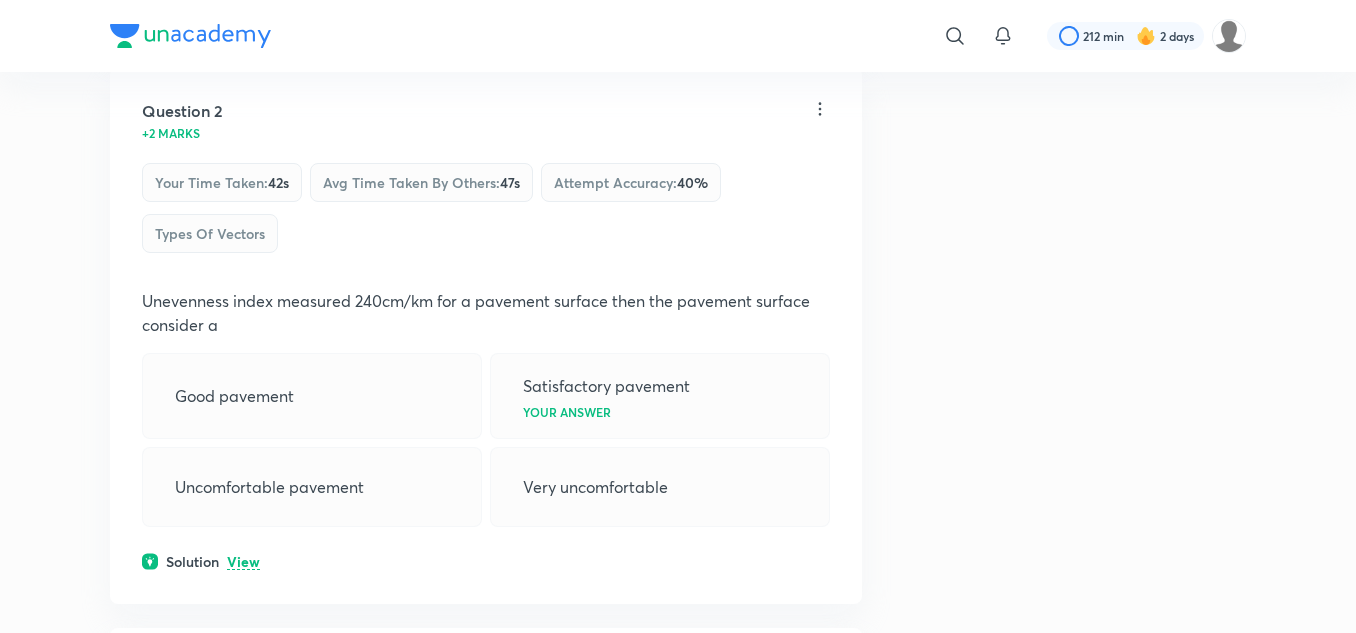 scroll, scrollTop: 1000, scrollLeft: 0, axis: vertical 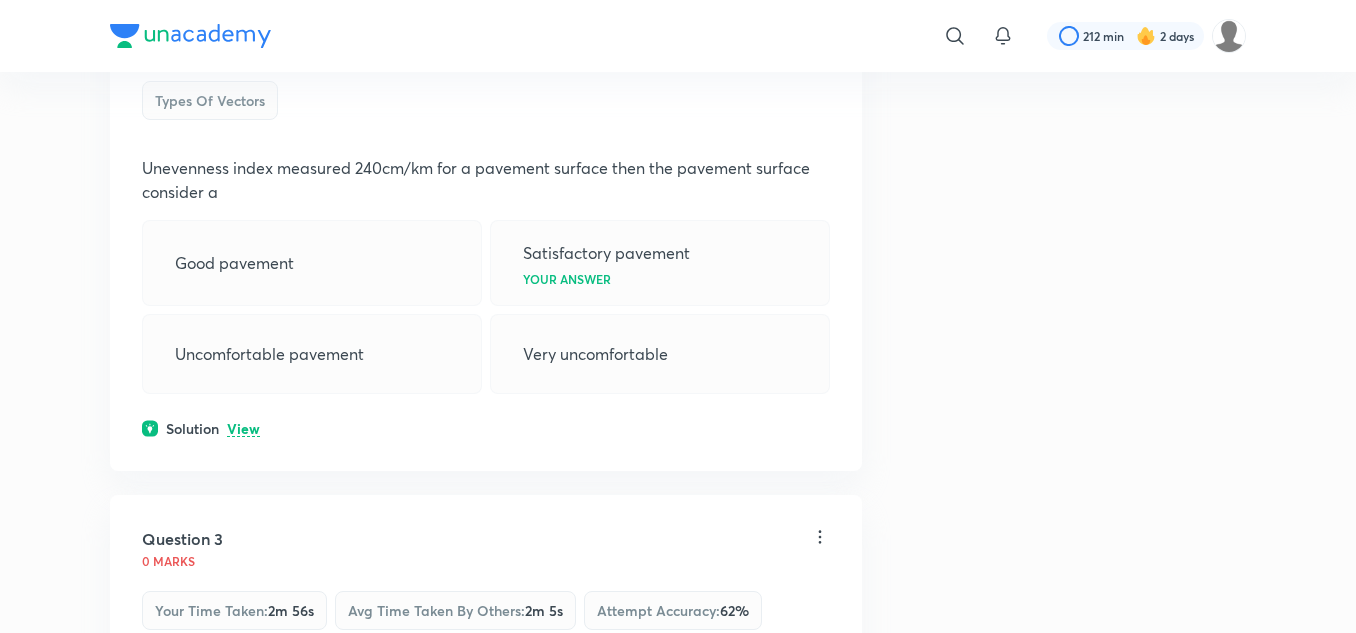 click on "View" at bounding box center (243, 429) 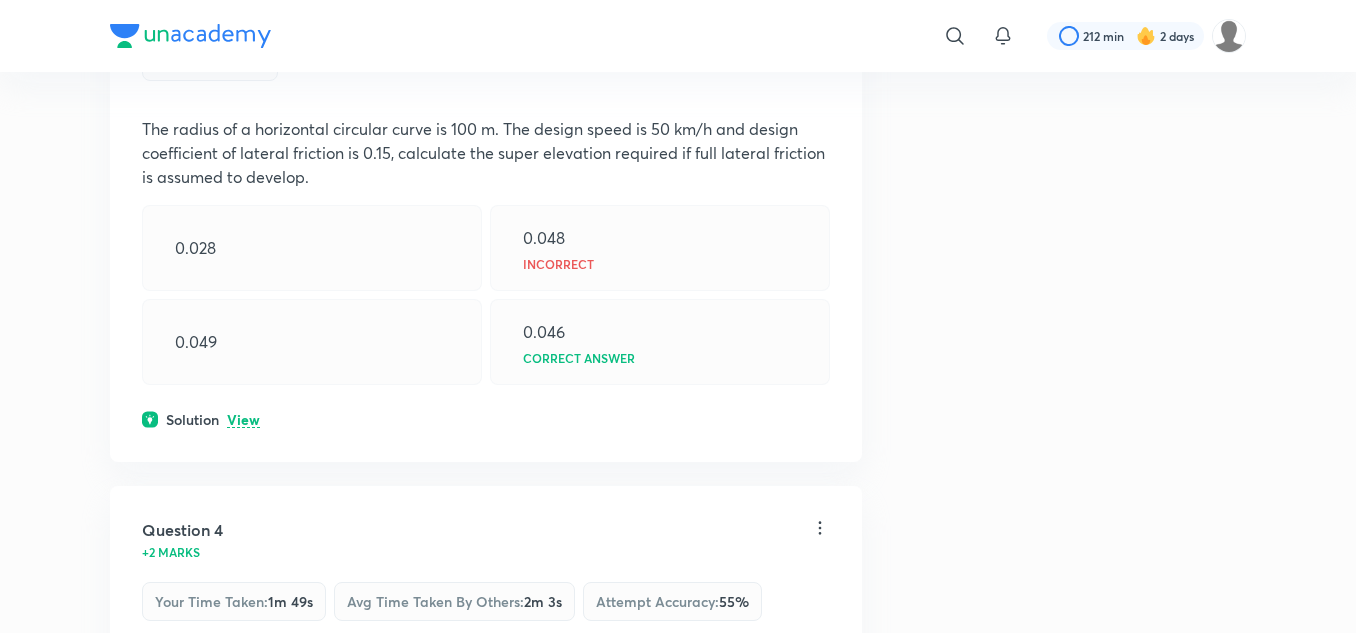 scroll, scrollTop: 1800, scrollLeft: 0, axis: vertical 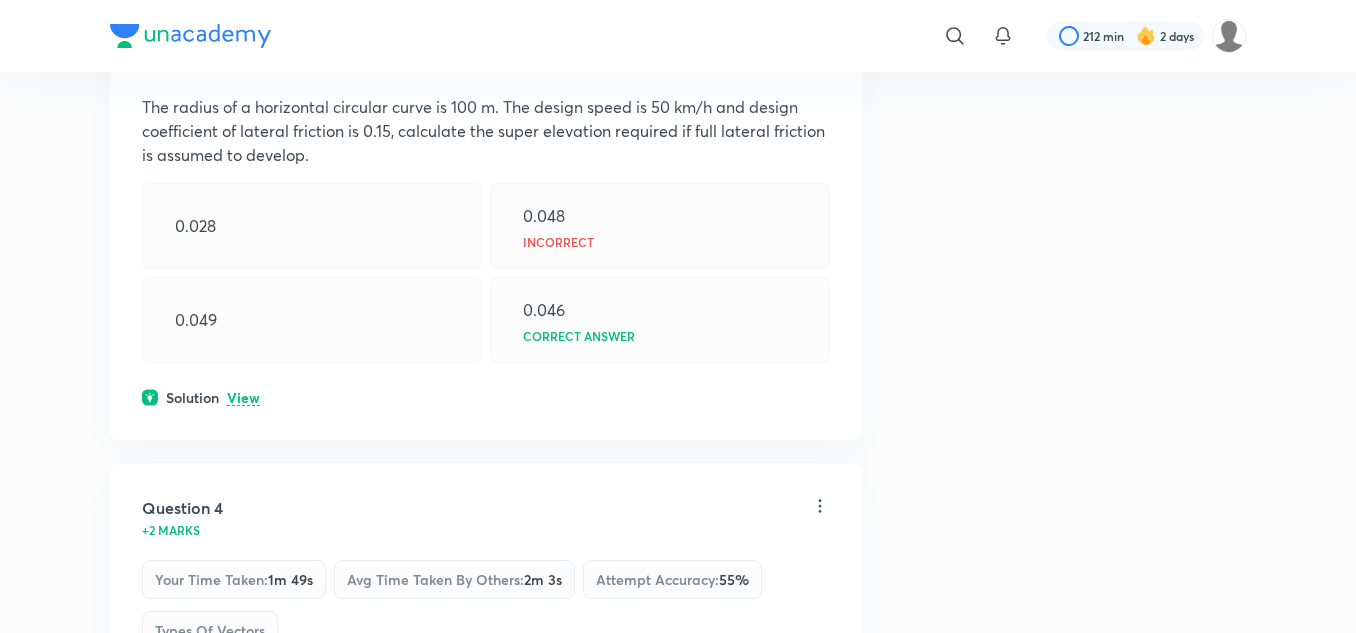 click on "View" at bounding box center [243, 398] 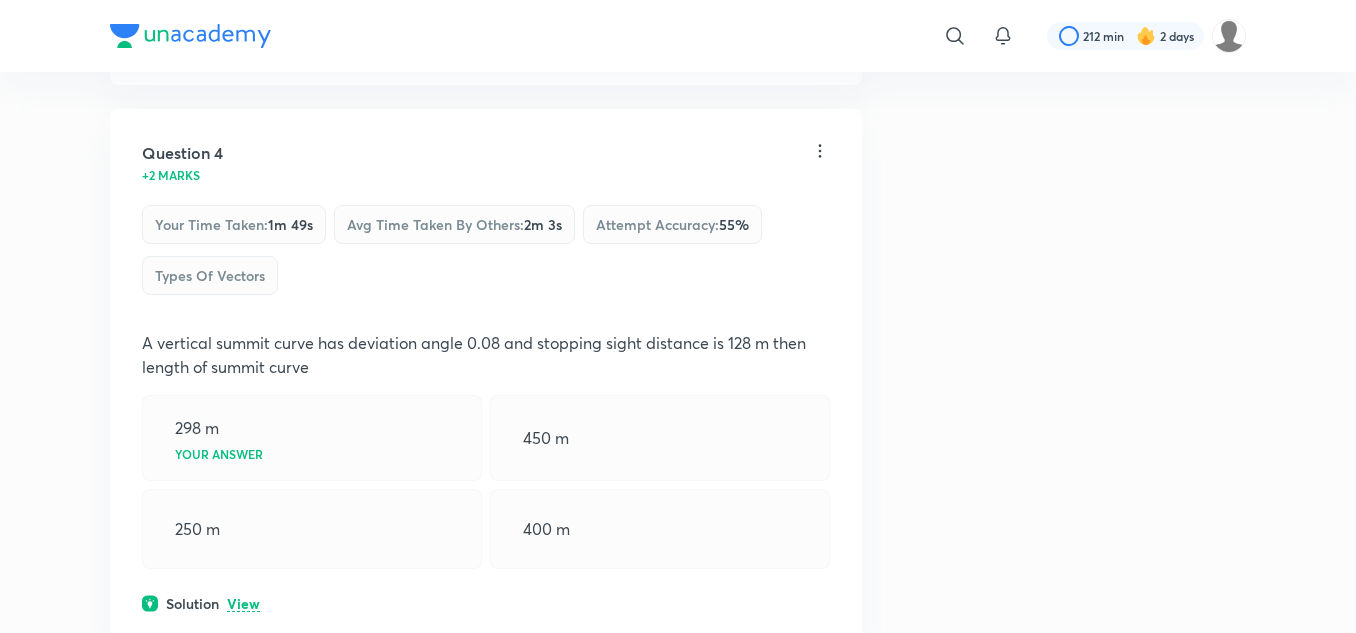 scroll, scrollTop: 2400, scrollLeft: 0, axis: vertical 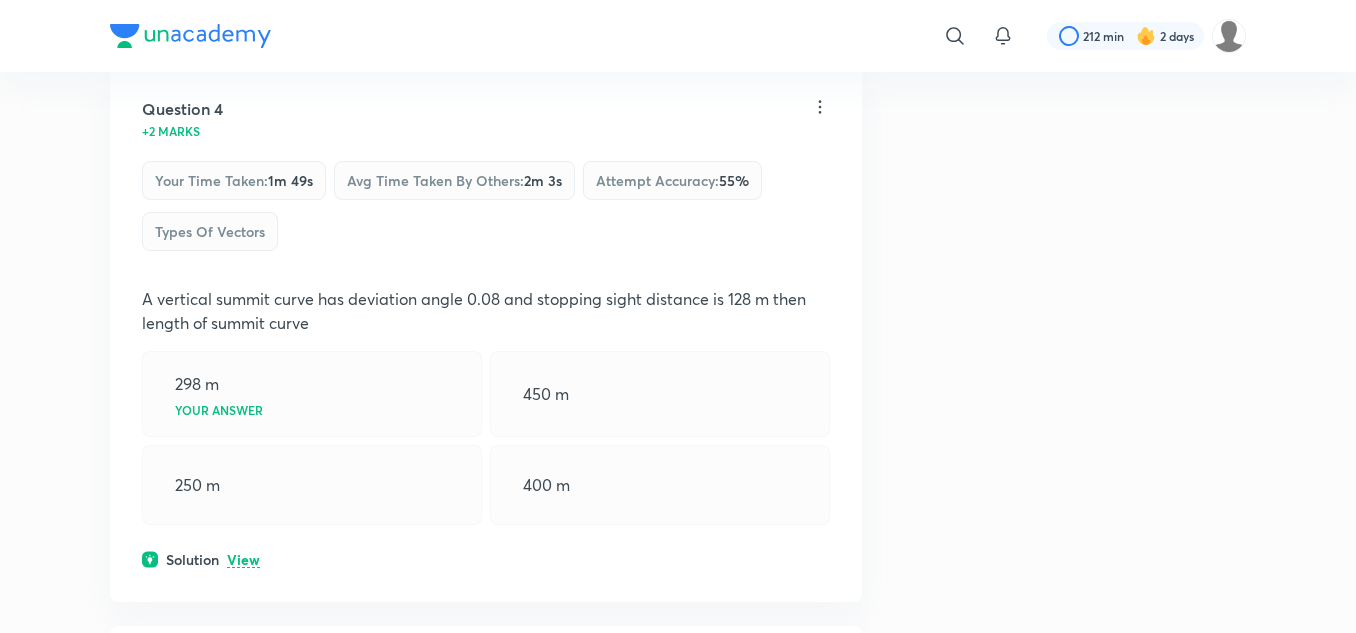click on "View" at bounding box center (243, 560) 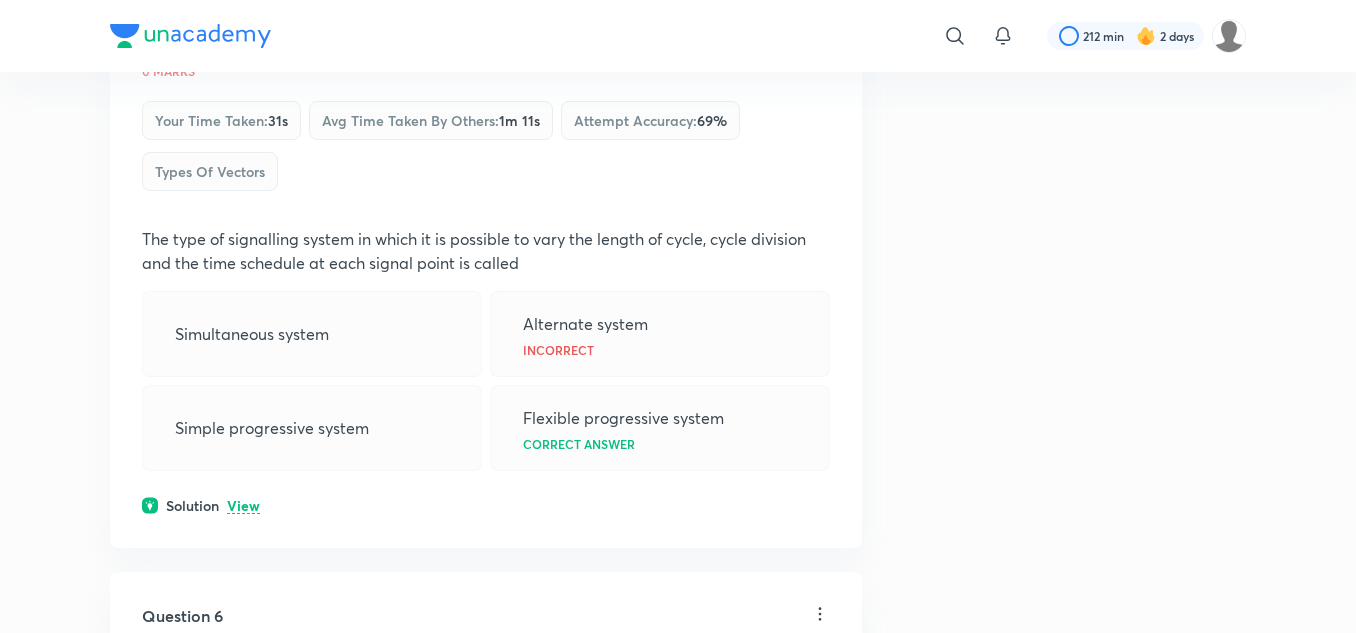 scroll, scrollTop: 3200, scrollLeft: 0, axis: vertical 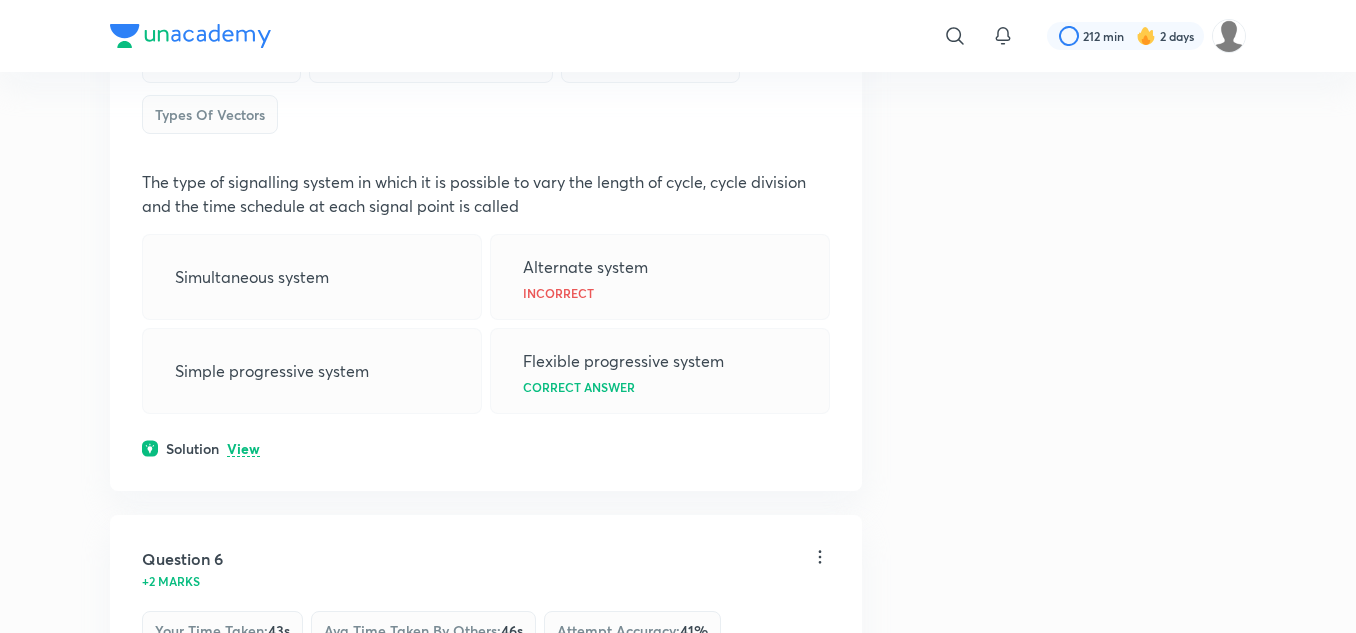 click on "View" at bounding box center (243, 449) 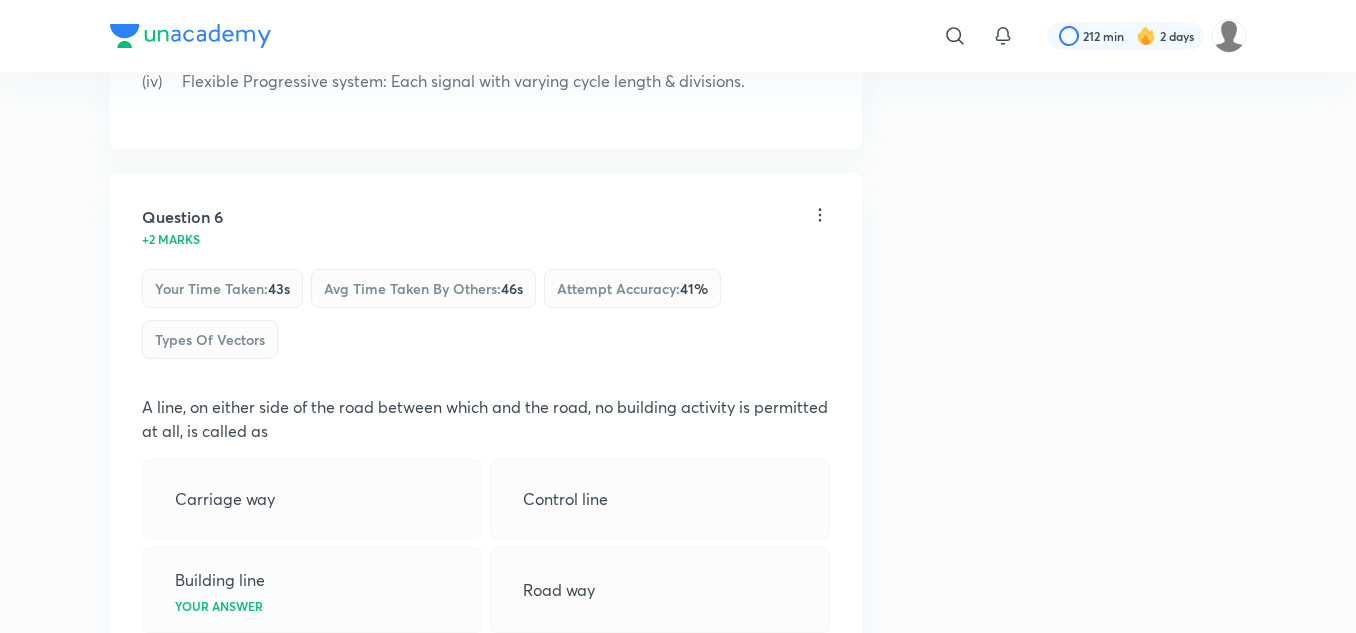 scroll, scrollTop: 3800, scrollLeft: 0, axis: vertical 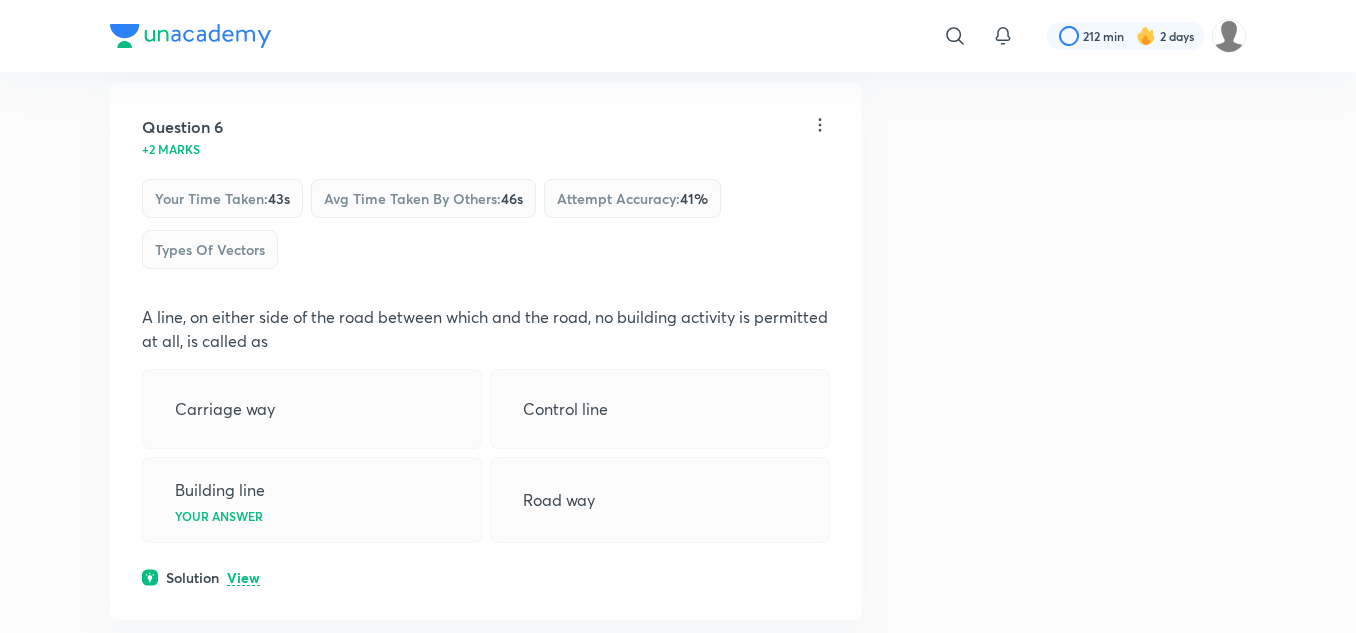 click on "View" at bounding box center (243, 578) 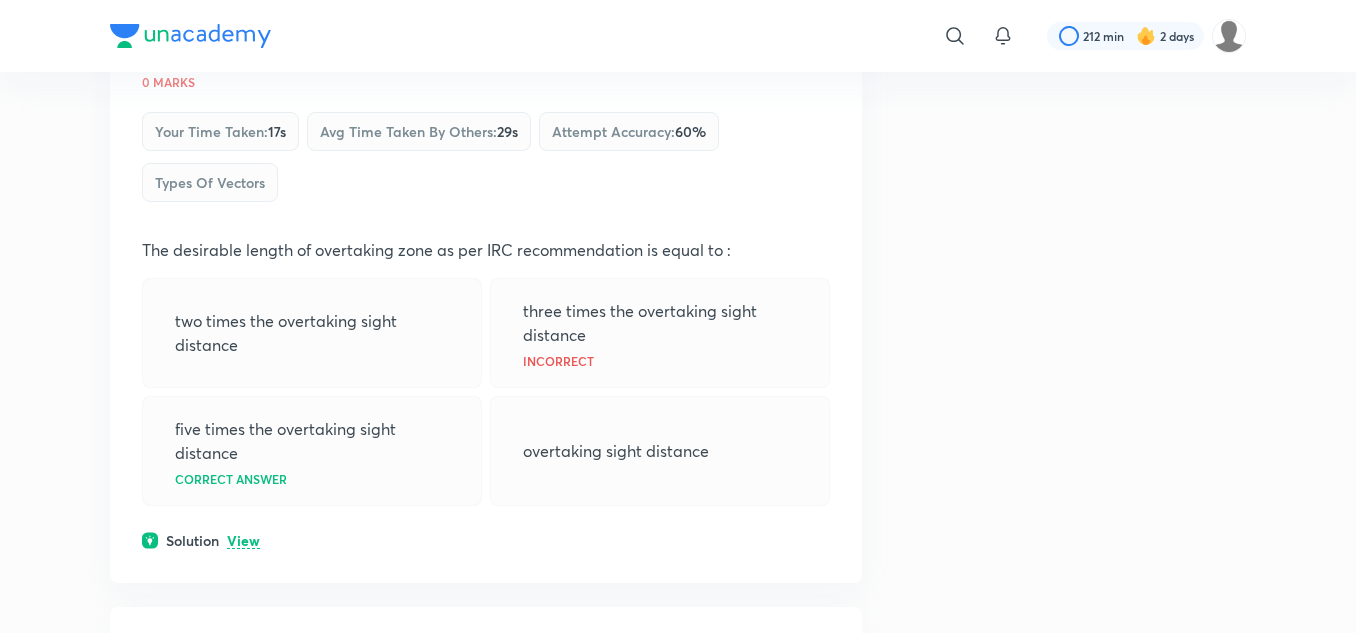 scroll, scrollTop: 4600, scrollLeft: 0, axis: vertical 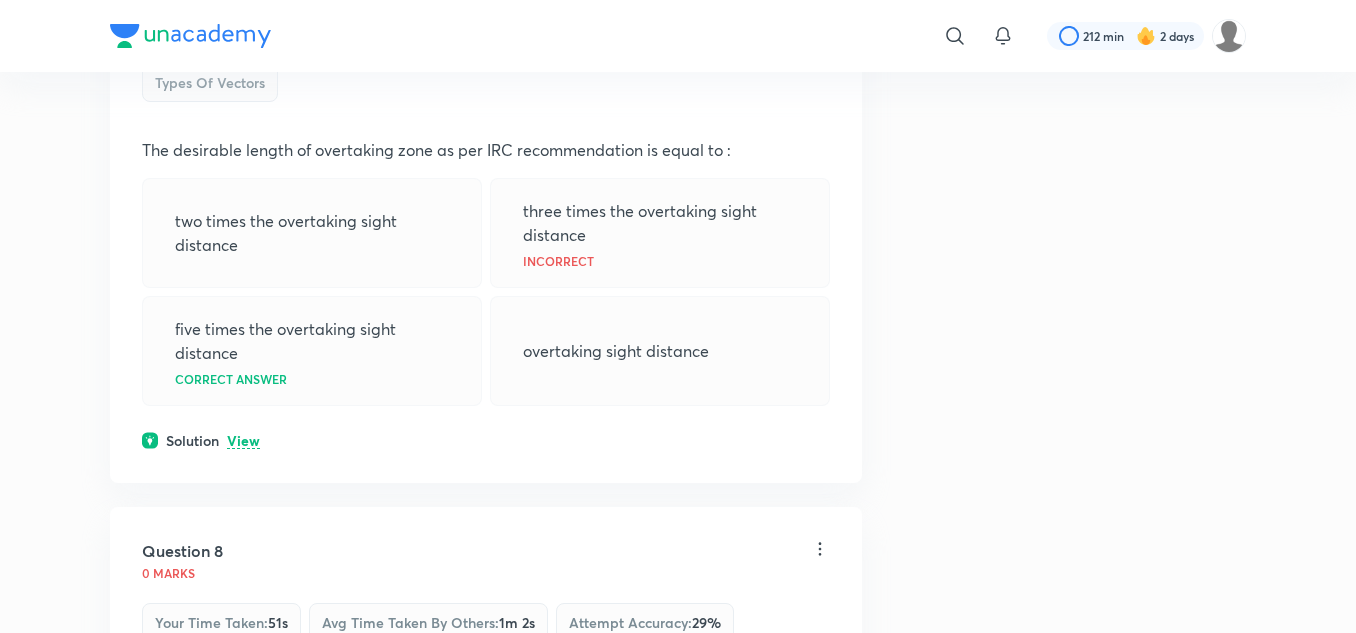 click on "View" at bounding box center [243, 441] 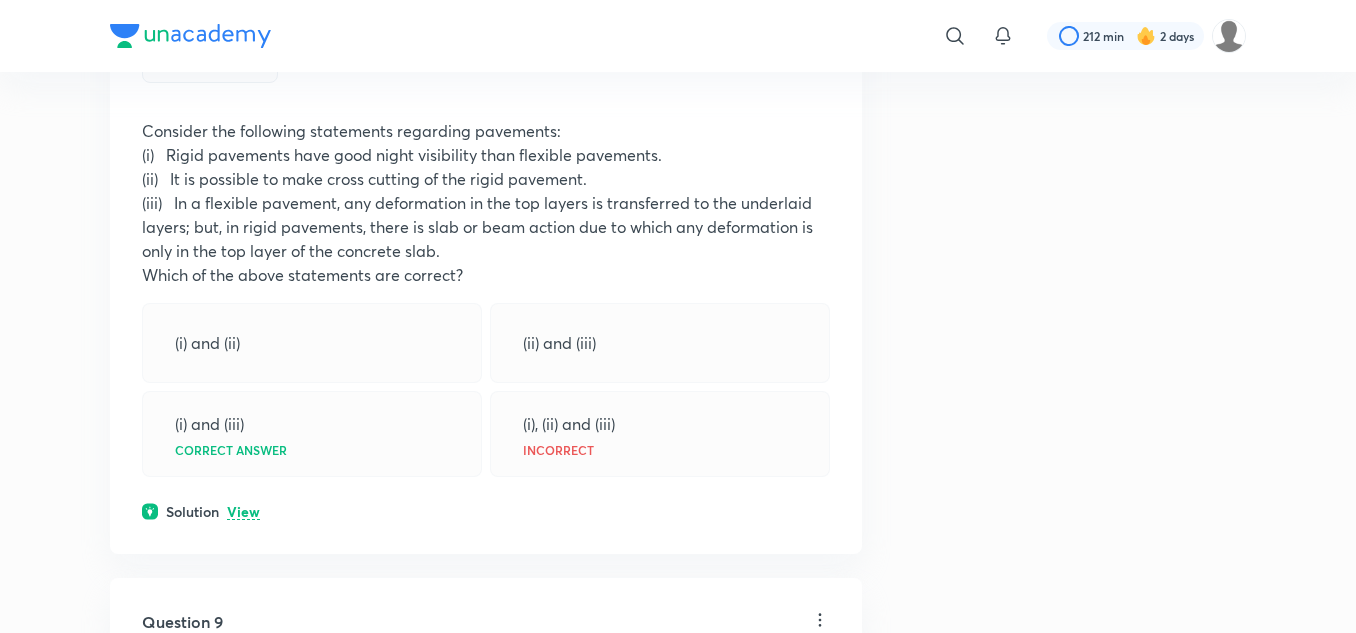 scroll, scrollTop: 5400, scrollLeft: 0, axis: vertical 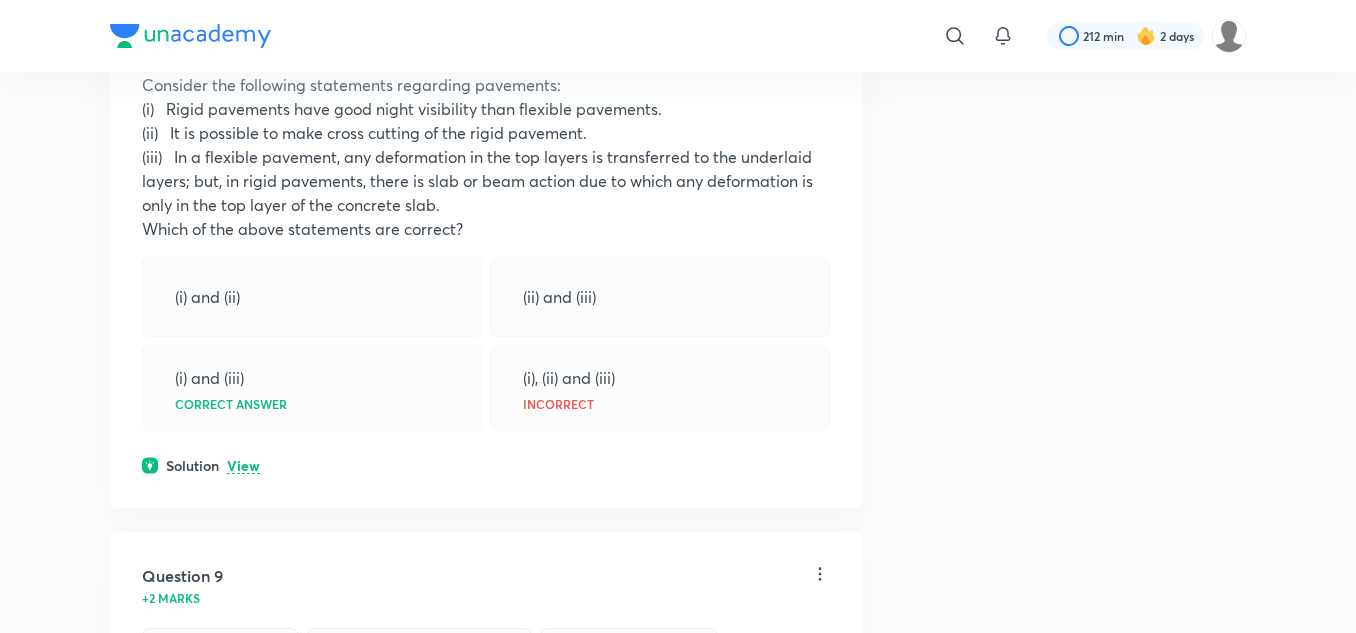 click on "View" at bounding box center (243, 466) 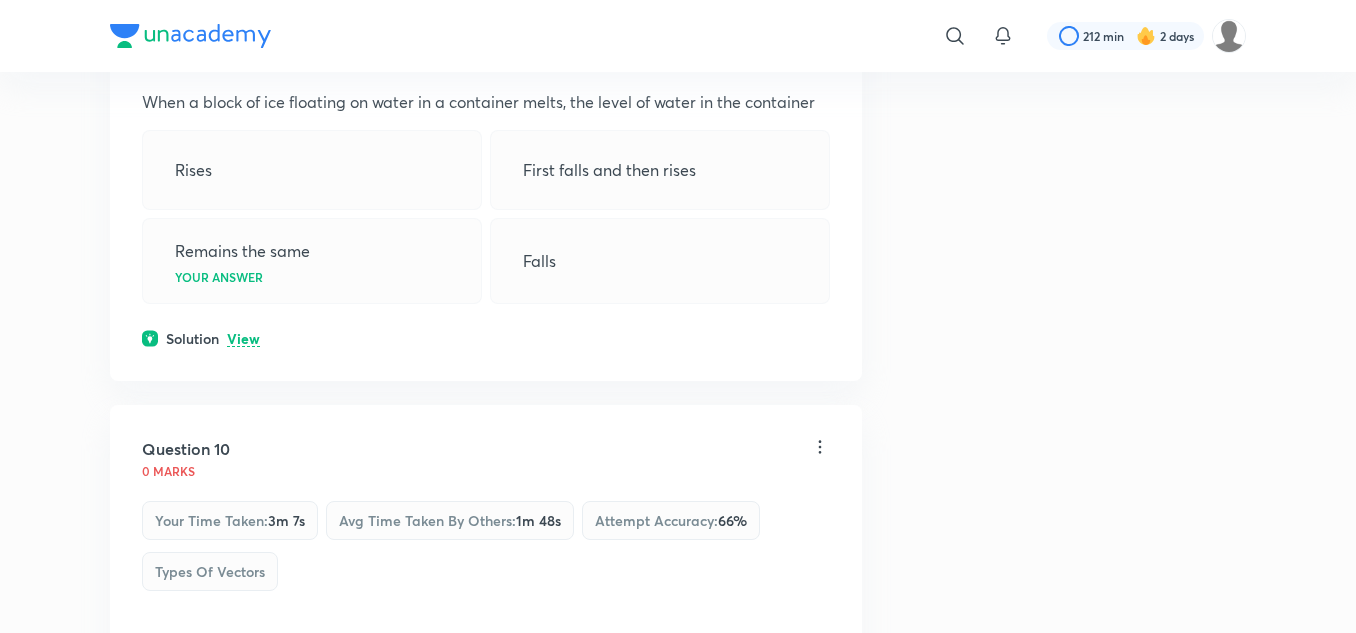 scroll, scrollTop: 6300, scrollLeft: 0, axis: vertical 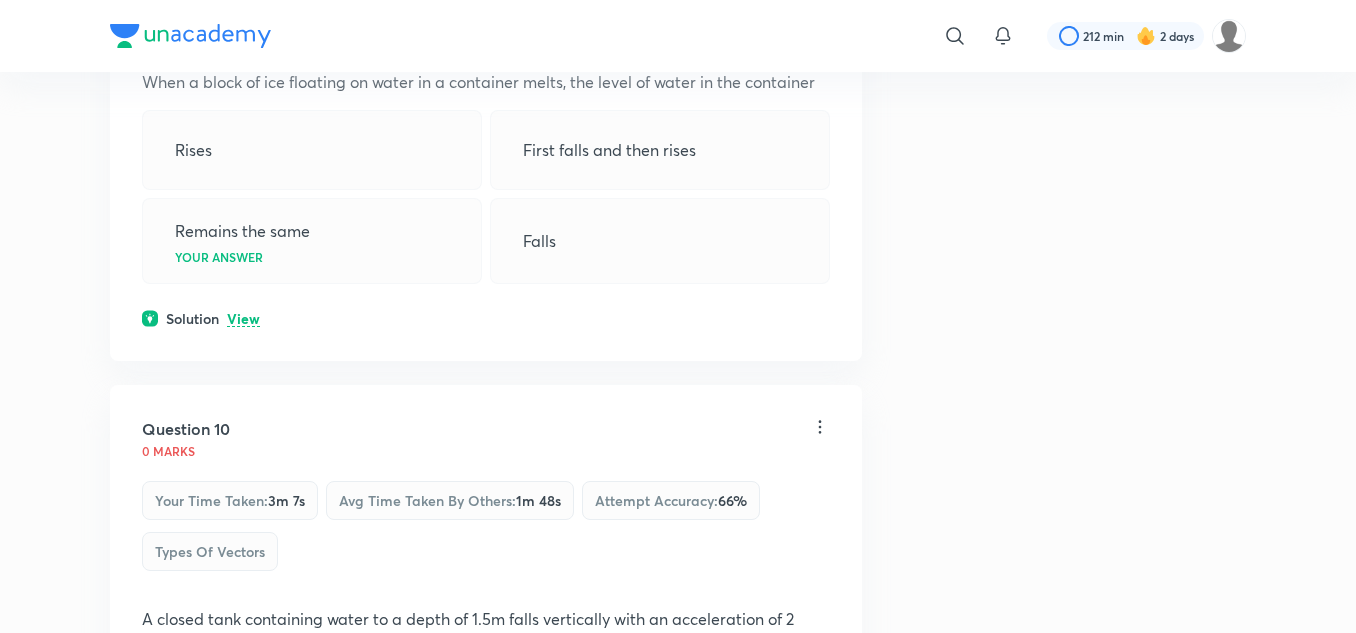 click on "View" at bounding box center (243, 319) 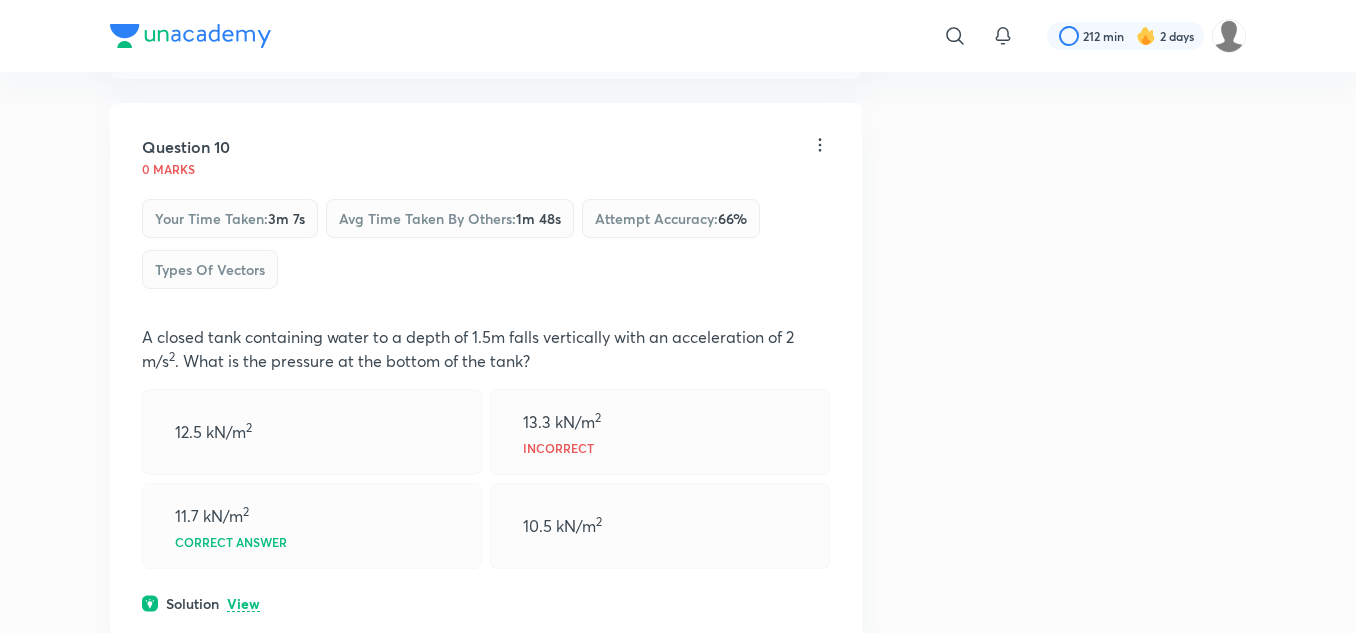 scroll, scrollTop: 6700, scrollLeft: 0, axis: vertical 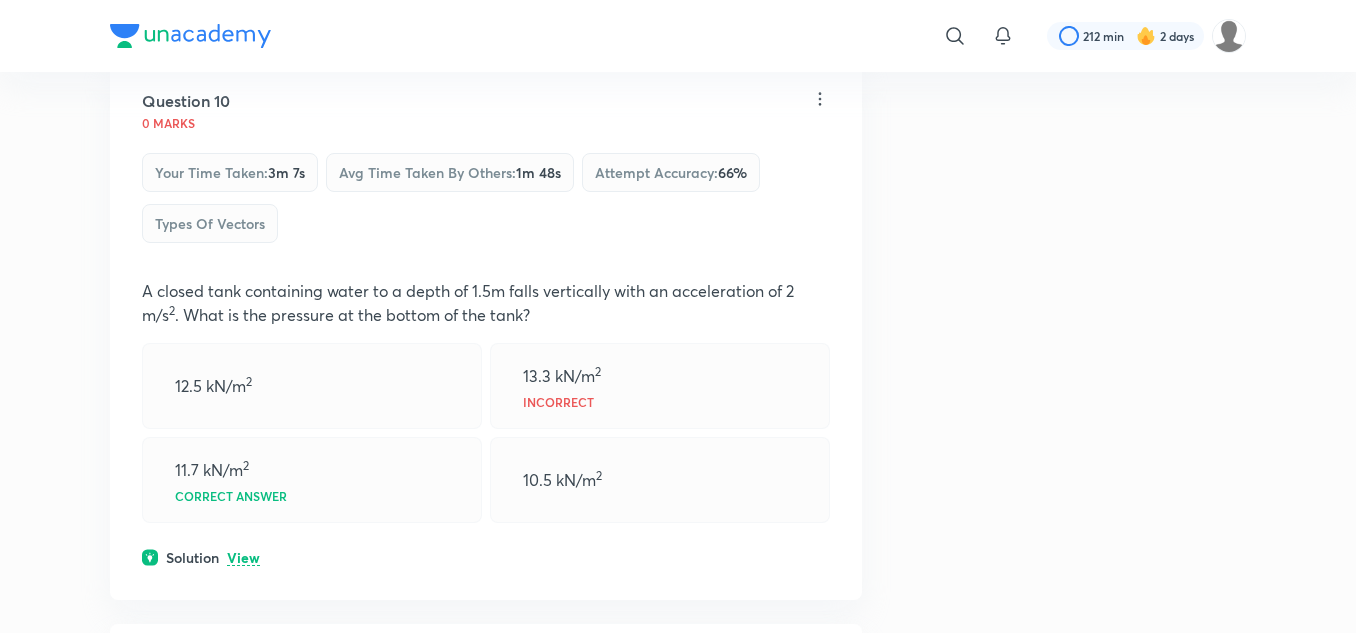 click on "View" at bounding box center [243, 558] 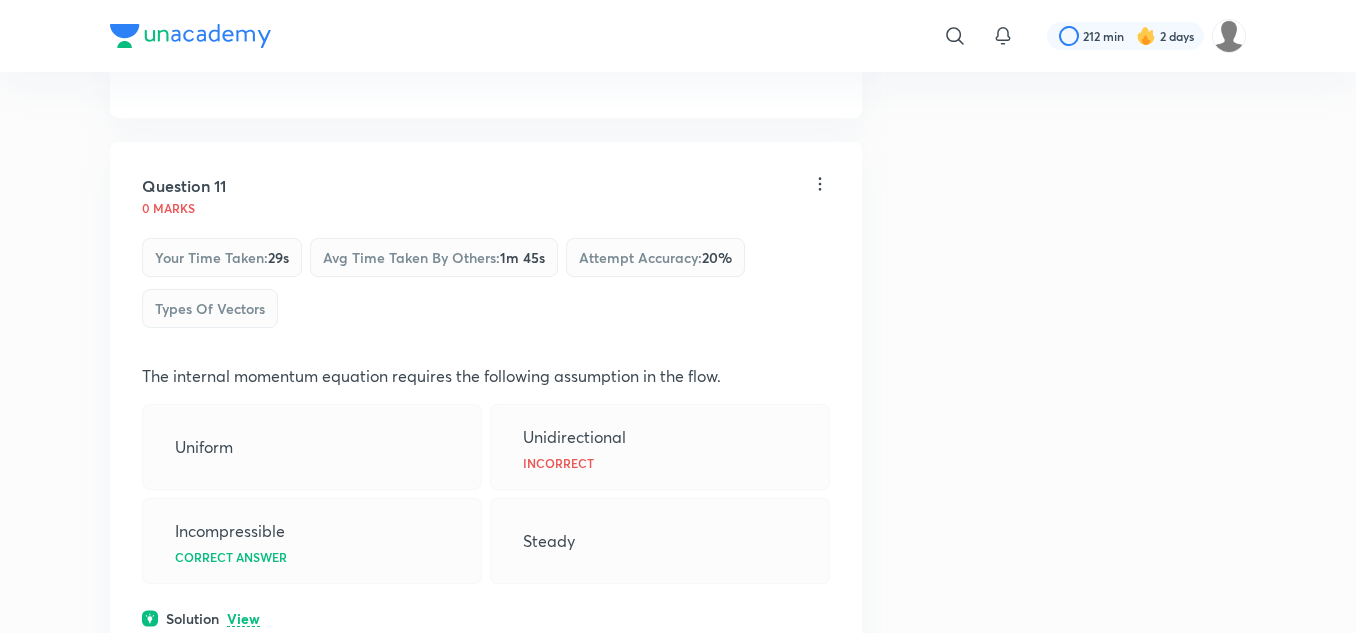 scroll, scrollTop: 7400, scrollLeft: 0, axis: vertical 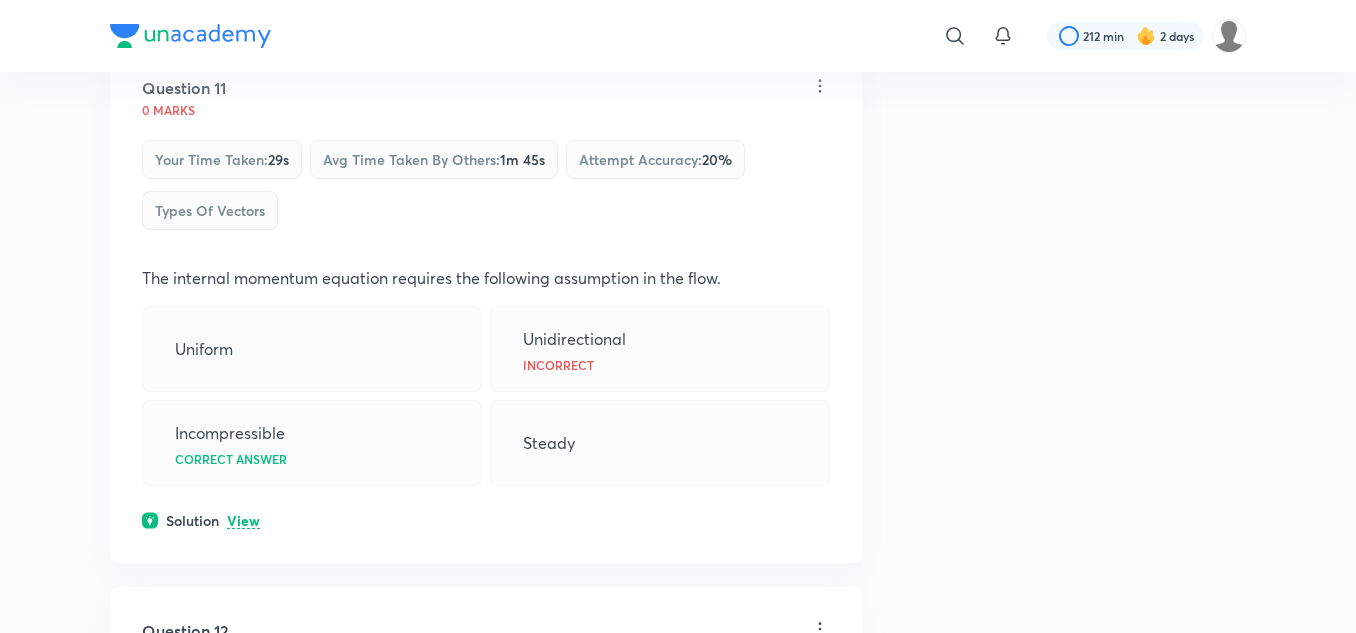 click on "View" at bounding box center [243, 521] 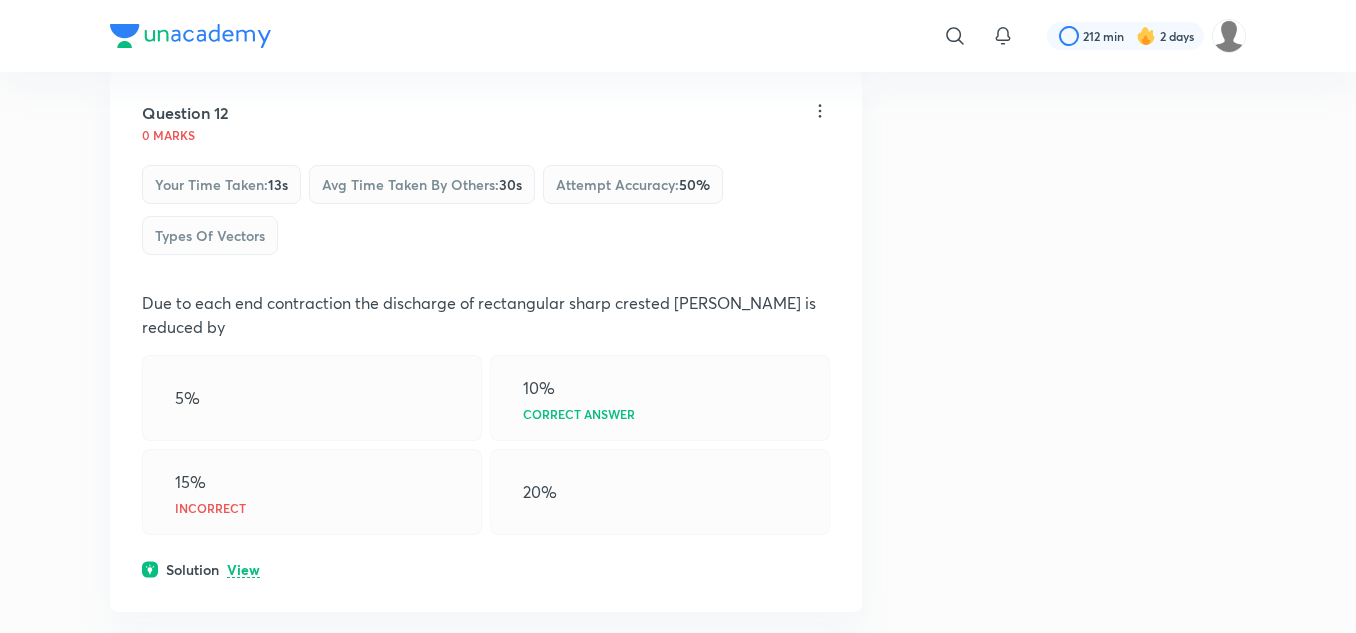 scroll, scrollTop: 8000, scrollLeft: 0, axis: vertical 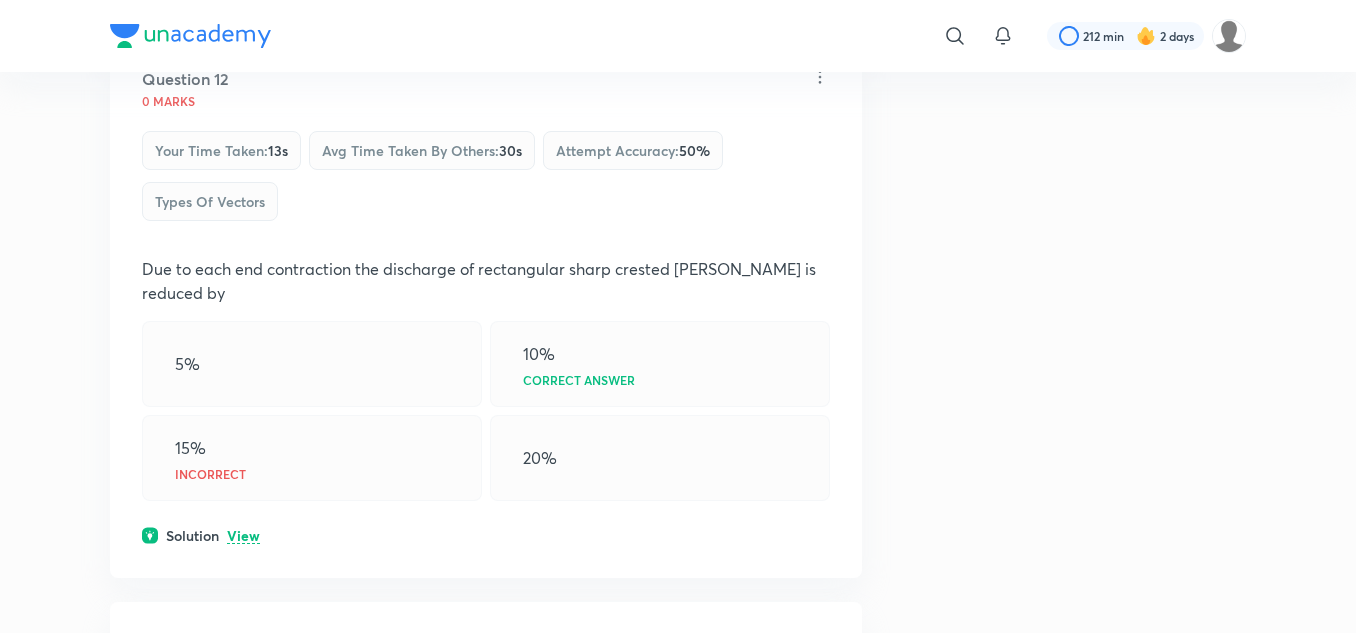 click on "View" at bounding box center [243, 536] 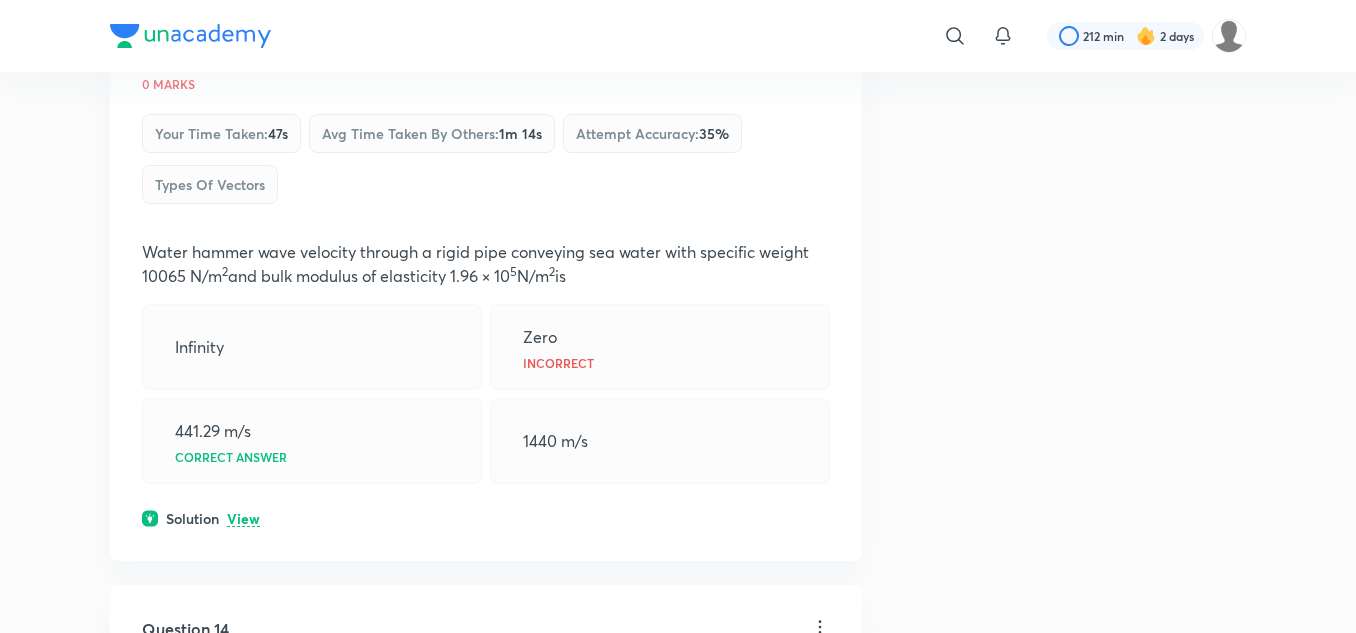 scroll, scrollTop: 8700, scrollLeft: 0, axis: vertical 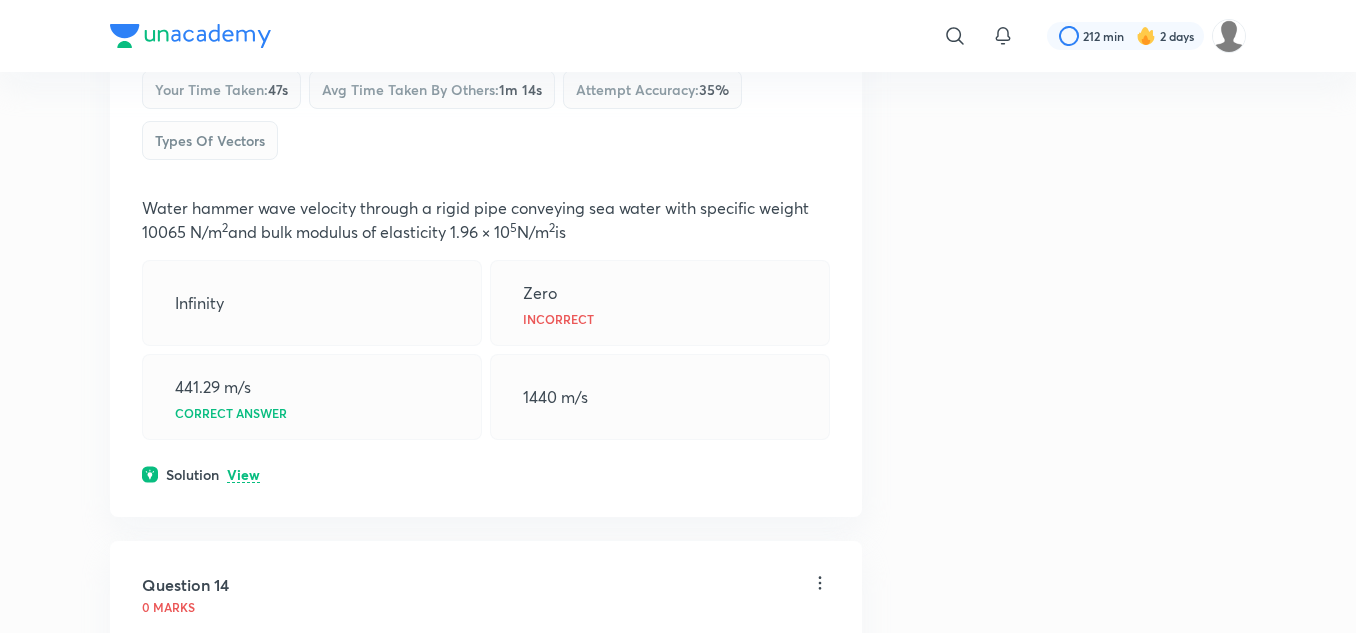 click on "View" at bounding box center [243, 475] 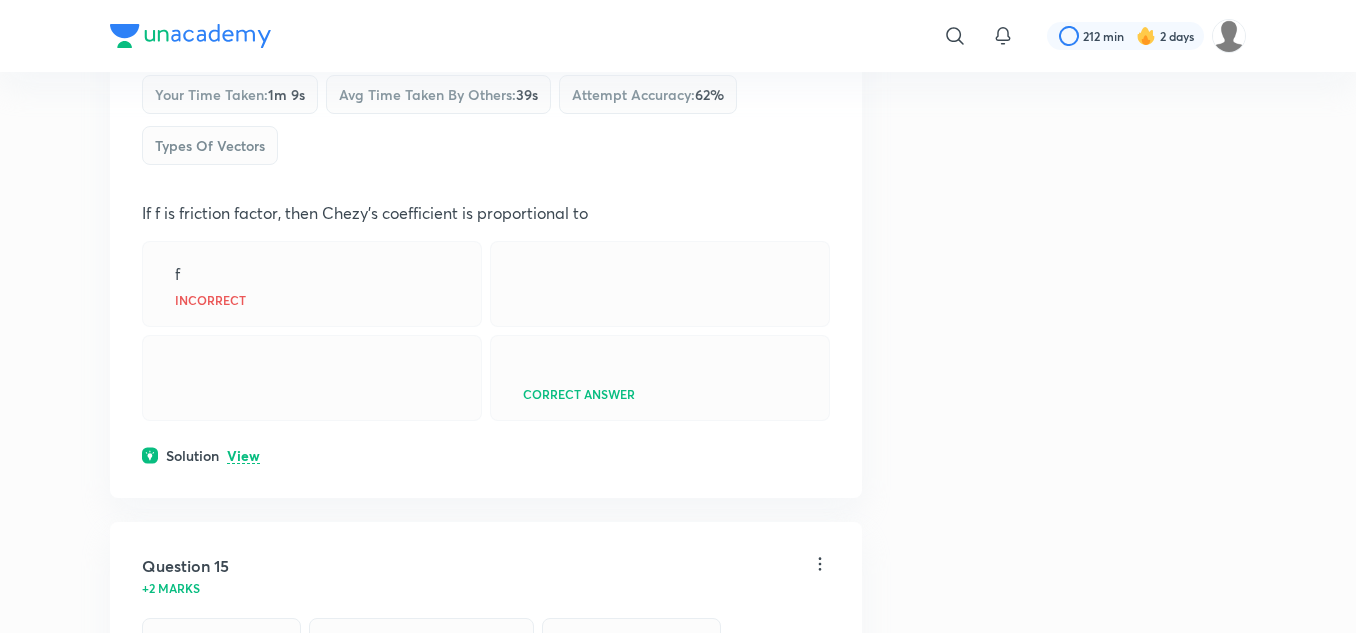scroll, scrollTop: 9400, scrollLeft: 0, axis: vertical 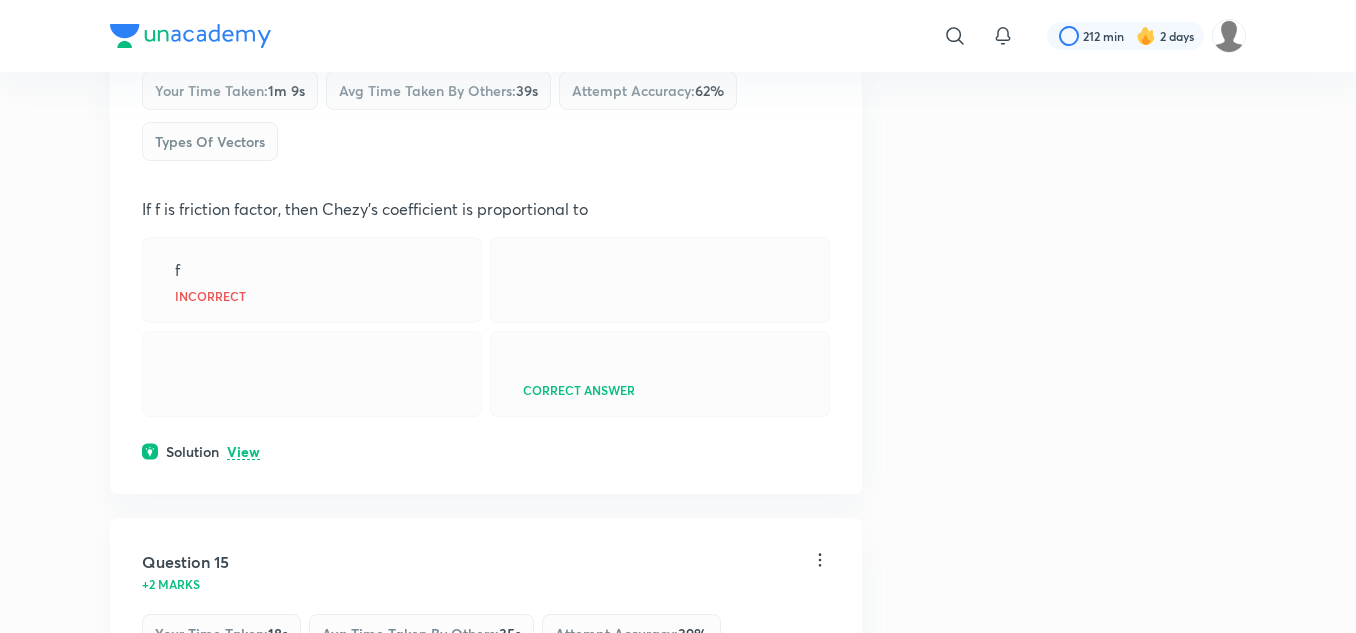 click on "View" at bounding box center [243, 452] 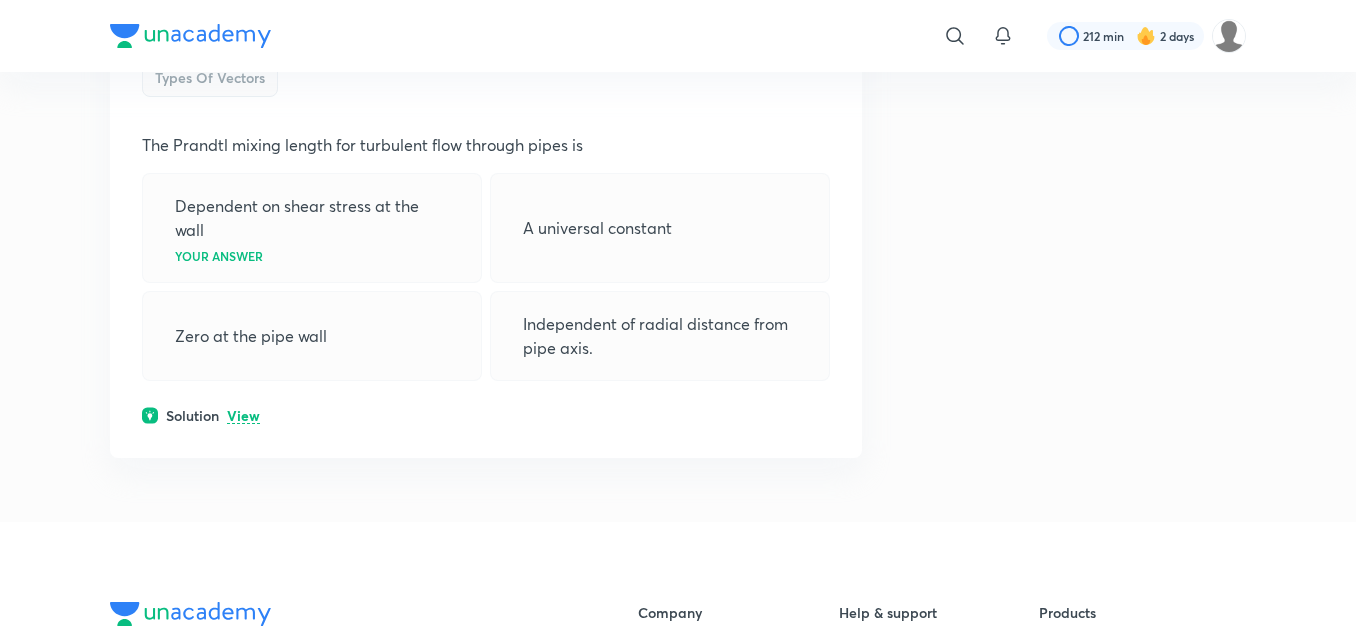 scroll, scrollTop: 10100, scrollLeft: 0, axis: vertical 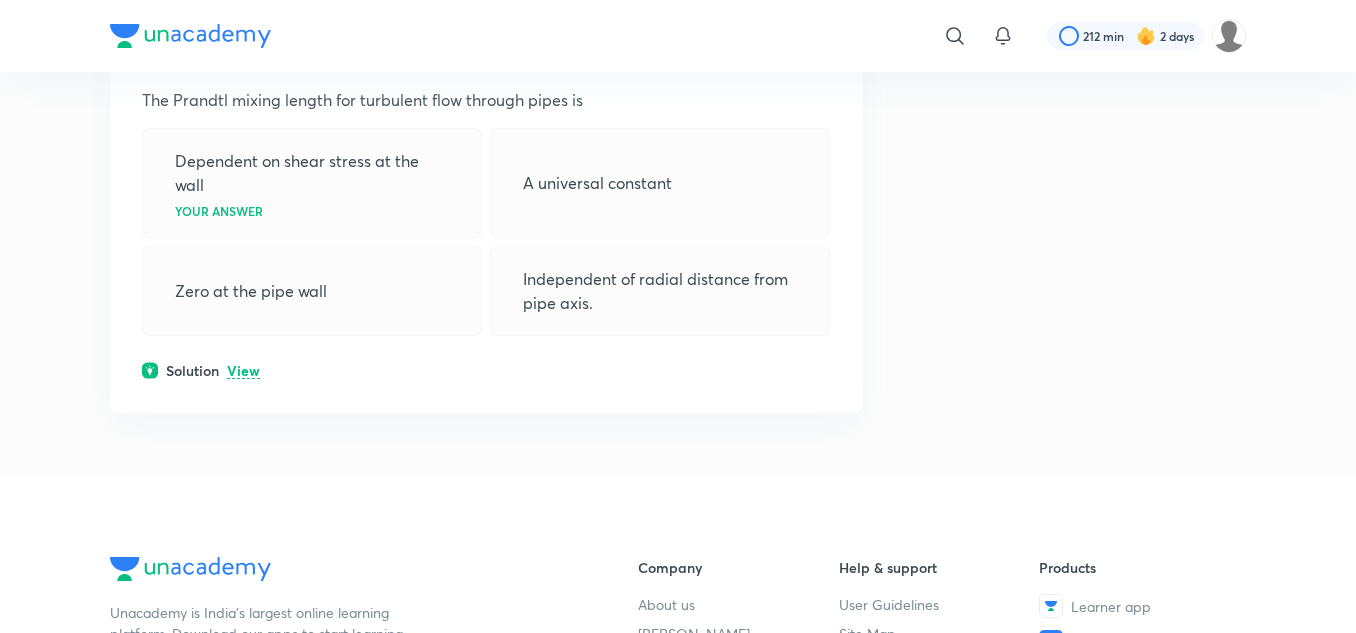 click on "View" at bounding box center (243, 371) 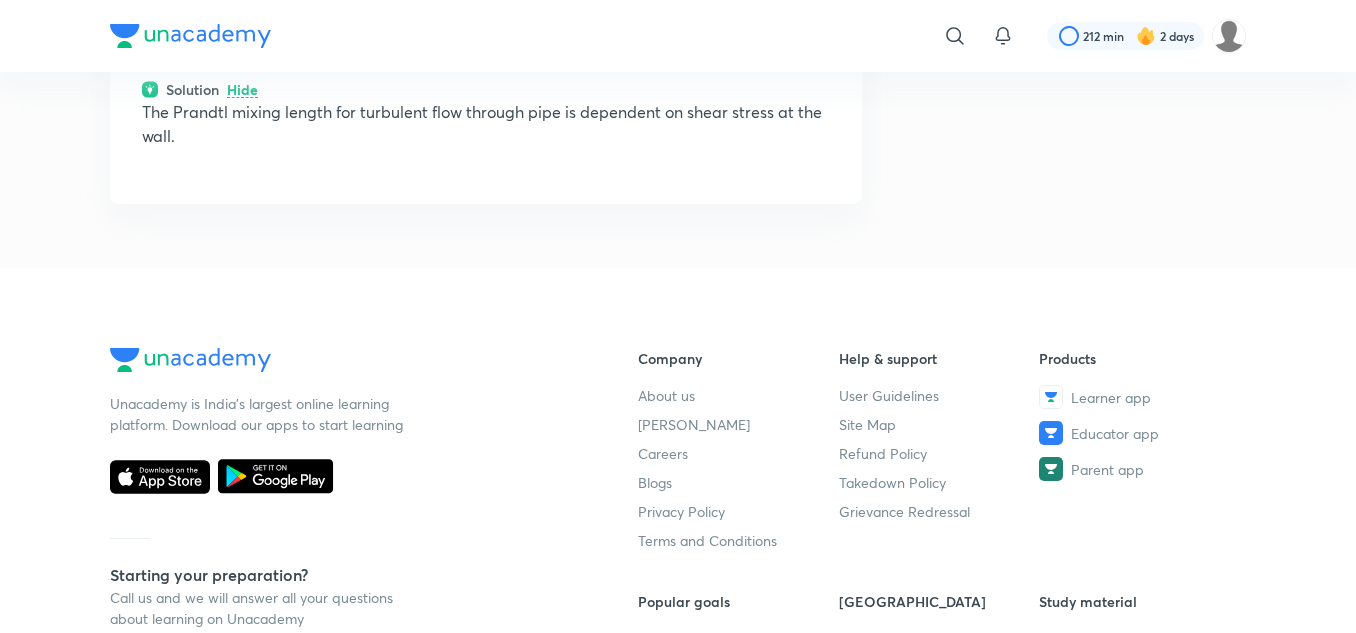 scroll, scrollTop: 10600, scrollLeft: 0, axis: vertical 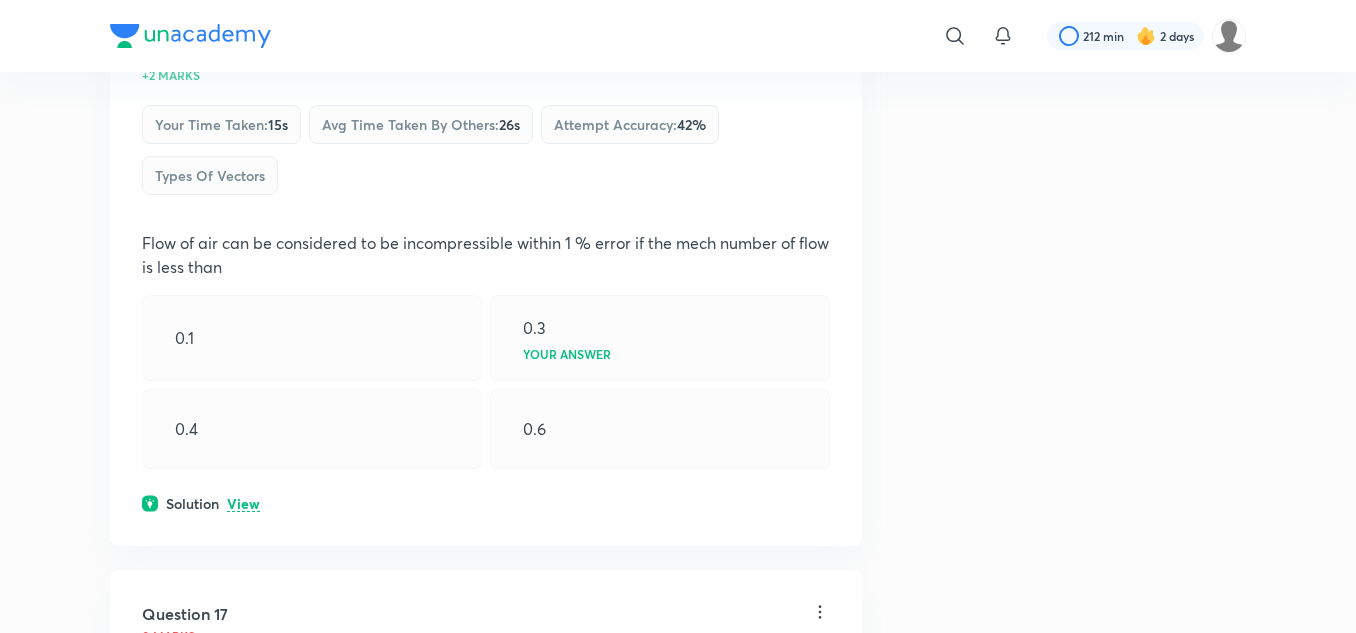 click on "View" at bounding box center [243, 504] 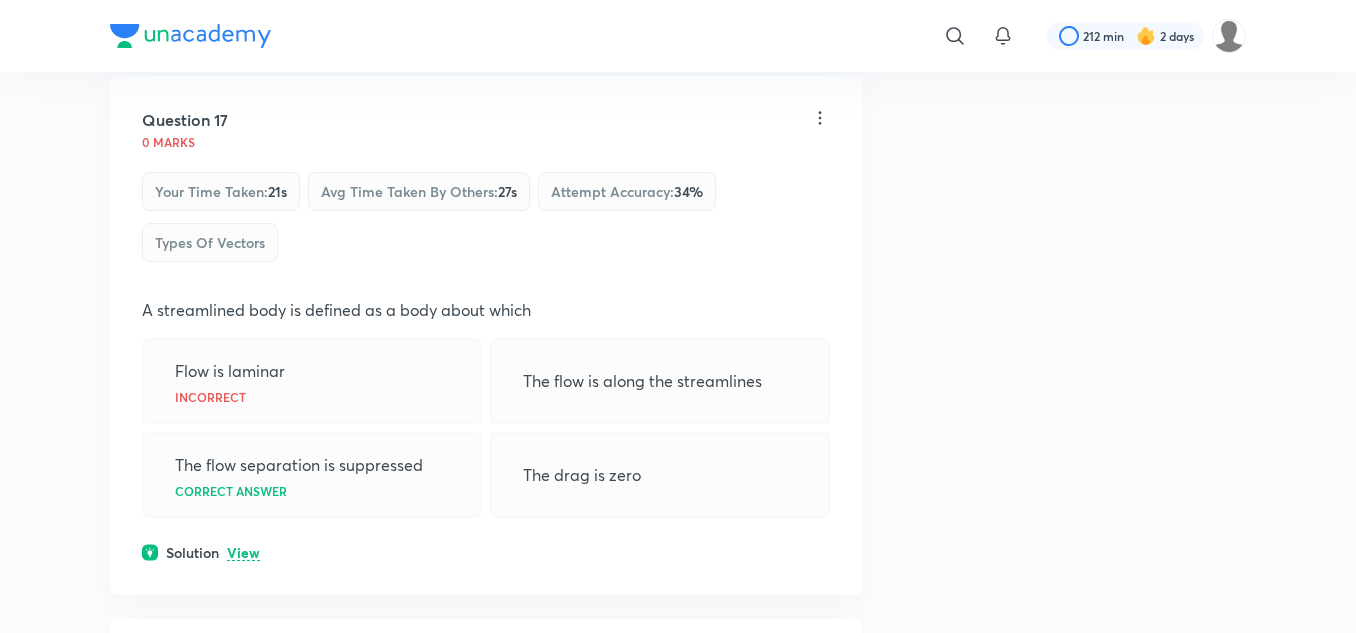 scroll, scrollTop: 11300, scrollLeft: 0, axis: vertical 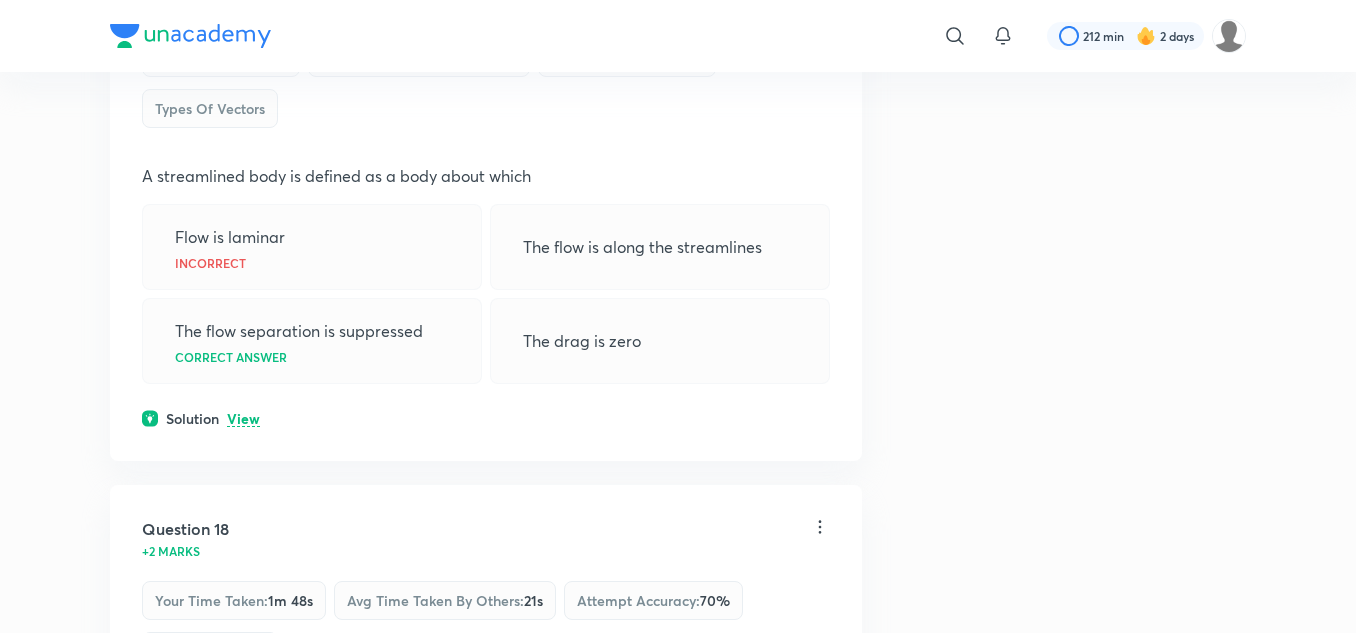 click on "View" at bounding box center [243, 419] 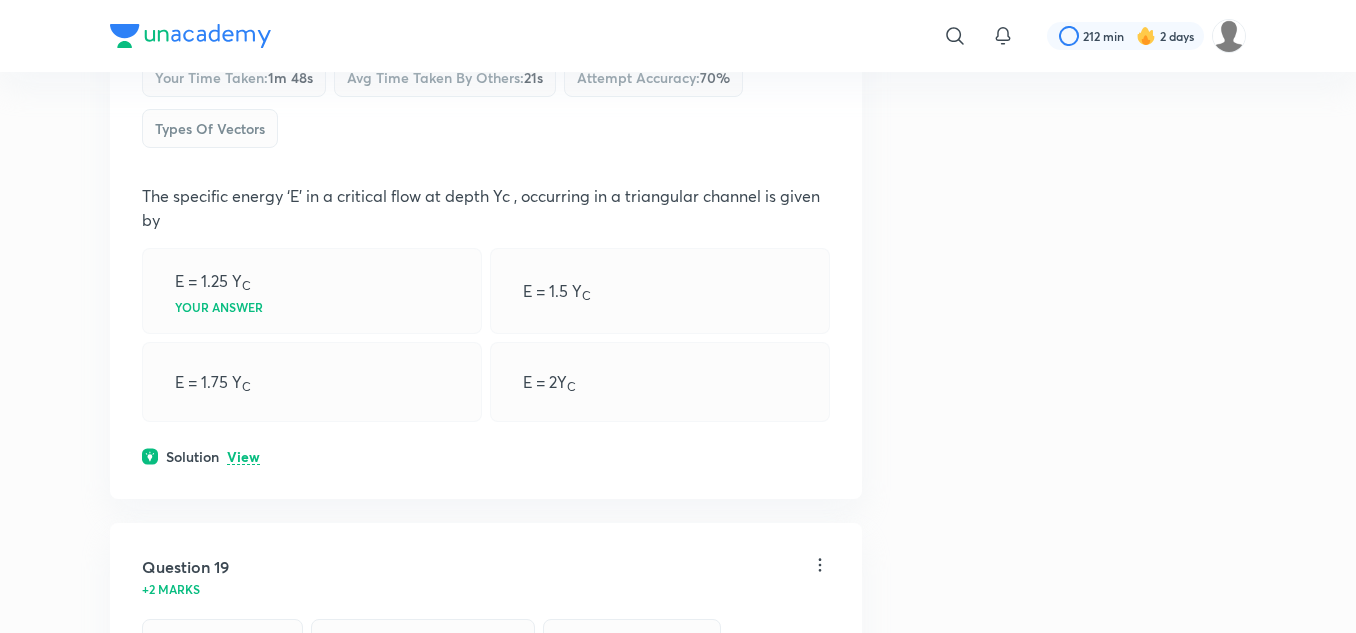 scroll, scrollTop: 11900, scrollLeft: 0, axis: vertical 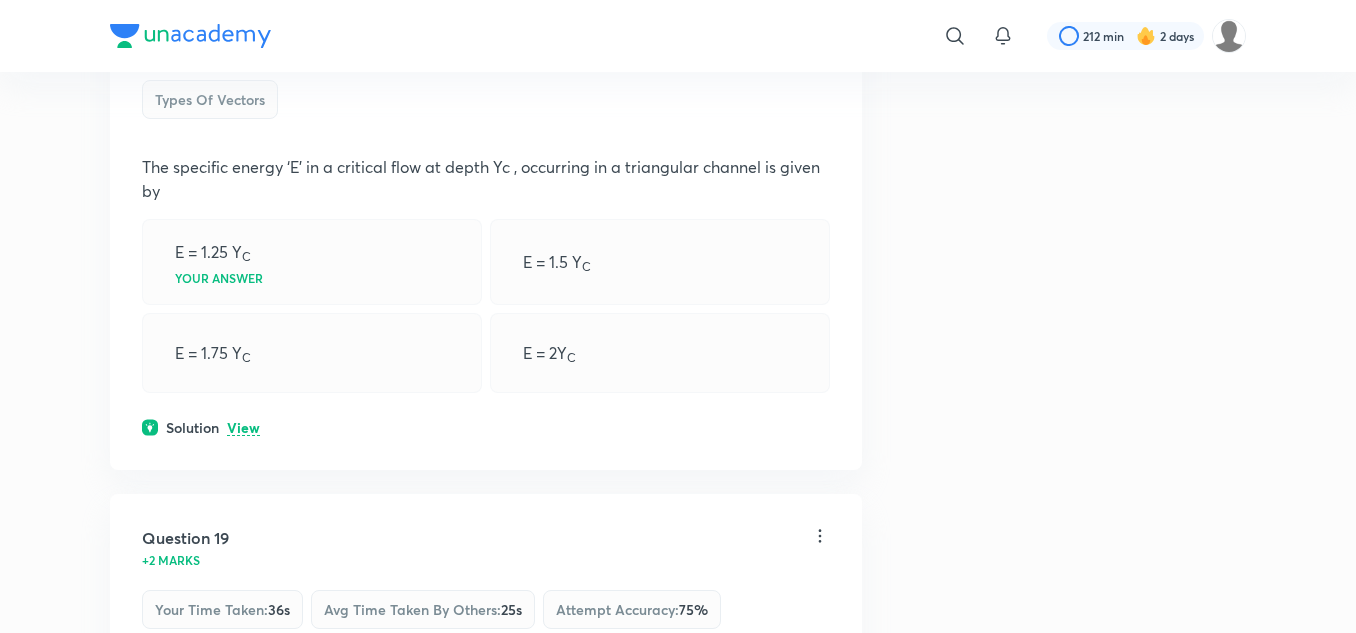 click on "View" at bounding box center (243, 428) 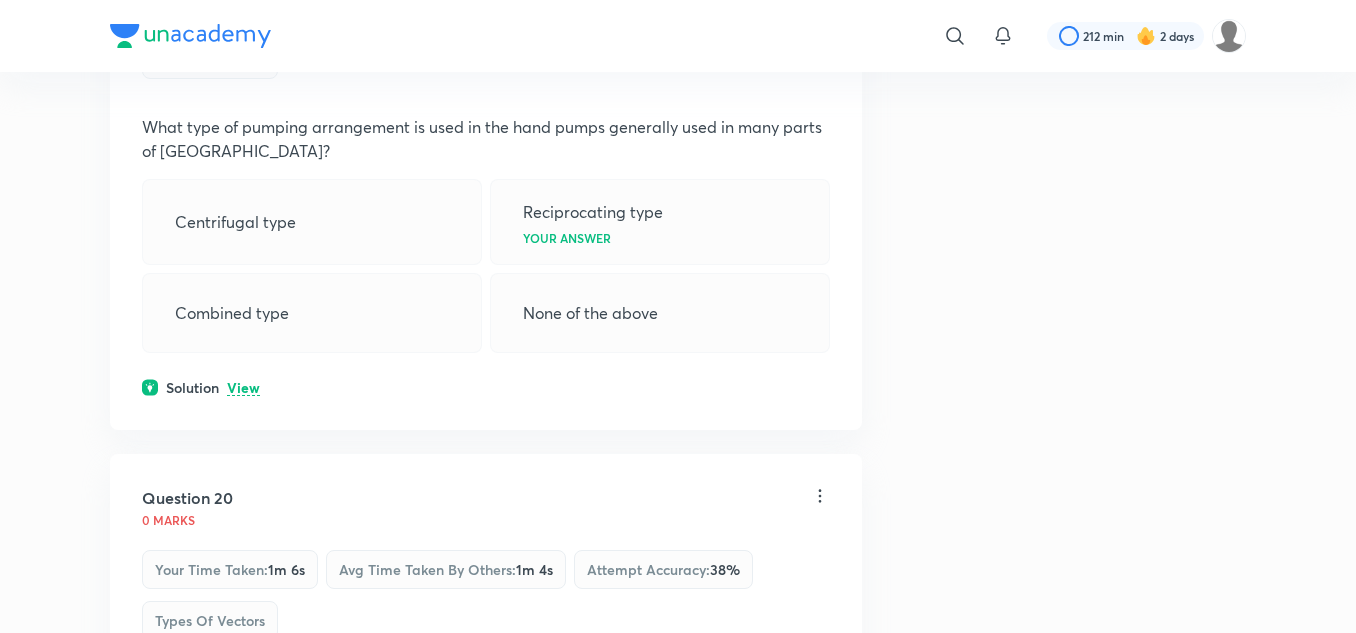 scroll, scrollTop: 12600, scrollLeft: 0, axis: vertical 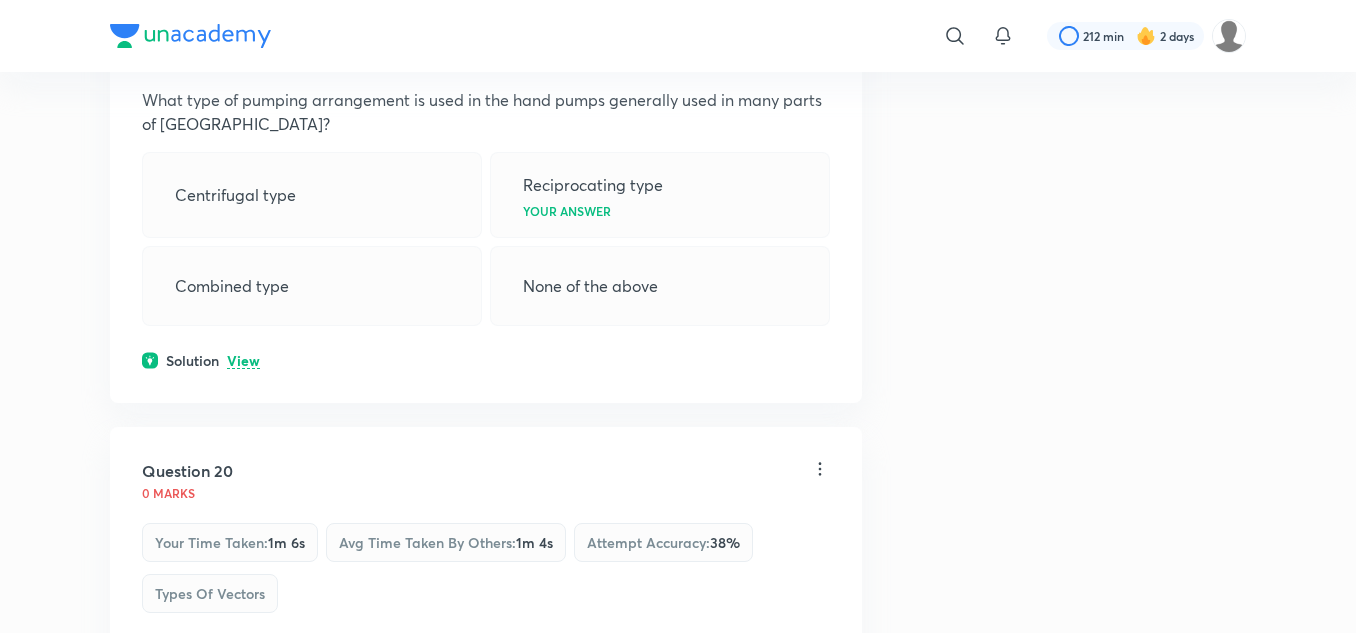 click on "View" at bounding box center (243, 361) 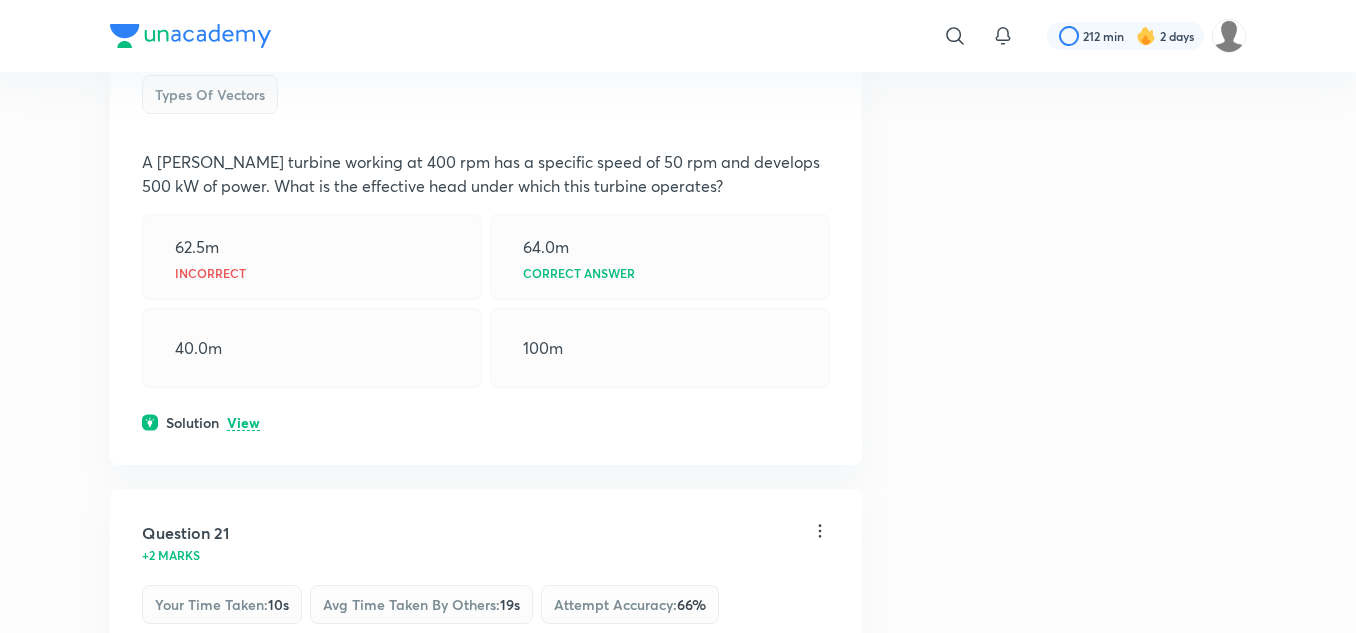 scroll, scrollTop: 13200, scrollLeft: 0, axis: vertical 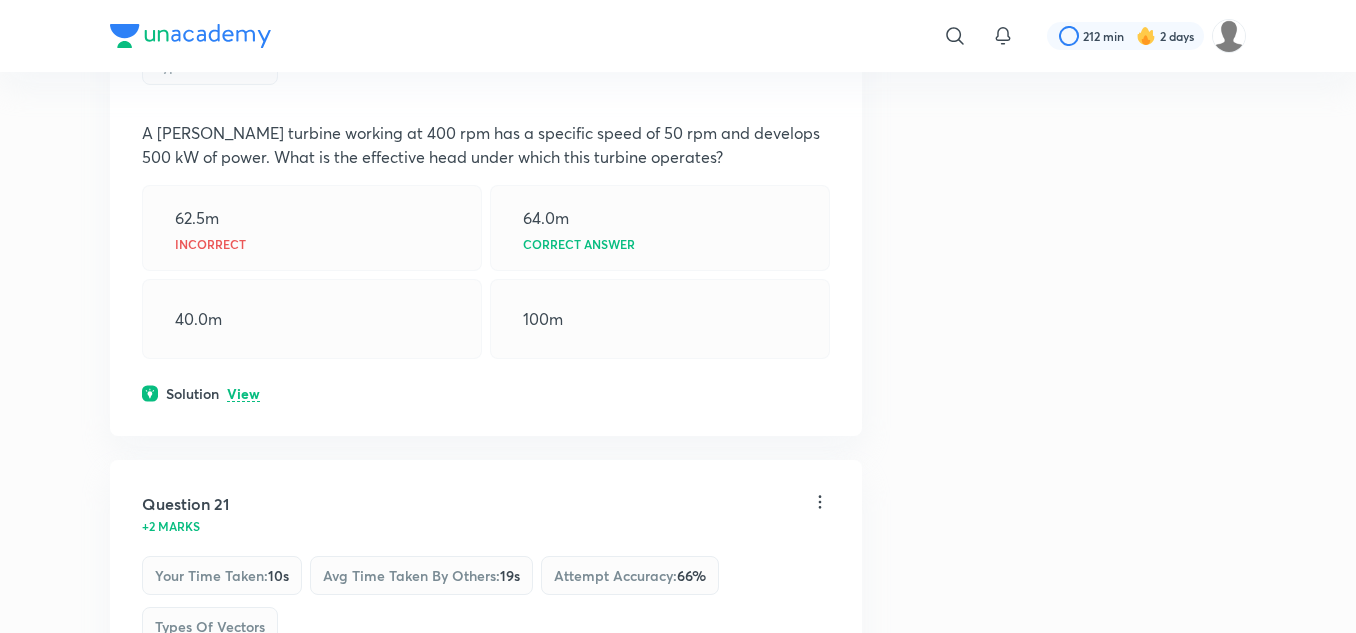 click on "View" at bounding box center [243, 394] 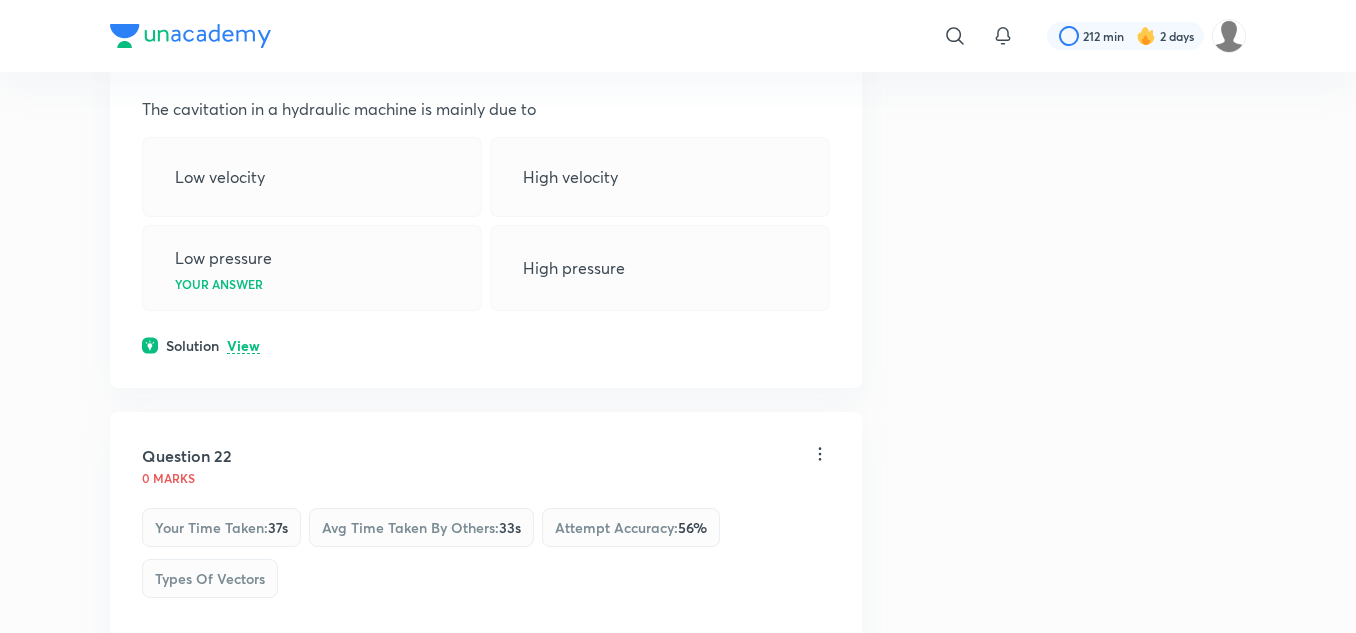 scroll, scrollTop: 14100, scrollLeft: 0, axis: vertical 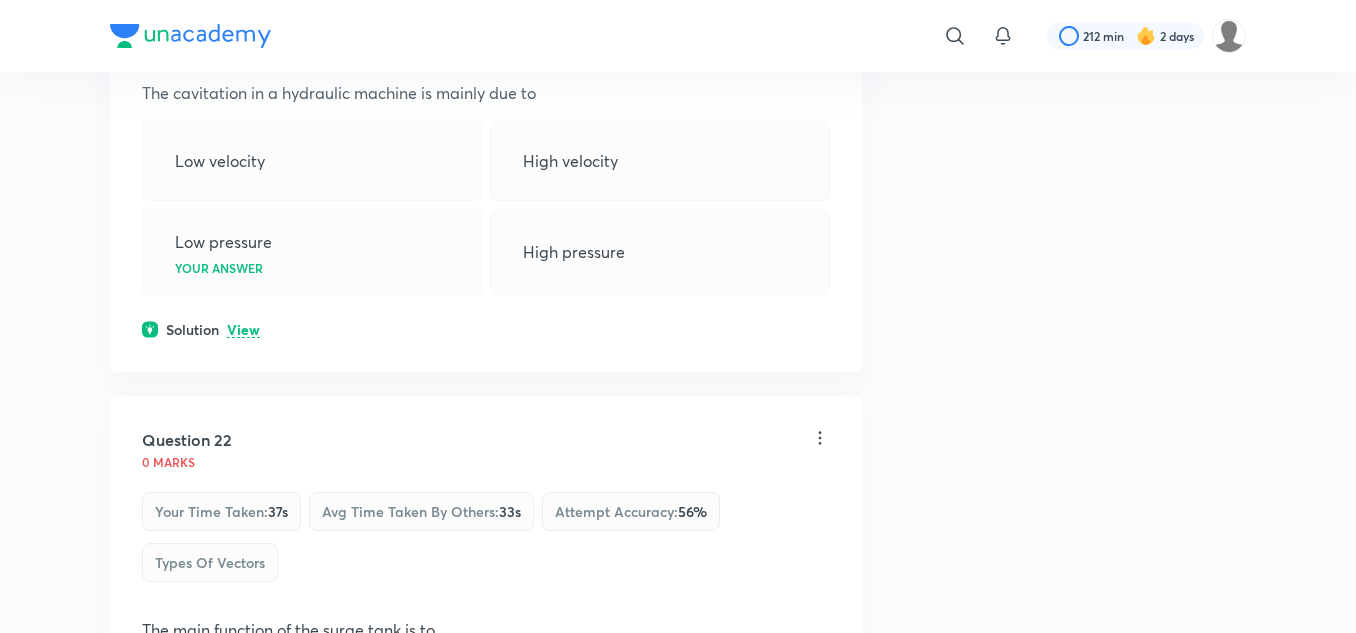 click on "View" at bounding box center (243, 330) 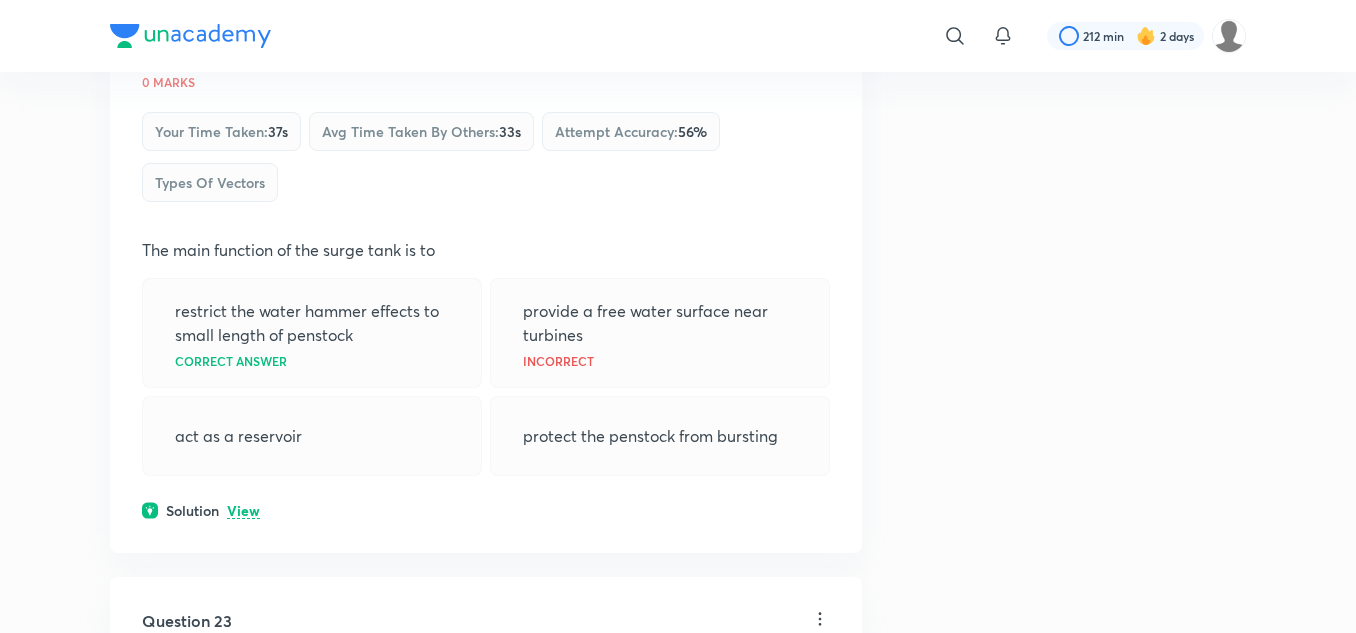 scroll, scrollTop: 14700, scrollLeft: 0, axis: vertical 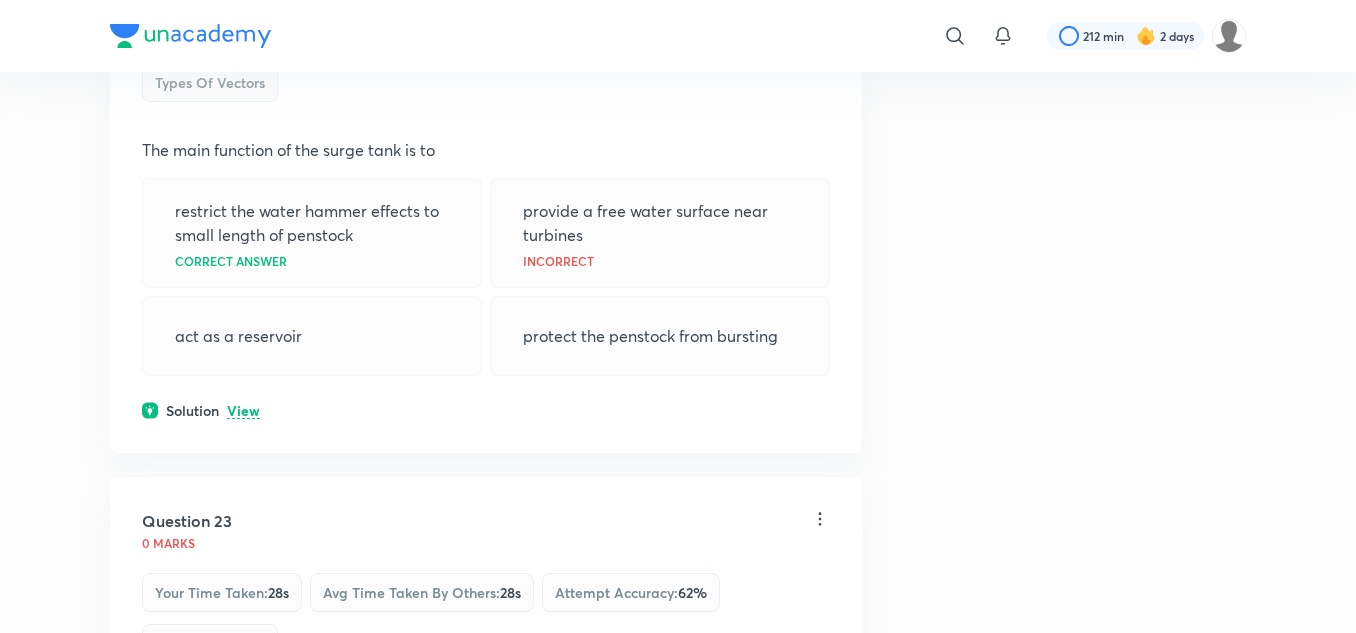 click on "View" at bounding box center [243, 411] 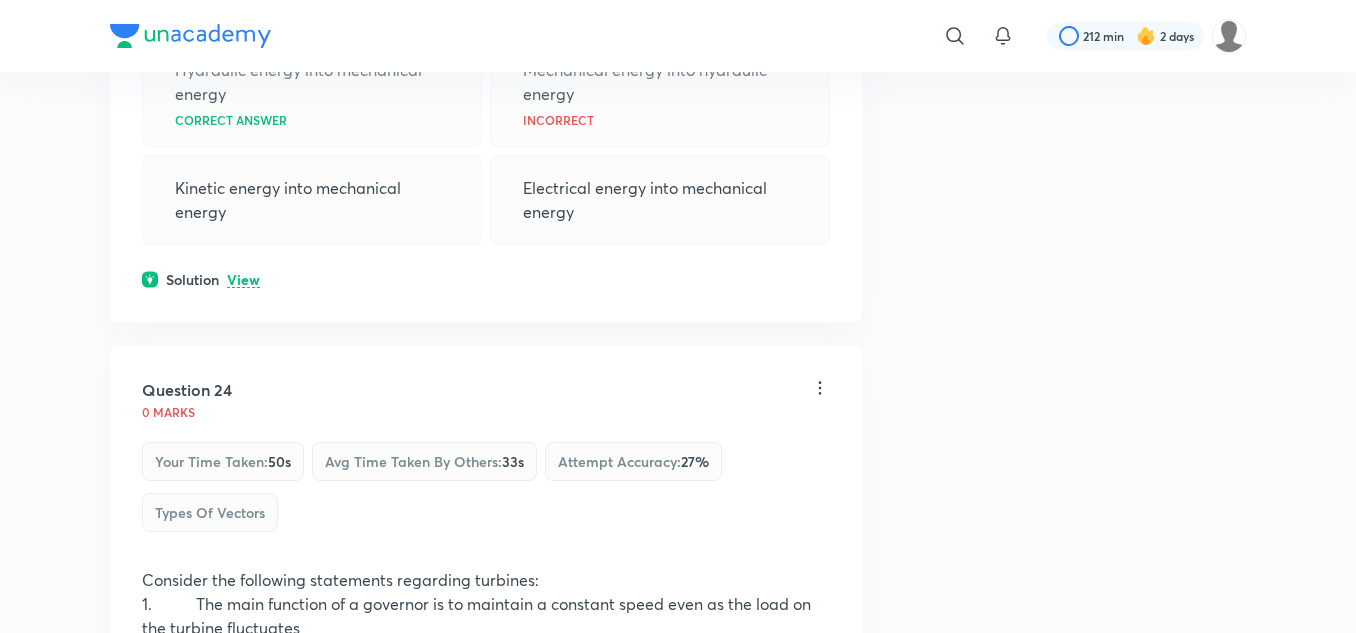 scroll, scrollTop: 15500, scrollLeft: 0, axis: vertical 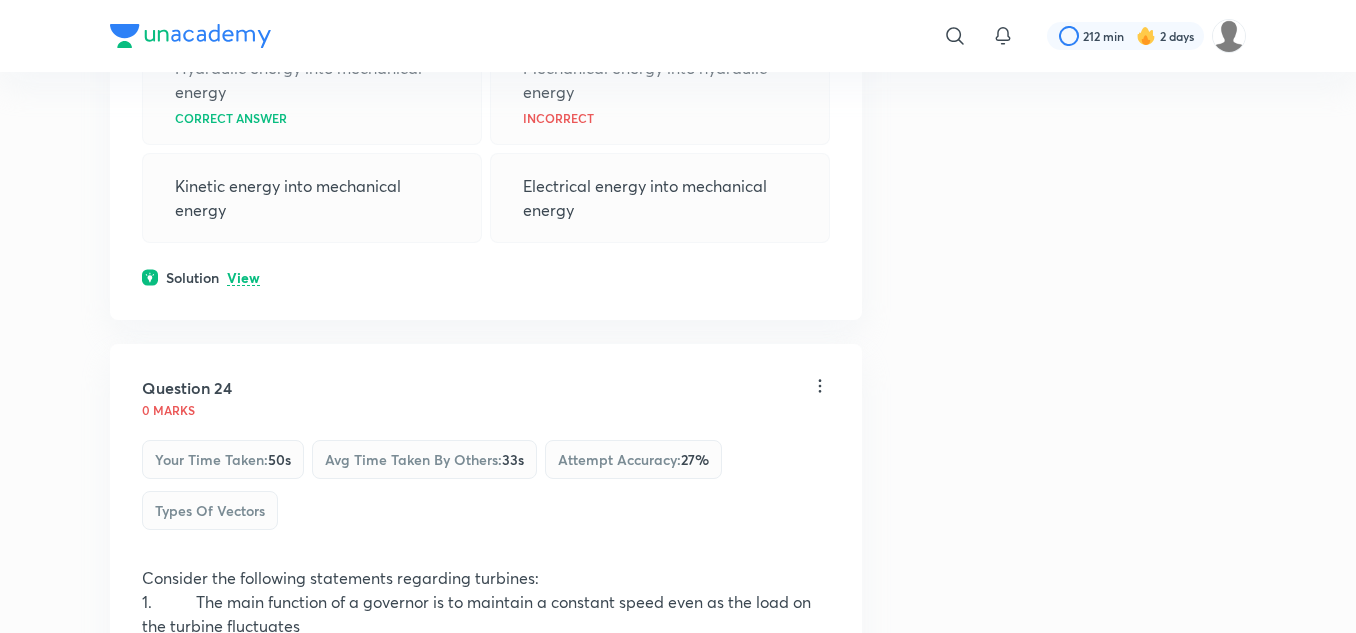 click on "View" at bounding box center (243, 278) 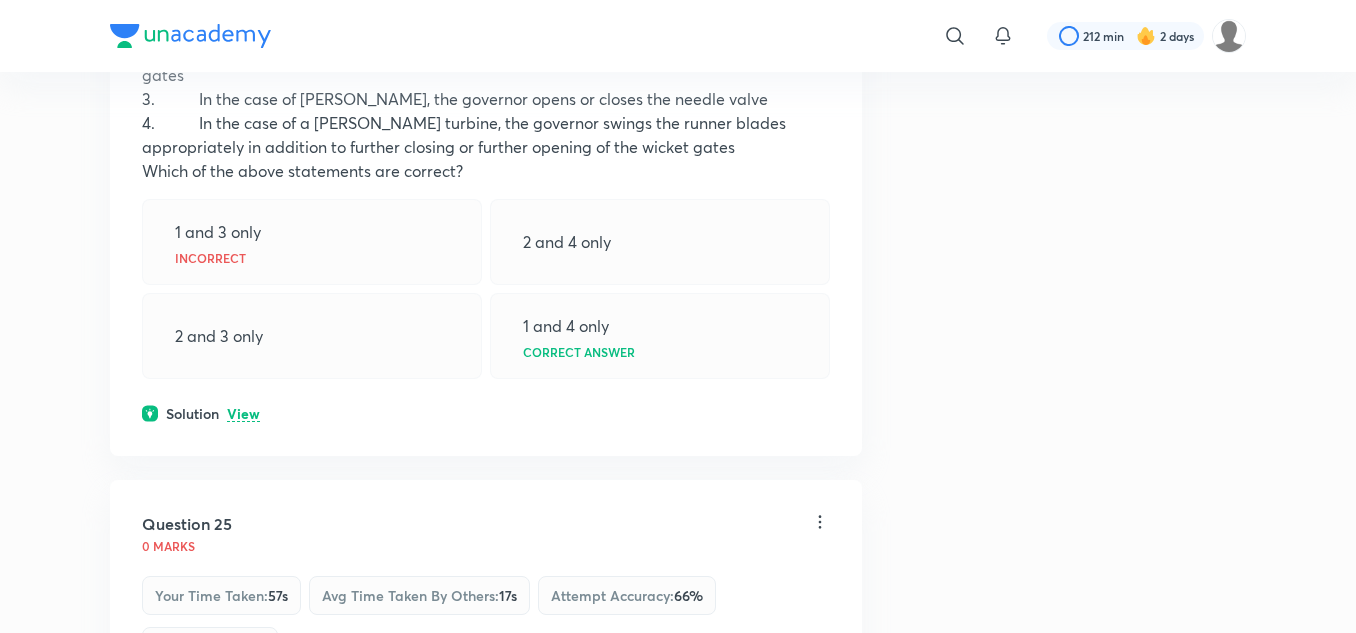 scroll, scrollTop: 16300, scrollLeft: 0, axis: vertical 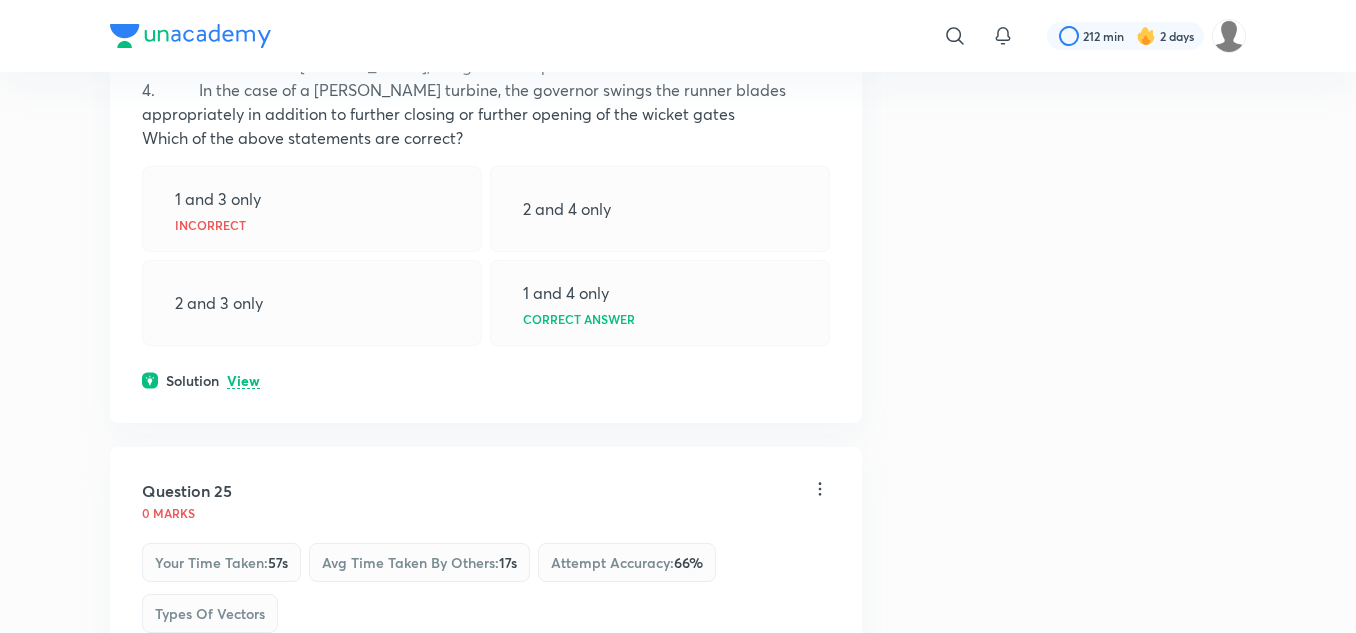 click on "View" at bounding box center (243, 381) 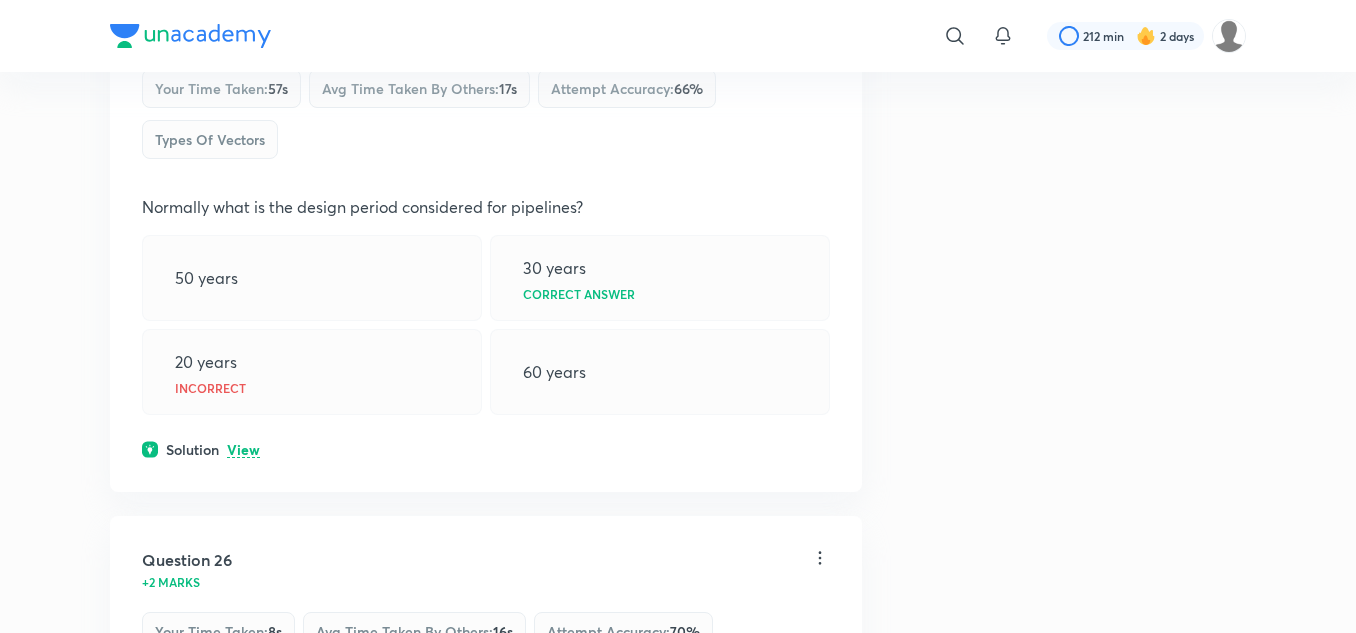 scroll, scrollTop: 17000, scrollLeft: 0, axis: vertical 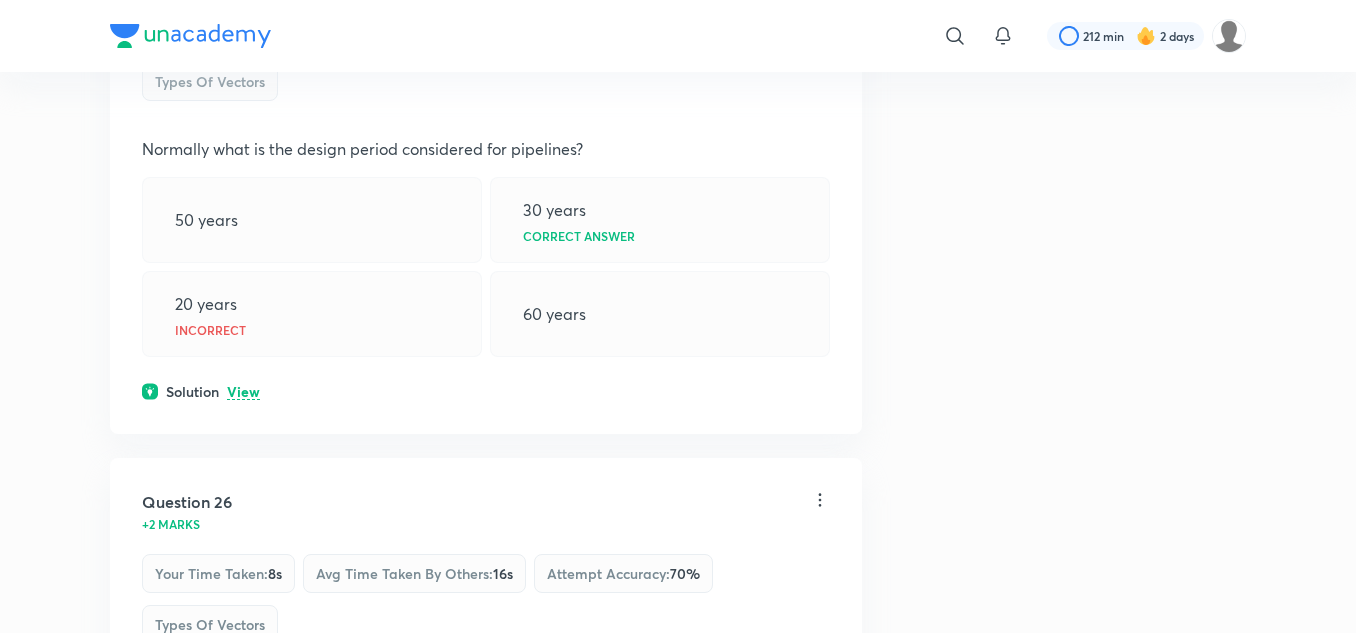 click on "View" at bounding box center (243, 392) 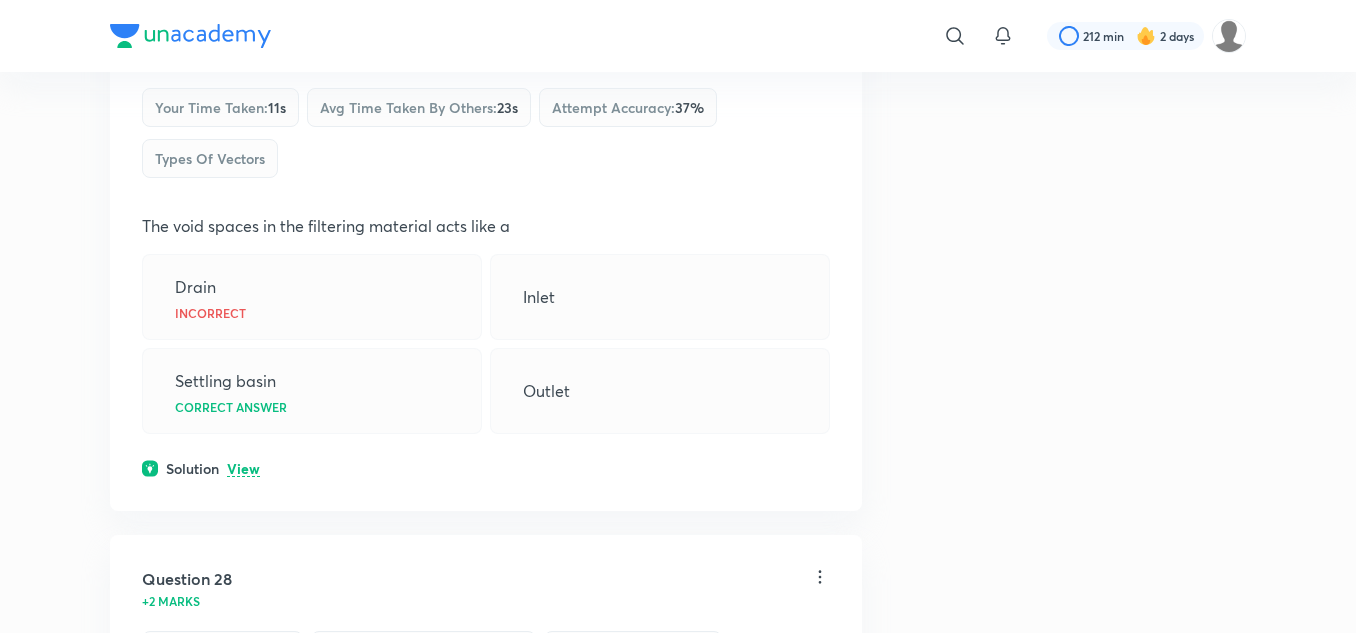scroll, scrollTop: 18055, scrollLeft: 0, axis: vertical 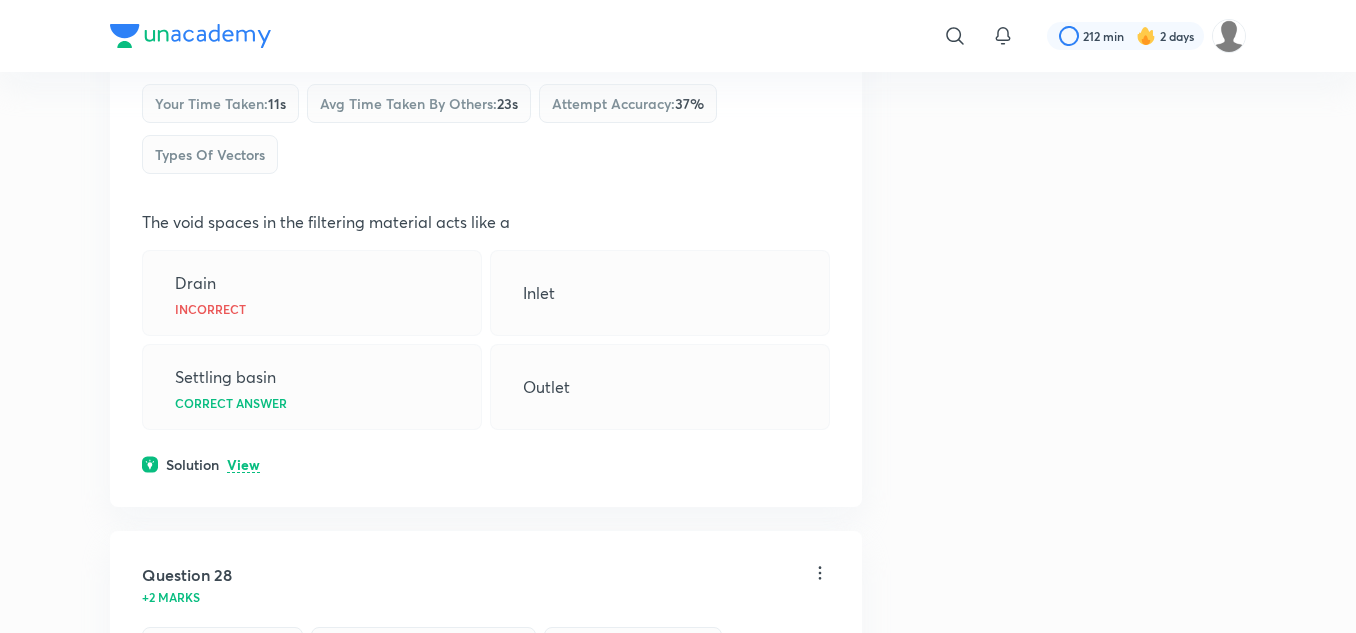 click on "View" at bounding box center [243, 465] 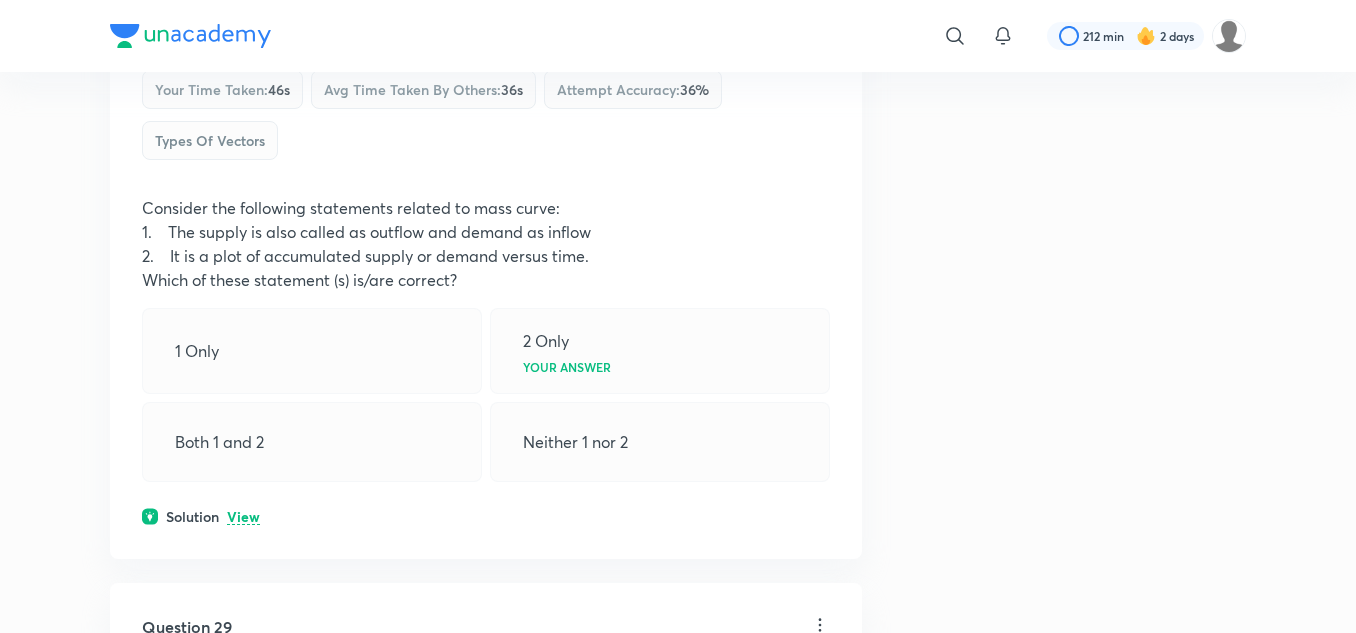 scroll, scrollTop: 18665, scrollLeft: 0, axis: vertical 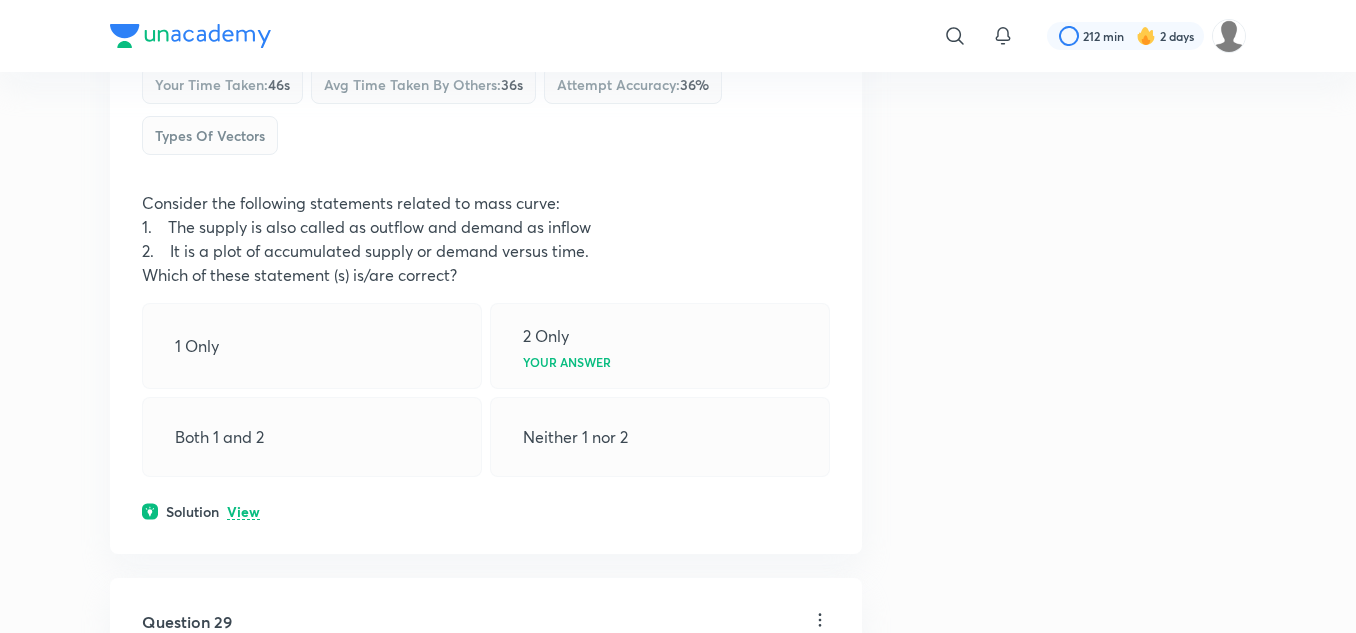click on "View" at bounding box center [243, 512] 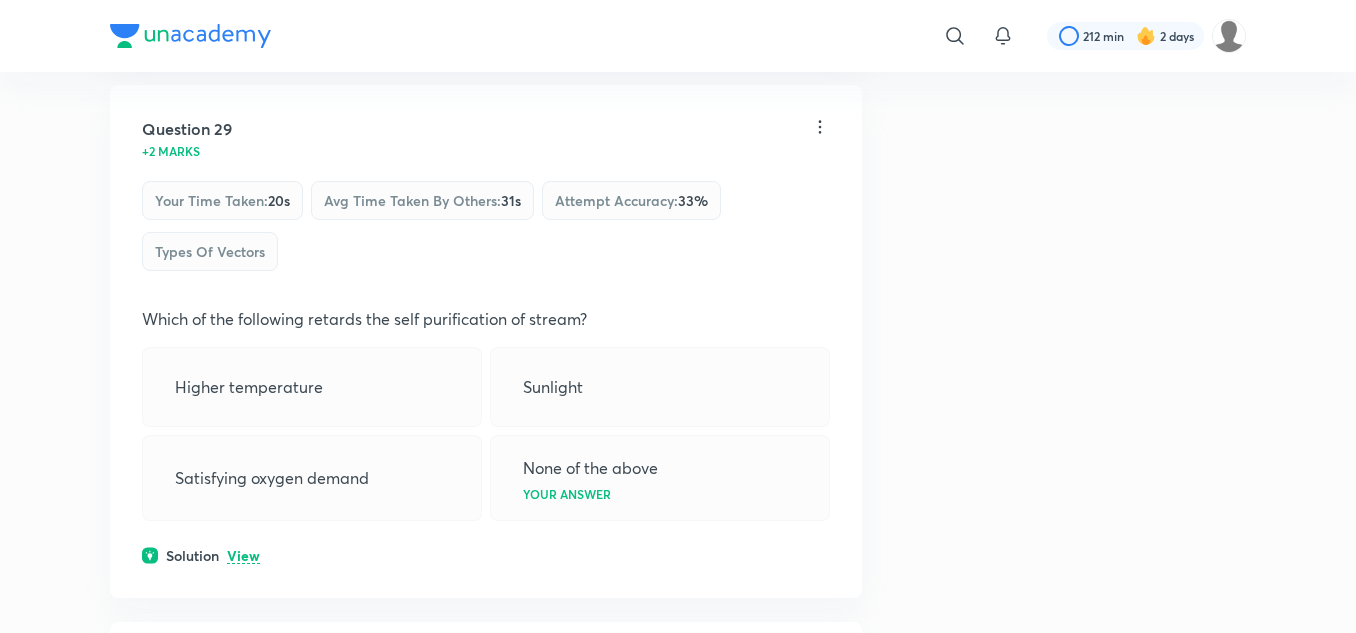 scroll, scrollTop: 19208, scrollLeft: 0, axis: vertical 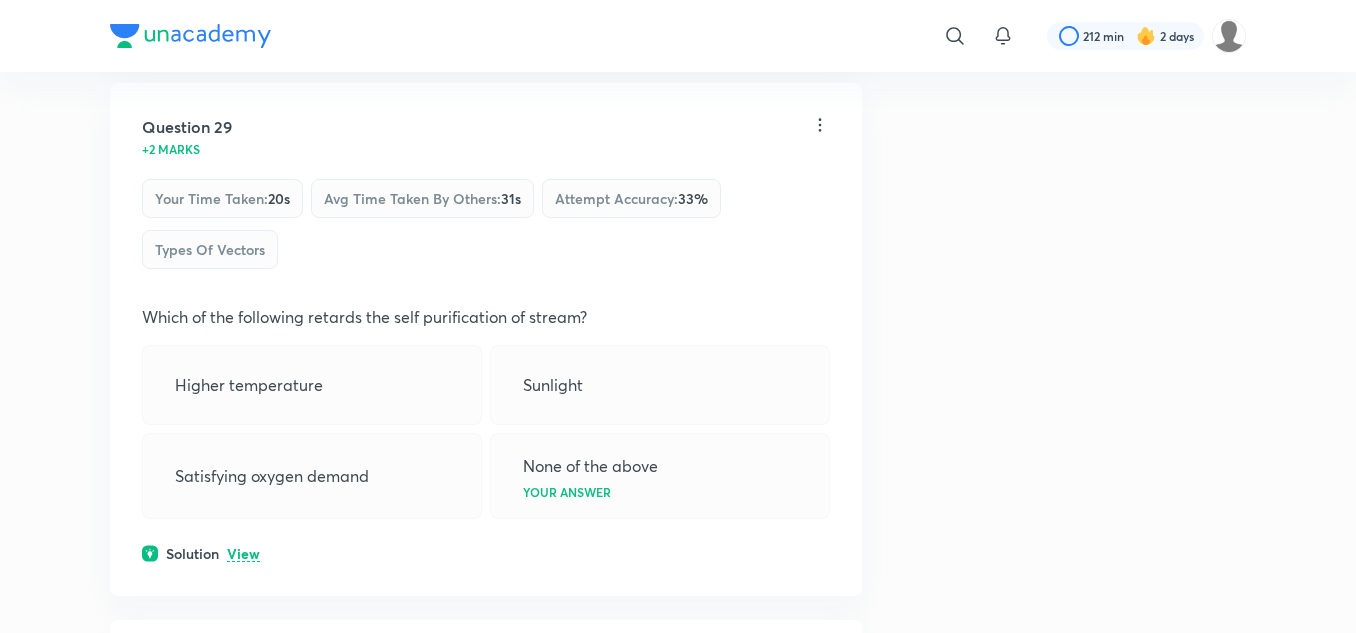 click on "View" at bounding box center [243, 554] 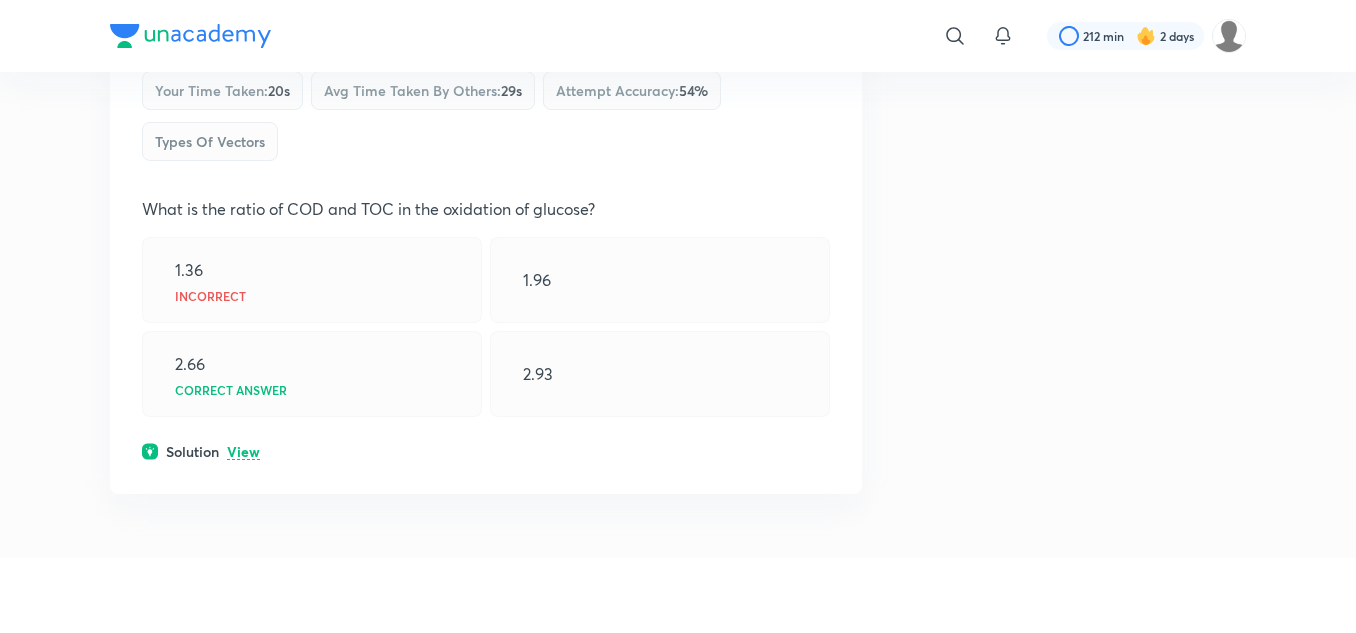 scroll, scrollTop: 19899, scrollLeft: 0, axis: vertical 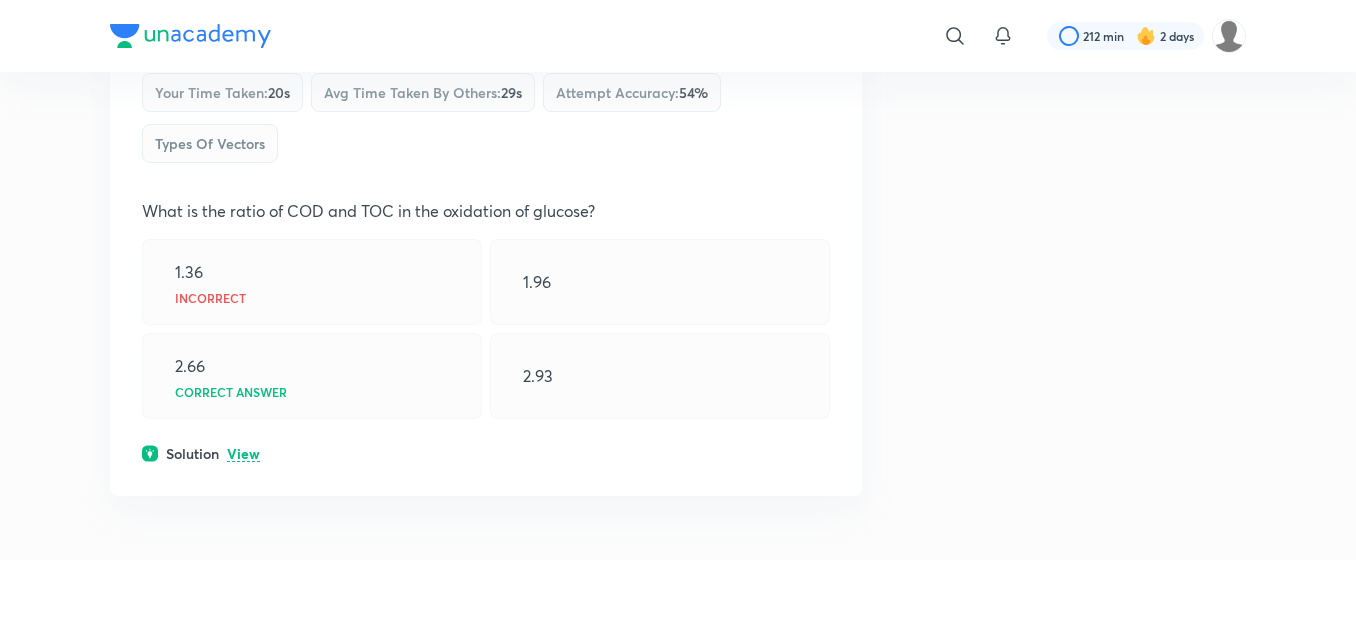 click on "View" at bounding box center (243, 454) 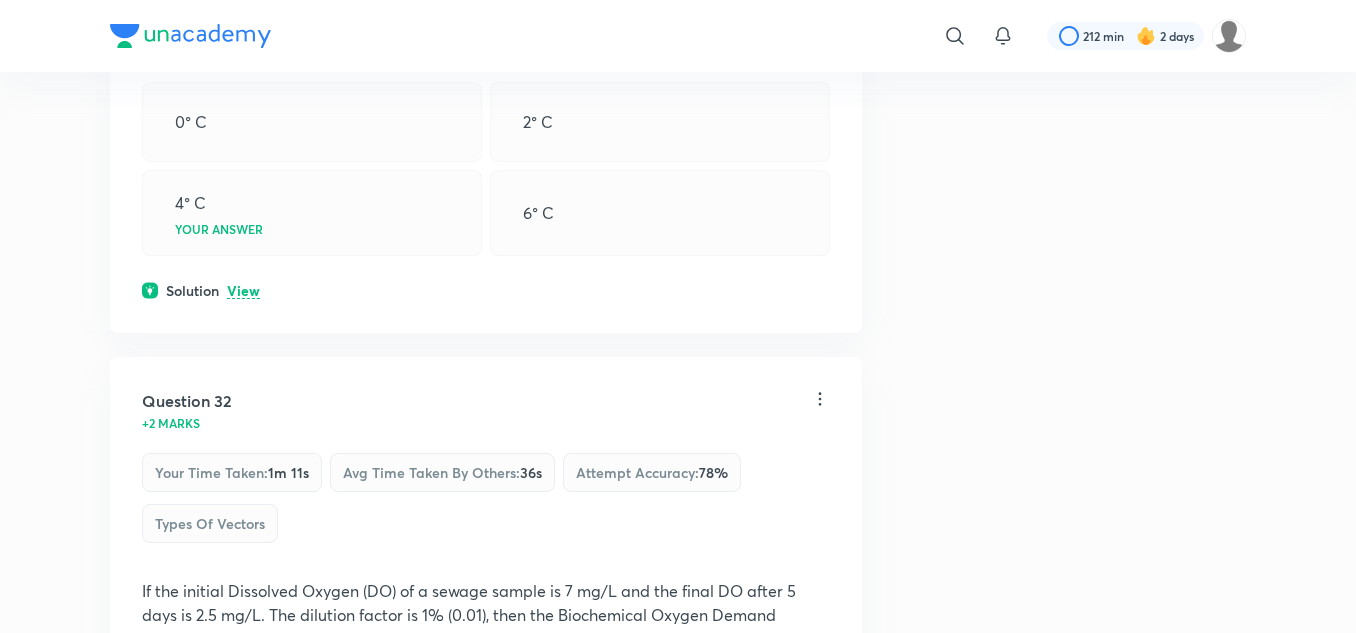scroll, scrollTop: 20793, scrollLeft: 0, axis: vertical 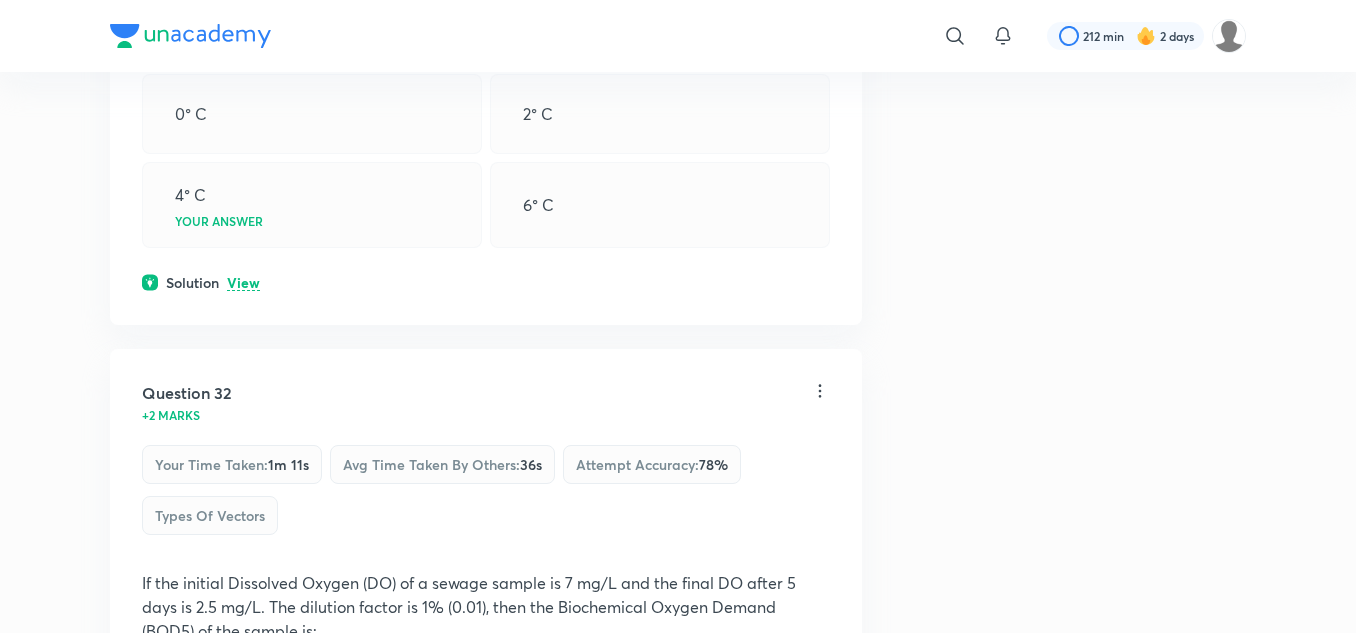 click on "View" at bounding box center (243, 283) 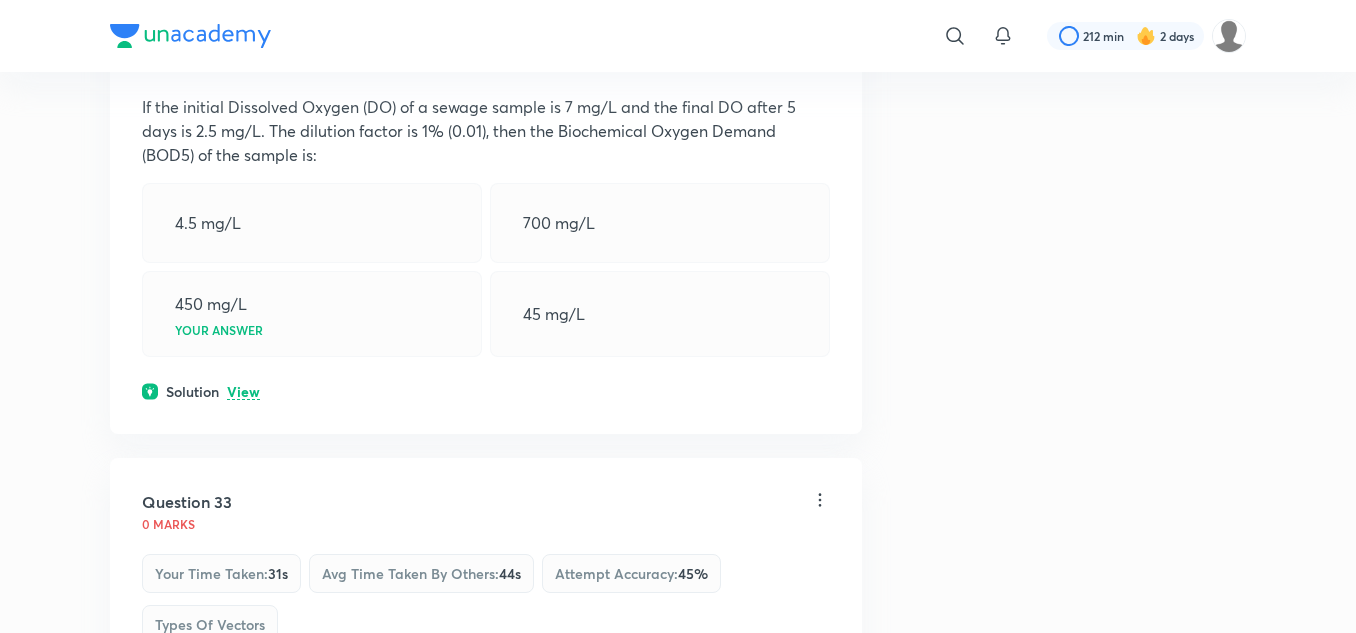 scroll, scrollTop: 21322, scrollLeft: 0, axis: vertical 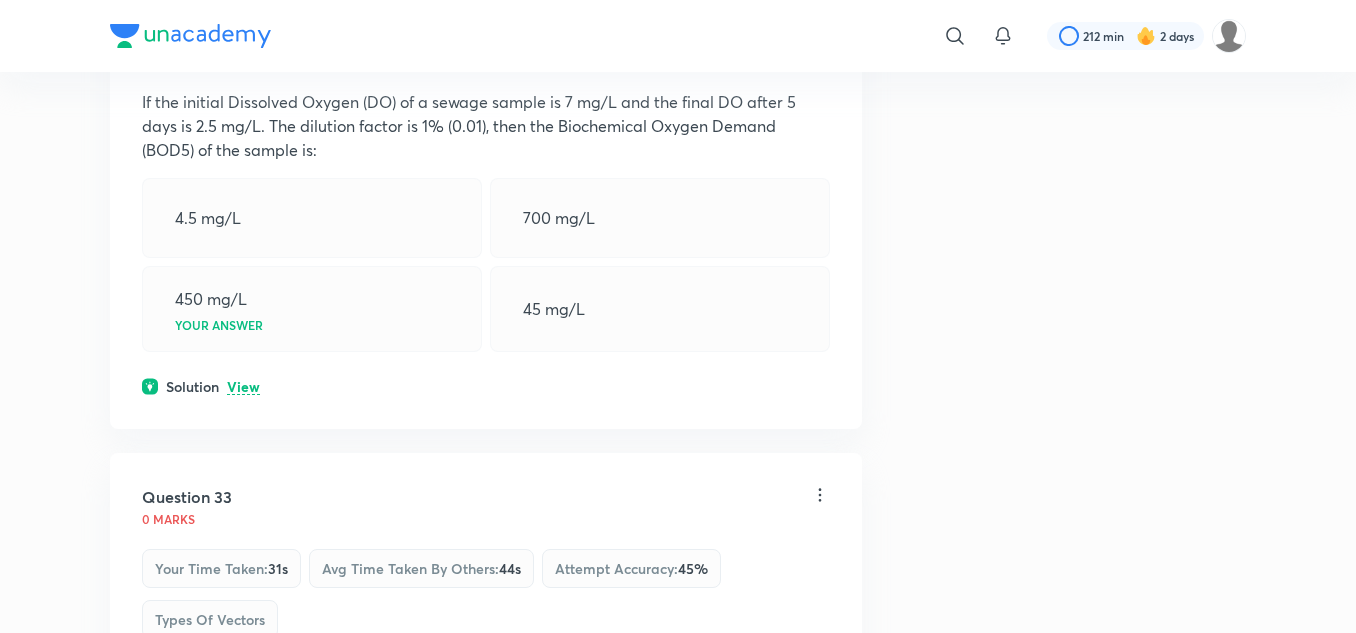 click on "View" at bounding box center (243, 387) 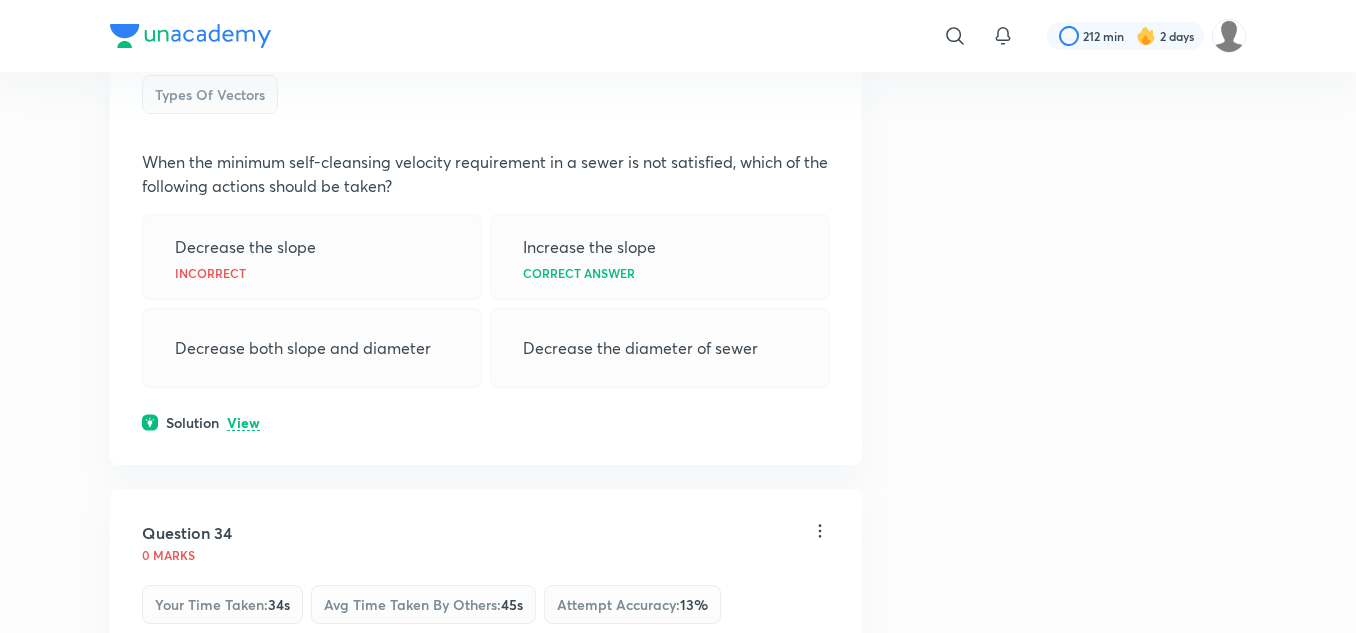scroll, scrollTop: 21991, scrollLeft: 0, axis: vertical 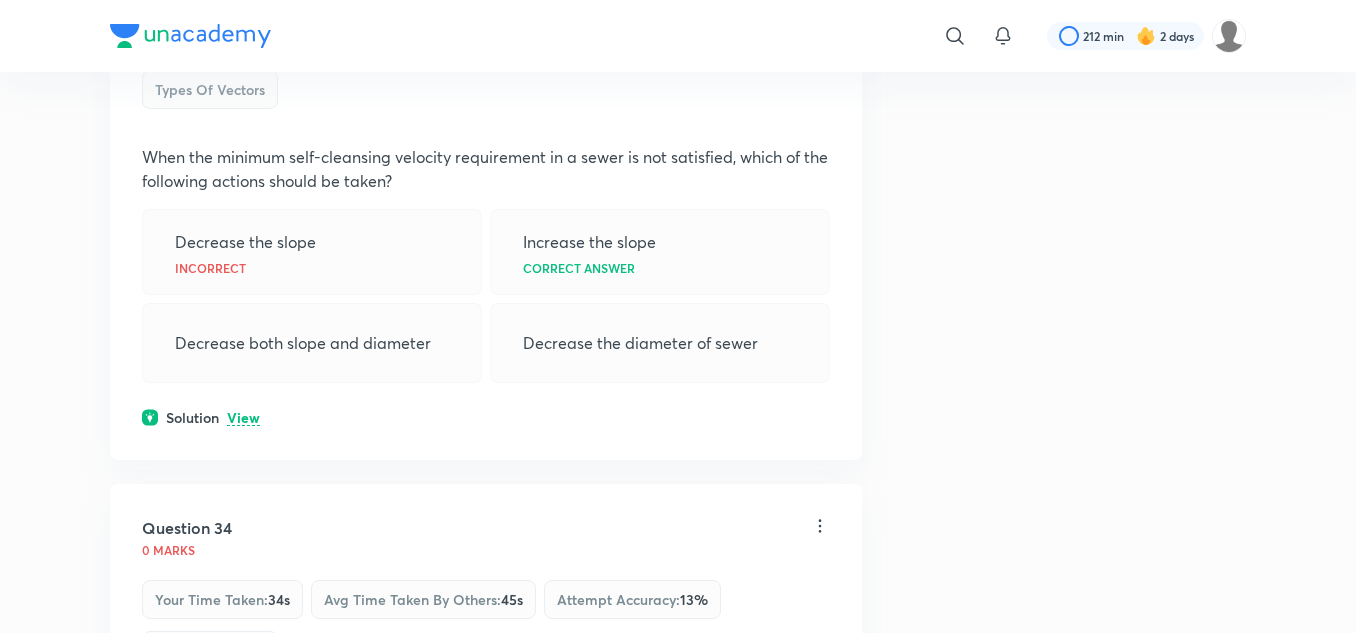 click on "View" at bounding box center [243, 418] 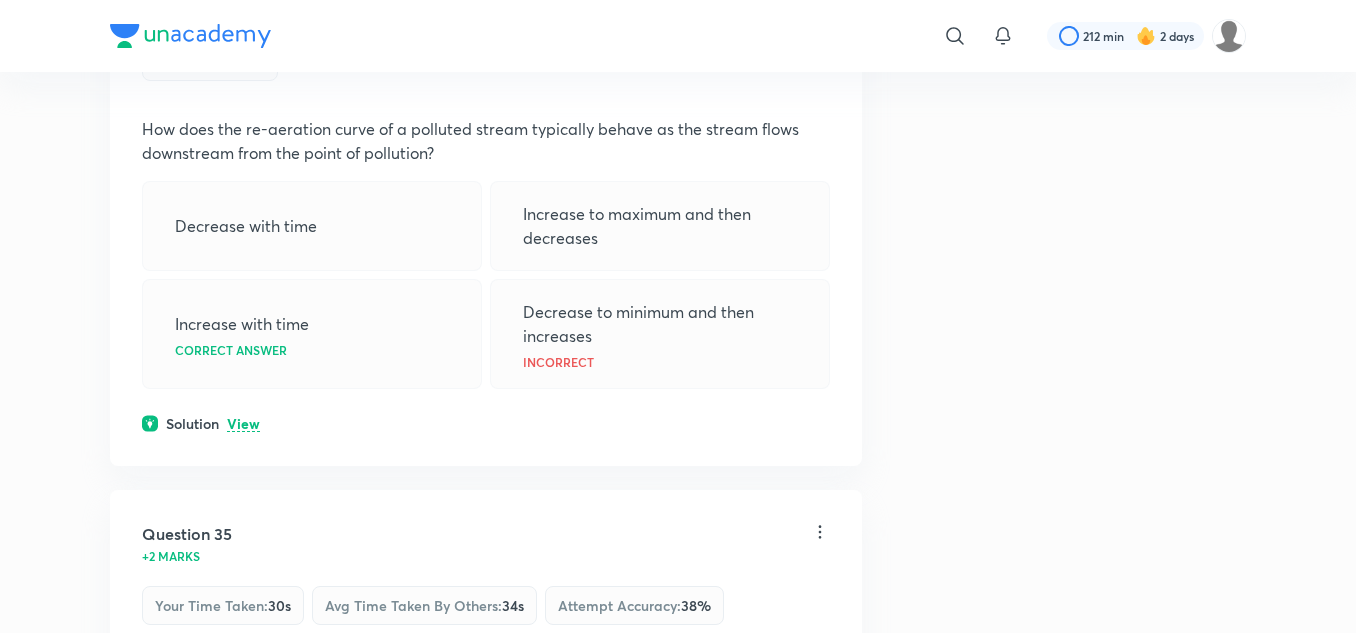 scroll, scrollTop: 22941, scrollLeft: 0, axis: vertical 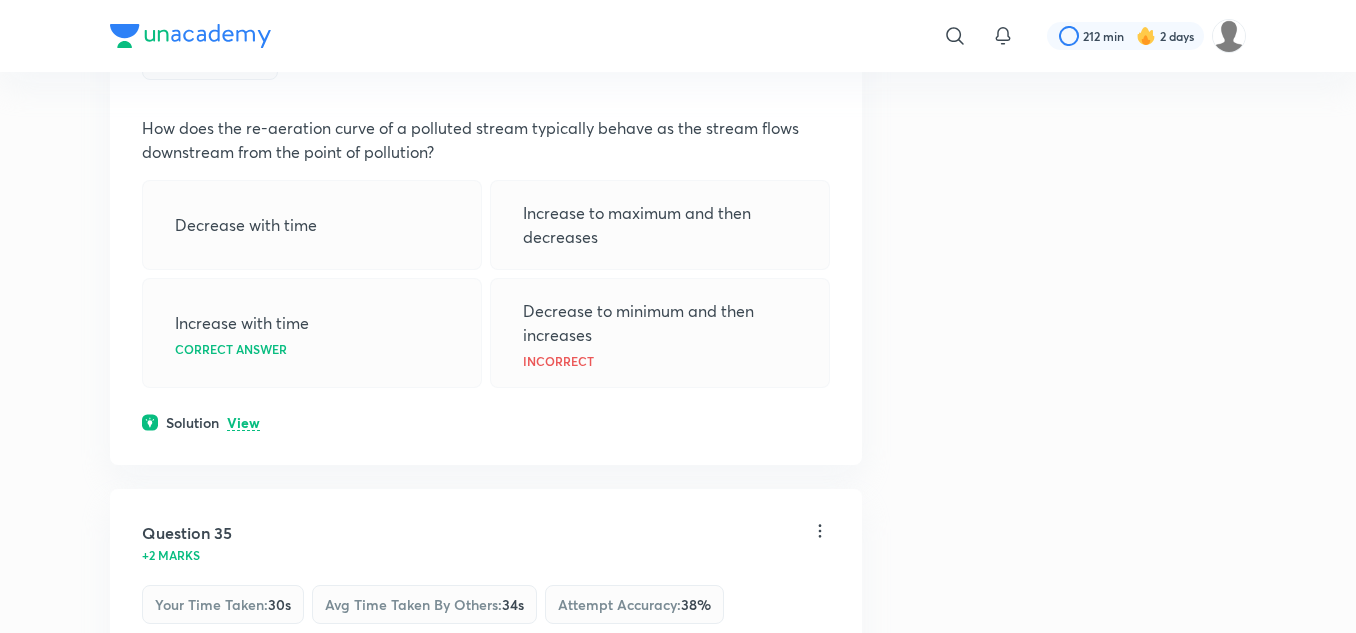 click on "Solution View" at bounding box center [486, 422] 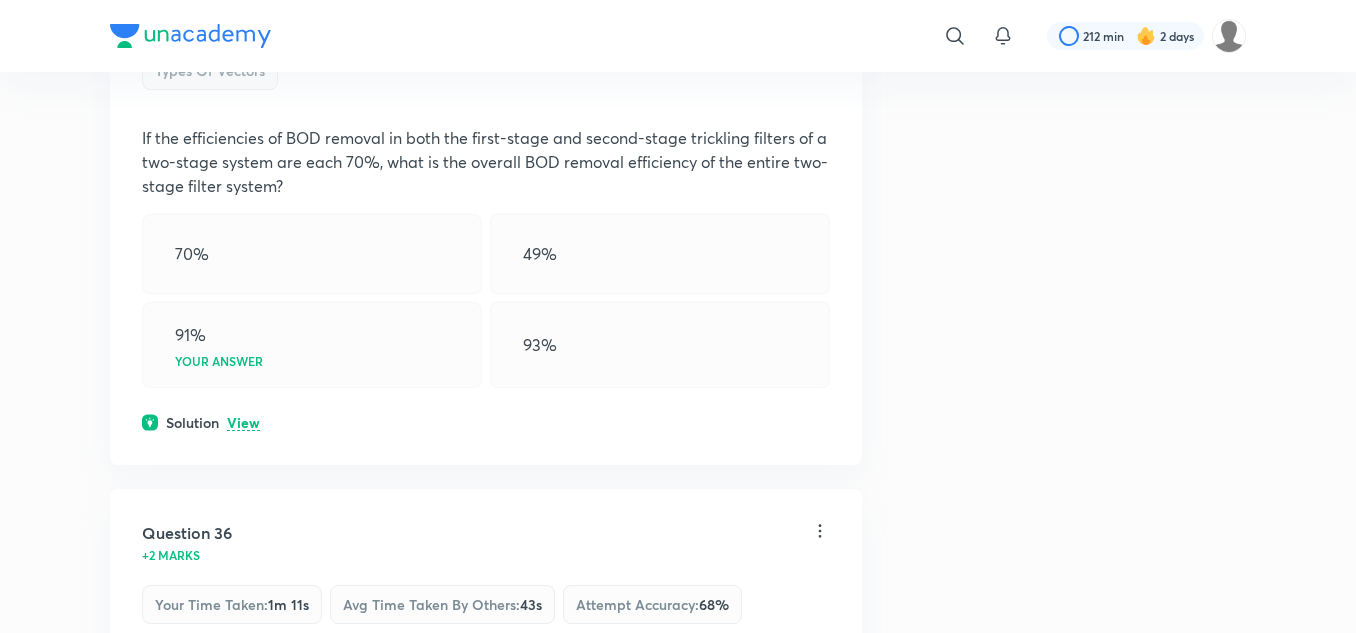 scroll, scrollTop: 23888, scrollLeft: 0, axis: vertical 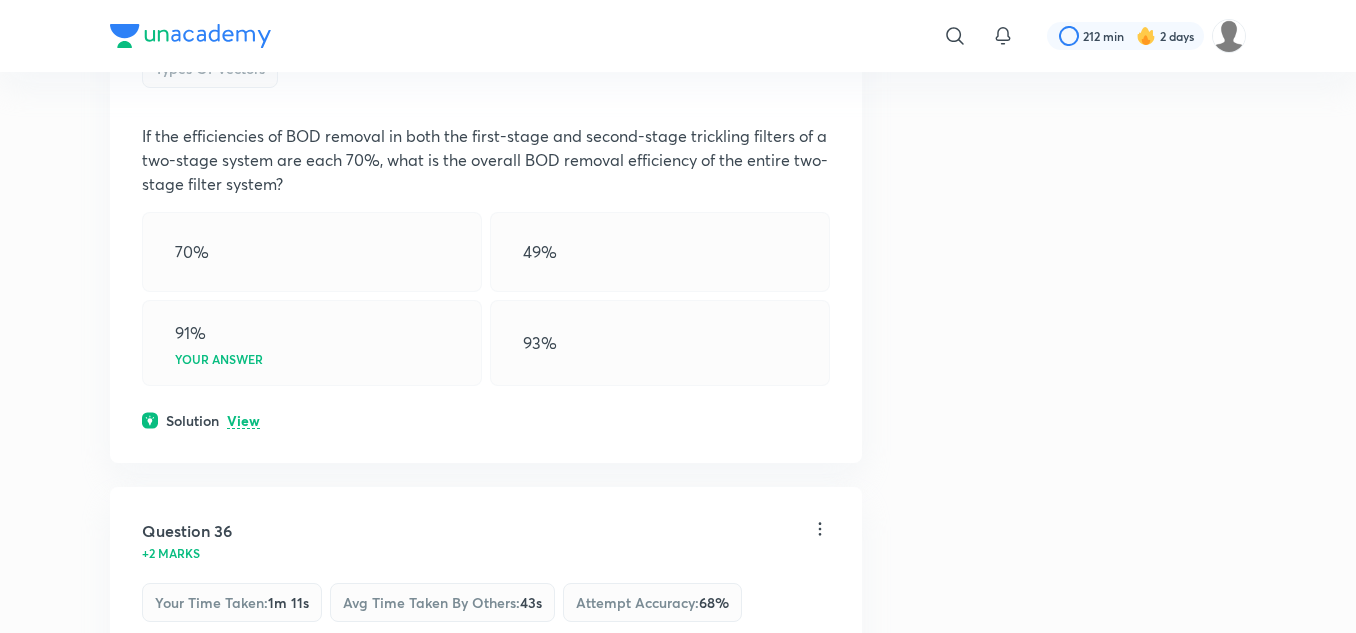 click on "View" at bounding box center [243, 421] 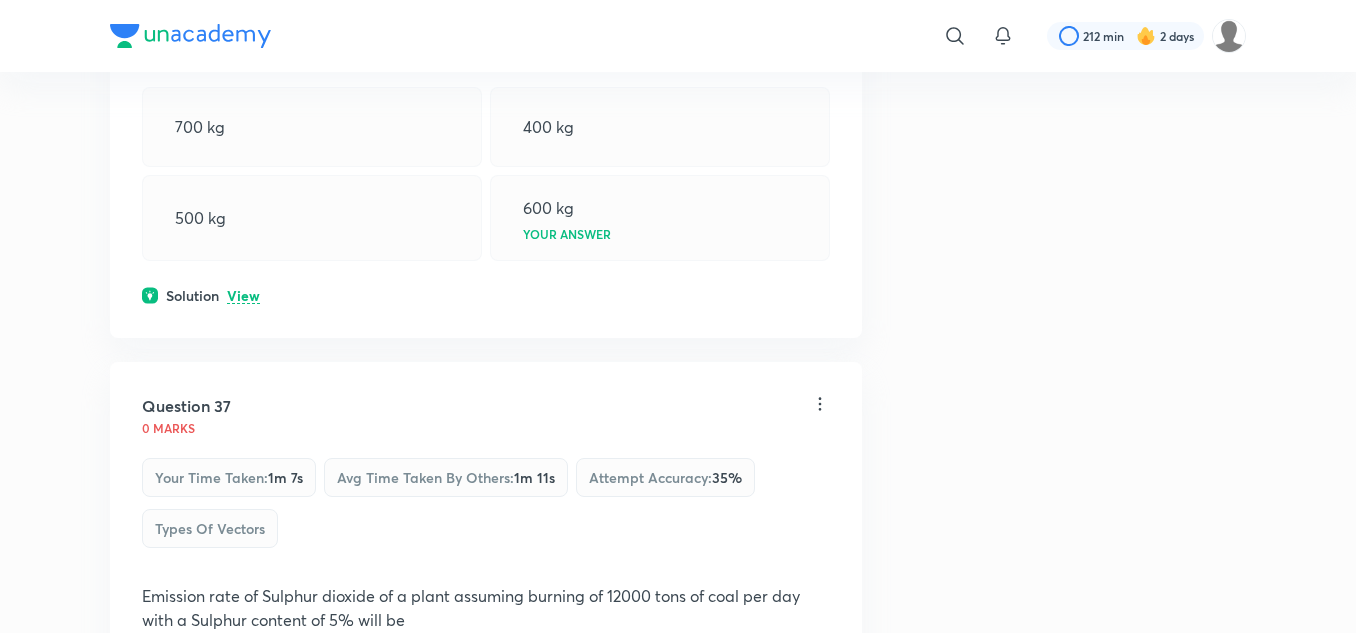 scroll, scrollTop: 24691, scrollLeft: 0, axis: vertical 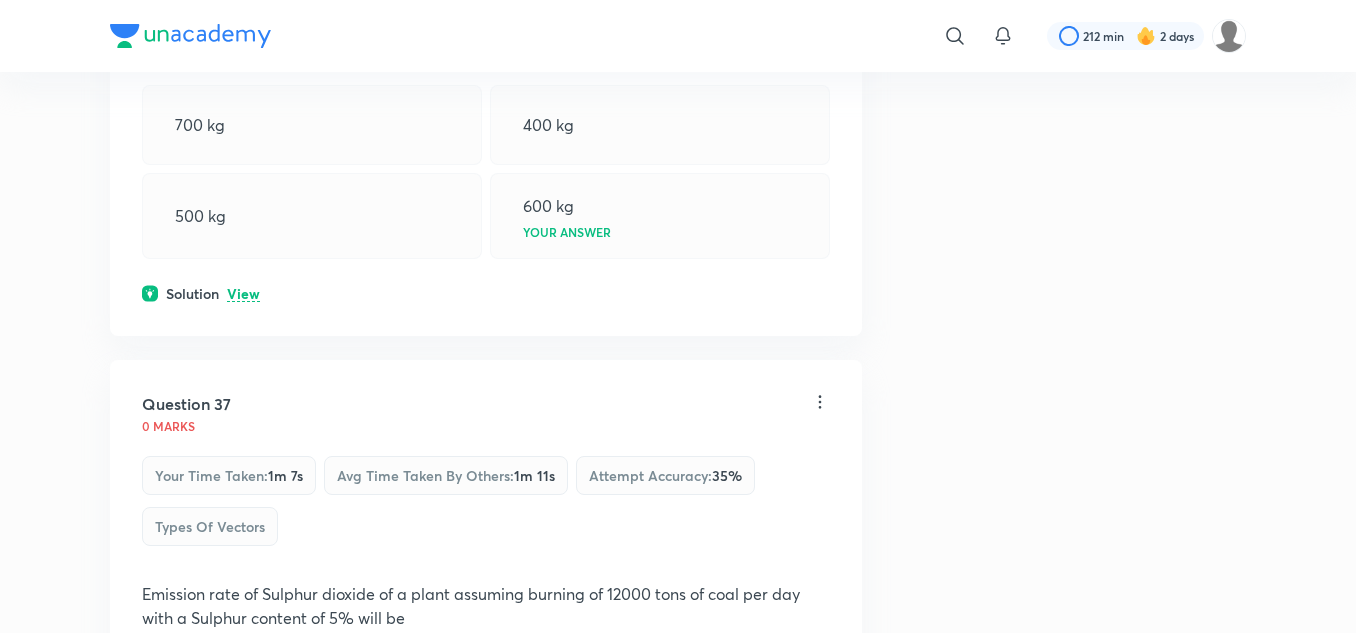 click on "View" at bounding box center [243, 294] 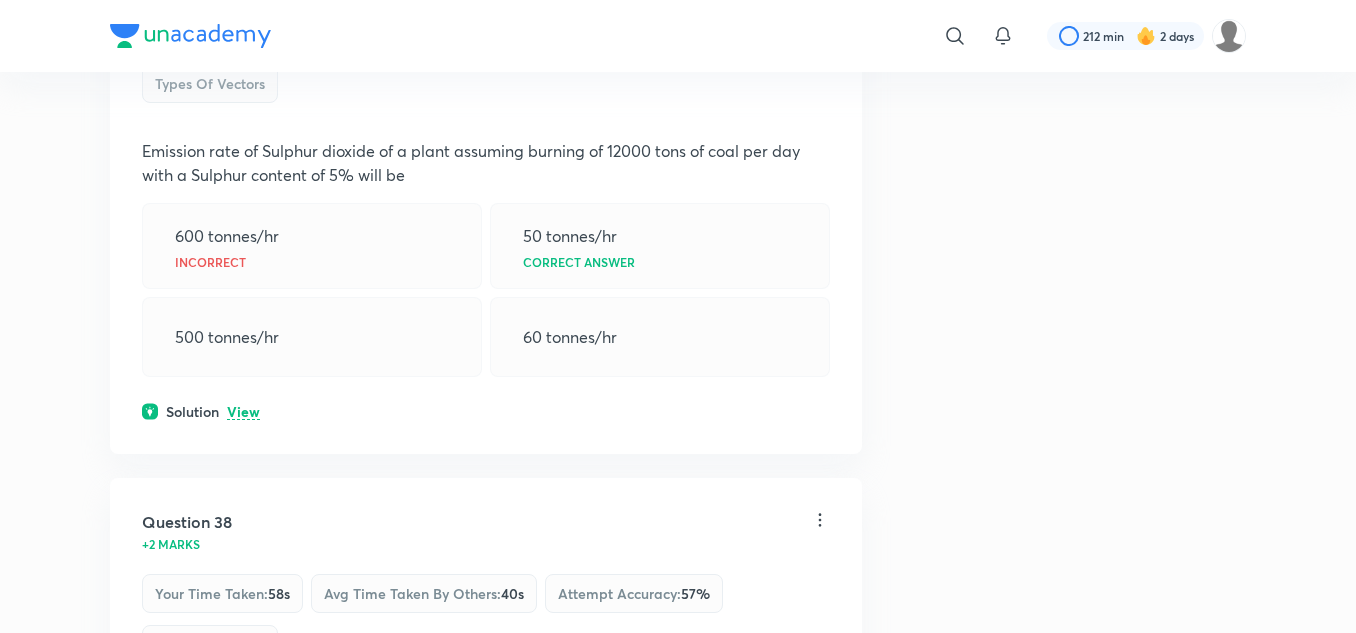 scroll, scrollTop: 25233, scrollLeft: 0, axis: vertical 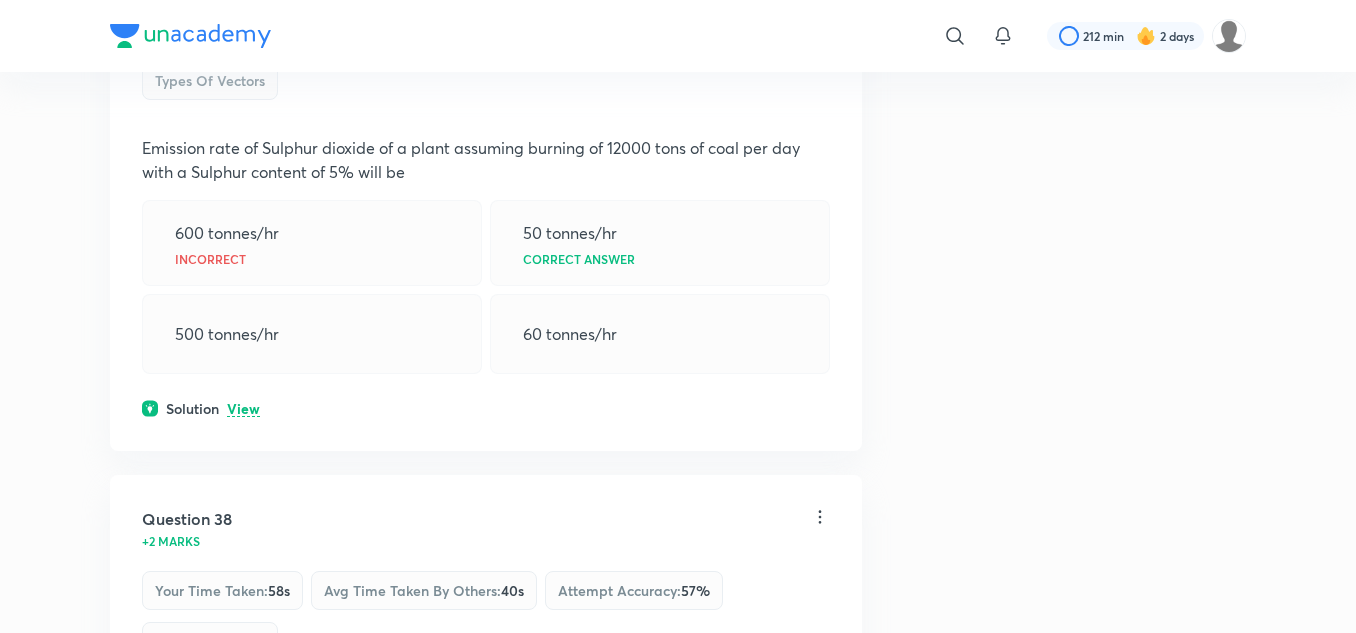 click on "View" at bounding box center [243, 409] 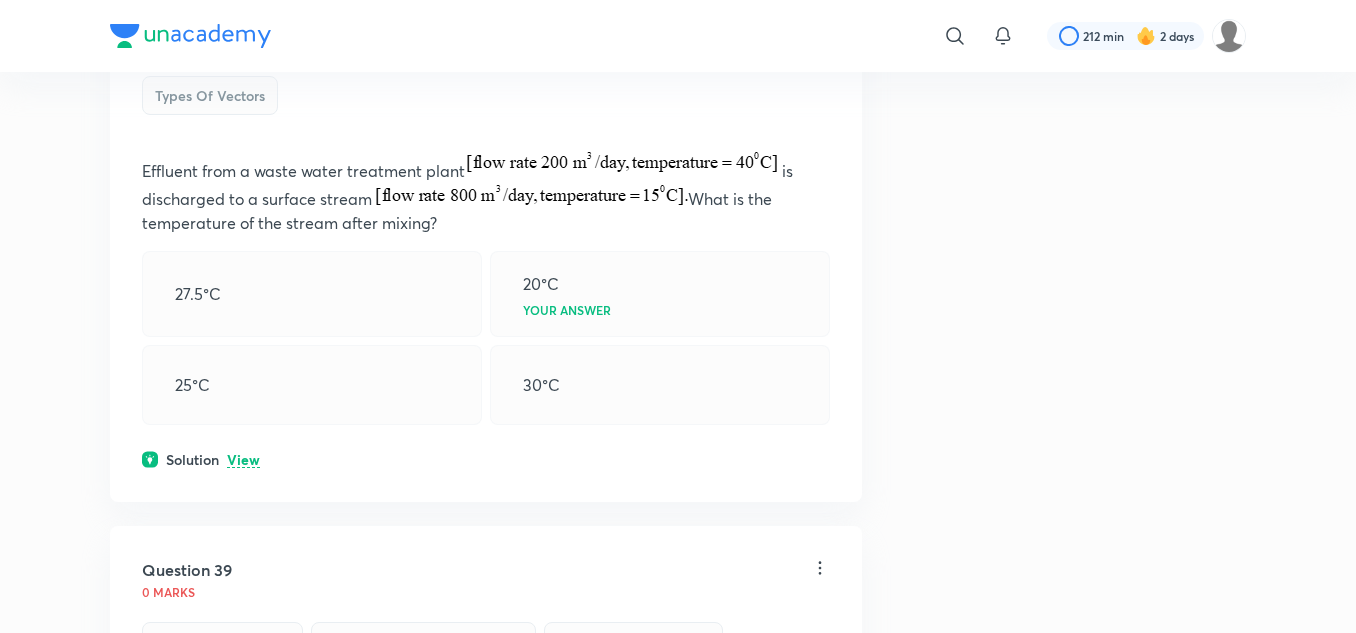 scroll, scrollTop: 26031, scrollLeft: 0, axis: vertical 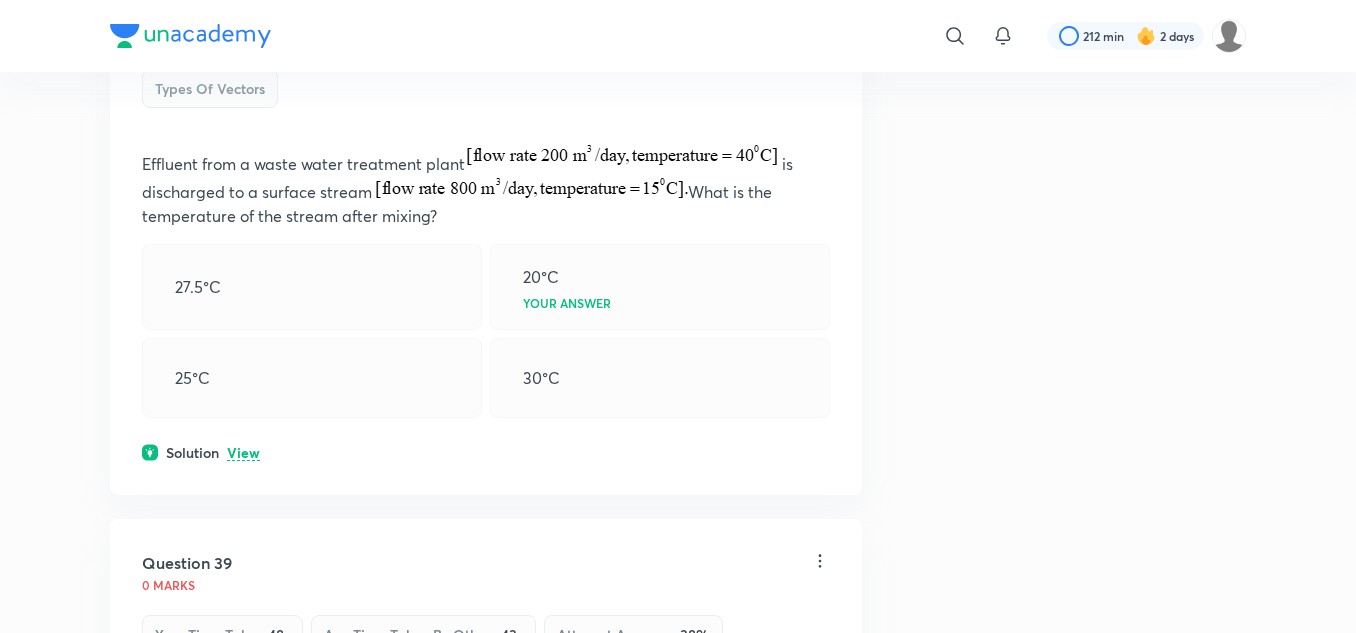 click on "View" at bounding box center [243, 453] 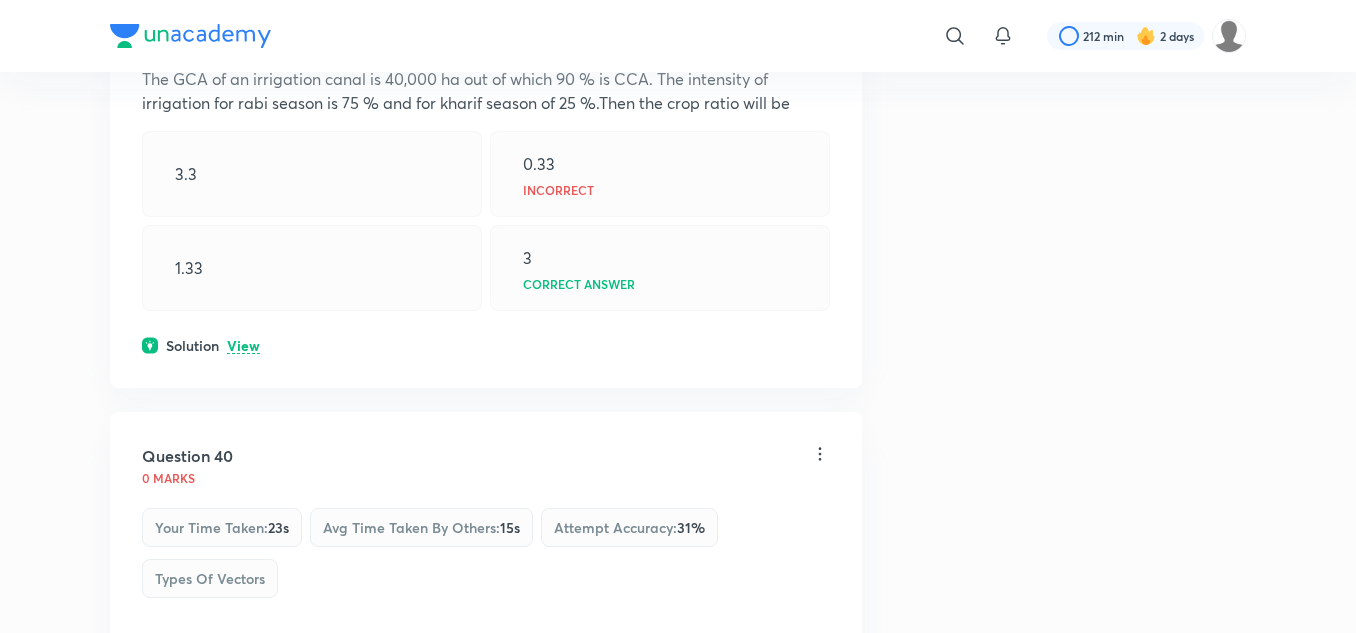 scroll, scrollTop: 26778, scrollLeft: 0, axis: vertical 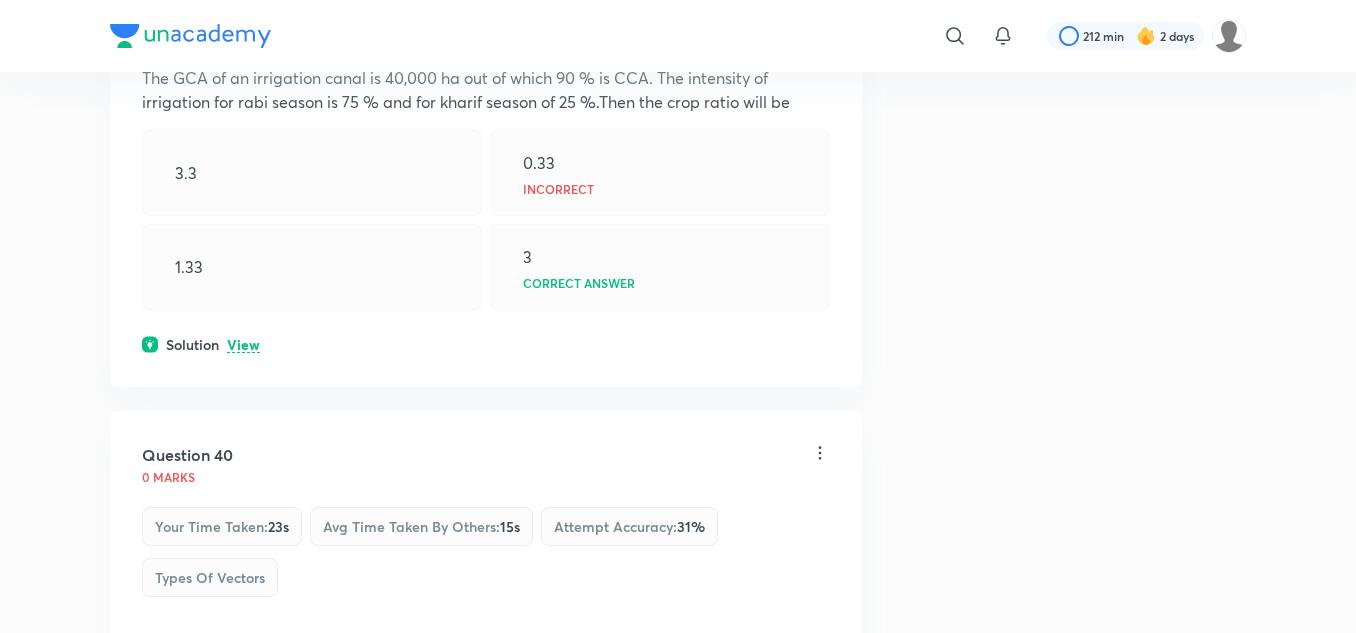 click on "View" at bounding box center (243, 345) 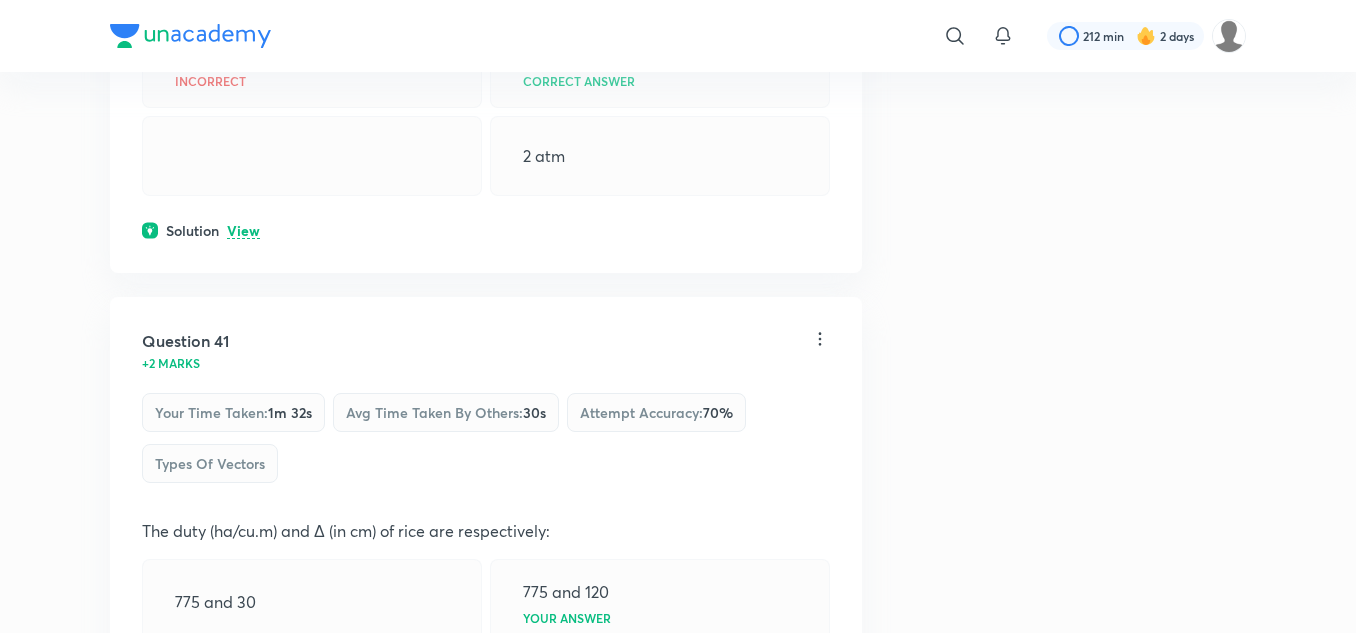 scroll, scrollTop: 27502, scrollLeft: 0, axis: vertical 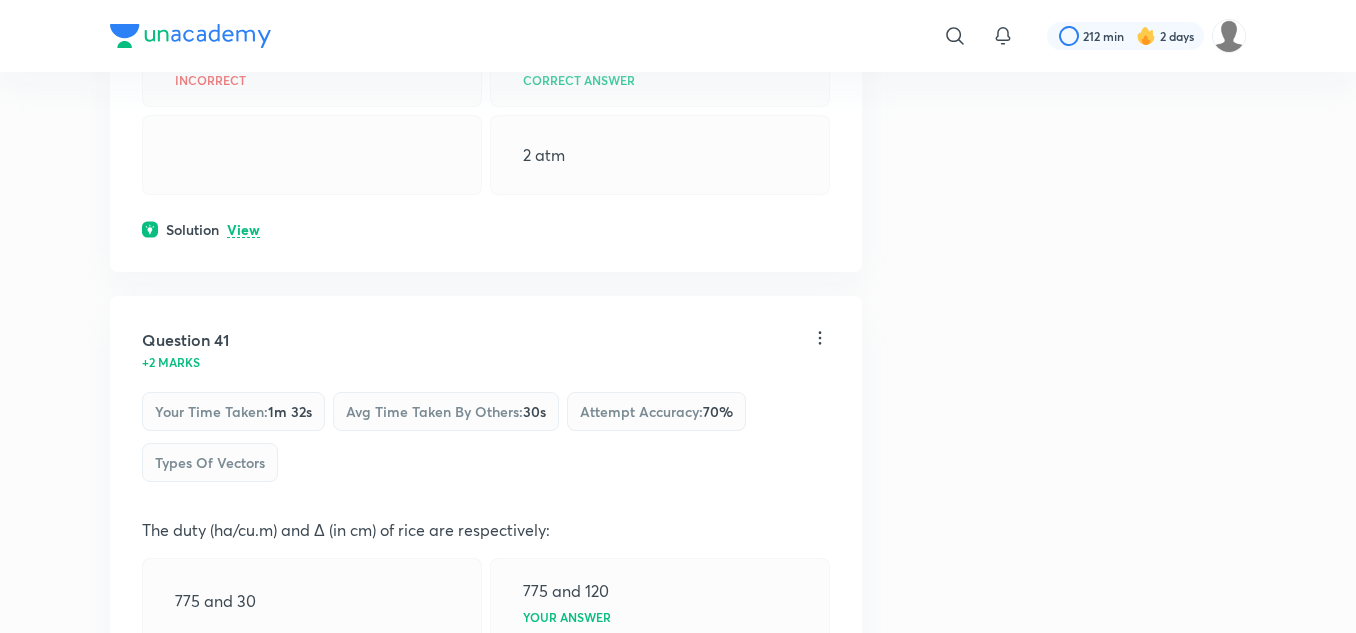 click on "View" at bounding box center [243, 230] 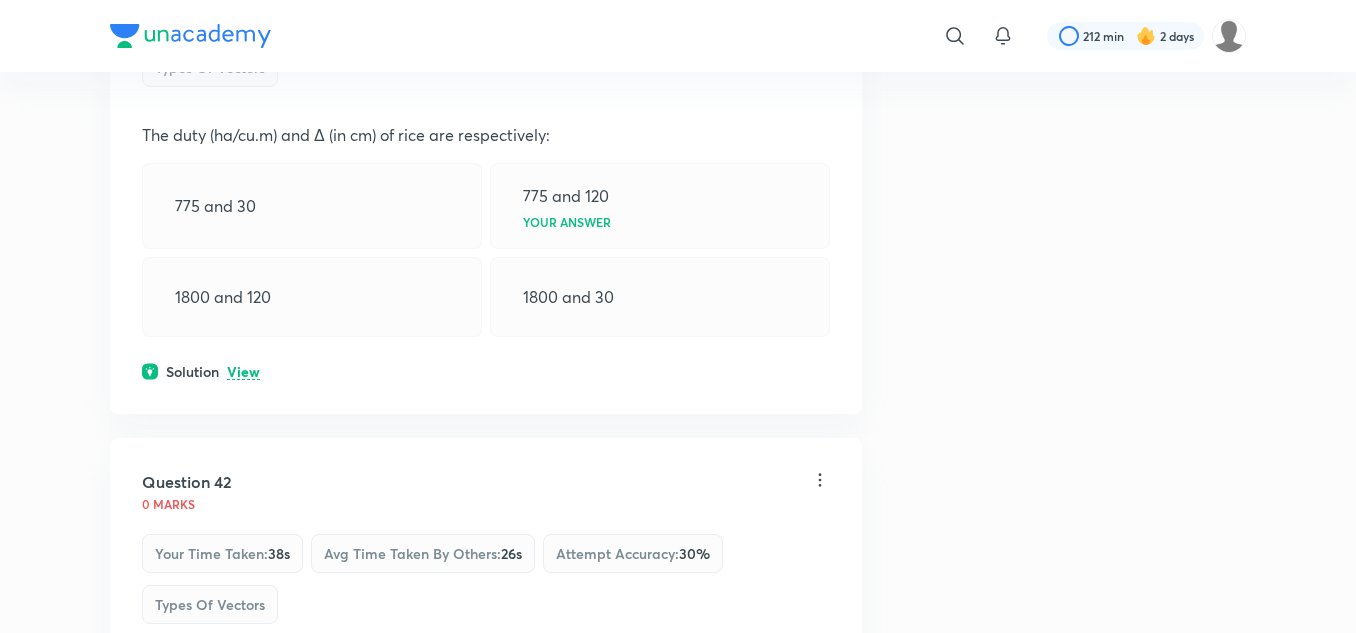 scroll, scrollTop: 27970, scrollLeft: 0, axis: vertical 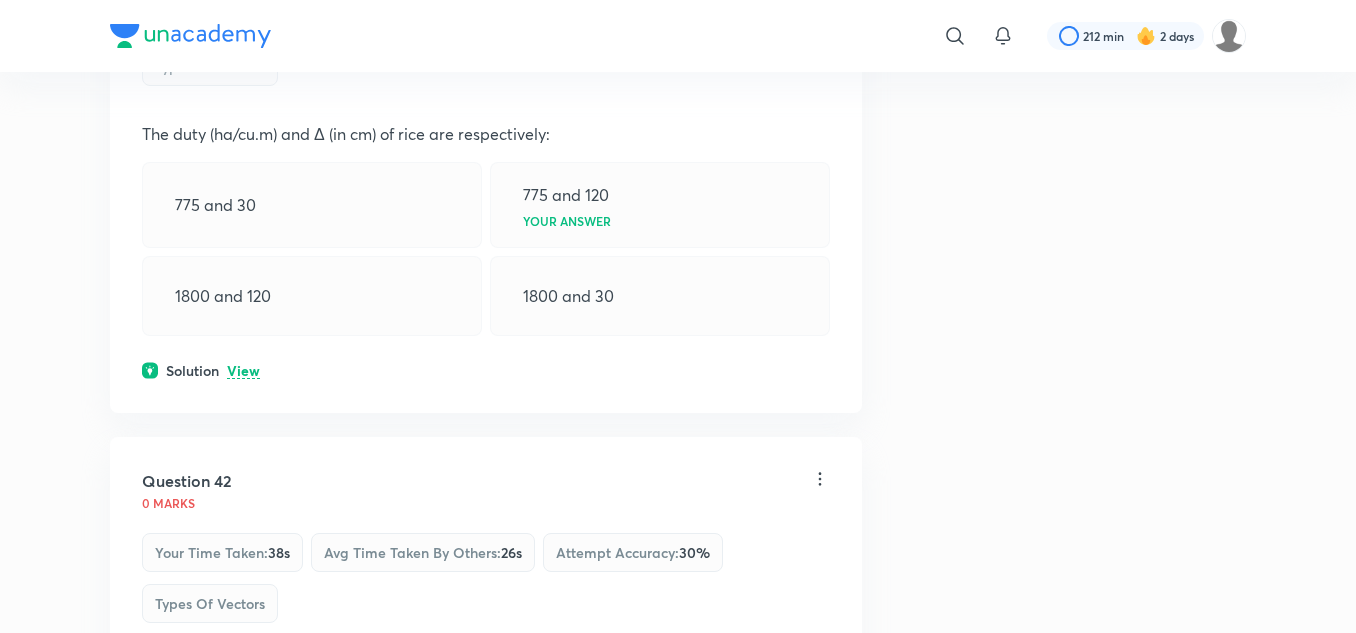 click on "View" at bounding box center (243, 371) 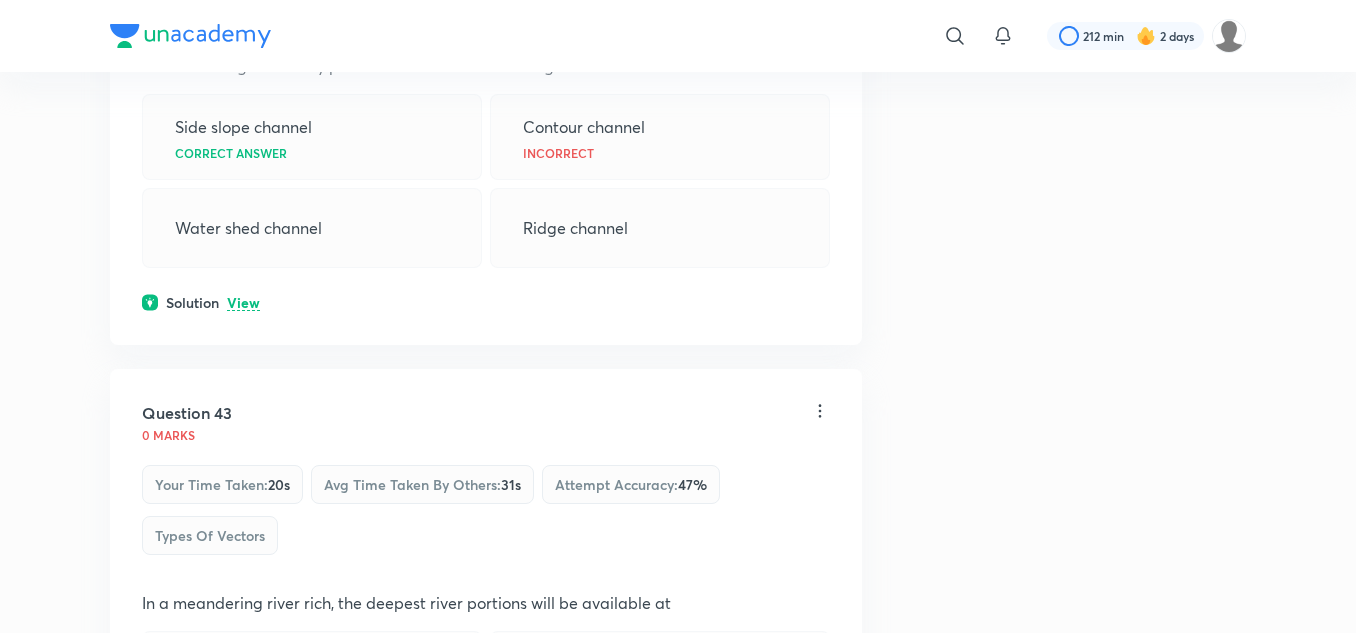 scroll, scrollTop: 28649, scrollLeft: 0, axis: vertical 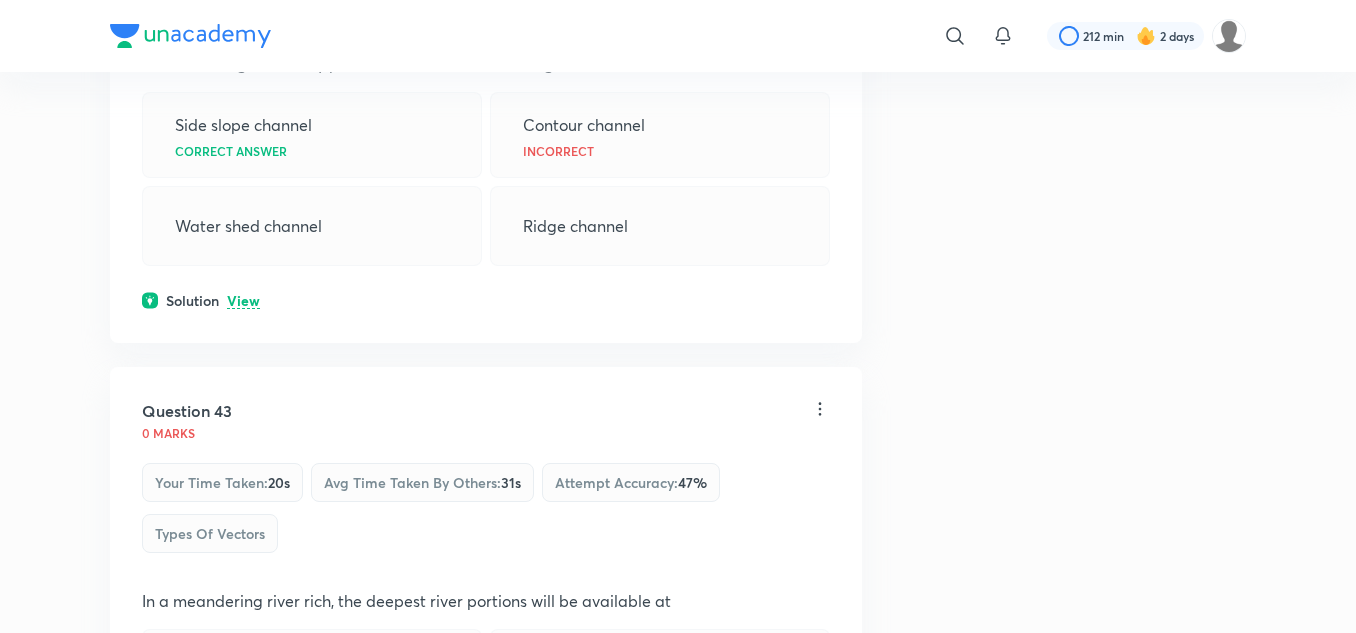click on "View" at bounding box center (243, 301) 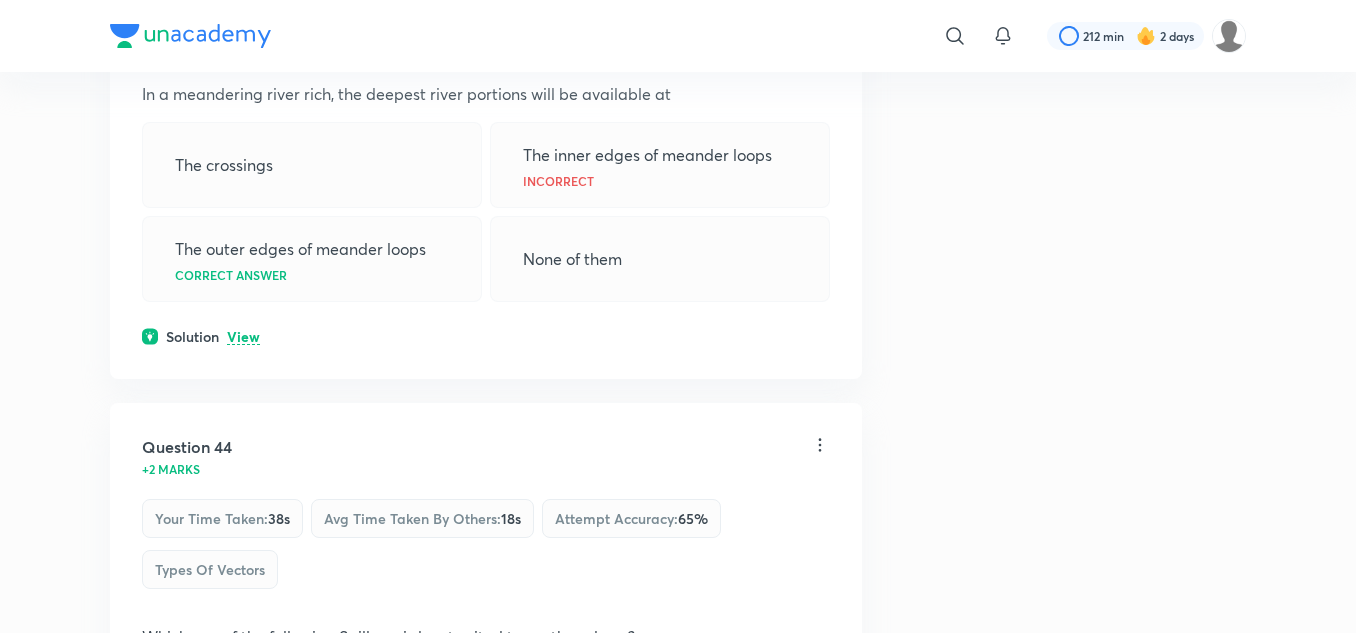 scroll, scrollTop: 29229, scrollLeft: 0, axis: vertical 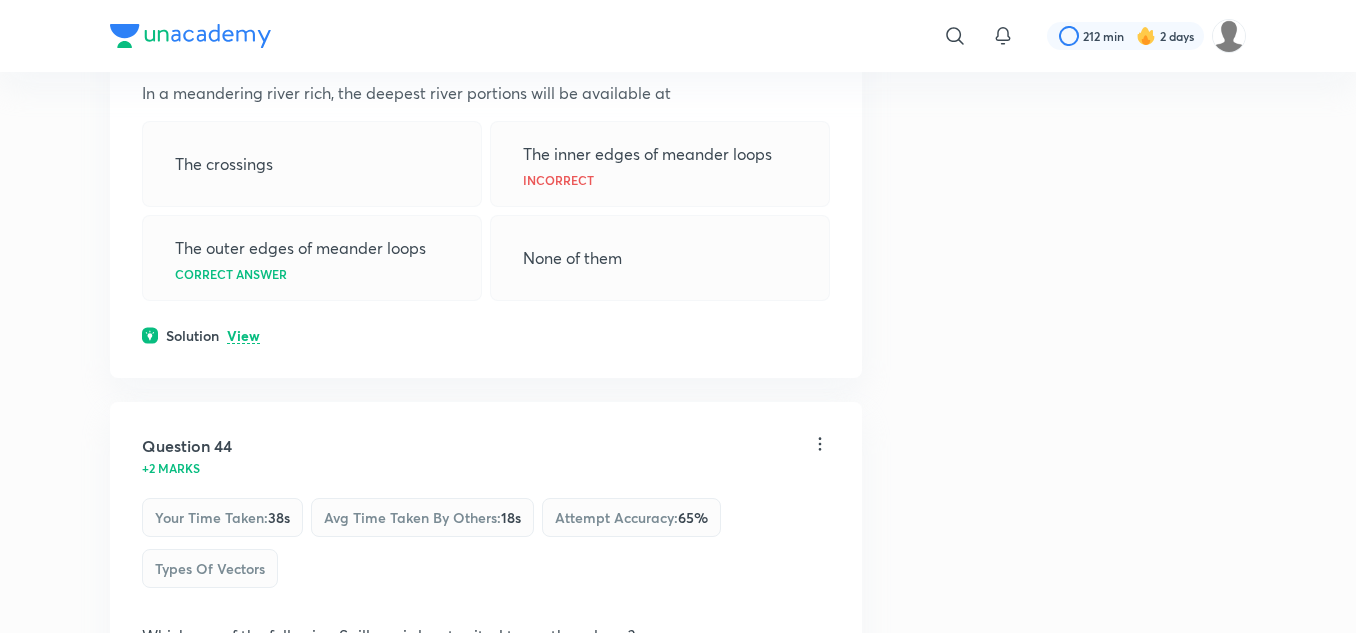 click on "View" at bounding box center [243, 336] 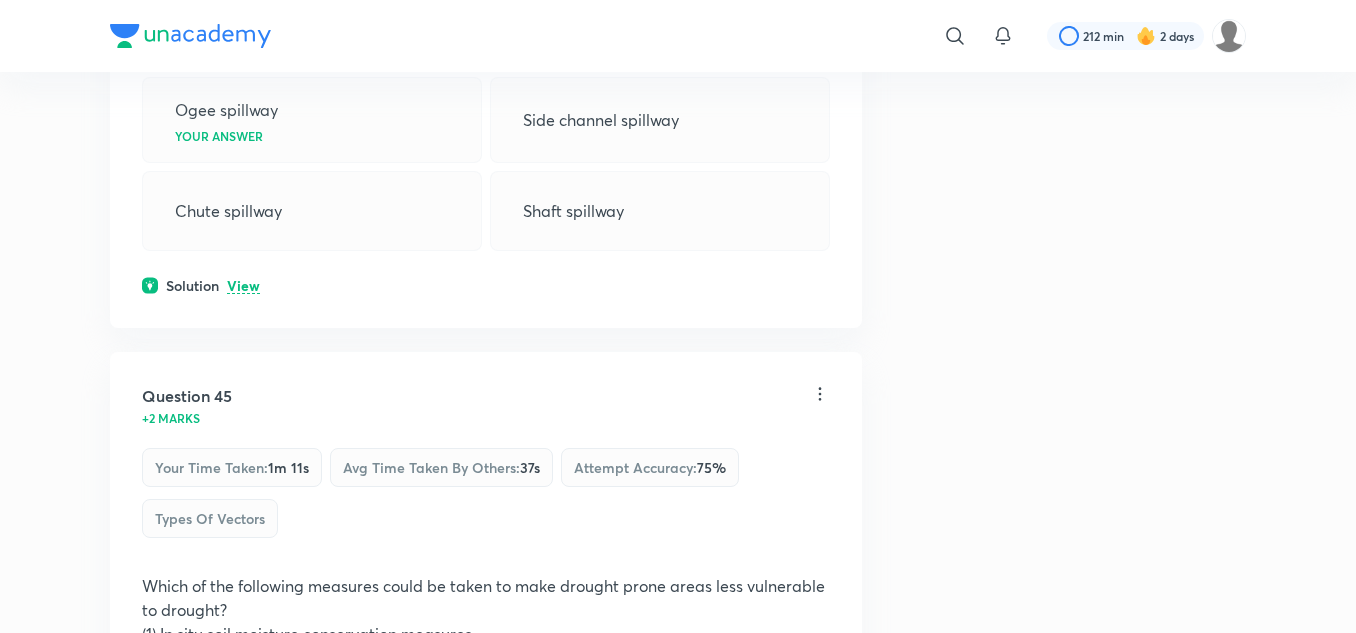 scroll, scrollTop: 29893, scrollLeft: 0, axis: vertical 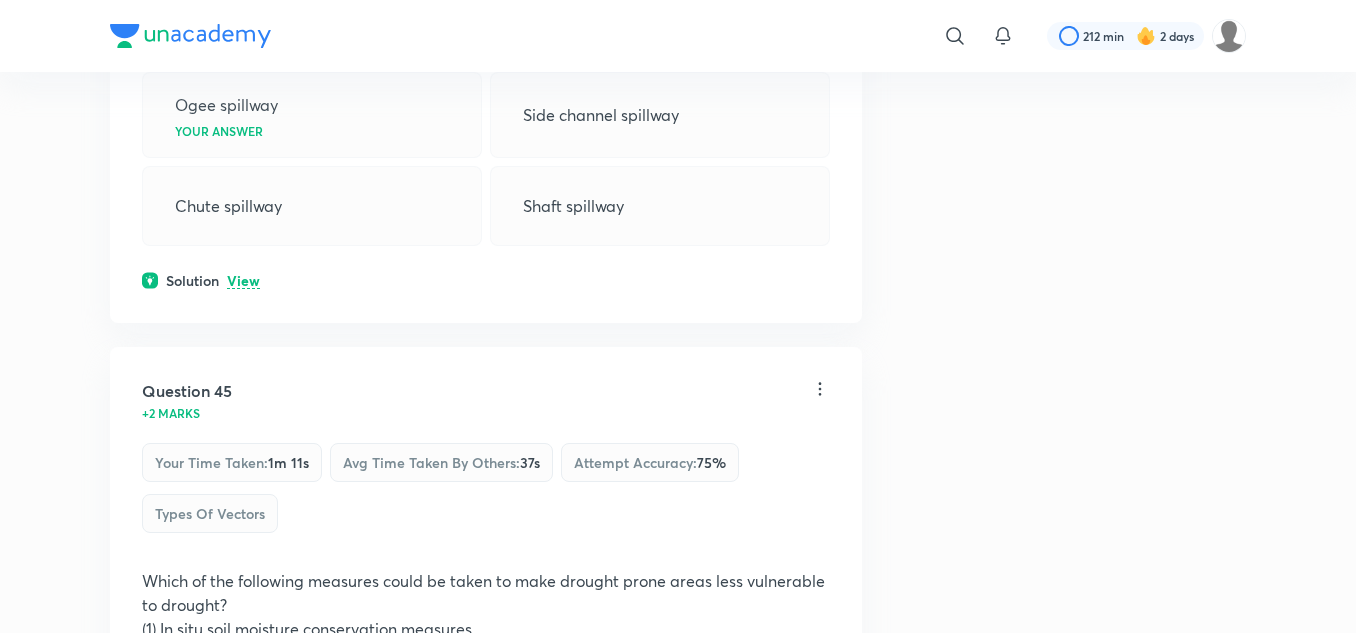 click on "View" at bounding box center (243, 281) 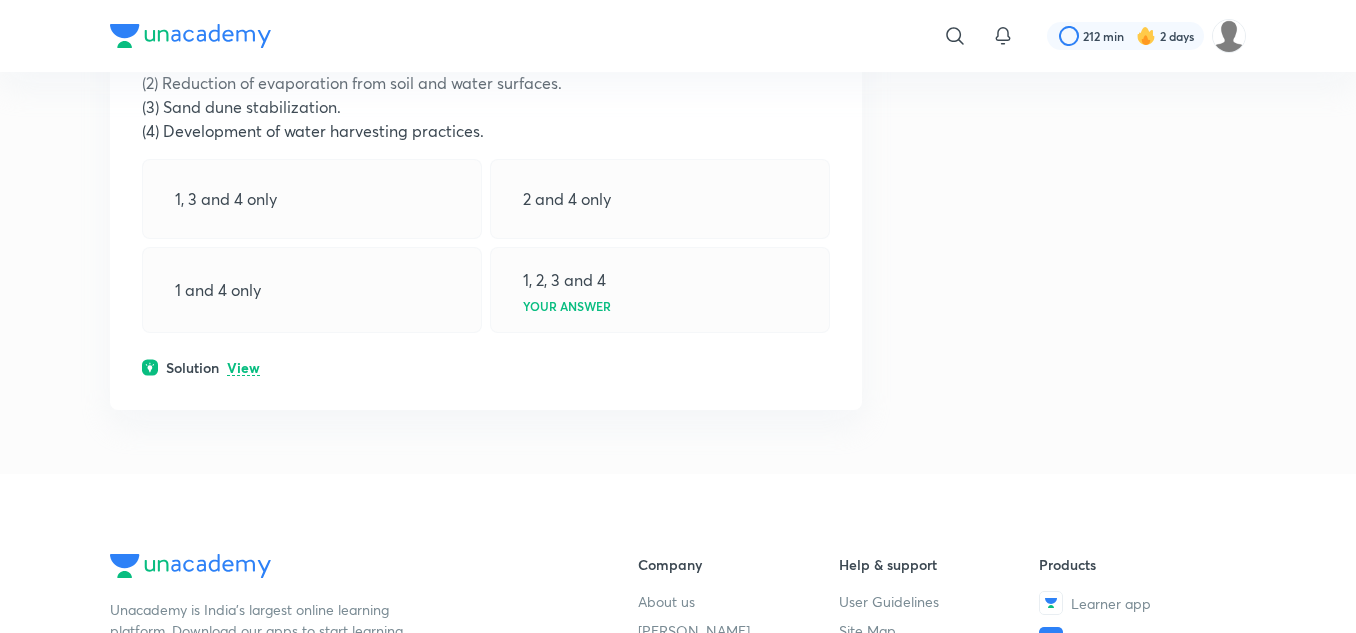 scroll, scrollTop: 30532, scrollLeft: 0, axis: vertical 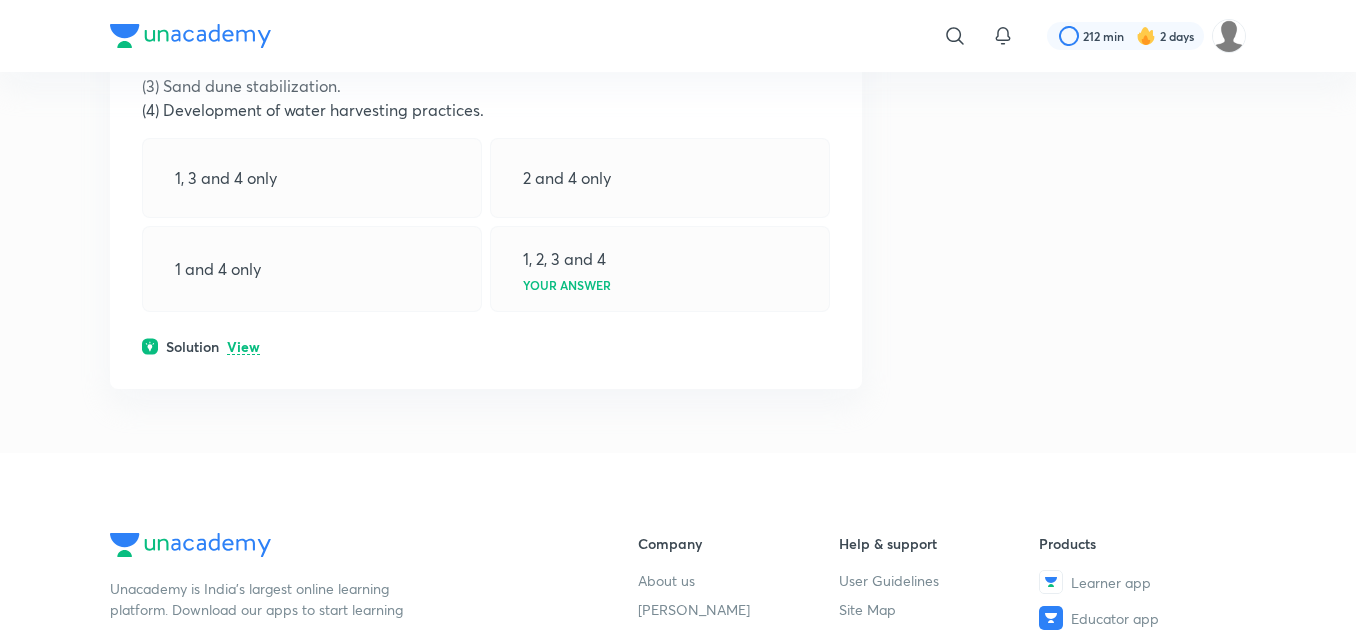 click on "View" at bounding box center [243, 347] 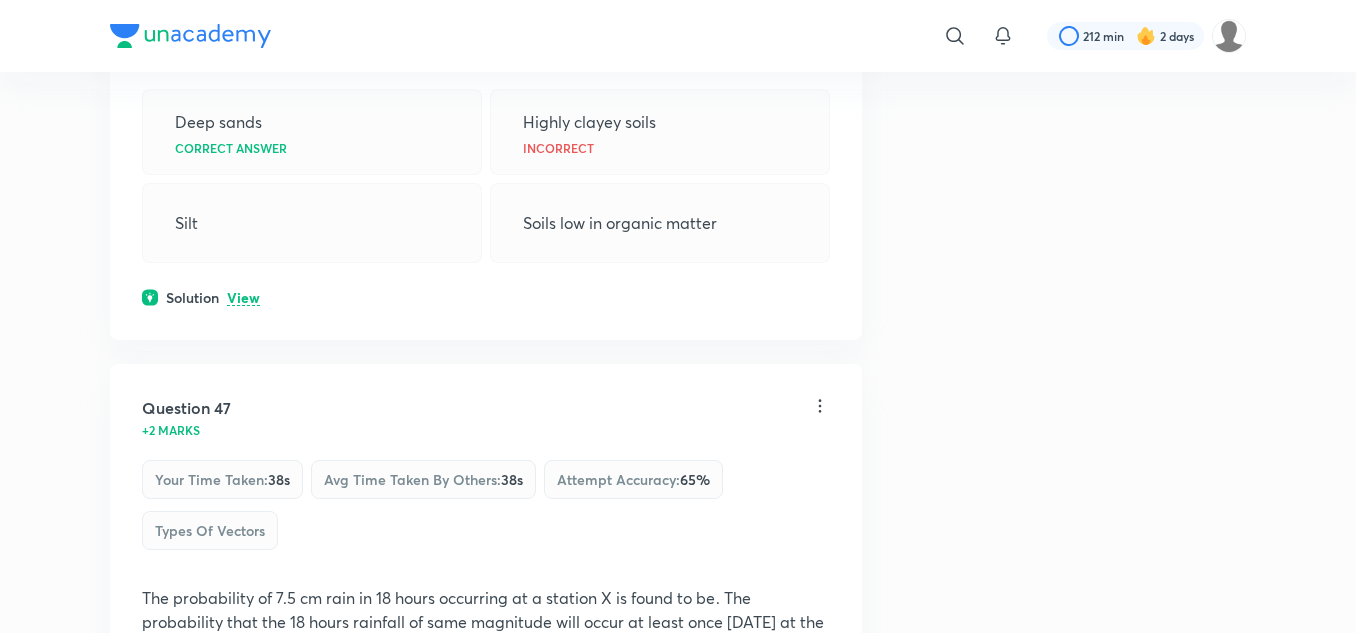 scroll, scrollTop: 31456, scrollLeft: 0, axis: vertical 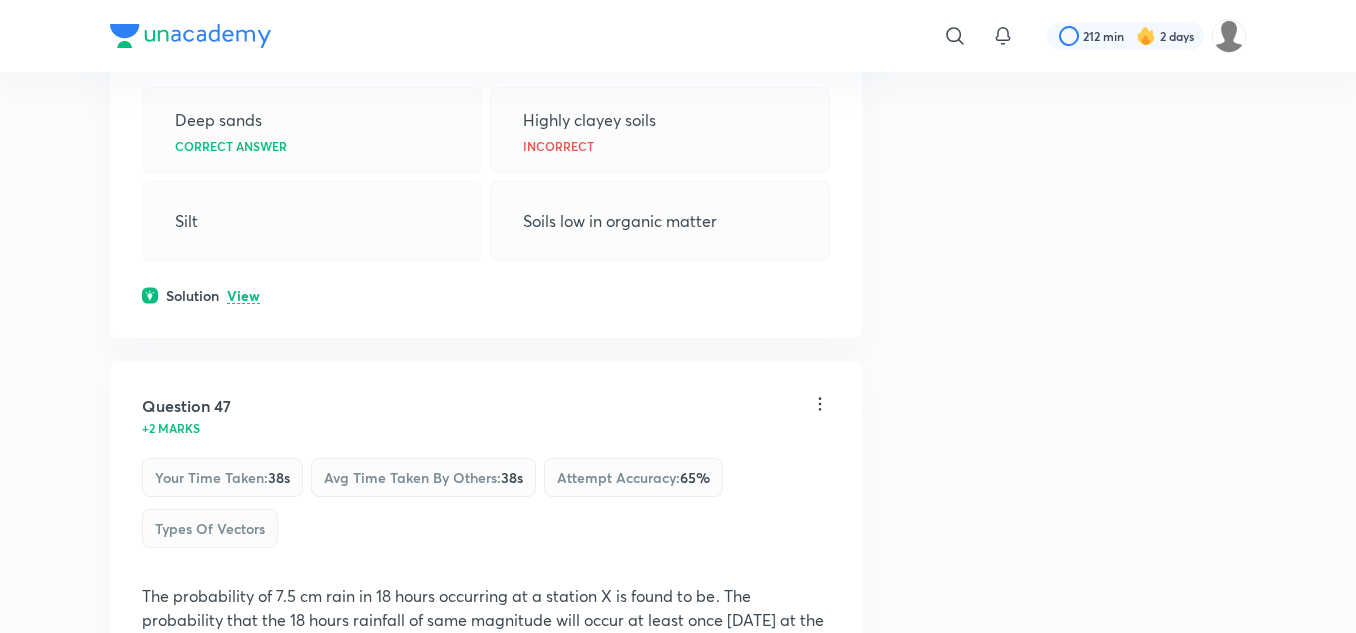 click on "View" at bounding box center (243, 296) 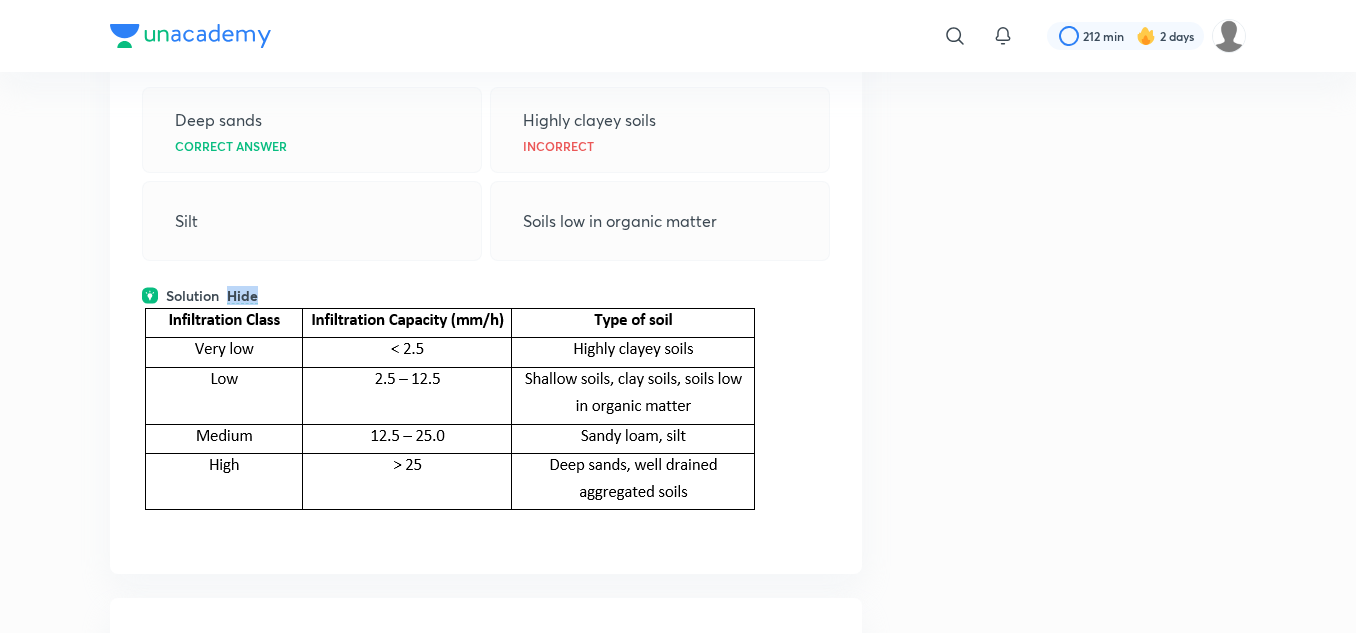 click on "Hide" at bounding box center (242, 296) 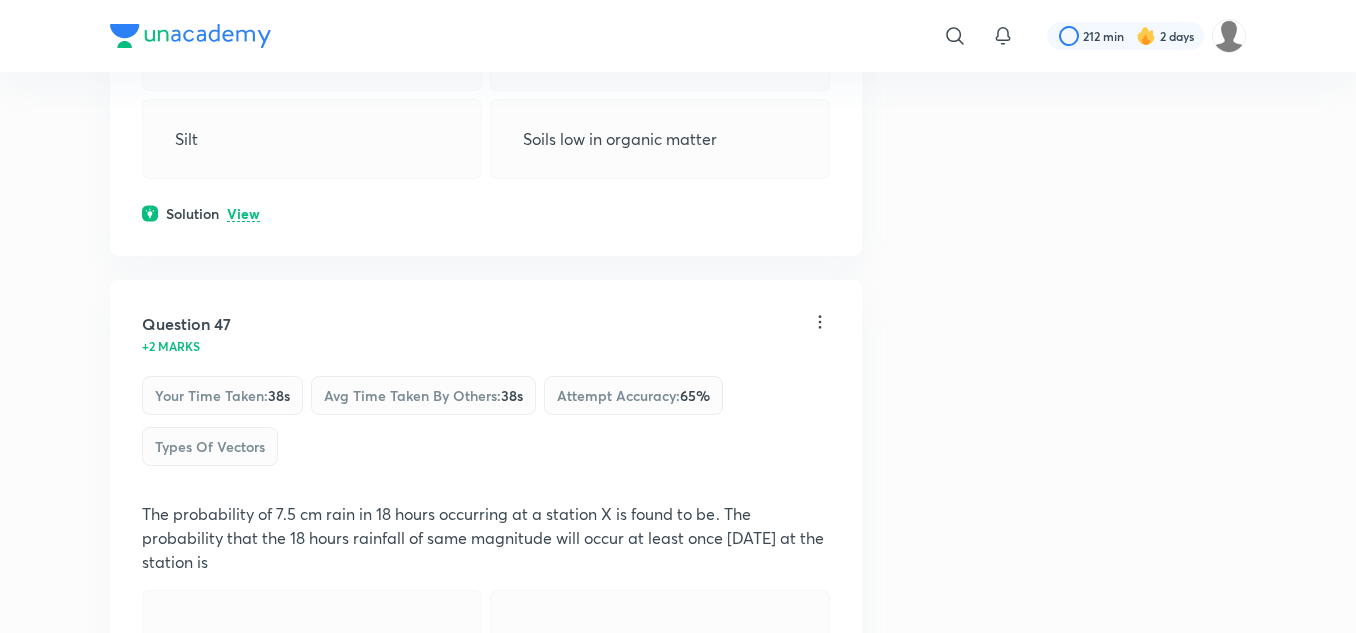 scroll, scrollTop: 31542, scrollLeft: 0, axis: vertical 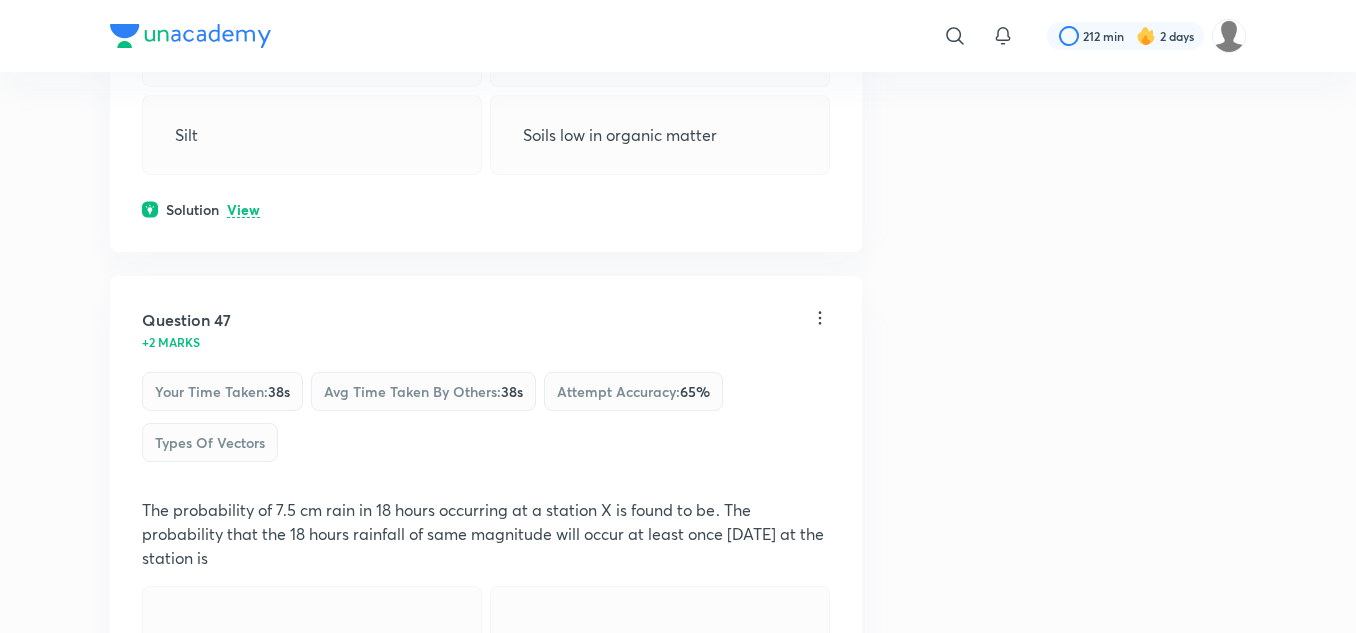 click on "View" at bounding box center [243, 210] 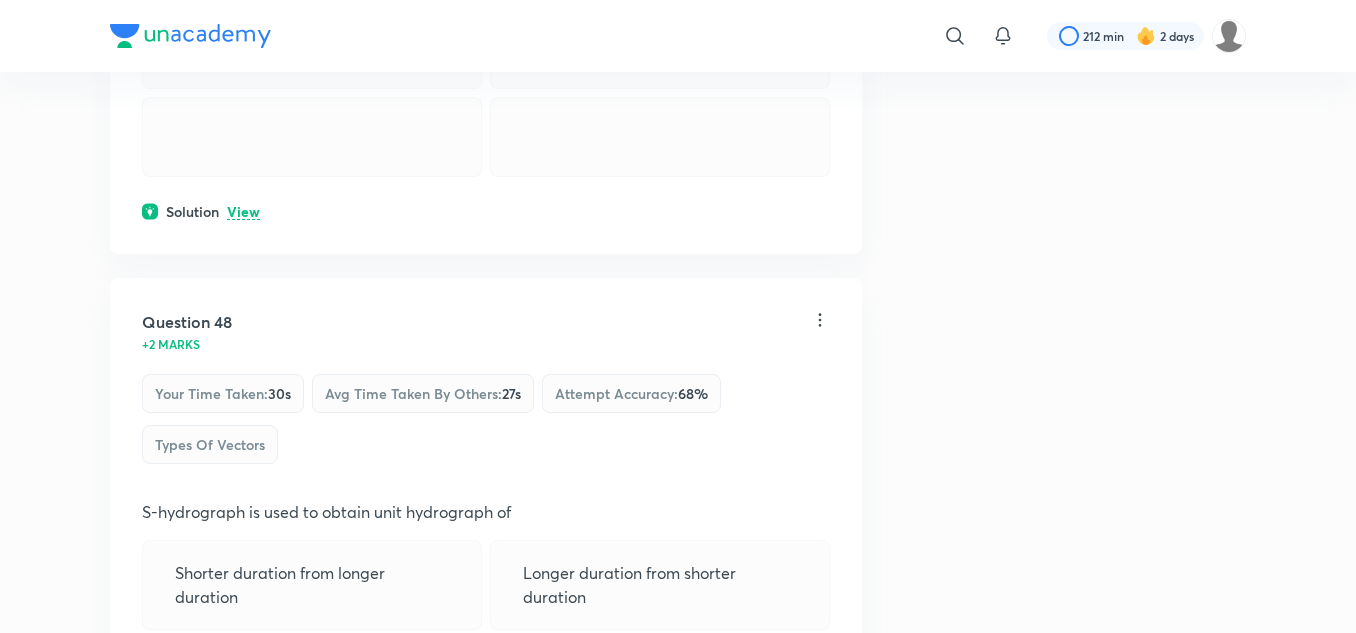 scroll, scrollTop: 32364, scrollLeft: 0, axis: vertical 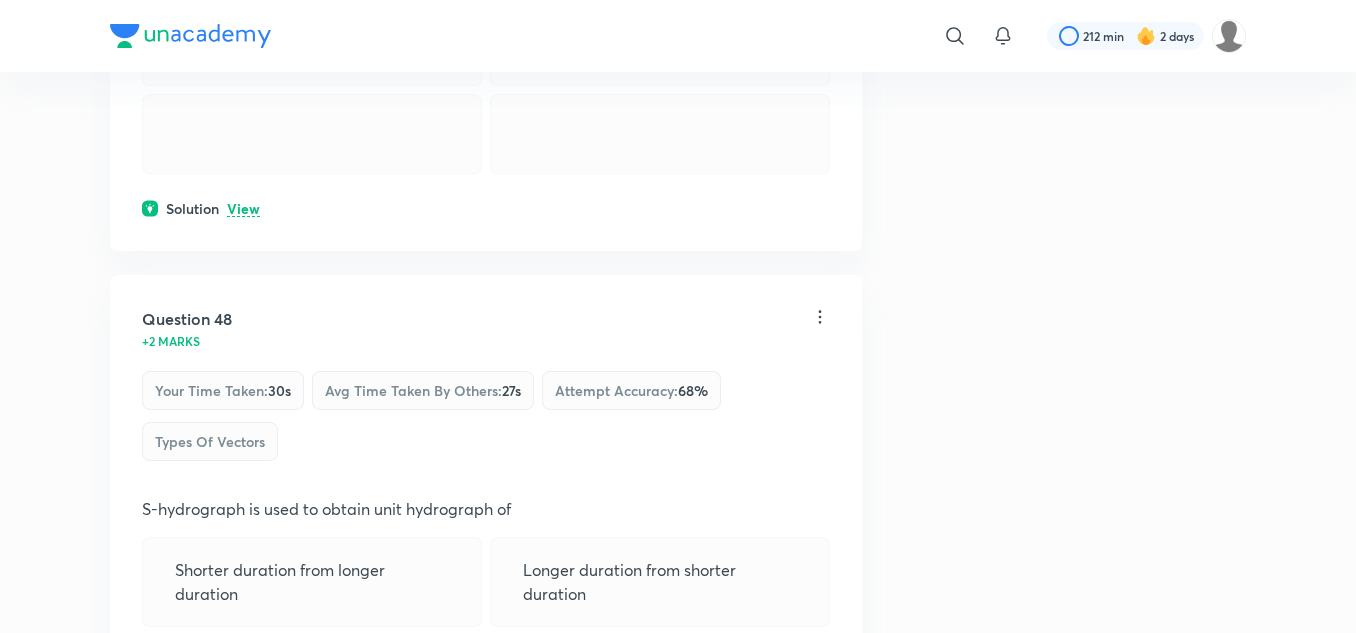 click on "View" at bounding box center (243, 209) 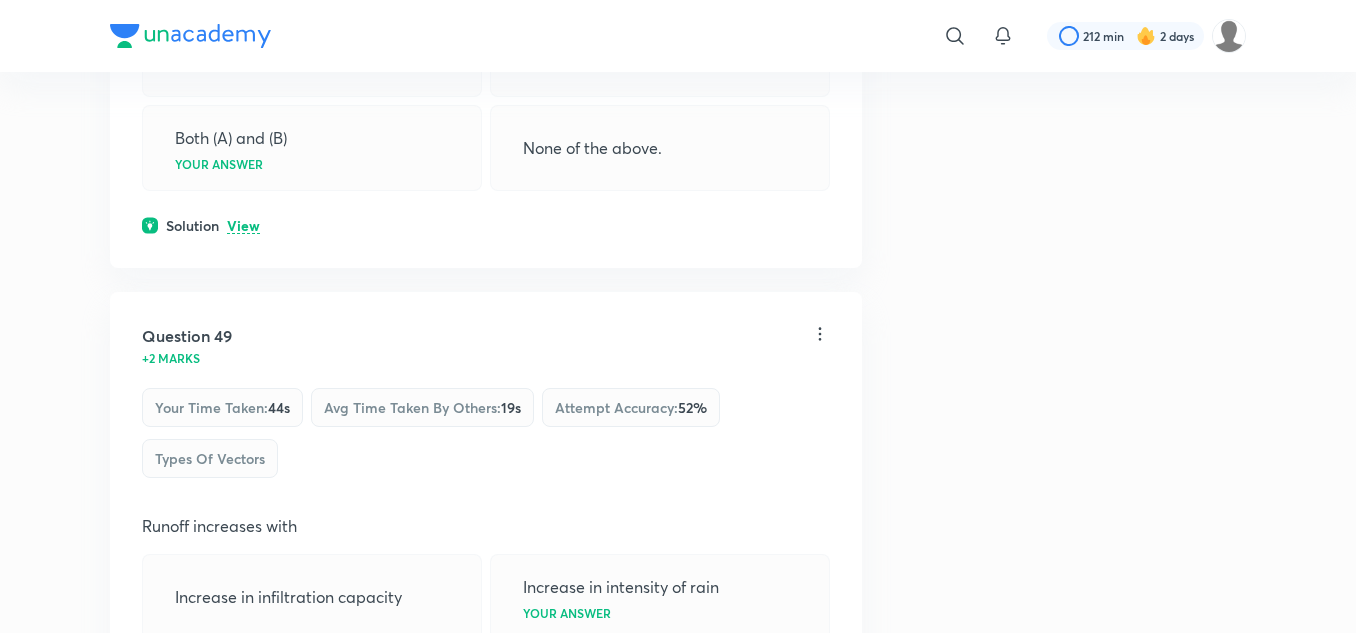 scroll, scrollTop: 33081, scrollLeft: 0, axis: vertical 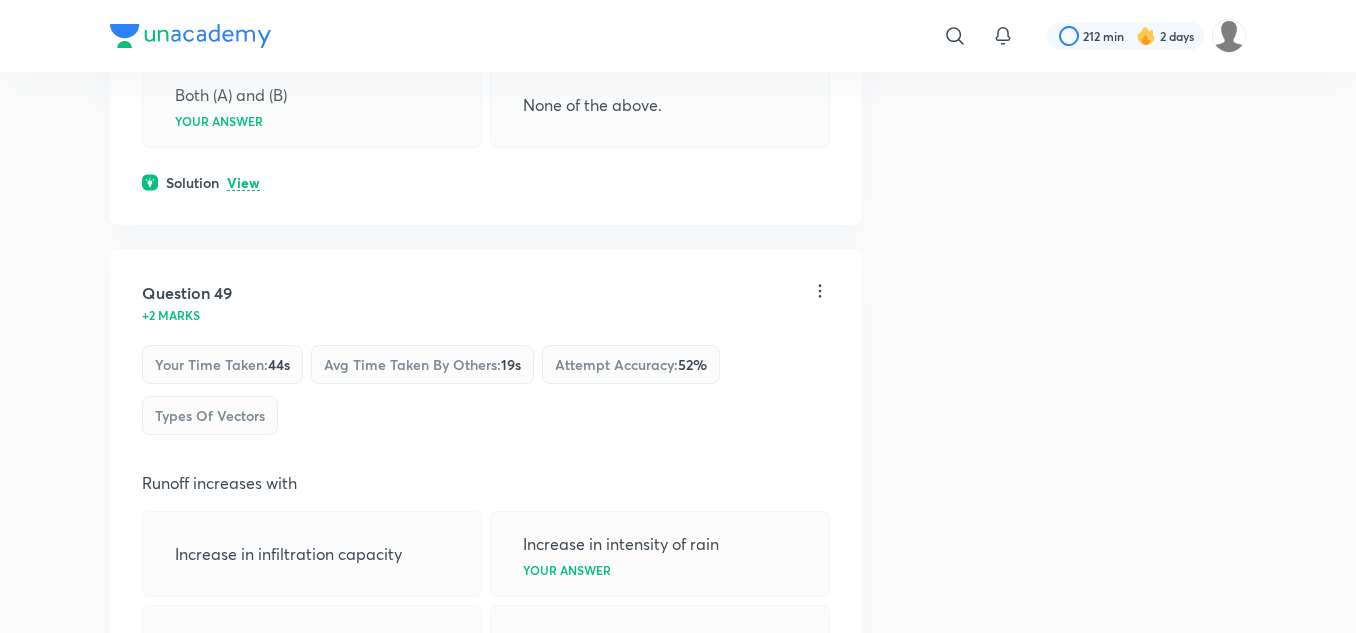 click on "Solution View" at bounding box center [486, 182] 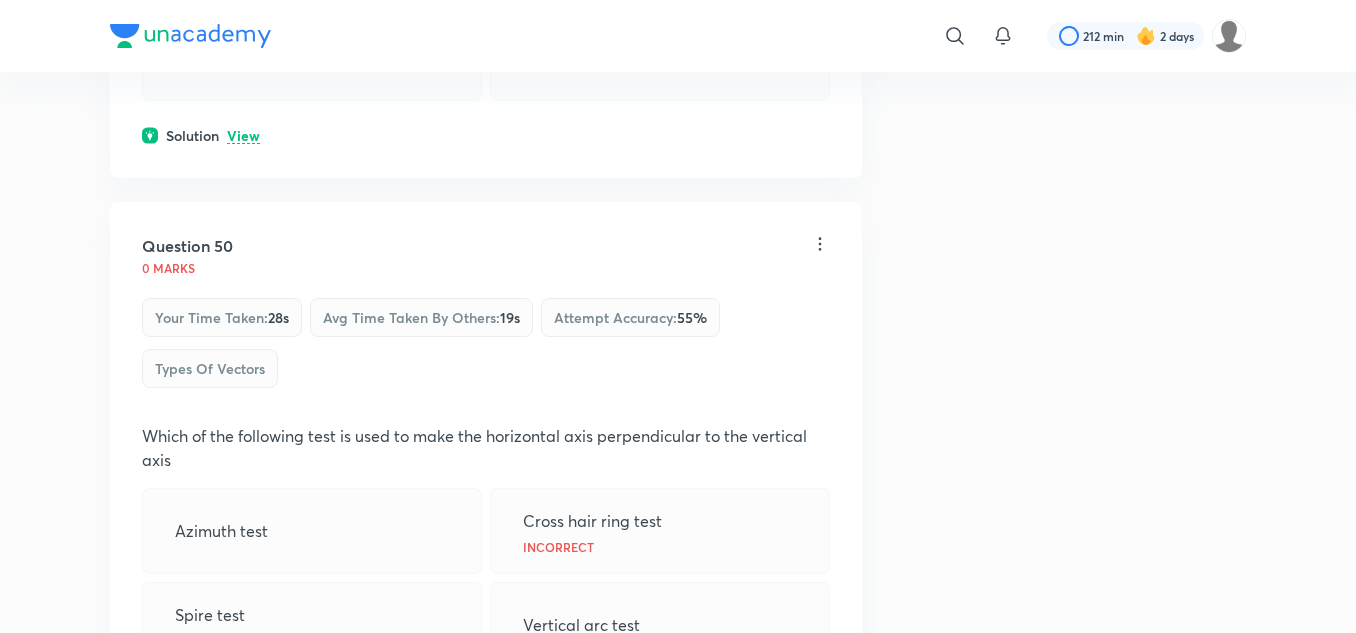 scroll, scrollTop: 33738, scrollLeft: 0, axis: vertical 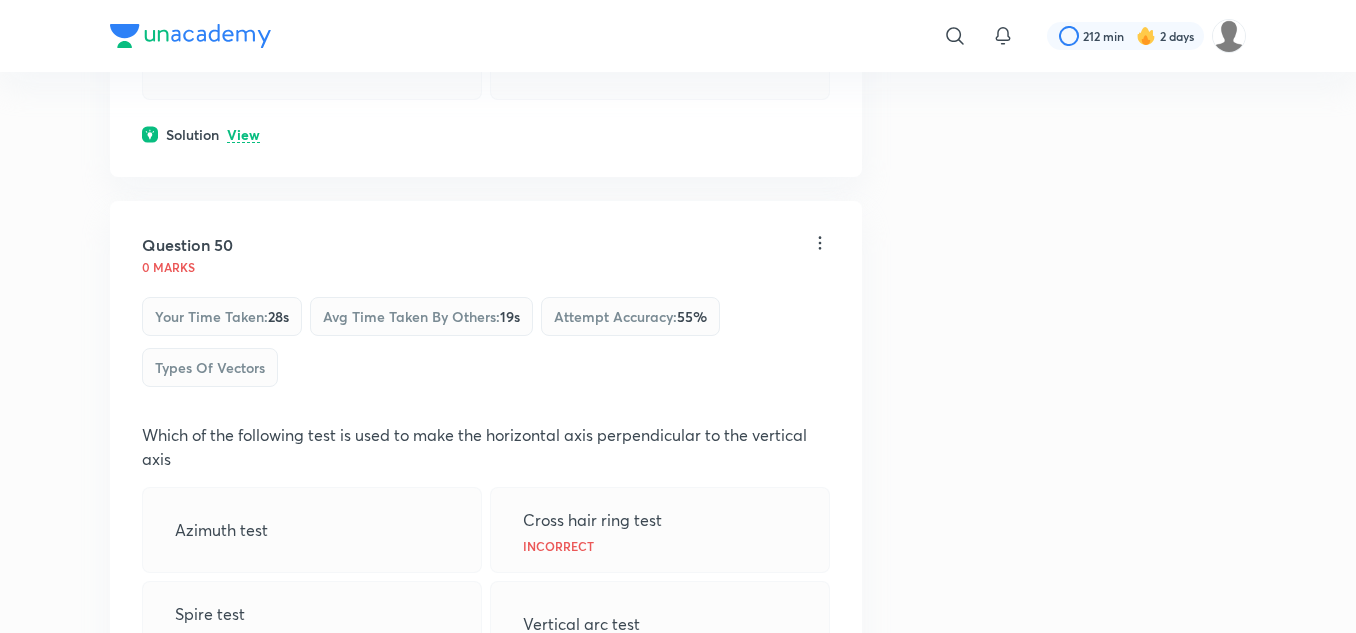 click on "View" at bounding box center [243, 135] 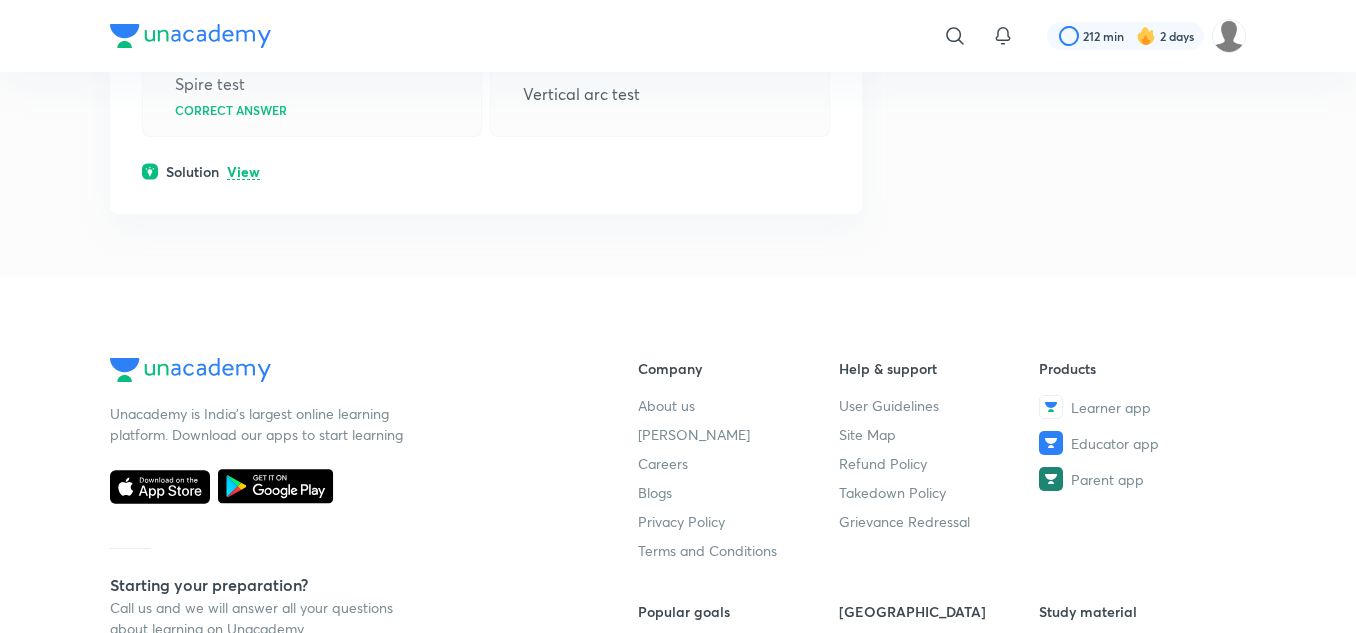 scroll, scrollTop: 34317, scrollLeft: 0, axis: vertical 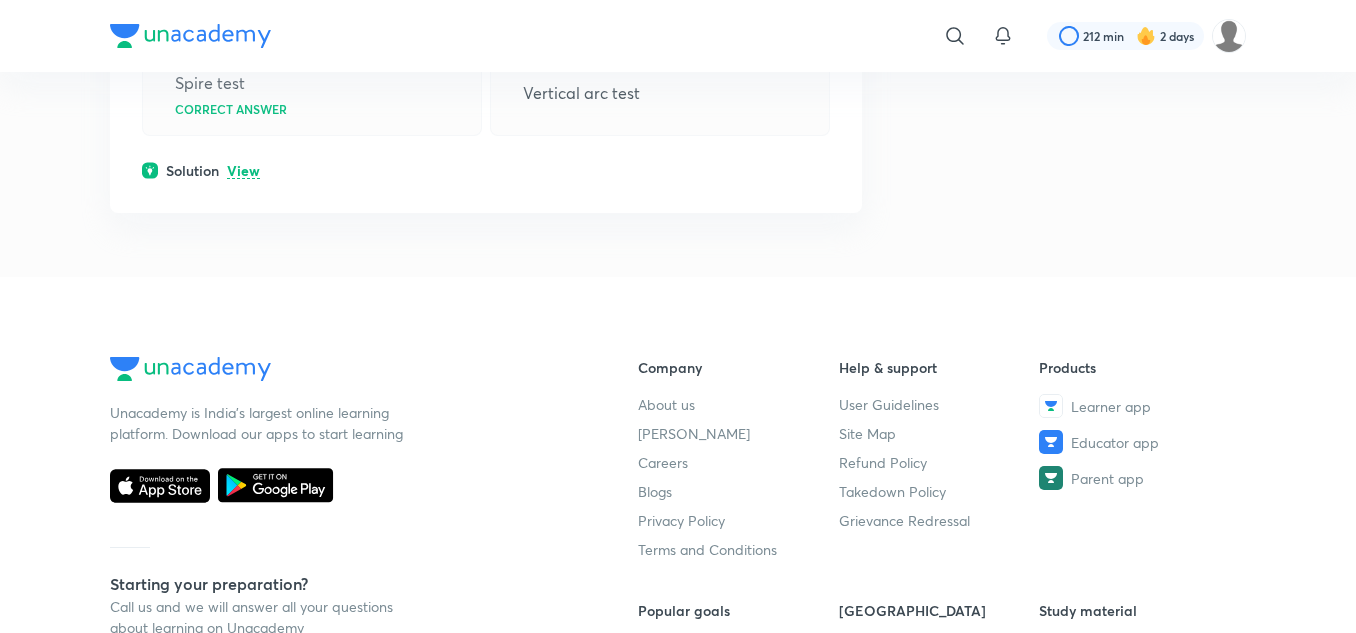 click on "View" at bounding box center [243, 171] 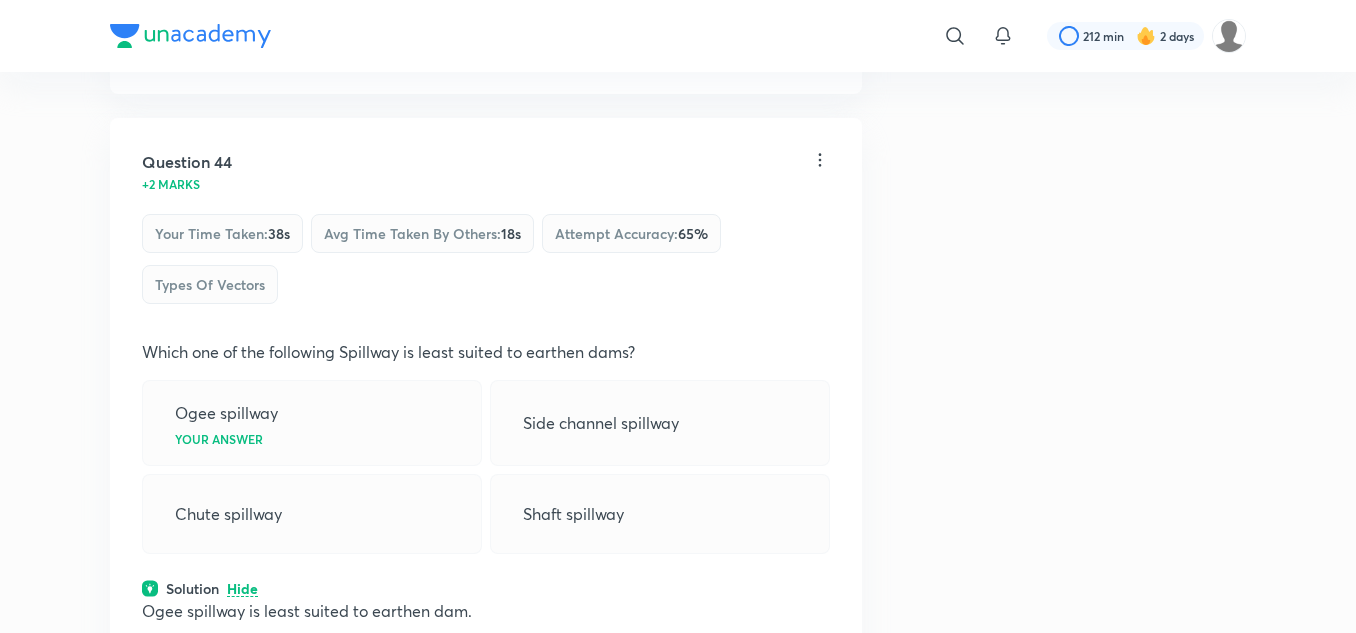 scroll, scrollTop: 29465, scrollLeft: 0, axis: vertical 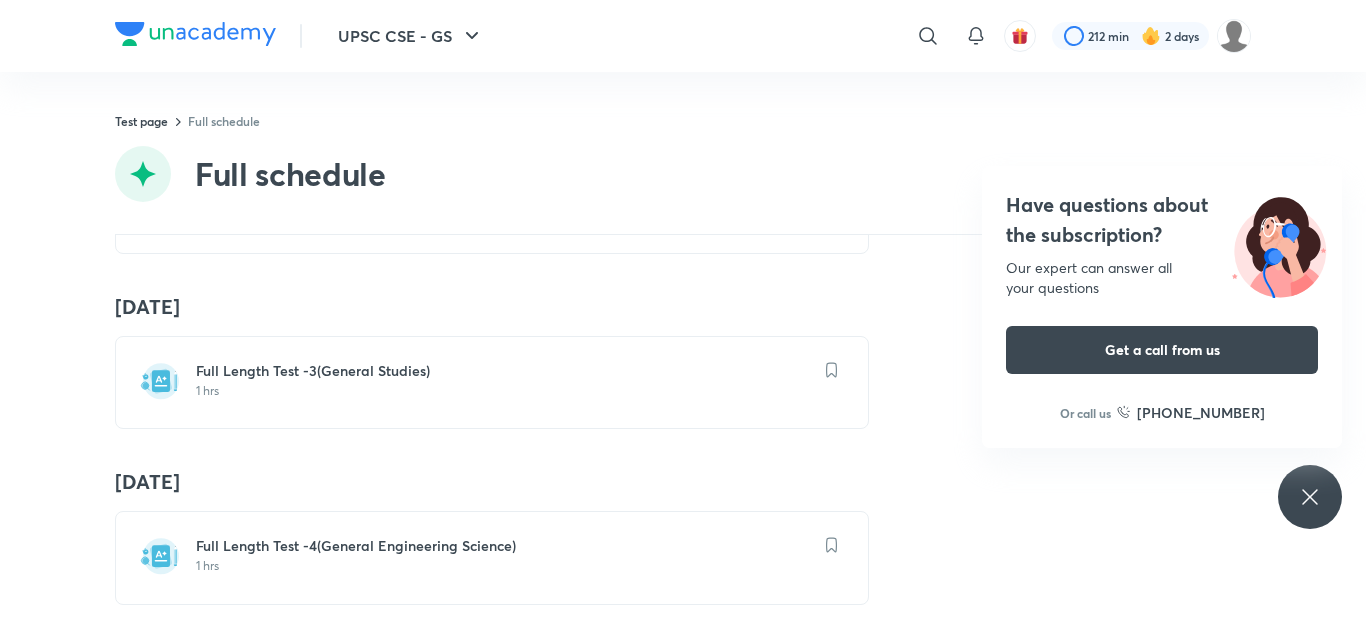 click on "Full Length Test -3(General Studies)" at bounding box center [504, 371] 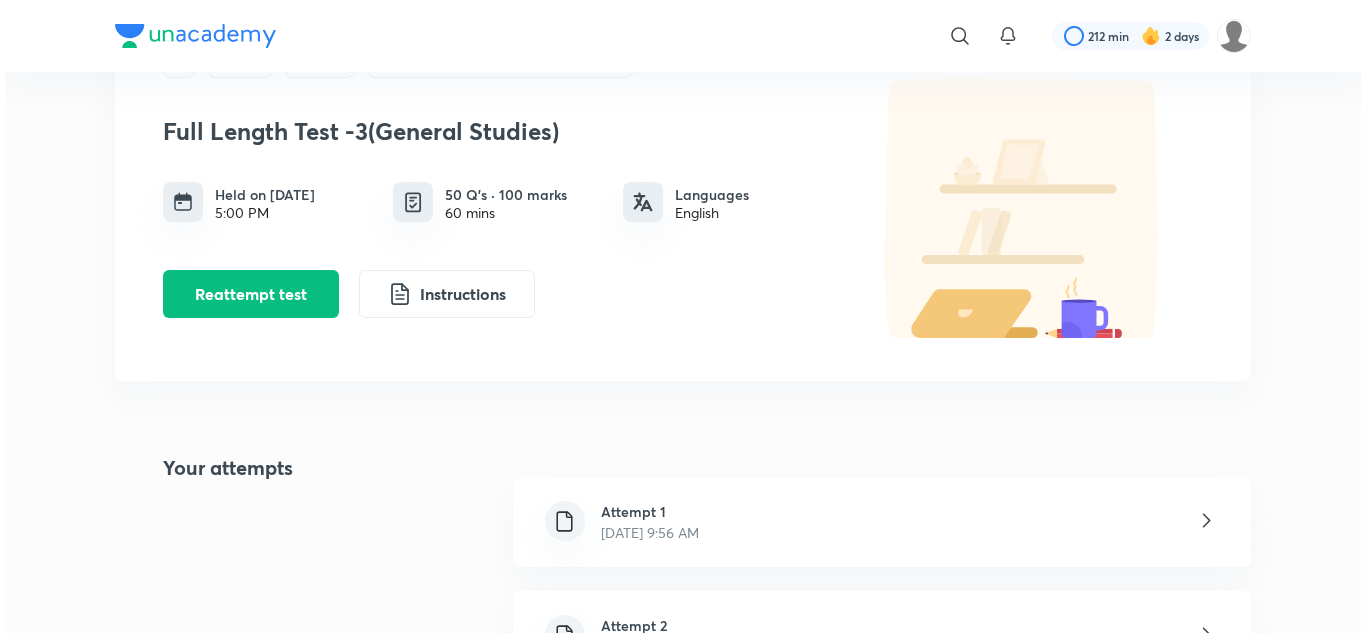 scroll, scrollTop: 100, scrollLeft: 0, axis: vertical 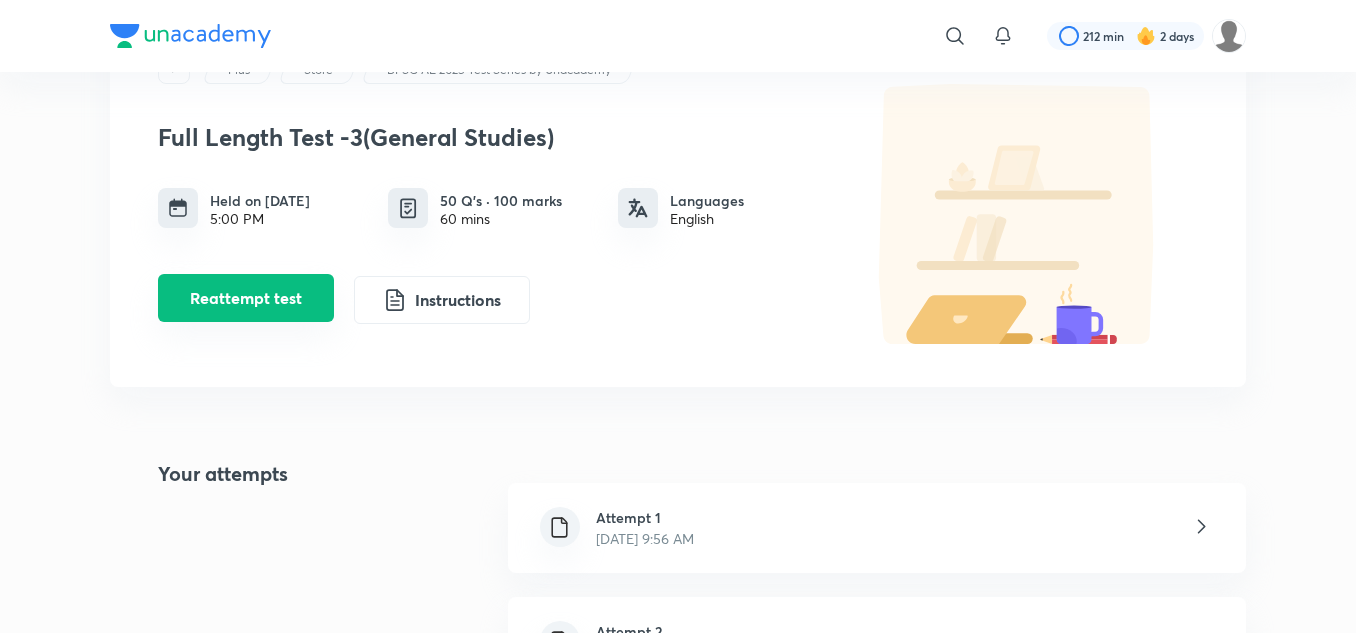 click on "Reattempt test" at bounding box center (246, 298) 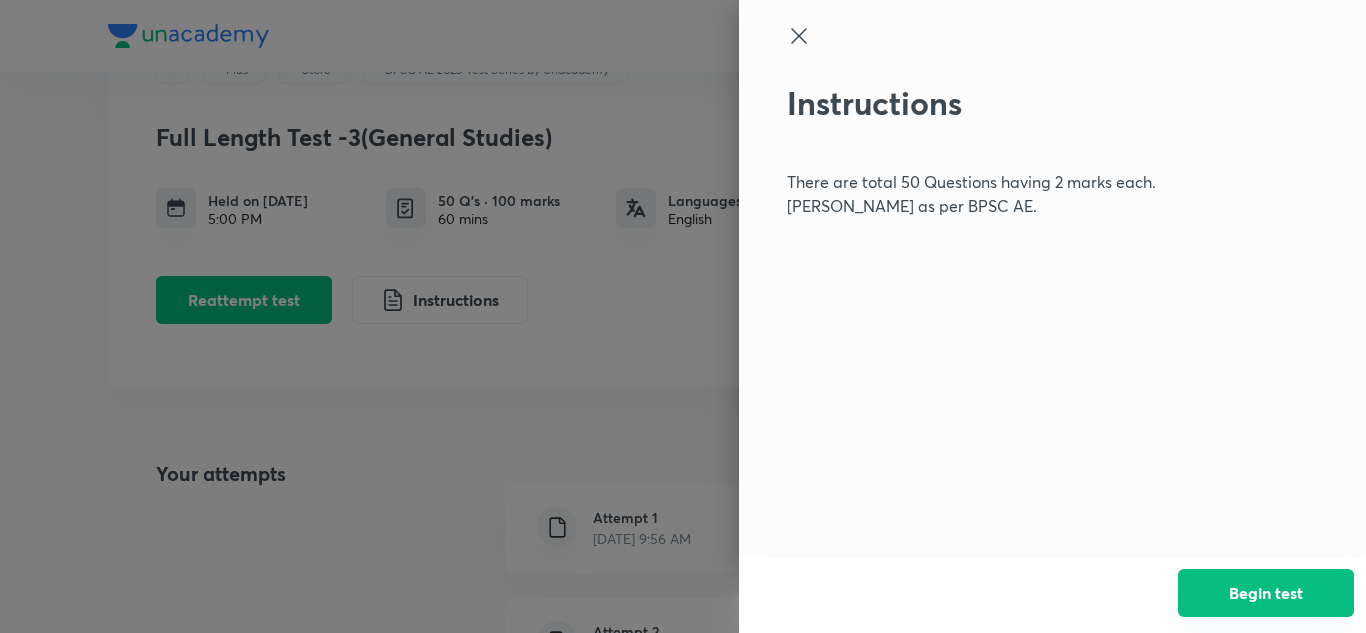 click on "Begin test" at bounding box center [1266, 593] 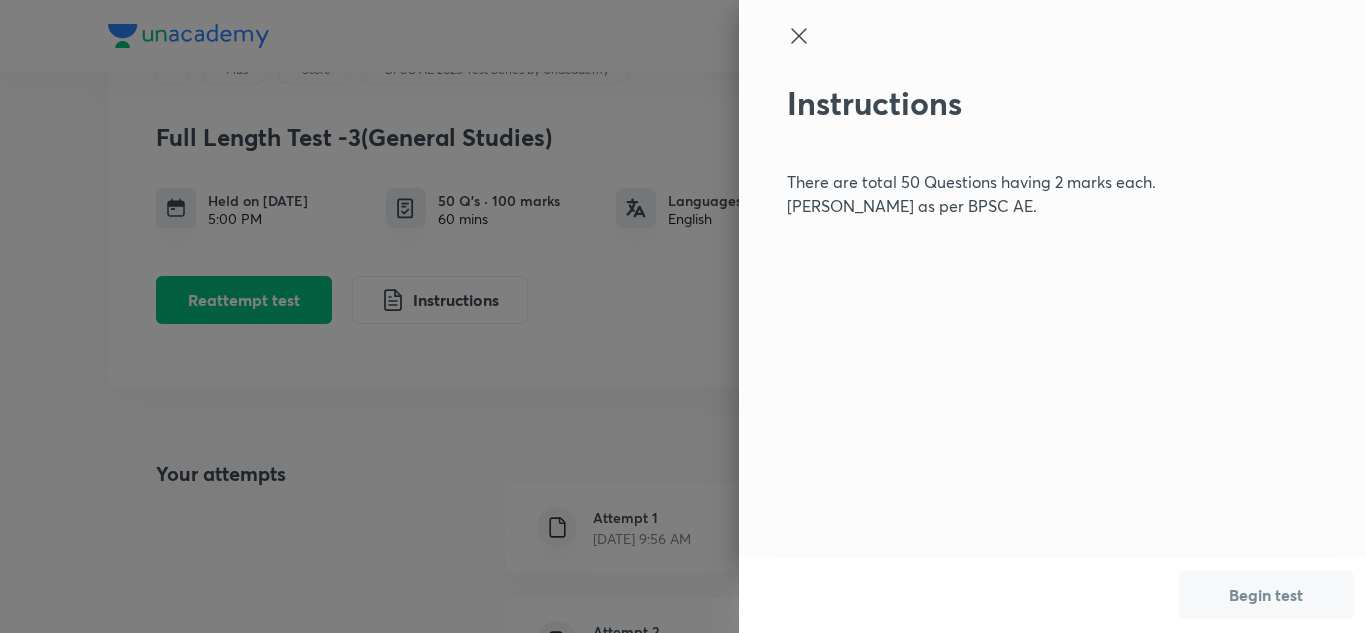 scroll, scrollTop: 0, scrollLeft: 0, axis: both 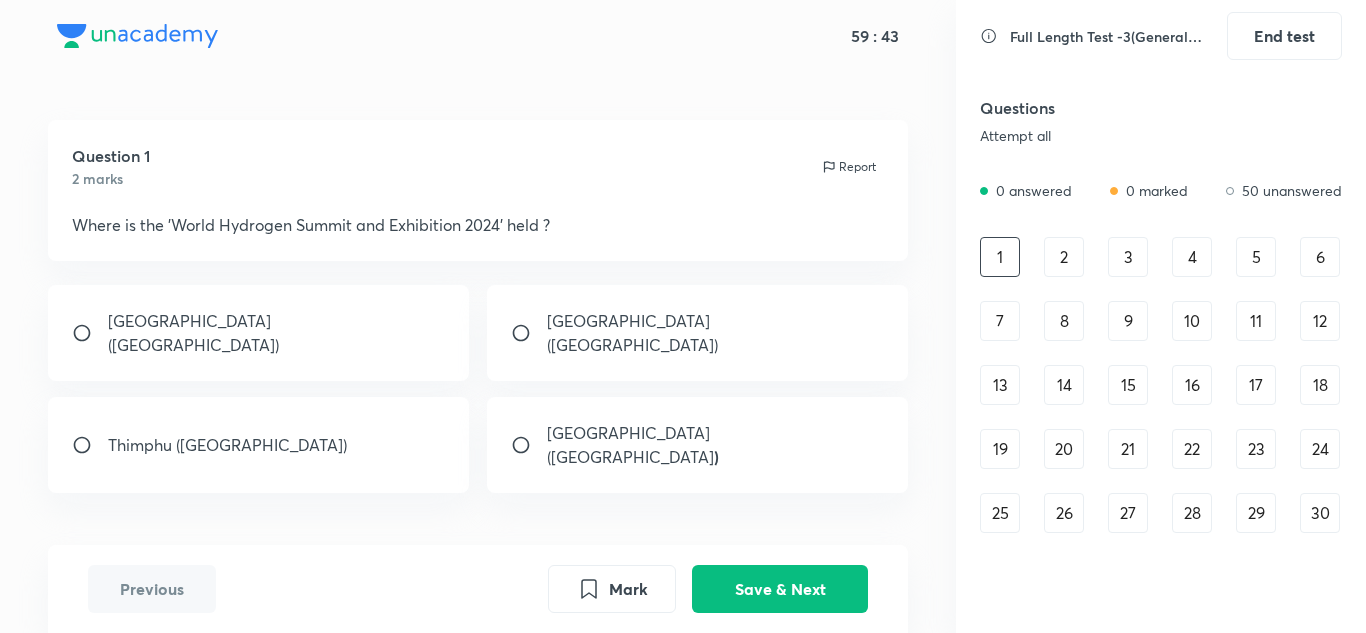click on "Thimphu ([GEOGRAPHIC_DATA])" at bounding box center [227, 445] 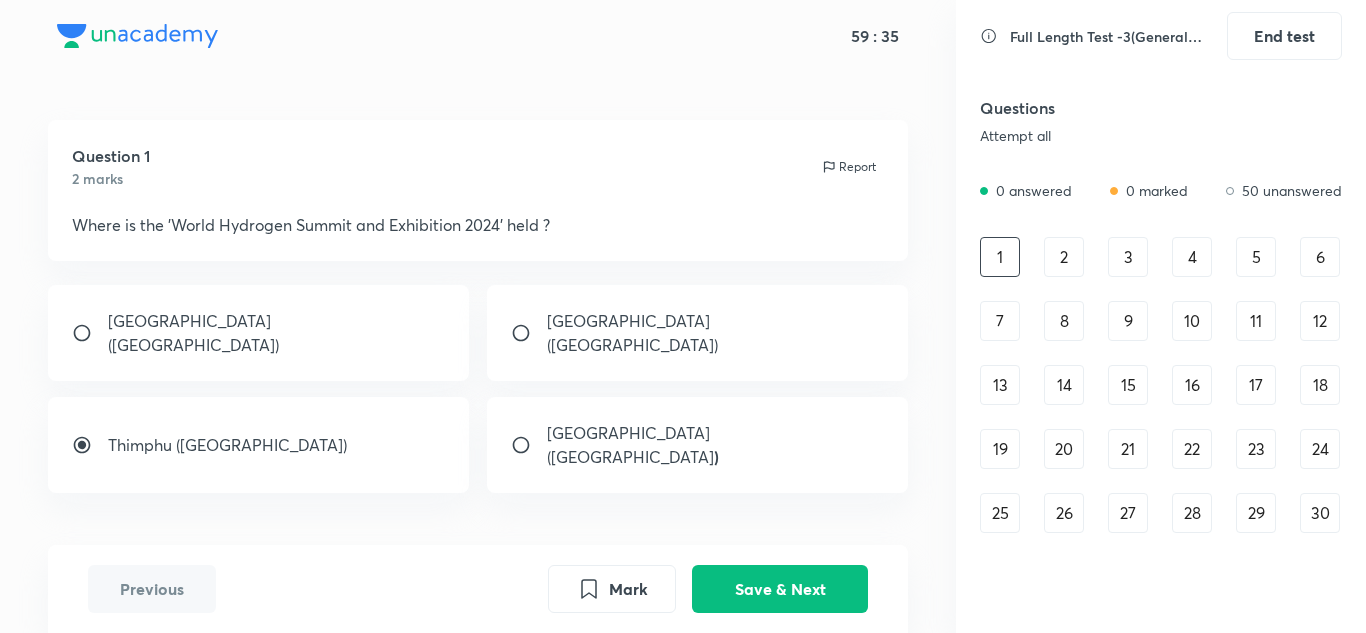 click on "[GEOGRAPHIC_DATA] ([GEOGRAPHIC_DATA] )" at bounding box center (698, 445) 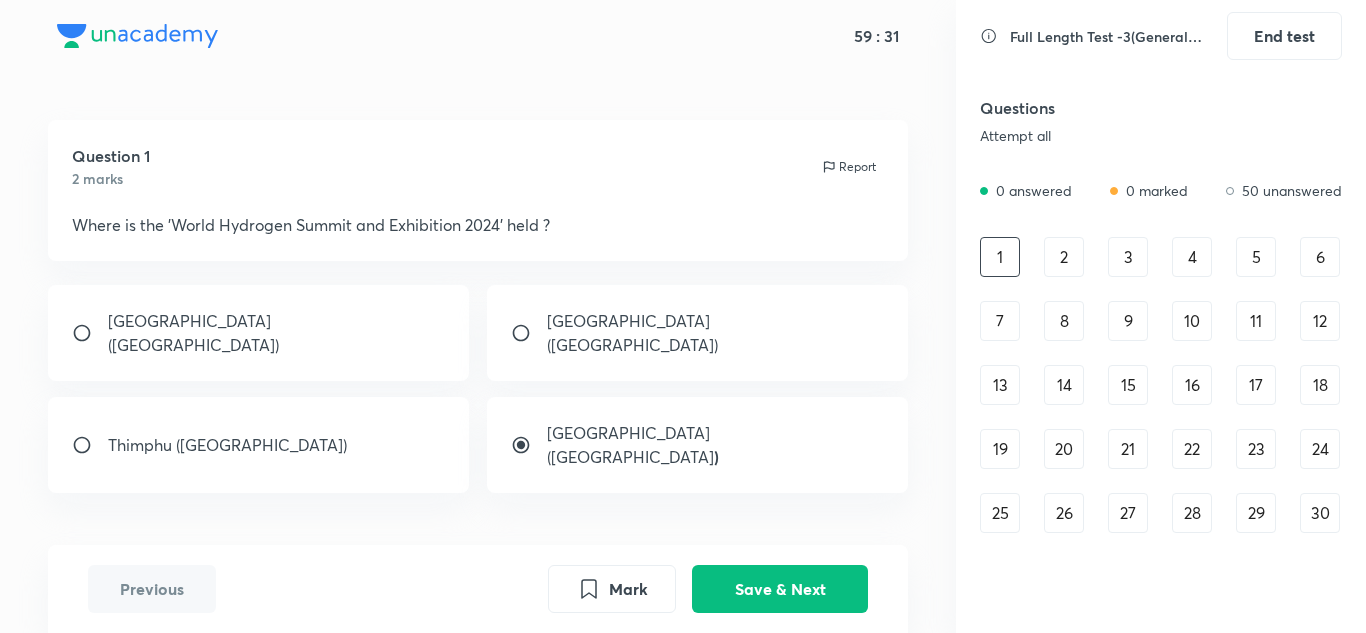 click on "Thimphu ([GEOGRAPHIC_DATA])" at bounding box center (259, 445) 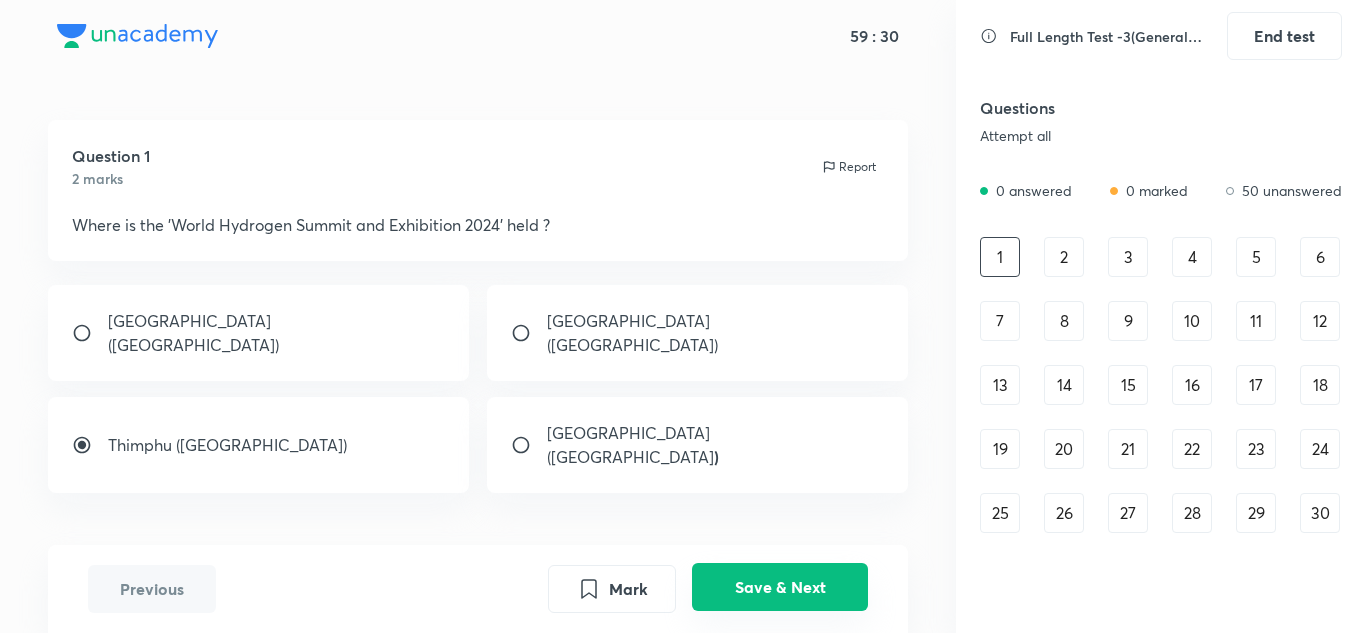 click on "Save & Next" at bounding box center (780, 587) 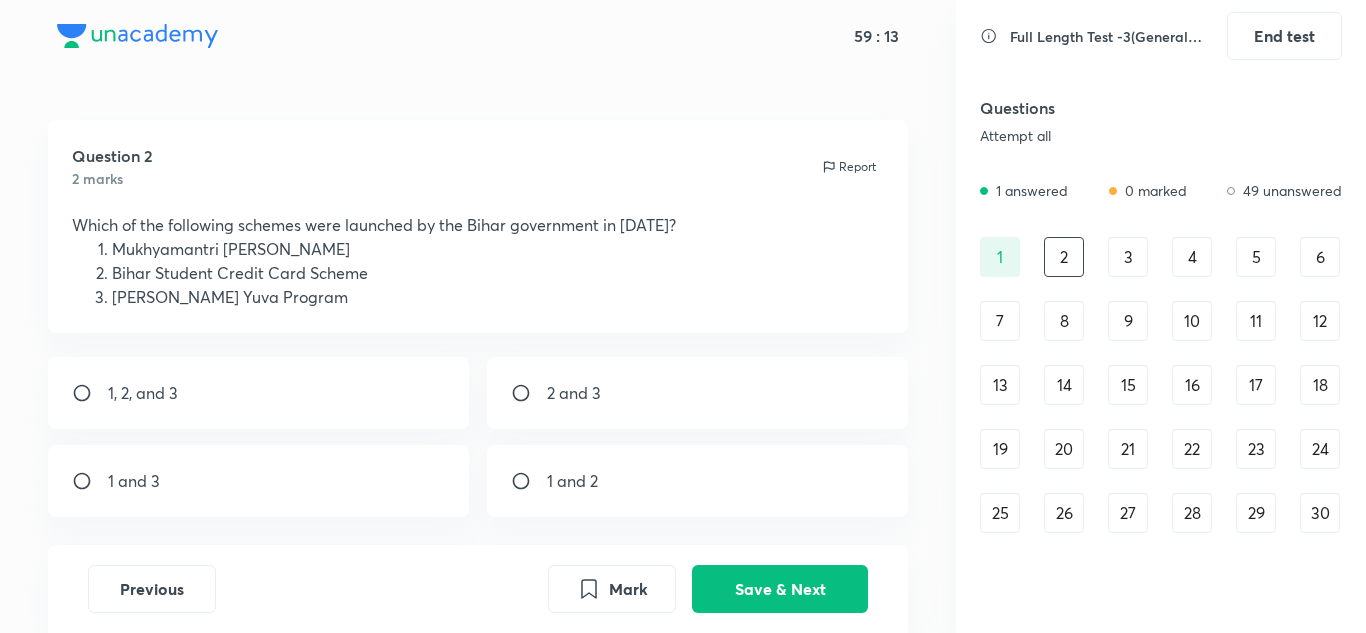 click on "1 and 3" at bounding box center [259, 481] 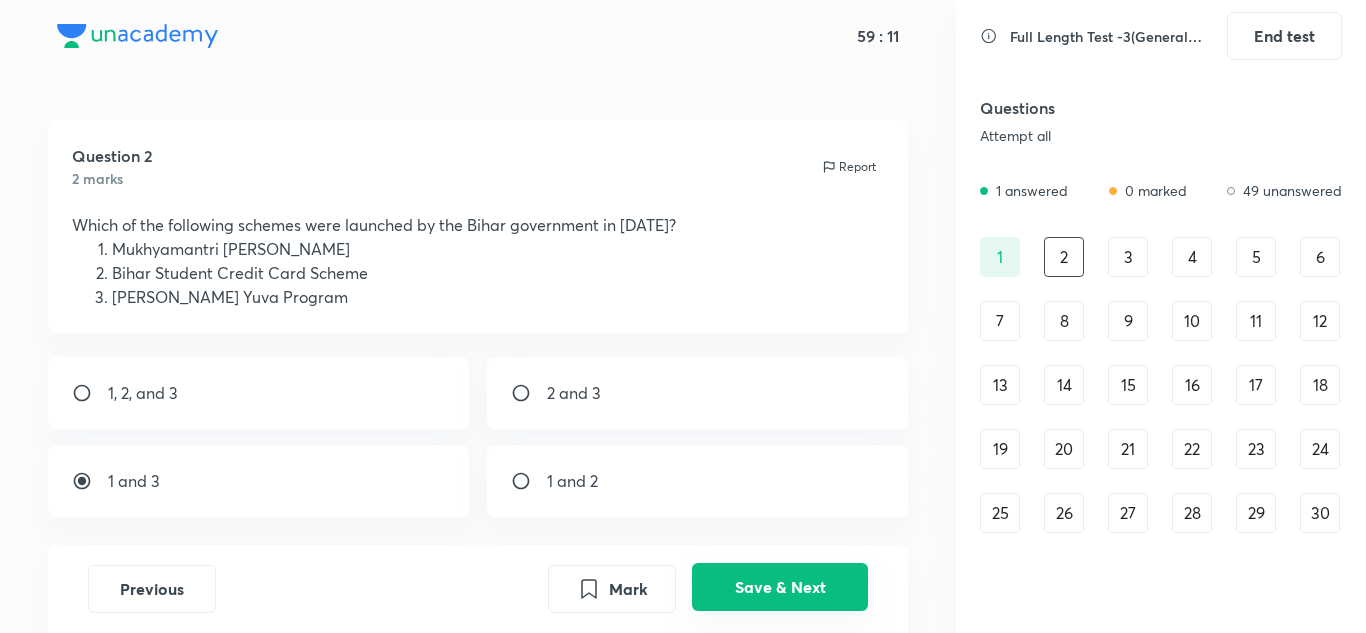 click on "Save & Next" at bounding box center [780, 587] 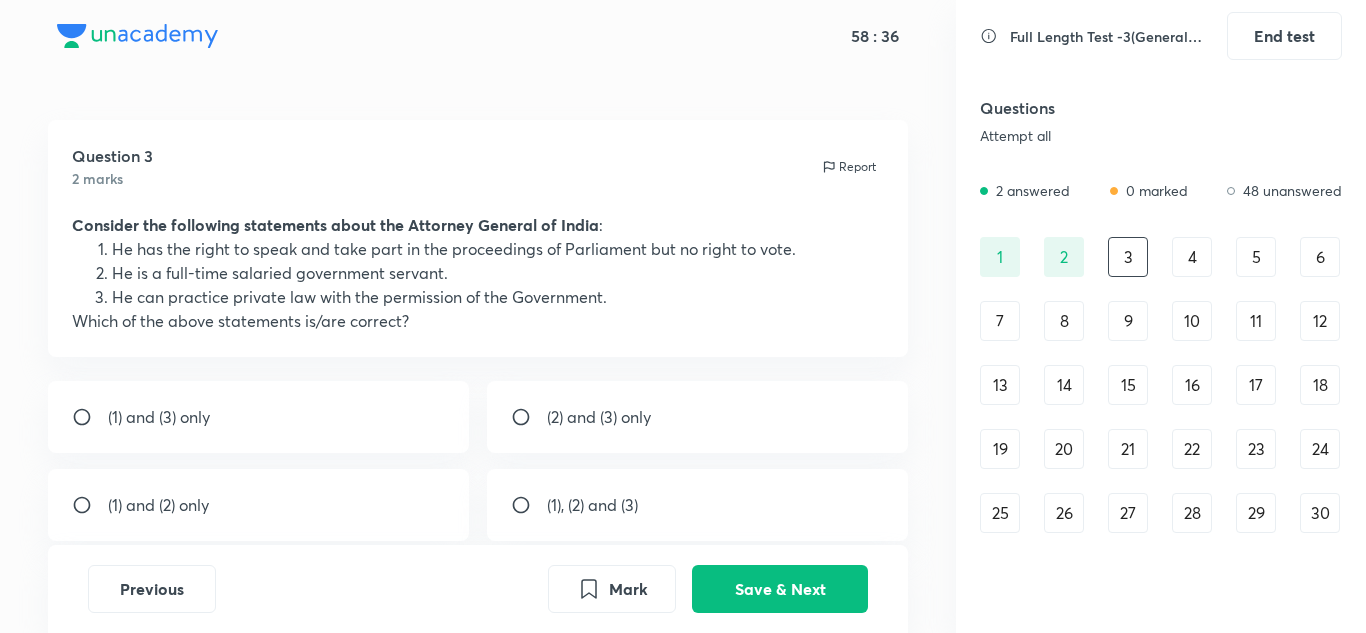 click on "(1), (2) and (3)" at bounding box center (698, 505) 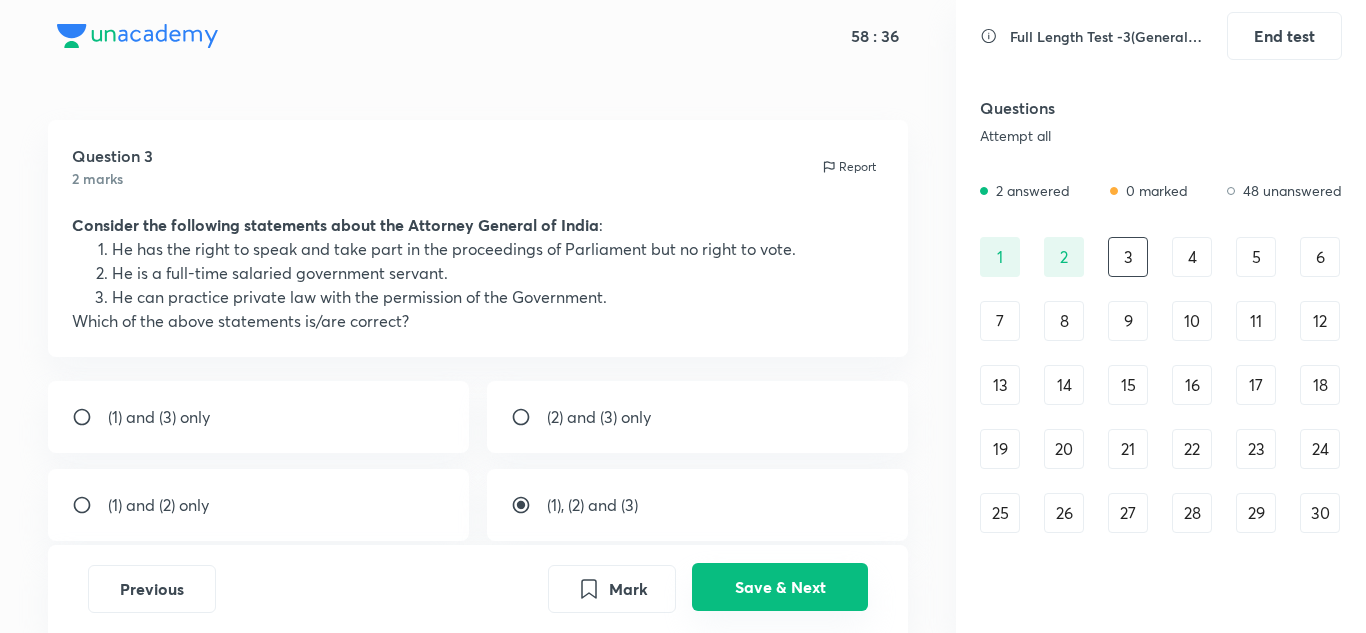 click on "Save & Next" at bounding box center [780, 587] 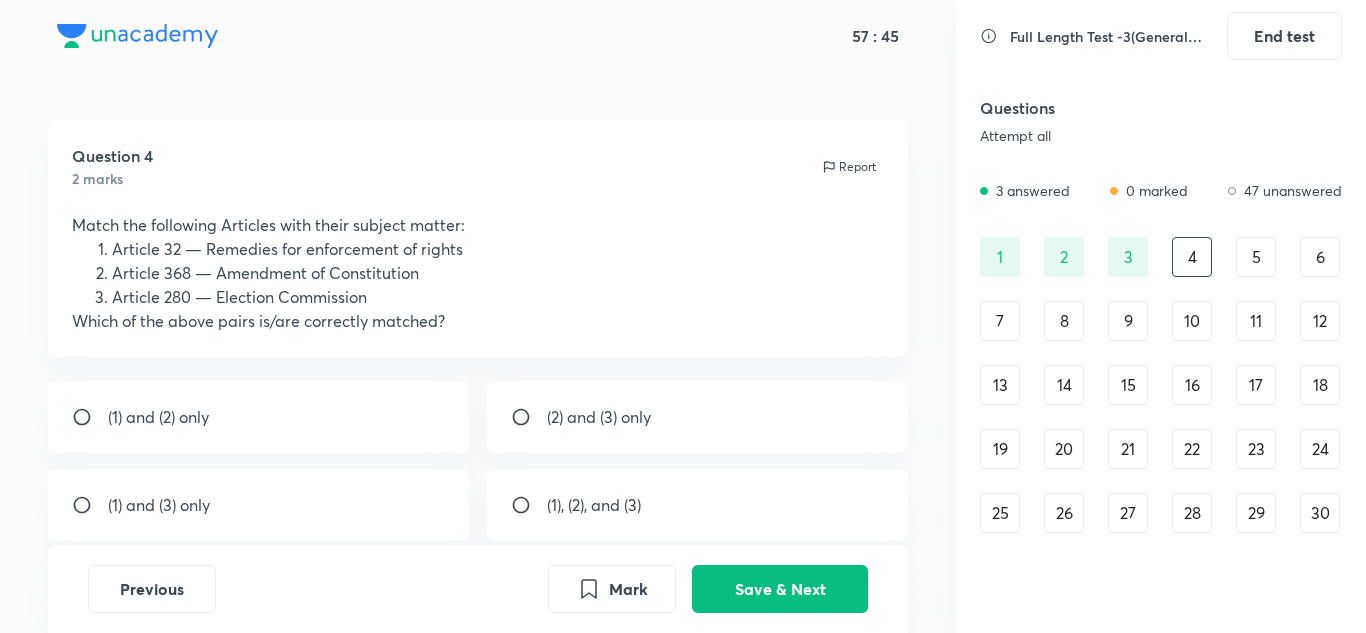scroll, scrollTop: 100, scrollLeft: 0, axis: vertical 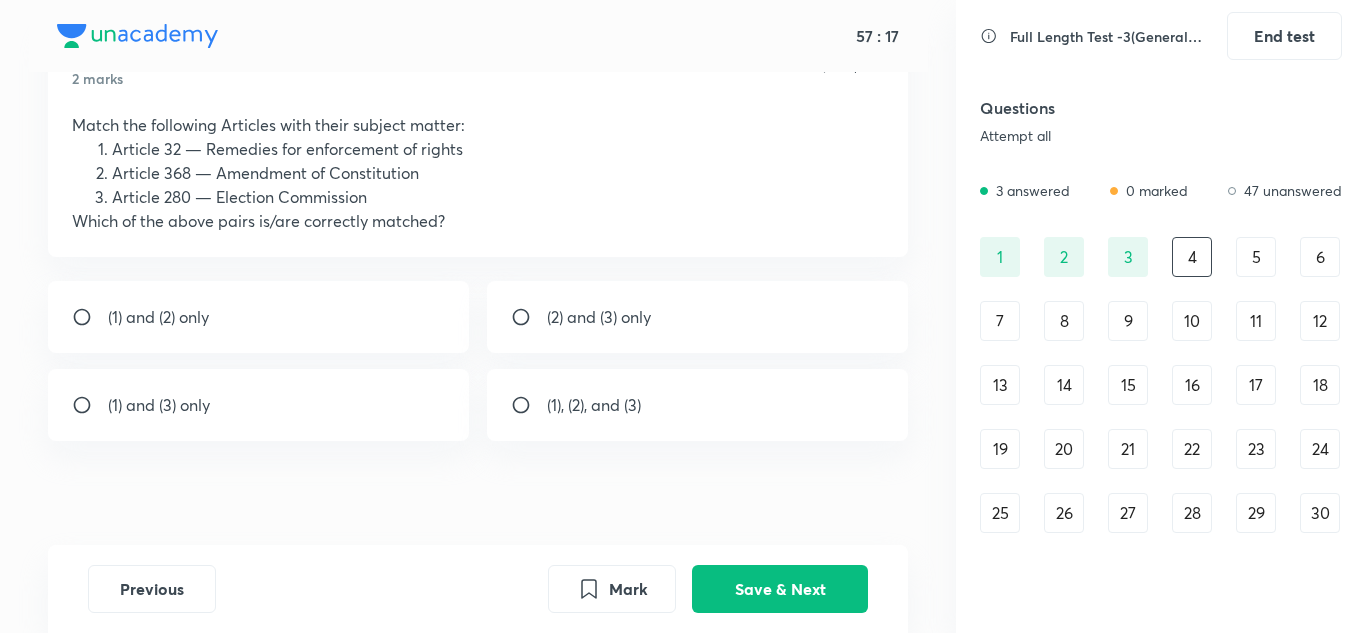 click on "(1), (2), and (3)" at bounding box center (594, 405) 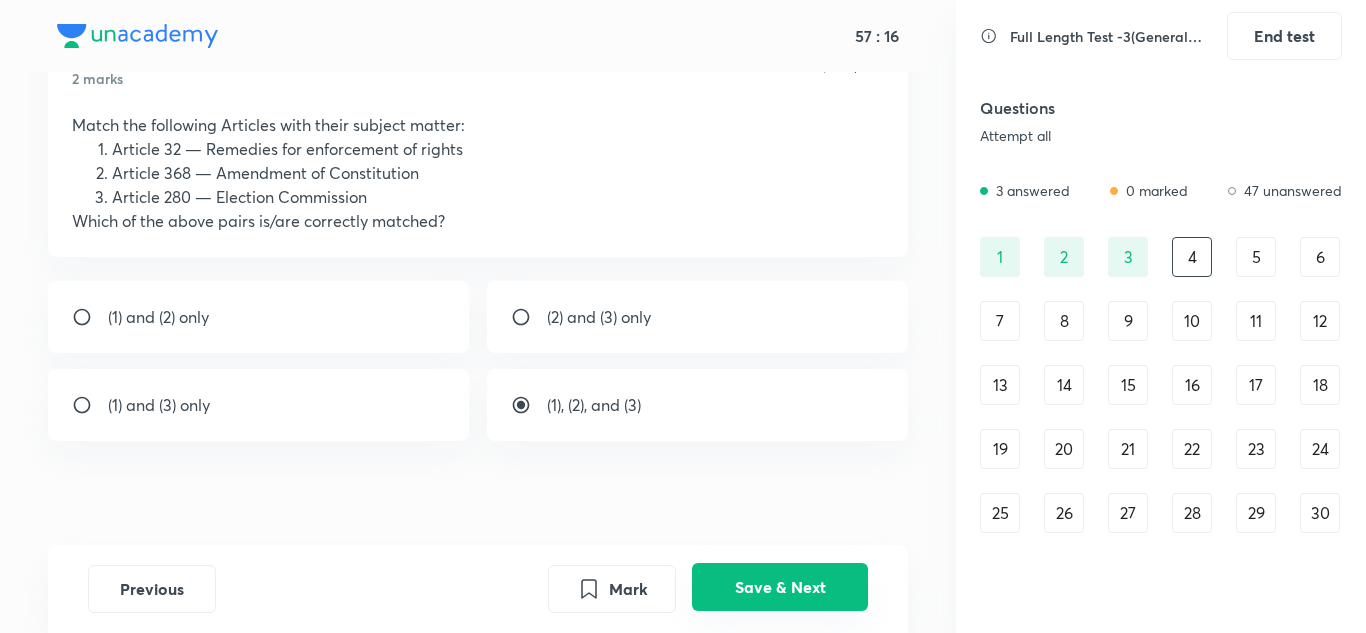 click on "Save & Next" at bounding box center (780, 587) 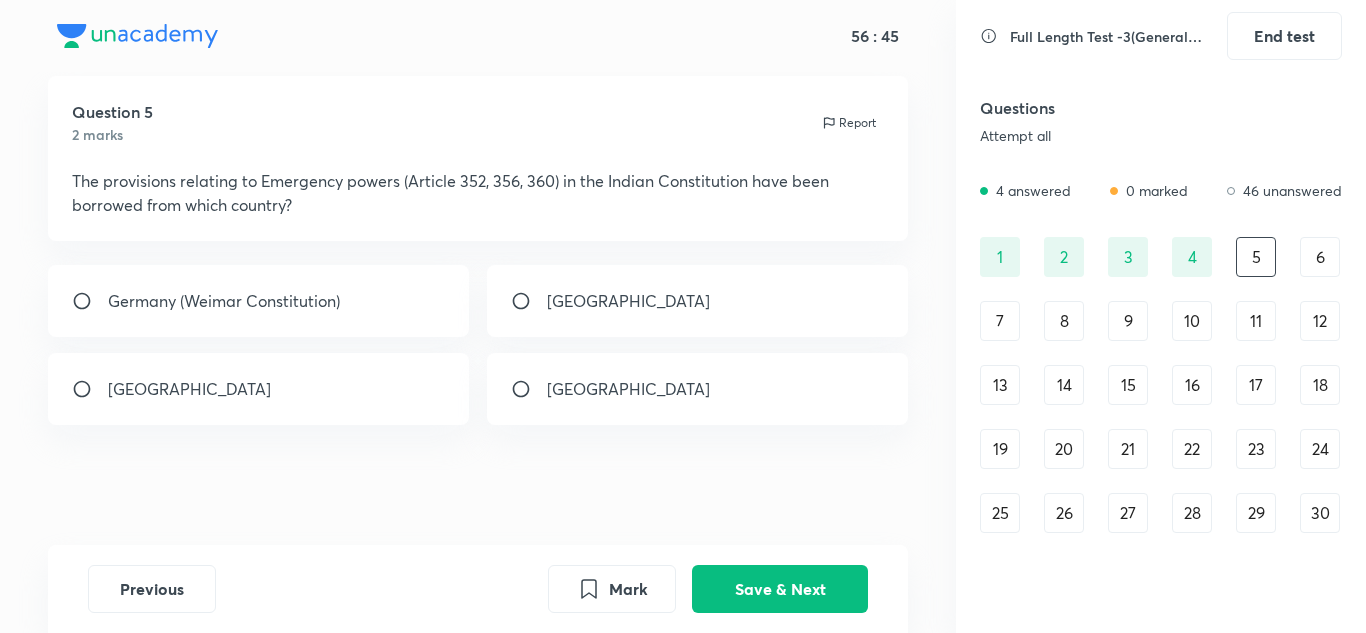 click on "Germany (Weimar Constitution)" at bounding box center (224, 301) 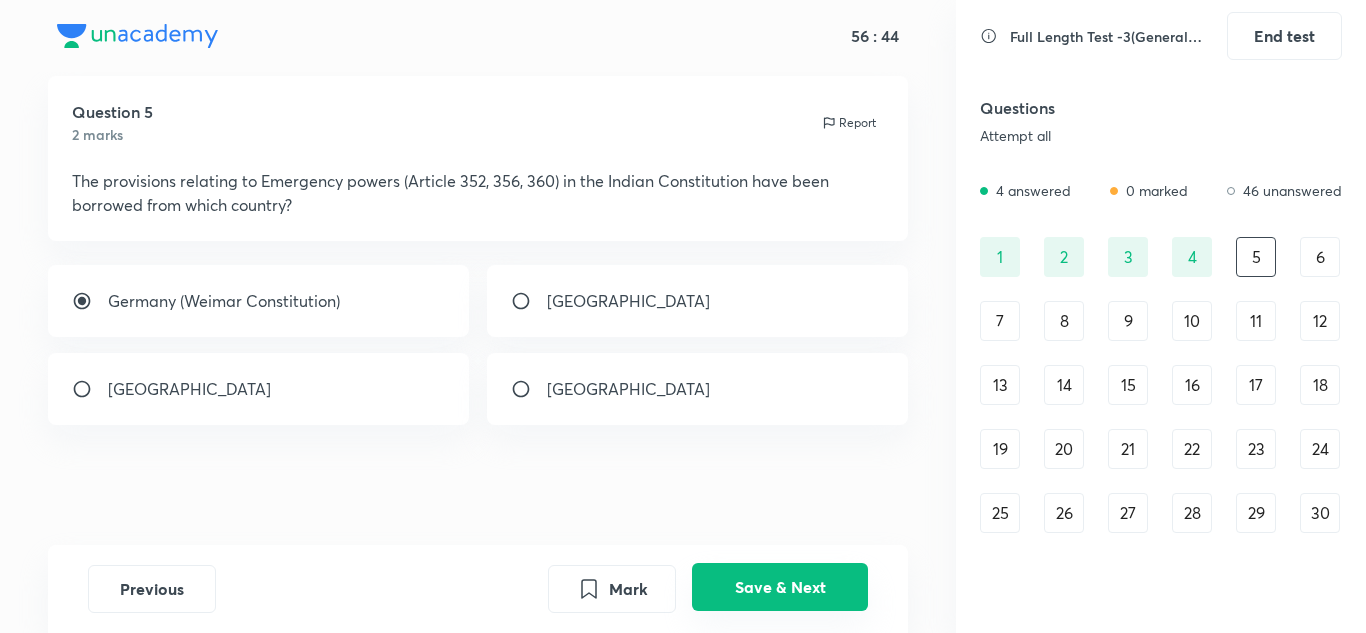 click on "Save & Next" at bounding box center [780, 587] 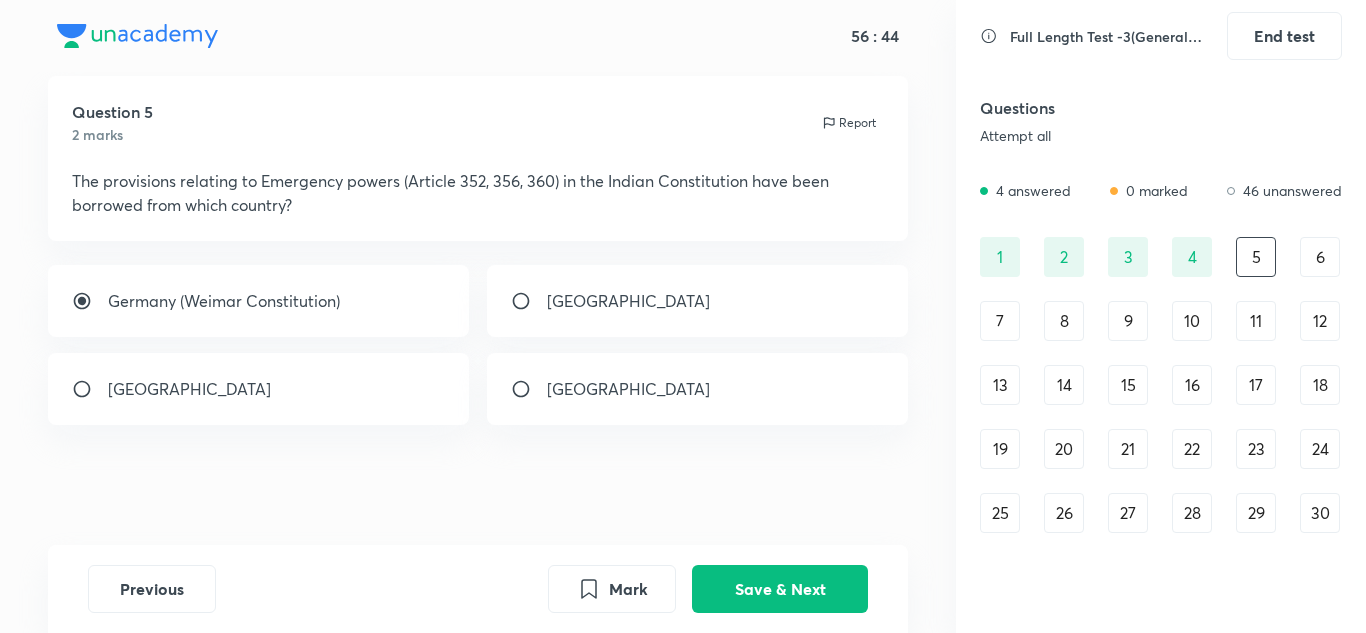 scroll, scrollTop: 20, scrollLeft: 0, axis: vertical 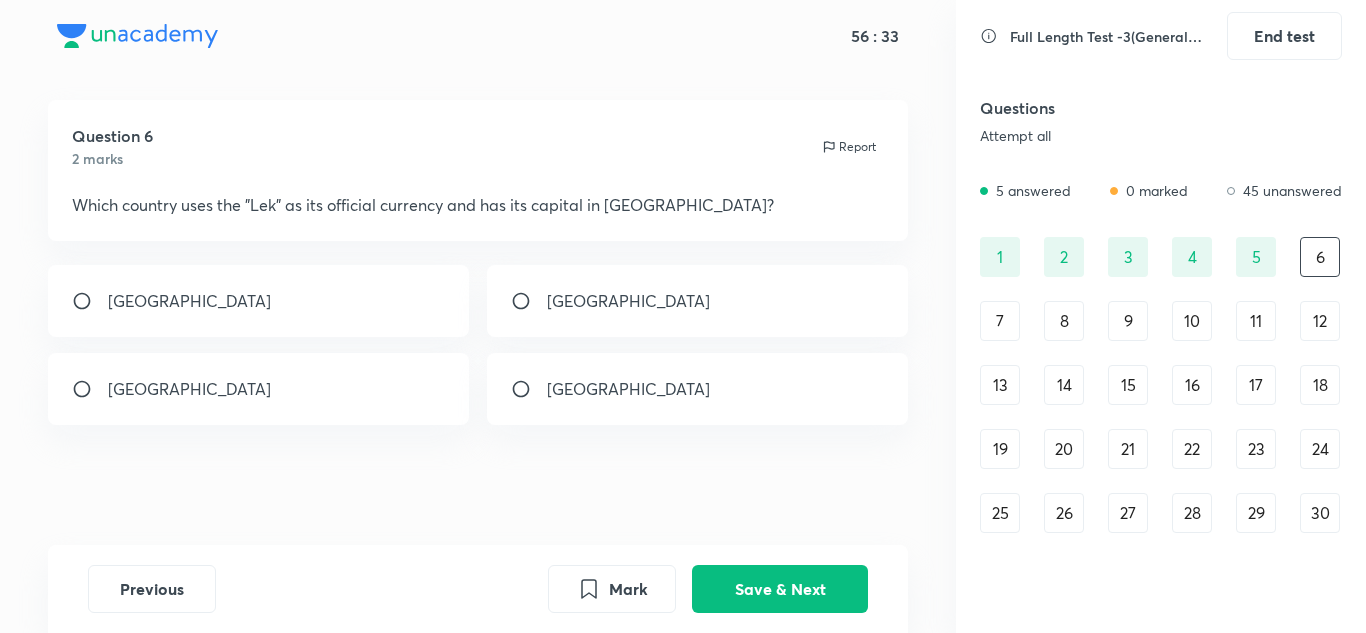 drag, startPoint x: 606, startPoint y: 275, endPoint x: 606, endPoint y: 317, distance: 42 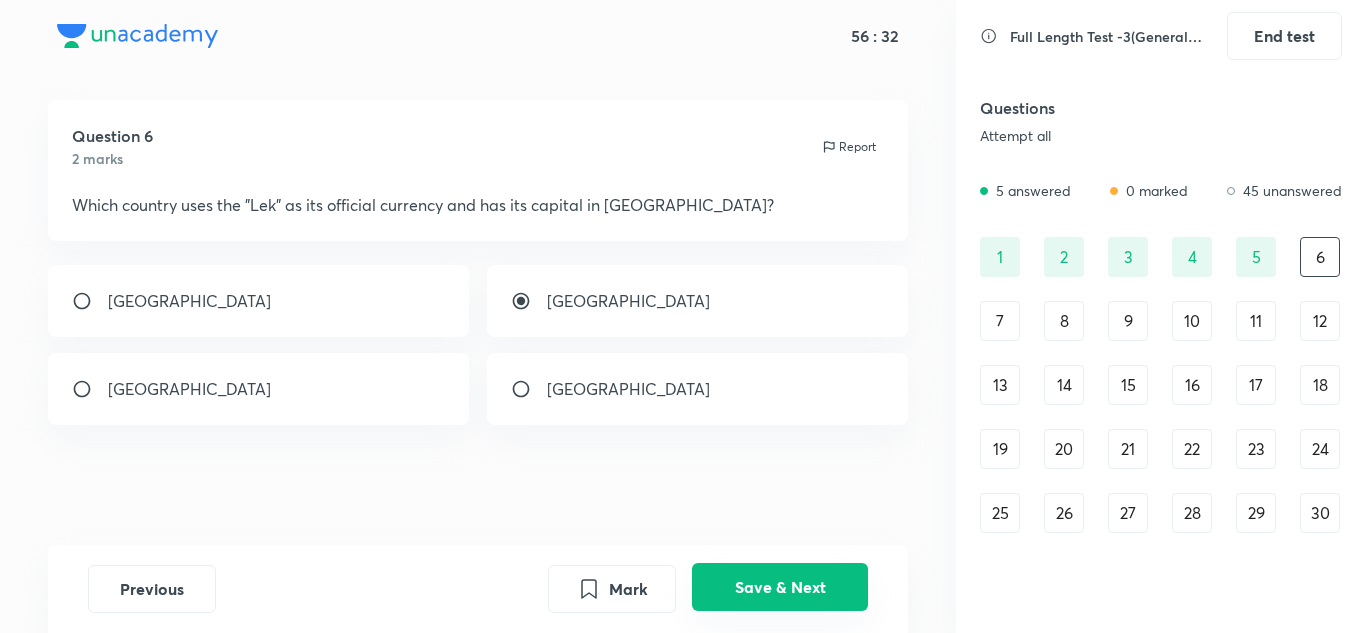 click on "Save & Next" at bounding box center [780, 587] 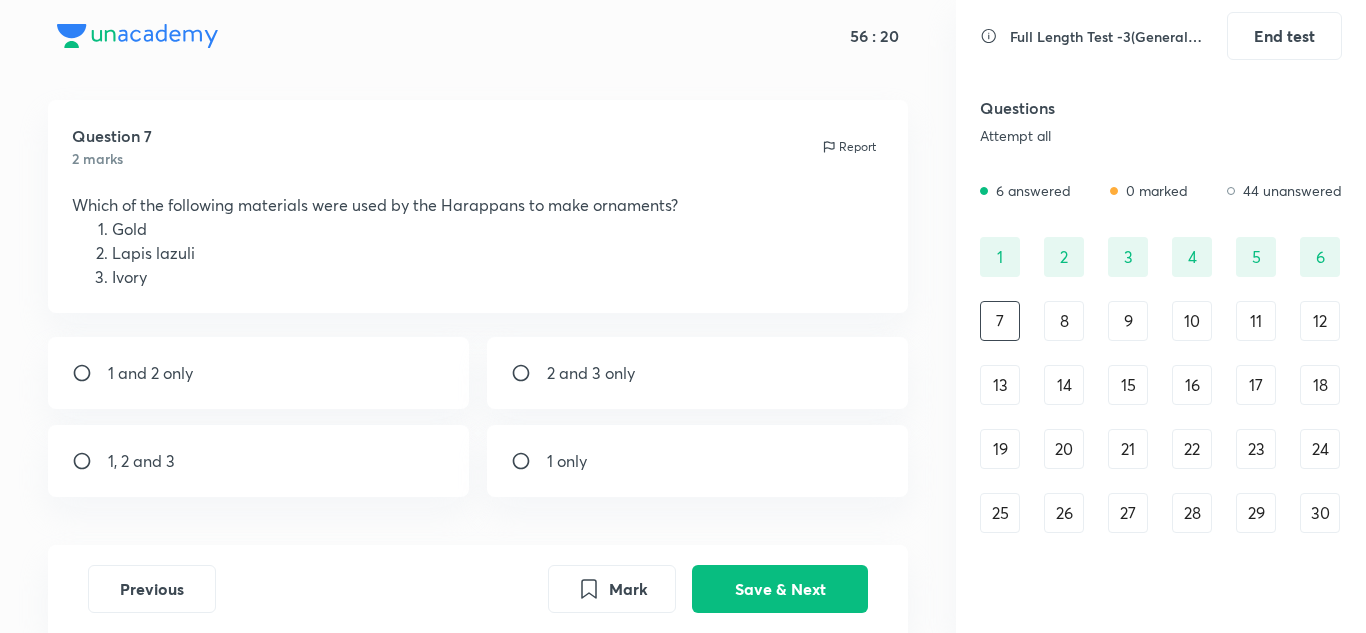 click at bounding box center (529, 373) 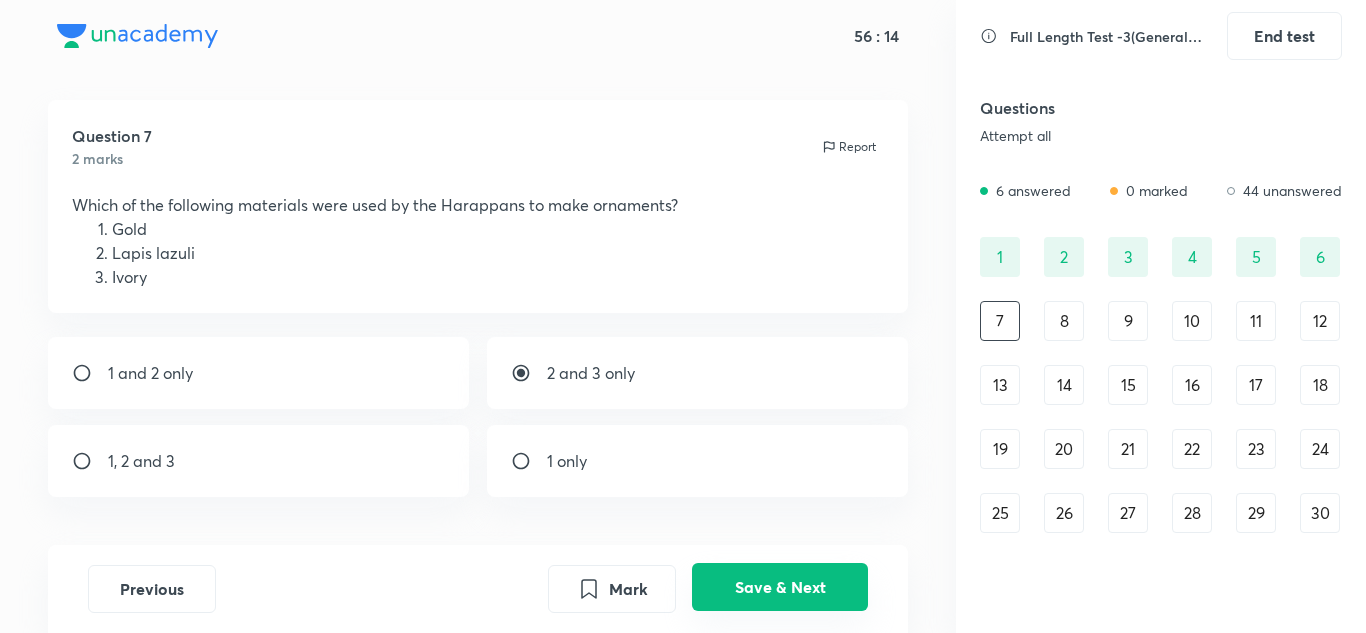 click on "Save & Next" at bounding box center (780, 587) 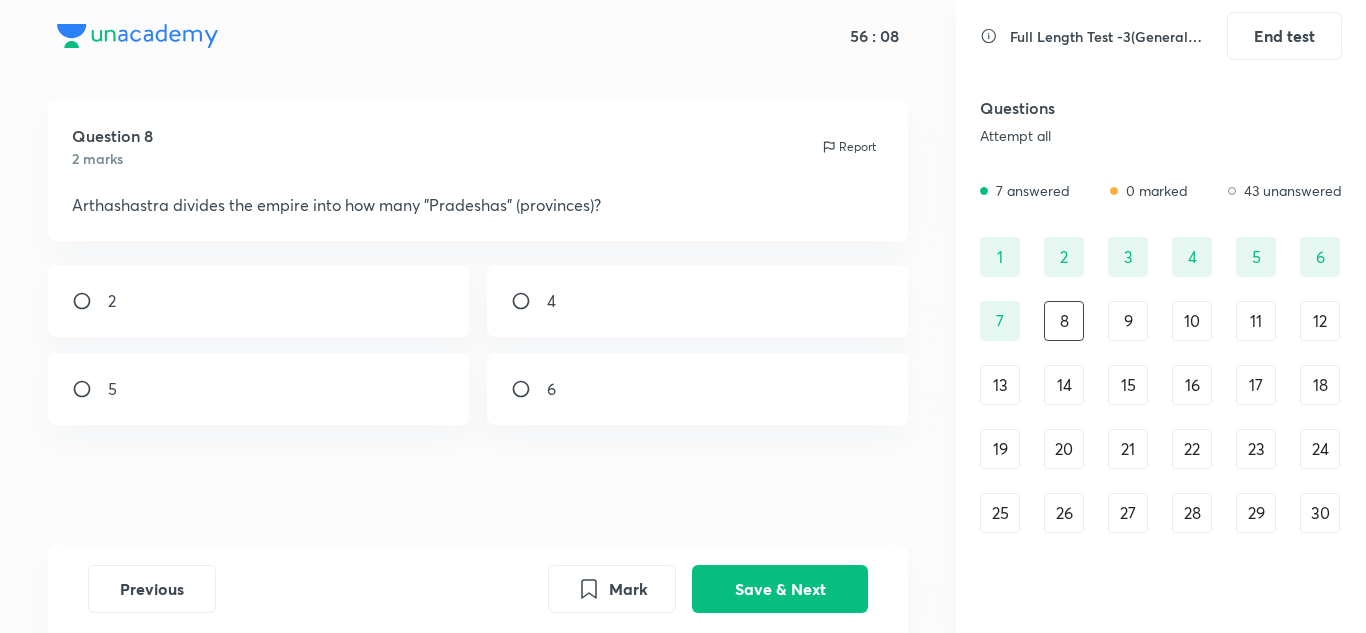 click on "4" at bounding box center [698, 301] 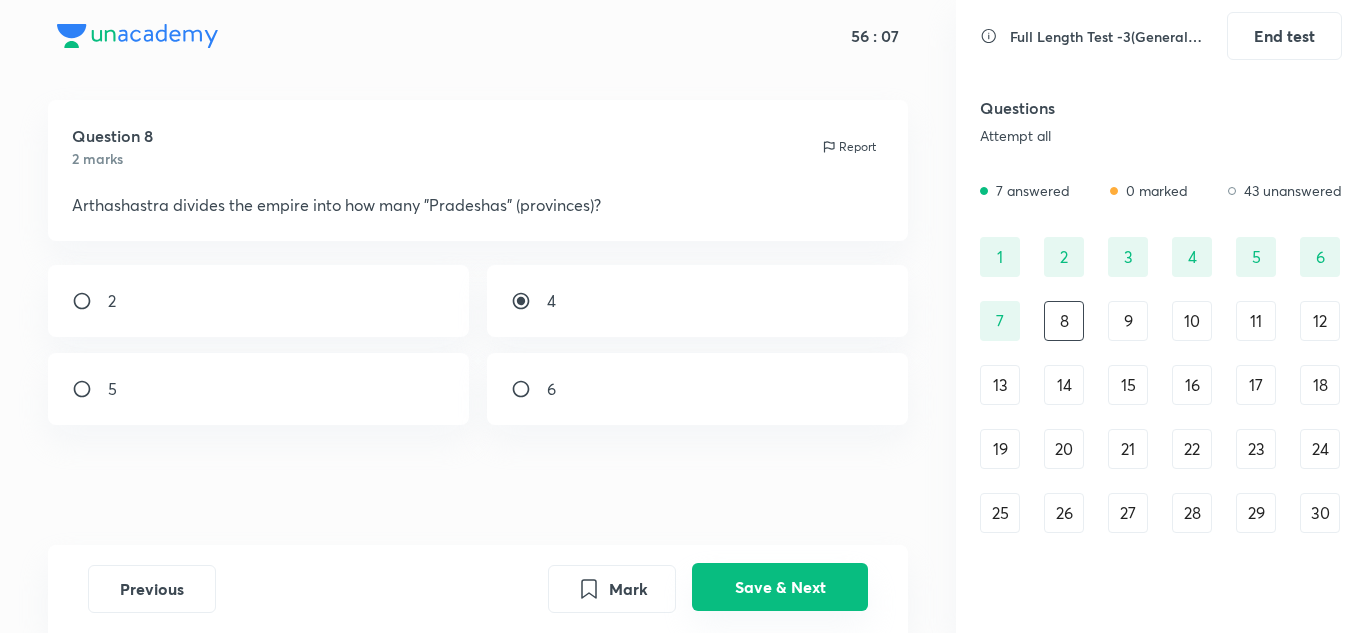 click on "Save & Next" at bounding box center (780, 587) 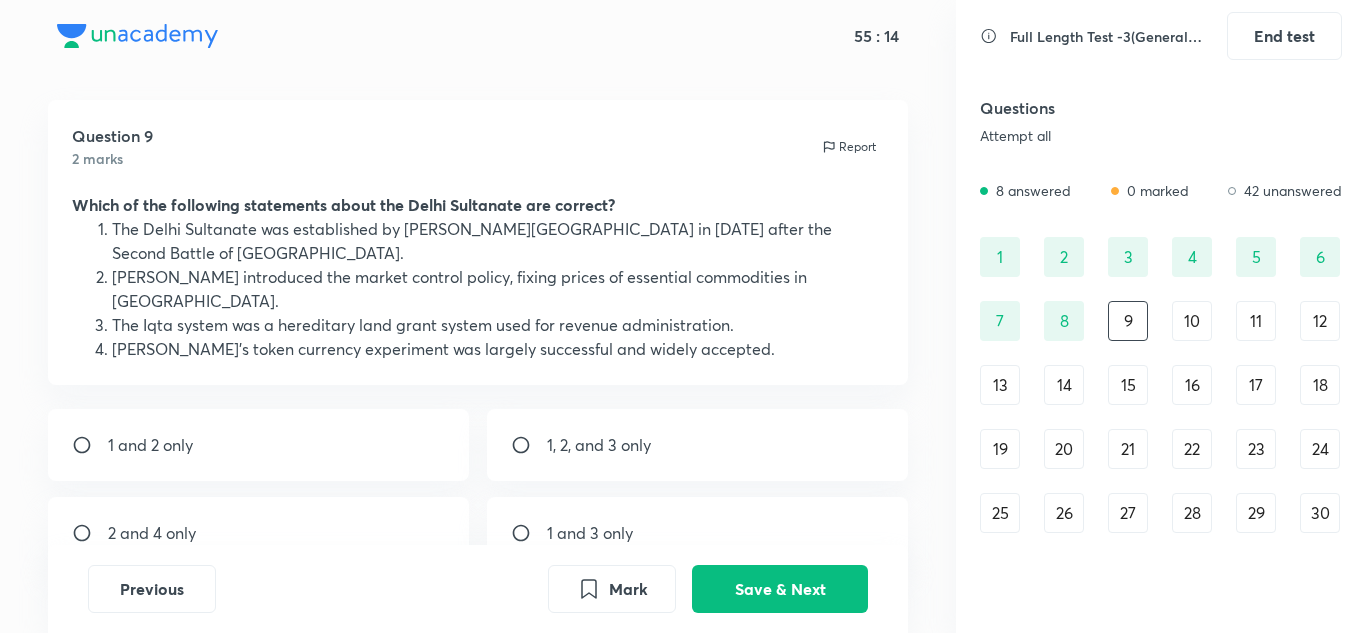 click on "1, 2, and 3 only" at bounding box center [599, 445] 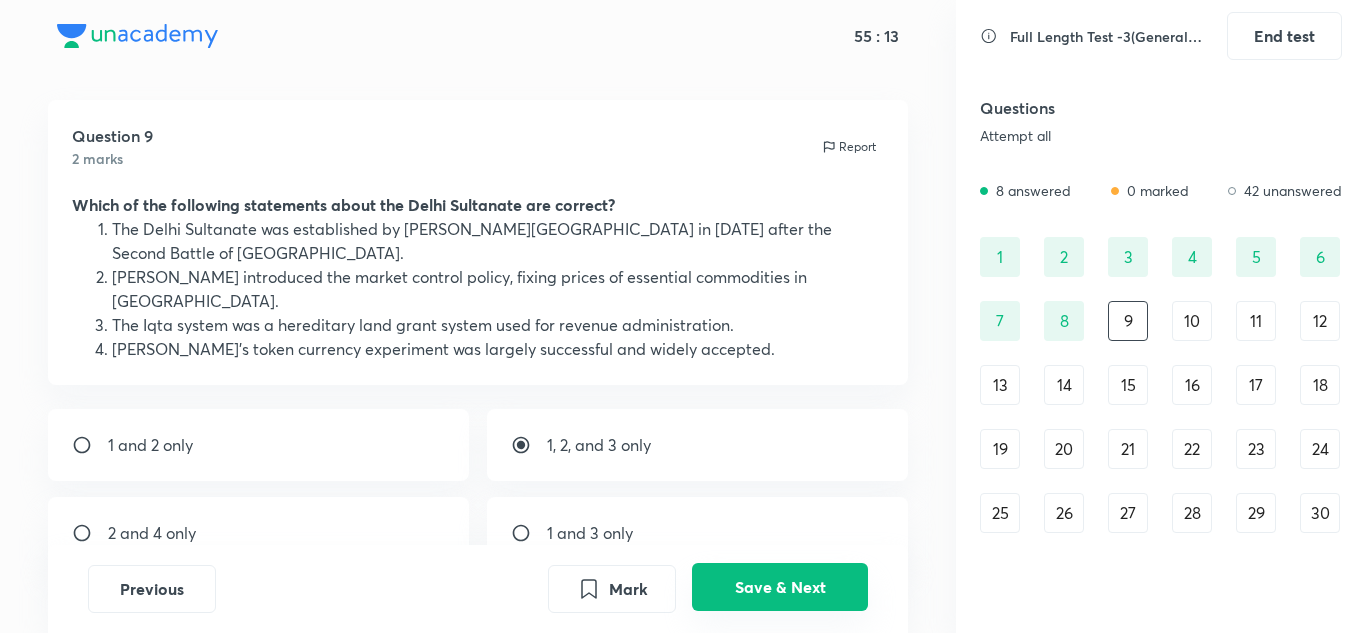 click on "Save & Next" at bounding box center (780, 587) 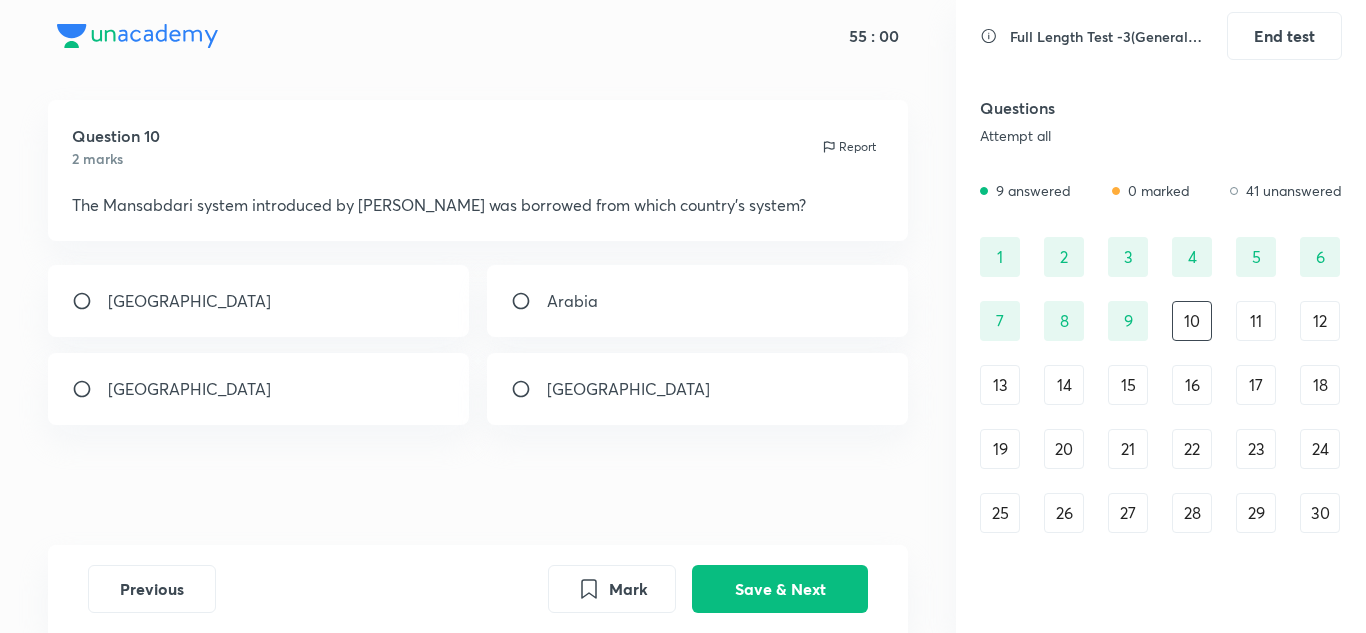 drag, startPoint x: 191, startPoint y: 302, endPoint x: 376, endPoint y: 404, distance: 211.25577 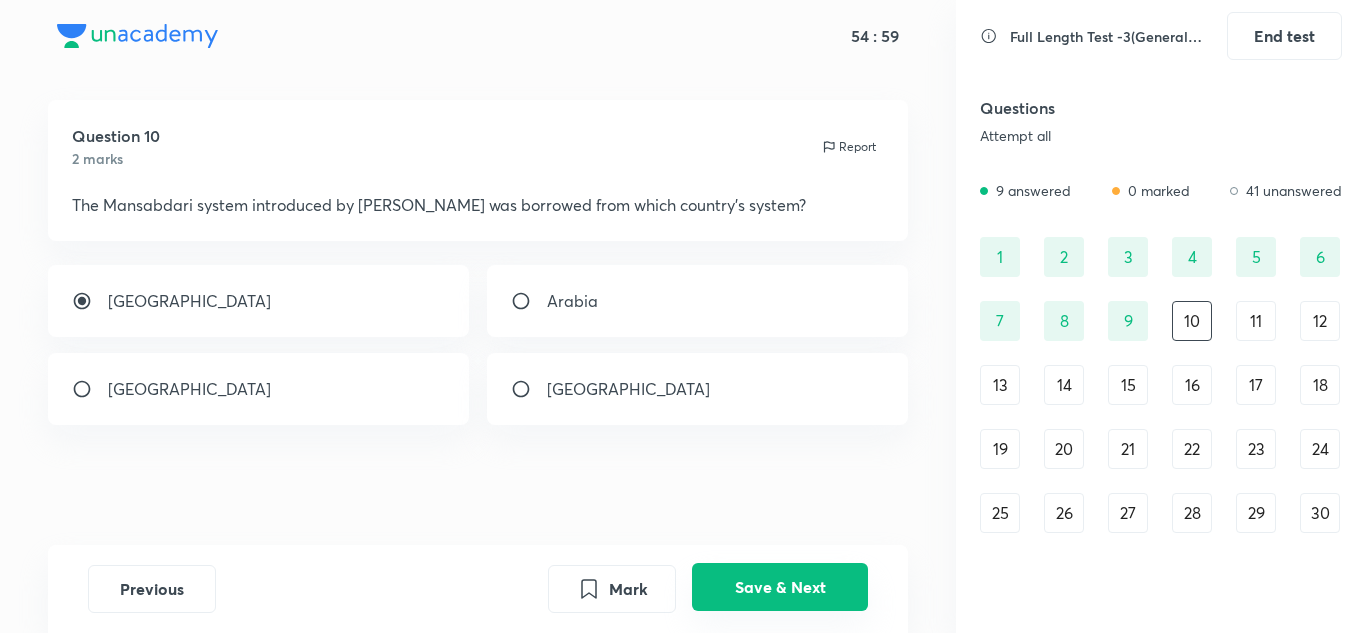 click on "Save & Next" at bounding box center [780, 587] 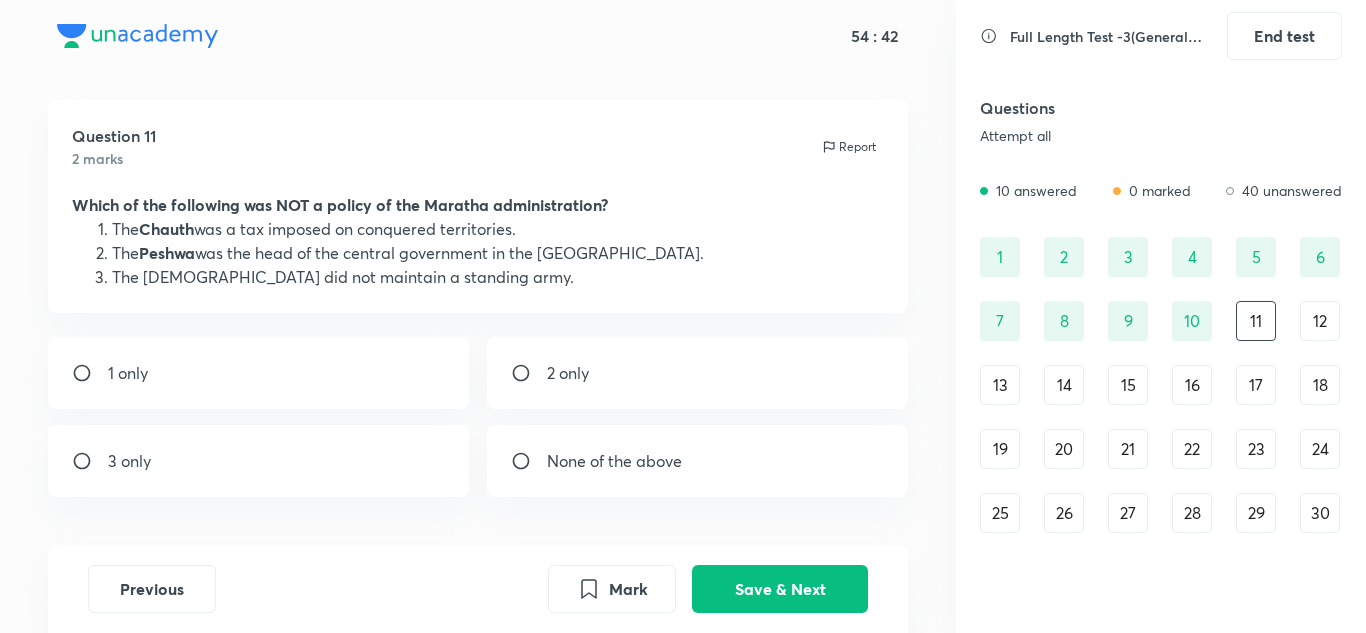 click on "3 only" at bounding box center (259, 461) 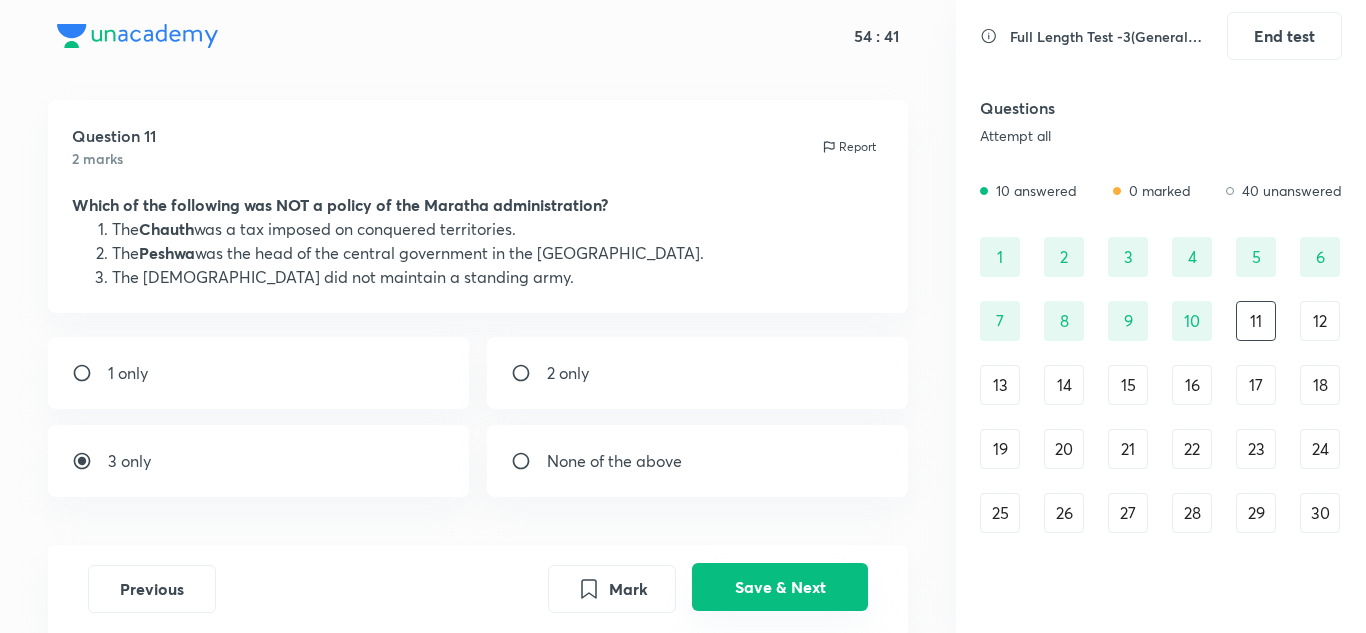 click on "Save & Next" at bounding box center [780, 587] 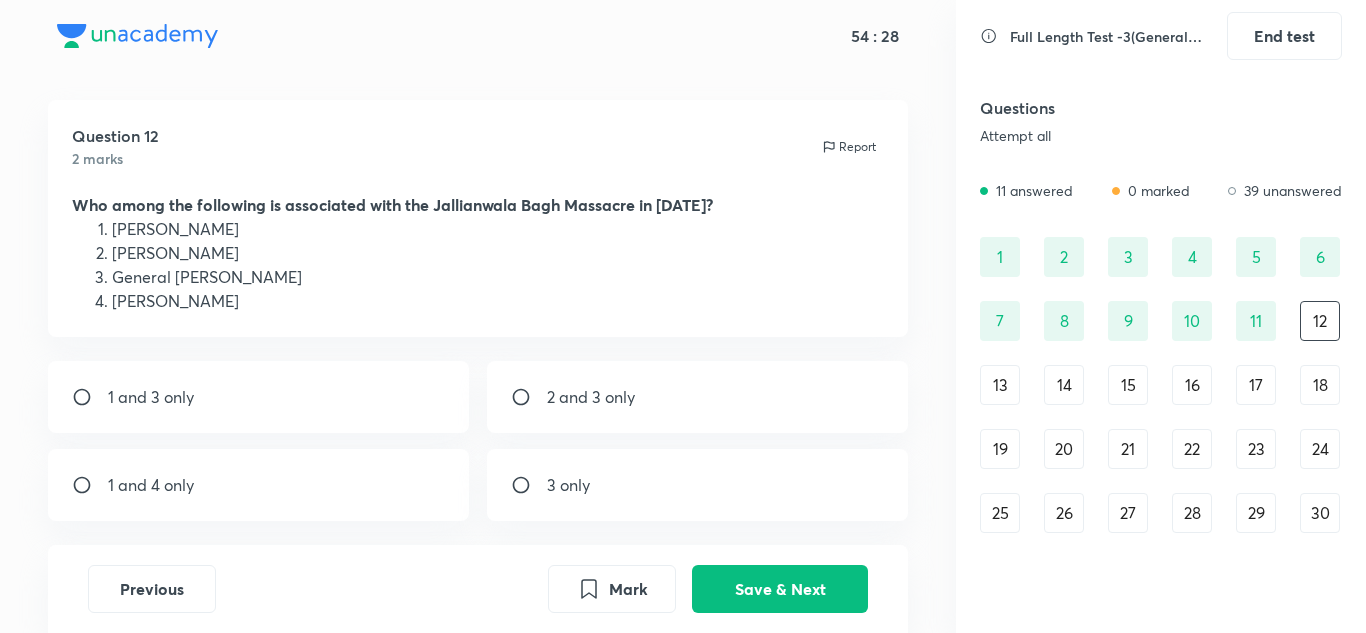 click on "3 only" at bounding box center (568, 485) 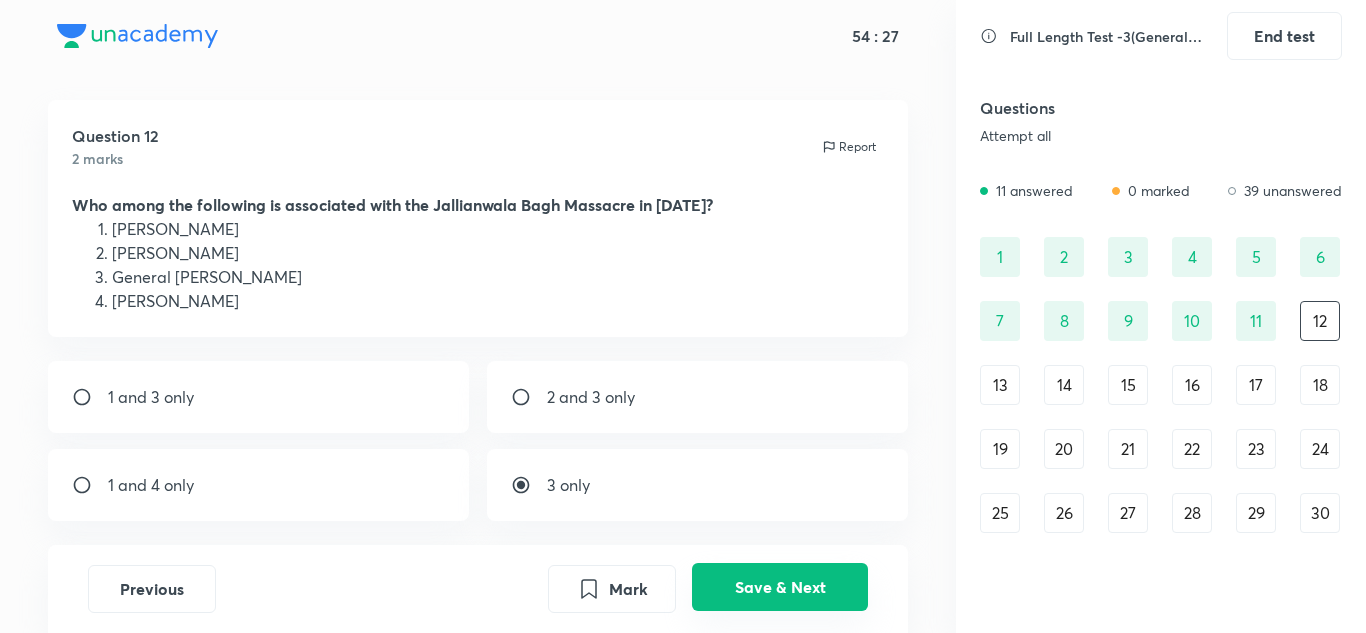 click on "Save & Next" at bounding box center (780, 587) 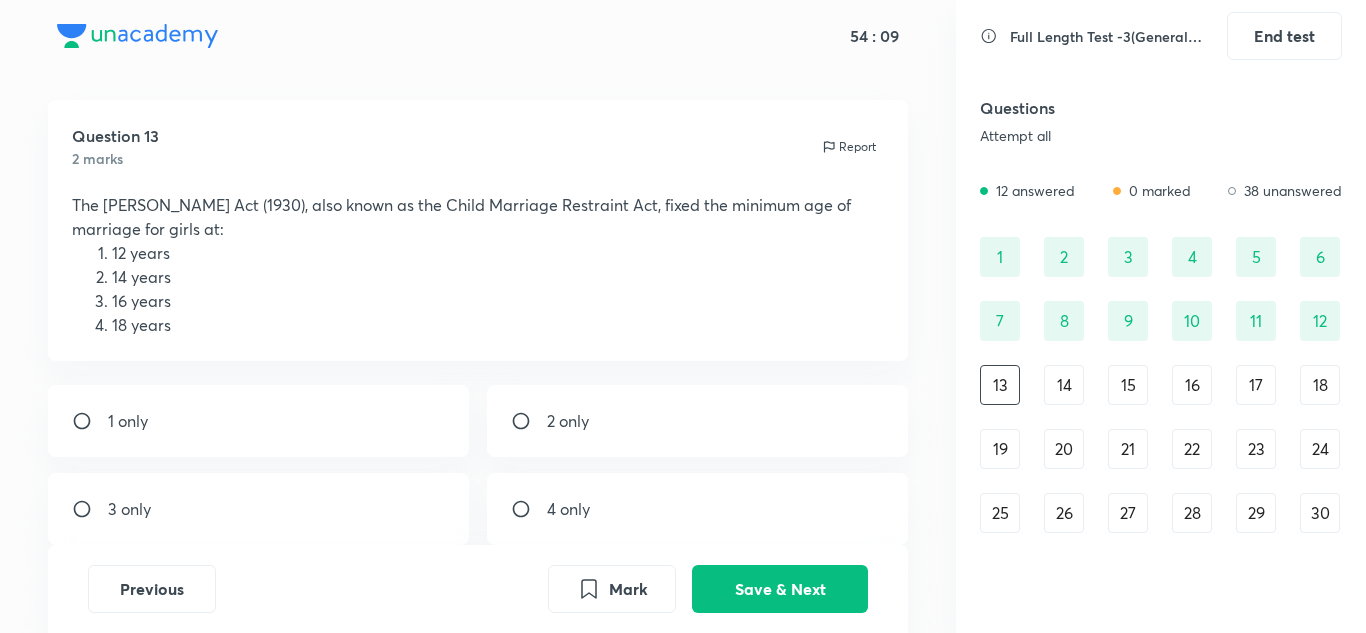 click on "3 only" at bounding box center [129, 509] 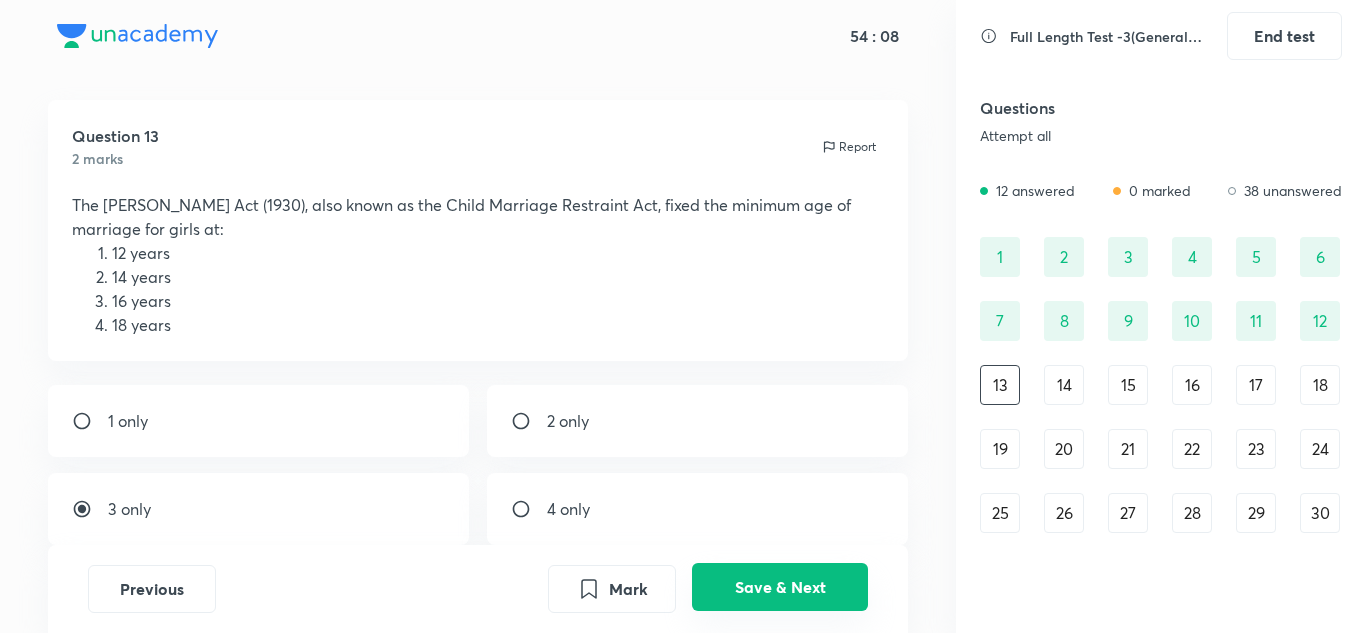 click on "Save & Next" at bounding box center (780, 587) 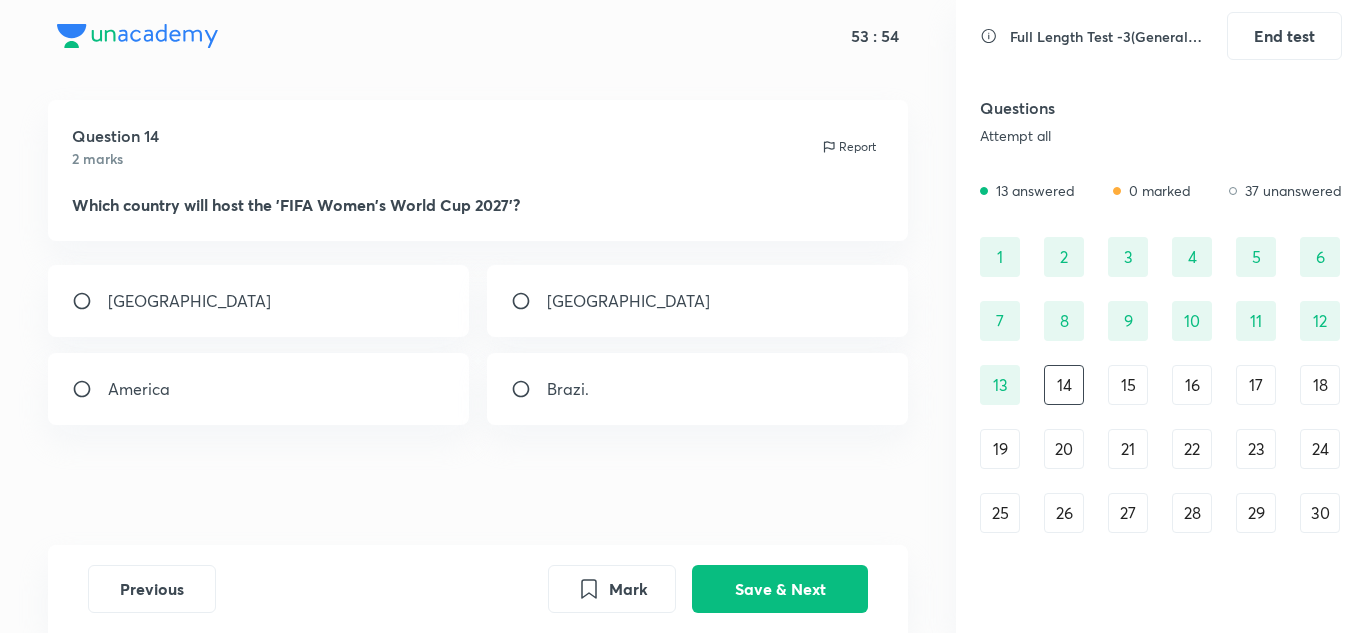 click on "America" at bounding box center [259, 389] 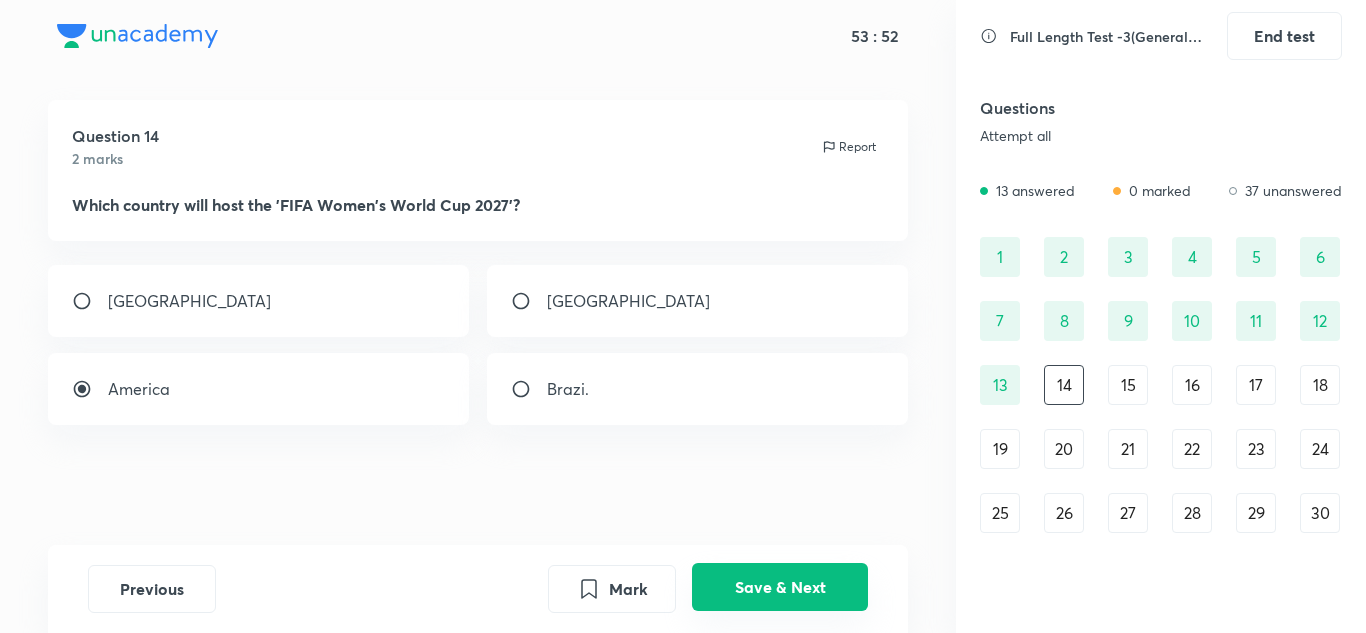click on "Save & Next" at bounding box center [780, 587] 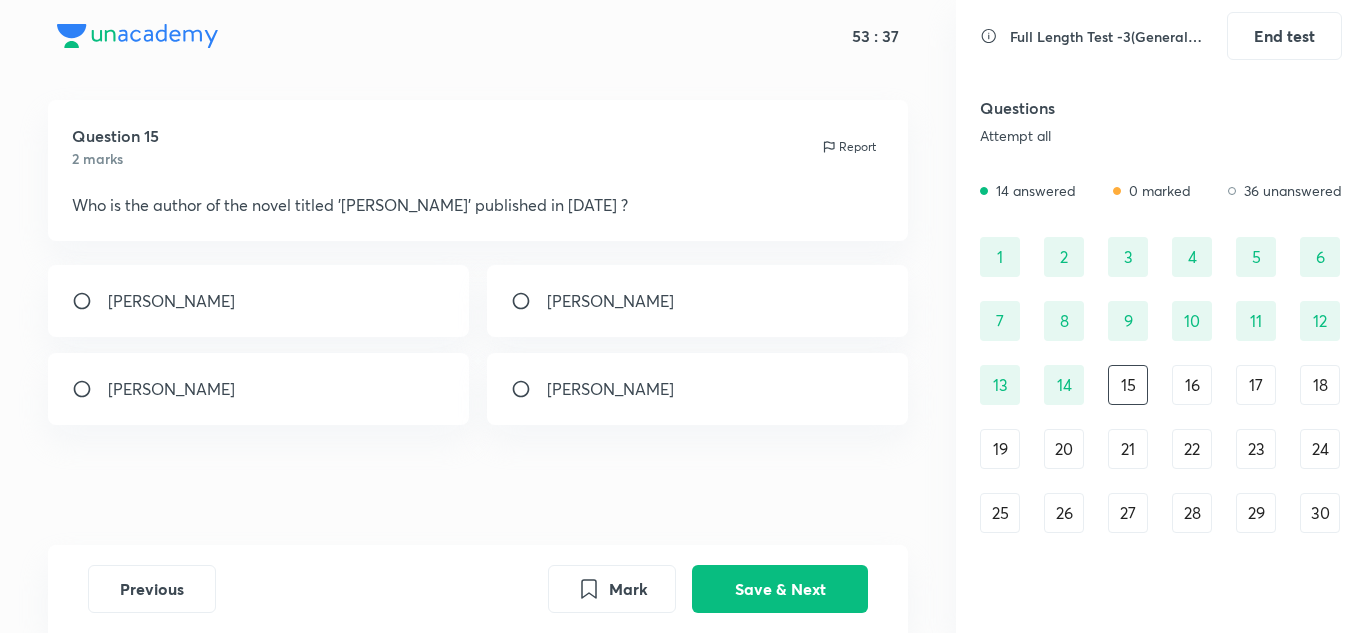 click on "[PERSON_NAME]" at bounding box center [259, 389] 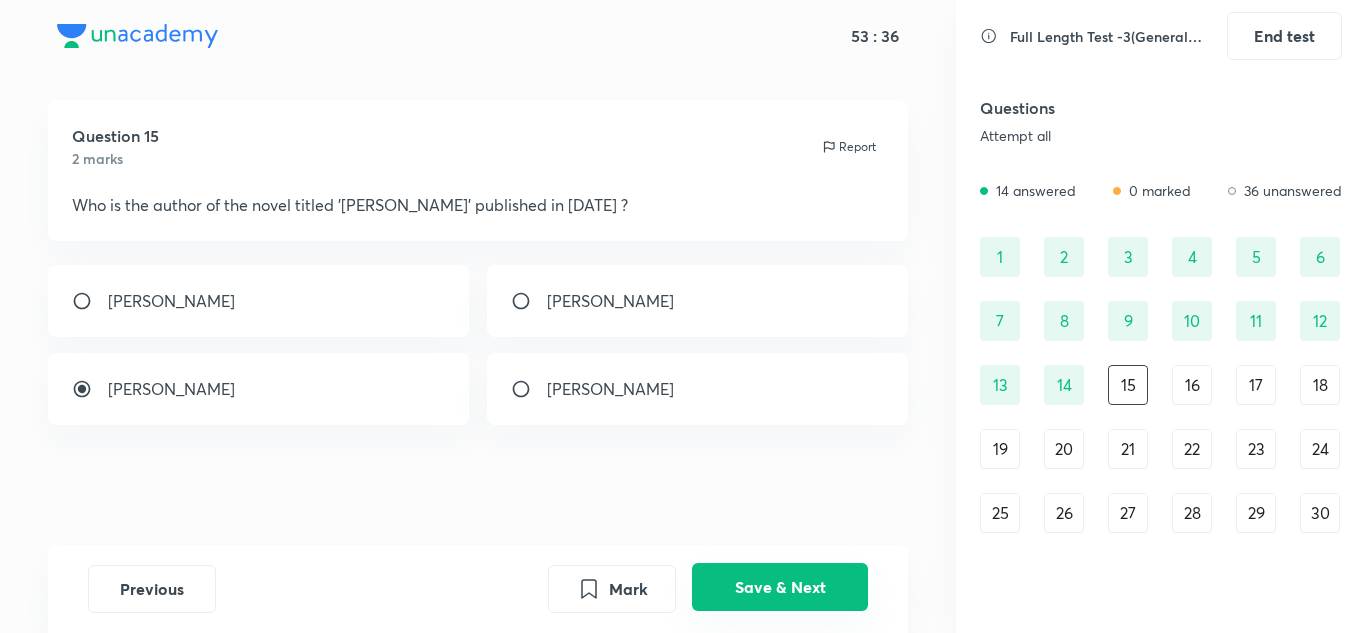 click on "Save & Next" at bounding box center [780, 587] 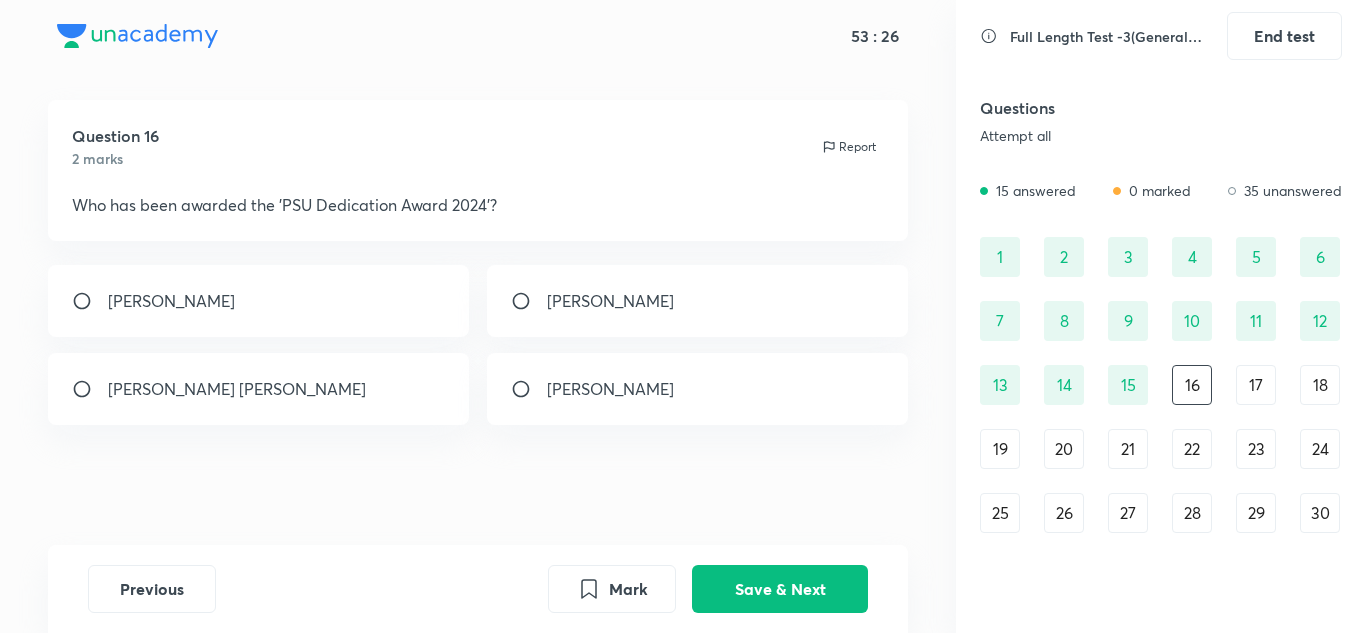 click on "[PERSON_NAME]" at bounding box center (610, 389) 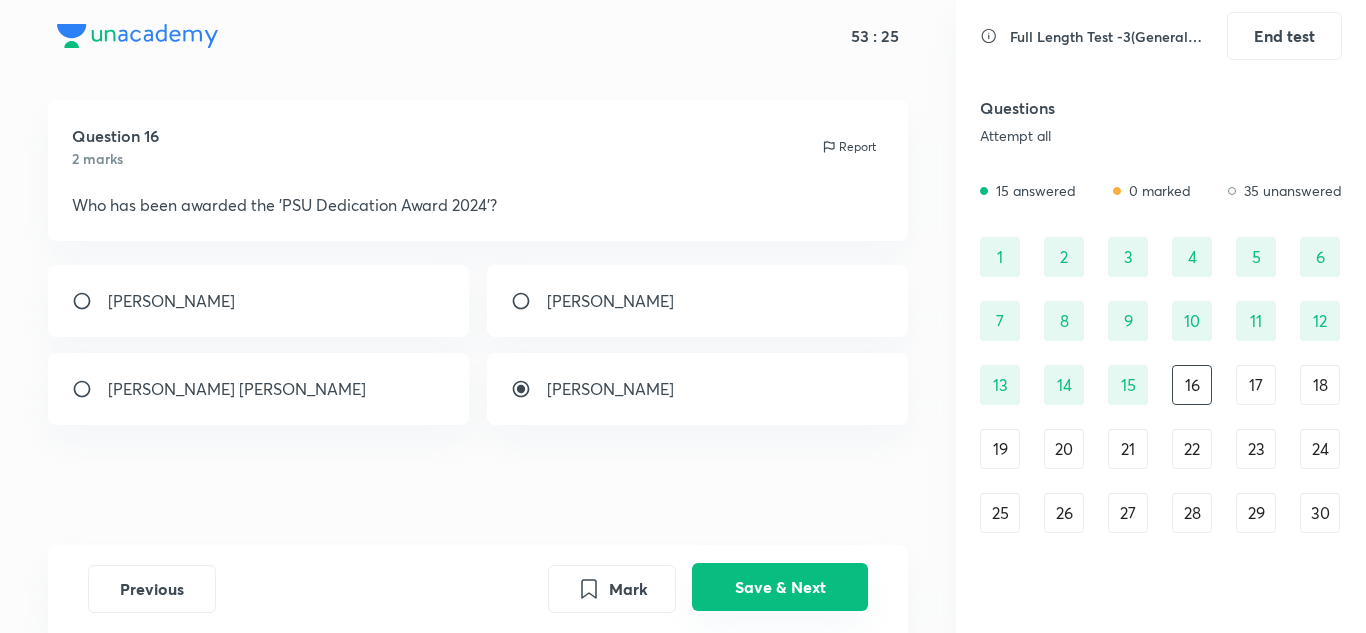 click on "Save & Next" at bounding box center (780, 587) 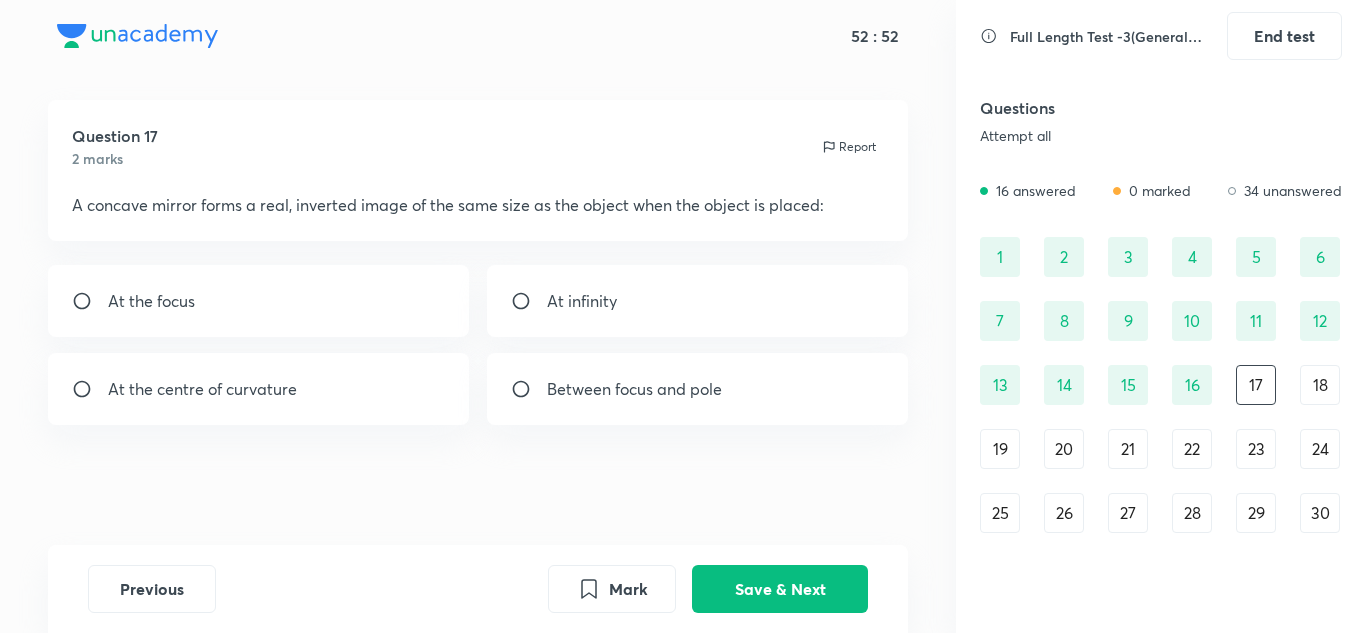 click on "At the centre of curvature" at bounding box center [259, 389] 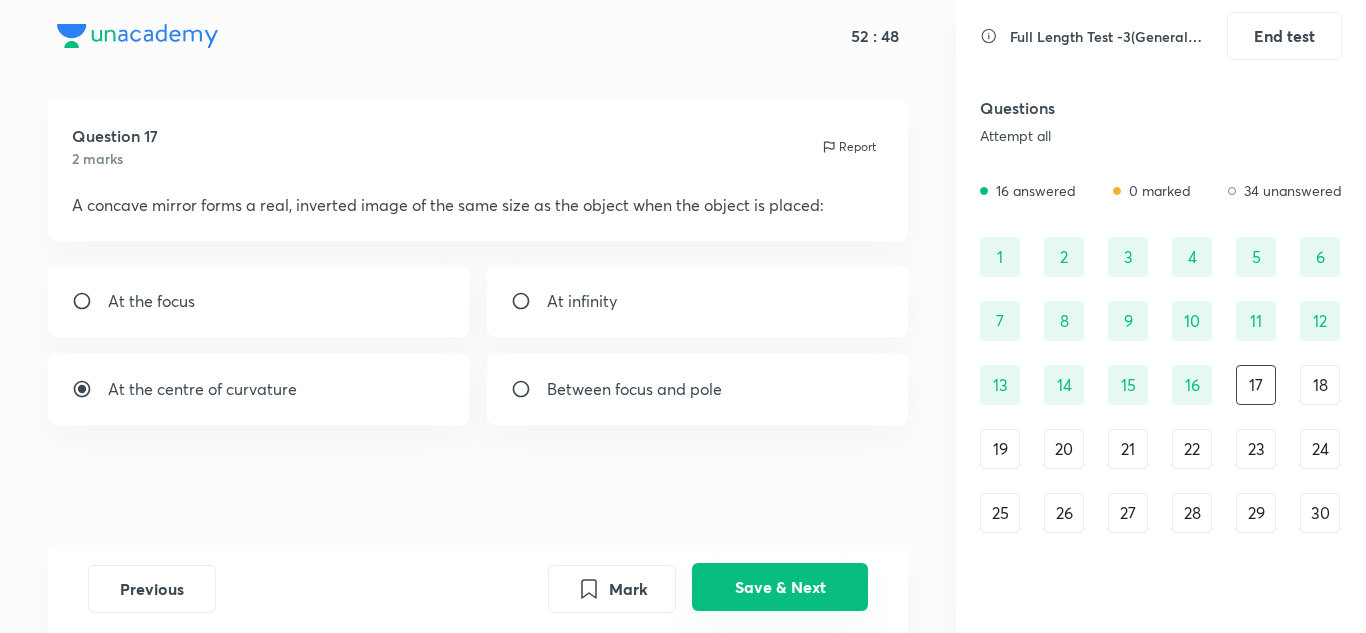 click on "Save & Next" at bounding box center [780, 587] 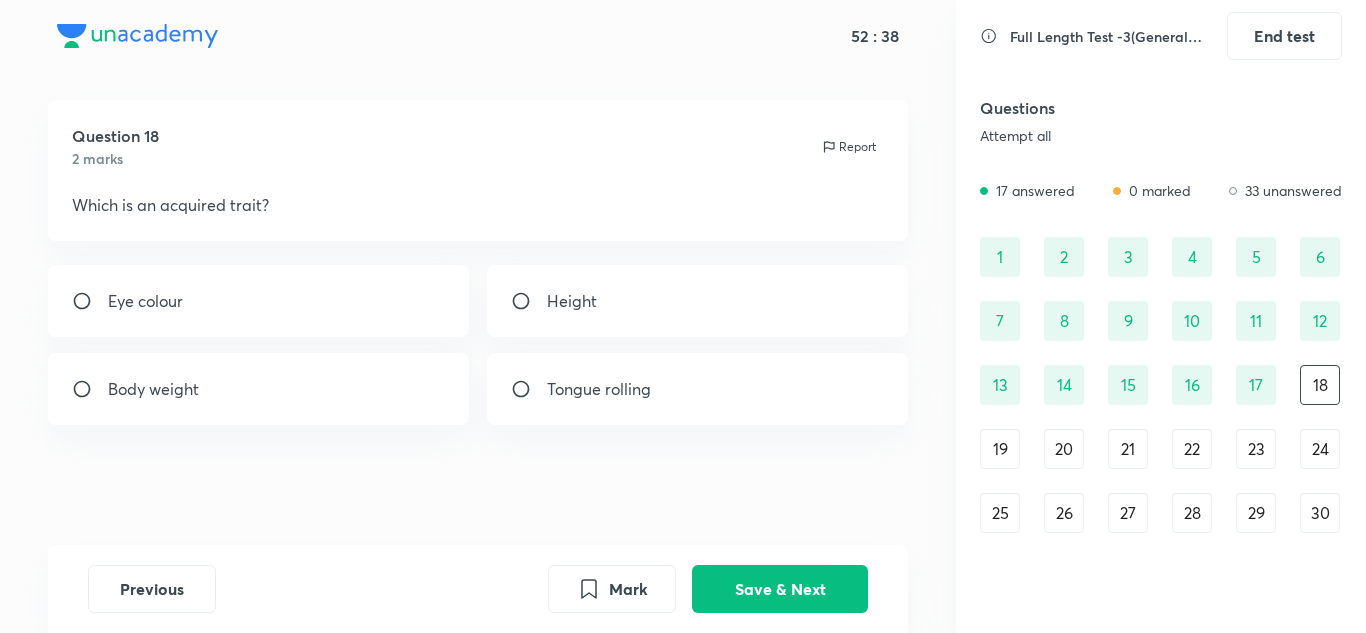 click on "Eye colour" at bounding box center [259, 301] 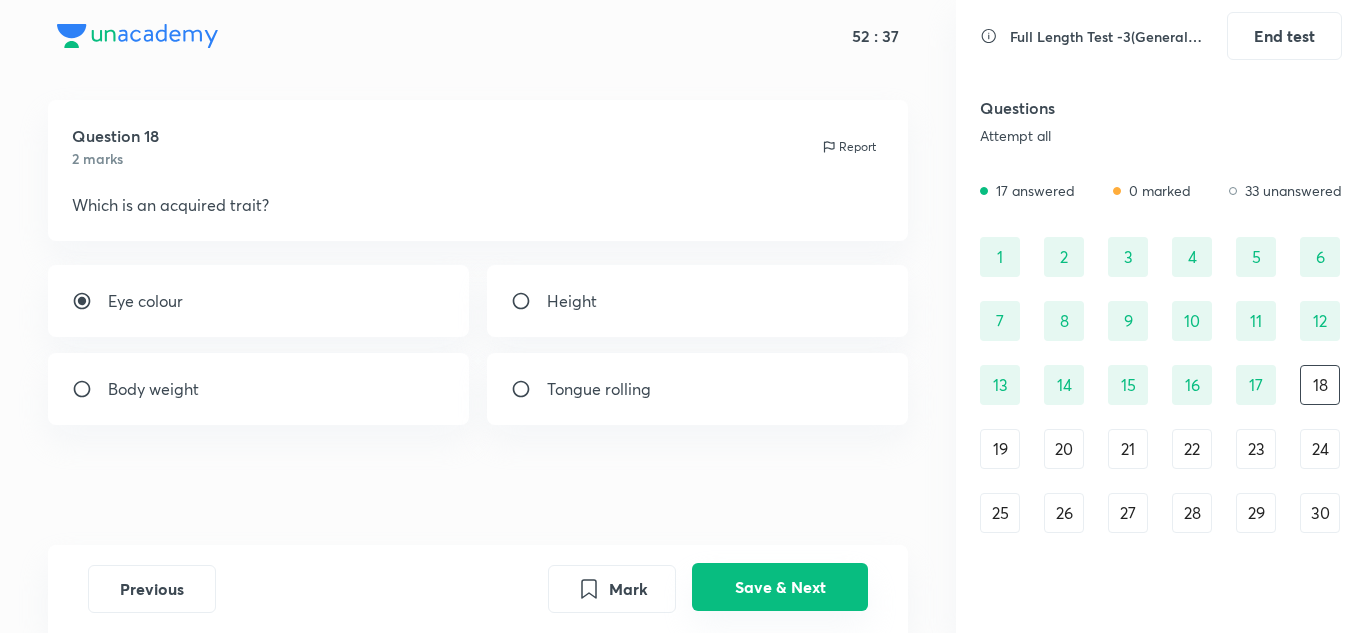 click on "Save & Next" at bounding box center (780, 587) 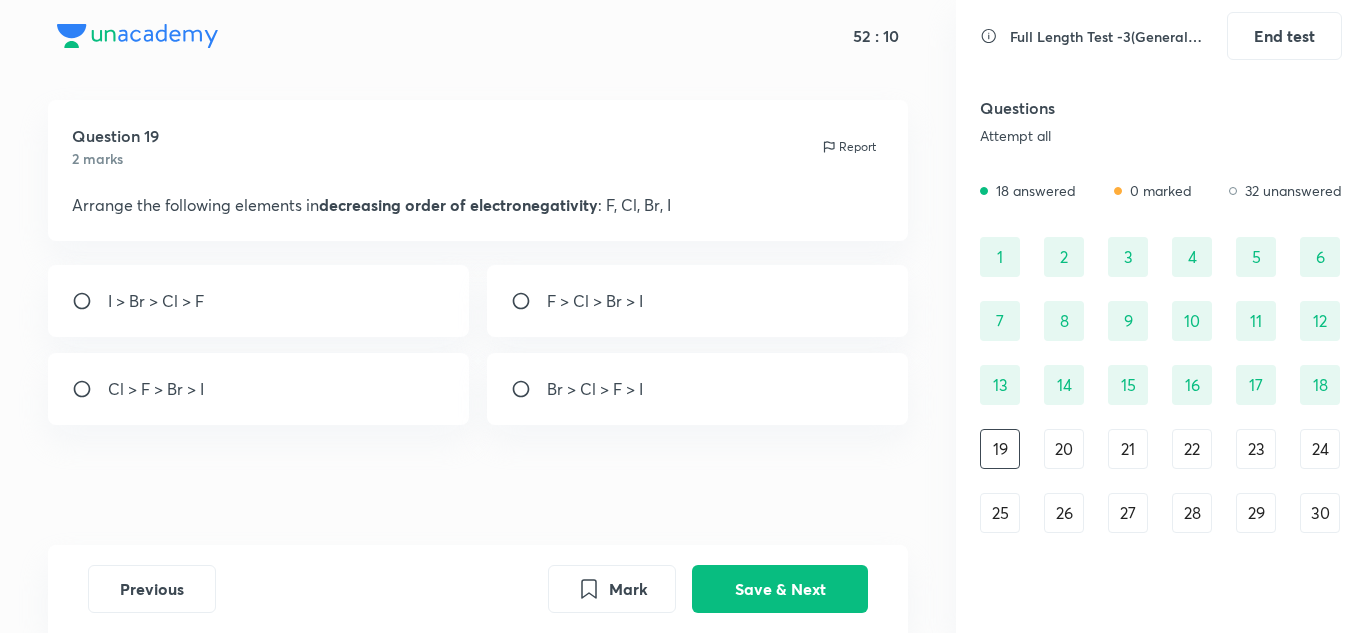 click on "I > Br > Cl > F" at bounding box center (156, 301) 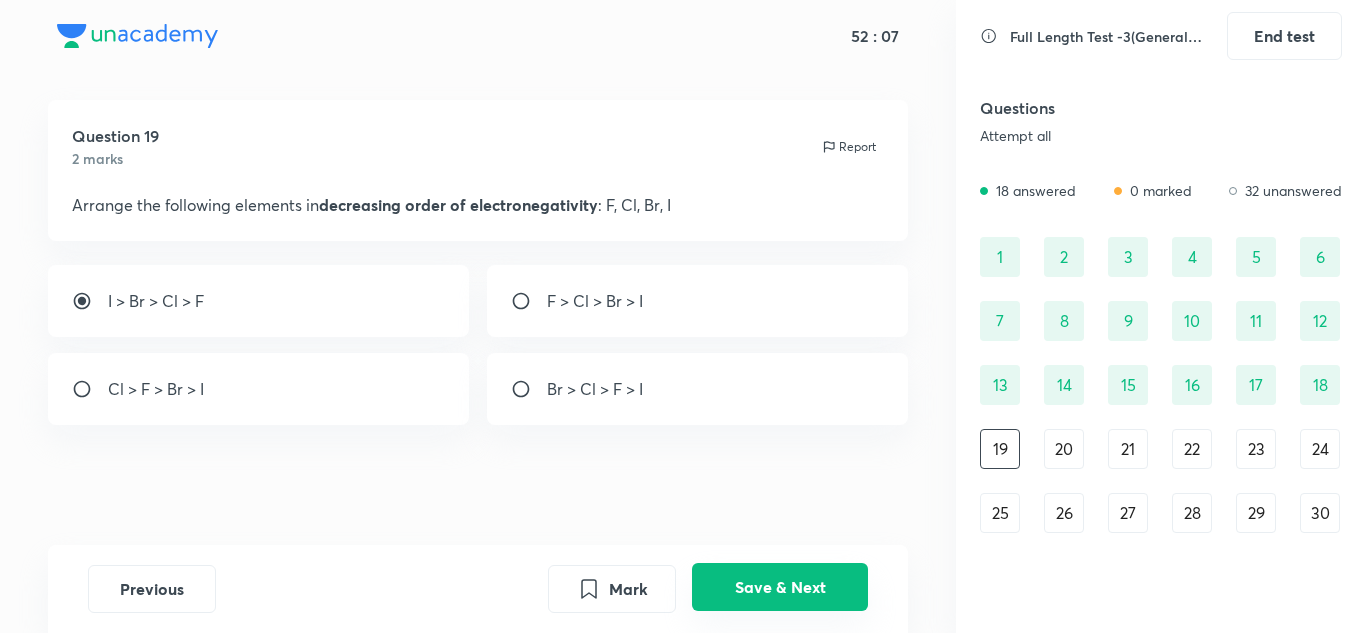 click on "Save & Next" at bounding box center (780, 587) 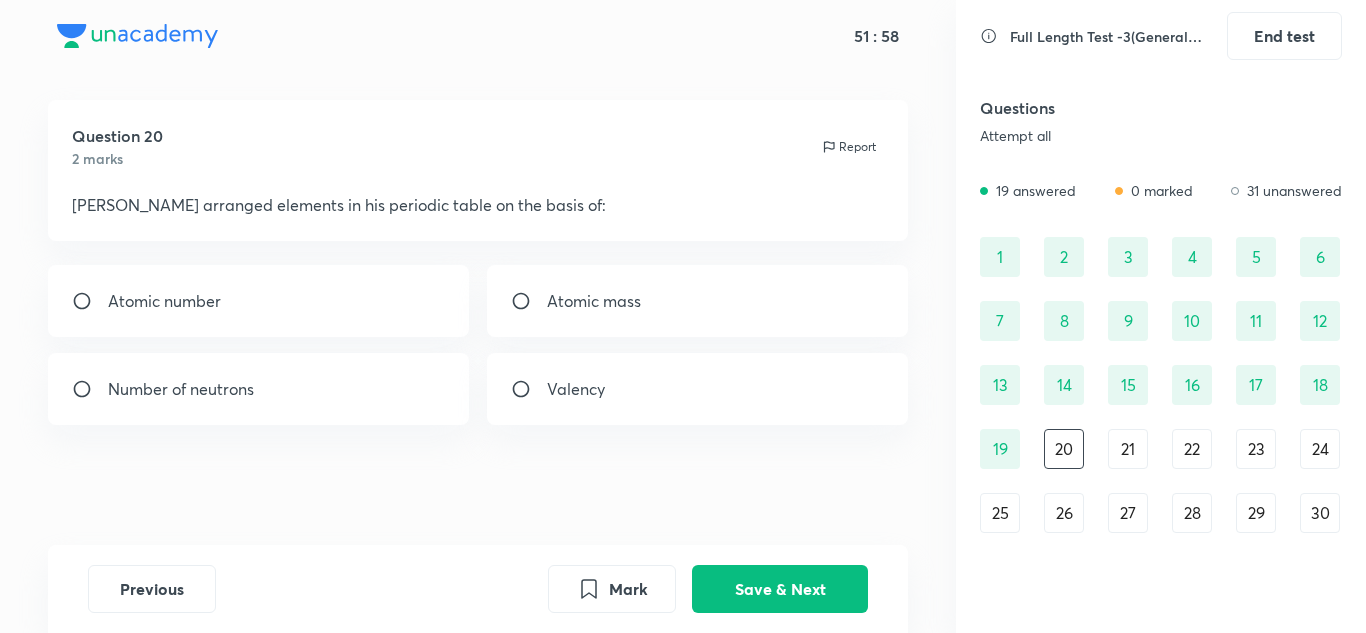 click on "Atomic mass" at bounding box center [594, 301] 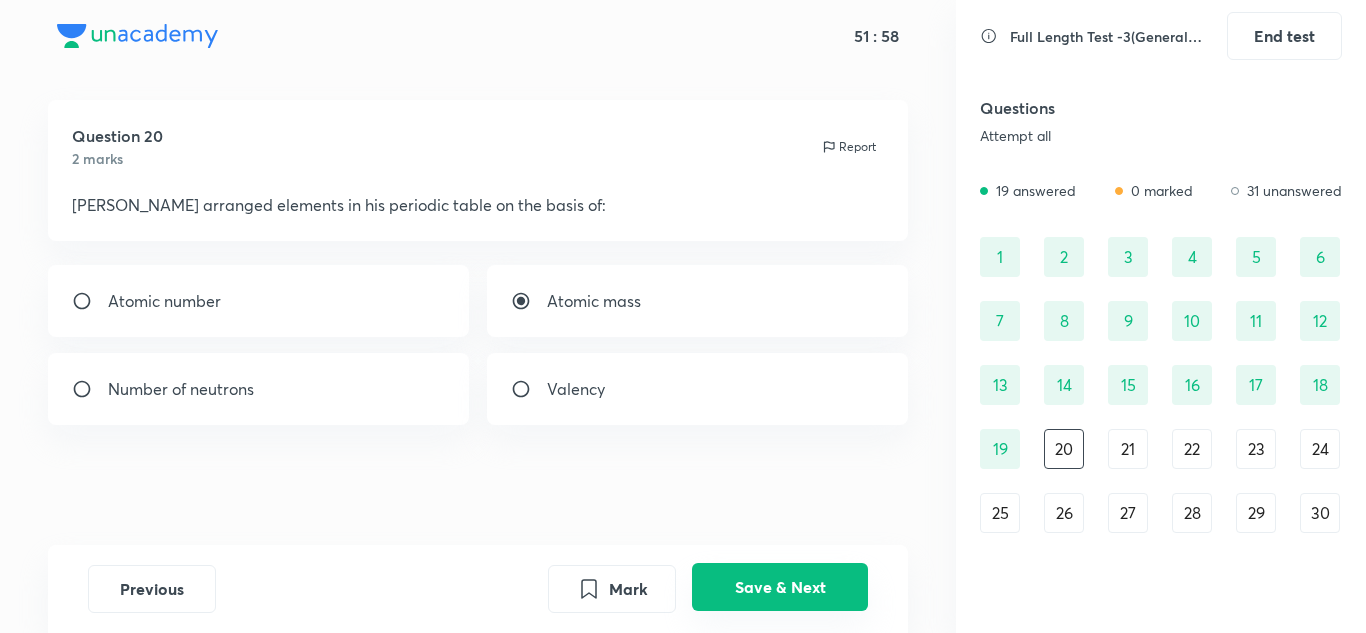 click on "Save & Next" at bounding box center (780, 587) 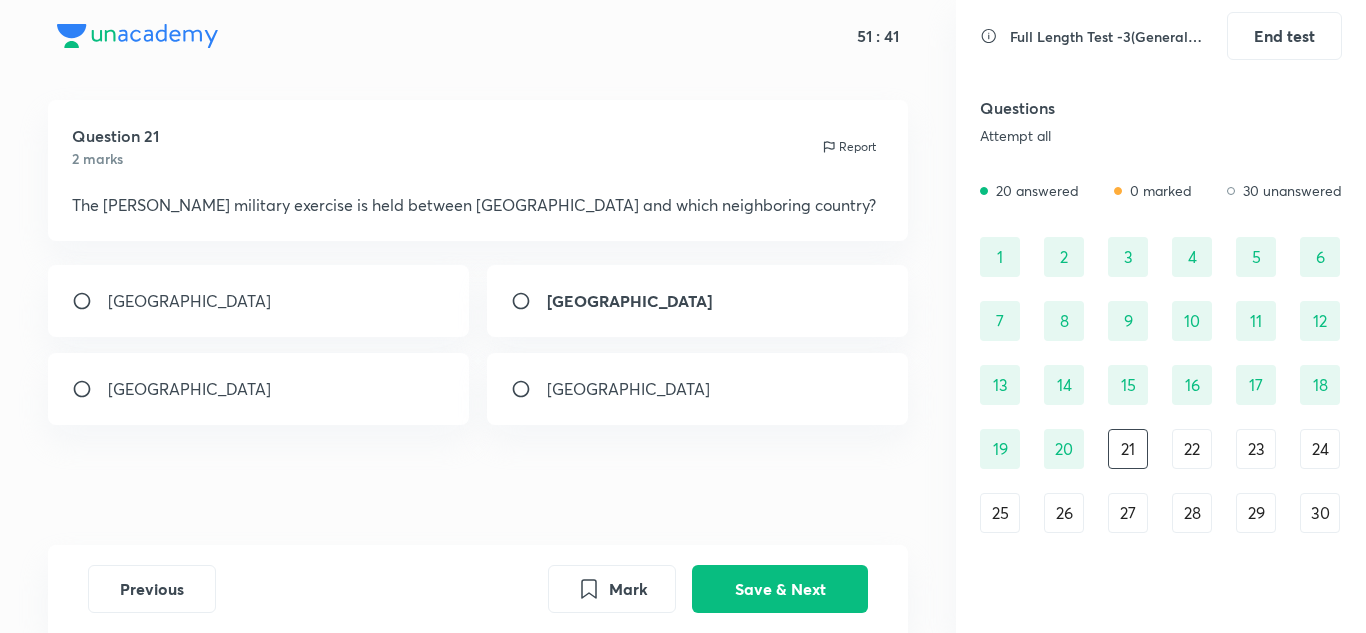 click on "[GEOGRAPHIC_DATA]" at bounding box center (189, 301) 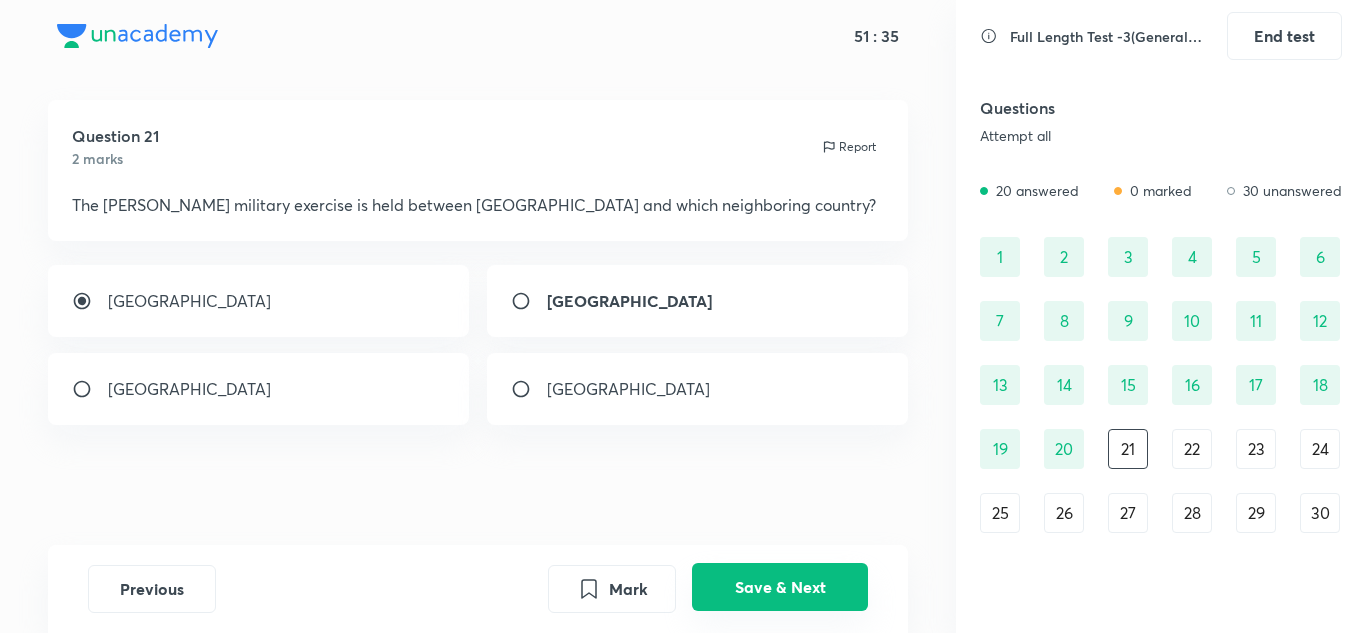 click on "Save & Next" at bounding box center (780, 587) 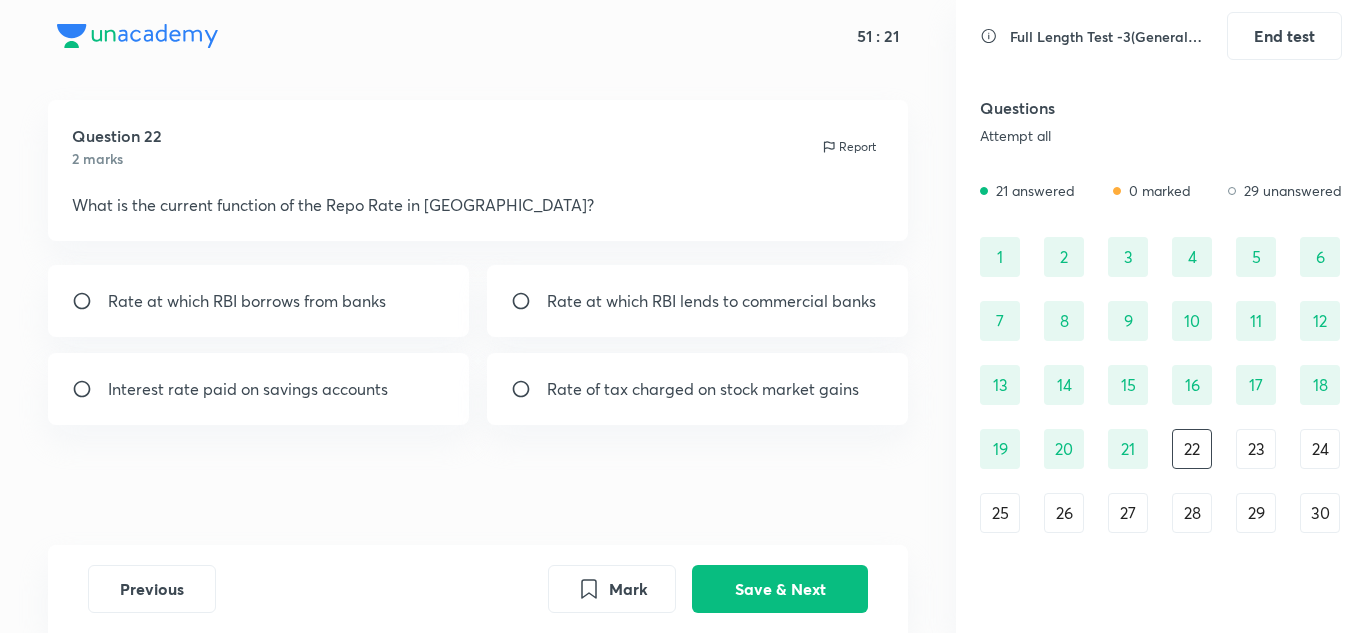 click on "Rate at which RBI borrows from banks" at bounding box center (247, 301) 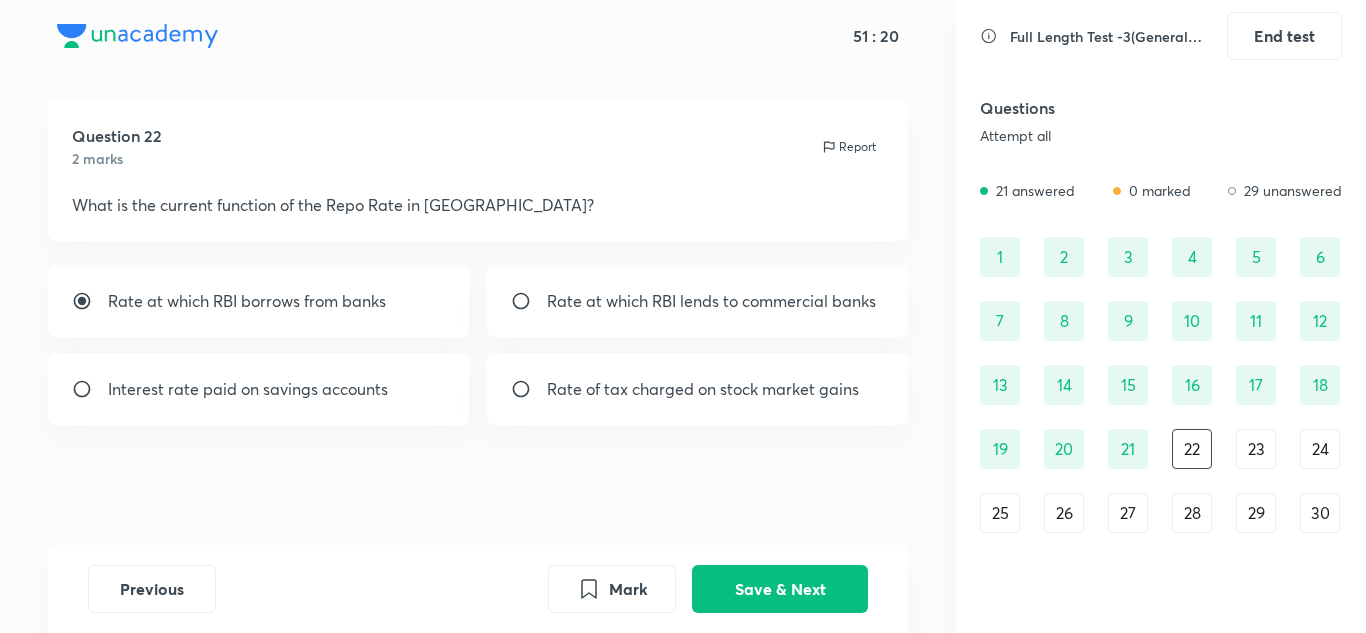 radio on "true" 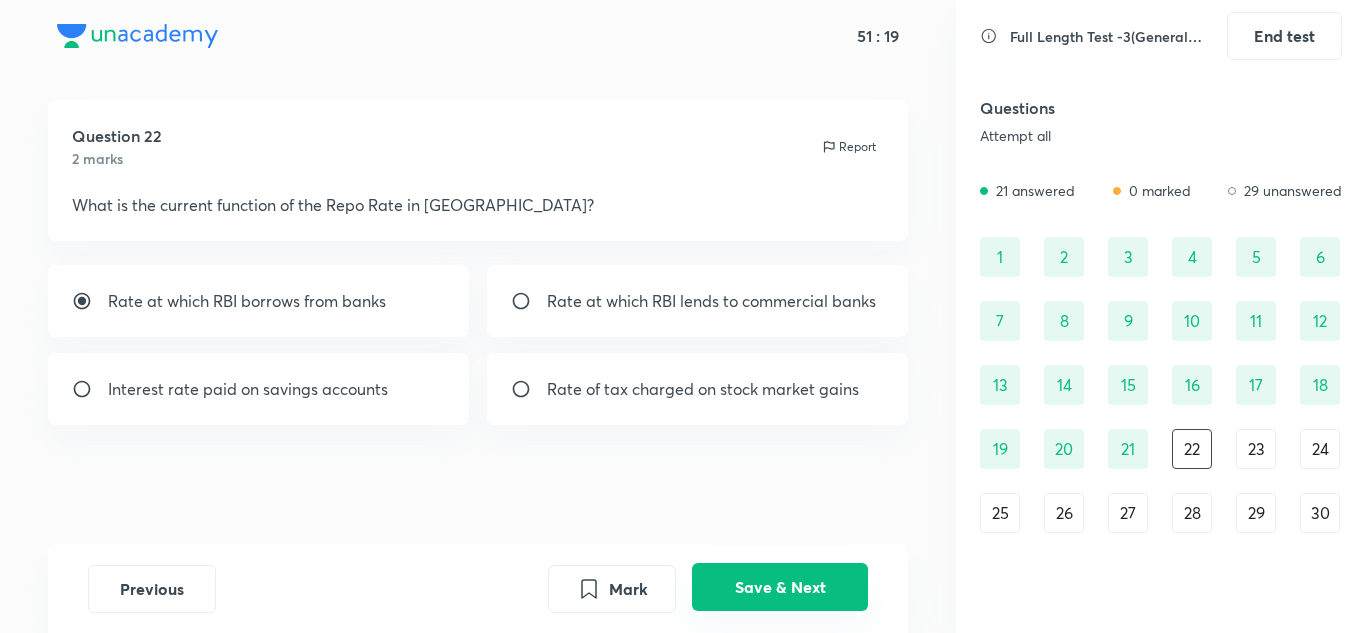 click on "Save & Next" at bounding box center (780, 587) 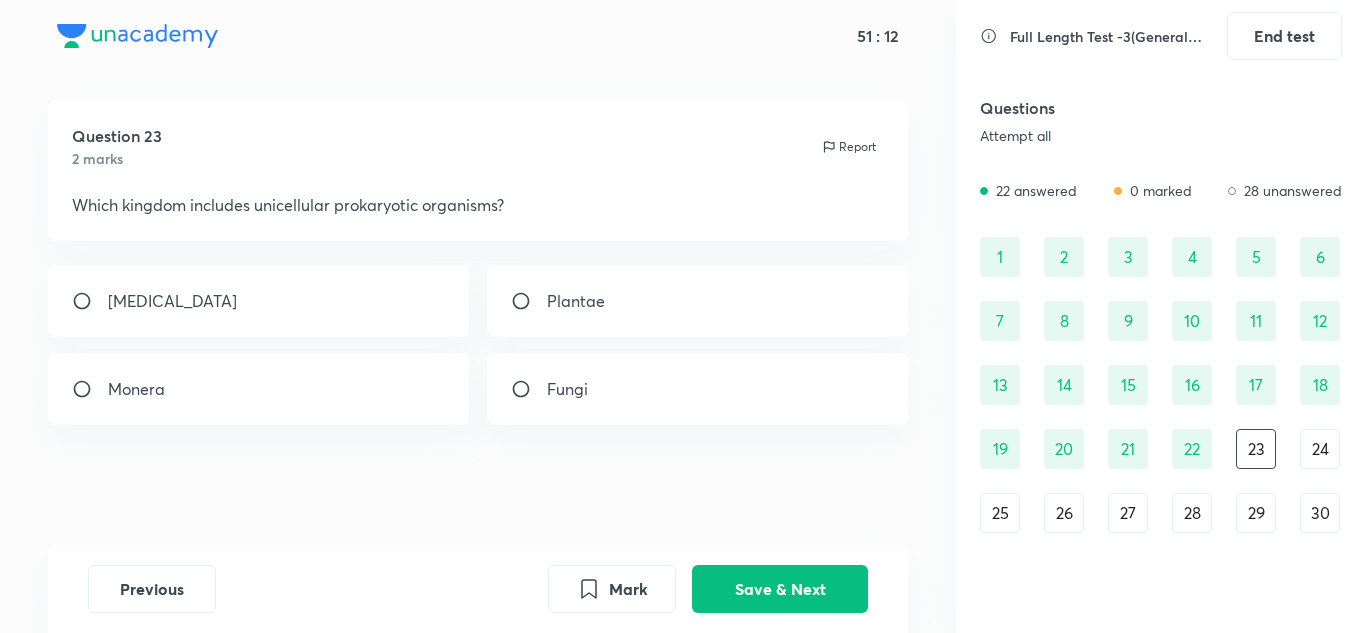 click on "[MEDICAL_DATA]" at bounding box center (259, 301) 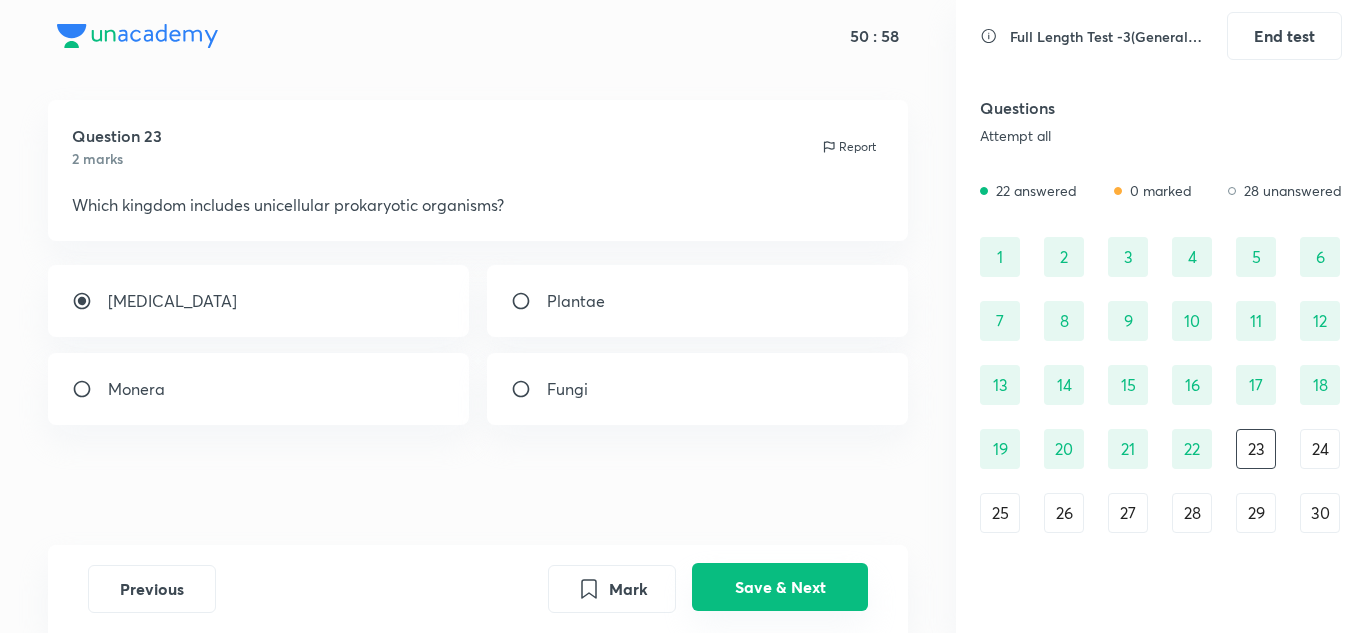 click on "Save & Next" at bounding box center [780, 587] 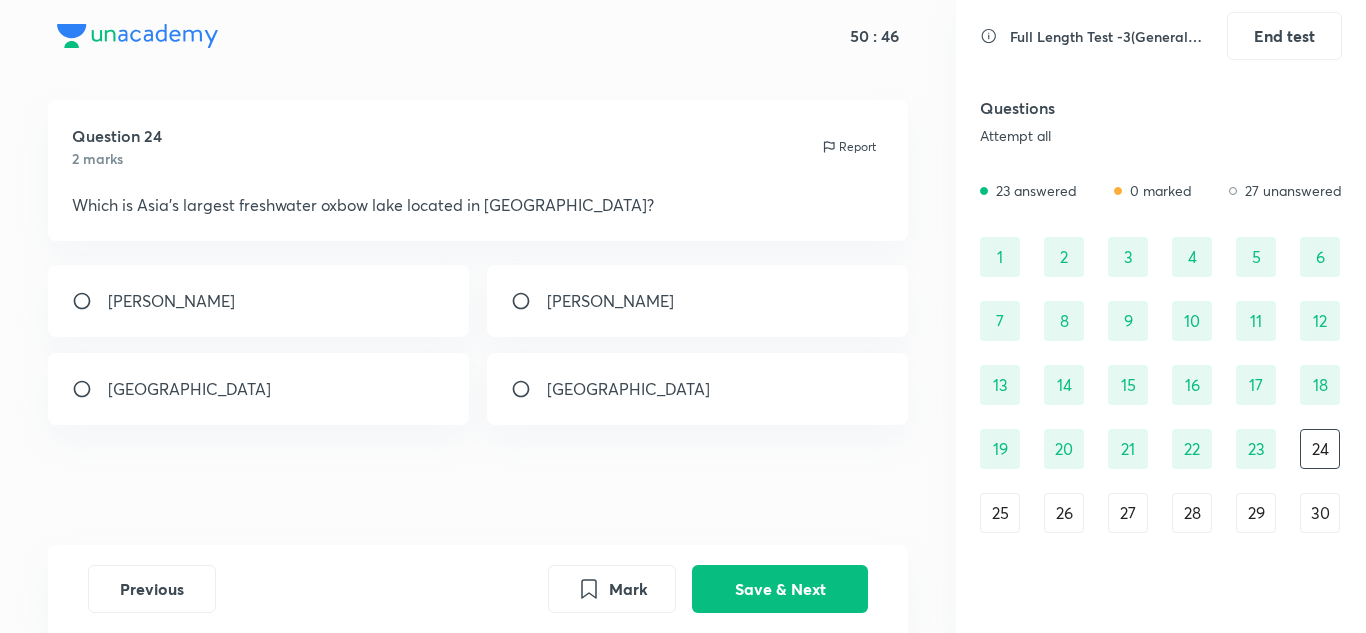 click on "[GEOGRAPHIC_DATA]" at bounding box center (189, 389) 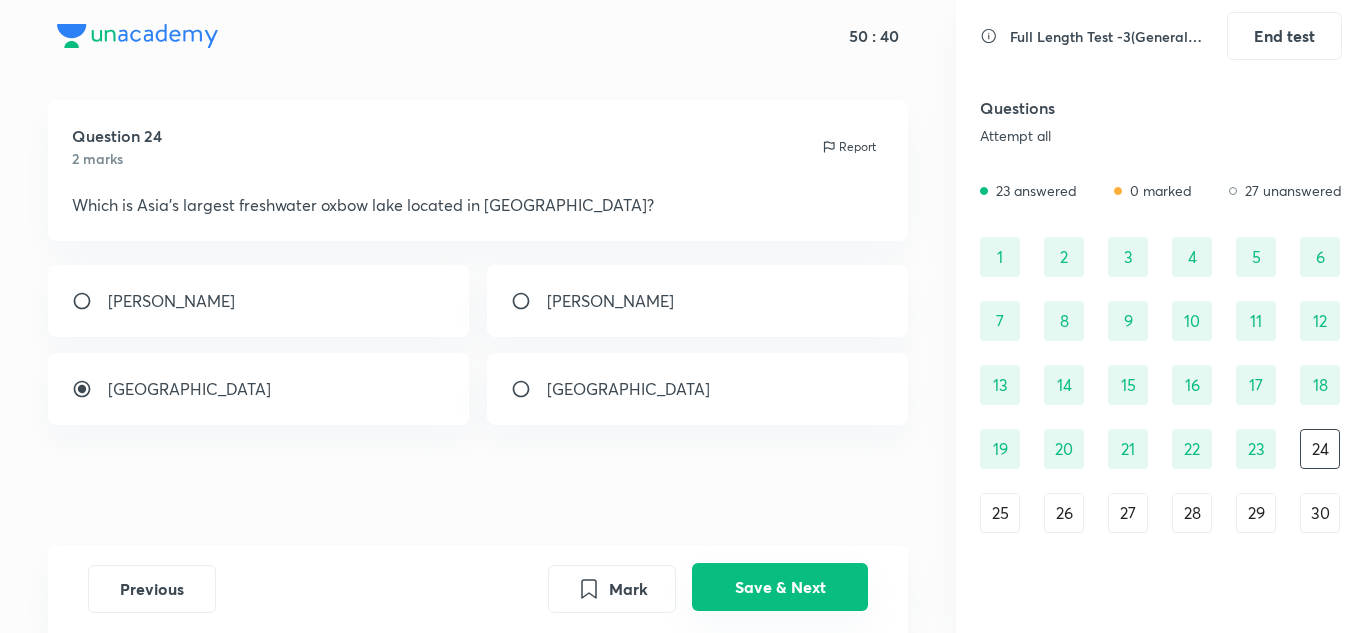 click on "Save & Next" at bounding box center [780, 587] 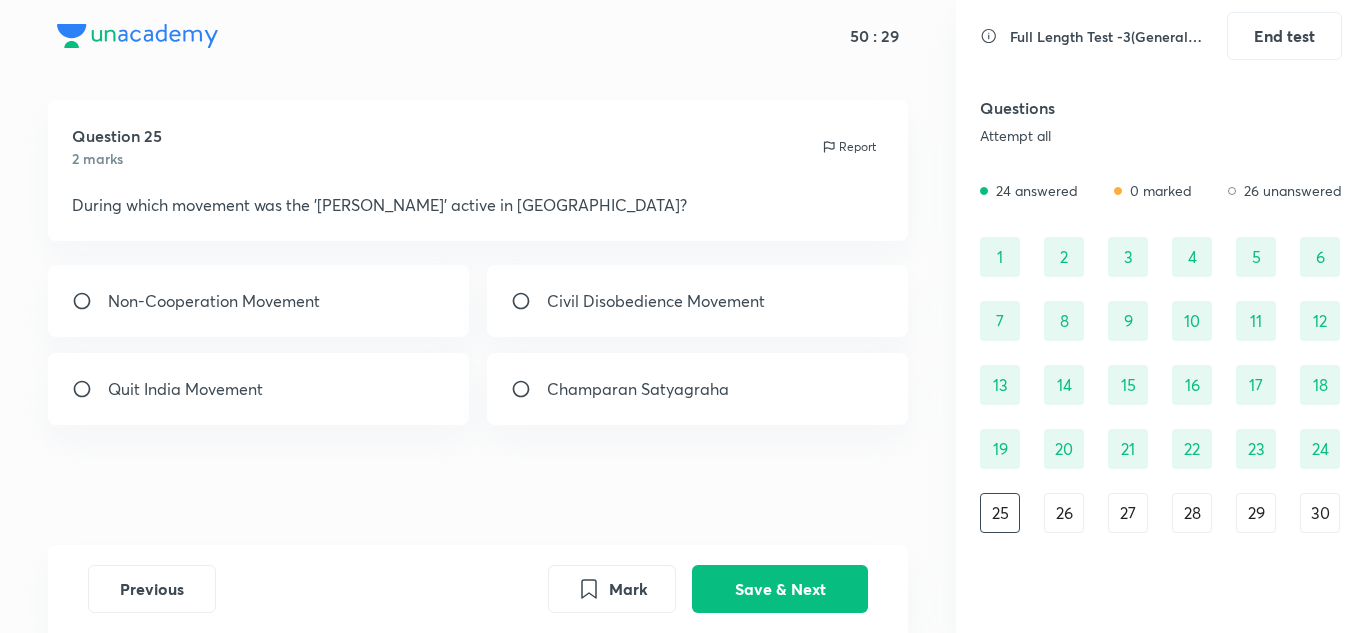 click on "Quit India Movement" at bounding box center [185, 389] 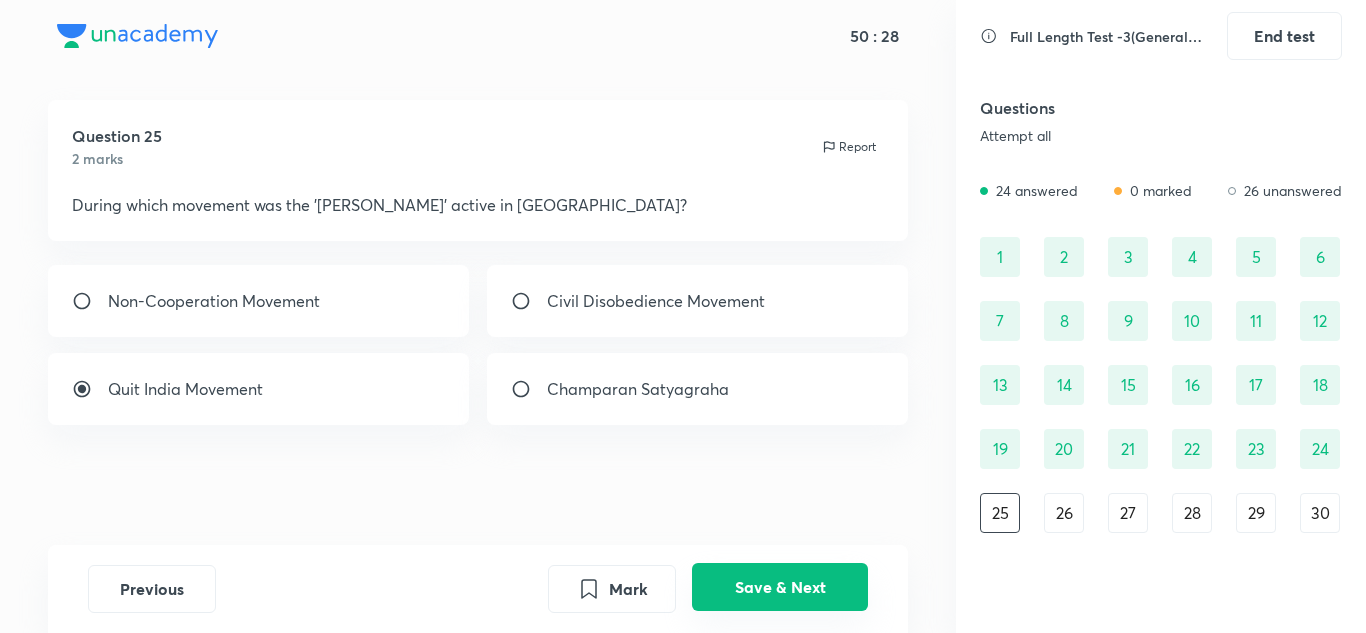 click on "Save & Next" at bounding box center [780, 587] 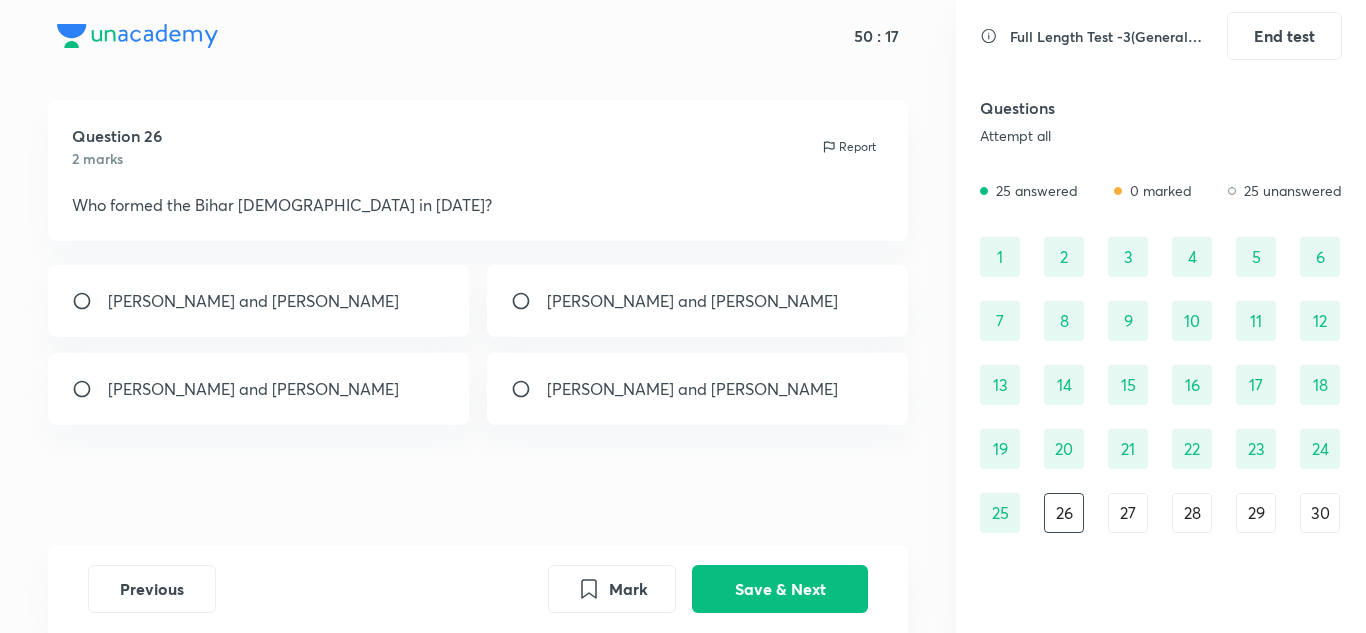 click on "[PERSON_NAME] and [PERSON_NAME]" at bounding box center [692, 301] 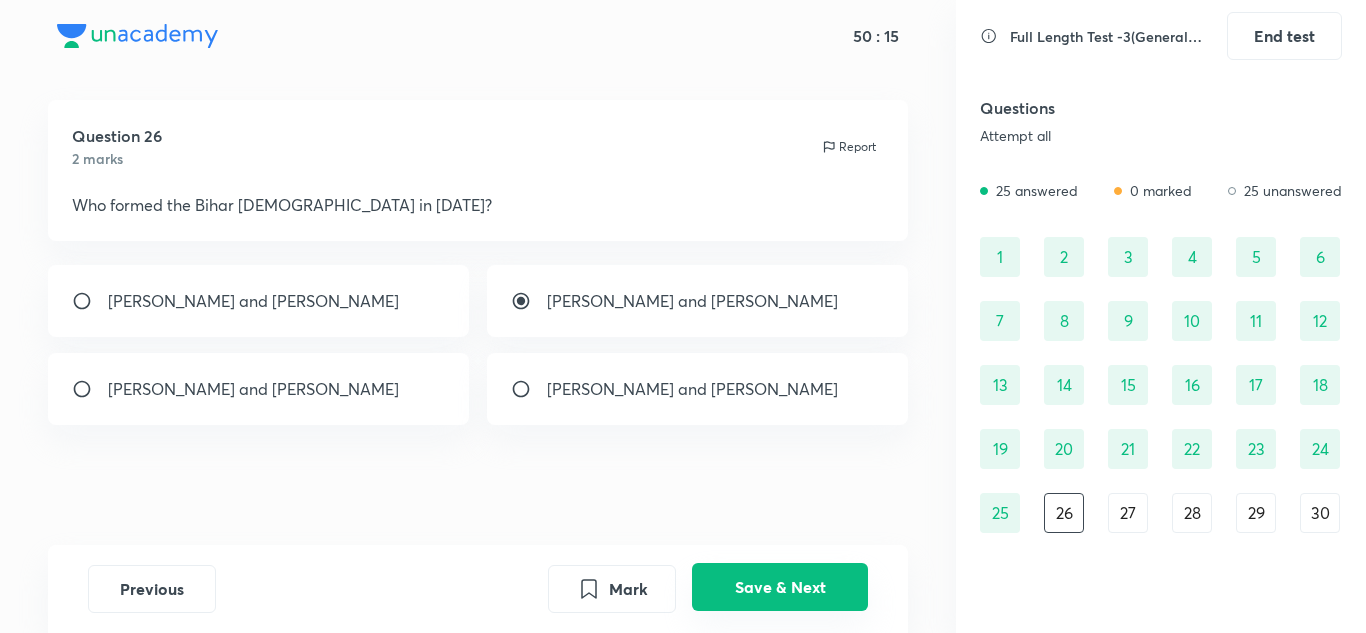 click on "Save & Next" at bounding box center [780, 587] 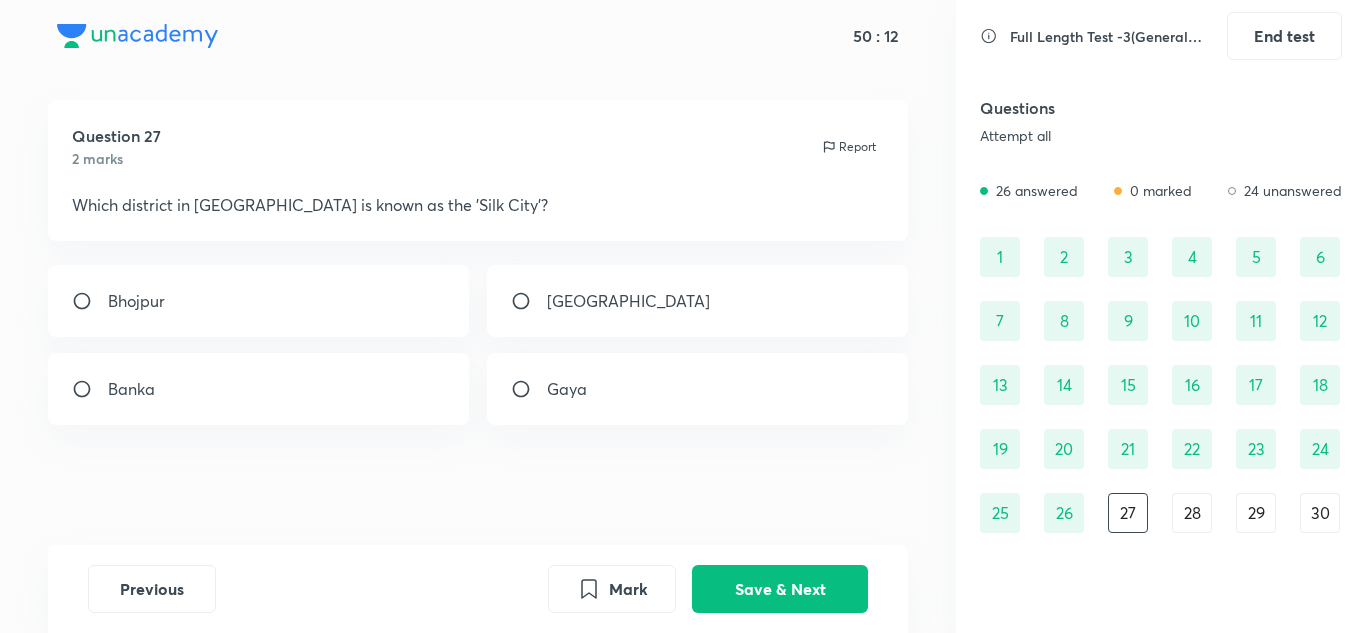 click at bounding box center (529, 301) 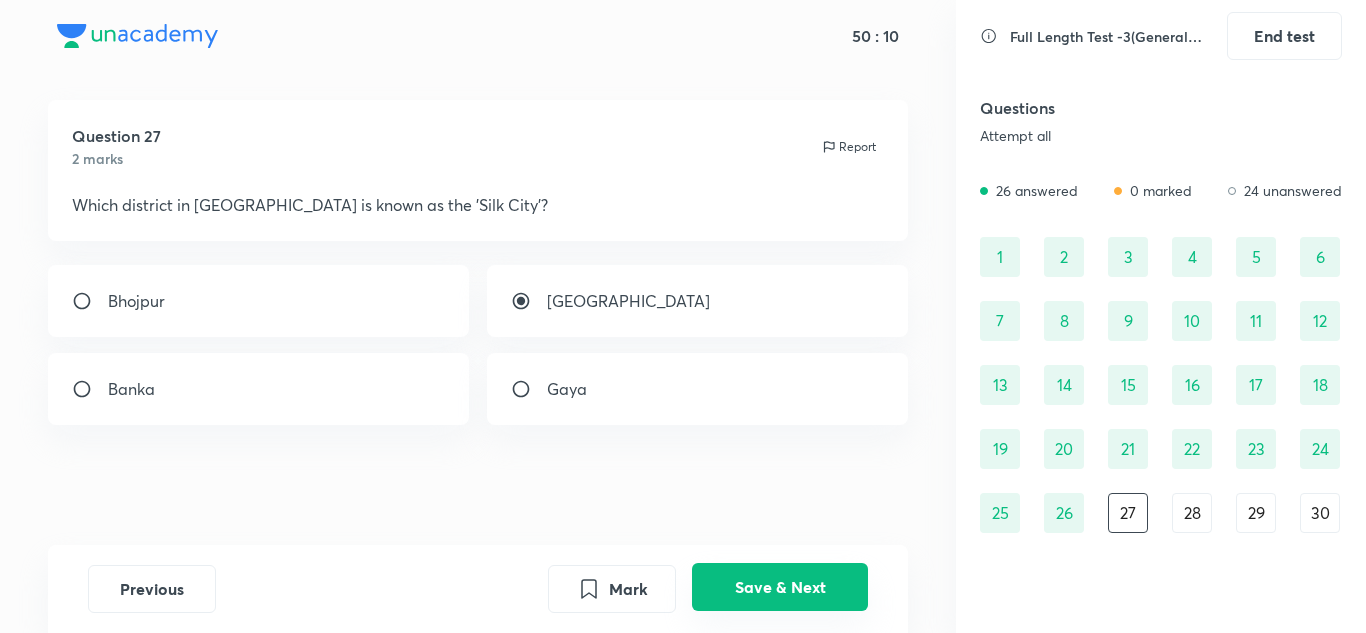 click on "Save & Next" at bounding box center [780, 587] 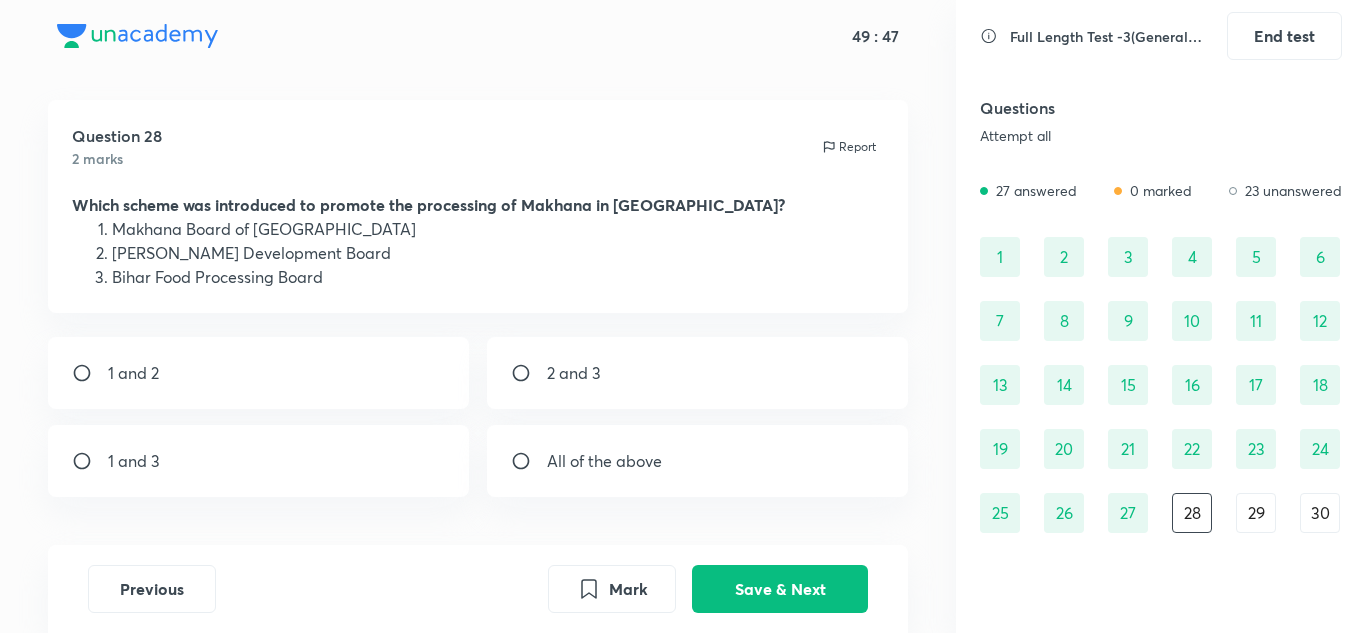 click on "1 and 2" at bounding box center (133, 373) 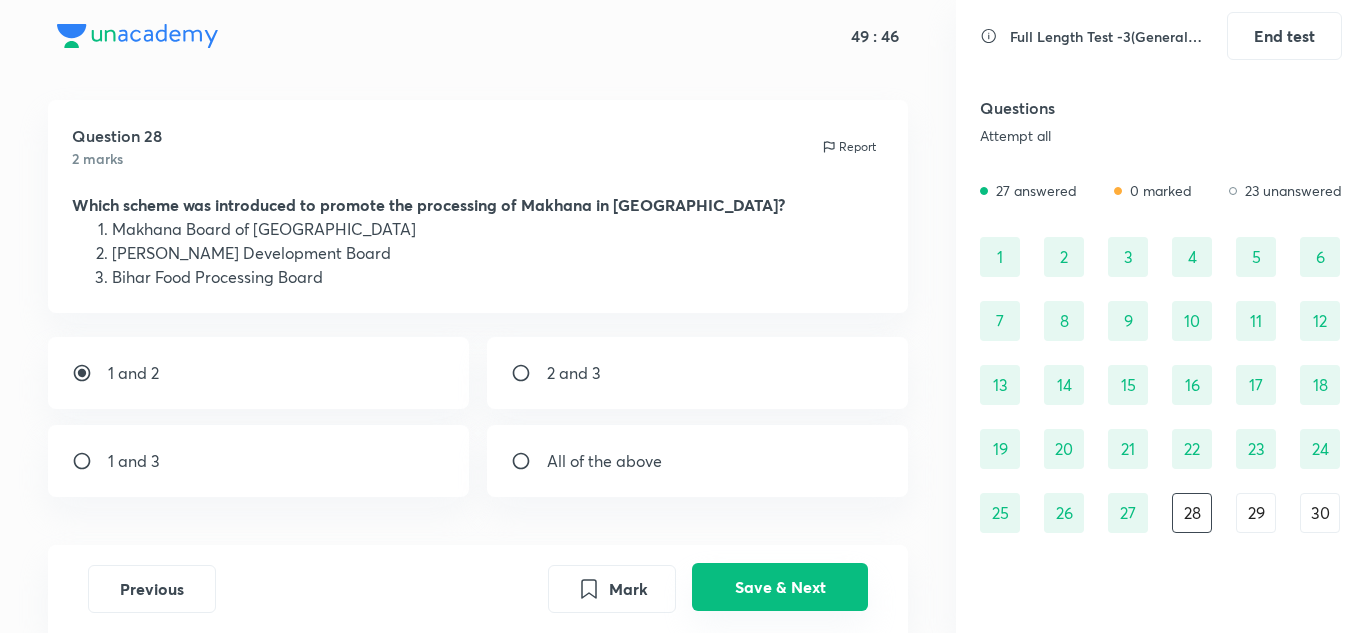 click on "Save & Next" at bounding box center (780, 587) 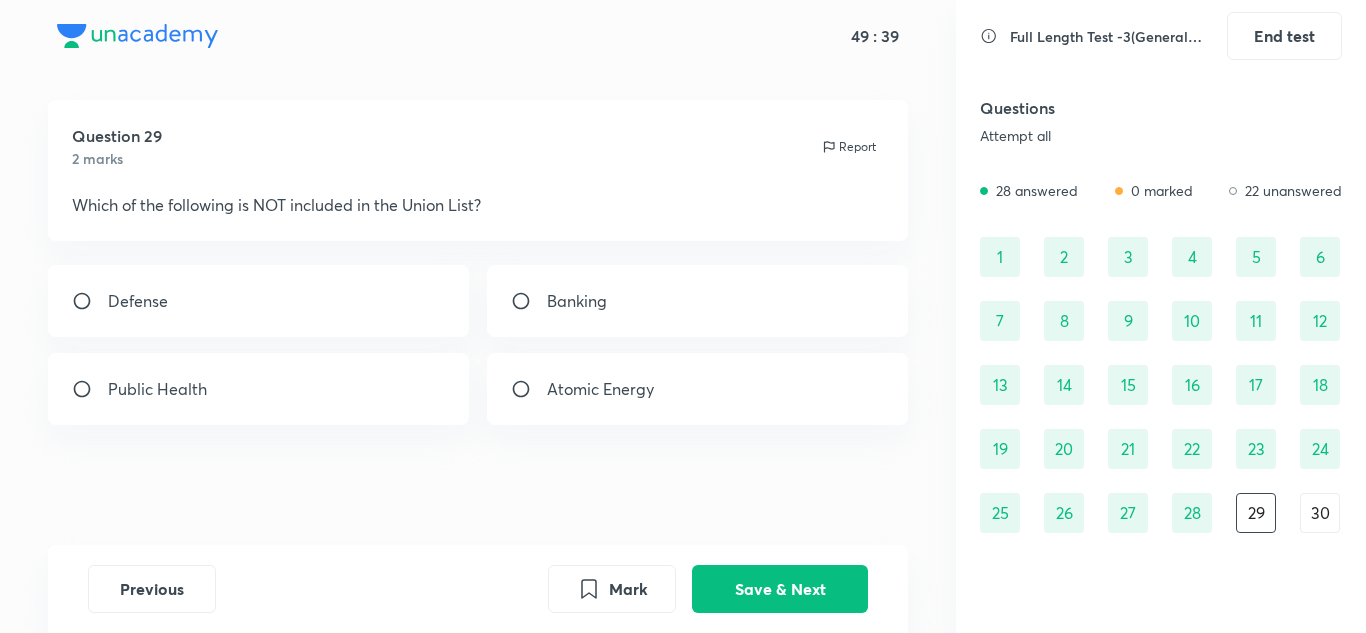 click on "Atomic Energy" at bounding box center [600, 389] 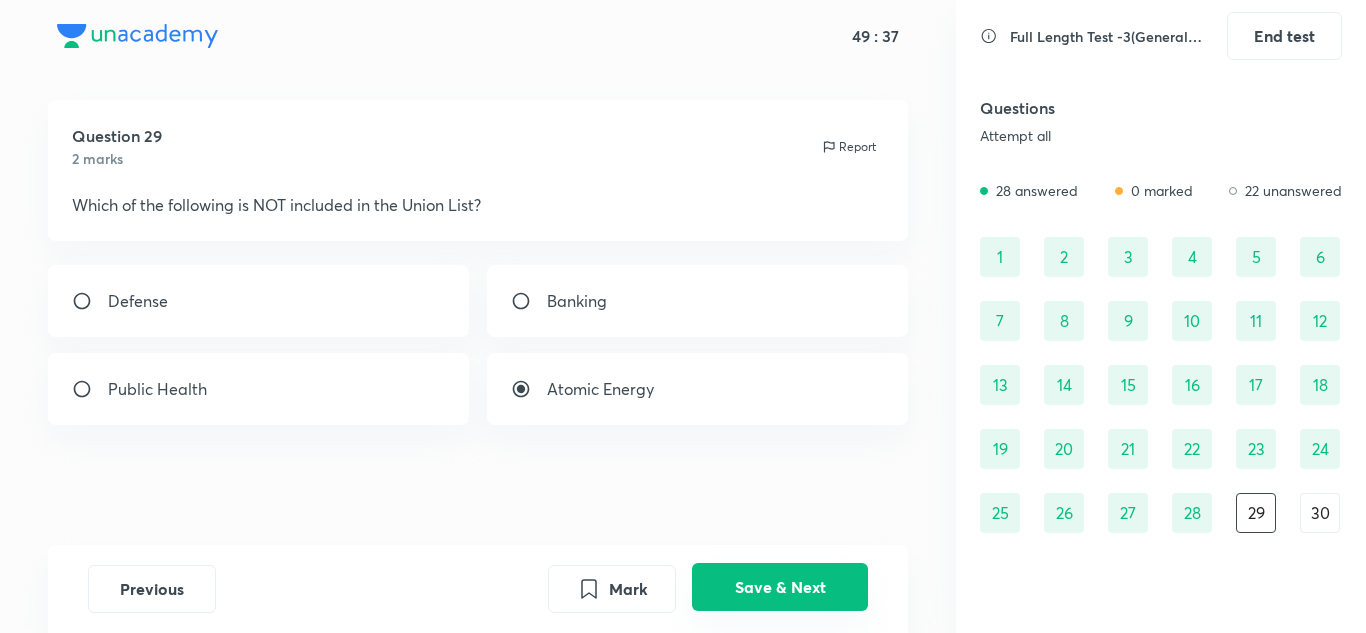 click on "Save & Next" at bounding box center [780, 587] 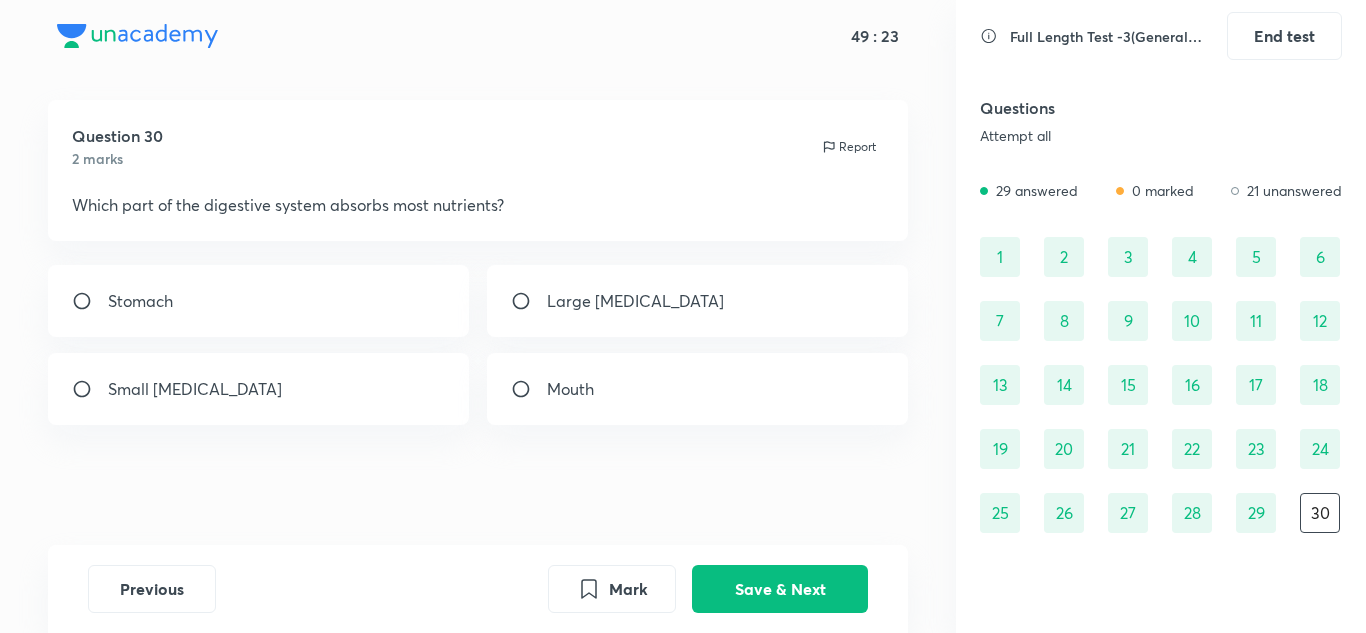 click on "Stomach" at bounding box center [259, 301] 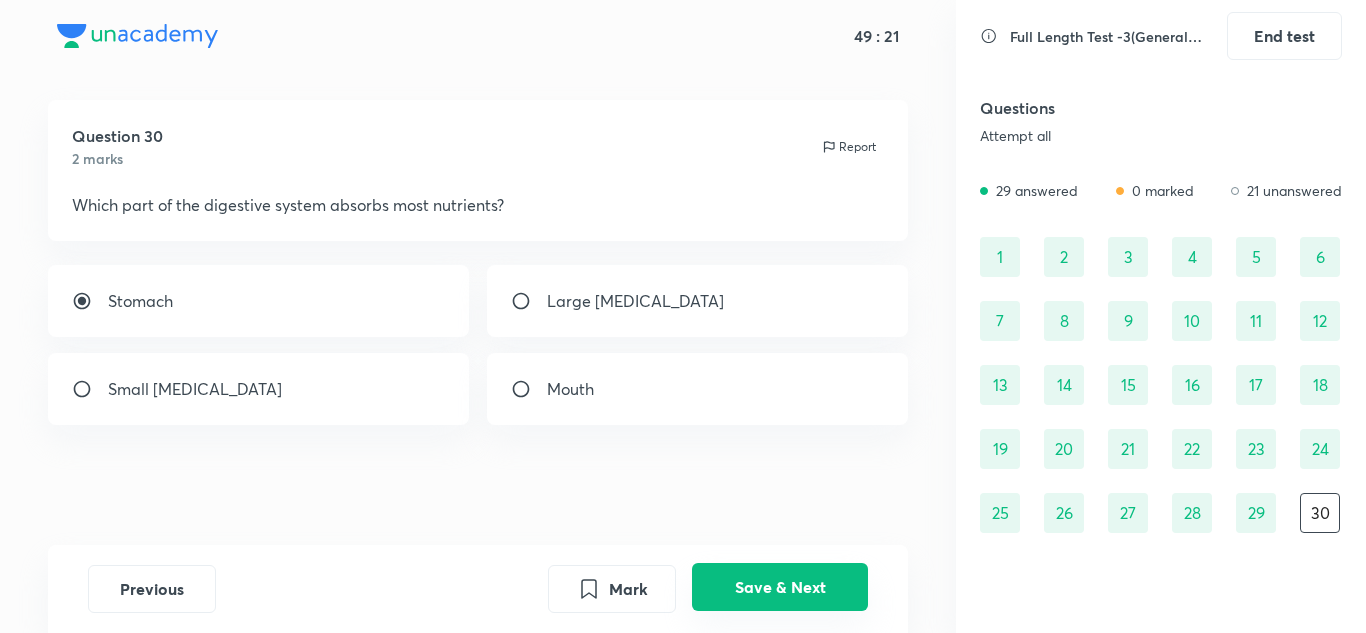 click on "Save & Next" at bounding box center [780, 587] 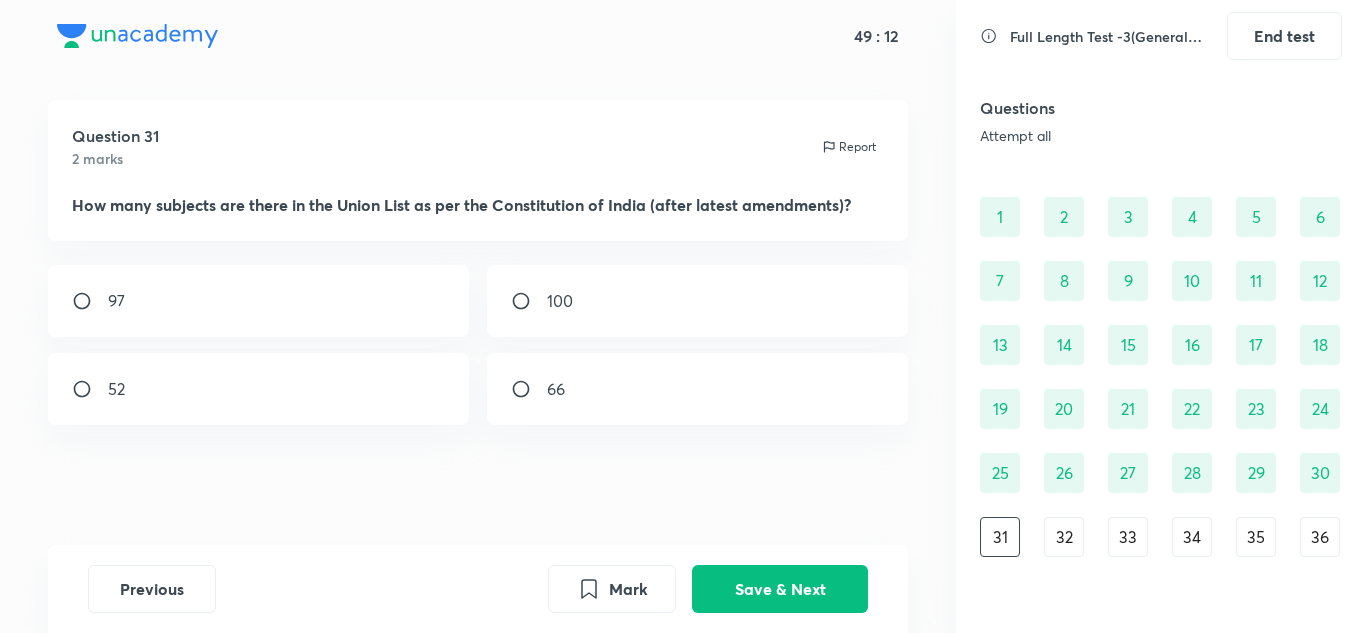 click on "52" at bounding box center [259, 389] 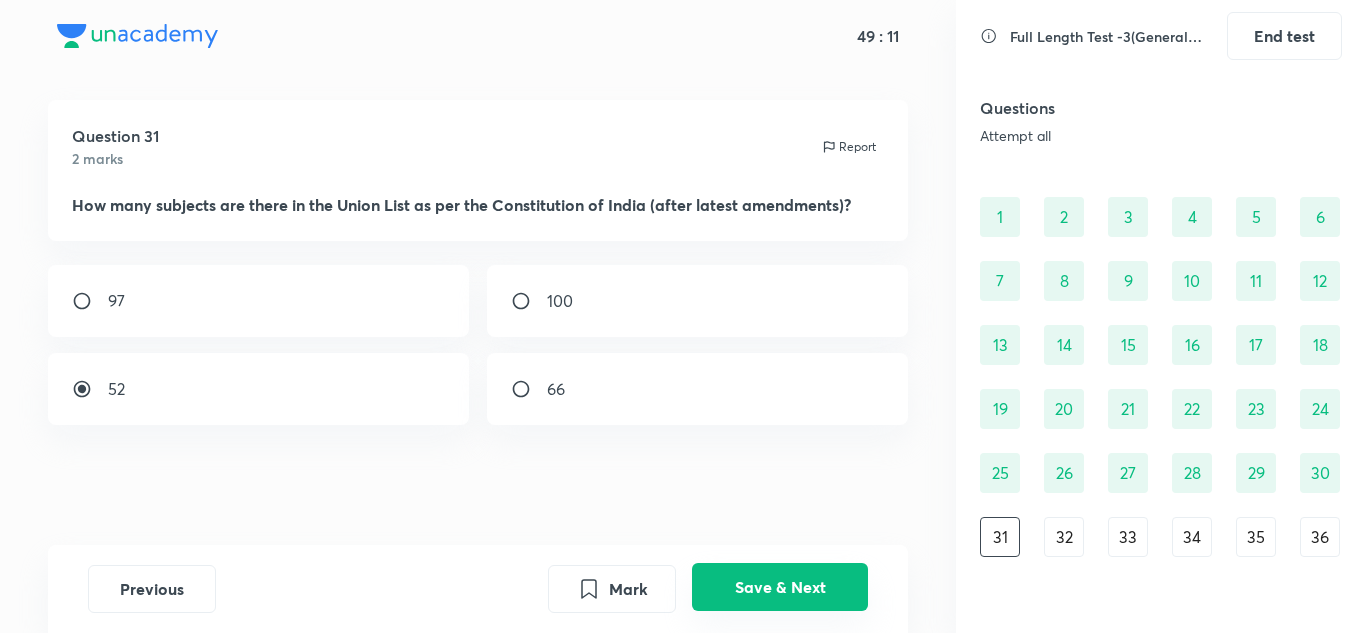 click on "Save & Next" at bounding box center (780, 587) 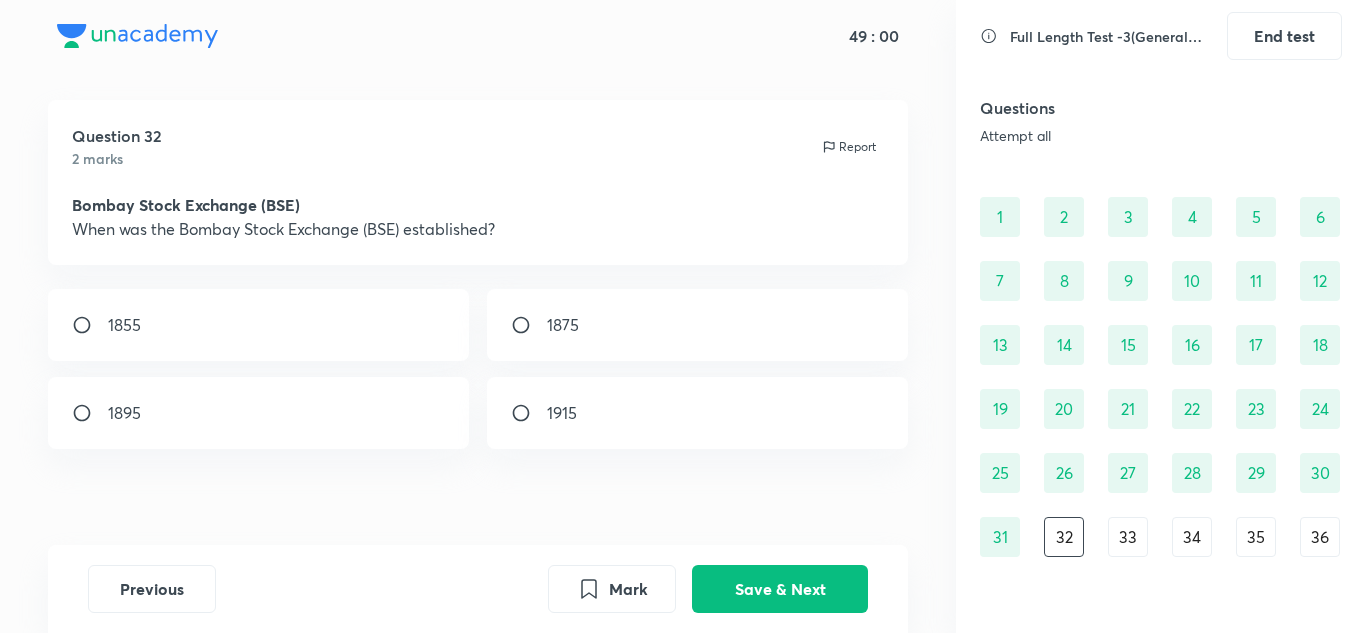 click on "1895" at bounding box center (259, 413) 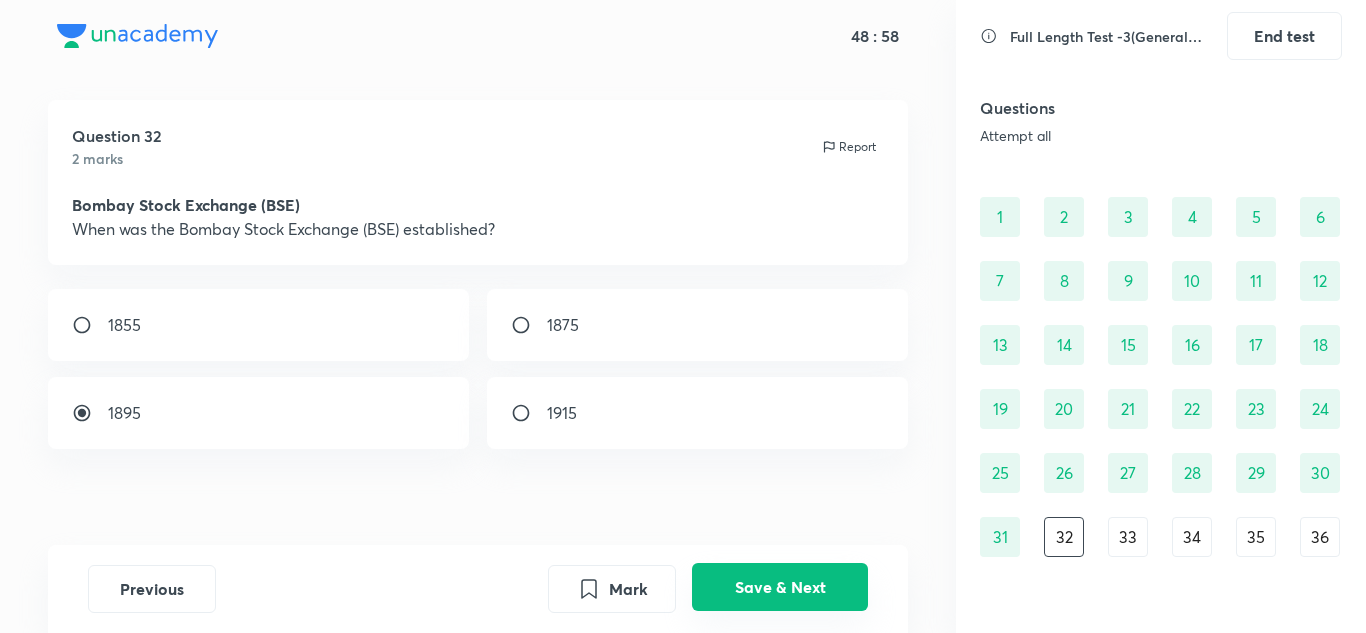 click on "Save & Next" at bounding box center (780, 587) 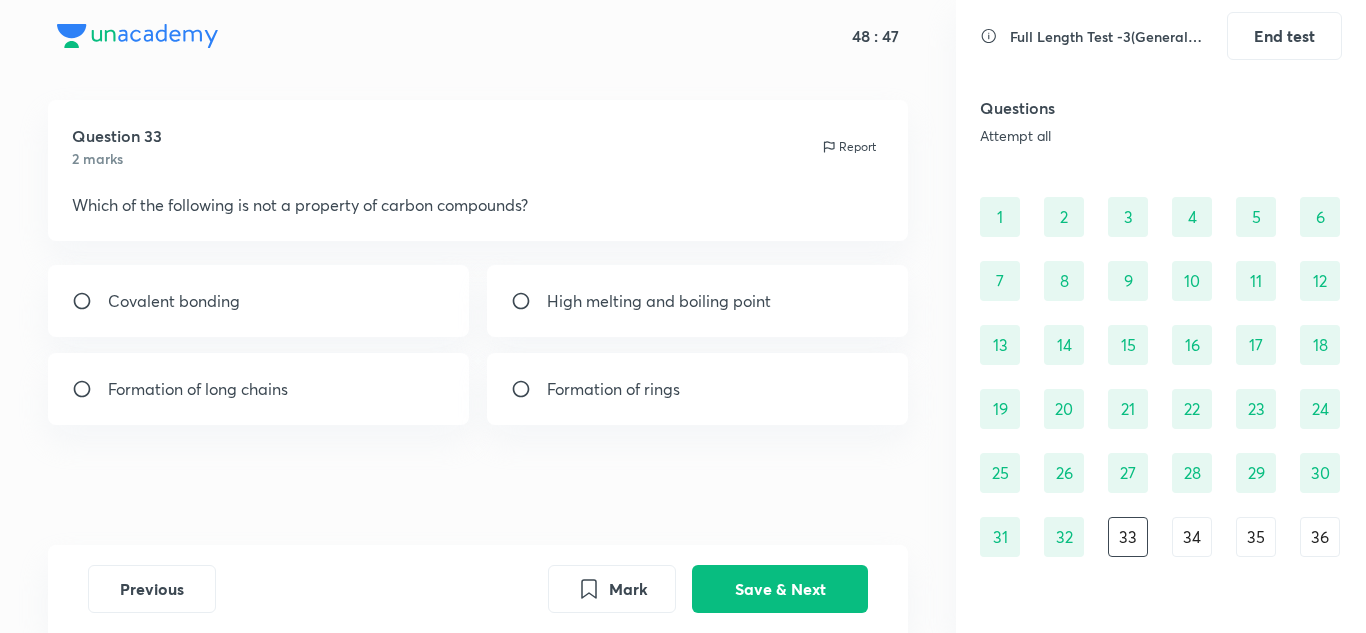click on "High melting and boiling point" at bounding box center [659, 301] 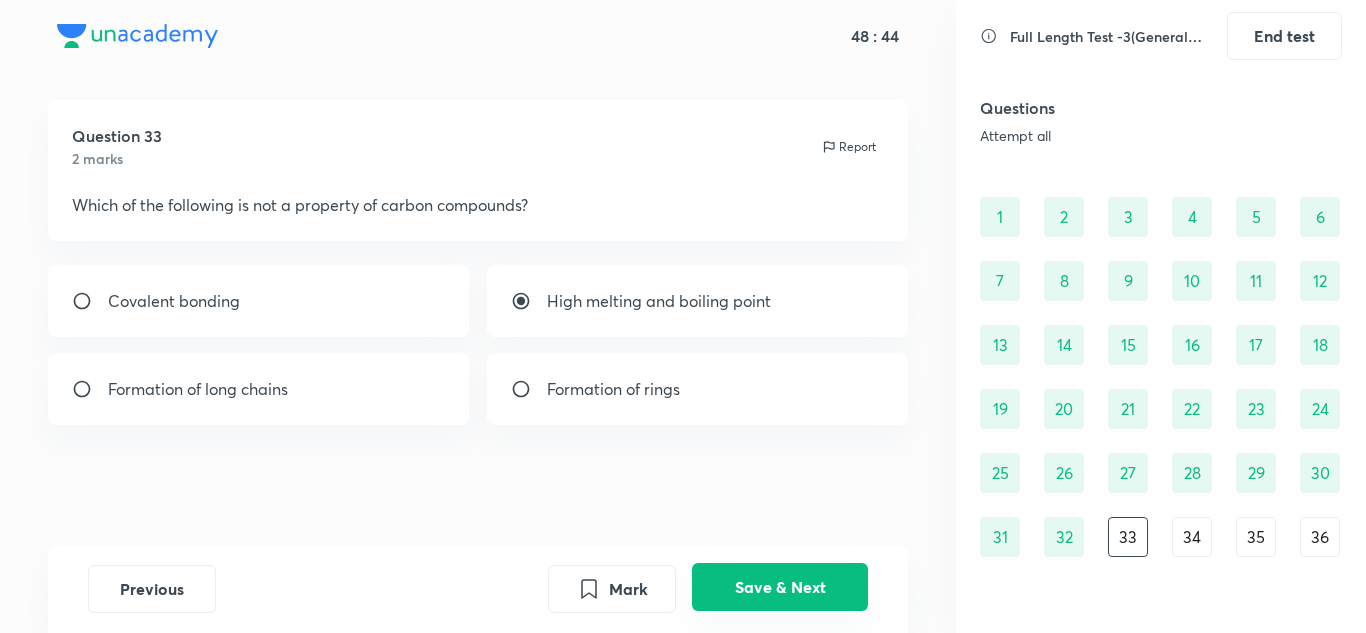 click on "Save & Next" at bounding box center [780, 587] 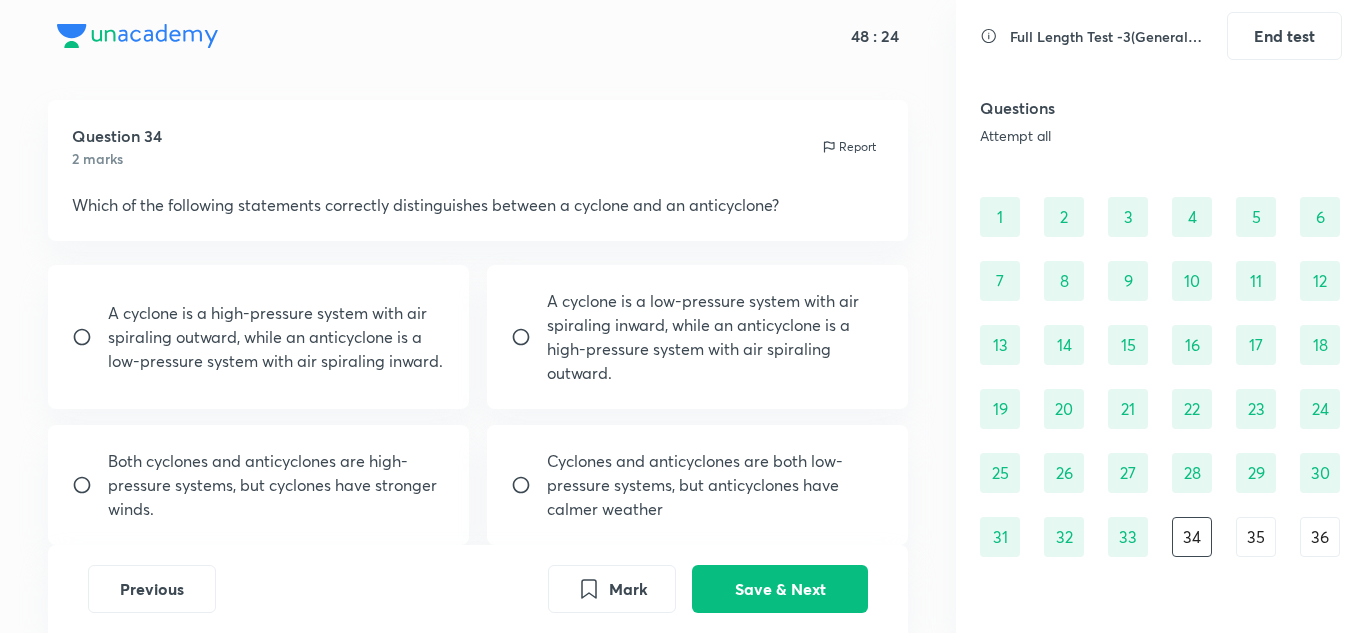 click on "A cyclone is a high-pressure system with air spiraling outward, while an anticyclone is a low-pressure system with air spiraling inward." at bounding box center [277, 337] 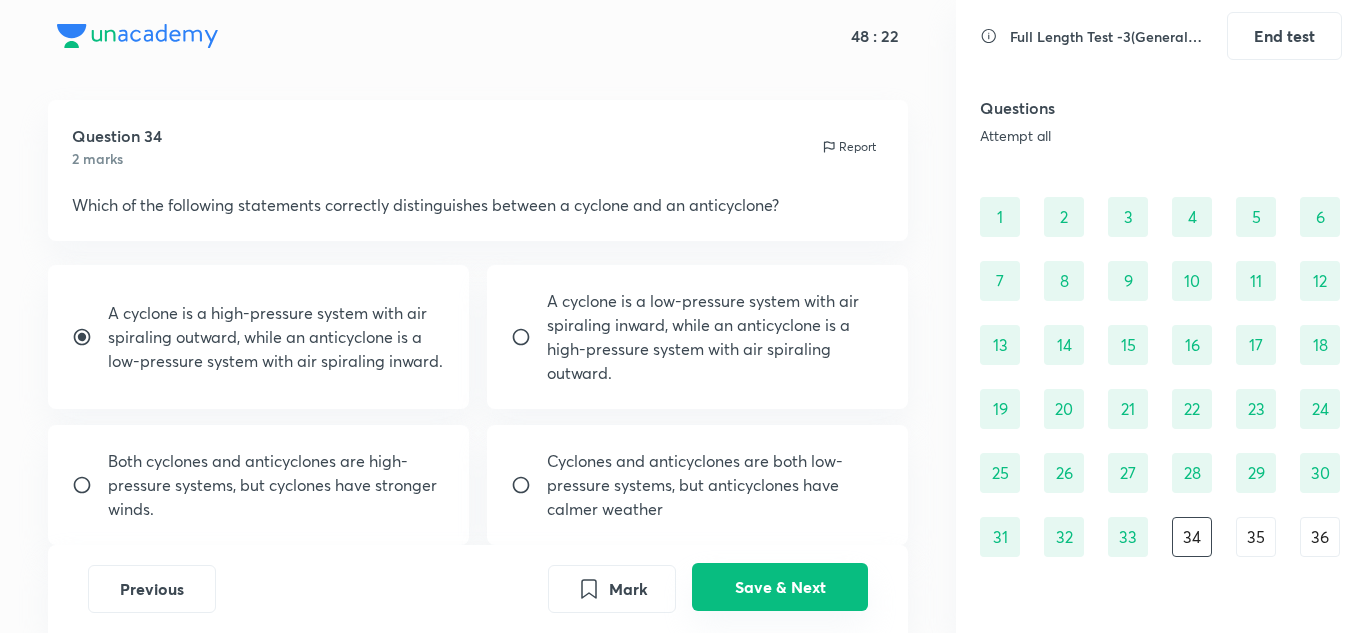 click on "Save & Next" at bounding box center (780, 587) 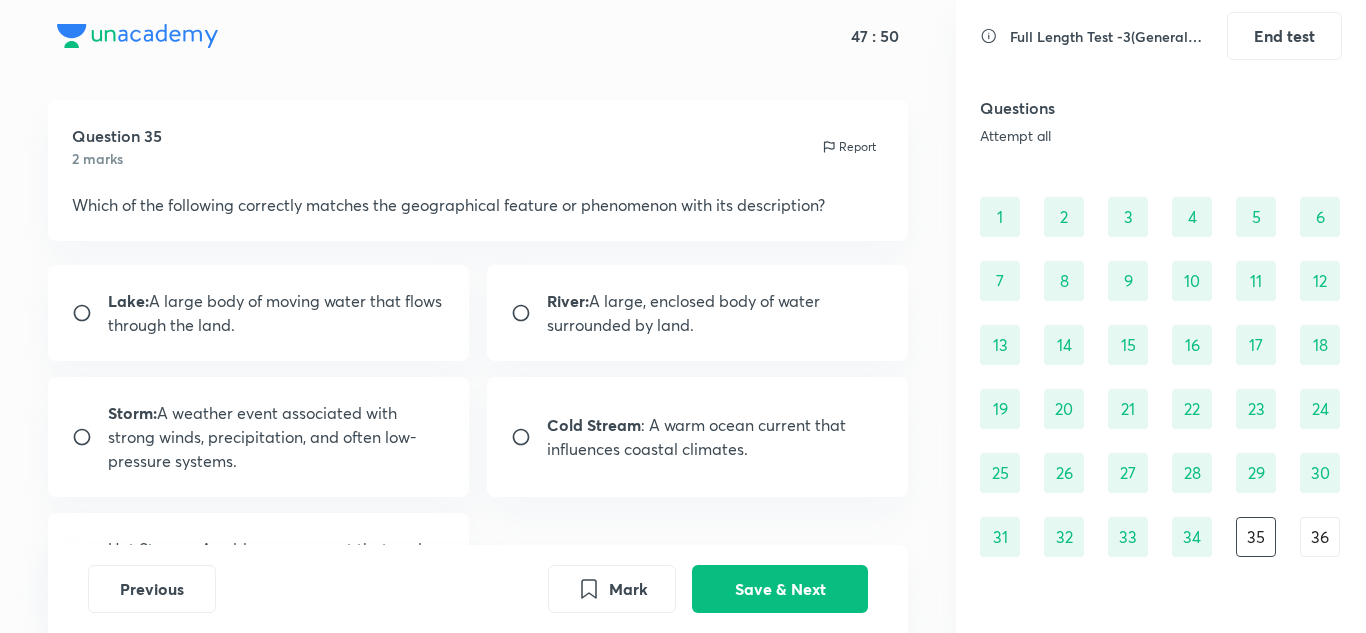 click on "Storm:  A weather event associated with strong winds, precipitation, and often low-pressure systems." at bounding box center [277, 437] 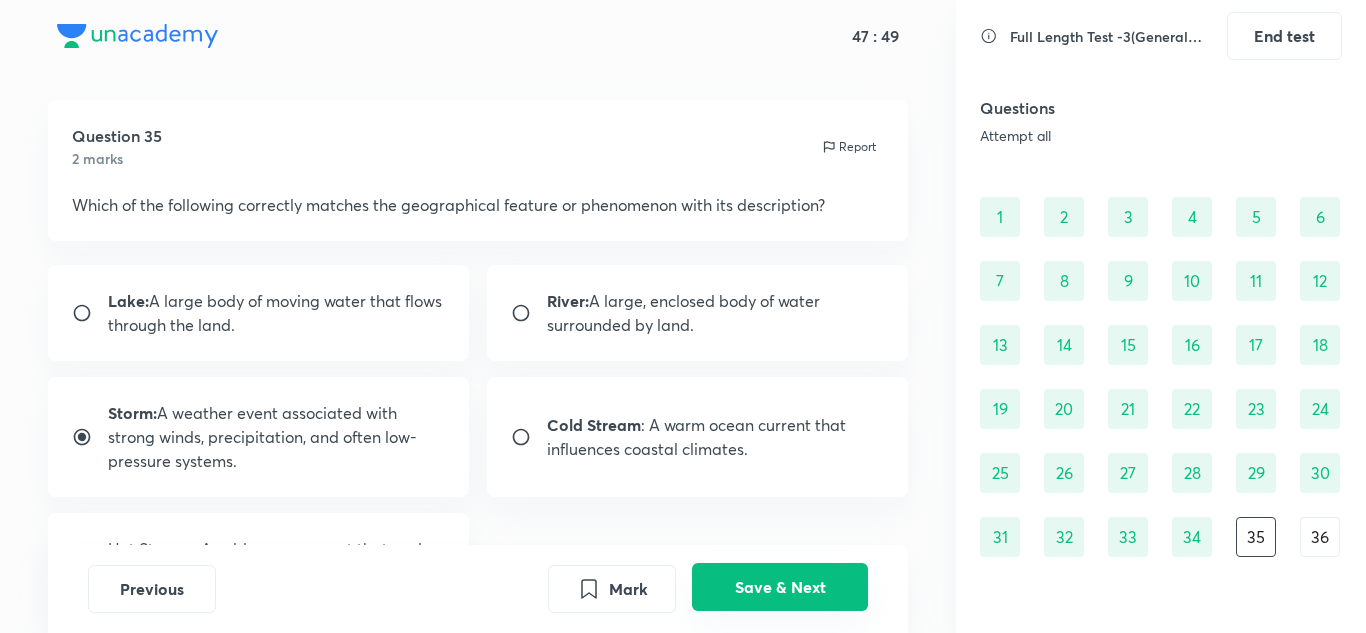click on "Save & Next" at bounding box center [780, 587] 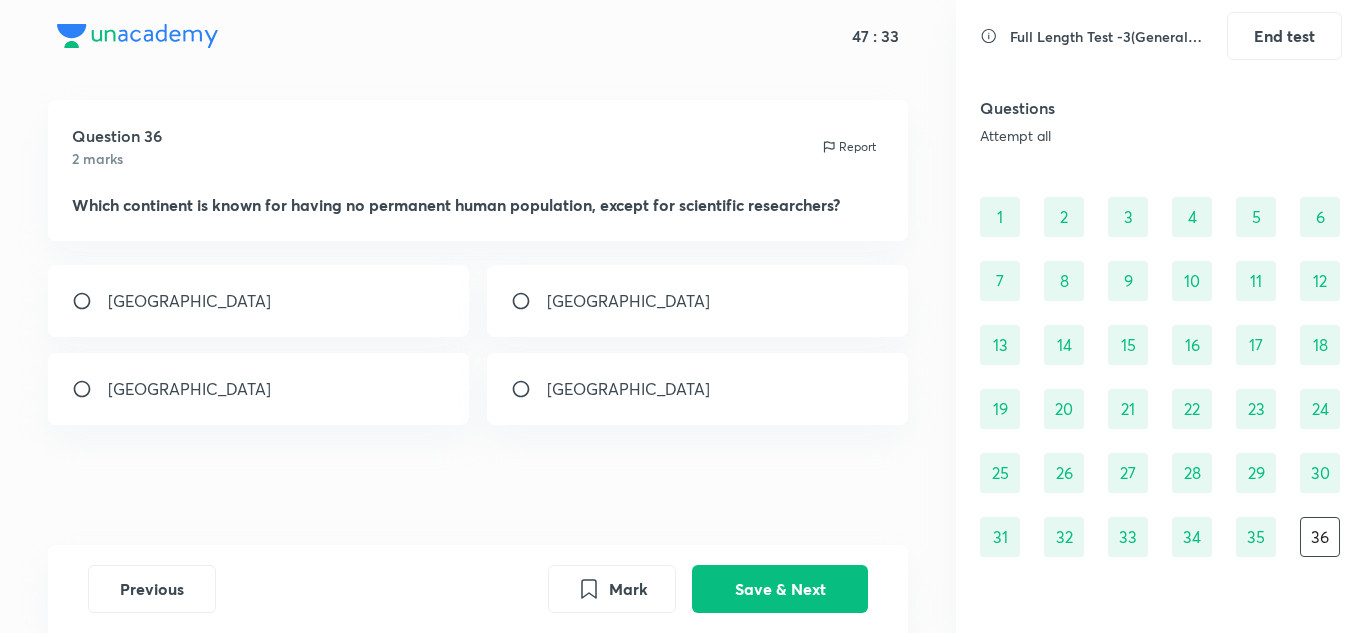 click on "[GEOGRAPHIC_DATA]" at bounding box center [628, 301] 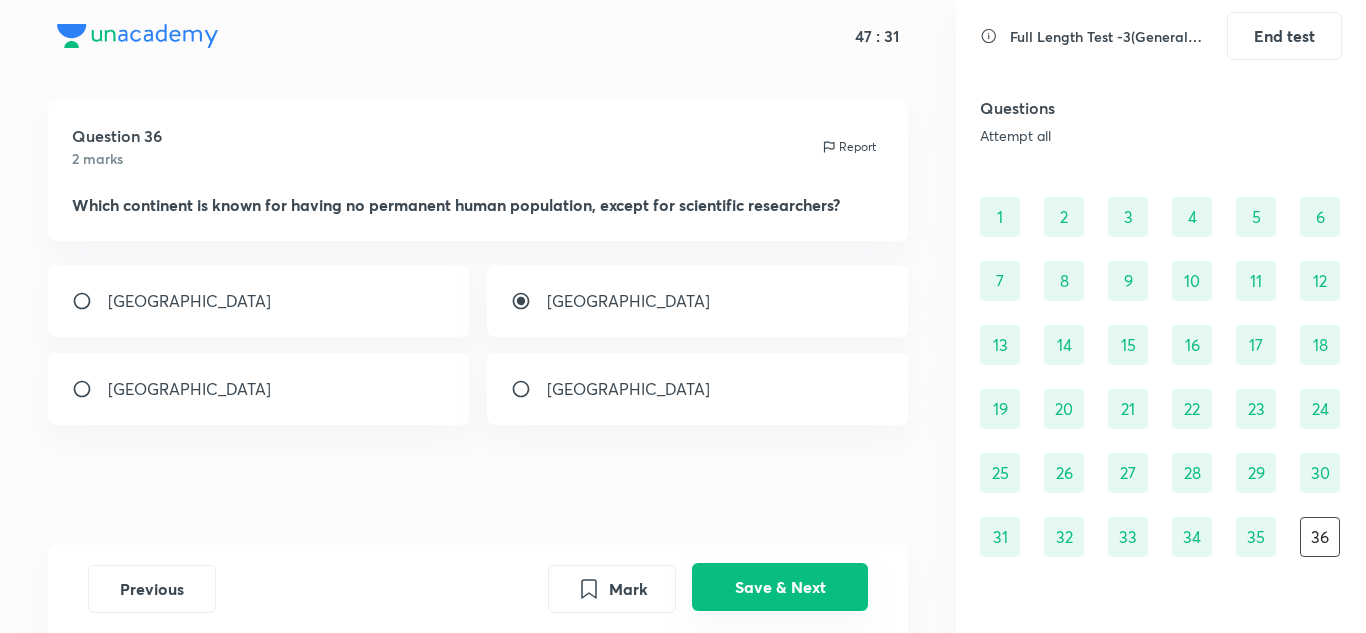 click on "Save & Next" at bounding box center [780, 587] 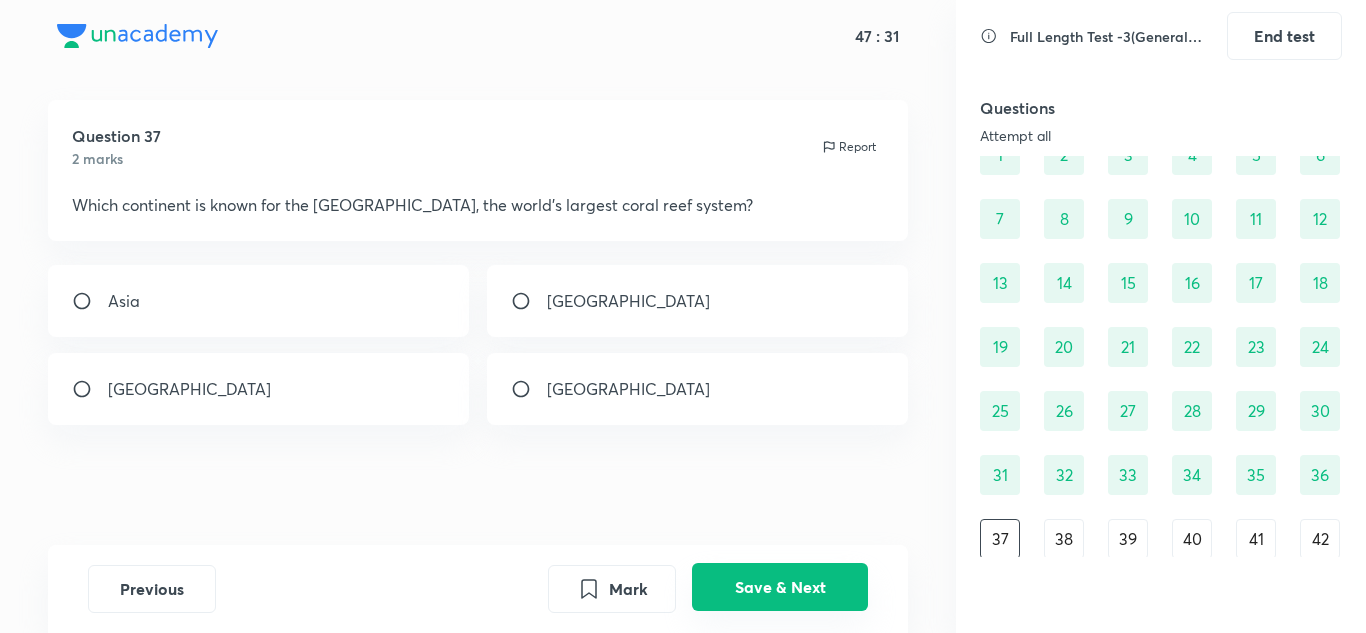 scroll, scrollTop: 104, scrollLeft: 0, axis: vertical 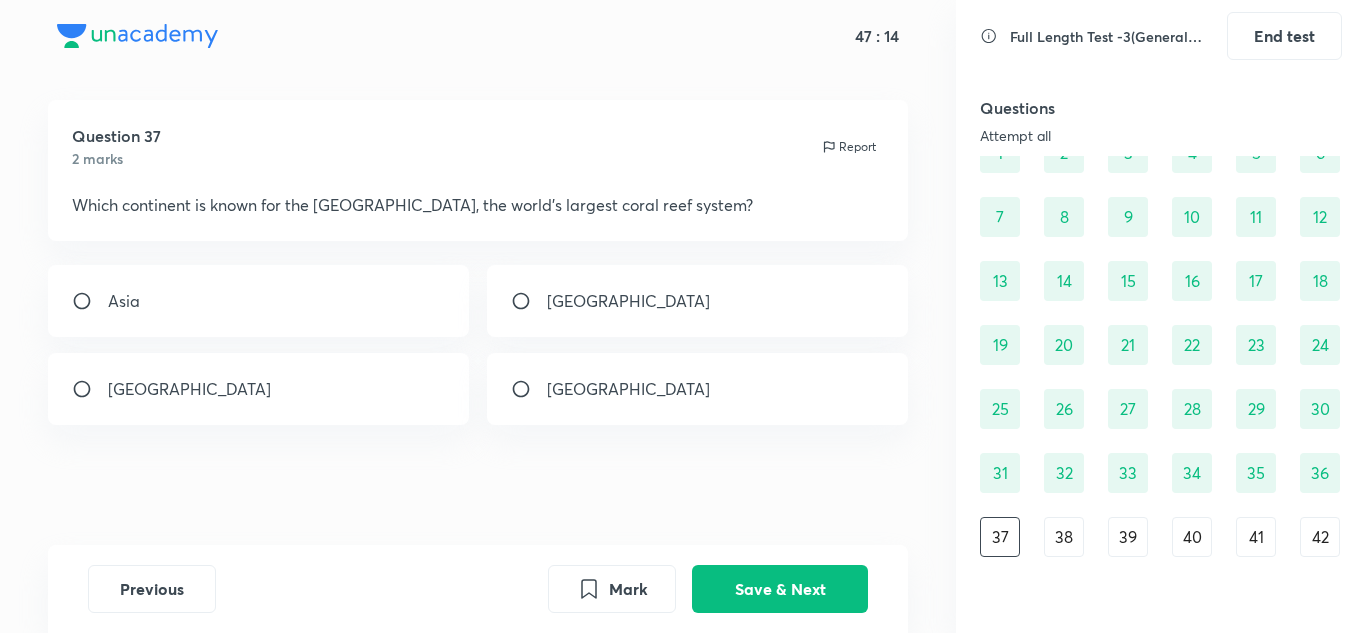 click on "[GEOGRAPHIC_DATA]" at bounding box center (189, 389) 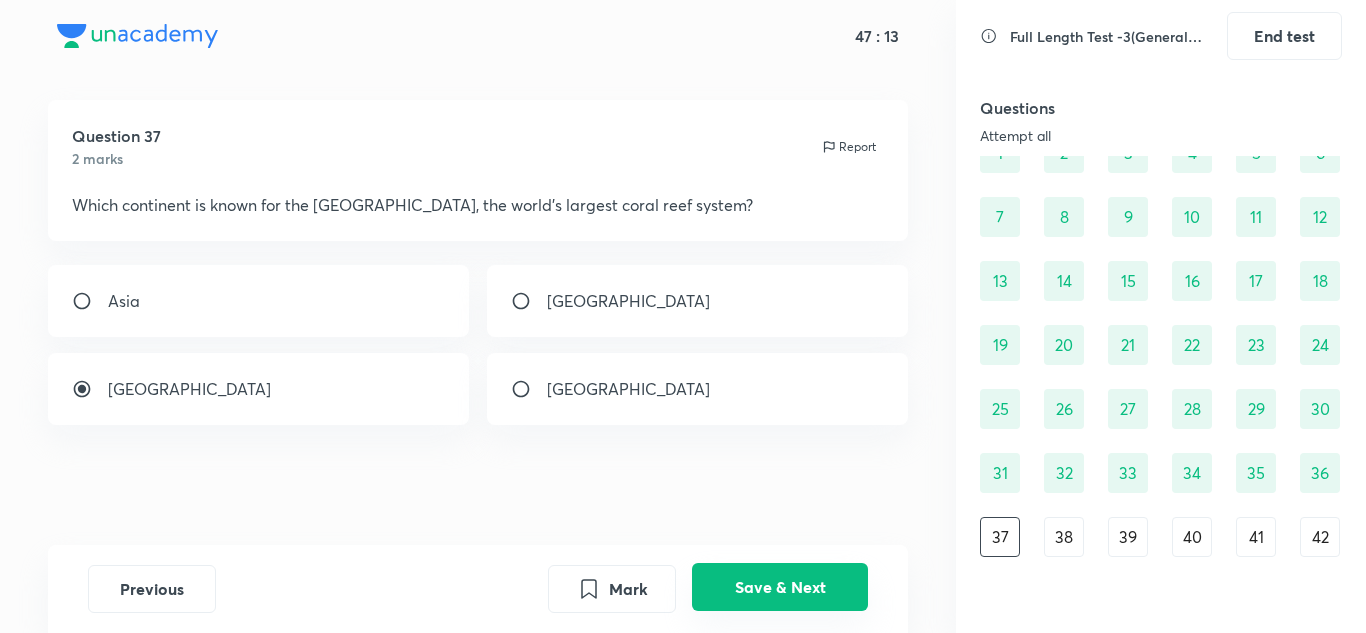 click on "Save & Next" at bounding box center [780, 587] 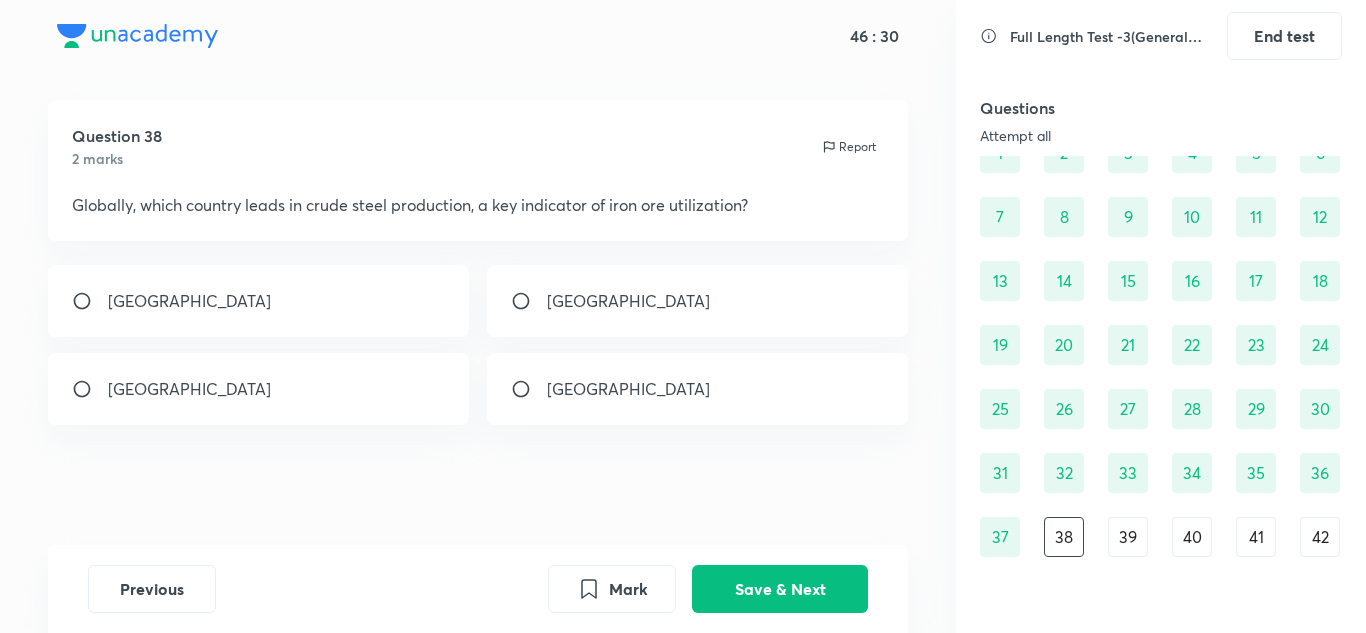 click on "[GEOGRAPHIC_DATA]" at bounding box center (259, 301) 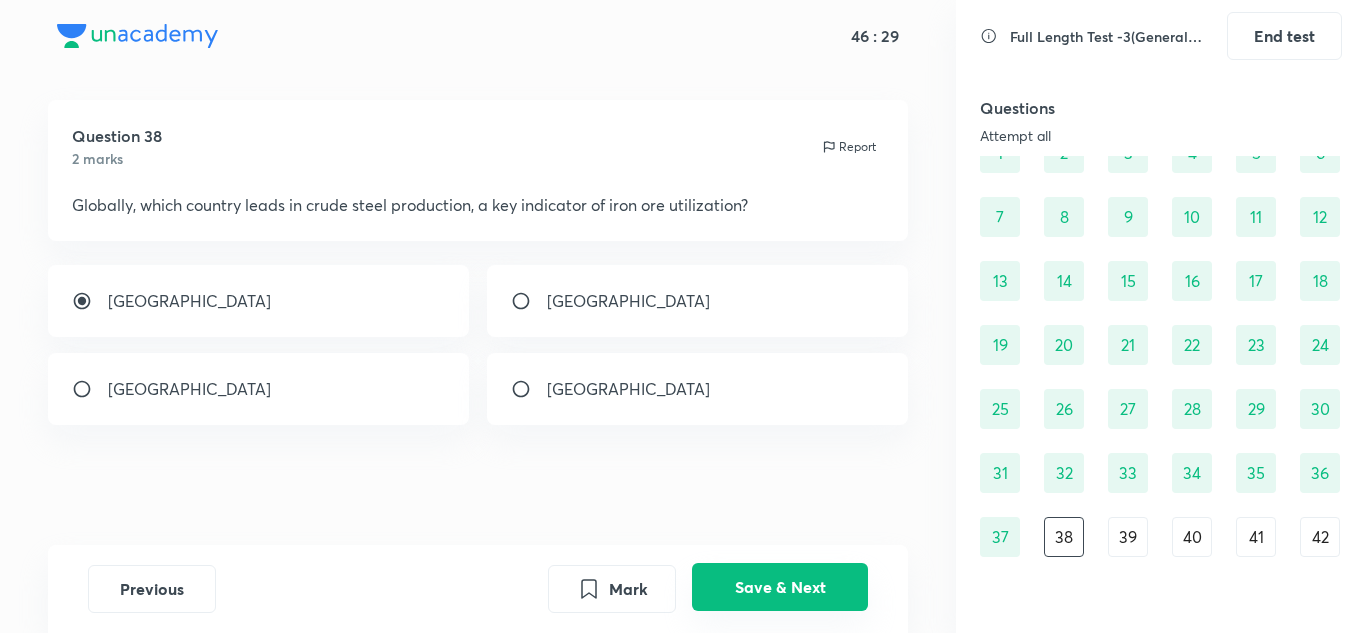 click on "Save & Next" at bounding box center (780, 587) 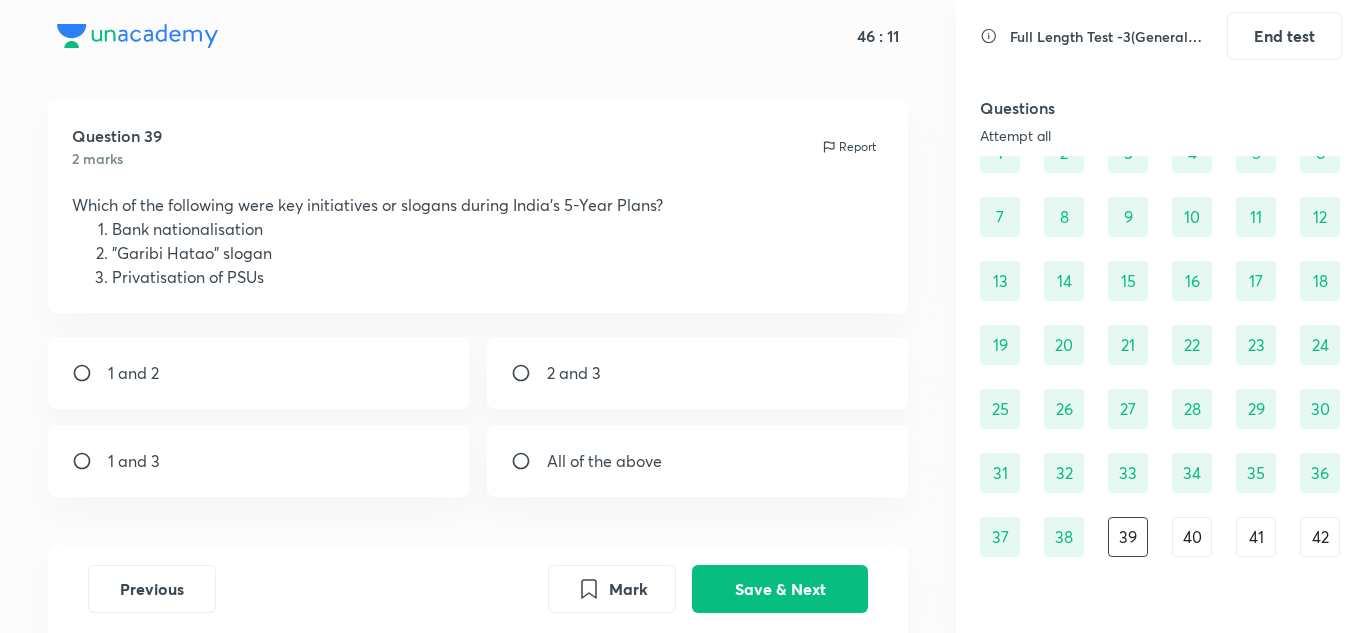 click on "1 and 2" at bounding box center [259, 373] 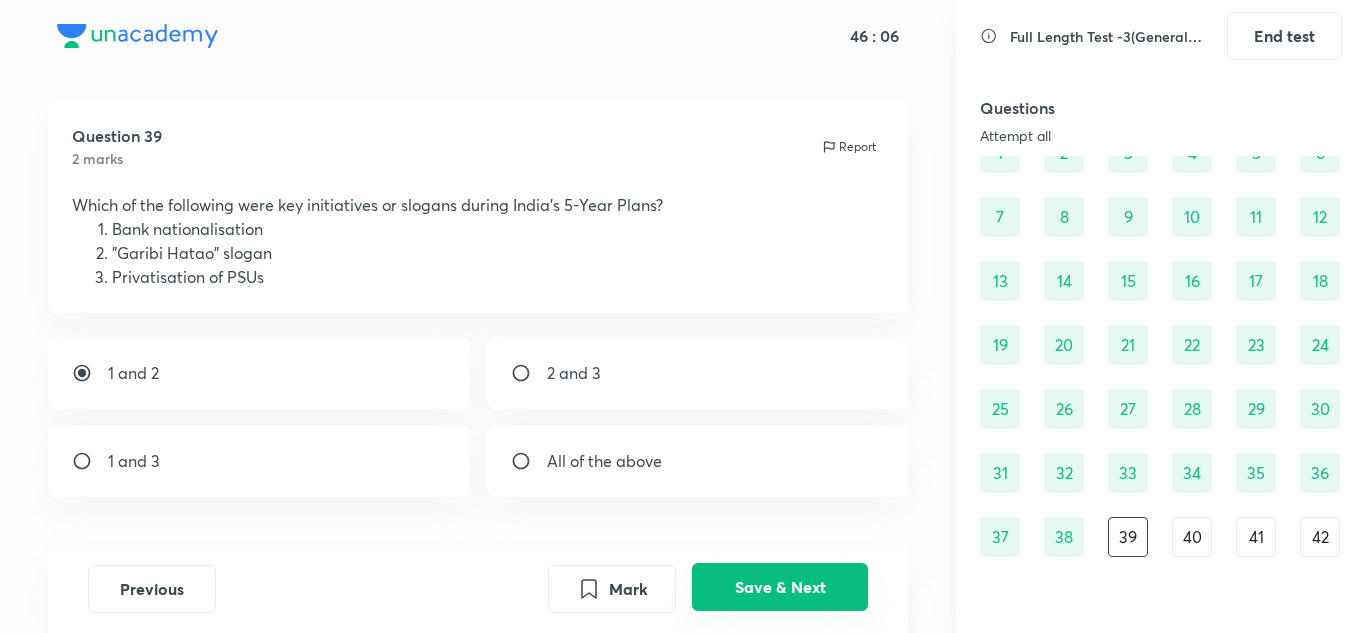 click on "Save & Next" at bounding box center [780, 587] 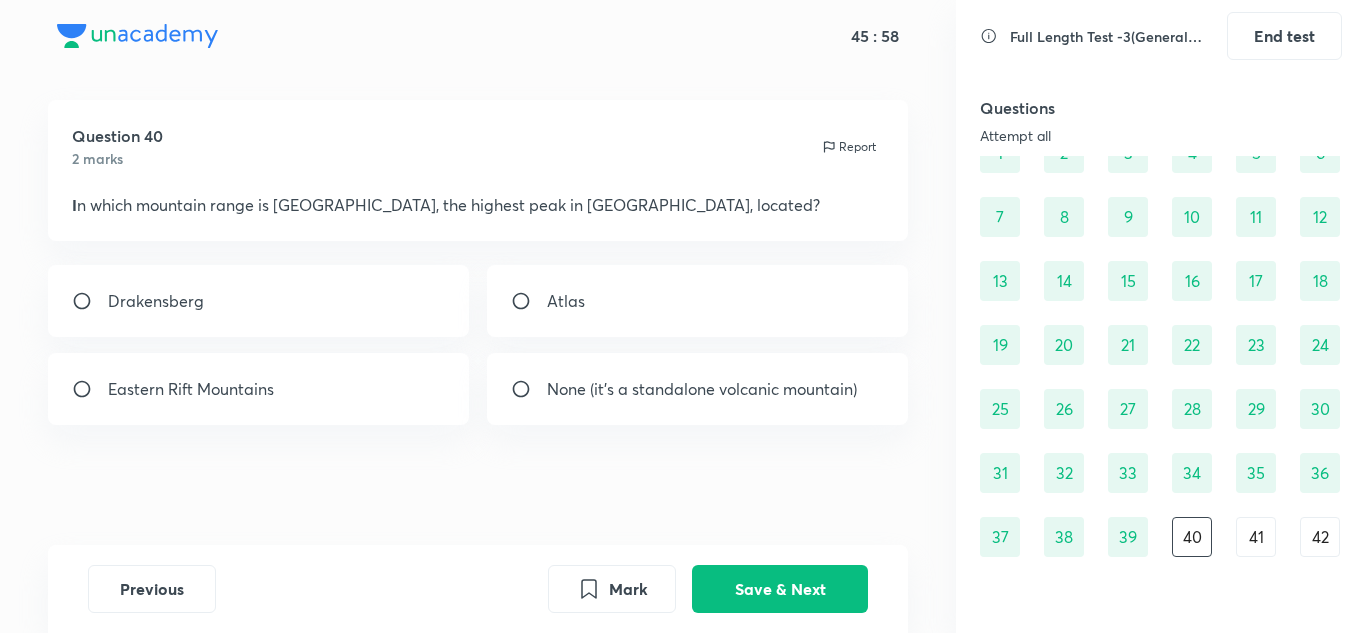 click on "Atlas" at bounding box center [566, 301] 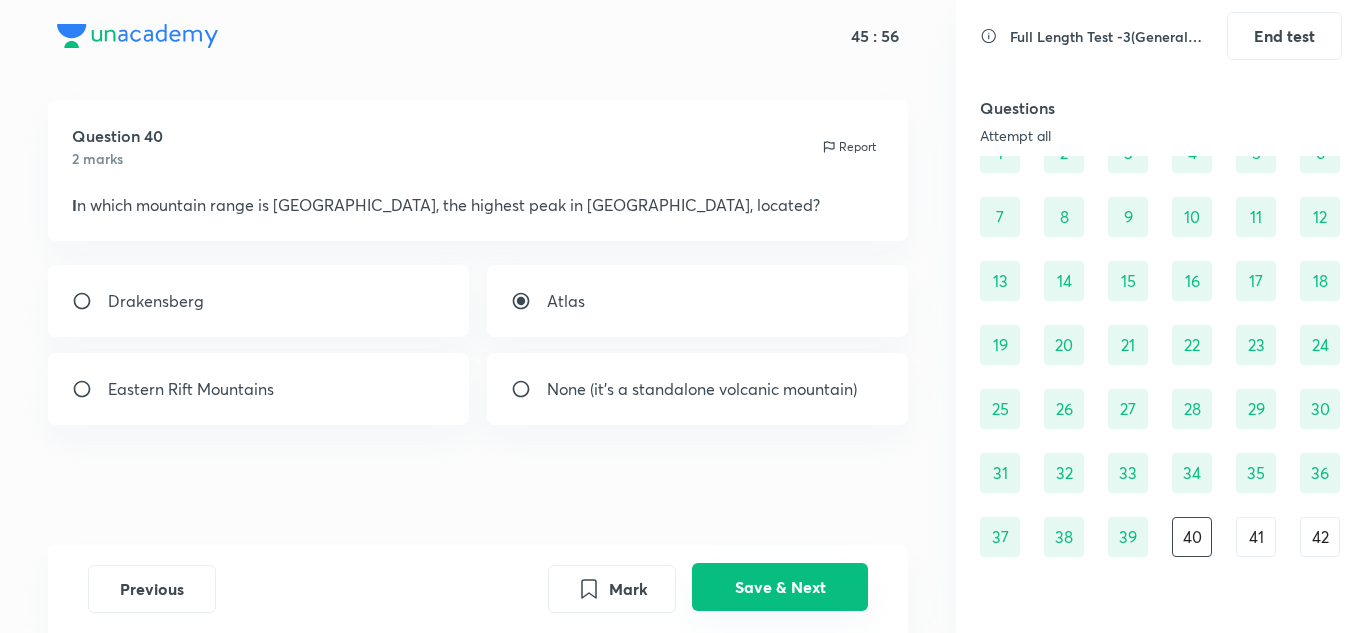click on "Save & Next" at bounding box center [780, 587] 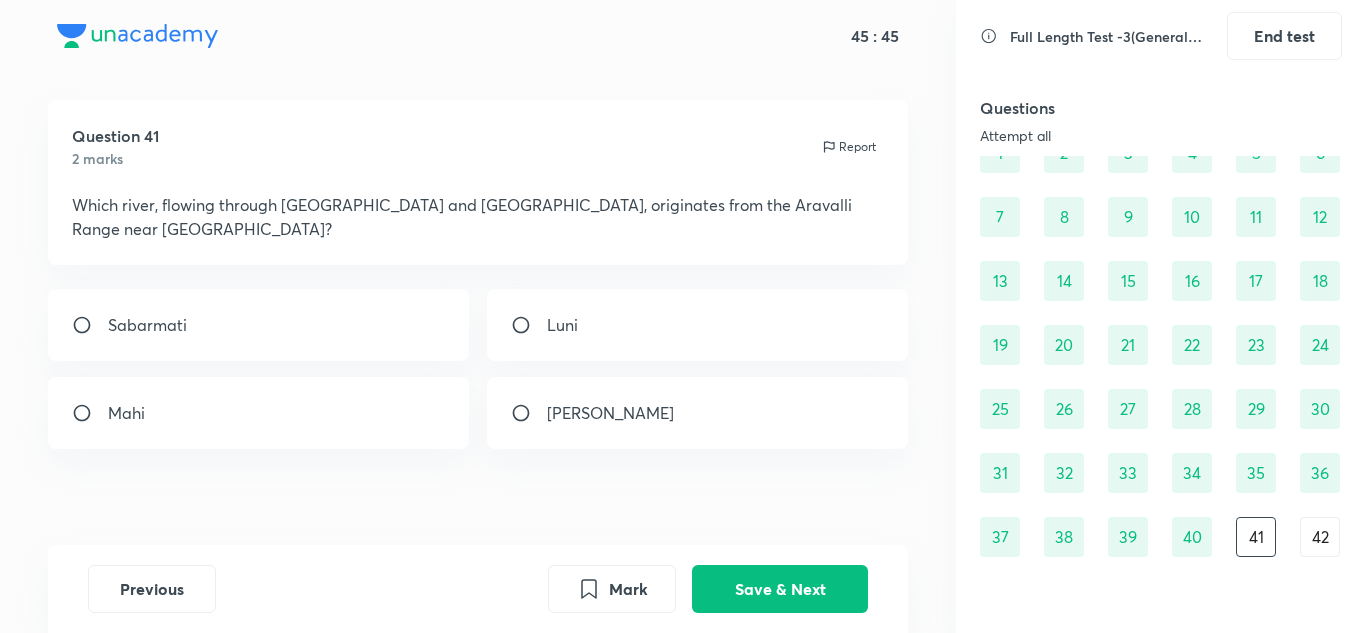 click on "Sabarmati" at bounding box center [147, 325] 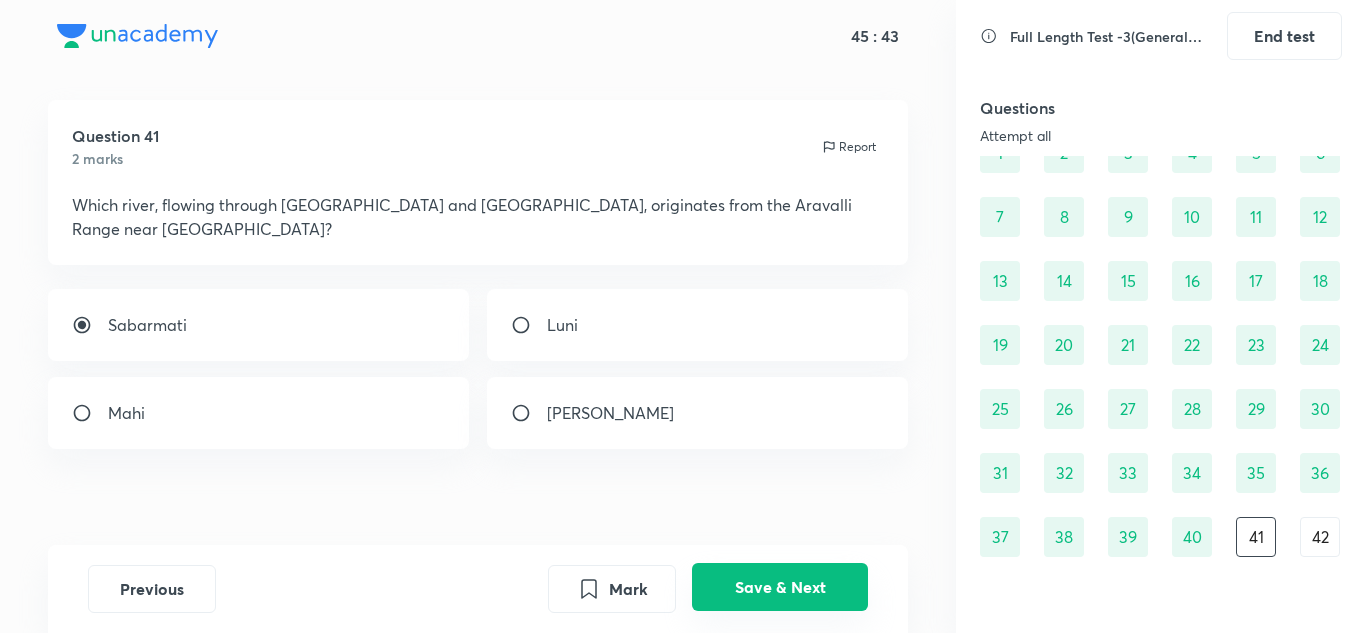 click on "Save & Next" at bounding box center (780, 587) 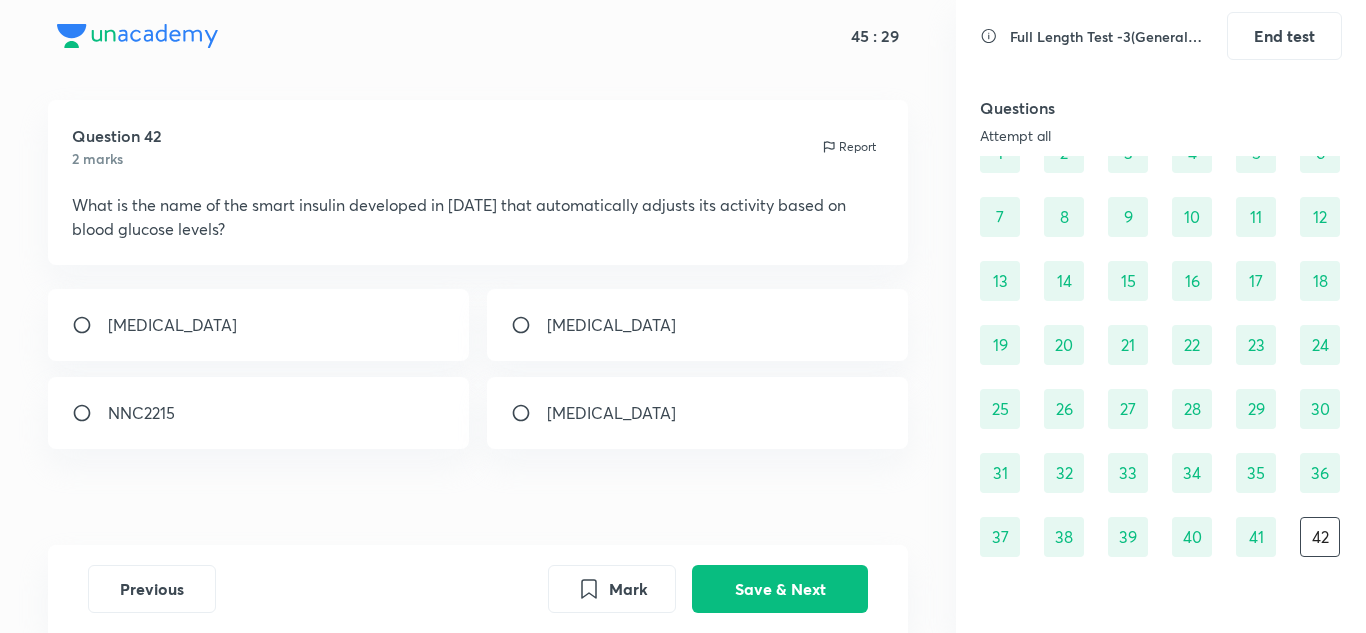 click on "[MEDICAL_DATA]" at bounding box center [611, 413] 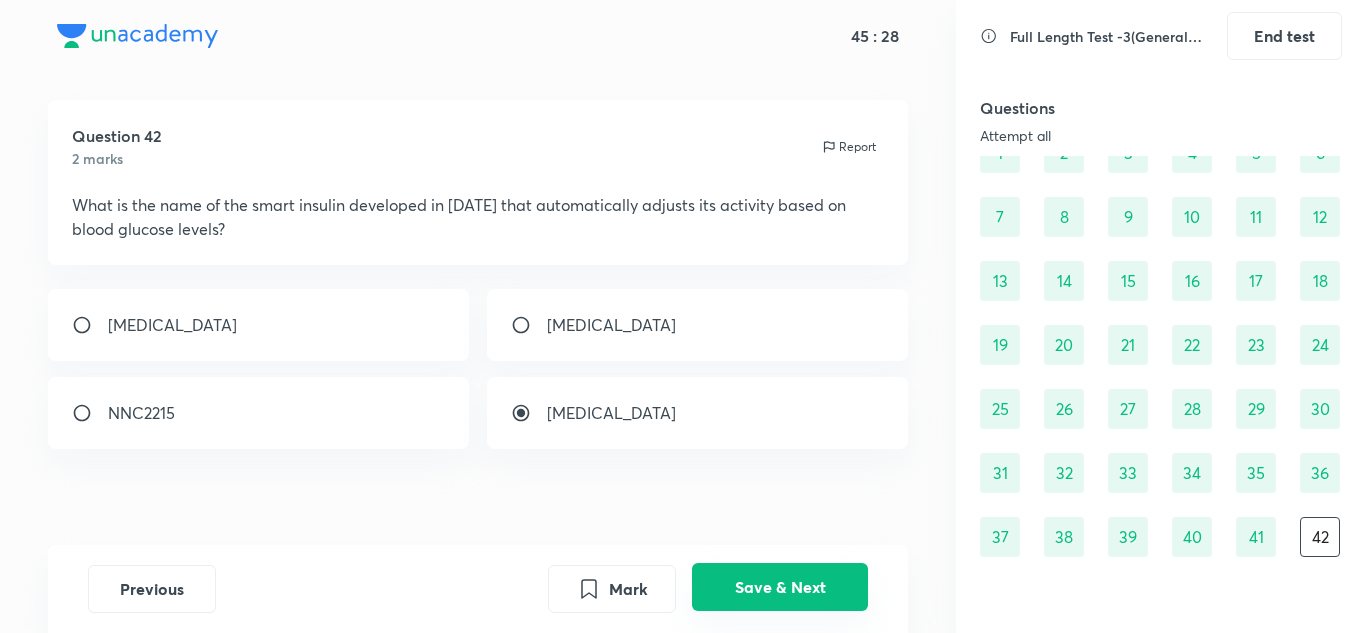 click on "Save & Next" at bounding box center [780, 587] 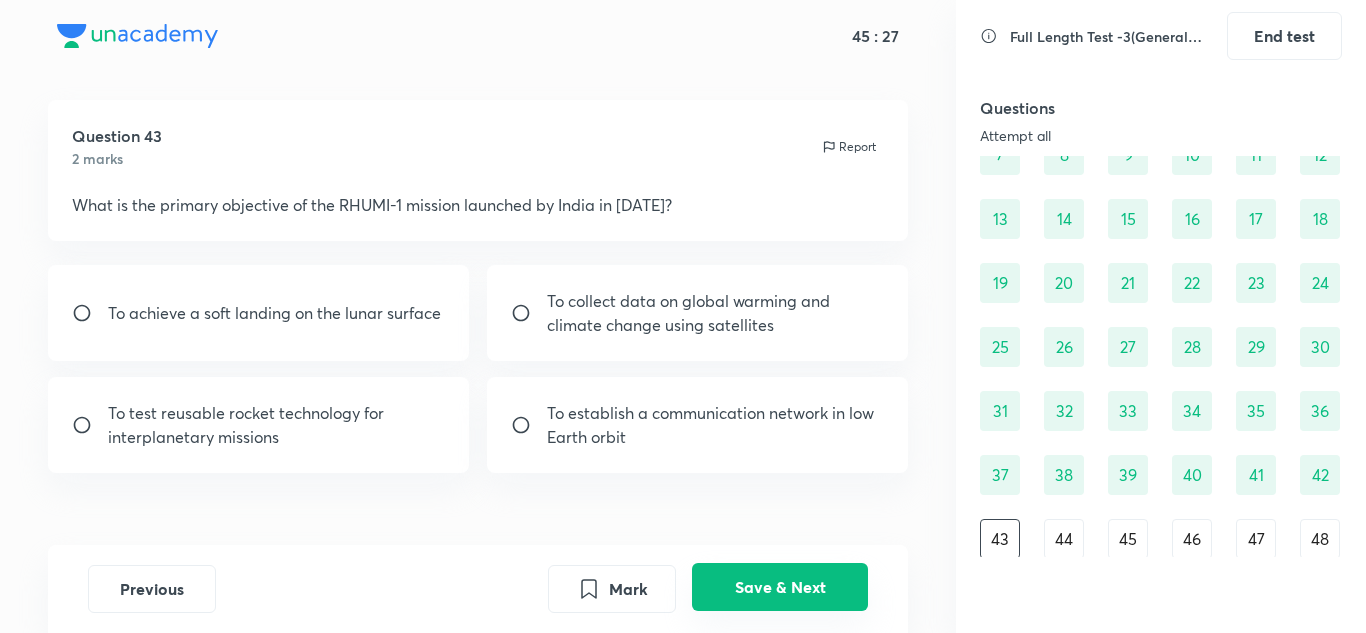 scroll, scrollTop: 168, scrollLeft: 0, axis: vertical 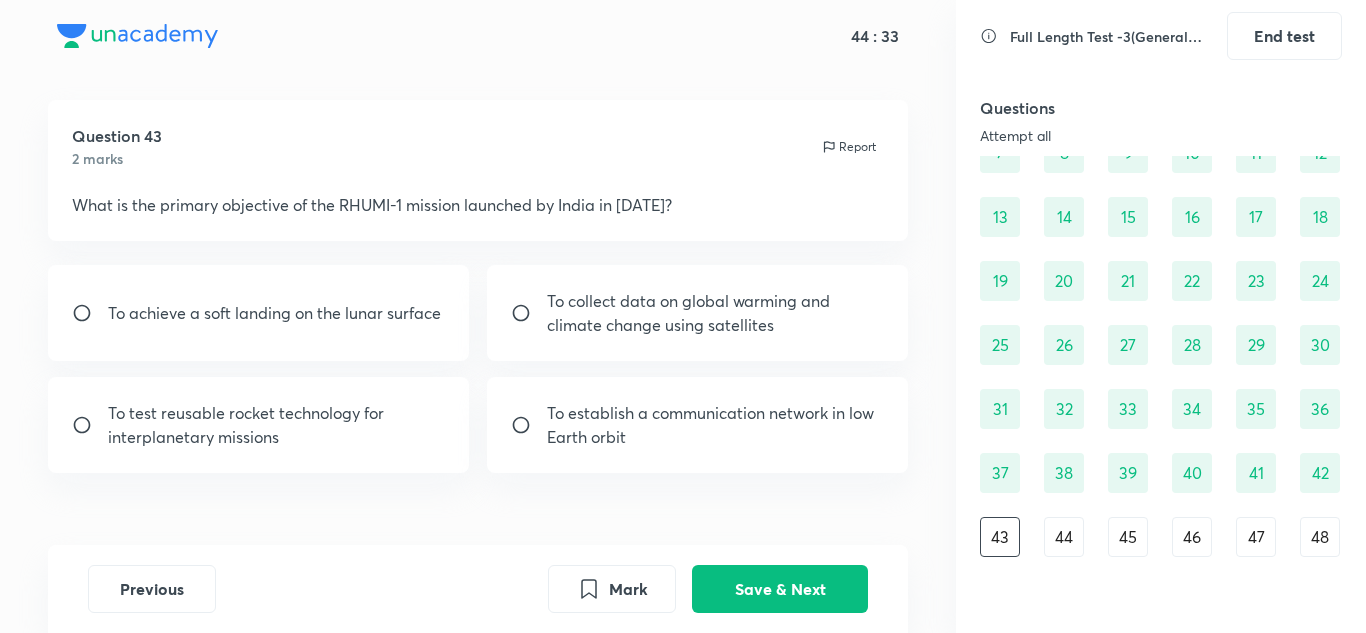 click on "To establish a communication network in low Earth orbit" at bounding box center [698, 425] 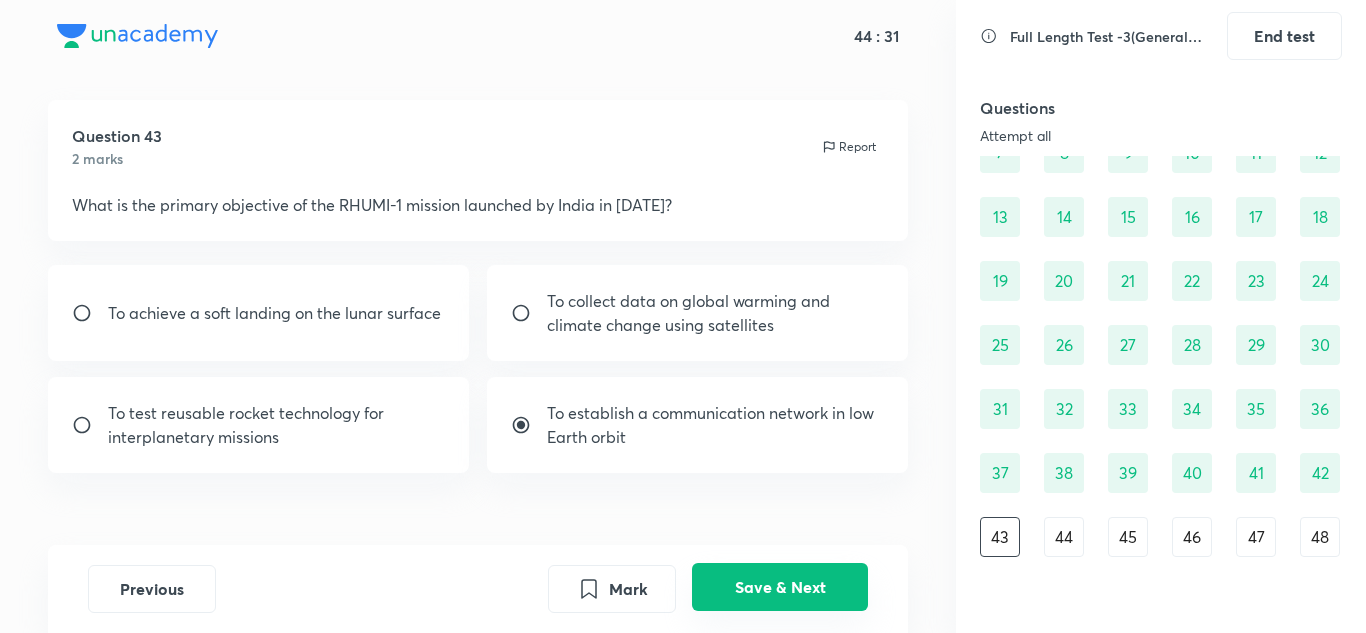click on "Save & Next" at bounding box center [780, 587] 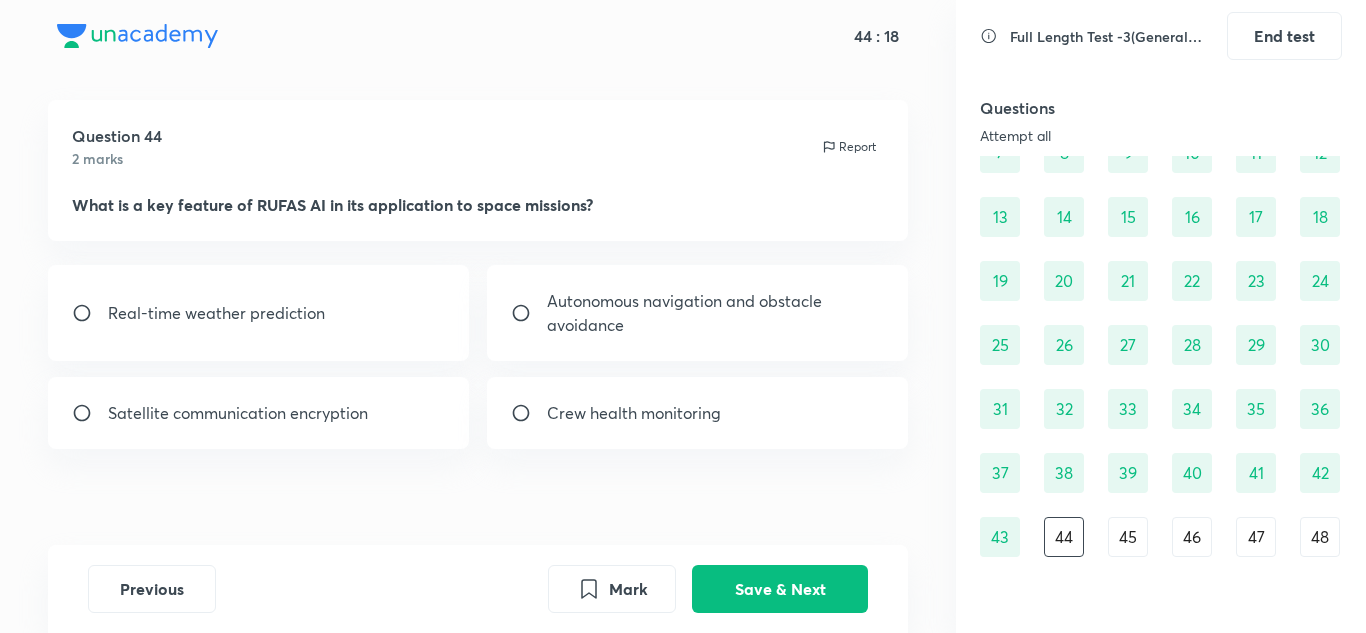 click on "Real-time weather prediction" at bounding box center [216, 313] 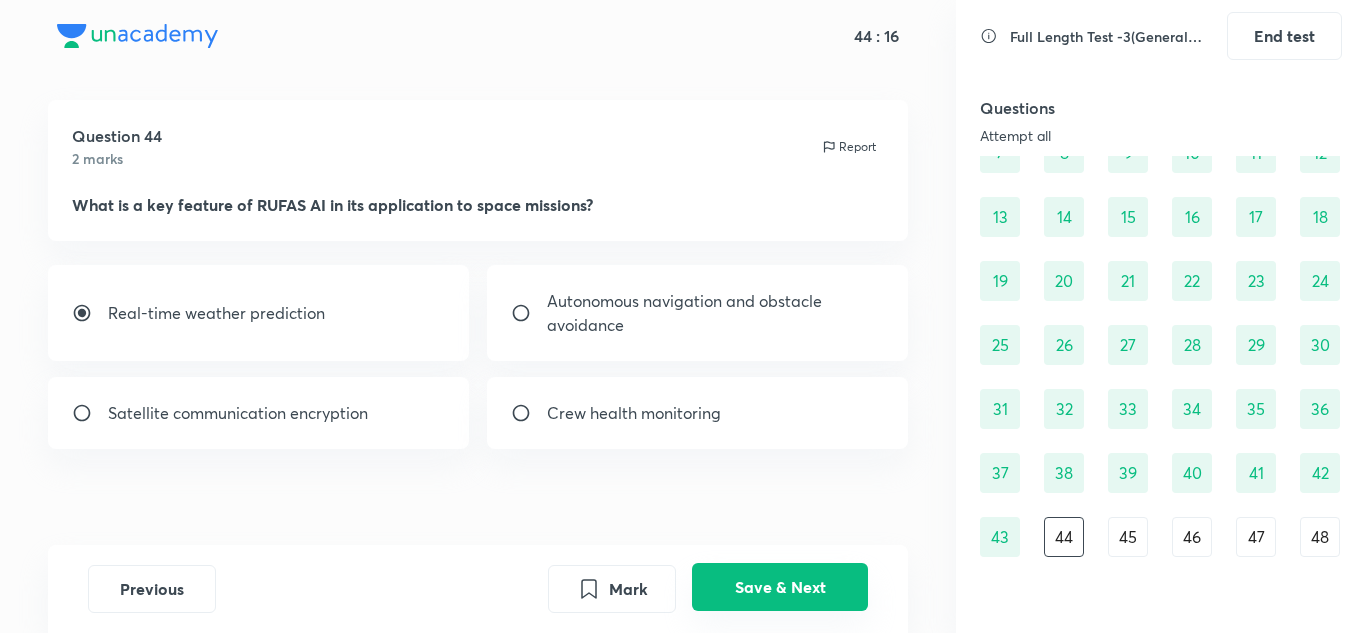click on "Save & Next" at bounding box center (780, 587) 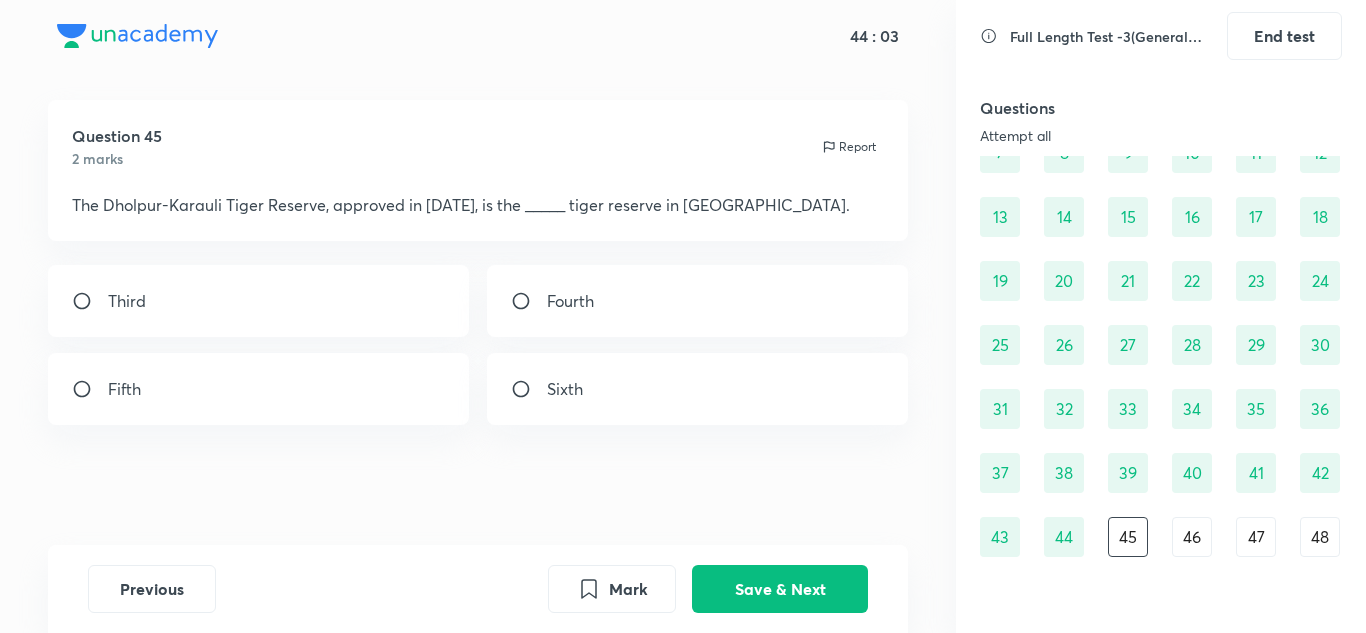 click on "Third" at bounding box center [259, 301] 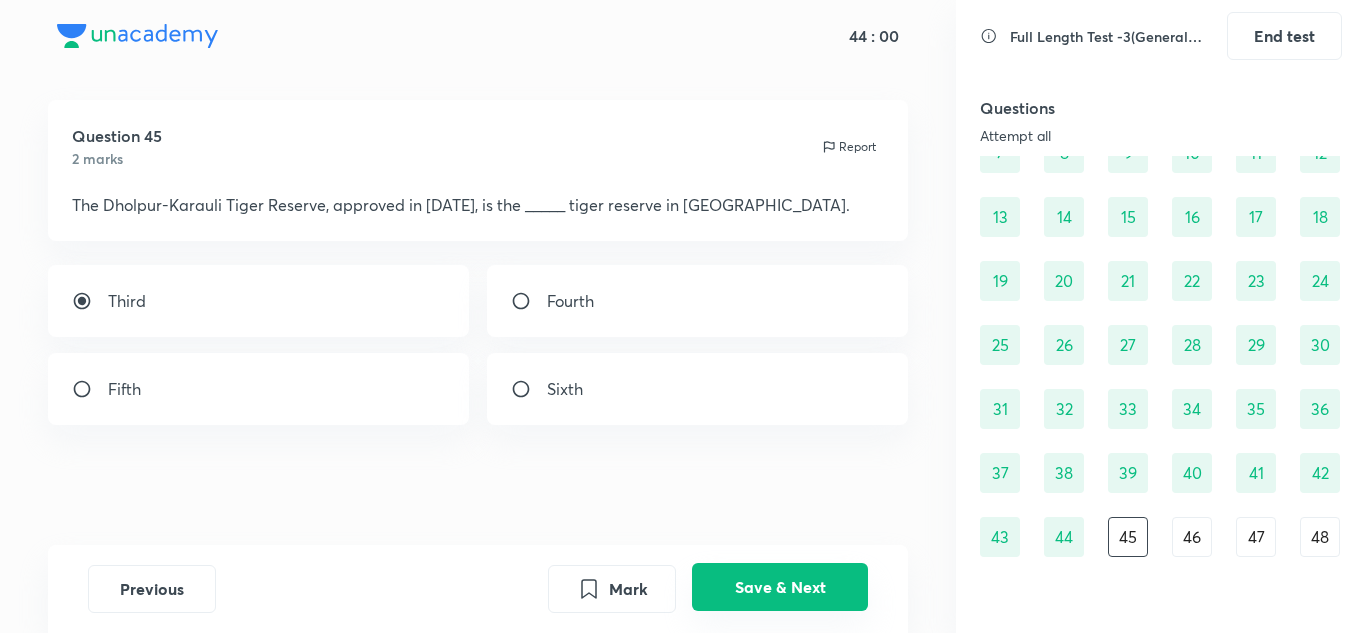 click on "Save & Next" at bounding box center (780, 587) 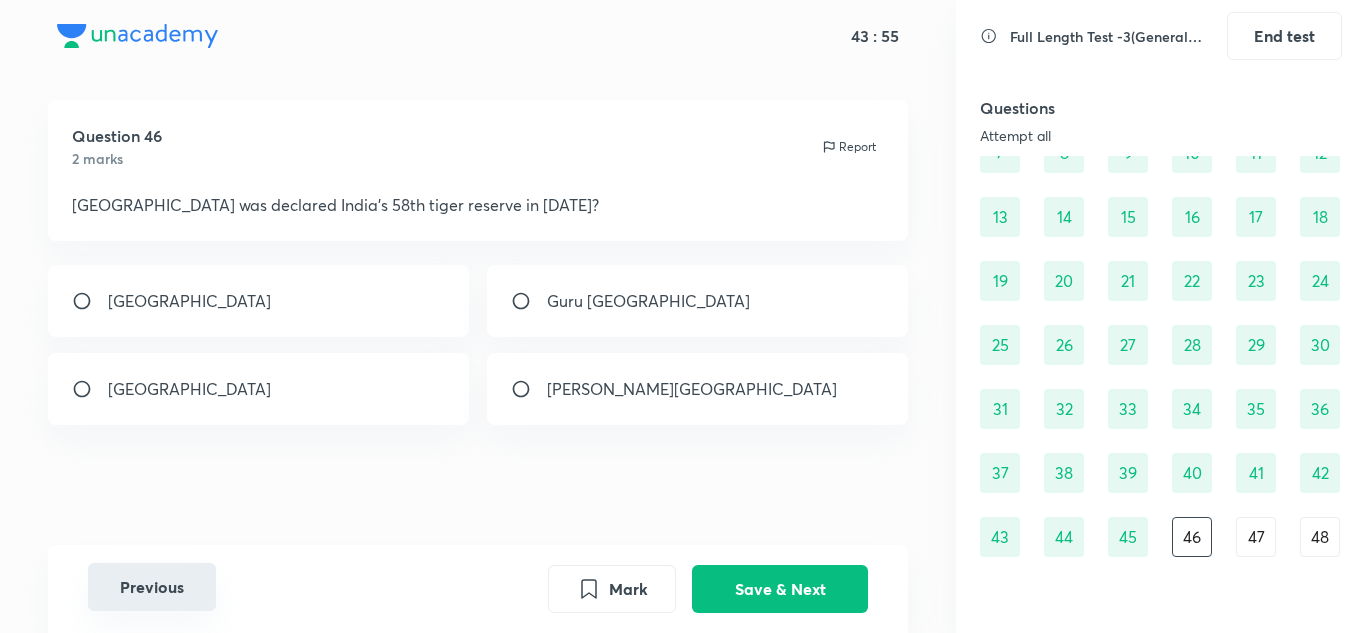 click on "Previous" at bounding box center (152, 587) 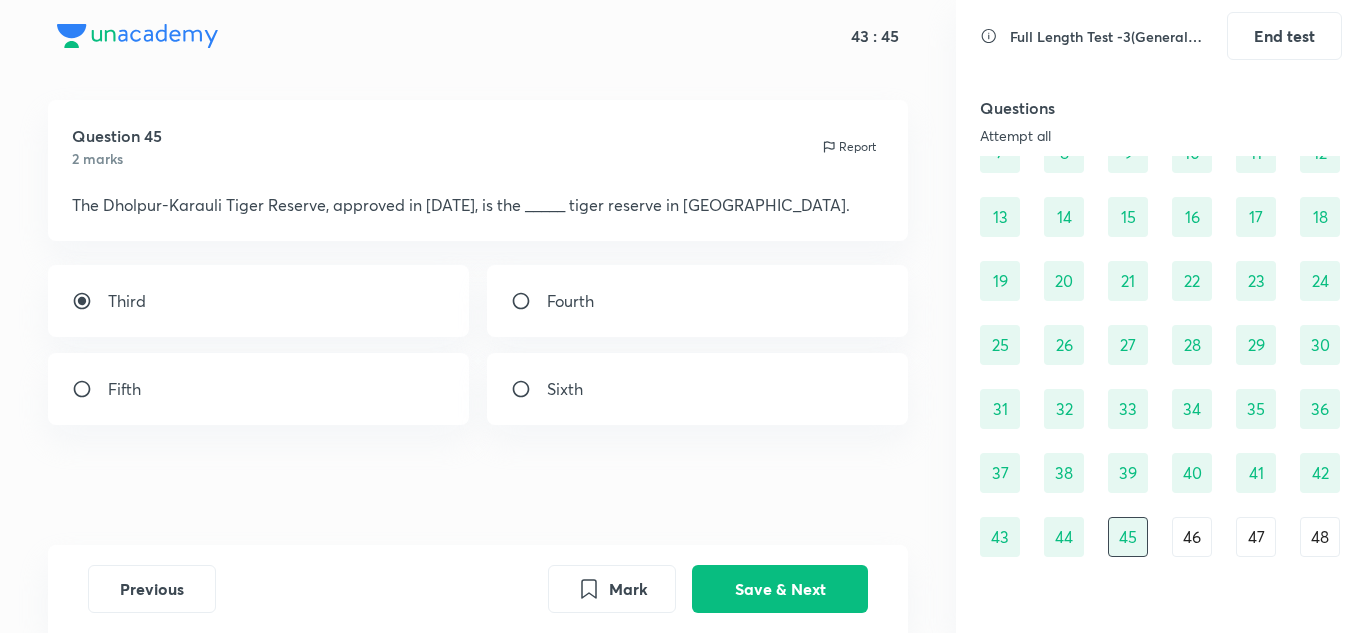 click at bounding box center [529, 389] 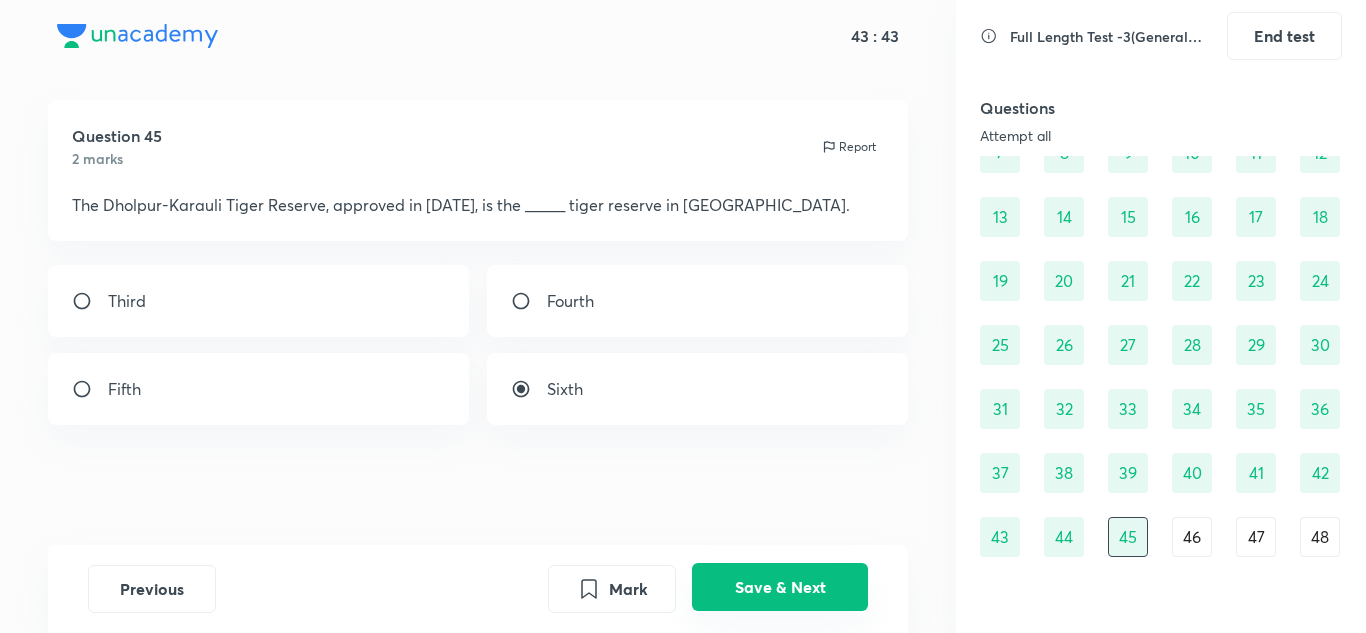 click on "Save & Next" at bounding box center [780, 587] 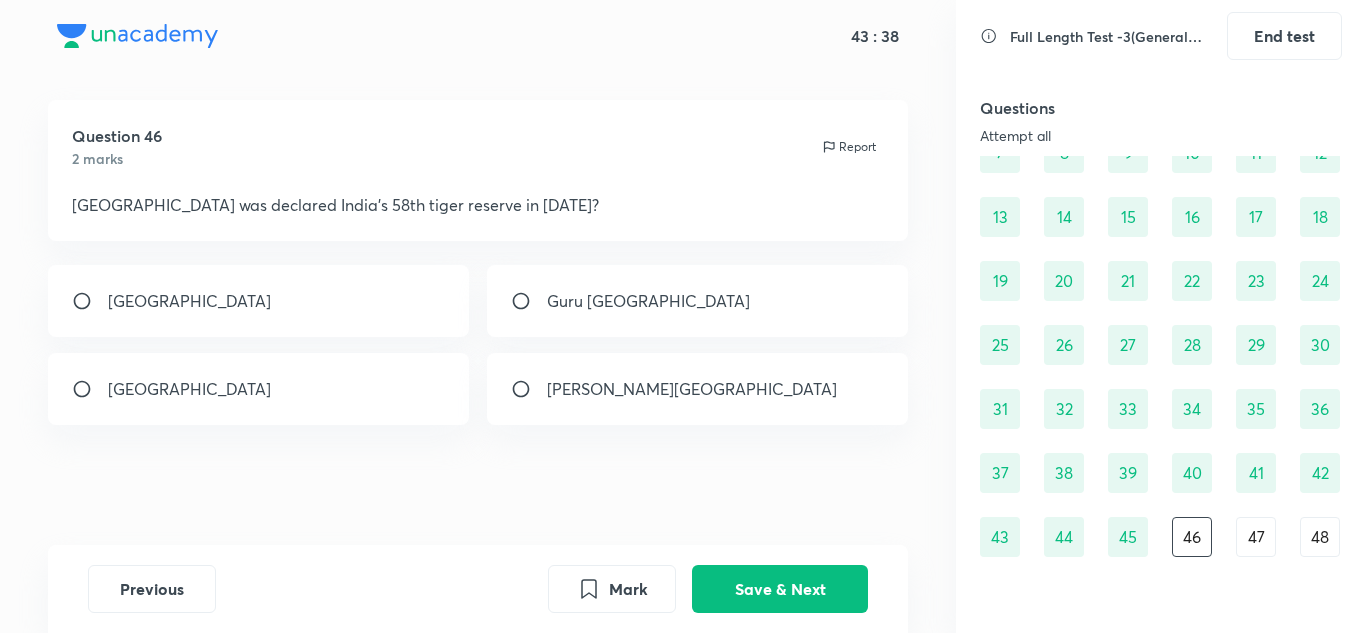 click on "[GEOGRAPHIC_DATA]" at bounding box center [259, 389] 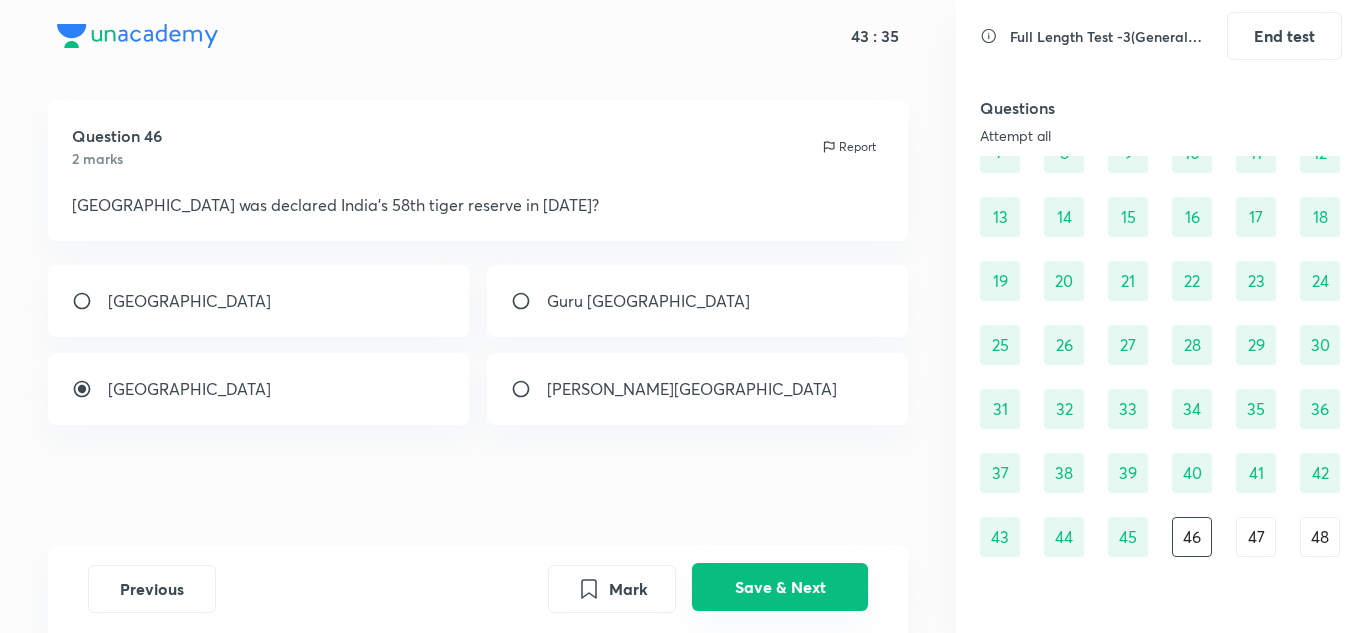 click on "Save & Next" at bounding box center [780, 587] 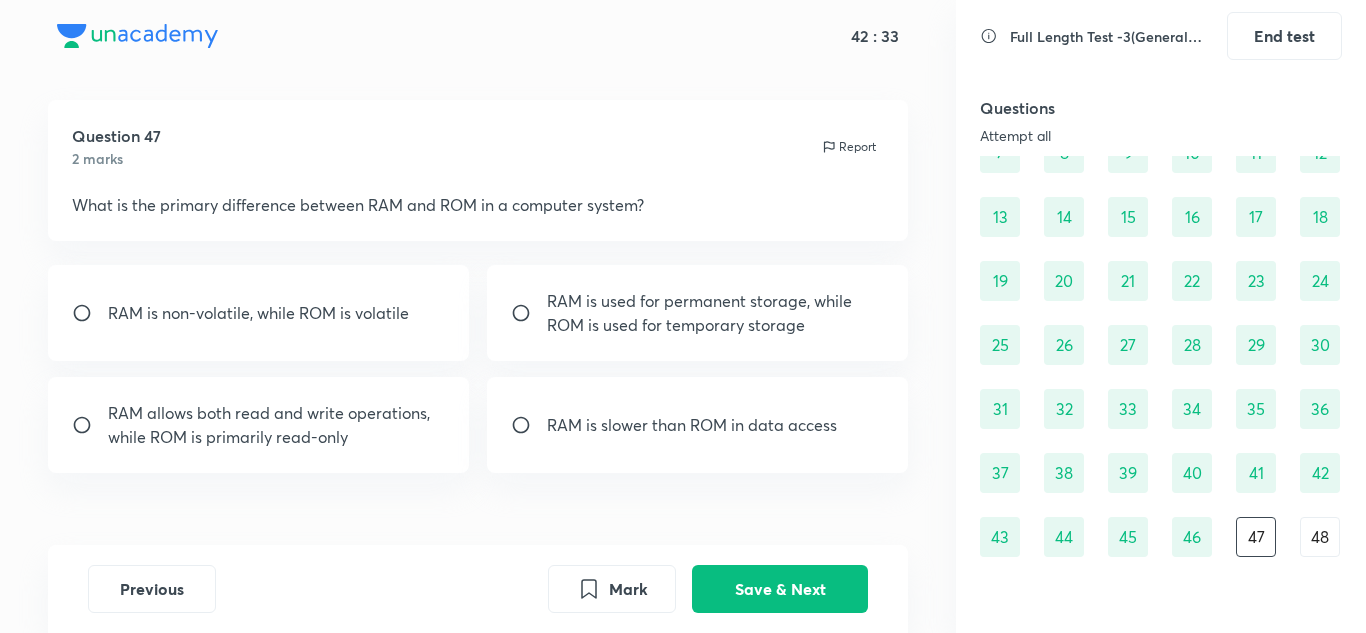 click on "RAM allows both read and write operations, while ROM is primarily read-only" at bounding box center (259, 425) 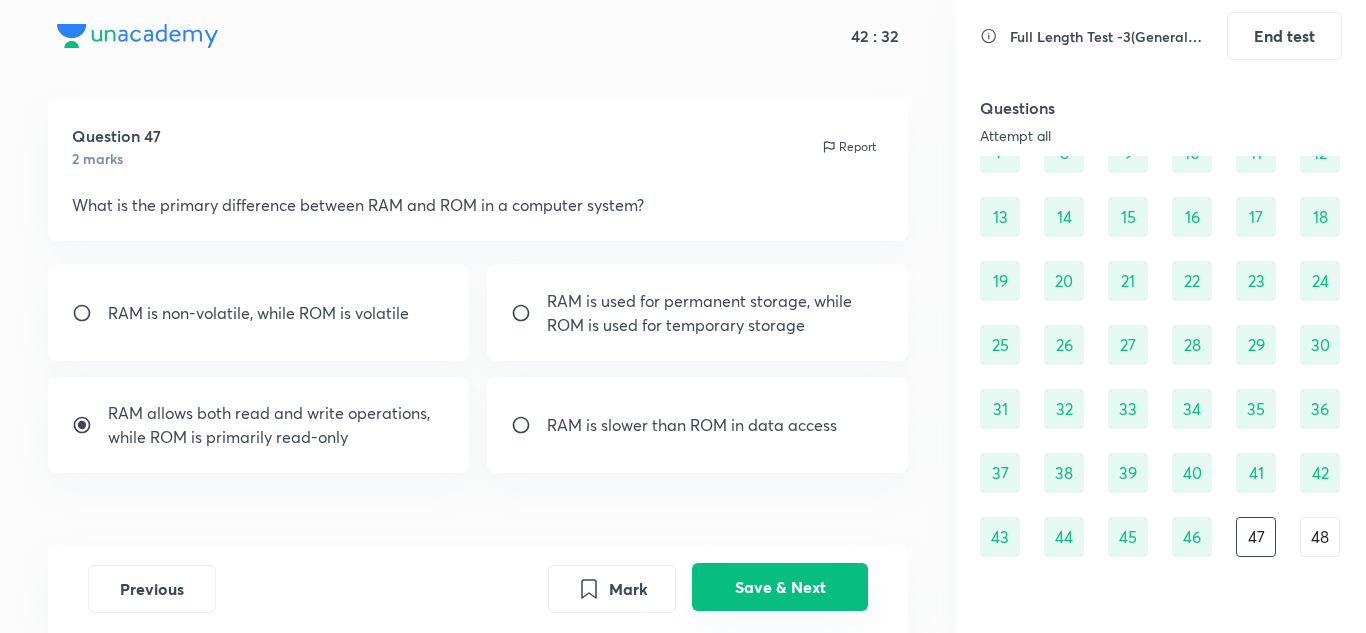 click on "Save & Next" at bounding box center (780, 587) 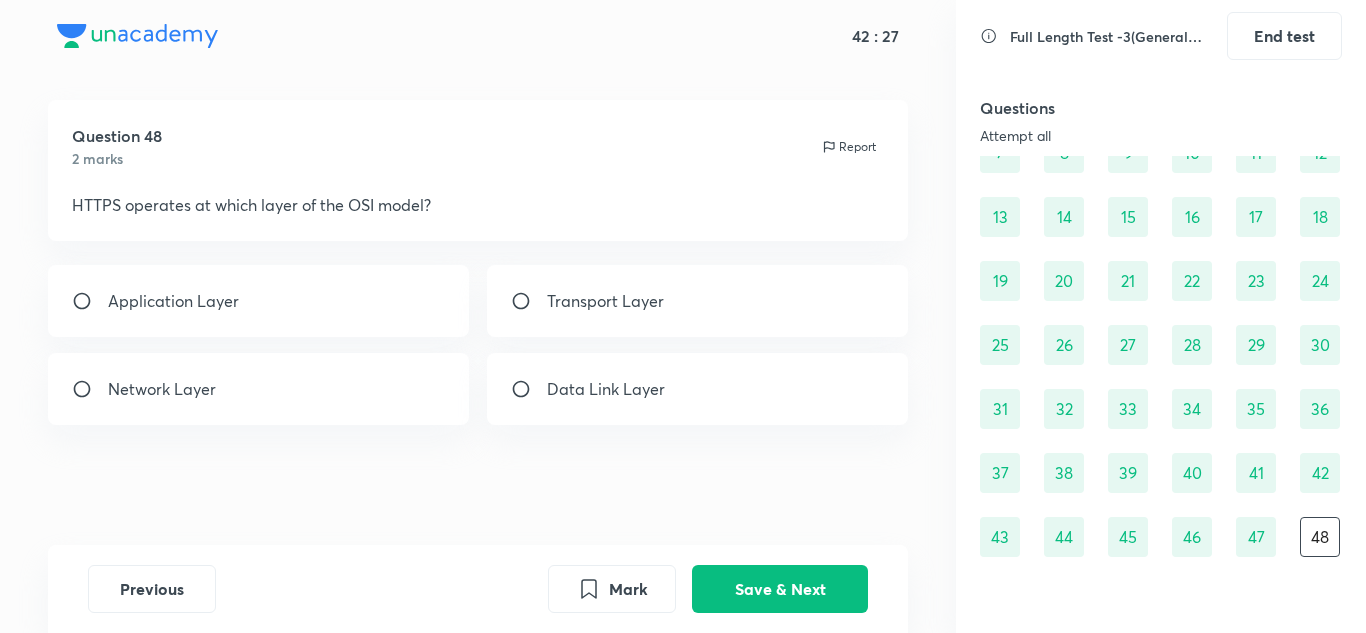 click on "Network Layer" at bounding box center [259, 389] 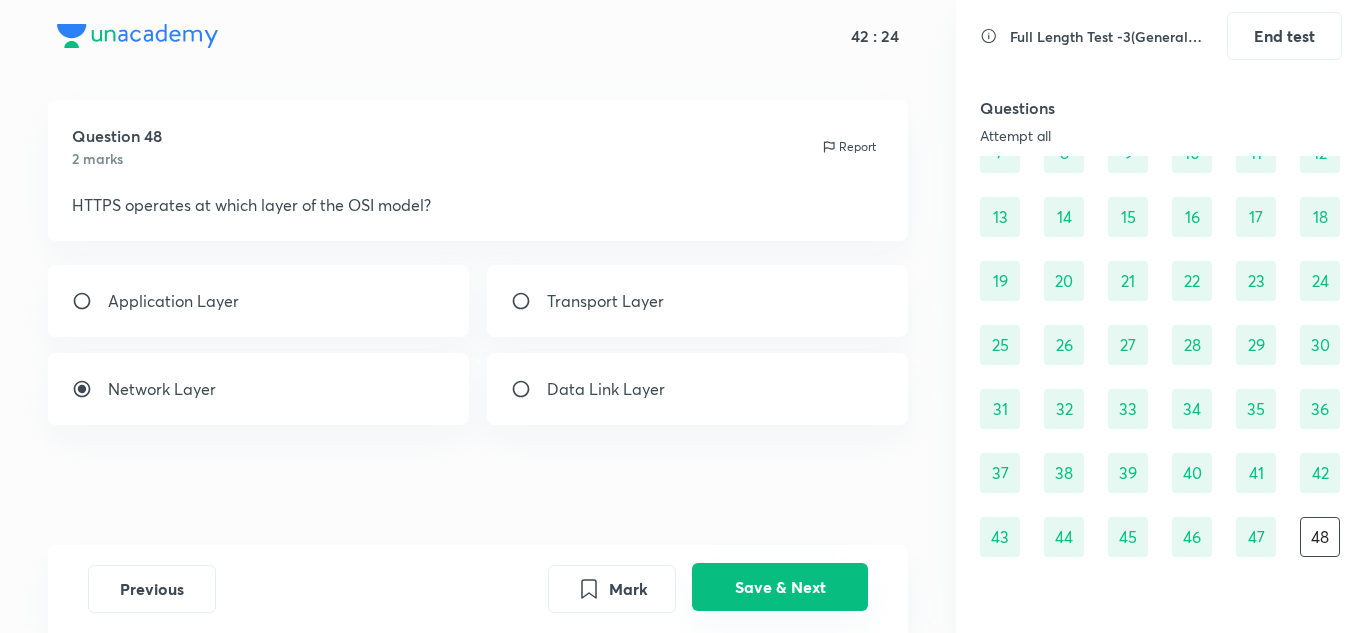 click on "Save & Next" at bounding box center (780, 587) 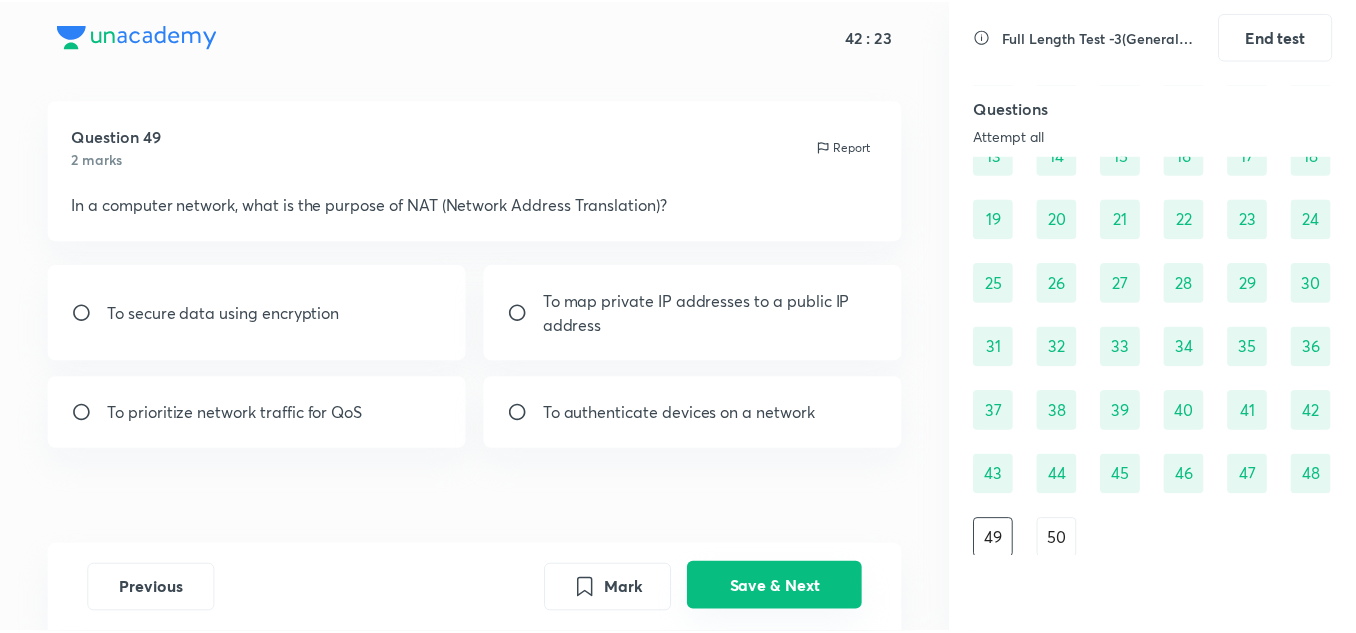 scroll, scrollTop: 232, scrollLeft: 0, axis: vertical 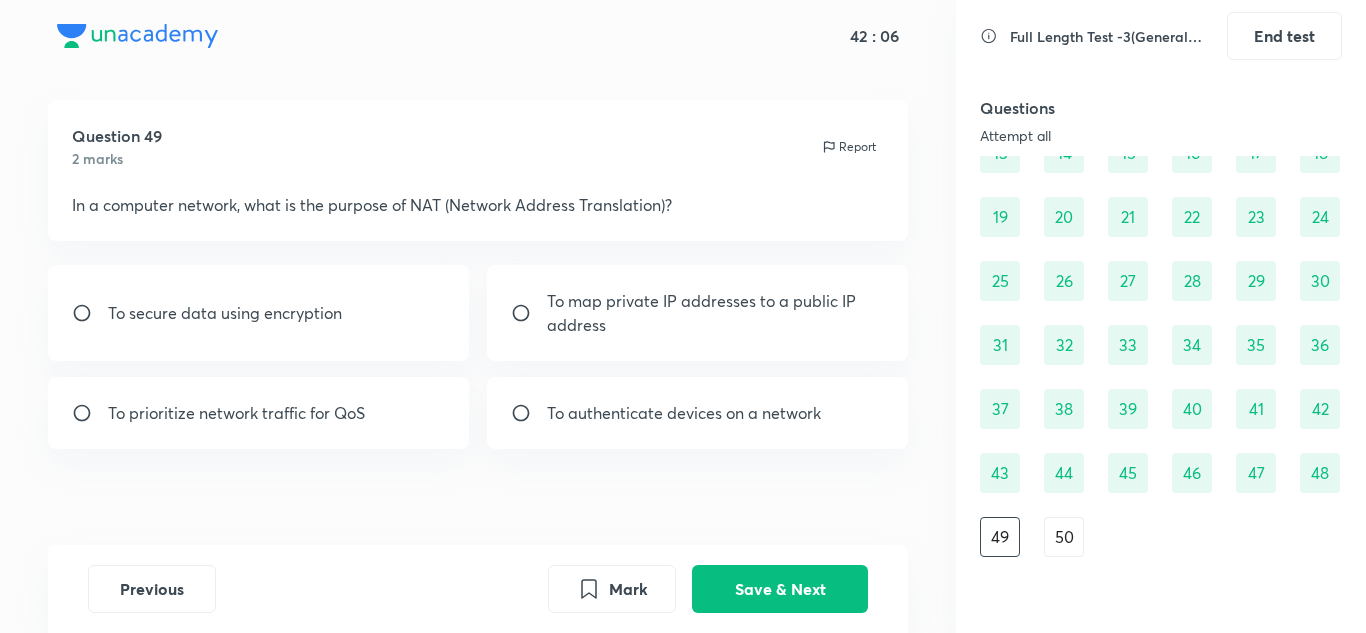 drag, startPoint x: 294, startPoint y: 320, endPoint x: 320, endPoint y: 329, distance: 27.513634 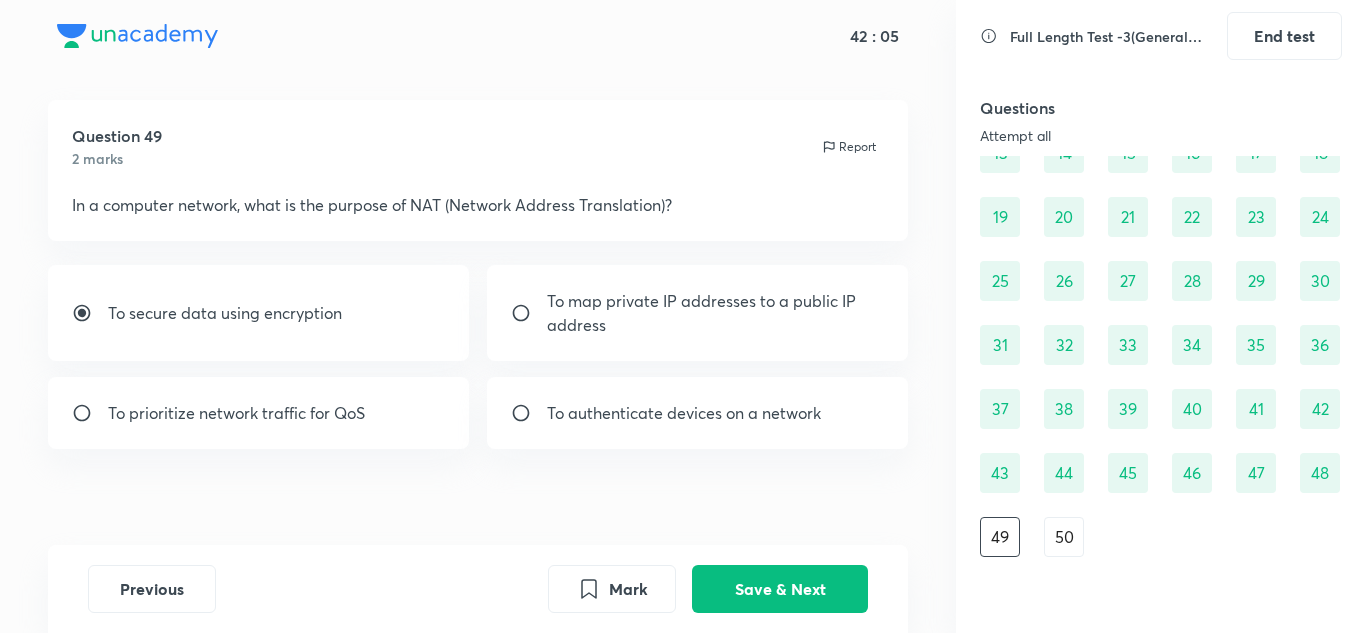 drag, startPoint x: 718, startPoint y: 593, endPoint x: 679, endPoint y: 572, distance: 44.294468 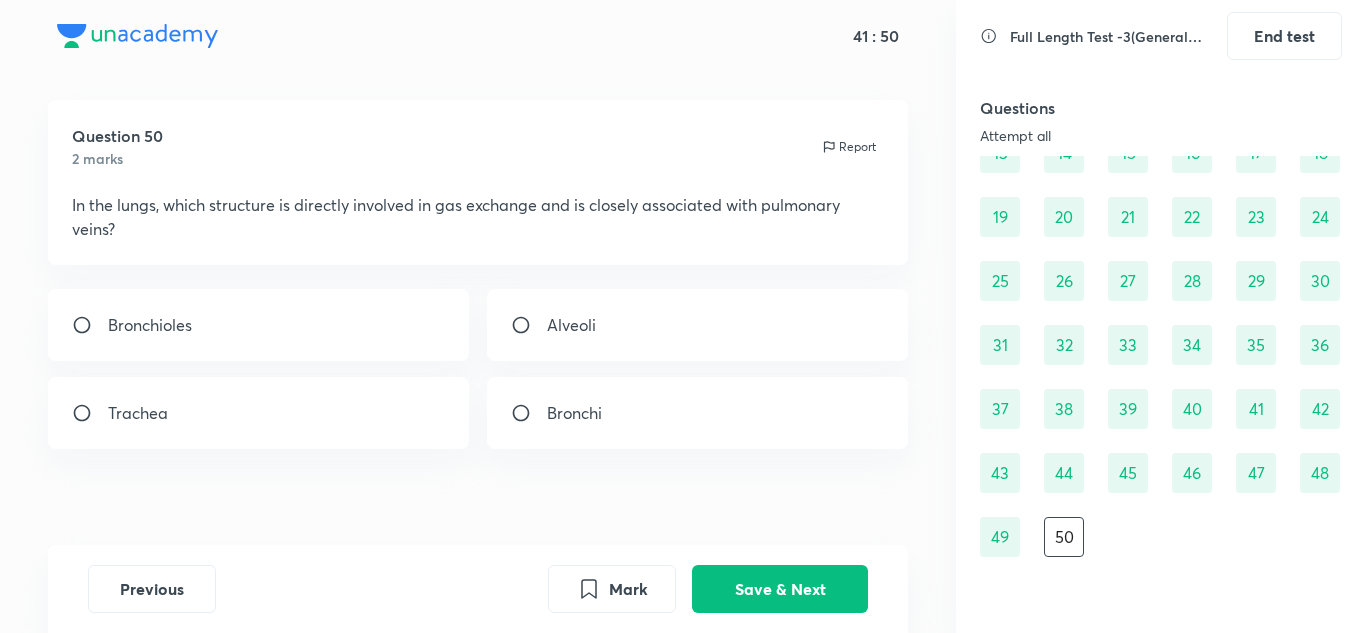 click on "Trachea" at bounding box center [259, 413] 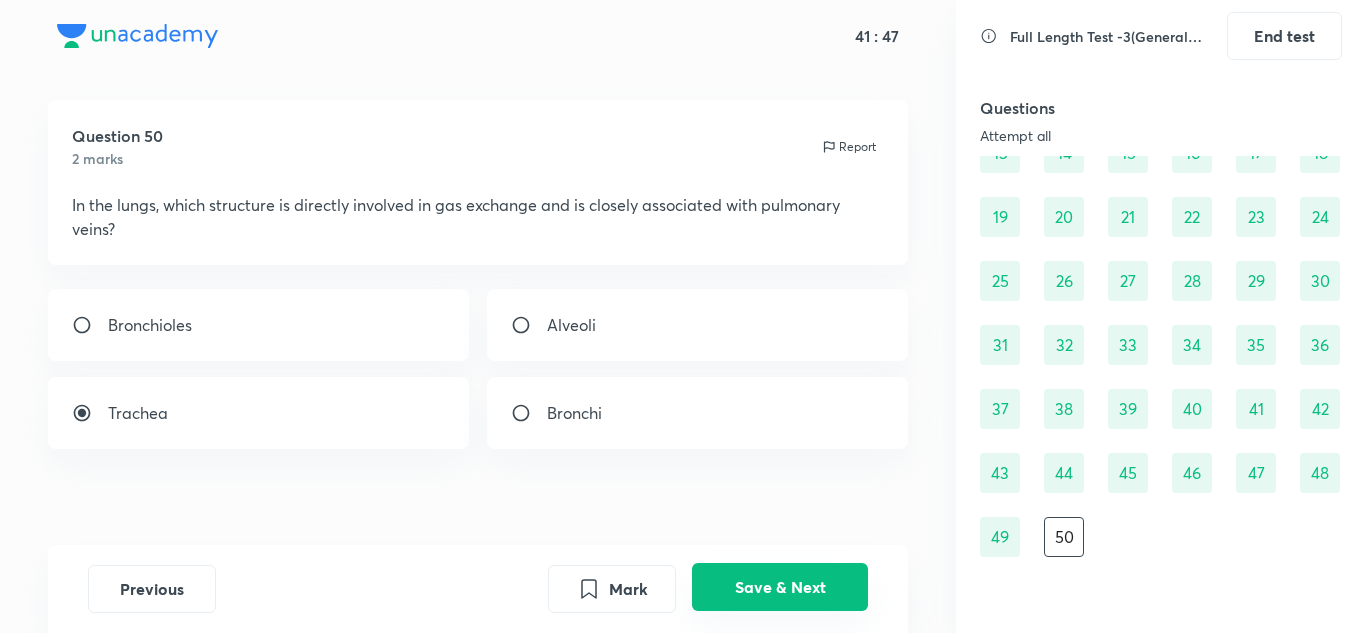 click on "Save & Next" at bounding box center [780, 587] 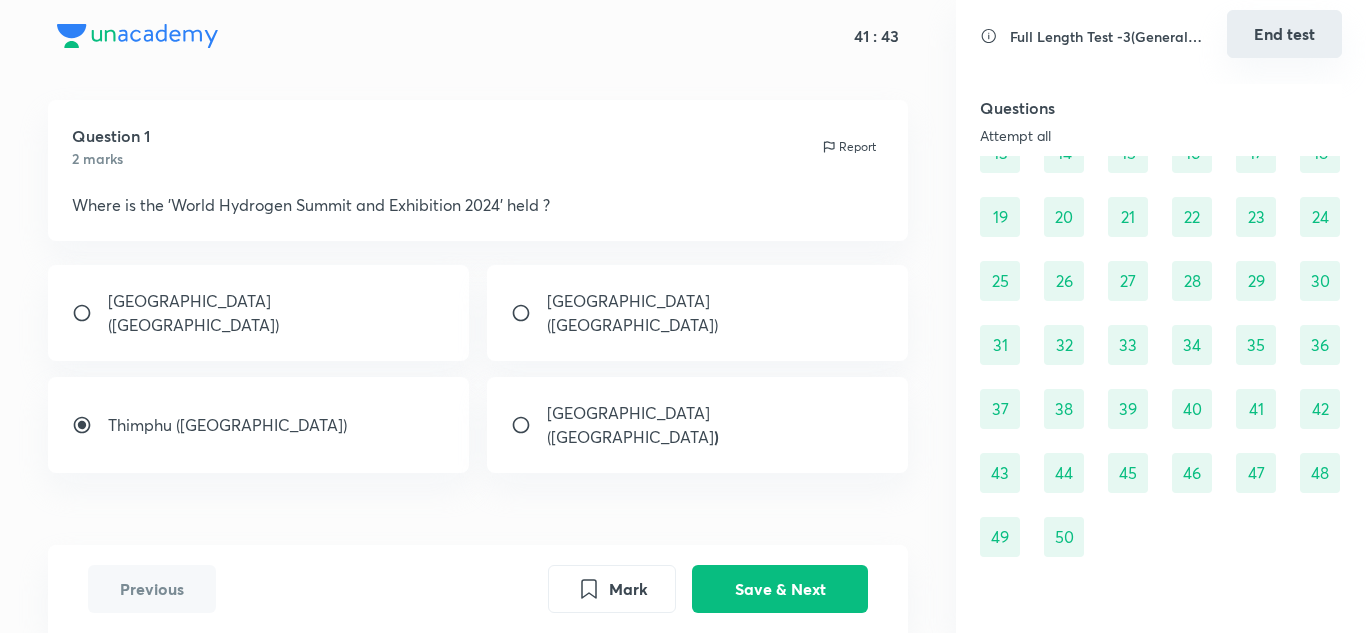 click on "End test" at bounding box center (1284, 34) 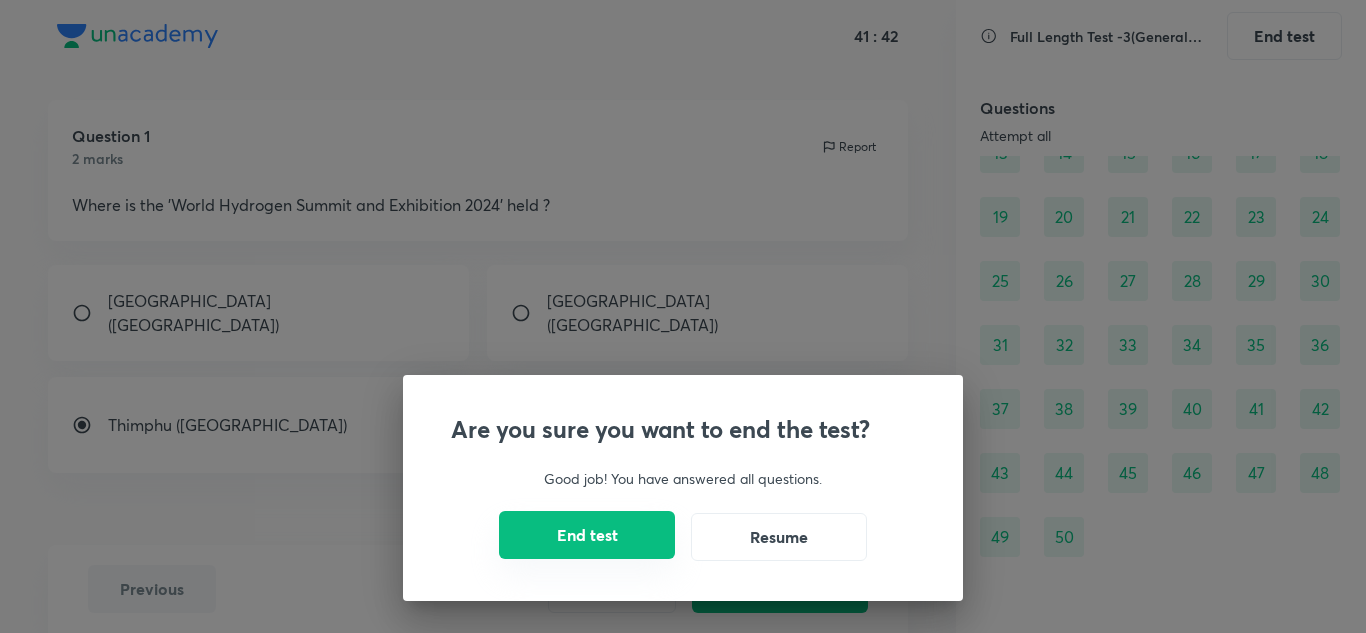 click on "End test" at bounding box center [587, 535] 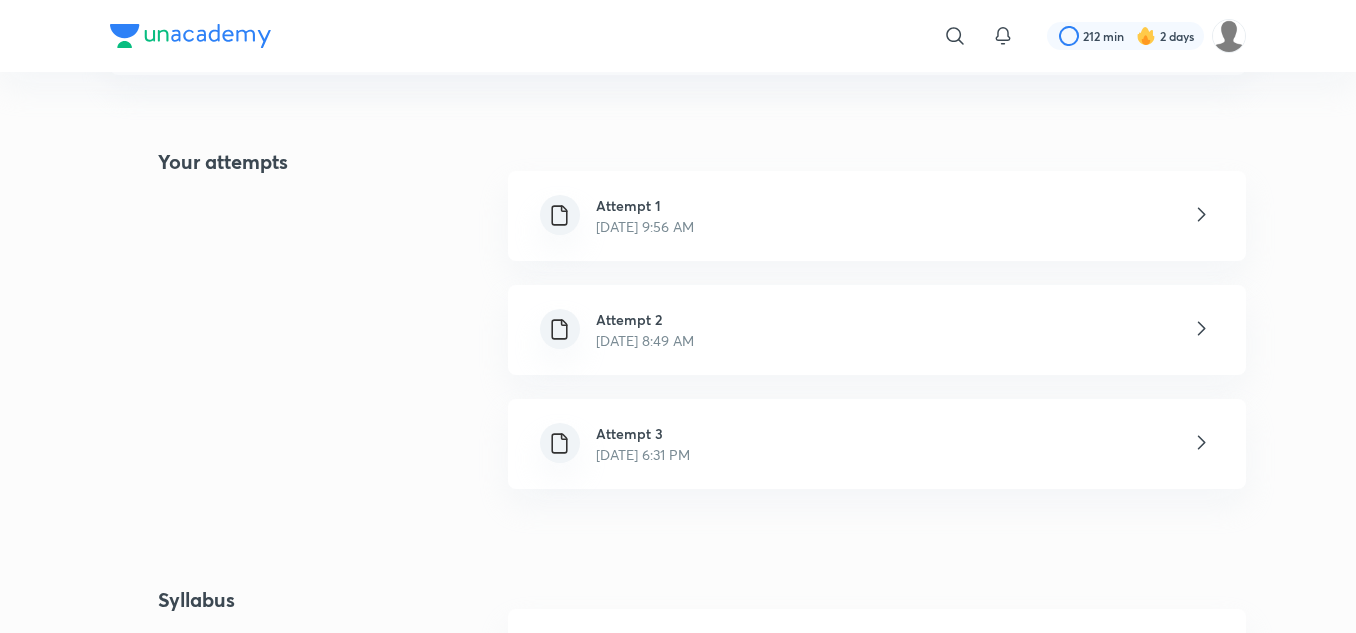 scroll, scrollTop: 413, scrollLeft: 0, axis: vertical 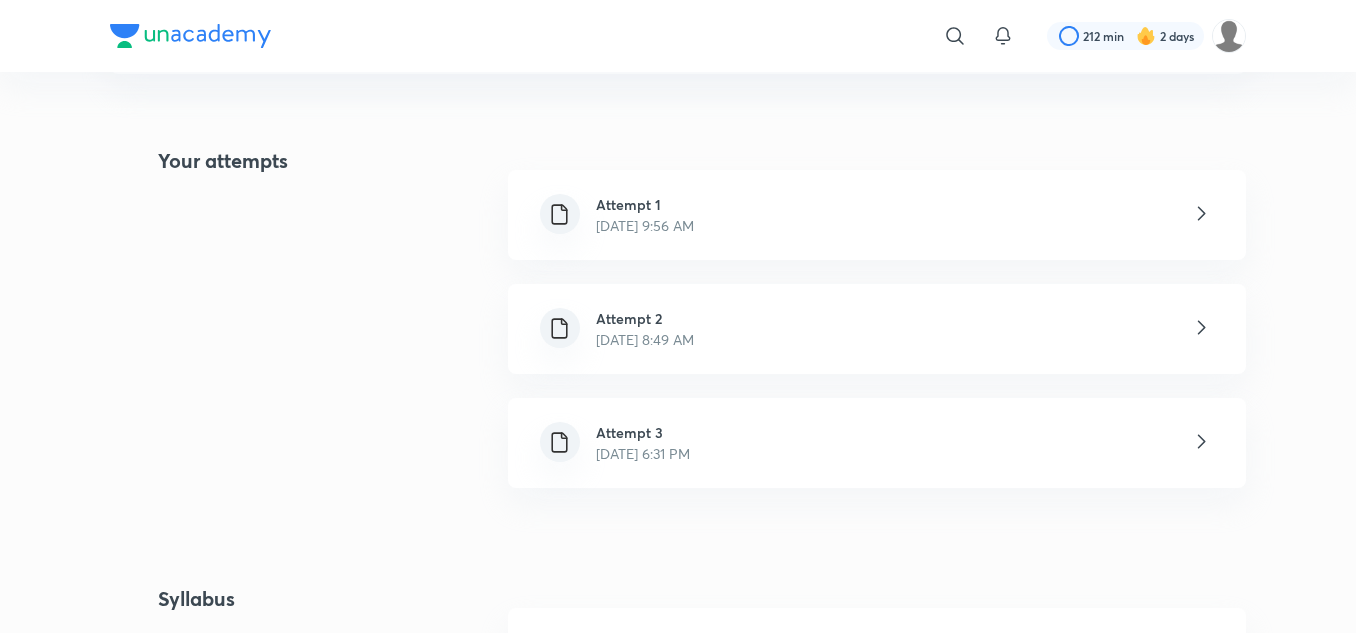 click on "Attempt 1 [DATE] 9:56 AM" at bounding box center [877, 215] 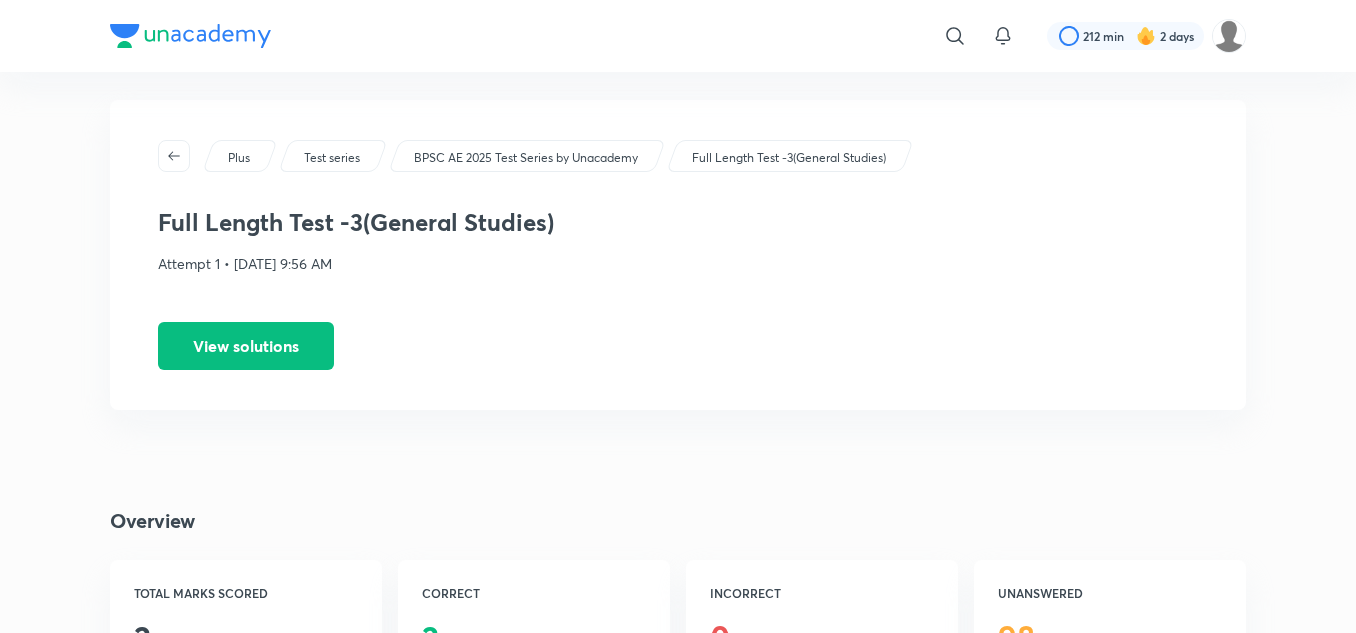 scroll, scrollTop: 0, scrollLeft: 0, axis: both 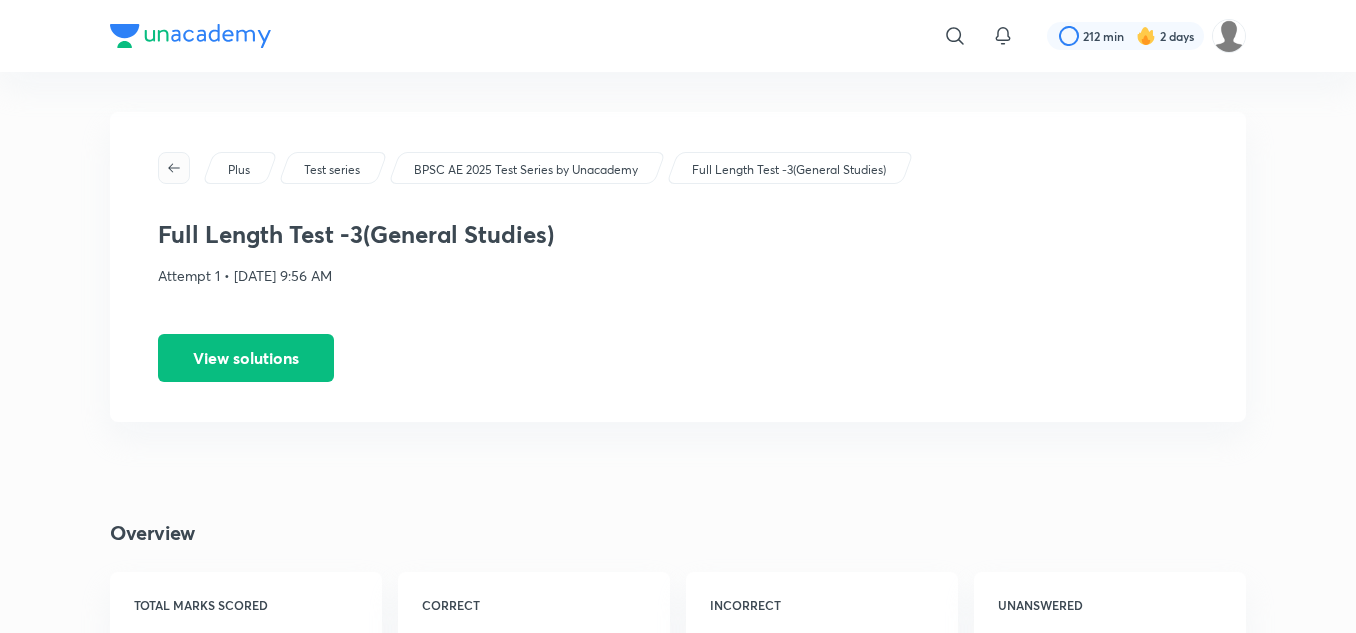click 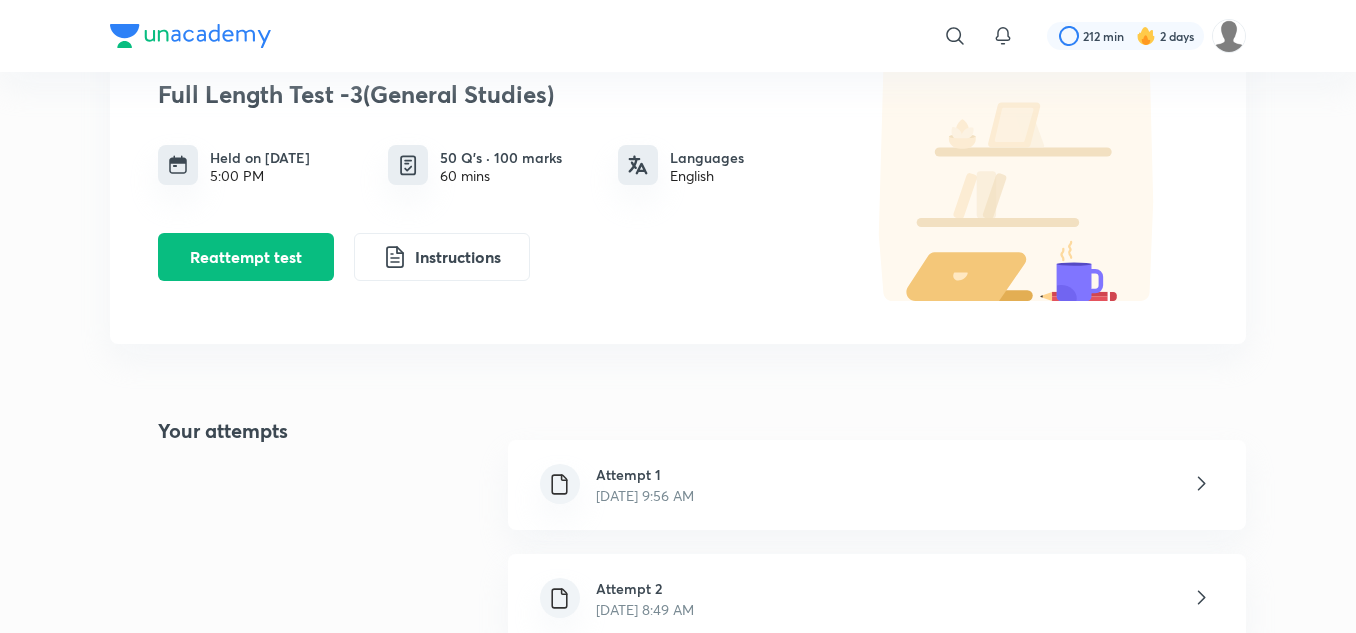 scroll, scrollTop: 352, scrollLeft: 0, axis: vertical 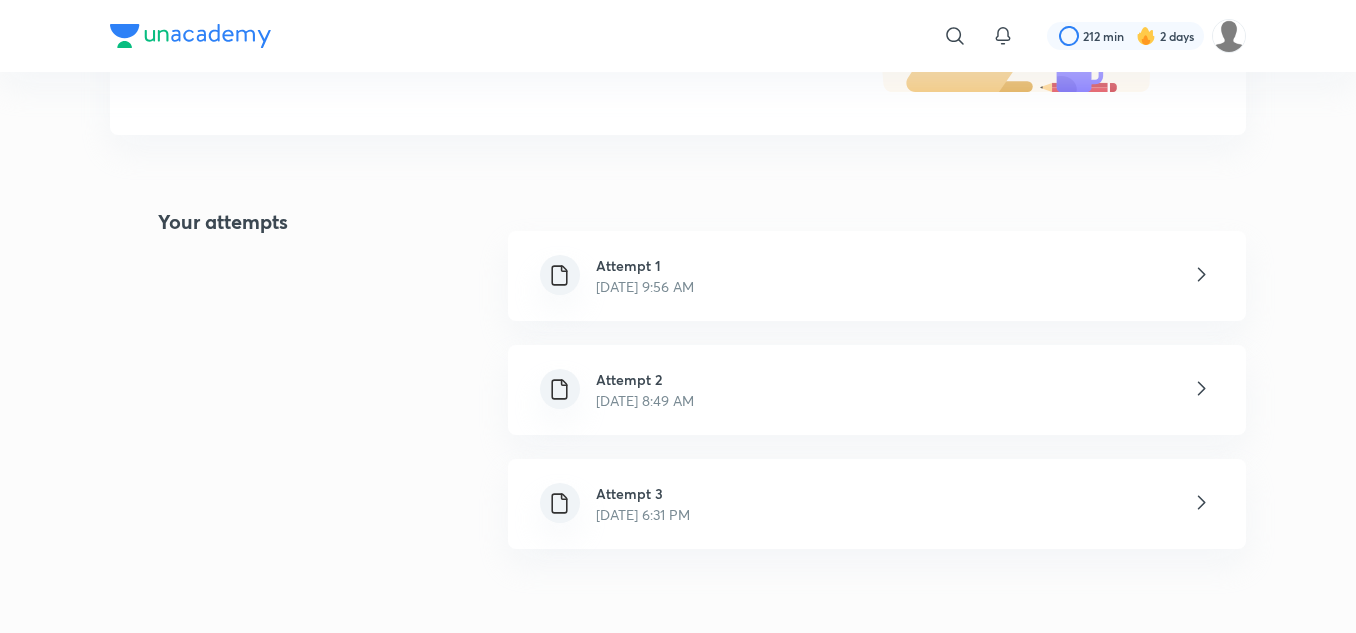click 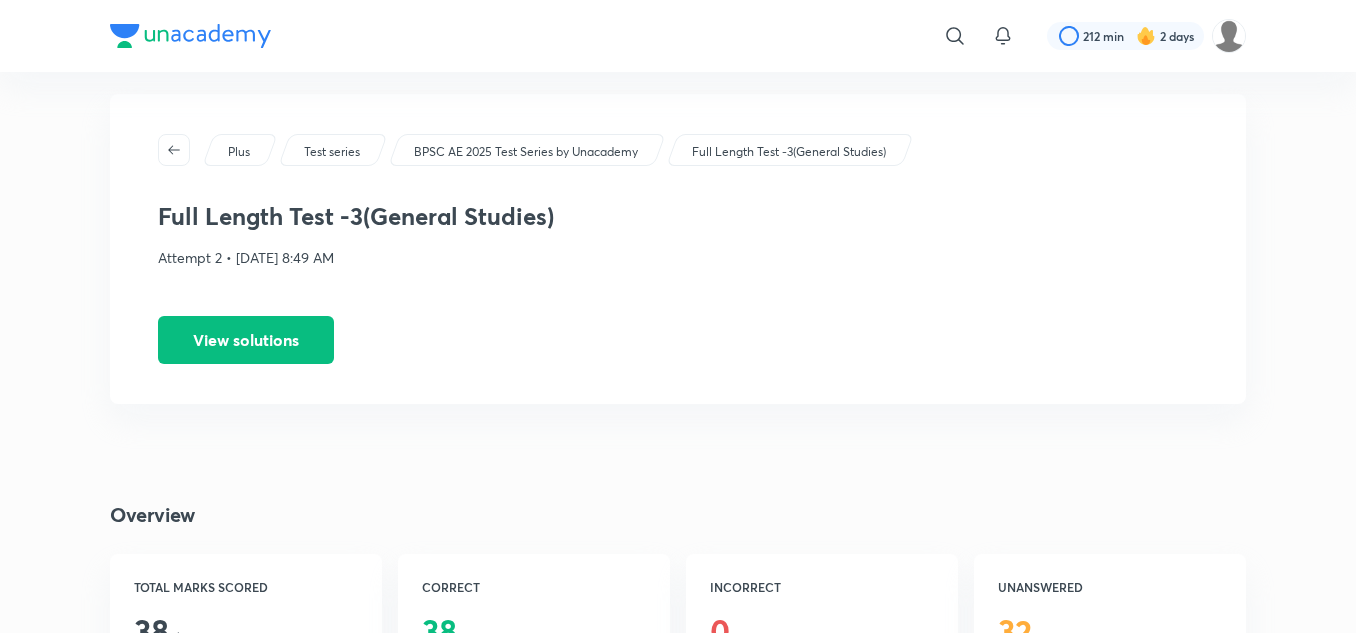 scroll, scrollTop: 0, scrollLeft: 0, axis: both 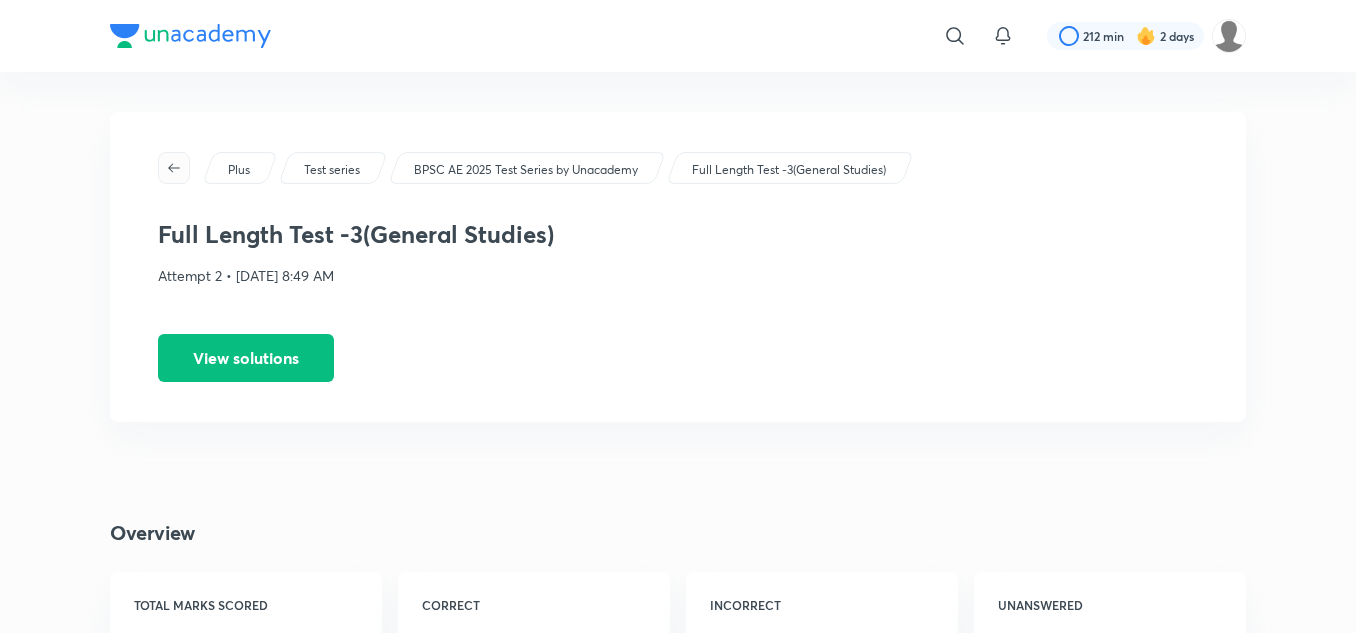 click 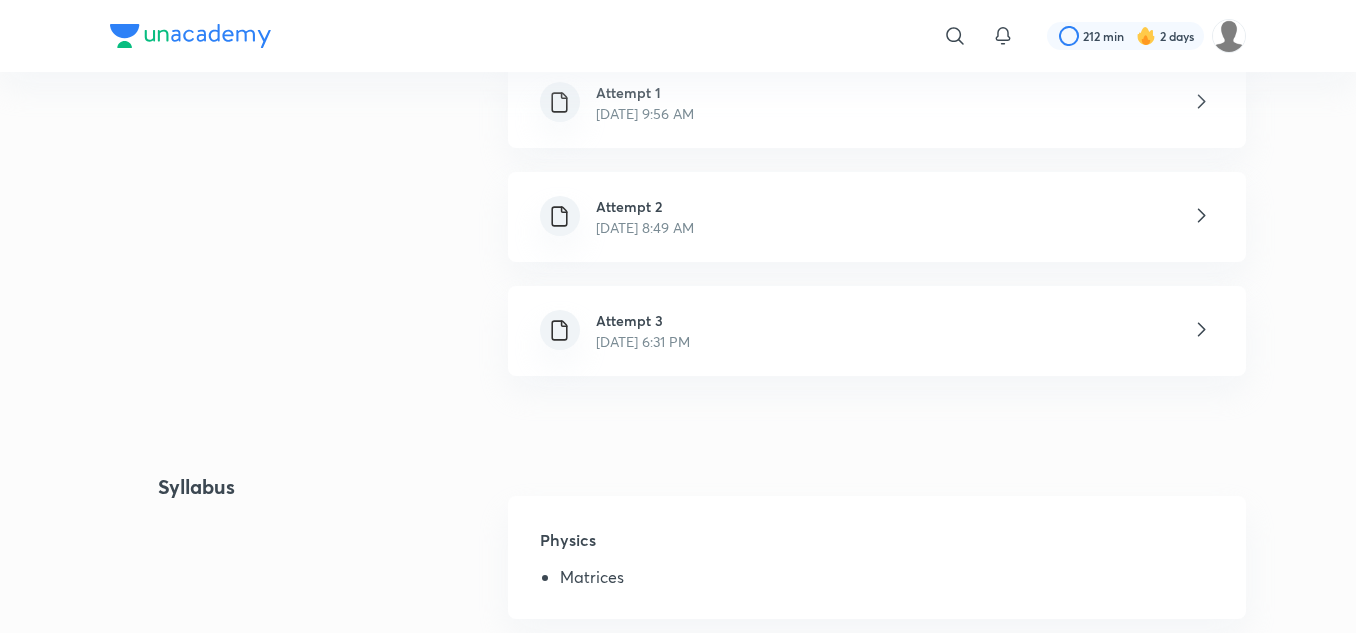 scroll, scrollTop: 527, scrollLeft: 0, axis: vertical 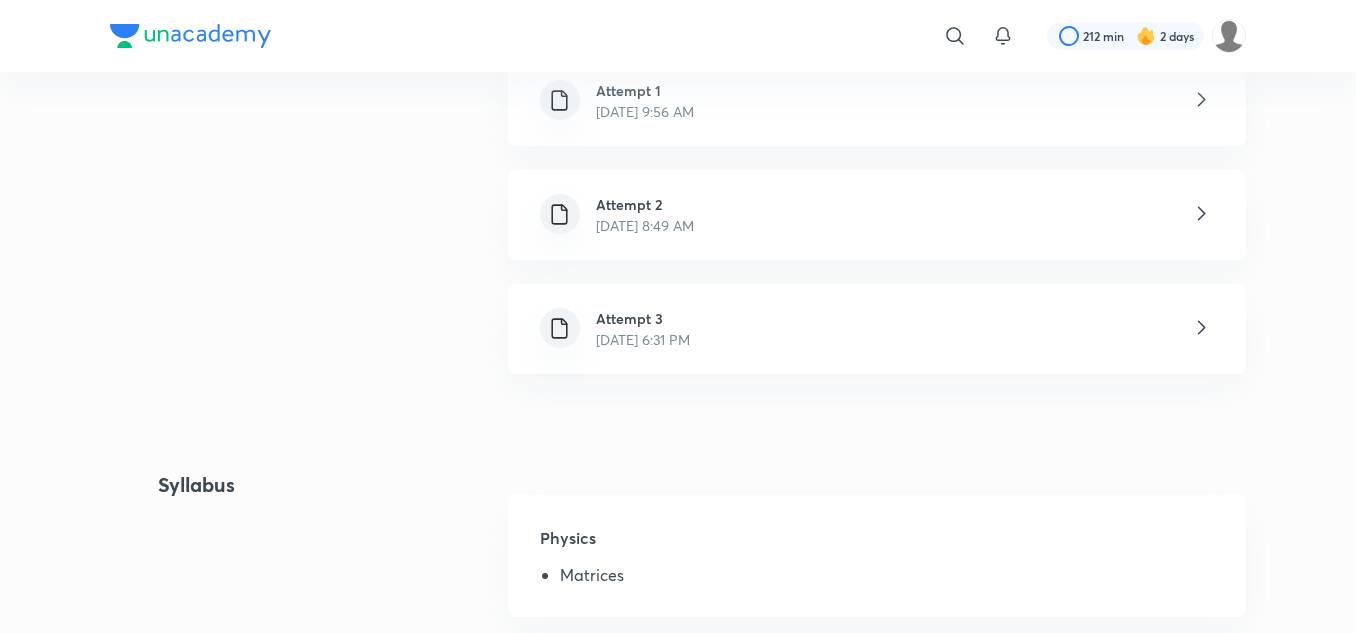click on "Attempt 3 [DATE] 6:31 PM" at bounding box center [877, 329] 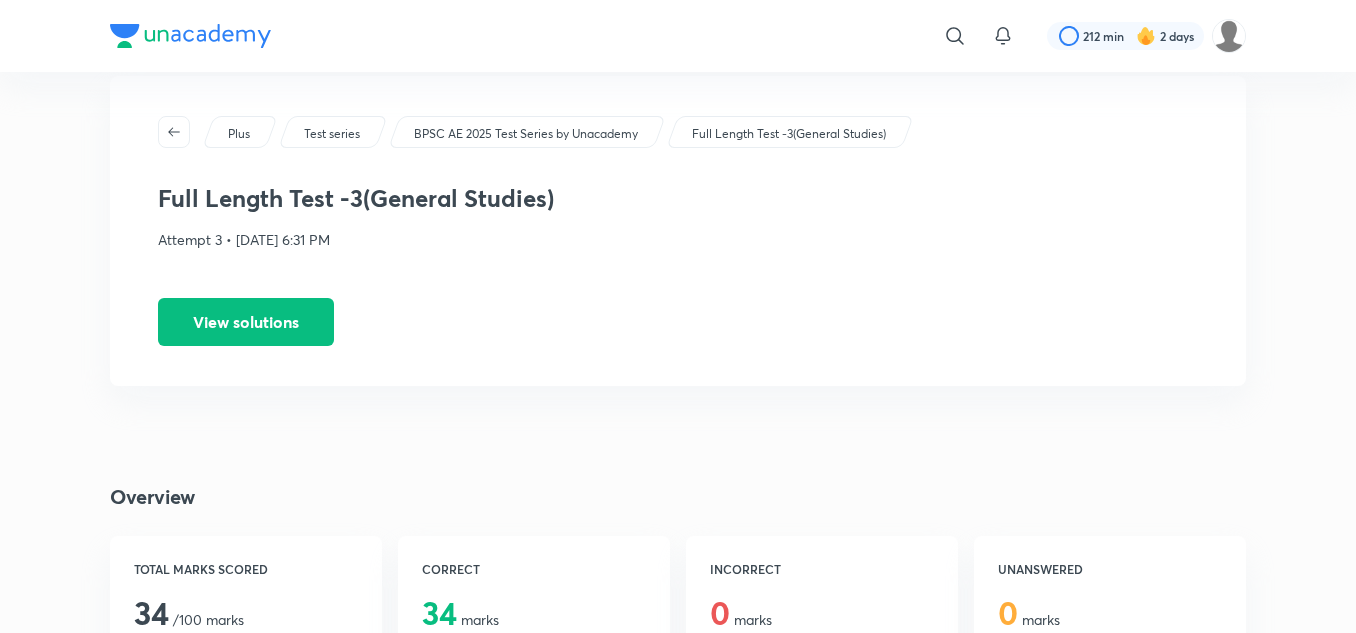scroll, scrollTop: 35, scrollLeft: 0, axis: vertical 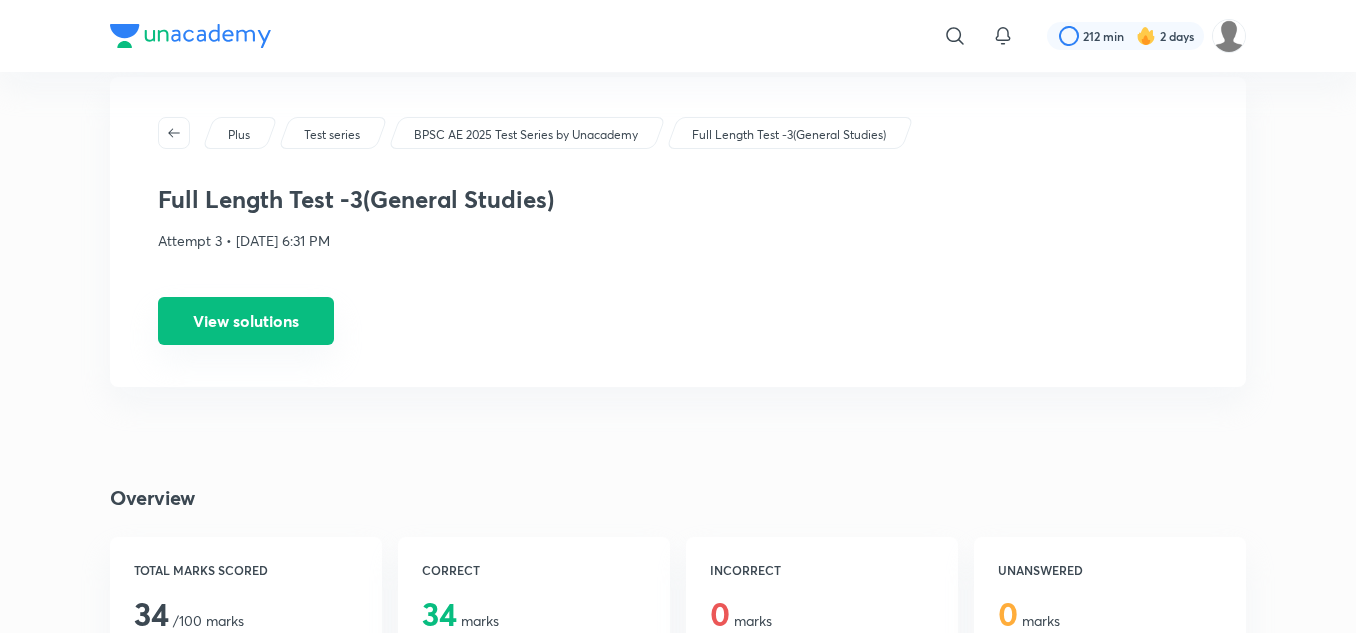 click on "View solutions" at bounding box center [246, 321] 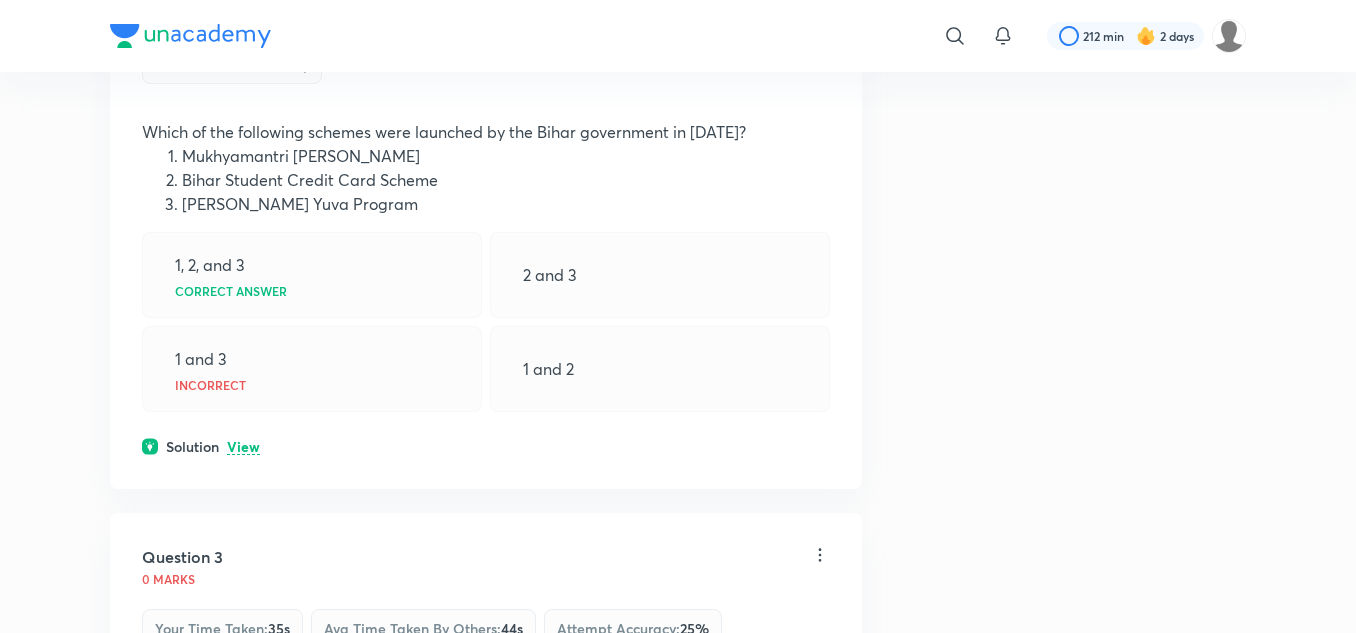 scroll, scrollTop: 1023, scrollLeft: 0, axis: vertical 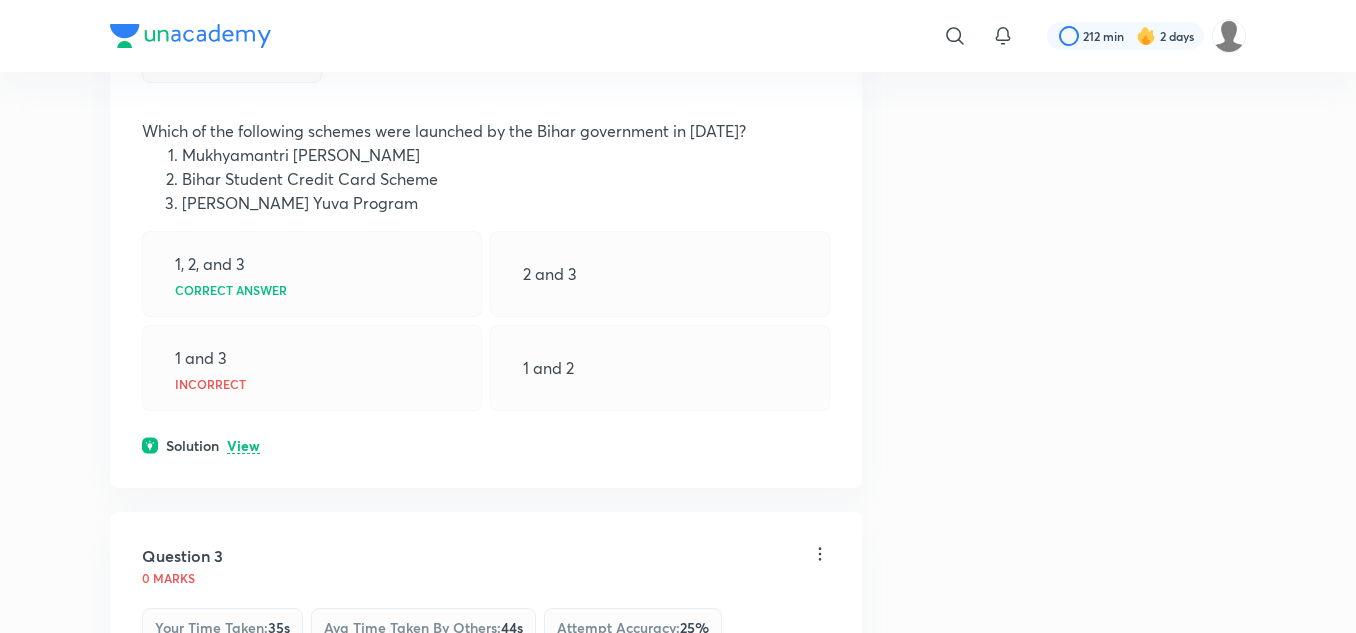 click on "View" at bounding box center (243, 446) 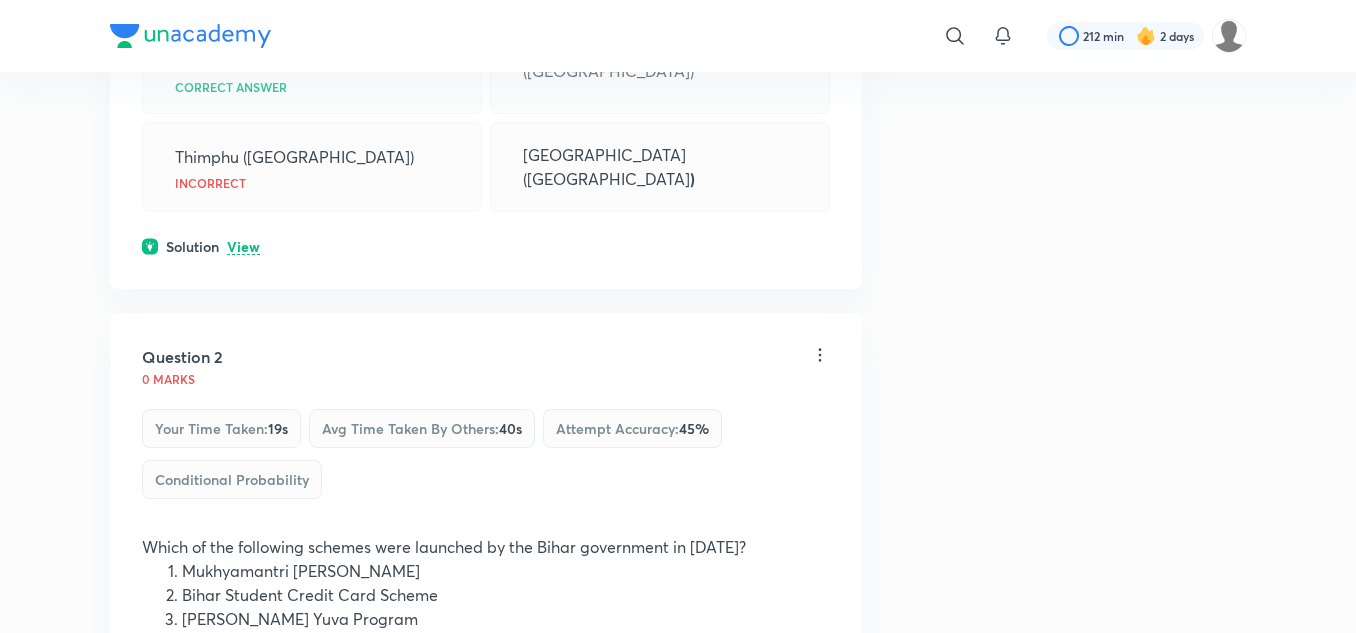 scroll, scrollTop: 598, scrollLeft: 0, axis: vertical 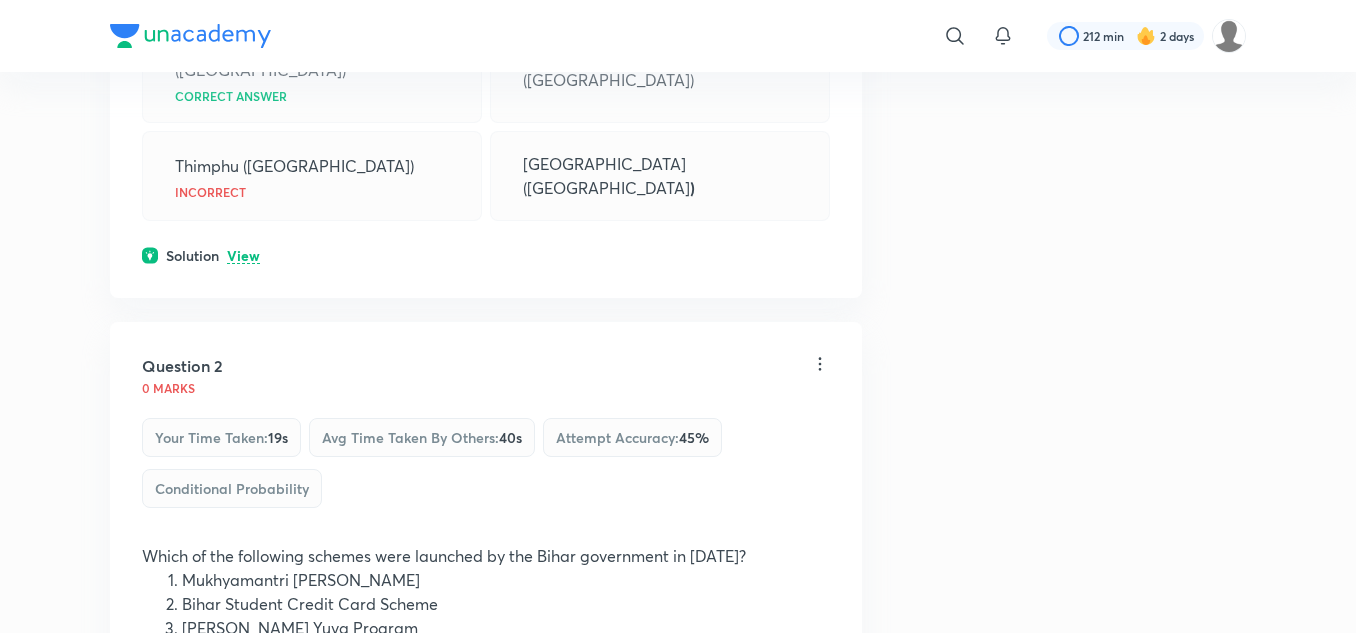 click on "View" at bounding box center [243, 256] 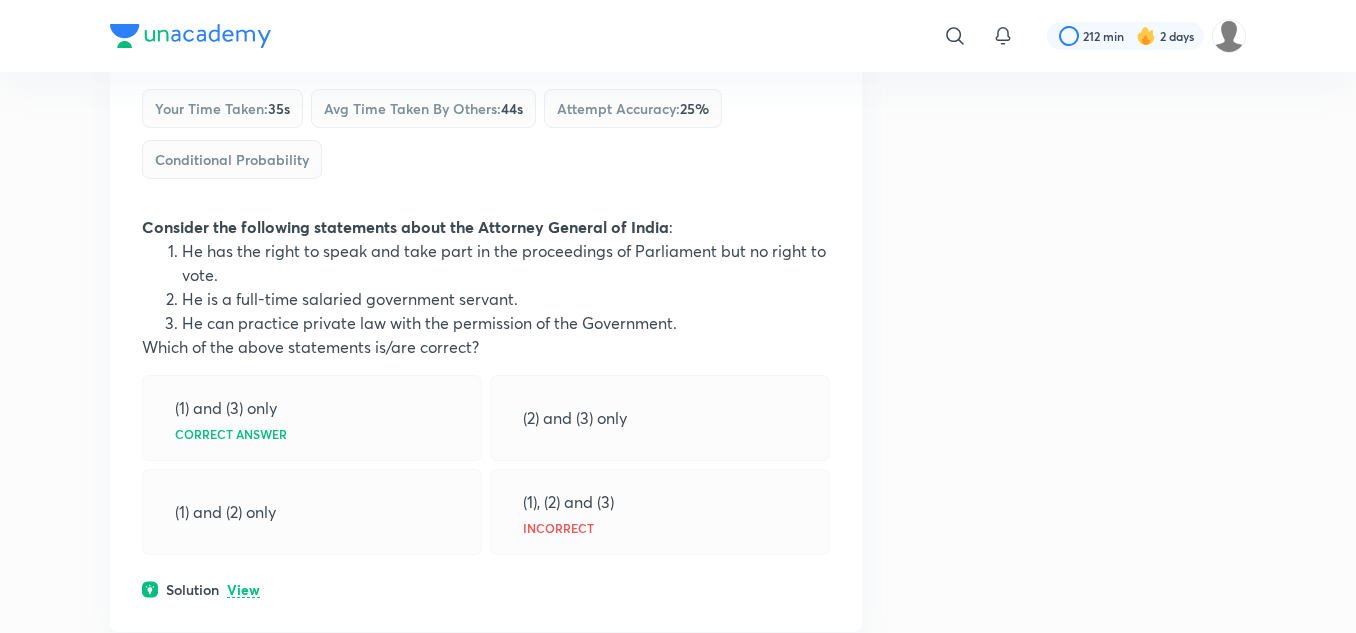 scroll, scrollTop: 1928, scrollLeft: 0, axis: vertical 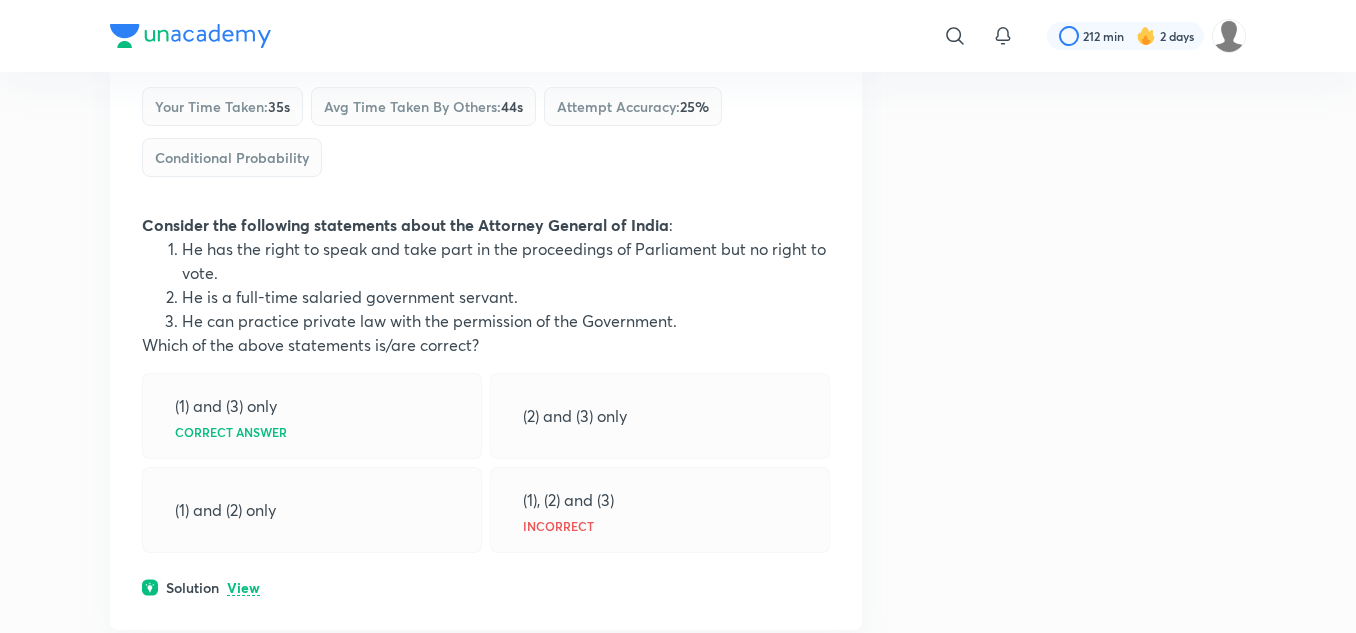 click on "View" at bounding box center [243, 588] 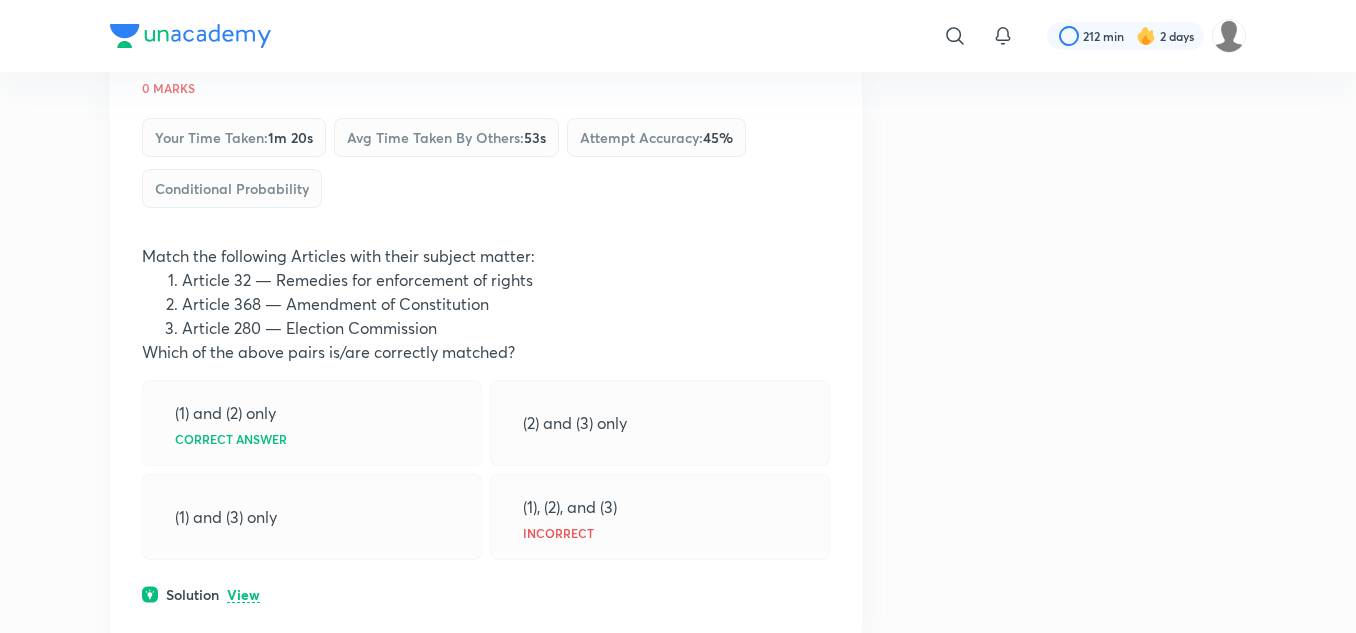 scroll, scrollTop: 2930, scrollLeft: 0, axis: vertical 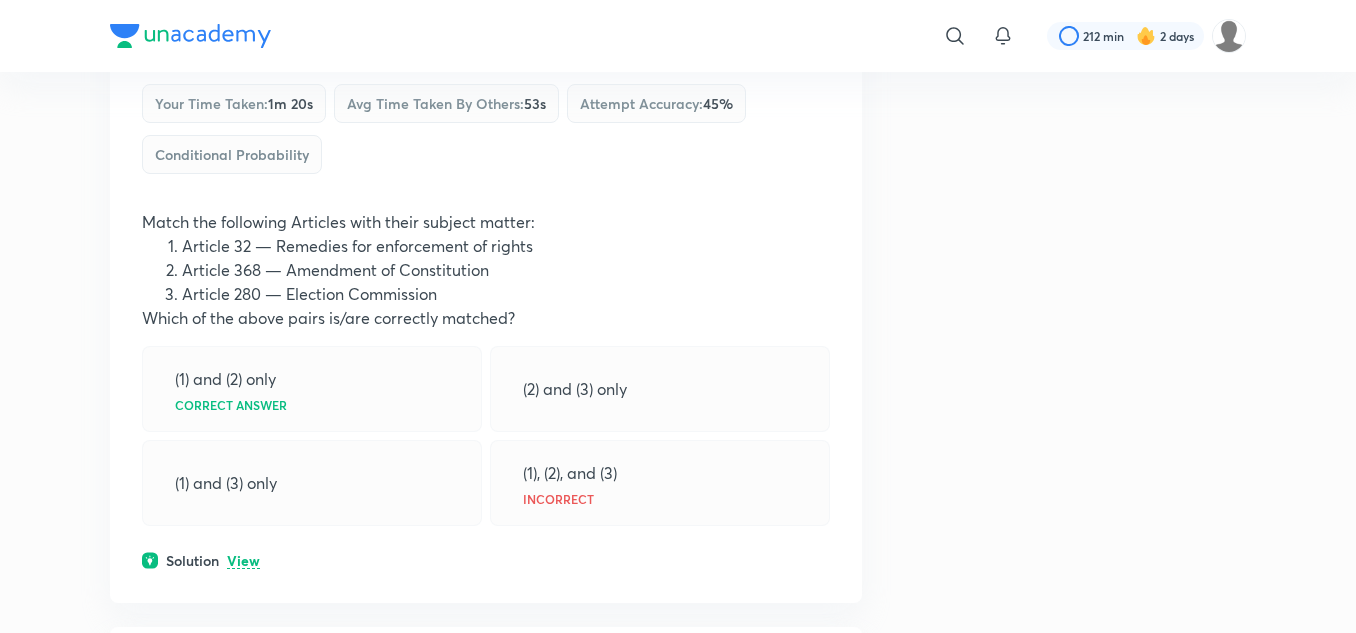 click on "Question 4 0 marks Your time taken :  1m 20s Avg time taken by others :  53s Attempt accuracy :  45 % Conditional Probability Match the following Articles with their subject matter: Article 32 — Remedies for enforcement of rights Article 368 — Amendment of Constitution Article 280 — Election Commission Which of the above pairs is/are correctly matched? (1) and (2) only Correct answer (2) and (3) only (1) and (3) only (1), (2), and (3) Incorrect Solution View" at bounding box center (486, 295) 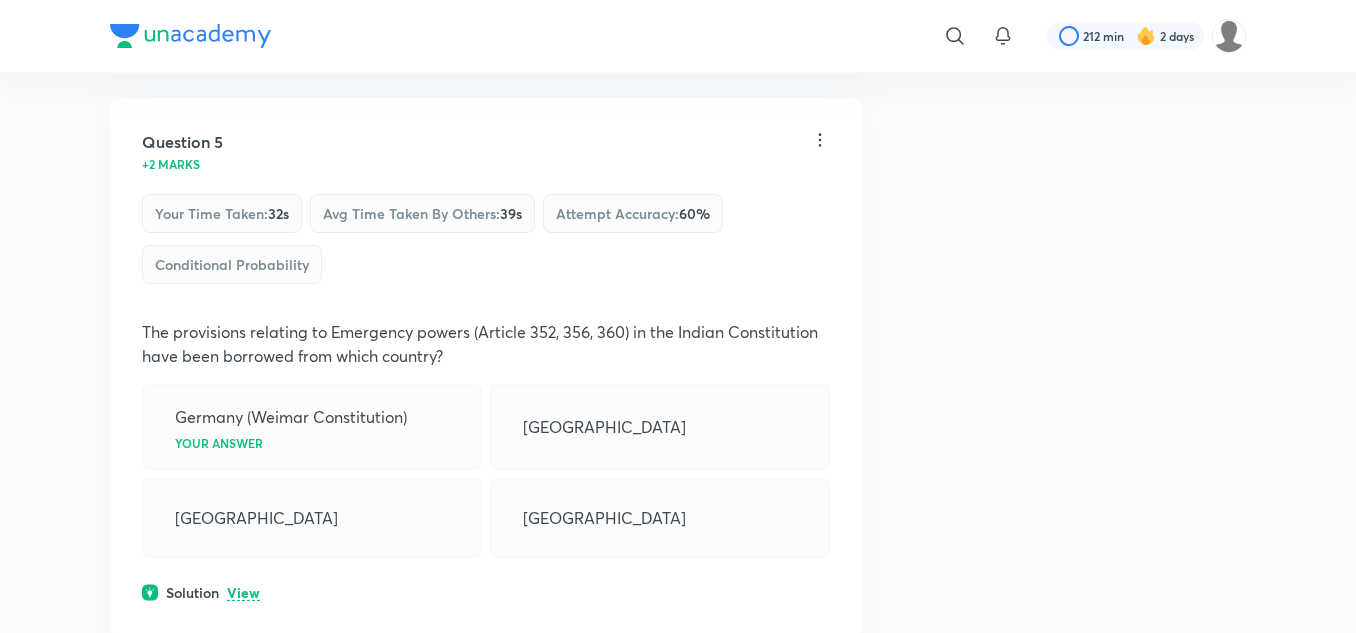scroll, scrollTop: 3730, scrollLeft: 0, axis: vertical 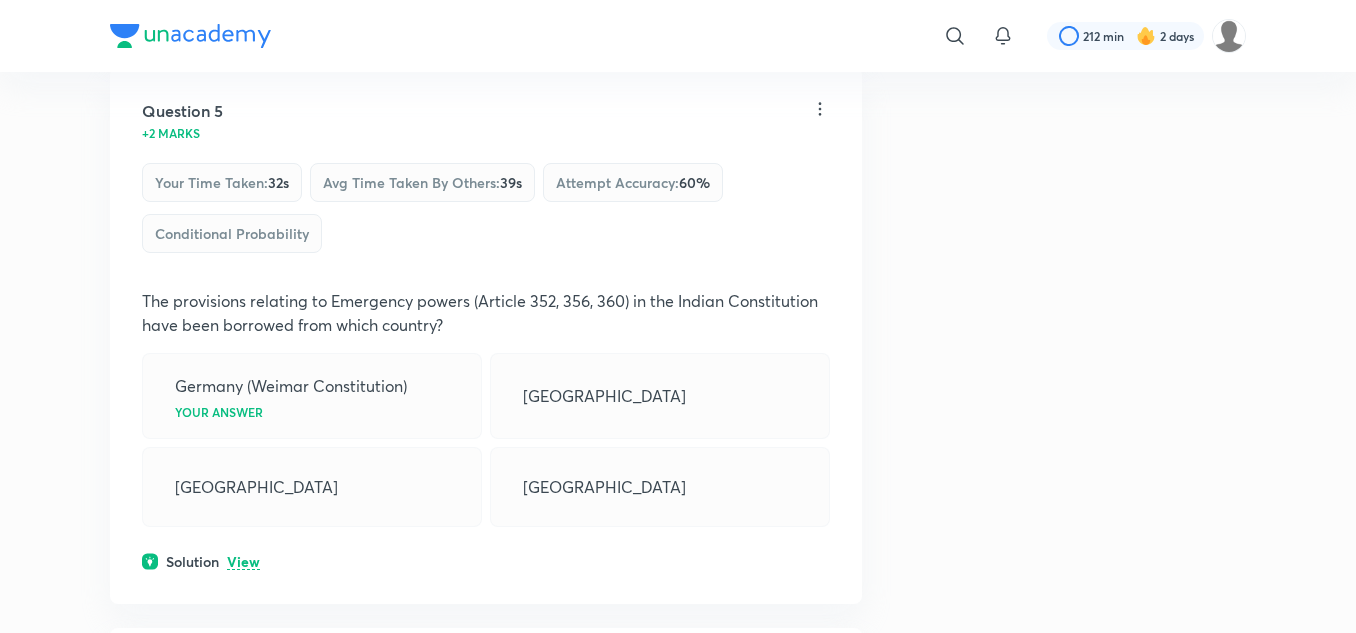 click on "View" at bounding box center (243, 562) 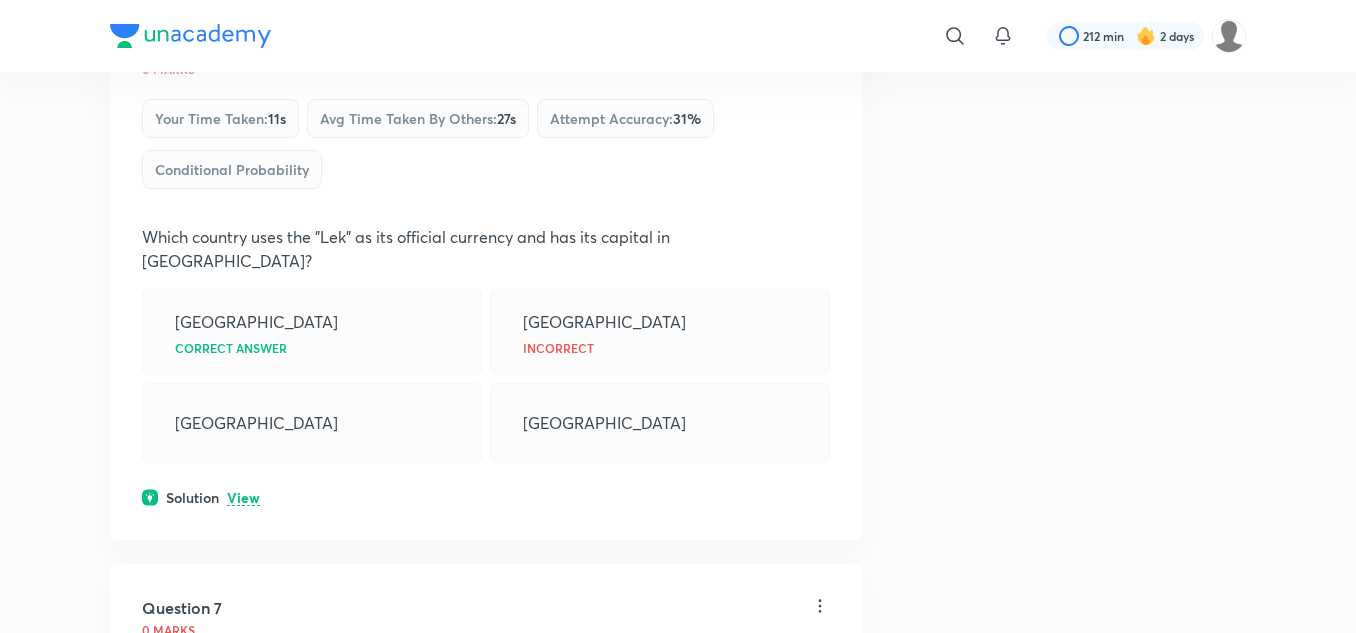 scroll, scrollTop: 4547, scrollLeft: 0, axis: vertical 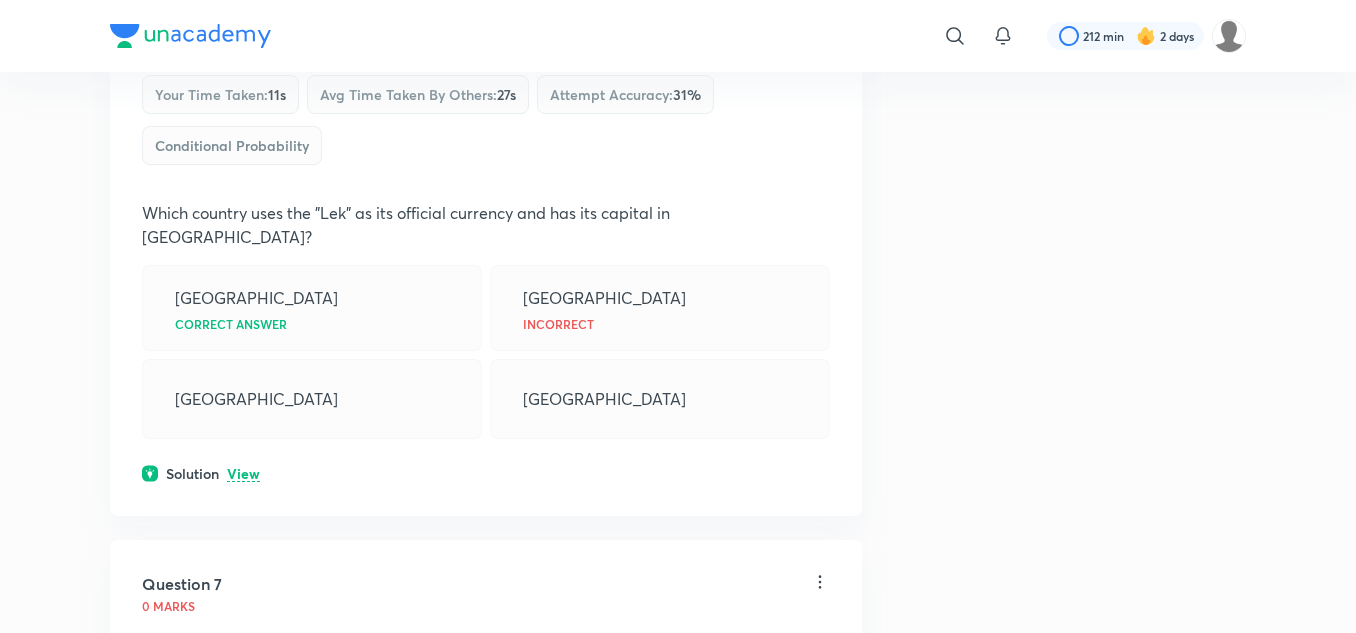 click on "View" at bounding box center [243, 474] 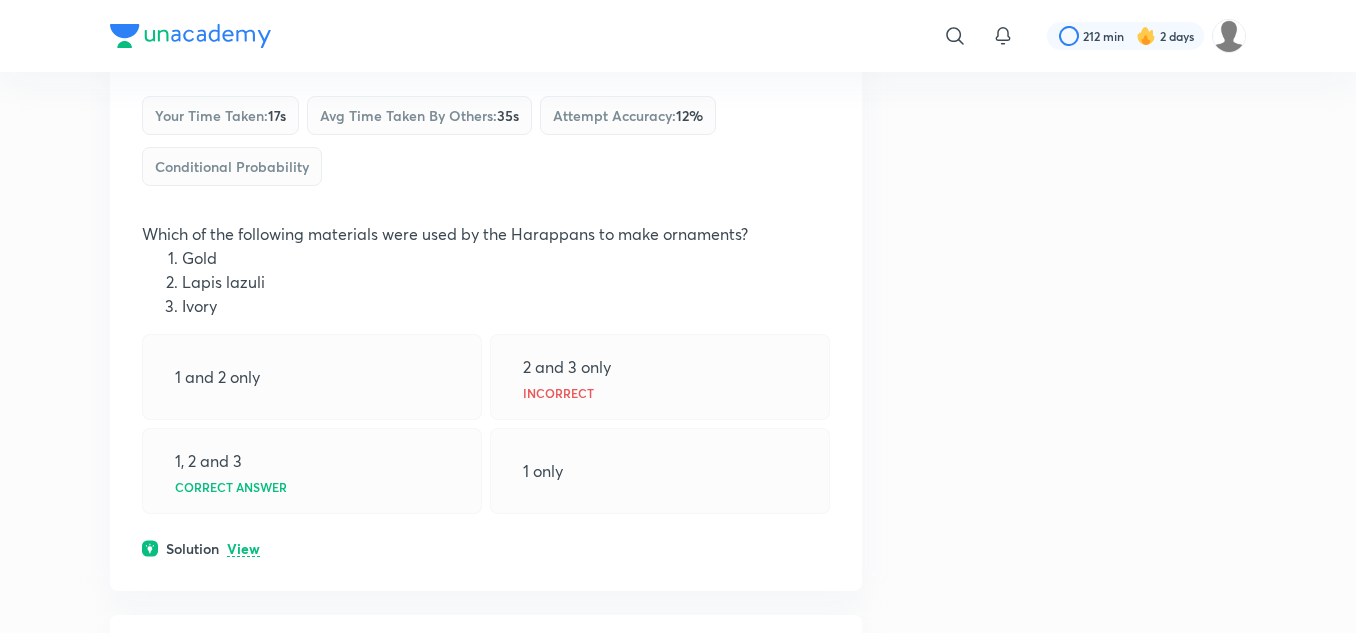 scroll, scrollTop: 5184, scrollLeft: 0, axis: vertical 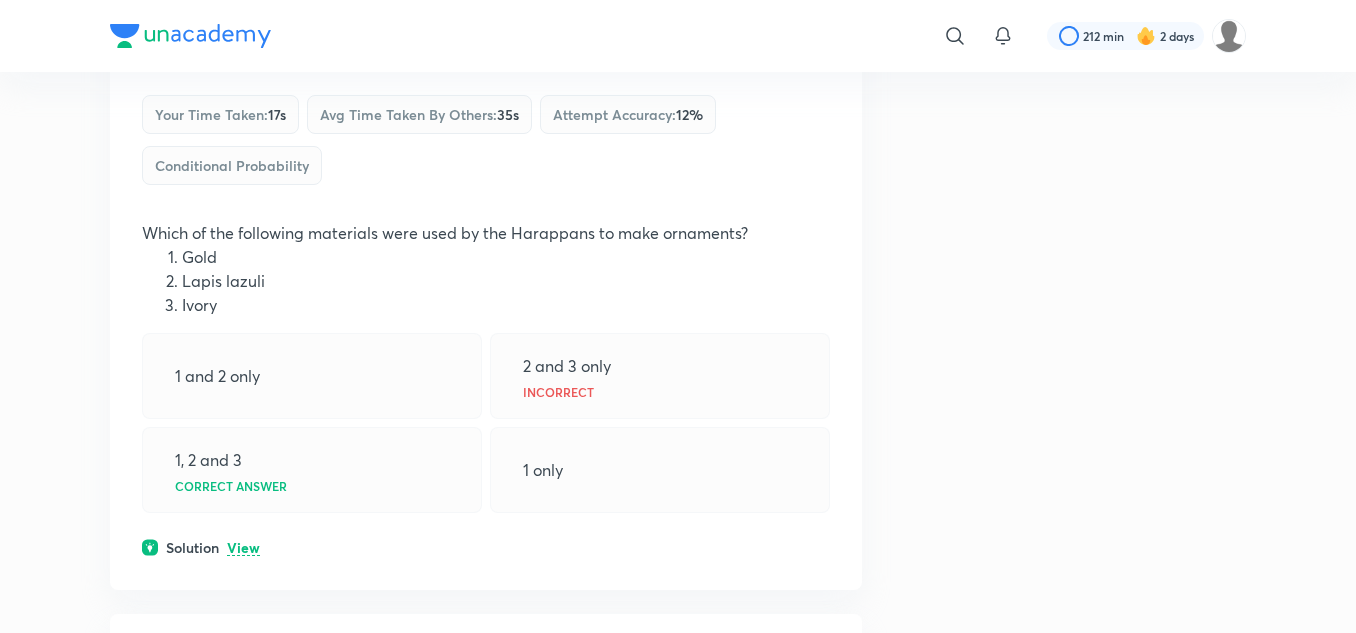 click on "View" at bounding box center (243, 548) 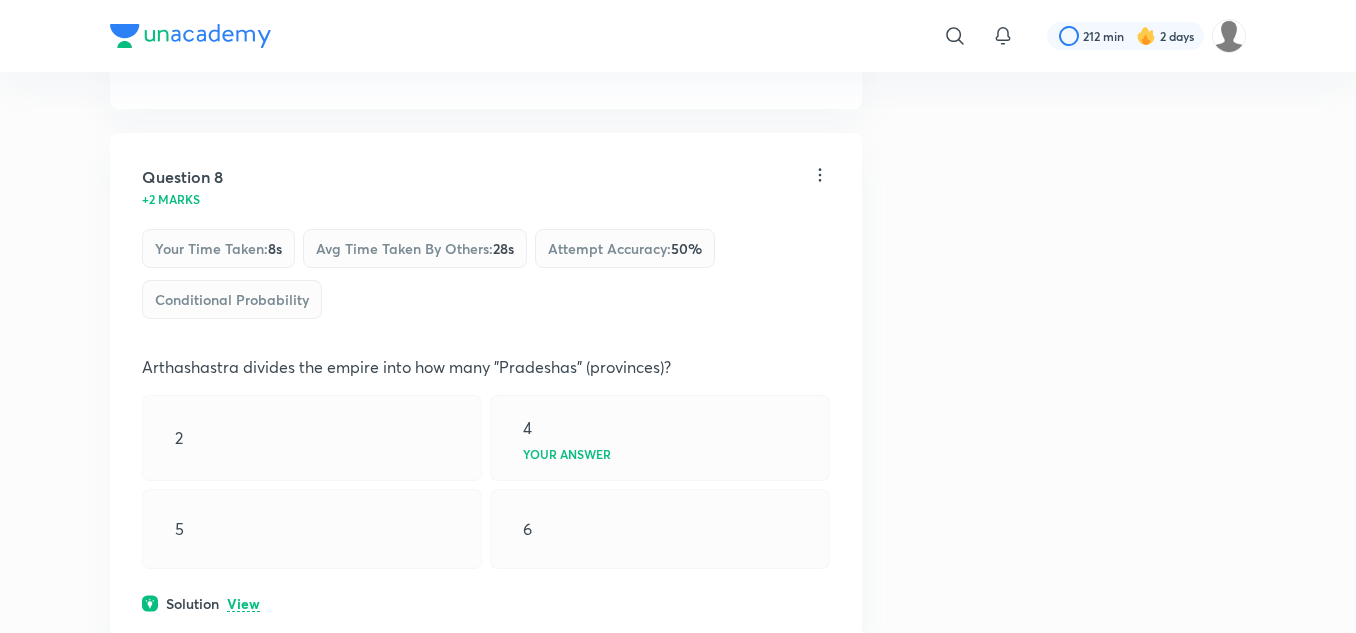scroll, scrollTop: 5809, scrollLeft: 0, axis: vertical 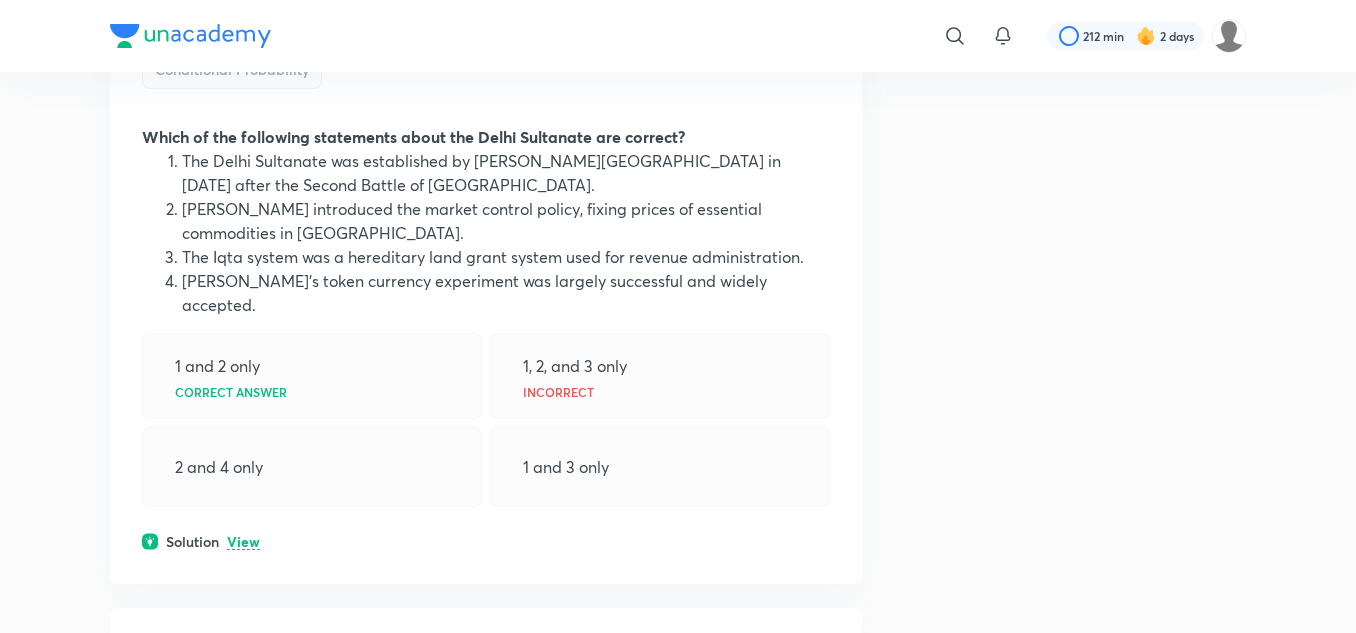 click on "View" at bounding box center (243, 542) 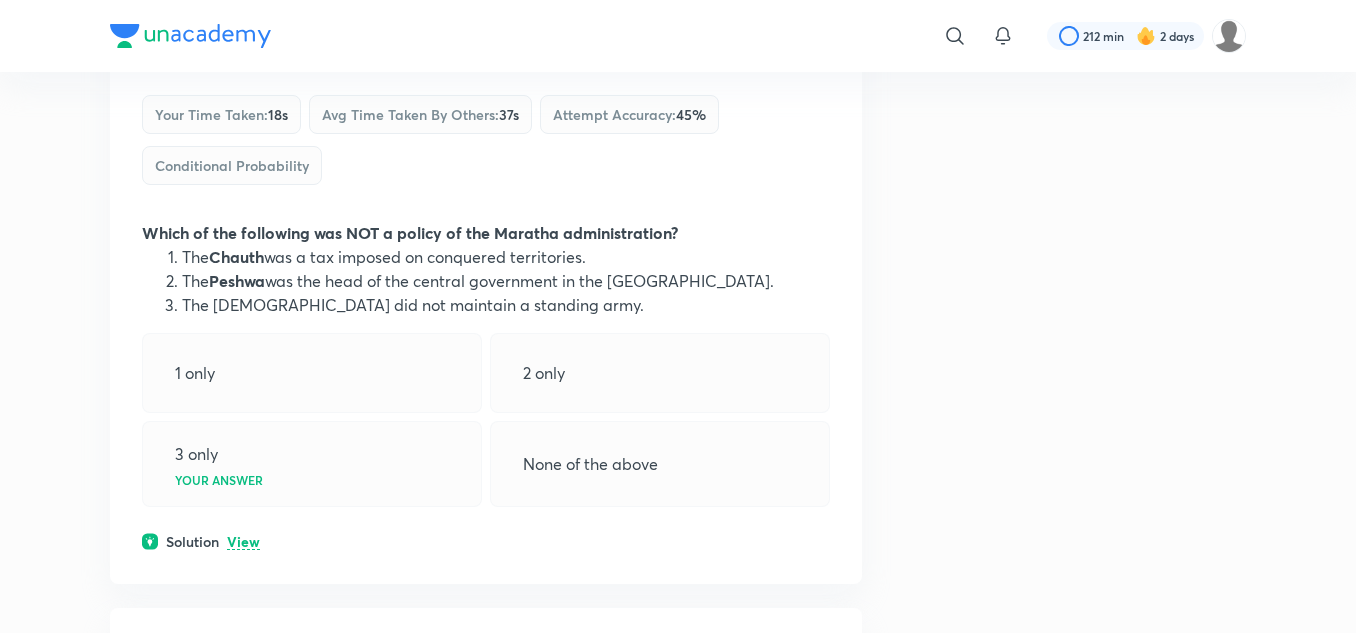 scroll, scrollTop: 8166, scrollLeft: 0, axis: vertical 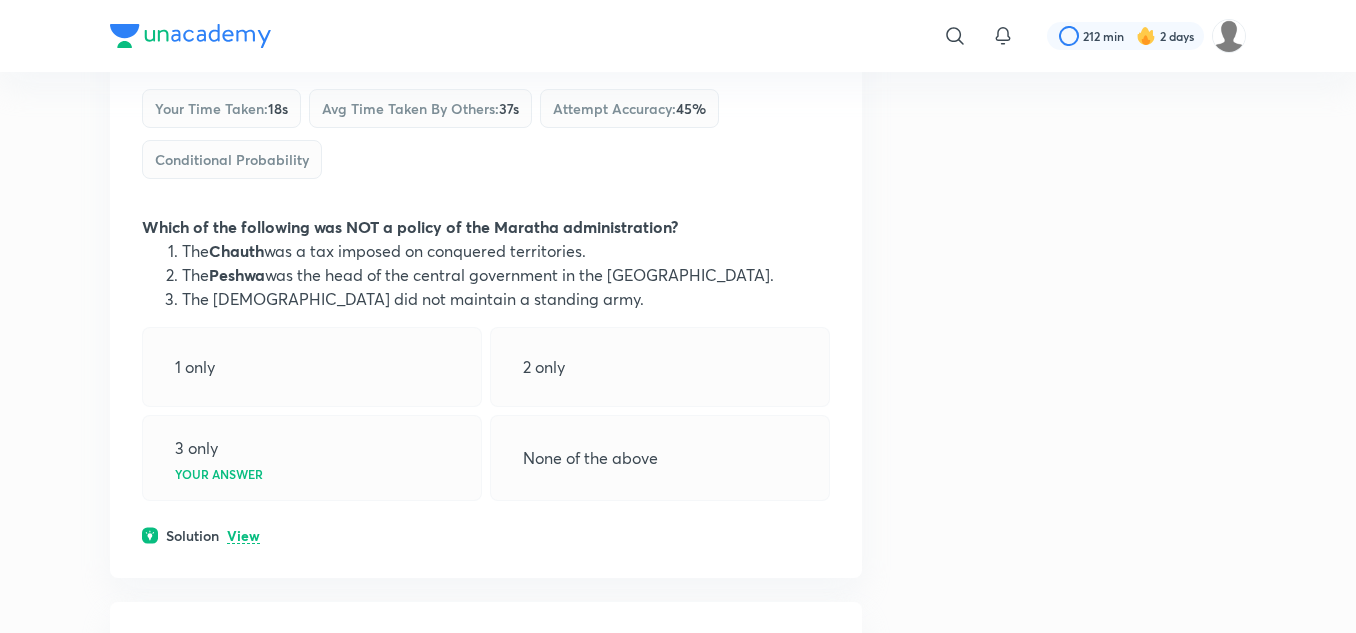 click on "Solution View" at bounding box center (486, 535) 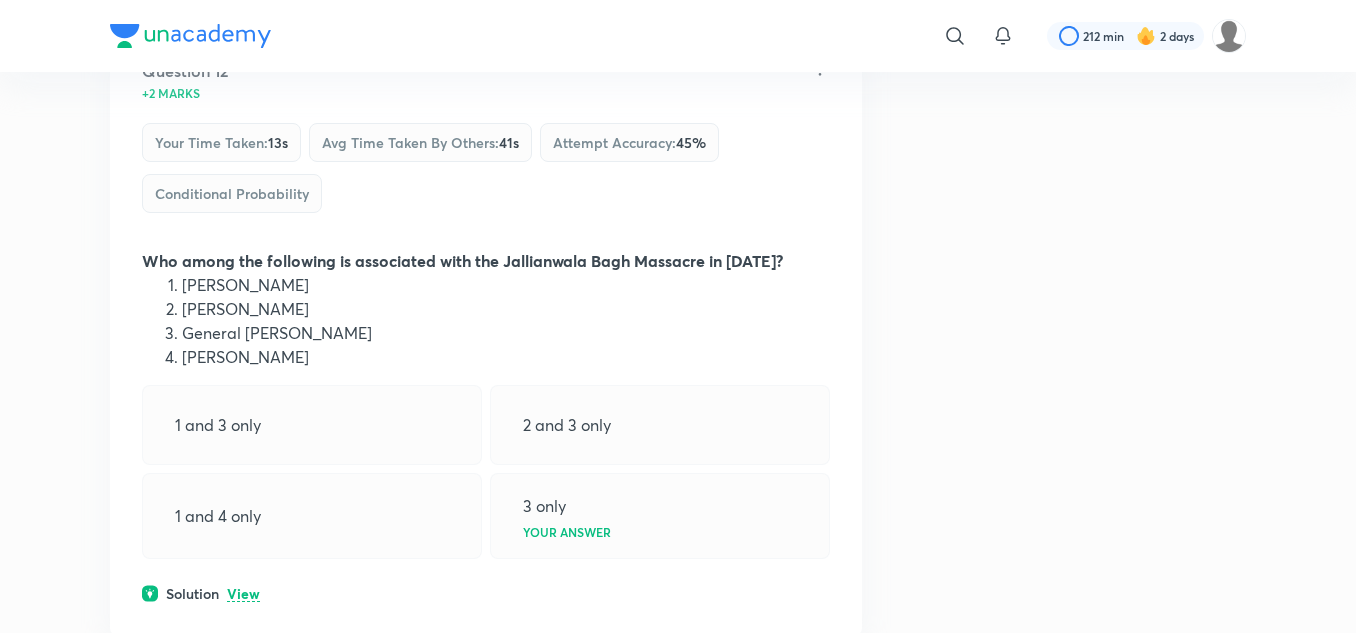 scroll, scrollTop: 8886, scrollLeft: 0, axis: vertical 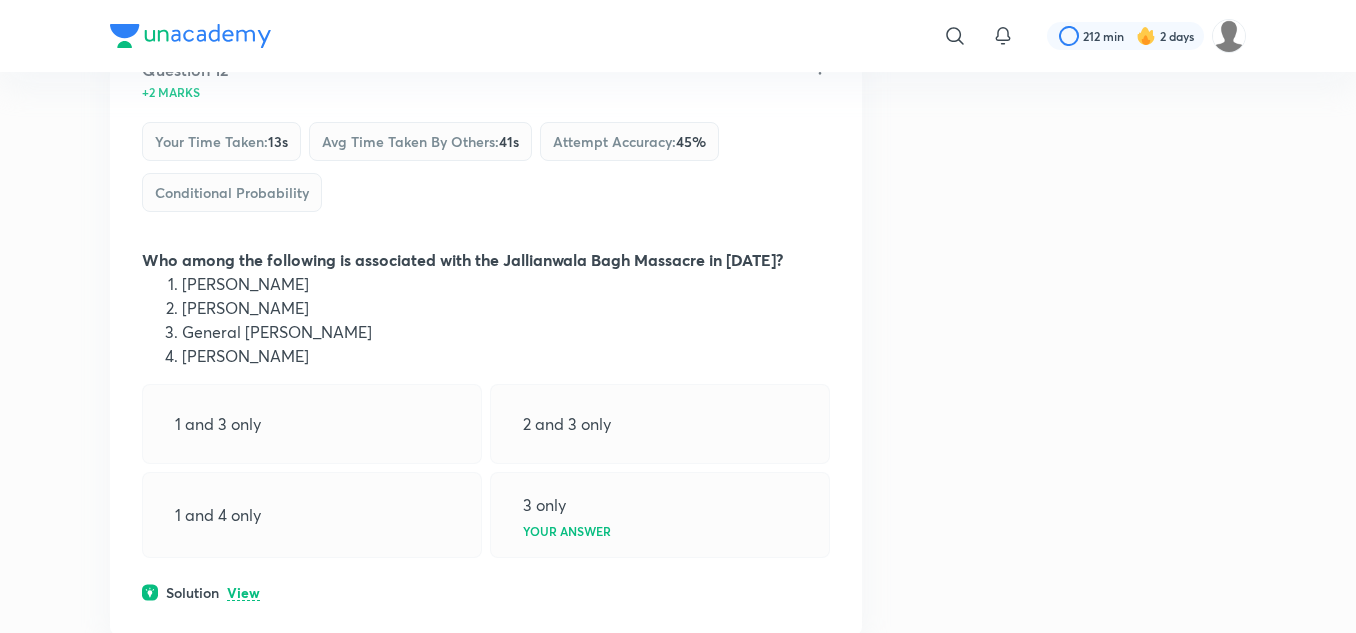 click on "View" at bounding box center (243, 593) 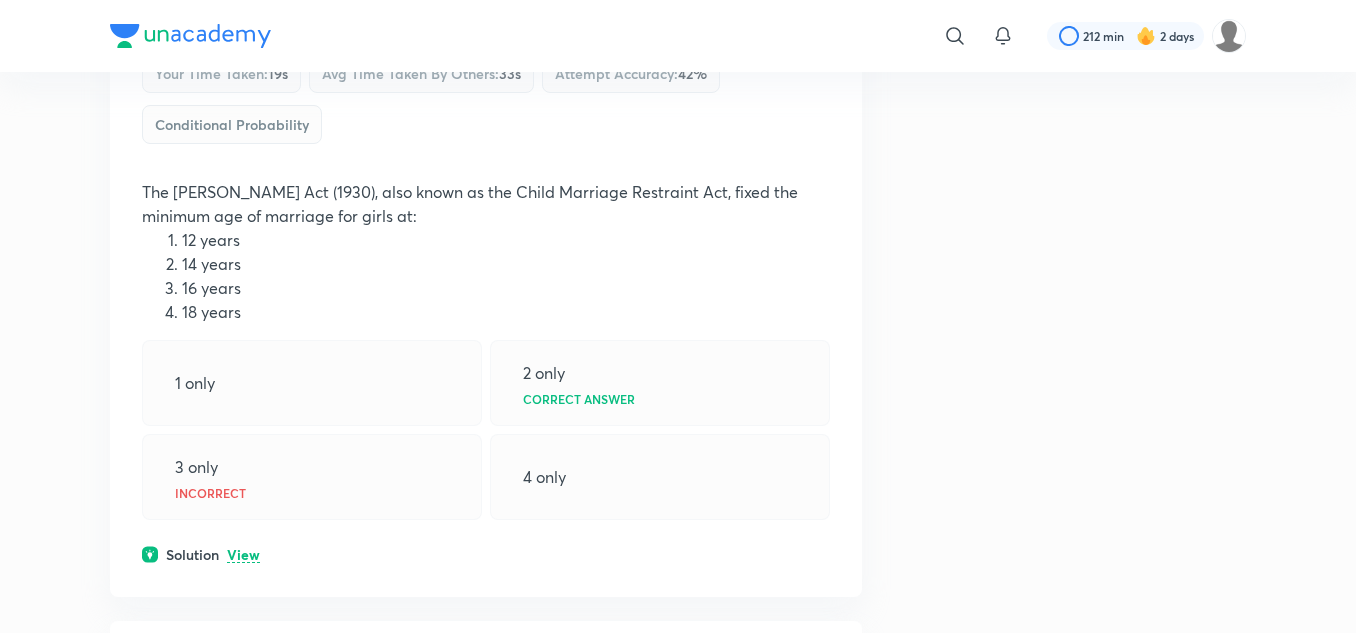 scroll, scrollTop: 9709, scrollLeft: 0, axis: vertical 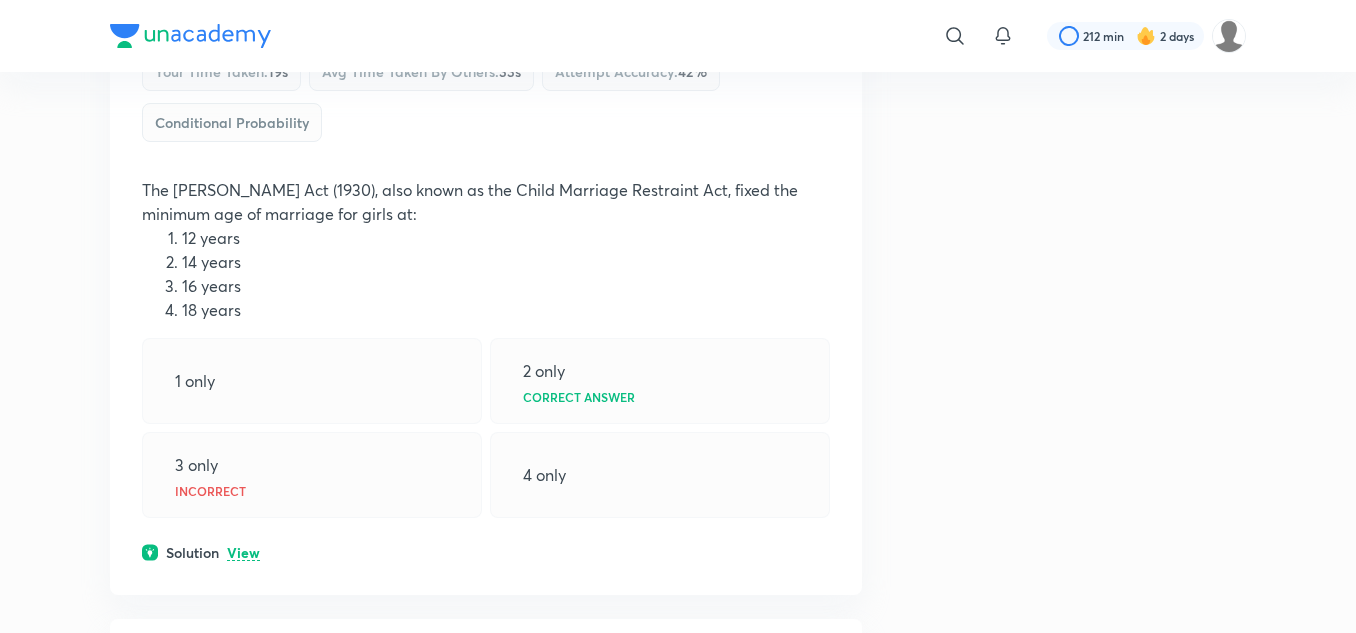click on "View" at bounding box center [243, 553] 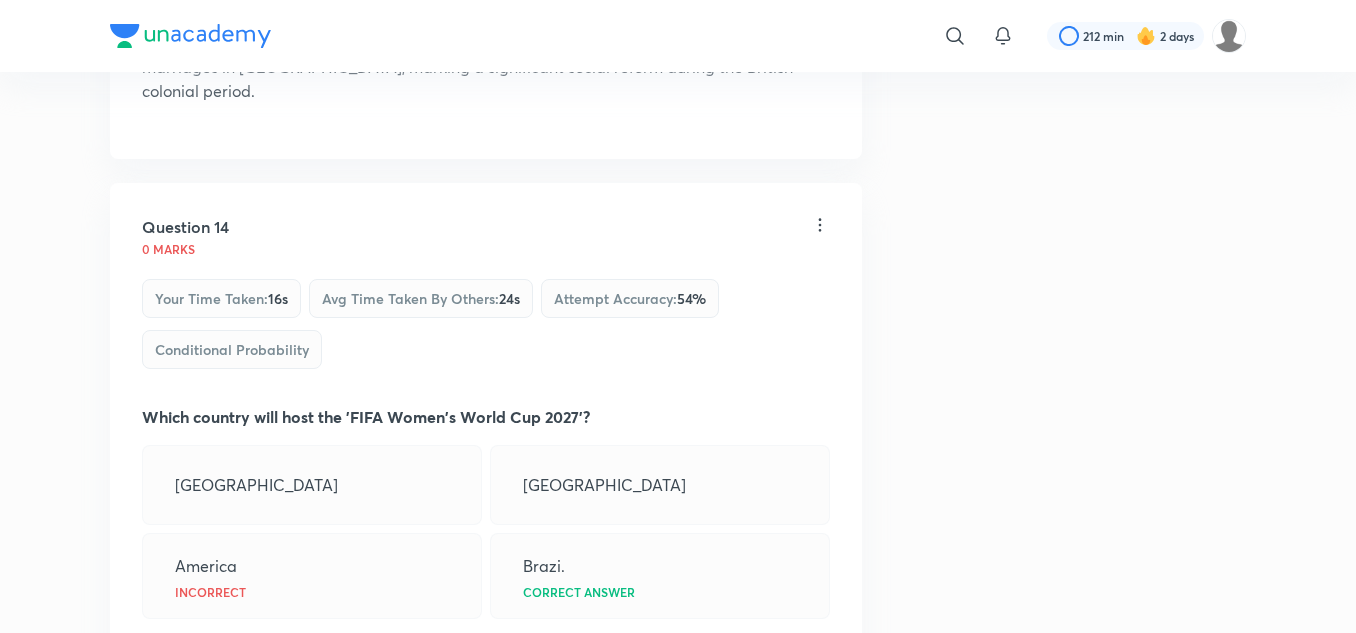 scroll, scrollTop: 10373, scrollLeft: 0, axis: vertical 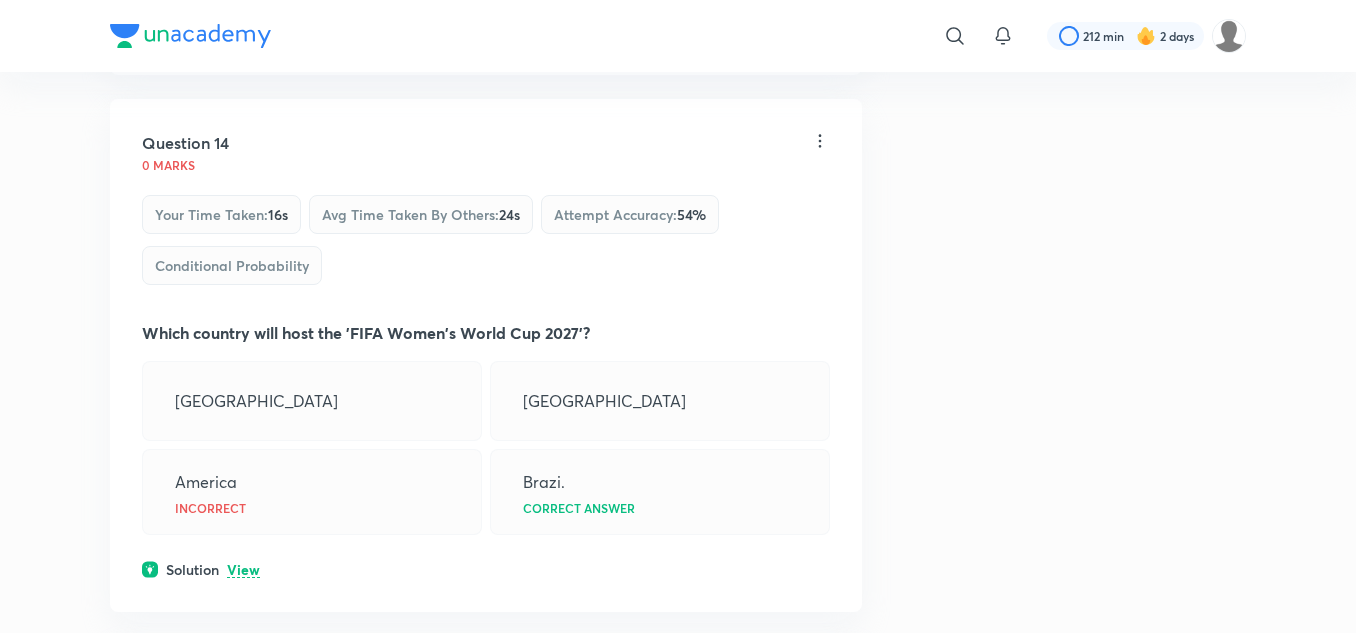 click on "View" at bounding box center (243, 570) 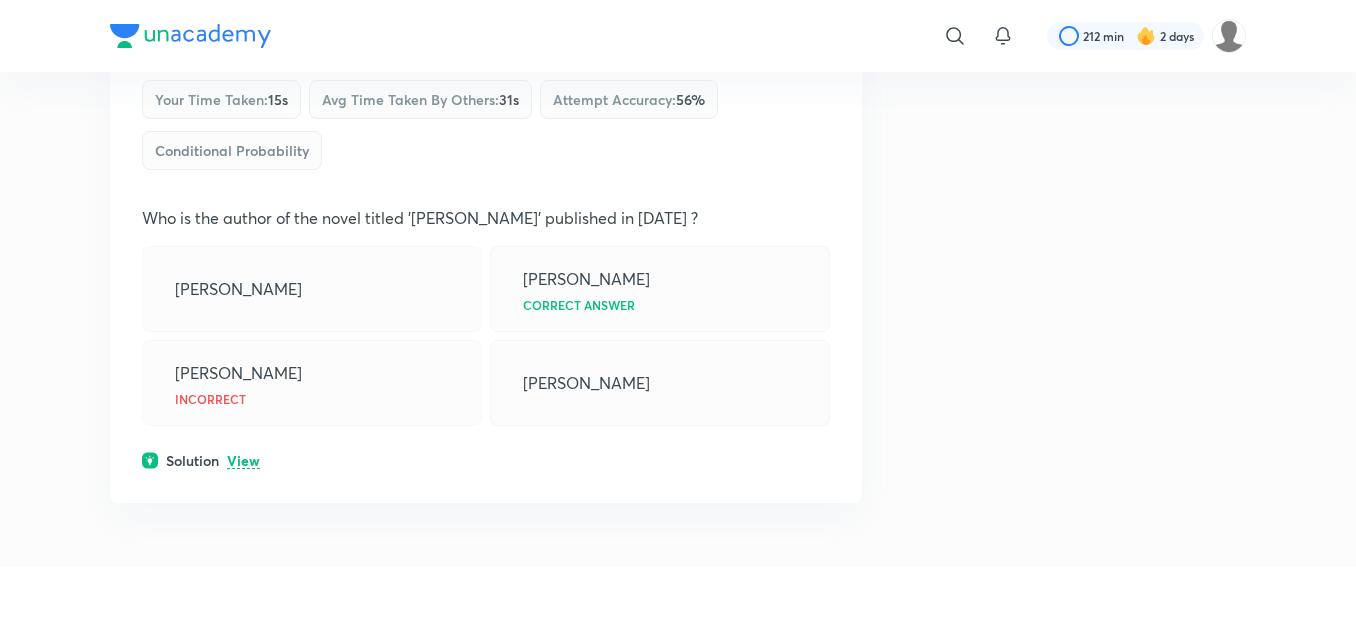 scroll, scrollTop: 11183, scrollLeft: 0, axis: vertical 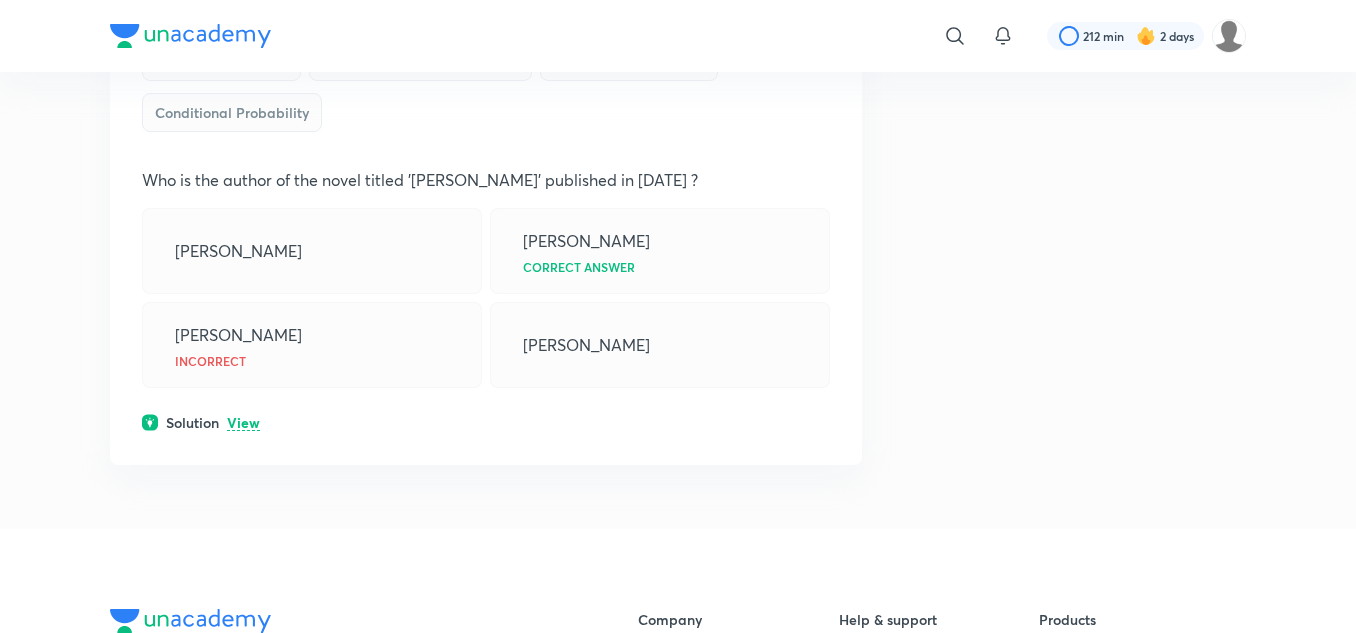 click on "View" at bounding box center (243, 423) 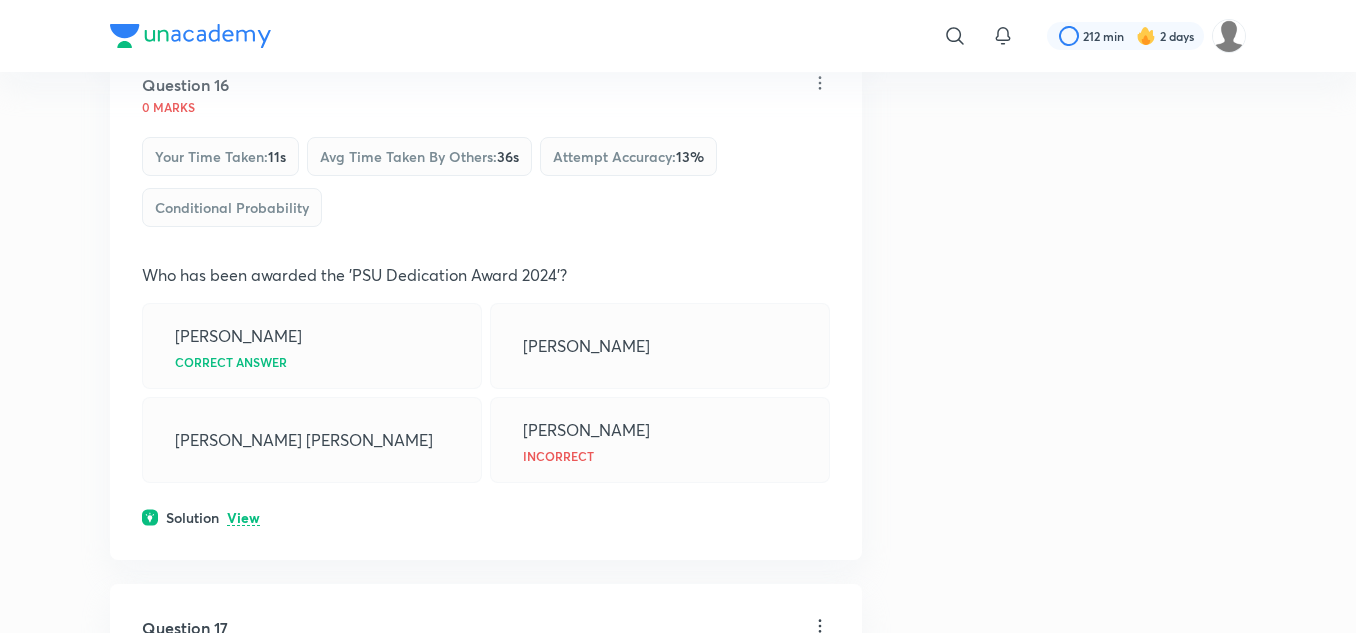 scroll, scrollTop: 11801, scrollLeft: 0, axis: vertical 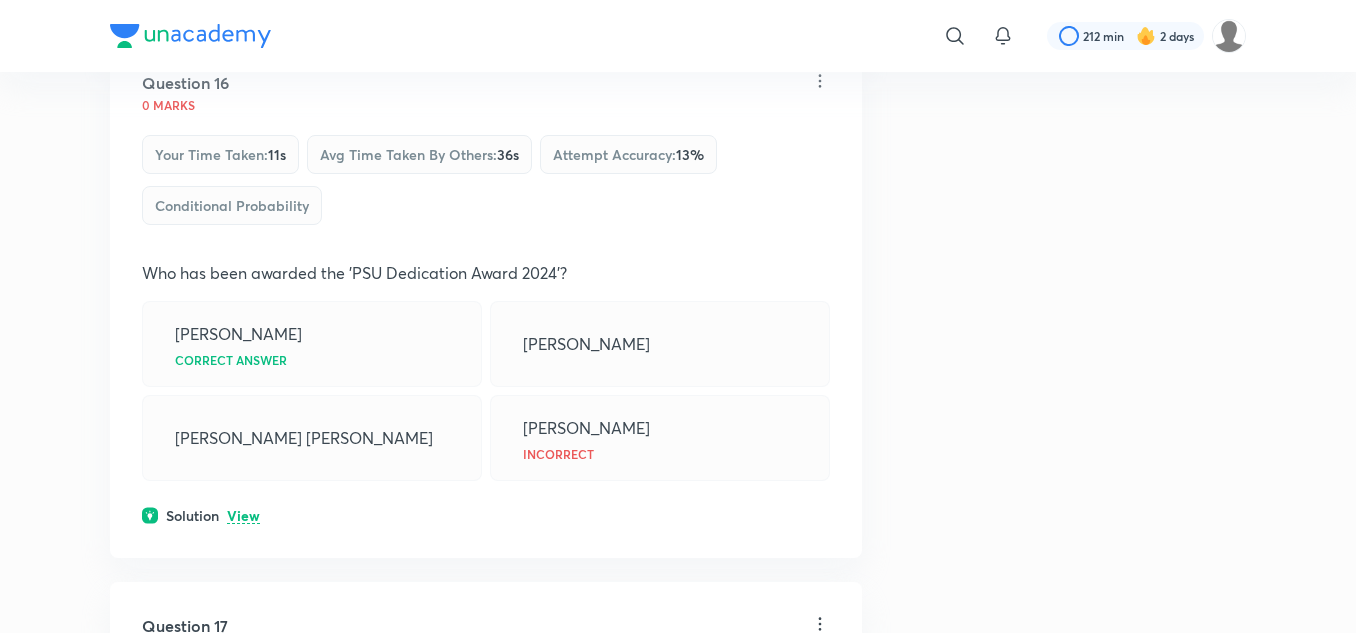 click on "View" at bounding box center [243, 516] 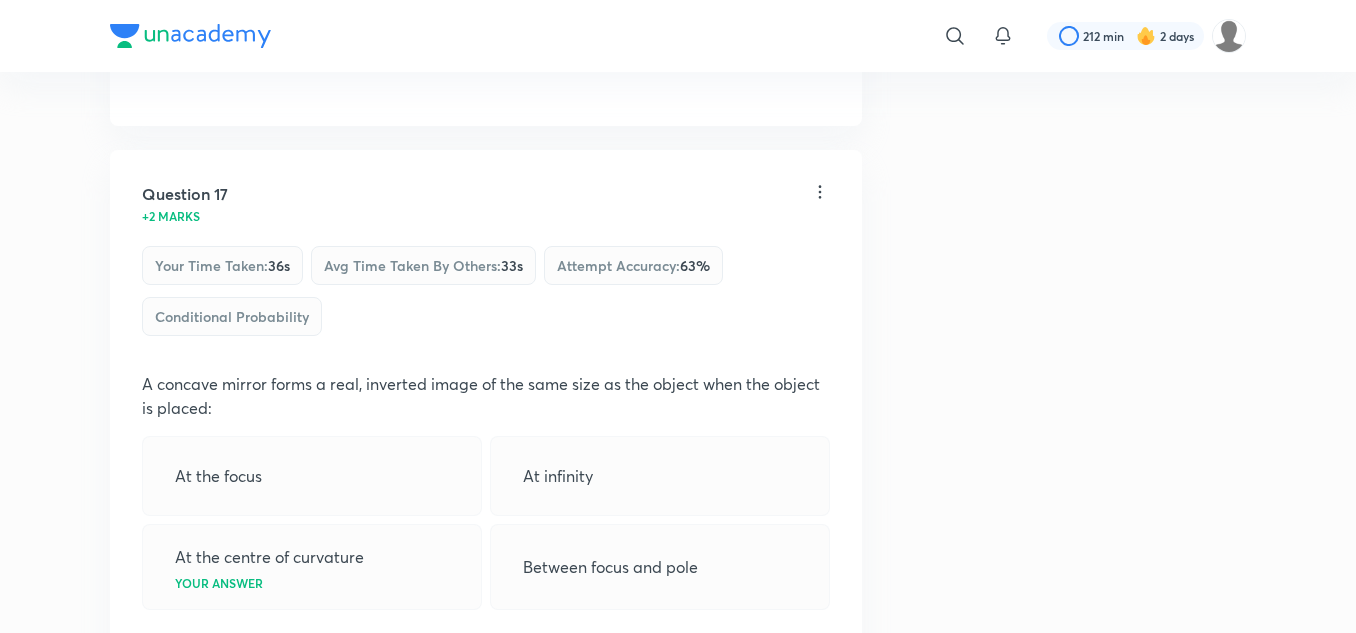 scroll, scrollTop: 12378, scrollLeft: 0, axis: vertical 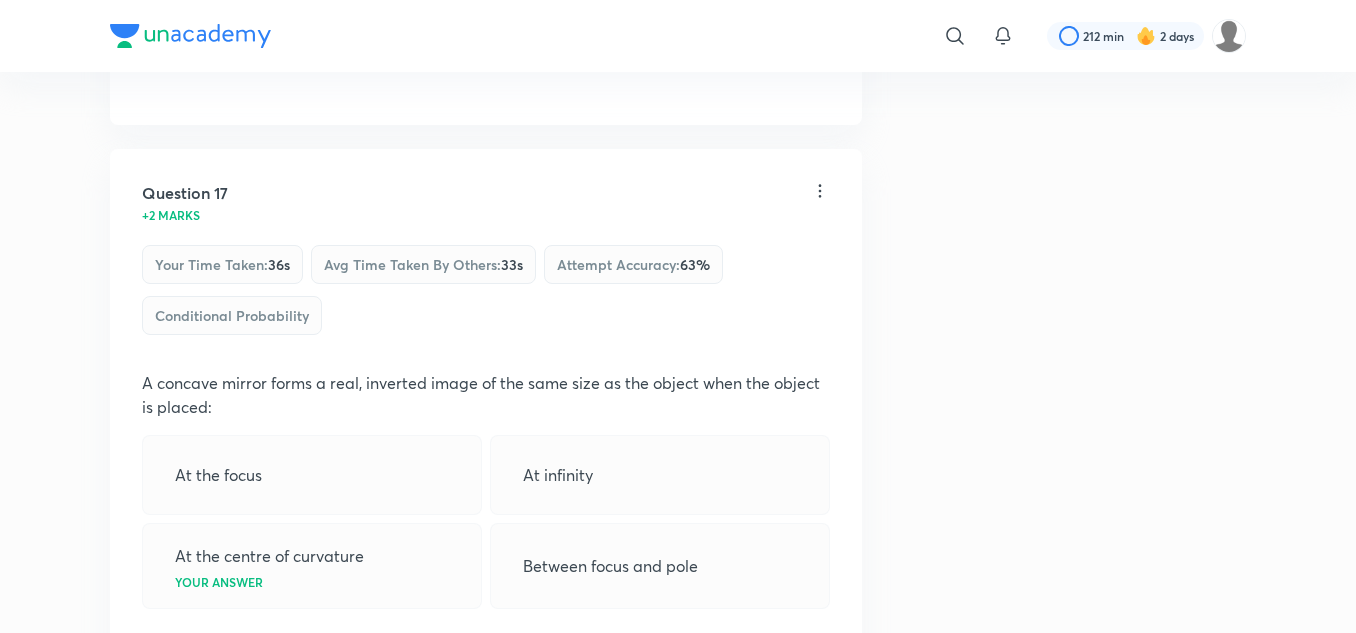 click on "View" at bounding box center [243, 644] 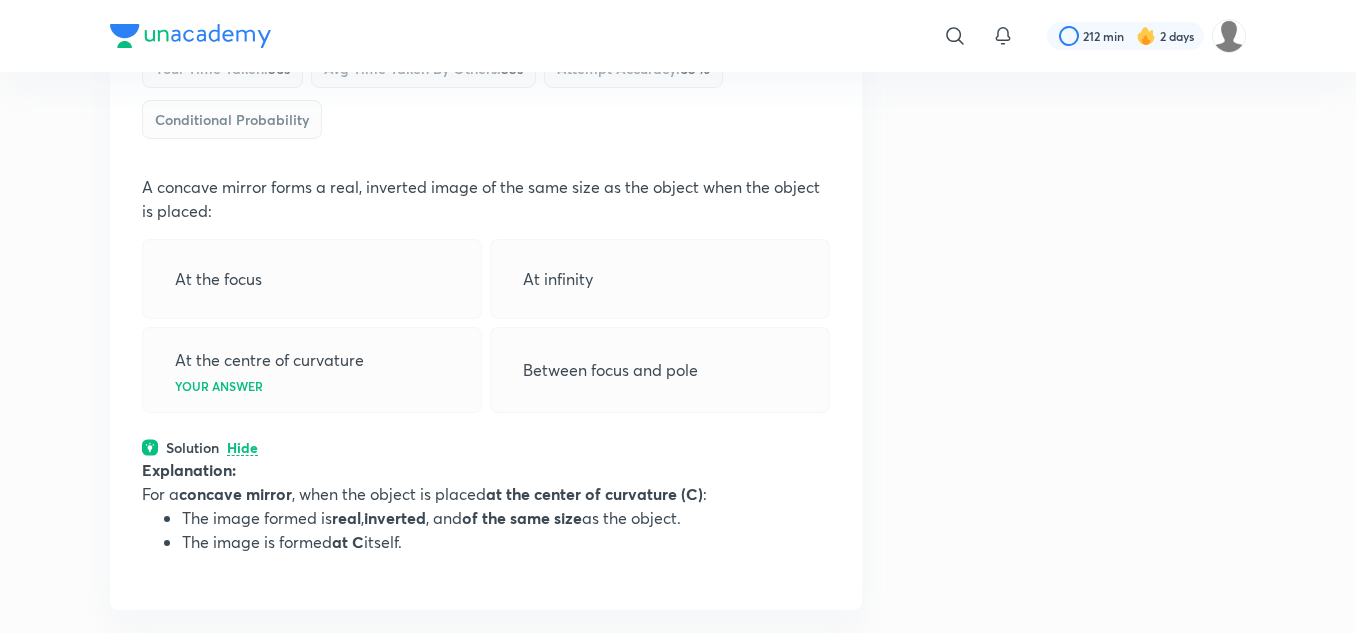 scroll, scrollTop: 12575, scrollLeft: 0, axis: vertical 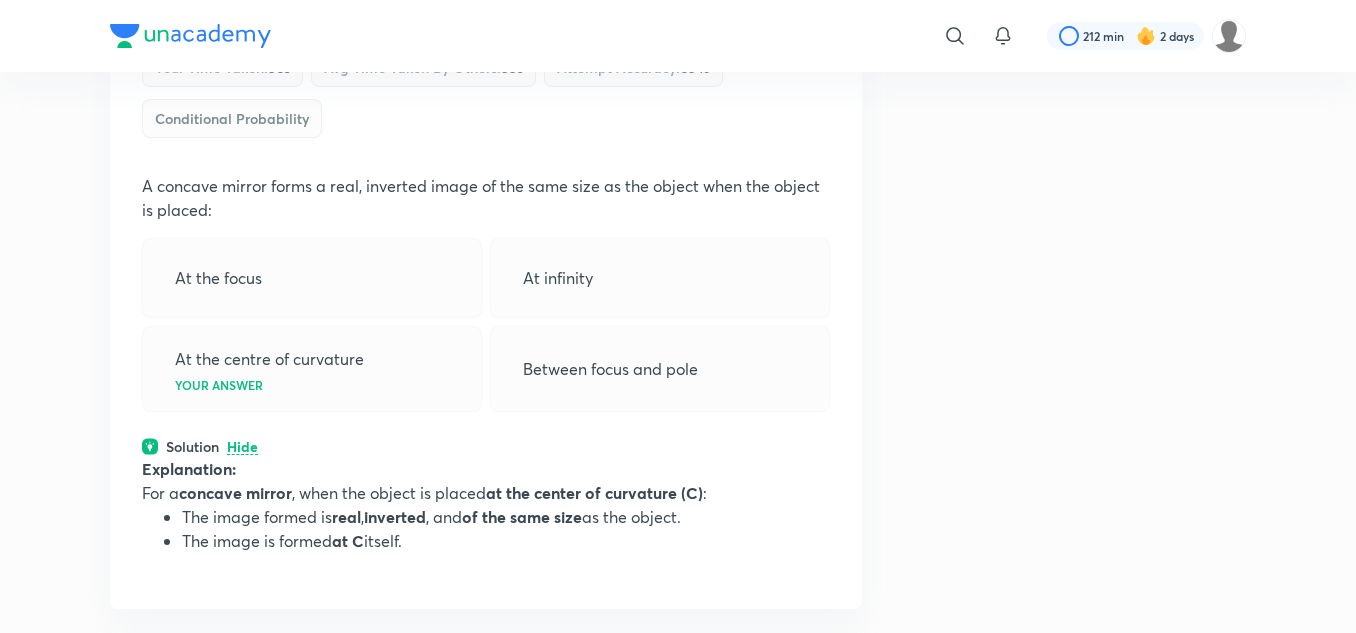 click on "Question 18 0 marks Your time taken :  11s Avg time taken by others :  40s Attempt accuracy :  21 % Conditional Probability Which is an acquired trait?  Eye colour  Incorrect Height Body weight Correct answer Tongue rolling Solution View" at bounding box center (486, 892) 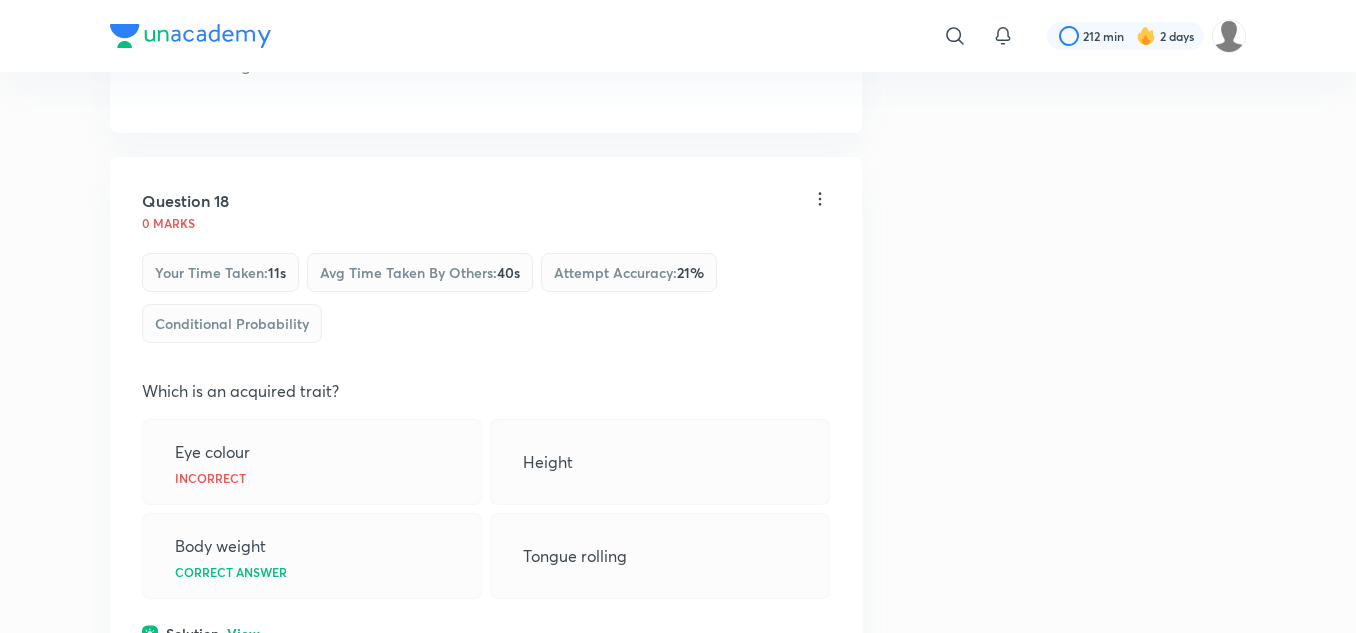 scroll, scrollTop: 13061, scrollLeft: 0, axis: vertical 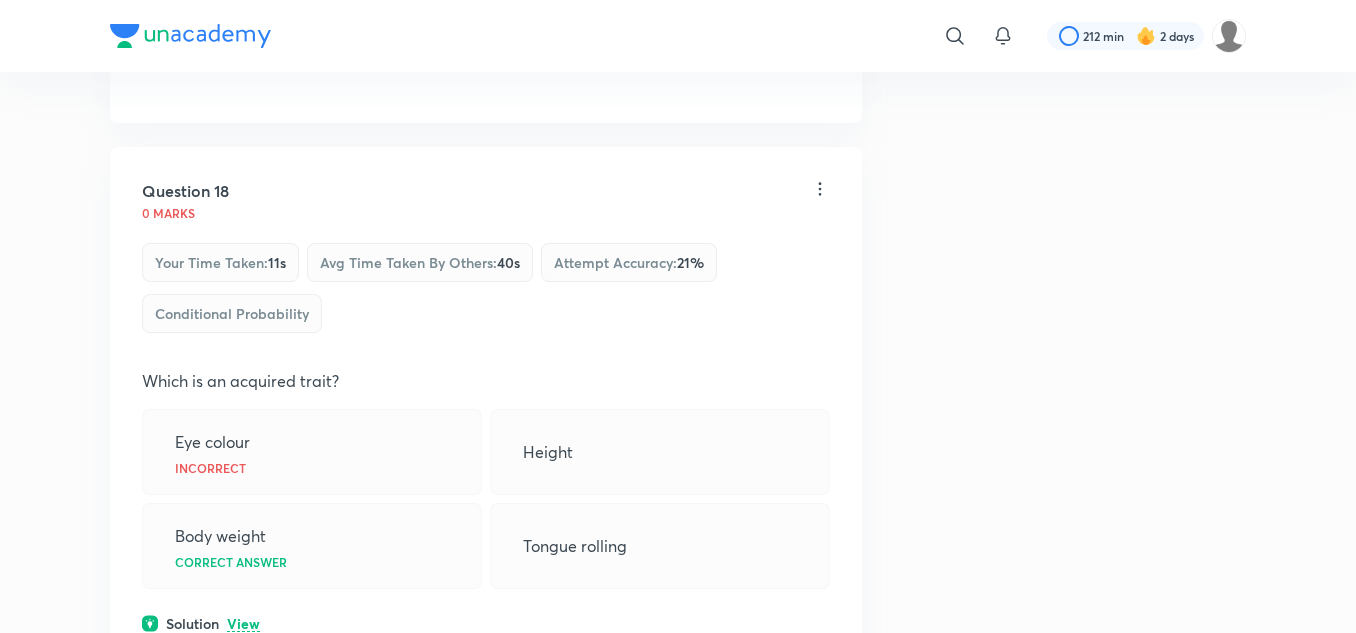 click on "View" at bounding box center (243, 624) 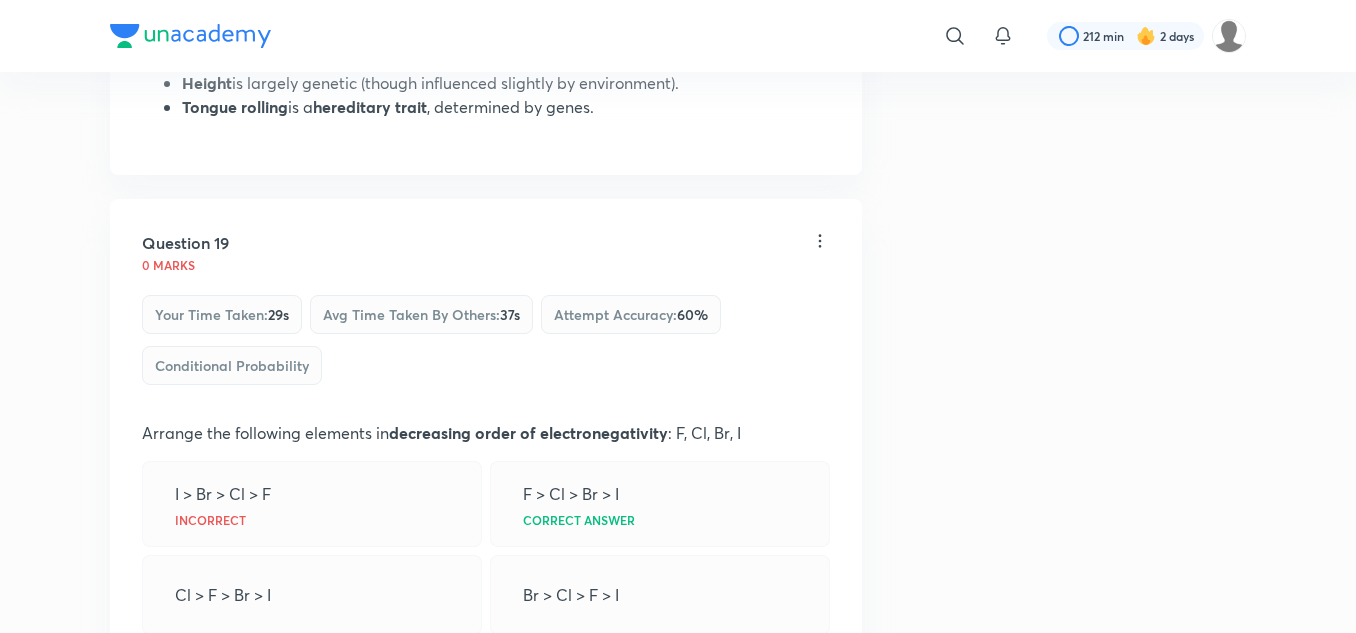 scroll, scrollTop: 13793, scrollLeft: 0, axis: vertical 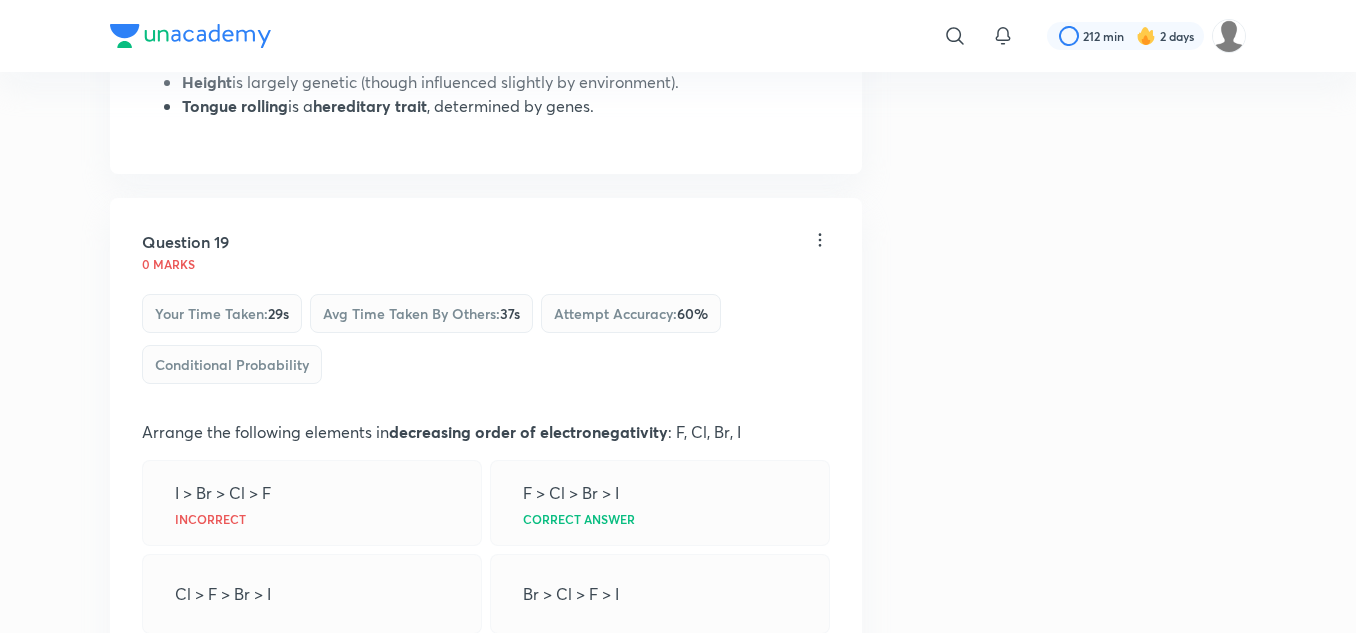 click on "View" at bounding box center [243, 669] 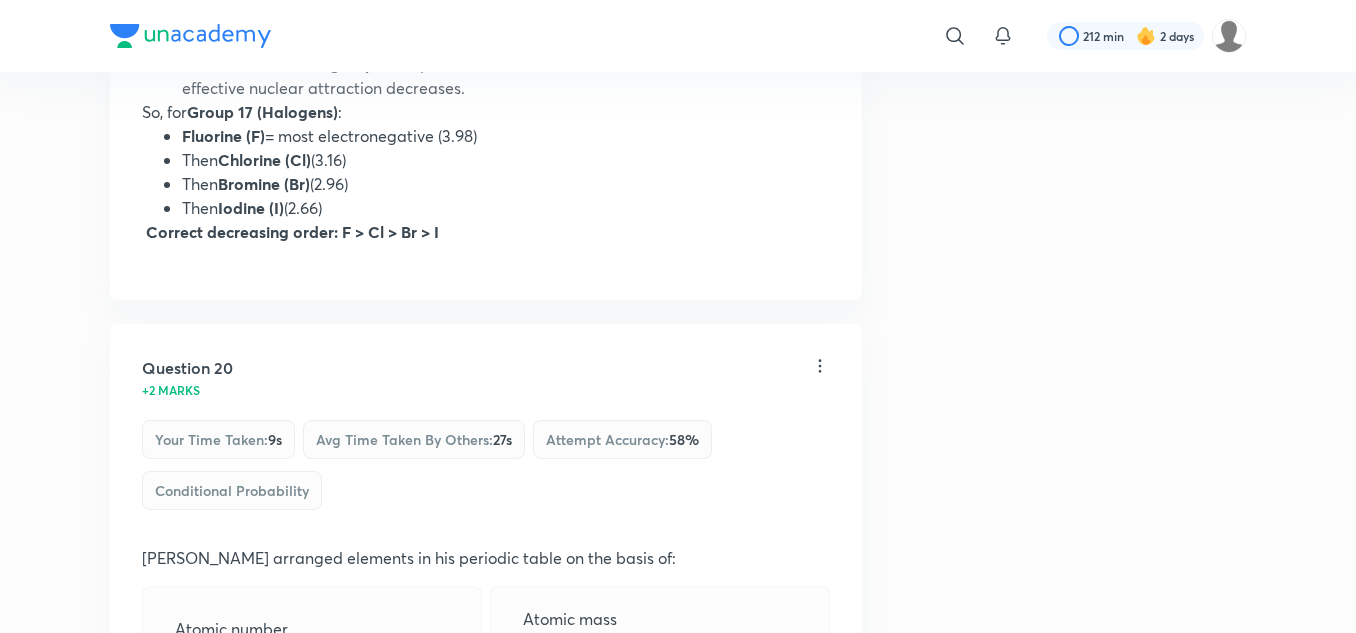scroll, scrollTop: 14501, scrollLeft: 0, axis: vertical 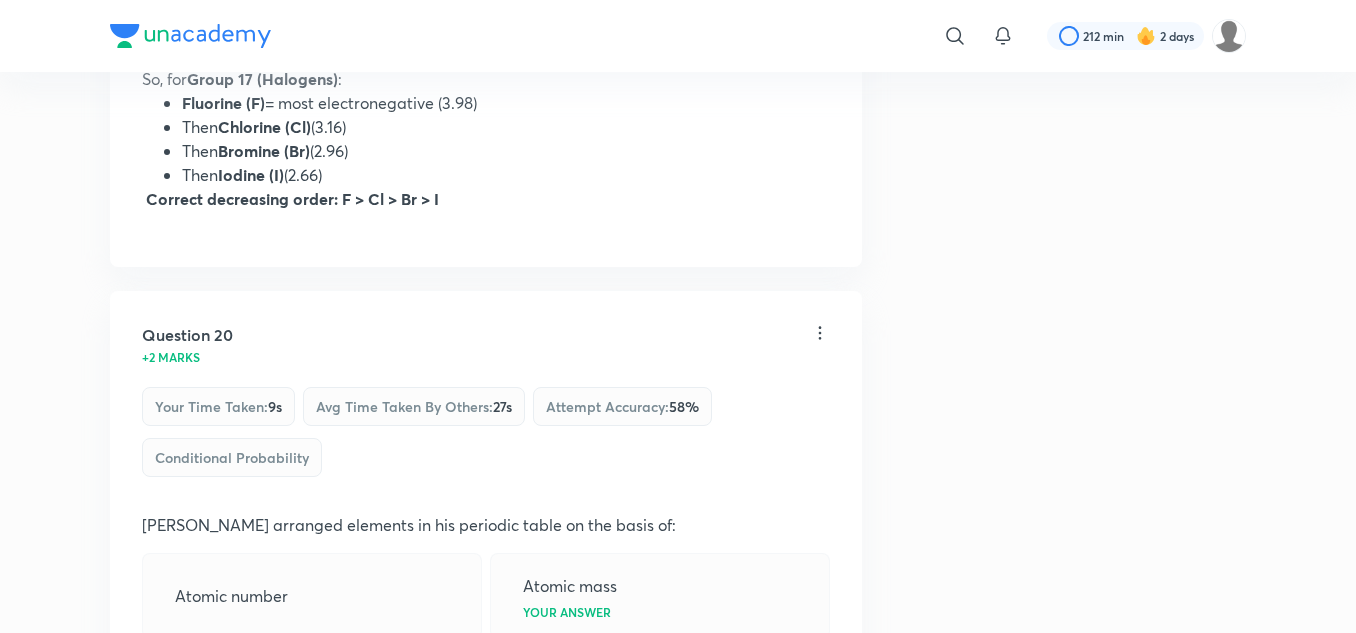 click on "View" at bounding box center (243, 762) 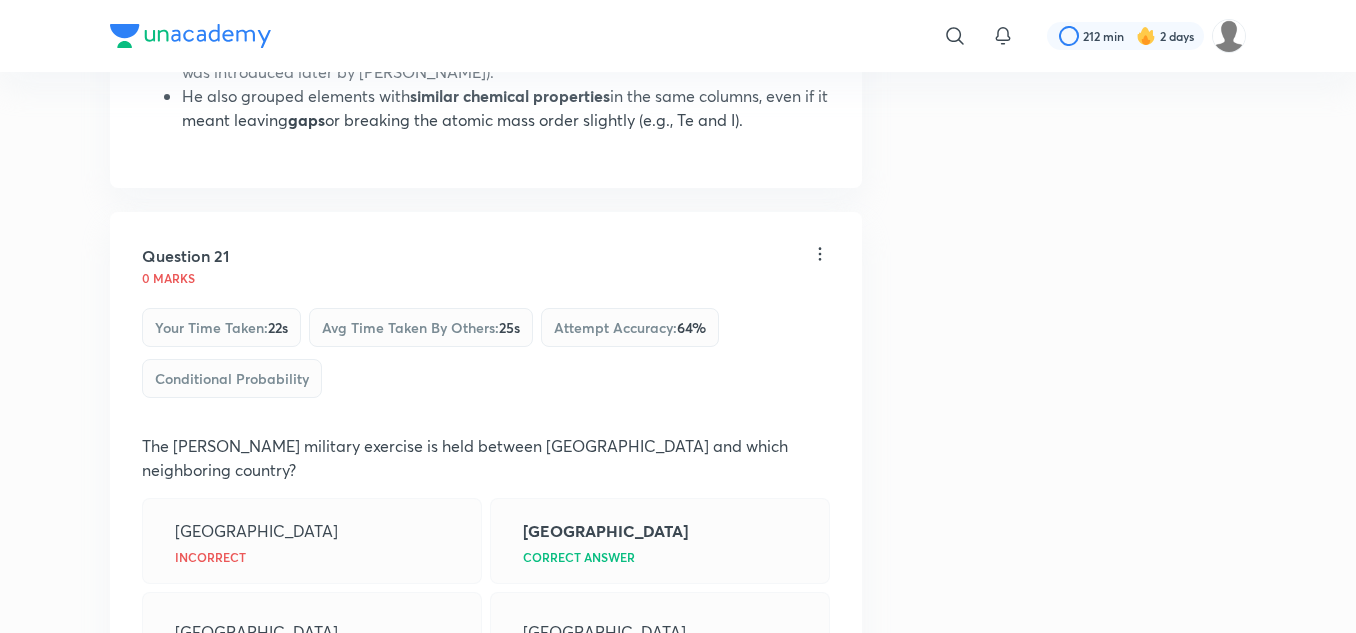scroll, scrollTop: 15301, scrollLeft: 0, axis: vertical 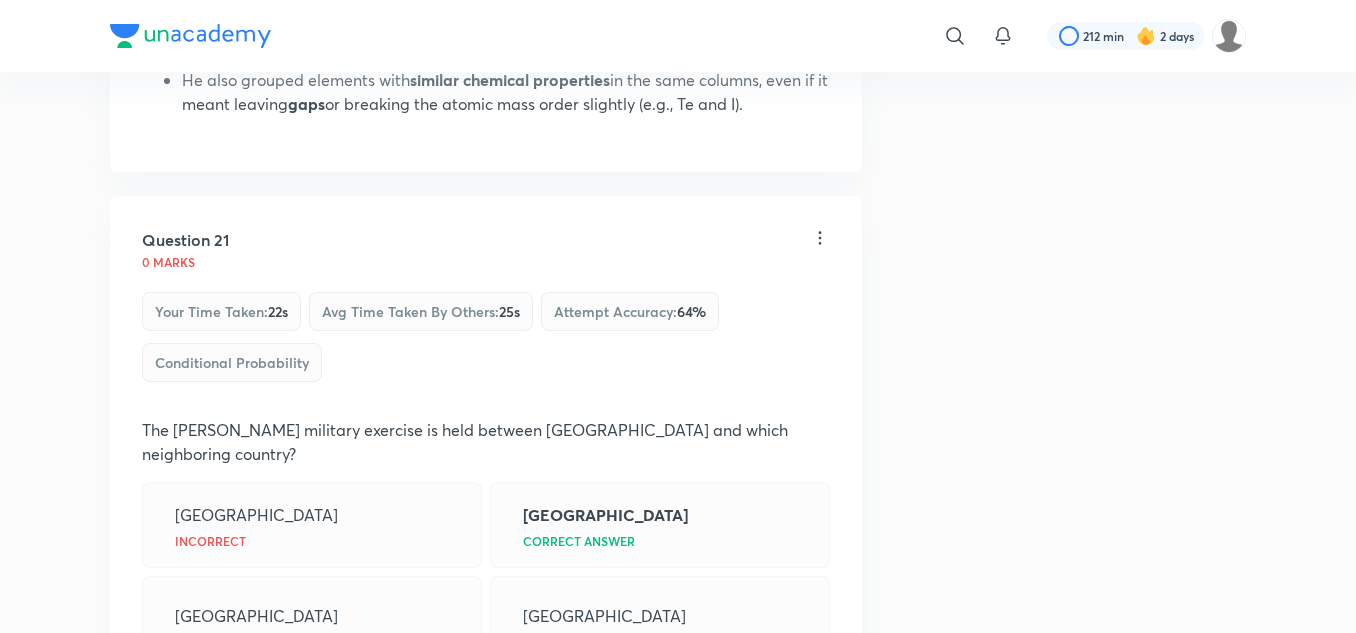 click on "View" at bounding box center (243, 691) 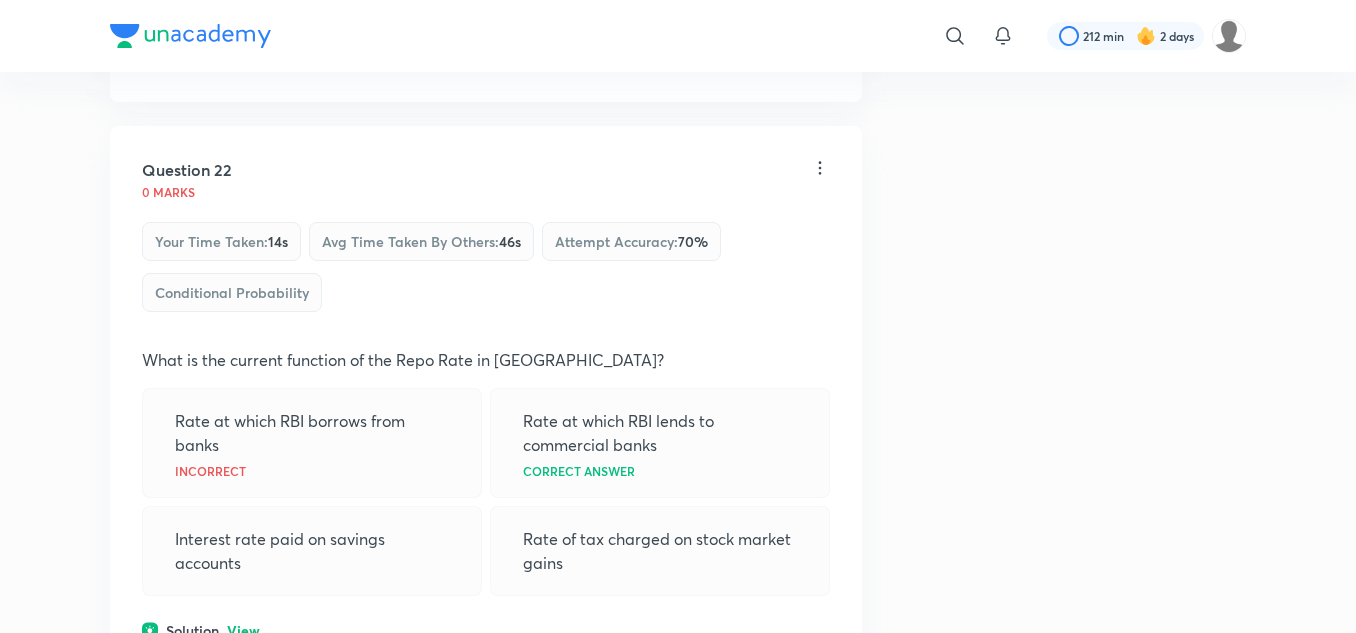 scroll, scrollTop: 16101, scrollLeft: 0, axis: vertical 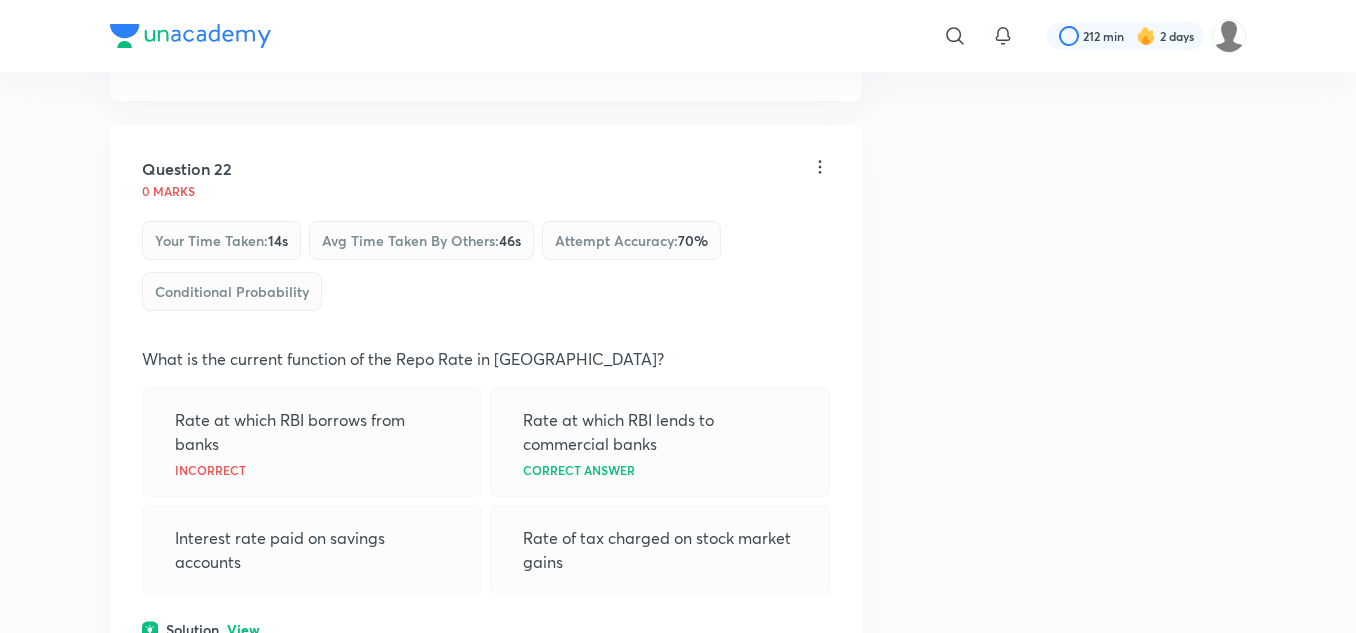 click on "View" at bounding box center (243, 630) 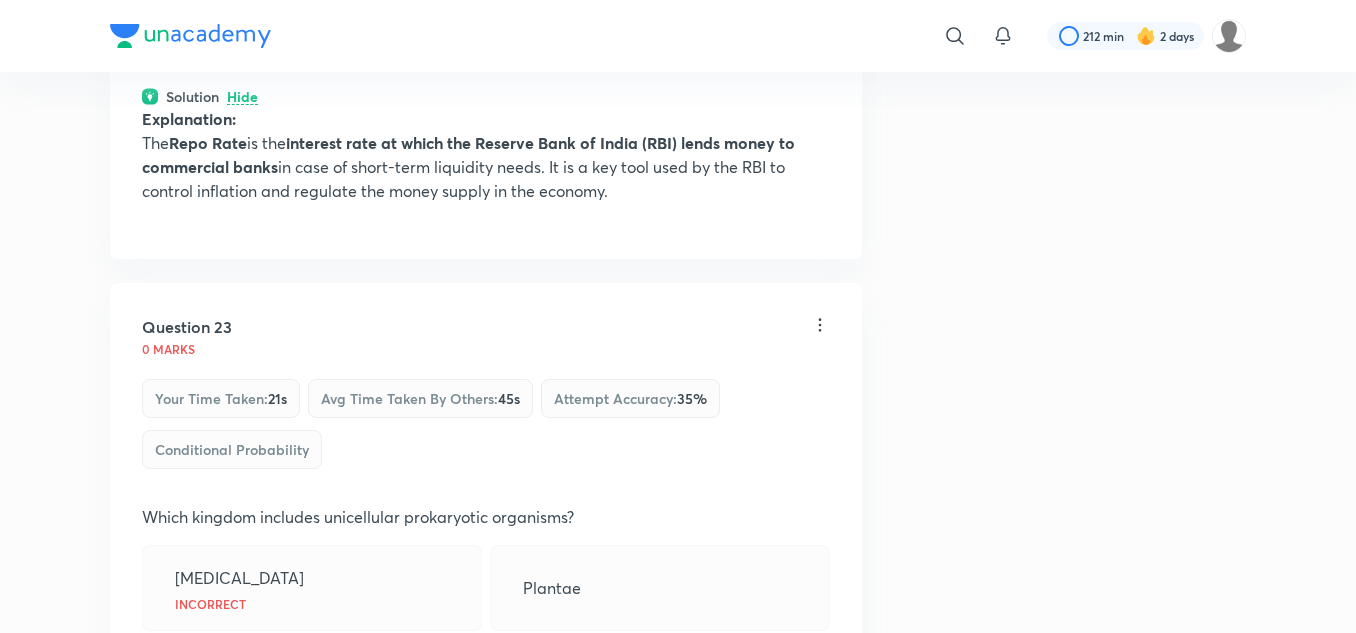 scroll, scrollTop: 16701, scrollLeft: 0, axis: vertical 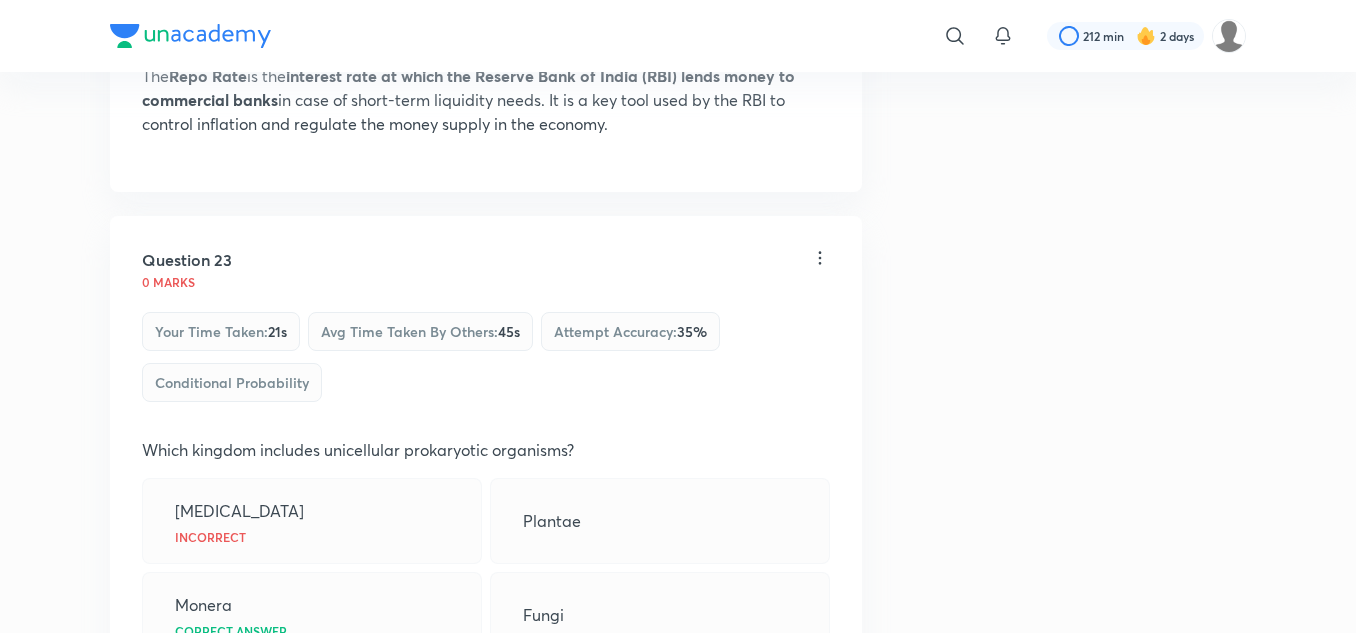 click on "View" at bounding box center (243, 693) 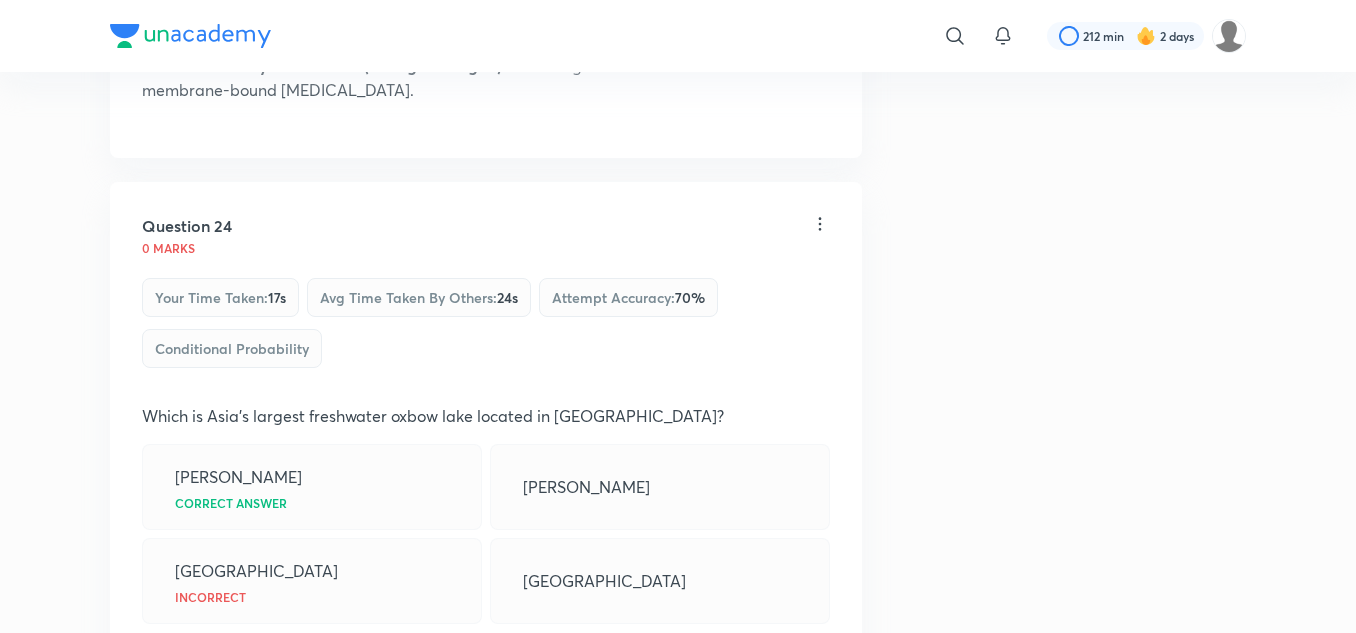 scroll, scrollTop: 17401, scrollLeft: 0, axis: vertical 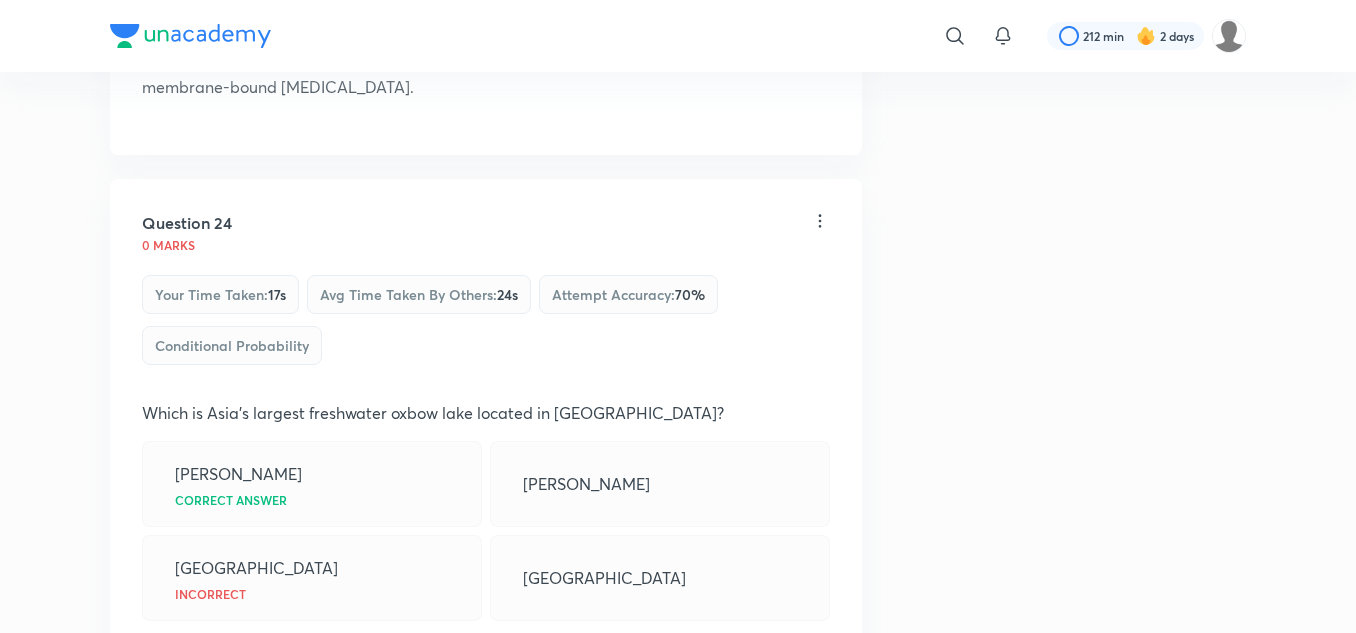 click on "View" at bounding box center (243, 656) 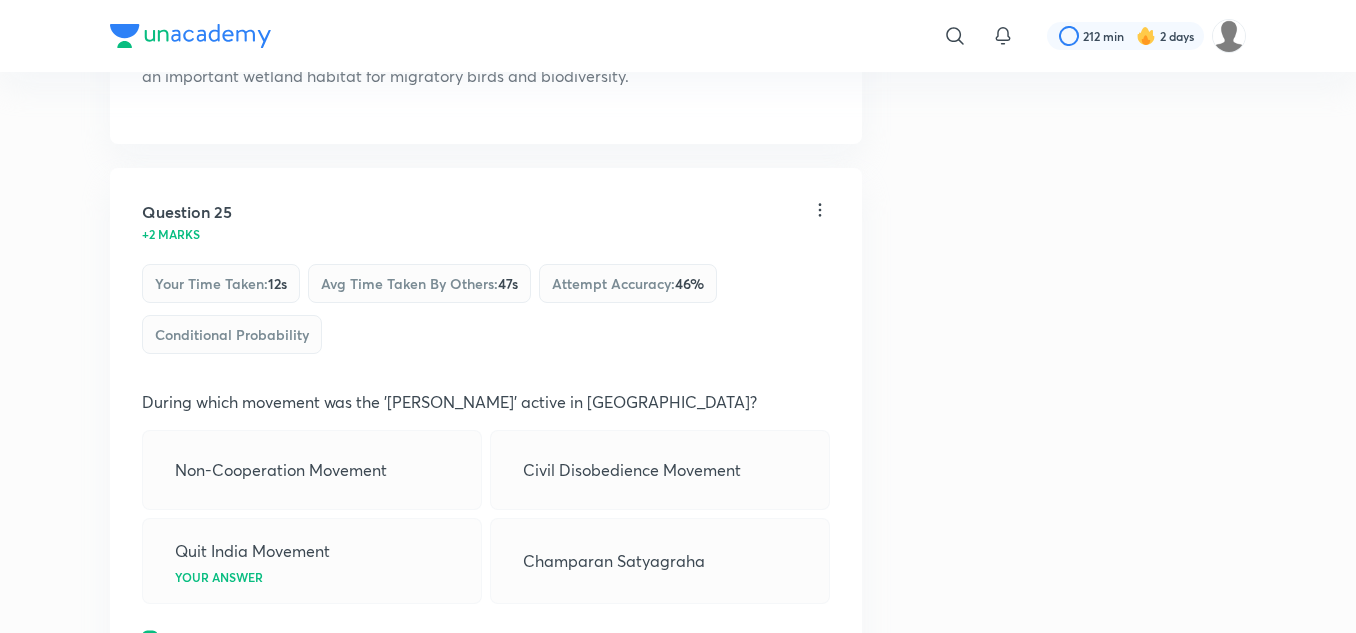 scroll, scrollTop: 18101, scrollLeft: 0, axis: vertical 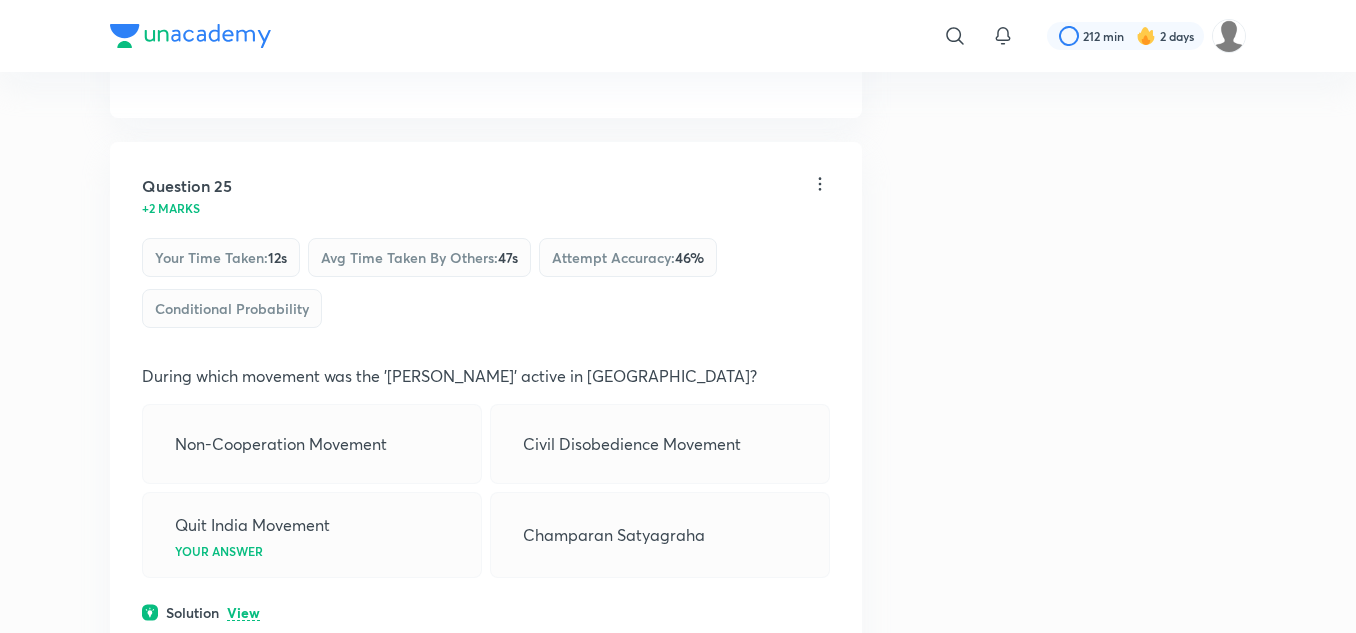 click on "View" at bounding box center (243, 613) 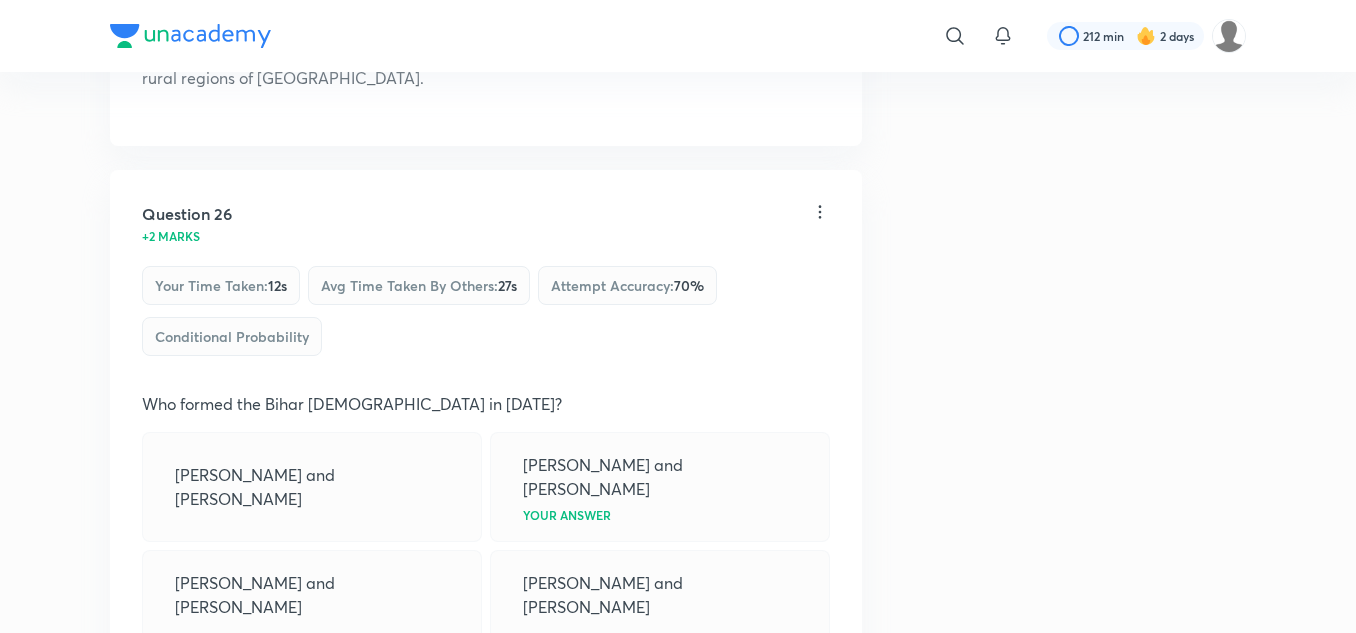 scroll, scrollTop: 18801, scrollLeft: 0, axis: vertical 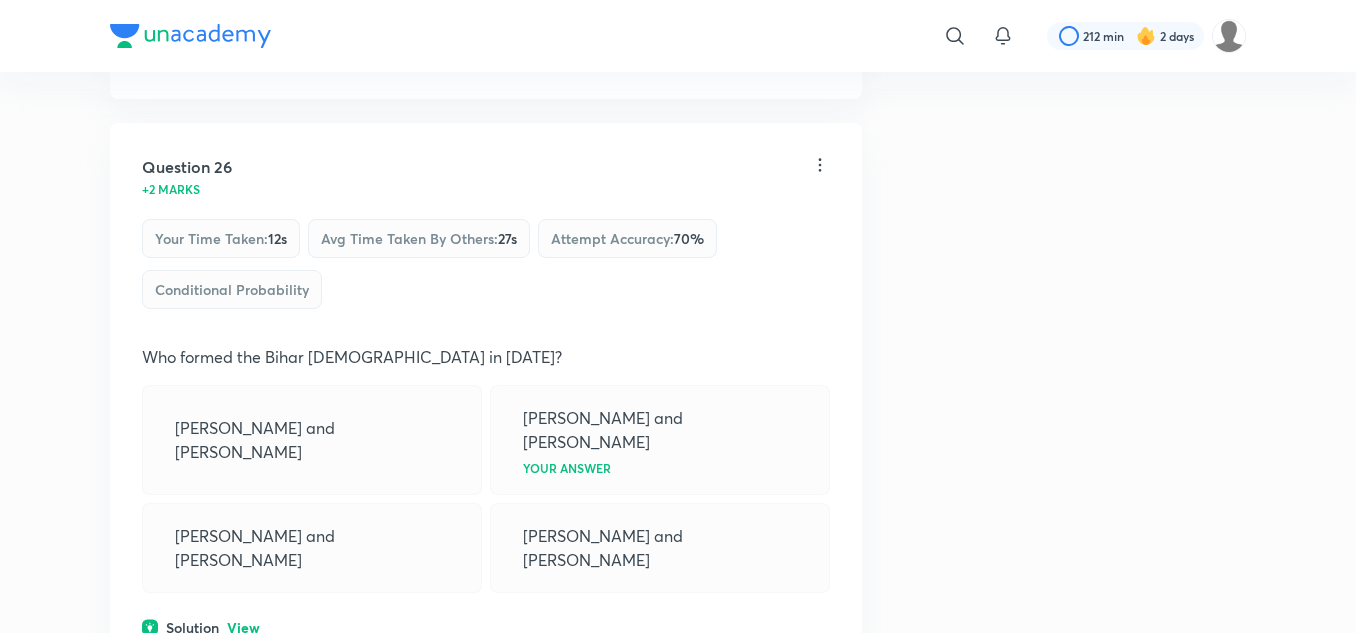 click on "Solution View" at bounding box center (486, 627) 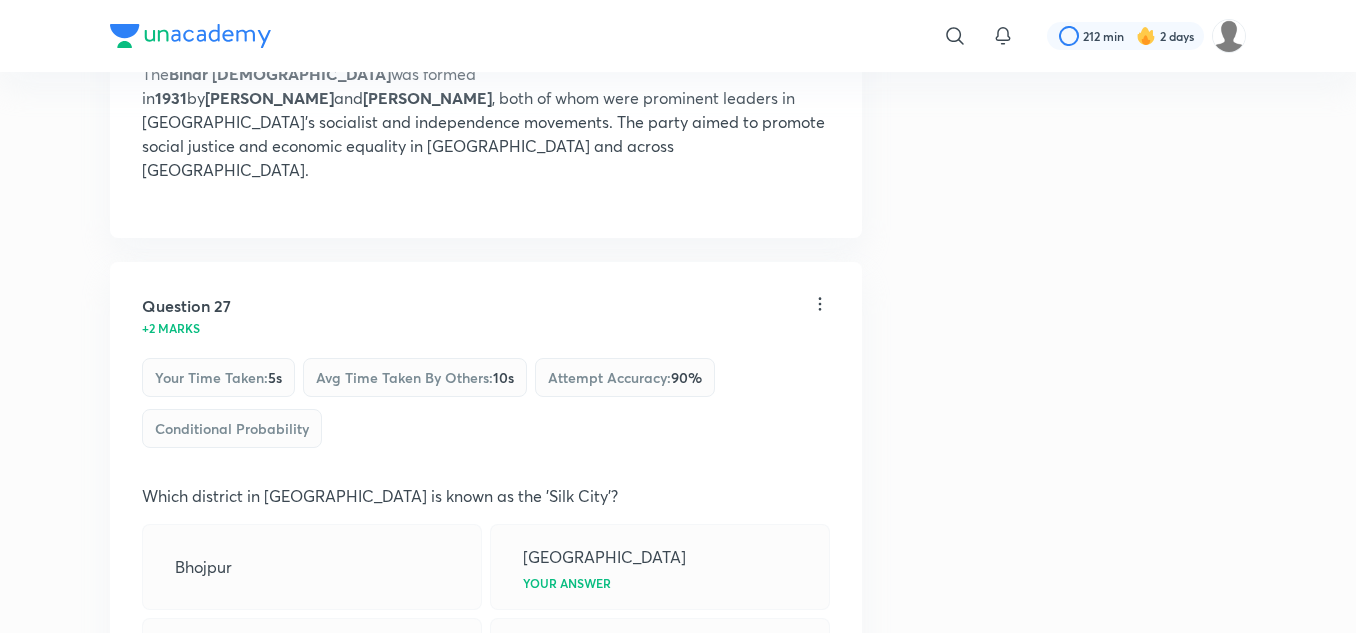 scroll, scrollTop: 19501, scrollLeft: 0, axis: vertical 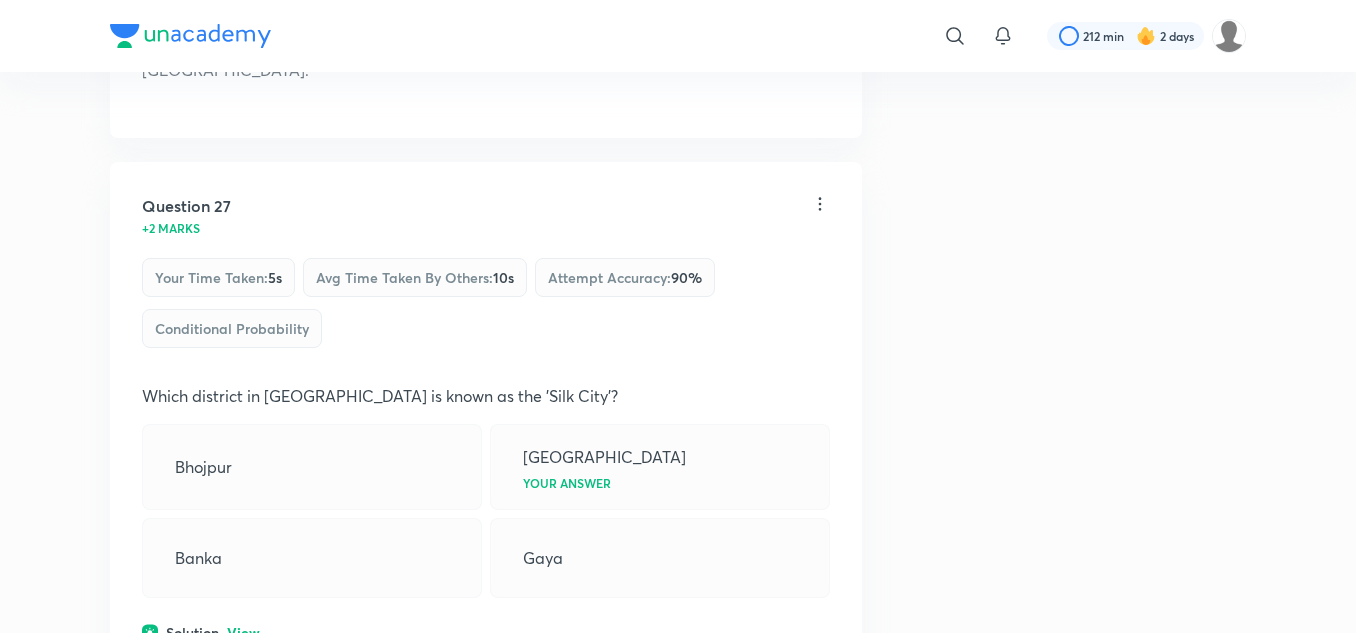 click on "View" at bounding box center [243, 633] 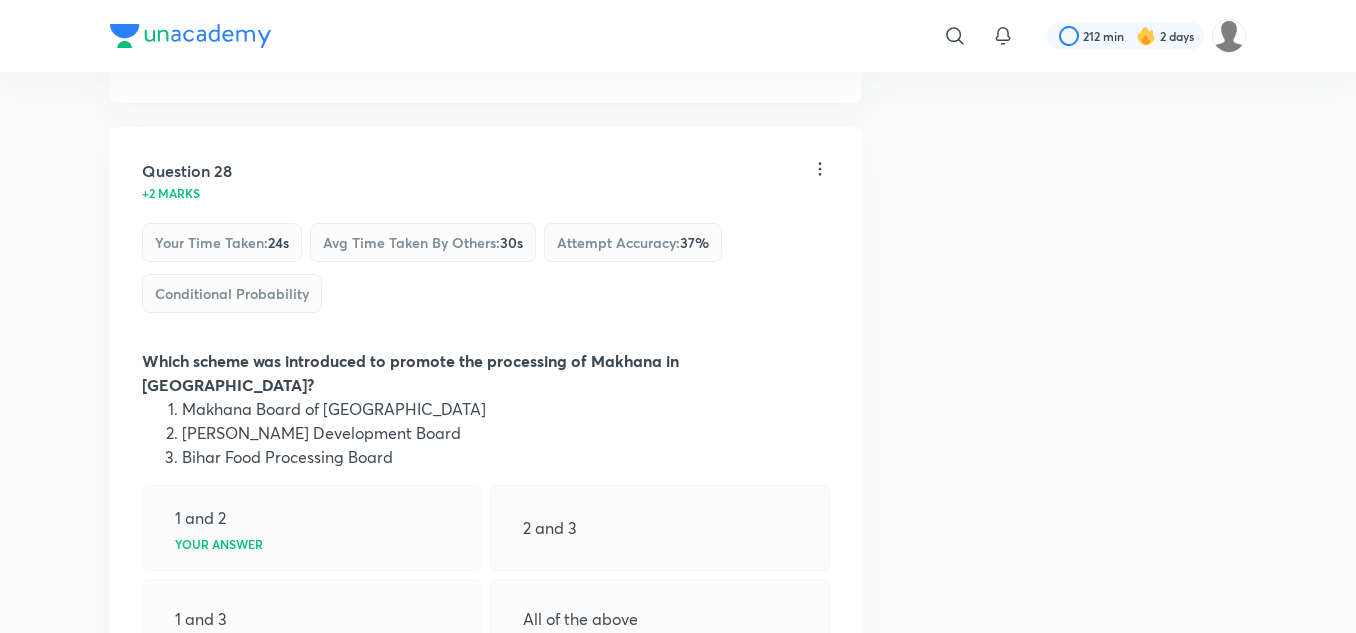 scroll, scrollTop: 20201, scrollLeft: 0, axis: vertical 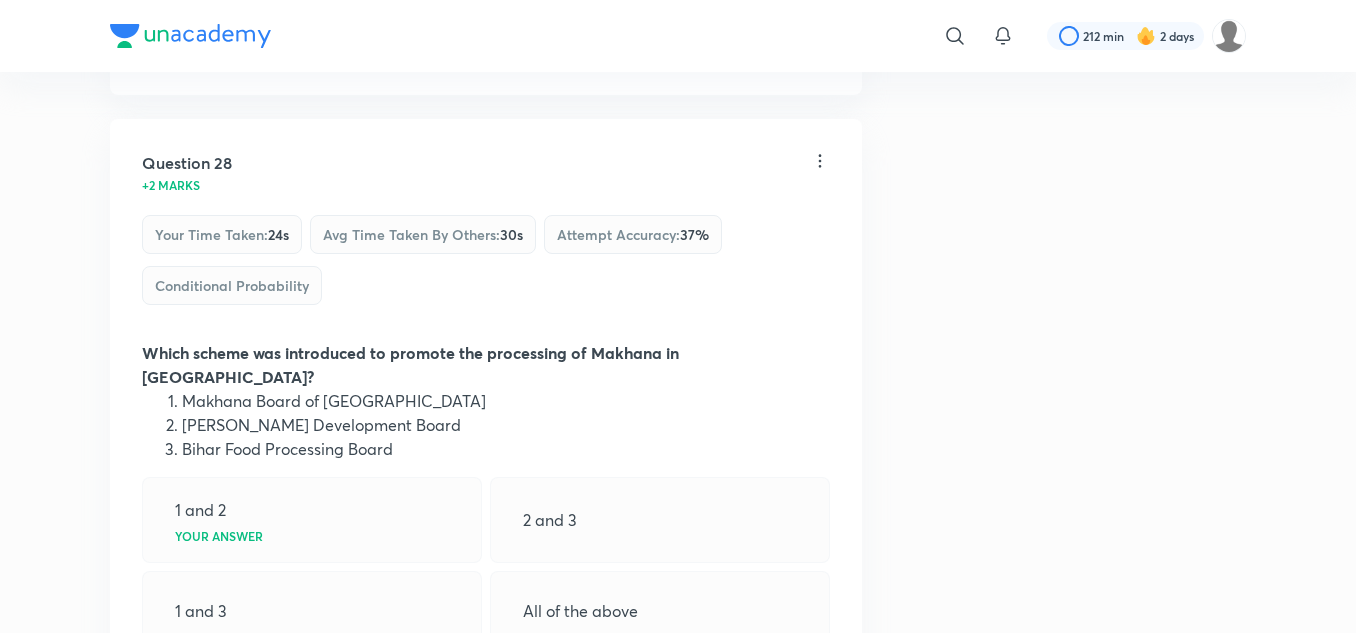 click on "Solution View" at bounding box center (486, 685) 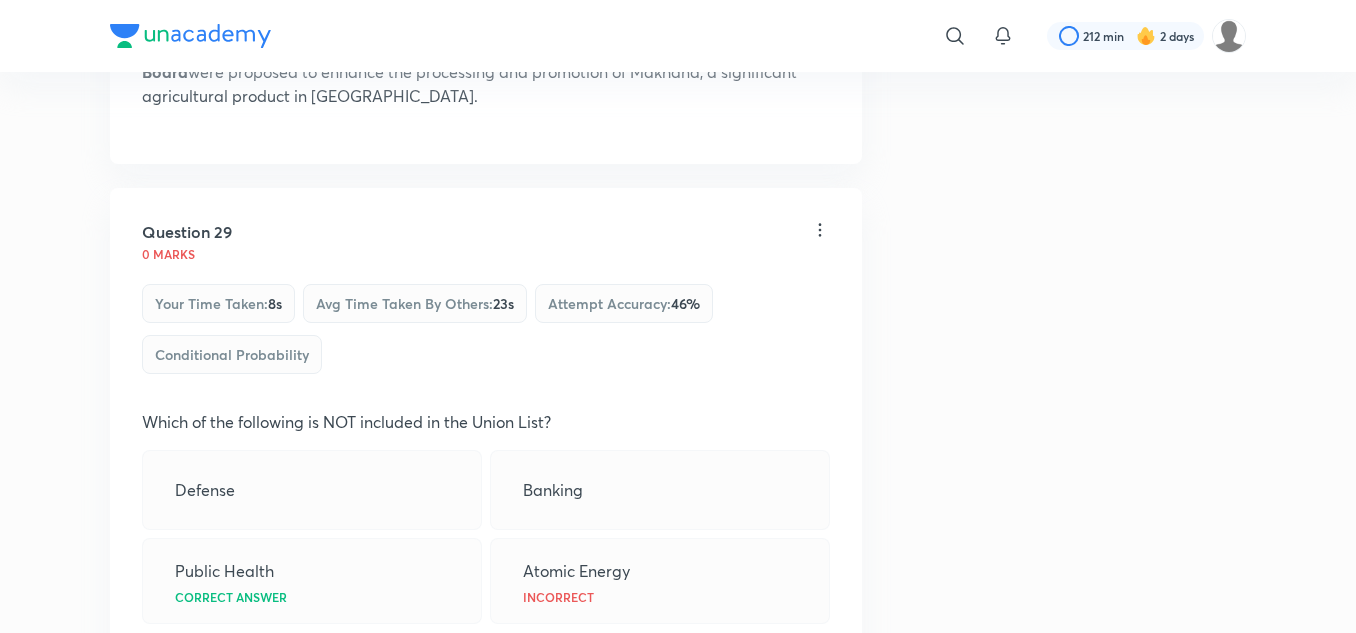 scroll, scrollTop: 20901, scrollLeft: 0, axis: vertical 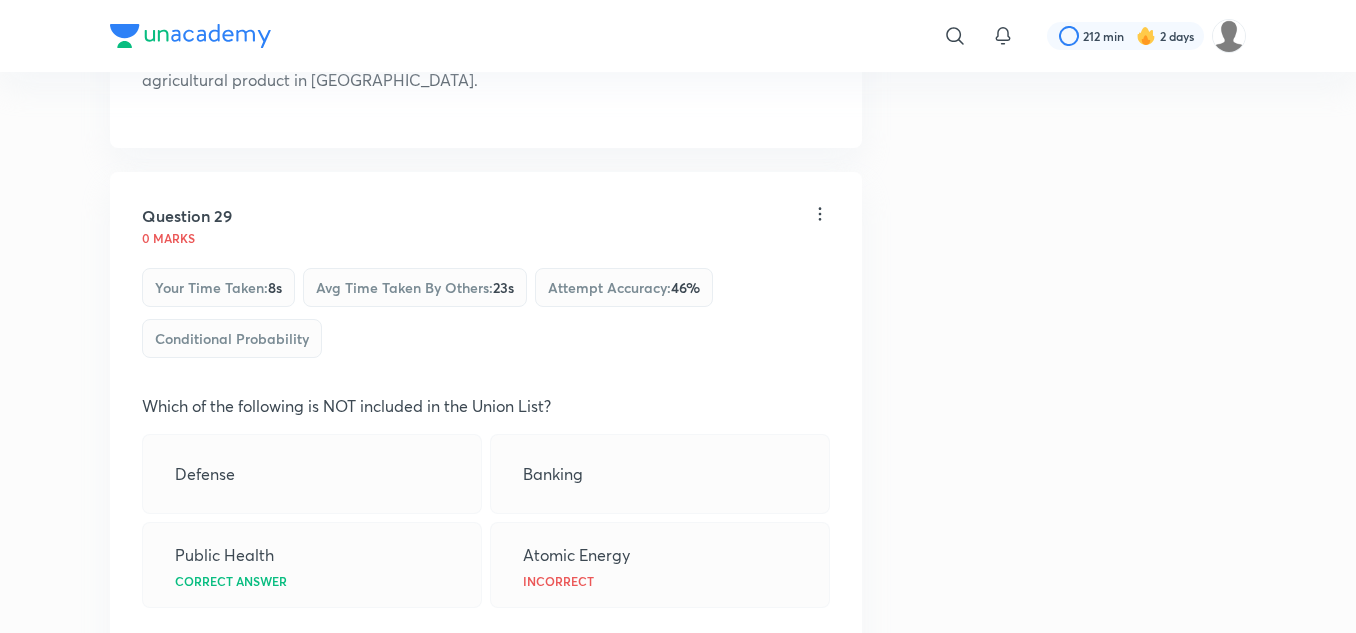 click on "View" at bounding box center (243, 643) 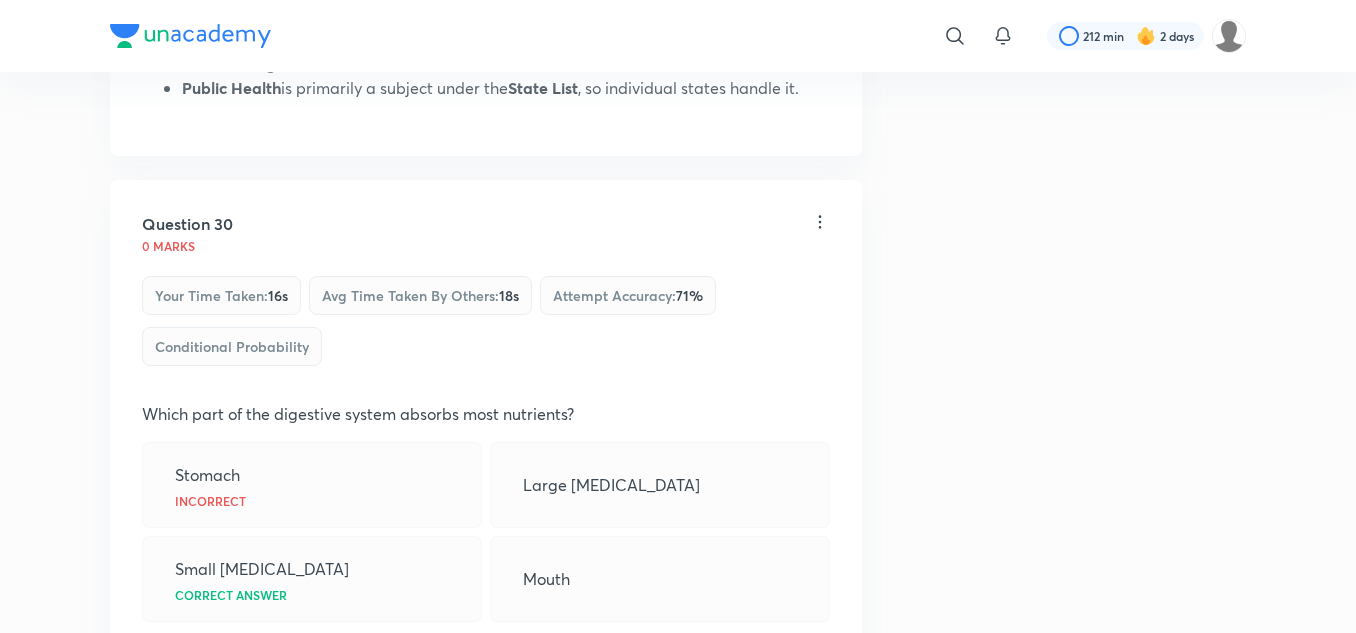 scroll, scrollTop: 21601, scrollLeft: 0, axis: vertical 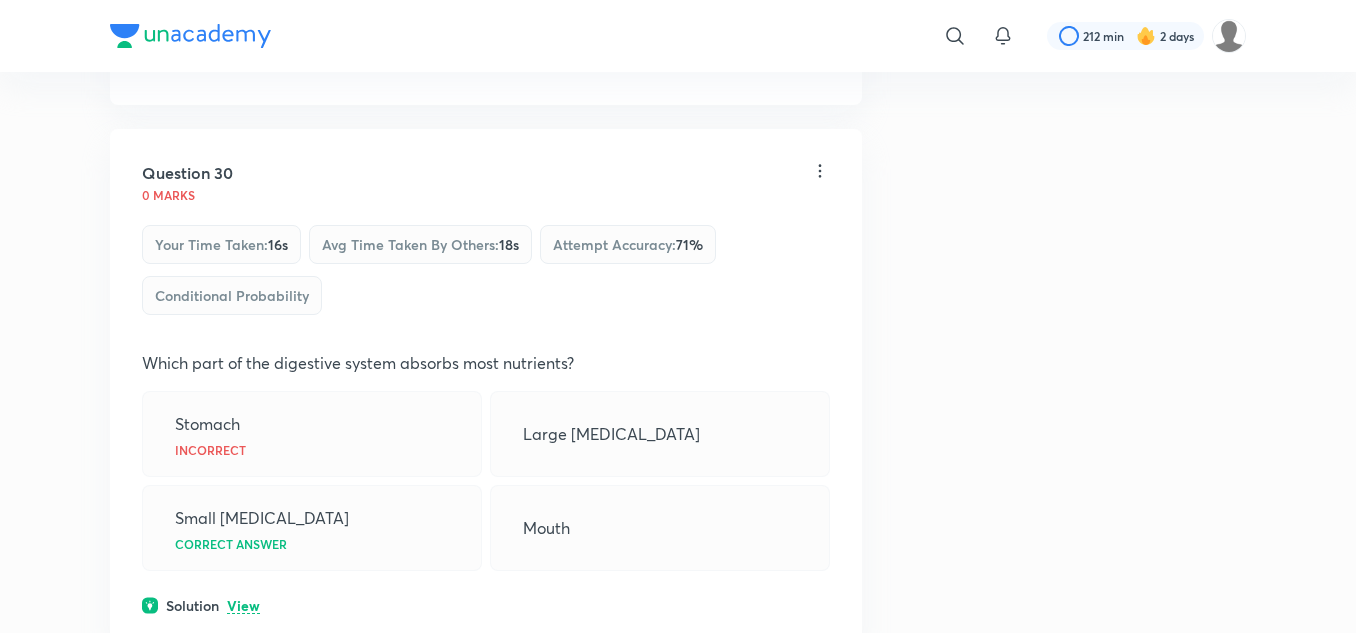 click on "View" at bounding box center (243, 606) 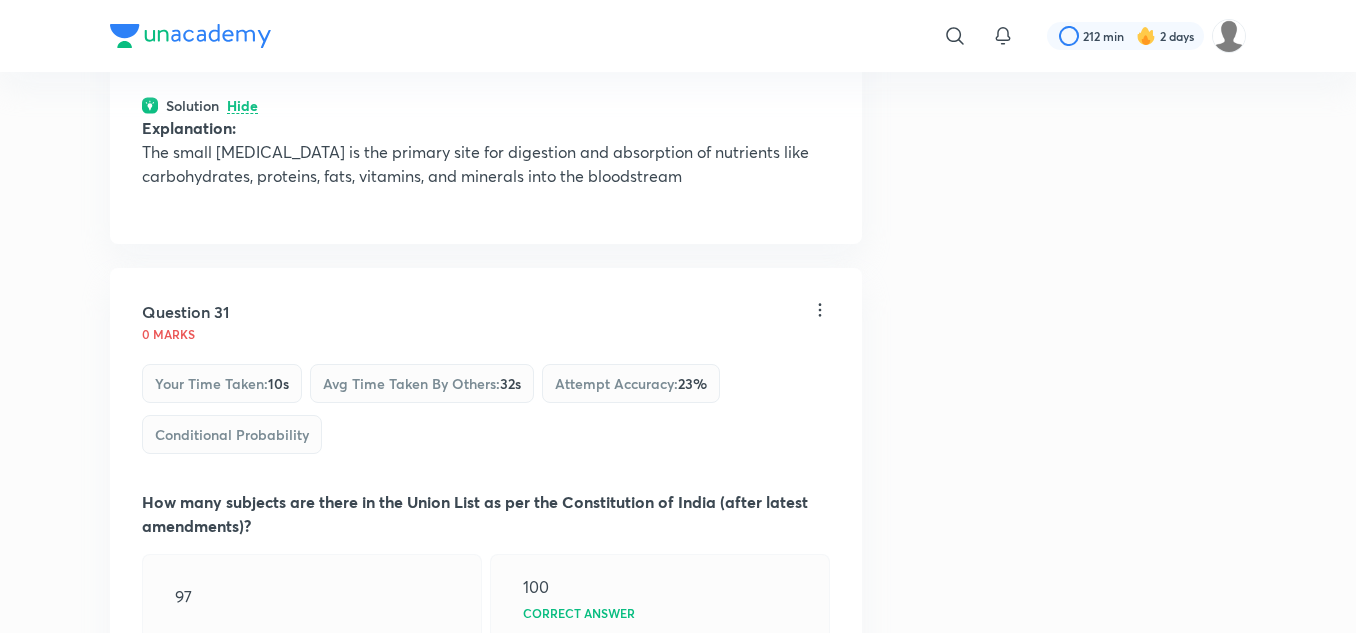scroll, scrollTop: 22201, scrollLeft: 0, axis: vertical 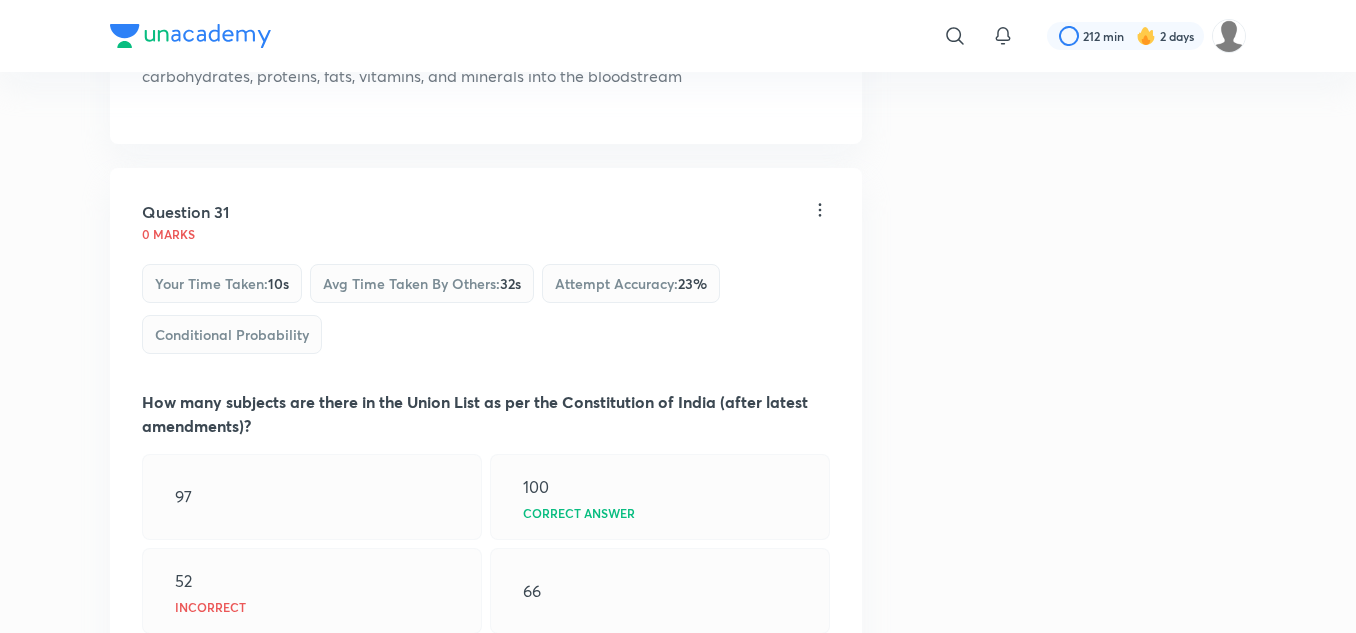 click on "Solution View" at bounding box center [486, 668] 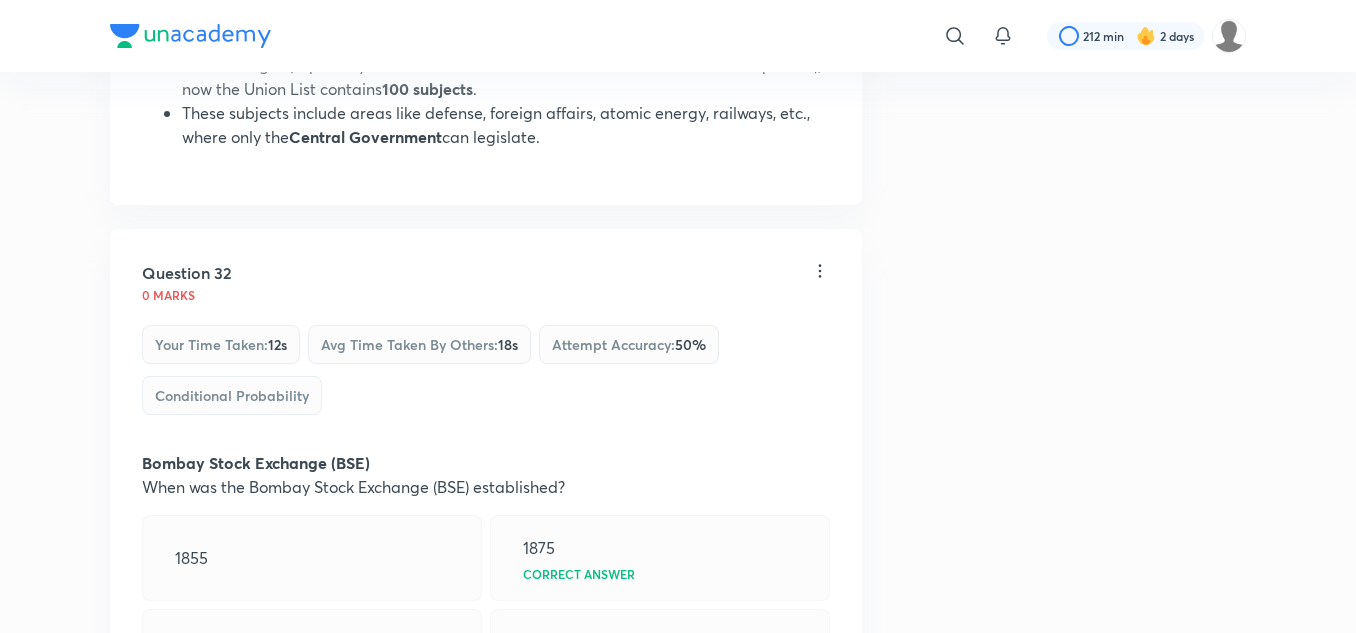 scroll, scrollTop: 22901, scrollLeft: 0, axis: vertical 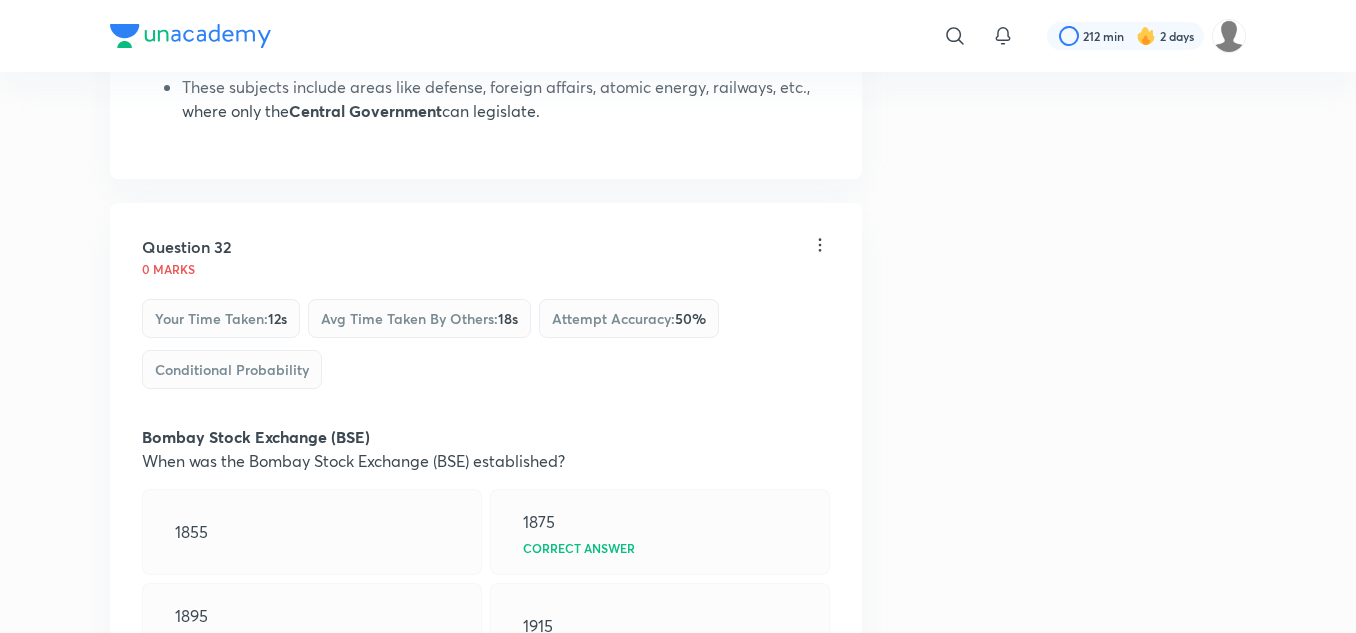 click on "View" at bounding box center [243, 704] 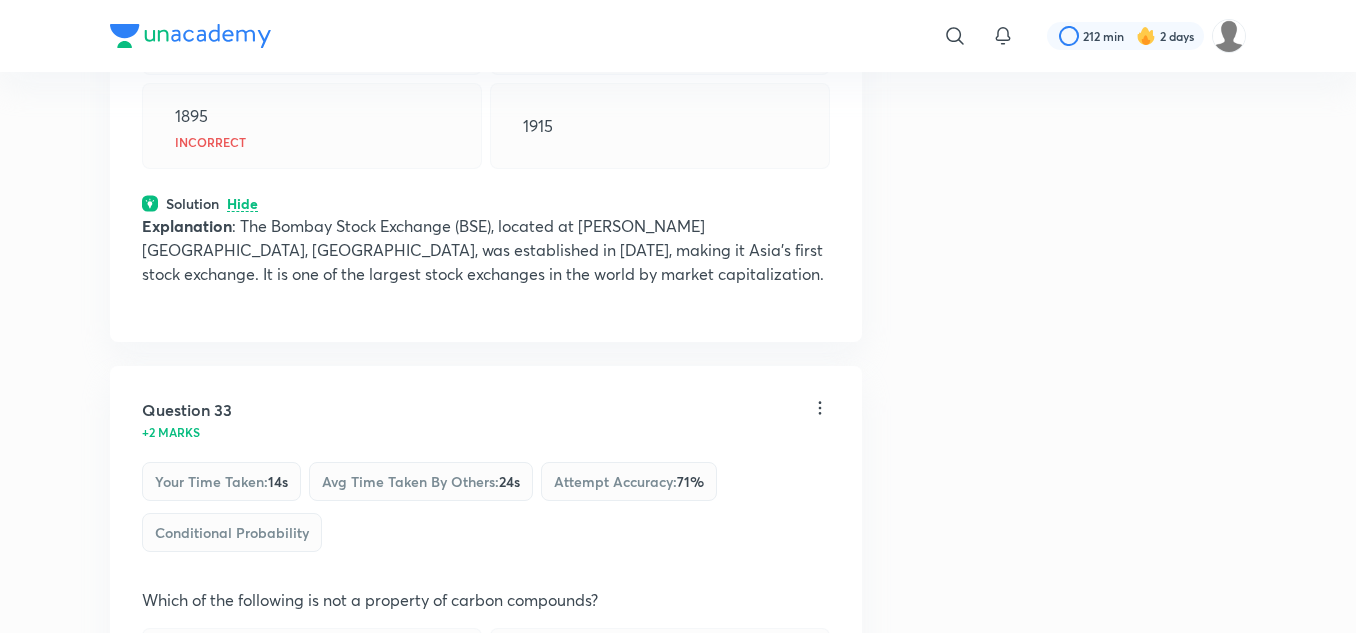scroll, scrollTop: 23501, scrollLeft: 0, axis: vertical 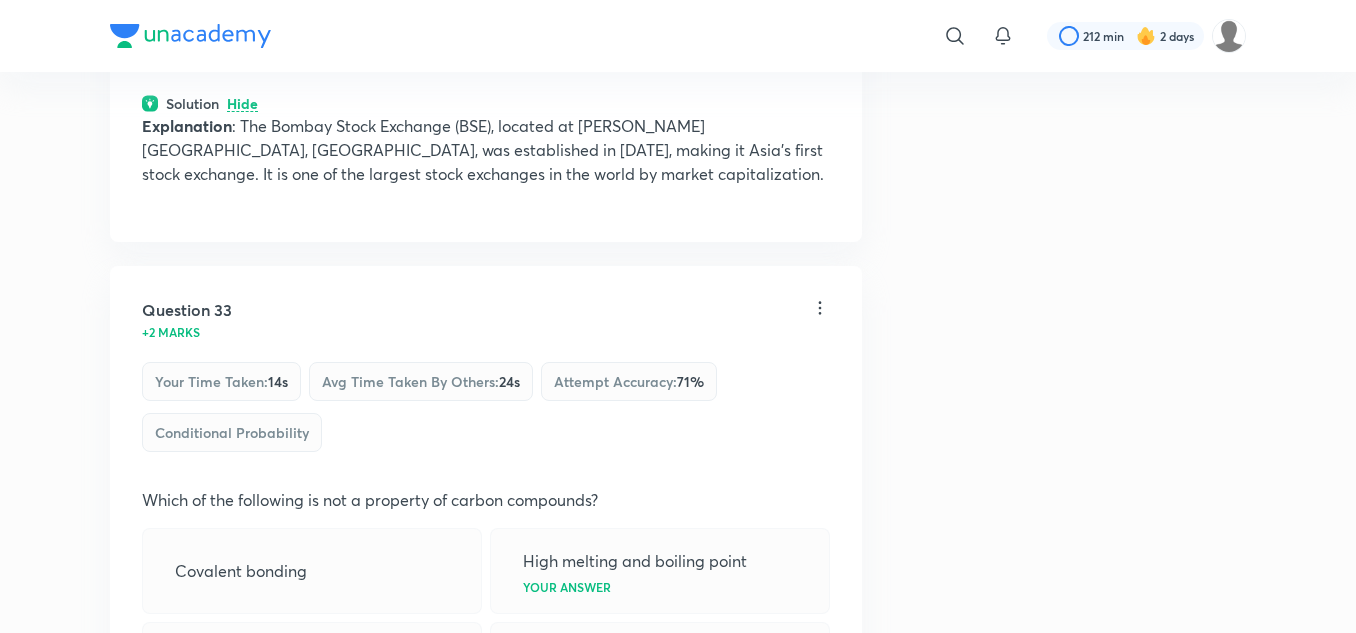 click on "View" at bounding box center [243, 737] 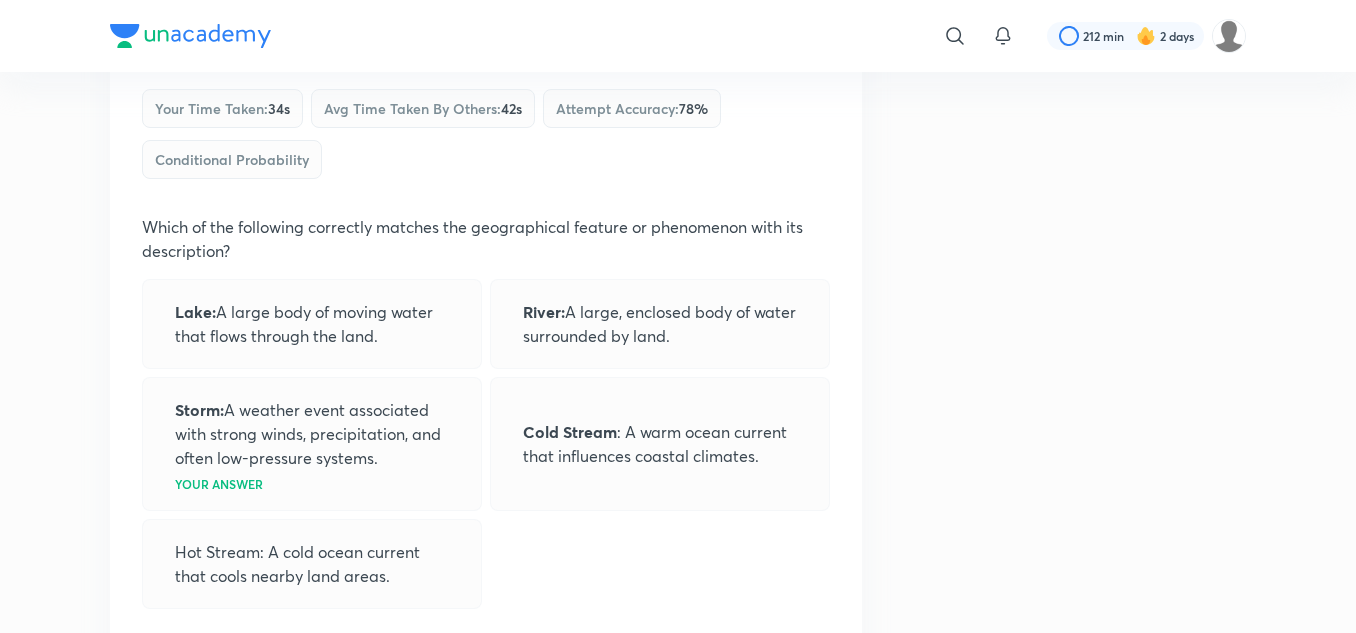 scroll, scrollTop: 25101, scrollLeft: 0, axis: vertical 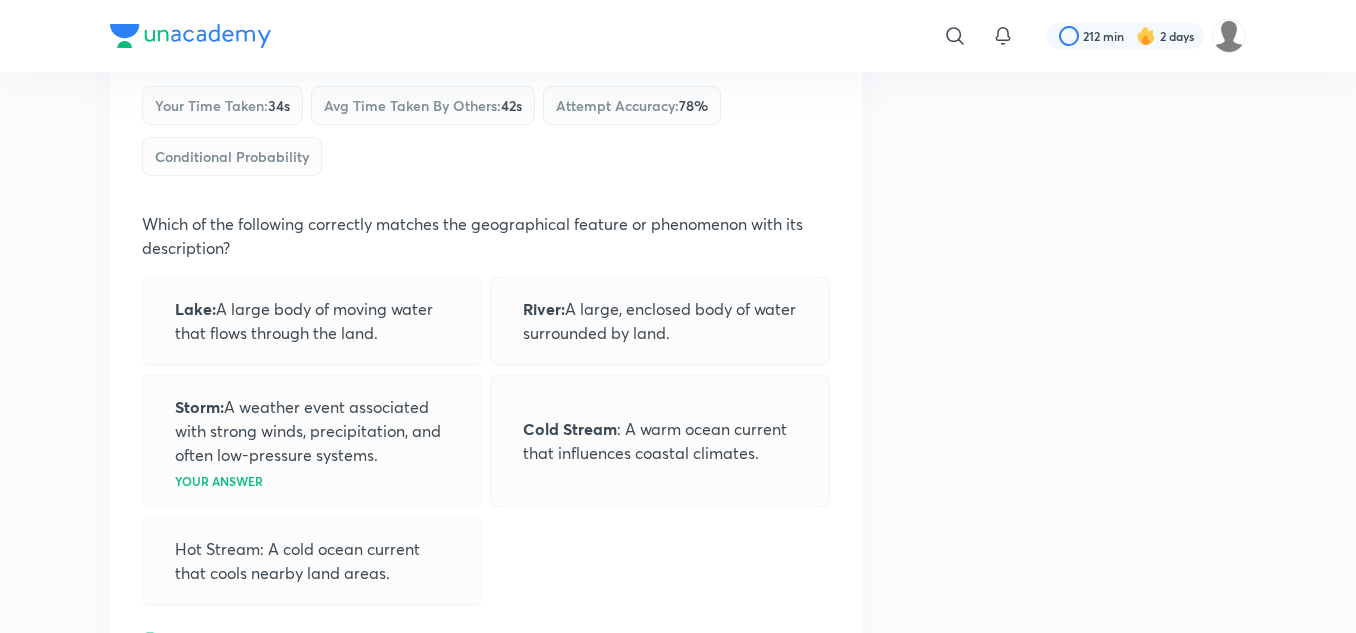 click on "View" at bounding box center [243, 641] 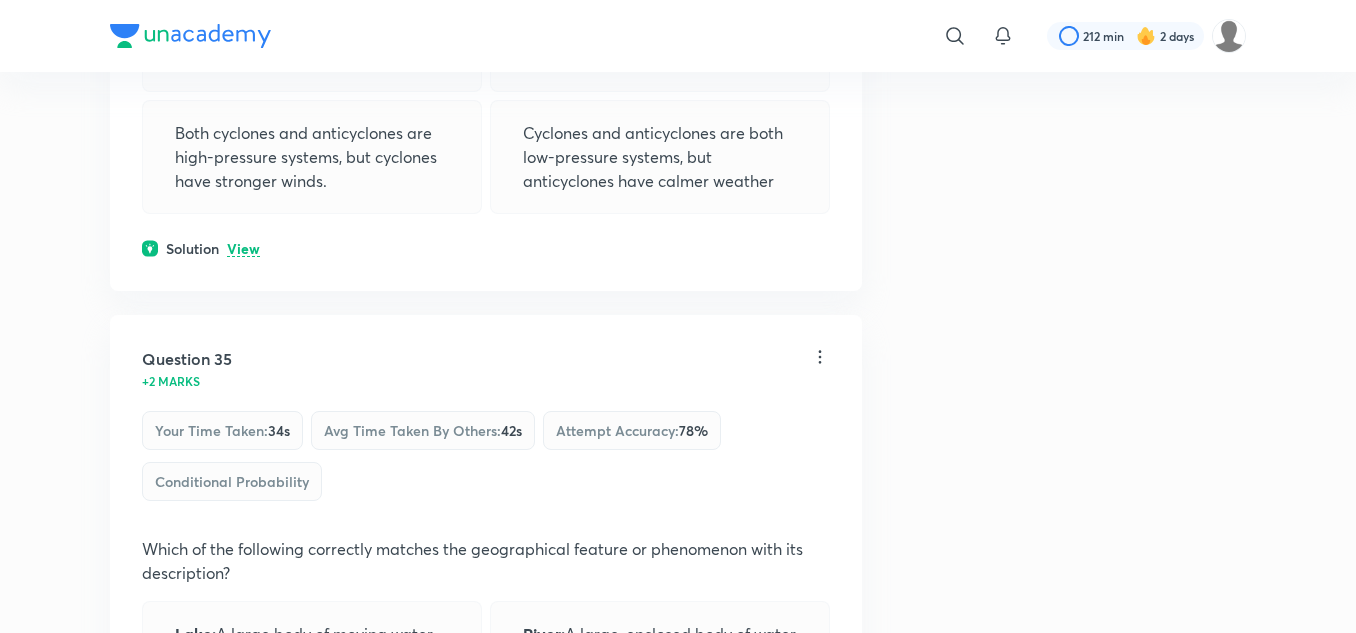 scroll, scrollTop: 24601, scrollLeft: 0, axis: vertical 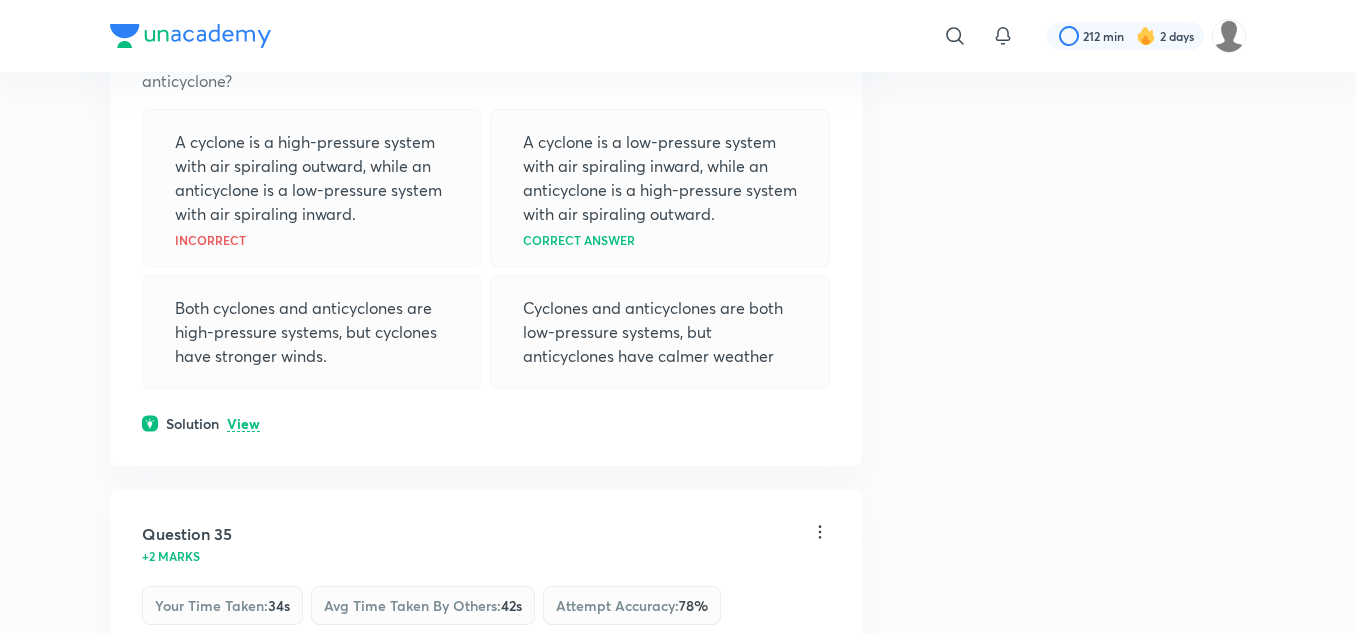 click on "View" at bounding box center (243, 424) 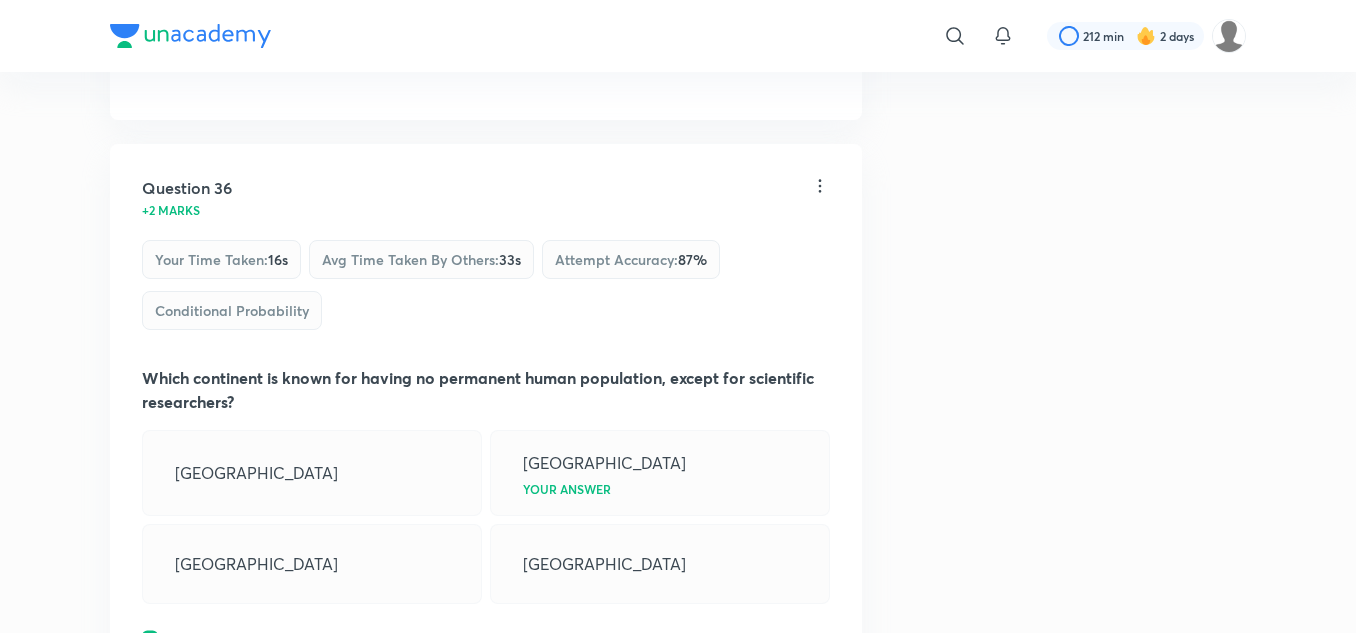 scroll, scrollTop: 26101, scrollLeft: 0, axis: vertical 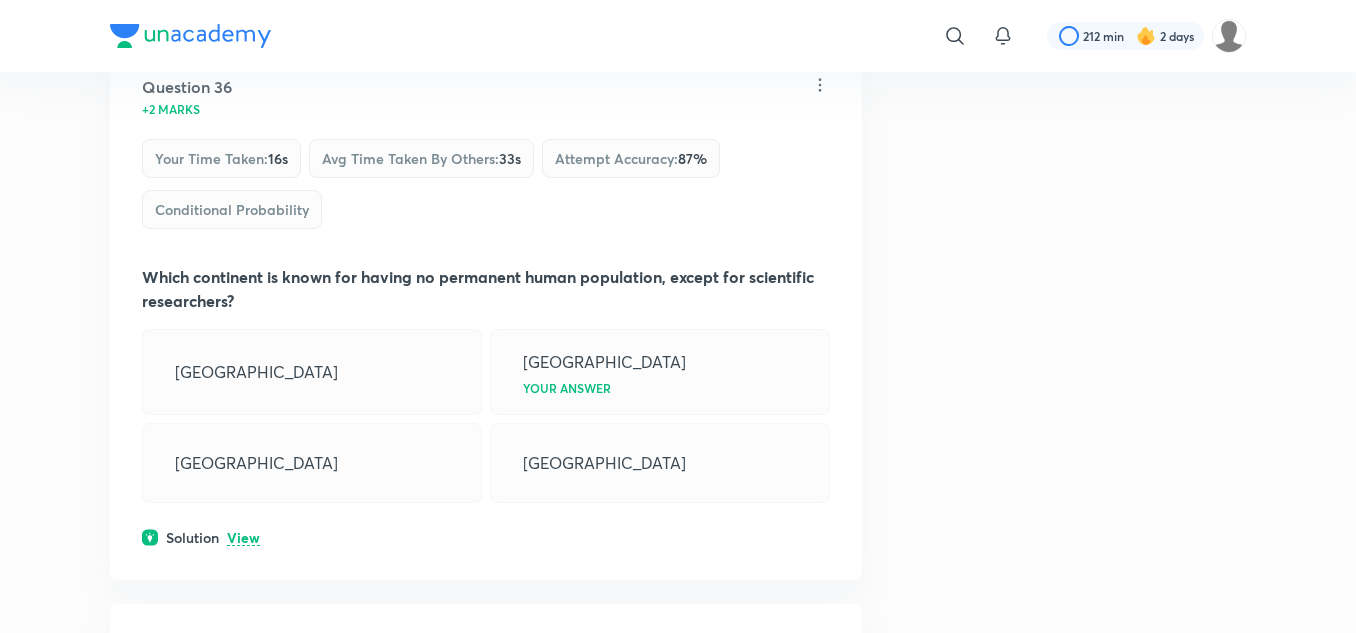 click on "Solution View" at bounding box center [486, 537] 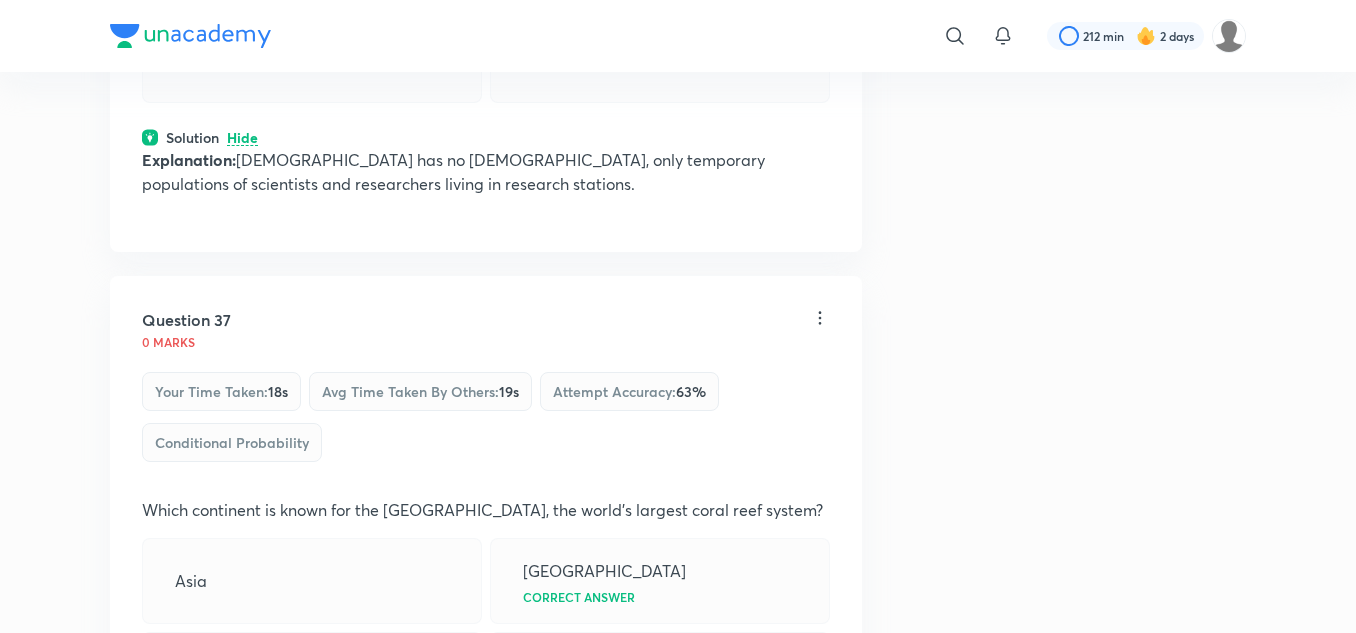 scroll, scrollTop: 26537, scrollLeft: 0, axis: vertical 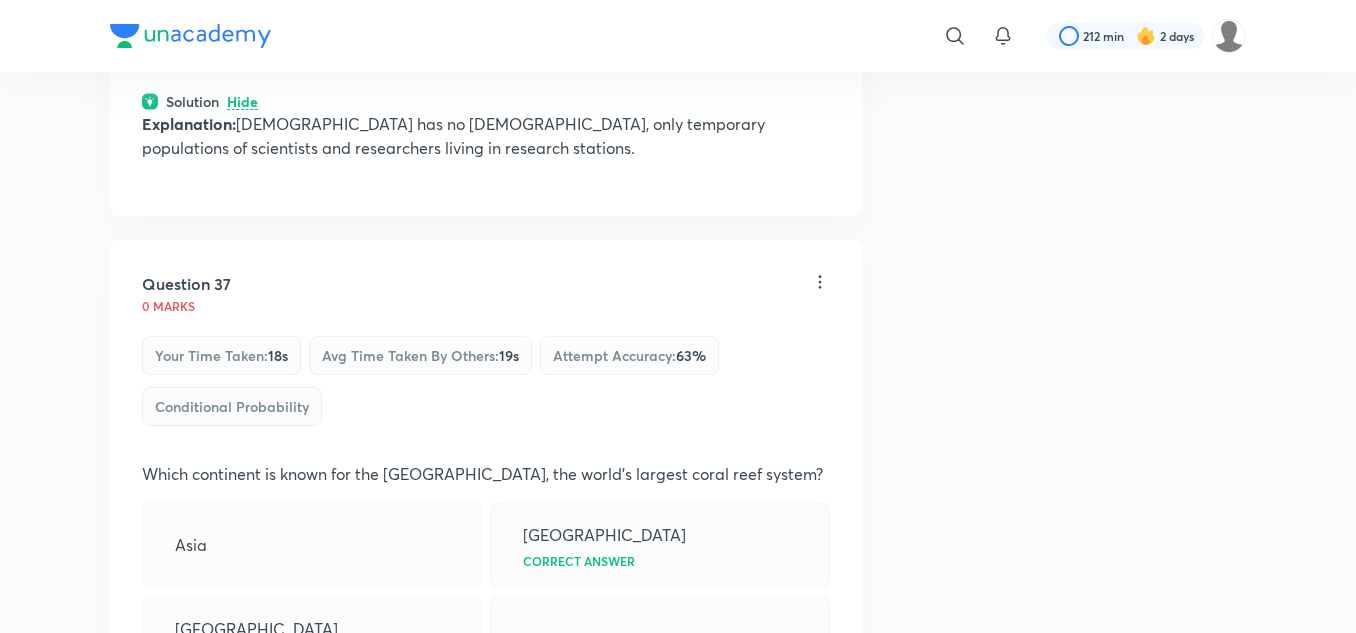 click on "View" at bounding box center [243, 717] 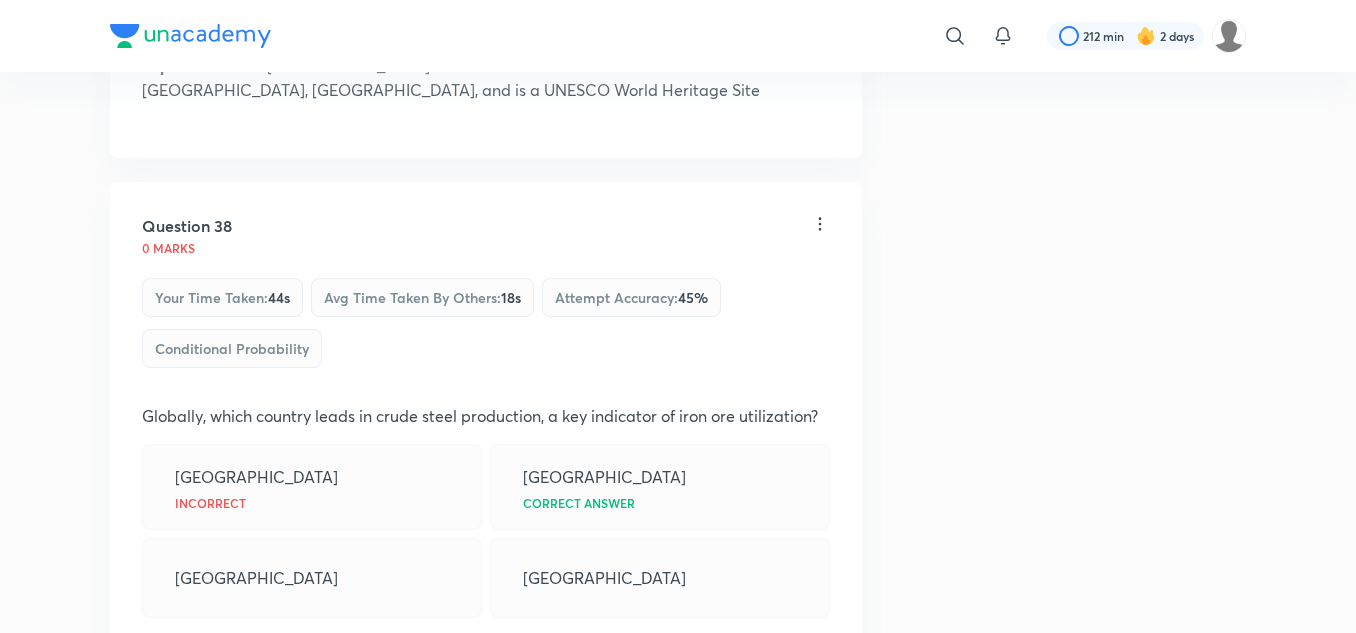 scroll, scrollTop: 27211, scrollLeft: 0, axis: vertical 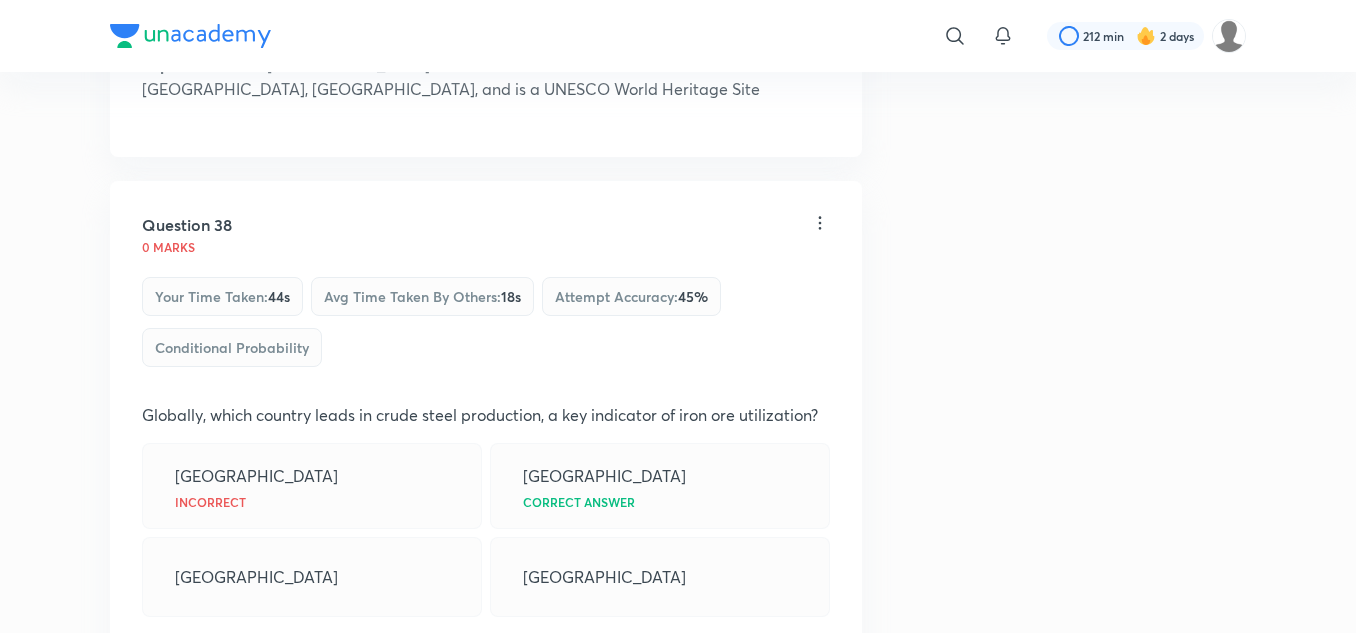 click on "View" at bounding box center [243, 652] 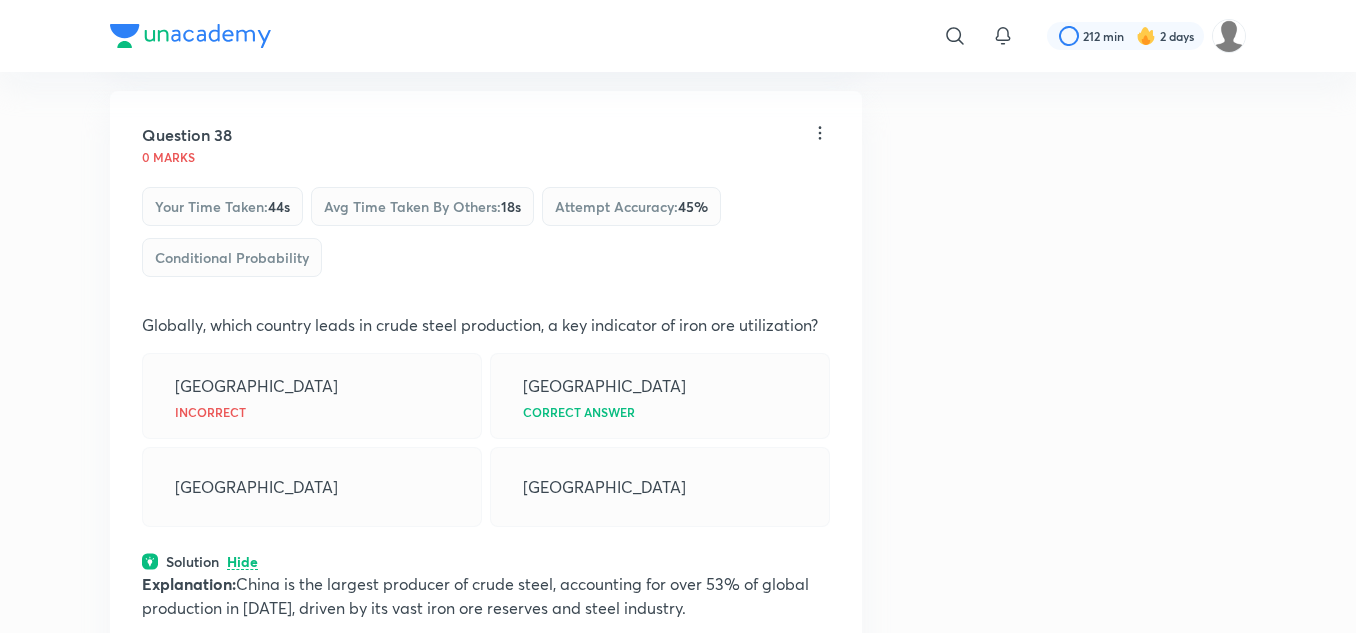 scroll, scrollTop: 27302, scrollLeft: 0, axis: vertical 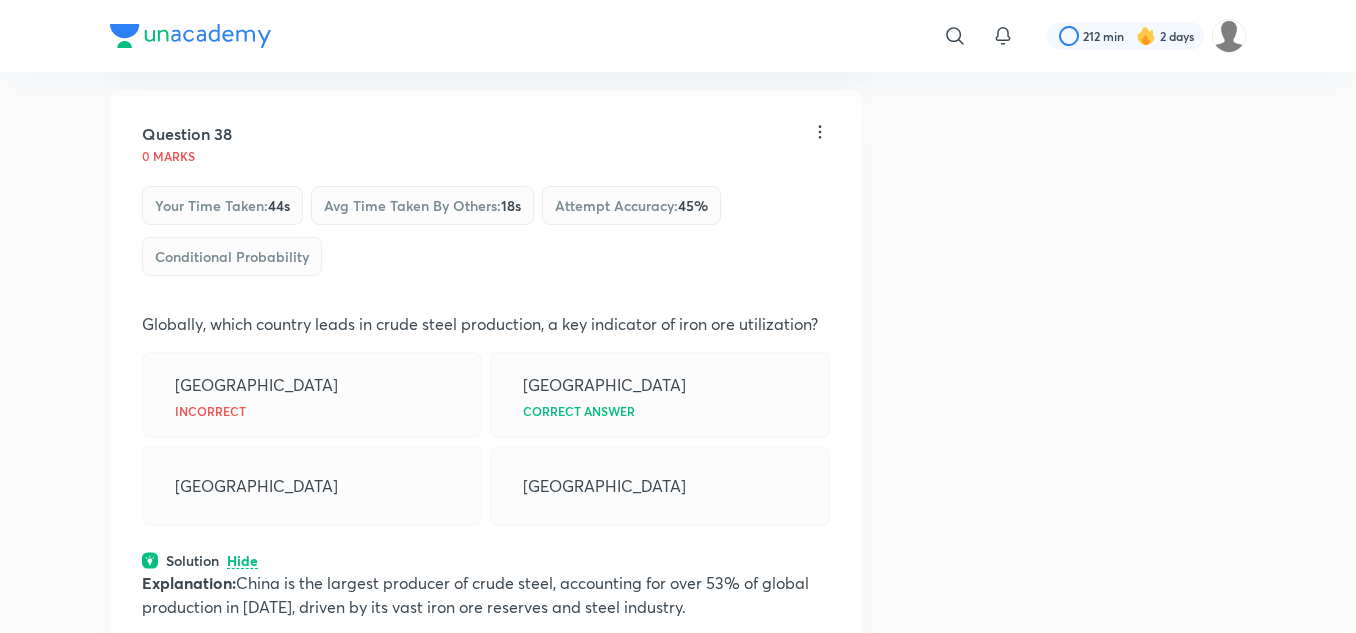 click on "Question 38 0 marks Your time taken :  44s Avg time taken by others :  18s Attempt accuracy :  45 % Conditional Probability ﻿Globally, which country leads in crude steel production, a key indicator of iron ore utilization? India Incorrect China Correct answer United States [GEOGRAPHIC_DATA] Solution Hide Explanation:  [GEOGRAPHIC_DATA] is the largest producer of crude steel, accounting for over 53% of global production in [DATE], driven by its vast iron ore reserves and steel industry." at bounding box center (486, 382) 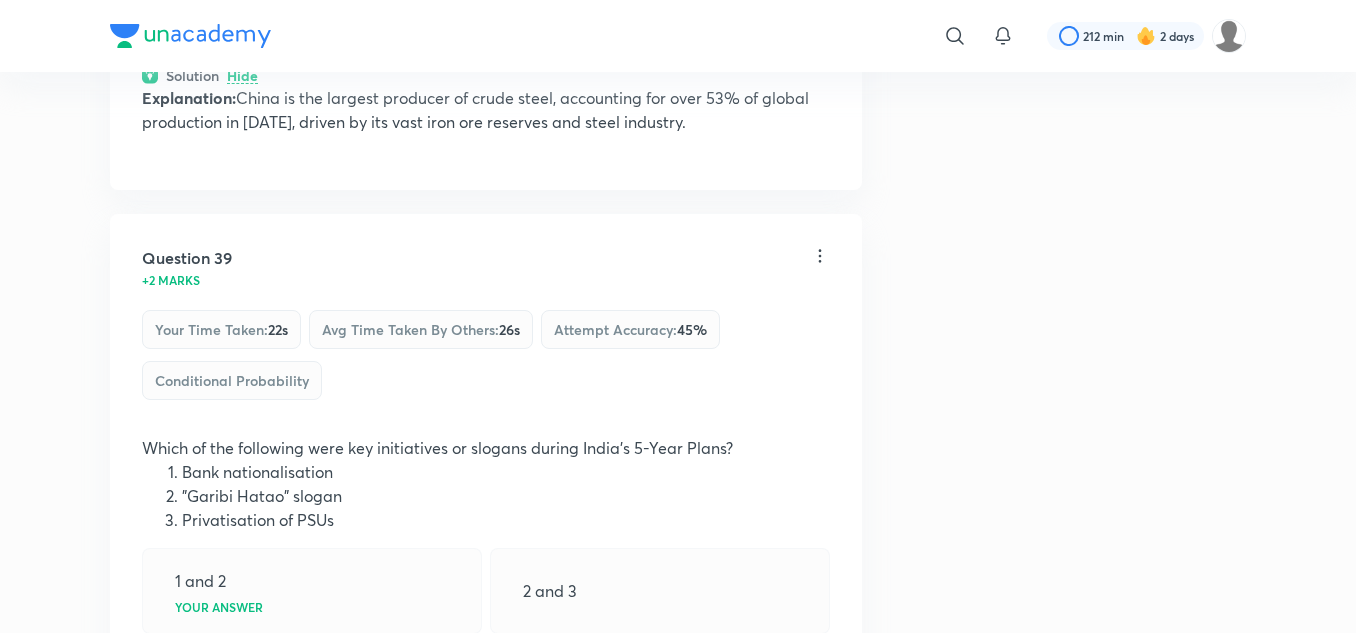 scroll, scrollTop: 27788, scrollLeft: 0, axis: vertical 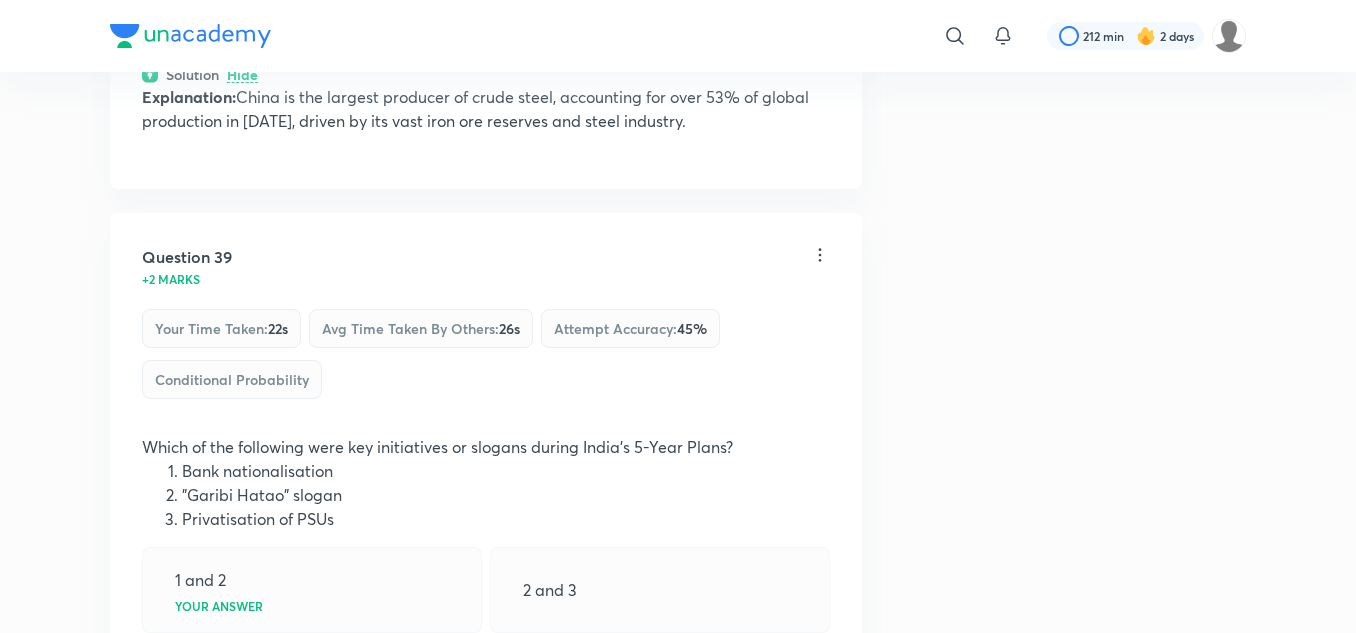 click on "View" at bounding box center (243, 756) 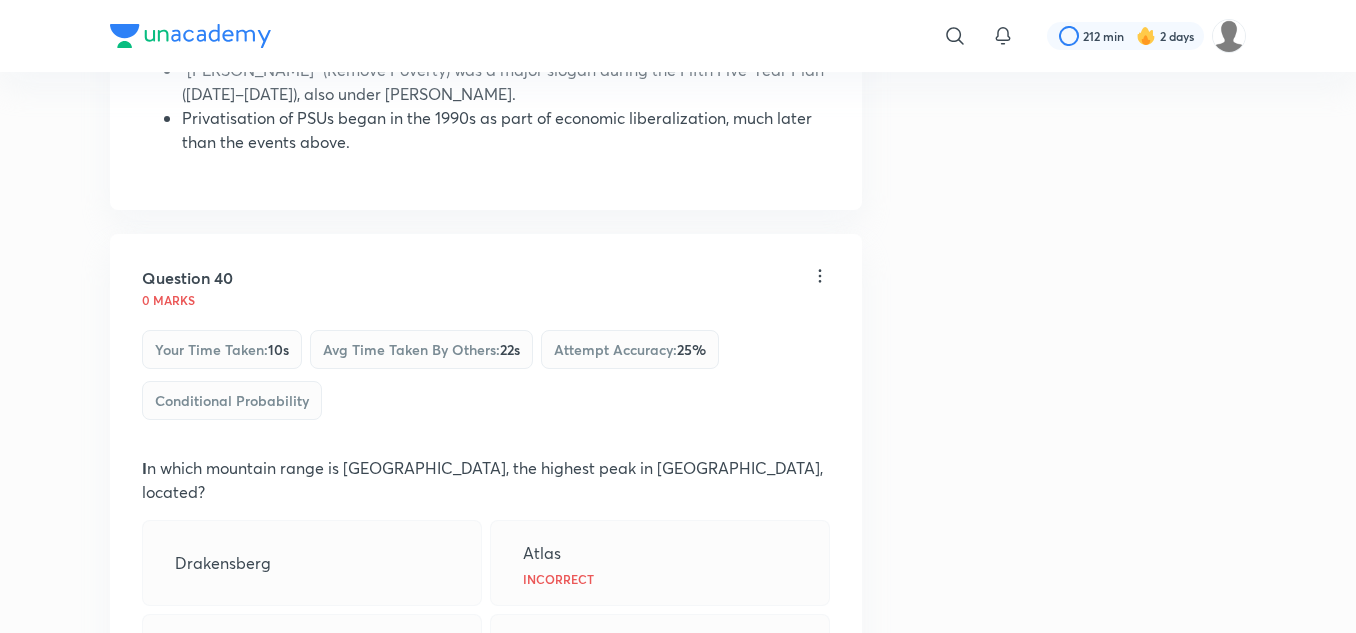 scroll, scrollTop: 28575, scrollLeft: 0, axis: vertical 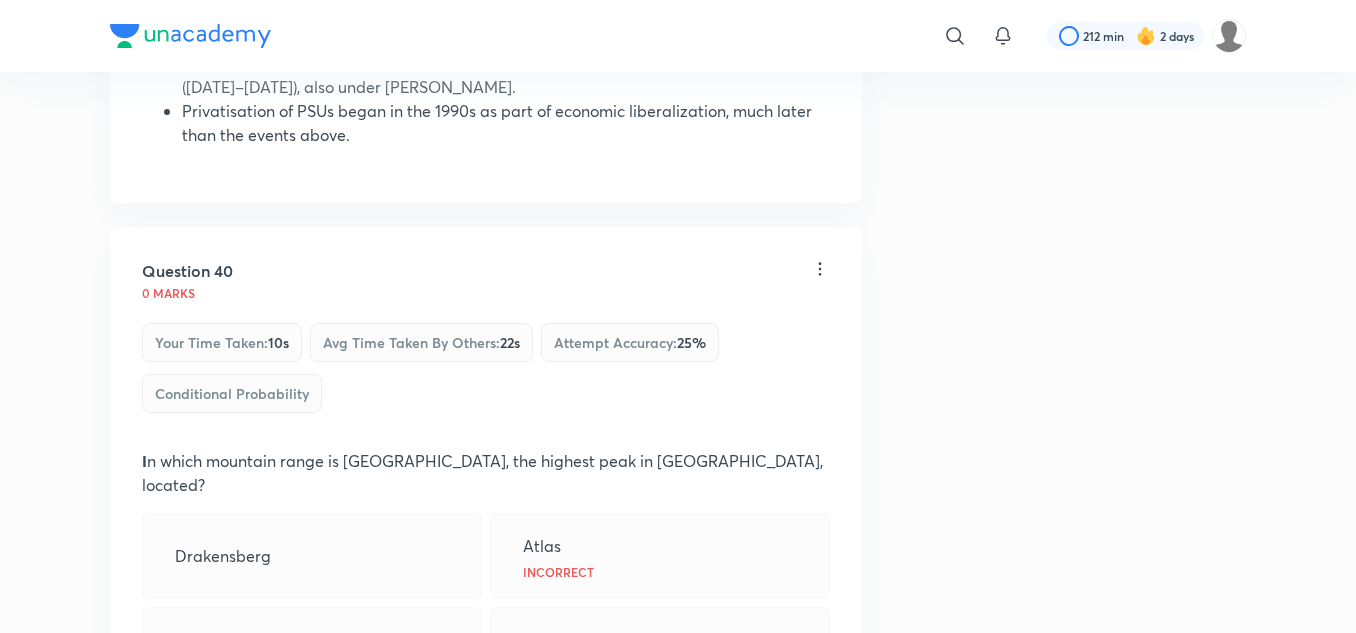 drag, startPoint x: 240, startPoint y: 479, endPoint x: 241, endPoint y: 457, distance: 22.022715 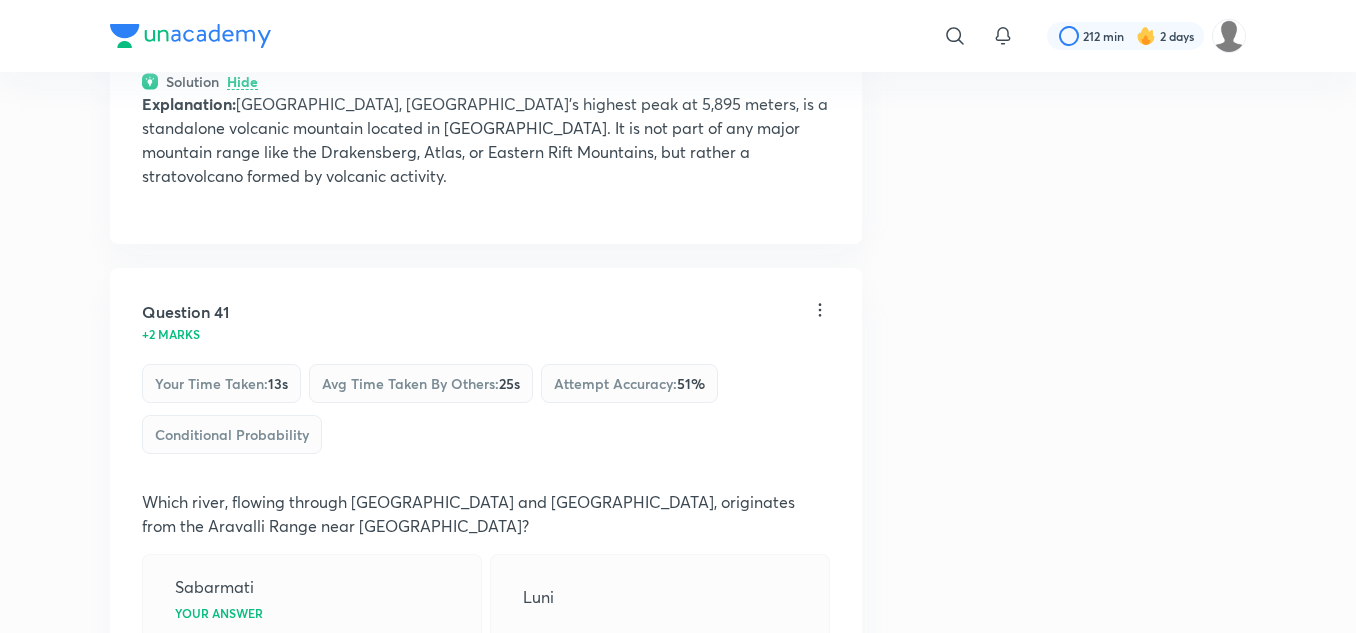 scroll, scrollTop: 29266, scrollLeft: 0, axis: vertical 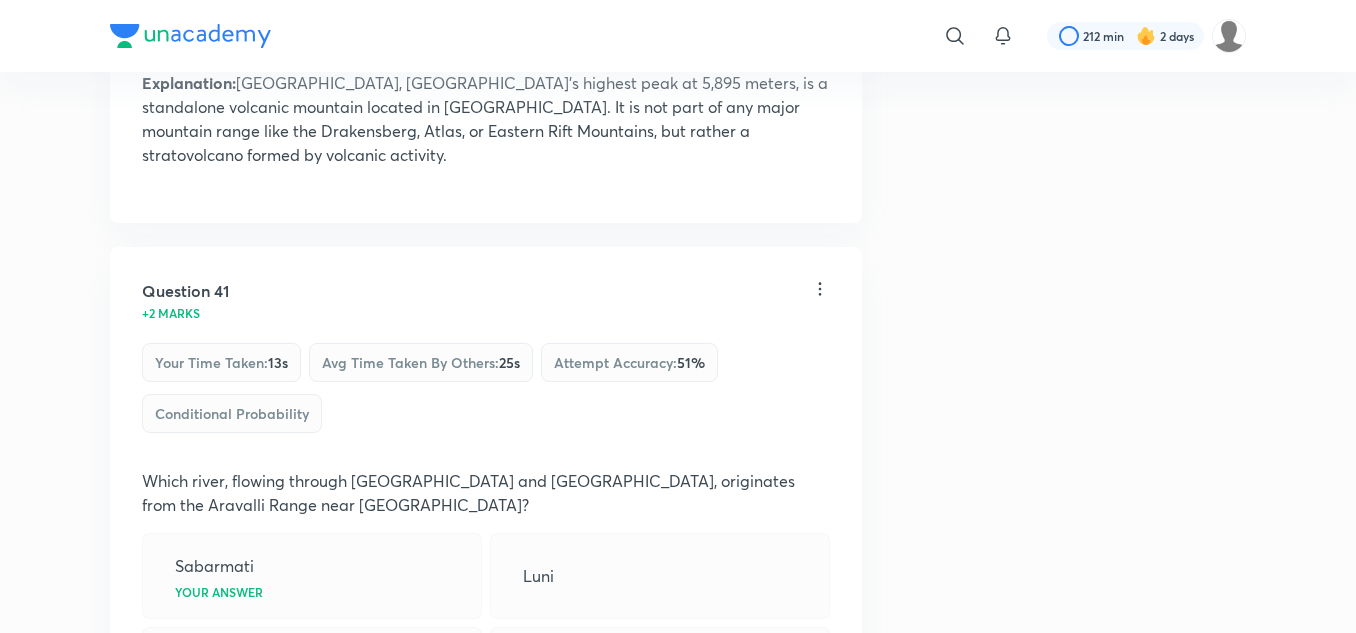 click on "View" at bounding box center [243, 742] 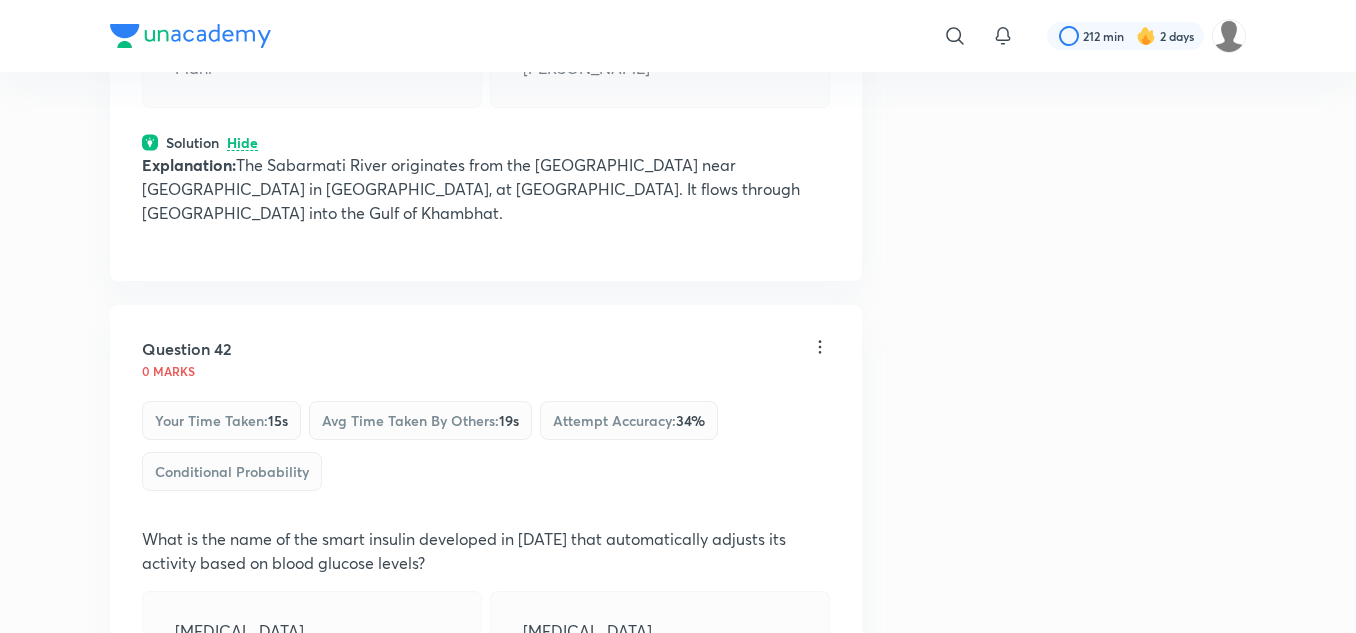 scroll, scrollTop: 29866, scrollLeft: 0, axis: vertical 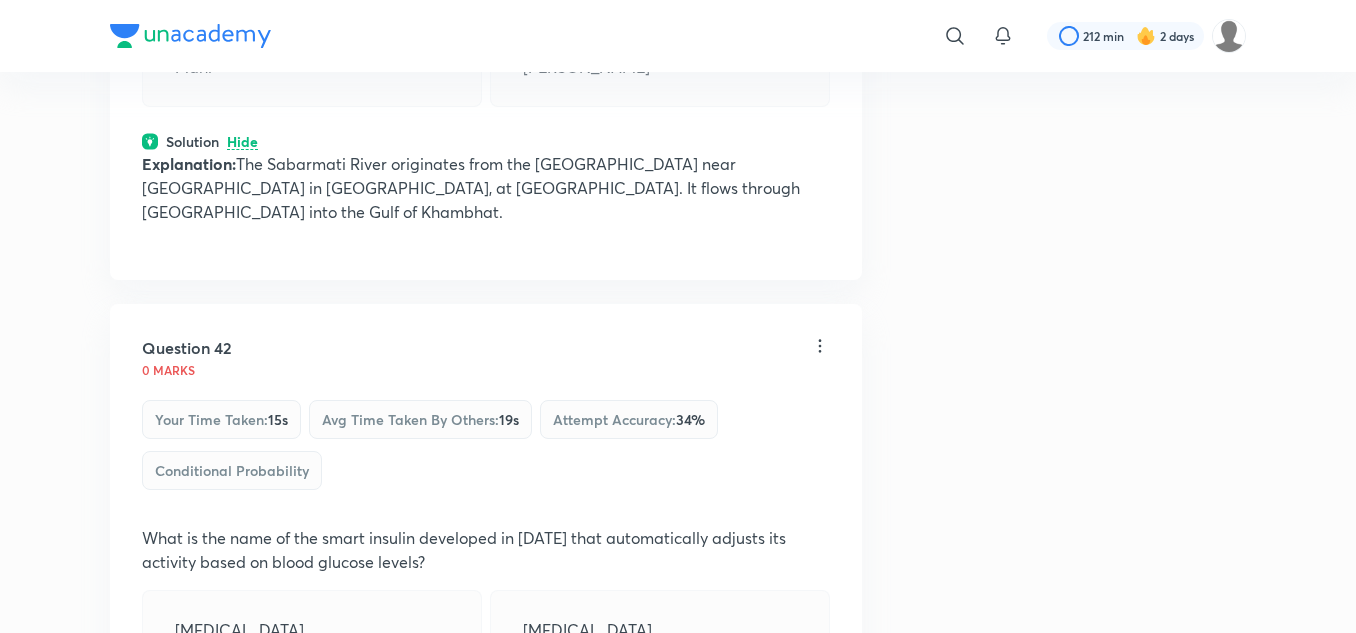 click on "Question 42 0 marks Your time taken :  15s Avg time taken by others :  19s Attempt accuracy :  34 % Conditional Probability What is the name of the smart insulin developed in [DATE] that automatically adjusts its activity based on blood glucose levels? [MEDICAL_DATA] [MEDICAL_DATA] NNC2215 Correct answer [MEDICAL_DATA] Incorrect Solution View" at bounding box center [486, 572] 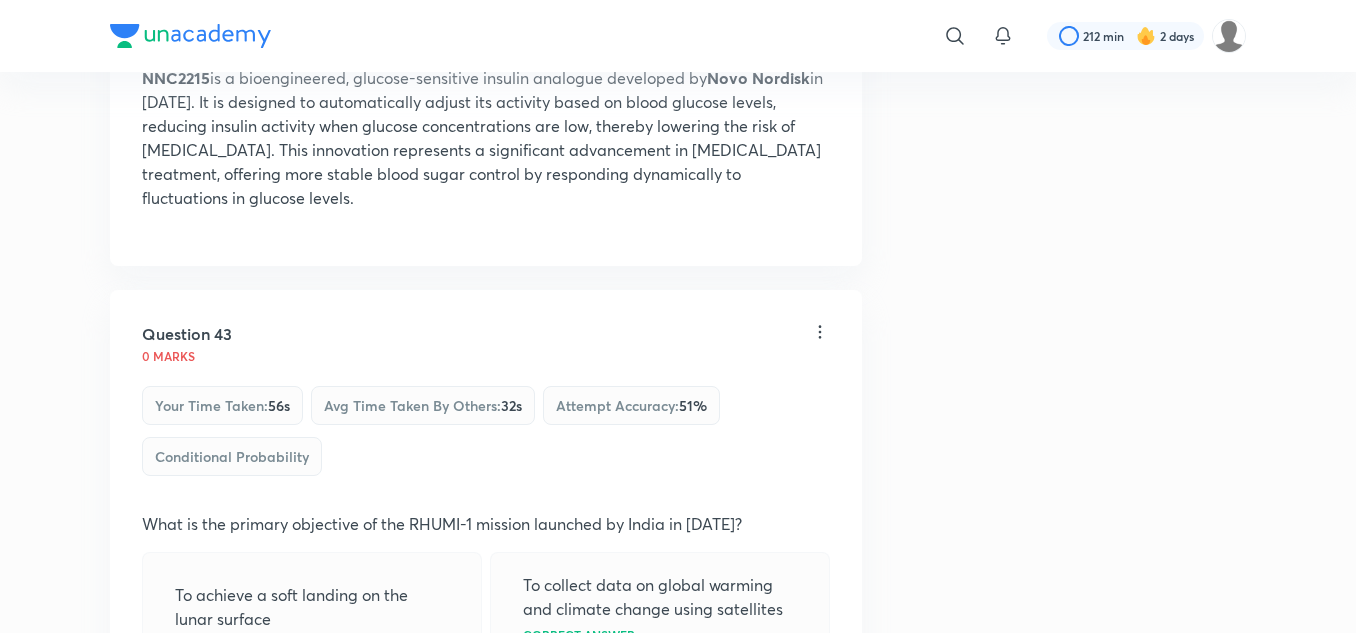 scroll, scrollTop: 30610, scrollLeft: 0, axis: vertical 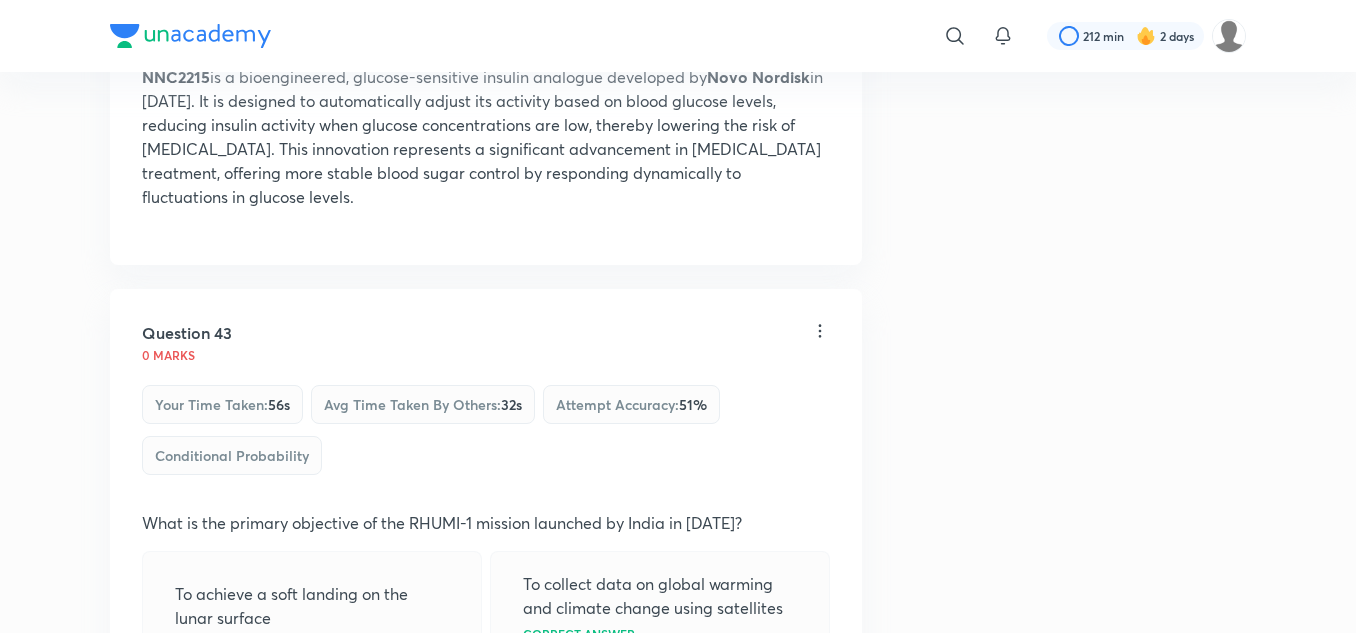 click on "View" at bounding box center [243, 814] 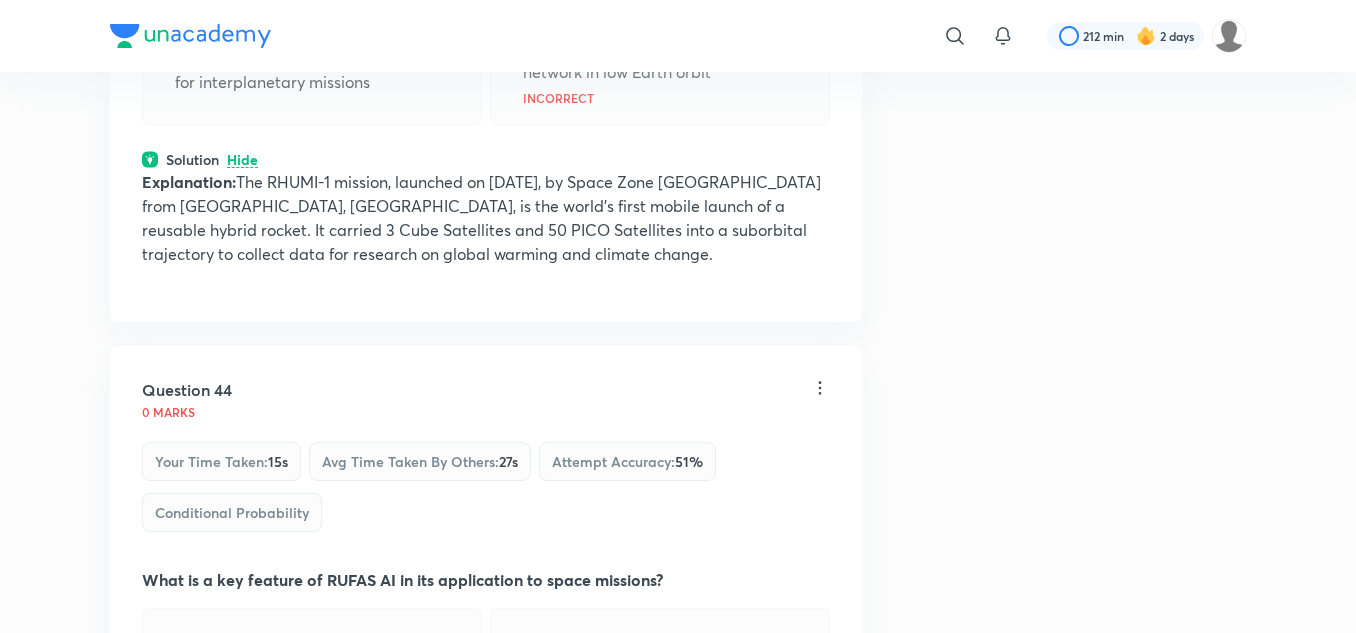 scroll, scrollTop: 31270, scrollLeft: 0, axis: vertical 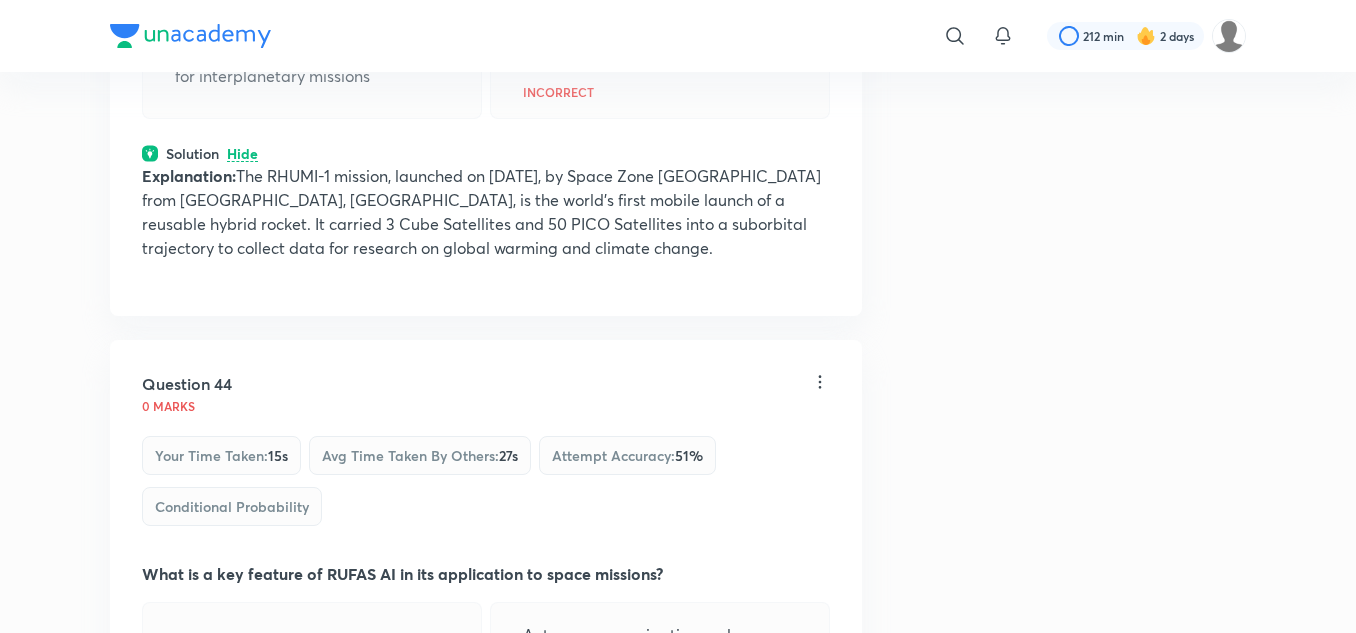 click on "View" at bounding box center [243, 835] 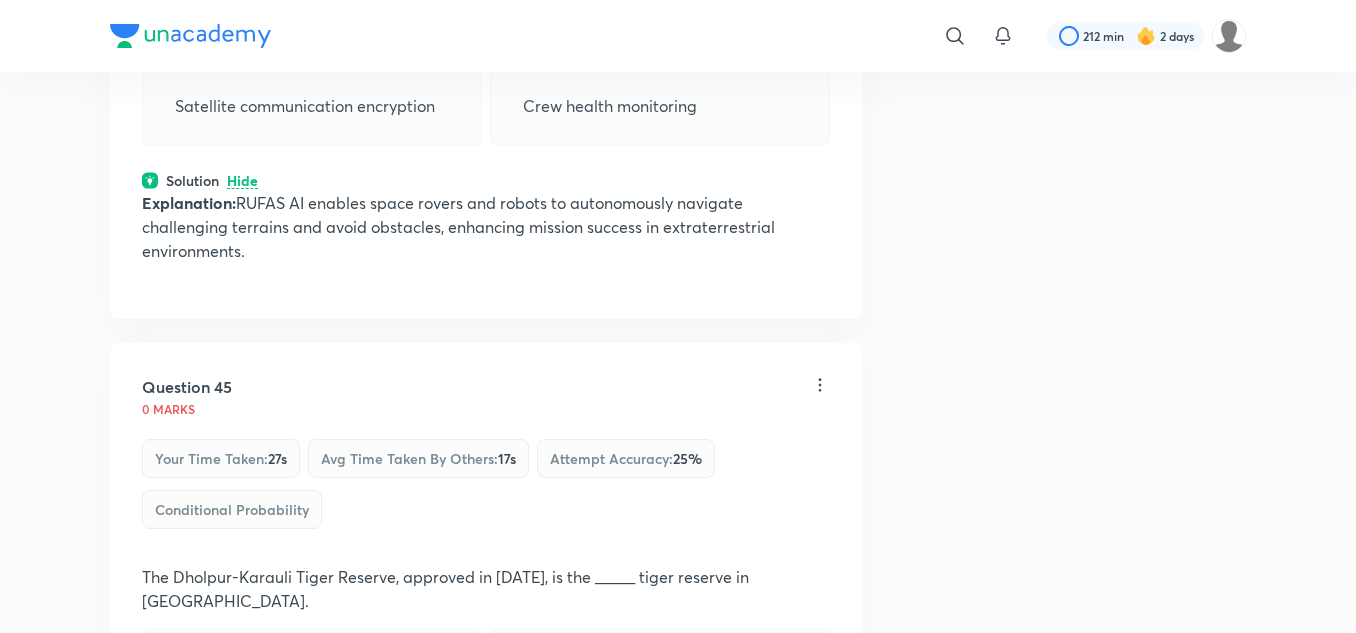 scroll, scrollTop: 31945, scrollLeft: 0, axis: vertical 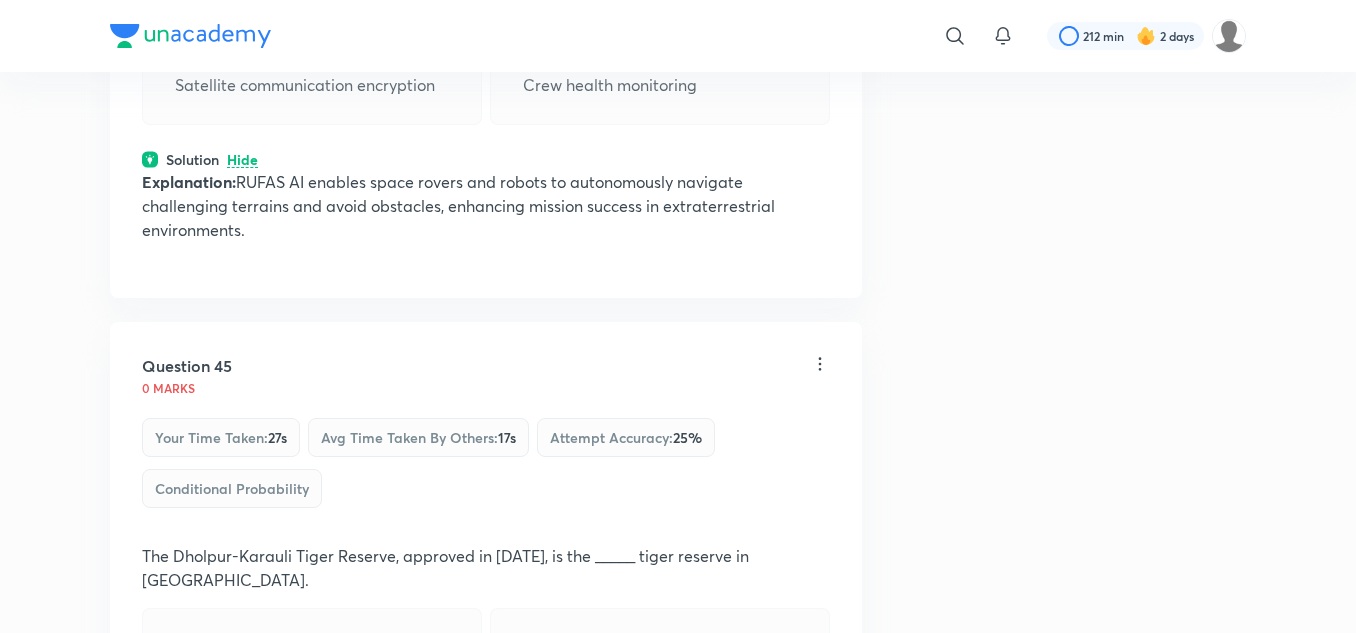 click on "View" at bounding box center (243, 817) 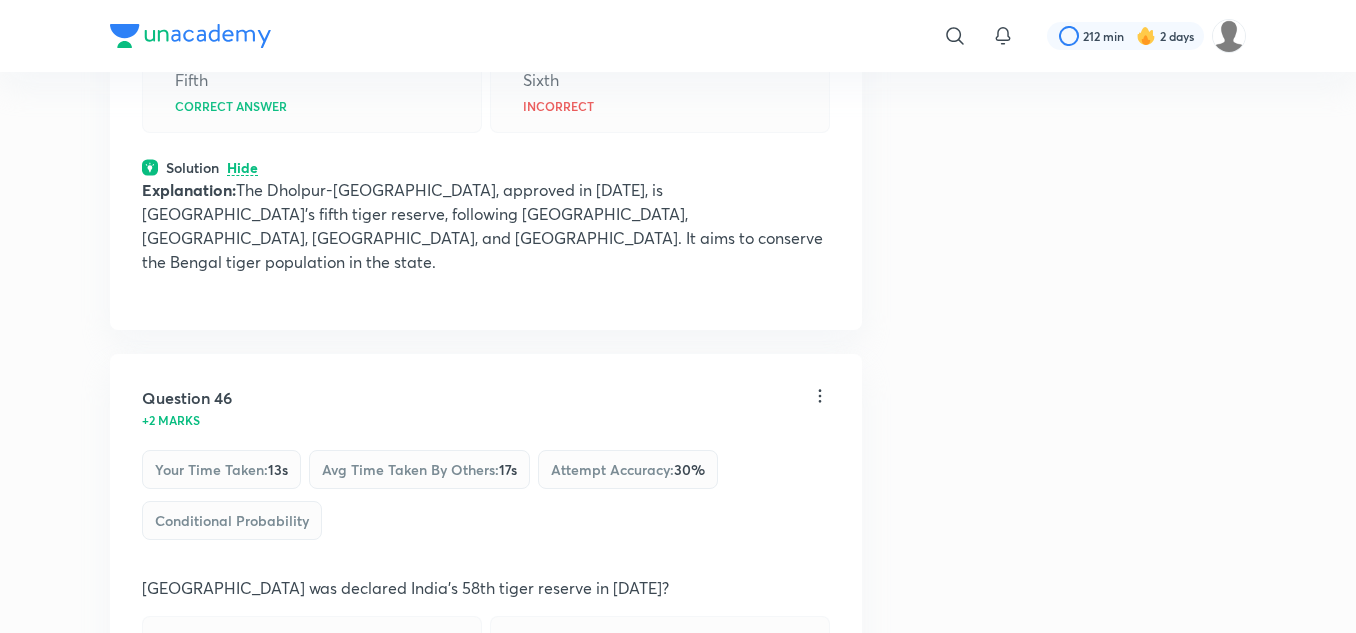 scroll, scrollTop: 32609, scrollLeft: 0, axis: vertical 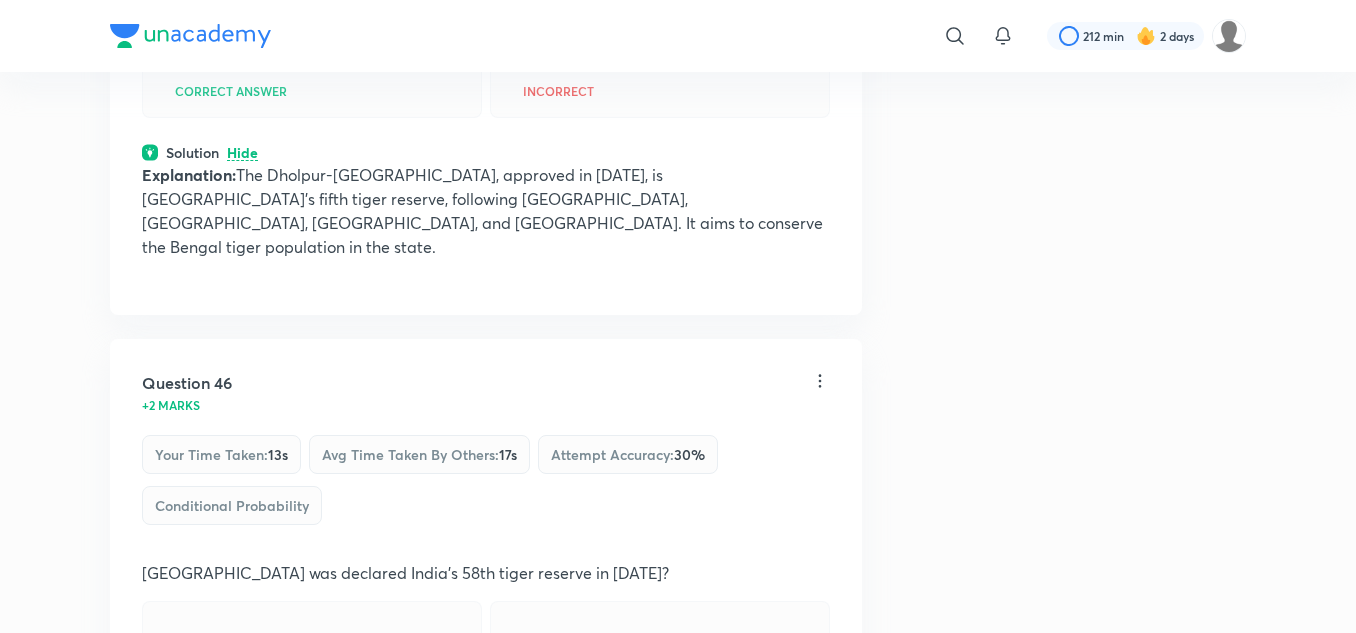 click on "View" at bounding box center [243, 814] 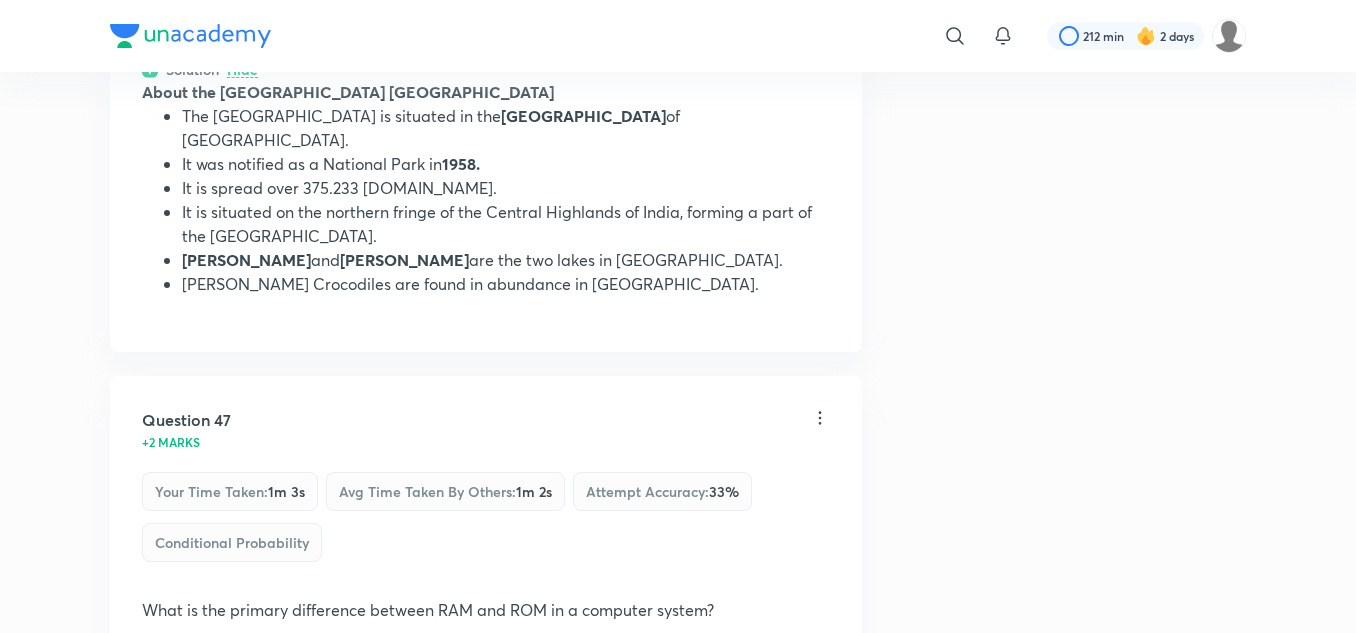 scroll, scrollTop: 33356, scrollLeft: 0, axis: vertical 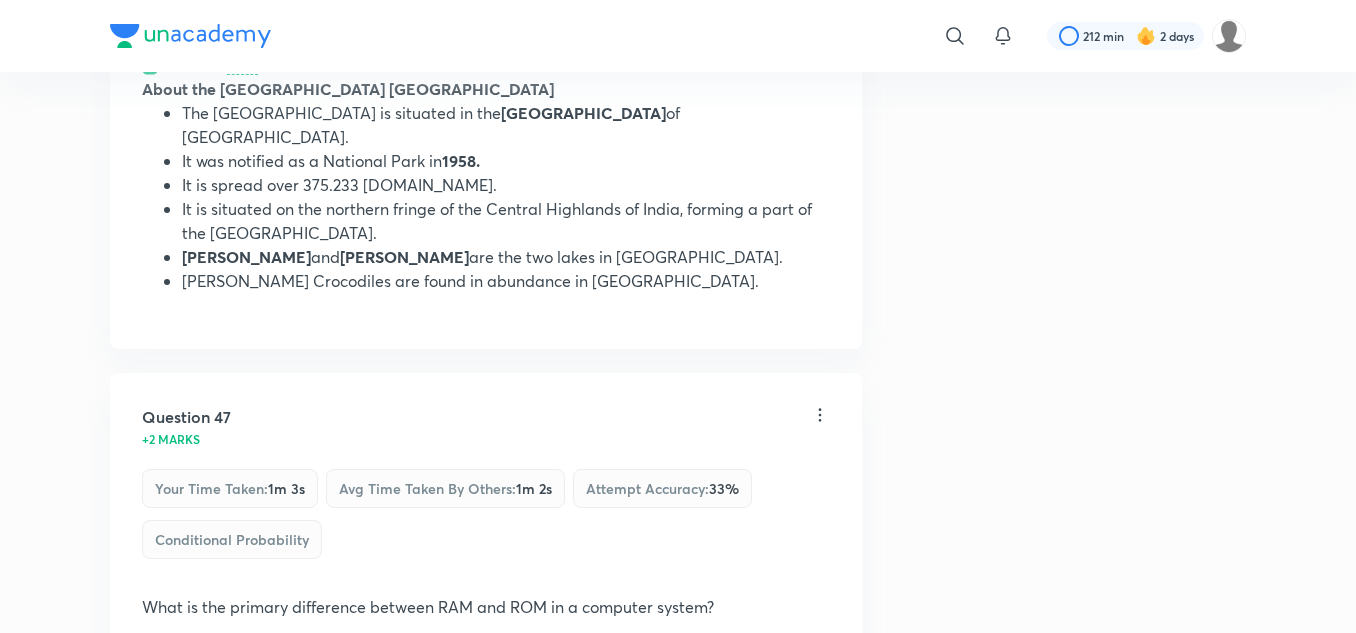 click on "View" at bounding box center [243, 926] 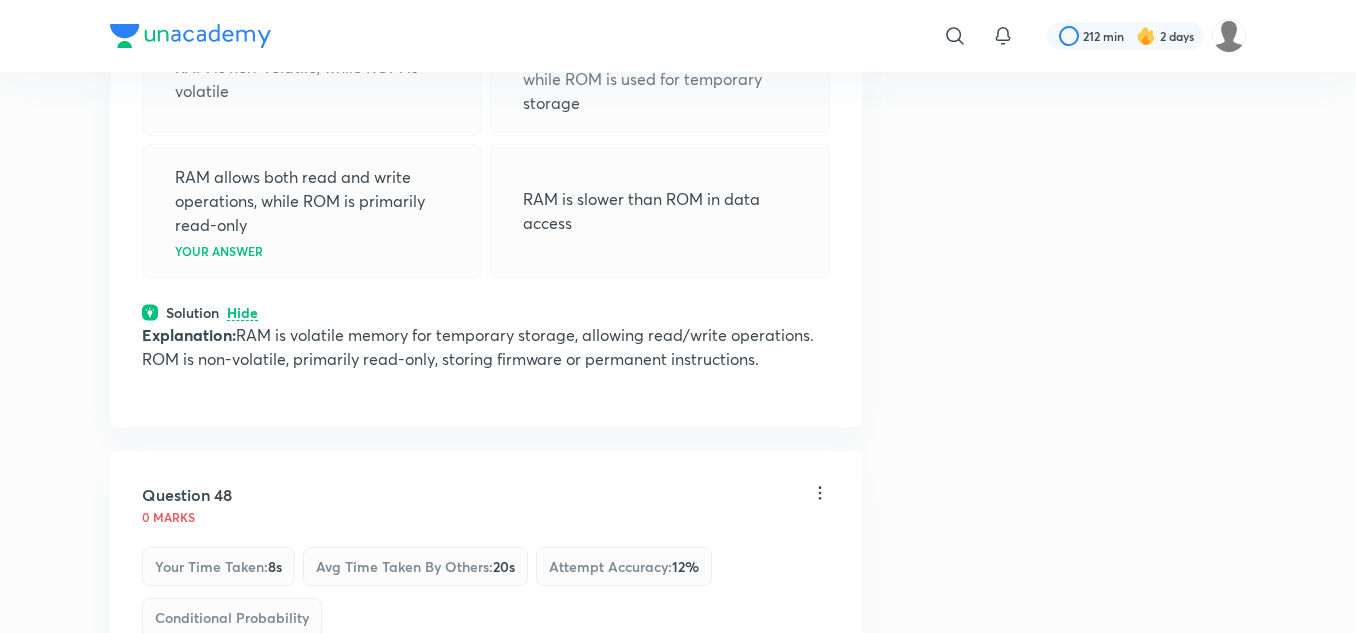 scroll, scrollTop: 33974, scrollLeft: 0, axis: vertical 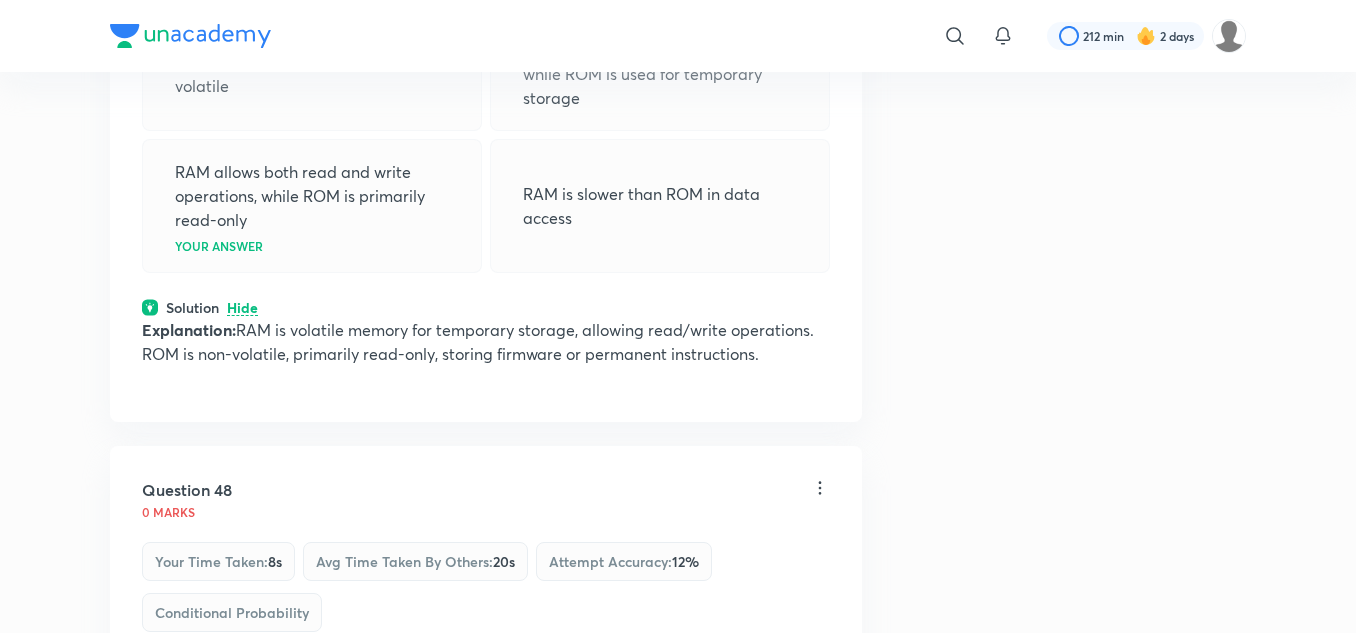 click on "View" at bounding box center (243, 923) 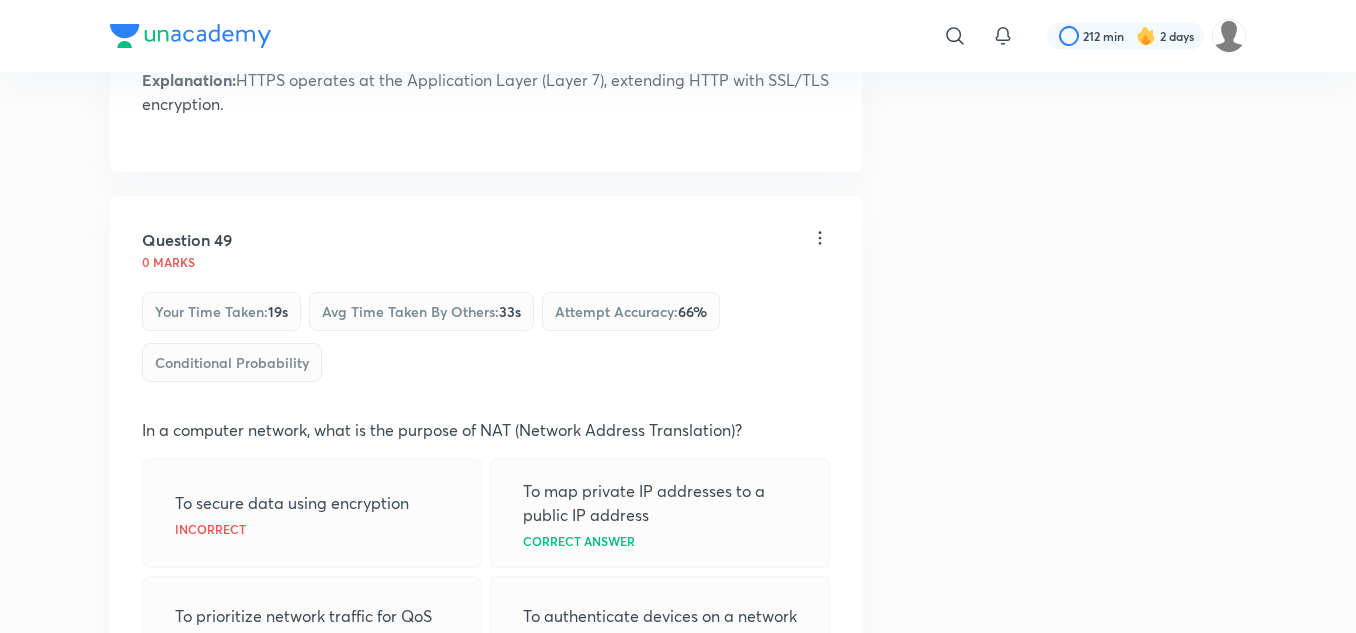 scroll, scrollTop: 34832, scrollLeft: 0, axis: vertical 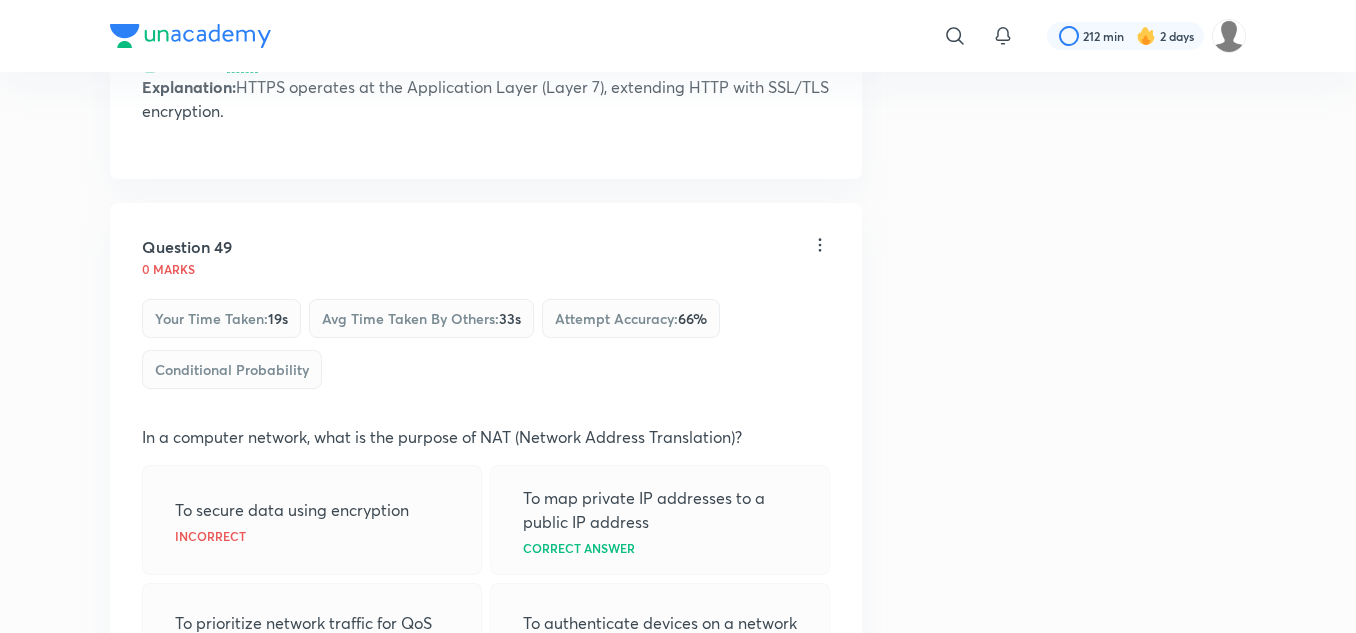 click on "View" at bounding box center [243, 698] 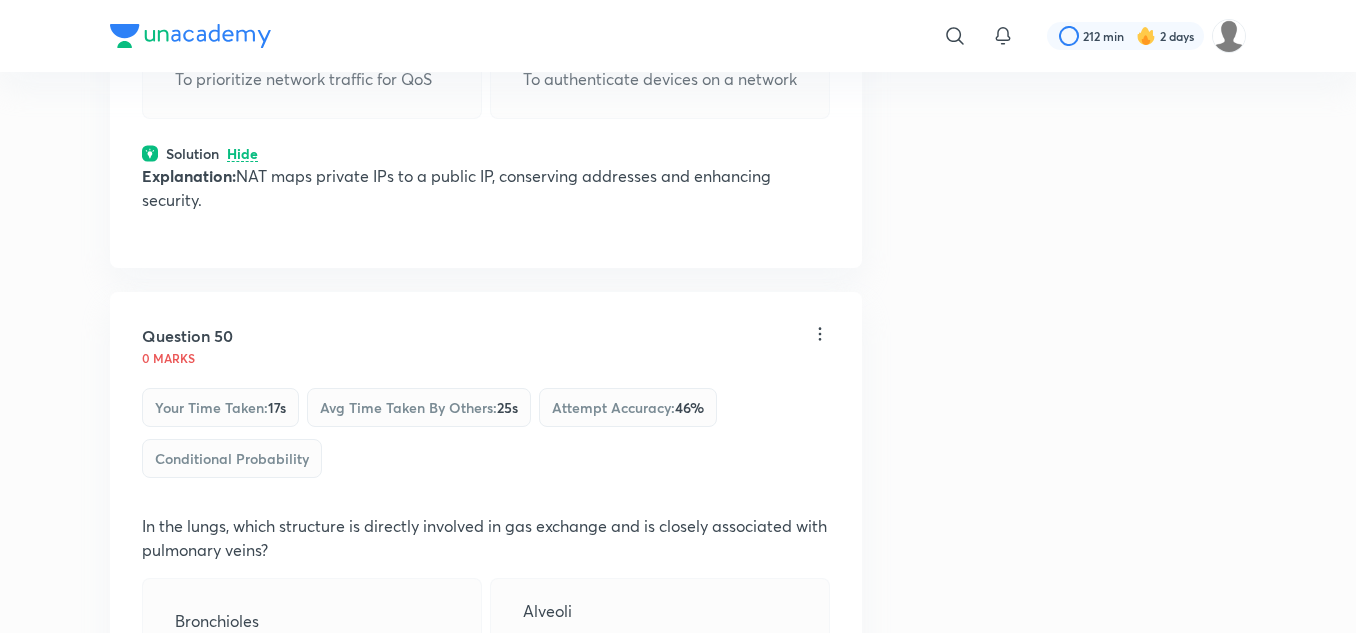 scroll, scrollTop: 35381, scrollLeft: 0, axis: vertical 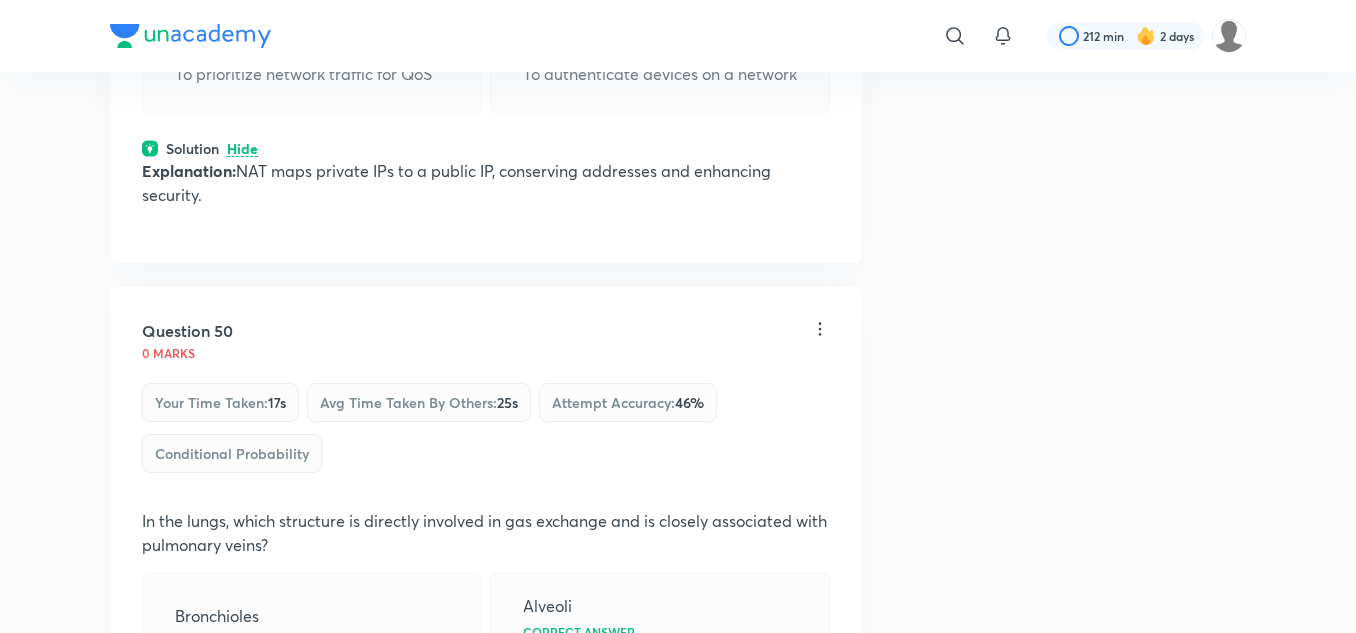 click on "View" at bounding box center [243, 788] 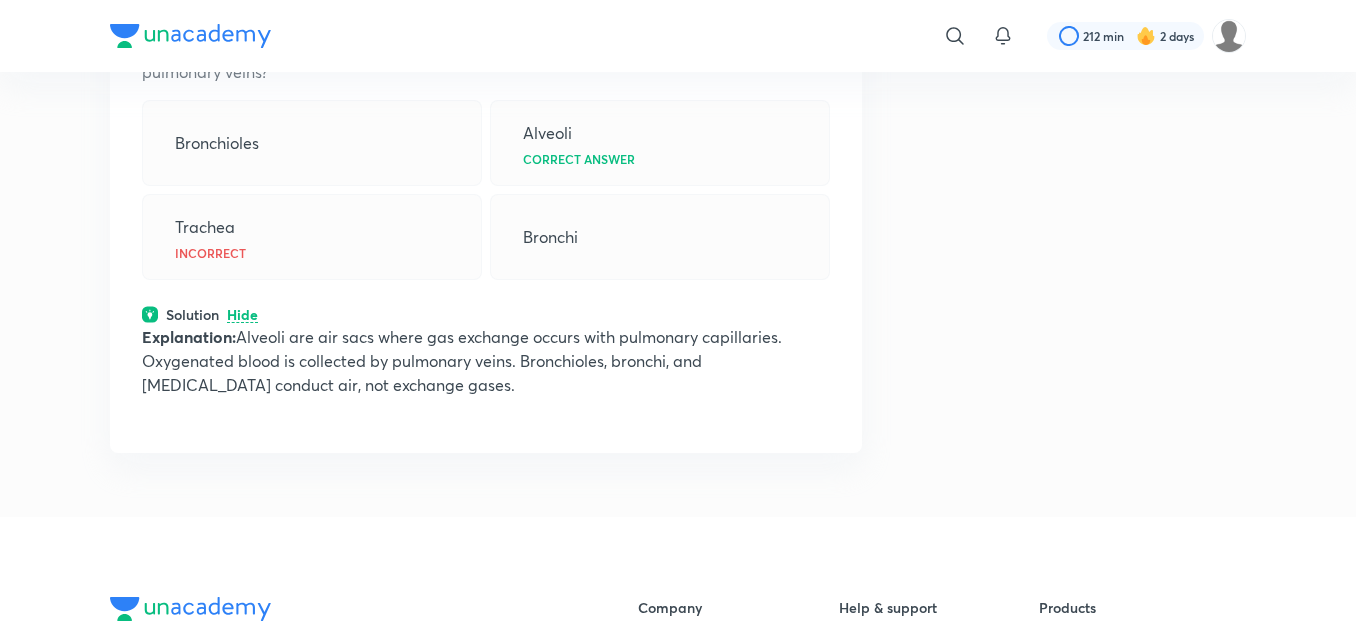 scroll, scrollTop: 35624, scrollLeft: 0, axis: vertical 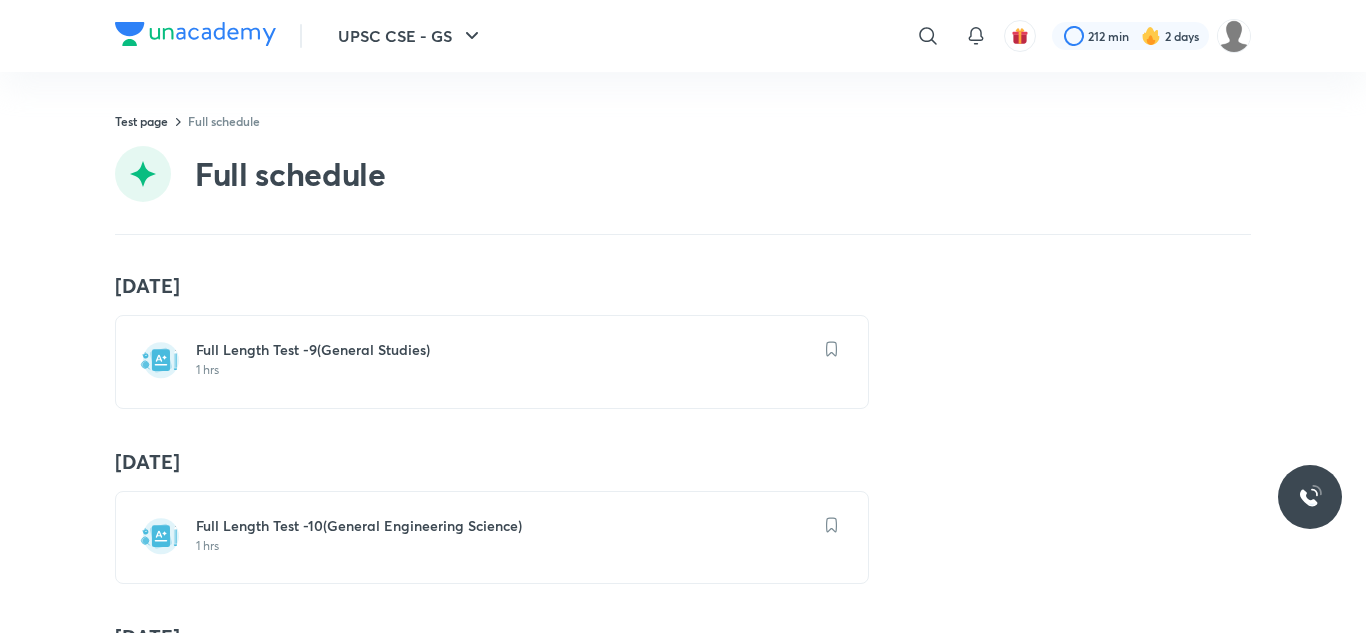 click on "Full Length Test -9(General Studies)" at bounding box center (504, 350) 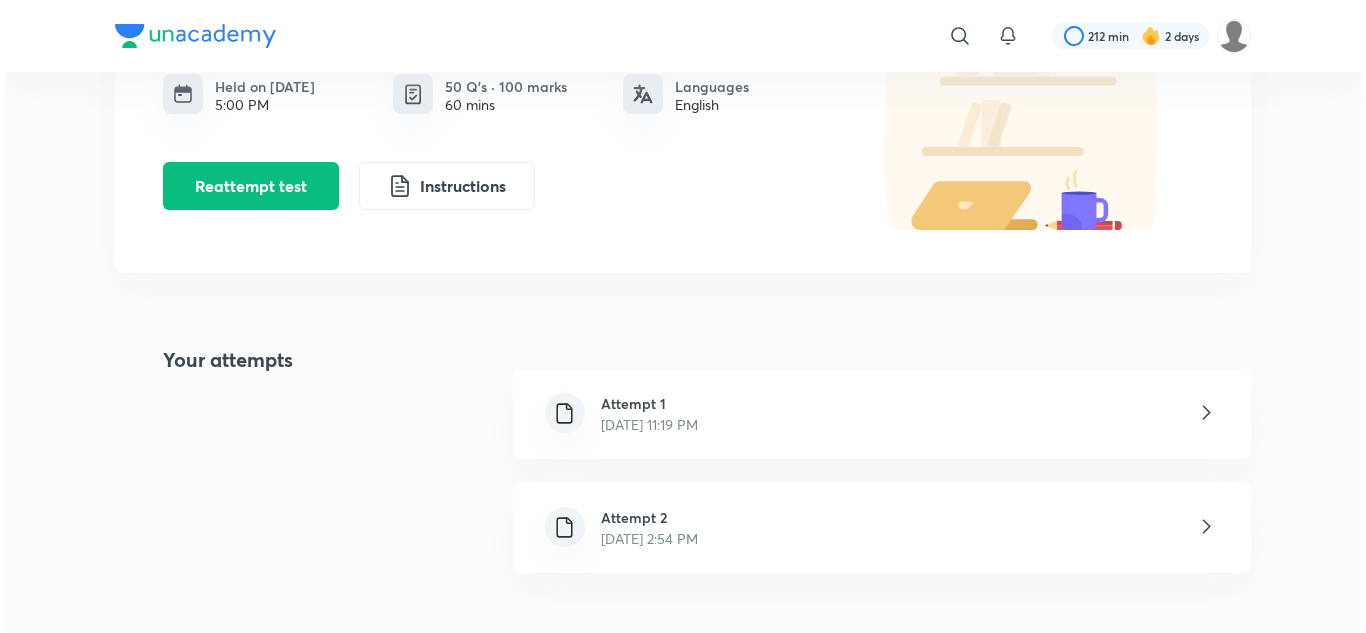scroll, scrollTop: 147, scrollLeft: 0, axis: vertical 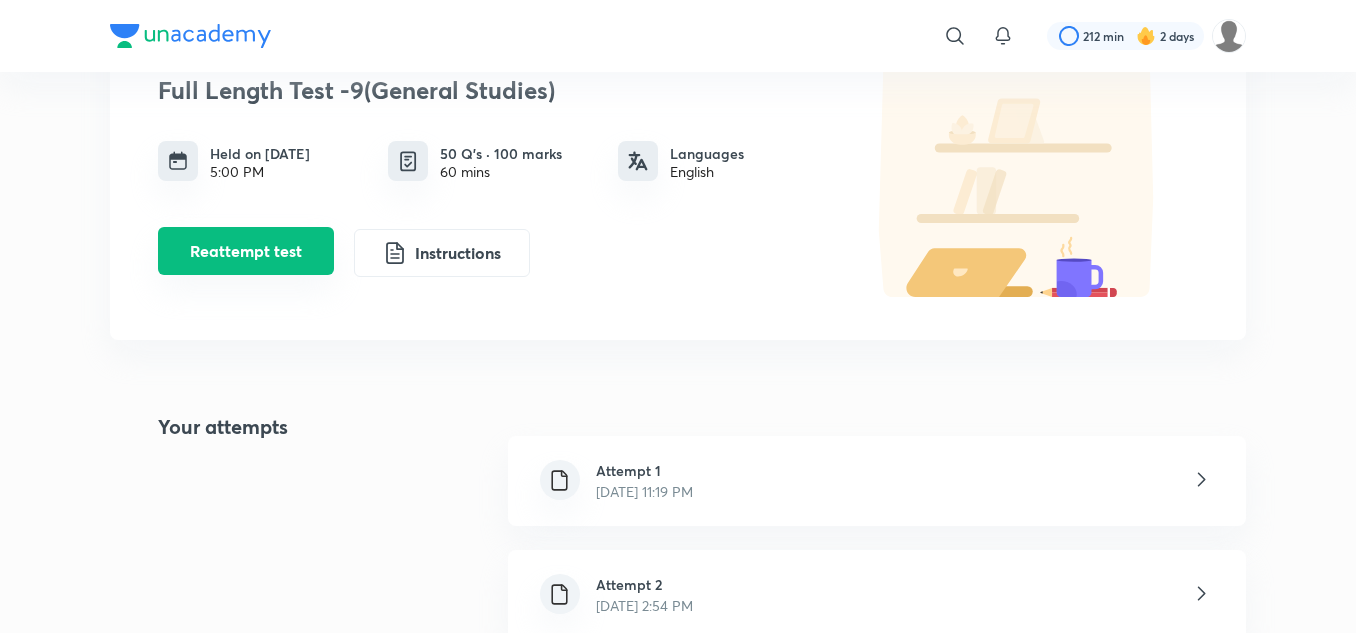click on "Reattempt test" at bounding box center [246, 251] 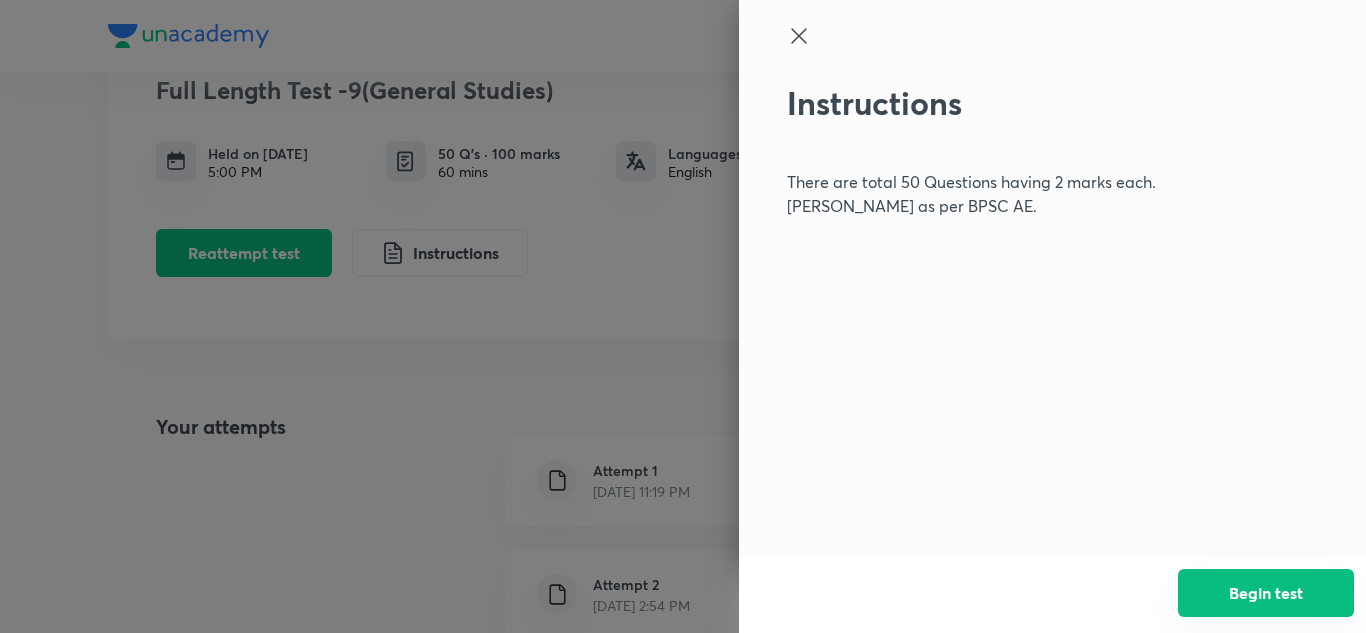 click on "Begin test" at bounding box center (1266, 593) 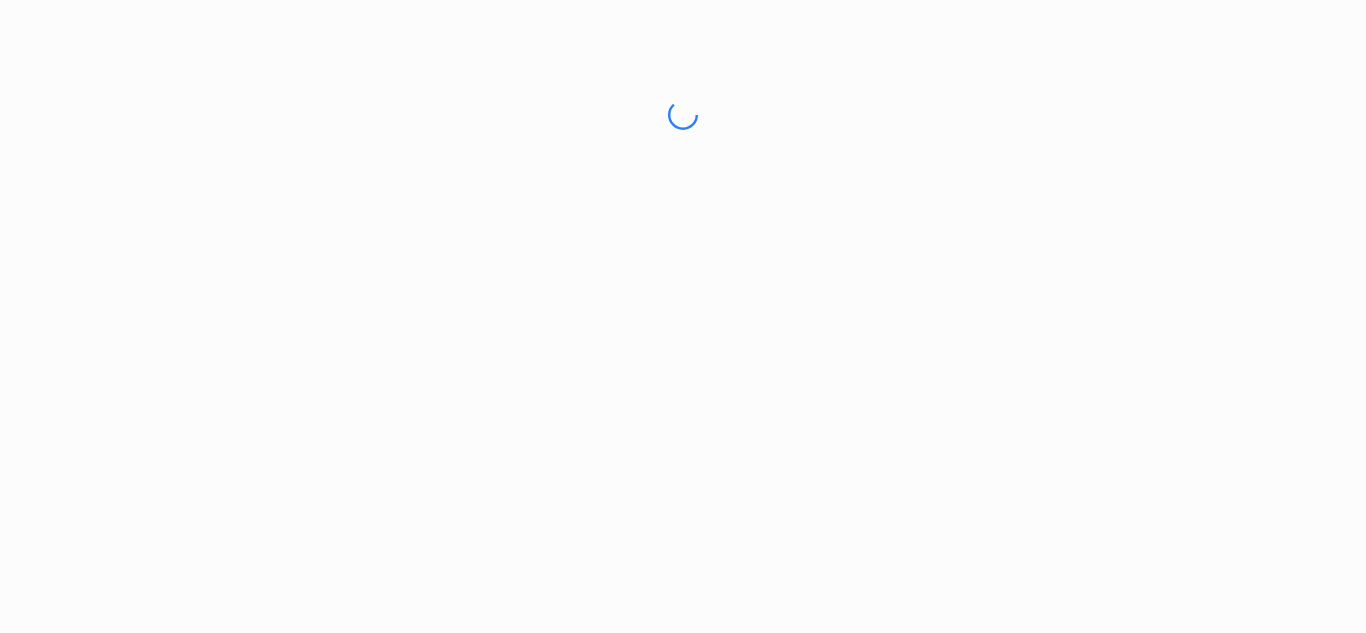scroll, scrollTop: 0, scrollLeft: 0, axis: both 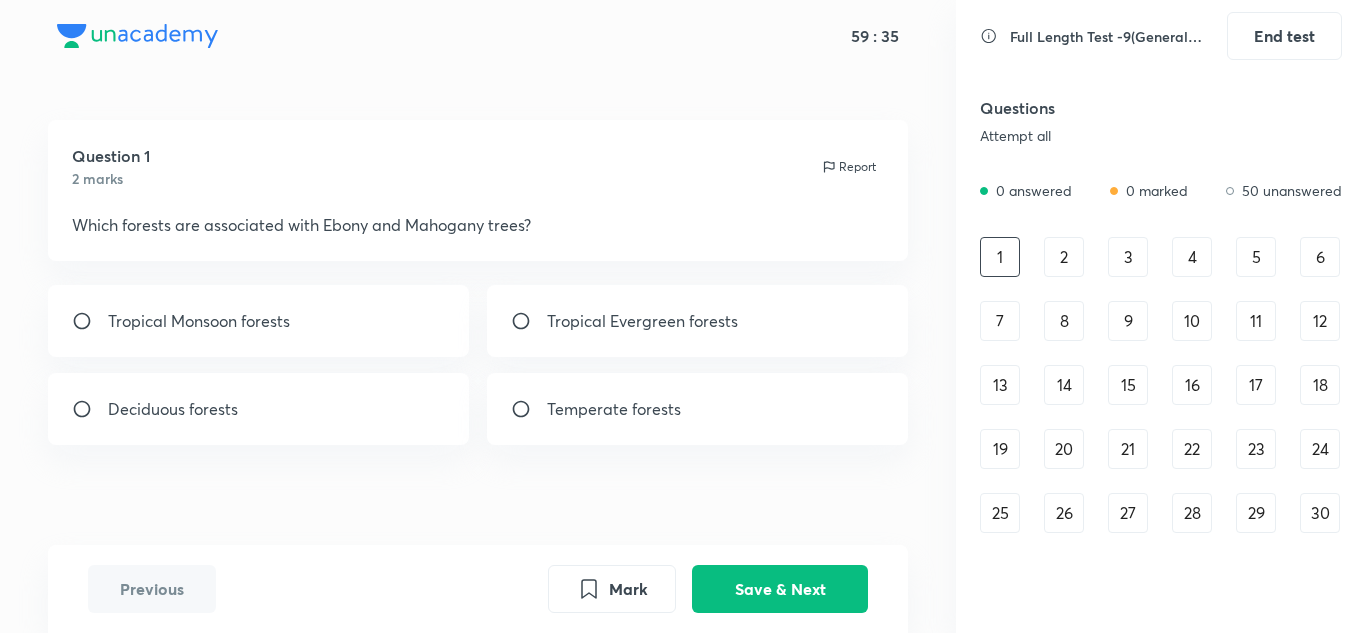 click on "Temperate forests" at bounding box center (614, 409) 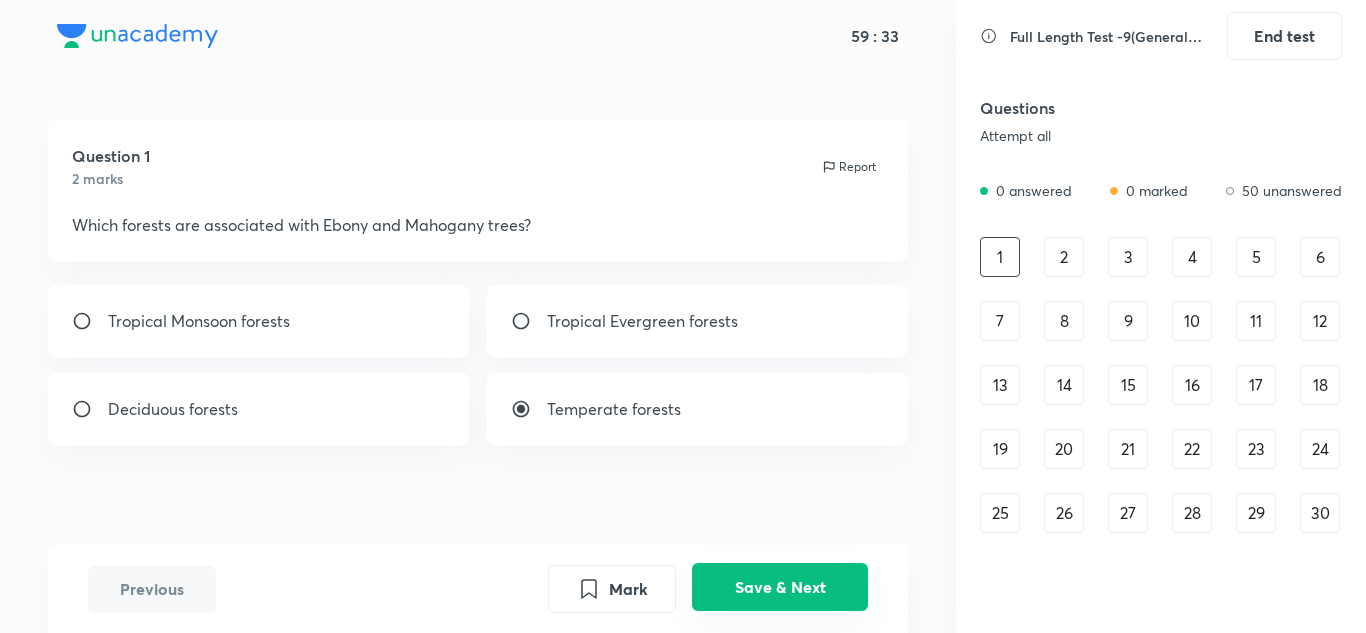 click on "Save & Next" at bounding box center [780, 587] 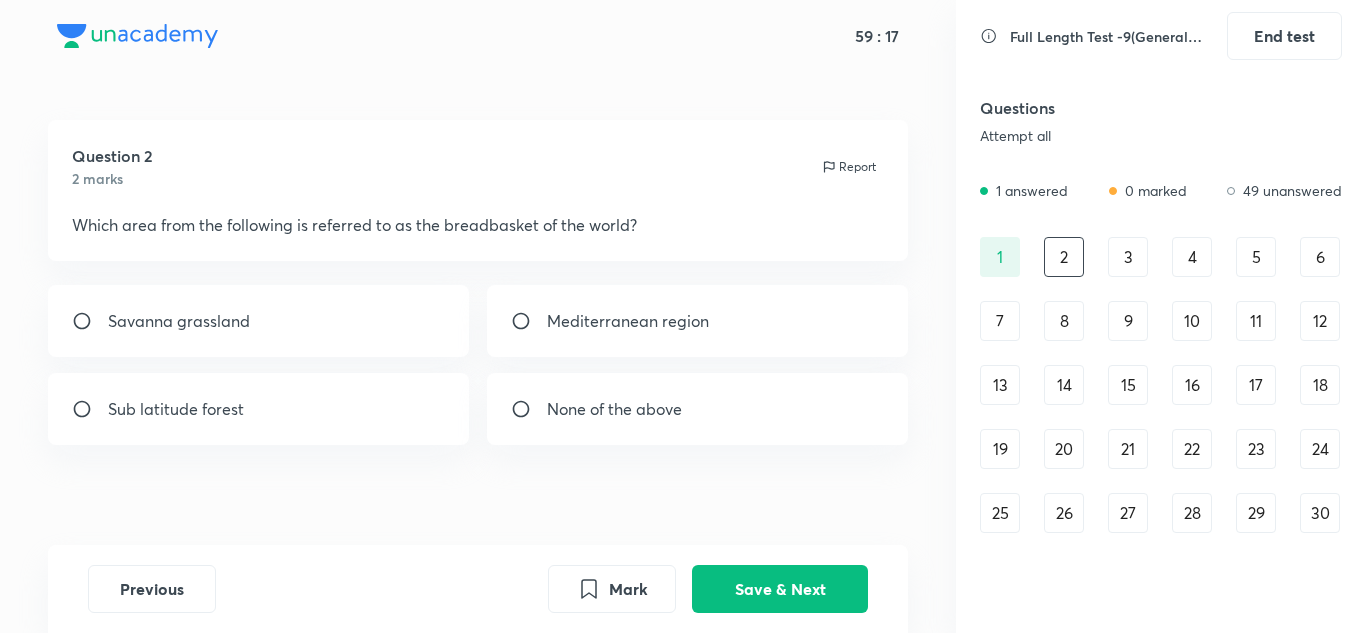 click on "Mediterranean region" at bounding box center (628, 321) 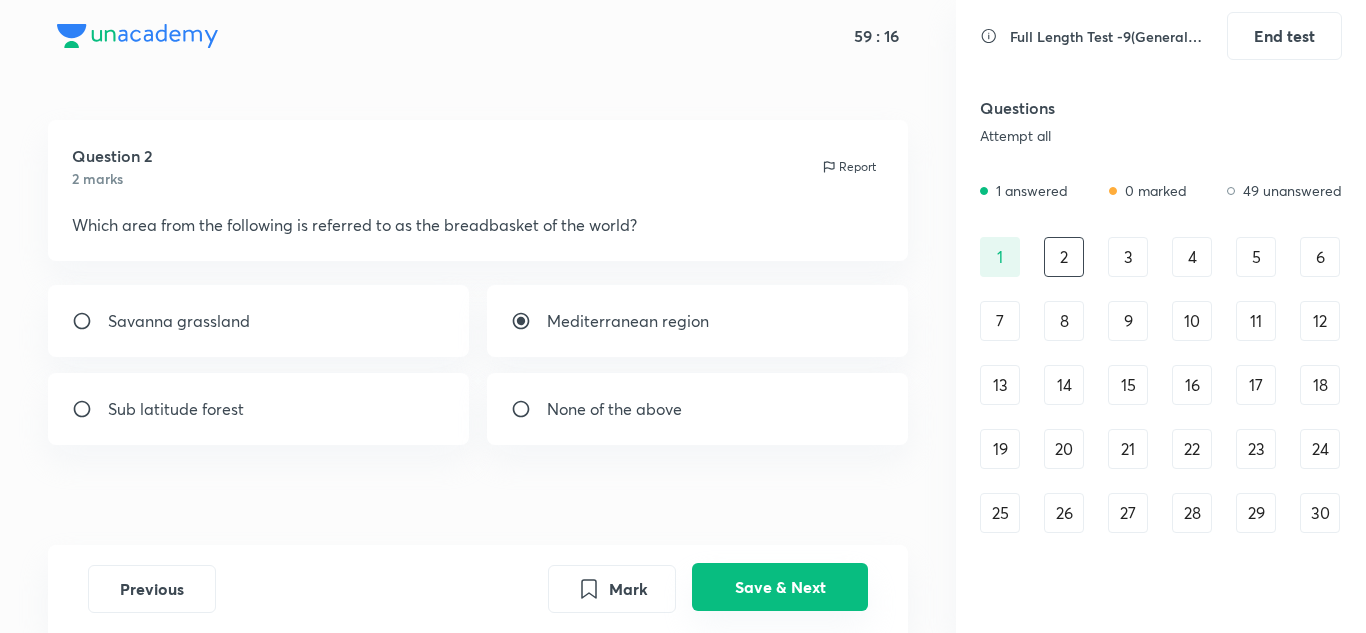 click on "Save & Next" at bounding box center (780, 587) 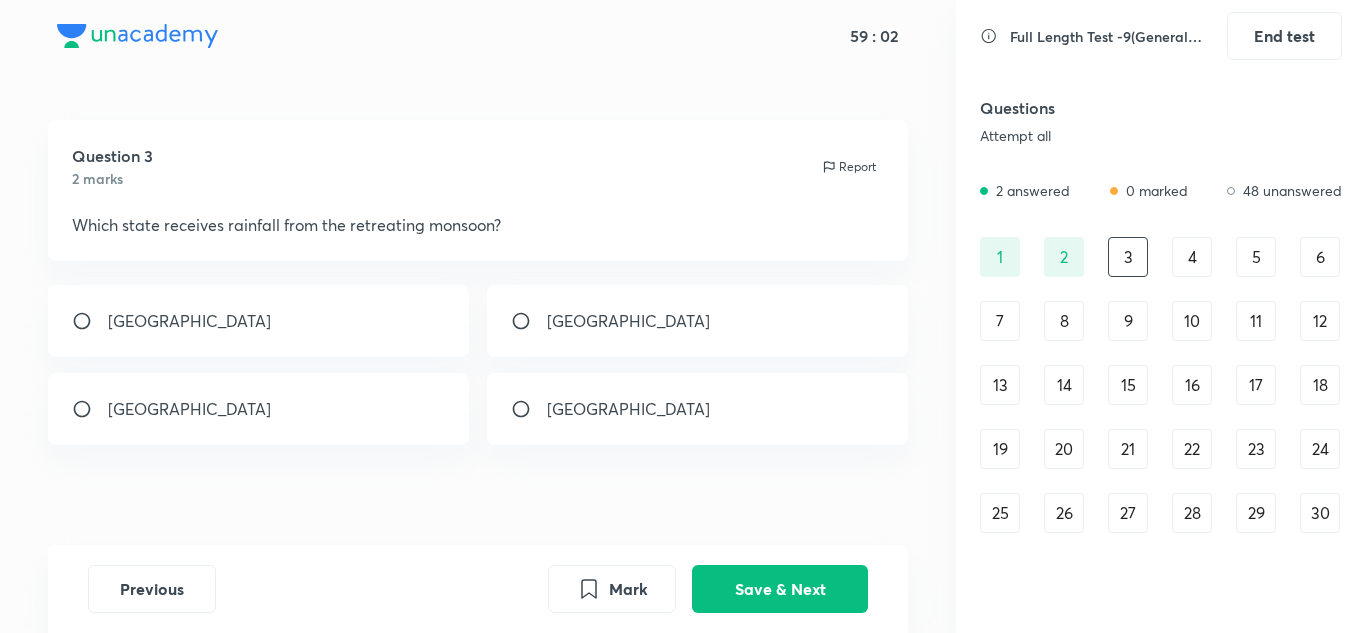 click on "[GEOGRAPHIC_DATA]" at bounding box center (259, 409) 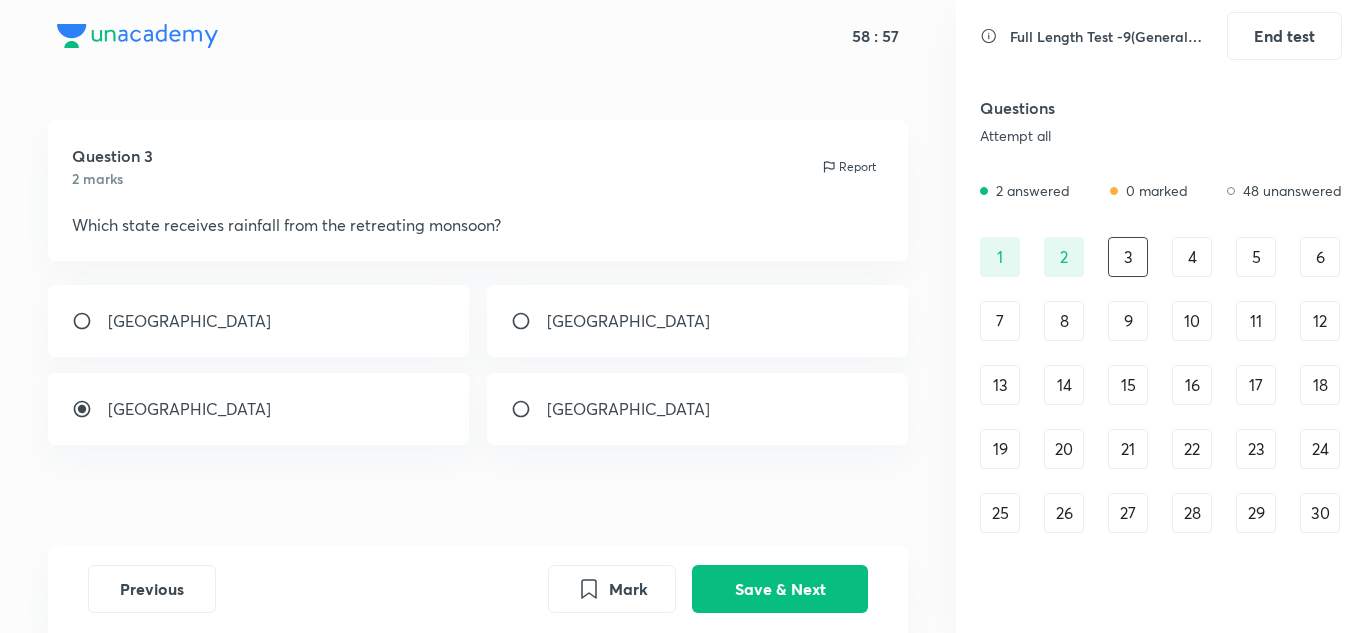 click on "[GEOGRAPHIC_DATA]" at bounding box center (628, 409) 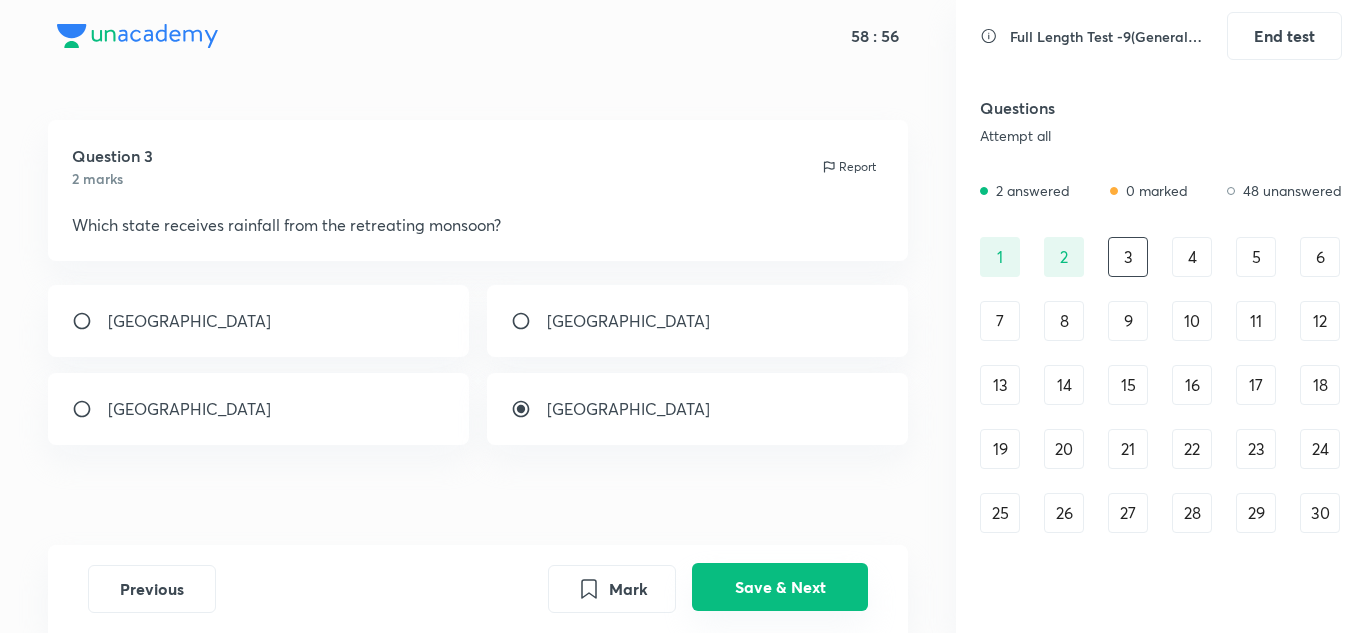 click on "Save & Next" at bounding box center (780, 587) 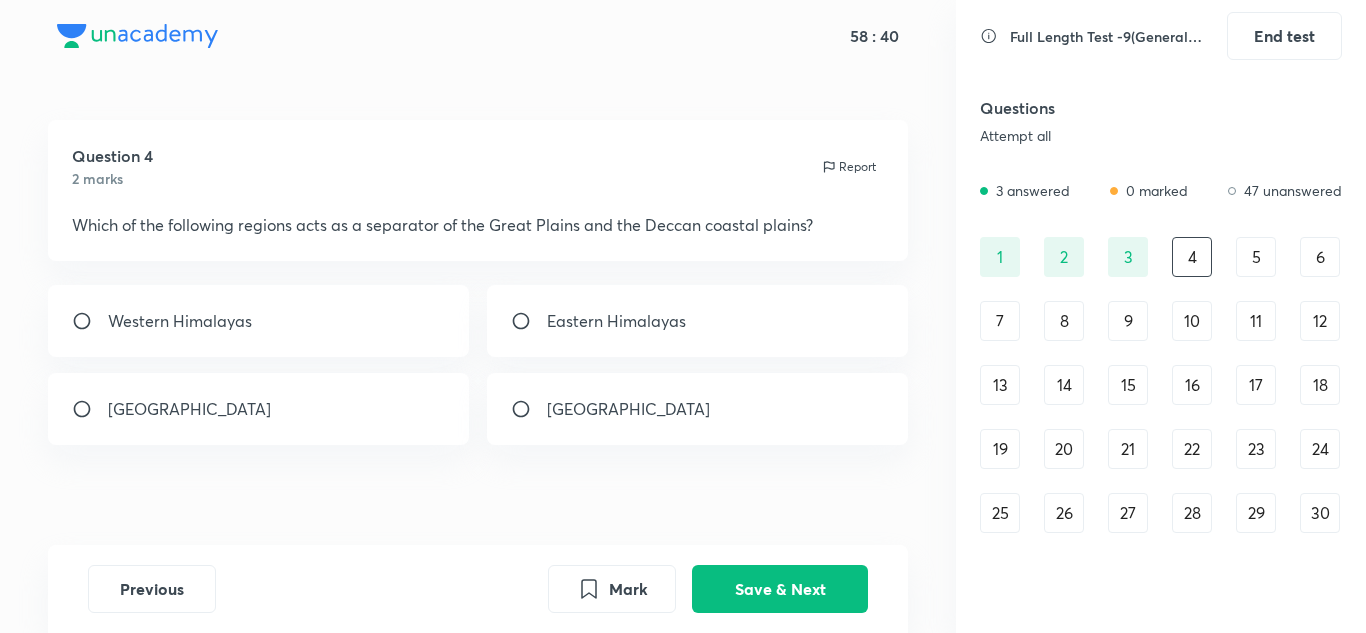 click on "[GEOGRAPHIC_DATA]" at bounding box center [628, 409] 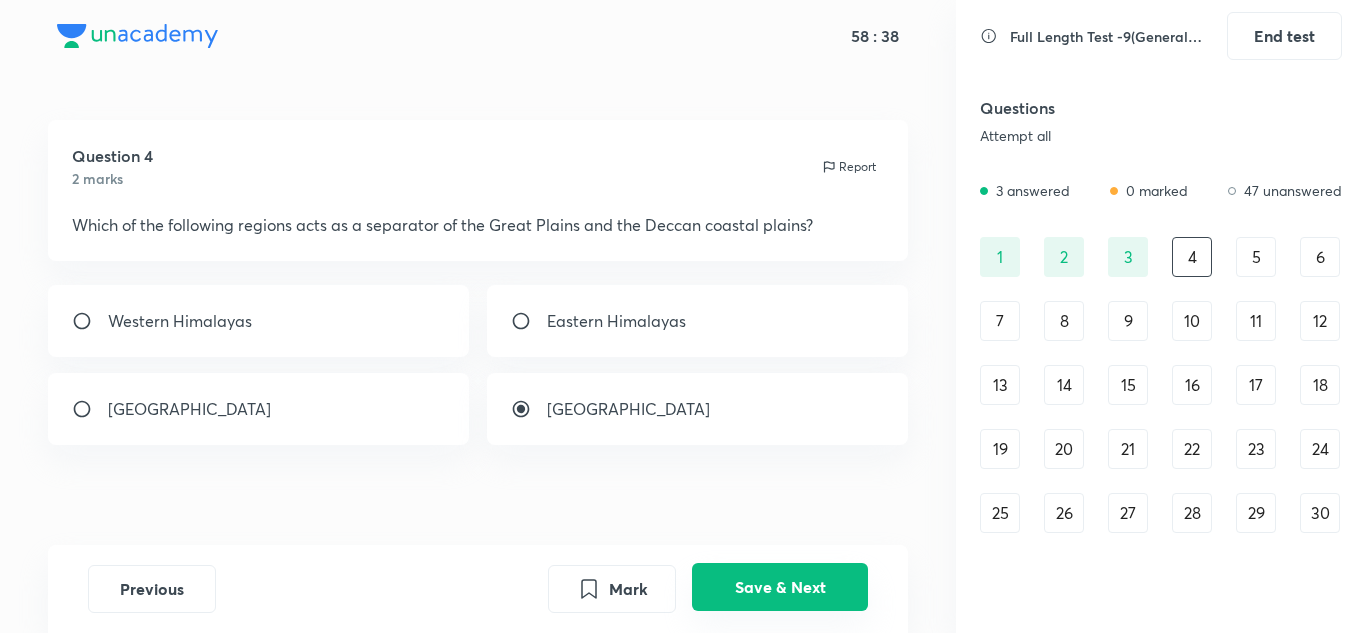 click on "Save & Next" at bounding box center (780, 587) 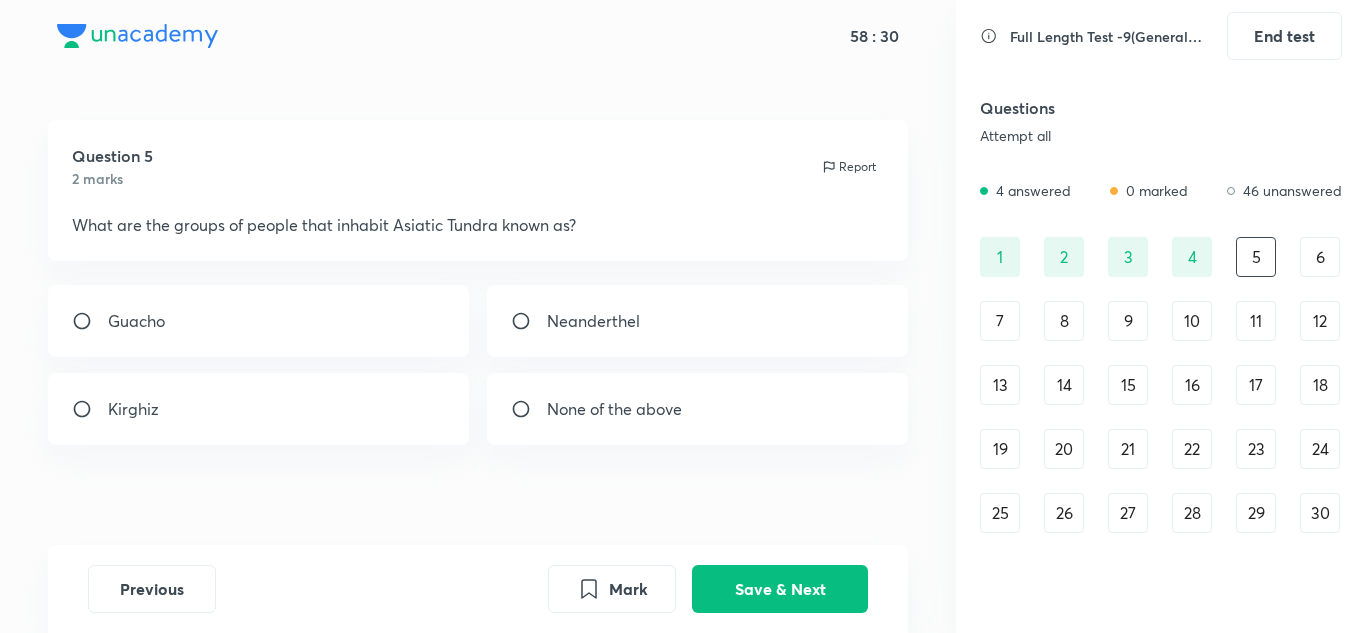 click on "Kirghiz" at bounding box center (259, 409) 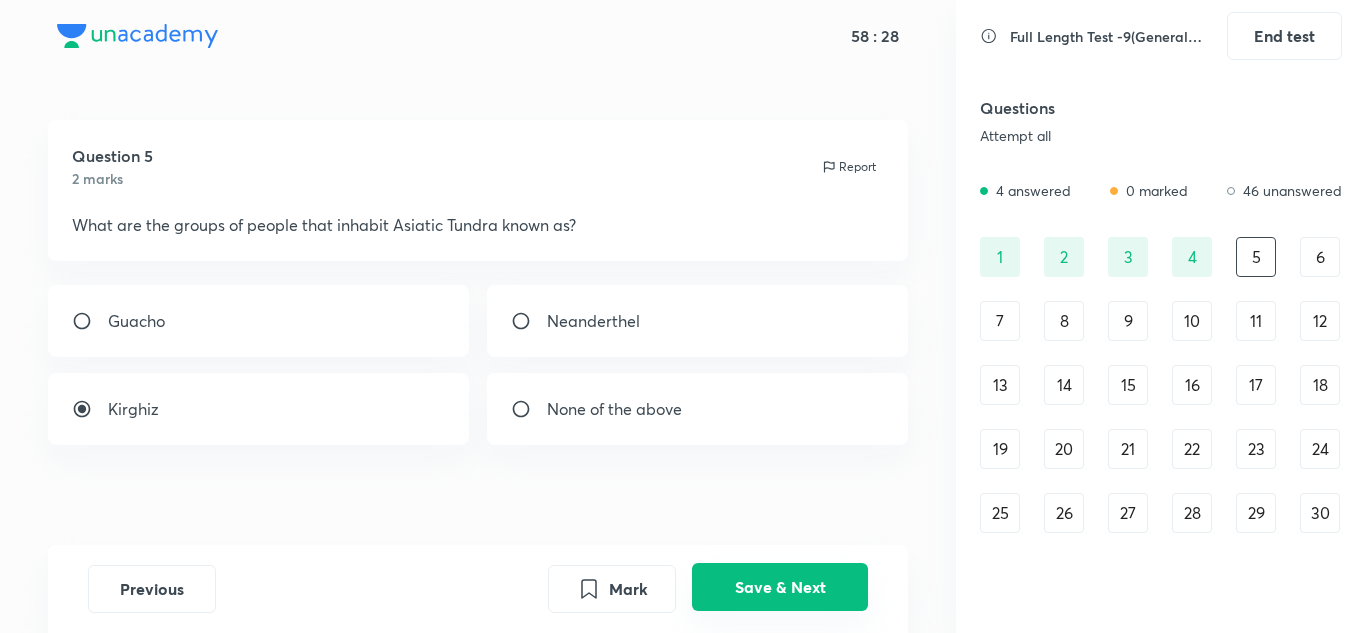 click on "Save & Next" at bounding box center (780, 587) 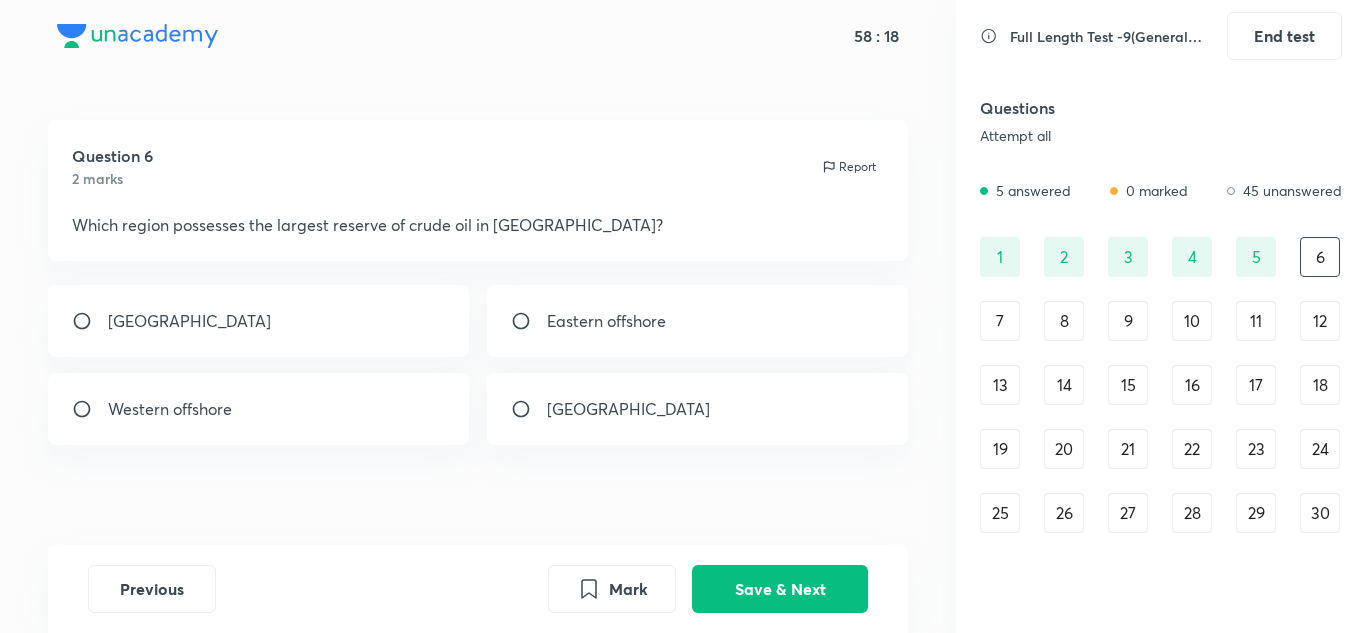 click on "Western offshore" at bounding box center (170, 409) 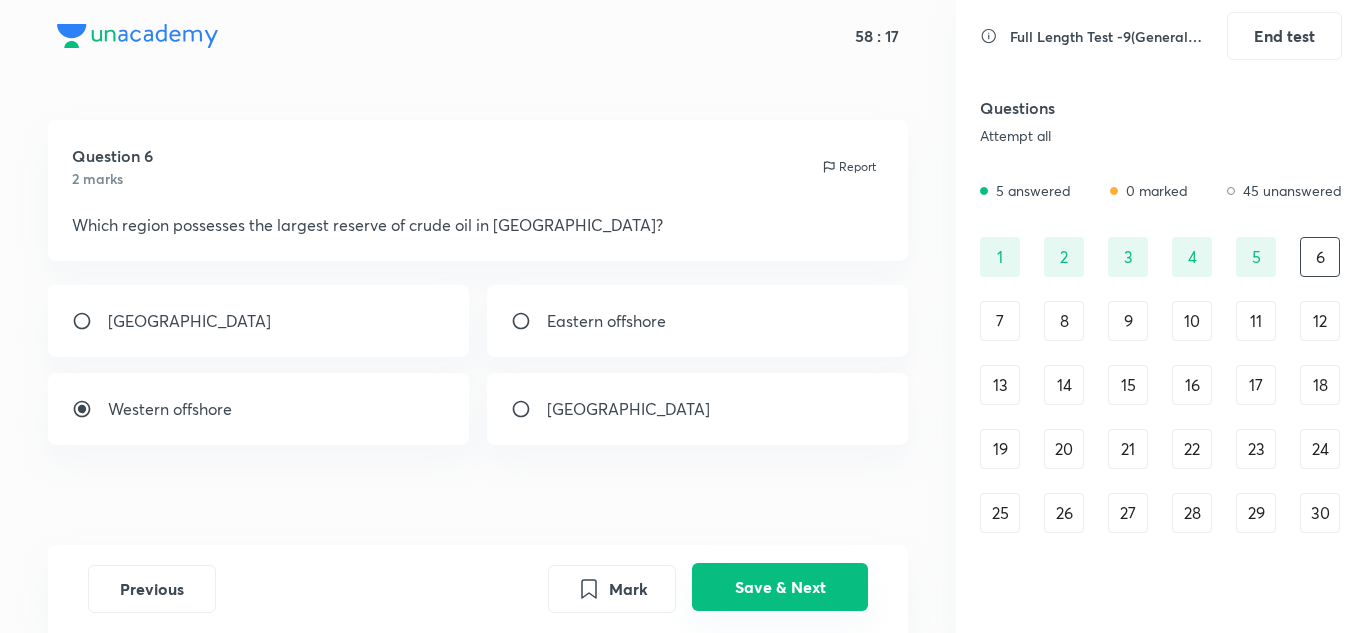 click on "Save & Next" at bounding box center [780, 587] 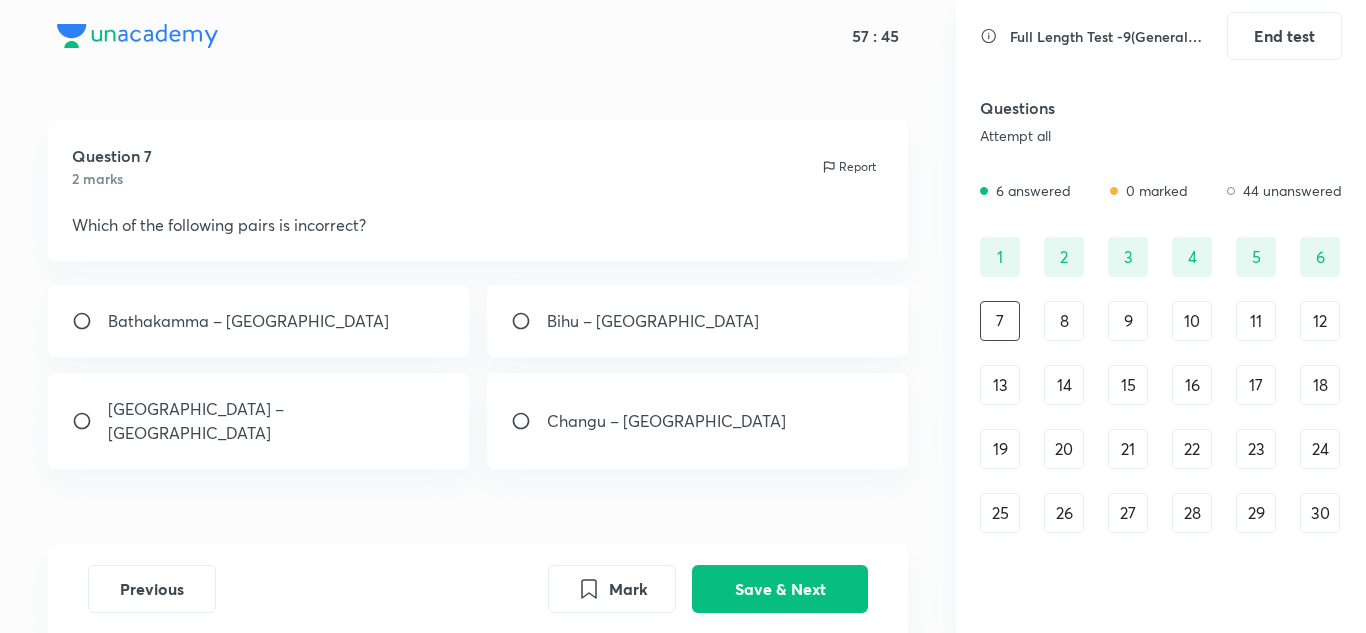click on "Bathakamma – [GEOGRAPHIC_DATA]" at bounding box center [248, 321] 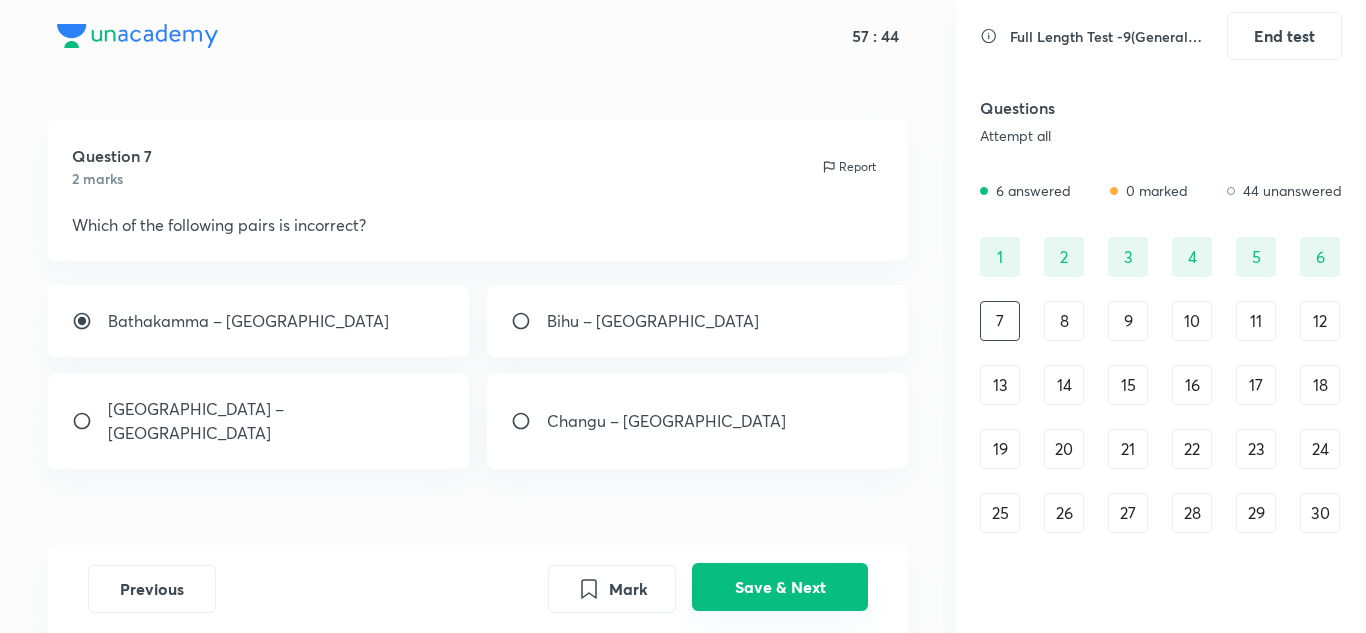 click on "Save & Next" at bounding box center [780, 587] 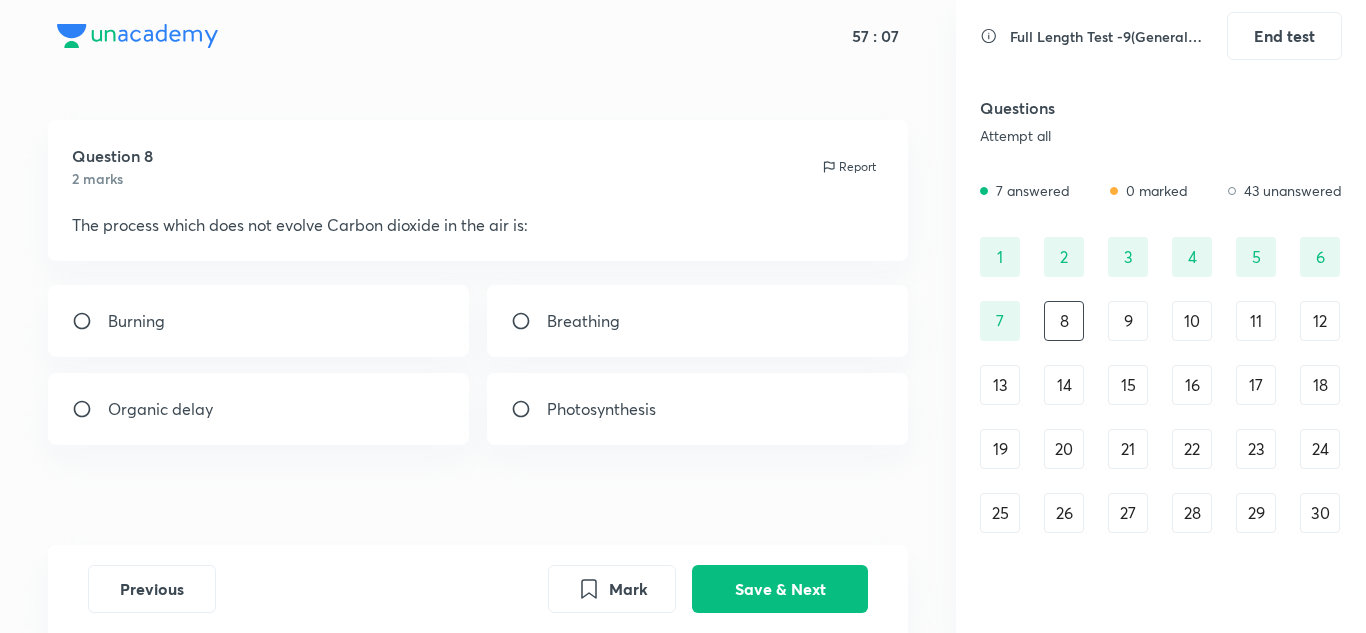 click on "Organic delay" at bounding box center [259, 409] 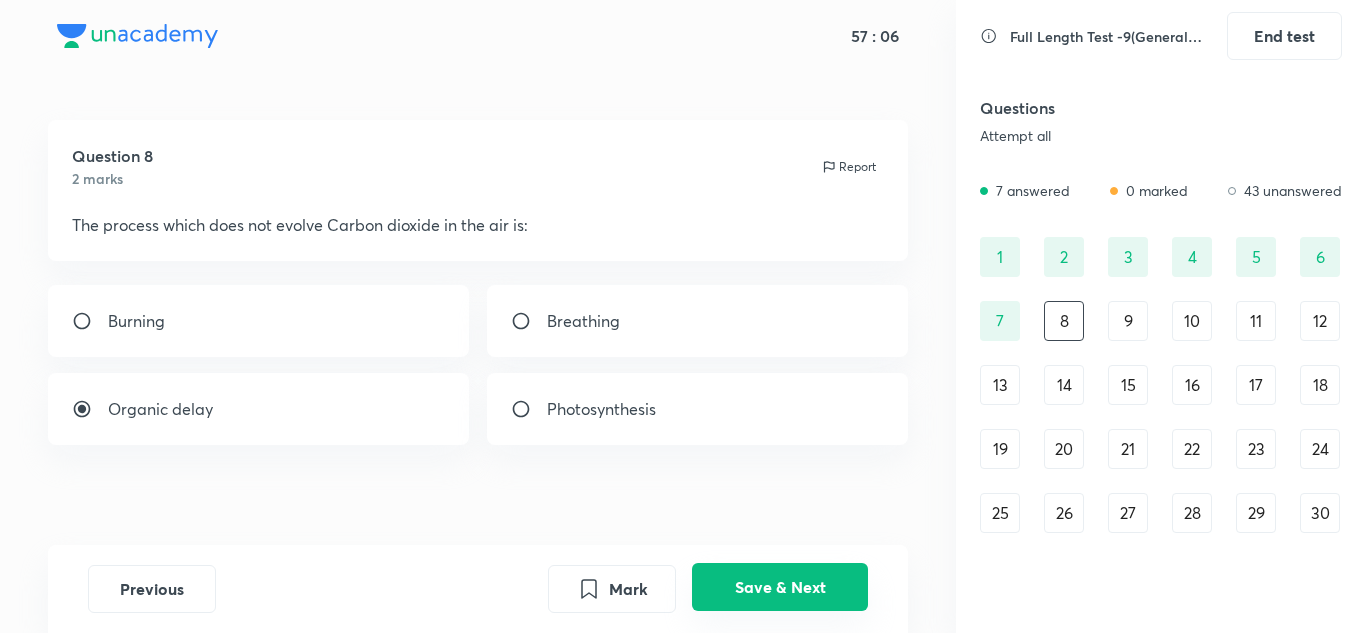 click on "Save & Next" at bounding box center [780, 587] 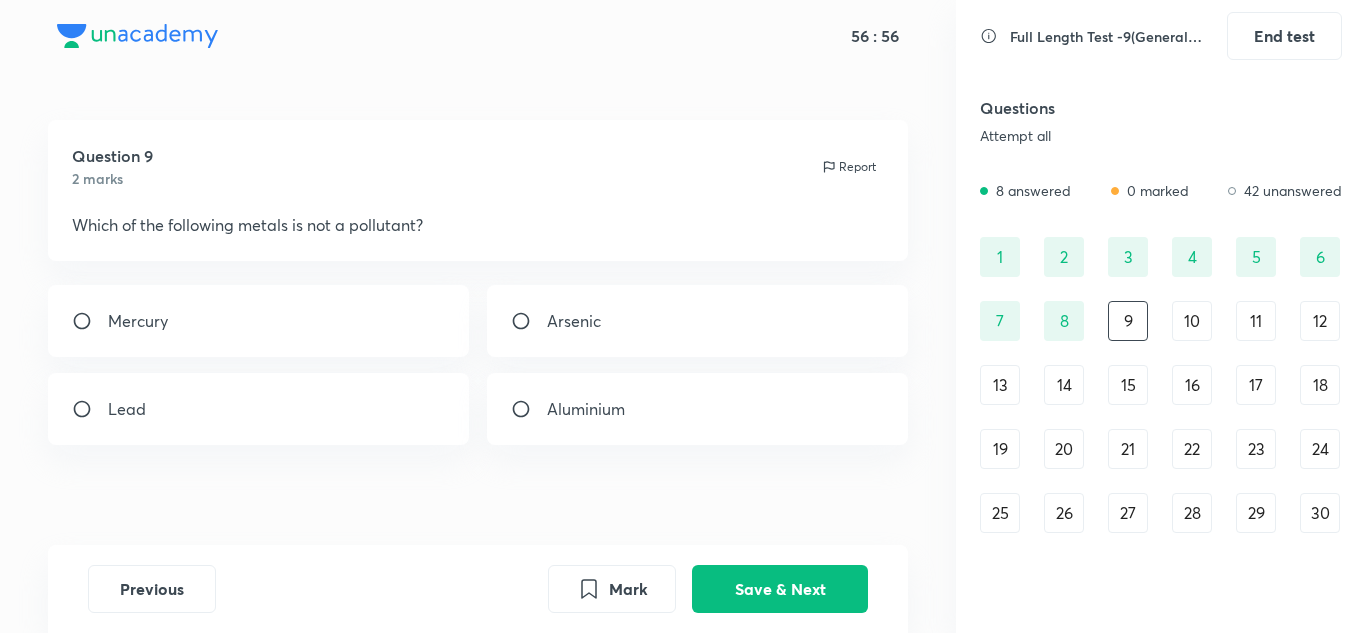 click on "Aluminium" at bounding box center (698, 409) 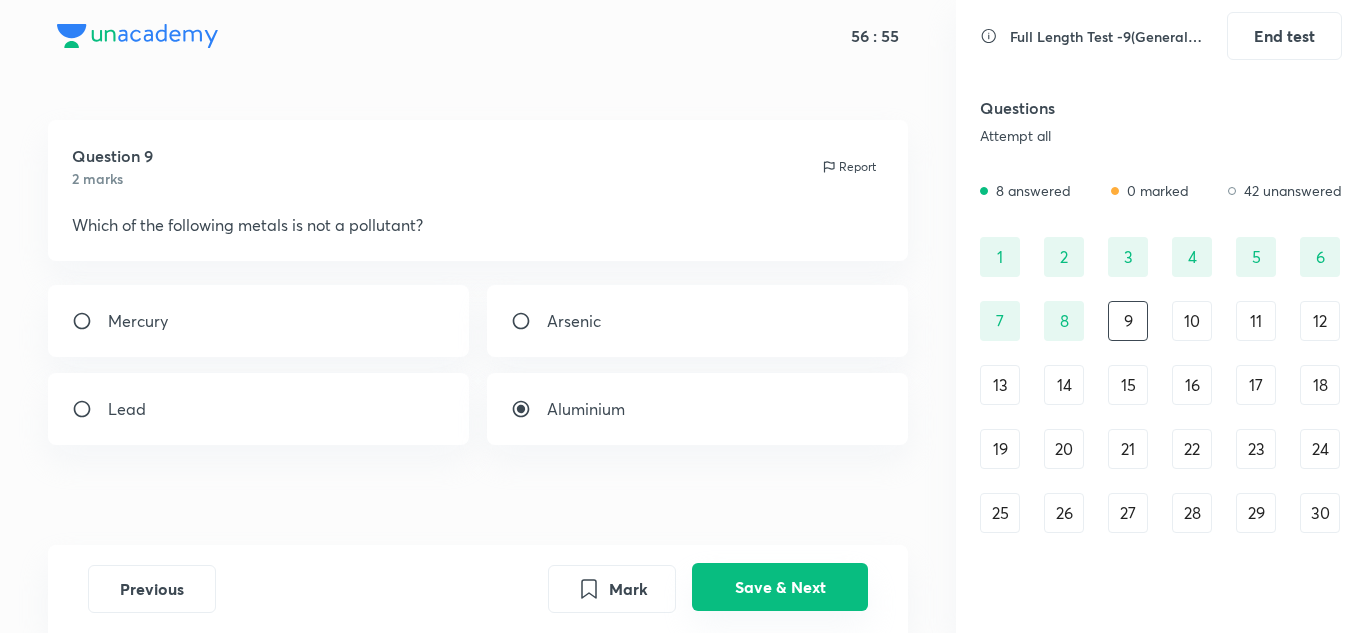 click on "Save & Next" at bounding box center [780, 587] 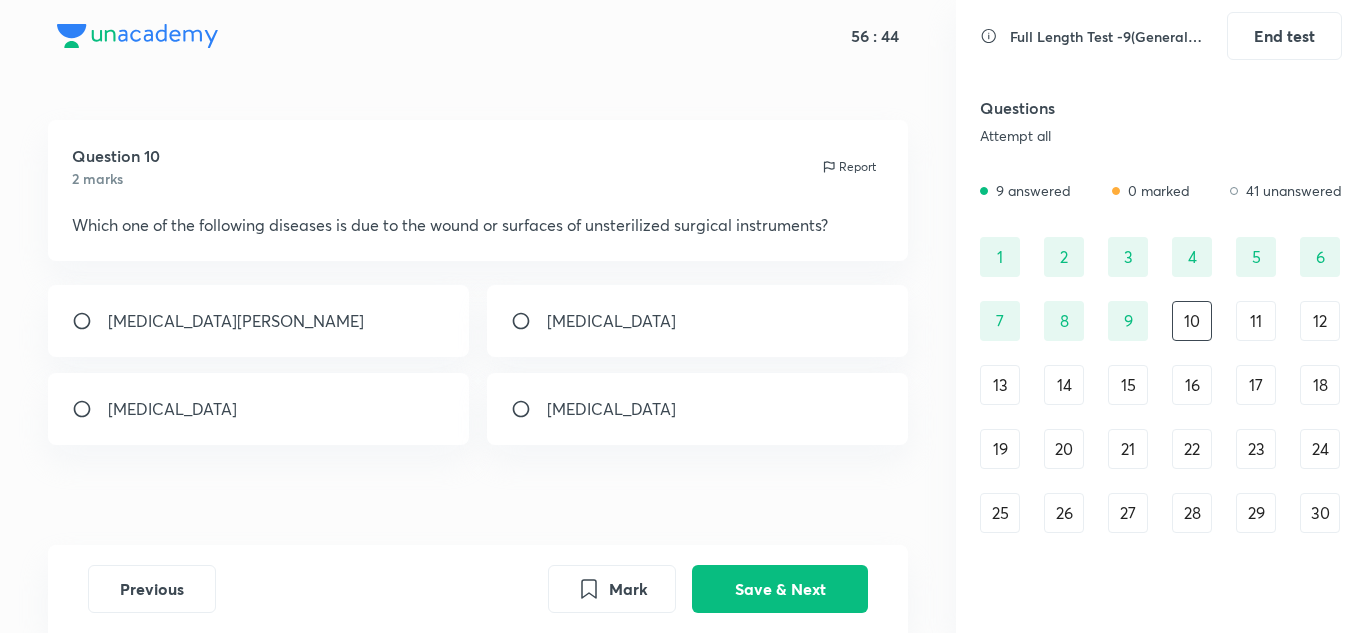 click on "[MEDICAL_DATA]" at bounding box center [611, 409] 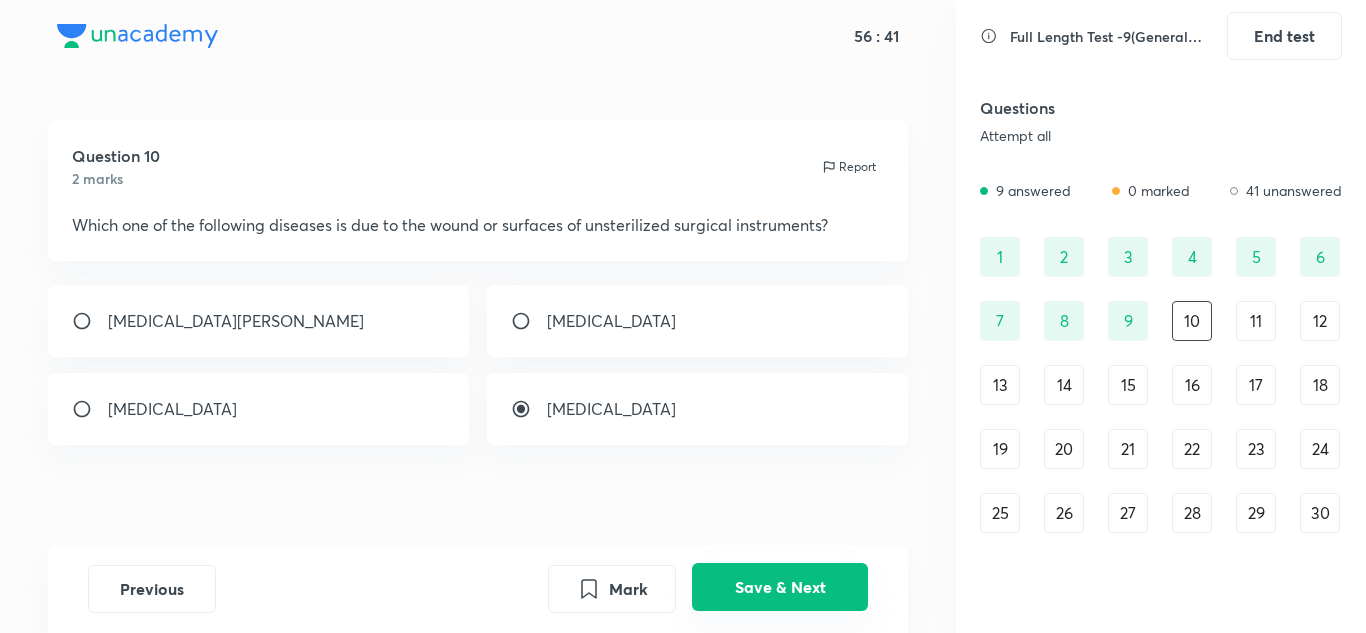 click on "Save & Next" at bounding box center (780, 587) 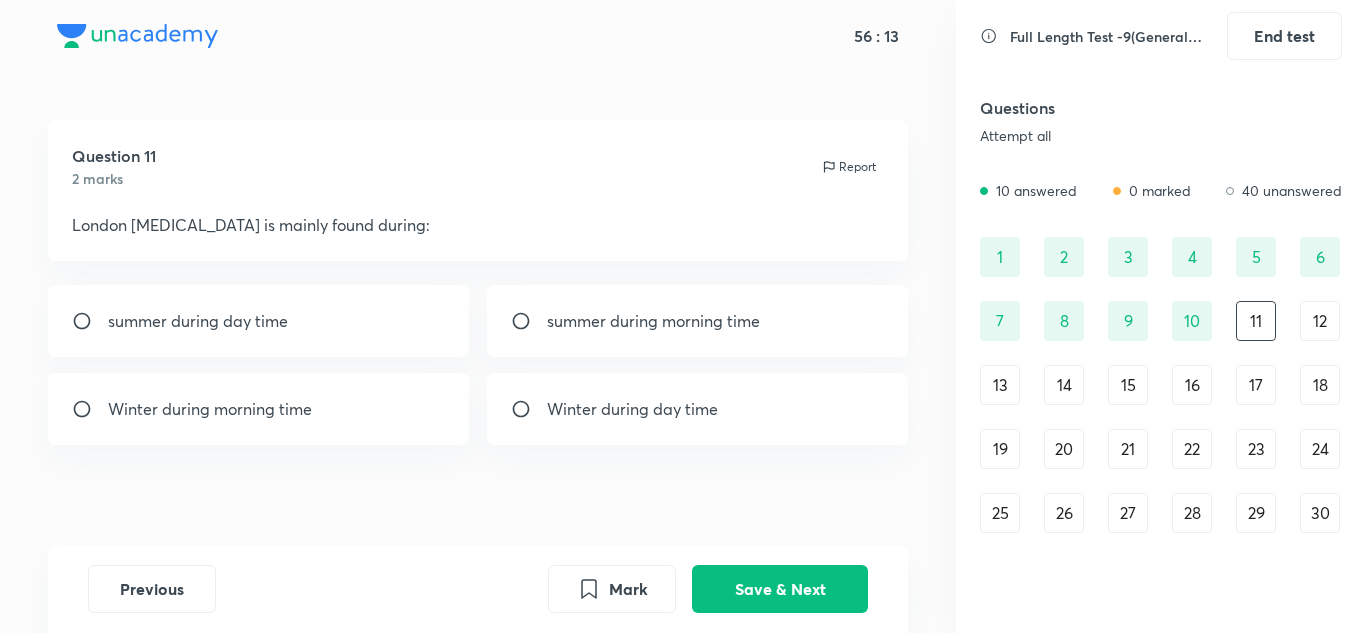 click on "Winter during morning time" at bounding box center [259, 409] 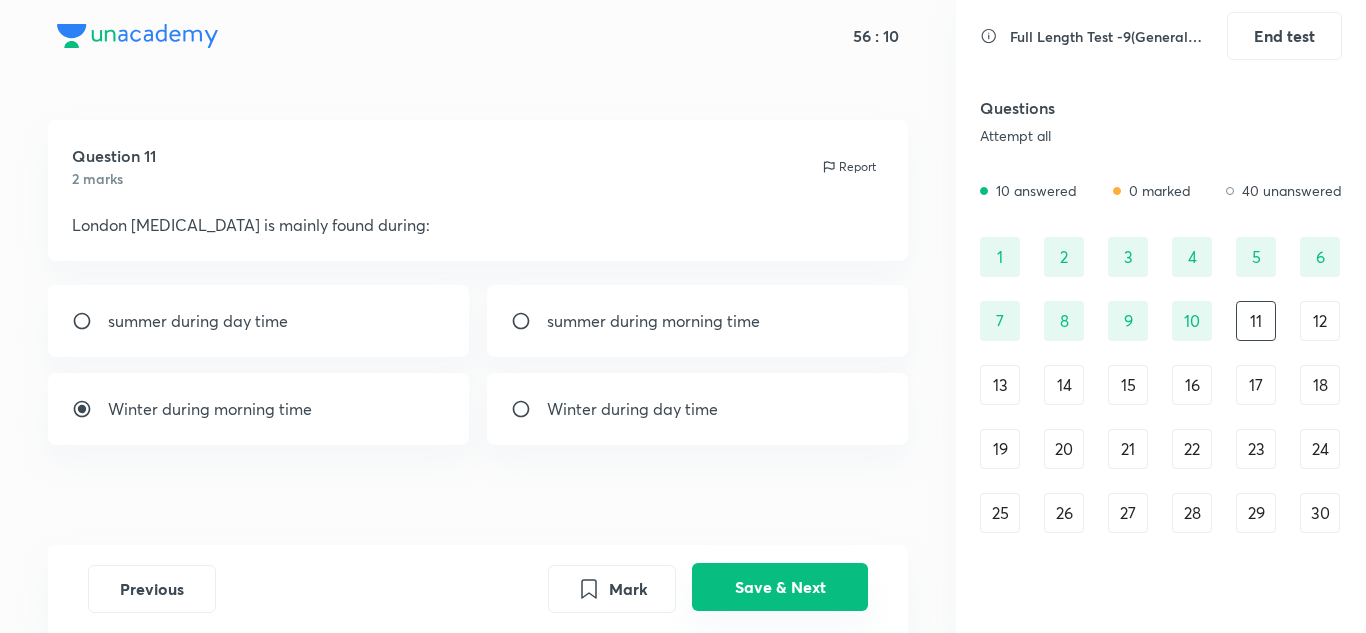 click on "Save & Next" at bounding box center [780, 587] 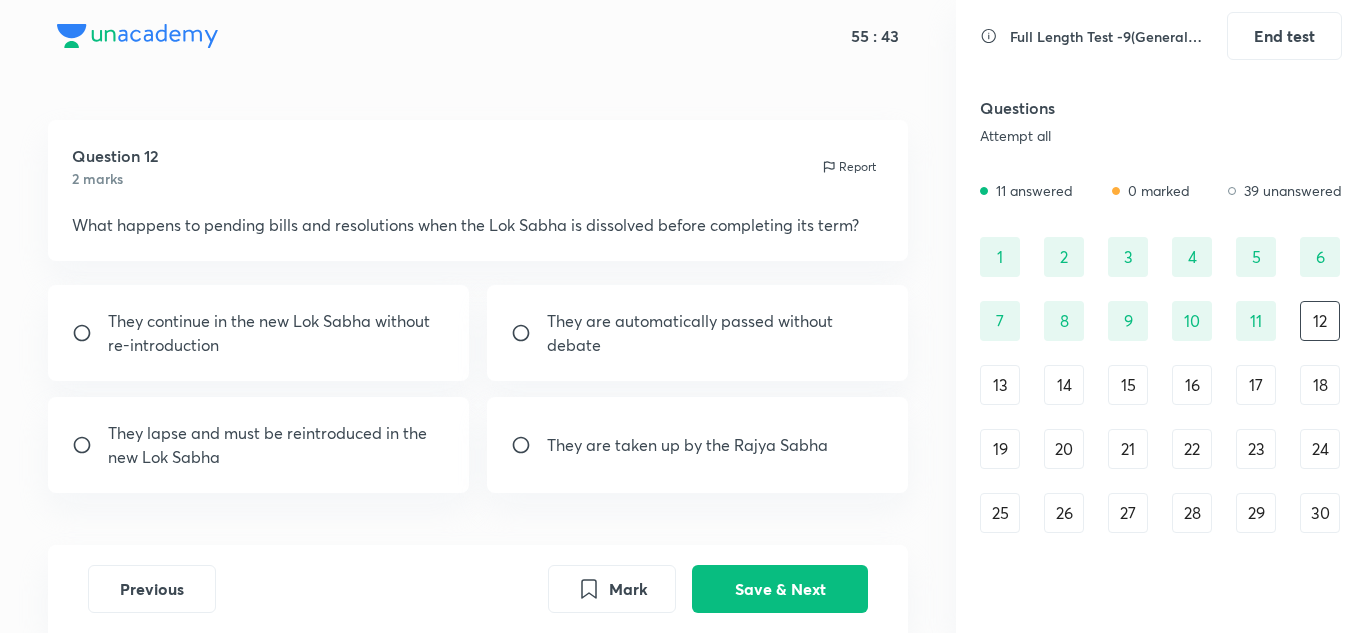 click on "They lapse and must be reintroduced in the new Lok Sabha" at bounding box center (277, 445) 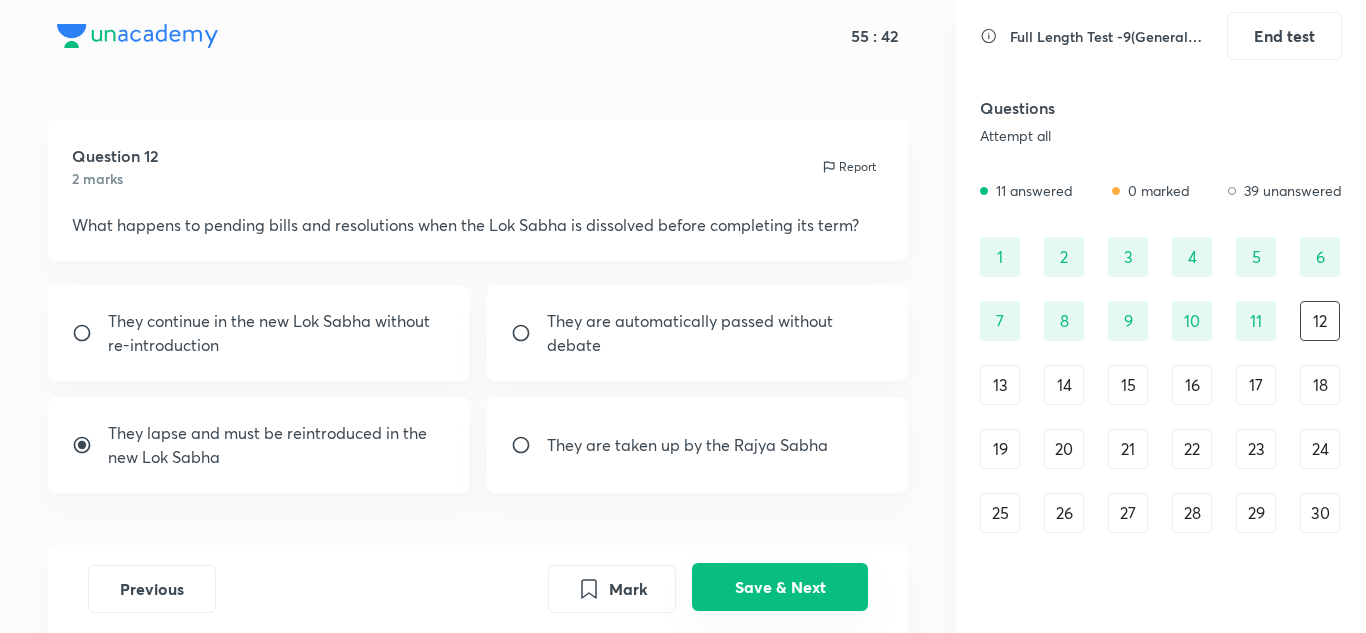 click on "Save & Next" at bounding box center [780, 587] 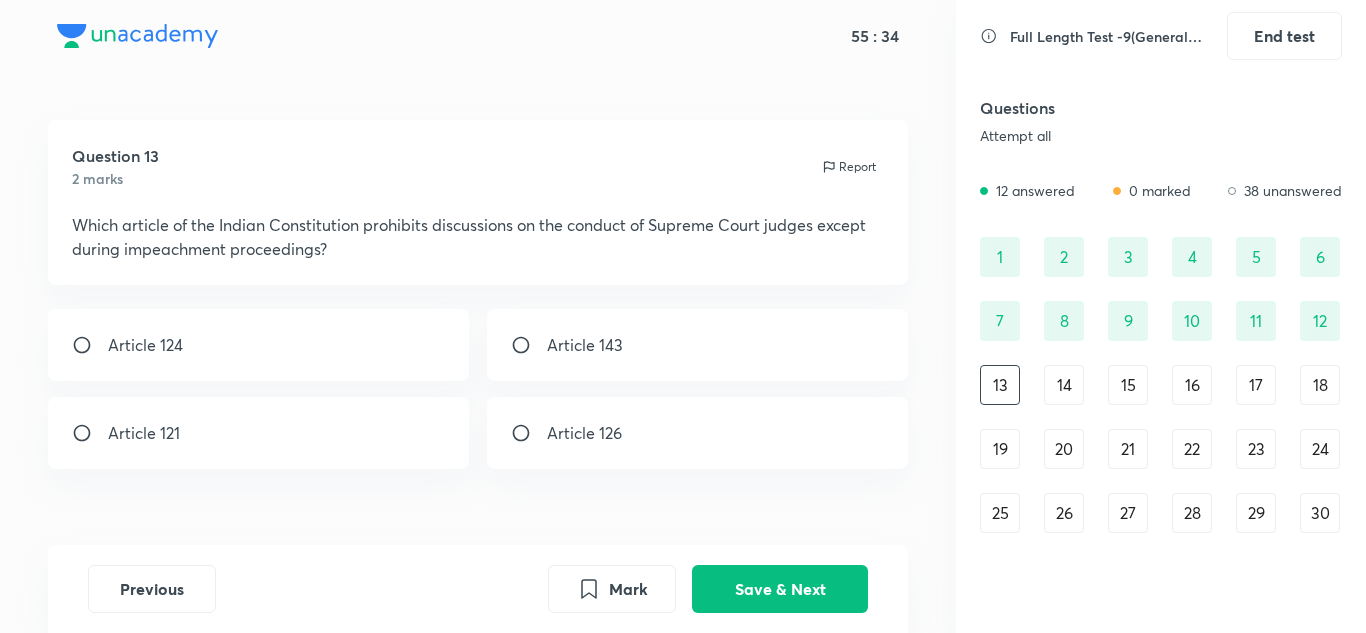 click on "Article 124" at bounding box center [259, 345] 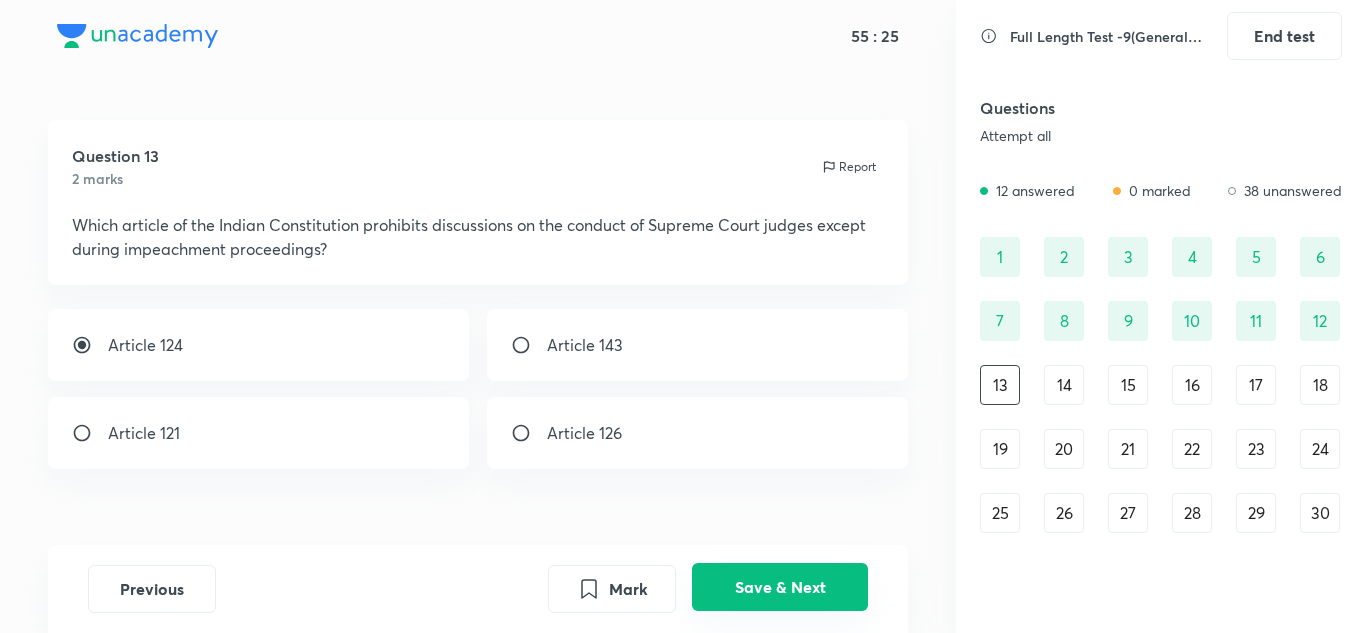 click on "Save & Next" at bounding box center (780, 587) 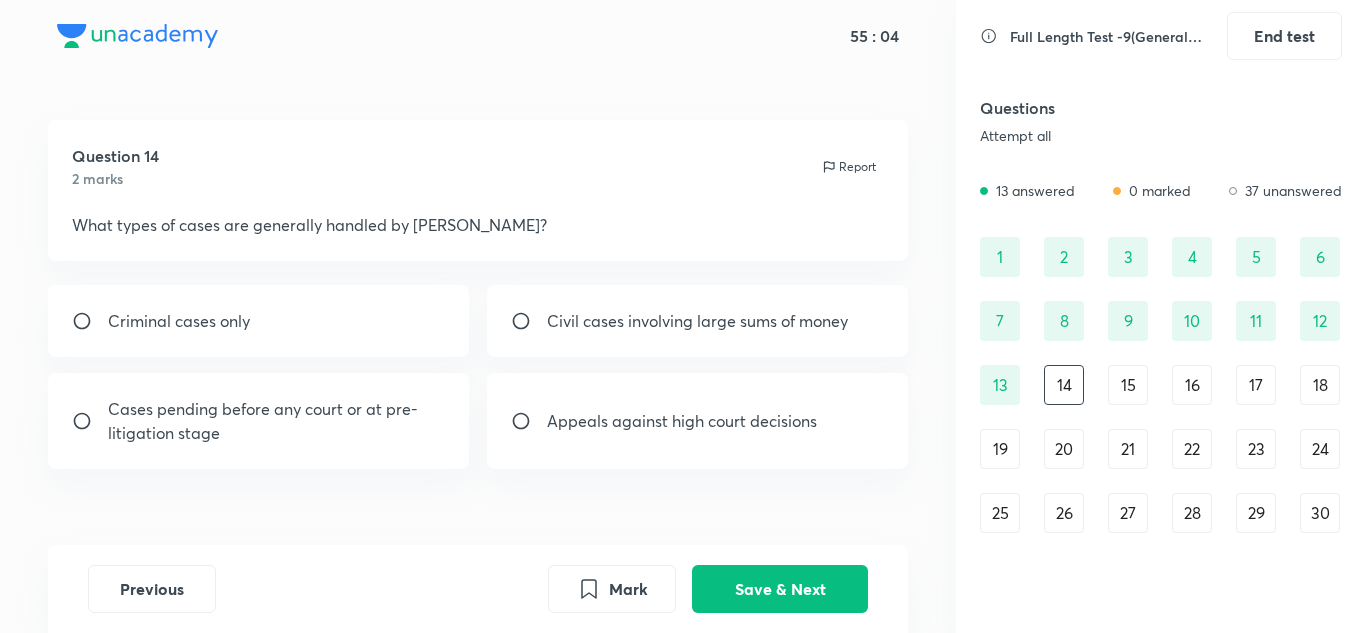click on "Cases pending before any court or at pre-litigation stage" at bounding box center (277, 421) 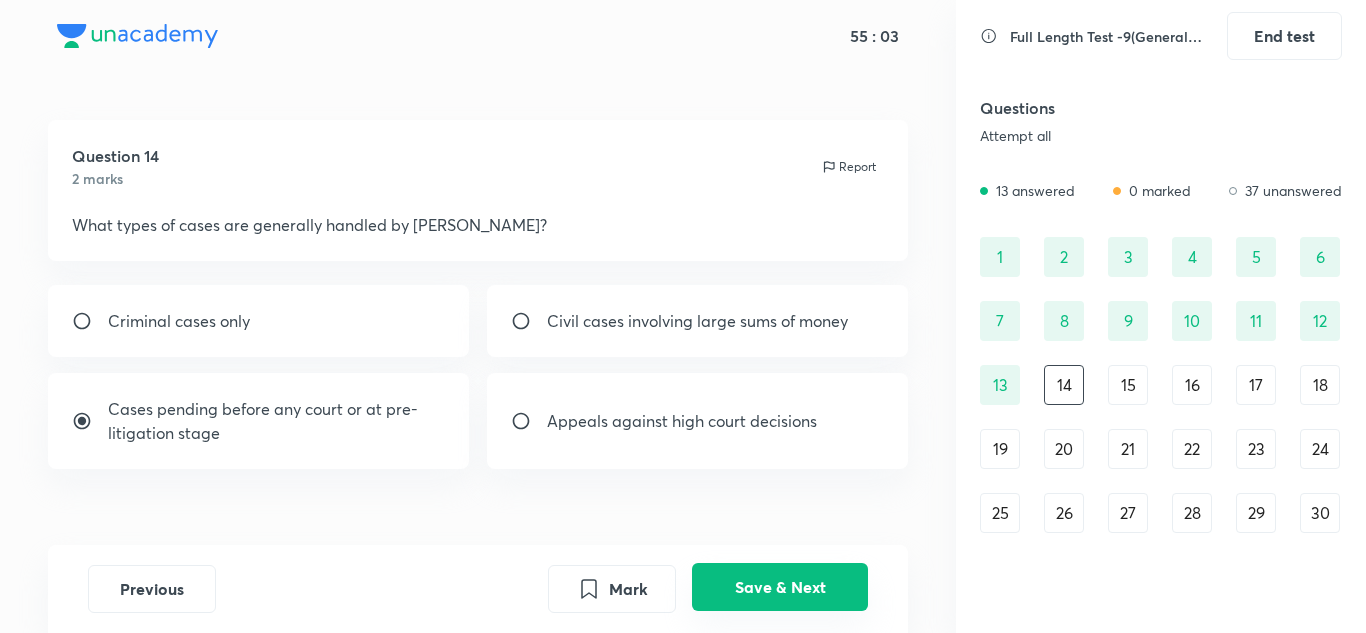 click on "Save & Next" at bounding box center (780, 587) 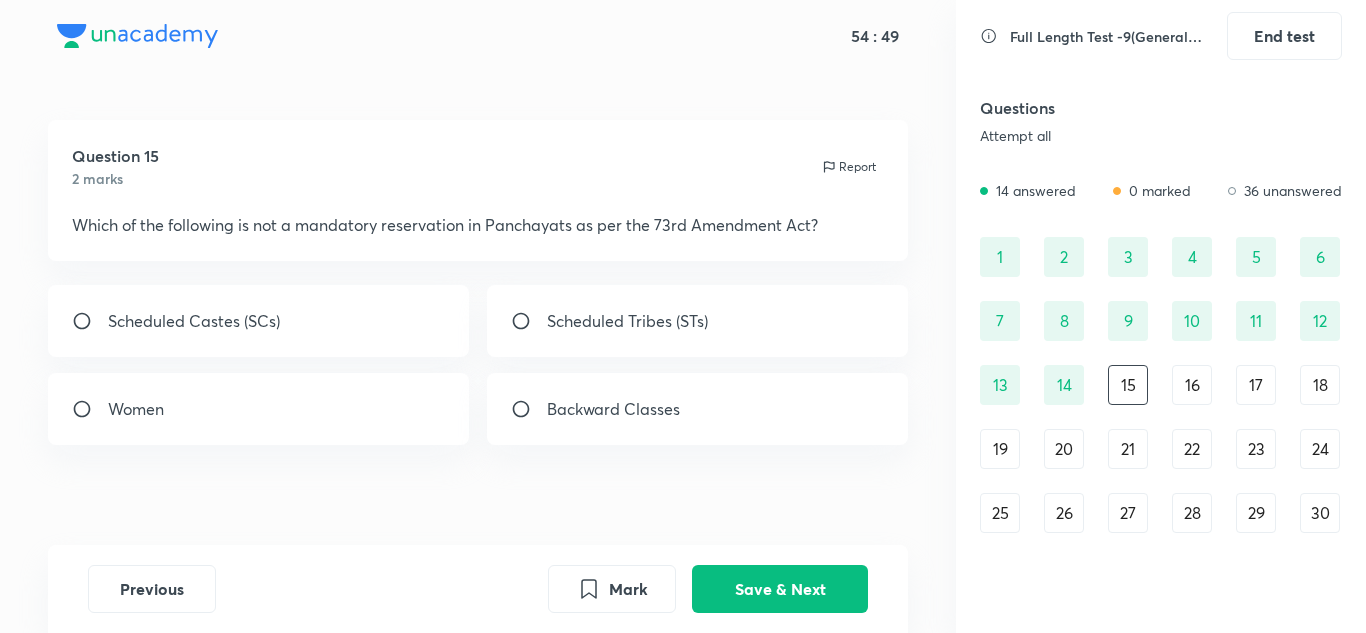 click on "Women" at bounding box center [259, 409] 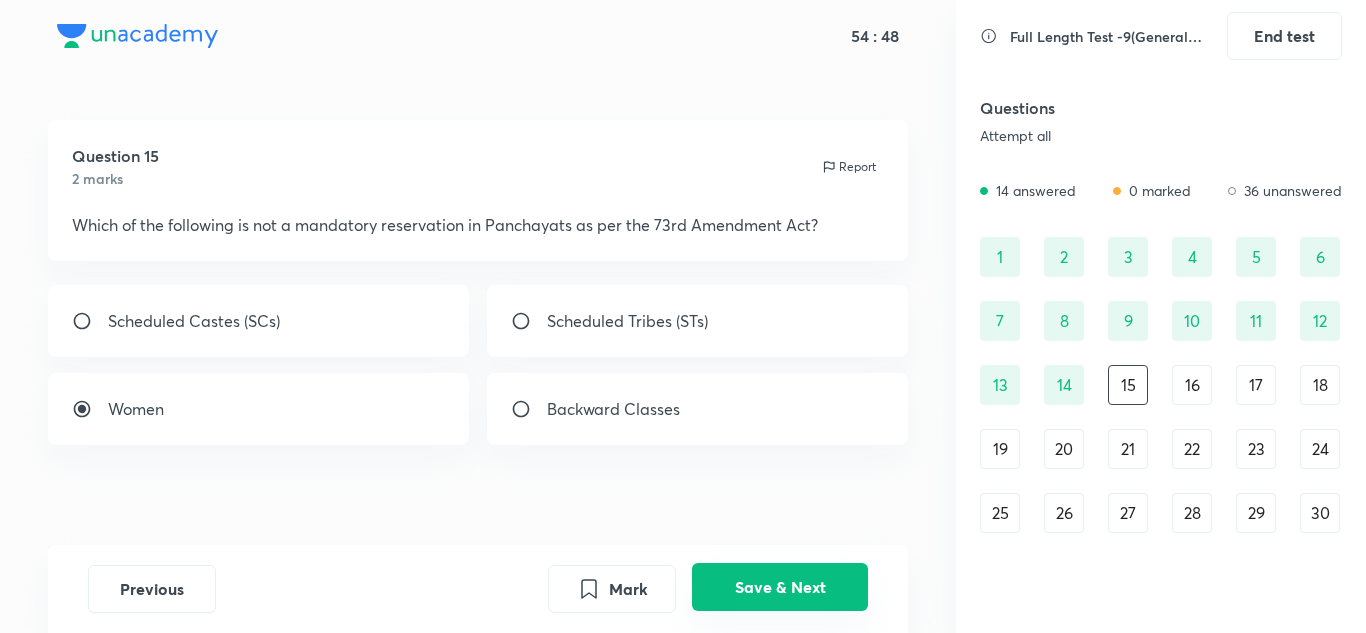click on "Save & Next" at bounding box center (780, 587) 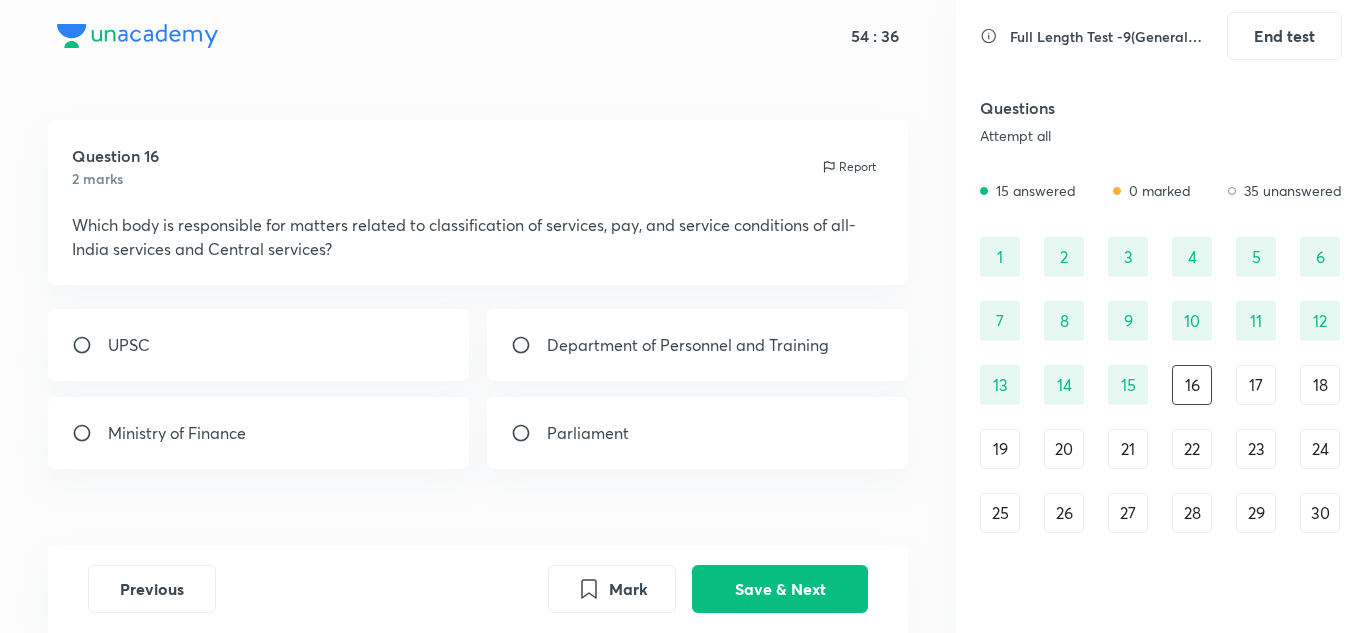 click on "Department of Personnel and Training" at bounding box center (688, 345) 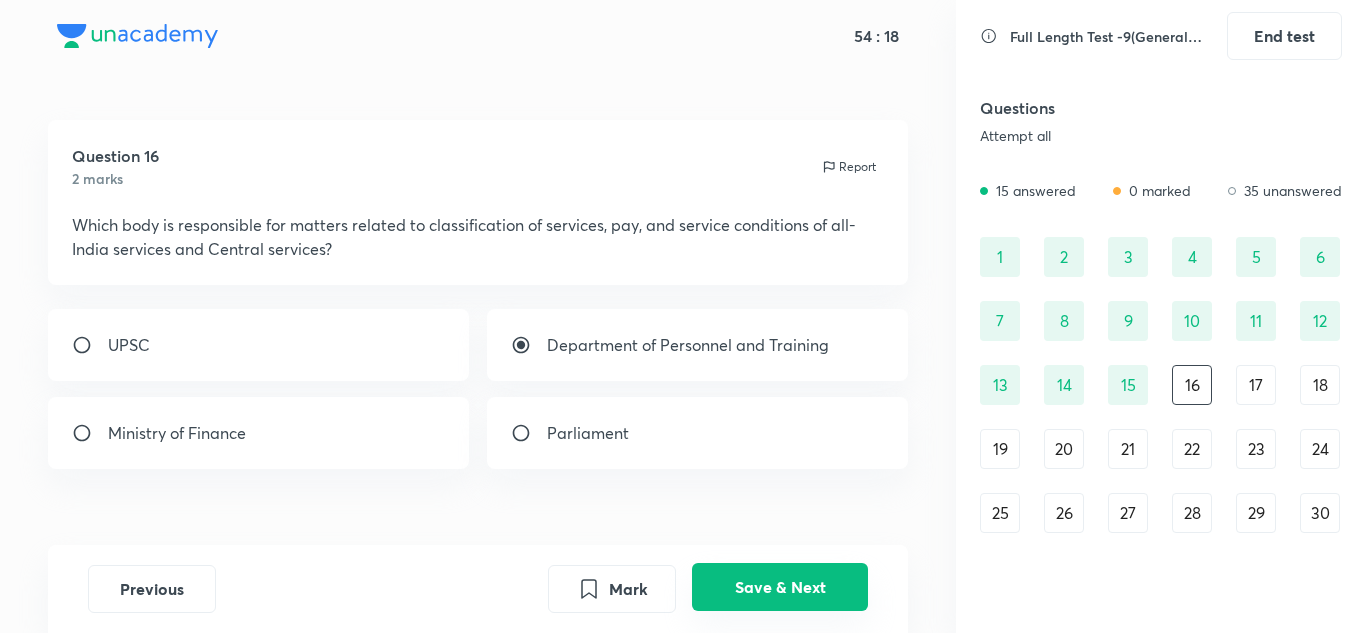 click on "Save & Next" at bounding box center [780, 587] 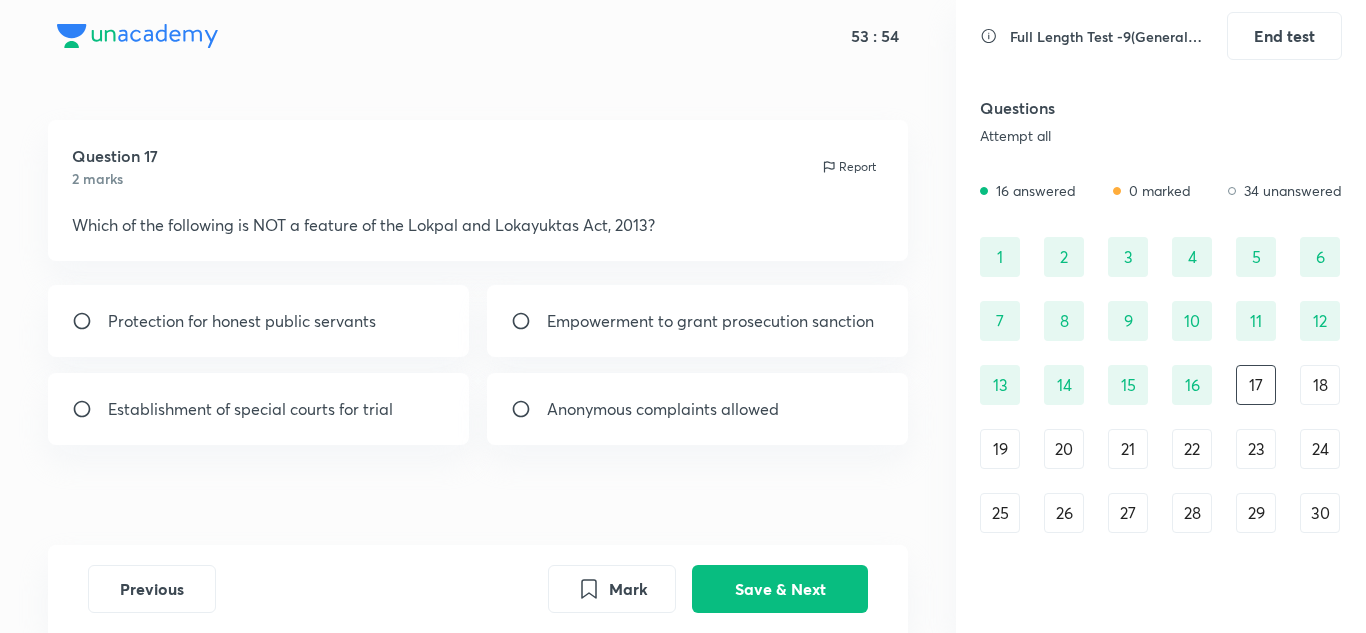 click on "Anonymous complaints allowed" at bounding box center [698, 409] 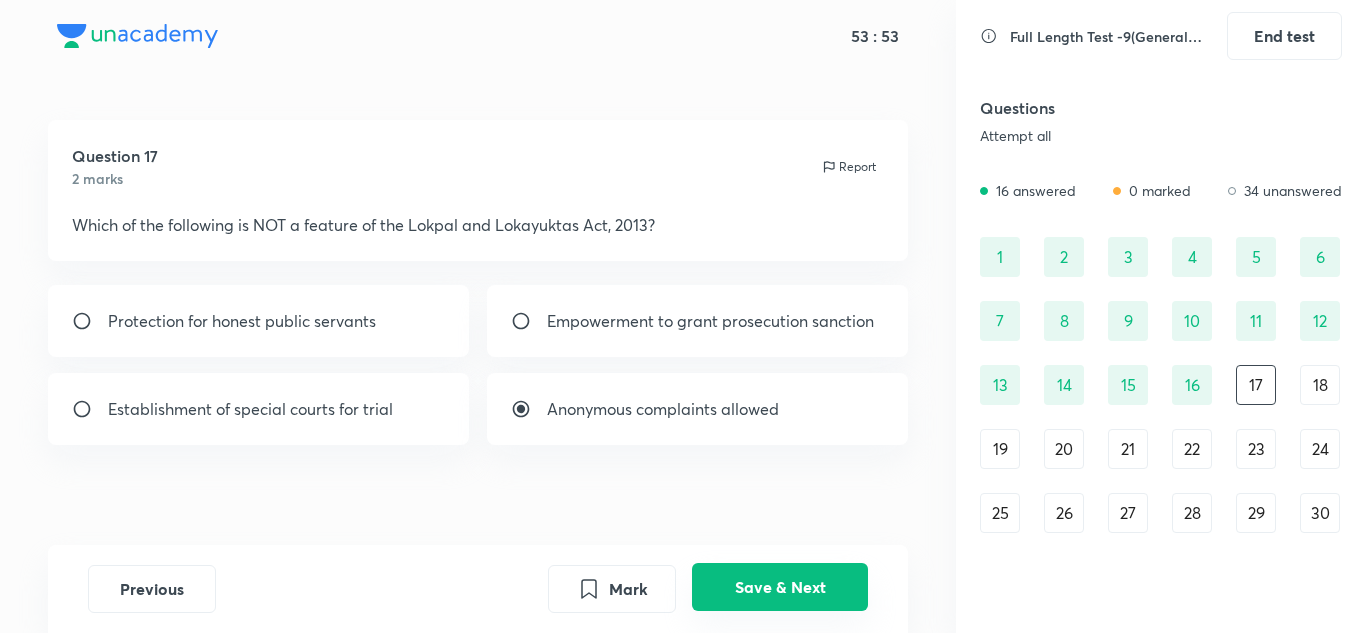 click on "Save & Next" at bounding box center (780, 587) 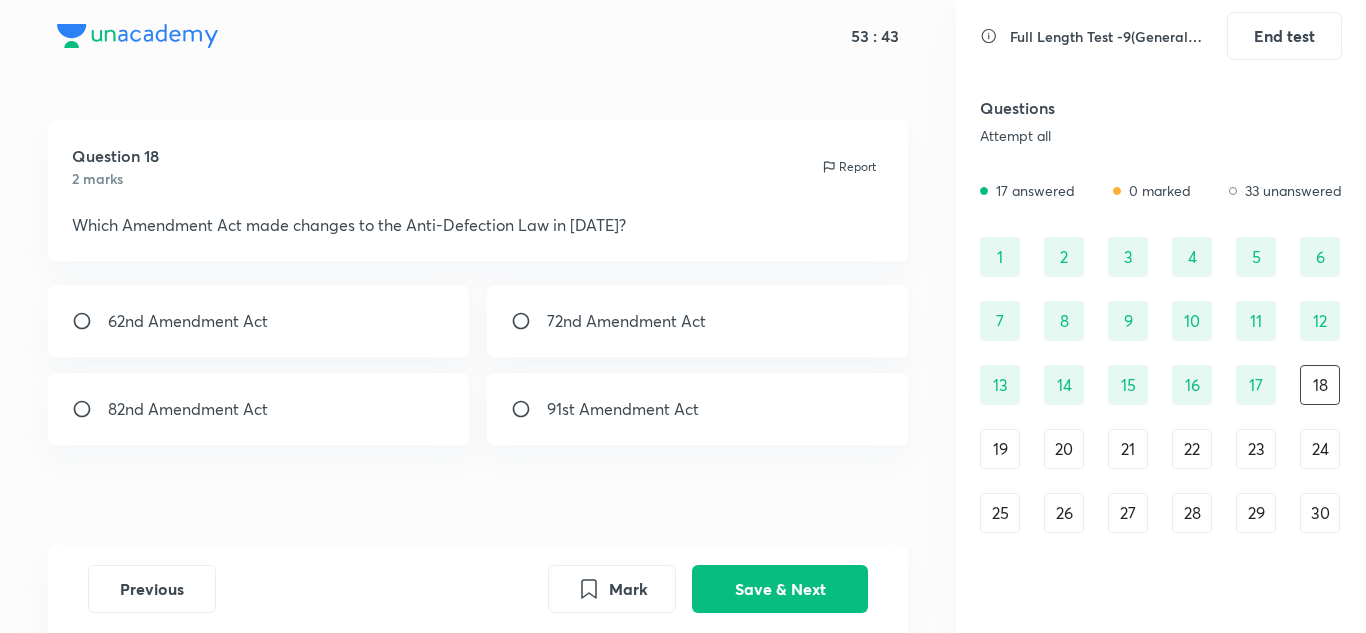 click on "﻿82nd Amendment Act" at bounding box center [188, 409] 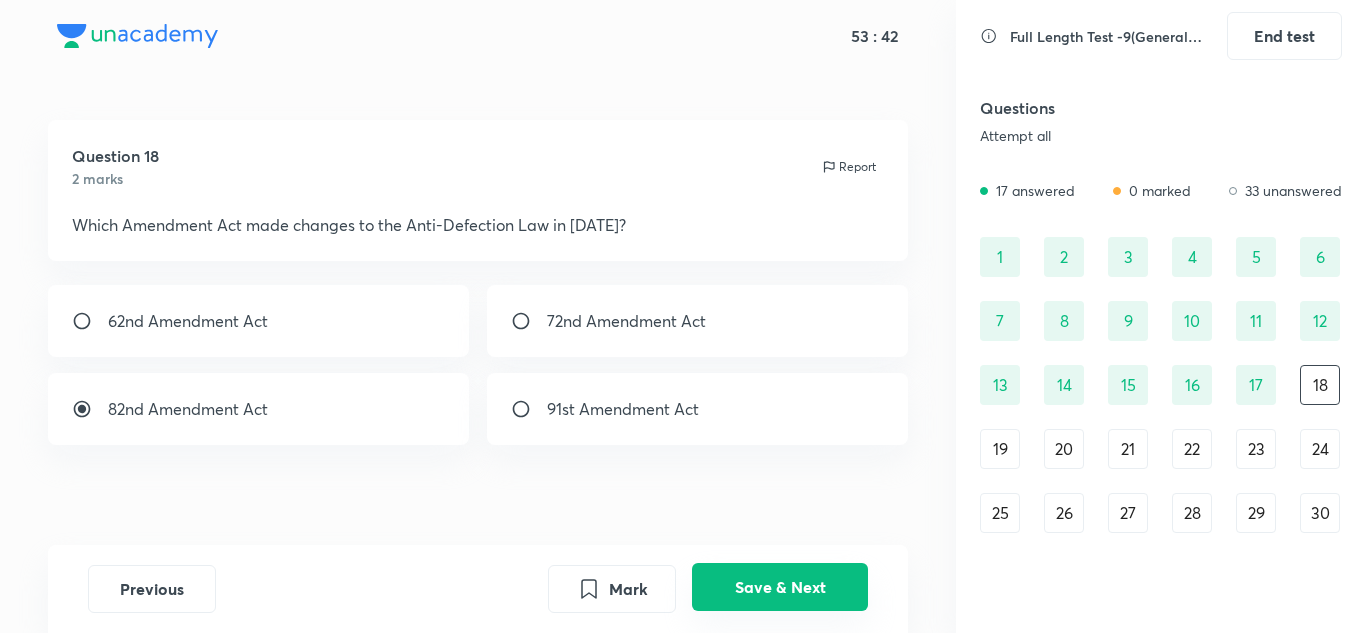 click on "Save & Next" at bounding box center (780, 587) 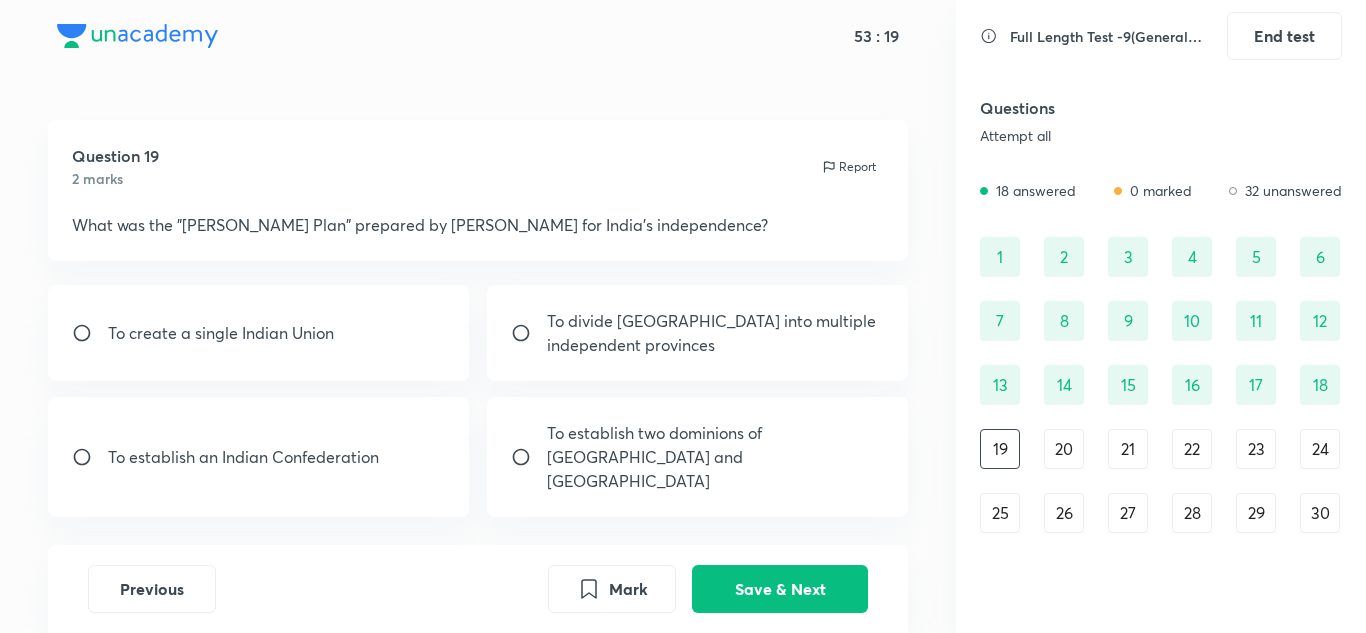 click on "To establish two dominions of [GEOGRAPHIC_DATA] and [GEOGRAPHIC_DATA]" at bounding box center [716, 457] 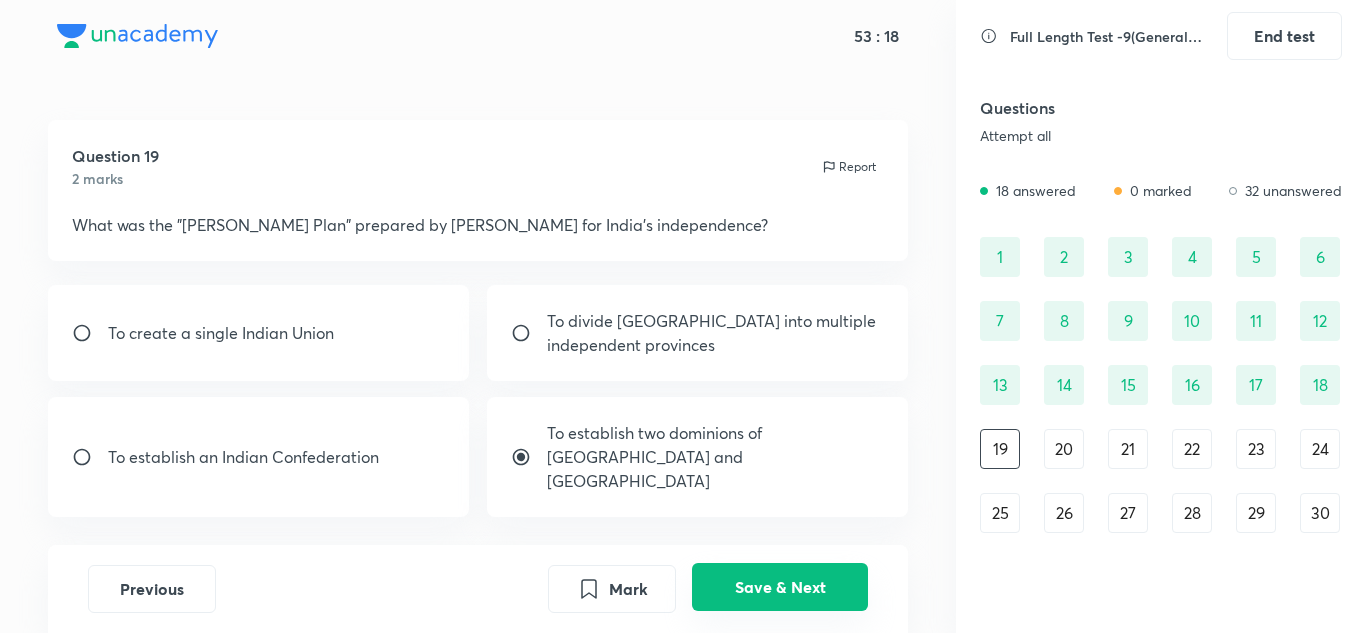 click on "Save & Next" at bounding box center (780, 587) 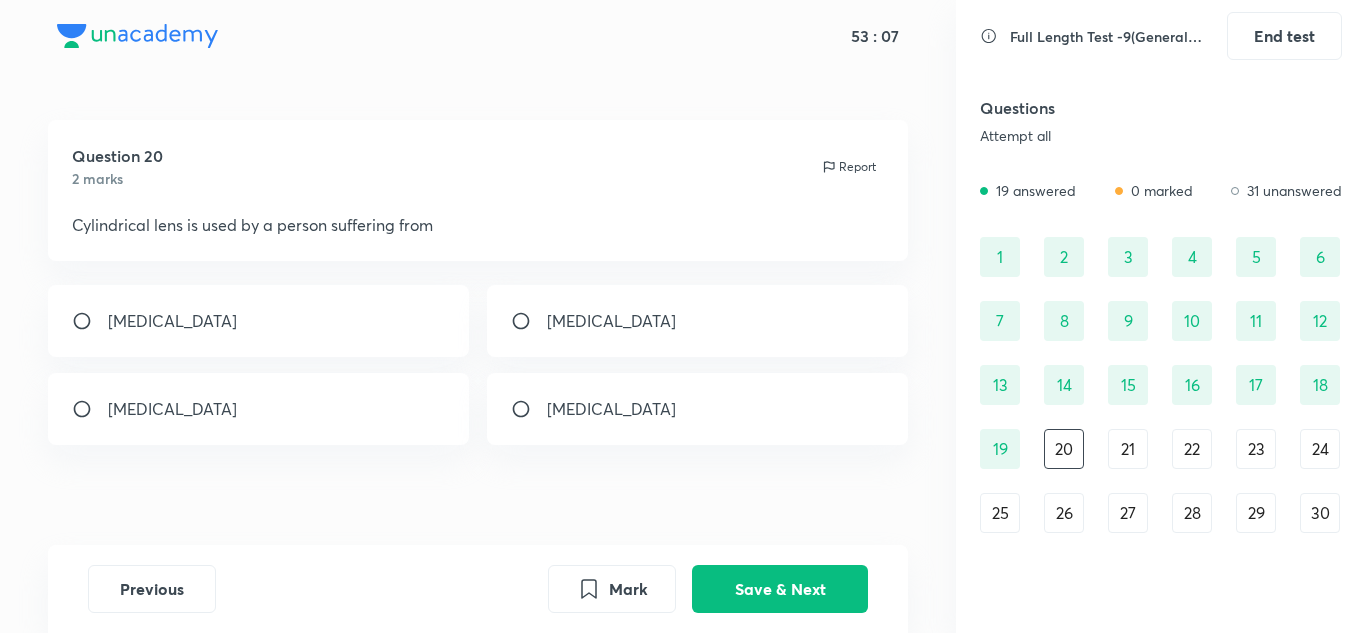 click on "[MEDICAL_DATA]" at bounding box center (259, 321) 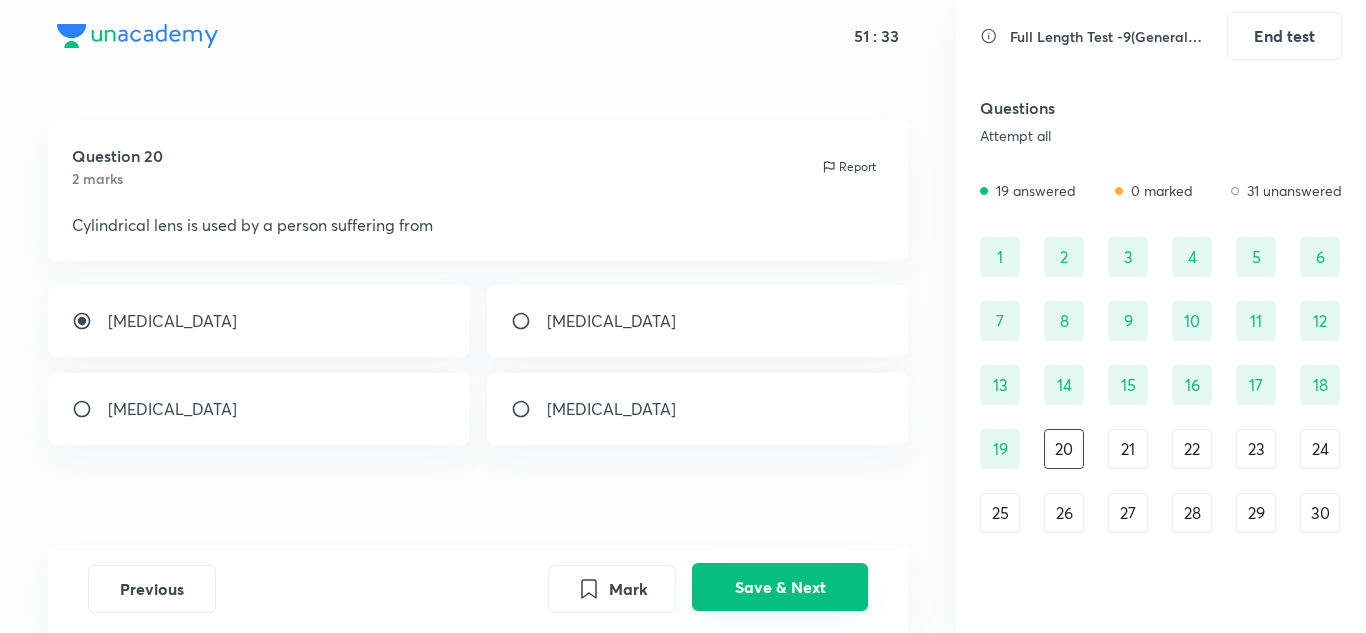click on "Save & Next" at bounding box center (780, 587) 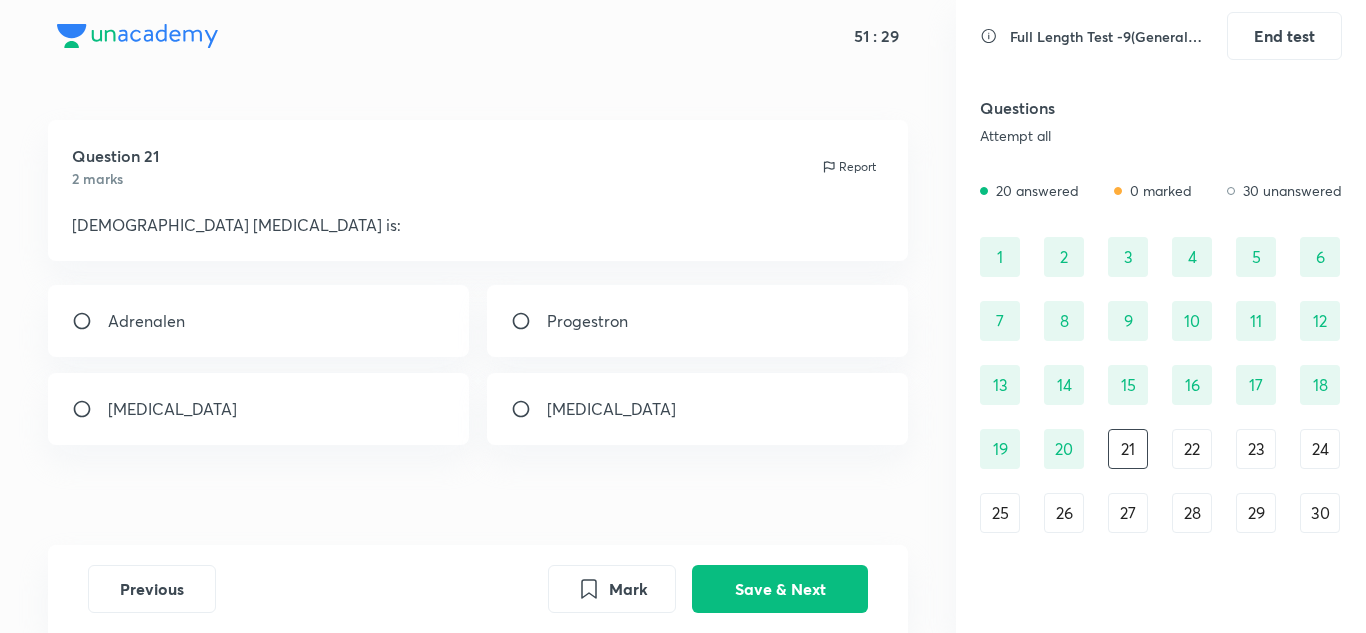 click on "[MEDICAL_DATA]" at bounding box center (259, 409) 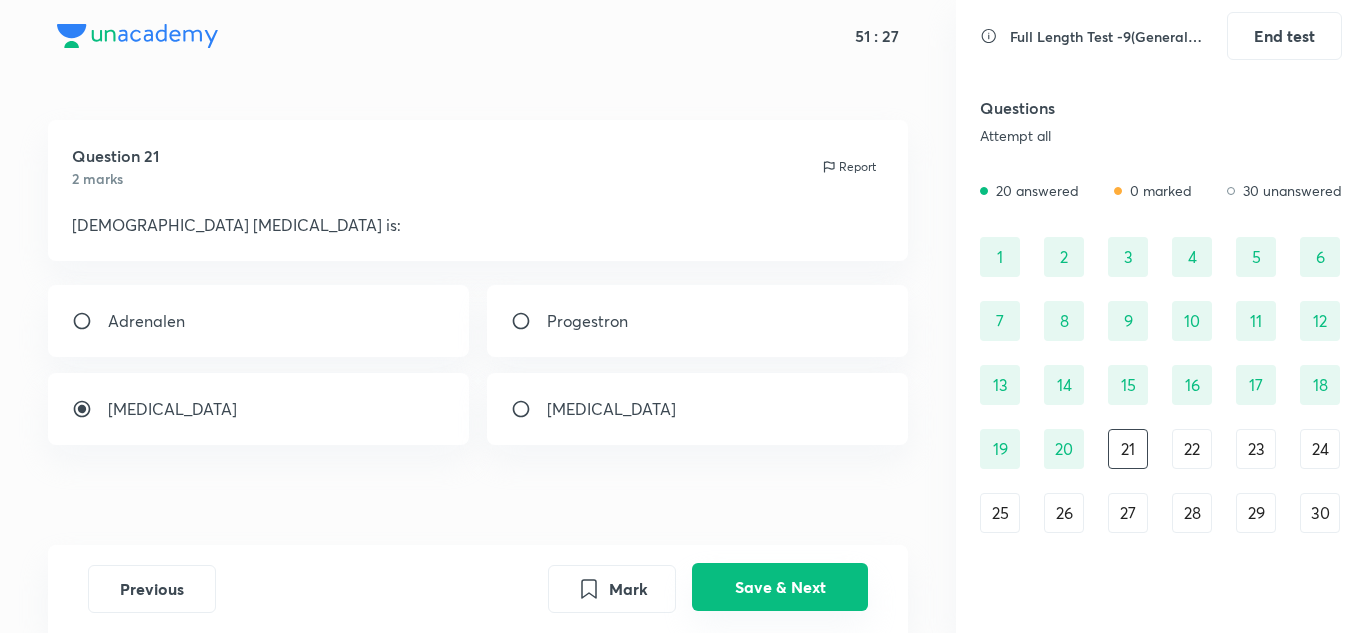 click on "Save & Next" at bounding box center (780, 587) 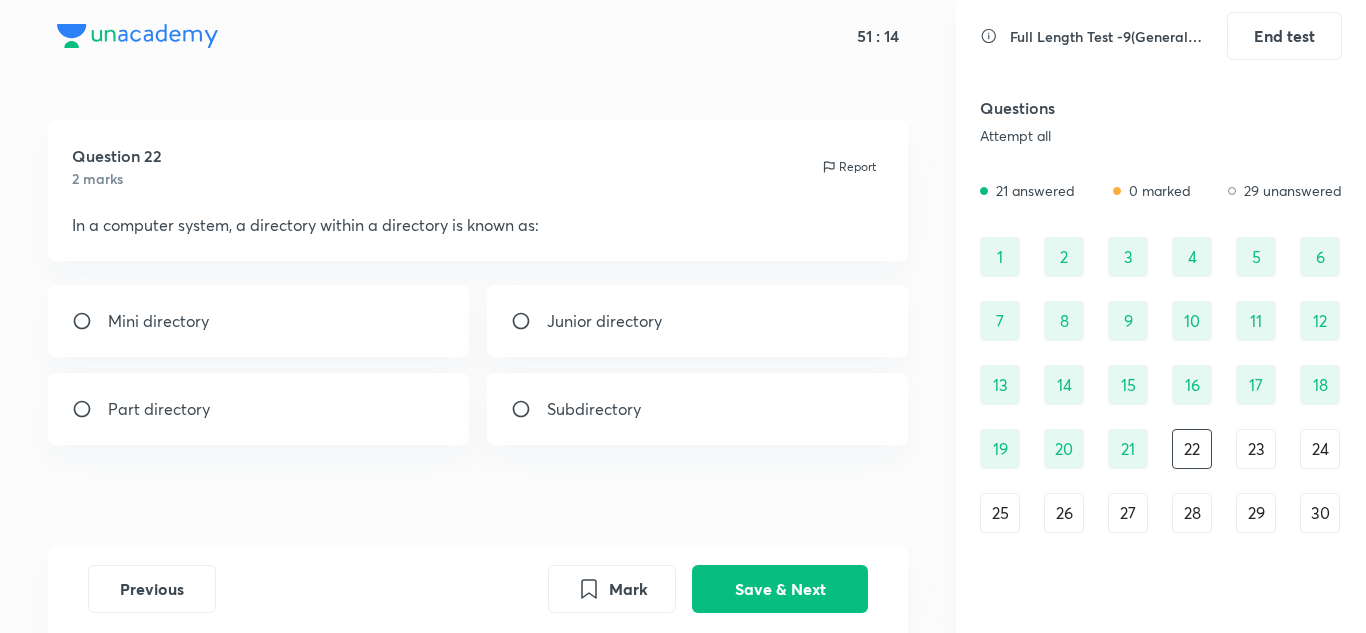 click at bounding box center (529, 409) 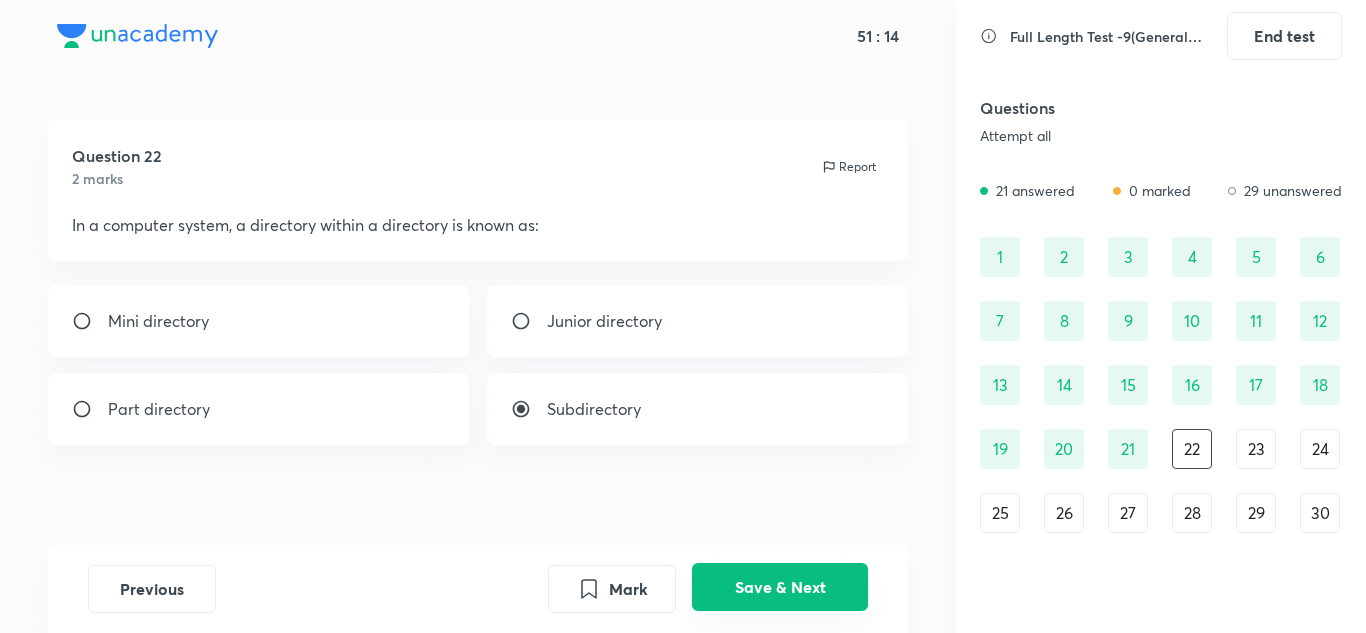 click on "Save & Next" at bounding box center (780, 587) 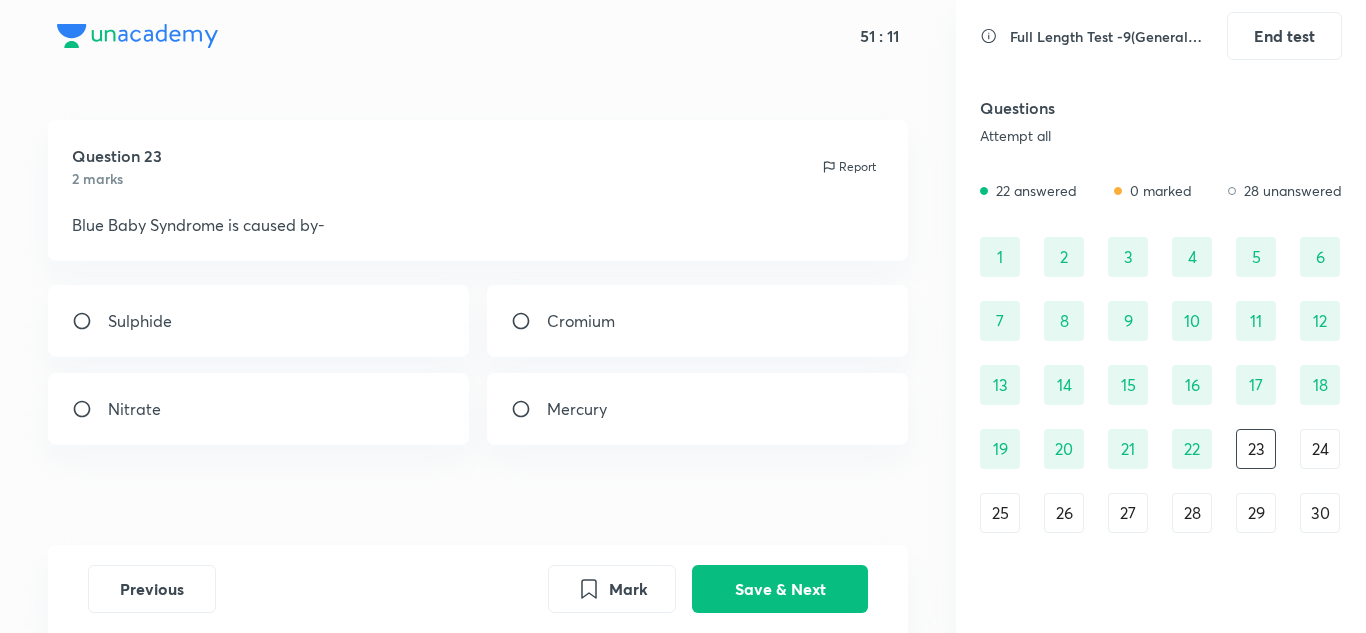 click on "Nitrate" at bounding box center [259, 409] 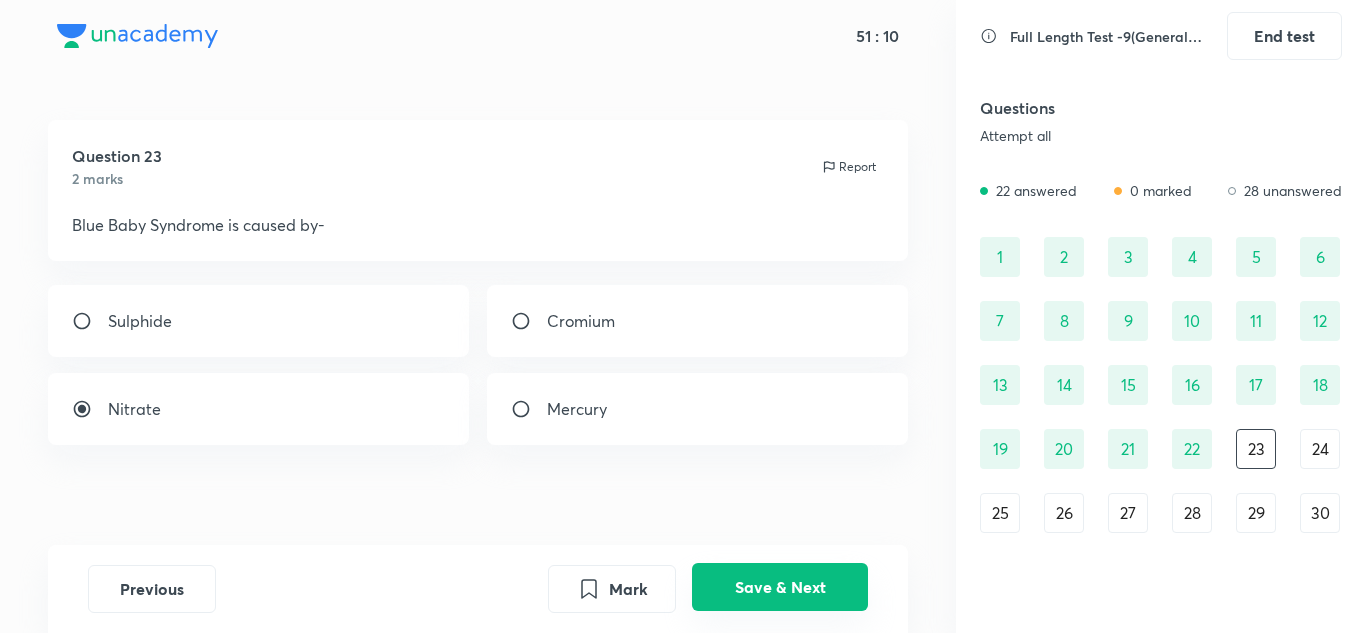 click on "Save & Next" at bounding box center [780, 587] 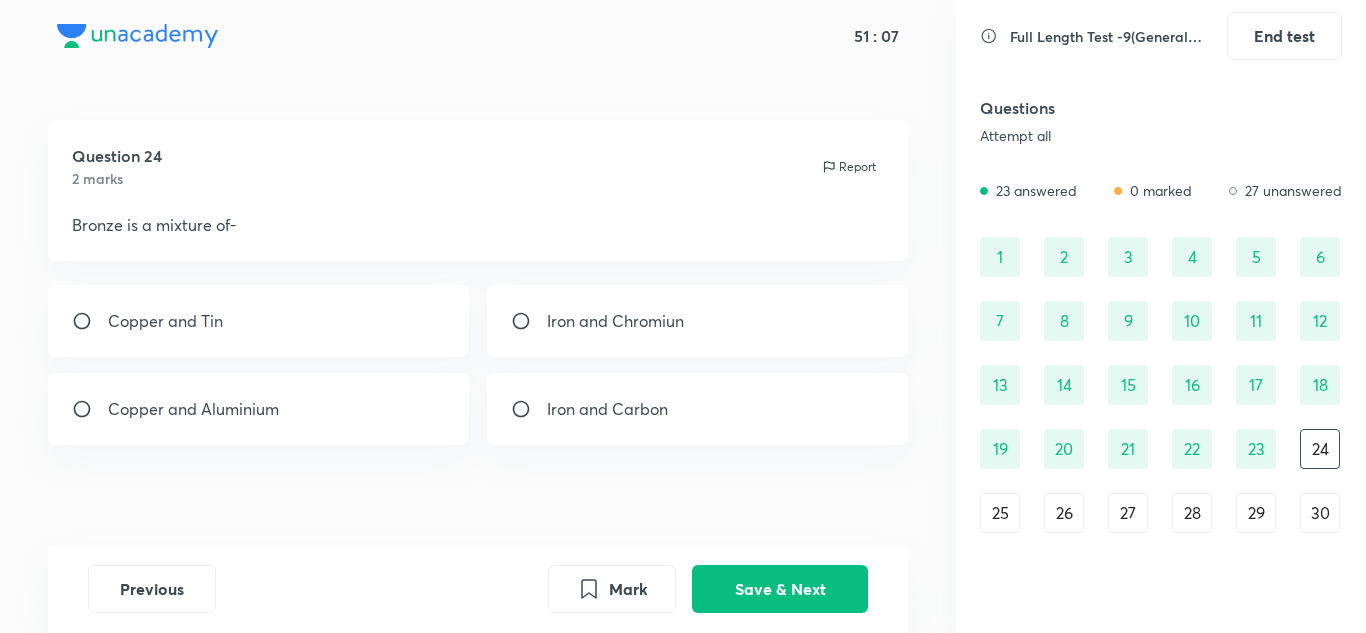 click on "Copper and Tin" at bounding box center [165, 321] 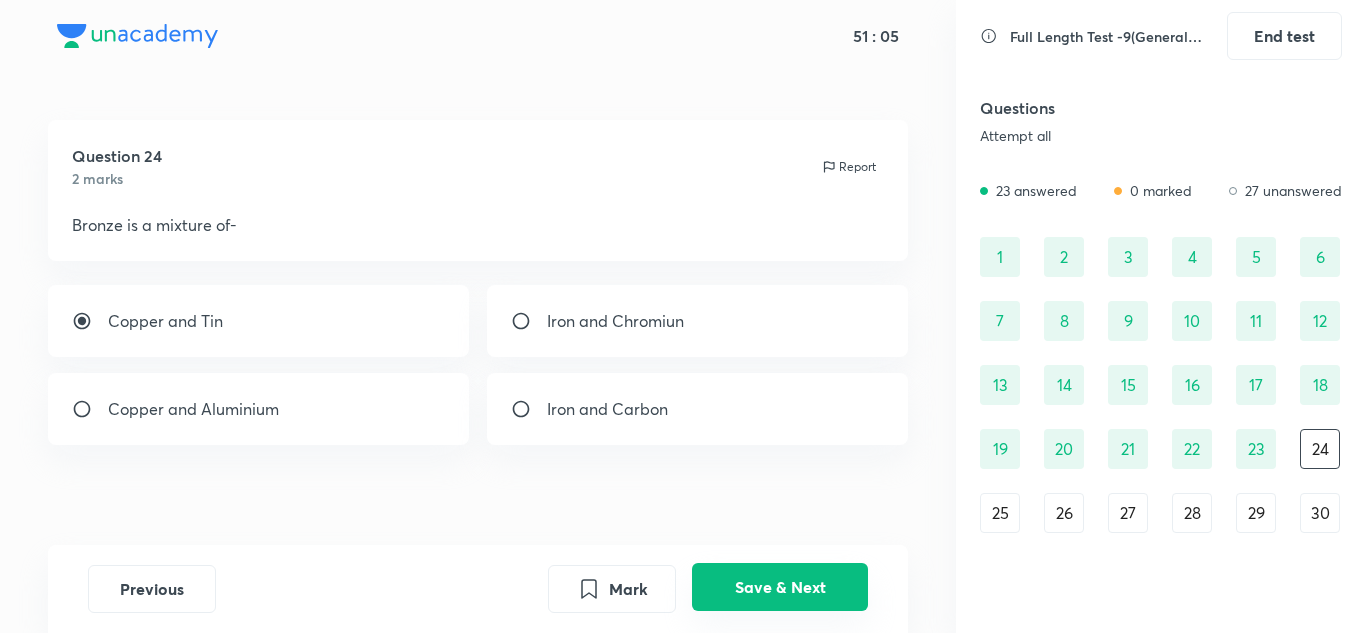 click on "Save & Next" at bounding box center (780, 587) 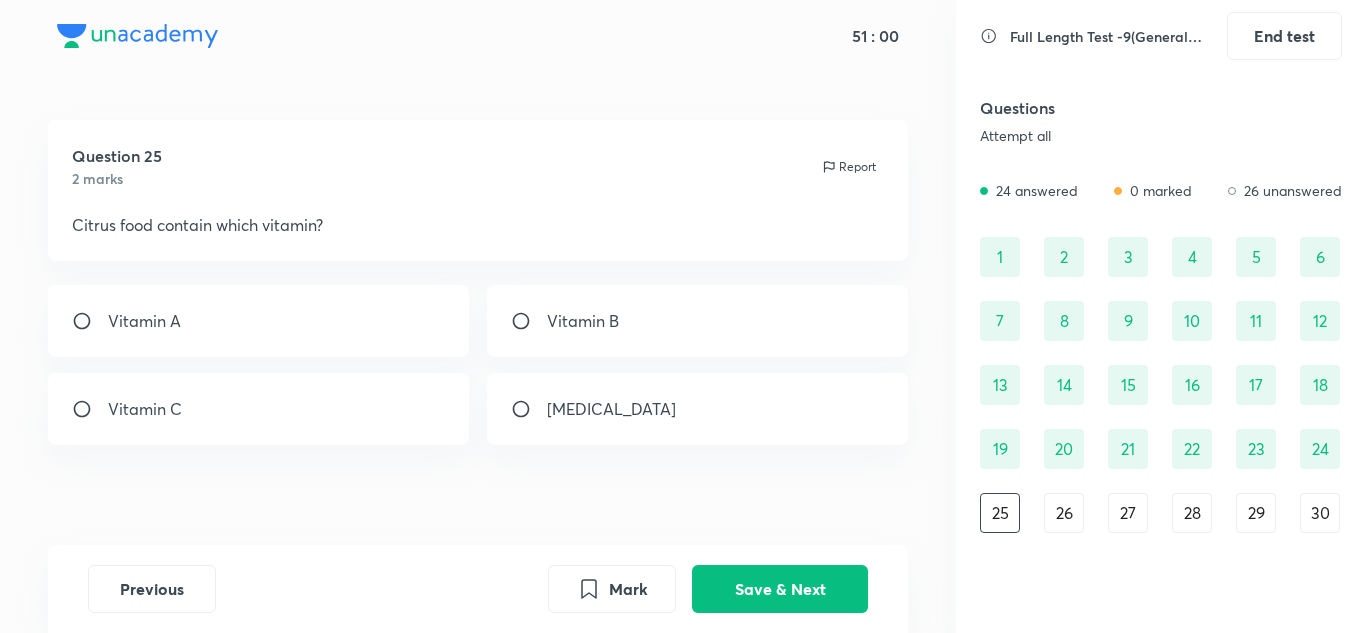 click on "Vitamin C" at bounding box center [145, 409] 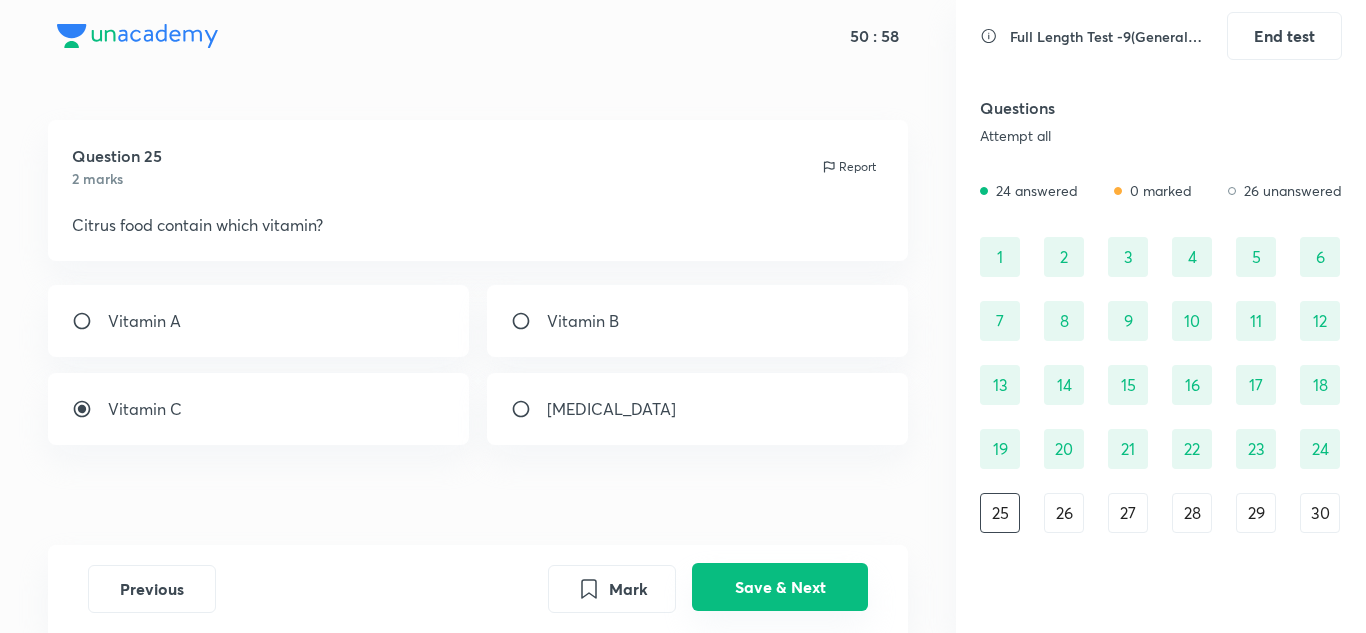 click on "Save & Next" at bounding box center (780, 587) 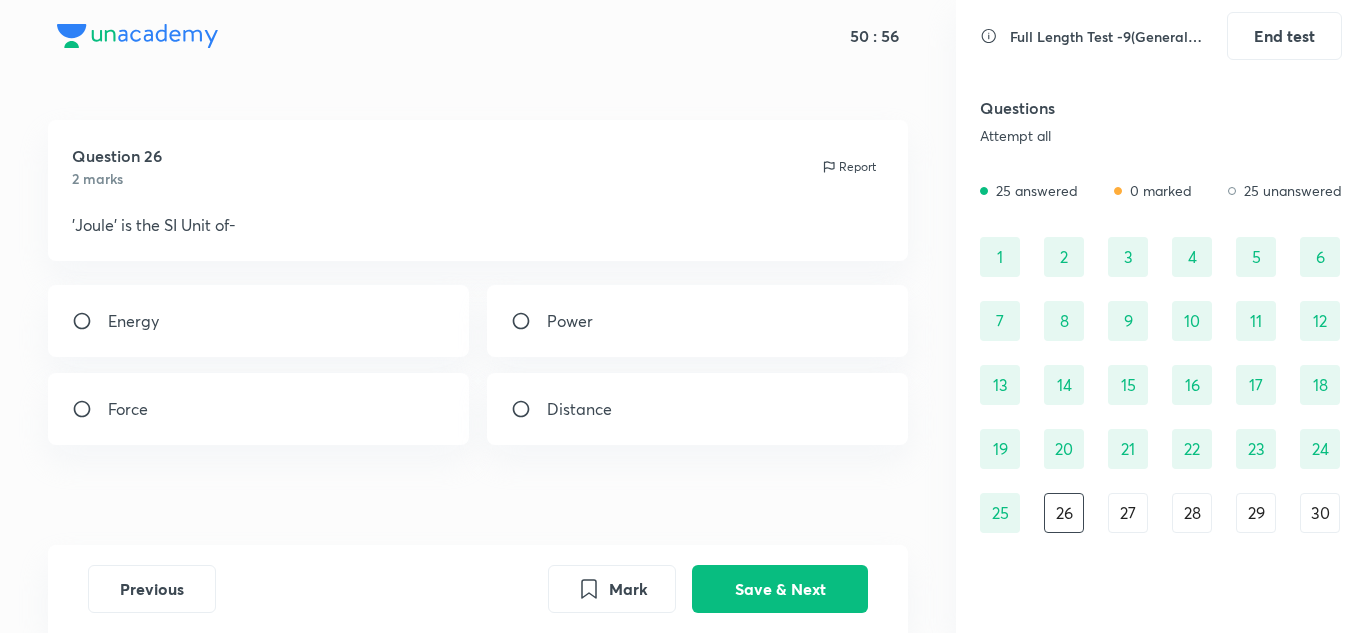 click on "Energy" at bounding box center [259, 321] 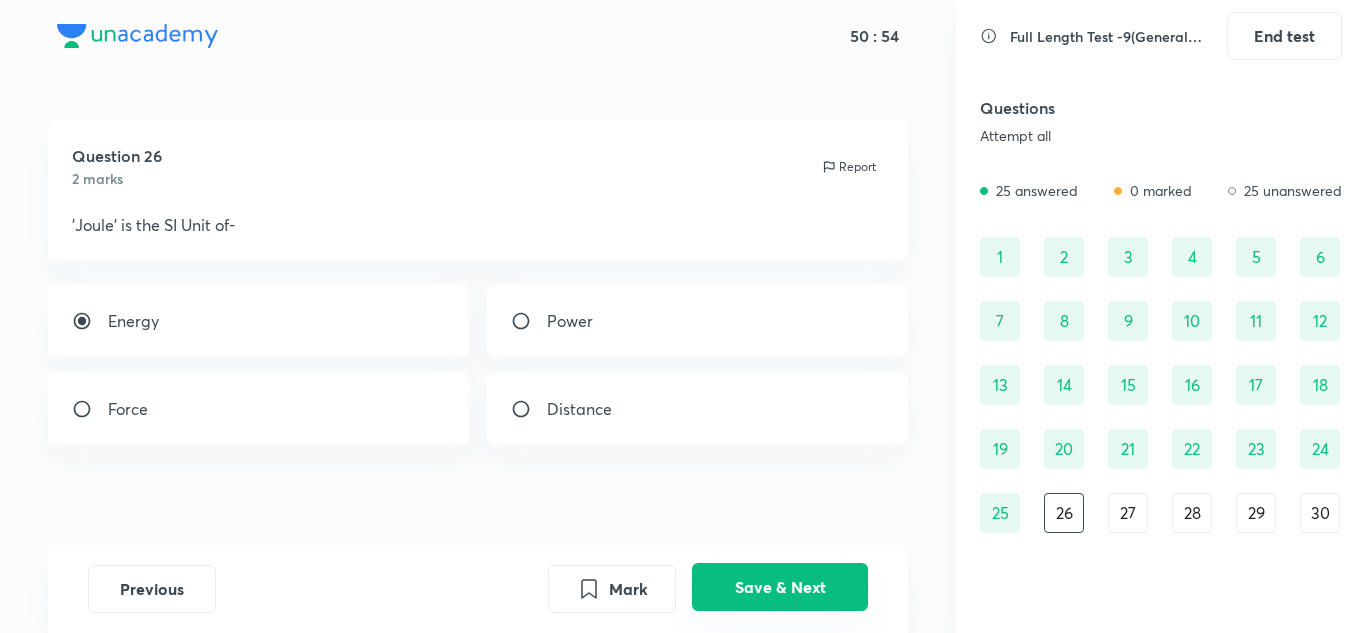 click on "Save & Next" at bounding box center (780, 587) 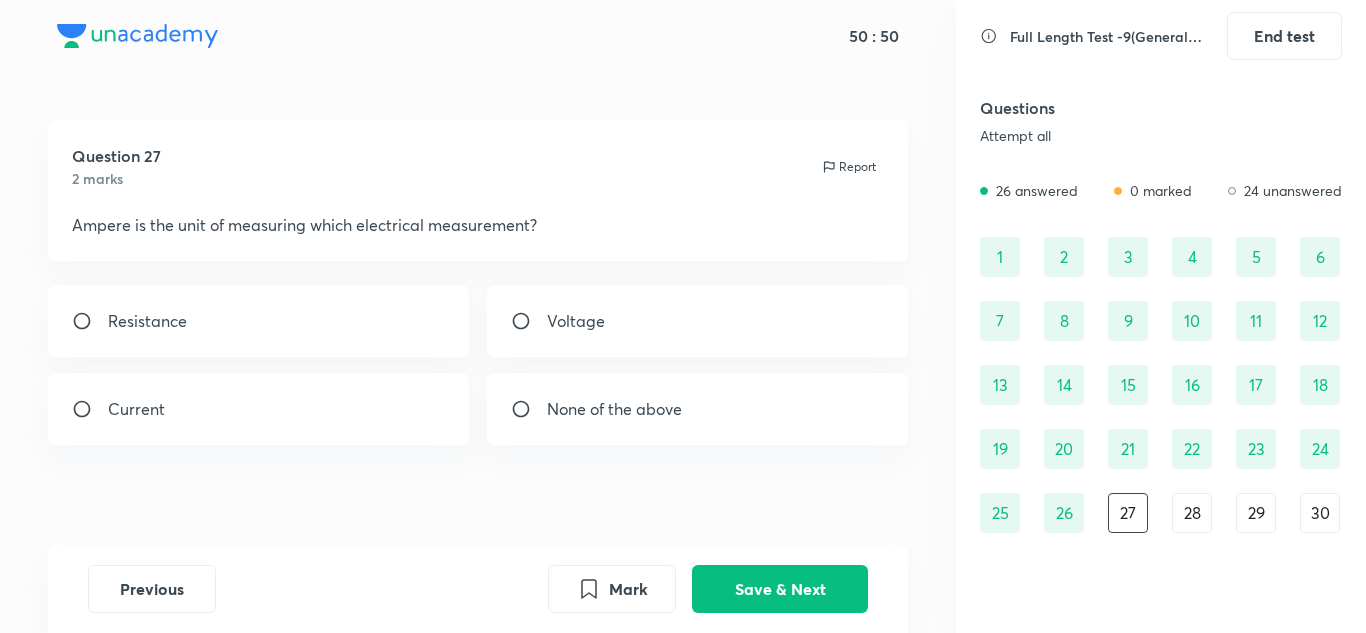 click on "Current" at bounding box center [136, 409] 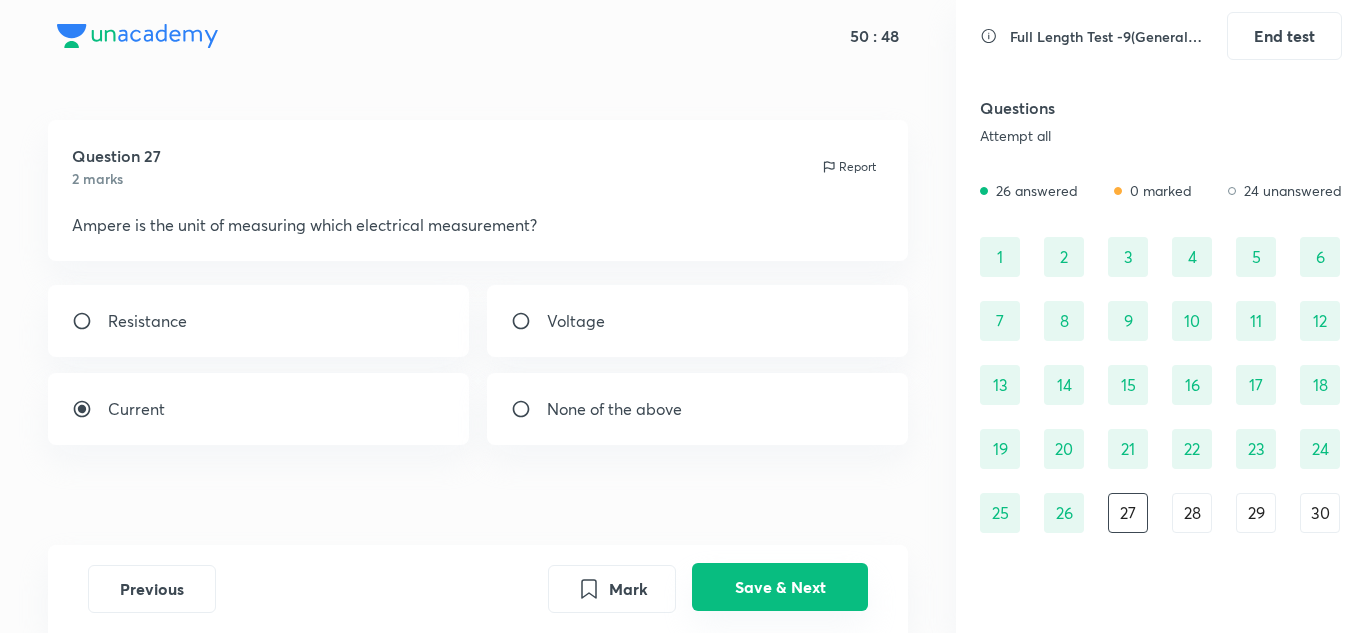 drag, startPoint x: 759, startPoint y: 603, endPoint x: 755, endPoint y: 590, distance: 13.601471 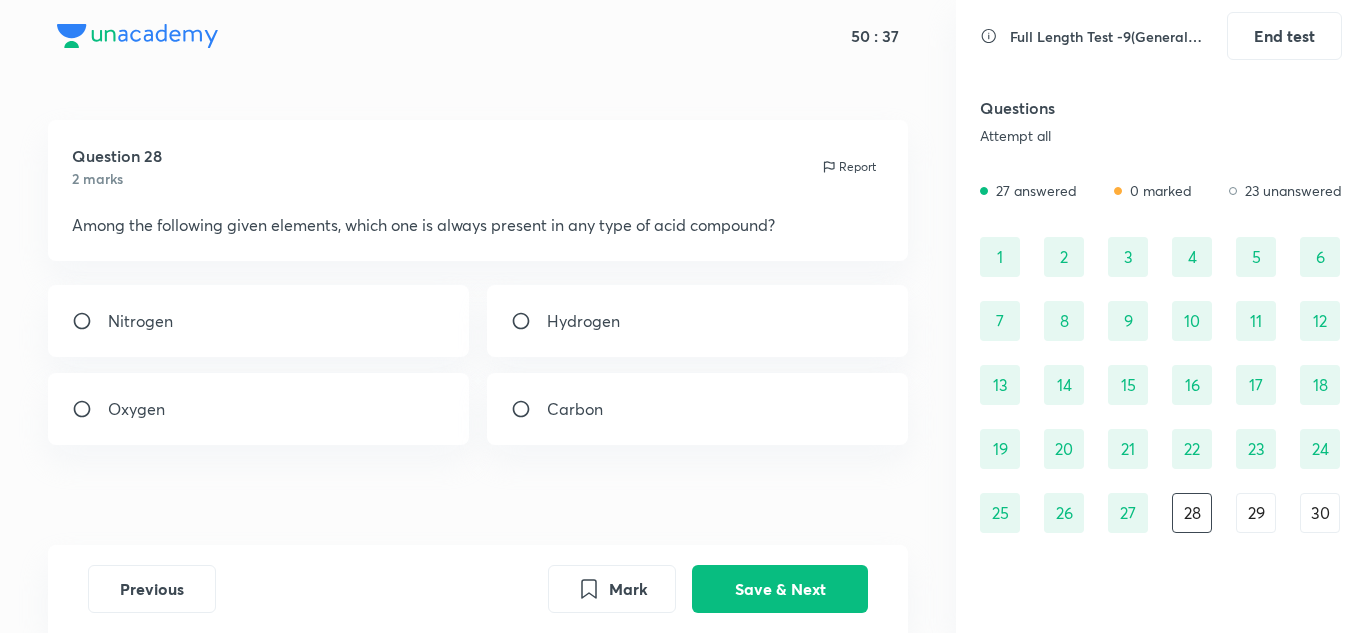 click on "Hydrogen" at bounding box center (698, 321) 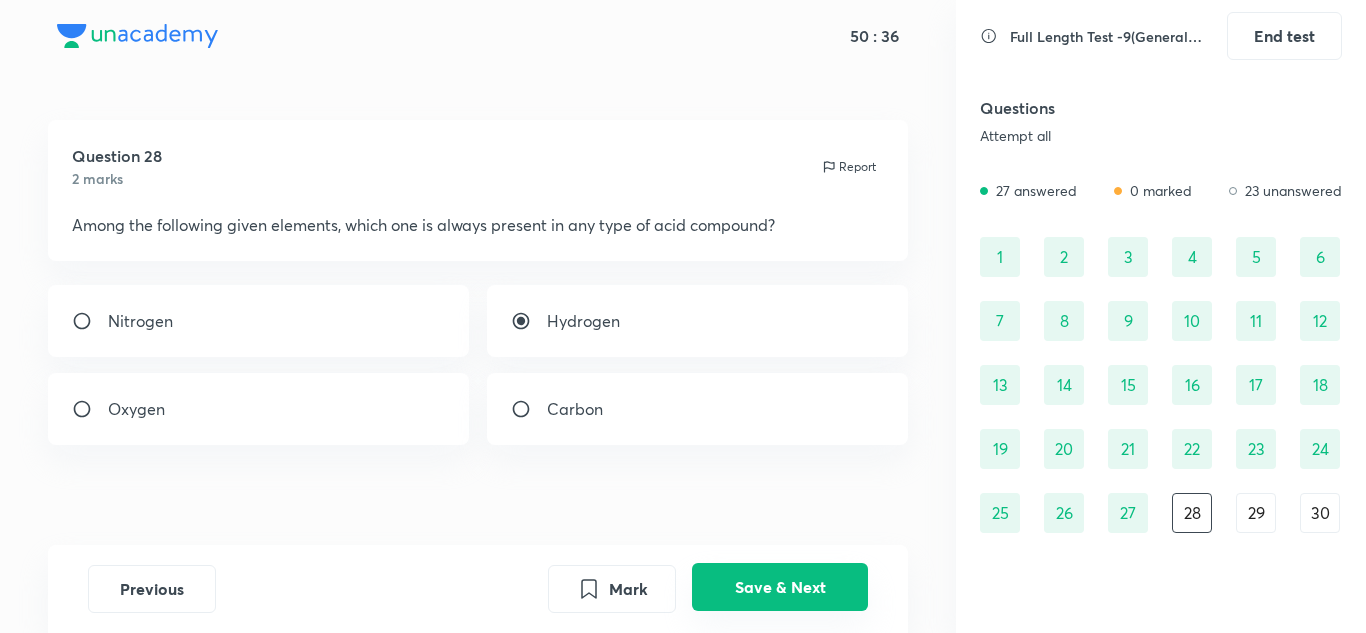 click on "Save & Next" at bounding box center (780, 587) 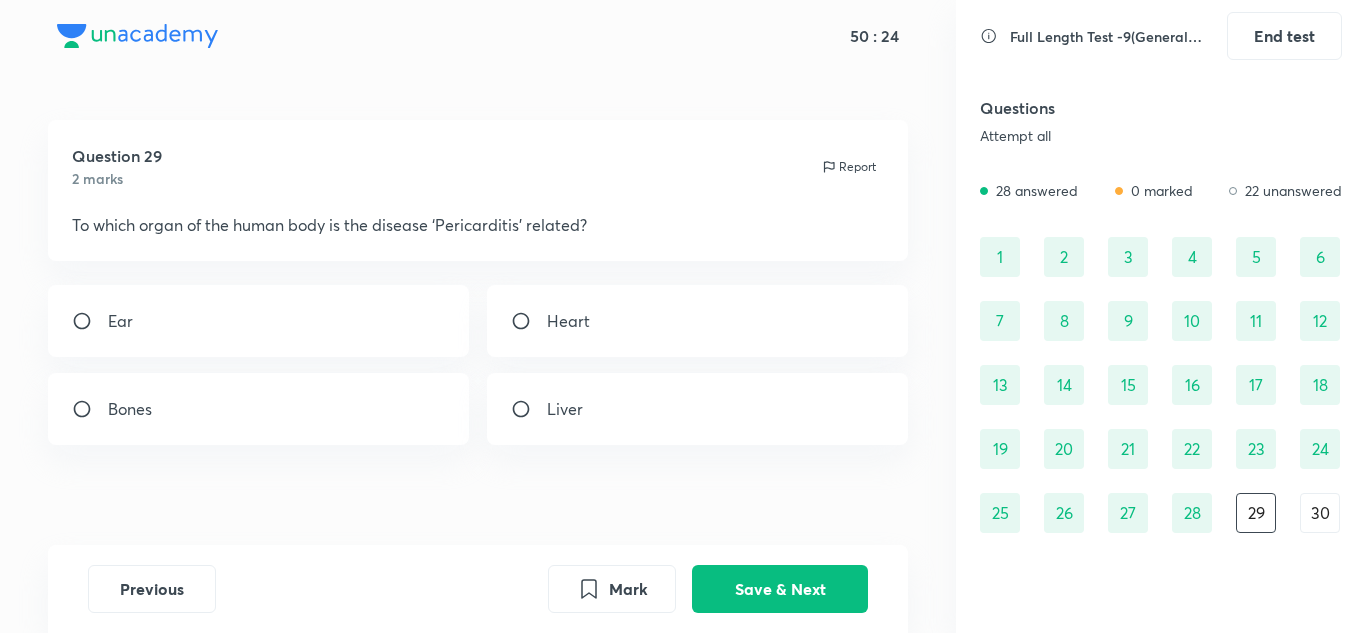 click on "Heart" at bounding box center [568, 321] 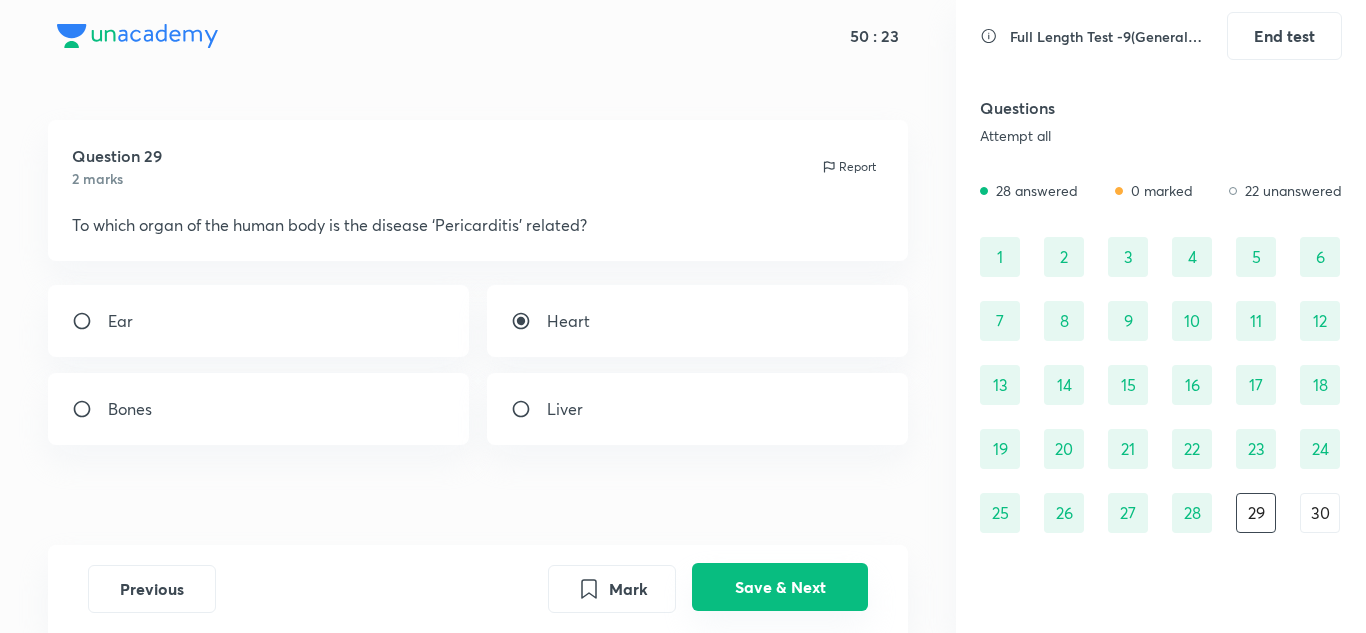 click on "Save & Next" at bounding box center (780, 587) 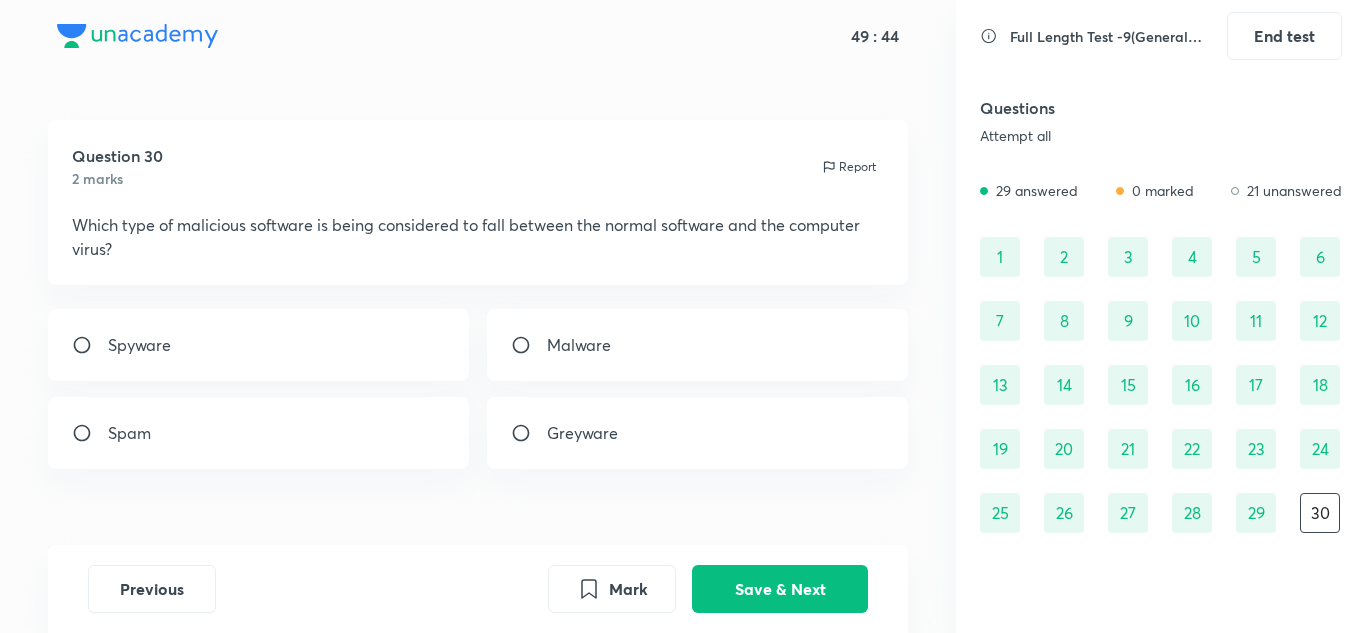 click on "Greyware" at bounding box center [698, 433] 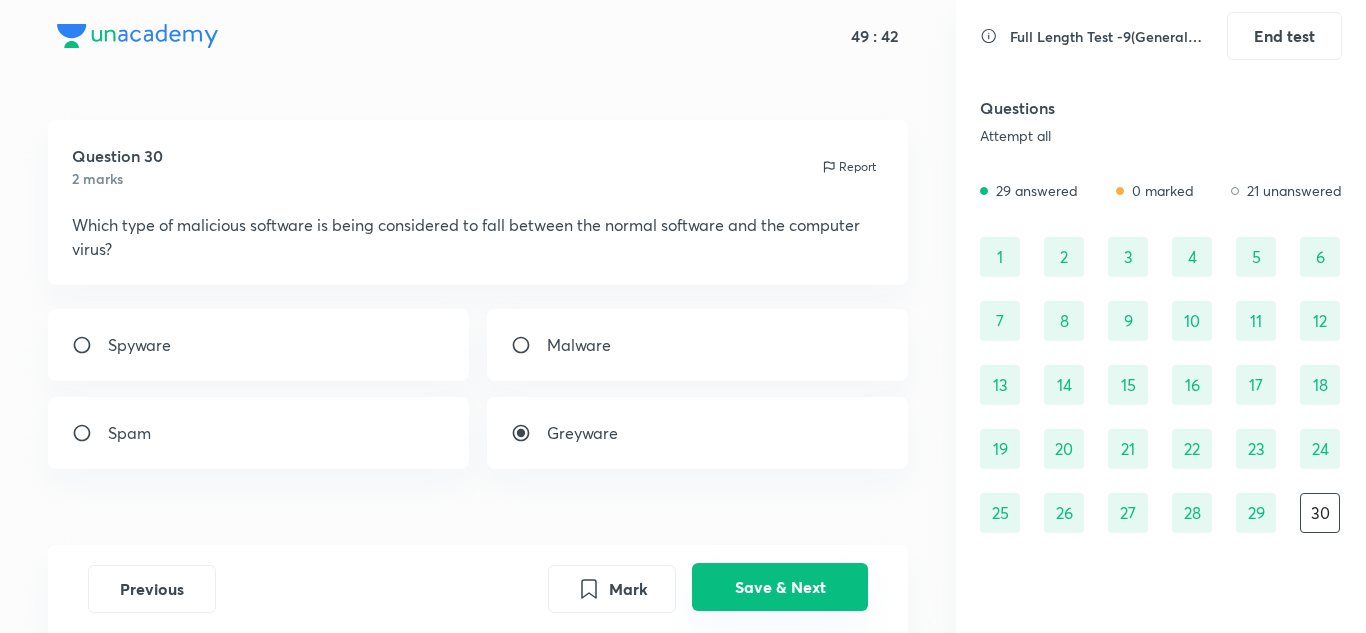 click on "Save & Next" at bounding box center [780, 587] 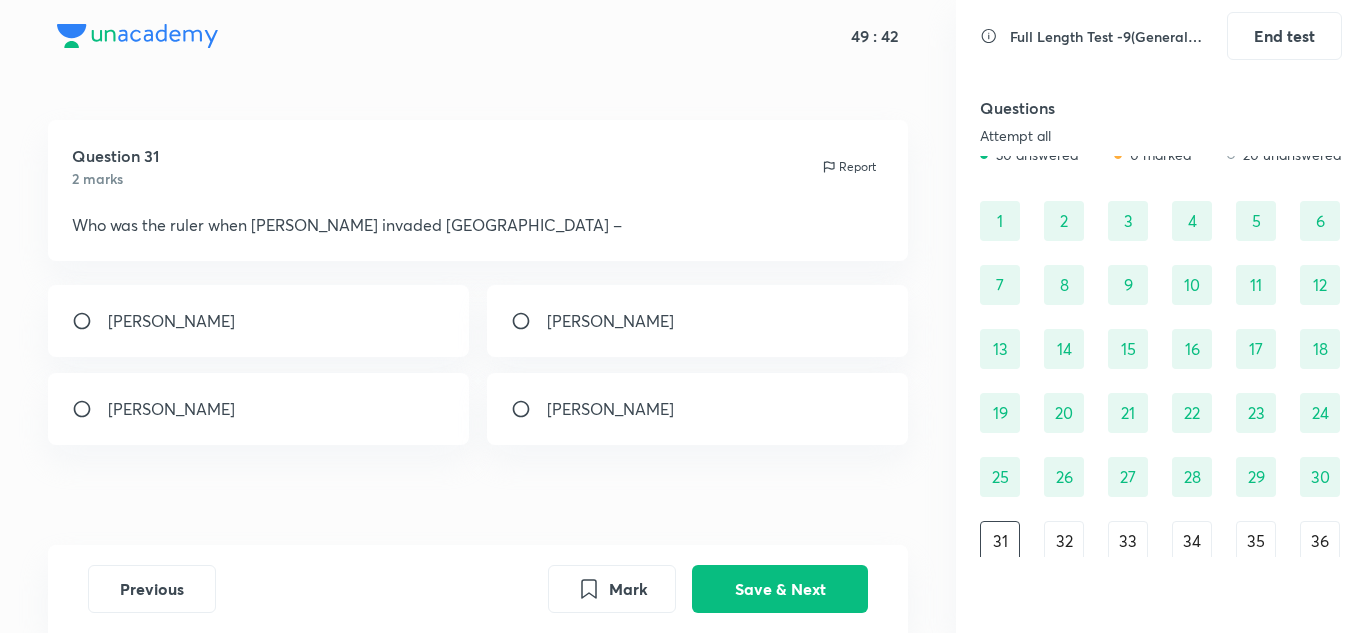 scroll, scrollTop: 40, scrollLeft: 0, axis: vertical 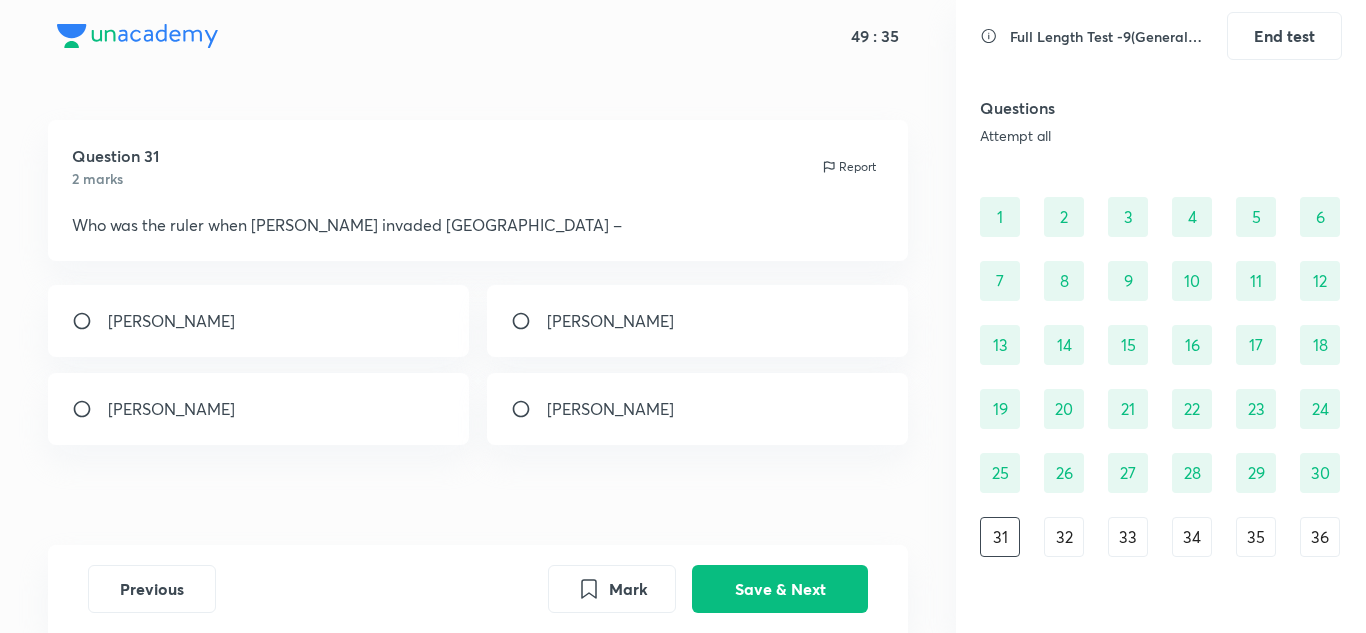 click on "[PERSON_NAME]" at bounding box center [610, 321] 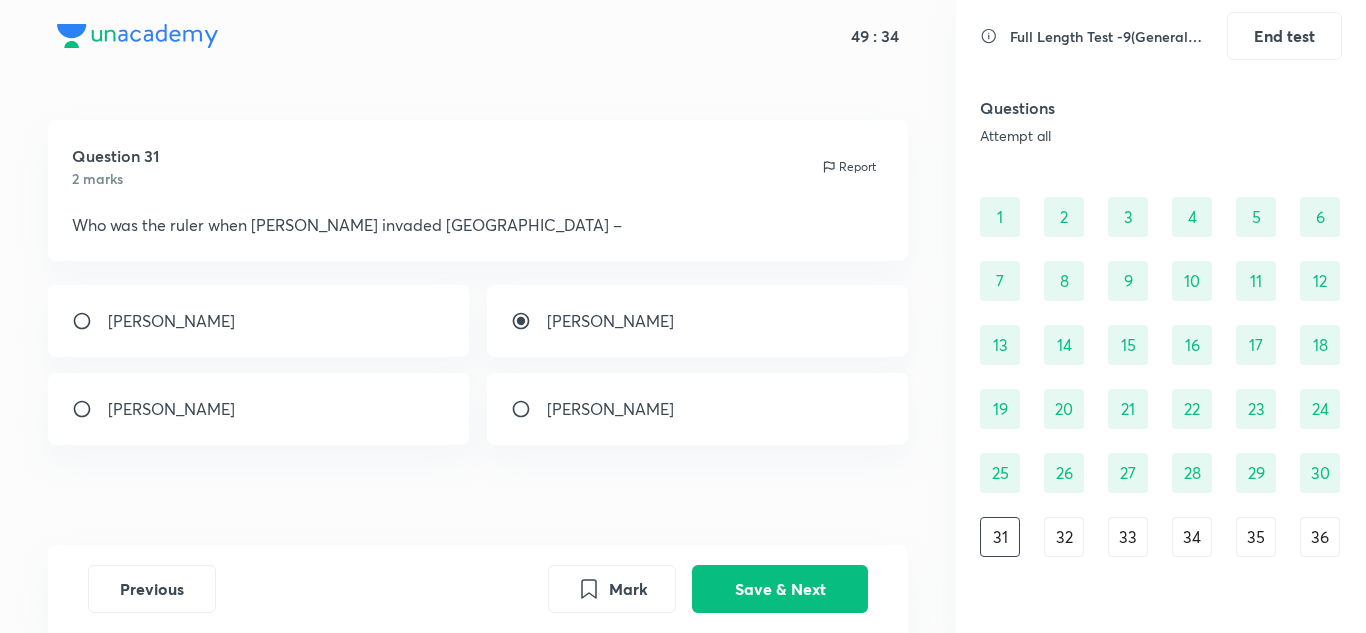 click at bounding box center (529, 409) 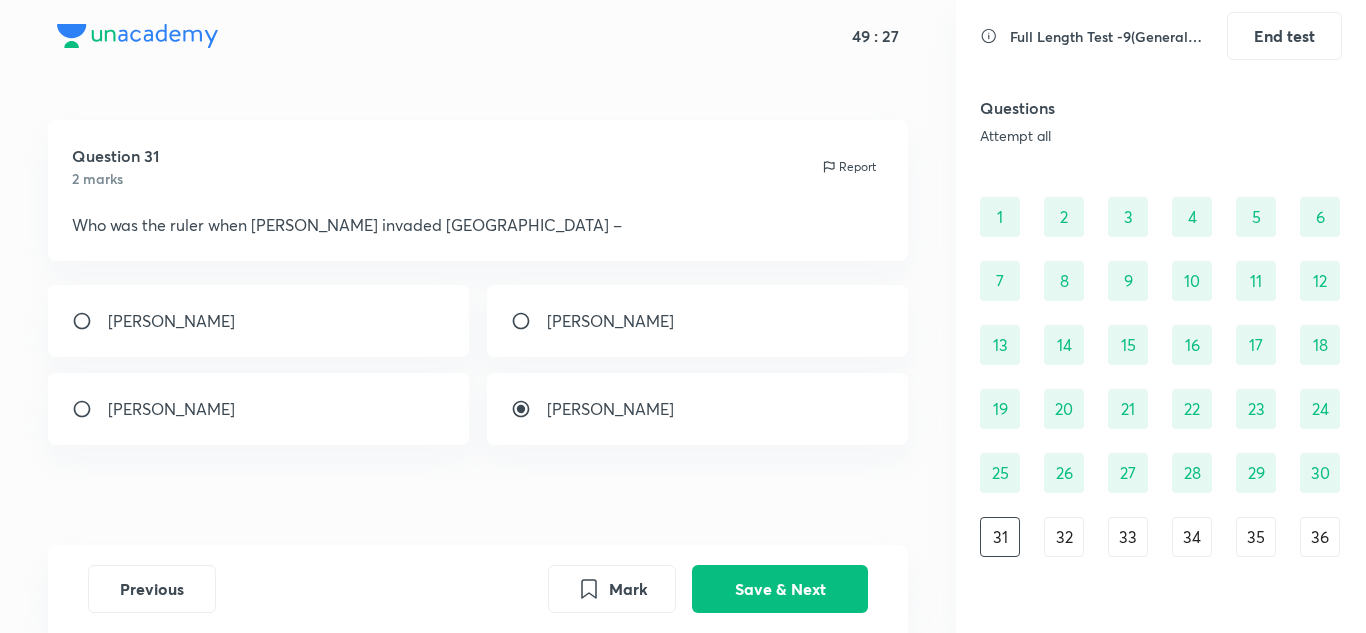 click on "[PERSON_NAME]" at bounding box center [171, 321] 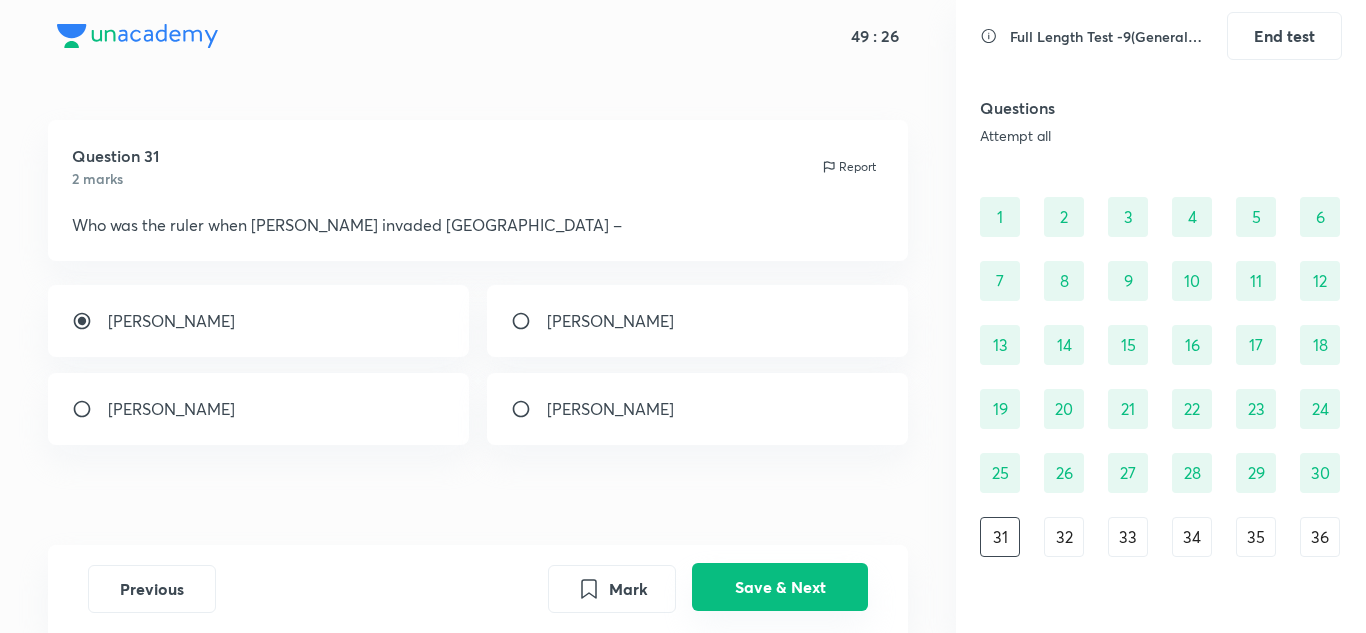 click on "Save & Next" at bounding box center [780, 587] 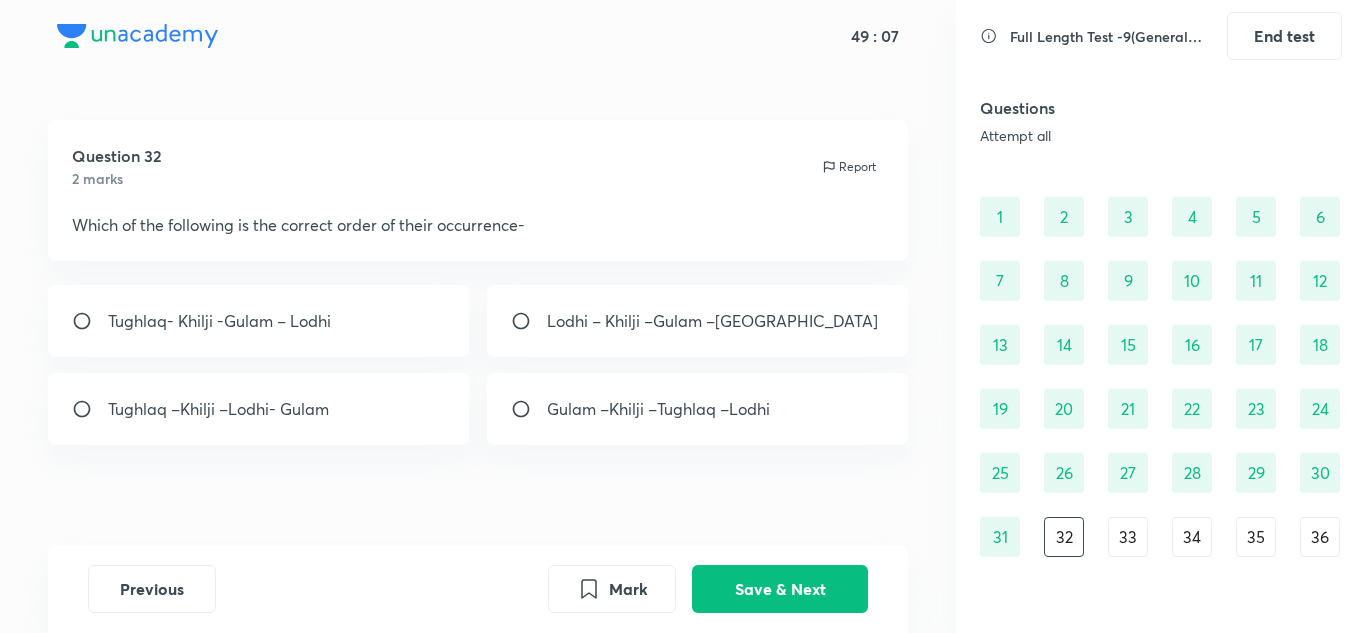 click on "Tughlaq –Khilji –Lodhi- Gulam" at bounding box center [218, 409] 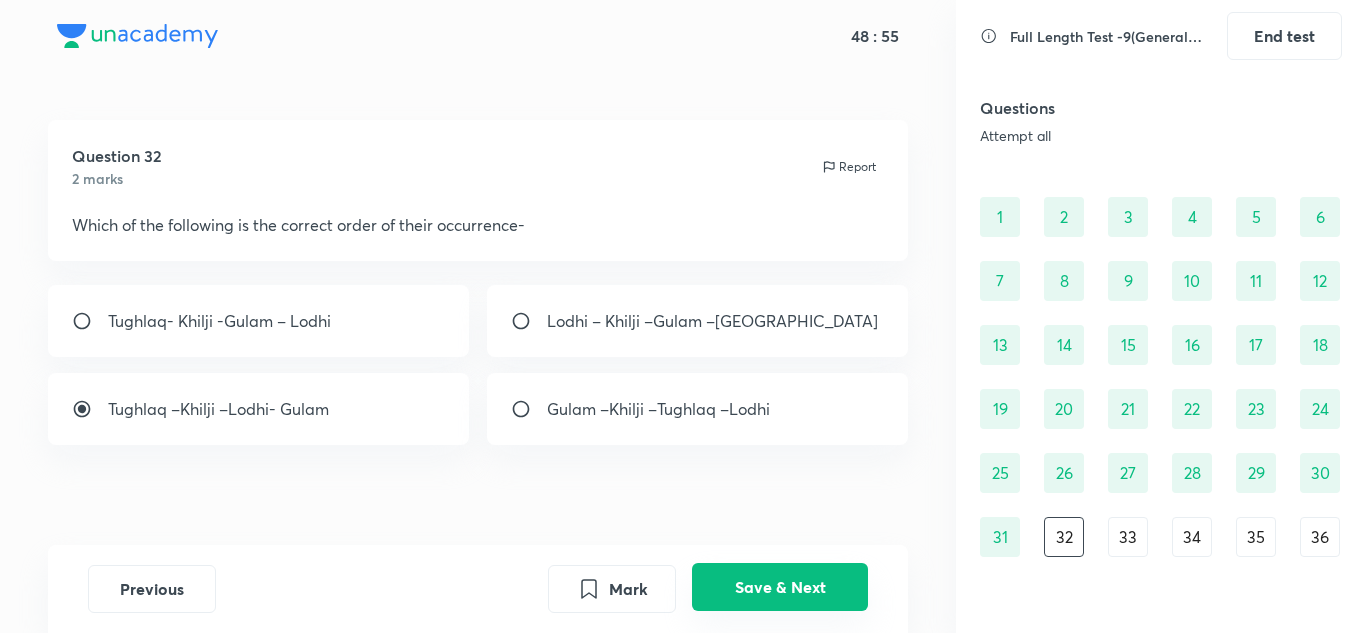 click on "Save & Next" at bounding box center (780, 587) 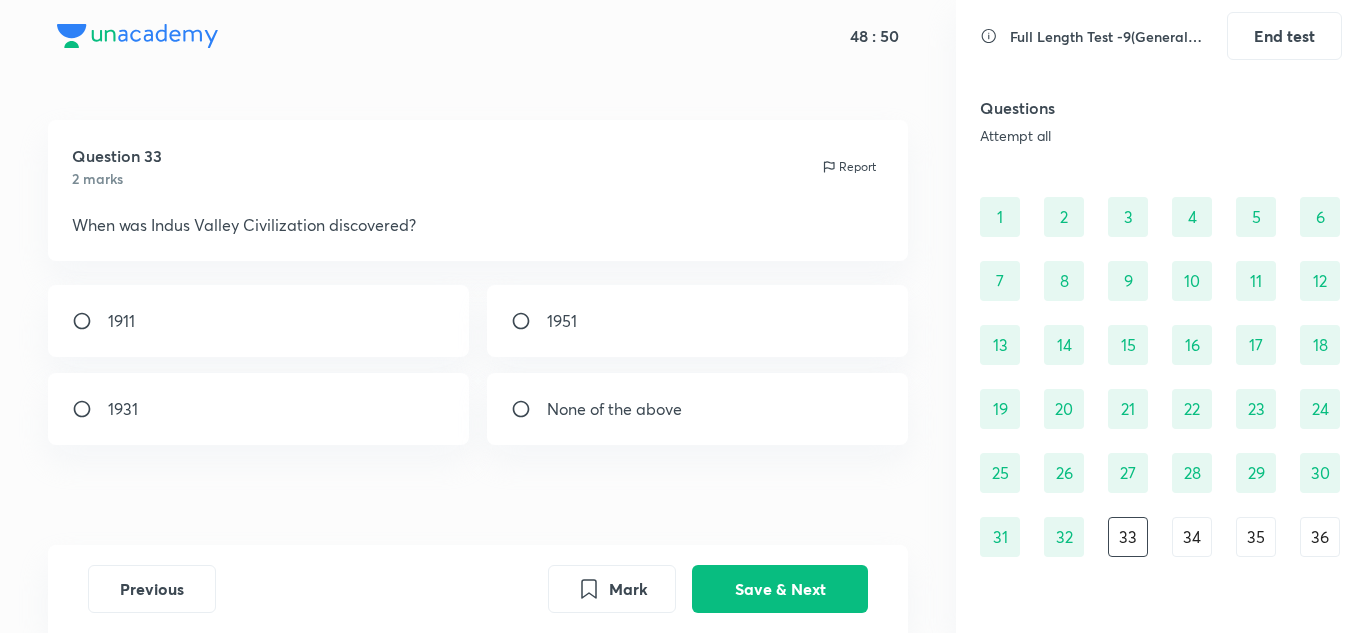 drag, startPoint x: 118, startPoint y: 345, endPoint x: 199, endPoint y: 382, distance: 89.050545 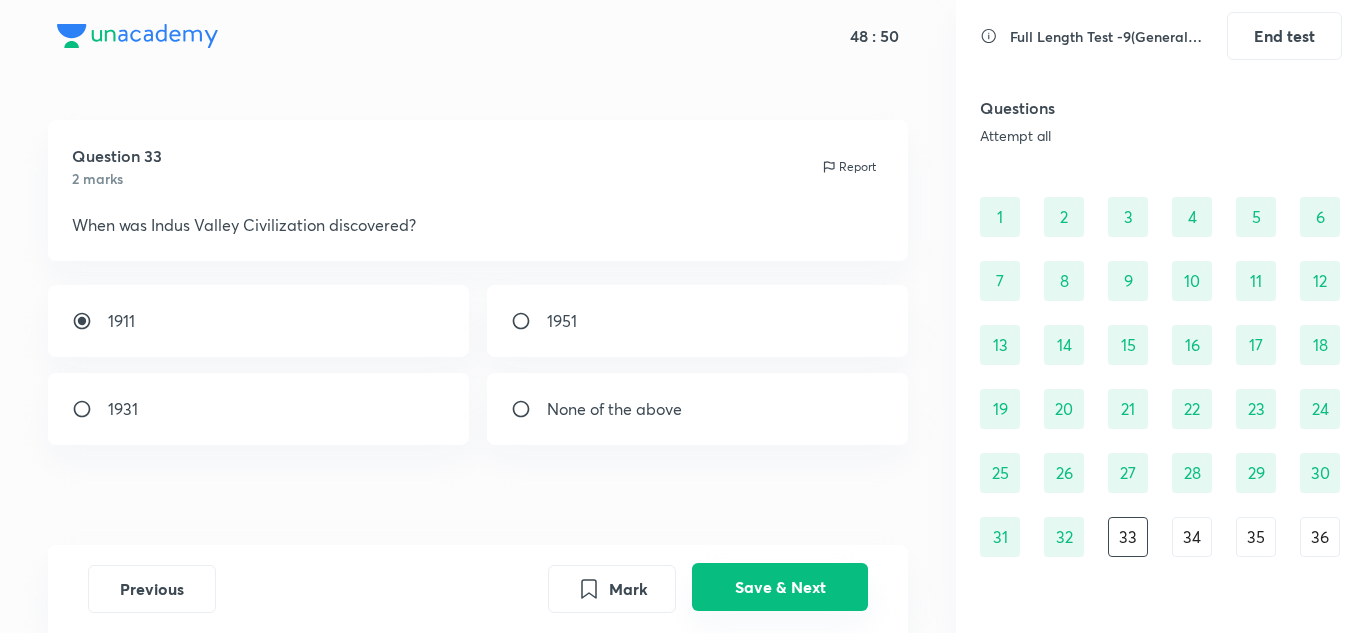 drag, startPoint x: 829, startPoint y: 591, endPoint x: 797, endPoint y: 576, distance: 35.341194 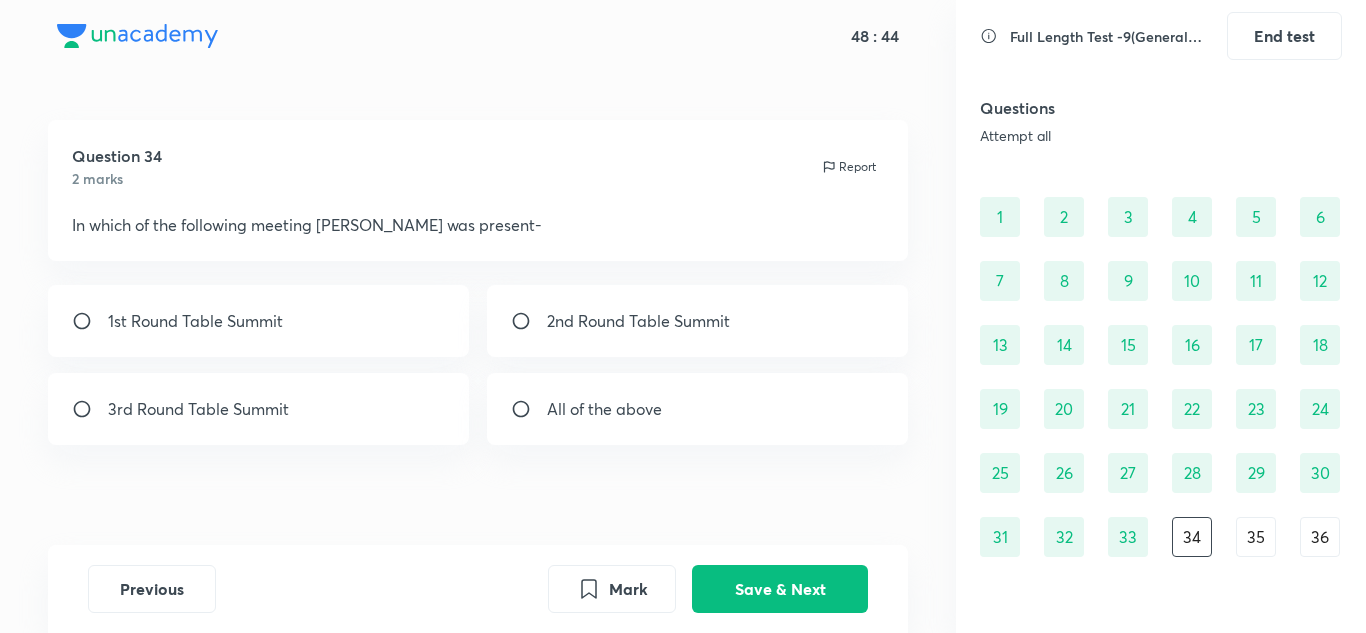 click on "All of the above" at bounding box center [698, 409] 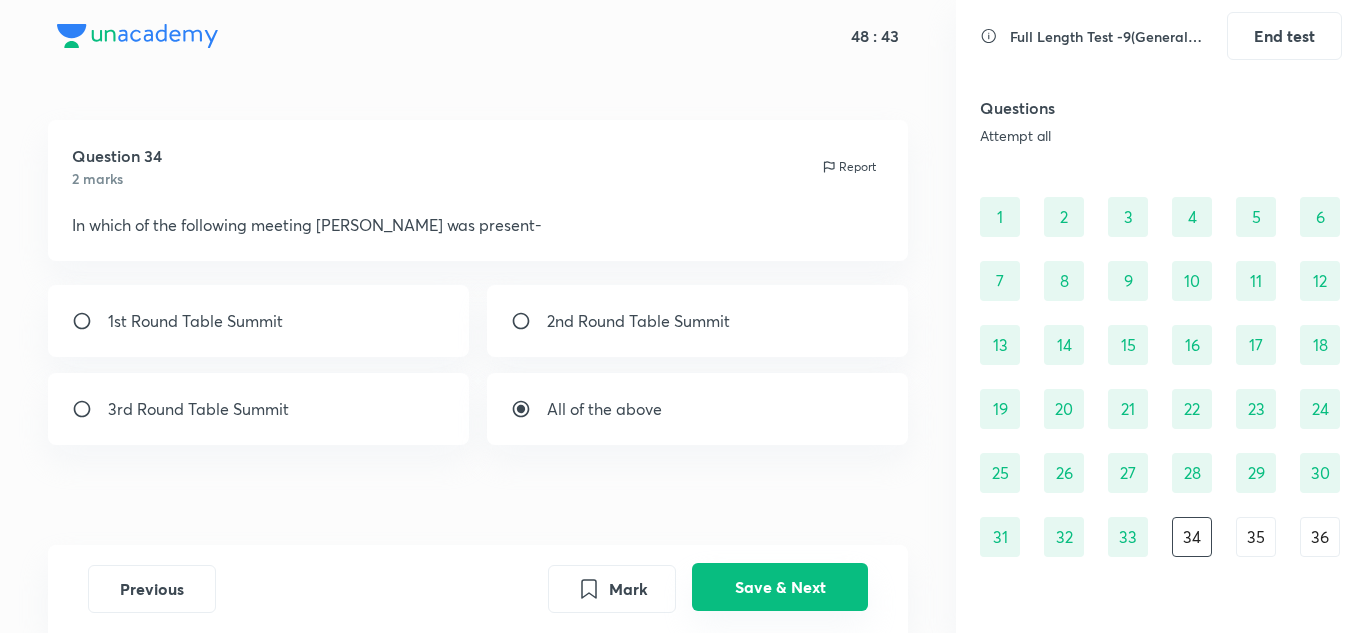 click on "Save & Next" at bounding box center [780, 587] 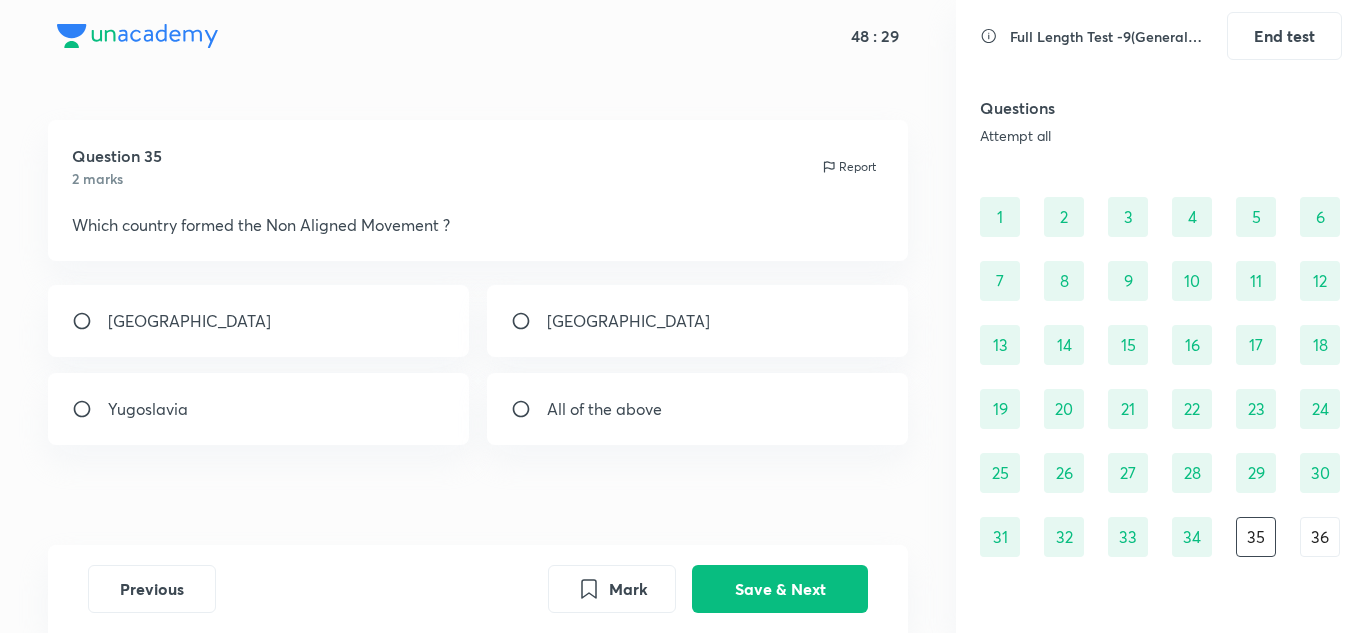 click on "Yugoslavia" at bounding box center (259, 409) 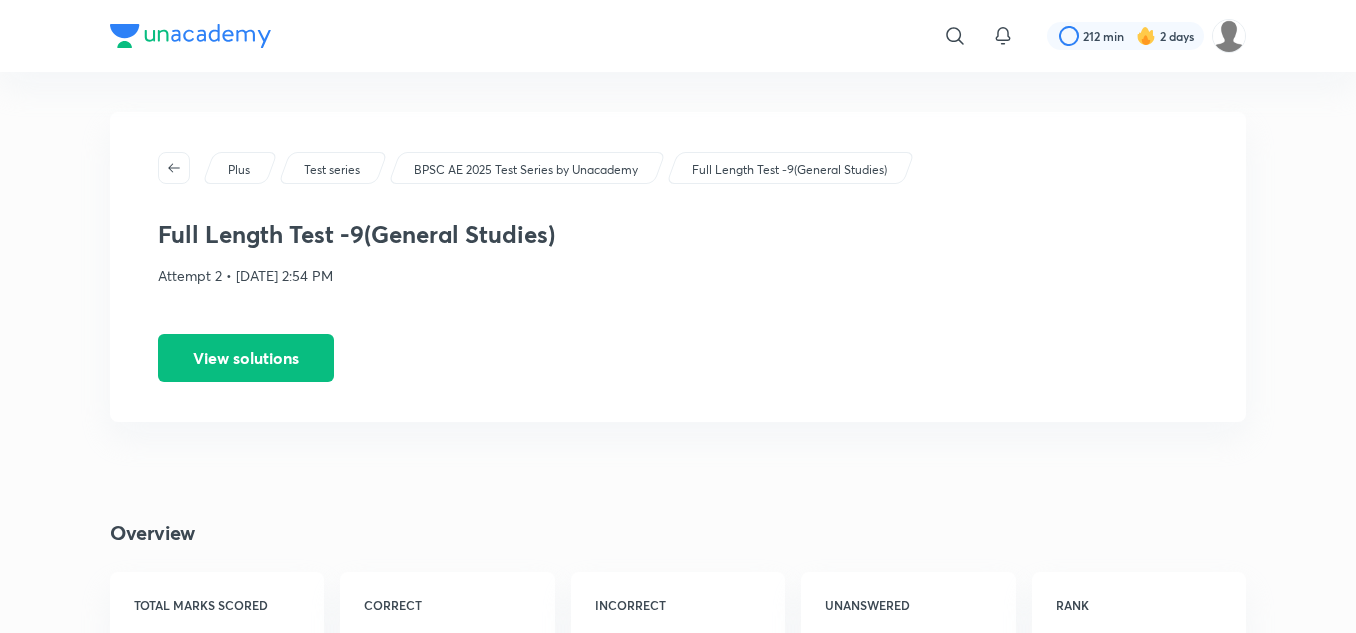 scroll, scrollTop: 0, scrollLeft: 0, axis: both 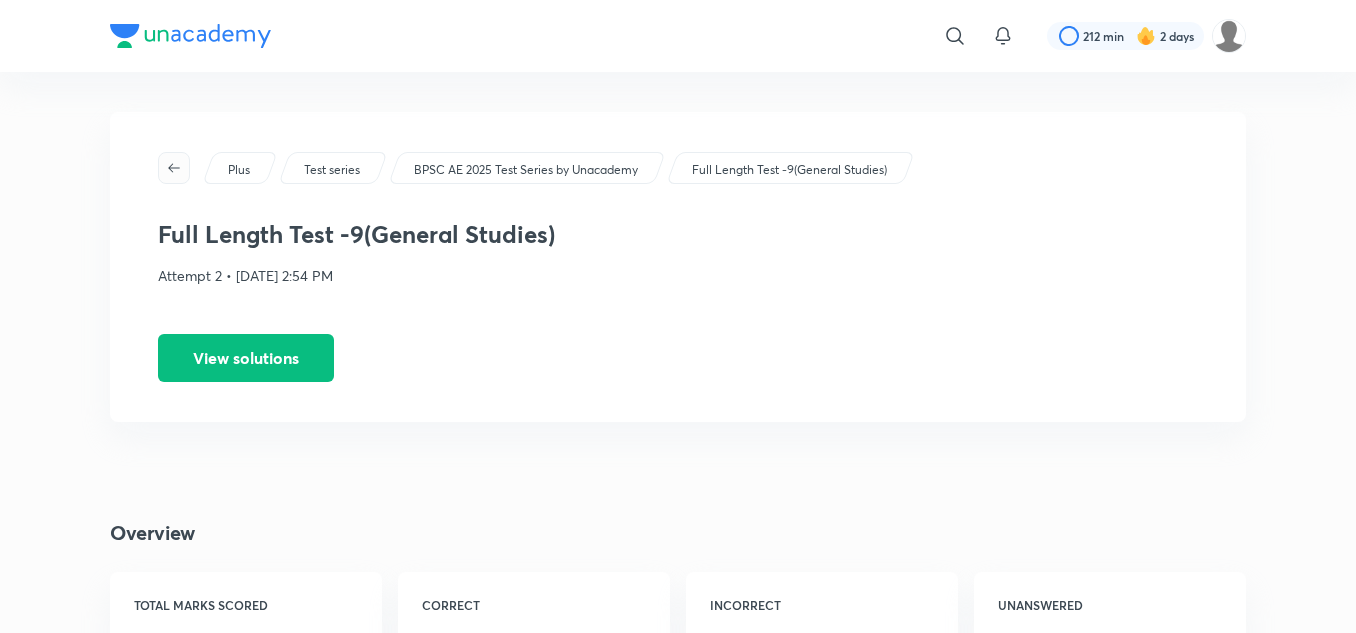 click at bounding box center (174, 168) 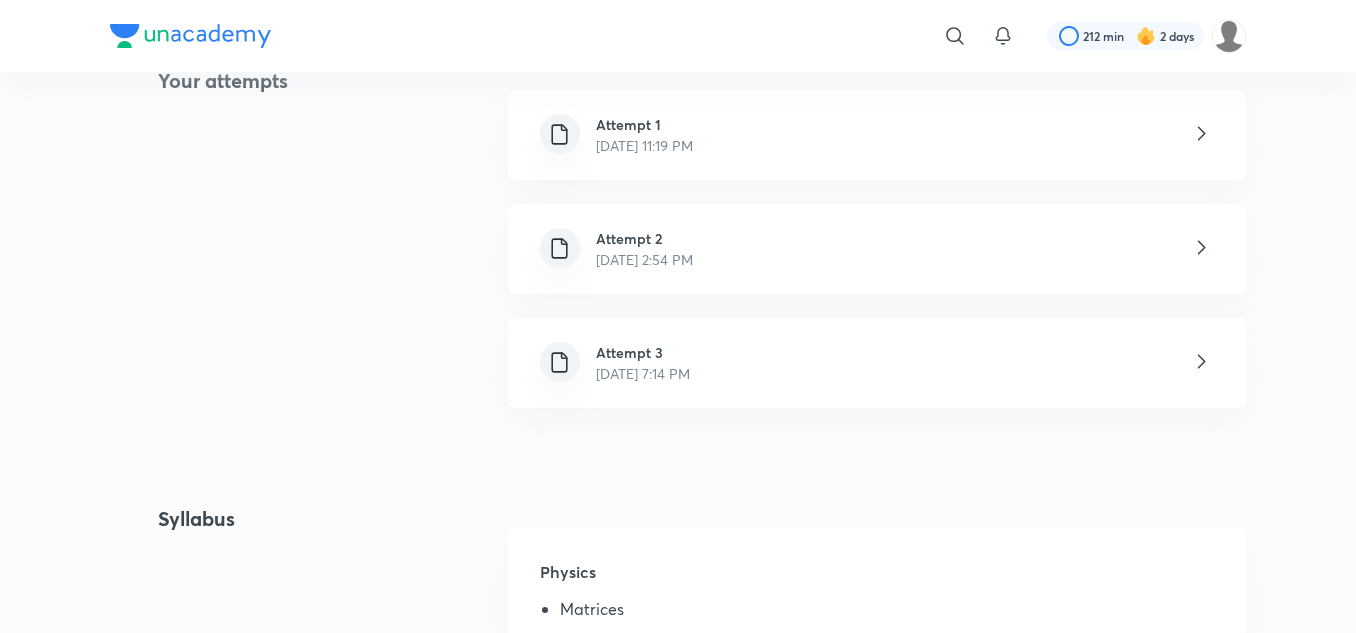 scroll, scrollTop: 494, scrollLeft: 0, axis: vertical 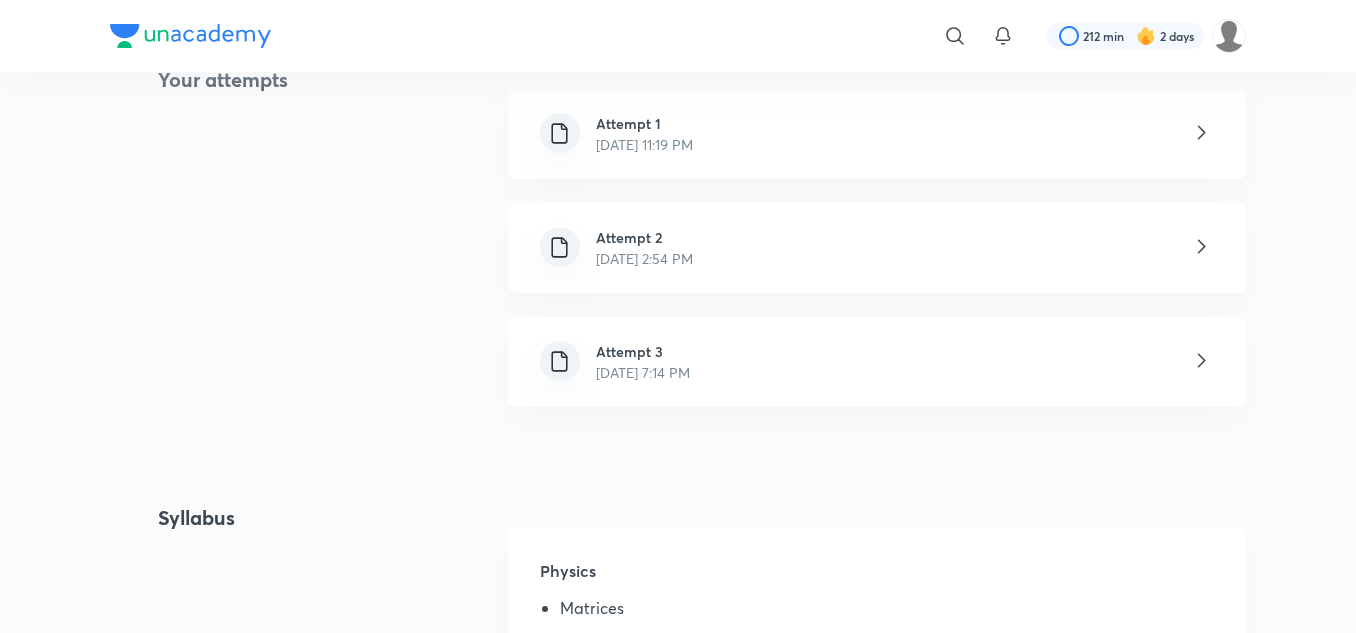 click on "Attempt 3 Jul 13, 2025, 7:14 PM" at bounding box center (877, 362) 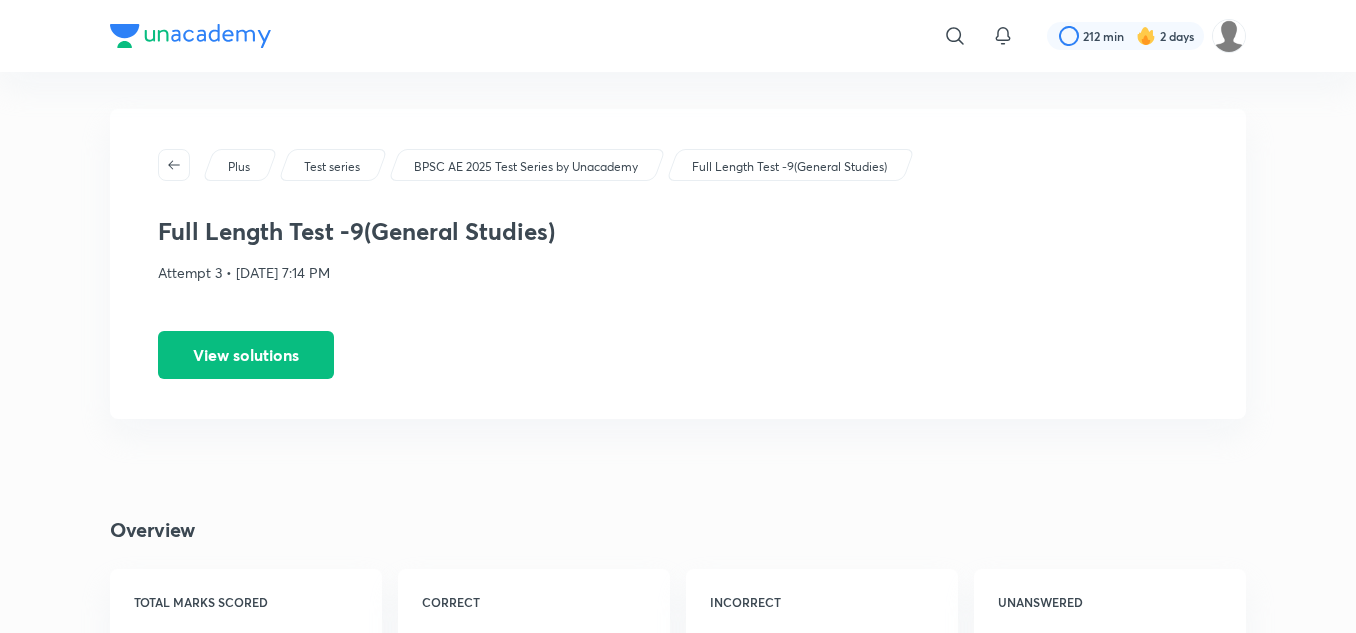 scroll, scrollTop: 2, scrollLeft: 0, axis: vertical 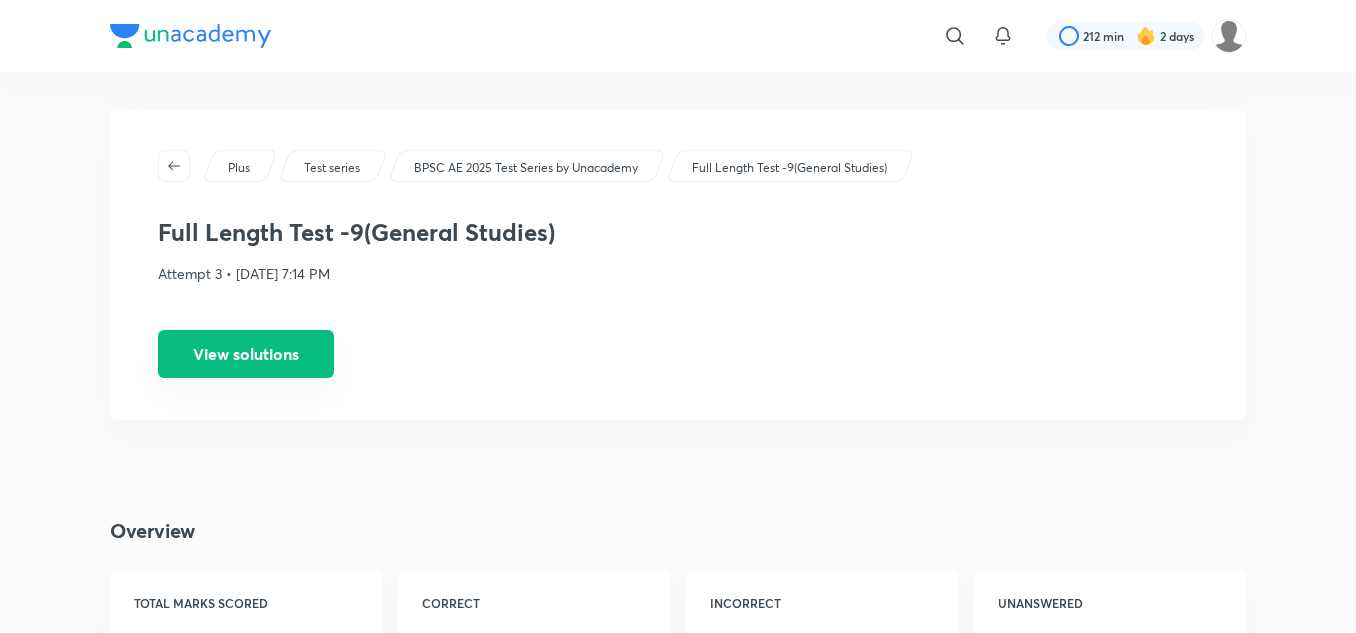 click on "View solutions" at bounding box center (246, 354) 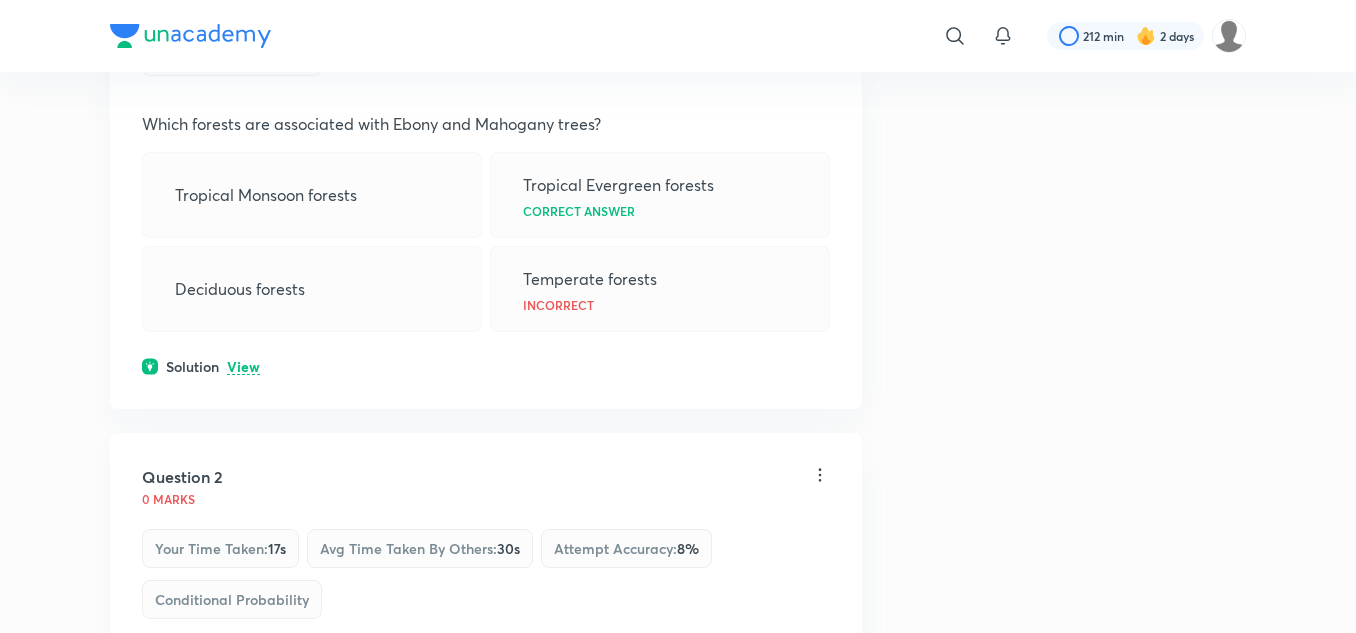 scroll, scrollTop: 479, scrollLeft: 0, axis: vertical 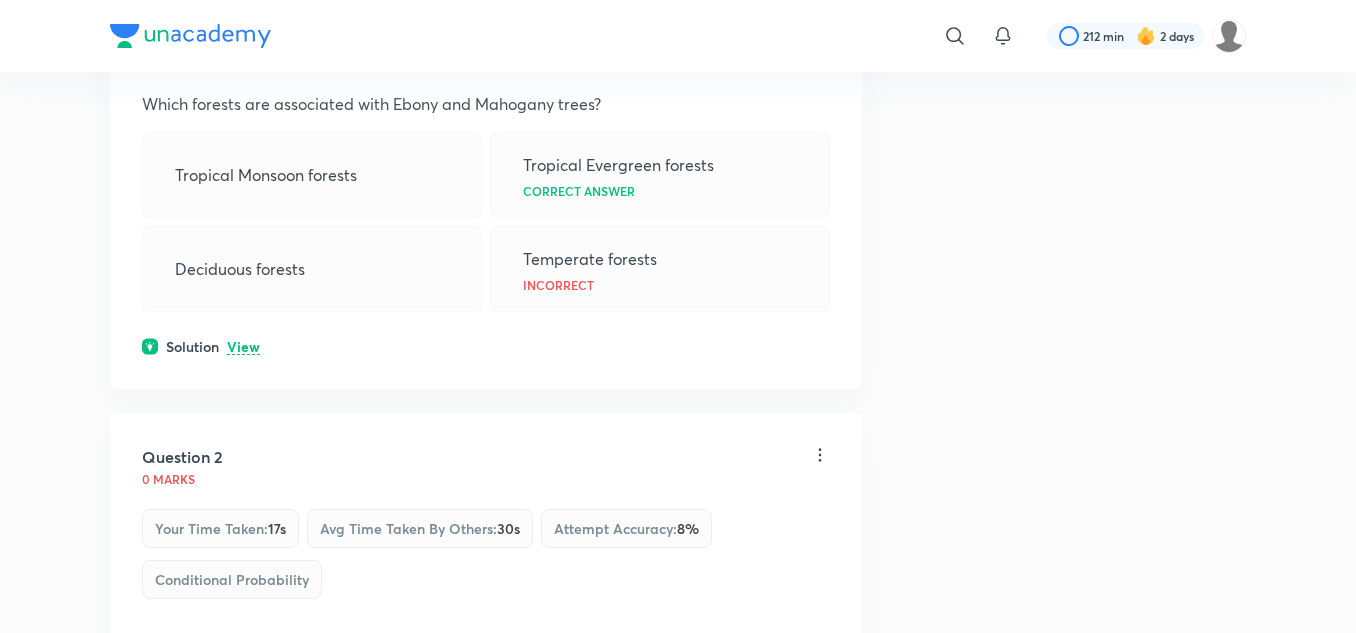 click on "View" at bounding box center (243, 347) 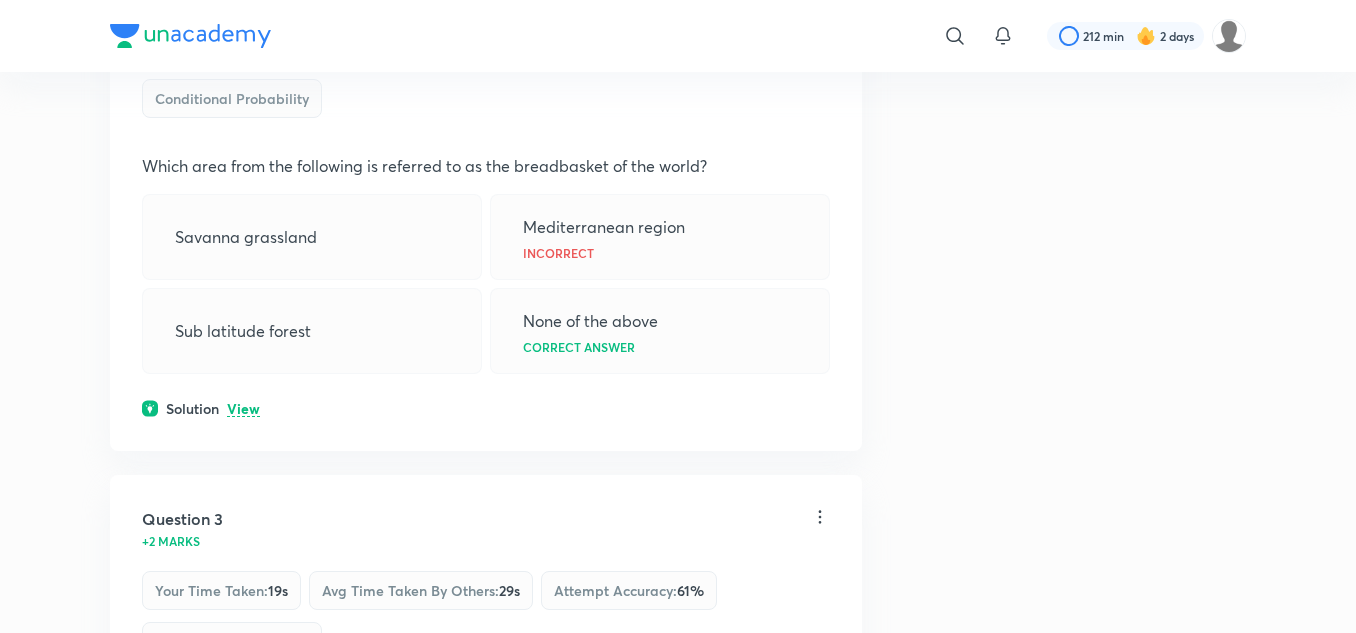 scroll, scrollTop: 1140, scrollLeft: 0, axis: vertical 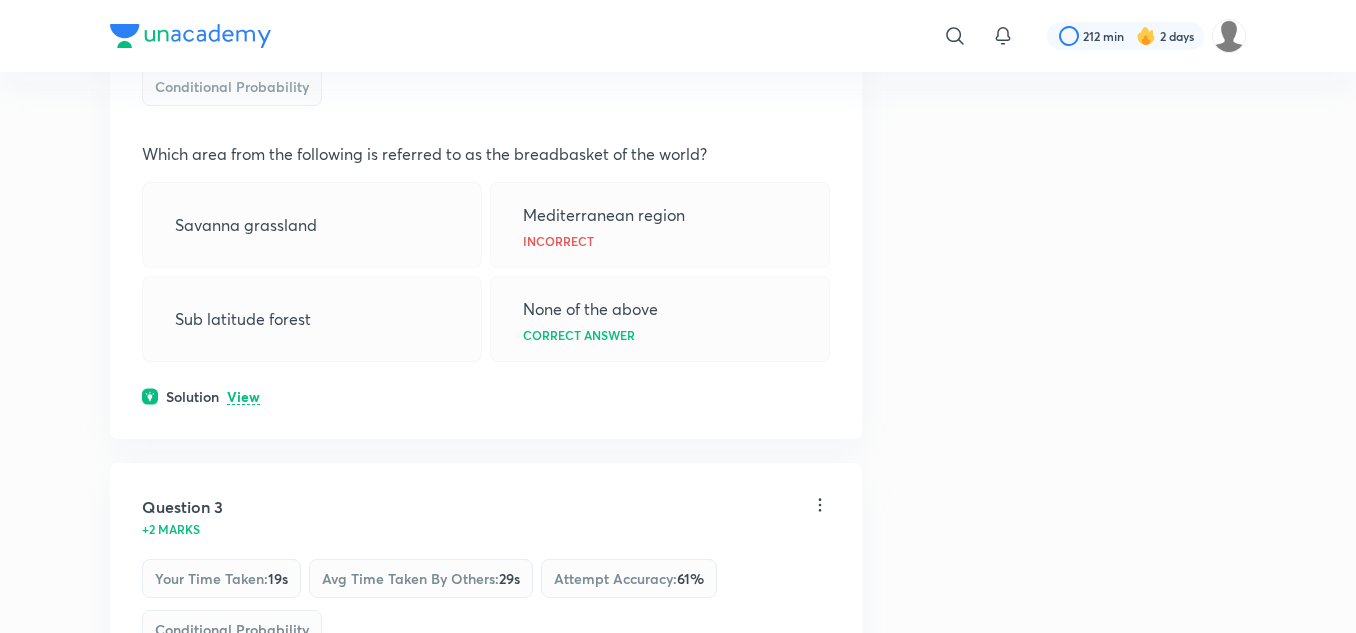 click on "View" at bounding box center (243, 397) 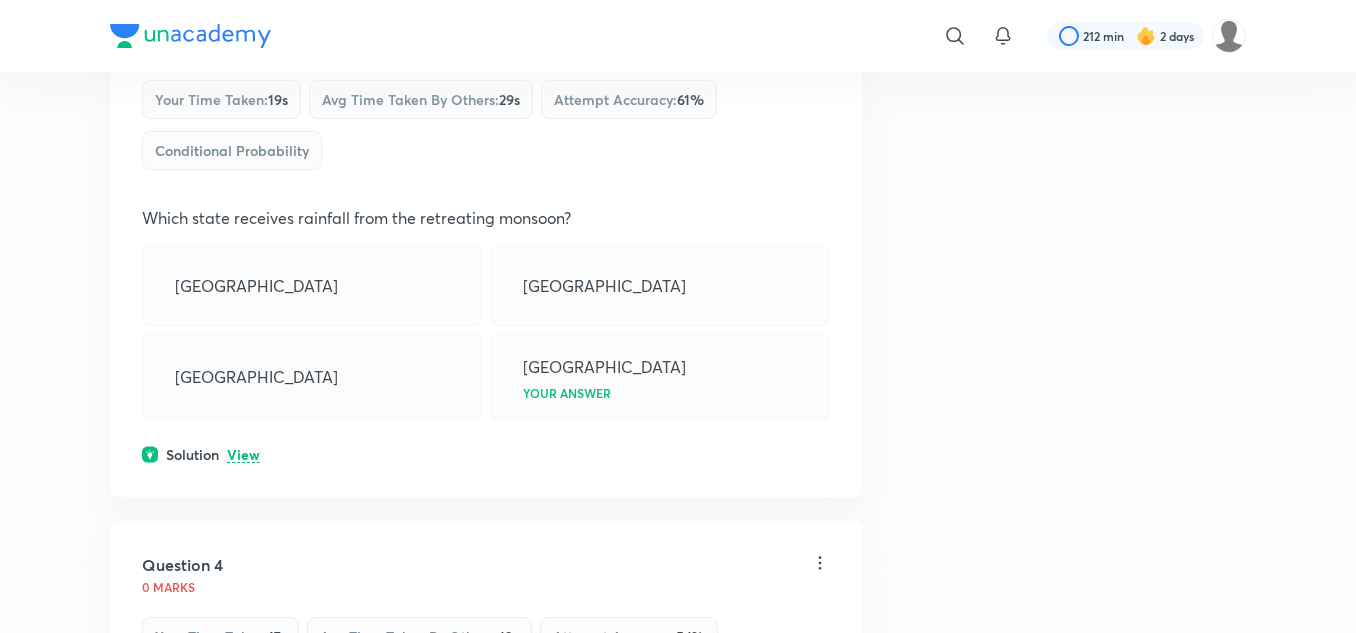 scroll, scrollTop: 1760, scrollLeft: 0, axis: vertical 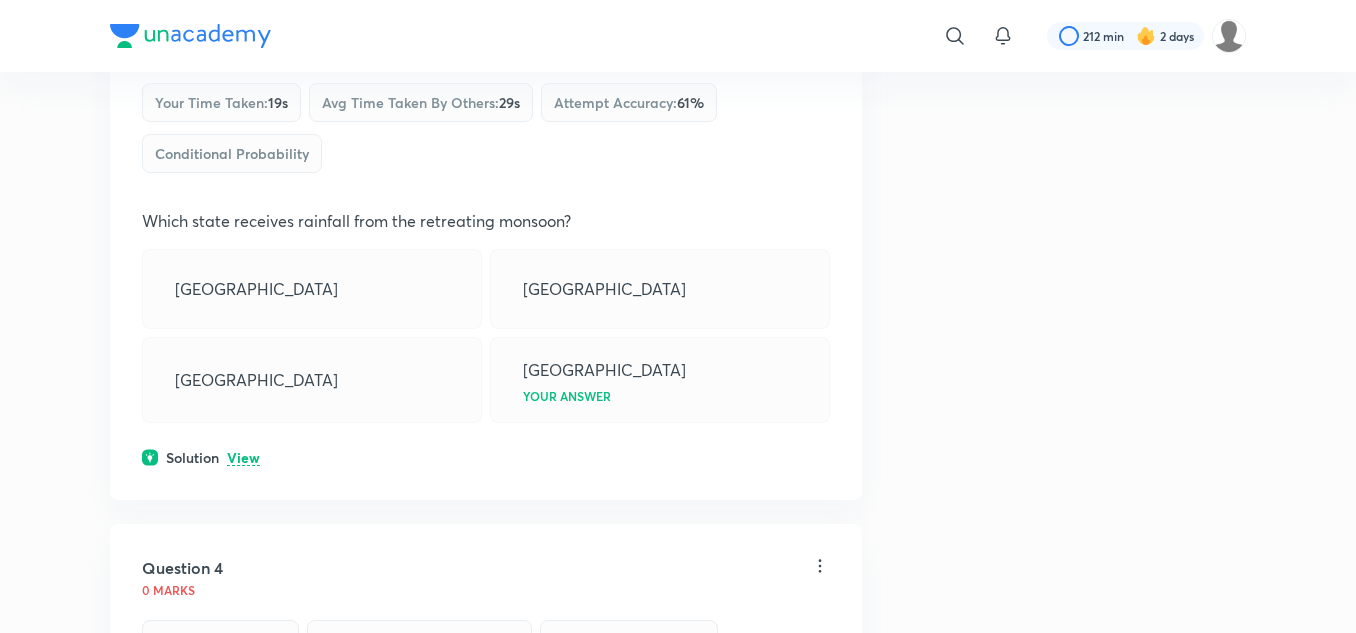 click on "View" at bounding box center (243, 458) 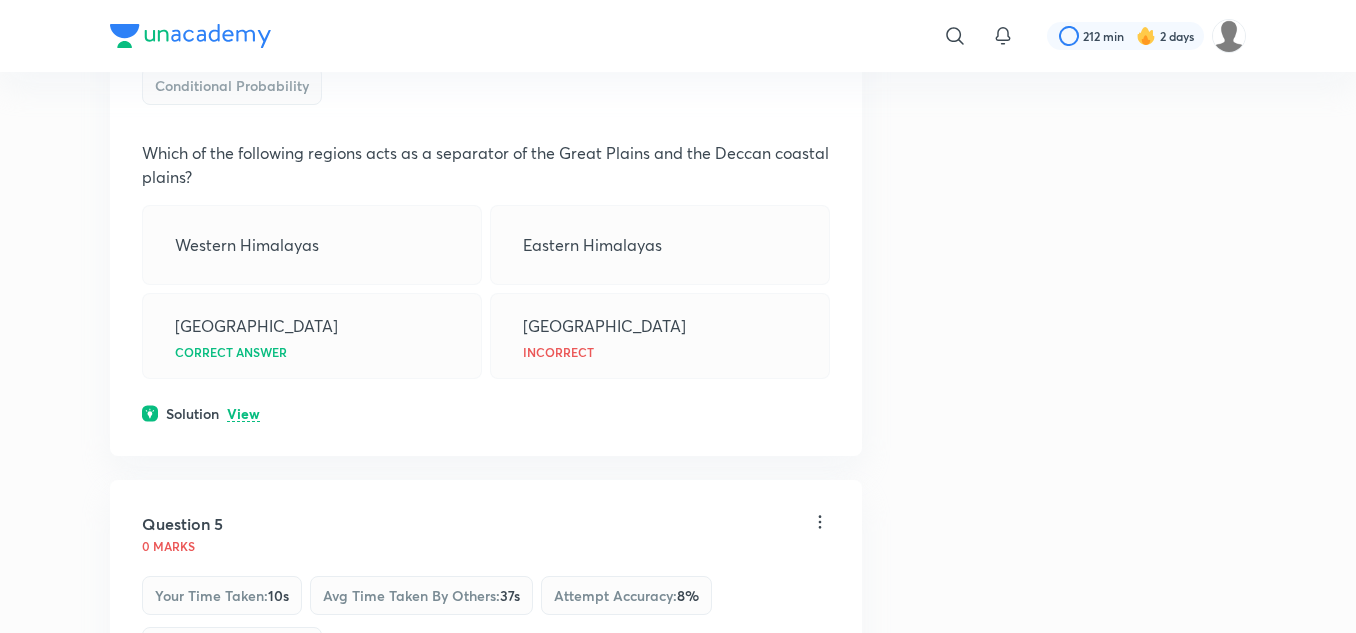 scroll, scrollTop: 2512, scrollLeft: 0, axis: vertical 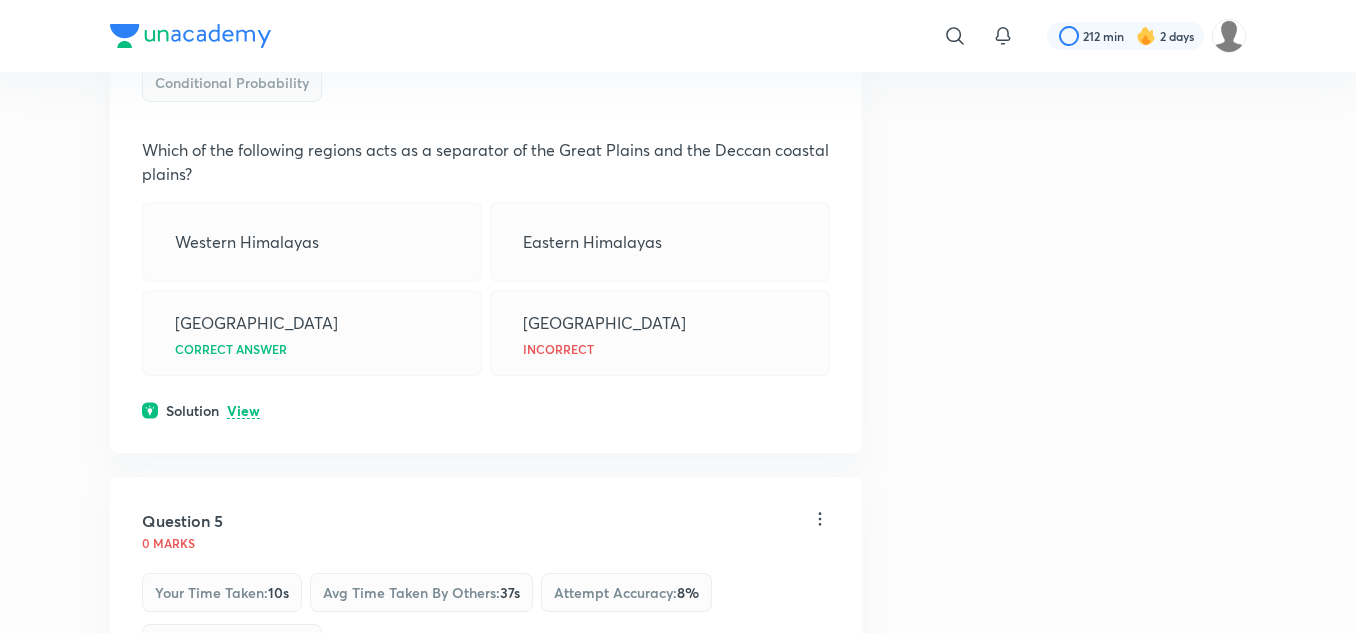 click on "View" at bounding box center (243, 411) 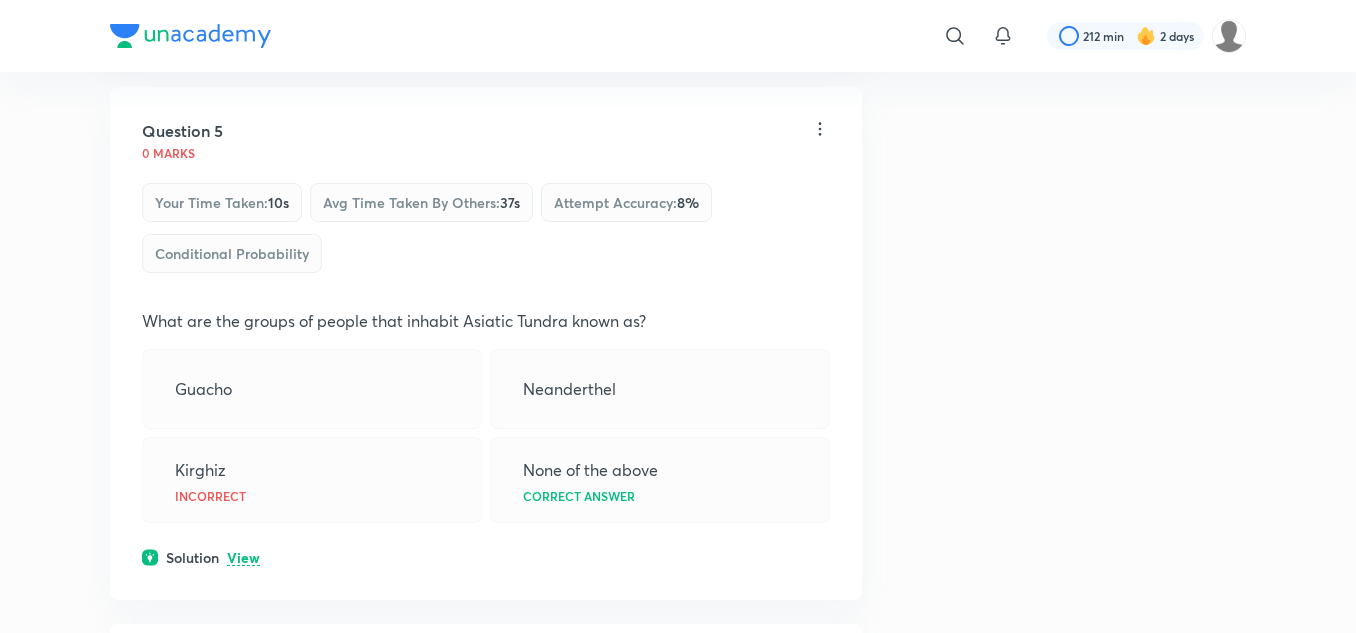 scroll, scrollTop: 3041, scrollLeft: 0, axis: vertical 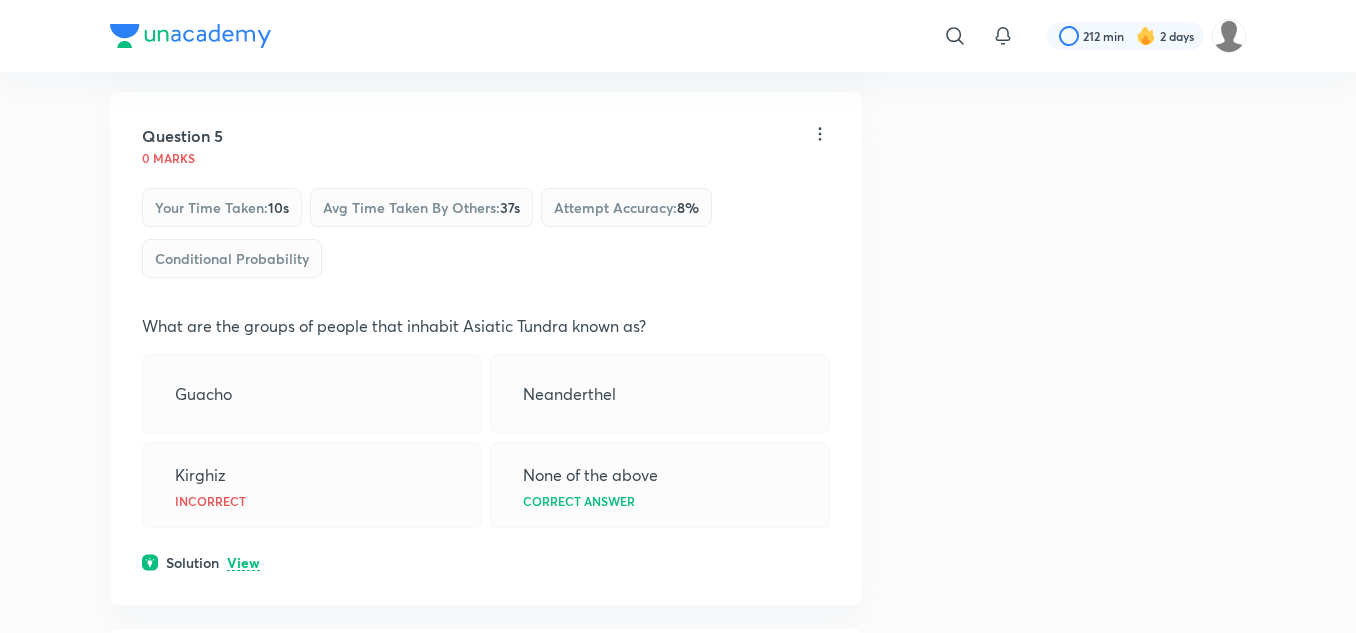 click on "View" at bounding box center (243, 563) 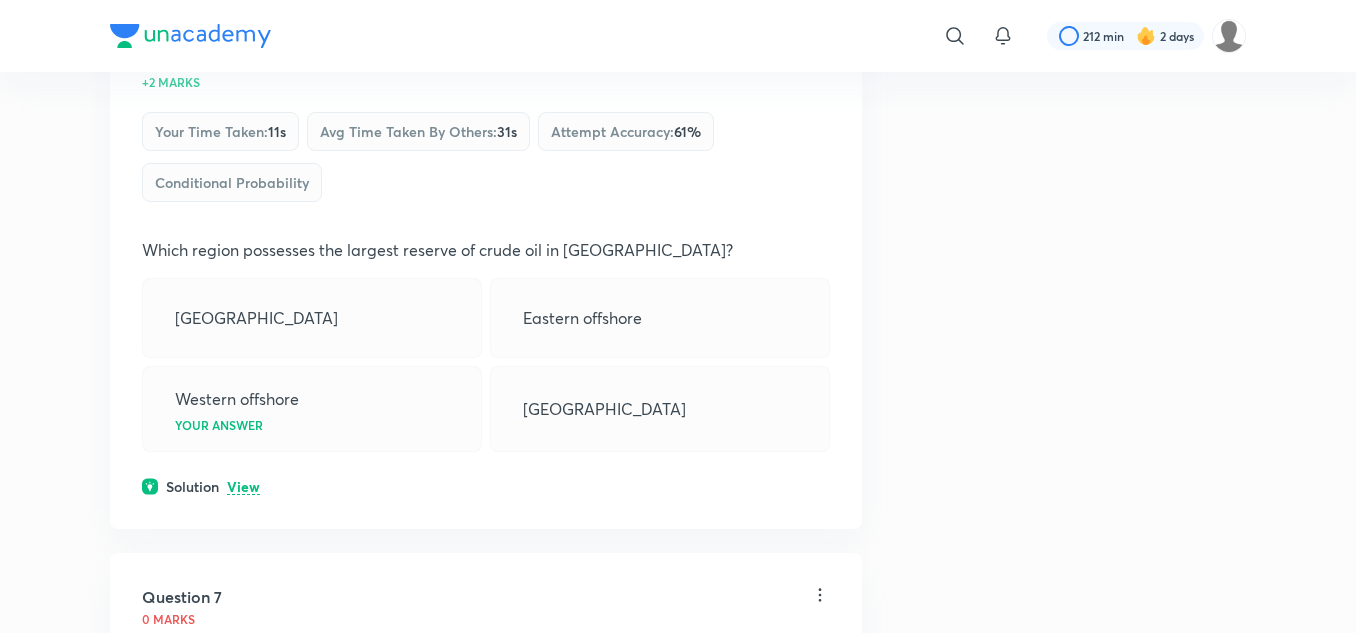 scroll, scrollTop: 3780, scrollLeft: 0, axis: vertical 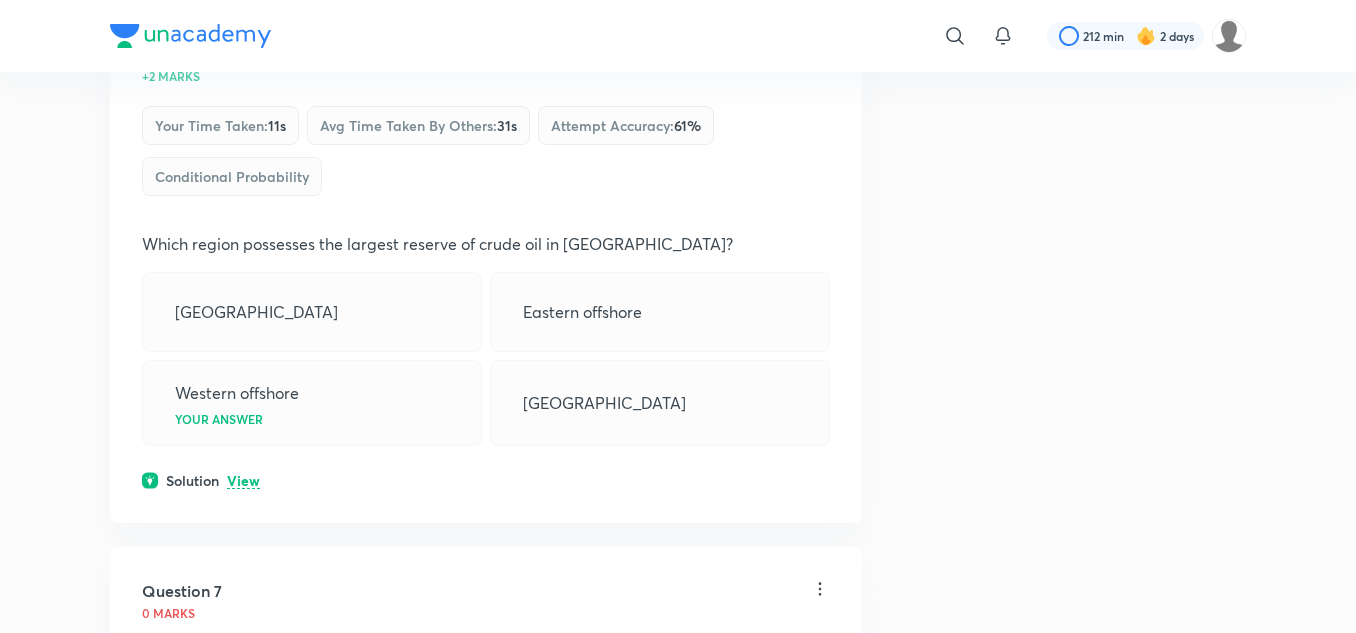 click on "View" at bounding box center (243, 481) 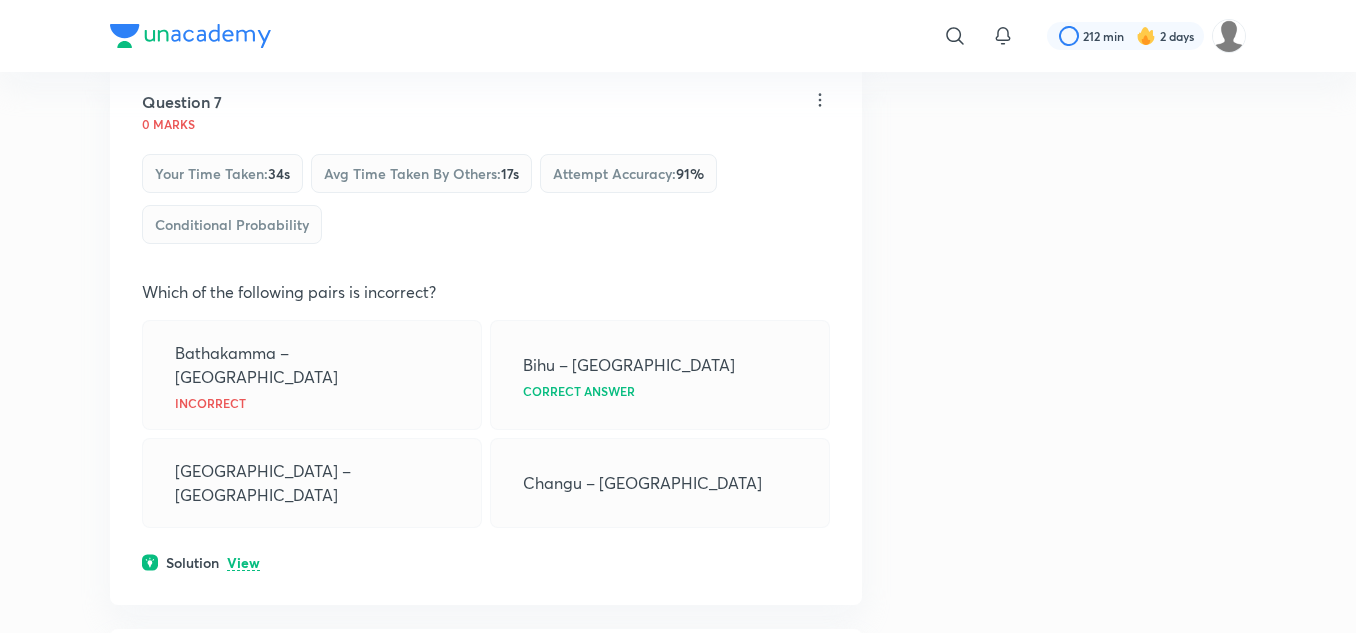 scroll, scrollTop: 4390, scrollLeft: 0, axis: vertical 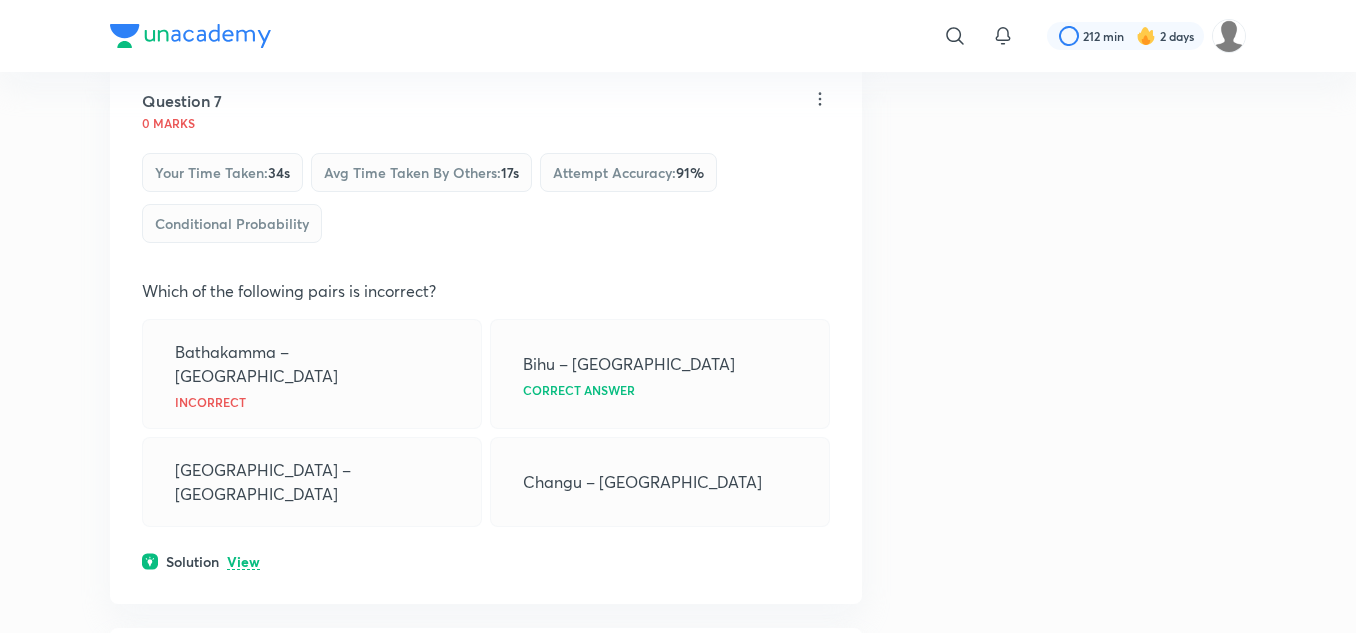 click on "View" at bounding box center [243, 562] 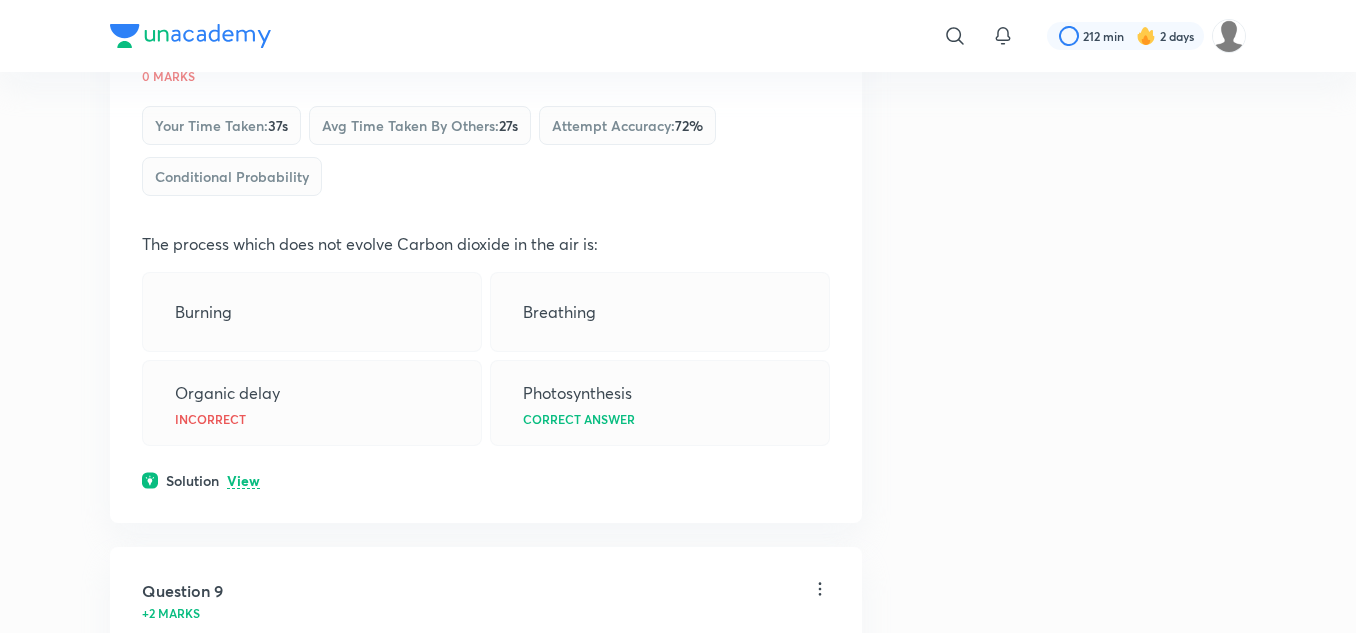 scroll, scrollTop: 5088, scrollLeft: 0, axis: vertical 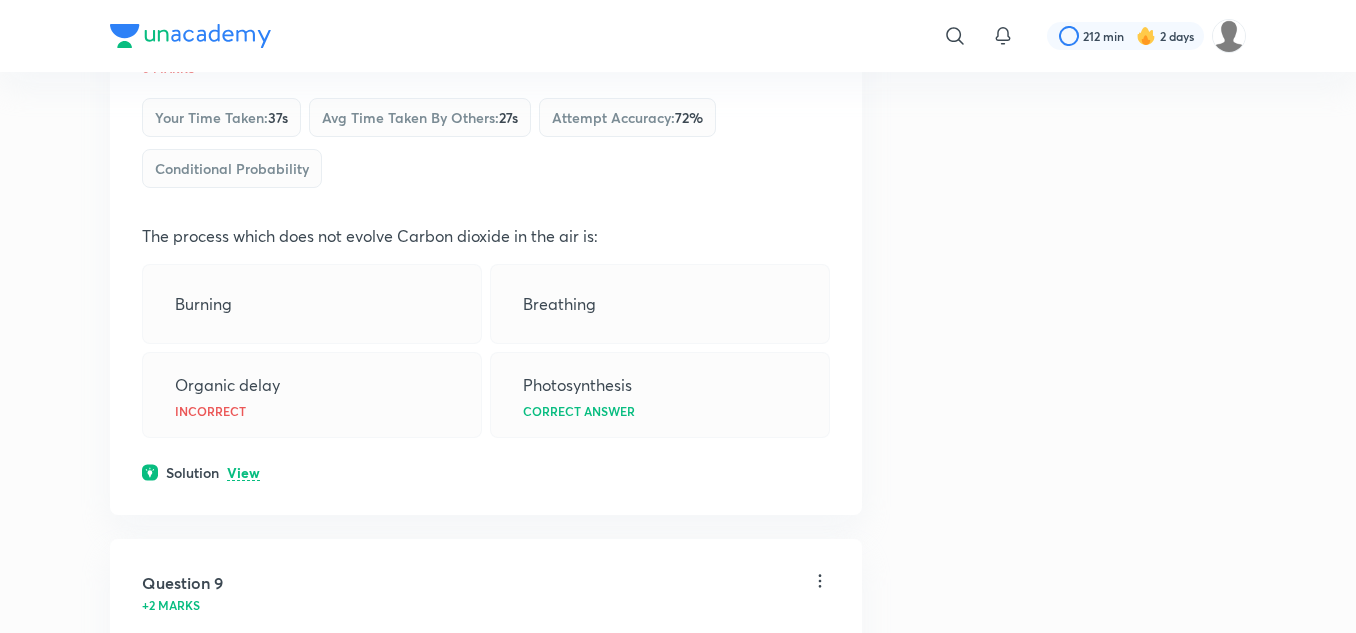 click on "View" at bounding box center [243, 473] 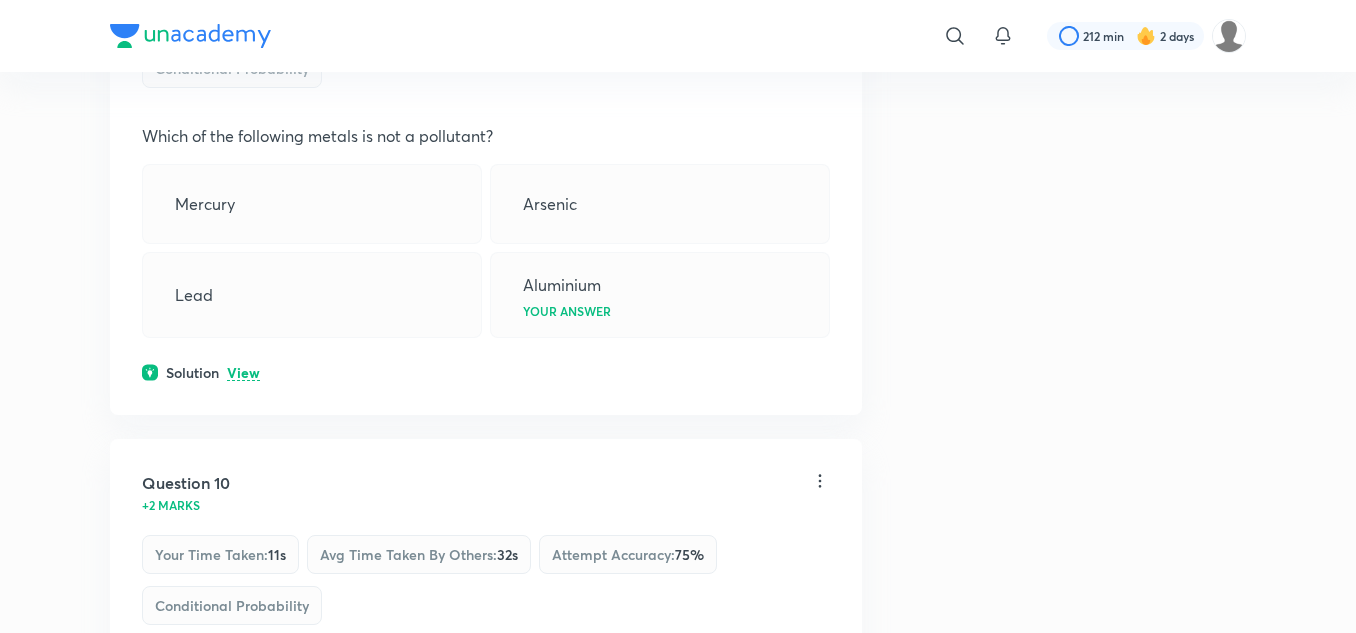 scroll, scrollTop: 5846, scrollLeft: 0, axis: vertical 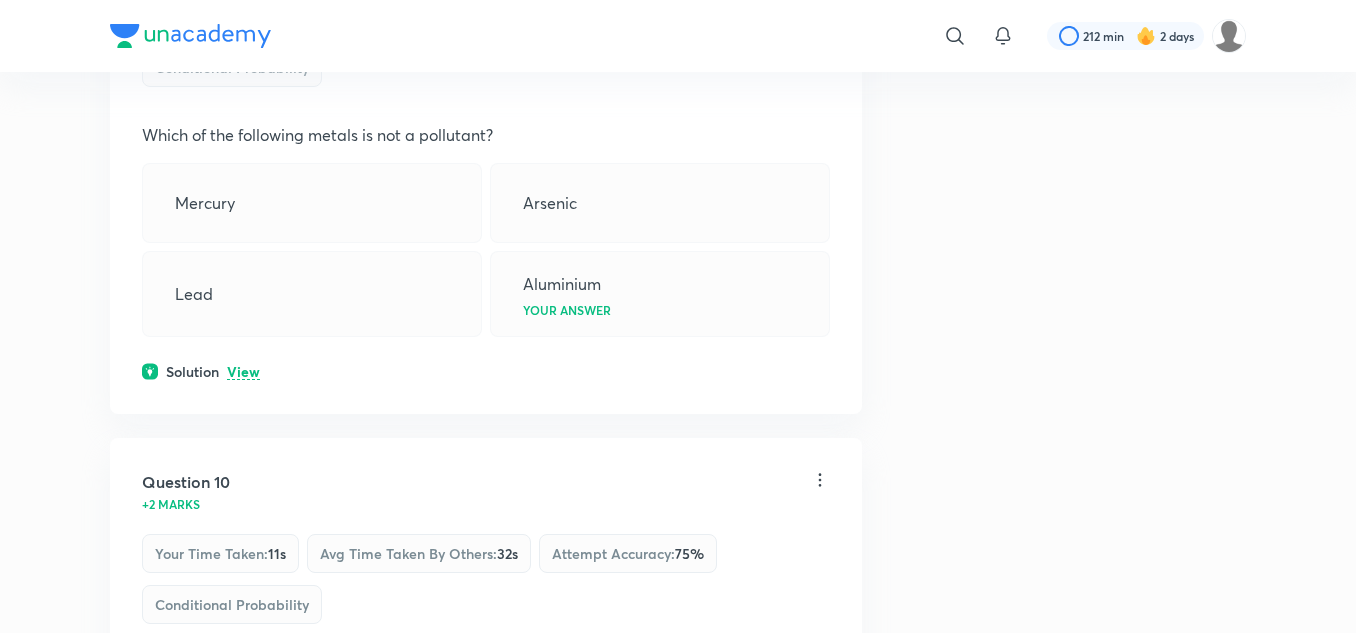 click on "View" at bounding box center (243, 372) 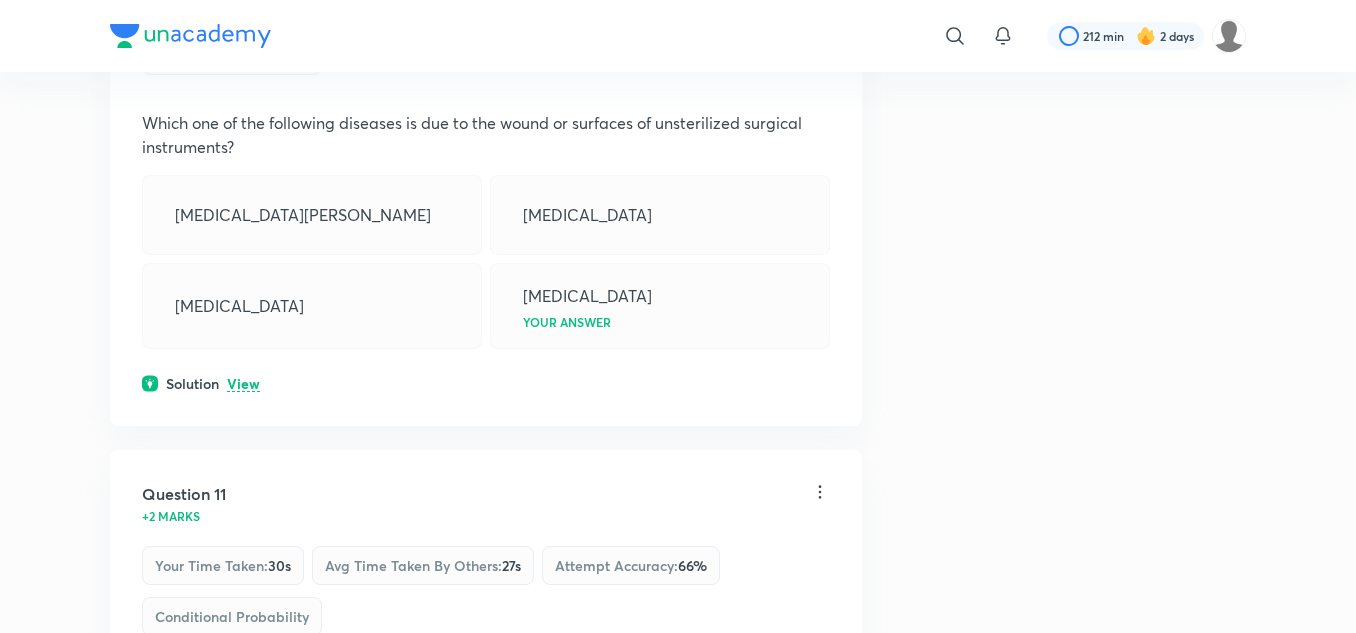 scroll, scrollTop: 6516, scrollLeft: 0, axis: vertical 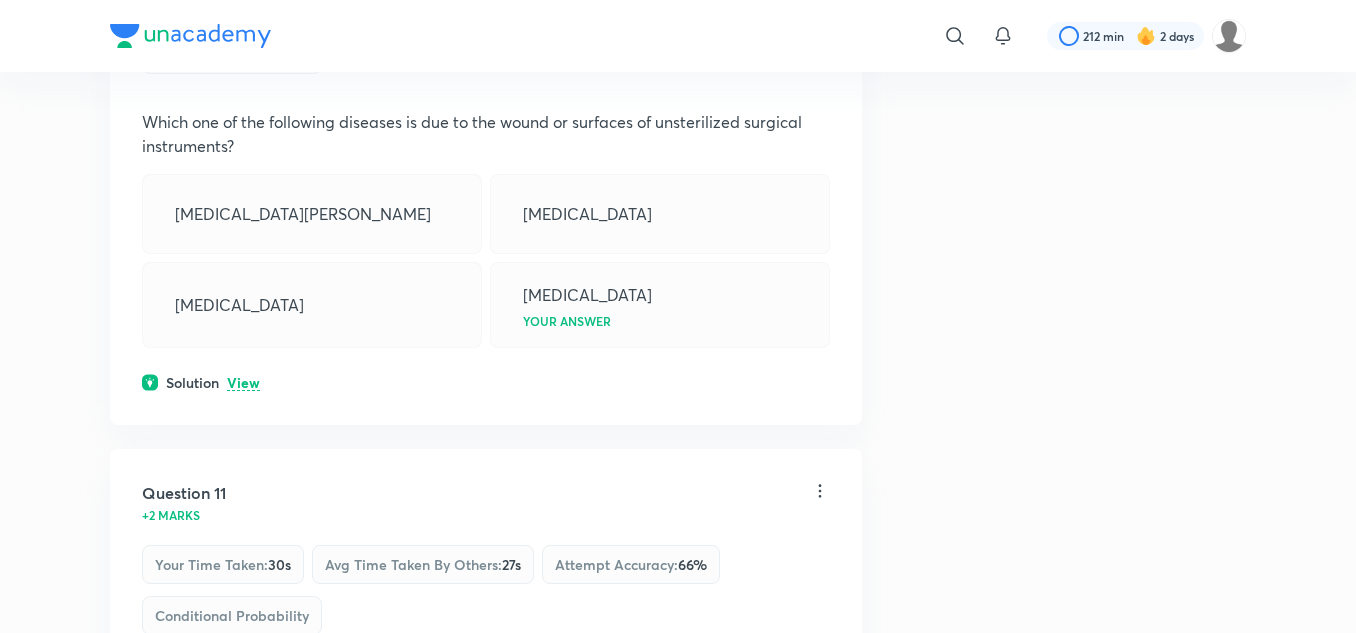 click on "View" at bounding box center (243, 383) 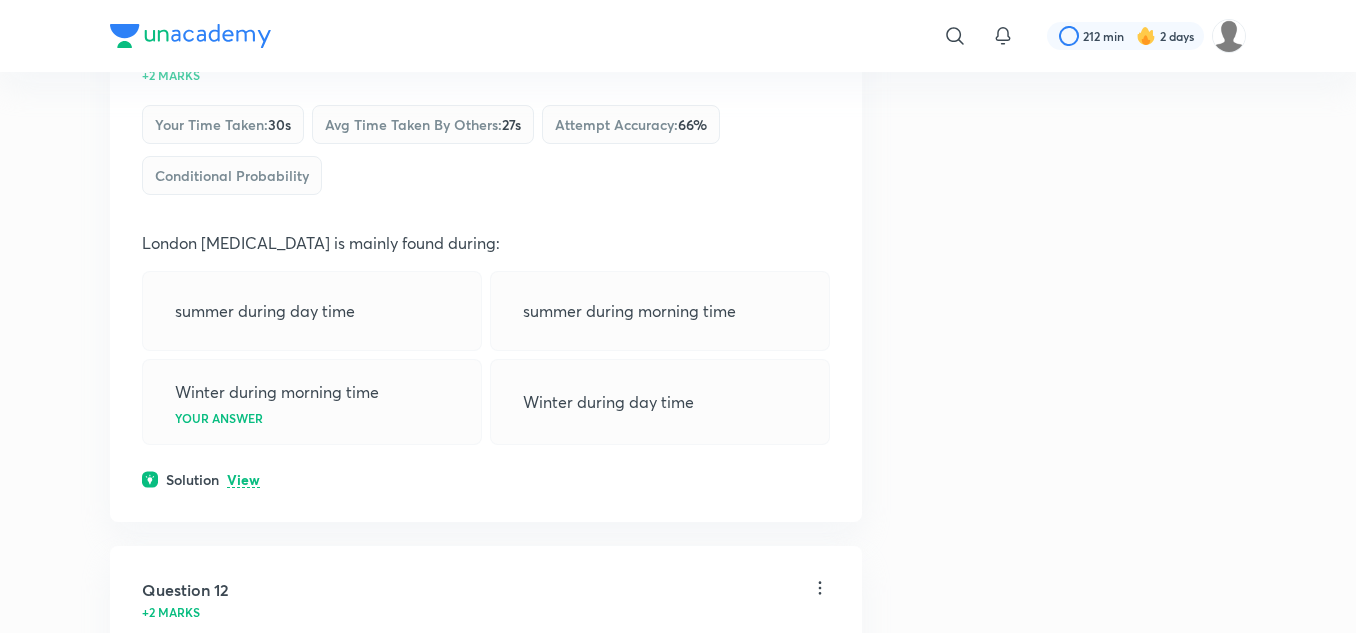 scroll, scrollTop: 7077, scrollLeft: 0, axis: vertical 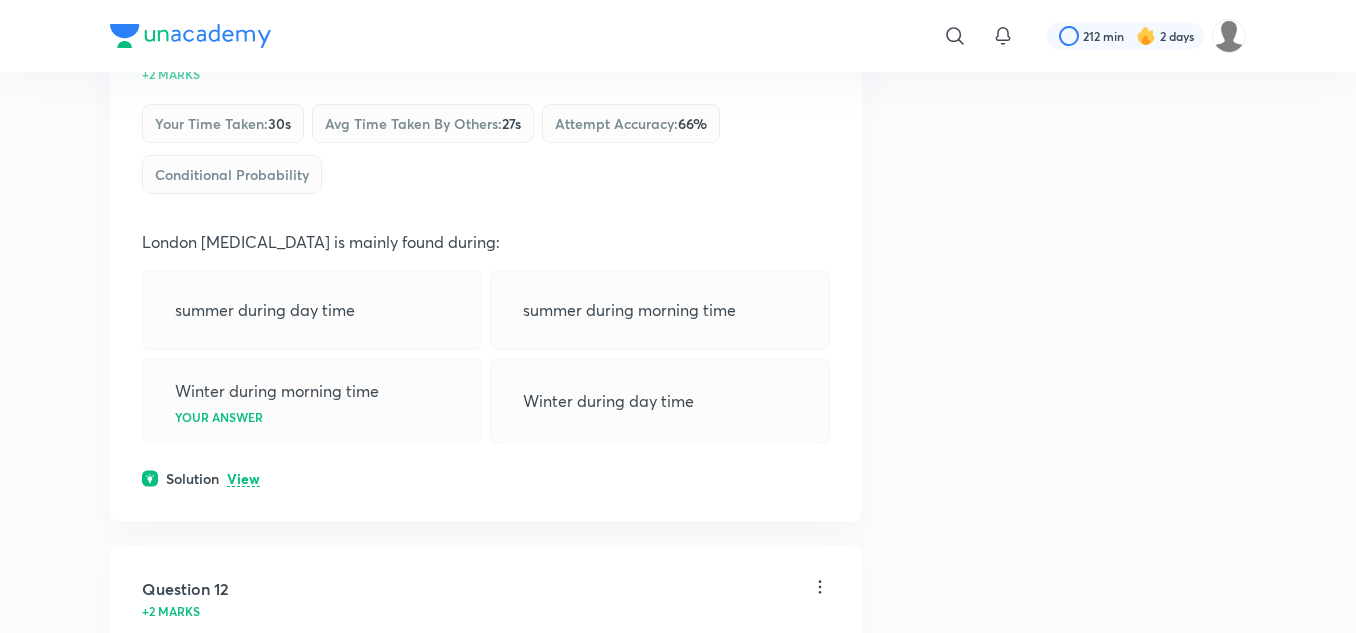 click on "View" at bounding box center (243, 479) 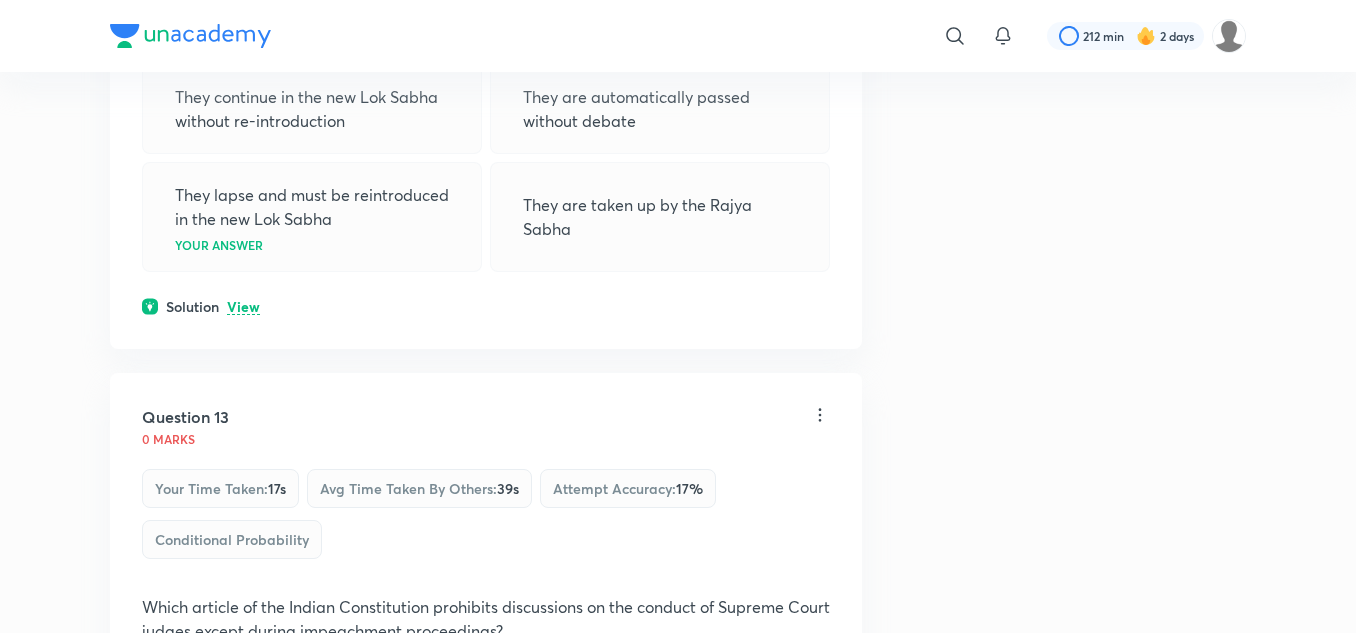 scroll, scrollTop: 7965, scrollLeft: 0, axis: vertical 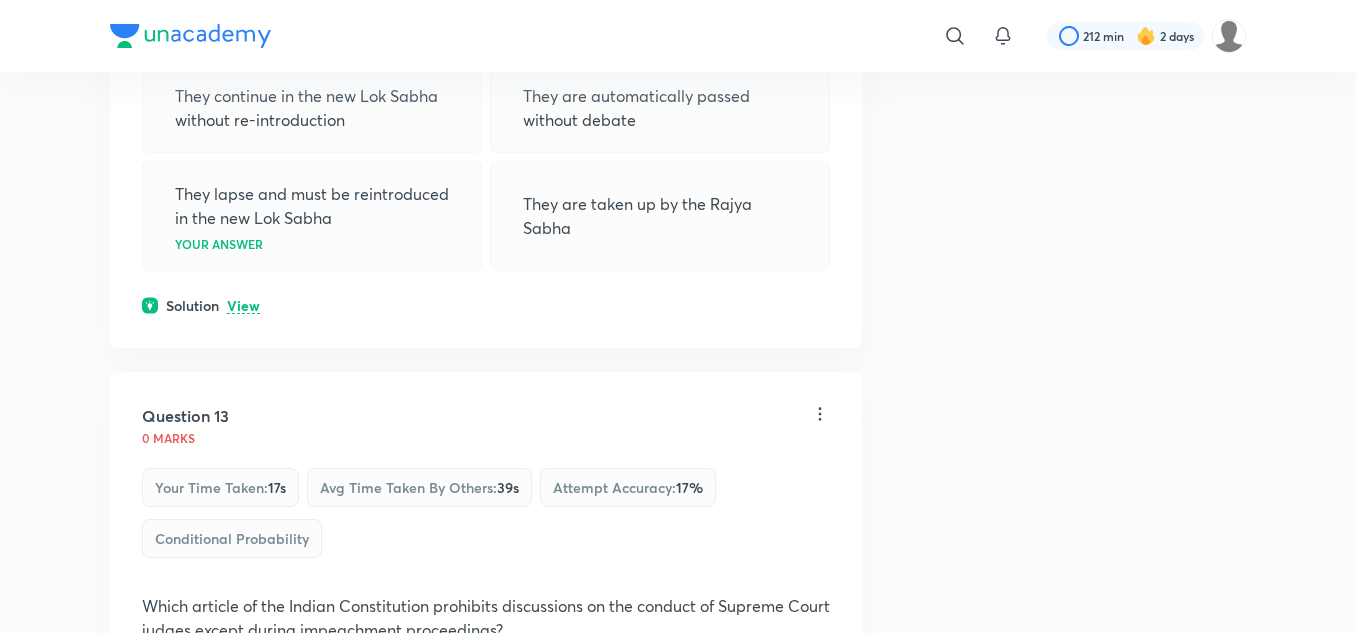 click on "View" at bounding box center (243, 306) 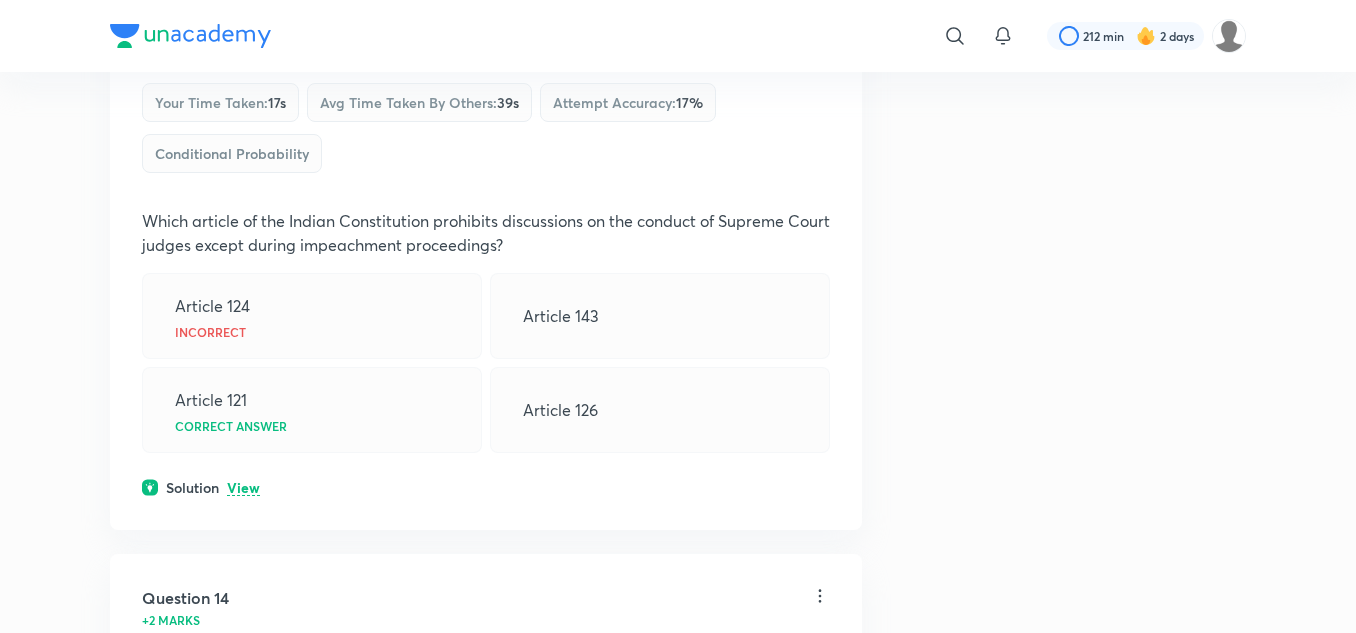 scroll, scrollTop: 8519, scrollLeft: 0, axis: vertical 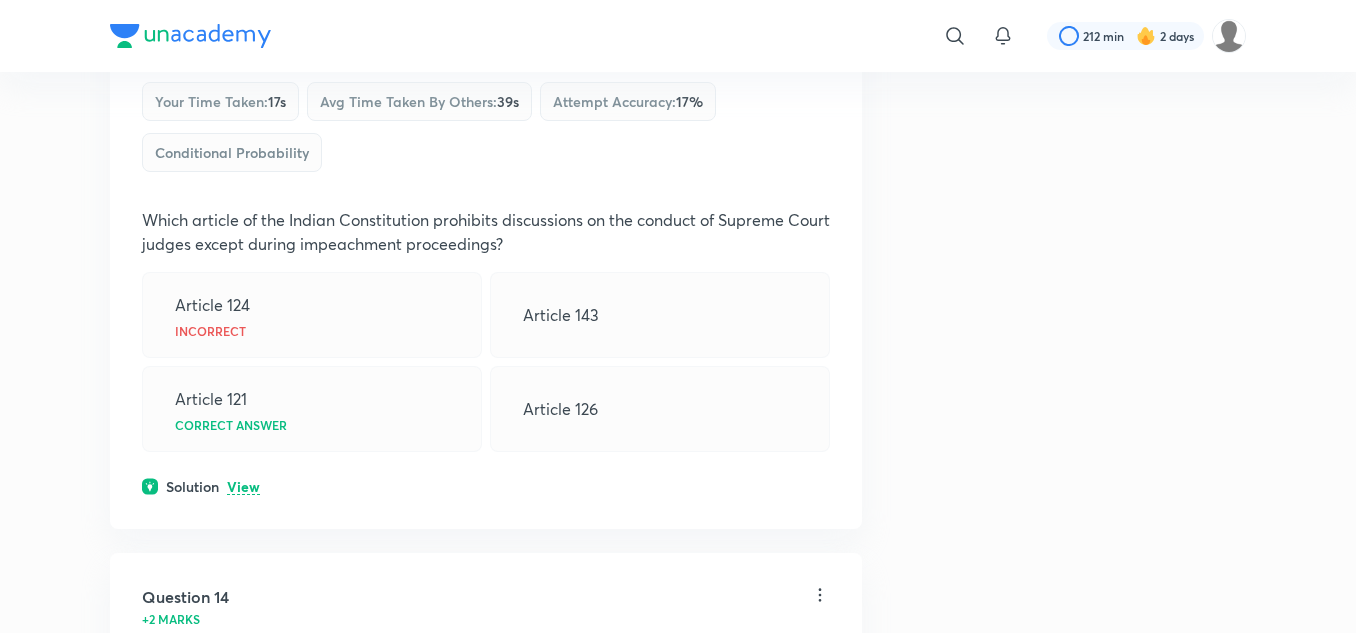 click on "View" at bounding box center [243, 487] 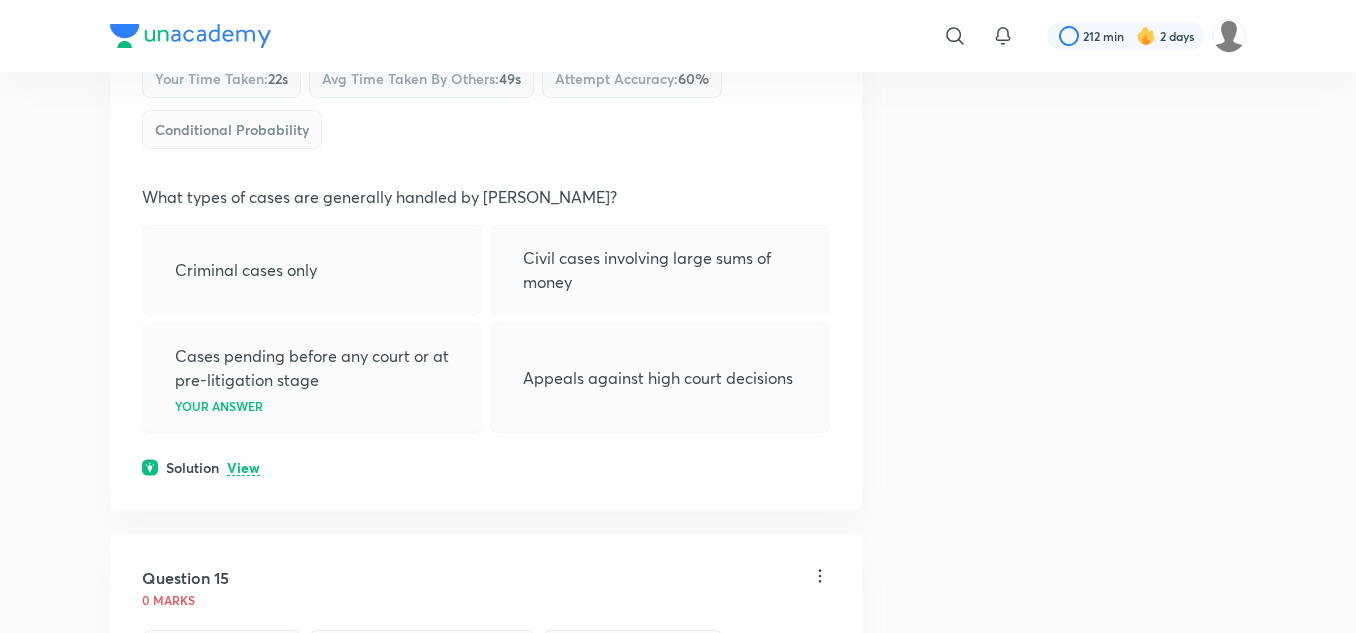 scroll, scrollTop: 9247, scrollLeft: 0, axis: vertical 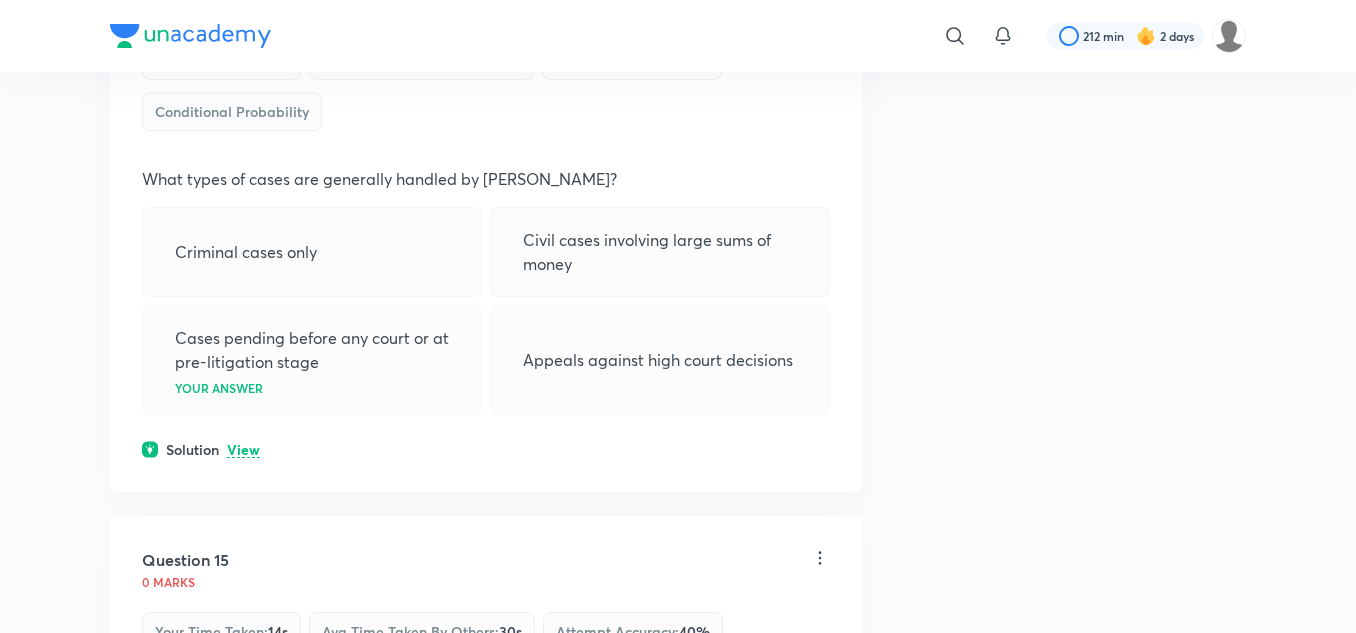 click on "View" at bounding box center (243, 450) 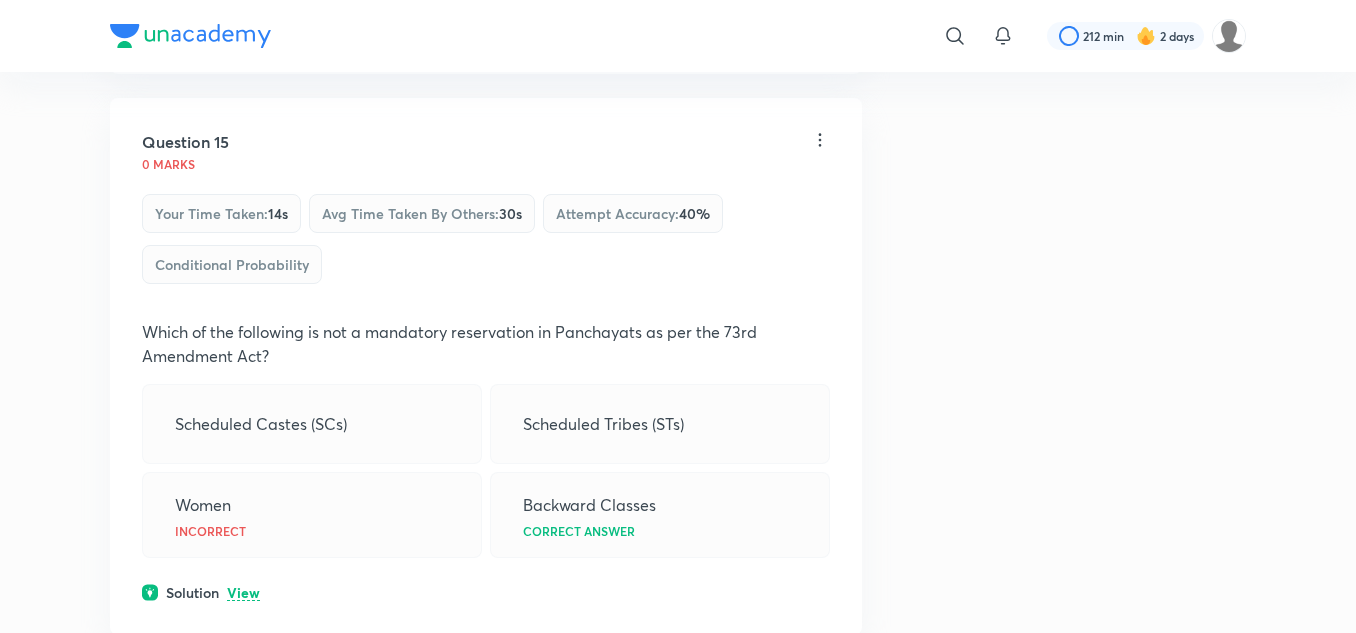 scroll, scrollTop: 9765, scrollLeft: 0, axis: vertical 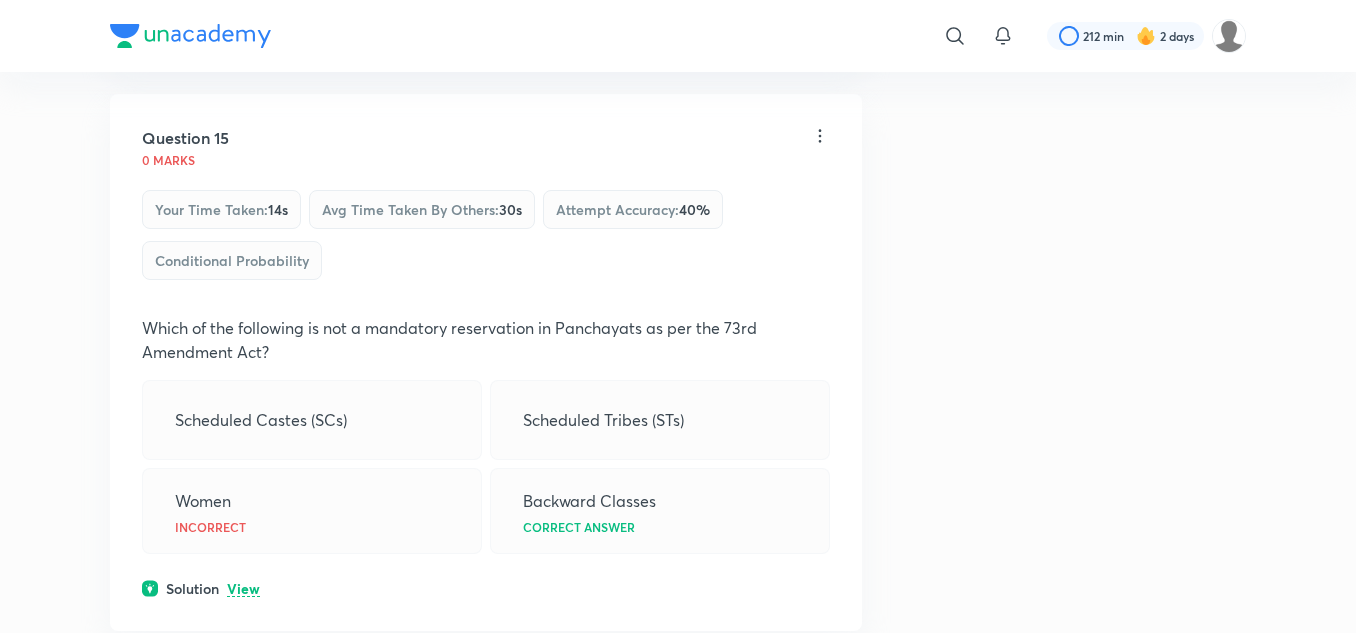 click on "View" at bounding box center (243, 589) 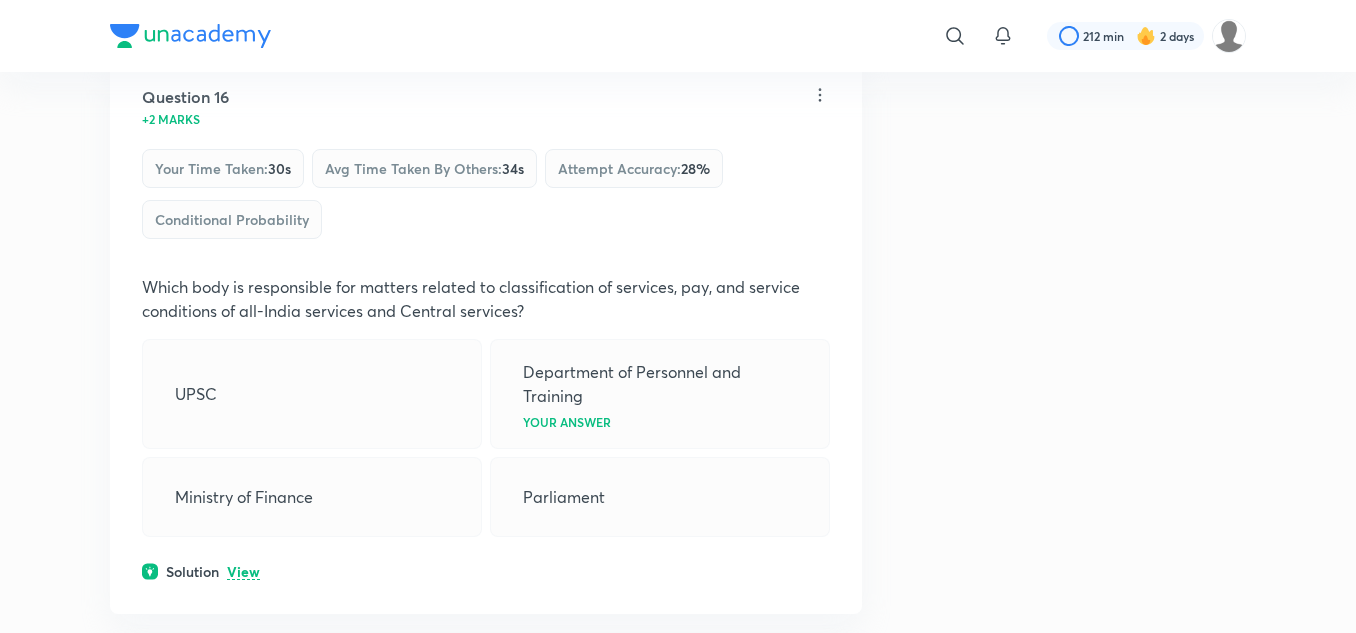 scroll, scrollTop: 10566, scrollLeft: 0, axis: vertical 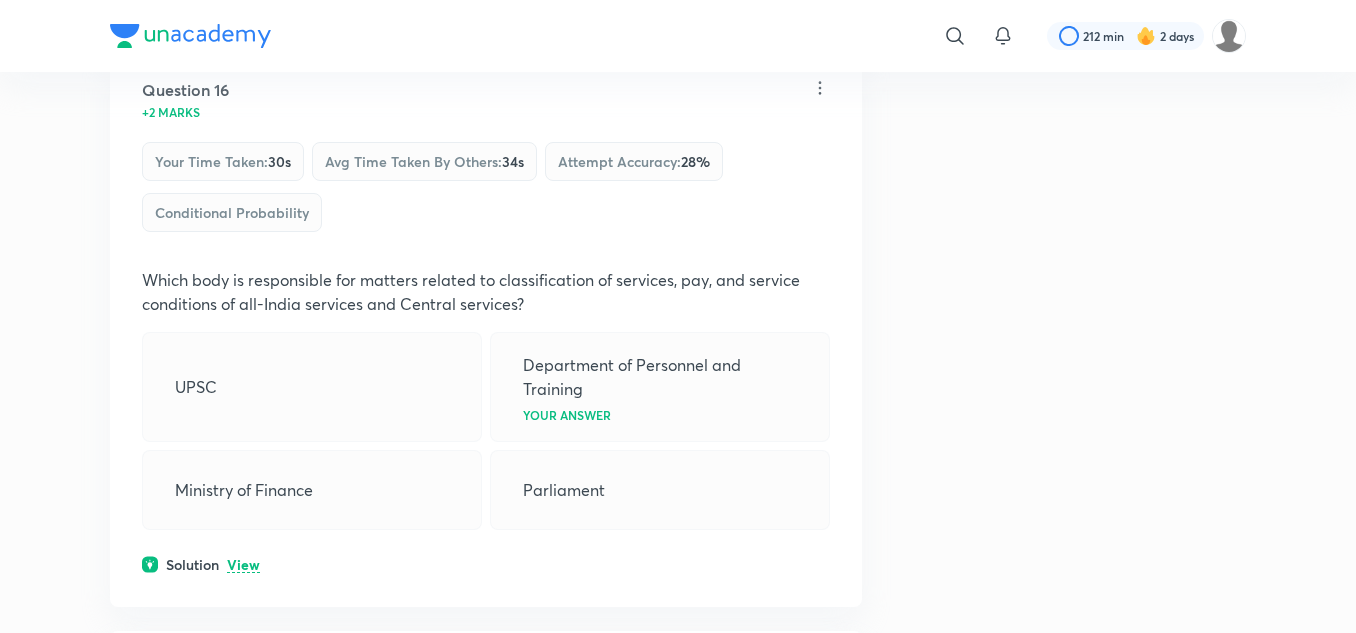 click on "View" at bounding box center [243, 565] 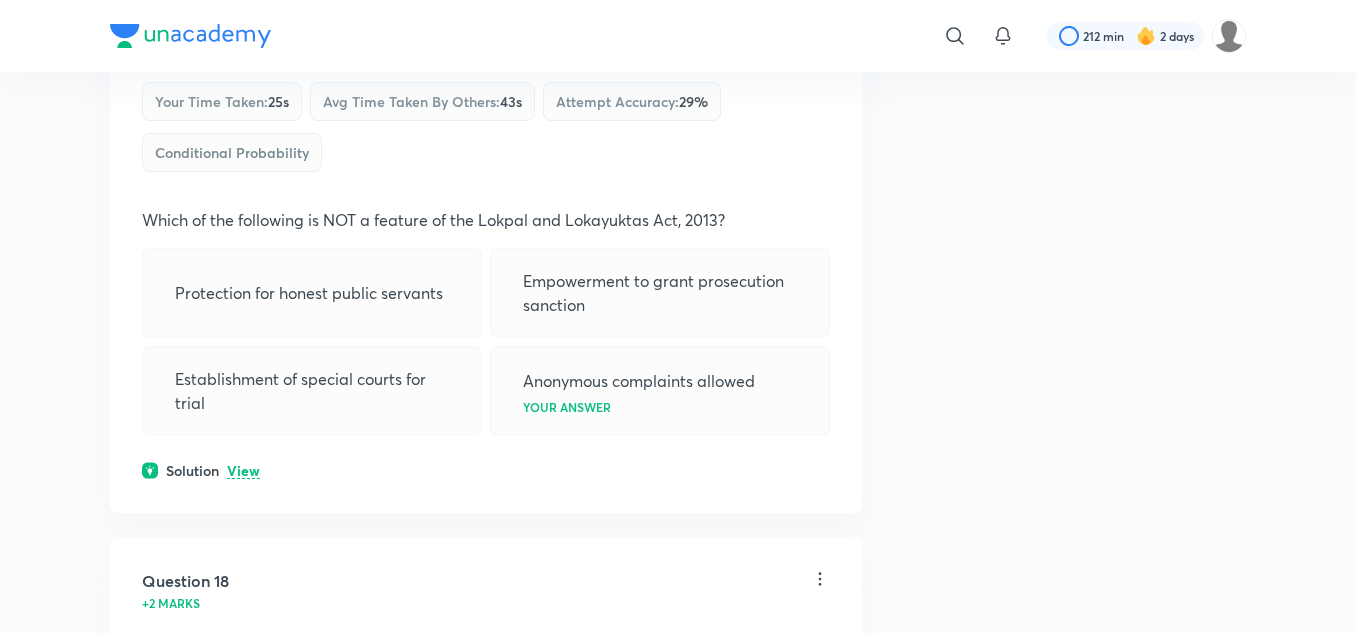 scroll, scrollTop: 11476, scrollLeft: 0, axis: vertical 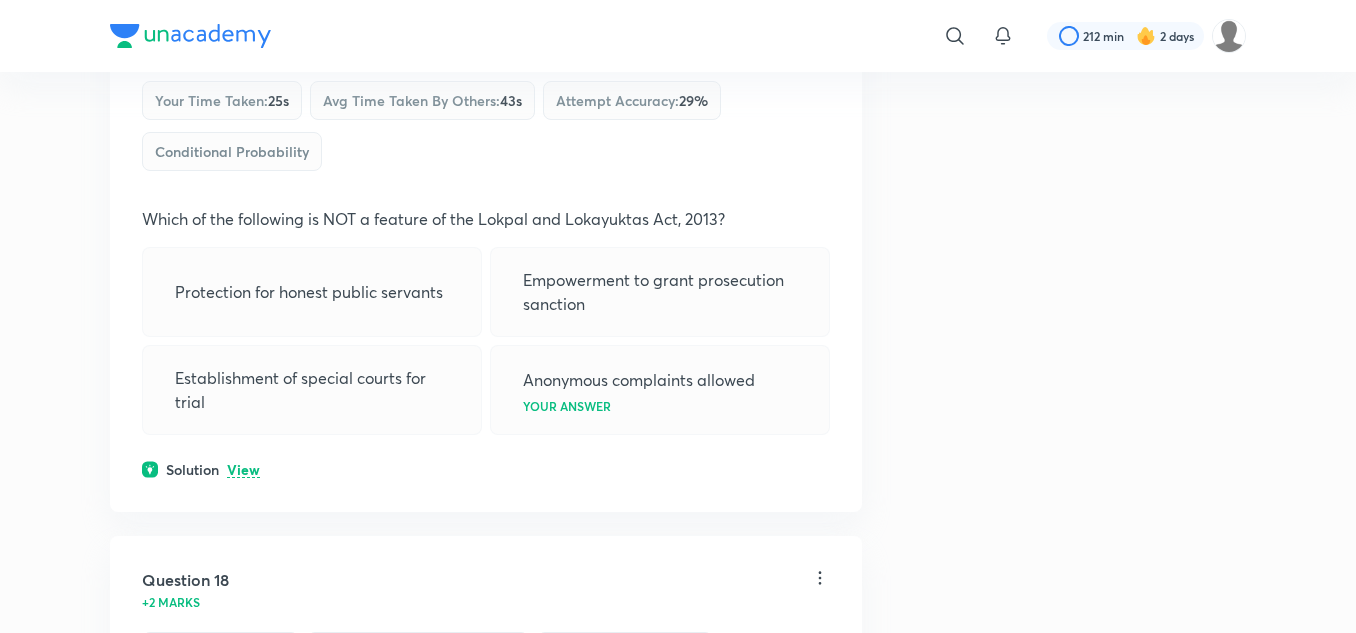 click on "View" at bounding box center [243, 470] 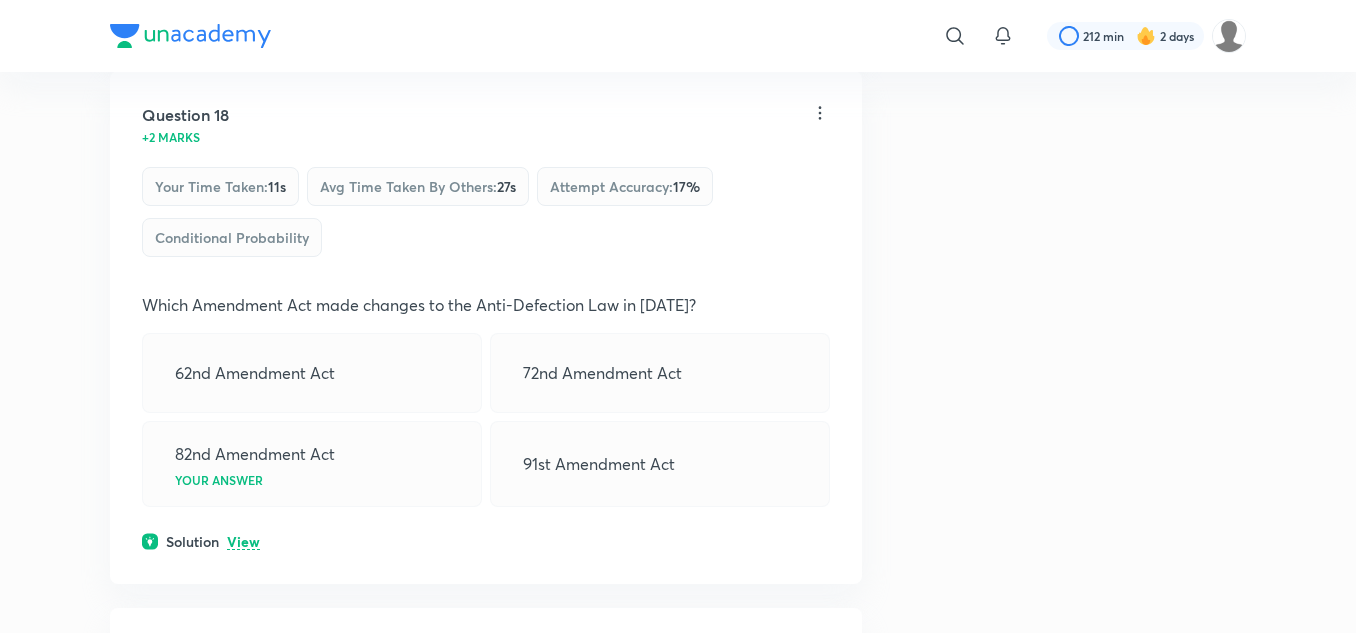 scroll, scrollTop: 12046, scrollLeft: 0, axis: vertical 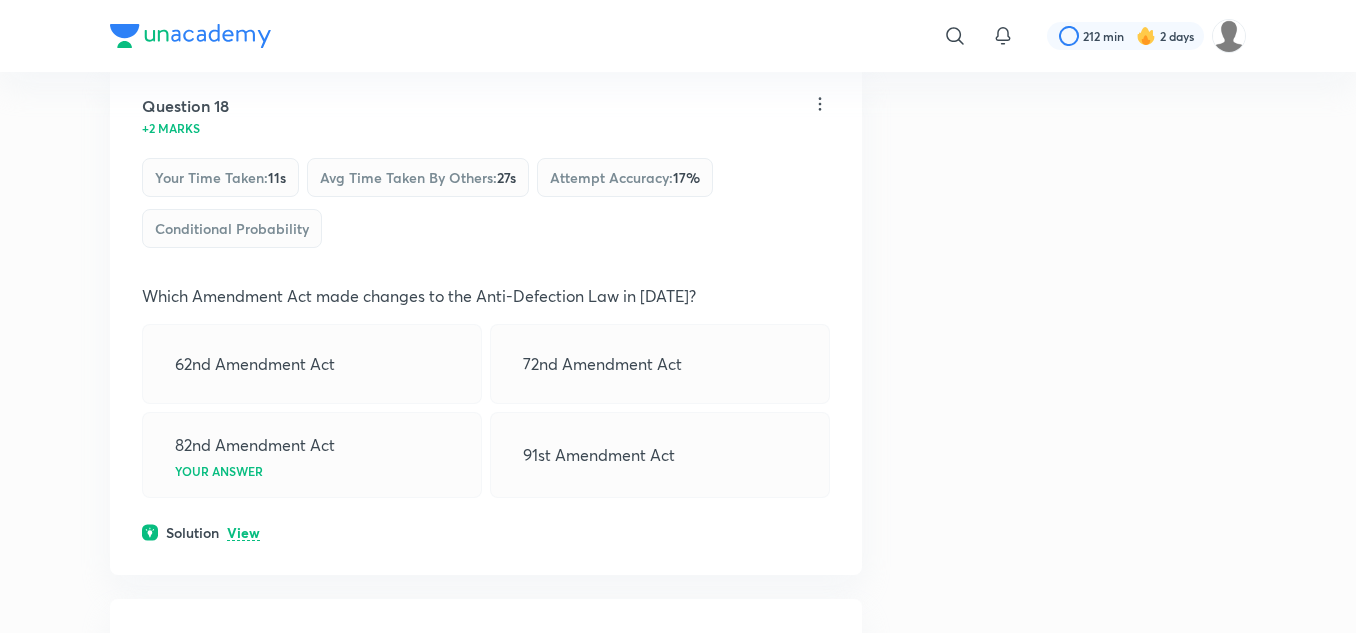 click on "View" at bounding box center (243, 533) 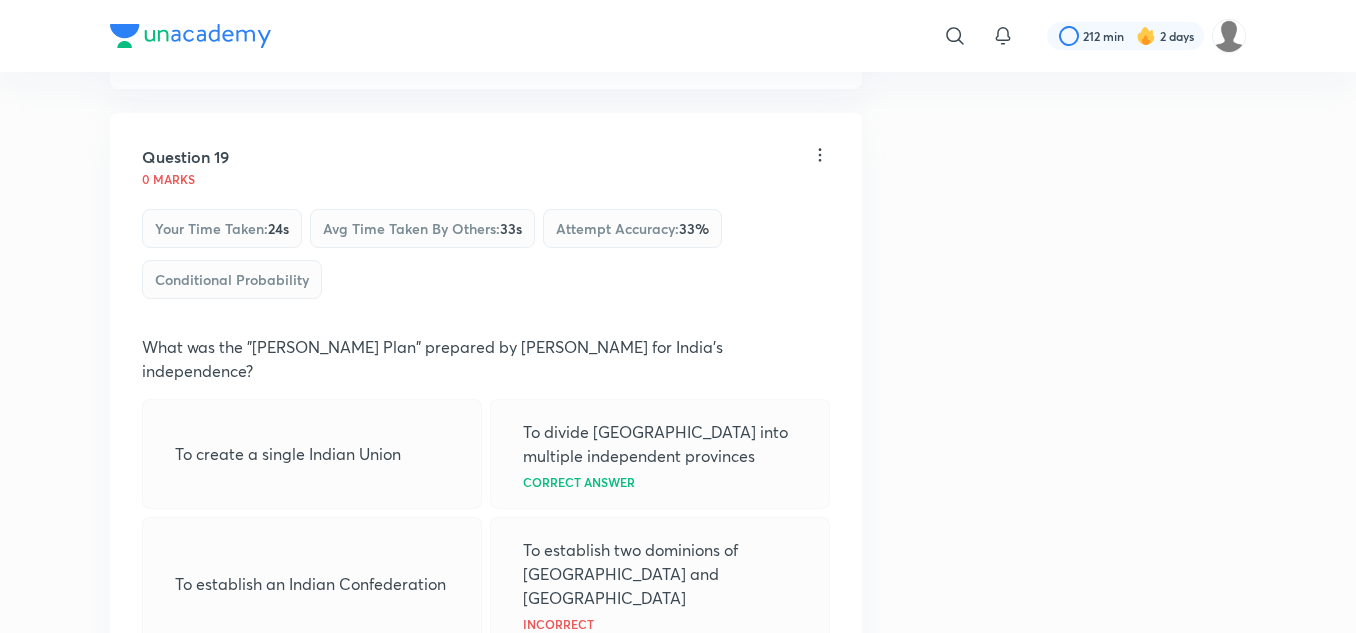 scroll, scrollTop: 12630, scrollLeft: 0, axis: vertical 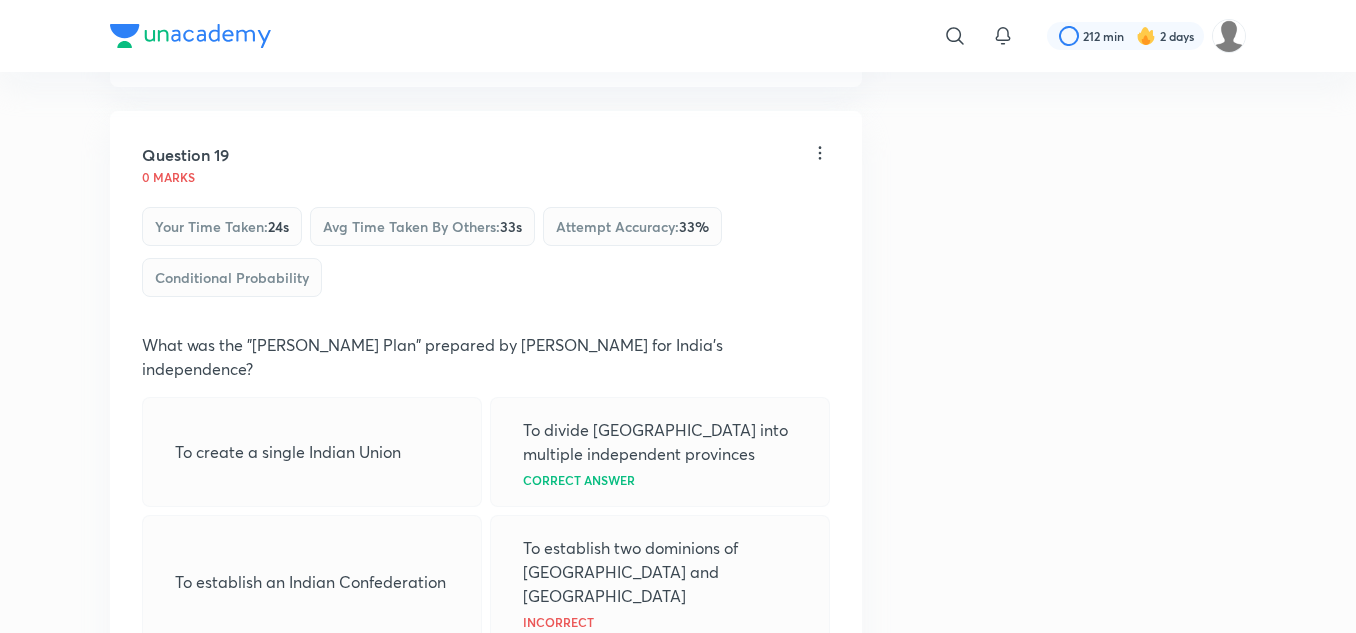click on "View" at bounding box center (243, 684) 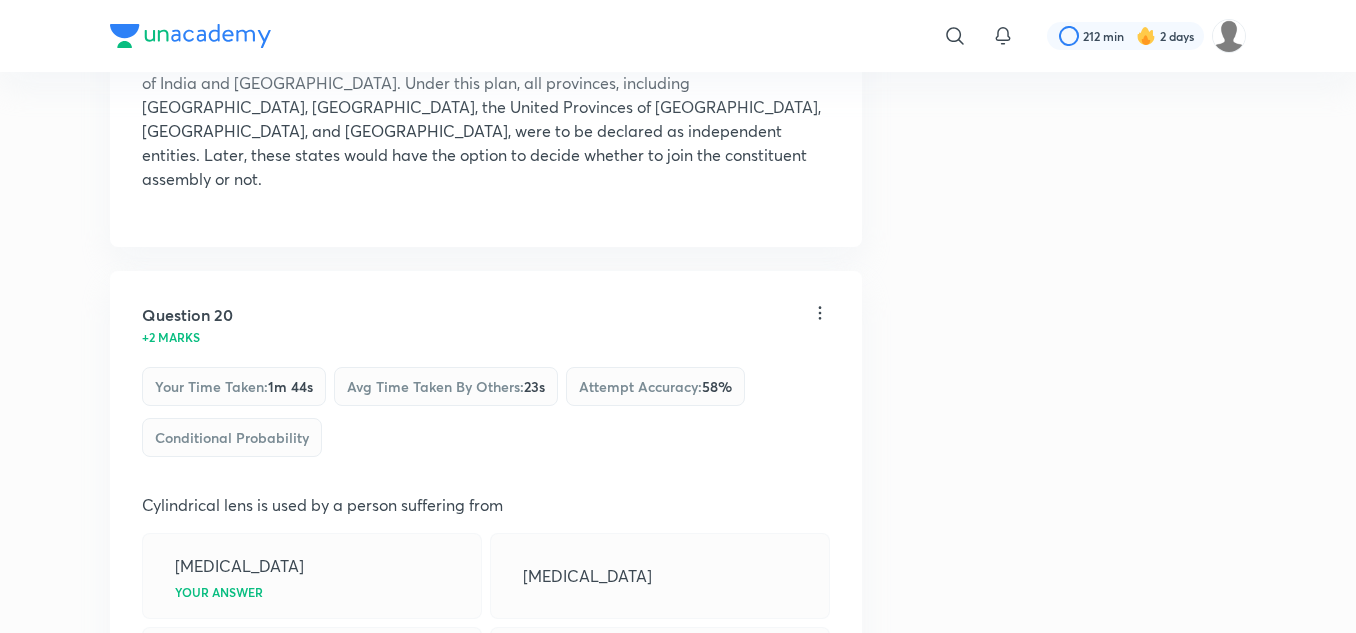 scroll, scrollTop: 13326, scrollLeft: 0, axis: vertical 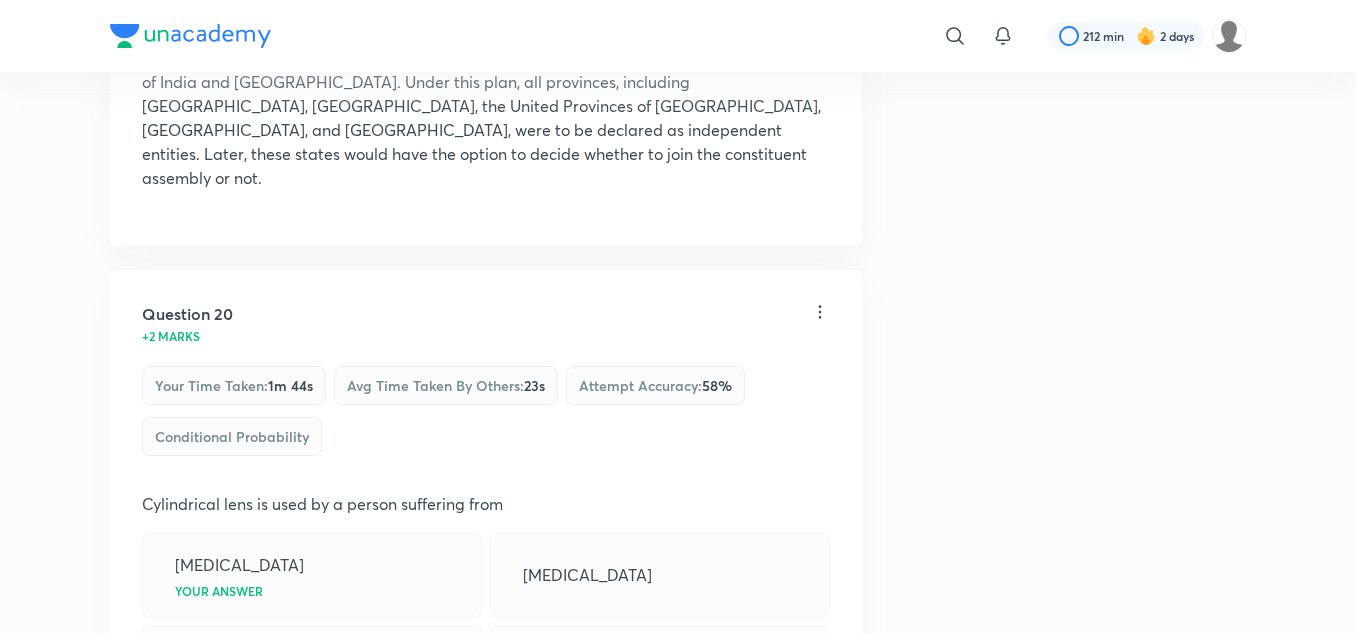 click on "View" at bounding box center [243, 741] 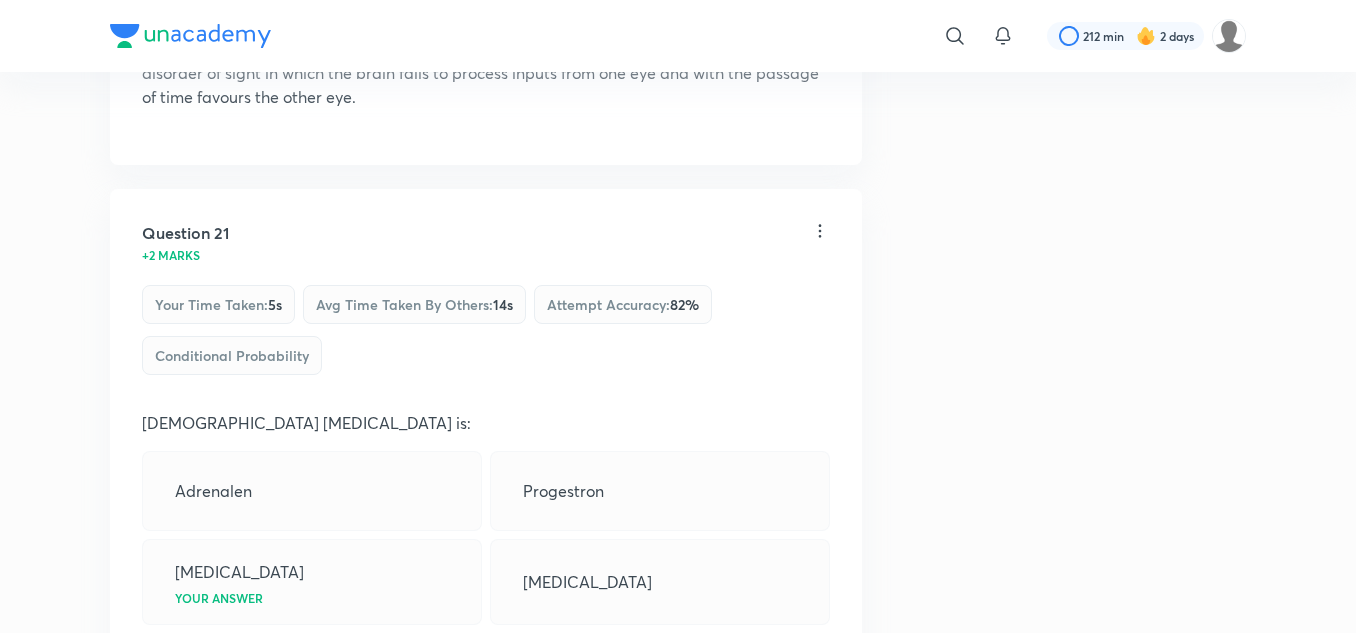 scroll, scrollTop: 14101, scrollLeft: 0, axis: vertical 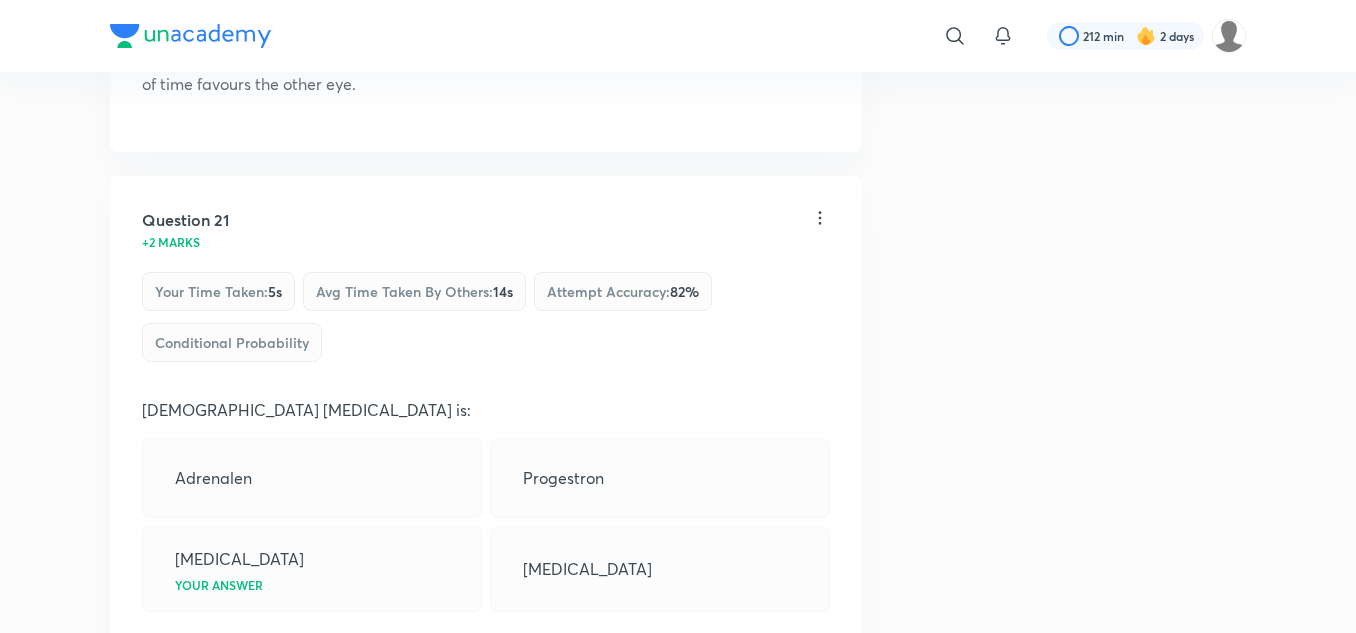 click on "View" at bounding box center (243, 647) 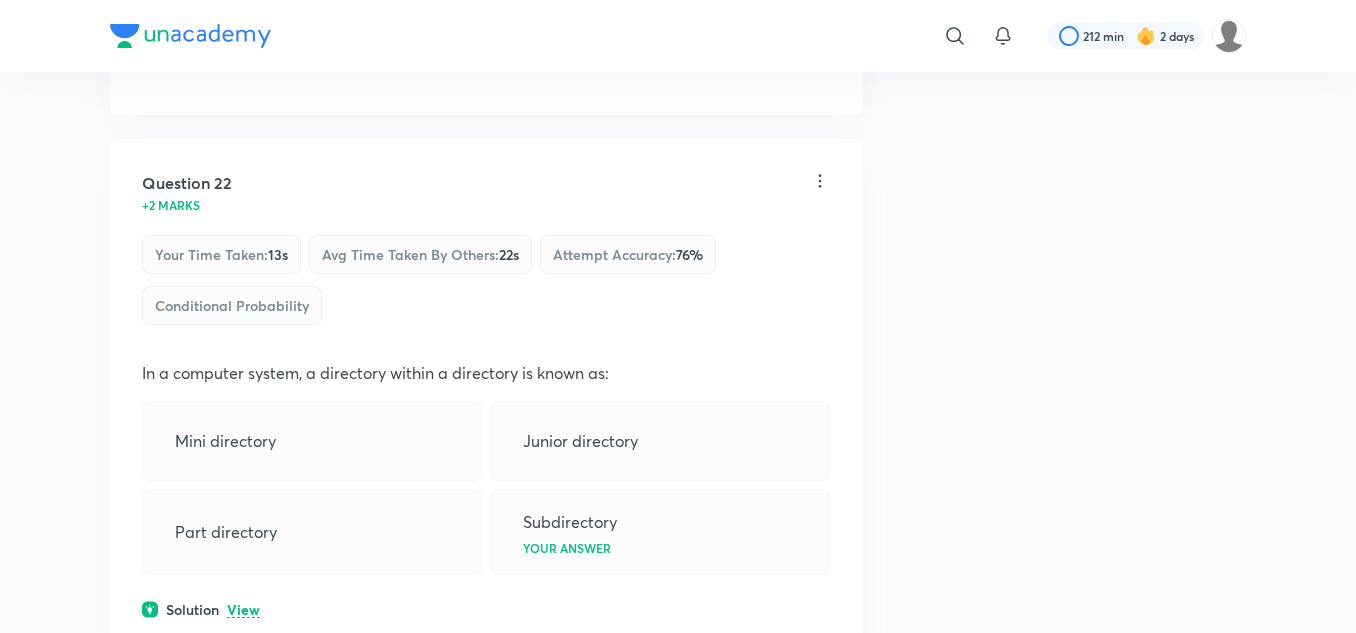 scroll, scrollTop: 14797, scrollLeft: 0, axis: vertical 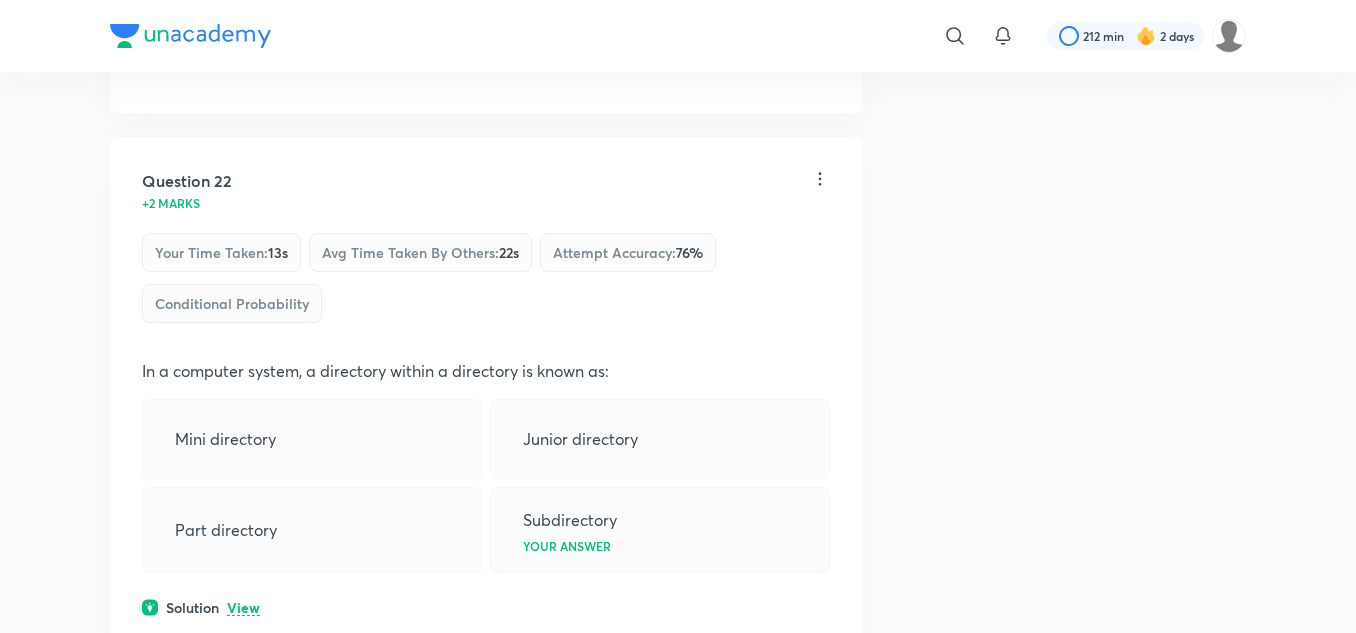 click on "View" at bounding box center (243, 608) 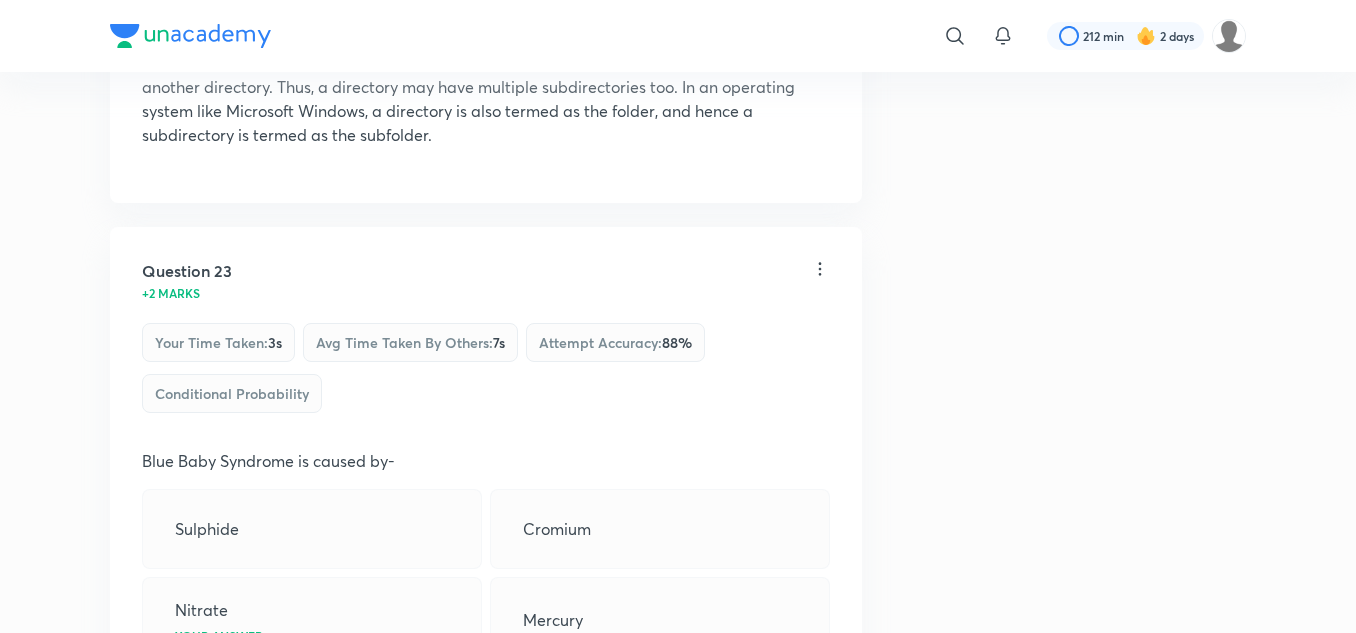 scroll, scrollTop: 15365, scrollLeft: 0, axis: vertical 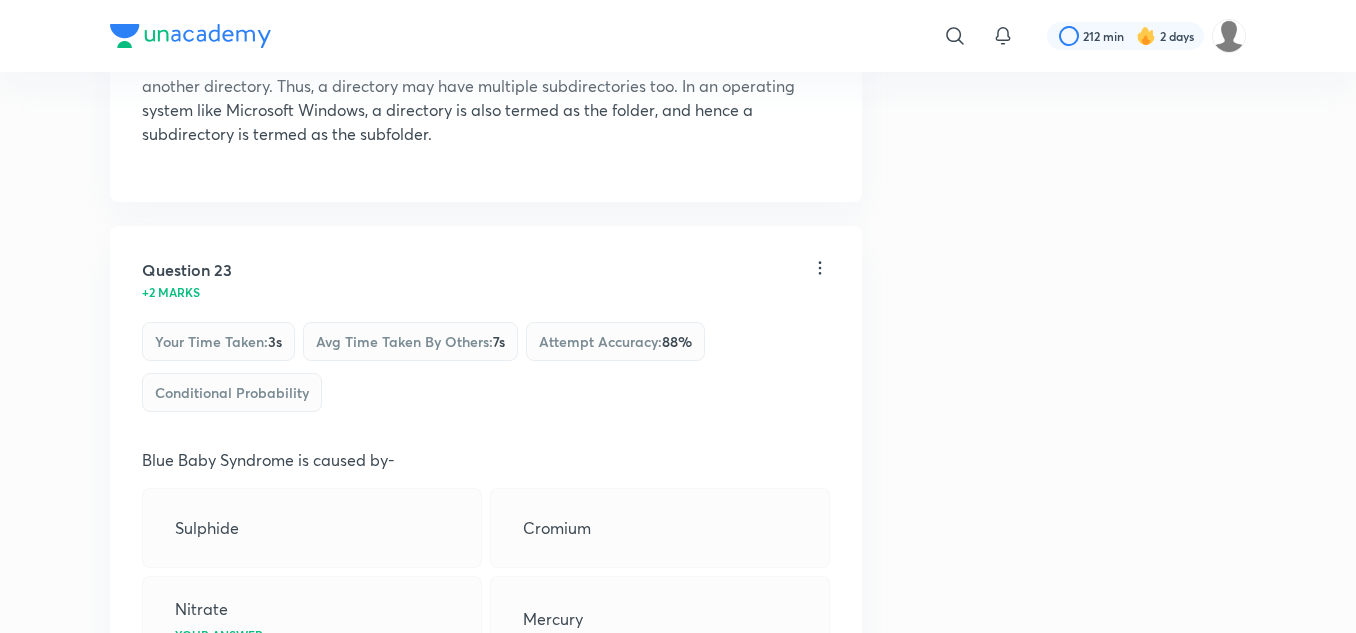 click on "View" at bounding box center [243, 697] 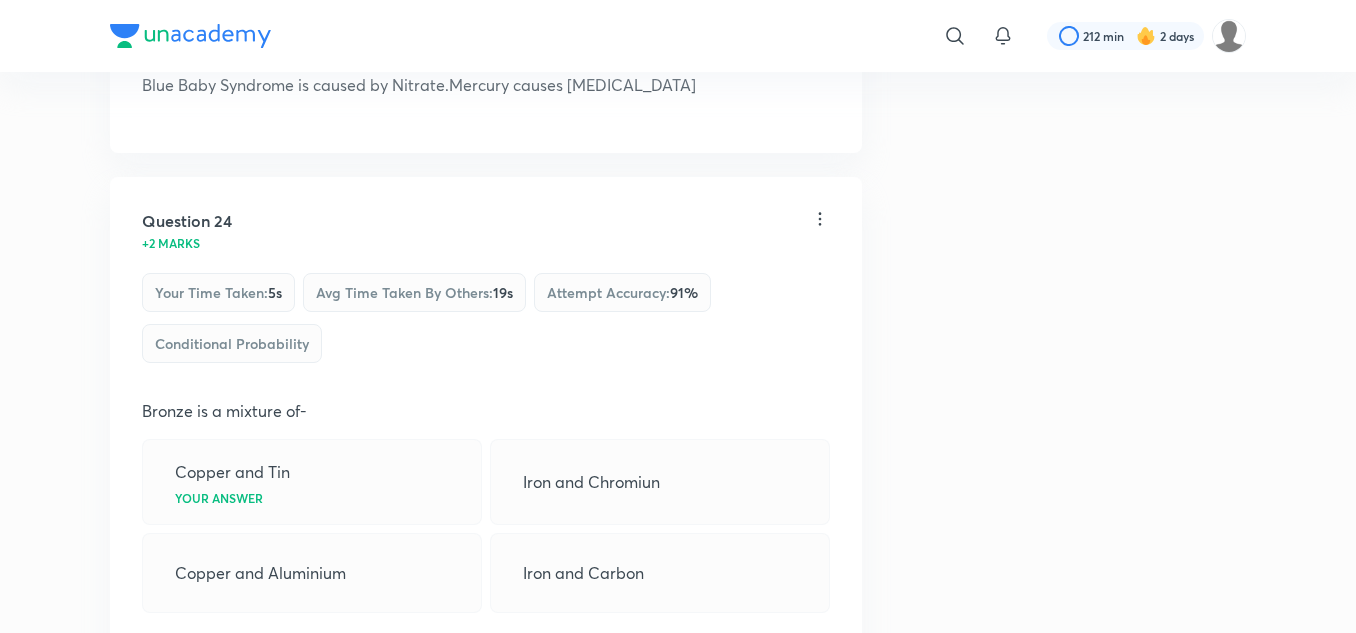 scroll, scrollTop: 16026, scrollLeft: 0, axis: vertical 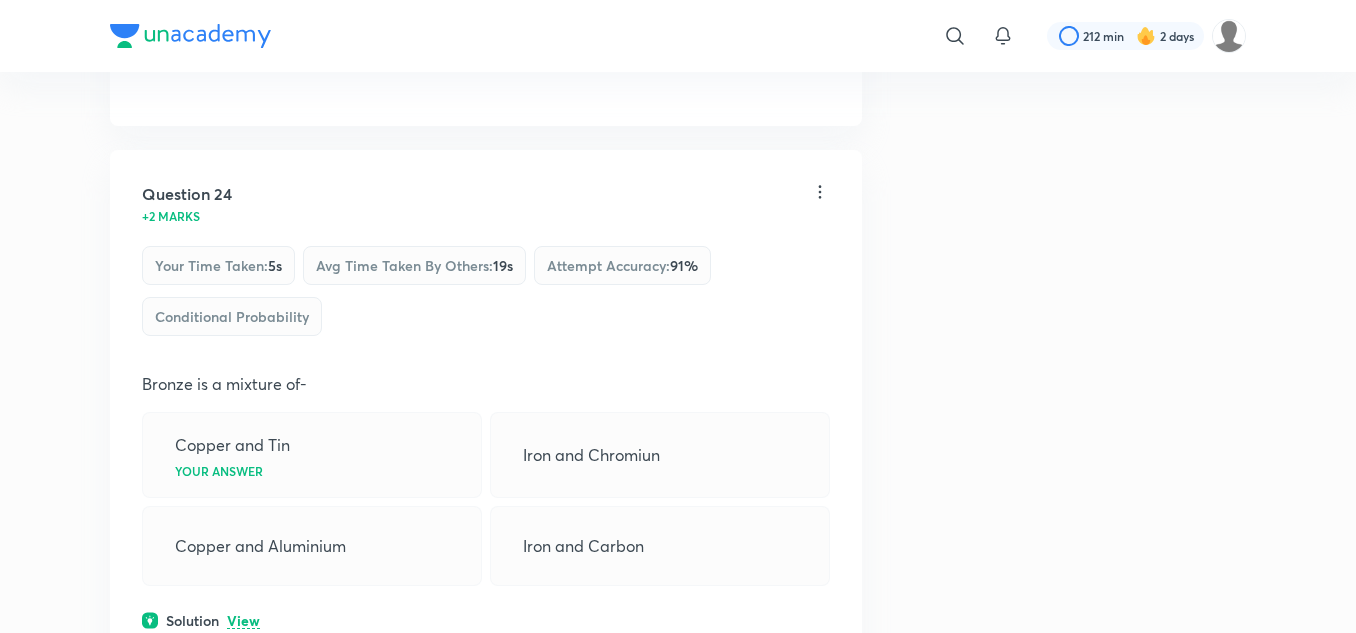 click on "View" at bounding box center [243, 621] 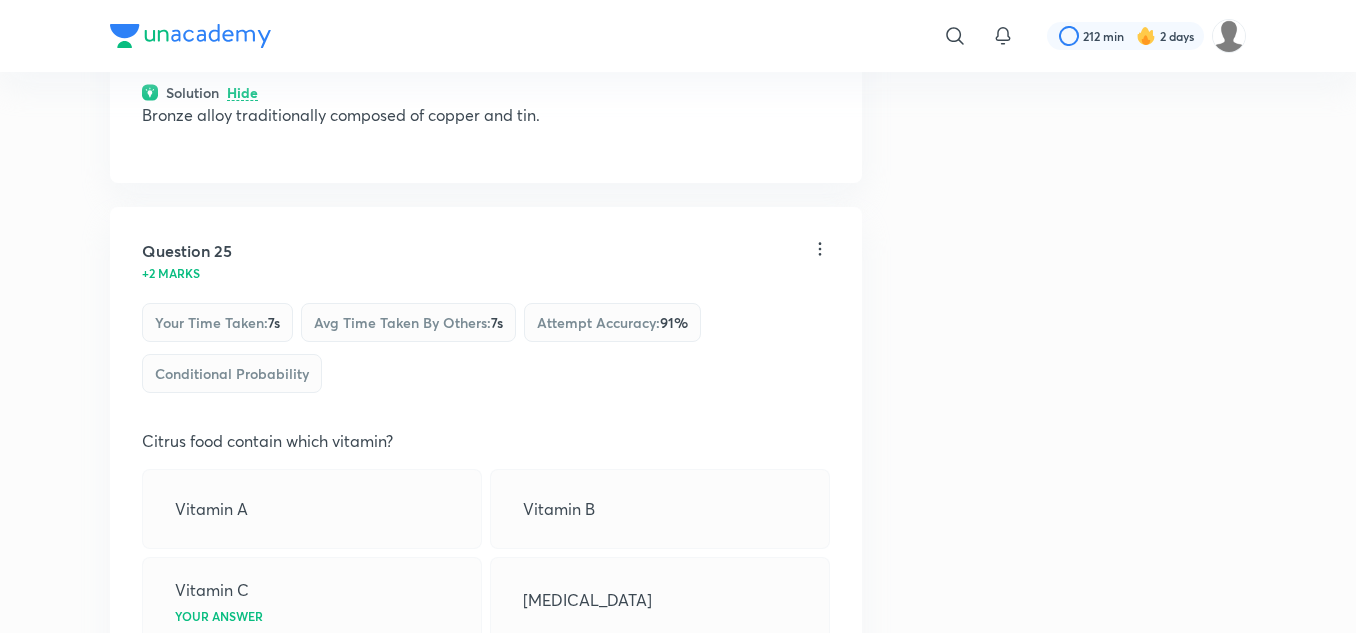 scroll, scrollTop: 16556, scrollLeft: 0, axis: vertical 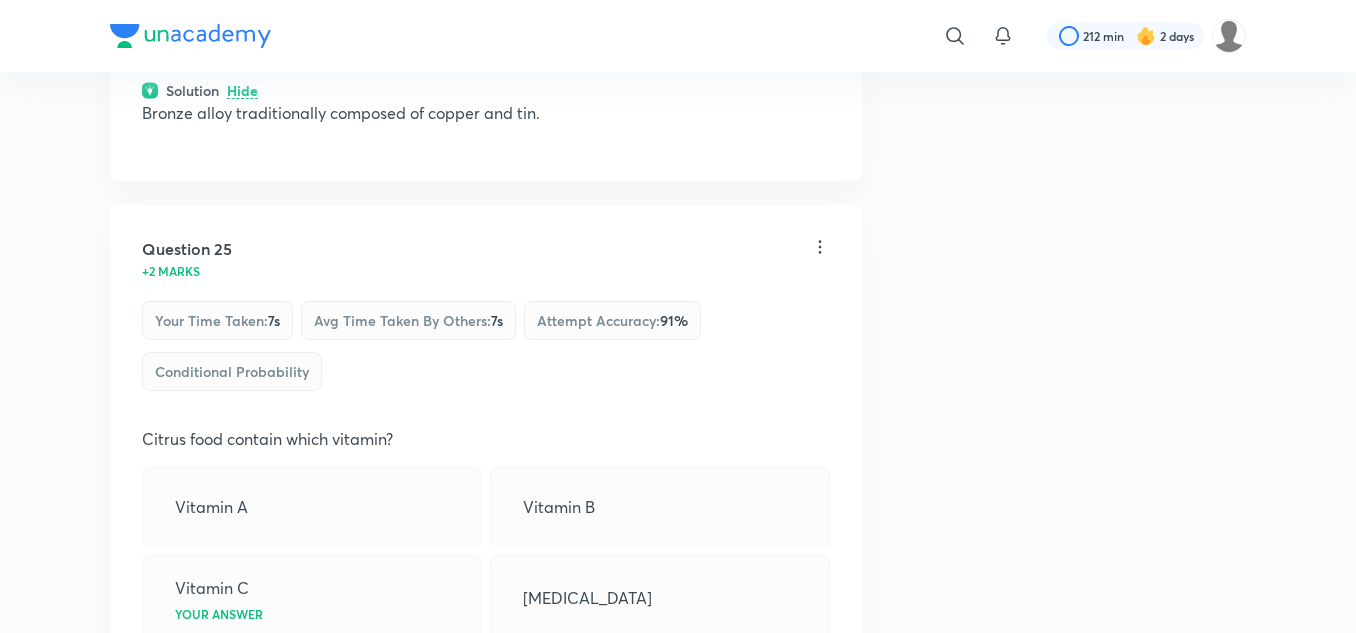 click on "Question 25 +2 marks Your time taken :  7s Avg time taken by others :  7s Attempt accuracy :  91 % Conditional Probability Citrus food contain which vitamin? Vitamin A Vitamin B Vitamin C Your answer Vitamin D Solution View" at bounding box center [486, 461] 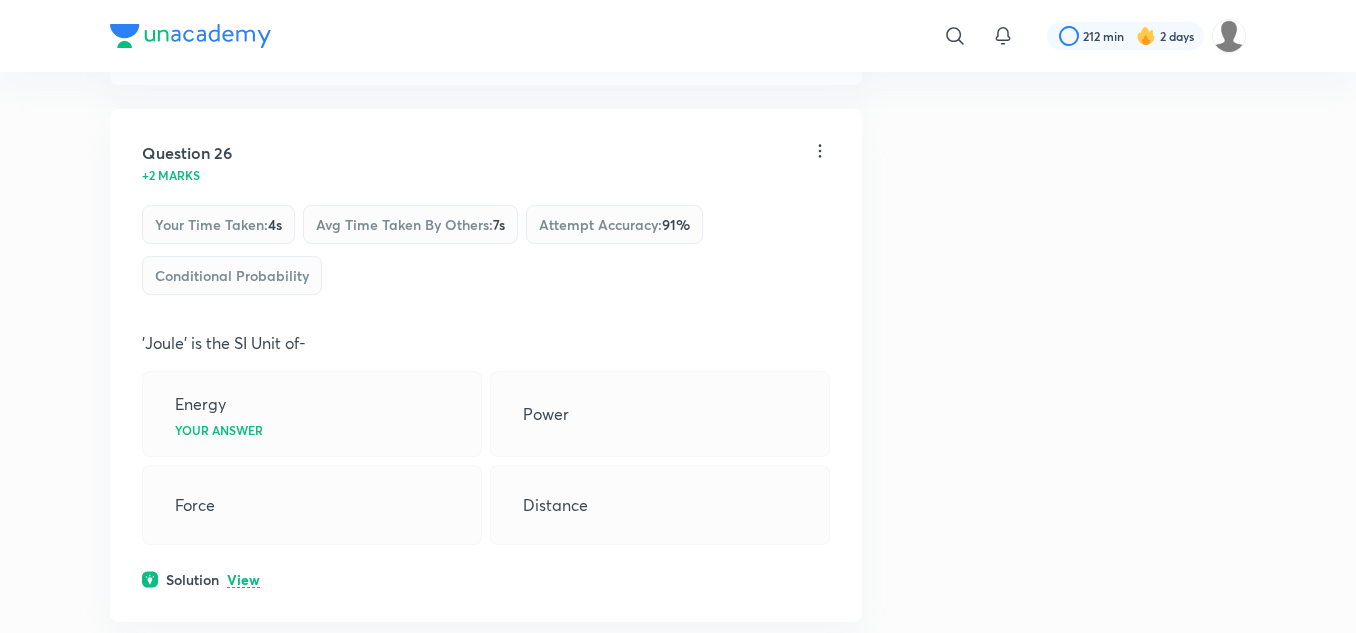 scroll, scrollTop: 17360, scrollLeft: 0, axis: vertical 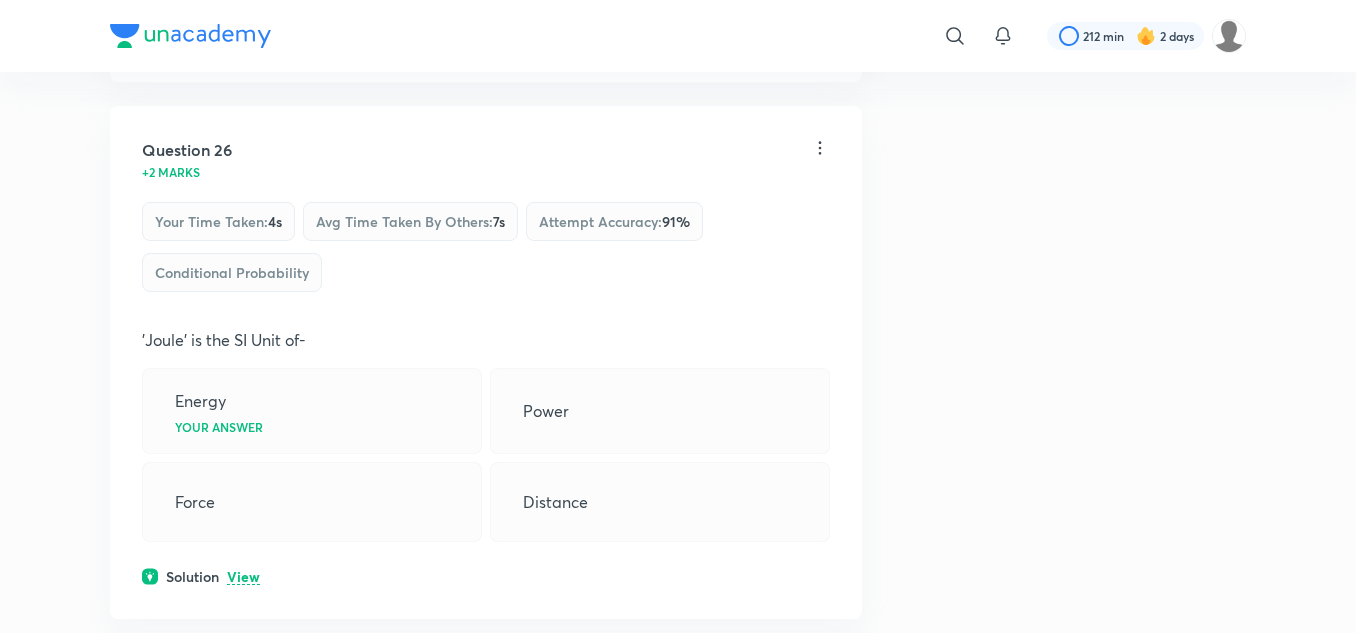 click on "View" at bounding box center [243, 577] 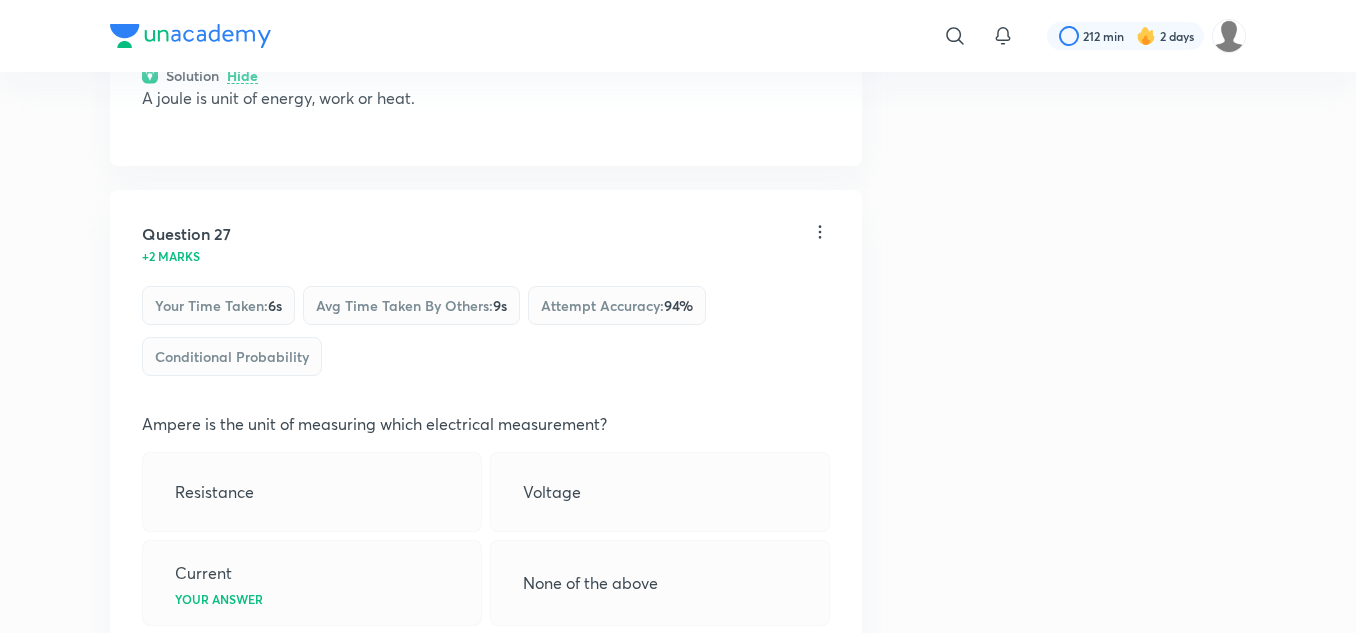 scroll, scrollTop: 17862, scrollLeft: 0, axis: vertical 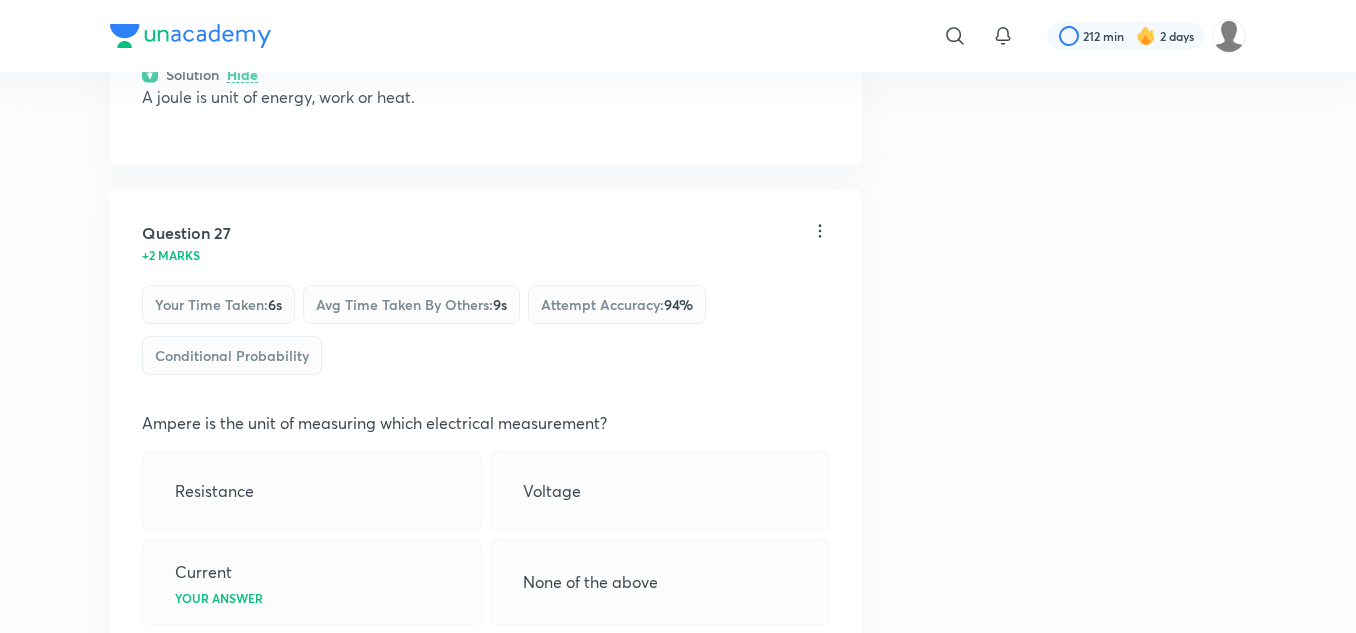 click on "View" at bounding box center (243, 660) 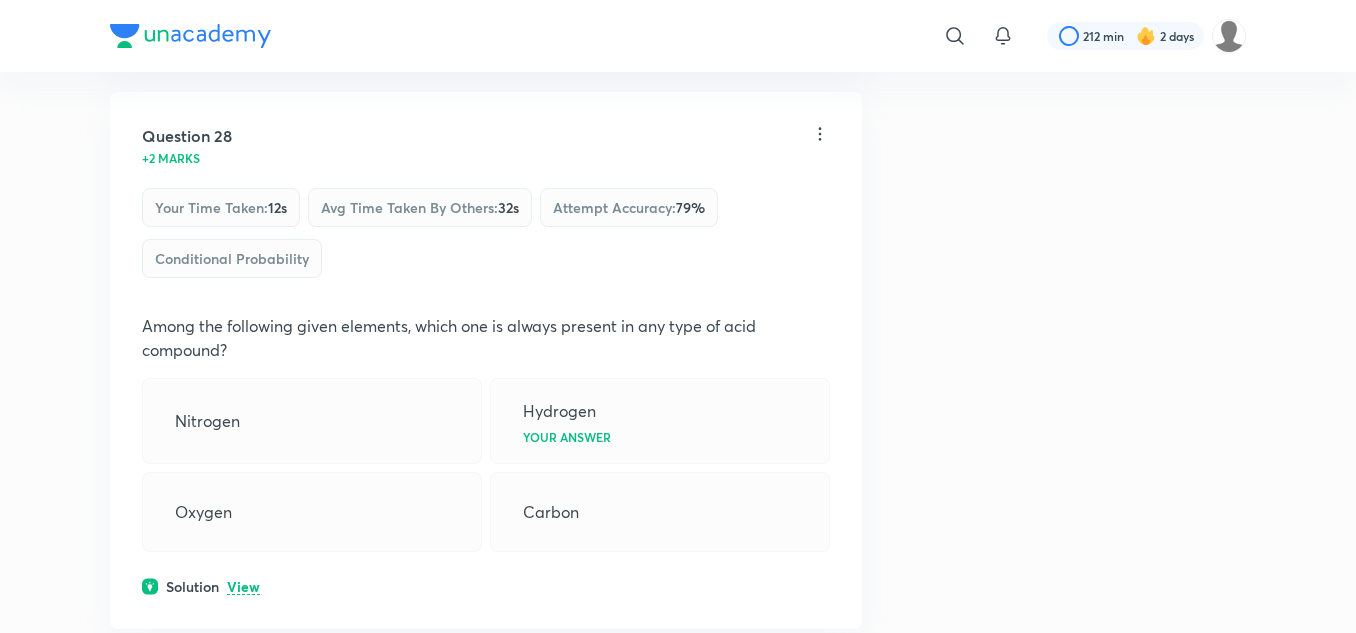 scroll, scrollTop: 18593, scrollLeft: 0, axis: vertical 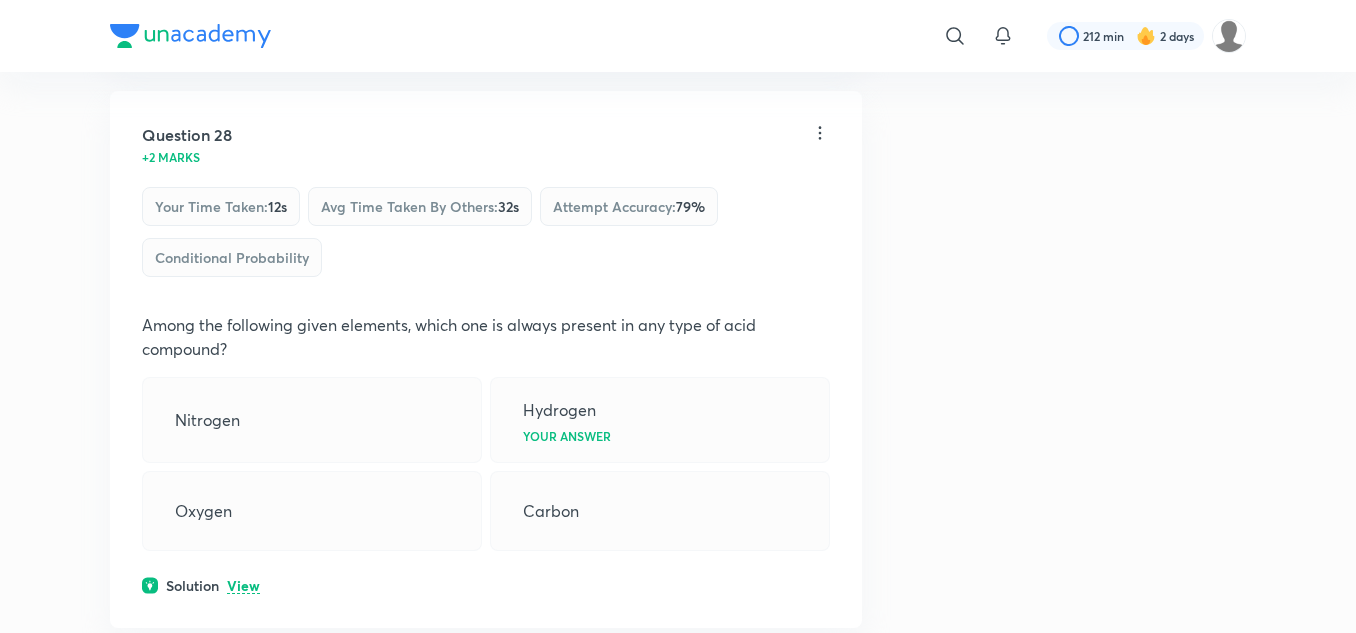 click on "View" at bounding box center [243, 586] 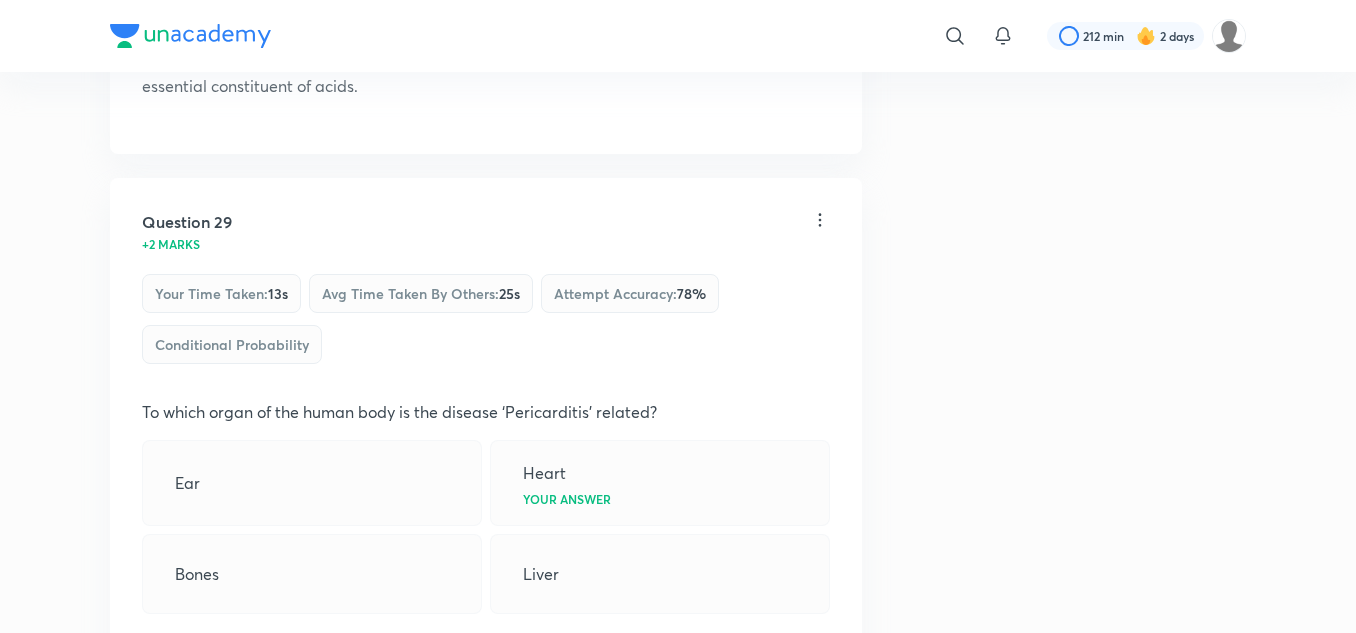 scroll, scrollTop: 19188, scrollLeft: 0, axis: vertical 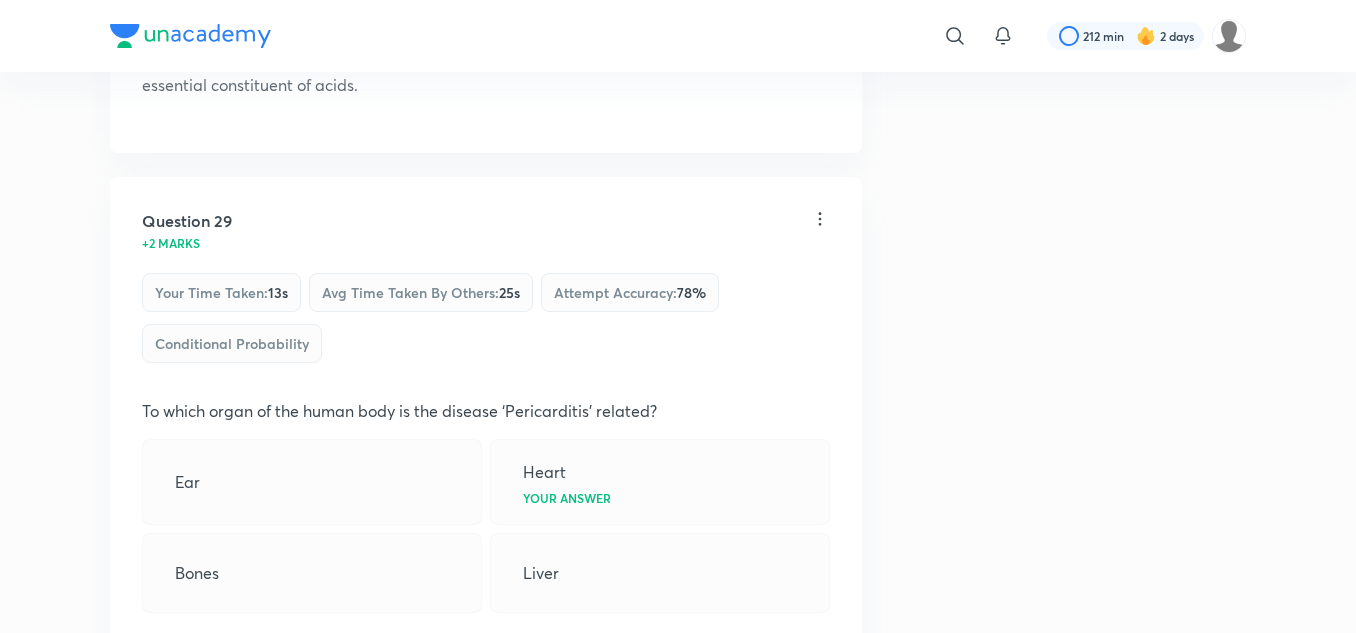 click on "Question 29 +2 marks Your time taken :  13s Avg time taken by others :  25s Attempt accuracy :  78 % Conditional Probability To which organ of the human body is the disease ‘Pericarditis’ related? Ear Heart Your answer Bones Liver Solution View" at bounding box center [486, 433] 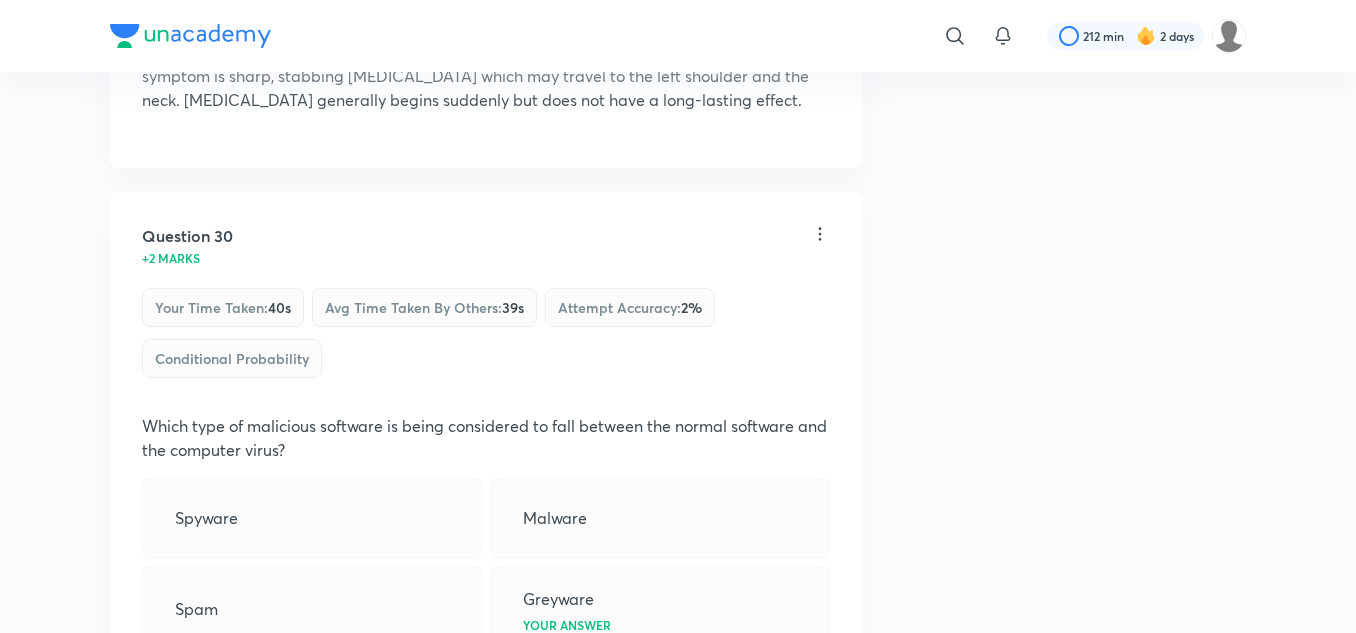 scroll, scrollTop: 19855, scrollLeft: 0, axis: vertical 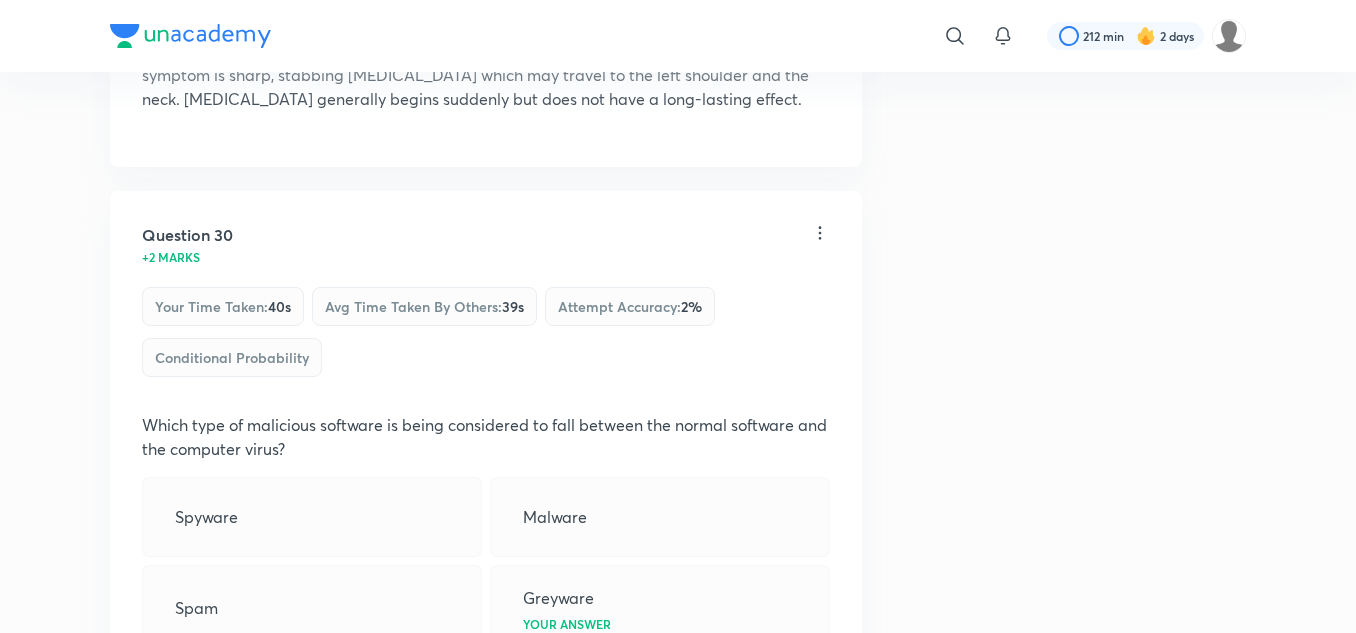 click on "View" at bounding box center (243, 686) 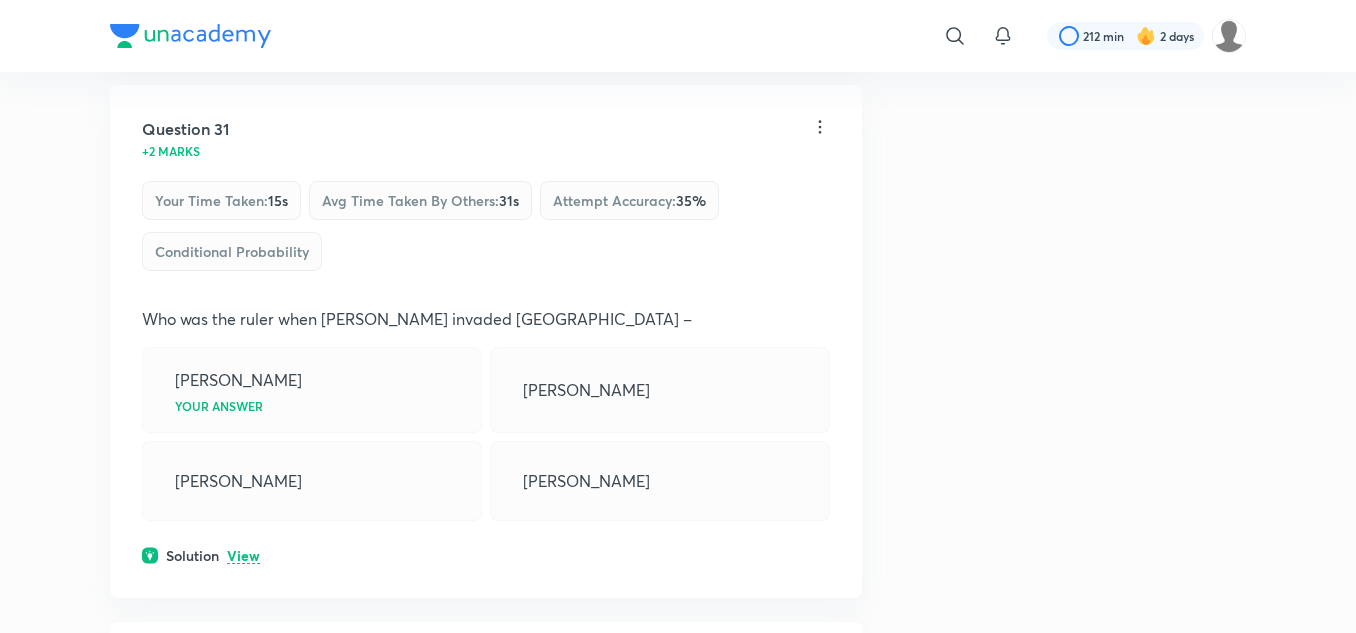 scroll, scrollTop: 20657, scrollLeft: 0, axis: vertical 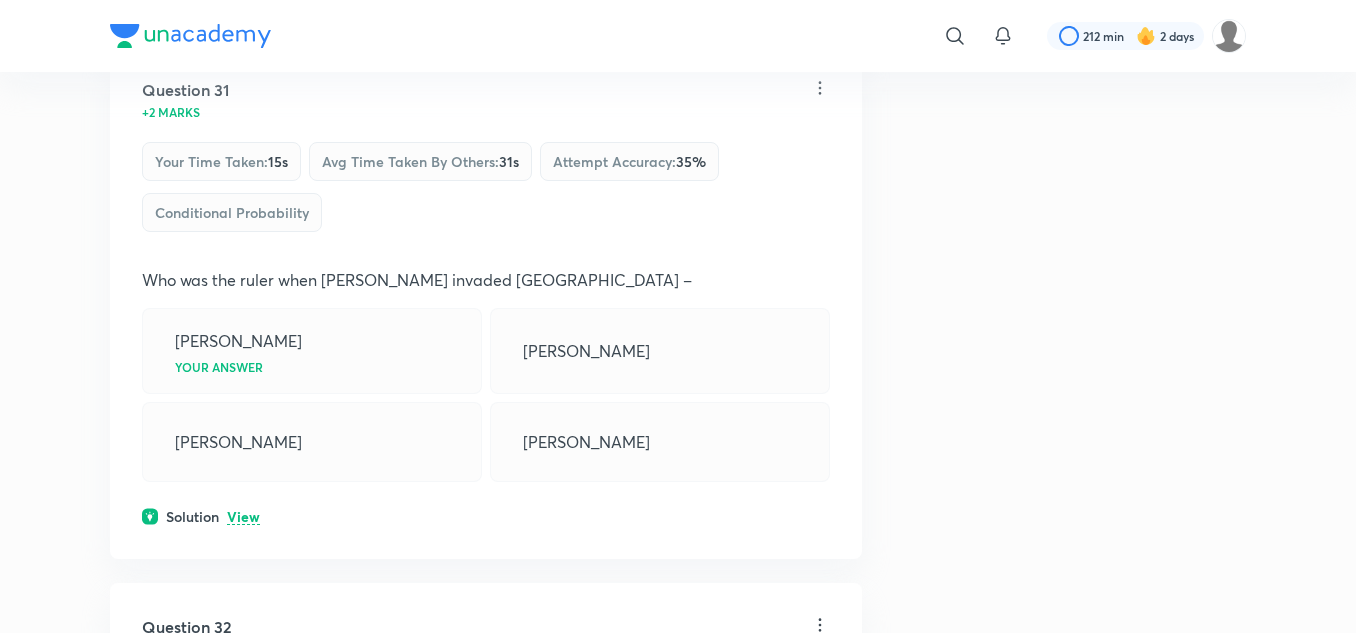 click on "View" at bounding box center [243, 517] 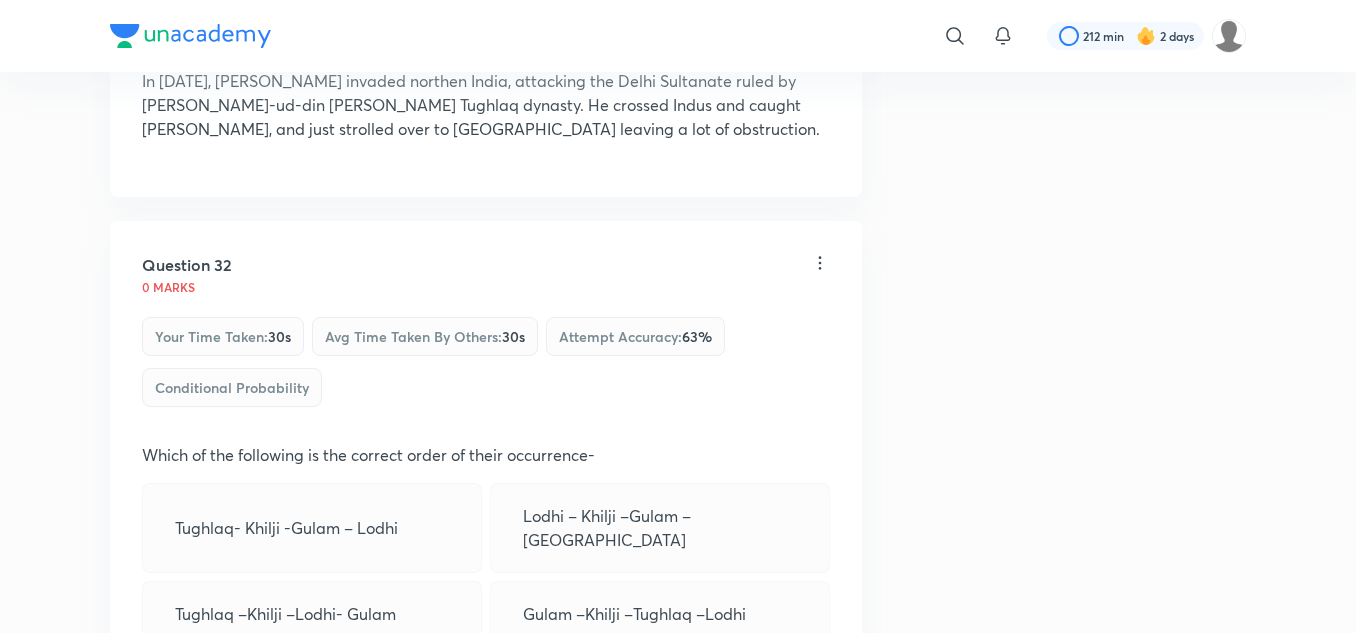 scroll, scrollTop: 21116, scrollLeft: 0, axis: vertical 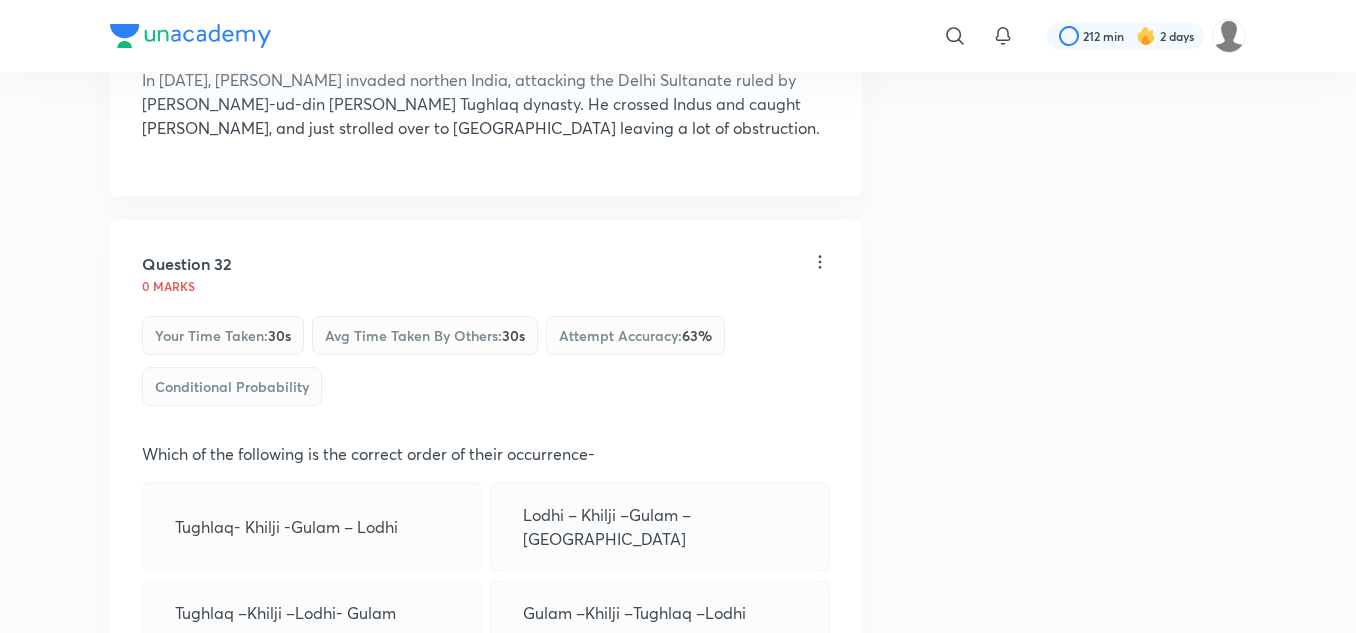 click on "View" at bounding box center [243, 701] 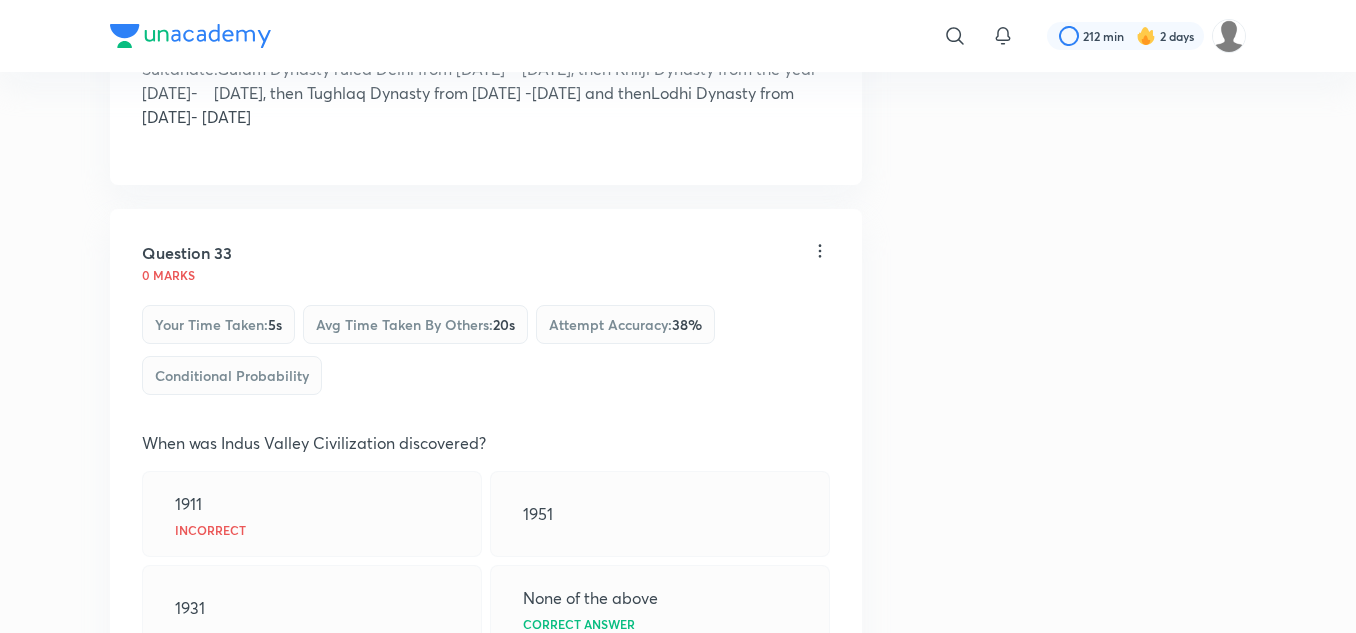 scroll, scrollTop: 21795, scrollLeft: 0, axis: vertical 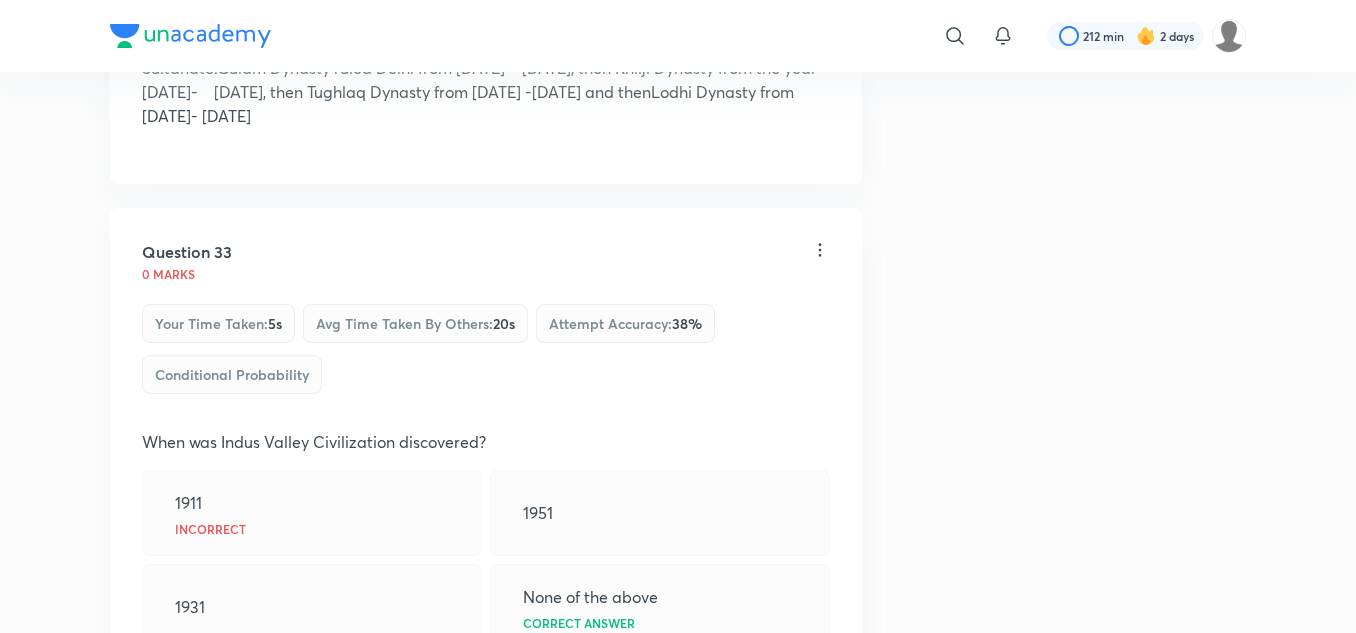 click on "Solution View" at bounding box center [486, 684] 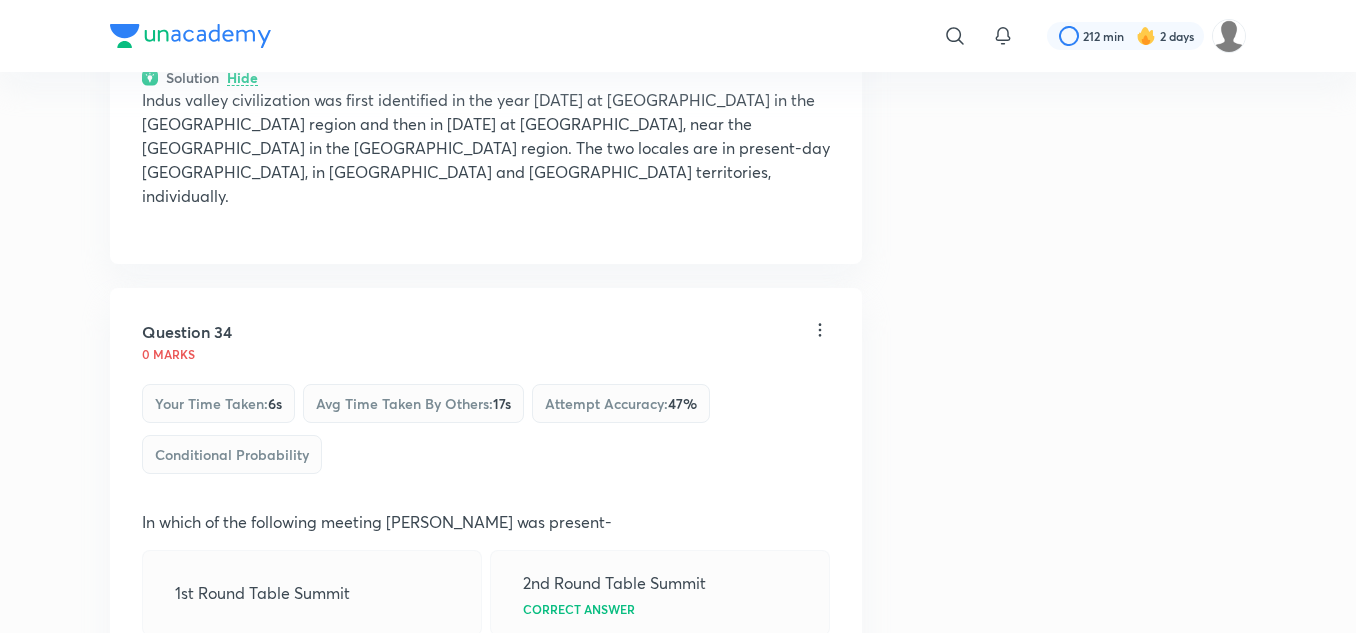 scroll, scrollTop: 22403, scrollLeft: 0, axis: vertical 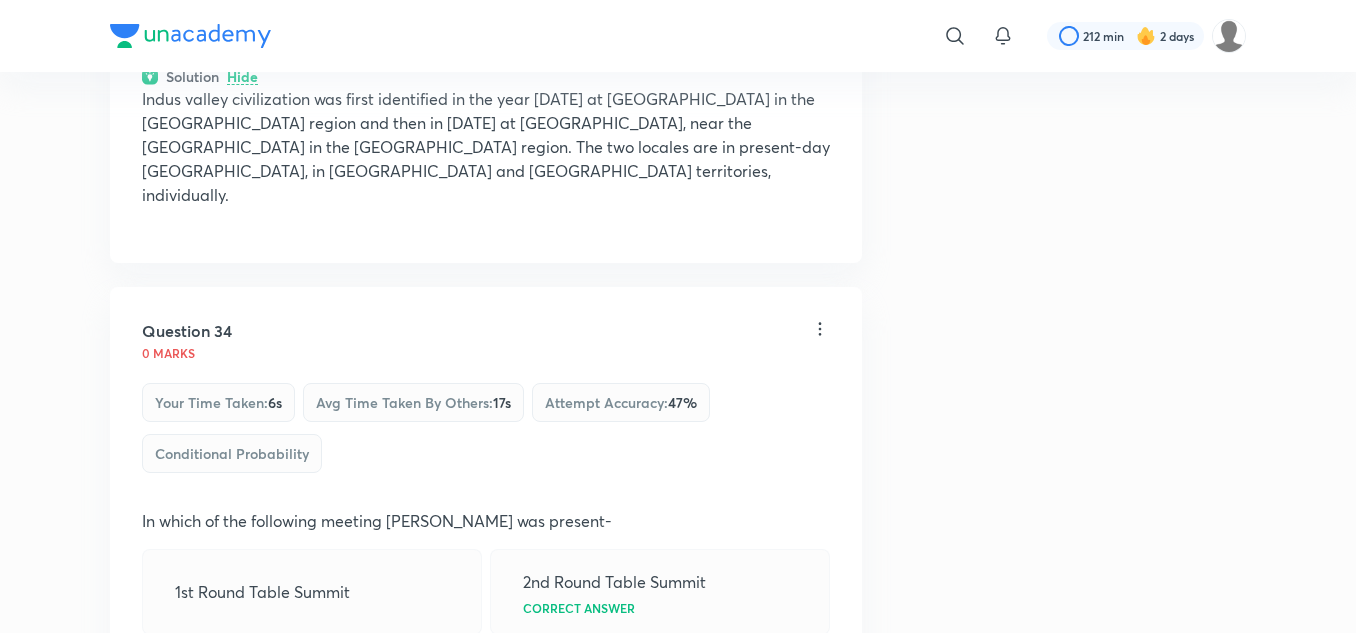 click on "View" at bounding box center [243, 764] 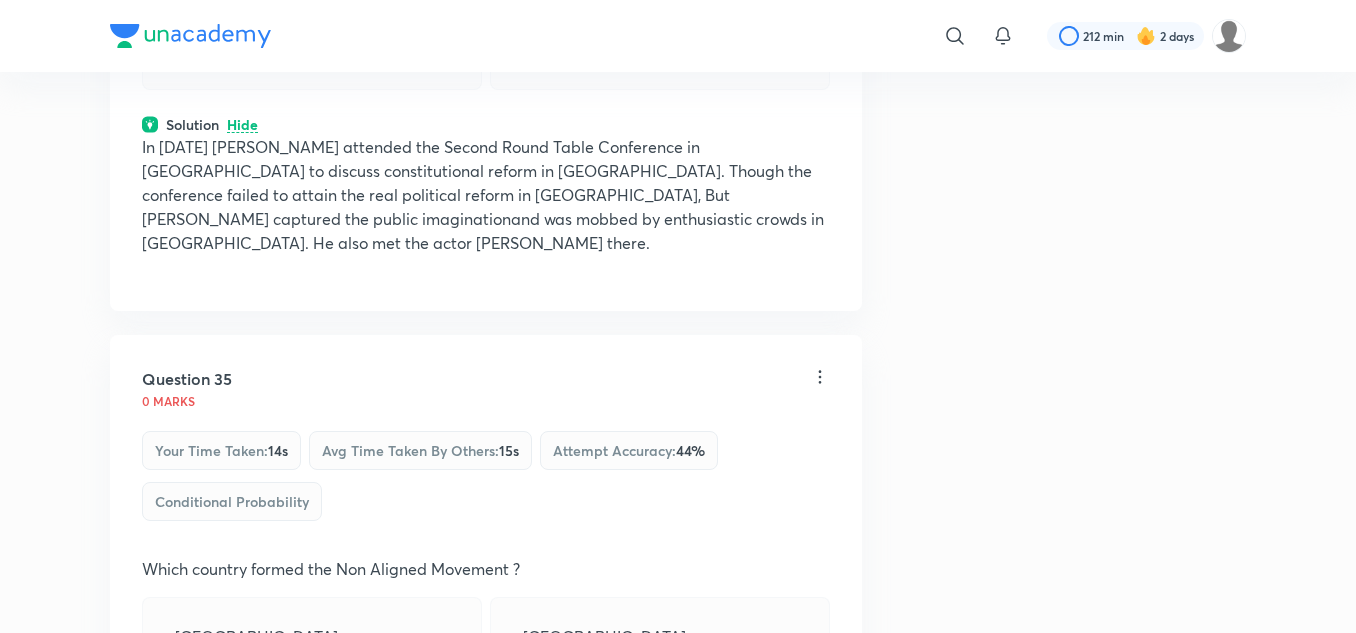 scroll, scrollTop: 23076, scrollLeft: 0, axis: vertical 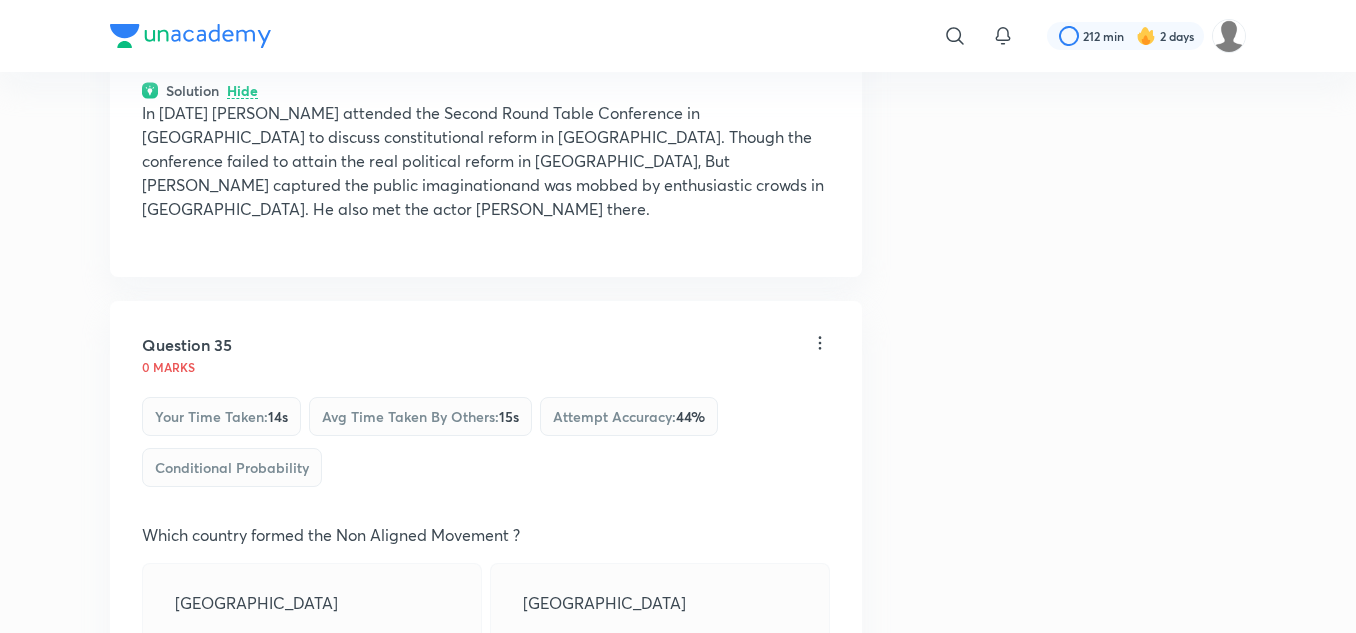 click on "View" at bounding box center [243, 772] 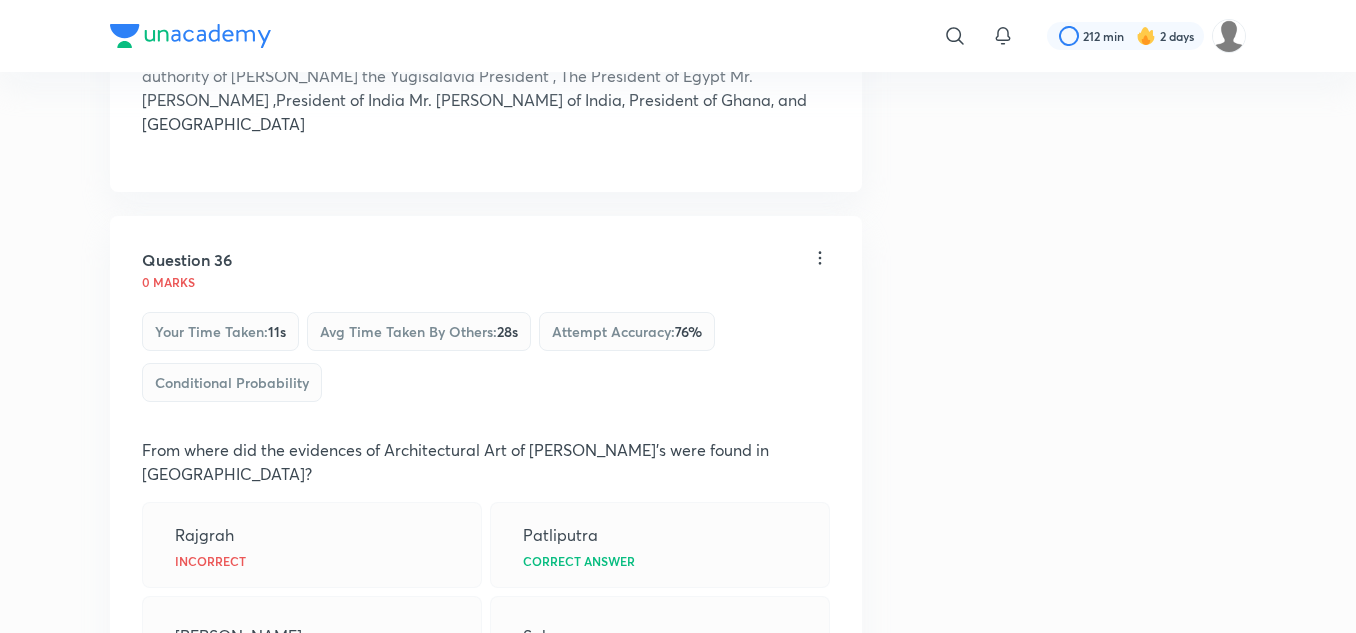 scroll, scrollTop: 23824, scrollLeft: 0, axis: vertical 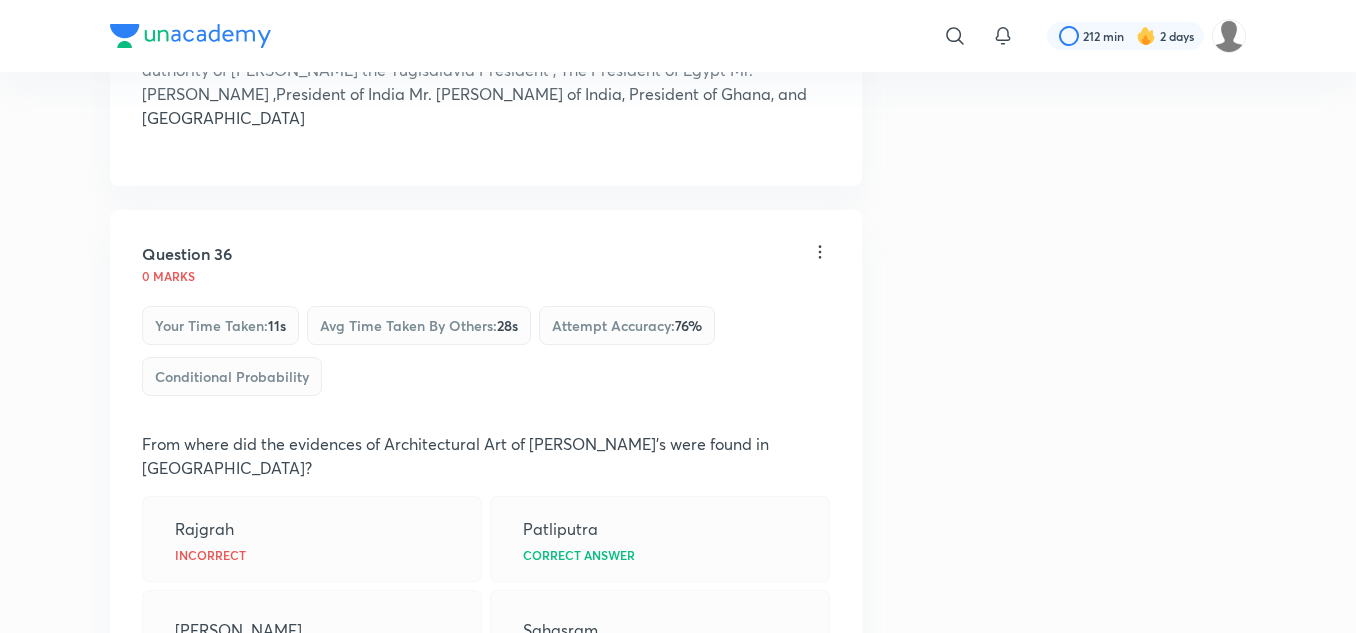 click on "View" at bounding box center [243, 705] 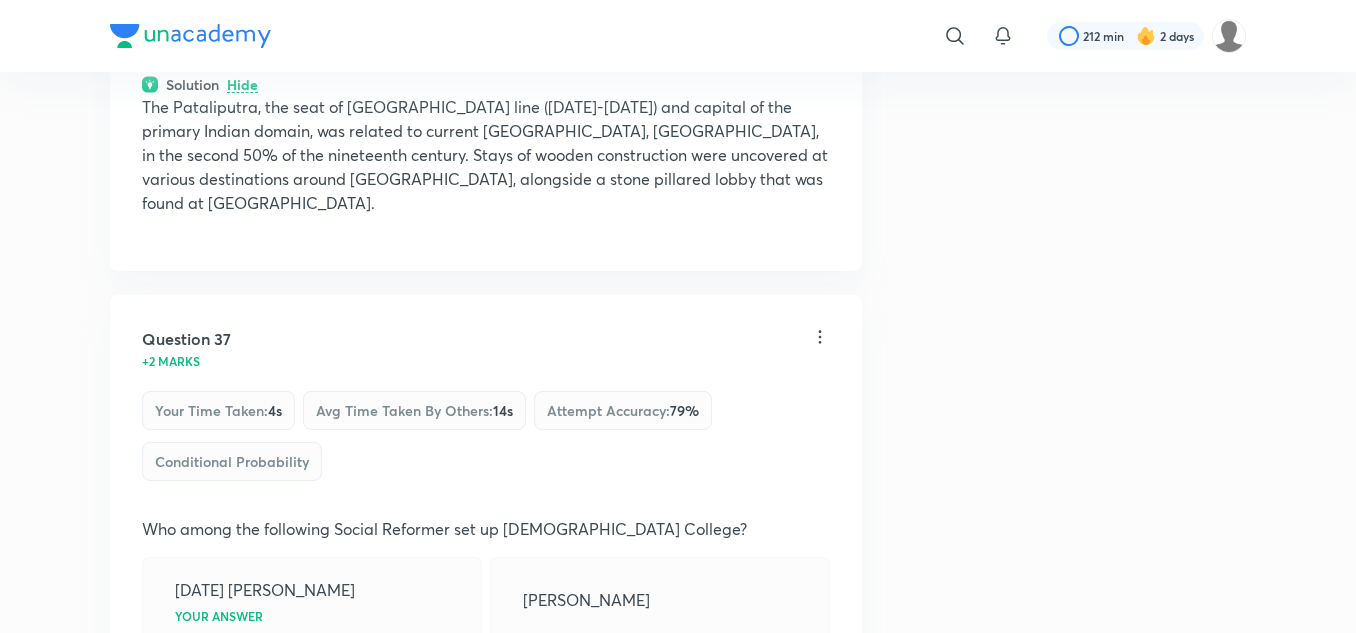 scroll, scrollTop: 24445, scrollLeft: 0, axis: vertical 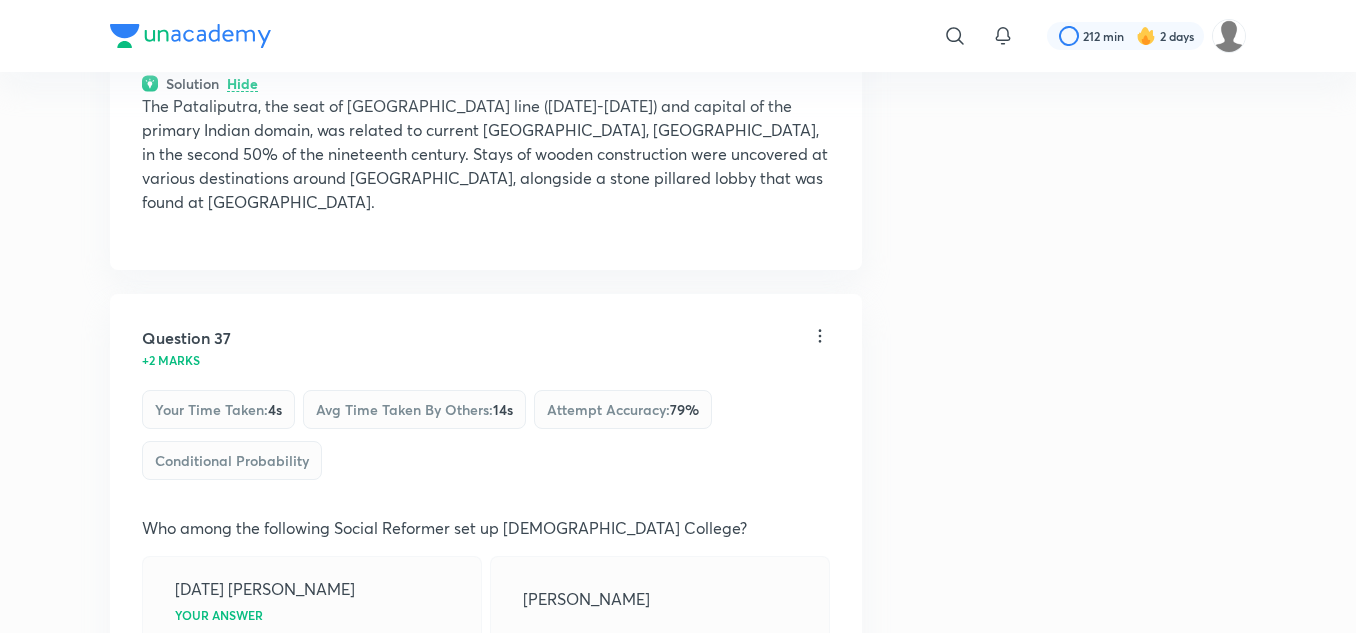 click on "View" at bounding box center (243, 765) 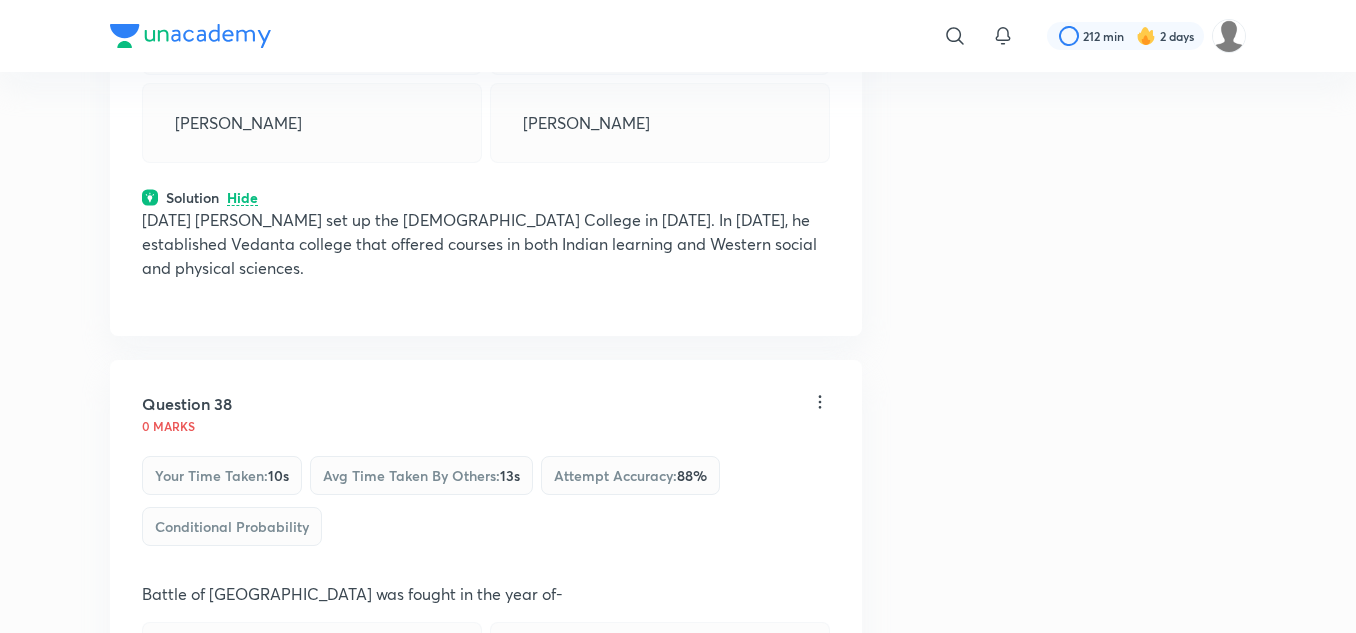 scroll, scrollTop: 25013, scrollLeft: 0, axis: vertical 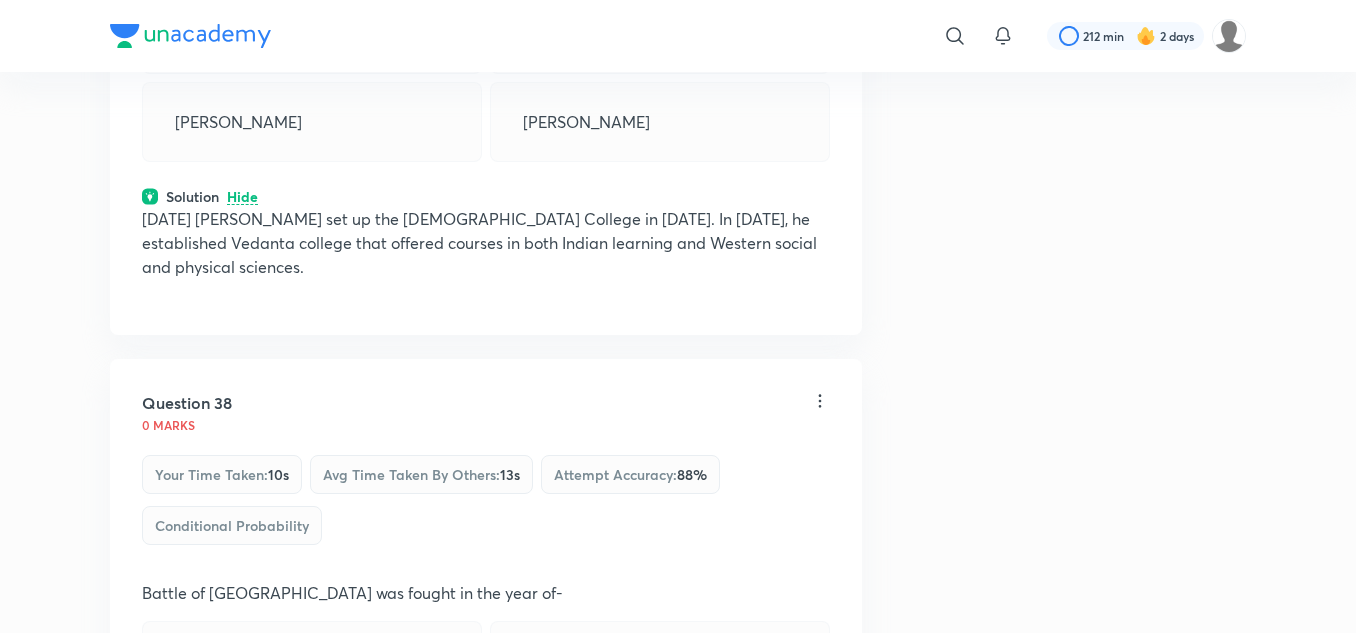 click on "View" at bounding box center (243, 836) 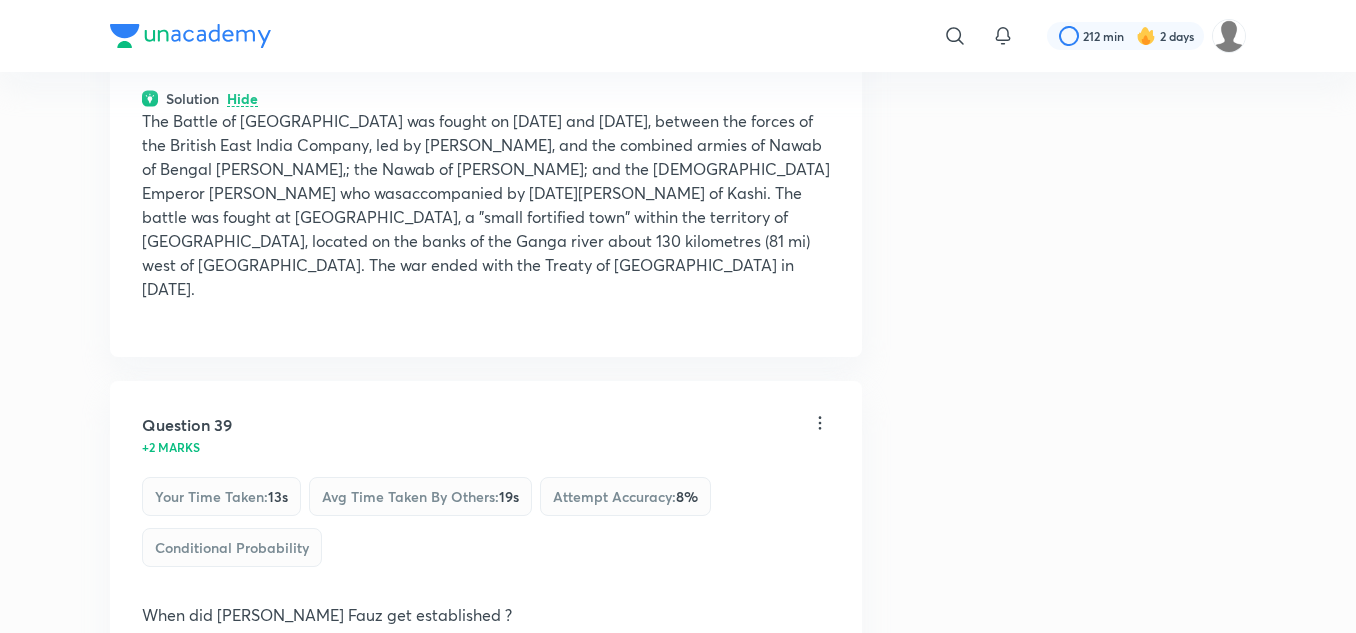 scroll, scrollTop: 25751, scrollLeft: 0, axis: vertical 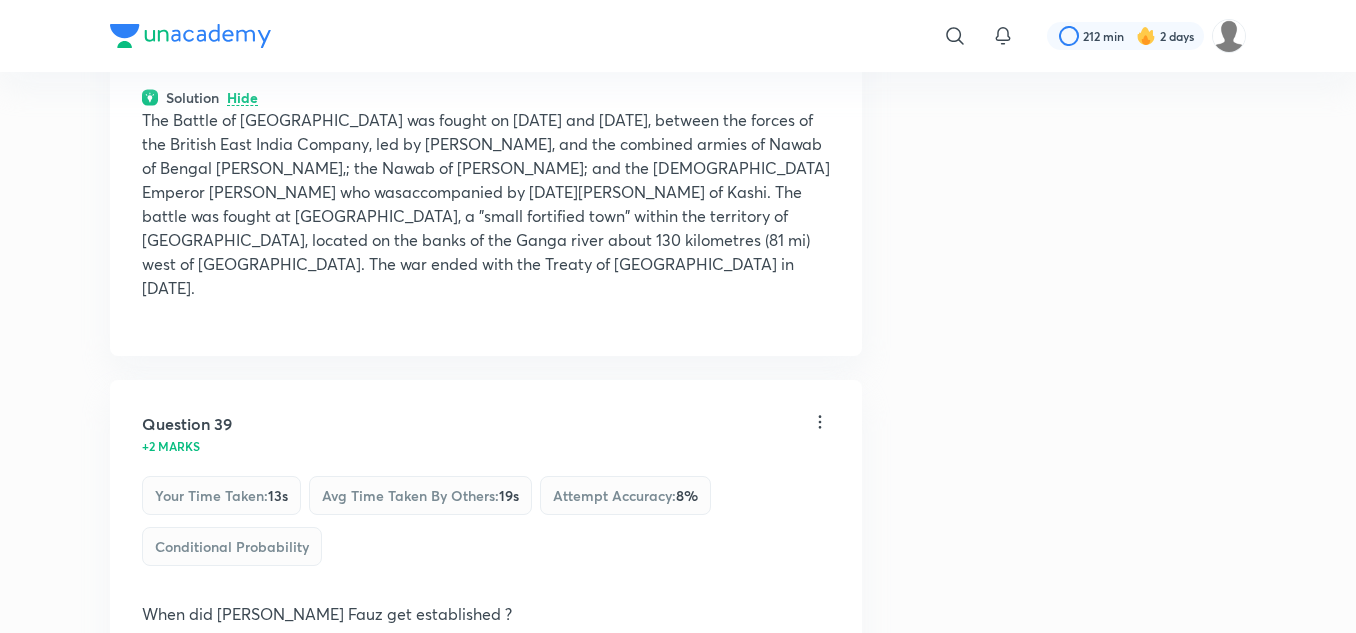 click on "View" at bounding box center (243, 851) 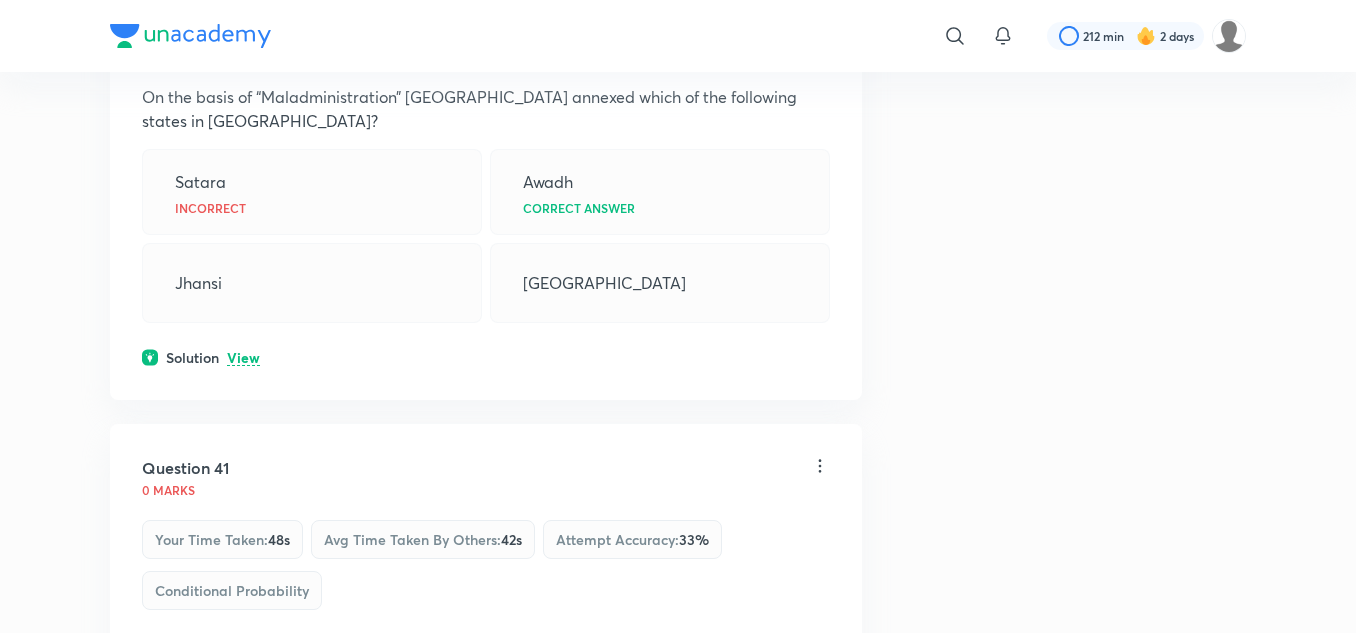 scroll, scrollTop: 27010, scrollLeft: 0, axis: vertical 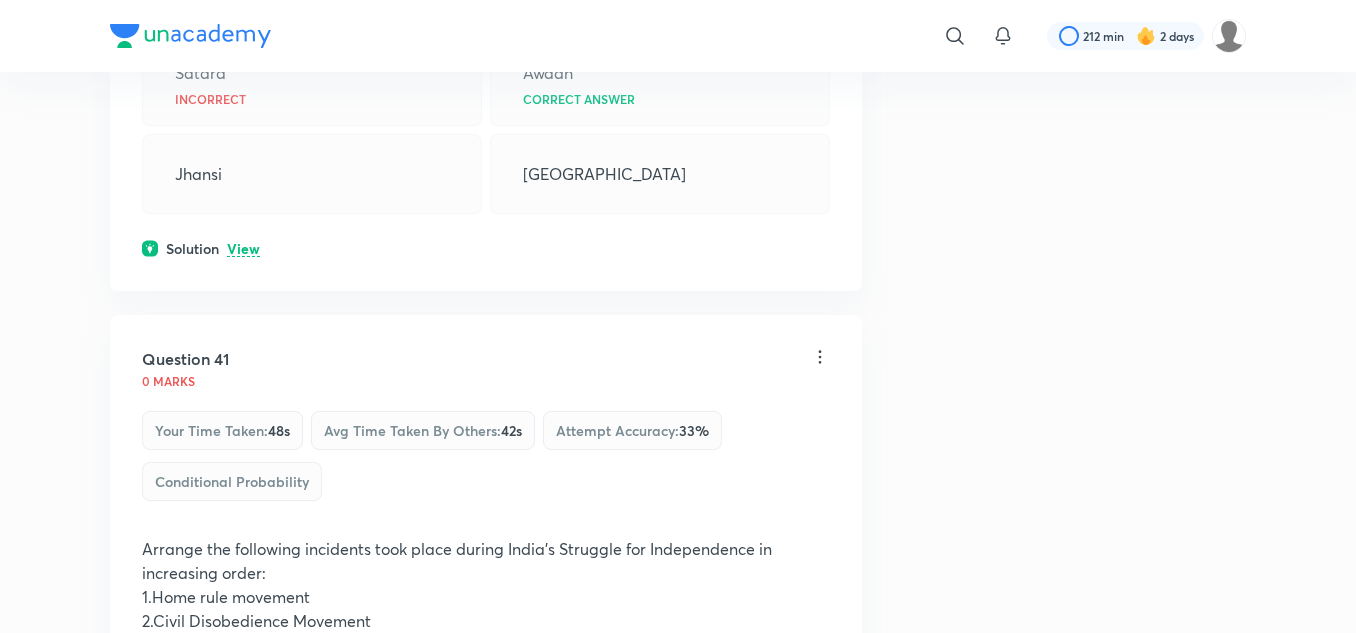 click on "View" at bounding box center (243, 936) 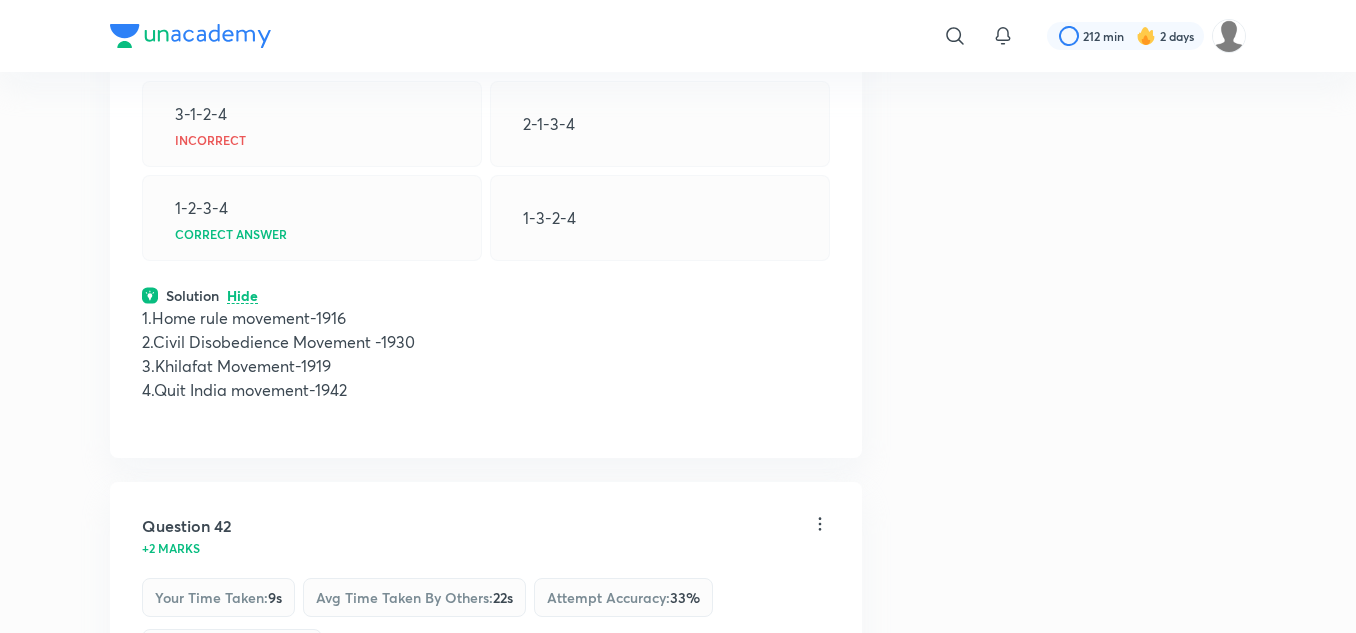 scroll, scrollTop: 27651, scrollLeft: 0, axis: vertical 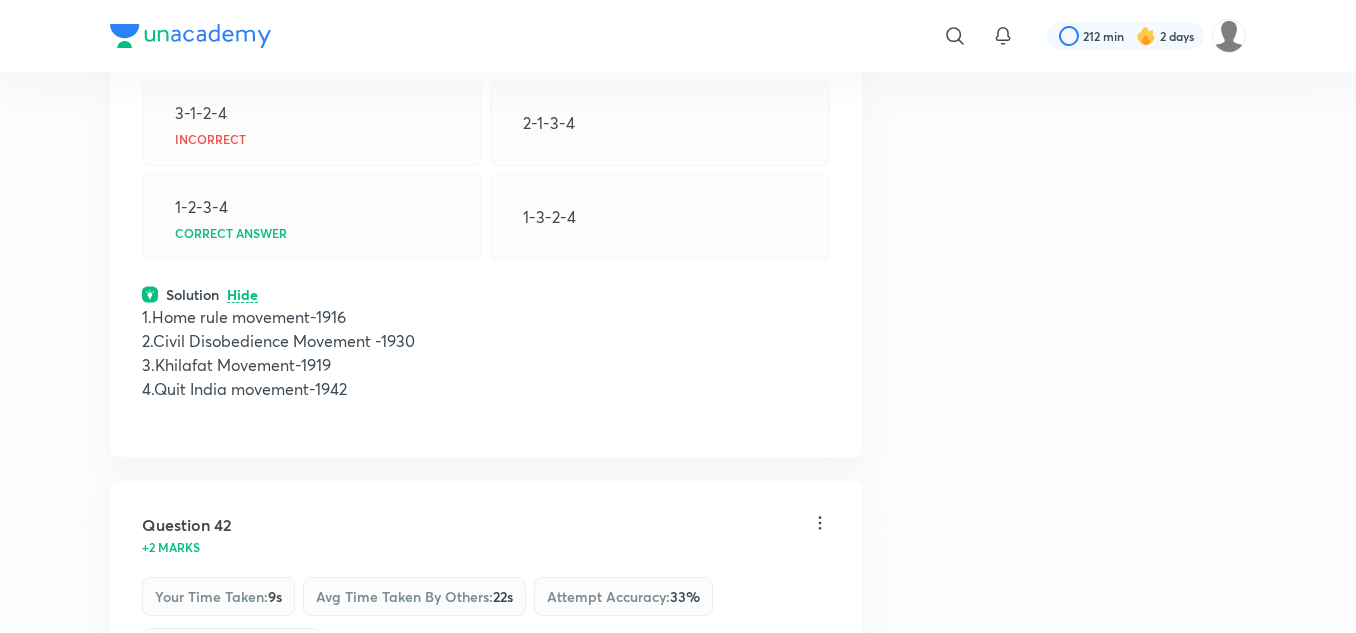 click on "View" at bounding box center (243, 976) 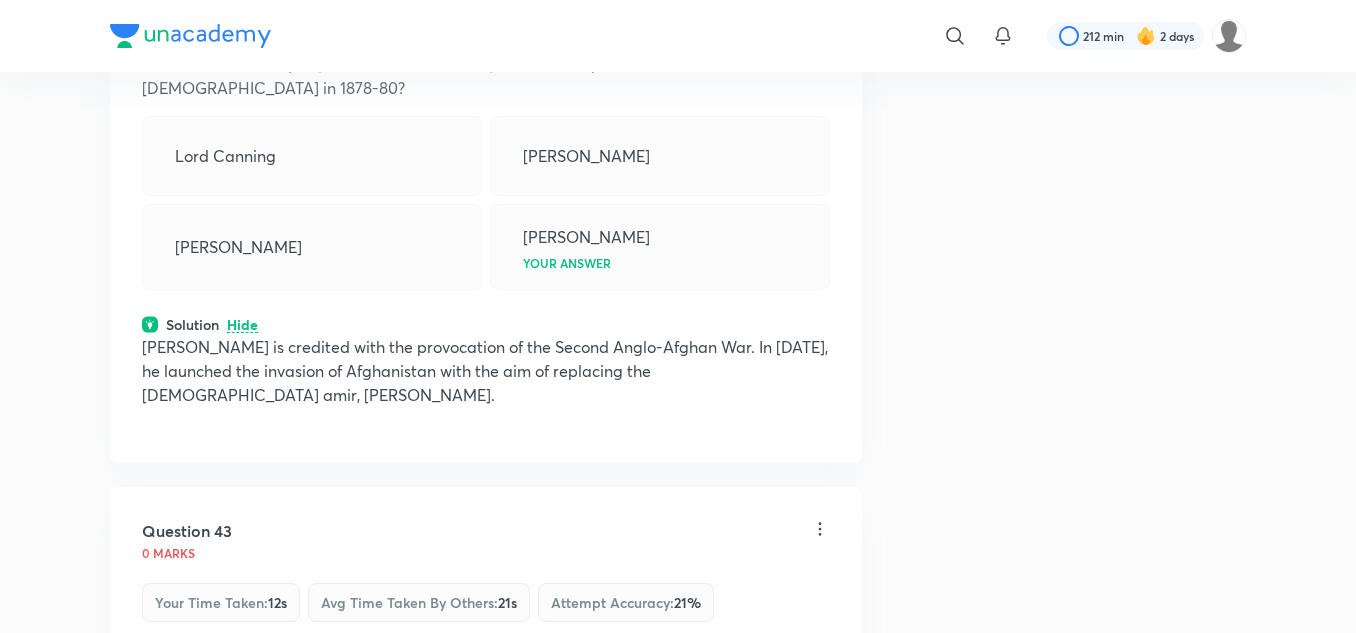 scroll, scrollTop: 28305, scrollLeft: 0, axis: vertical 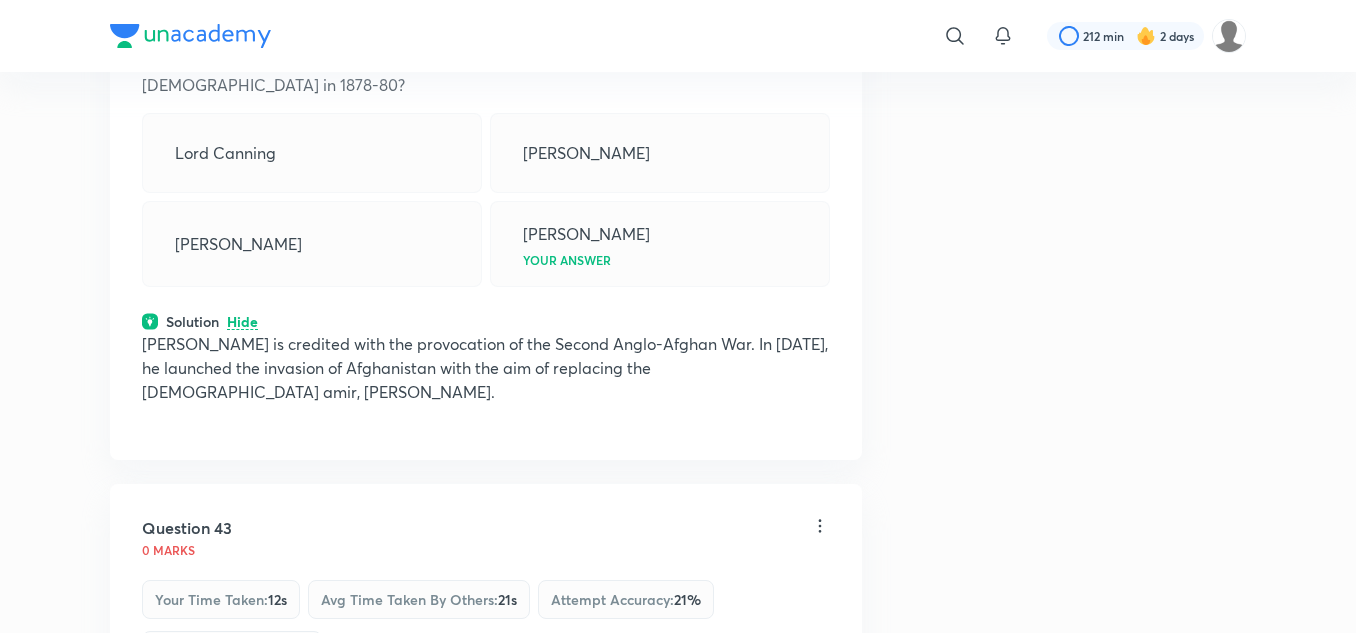 click on "View" at bounding box center (243, 961) 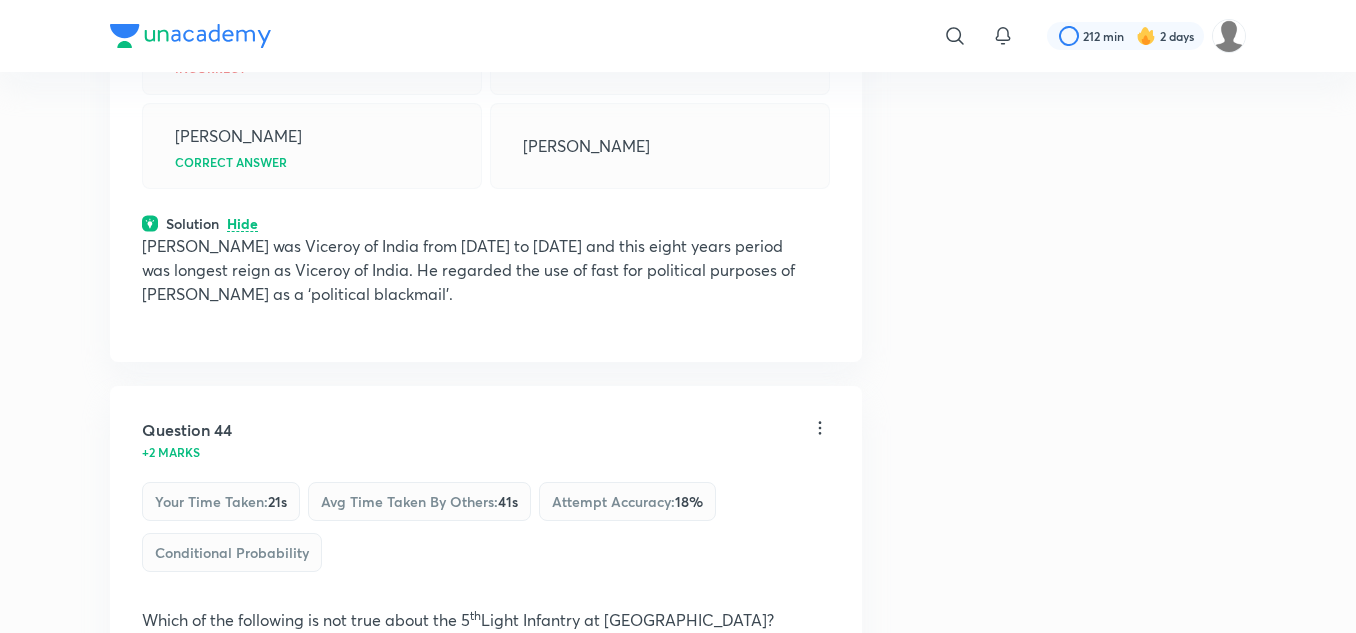 scroll, scrollTop: 29043, scrollLeft: 0, axis: vertical 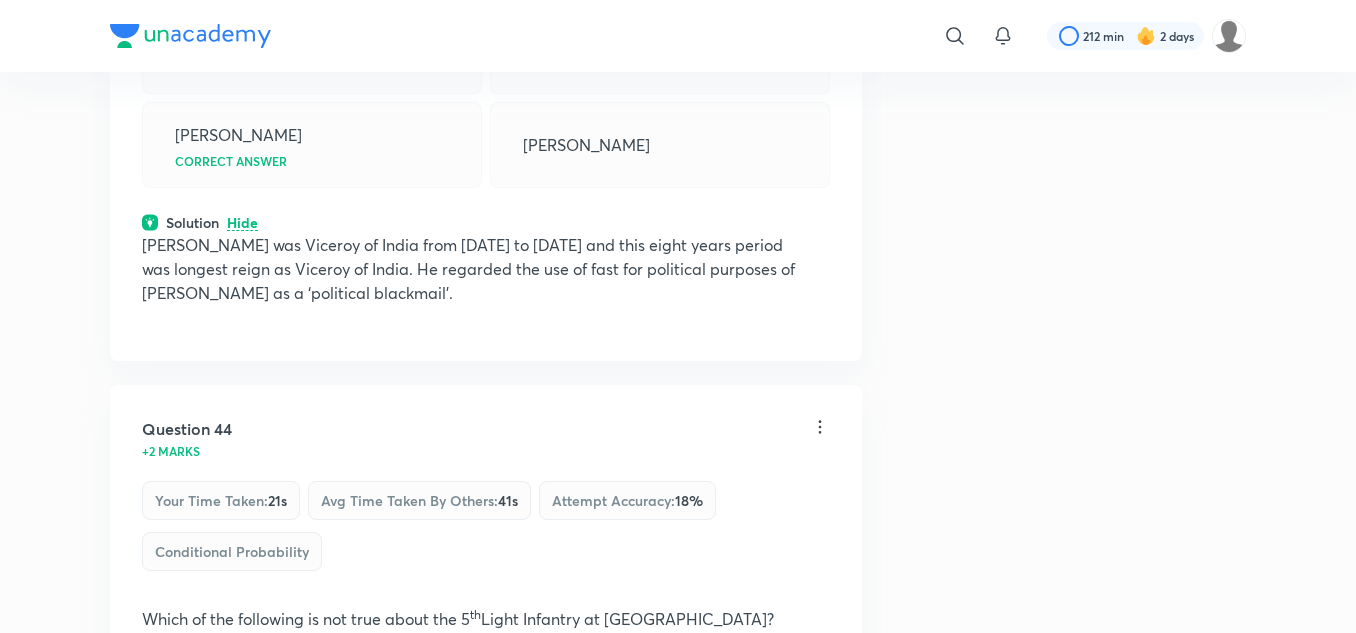 click on "View" at bounding box center (243, 880) 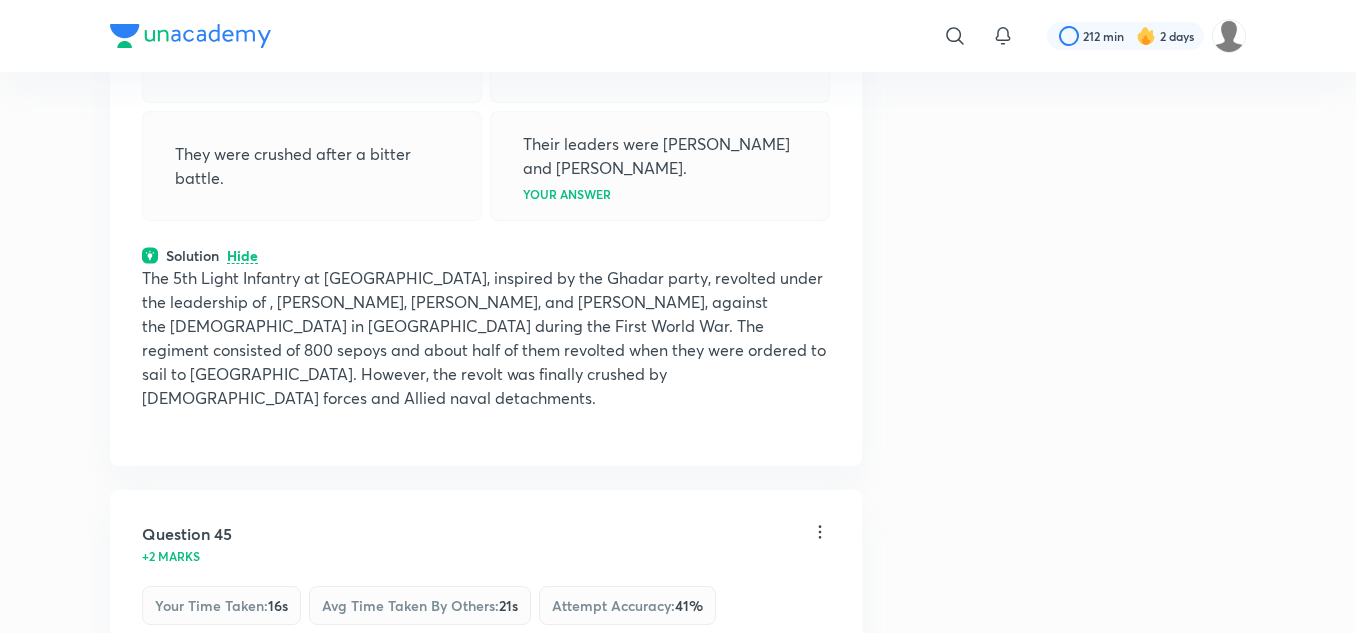 scroll, scrollTop: 29668, scrollLeft: 0, axis: vertical 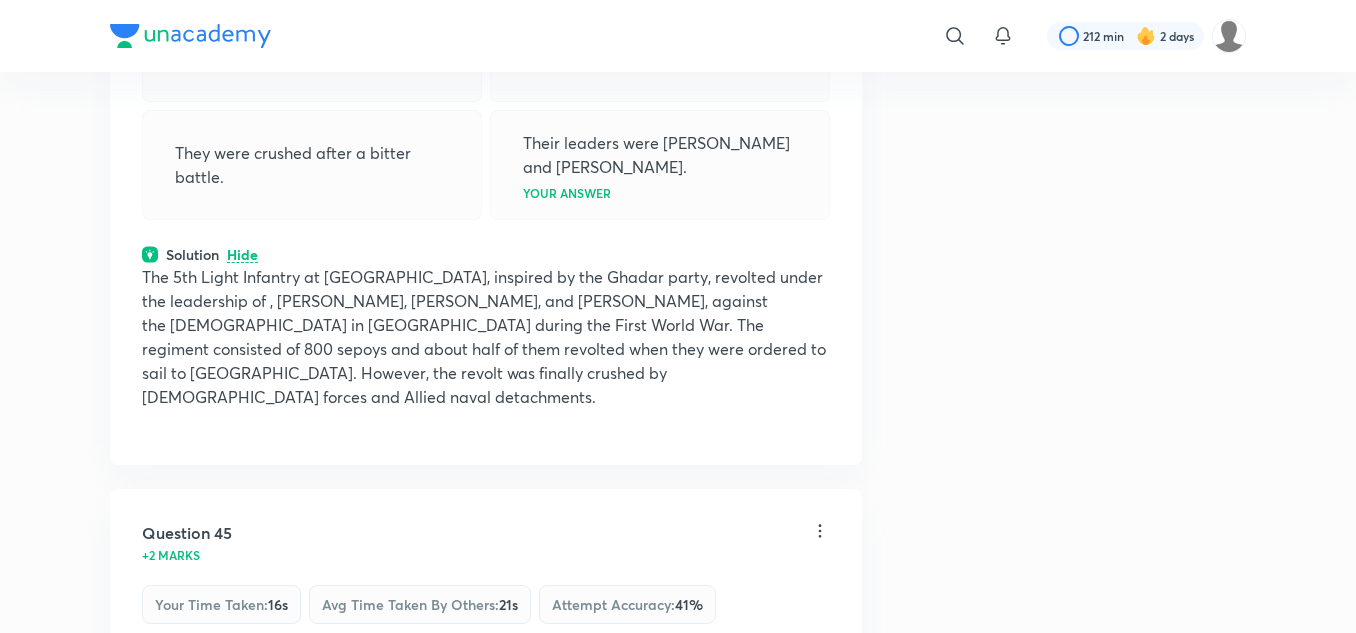 click on "View" at bounding box center (243, 960) 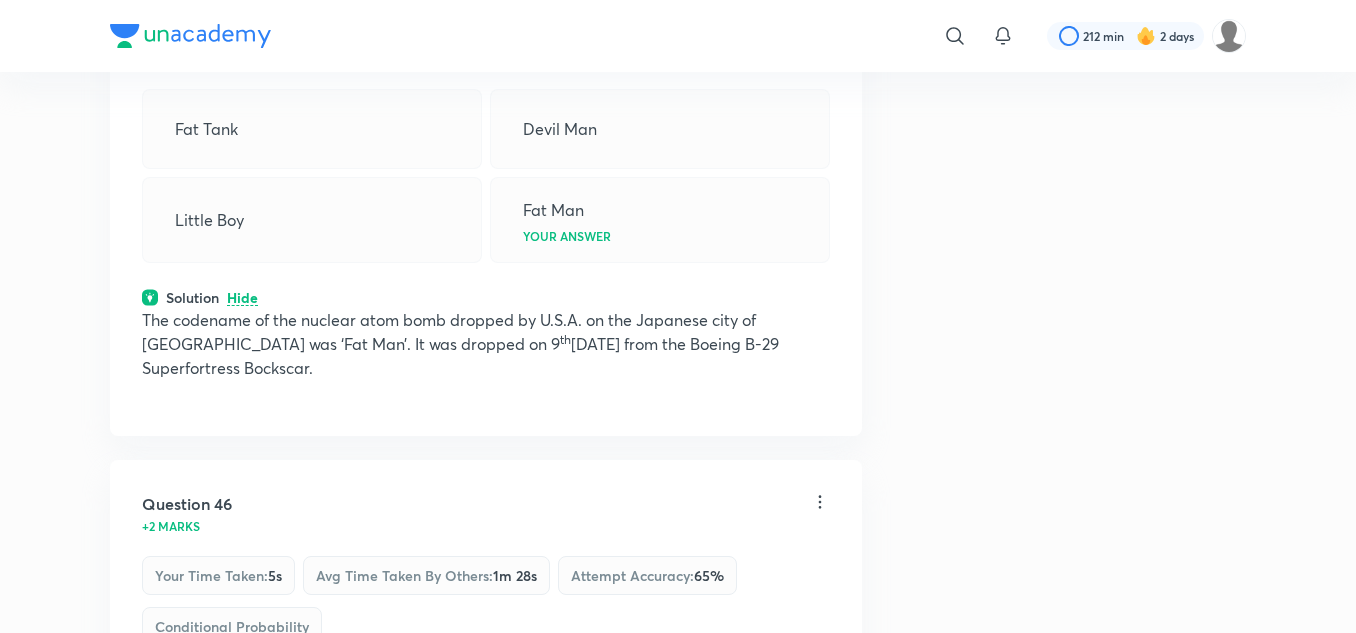 scroll, scrollTop: 30338, scrollLeft: 0, axis: vertical 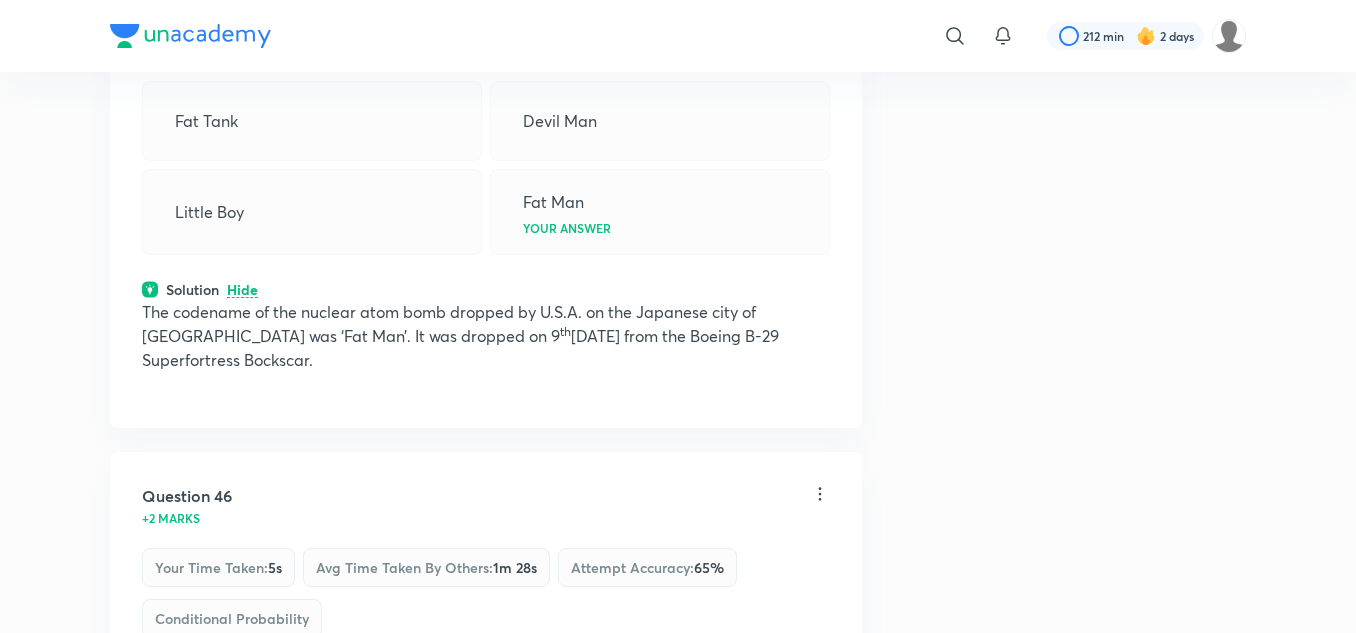 click on "View" at bounding box center (243, 923) 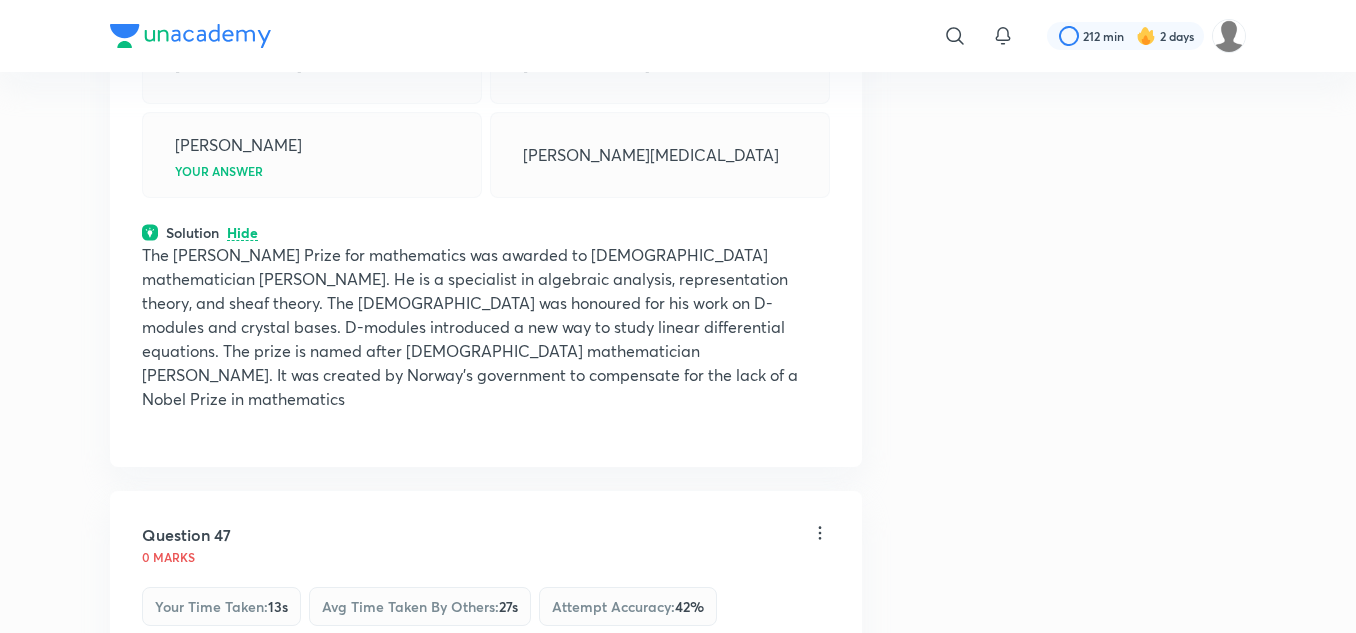 scroll, scrollTop: 31035, scrollLeft: 0, axis: vertical 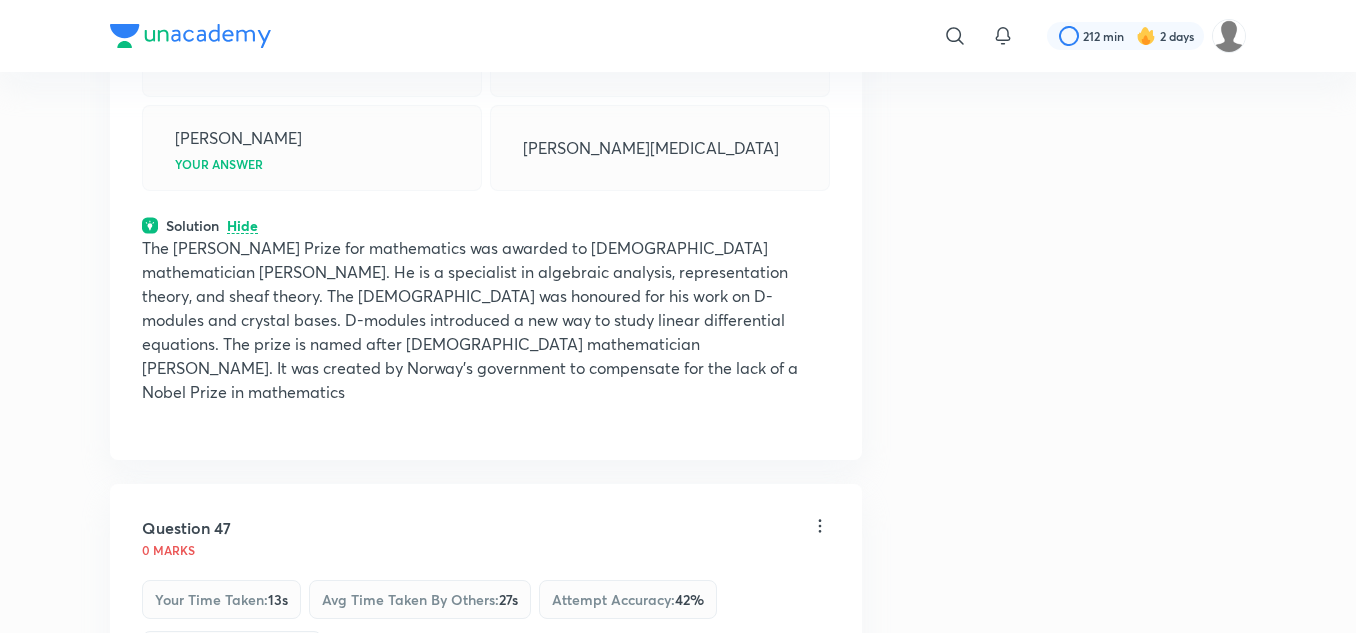 click on "View" at bounding box center [243, 985] 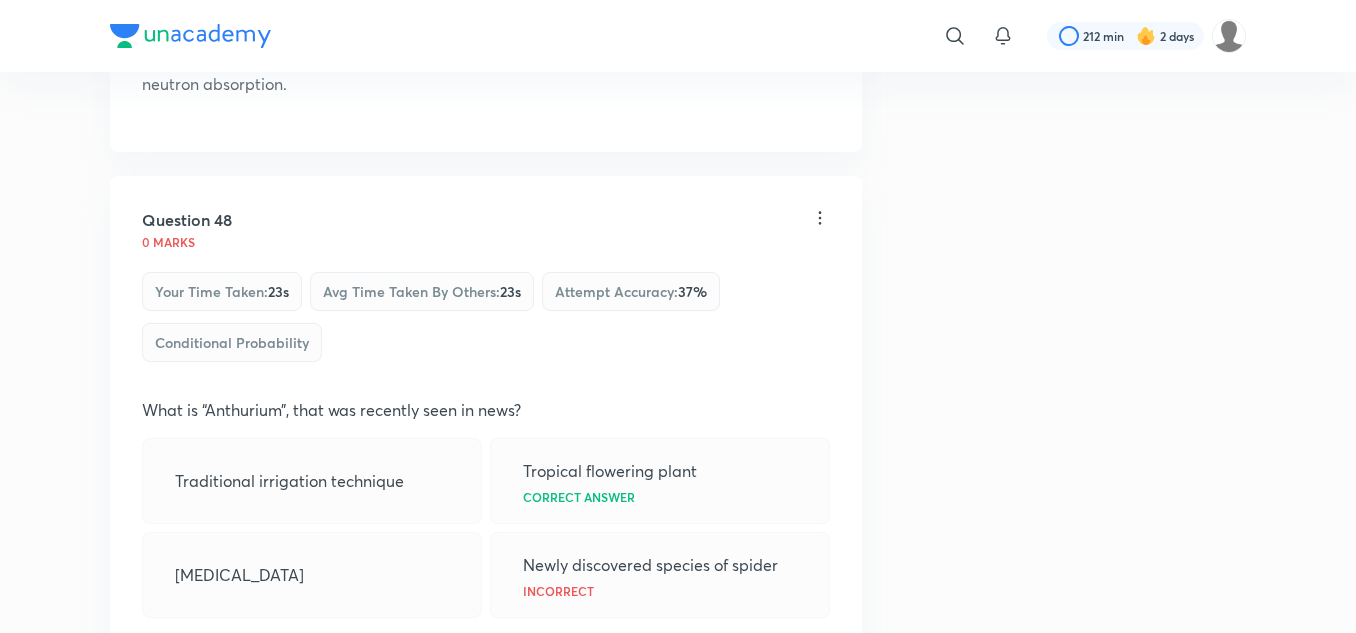 scroll, scrollTop: 32202, scrollLeft: 0, axis: vertical 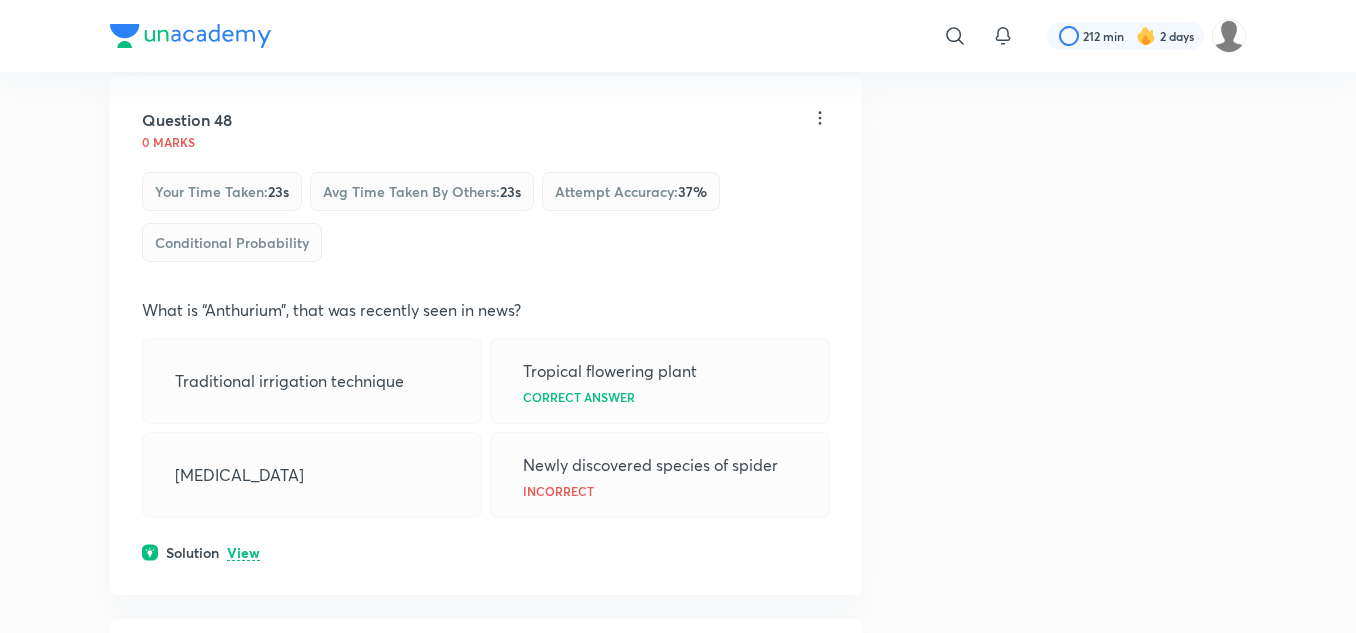 click on "View" at bounding box center [243, 1090] 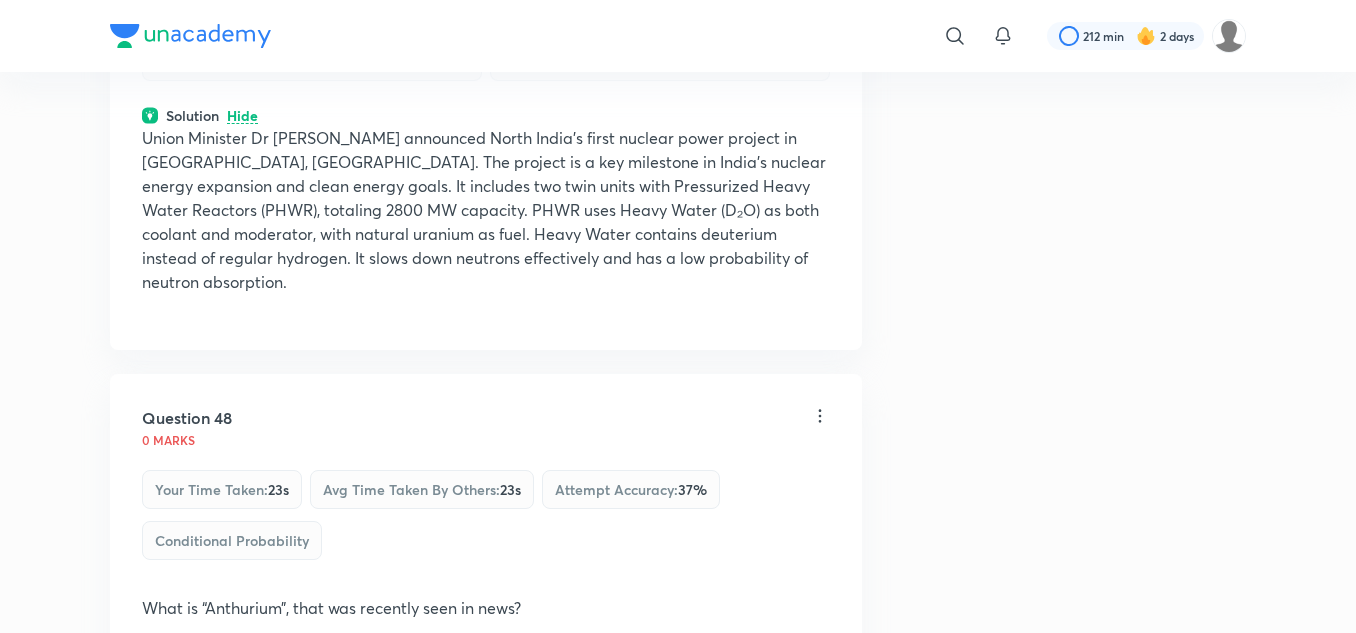 scroll, scrollTop: 31902, scrollLeft: 0, axis: vertical 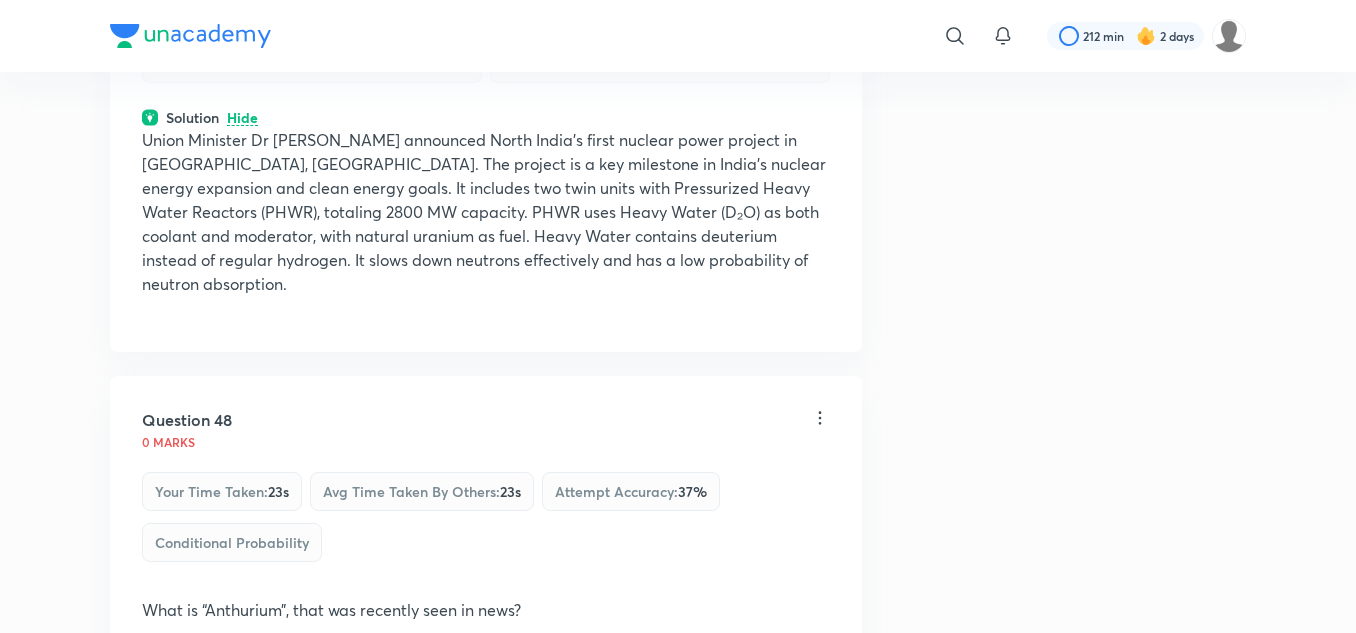click on "View" at bounding box center [243, 853] 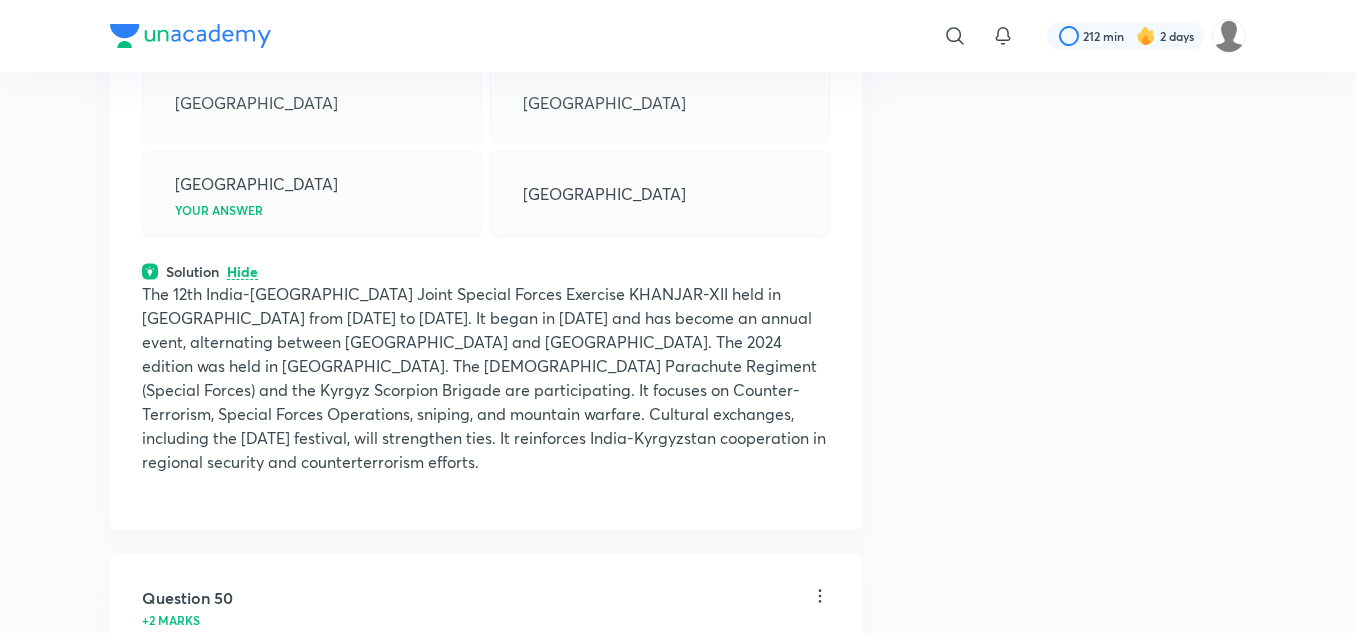 scroll, scrollTop: 33402, scrollLeft: 0, axis: vertical 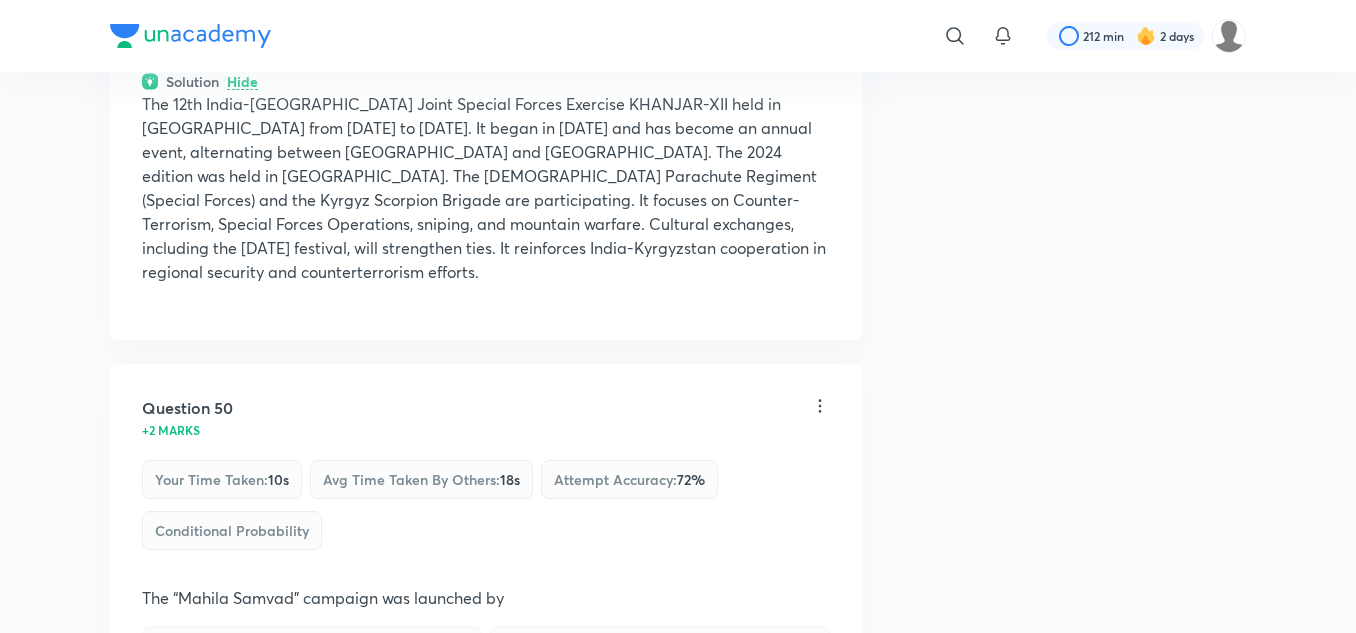 click on "View" at bounding box center (243, 835) 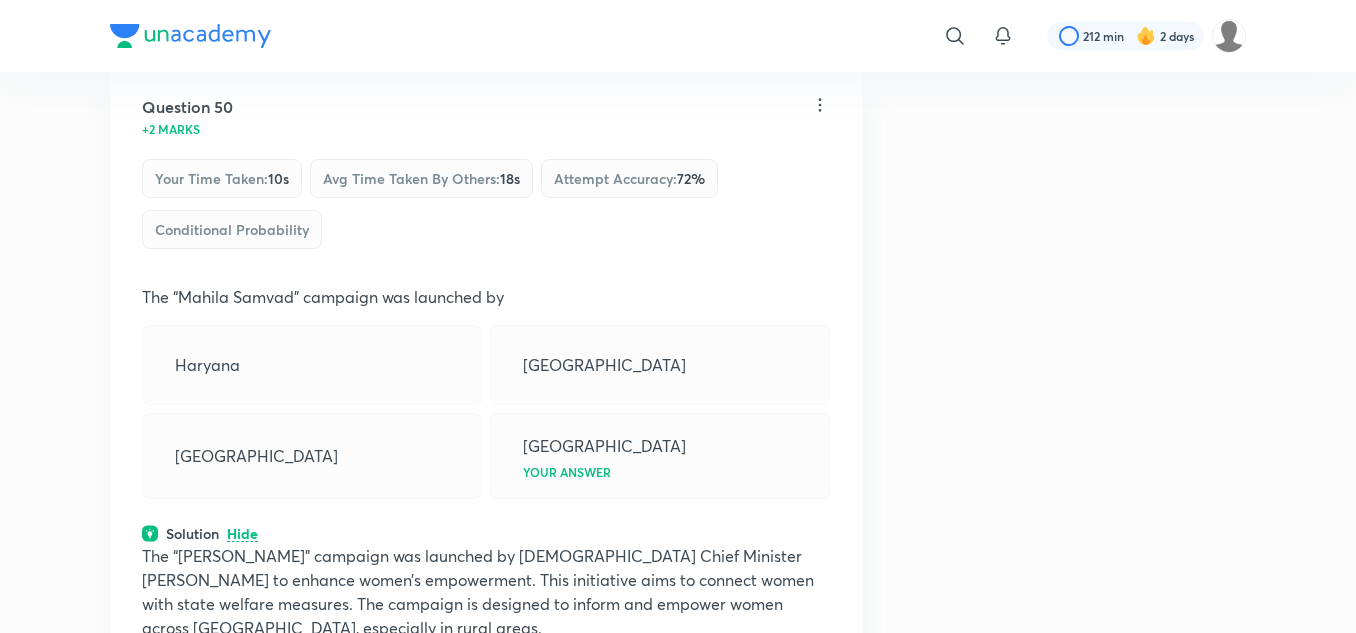 scroll, scrollTop: 34020, scrollLeft: 0, axis: vertical 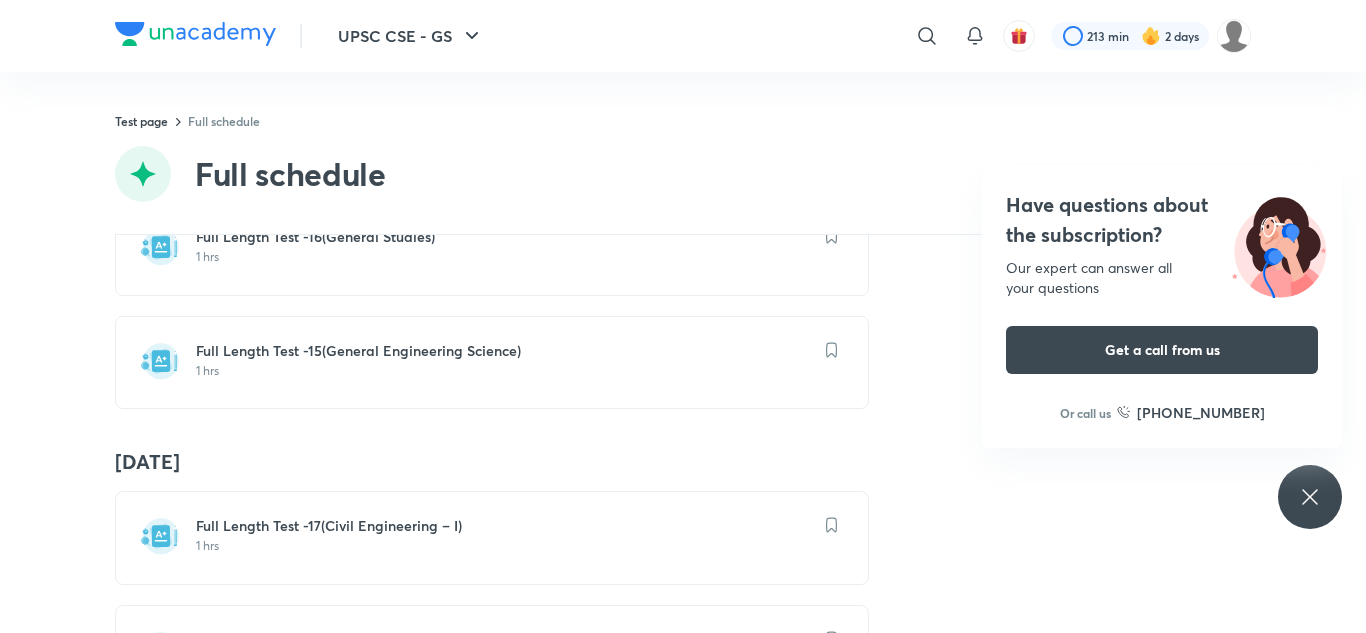 click on "Our expert can answer all your questions" at bounding box center (1162, 278) 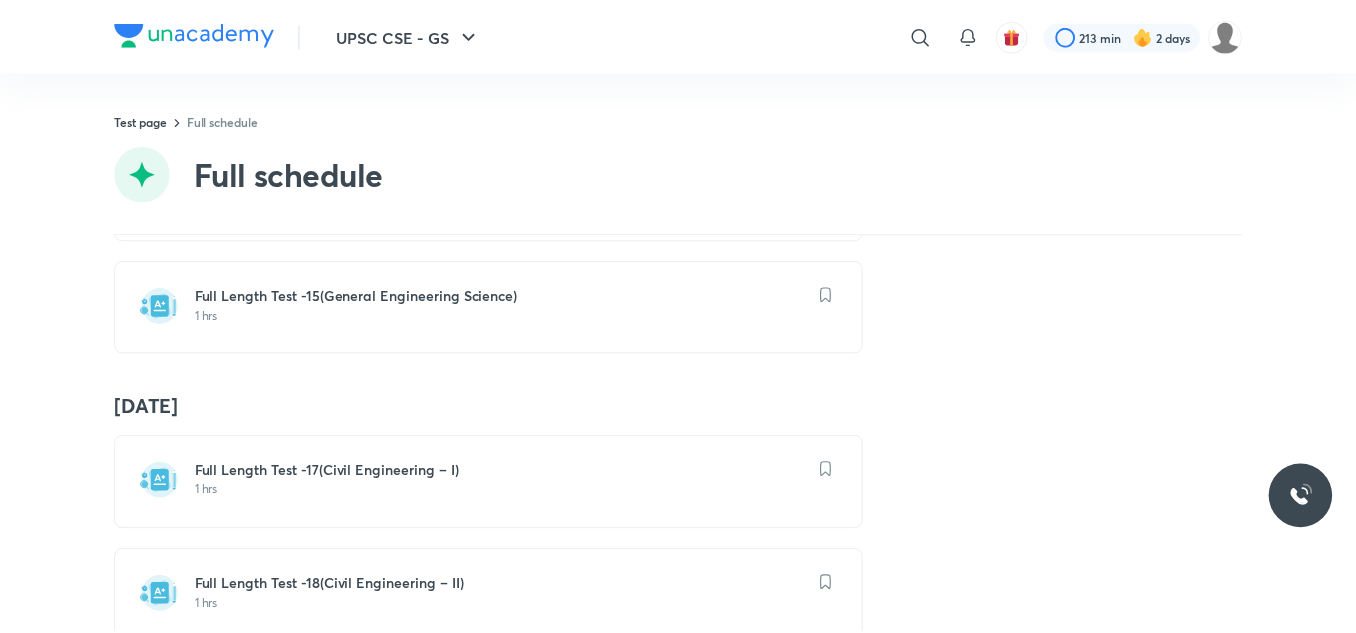 scroll, scrollTop: 2320, scrollLeft: 0, axis: vertical 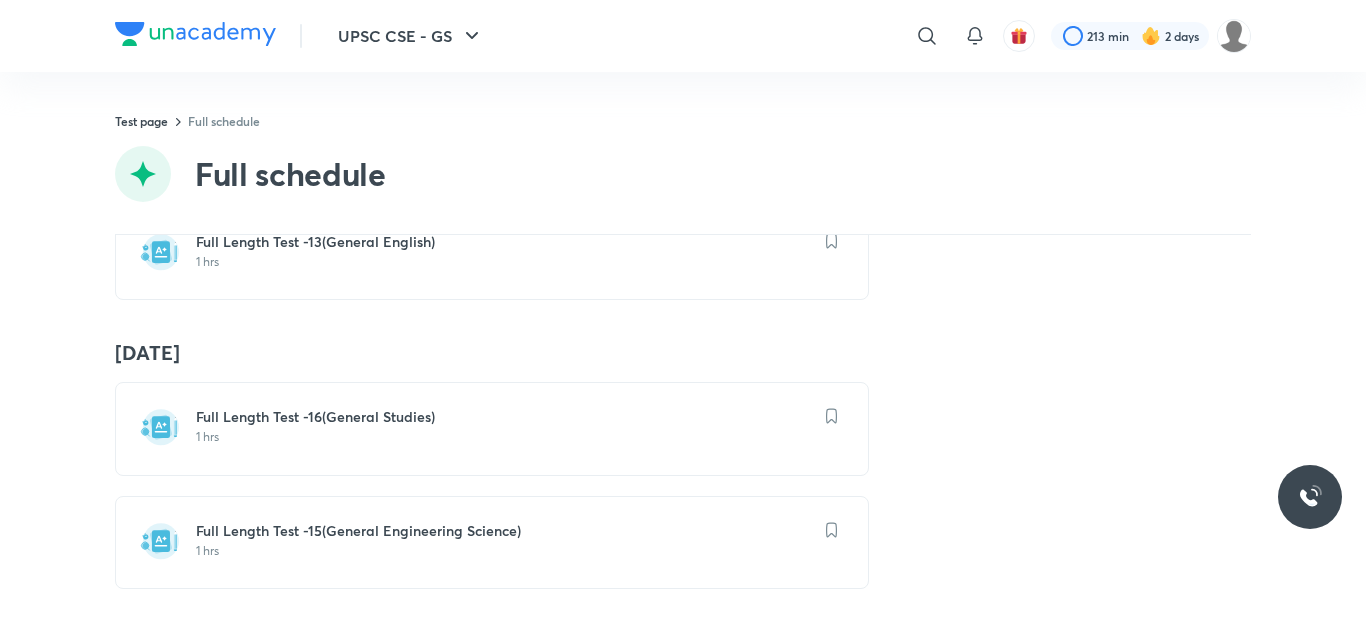 click on "1 hrs" at bounding box center [504, 437] 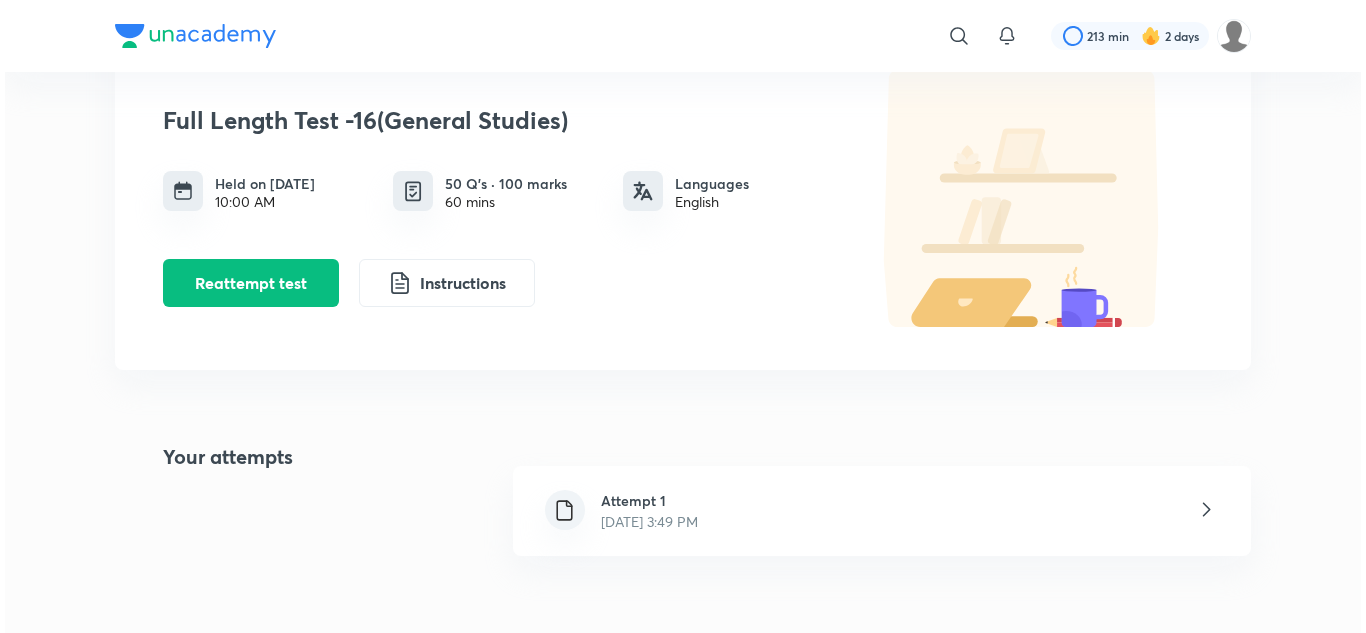 scroll, scrollTop: 100, scrollLeft: 0, axis: vertical 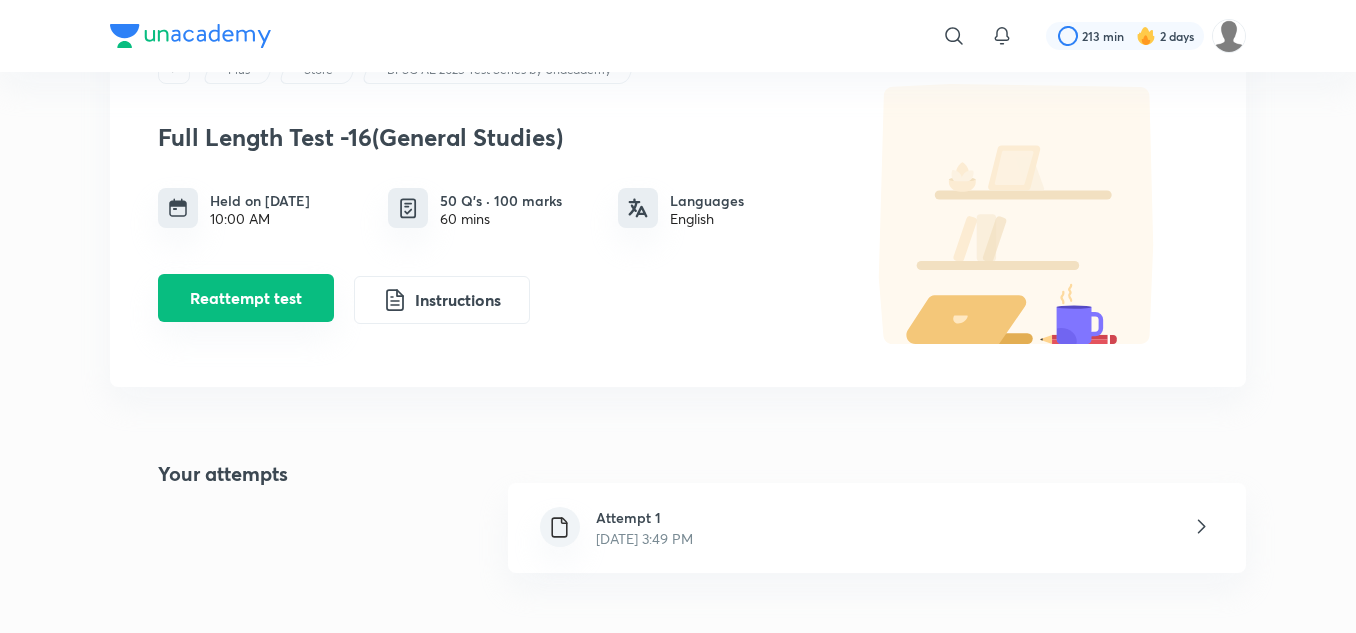 click on "Reattempt test" at bounding box center [246, 298] 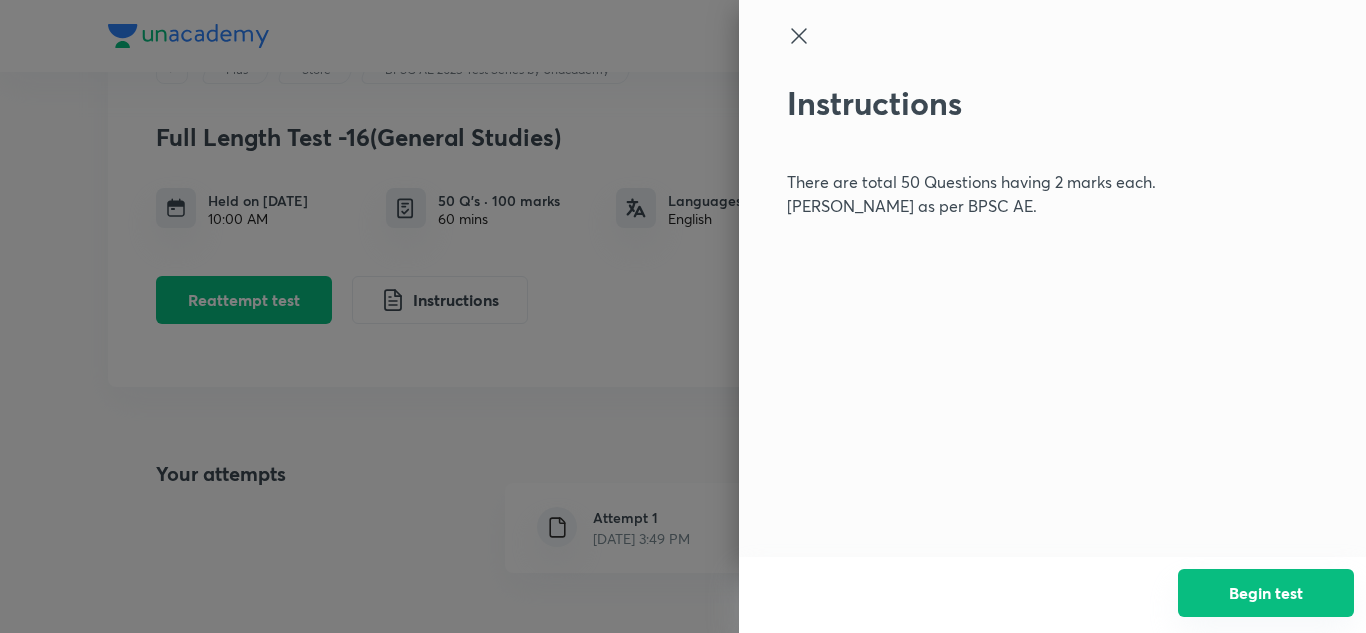 click on "Begin test" at bounding box center [1266, 593] 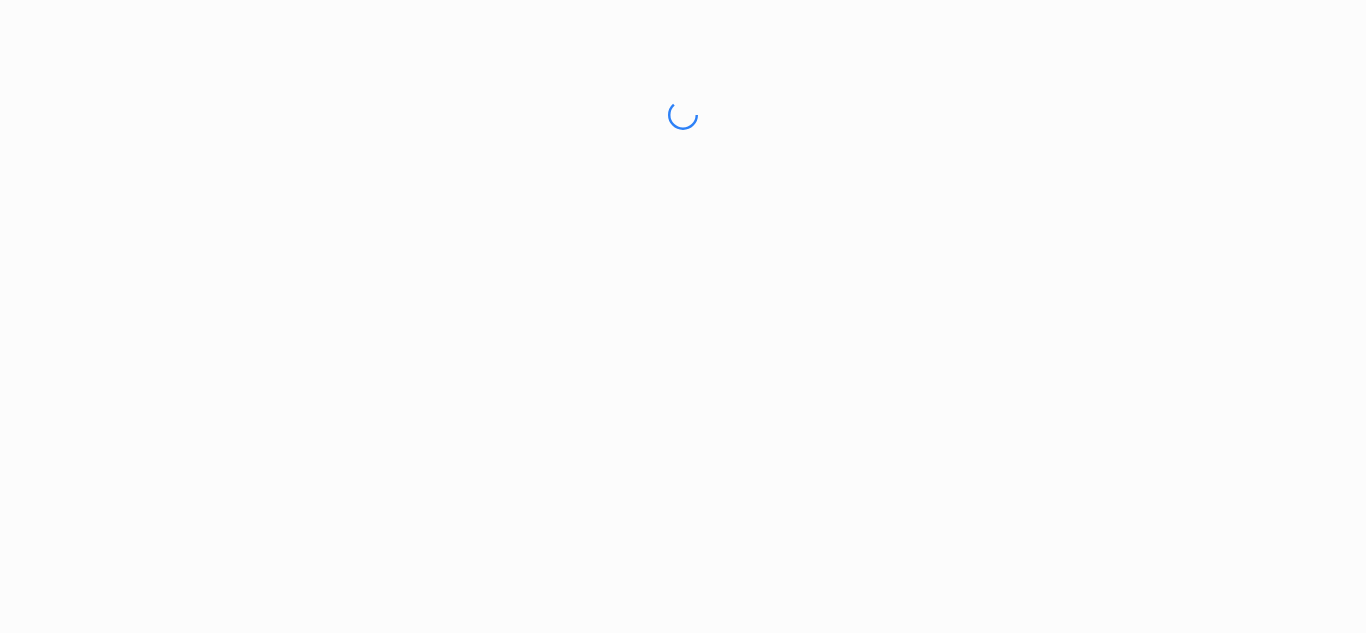scroll, scrollTop: 0, scrollLeft: 0, axis: both 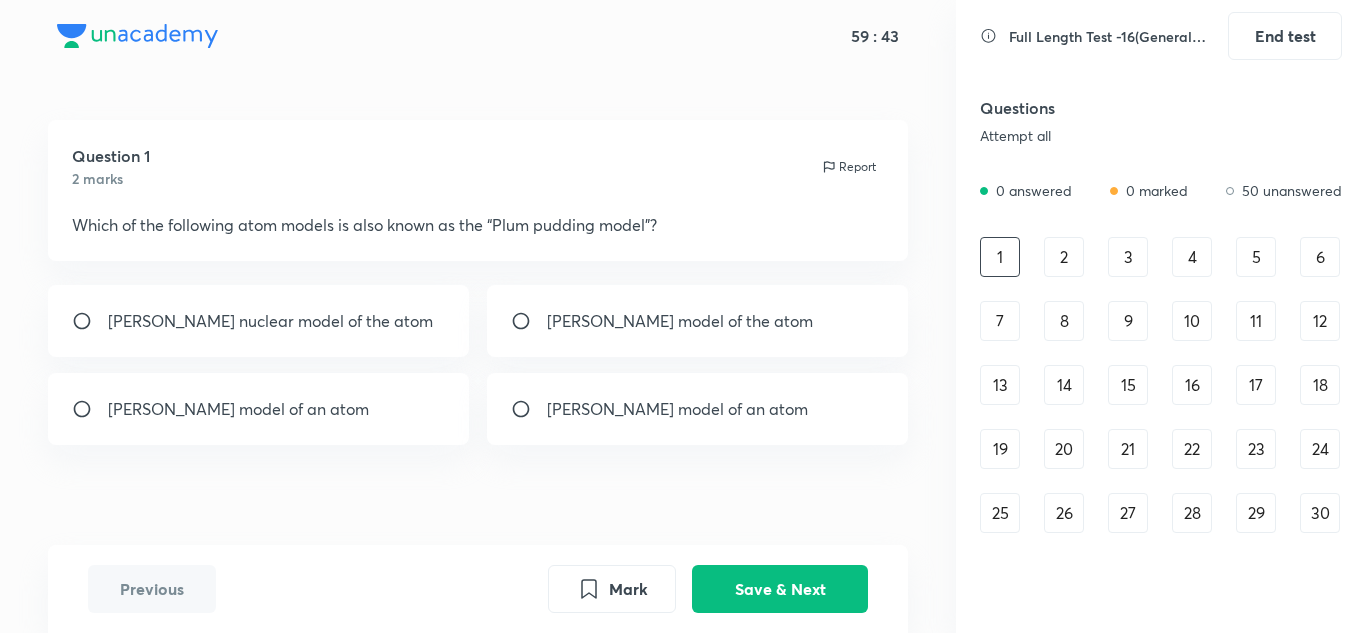 click on "Bohr’s model of the atom" at bounding box center (680, 321) 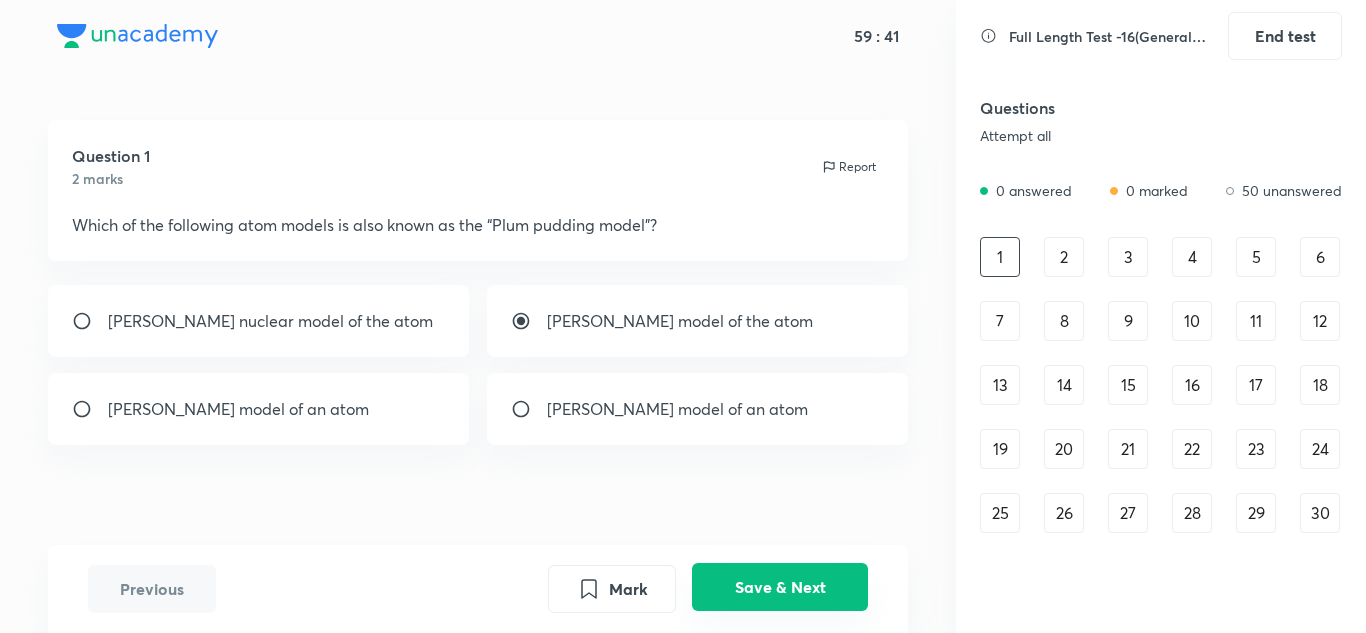 click on "Save & Next" at bounding box center [780, 587] 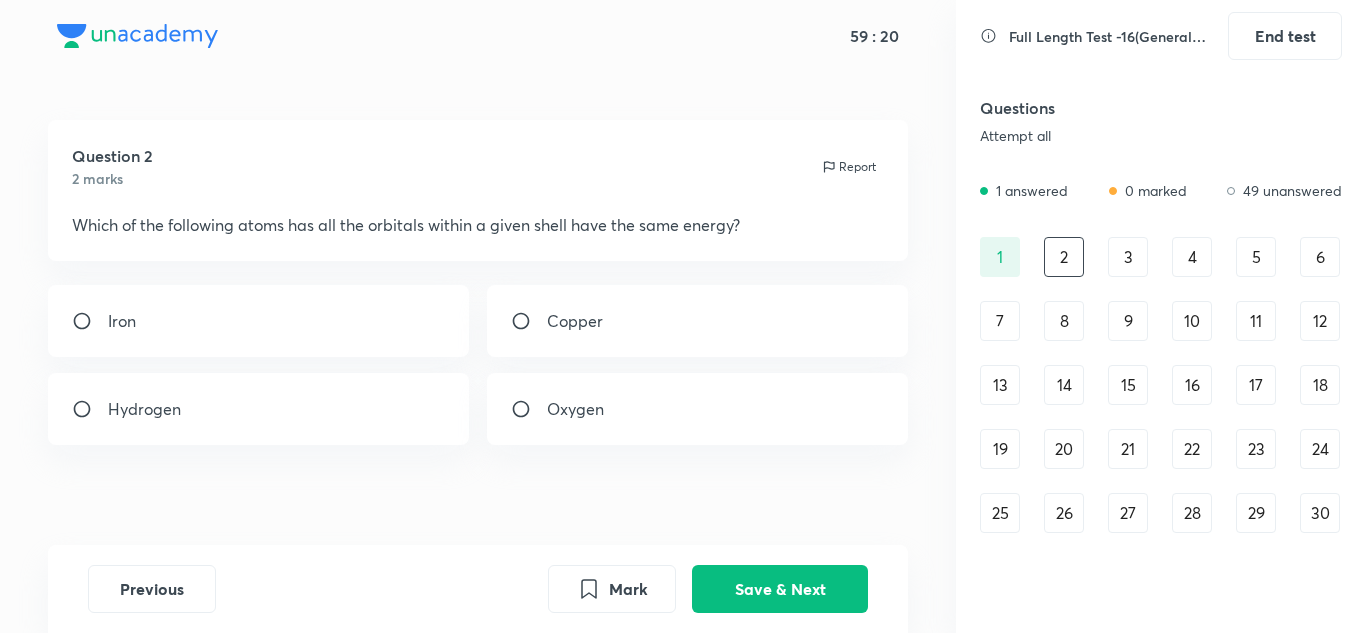 click on "Hydrogen" at bounding box center (259, 409) 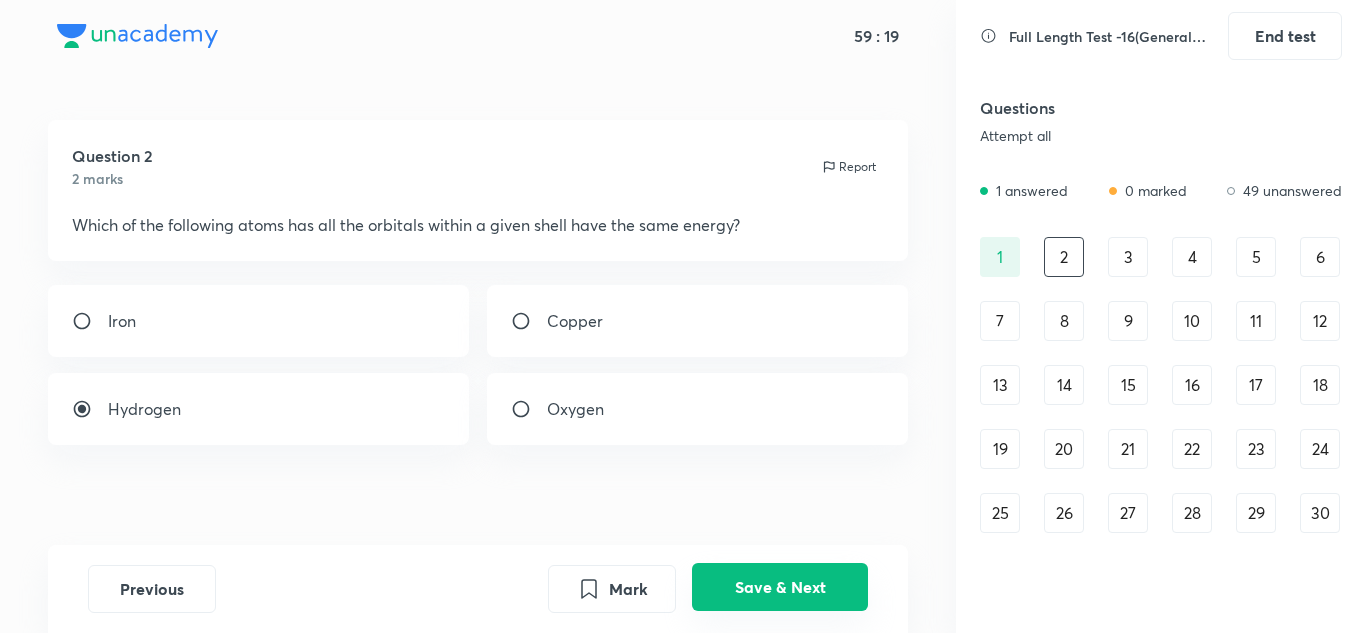 click on "Save & Next" at bounding box center [780, 587] 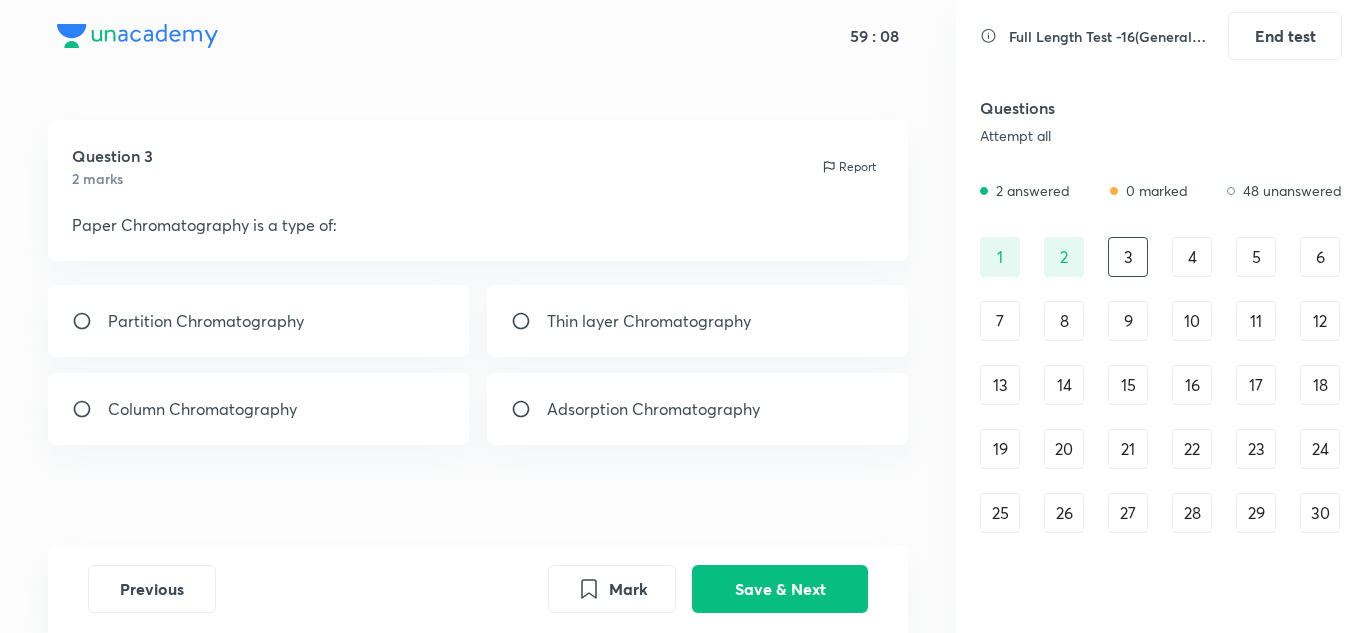 click on "Thin layer Chromatography" at bounding box center (649, 321) 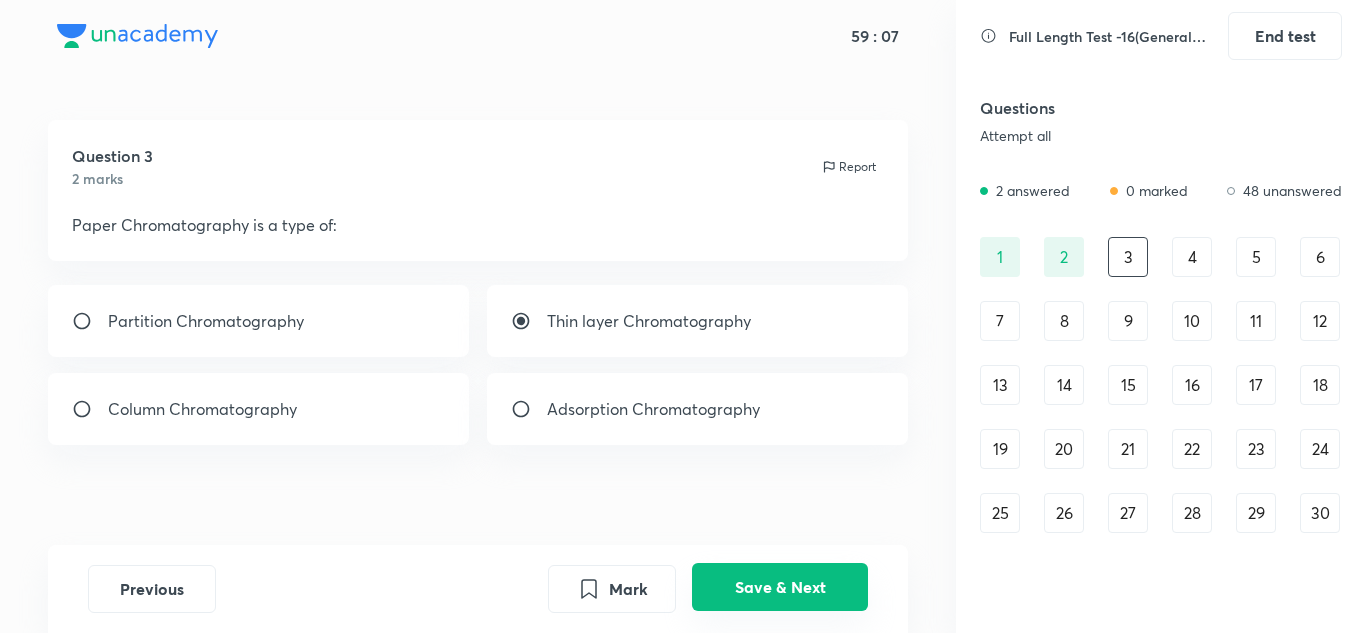 click on "Save & Next" at bounding box center (780, 587) 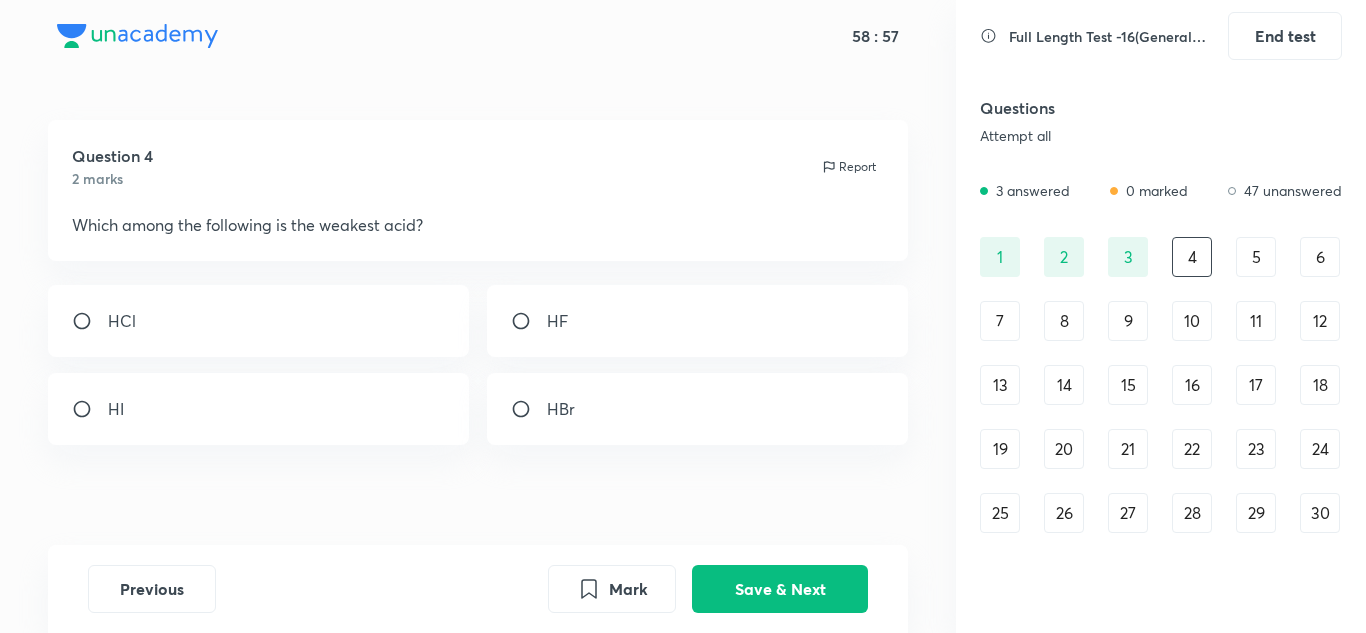 click on "HCl" at bounding box center (259, 321) 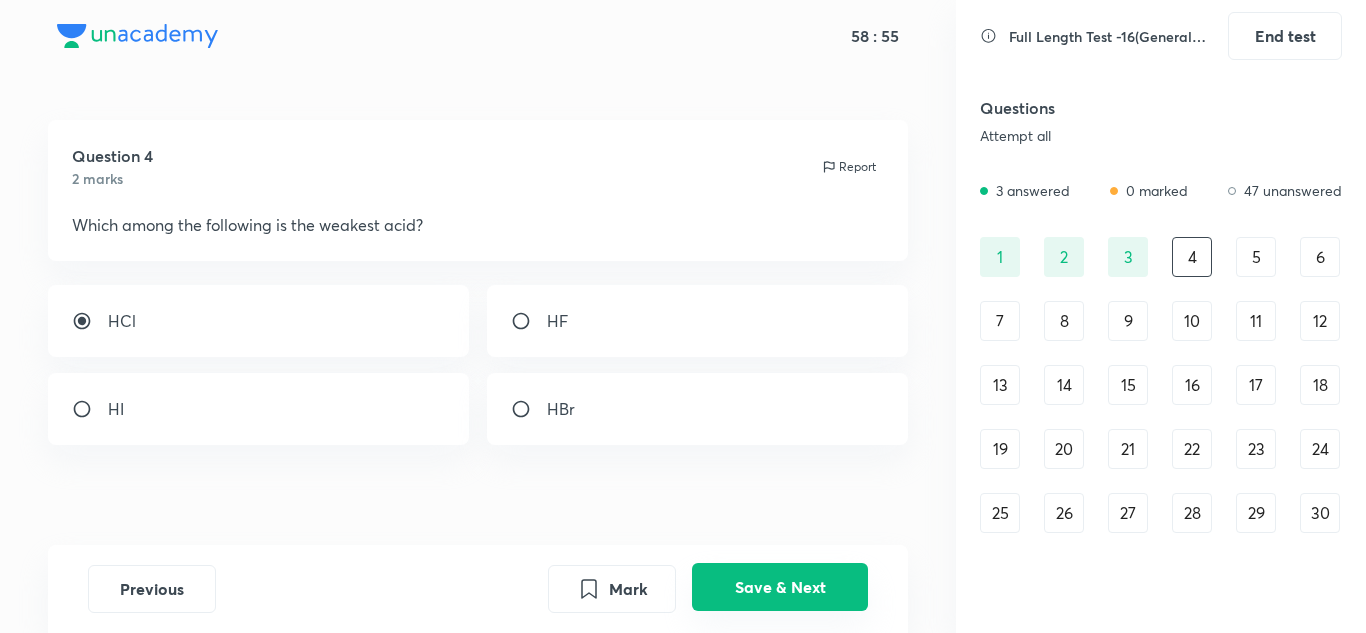 click on "Save & Next" at bounding box center [780, 587] 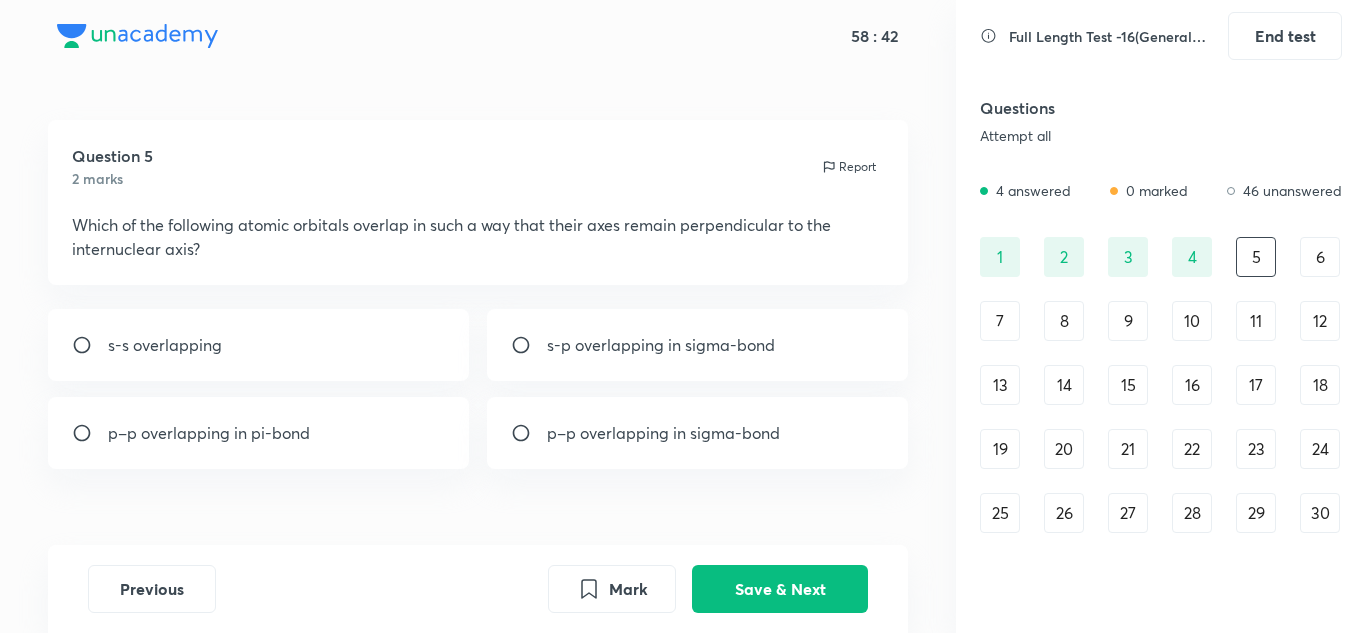 click on "s-p overlapping in sigma-bond" at bounding box center (661, 345) 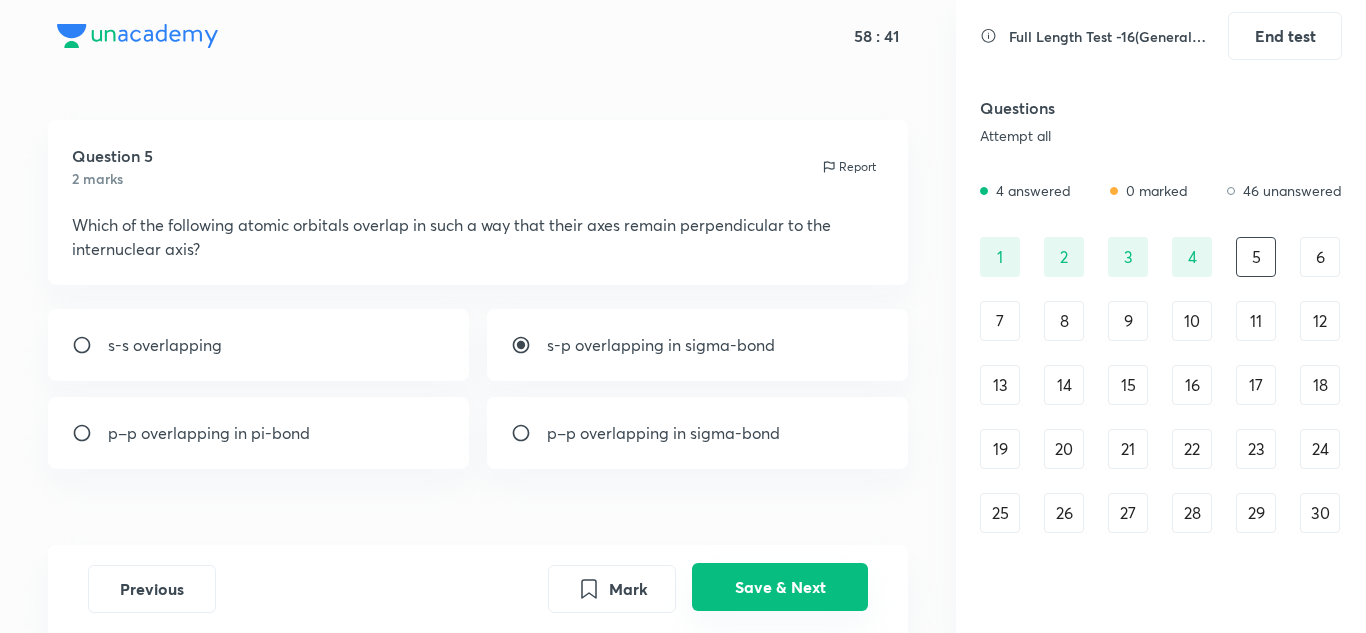 click on "Save & Next" at bounding box center [780, 587] 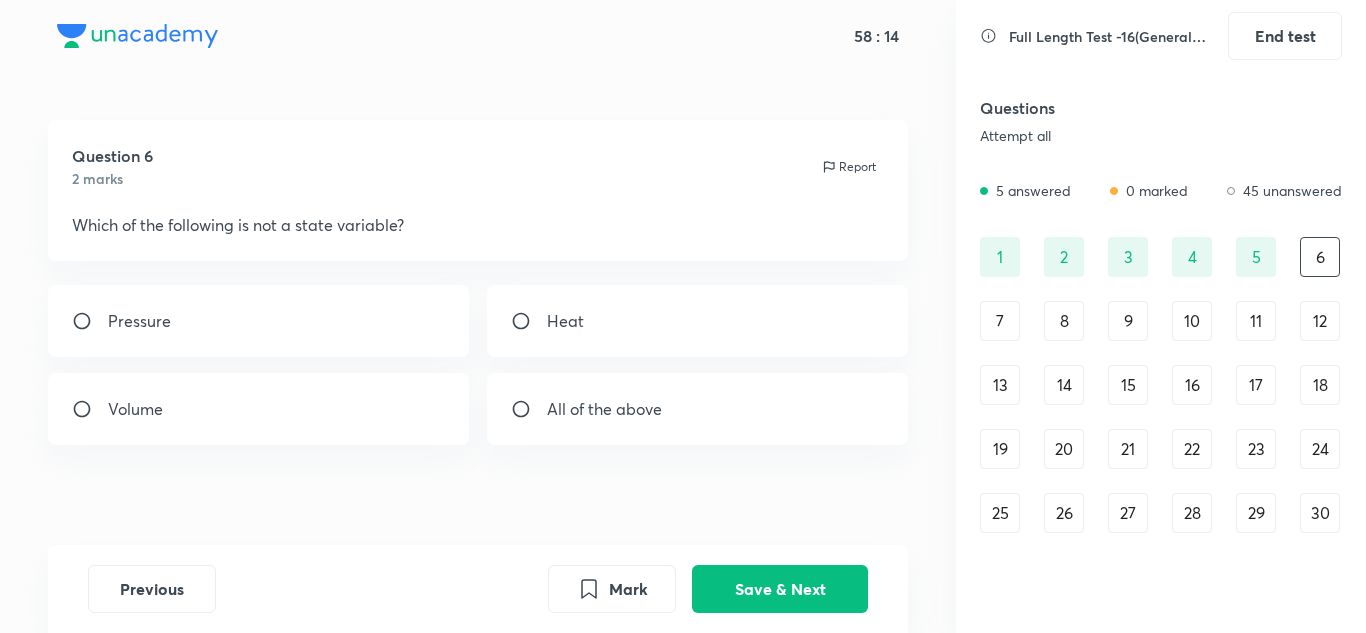 click on "All of the above" at bounding box center [604, 409] 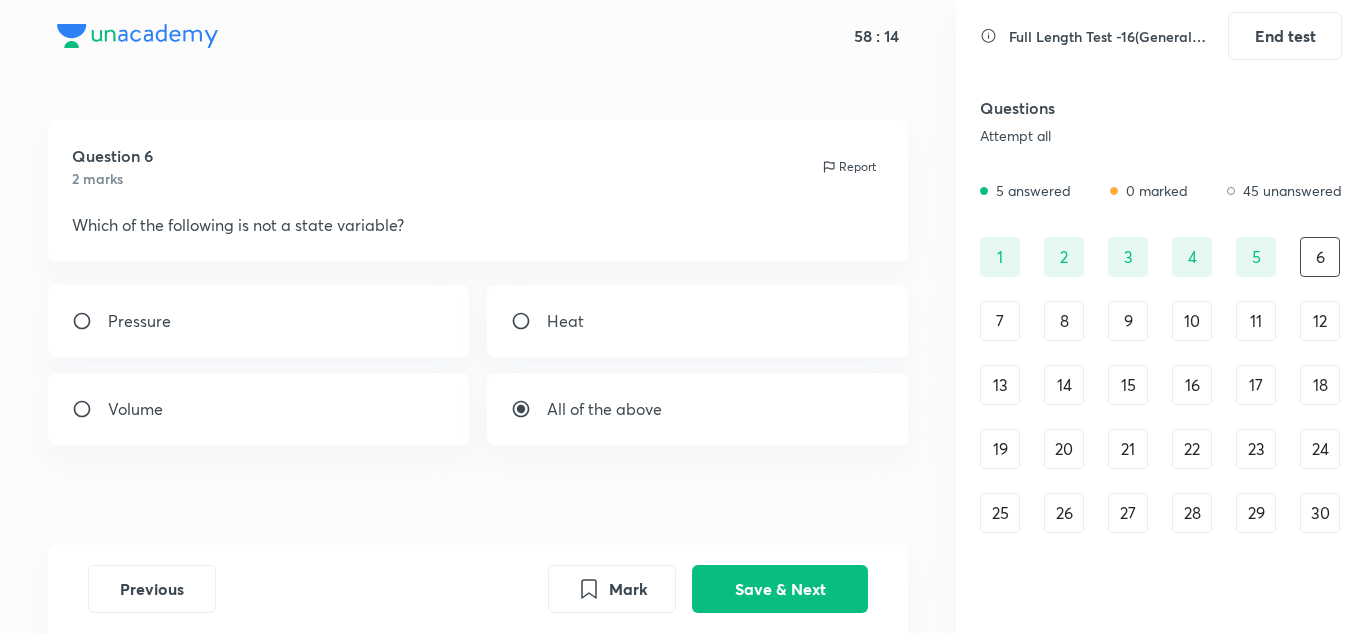 click on "Previous Mark Save & Next" at bounding box center (478, 589) 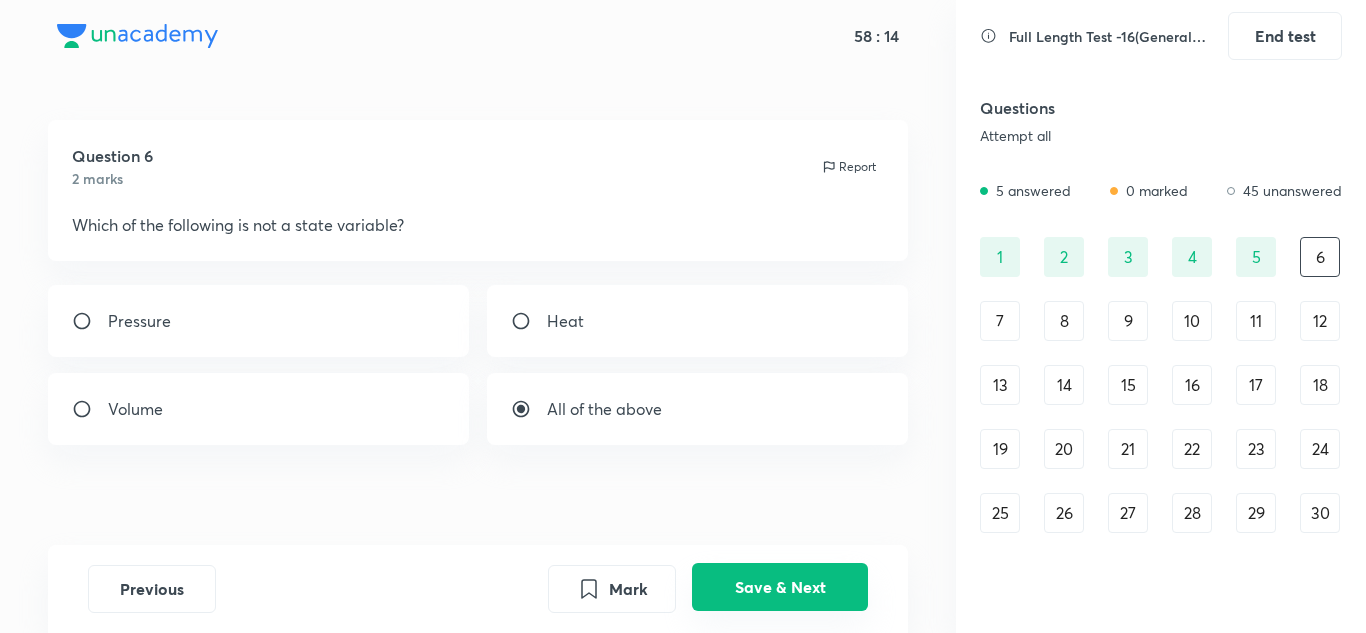 click on "Save & Next" at bounding box center (780, 587) 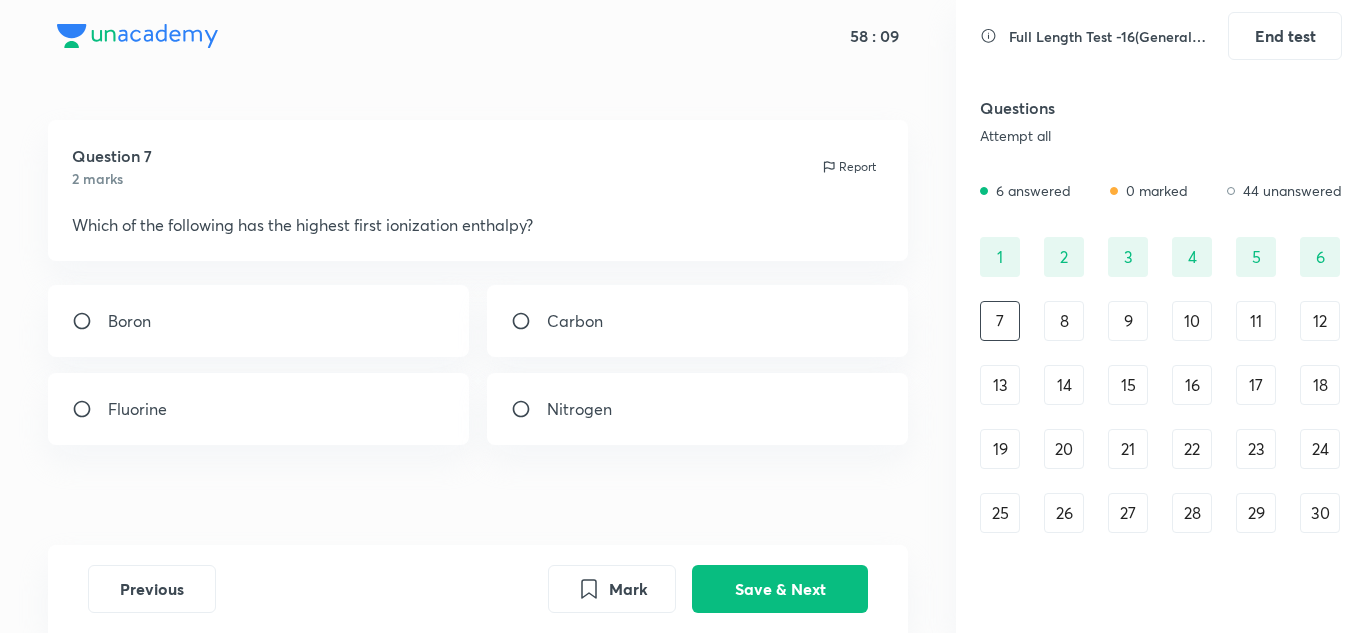click on "Fluorine" at bounding box center [259, 409] 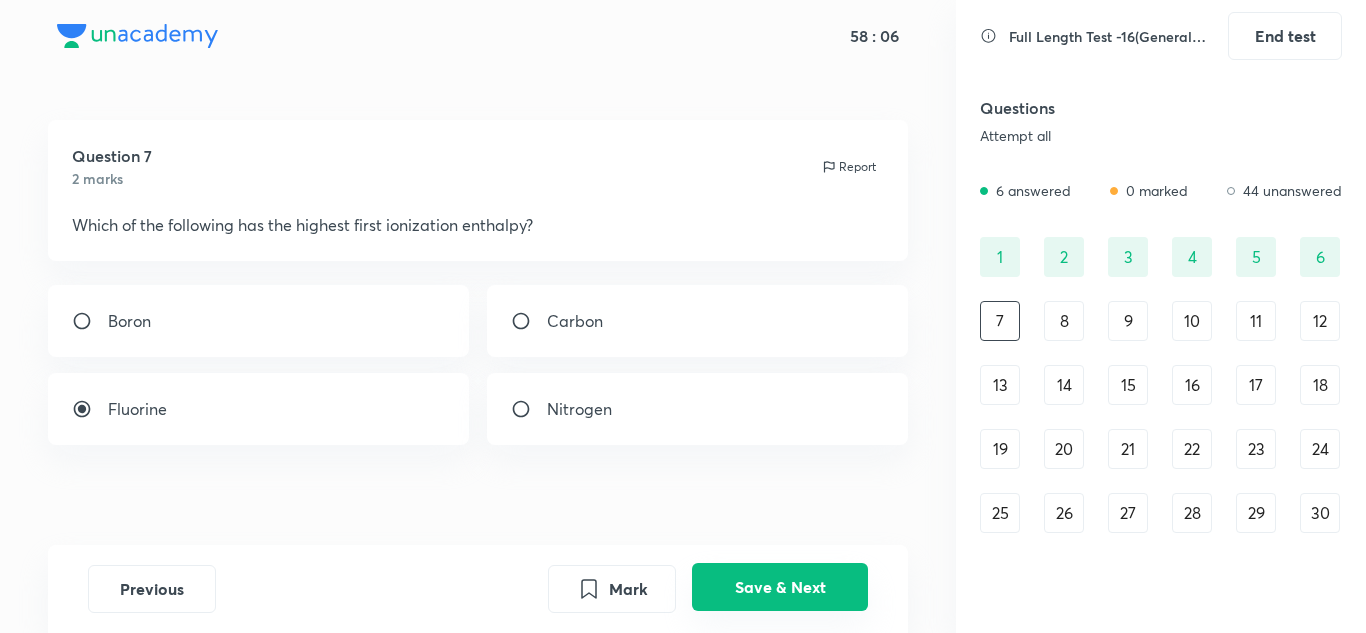 click on "Save & Next" at bounding box center (780, 587) 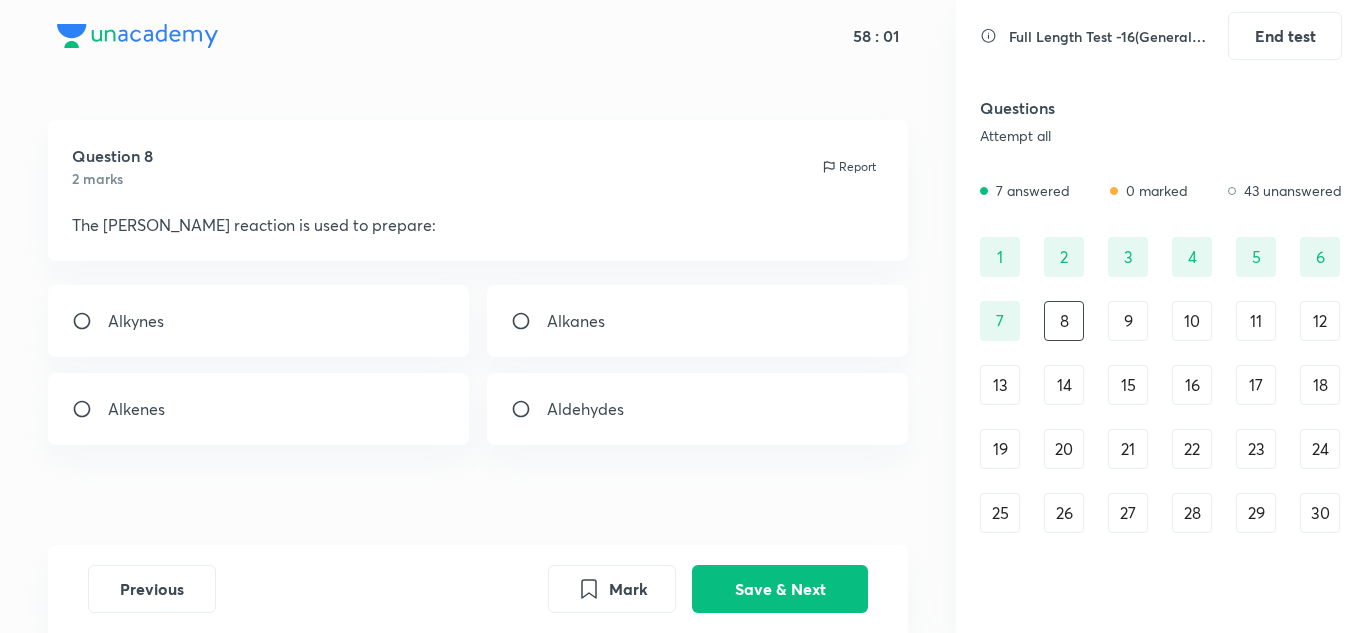 click at bounding box center [529, 409] 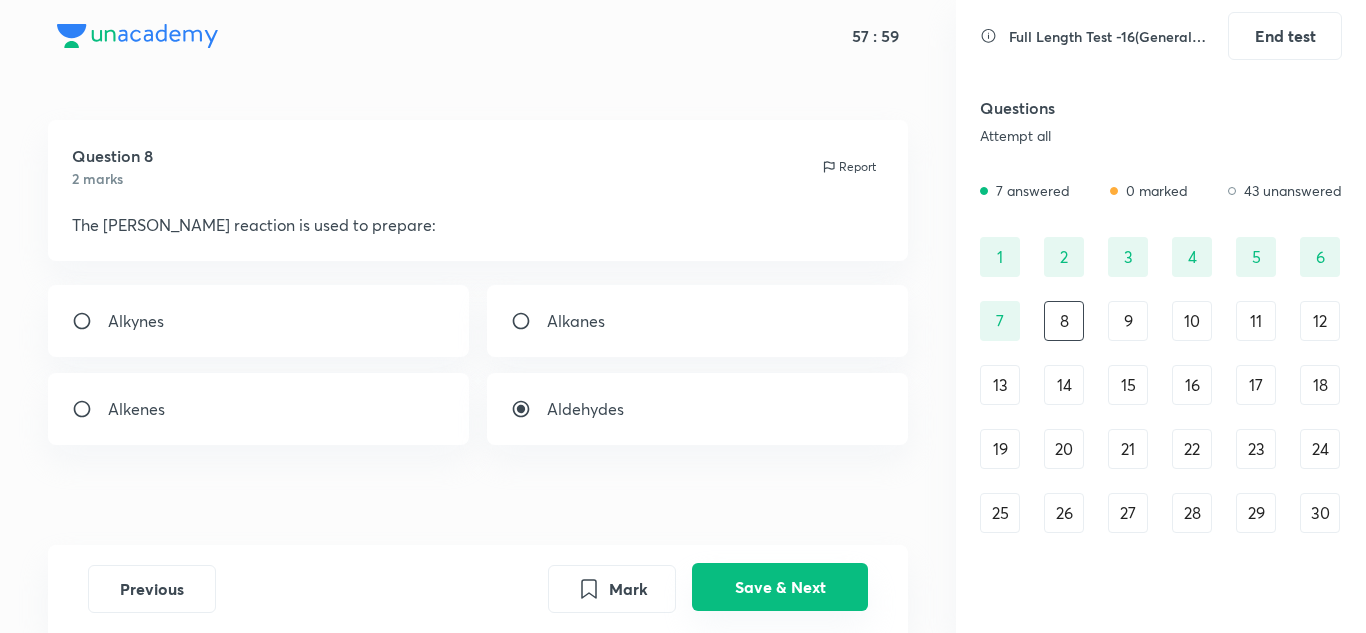 click on "Save & Next" at bounding box center [780, 587] 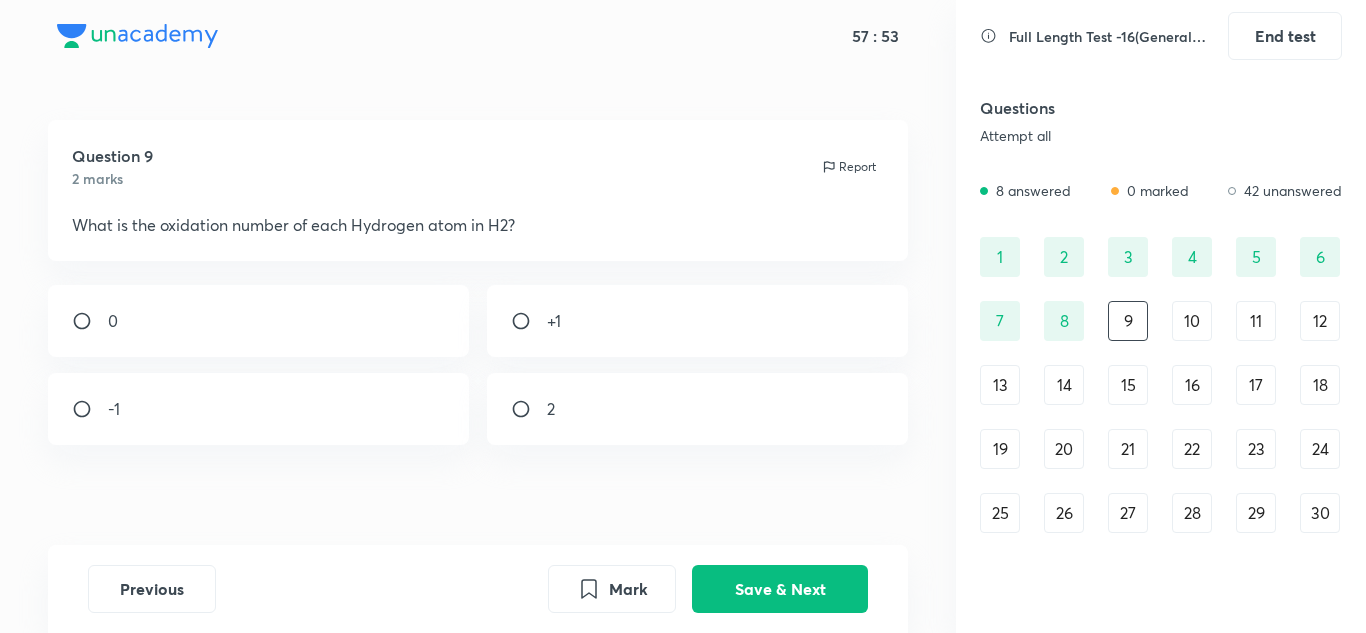 click on "+1" at bounding box center [554, 321] 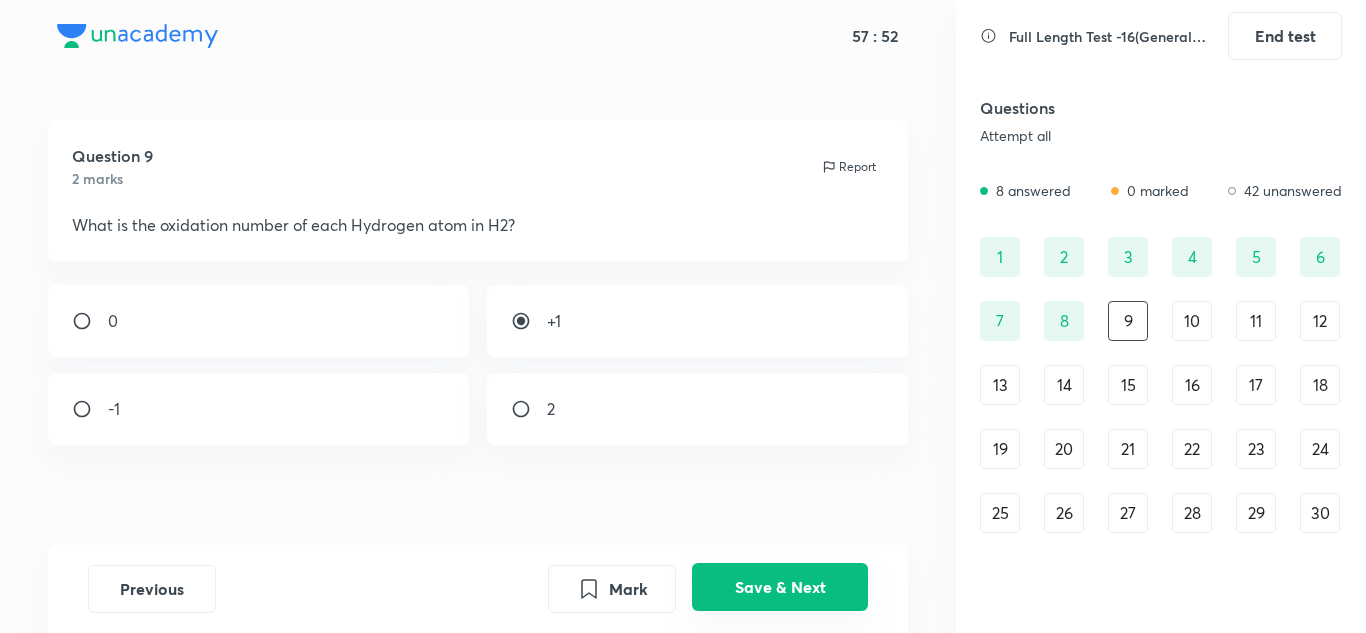 click on "Save & Next" at bounding box center (780, 587) 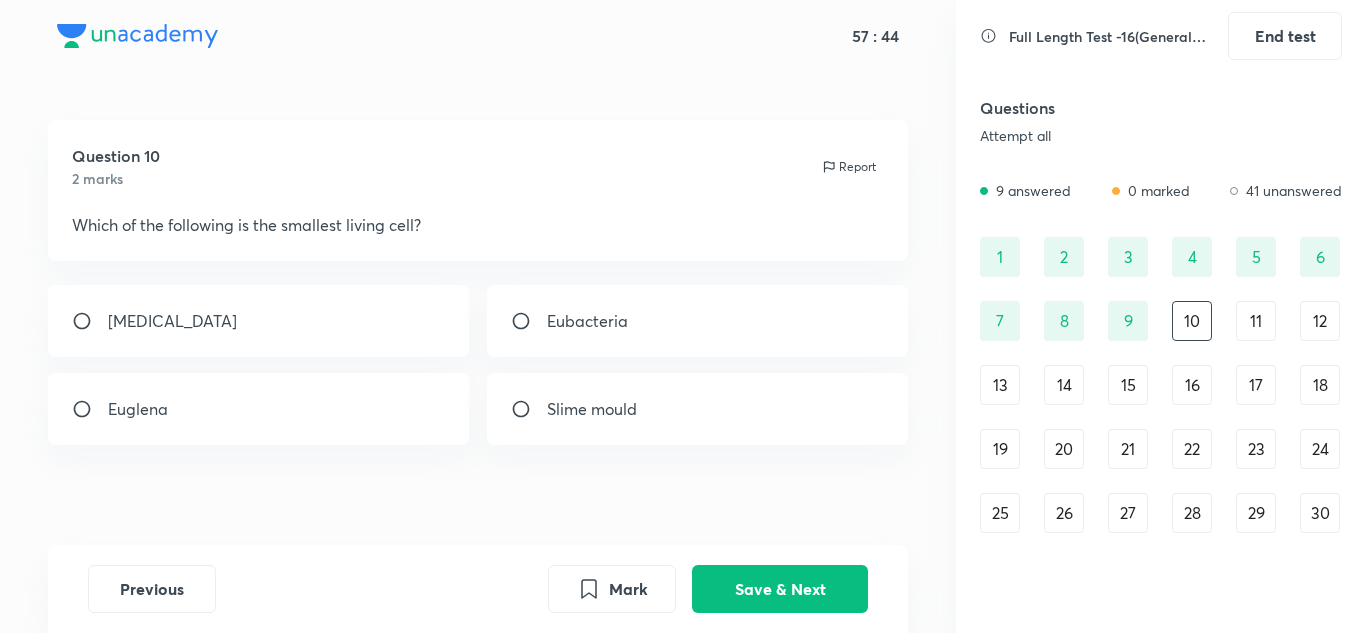 click on "Mycoplasma" at bounding box center (259, 321) 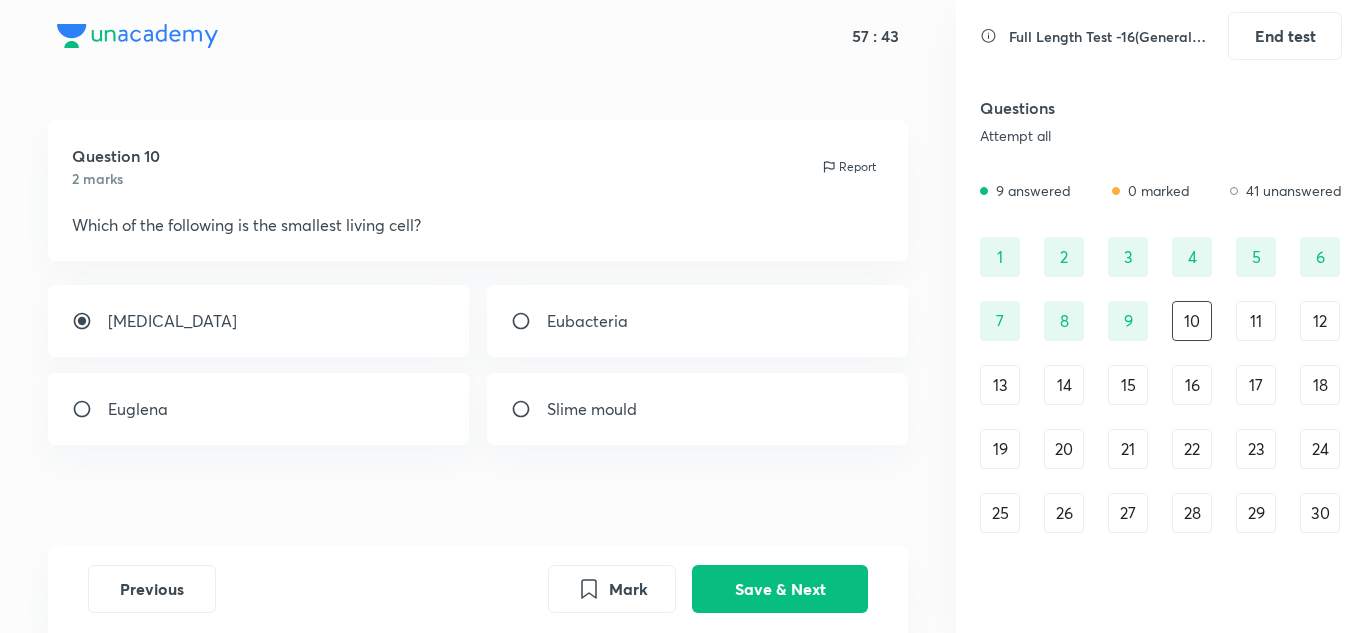 drag, startPoint x: 813, startPoint y: 578, endPoint x: 699, endPoint y: 554, distance: 116.498924 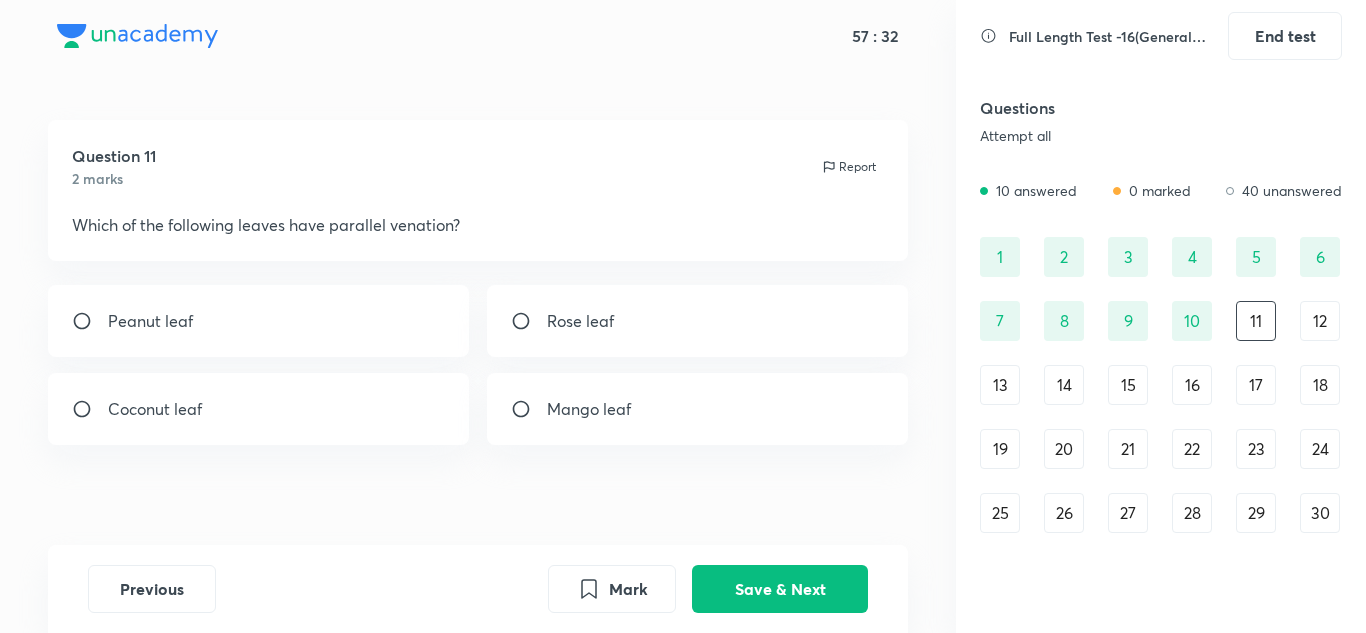 click on "Coconut leaf" at bounding box center [259, 409] 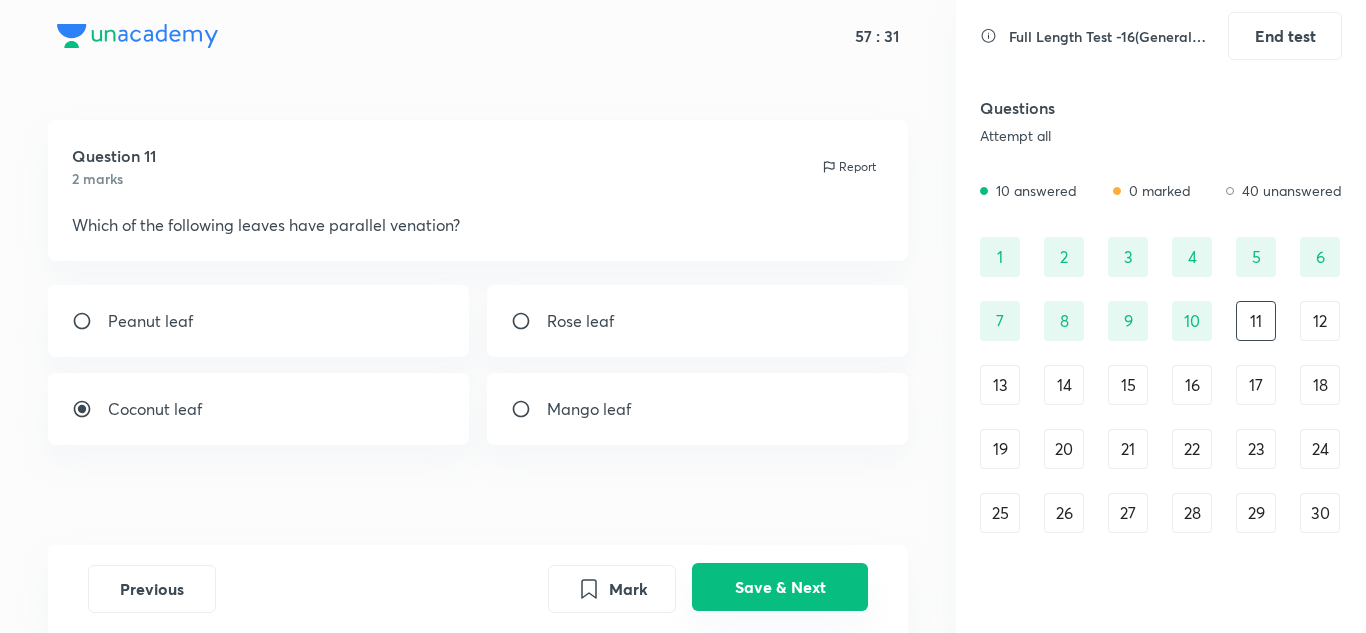 drag, startPoint x: 752, startPoint y: 578, endPoint x: 586, endPoint y: 517, distance: 176.85304 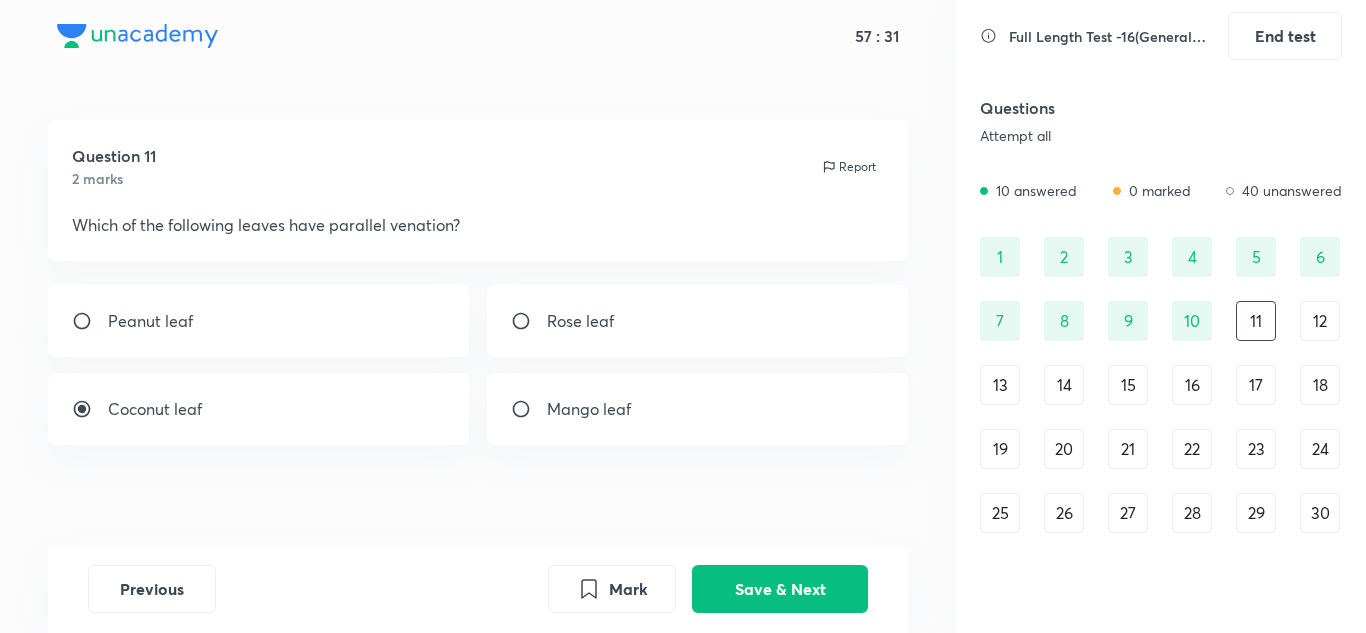 click on "Save & Next" at bounding box center (780, 589) 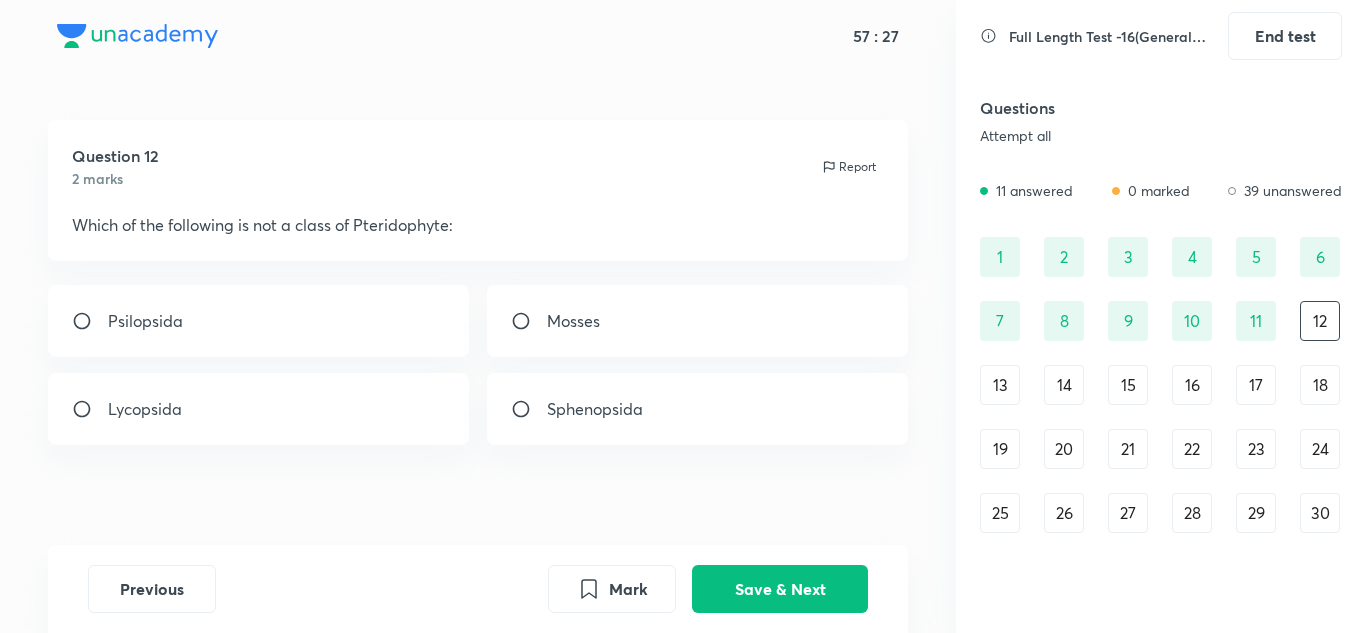 click on "Mosses" at bounding box center (698, 321) 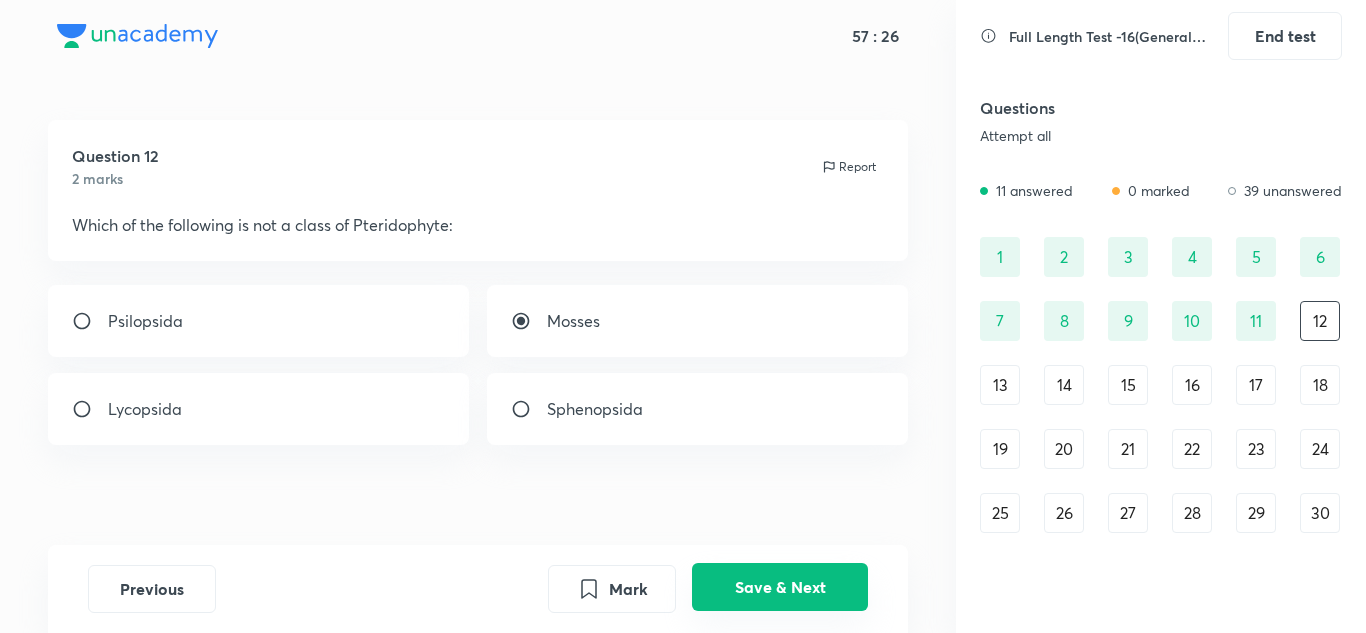 click on "Save & Next" at bounding box center (780, 587) 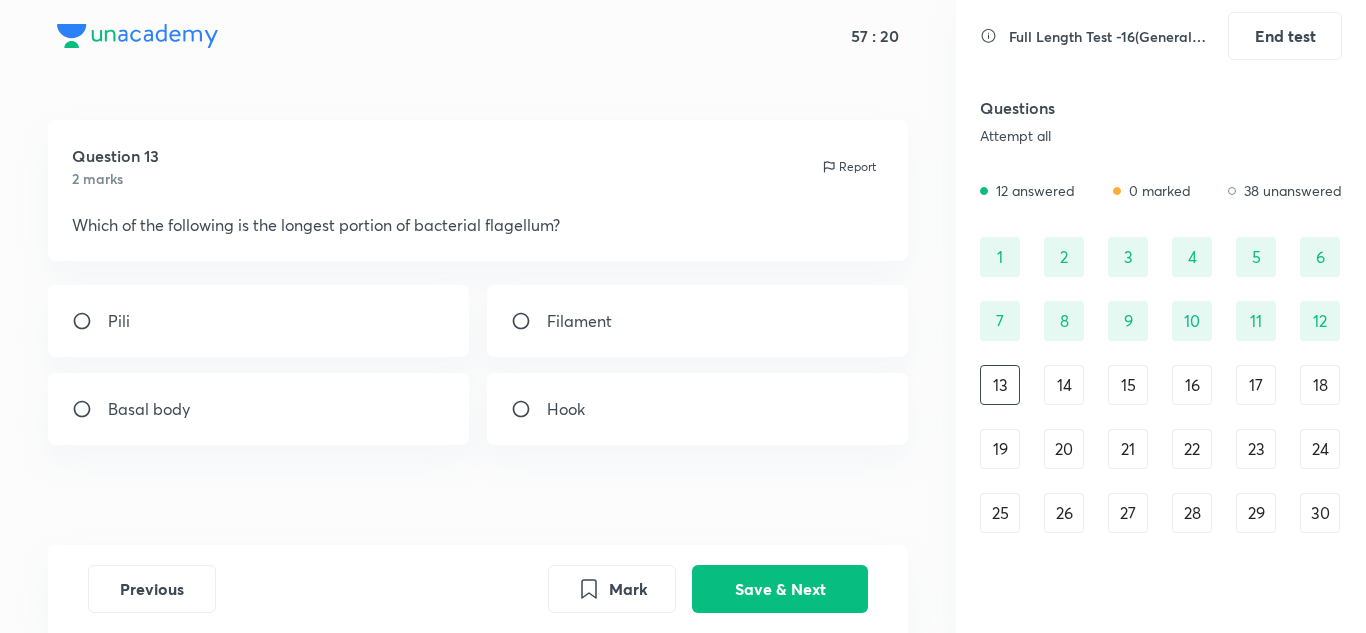 click on "Filament" at bounding box center (698, 321) 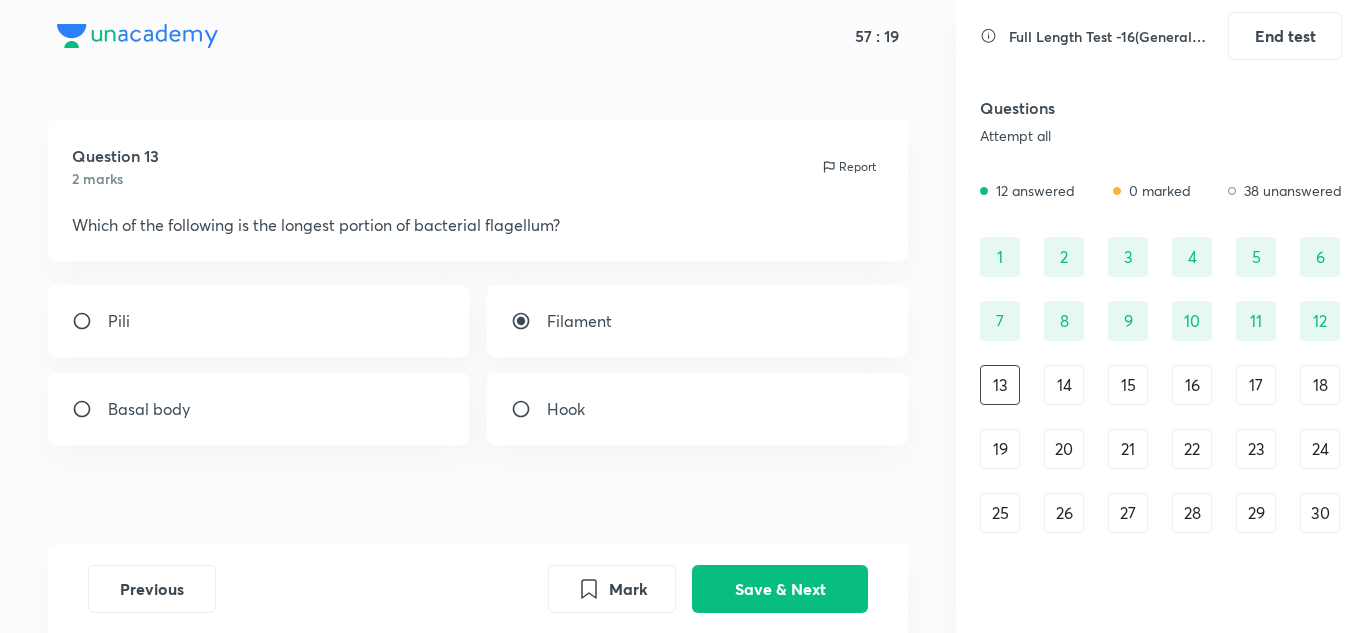 drag, startPoint x: 805, startPoint y: 587, endPoint x: 661, endPoint y: 519, distance: 159.24823 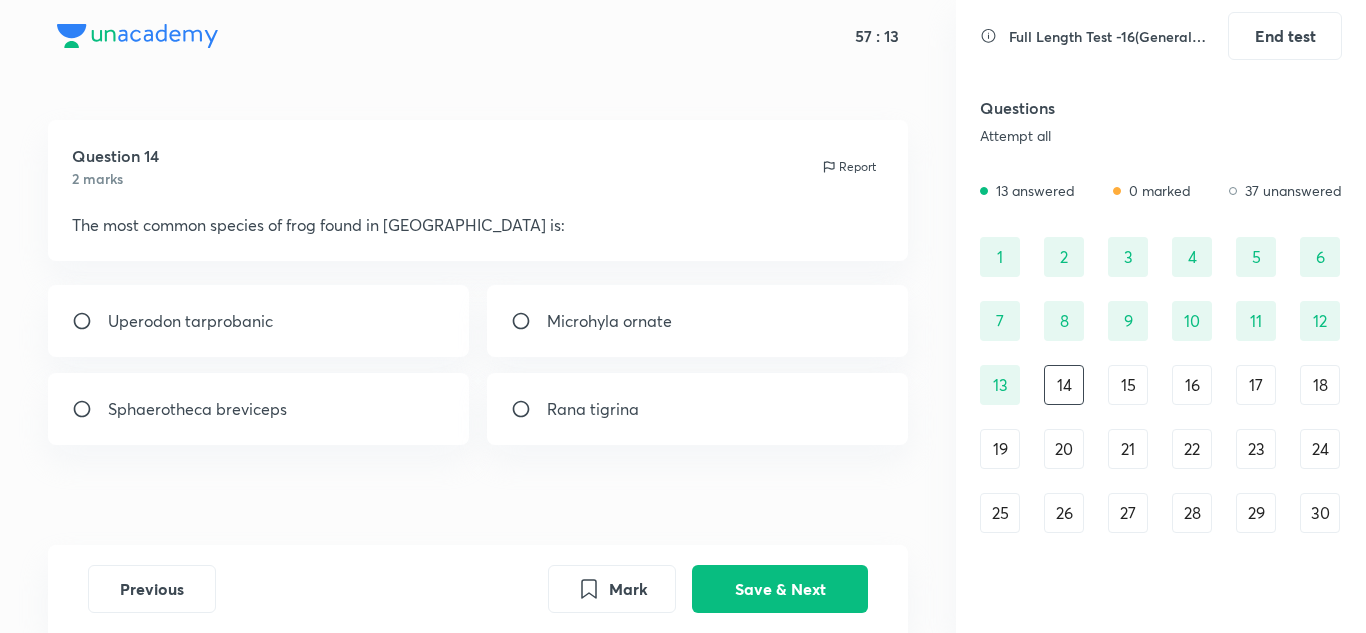 drag, startPoint x: 583, startPoint y: 403, endPoint x: 662, endPoint y: 497, distance: 122.78844 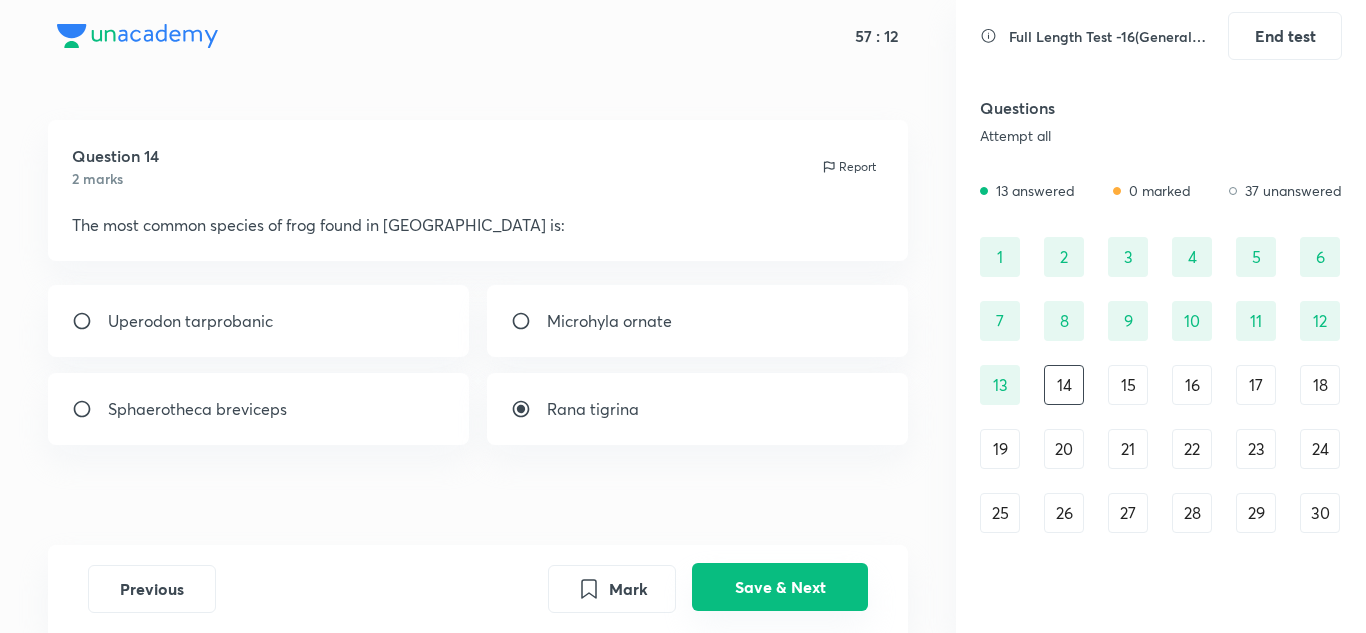 click on "Save & Next" at bounding box center [780, 587] 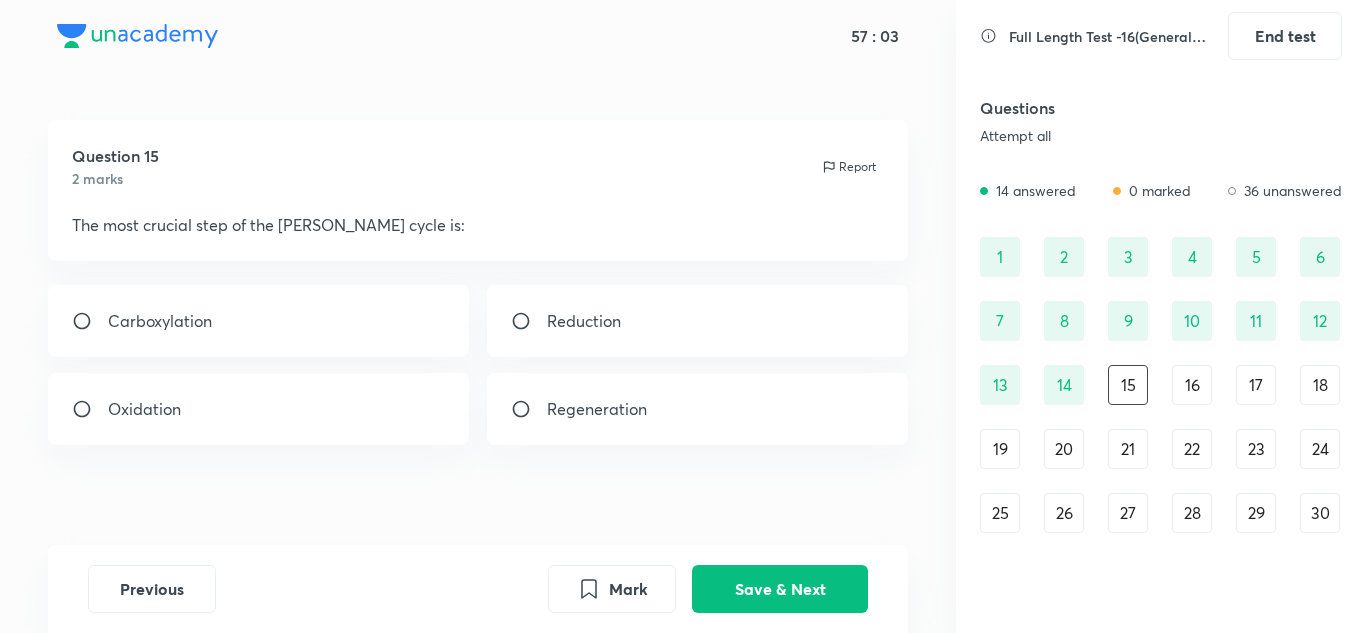 drag, startPoint x: 386, startPoint y: 423, endPoint x: 601, endPoint y: 459, distance: 217.99312 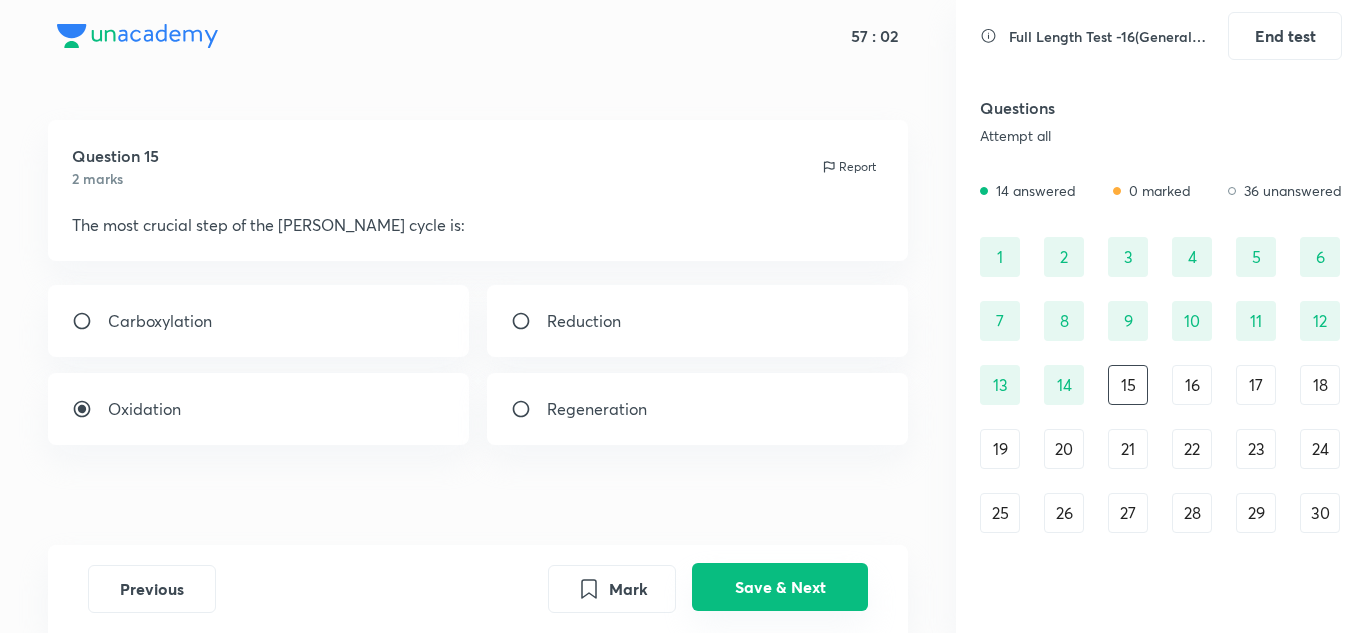click on "Save & Next" at bounding box center [780, 587] 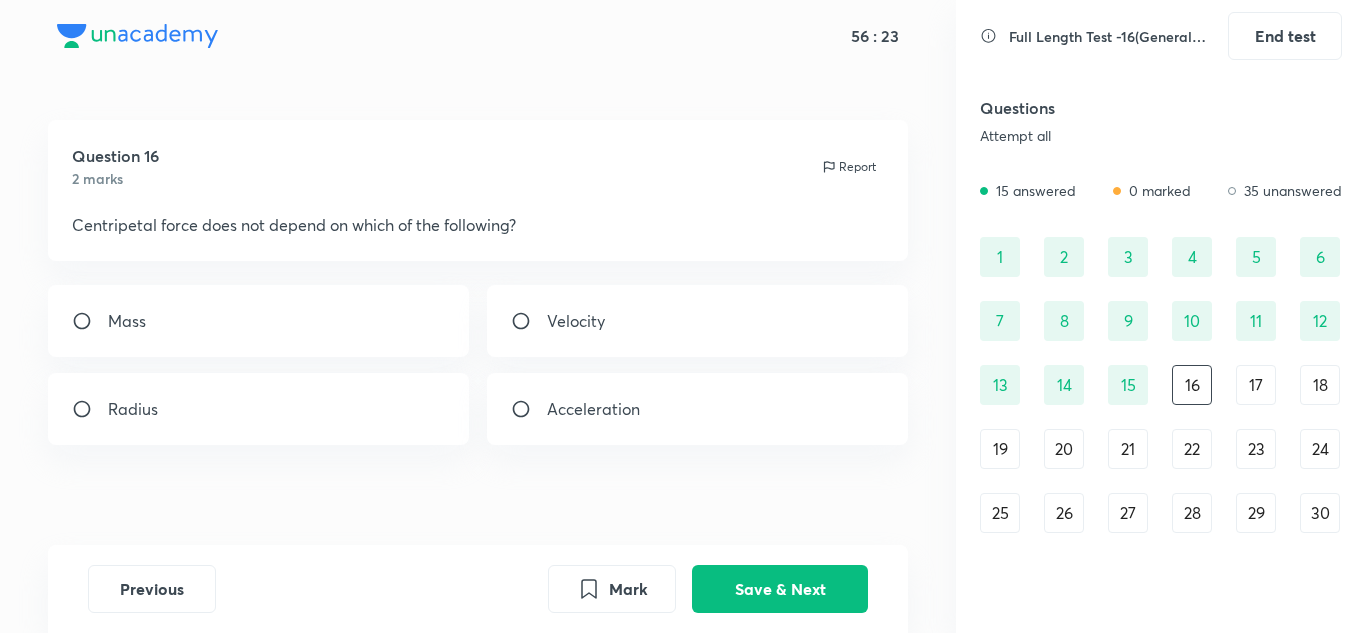 click on "Velocity" at bounding box center (576, 321) 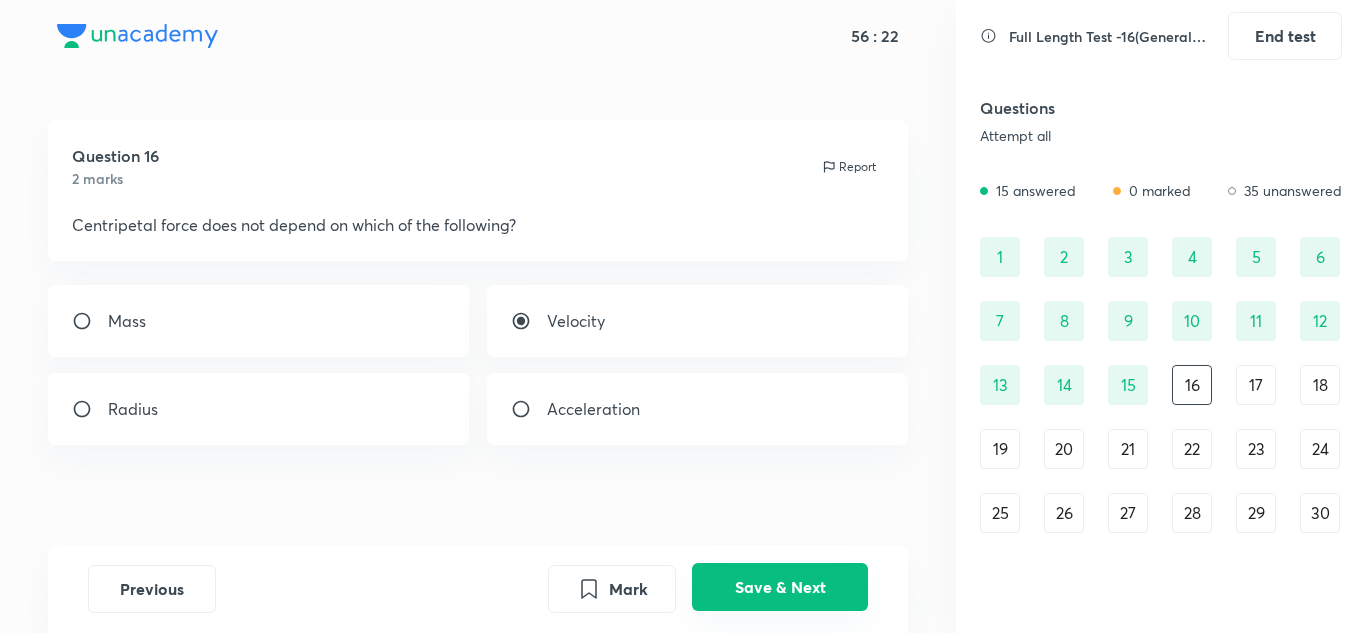 click on "Save & Next" at bounding box center (780, 587) 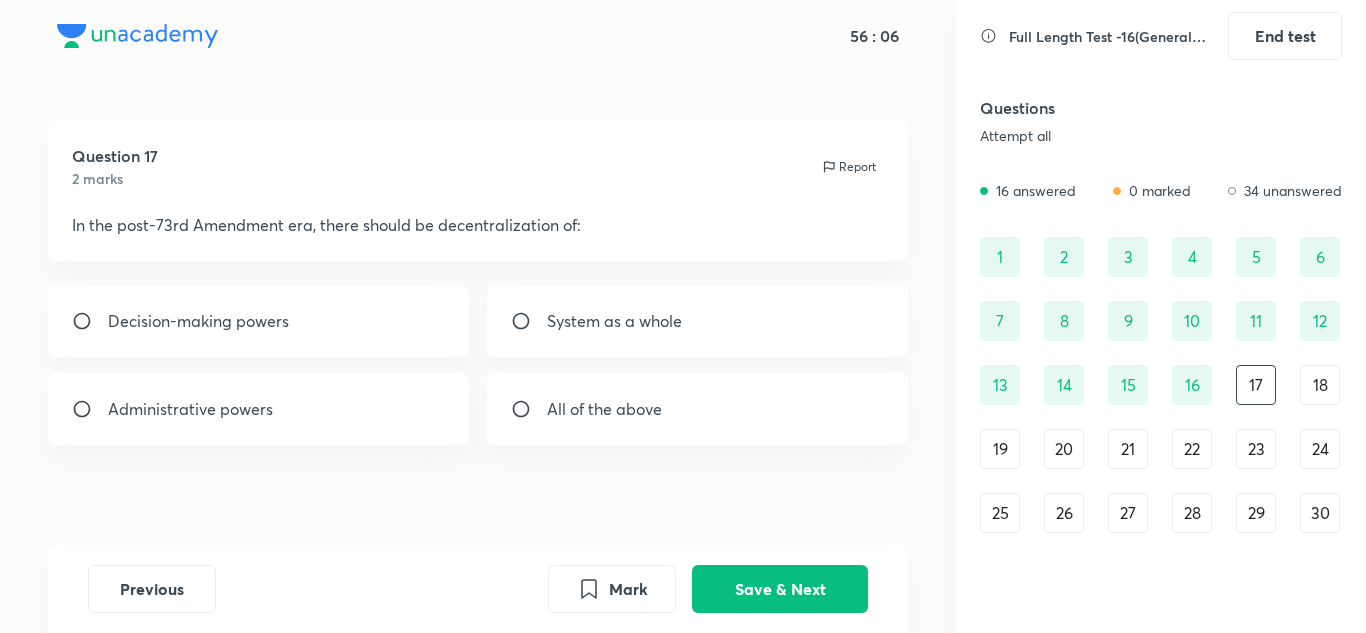 drag, startPoint x: 548, startPoint y: 395, endPoint x: 672, endPoint y: 436, distance: 130.60245 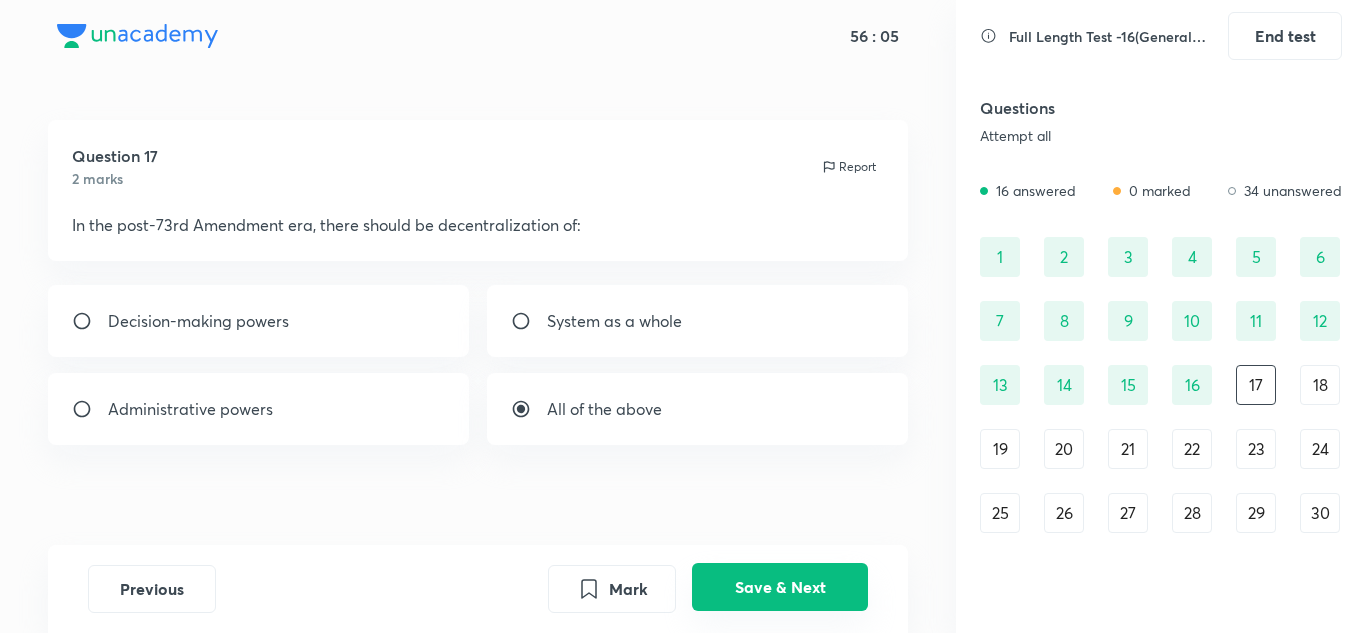 click on "Save & Next" at bounding box center (780, 587) 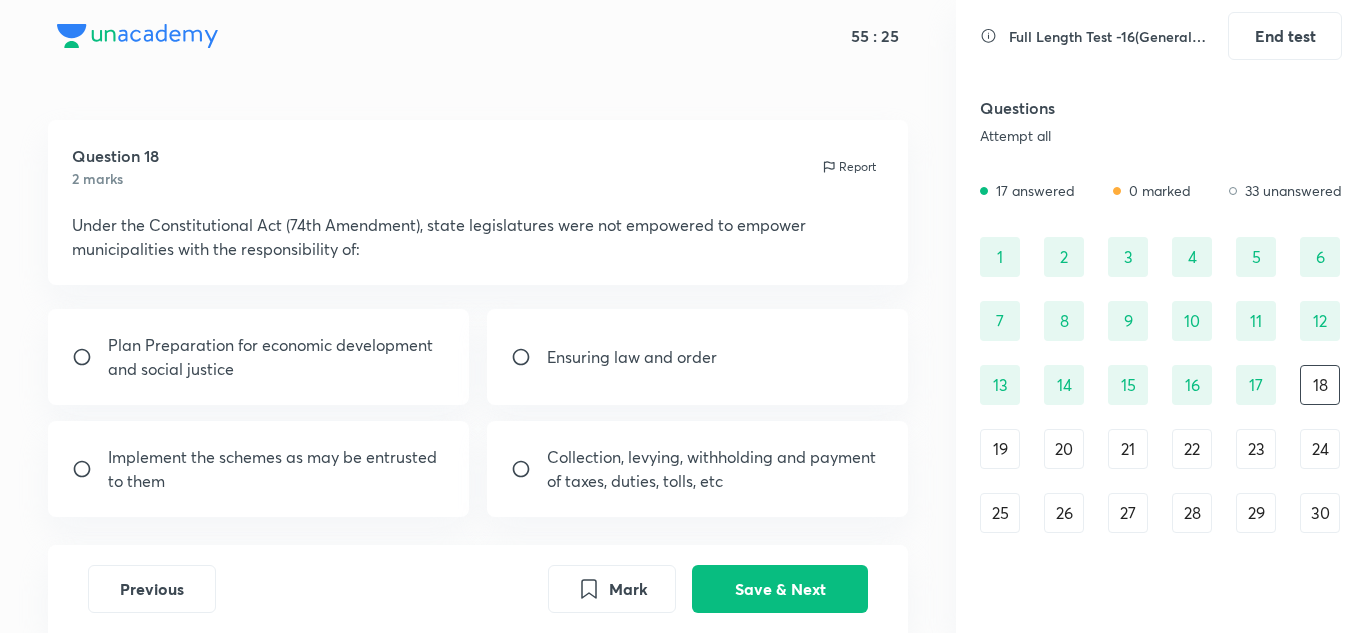 click on "Collection, levying, withholding and payment of taxes, duties, tolls, etc" at bounding box center [716, 469] 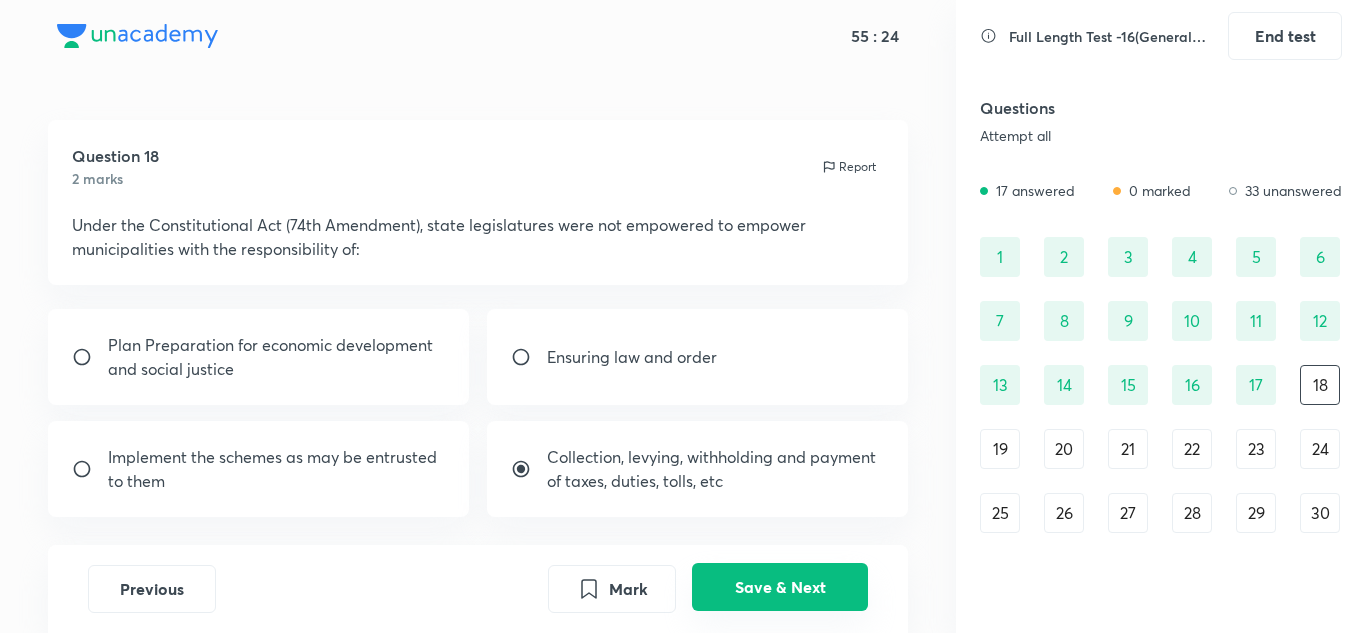 click on "Save & Next" at bounding box center [780, 587] 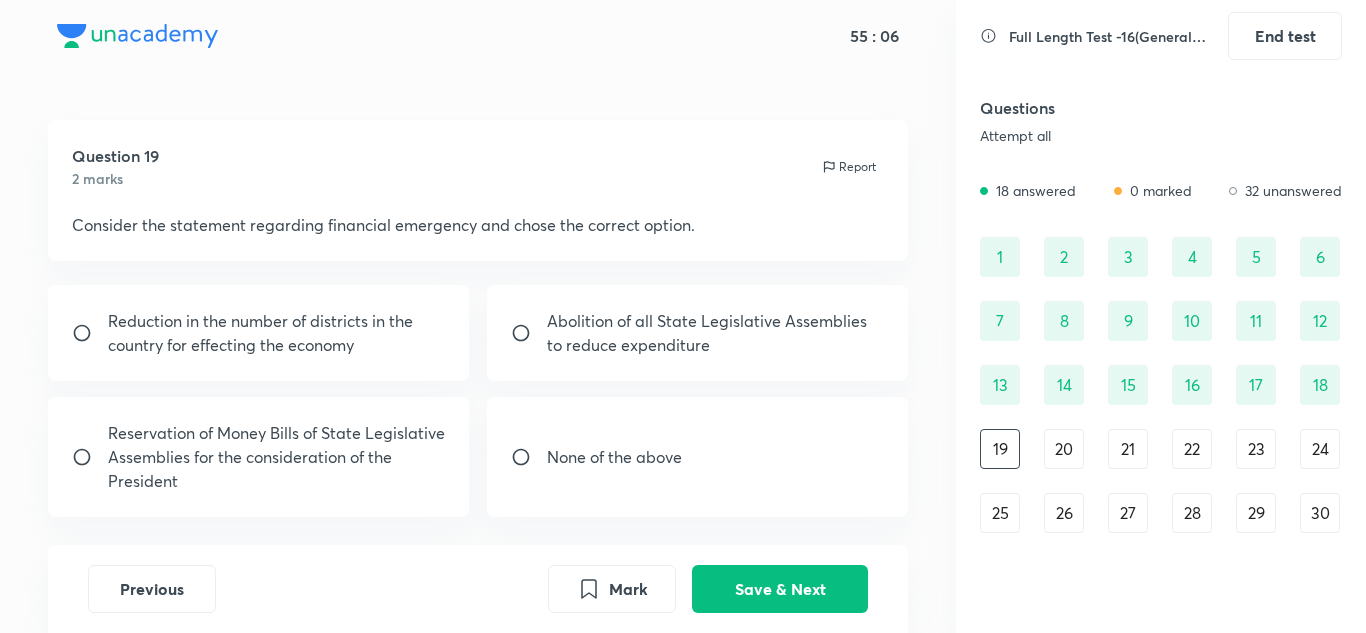 click on "Abolition of all State Legislative Assemblies to reduce expenditure" at bounding box center (716, 333) 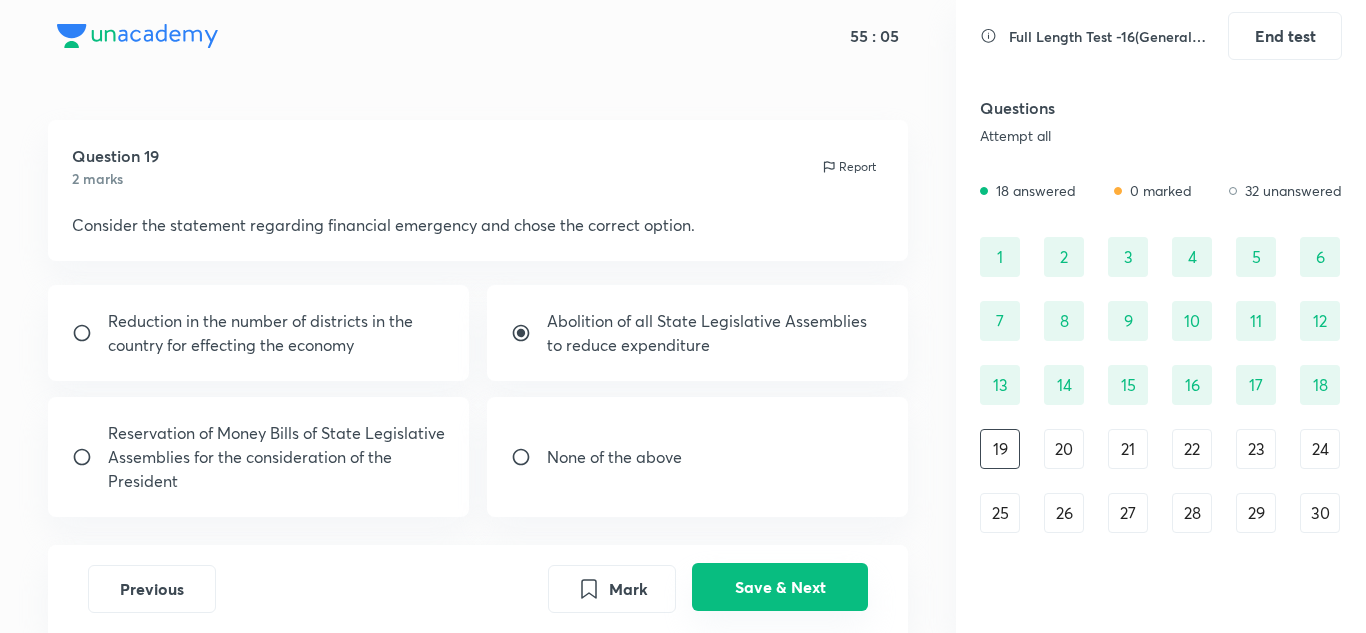 click on "Save & Next" at bounding box center [780, 587] 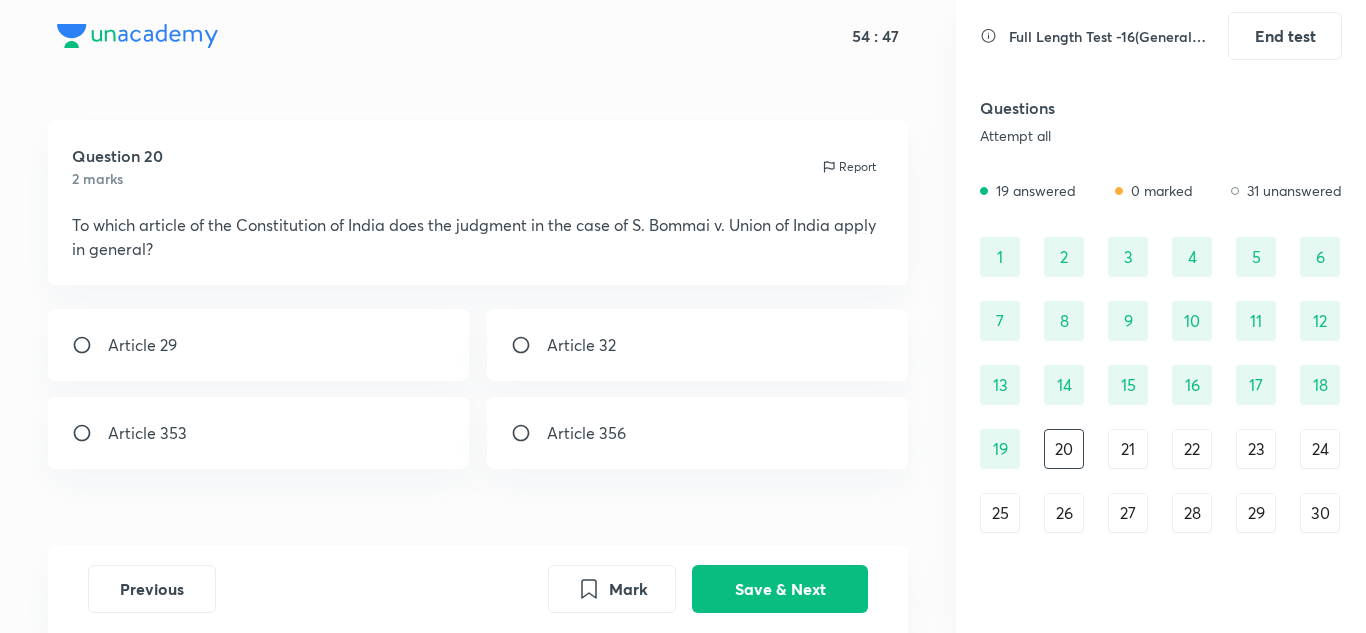 click on "Article 29" at bounding box center (259, 345) 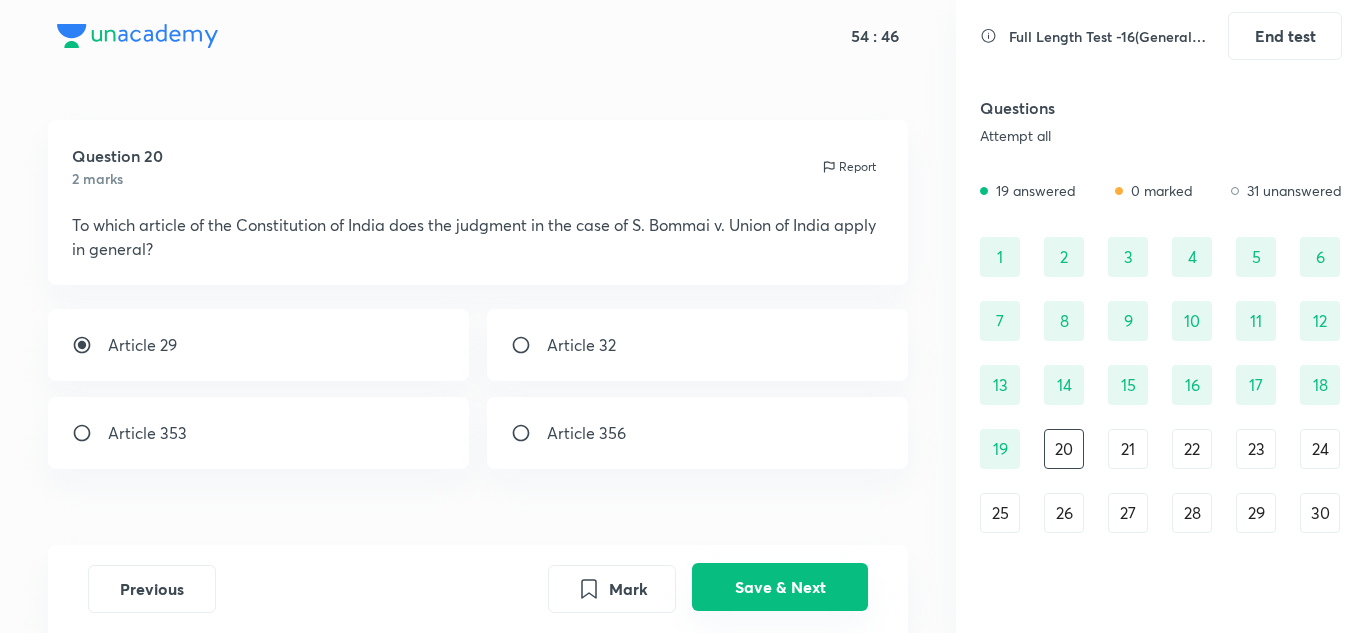 click on "Save & Next" at bounding box center (780, 587) 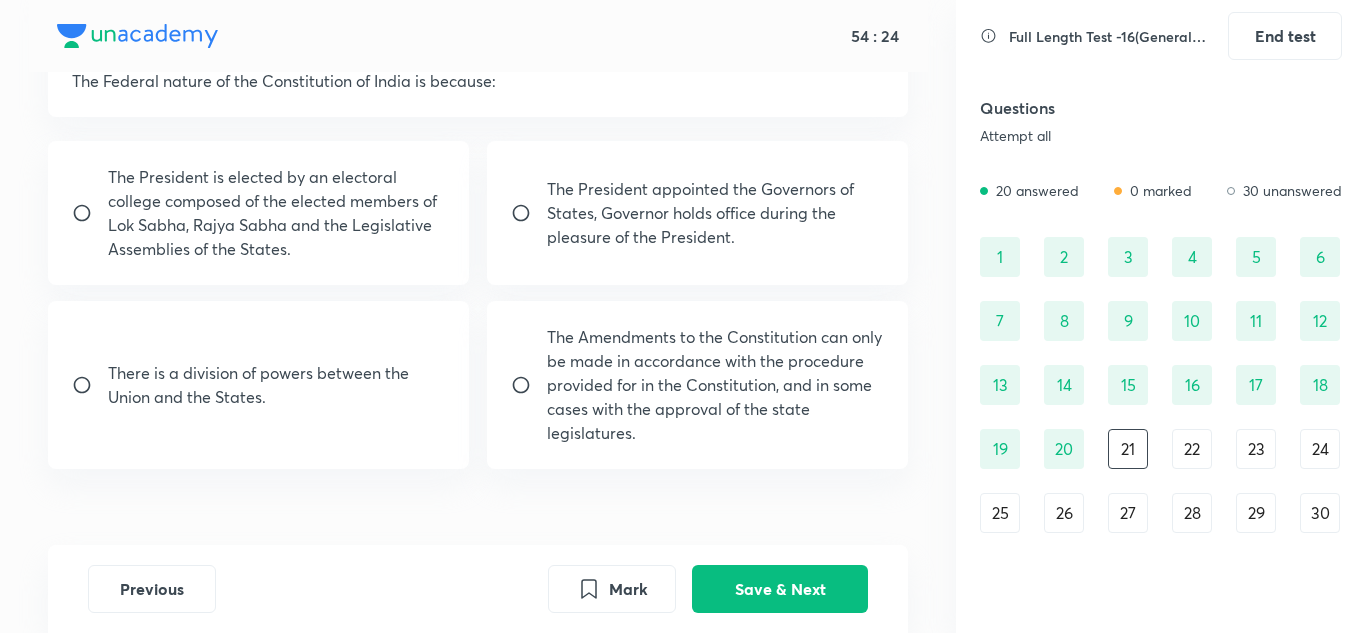 scroll, scrollTop: 152, scrollLeft: 0, axis: vertical 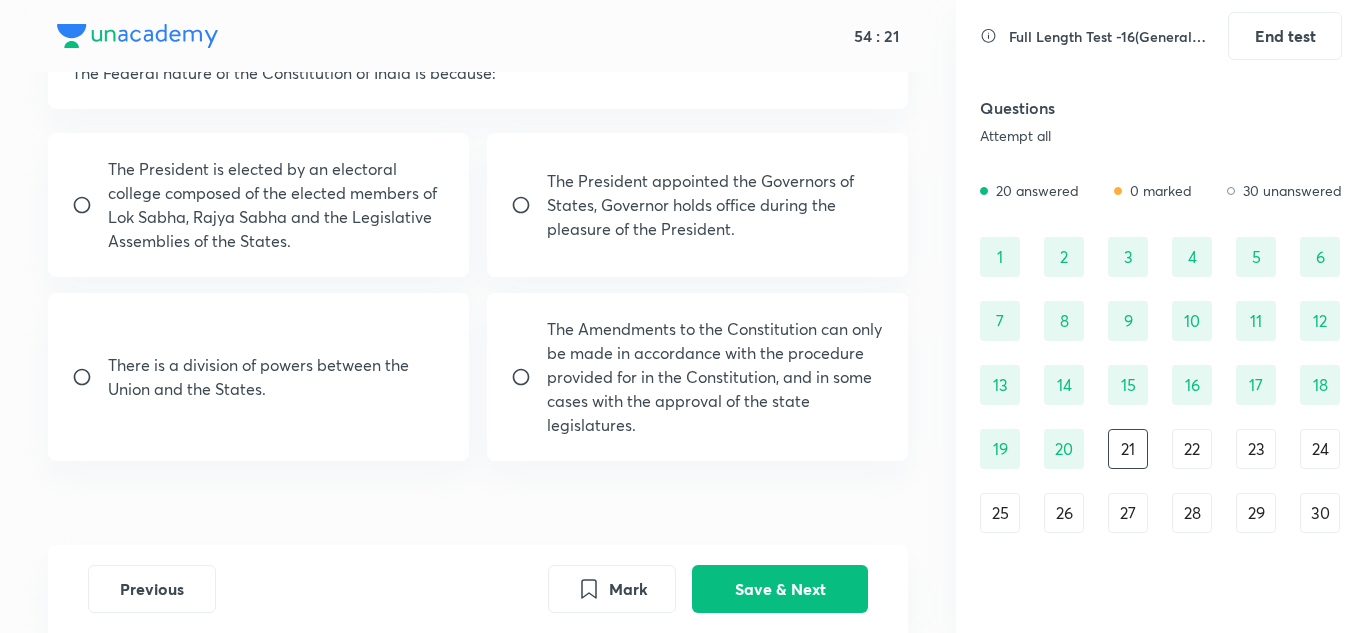 click on "There is a division of powers between the Union and the States." at bounding box center [277, 377] 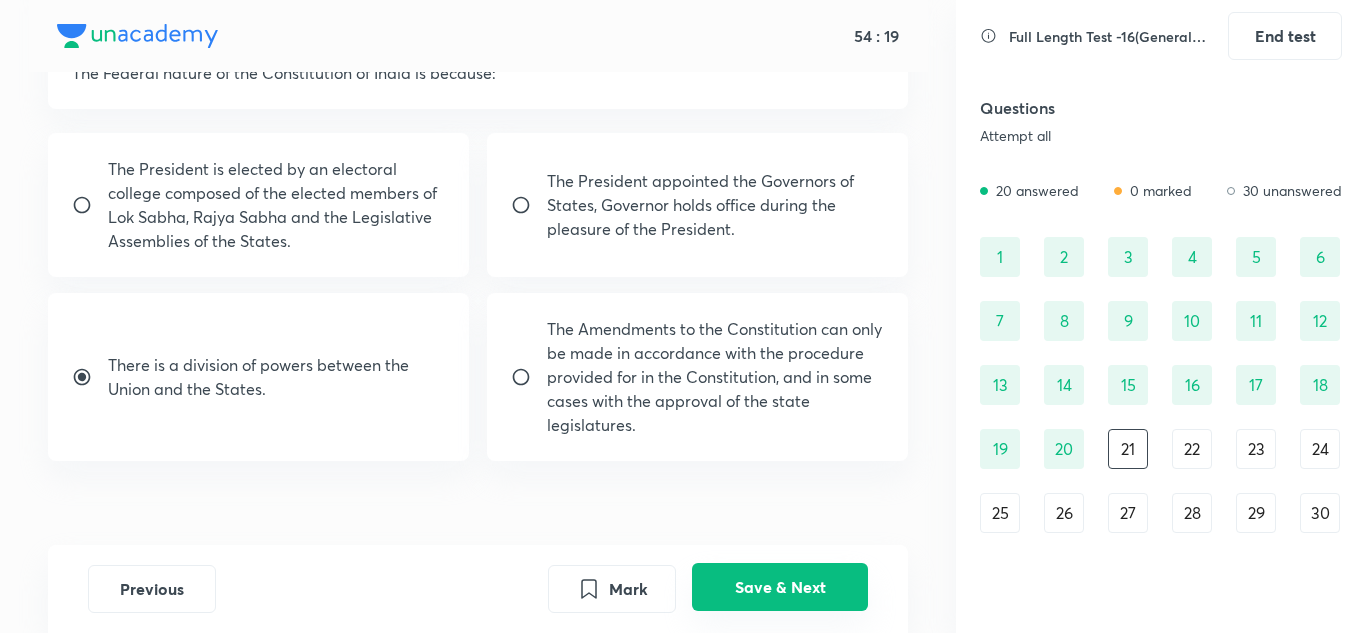 click on "Save & Next" at bounding box center [780, 587] 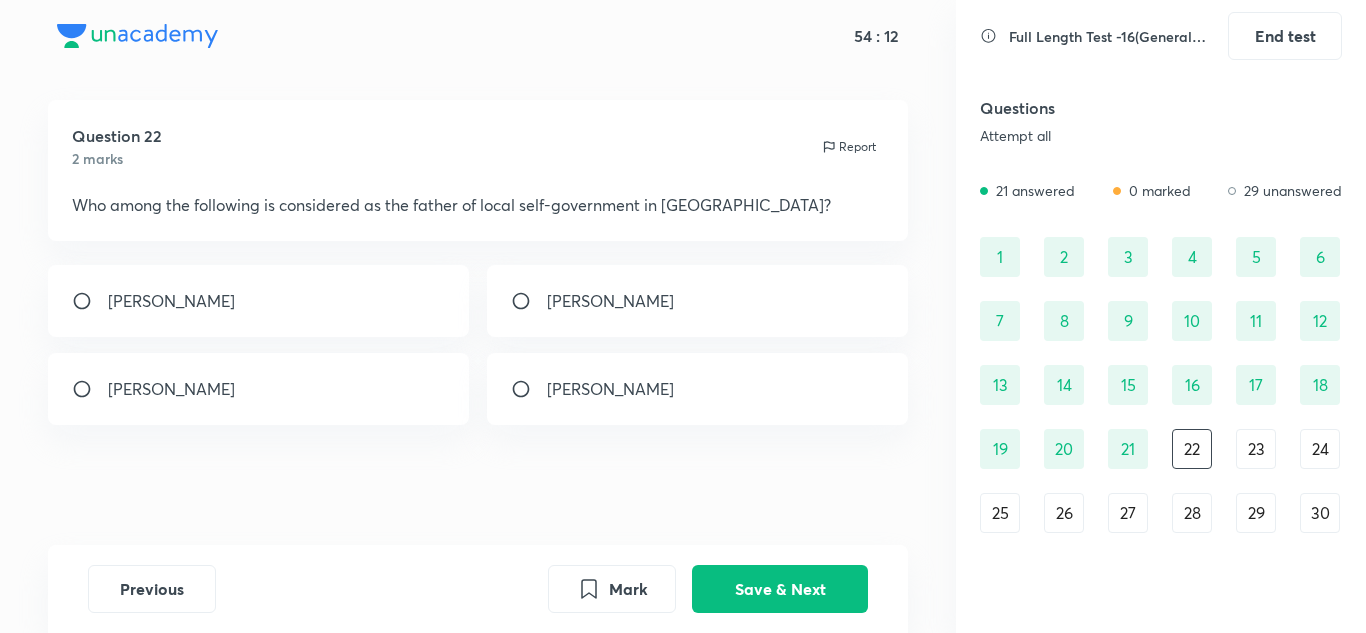 click on "Lord Ripon" at bounding box center (610, 301) 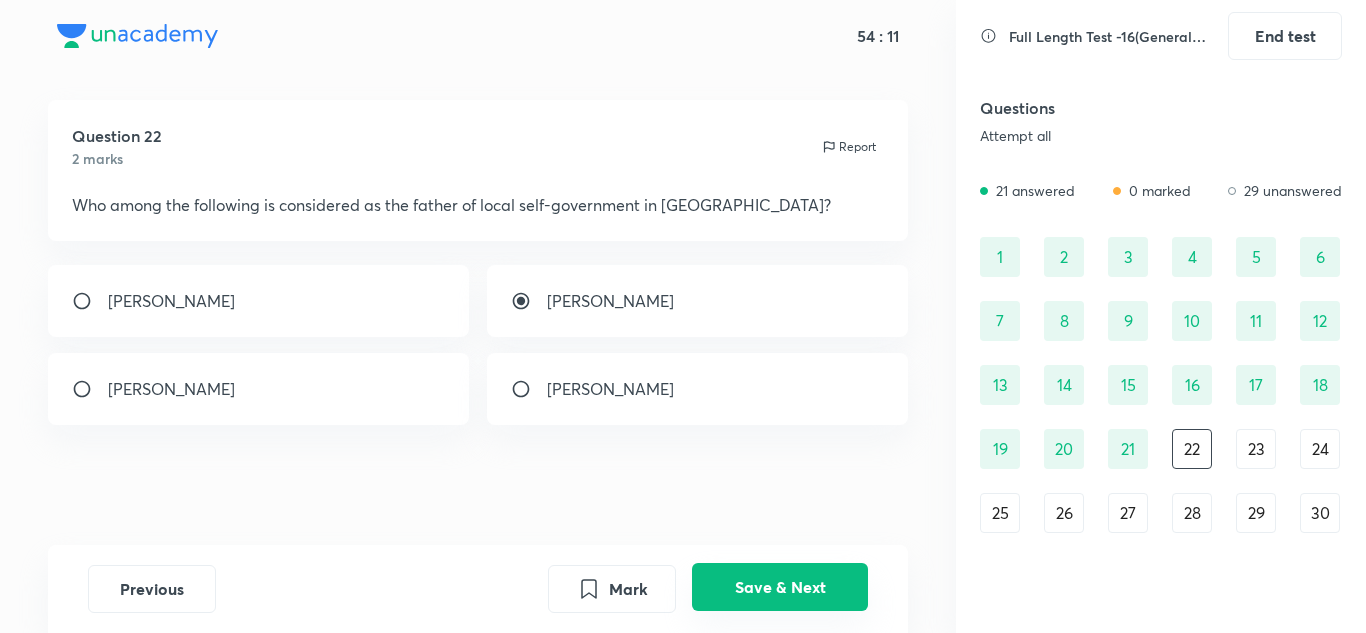 click on "Save & Next" at bounding box center (780, 587) 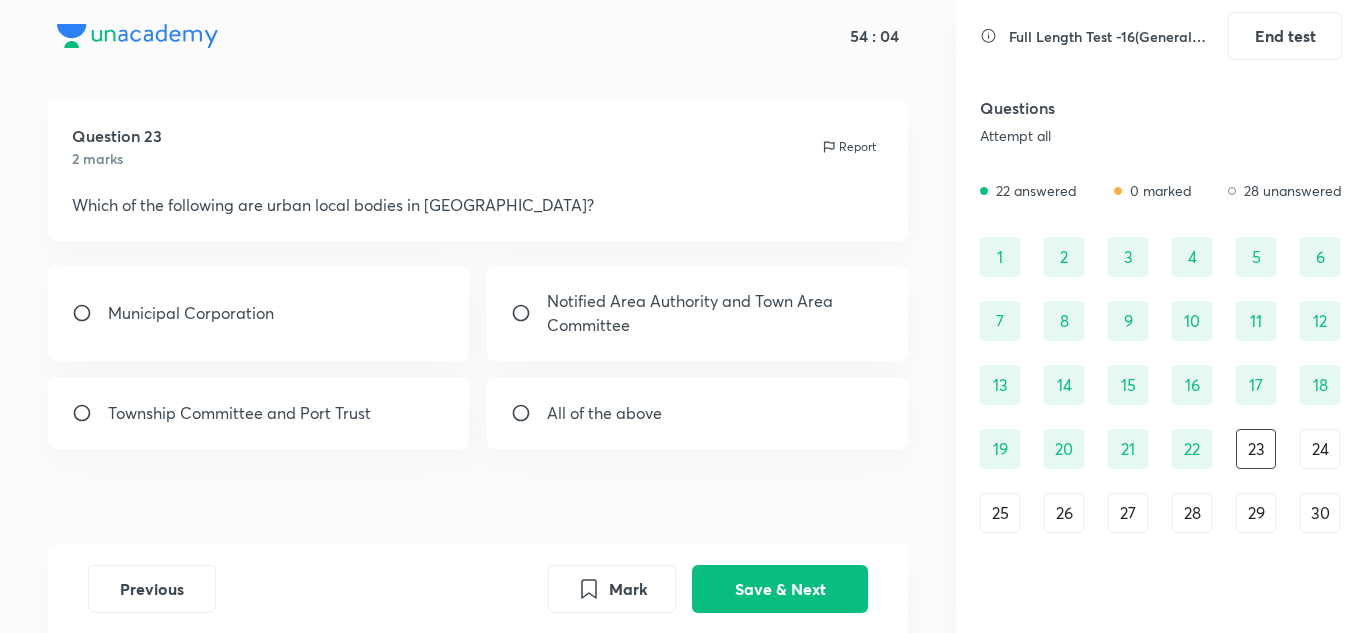 click on "Municipal Corporation" at bounding box center [191, 313] 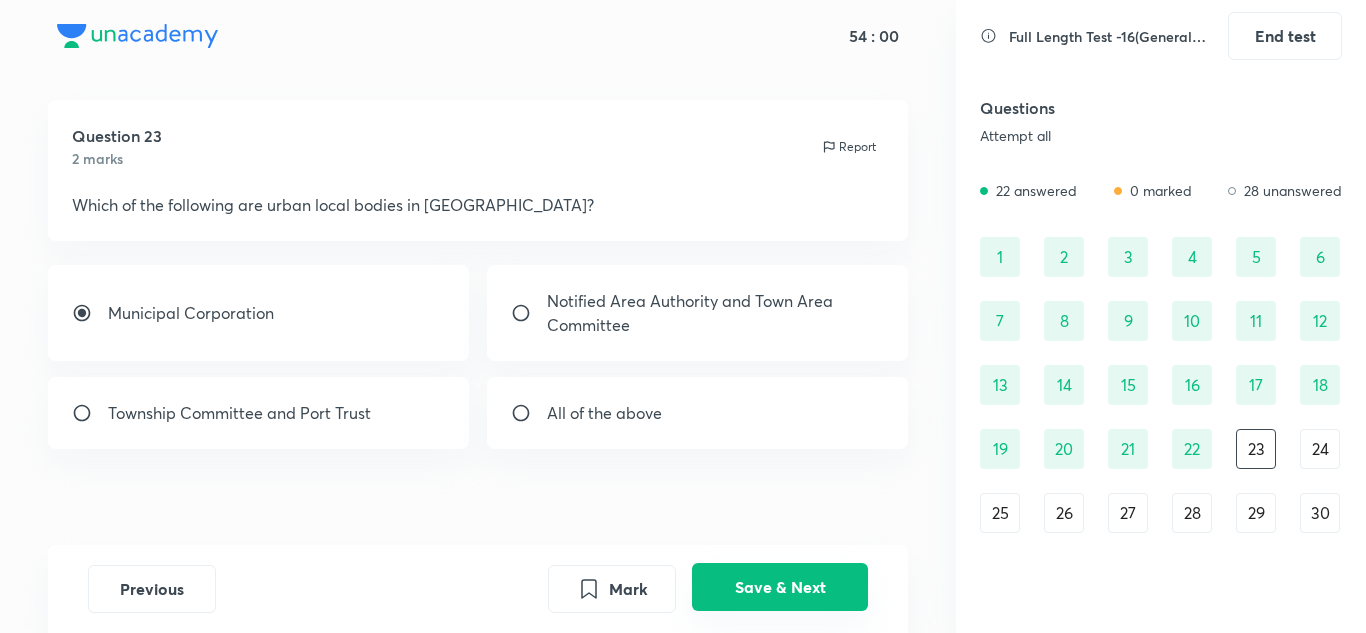 click on "Save & Next" at bounding box center [780, 587] 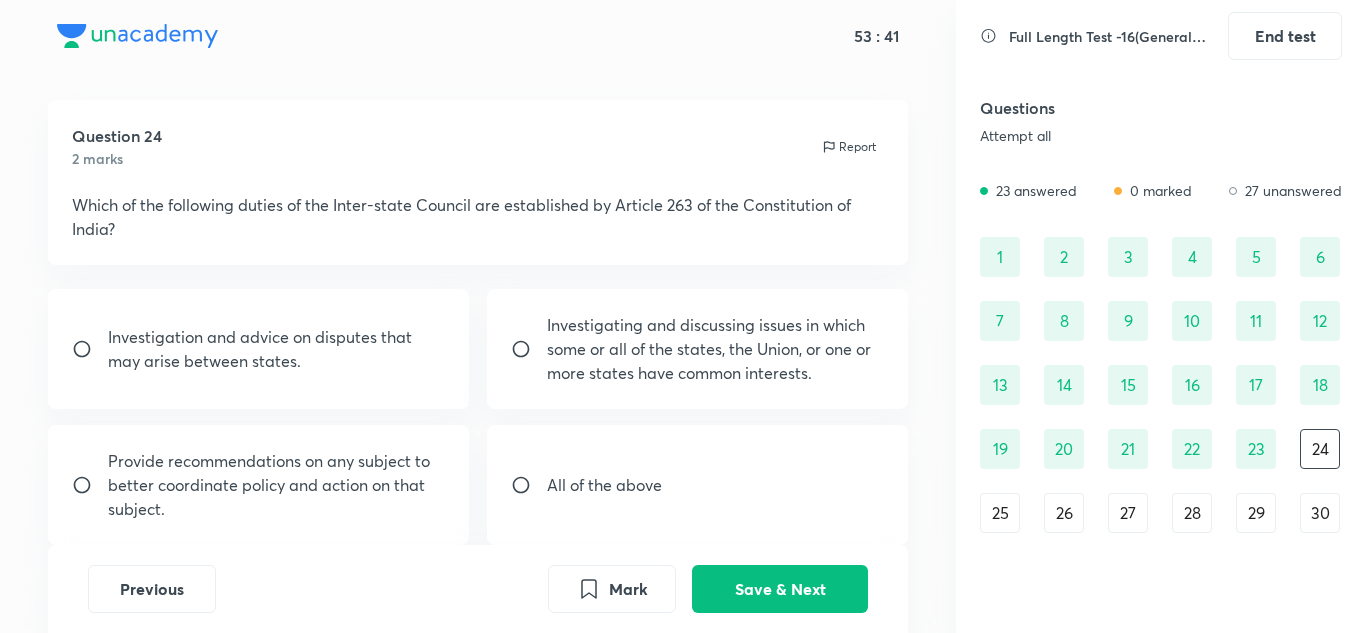 click on "Provide recommendations on any subject to better coordinate policy and action on that subject." at bounding box center [277, 485] 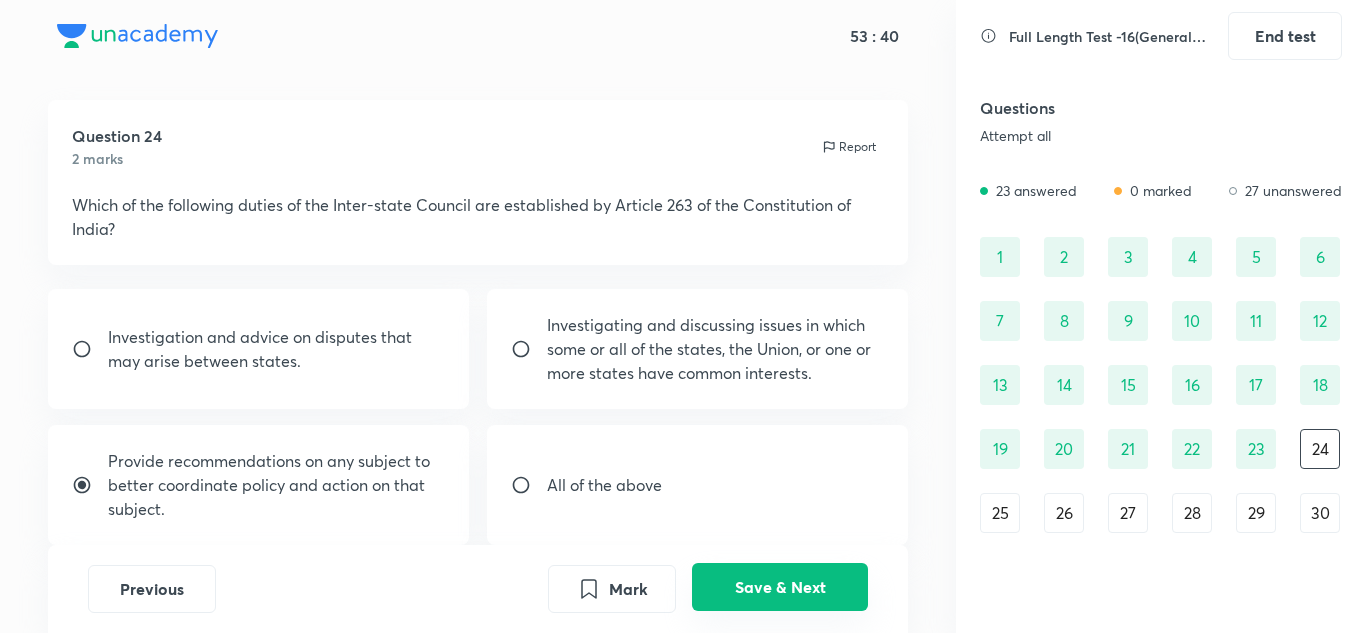 click on "Save & Next" at bounding box center [780, 587] 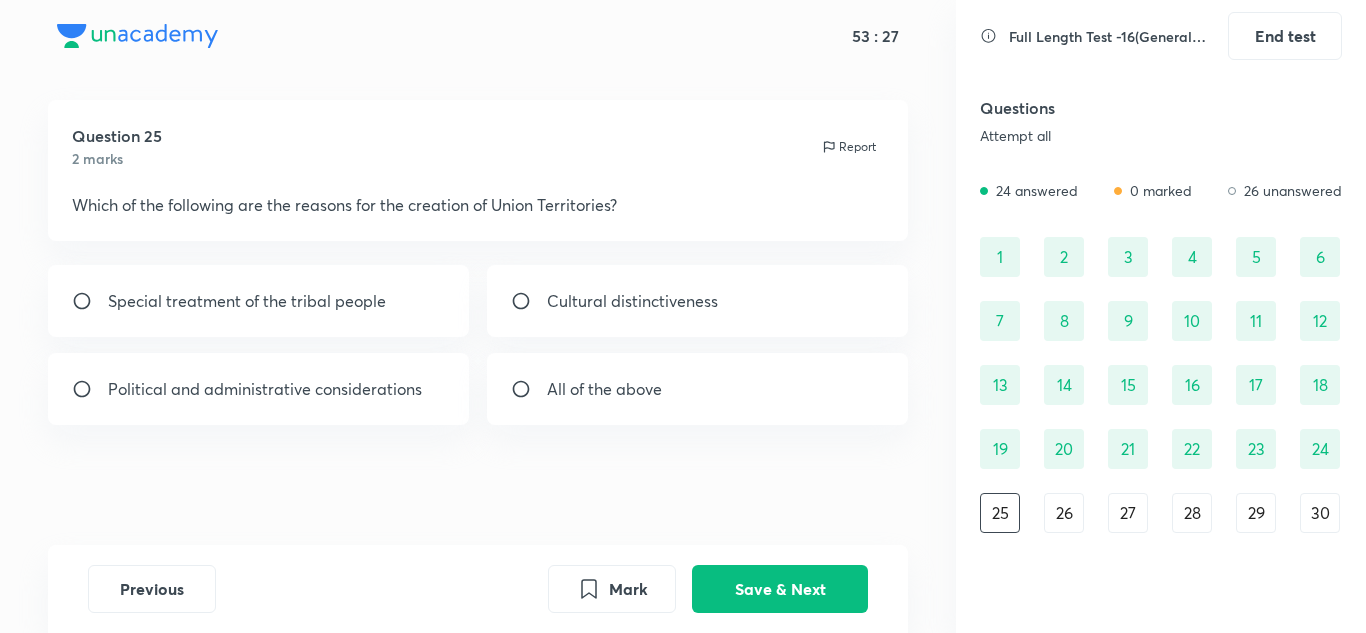 click on "All of the above" at bounding box center [604, 389] 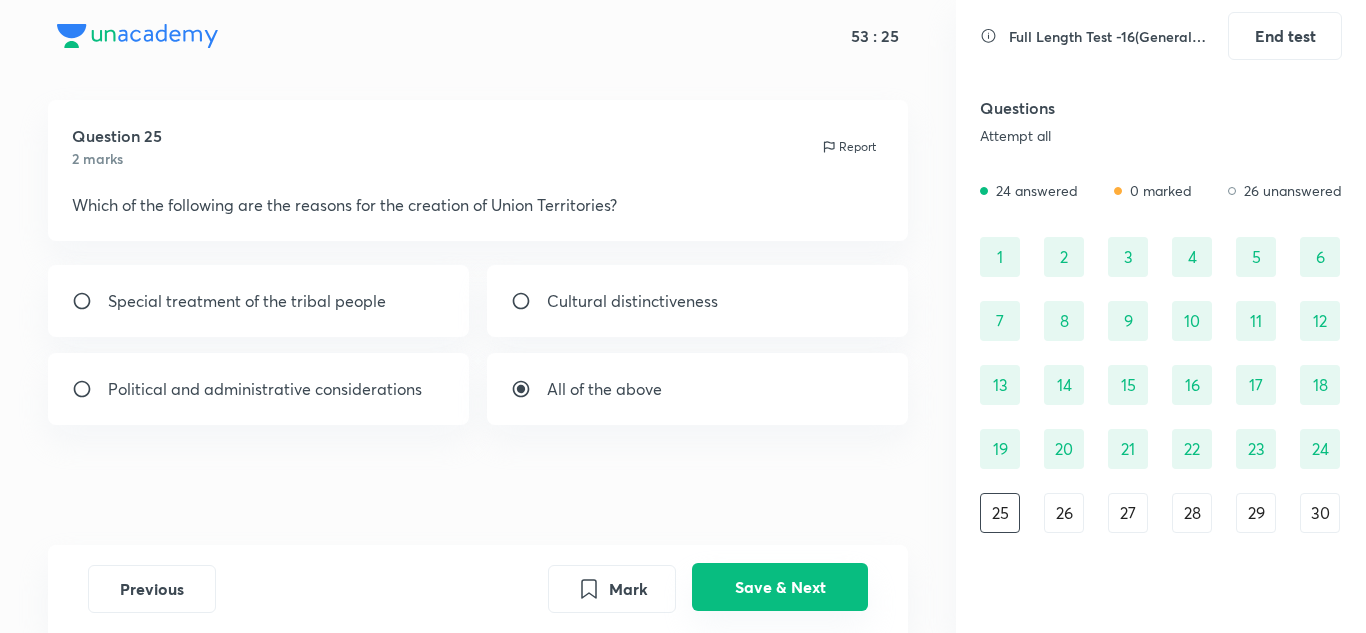click on "Save & Next" at bounding box center [780, 587] 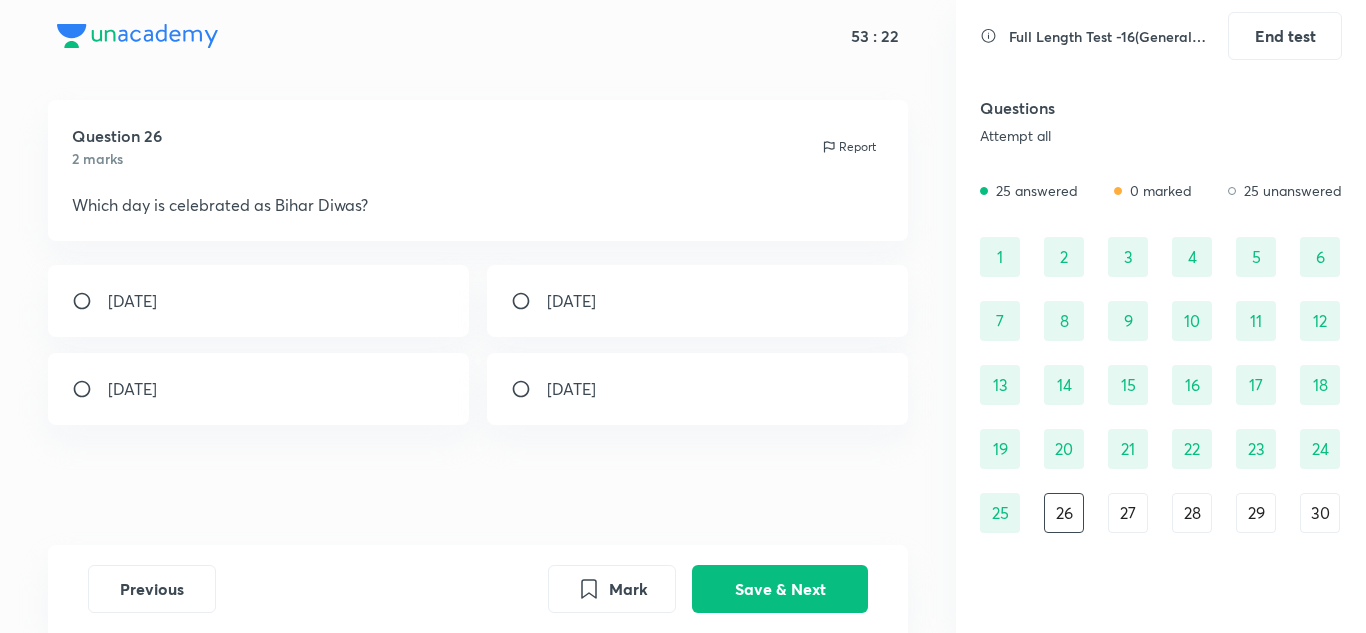 click on "22nd March" at bounding box center (571, 301) 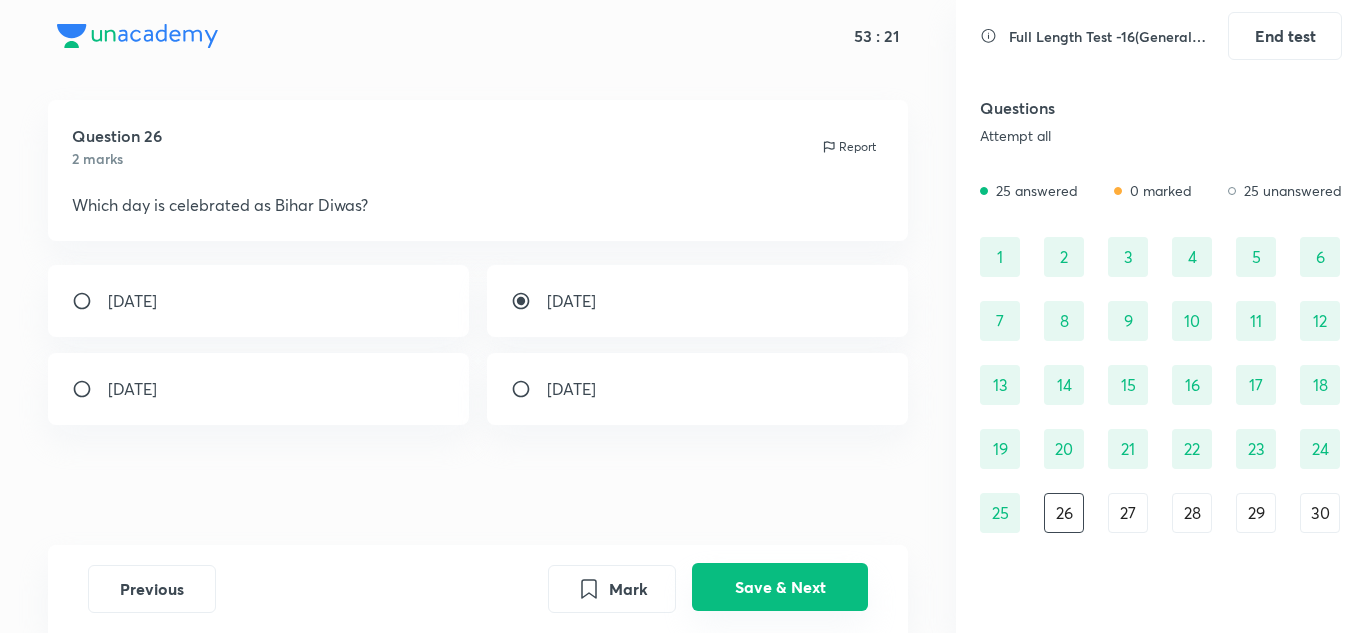 click on "Save & Next" at bounding box center (780, 587) 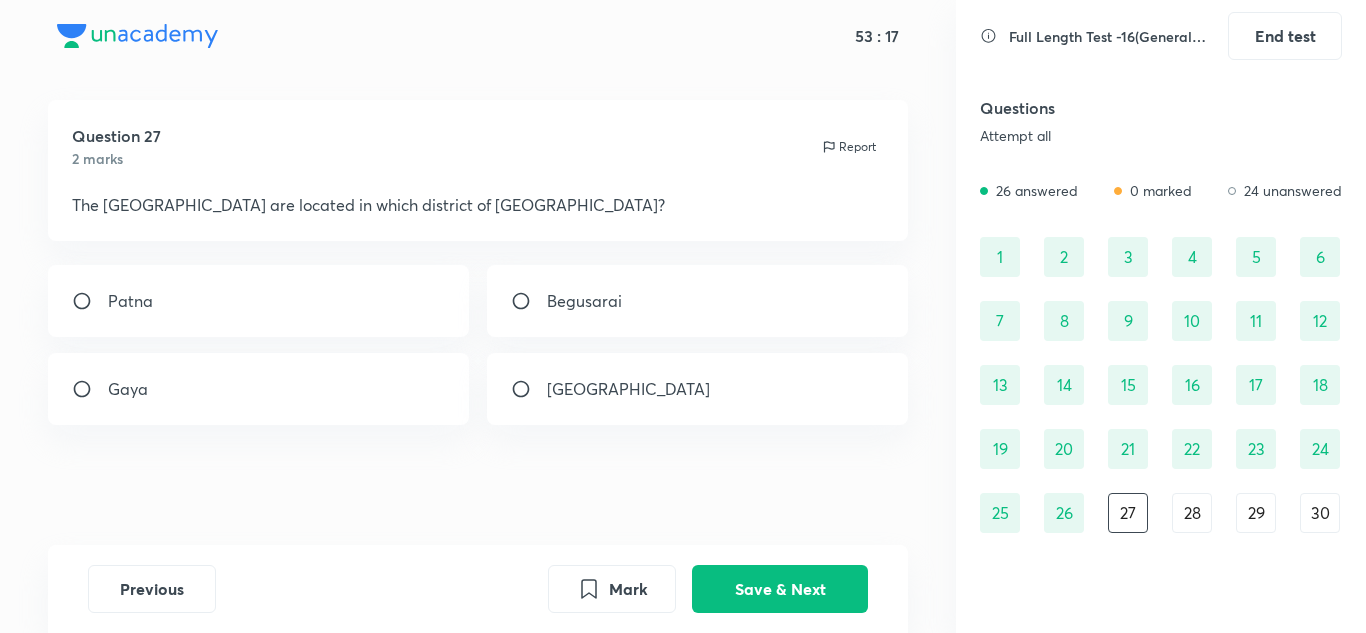 click on "Jehanabad" at bounding box center (628, 389) 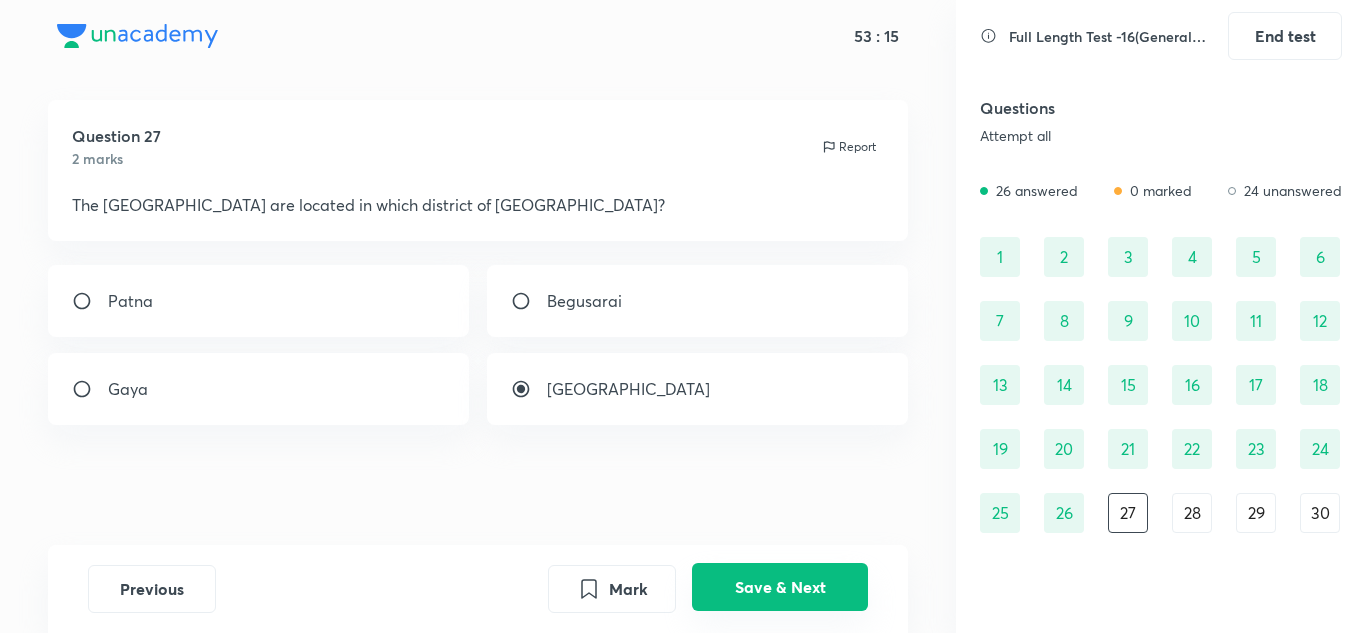 click on "Save & Next" at bounding box center (780, 587) 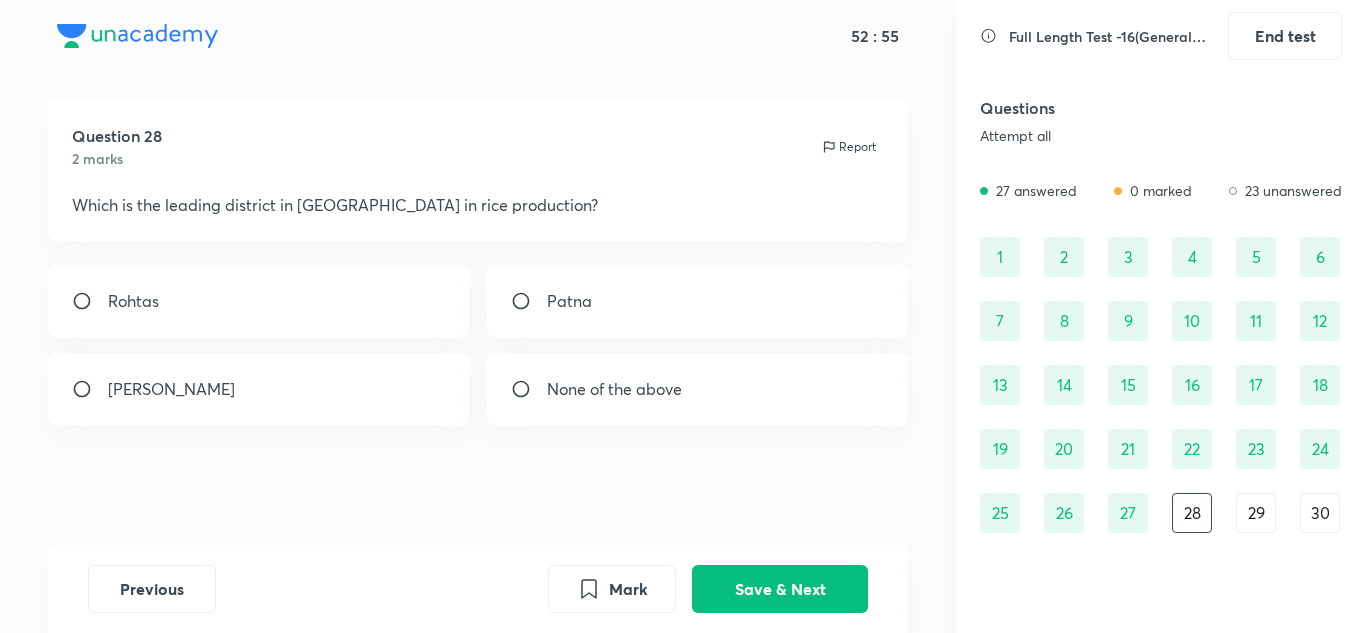 click on "Rohtas" at bounding box center (259, 301) 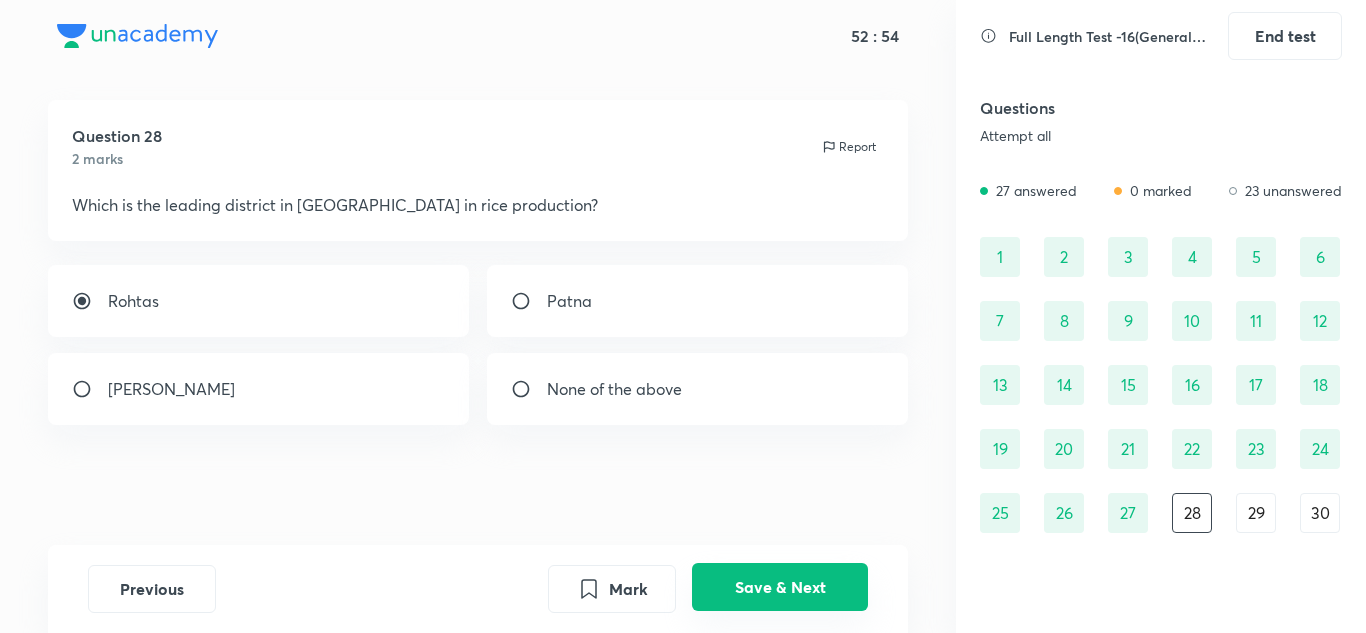 click on "Save & Next" at bounding box center (780, 587) 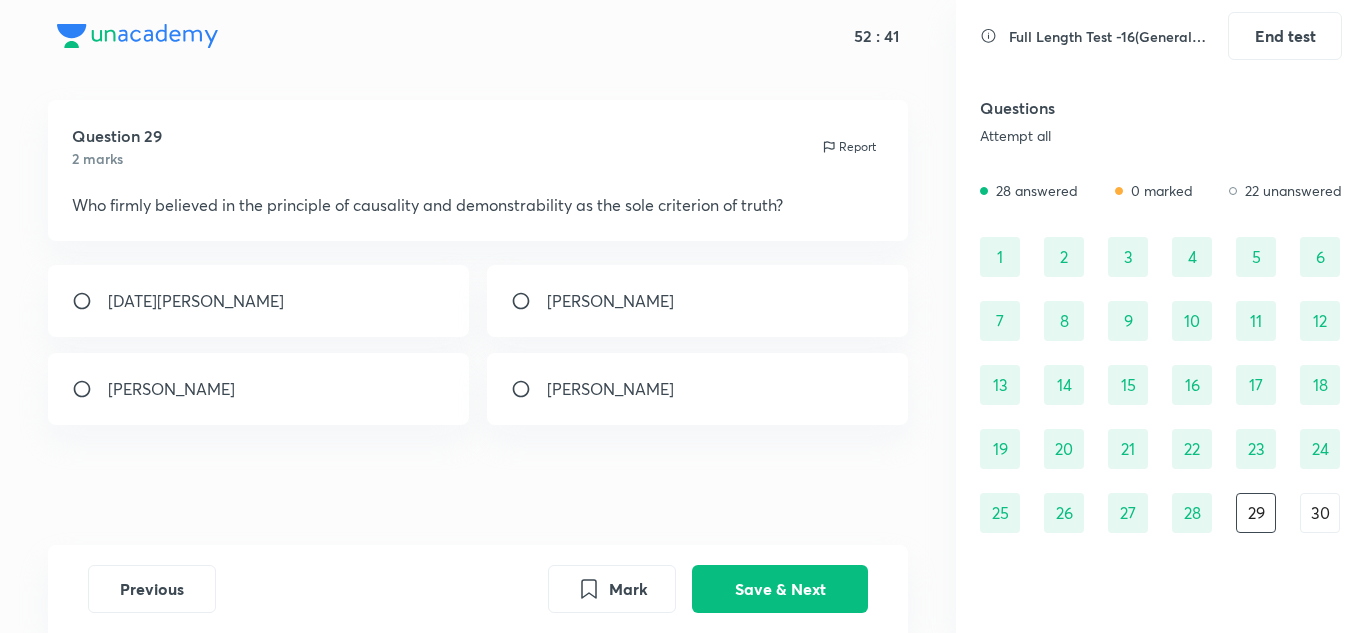 click on "Swami Vivekananda" at bounding box center (259, 389) 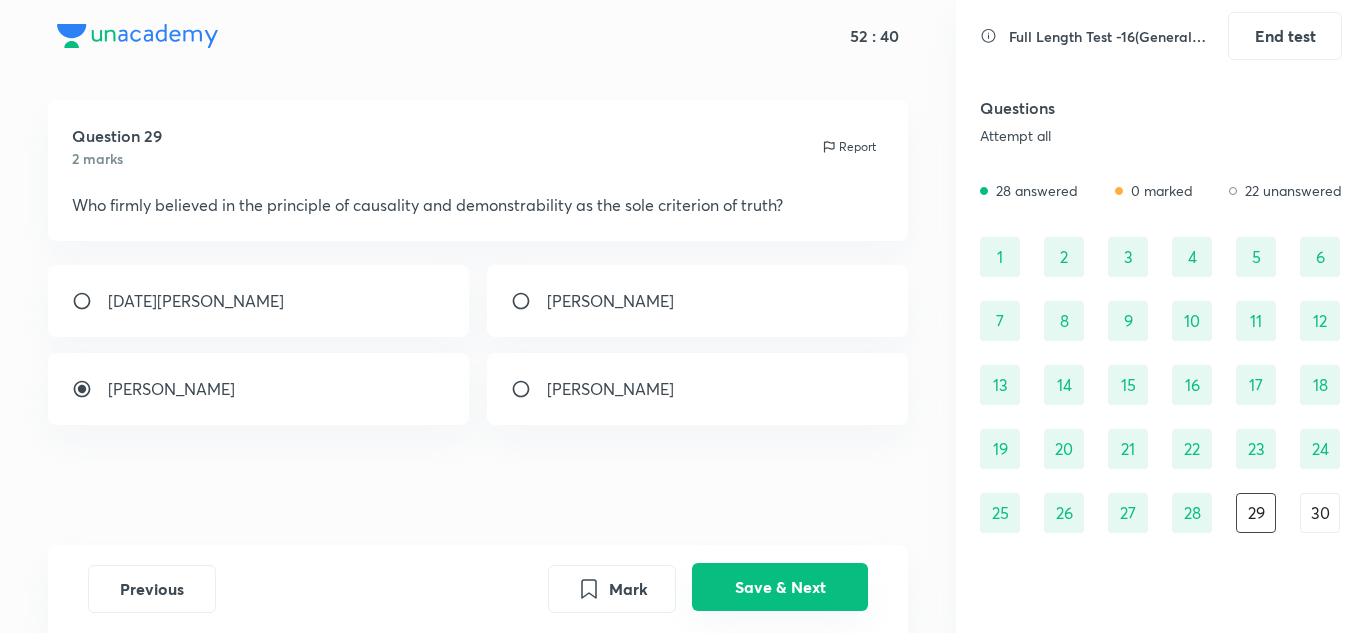 click on "Save & Next" at bounding box center [780, 587] 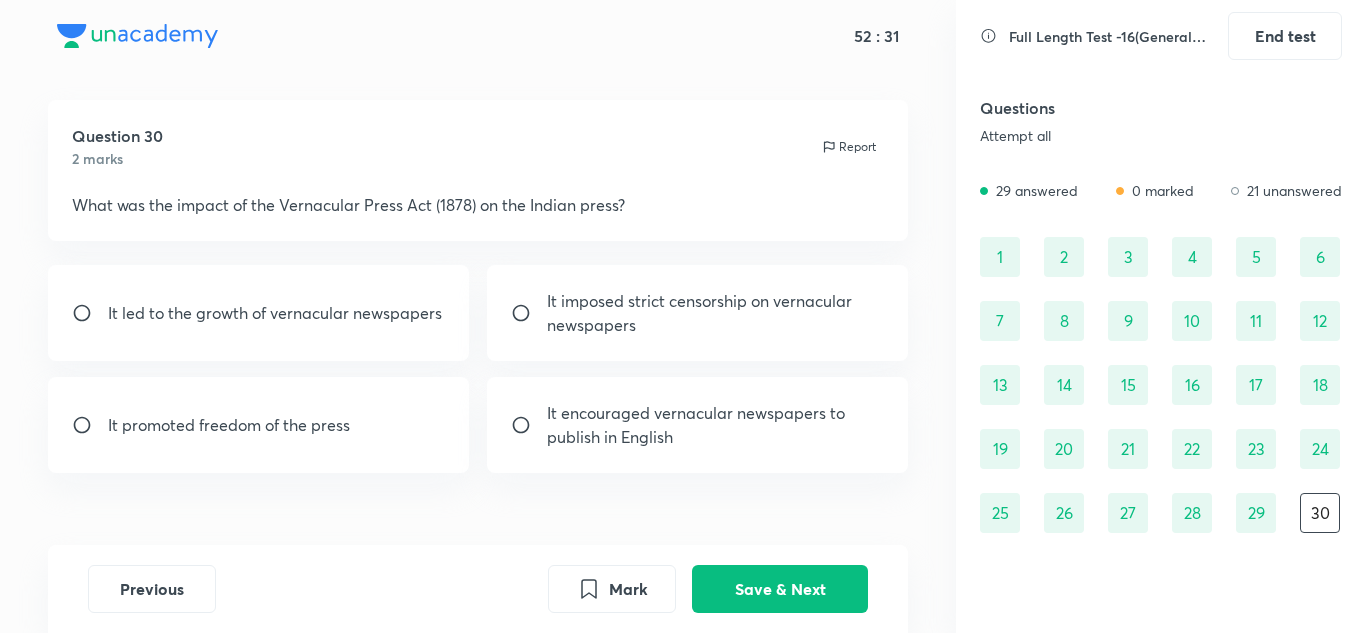 click on "It promoted freedom of the press" at bounding box center (229, 425) 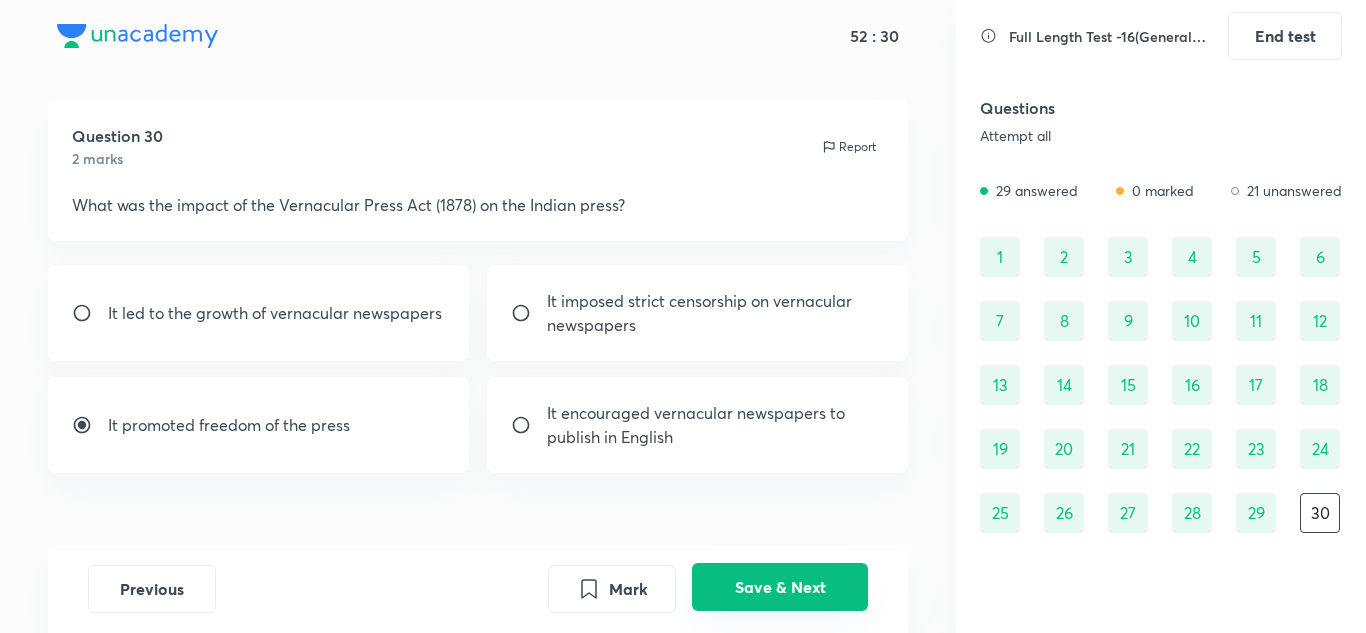 click on "Save & Next" at bounding box center [780, 587] 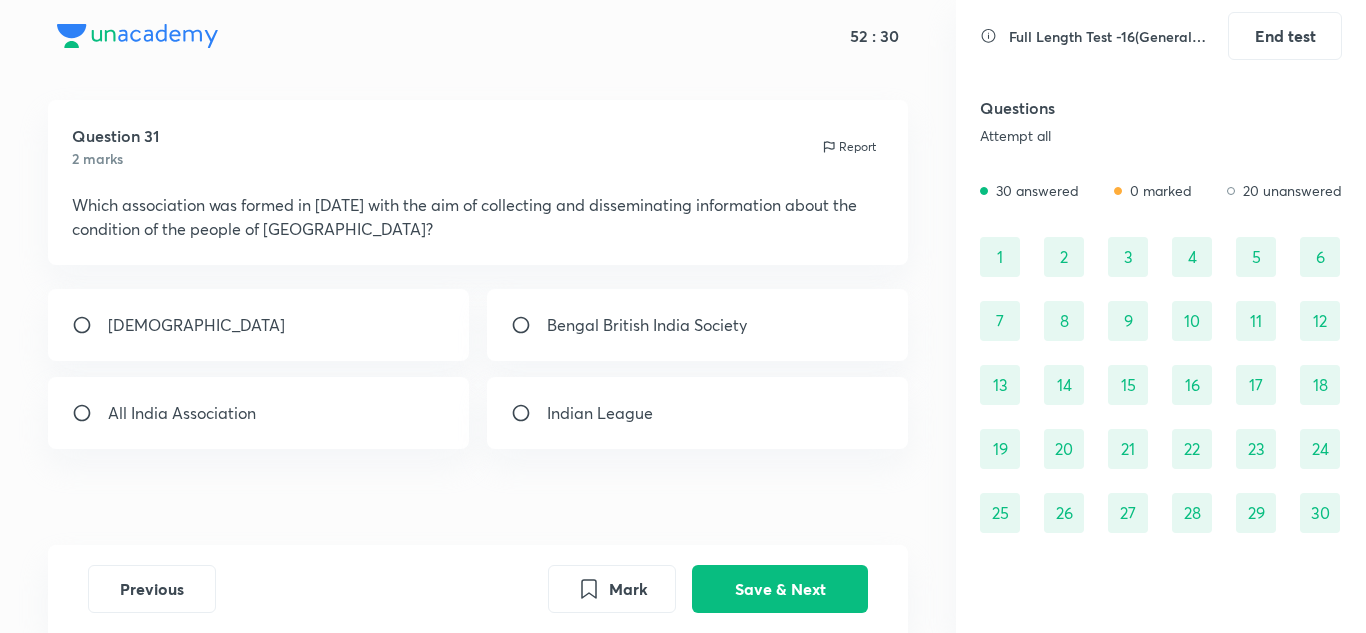 scroll, scrollTop: 40, scrollLeft: 0, axis: vertical 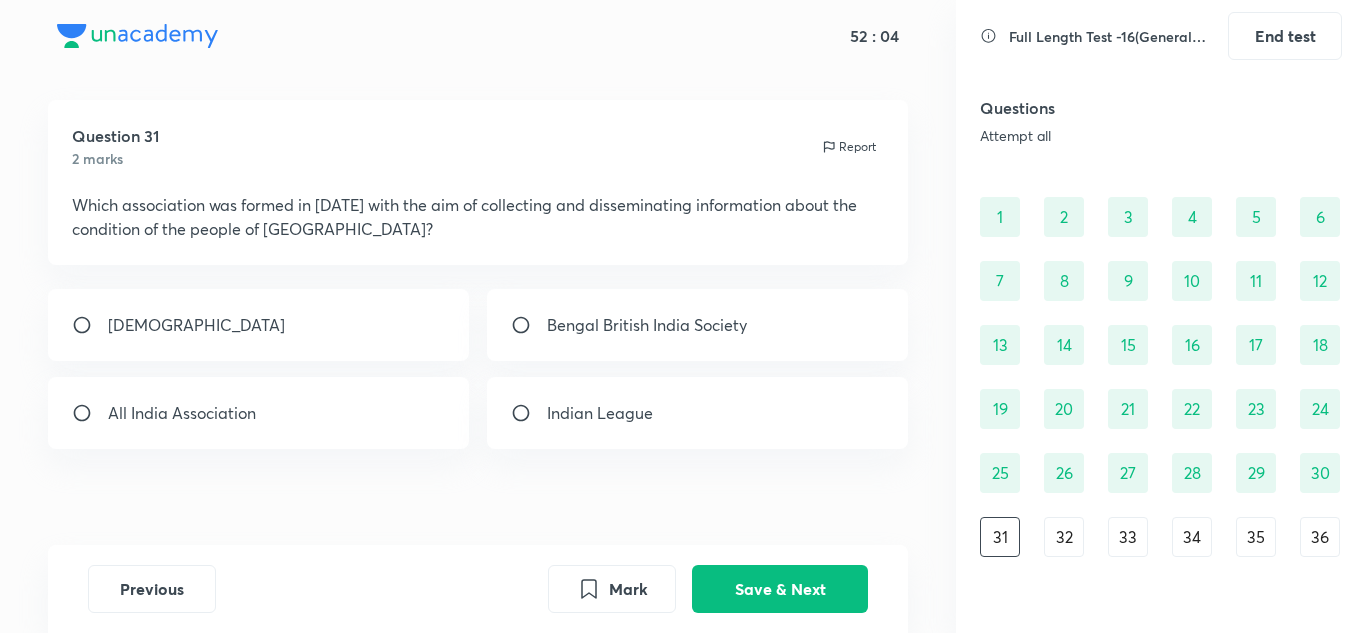 click on "Indian National Congress" at bounding box center (259, 325) 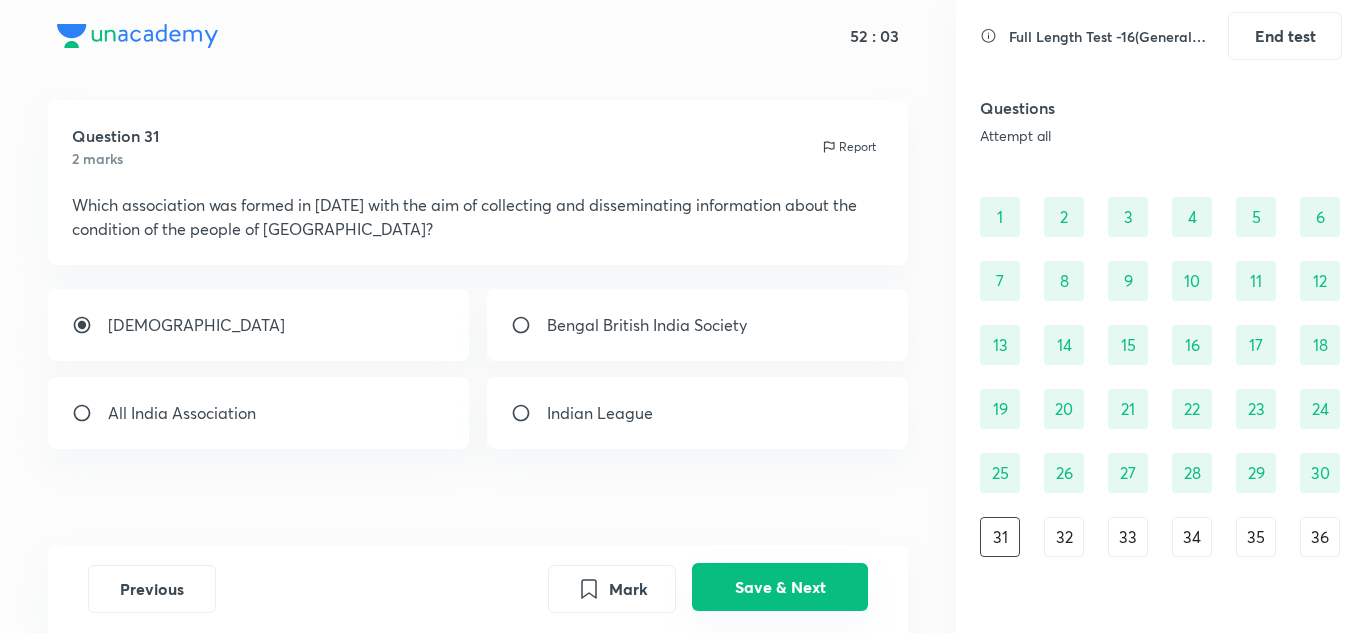 click on "Save & Next" at bounding box center (780, 587) 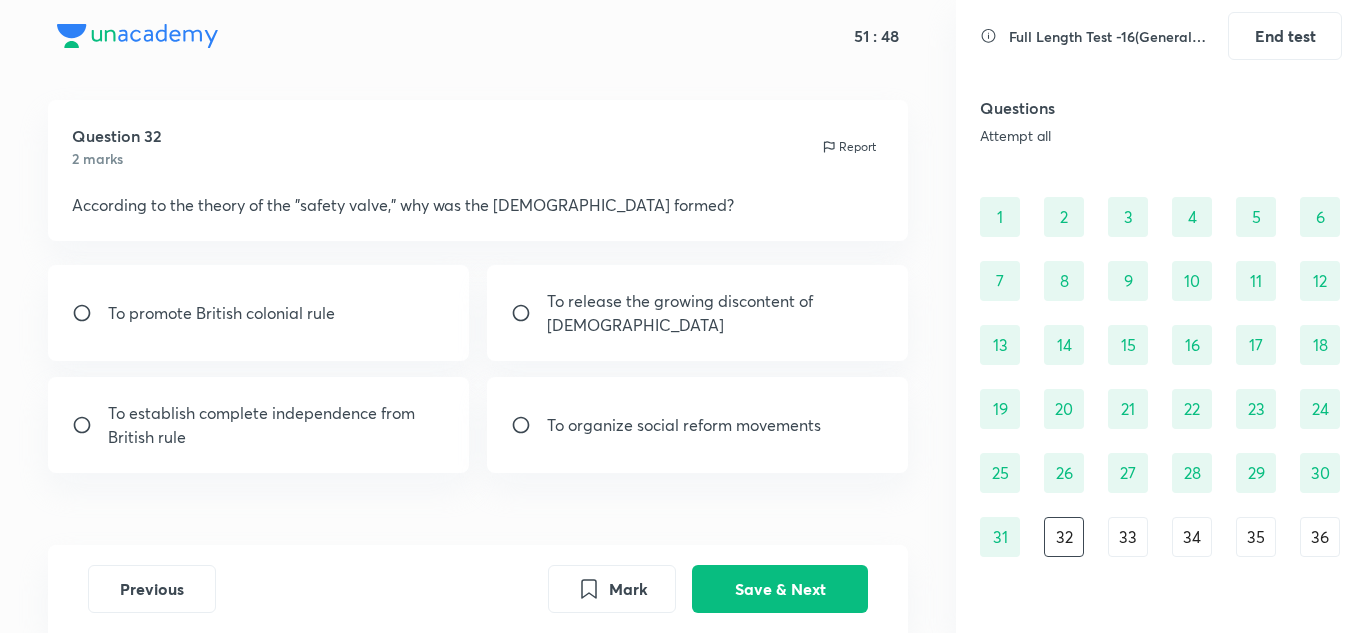 click on "To establish complete independence from British rule" at bounding box center [277, 425] 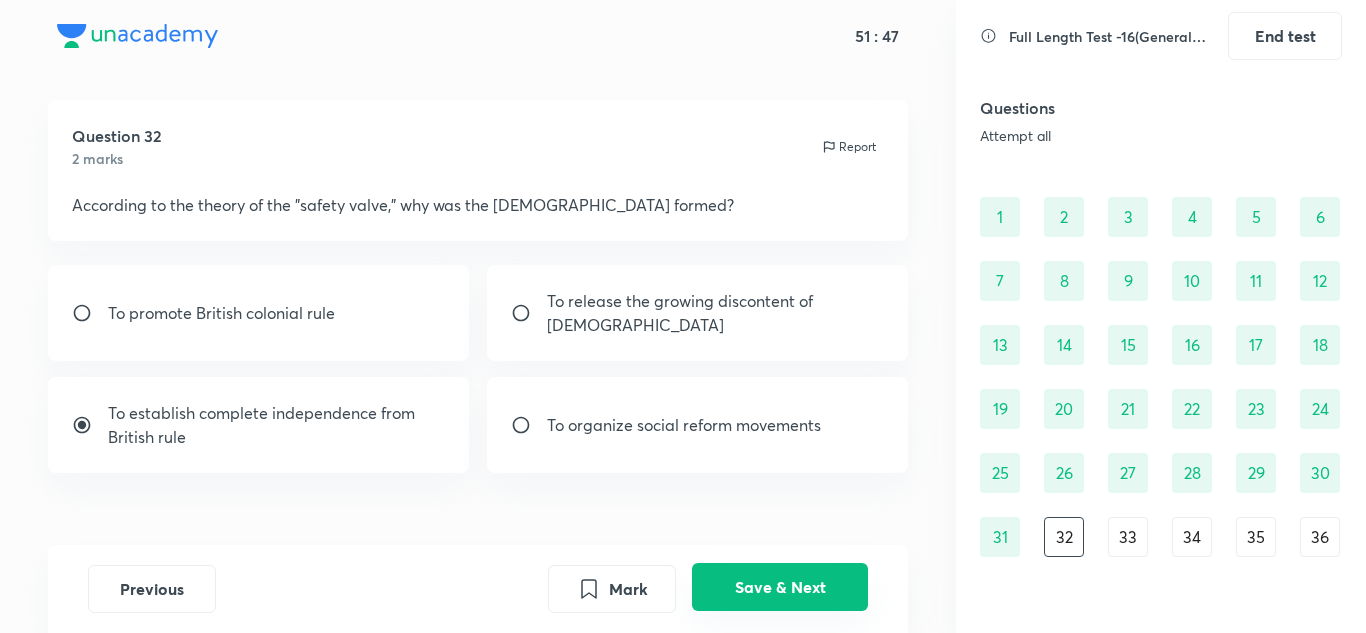 click on "Save & Next" at bounding box center (780, 587) 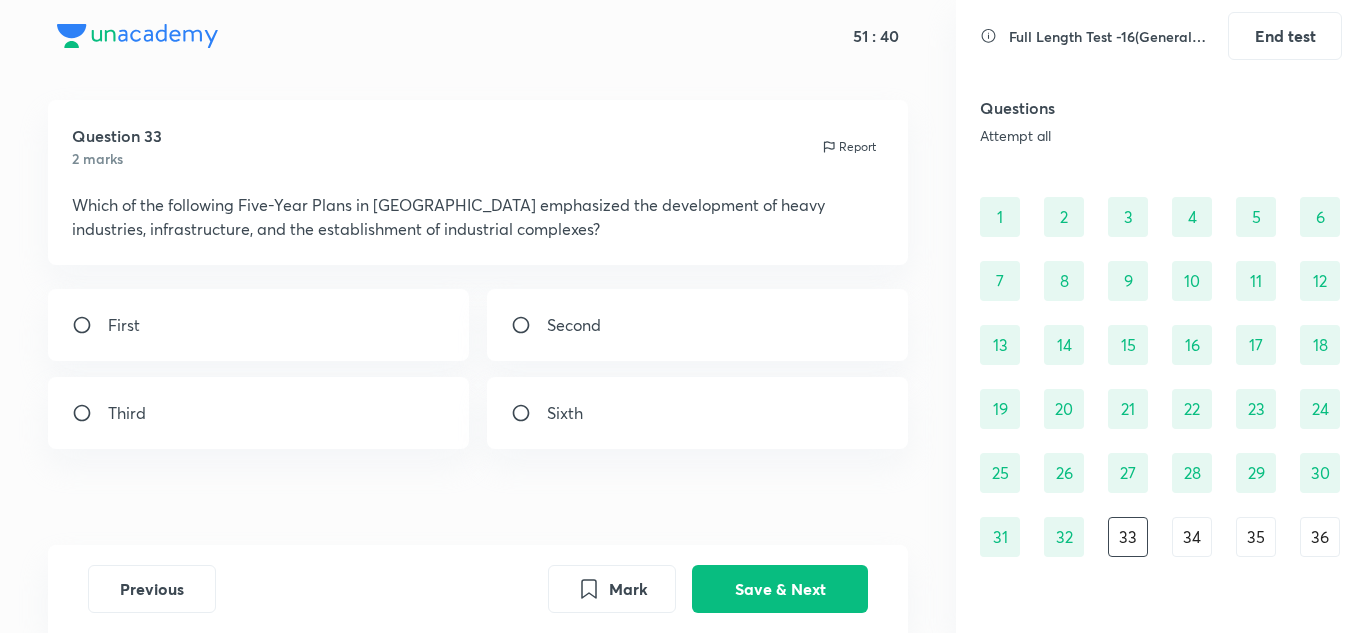 click on "Third" at bounding box center (259, 413) 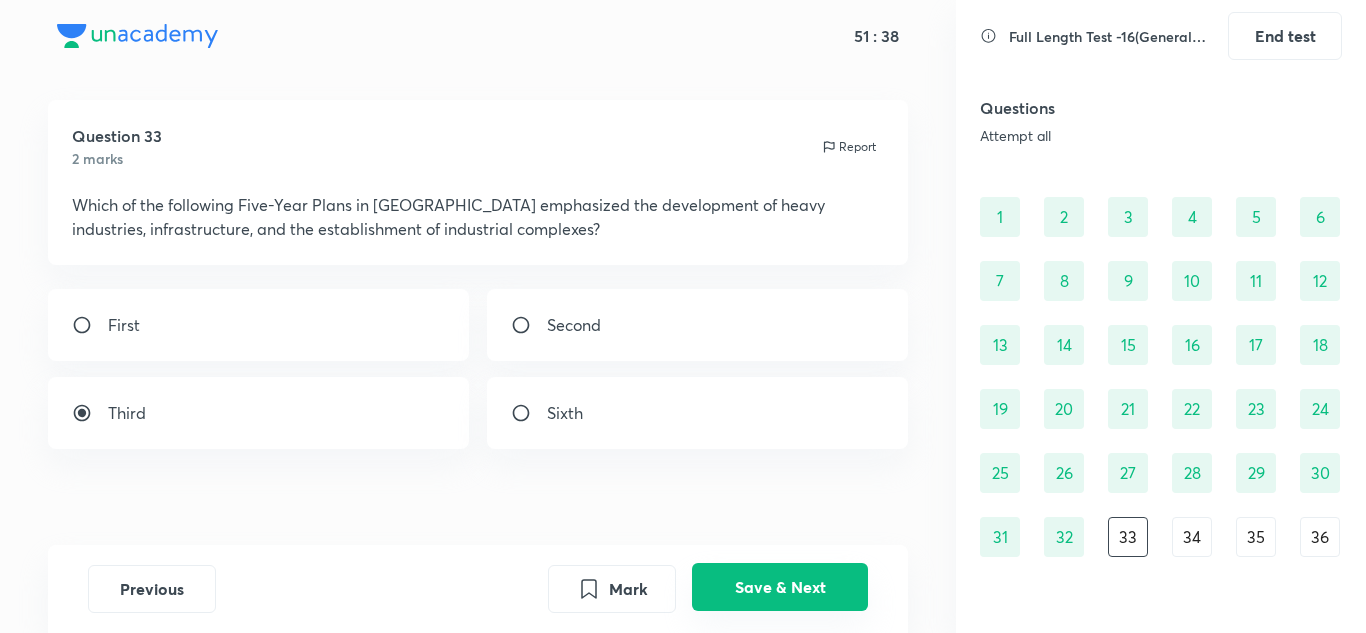 click on "Save & Next" at bounding box center [780, 587] 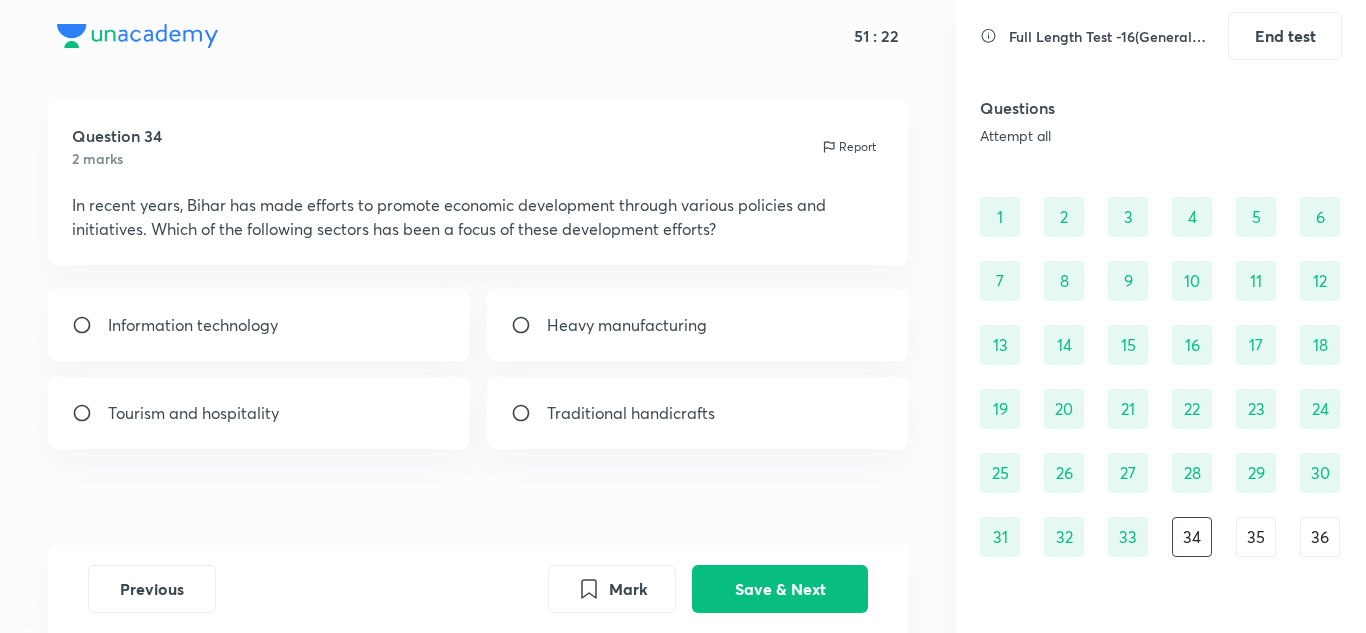 click on "Tourism and hospitality" at bounding box center (259, 413) 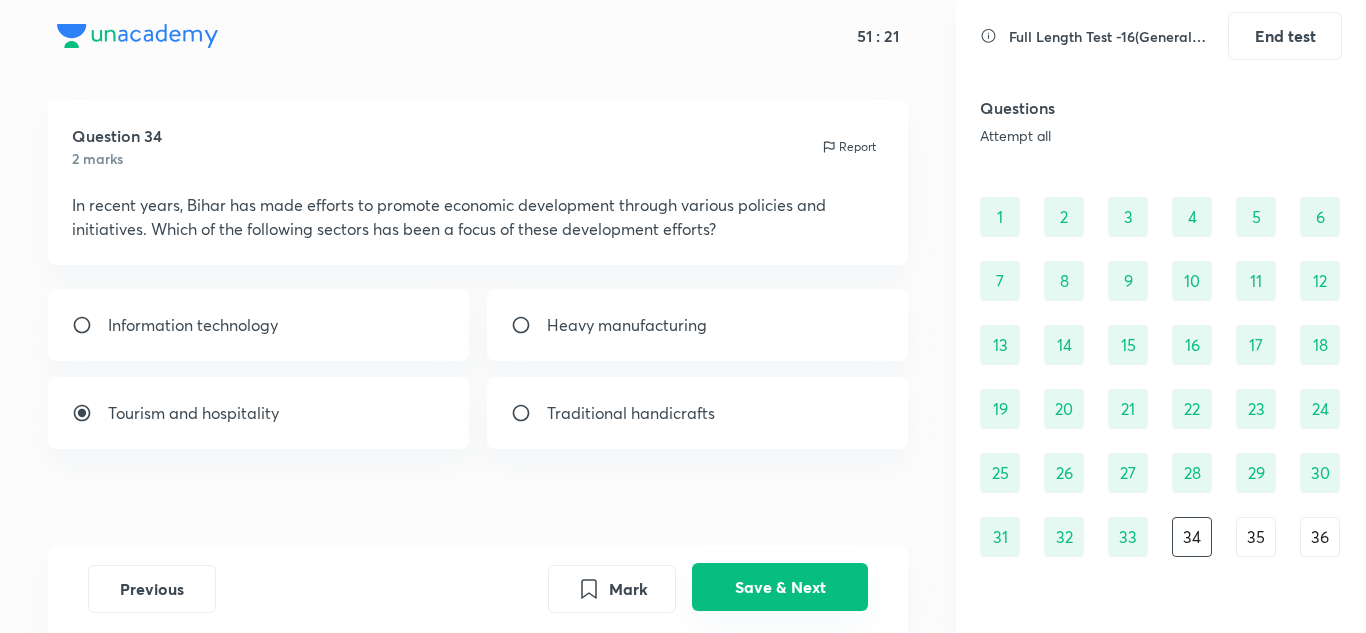 click on "Save & Next" at bounding box center [780, 587] 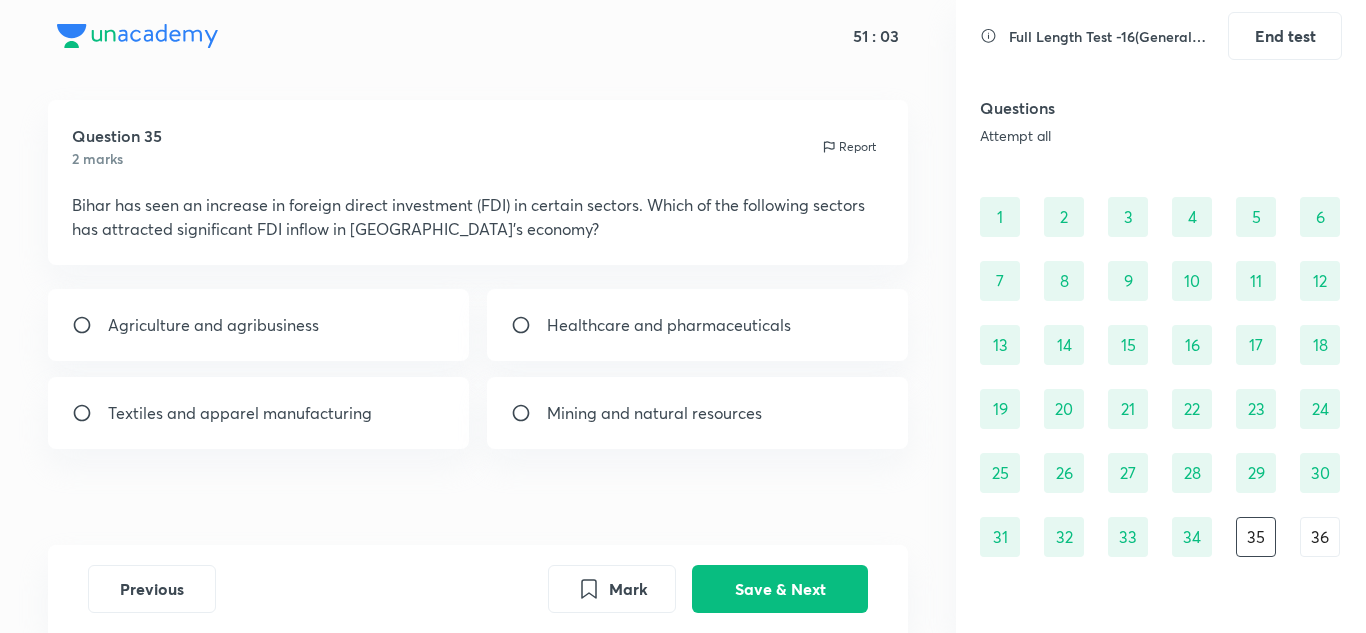 click on "Agriculture and agribusiness" at bounding box center [213, 325] 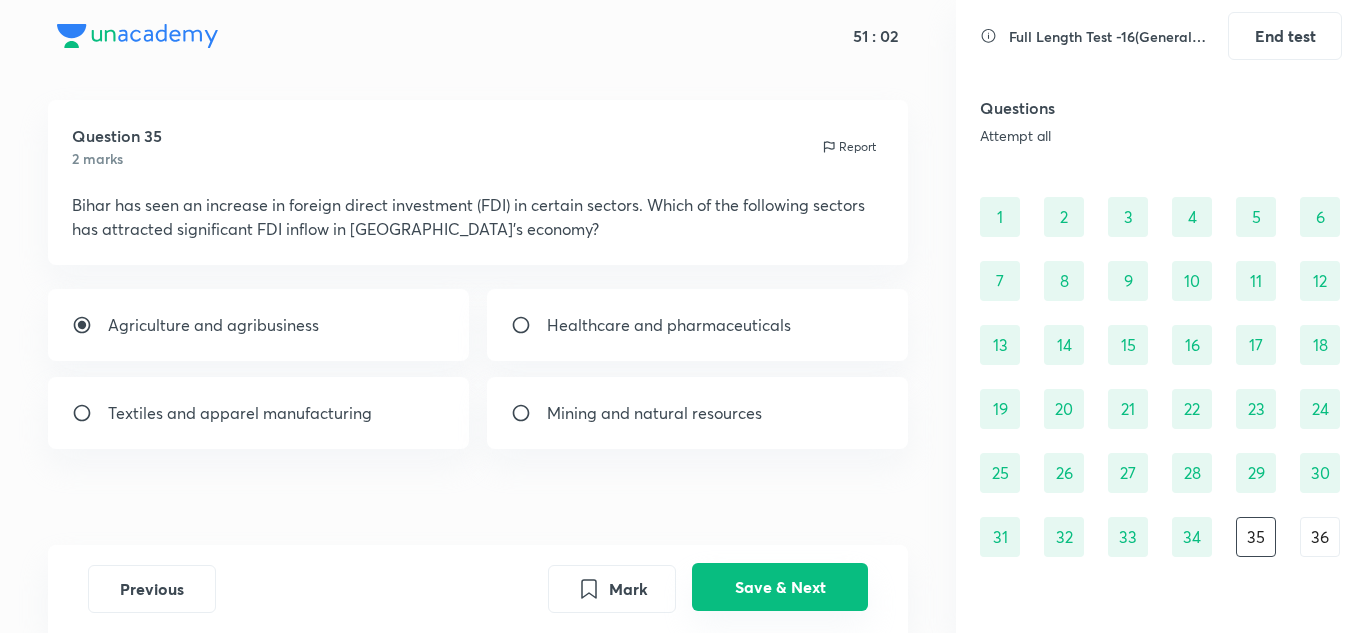 click on "Save & Next" at bounding box center (780, 587) 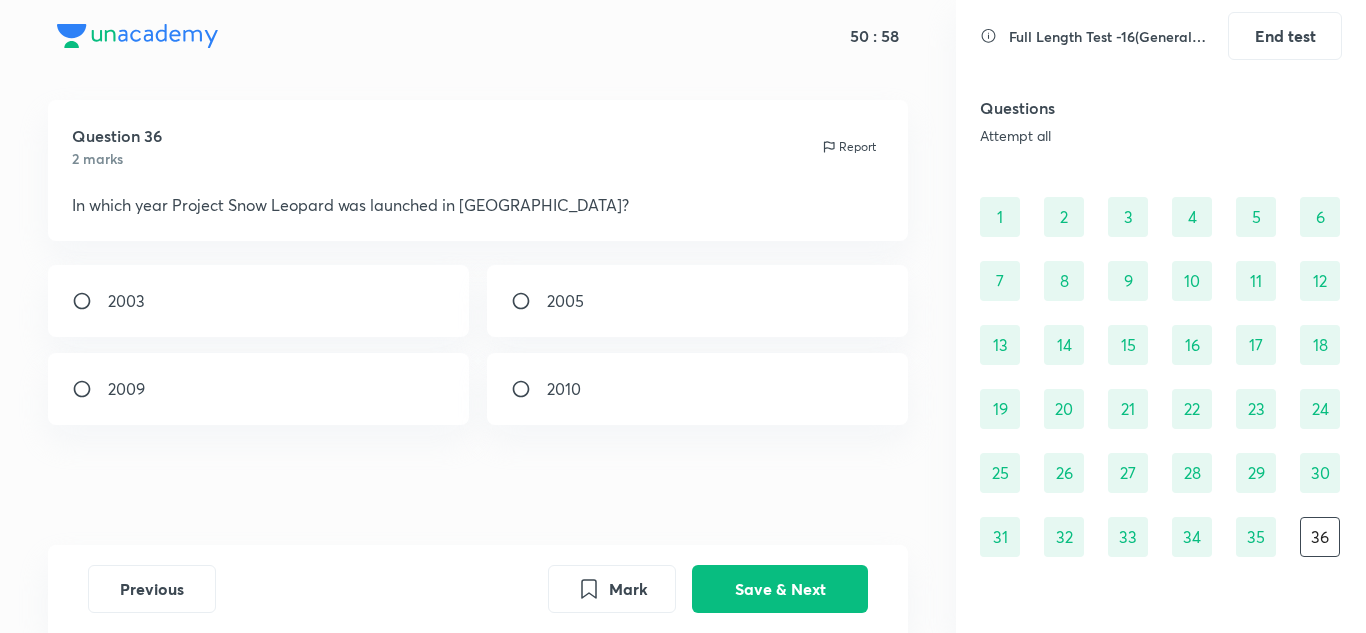 click on "2003" at bounding box center [259, 301] 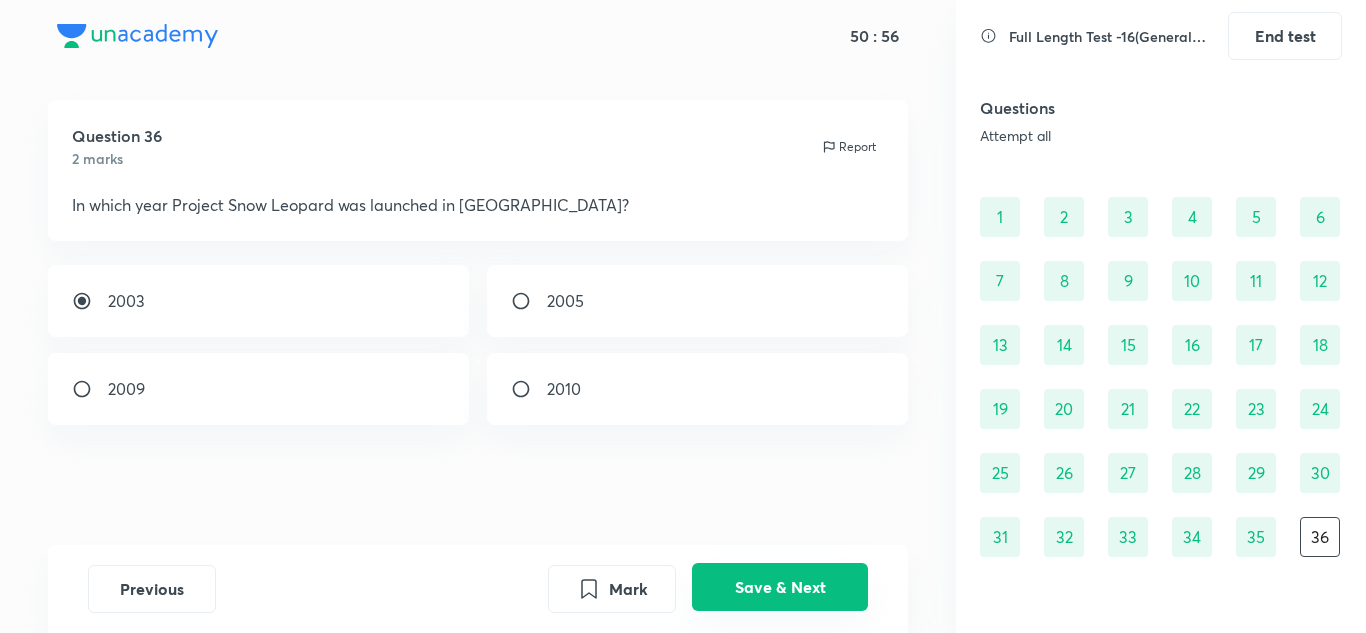 click on "Save & Next" at bounding box center [780, 587] 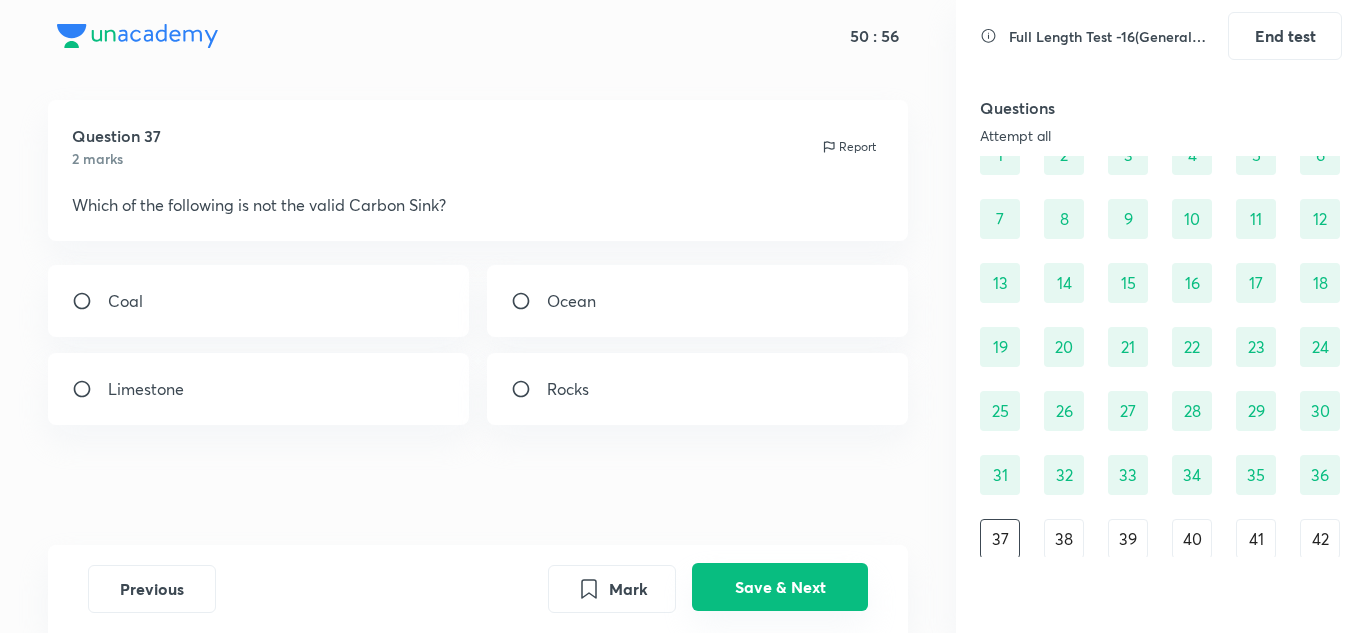 scroll, scrollTop: 104, scrollLeft: 0, axis: vertical 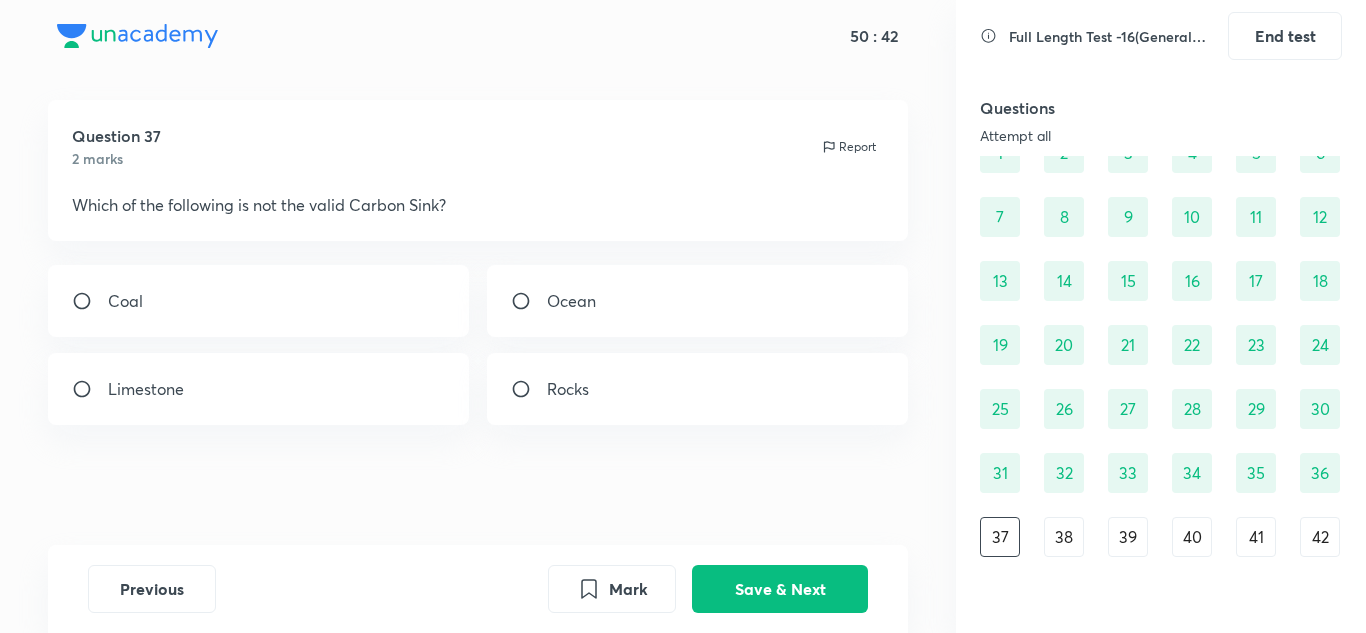 click on "Ocean" at bounding box center (698, 301) 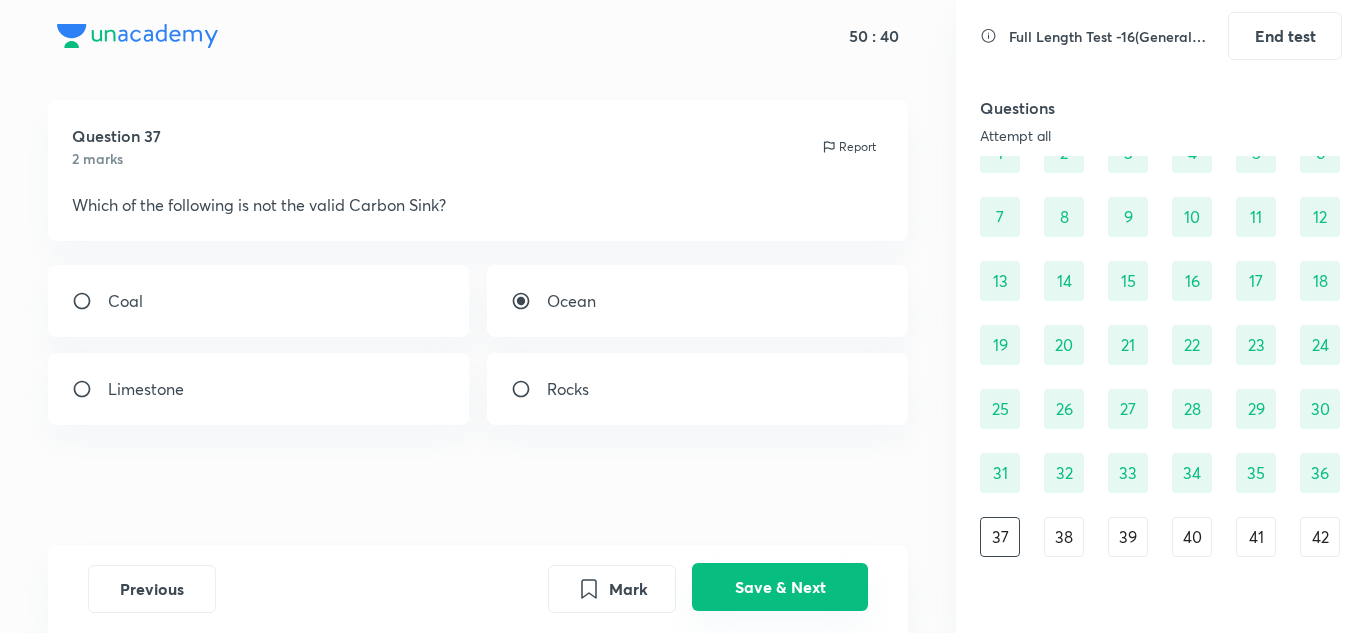 click on "Save & Next" at bounding box center (780, 587) 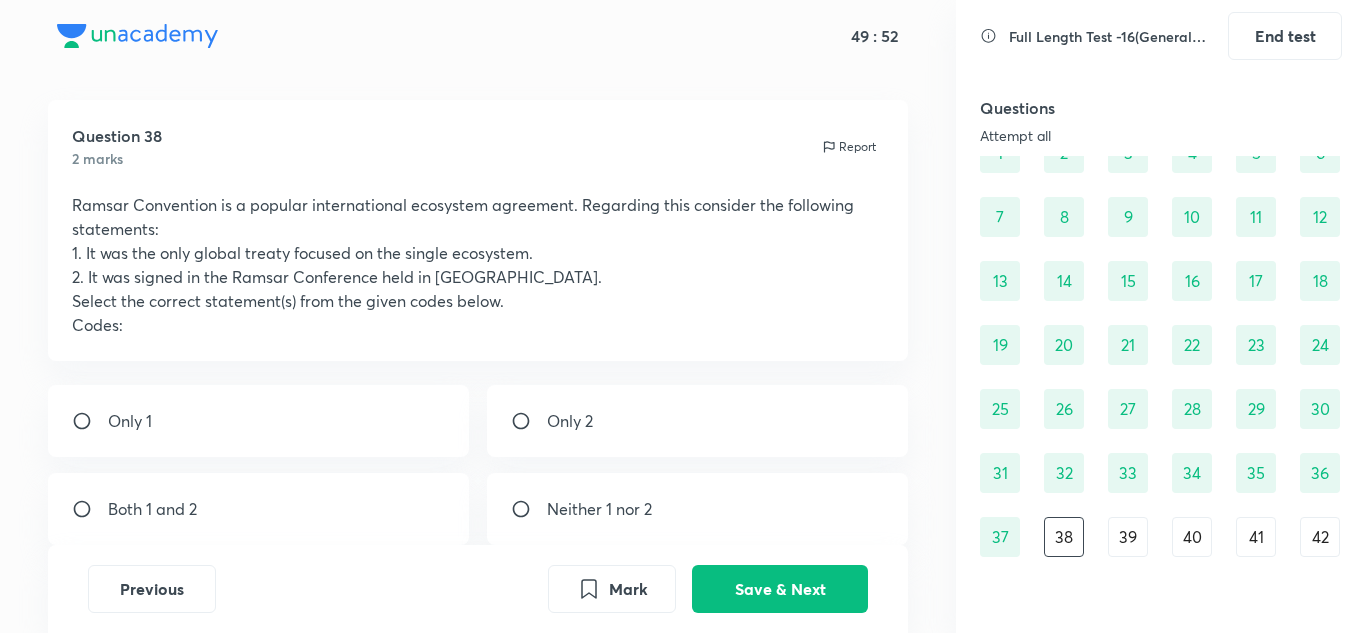 click on "Only 1" at bounding box center [259, 421] 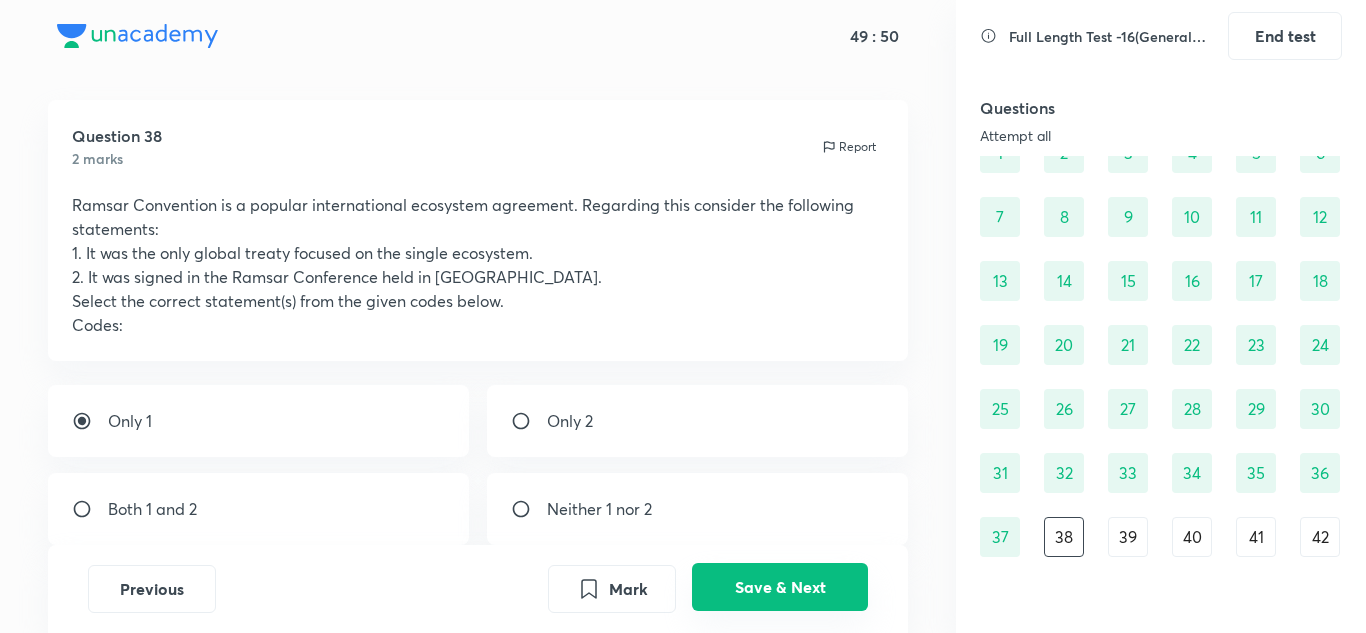 click on "Save & Next" at bounding box center (780, 587) 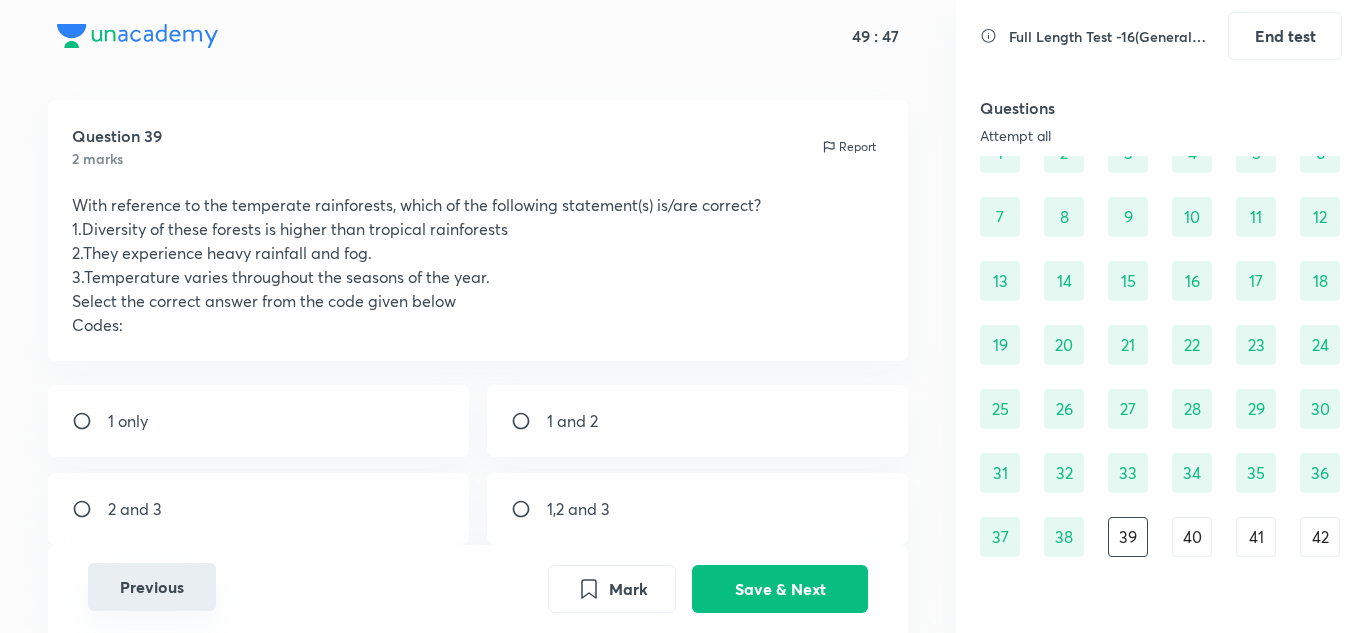 click on "Previous" at bounding box center [152, 587] 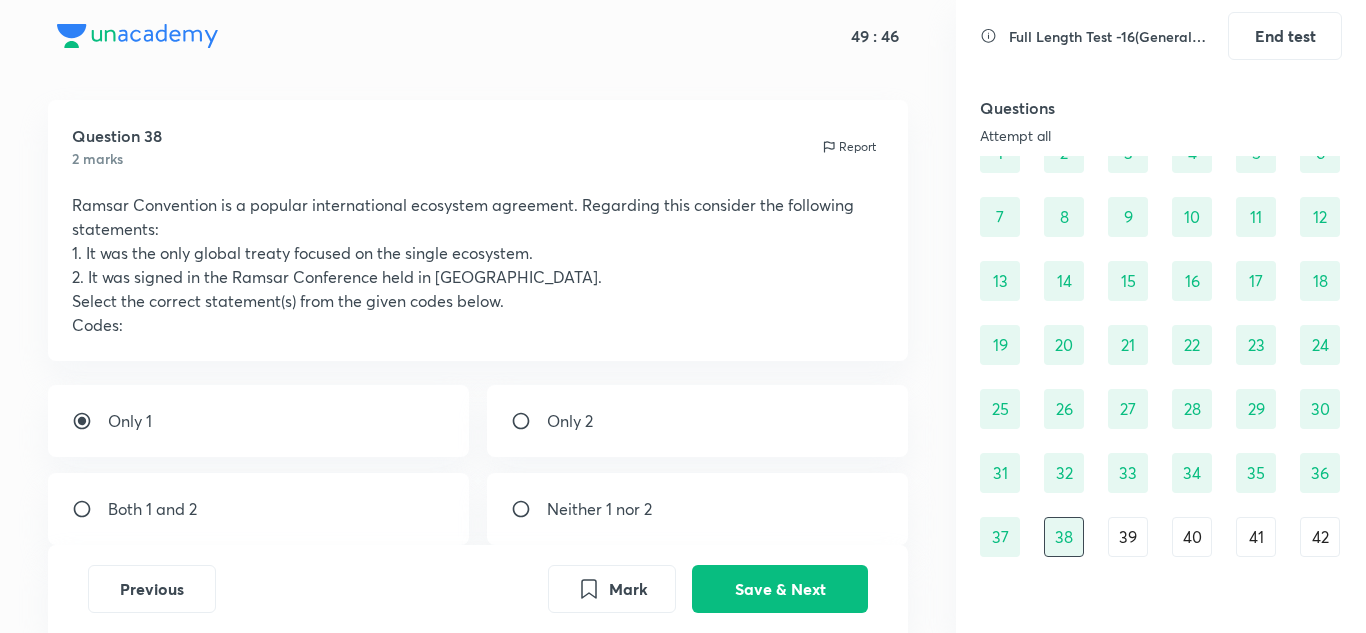 click at bounding box center (529, 509) 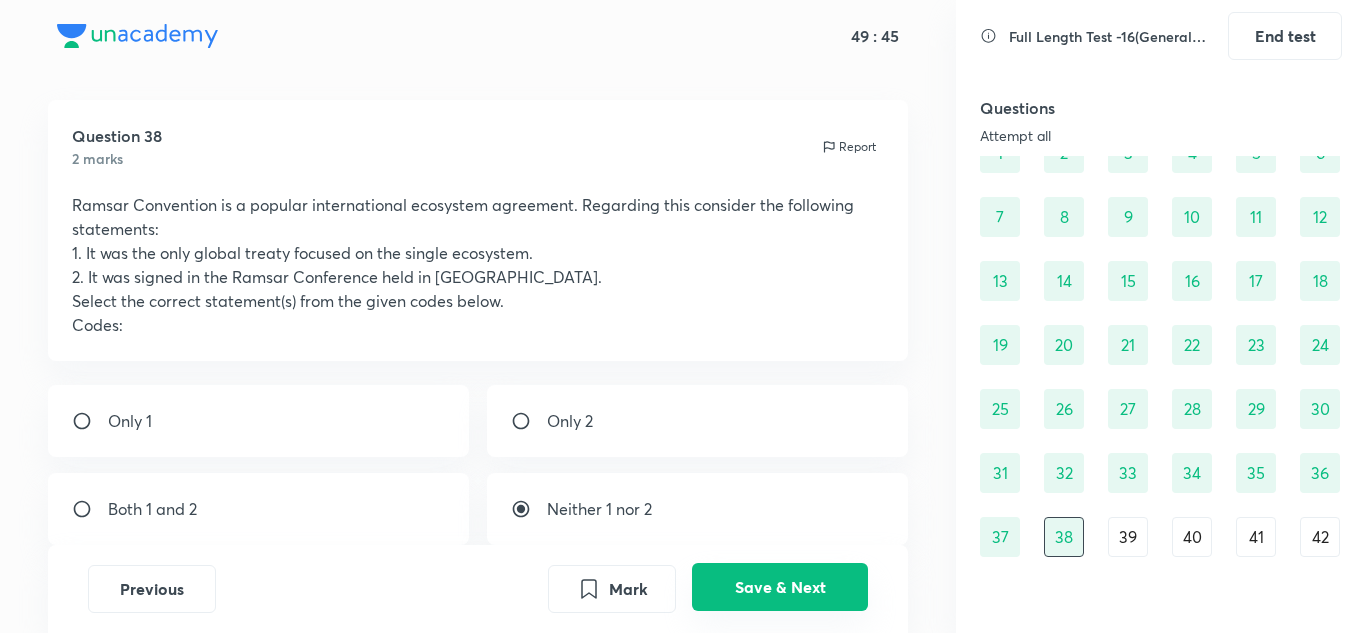 click on "Save & Next" at bounding box center [780, 587] 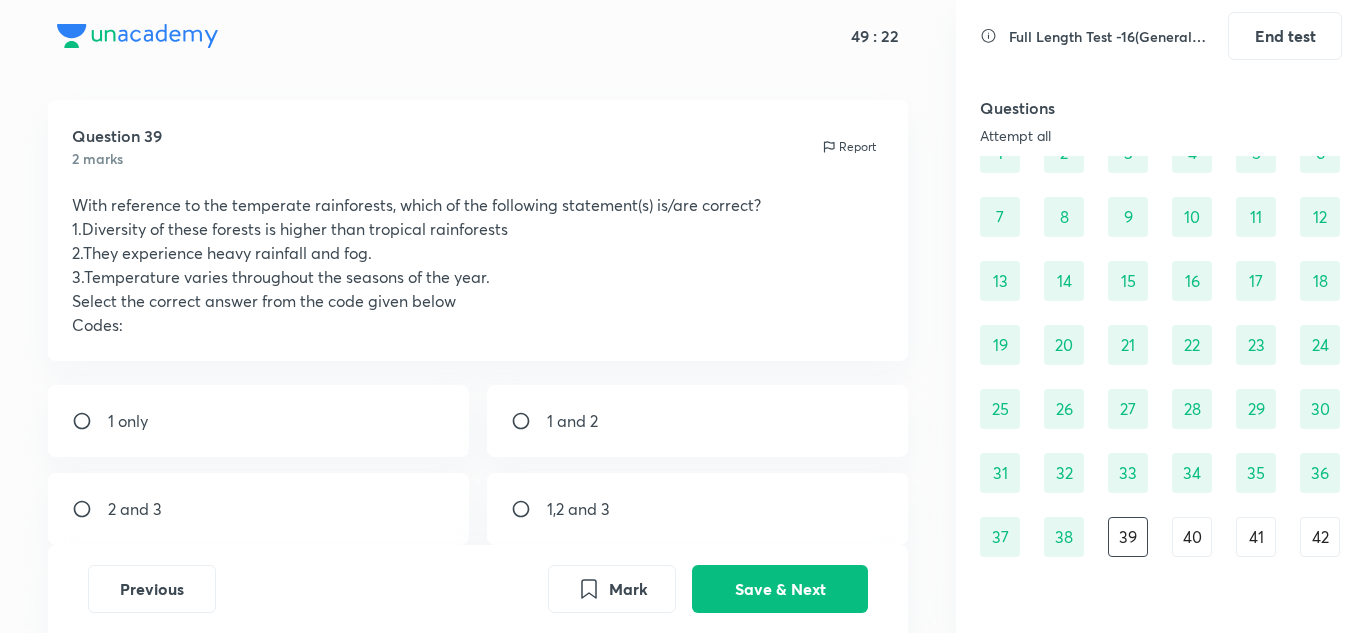 click on "2 and 3" at bounding box center (259, 509) 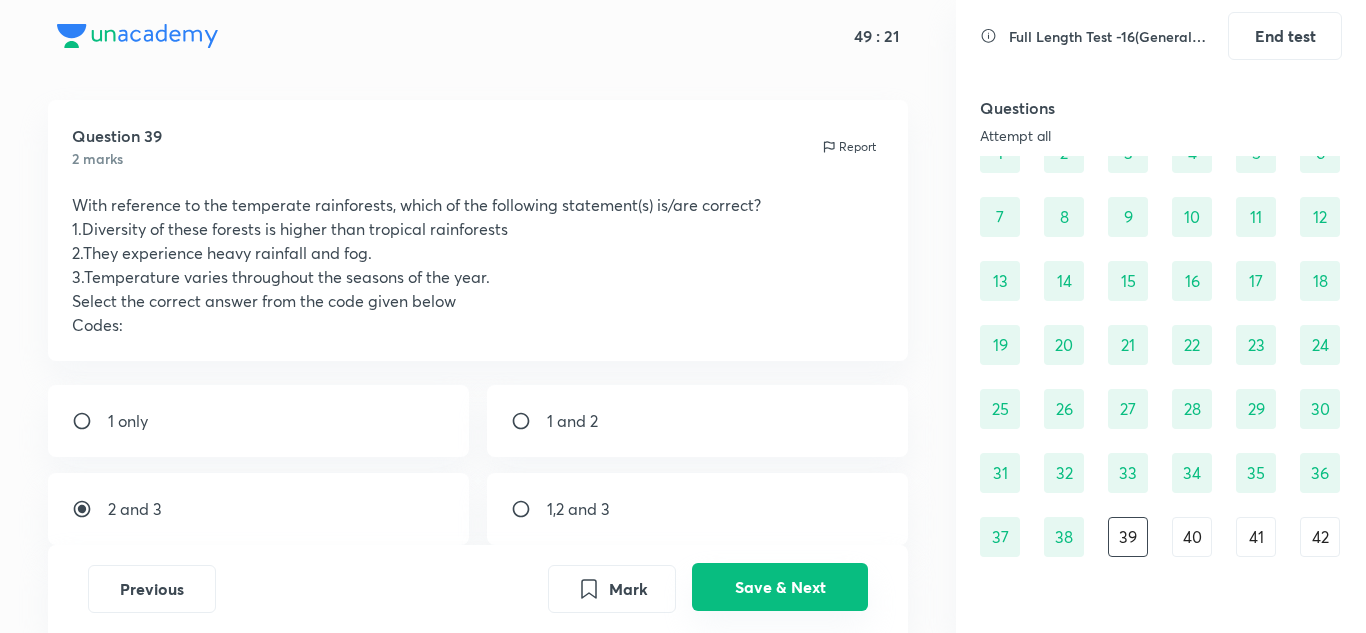 click on "Save & Next" at bounding box center (780, 587) 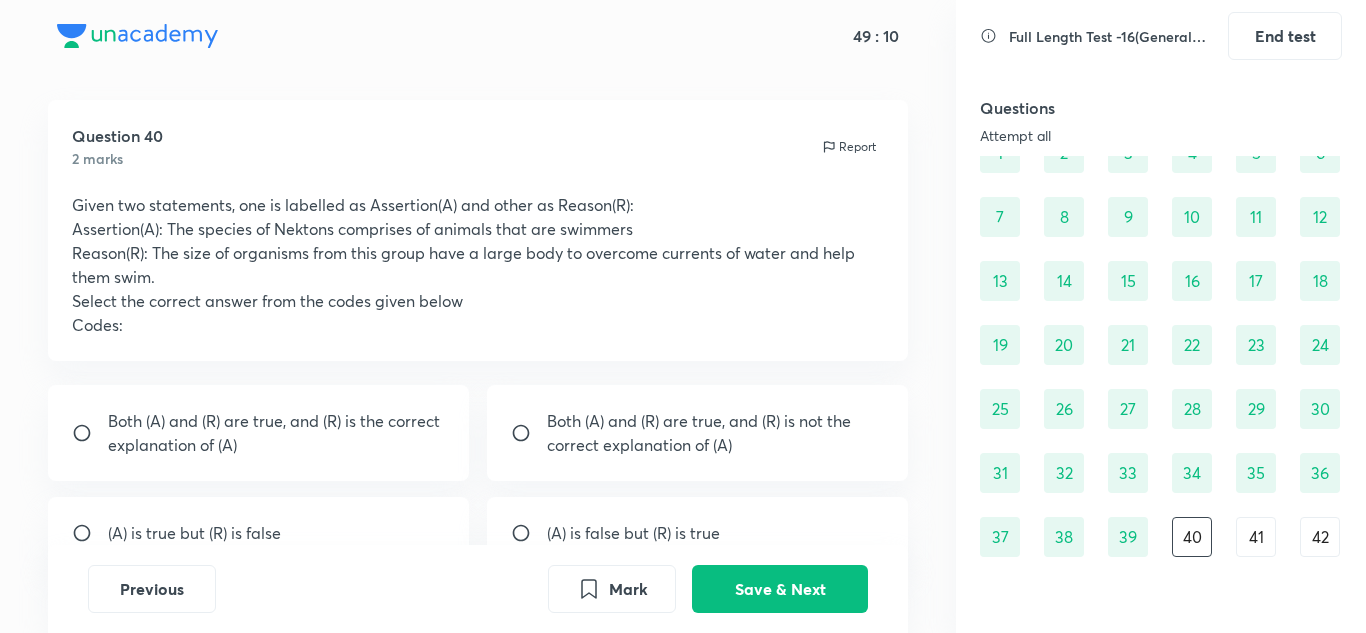 click on "Both (A) and (R) are true, and (R) is the correct explanation of (A)" at bounding box center [277, 433] 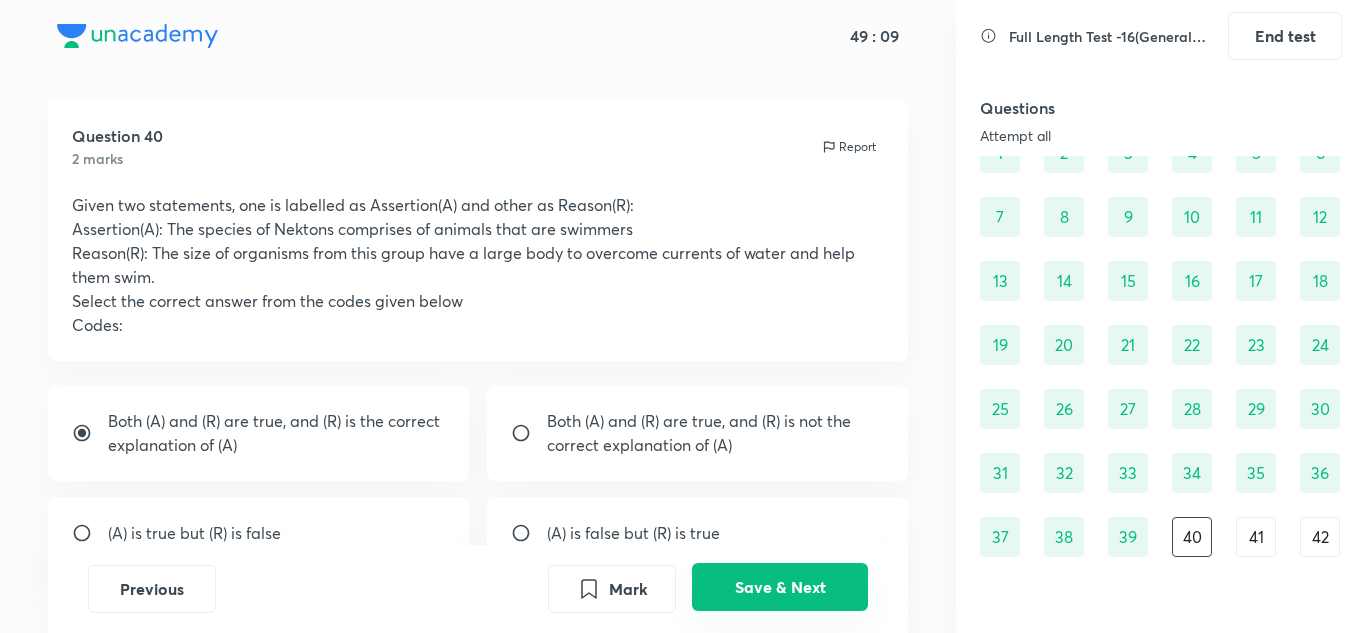 click on "Save & Next" at bounding box center [780, 587] 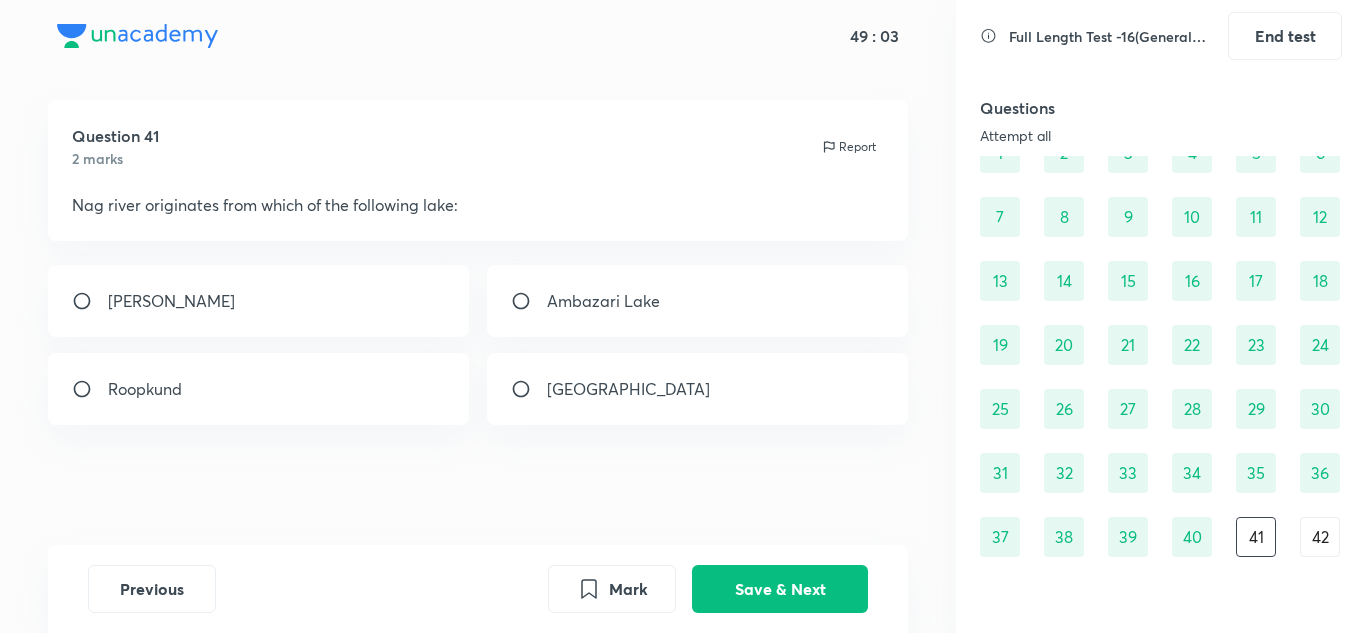 click on "Ashtamudi Lake" at bounding box center (628, 389) 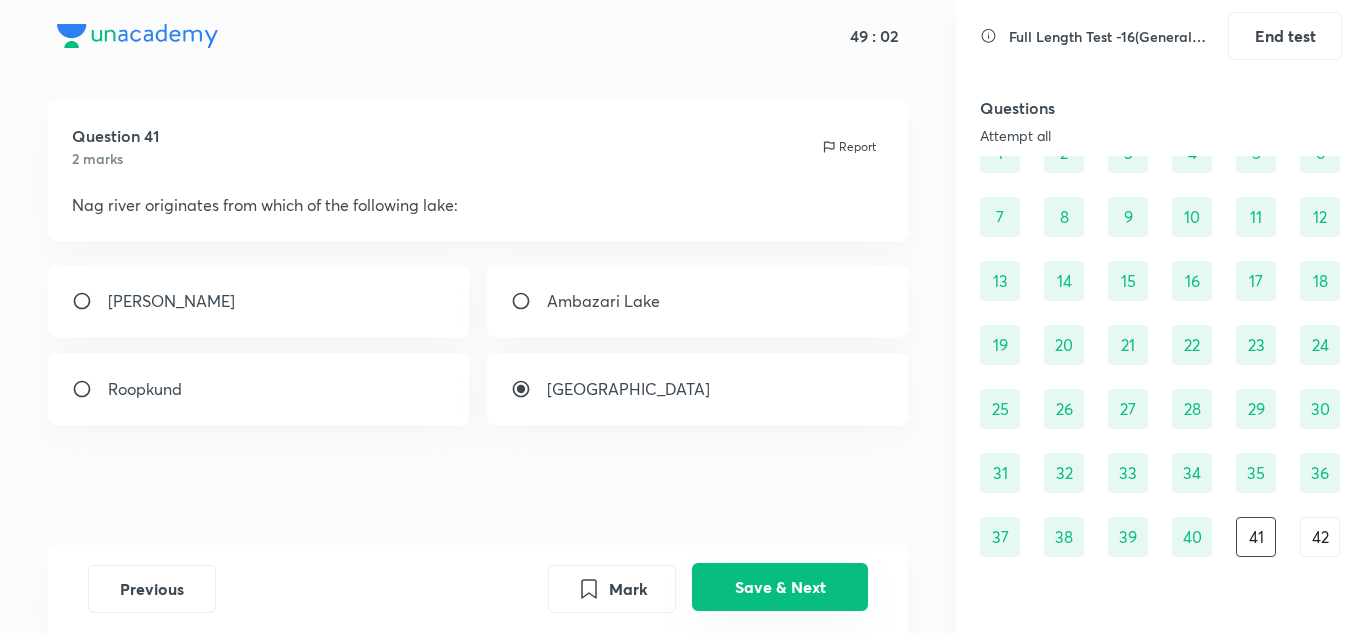 click on "Save & Next" at bounding box center (780, 587) 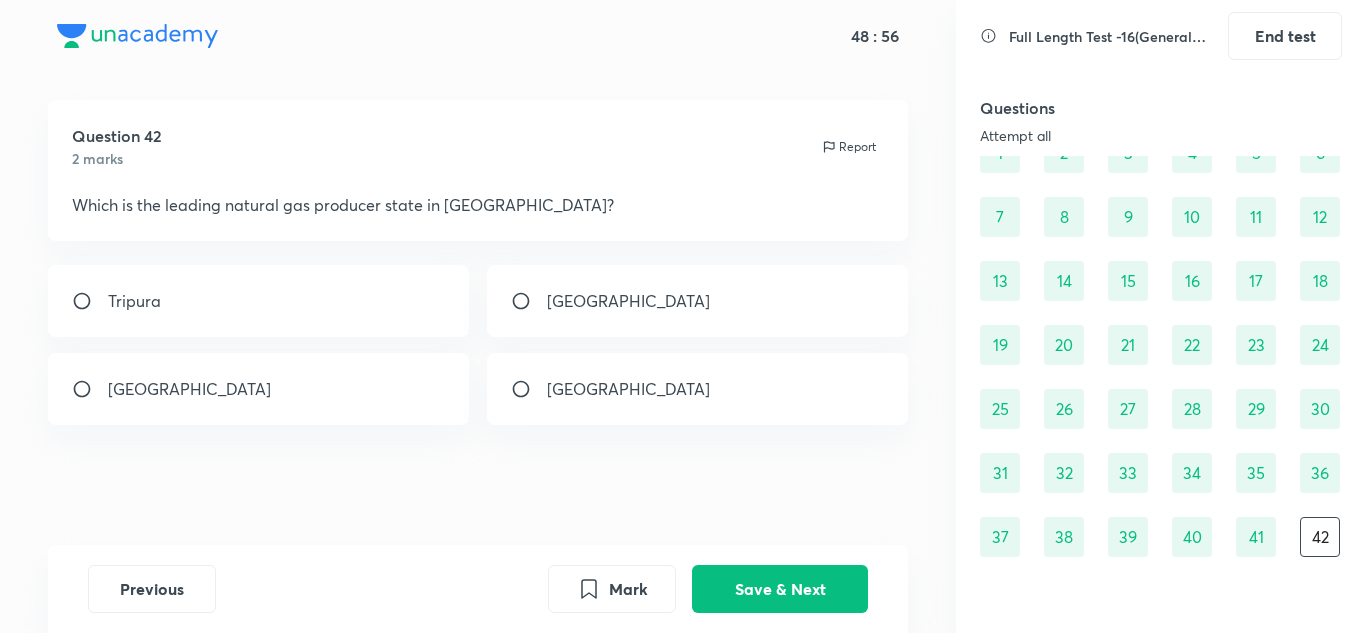 click on "Assam" at bounding box center (628, 301) 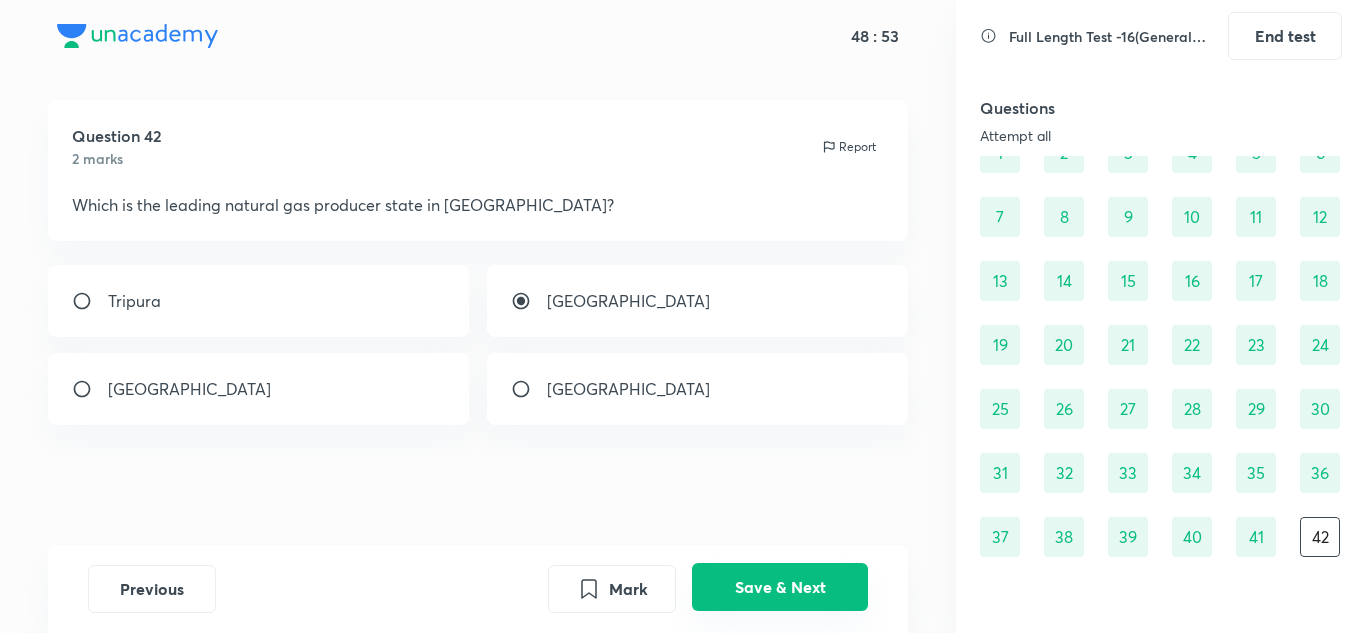 click on "Save & Next" at bounding box center [780, 587] 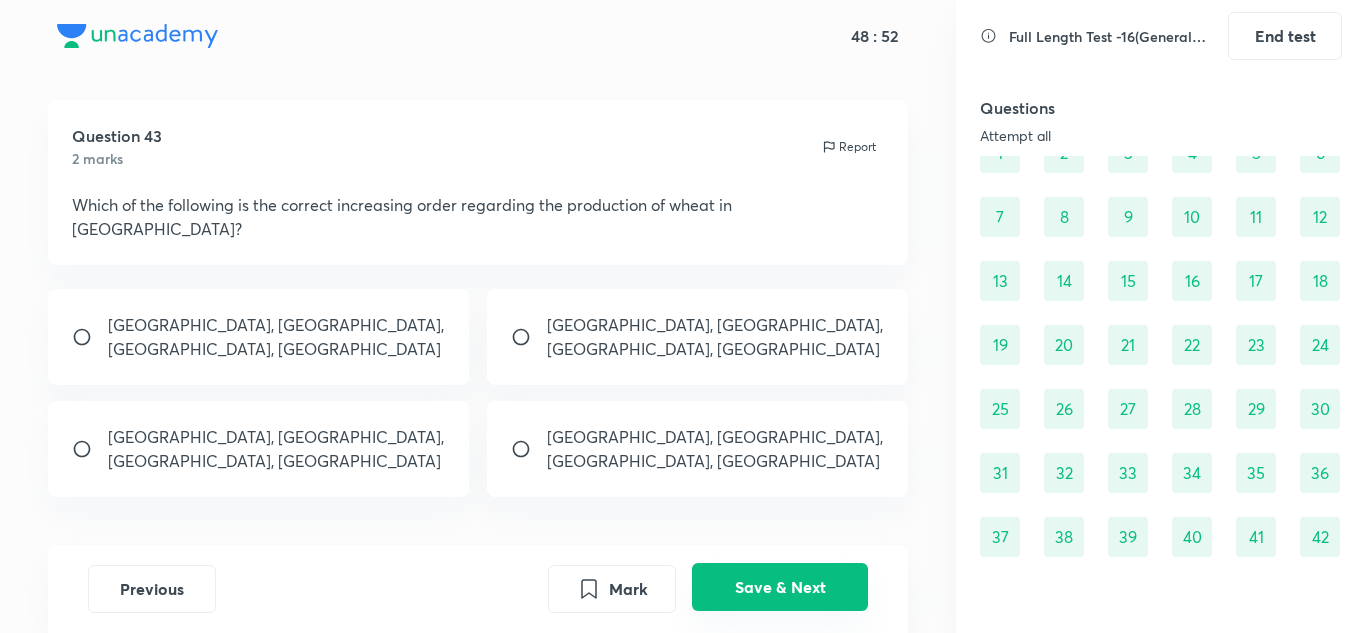 scroll, scrollTop: 168, scrollLeft: 0, axis: vertical 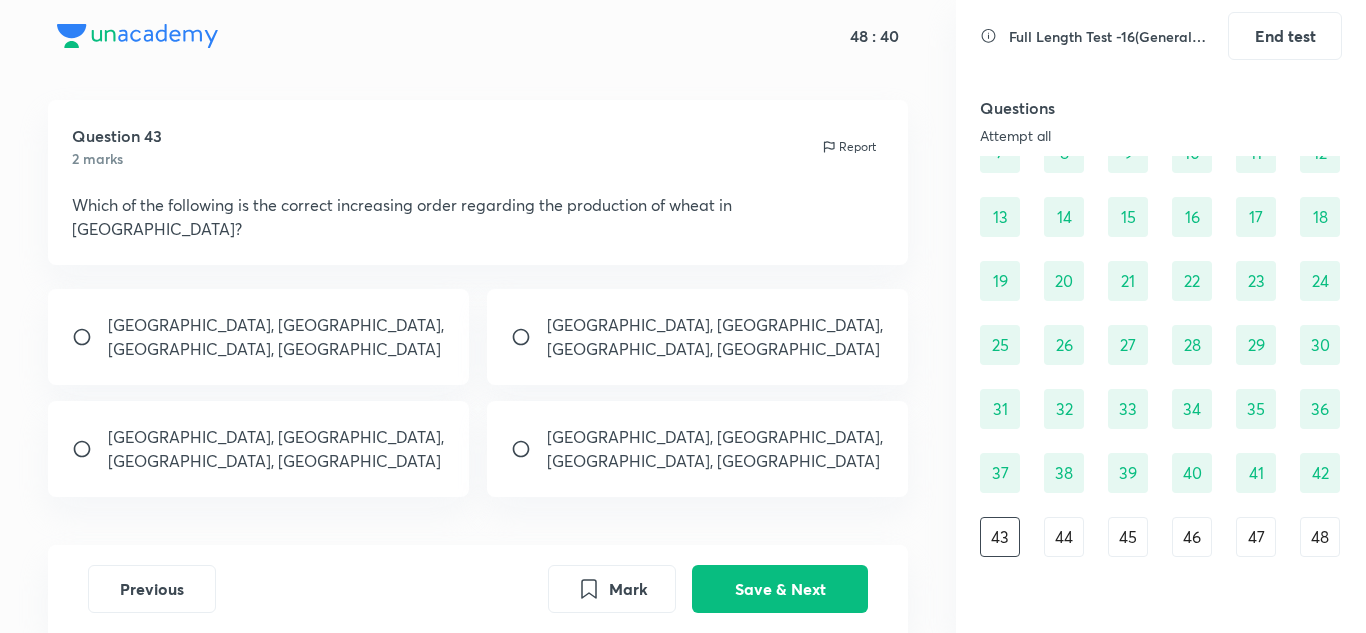 click on "Punjab, Madhya Pradesh, Uttar Pradesh, Haryana" at bounding box center [277, 449] 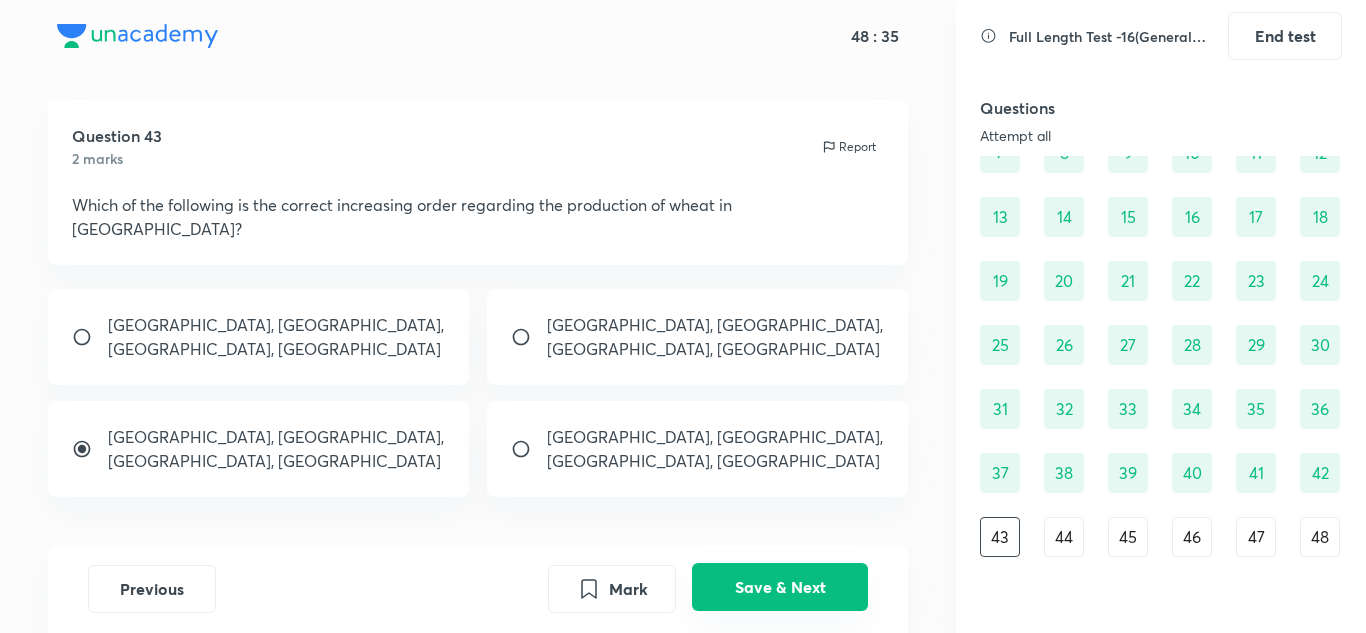 click on "Save & Next" at bounding box center [780, 587] 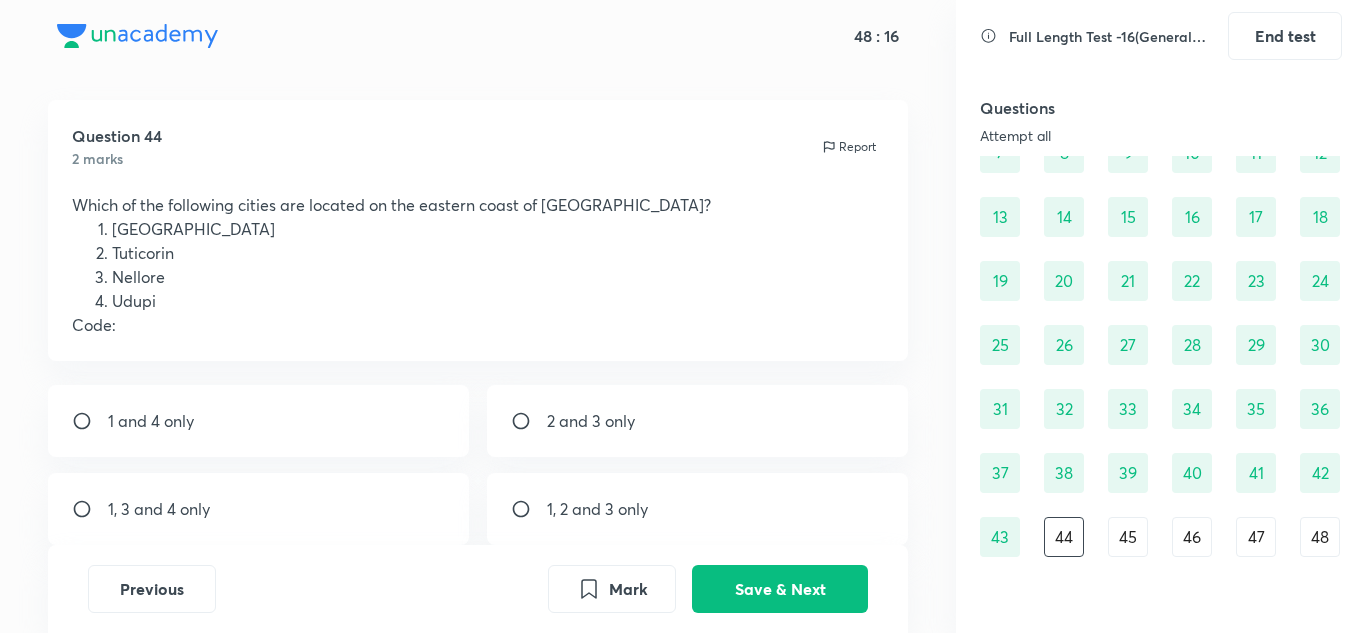 click on "1, 3 and 4 only" at bounding box center (159, 509) 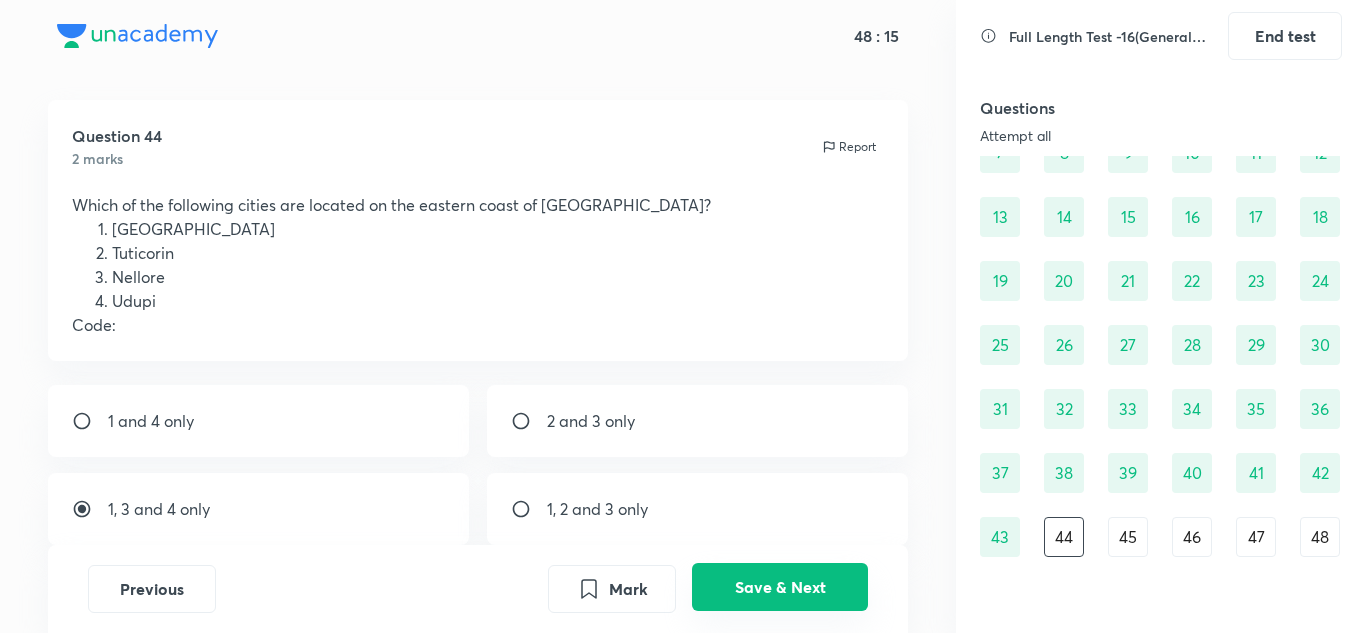 click on "Save & Next" at bounding box center (780, 587) 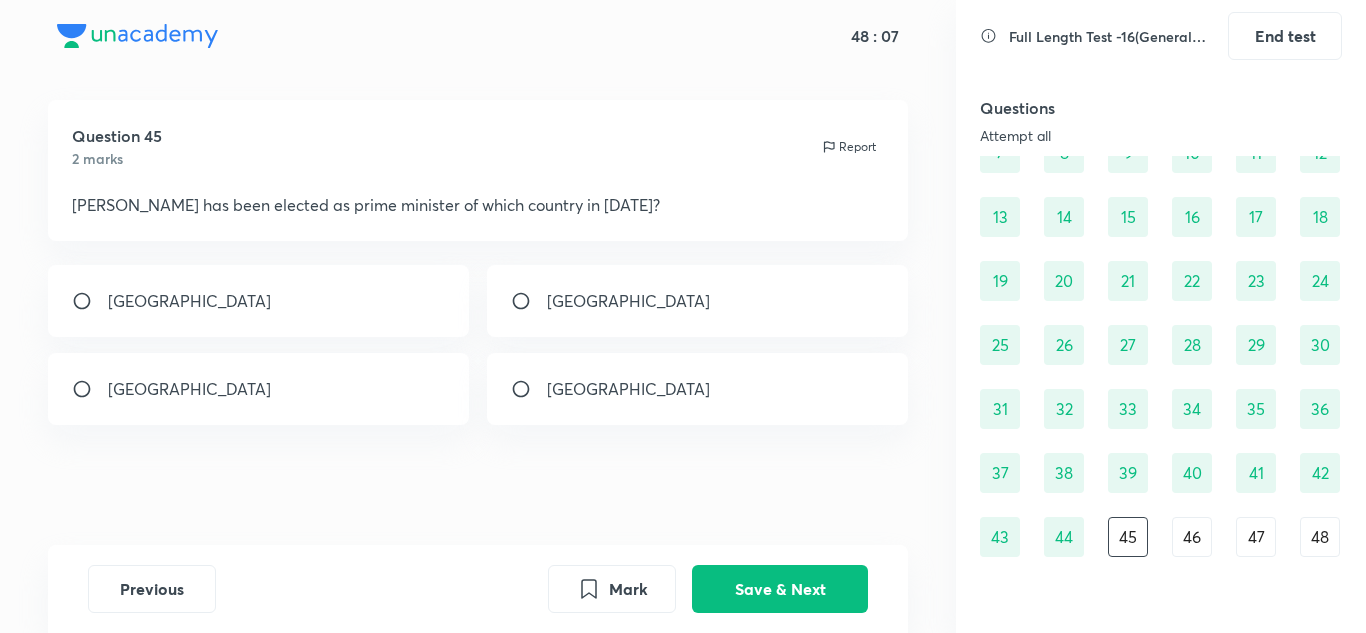 click on "Trinidad and Tobago" at bounding box center (189, 389) 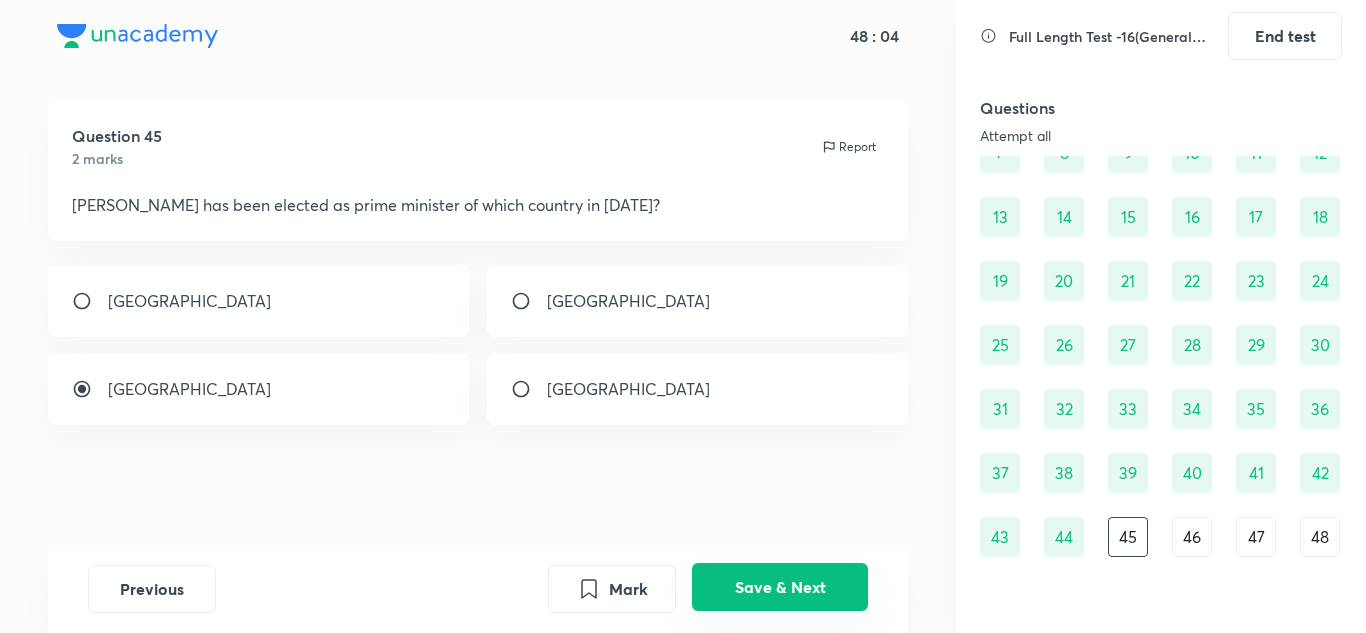 click on "Save & Next" at bounding box center [780, 587] 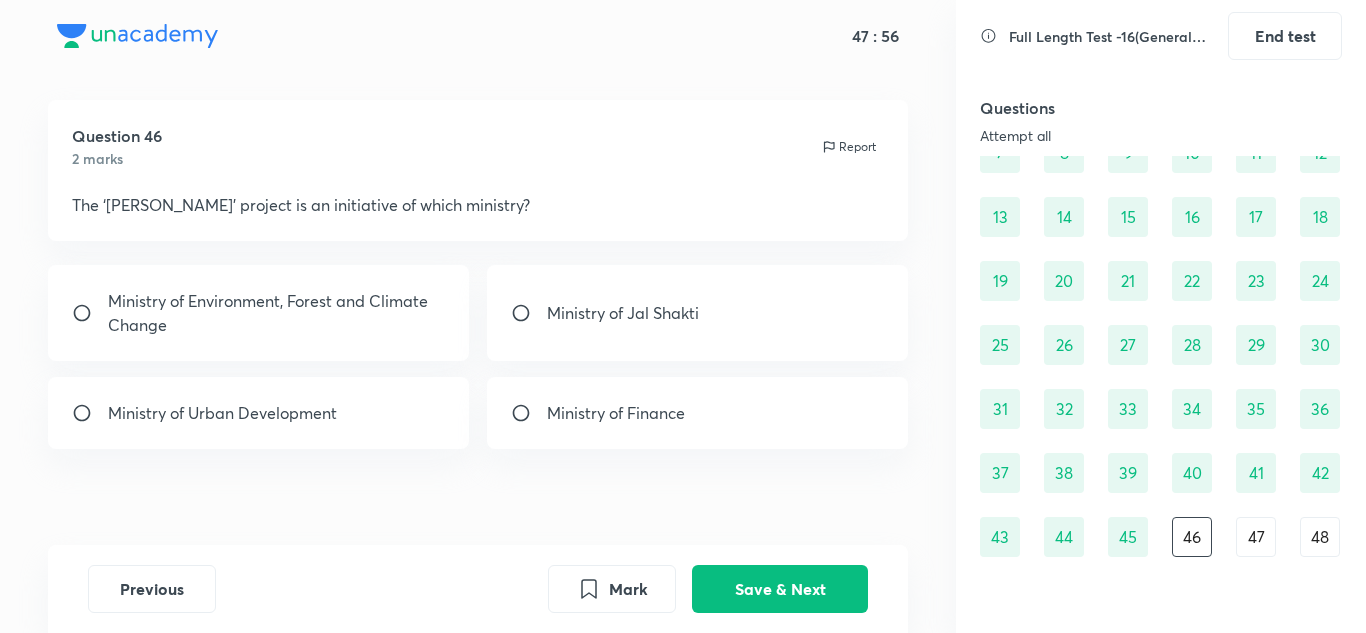 click on "Ministry of Jal Shakti" at bounding box center (623, 313) 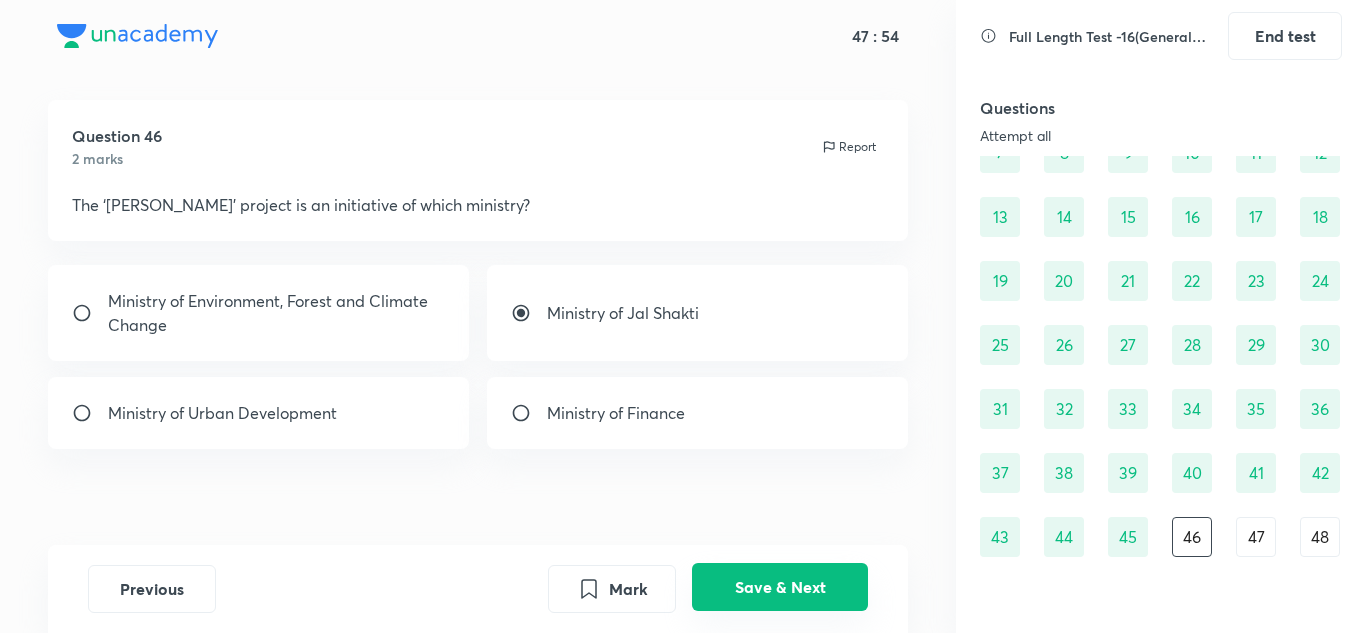 click on "Save & Next" at bounding box center (780, 587) 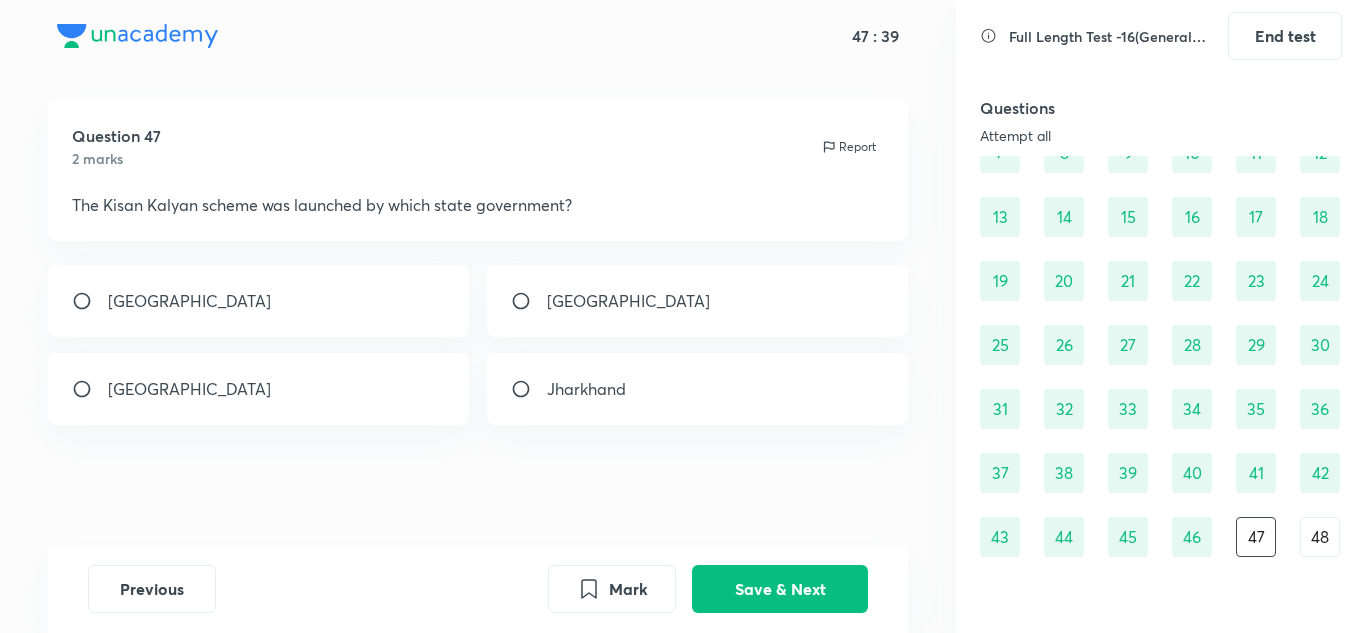 click on "Jharkhand" at bounding box center (586, 389) 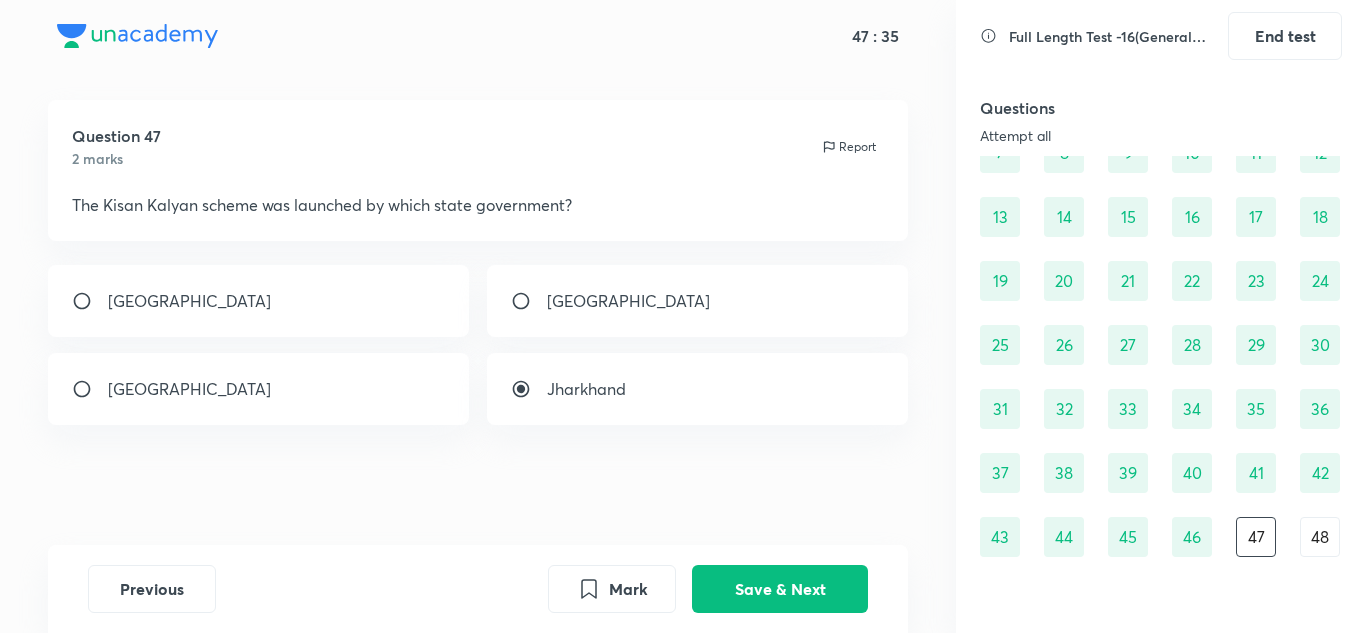 click on "[GEOGRAPHIC_DATA]" at bounding box center (259, 389) 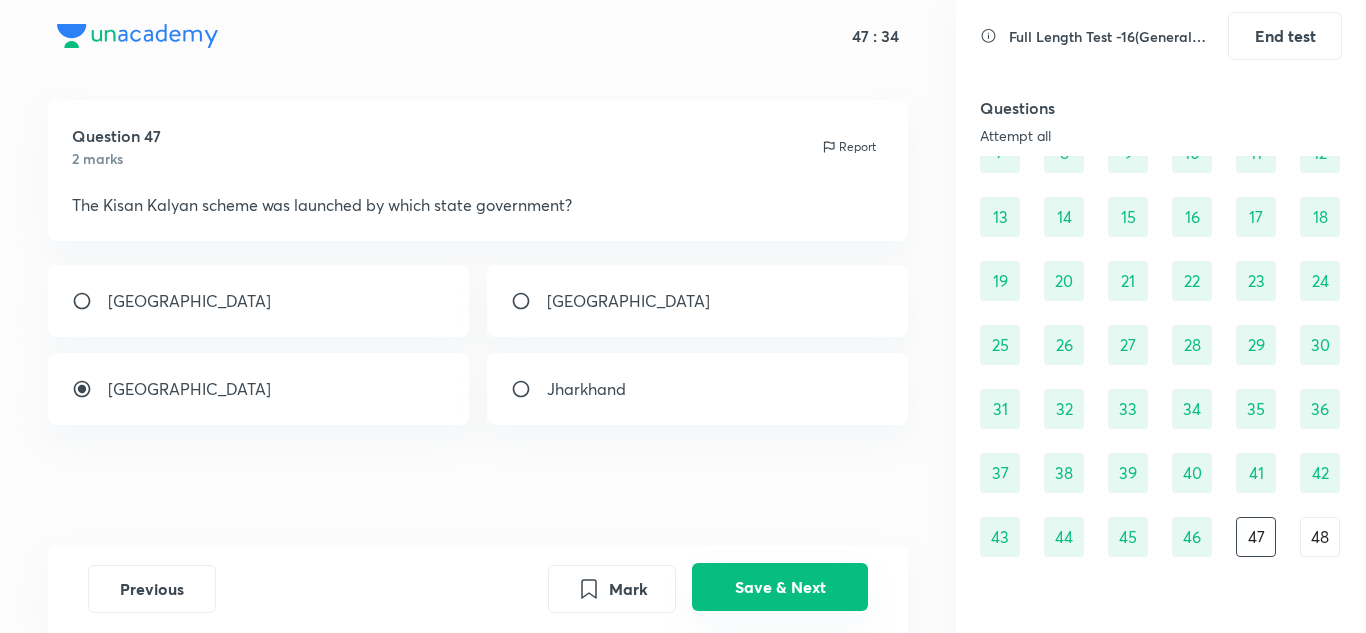 click on "Save & Next" at bounding box center (780, 587) 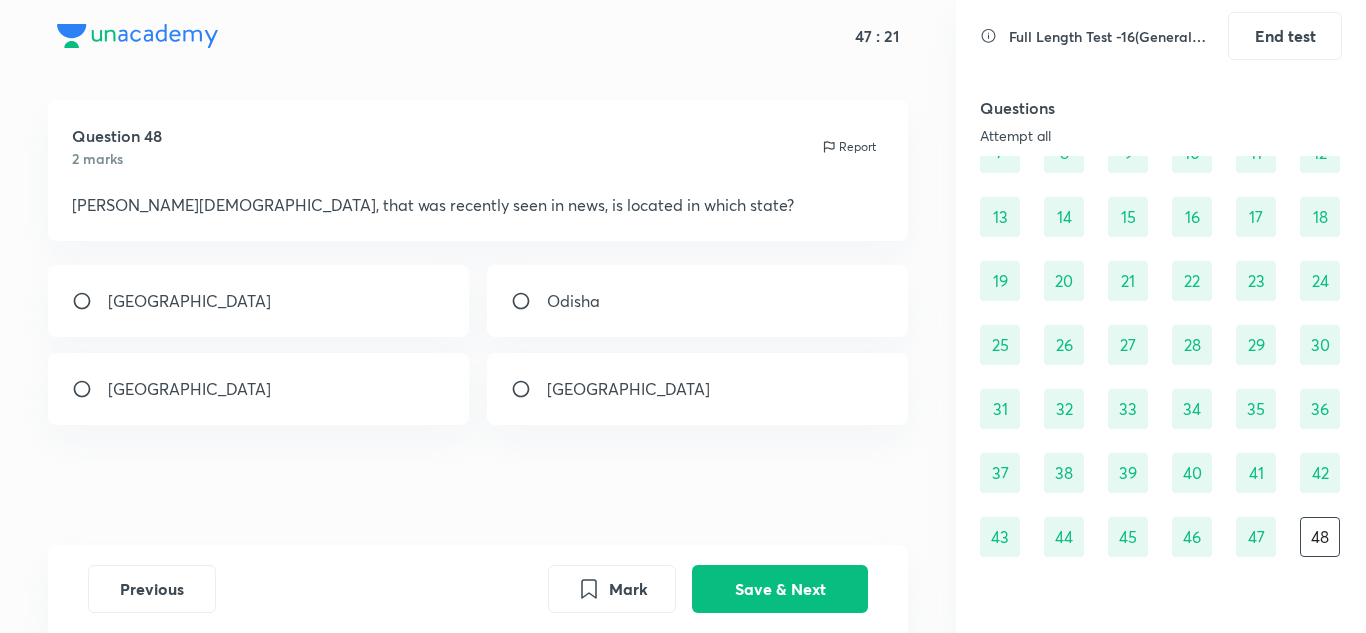 click on "[GEOGRAPHIC_DATA]" at bounding box center [628, 389] 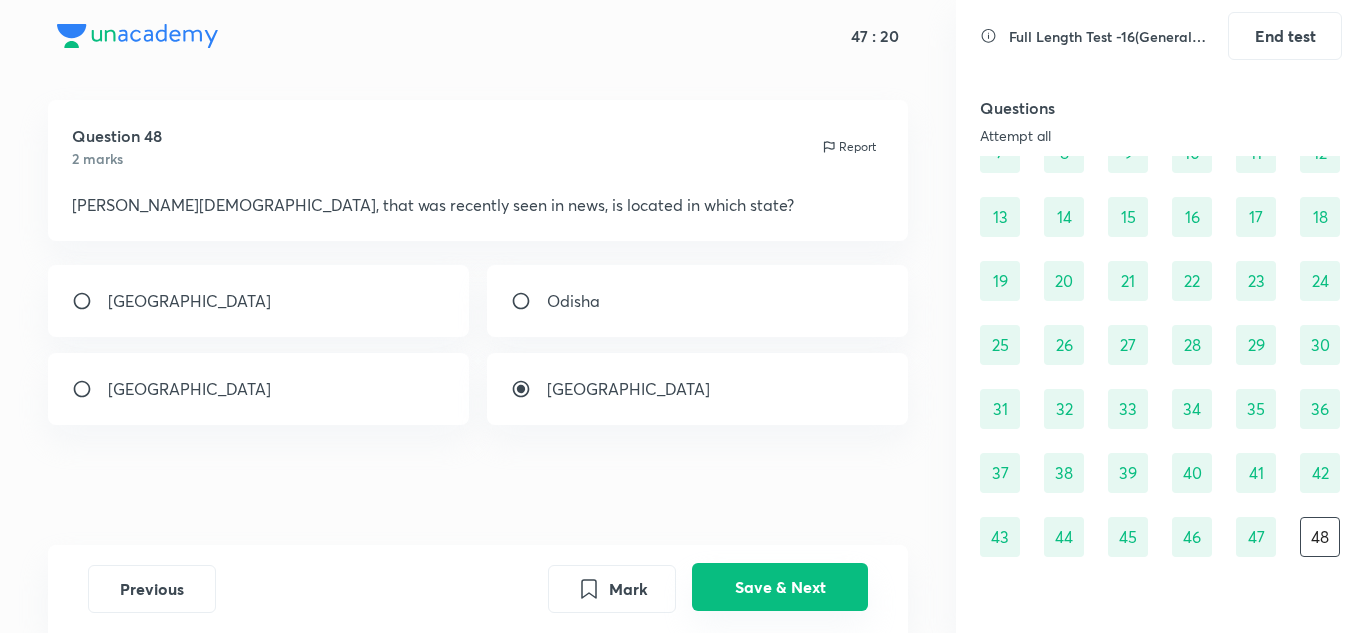 click on "Save & Next" at bounding box center (780, 587) 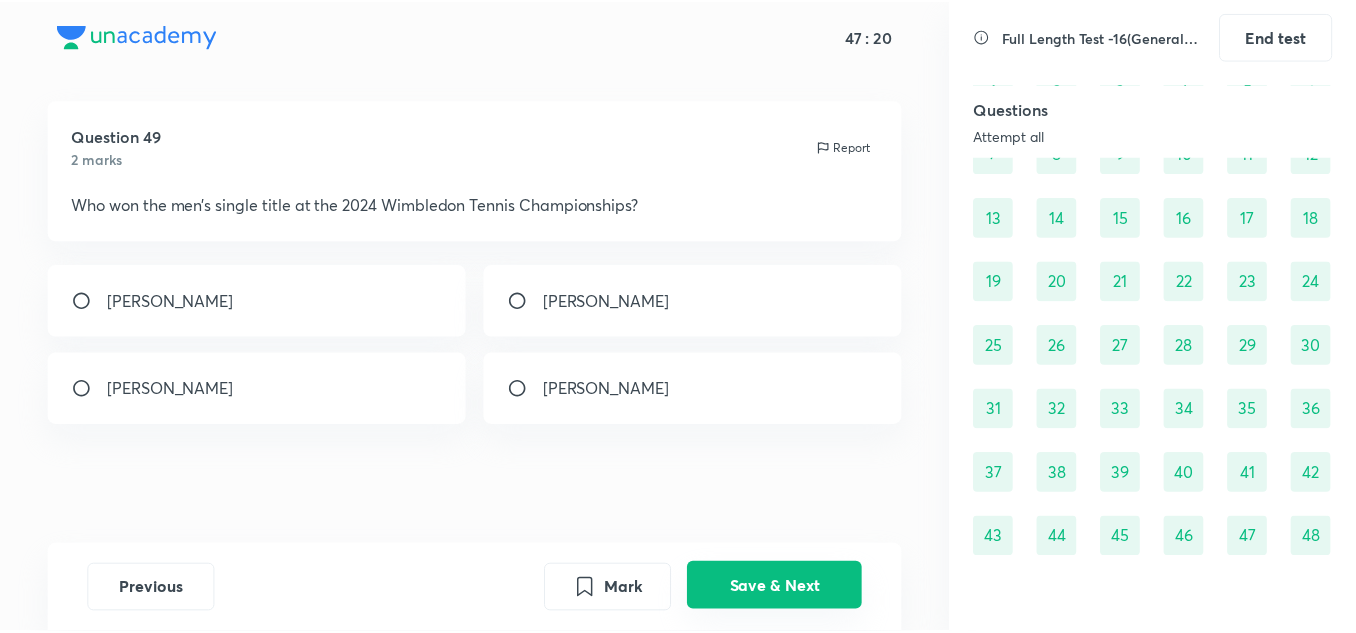 scroll, scrollTop: 232, scrollLeft: 0, axis: vertical 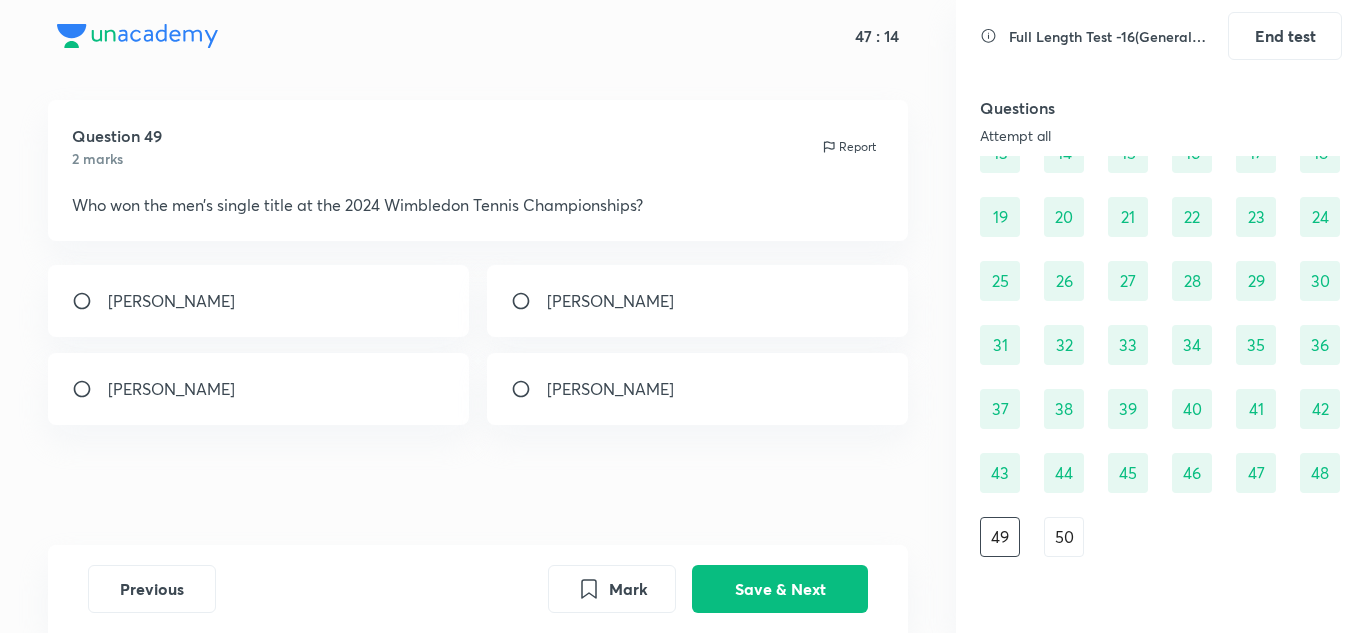 click on "Carlos Alcaraz" at bounding box center (171, 389) 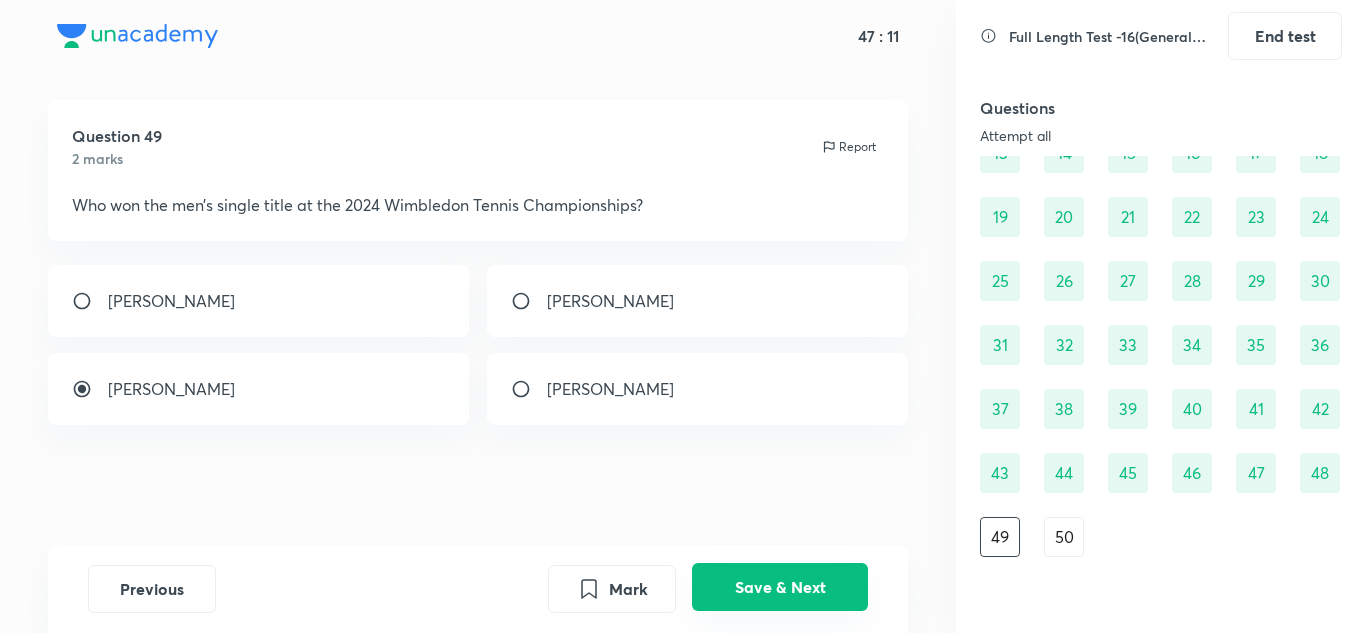 click on "Save & Next" at bounding box center [780, 587] 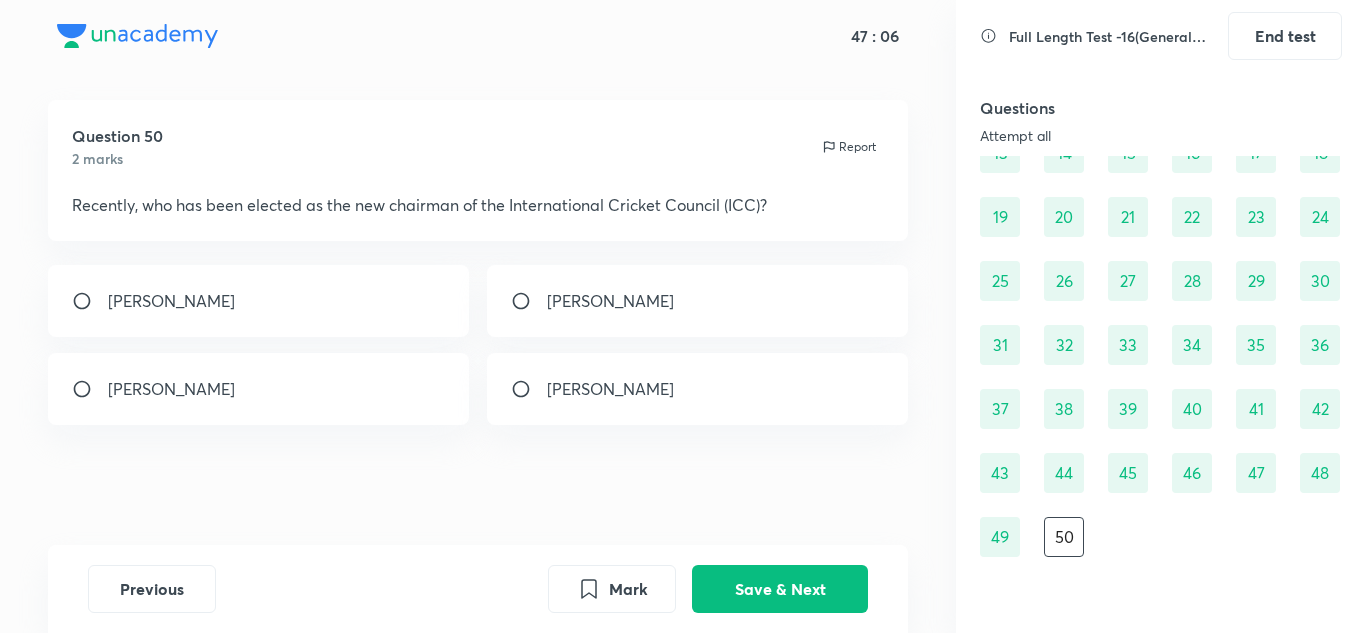 click on "Jay Shah" at bounding box center (259, 301) 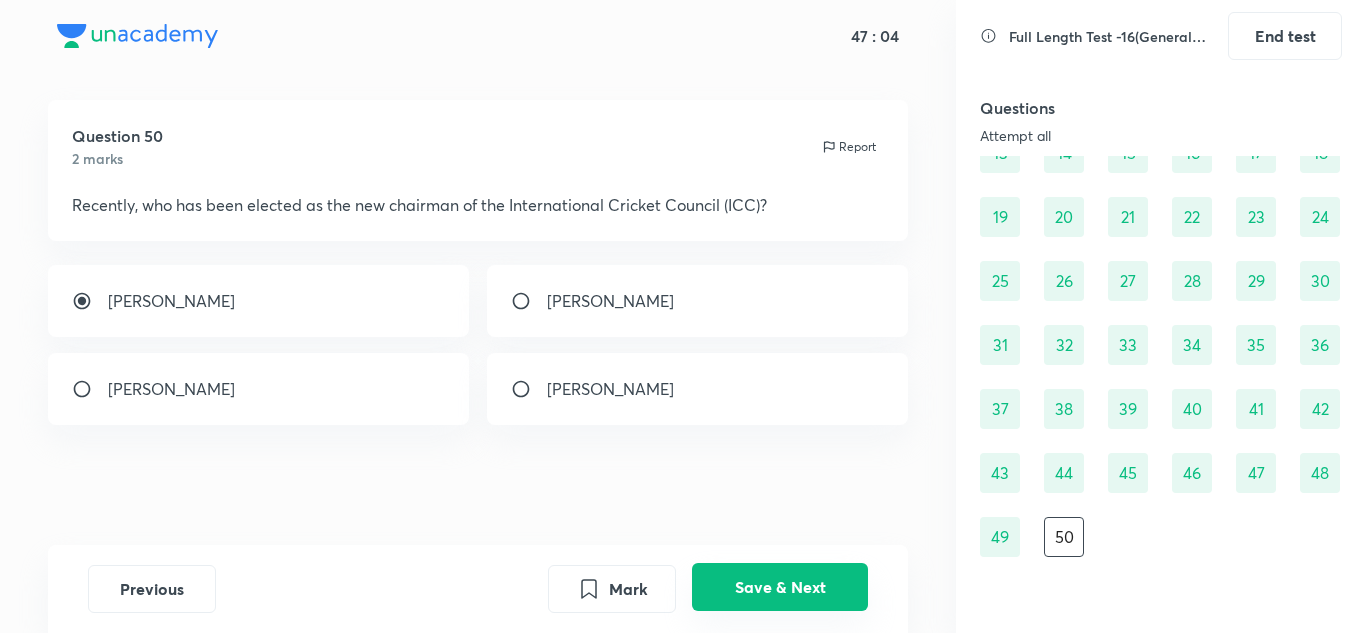 click on "Save & Next" at bounding box center [780, 587] 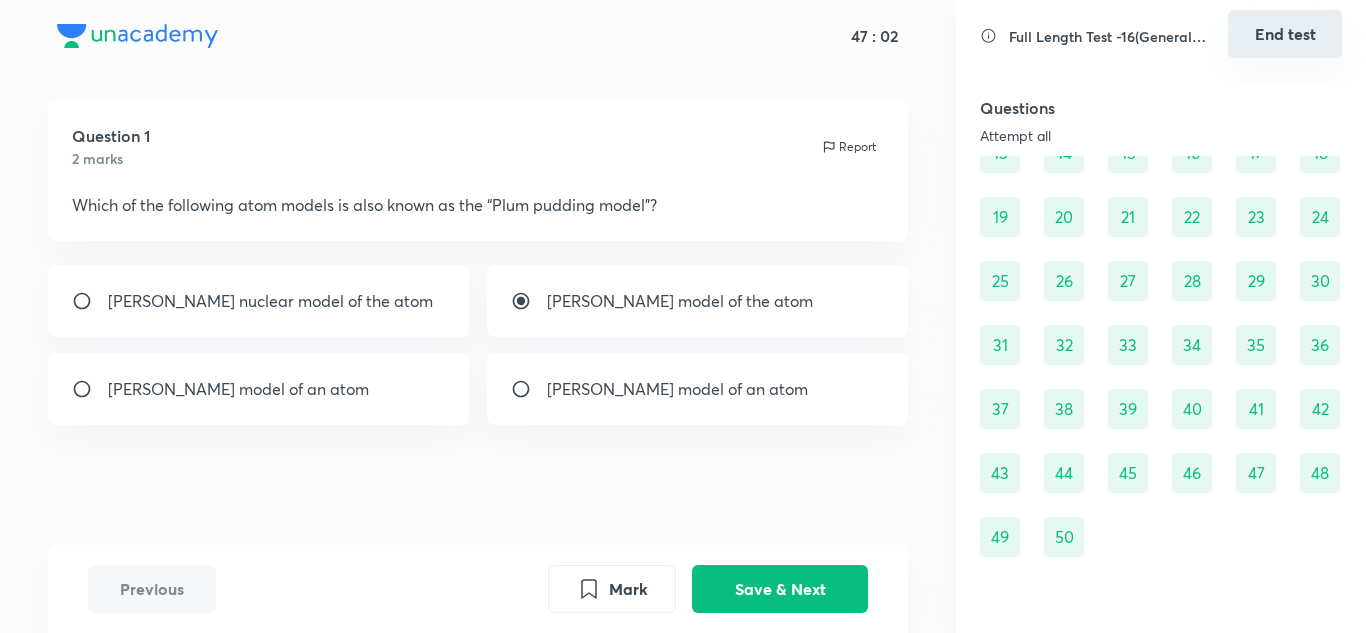 click on "End test" at bounding box center (1285, 34) 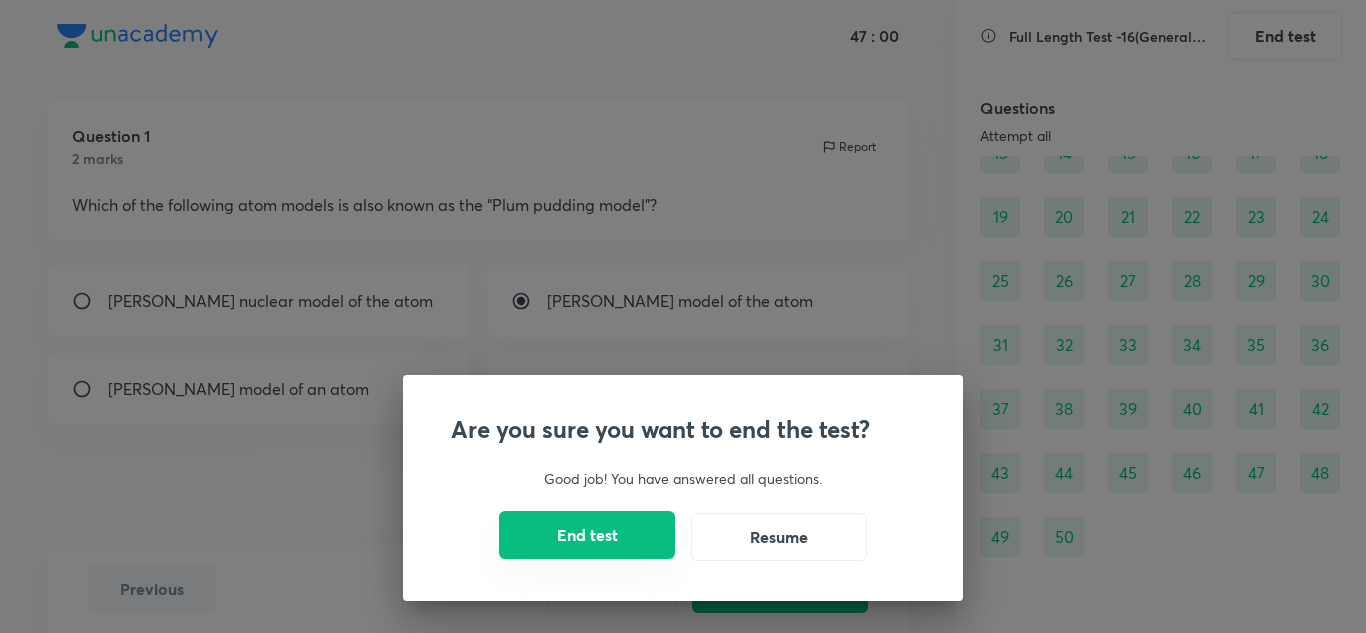 click on "End test" at bounding box center (587, 535) 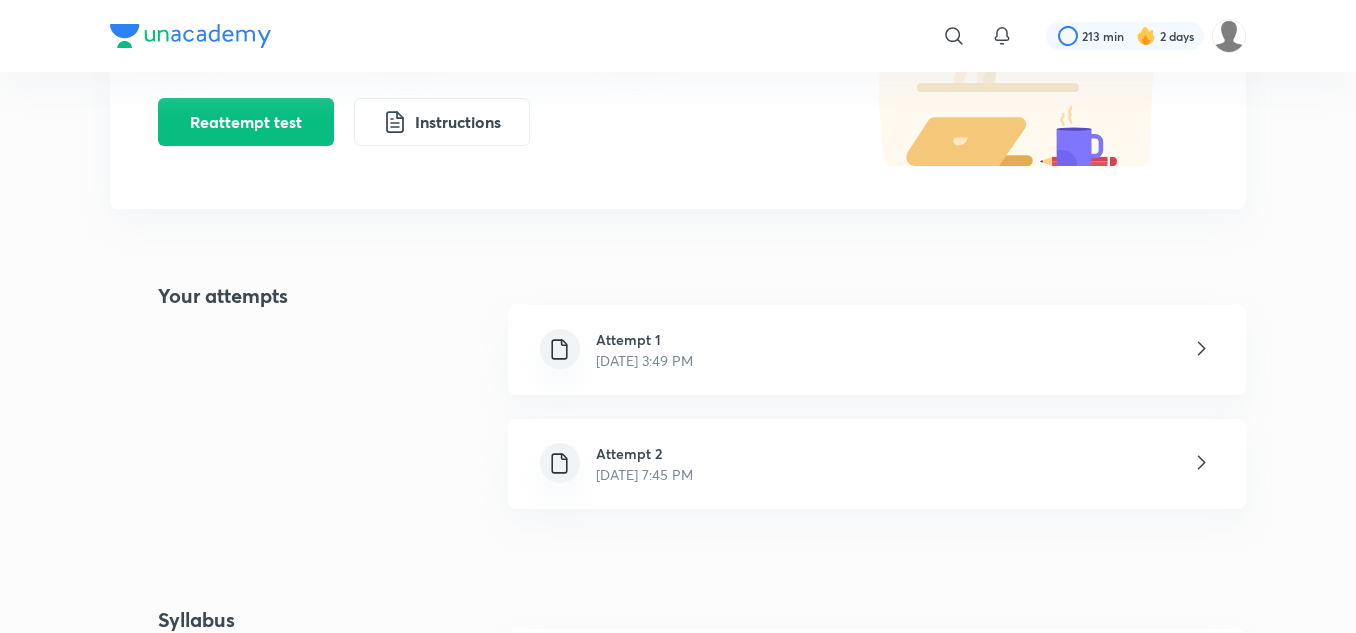scroll, scrollTop: 300, scrollLeft: 0, axis: vertical 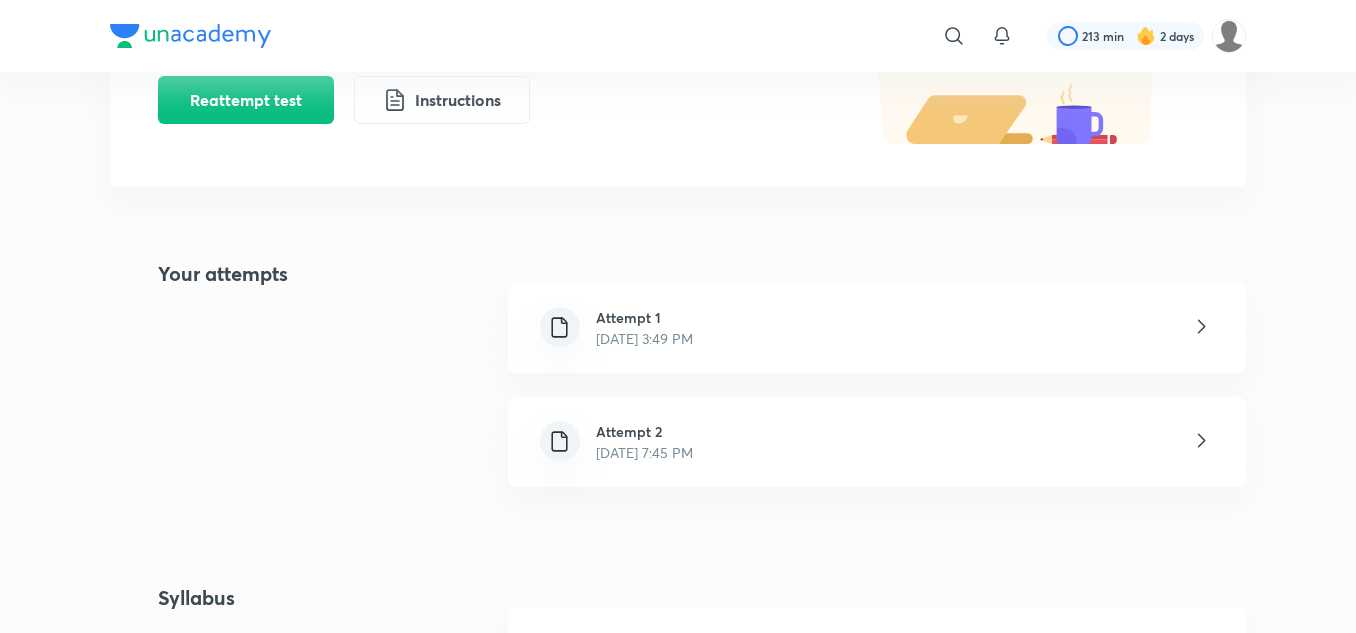 click 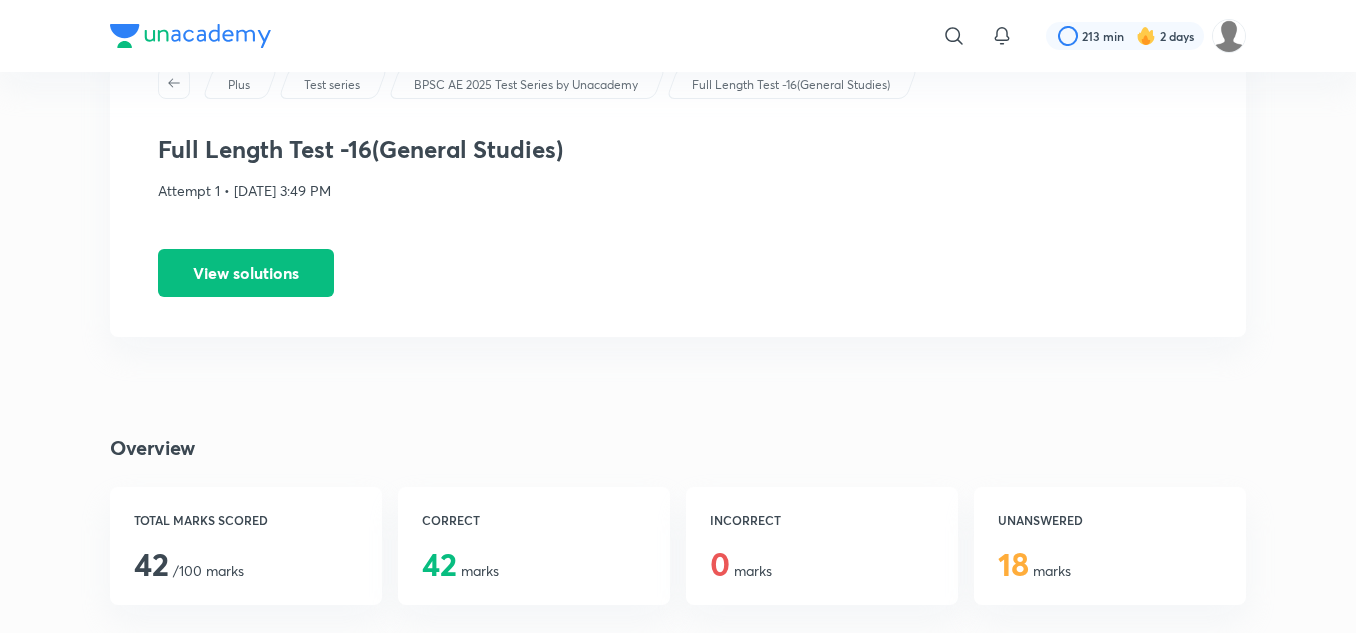 scroll, scrollTop: 0, scrollLeft: 0, axis: both 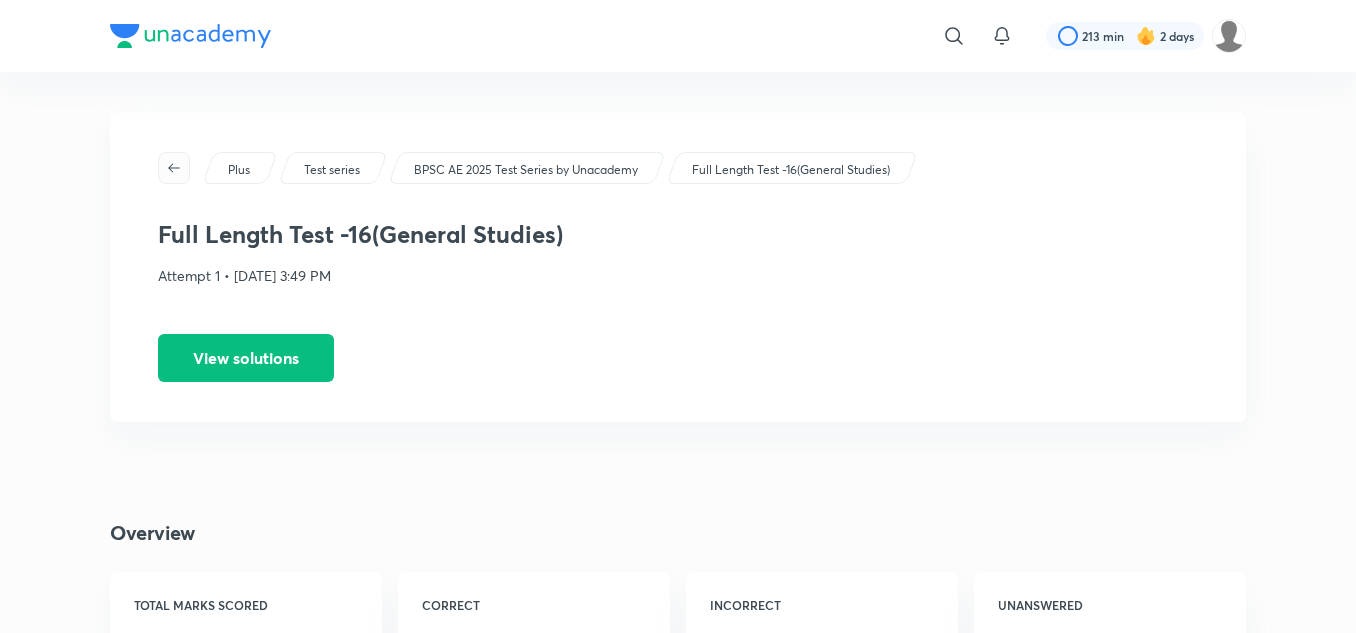 click 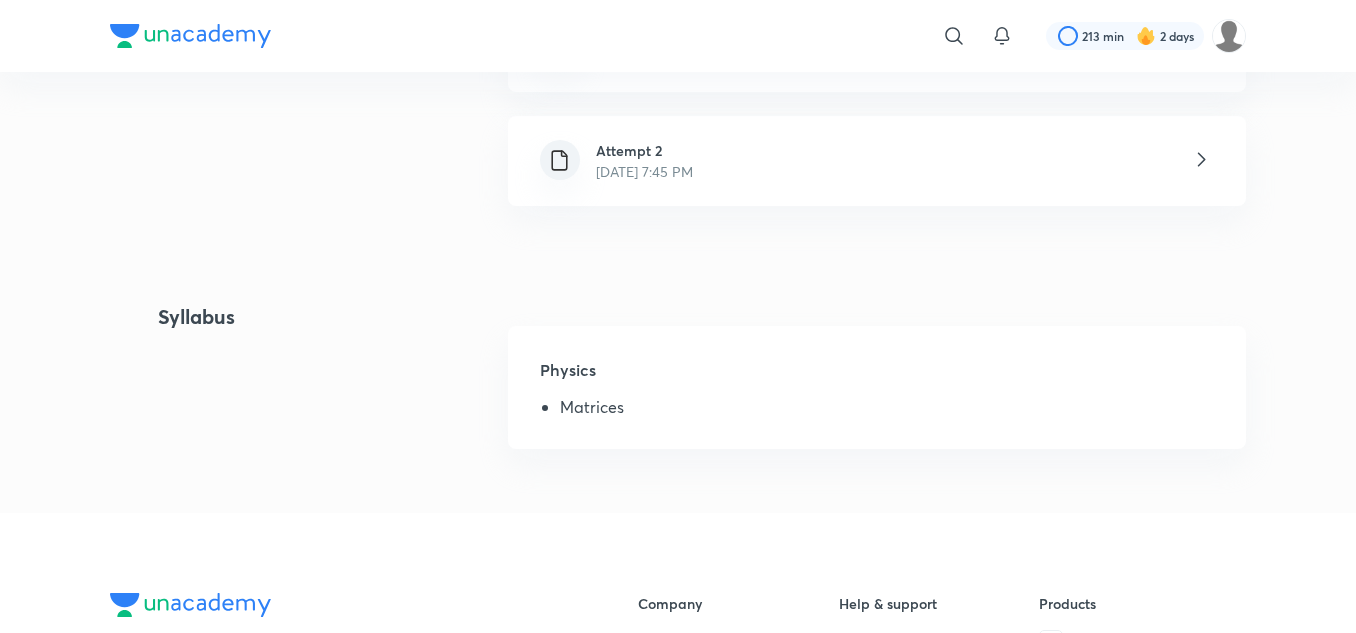 scroll, scrollTop: 400, scrollLeft: 0, axis: vertical 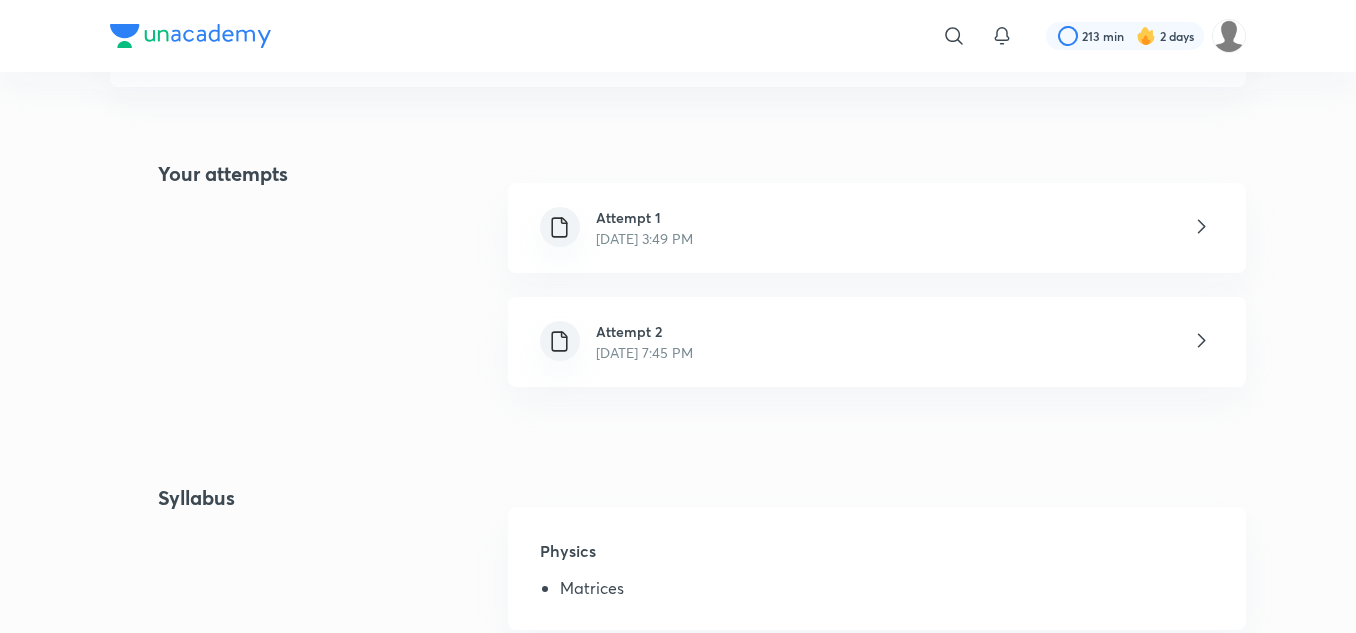 click on "Jul 13, 2025, 7:45 PM" at bounding box center [644, 352] 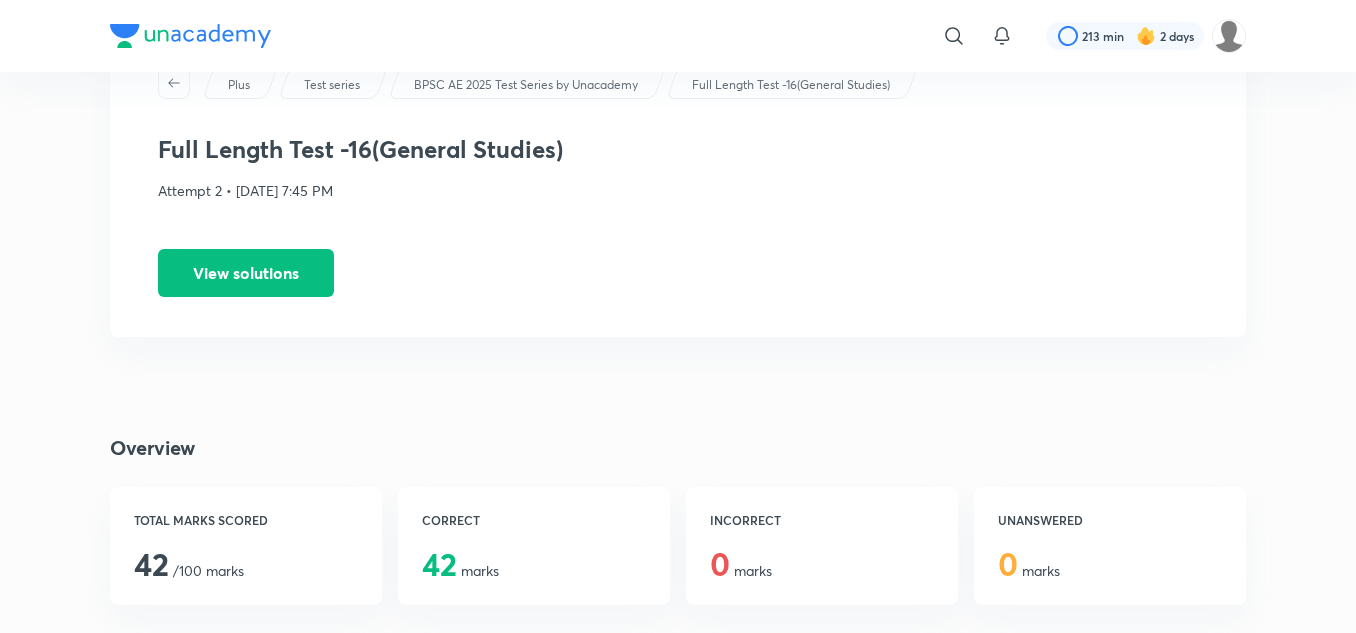 scroll, scrollTop: 0, scrollLeft: 0, axis: both 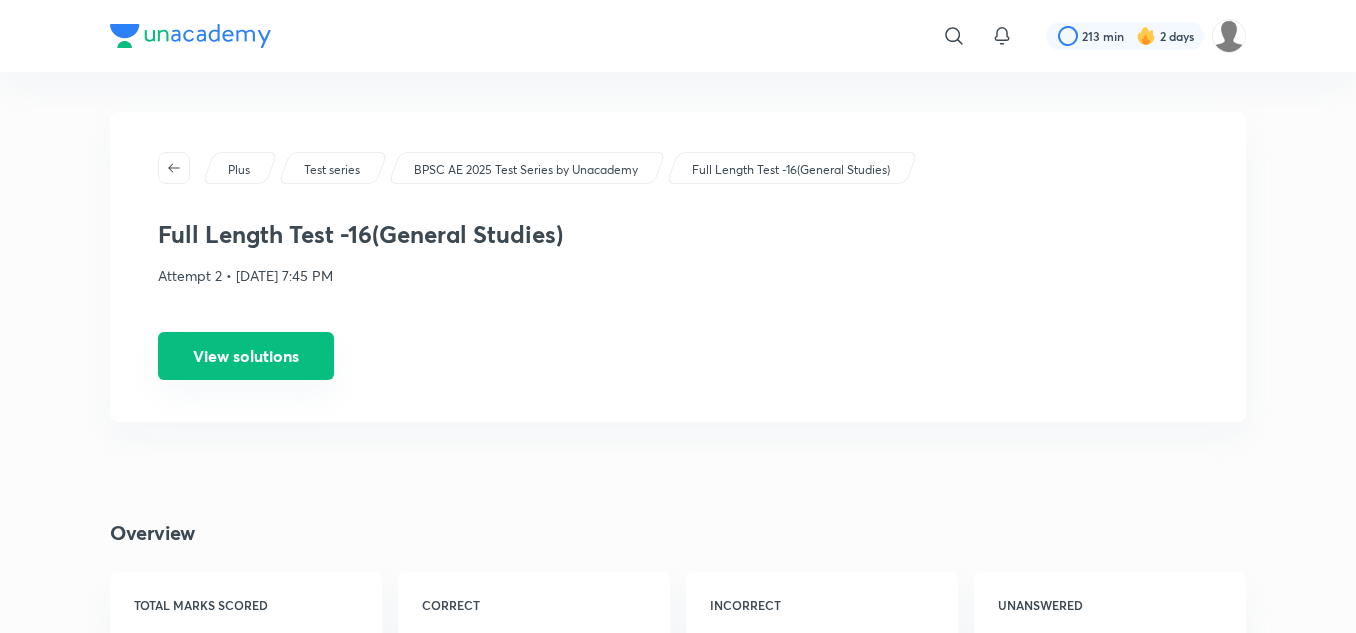 click on "View solutions" at bounding box center [246, 356] 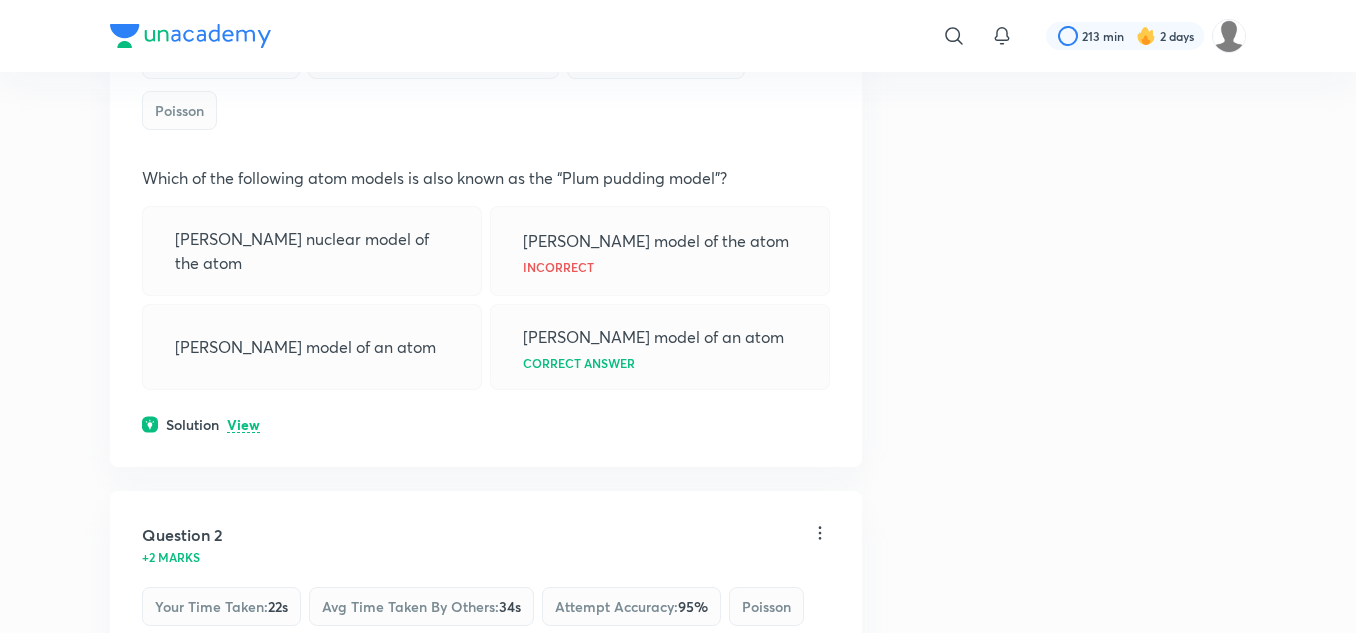 scroll, scrollTop: 500, scrollLeft: 0, axis: vertical 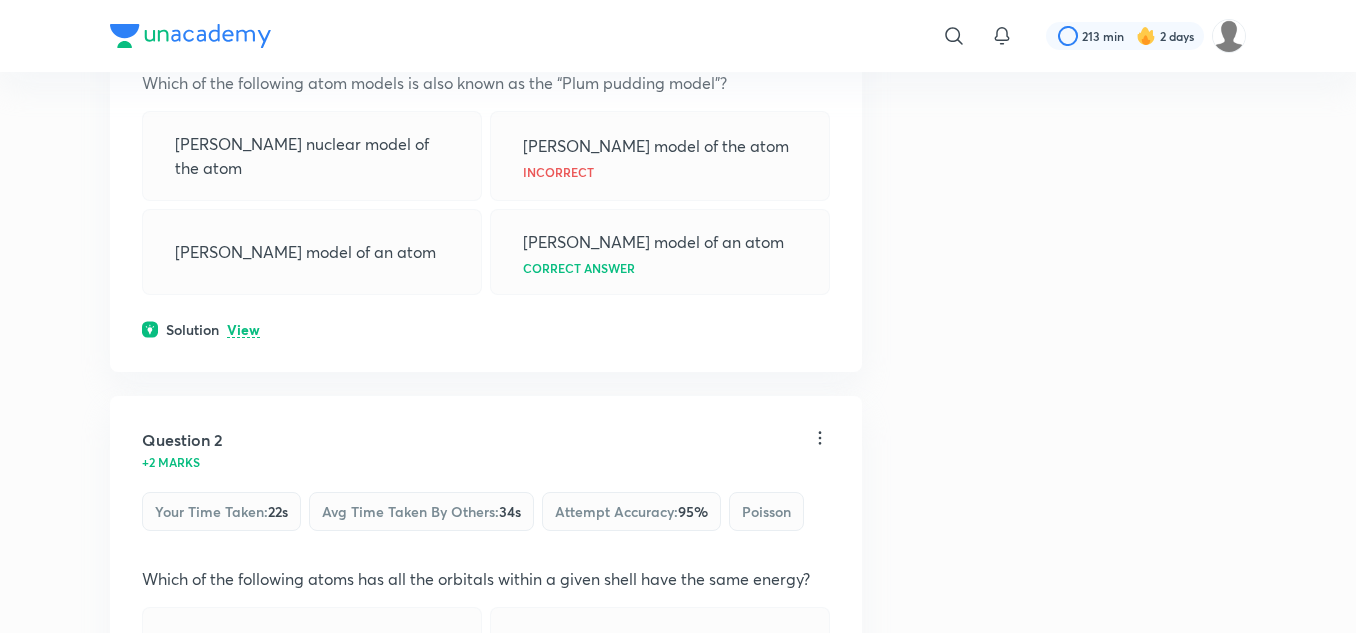 click on "View" at bounding box center [243, 330] 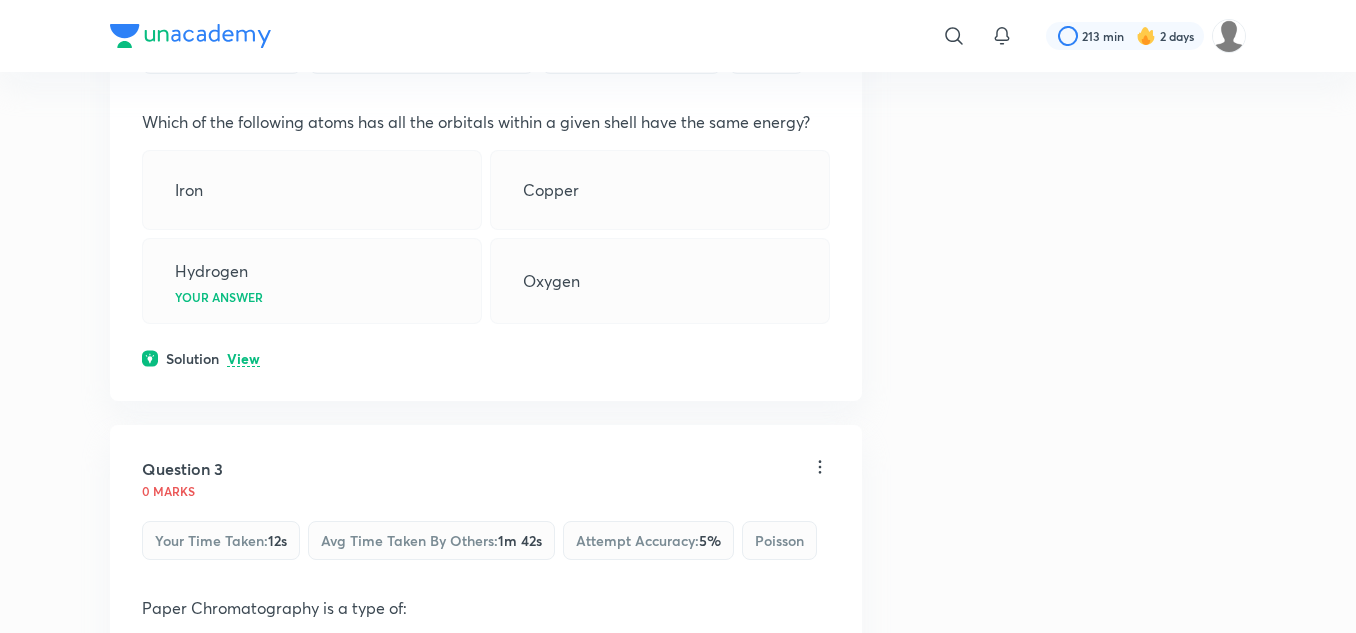 scroll, scrollTop: 1100, scrollLeft: 0, axis: vertical 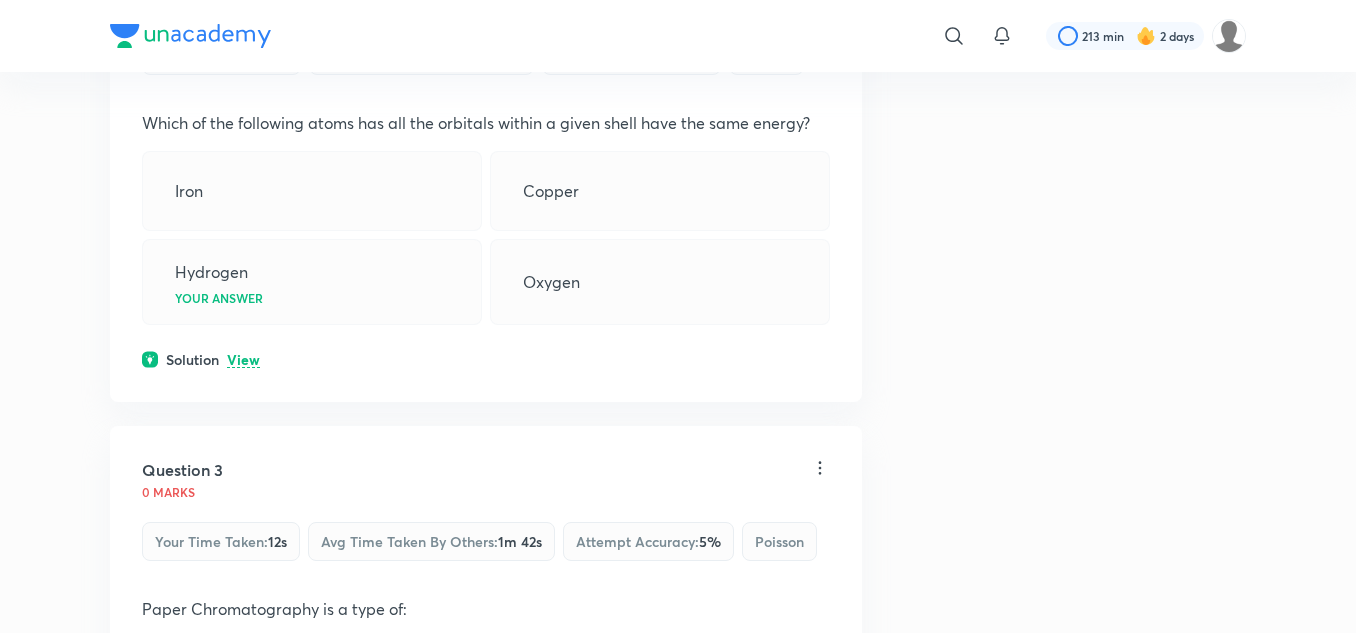 click on "Question 2 +2 marks Your time taken :  22s Avg time taken by others :  34s Attempt accuracy :  95 % Poisson Which of the following atoms has all the orbitals within a given shell have the same energy? Iron  Copper Hydrogen Your answer Oxygen Solution View" at bounding box center (486, 171) 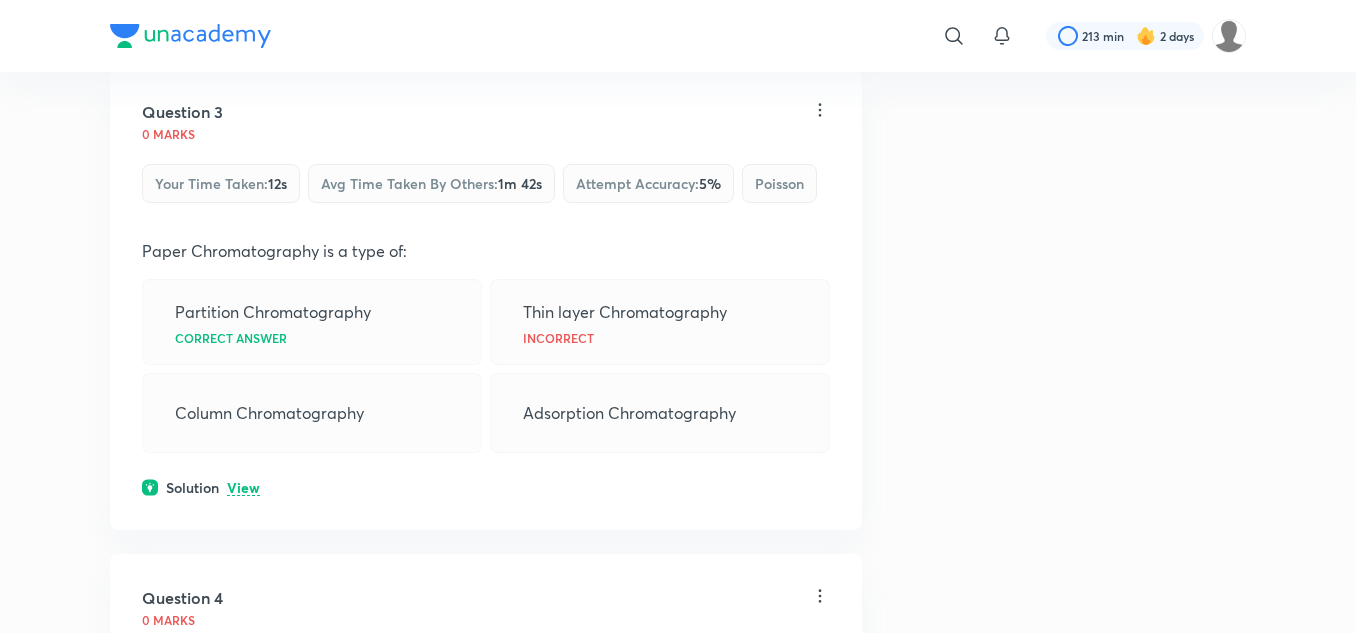 scroll, scrollTop: 1700, scrollLeft: 0, axis: vertical 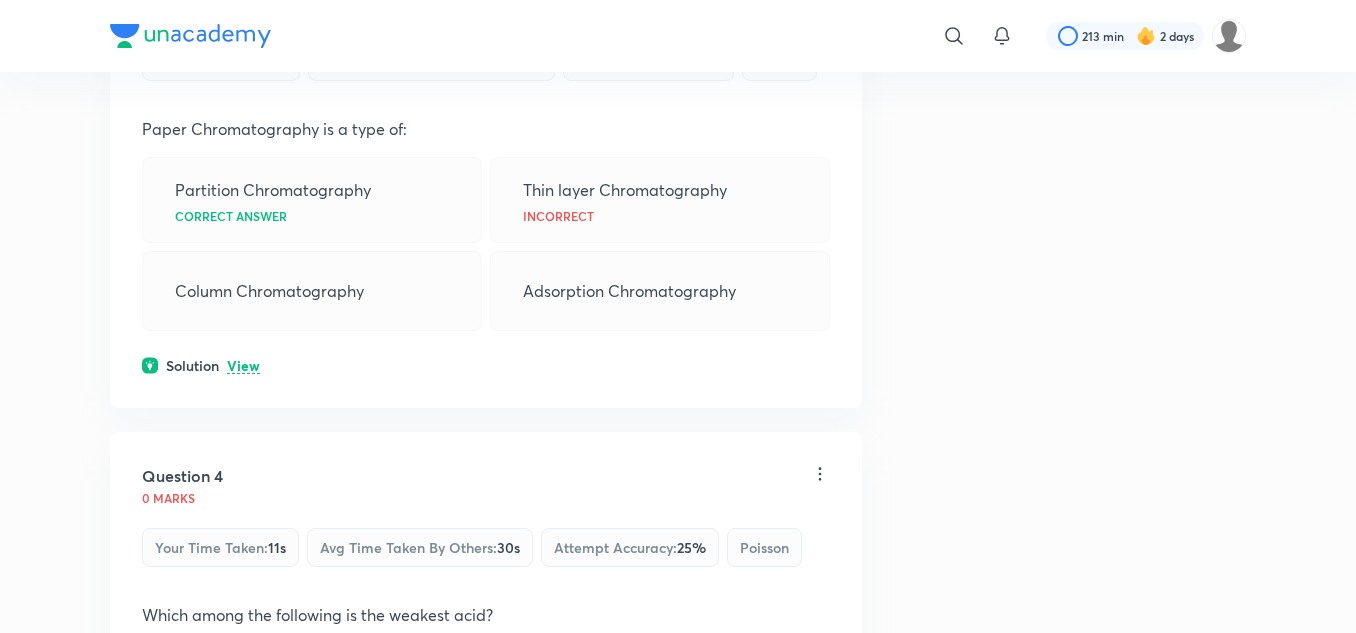 click on "View" at bounding box center (243, 366) 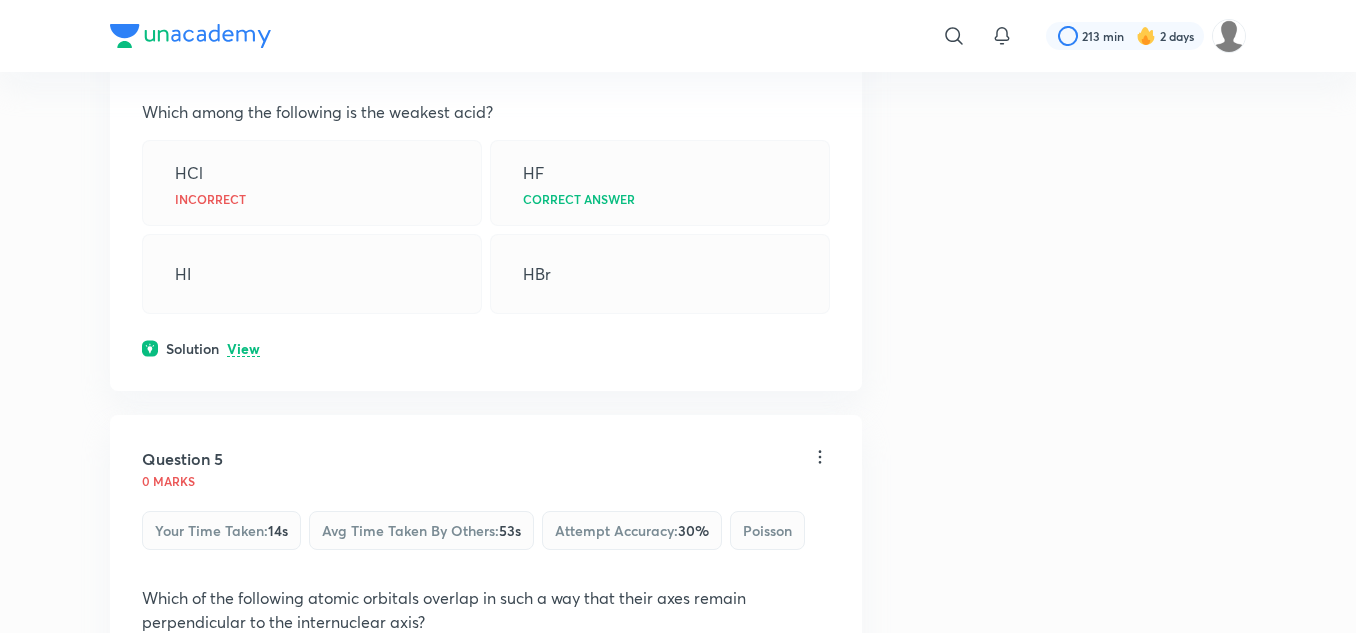 scroll, scrollTop: 2300, scrollLeft: 0, axis: vertical 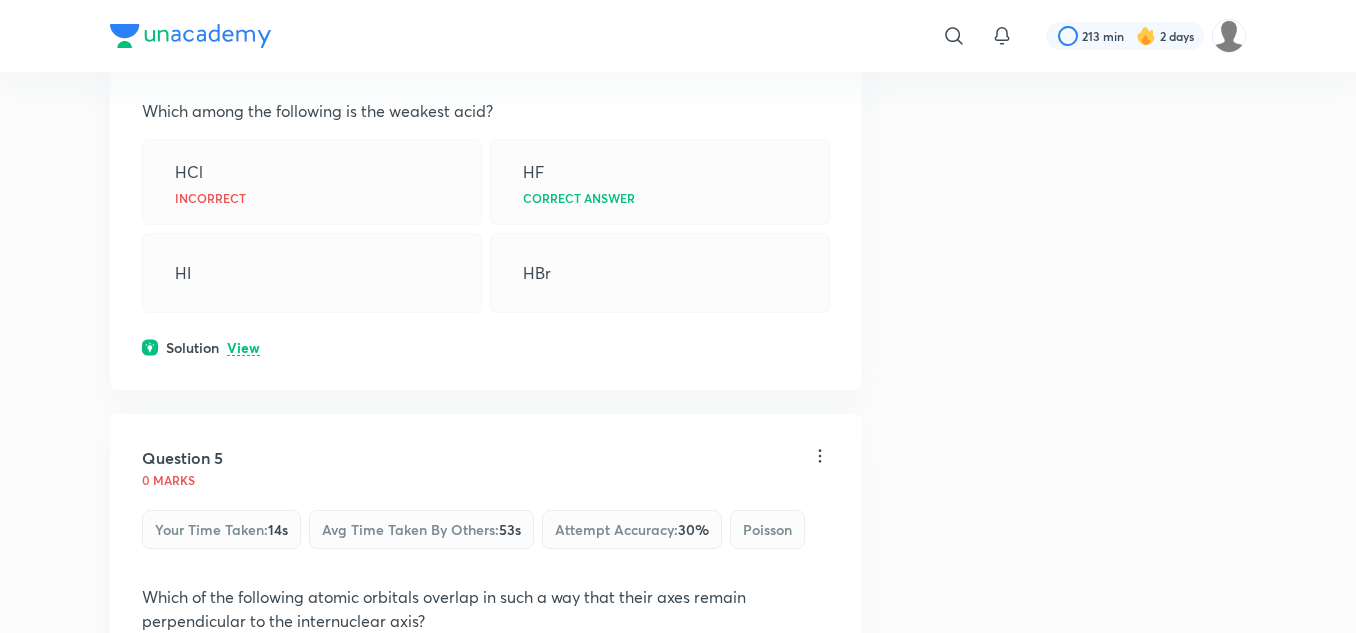 click on "Question 4 0 marks Your time taken :  11s Avg time taken by others :  30s Attempt accuracy :  25 % Poisson Which among the following is the weakest acid? HCl Incorrect HF Correct answer HI HBr Solution View" at bounding box center [486, 159] 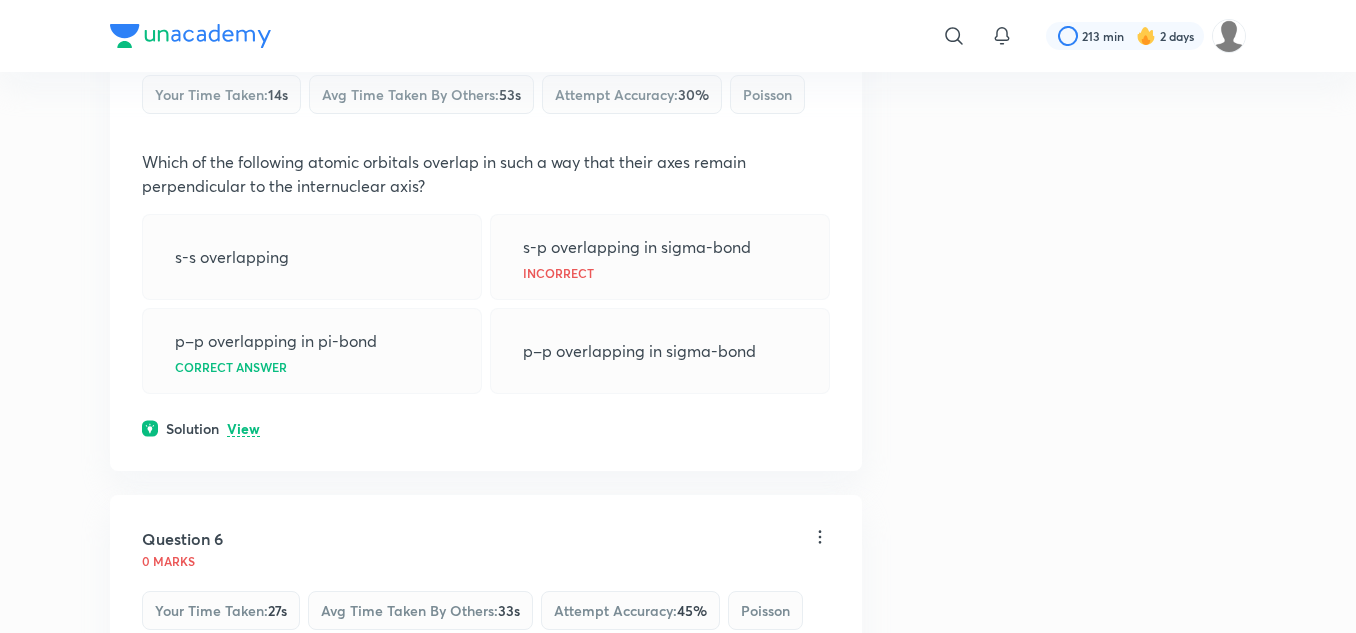 scroll, scrollTop: 2900, scrollLeft: 0, axis: vertical 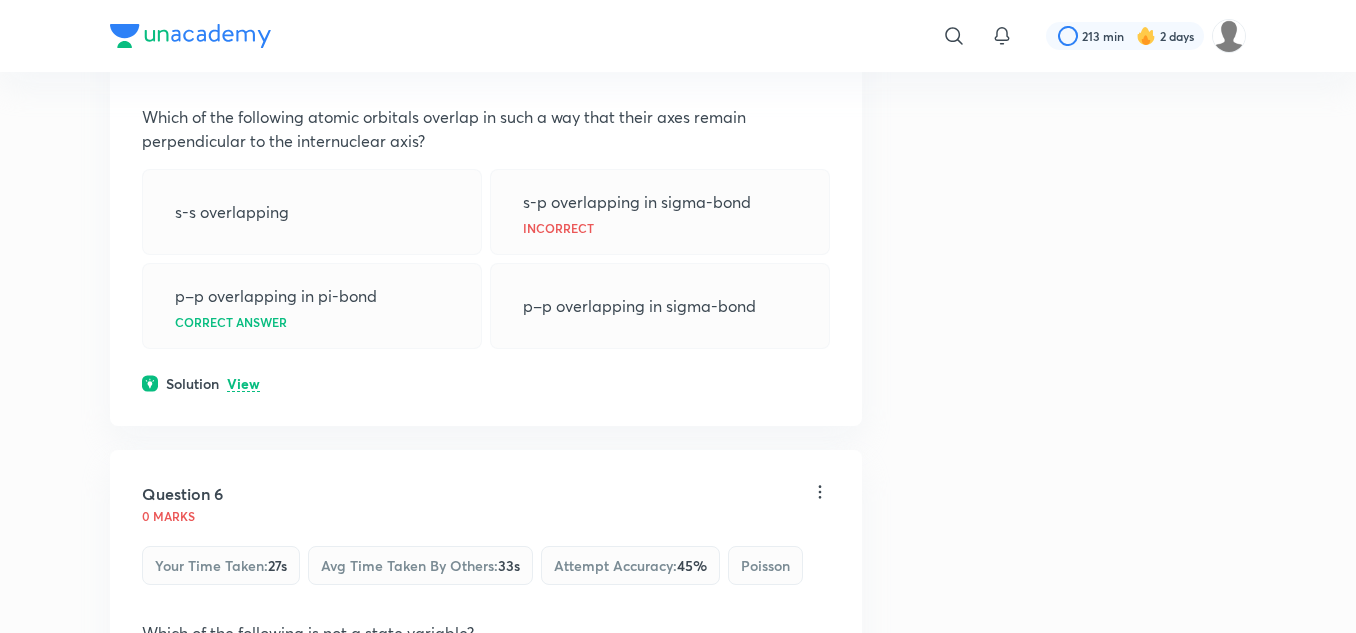 click on "View" at bounding box center (243, 384) 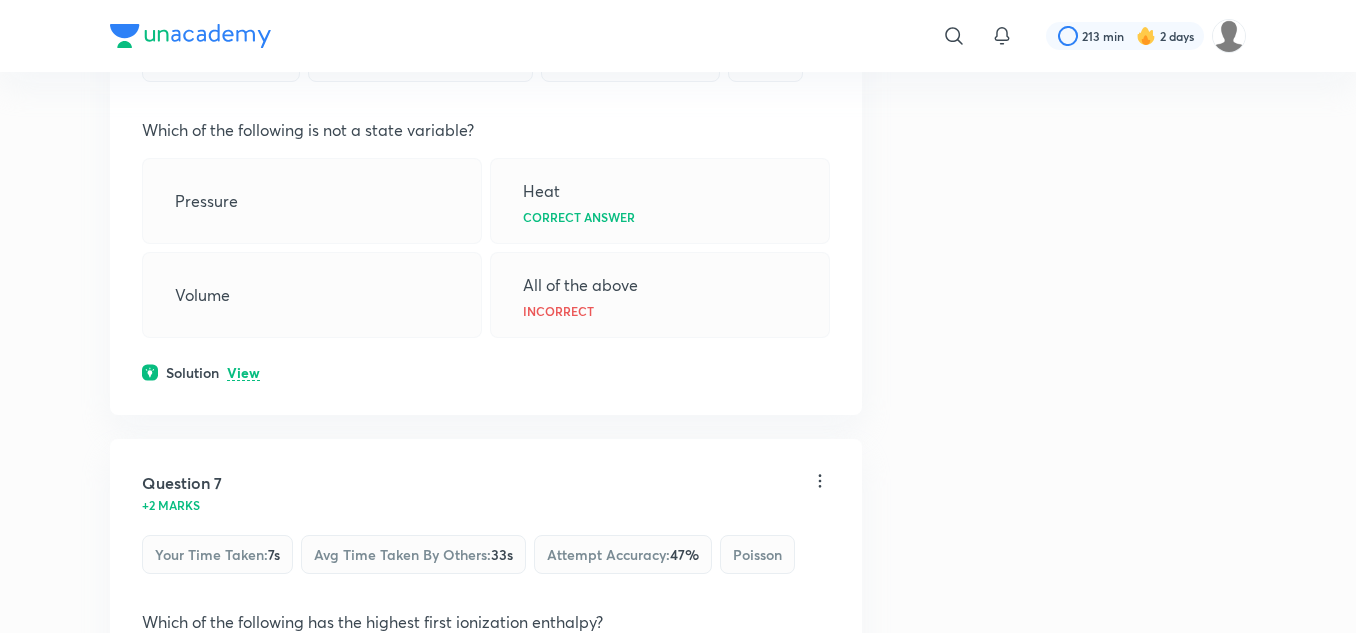 scroll, scrollTop: 3500, scrollLeft: 0, axis: vertical 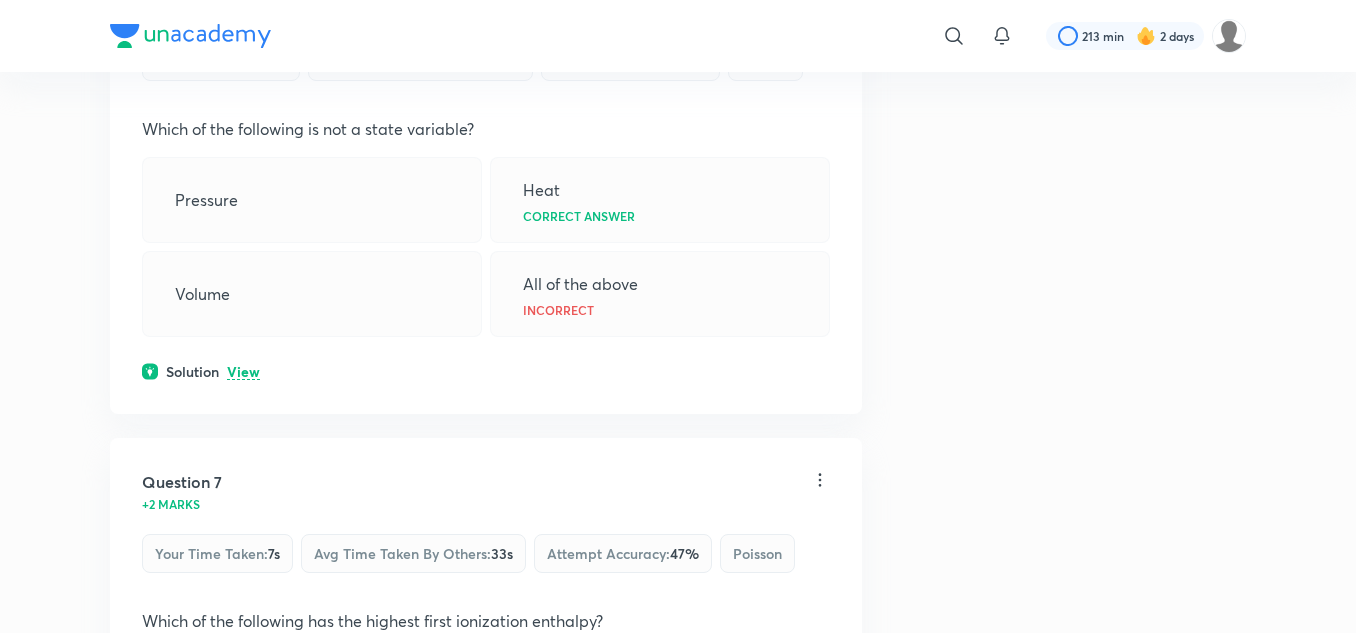 click on "View" at bounding box center (243, 372) 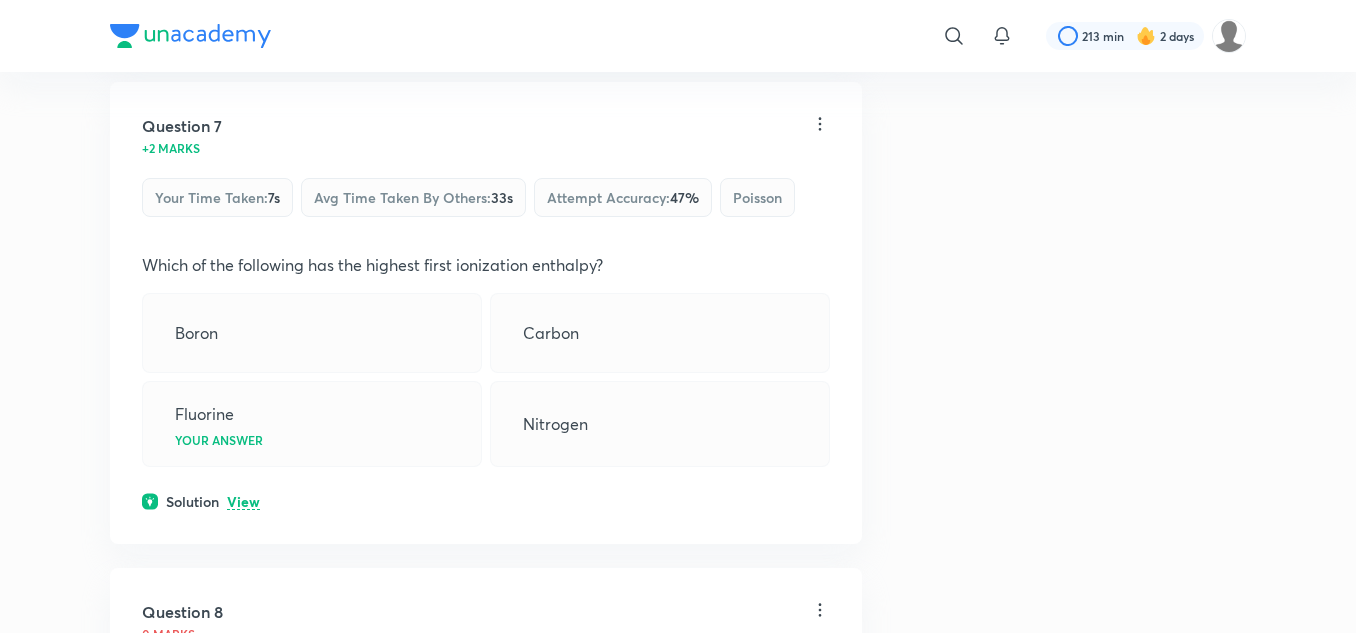 scroll, scrollTop: 4100, scrollLeft: 0, axis: vertical 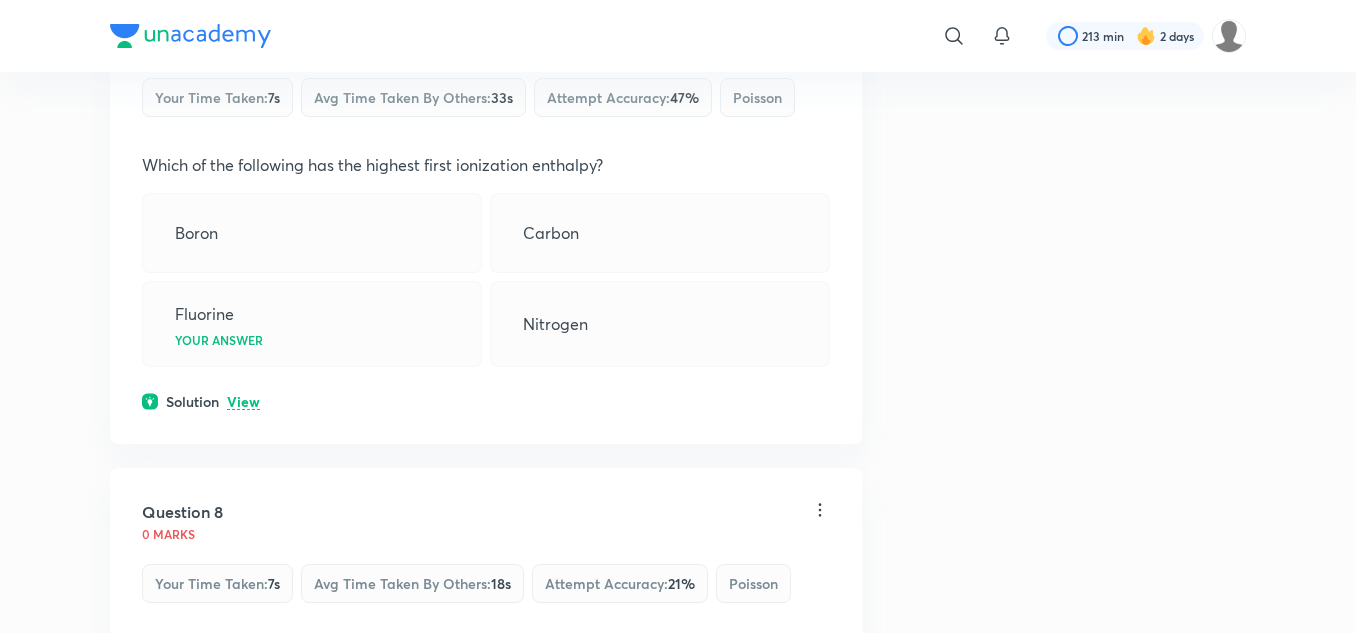 click on "View" at bounding box center (243, 402) 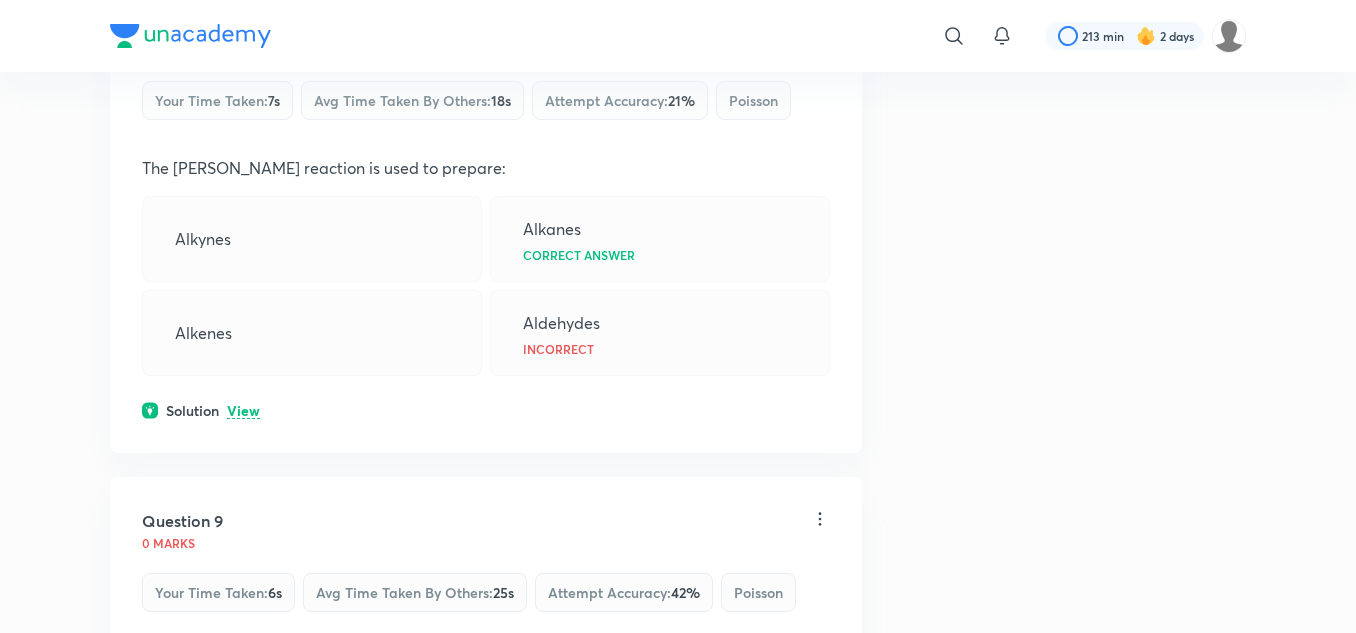scroll, scrollTop: 4700, scrollLeft: 0, axis: vertical 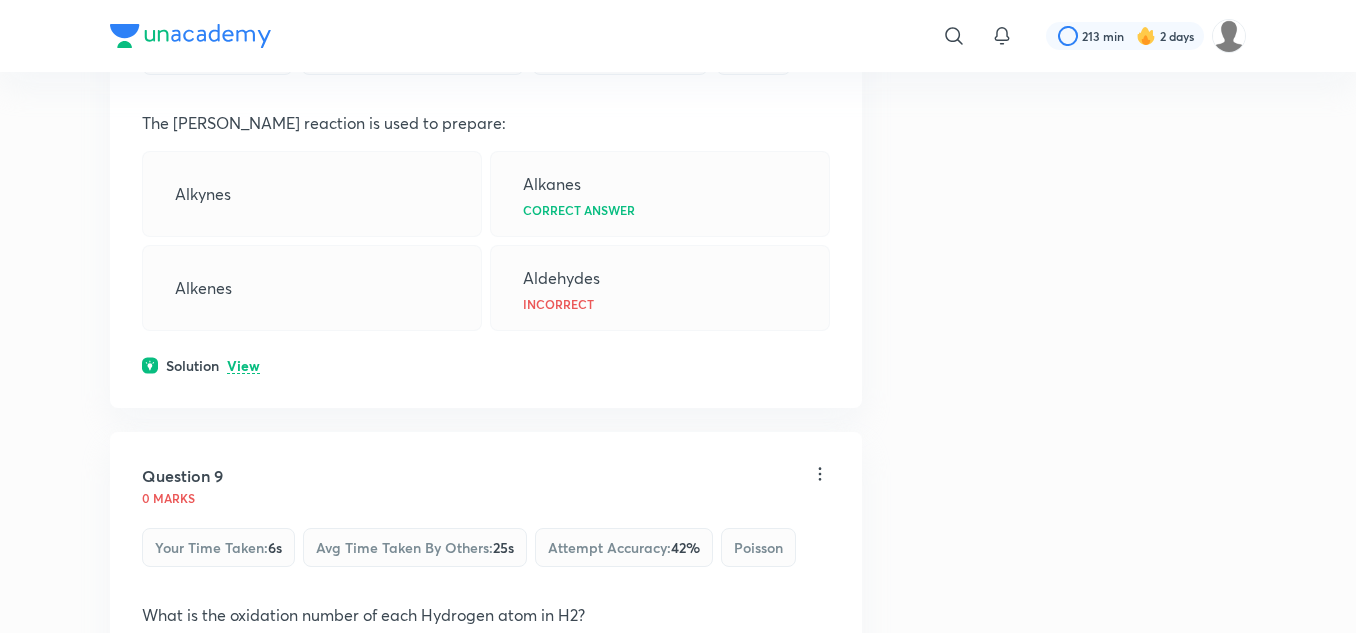 click on "View" at bounding box center (243, 366) 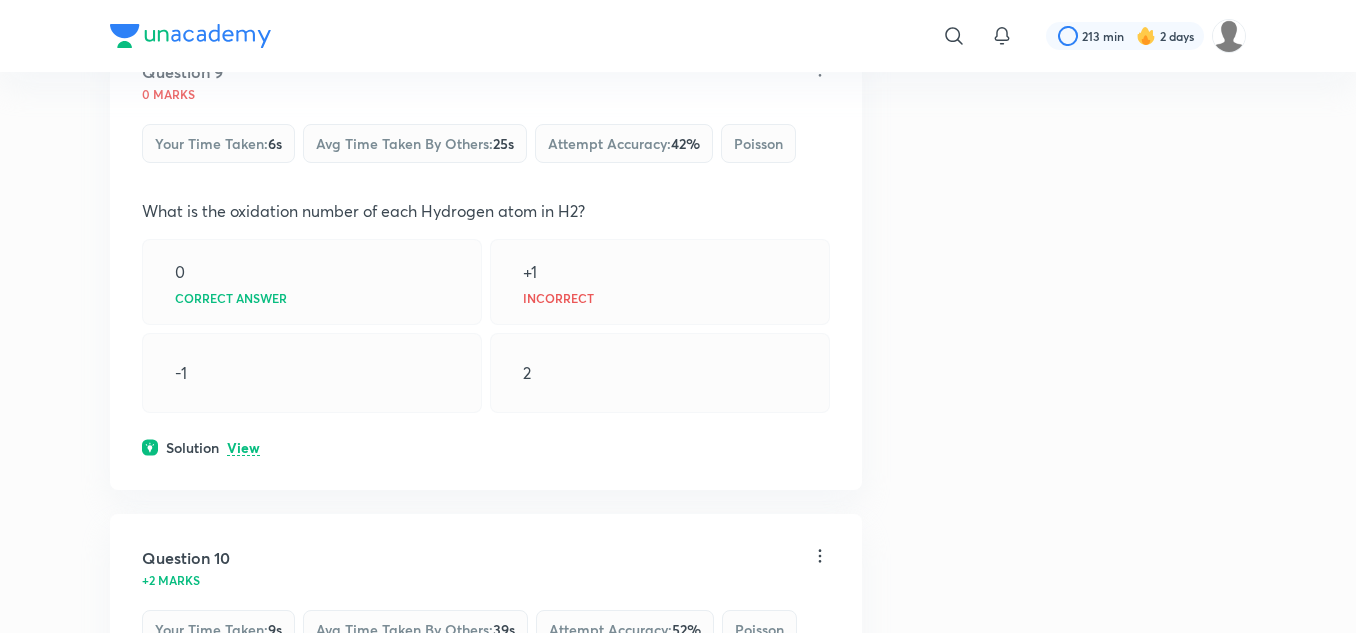 scroll, scrollTop: 5300, scrollLeft: 0, axis: vertical 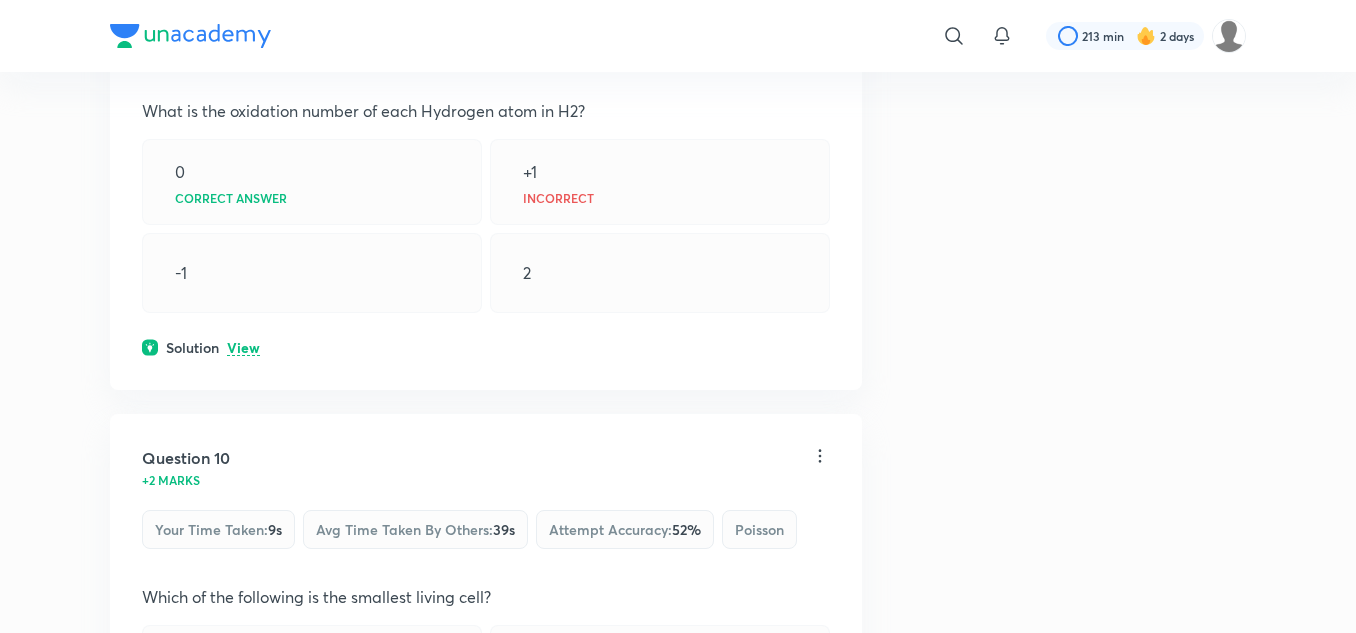 click on "Solution View" at bounding box center (486, 347) 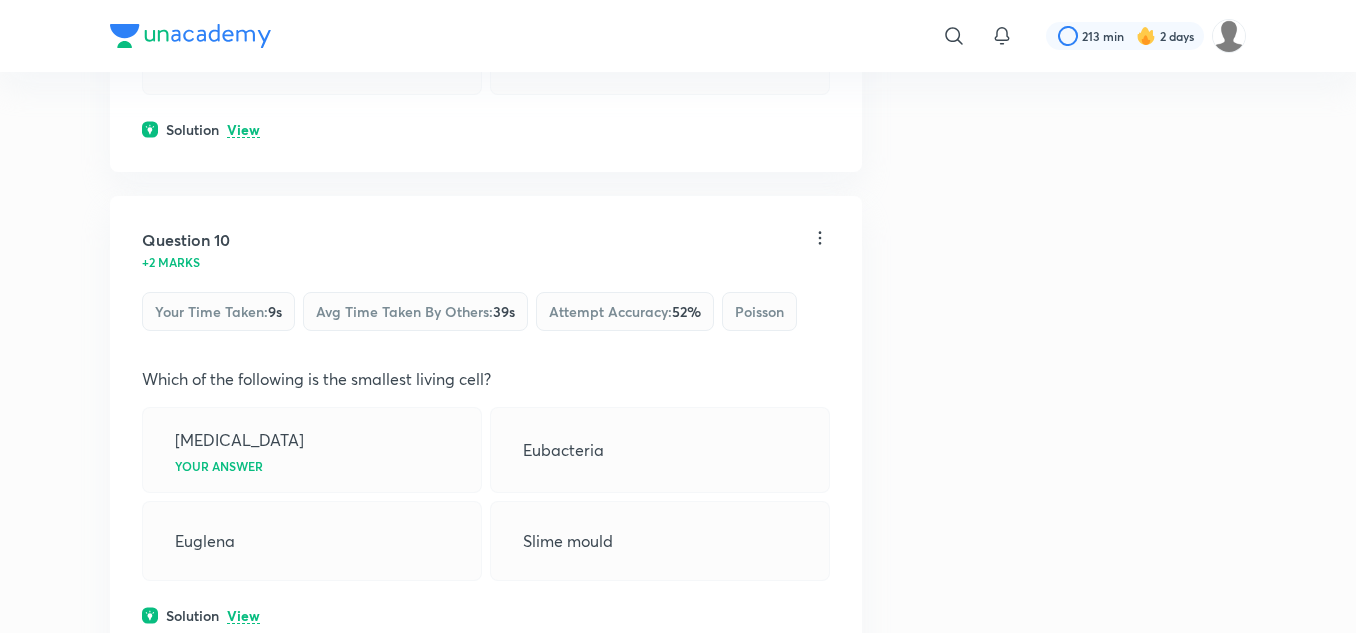 scroll, scrollTop: 5500, scrollLeft: 0, axis: vertical 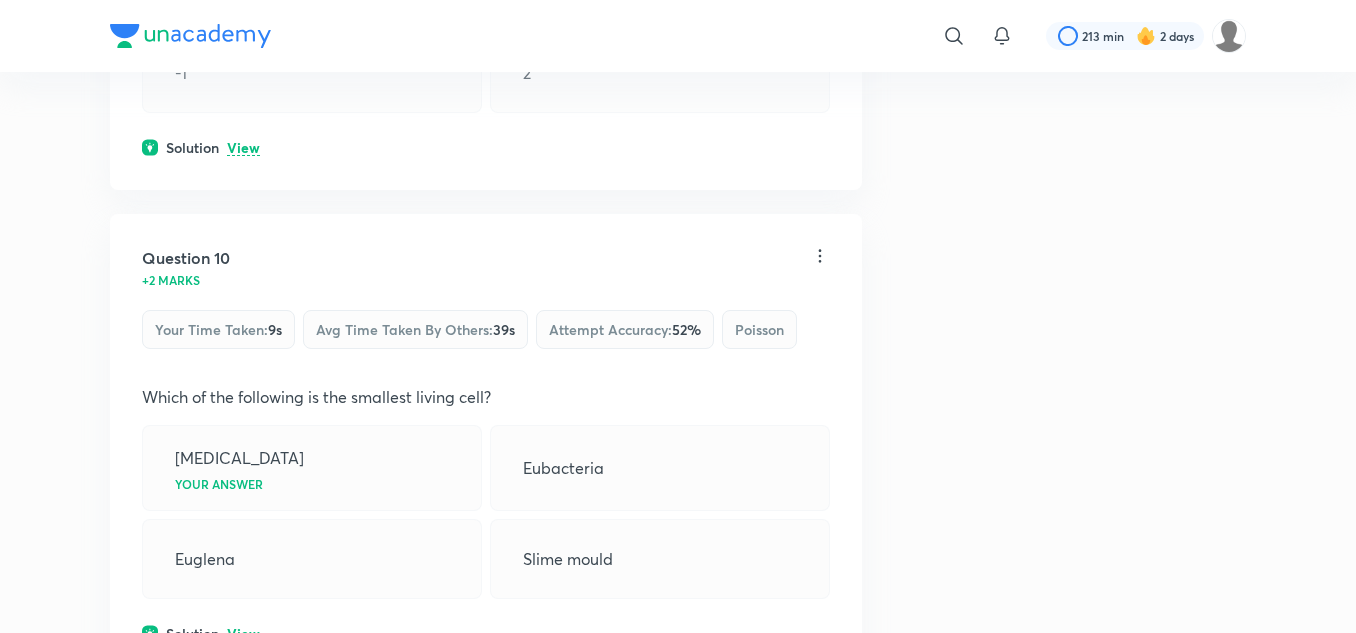 click on "View" at bounding box center [243, 148] 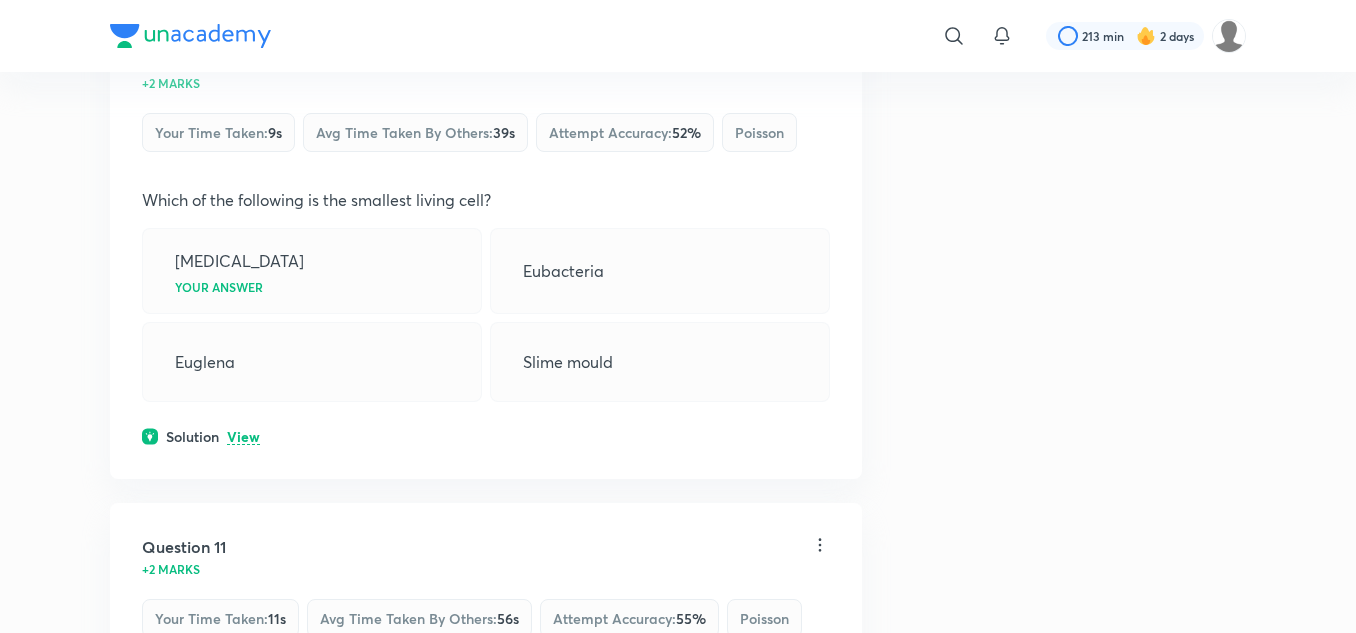 scroll, scrollTop: 5800, scrollLeft: 0, axis: vertical 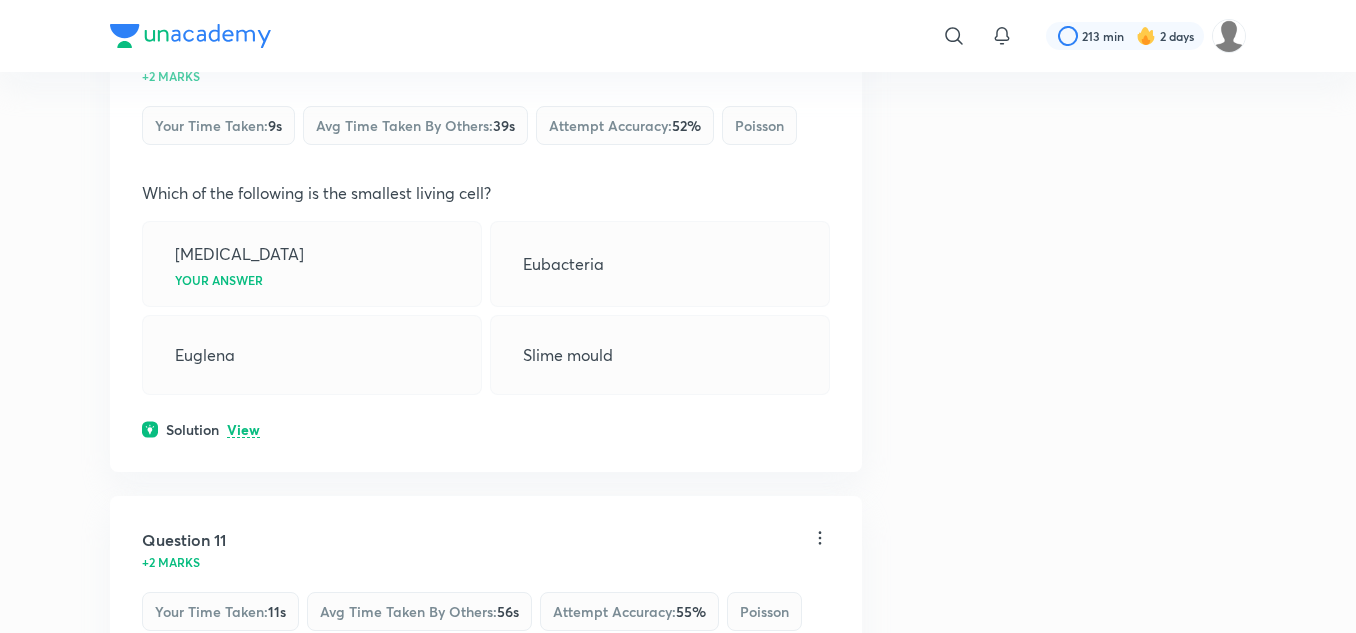 click on "View" at bounding box center (243, 430) 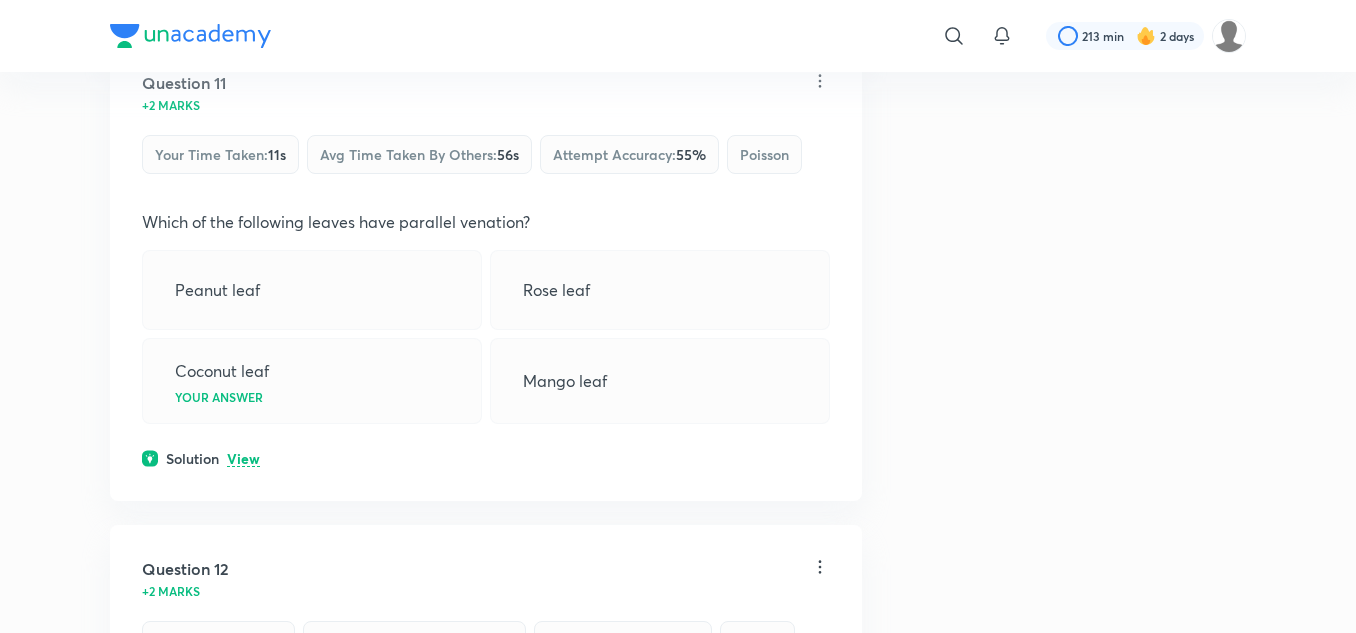 scroll, scrollTop: 6400, scrollLeft: 0, axis: vertical 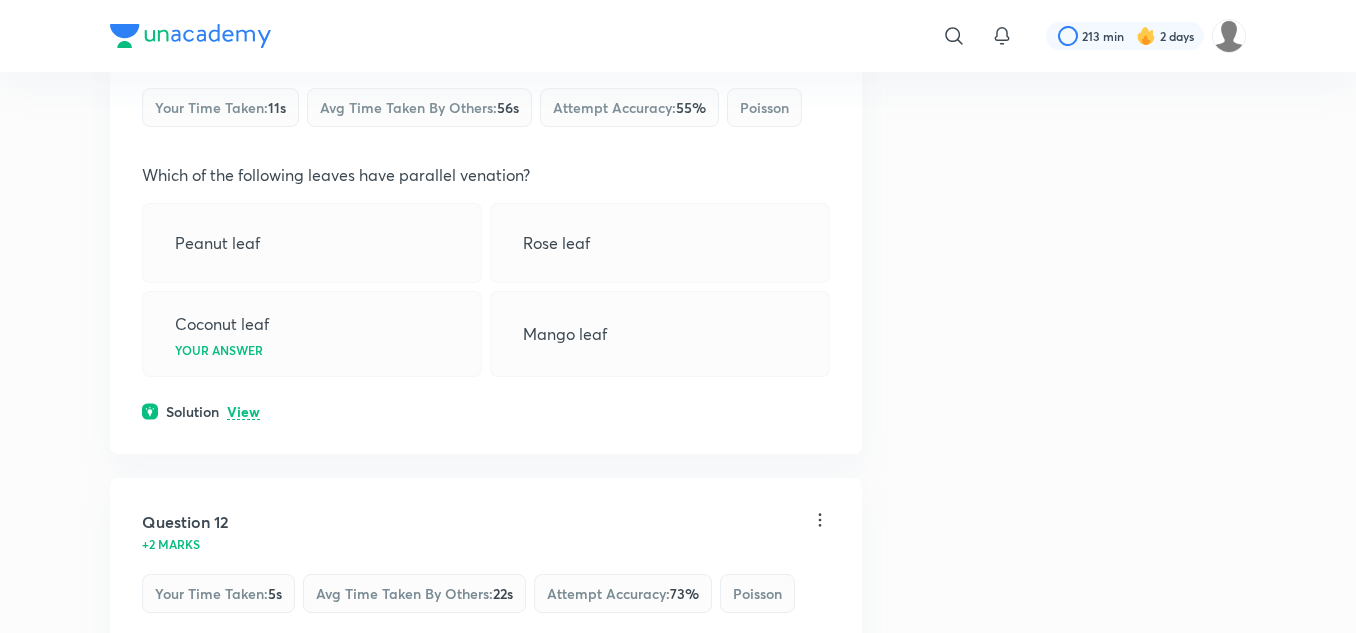 click on "Solution View" at bounding box center (486, 411) 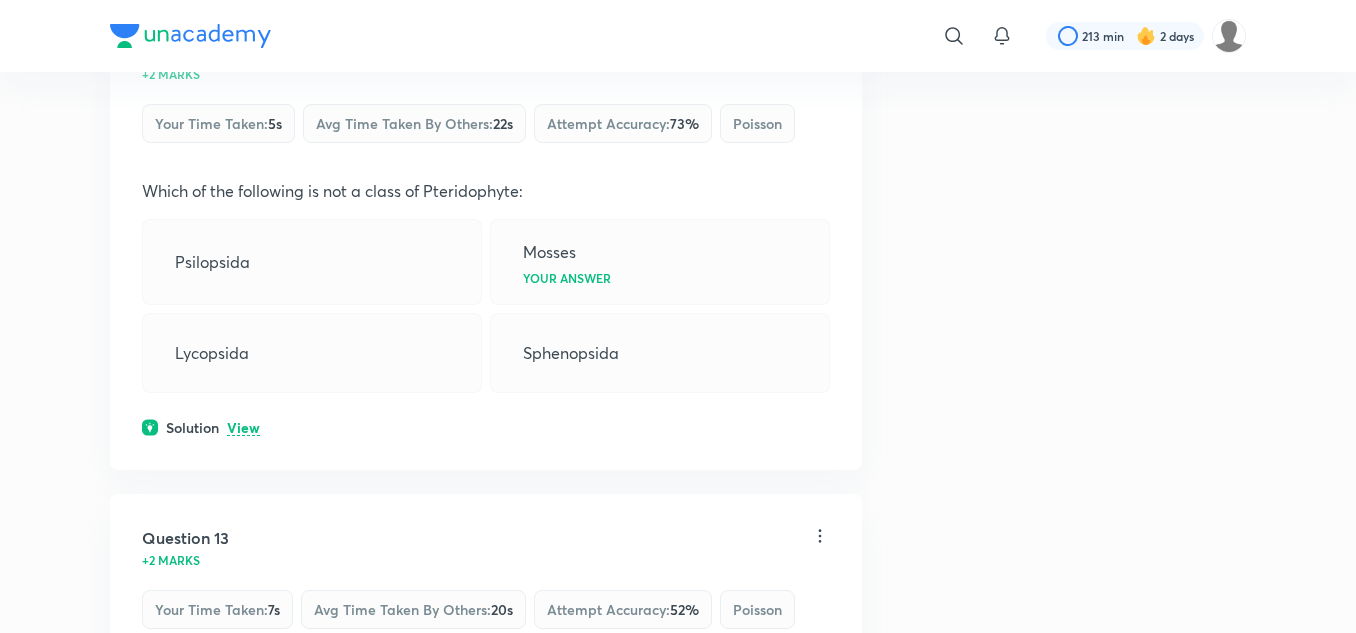 scroll, scrollTop: 7000, scrollLeft: 0, axis: vertical 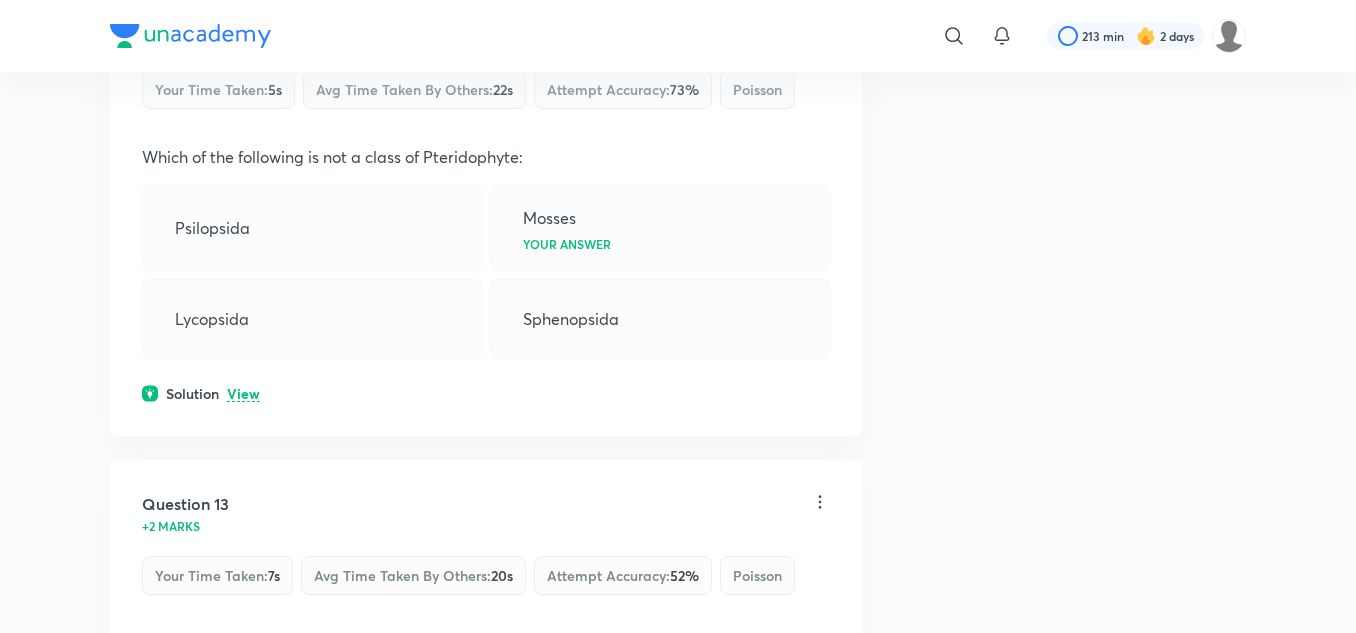 click on "View" at bounding box center (243, 394) 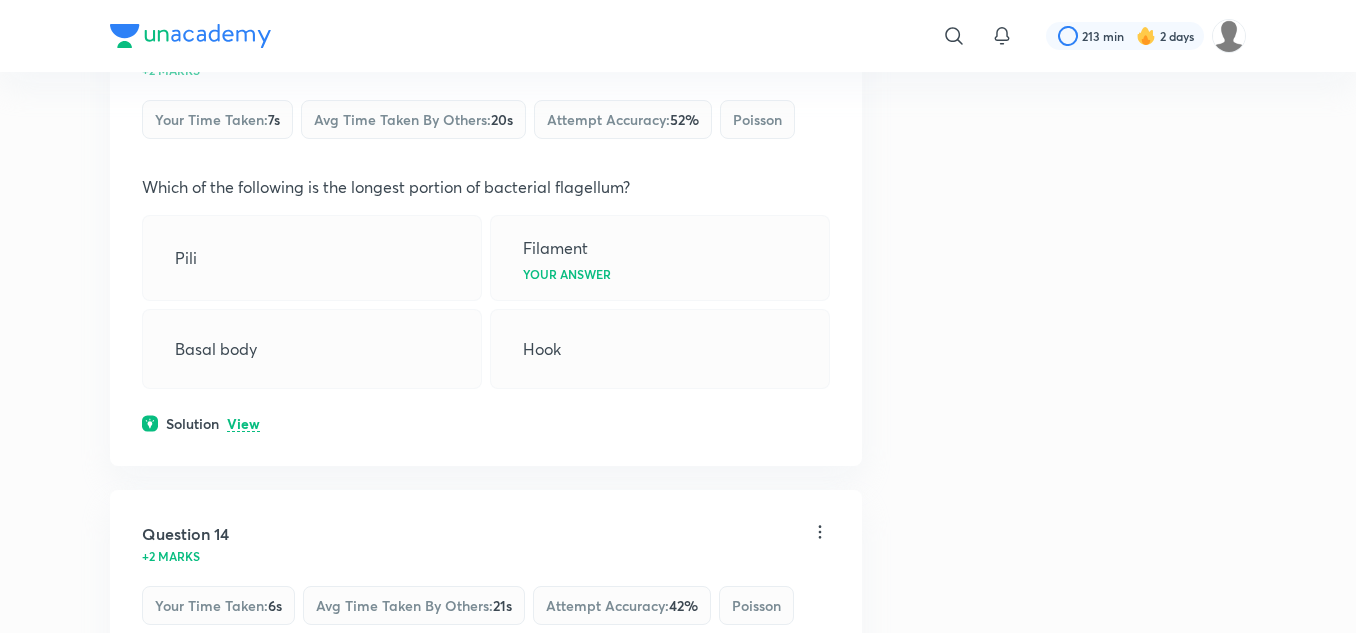 scroll, scrollTop: 7600, scrollLeft: 0, axis: vertical 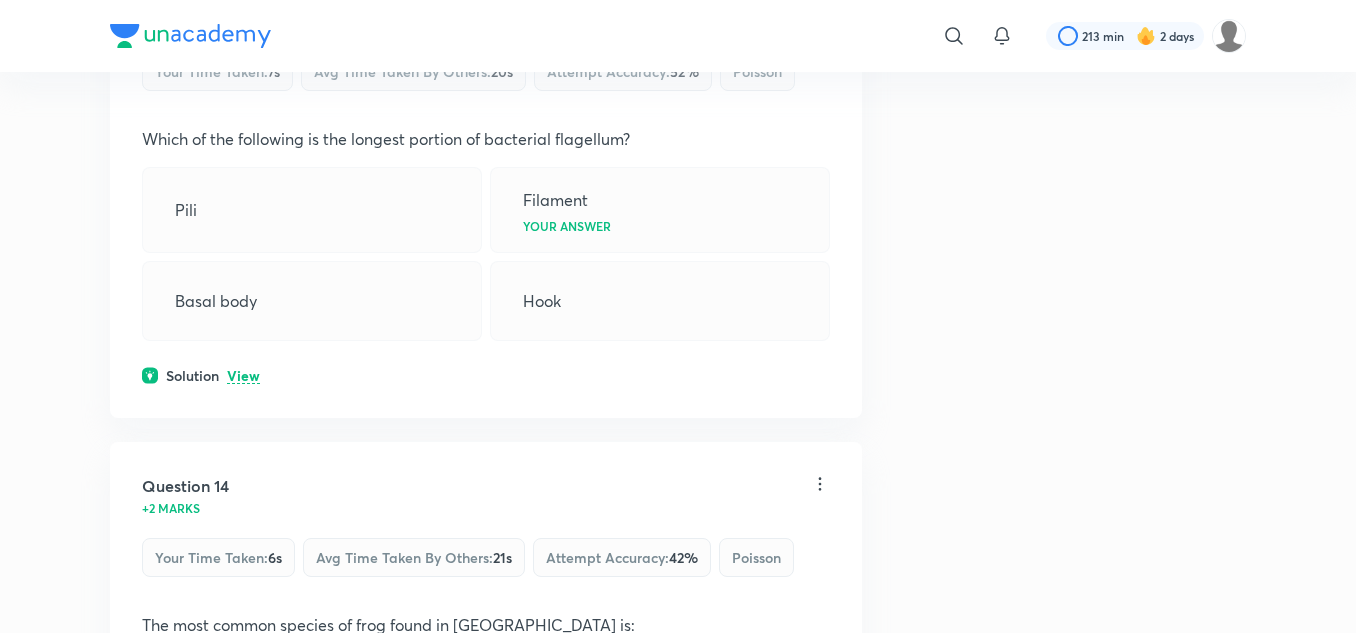 click on "View" at bounding box center [243, 376] 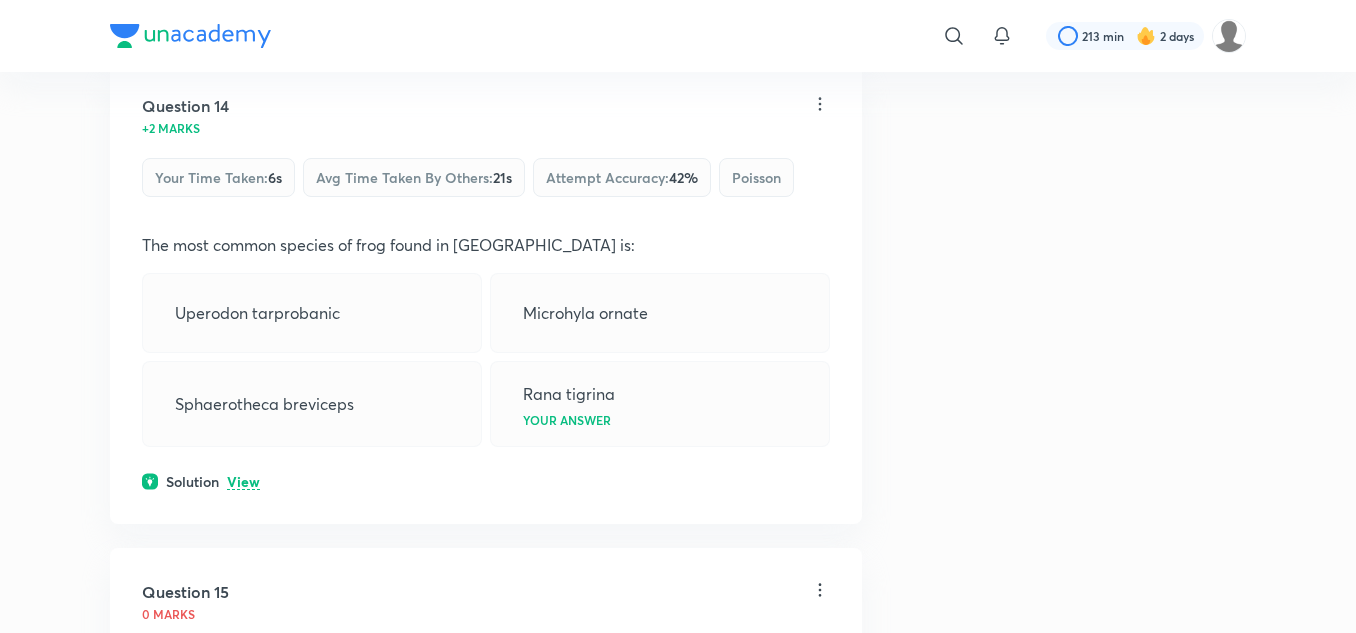 scroll, scrollTop: 8200, scrollLeft: 0, axis: vertical 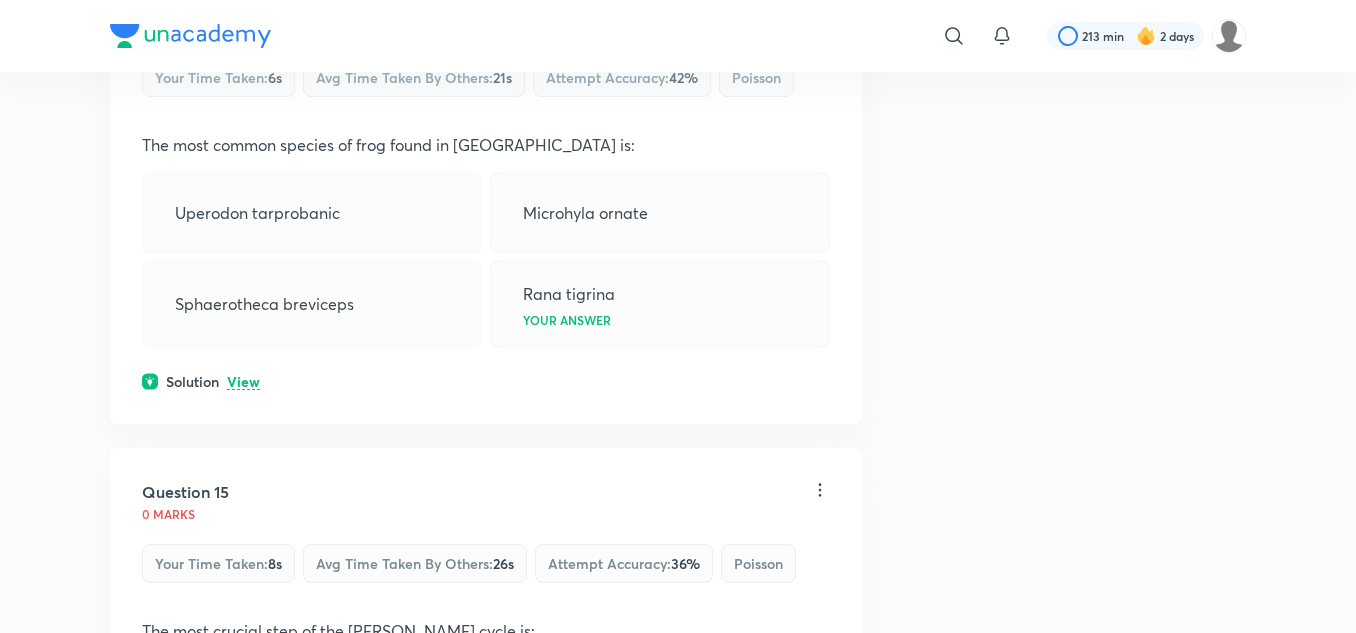 click on "View" at bounding box center (243, 382) 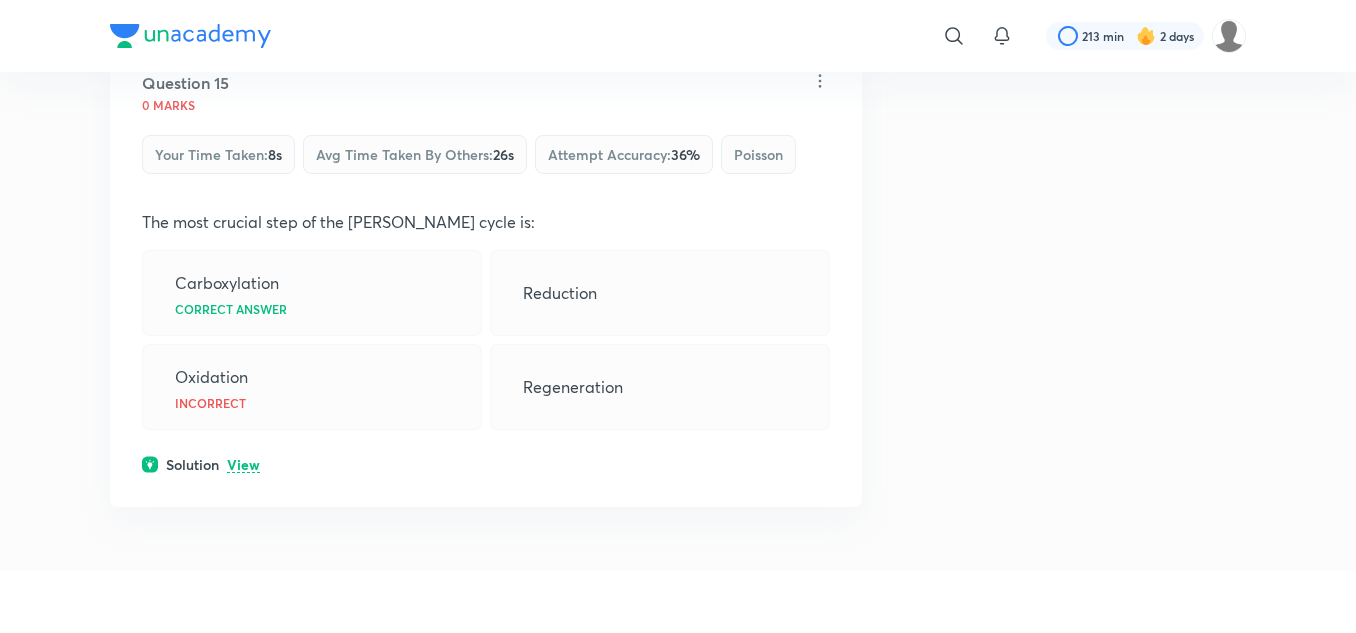 scroll, scrollTop: 8700, scrollLeft: 0, axis: vertical 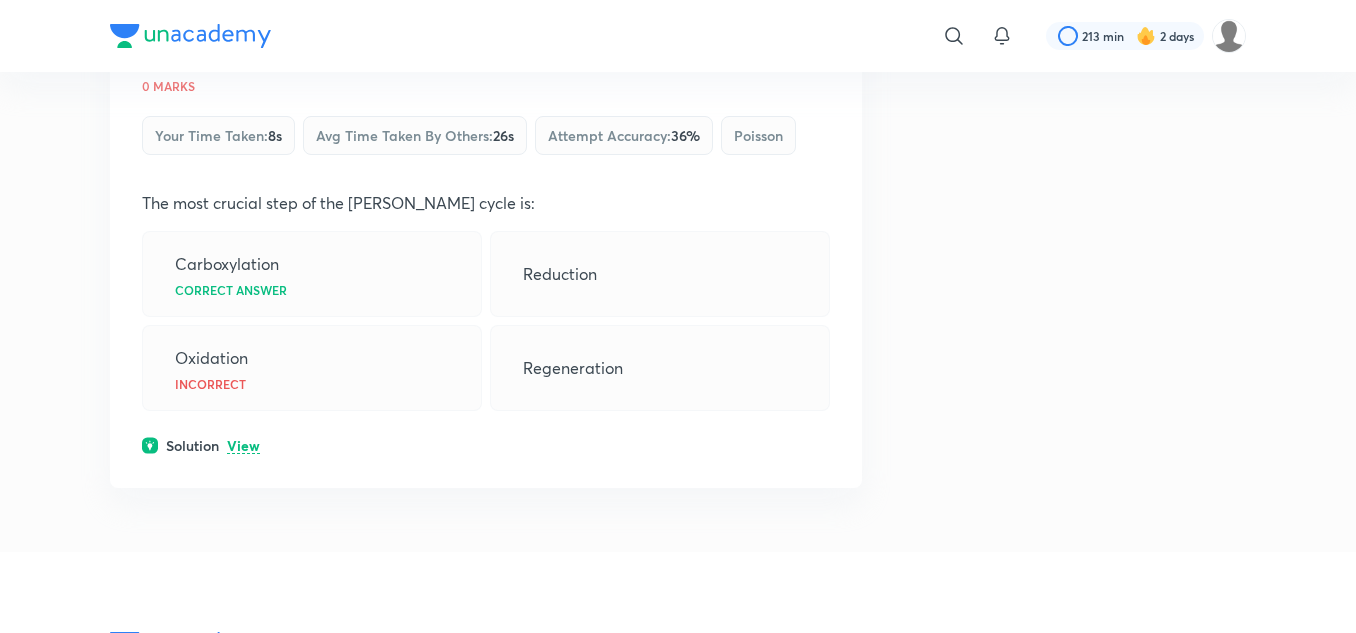 click on "View" at bounding box center (243, 446) 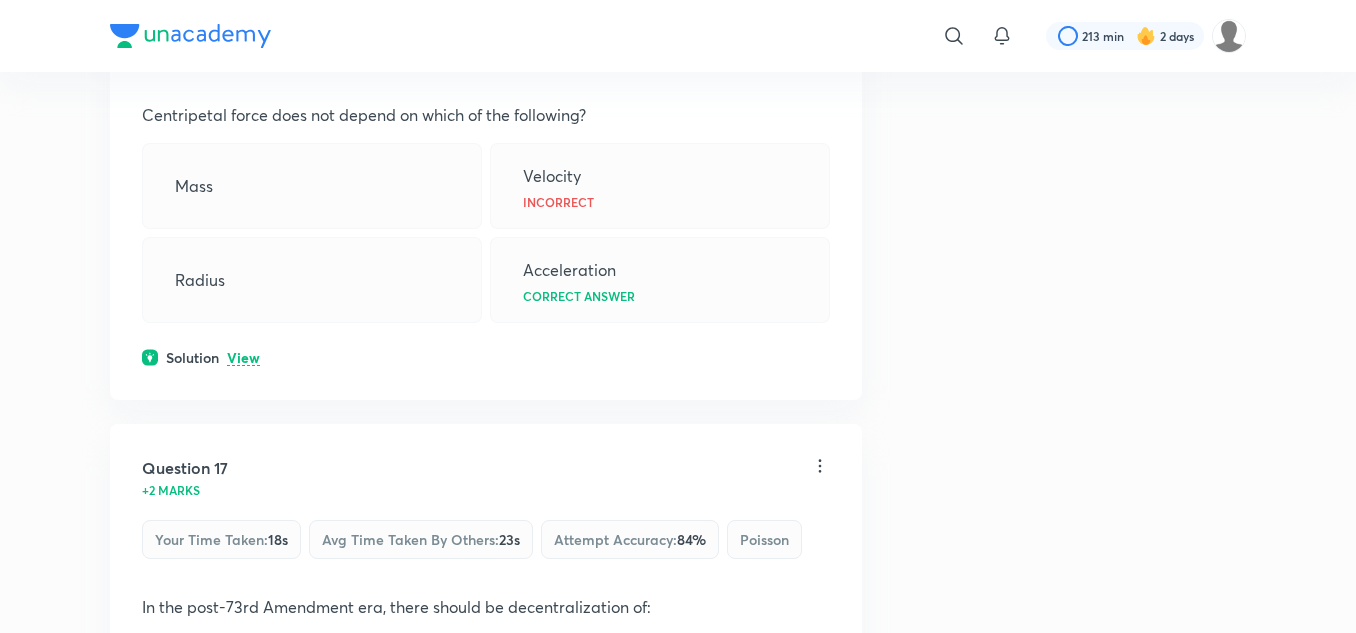 scroll, scrollTop: 9500, scrollLeft: 0, axis: vertical 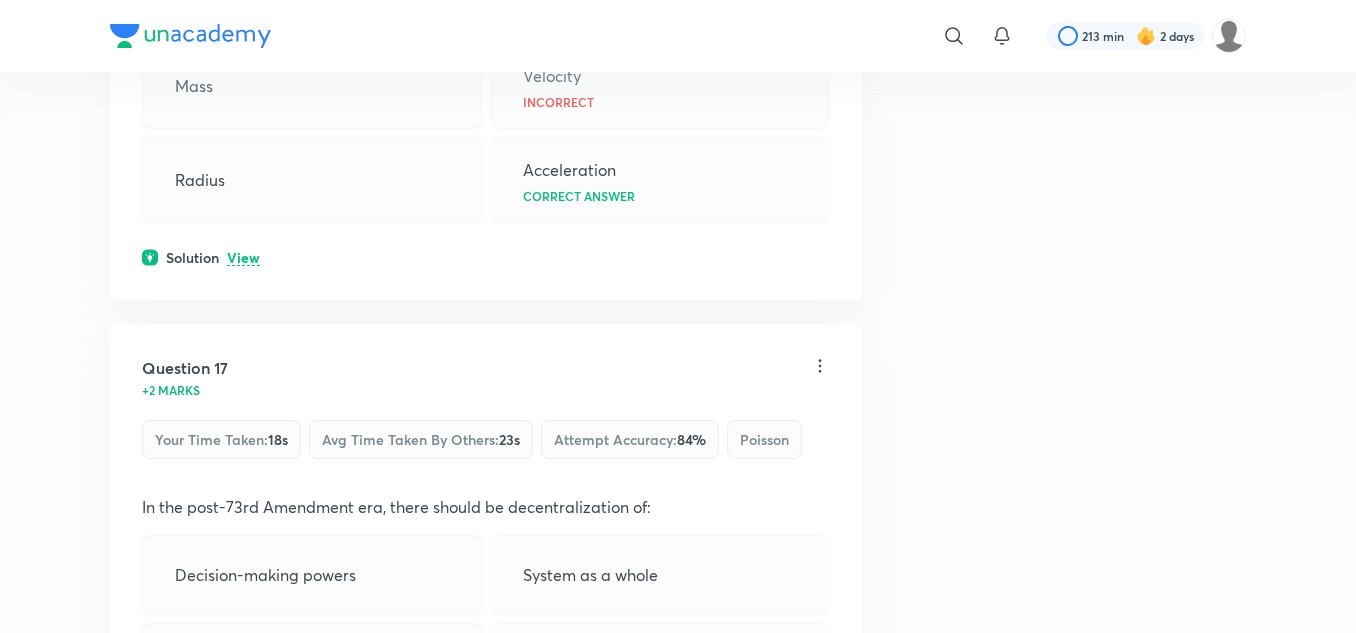 click on "View" at bounding box center [243, 258] 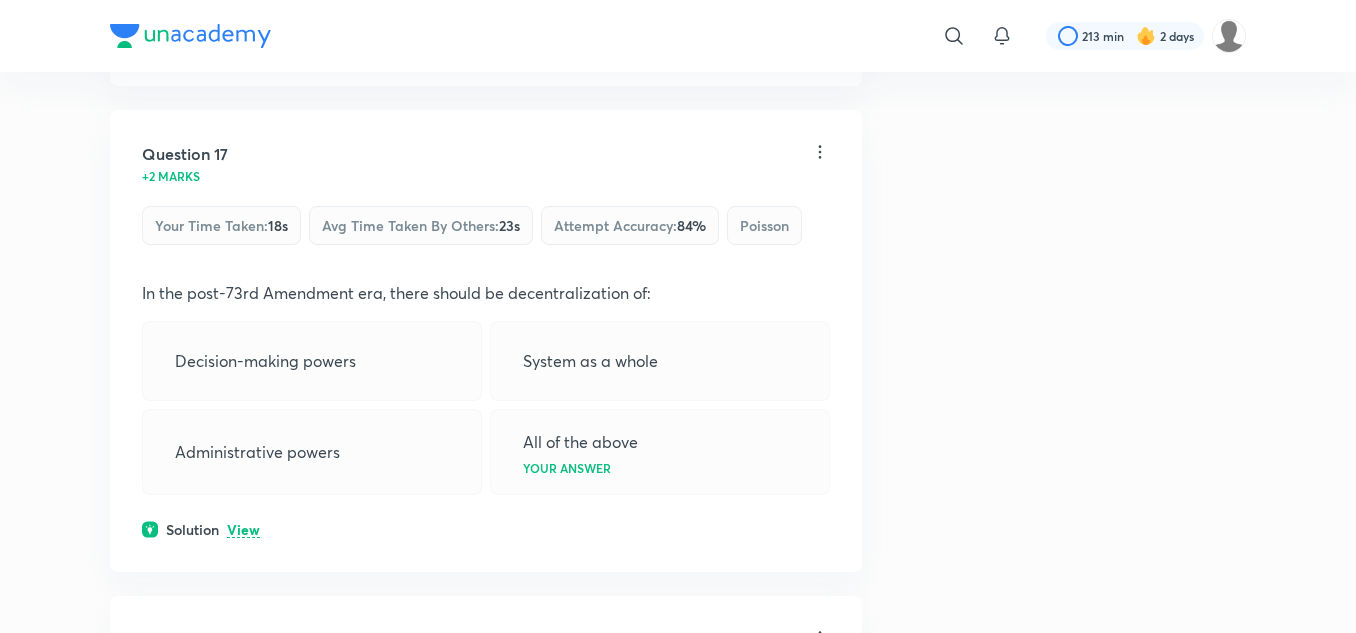 scroll, scrollTop: 10000, scrollLeft: 0, axis: vertical 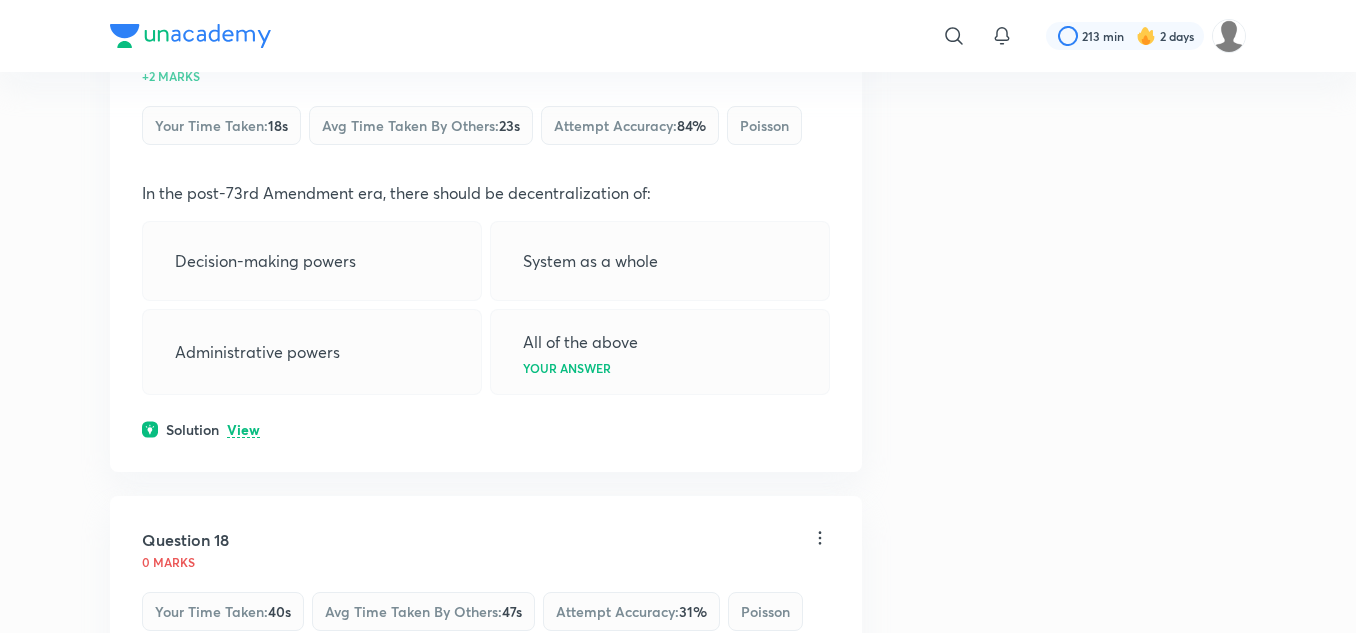 click on "View" at bounding box center (243, 430) 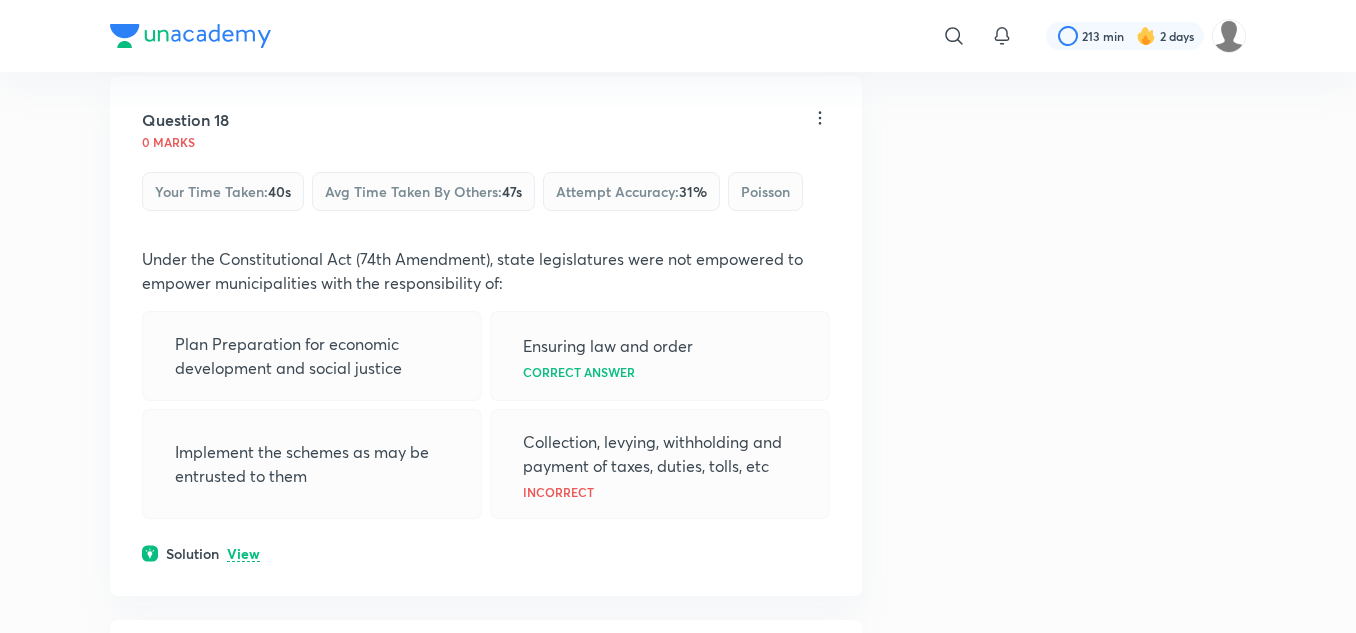 scroll, scrollTop: 10600, scrollLeft: 0, axis: vertical 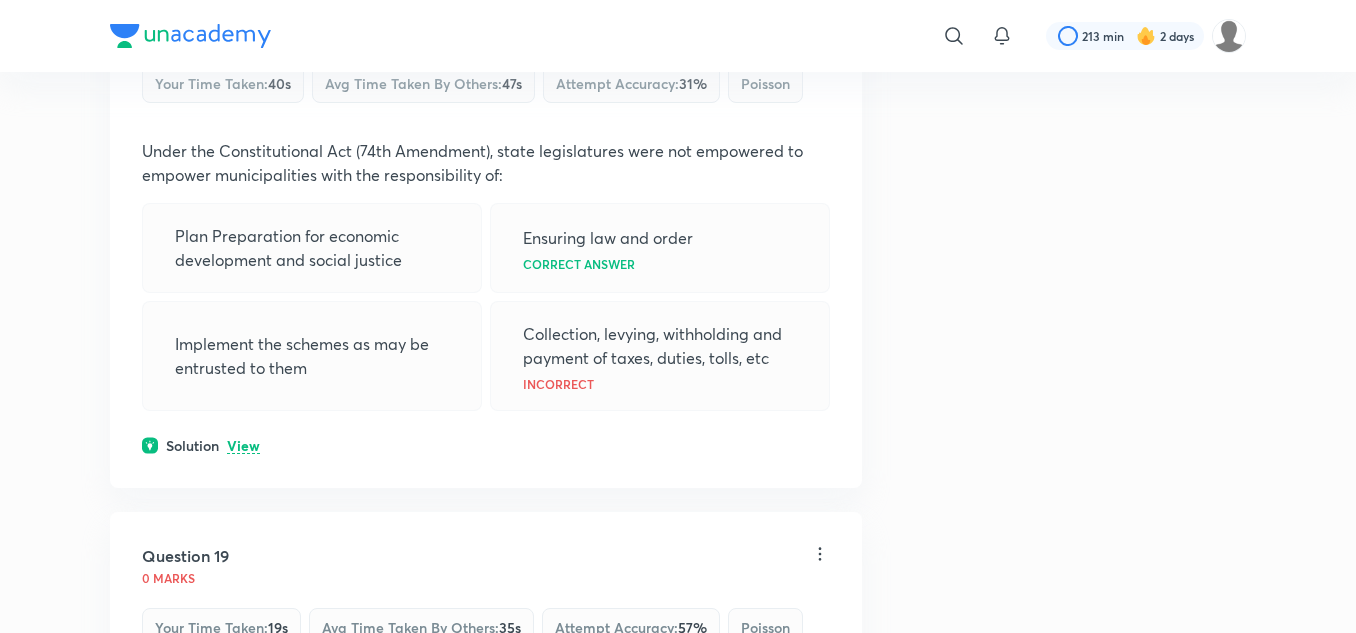 click on "Solution View" at bounding box center [486, 445] 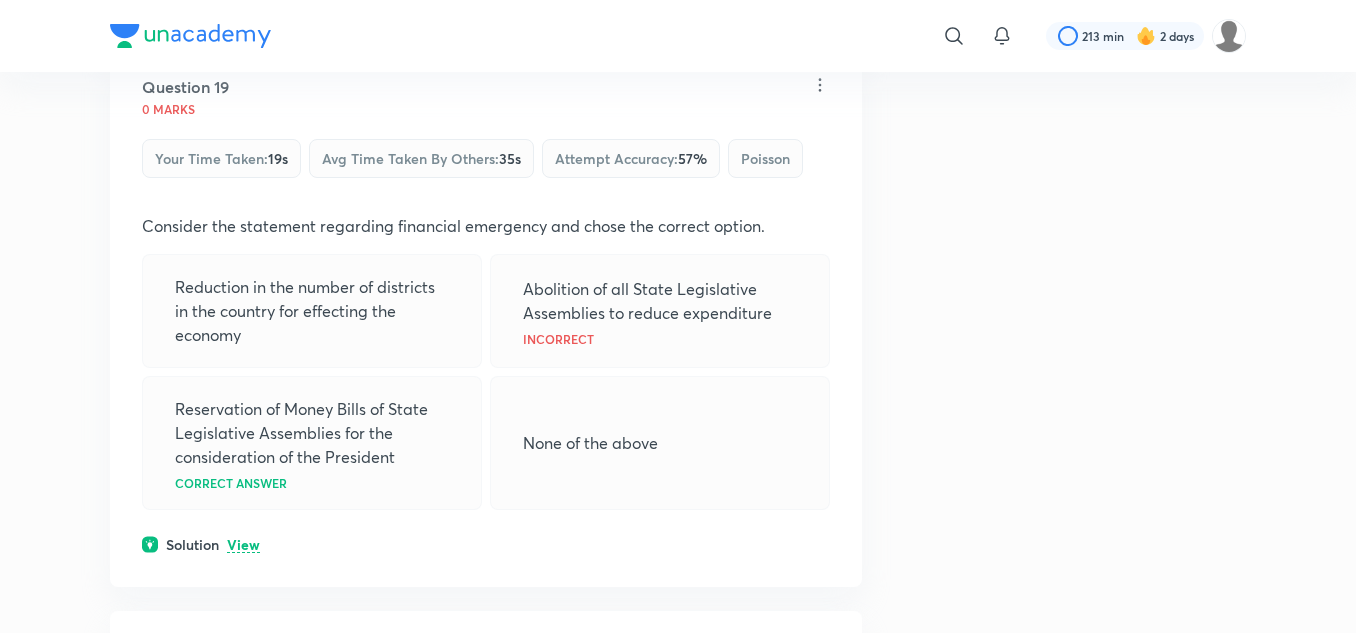 scroll, scrollTop: 11200, scrollLeft: 0, axis: vertical 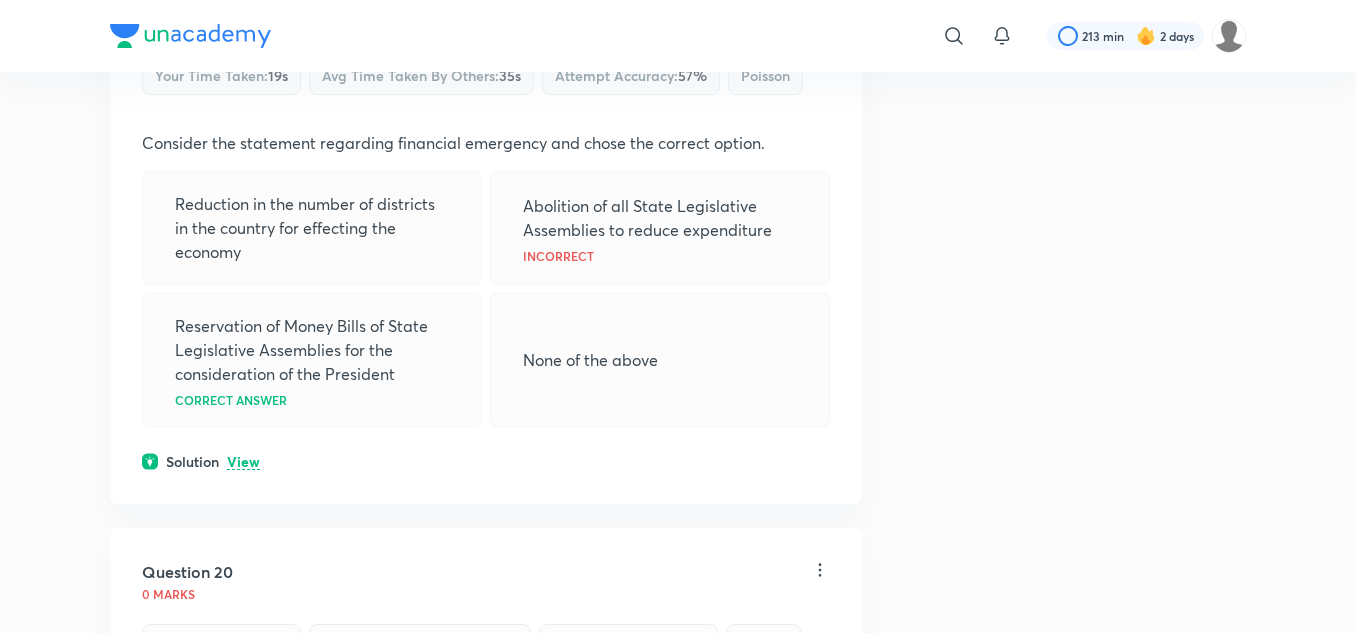 click on "View" at bounding box center [243, 462] 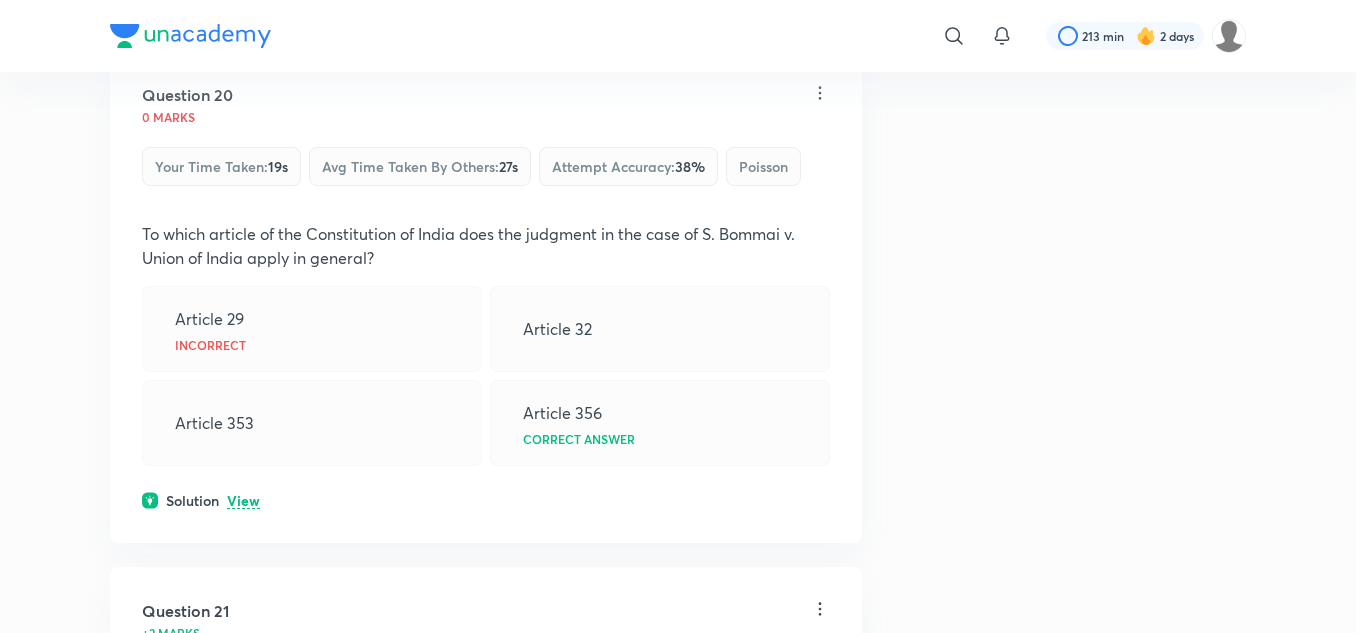 scroll, scrollTop: 12000, scrollLeft: 0, axis: vertical 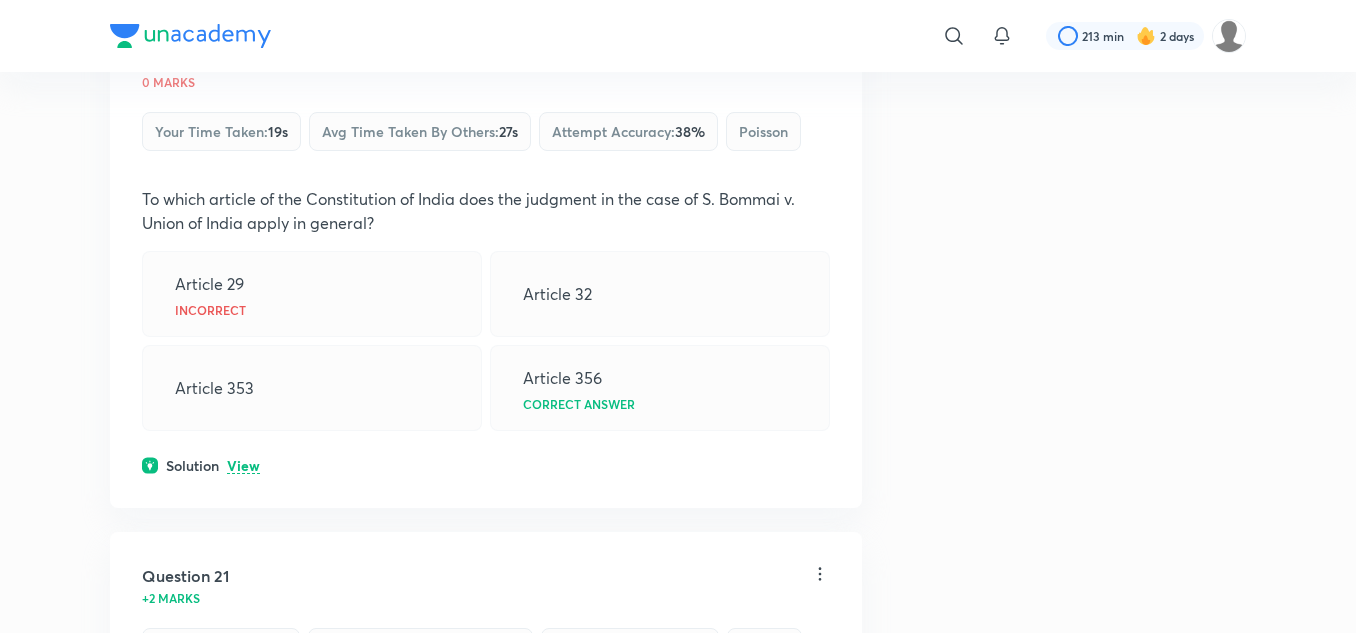 click on "View" at bounding box center (243, 466) 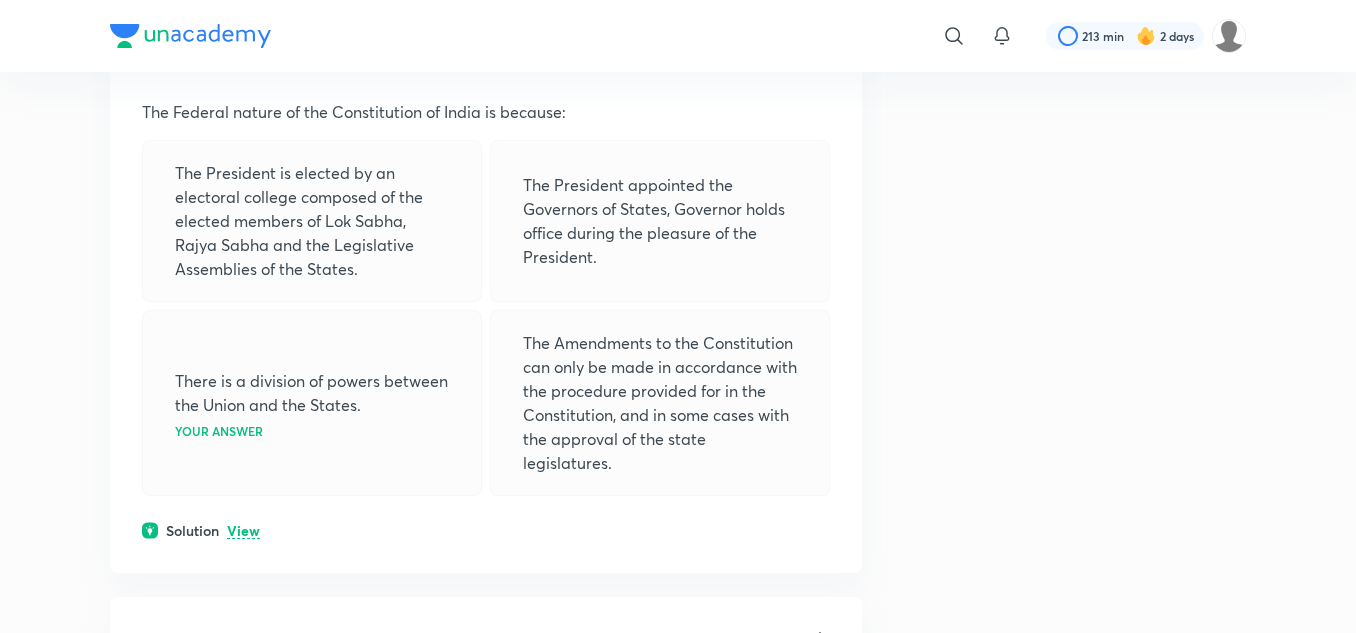 scroll, scrollTop: 12700, scrollLeft: 0, axis: vertical 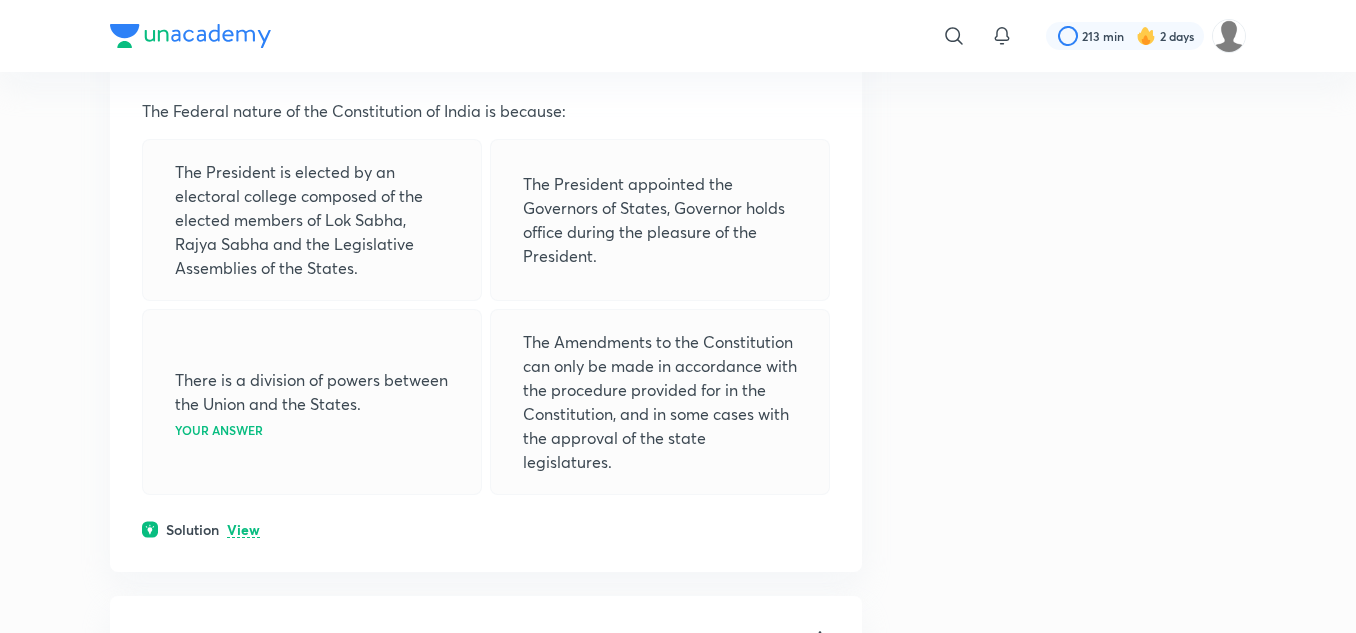 click on "View" at bounding box center [243, 530] 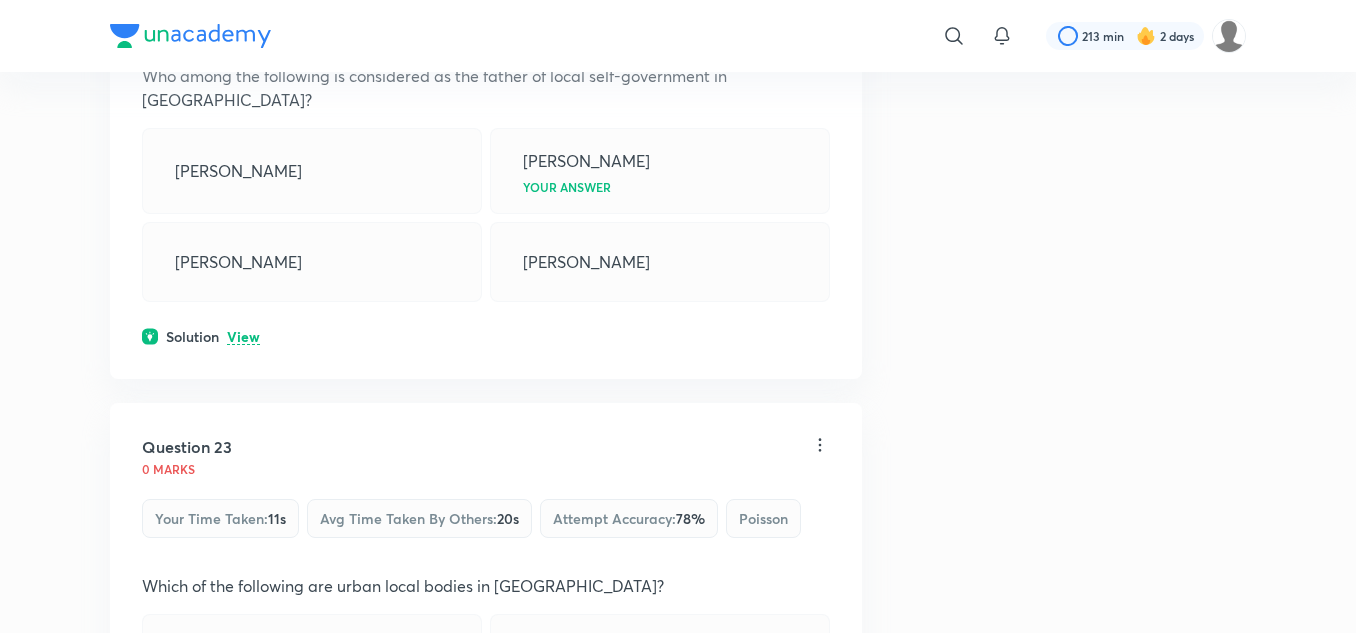 scroll, scrollTop: 13500, scrollLeft: 0, axis: vertical 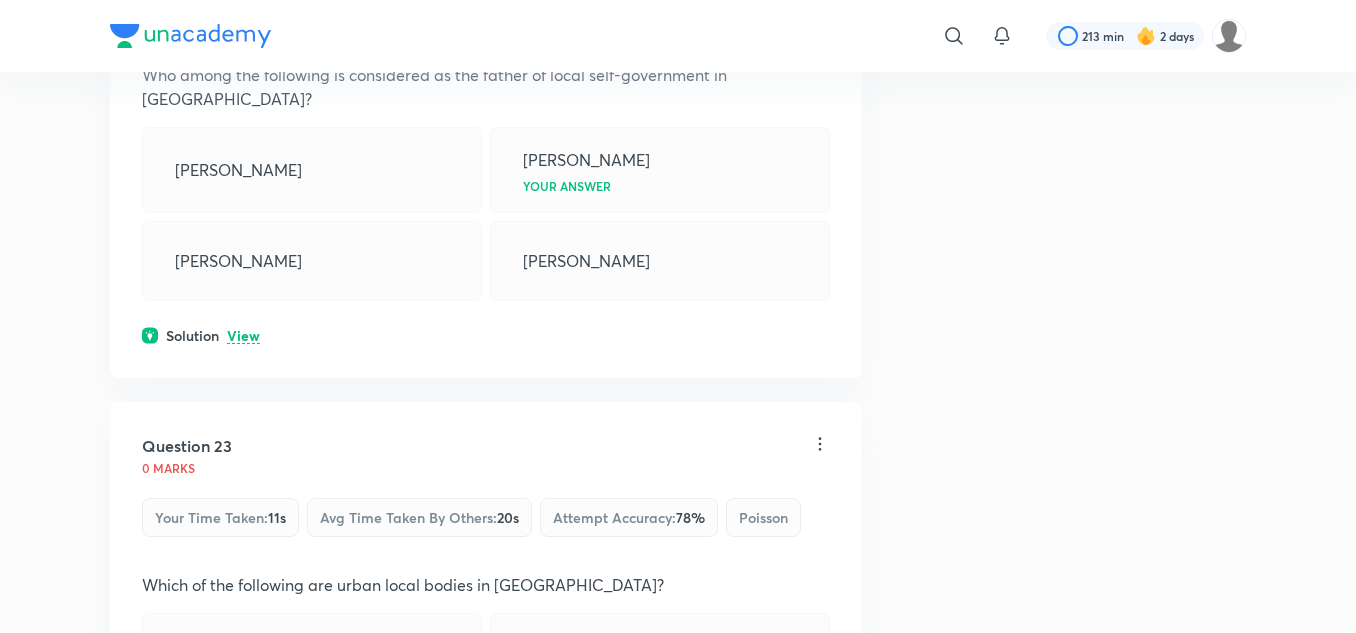 click on "View" at bounding box center [243, 336] 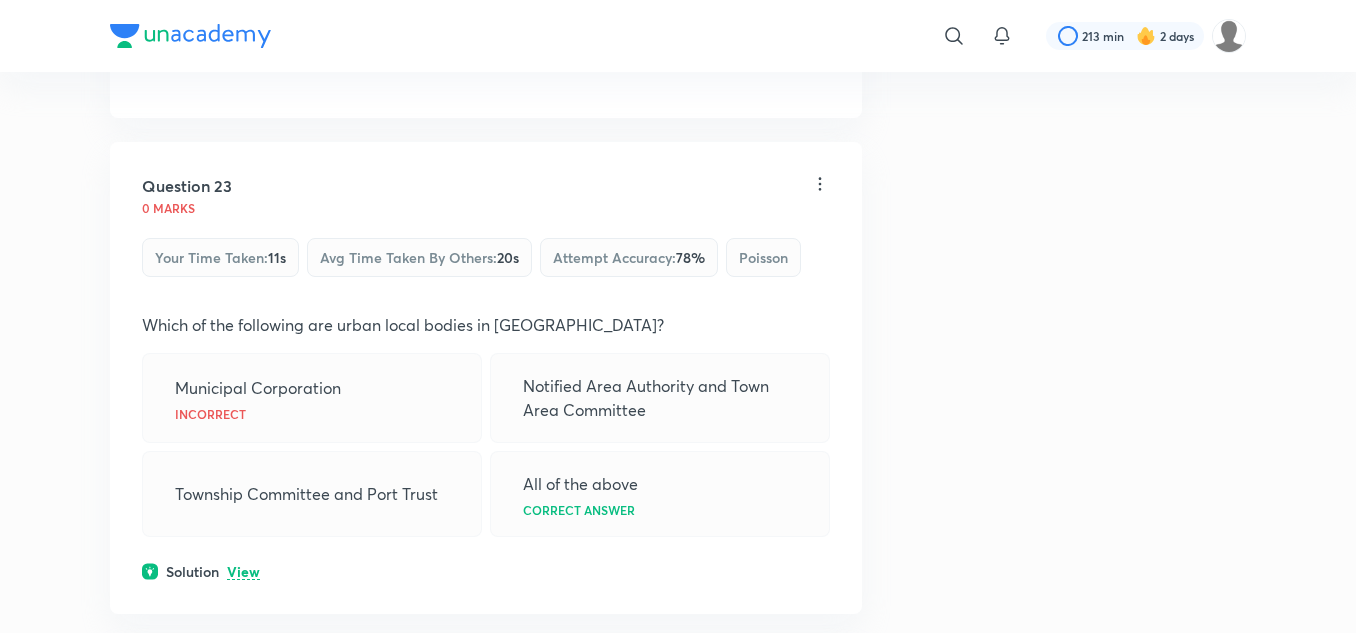 scroll, scrollTop: 13900, scrollLeft: 0, axis: vertical 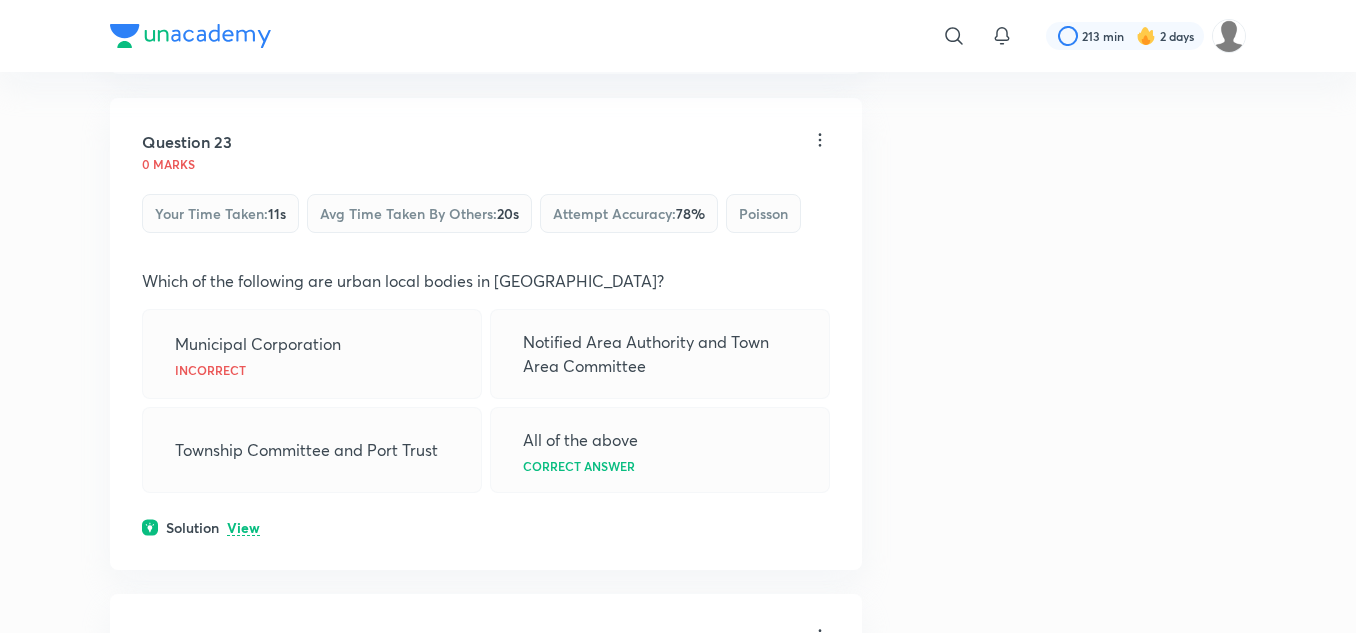 click on "View" at bounding box center (243, 528) 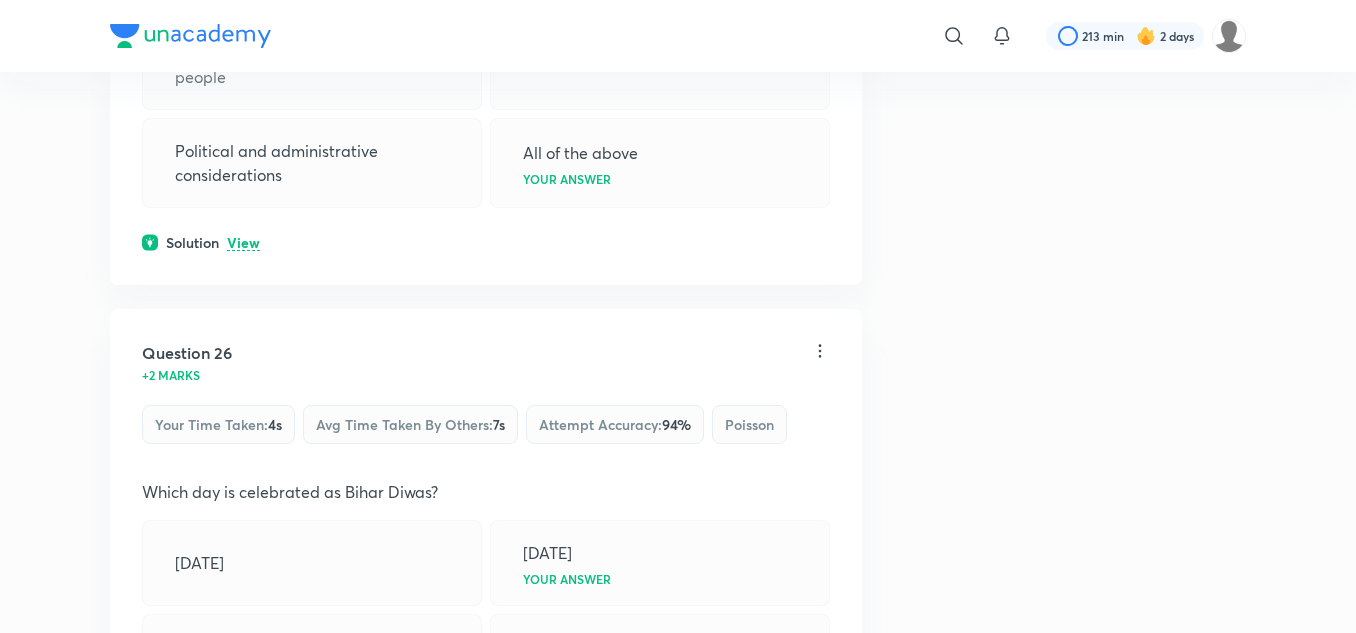scroll, scrollTop: 15400, scrollLeft: 0, axis: vertical 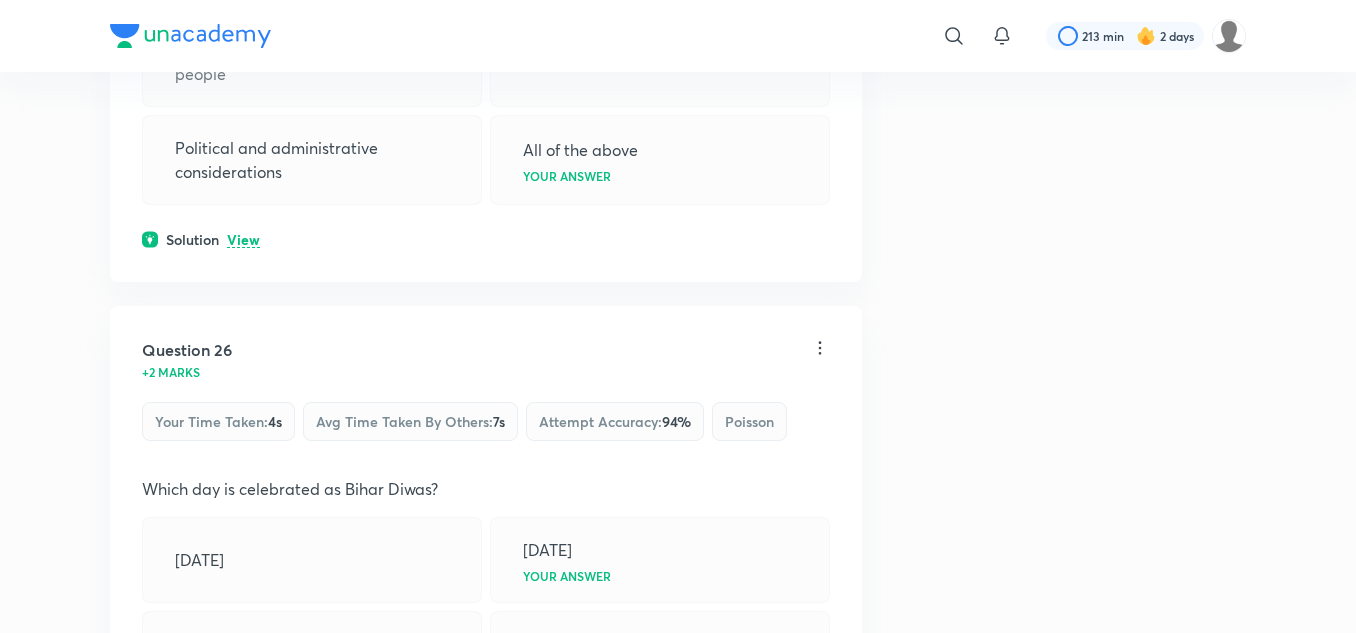 click on "View" at bounding box center (243, 240) 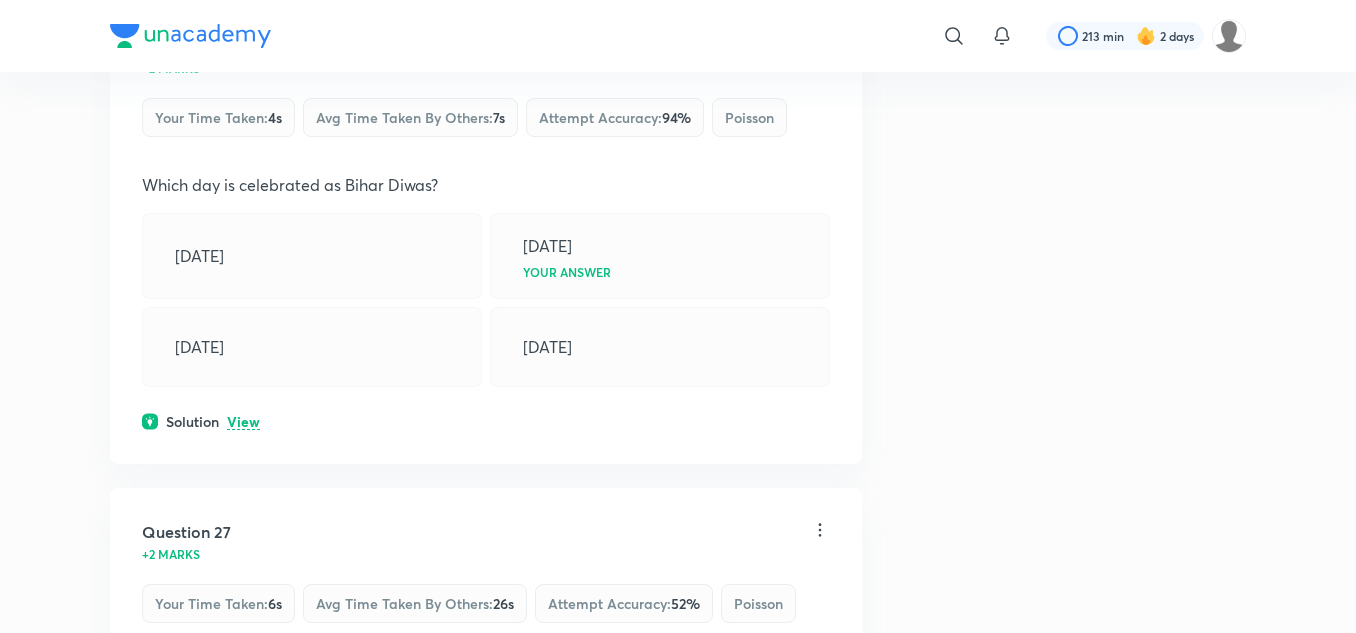 scroll, scrollTop: 15900, scrollLeft: 0, axis: vertical 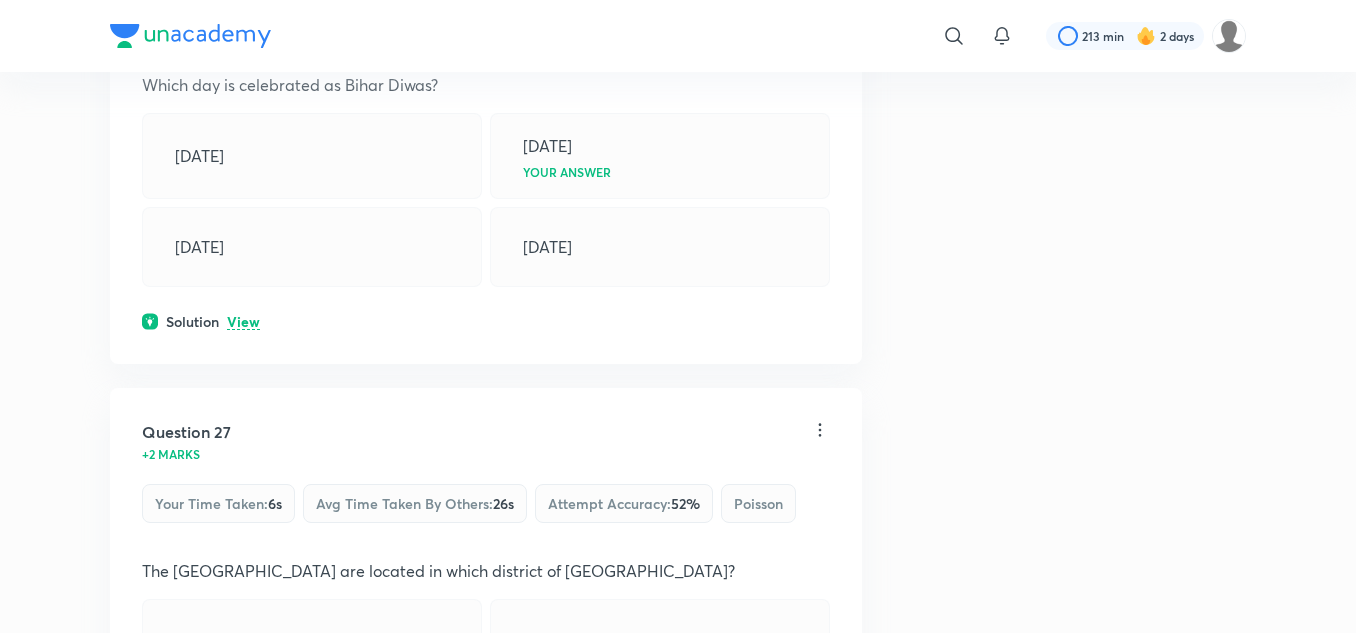 click on "View" at bounding box center [243, 322] 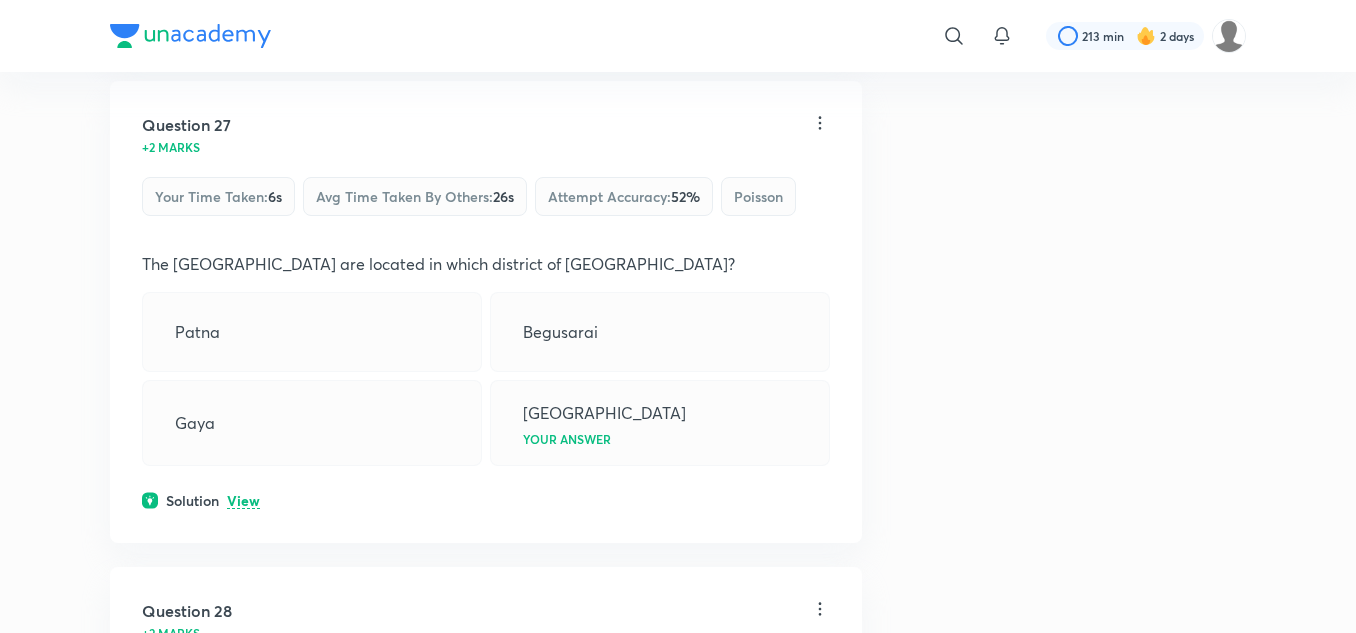 scroll, scrollTop: 16300, scrollLeft: 0, axis: vertical 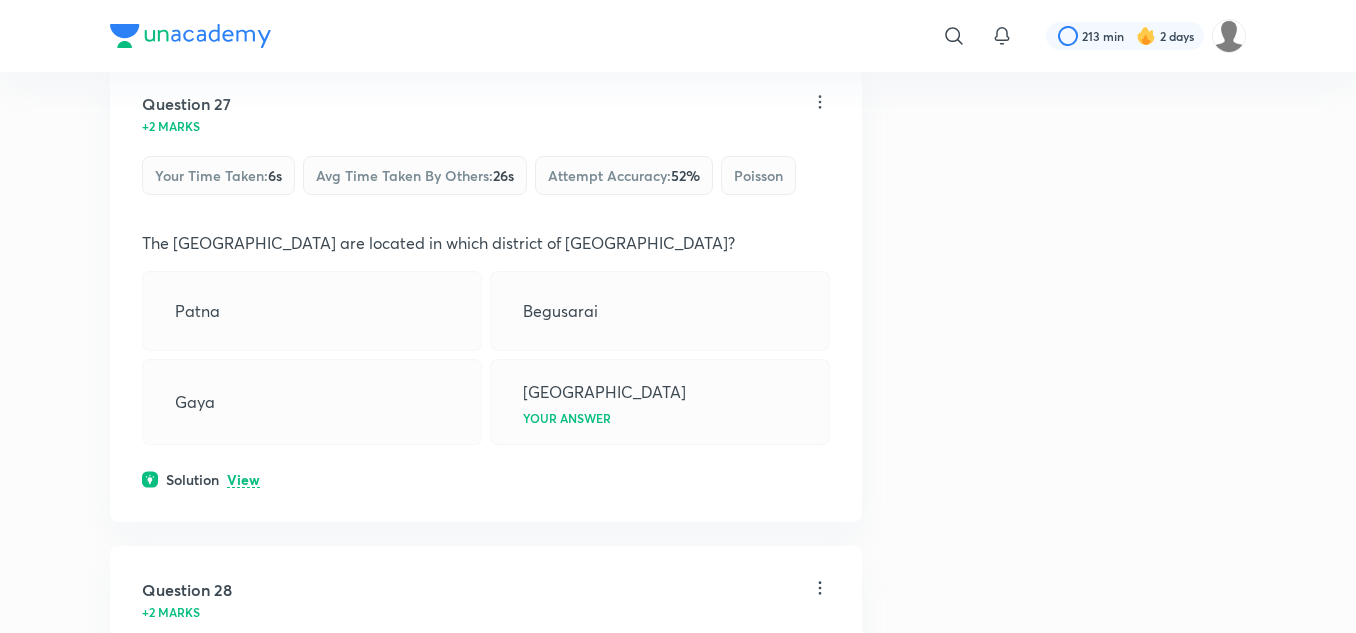 click on "View" at bounding box center [243, 480] 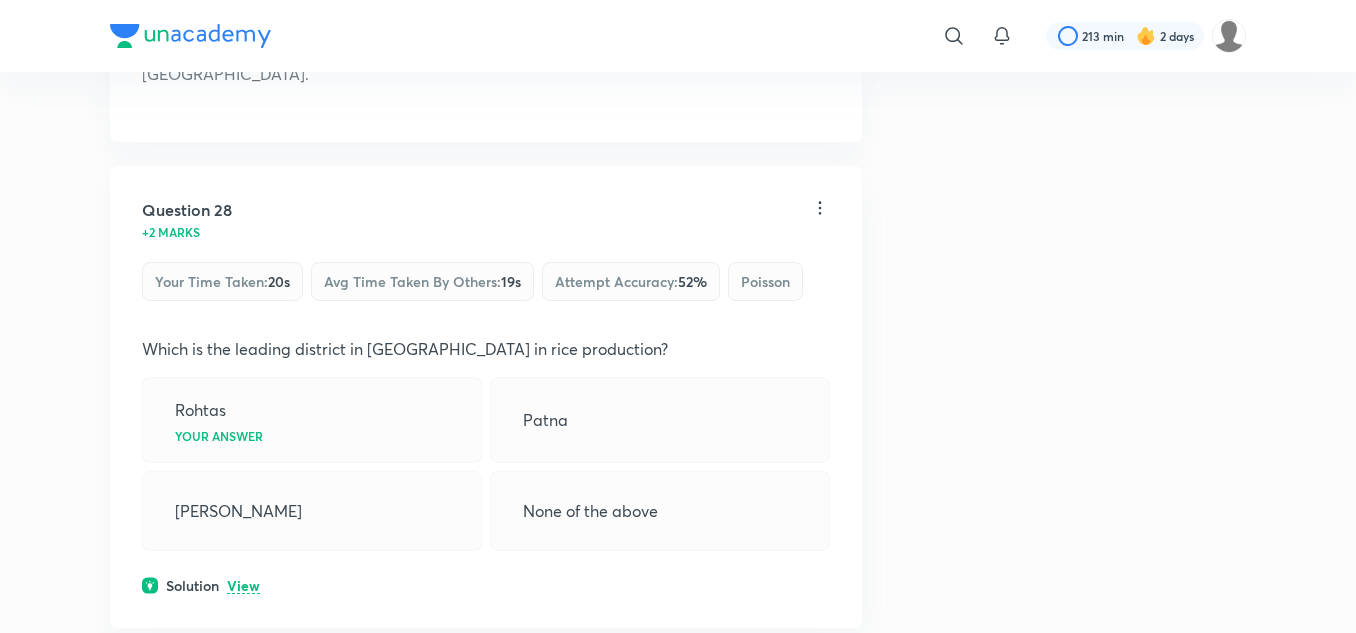 scroll, scrollTop: 16900, scrollLeft: 0, axis: vertical 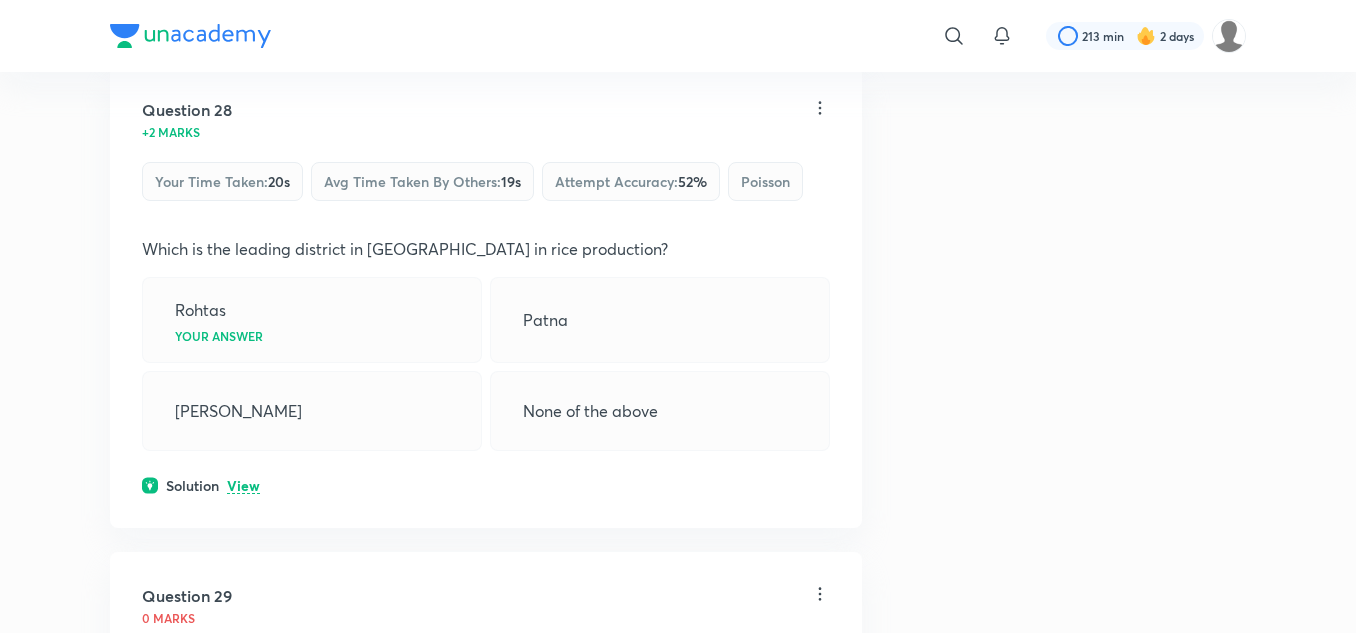 click on "Solution View" at bounding box center [486, 485] 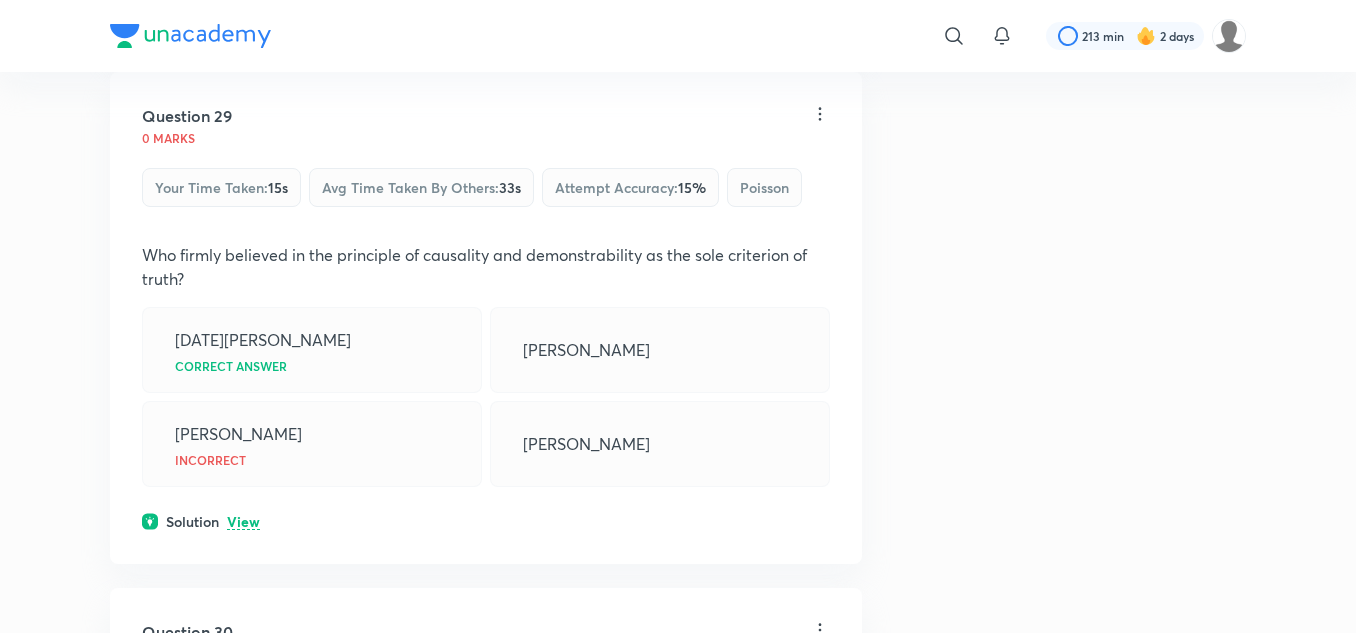 scroll, scrollTop: 17500, scrollLeft: 0, axis: vertical 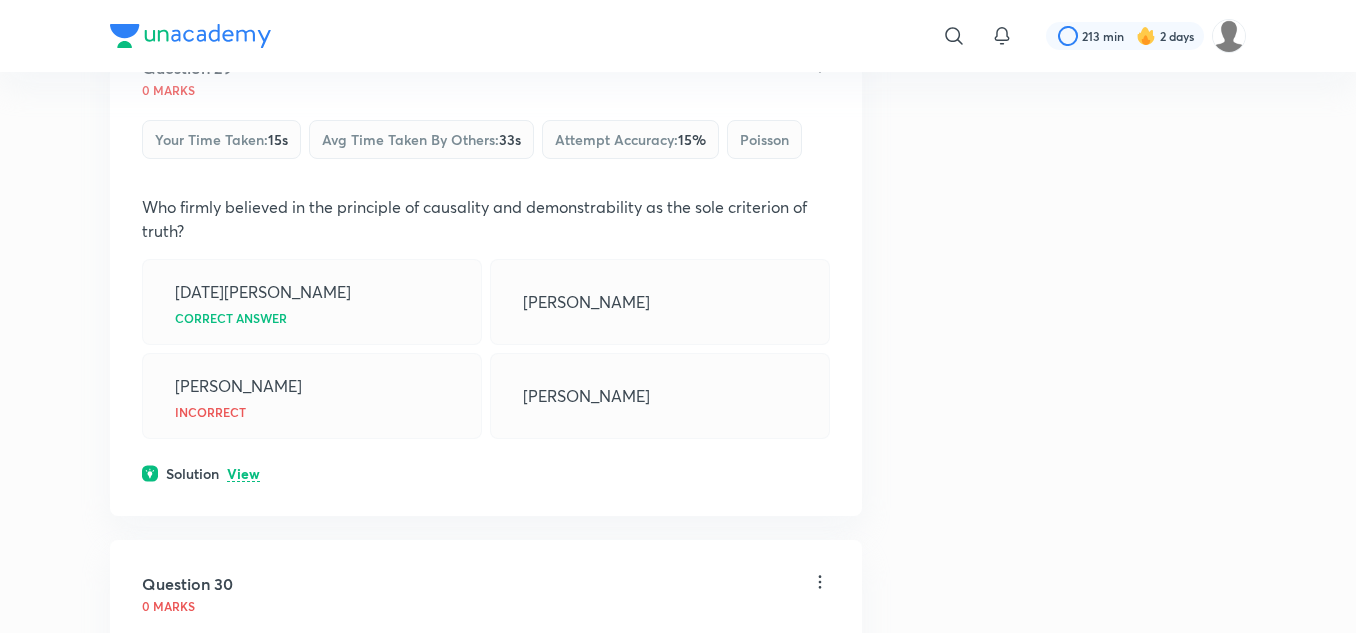 click on "View" at bounding box center [243, 474] 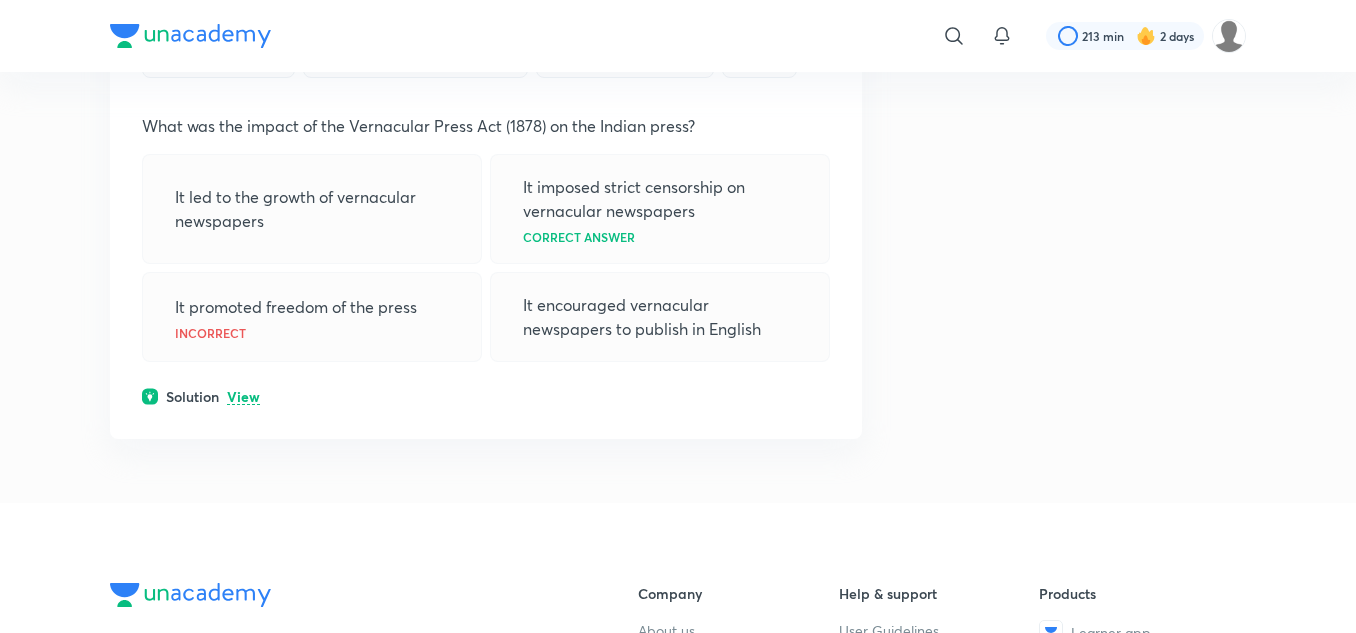 scroll, scrollTop: 18200, scrollLeft: 0, axis: vertical 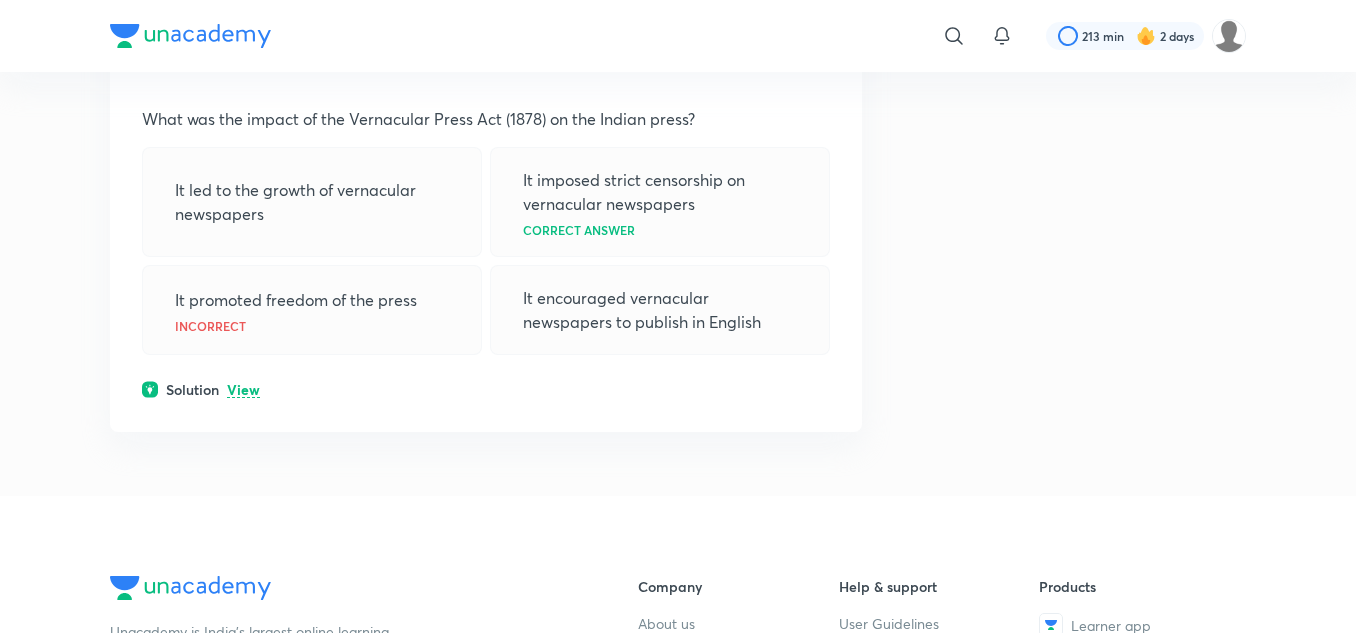 click on "View" at bounding box center (243, 390) 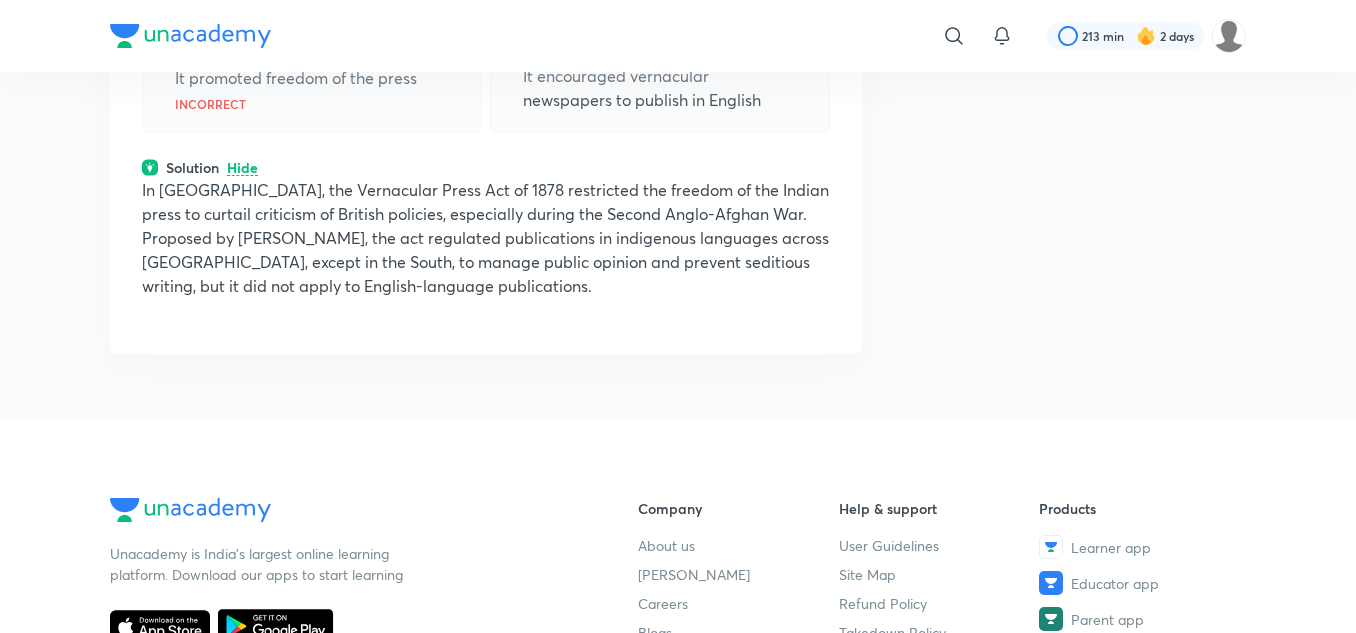 scroll, scrollTop: 18276, scrollLeft: 0, axis: vertical 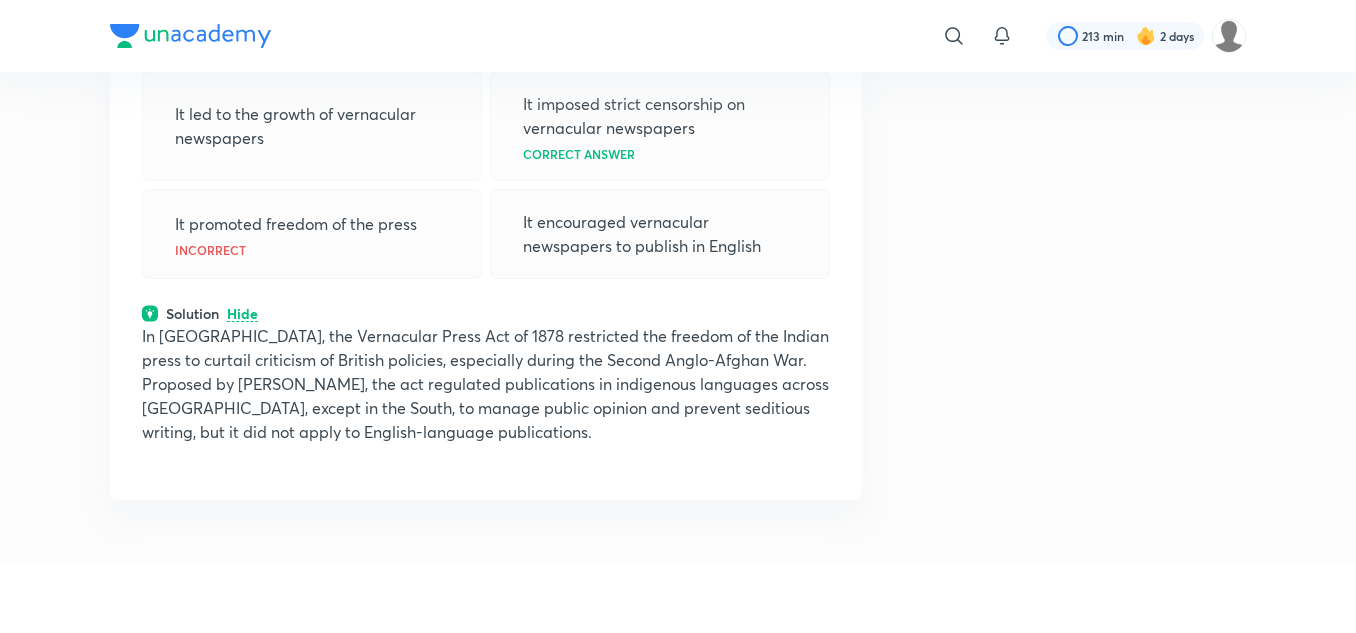 click on "Question 30 0 marks Your time taken :  9s Avg time taken by others :  34s Attempt accuracy :  36 % Poisson What was the impact of the Vernacular Press Act (1878) on the Indian press? It led to the growth of vernacular newspapers It imposed strict censorship on vernacular newspapers Correct answer It promoted freedom of the press Incorrect It encouraged vernacular newspapers to publish in English Solution Hide In British India, the Vernacular Press Act of 1878 restricted the freedom of the Indian press to curtail criticism of British policies, especially during the Second Anglo-Afghan War. Proposed by Viceroy Lytton, the act regulated publications in indigenous languages across India, except in the South, to manage public opinion and prevent seditious writing, but it did not apply to English-language publications." at bounding box center (486, 180) 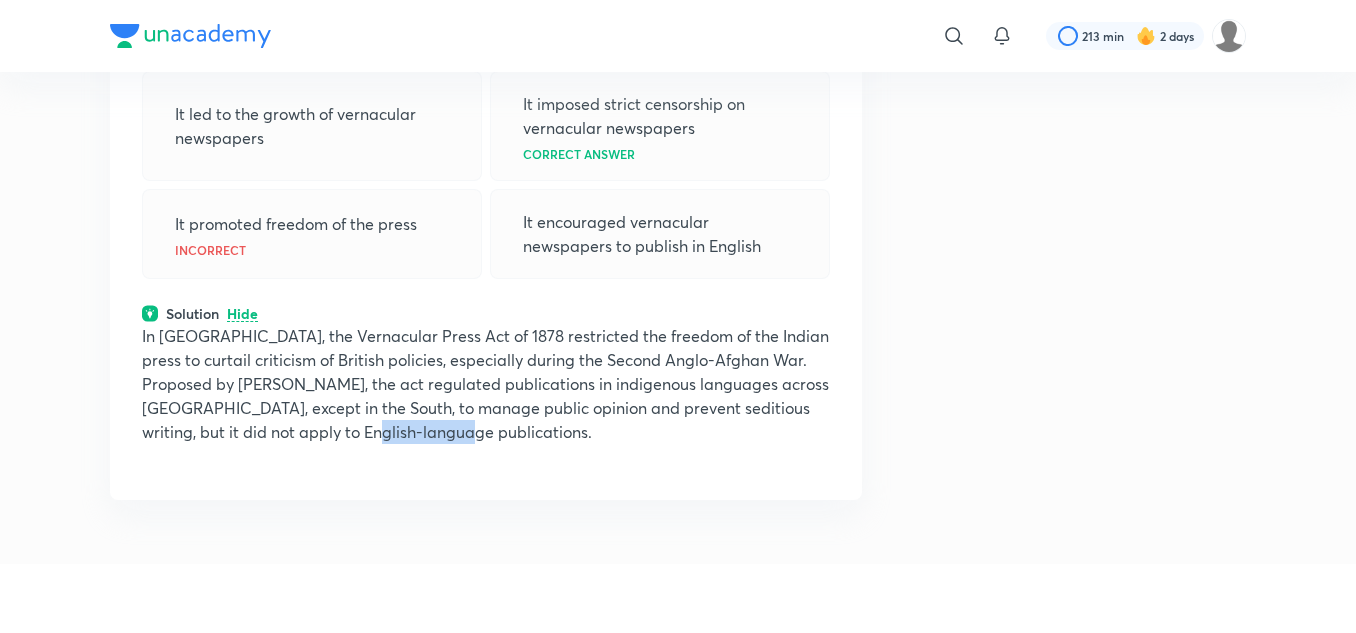 click on "Question 30 0 marks Your time taken :  9s Avg time taken by others :  34s Attempt accuracy :  36 % Poisson What was the impact of the Vernacular Press Act (1878) on the Indian press? It led to the growth of vernacular newspapers It imposed strict censorship on vernacular newspapers Correct answer It promoted freedom of the press Incorrect It encouraged vernacular newspapers to publish in English Solution Hide In British India, the Vernacular Press Act of 1878 restricted the freedom of the Indian press to curtail criticism of British policies, especially during the Second Anglo-Afghan War. Proposed by Viceroy Lytton, the act regulated publications in indigenous languages across India, except in the South, to manage public opinion and prevent seditious writing, but it did not apply to English-language publications." at bounding box center [486, 180] 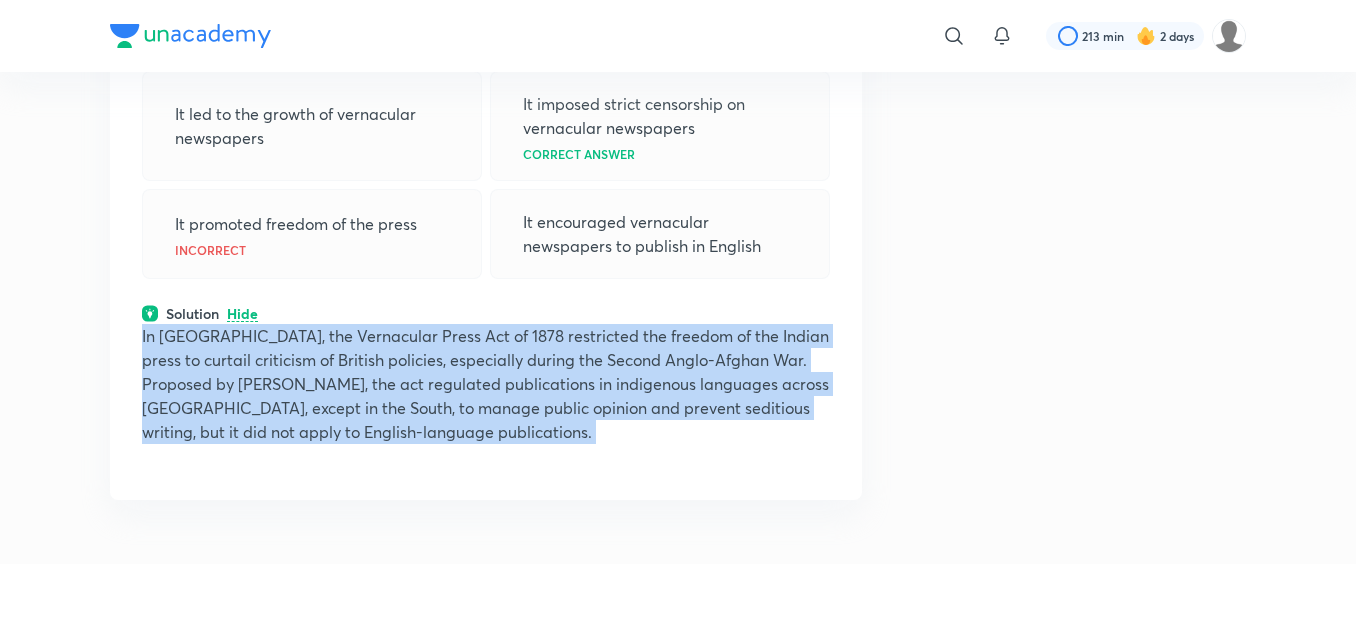 click on "Question 30 0 marks Your time taken :  9s Avg time taken by others :  34s Attempt accuracy :  36 % Poisson What was the impact of the Vernacular Press Act (1878) on the Indian press? It led to the growth of vernacular newspapers It imposed strict censorship on vernacular newspapers Correct answer It promoted freedom of the press Incorrect It encouraged vernacular newspapers to publish in English Solution Hide In British India, the Vernacular Press Act of 1878 restricted the freedom of the Indian press to curtail criticism of British policies, especially during the Second Anglo-Afghan War. Proposed by Viceroy Lytton, the act regulated publications in indigenous languages across India, except in the South, to manage public opinion and prevent seditious writing, but it did not apply to English-language publications." at bounding box center [486, 180] 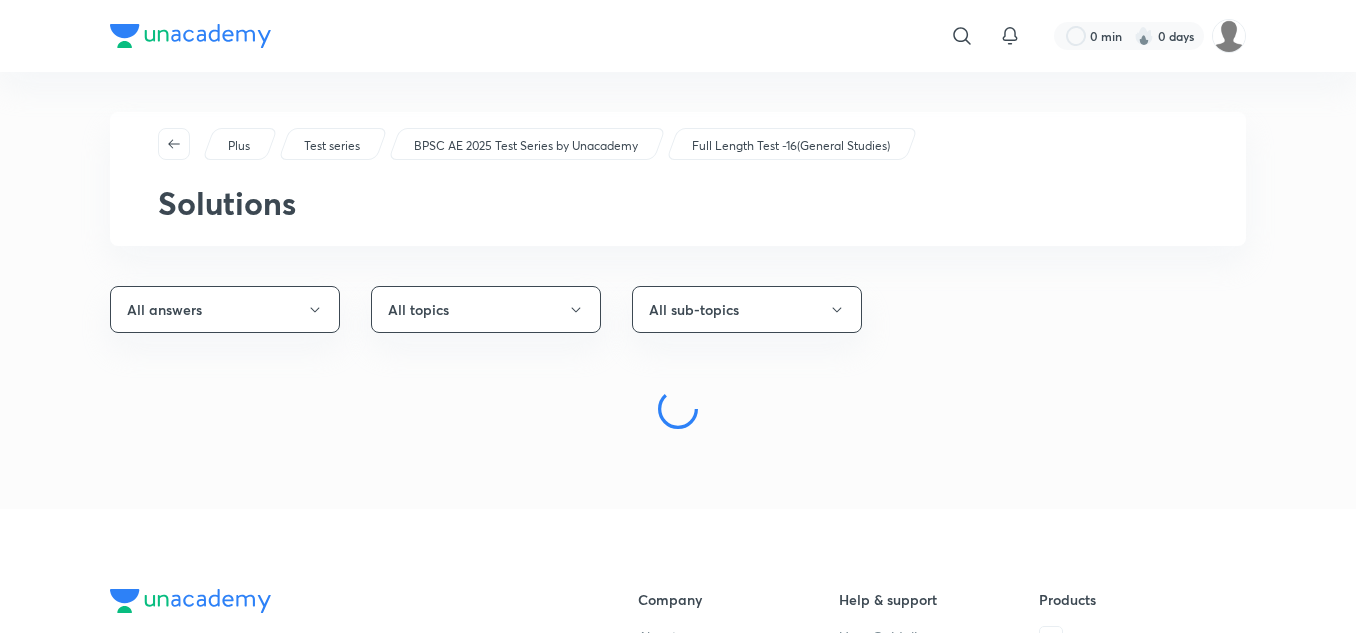 scroll, scrollTop: 0, scrollLeft: 0, axis: both 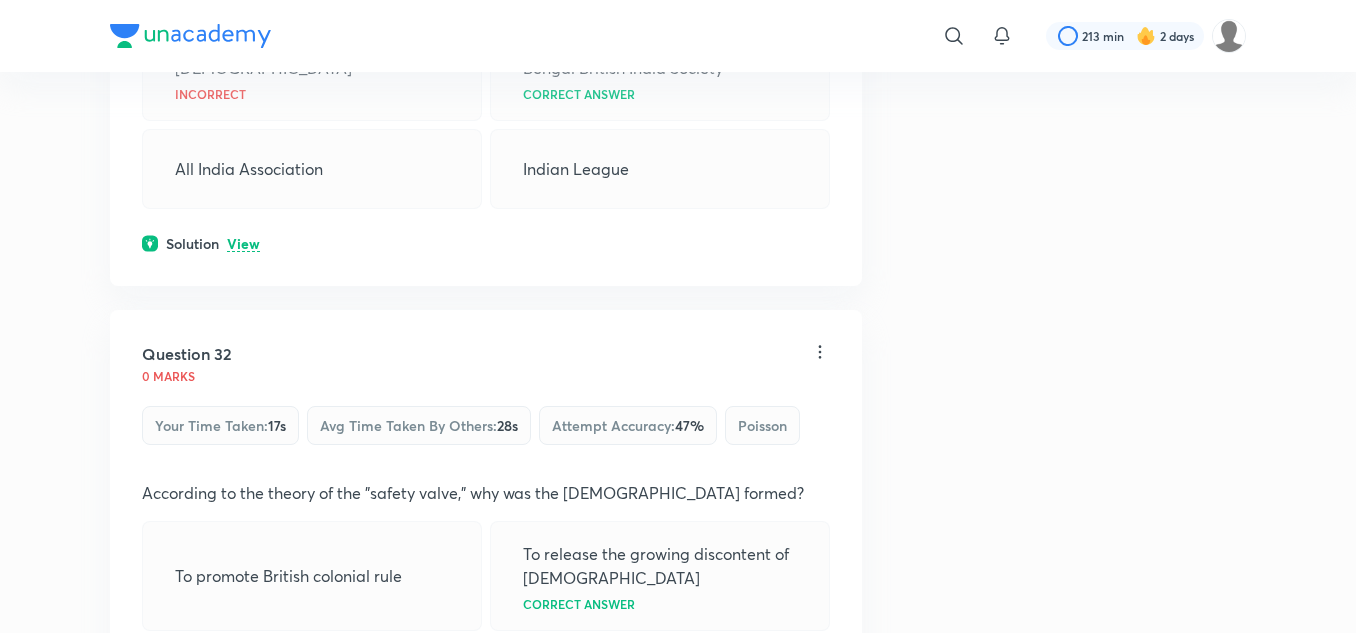 click on "View" at bounding box center [243, 244] 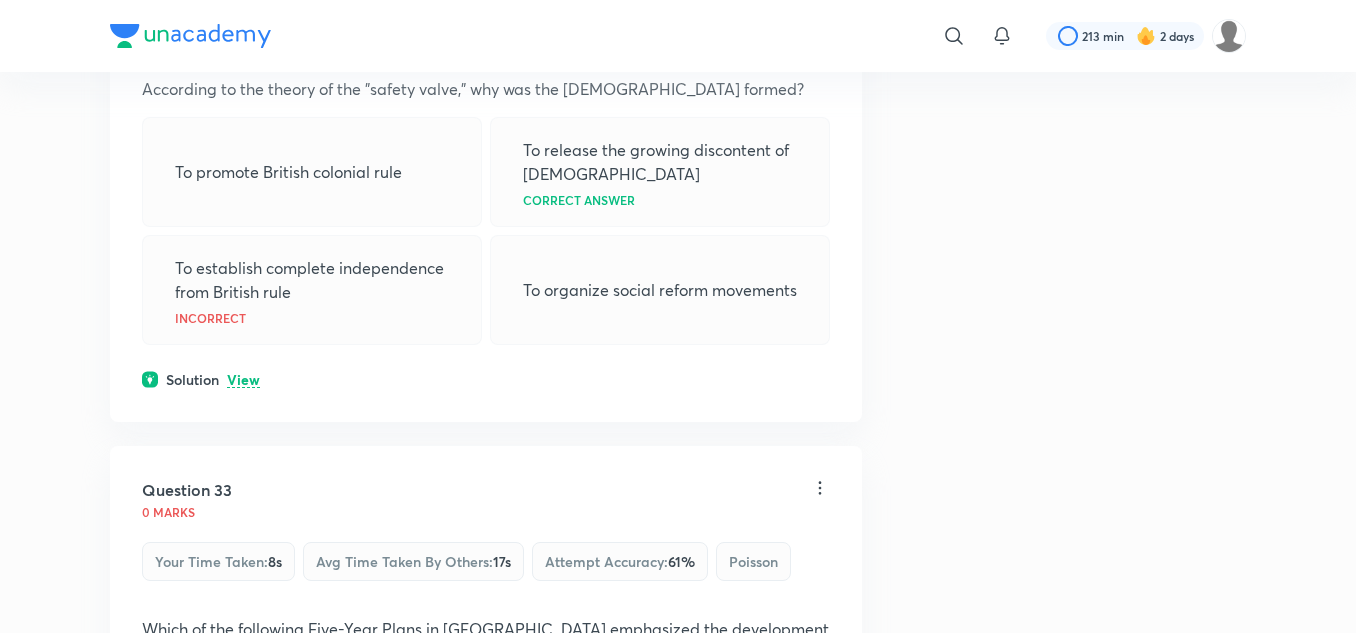 scroll, scrollTop: 16438, scrollLeft: 0, axis: vertical 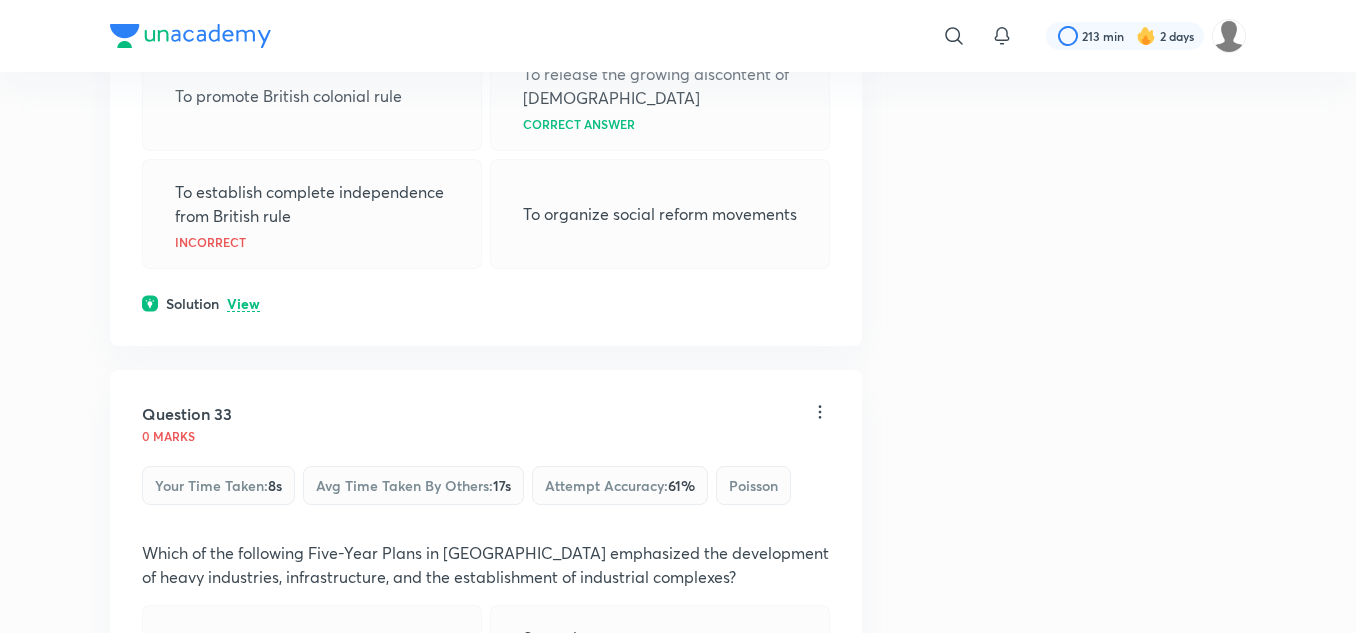 click on "View" at bounding box center [243, 304] 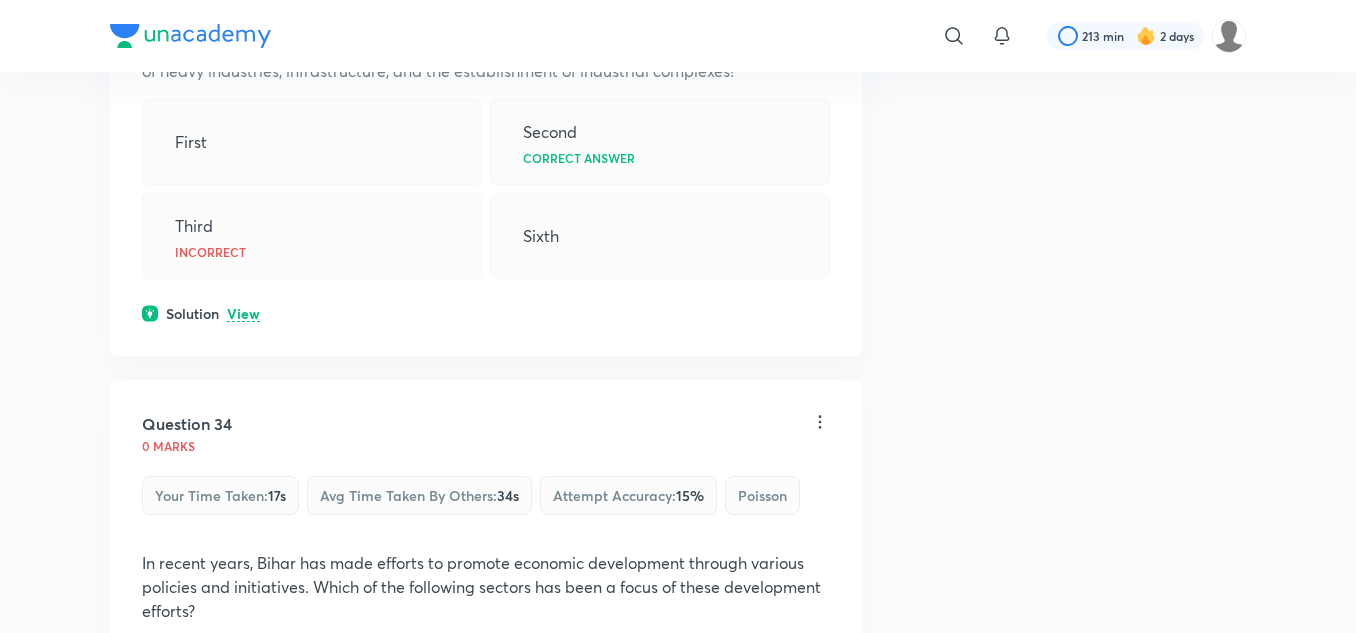 scroll, scrollTop: 17138, scrollLeft: 0, axis: vertical 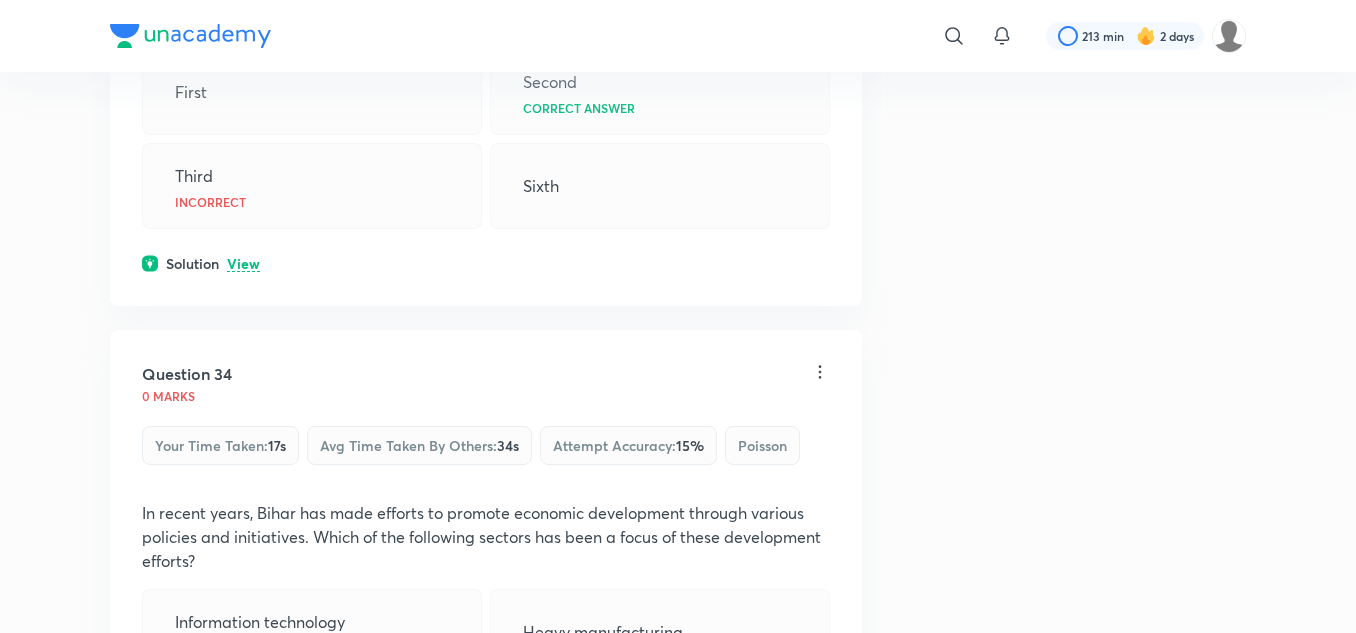 click on "Question 33 0 marks Your time taken :  8s Avg time taken by others :  17s Attempt accuracy :  61 % Poisson Which of the following Five-Year Plans in India emphasized the development of heavy industries, infrastructure, and the establishment of industrial complexes? First Second Correct answer Third Incorrect Sixth Solution View" at bounding box center (486, 60) 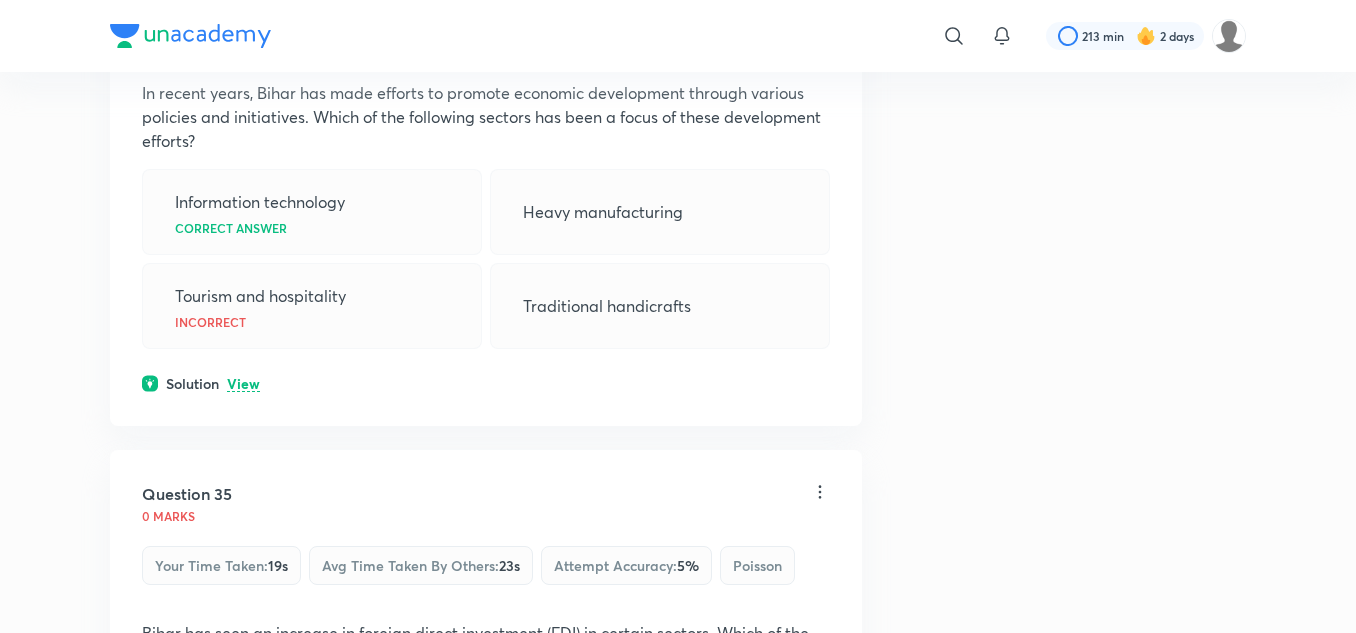 scroll, scrollTop: 17738, scrollLeft: 0, axis: vertical 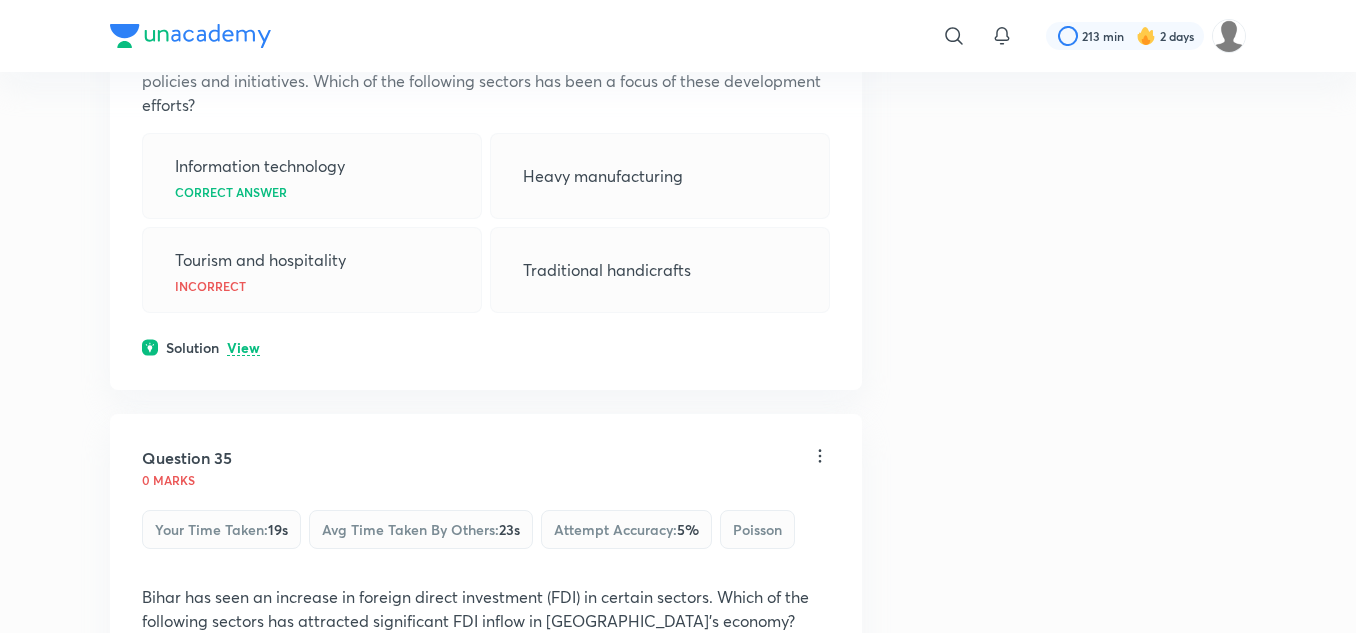 click on "View" at bounding box center (243, 348) 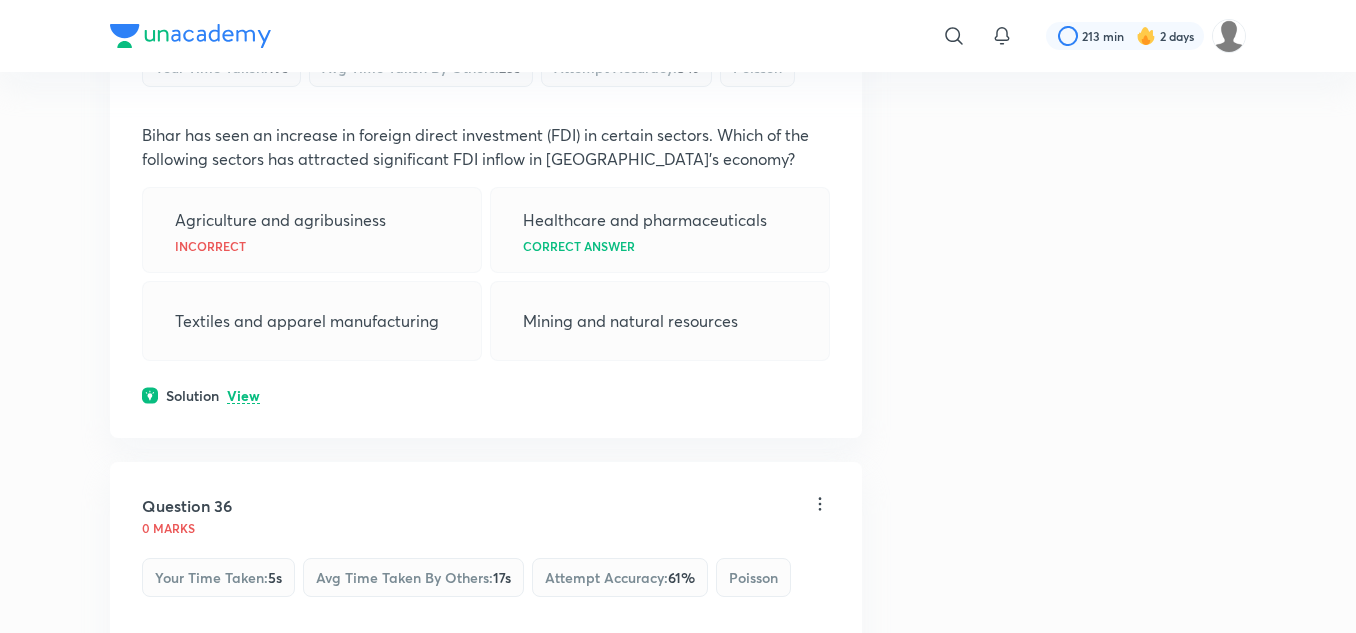 scroll, scrollTop: 18438, scrollLeft: 0, axis: vertical 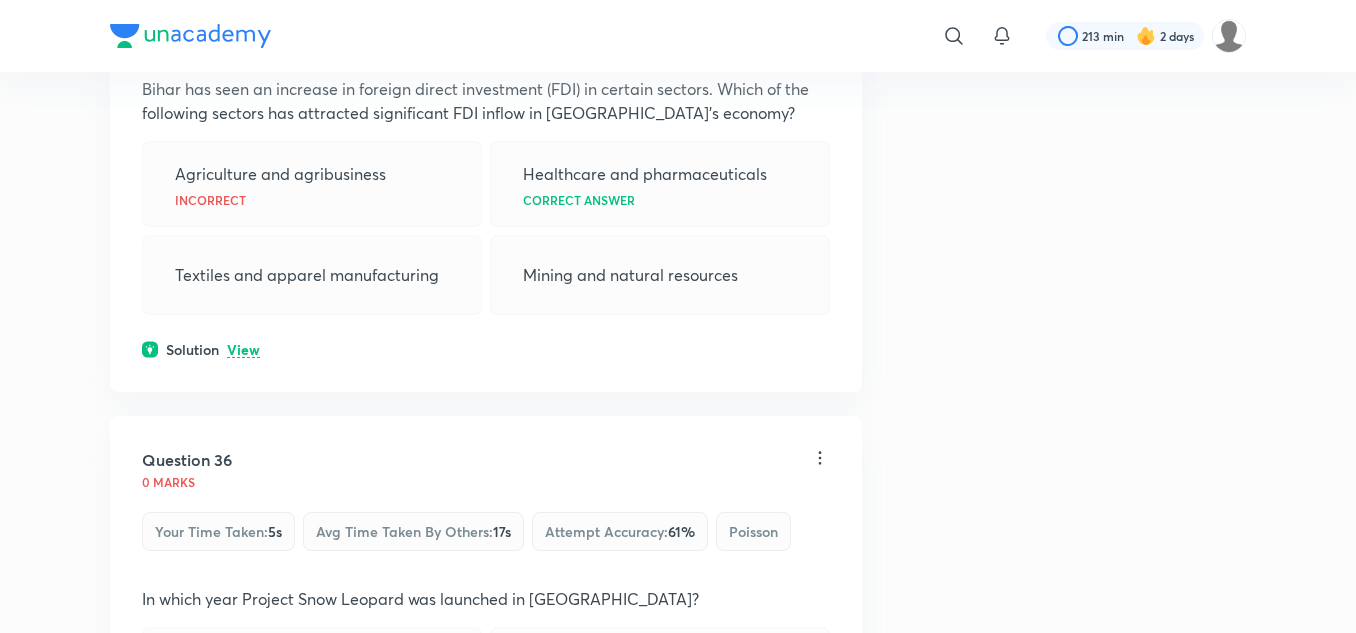 click on "Solution View" at bounding box center [486, 349] 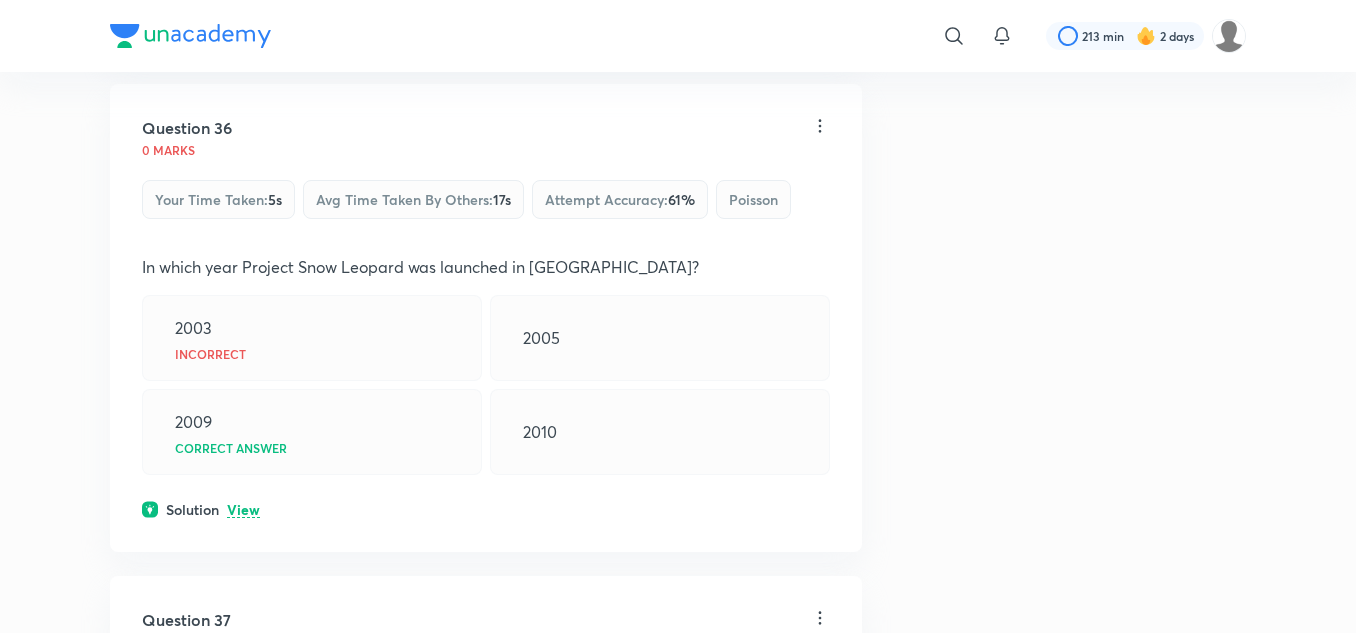 scroll, scrollTop: 19038, scrollLeft: 0, axis: vertical 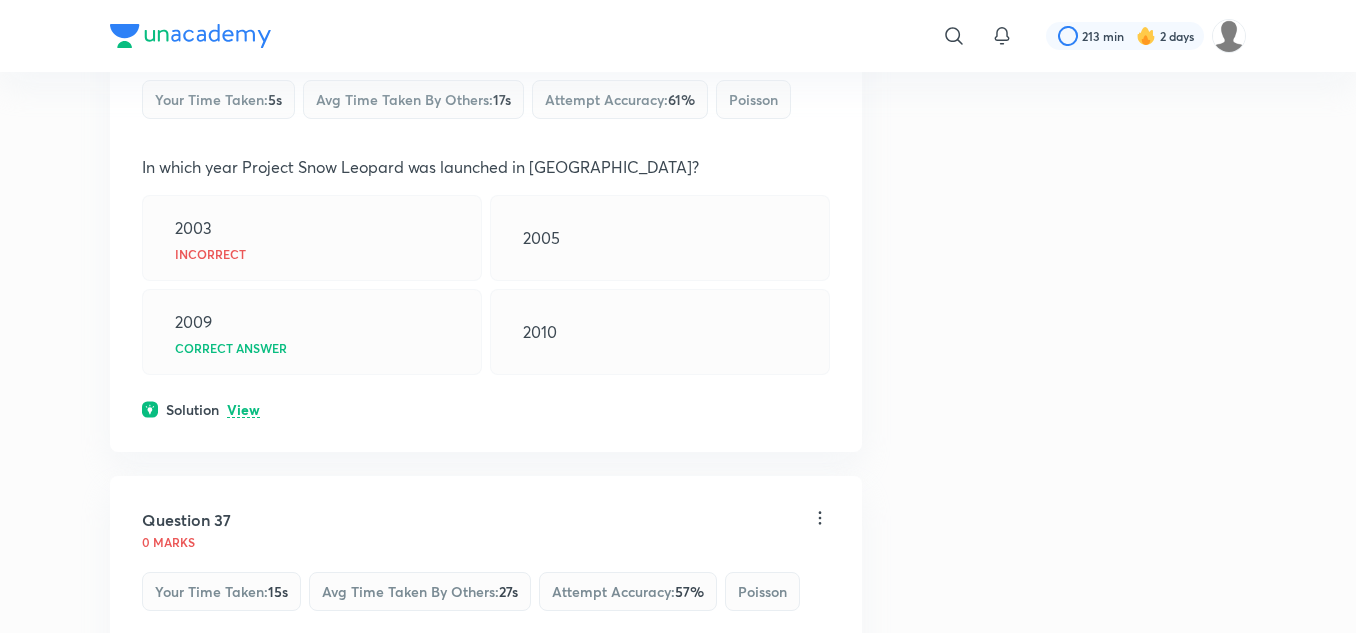 click on "View" at bounding box center [243, 410] 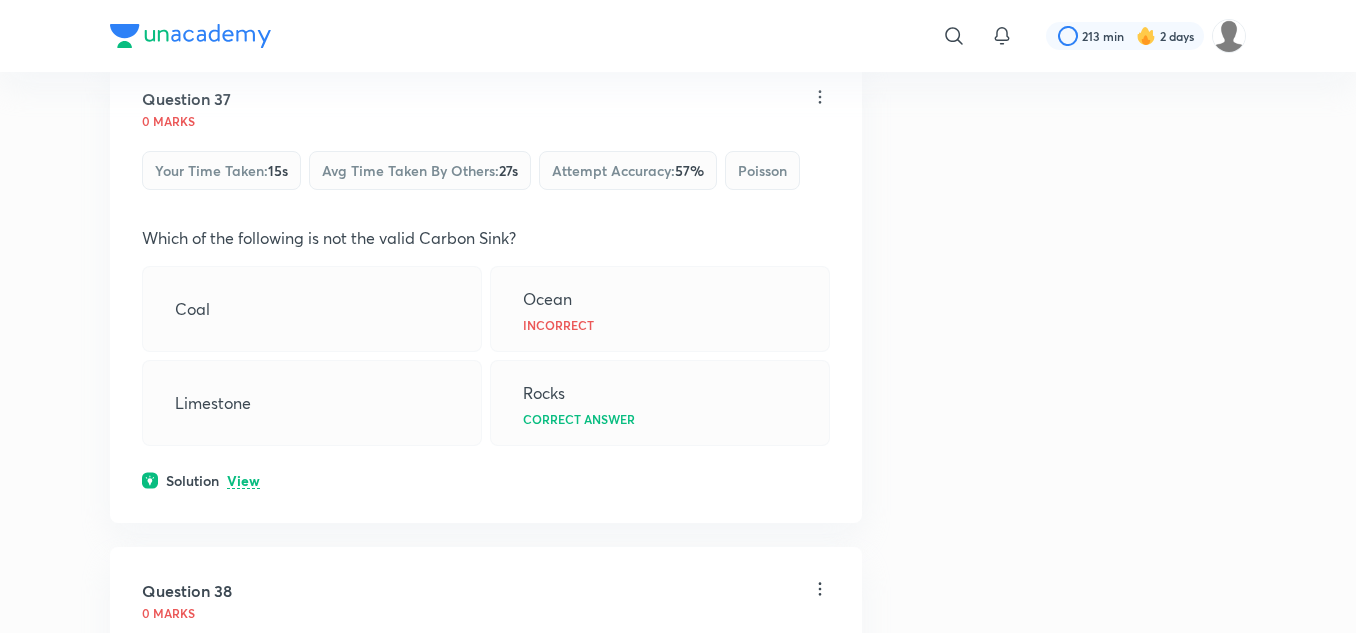 scroll, scrollTop: 19638, scrollLeft: 0, axis: vertical 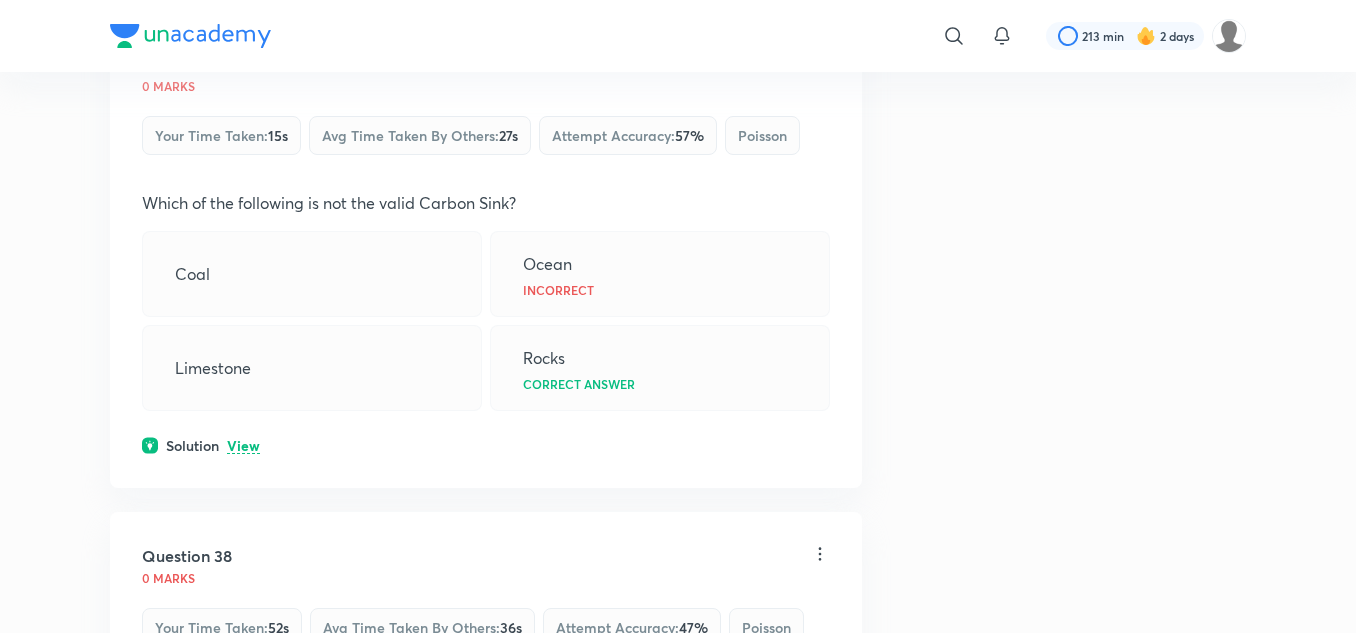 click on "View" at bounding box center [243, 446] 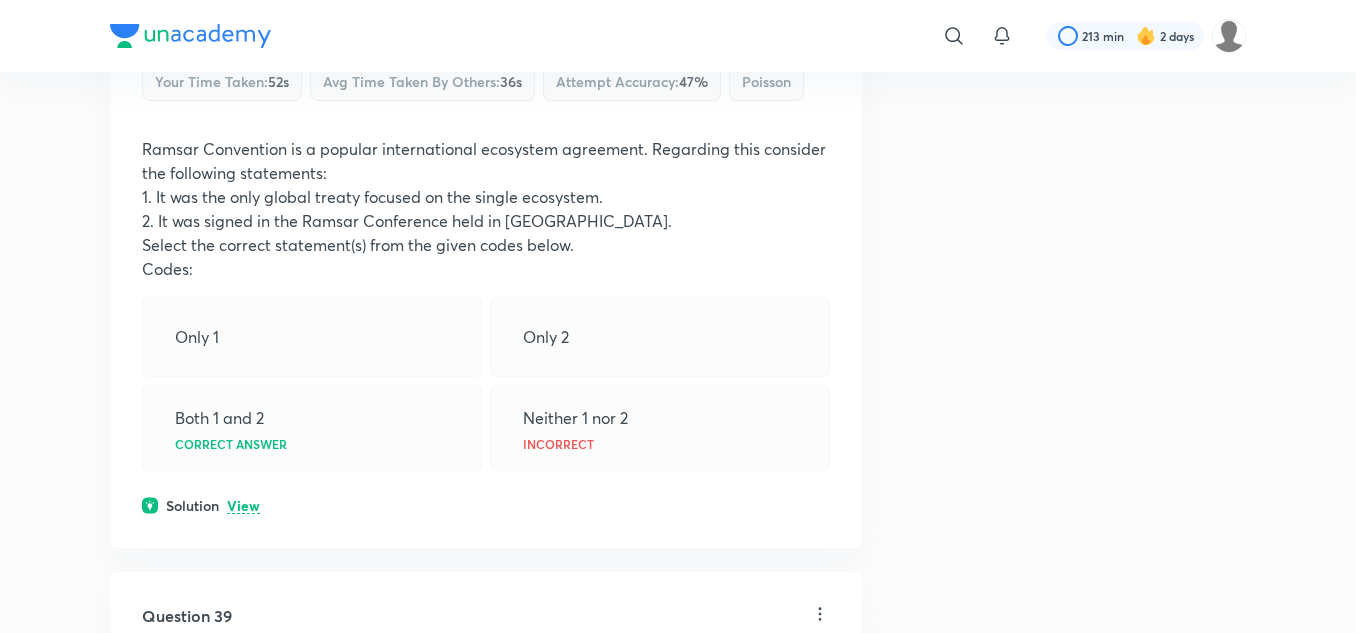 scroll, scrollTop: 20338, scrollLeft: 0, axis: vertical 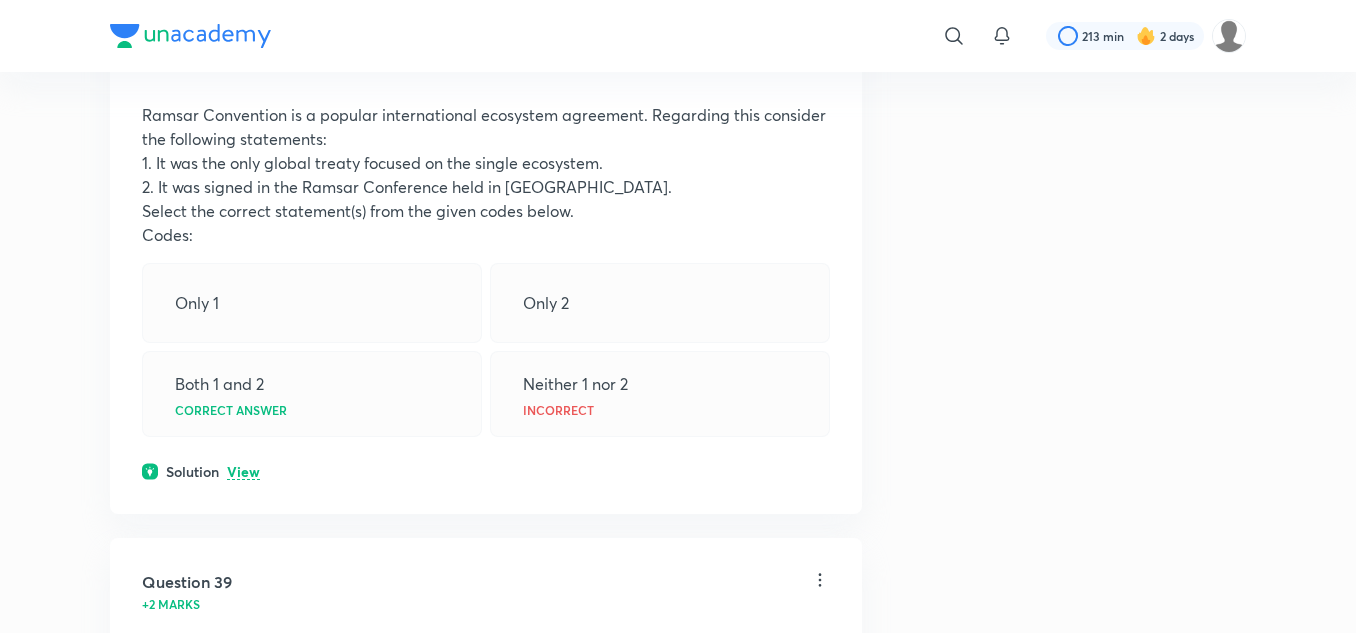 click on "View" at bounding box center (243, 472) 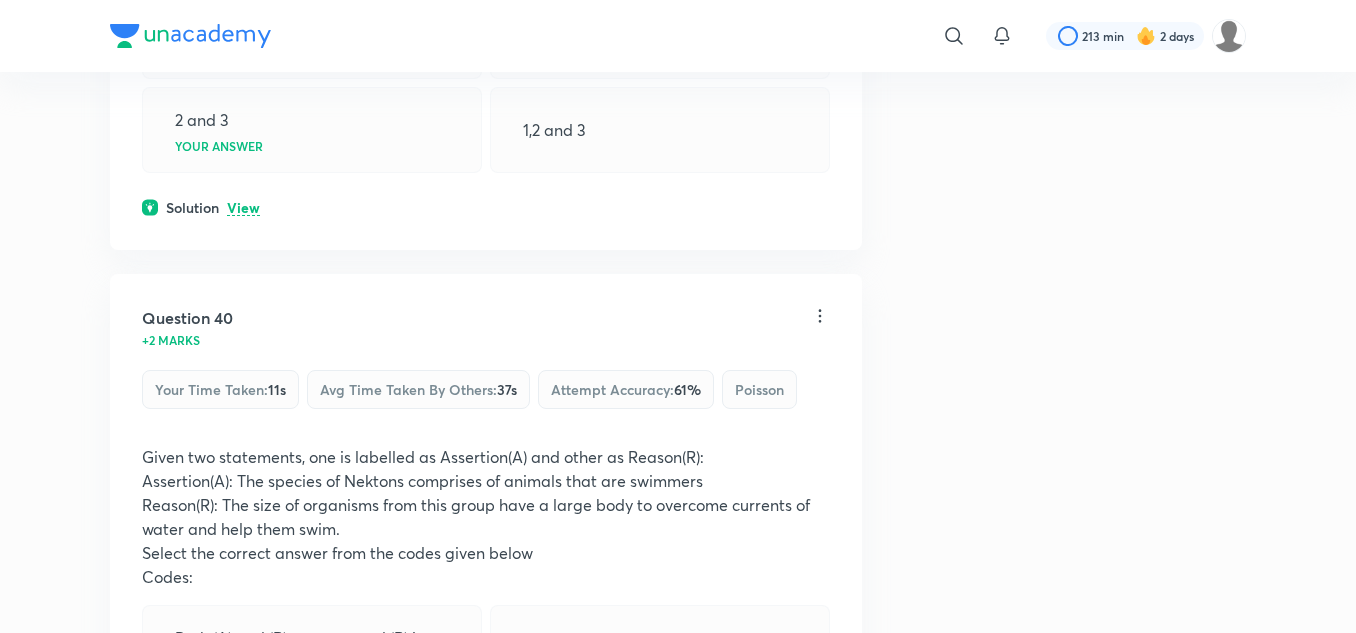 scroll, scrollTop: 21238, scrollLeft: 0, axis: vertical 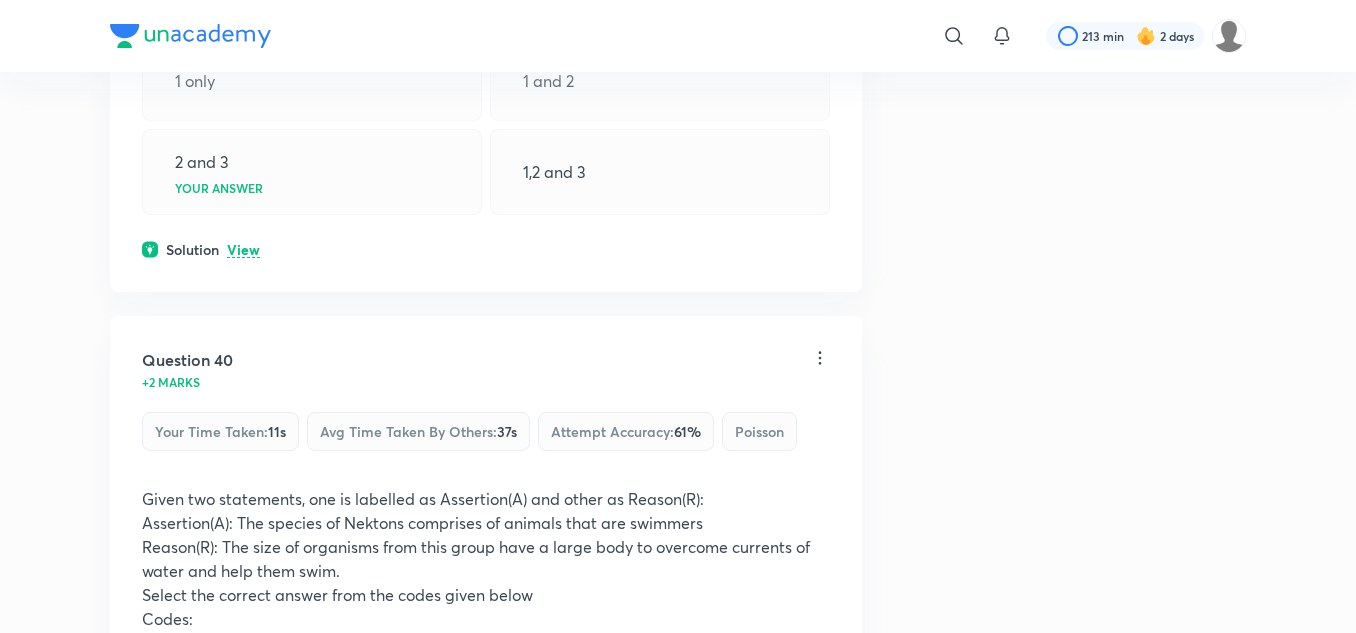 click on "View" at bounding box center [243, 250] 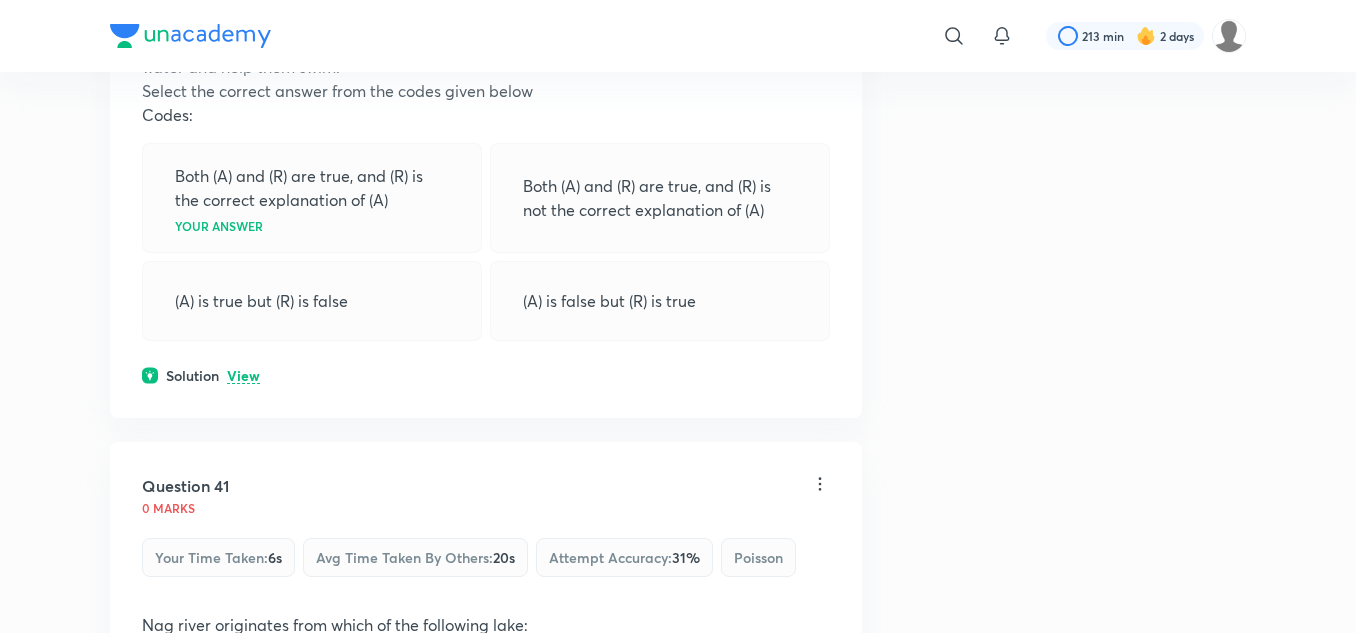 scroll, scrollTop: 21938, scrollLeft: 0, axis: vertical 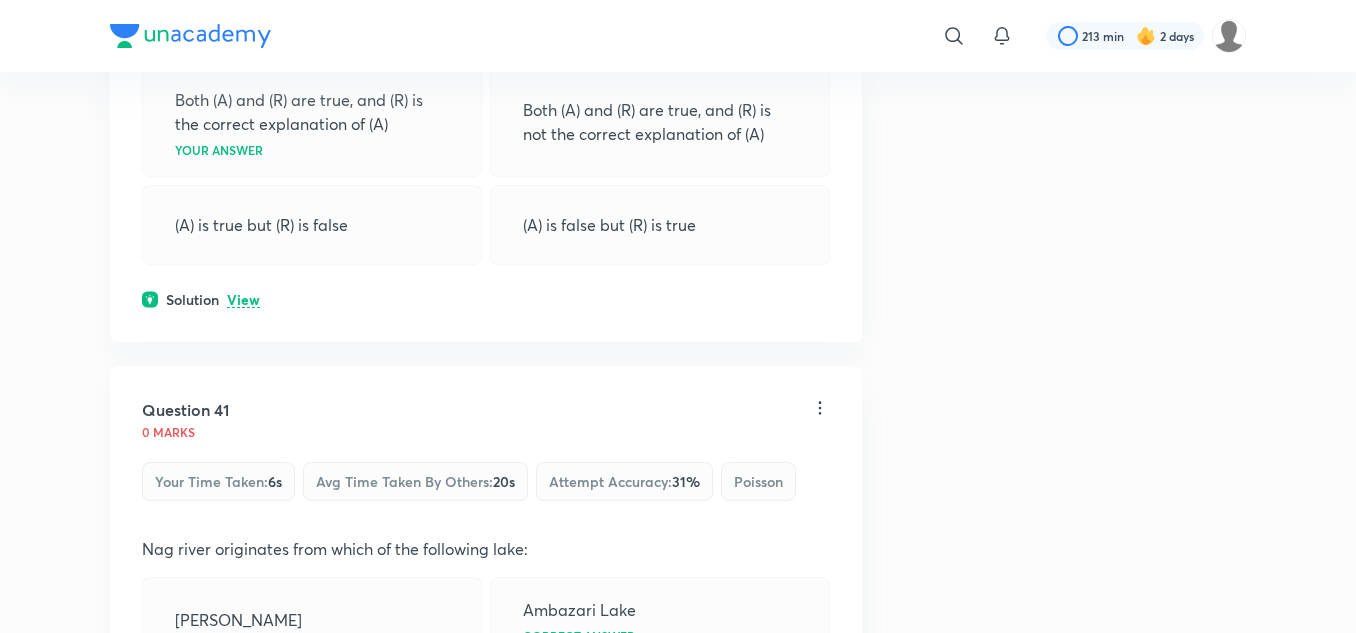 click on "View" at bounding box center [243, 300] 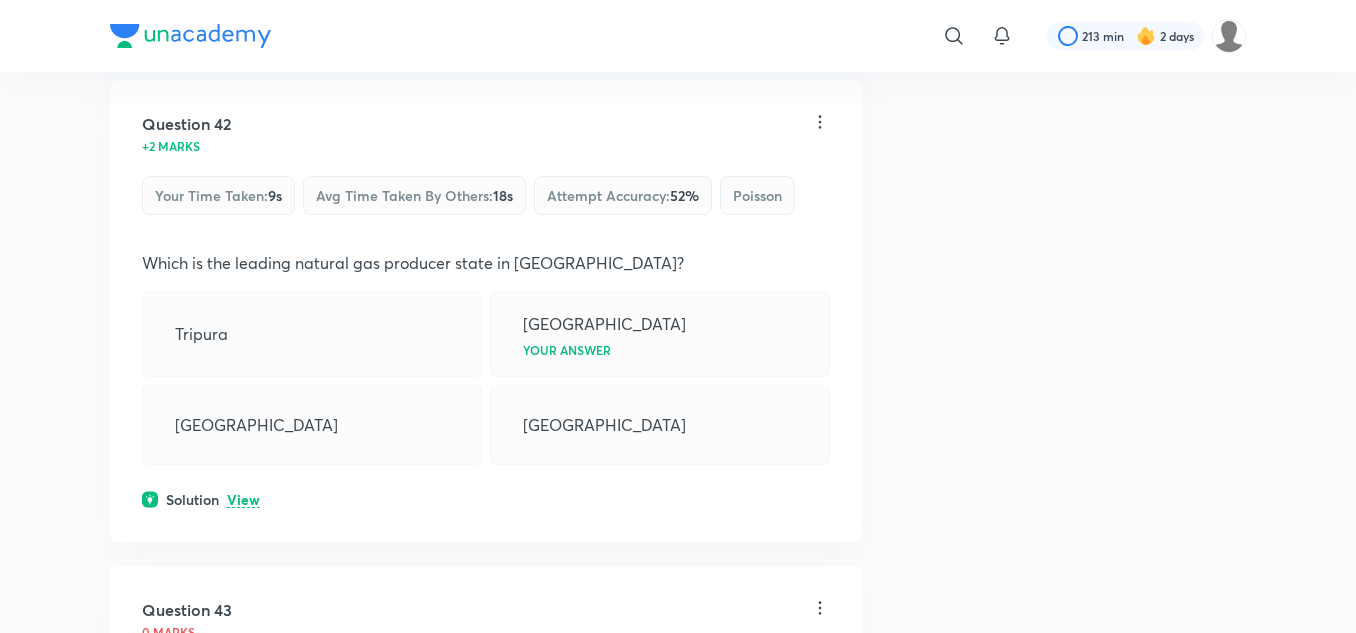 scroll, scrollTop: 22838, scrollLeft: 0, axis: vertical 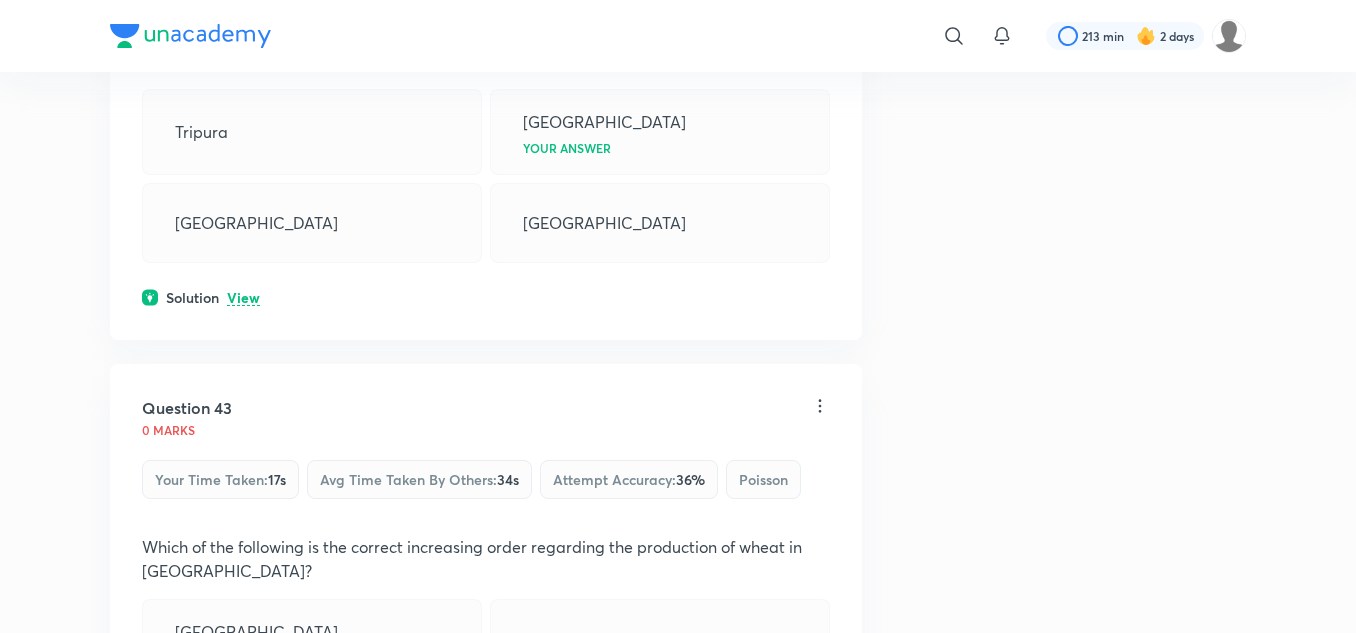 click on "View" at bounding box center (243, 298) 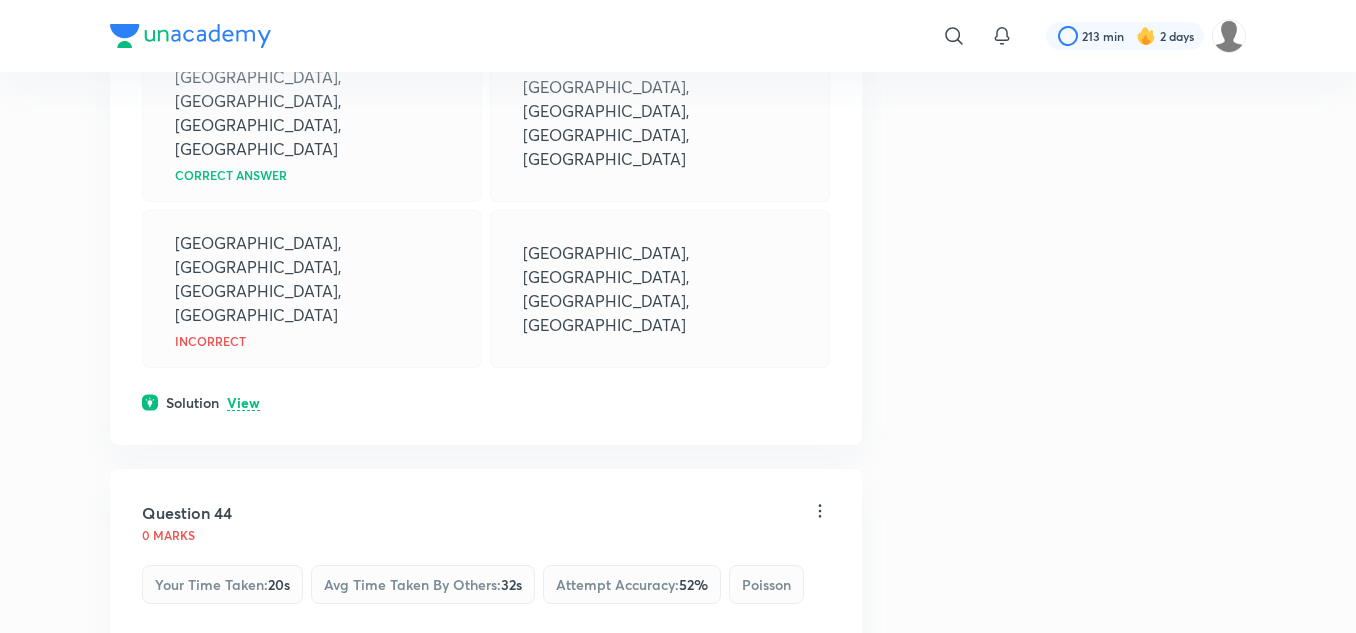 scroll, scrollTop: 23638, scrollLeft: 0, axis: vertical 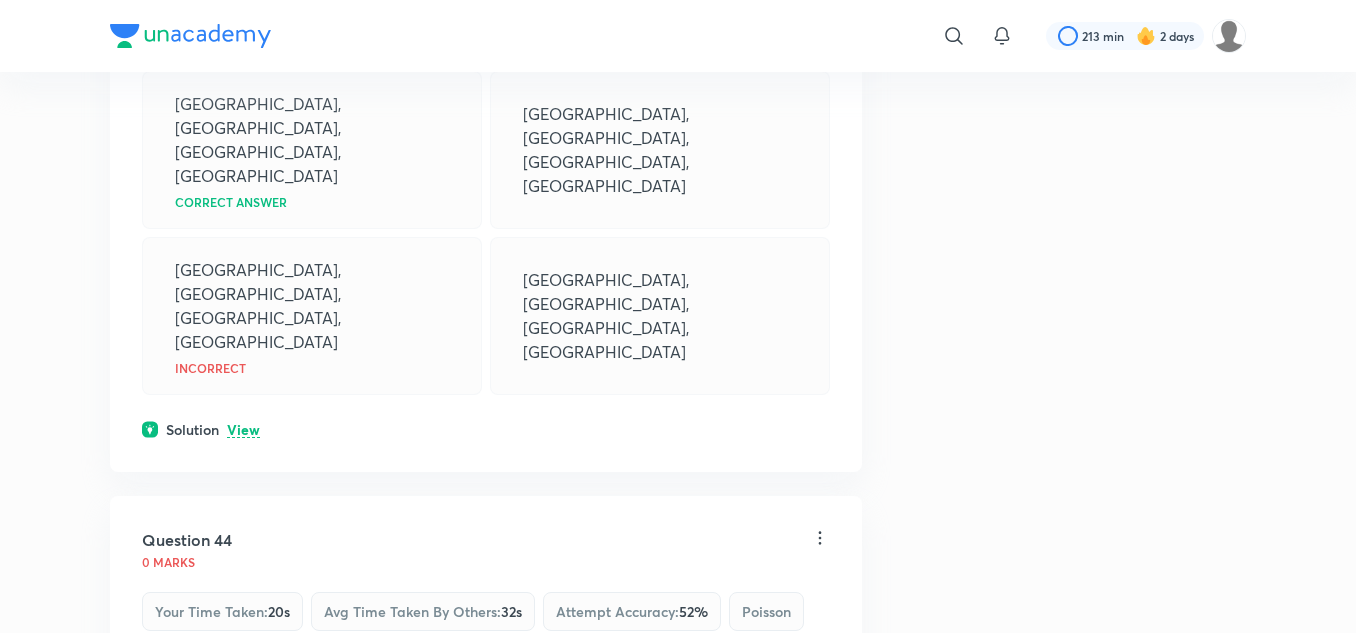 click on "View" at bounding box center (243, 430) 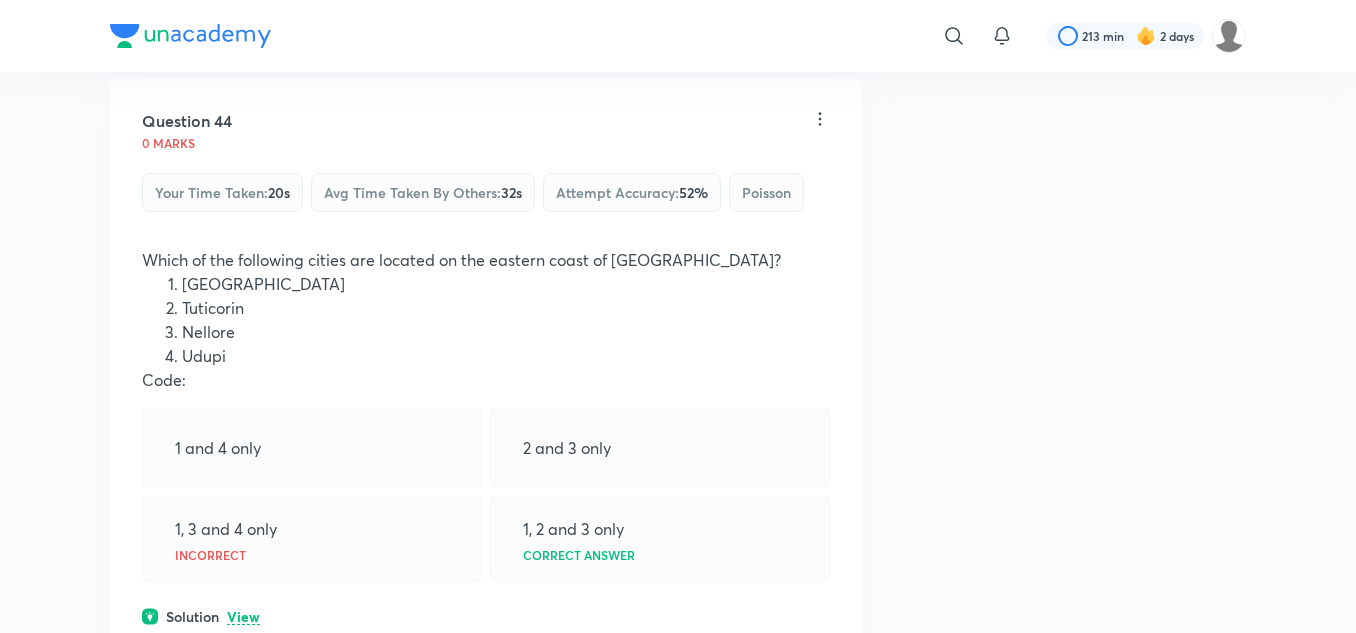 scroll, scrollTop: 24138, scrollLeft: 0, axis: vertical 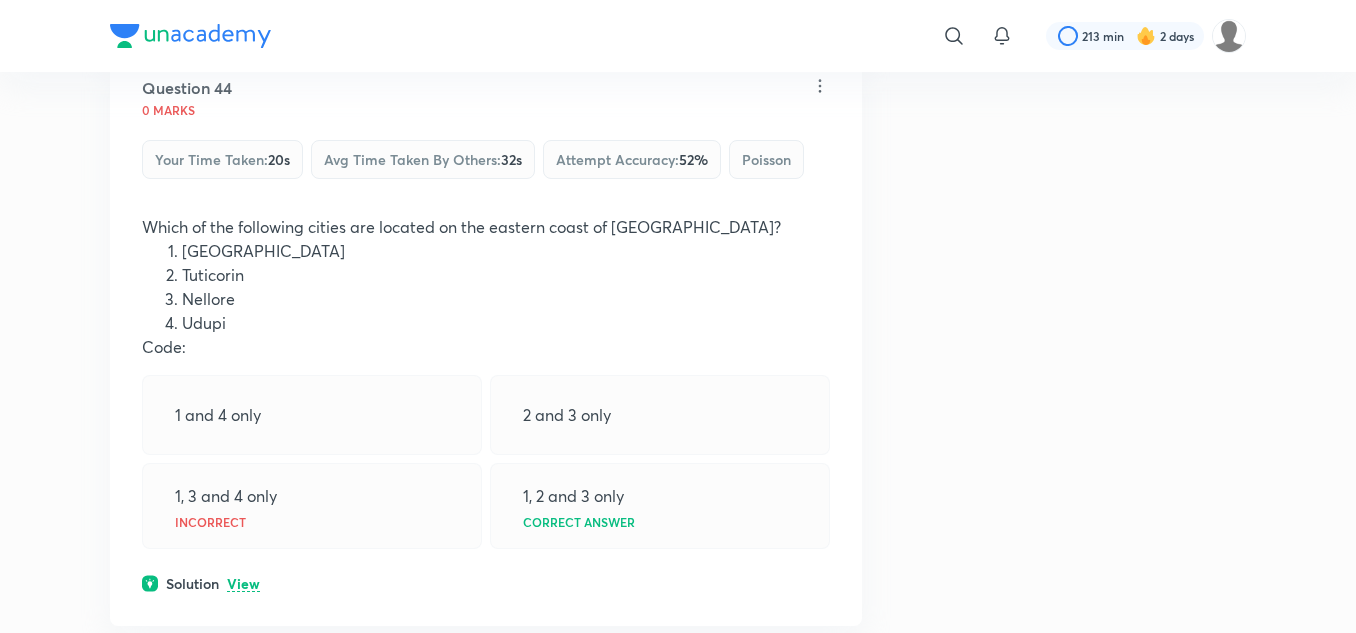 click on "View" at bounding box center [243, 584] 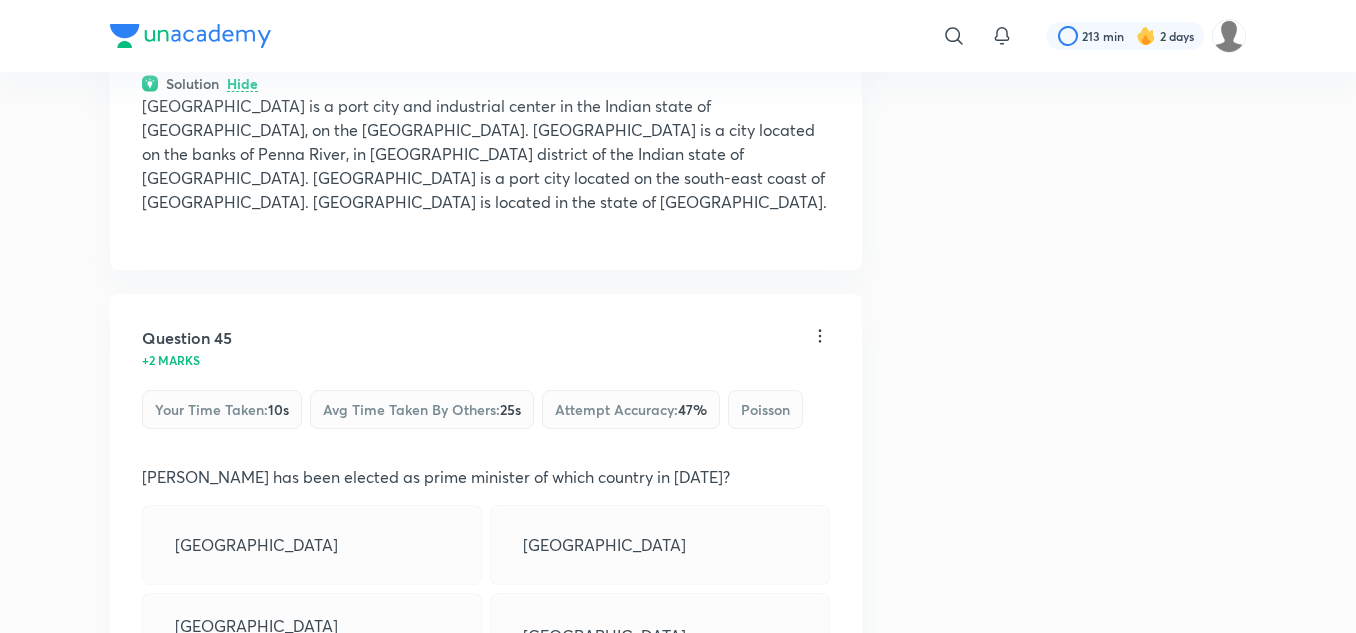 scroll, scrollTop: 24738, scrollLeft: 0, axis: vertical 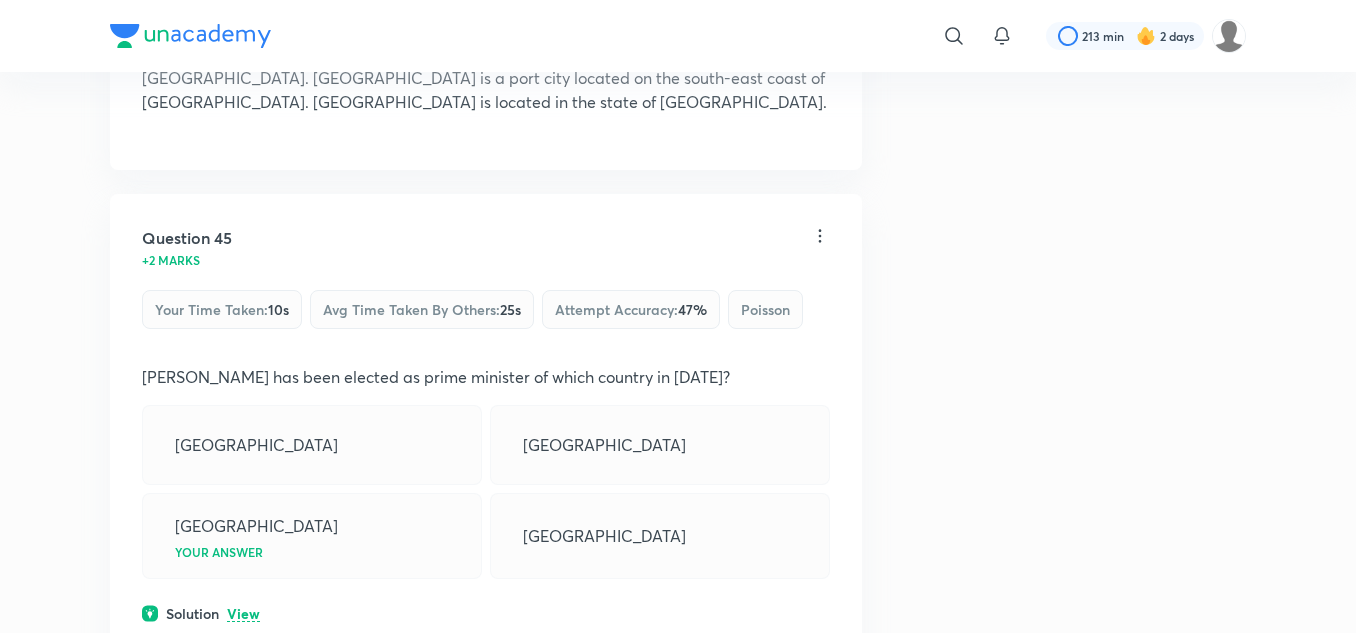 click on "View" at bounding box center [243, 614] 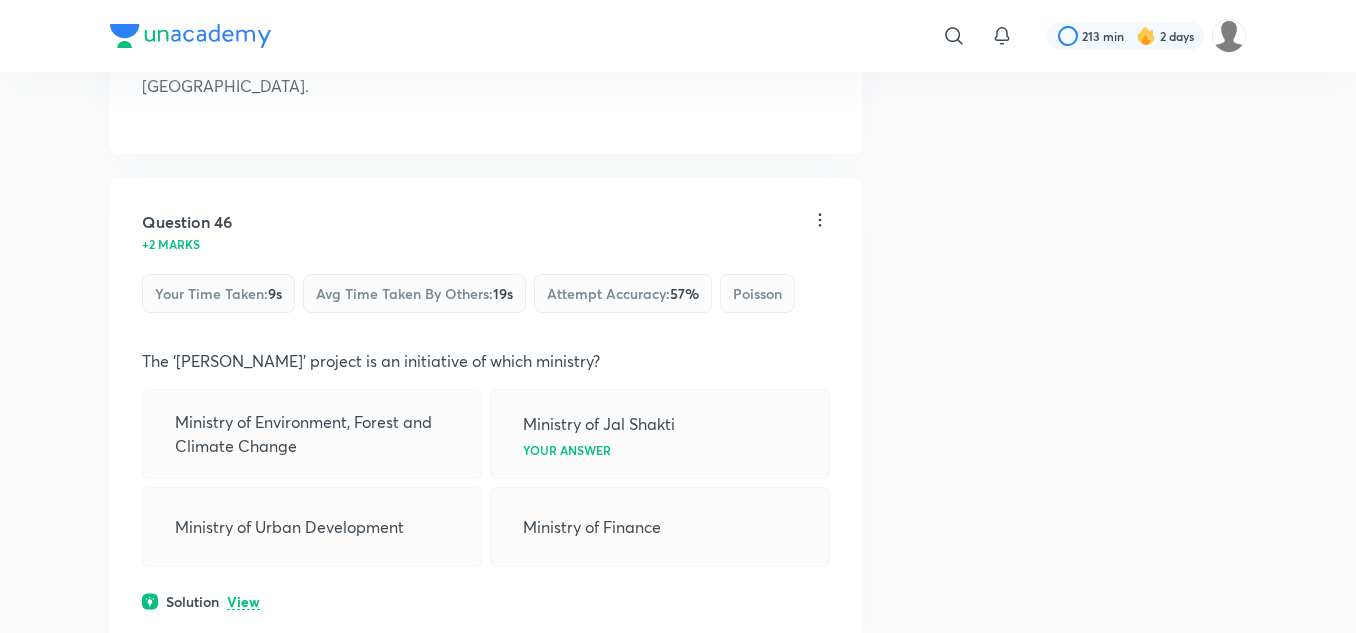 scroll, scrollTop: 25414, scrollLeft: 0, axis: vertical 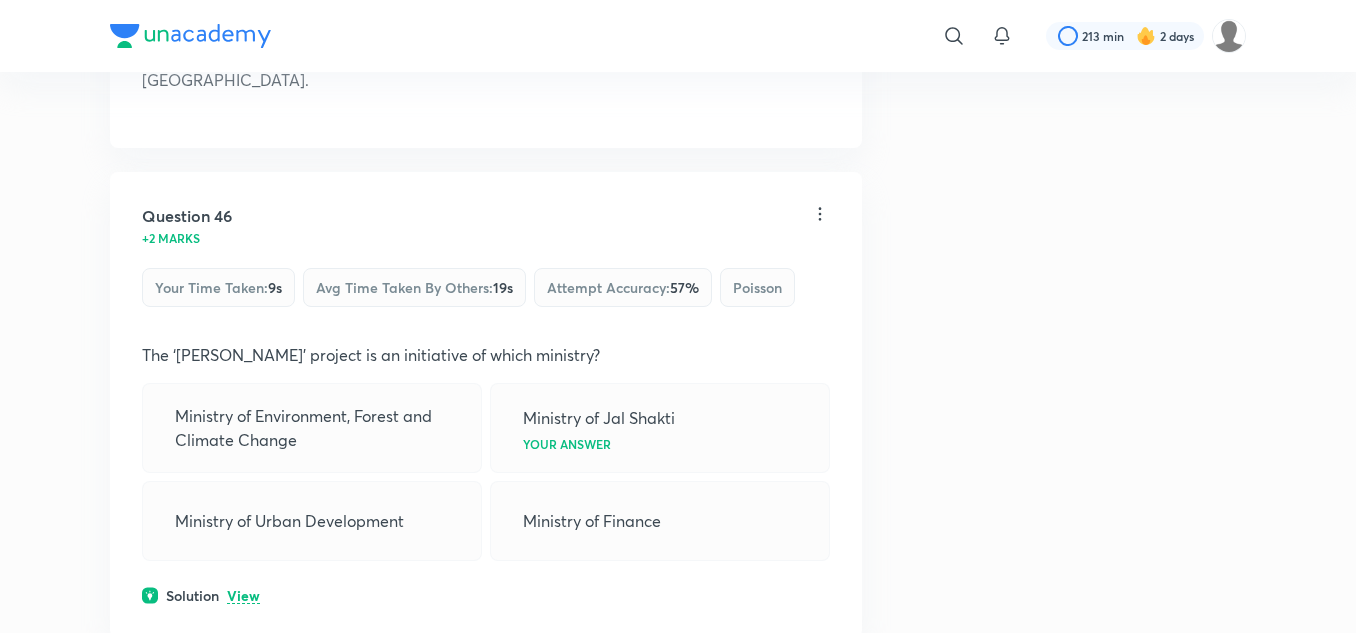 click on "Solution View" at bounding box center [486, 595] 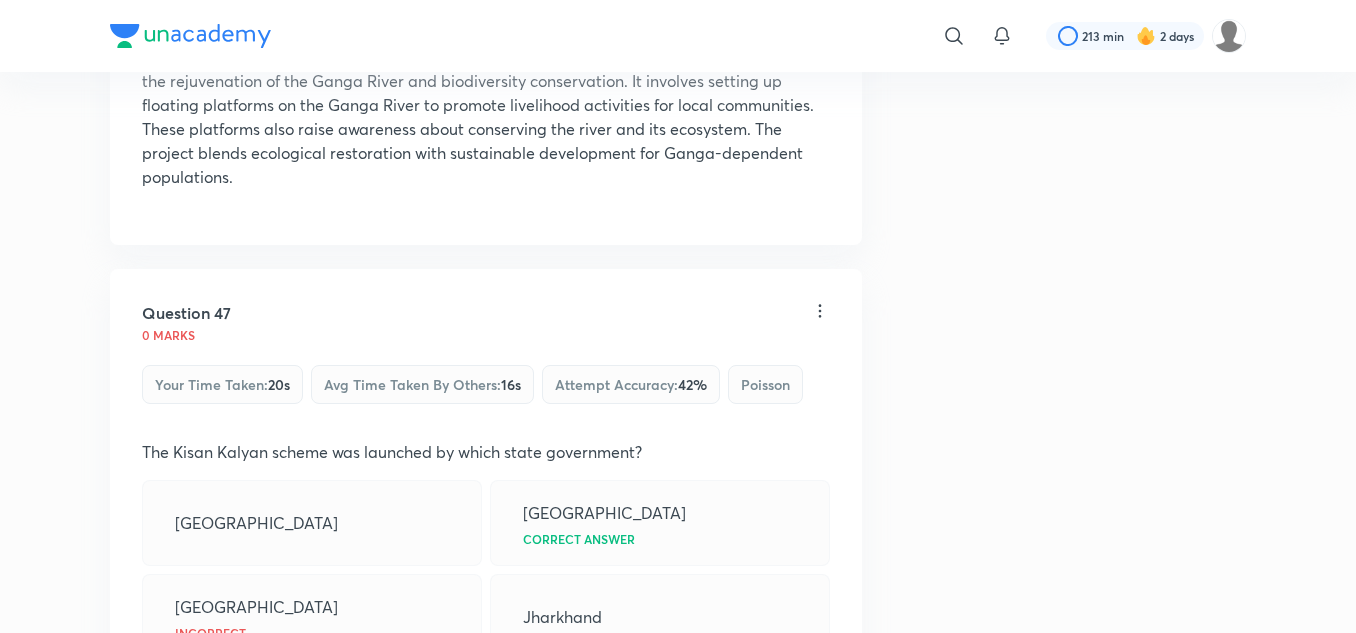 scroll, scrollTop: 26114, scrollLeft: 0, axis: vertical 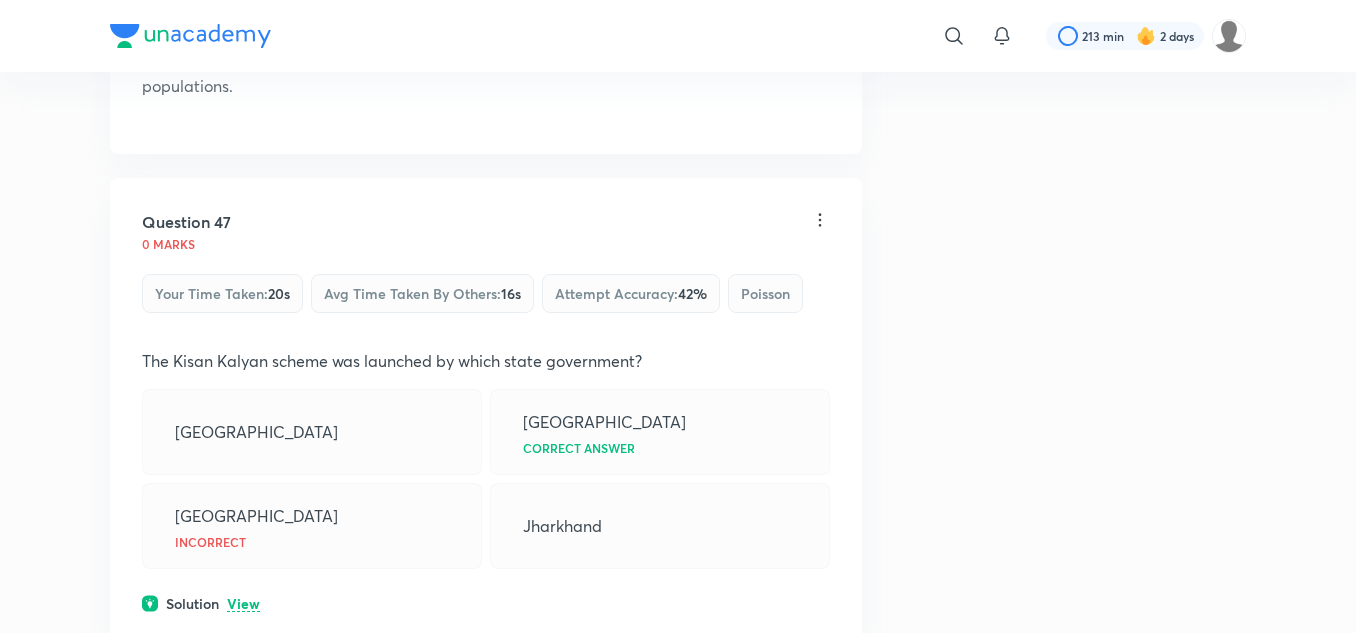 click on "View" at bounding box center (243, 604) 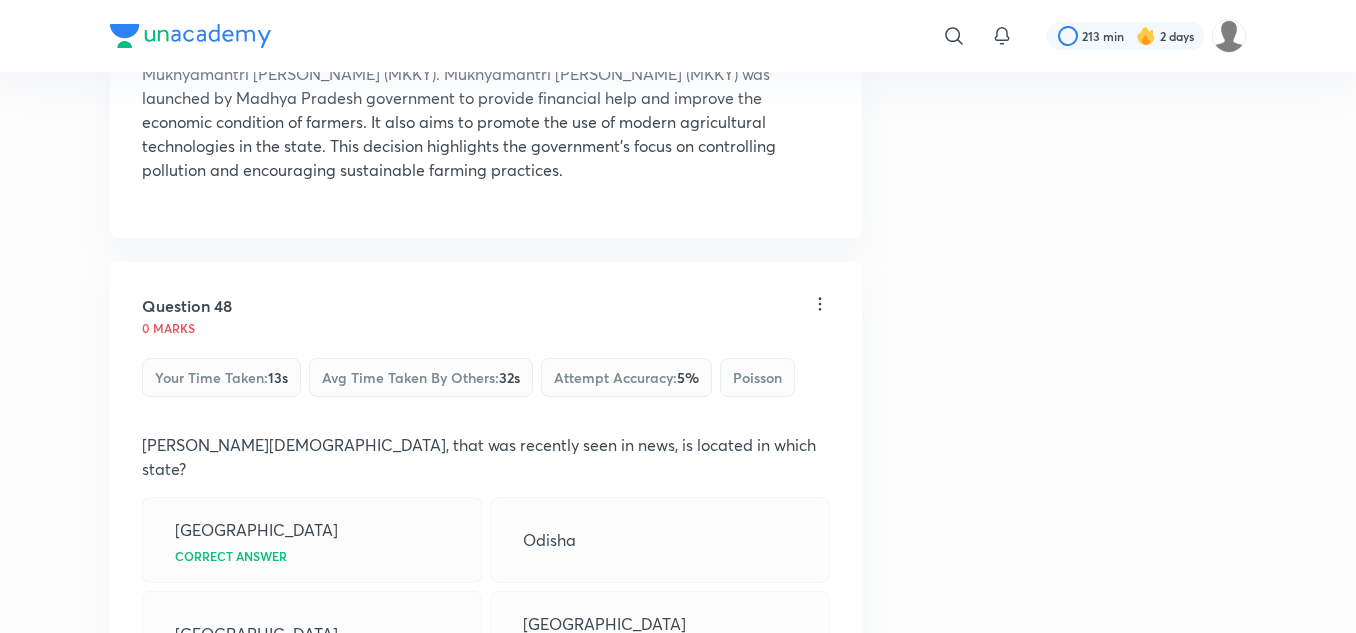 scroll, scrollTop: 26814, scrollLeft: 0, axis: vertical 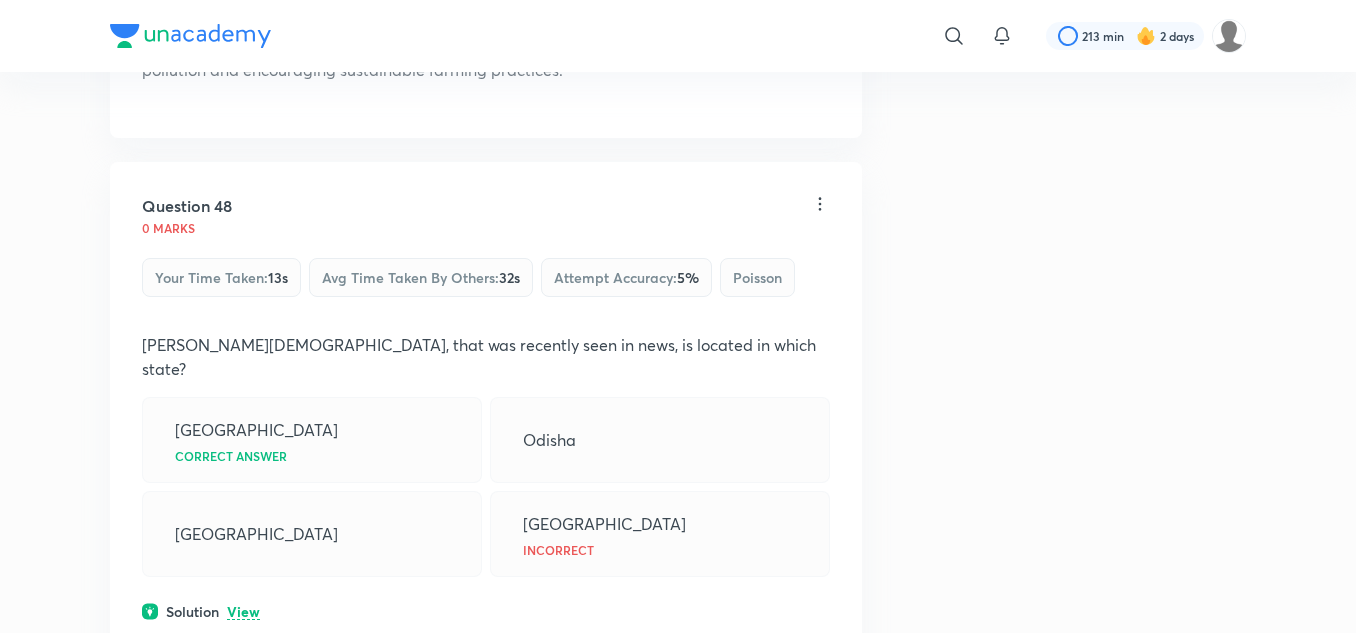 click on "View" at bounding box center (243, 612) 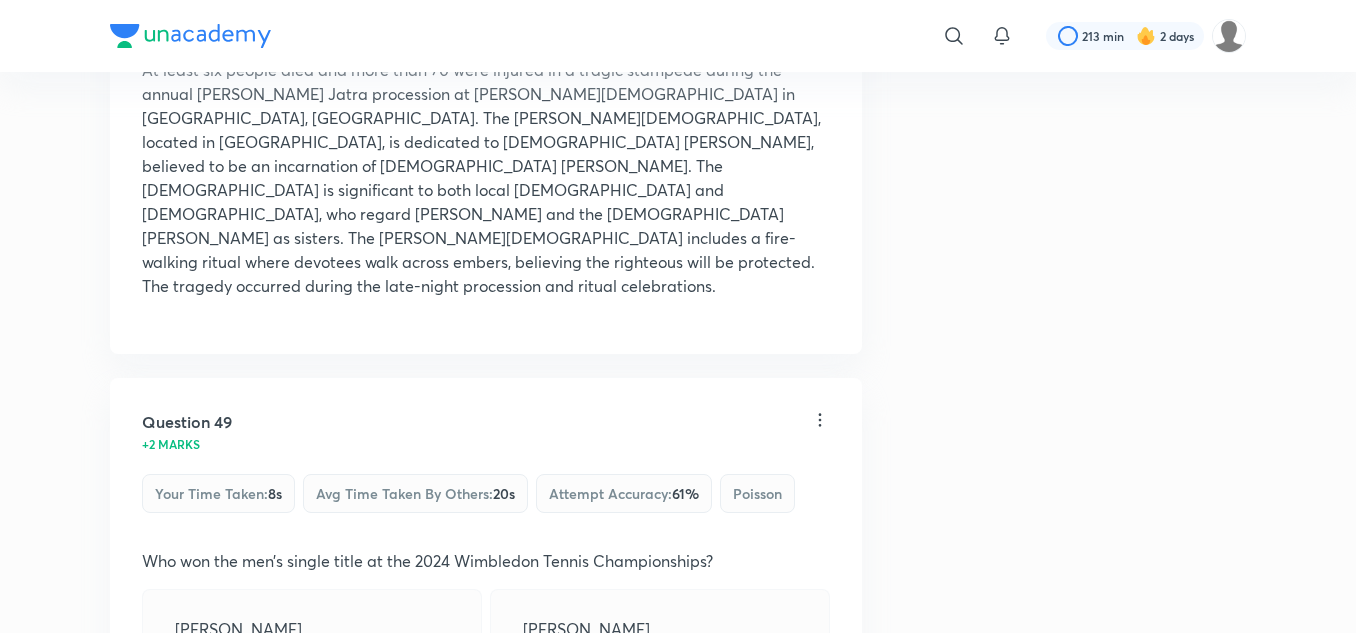 scroll, scrollTop: 27414, scrollLeft: 0, axis: vertical 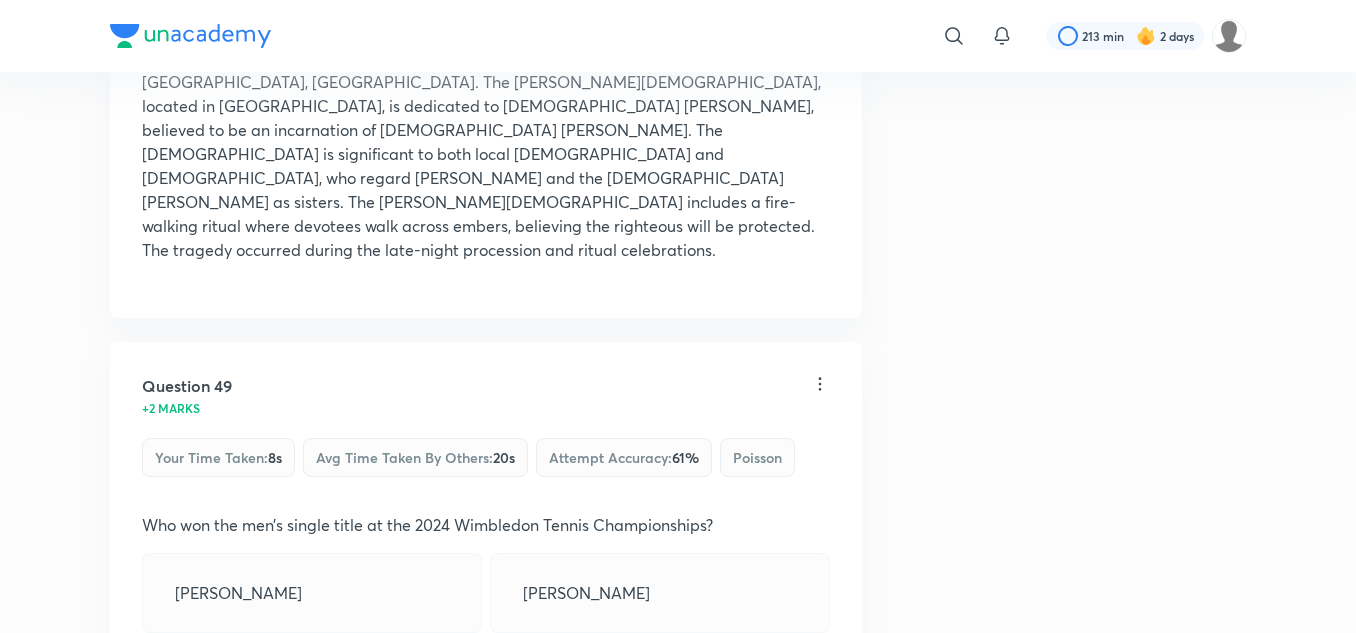 click on "View" at bounding box center (243, 762) 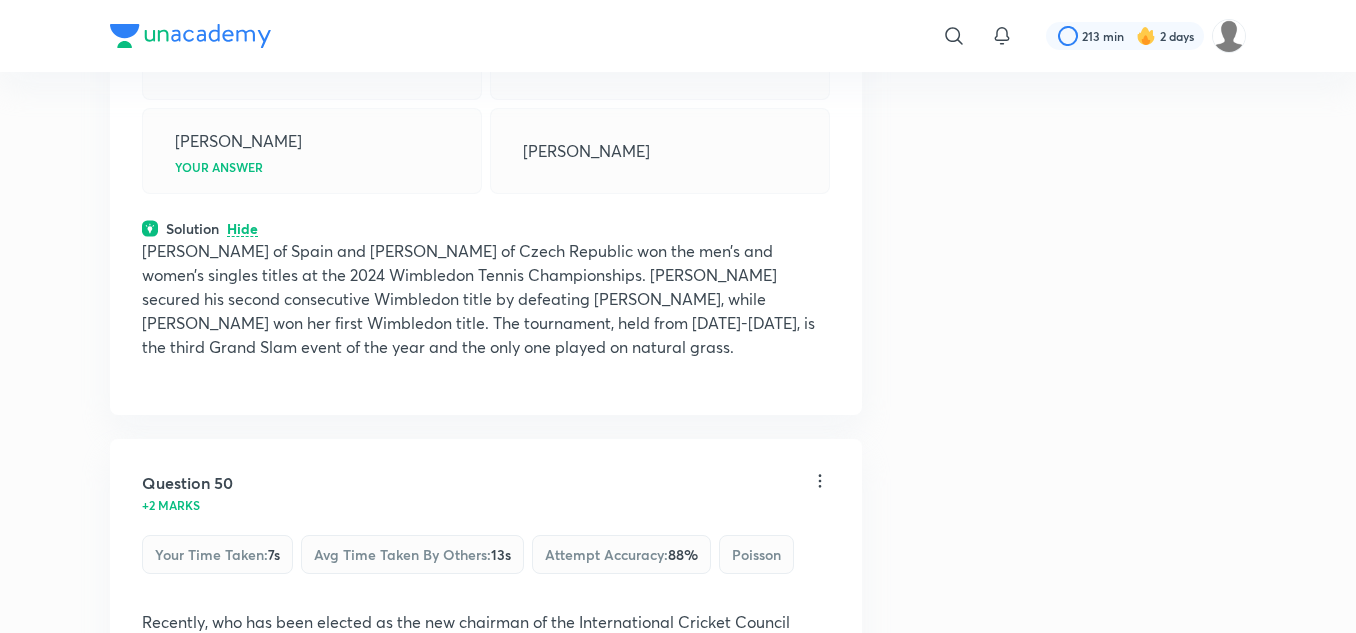 scroll, scrollTop: 28014, scrollLeft: 0, axis: vertical 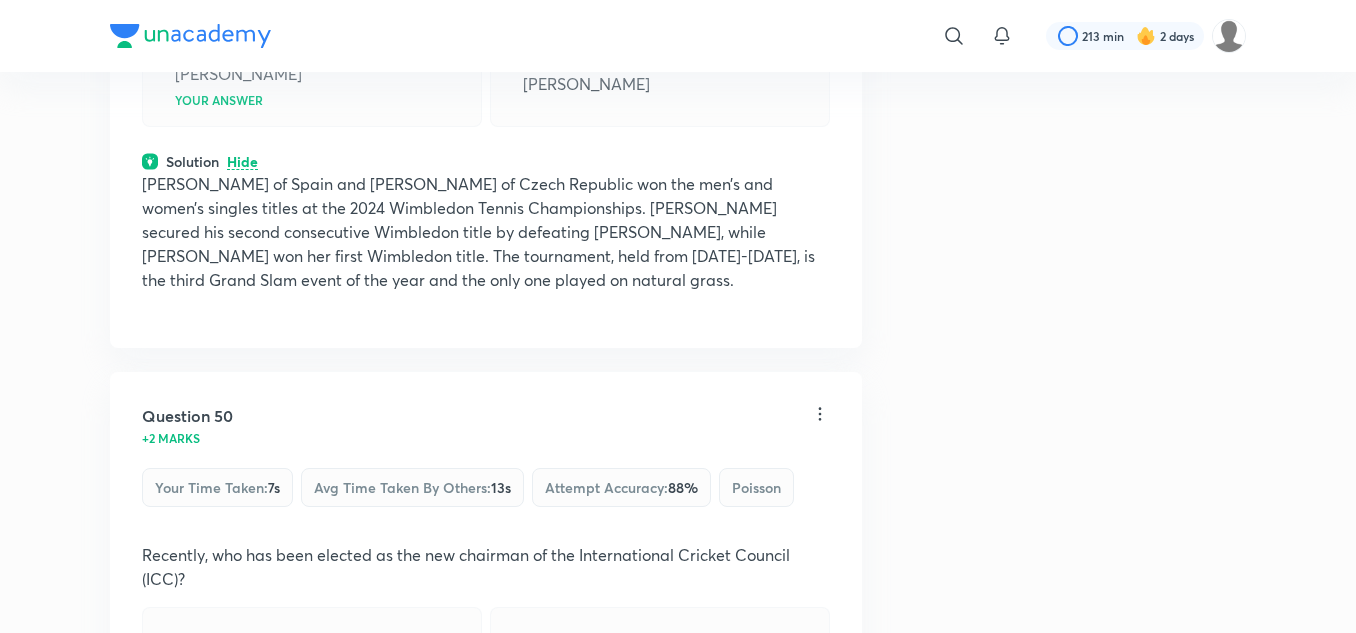 click on "Question 50 +2 marks Your time taken :  7s Avg time taken by others :  13s Attempt accuracy :  88 % Poisson Recently, who has been elected as the new chairman of the International Cricket Council (ICC)? Jay Shah Your answer Shashank Manohar Gudakesh Motie Lorcan Tucker Solution View" at bounding box center [486, 615] 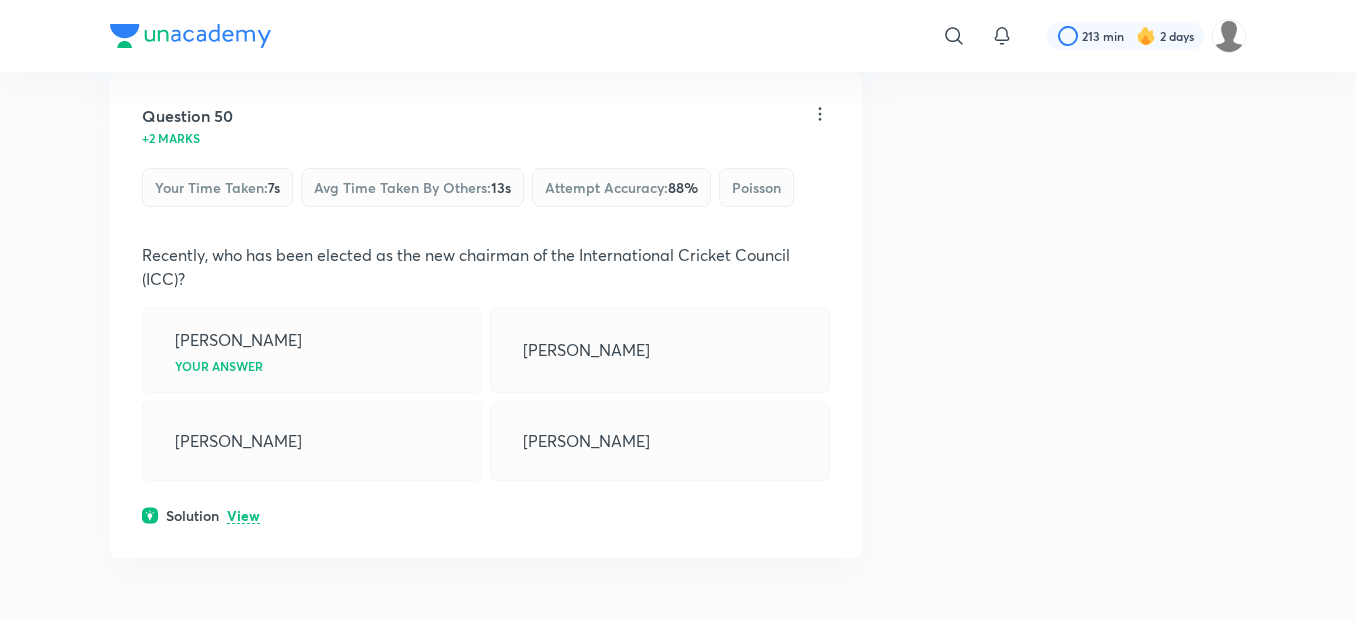 scroll, scrollTop: 28414, scrollLeft: 0, axis: vertical 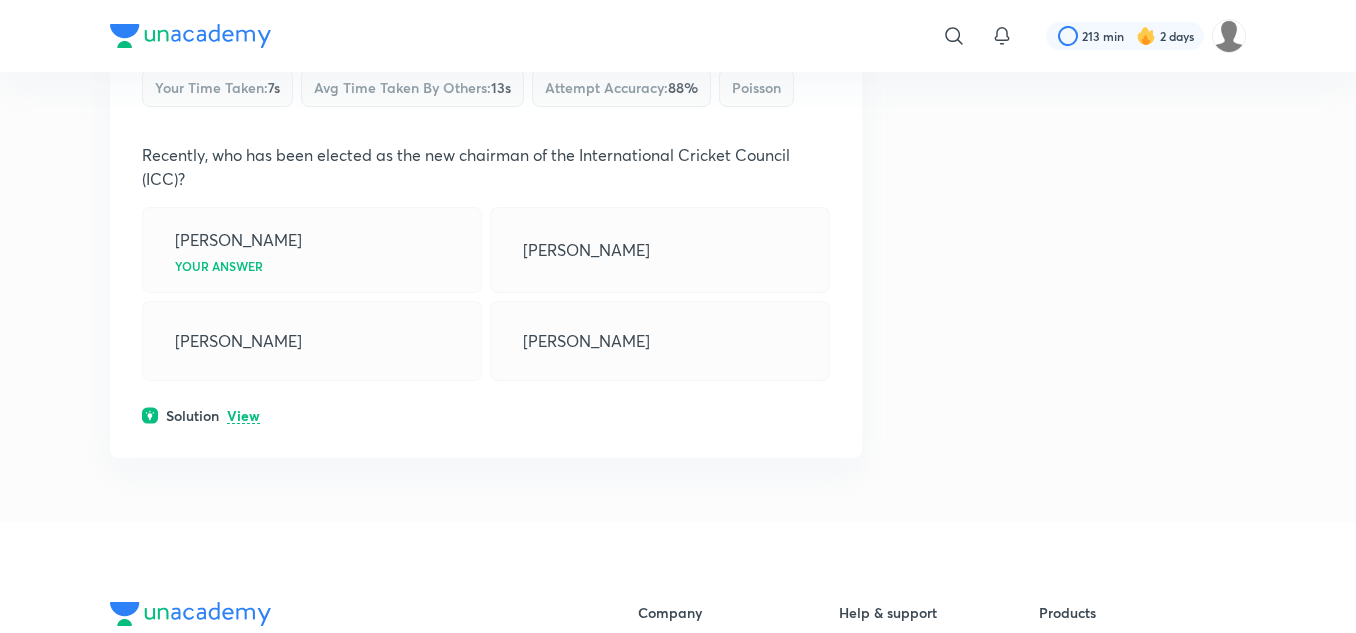 click on "View" at bounding box center (243, 416) 